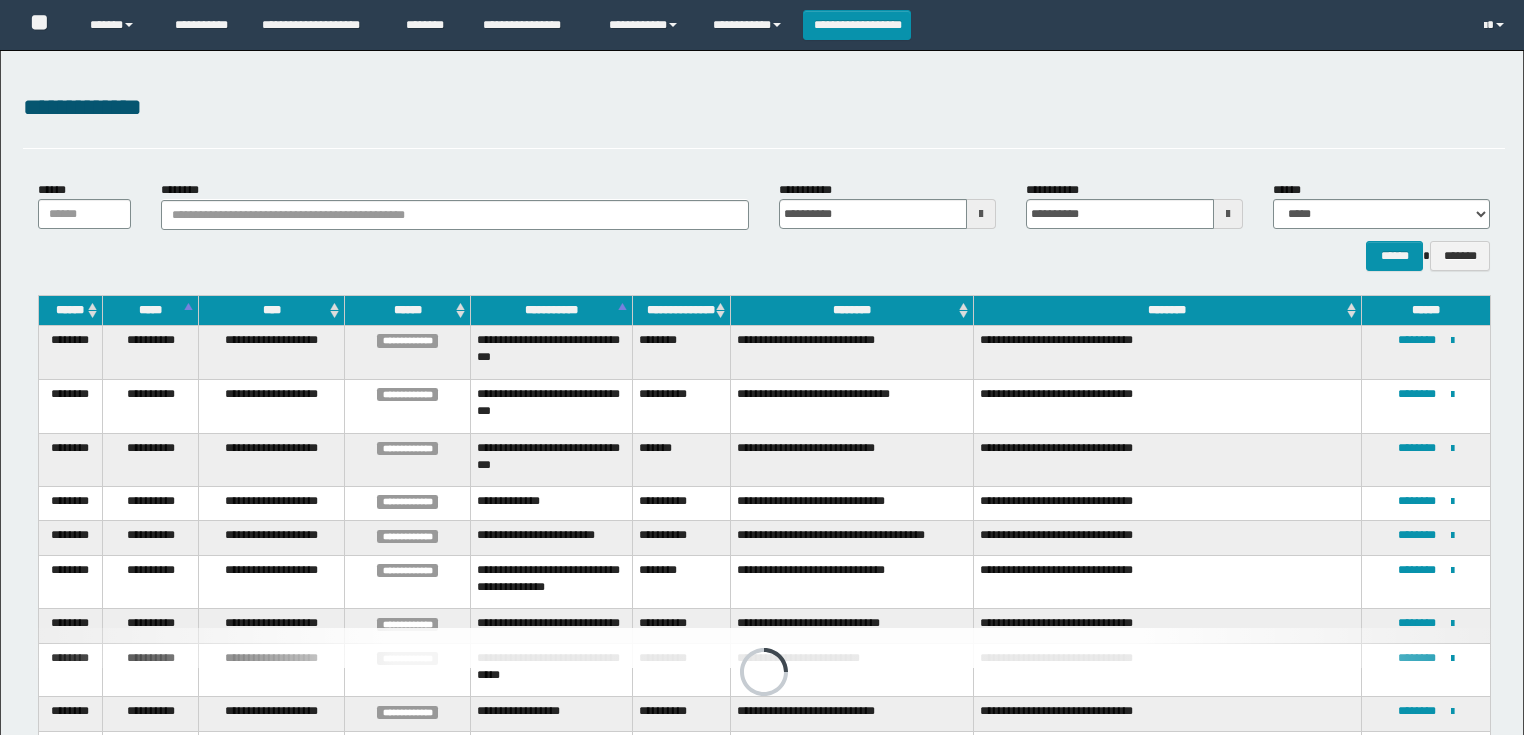 scroll, scrollTop: 431, scrollLeft: 0, axis: vertical 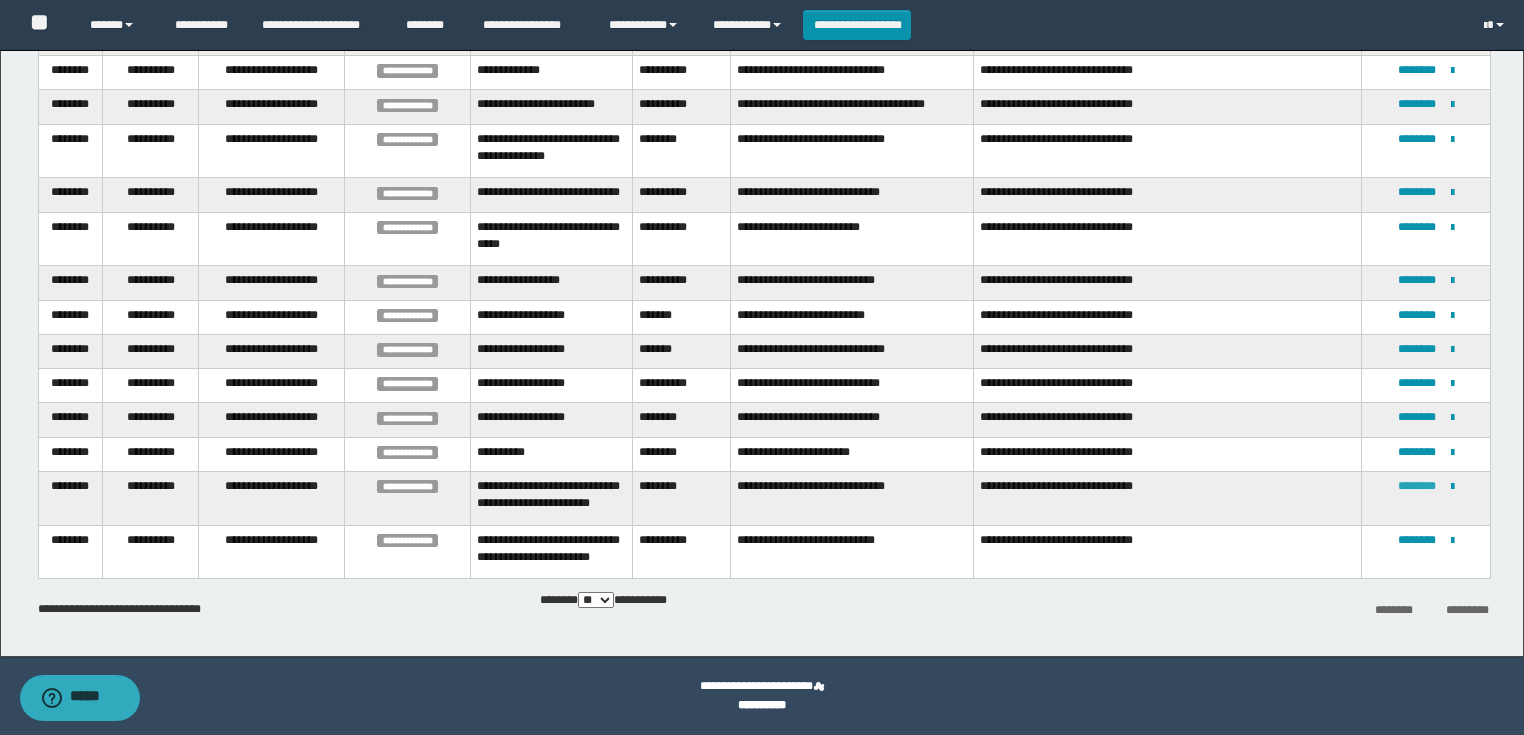 click on "********" at bounding box center [1417, 486] 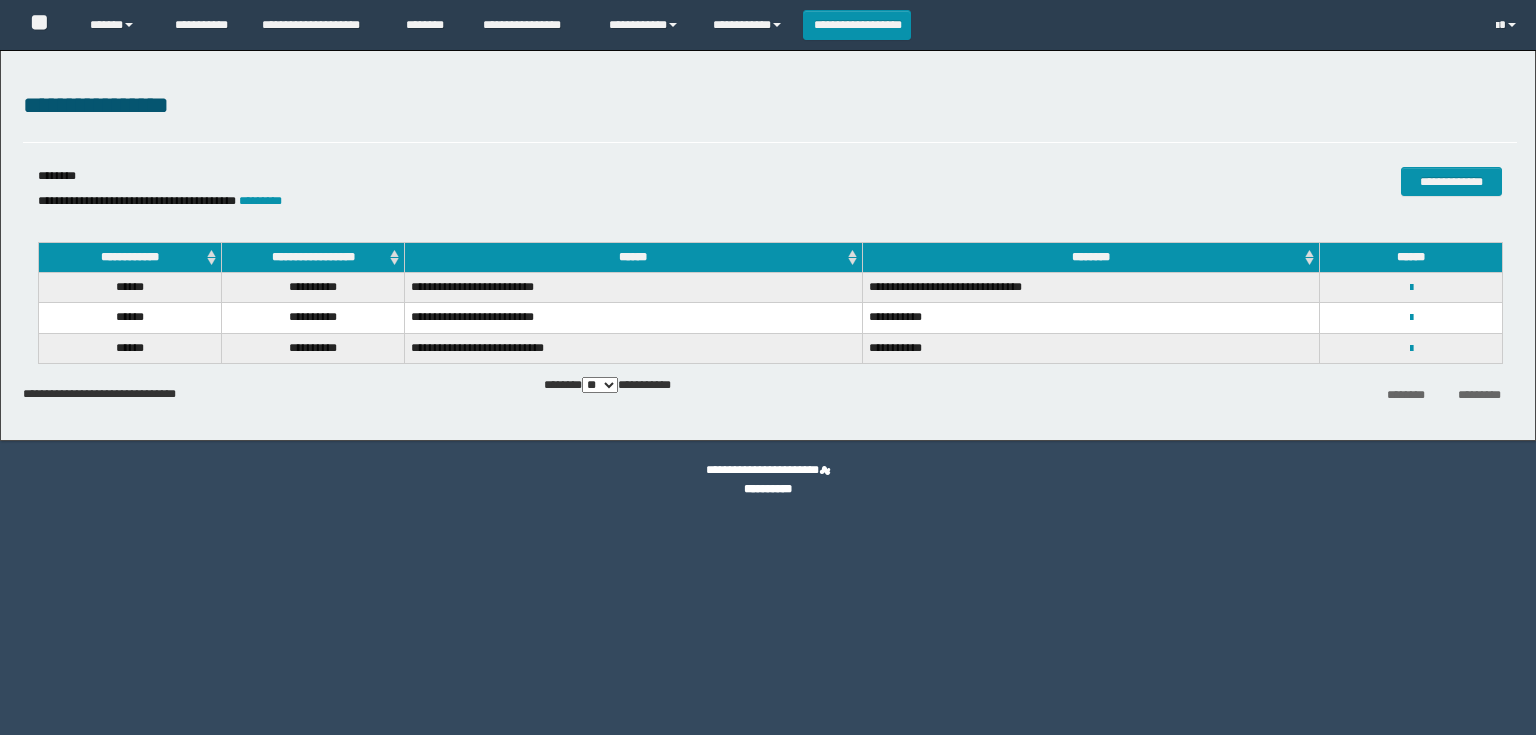 scroll, scrollTop: 0, scrollLeft: 0, axis: both 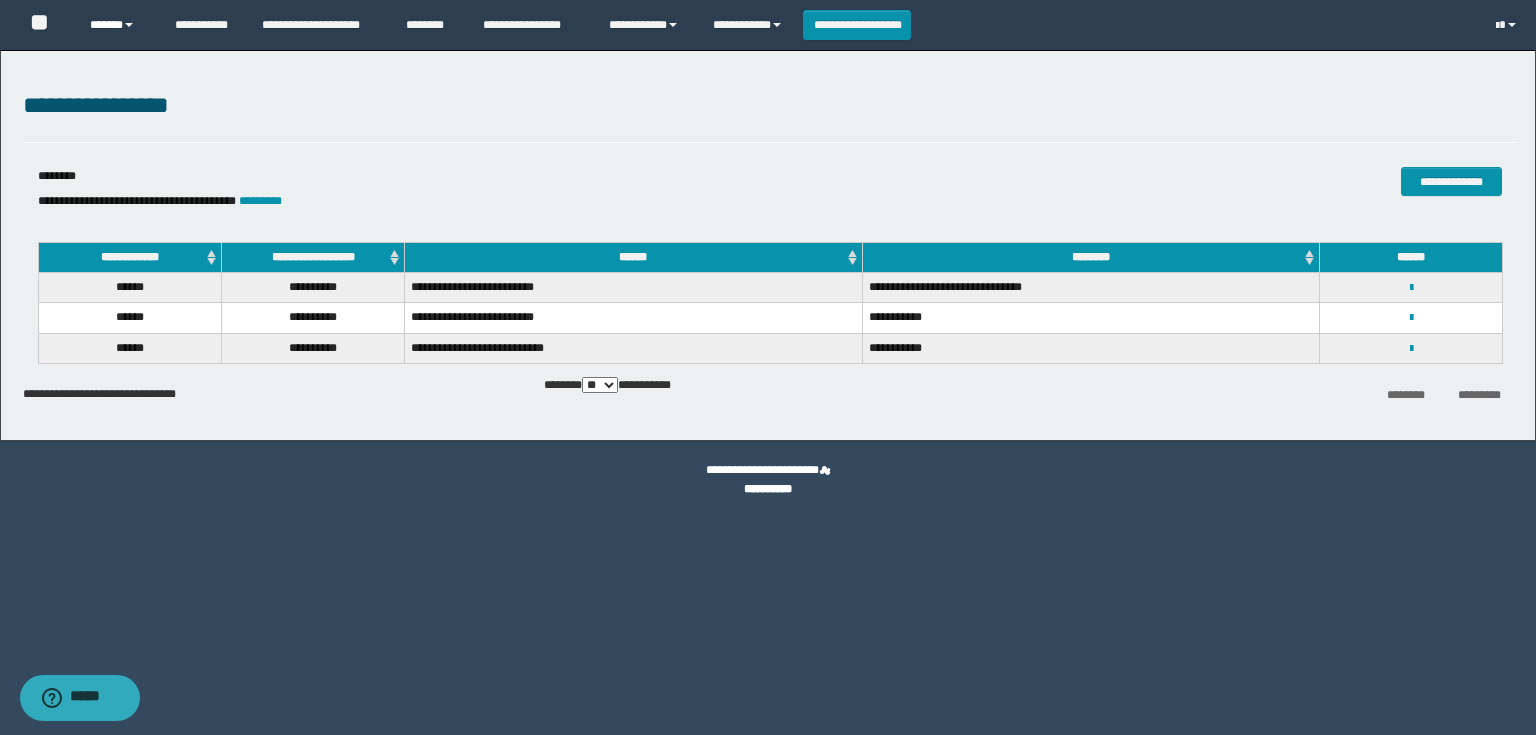 click on "******" at bounding box center (117, 25) 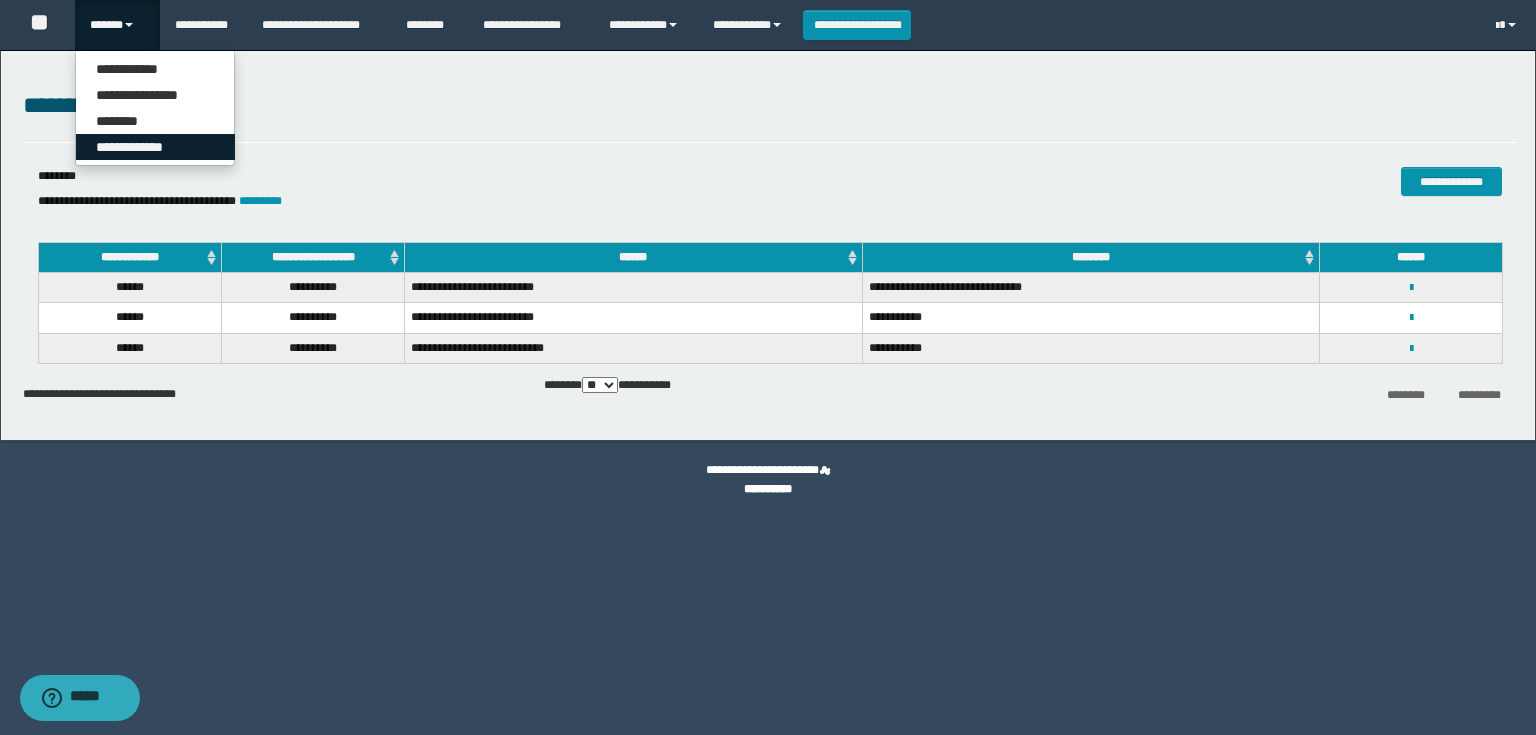 click on "**********" at bounding box center [155, 147] 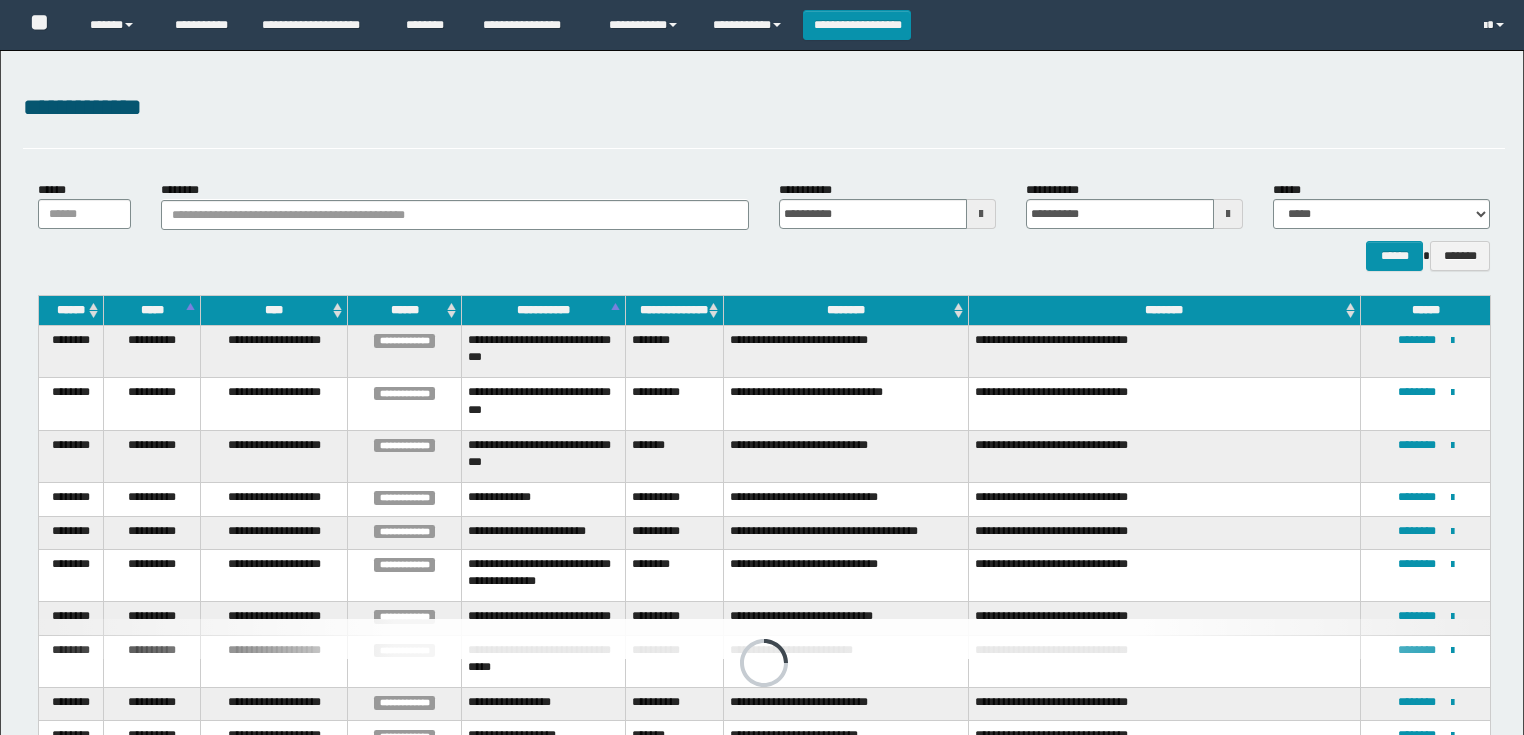 scroll, scrollTop: 0, scrollLeft: 0, axis: both 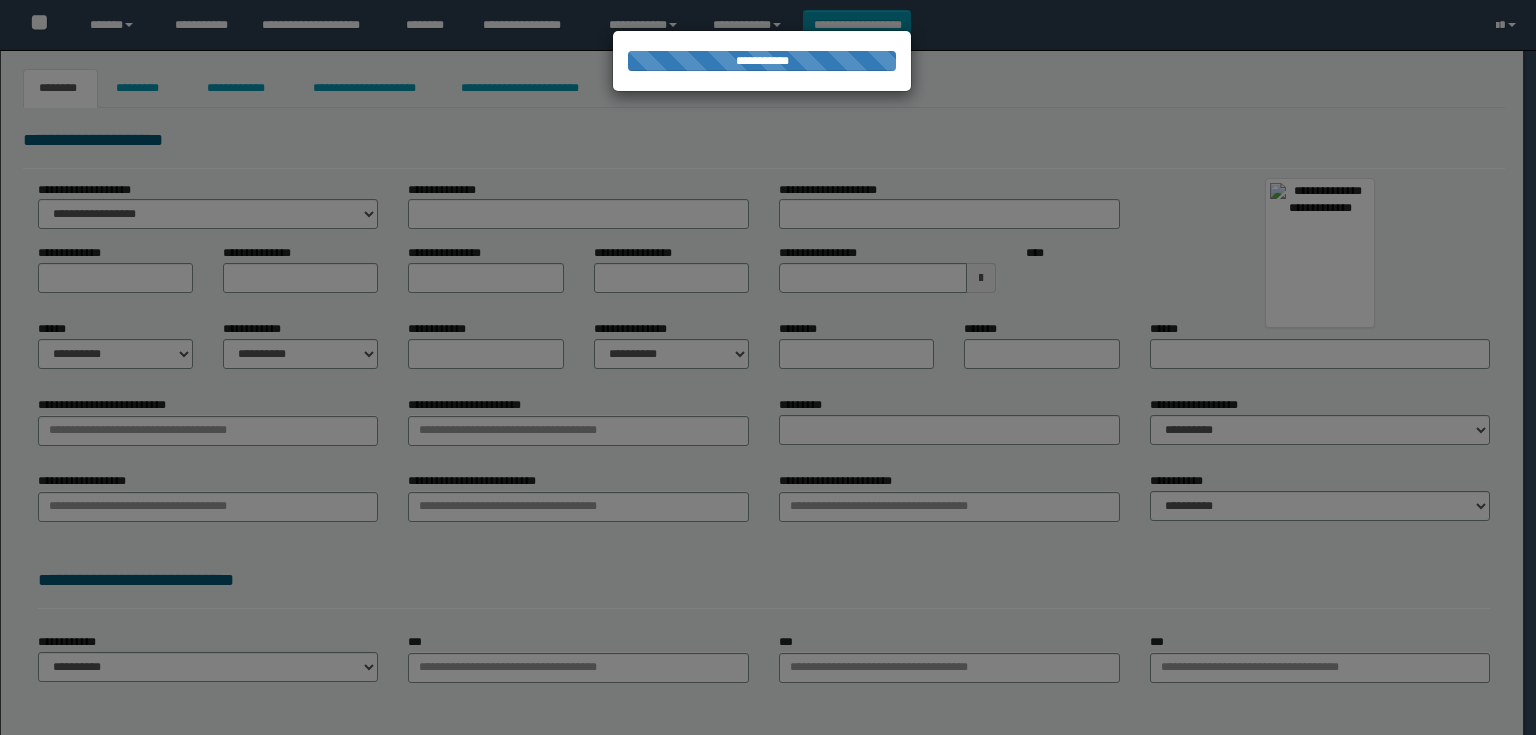 type on "********" 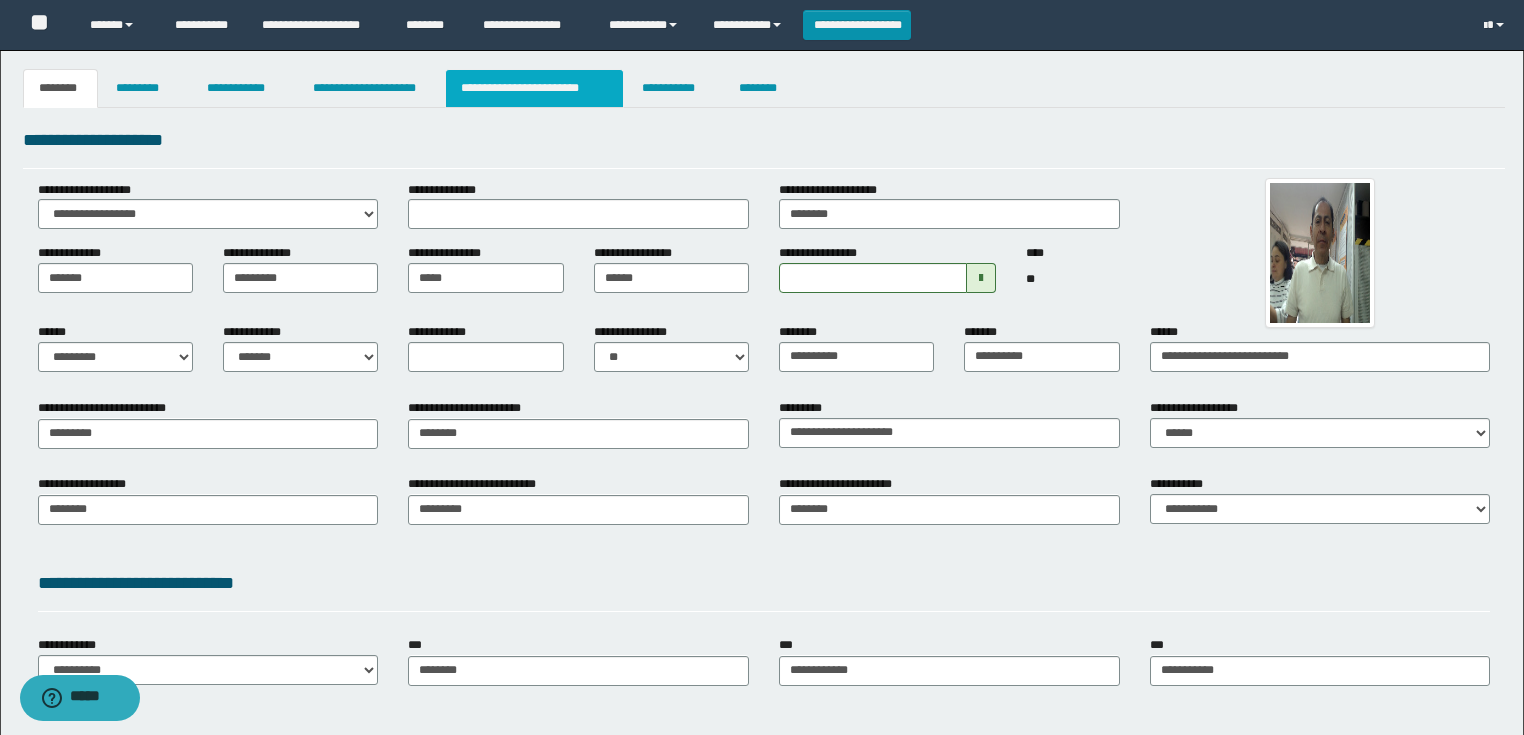 click on "**********" at bounding box center [534, 88] 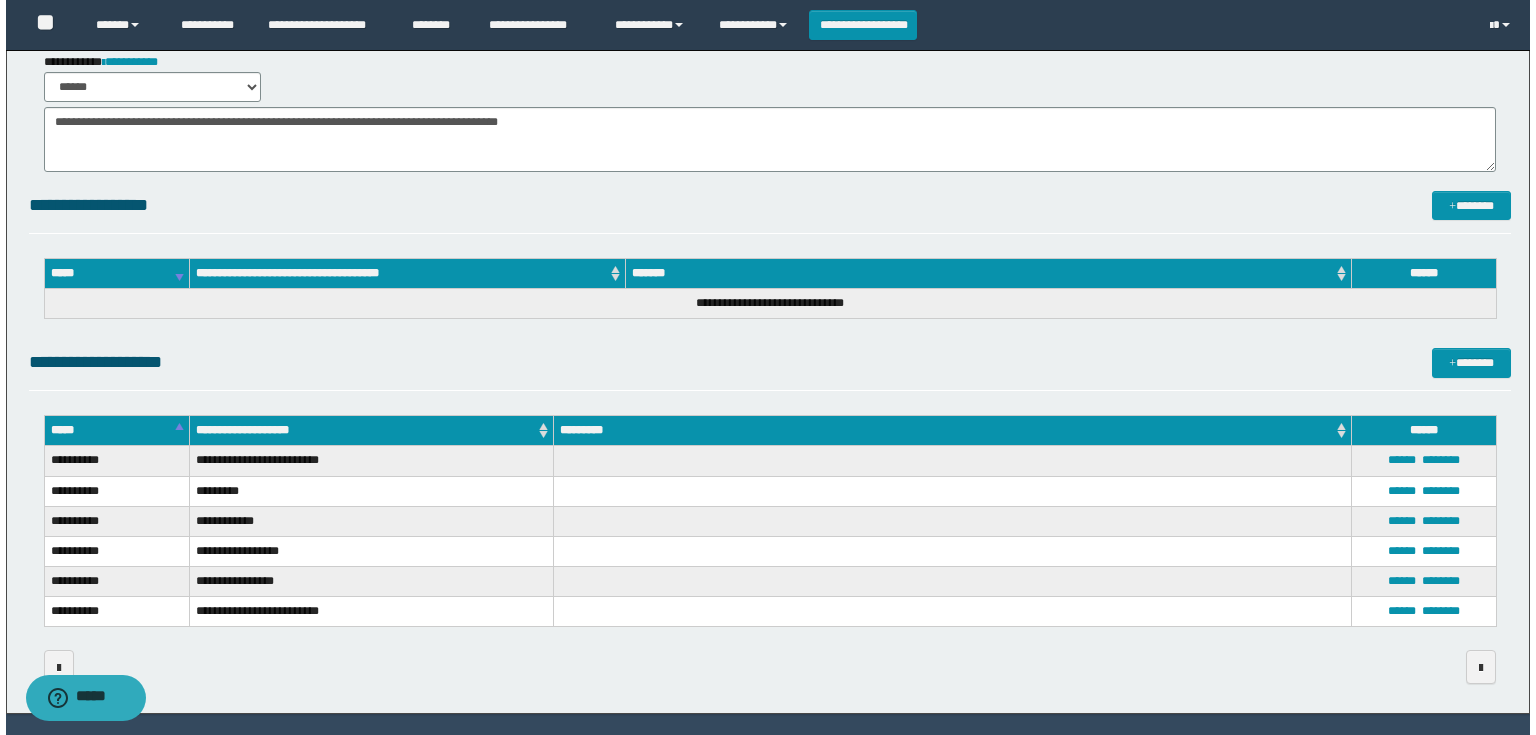scroll, scrollTop: 315, scrollLeft: 0, axis: vertical 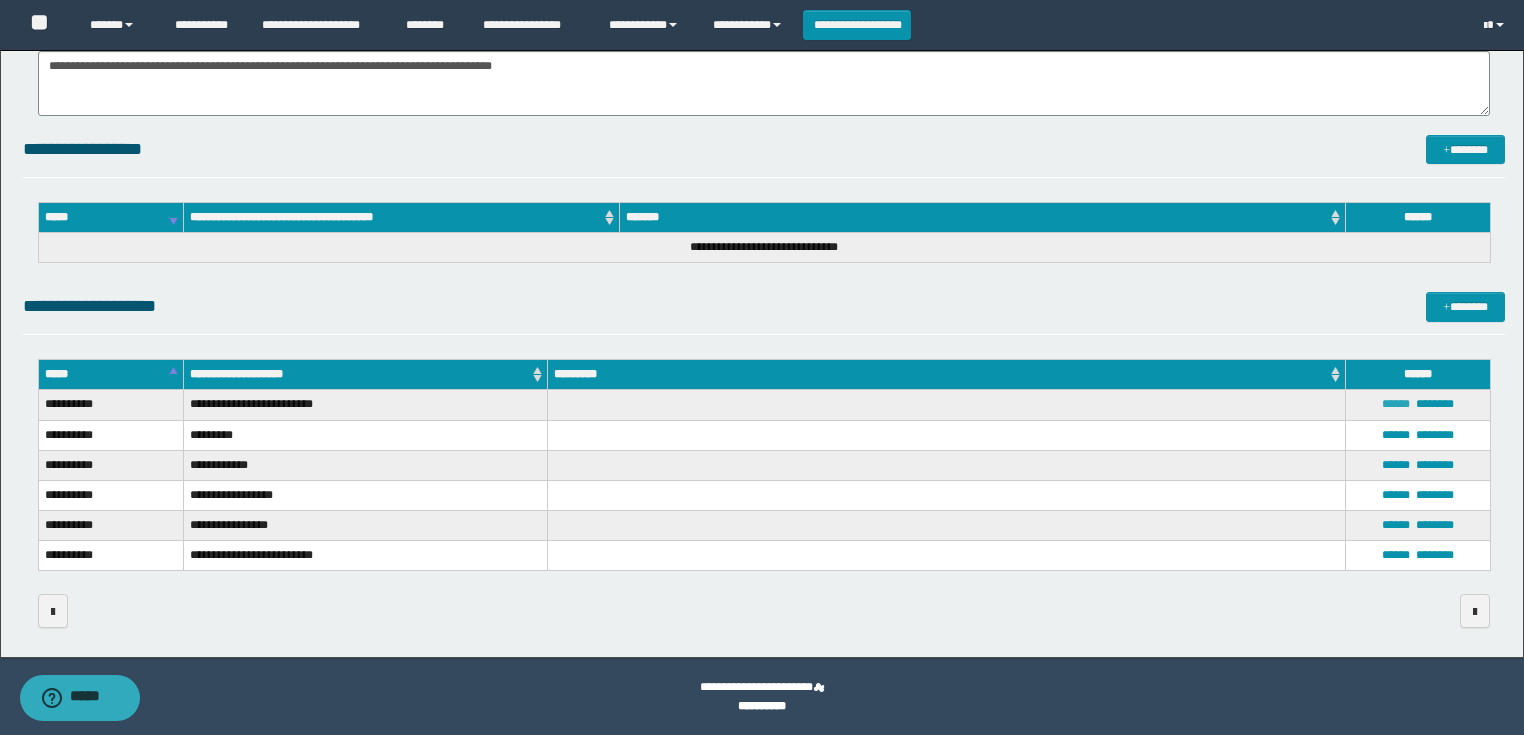 click on "******" at bounding box center (1396, 404) 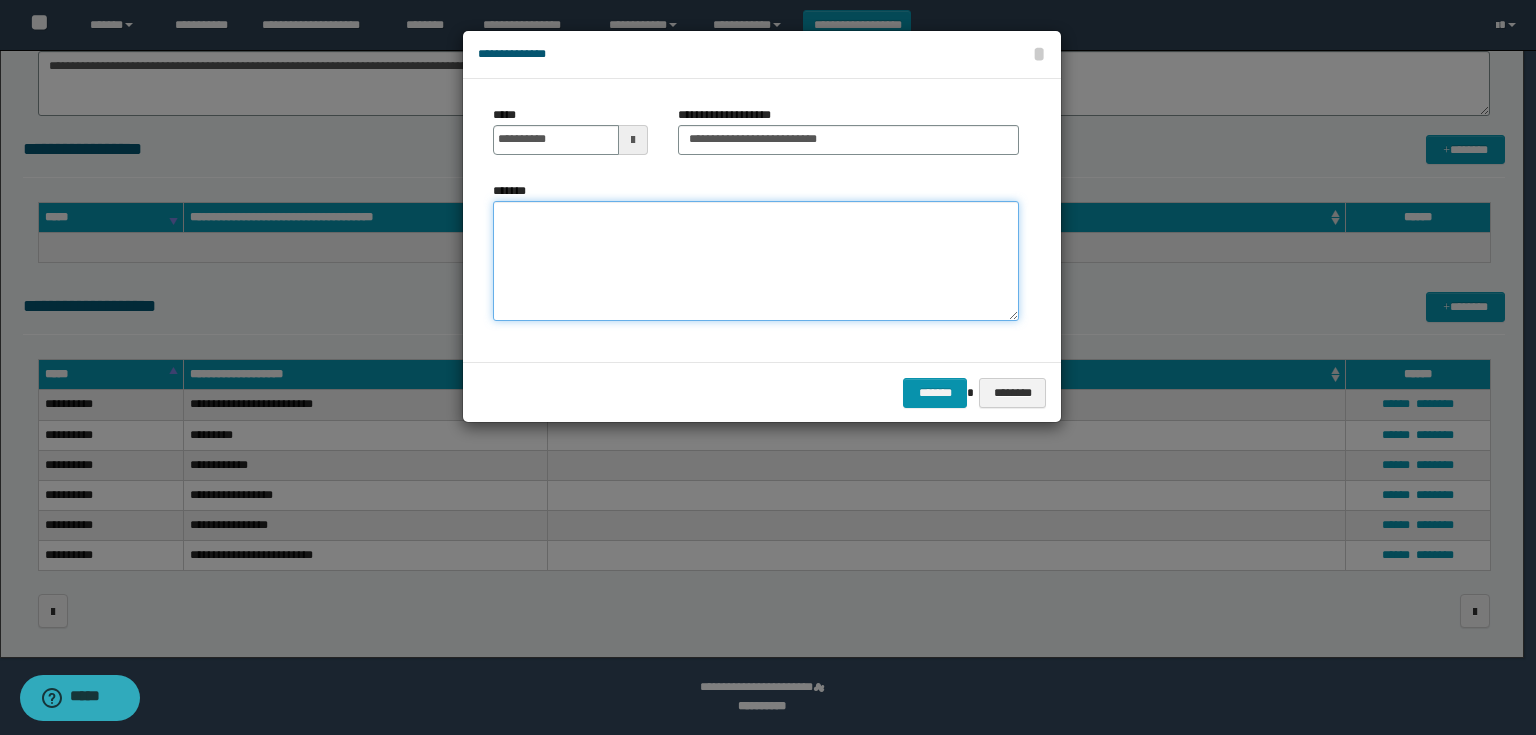 click on "*******" at bounding box center (756, 261) 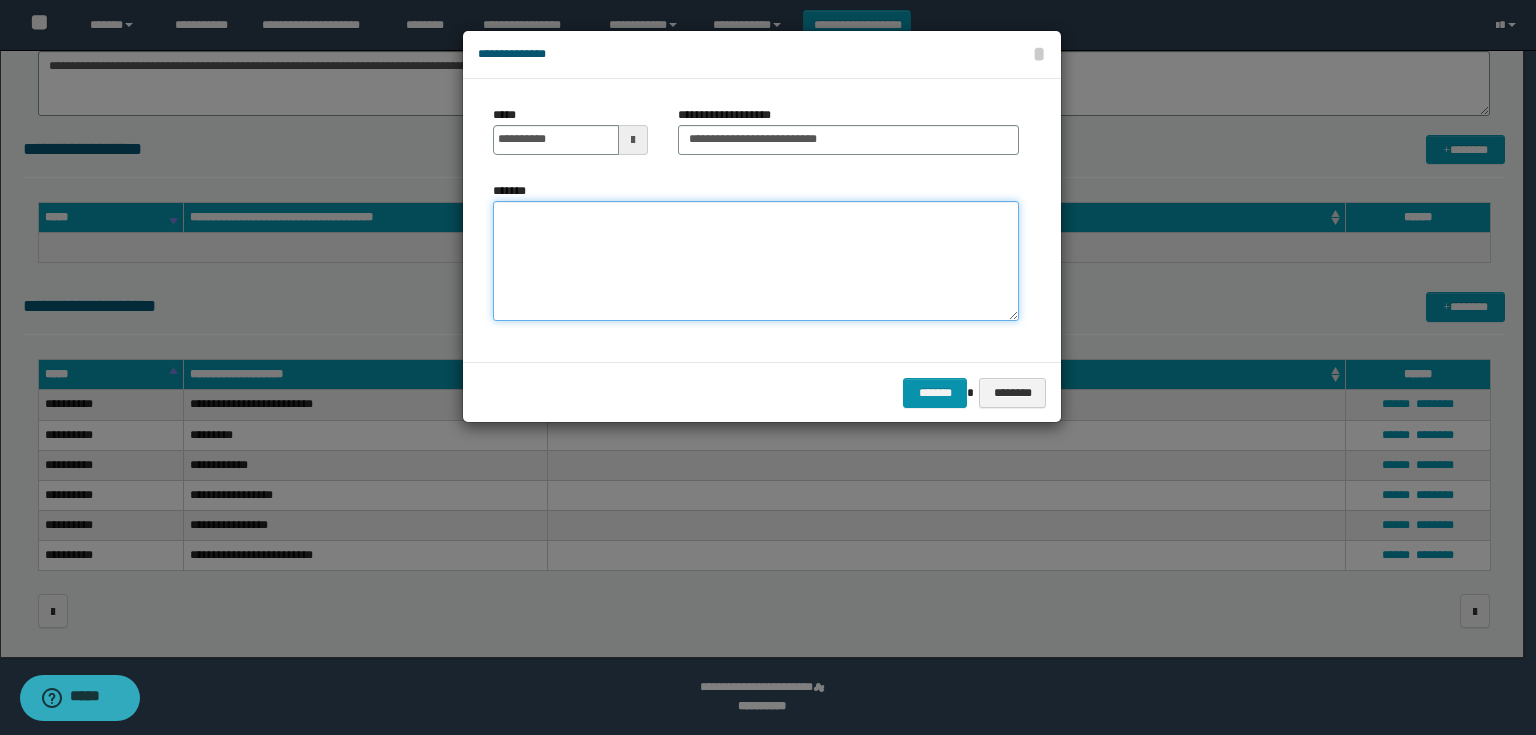 click on "*******" at bounding box center (756, 261) 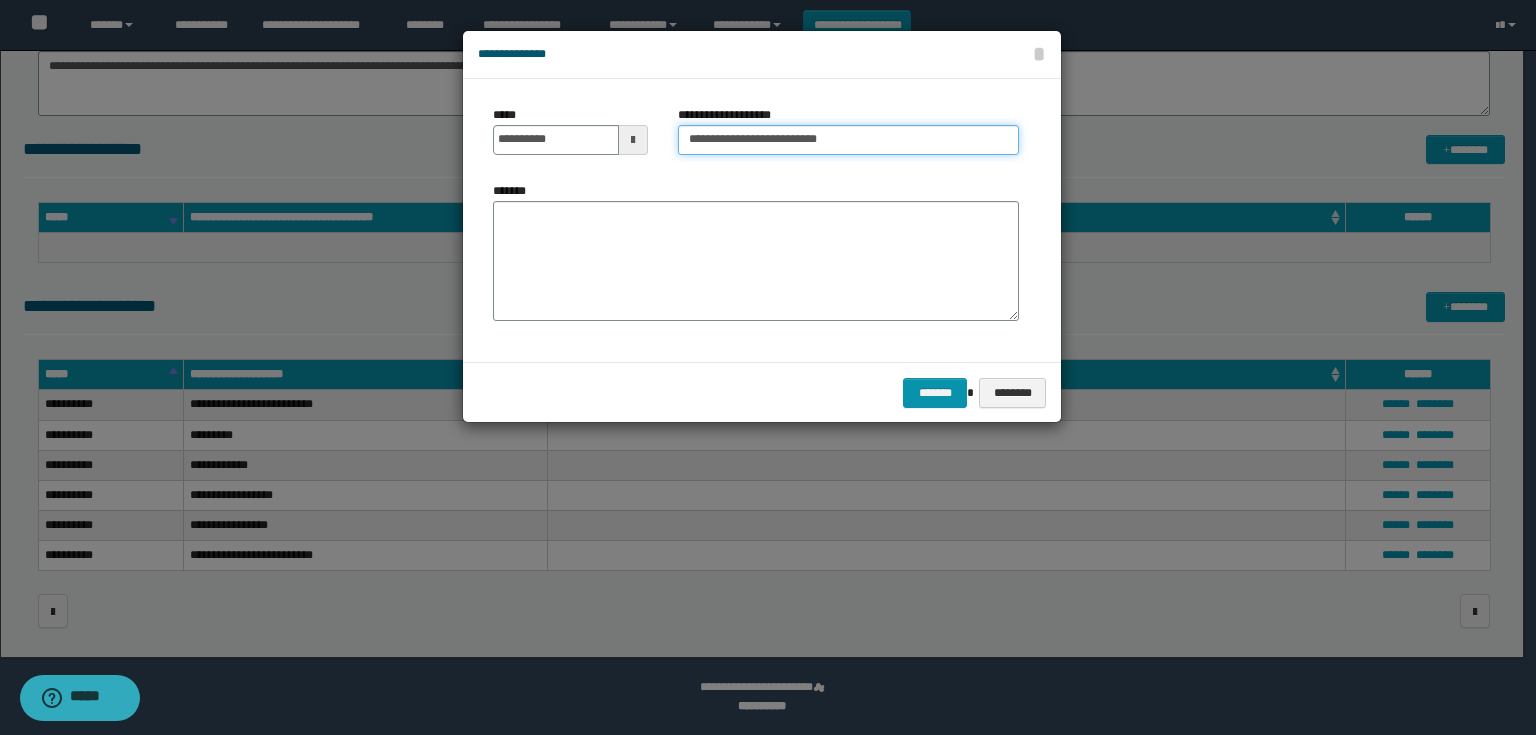 click on "**********" at bounding box center [848, 140] 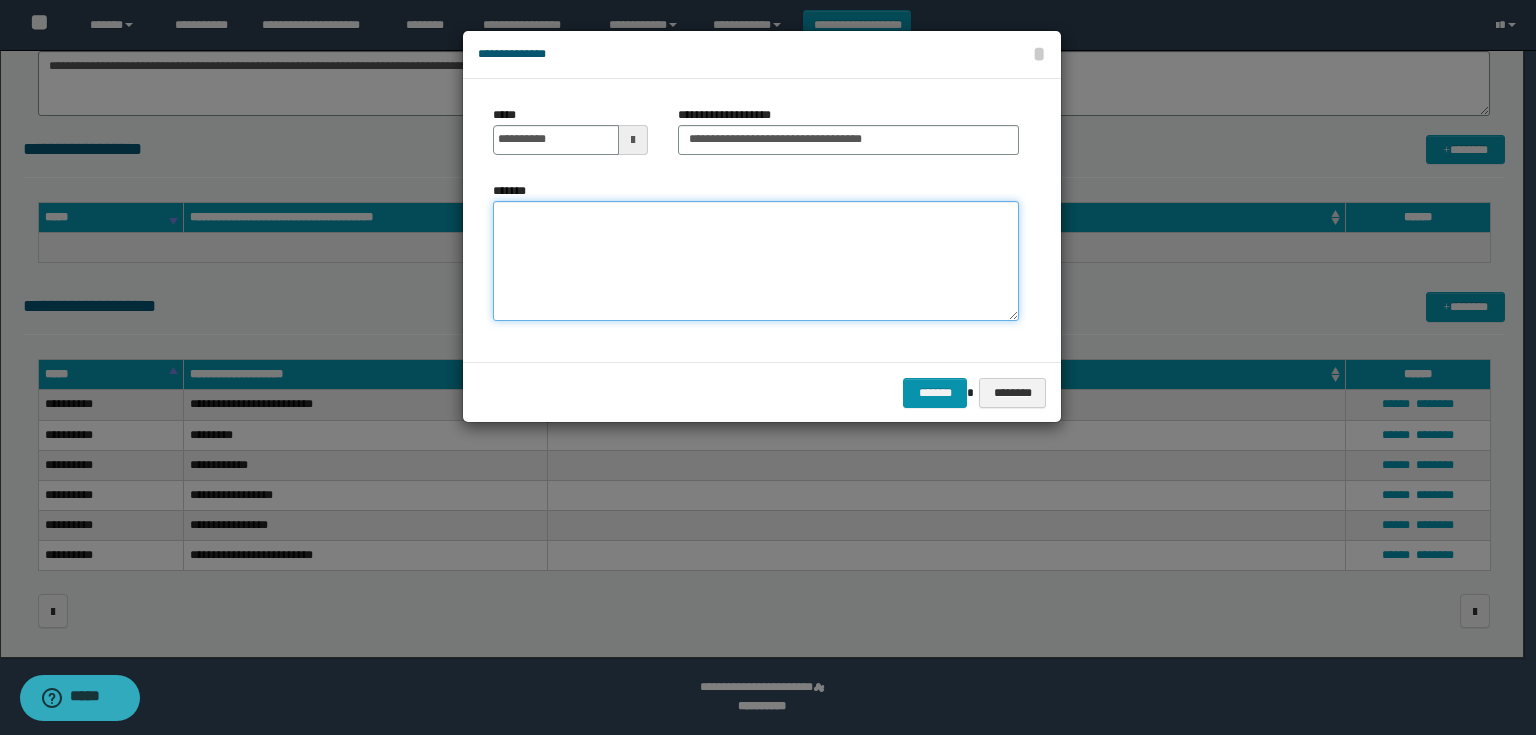 drag, startPoint x: 872, startPoint y: 154, endPoint x: 840, endPoint y: 221, distance: 74.24958 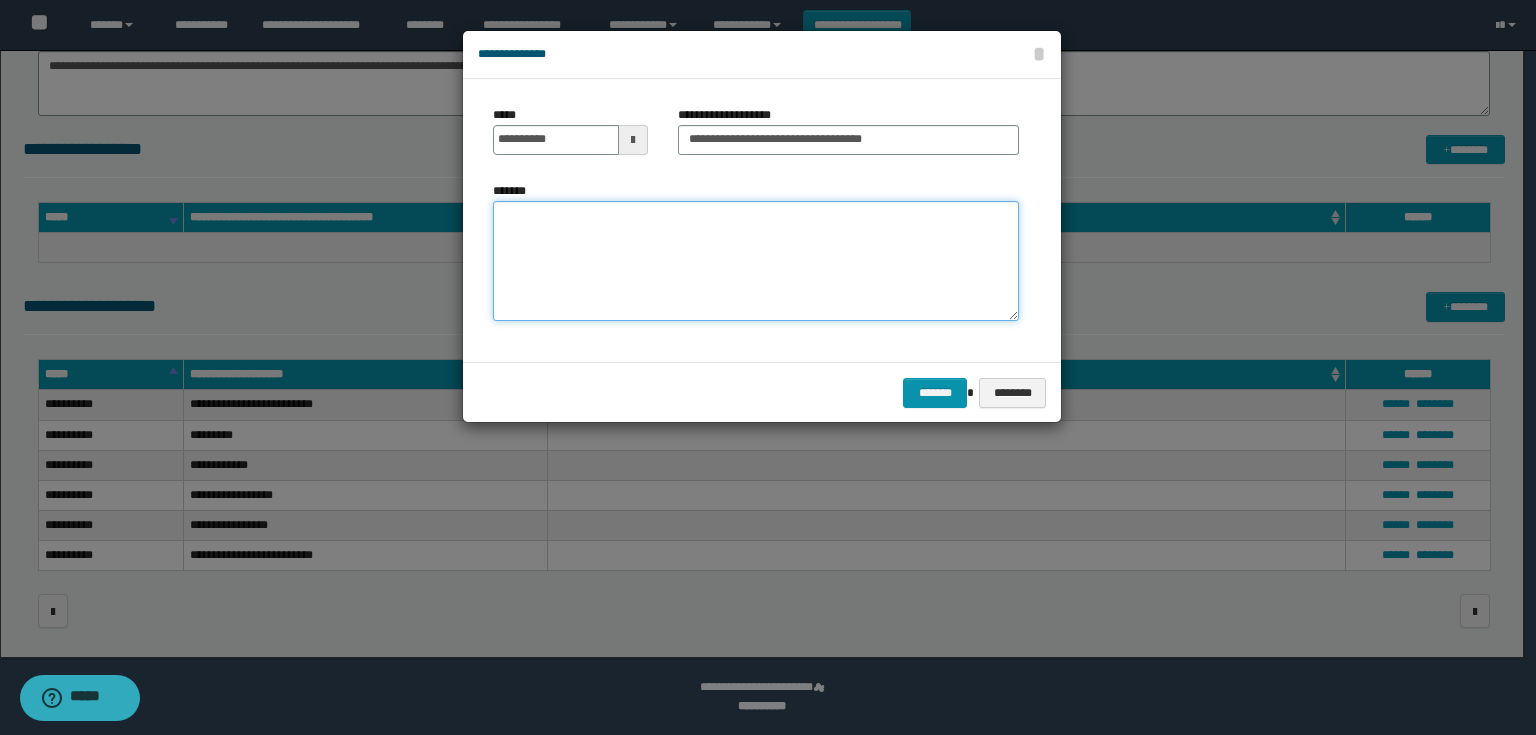 click on "*******" at bounding box center (756, 261) 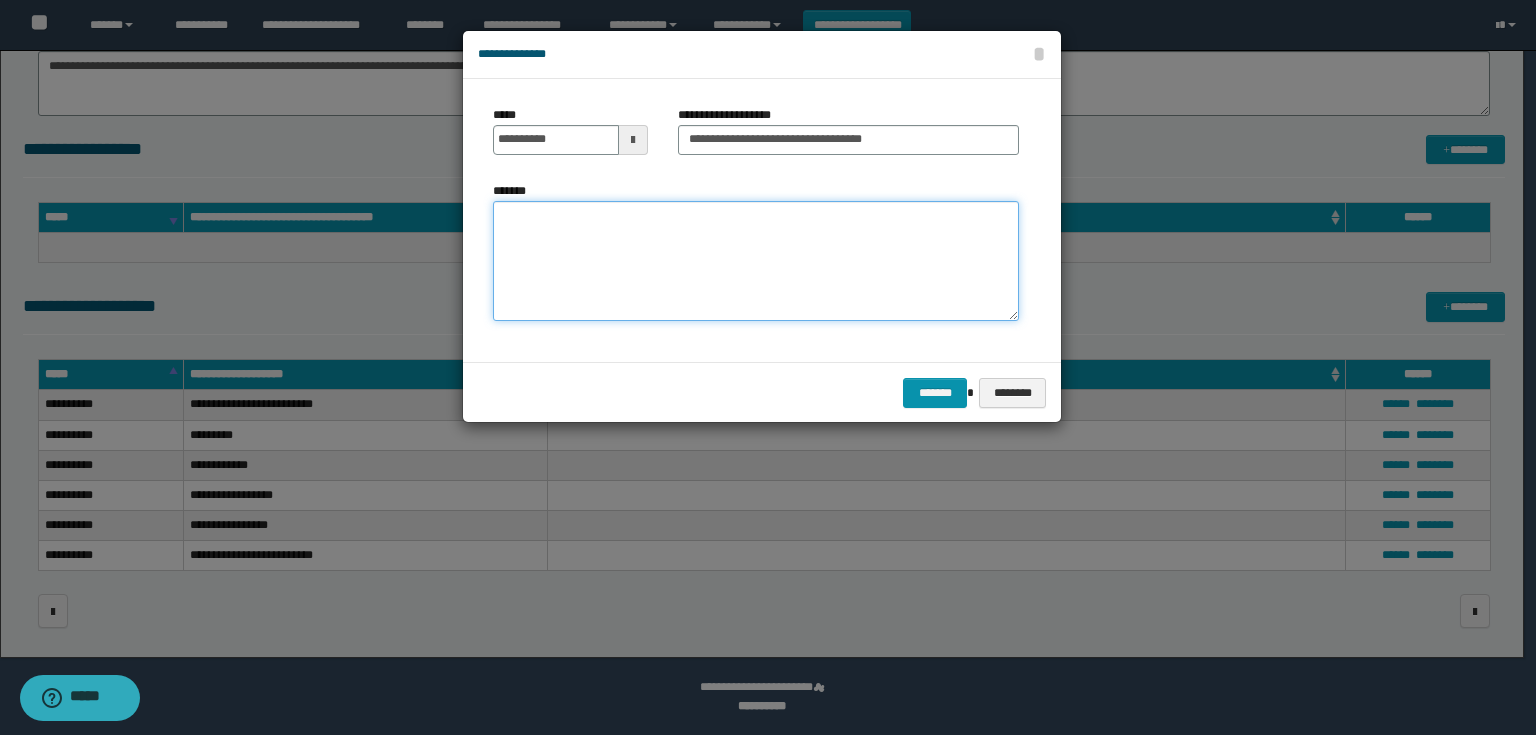 click on "*******" at bounding box center [756, 261] 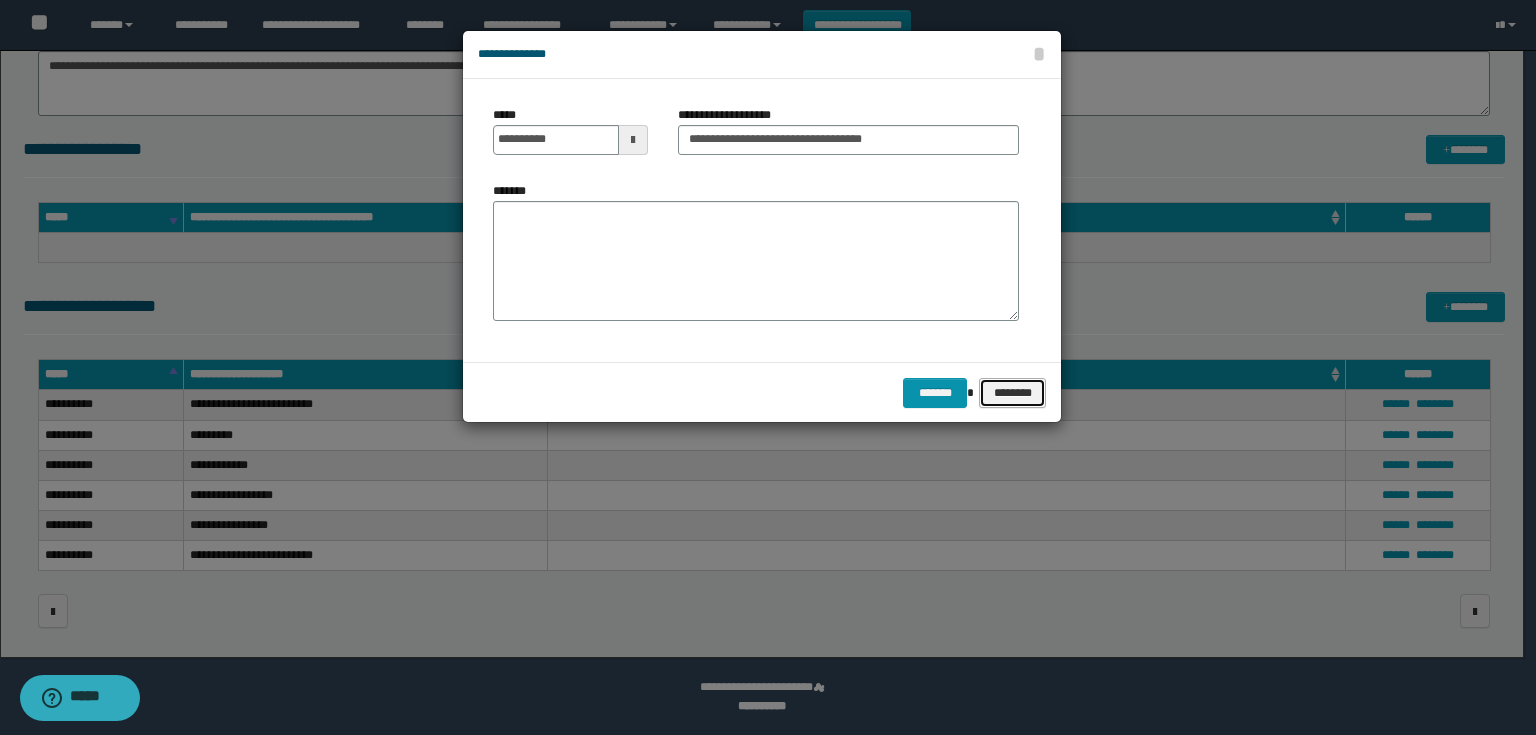 click on "********" at bounding box center [1012, 393] 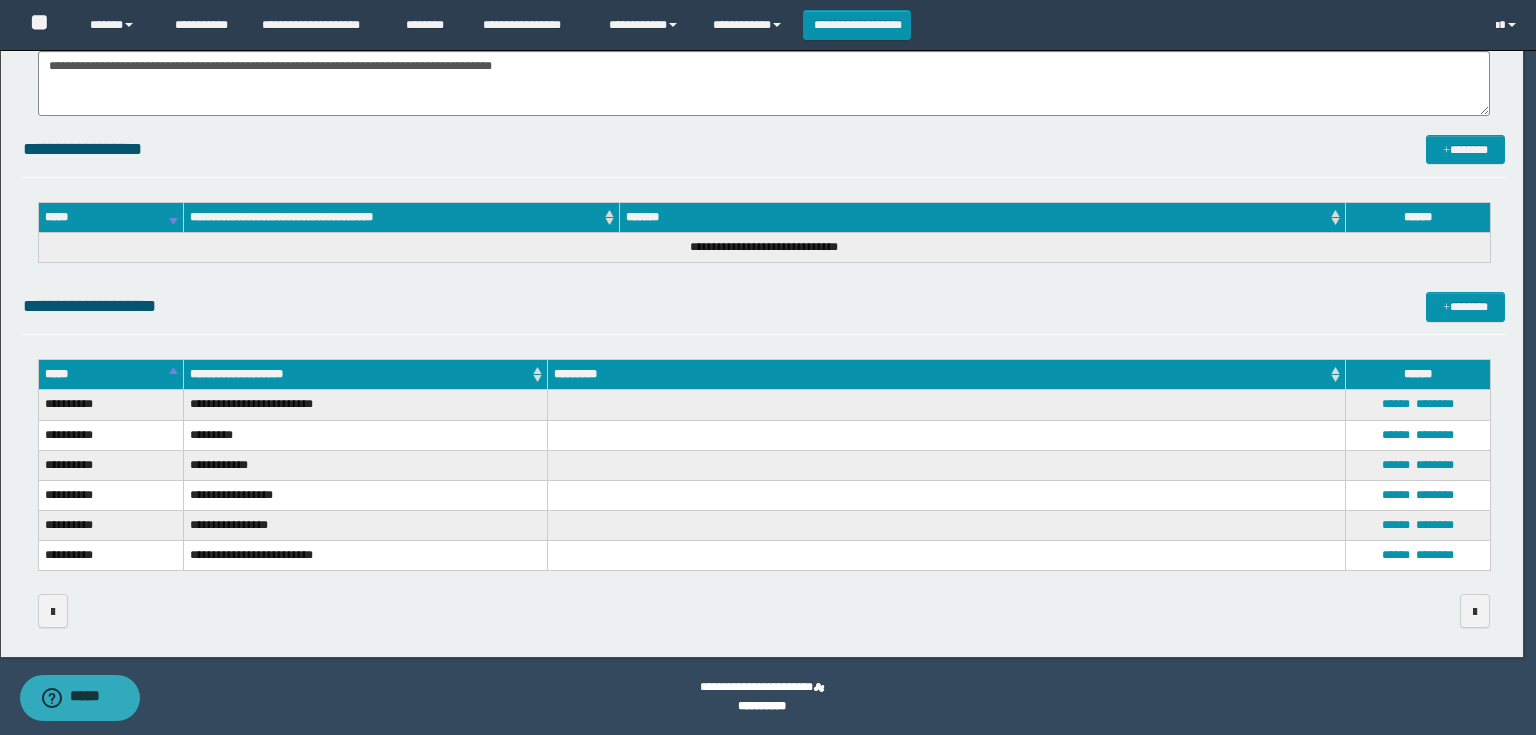 type 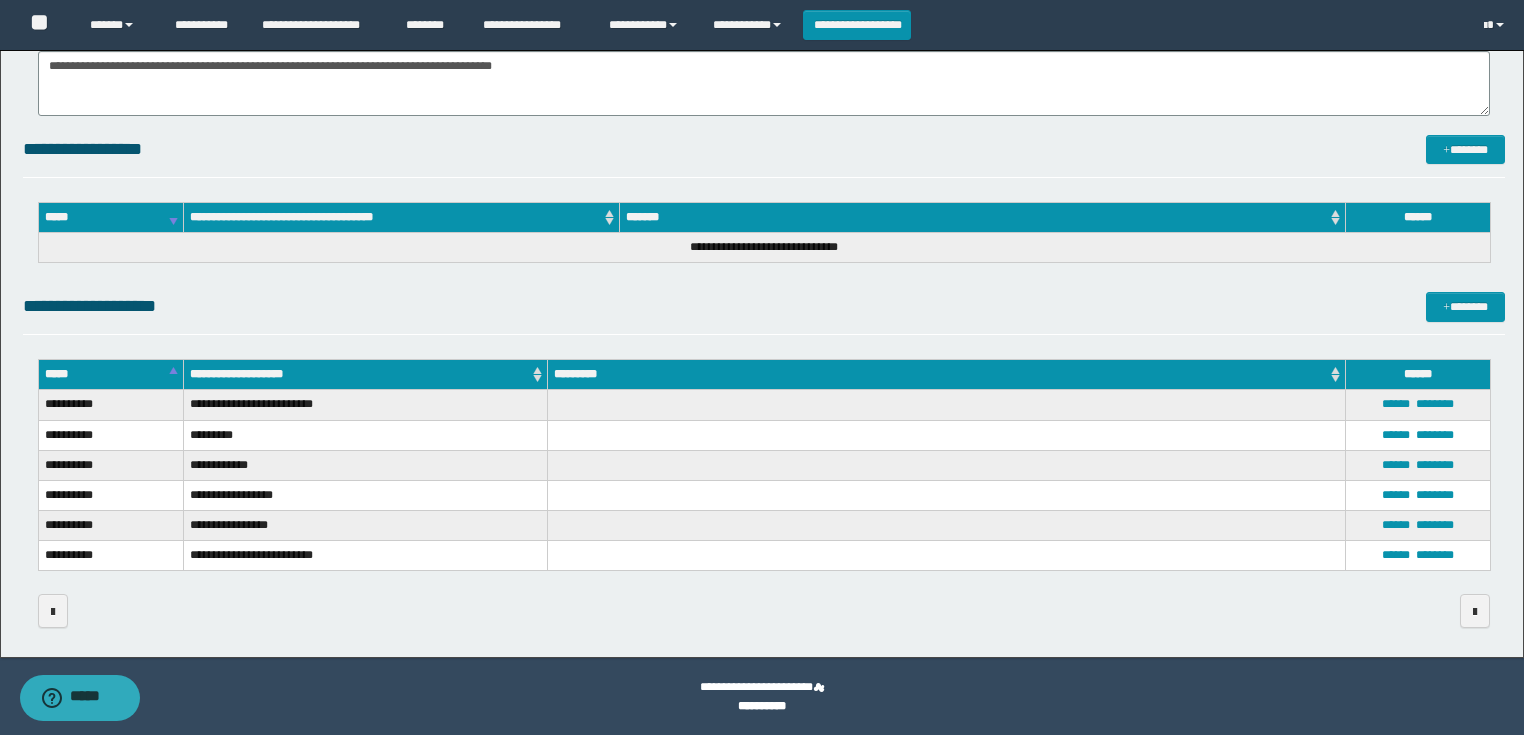 click on "******    ********" at bounding box center (1418, 556) 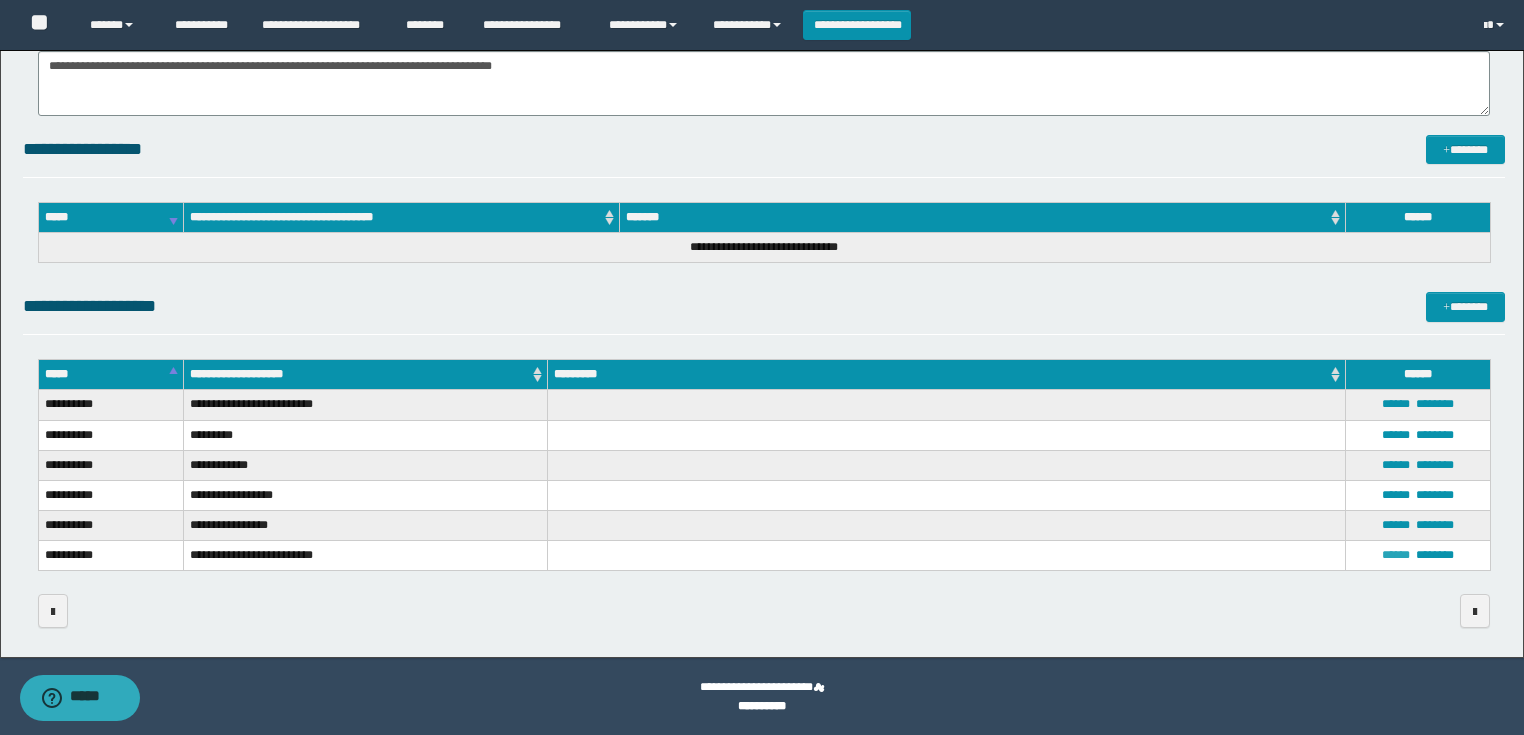 click on "******" at bounding box center (1396, 555) 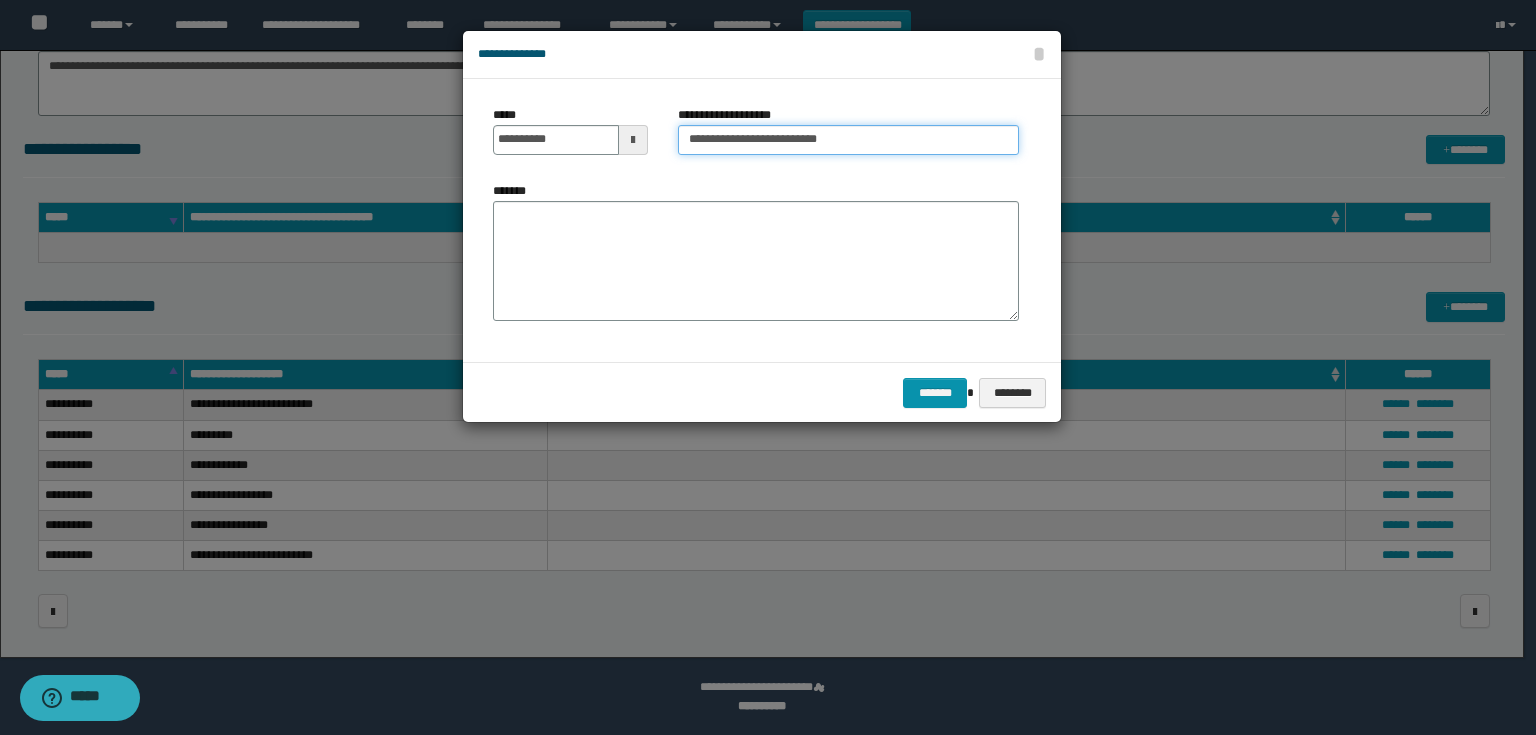 click on "**********" at bounding box center (848, 140) 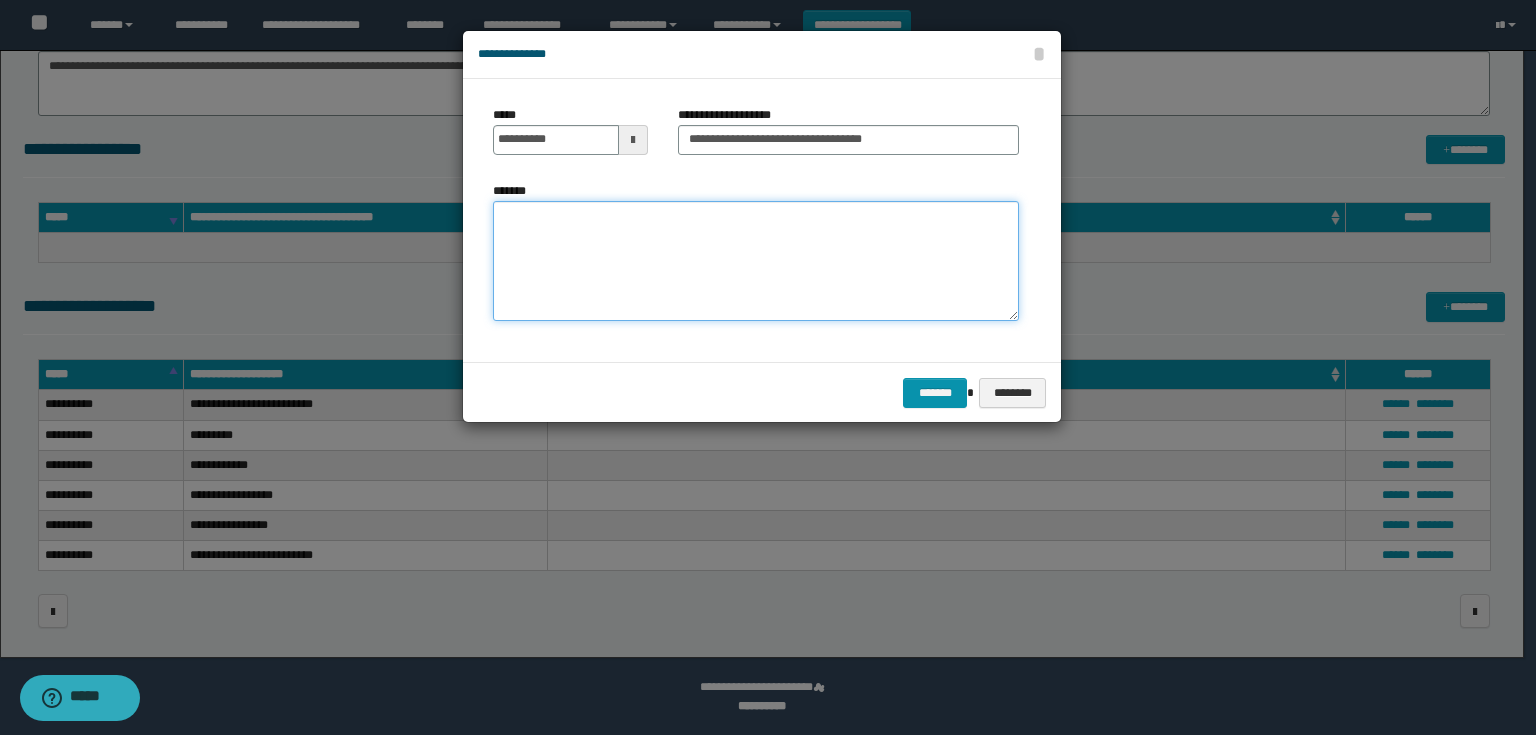 click on "*******" at bounding box center [756, 261] 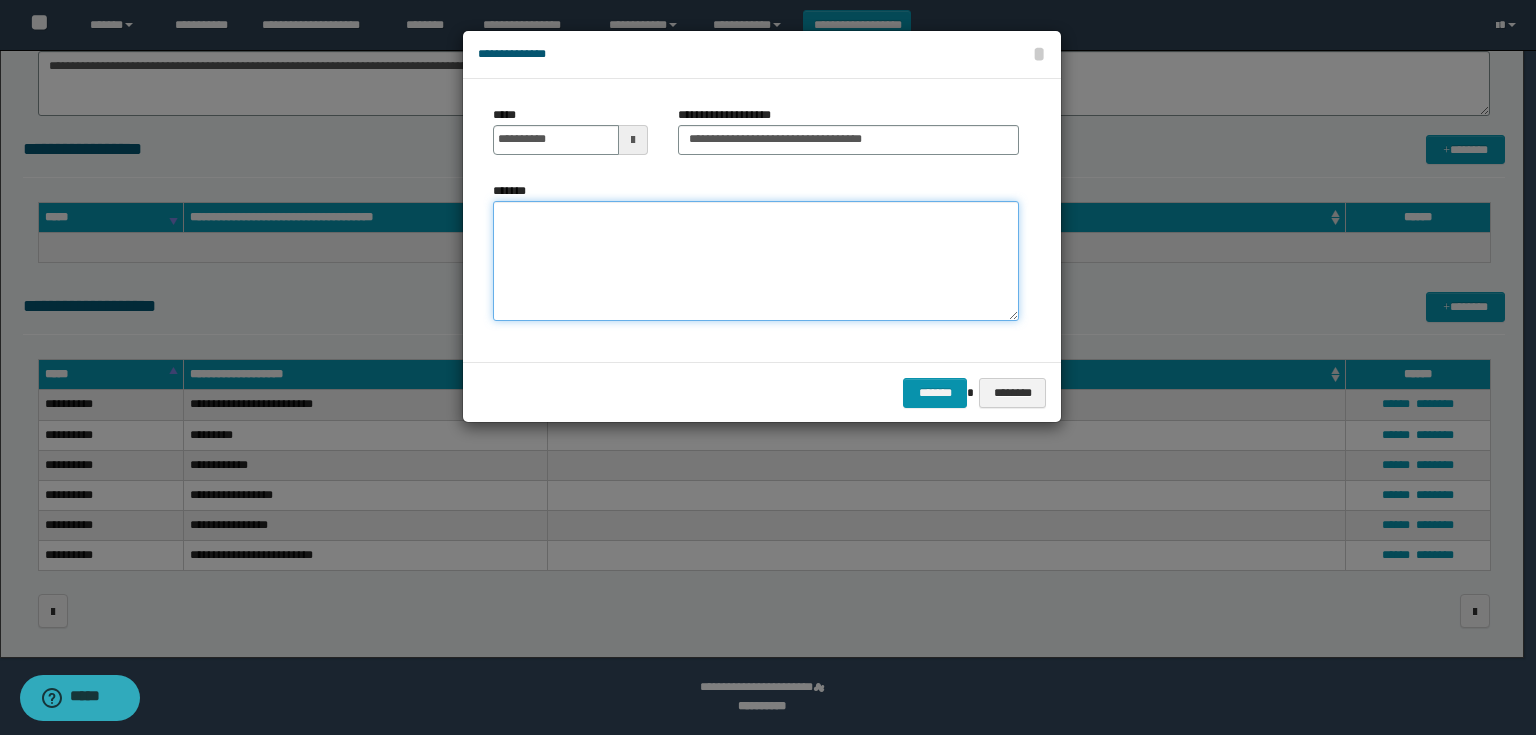 paste on "*" 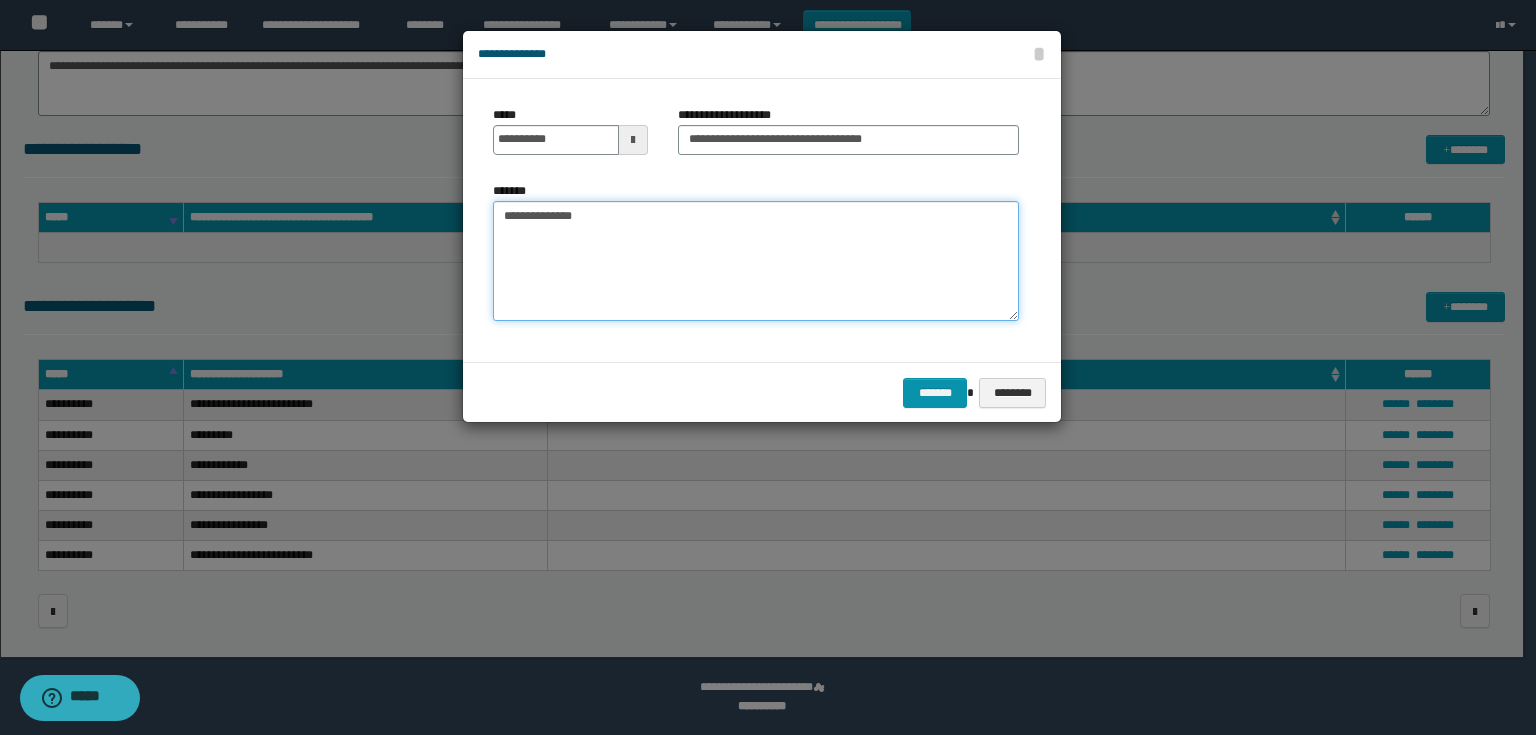 type on "**********" 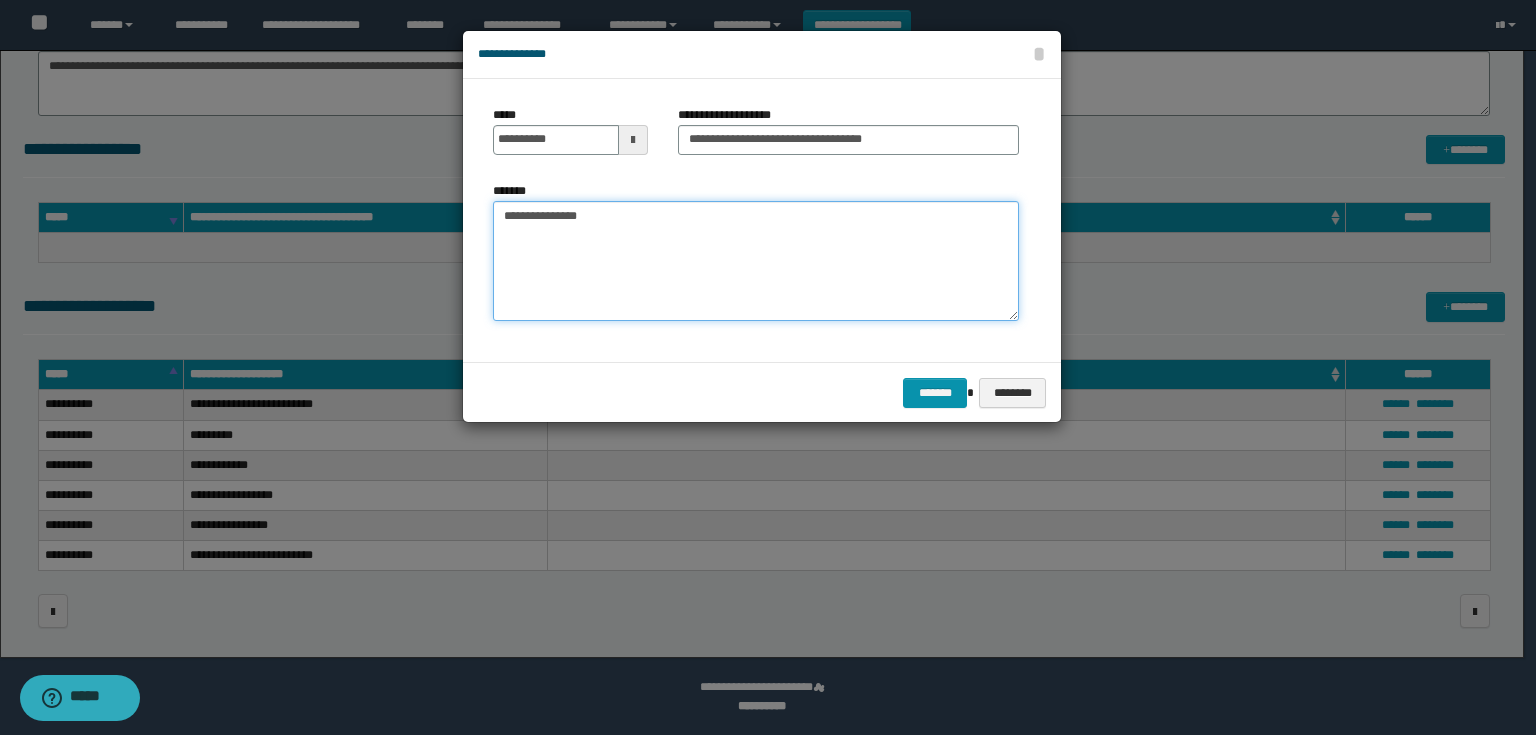 drag, startPoint x: 823, startPoint y: 270, endPoint x: 337, endPoint y: 200, distance: 491.0153 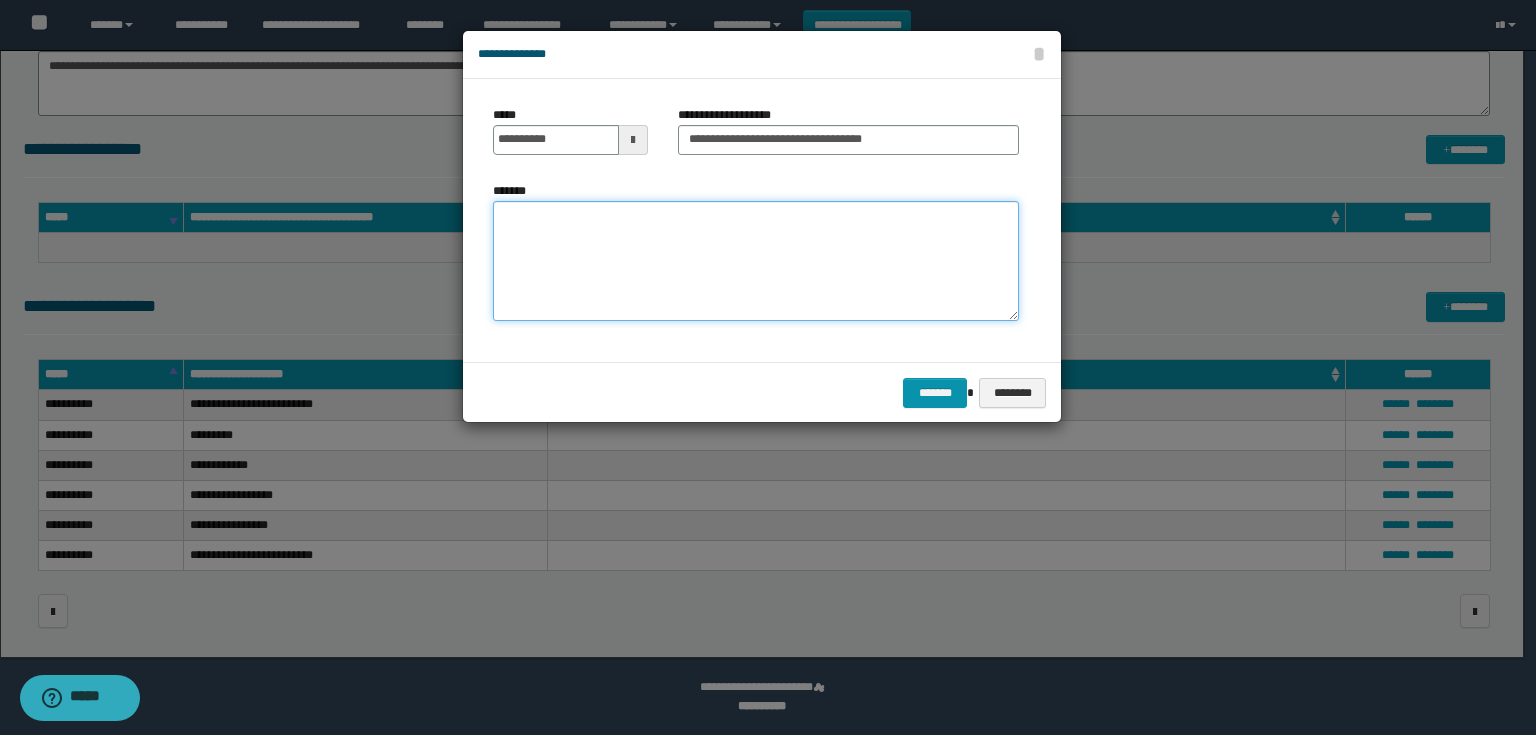 paste on "*" 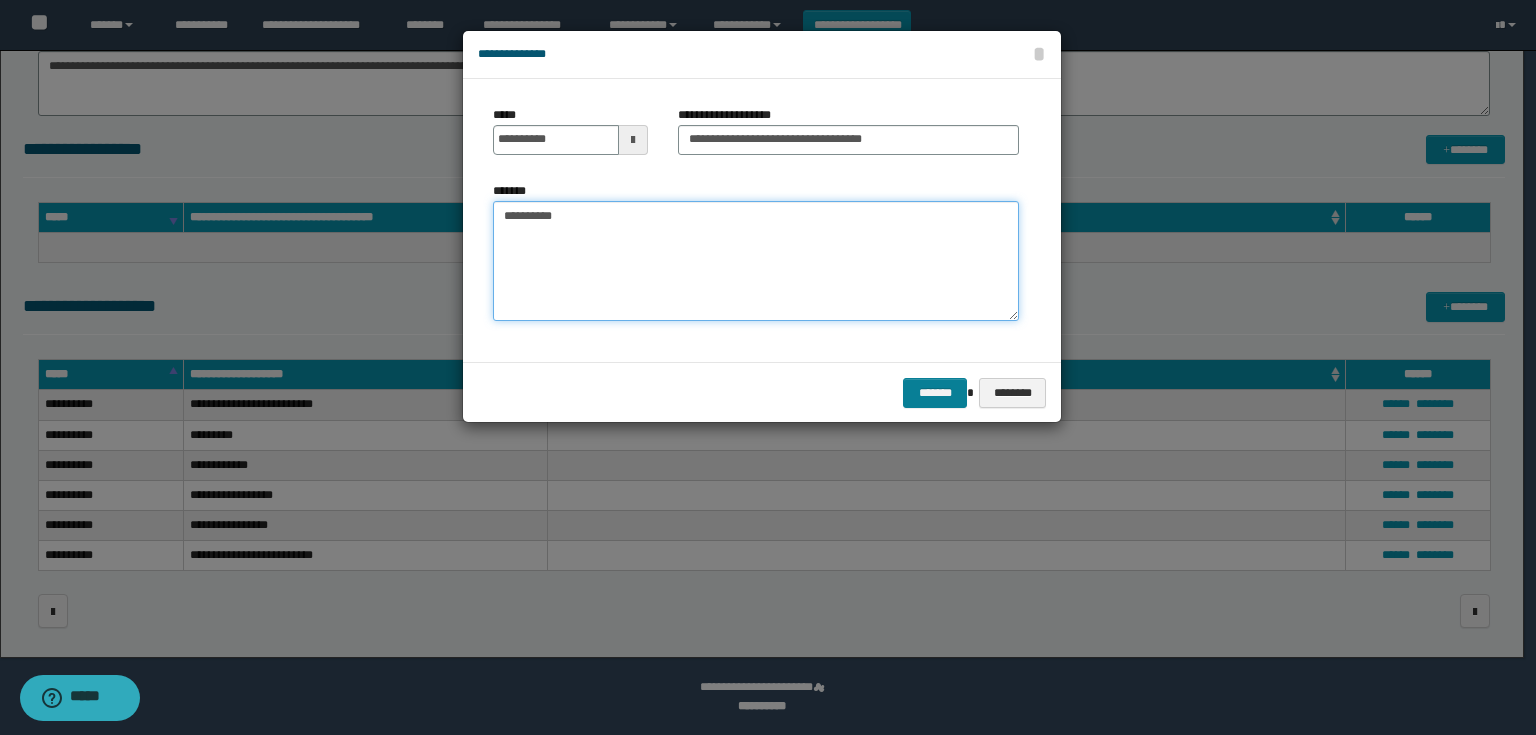 type on "*********" 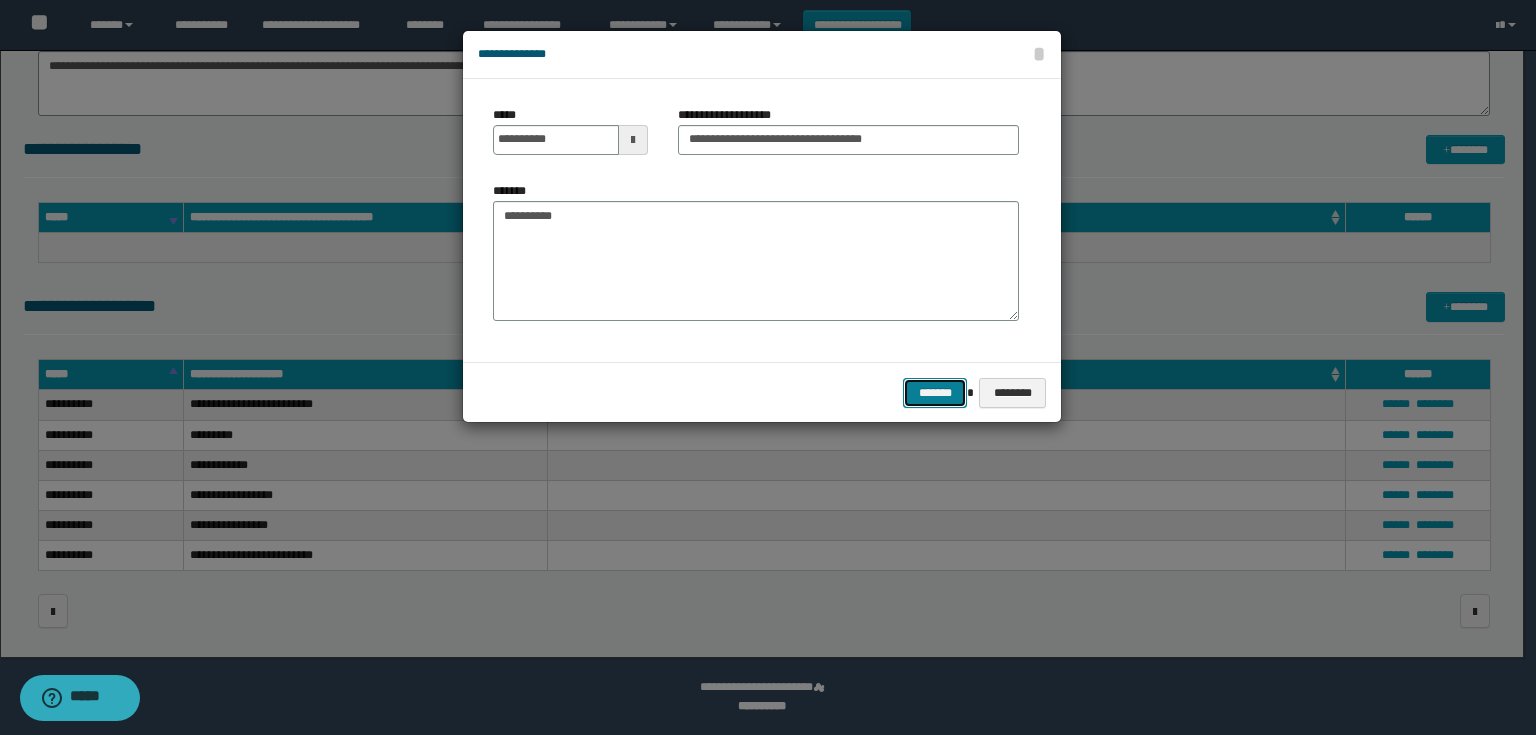 click on "*******" at bounding box center (935, 393) 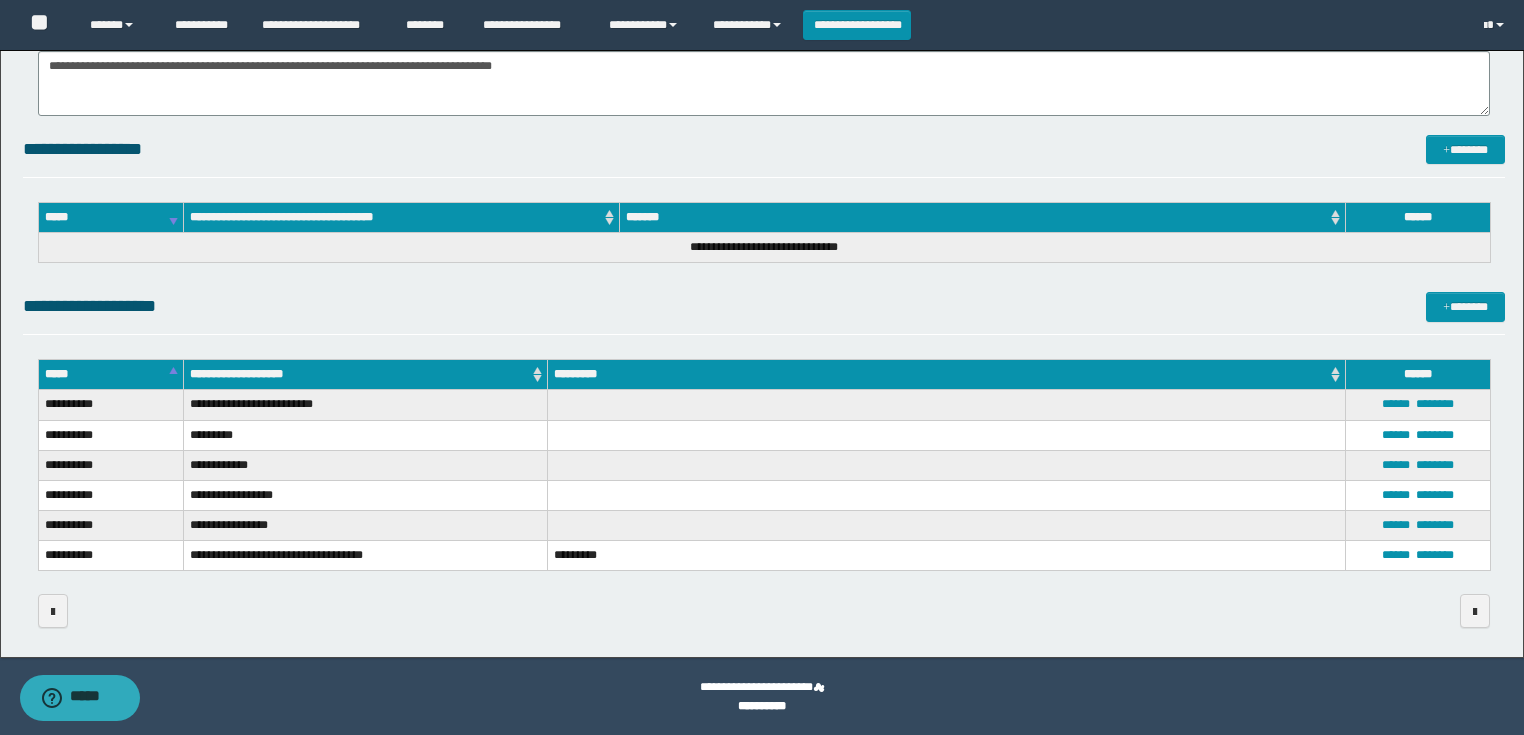 click on "******    ********" at bounding box center [1418, 405] 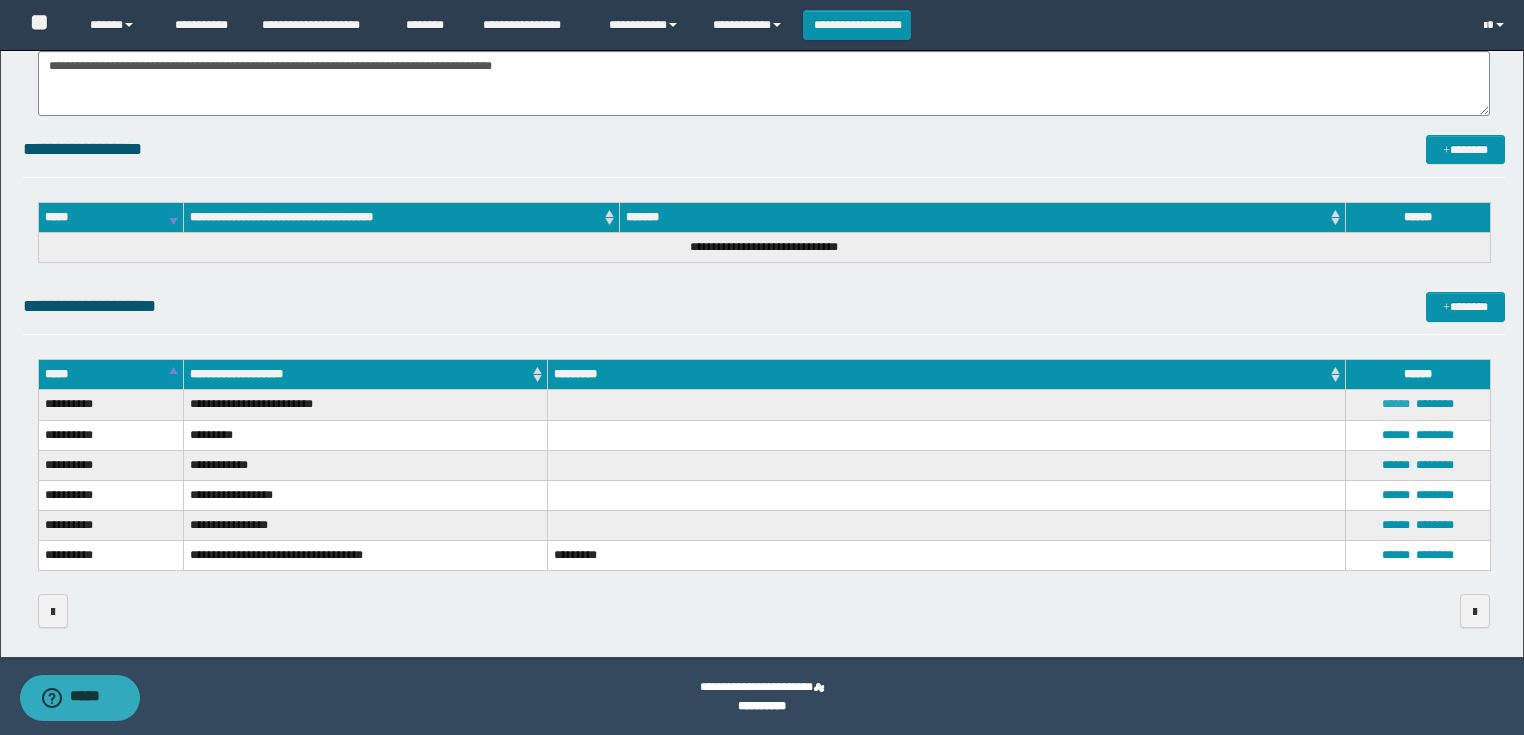 click on "******" at bounding box center [1396, 404] 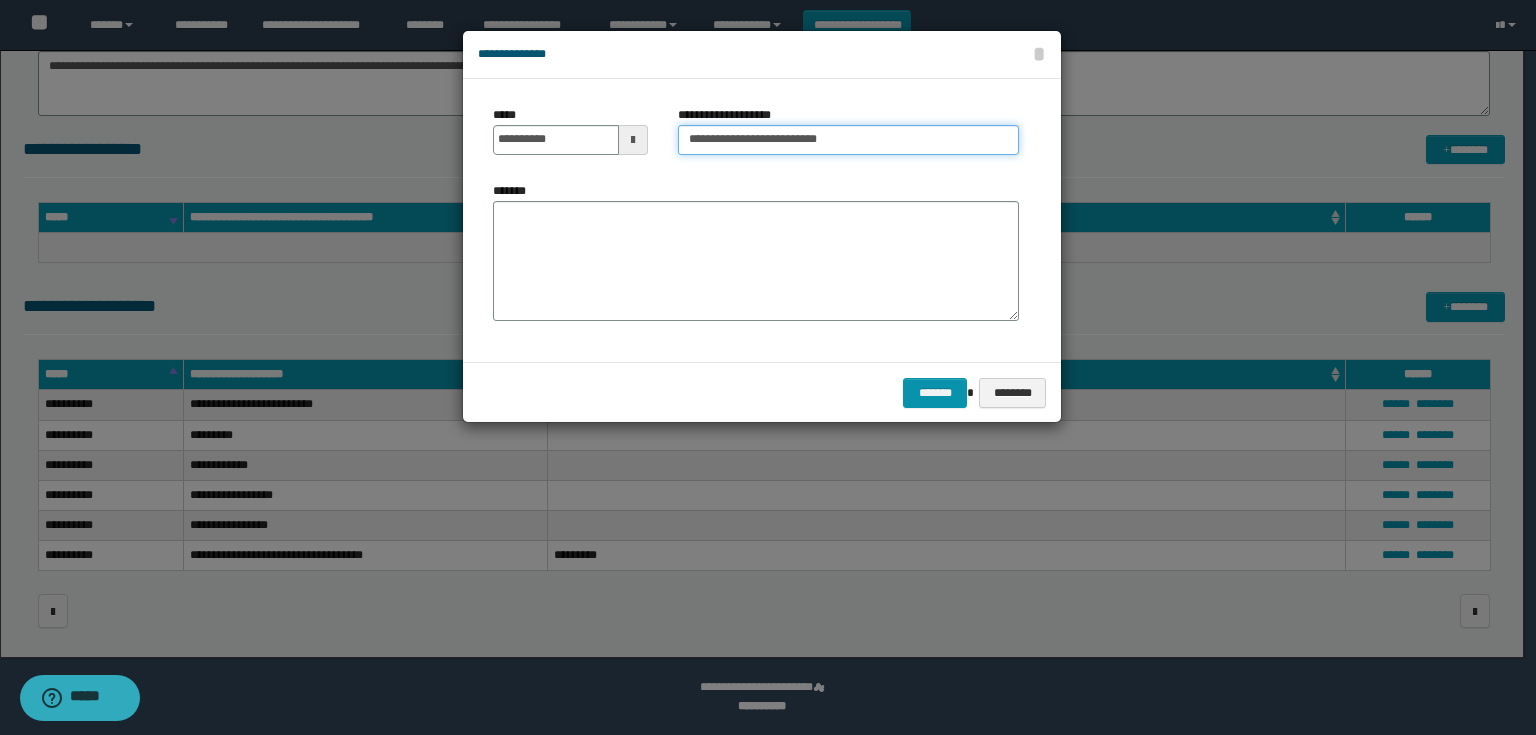 click on "**********" at bounding box center [848, 140] 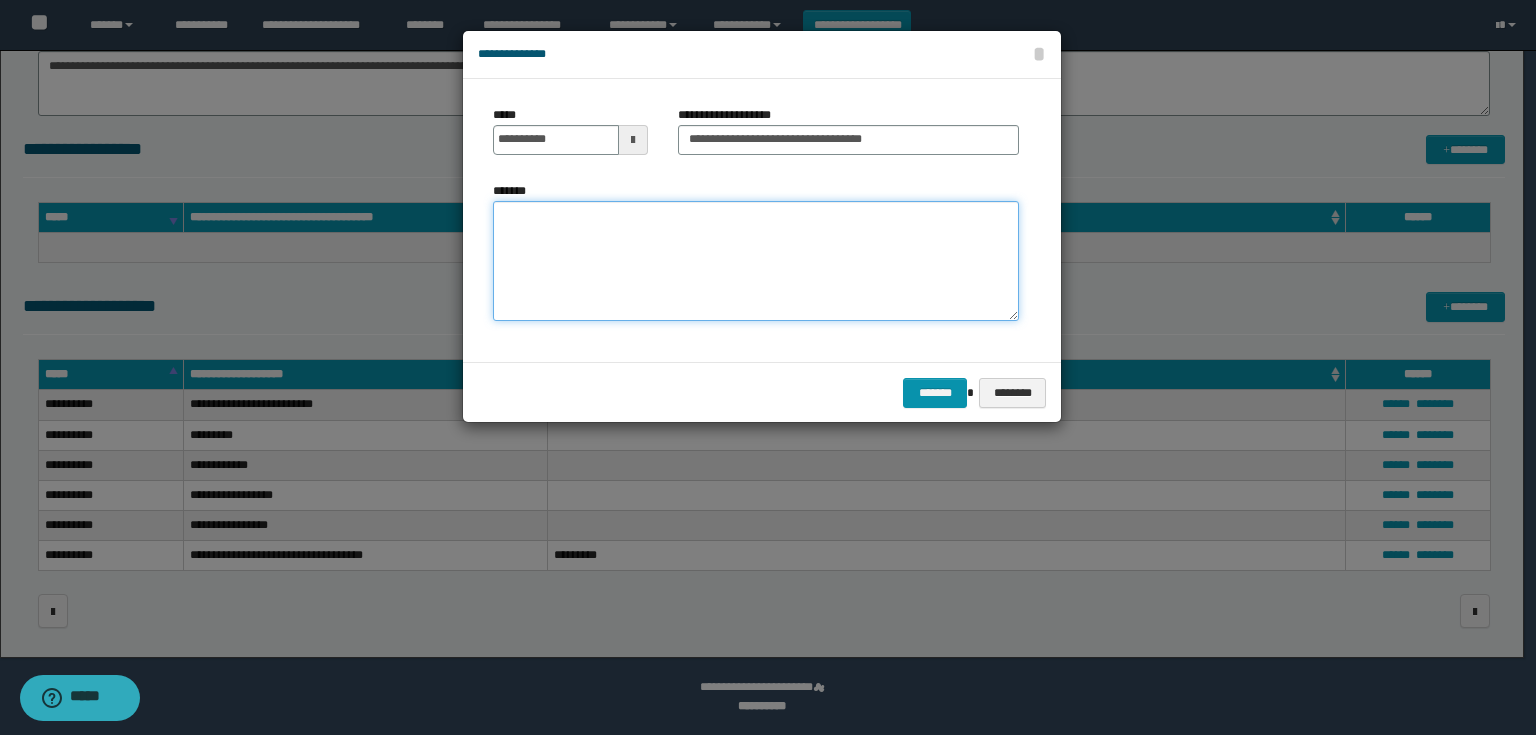 click on "*******" at bounding box center (756, 261) 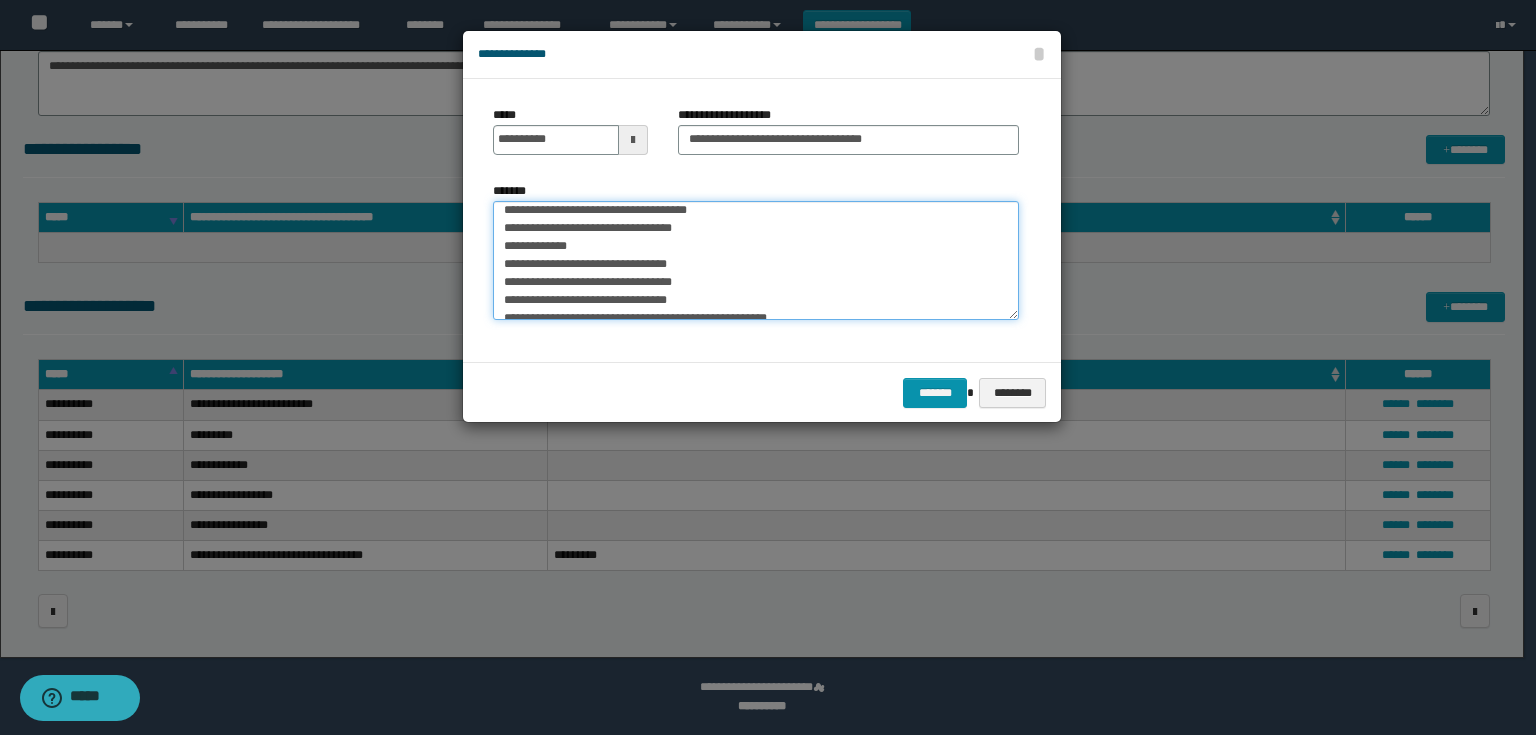 scroll, scrollTop: 0, scrollLeft: 0, axis: both 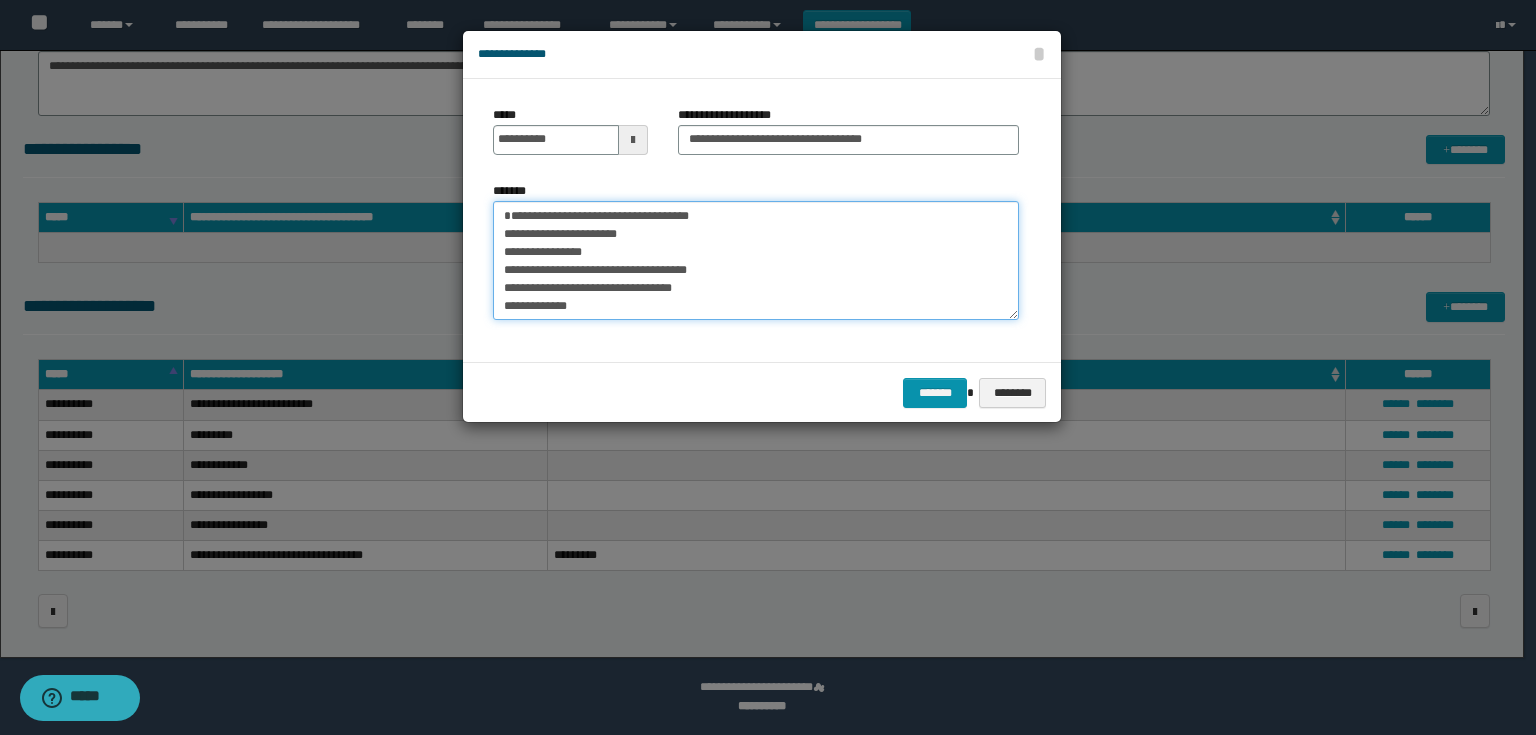 drag, startPoint x: 621, startPoint y: 252, endPoint x: 478, endPoint y: 239, distance: 143.58969 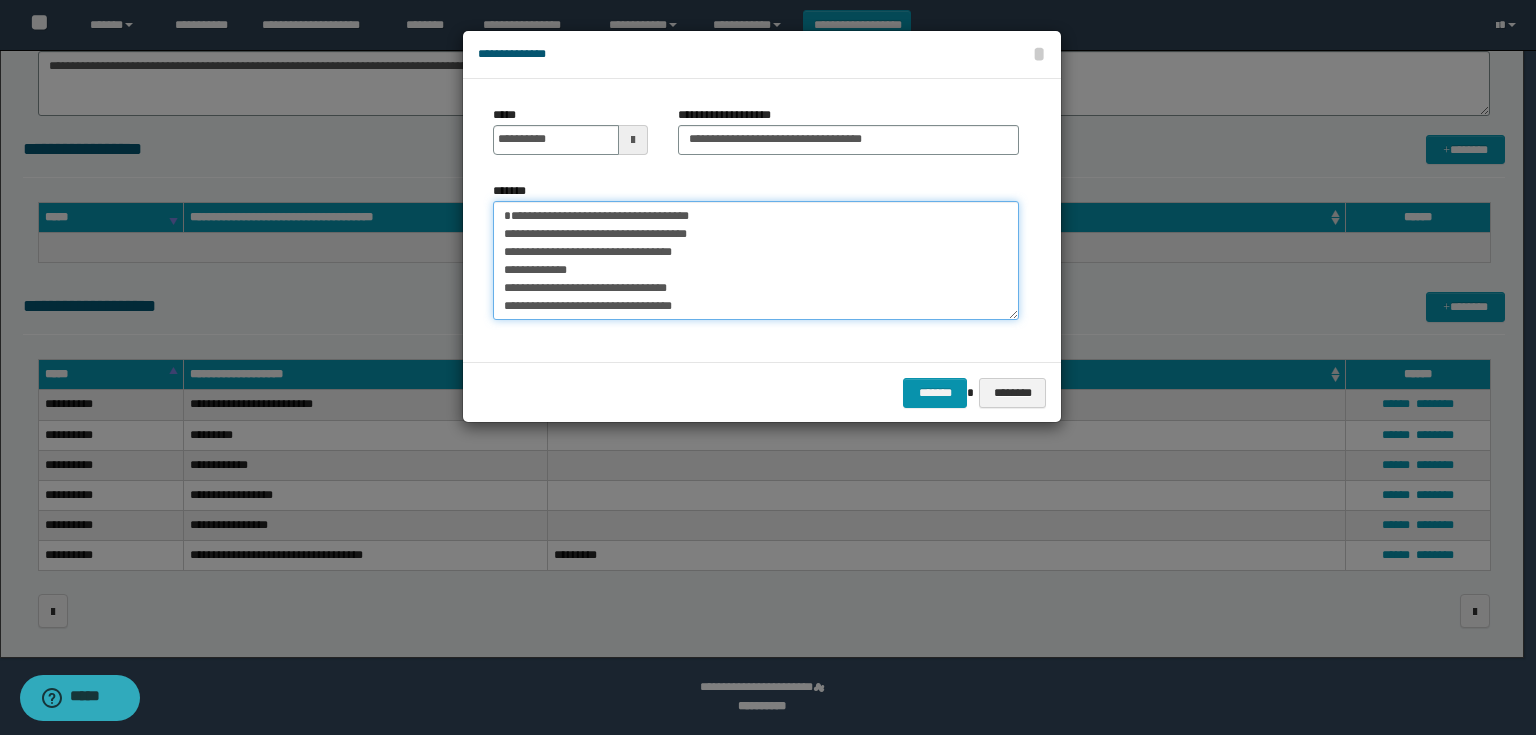 drag, startPoint x: 737, startPoint y: 213, endPoint x: 685, endPoint y: 217, distance: 52.153618 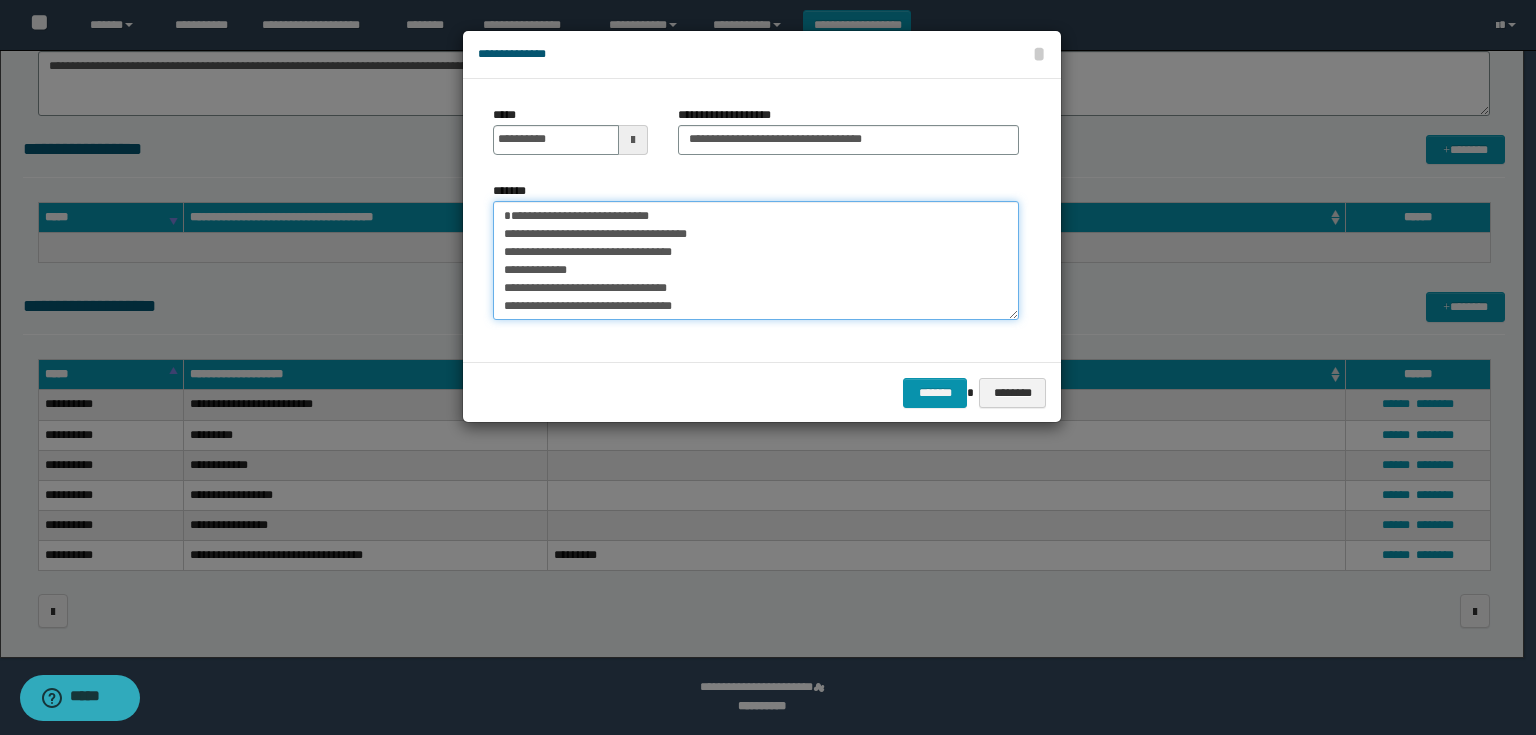 drag, startPoint x: 716, startPoint y: 232, endPoint x: 675, endPoint y: 238, distance: 41.4367 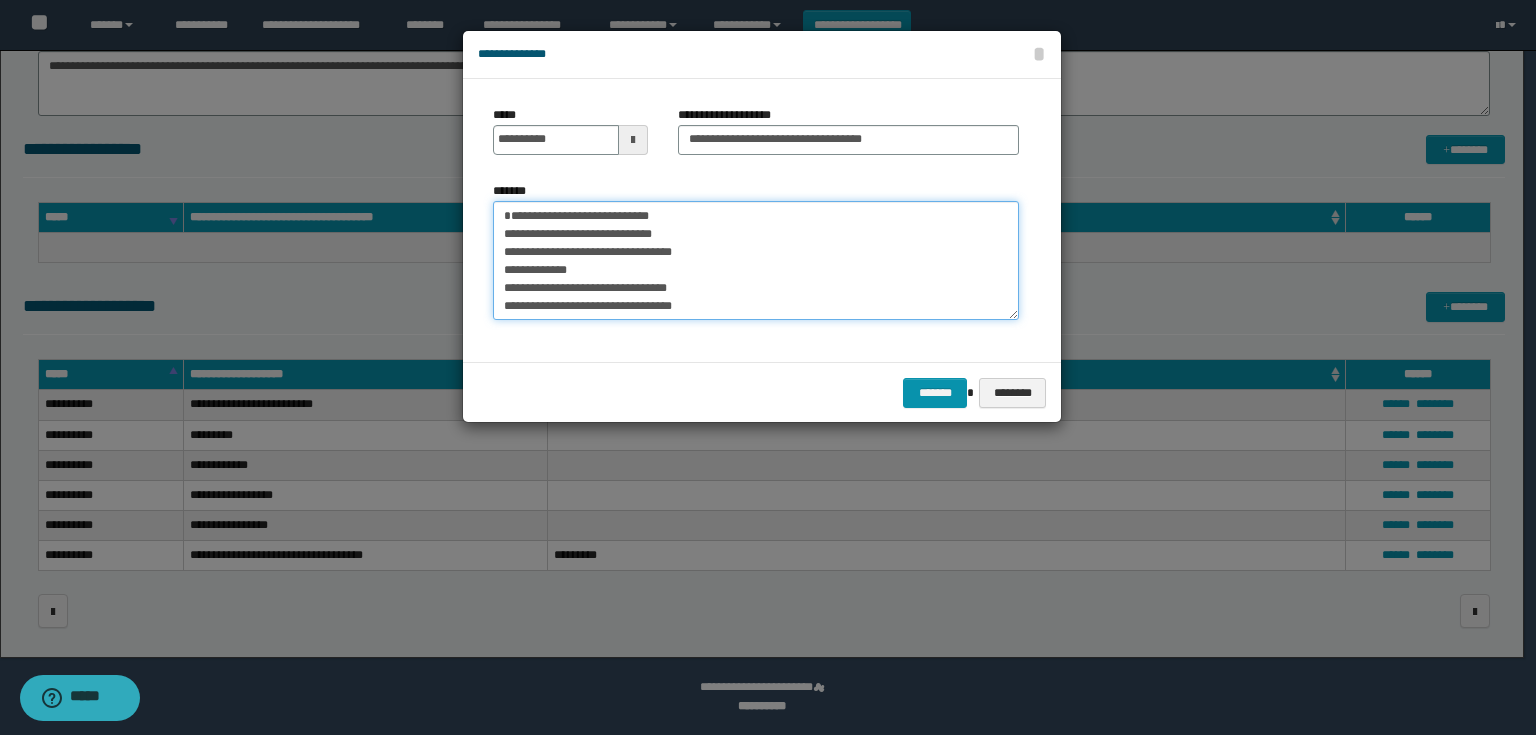 drag, startPoint x: 595, startPoint y: 272, endPoint x: 488, endPoint y: 251, distance: 109.041275 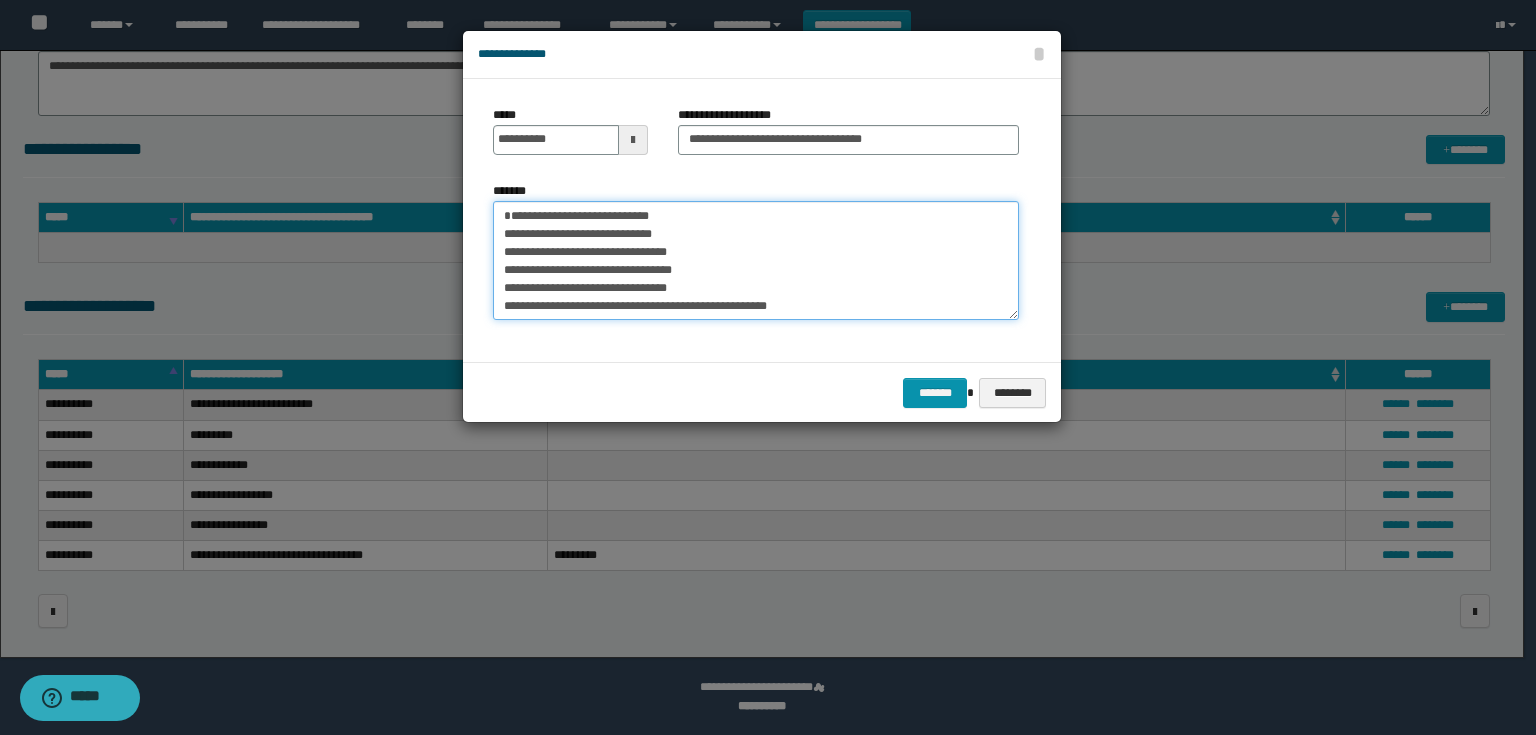 drag, startPoint x: 692, startPoint y: 269, endPoint x: 532, endPoint y: 275, distance: 160.11246 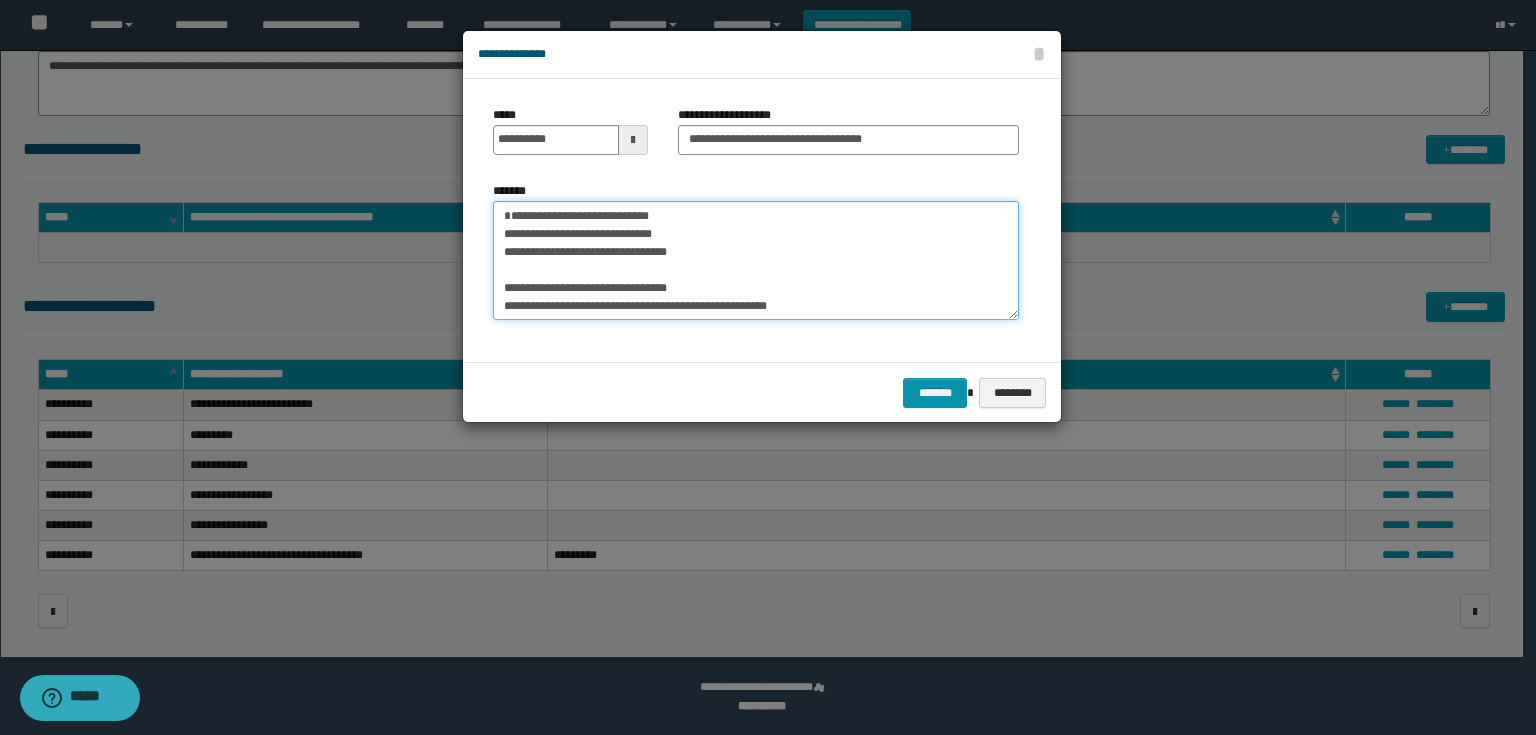 drag, startPoint x: 668, startPoint y: 296, endPoint x: 480, endPoint y: 280, distance: 188.67963 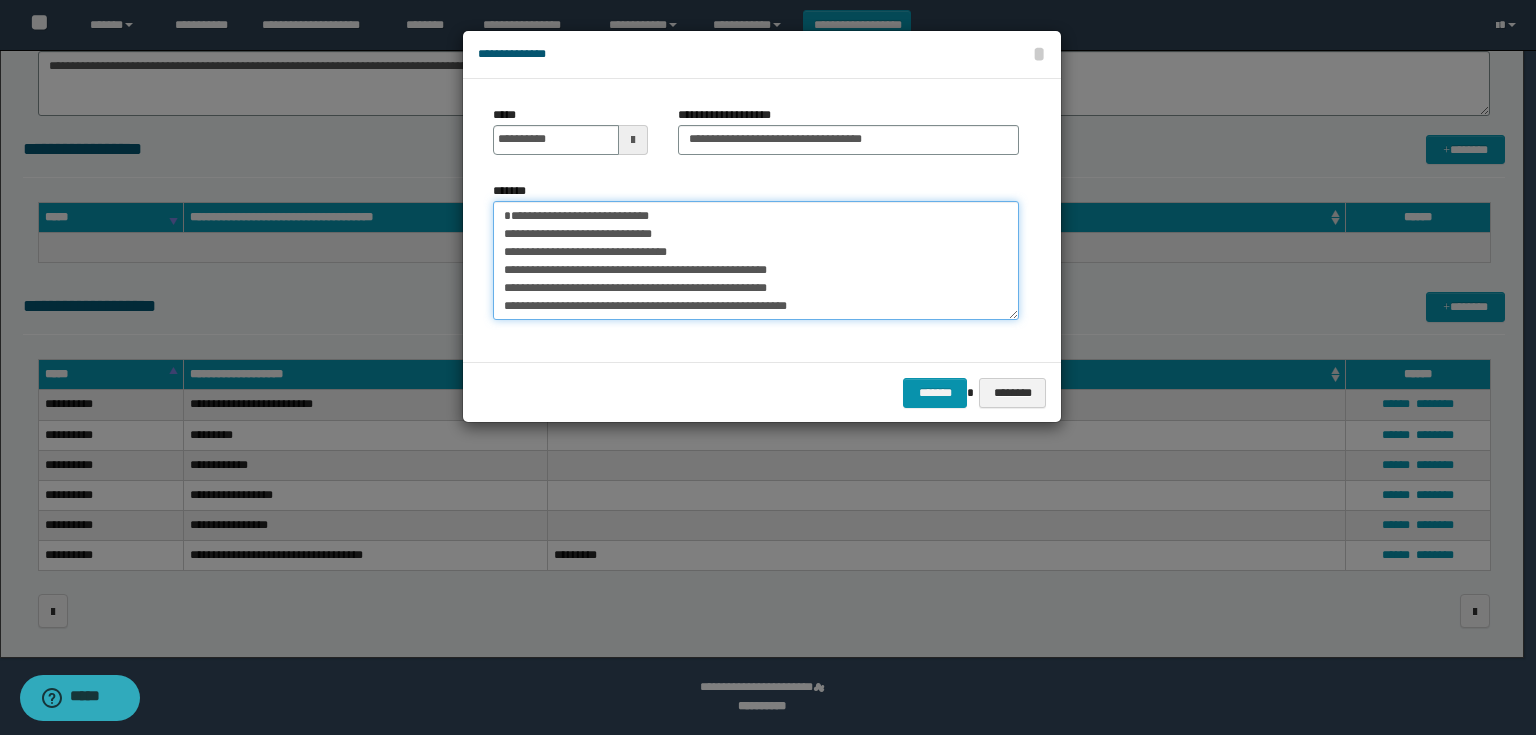 drag, startPoint x: 698, startPoint y: 250, endPoint x: 653, endPoint y: 254, distance: 45.17743 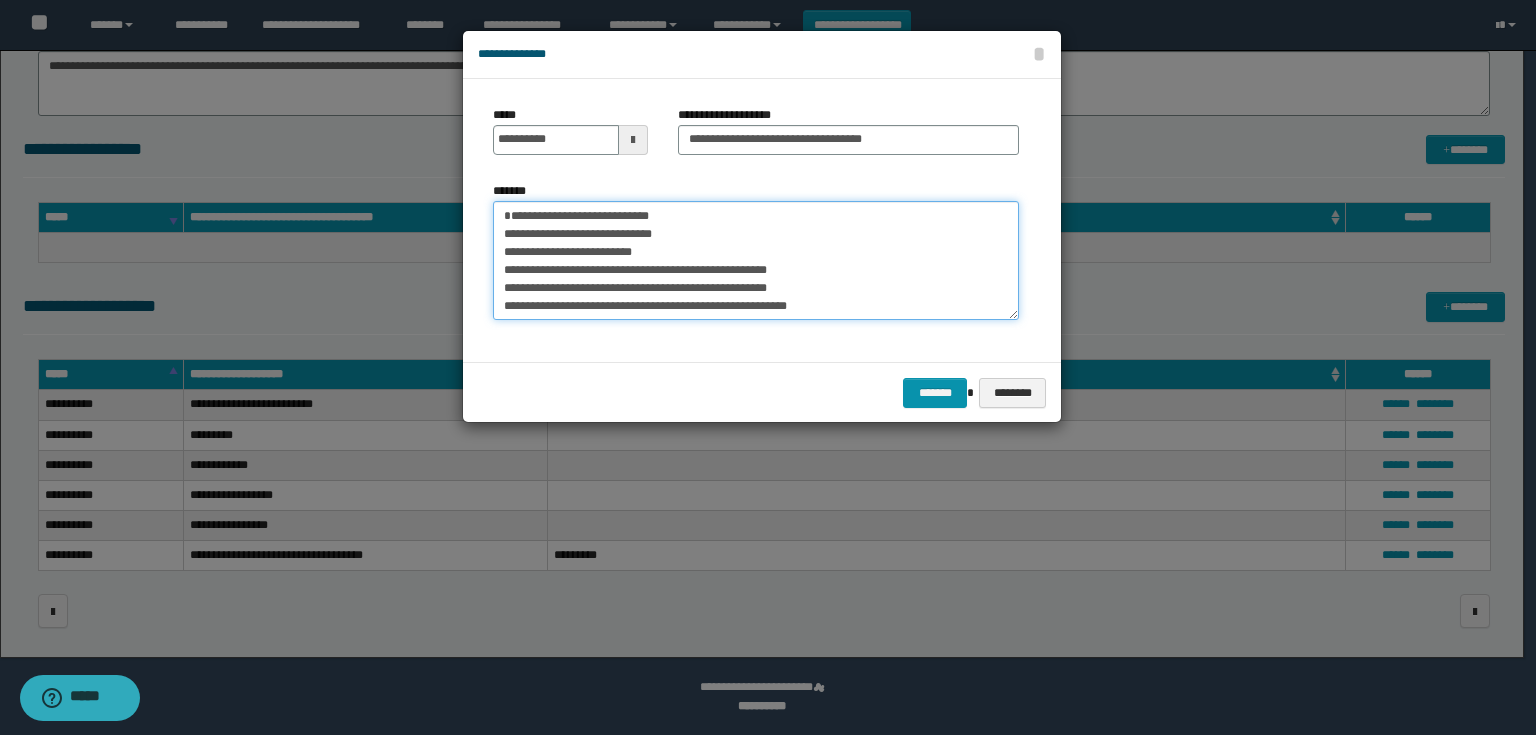 drag, startPoint x: 817, startPoint y: 268, endPoint x: 781, endPoint y: 273, distance: 36.345562 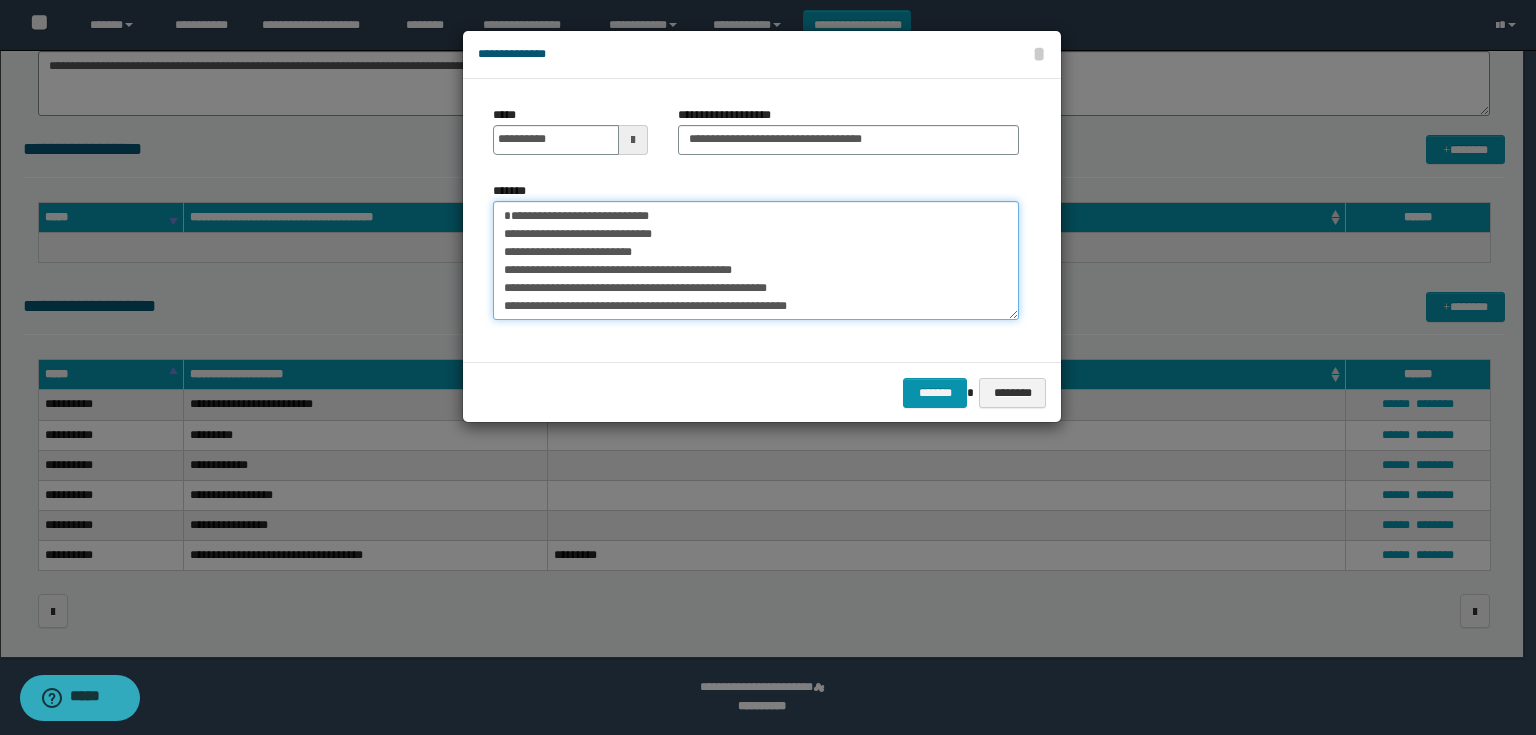 drag, startPoint x: 821, startPoint y: 280, endPoint x: 780, endPoint y: 286, distance: 41.4367 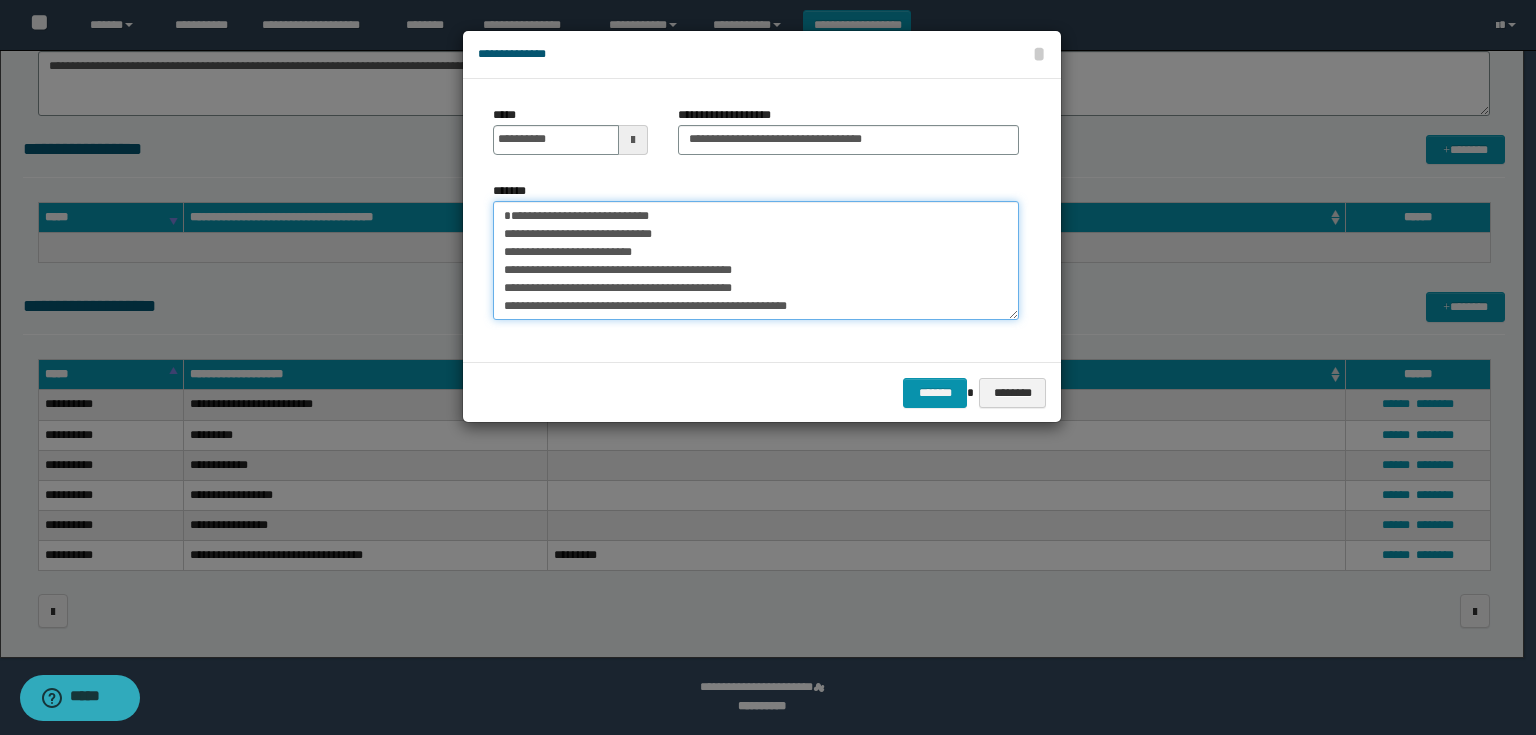 drag, startPoint x: 854, startPoint y: 298, endPoint x: 818, endPoint y: 302, distance: 36.221542 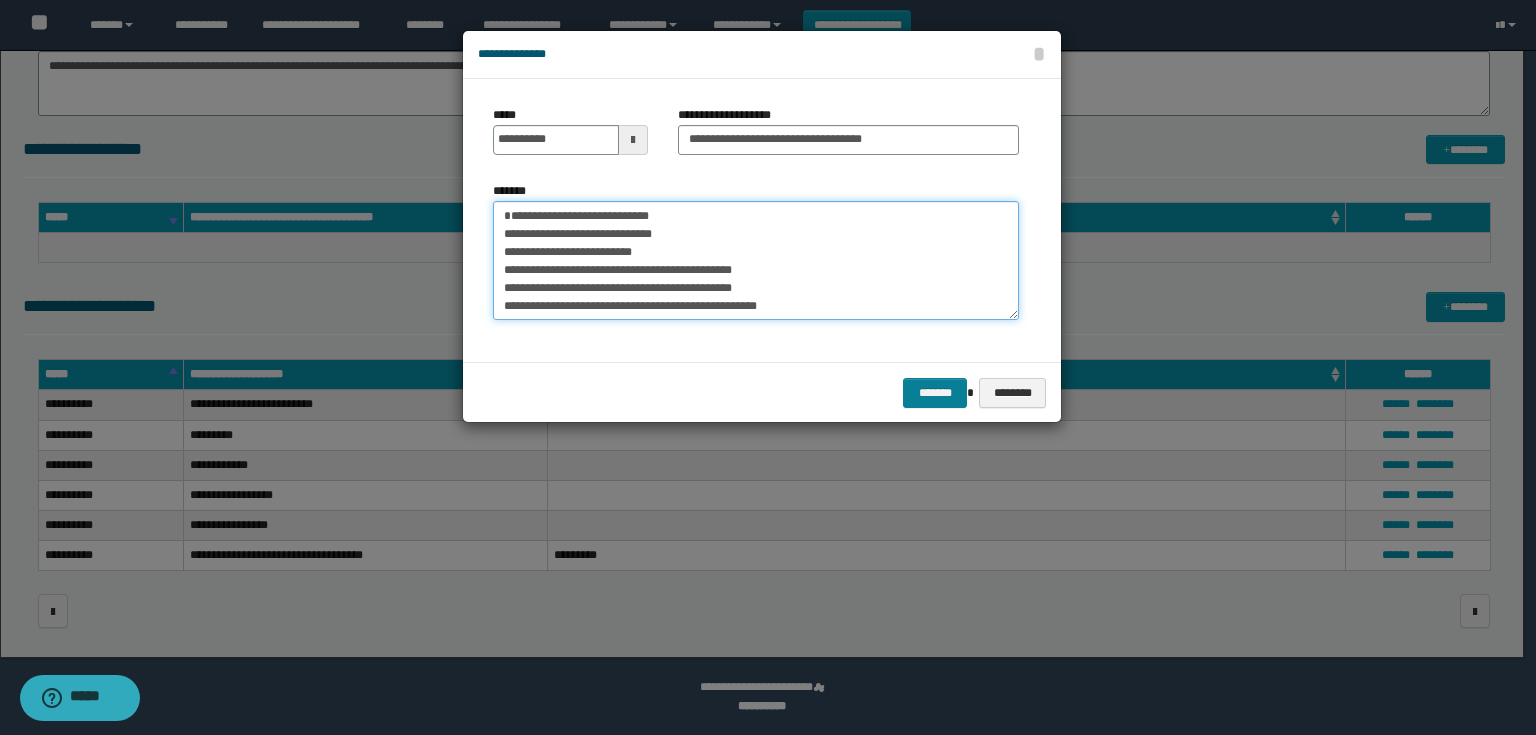 type on "**********" 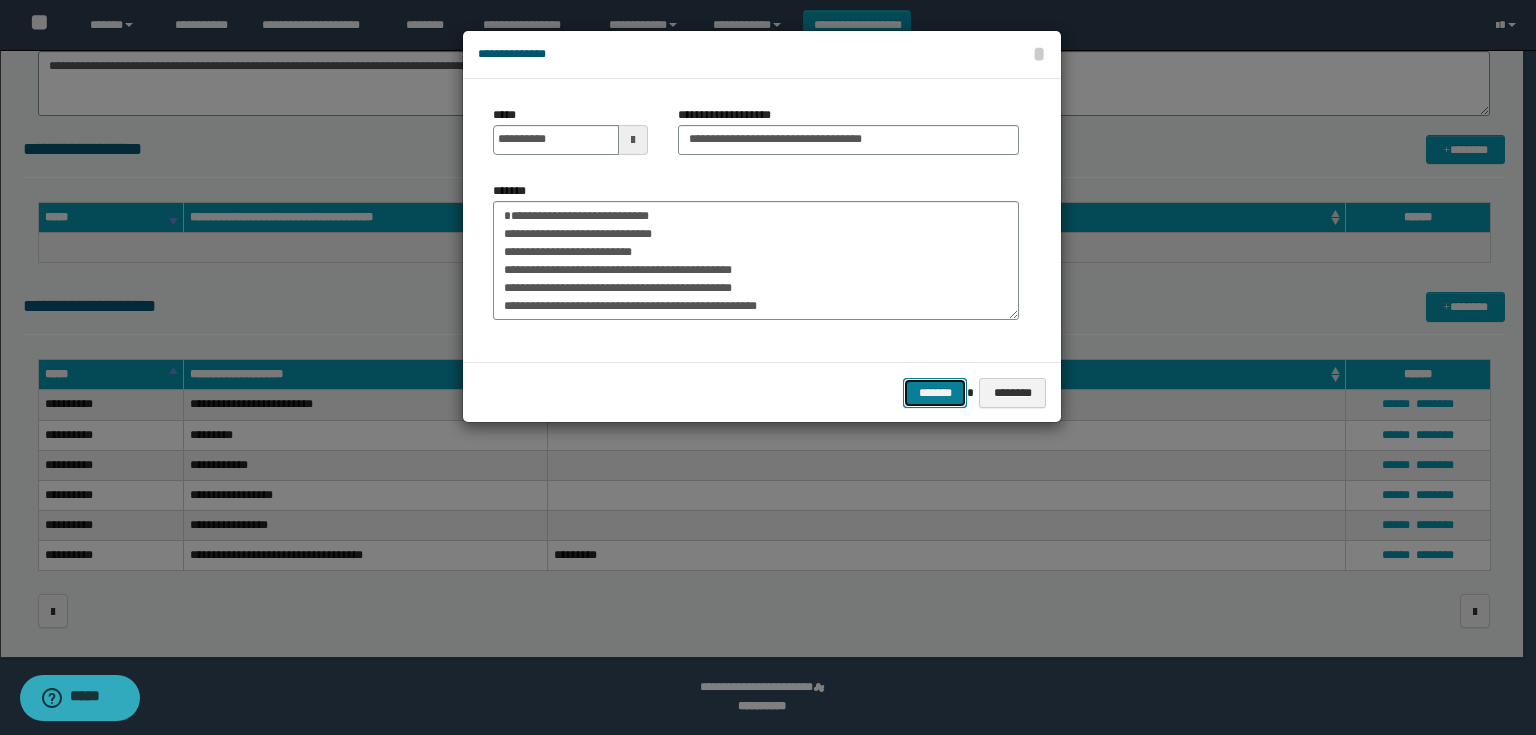 click on "*******" at bounding box center (935, 393) 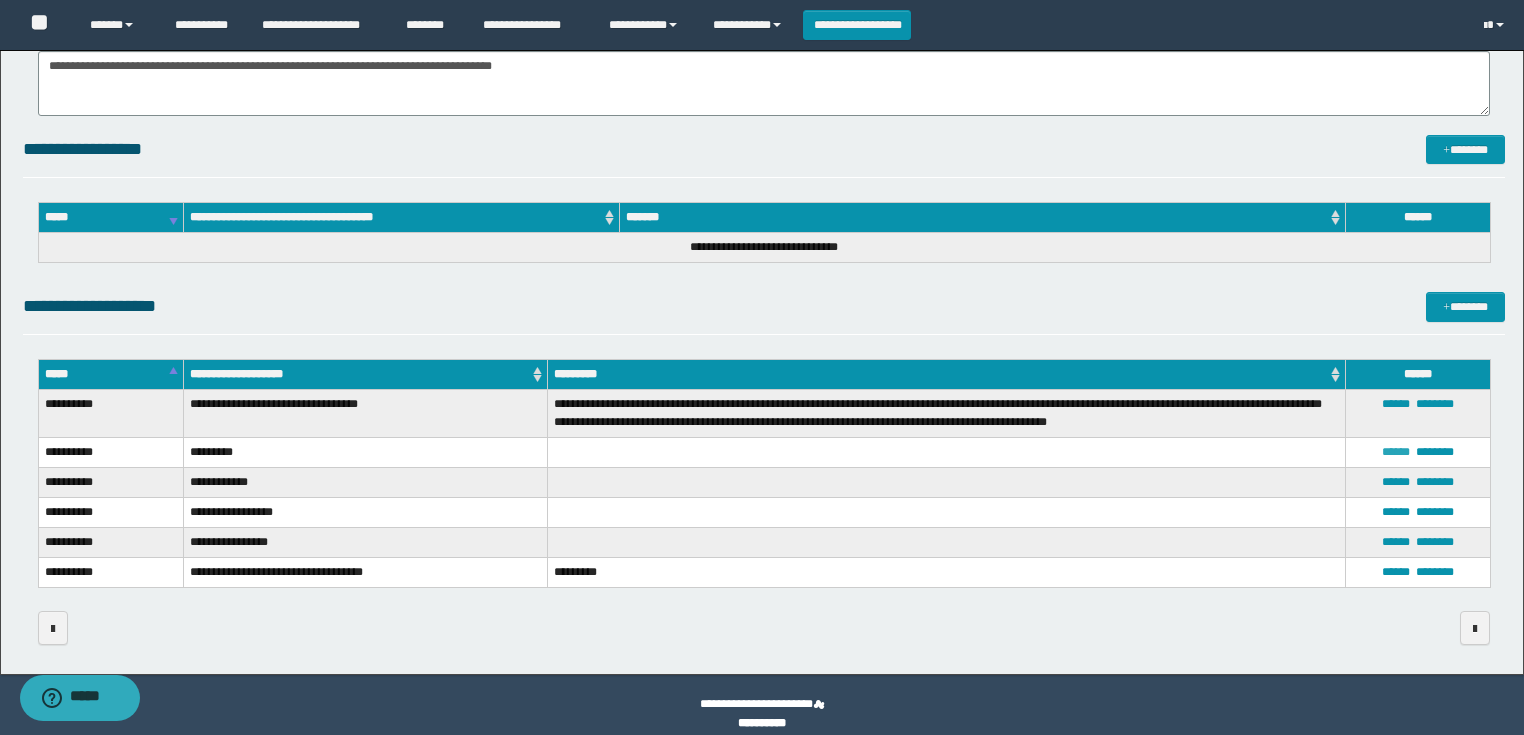 click on "******" at bounding box center [1396, 452] 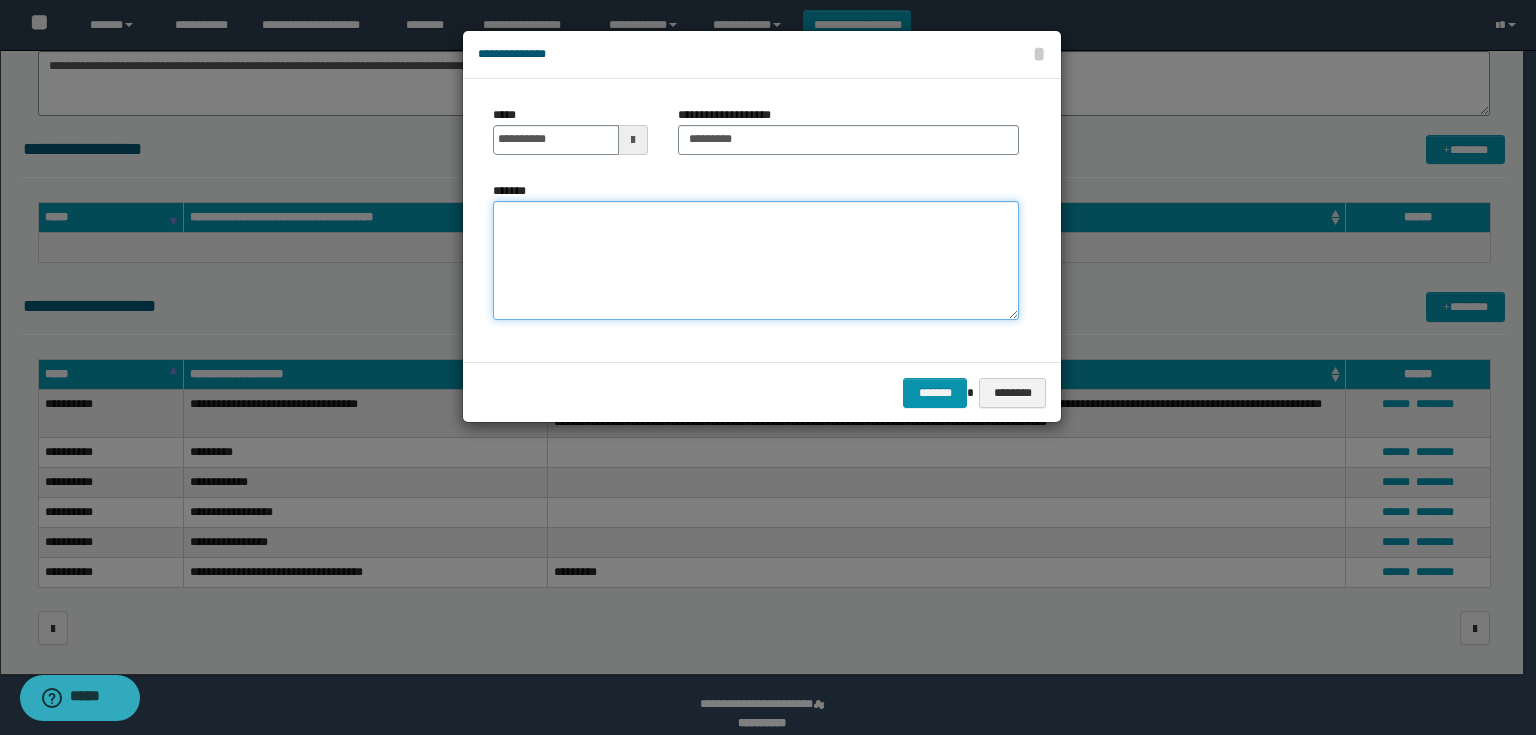 click on "*******" at bounding box center [756, 261] 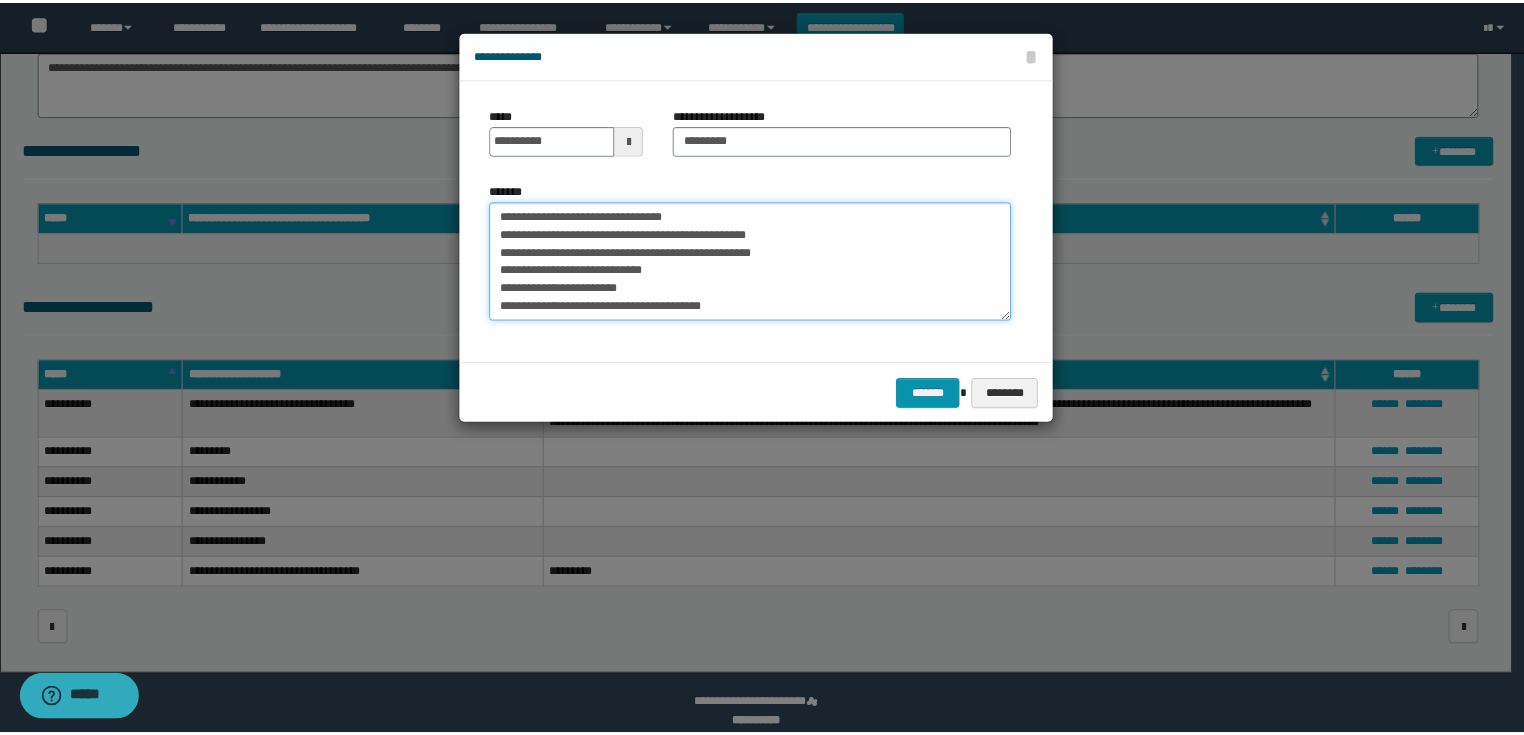 scroll, scrollTop: 264, scrollLeft: 0, axis: vertical 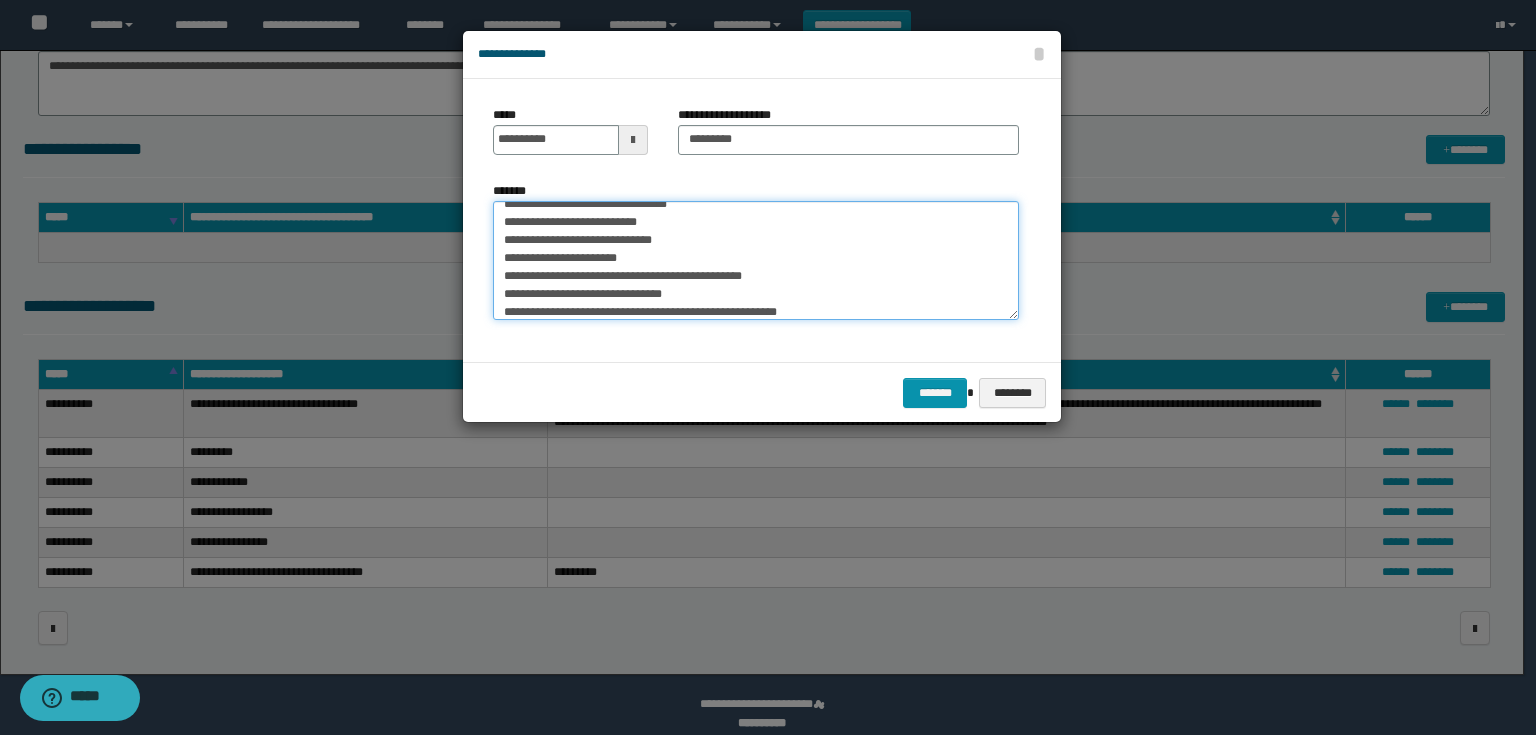 type on "**********" 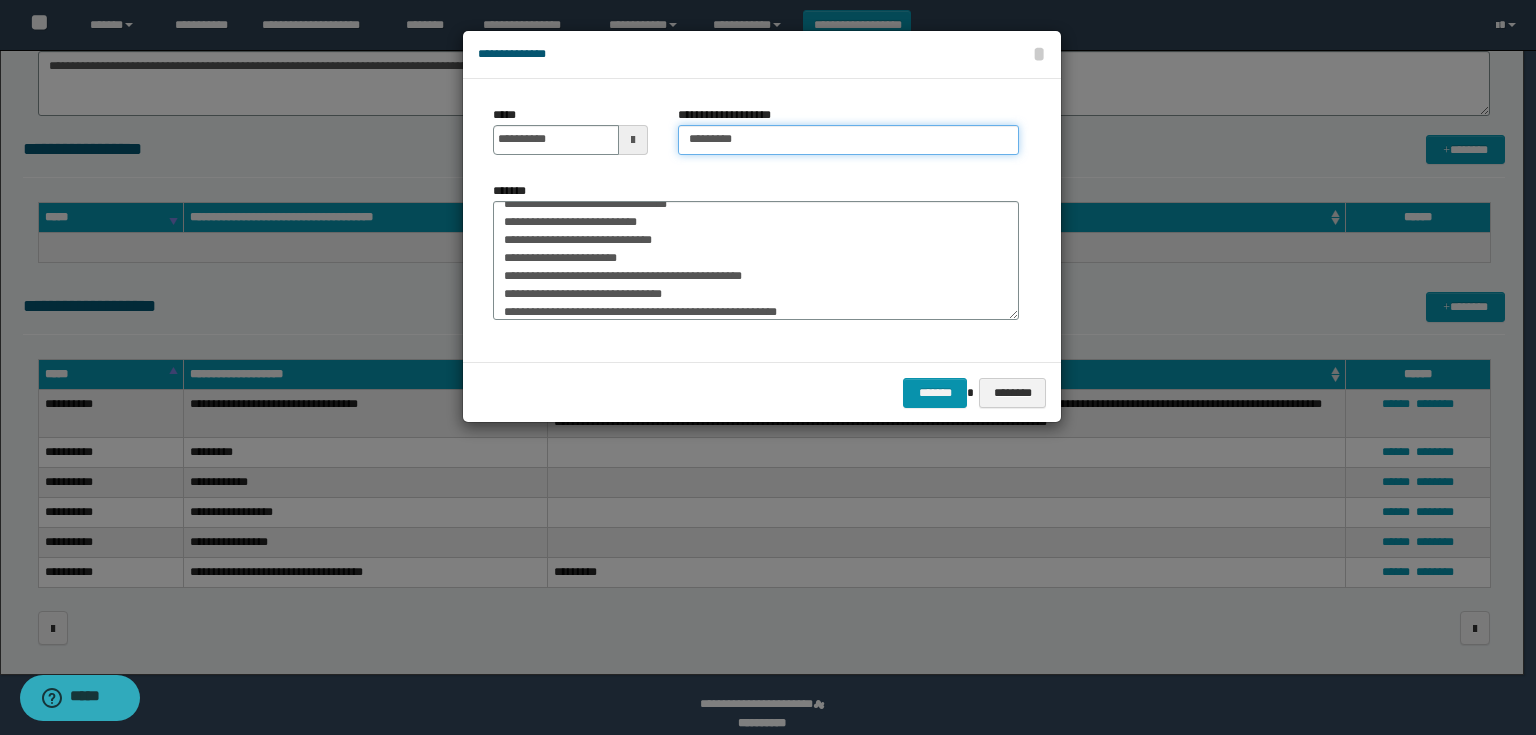click on "*********" at bounding box center [848, 140] 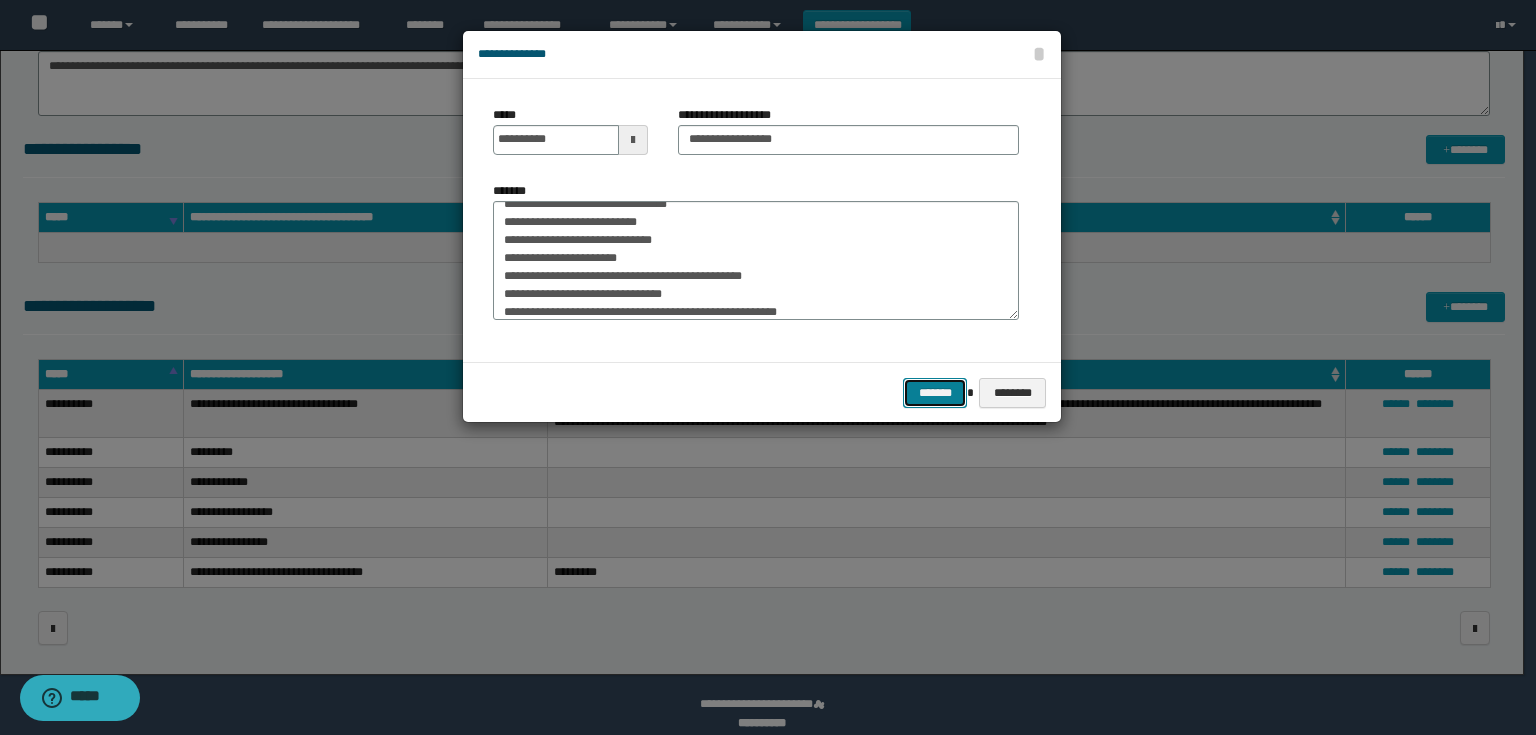click on "*******" at bounding box center [935, 393] 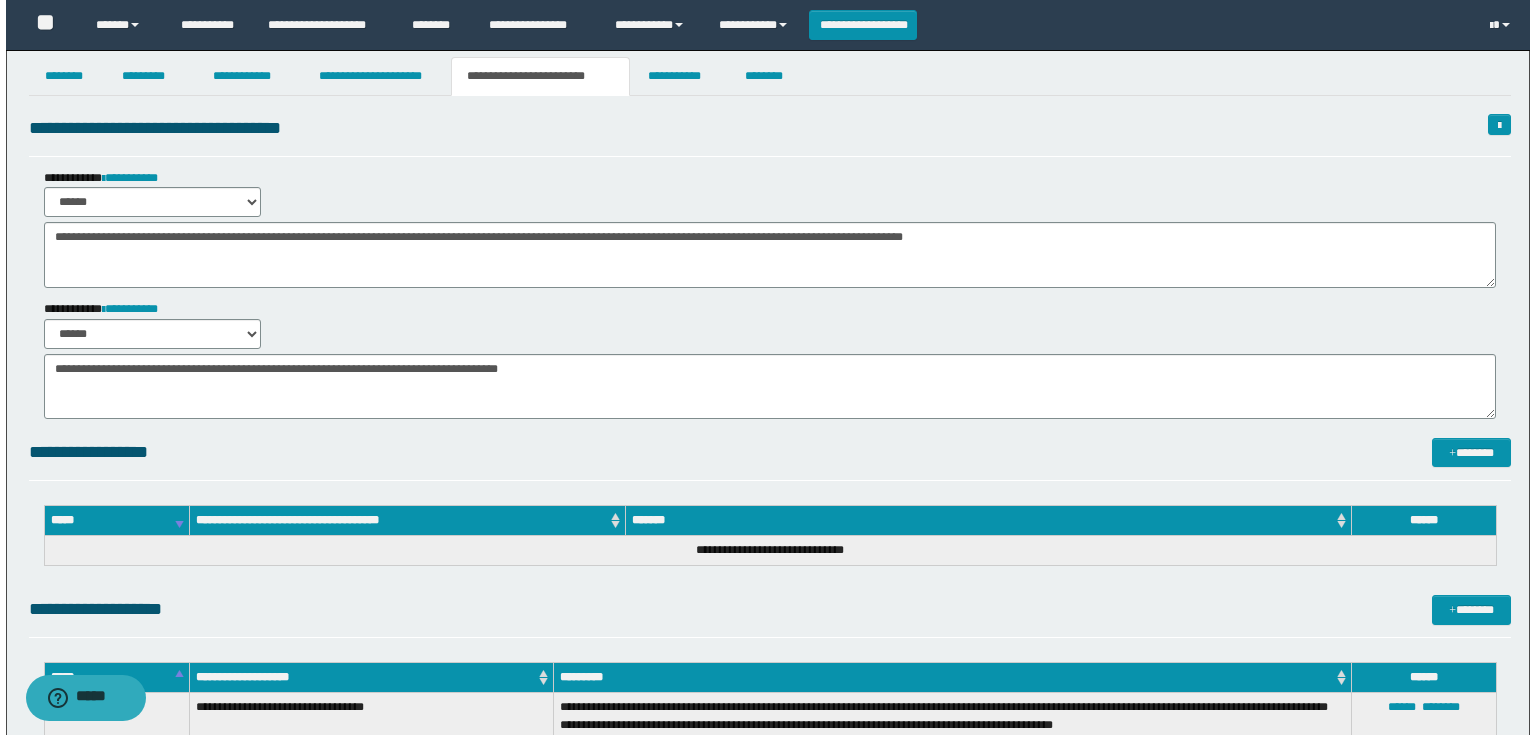scroll, scrollTop: 0, scrollLeft: 0, axis: both 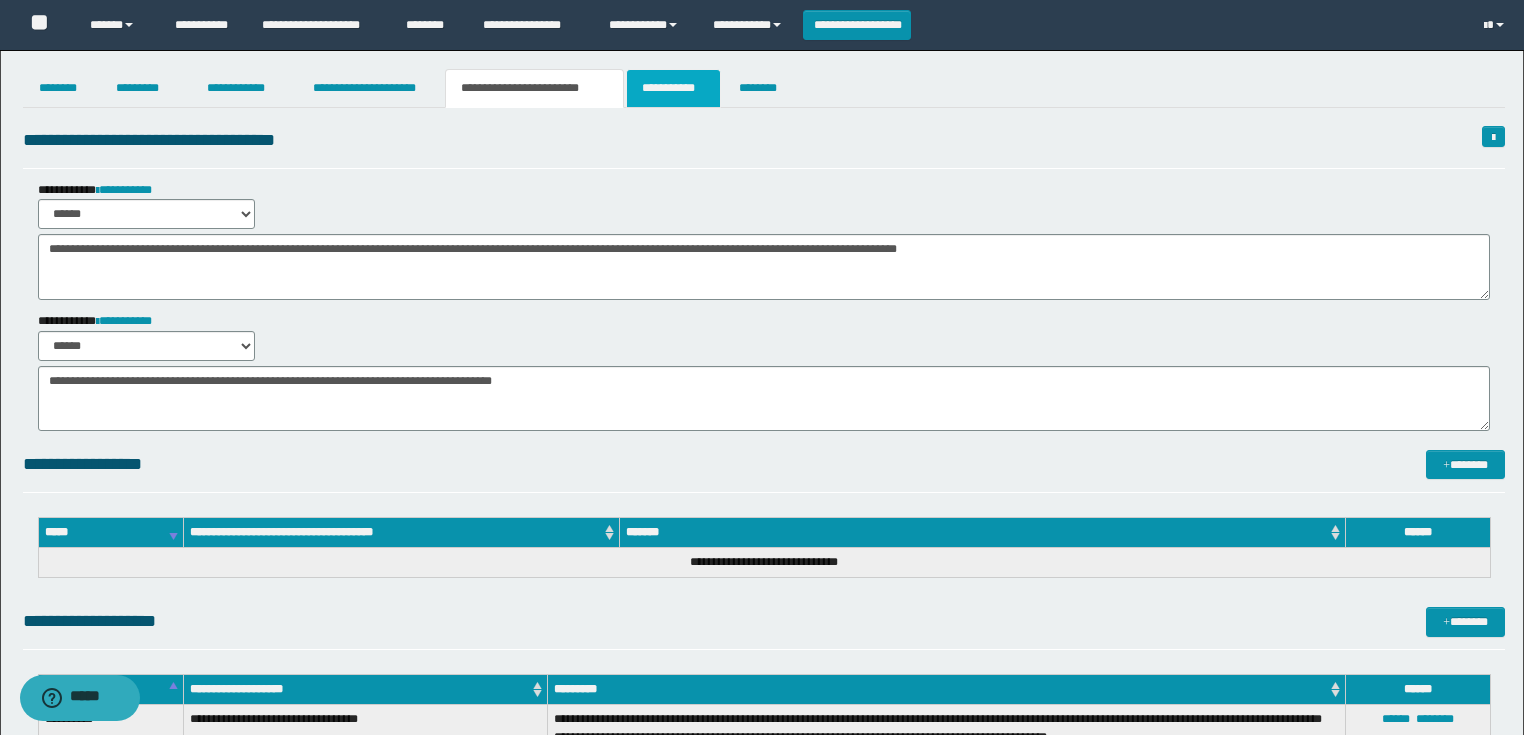 click on "**********" at bounding box center [673, 88] 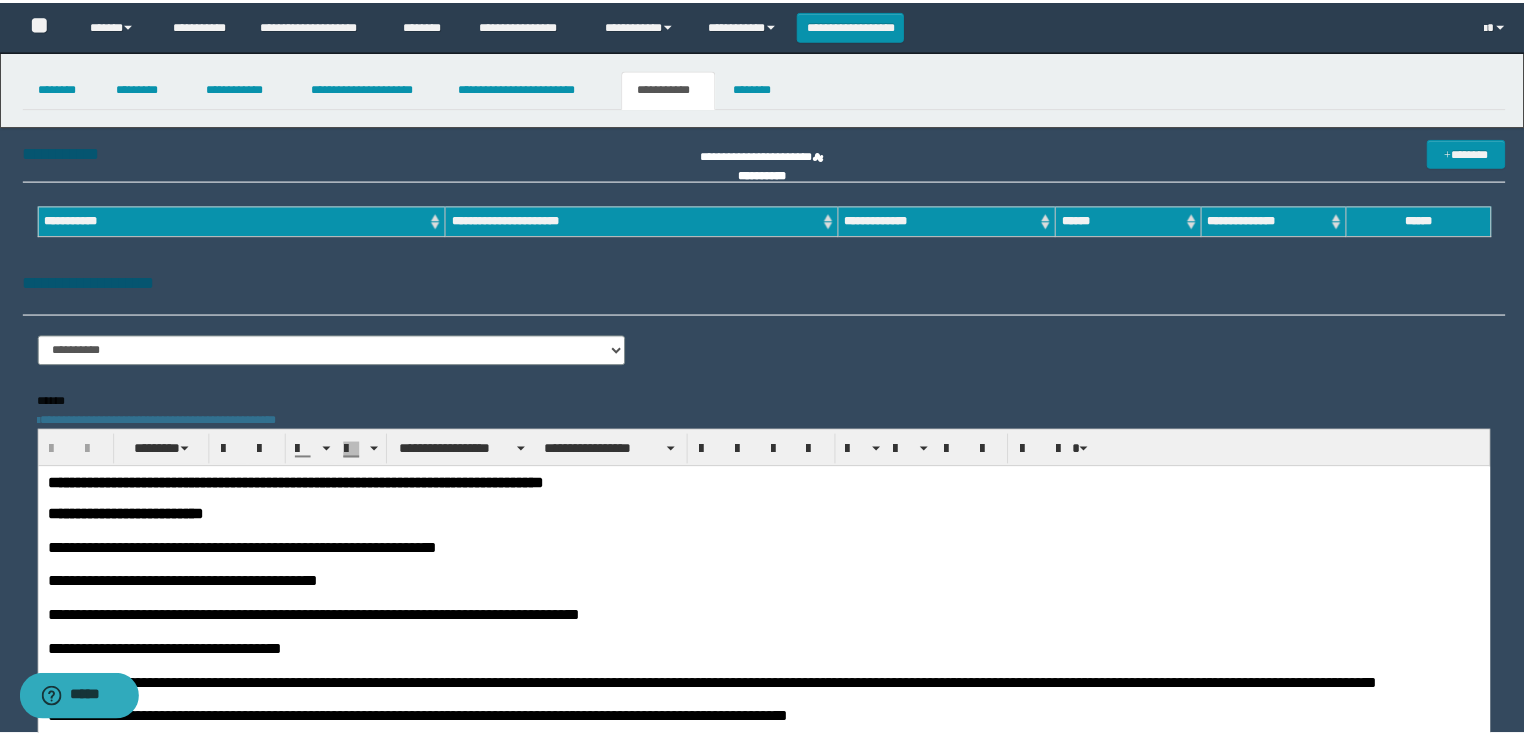 scroll, scrollTop: 0, scrollLeft: 0, axis: both 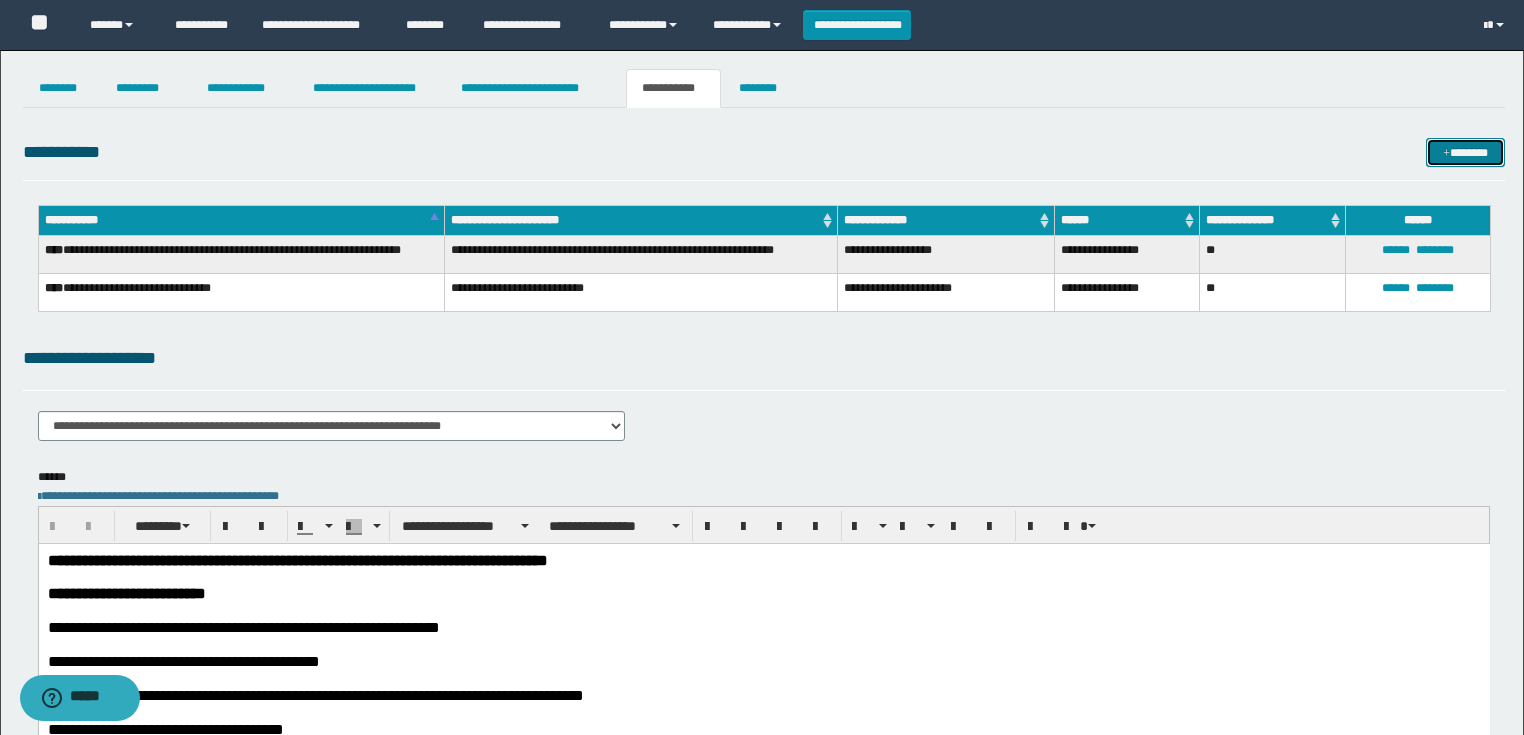 click on "*******" at bounding box center (1465, 153) 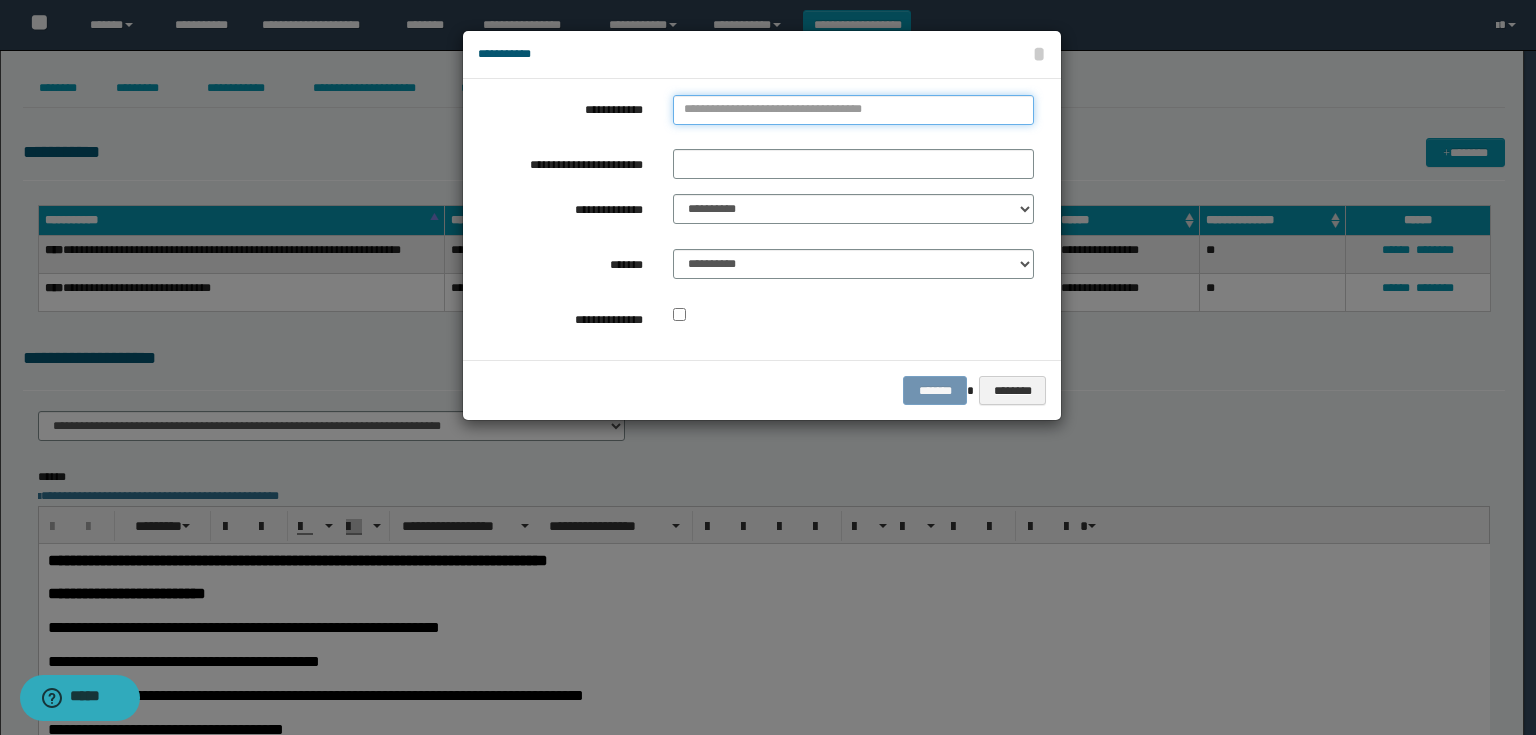 click on "**********" at bounding box center (853, 110) 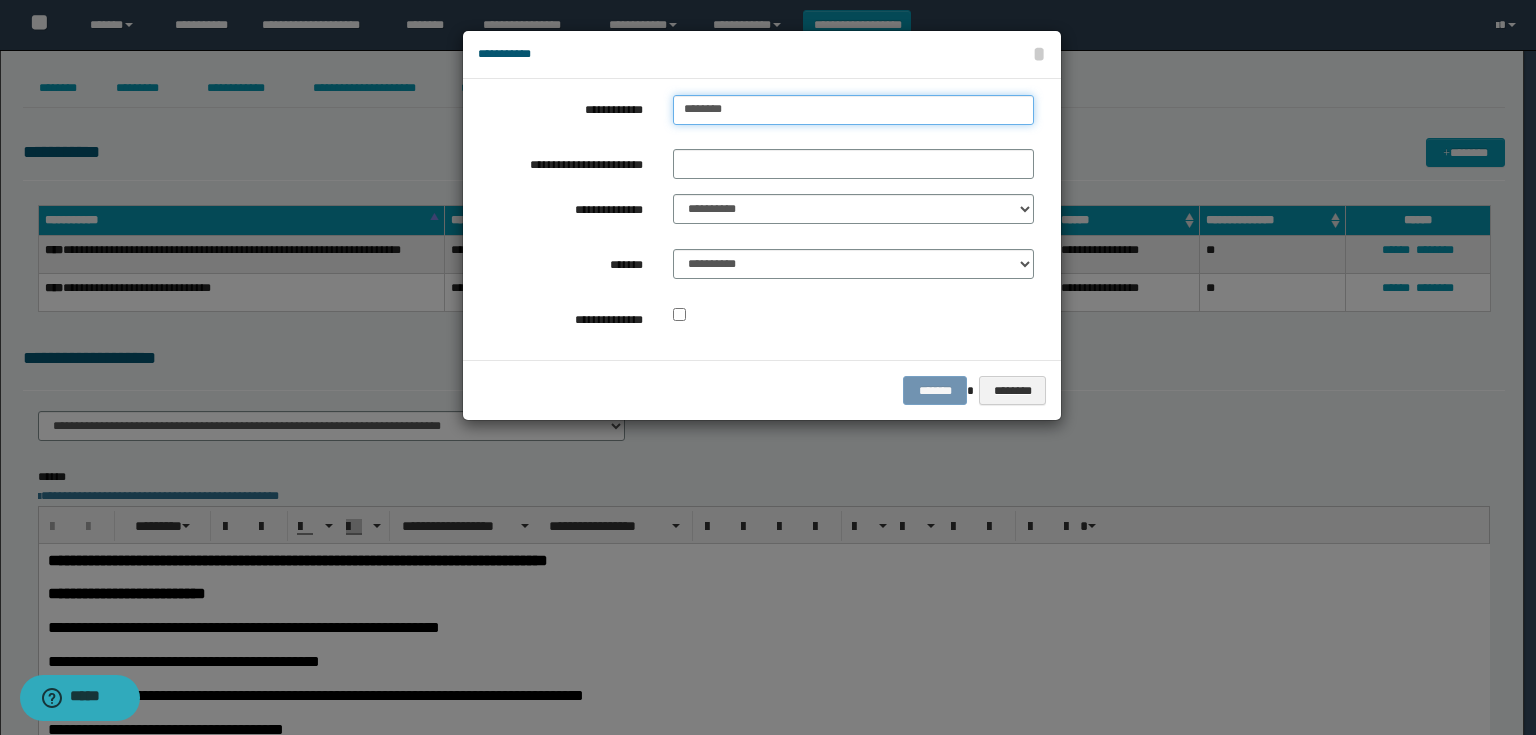 type on "*********" 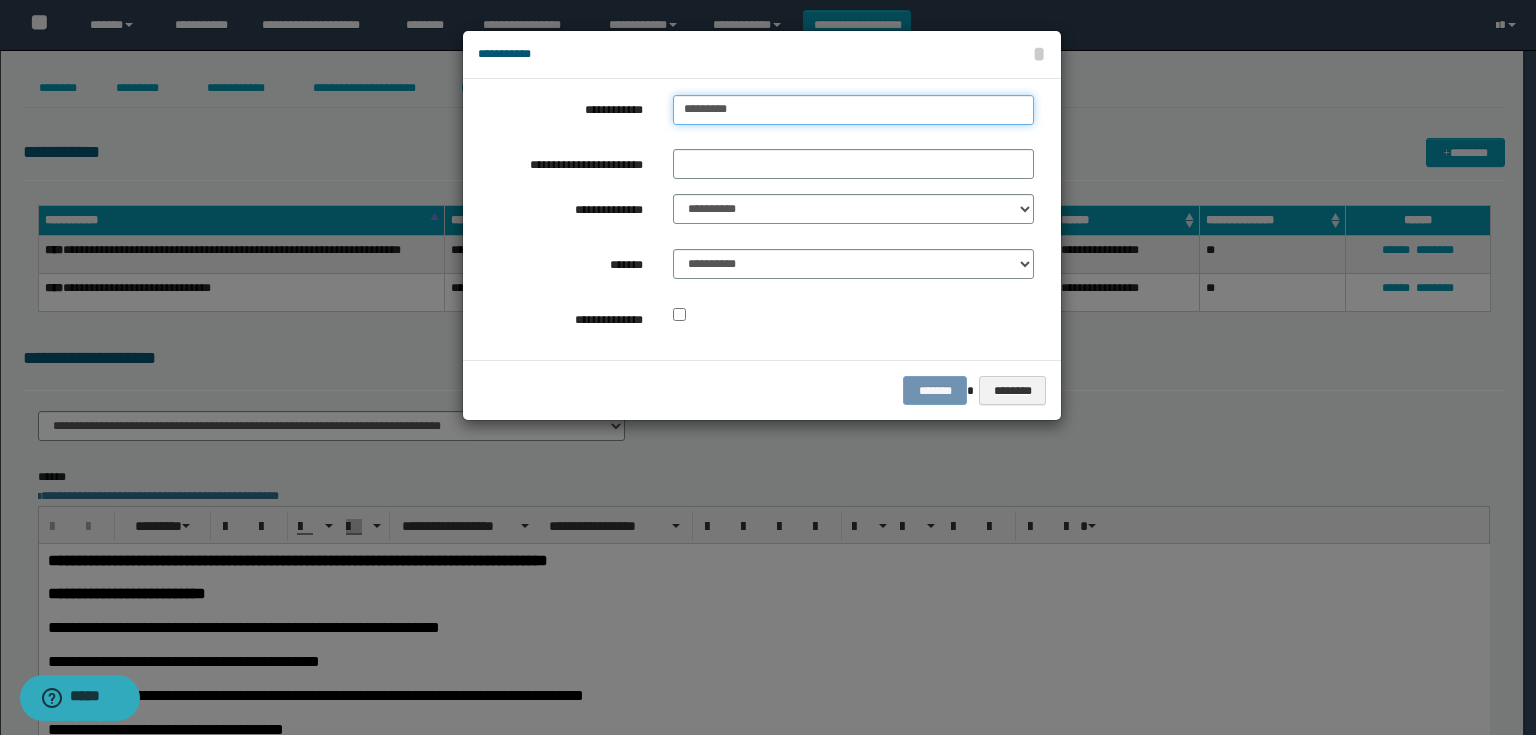 type on "*********" 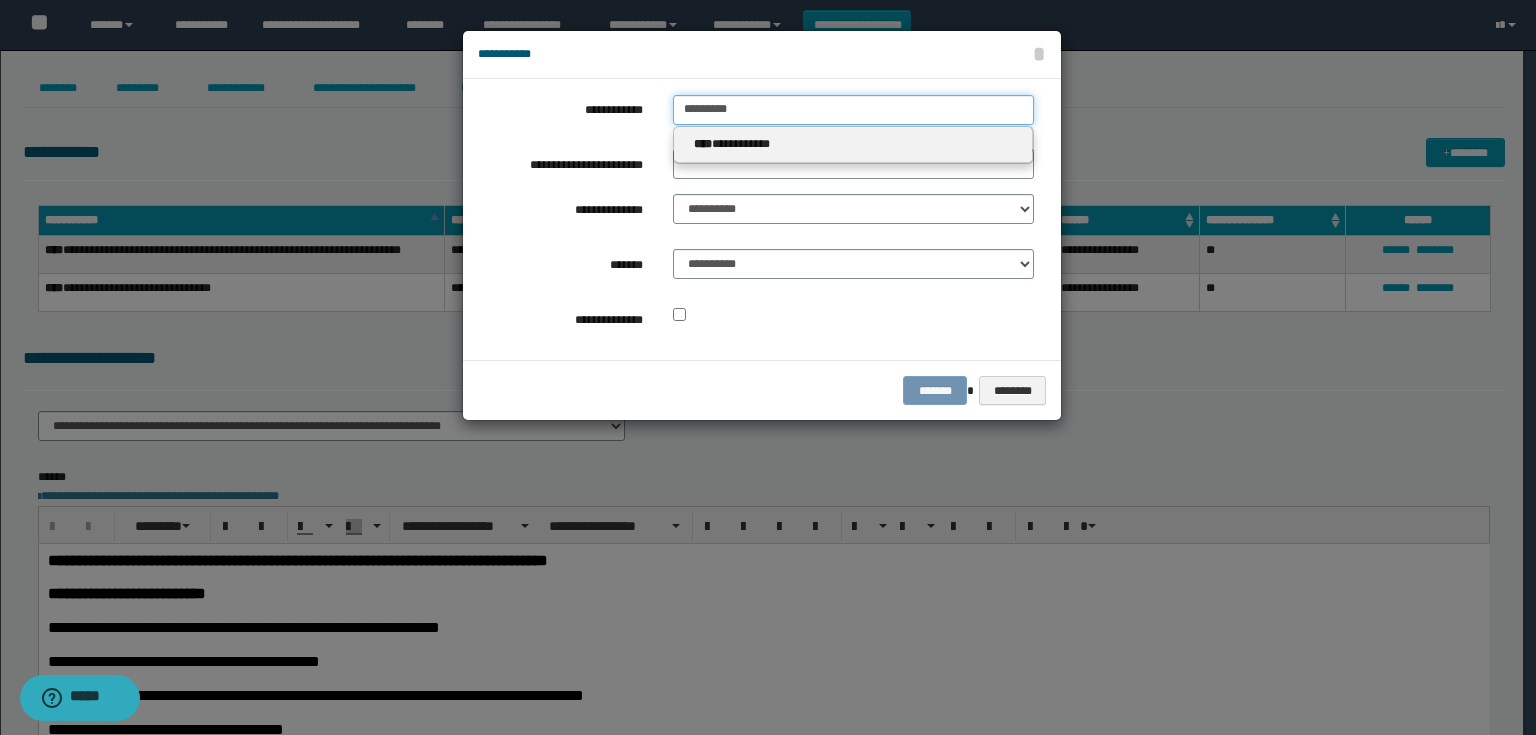type on "*********" 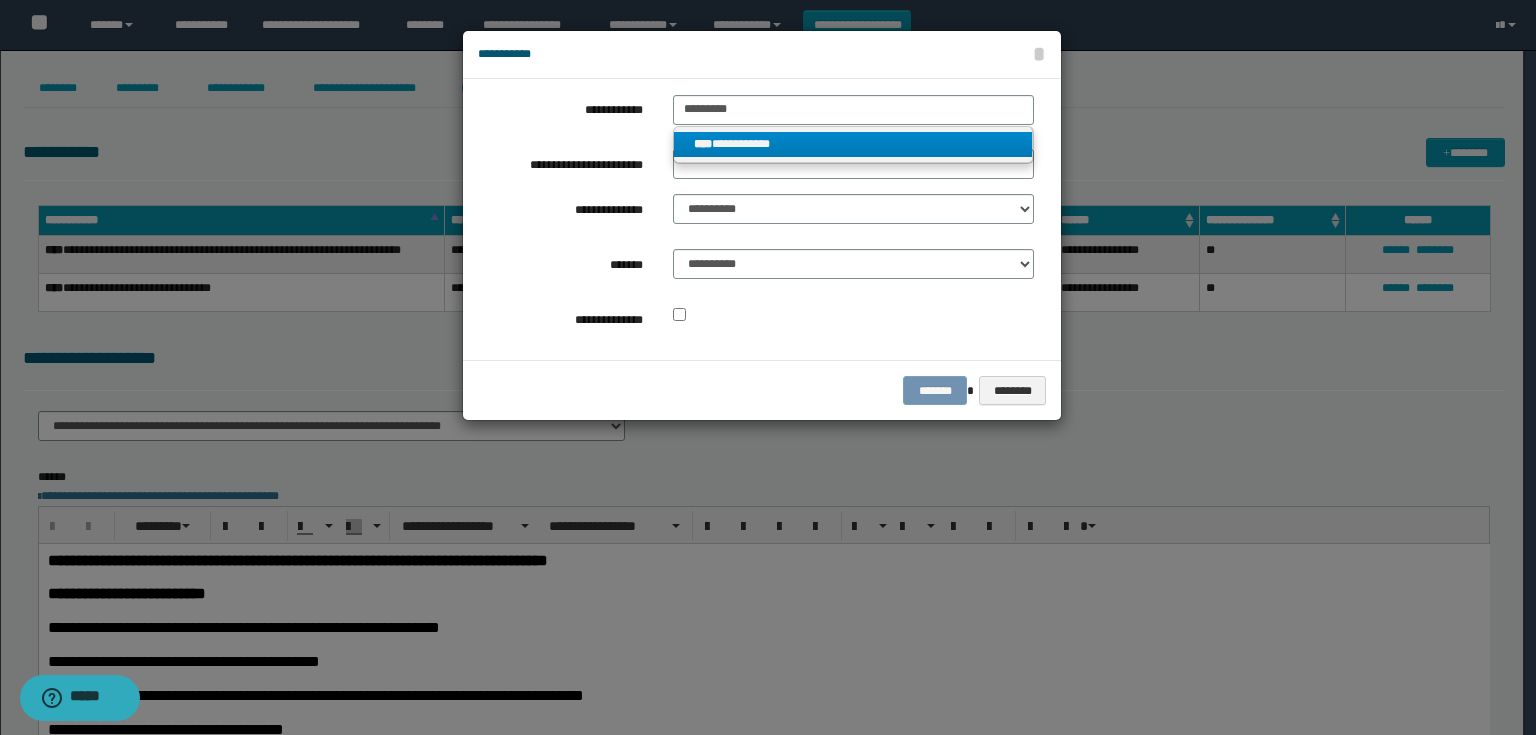 click on "**********" at bounding box center (853, 144) 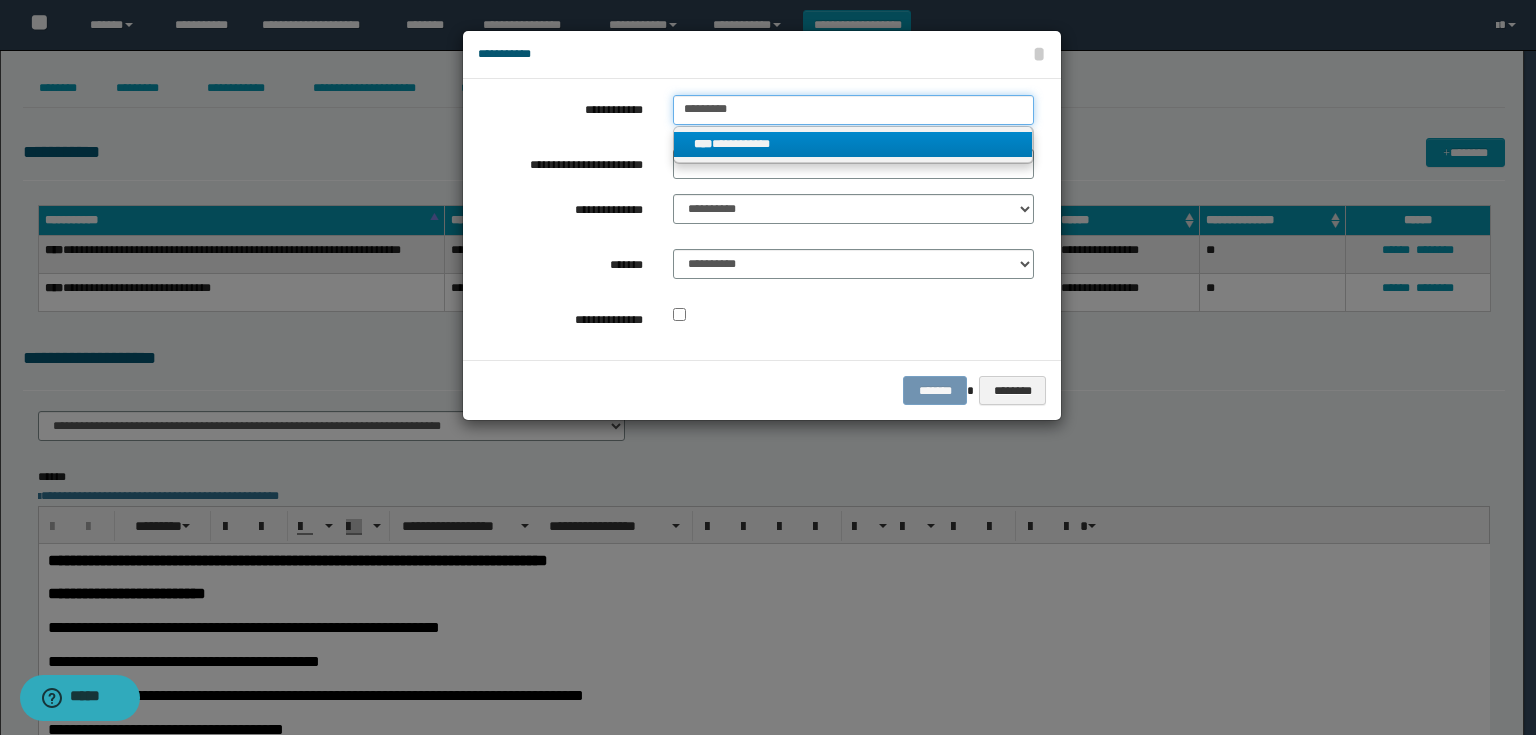 type 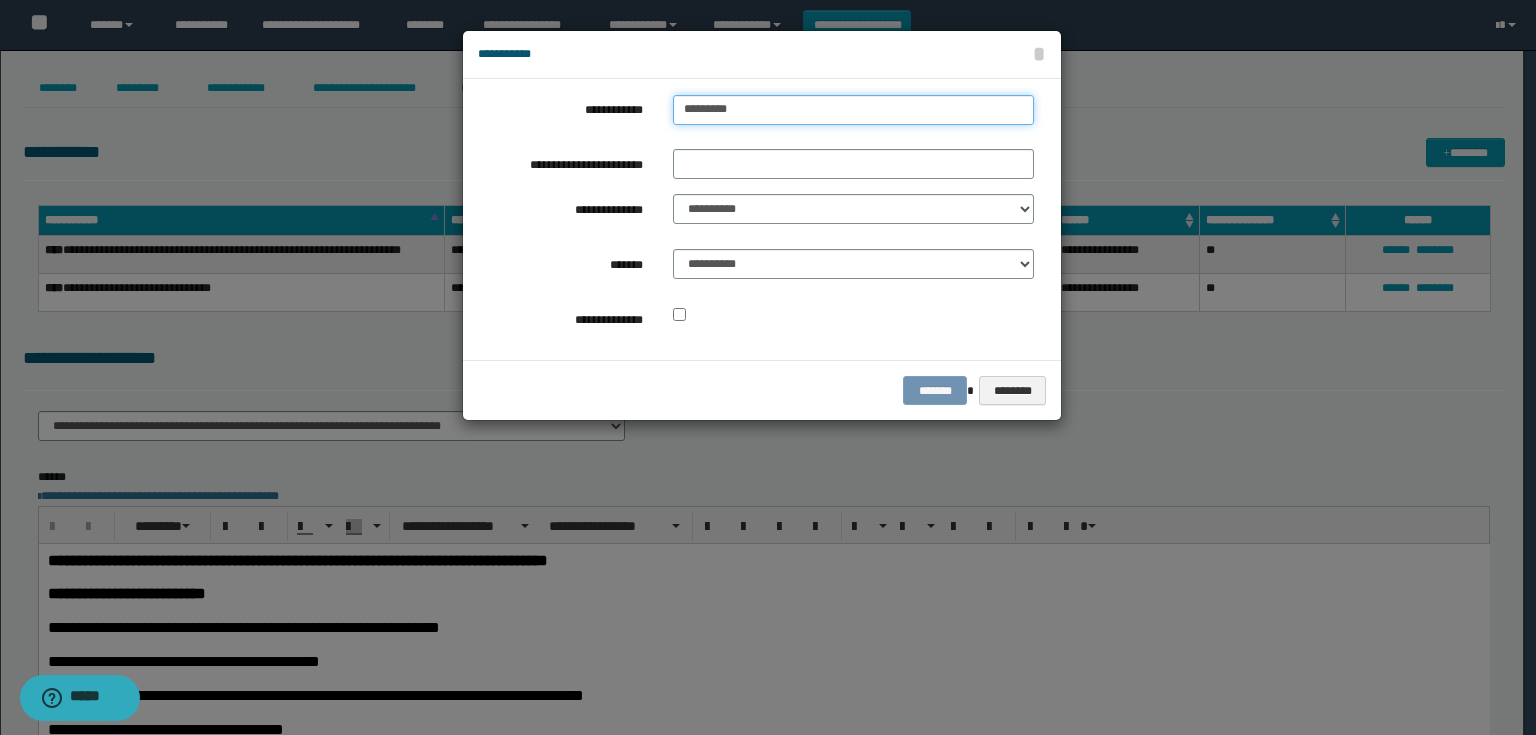 drag, startPoint x: 784, startPoint y: 114, endPoint x: 642, endPoint y: 112, distance: 142.01408 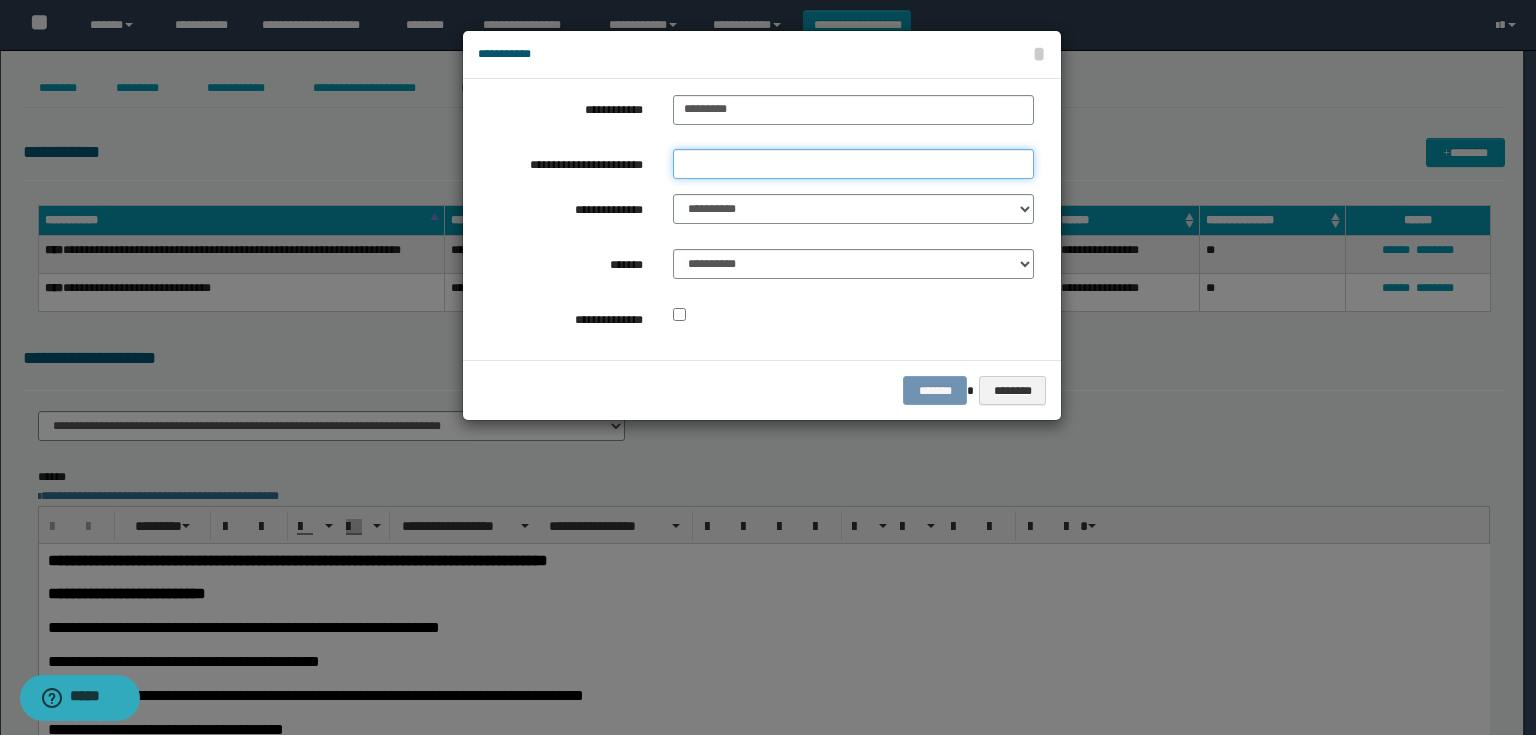 click on "**********" at bounding box center [853, 164] 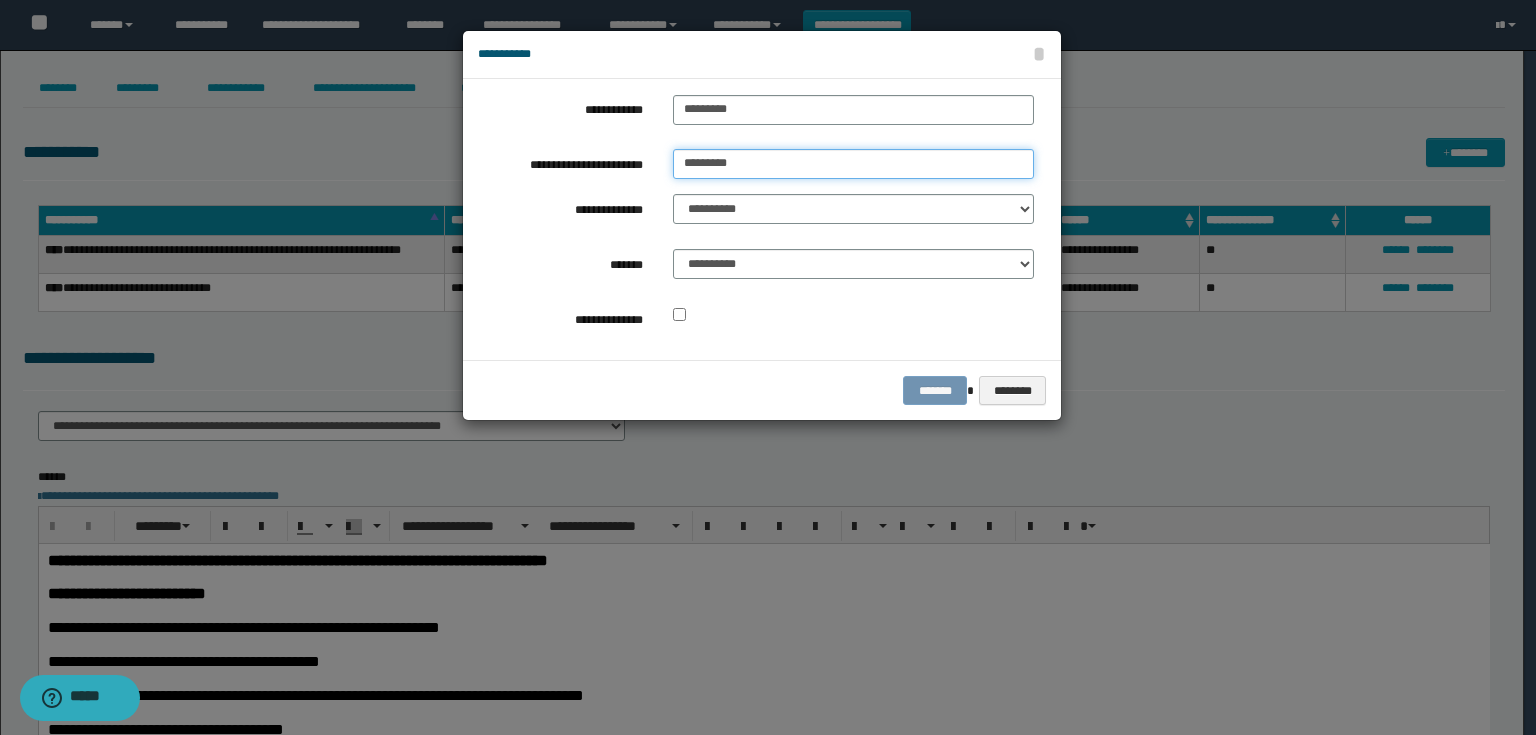 click on "*********" at bounding box center [853, 164] 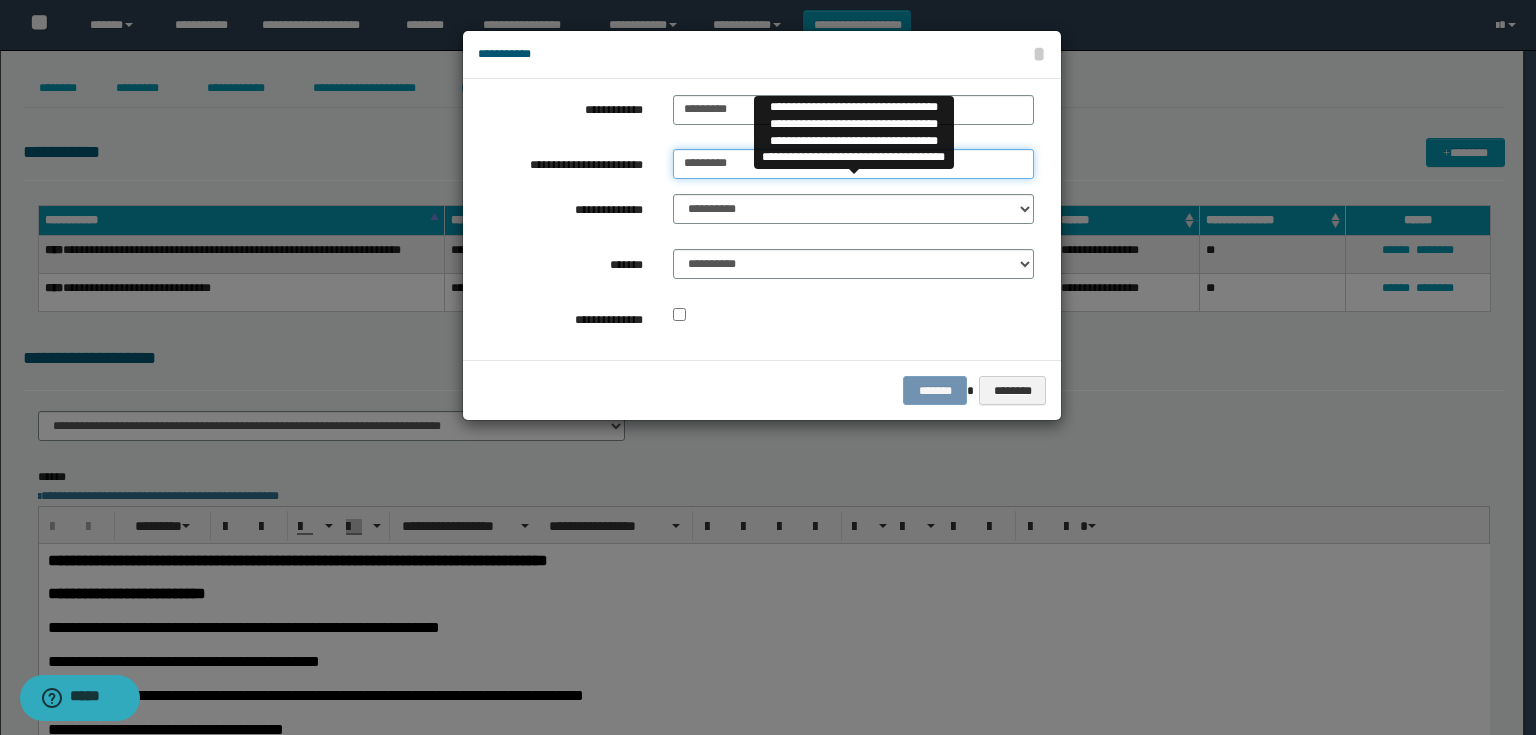 type on "*********" 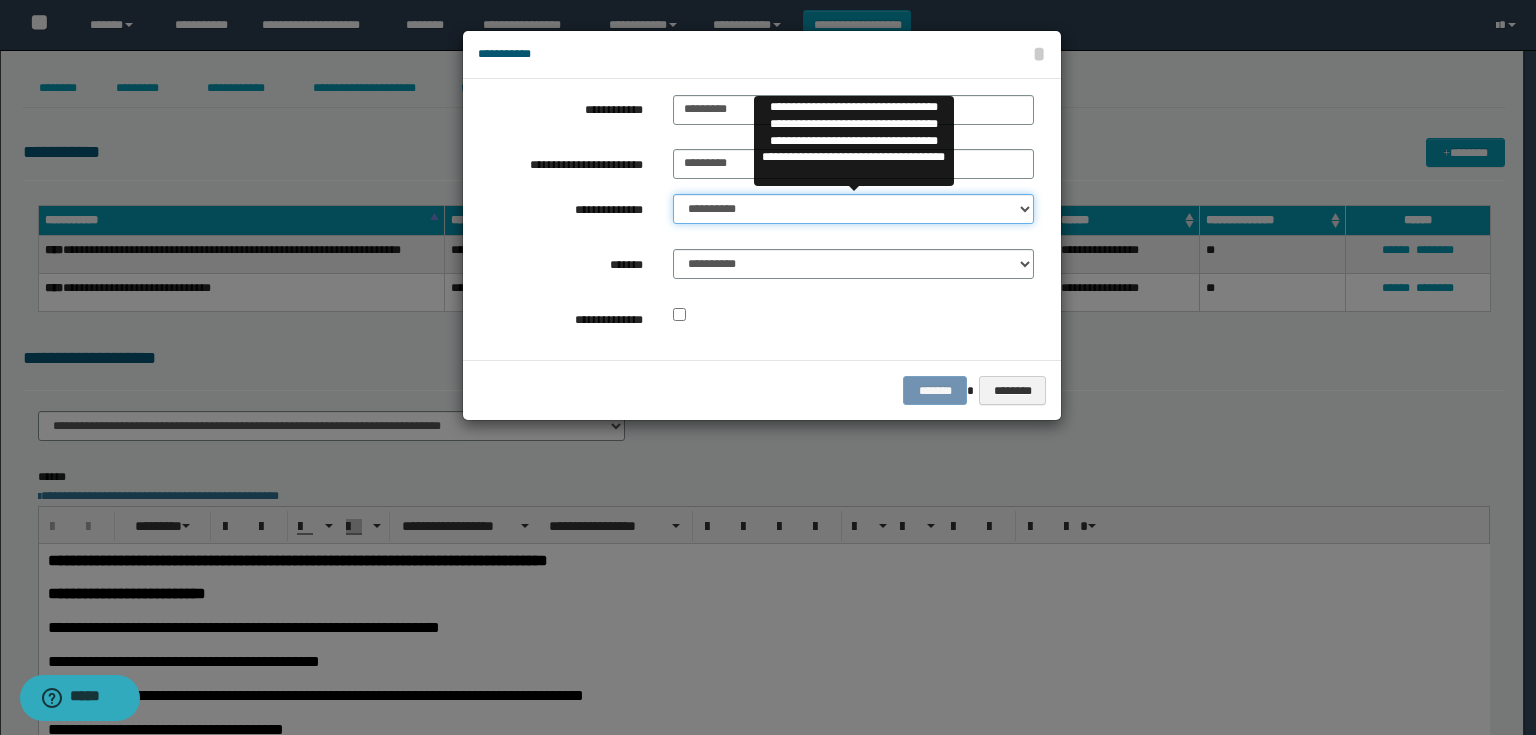 click on "**********" at bounding box center (853, 209) 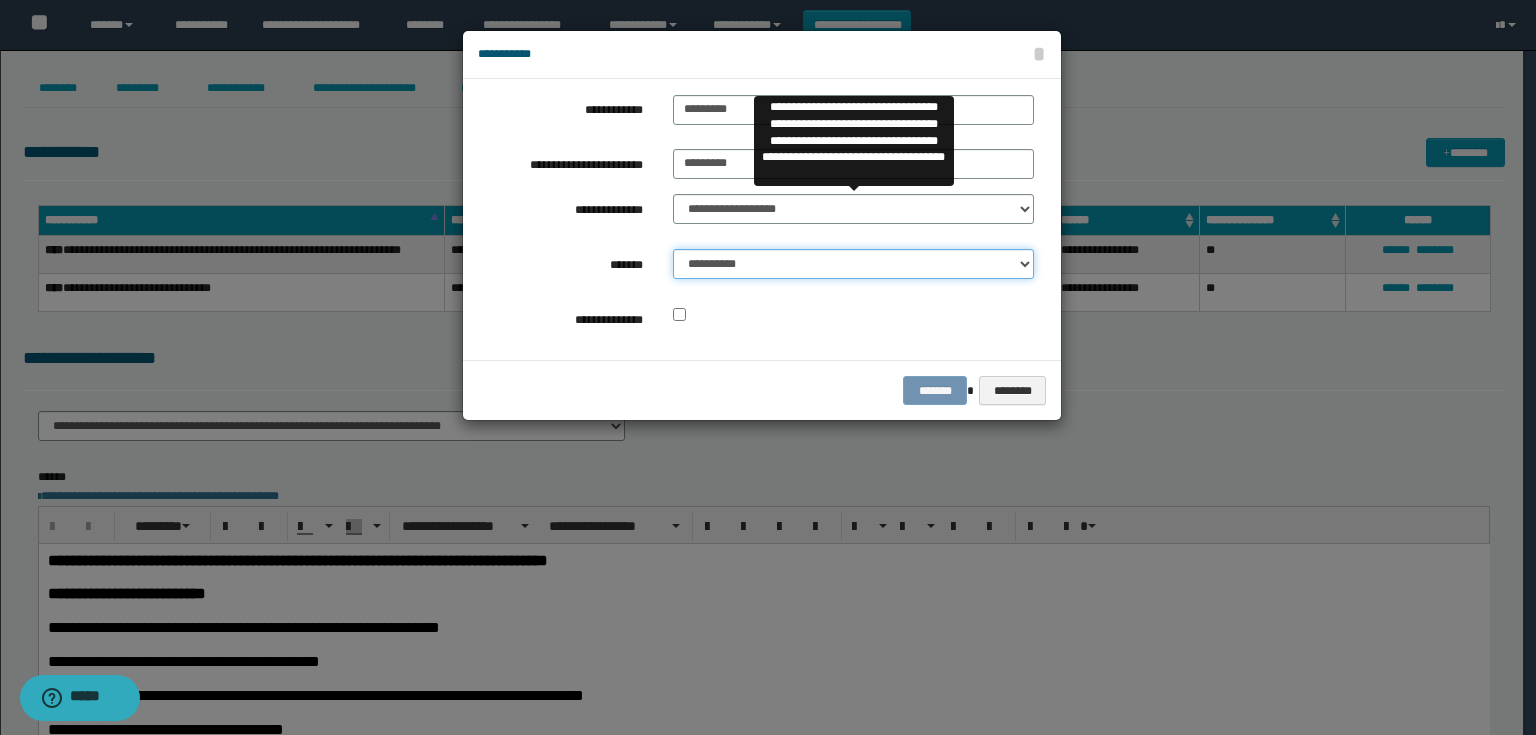 click on "**********" at bounding box center [853, 264] 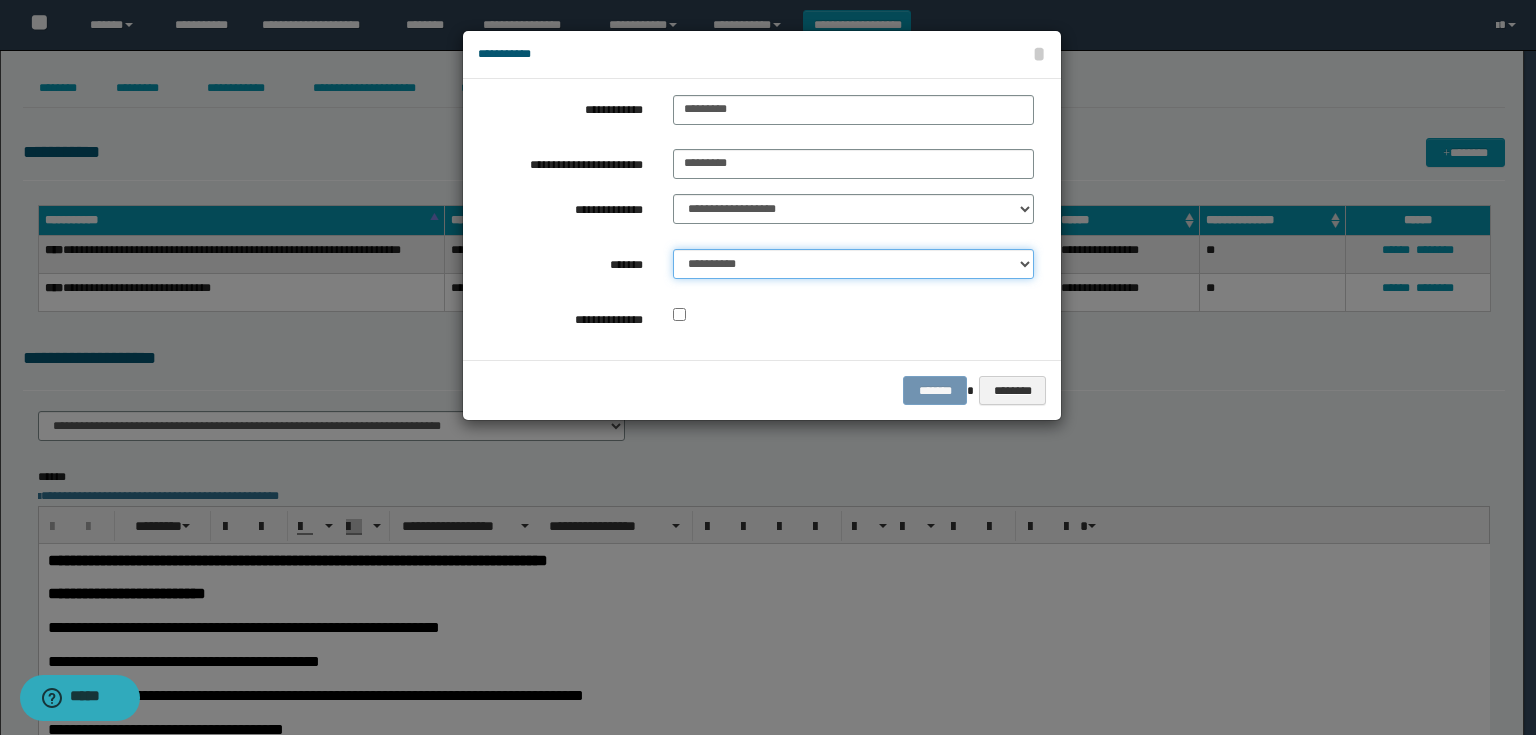 select on "*" 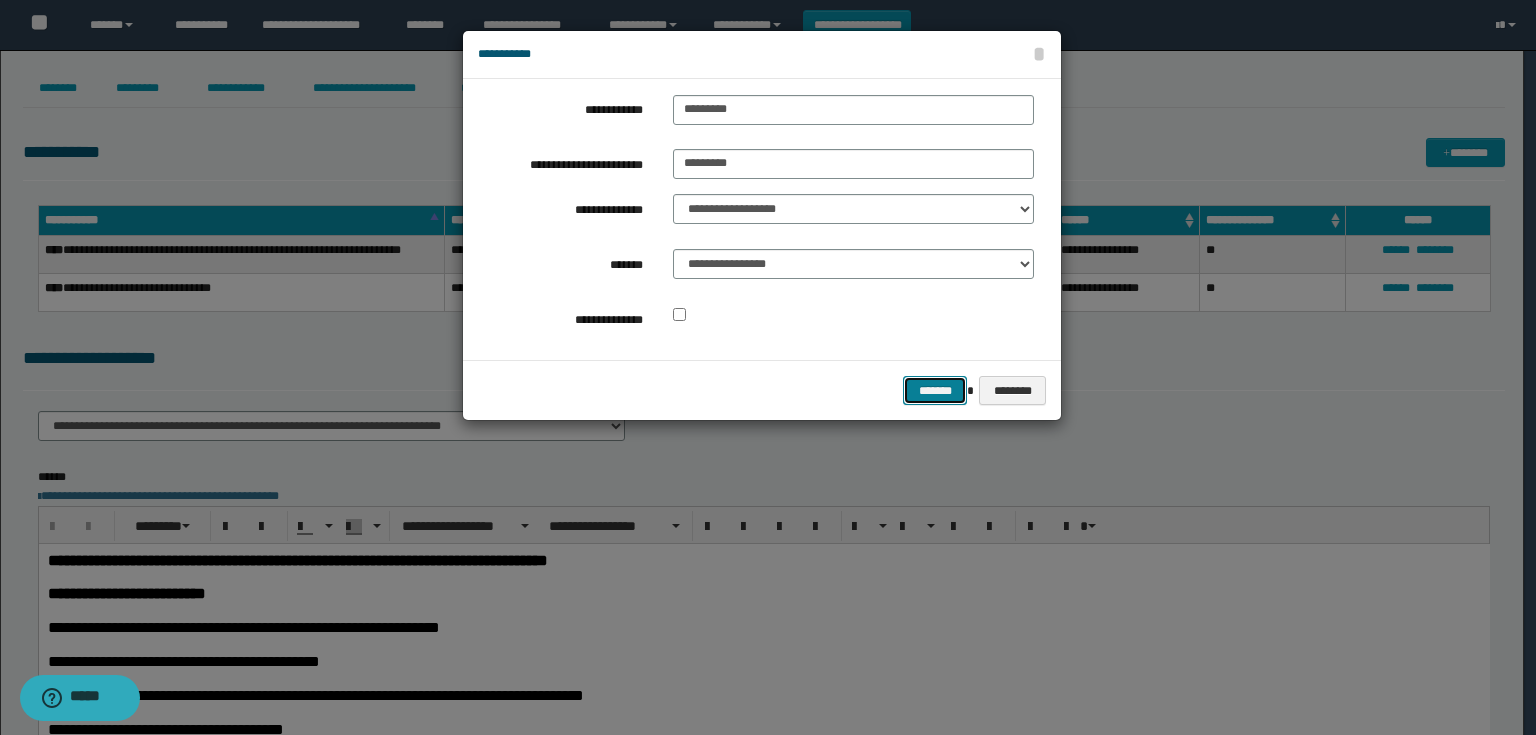 click on "*******" at bounding box center (935, 391) 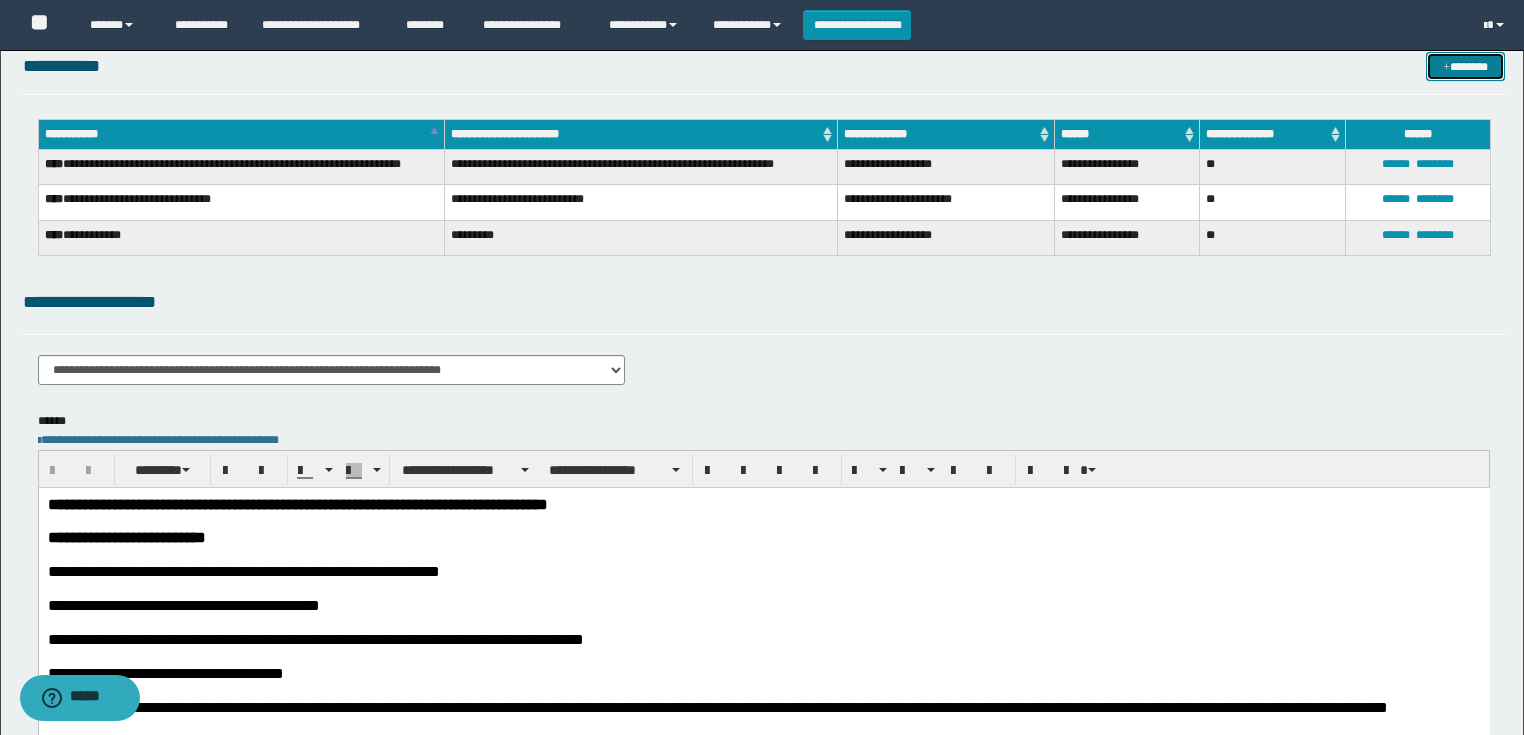 scroll, scrollTop: 160, scrollLeft: 0, axis: vertical 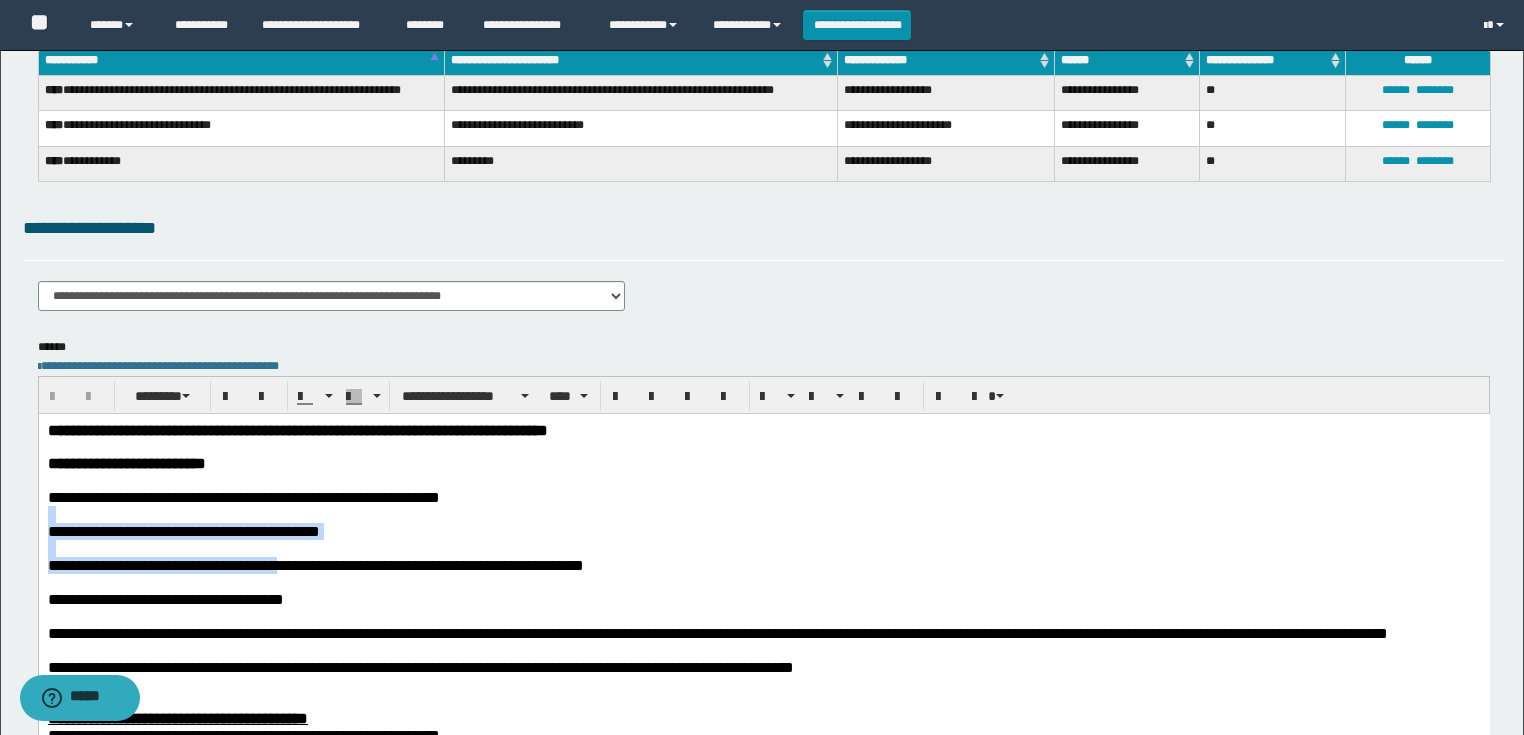 drag, startPoint x: 391, startPoint y: 569, endPoint x: 39, endPoint y: 512, distance: 356.5852 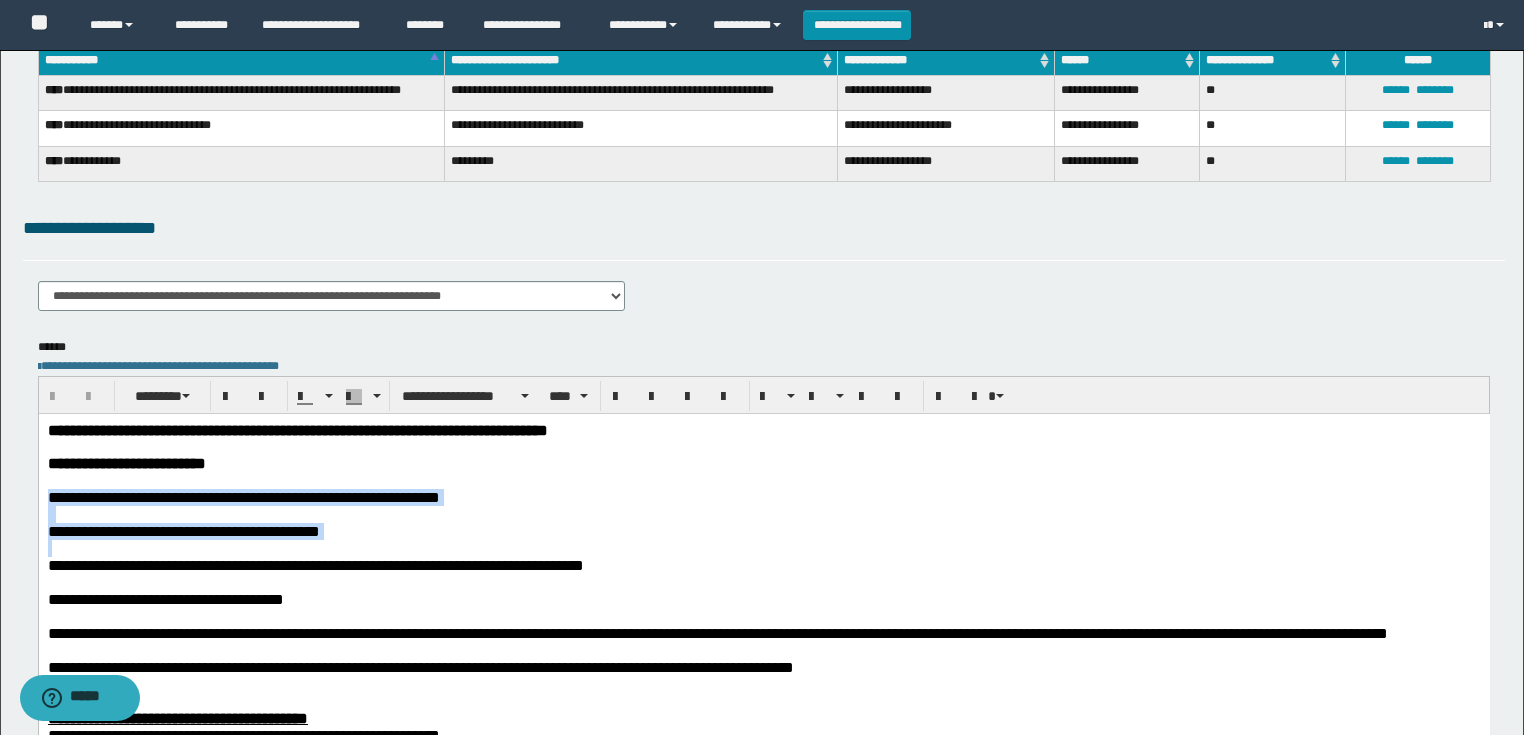 drag, startPoint x: 69, startPoint y: 544, endPoint x: 38, endPoint y: 496, distance: 57.14018 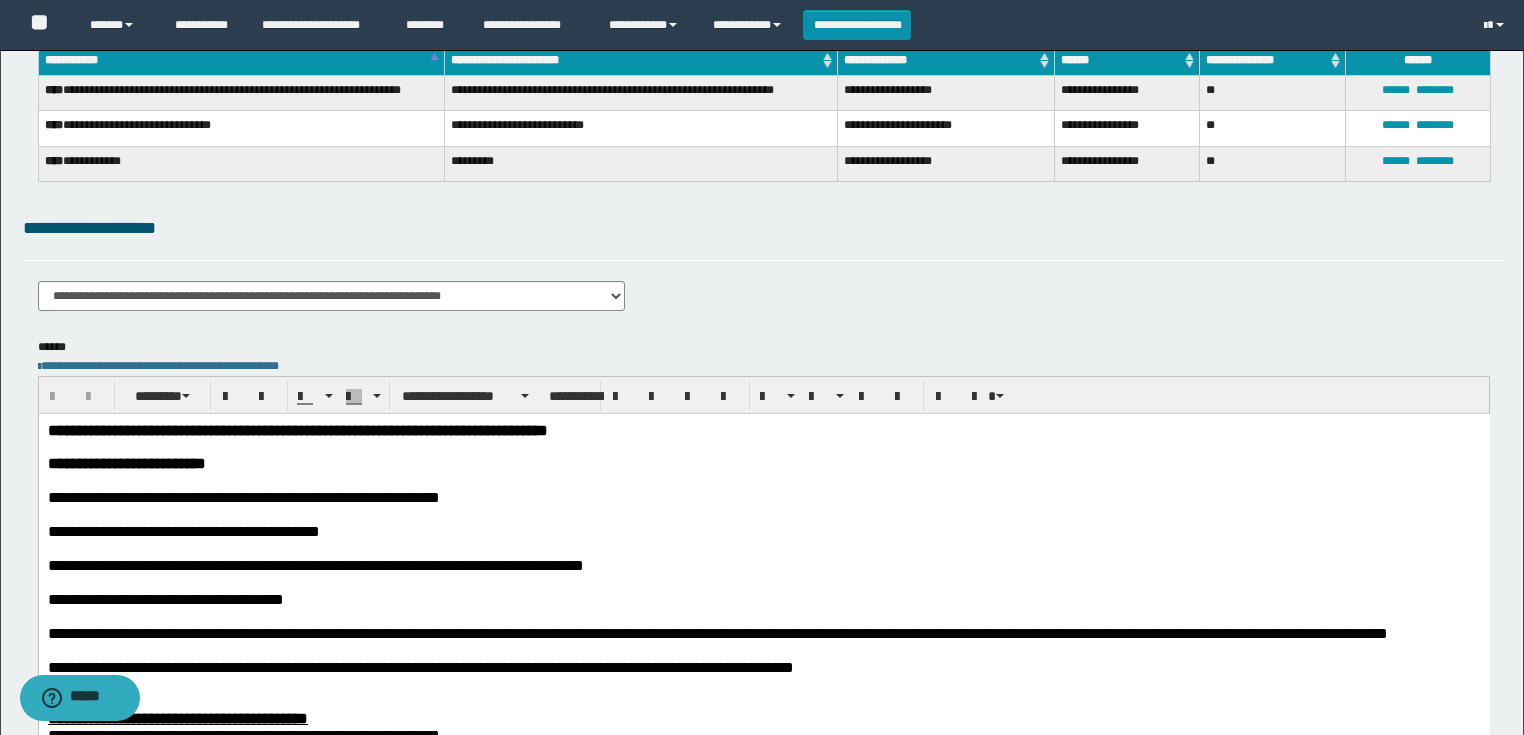 click at bounding box center (763, 447) 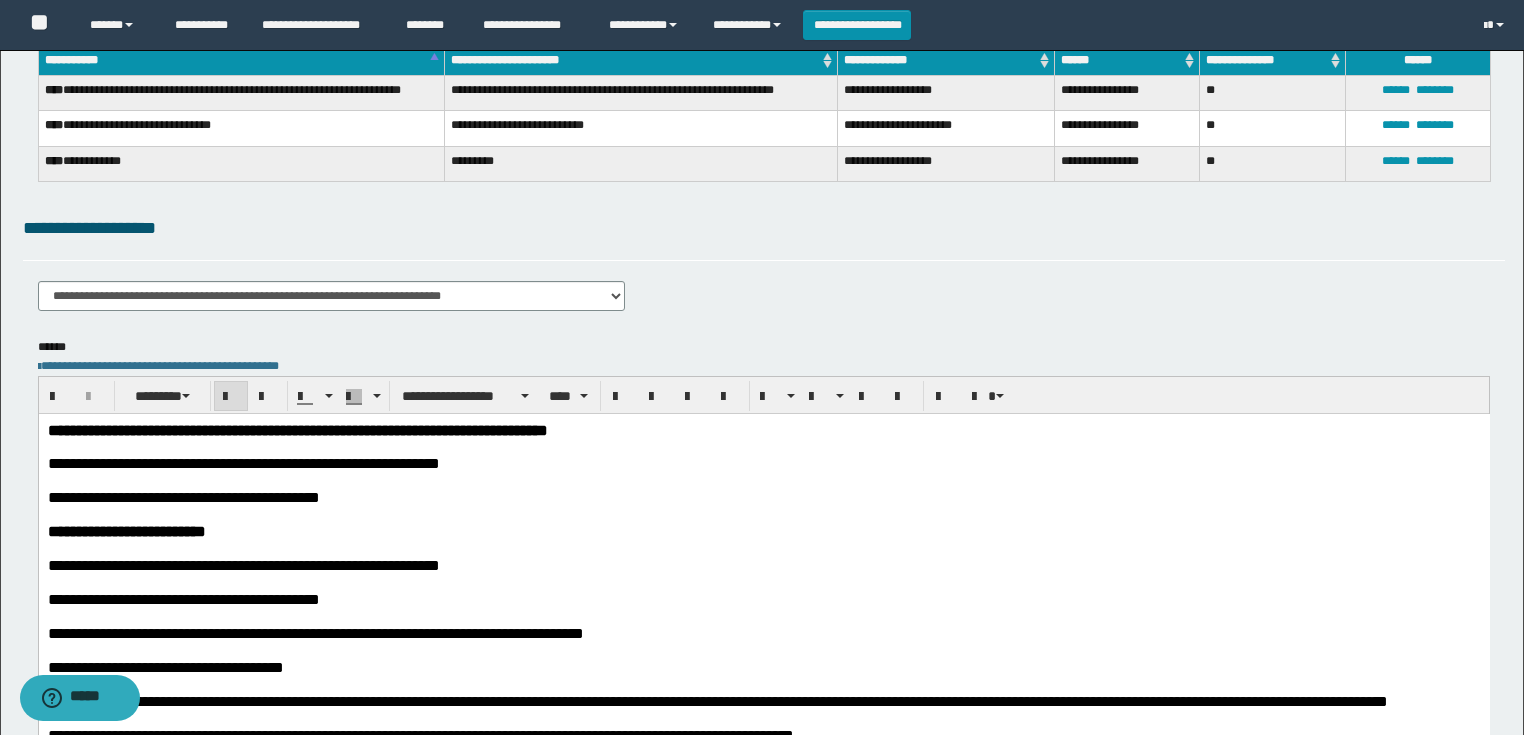 click on "**********" at bounding box center [297, 430] 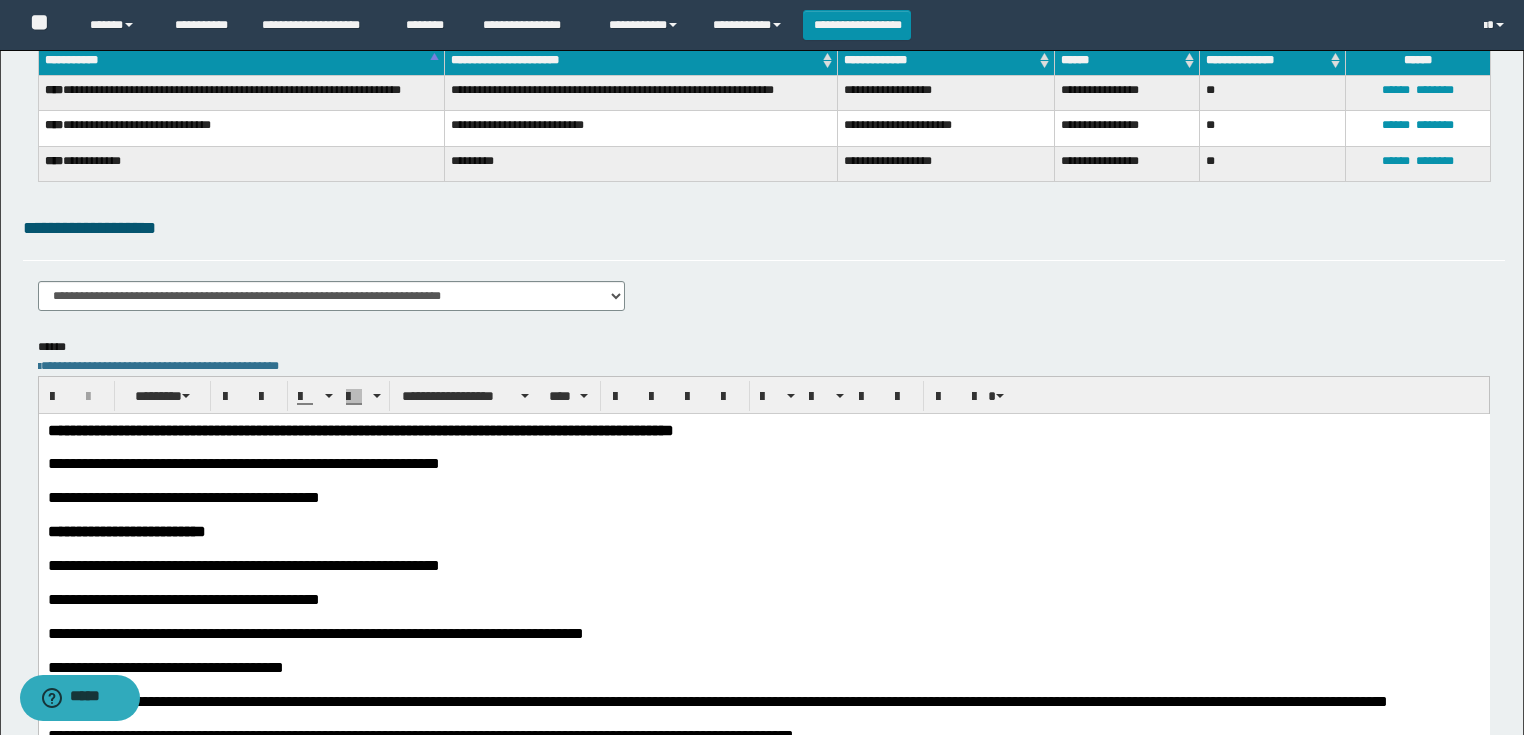 click on "**********" at bounding box center [763, 862] 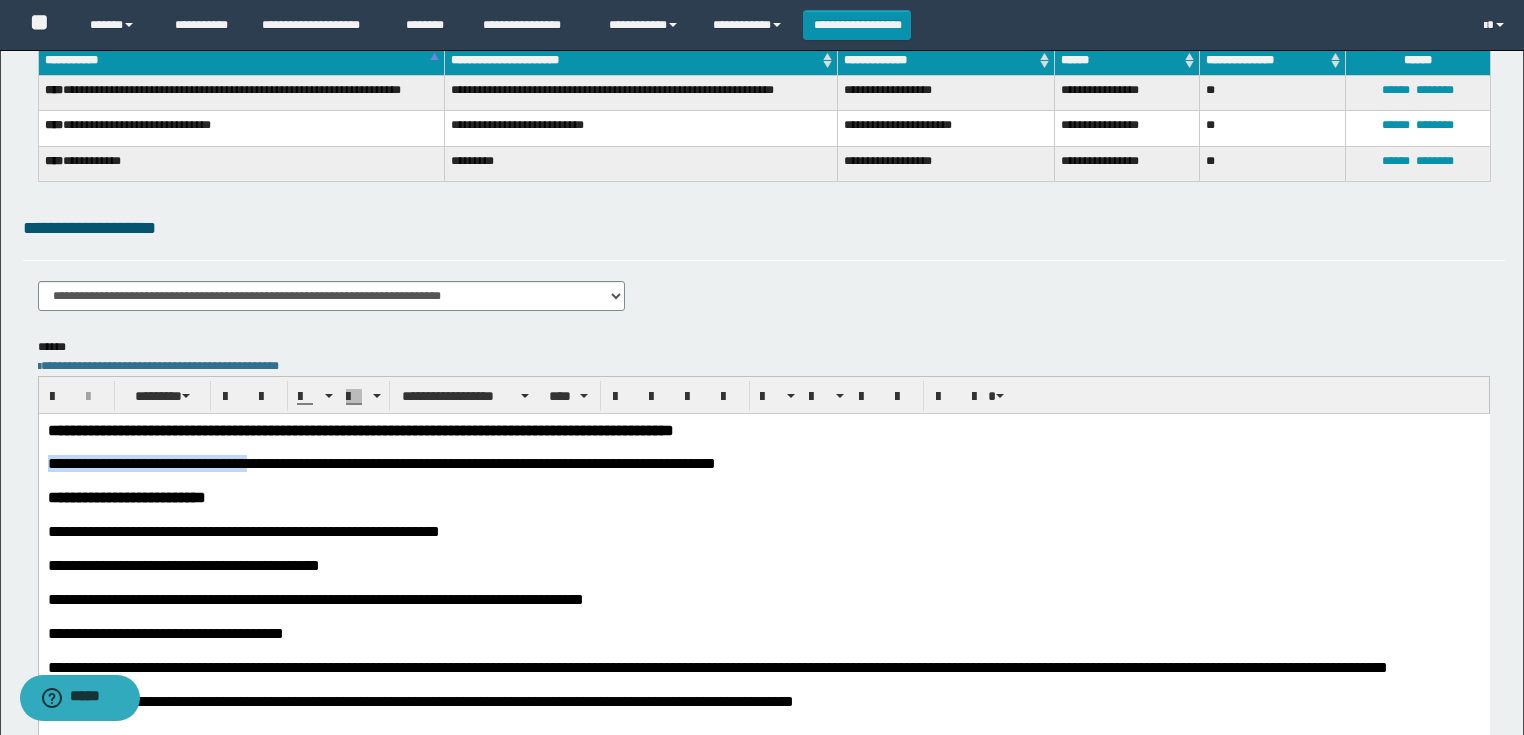 drag, startPoint x: 352, startPoint y: 472, endPoint x: 33, endPoint y: 463, distance: 319.12692 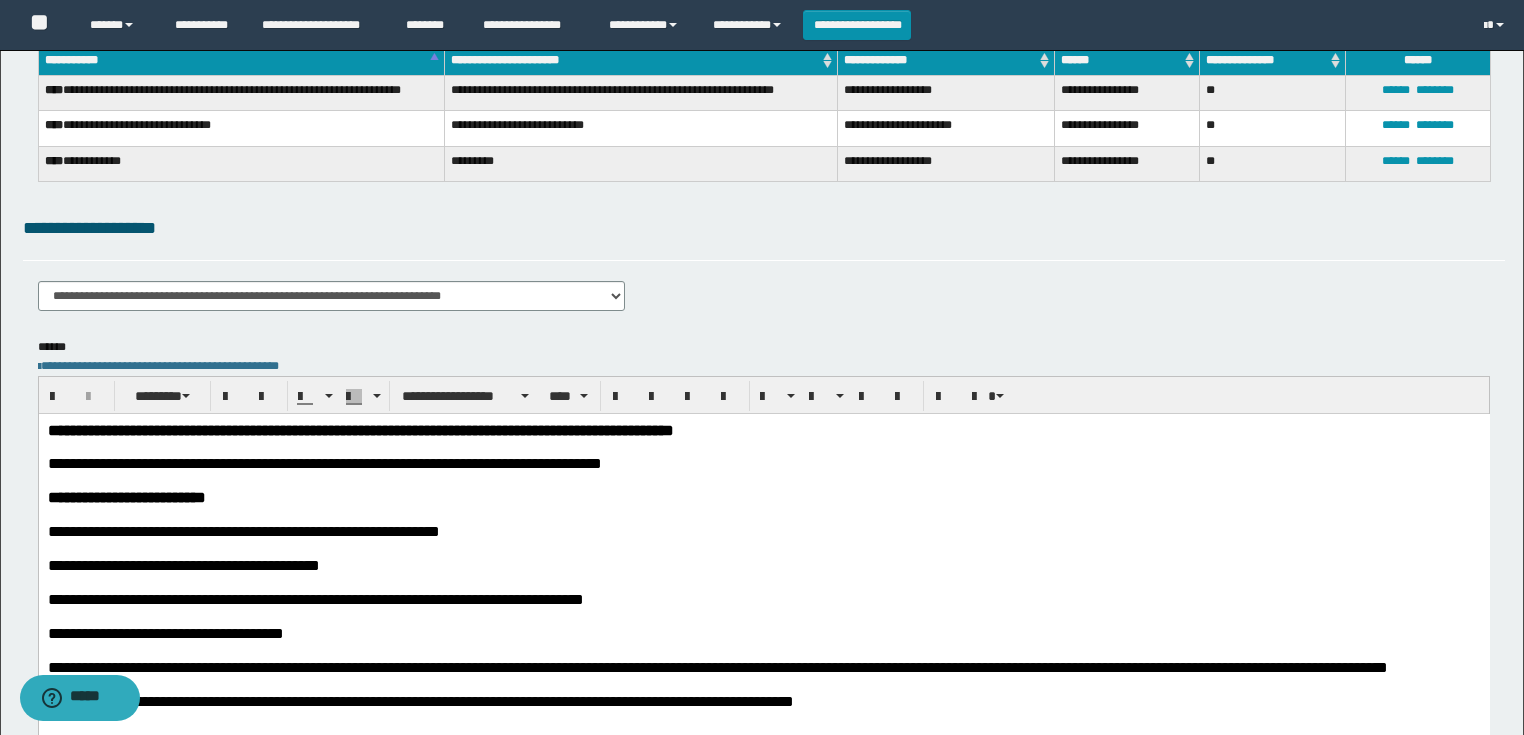 click on "**********" at bounding box center [188, 463] 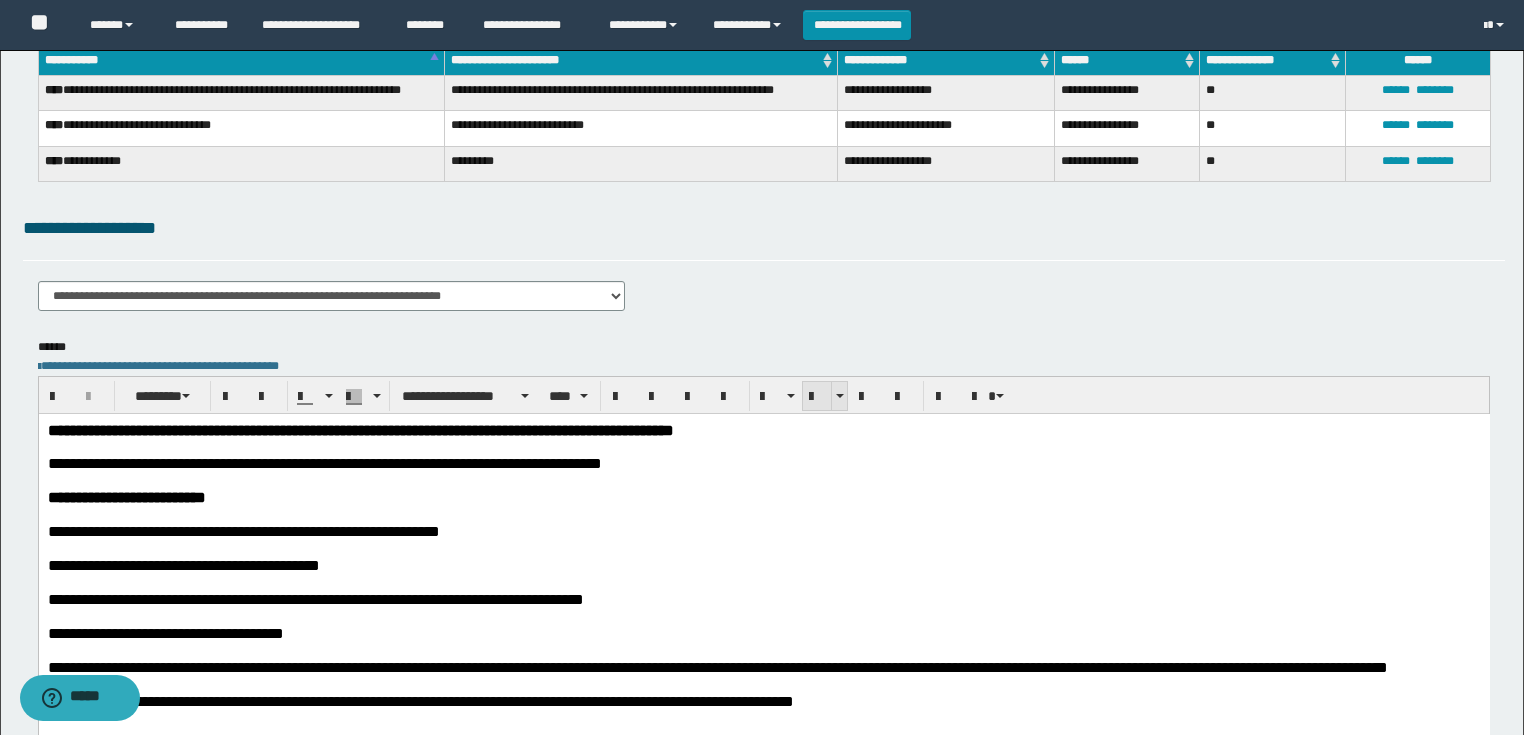 click at bounding box center [817, 397] 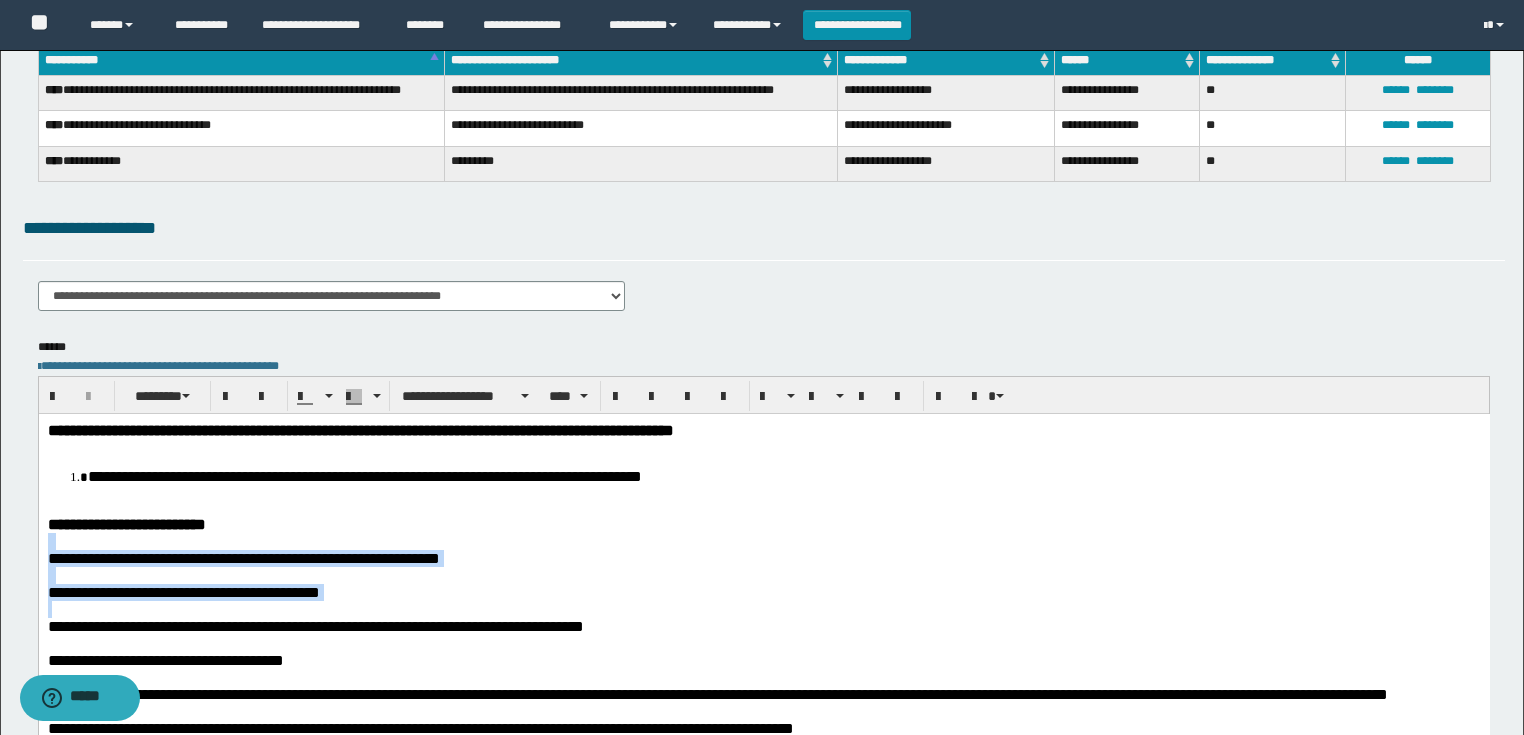 drag, startPoint x: 139, startPoint y: 622, endPoint x: 19, endPoint y: 552, distance: 138.92444 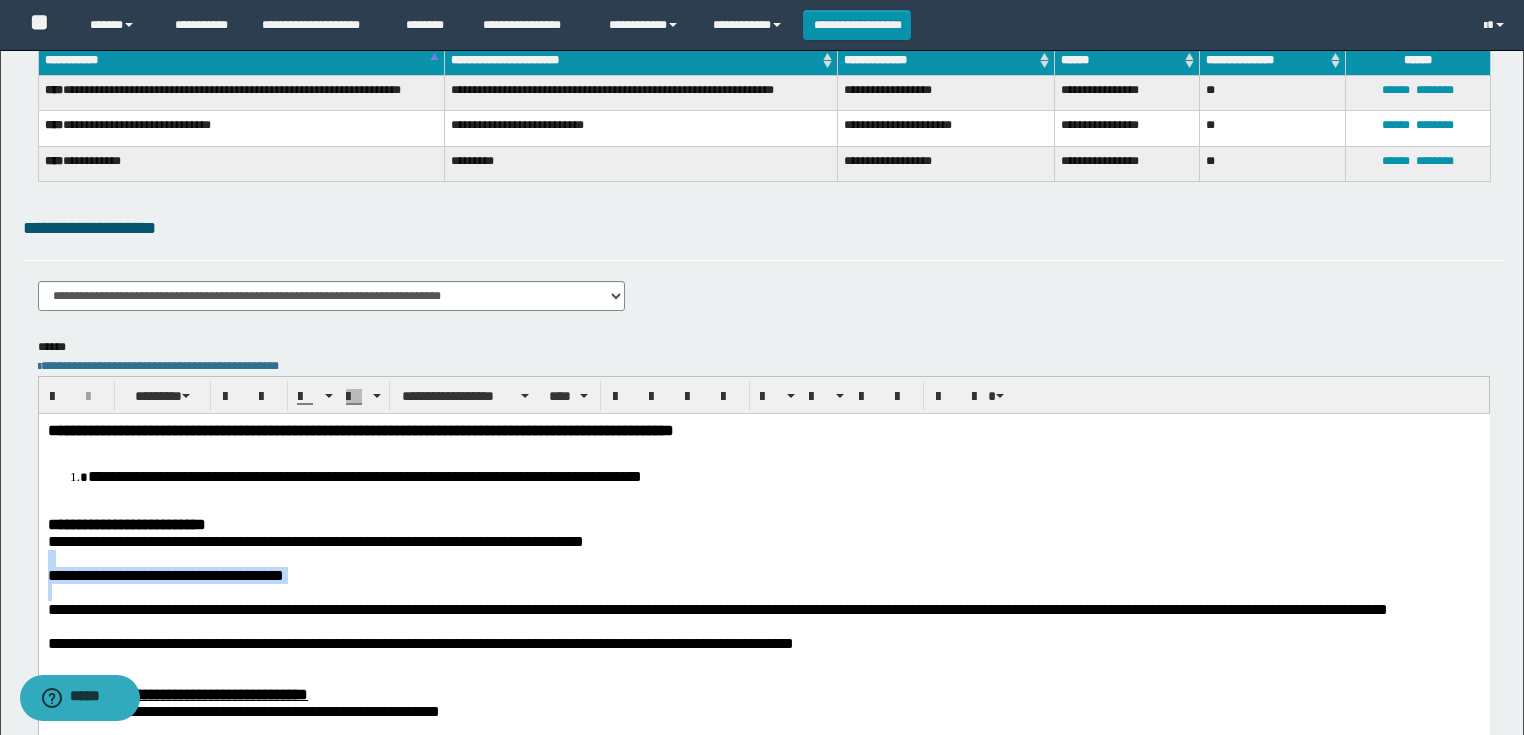 drag, startPoint x: 67, startPoint y: 598, endPoint x: 74, endPoint y: 981, distance: 383.06396 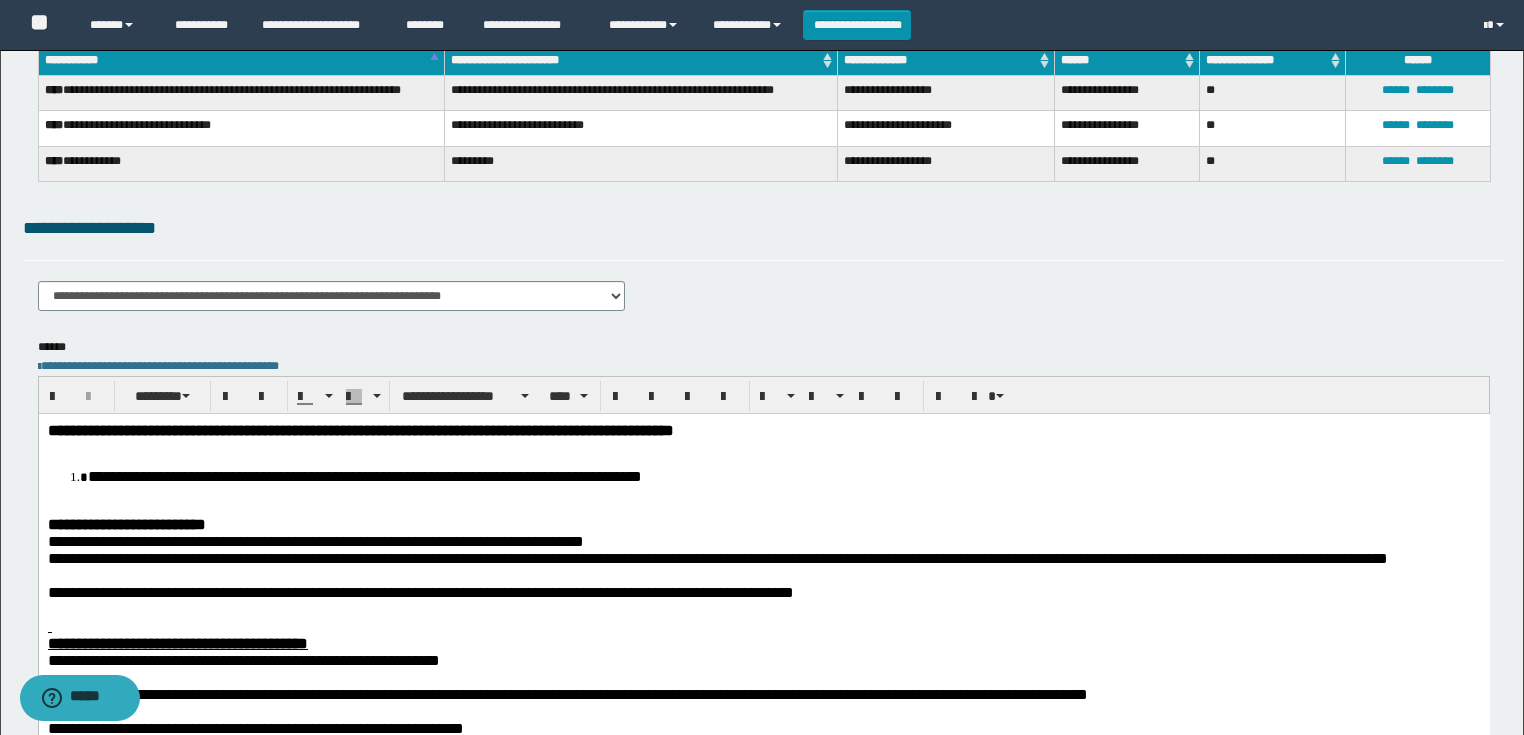 click at bounding box center (763, 575) 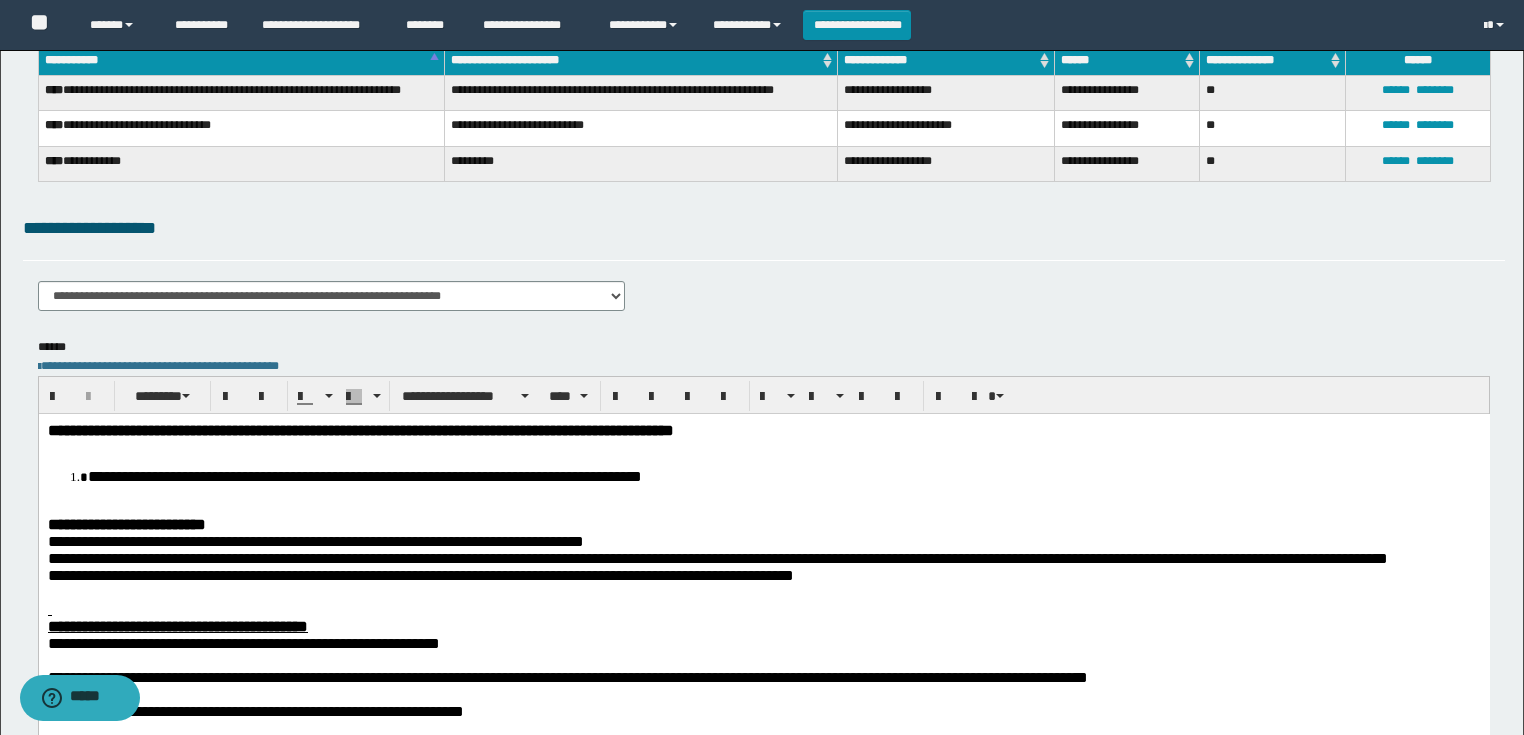click at bounding box center (763, 592) 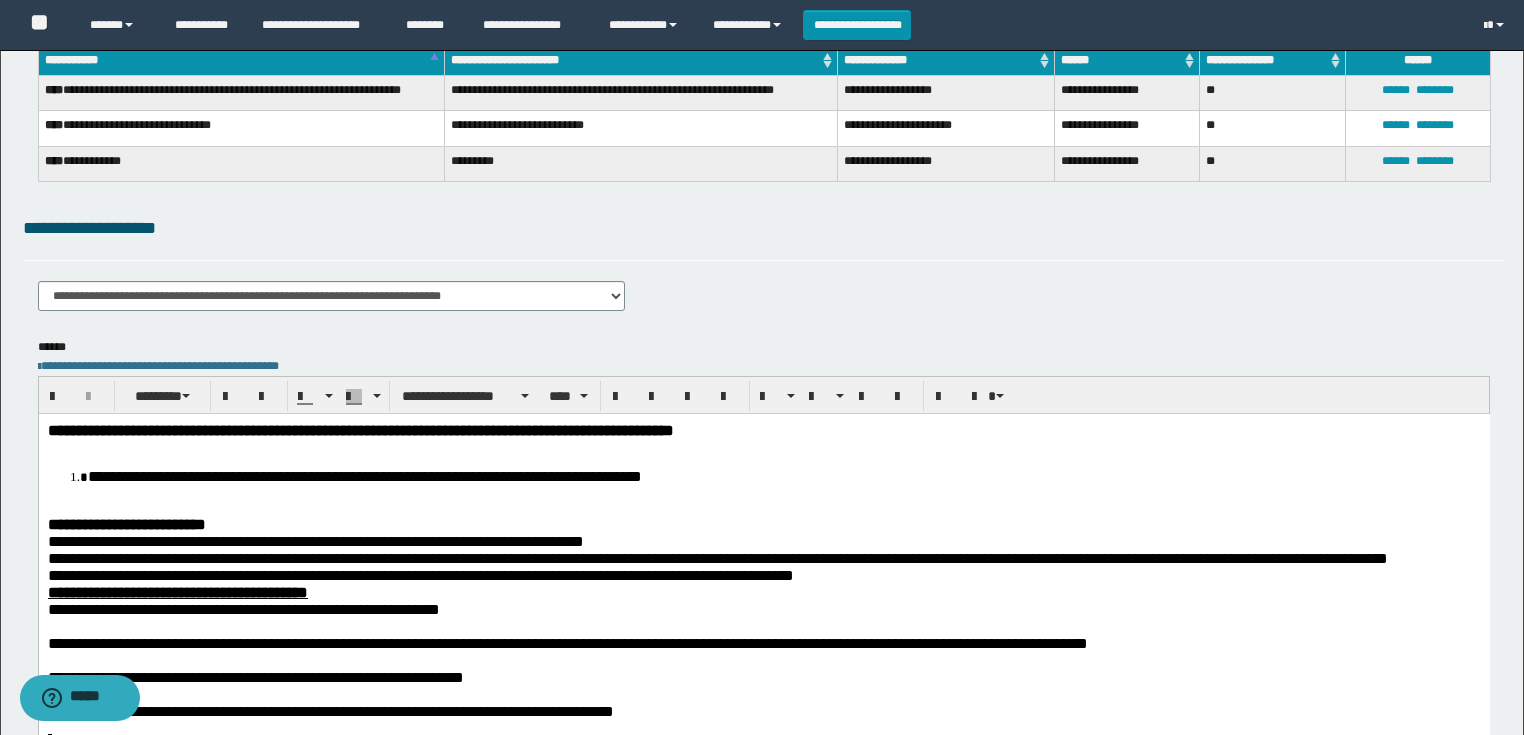 click at bounding box center [763, 626] 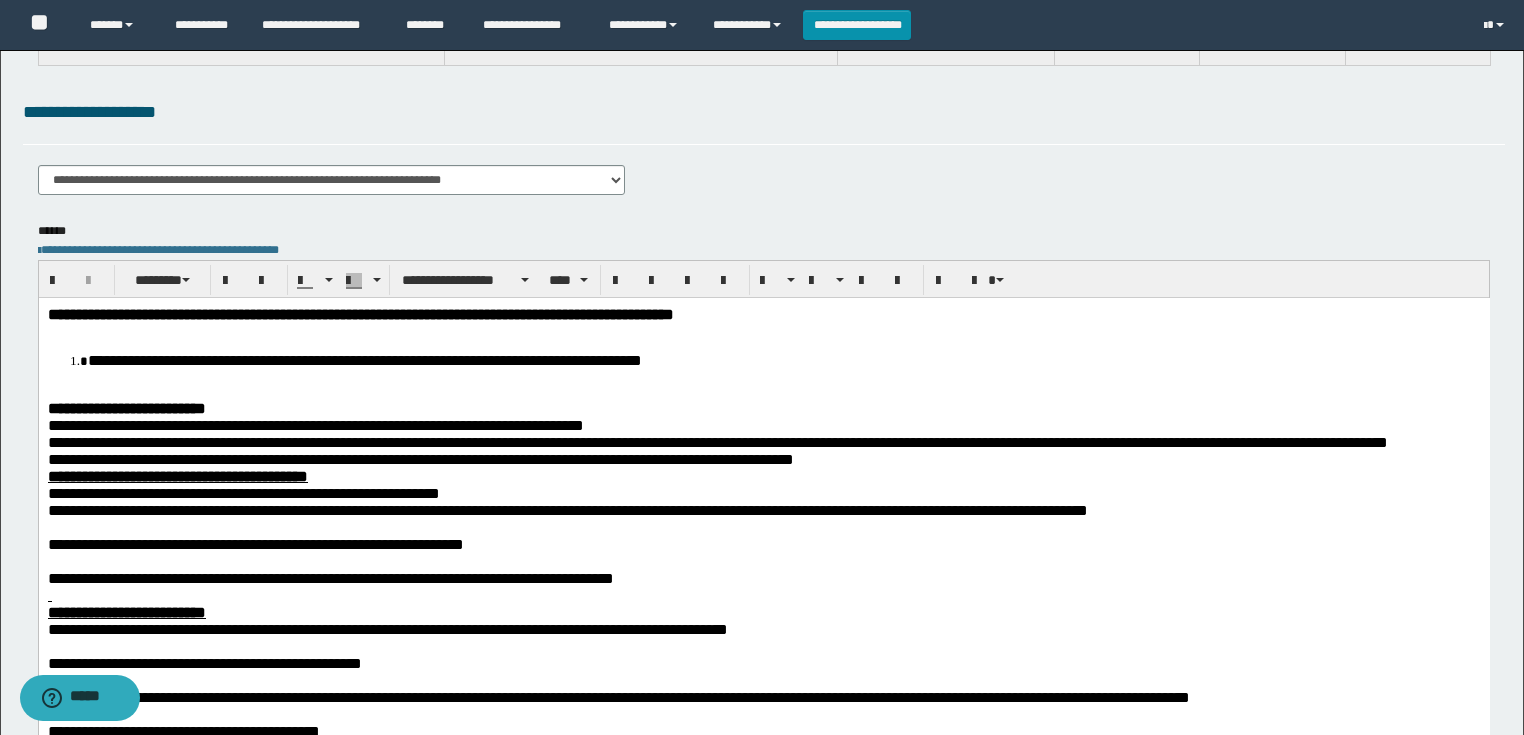 scroll, scrollTop: 400, scrollLeft: 0, axis: vertical 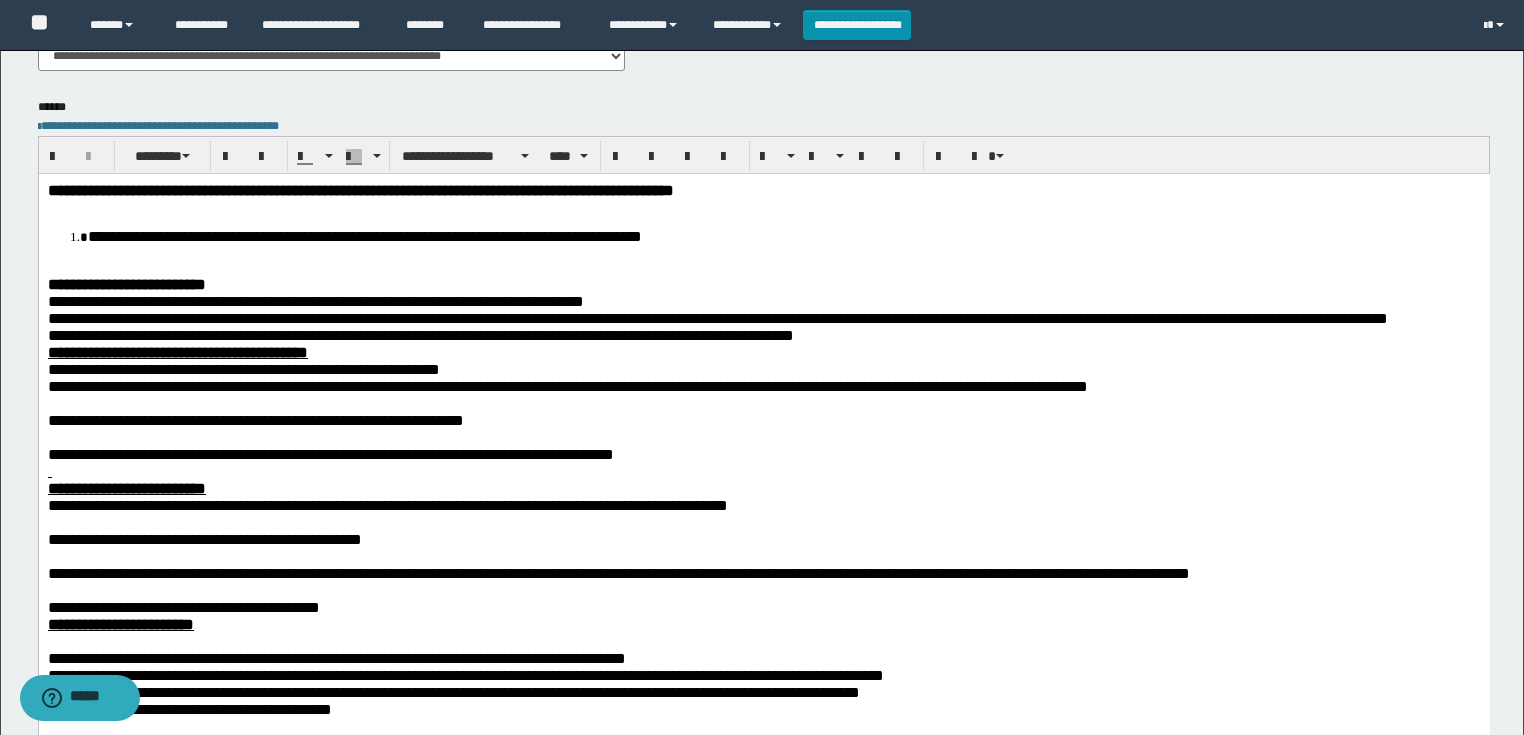 click at bounding box center (763, 403) 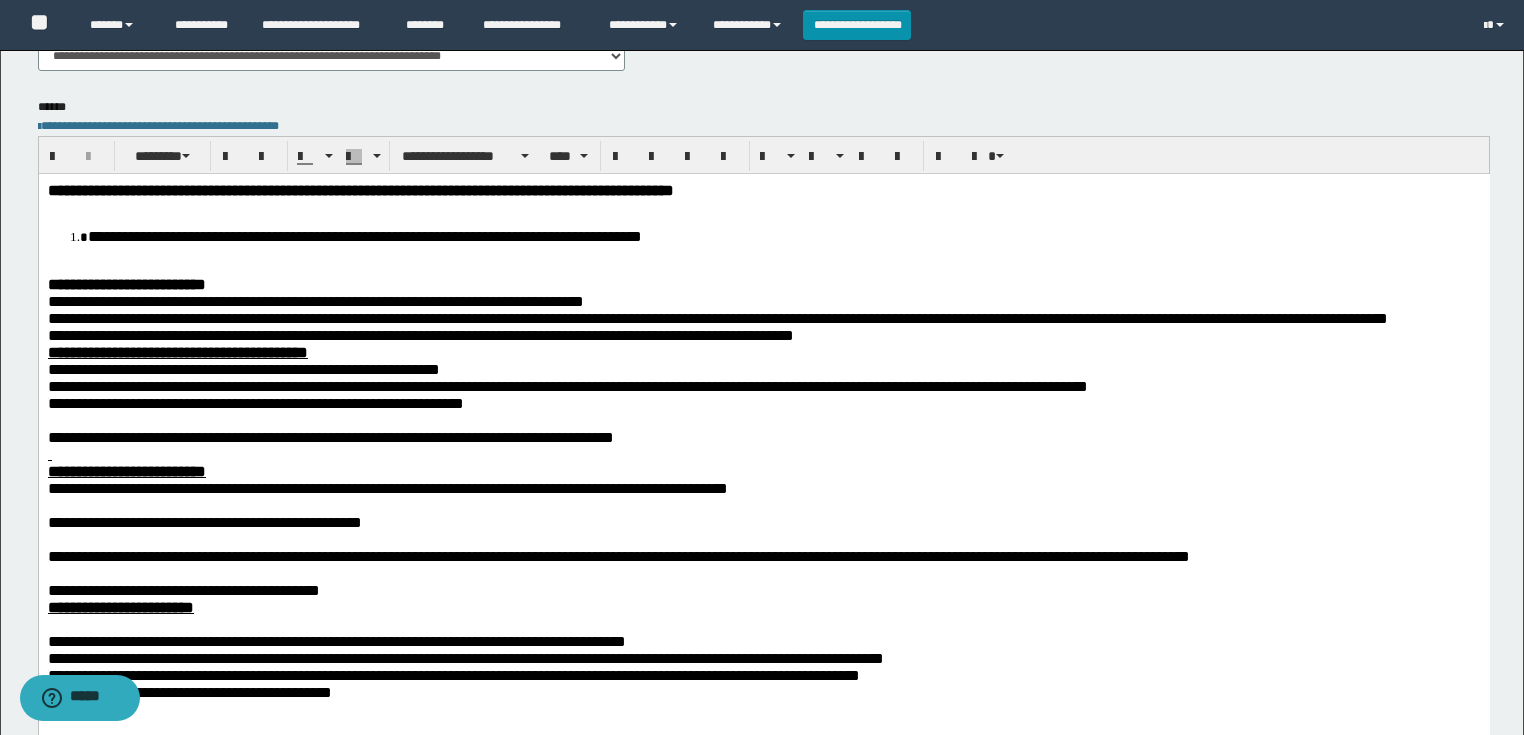 click at bounding box center [763, 420] 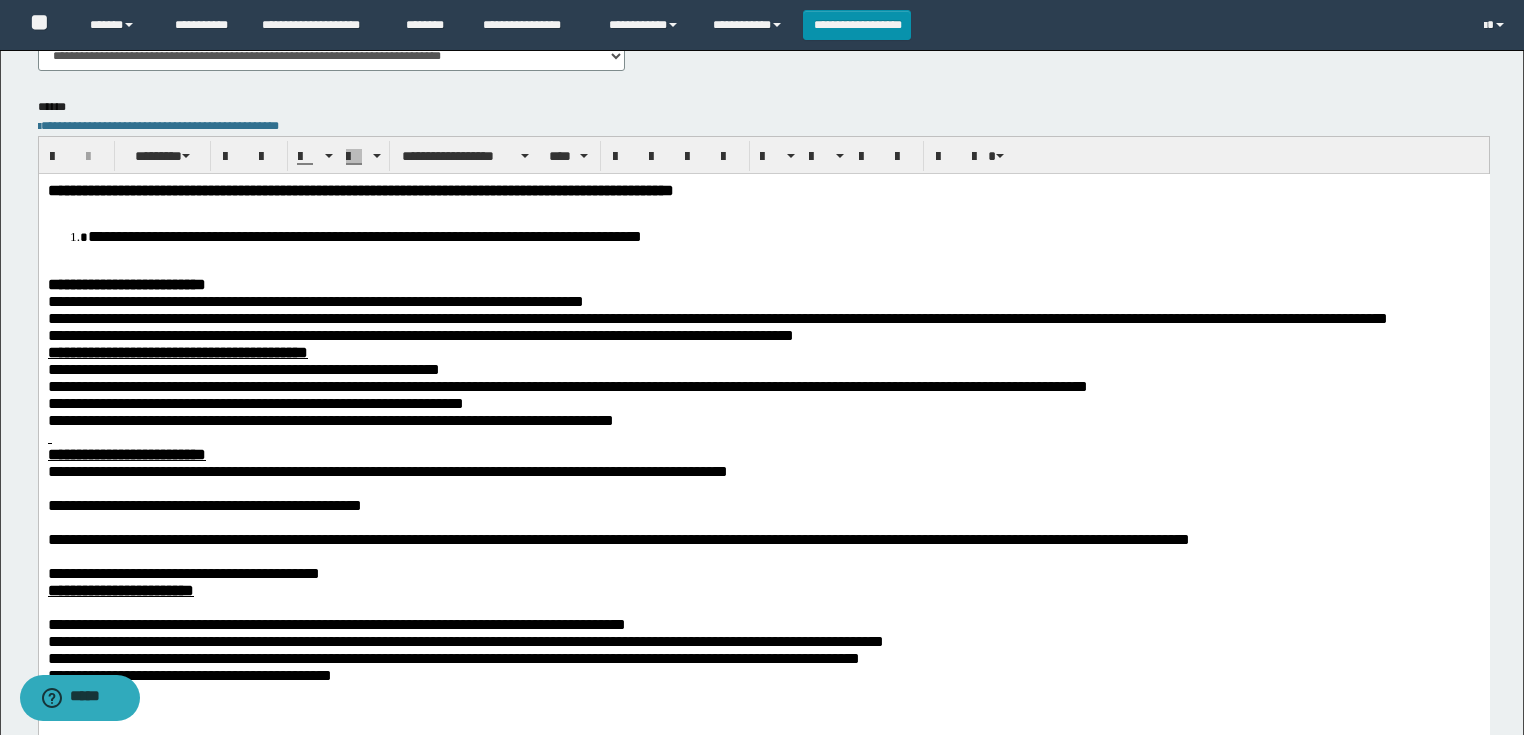 click at bounding box center (763, 437) 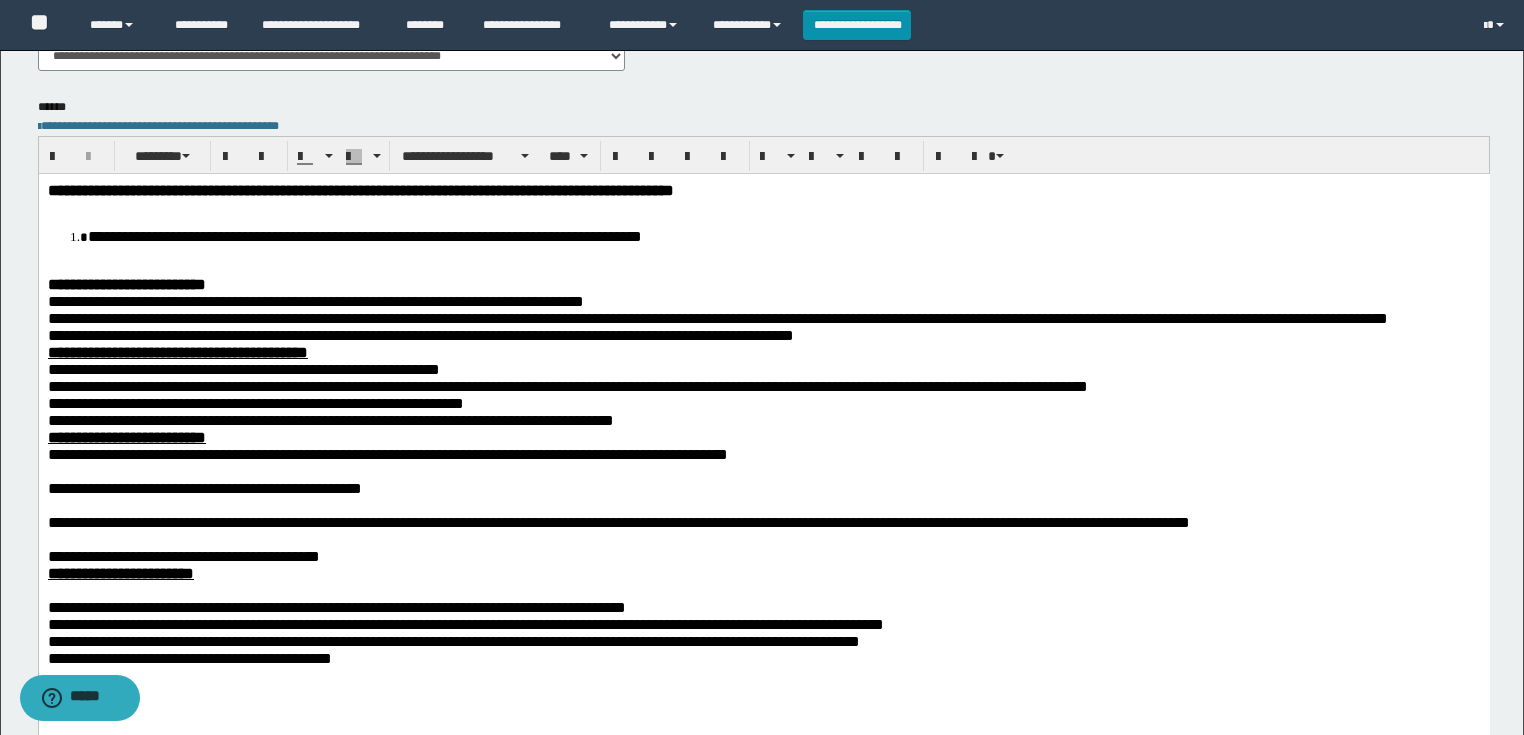 click on "**********" at bounding box center (204, 488) 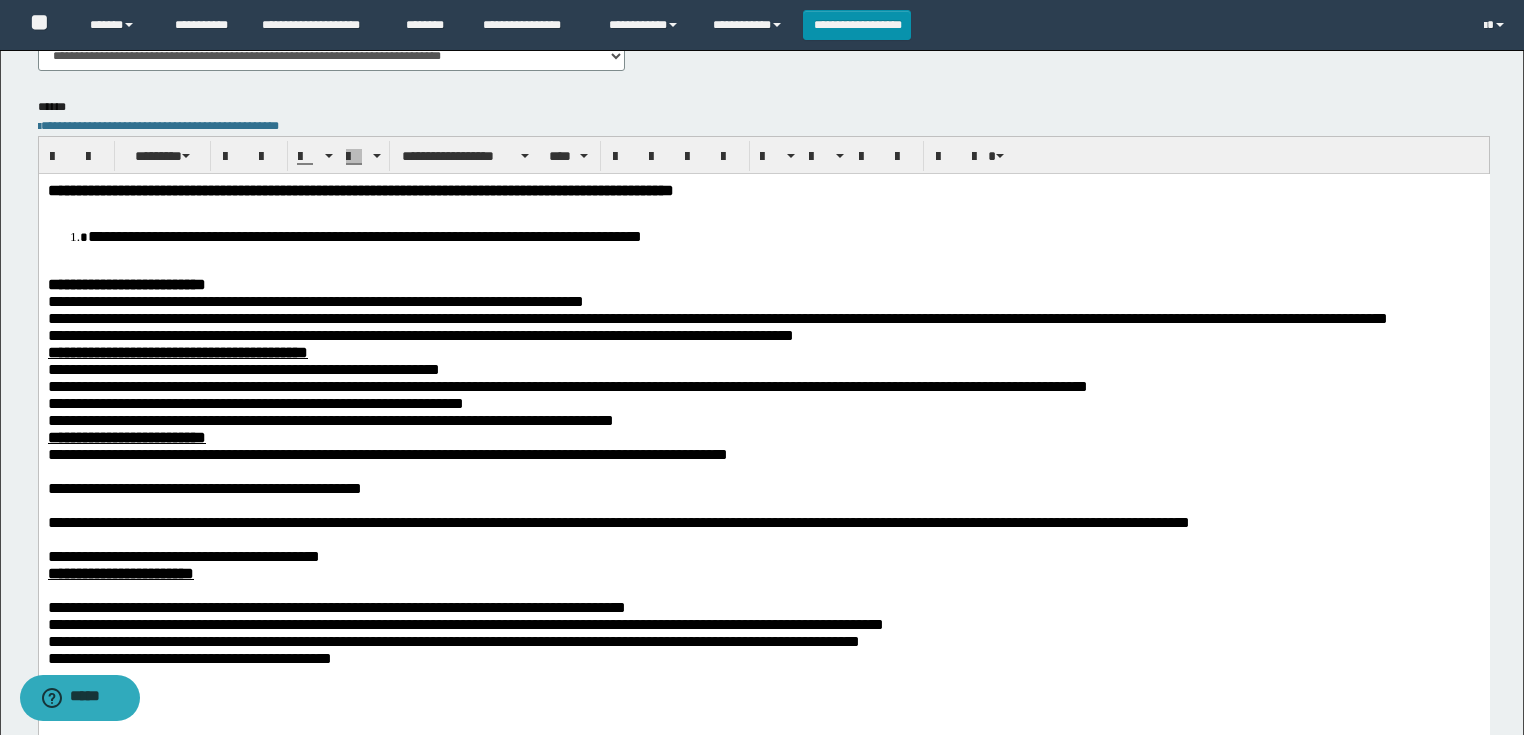 click at bounding box center [763, 505] 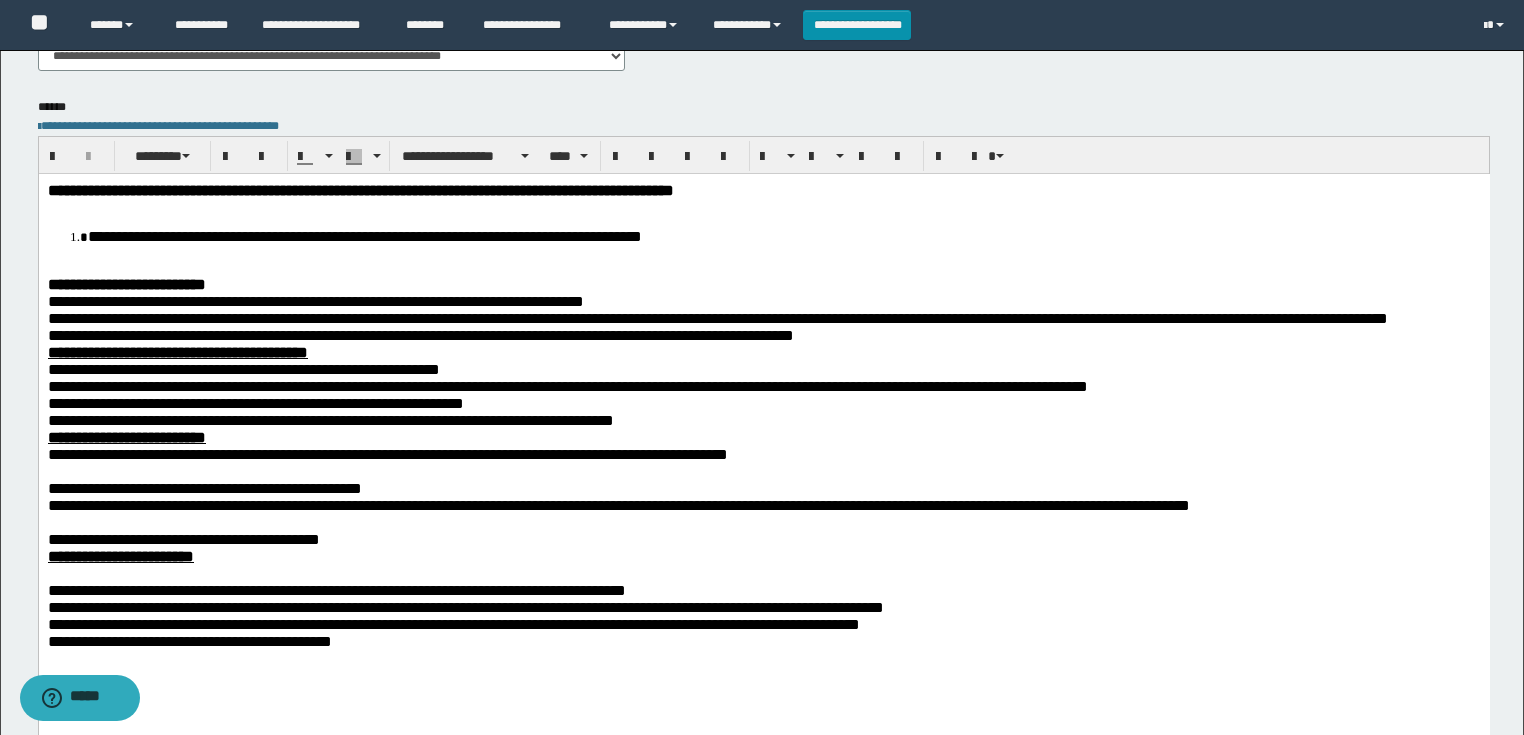 click at bounding box center (763, 471) 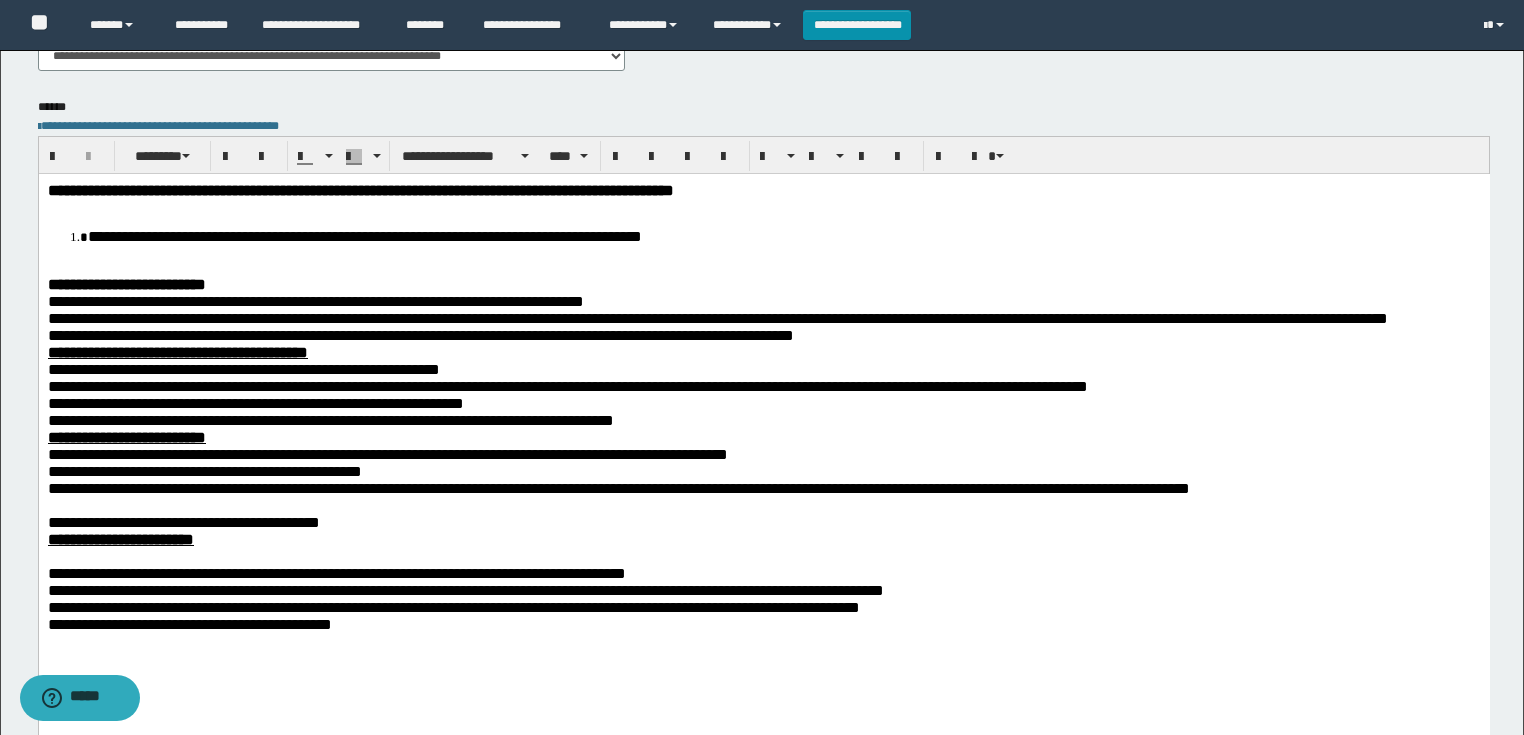 click at bounding box center [763, 505] 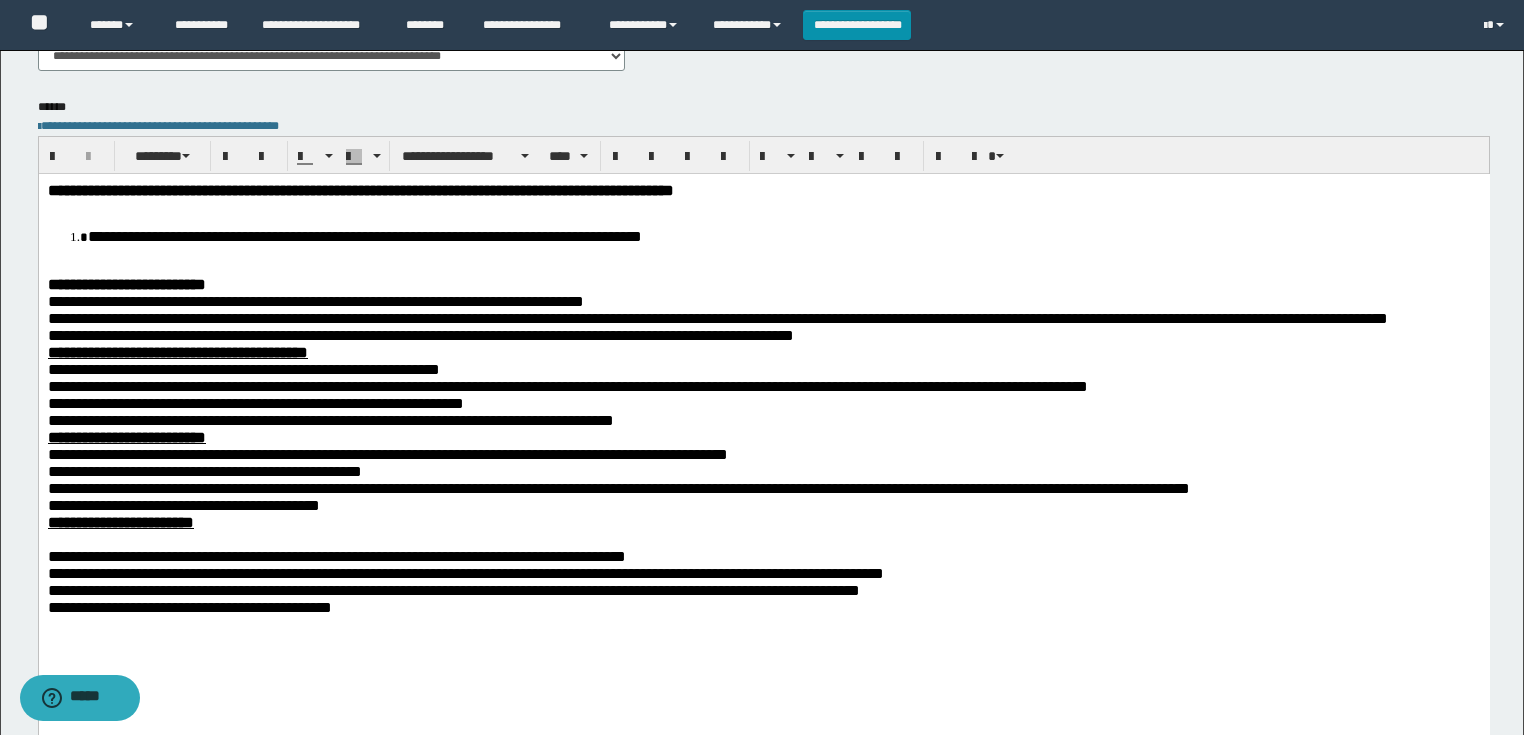 click at bounding box center [763, 539] 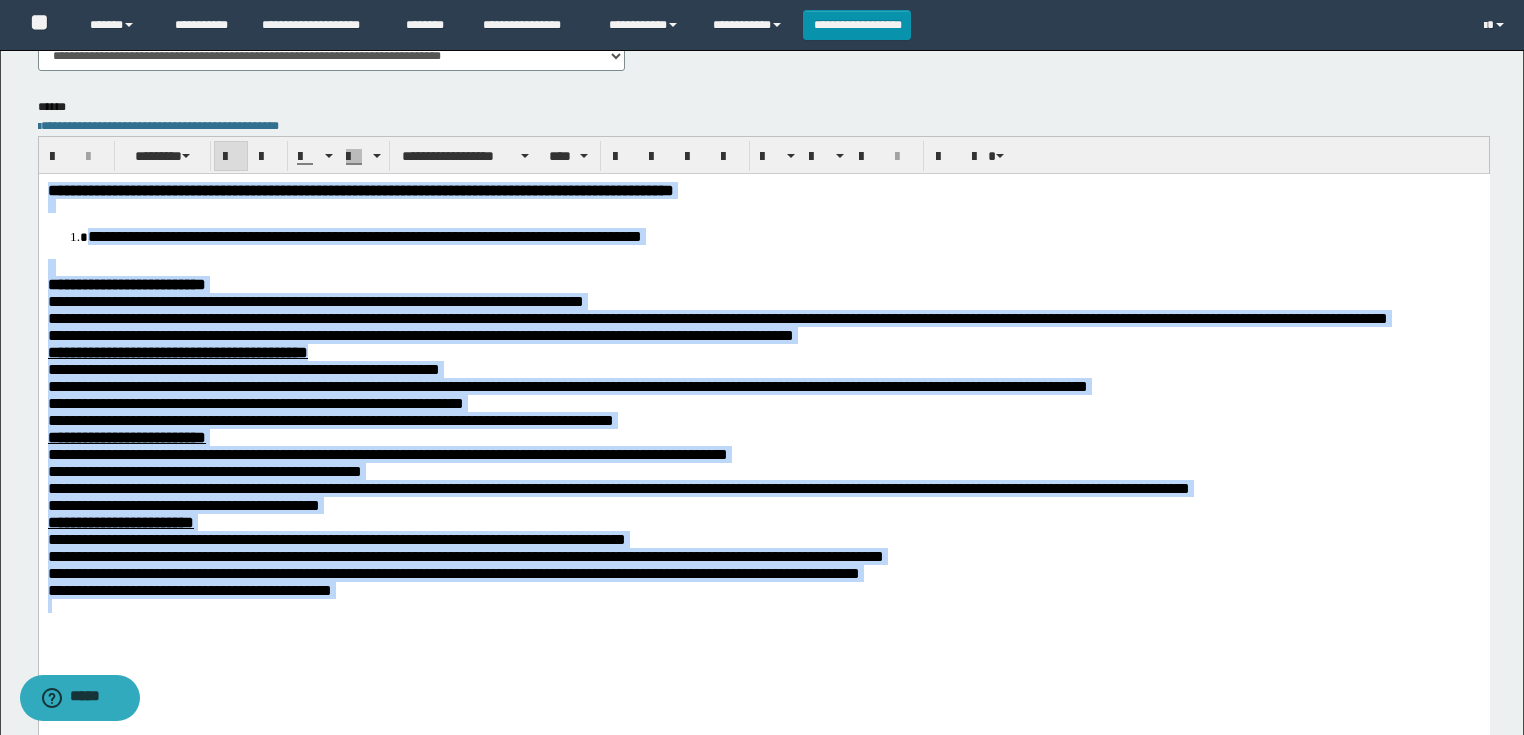 drag, startPoint x: 550, startPoint y: 688, endPoint x: 9, endPoint y: 192, distance: 733.9598 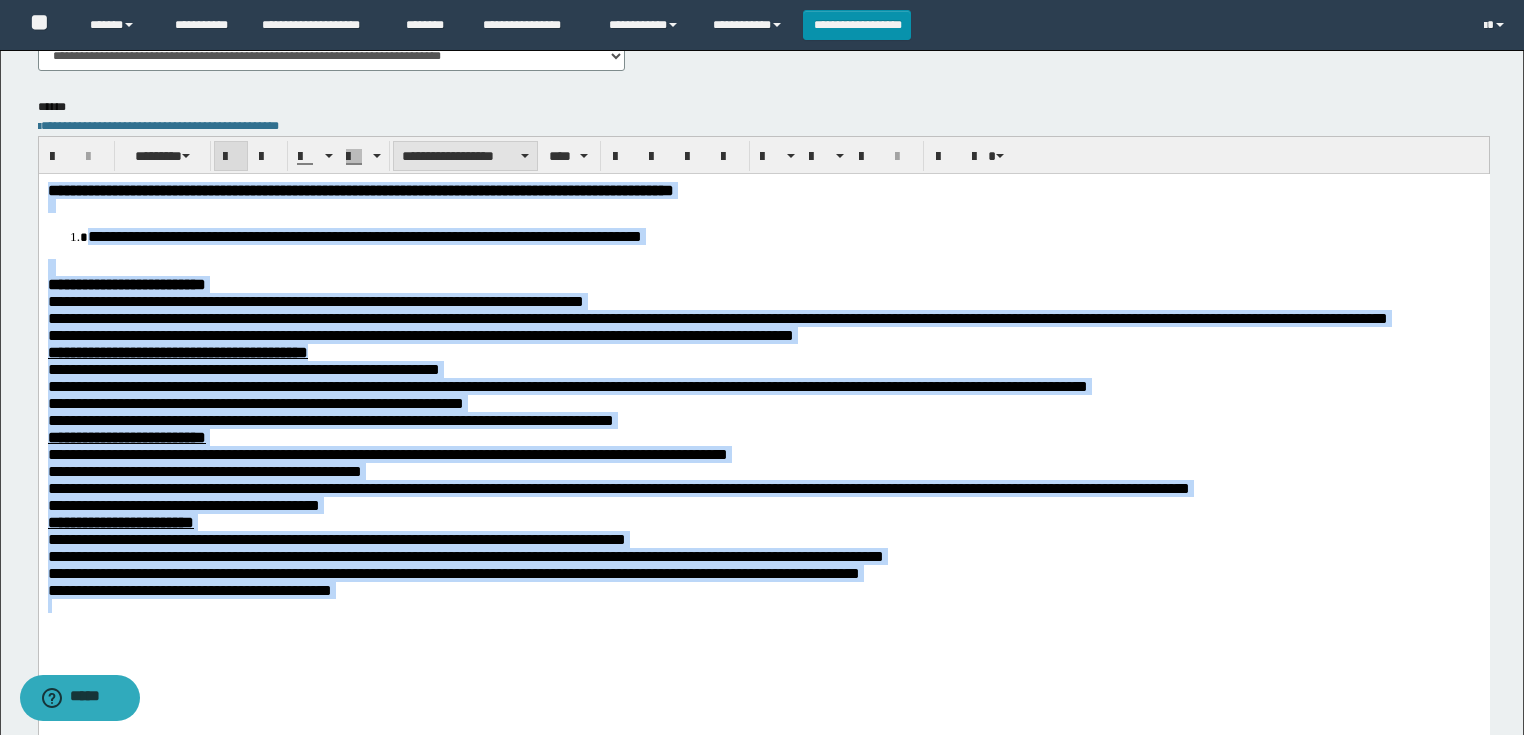 click on "**********" at bounding box center (465, 156) 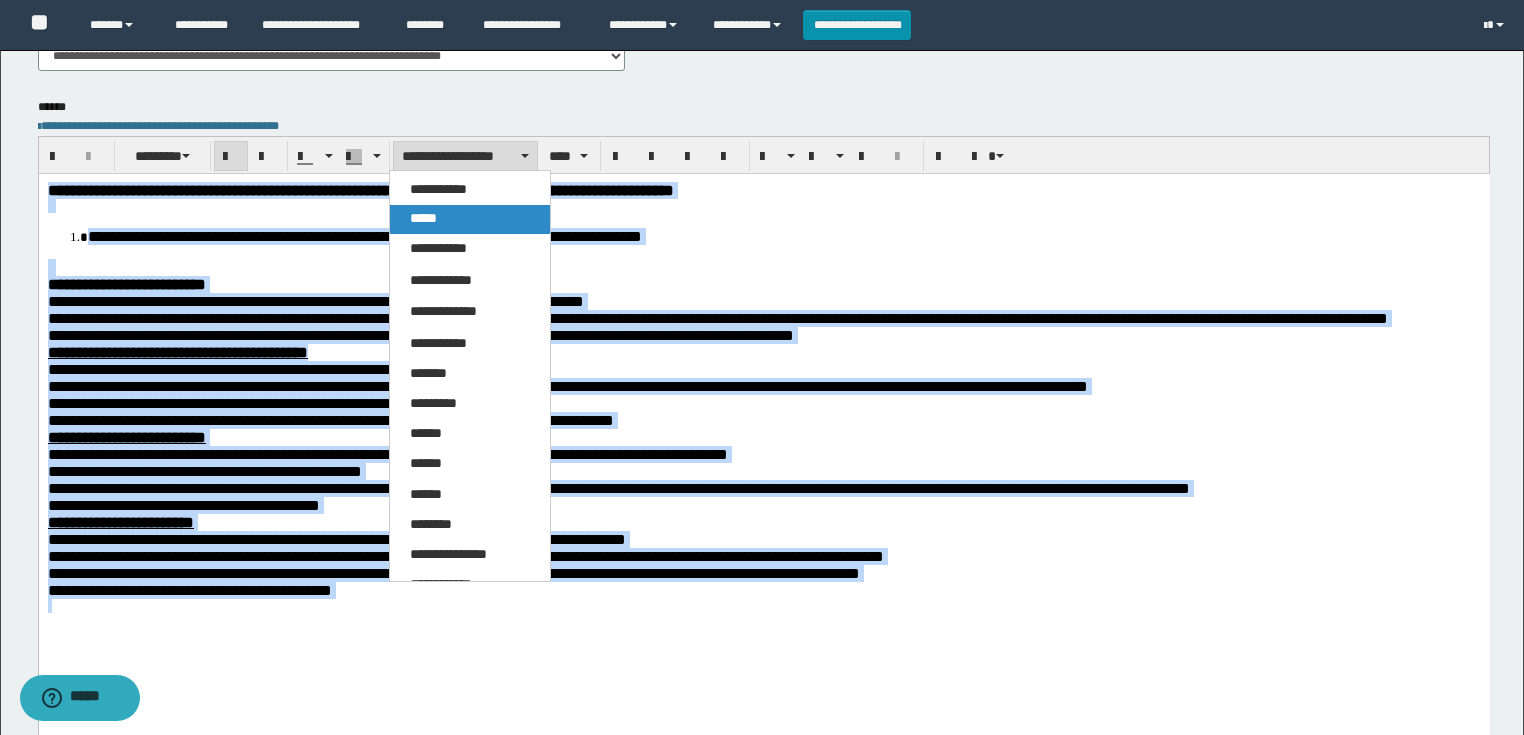 click on "*****" at bounding box center (470, 219) 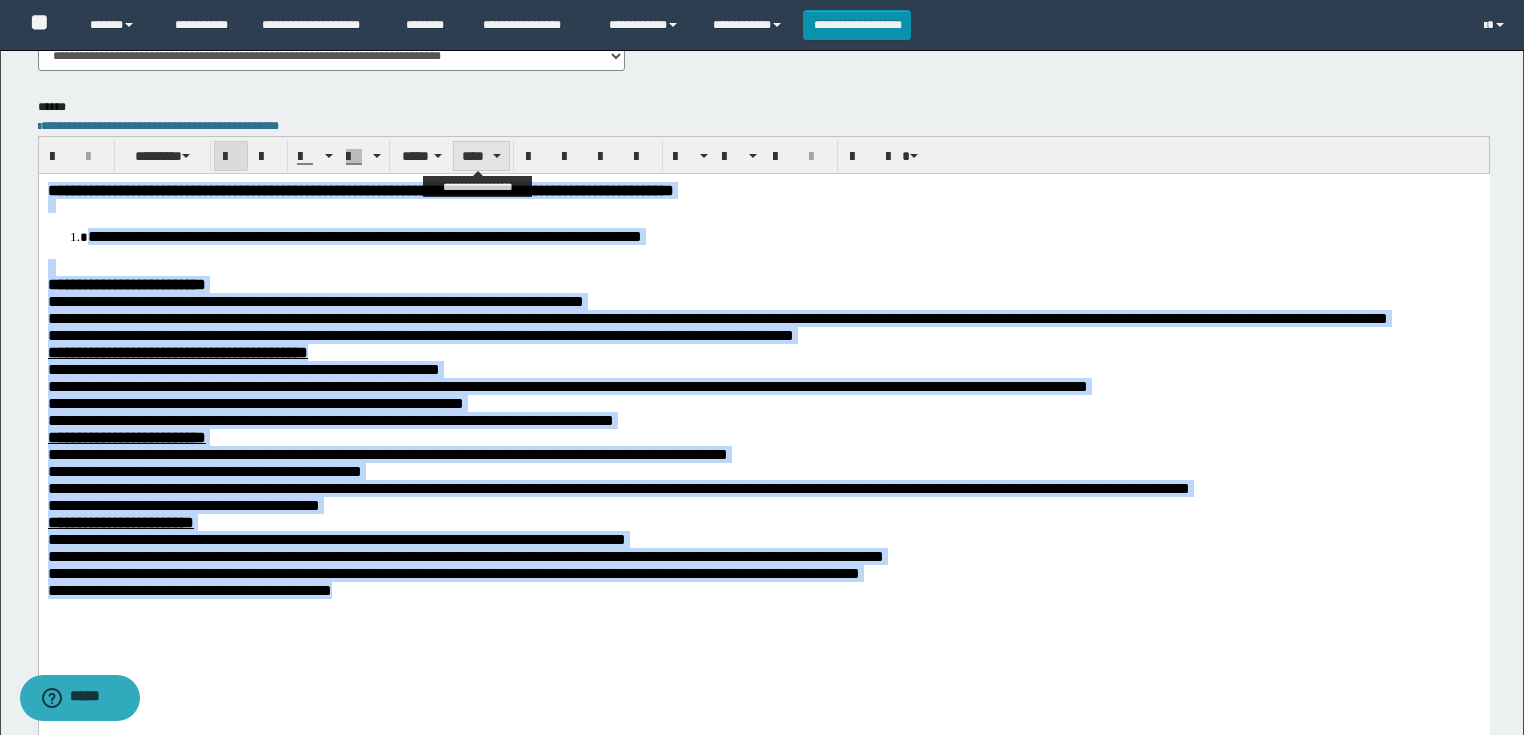 click on "****" at bounding box center [481, 156] 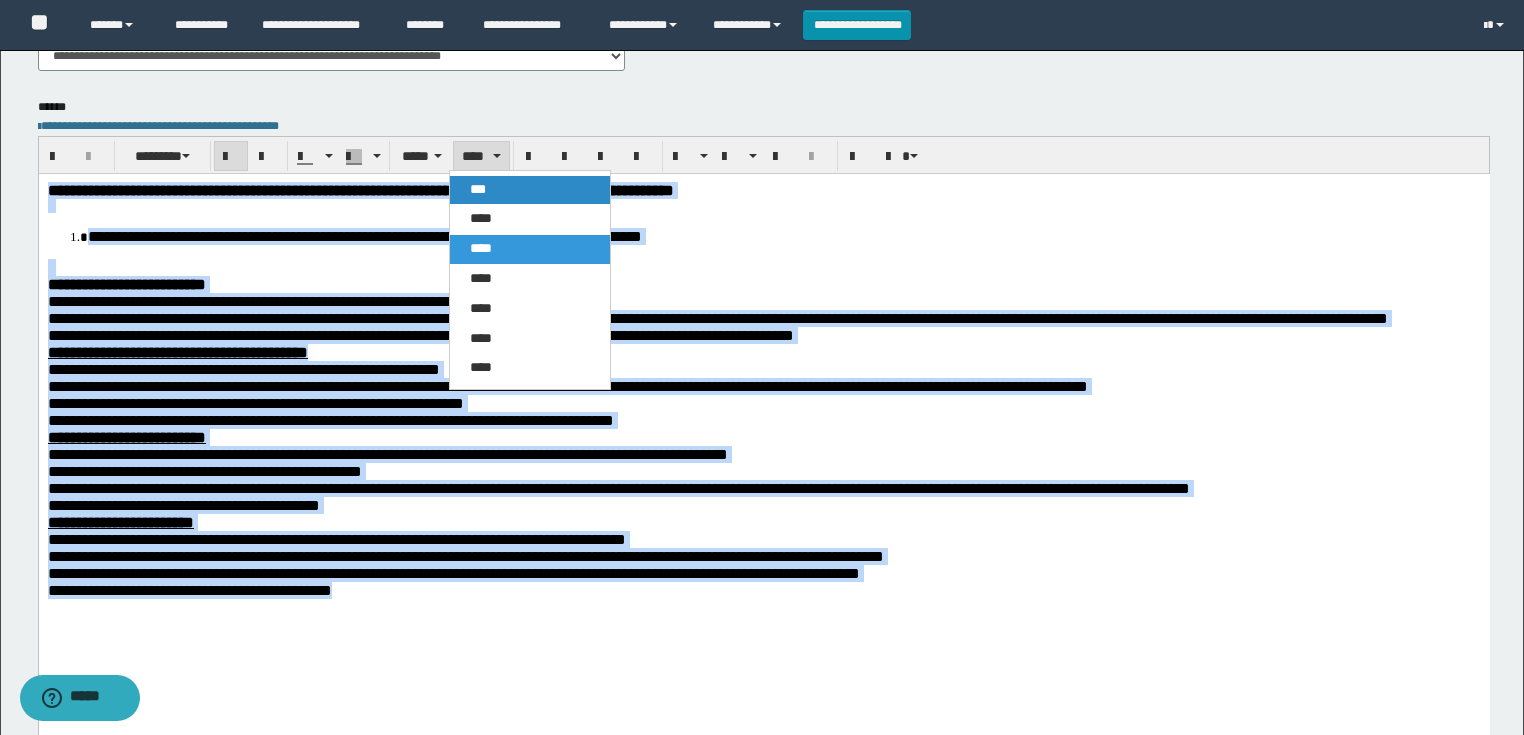 click on "***" at bounding box center (478, 189) 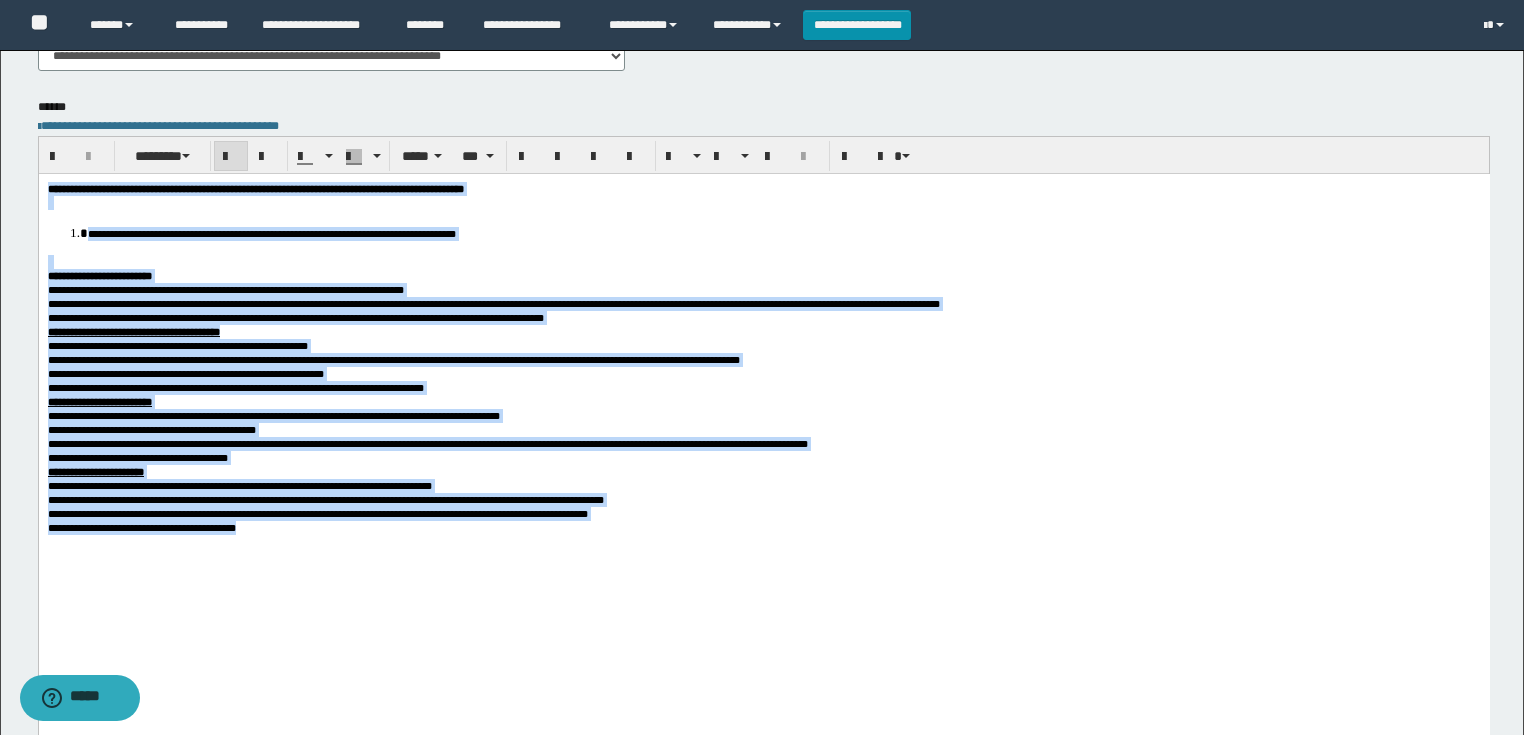 click on "**********" at bounding box center (271, 234) 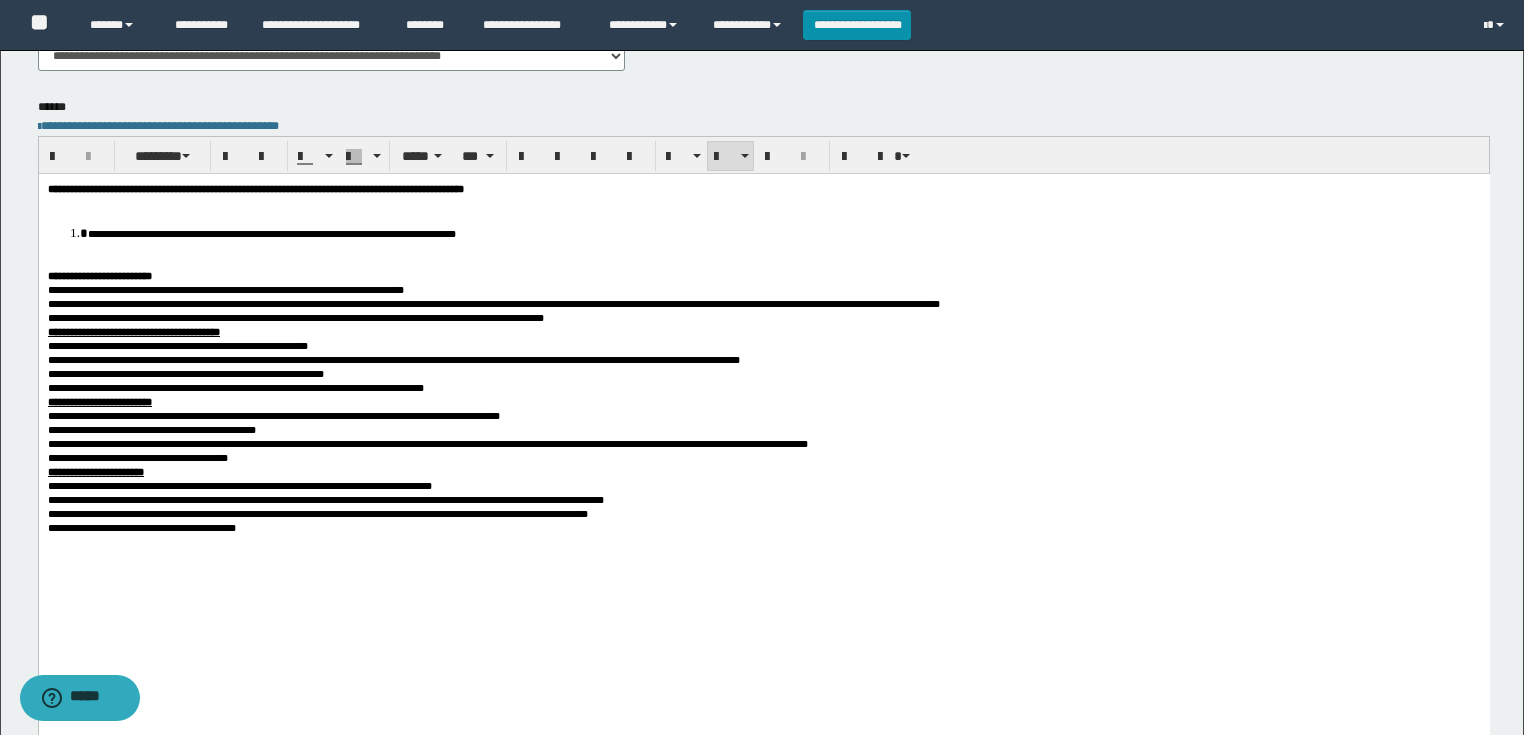 click at bounding box center [763, 262] 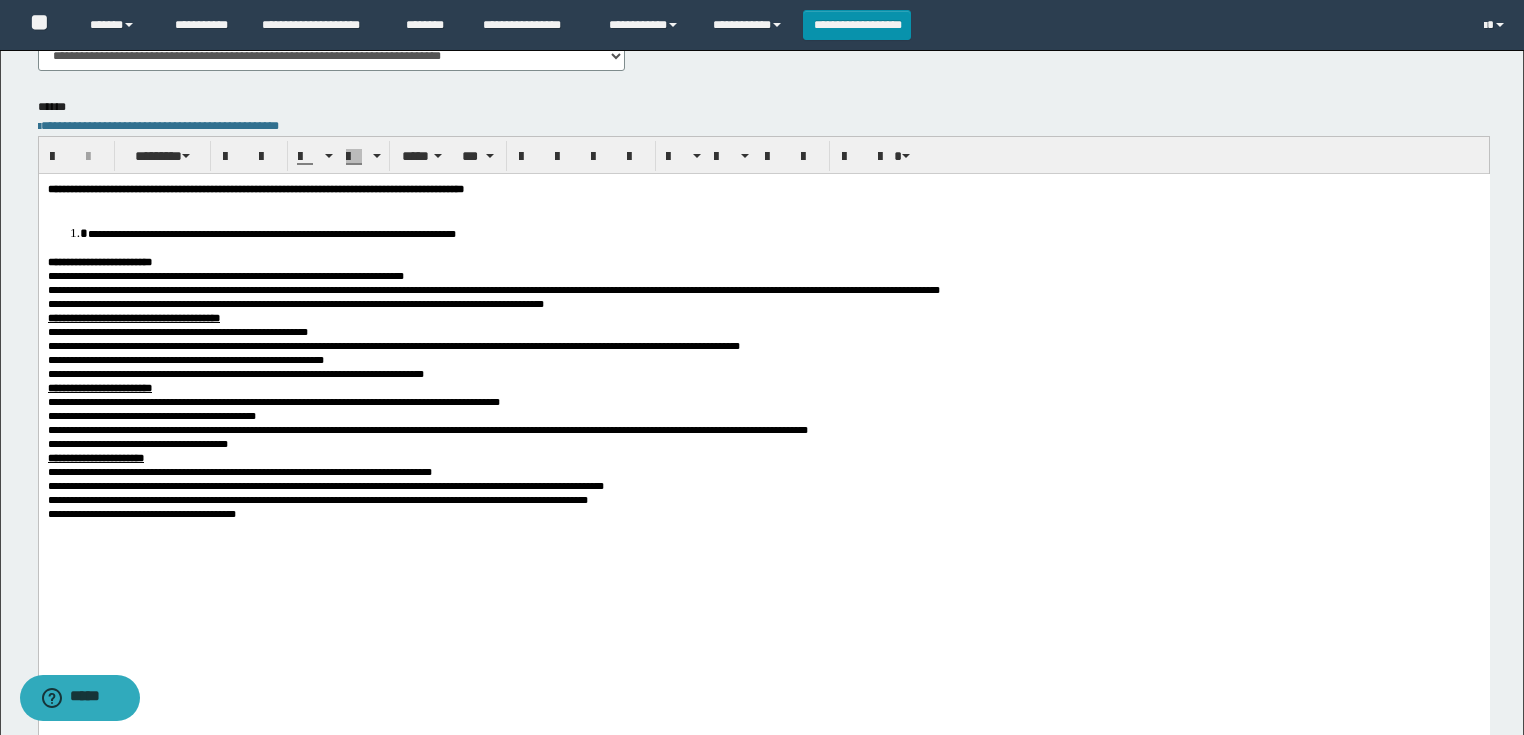 click at bounding box center [763, 204] 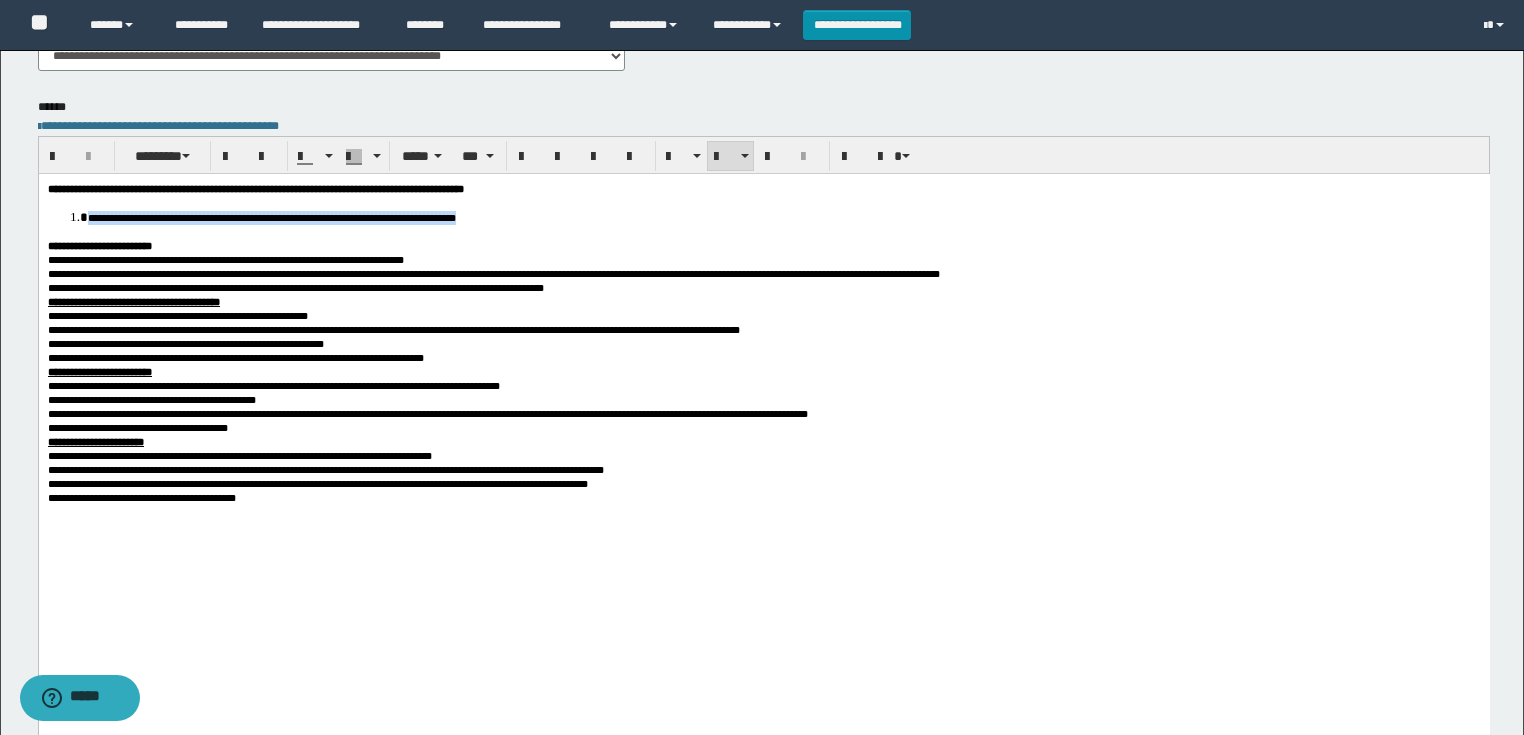 drag, startPoint x: 686, startPoint y: 217, endPoint x: 85, endPoint y: 215, distance: 601.00336 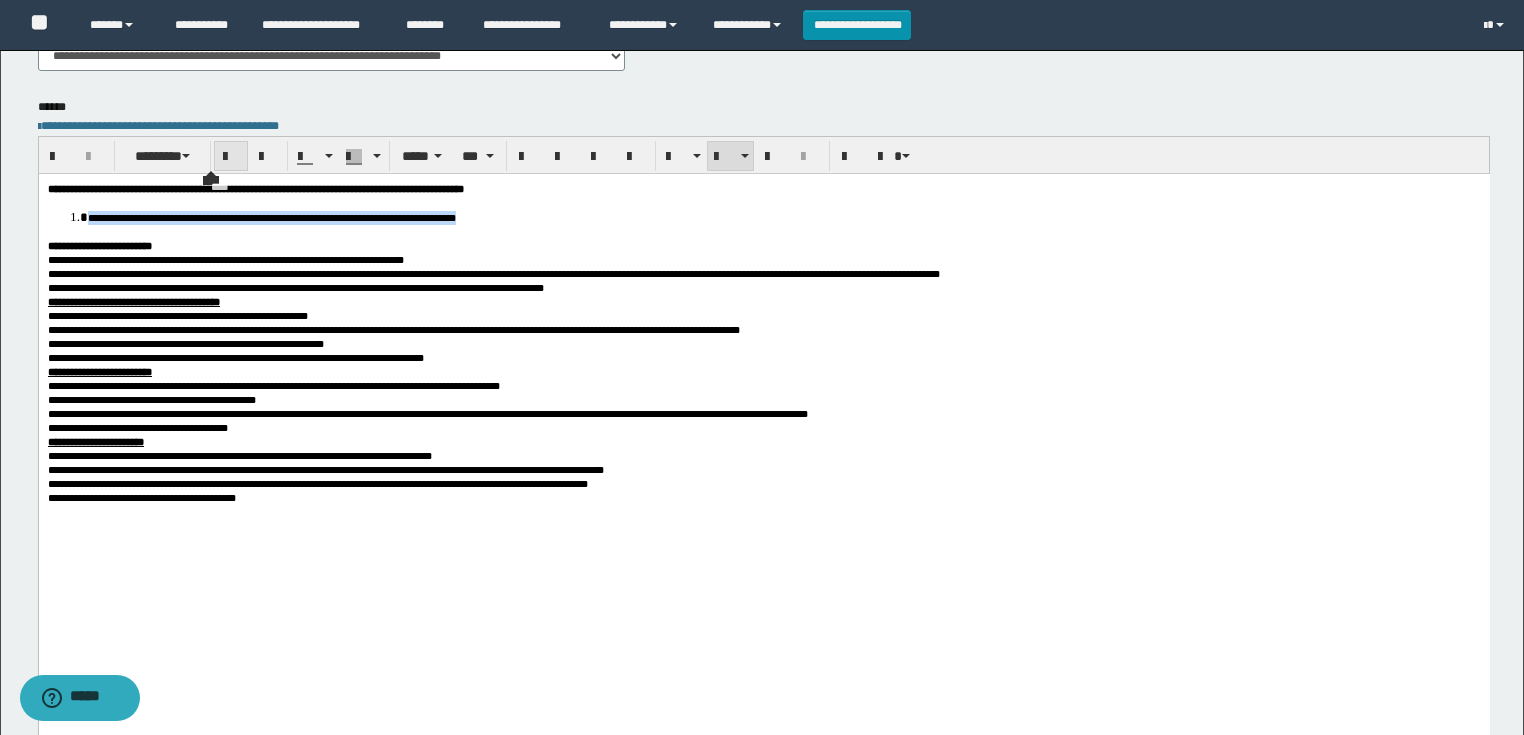click at bounding box center [231, 157] 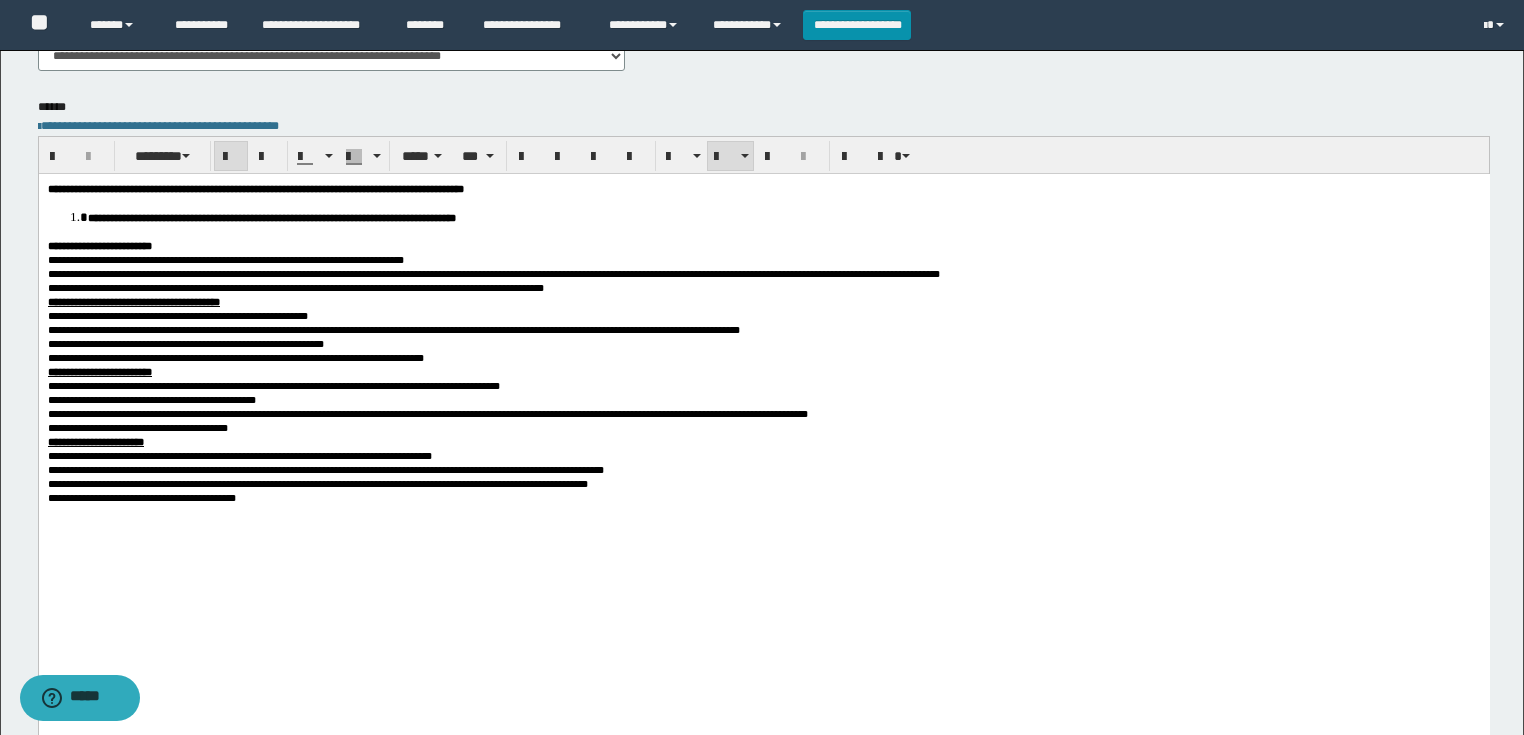 click on "**********" at bounding box center [317, 484] 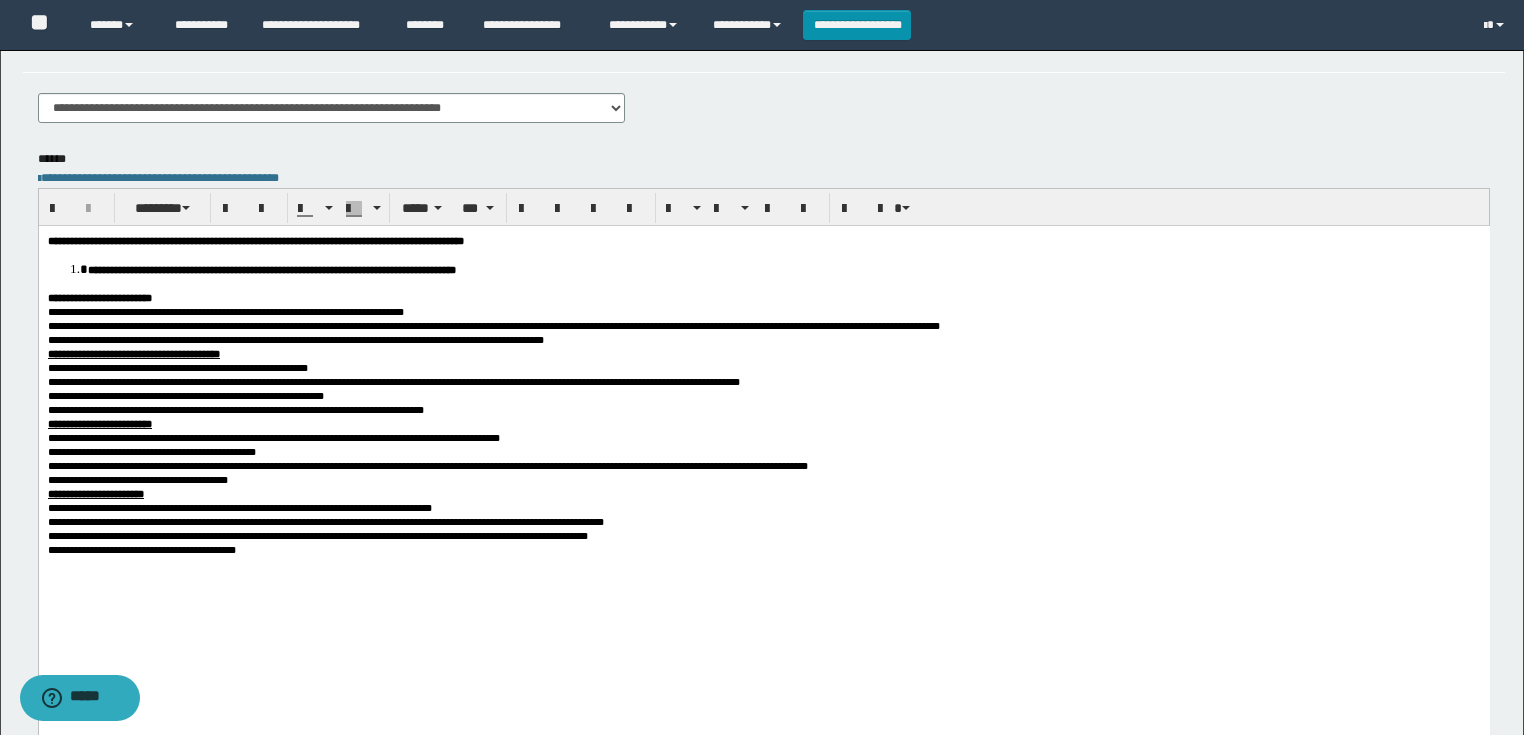 scroll, scrollTop: 320, scrollLeft: 0, axis: vertical 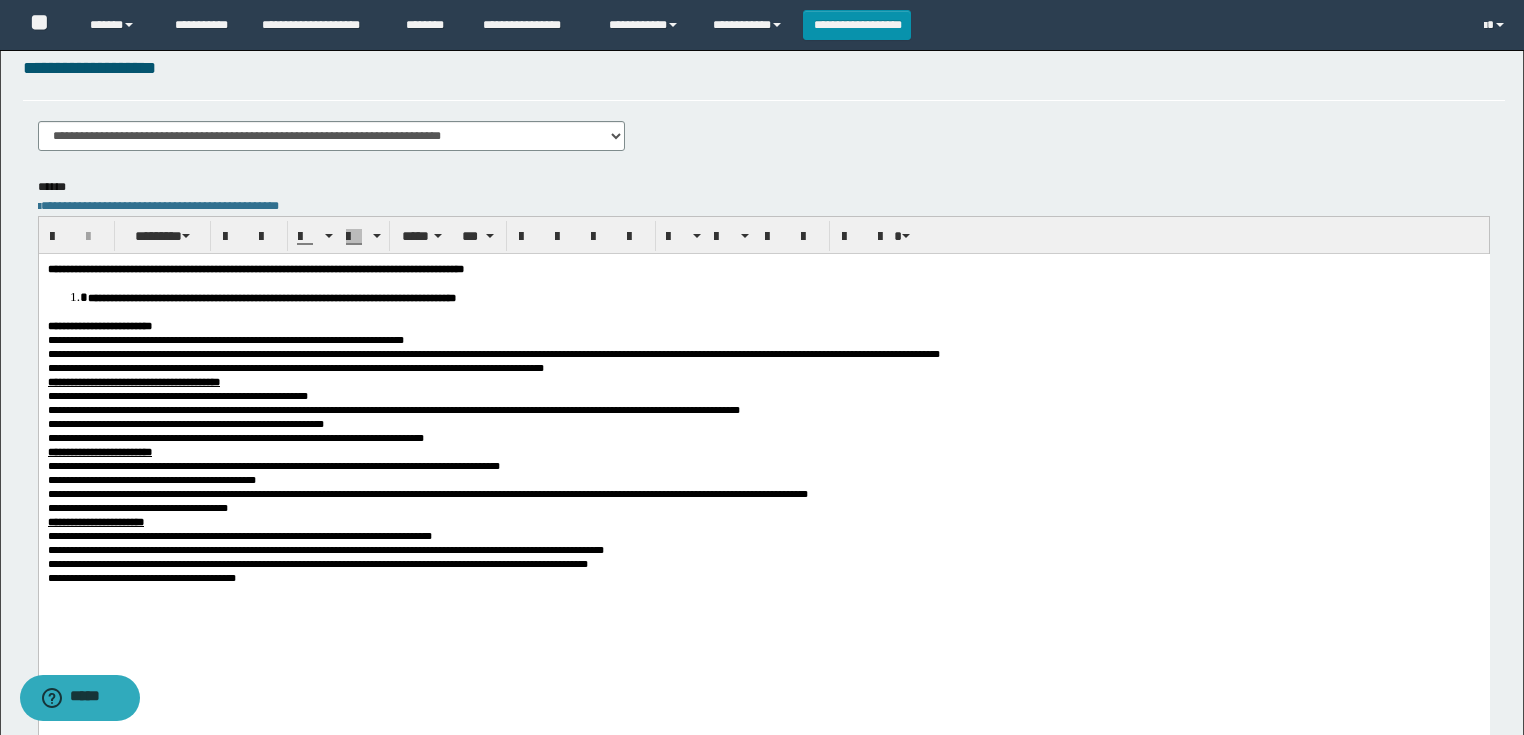 click on "**********" at bounding box center (271, 298) 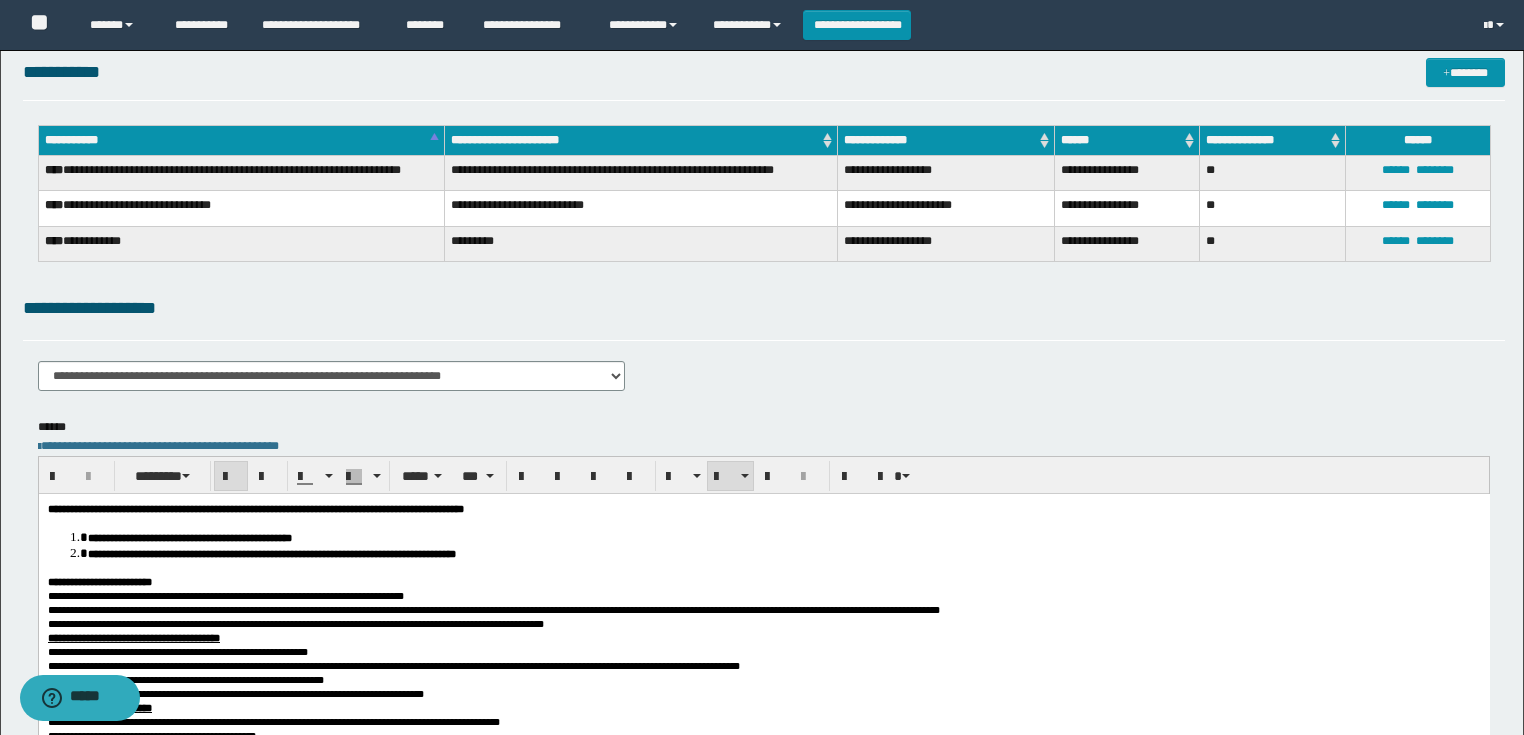 scroll, scrollTop: 0, scrollLeft: 0, axis: both 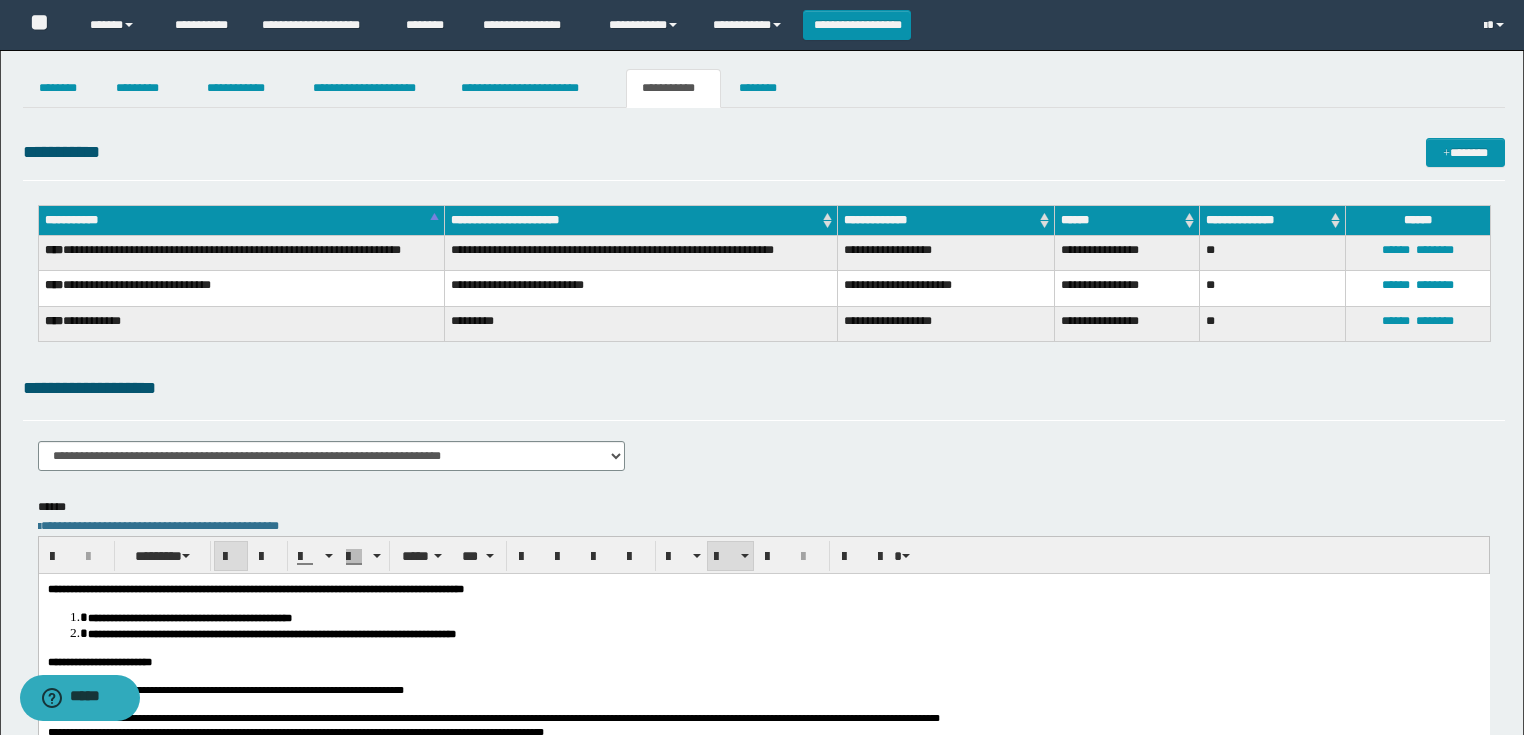 click on "**********" at bounding box center [762, 694] 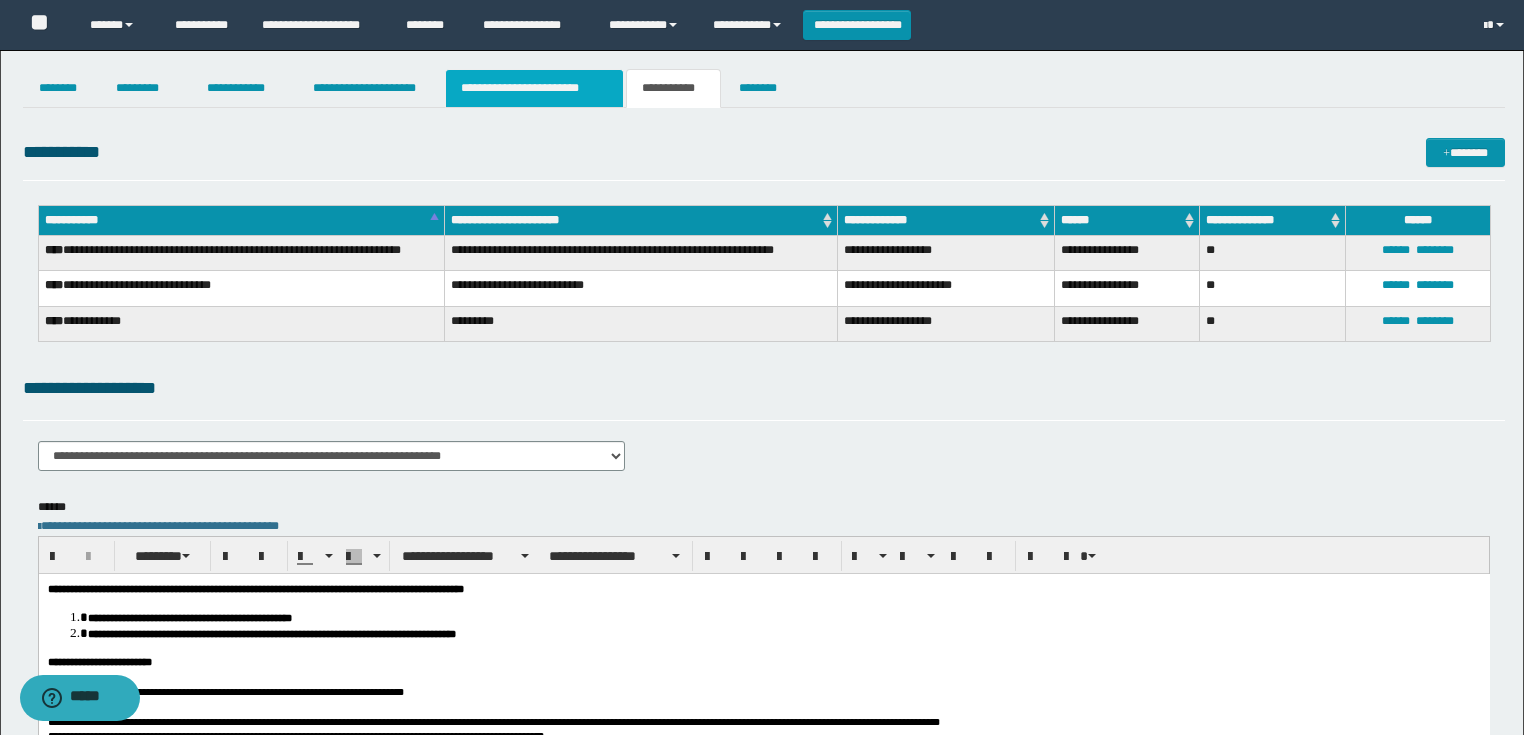 click on "**********" at bounding box center (534, 88) 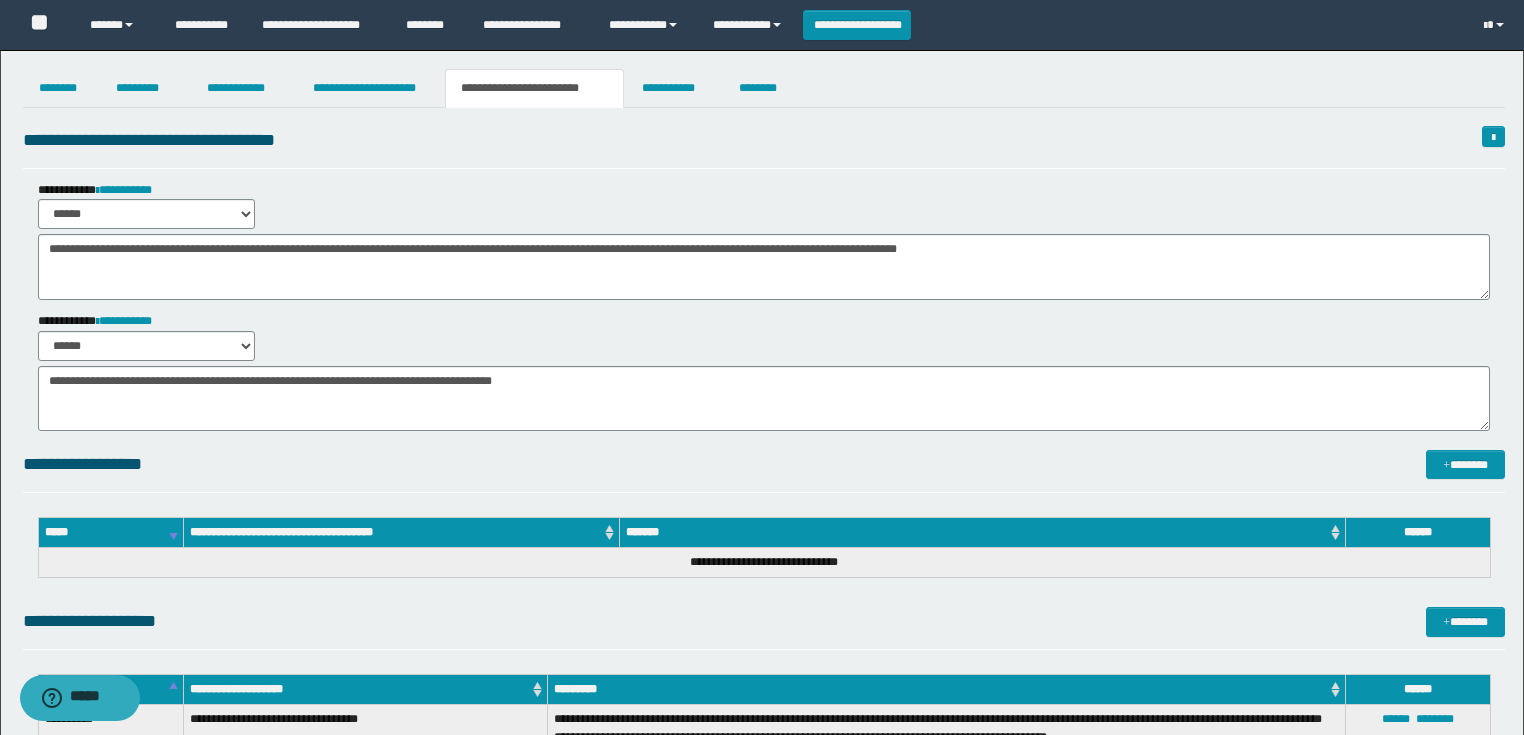 scroll, scrollTop: 0, scrollLeft: 0, axis: both 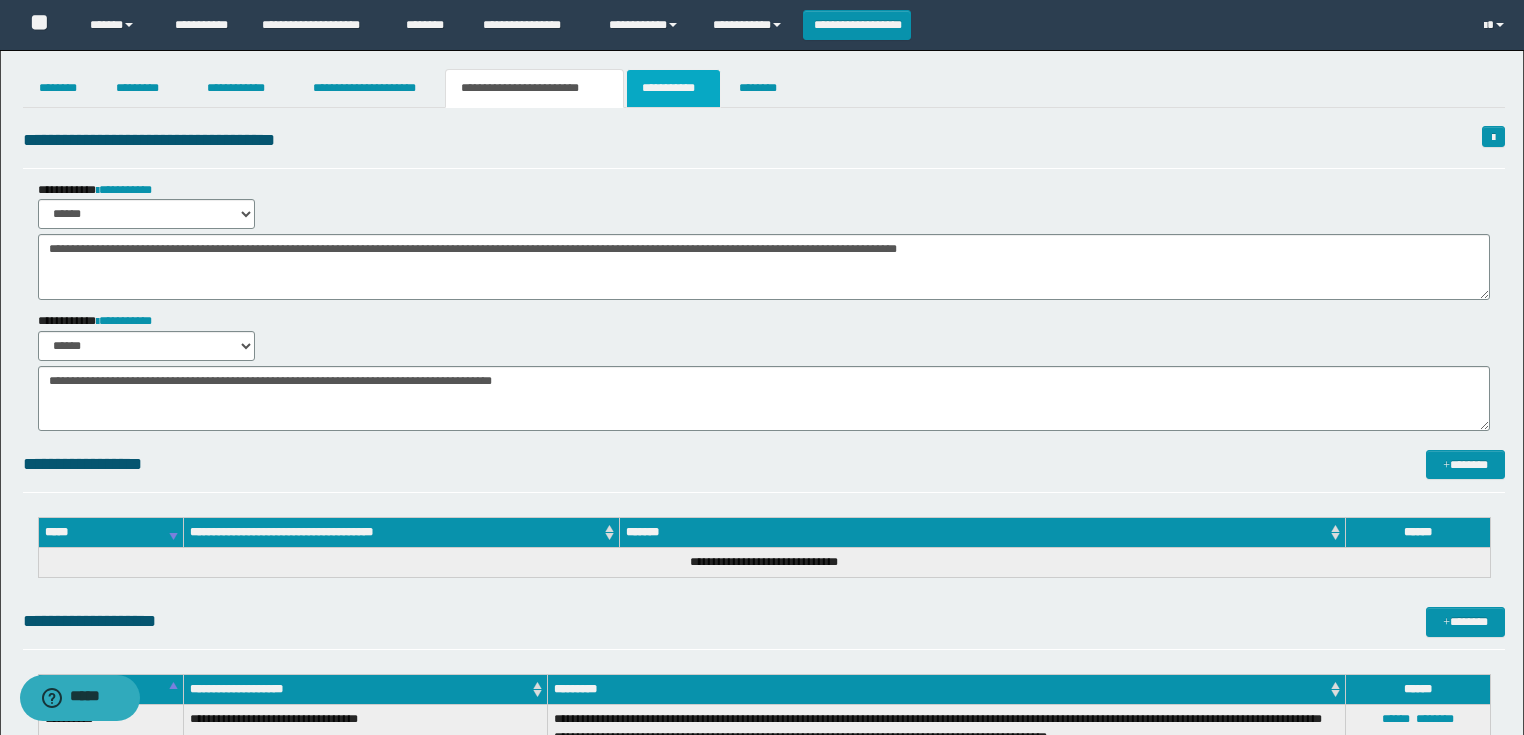 click on "**********" at bounding box center (673, 88) 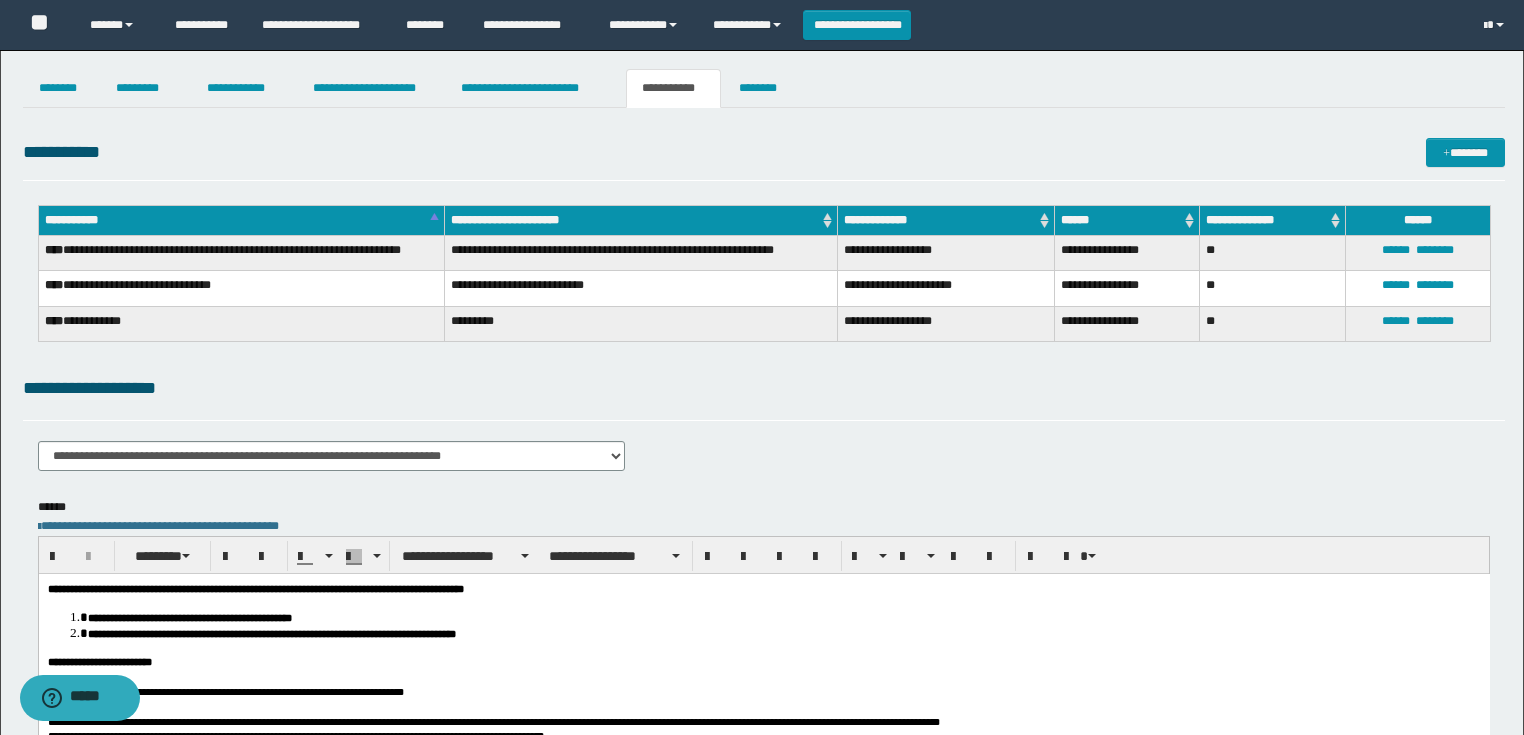 scroll, scrollTop: 240, scrollLeft: 0, axis: vertical 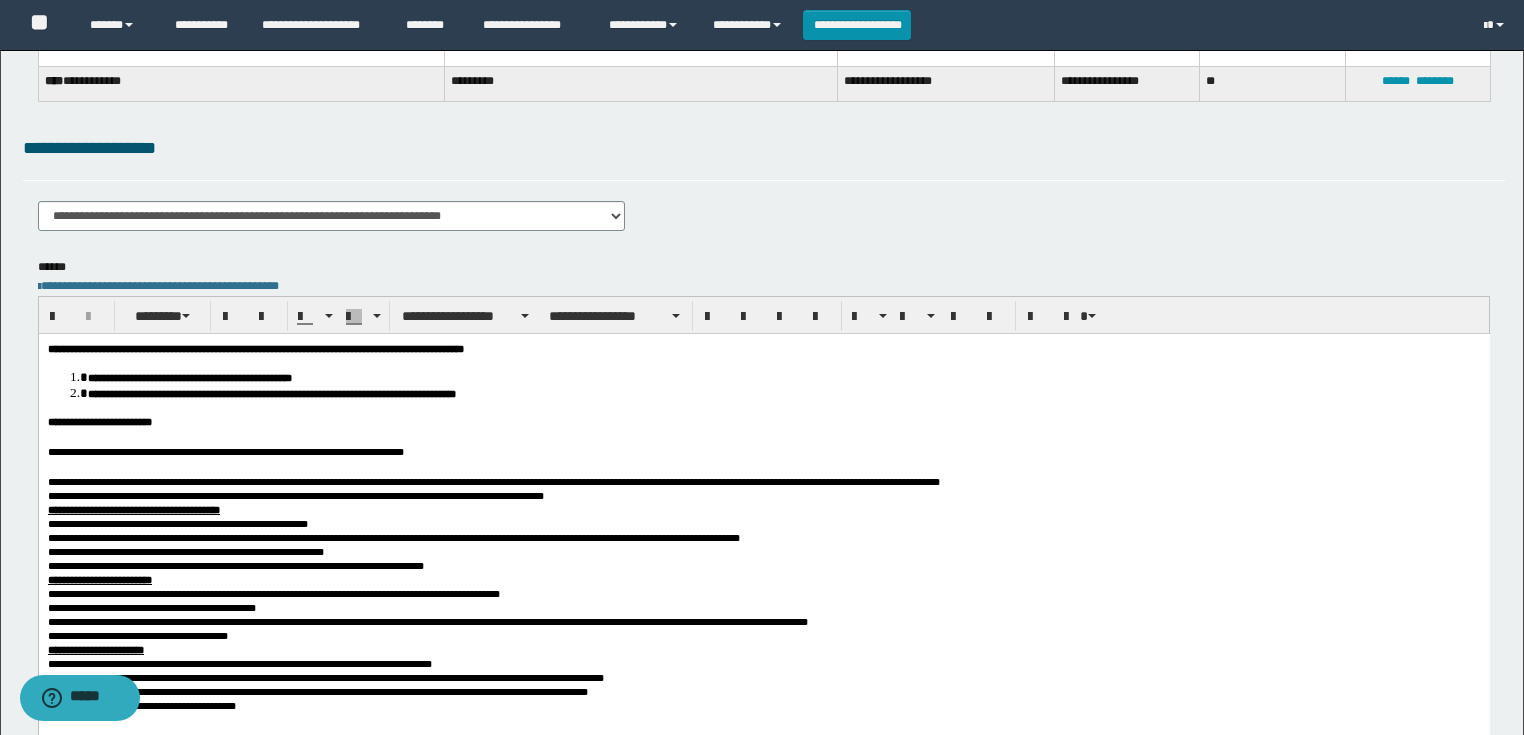 click at bounding box center [763, 437] 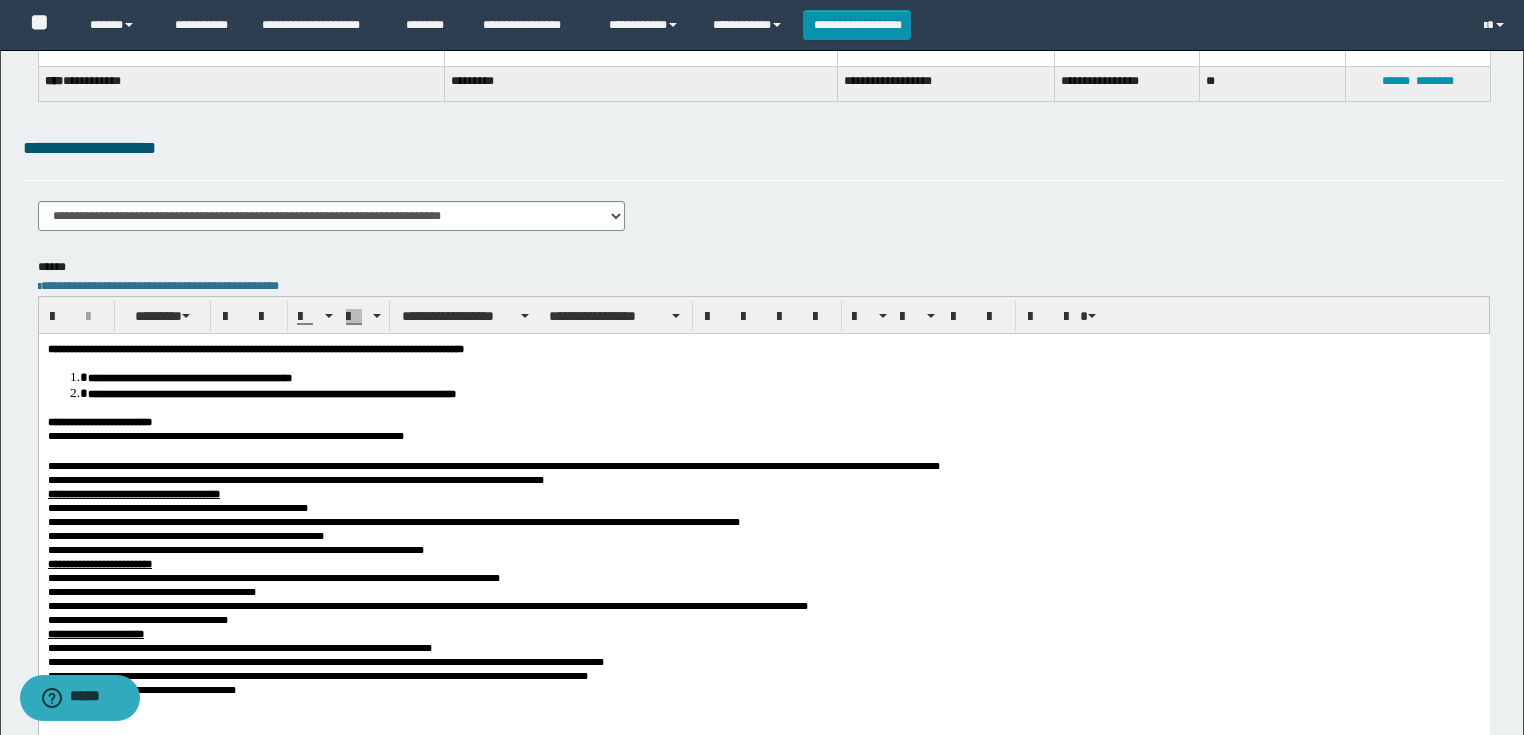 click at bounding box center [763, 451] 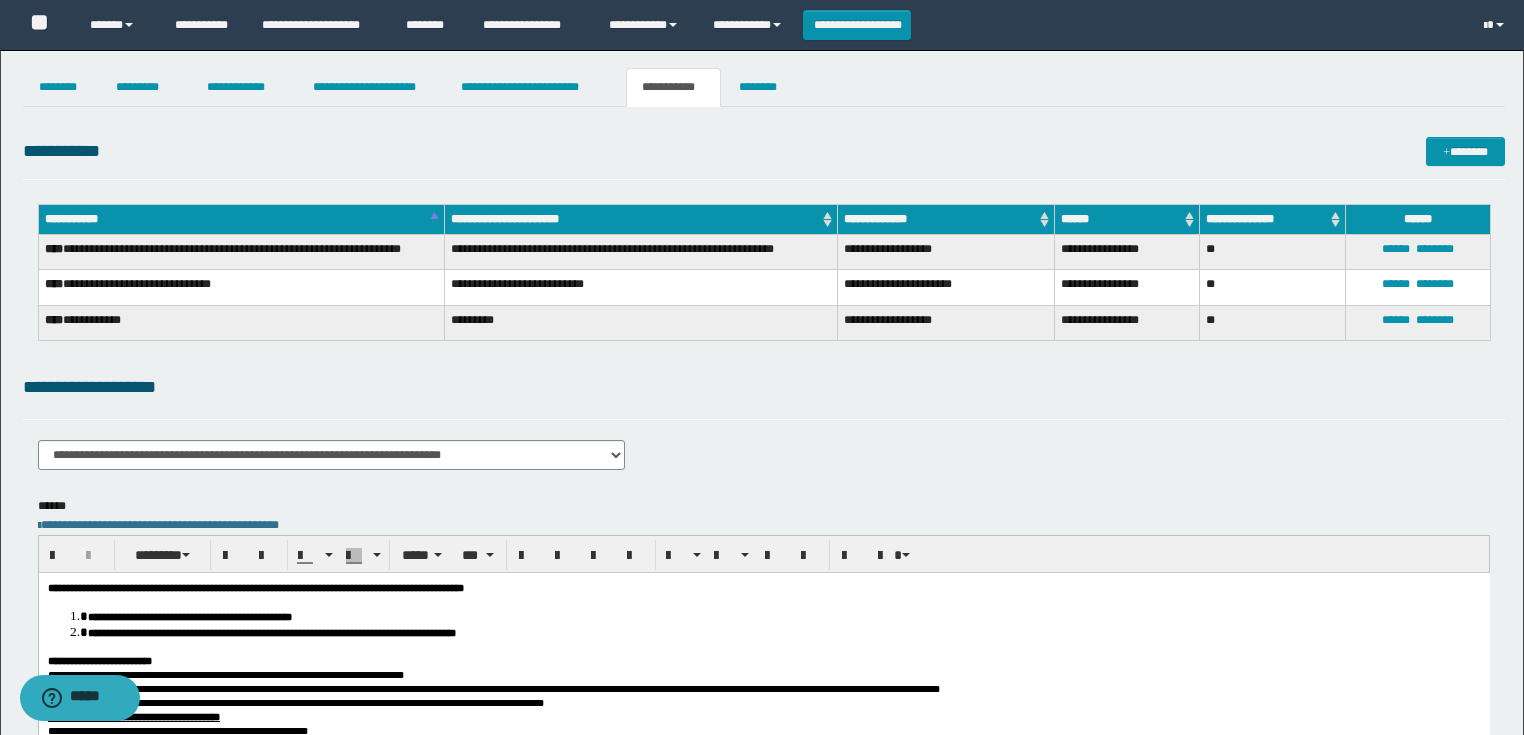 scroll, scrollTop: 0, scrollLeft: 0, axis: both 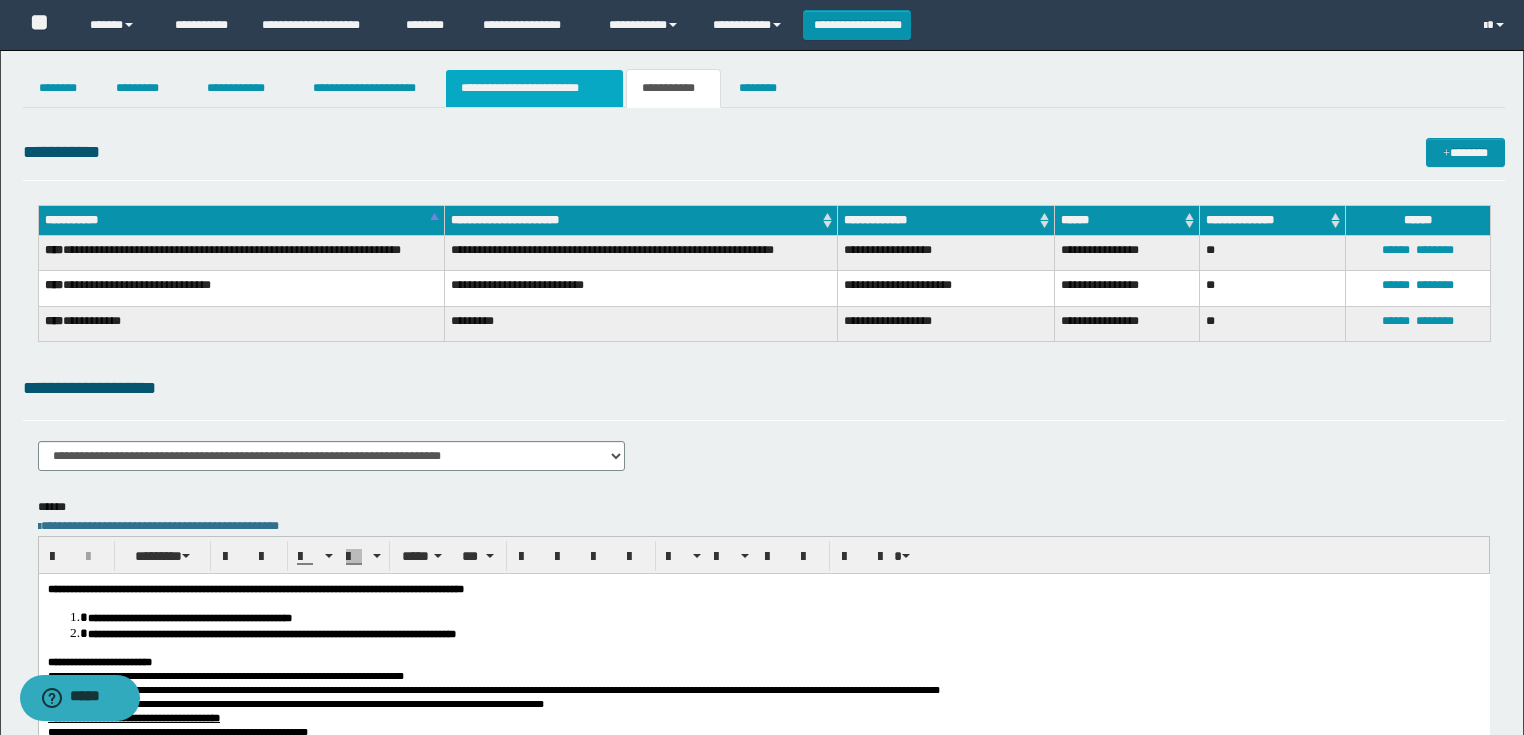 click on "**********" at bounding box center [534, 88] 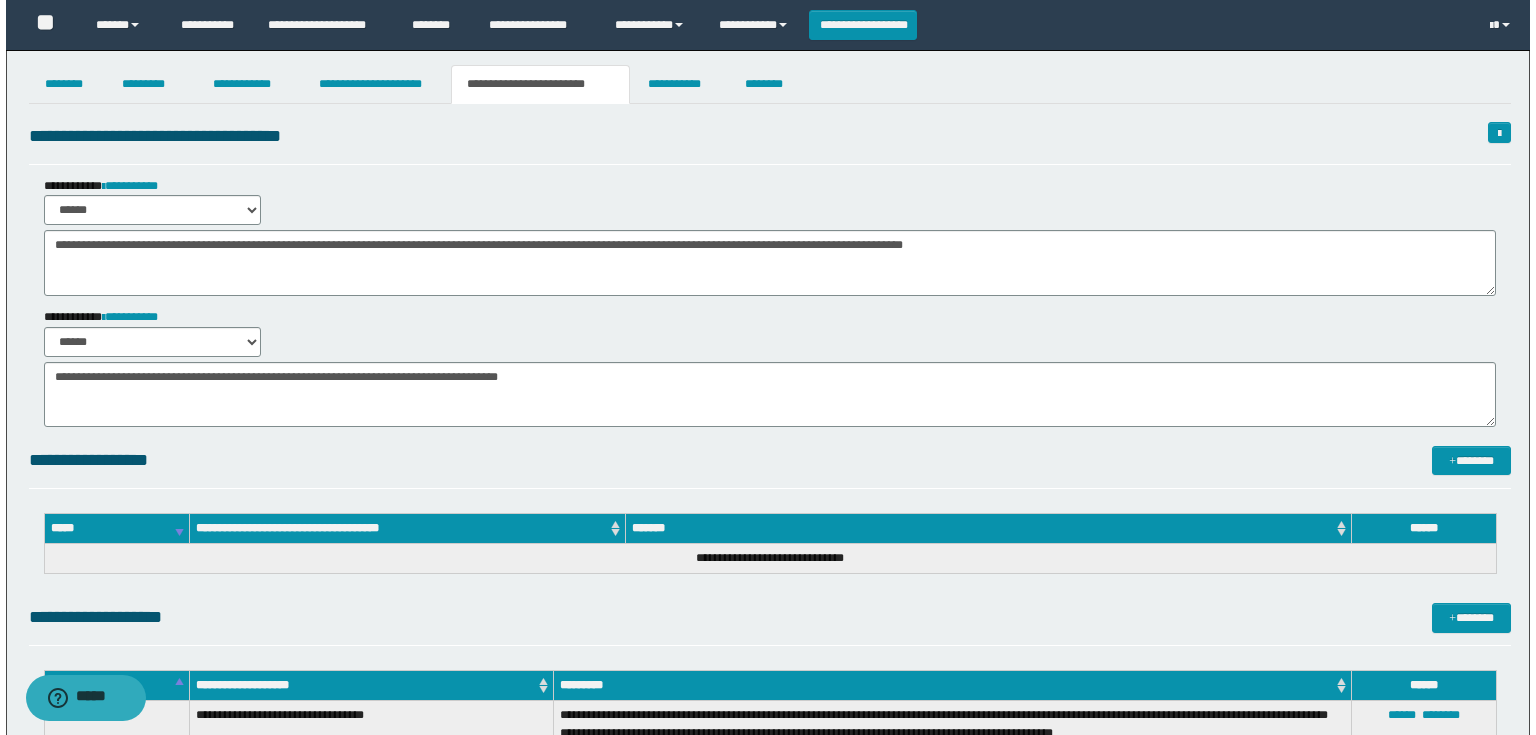 scroll, scrollTop: 0, scrollLeft: 0, axis: both 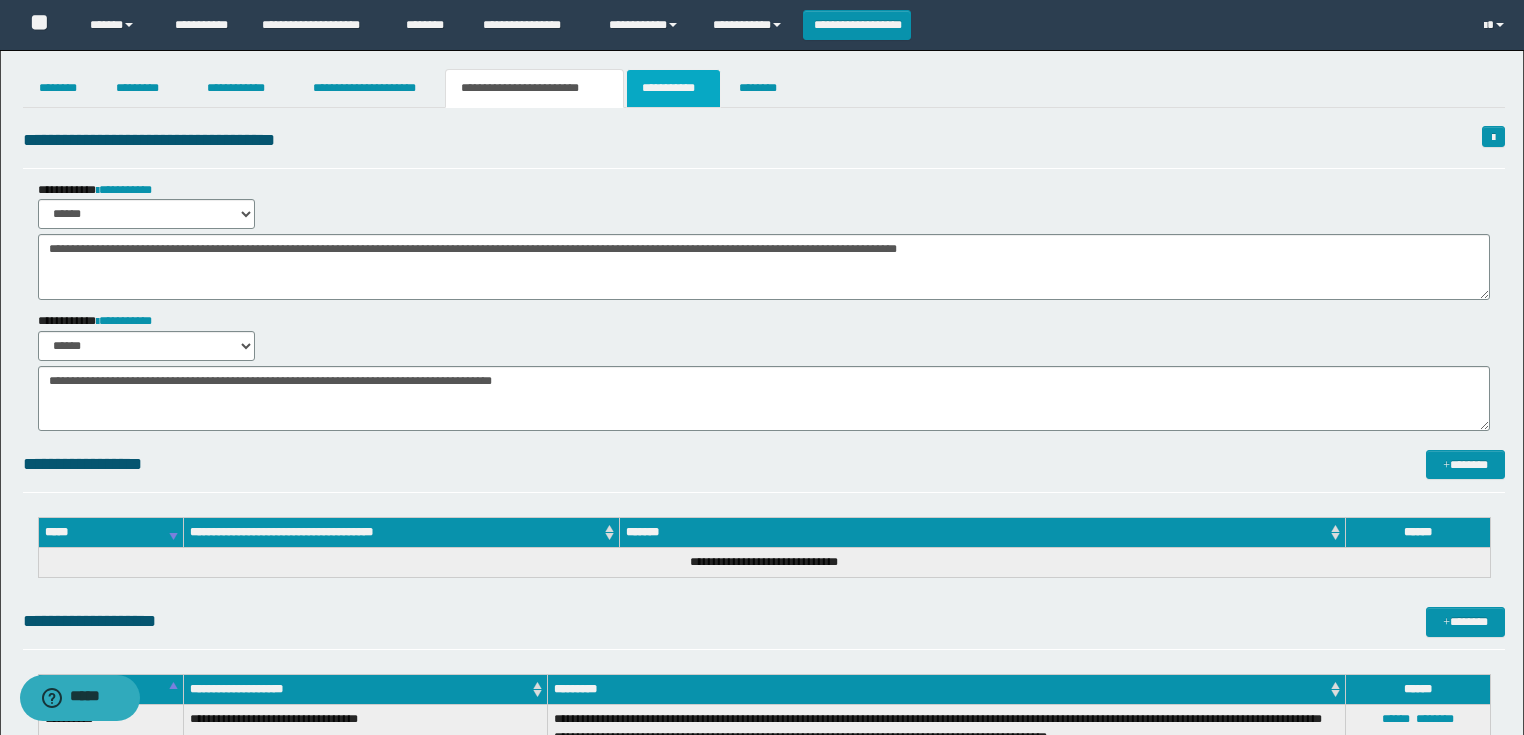 click on "**********" at bounding box center (673, 88) 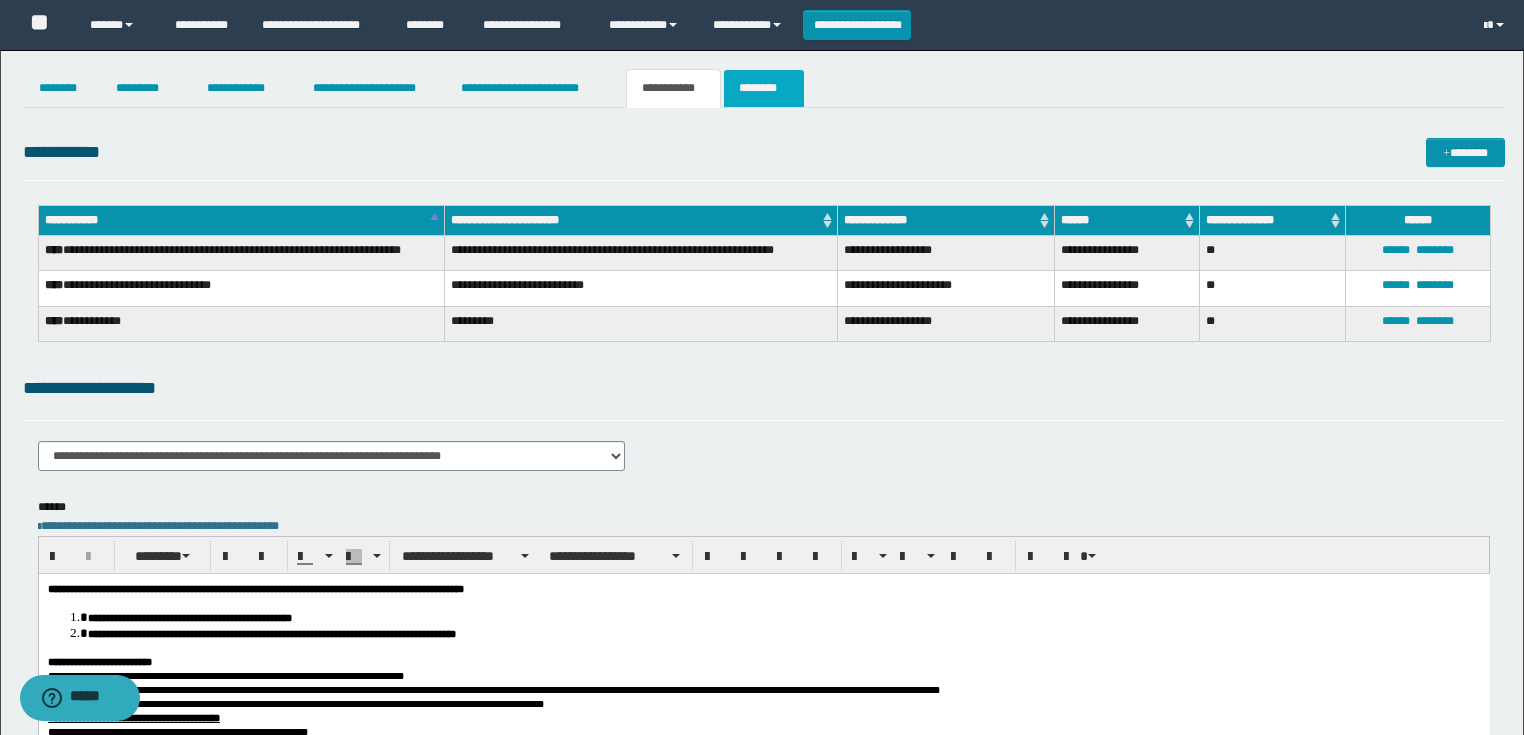 click on "********" at bounding box center [764, 88] 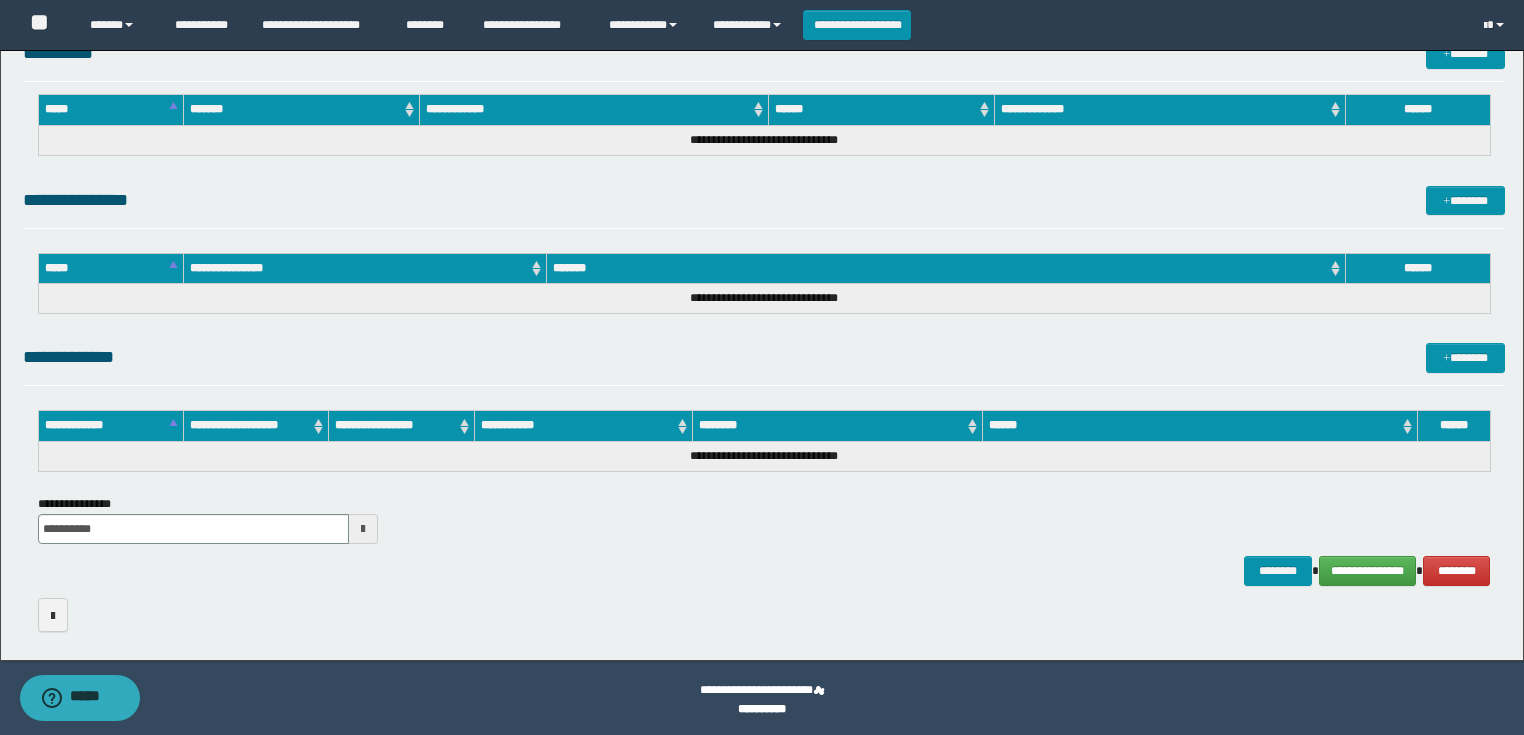 scroll, scrollTop: 889, scrollLeft: 0, axis: vertical 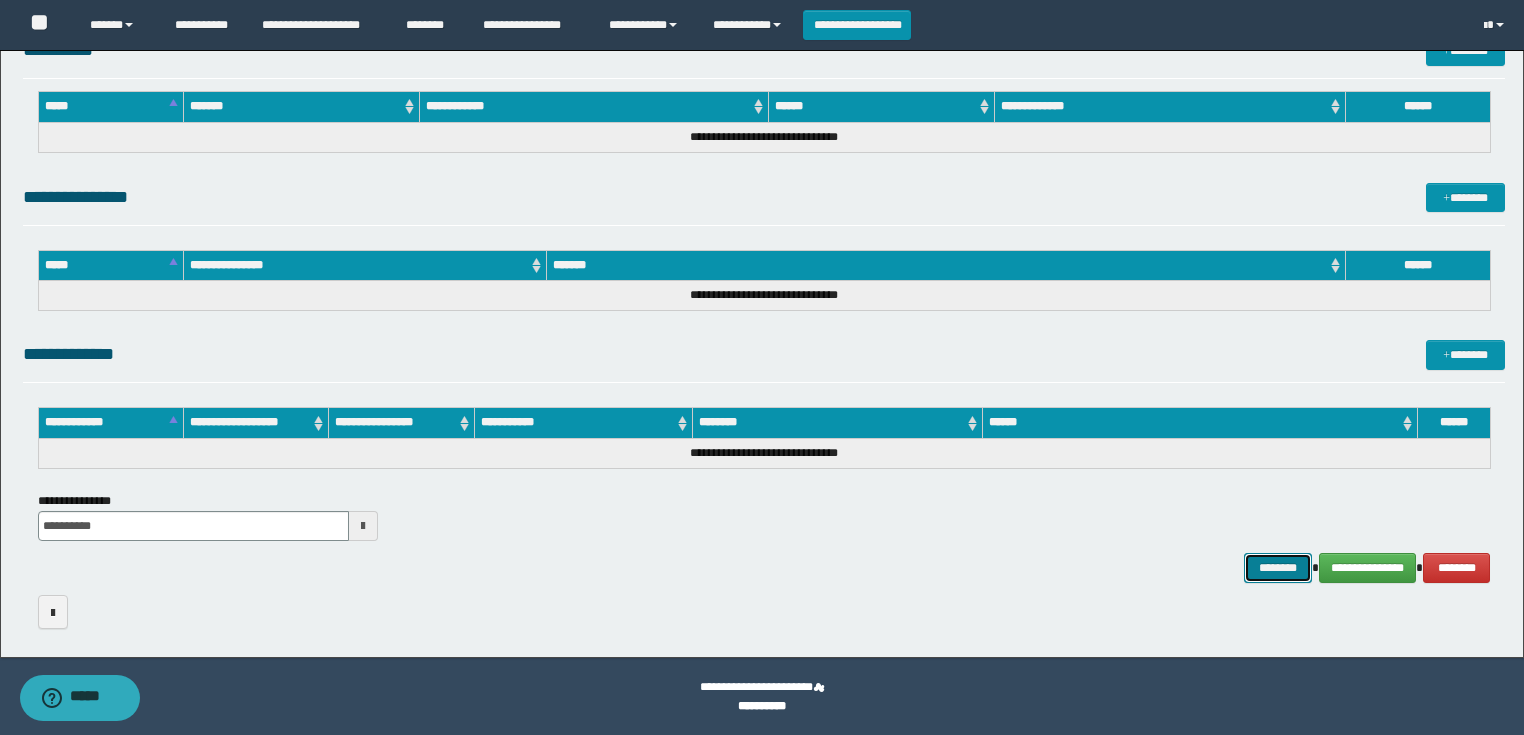 drag, startPoint x: 1281, startPoint y: 567, endPoint x: 1239, endPoint y: 550, distance: 45.310043 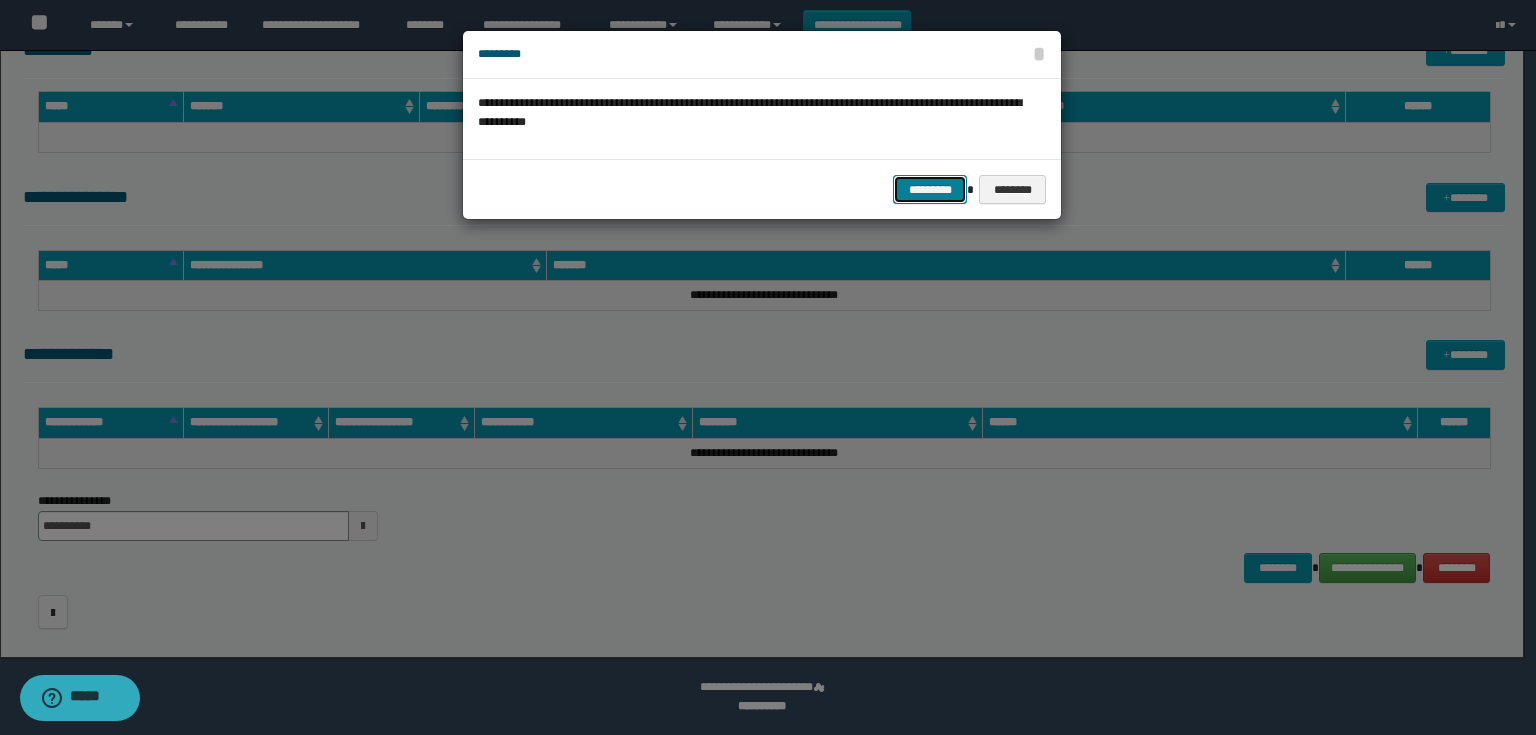 click on "*********" at bounding box center [930, 190] 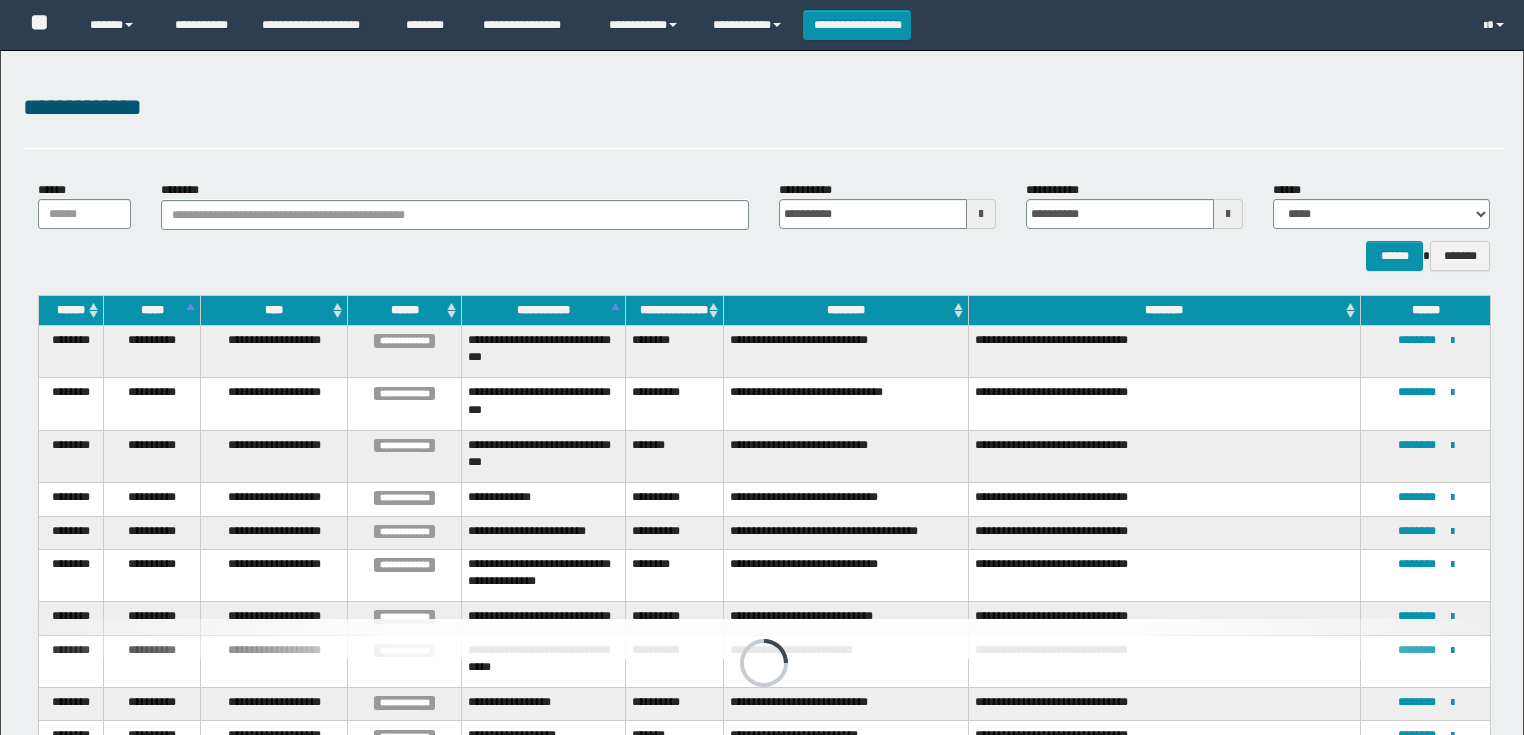scroll, scrollTop: 0, scrollLeft: 0, axis: both 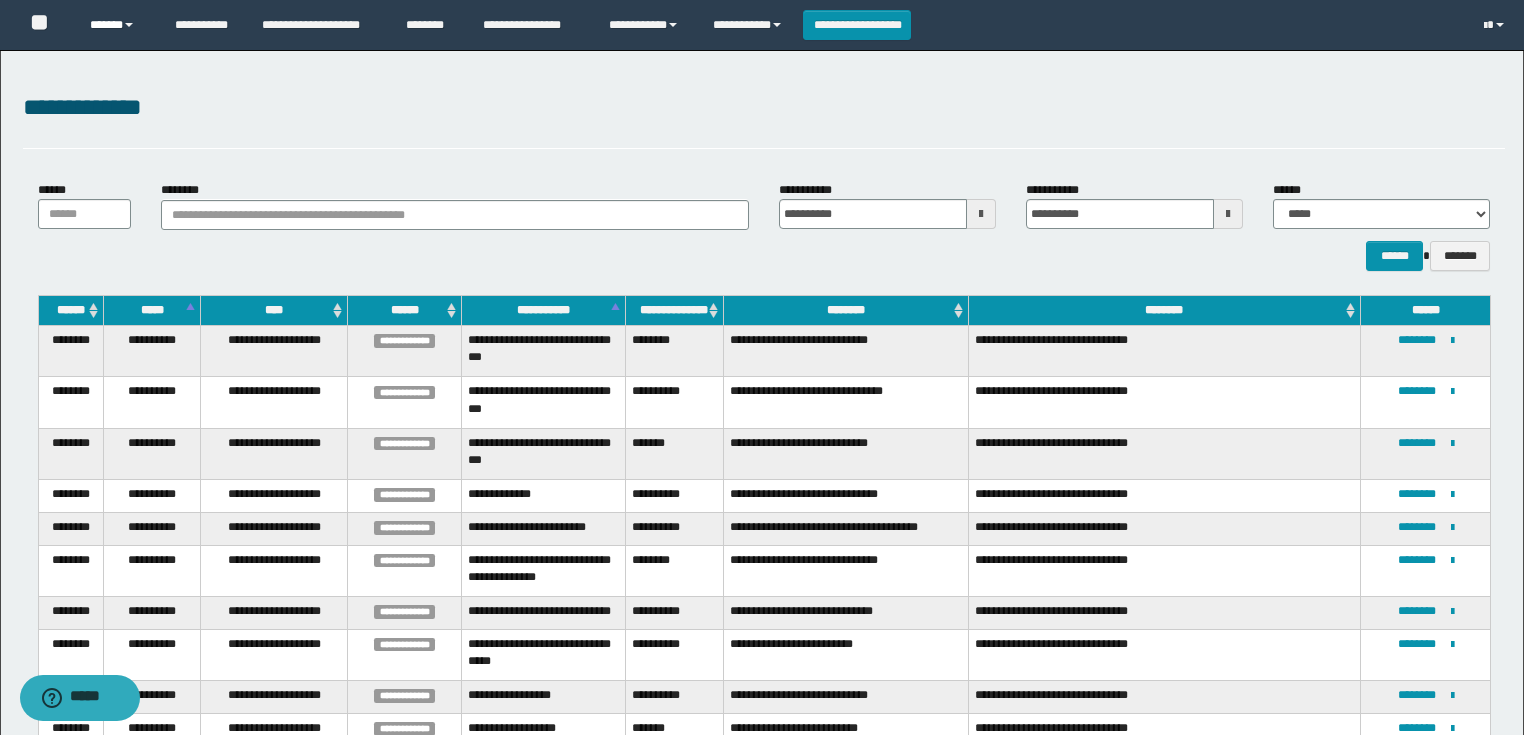 click on "******" at bounding box center [117, 25] 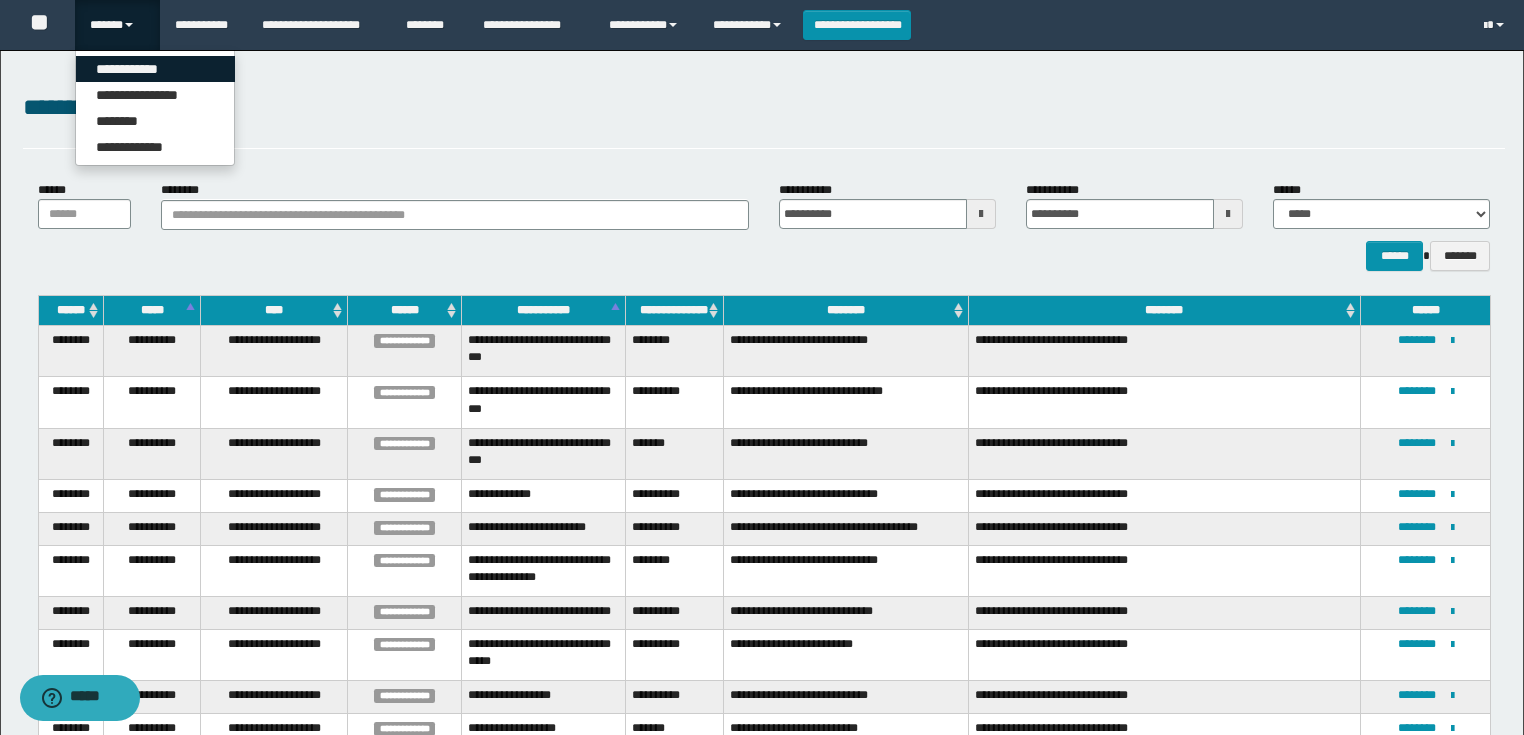 click on "**********" at bounding box center (155, 69) 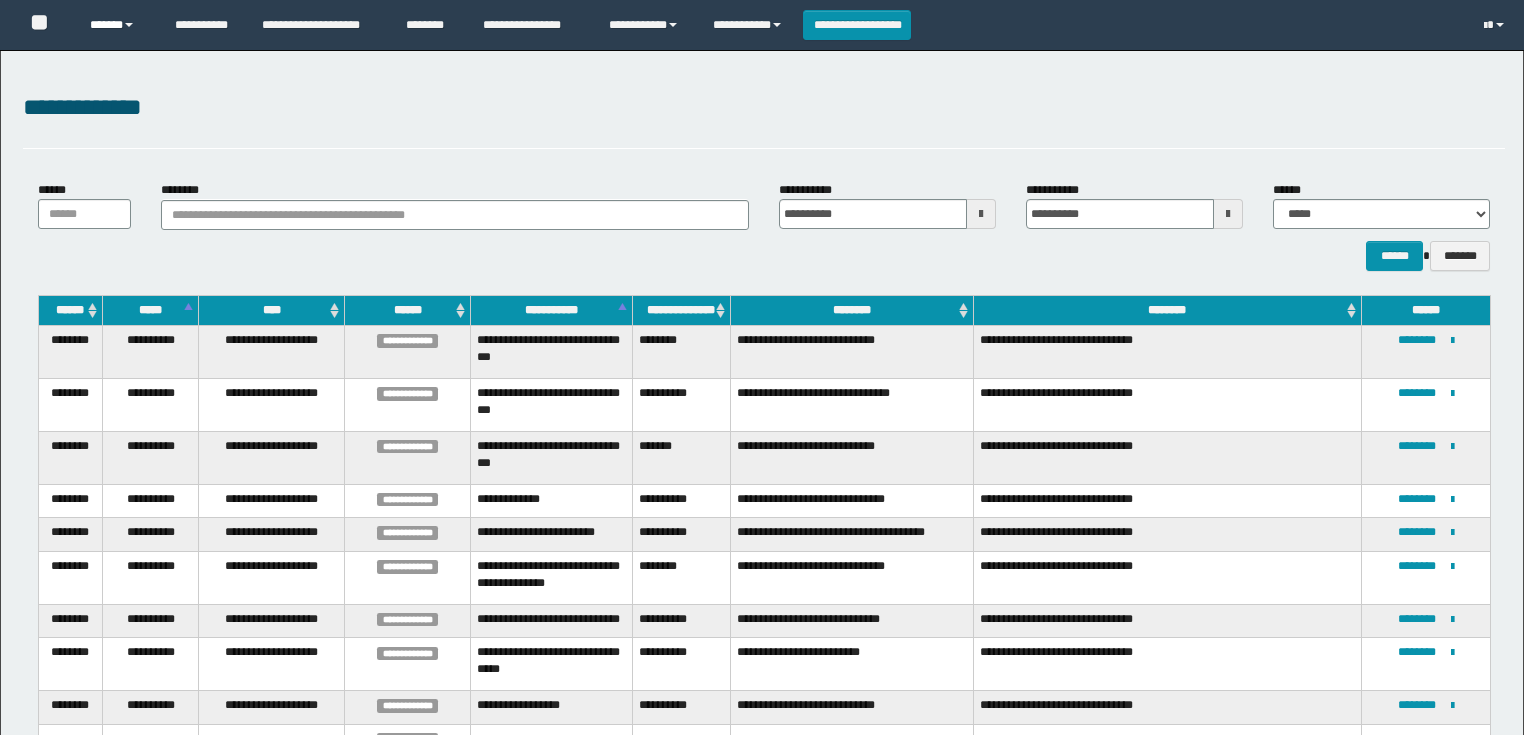 scroll, scrollTop: 0, scrollLeft: 0, axis: both 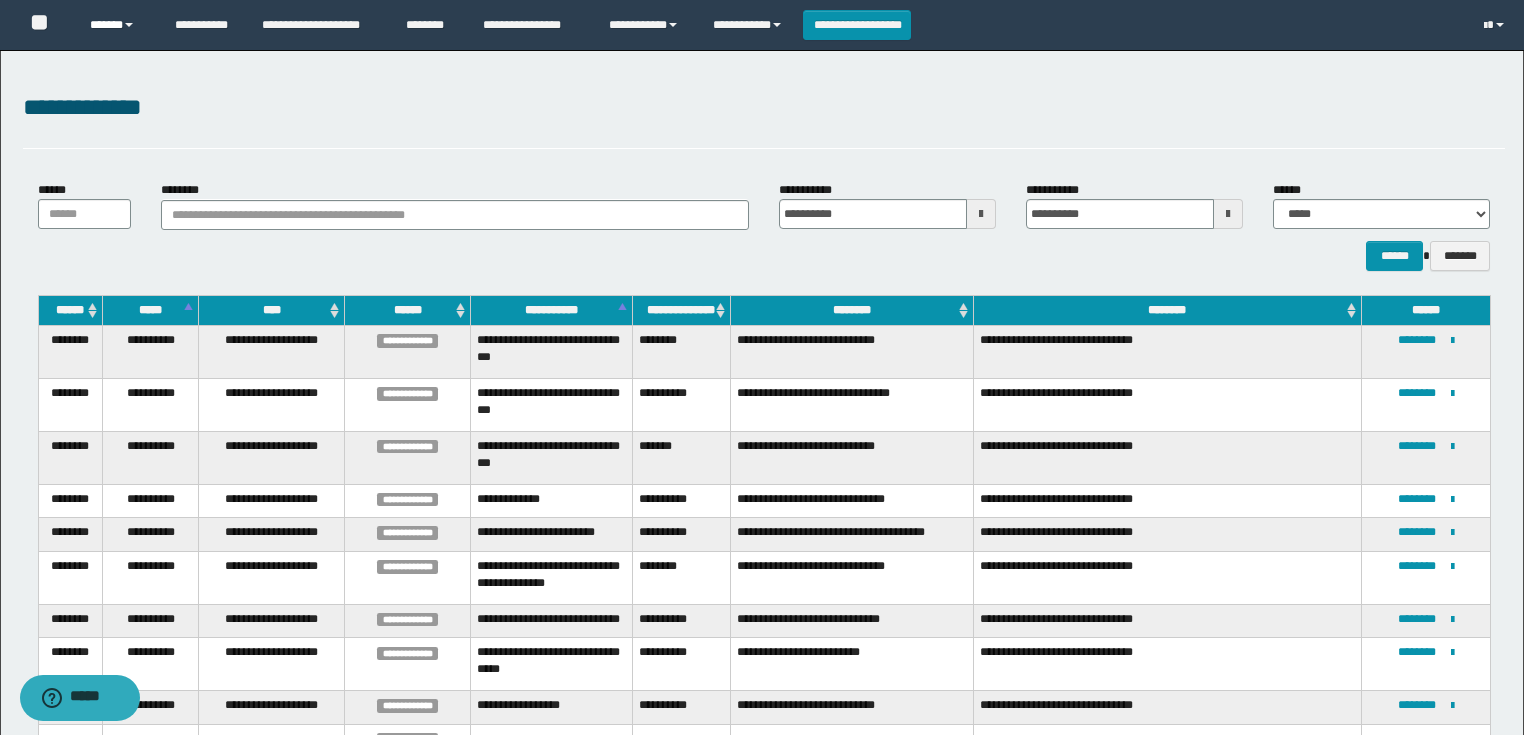 click on "******" at bounding box center (117, 25) 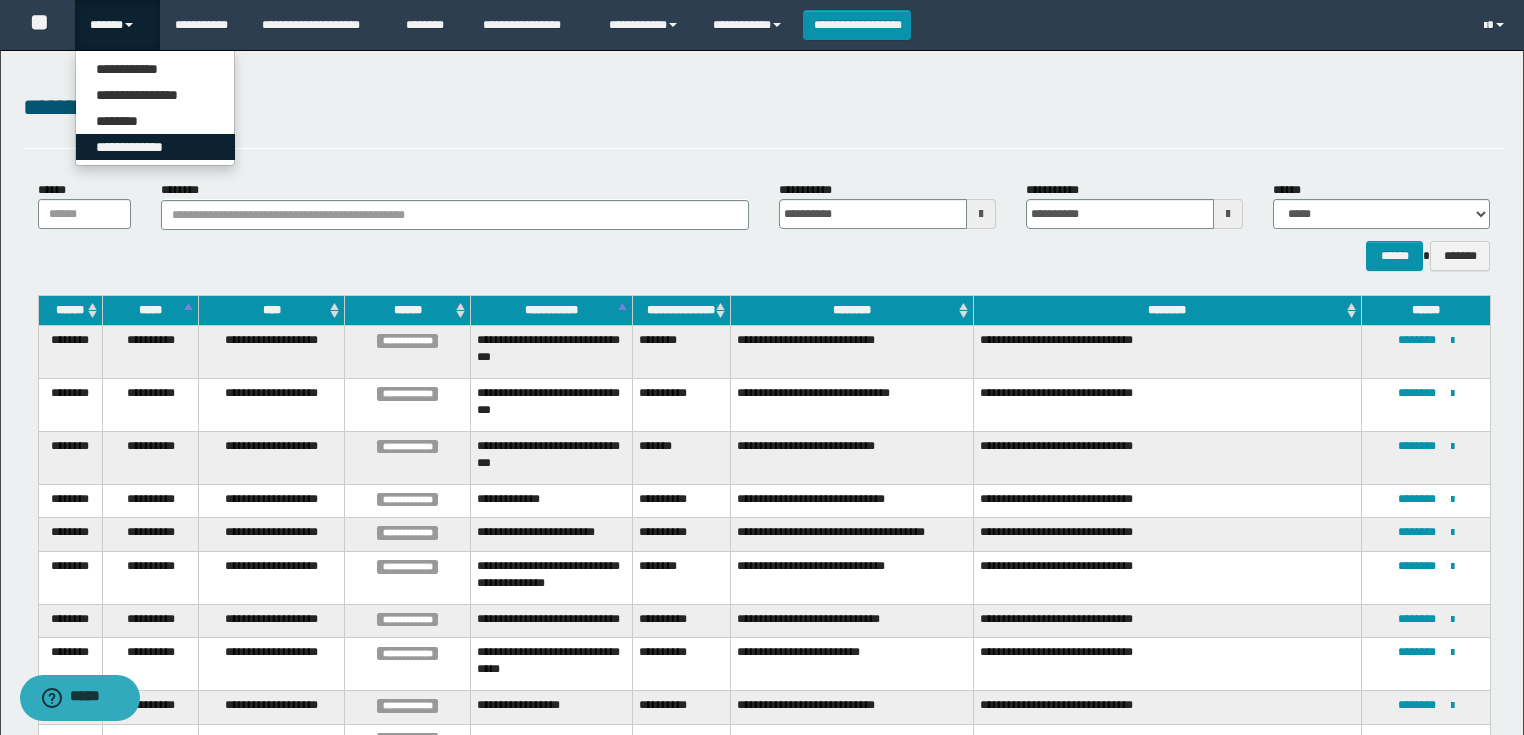 click on "**********" at bounding box center (155, 147) 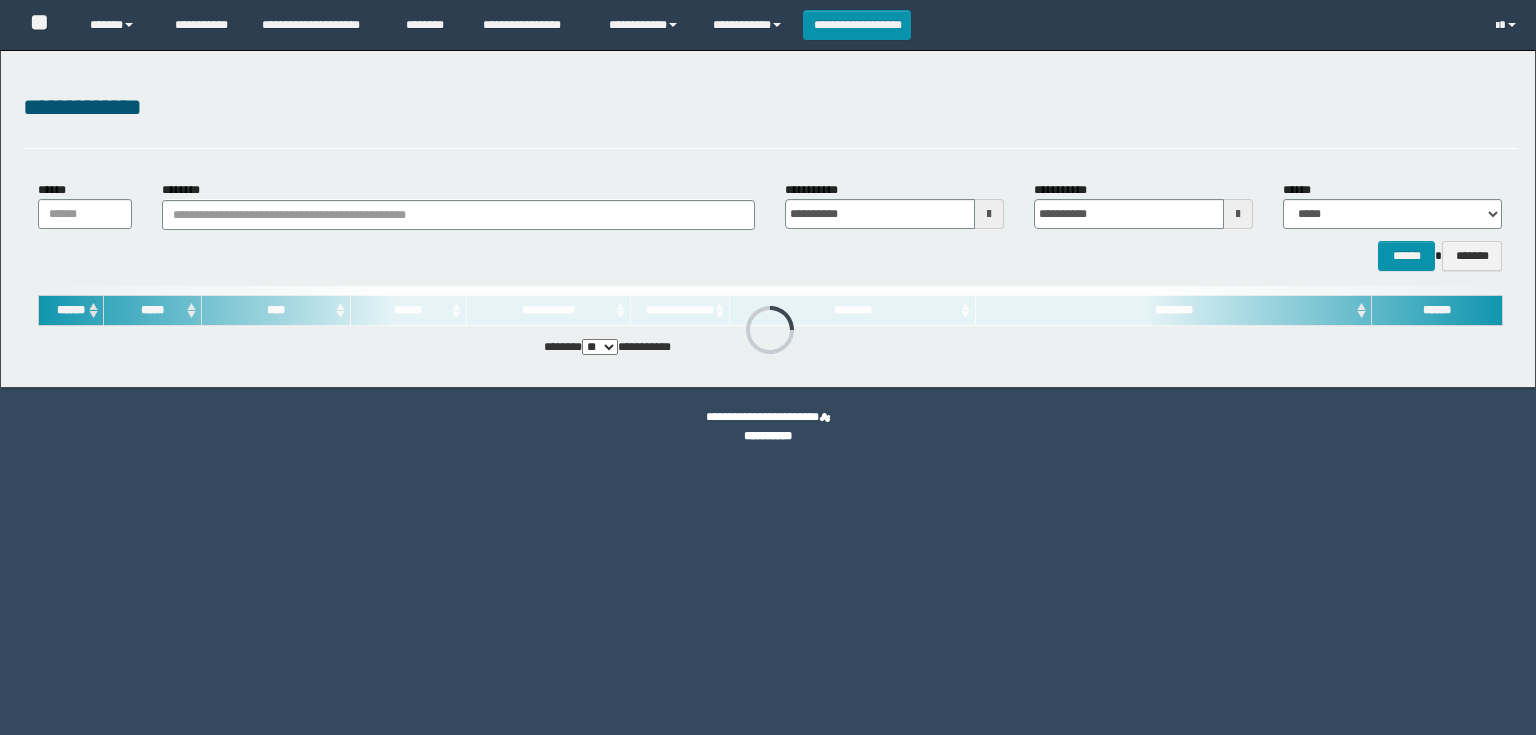 scroll, scrollTop: 0, scrollLeft: 0, axis: both 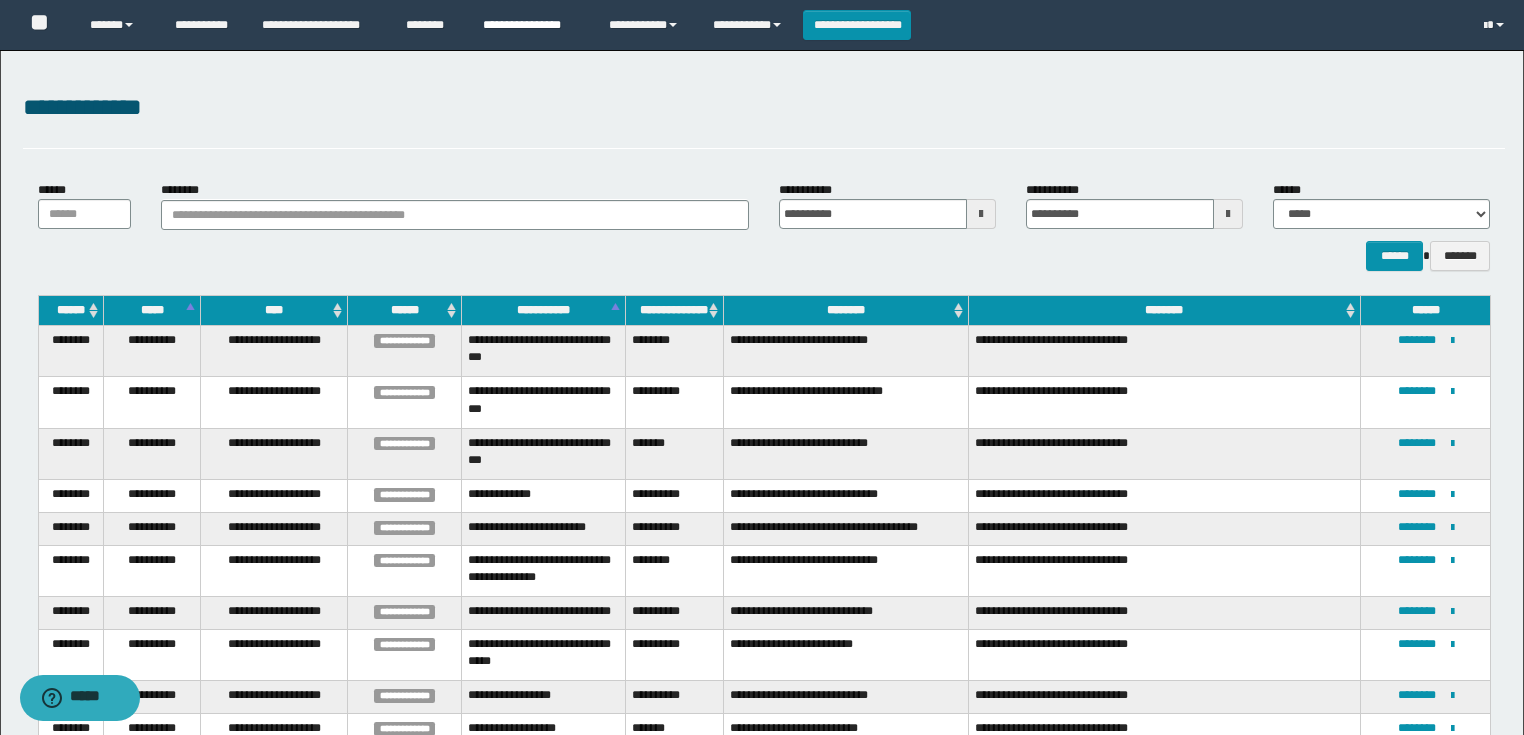 click on "**********" at bounding box center (531, 25) 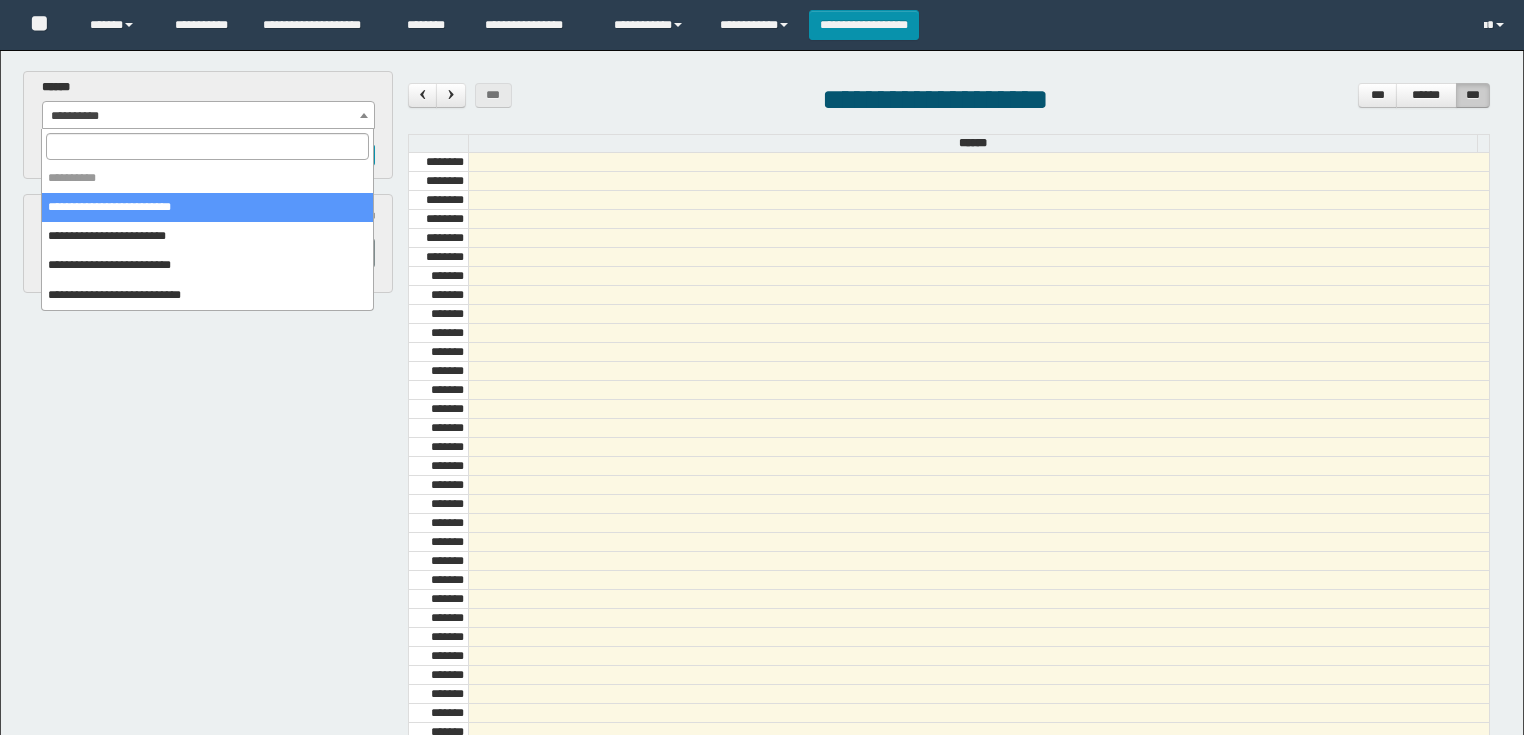 scroll, scrollTop: 0, scrollLeft: 0, axis: both 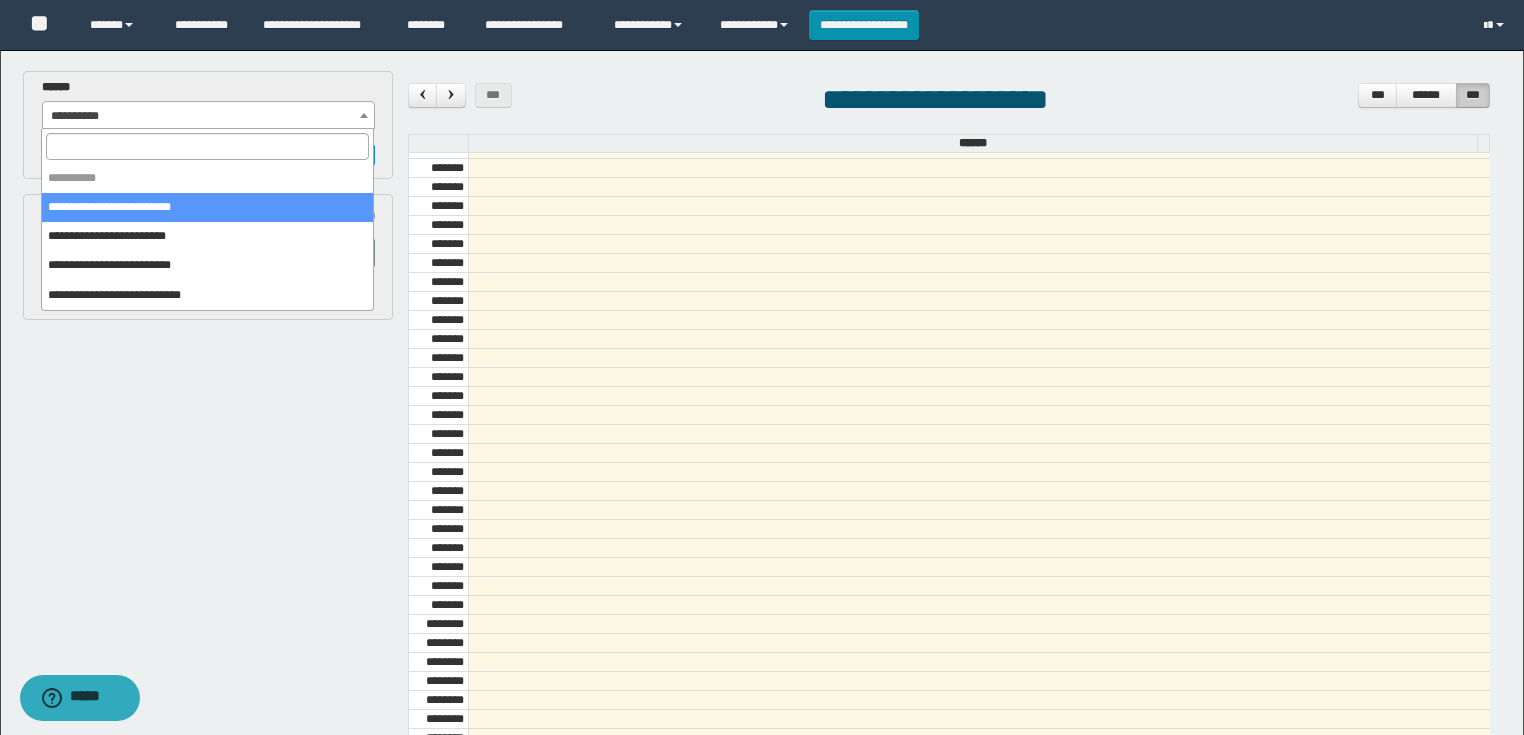 select on "******" 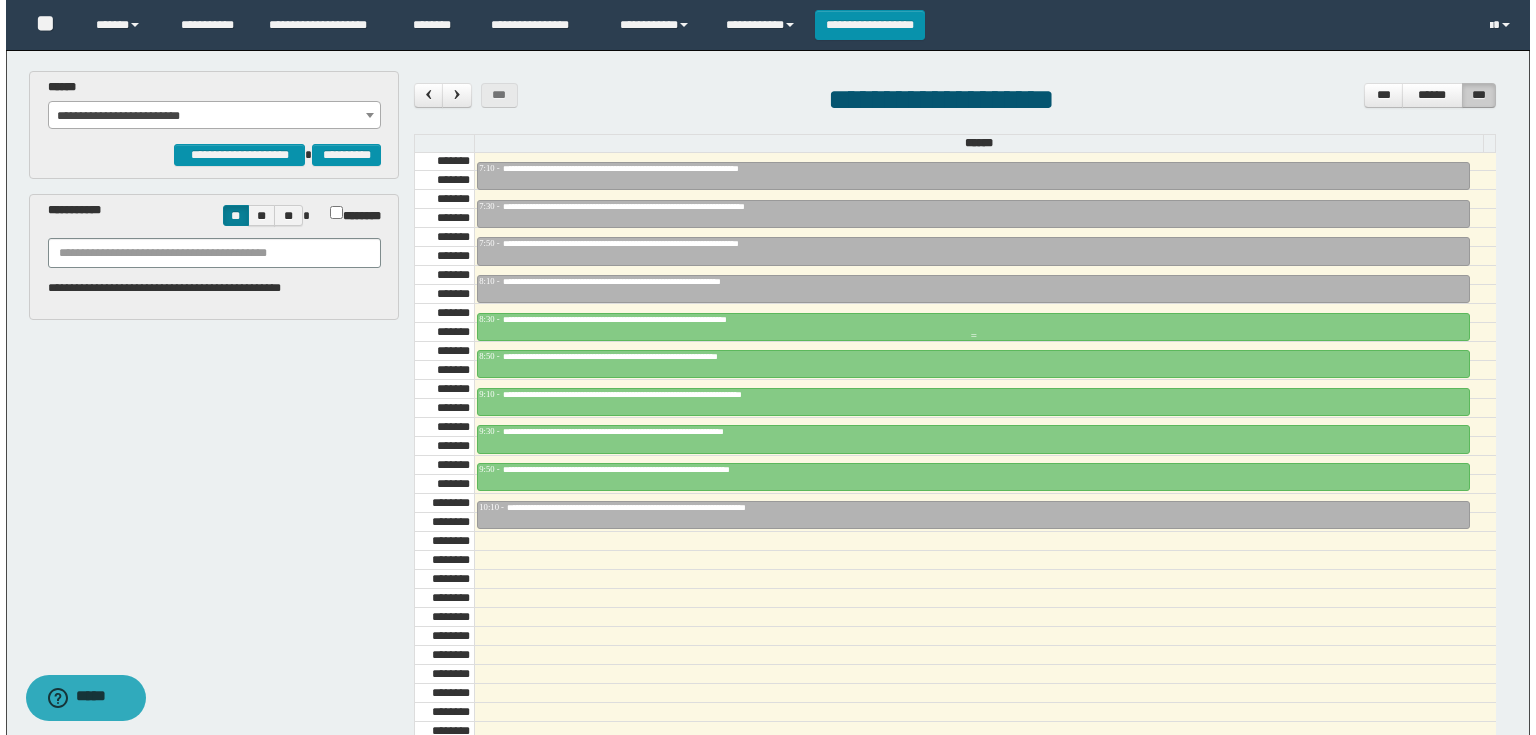 scroll, scrollTop: 838, scrollLeft: 0, axis: vertical 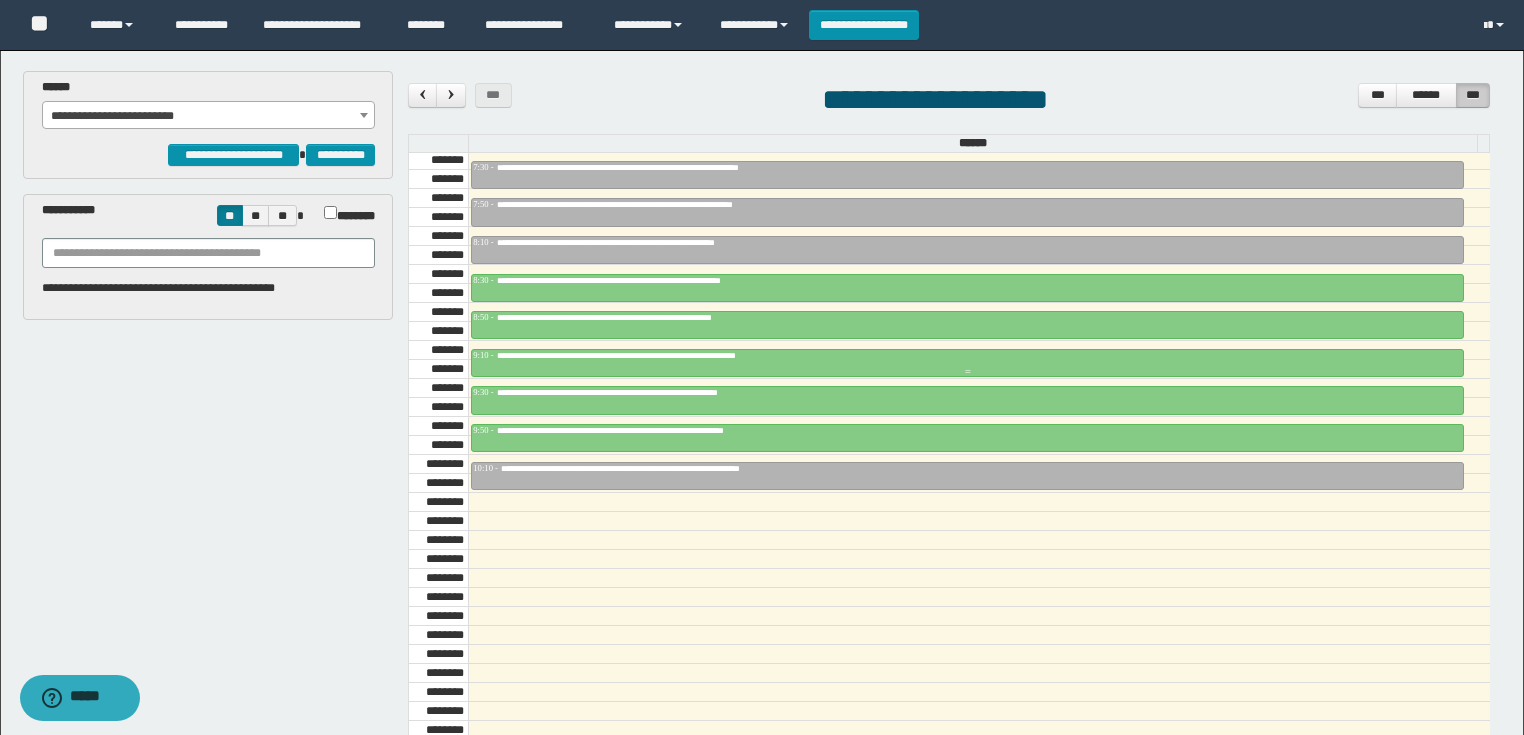 click on "**********" at bounding box center [967, 356] 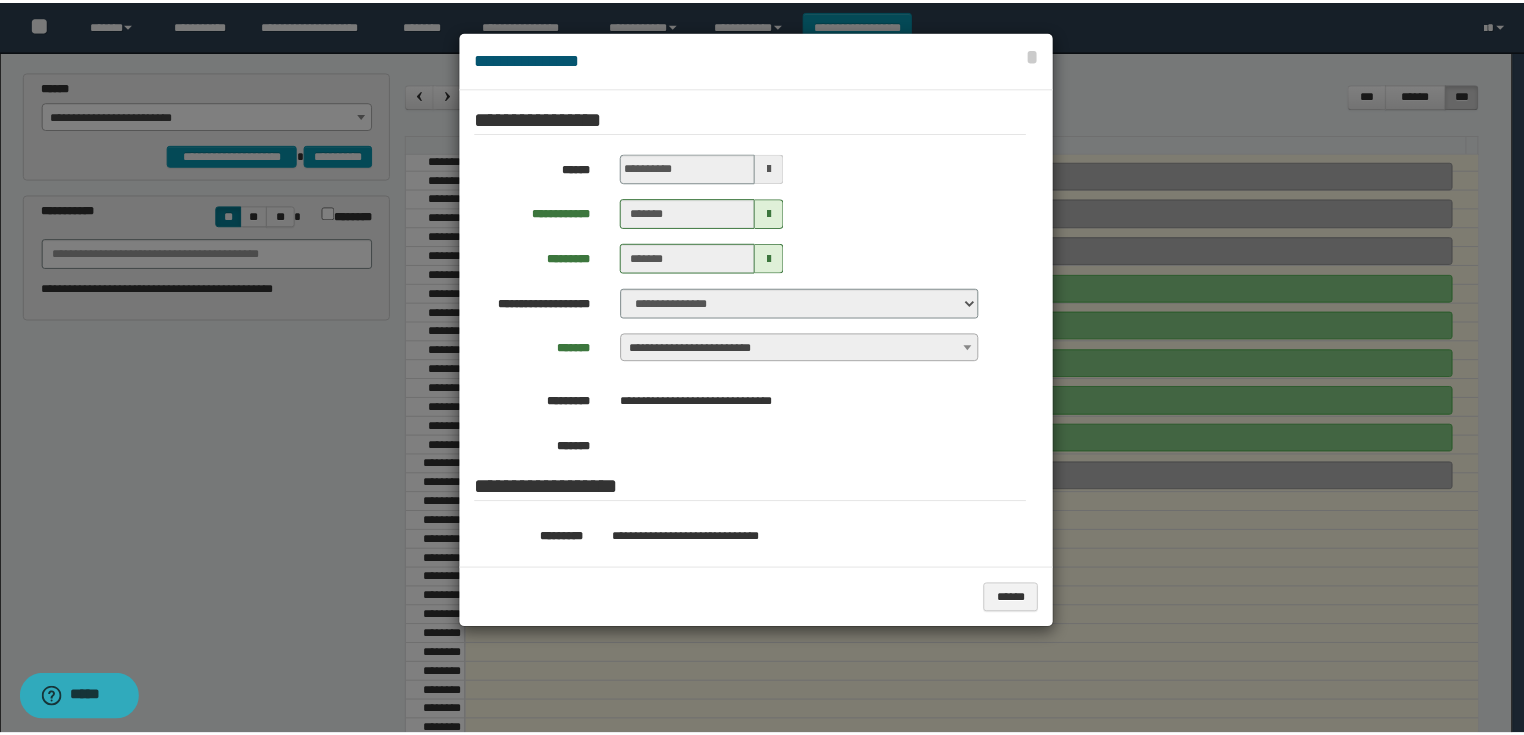 scroll, scrollTop: 160, scrollLeft: 0, axis: vertical 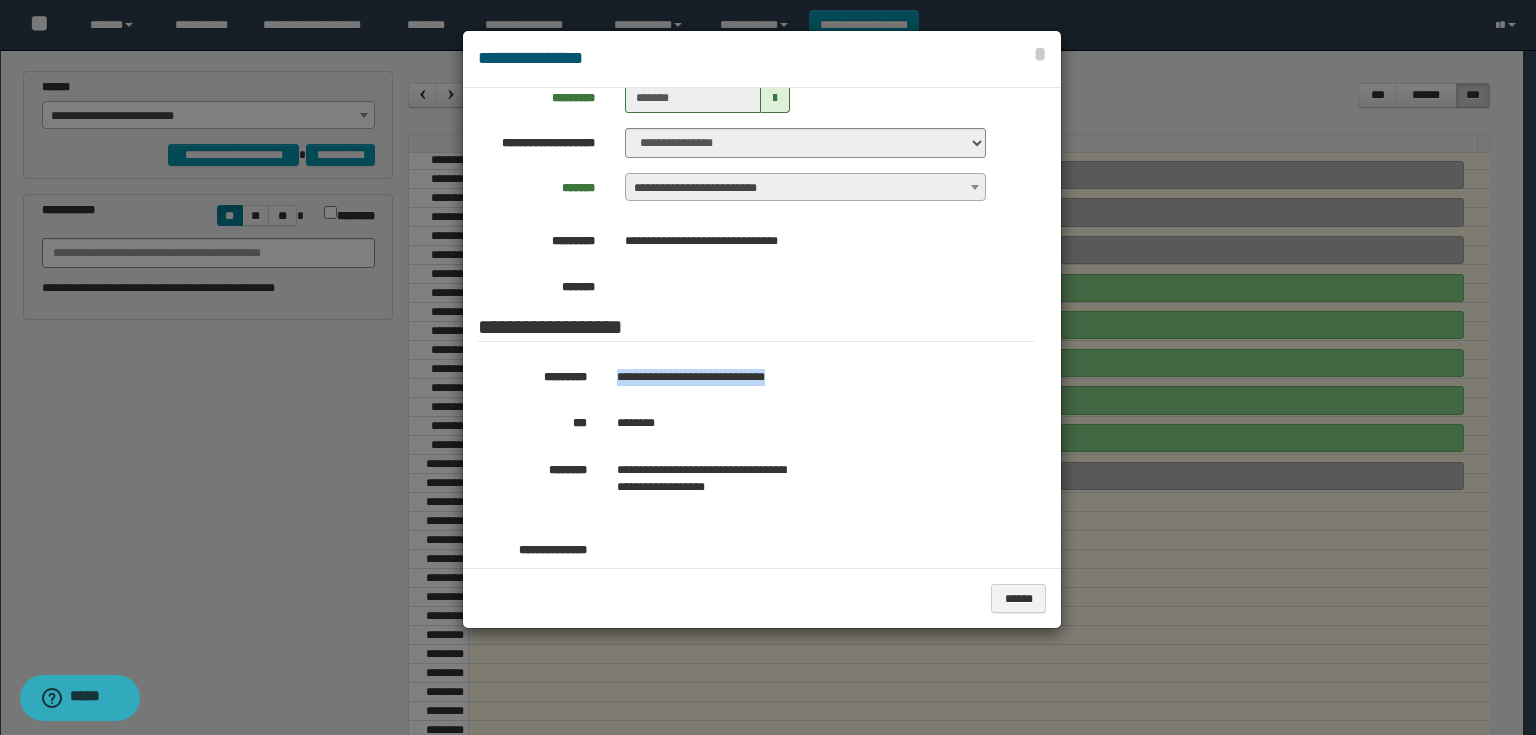 drag, startPoint x: 876, startPoint y: 368, endPoint x: 617, endPoint y: 381, distance: 259.32605 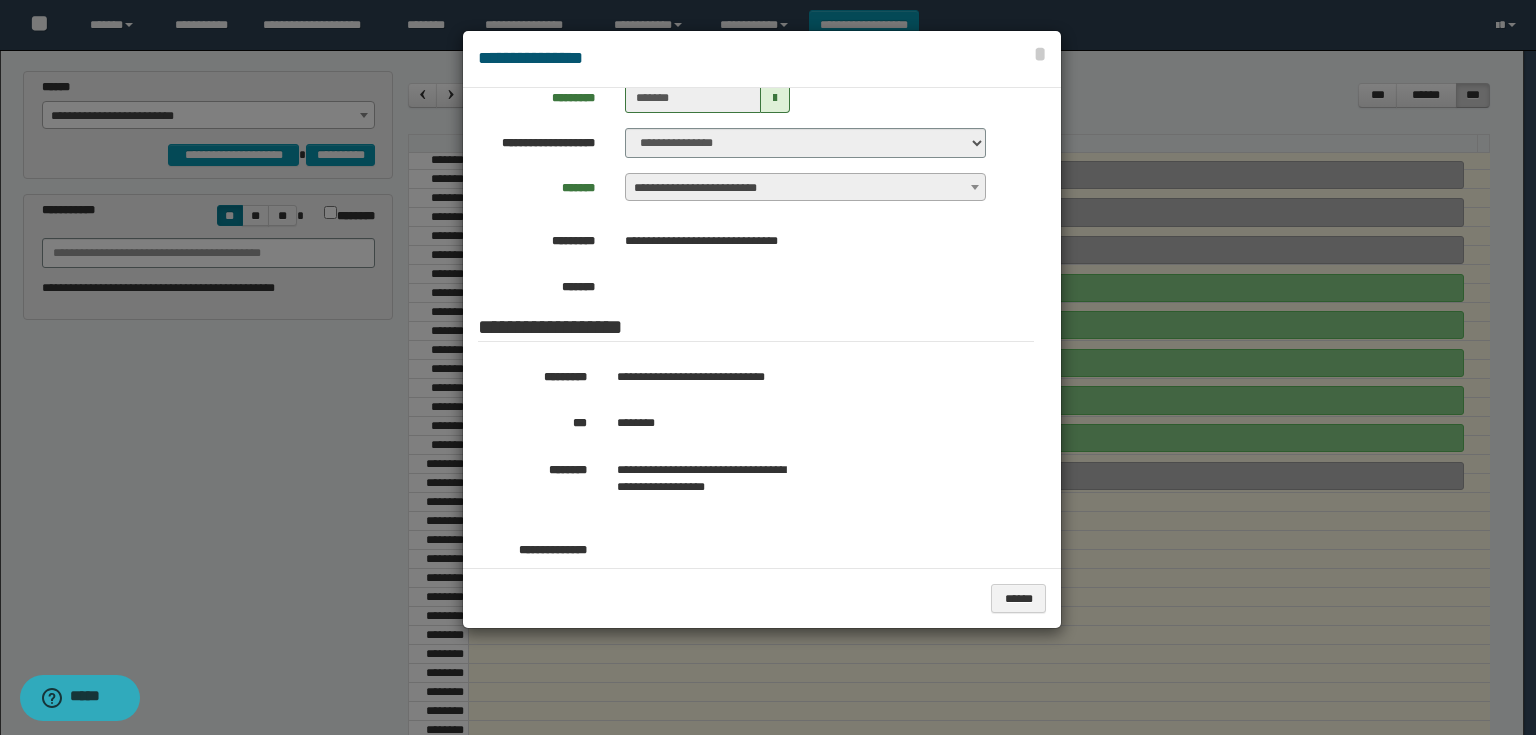 click at bounding box center (768, 367) 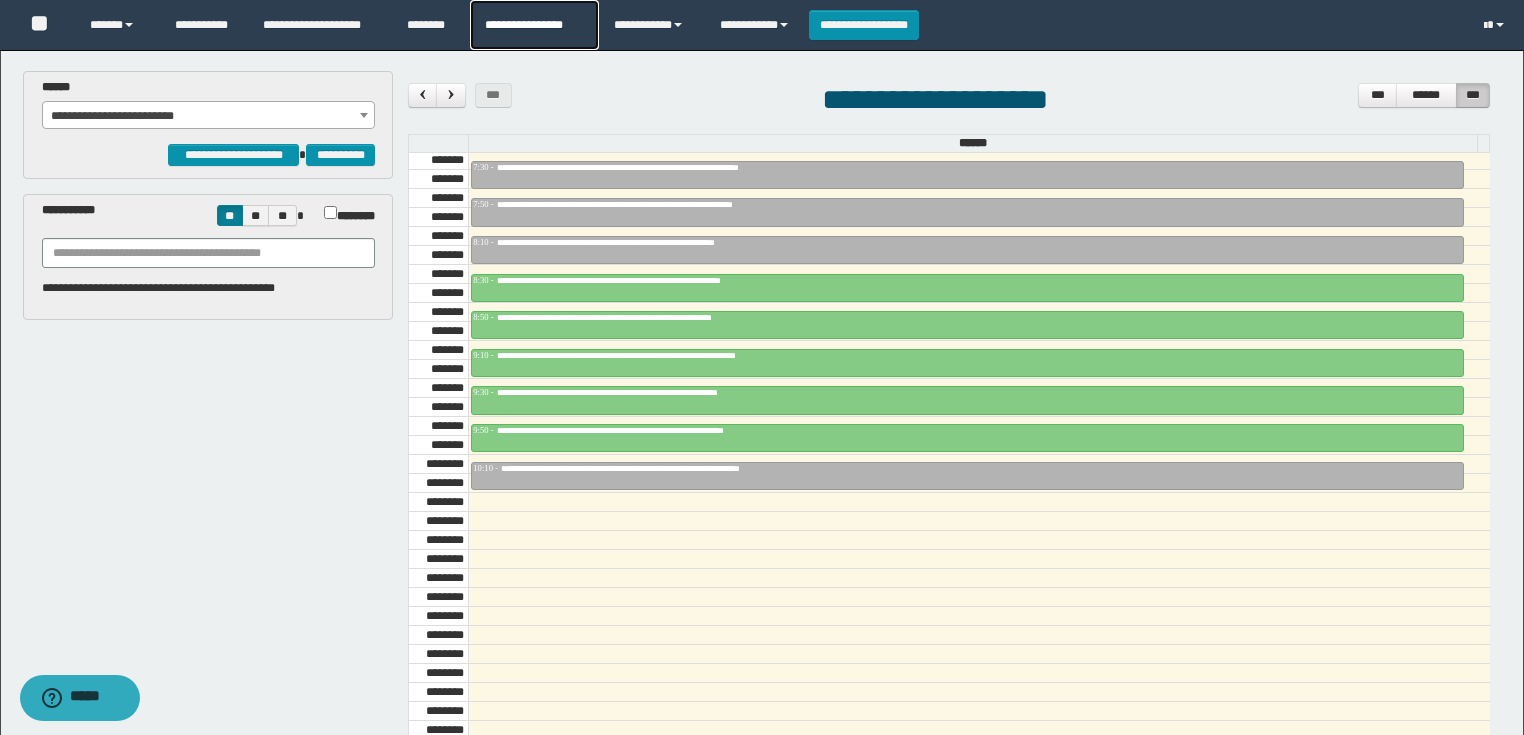 click on "**********" at bounding box center (534, 25) 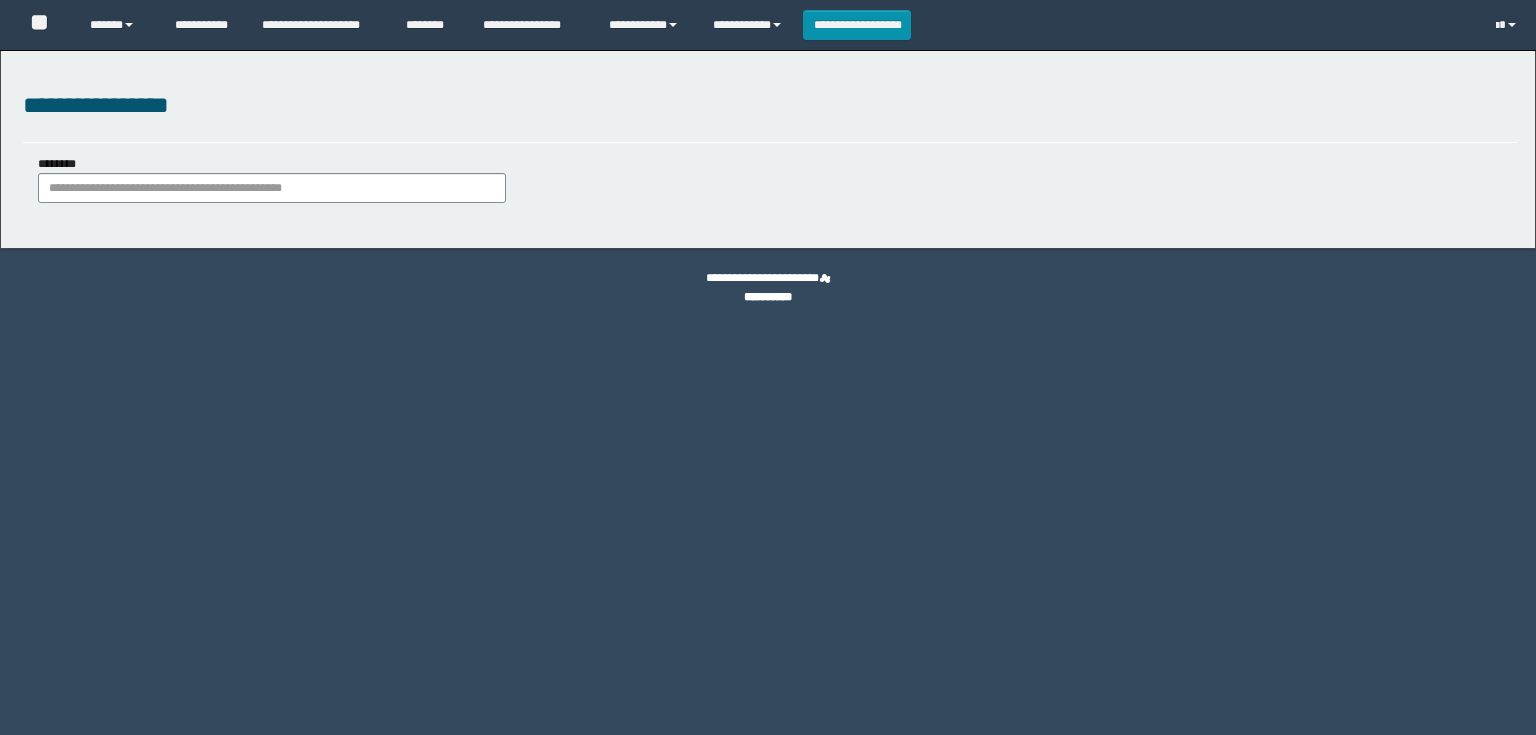 scroll, scrollTop: 0, scrollLeft: 0, axis: both 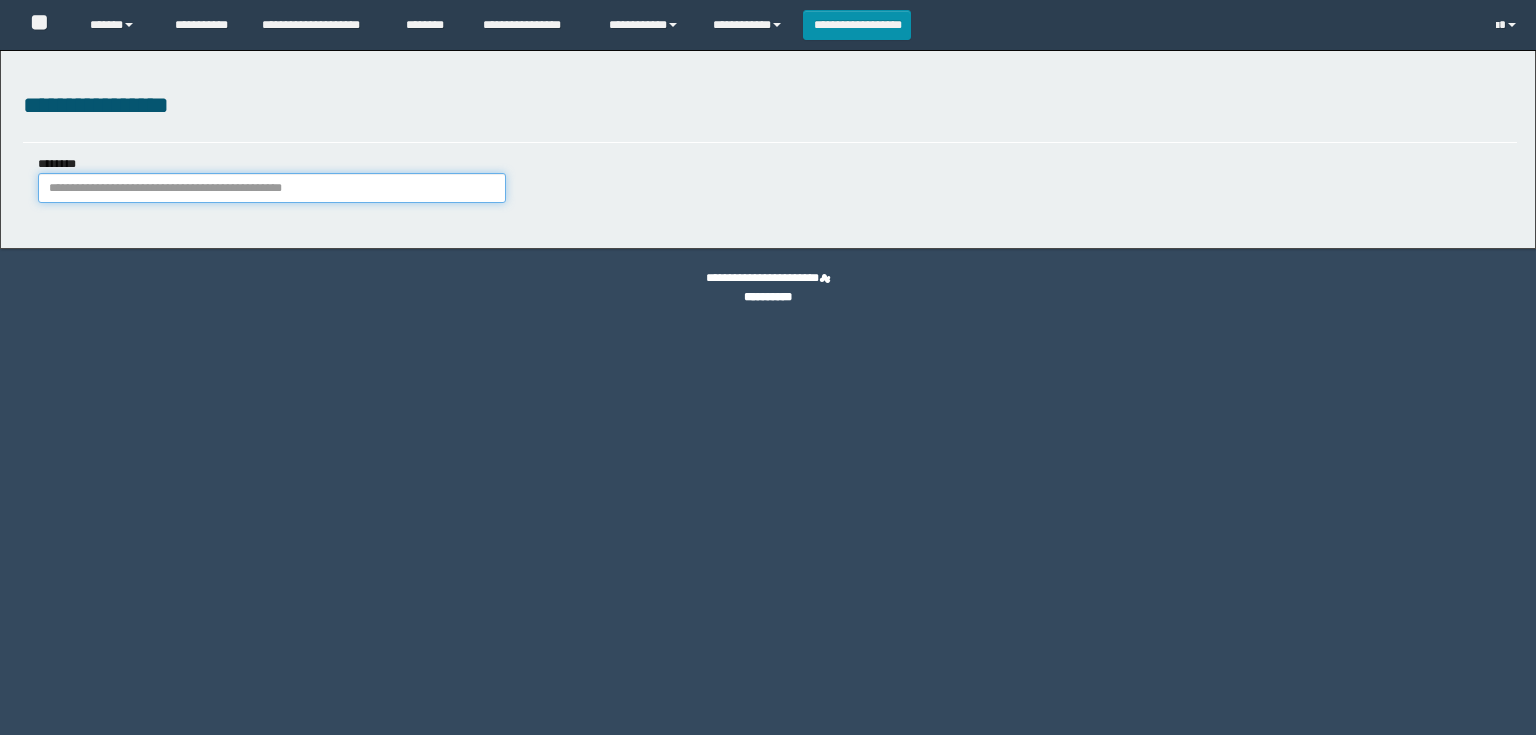 click on "********" at bounding box center (272, 188) 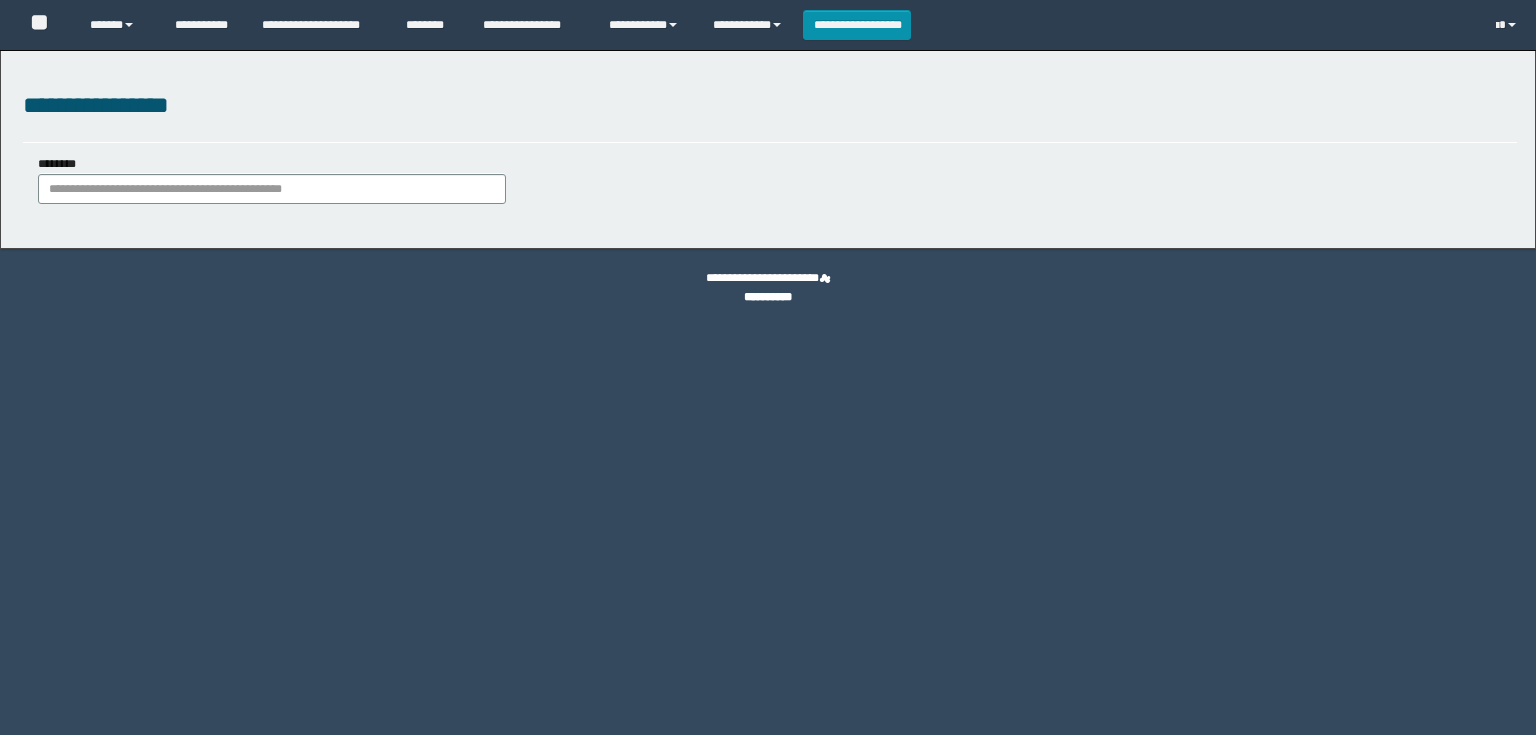 scroll, scrollTop: 0, scrollLeft: 0, axis: both 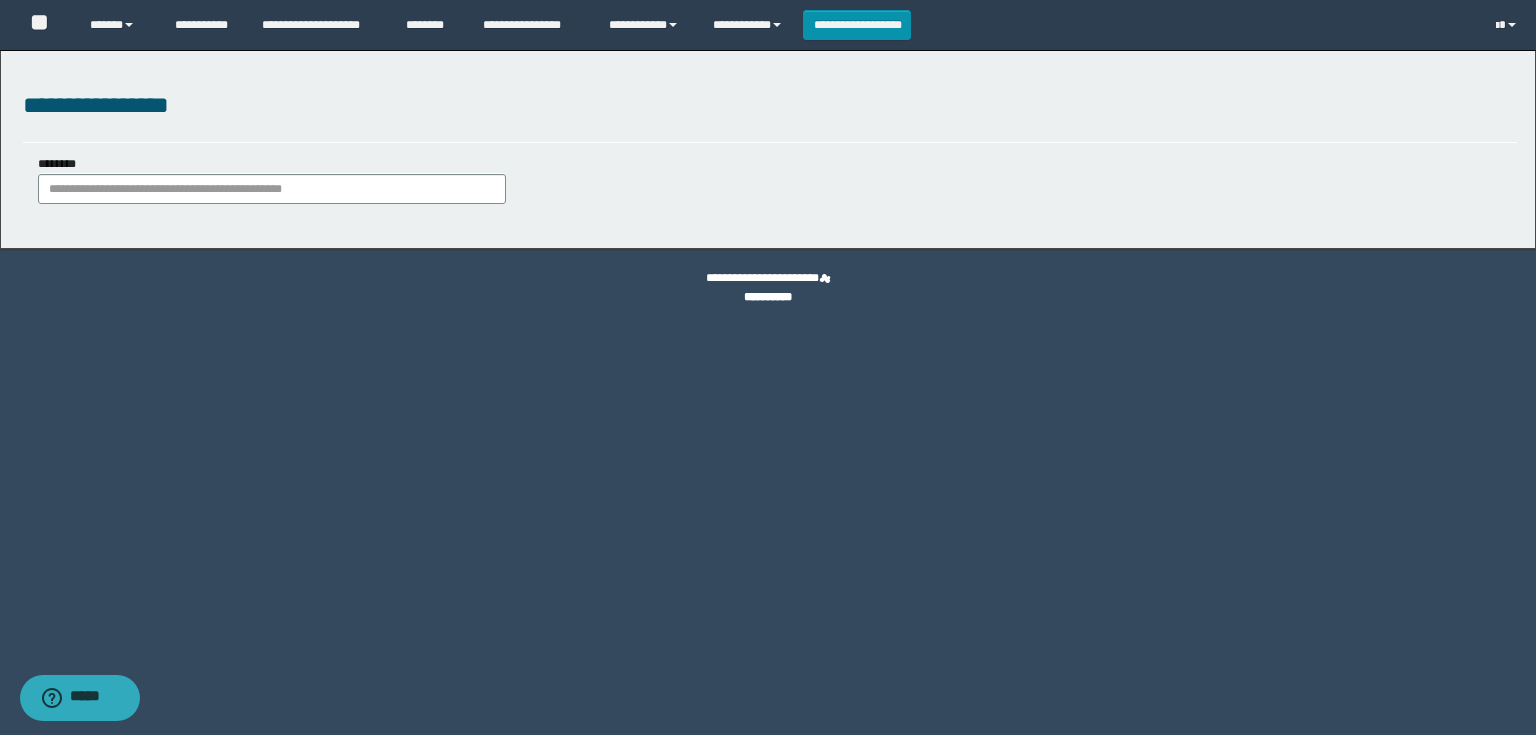 type on "**********" 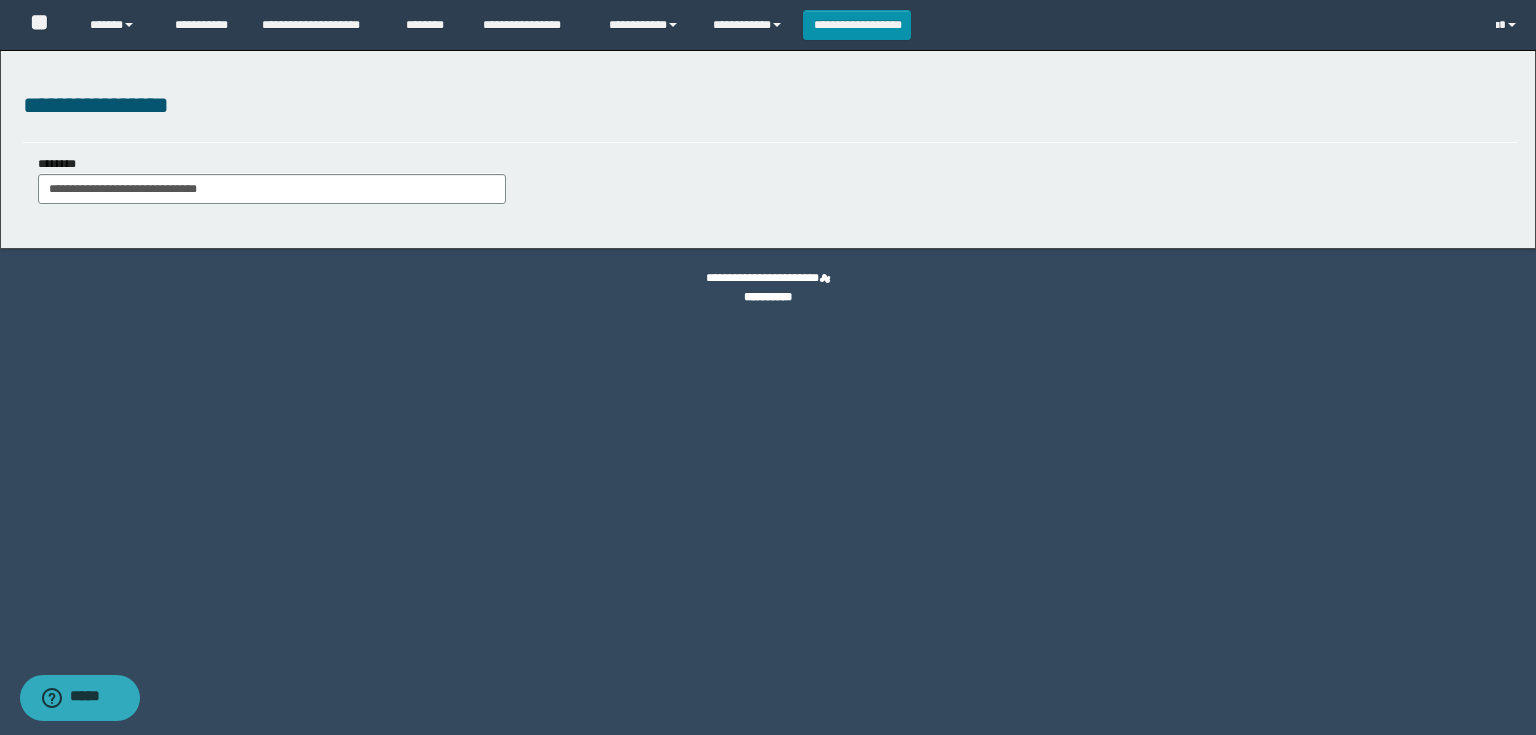 type on "**********" 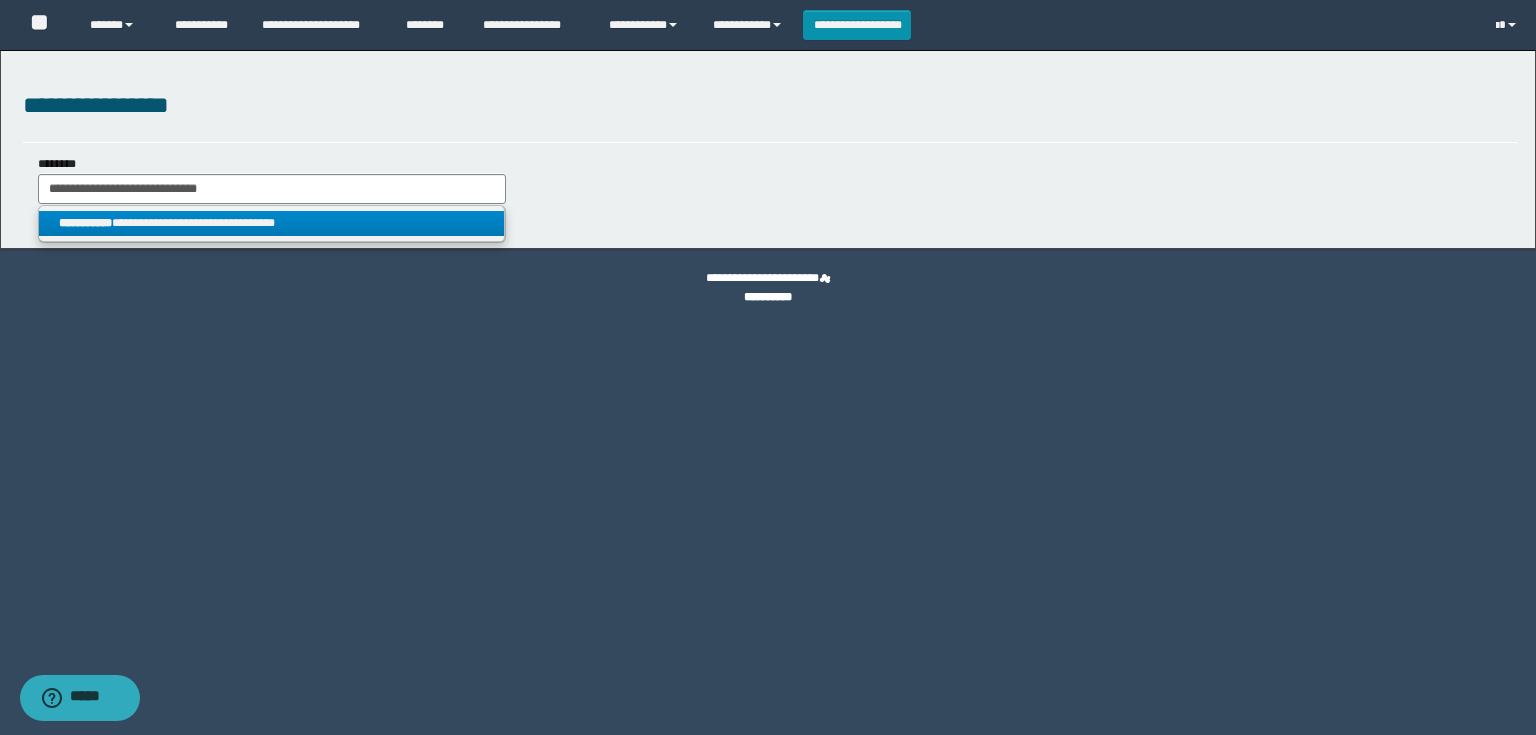 type on "**********" 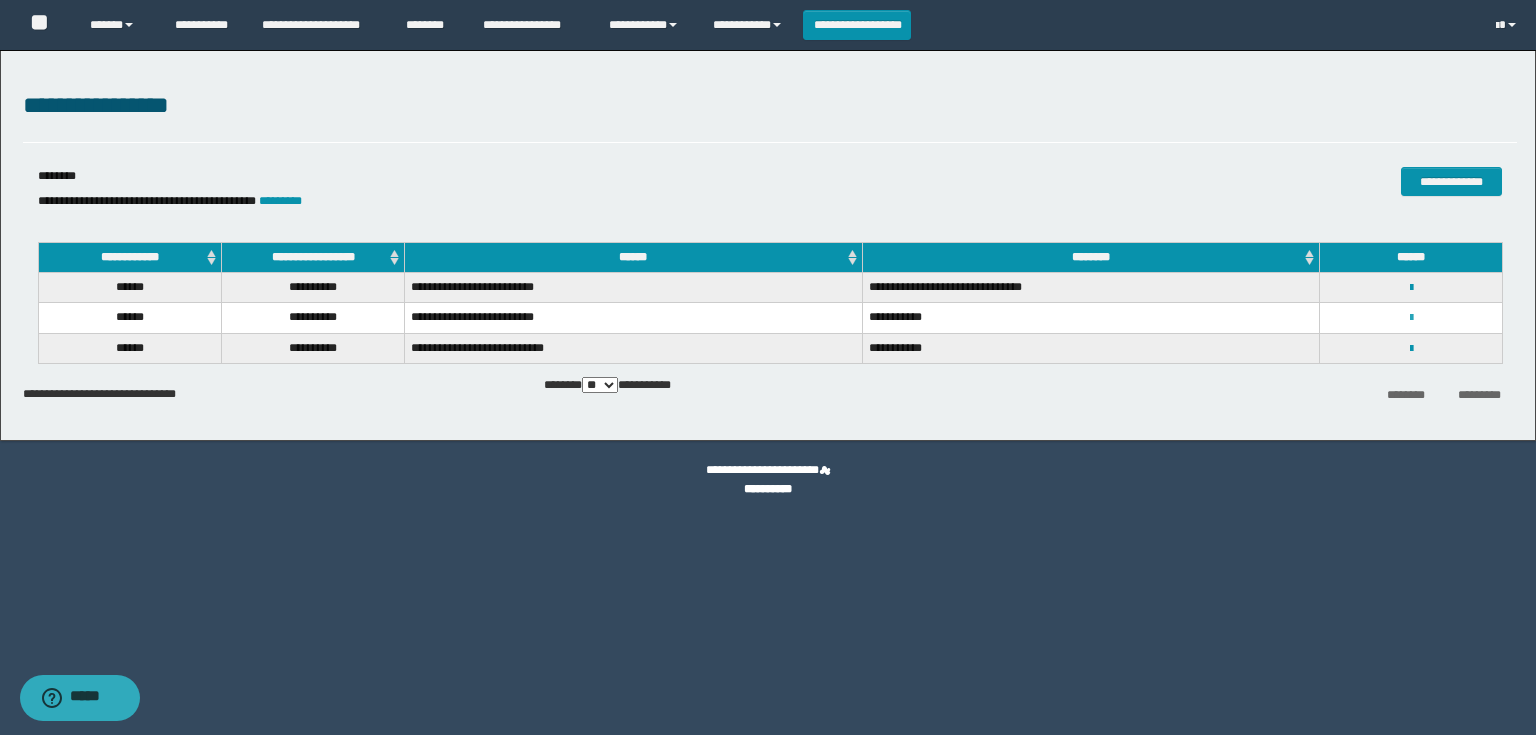 click at bounding box center [1411, 318] 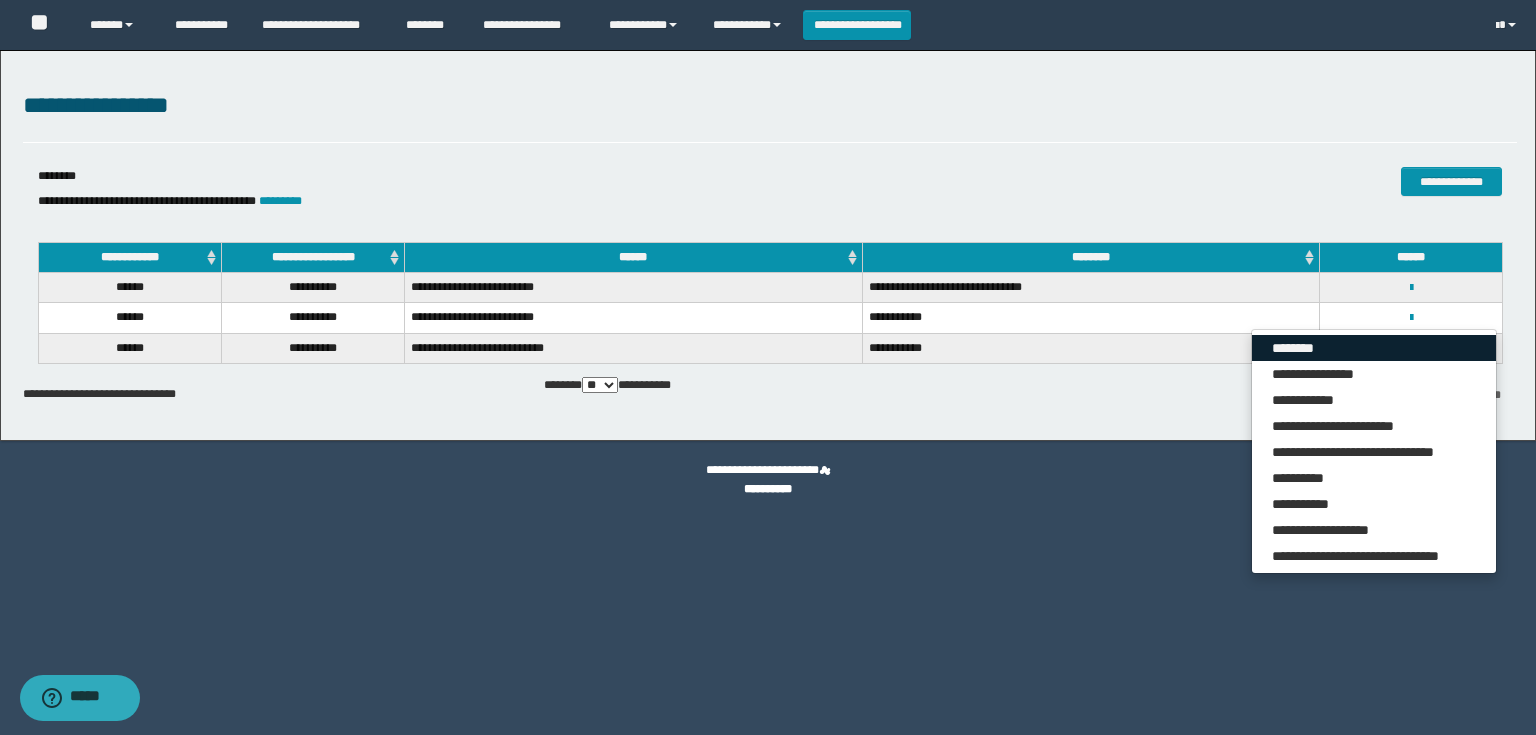 click on "********" at bounding box center (1374, 348) 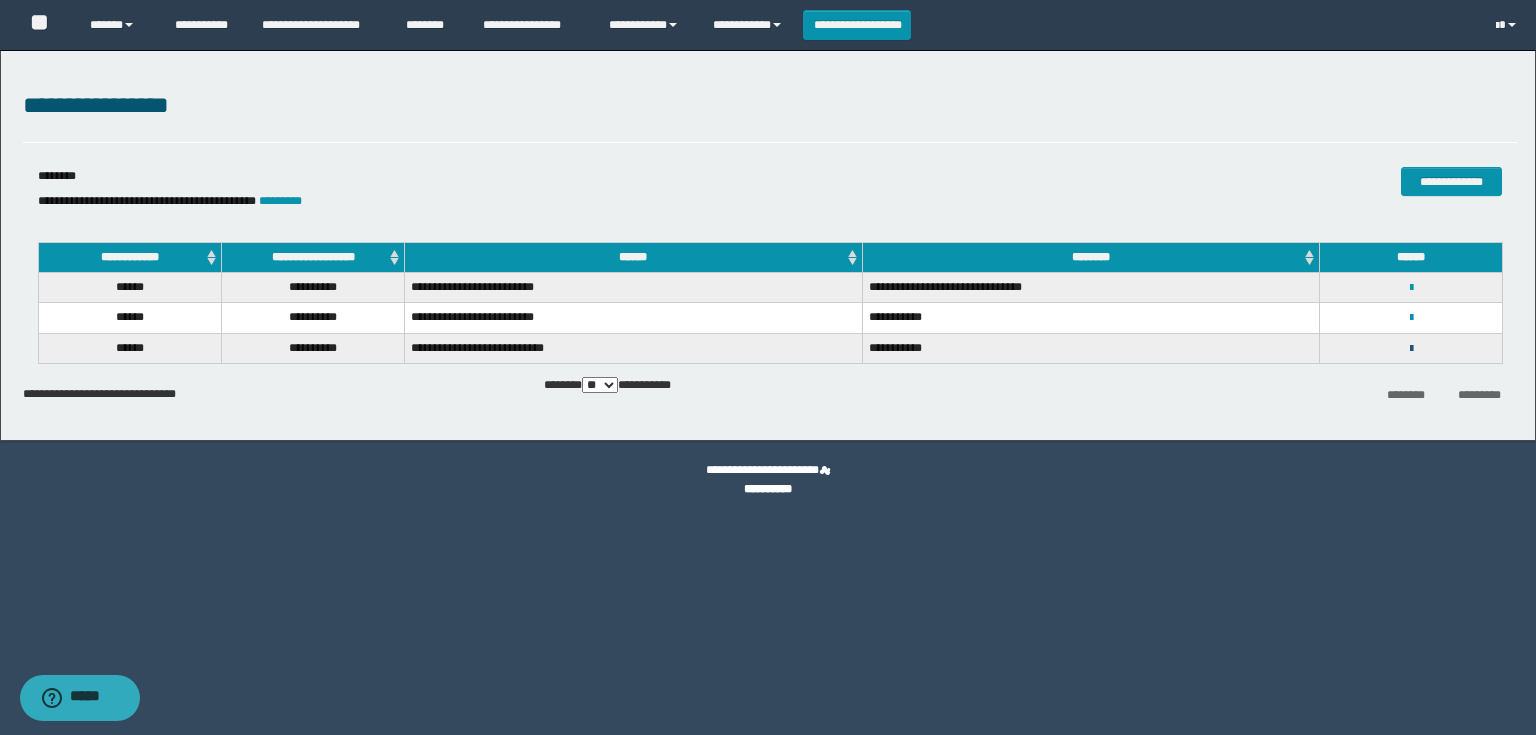 drag, startPoint x: 1412, startPoint y: 348, endPoint x: 1400, endPoint y: 354, distance: 13.416408 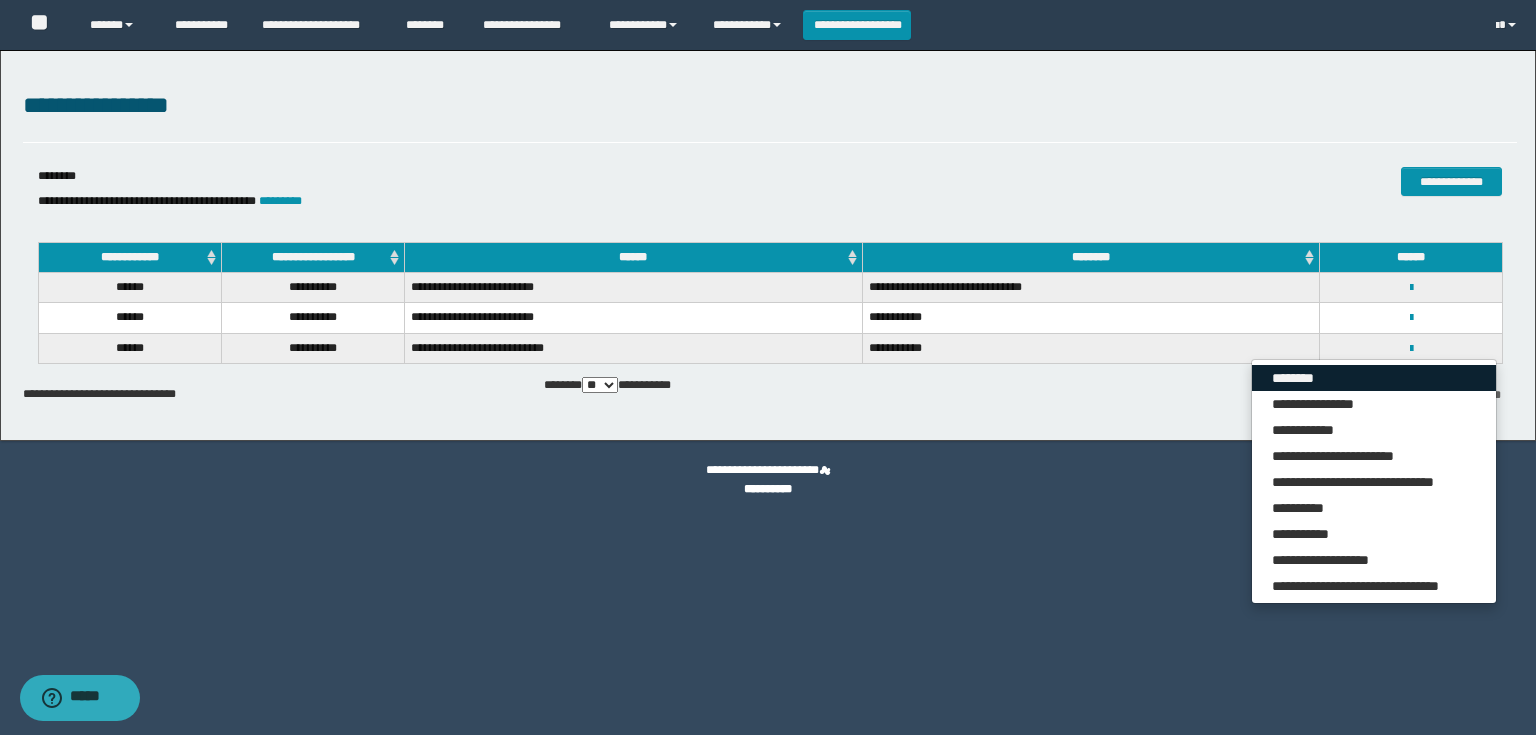 click on "********" at bounding box center [1374, 378] 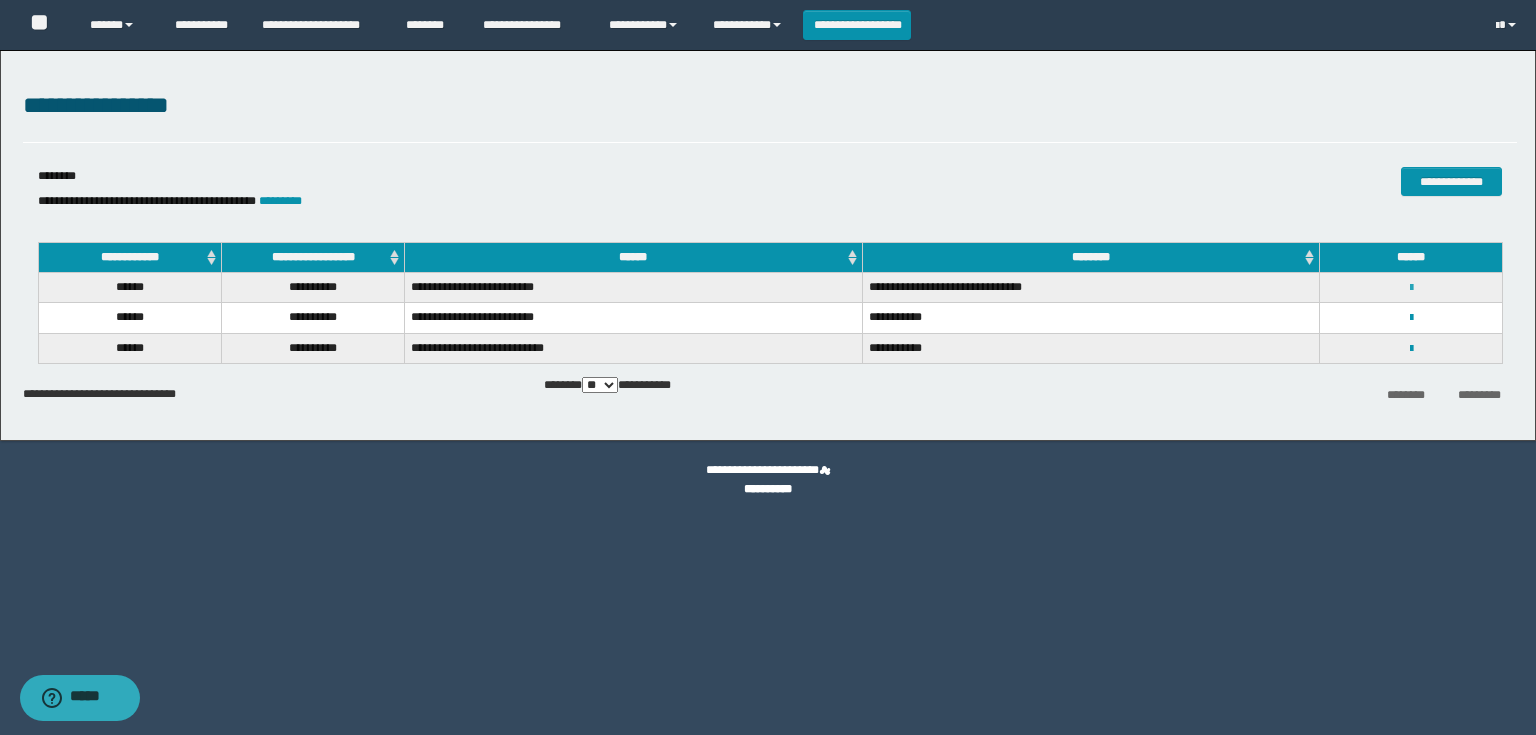 click at bounding box center (1411, 288) 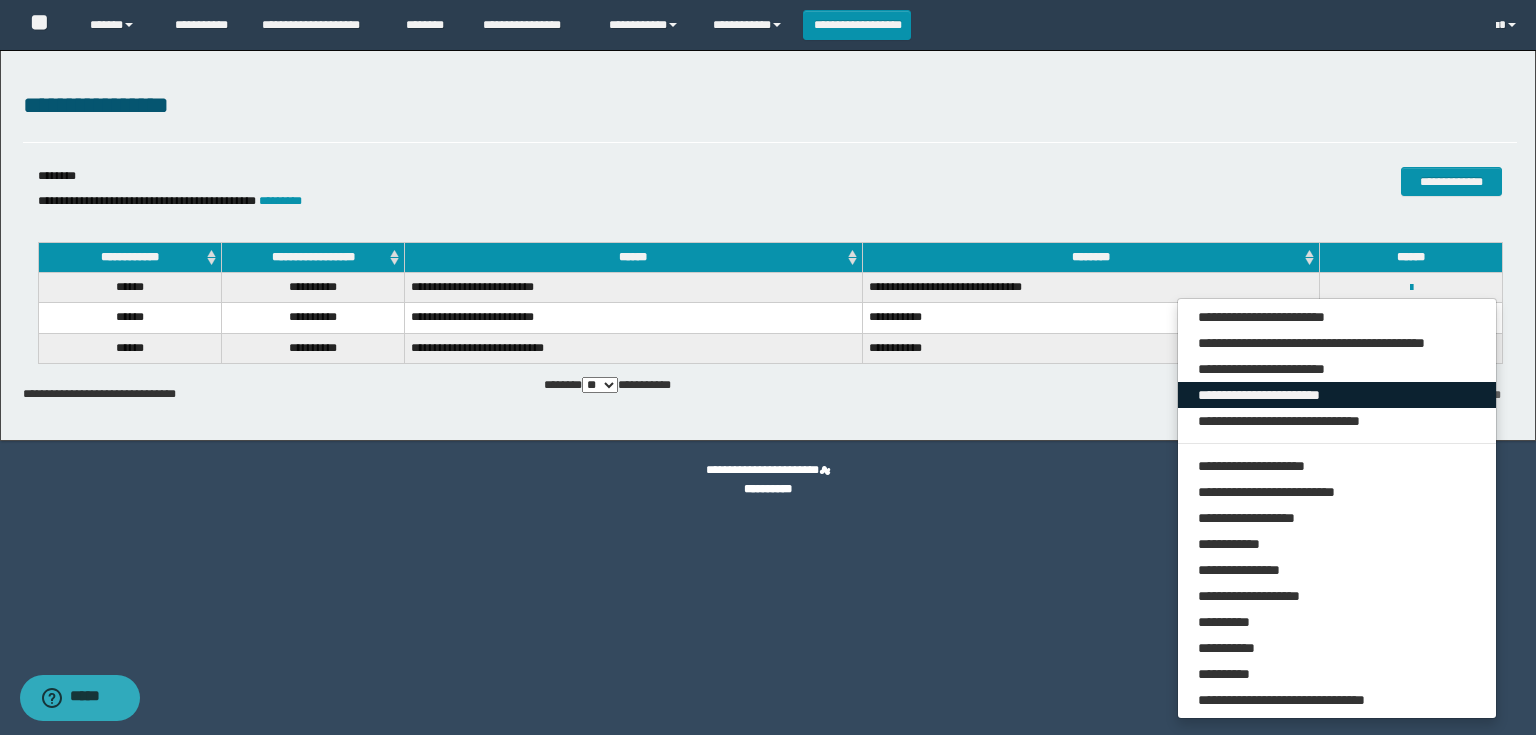 click on "**********" at bounding box center [1337, 395] 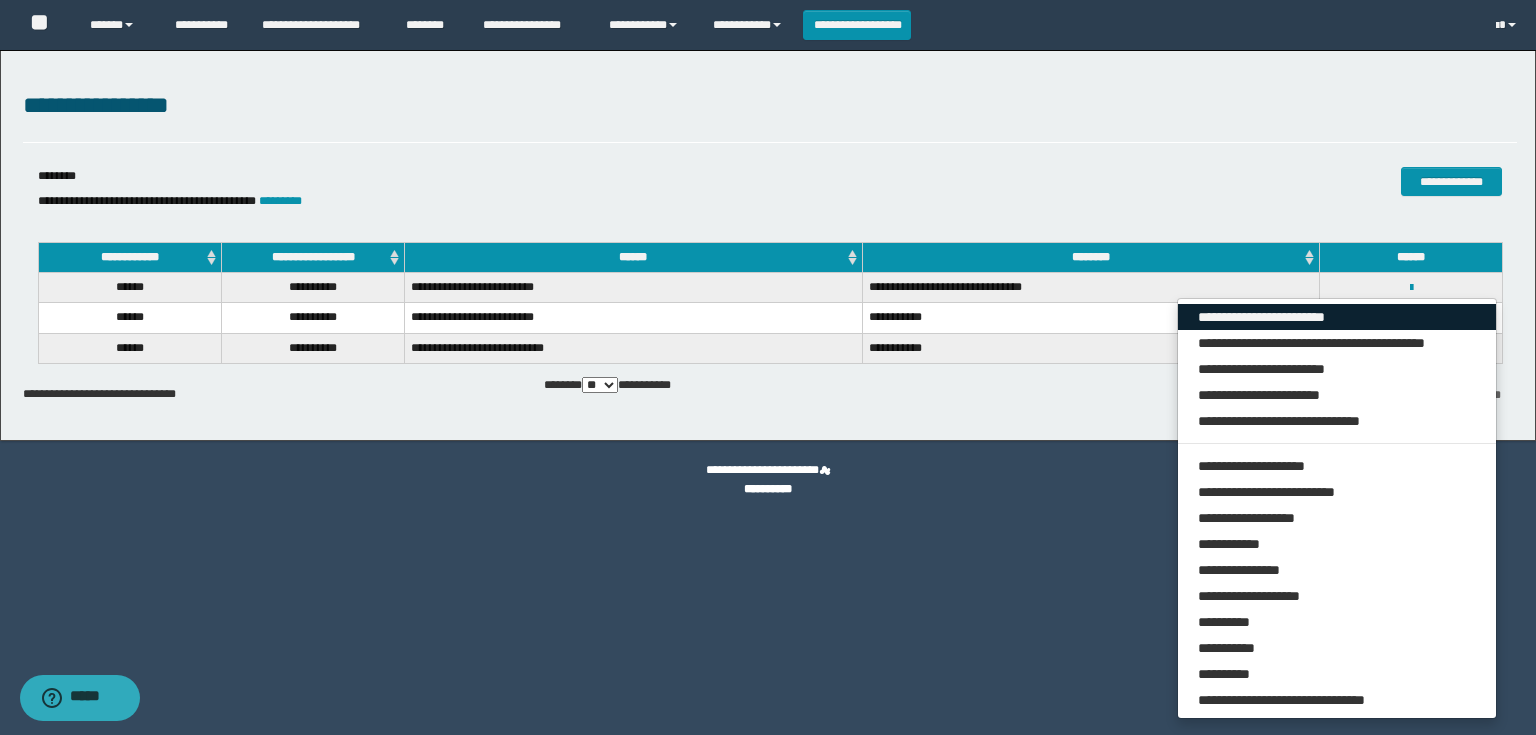 click on "**********" at bounding box center [1337, 317] 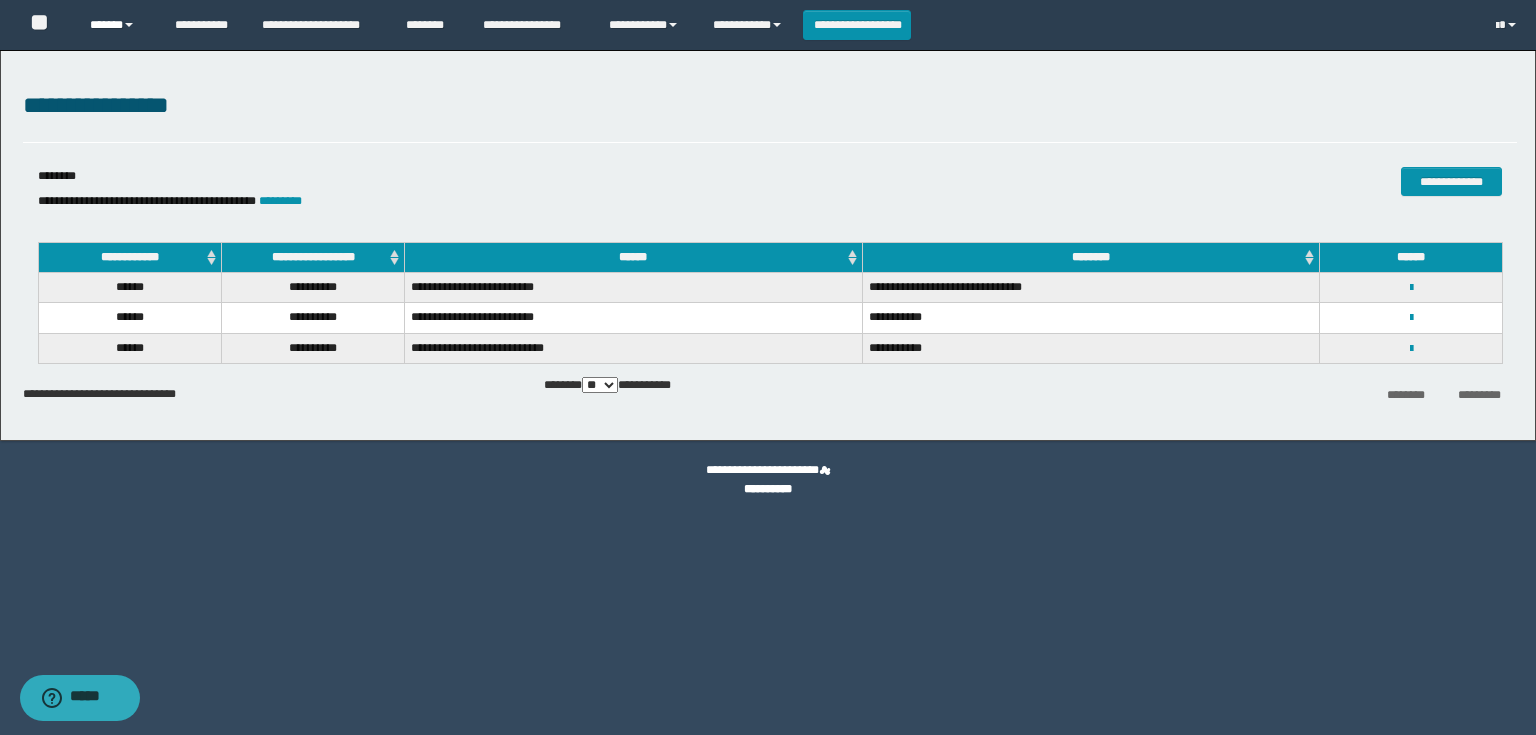 click on "******" at bounding box center (117, 25) 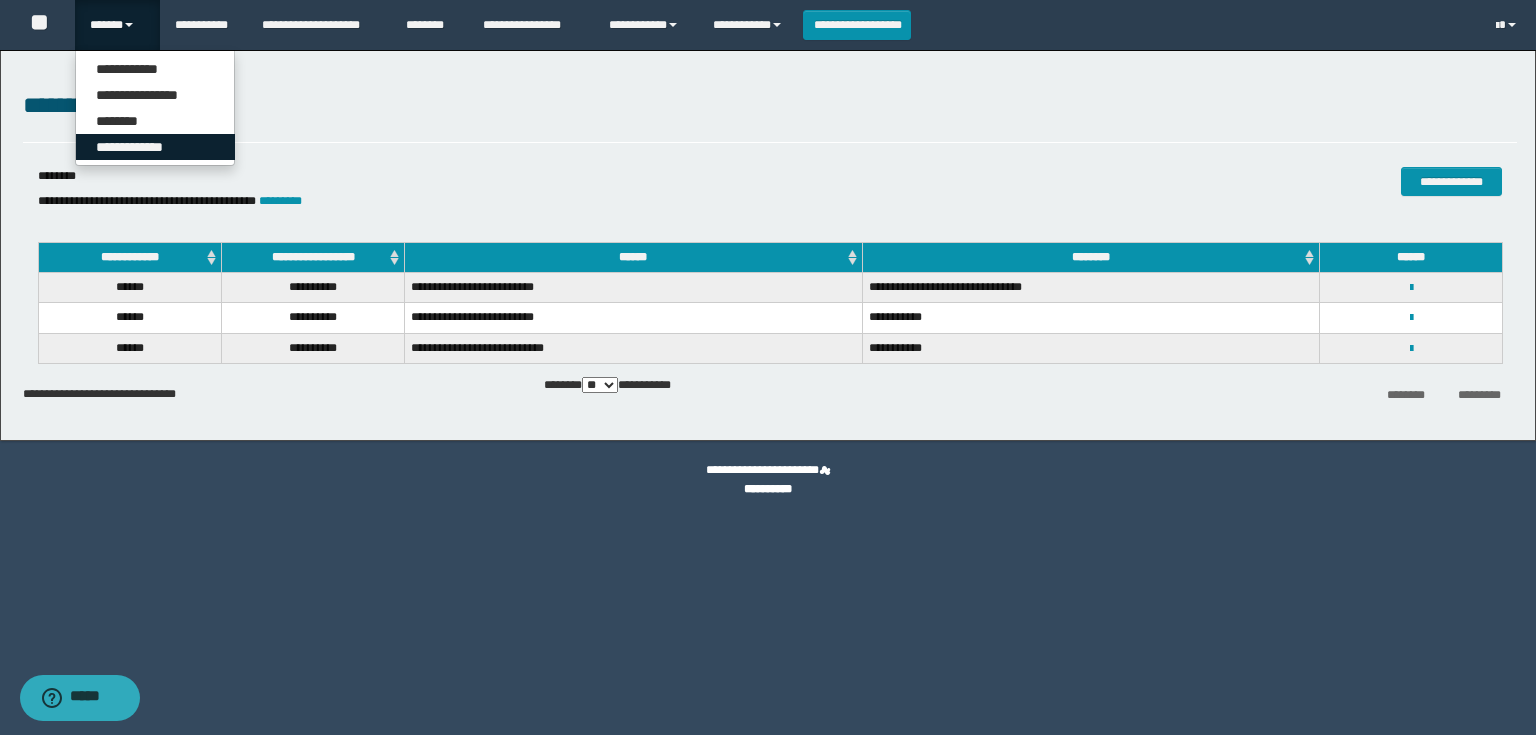 click on "**********" at bounding box center [155, 147] 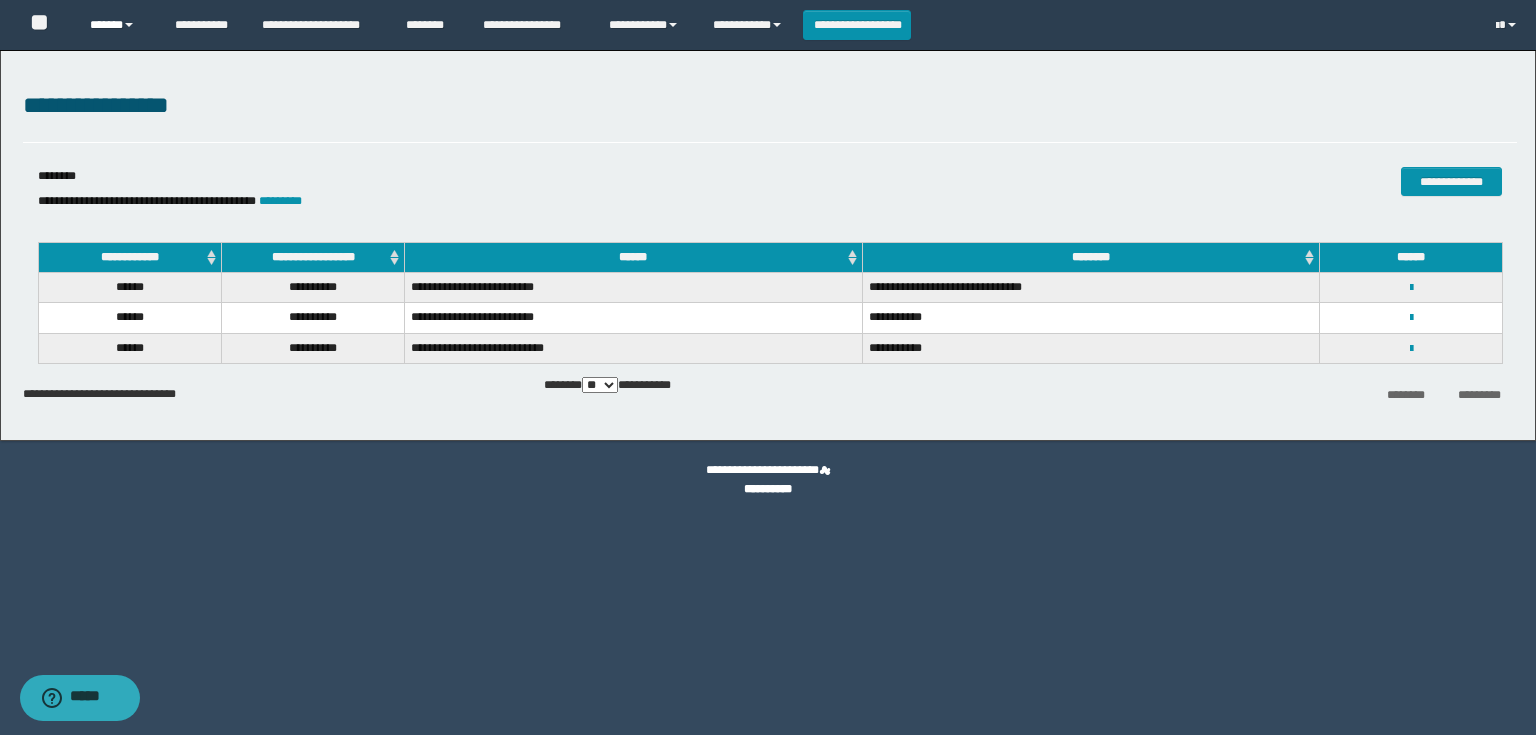 click on "******" at bounding box center [117, 25] 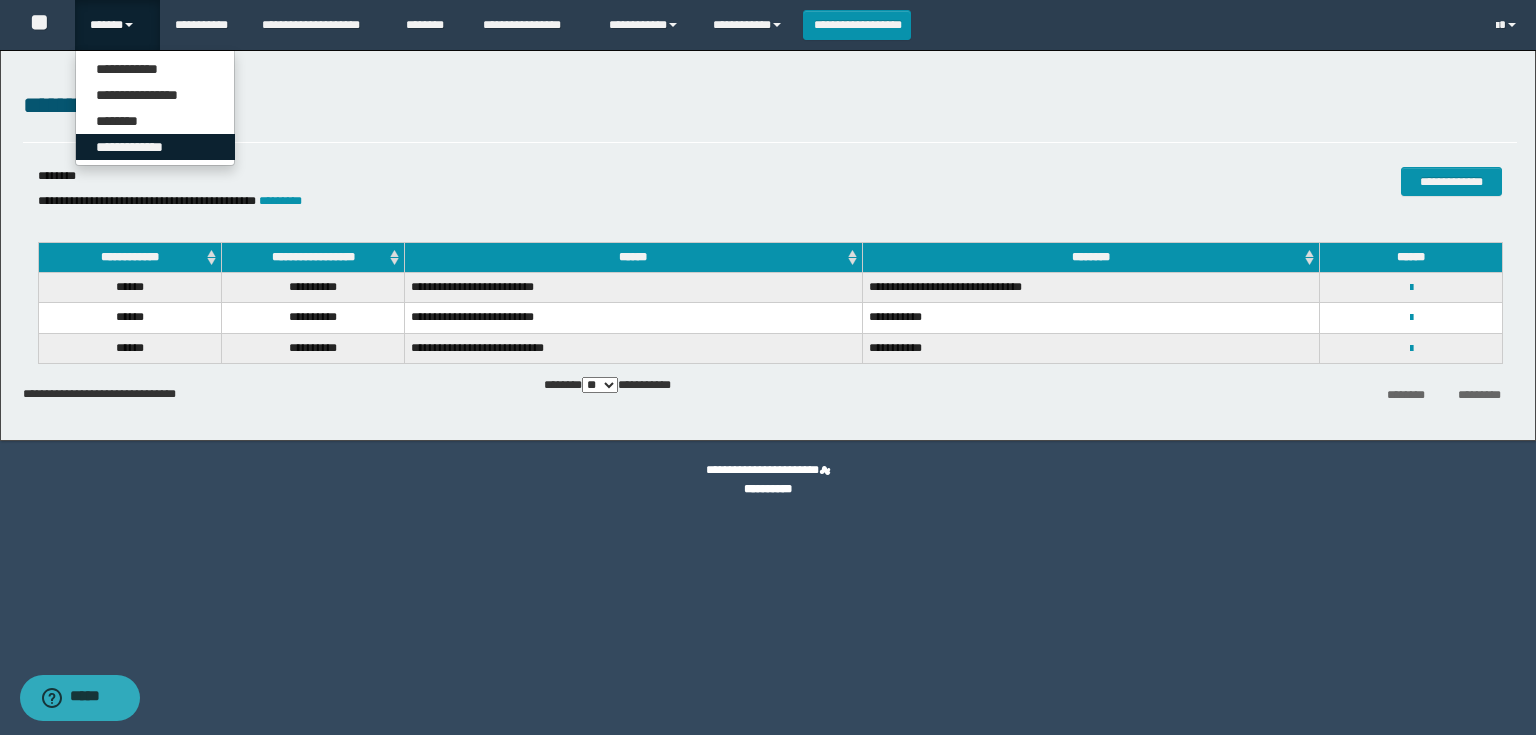 click on "**********" at bounding box center [155, 147] 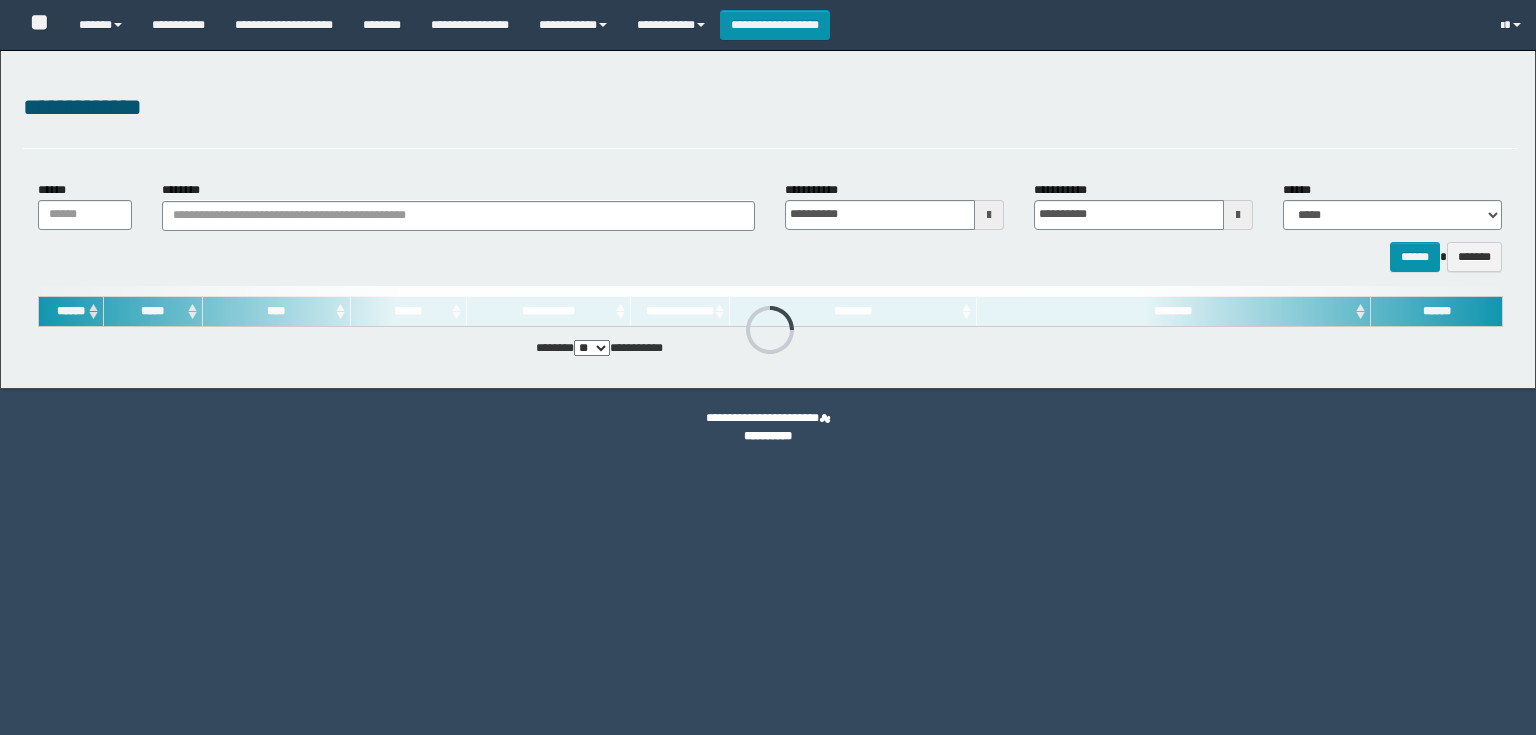 scroll, scrollTop: 0, scrollLeft: 0, axis: both 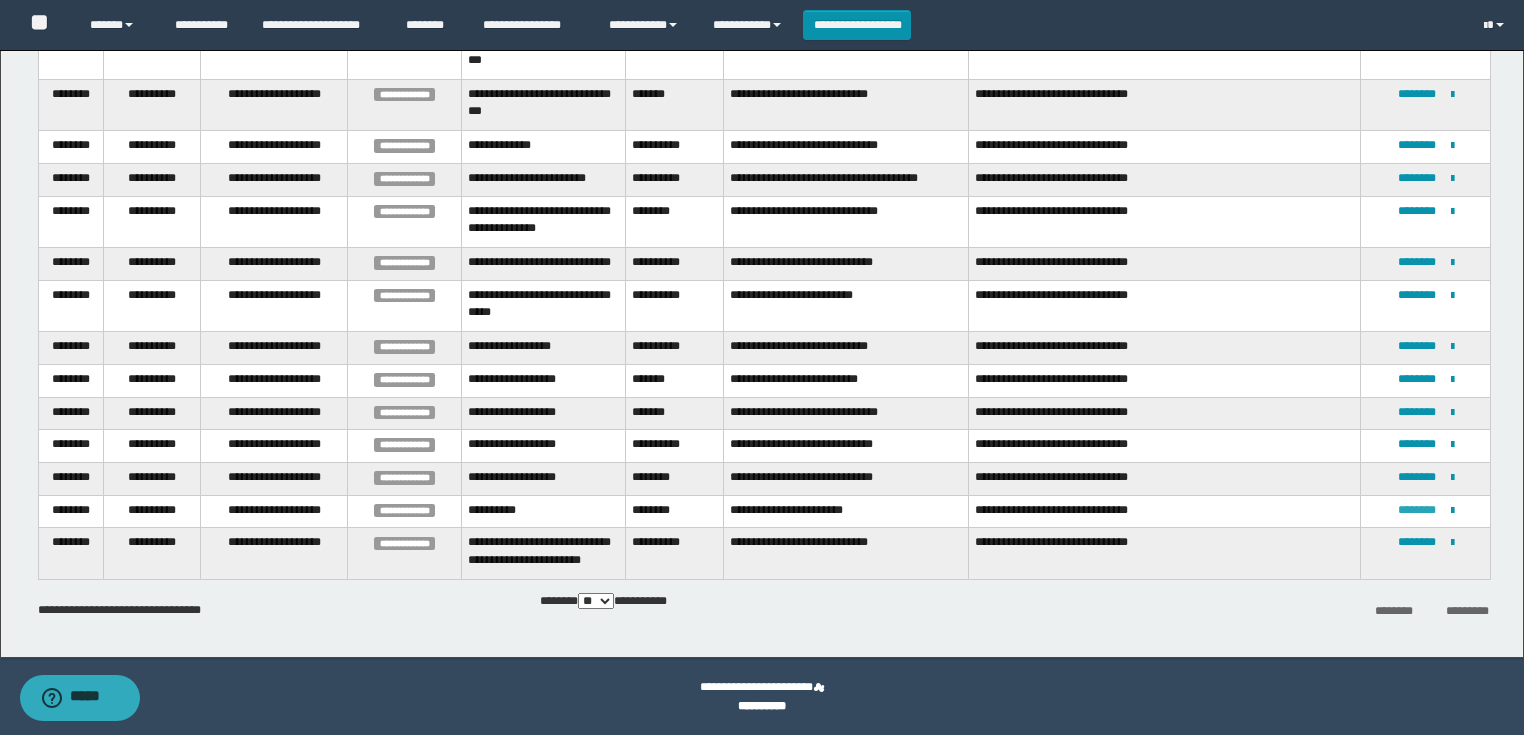 click on "********" at bounding box center (1417, 510) 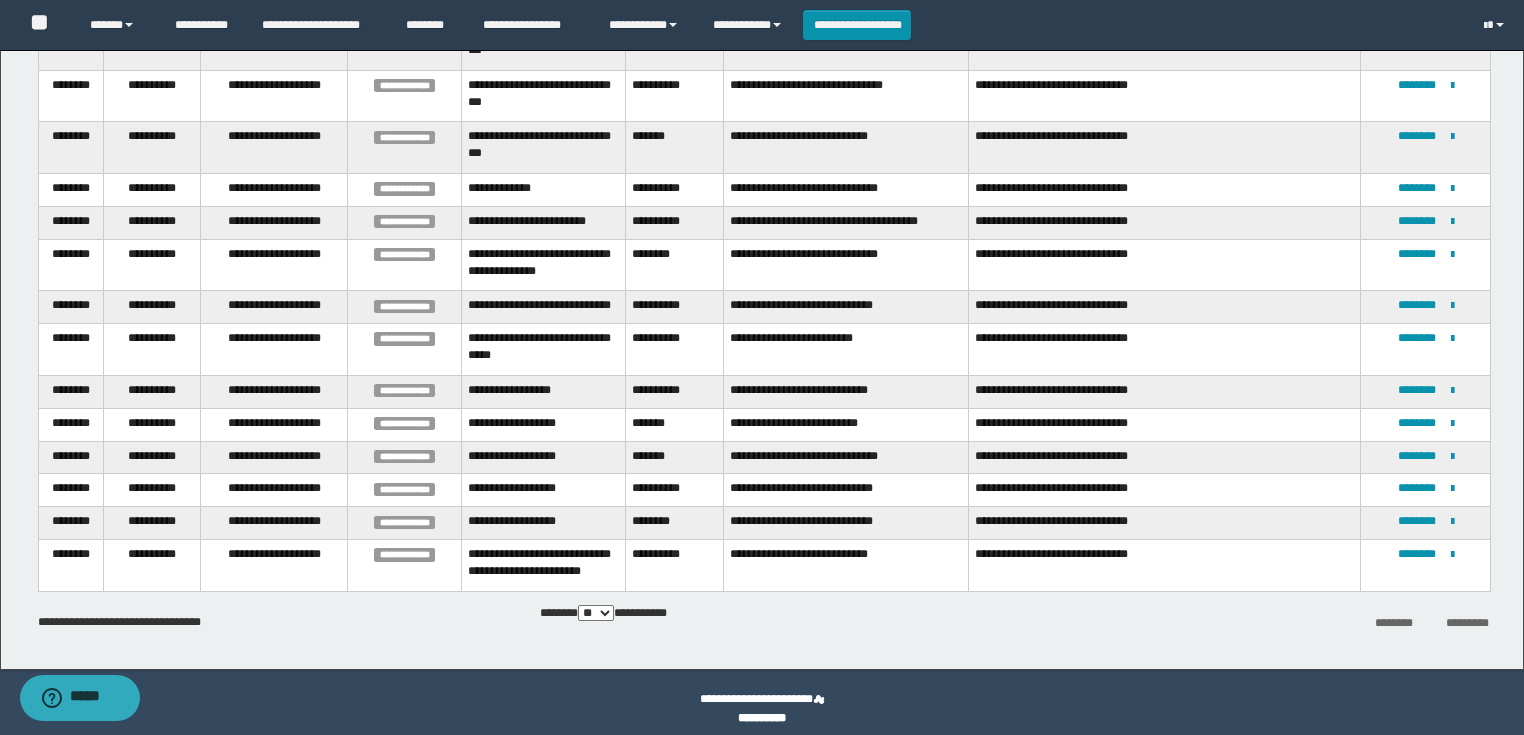 scroll, scrollTop: 320, scrollLeft: 0, axis: vertical 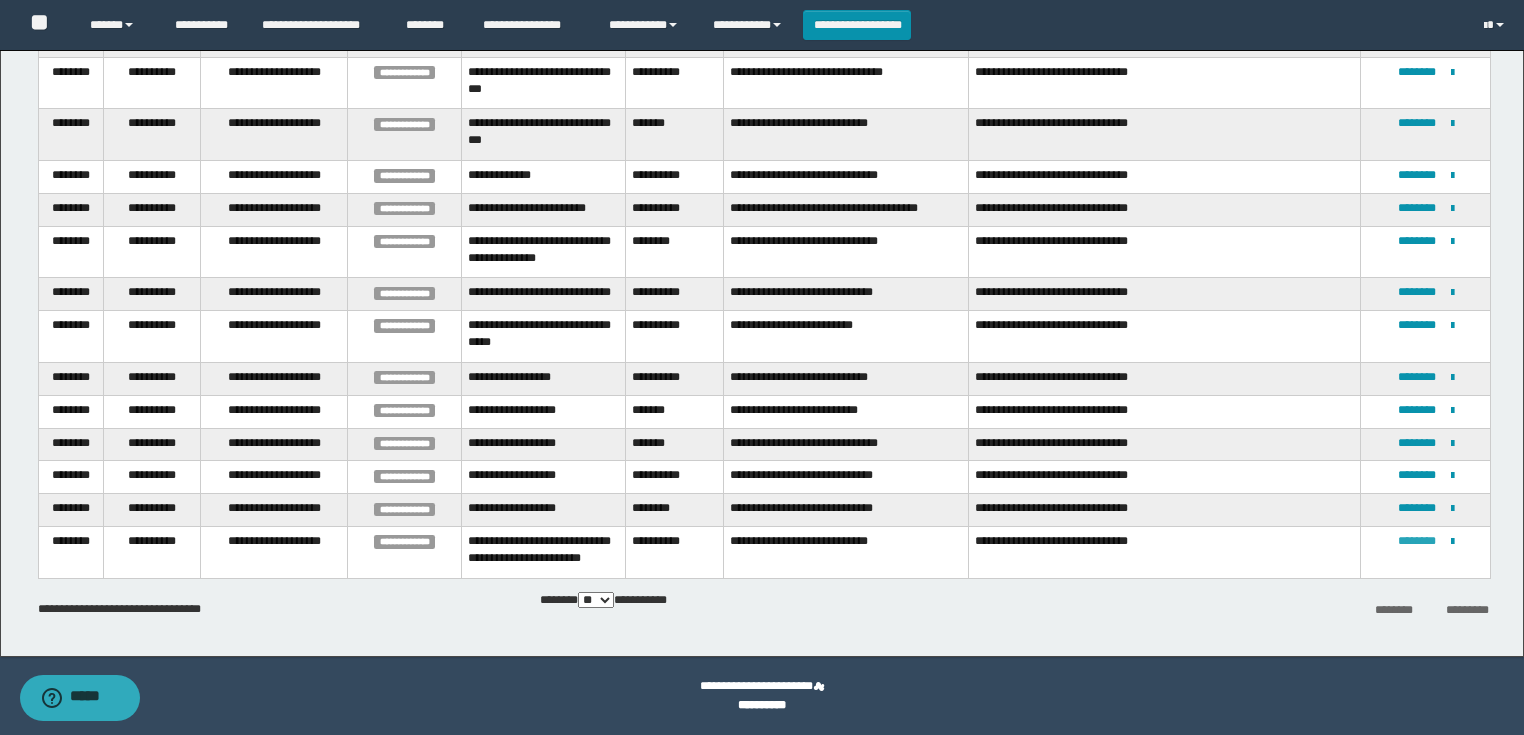 click on "********" at bounding box center [1417, 541] 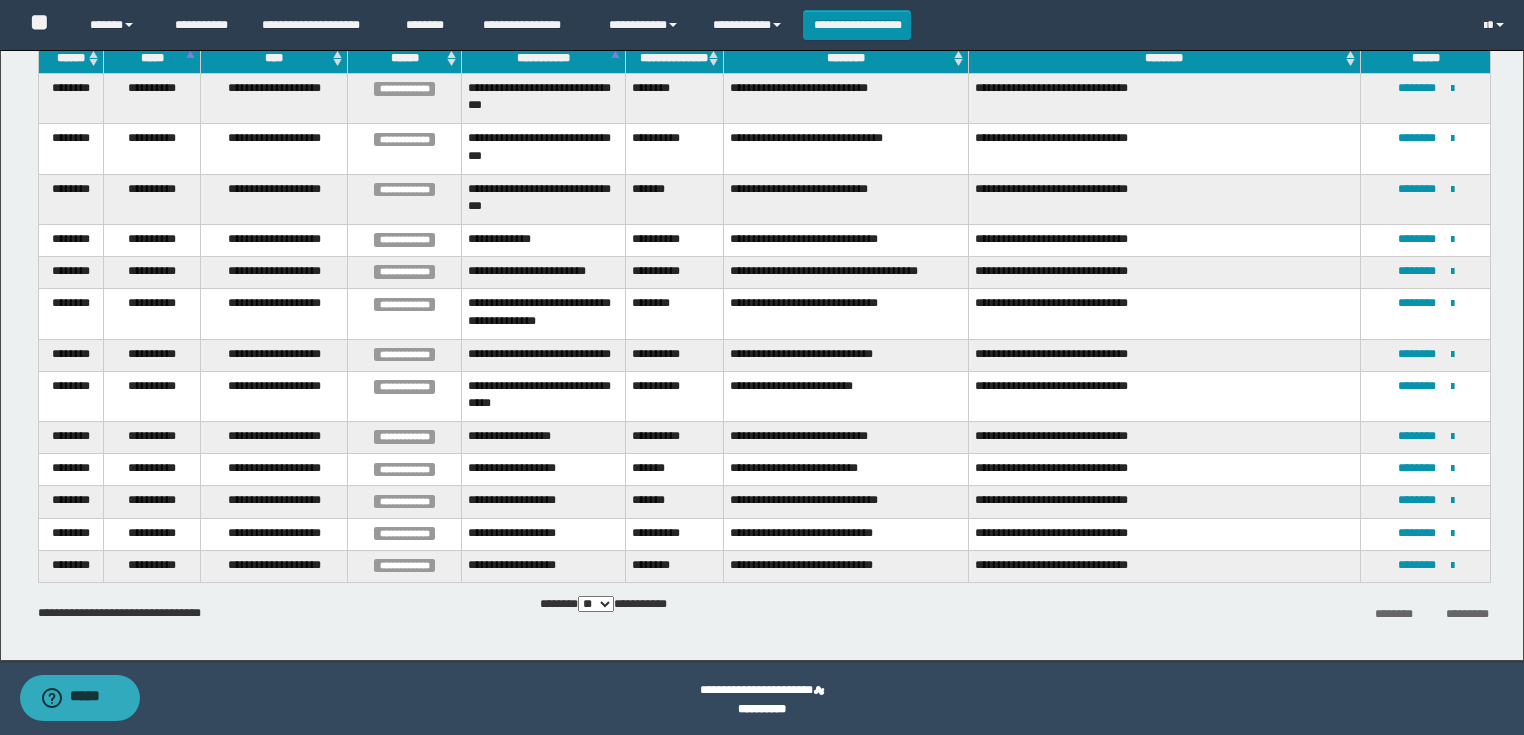 scroll, scrollTop: 255, scrollLeft: 0, axis: vertical 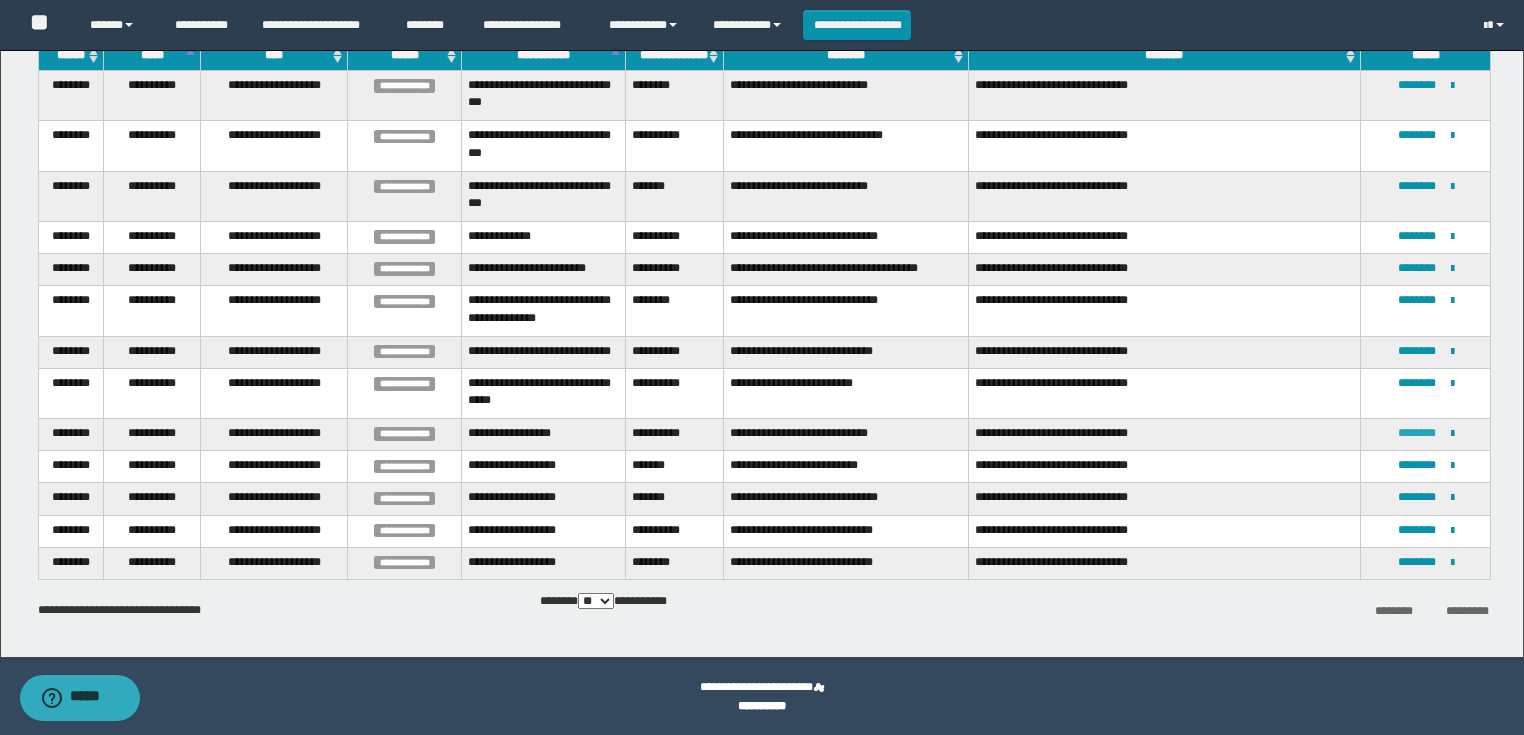 click on "********" at bounding box center [1417, 433] 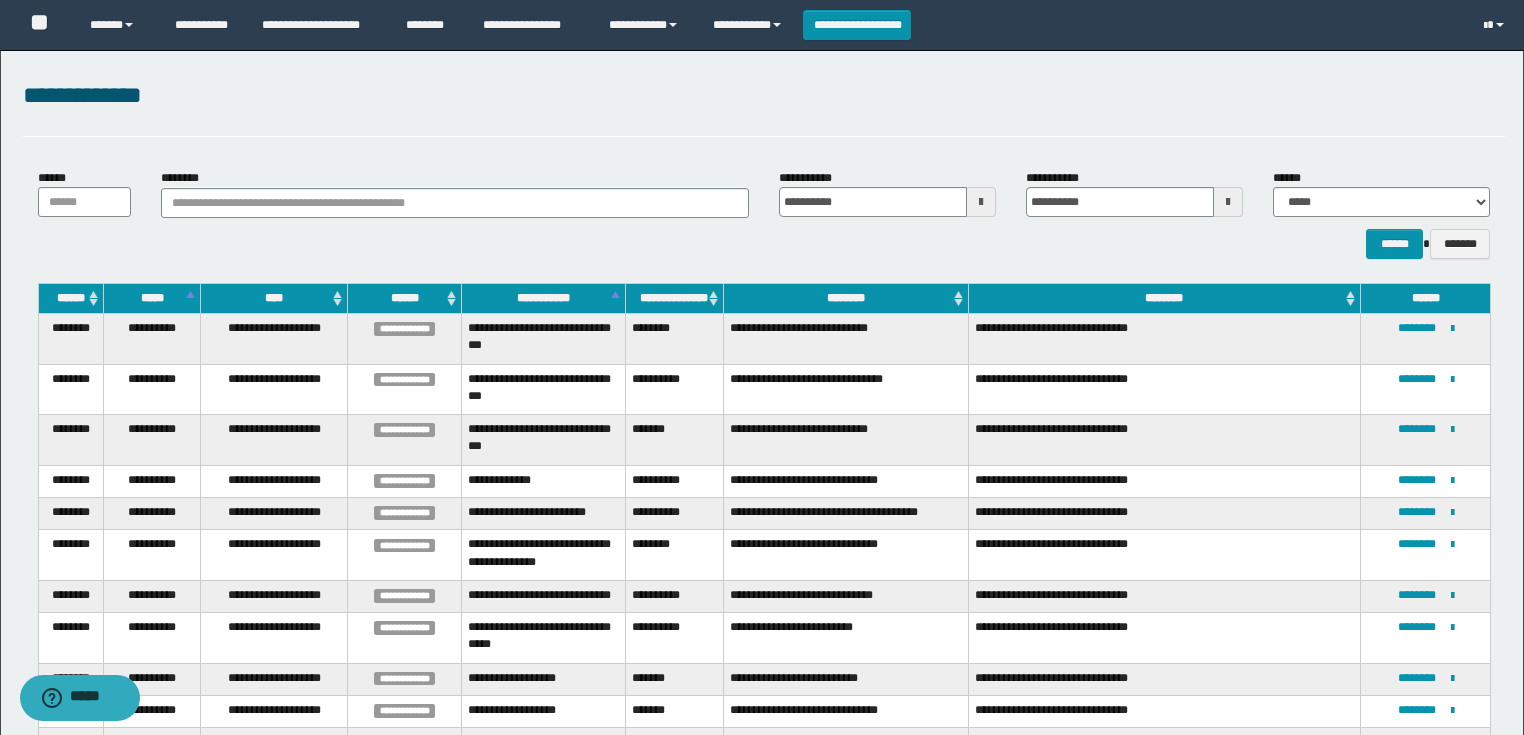 scroll, scrollTop: 225, scrollLeft: 0, axis: vertical 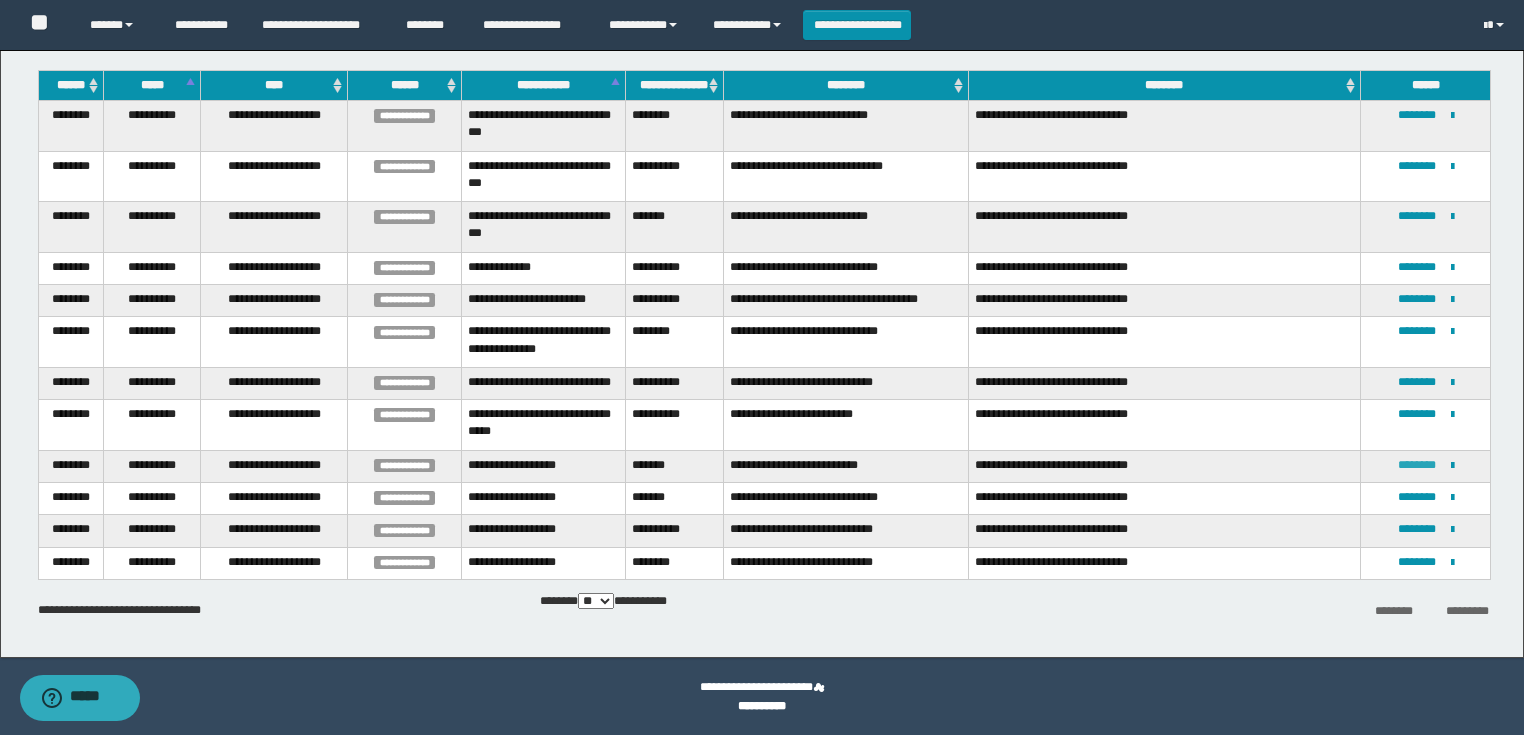click on "********" at bounding box center (1417, 465) 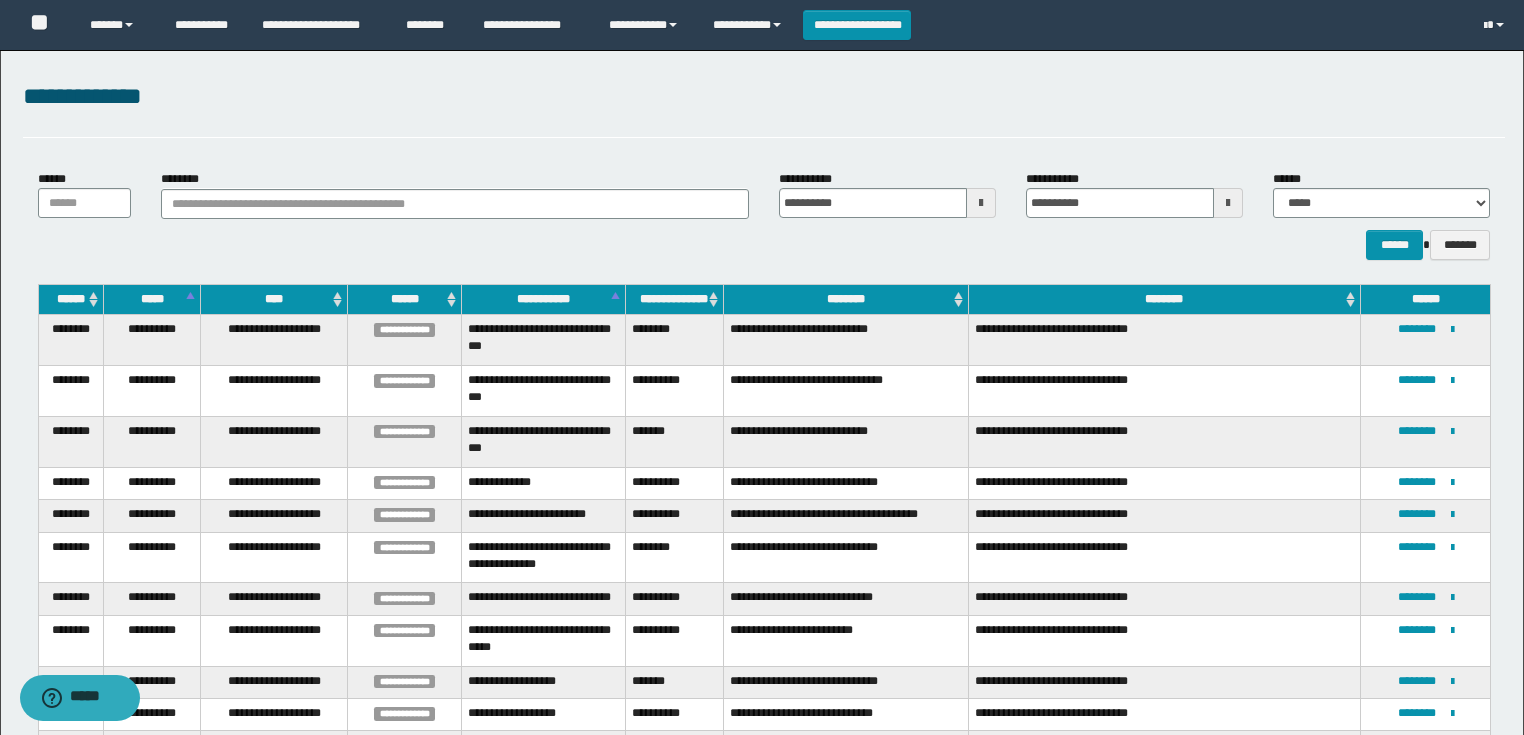 scroll, scrollTop: 195, scrollLeft: 0, axis: vertical 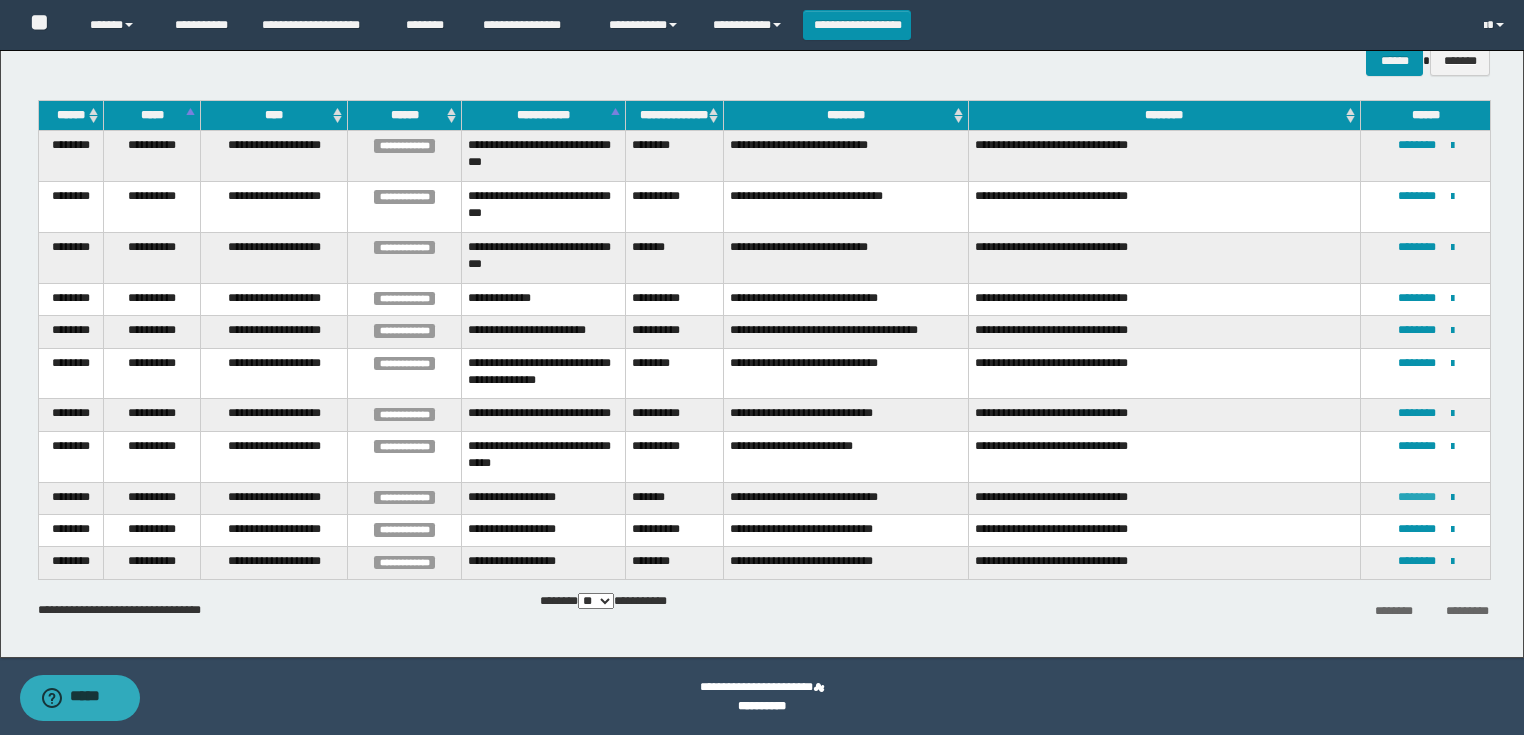 click on "********" at bounding box center (1417, 497) 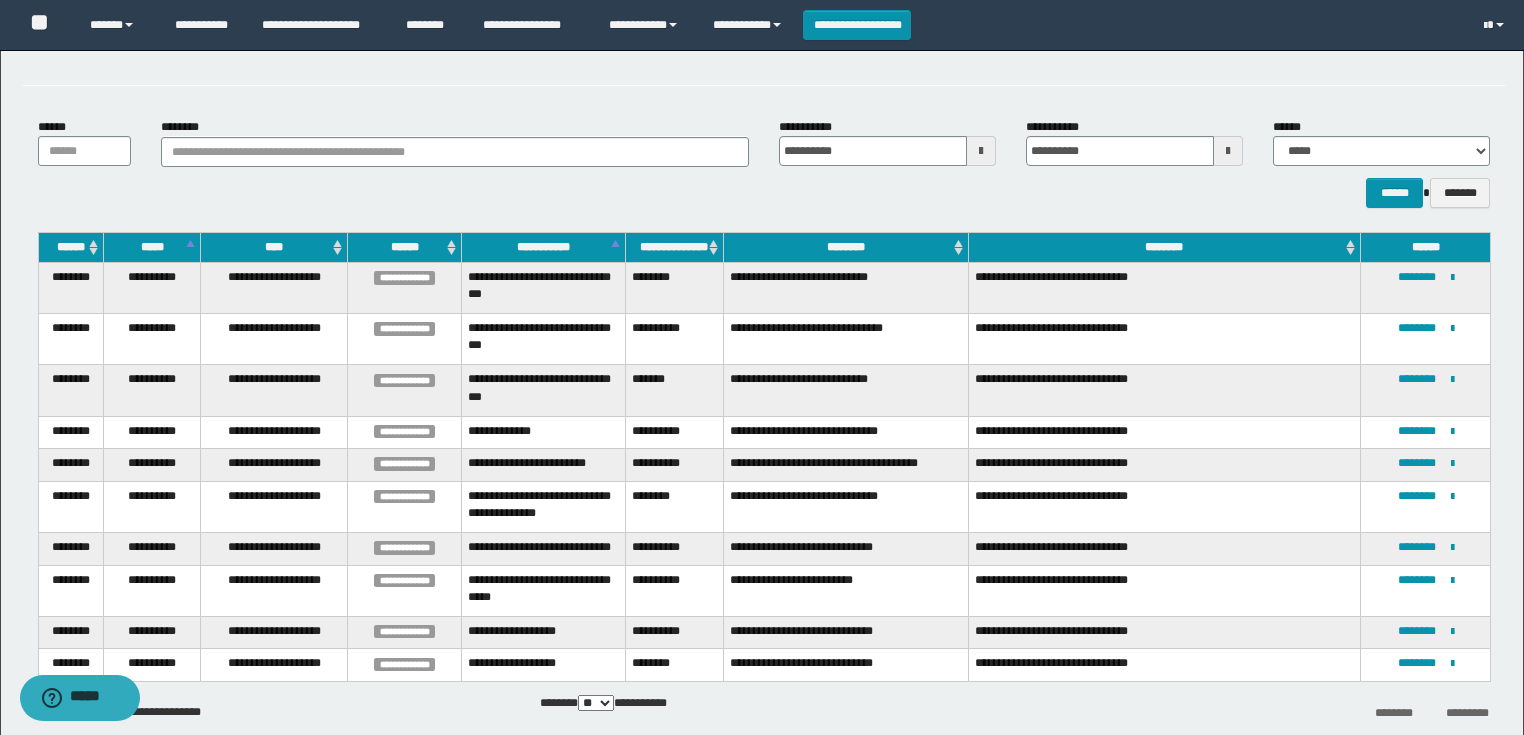 scroll, scrollTop: 165, scrollLeft: 0, axis: vertical 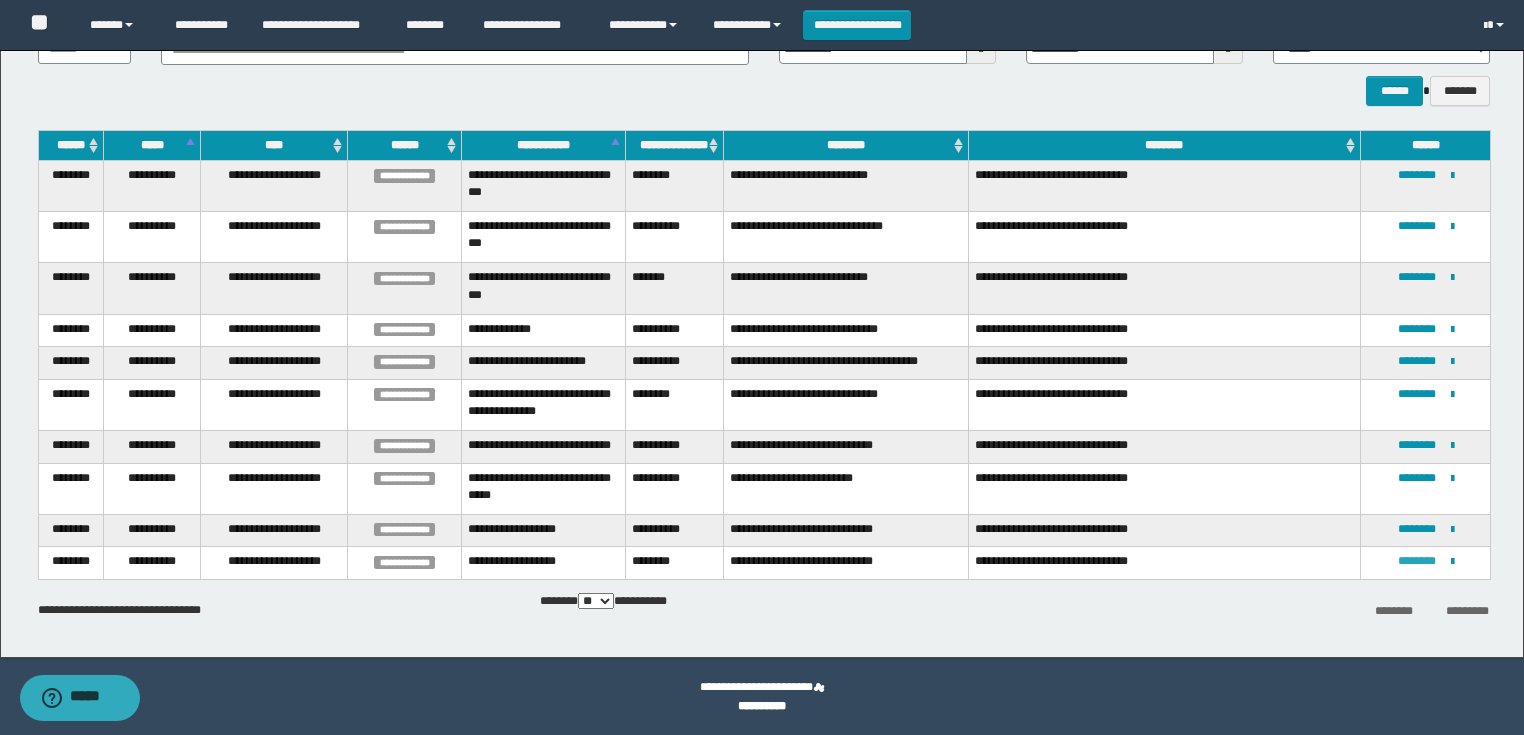 click on "********" at bounding box center (1417, 561) 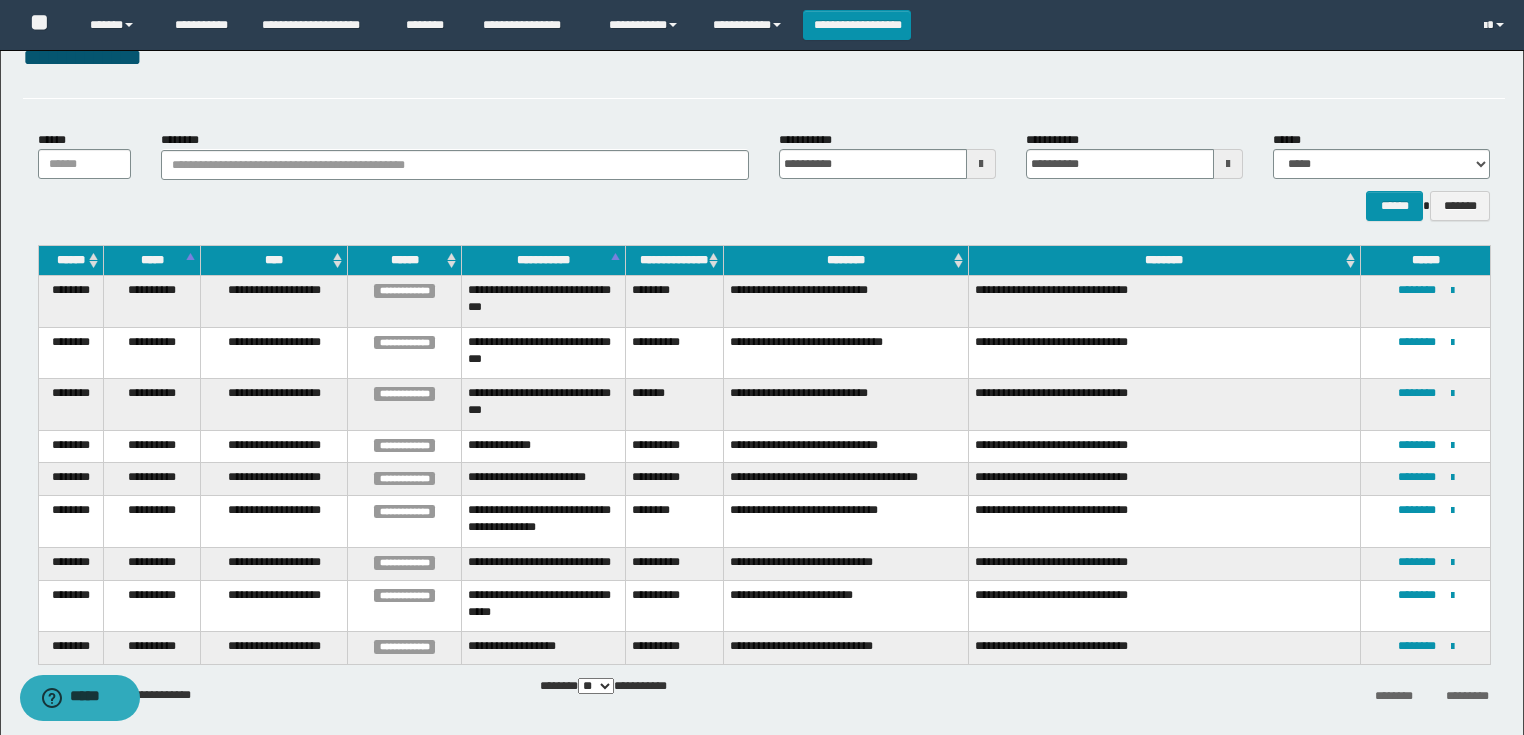 scroll, scrollTop: 136, scrollLeft: 0, axis: vertical 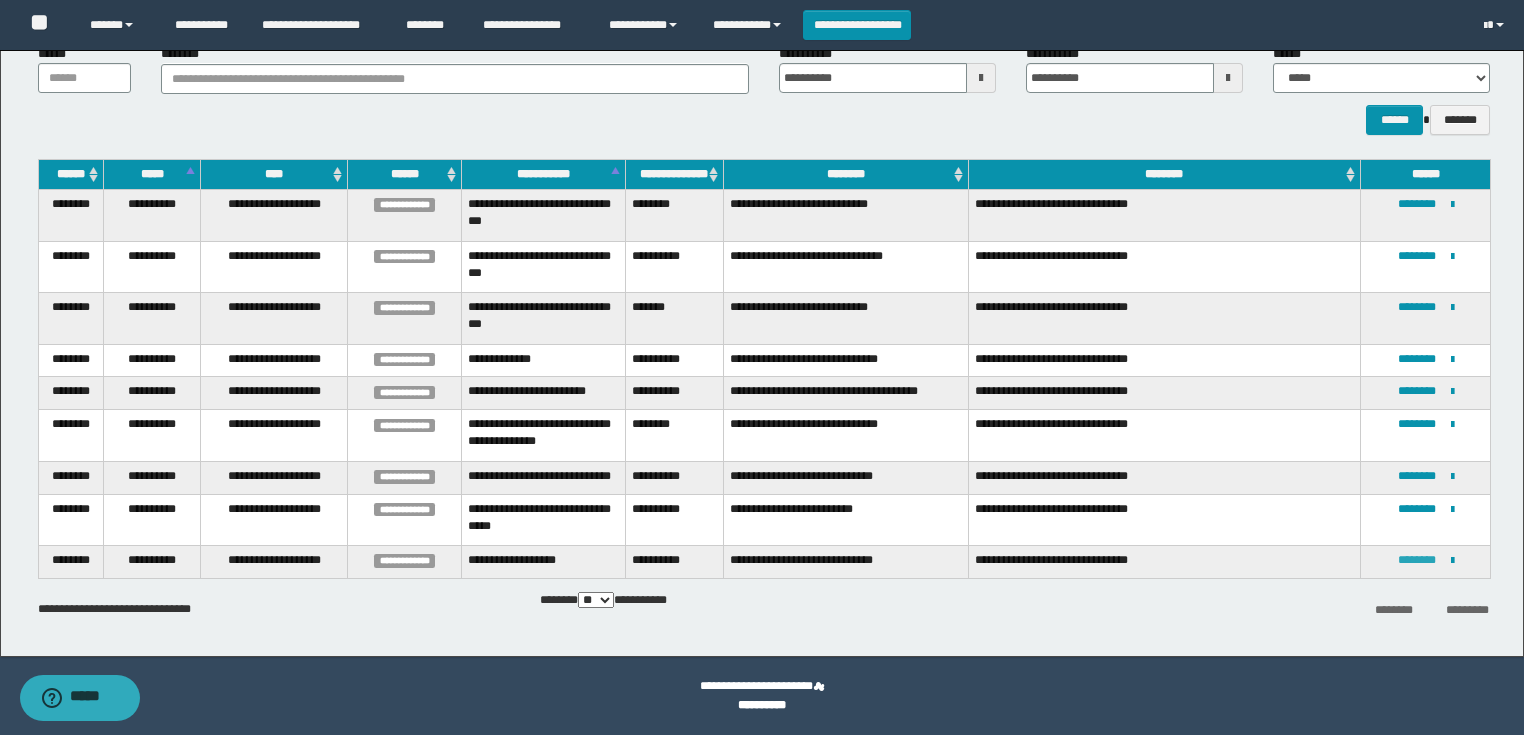 click on "********" at bounding box center (1417, 560) 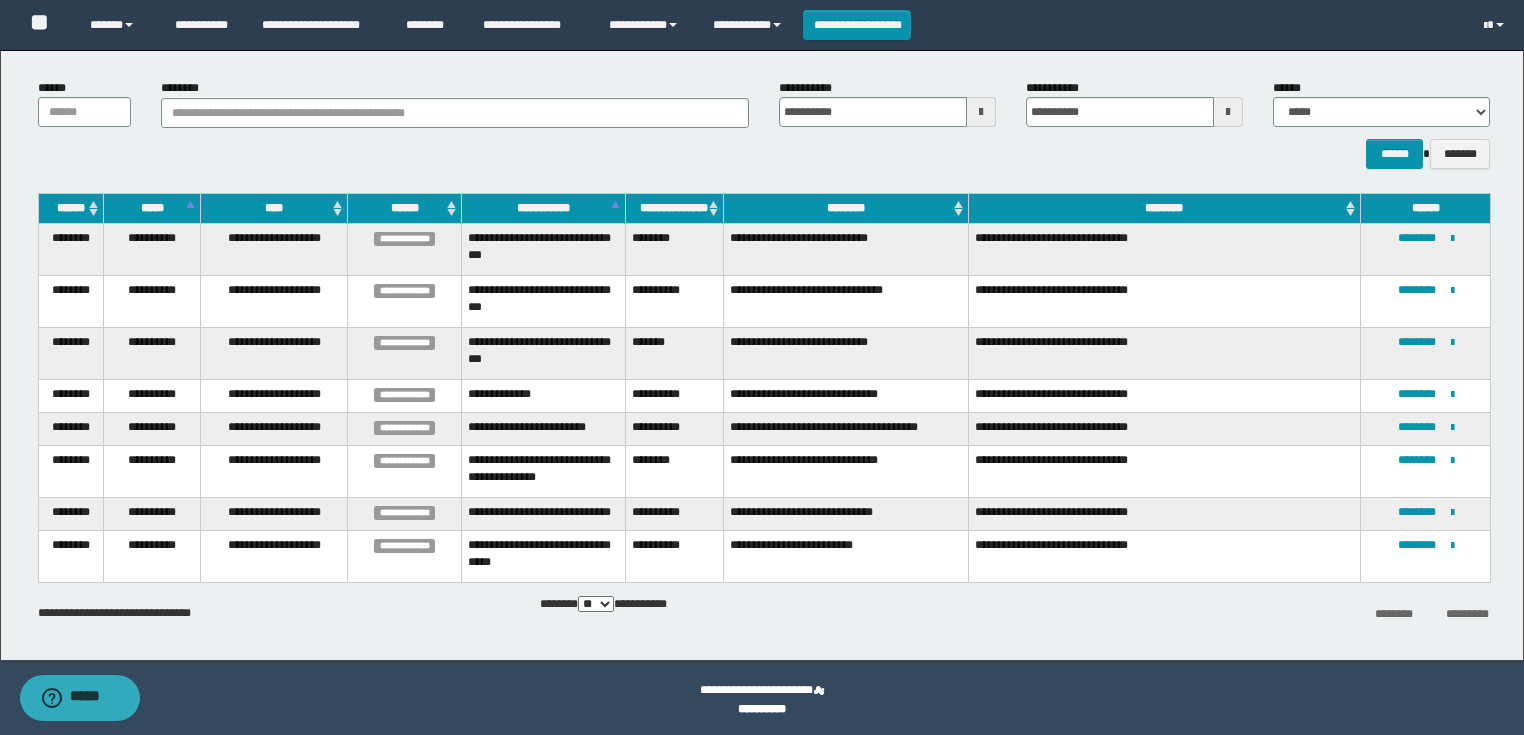scroll, scrollTop: 105, scrollLeft: 0, axis: vertical 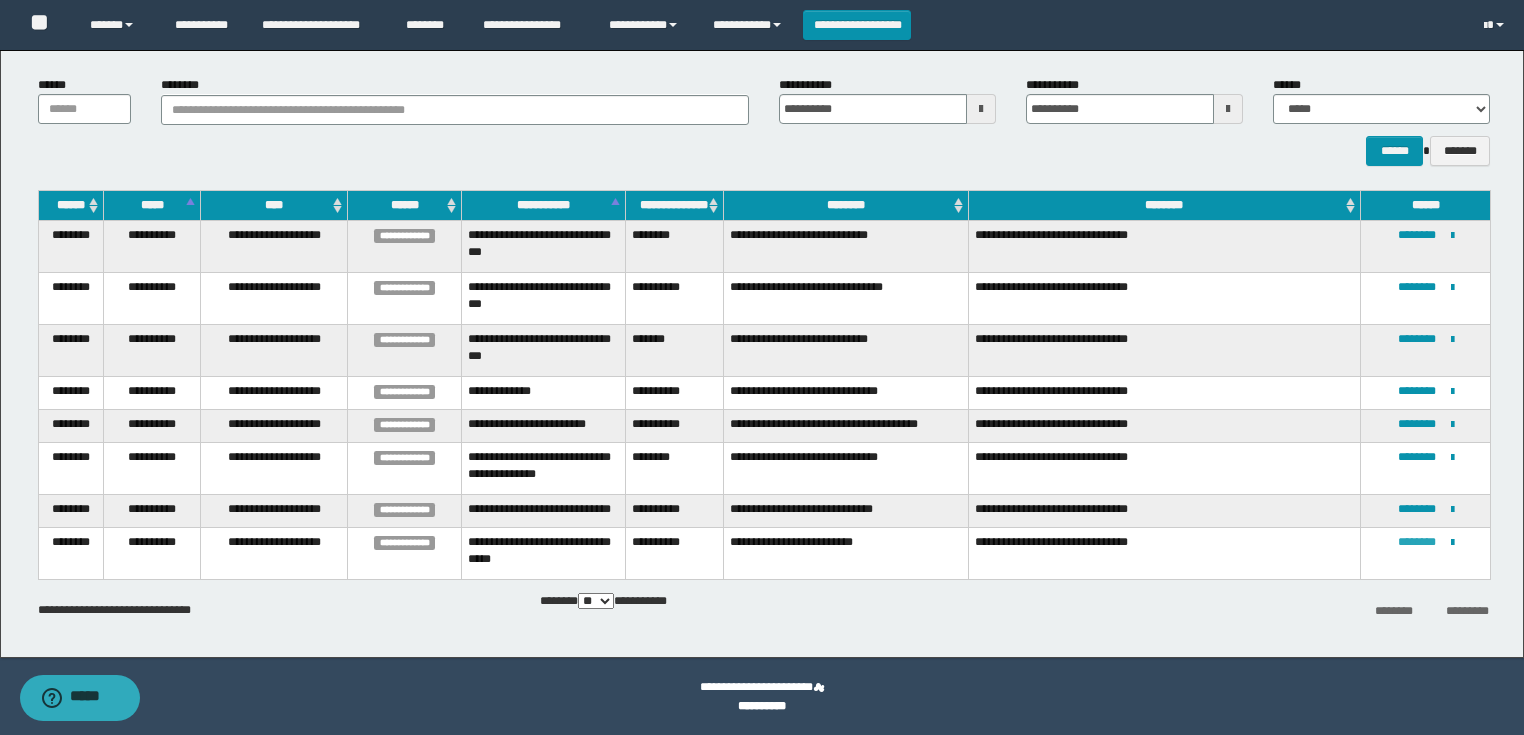click on "********" at bounding box center (1417, 542) 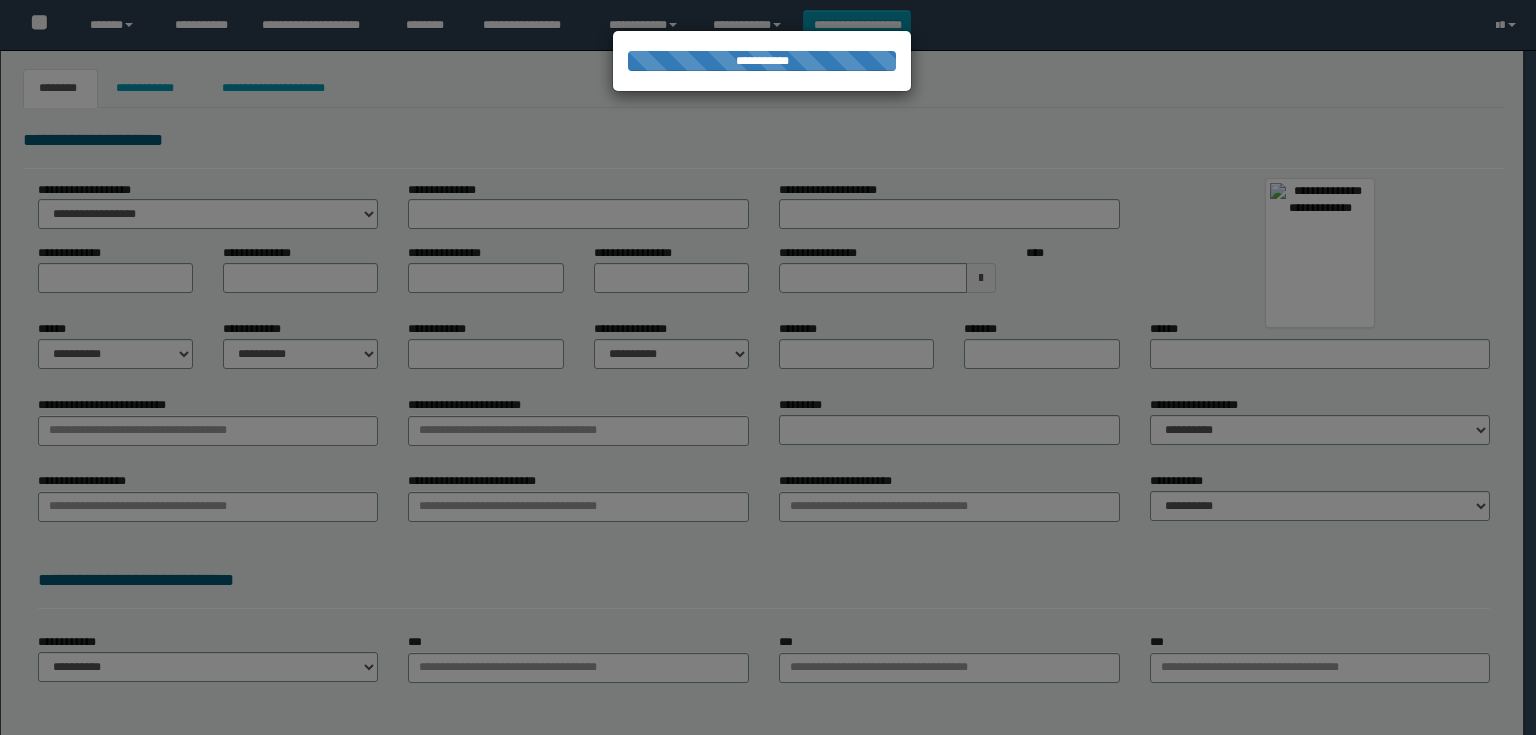 scroll, scrollTop: 0, scrollLeft: 0, axis: both 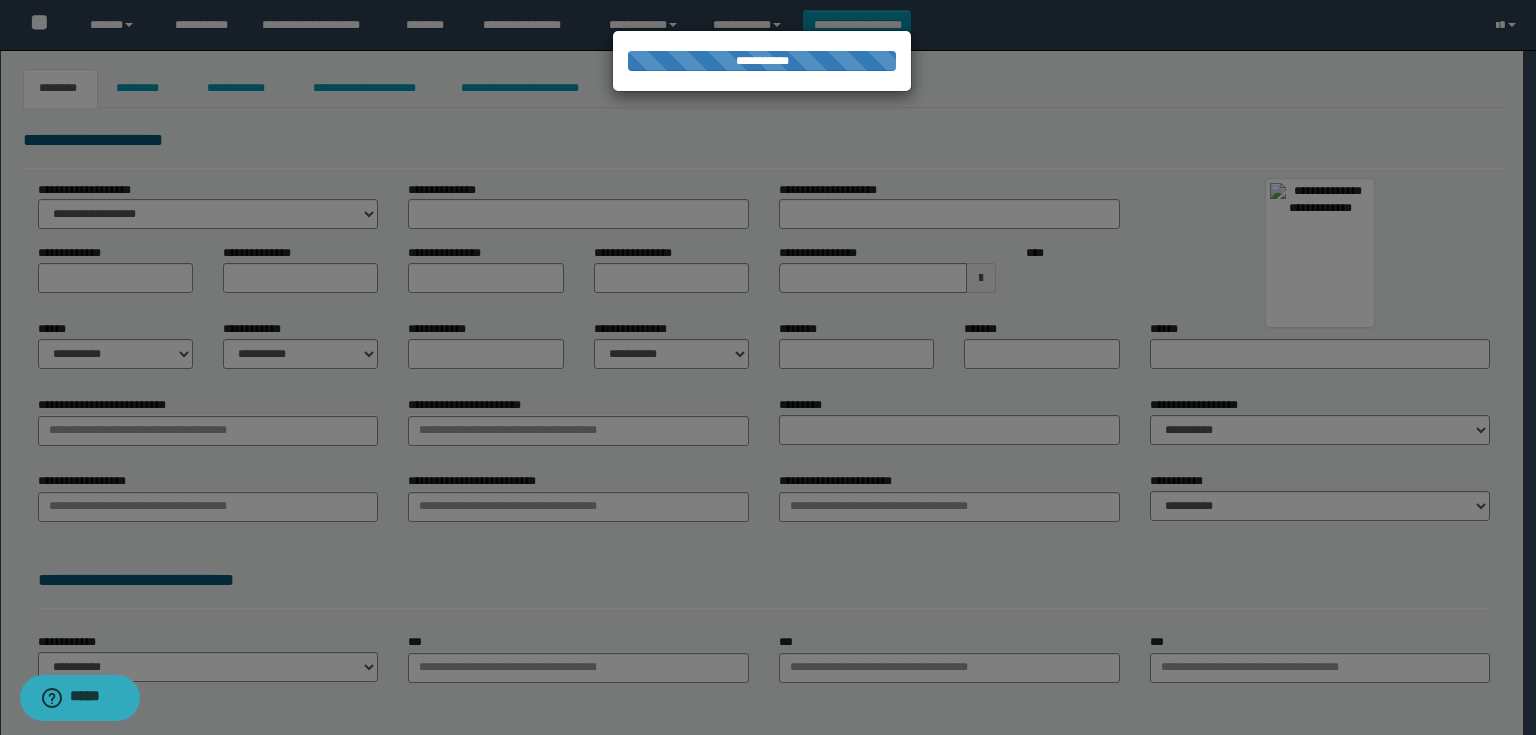 type on "******" 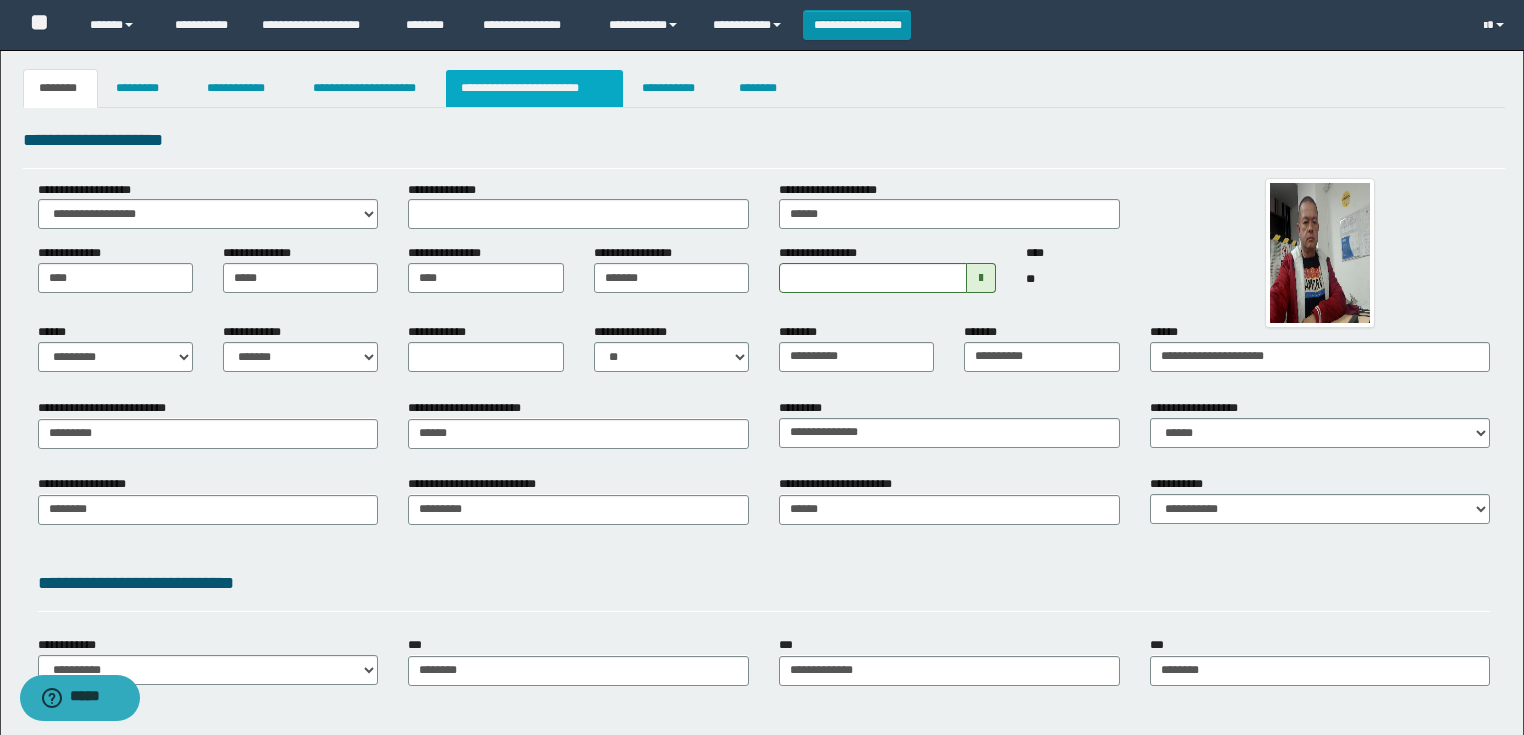 click on "**********" at bounding box center (534, 88) 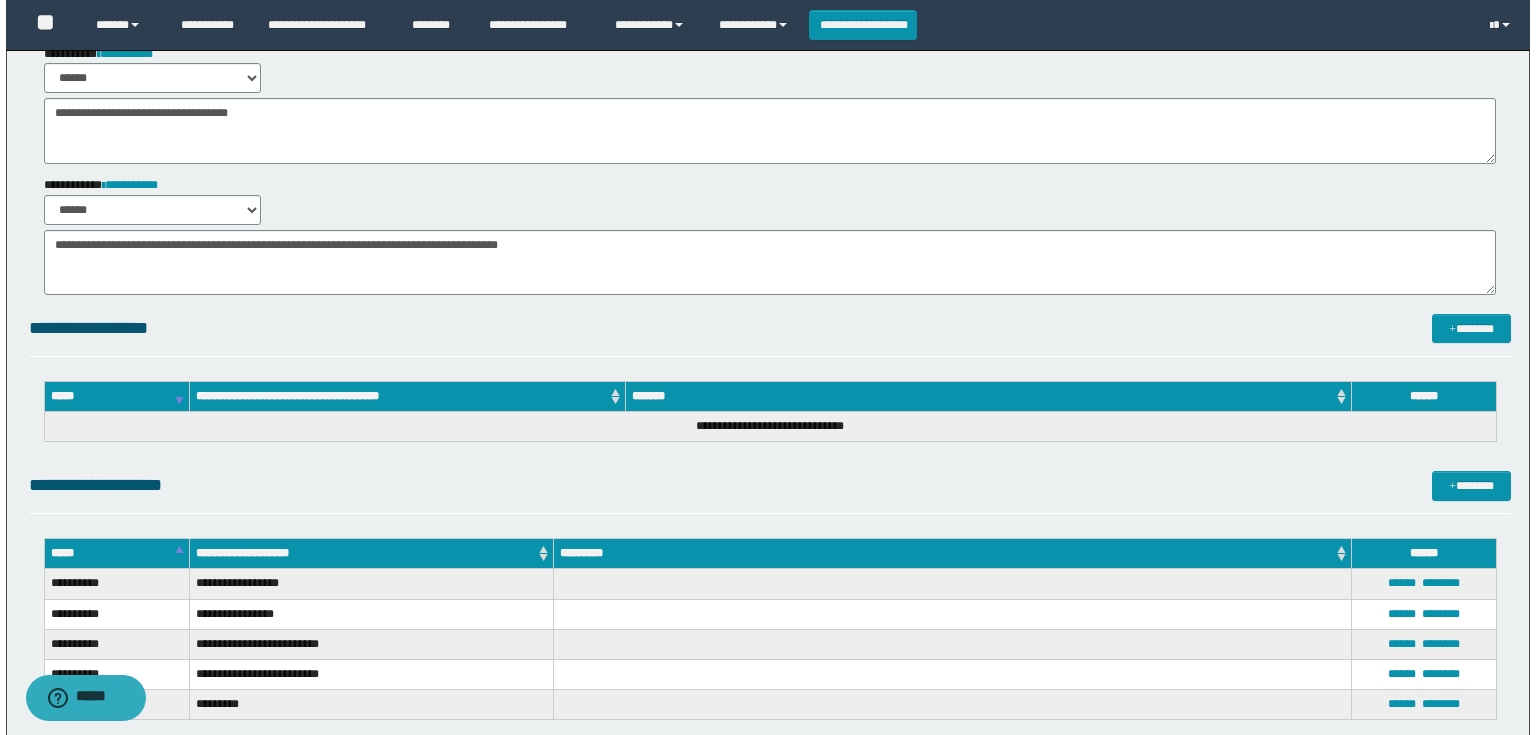 scroll, scrollTop: 285, scrollLeft: 0, axis: vertical 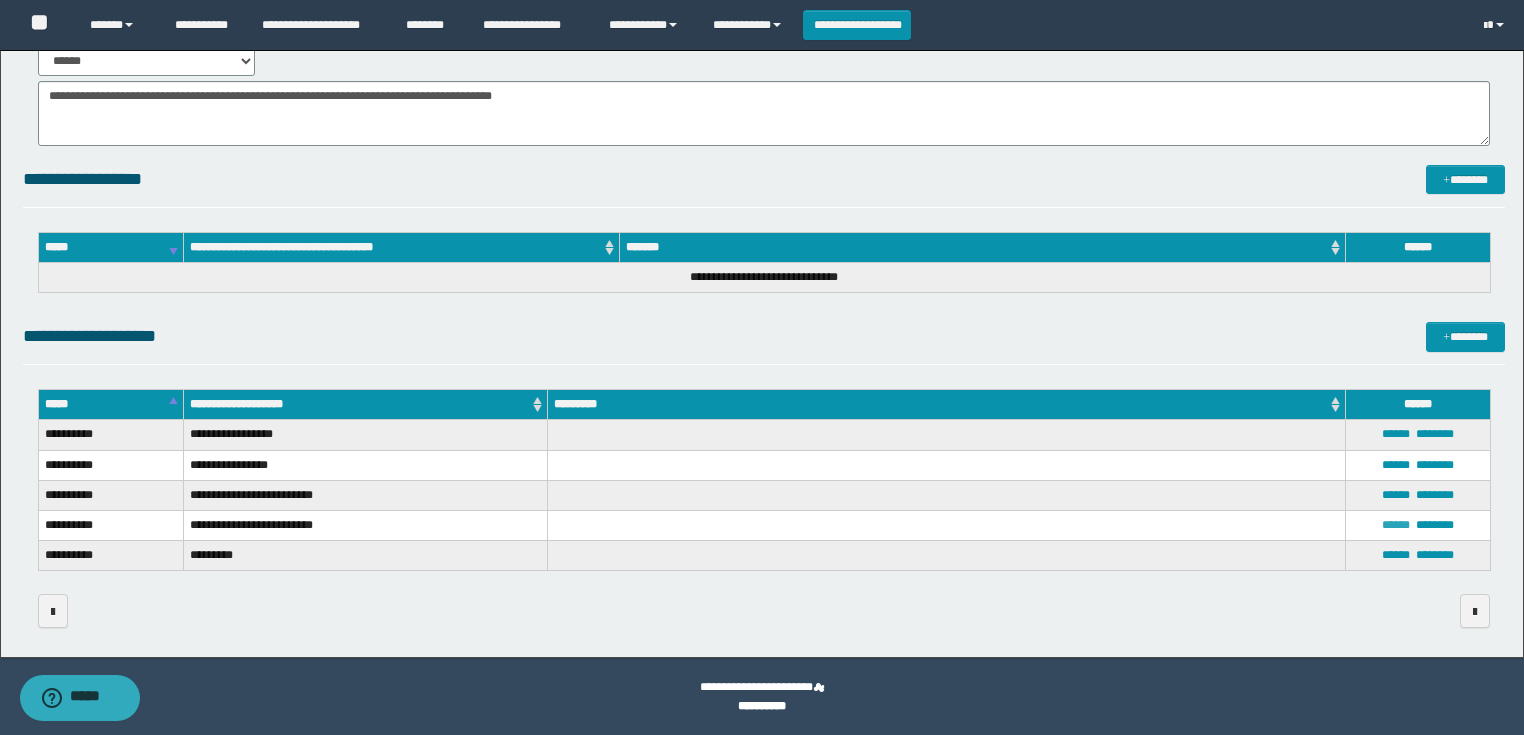 click on "******" at bounding box center [1396, 525] 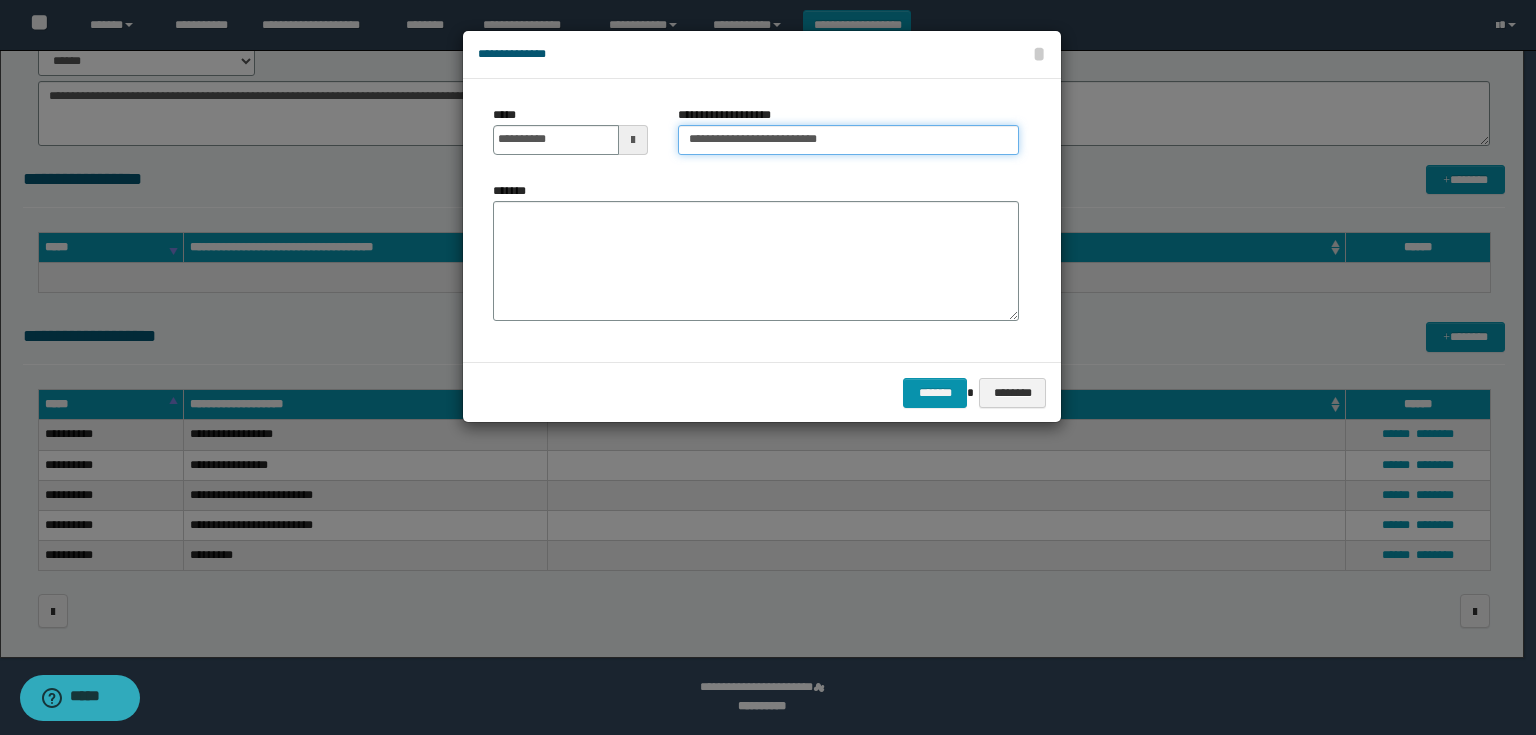 drag, startPoint x: 889, startPoint y: 145, endPoint x: 666, endPoint y: 143, distance: 223.00897 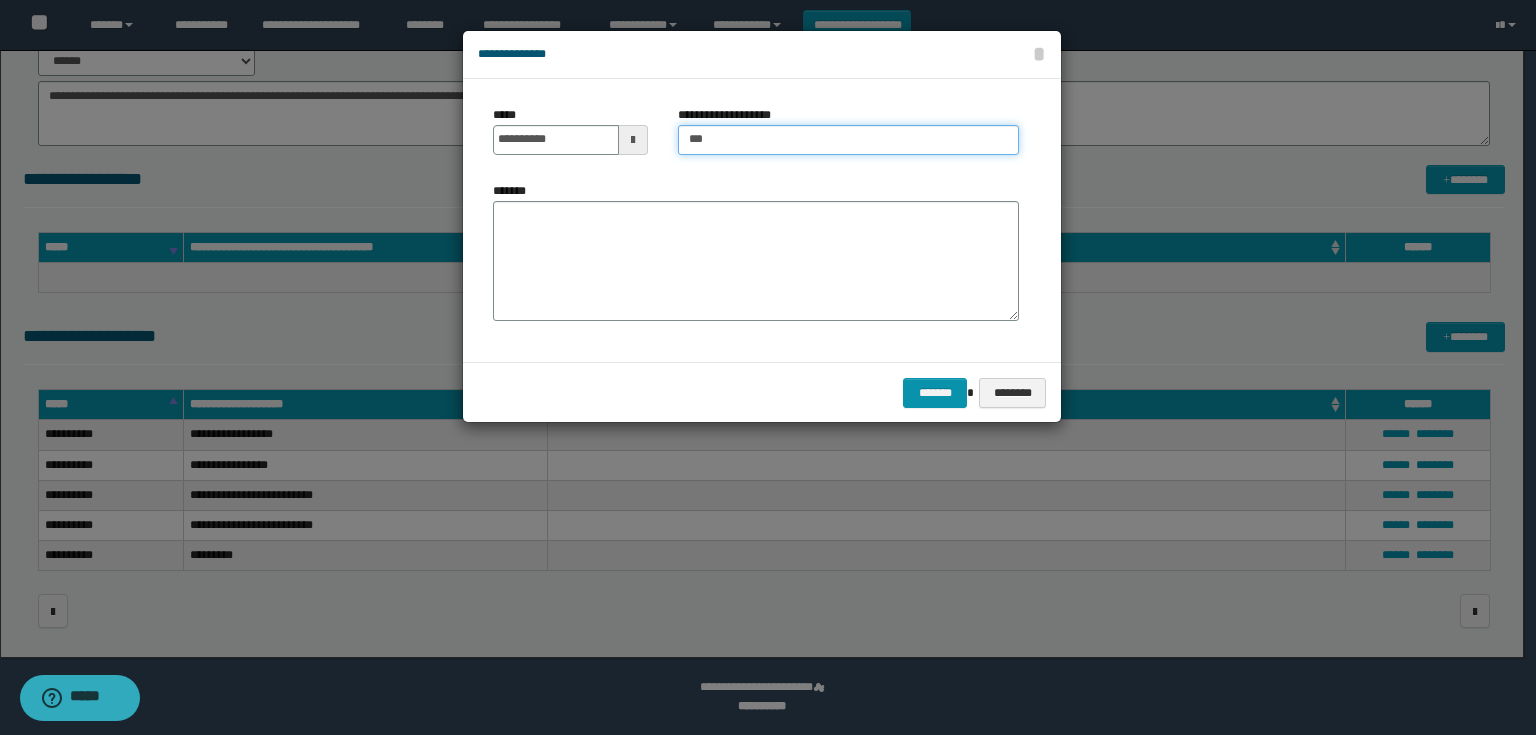 type on "**********" 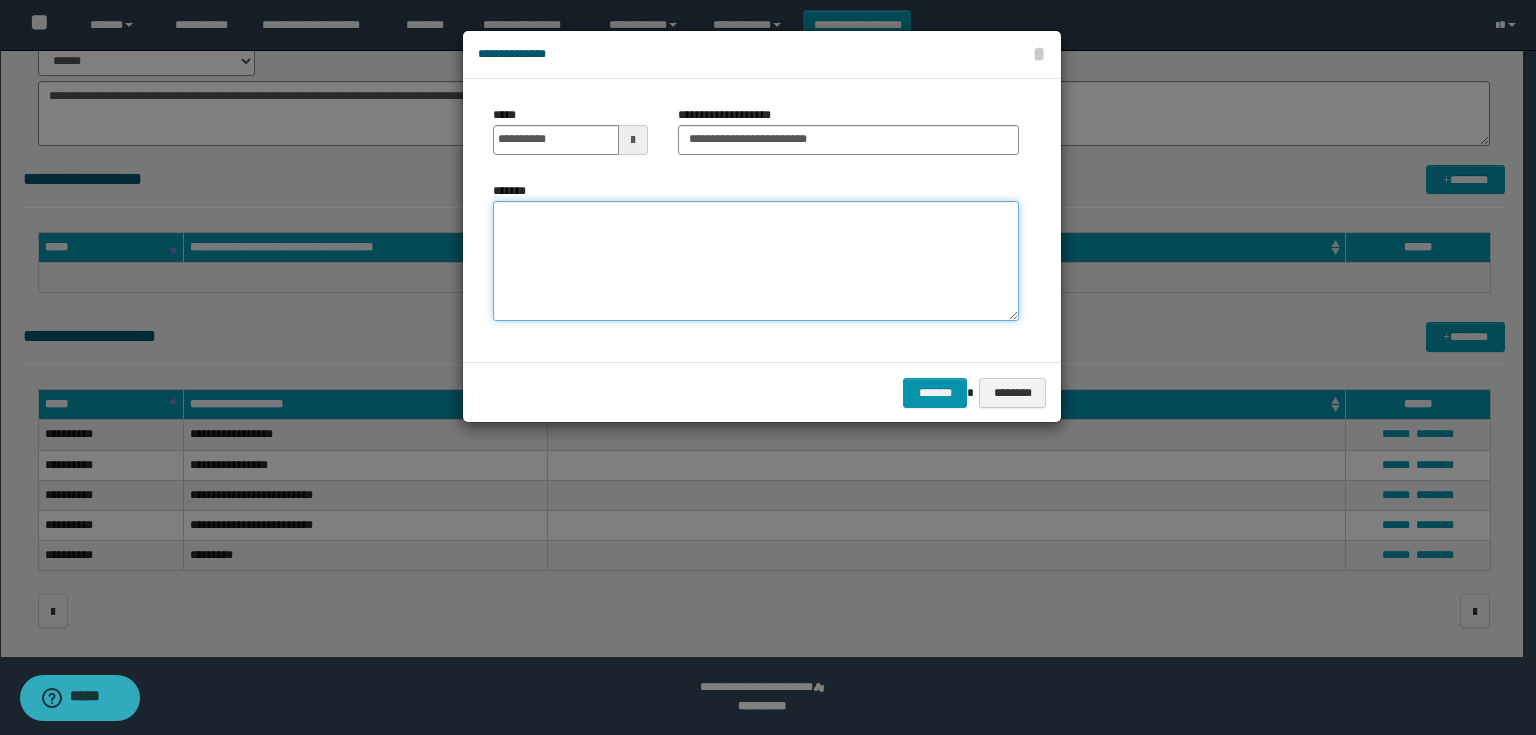 click on "*******" at bounding box center (756, 261) 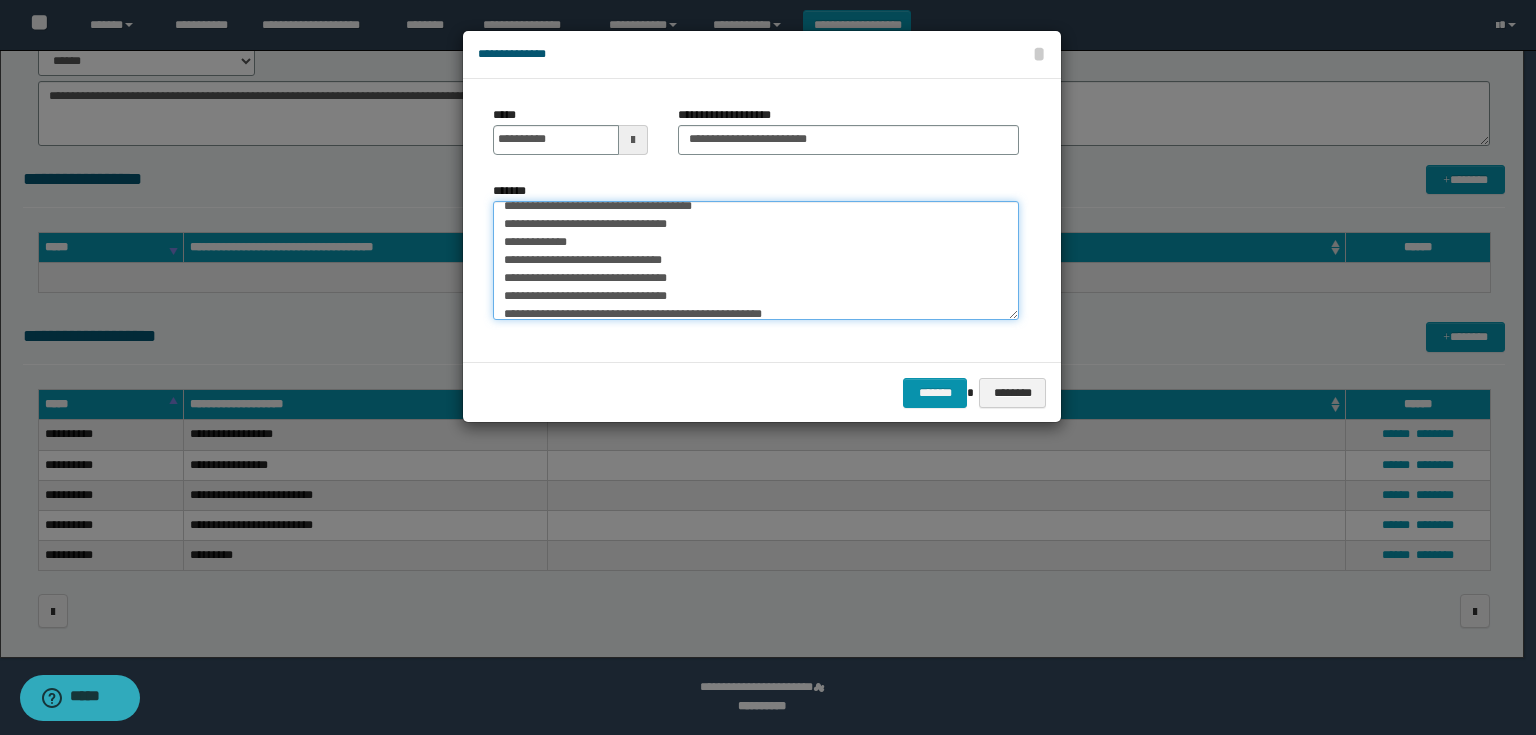 scroll, scrollTop: 0, scrollLeft: 0, axis: both 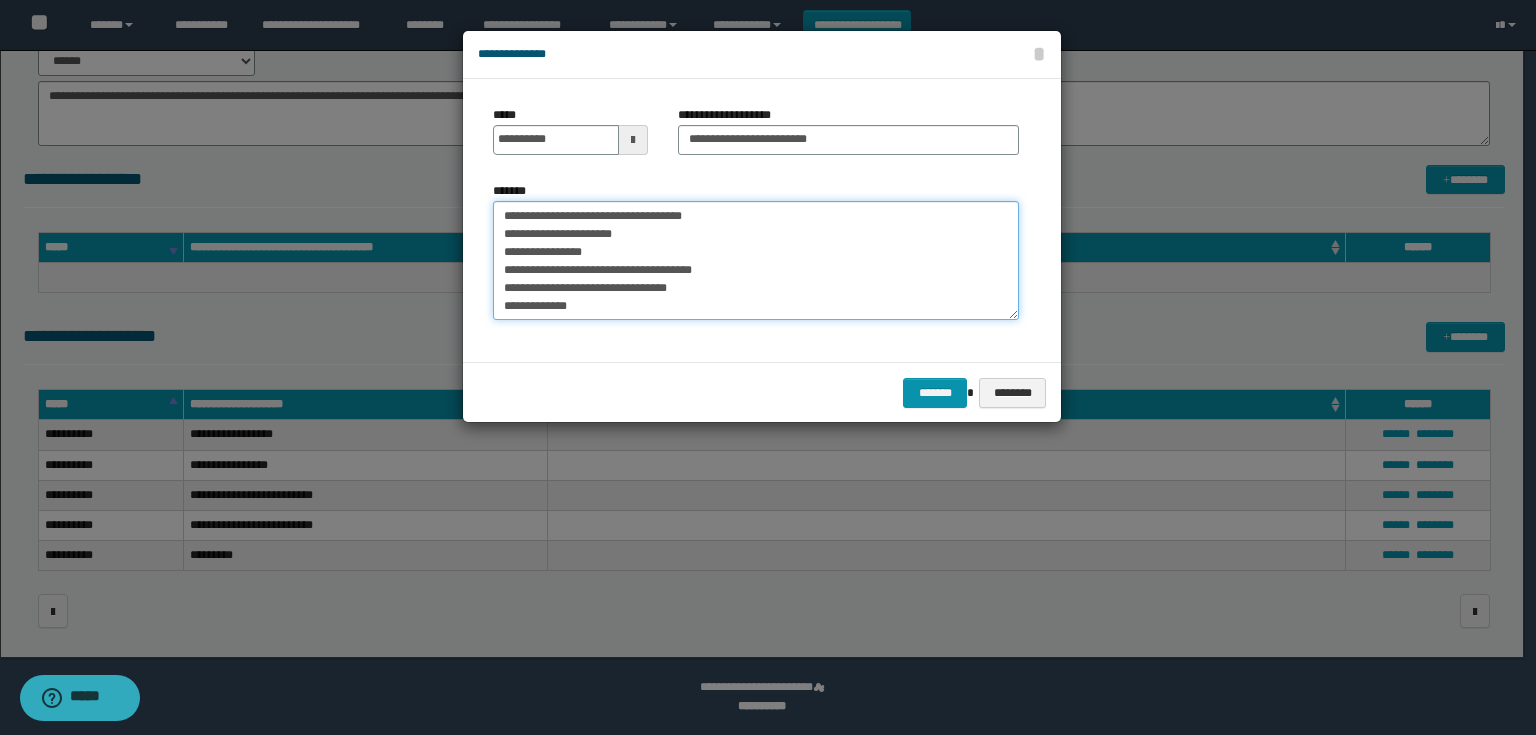 drag, startPoint x: 623, startPoint y: 256, endPoint x: 459, endPoint y: 231, distance: 165.89455 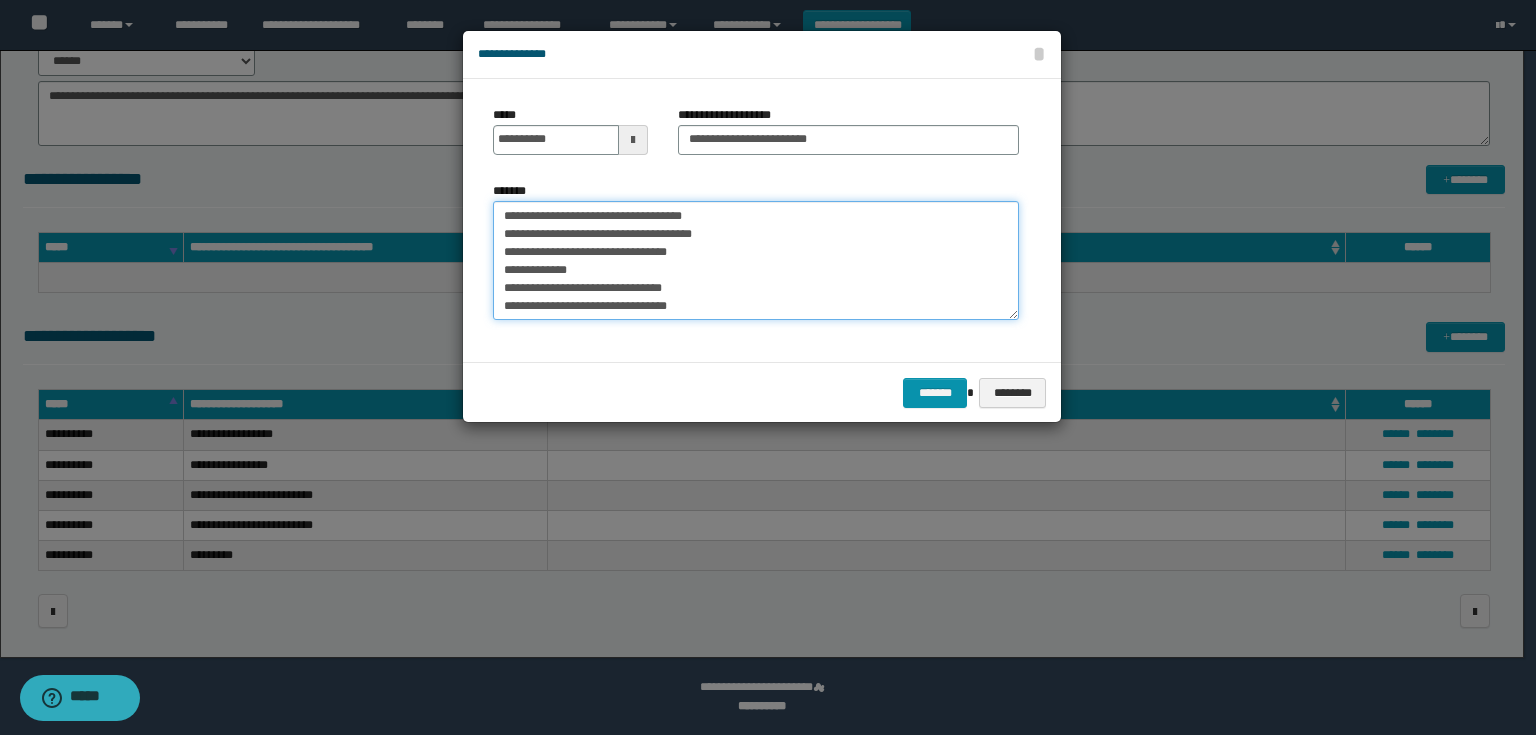 drag, startPoint x: 682, startPoint y: 255, endPoint x: 480, endPoint y: 256, distance: 202.00247 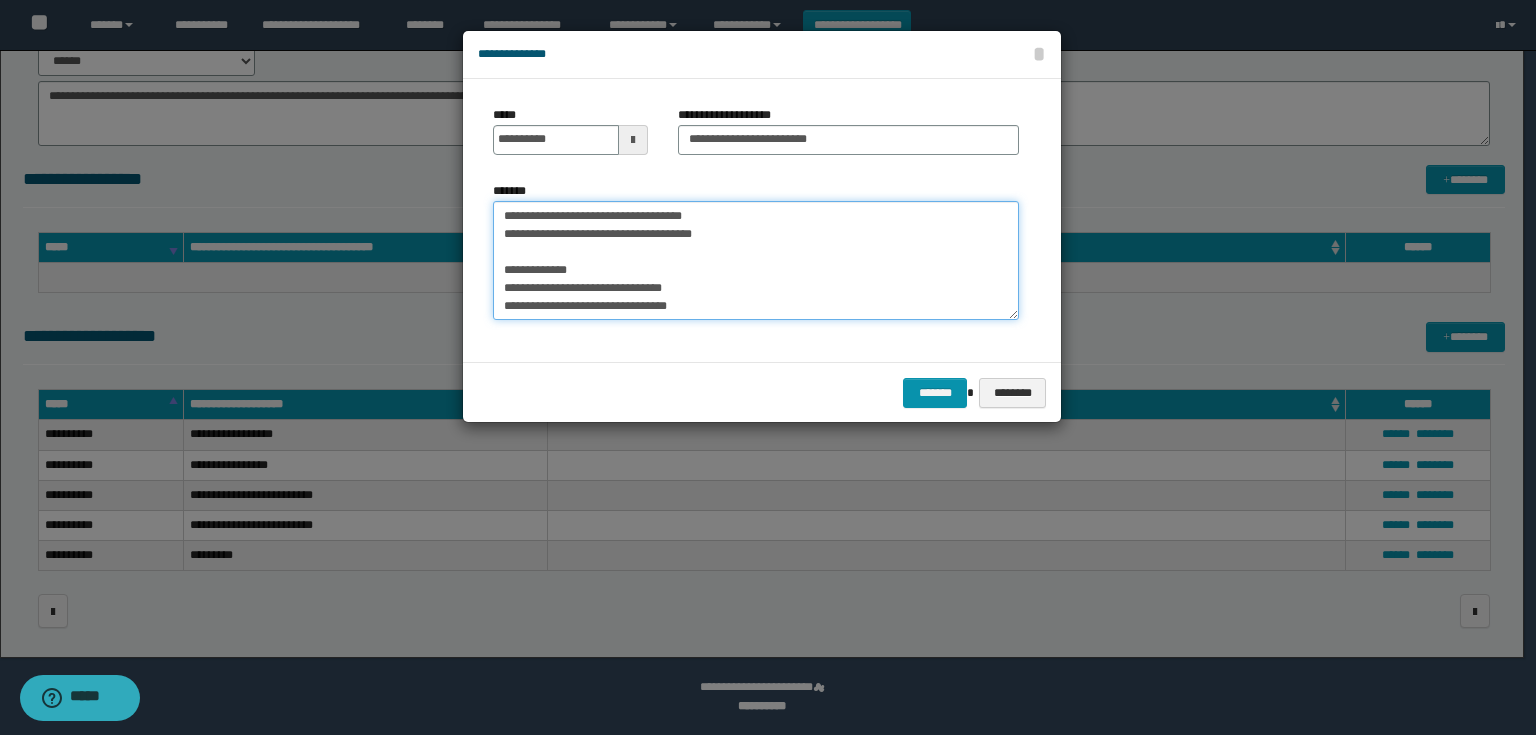 drag, startPoint x: 497, startPoint y: 268, endPoint x: 448, endPoint y: 264, distance: 49.162994 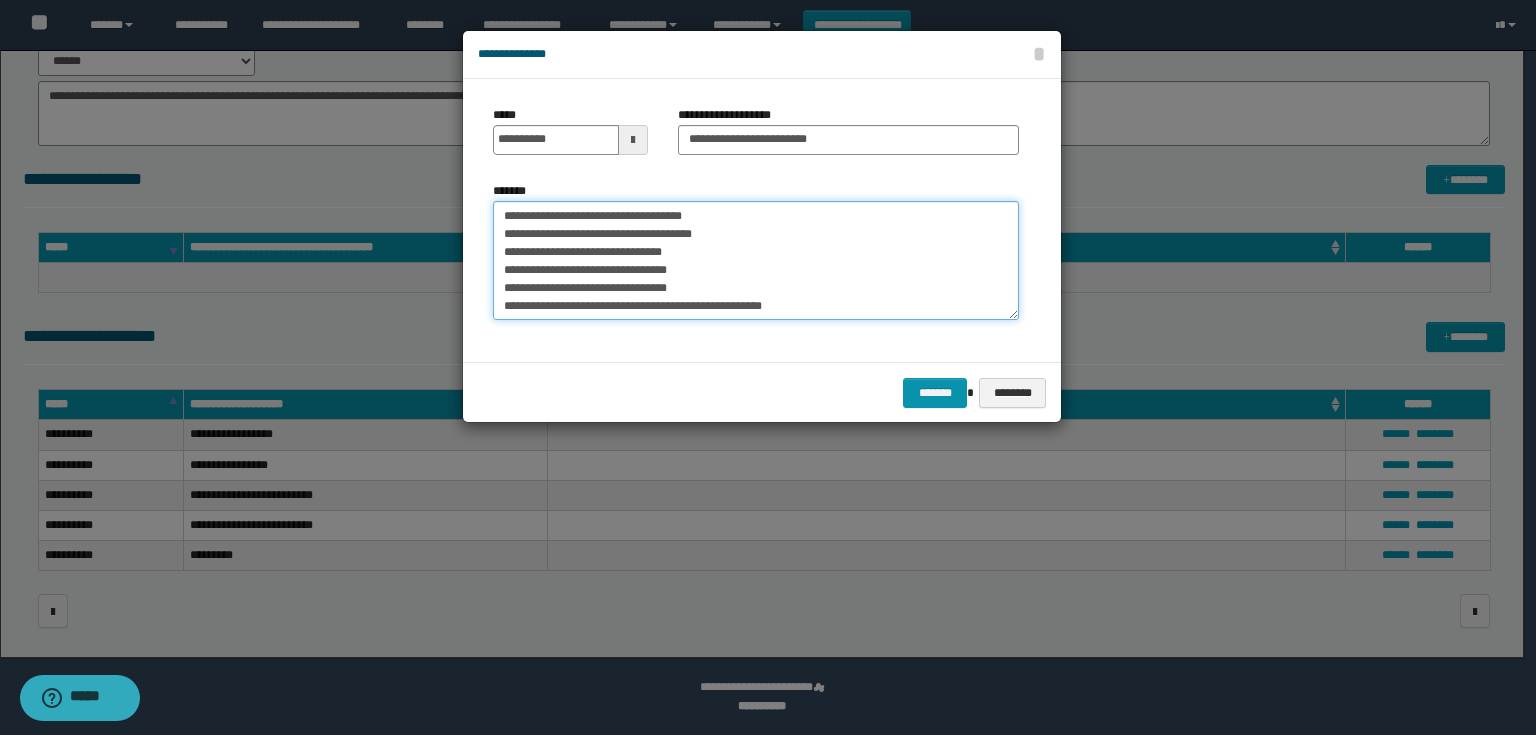 drag, startPoint x: 685, startPoint y: 276, endPoint x: 508, endPoint y: 270, distance: 177.10167 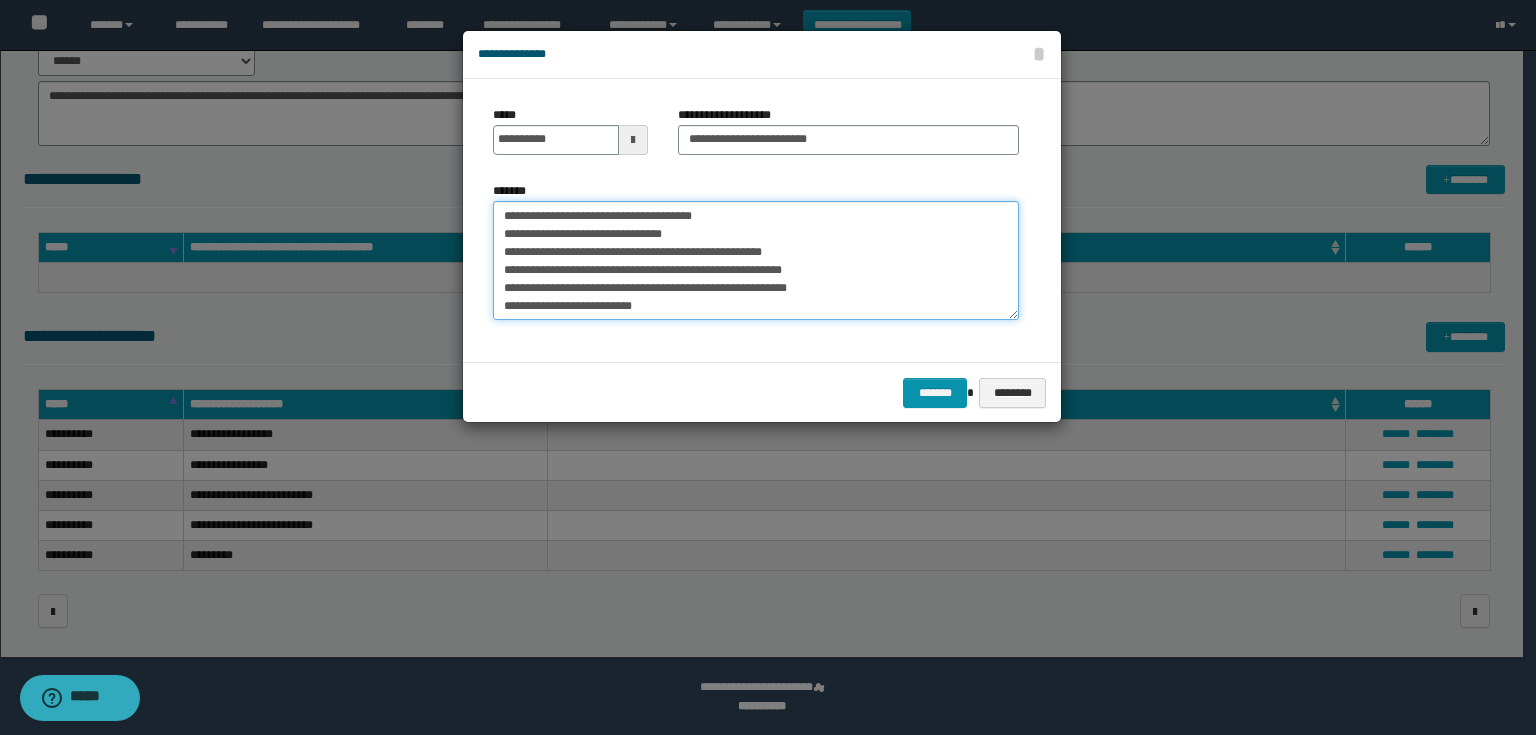 scroll, scrollTop: 17, scrollLeft: 0, axis: vertical 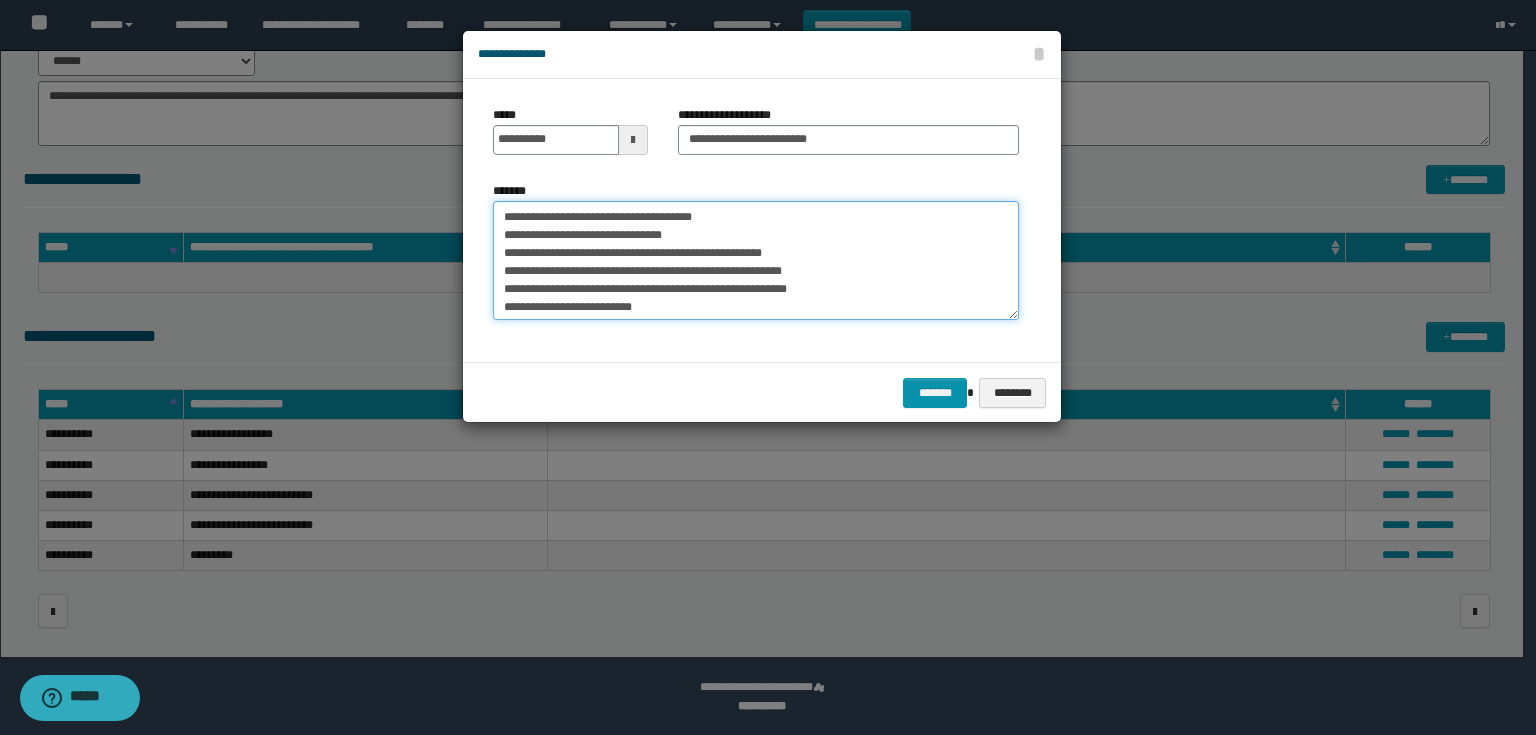 click on "**********" at bounding box center (756, 261) 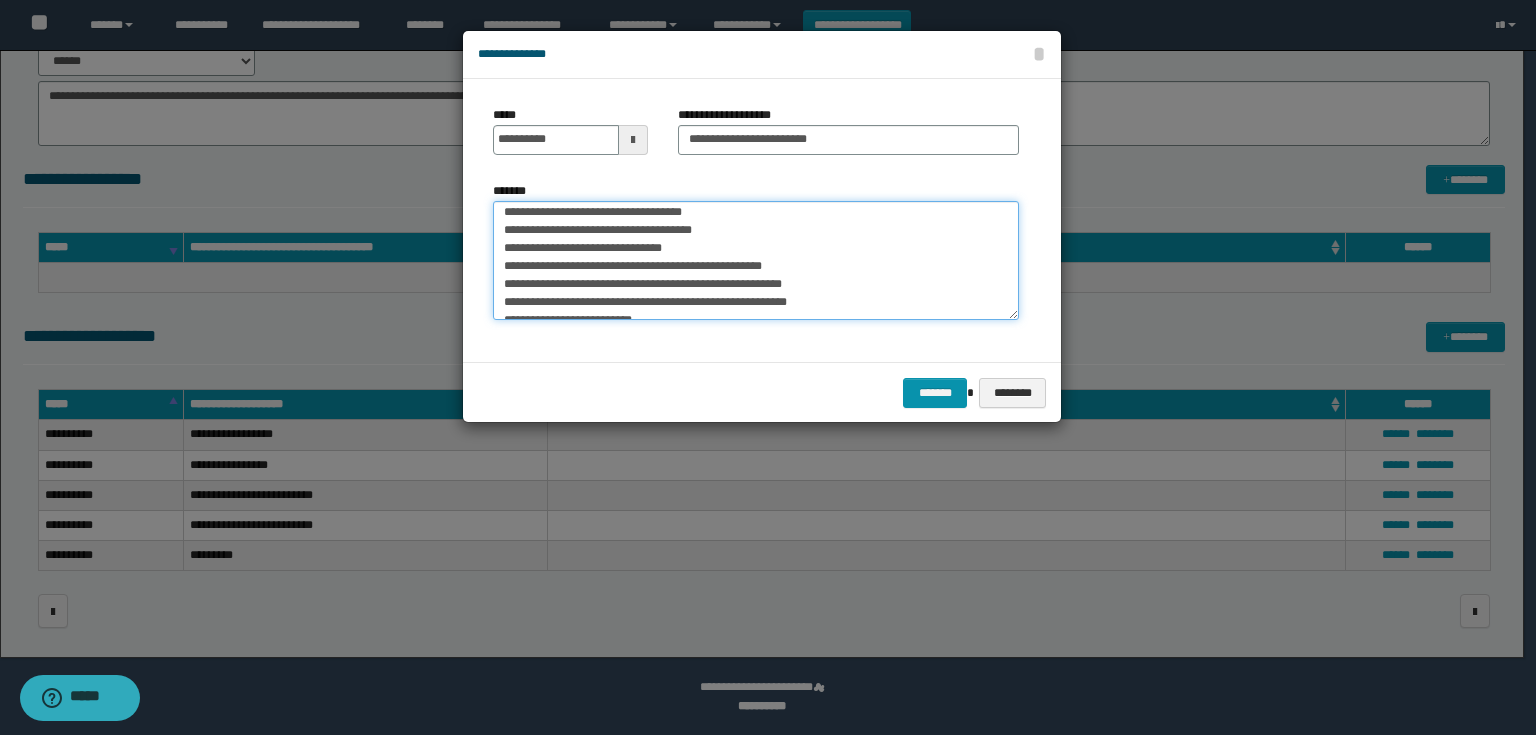 scroll, scrollTop: 0, scrollLeft: 0, axis: both 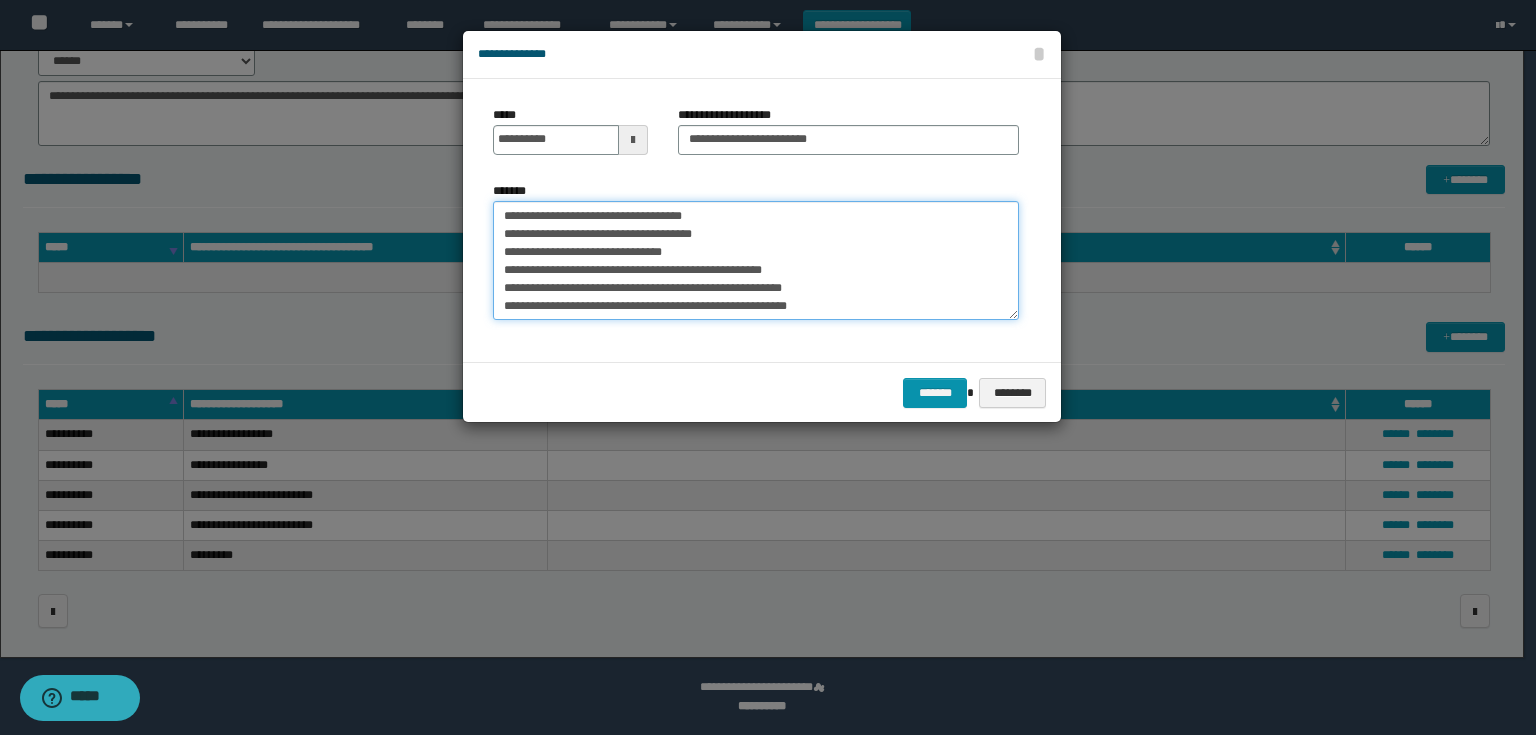 drag, startPoint x: 658, startPoint y: 211, endPoint x: 468, endPoint y: 214, distance: 190.02368 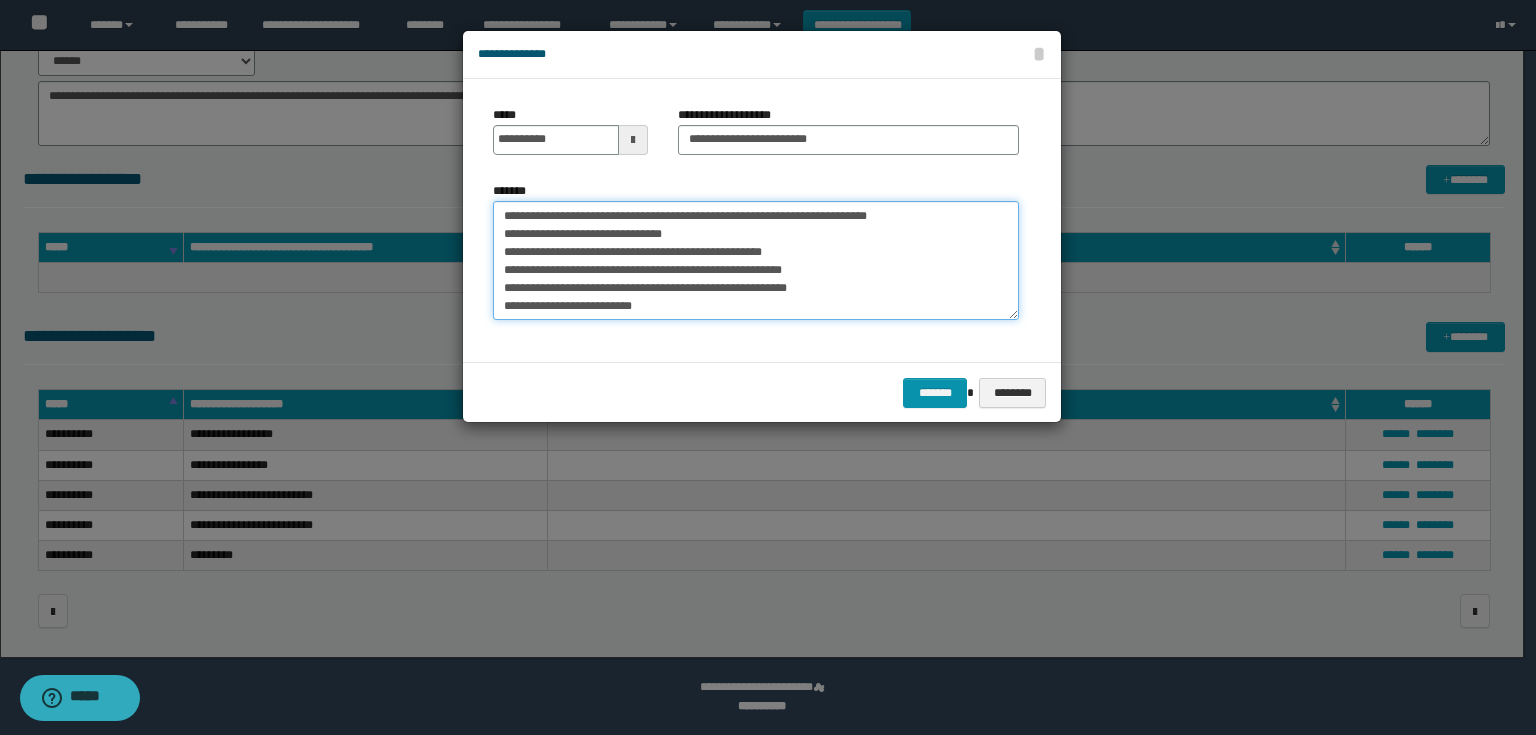 drag, startPoint x: 718, startPoint y: 215, endPoint x: 391, endPoint y: 224, distance: 327.12384 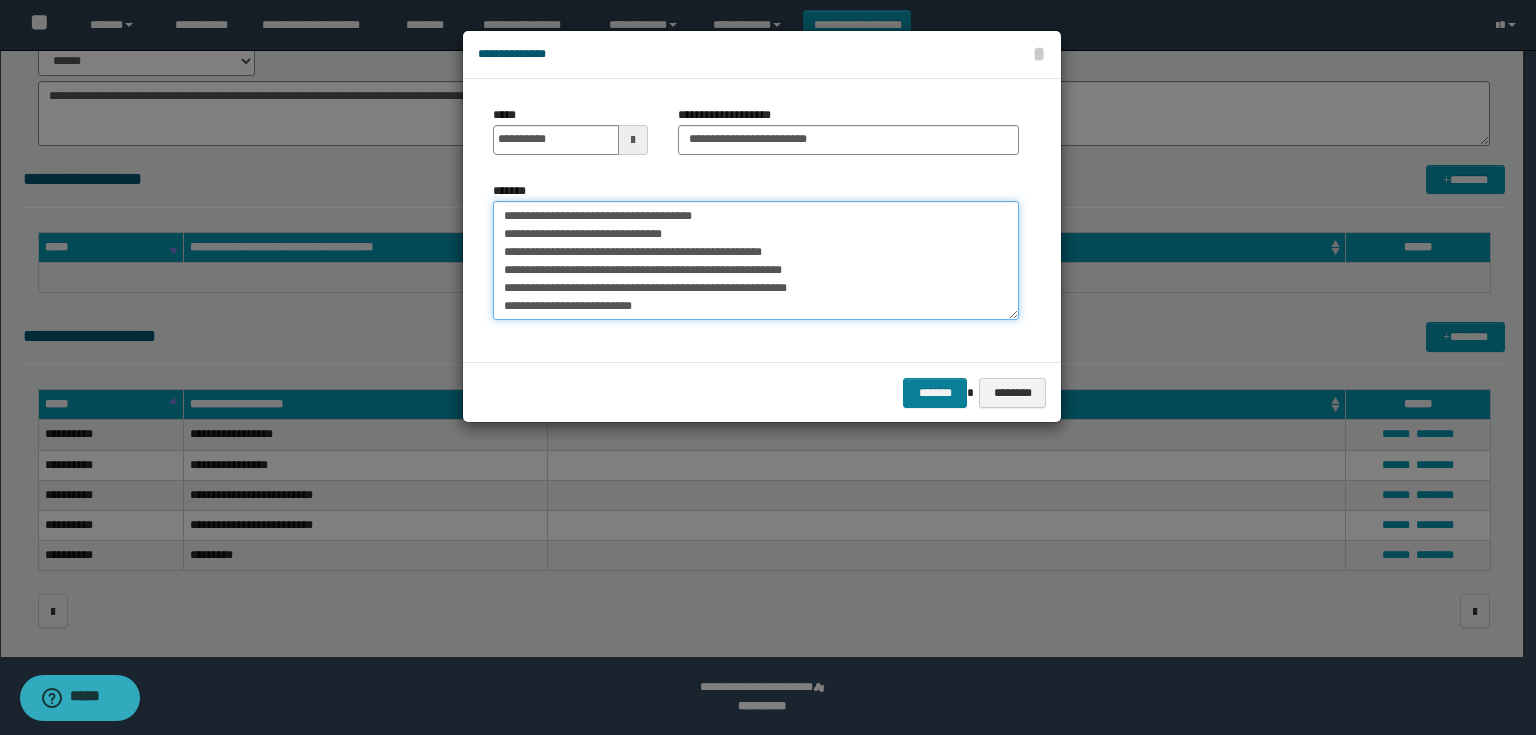 type on "**********" 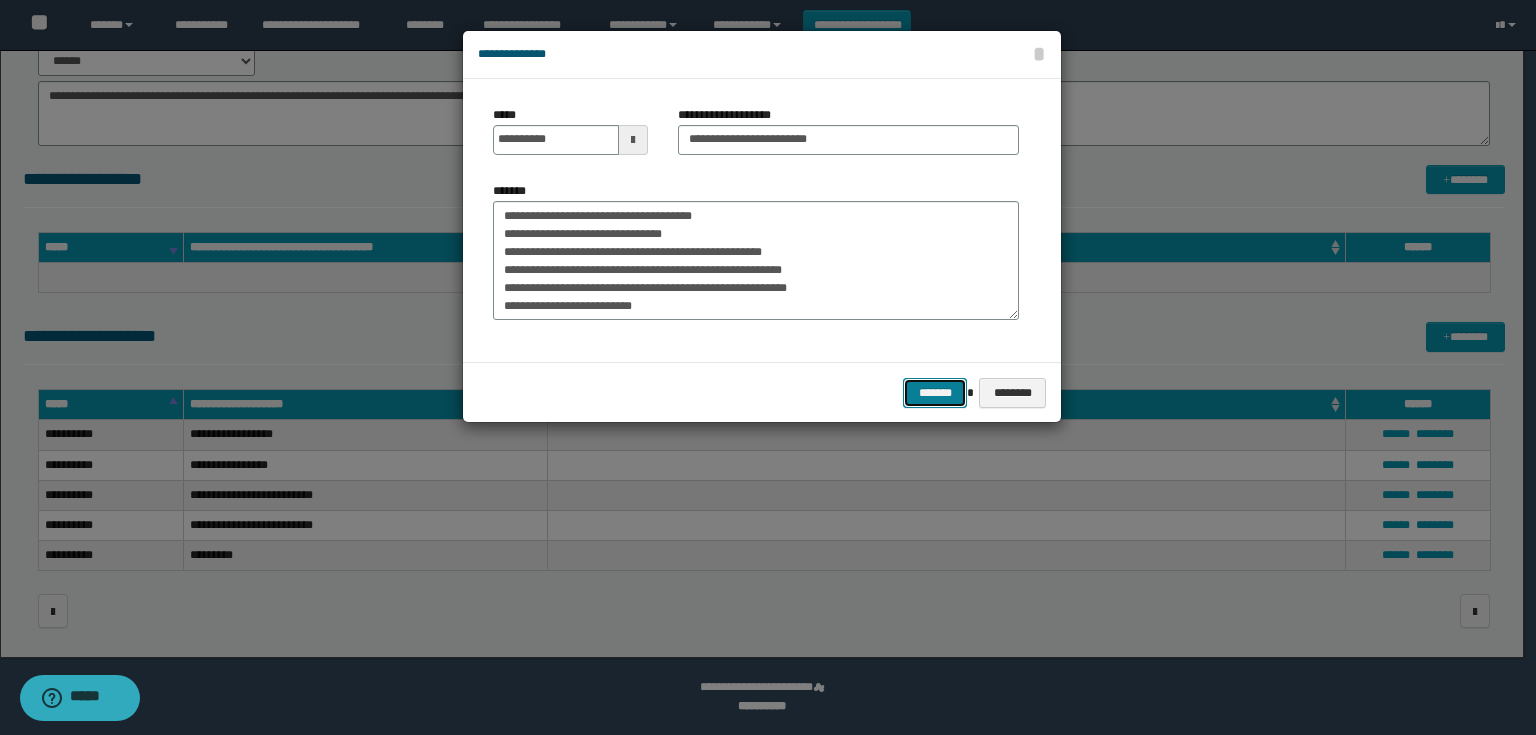 click on "*******" at bounding box center (935, 393) 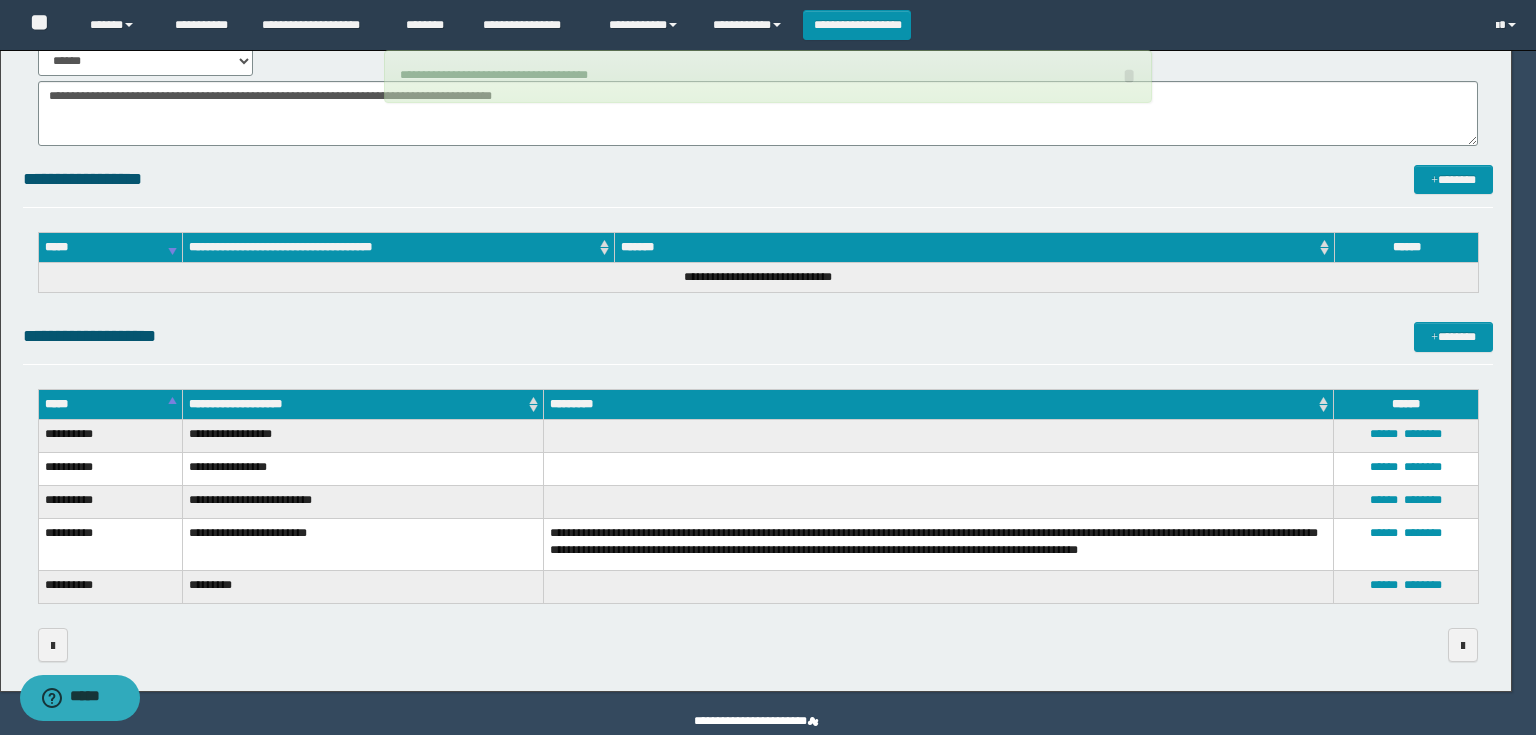 type 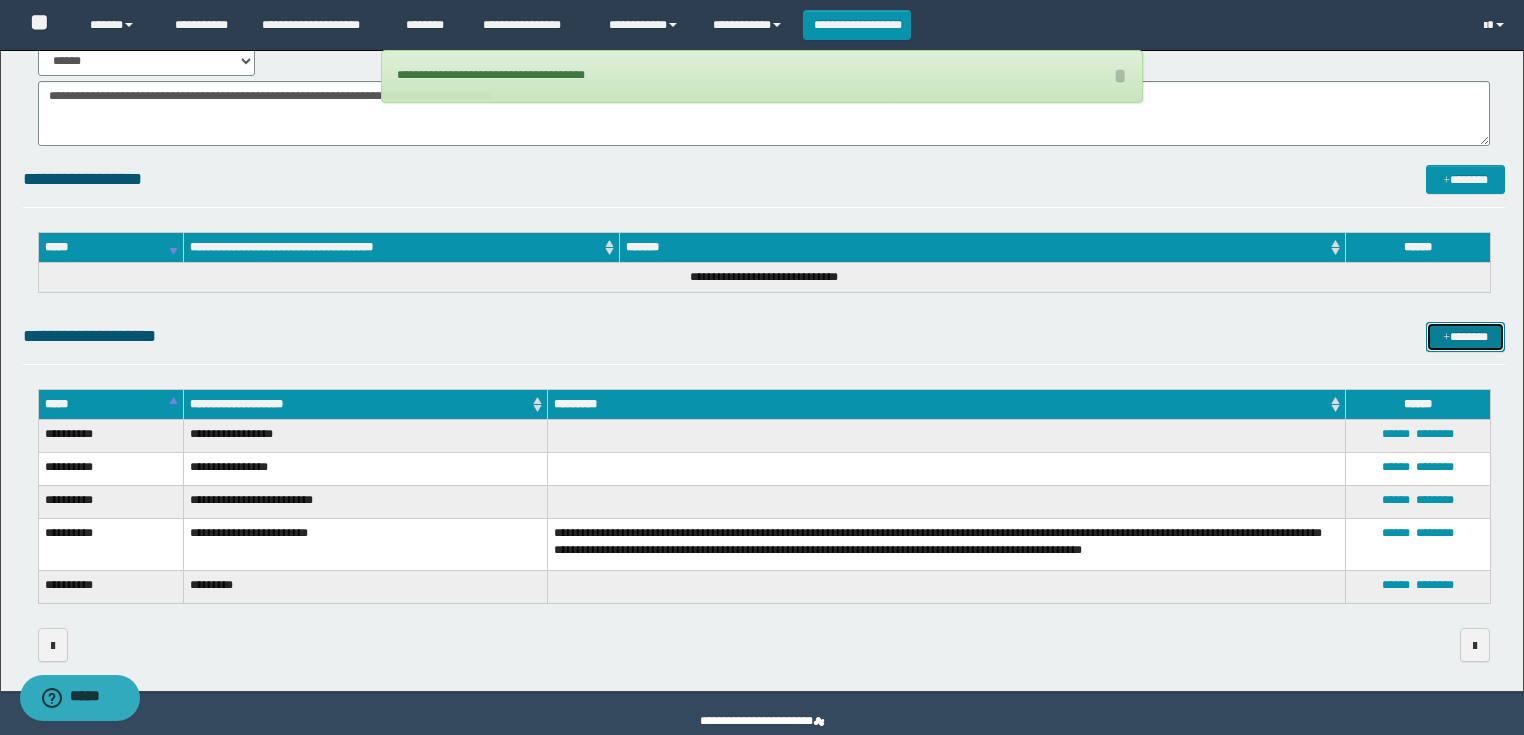 click at bounding box center [1446, 338] 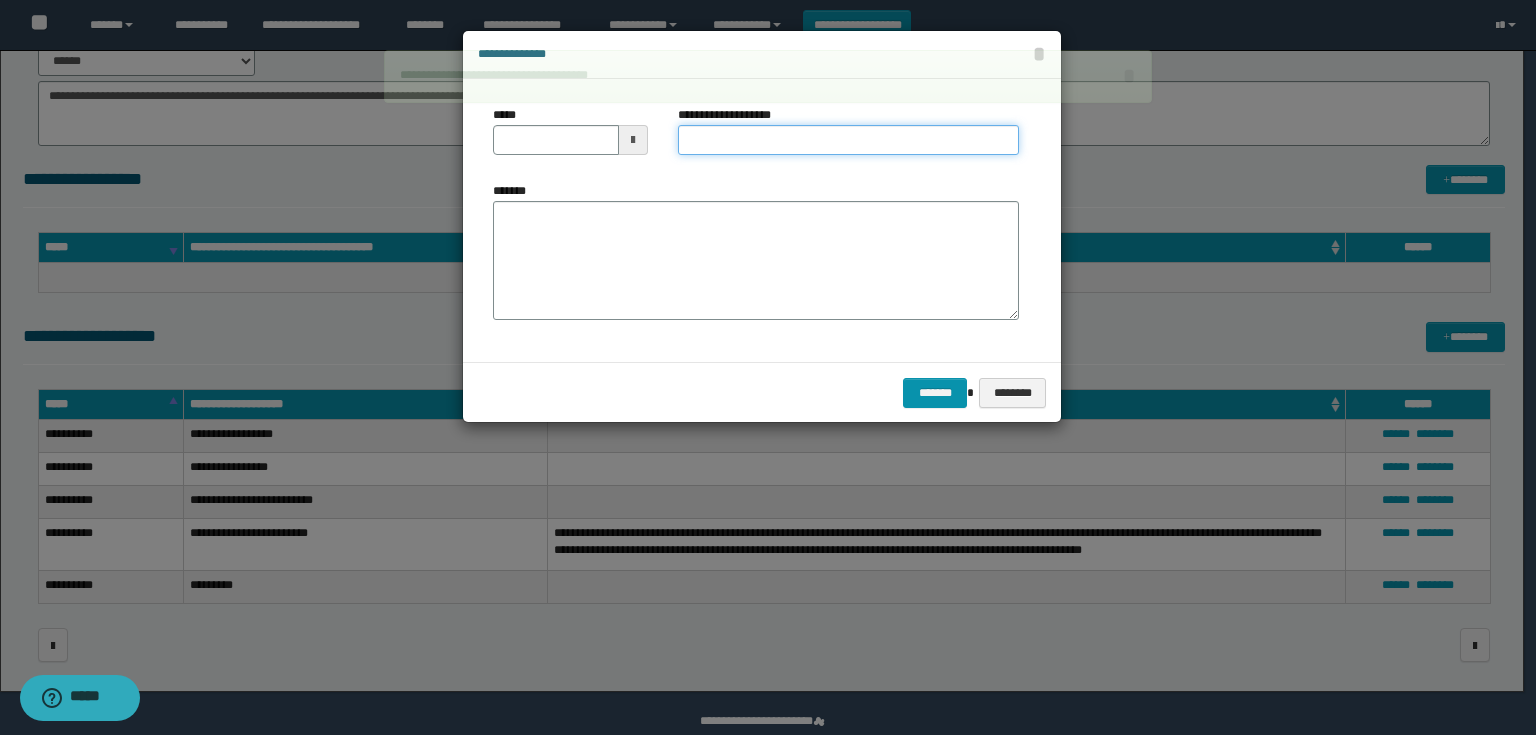 click on "**********" at bounding box center [848, 140] 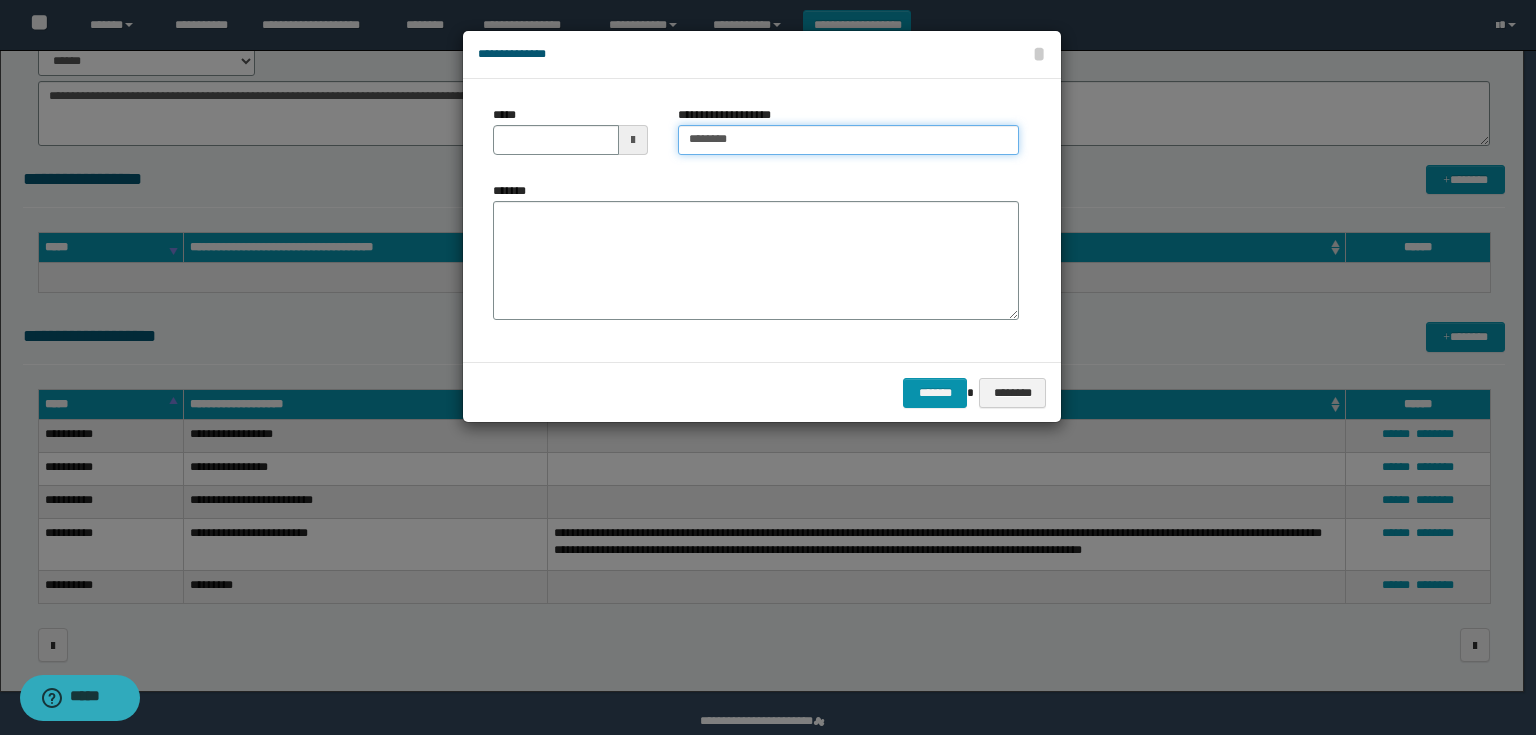 type on "**********" 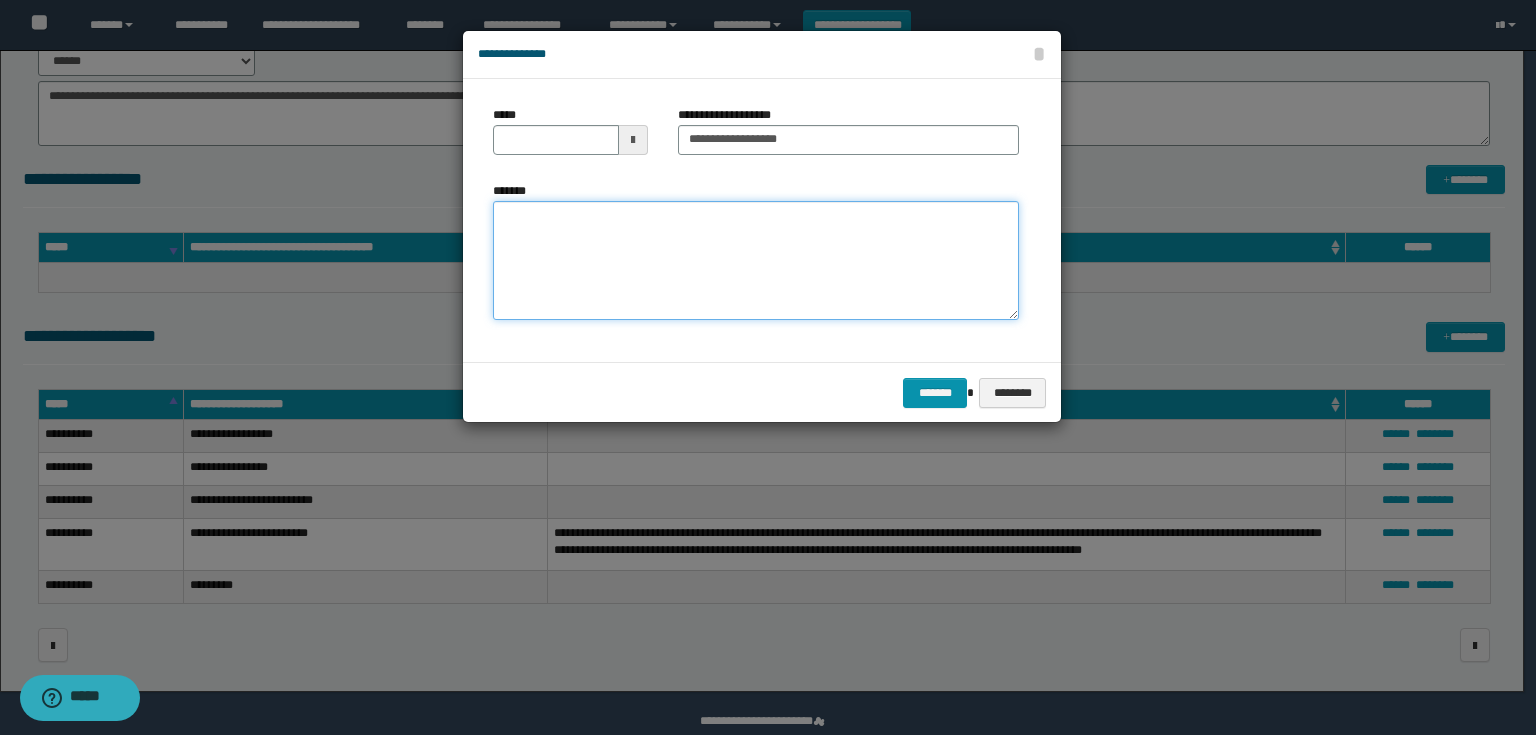 click on "*******" at bounding box center (756, 261) 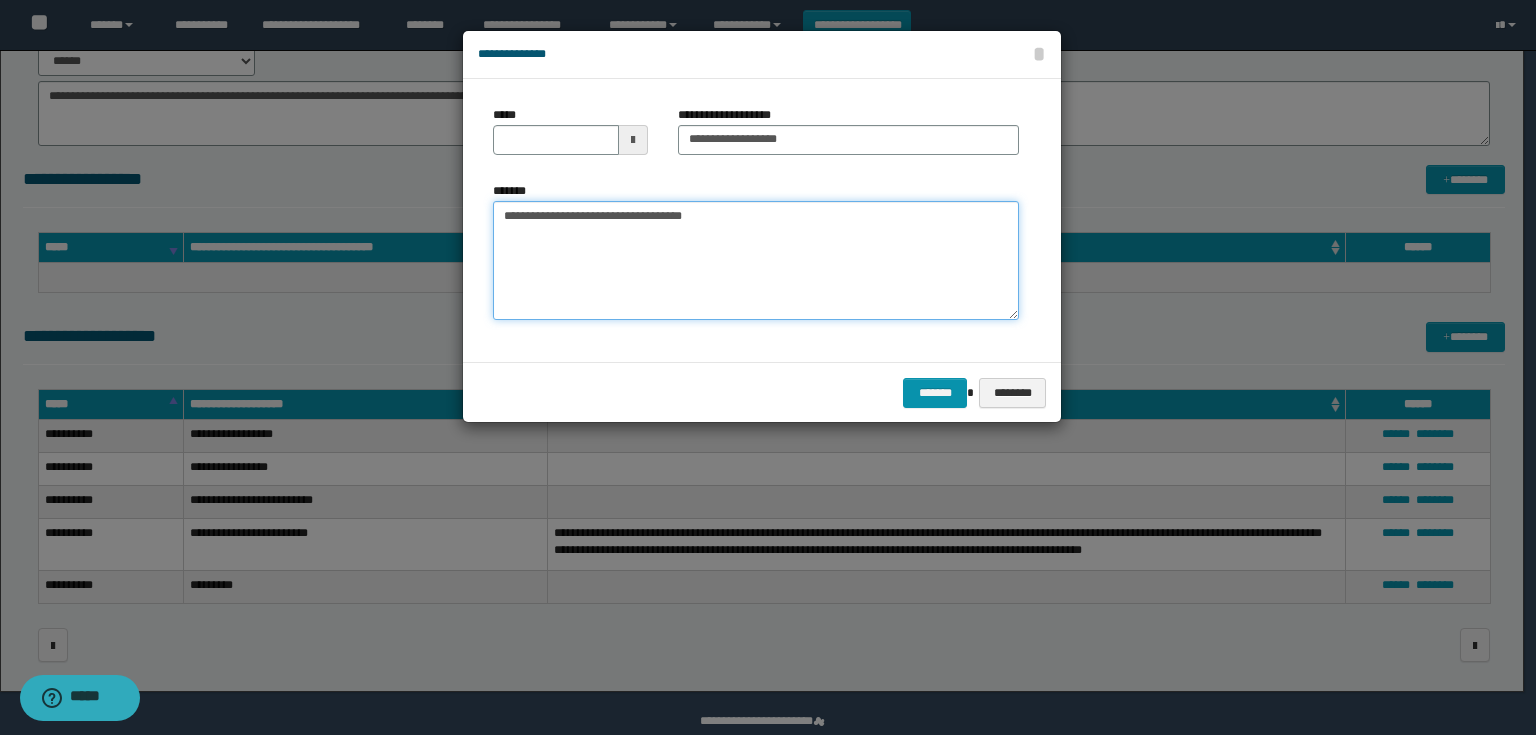 type 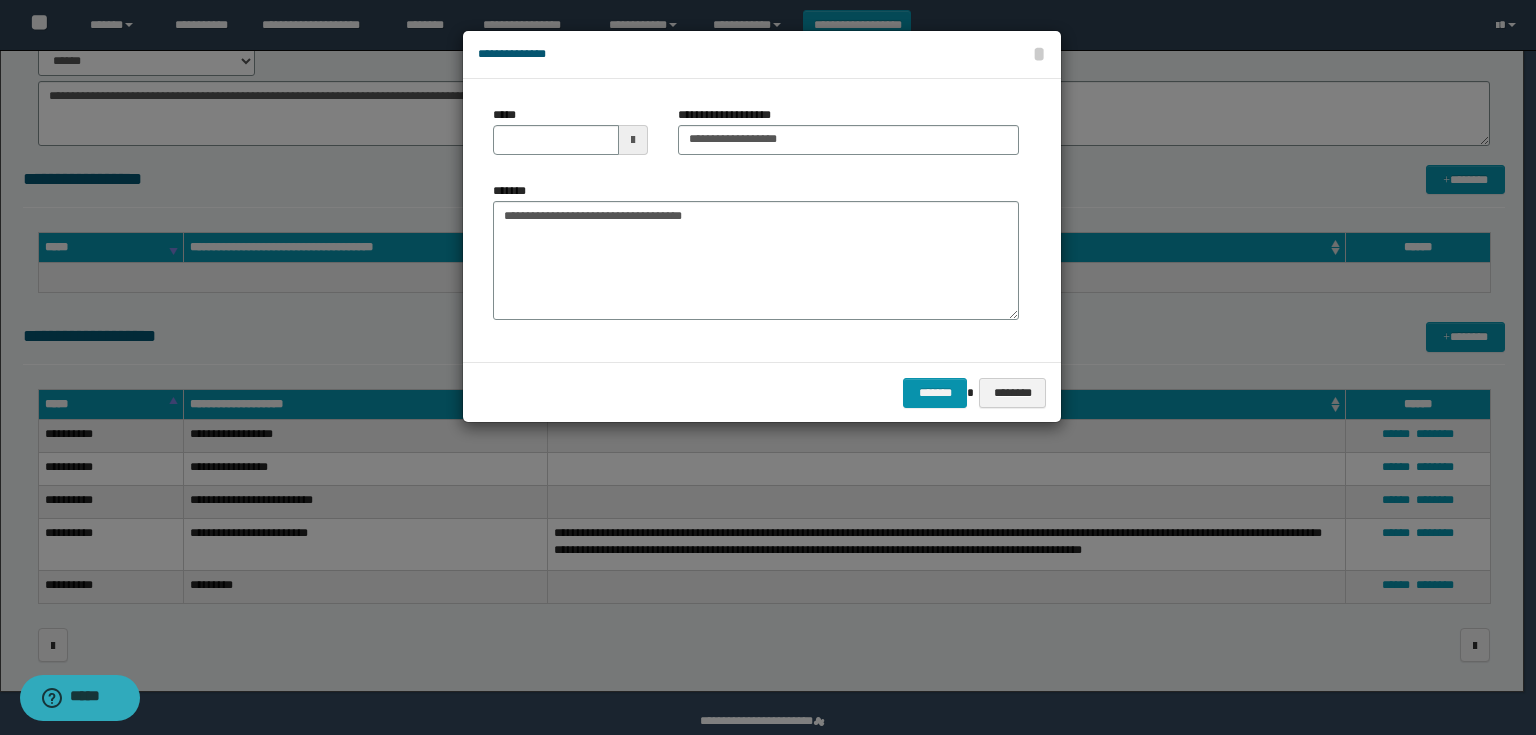 click at bounding box center [633, 140] 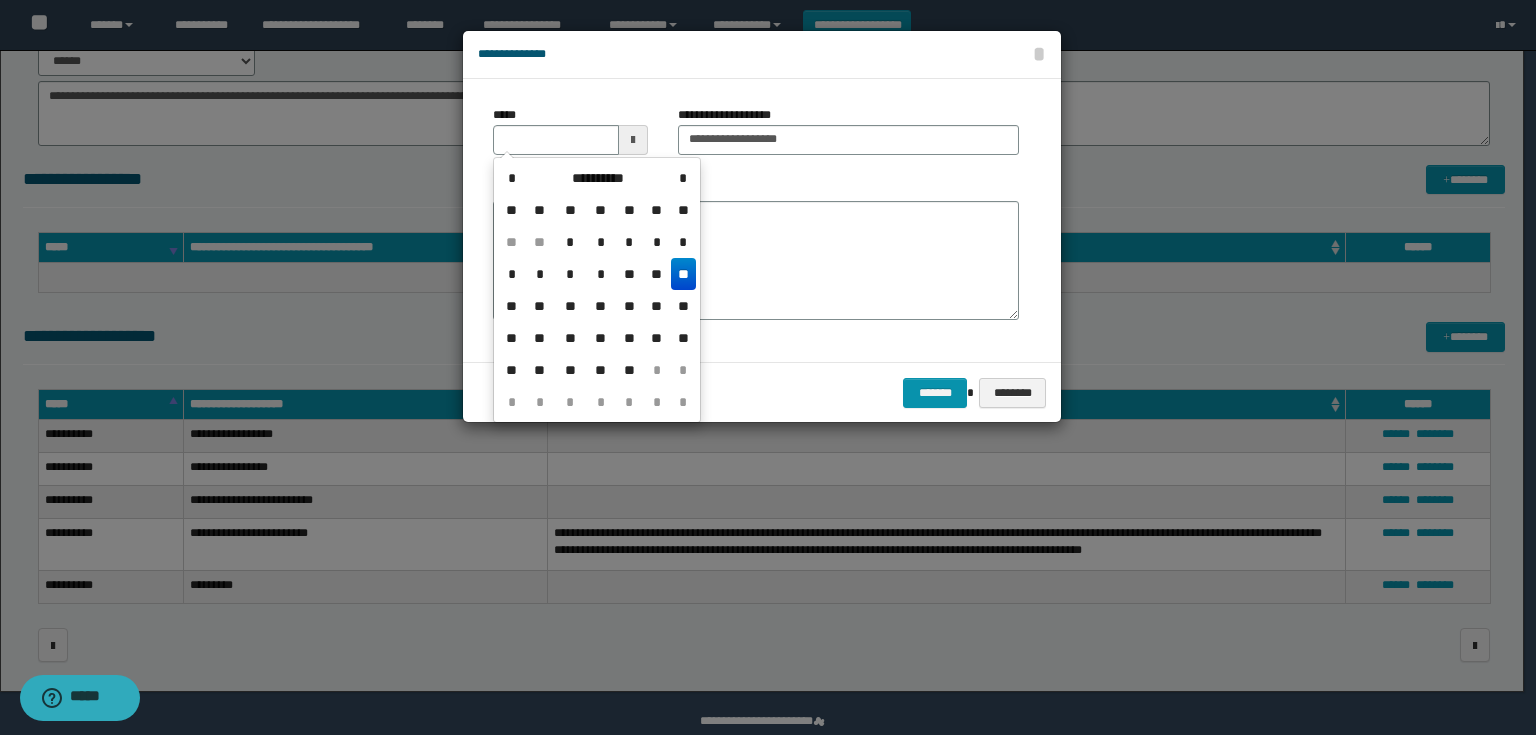drag, startPoint x: 682, startPoint y: 270, endPoint x: 754, endPoint y: 292, distance: 75.28612 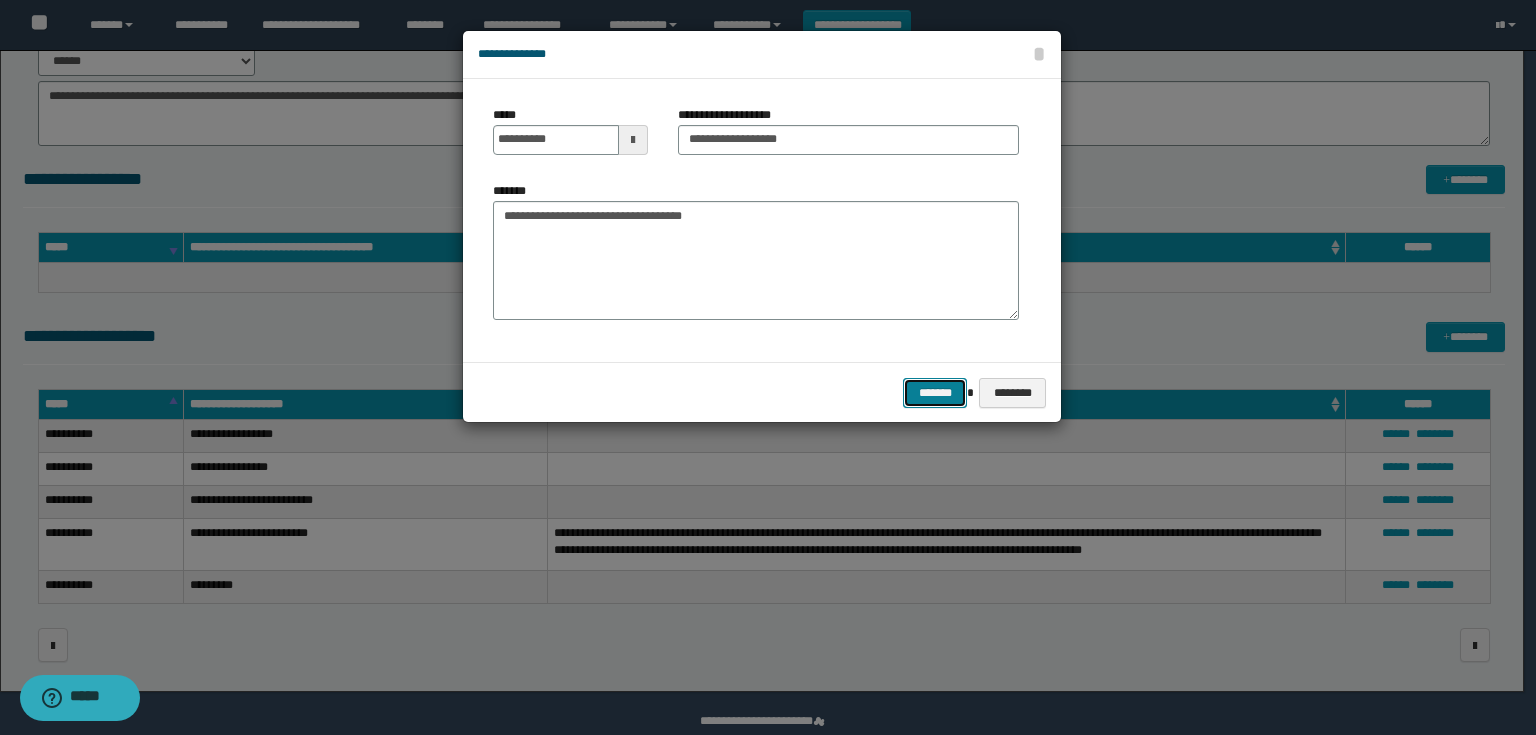 click on "*******" at bounding box center [935, 393] 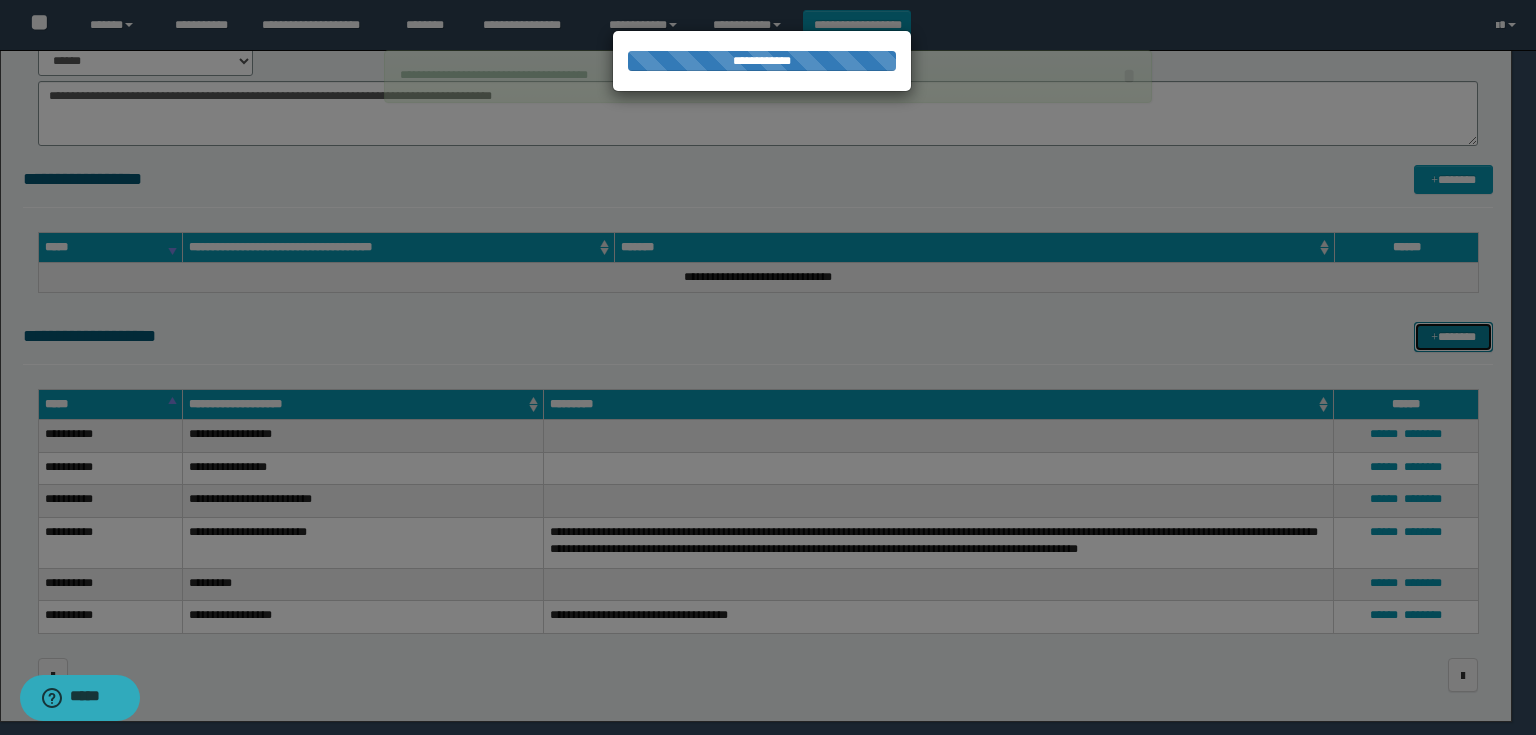 type 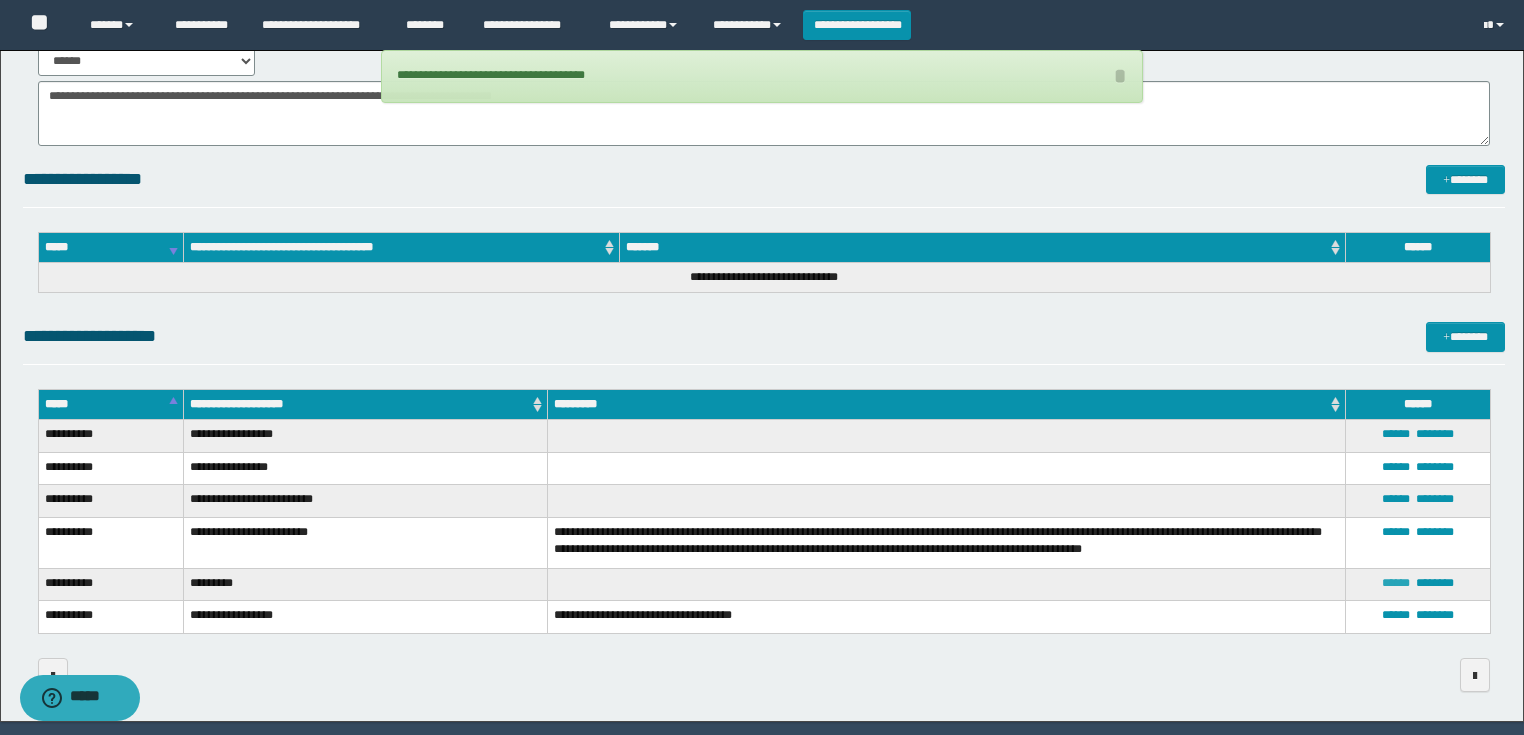 click on "******" at bounding box center (1396, 583) 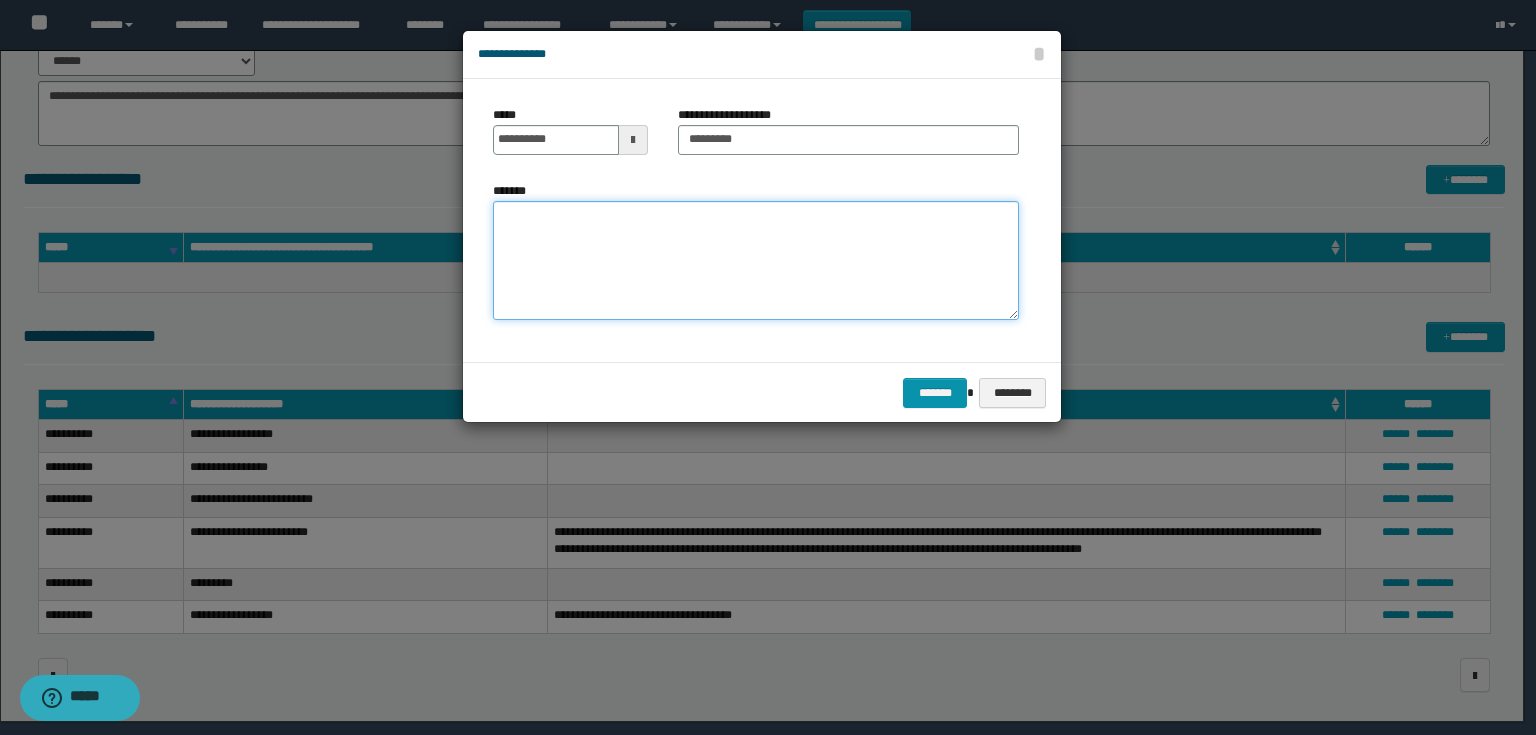 click on "*******" at bounding box center (756, 261) 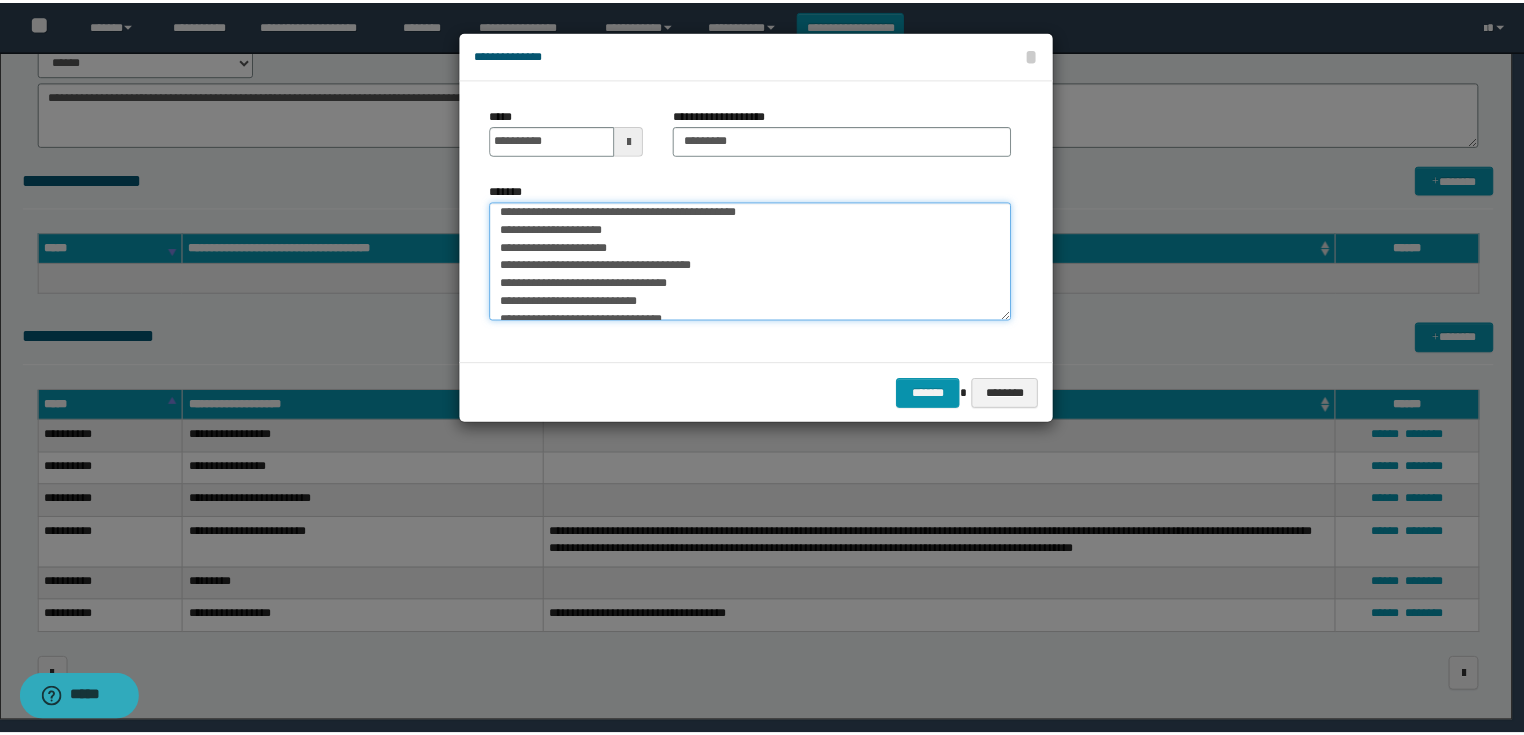 scroll, scrollTop: 0, scrollLeft: 0, axis: both 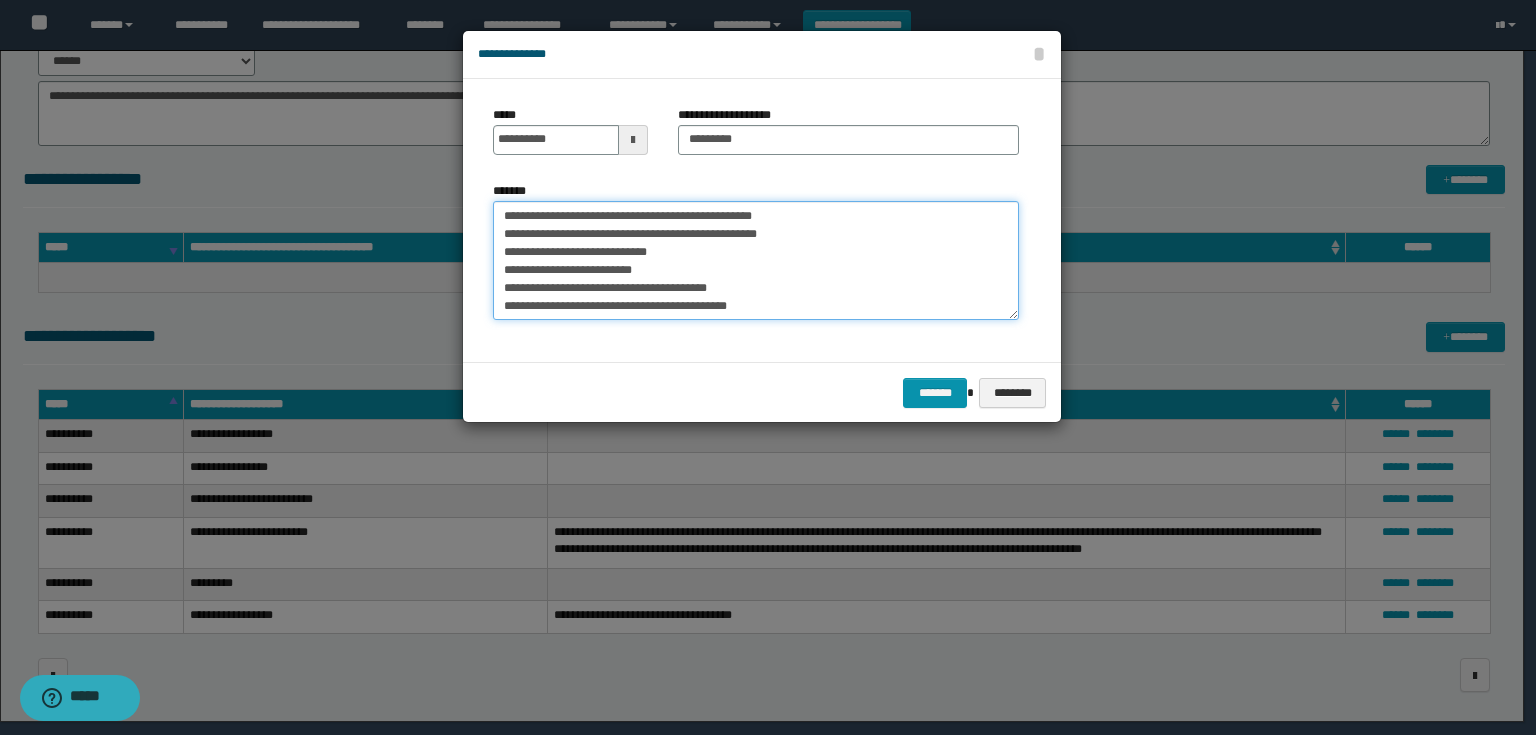 type on "**********" 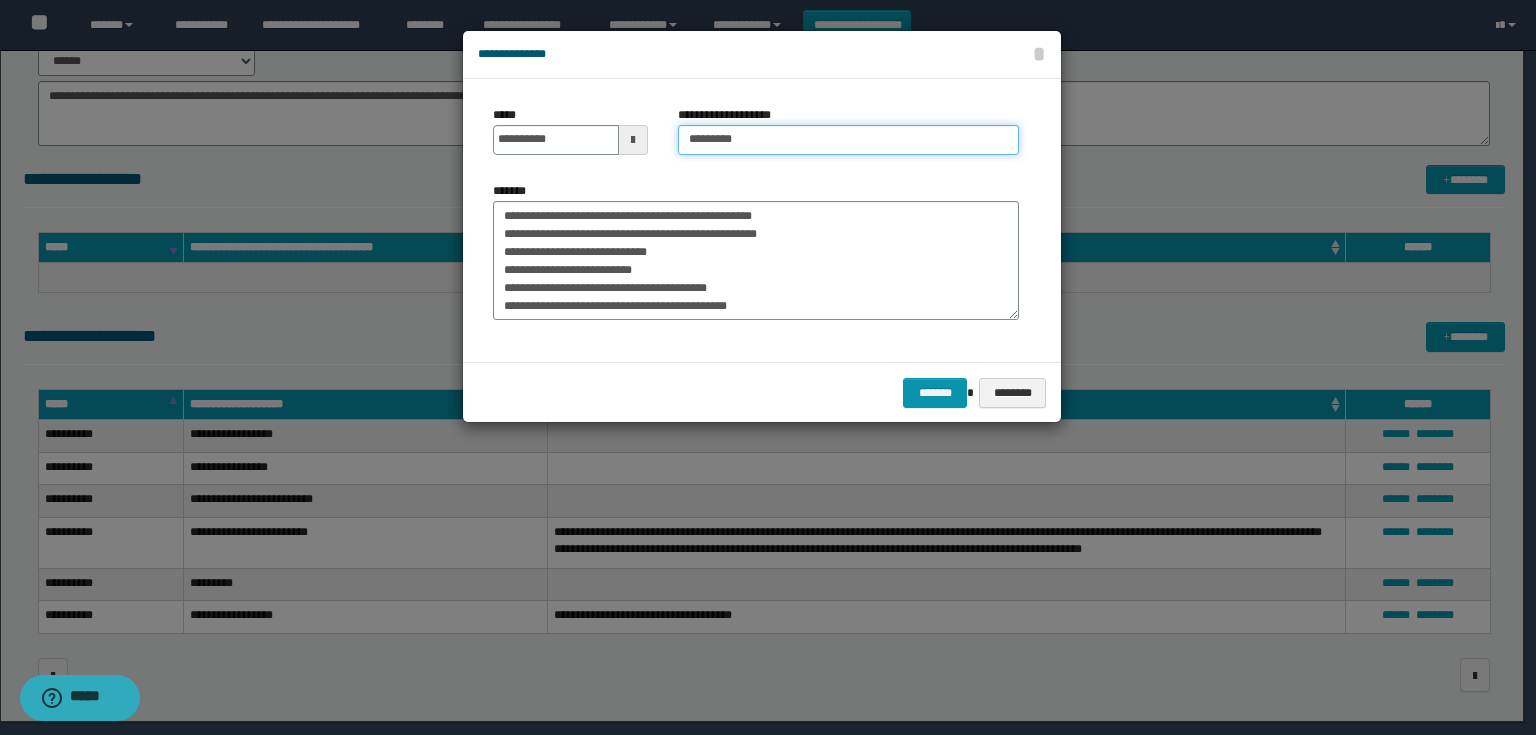 click on "*********" at bounding box center [848, 140] 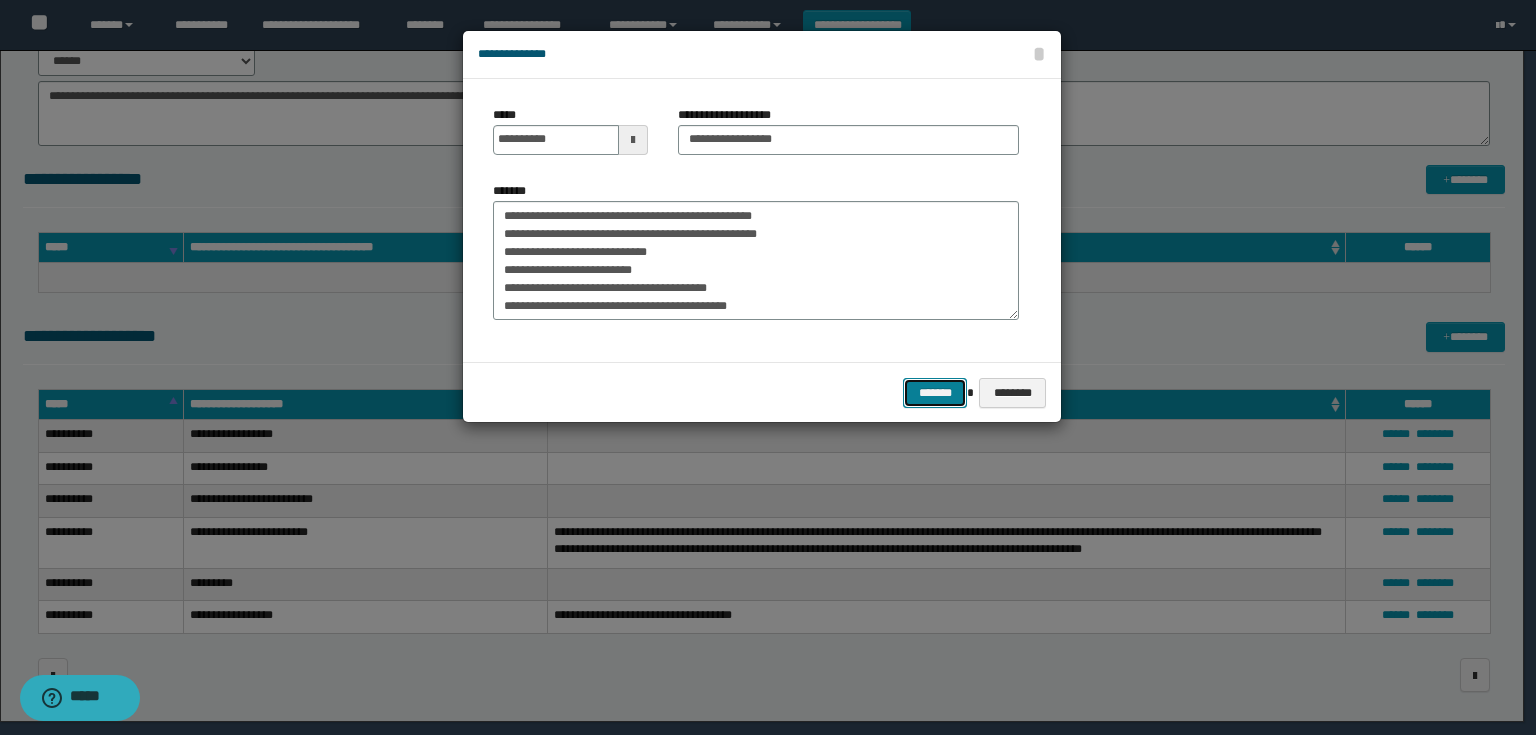 click on "*******" at bounding box center (935, 393) 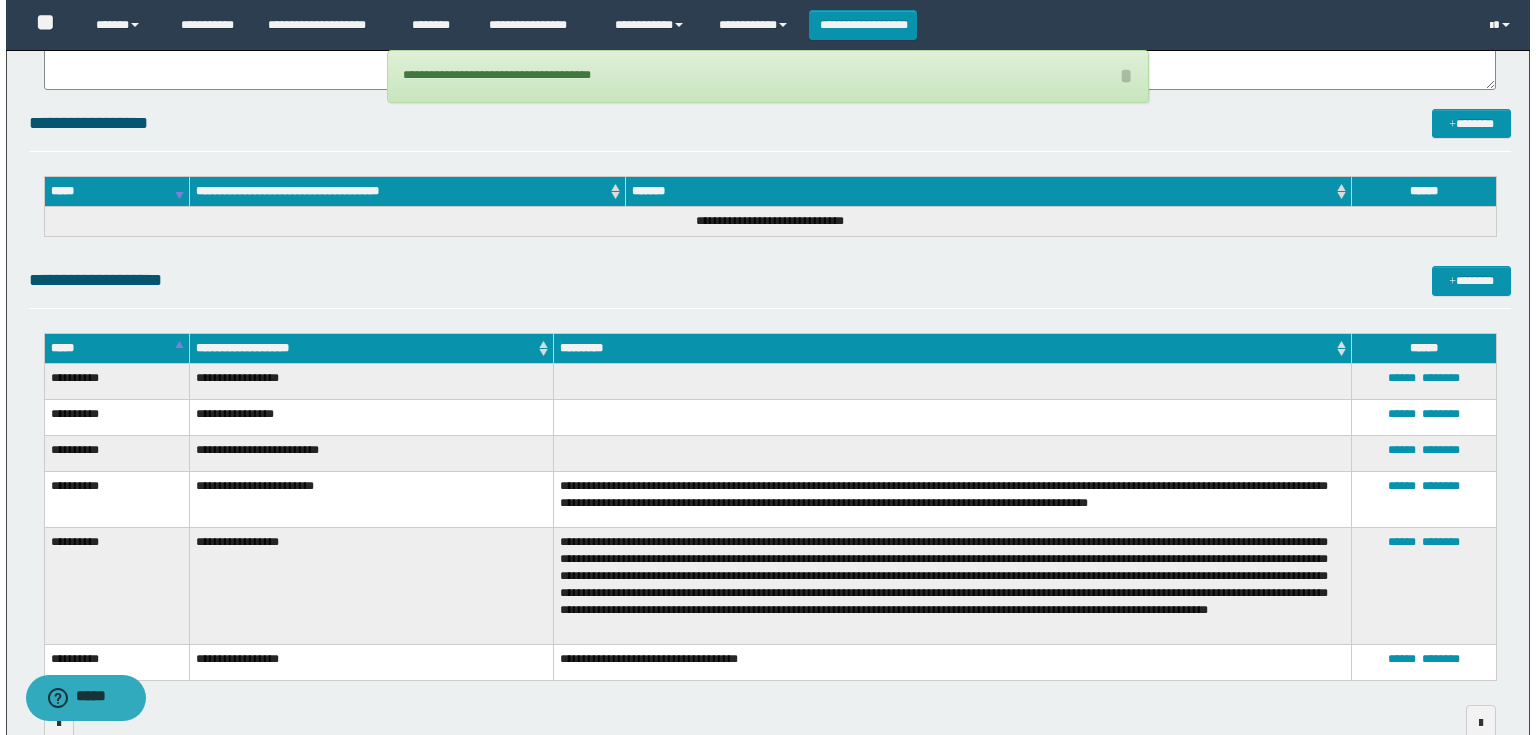 scroll, scrollTop: 445, scrollLeft: 0, axis: vertical 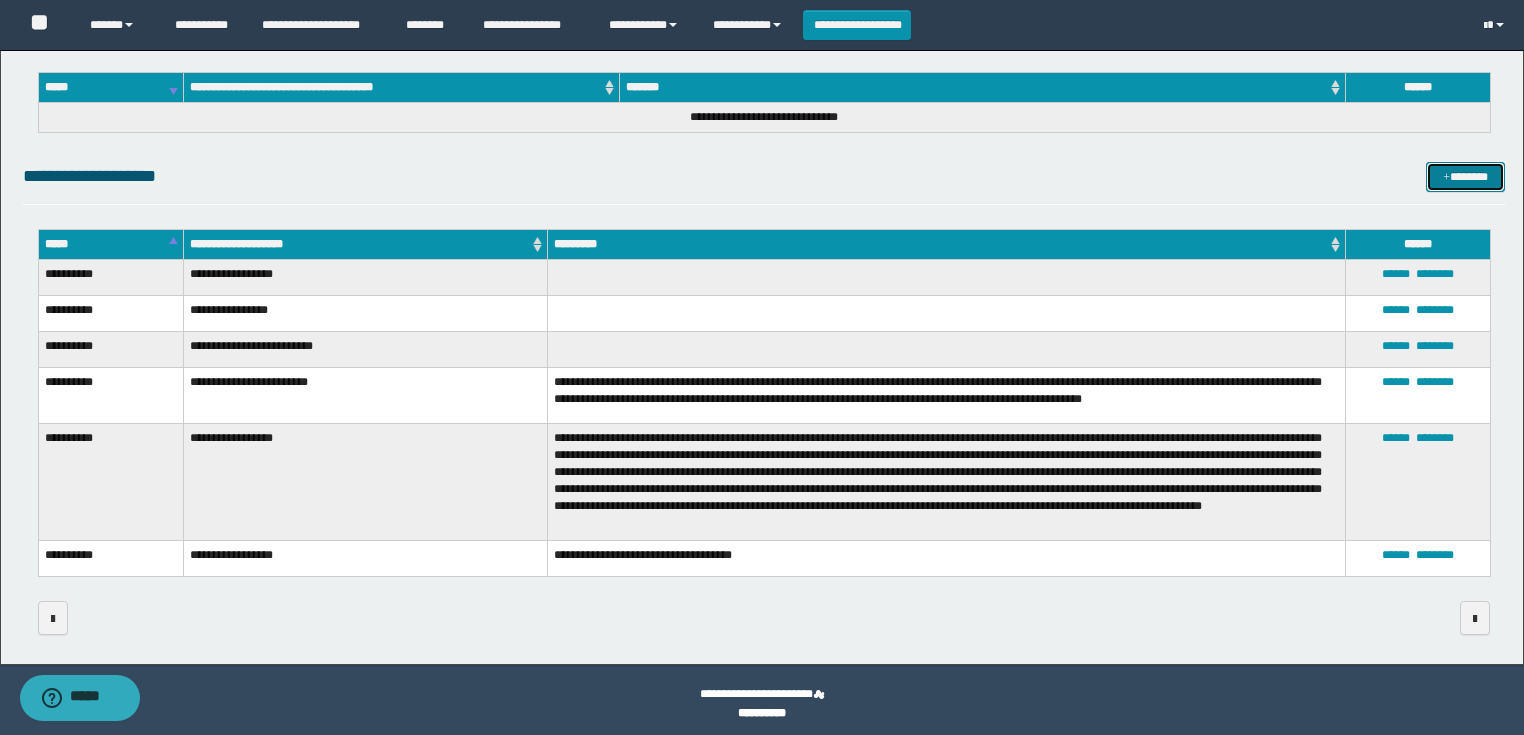 click on "*******" at bounding box center [1465, 177] 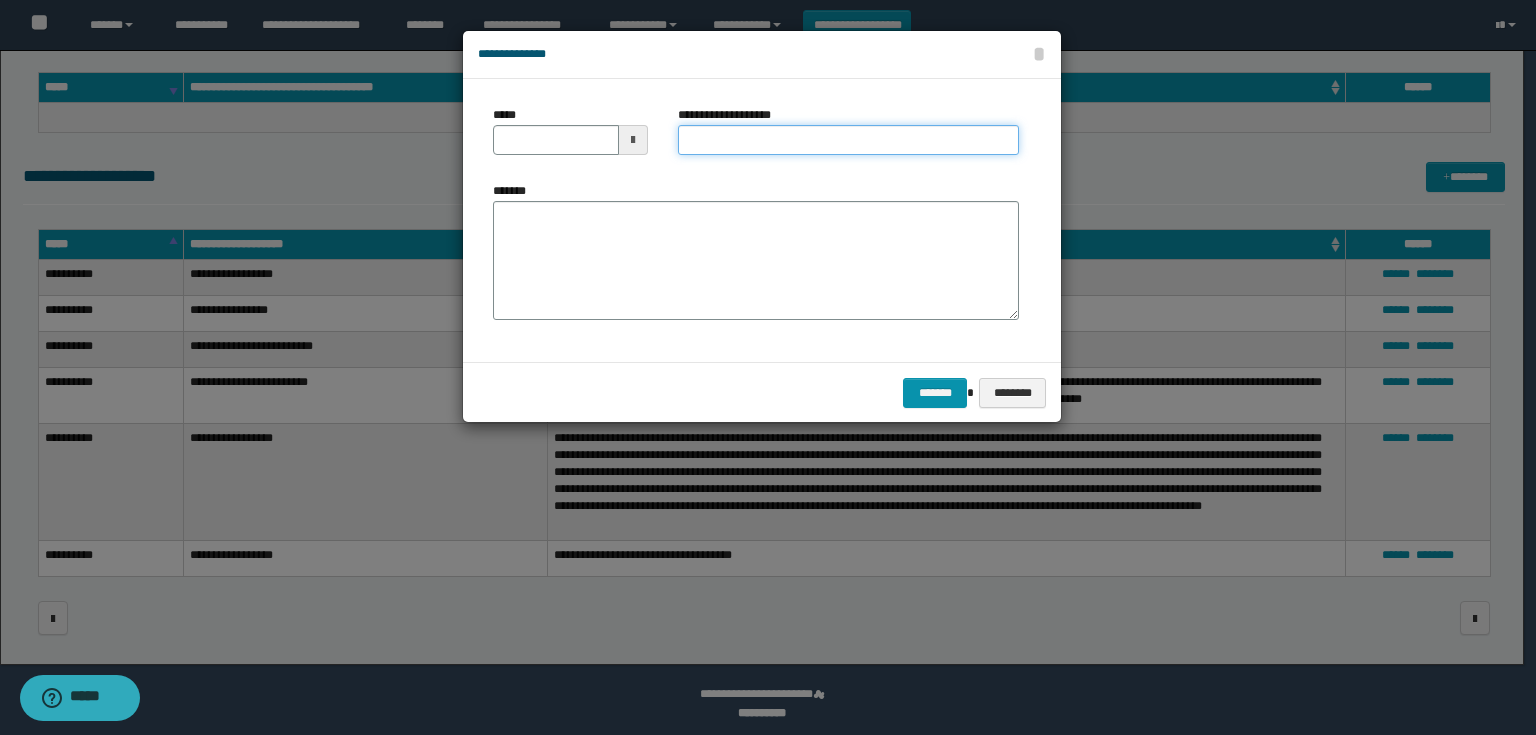 click on "**********" at bounding box center (848, 140) 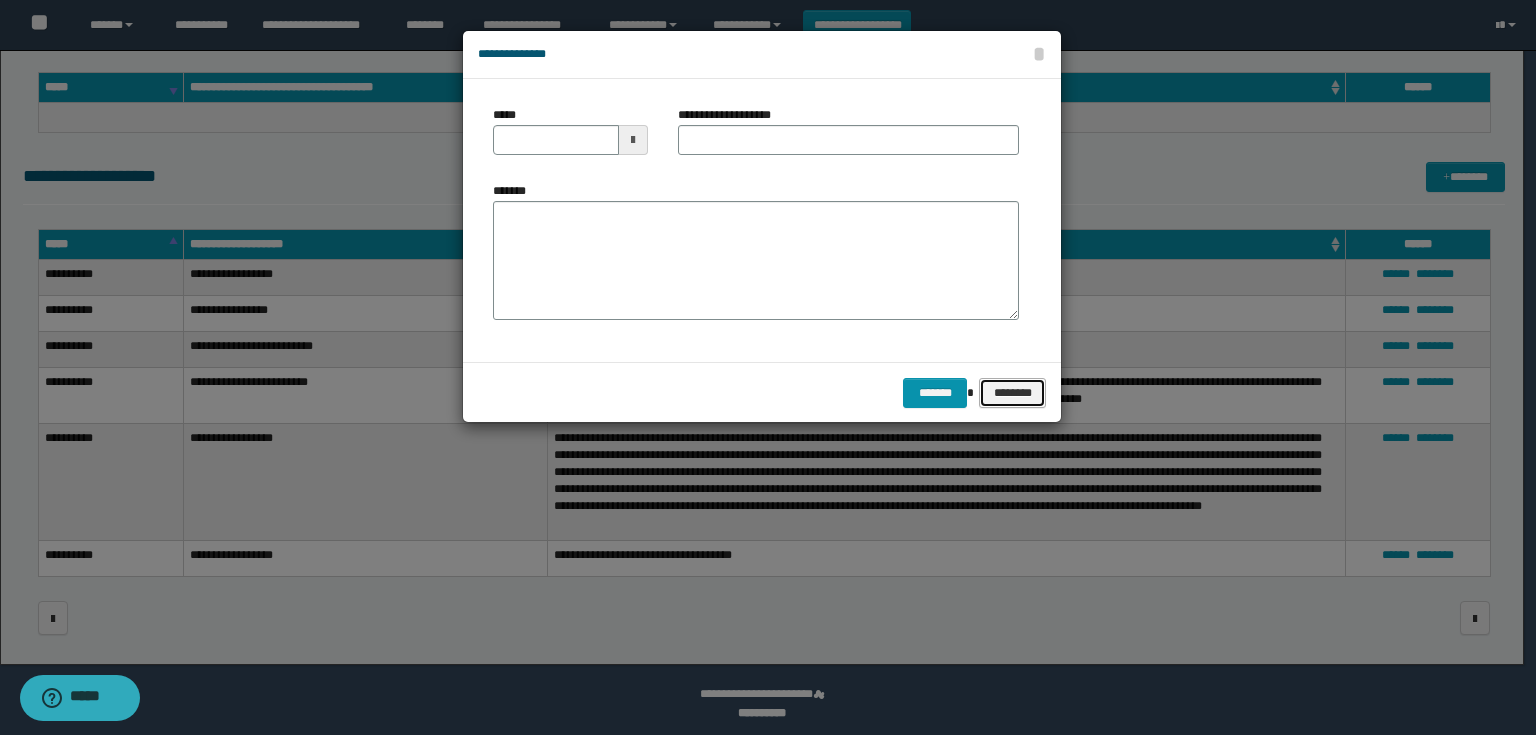 click on "********" at bounding box center [1012, 393] 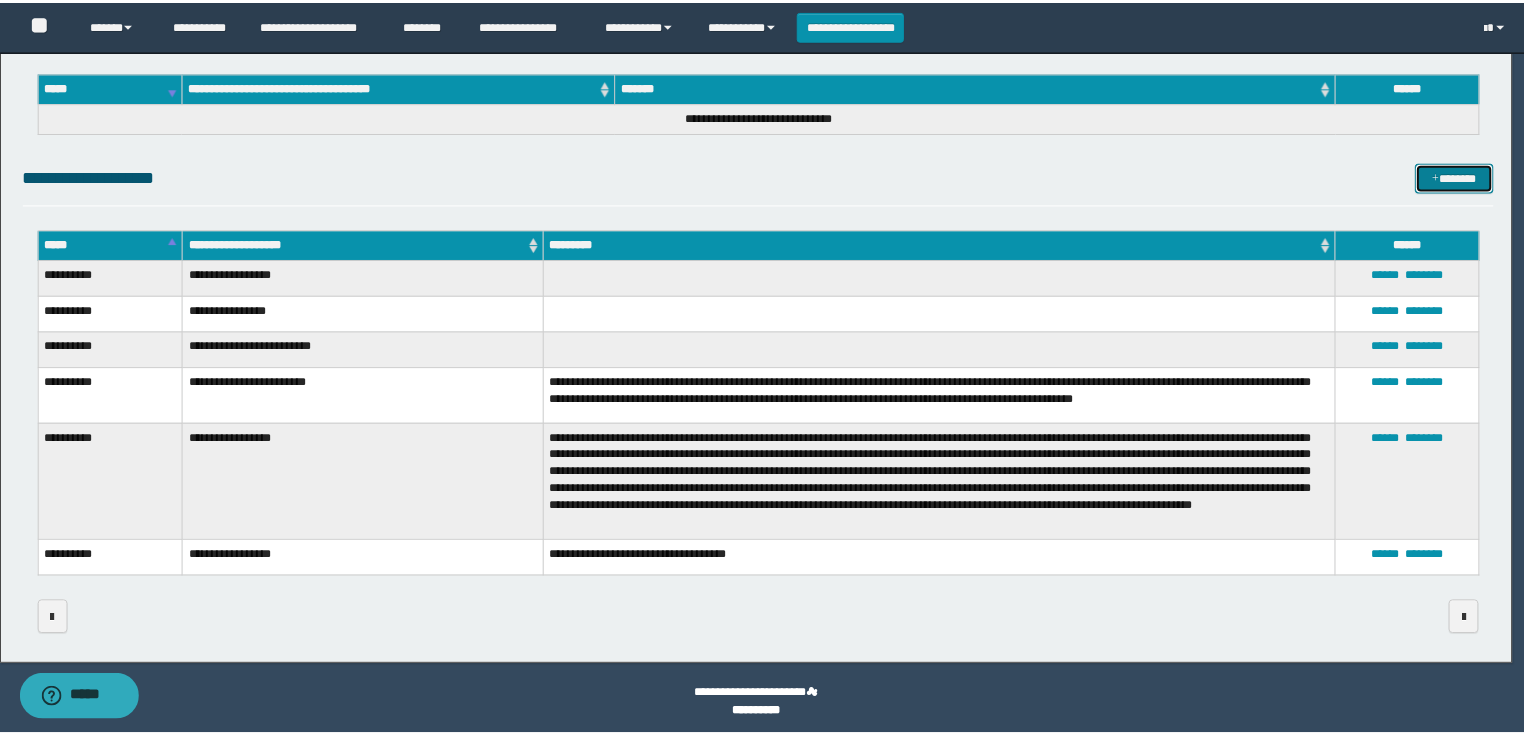 scroll, scrollTop: 418, scrollLeft: 0, axis: vertical 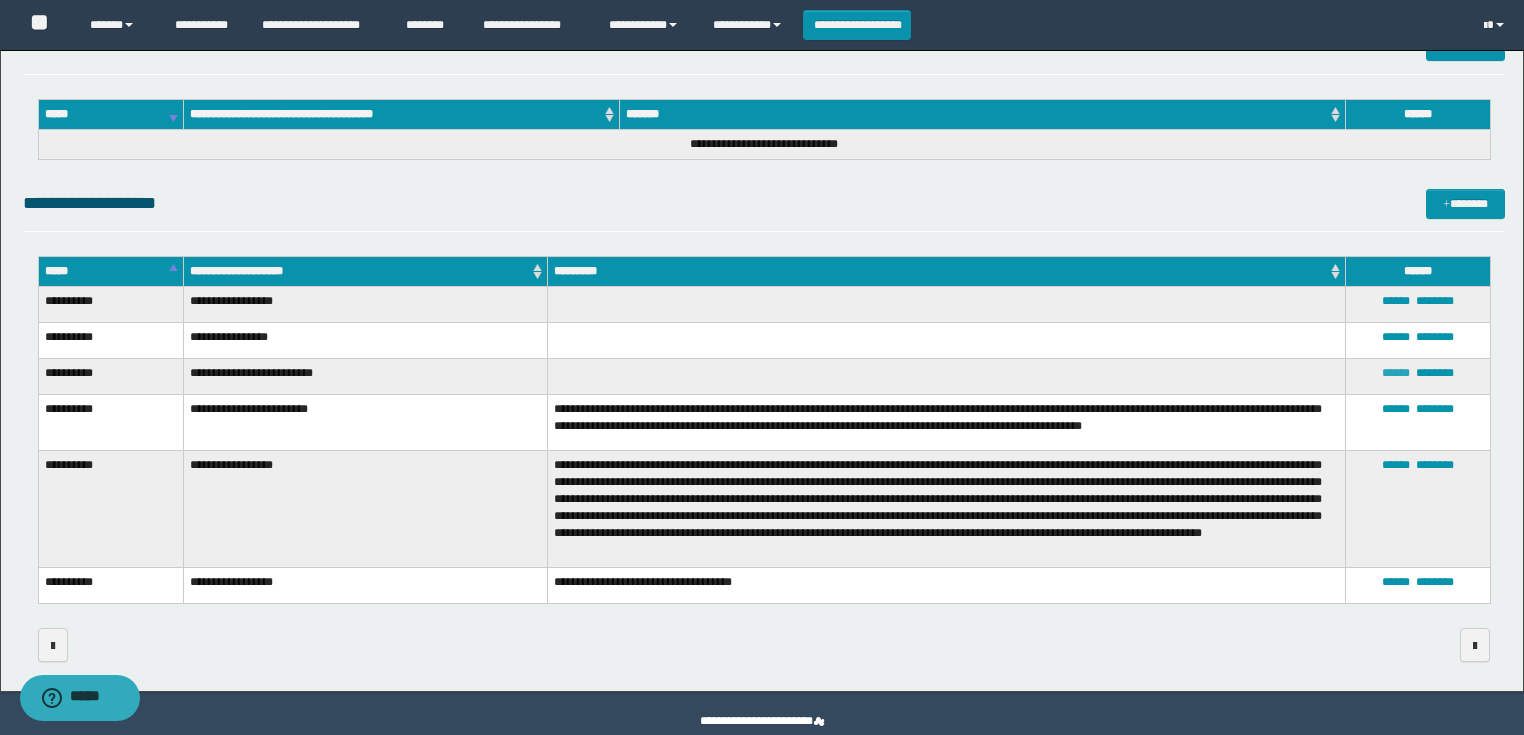 click on "******" at bounding box center [1396, 373] 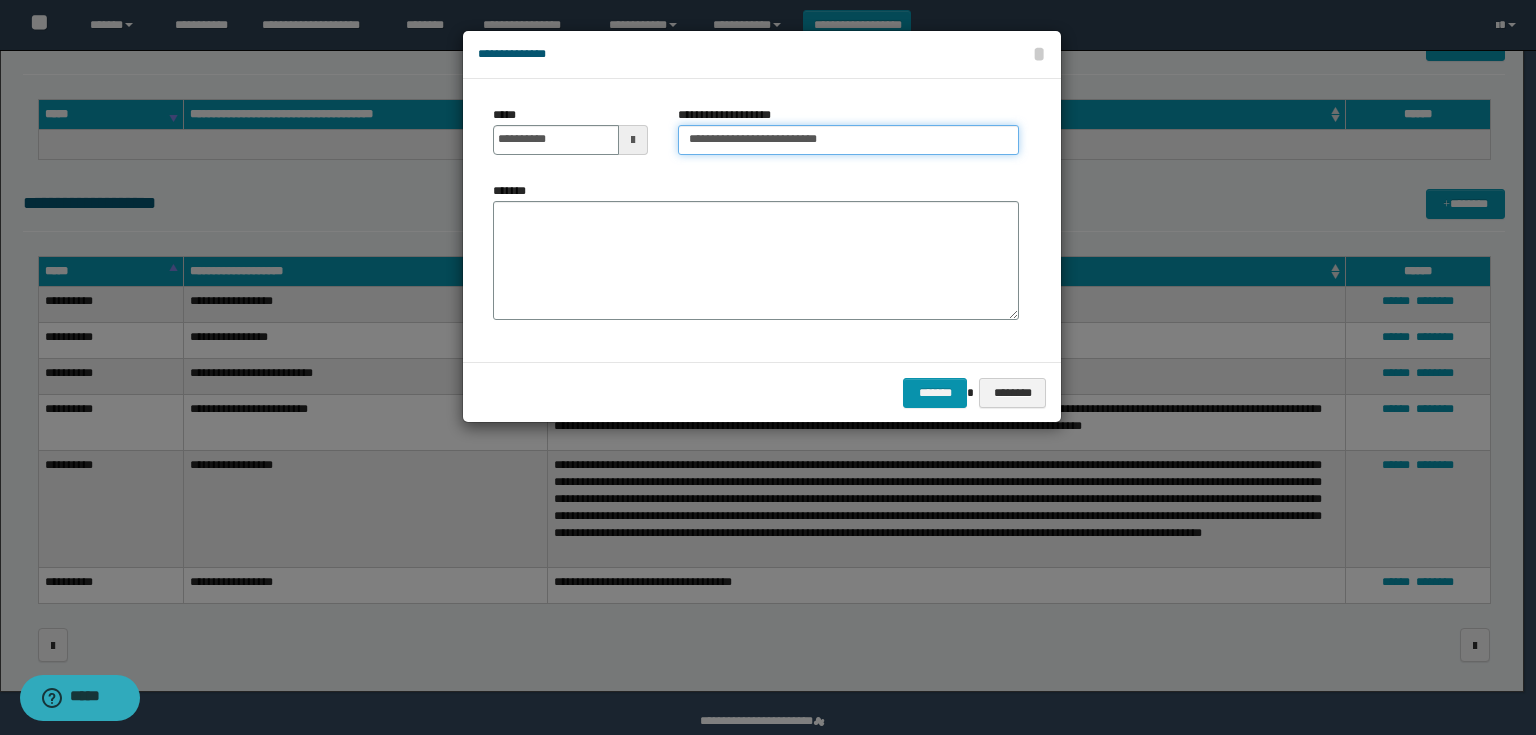 click on "**********" at bounding box center [848, 140] 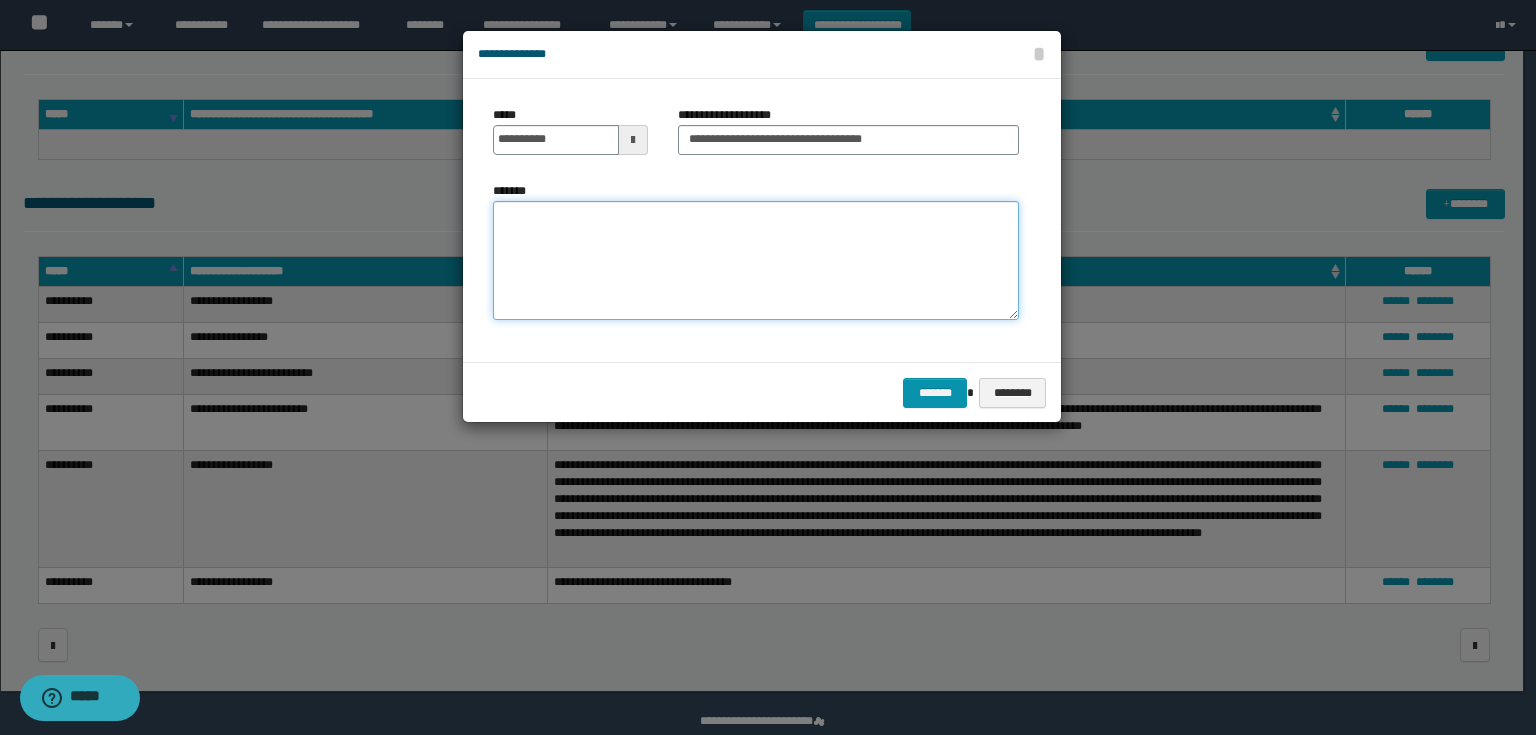 click on "*******" at bounding box center (756, 261) 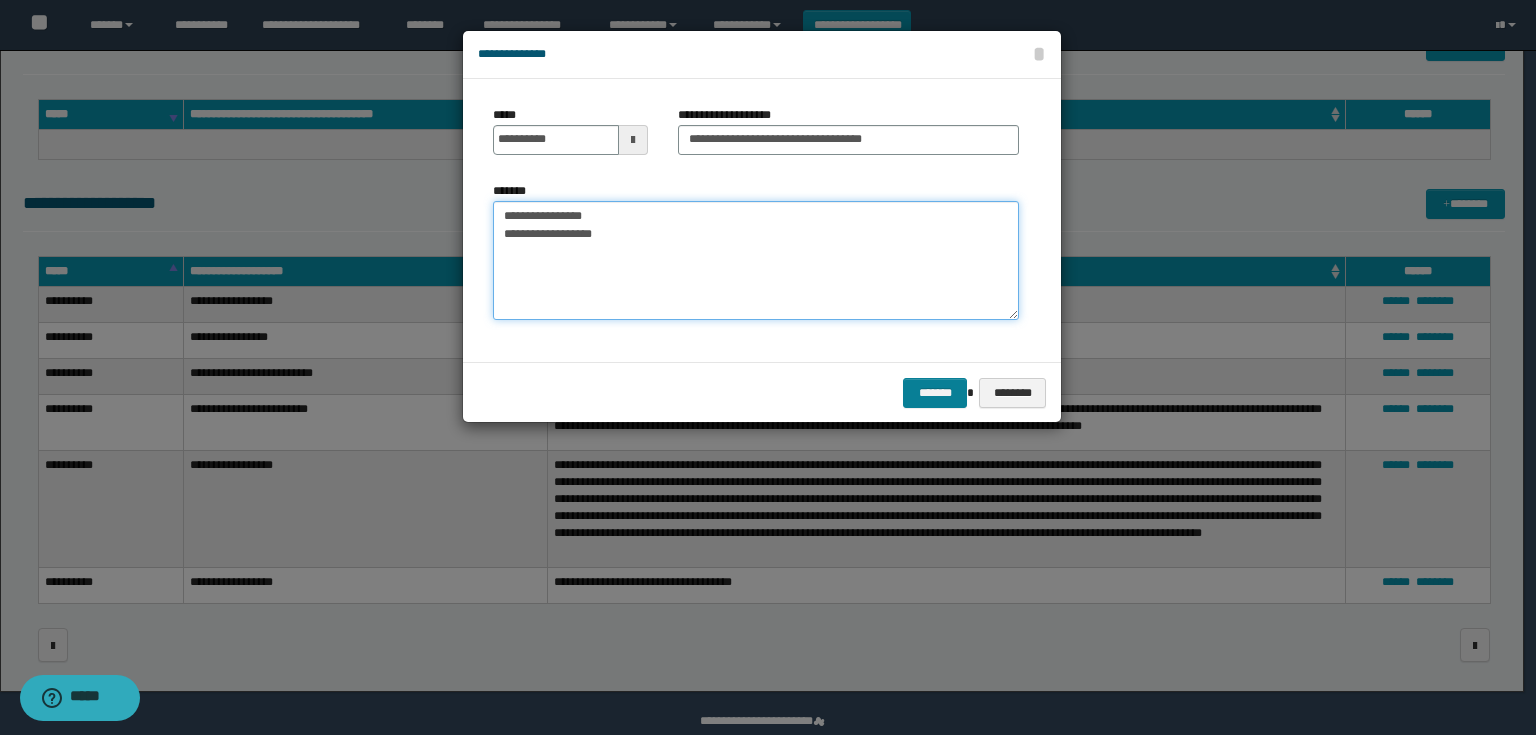 type on "**********" 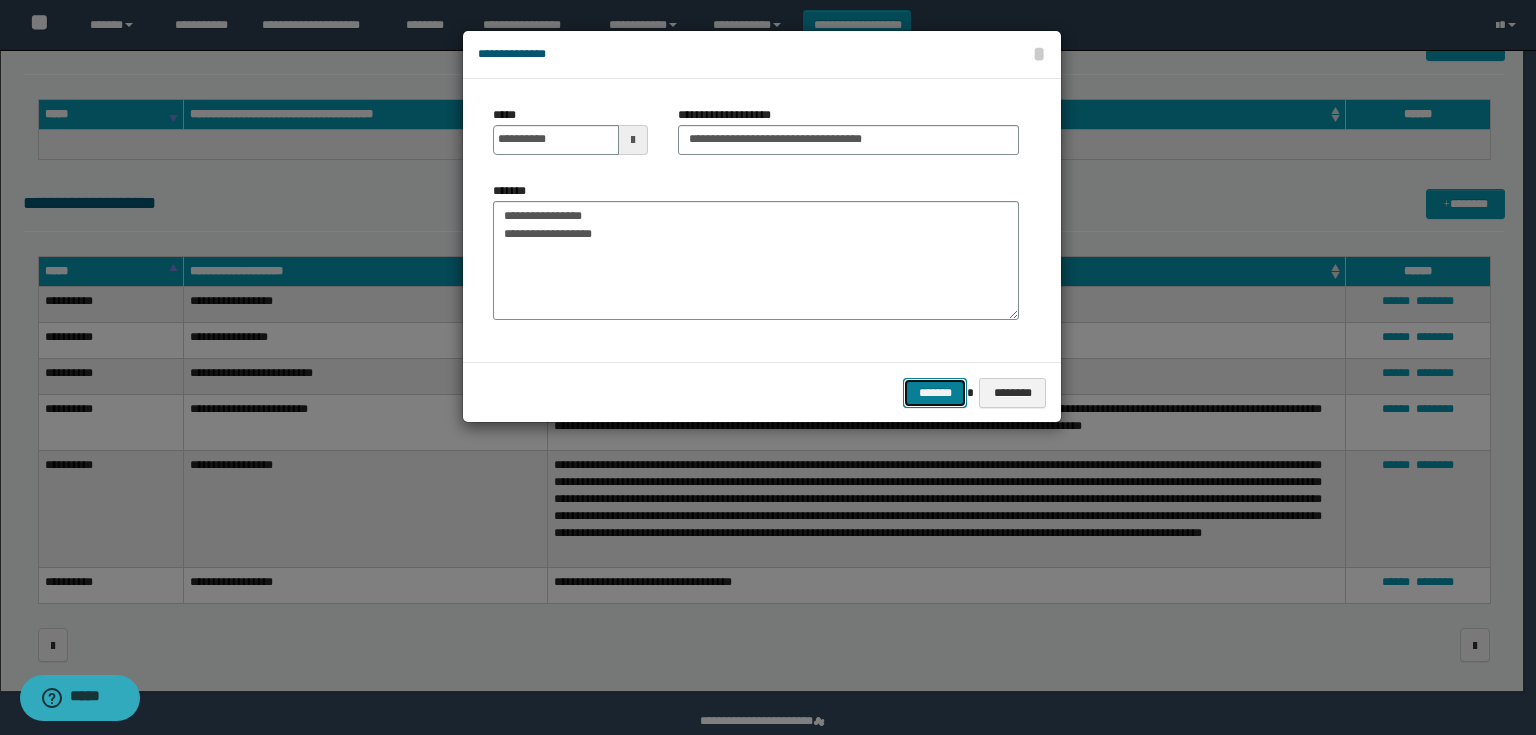 click on "*******" at bounding box center (935, 393) 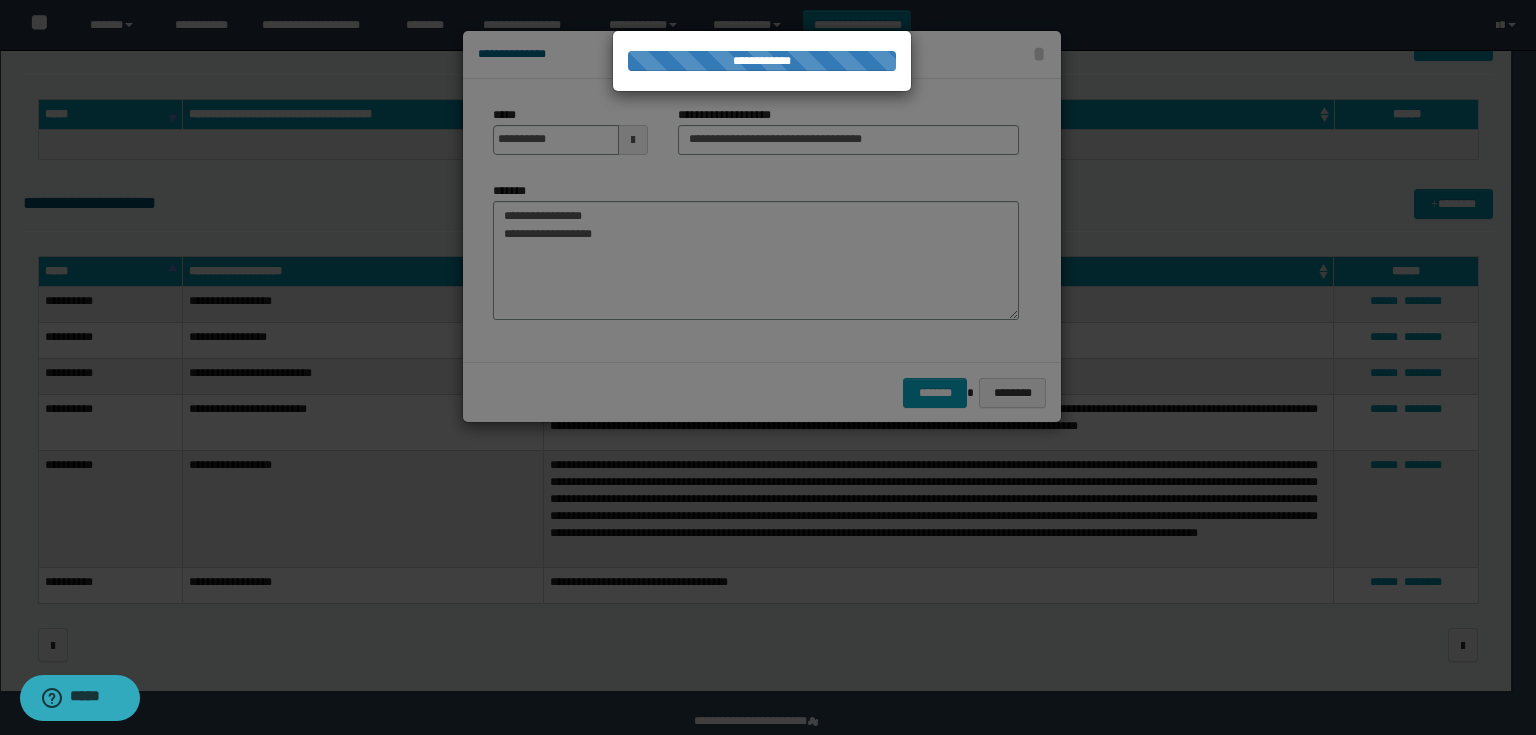 click at bounding box center (768, 367) 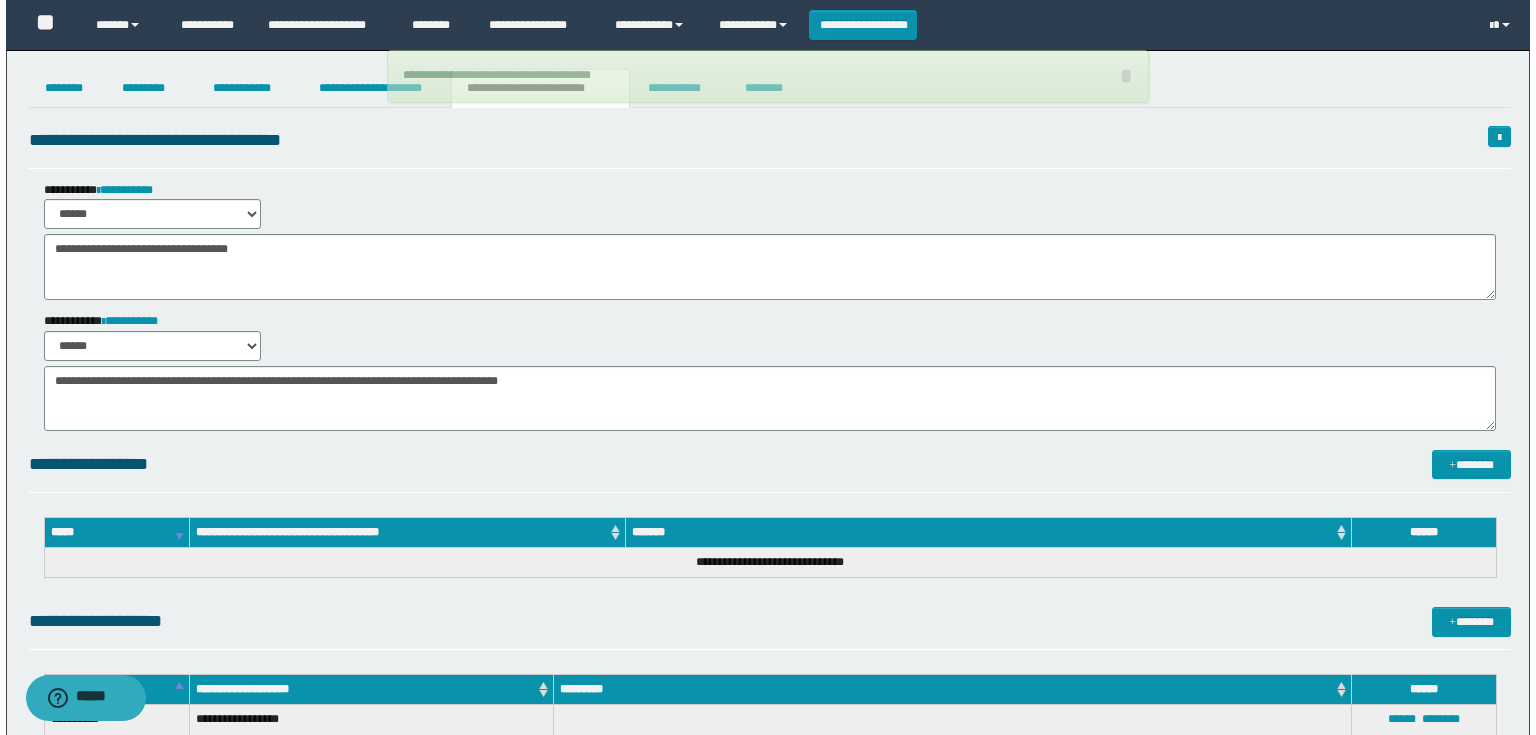 scroll, scrollTop: 0, scrollLeft: 0, axis: both 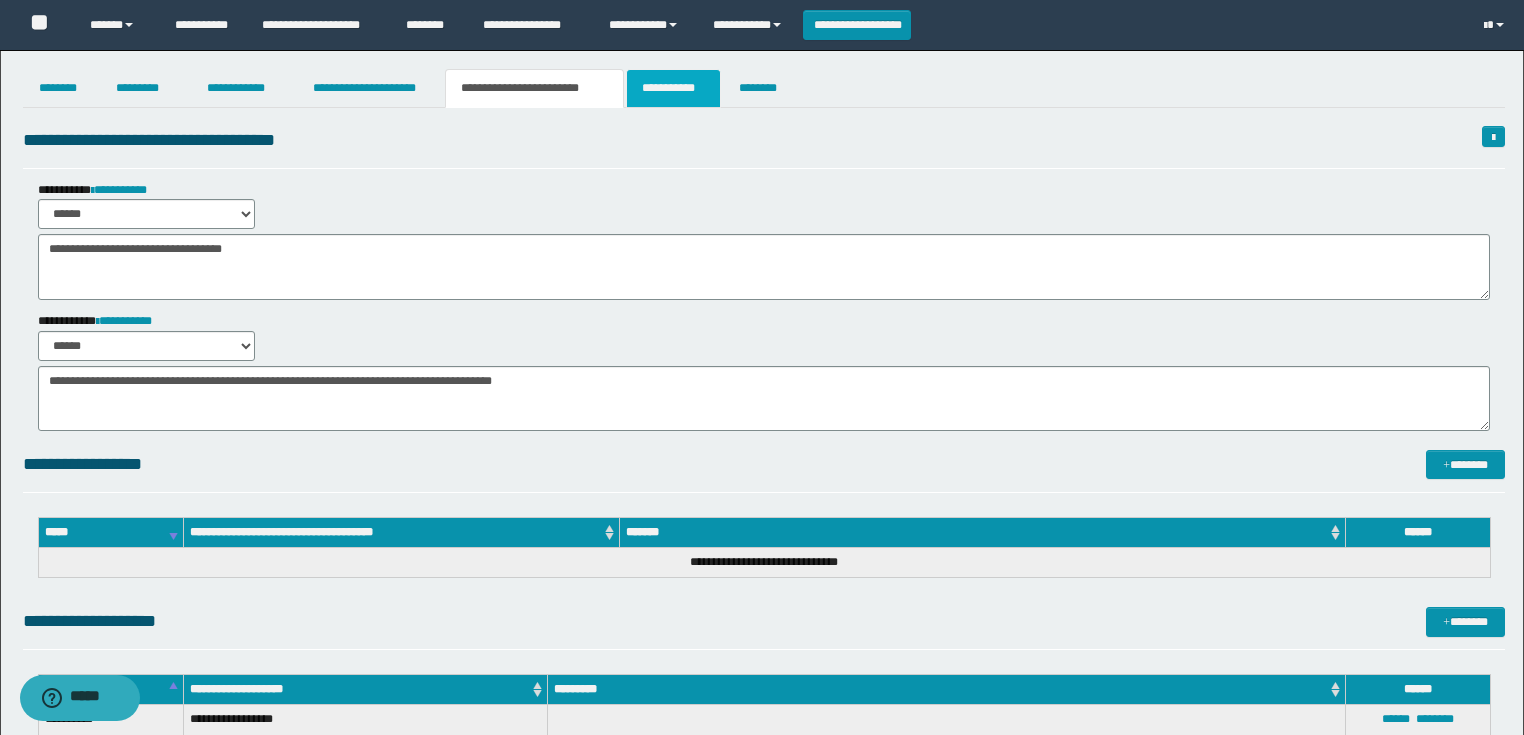 click on "**********" at bounding box center [673, 88] 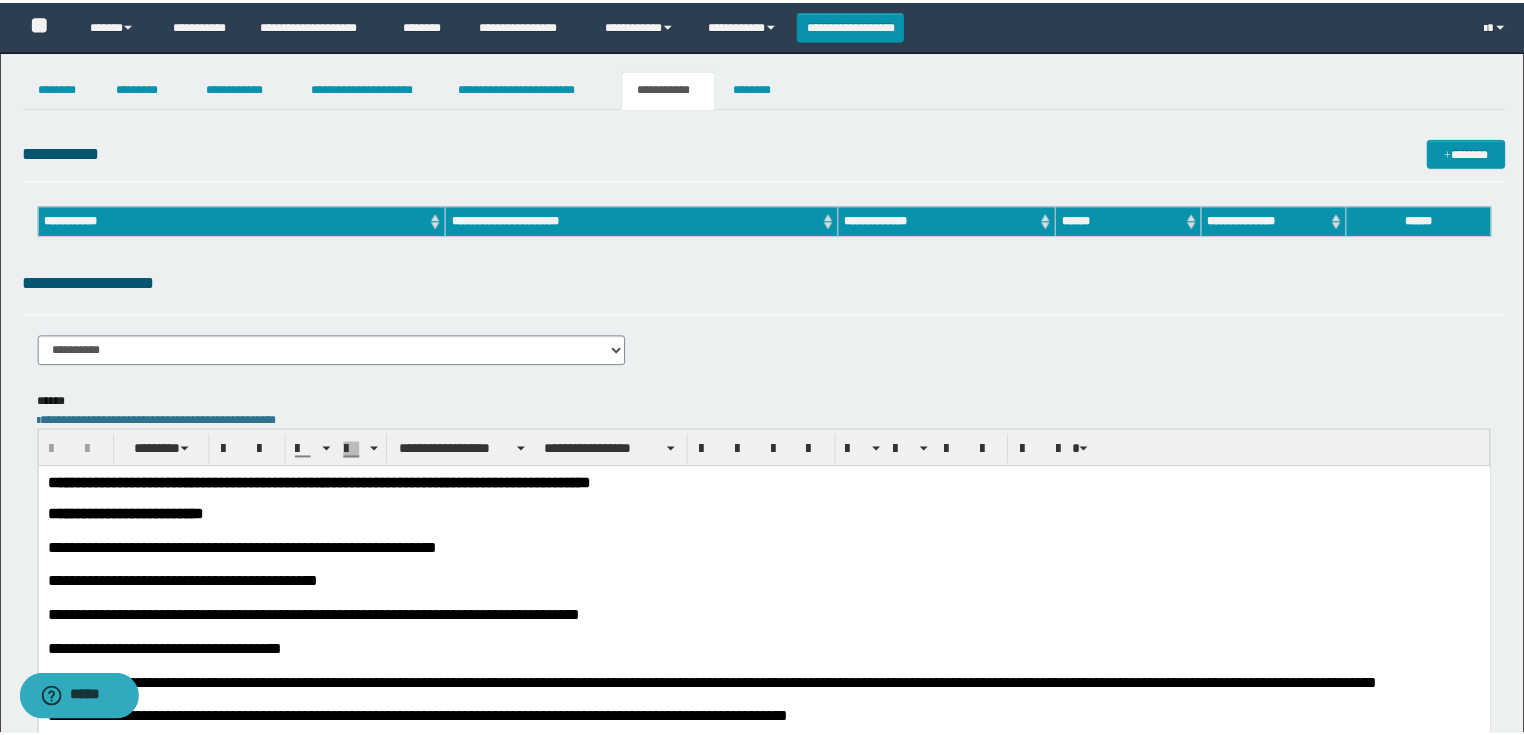 scroll, scrollTop: 0, scrollLeft: 0, axis: both 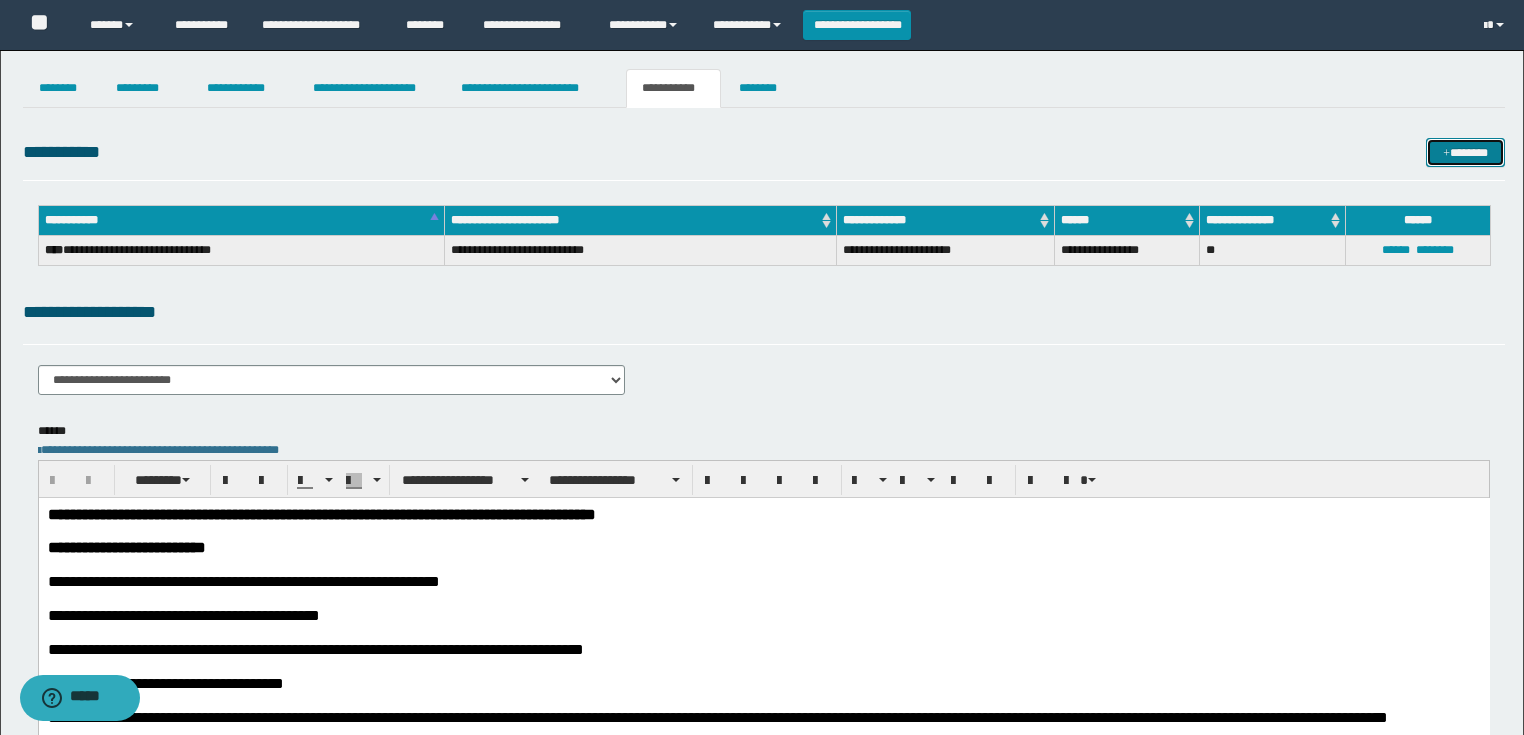 click on "*******" at bounding box center [1465, 153] 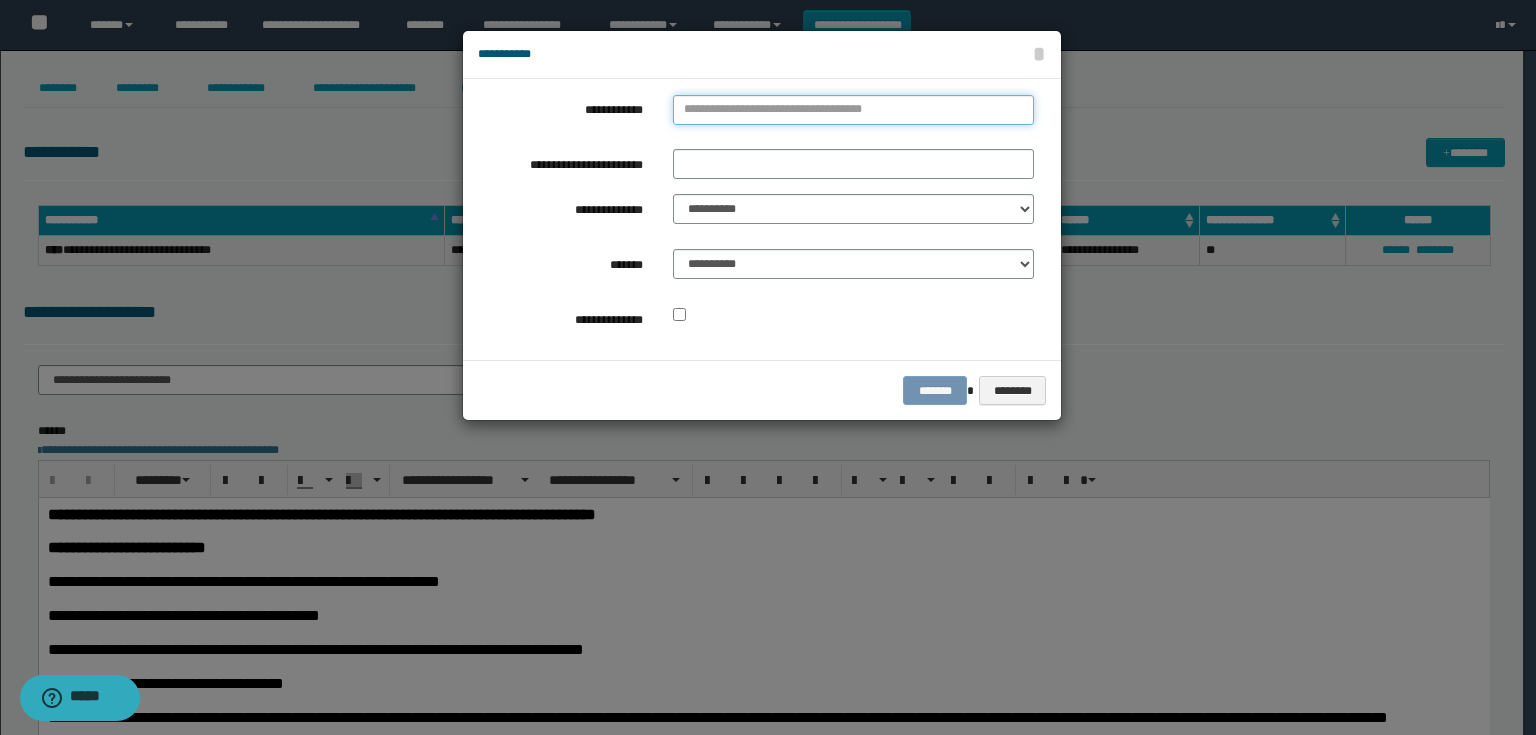 click on "**********" at bounding box center [853, 110] 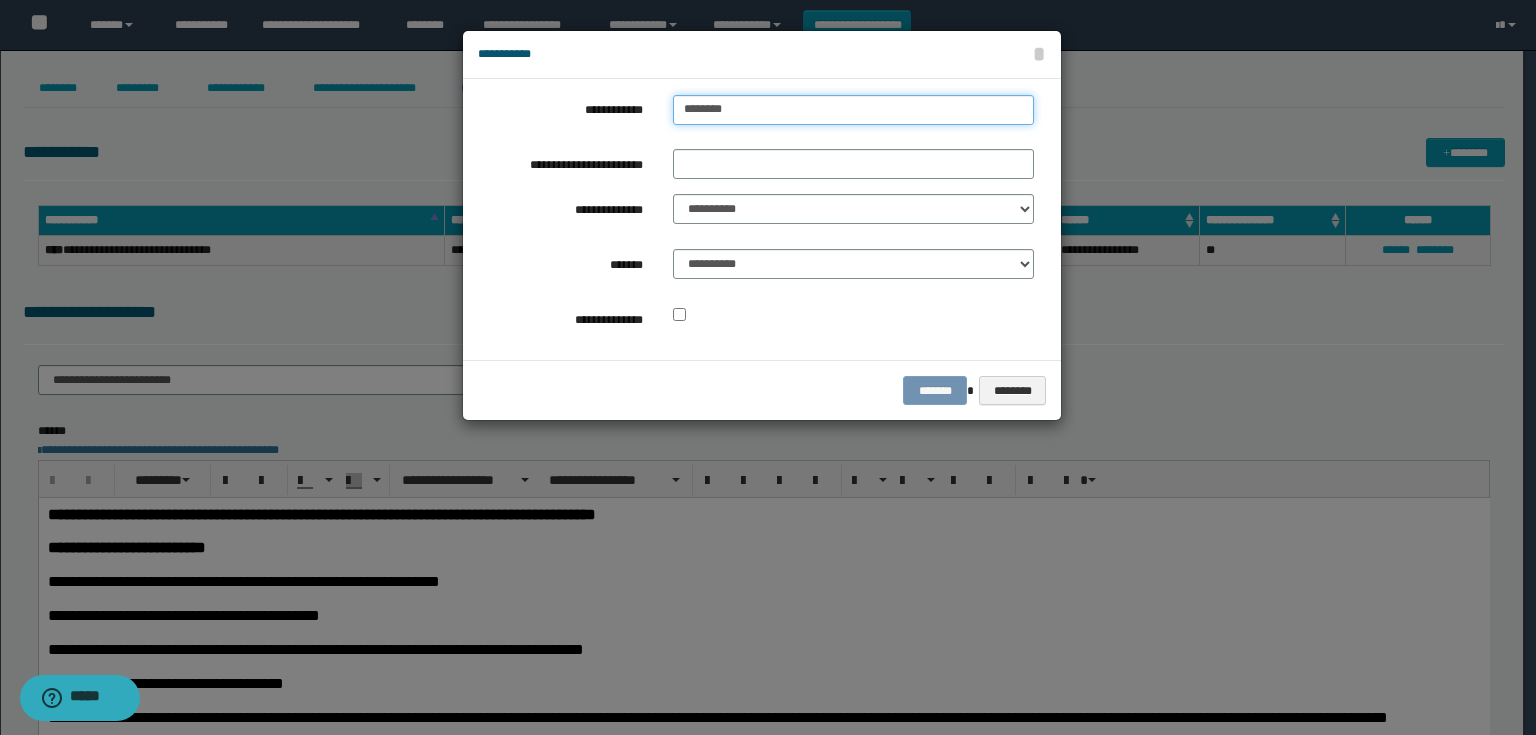 type on "*********" 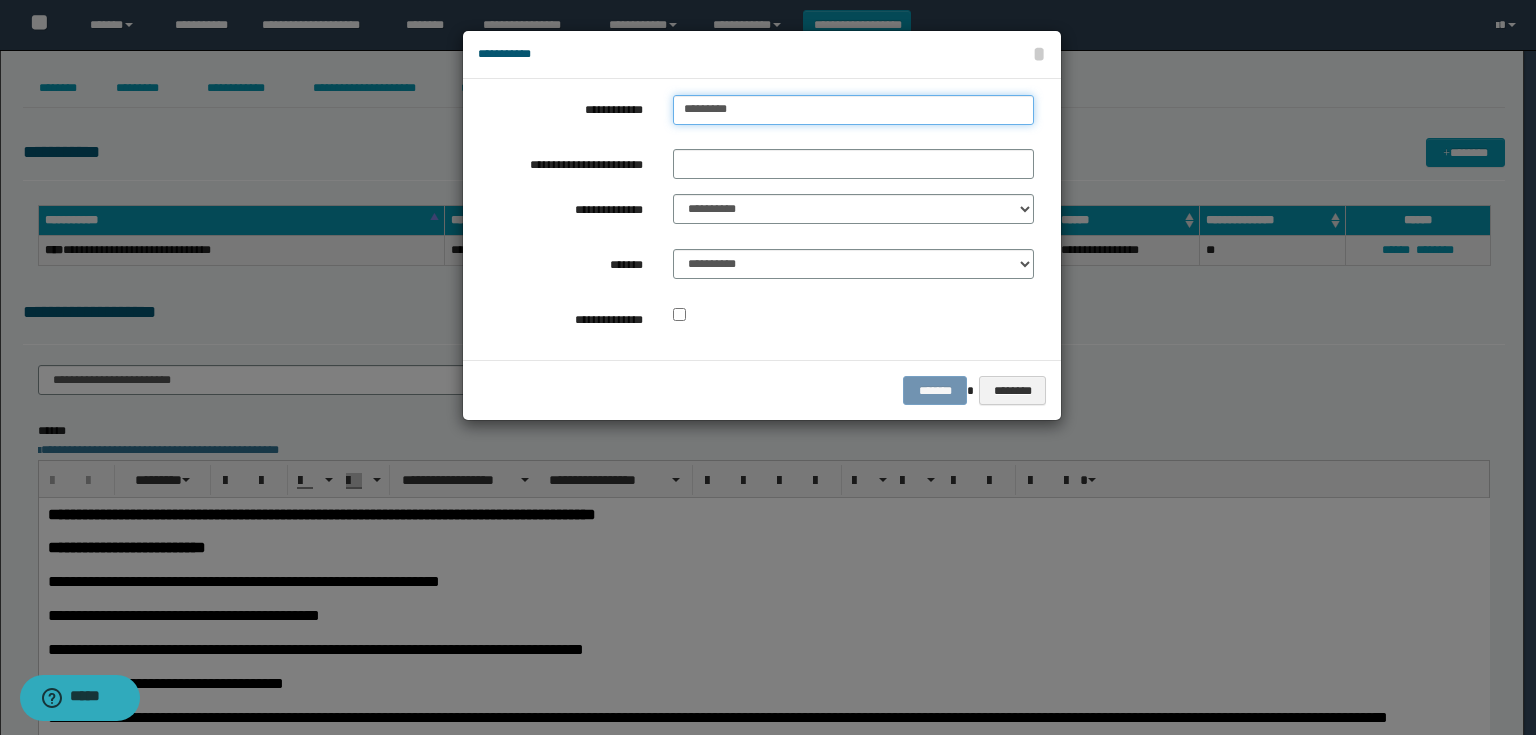 type on "*********" 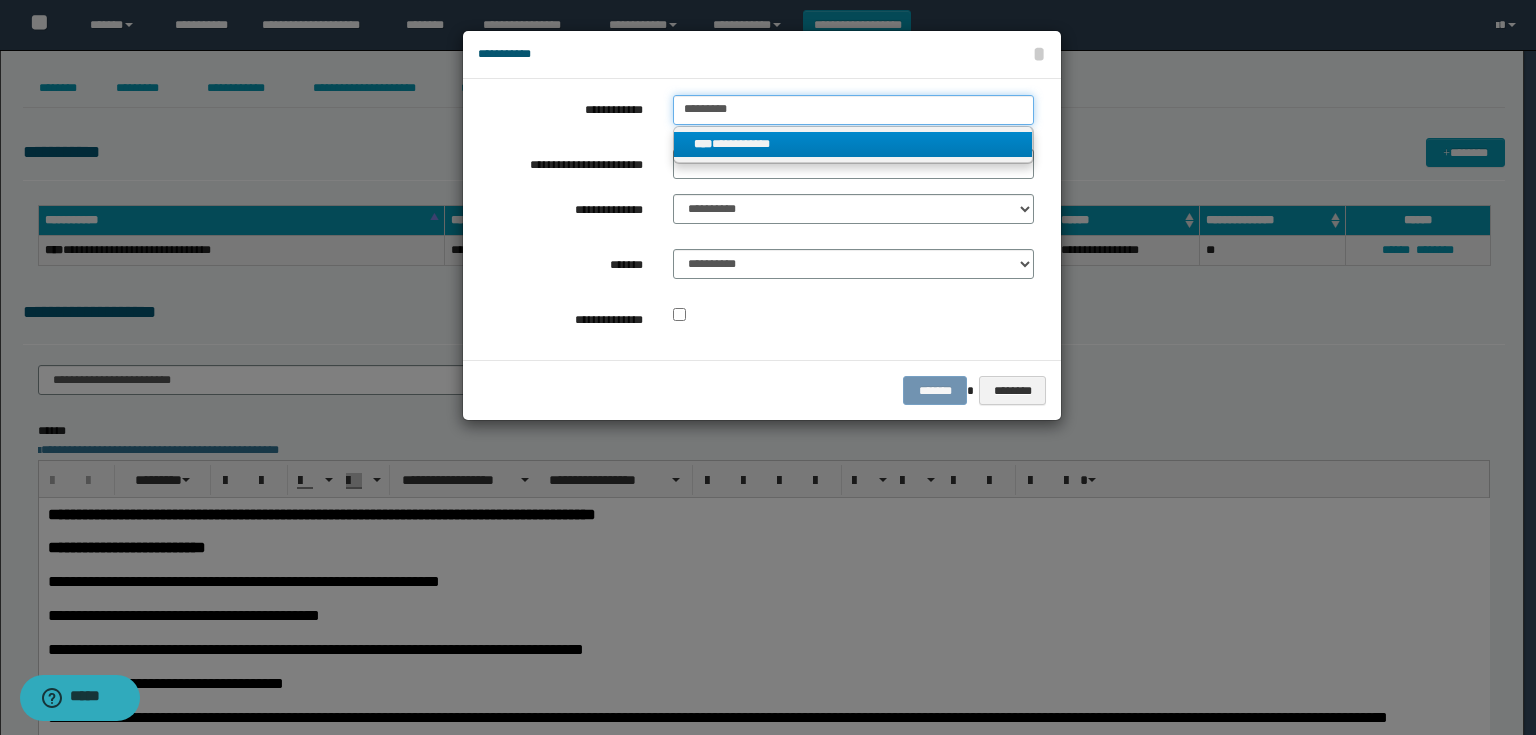 type on "*********" 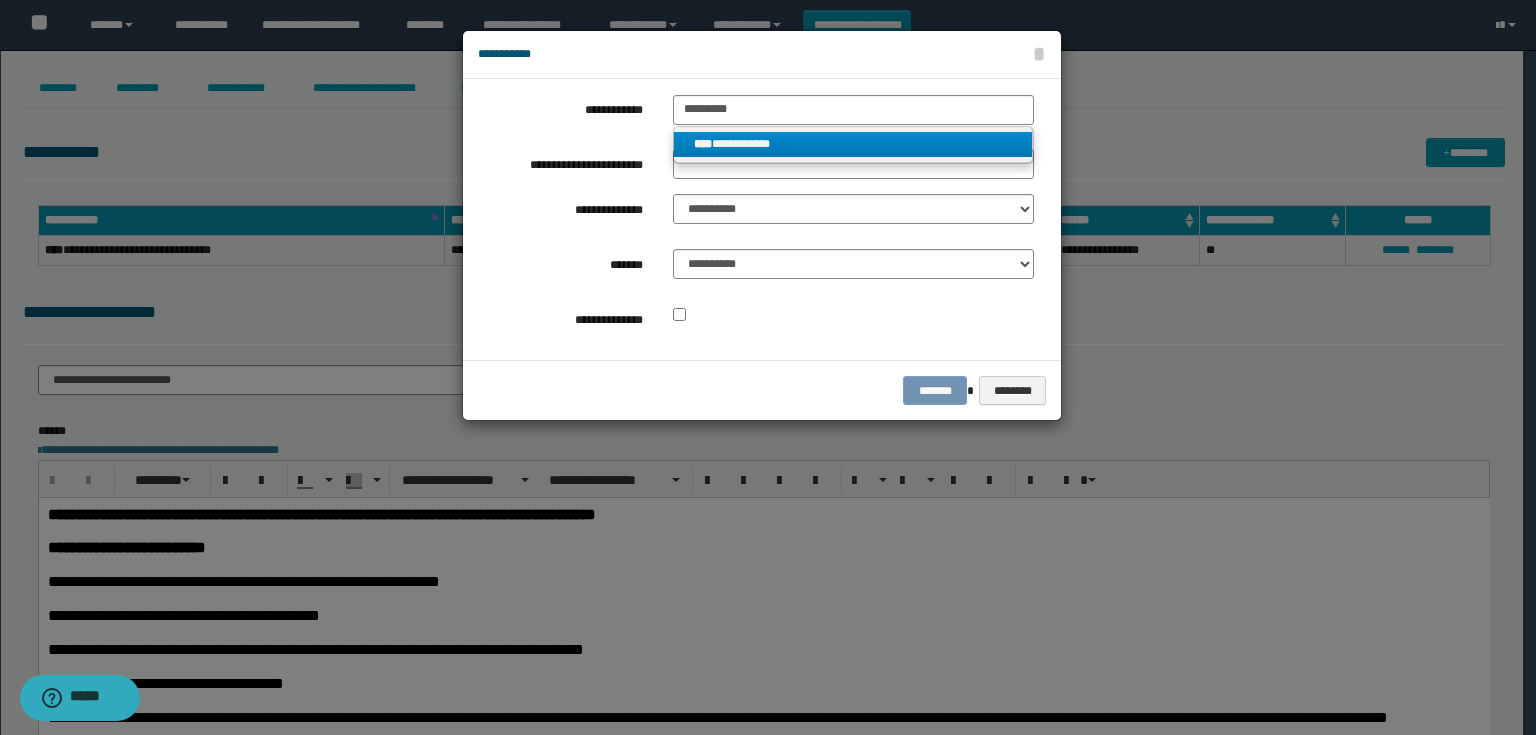 click on "**********" at bounding box center (853, 144) 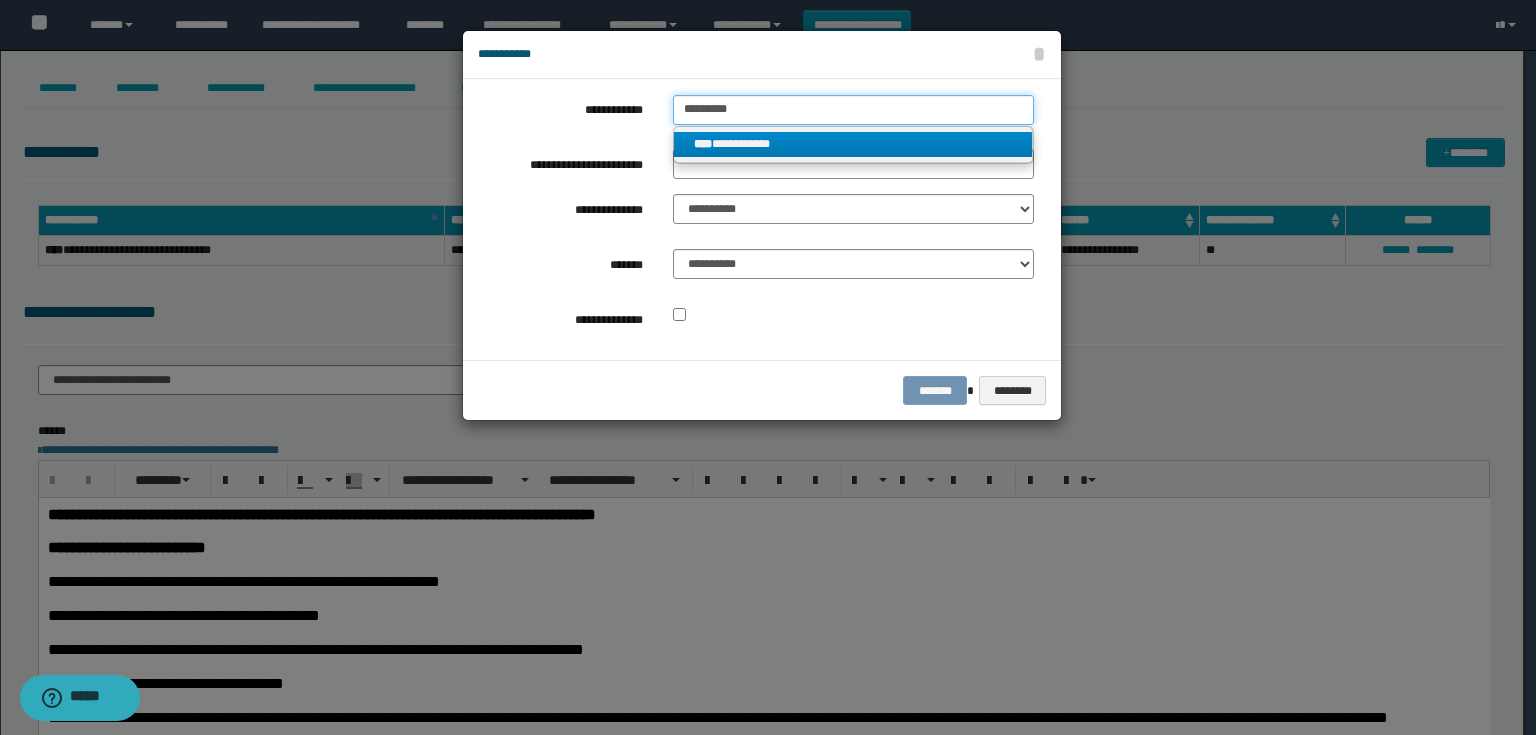 type 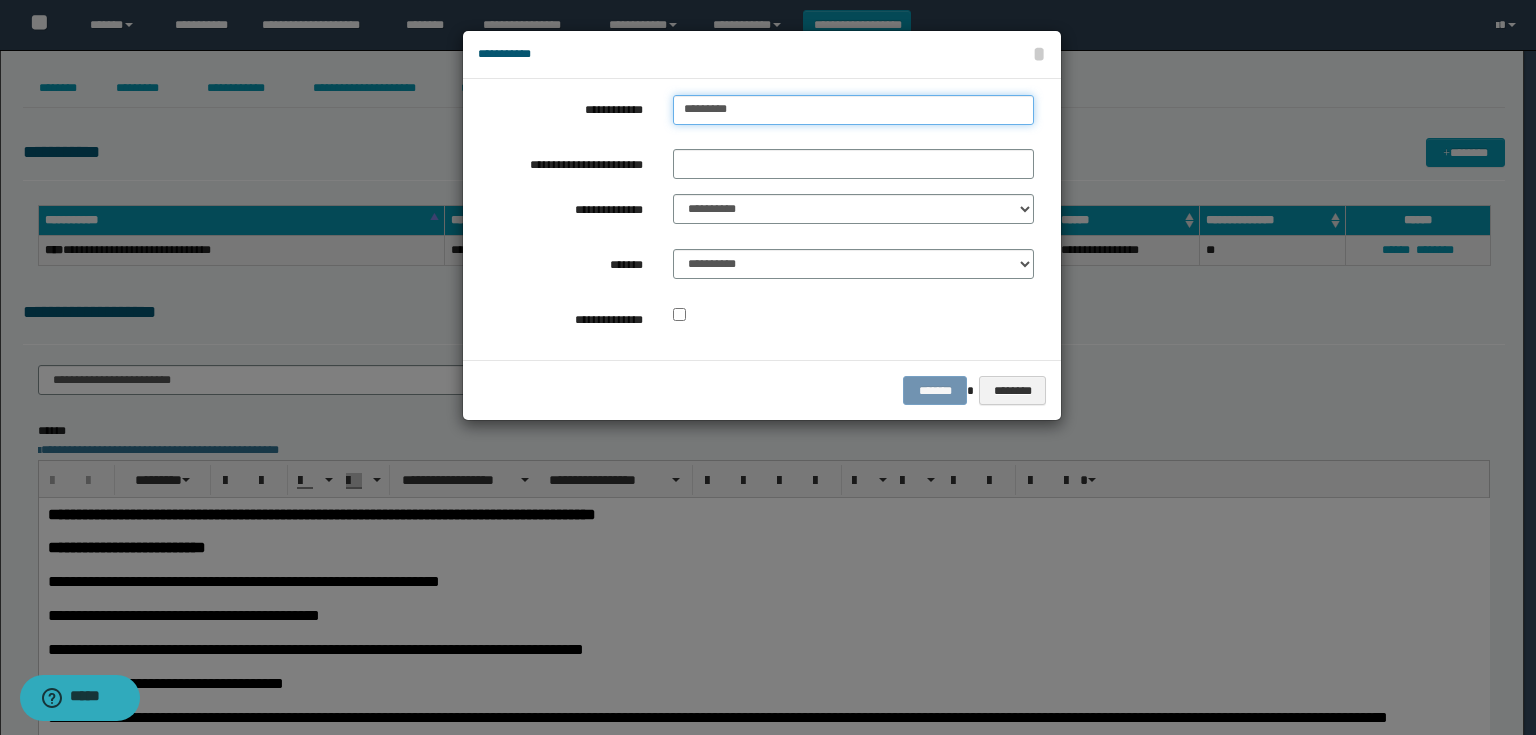 drag, startPoint x: 799, startPoint y: 113, endPoint x: 596, endPoint y: 140, distance: 204.78769 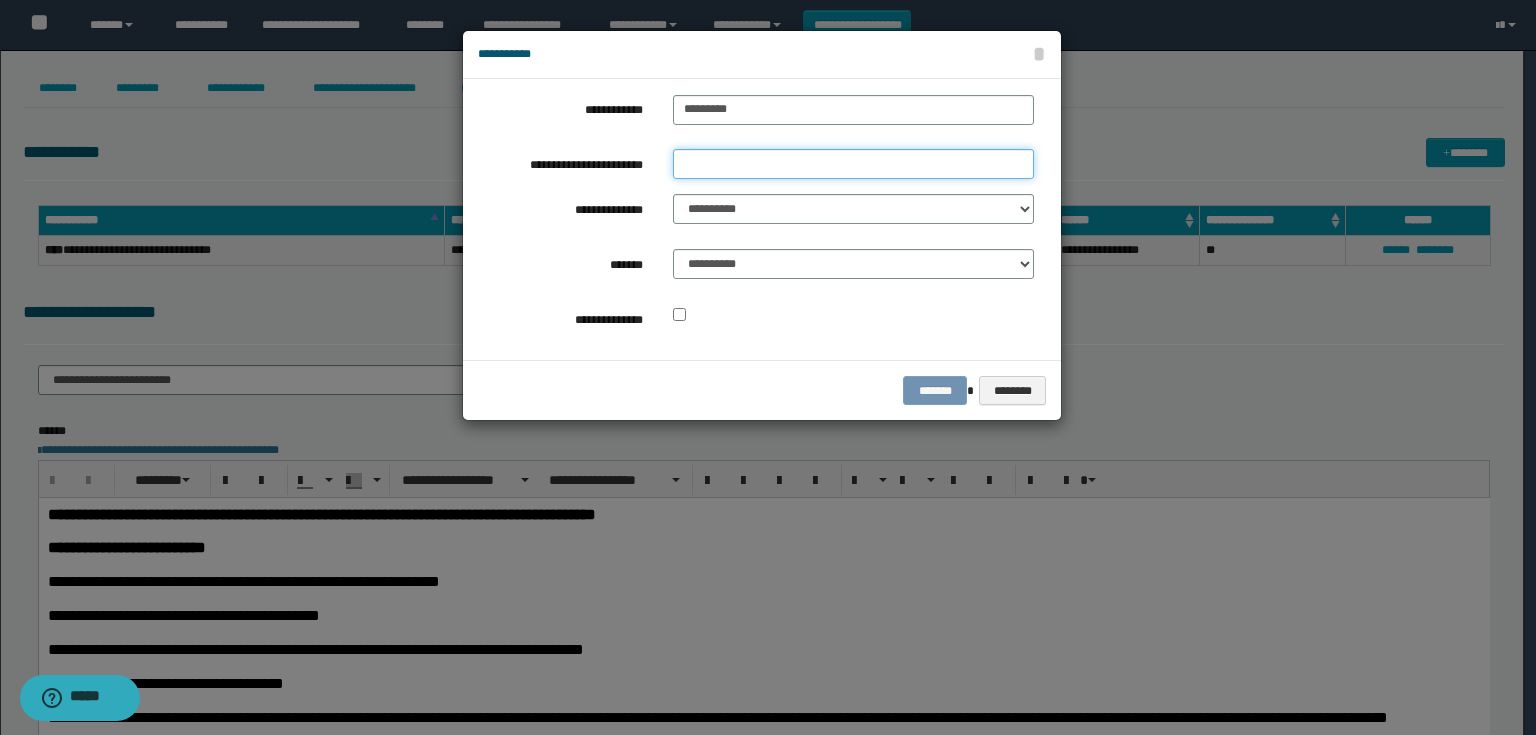 click on "**********" at bounding box center (853, 164) 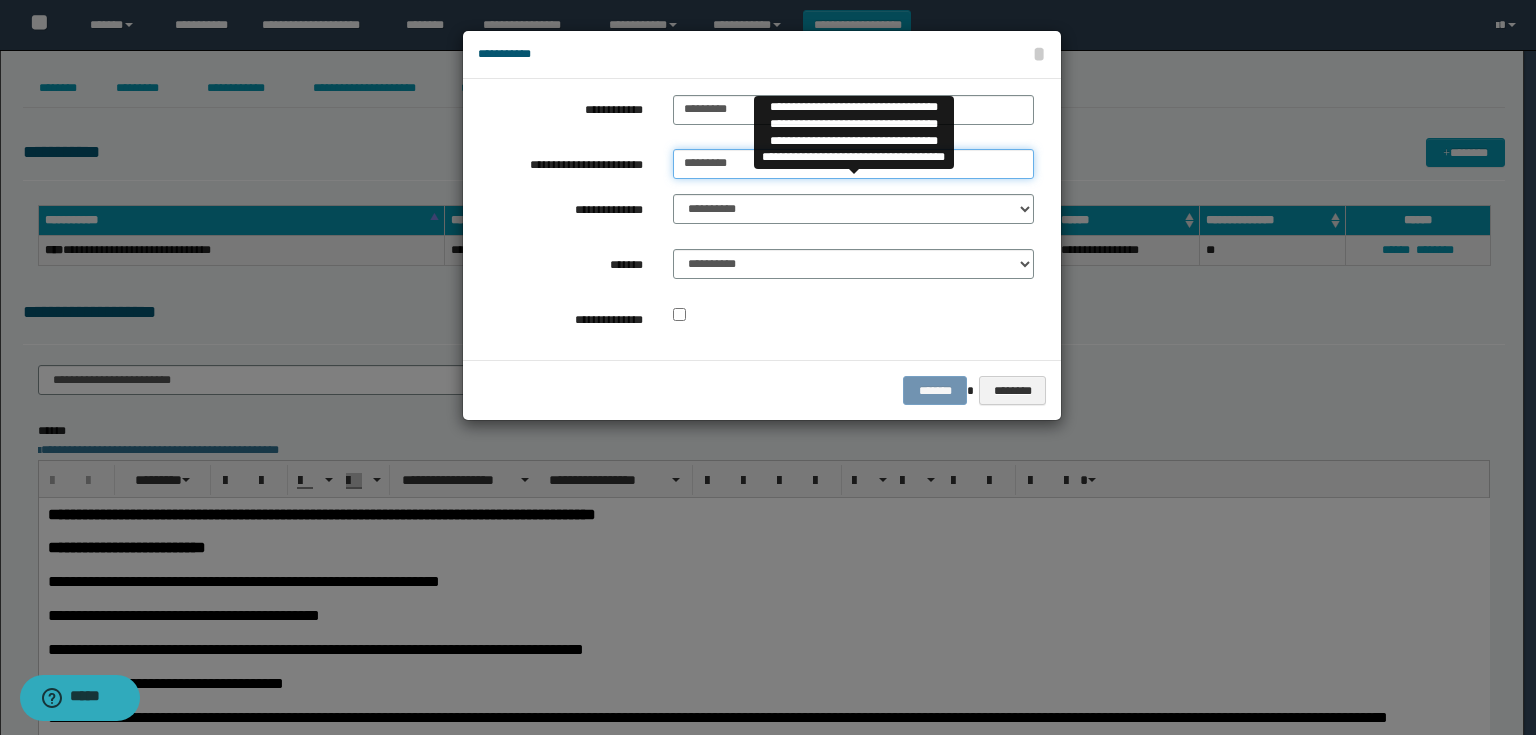 type on "*********" 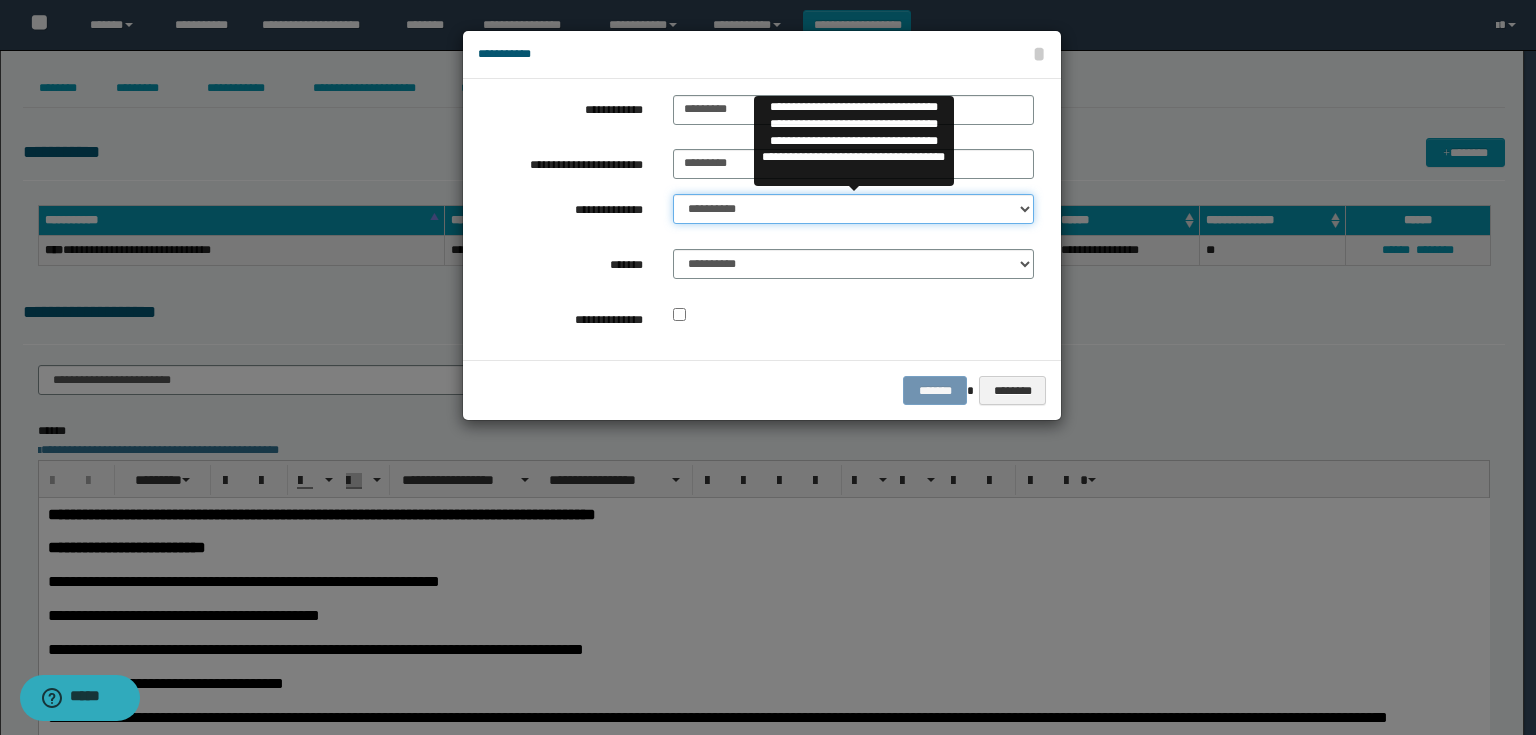 drag, startPoint x: 716, startPoint y: 210, endPoint x: 720, endPoint y: 223, distance: 13.601471 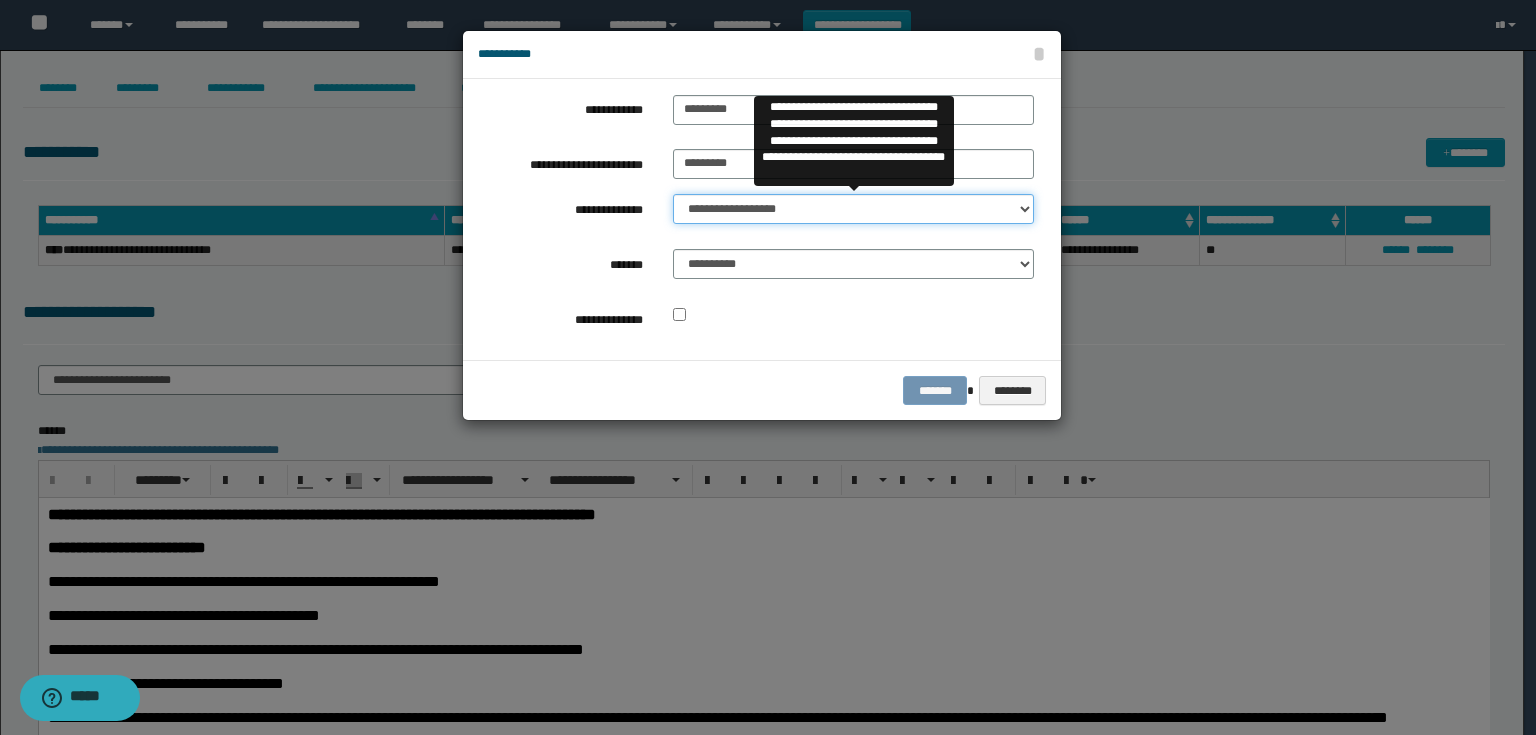 click on "**********" at bounding box center (853, 209) 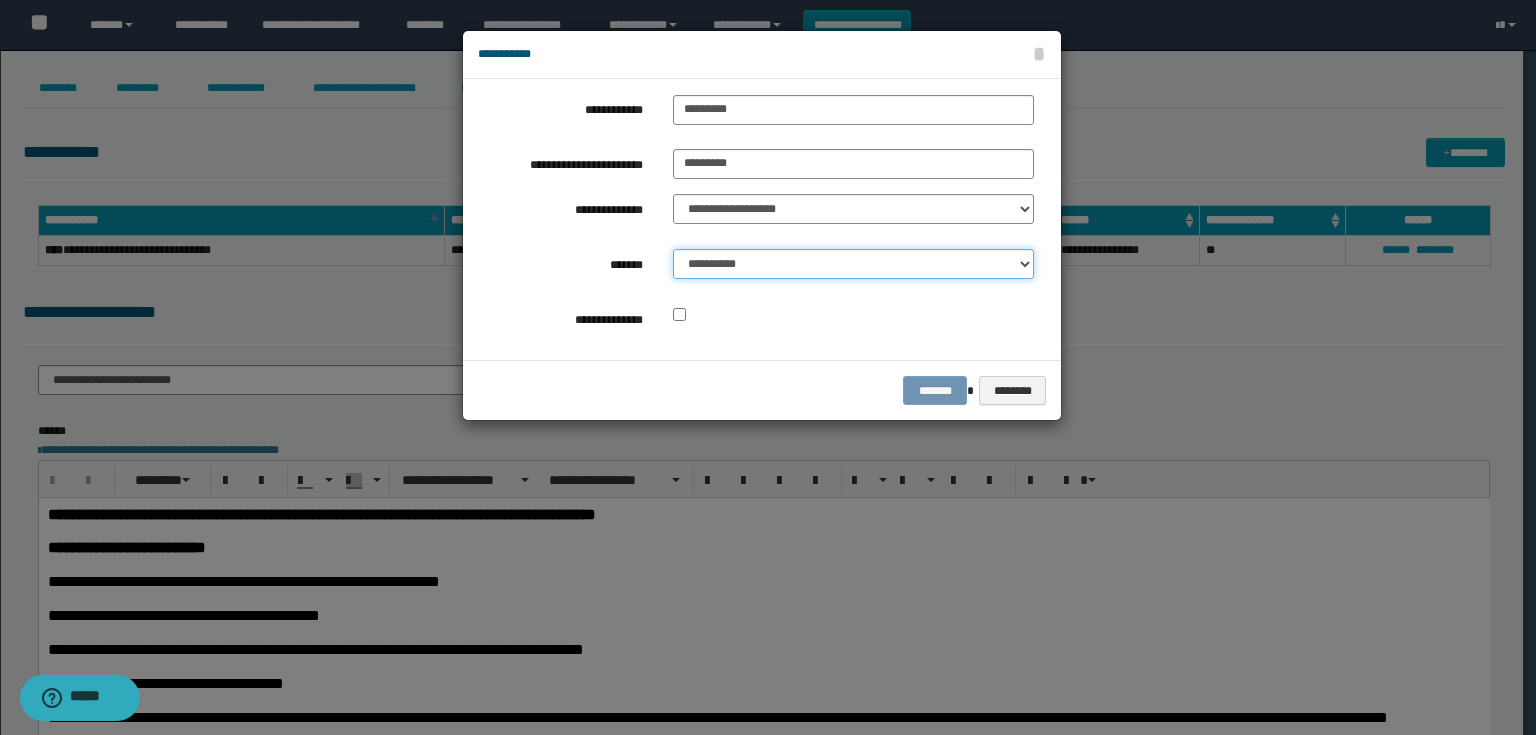 drag, startPoint x: 724, startPoint y: 266, endPoint x: 728, endPoint y: 276, distance: 10.770329 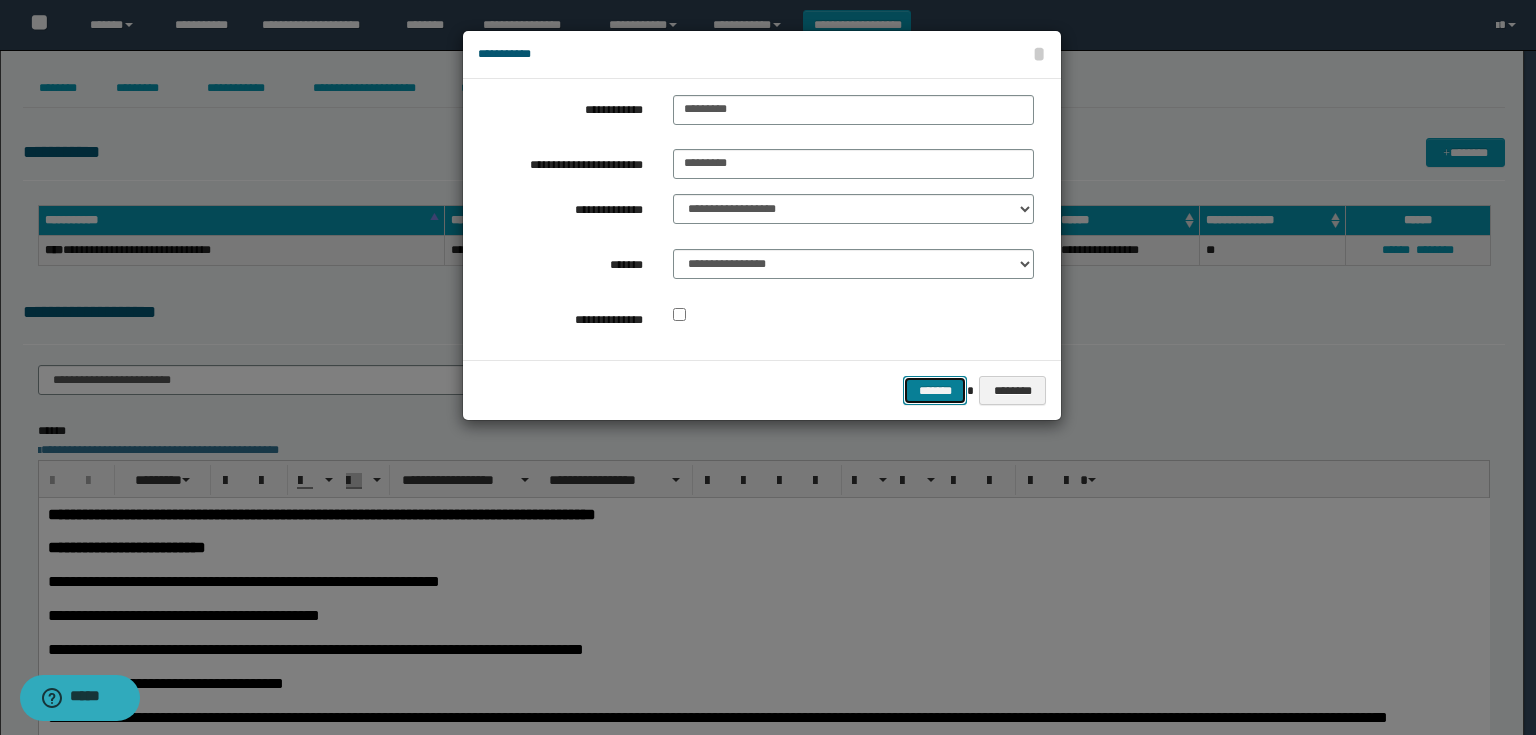 click on "*******" at bounding box center (935, 391) 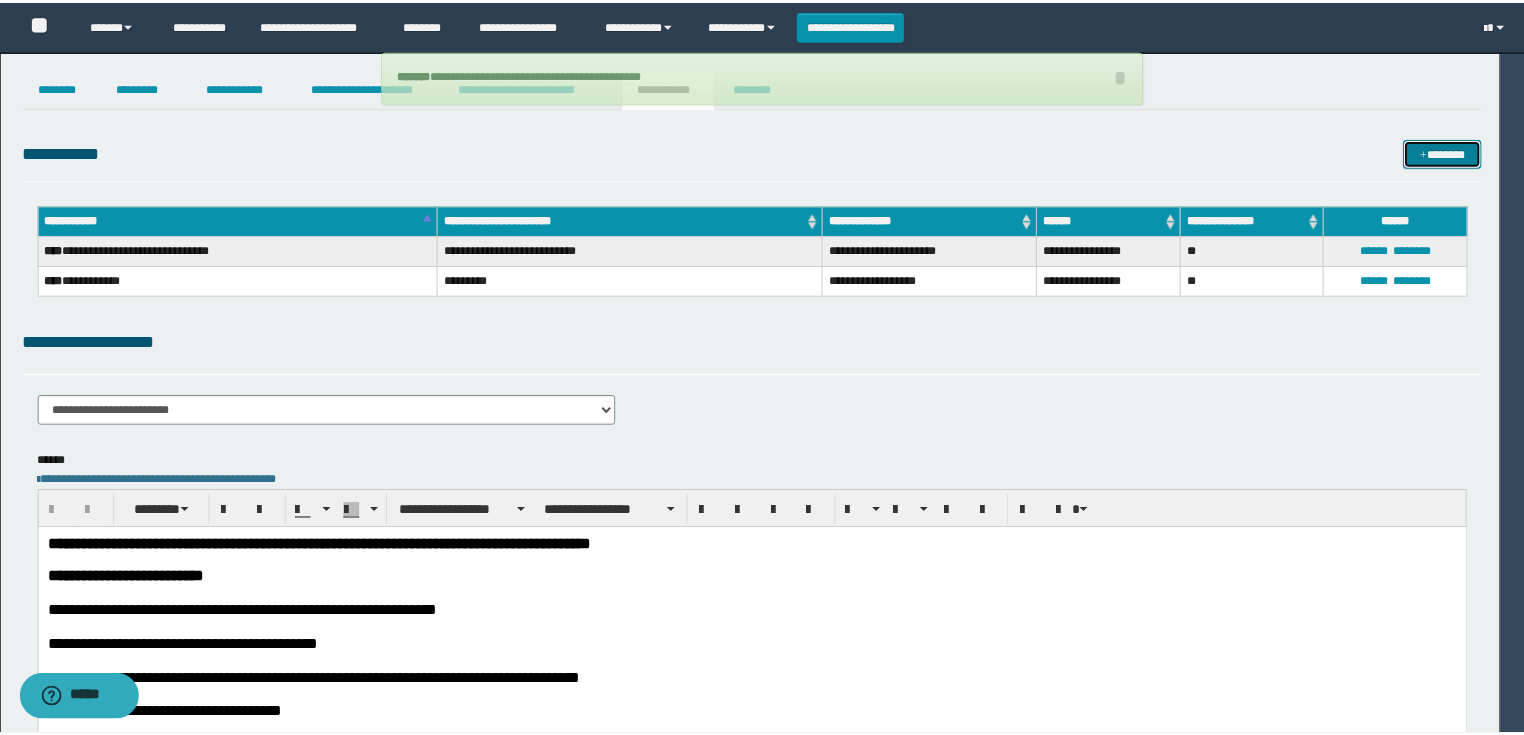 type 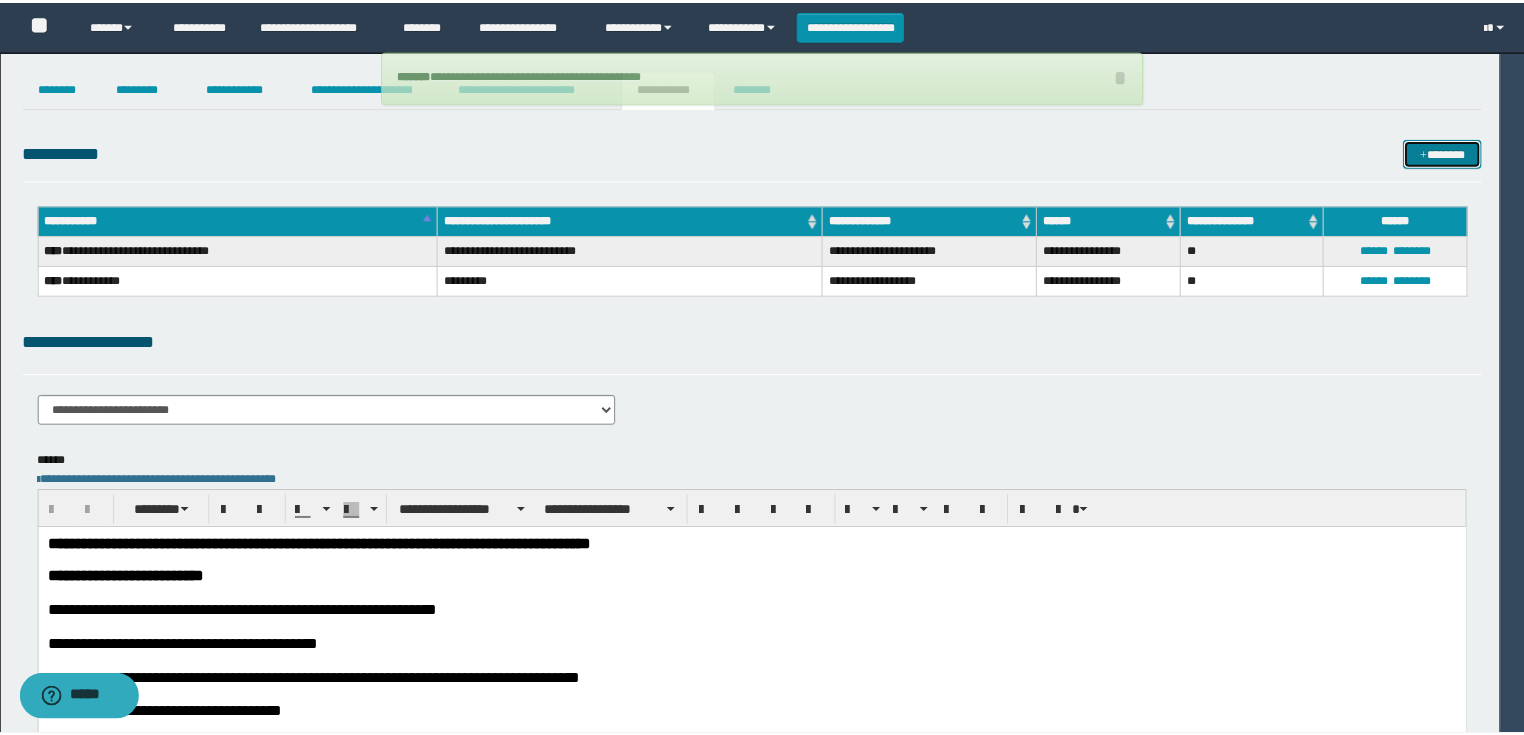 type 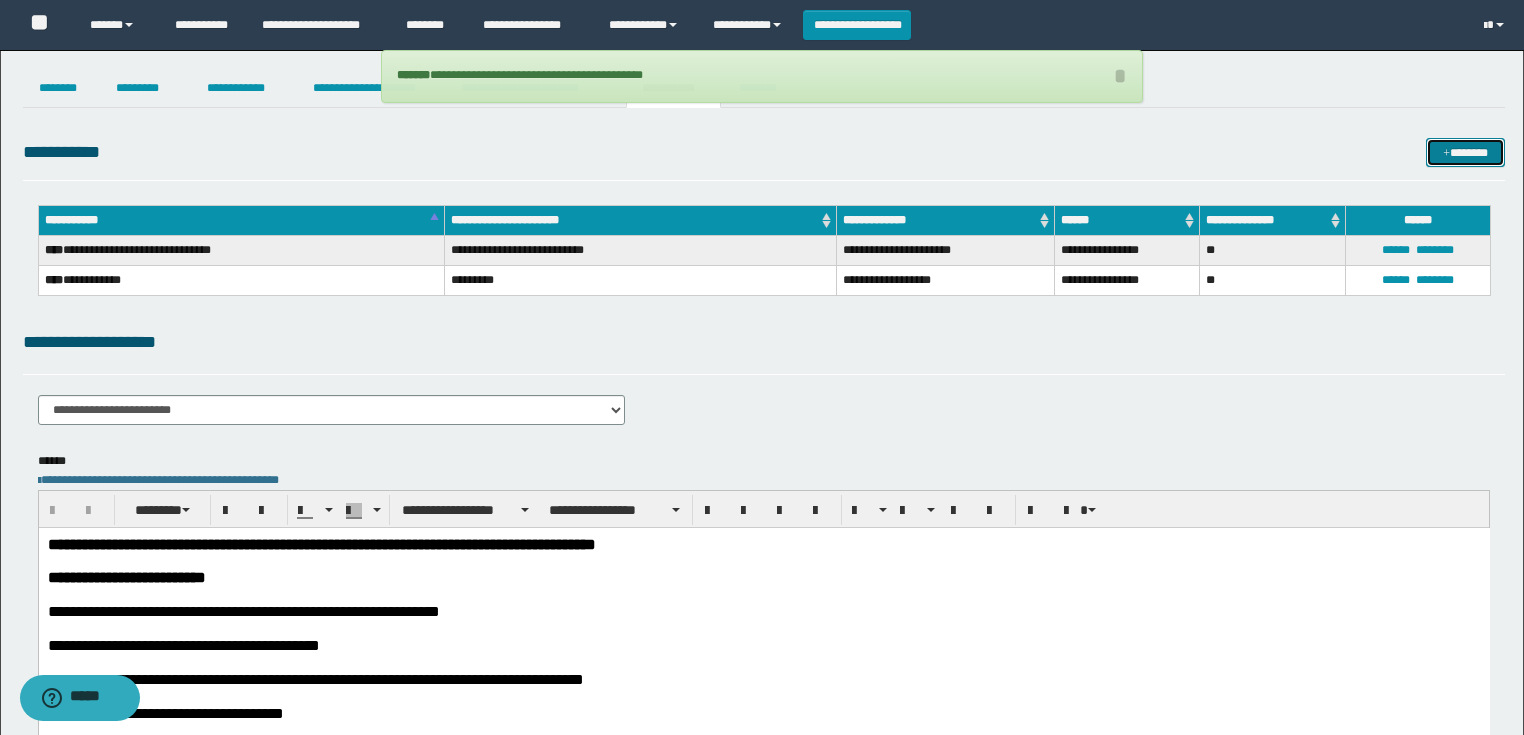 click on "*******" at bounding box center (1465, 153) 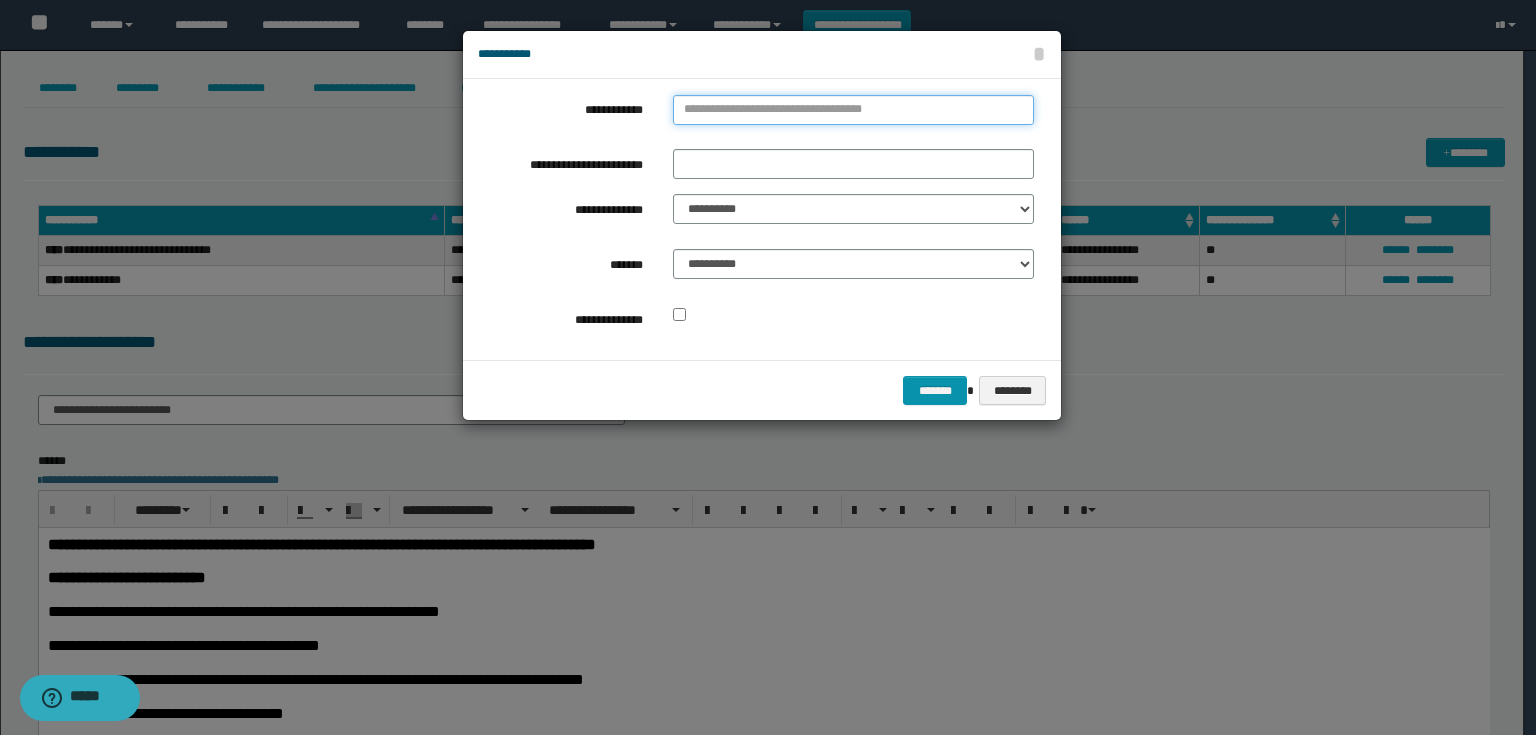 type on "*********" 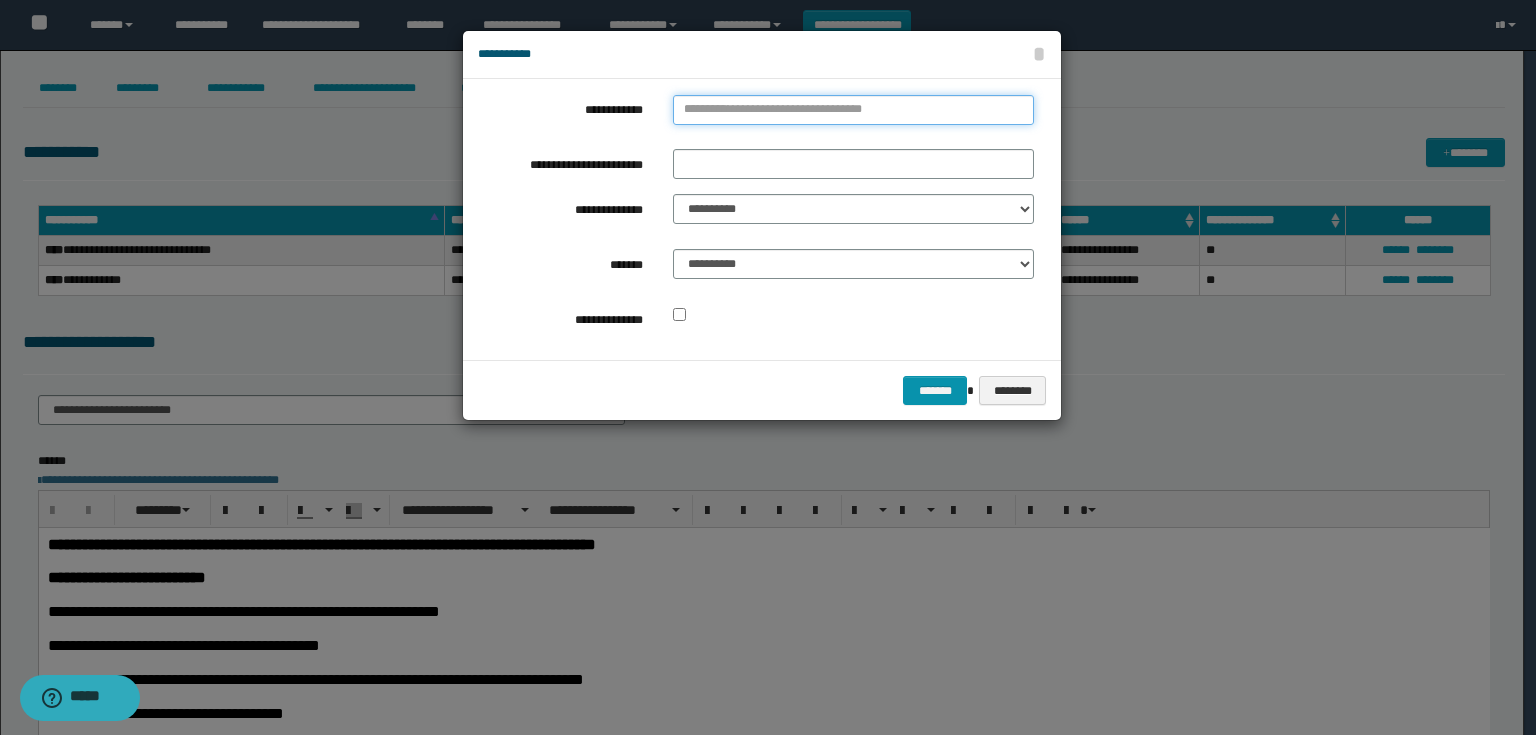 click on "**********" at bounding box center (853, 110) 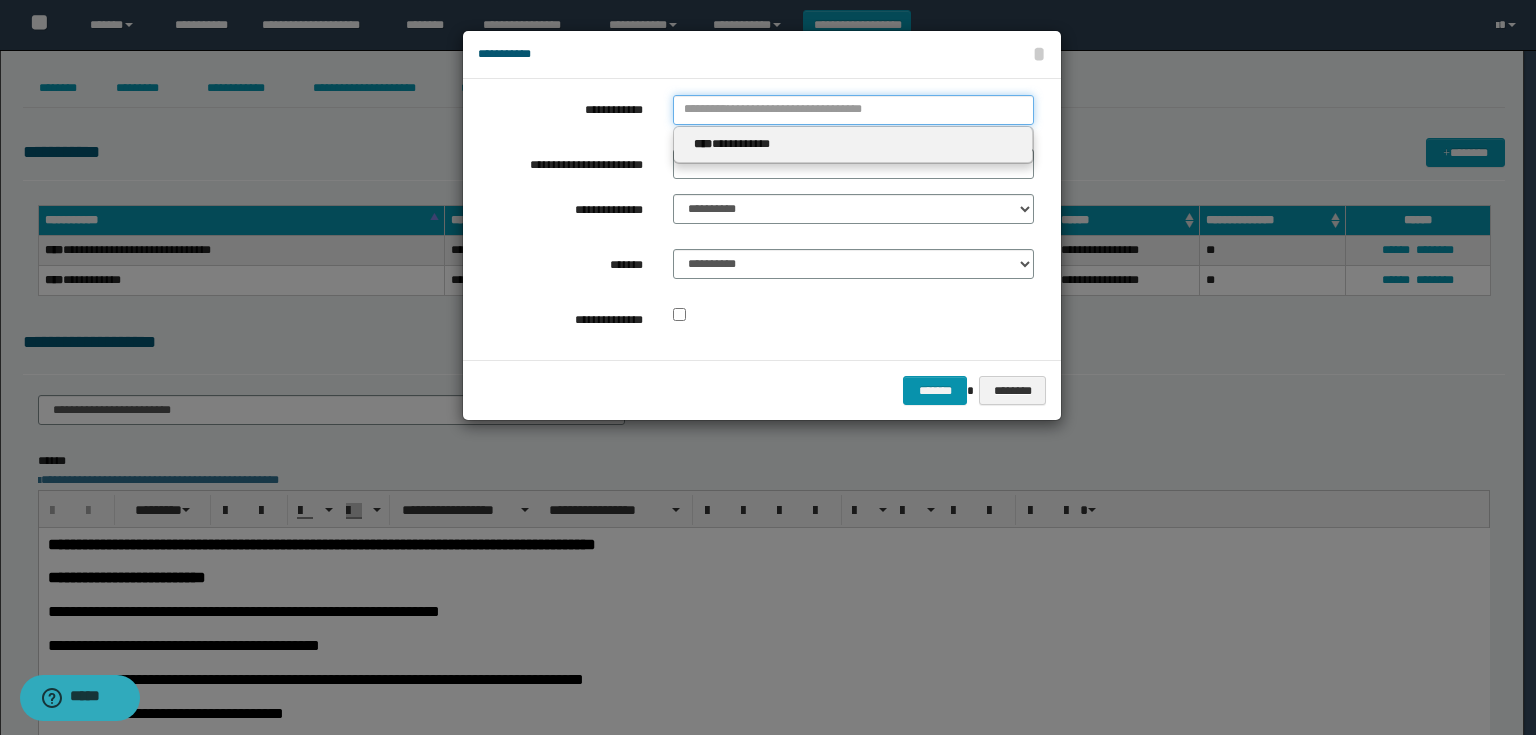 type 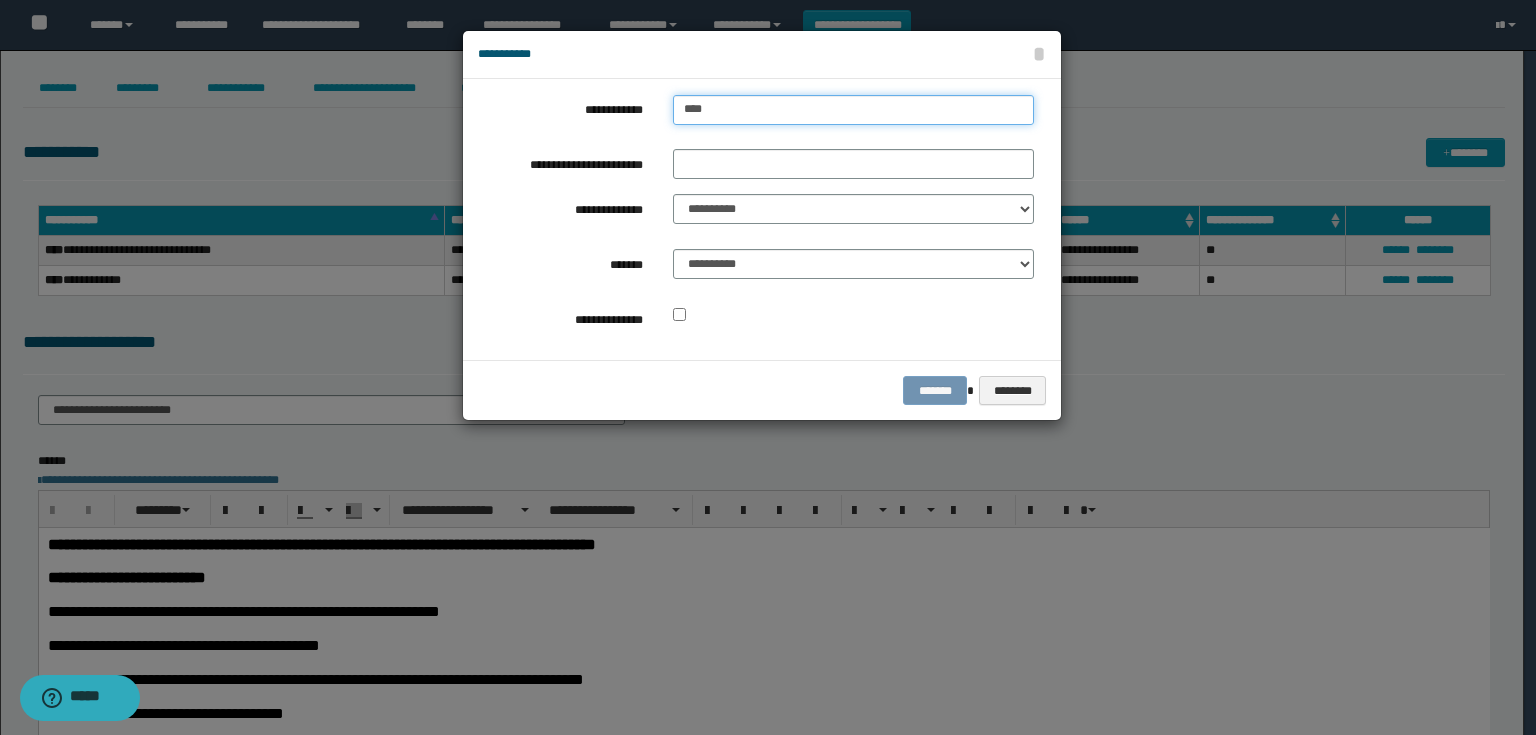 type on "*****" 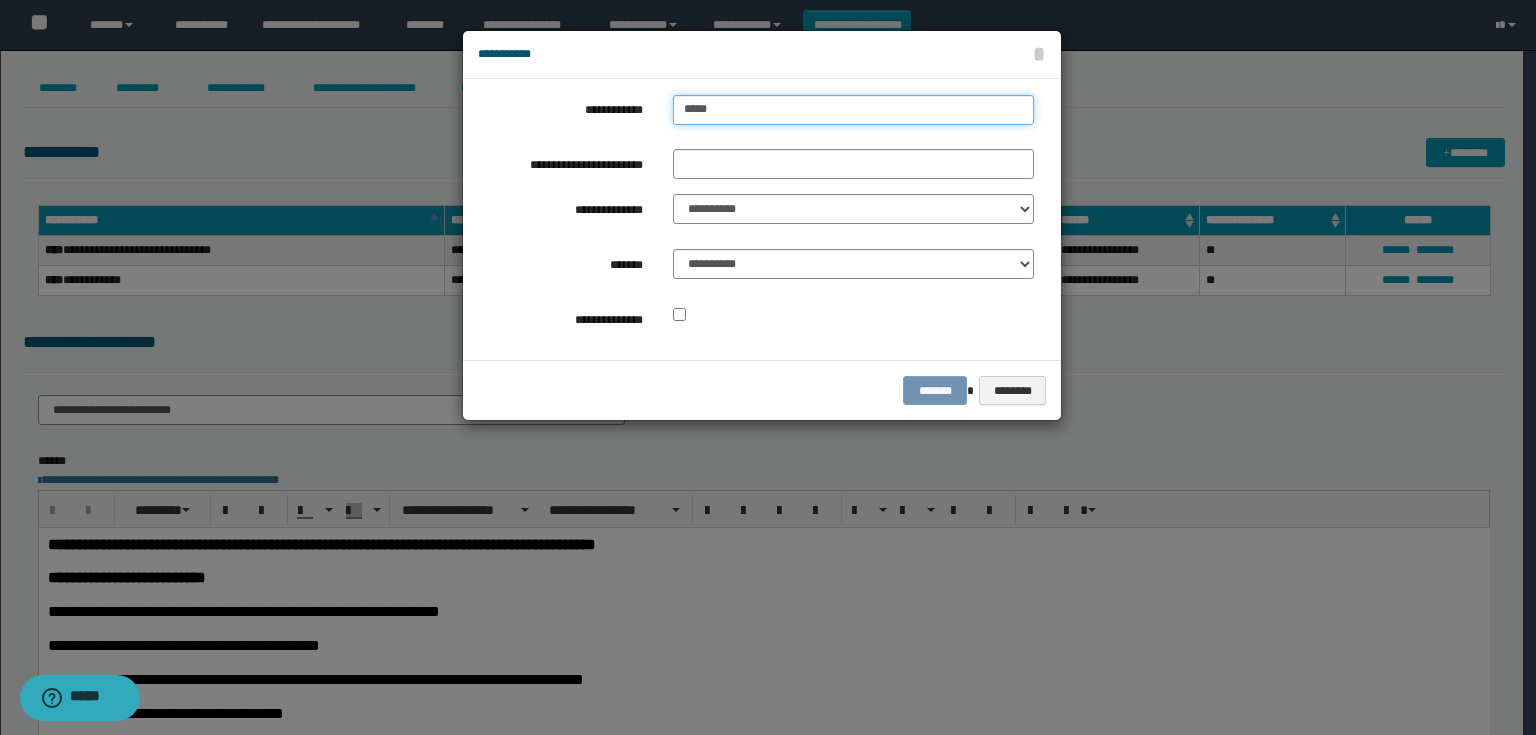 type on "**********" 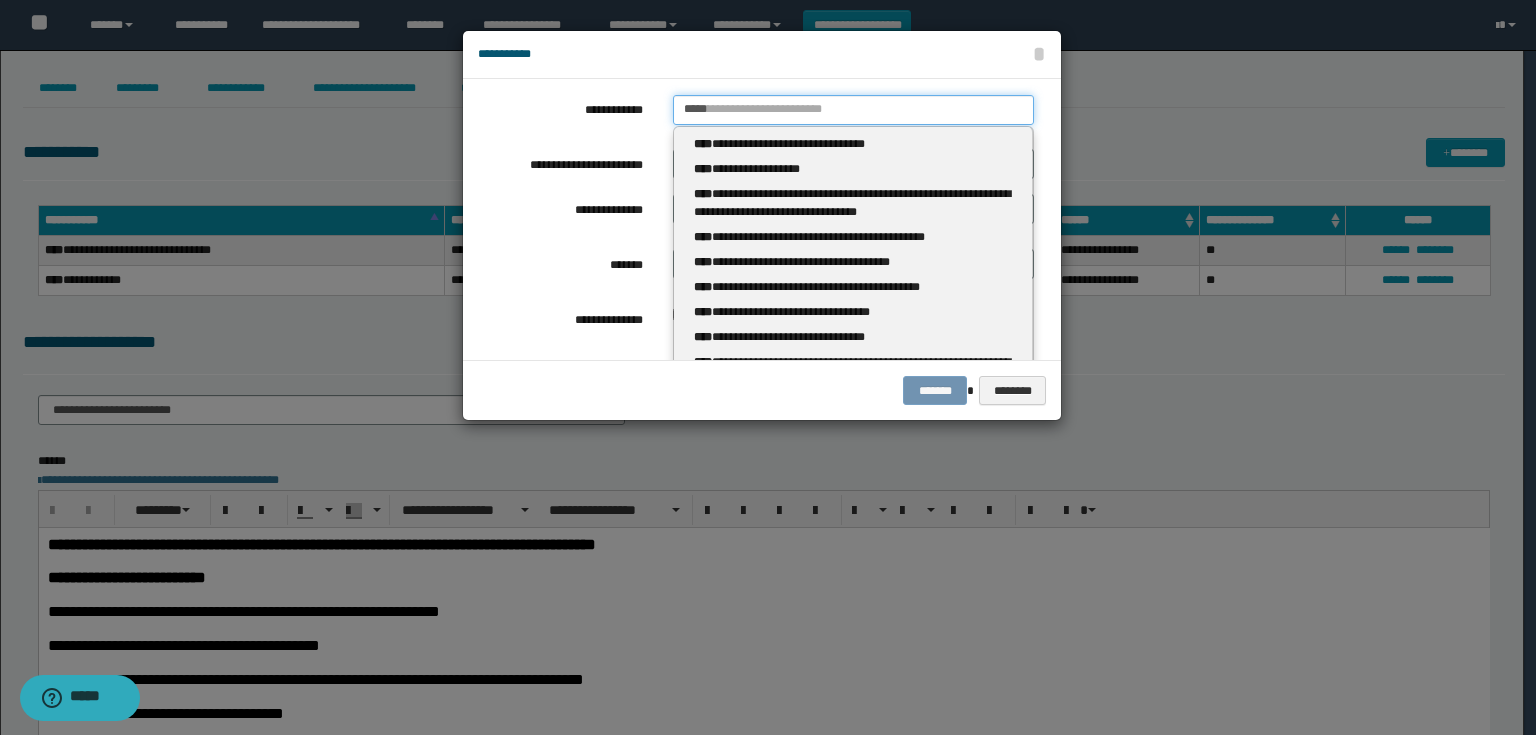 type 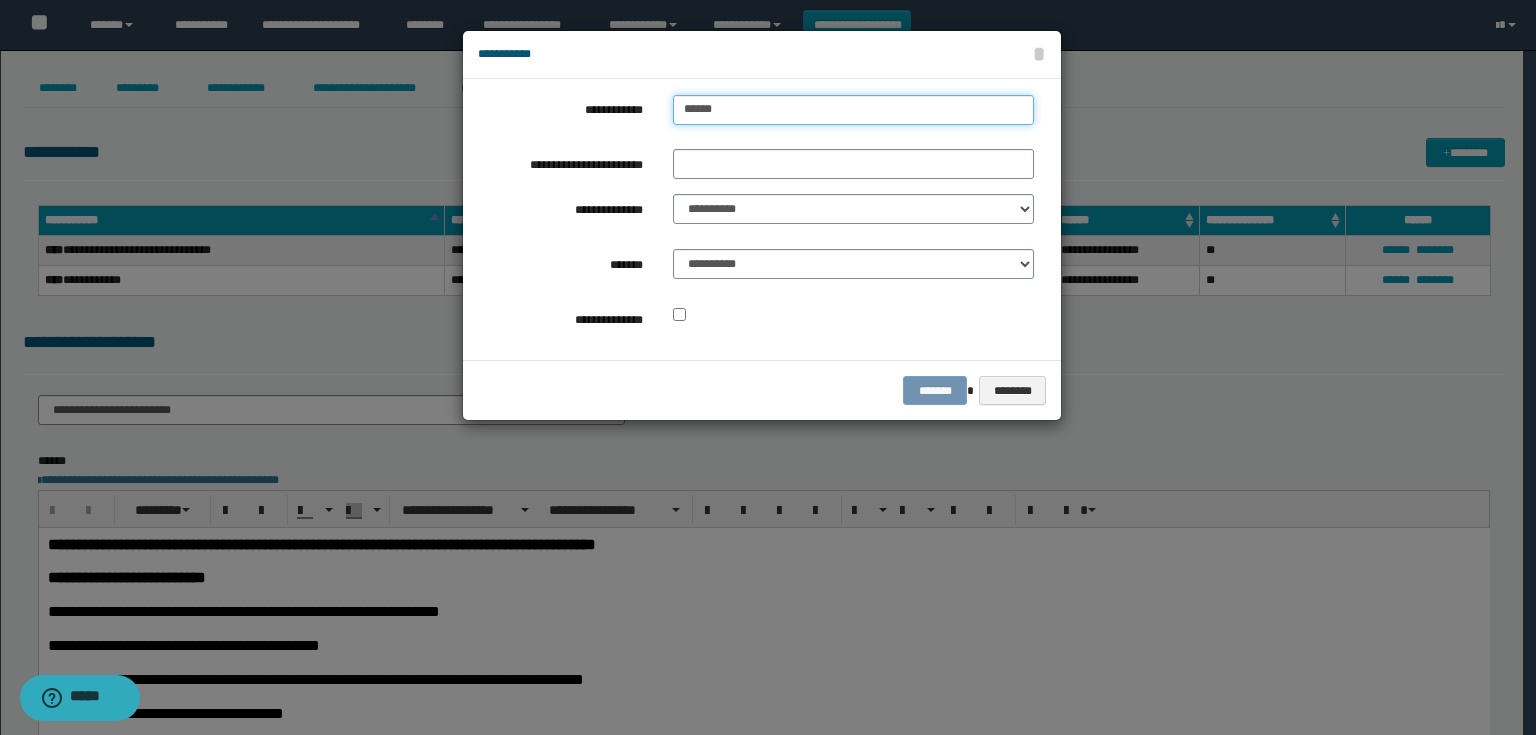 type on "**********" 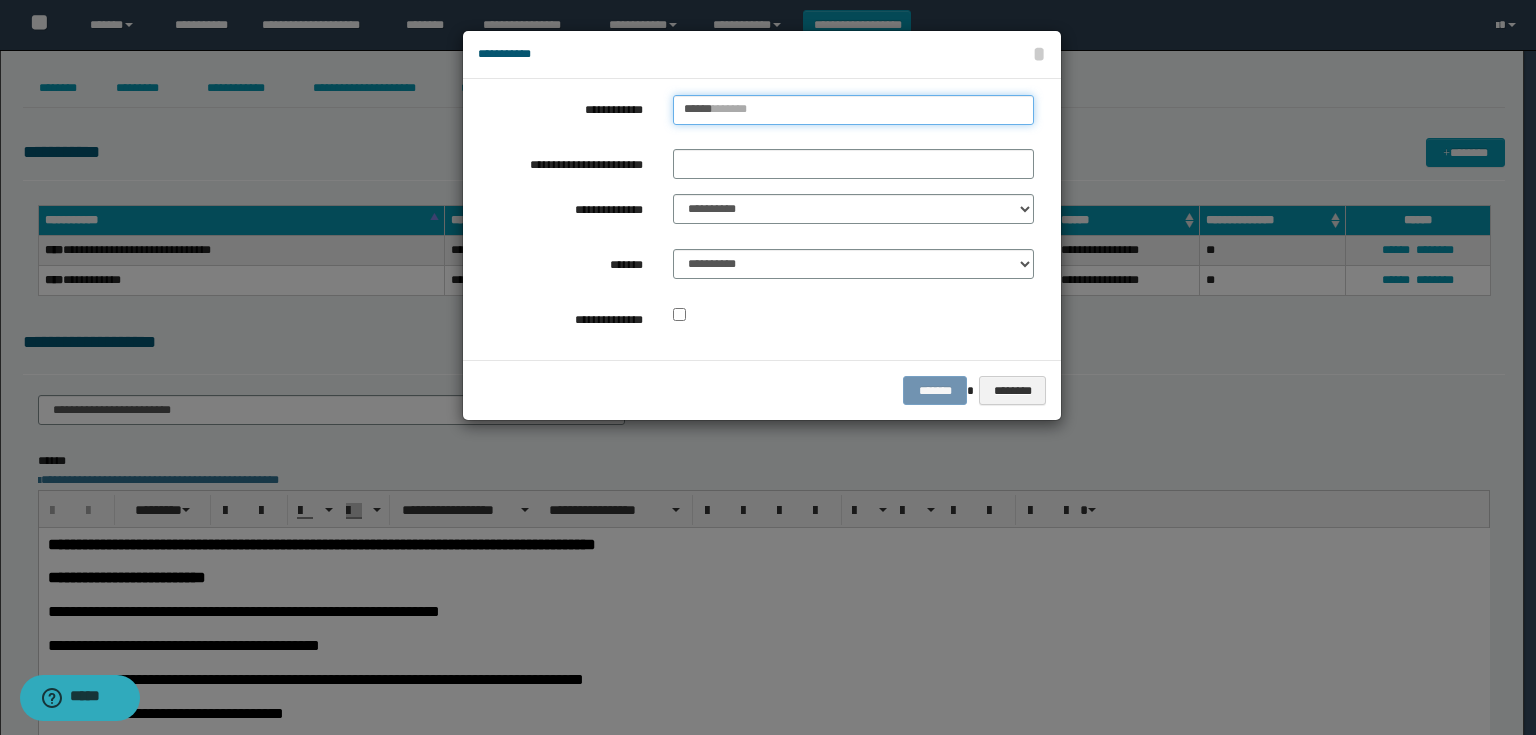 type 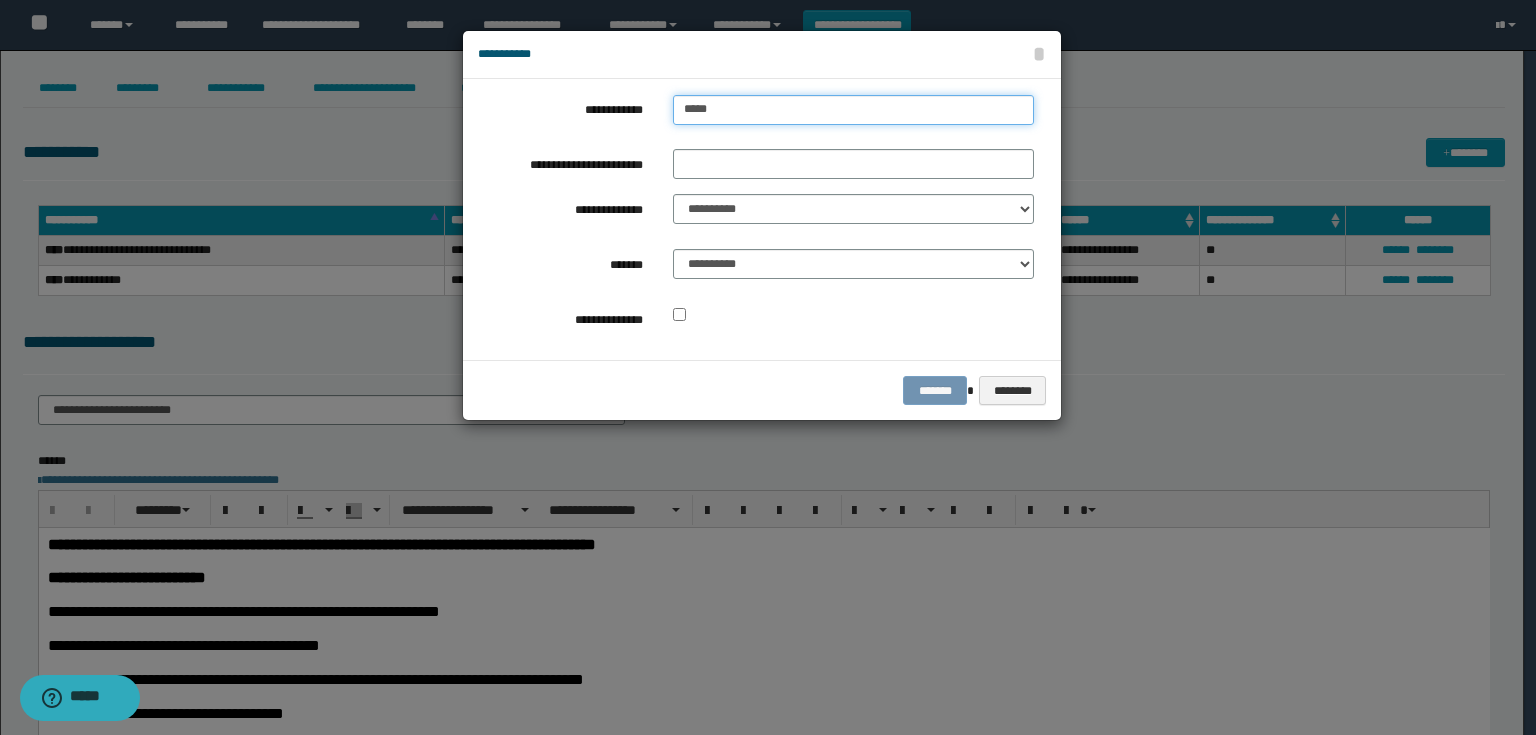 type on "**********" 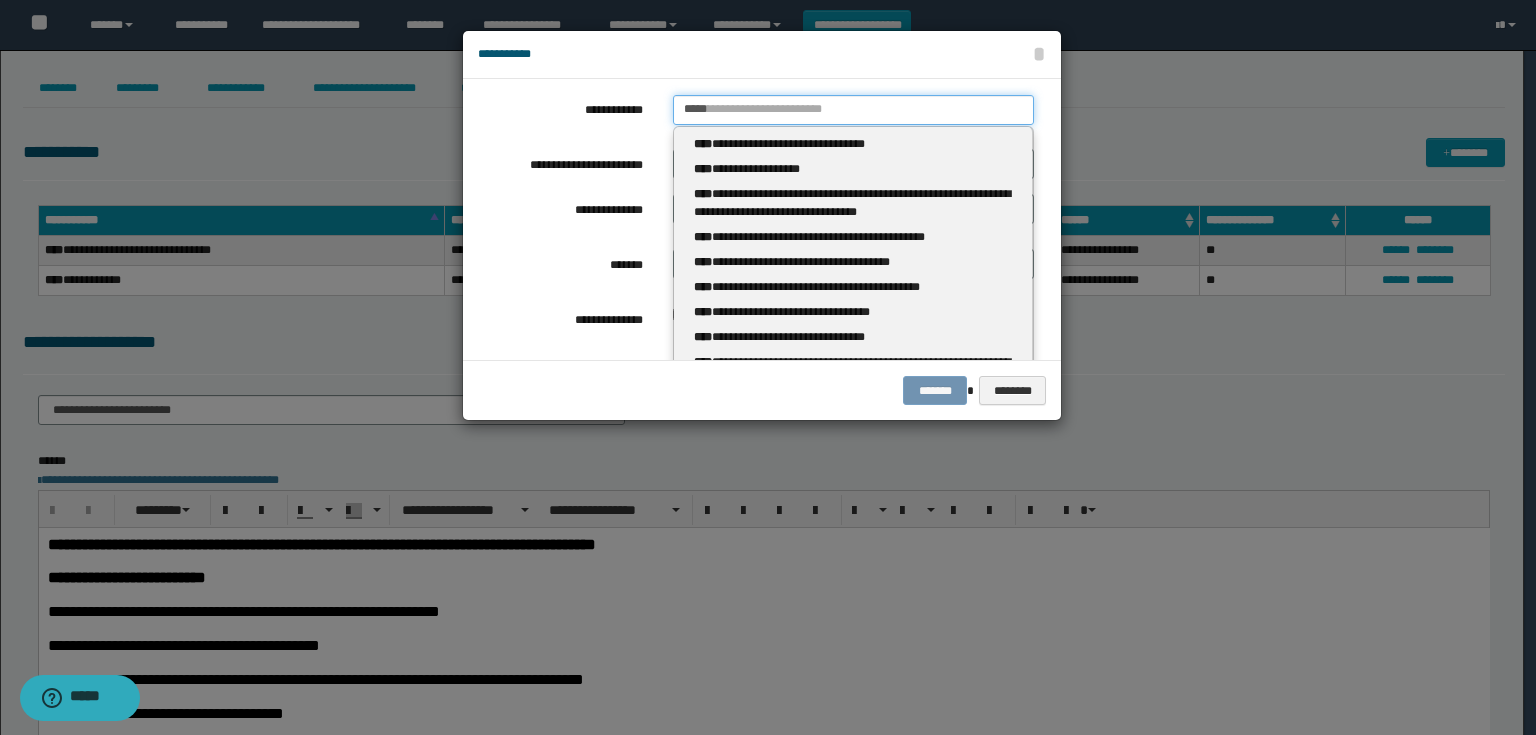 type 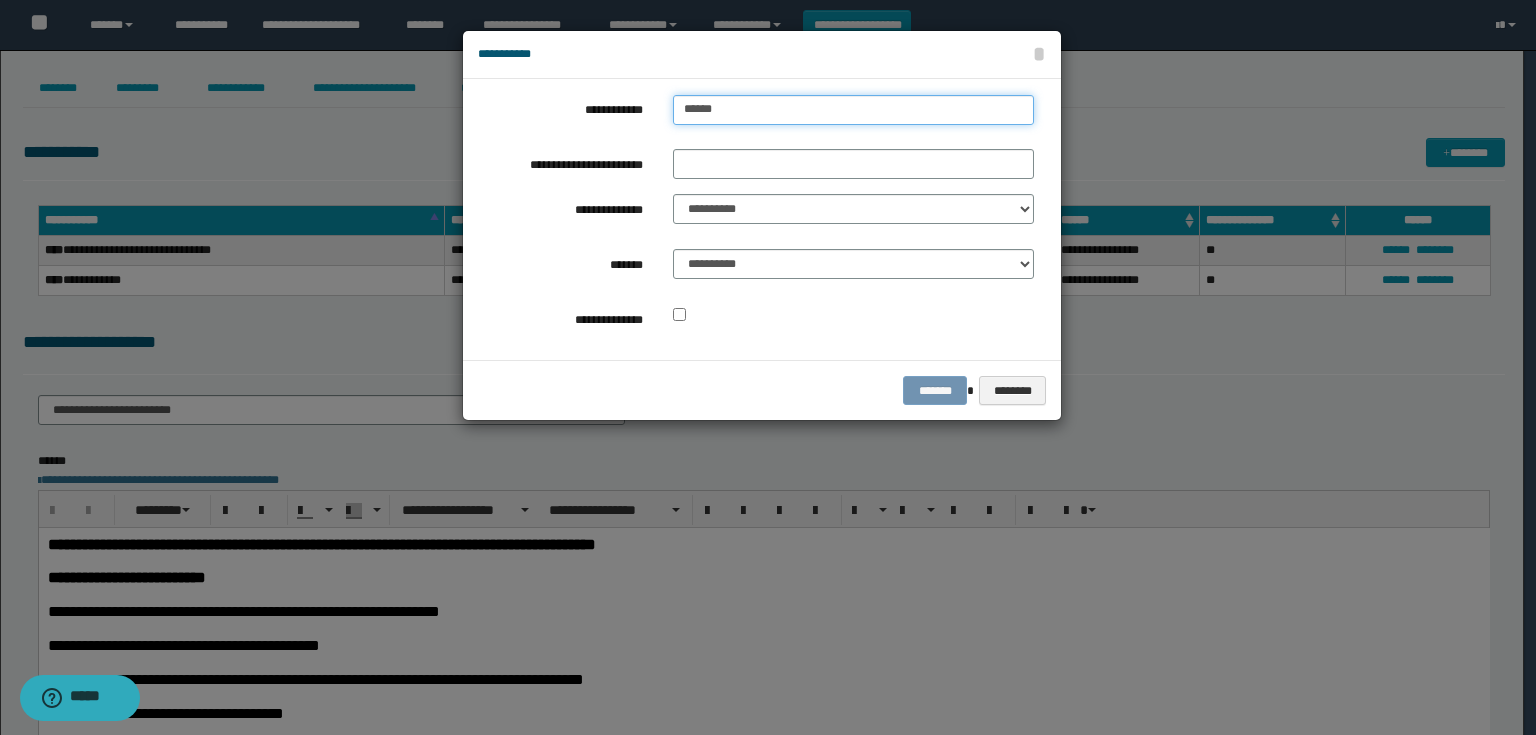 type on "*****" 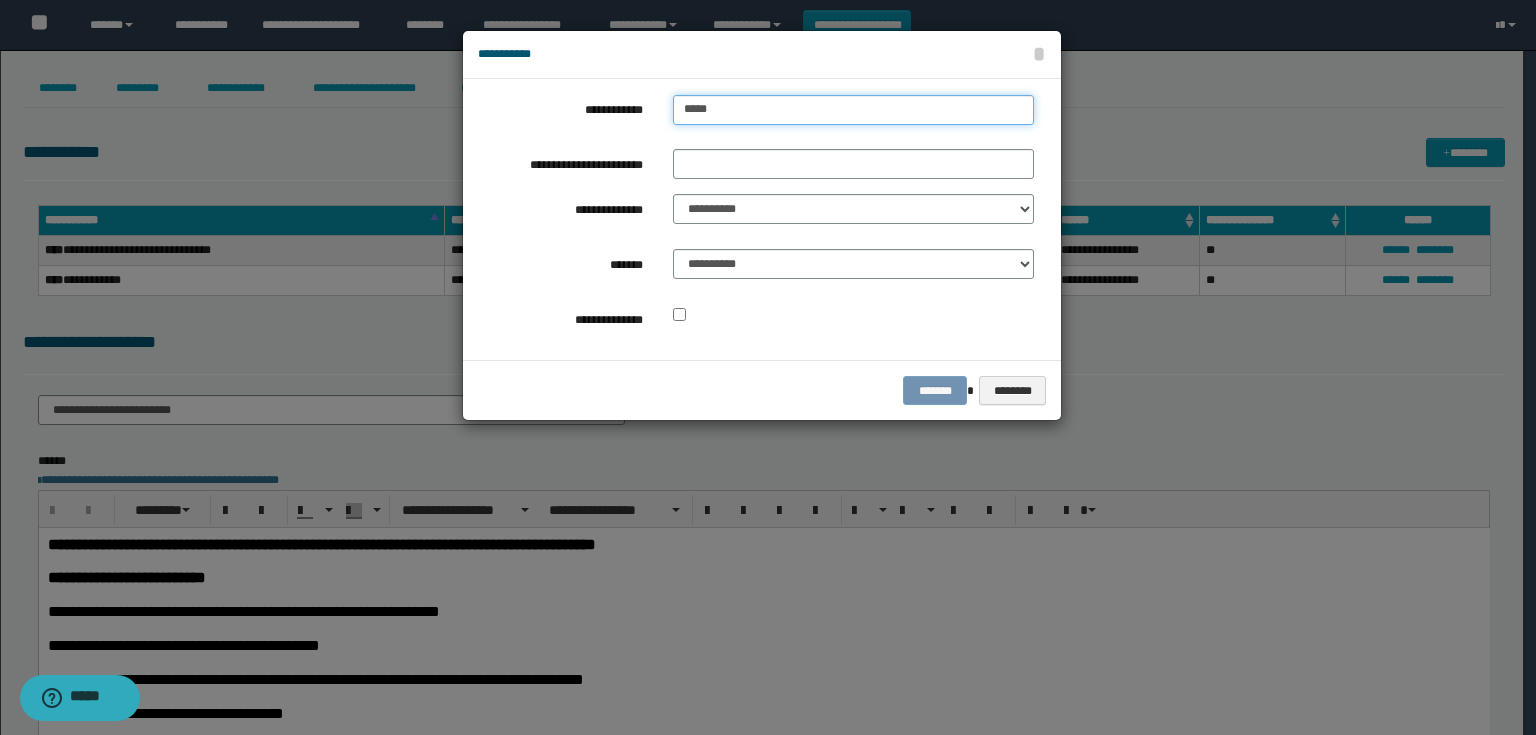 type on "**********" 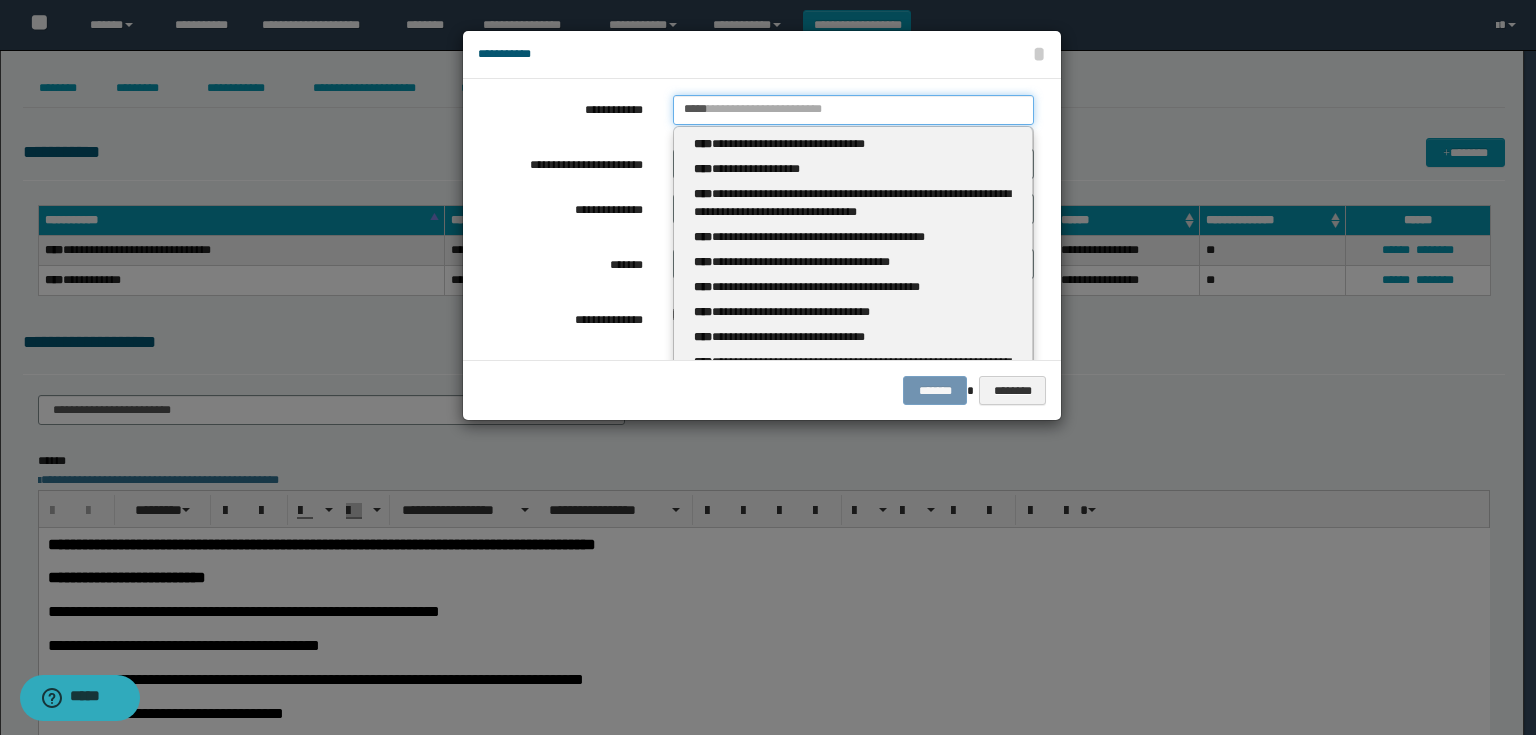 type 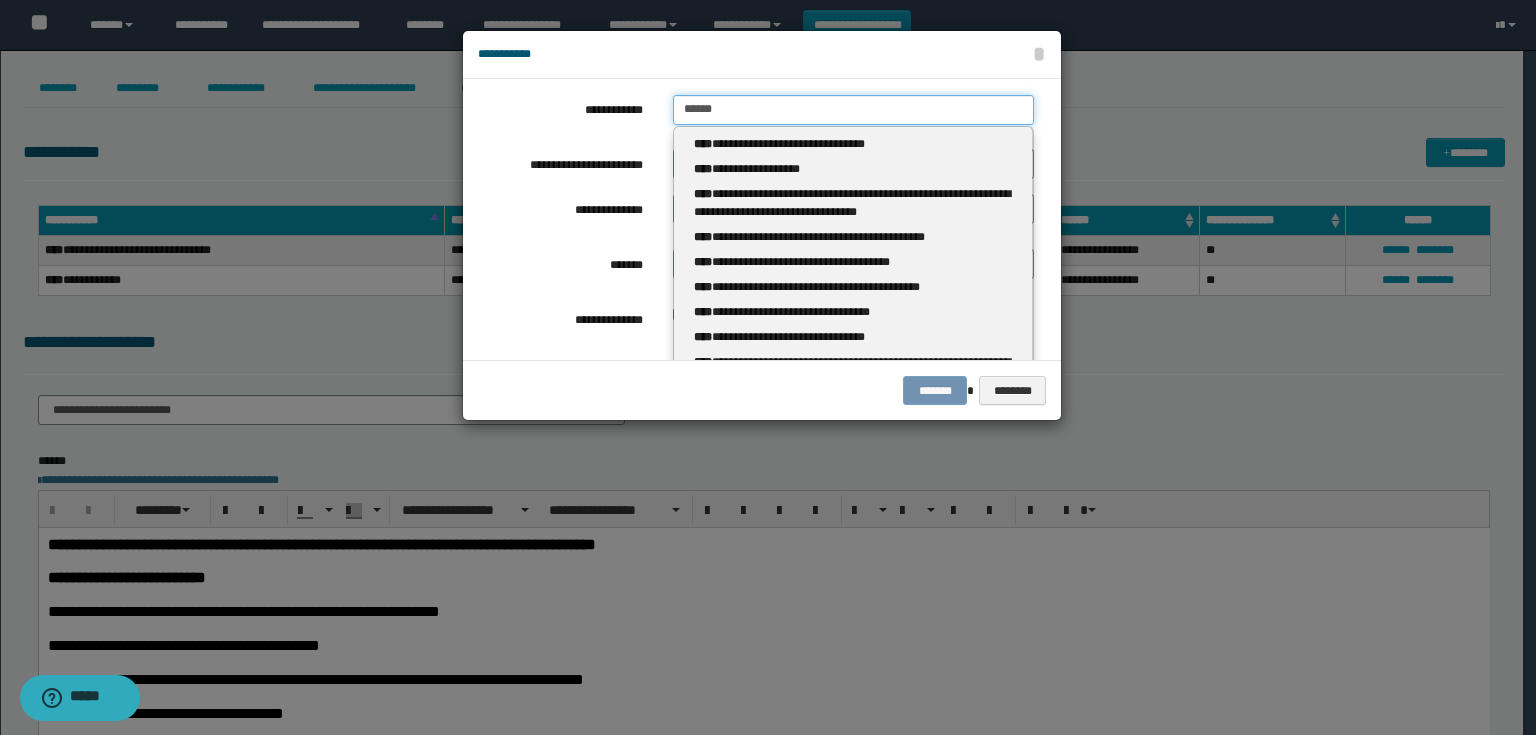 type on "**********" 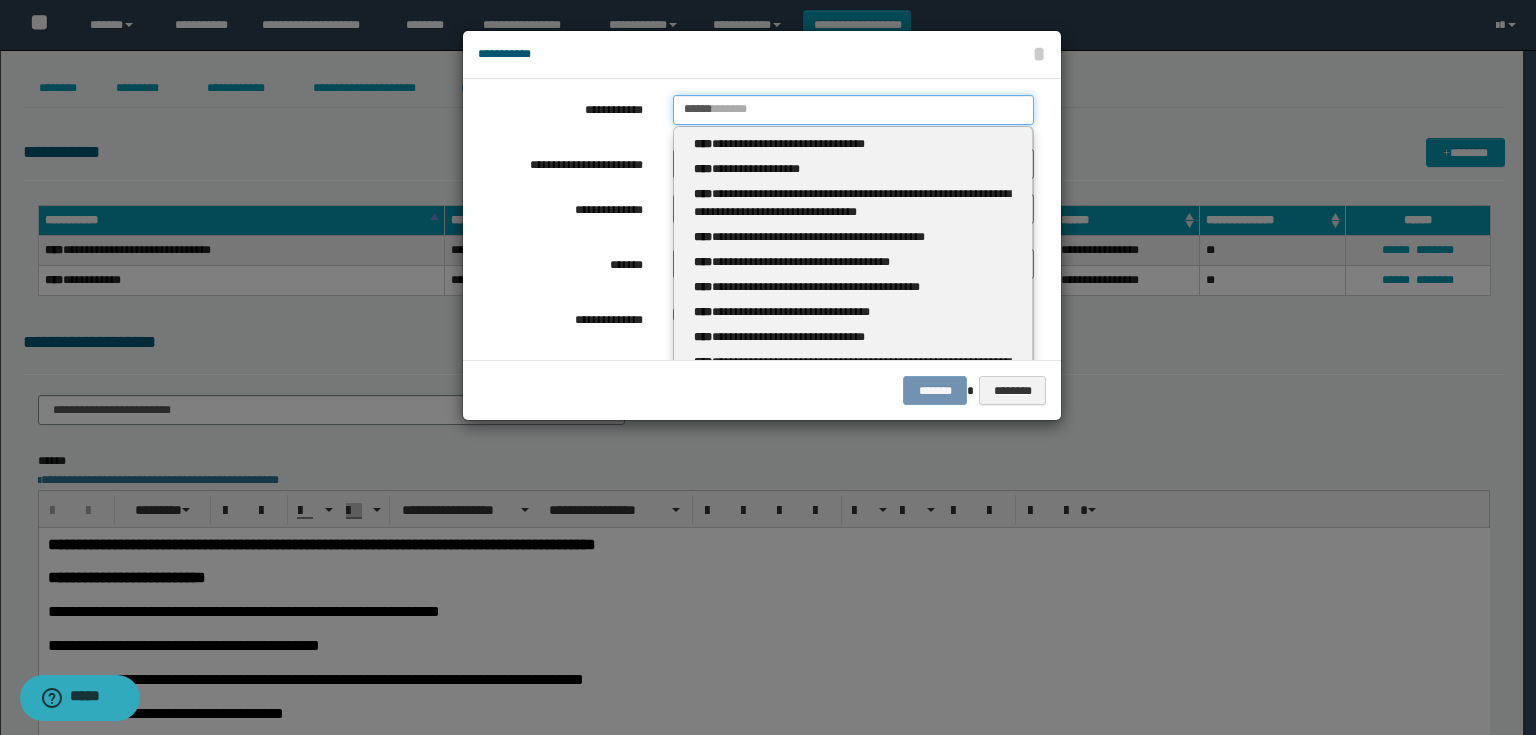 type 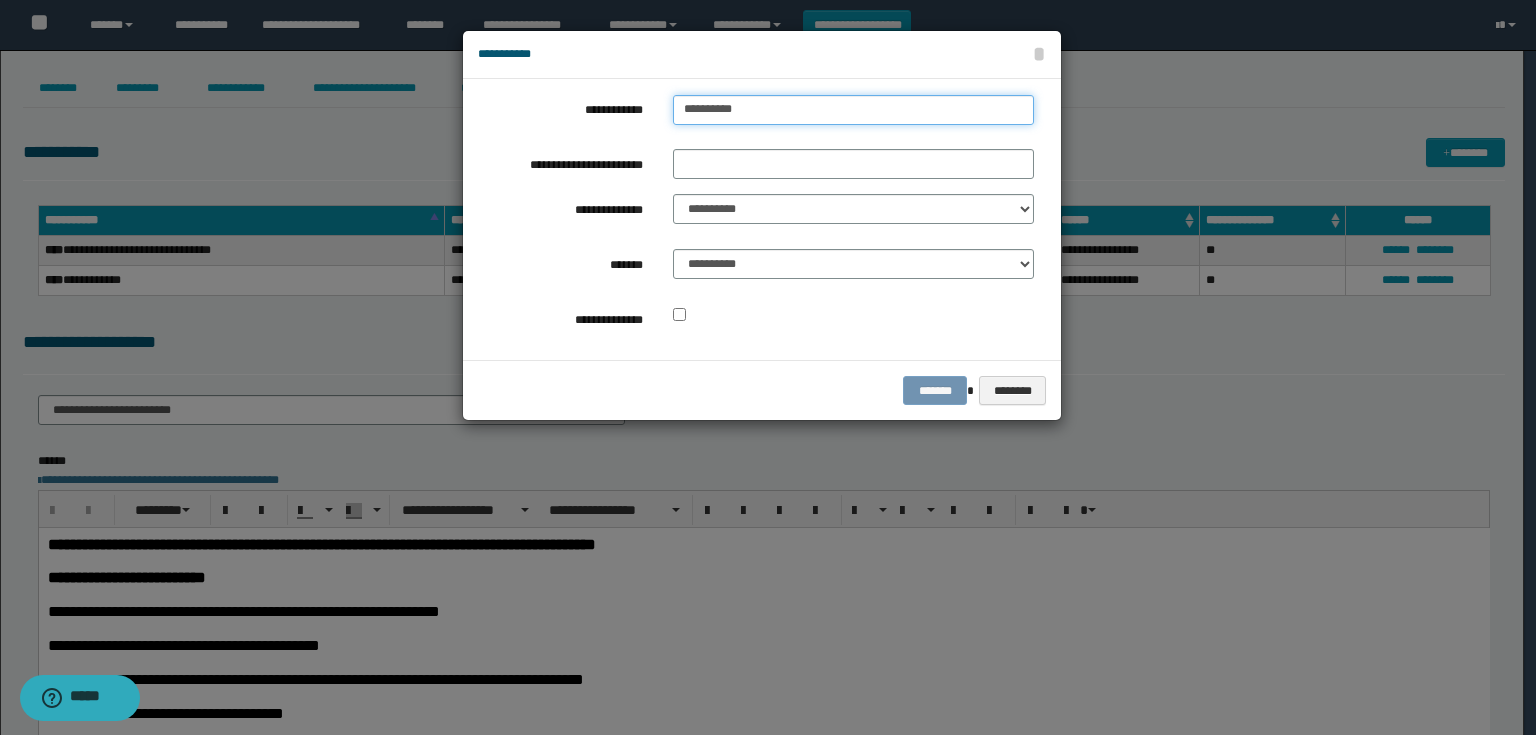 type on "**********" 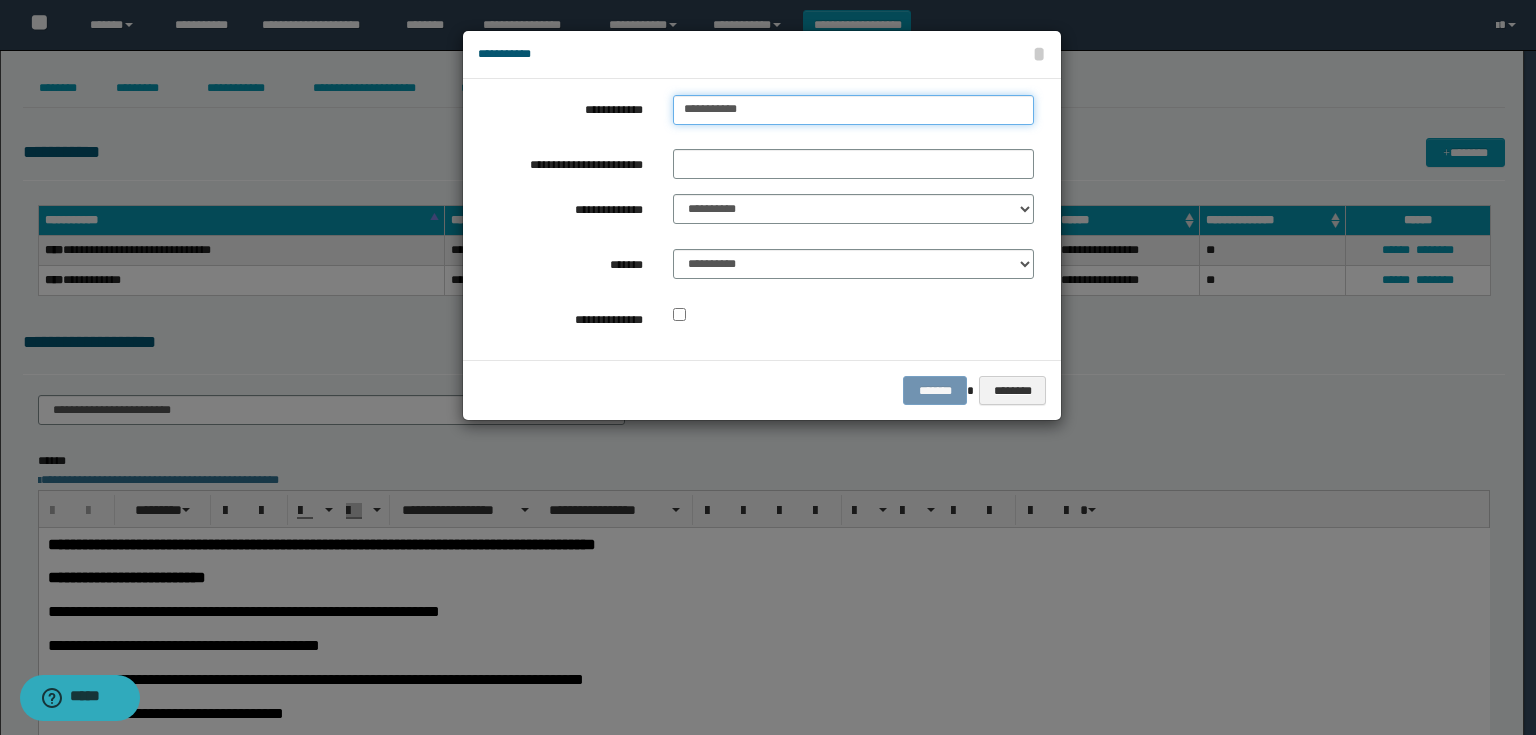 type on "**********" 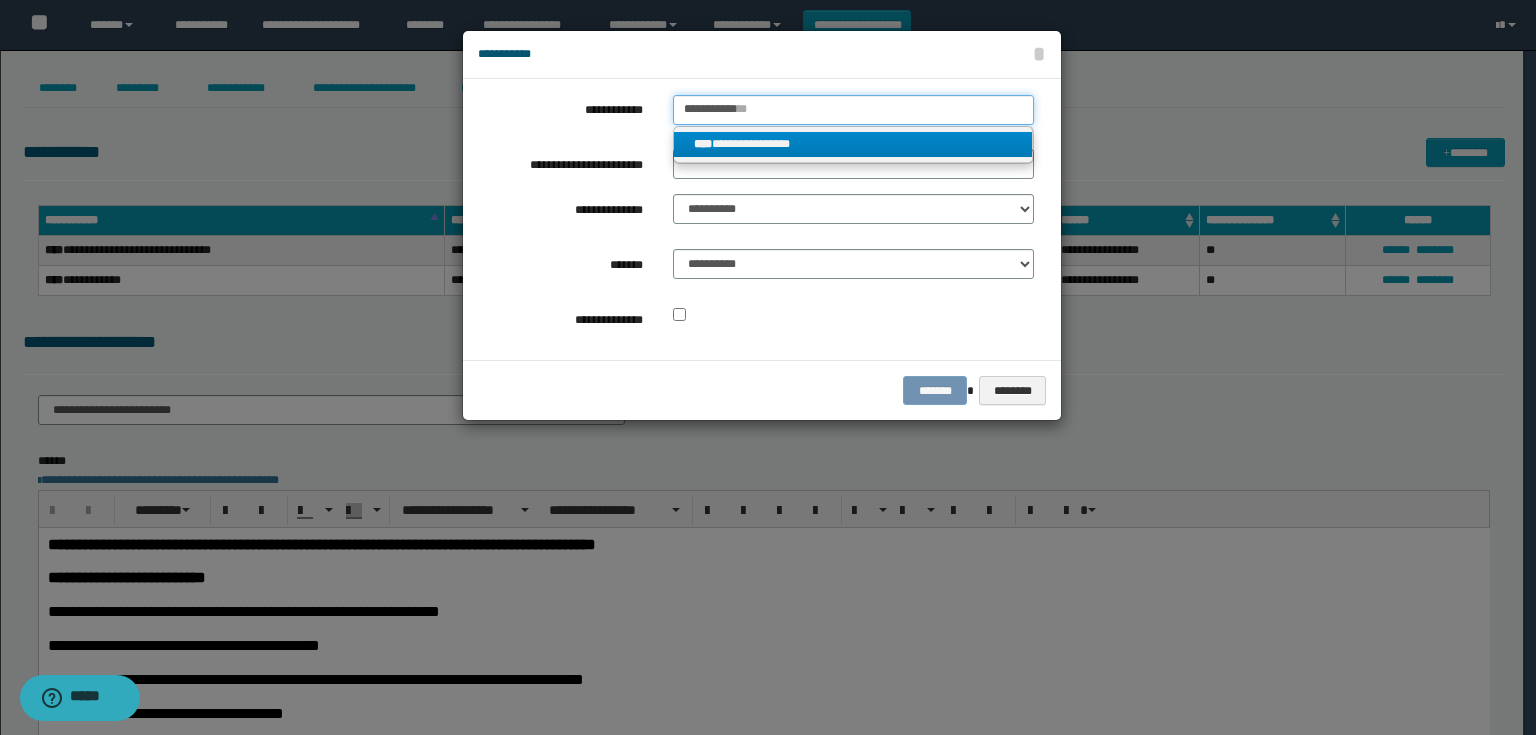 type on "**********" 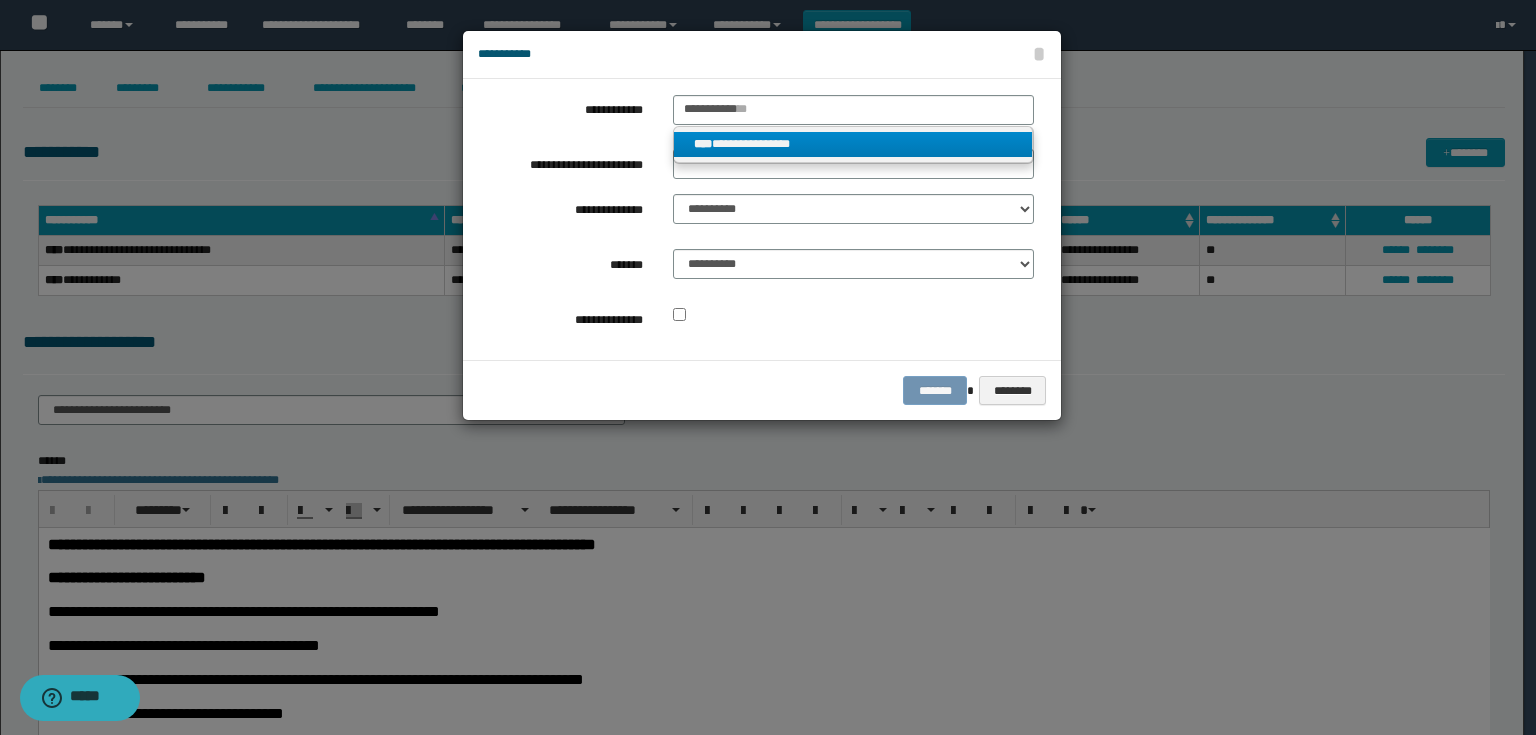 click on "**********" at bounding box center (853, 144) 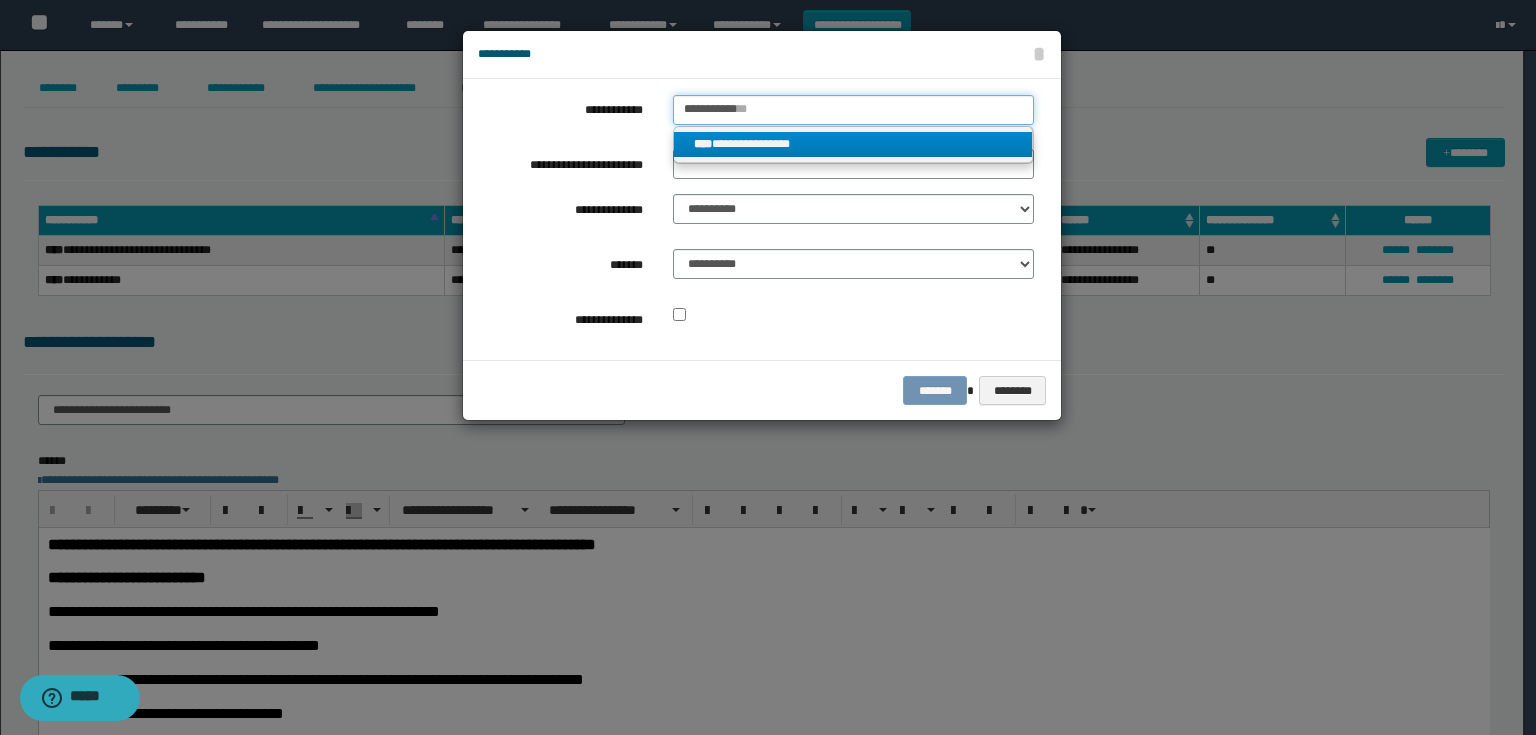 type 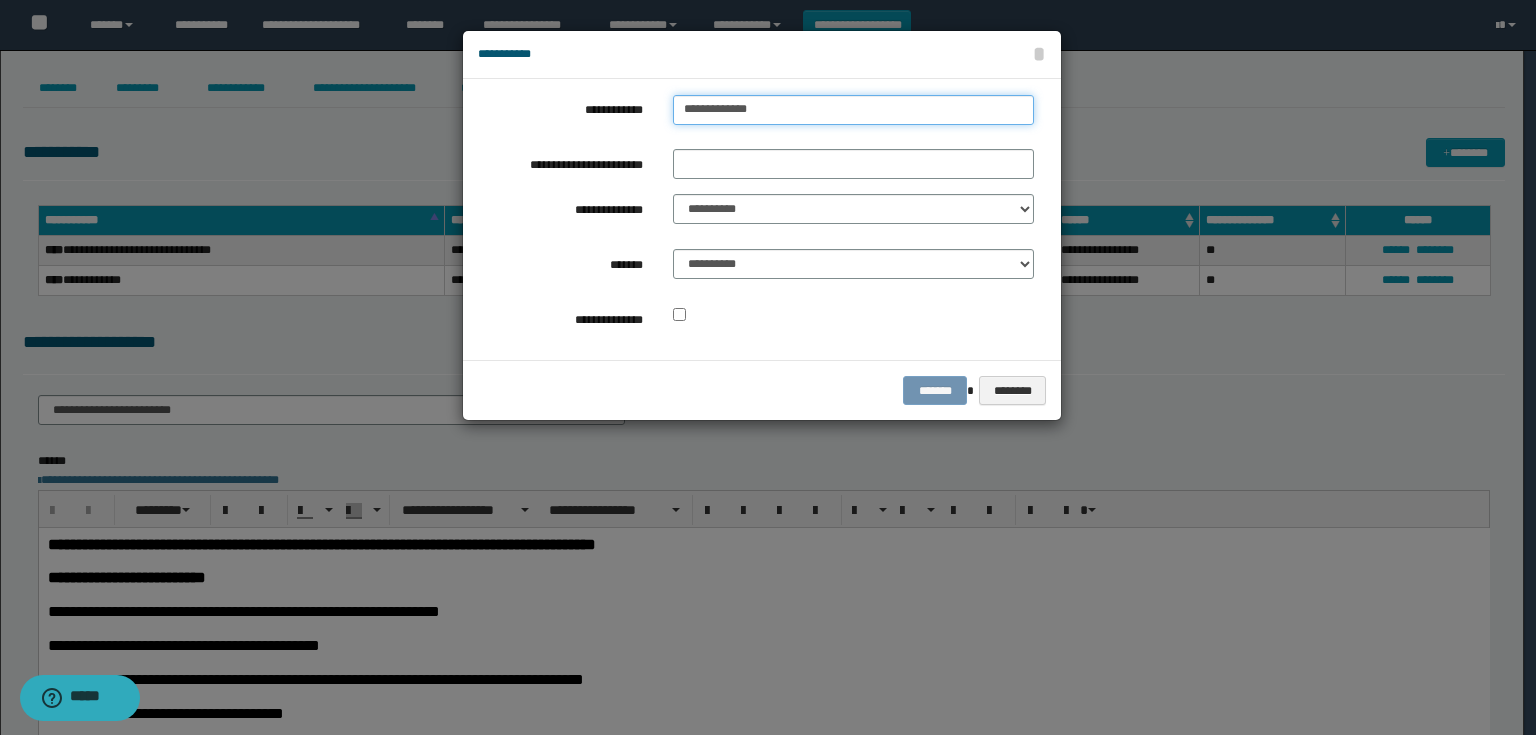 drag, startPoint x: 796, startPoint y: 114, endPoint x: 675, endPoint y: 111, distance: 121.037186 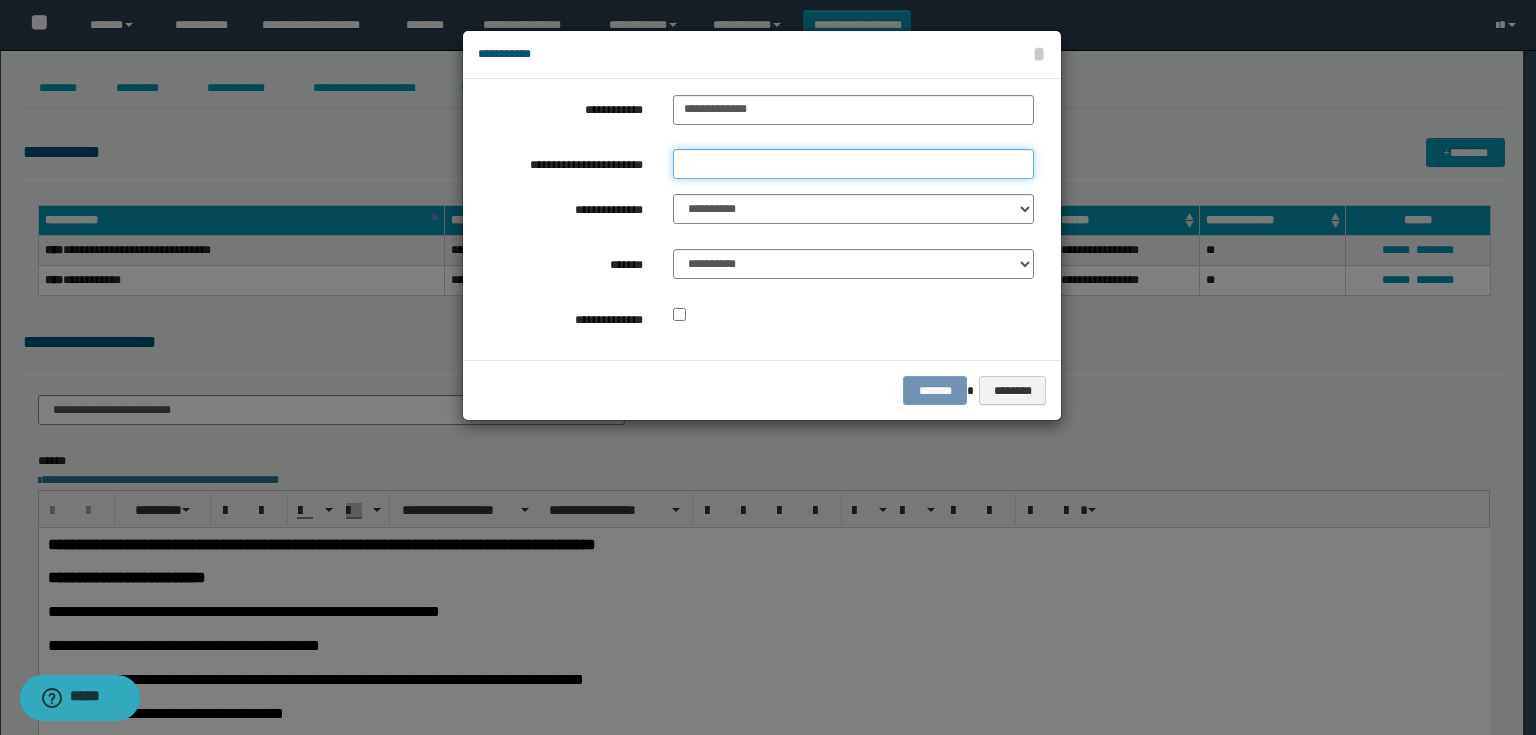 click on "**********" at bounding box center (853, 164) 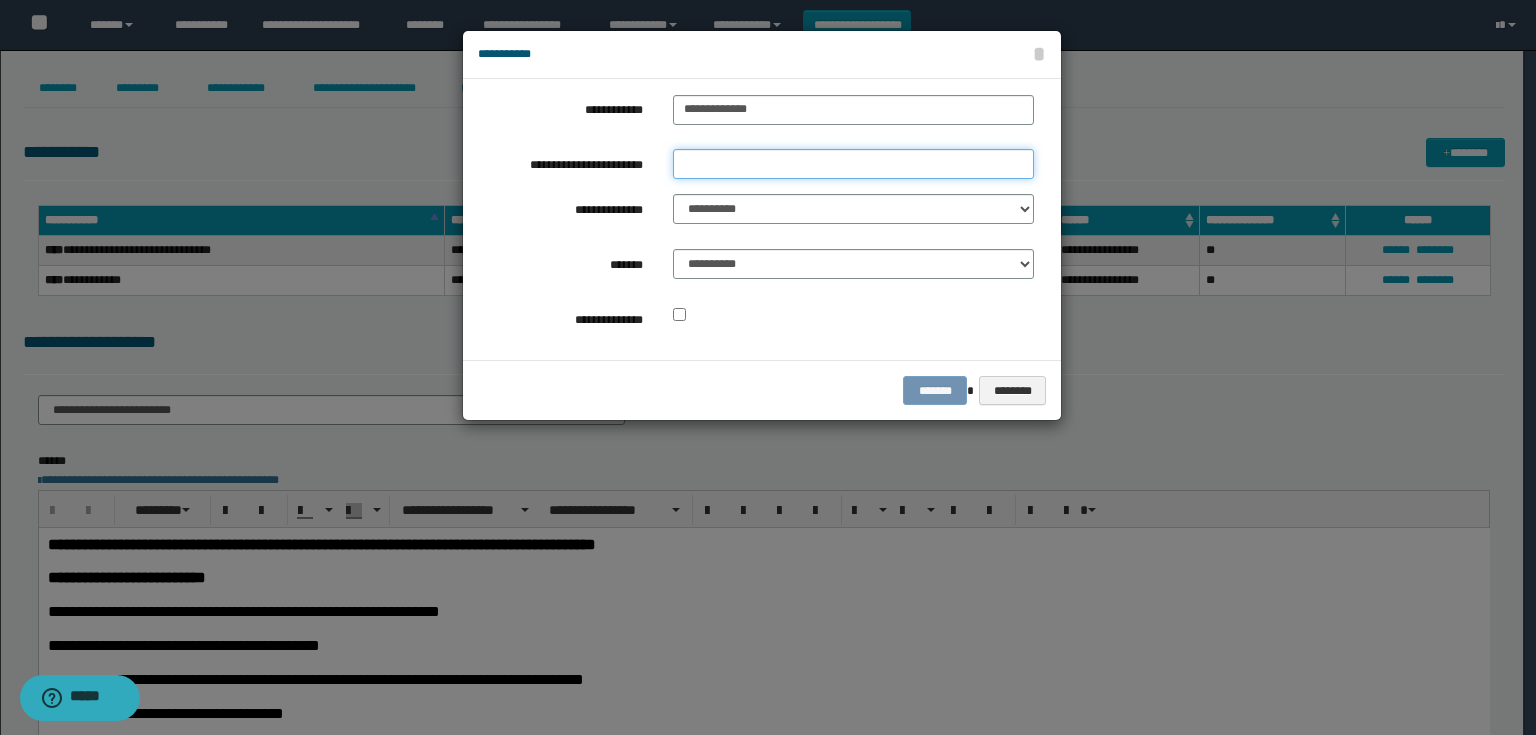 paste on "**********" 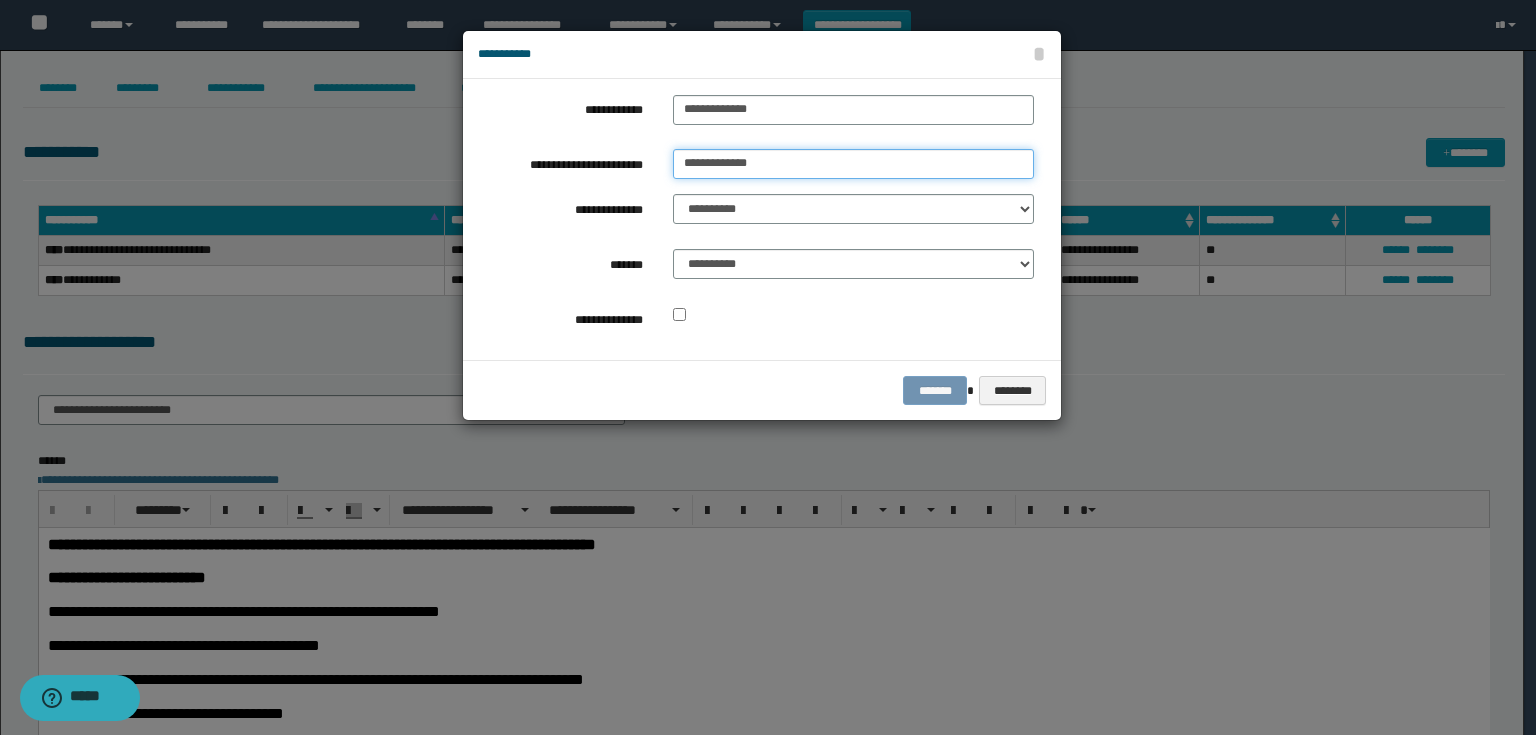 type on "**********" 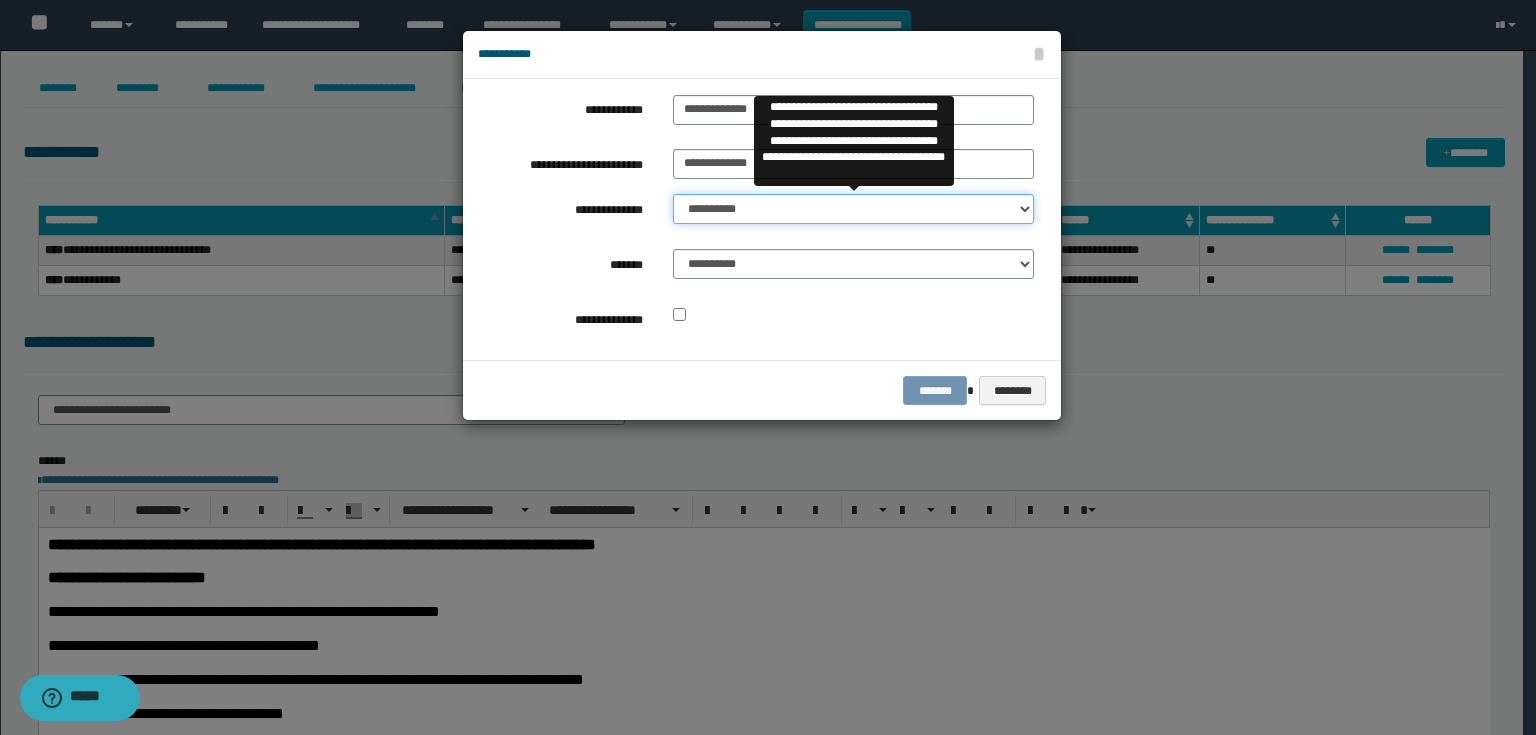 click on "**********" at bounding box center (853, 209) 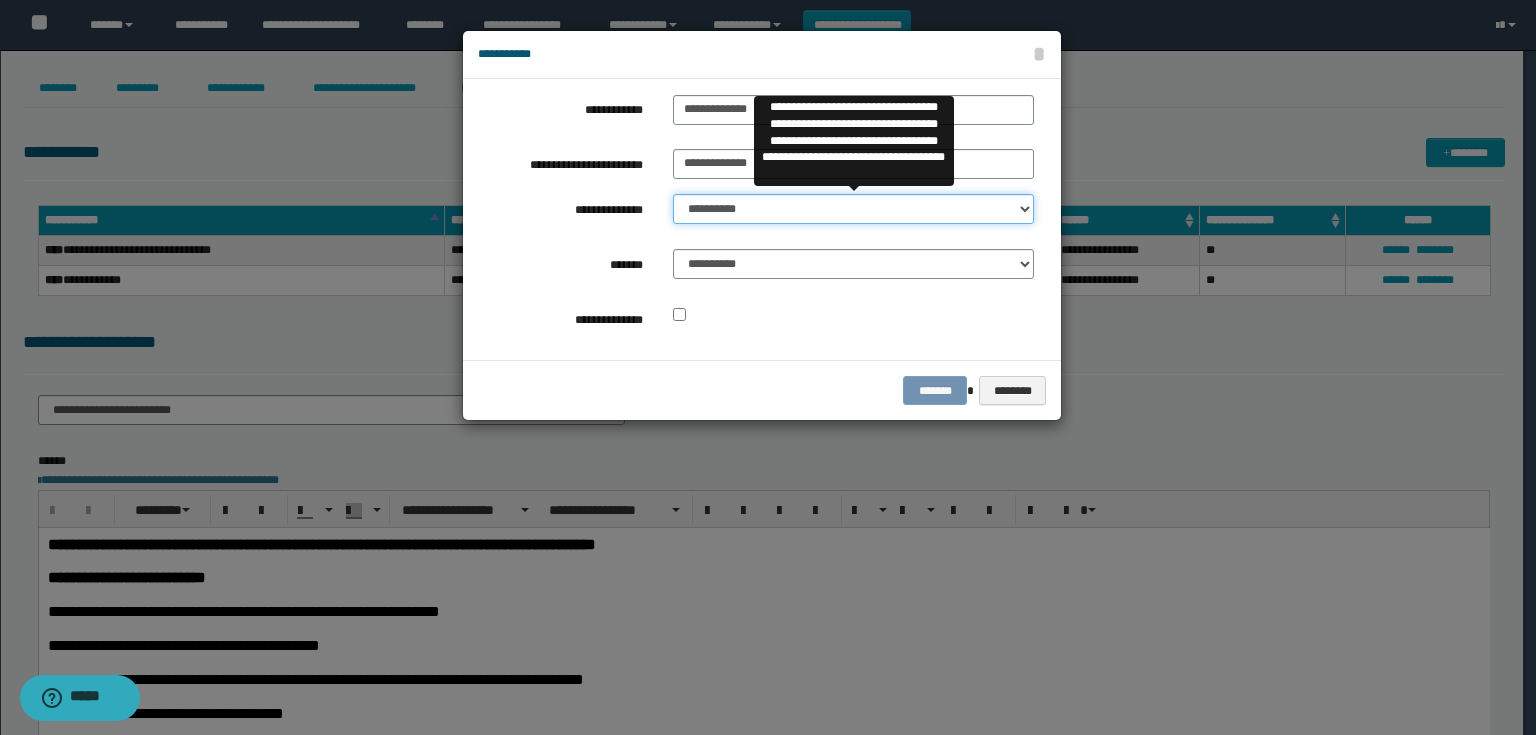click on "**********" at bounding box center [853, 209] 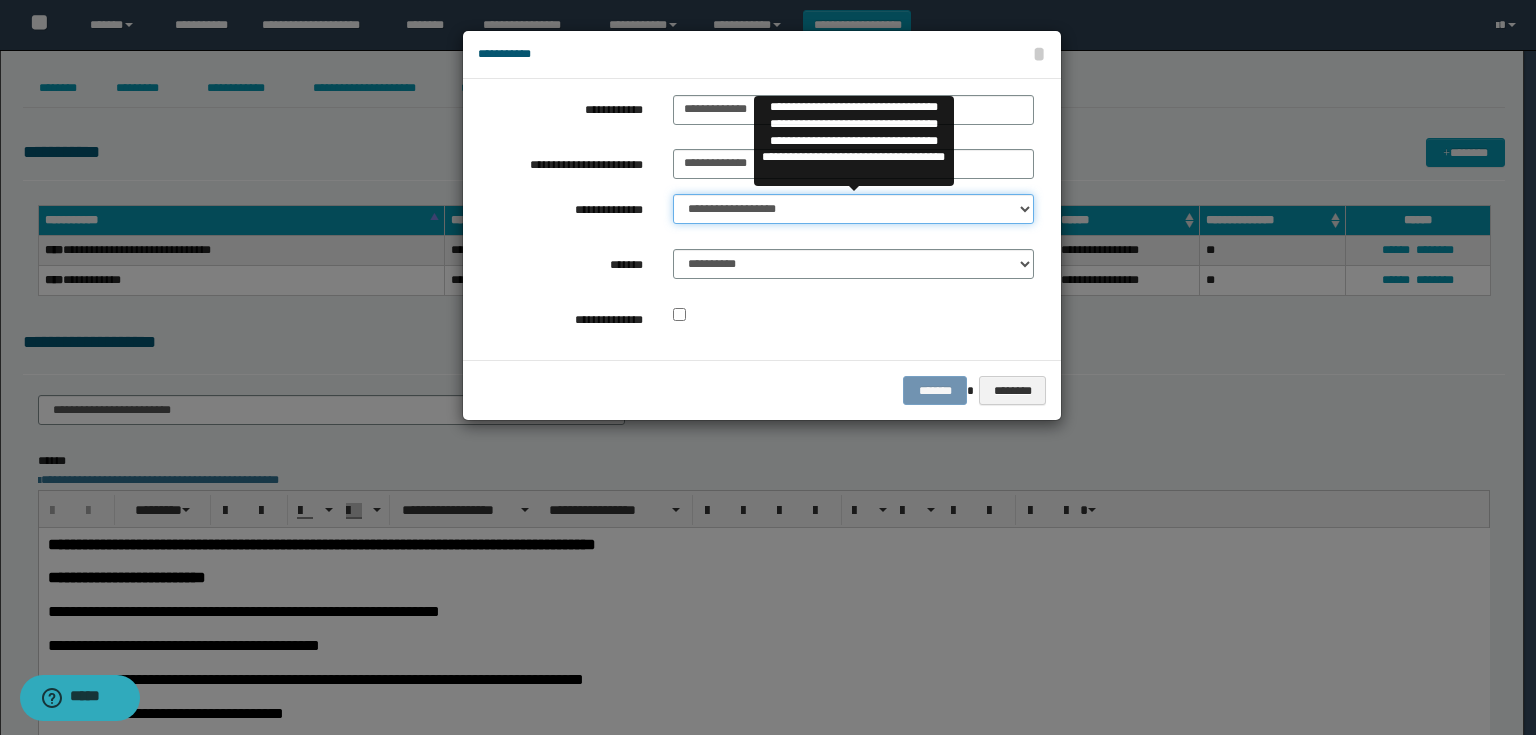 click on "**********" at bounding box center [853, 209] 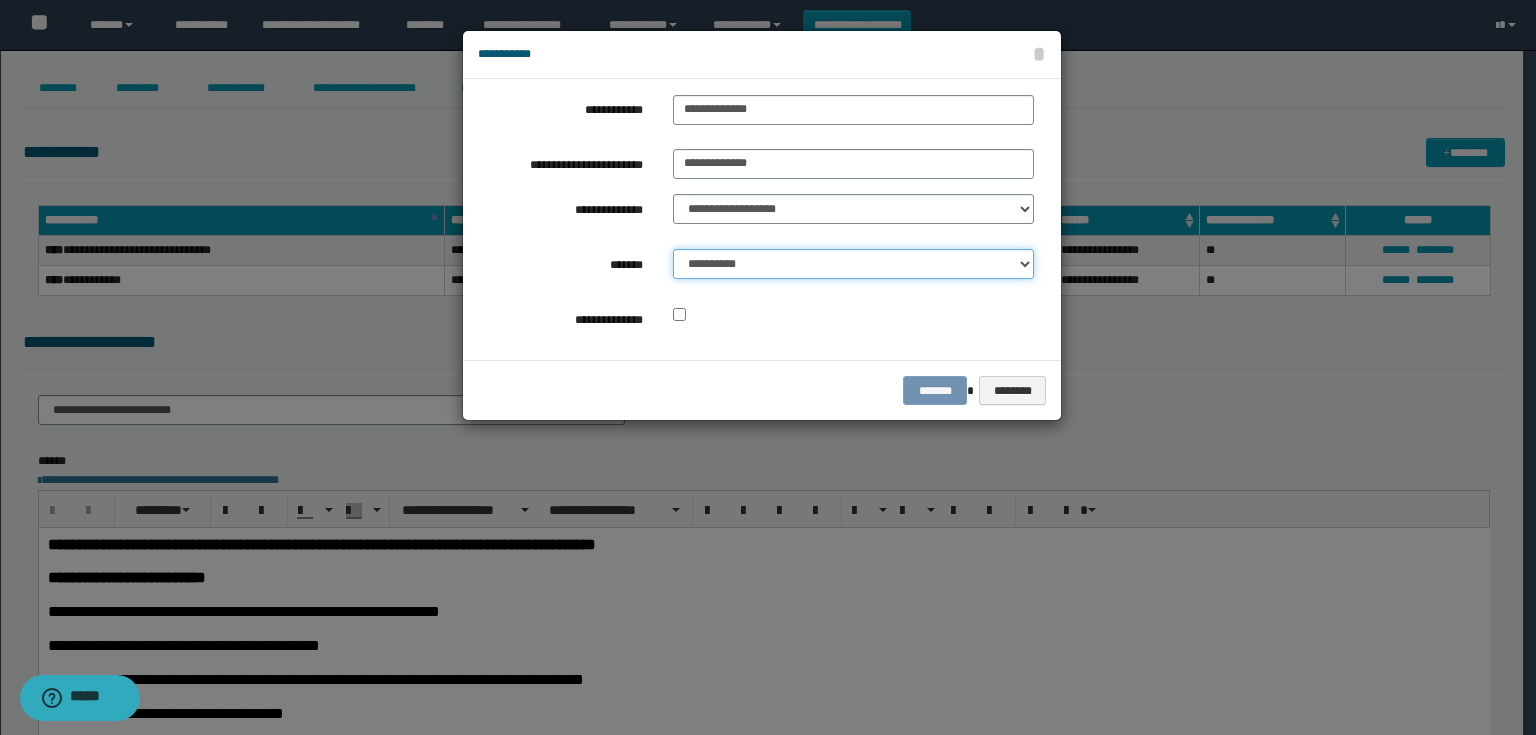 click on "**********" at bounding box center [853, 264] 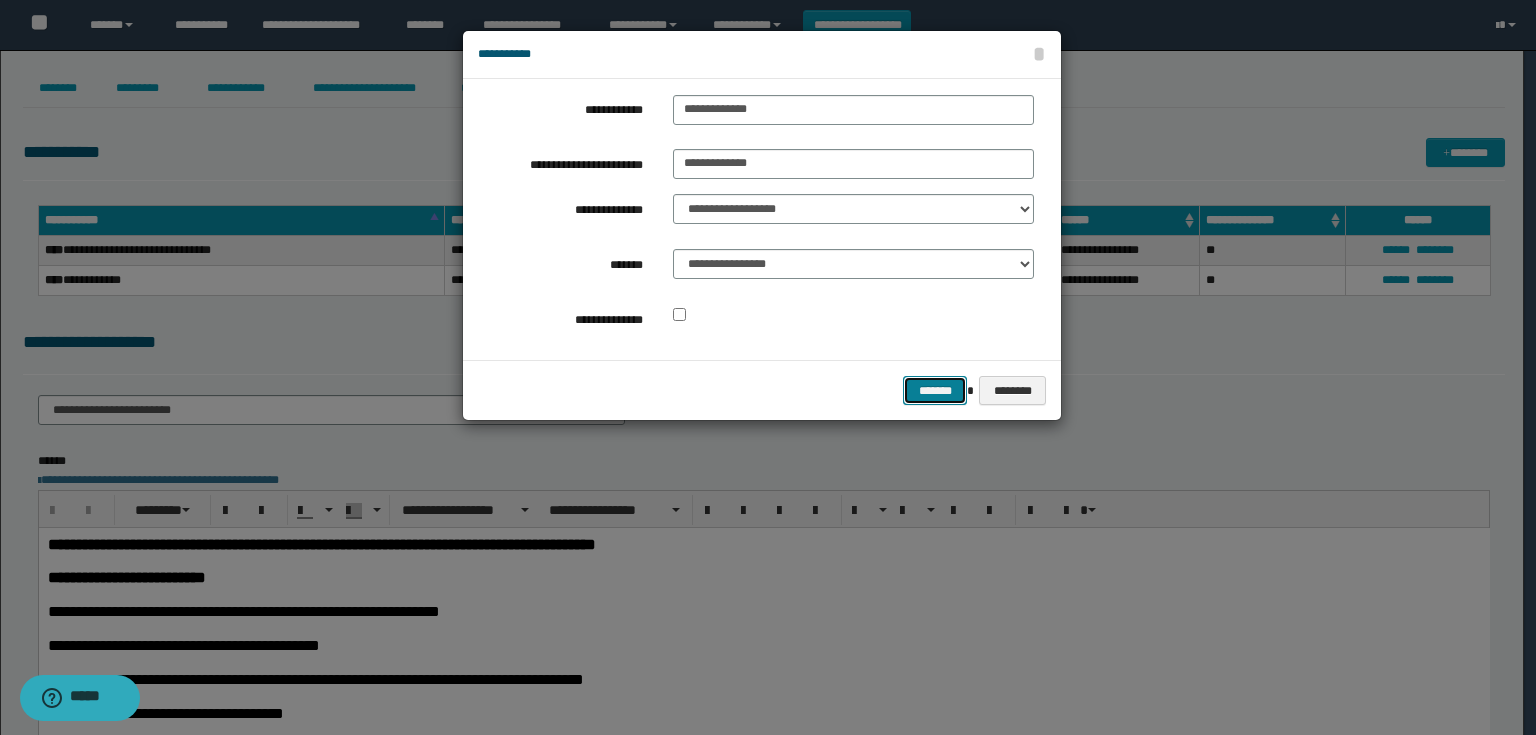 click on "*******" at bounding box center [935, 391] 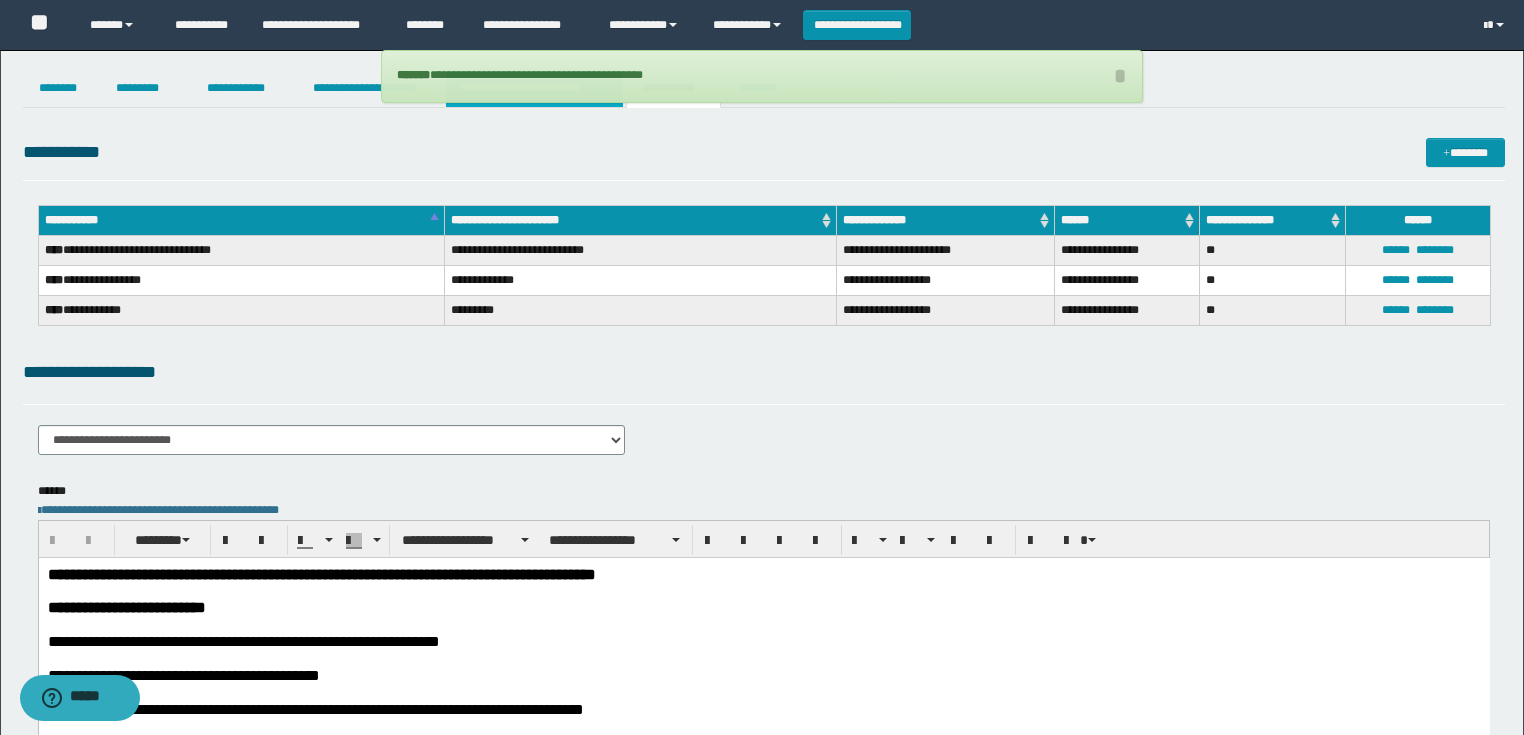 click on "**********" at bounding box center [534, 88] 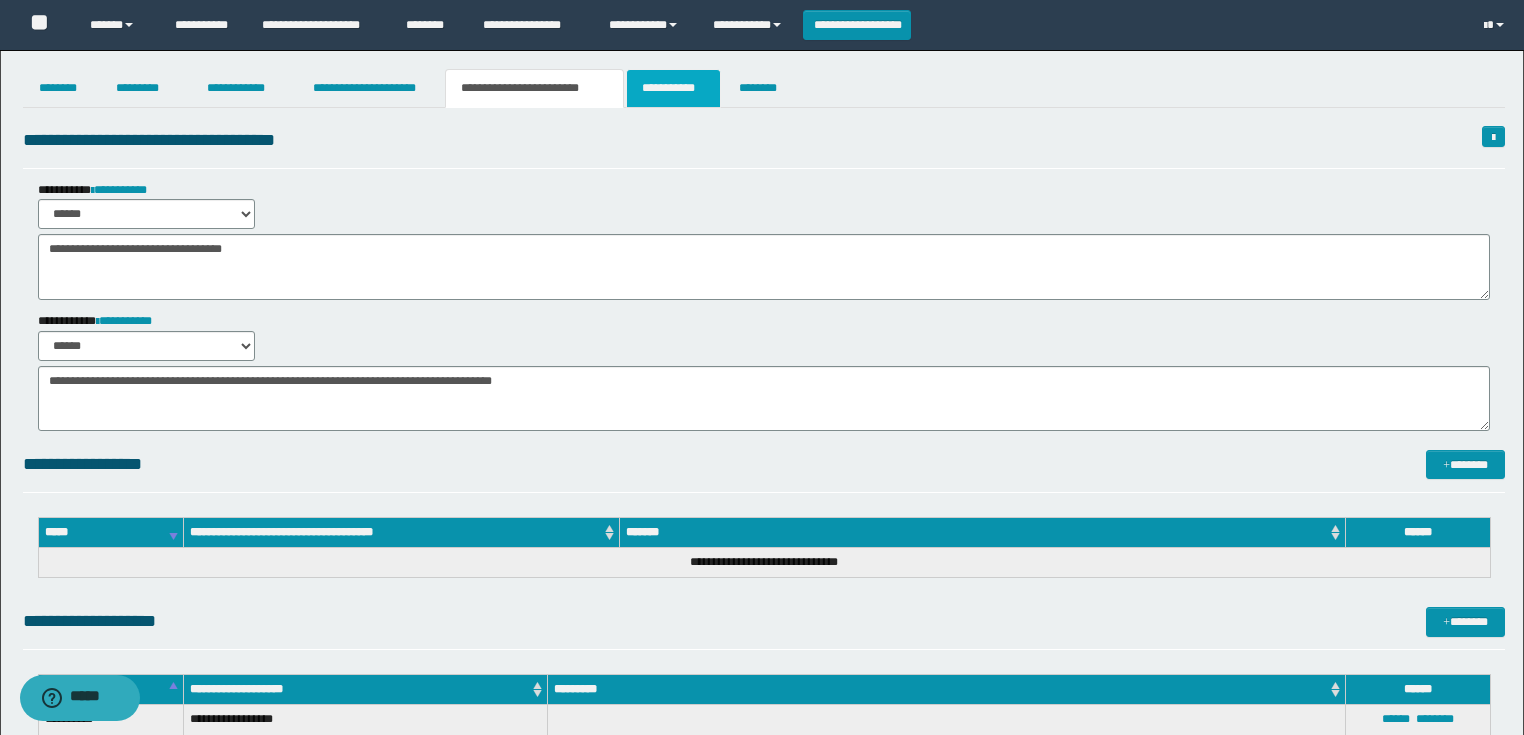 click on "**********" at bounding box center [673, 88] 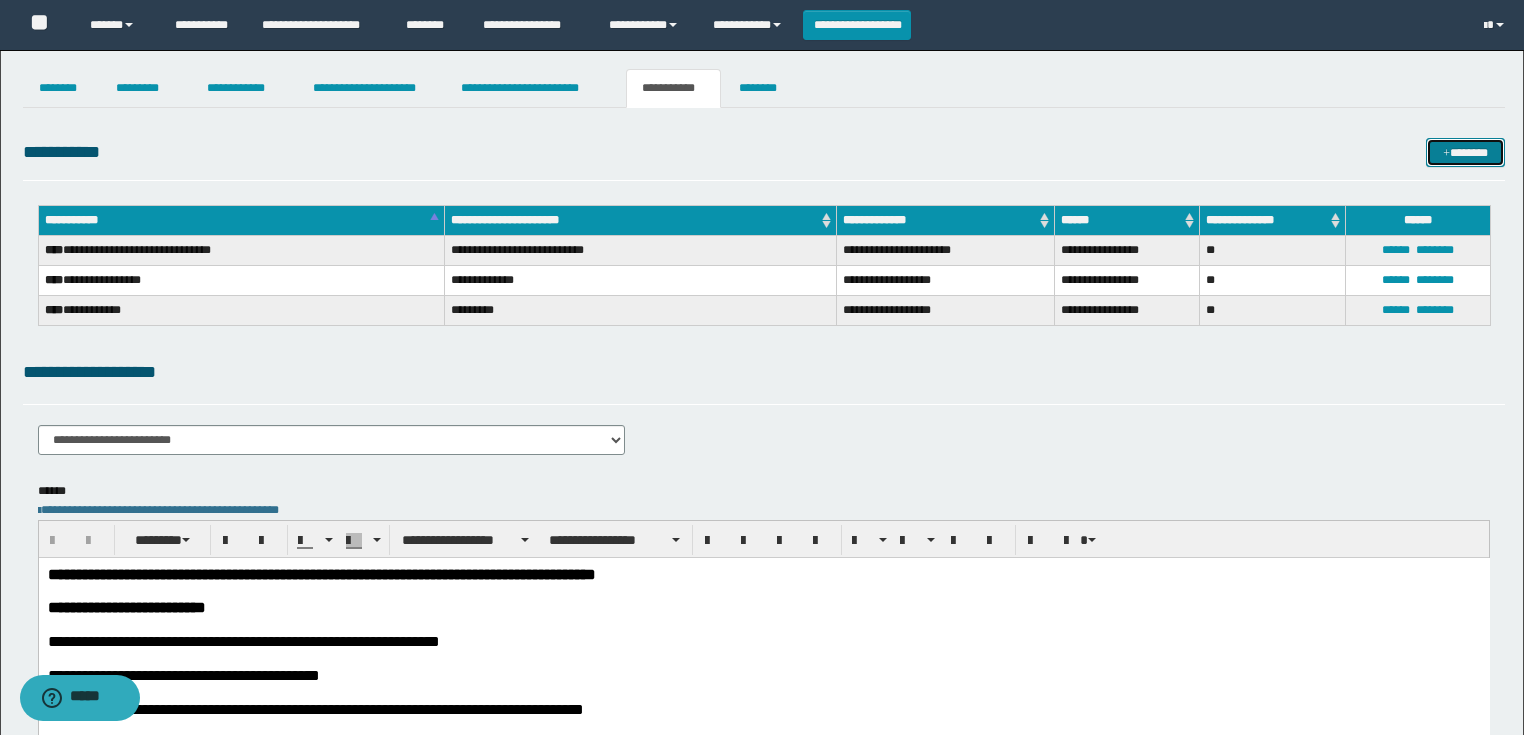 click on "*******" at bounding box center [1465, 153] 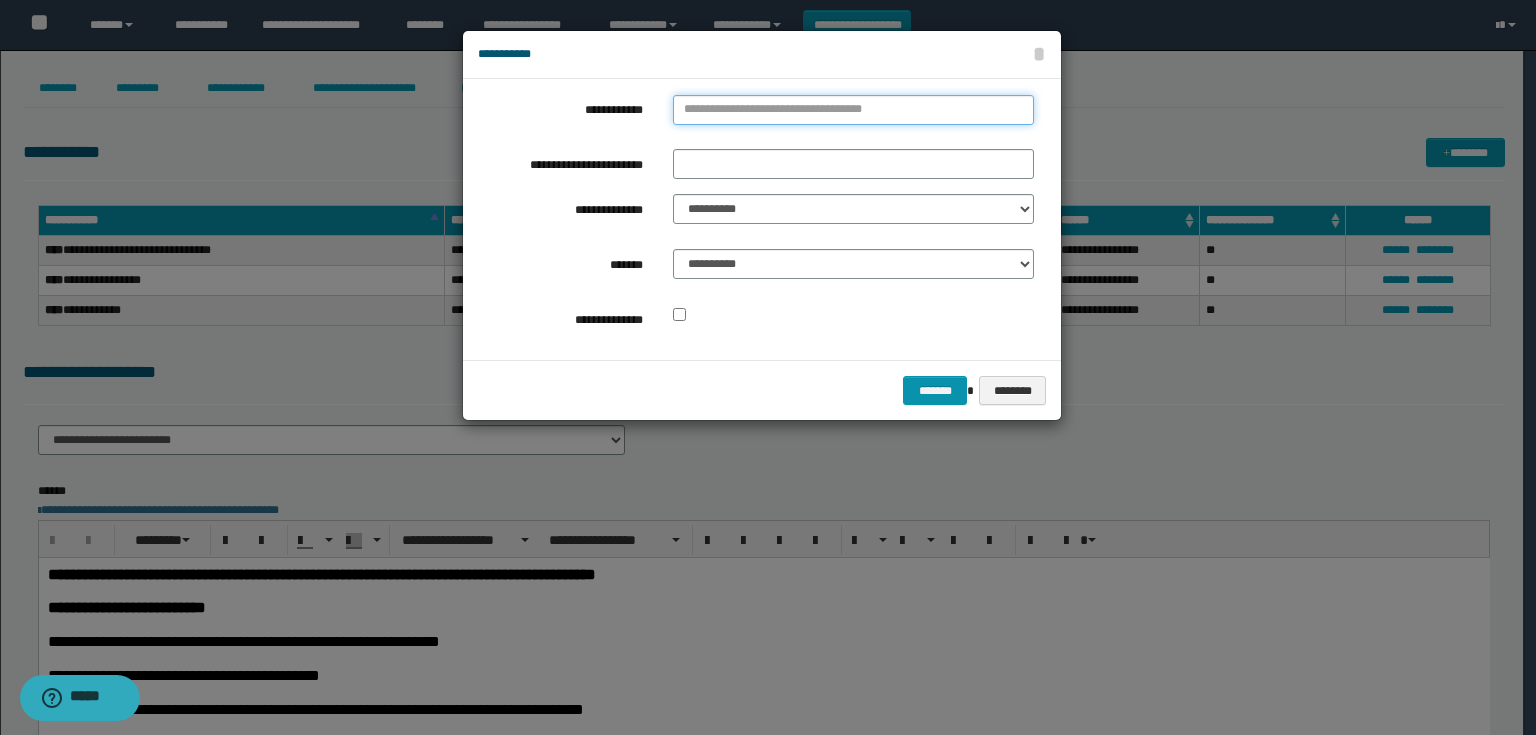 type on "**********" 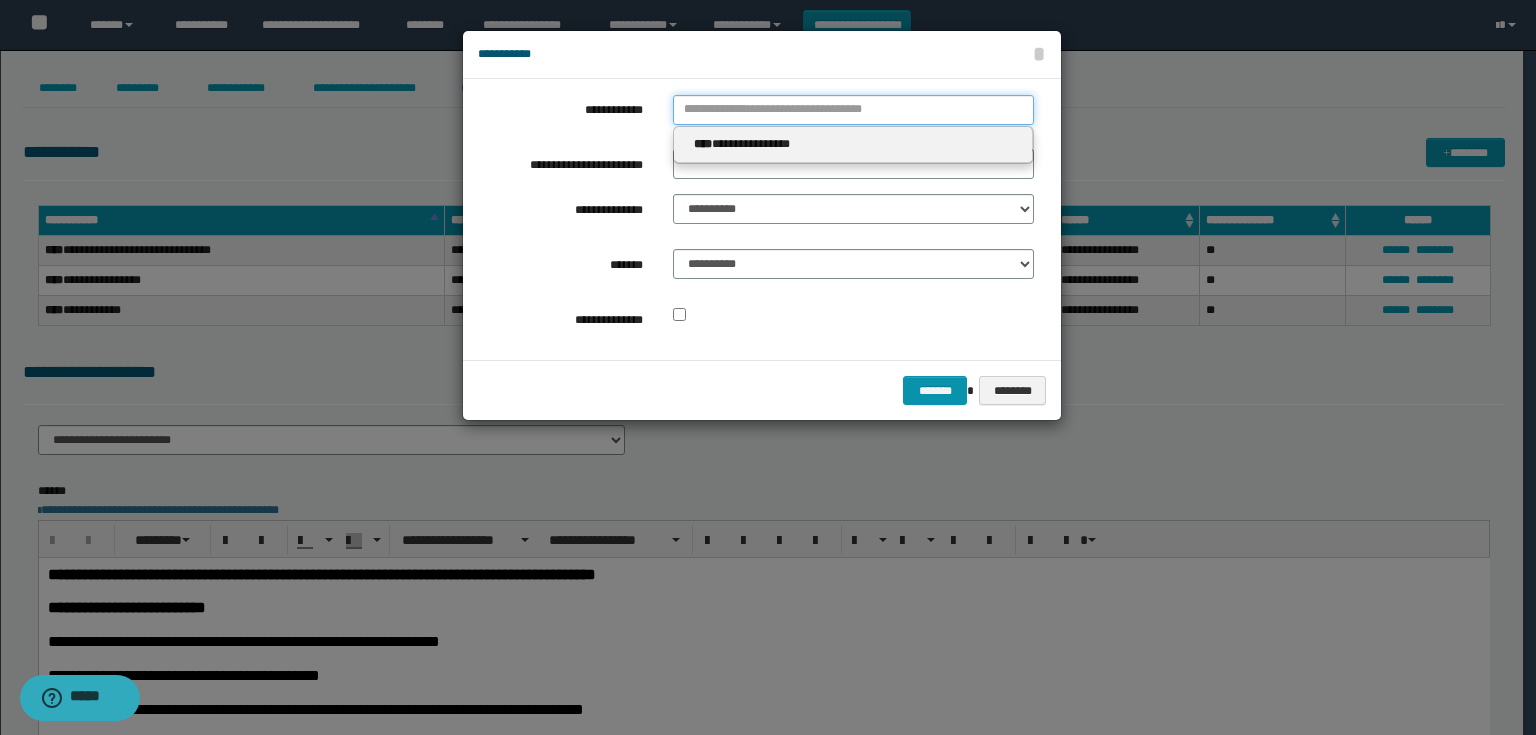 click on "**********" at bounding box center (853, 110) 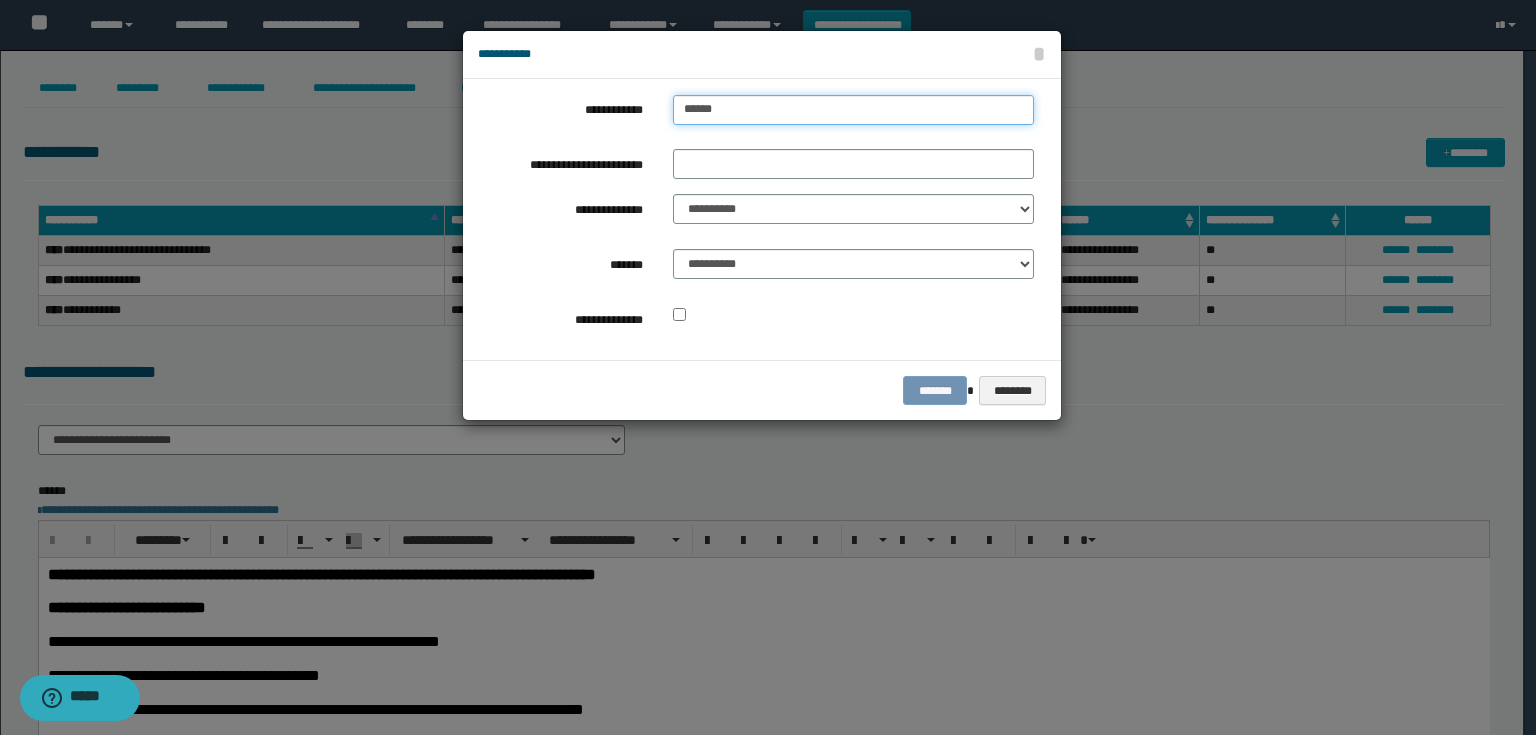 type on "*******" 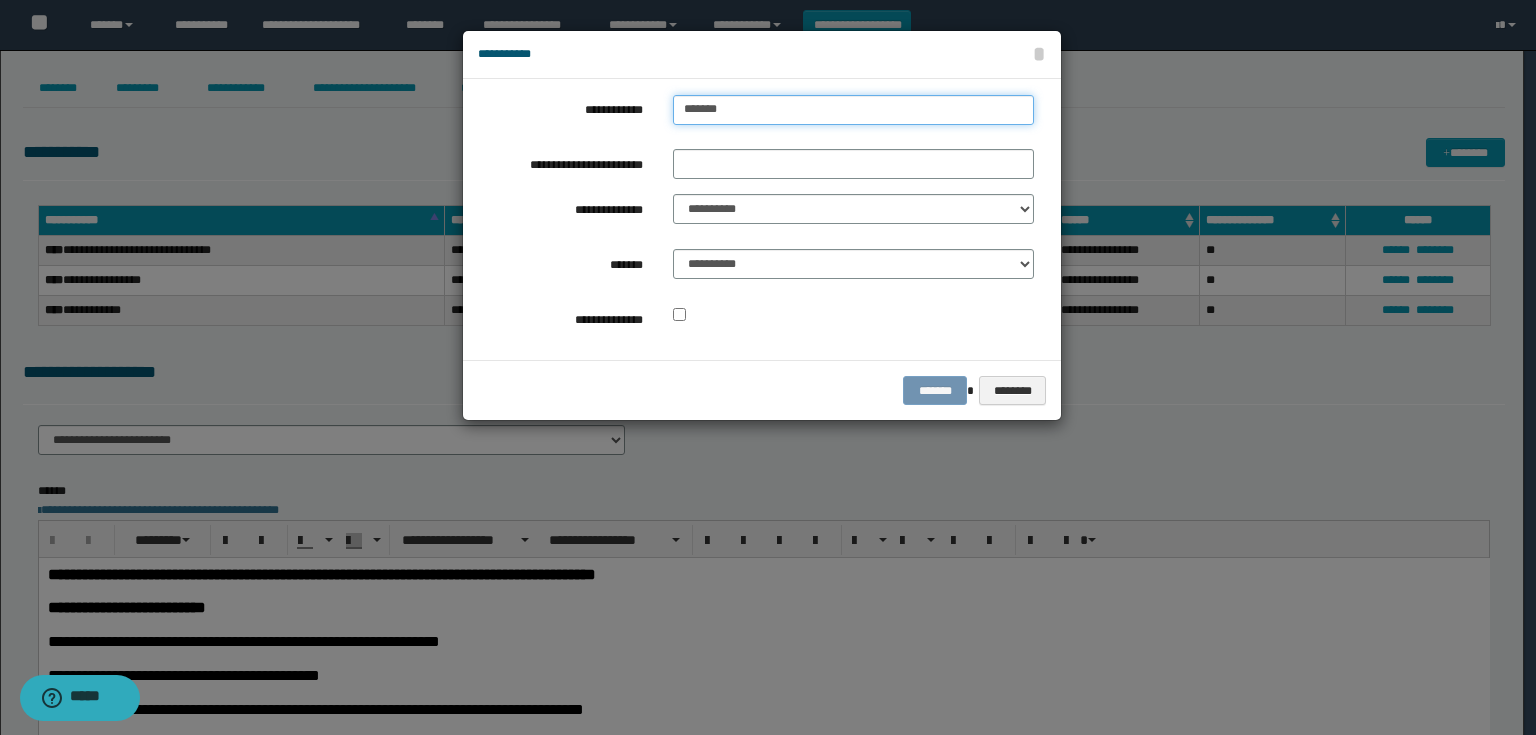 type on "**********" 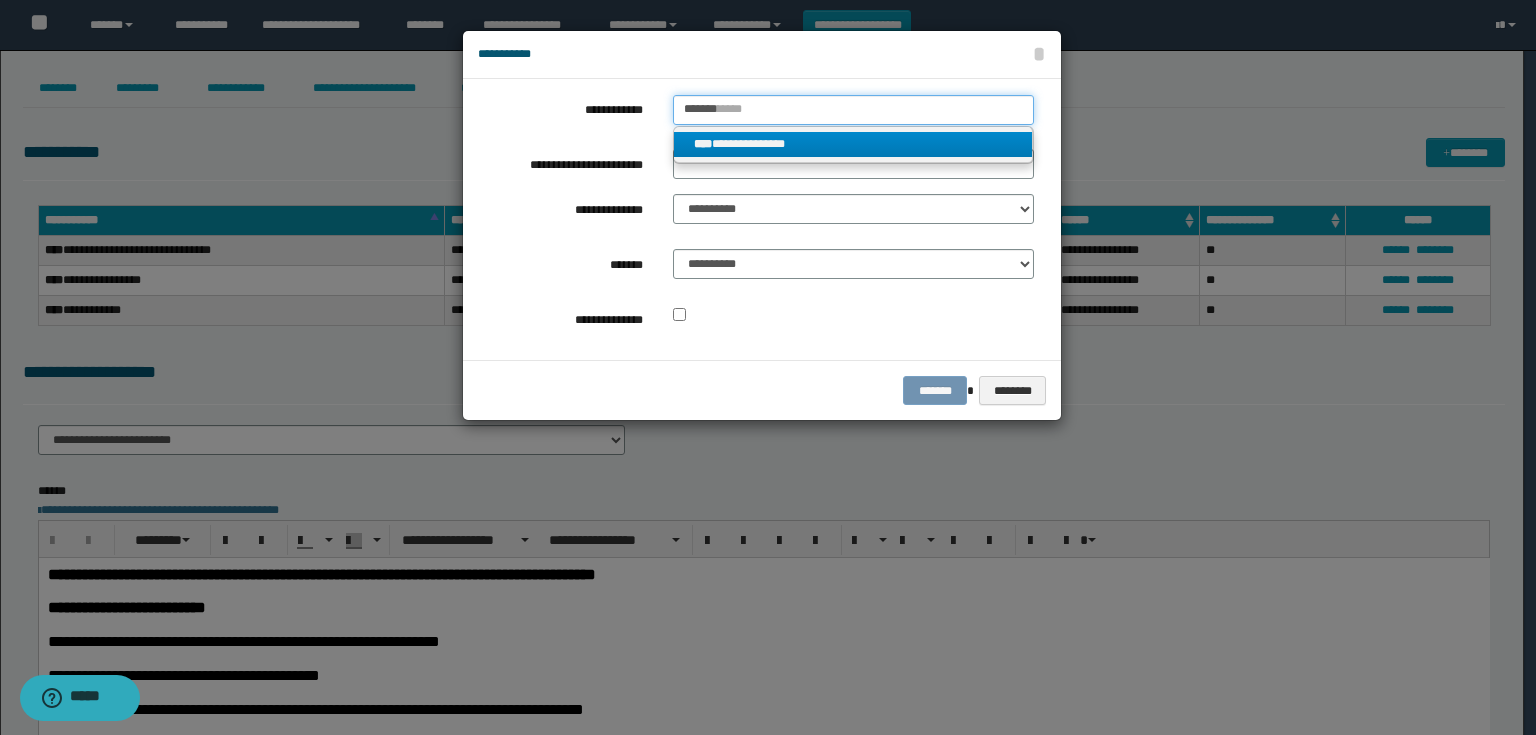type on "*******" 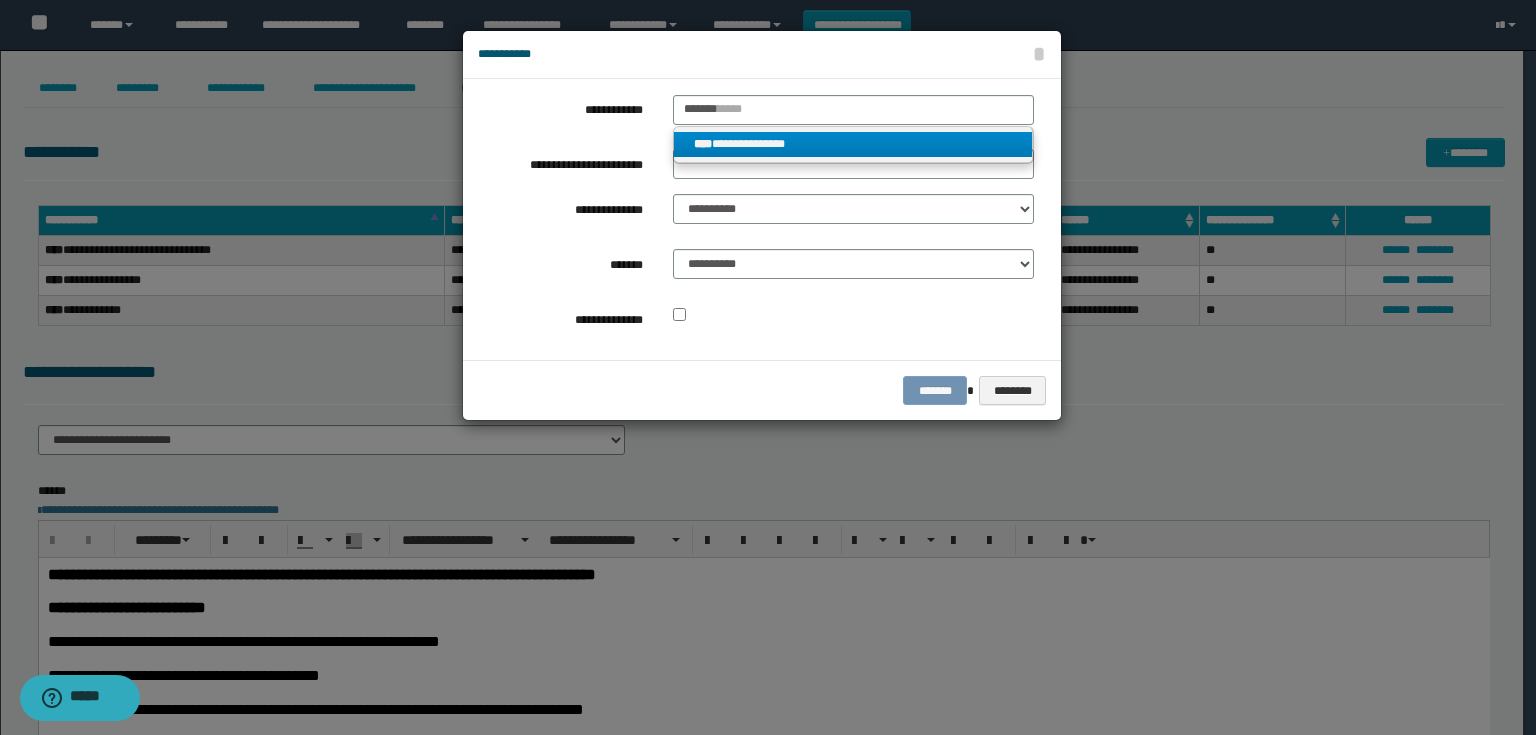 click on "**********" at bounding box center (853, 144) 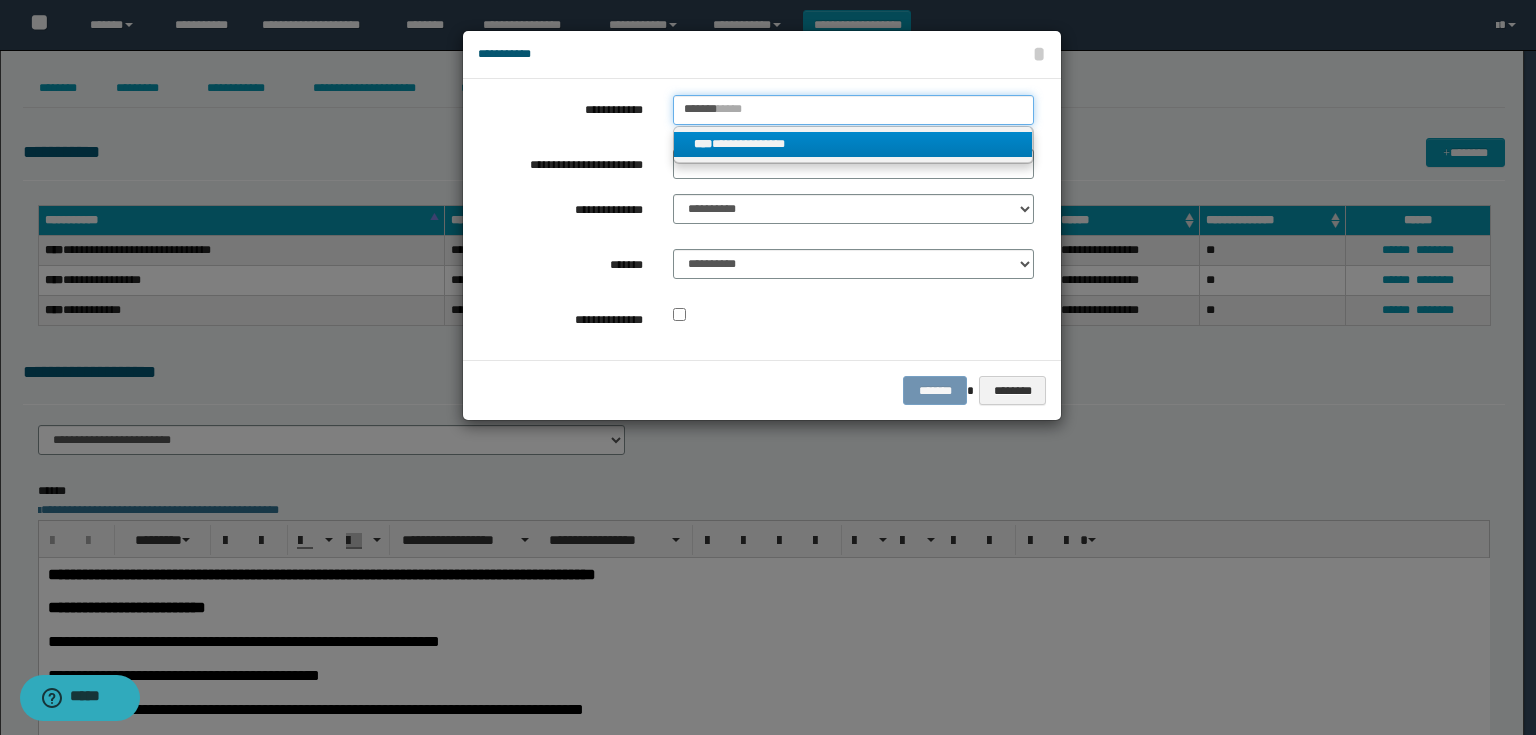type 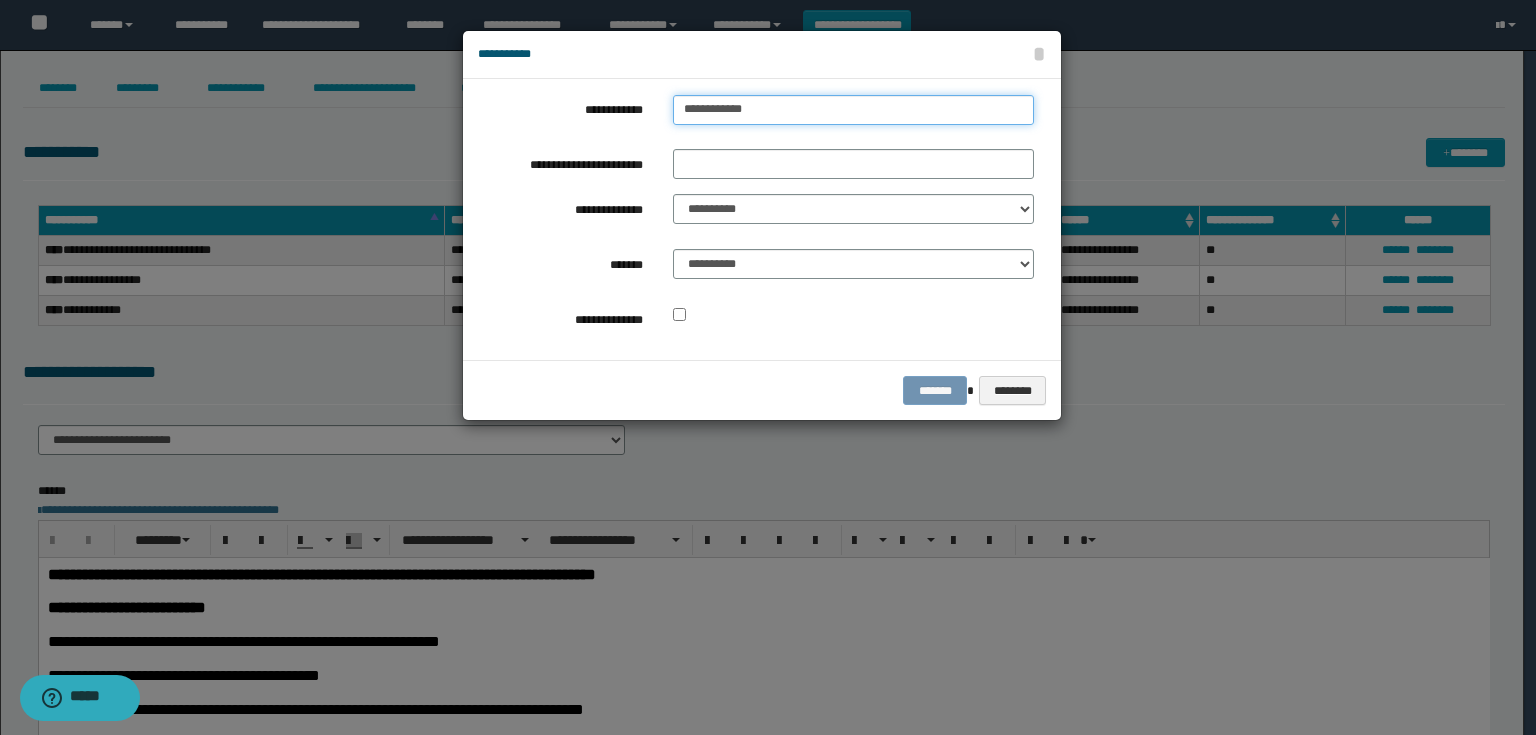 drag, startPoint x: 821, startPoint y: 116, endPoint x: 583, endPoint y: 117, distance: 238.0021 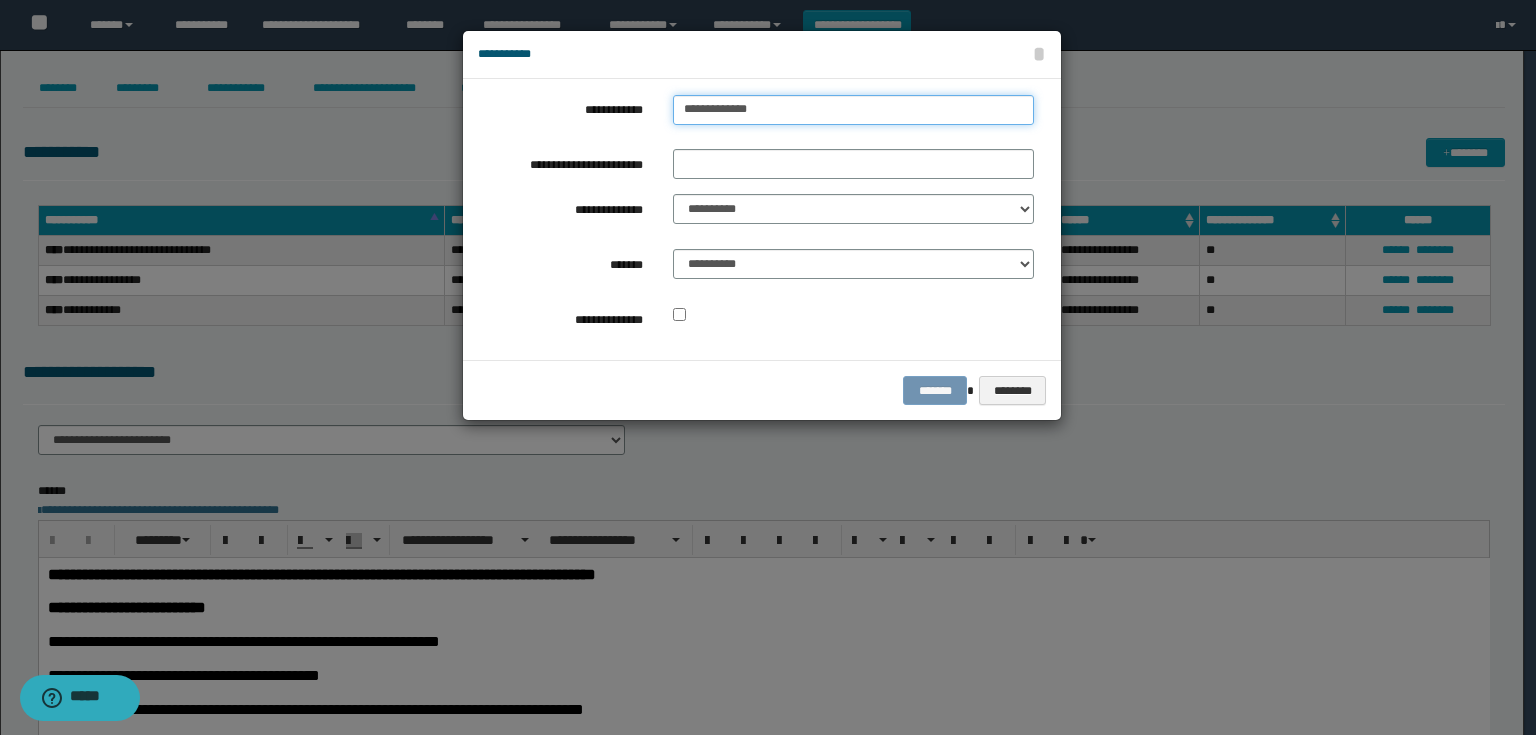 type on "**********" 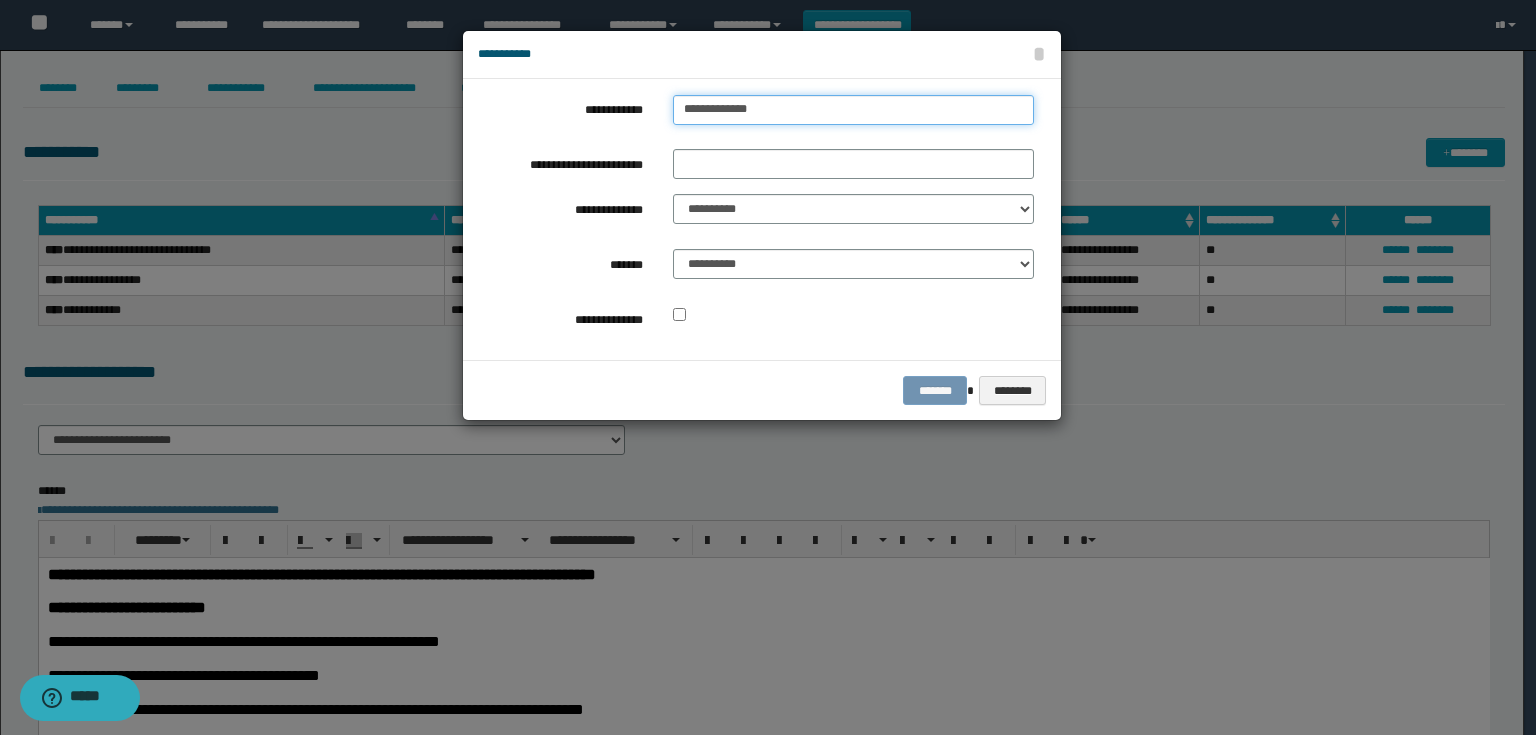 type on "**********" 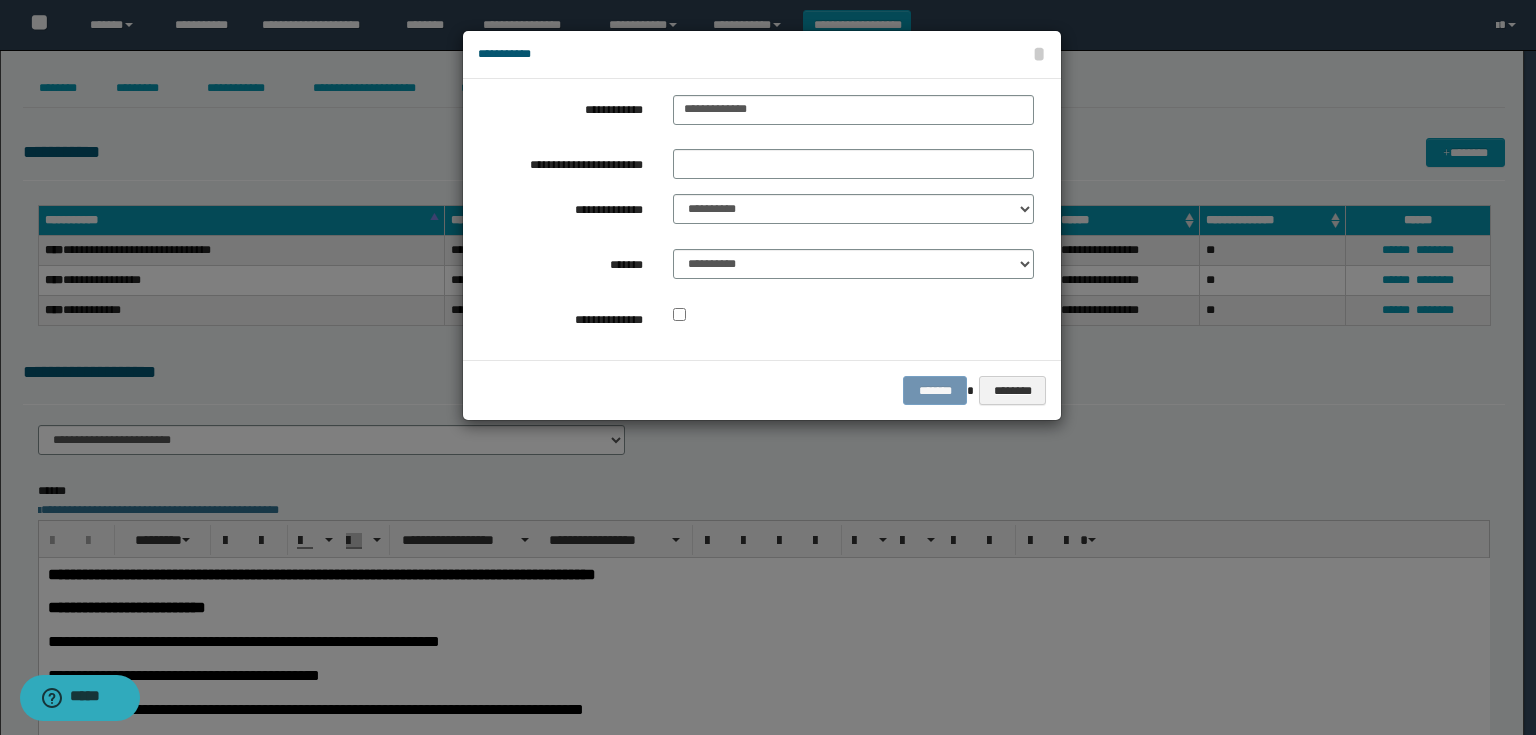 click on "**********" at bounding box center (756, 219) 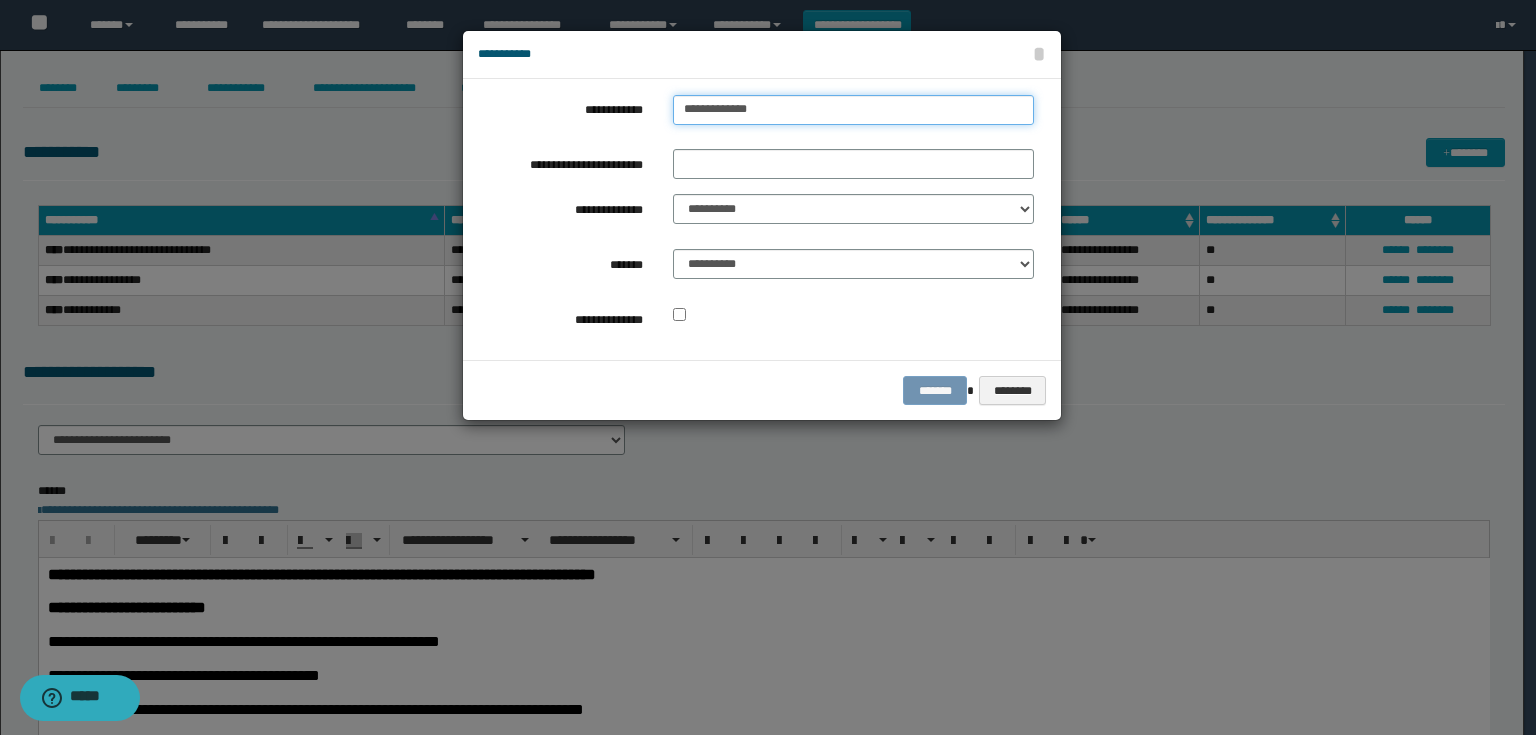 type on "**********" 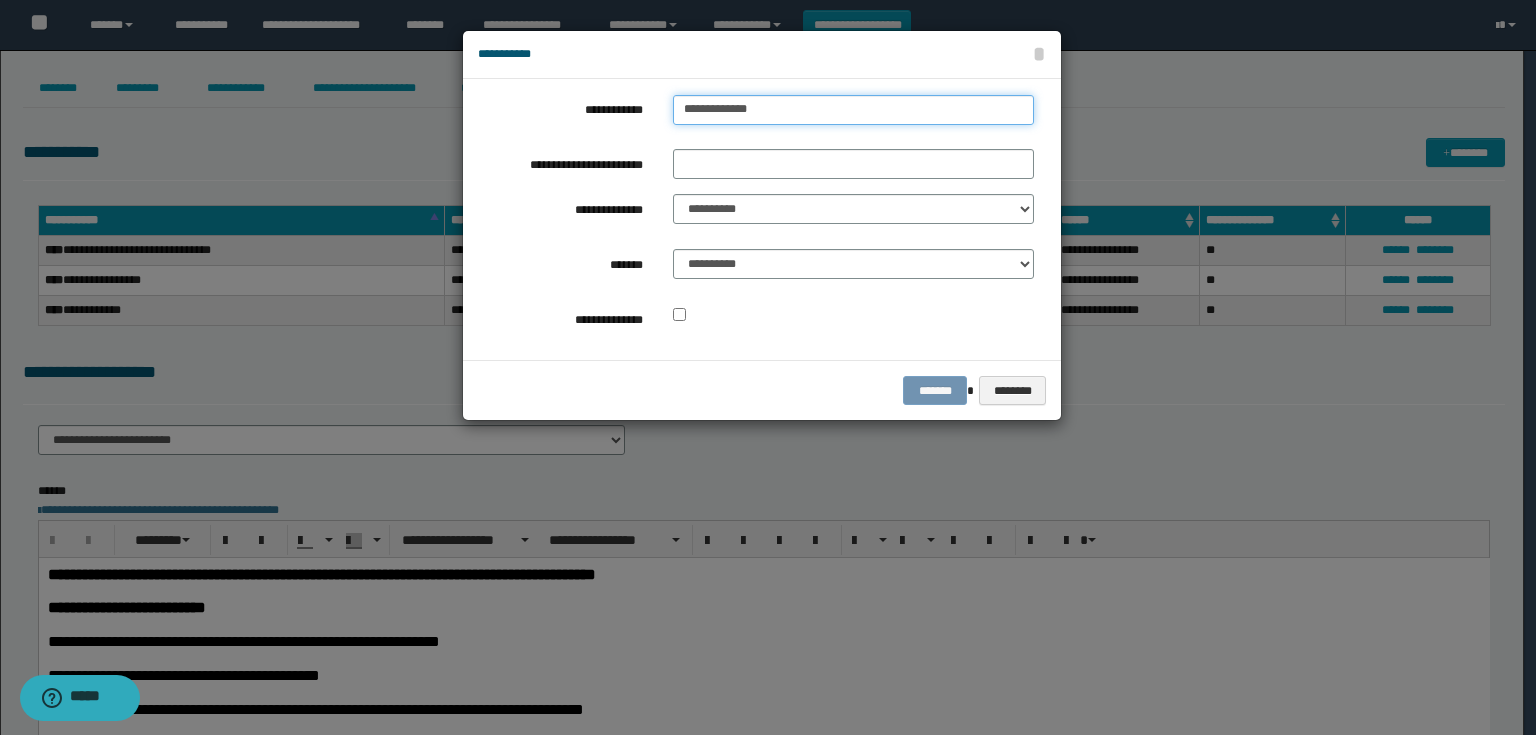 drag, startPoint x: 798, startPoint y: 113, endPoint x: 634, endPoint y: 93, distance: 165.21501 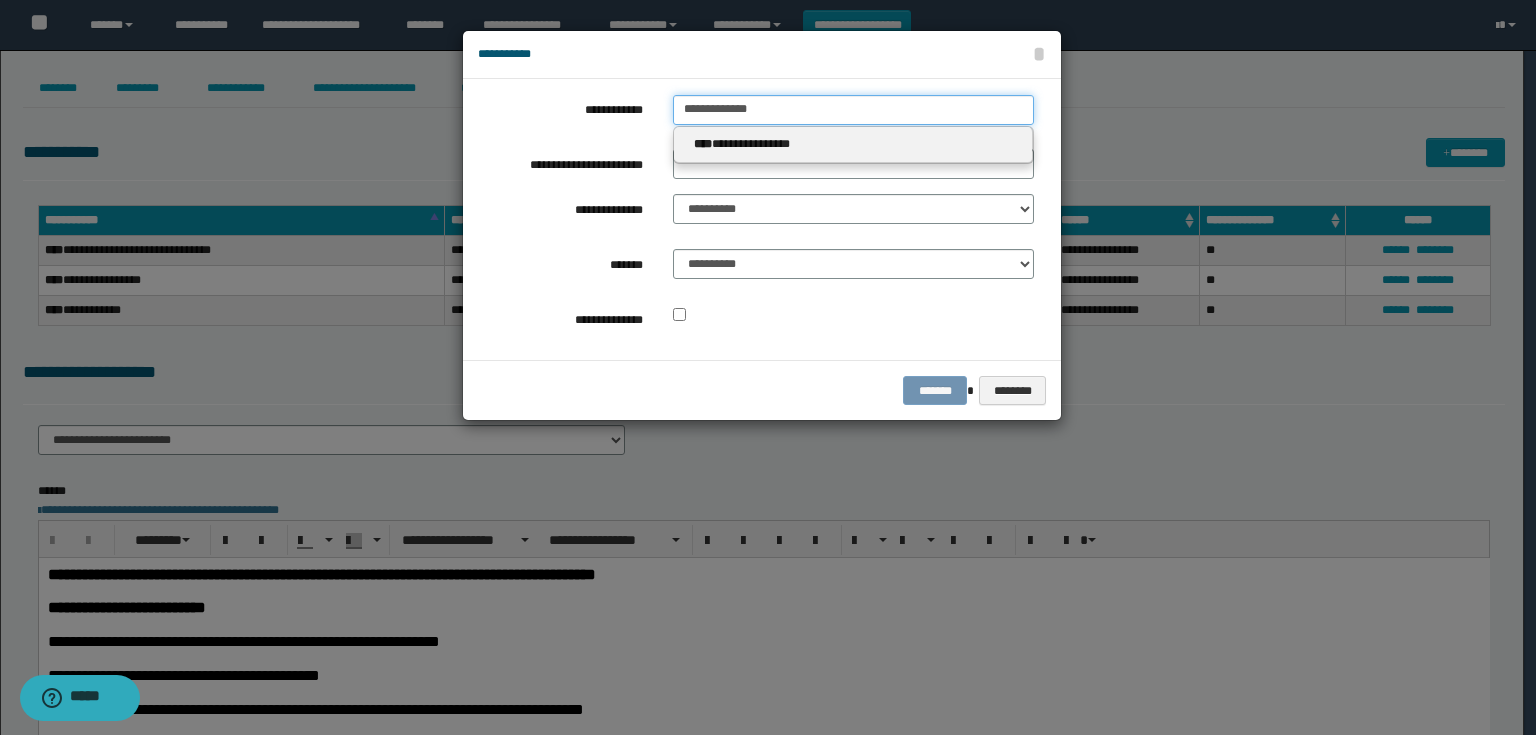 type 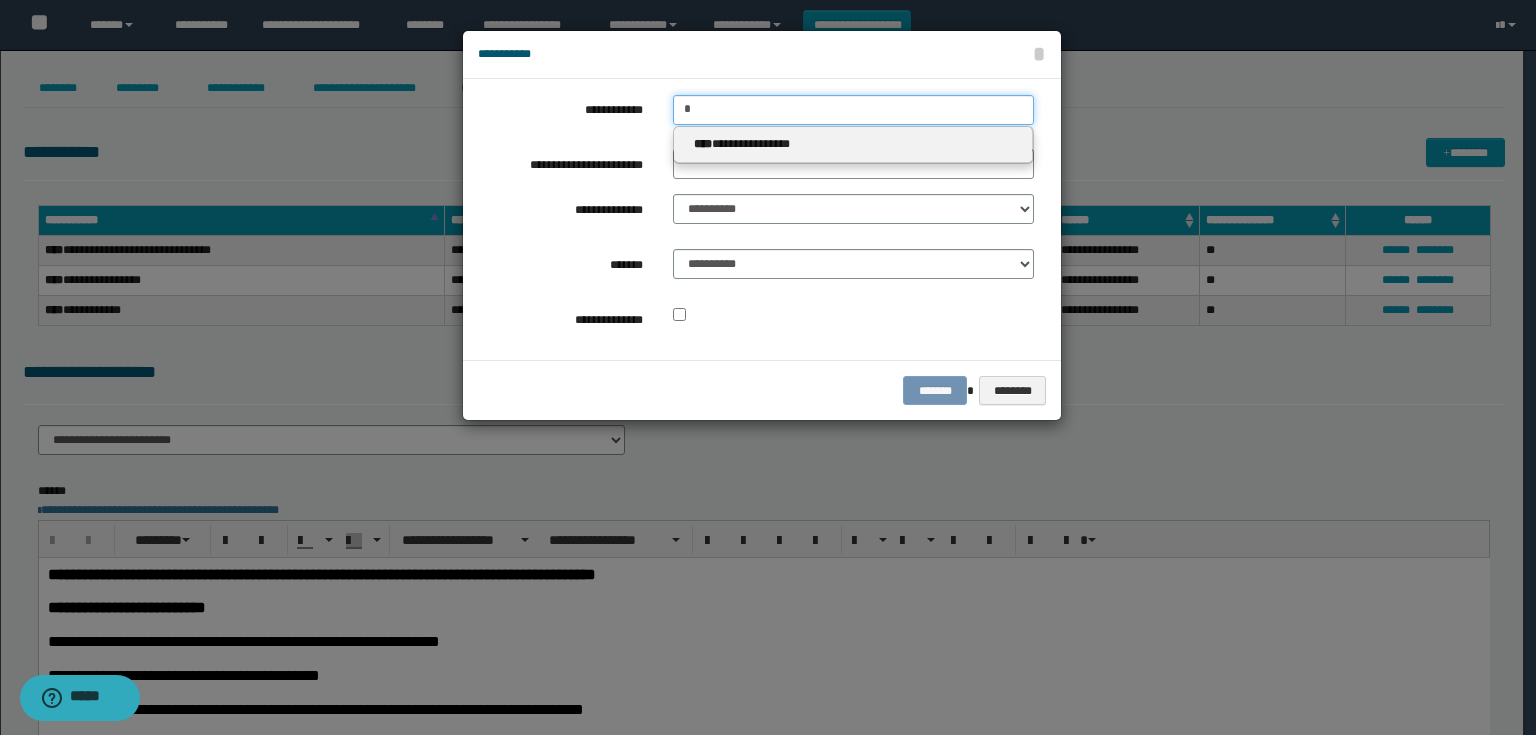 type on "**" 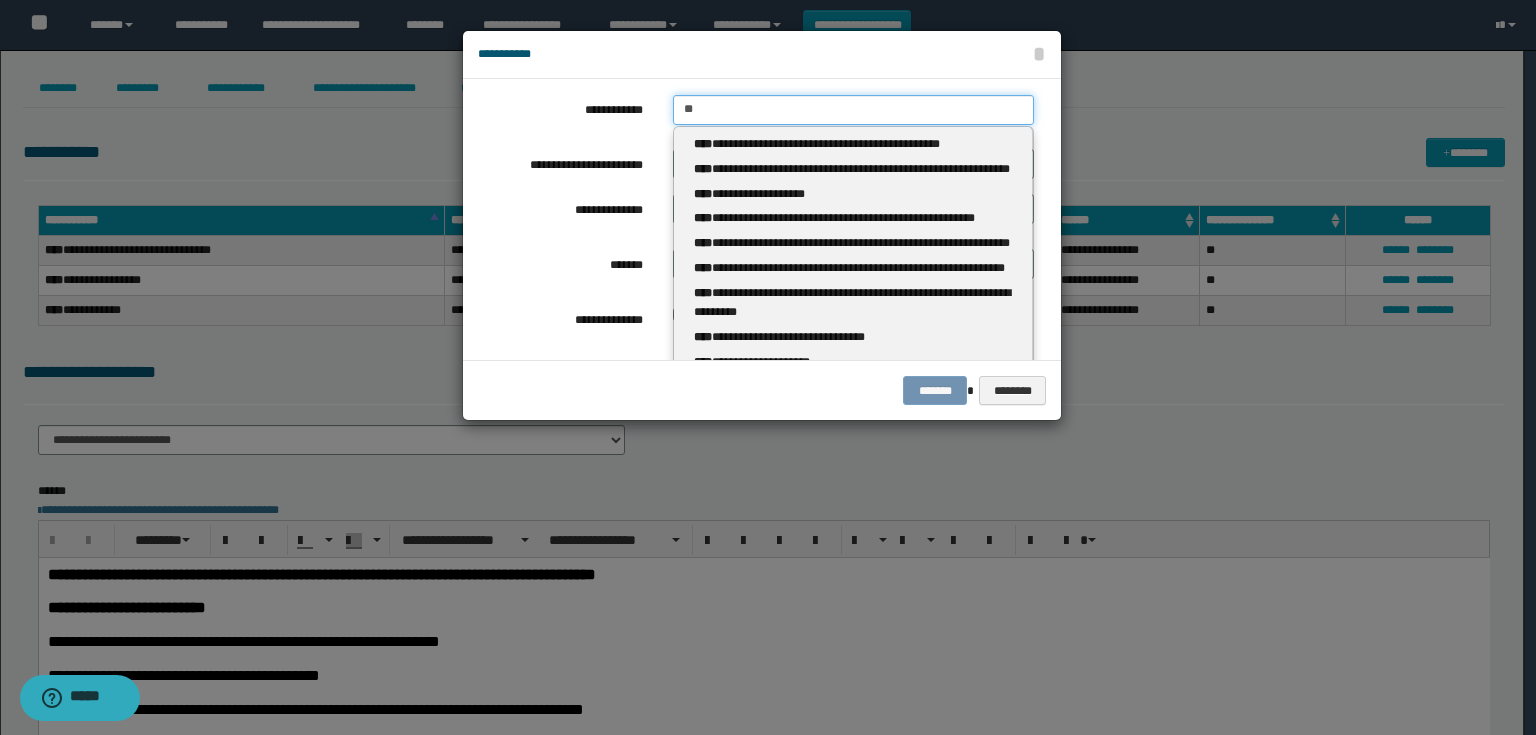 type on "**" 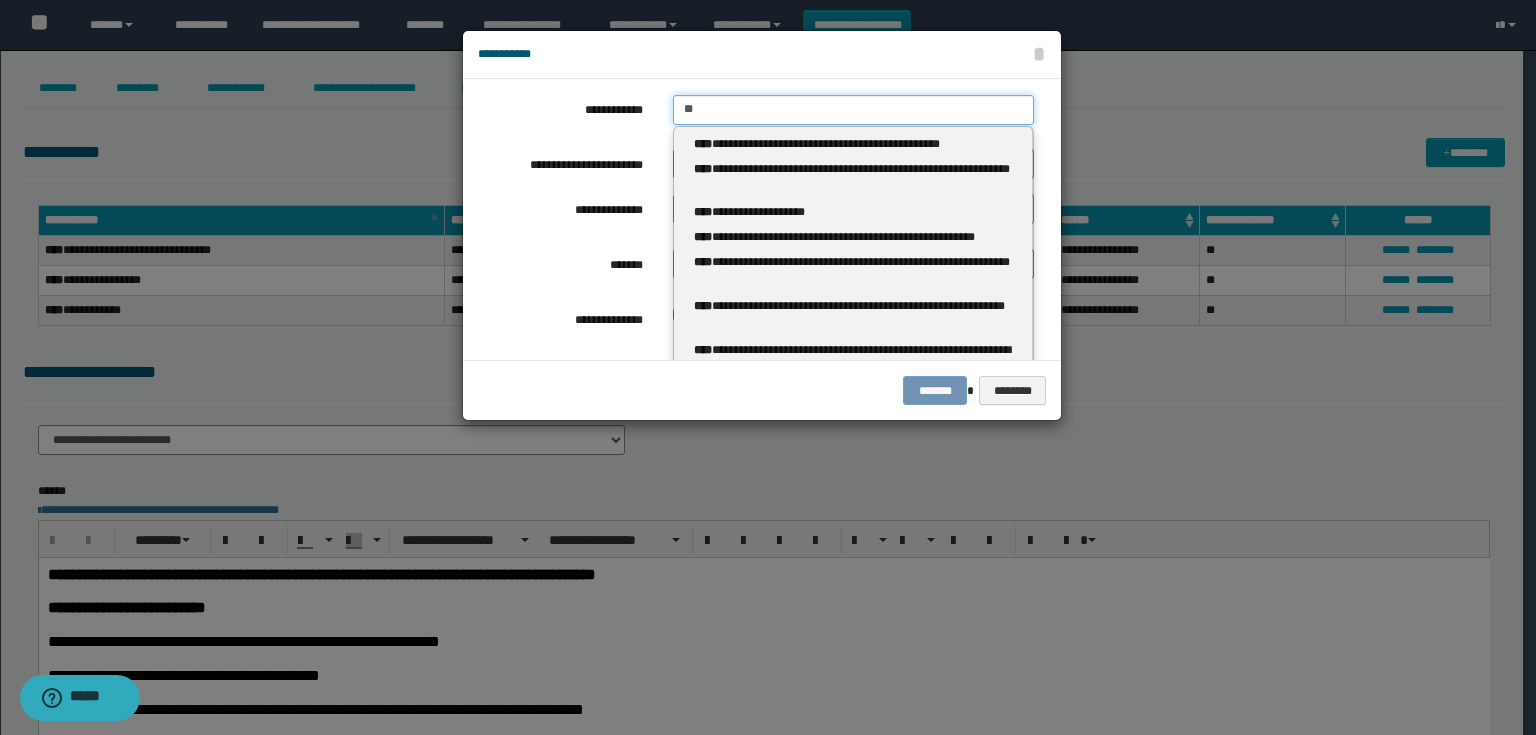 type 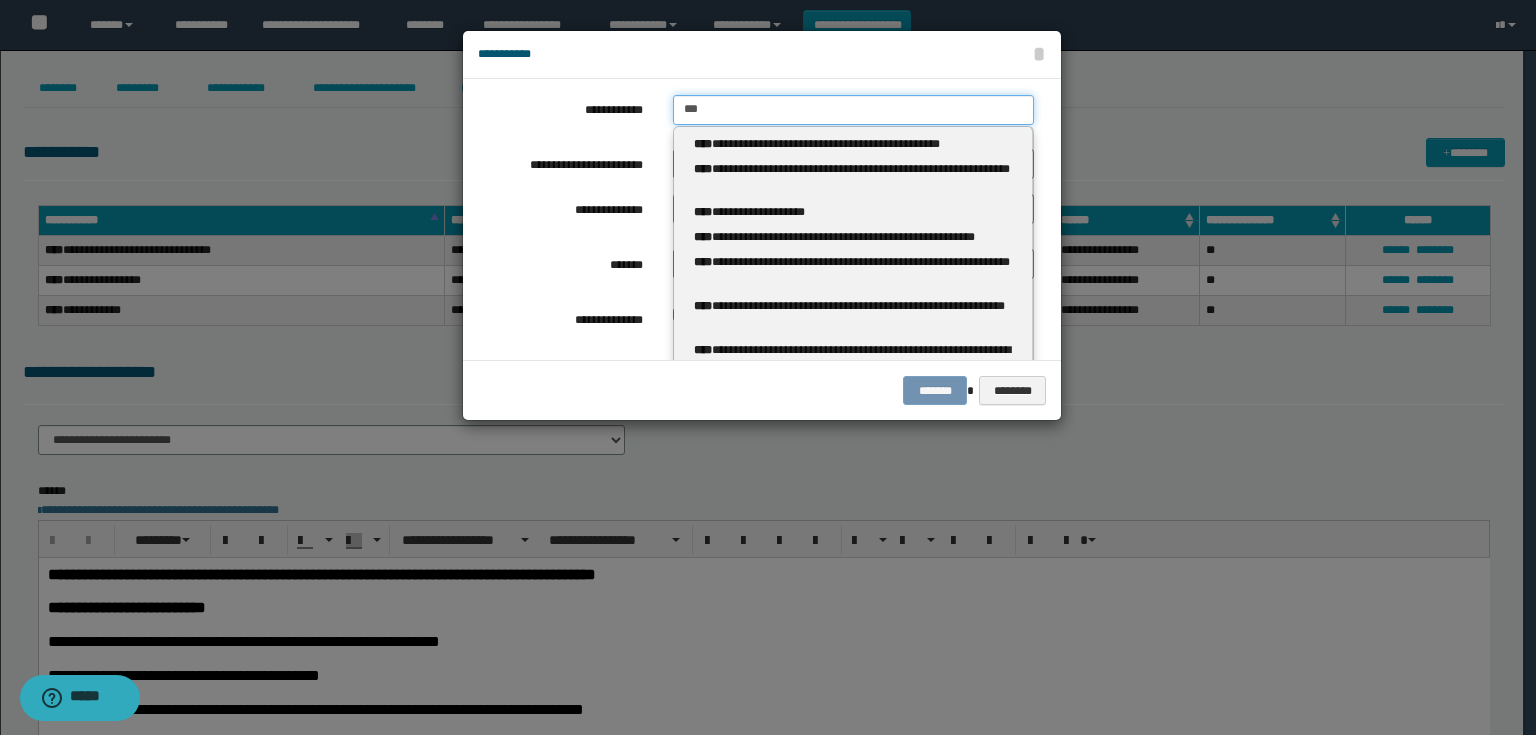 type on "****" 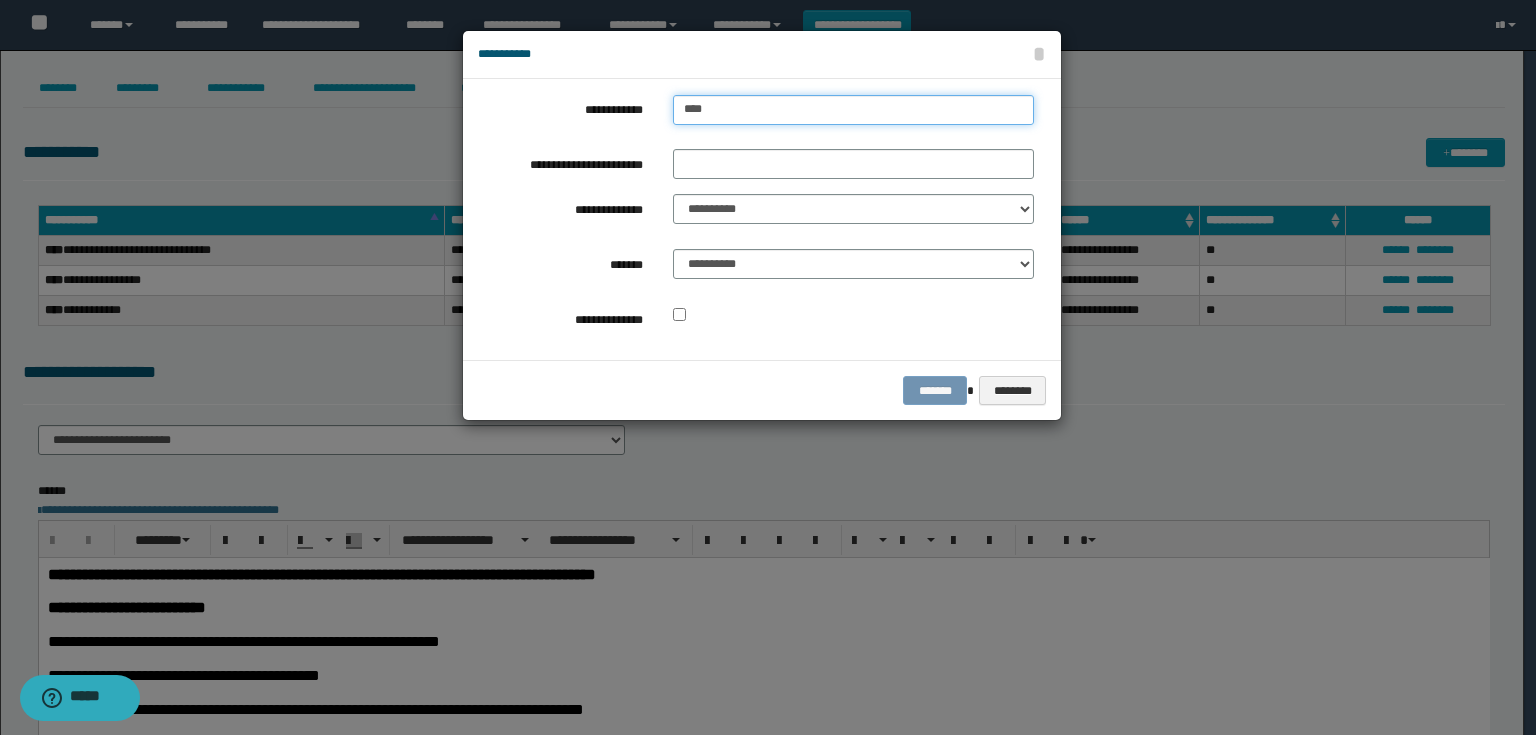 type on "****" 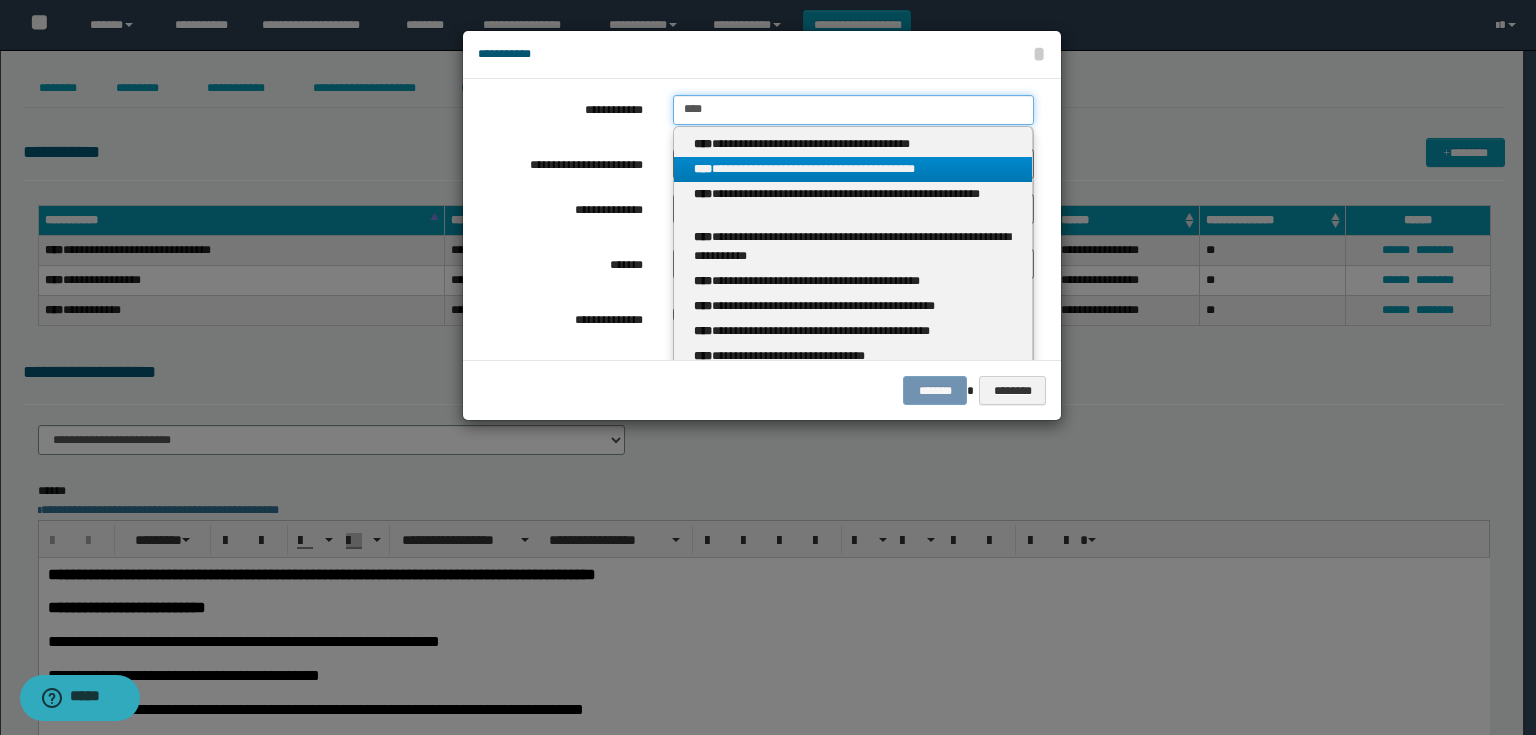 type 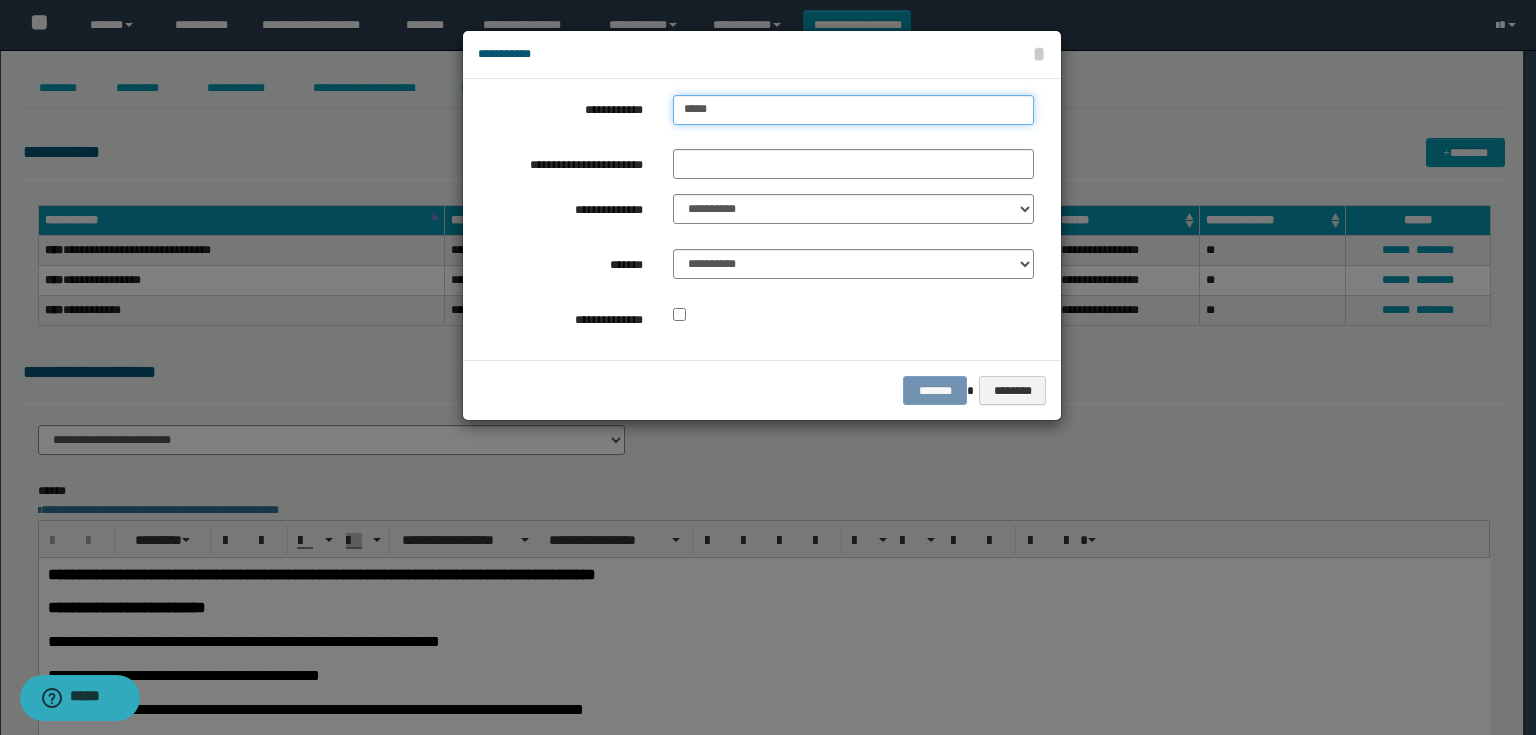 type on "**********" 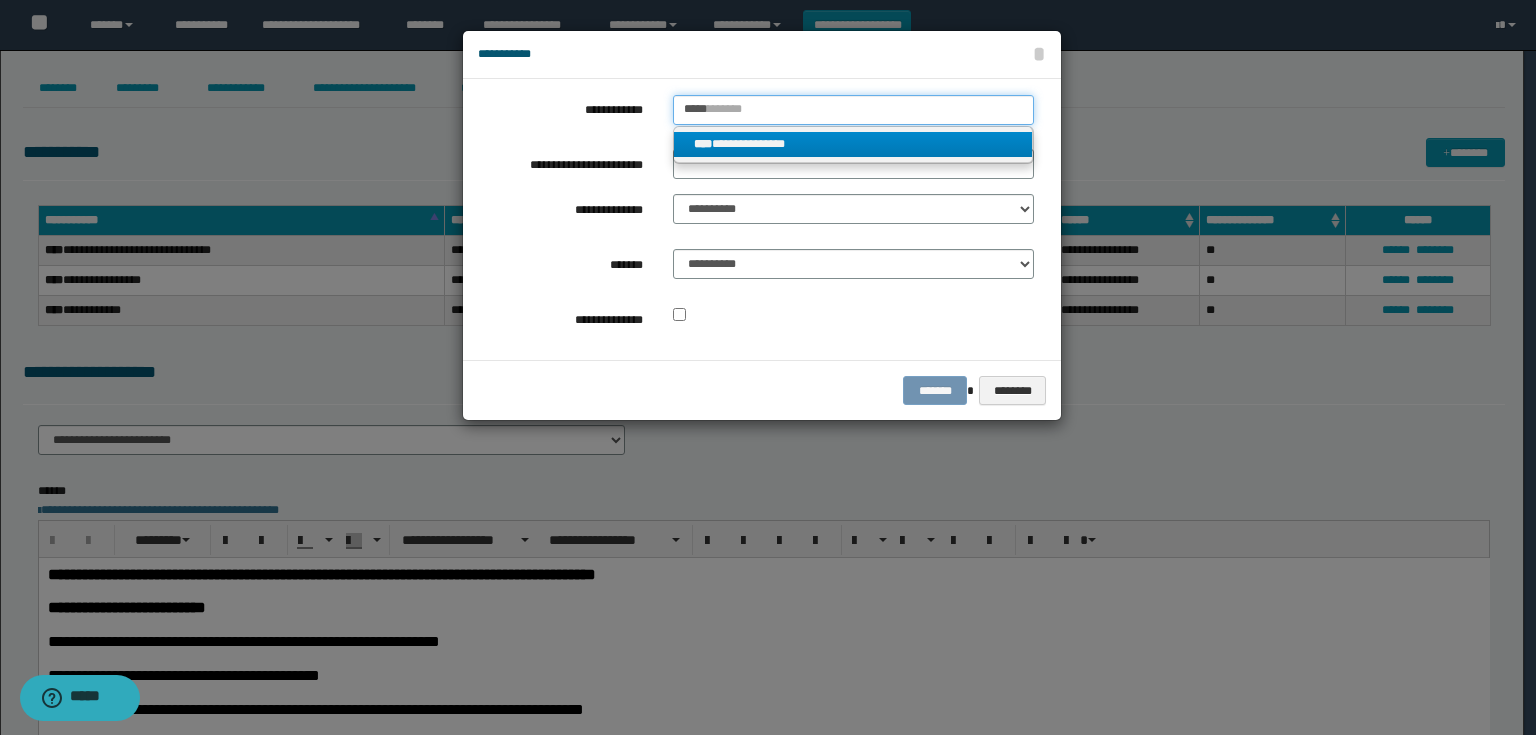 type on "*****" 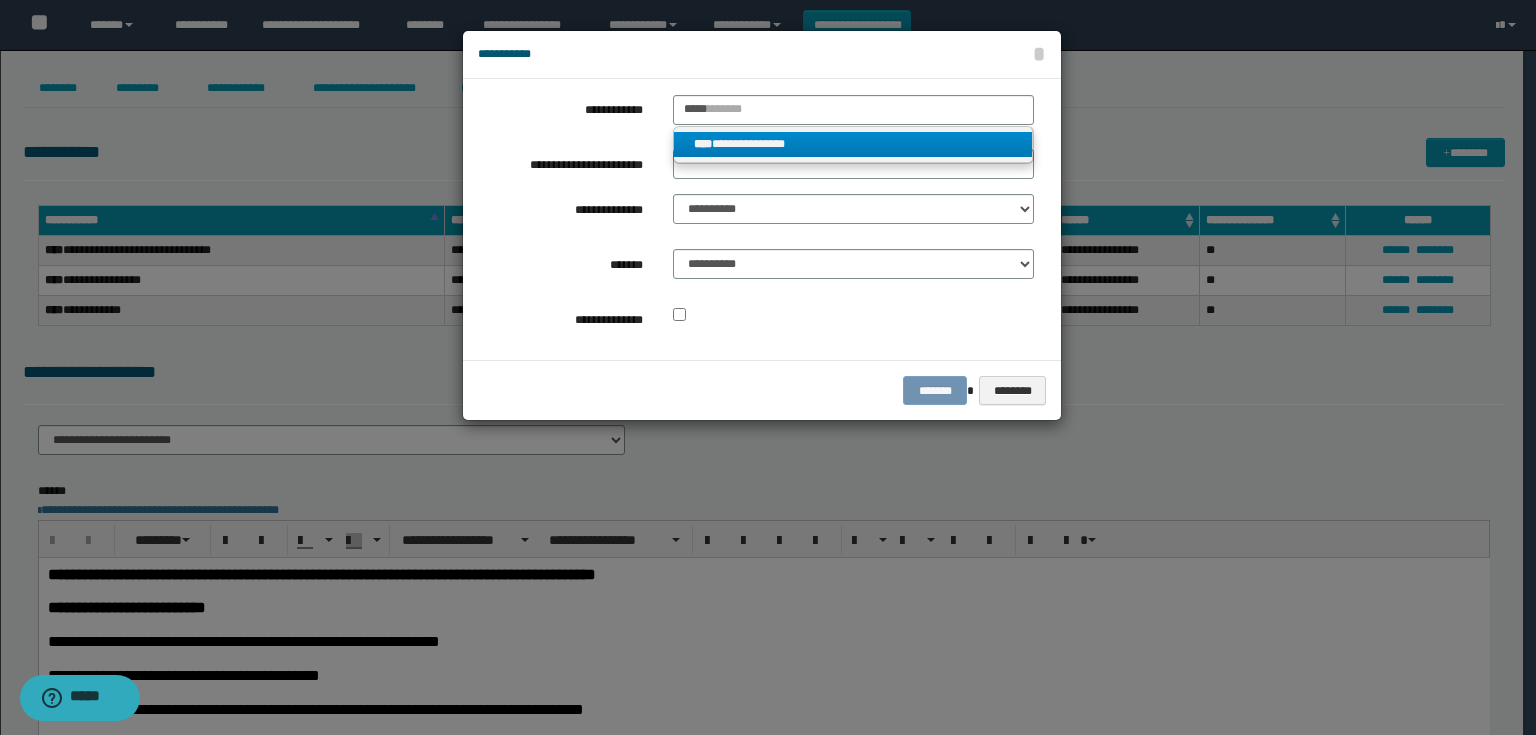 click on "**********" at bounding box center [853, 144] 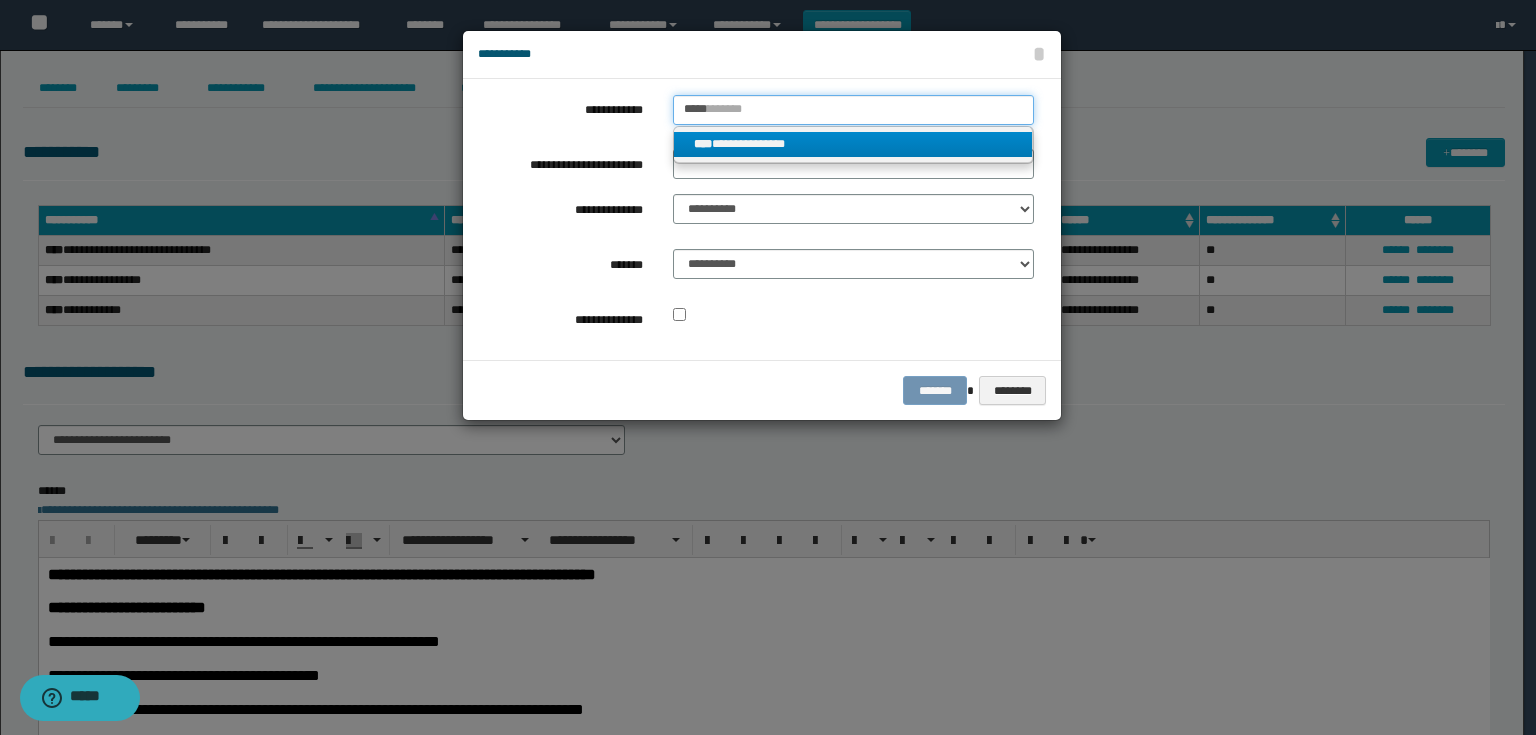 type 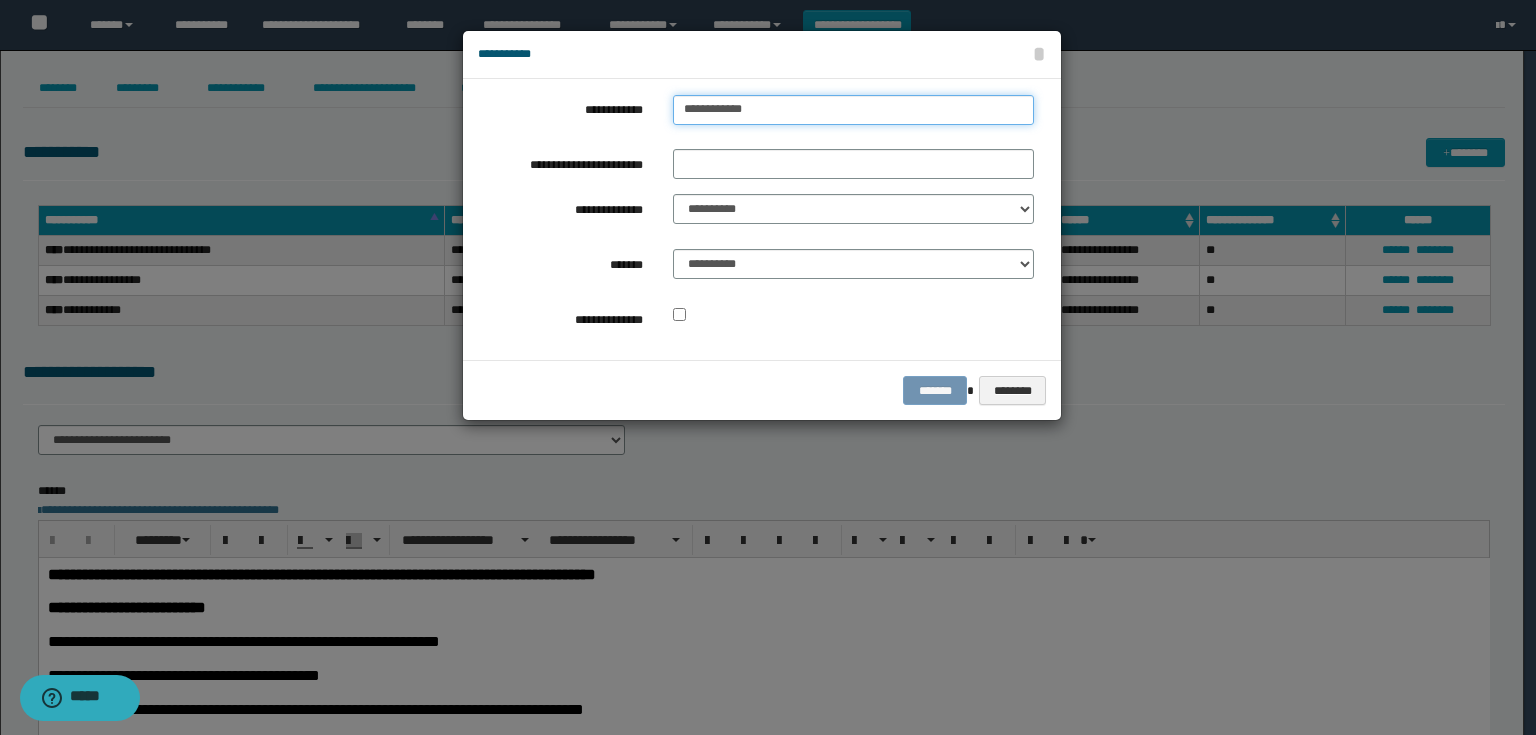 drag, startPoint x: 796, startPoint y: 116, endPoint x: 623, endPoint y: 109, distance: 173.14156 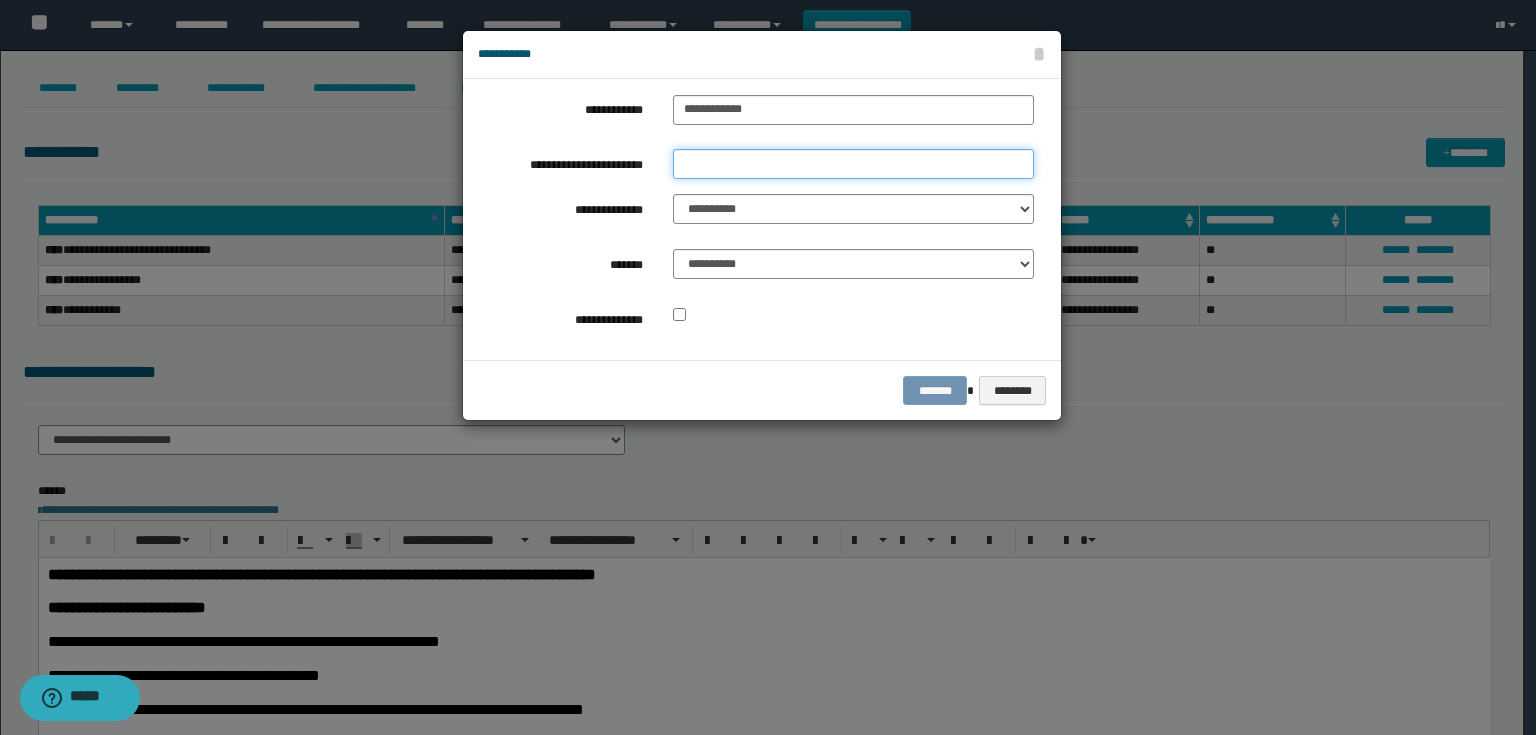 click on "**********" at bounding box center (853, 164) 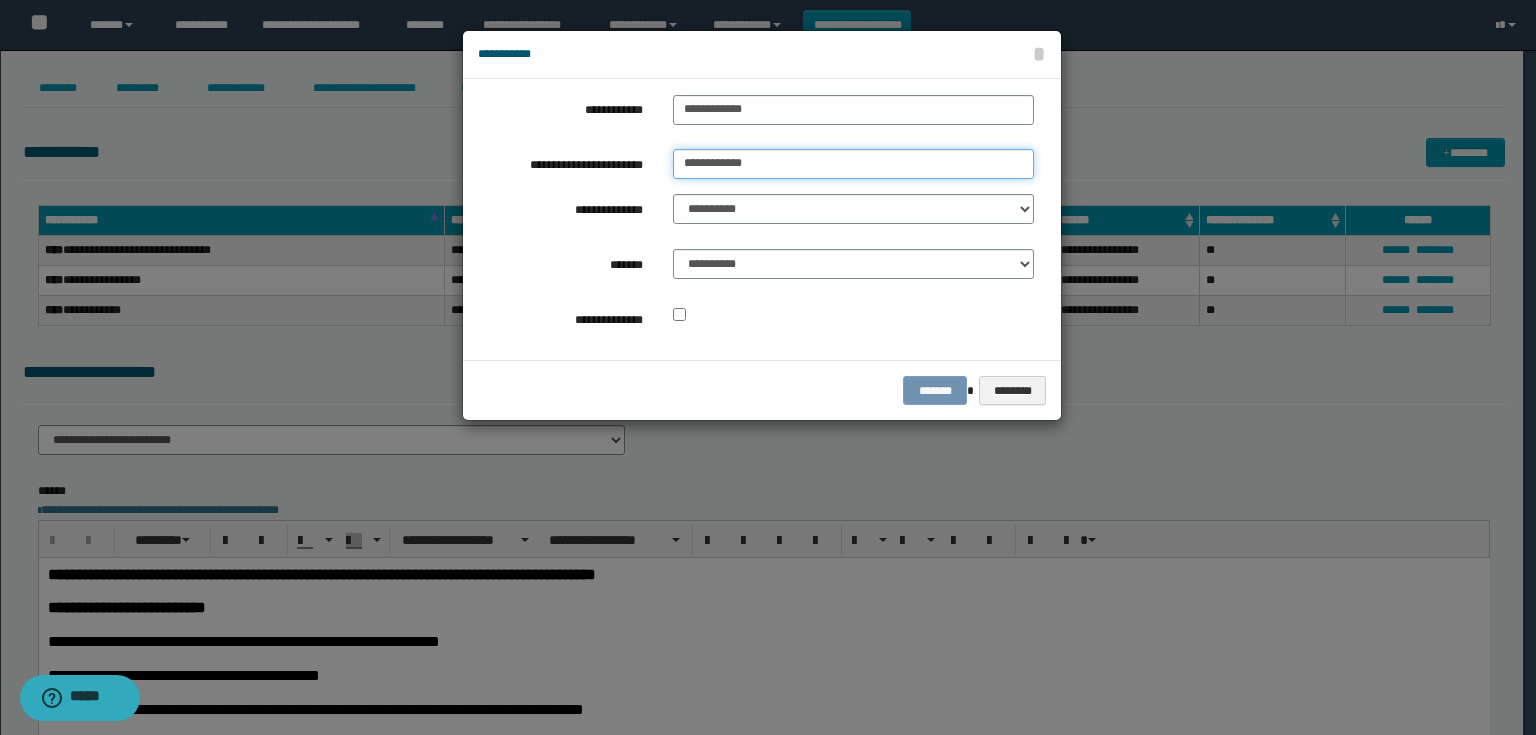 type on "**********" 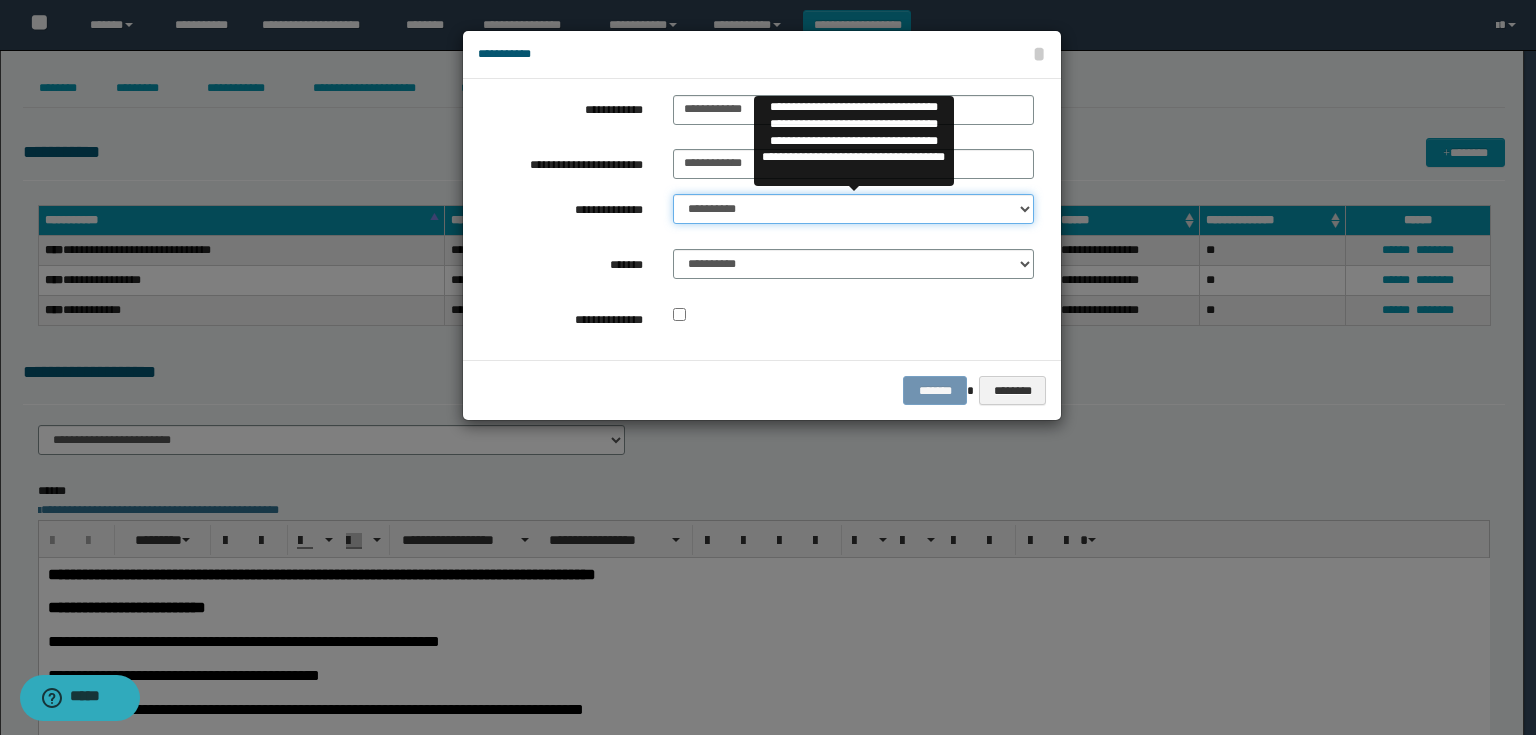 drag, startPoint x: 704, startPoint y: 204, endPoint x: 712, endPoint y: 221, distance: 18.788294 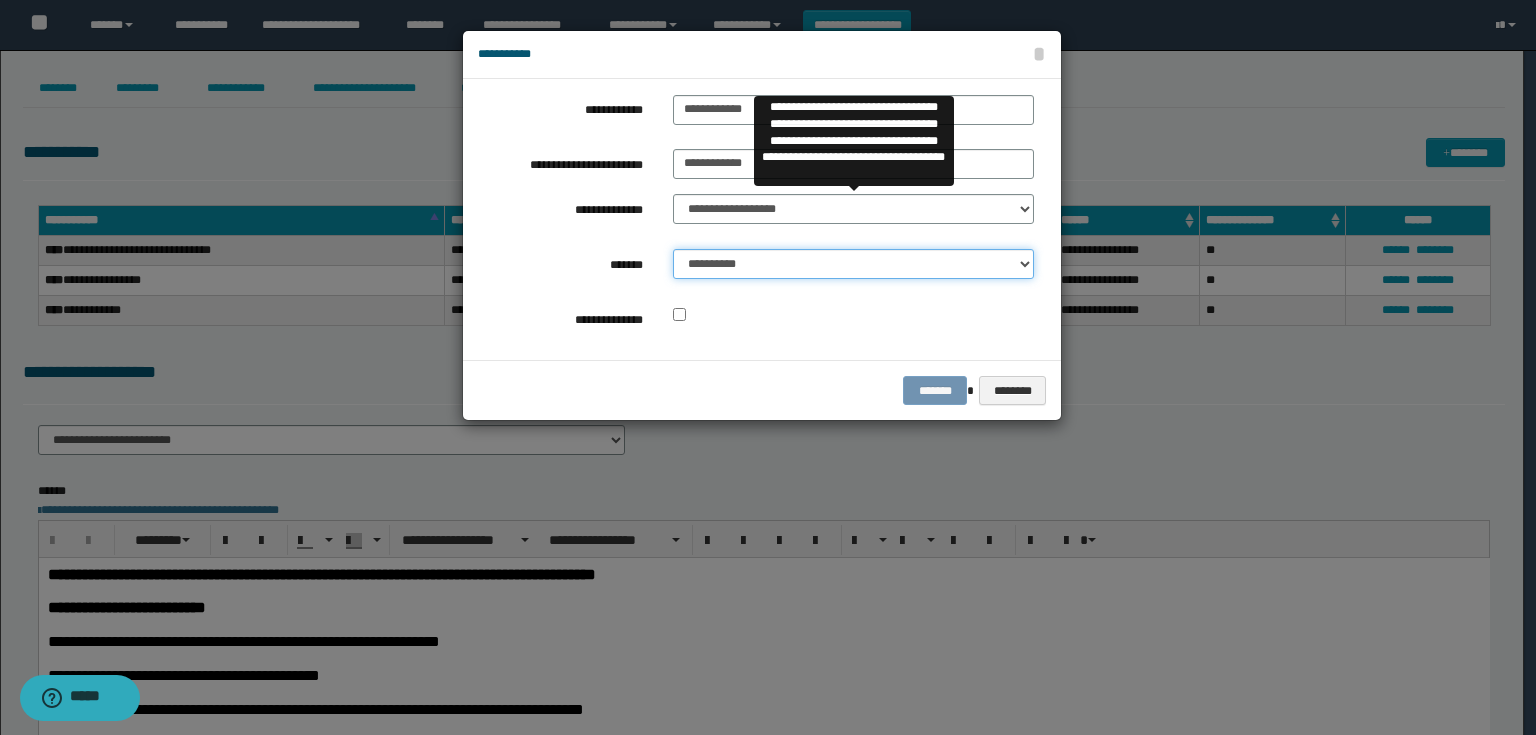 click on "**********" at bounding box center (853, 264) 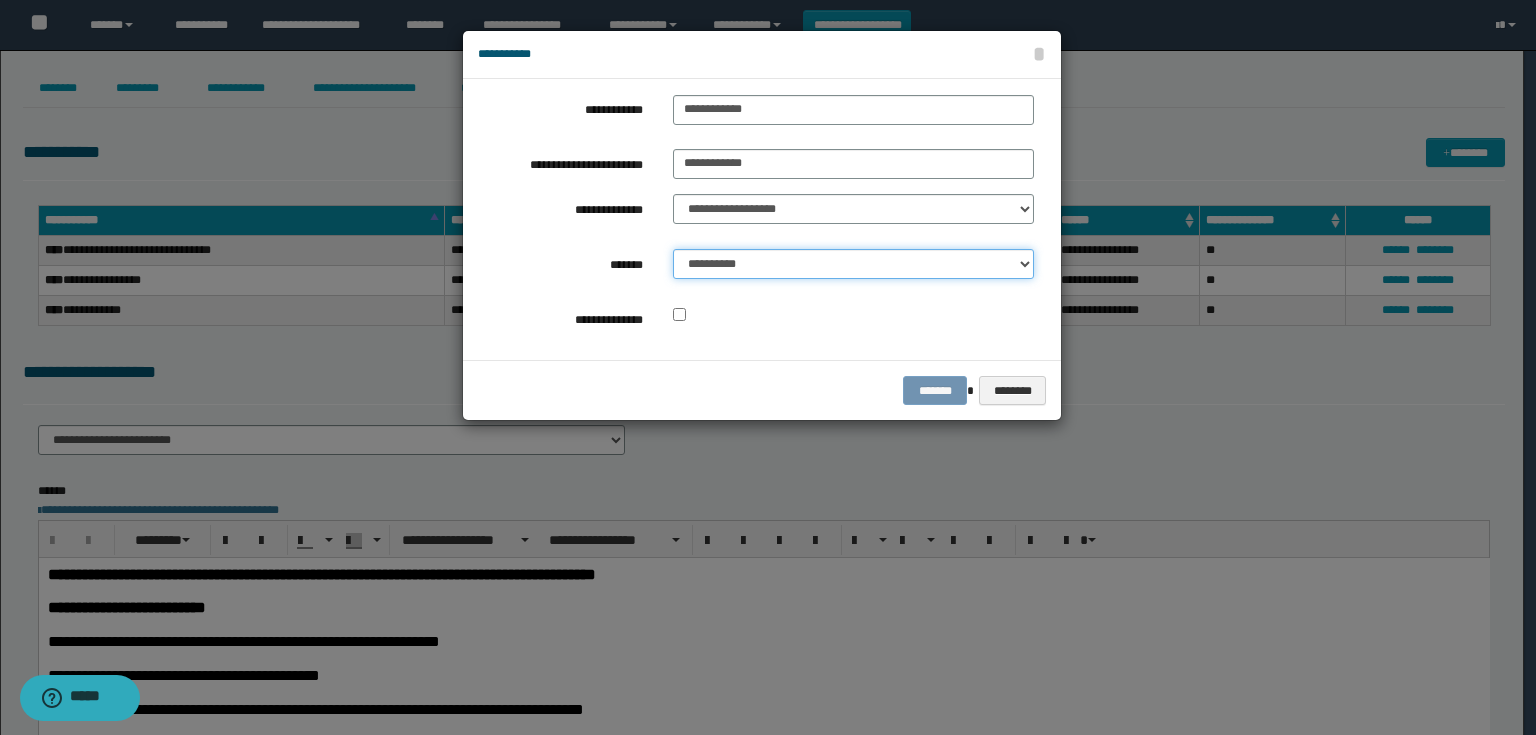 select on "*" 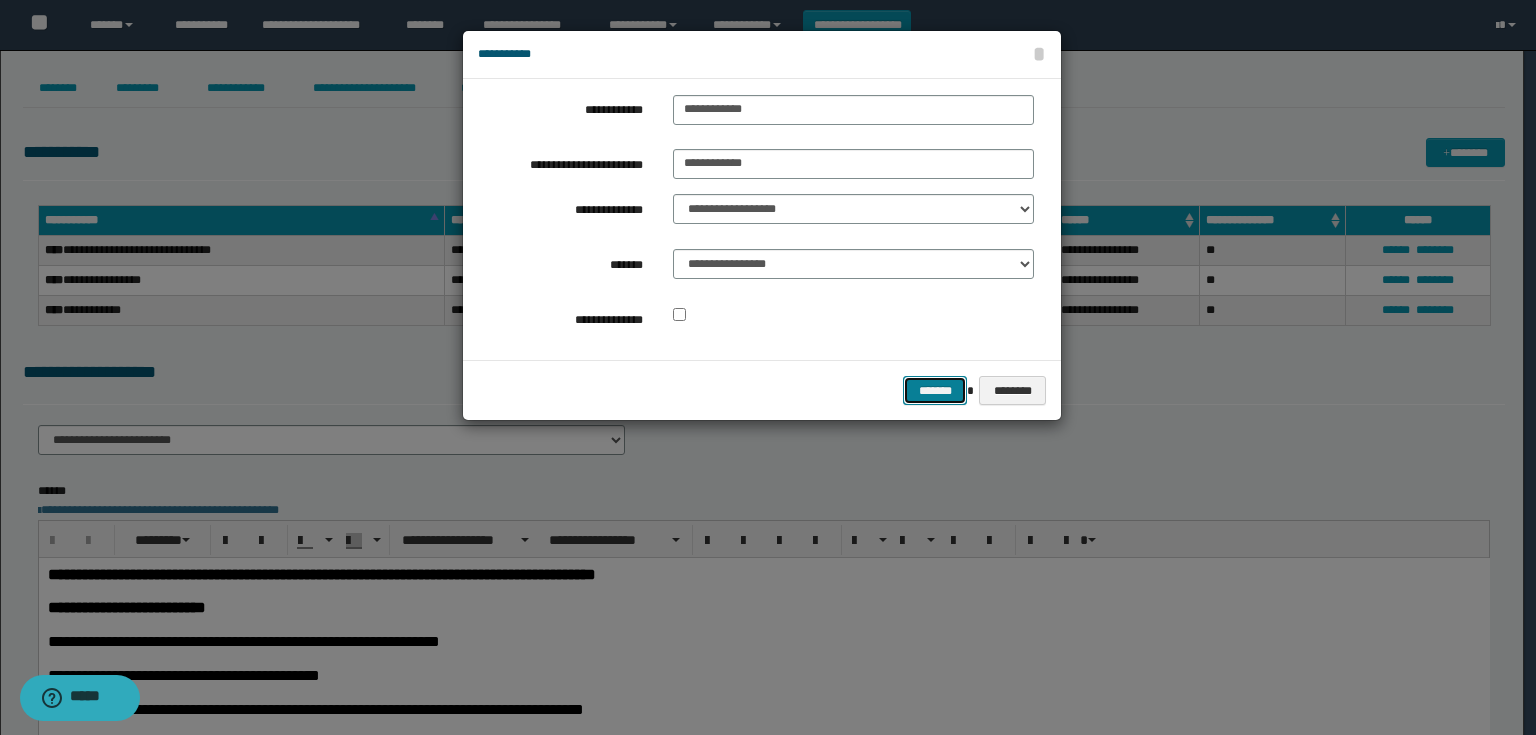 click on "*******" at bounding box center (935, 391) 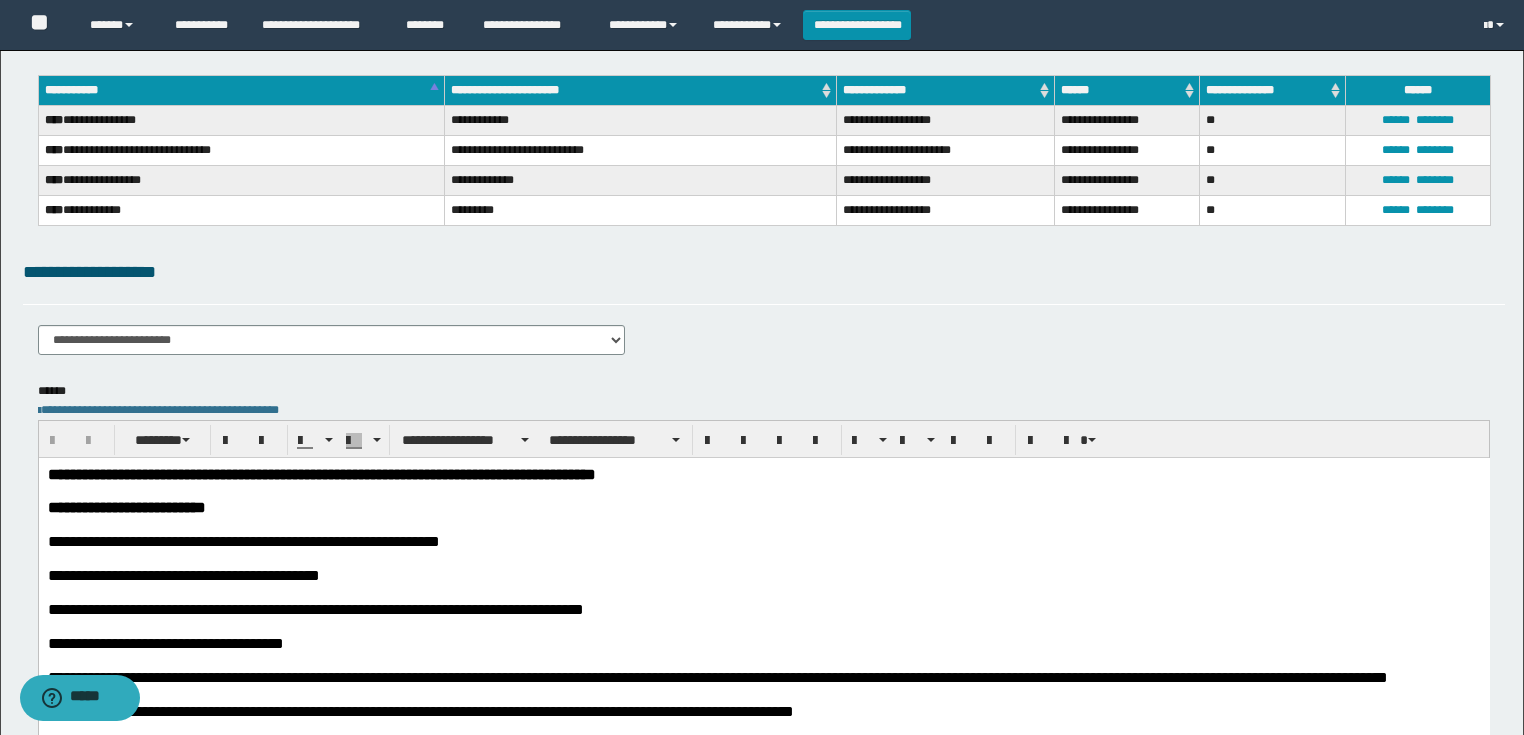 scroll, scrollTop: 160, scrollLeft: 0, axis: vertical 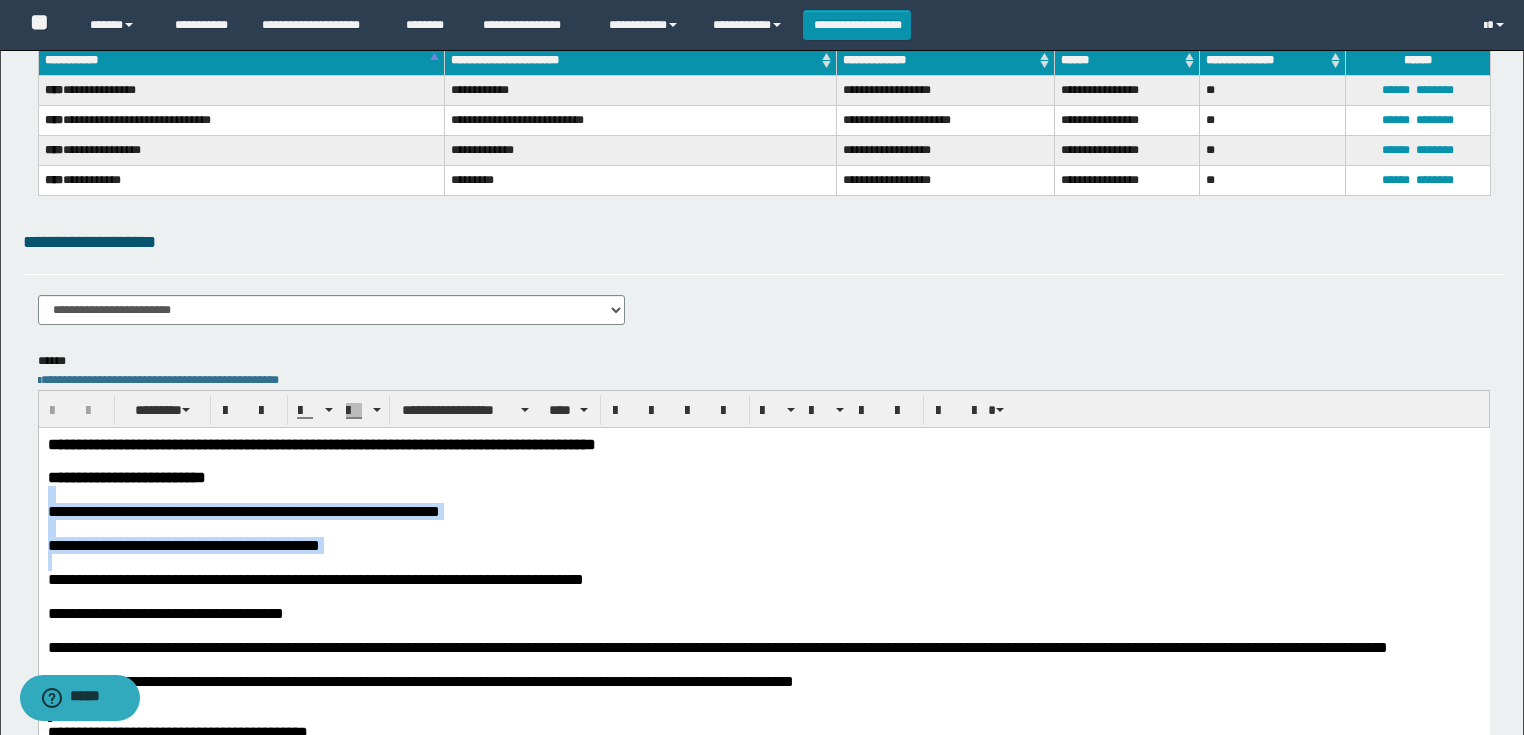 drag, startPoint x: 51, startPoint y: 572, endPoint x: 9, endPoint y: 499, distance: 84.21995 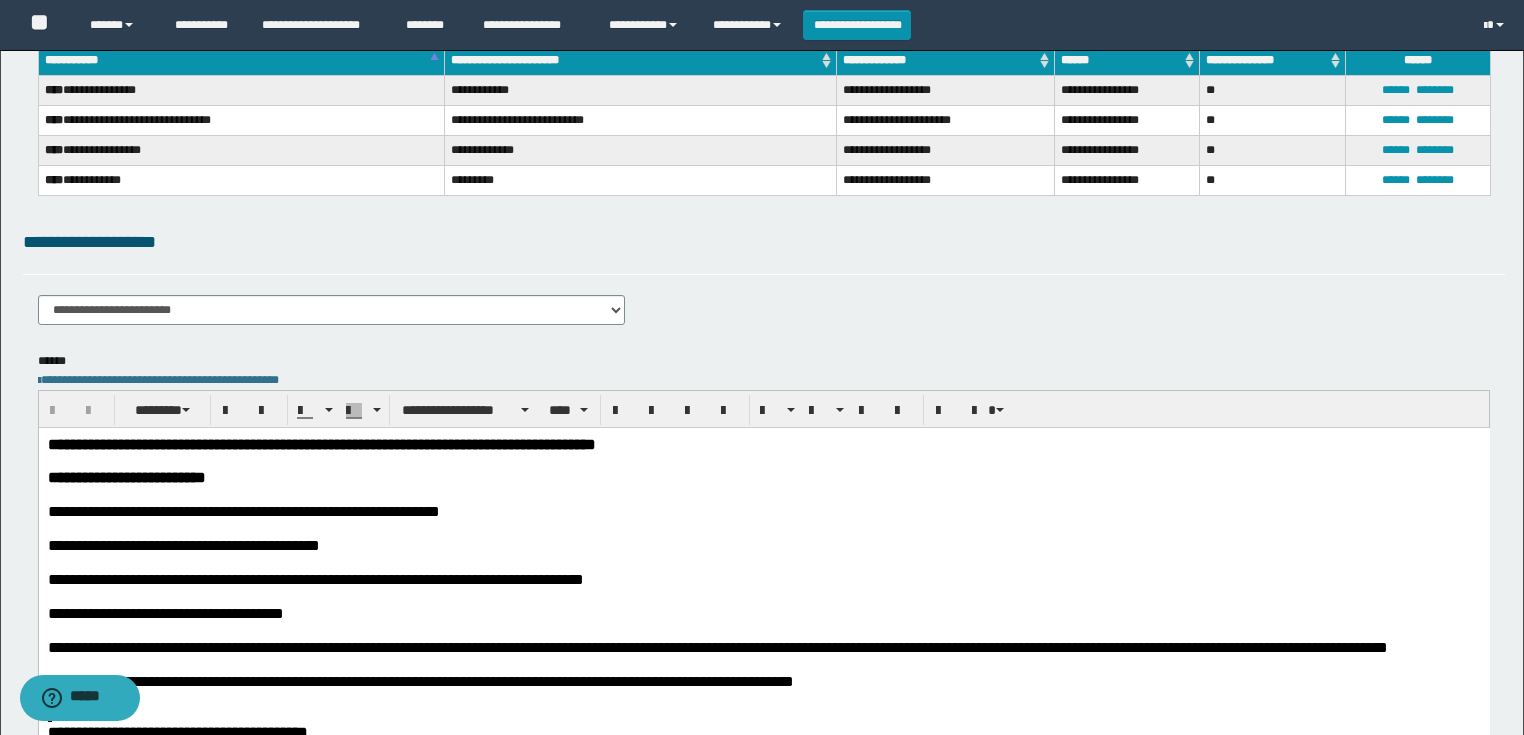 click at bounding box center [763, 461] 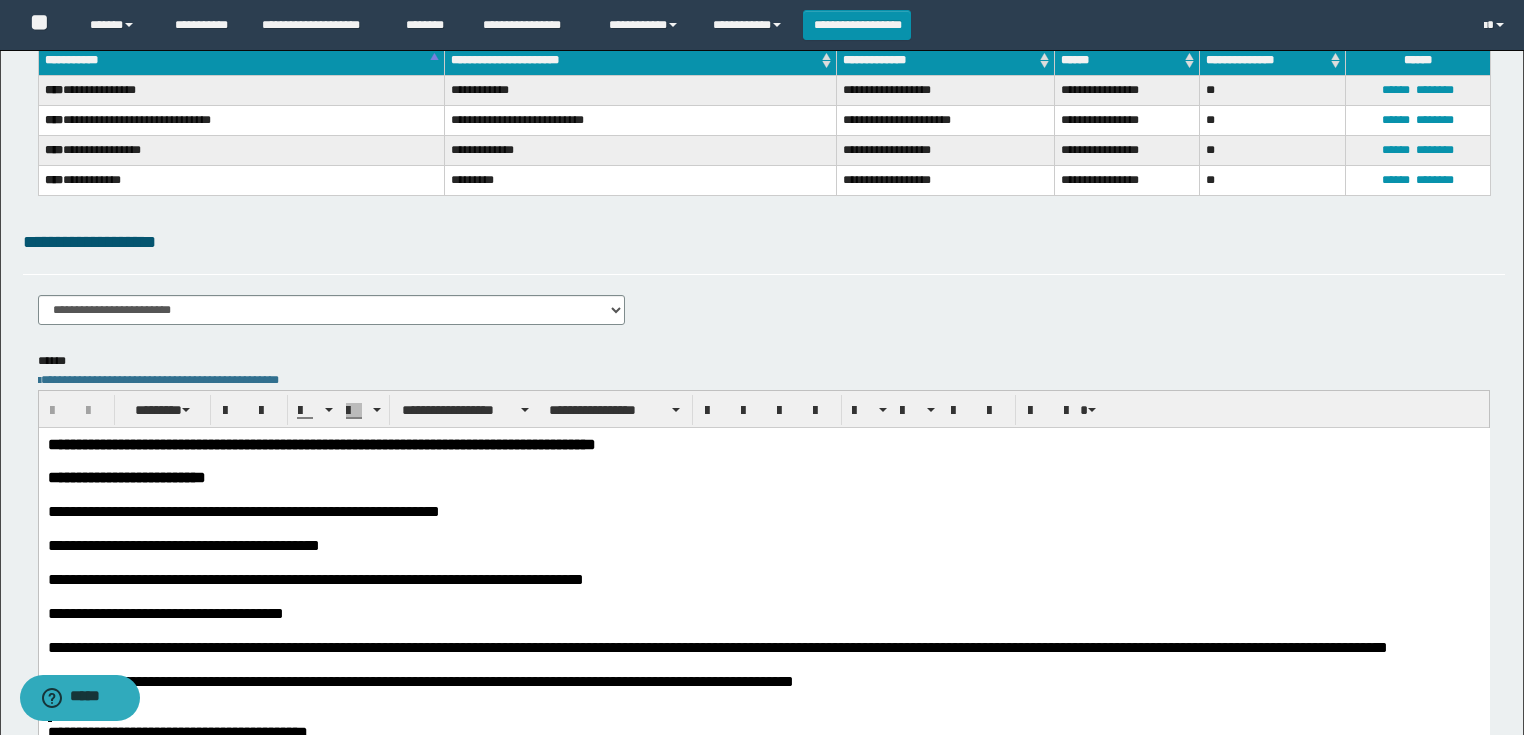 type 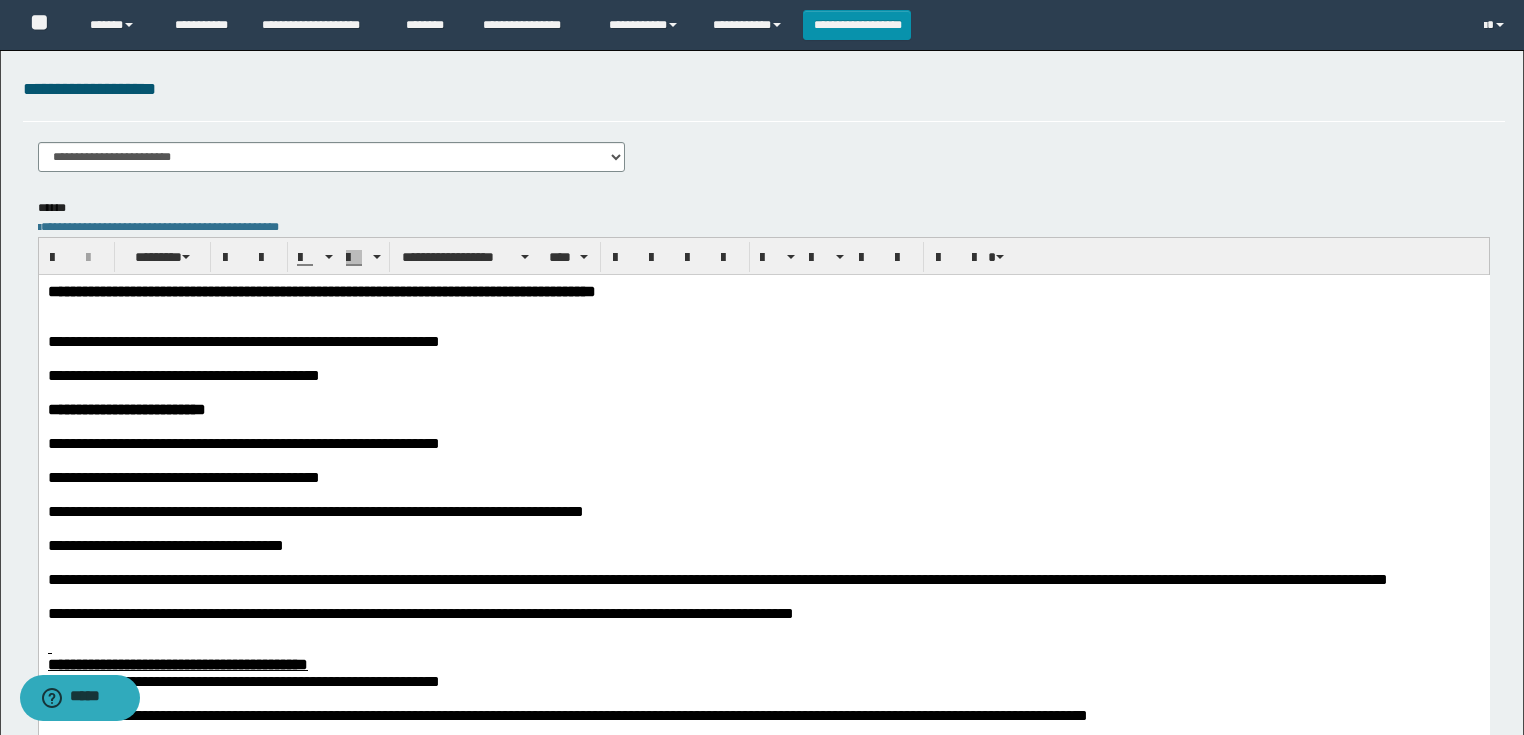 scroll, scrollTop: 320, scrollLeft: 0, axis: vertical 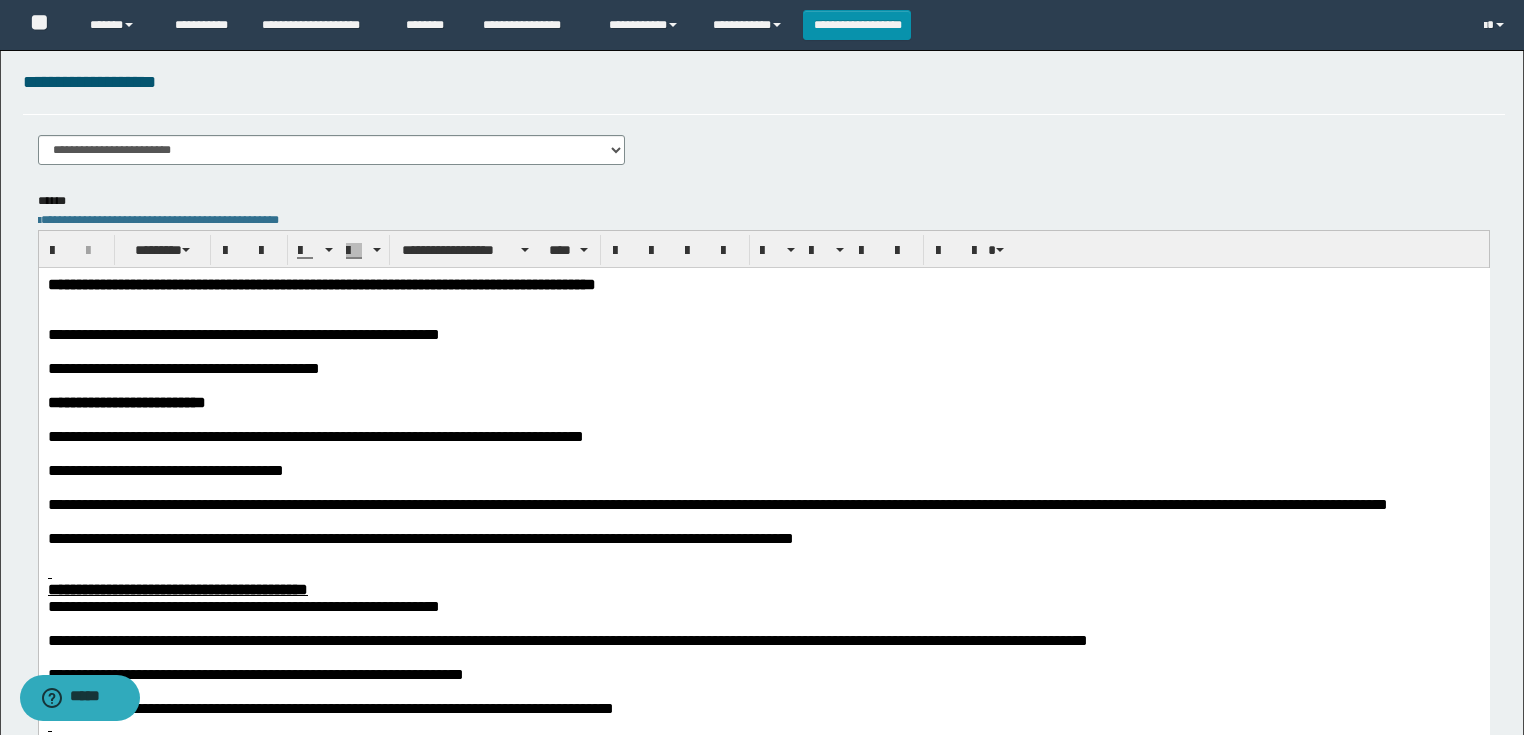 drag, startPoint x: 78, startPoint y: 496, endPoint x: 40, endPoint y: 442, distance: 66.0303 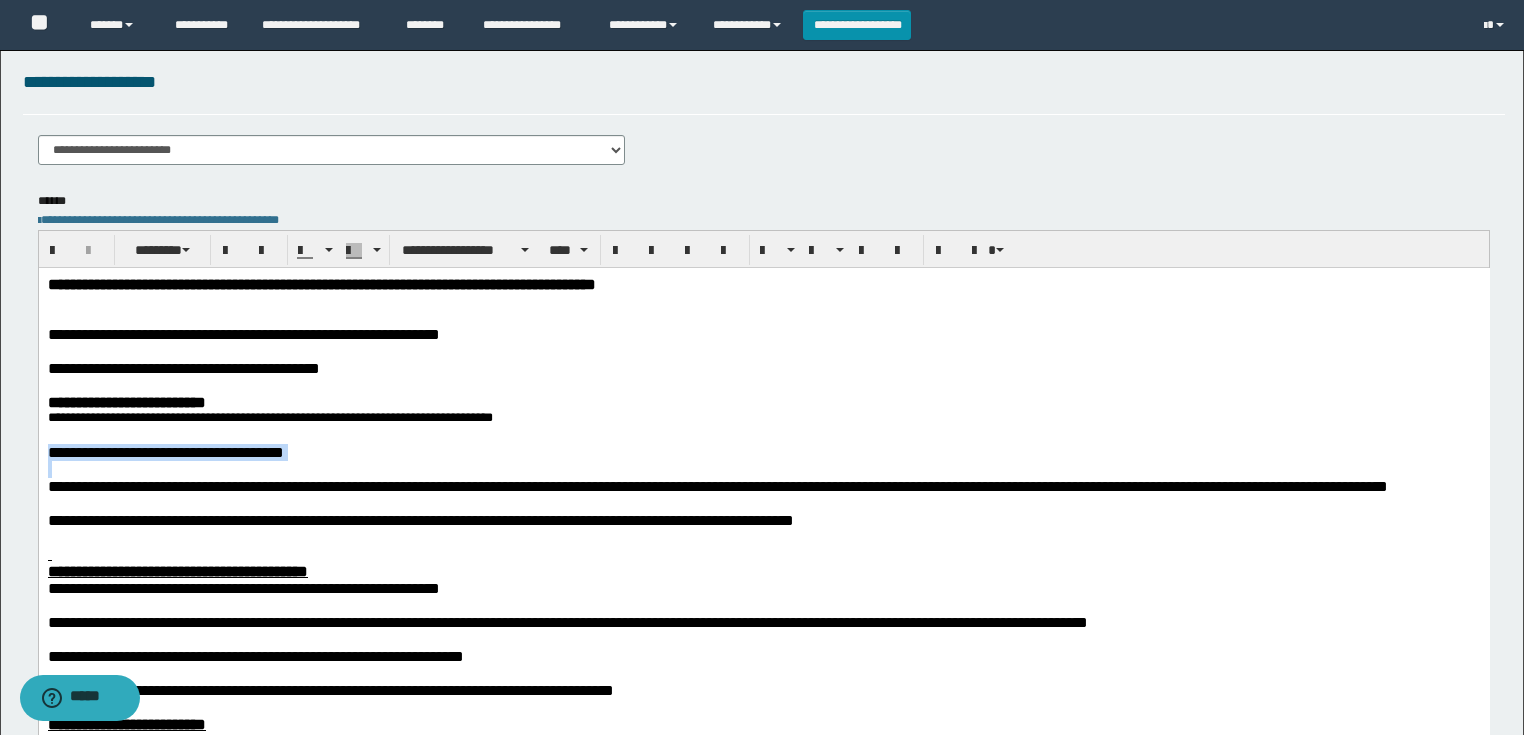 drag, startPoint x: 67, startPoint y: 478, endPoint x: 49, endPoint y: 450, distance: 33.286633 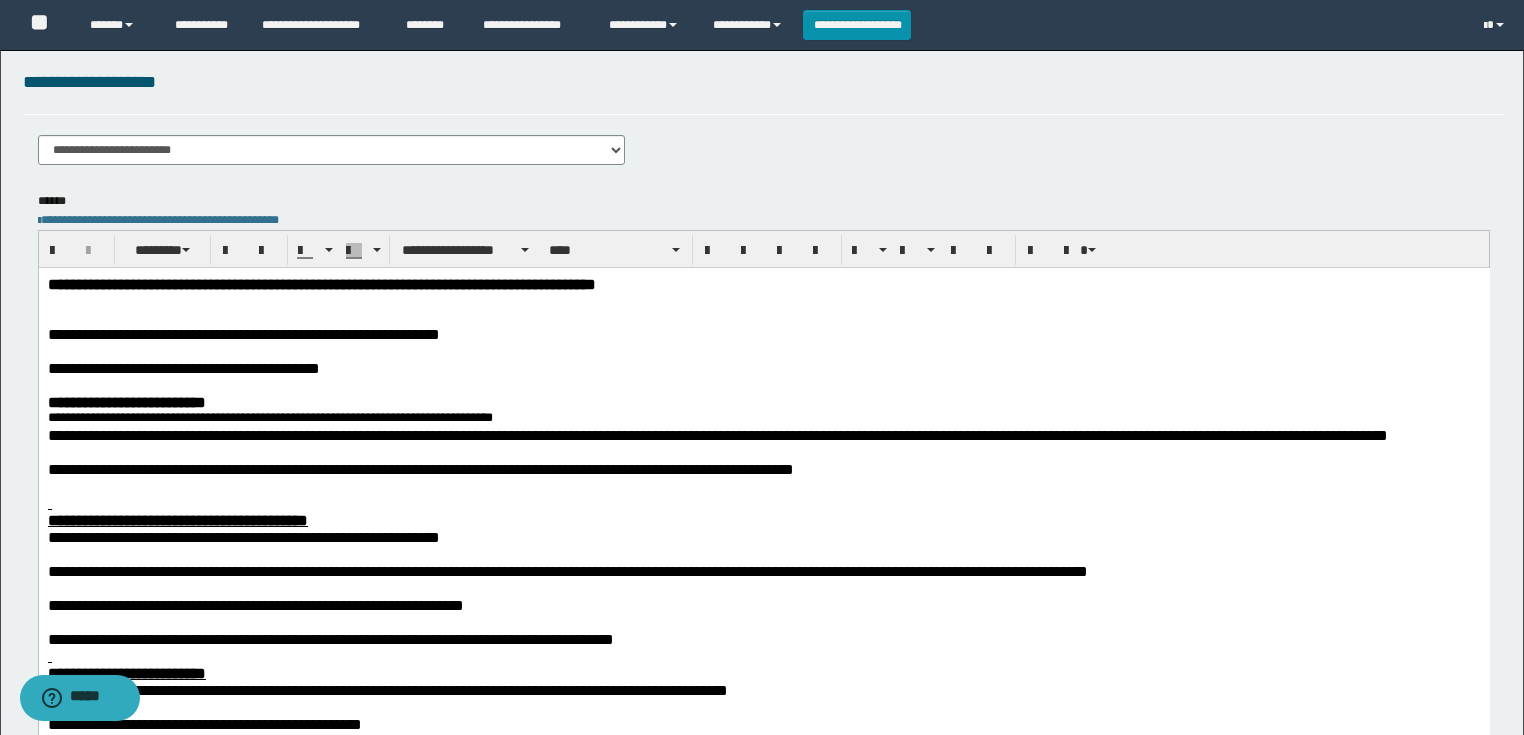 click at bounding box center (763, 452) 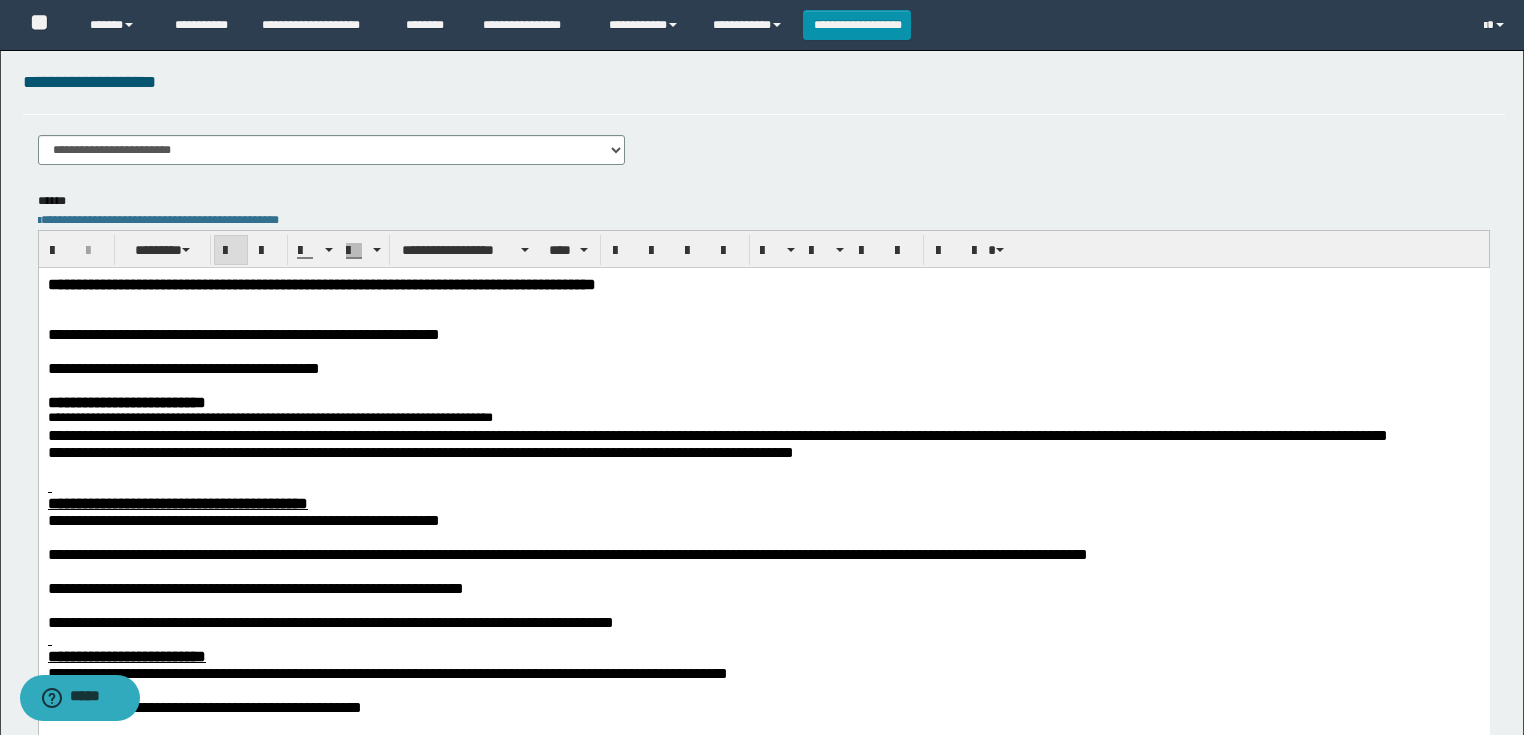click at bounding box center (763, 469) 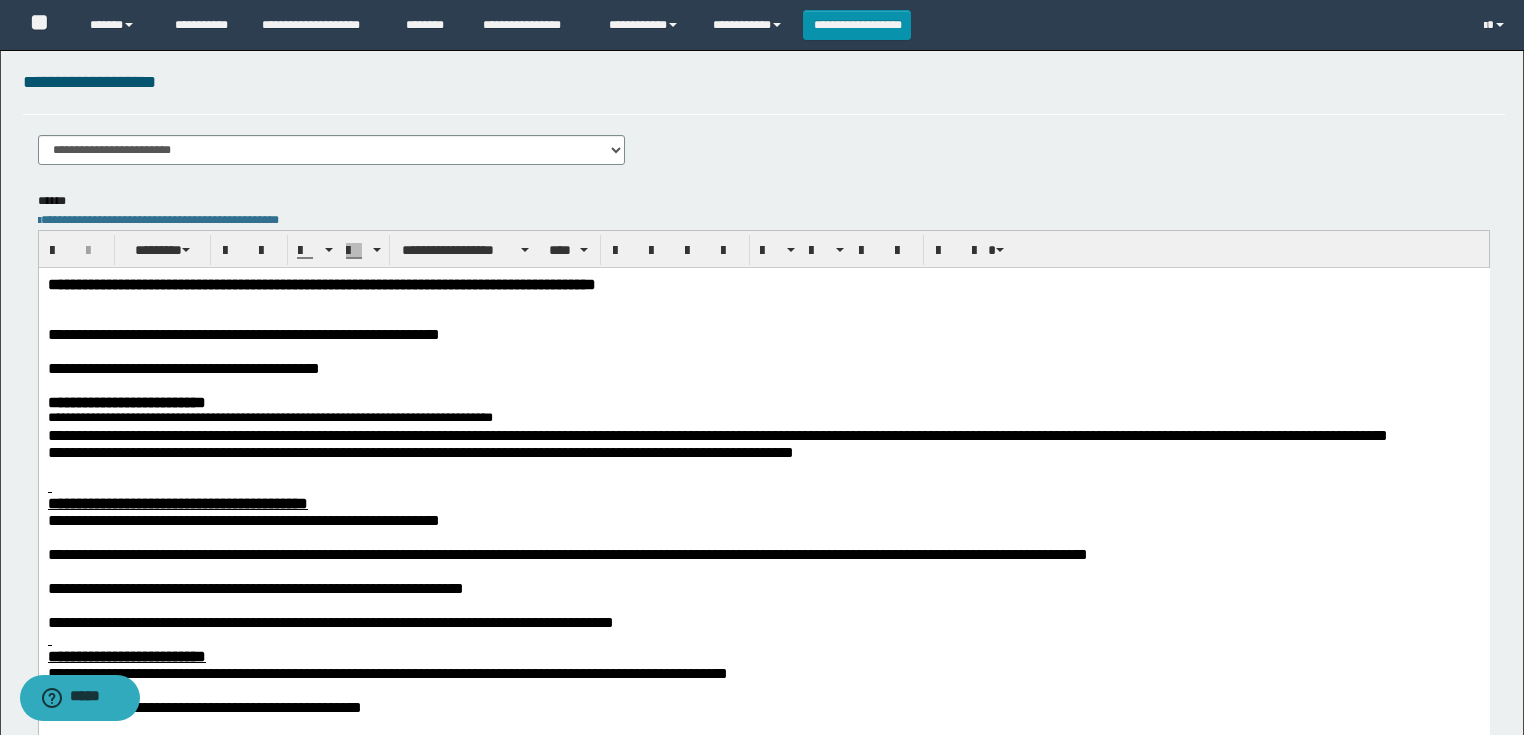 scroll, scrollTop: 400, scrollLeft: 0, axis: vertical 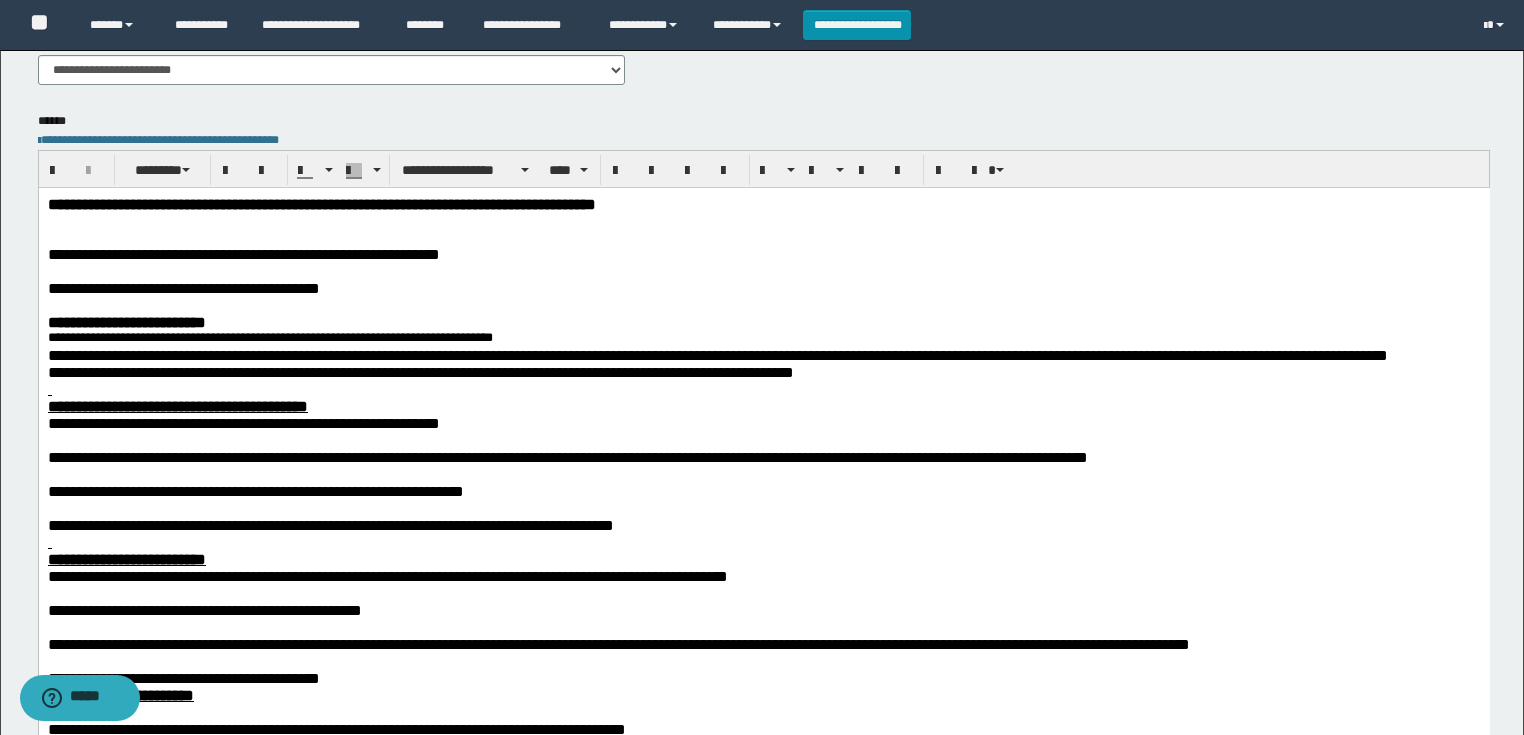 click at bounding box center [763, 389] 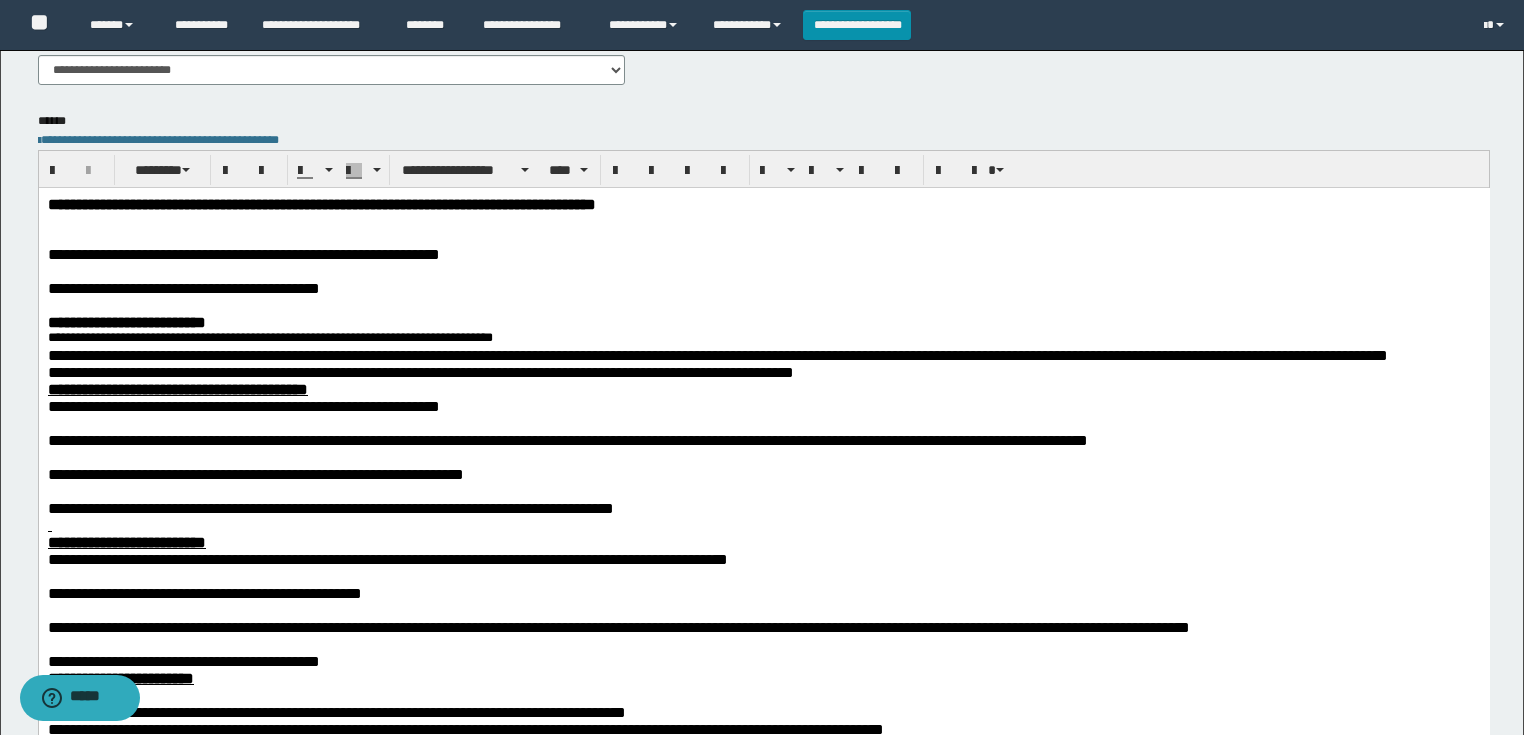 click at bounding box center (763, 423) 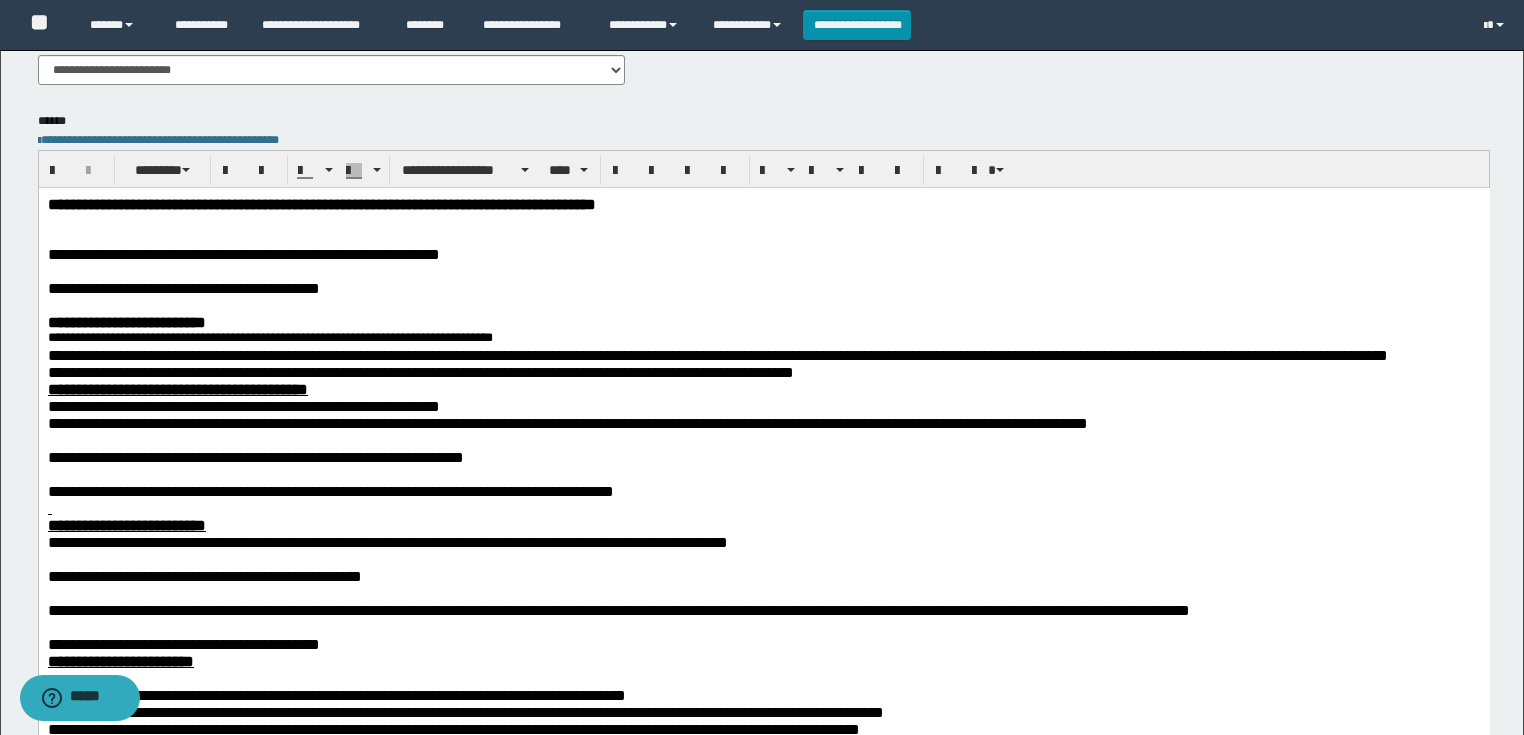 click on "**********" at bounding box center [763, 423] 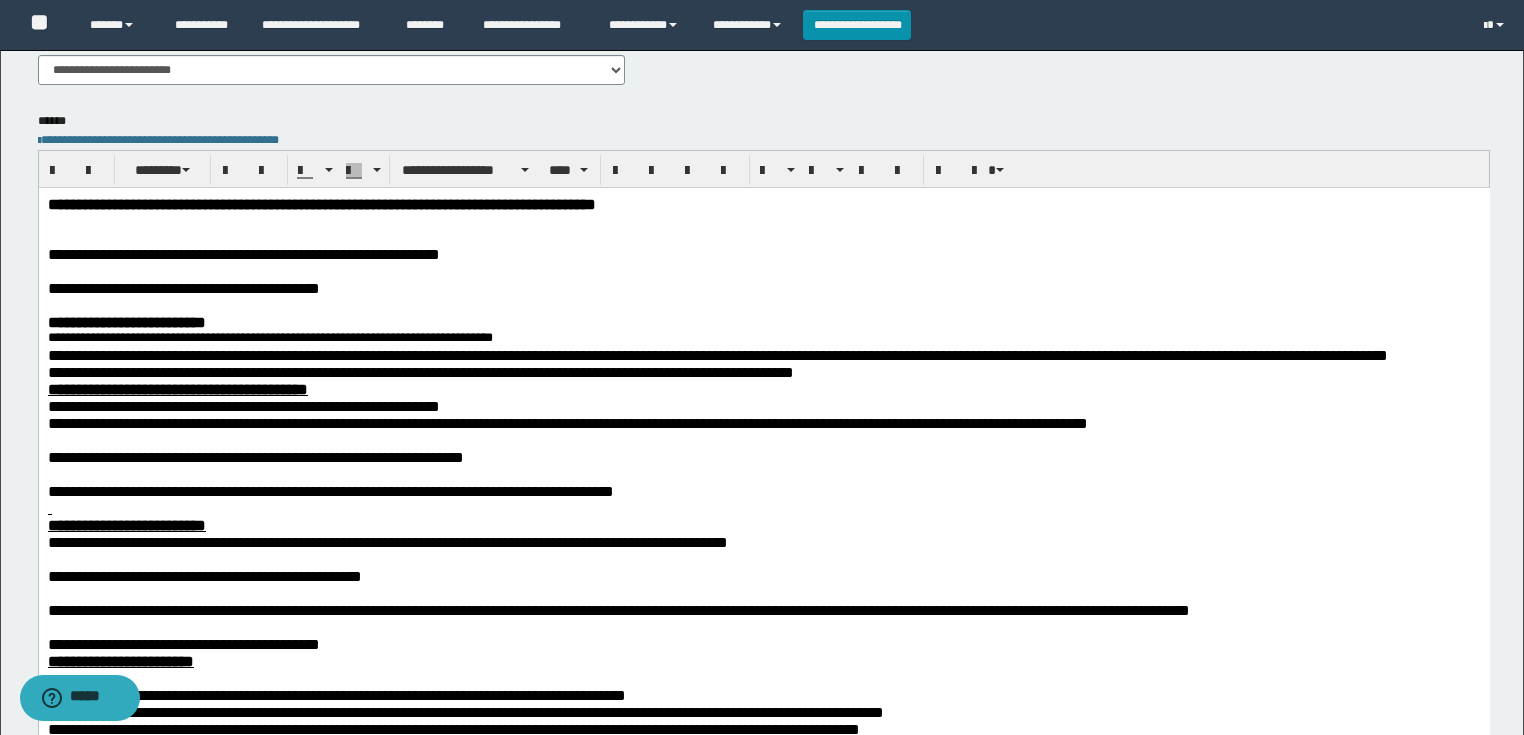 click at bounding box center (763, 440) 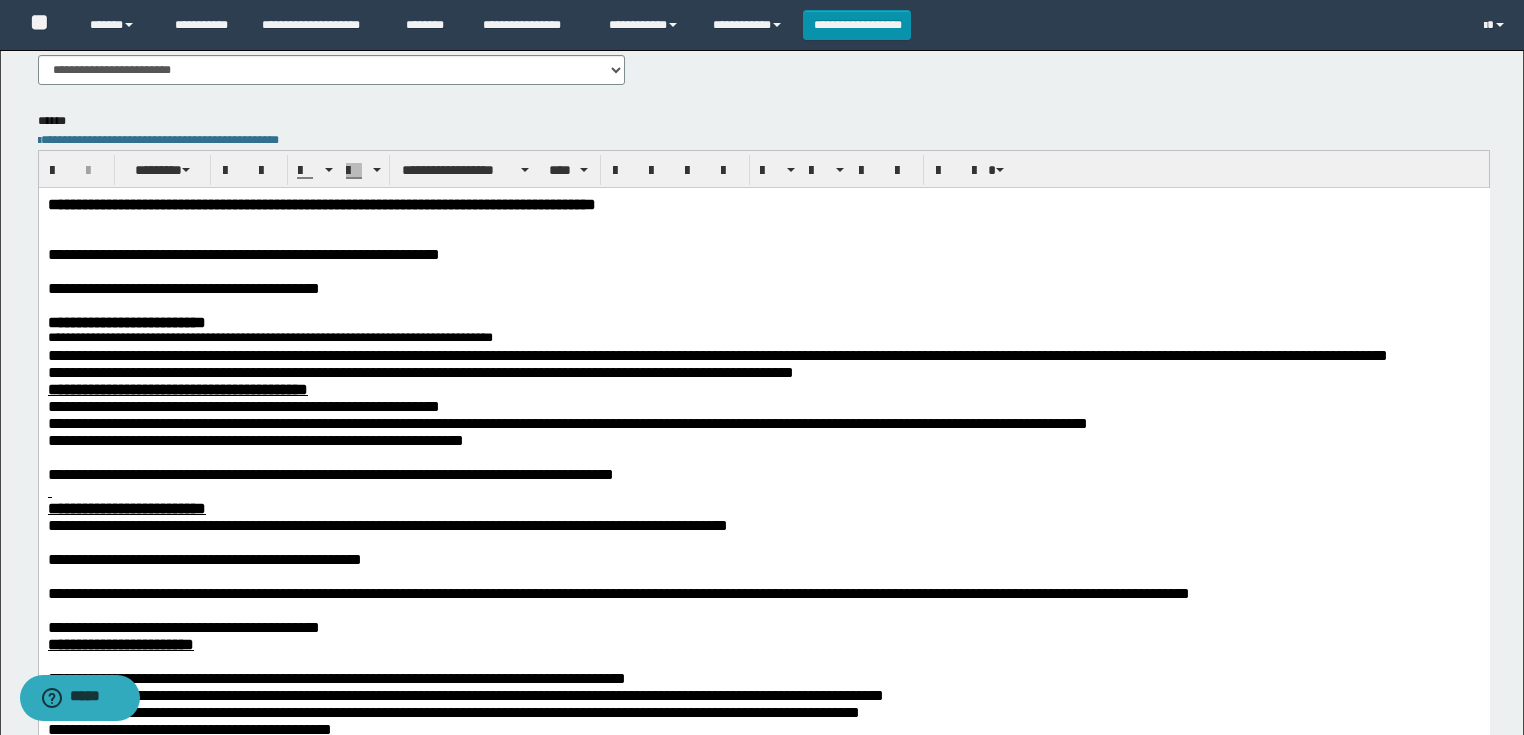 click at bounding box center (763, 457) 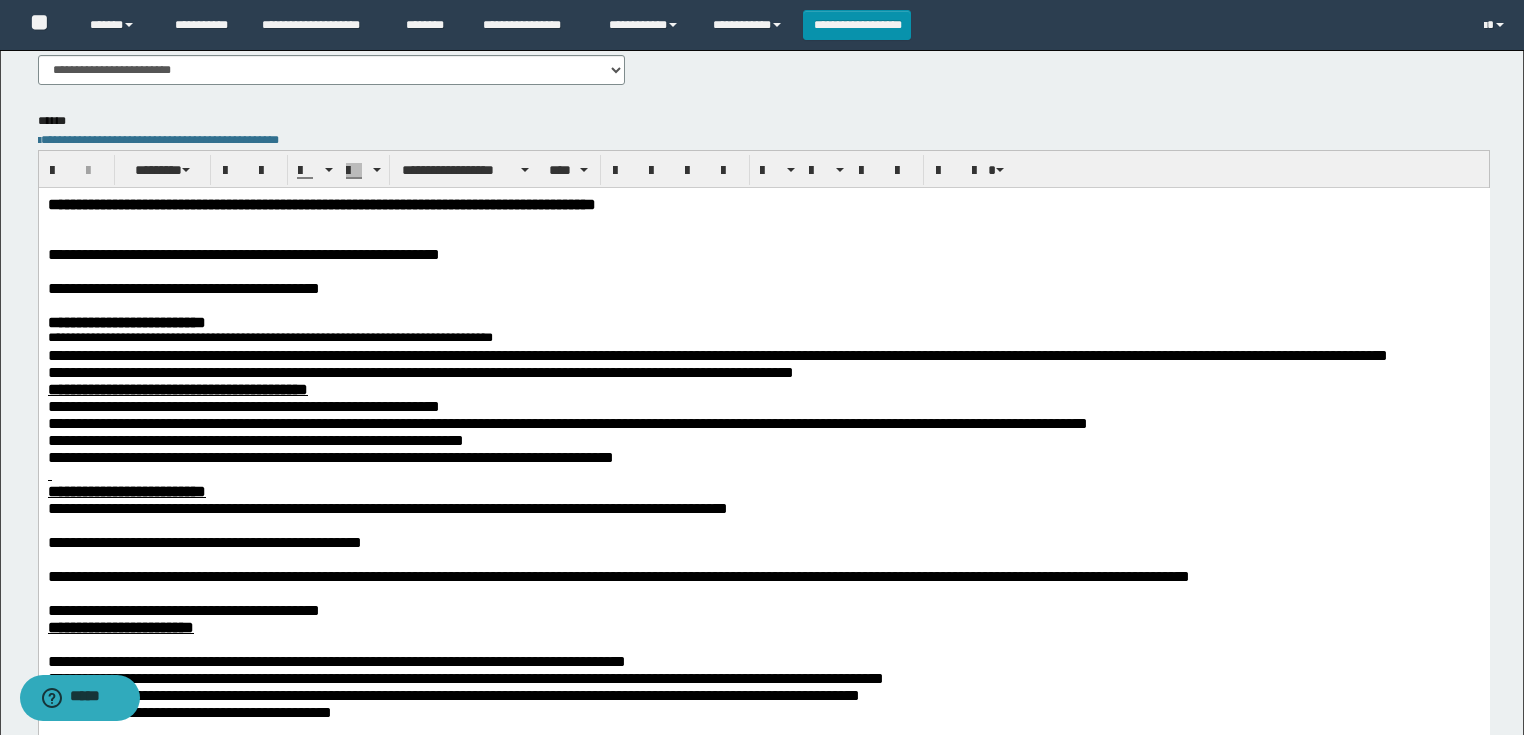 click at bounding box center (763, 474) 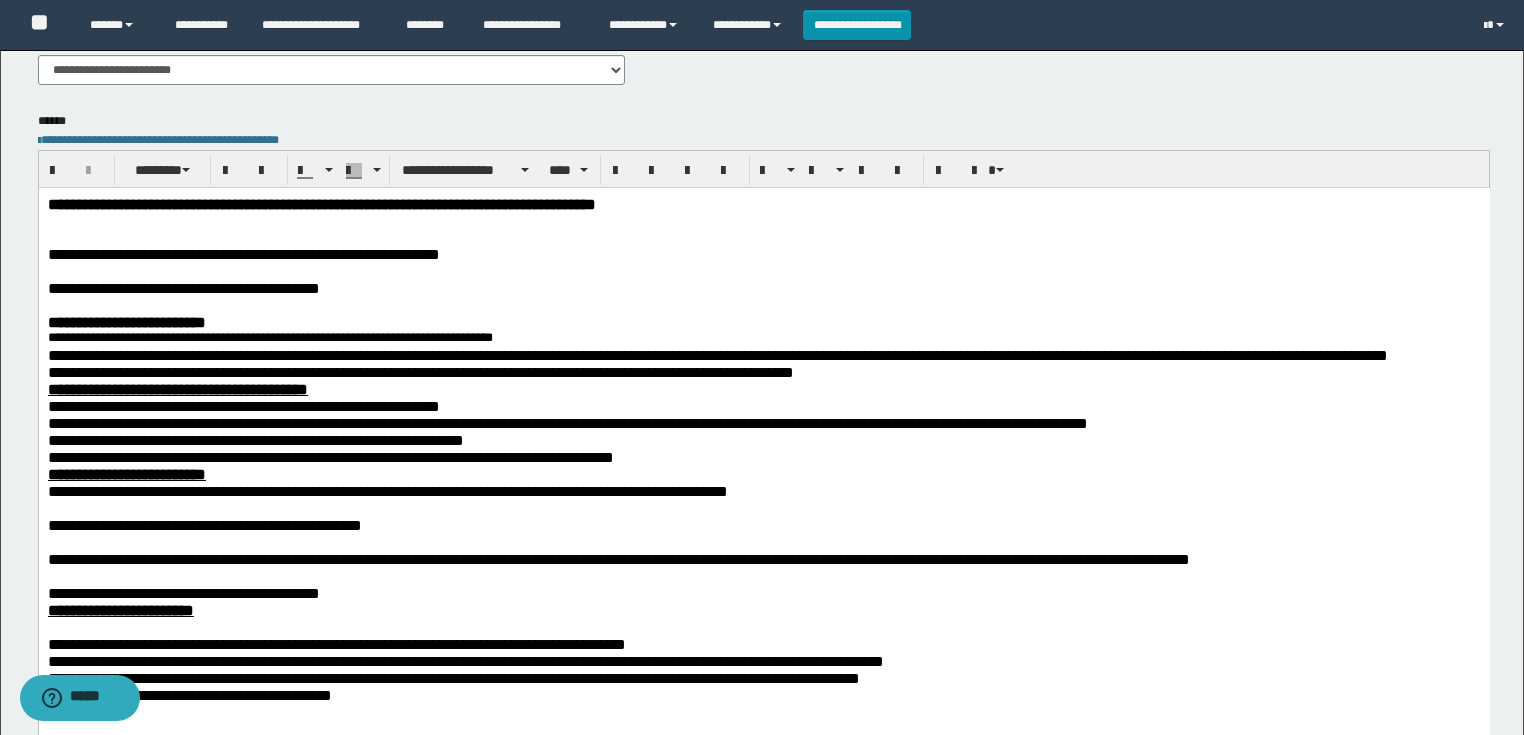 click at bounding box center [763, 508] 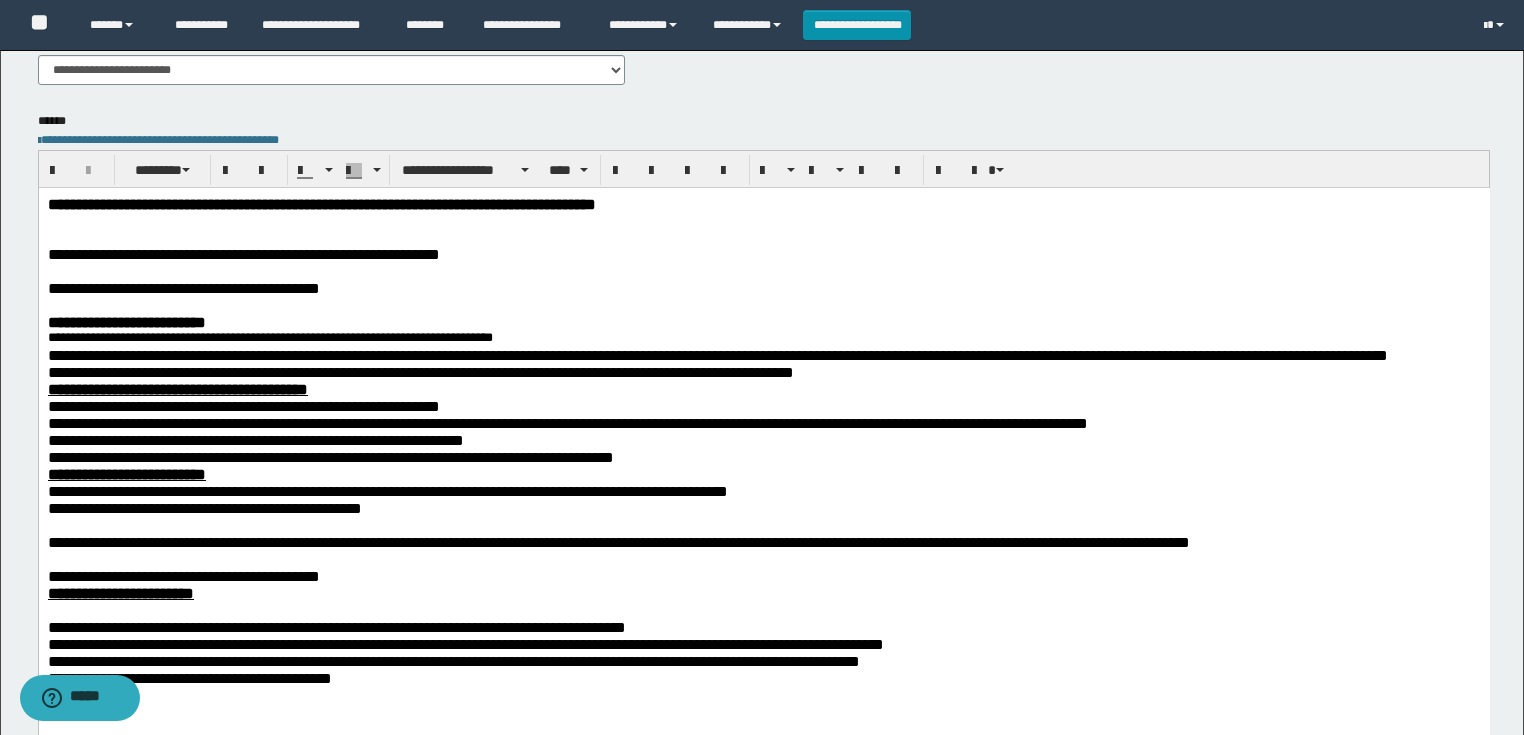 click at bounding box center (763, 525) 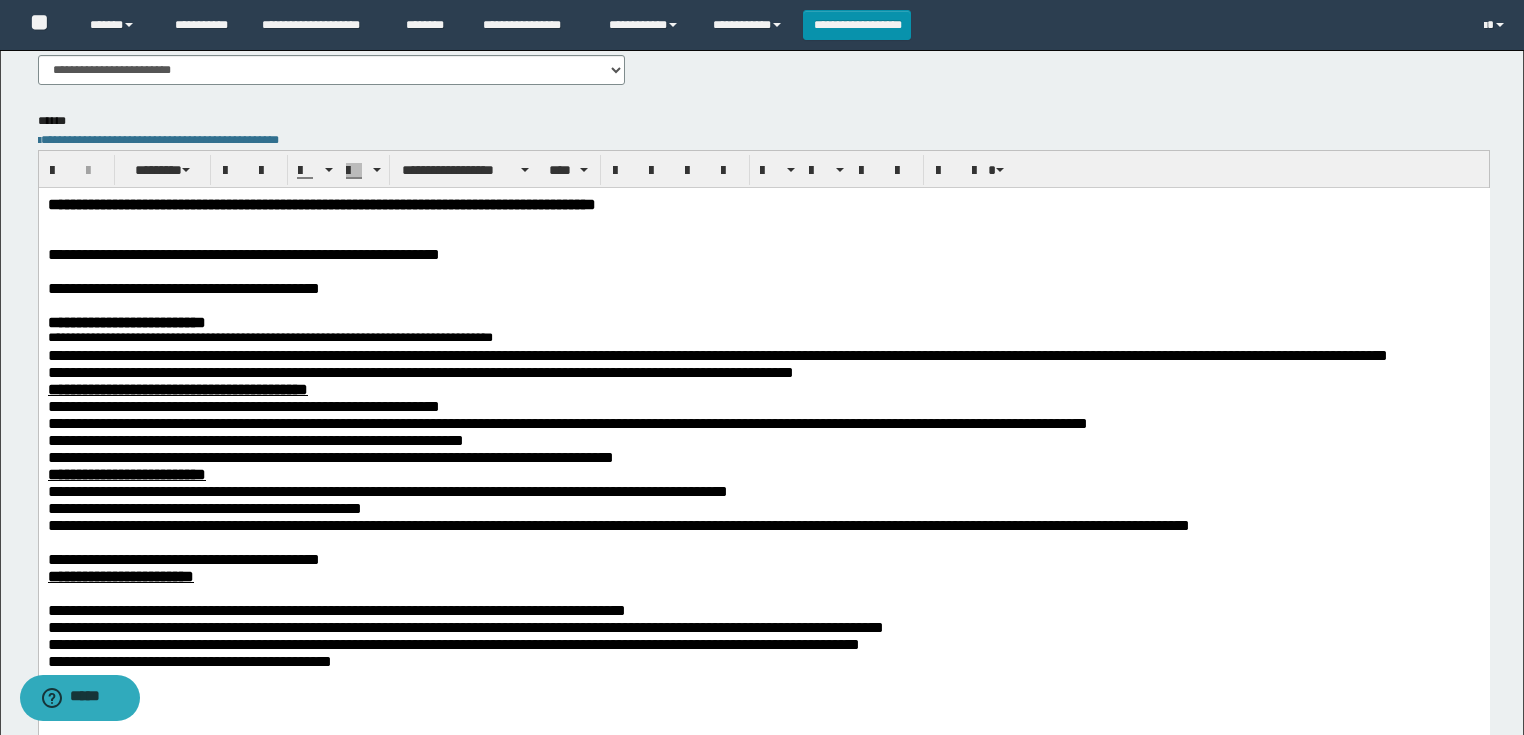 click at bounding box center (763, 542) 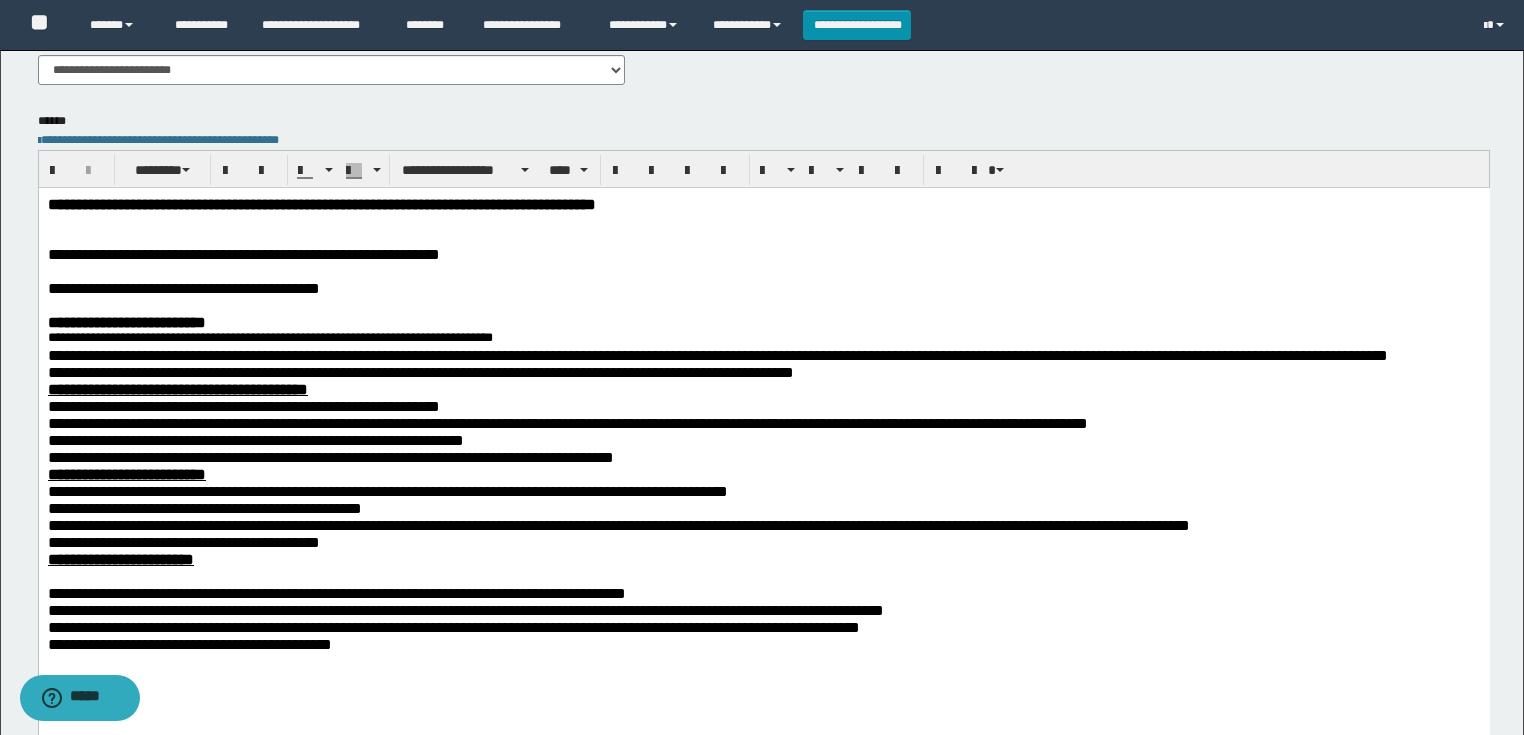 click at bounding box center (763, 576) 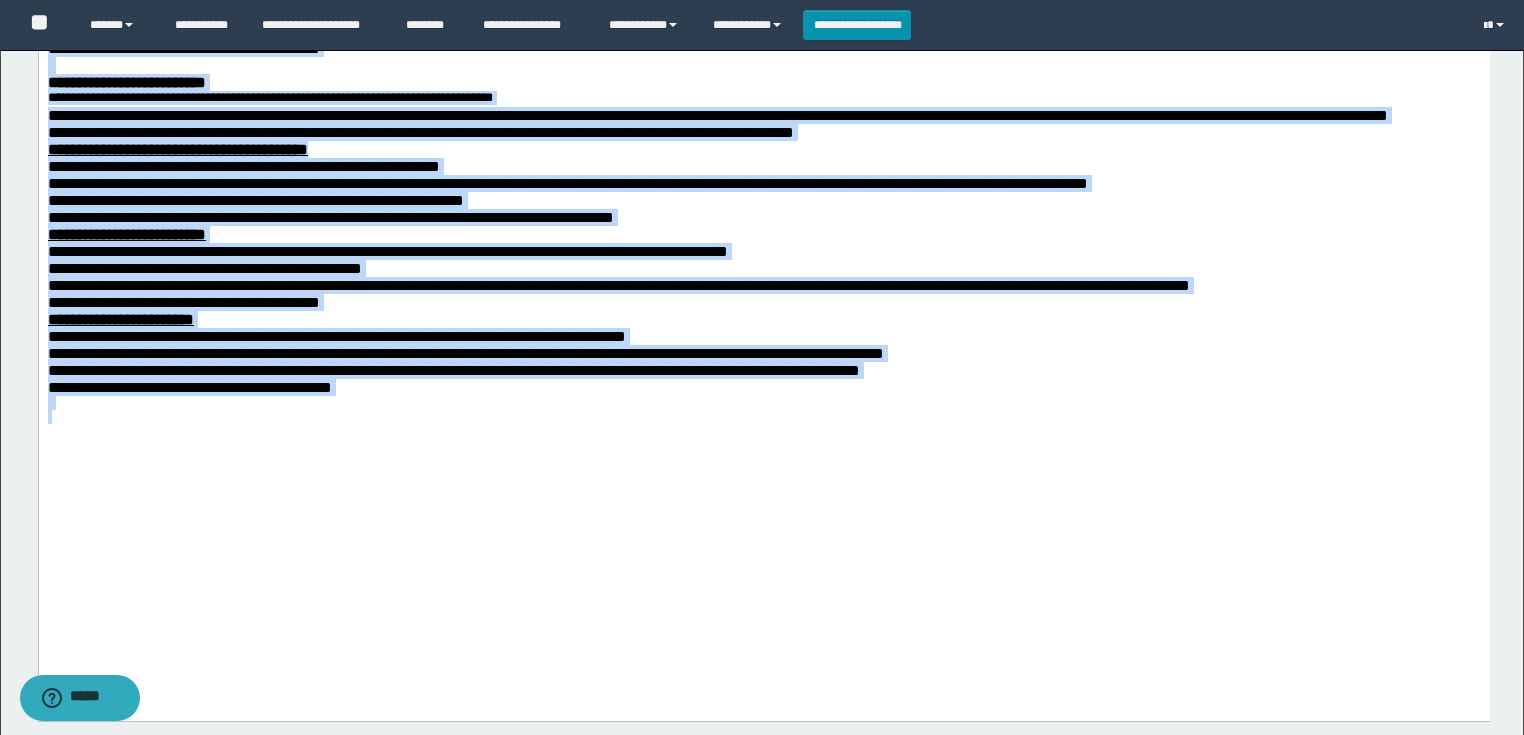 scroll, scrollTop: 0, scrollLeft: 0, axis: both 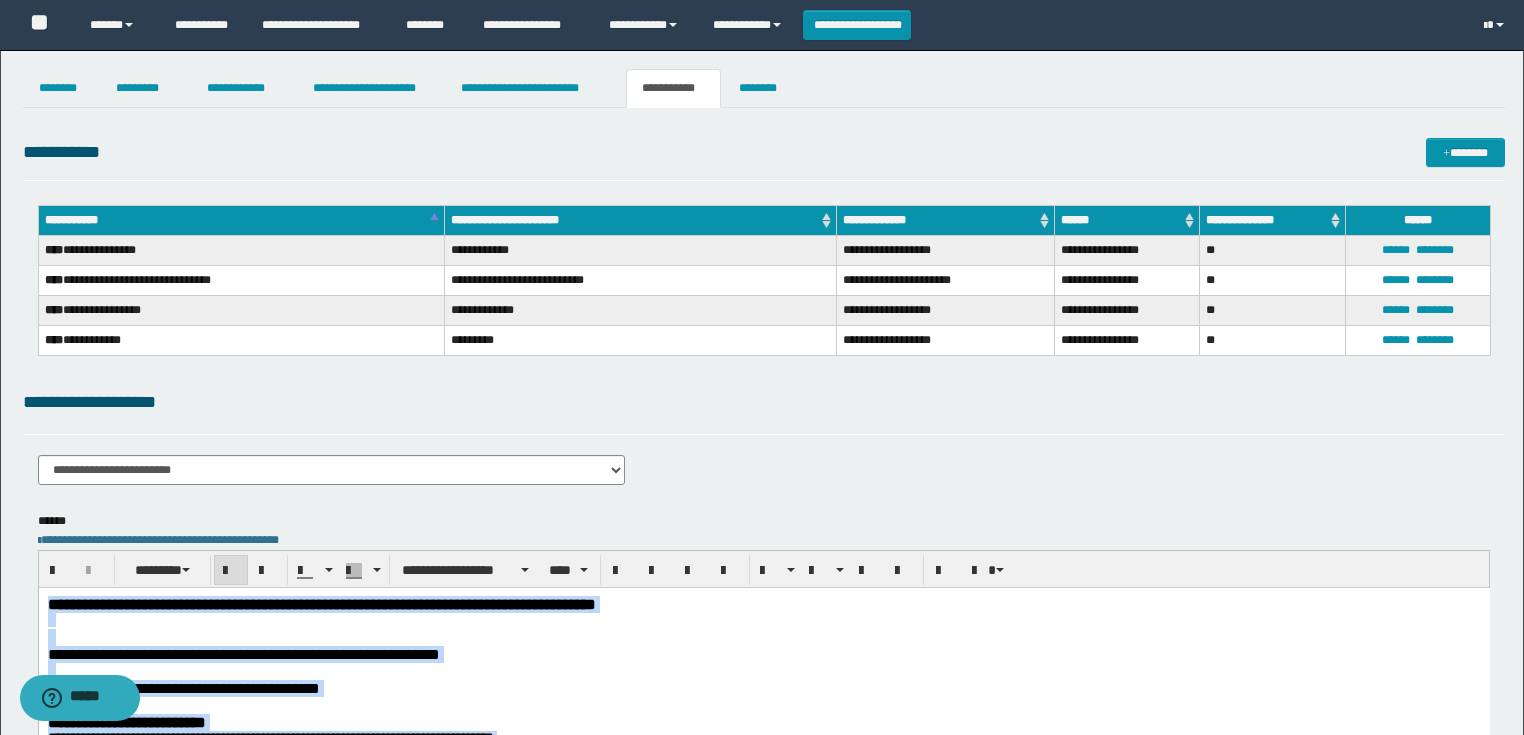drag, startPoint x: 437, startPoint y: 1093, endPoint x: -1, endPoint y: 327, distance: 882.3831 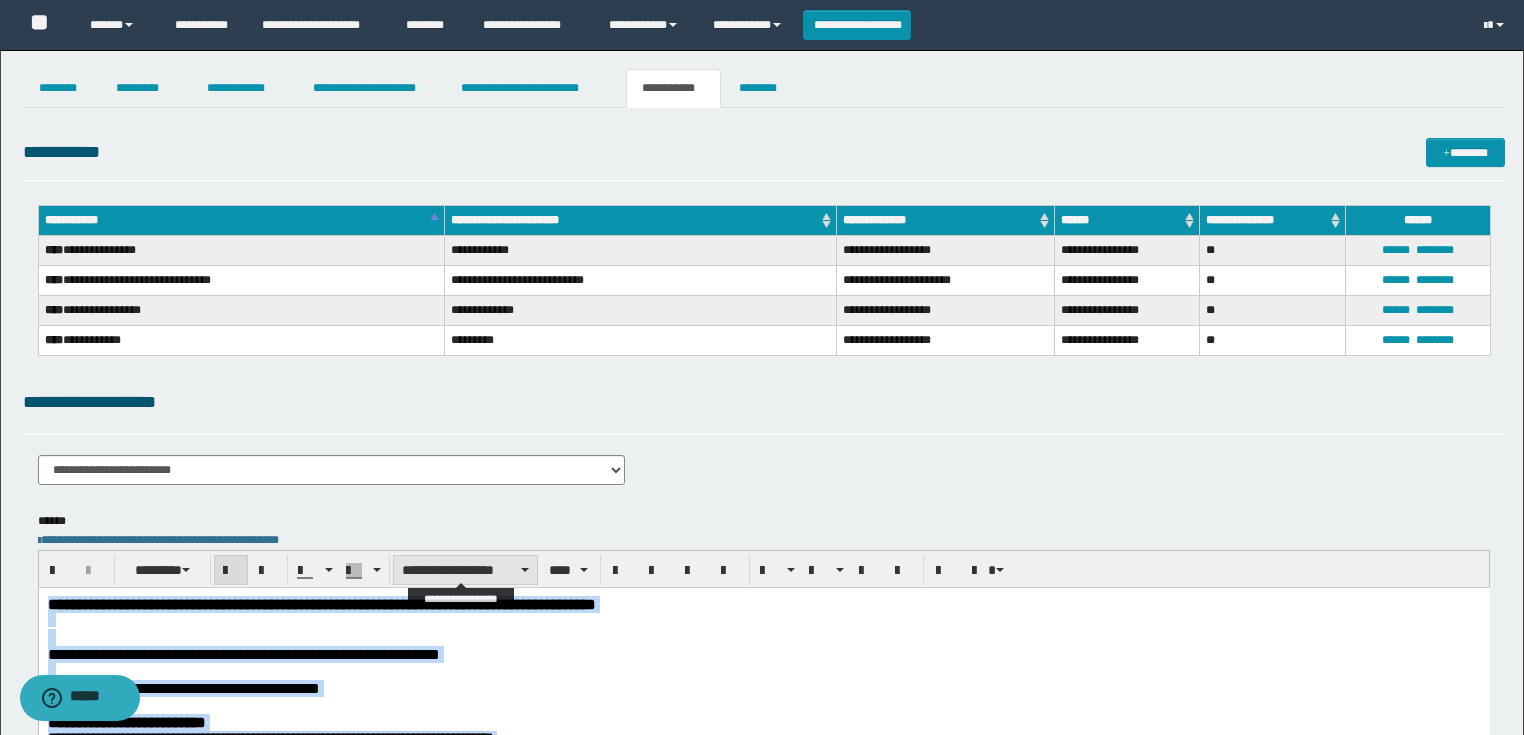 click on "**********" at bounding box center [465, 570] 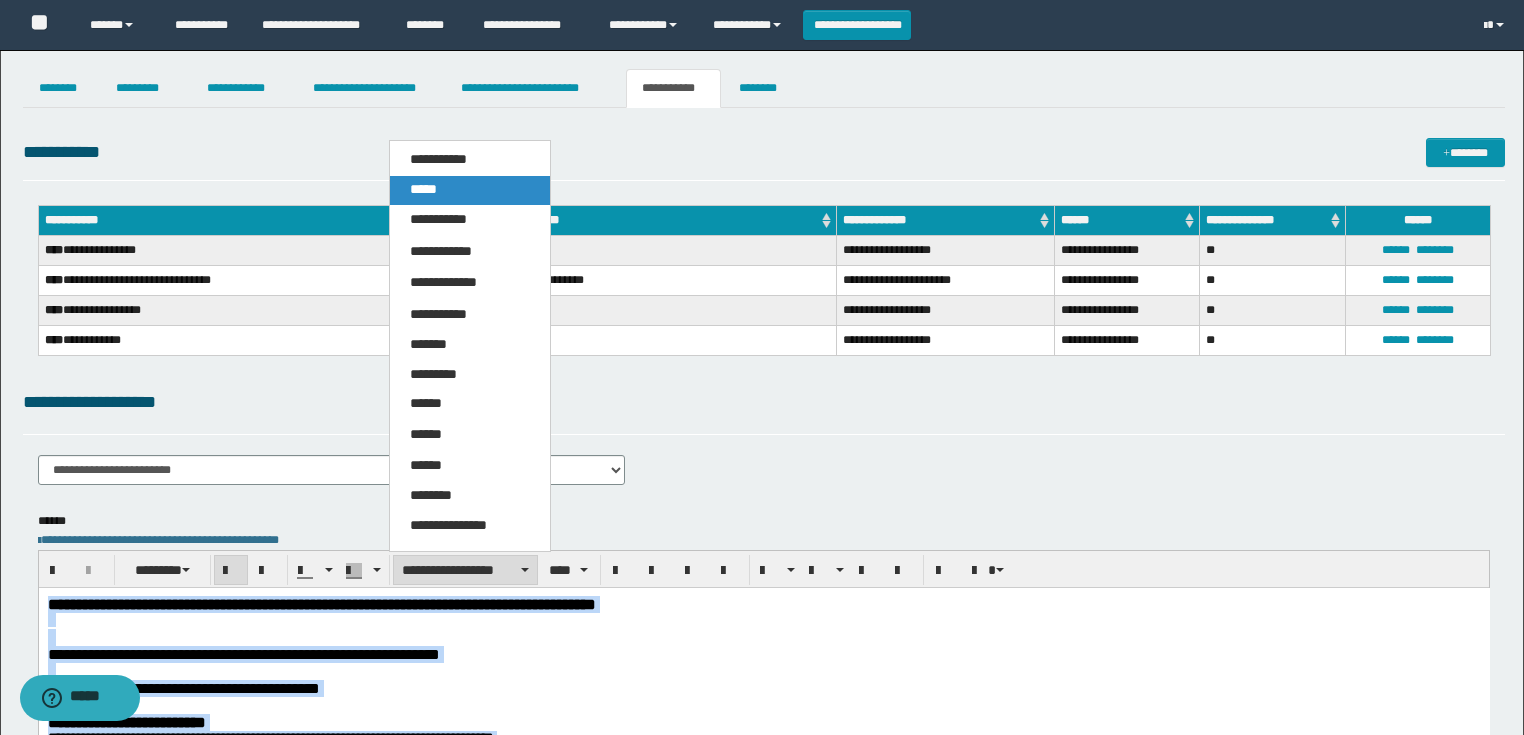 click on "*****" at bounding box center [470, 190] 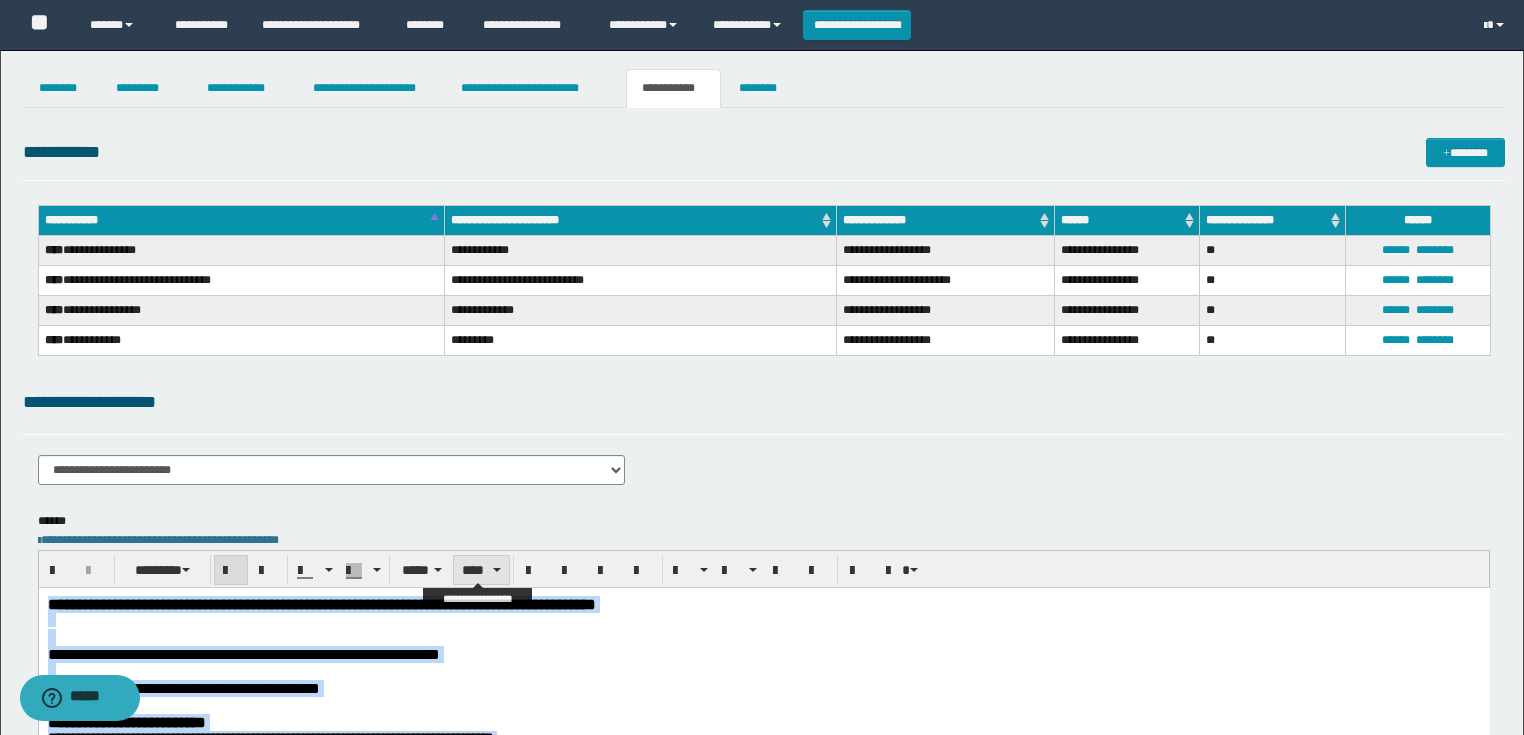 drag, startPoint x: 494, startPoint y: 572, endPoint x: 492, endPoint y: 559, distance: 13.152946 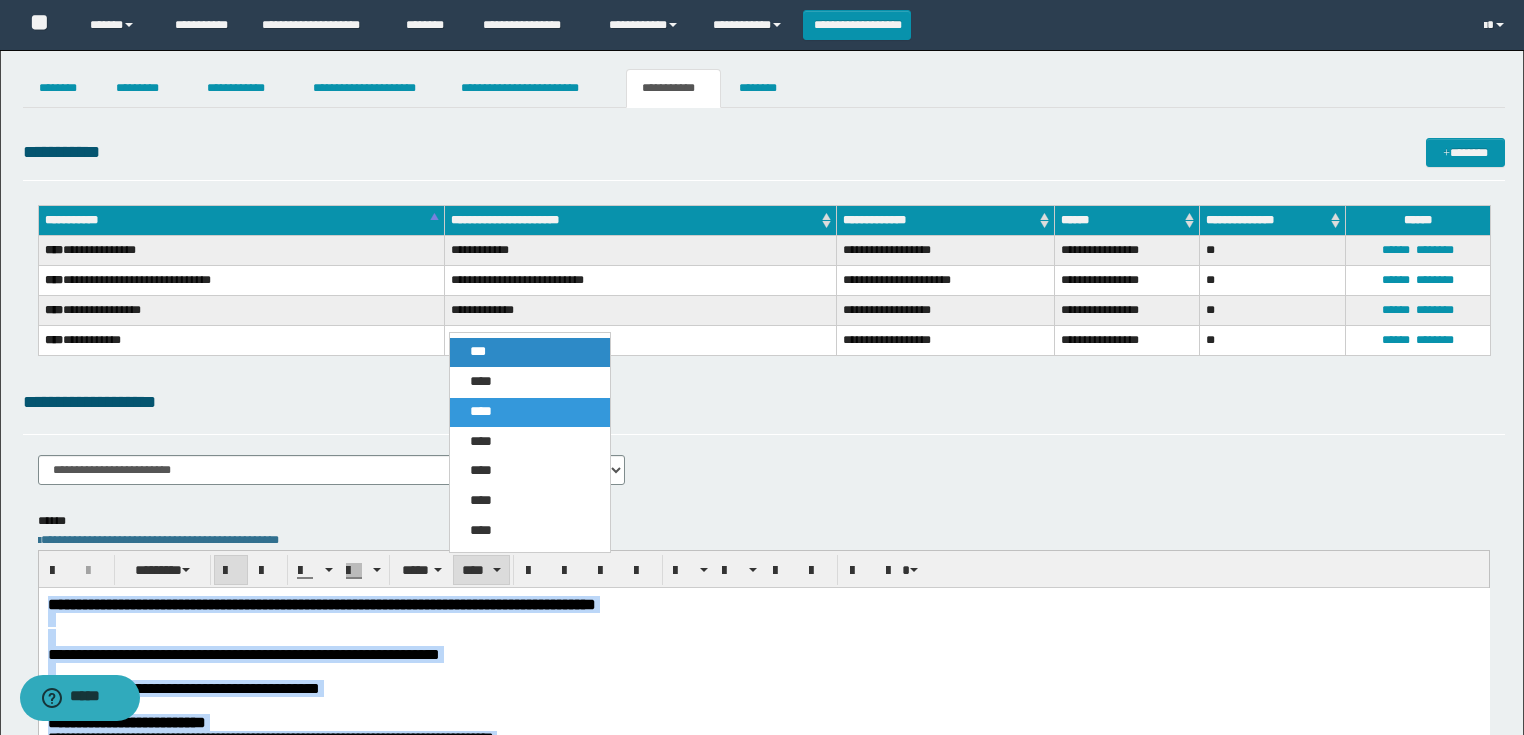 click on "***" at bounding box center (530, 352) 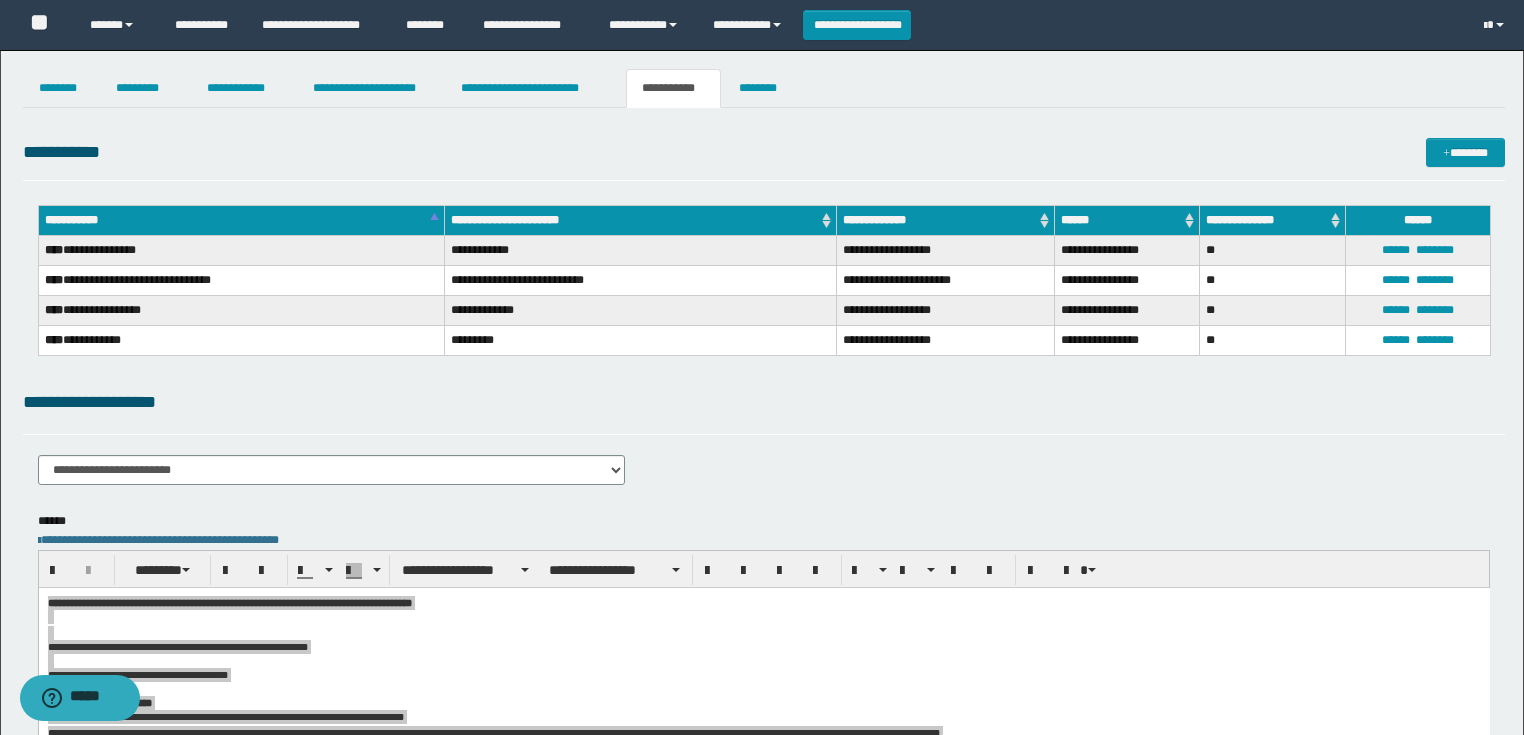 click on "**********" at bounding box center [764, 411] 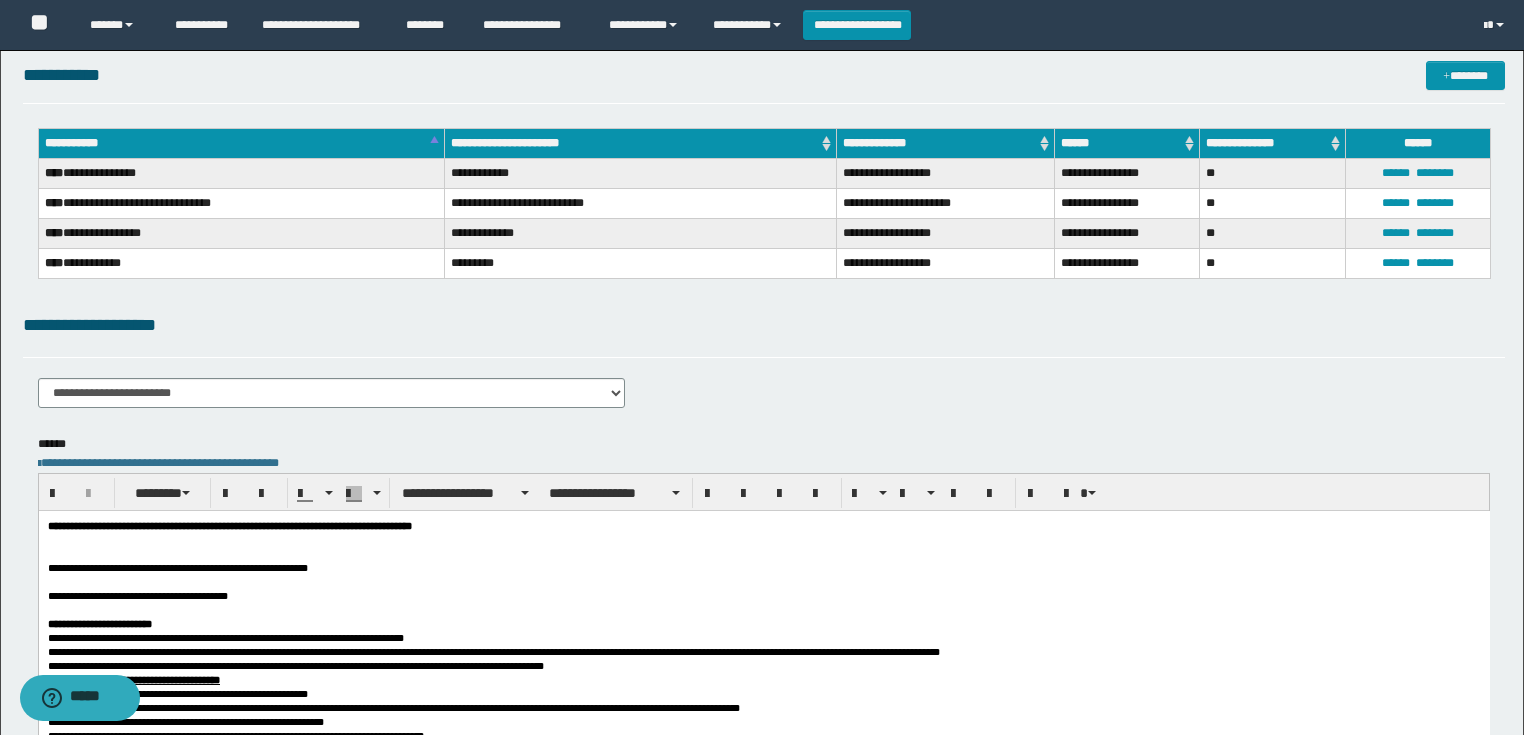 scroll, scrollTop: 160, scrollLeft: 0, axis: vertical 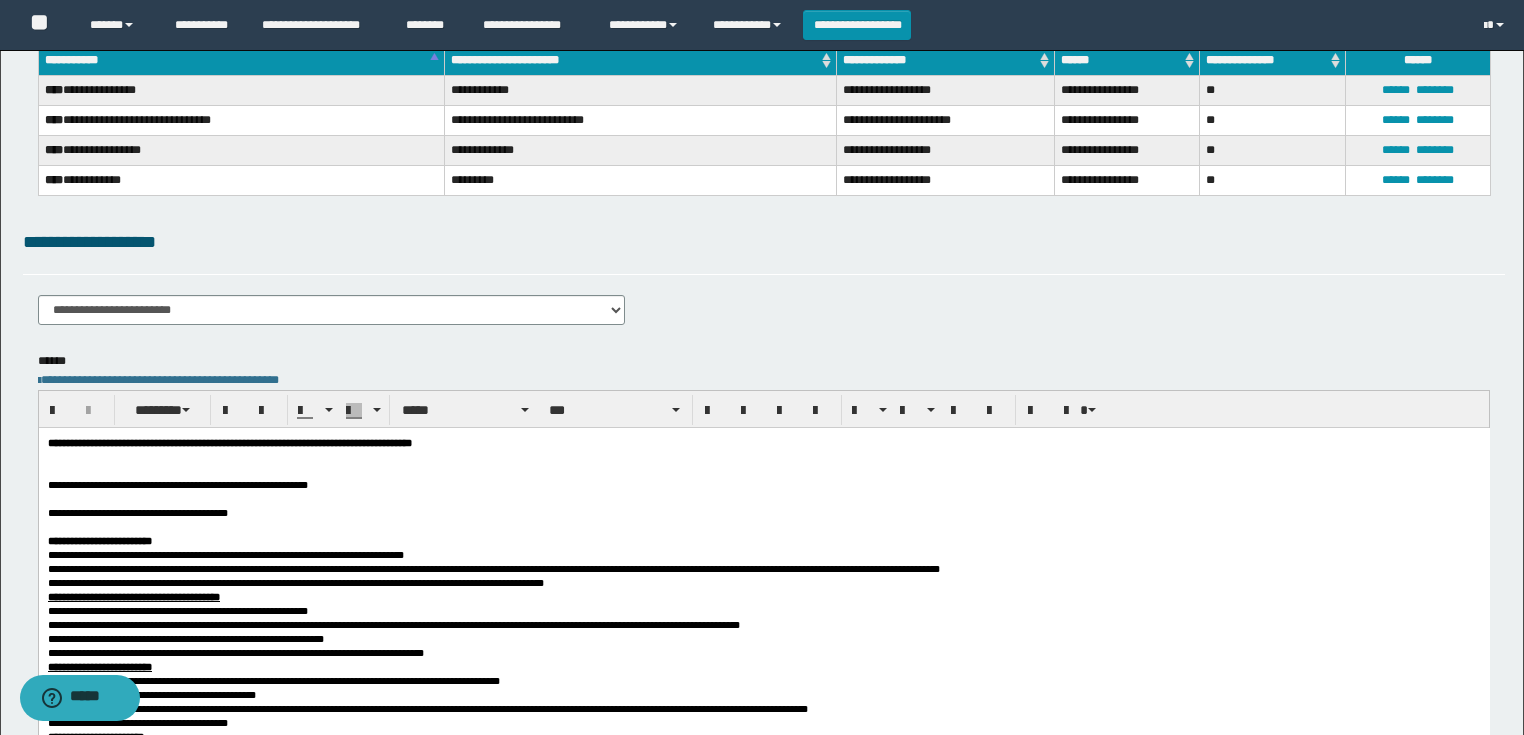 click on "**********" at bounding box center [137, 513] 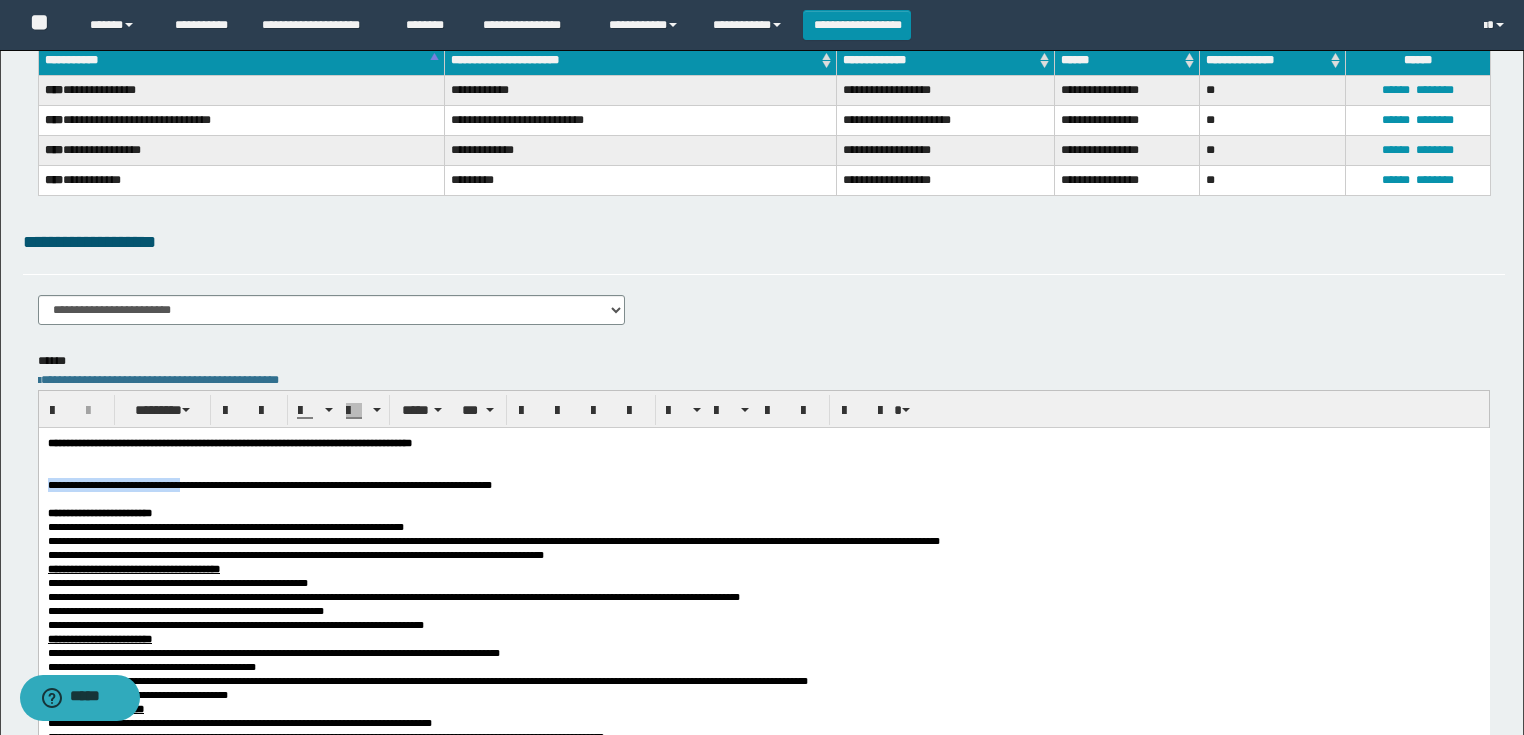 drag, startPoint x: 250, startPoint y: 494, endPoint x: 45, endPoint y: 498, distance: 205.03902 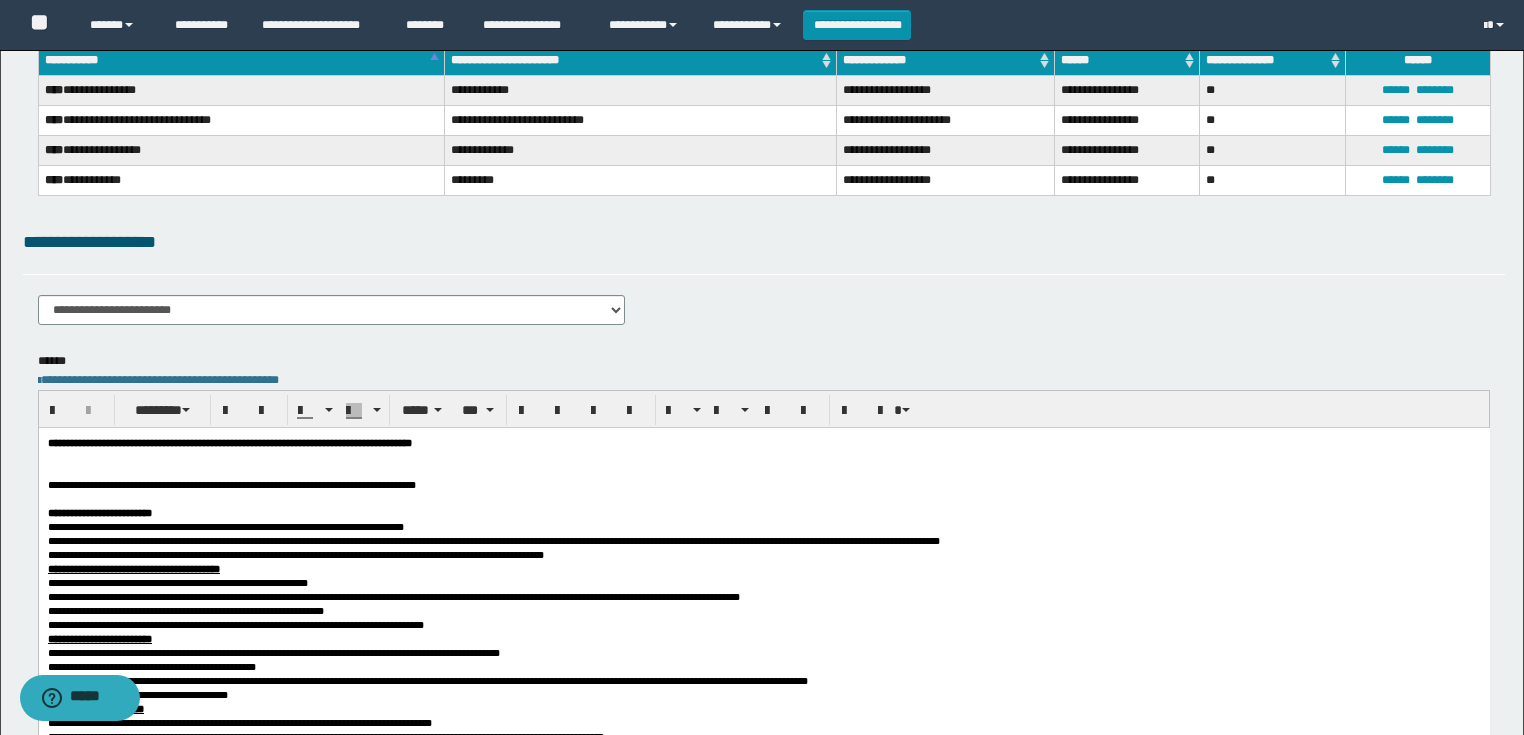 drag, startPoint x: 43, startPoint y: 494, endPoint x: 58, endPoint y: 494, distance: 15 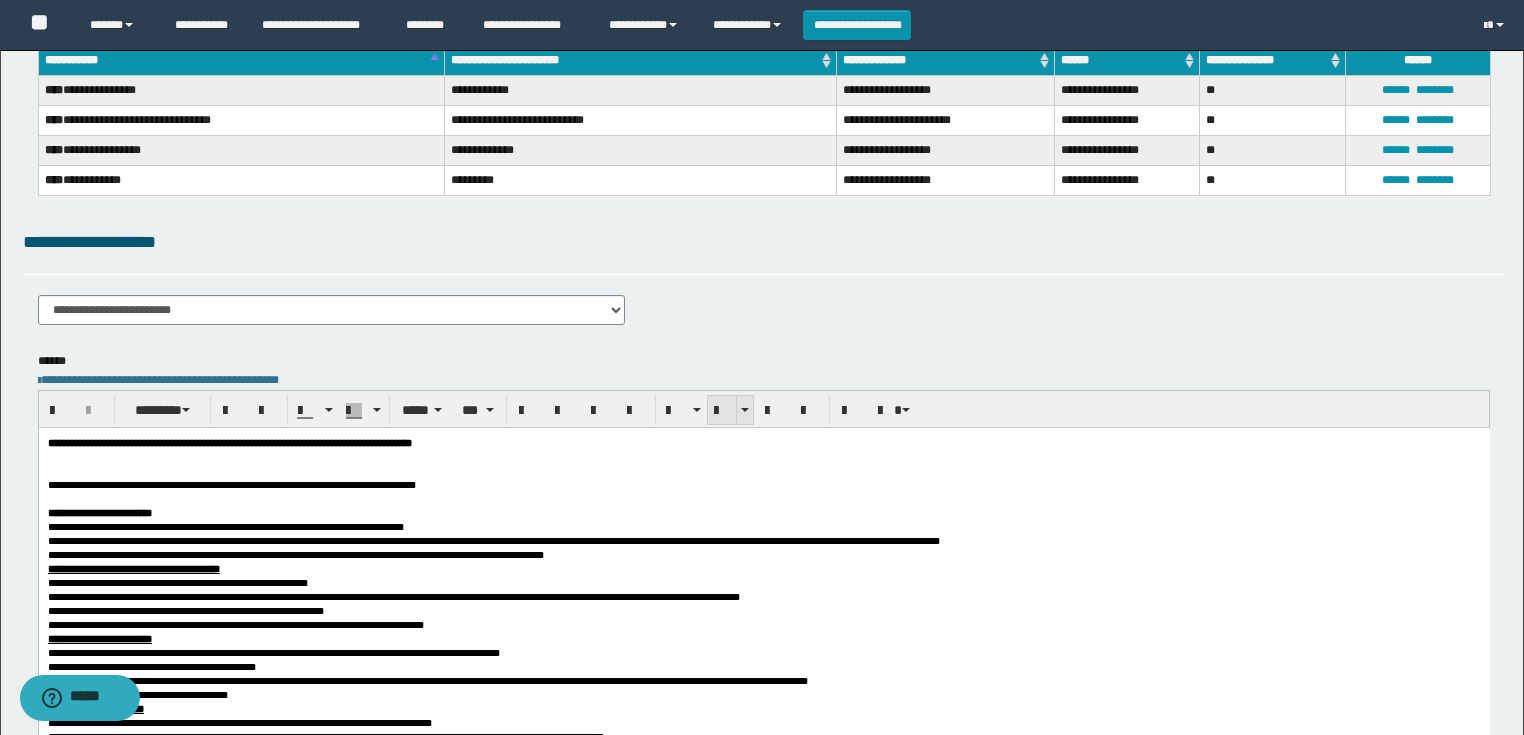 click at bounding box center [722, 411] 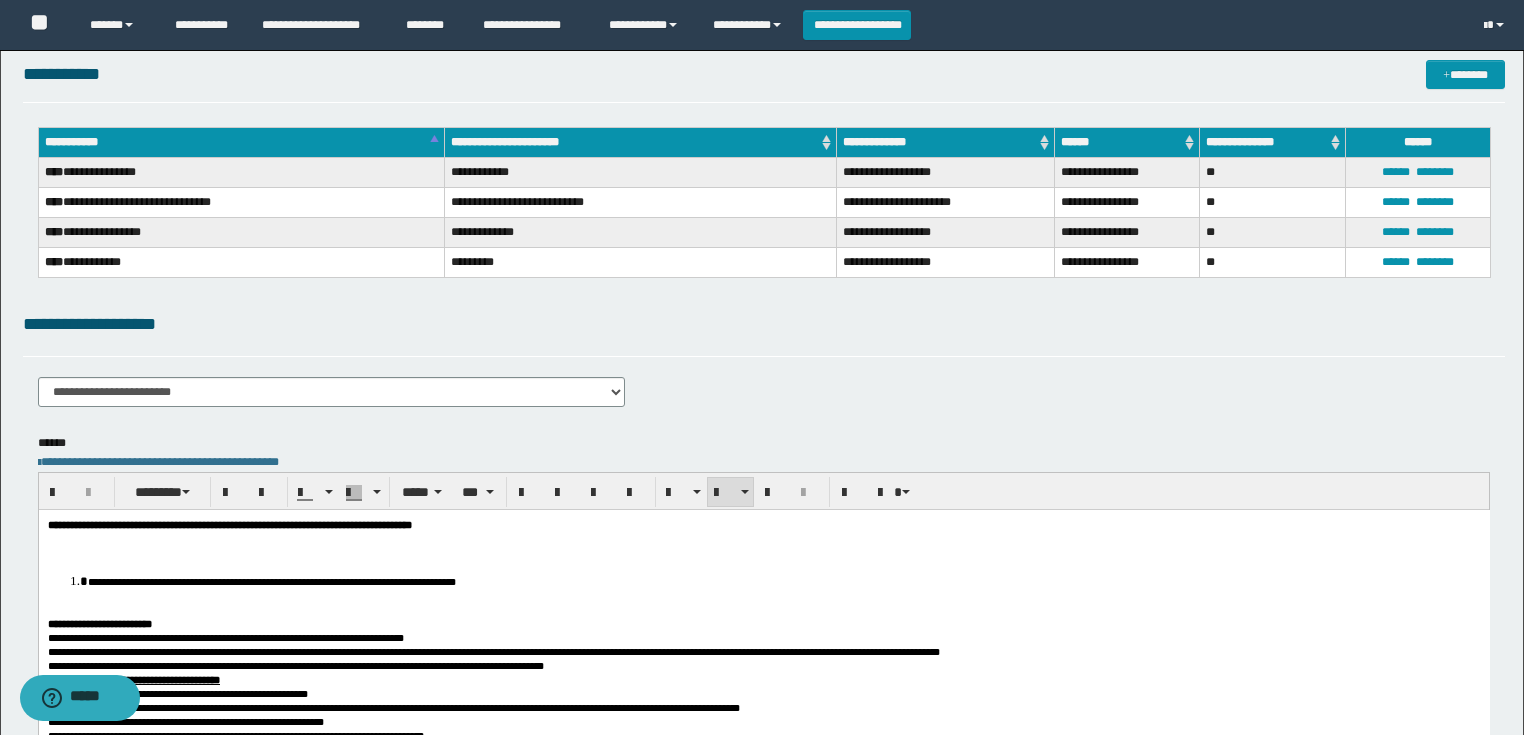 scroll, scrollTop: 0, scrollLeft: 0, axis: both 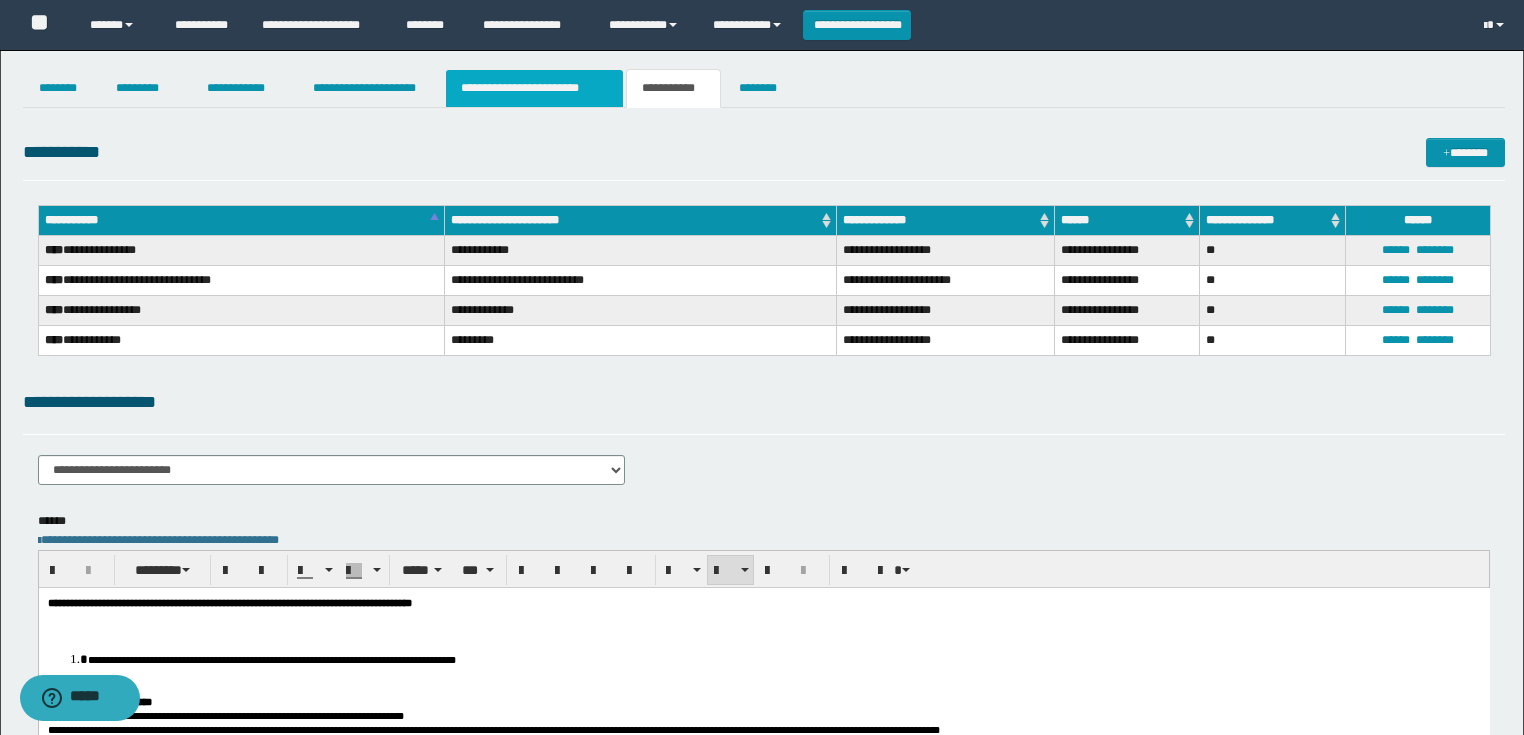 click on "**********" at bounding box center (534, 88) 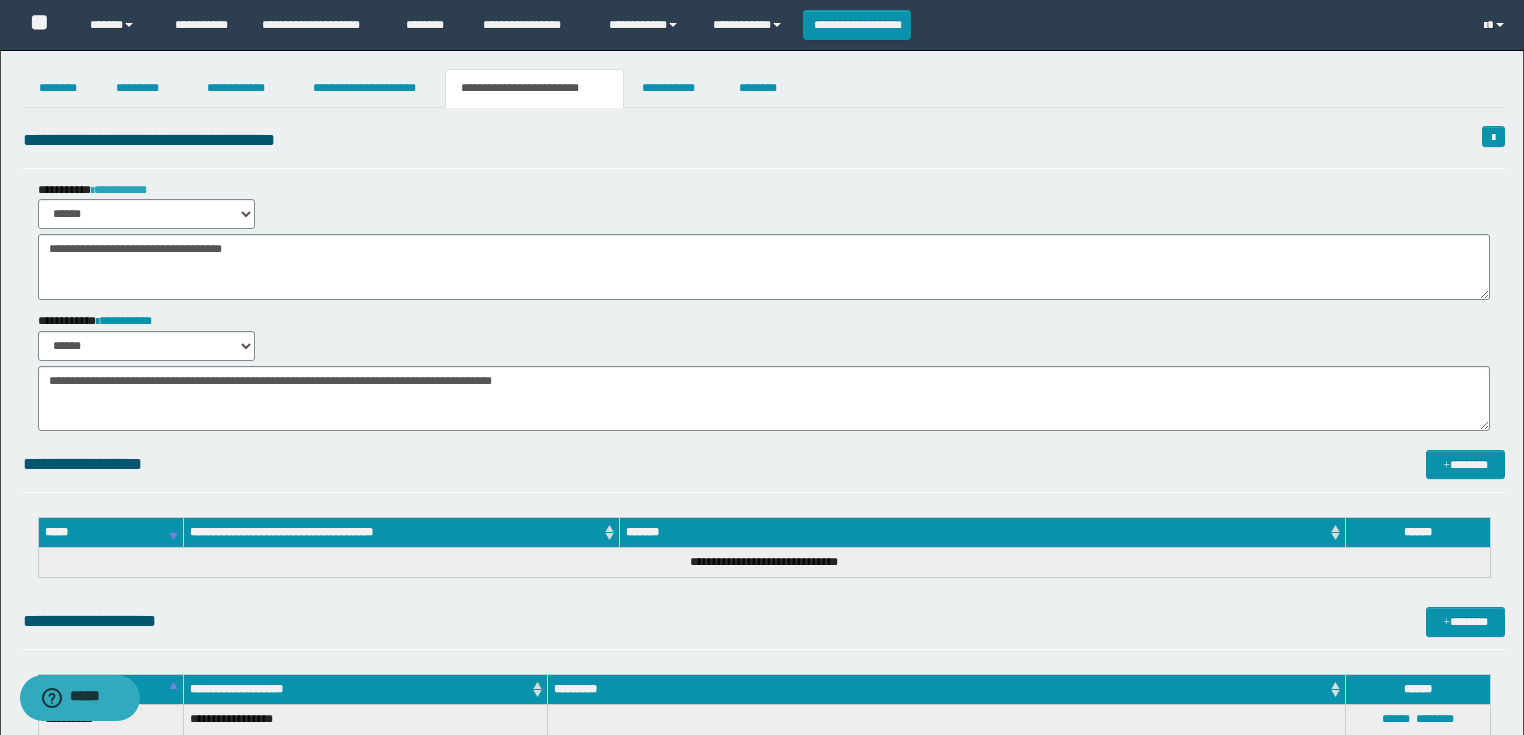 click on "**********" at bounding box center [119, 190] 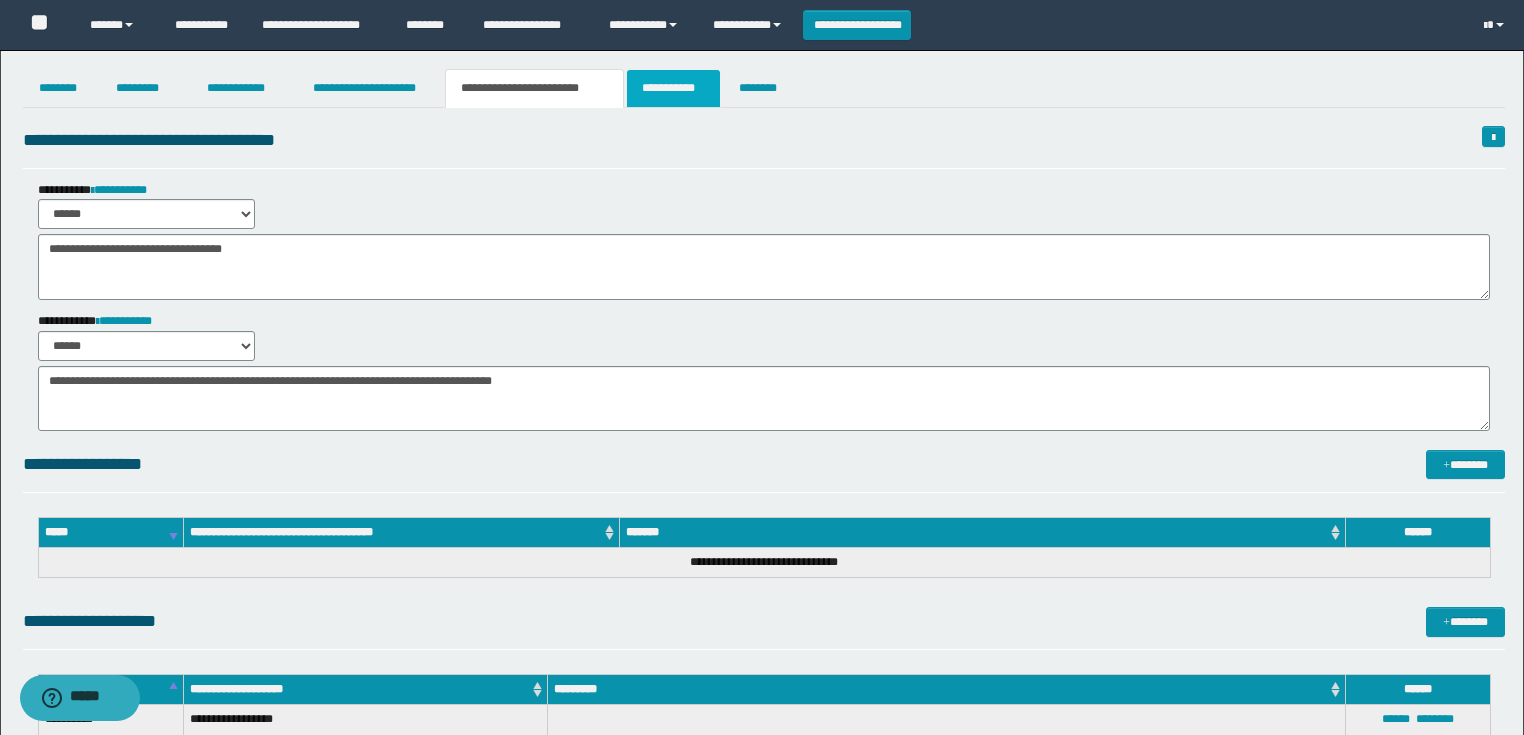 click on "**********" at bounding box center (673, 88) 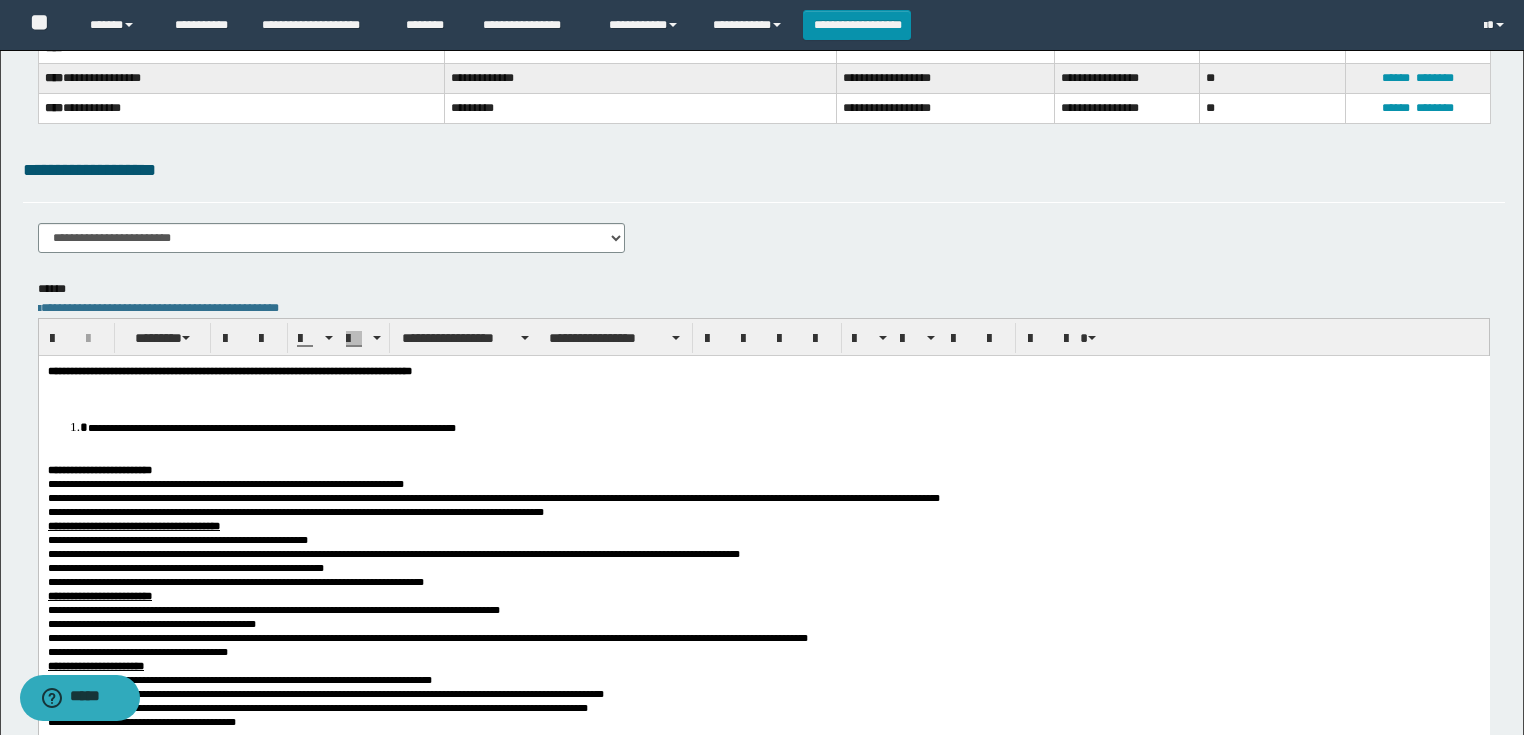 scroll, scrollTop: 240, scrollLeft: 0, axis: vertical 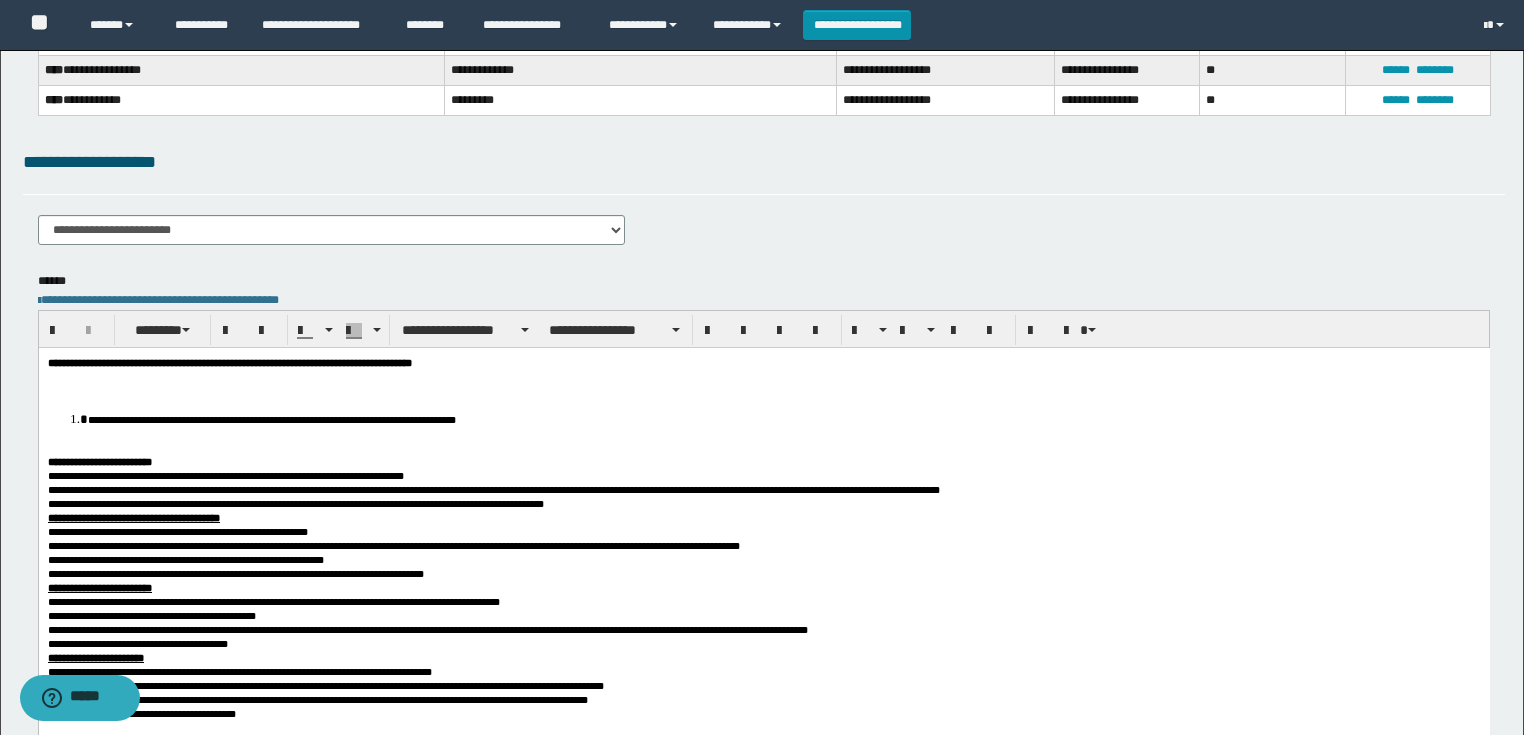 click on "**********" at bounding box center [763, 621] 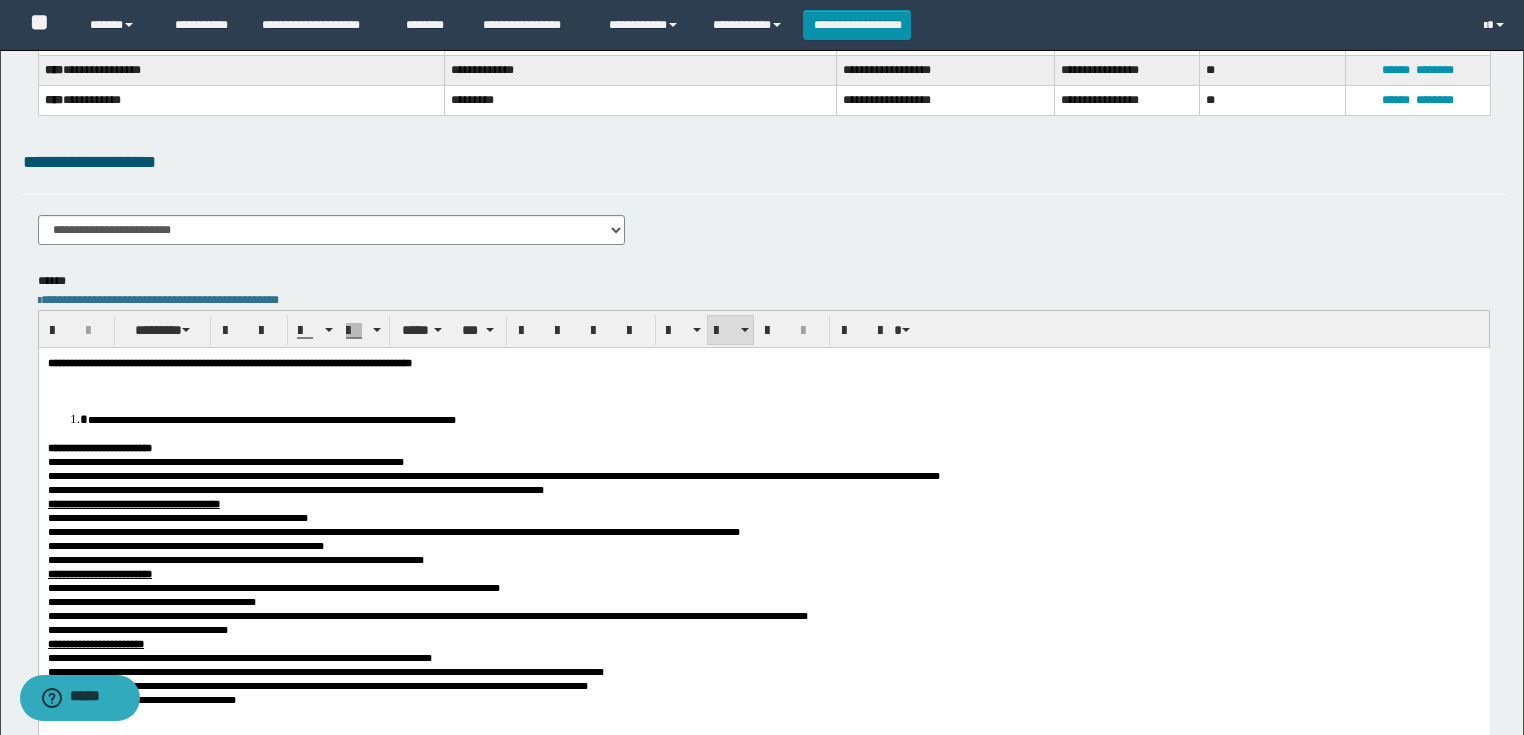click at bounding box center (763, 377) 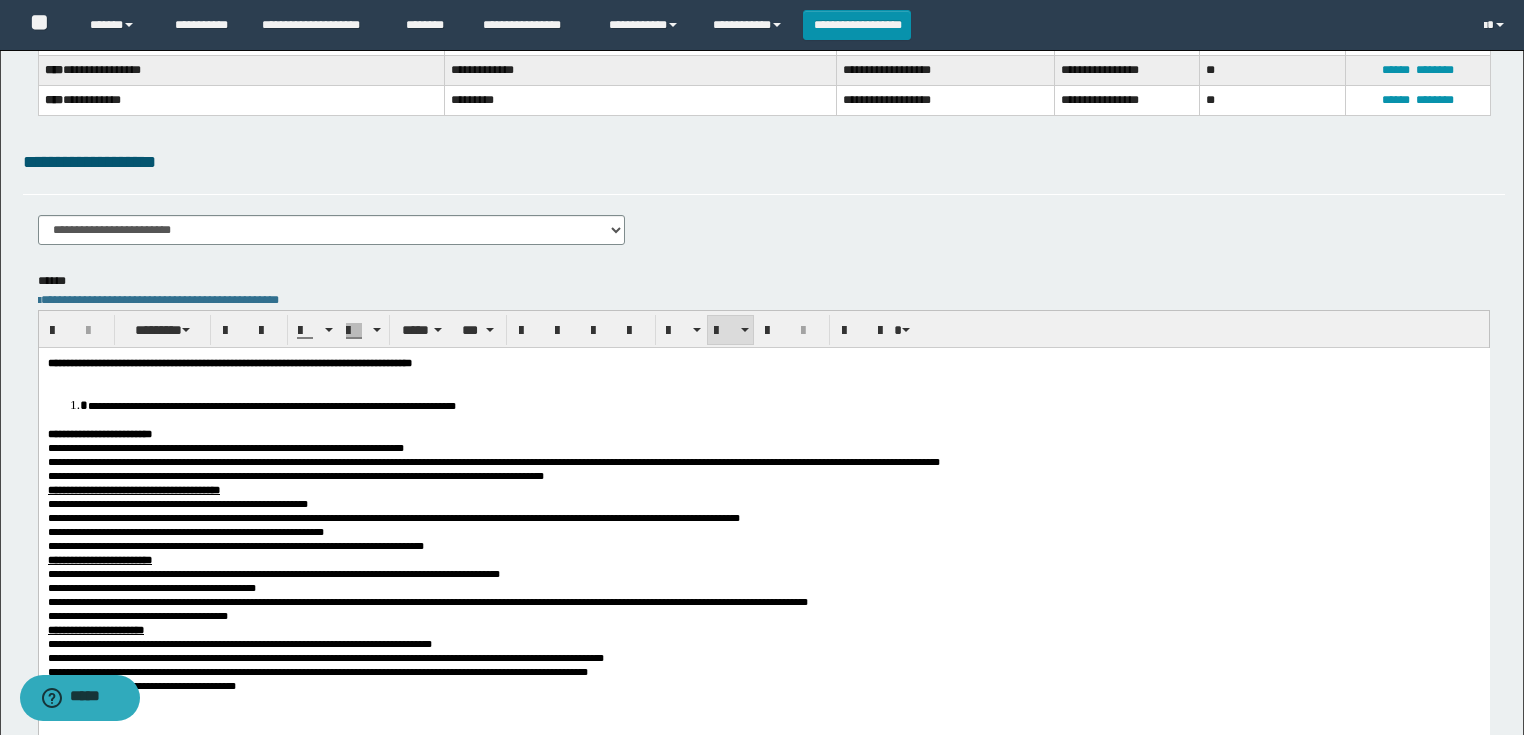 click on "**********" at bounding box center (763, 607) 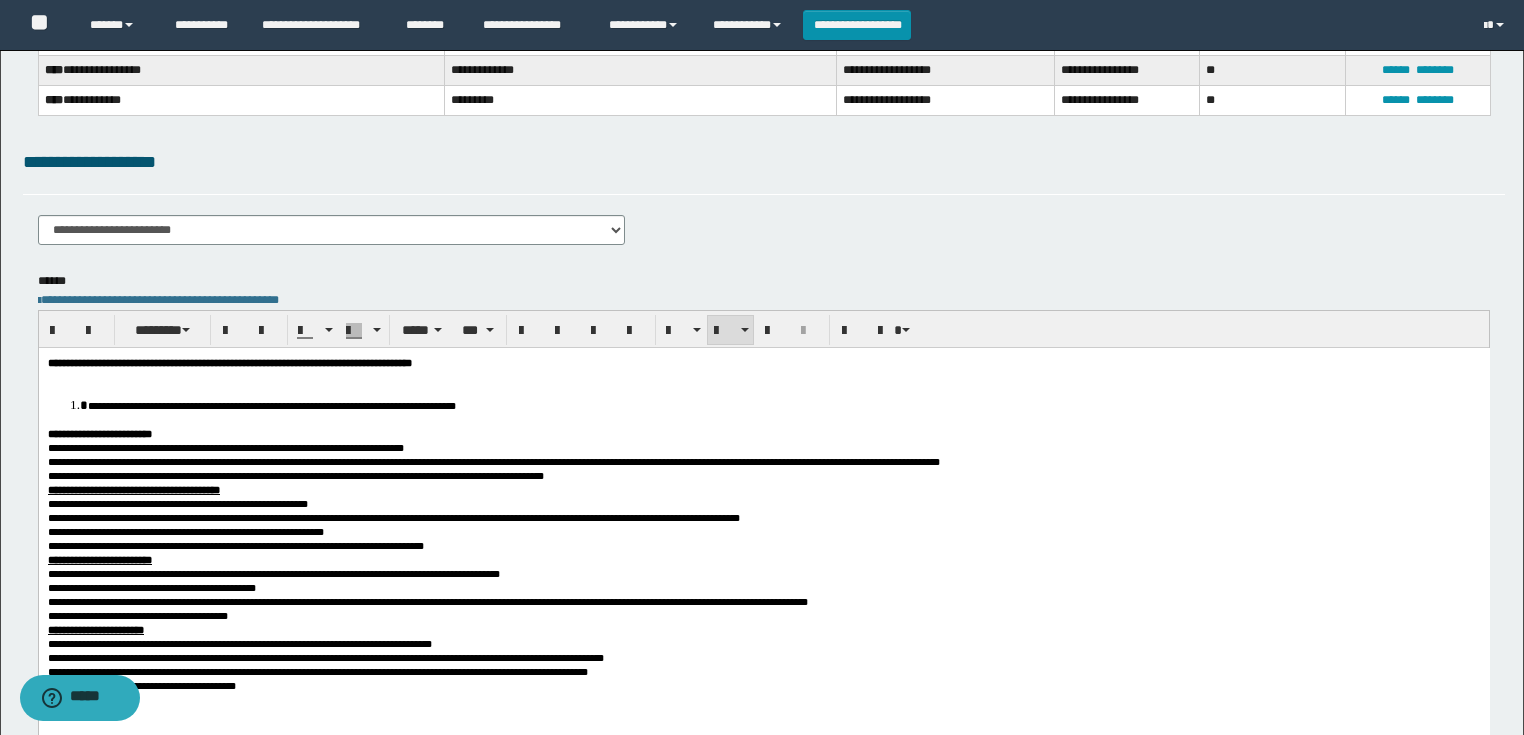click at bounding box center [763, 377] 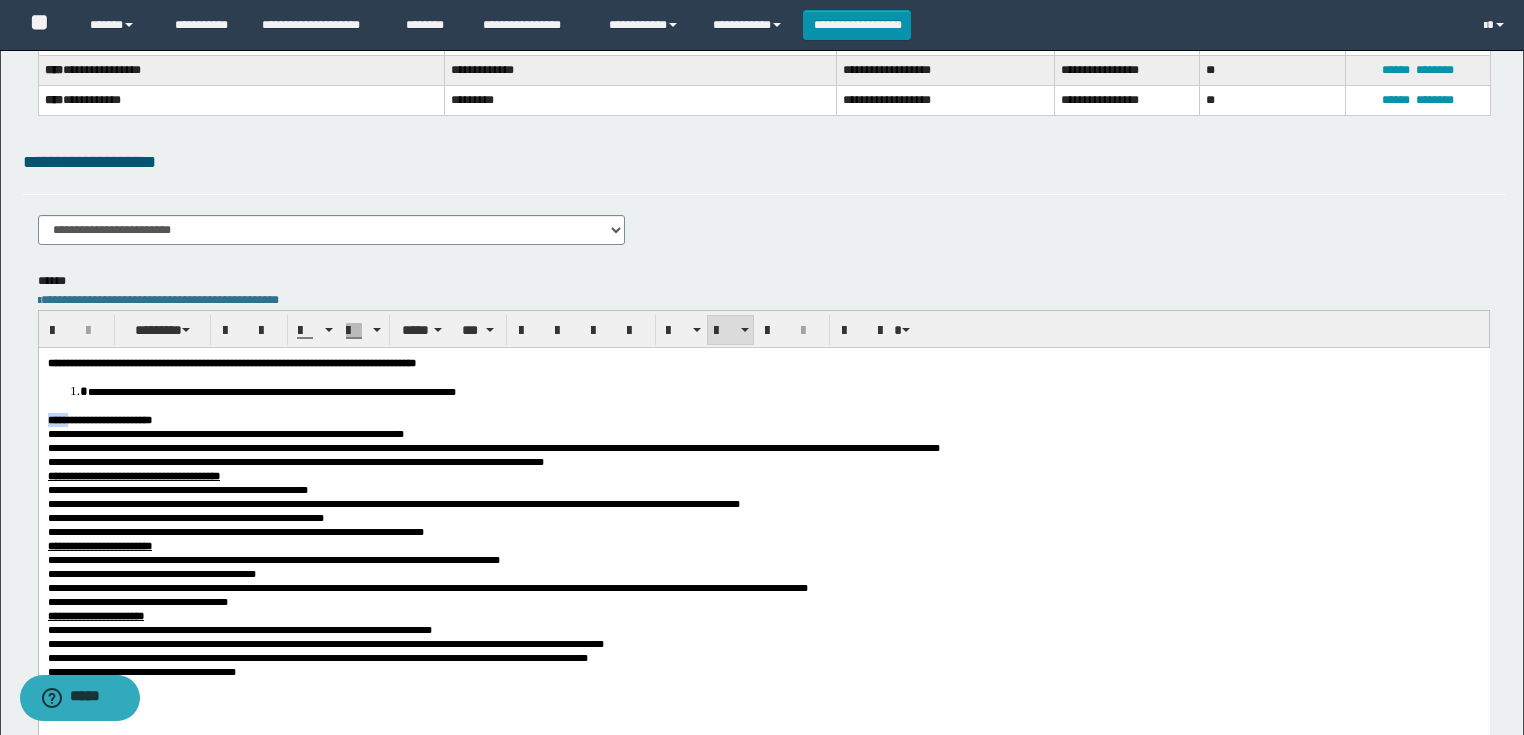 drag, startPoint x: 631, startPoint y: 378, endPoint x: 82, endPoint y: 400, distance: 549.4406 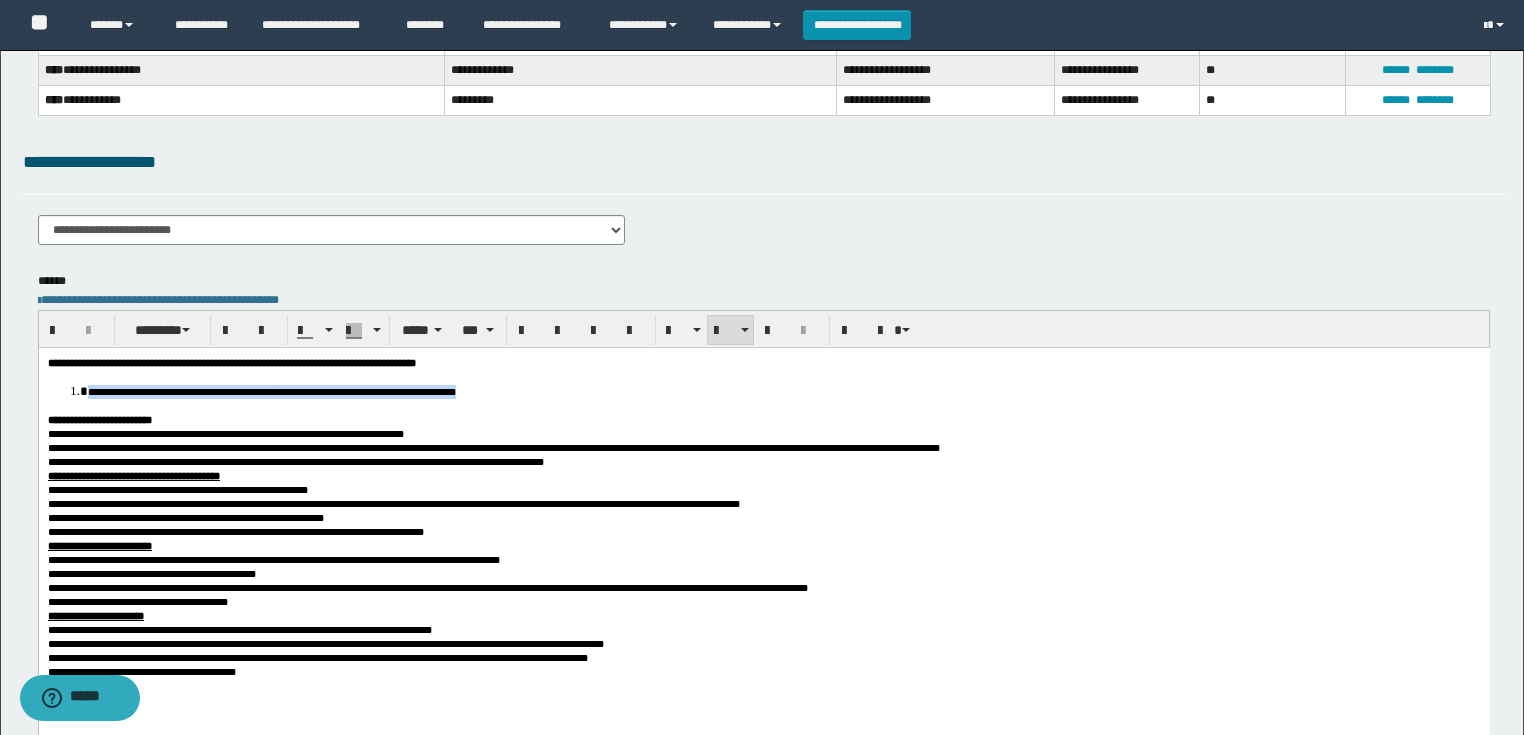 drag, startPoint x: 87, startPoint y: 390, endPoint x: 524, endPoint y: 372, distance: 437.37054 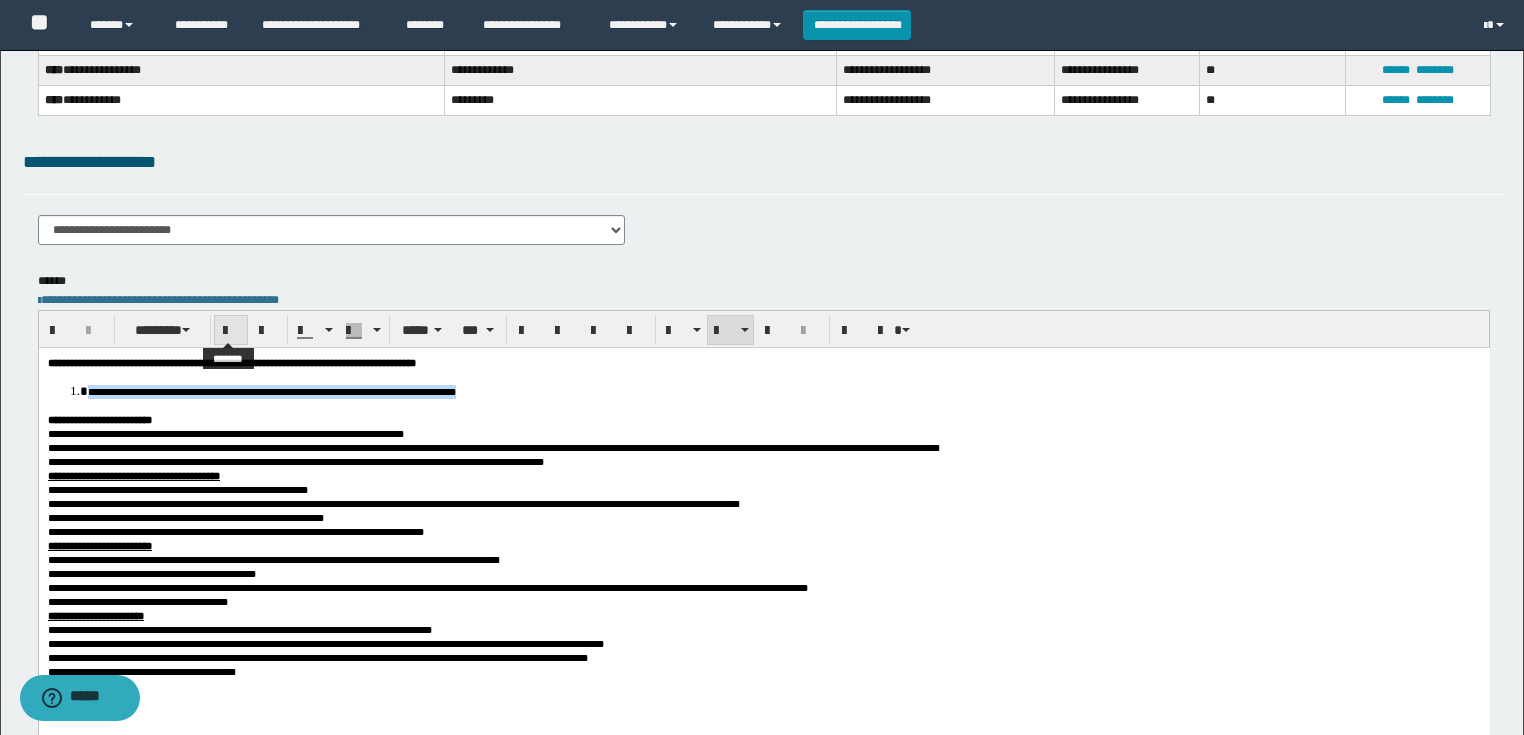 click at bounding box center [231, 331] 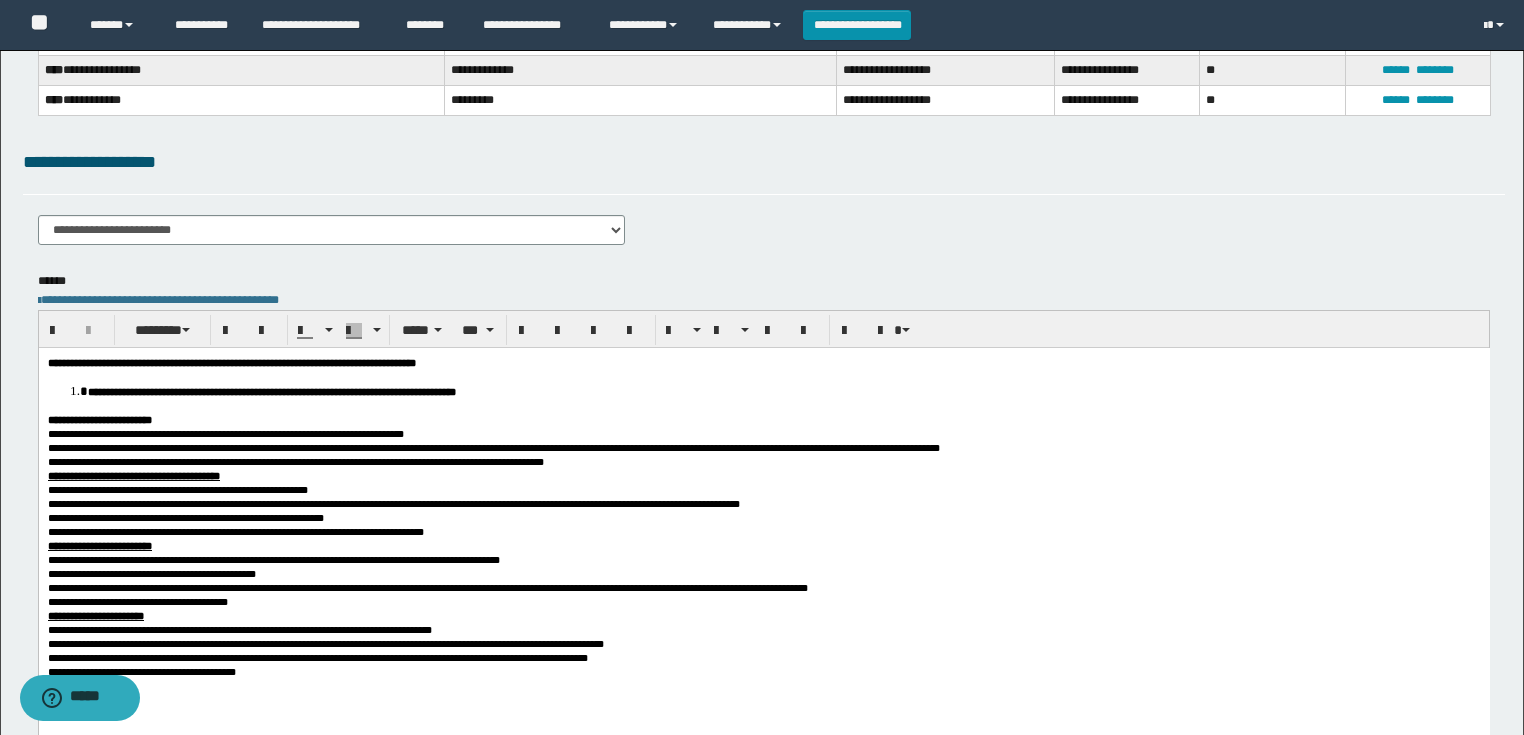 click on "**********" at bounding box center (763, 434) 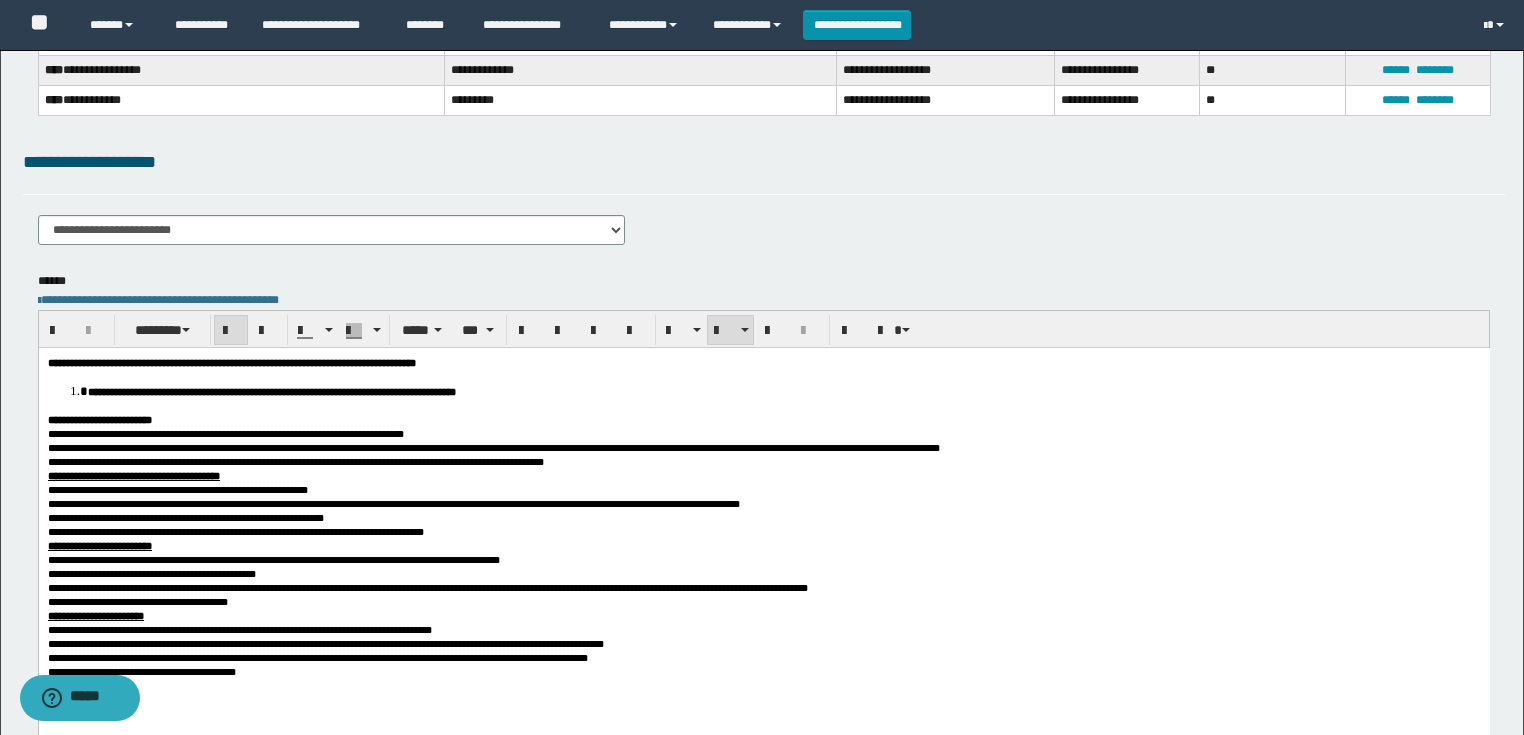 click on "**********" at bounding box center [181, 392] 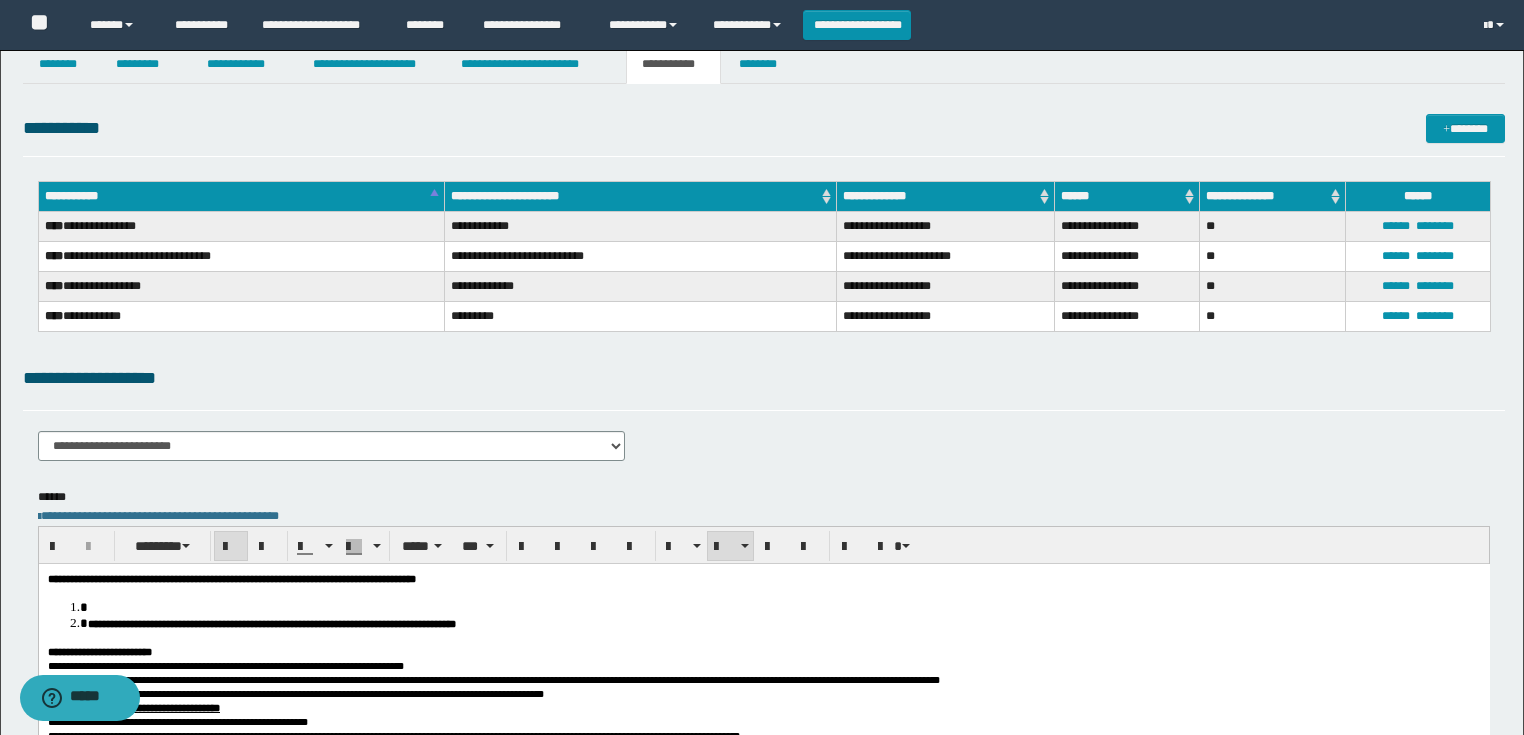 scroll, scrollTop: 0, scrollLeft: 0, axis: both 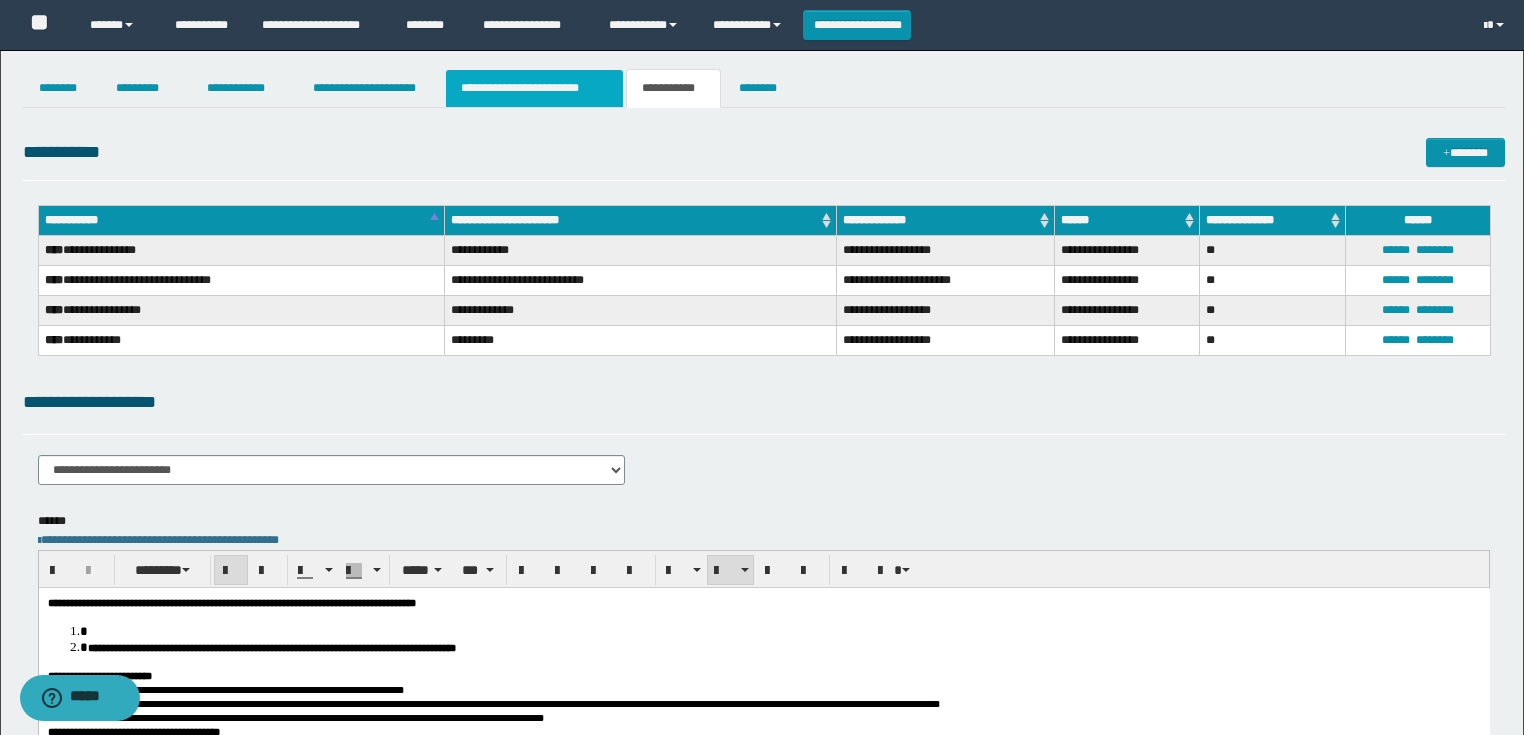 click on "**********" at bounding box center (534, 88) 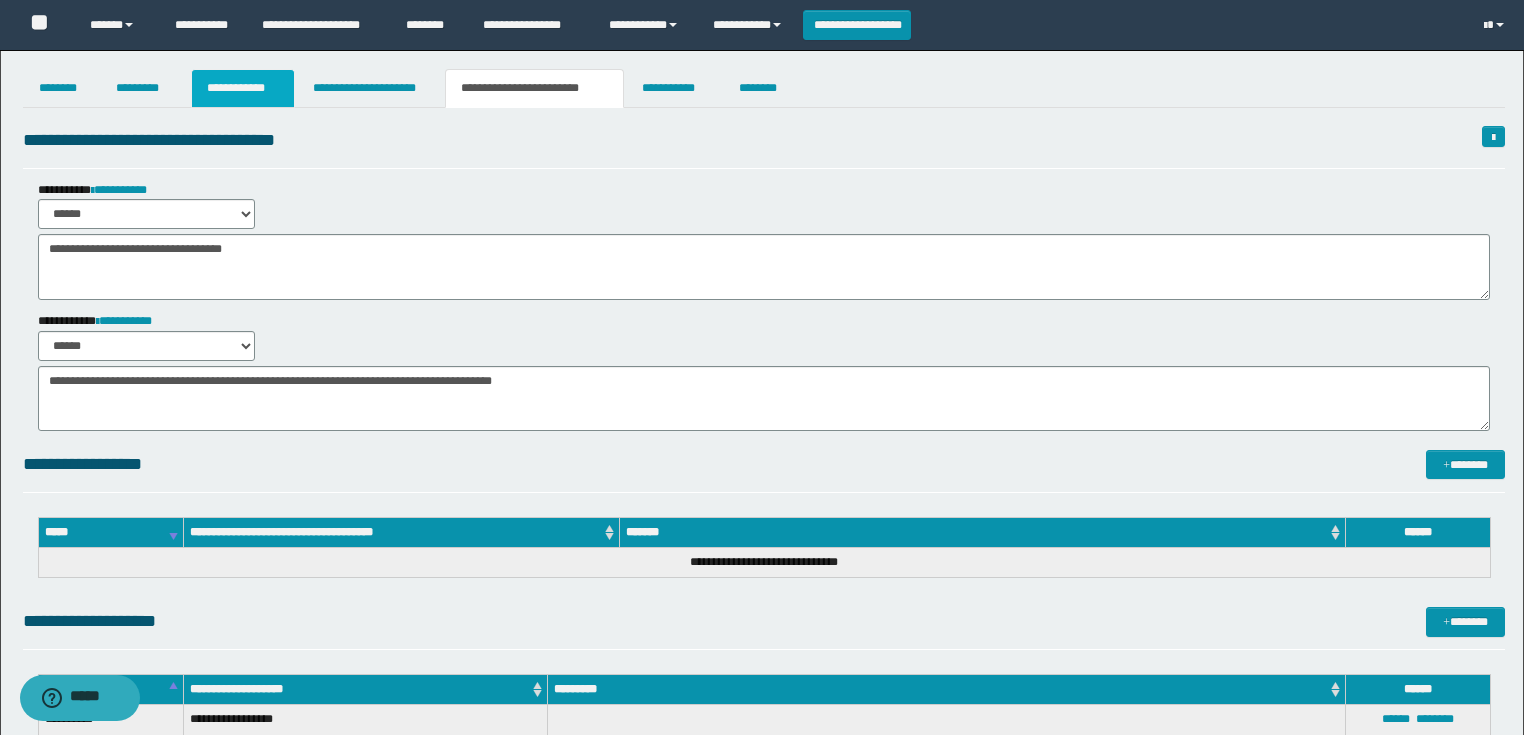 click on "**********" at bounding box center [243, 88] 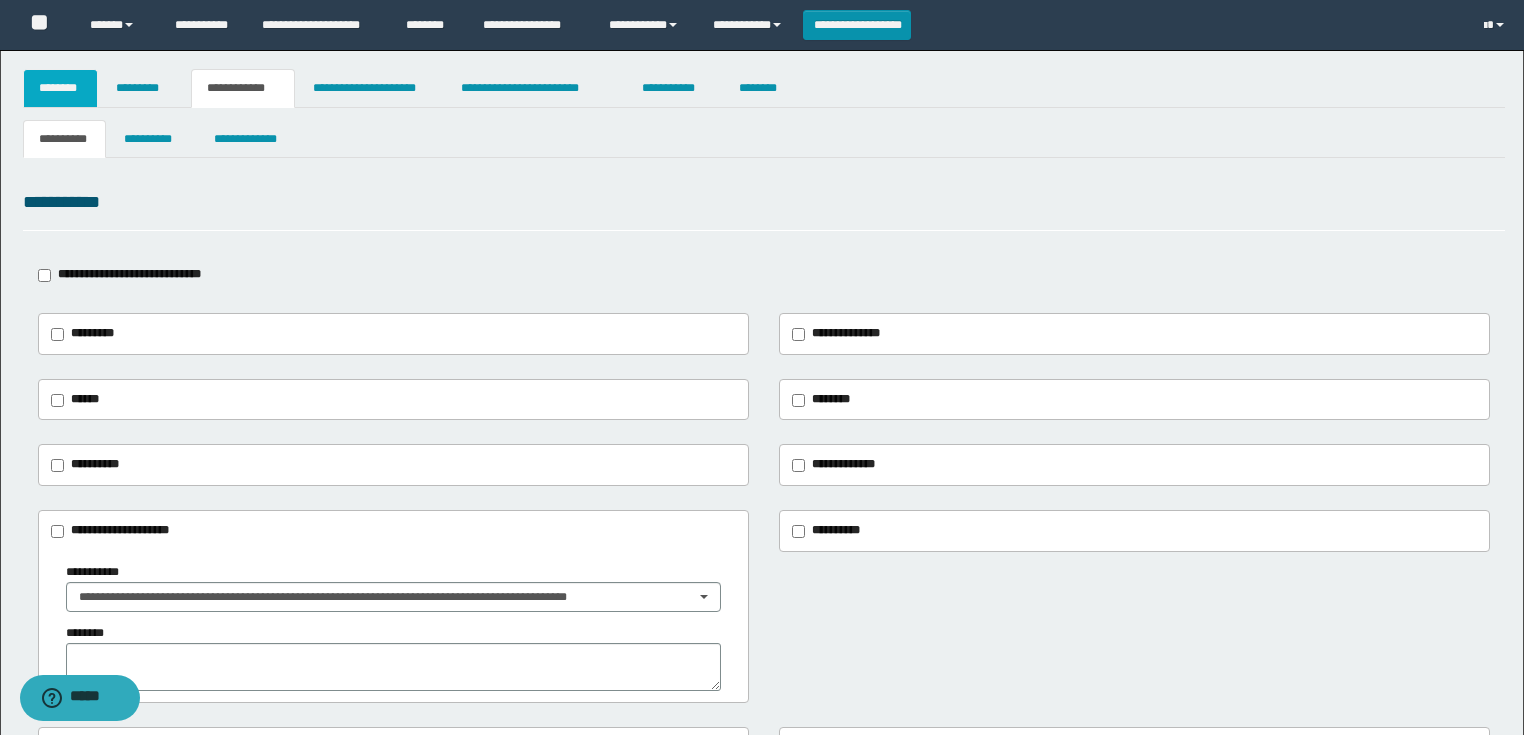 click on "********" at bounding box center [61, 88] 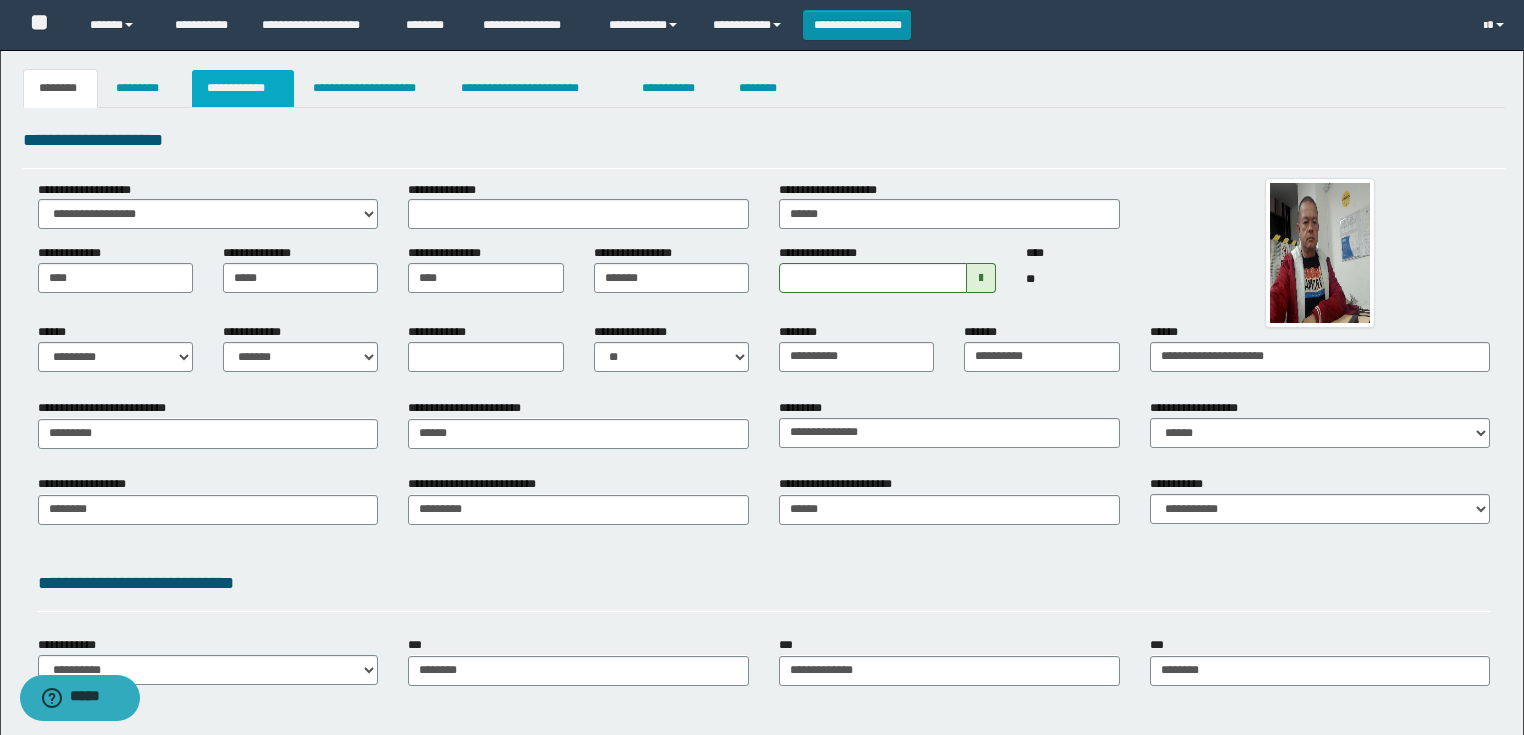 click on "**********" at bounding box center (243, 88) 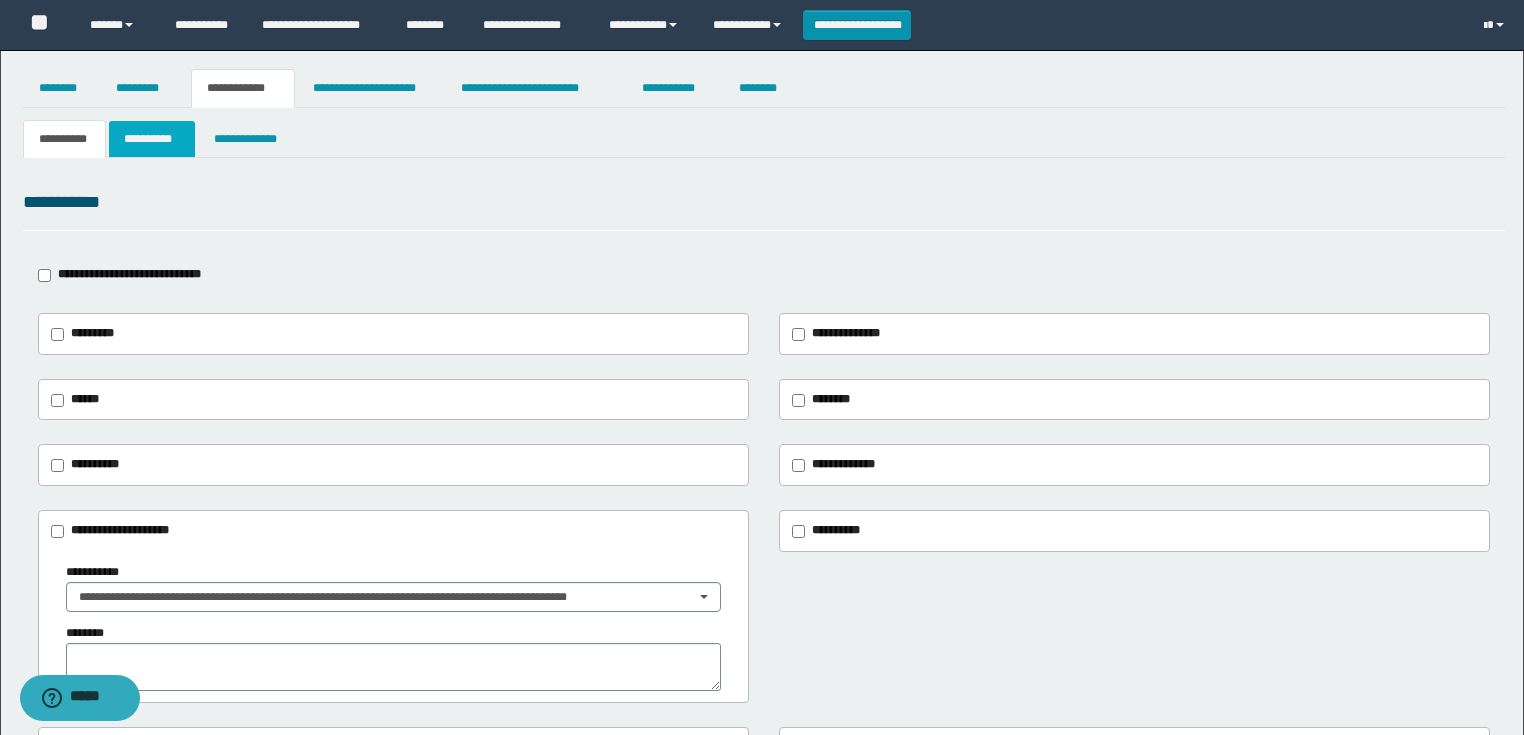 click on "**********" at bounding box center [152, 139] 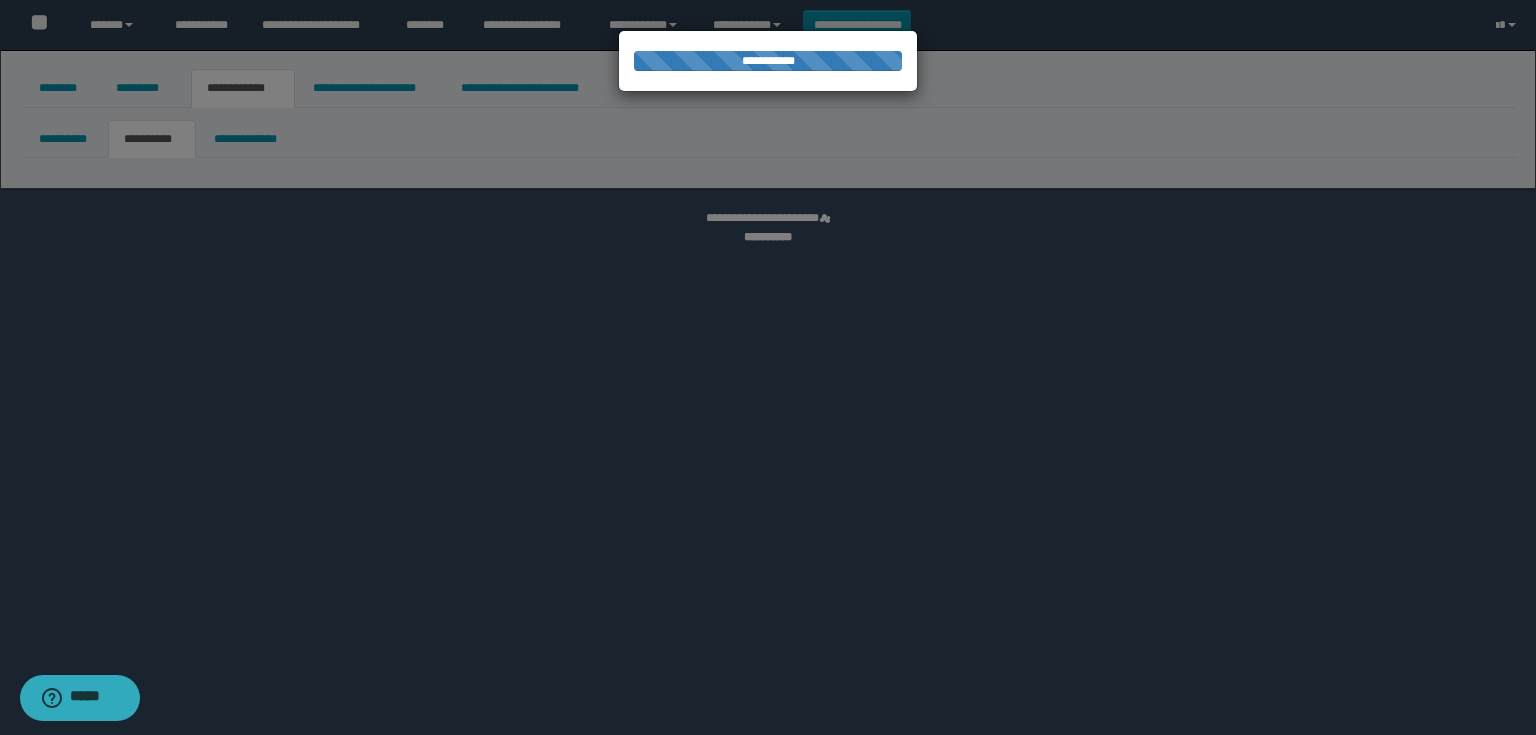 click at bounding box center [768, 367] 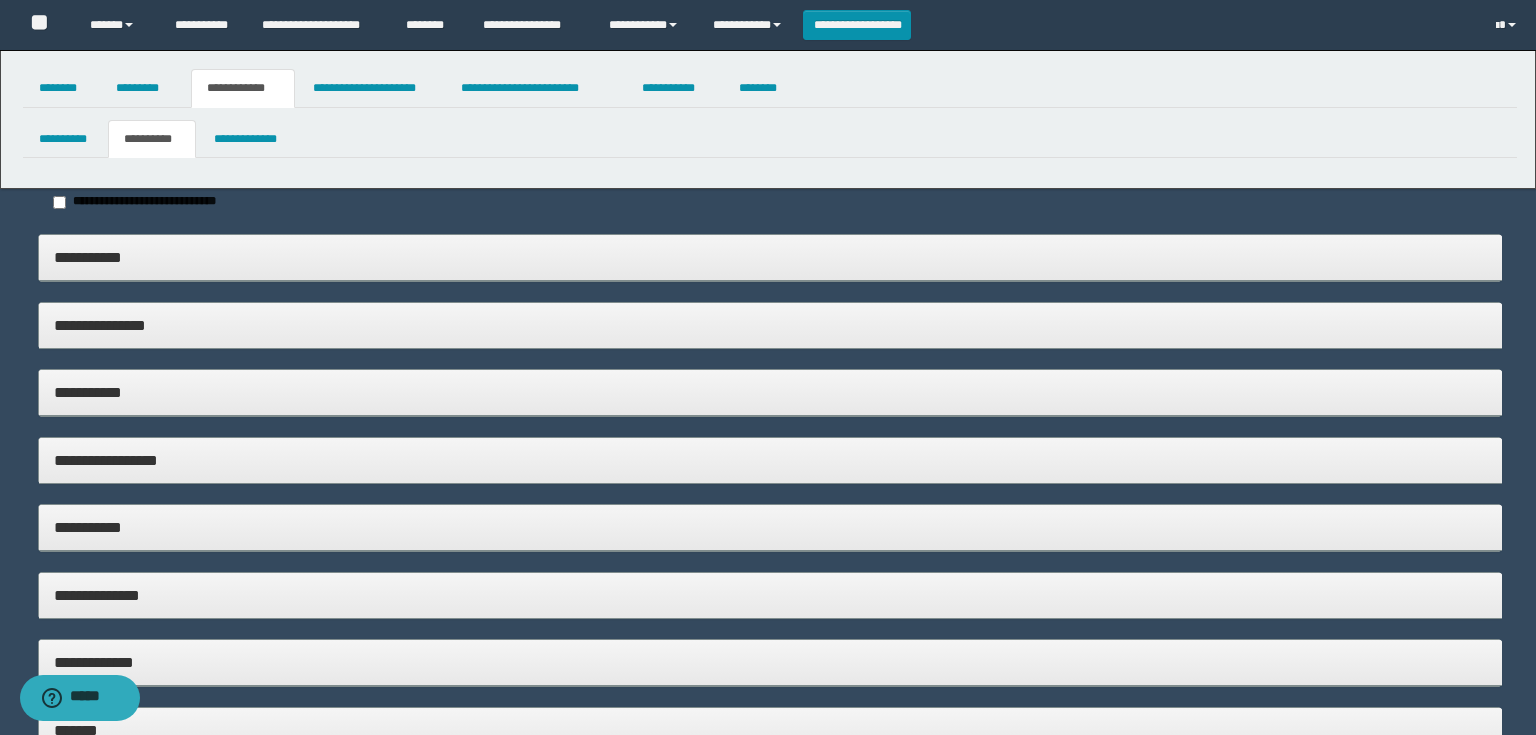 type on "**********" 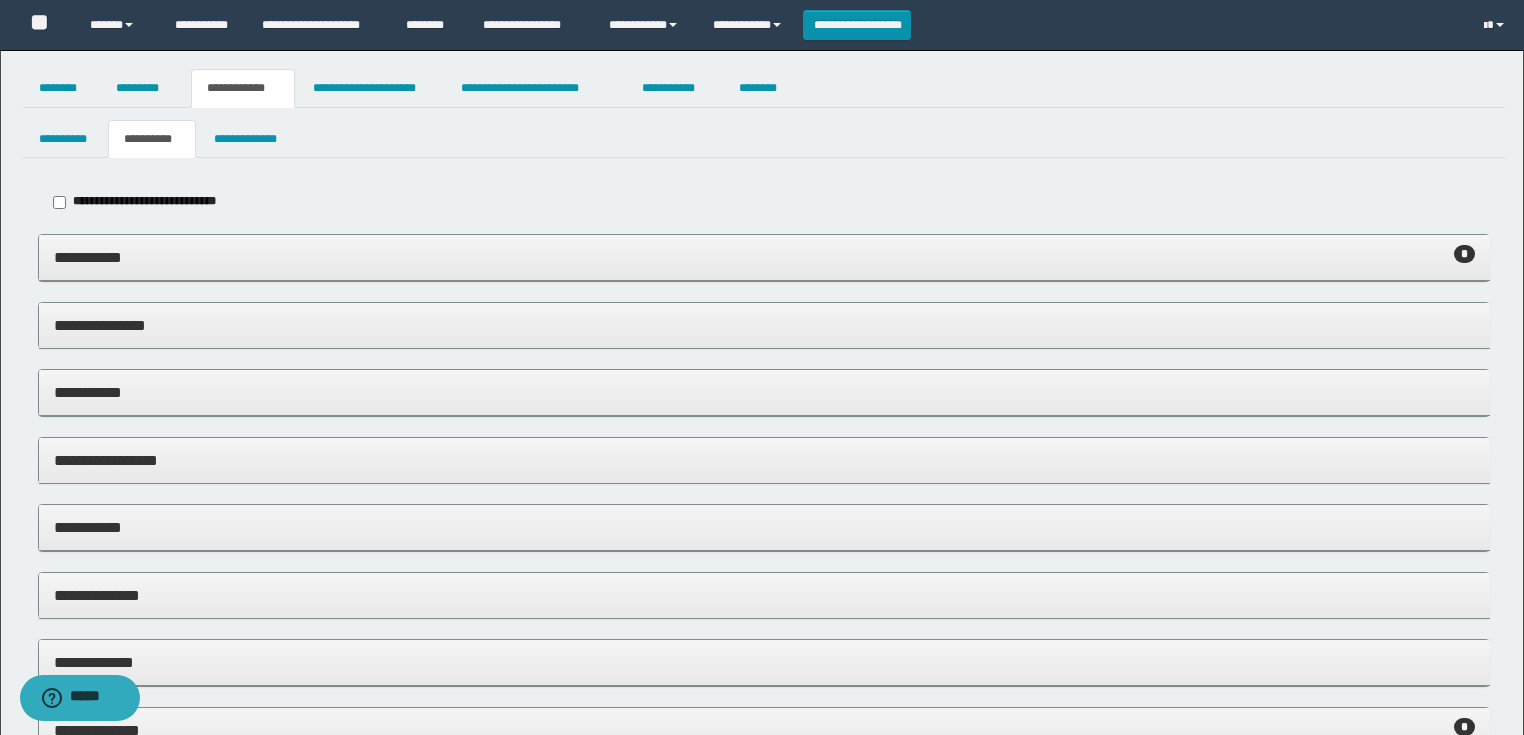 click on "**********" at bounding box center [764, 257] 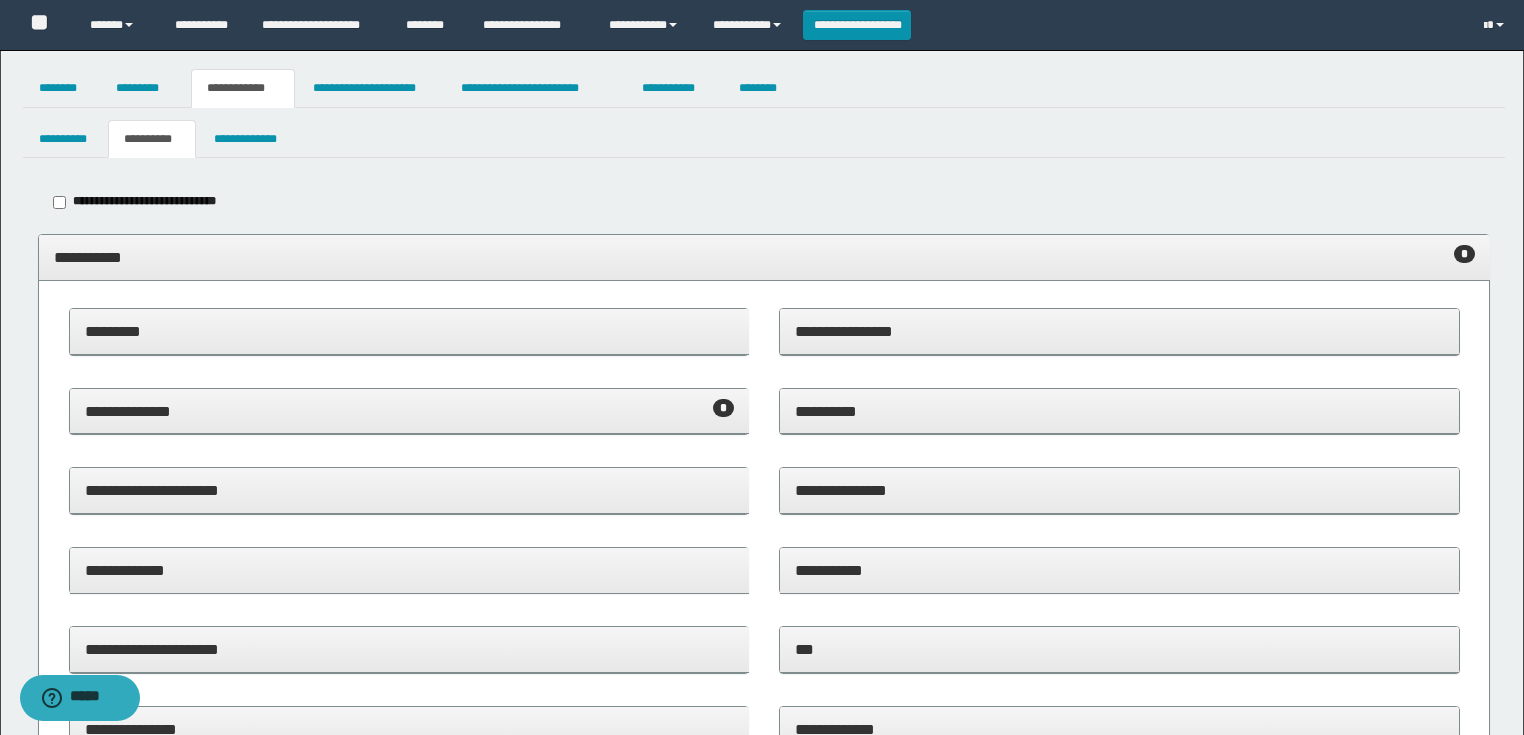 click on "**********" at bounding box center (409, 411) 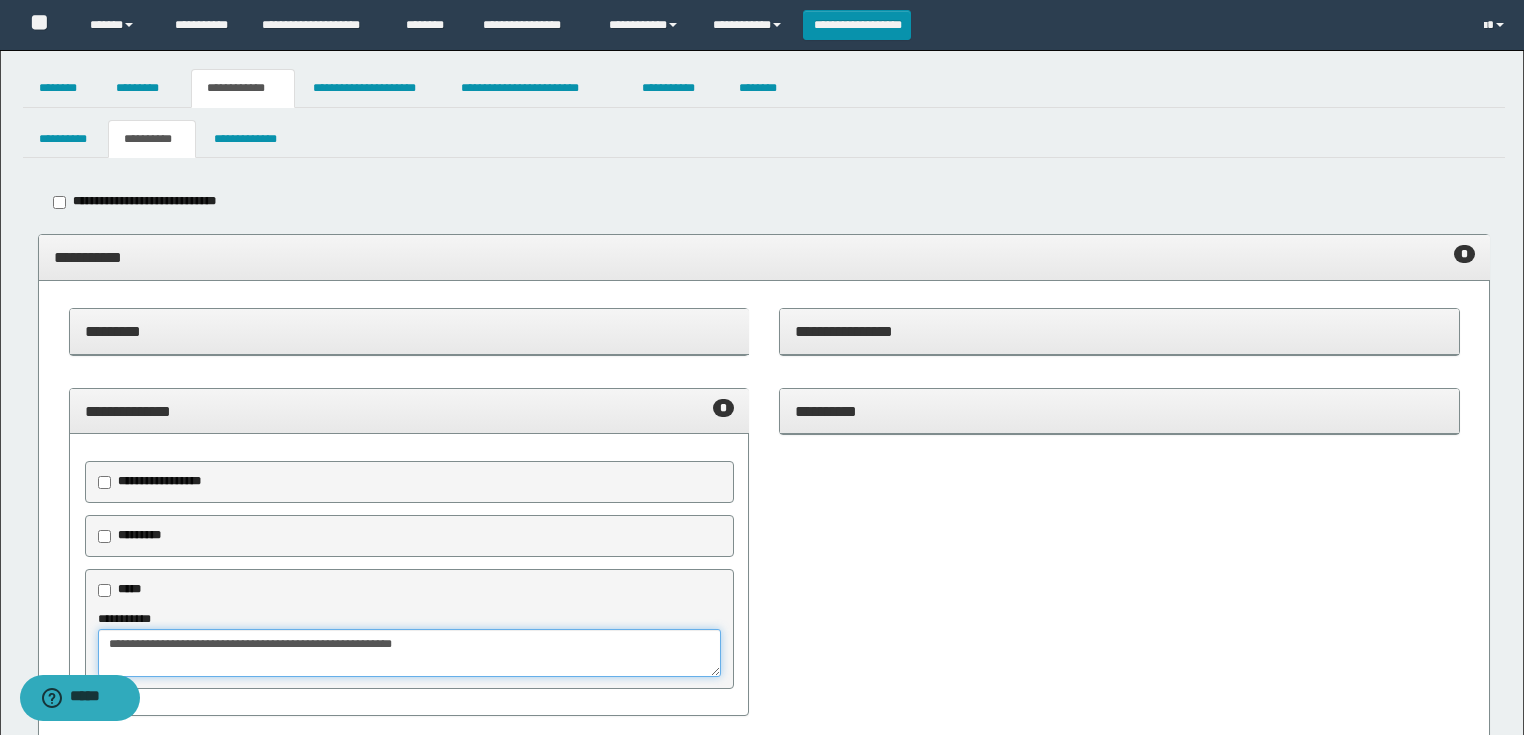 drag, startPoint x: 237, startPoint y: 642, endPoint x: 60, endPoint y: 650, distance: 177.1807 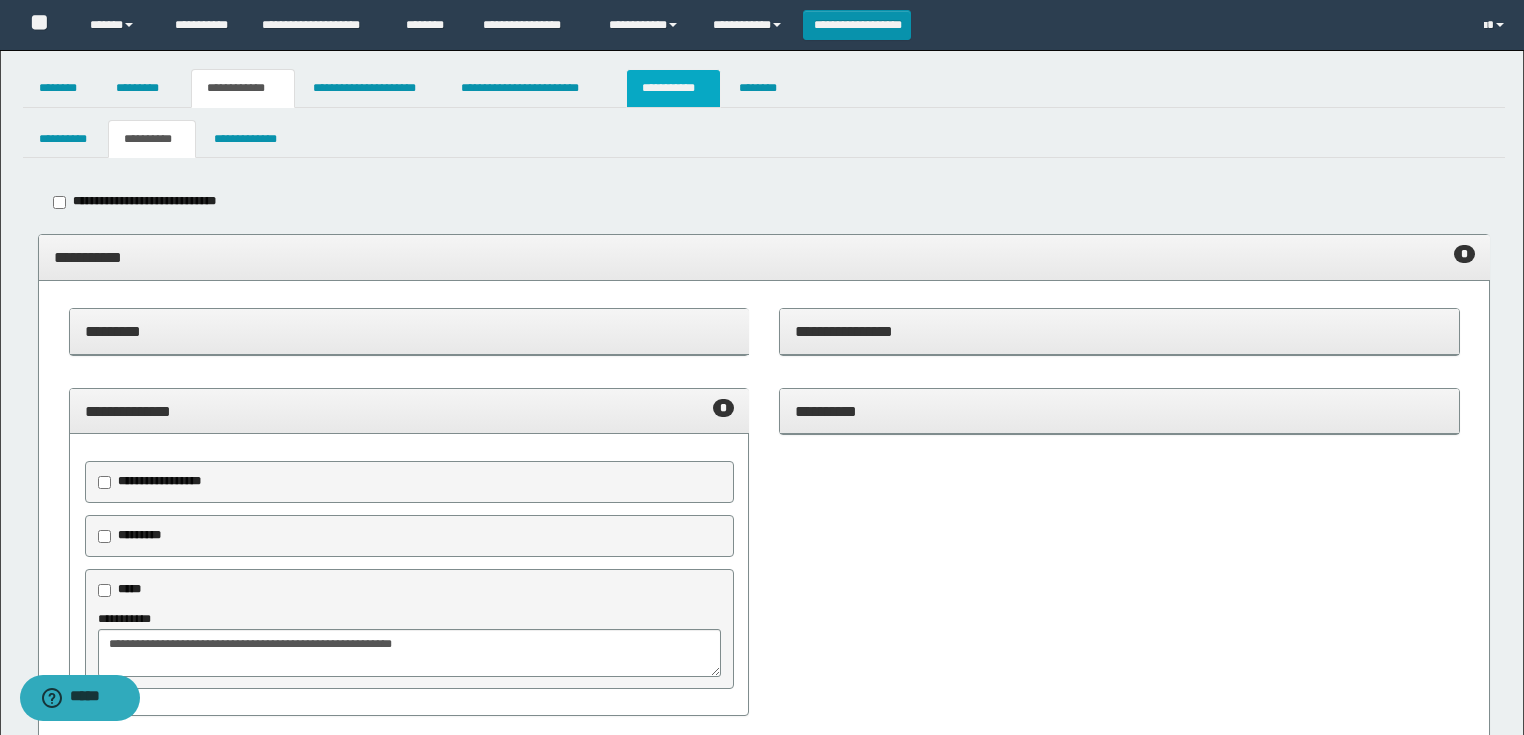 click on "**********" at bounding box center (673, 88) 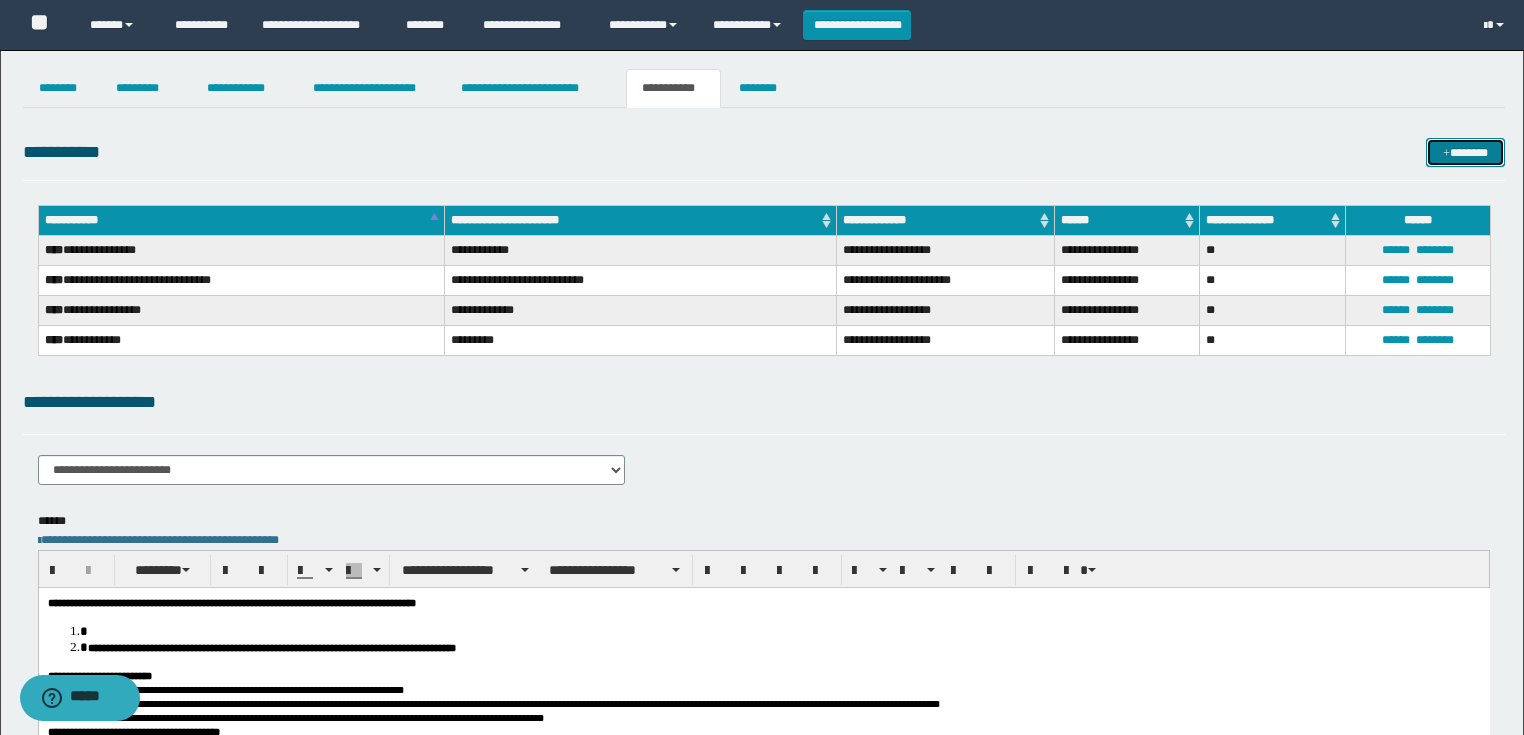 click at bounding box center (1446, 154) 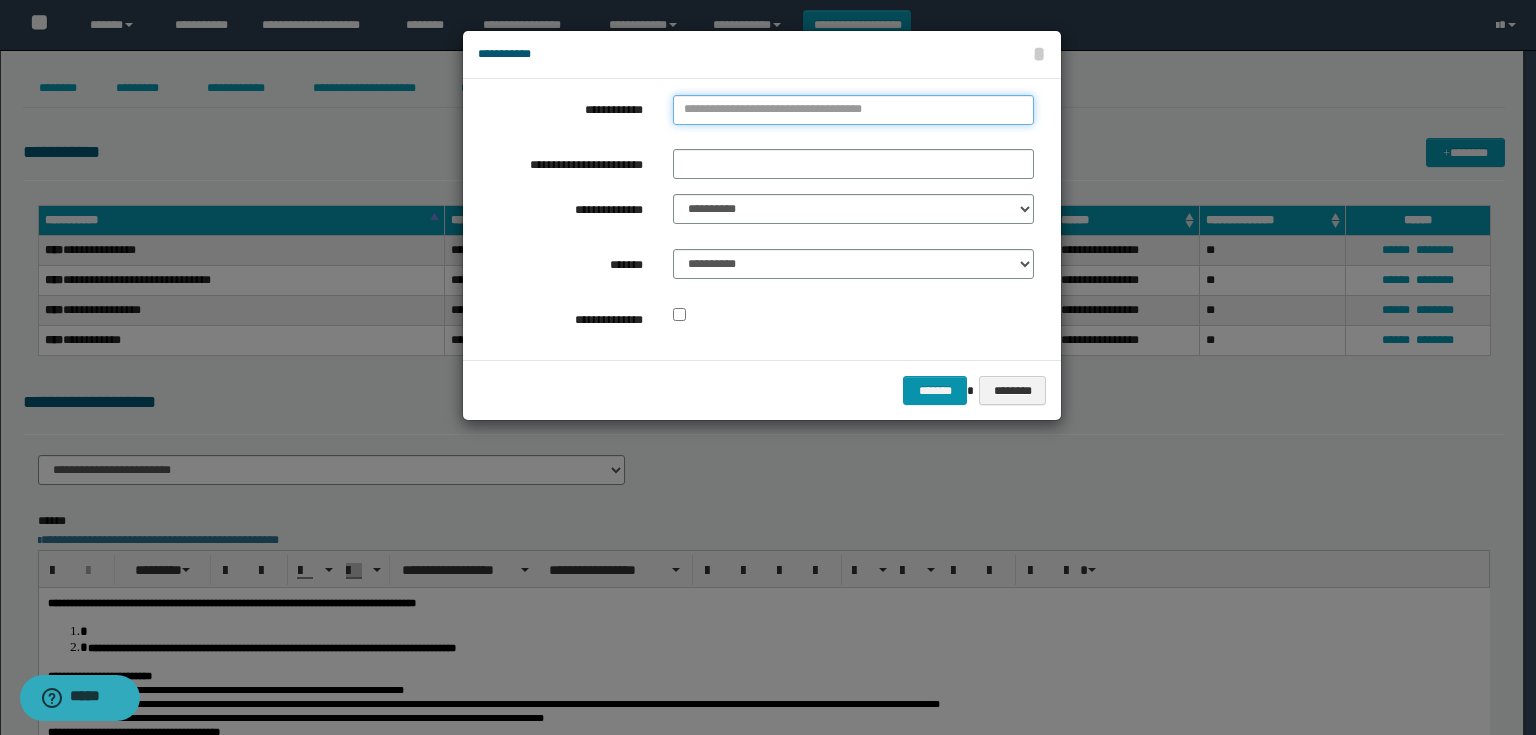 type on "**********" 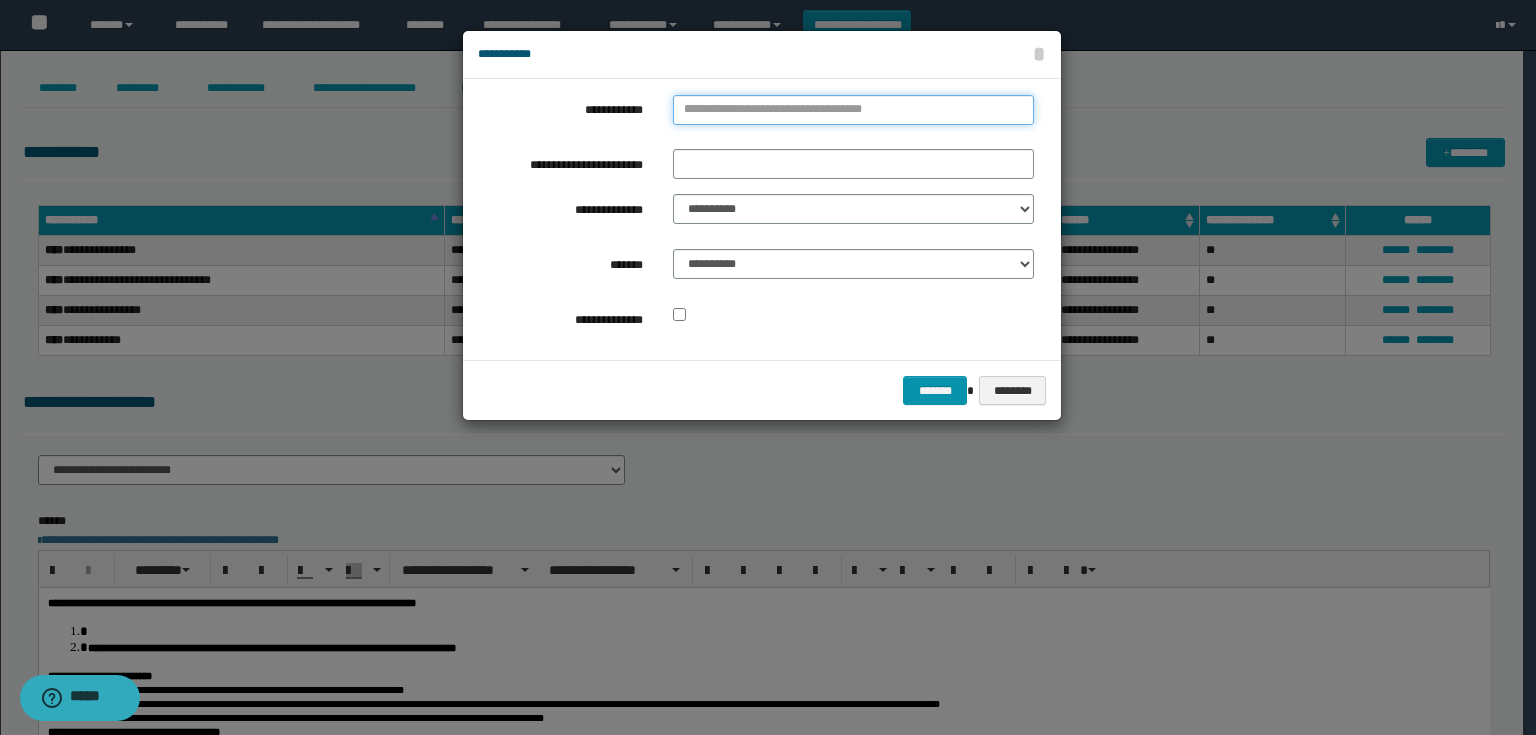 click on "**********" at bounding box center (853, 110) 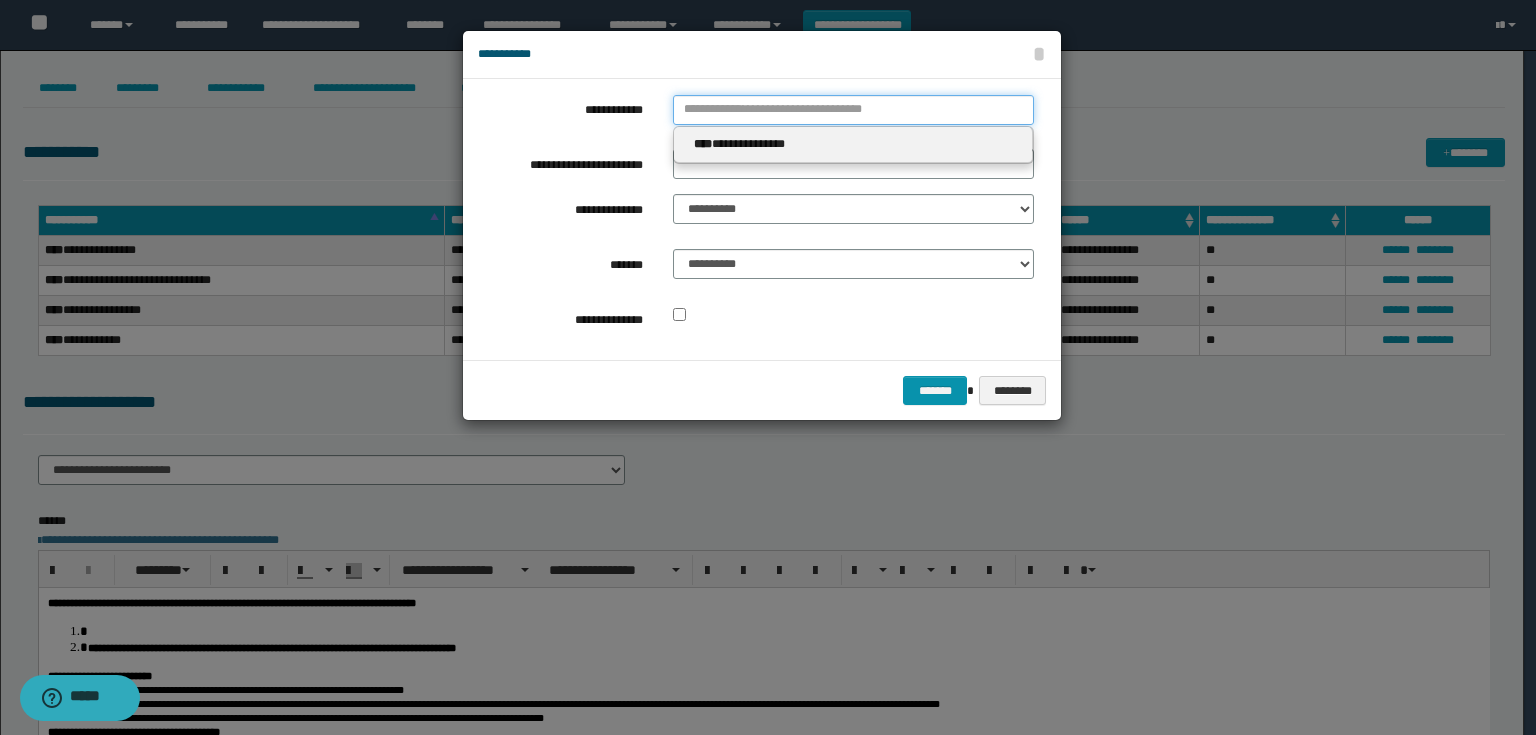 type 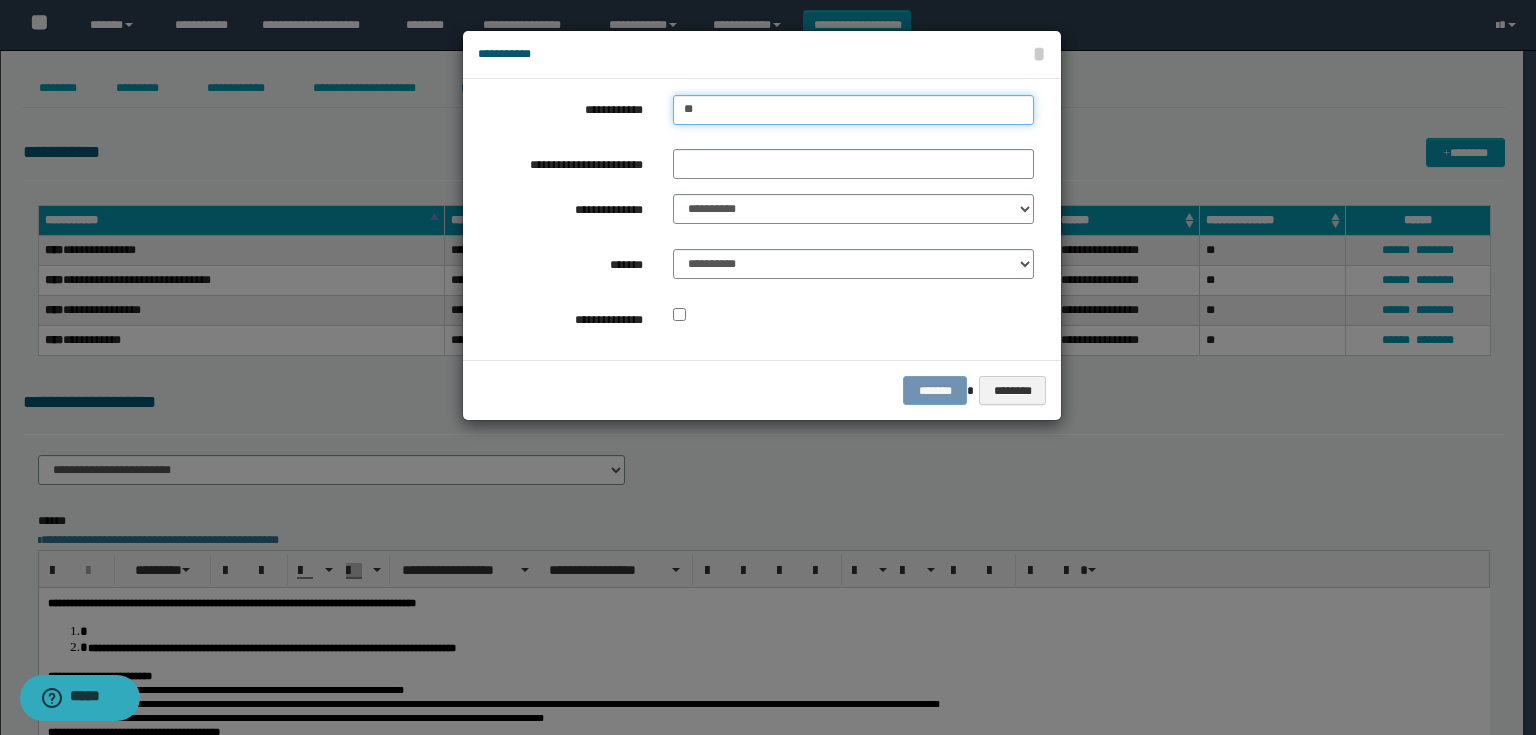 type on "***" 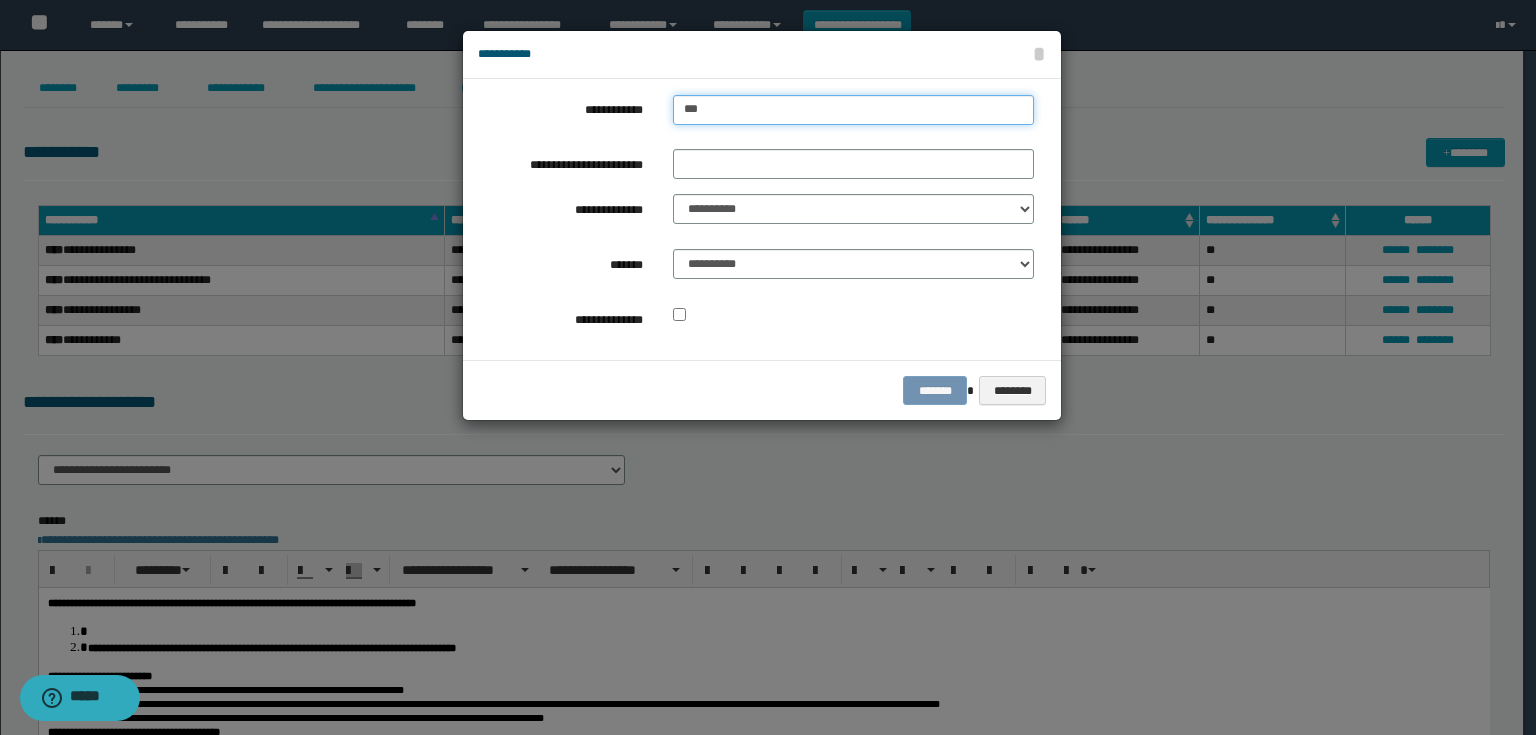 type on "***" 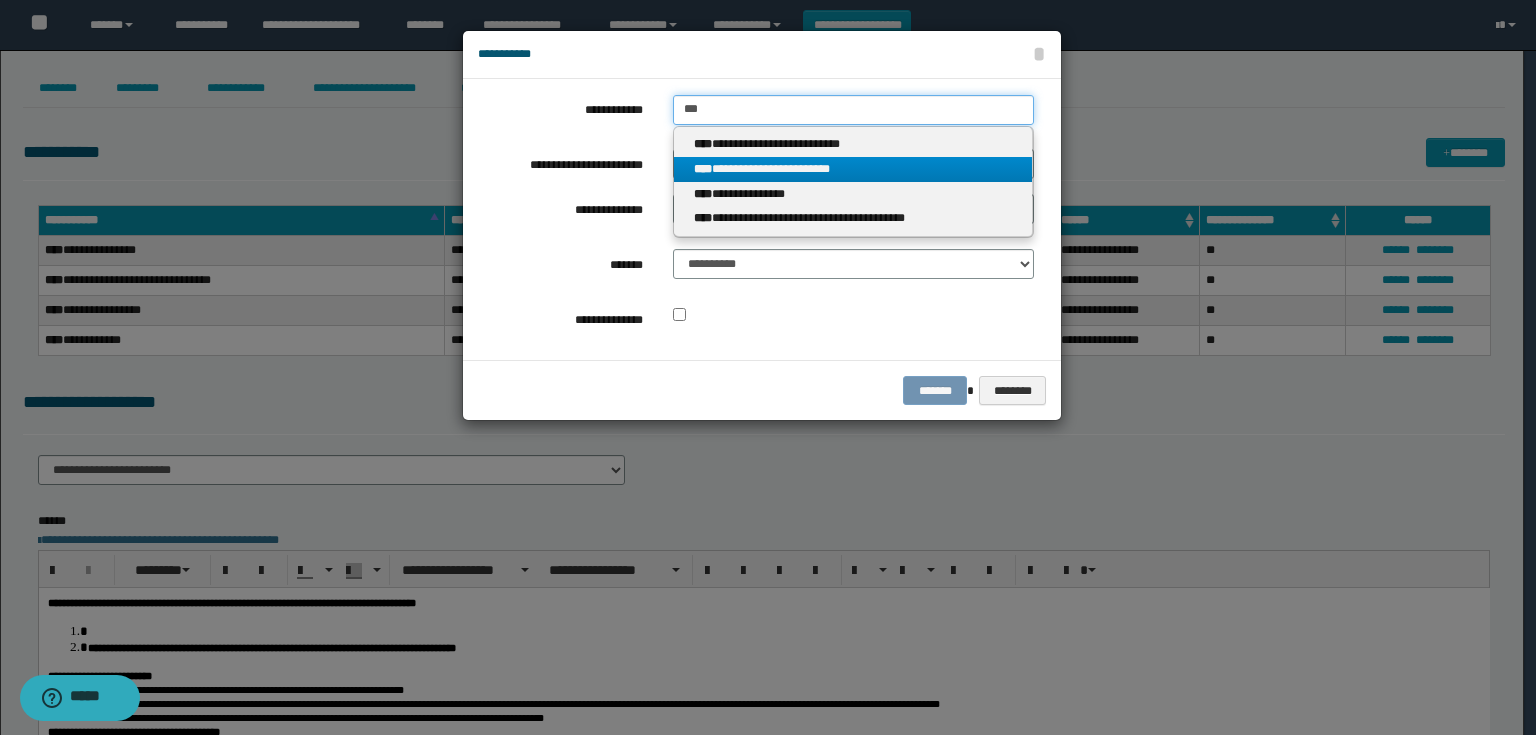 type on "***" 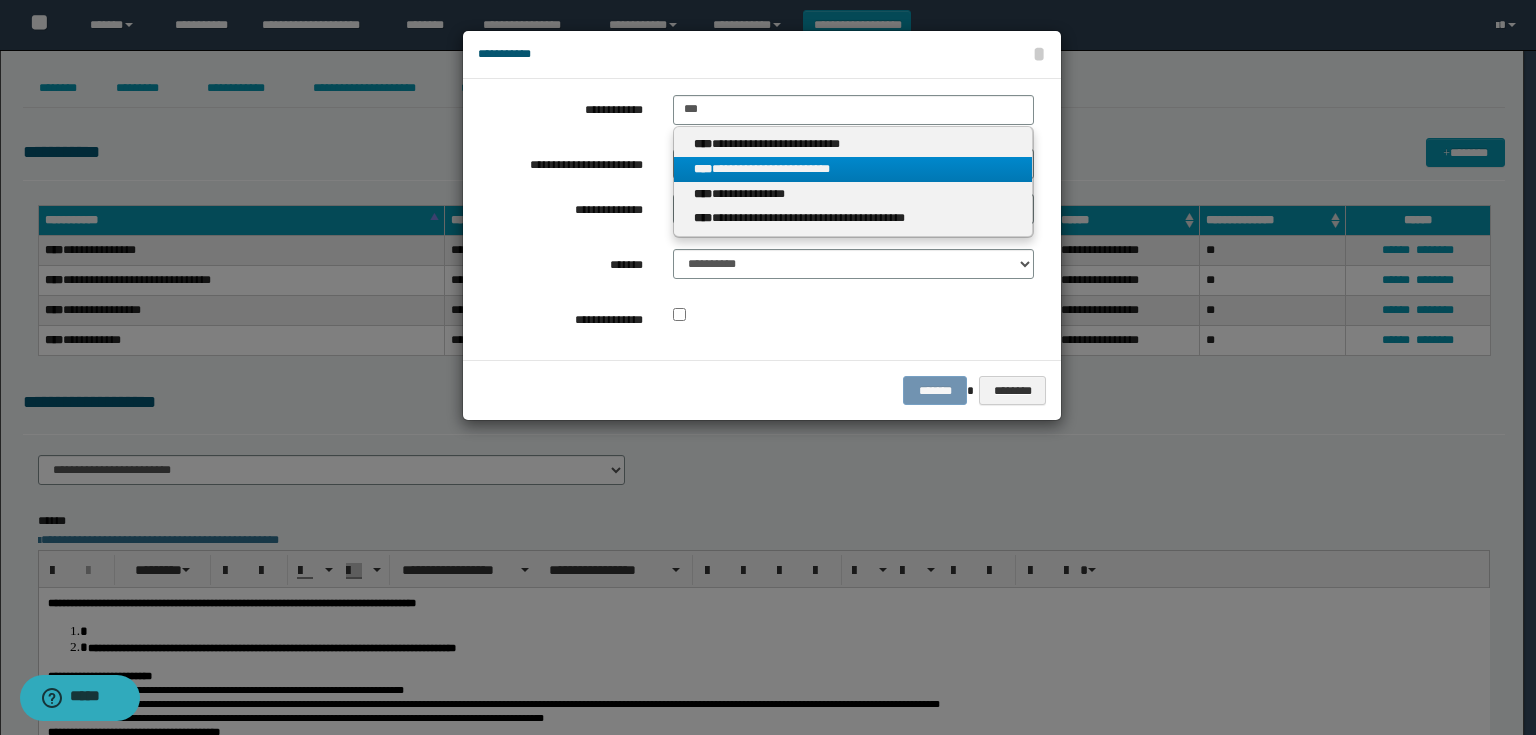 click on "**********" at bounding box center (853, 169) 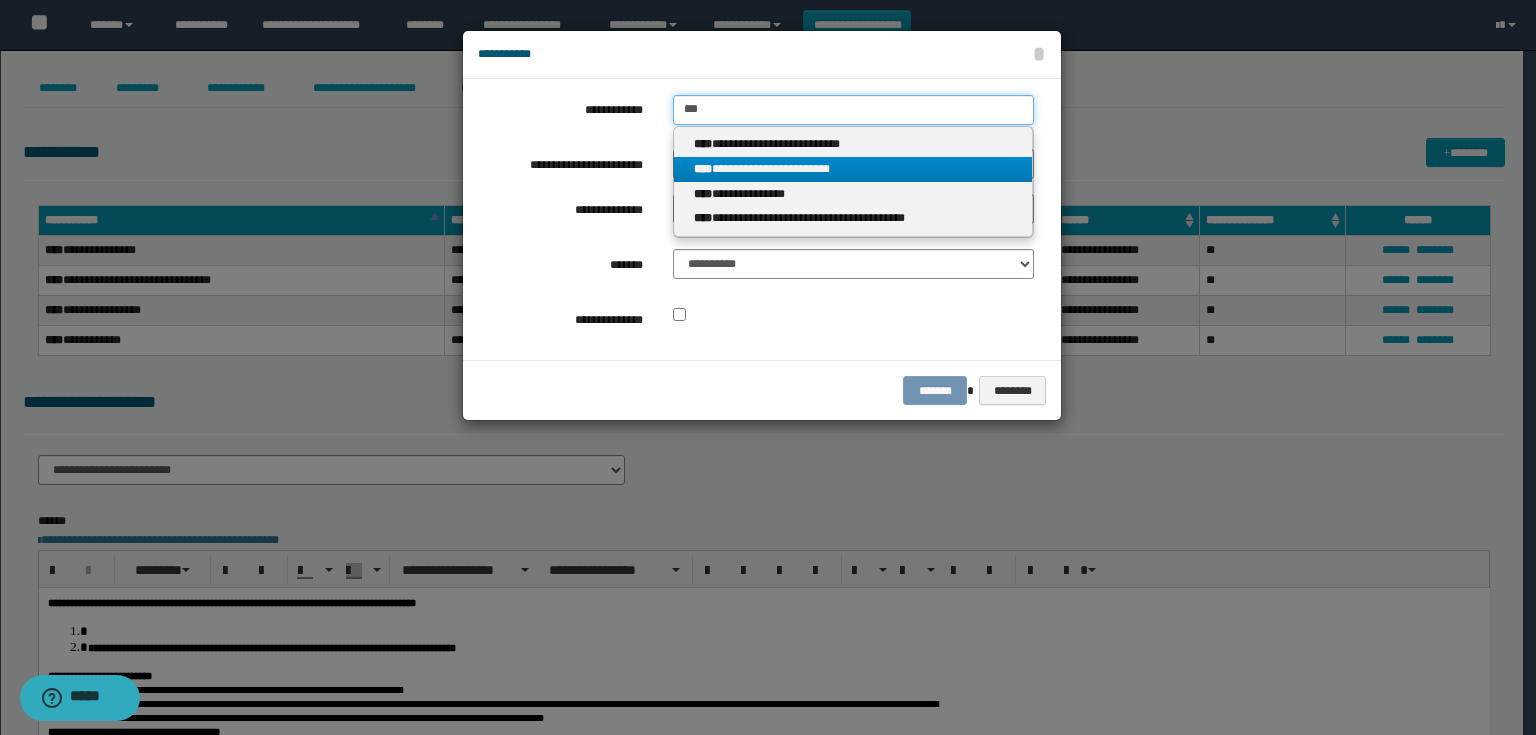 type 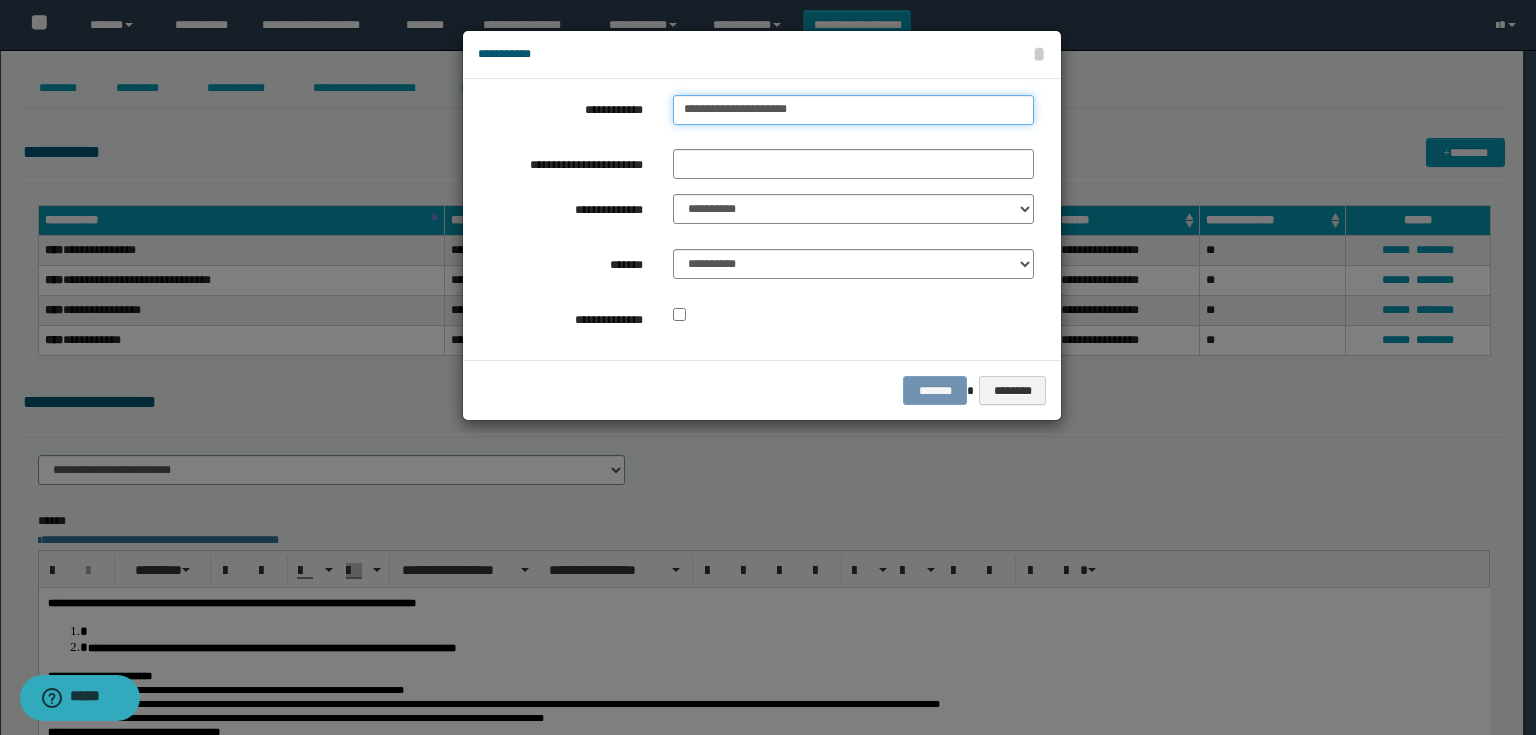 drag, startPoint x: 834, startPoint y: 113, endPoint x: 696, endPoint y: 121, distance: 138.23169 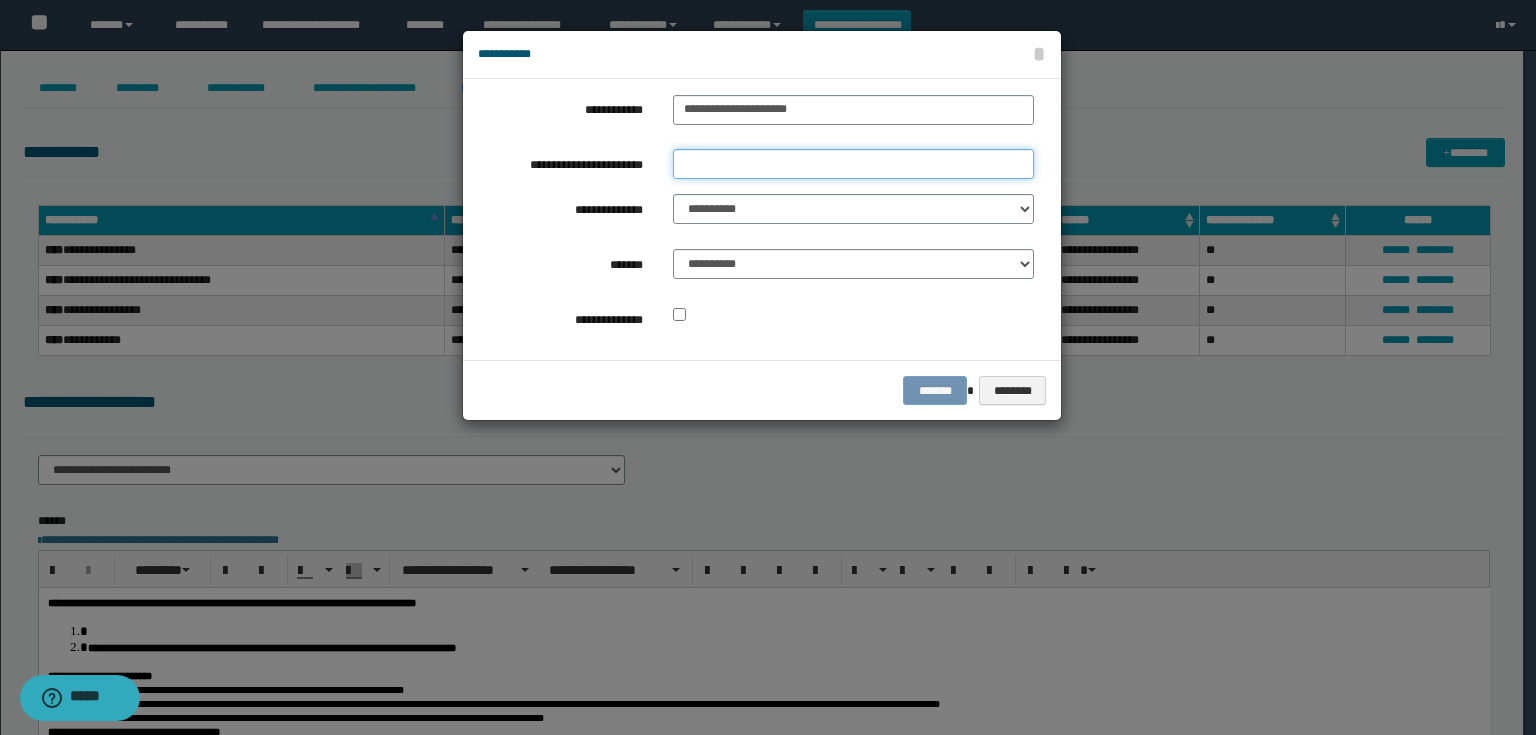 click on "**********" at bounding box center [853, 164] 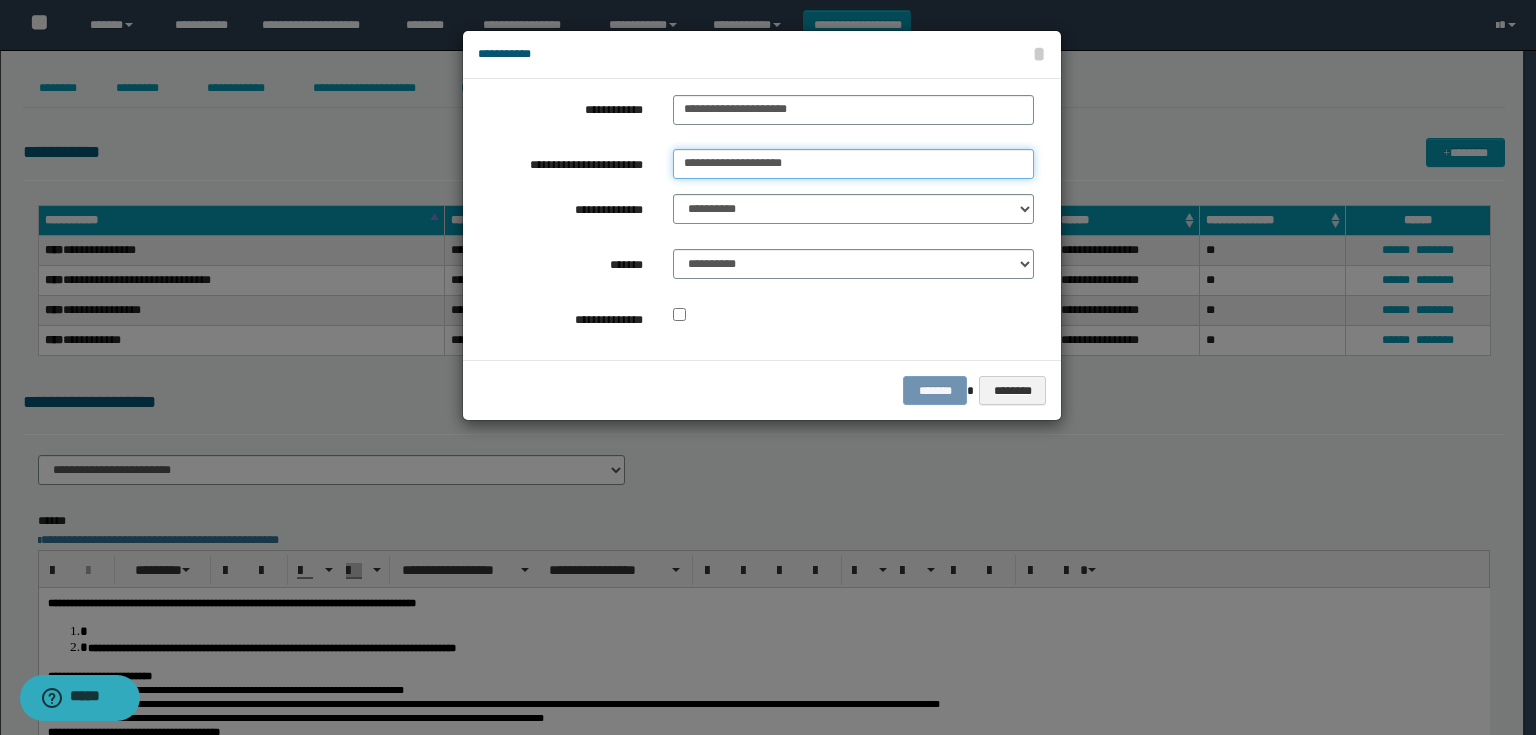 type on "**********" 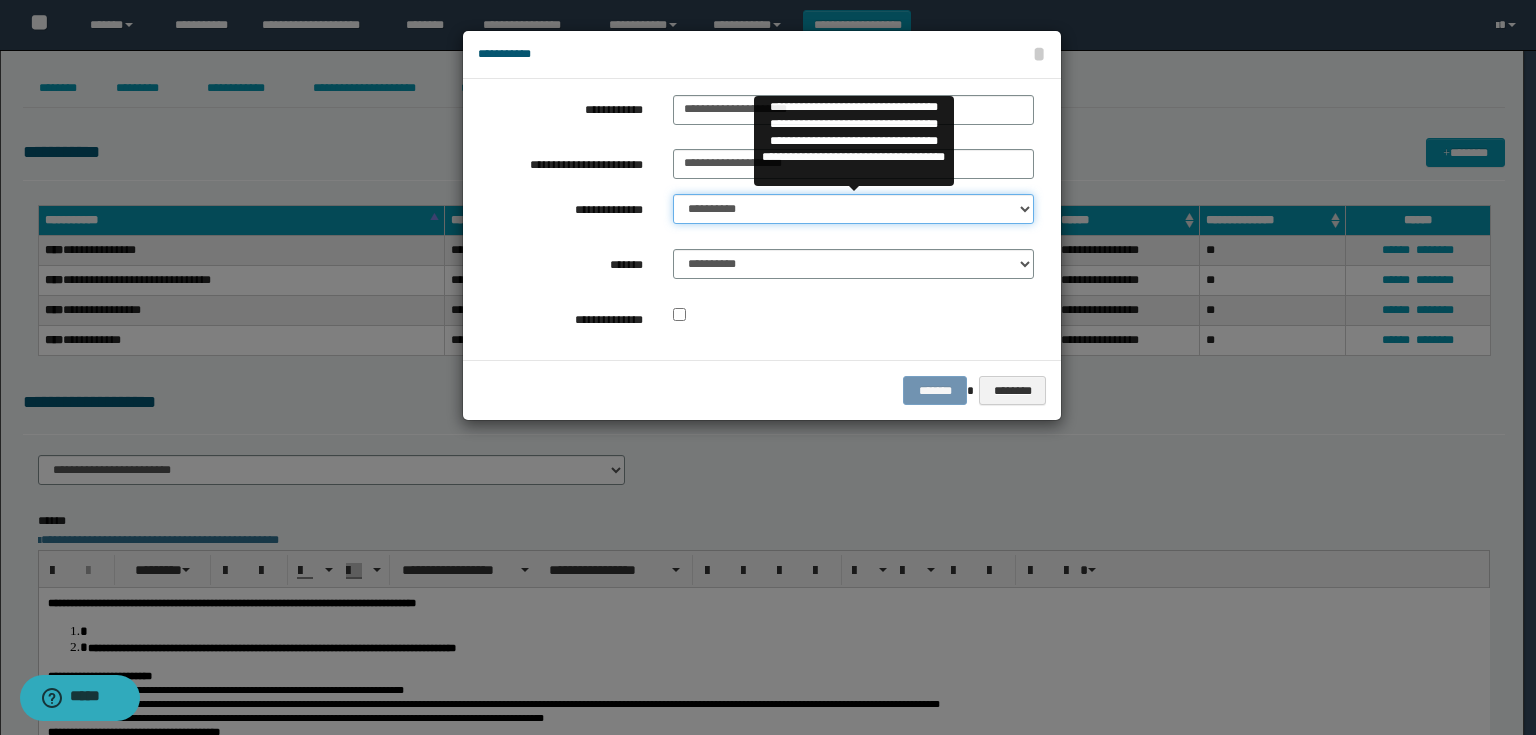 drag, startPoint x: 732, startPoint y: 207, endPoint x: 731, endPoint y: 220, distance: 13.038404 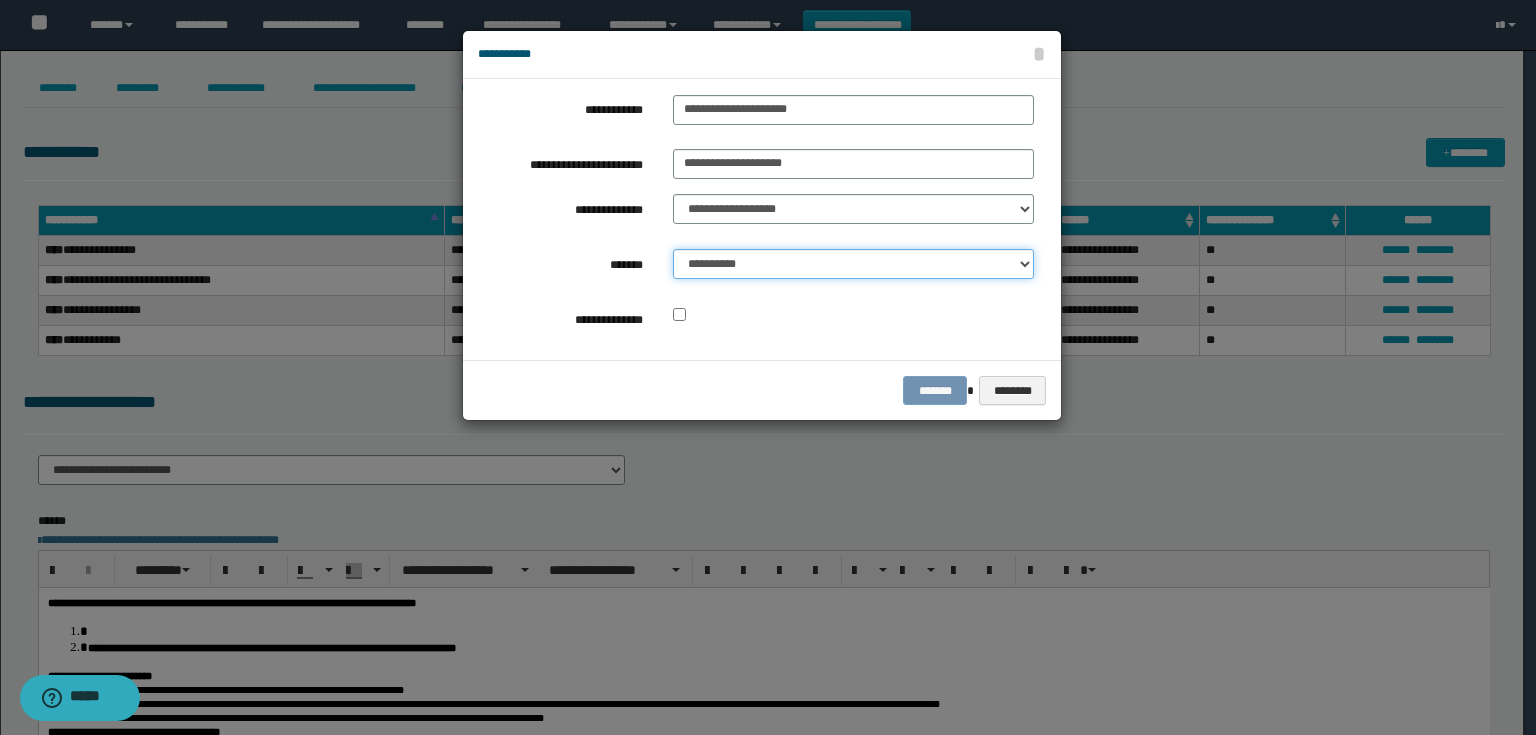 click on "**********" at bounding box center (853, 264) 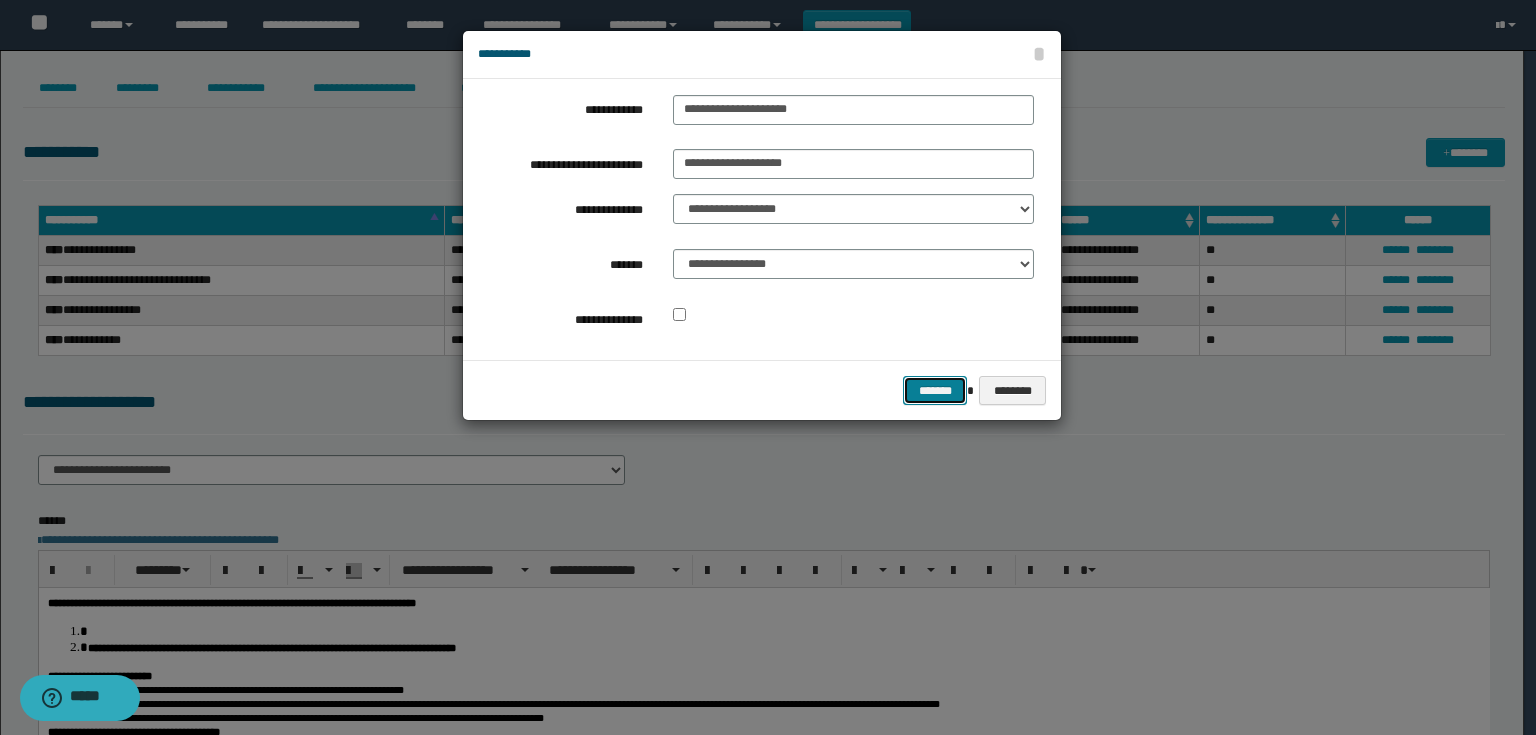 click on "*******" at bounding box center [935, 391] 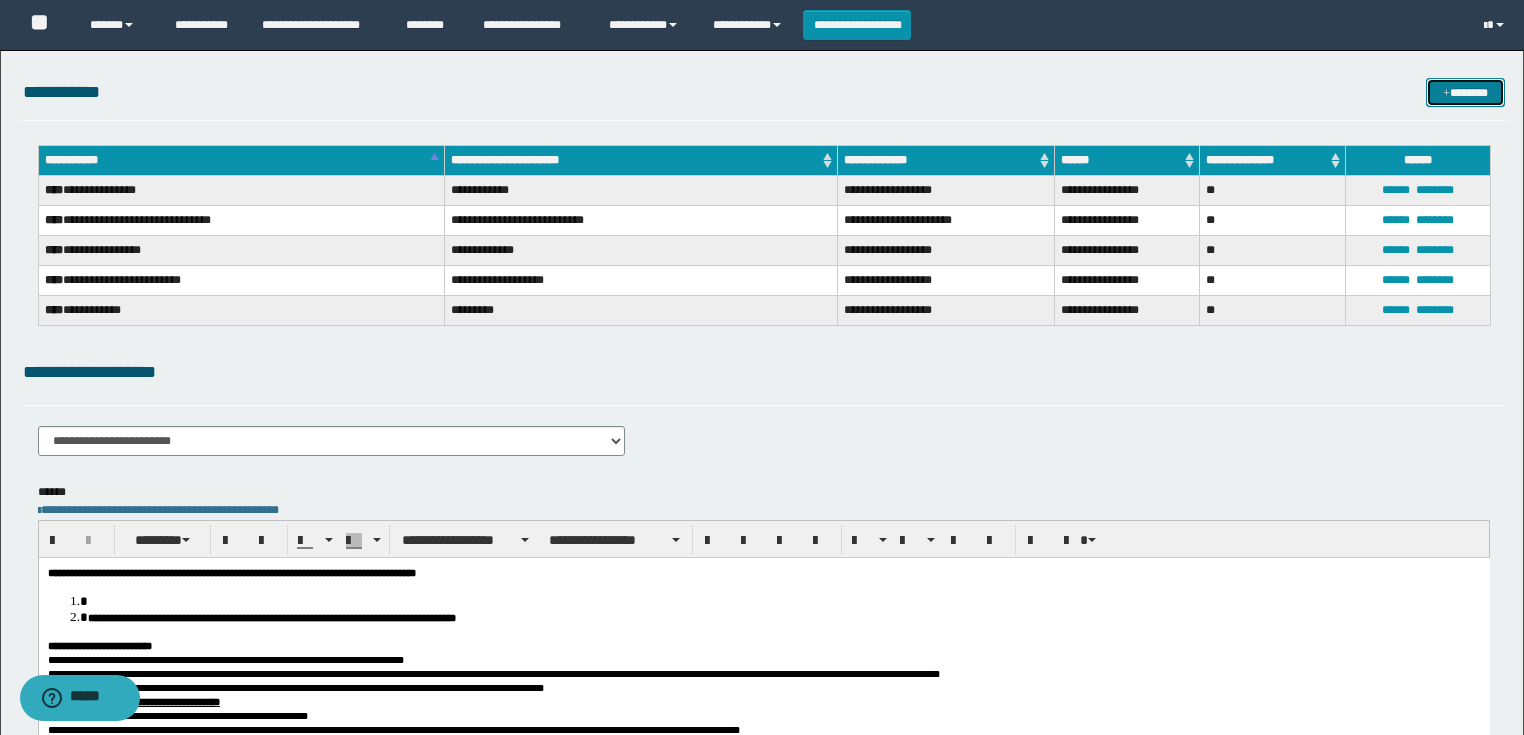 scroll, scrollTop: 160, scrollLeft: 0, axis: vertical 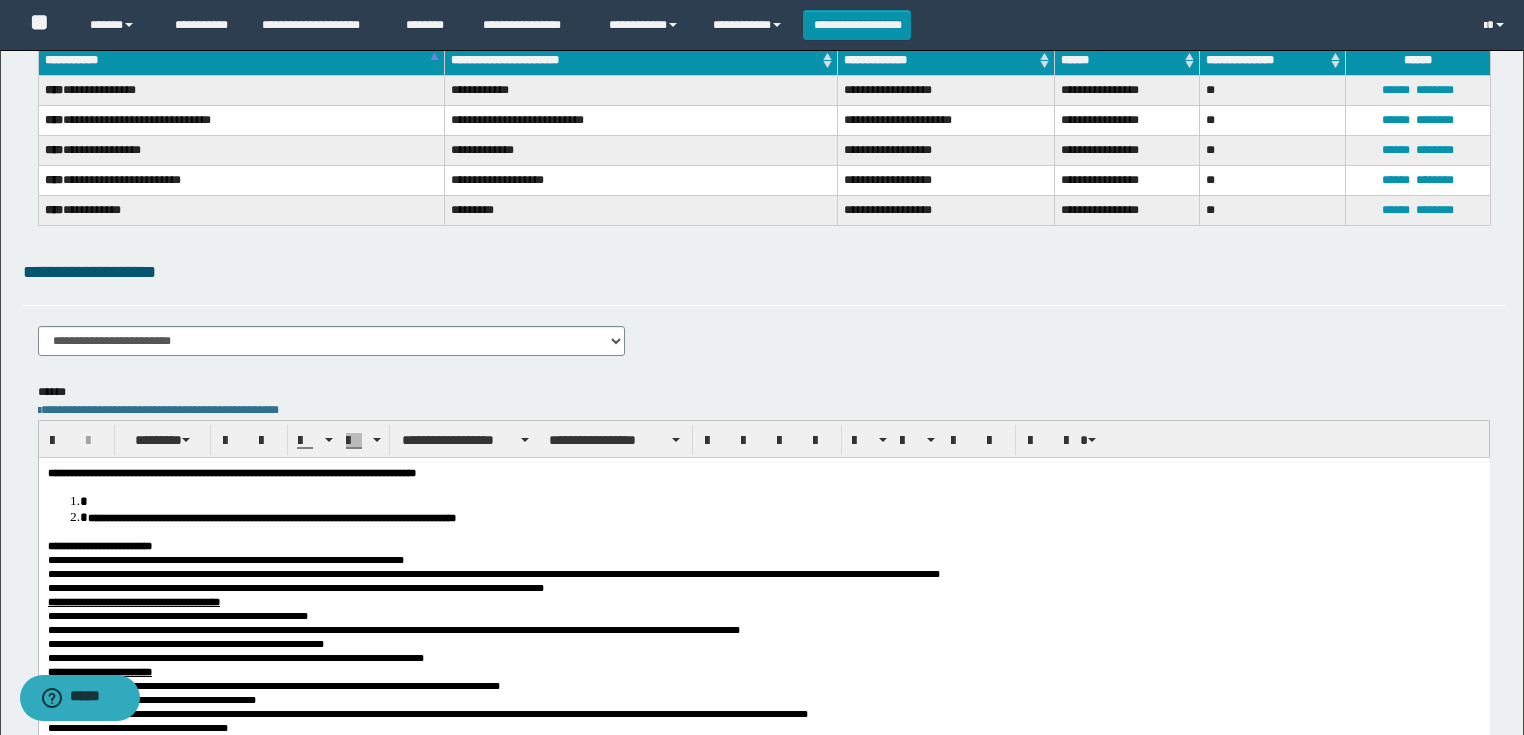 click at bounding box center (783, 501) 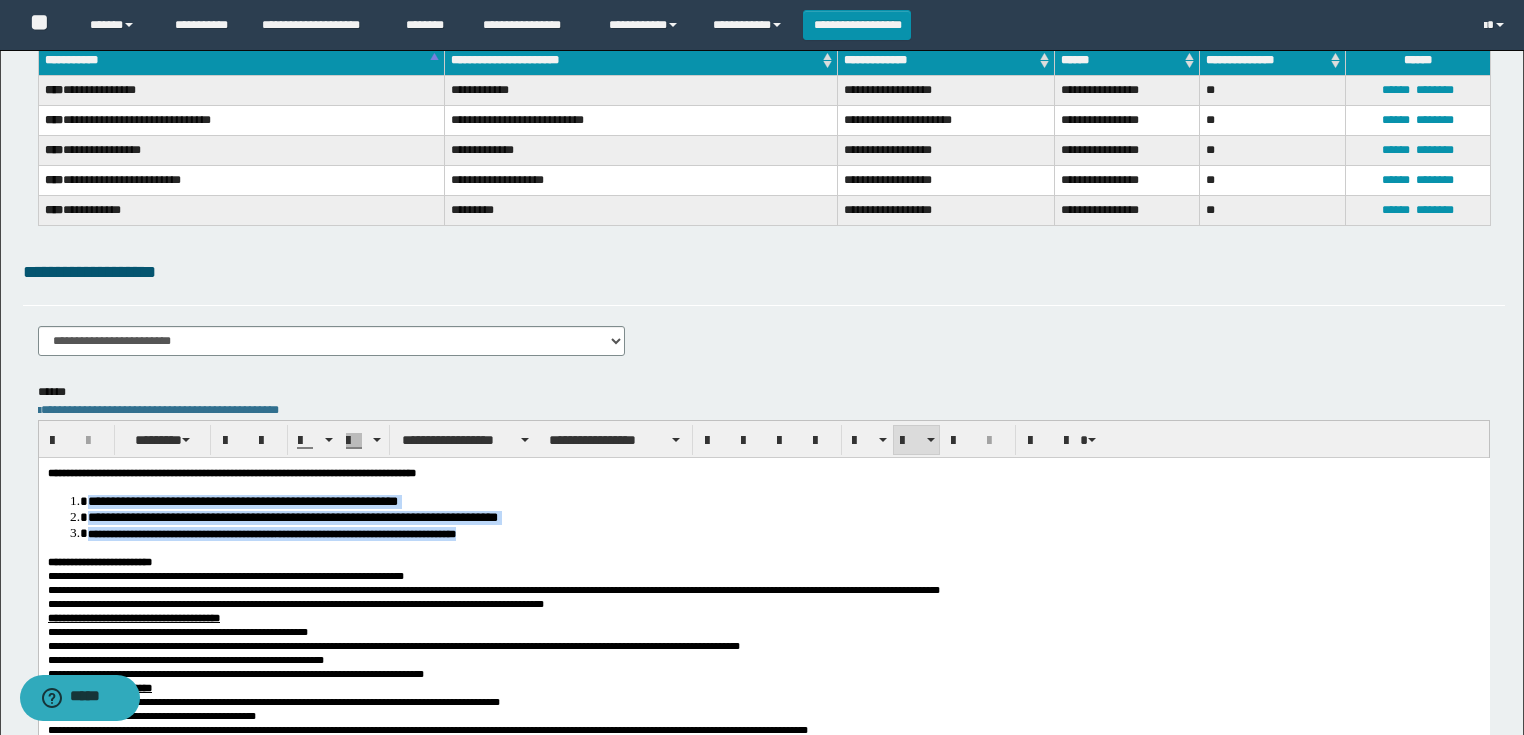 drag, startPoint x: 691, startPoint y: 536, endPoint x: 85, endPoint y: 502, distance: 606.95306 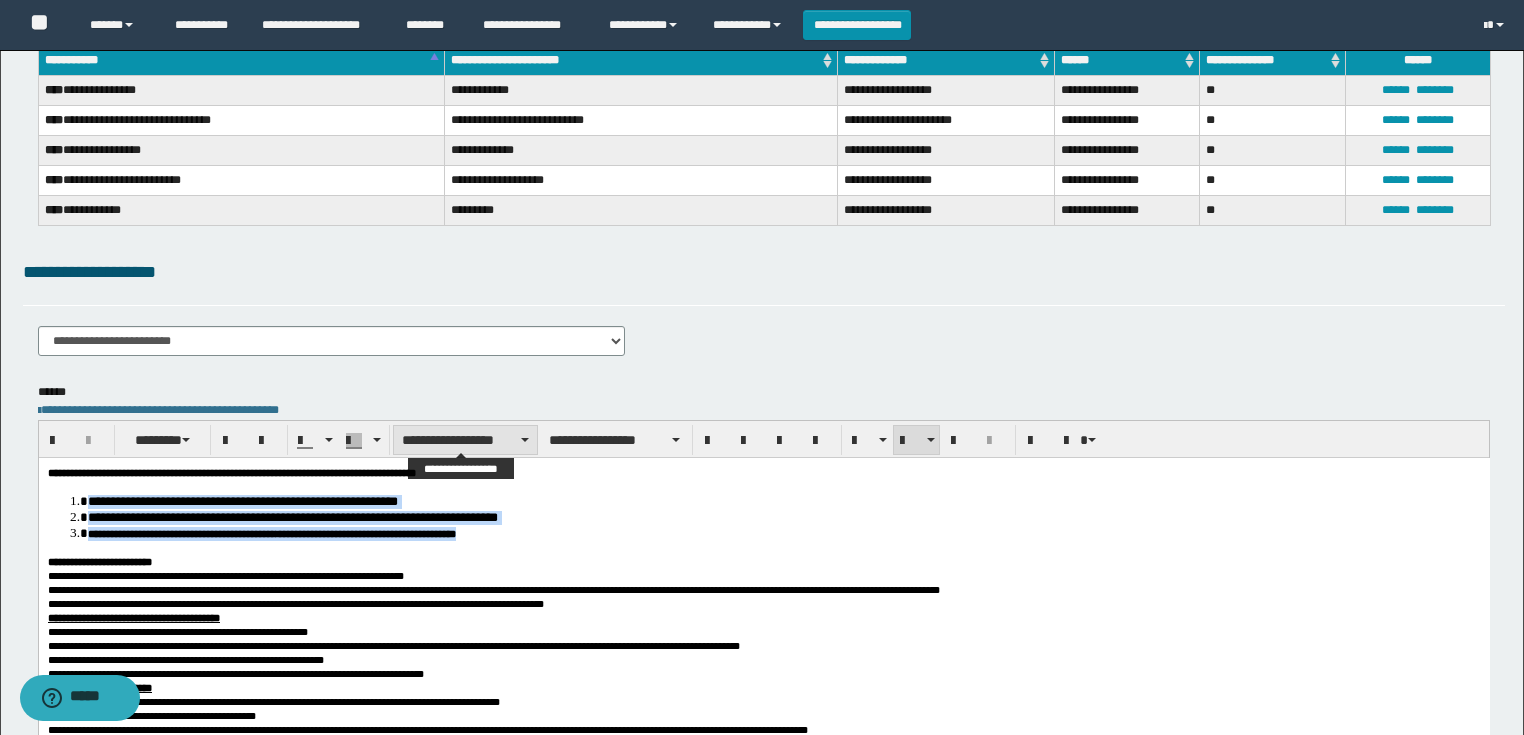 click on "**********" at bounding box center [465, 440] 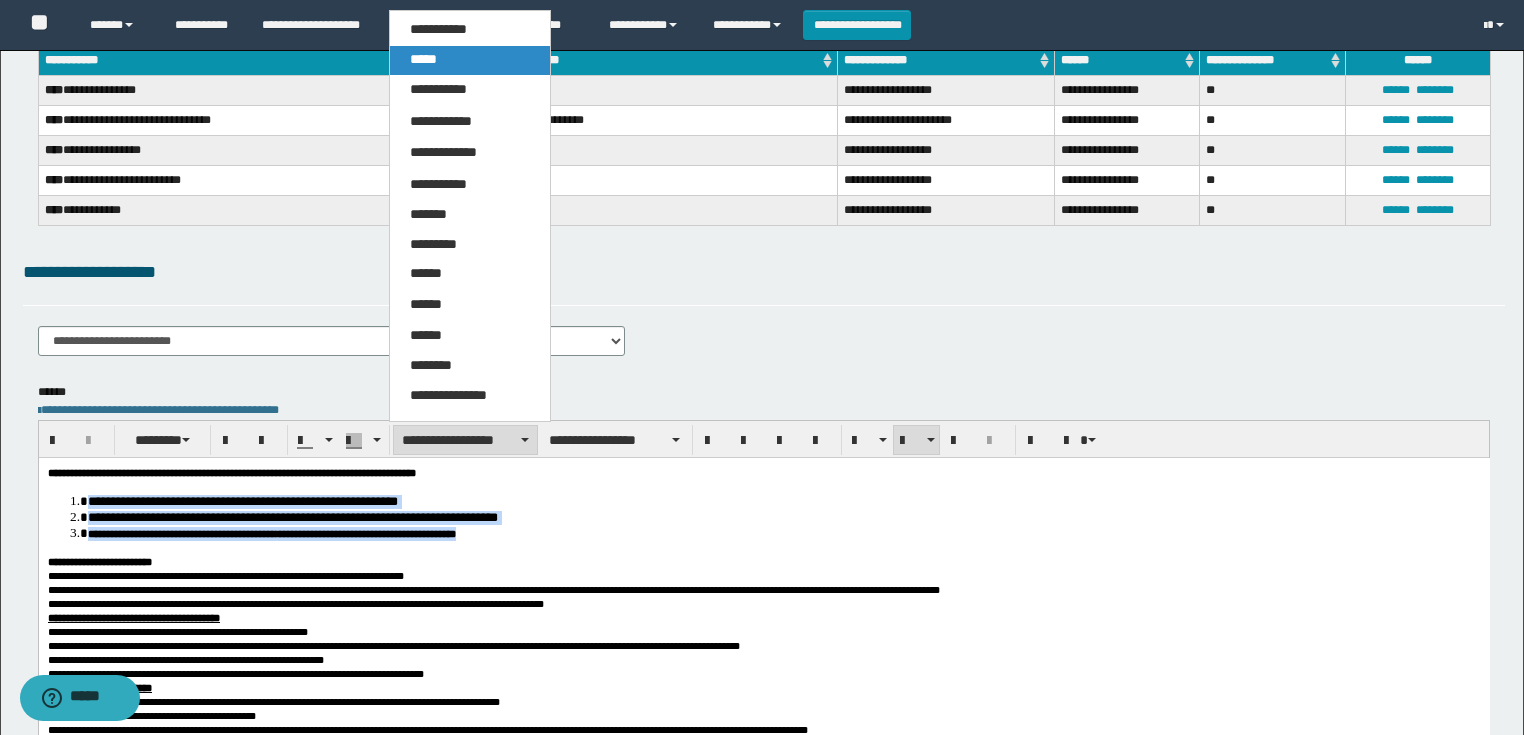 click on "*****" at bounding box center (470, 60) 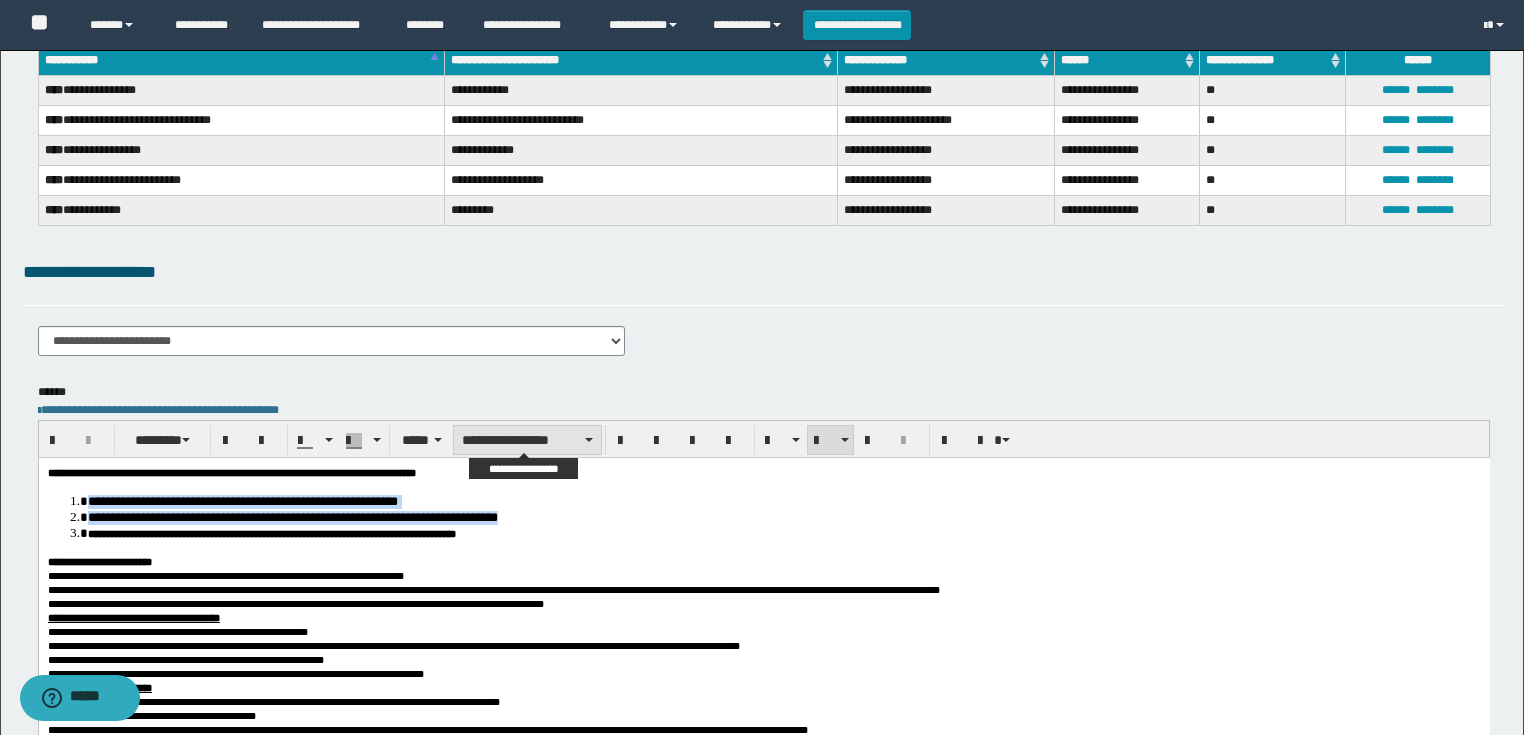 click on "**********" at bounding box center (527, 440) 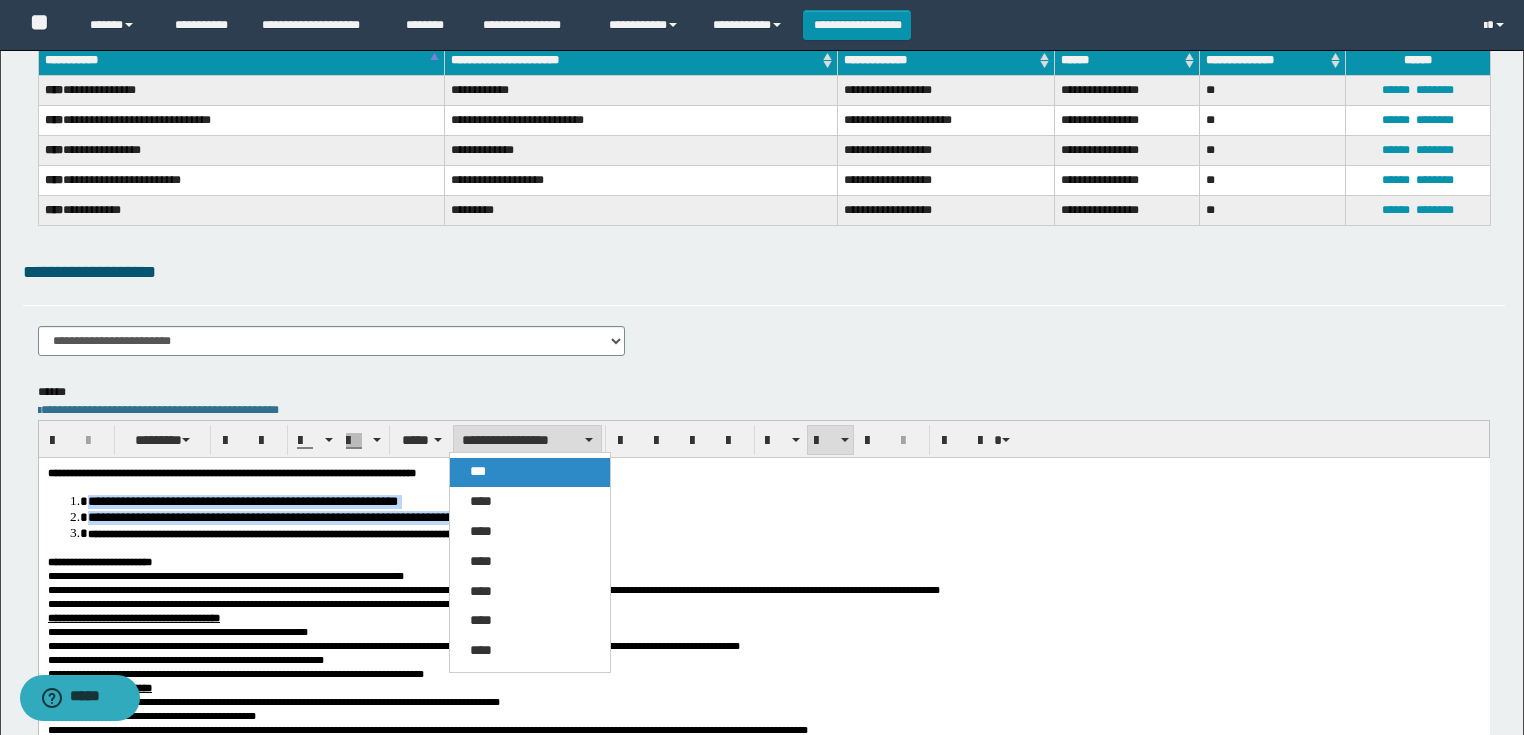click on "***" at bounding box center [530, 472] 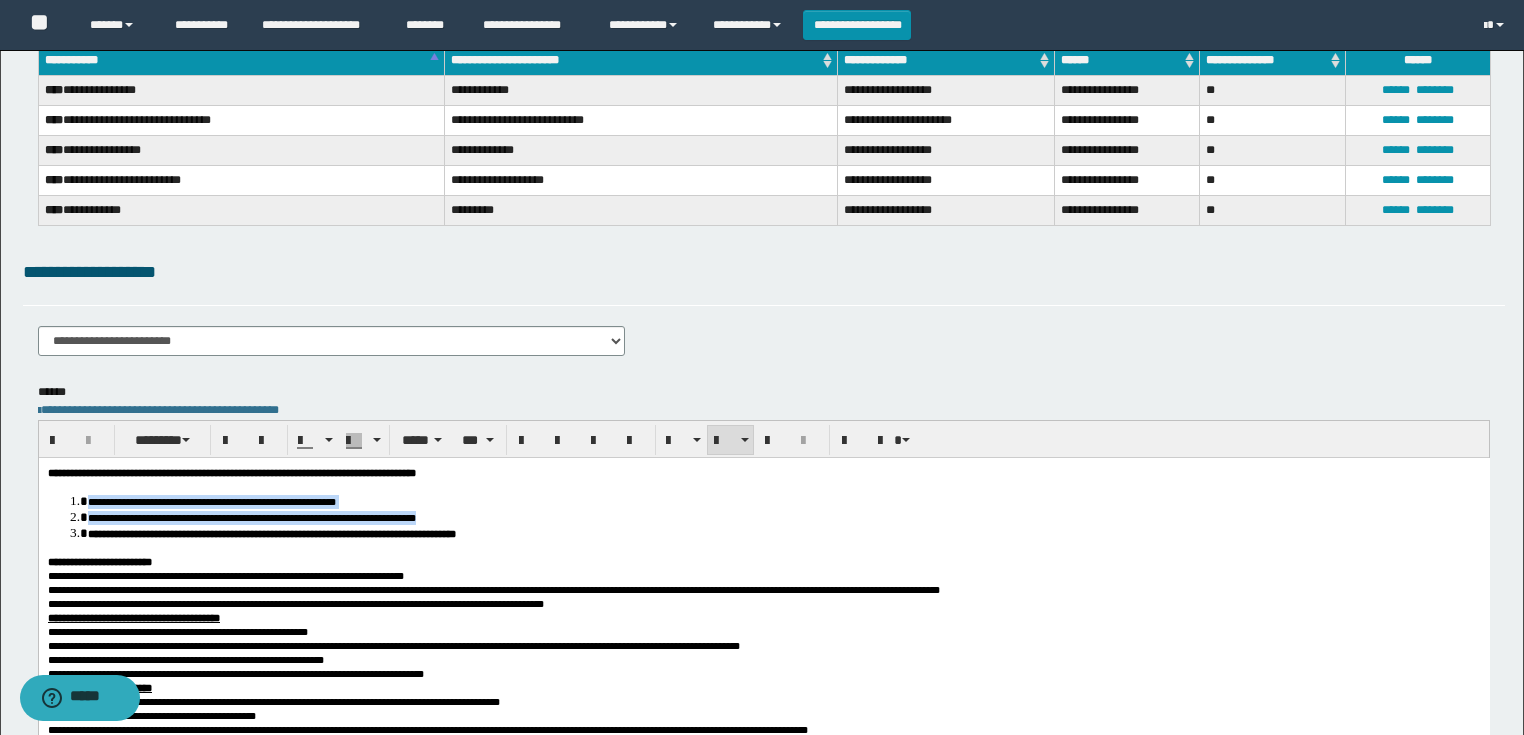 click on "**********" at bounding box center (763, 726) 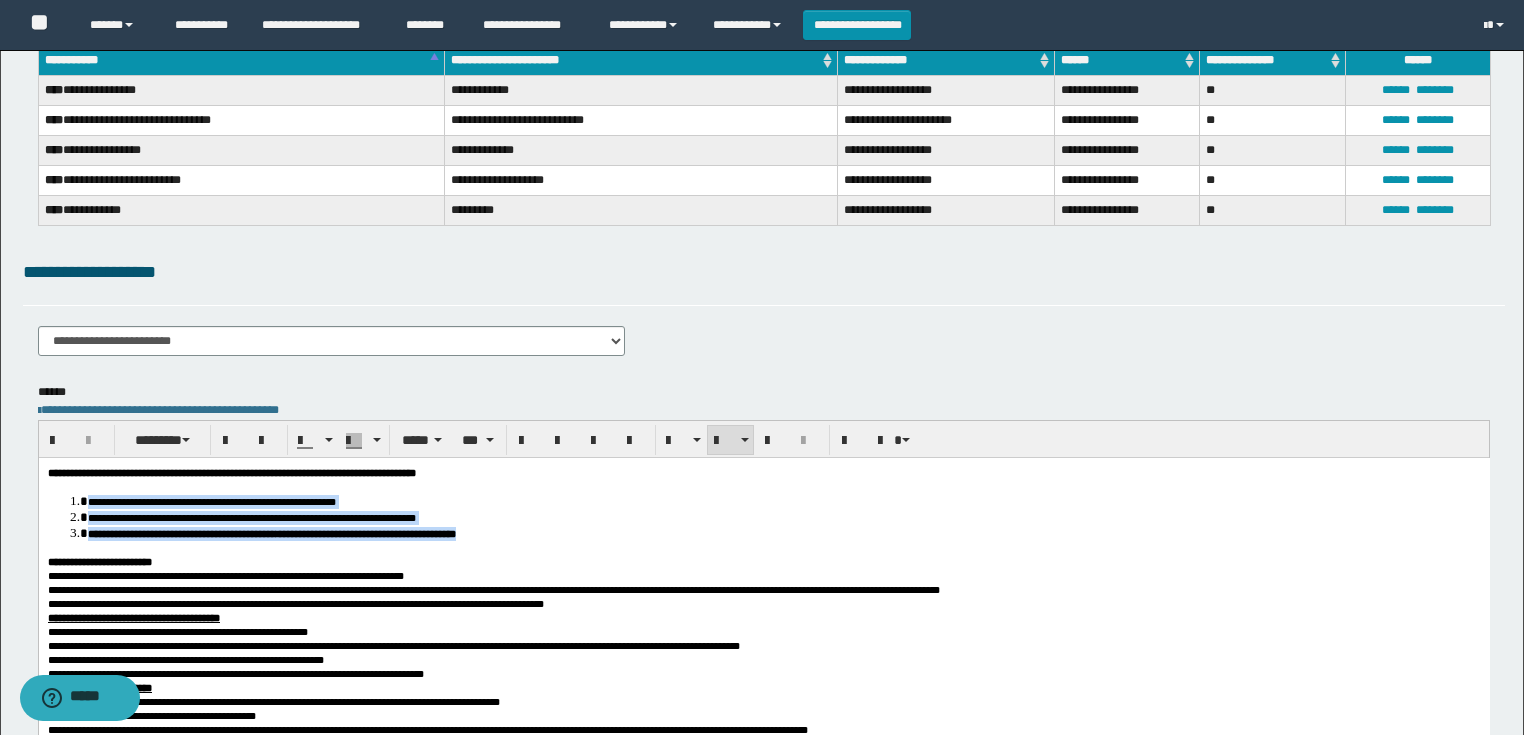 drag, startPoint x: 712, startPoint y: 529, endPoint x: 76, endPoint y: 504, distance: 636.49115 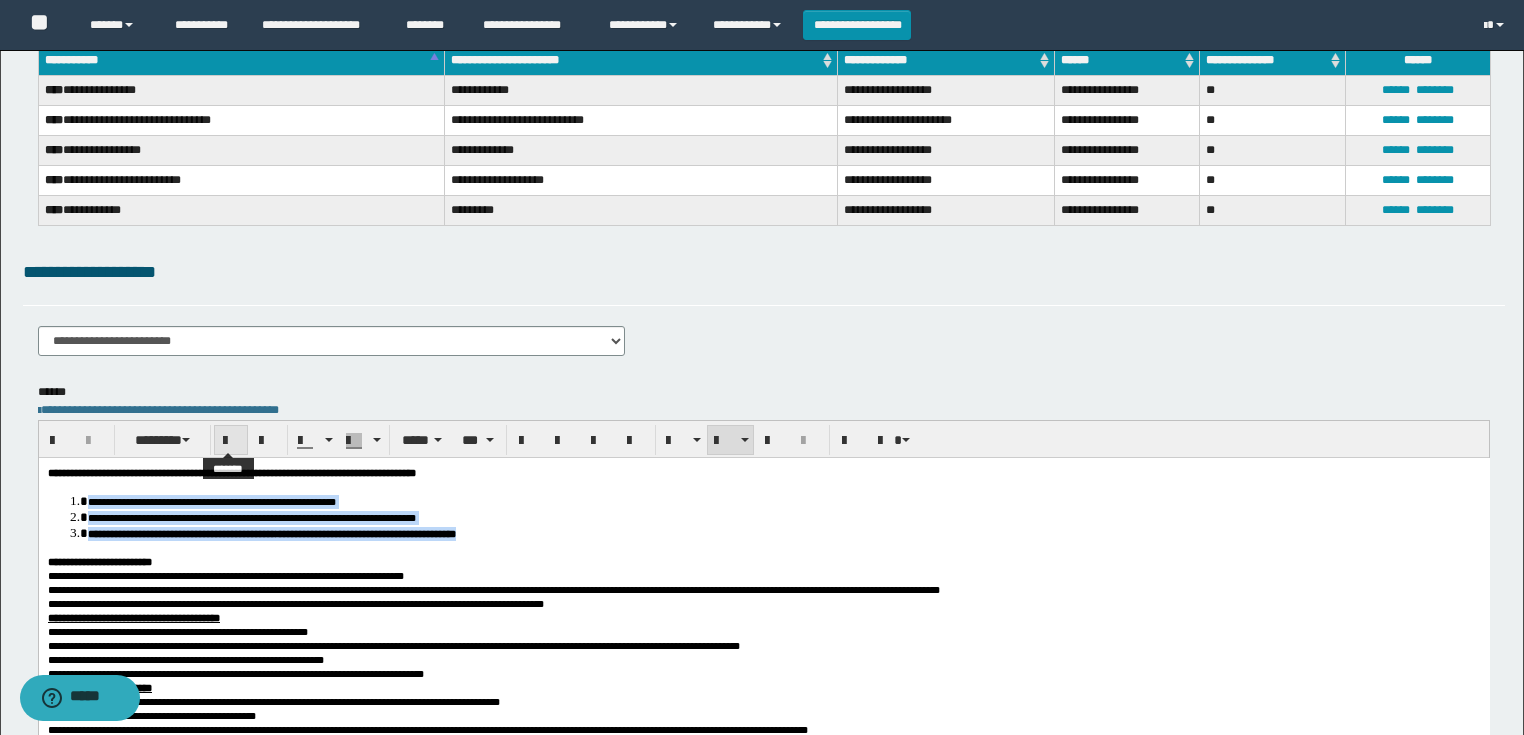 click at bounding box center (231, 440) 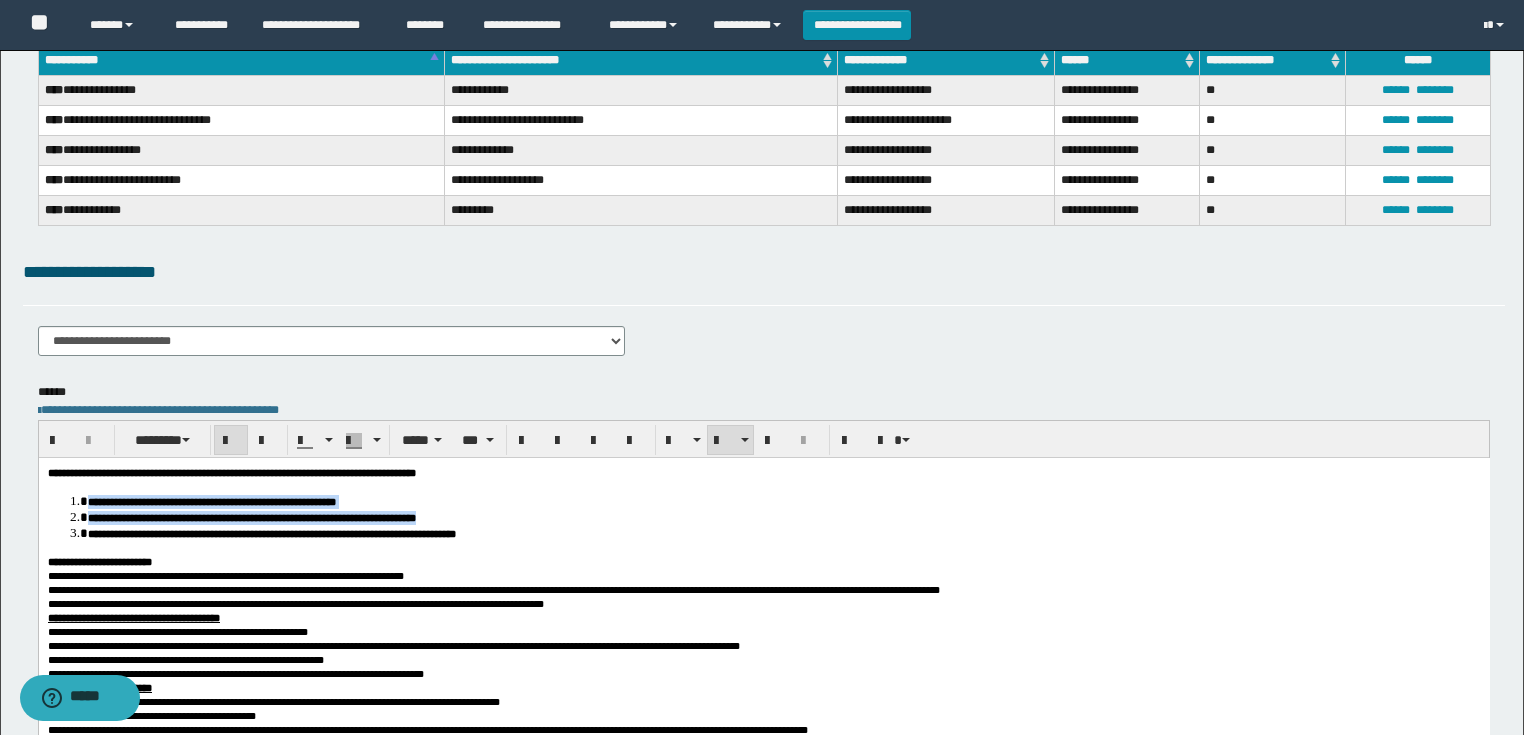 click on "**********" at bounding box center (783, 517) 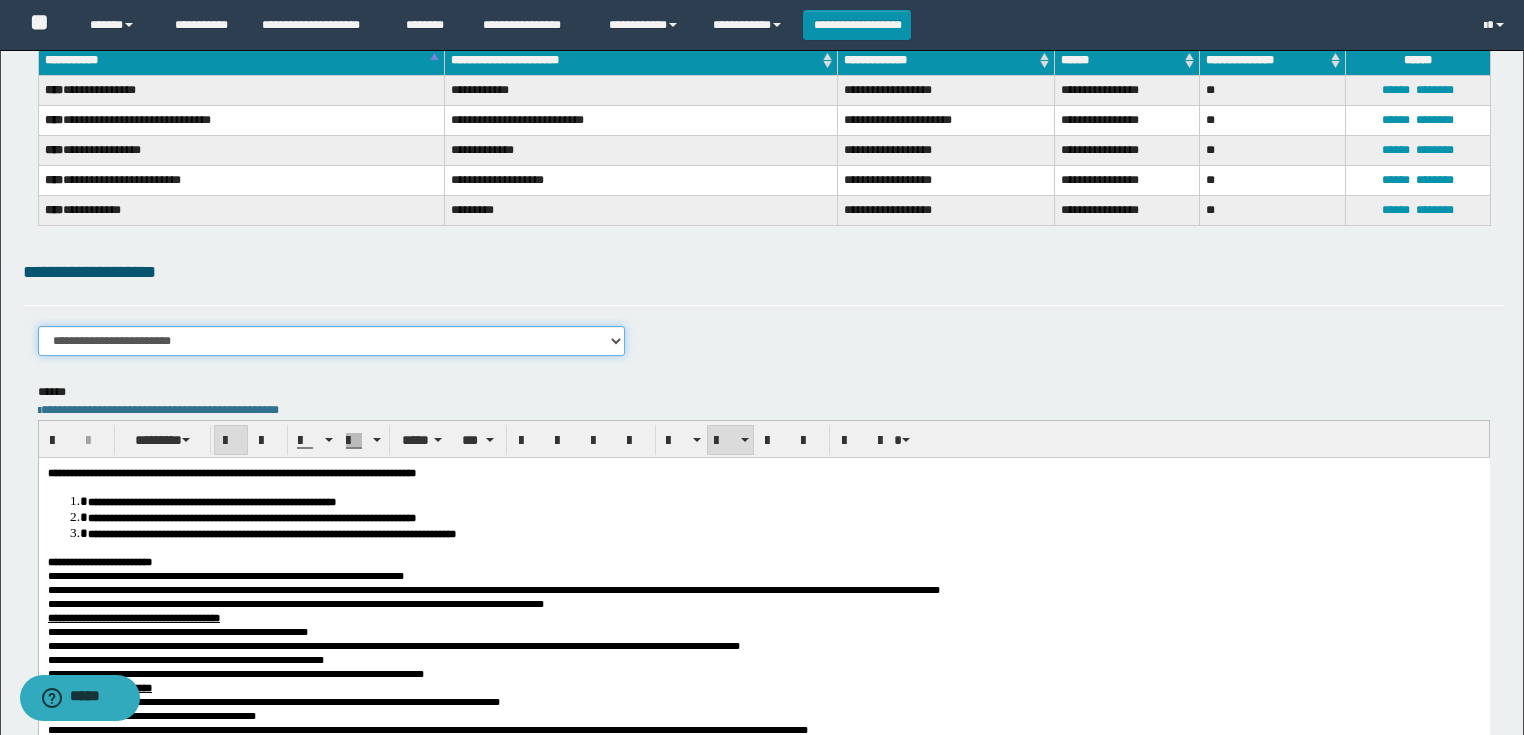 click on "**********" at bounding box center [332, 341] 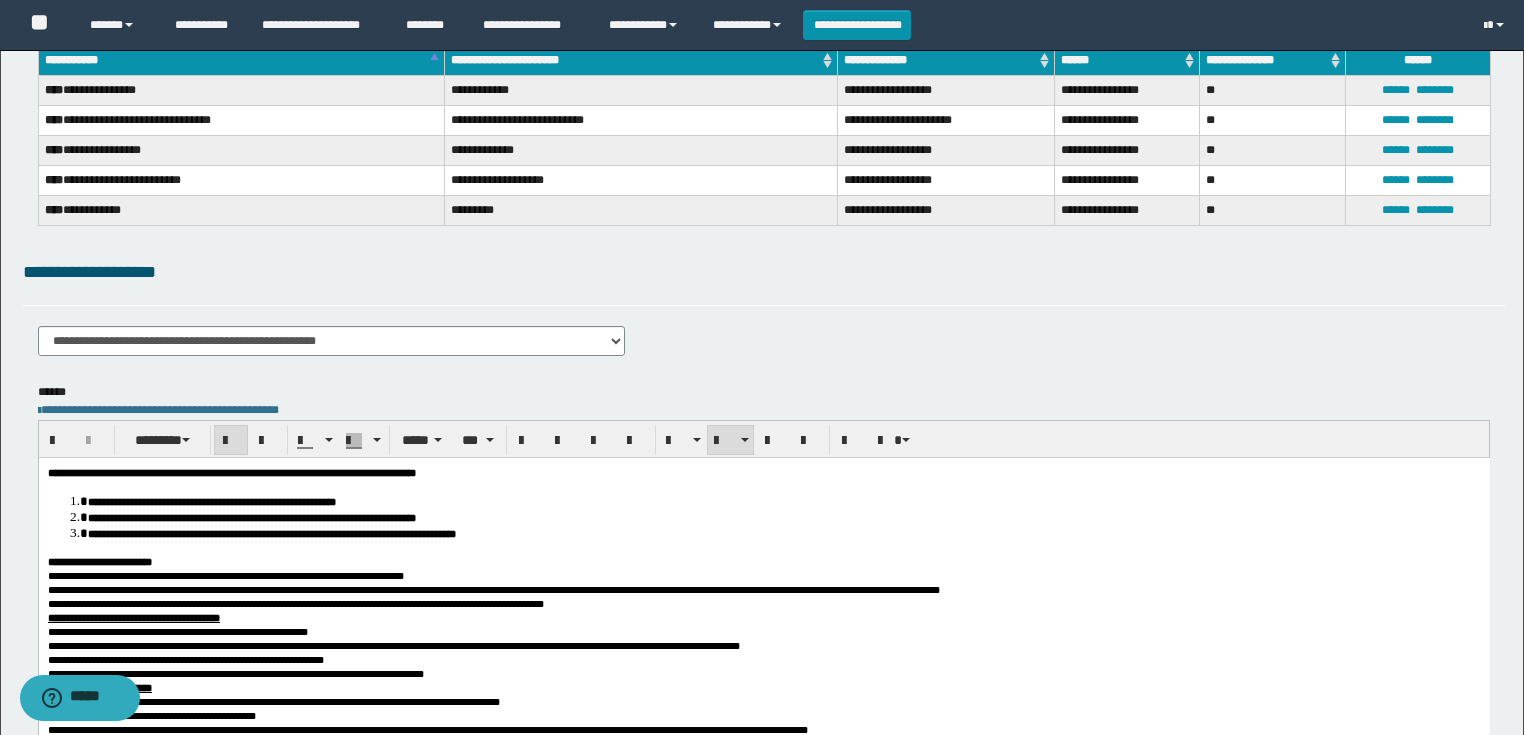 click on "**********" at bounding box center [231, 473] 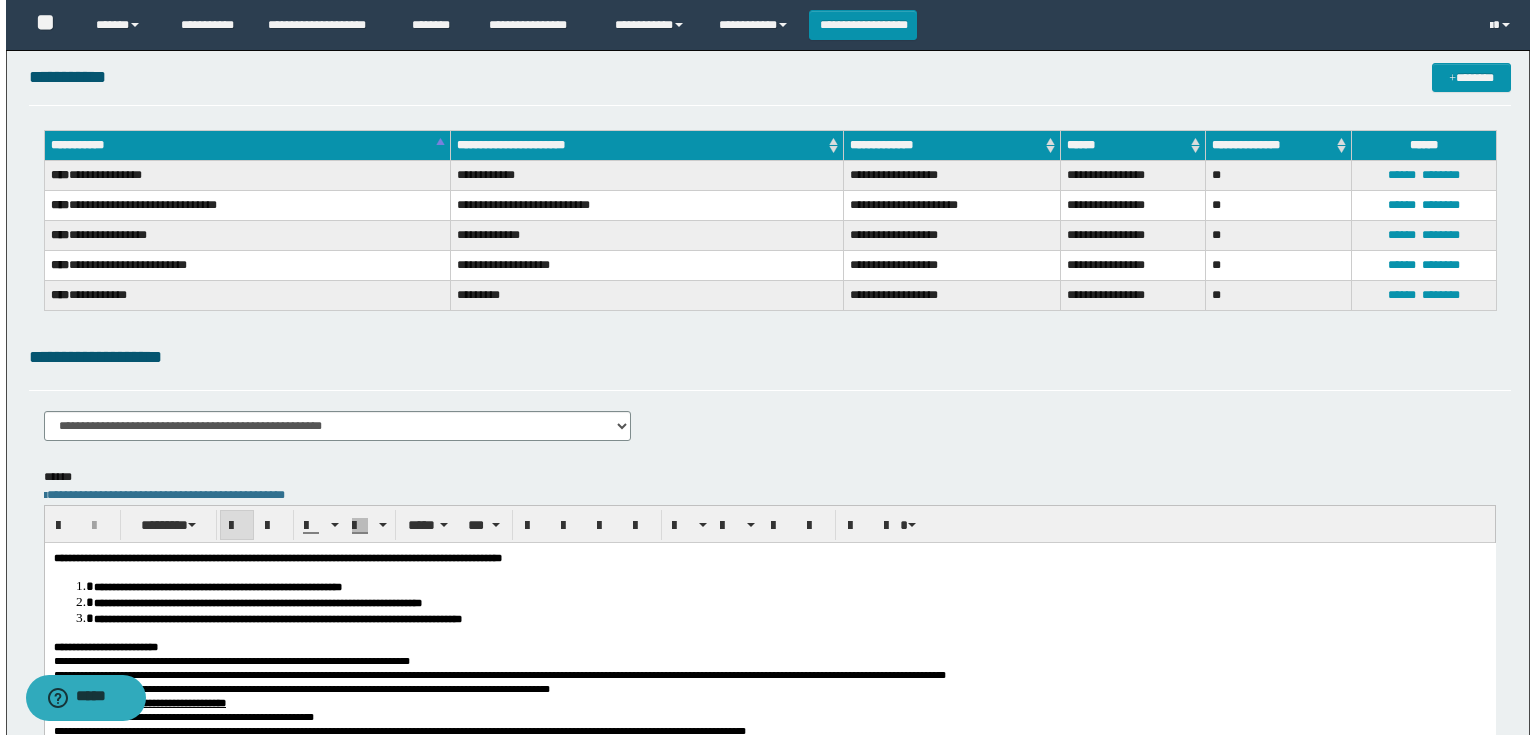 scroll, scrollTop: 0, scrollLeft: 0, axis: both 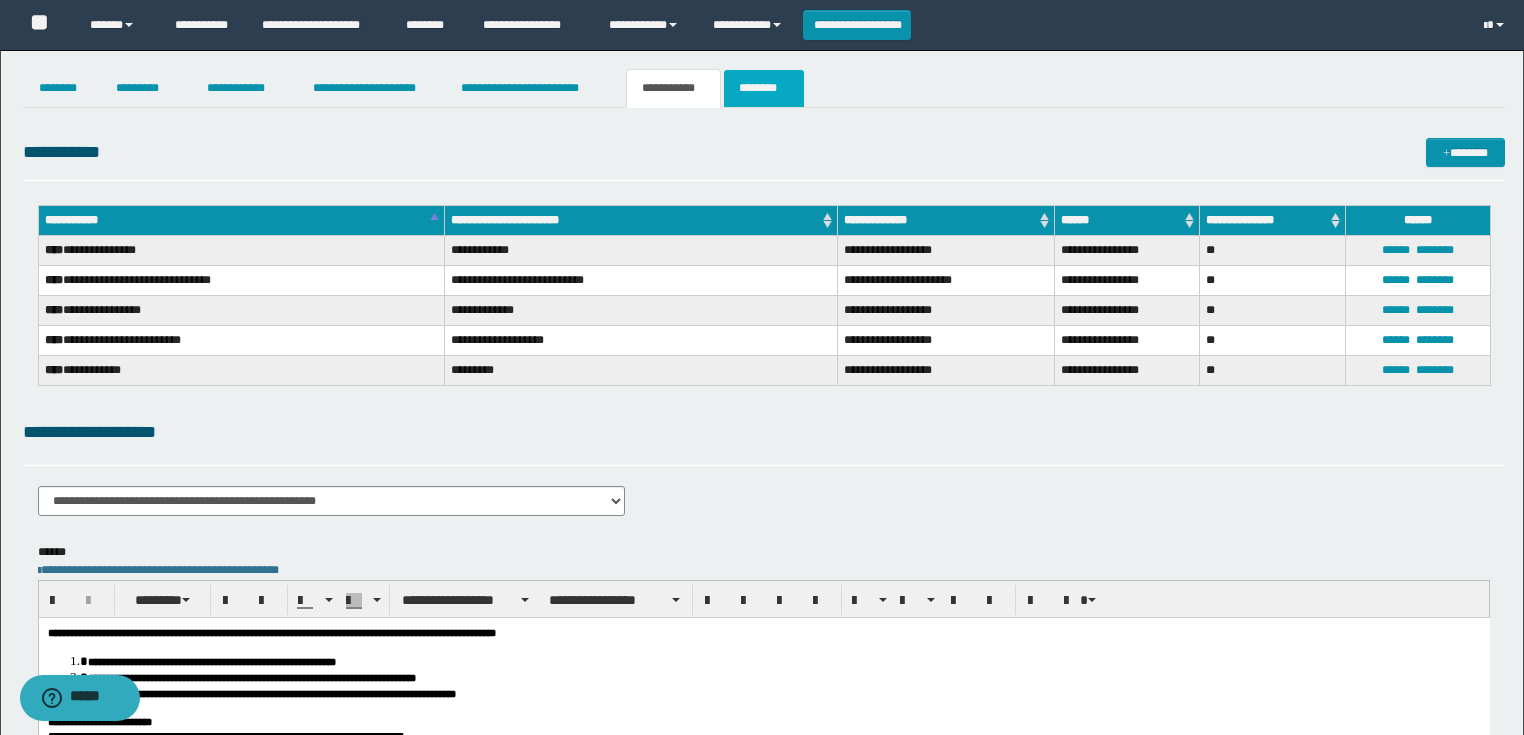 click on "********" at bounding box center [764, 88] 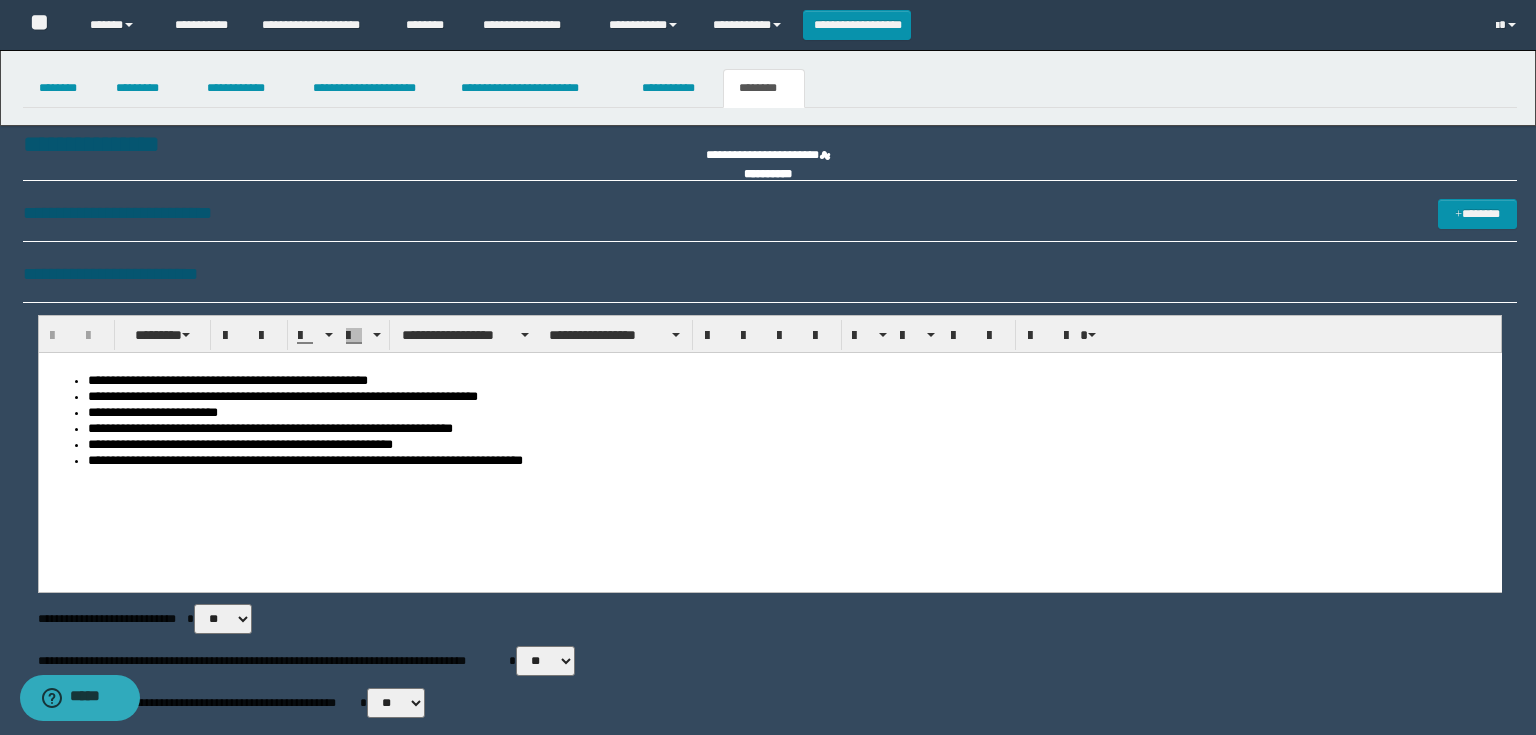 scroll, scrollTop: 0, scrollLeft: 0, axis: both 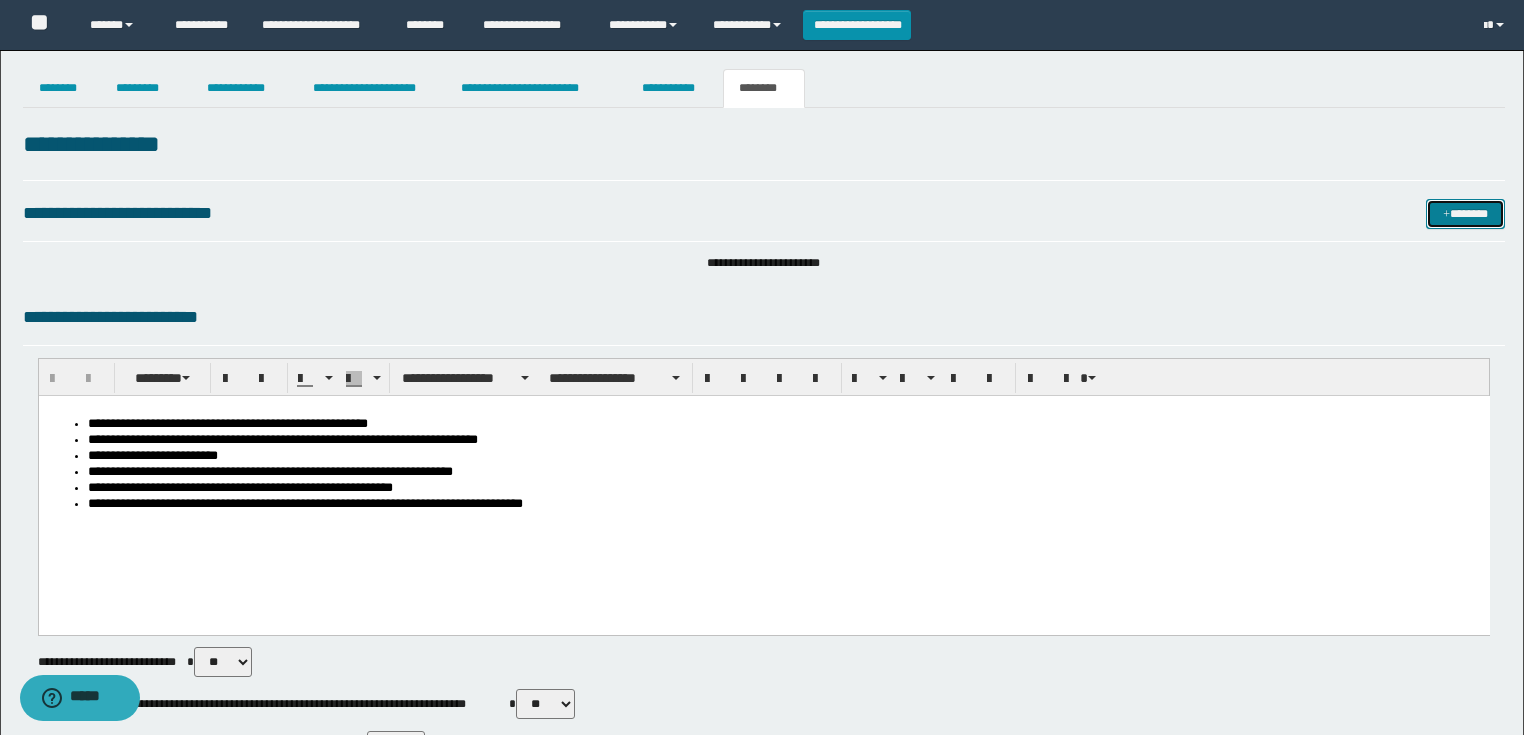 click on "*******" at bounding box center [1465, 214] 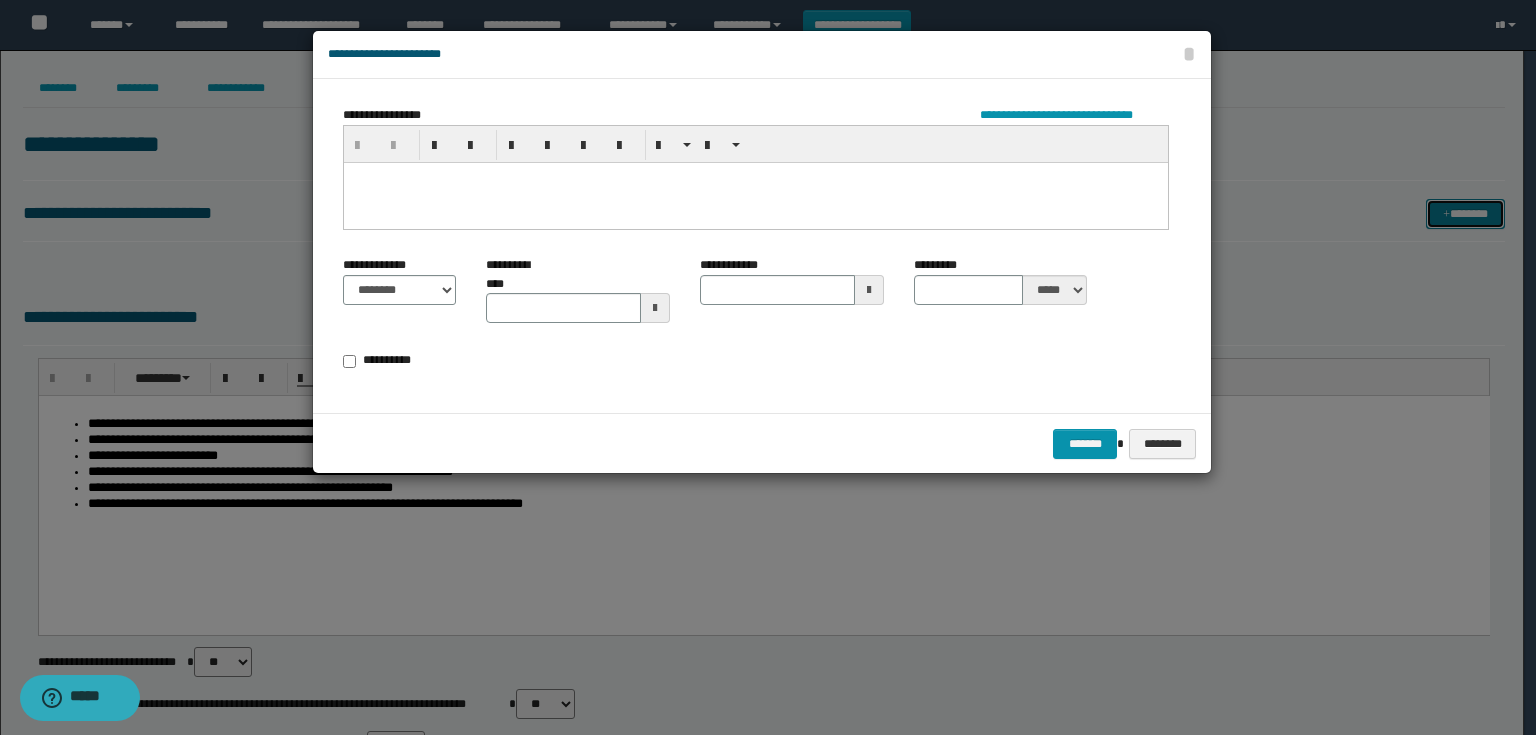 type 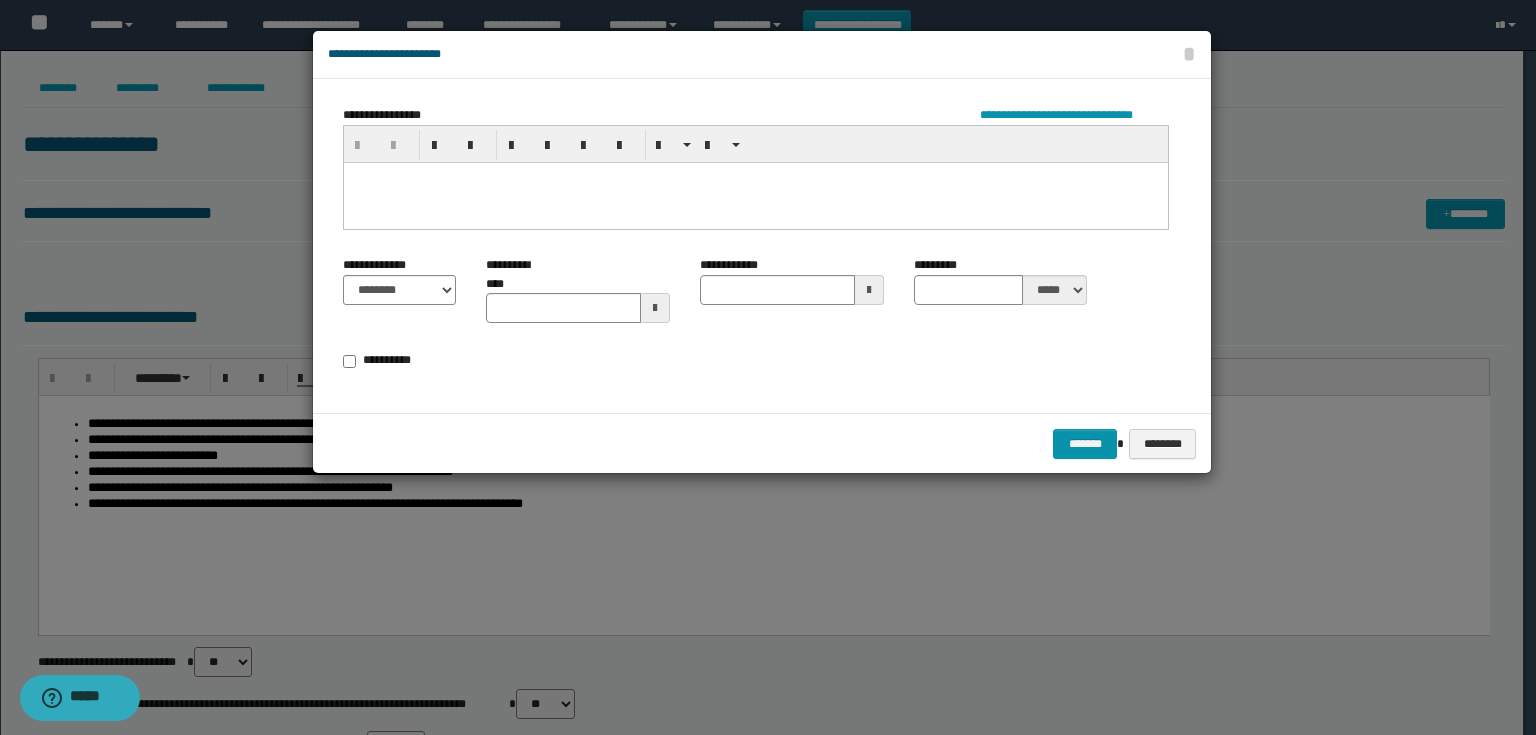 click at bounding box center (756, 202) 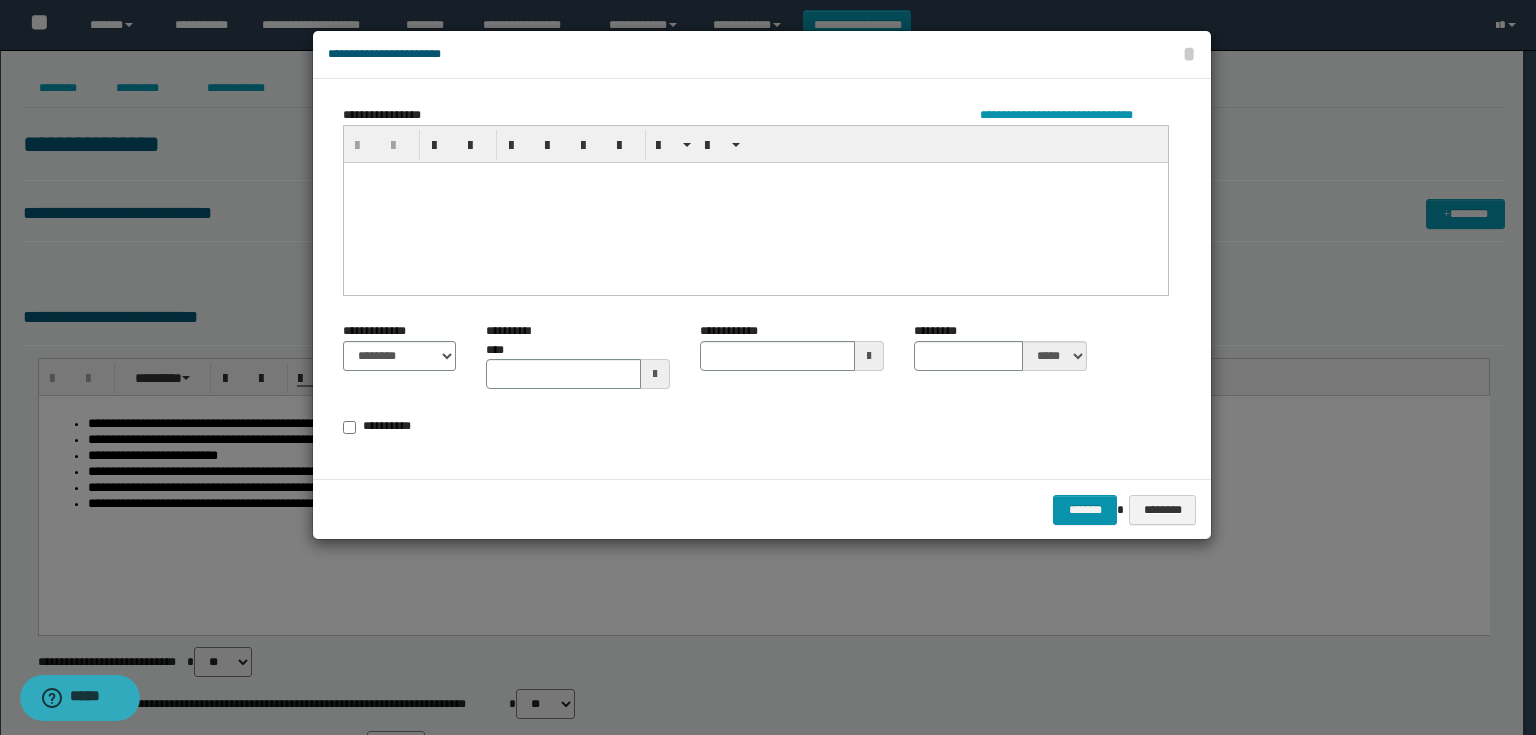type 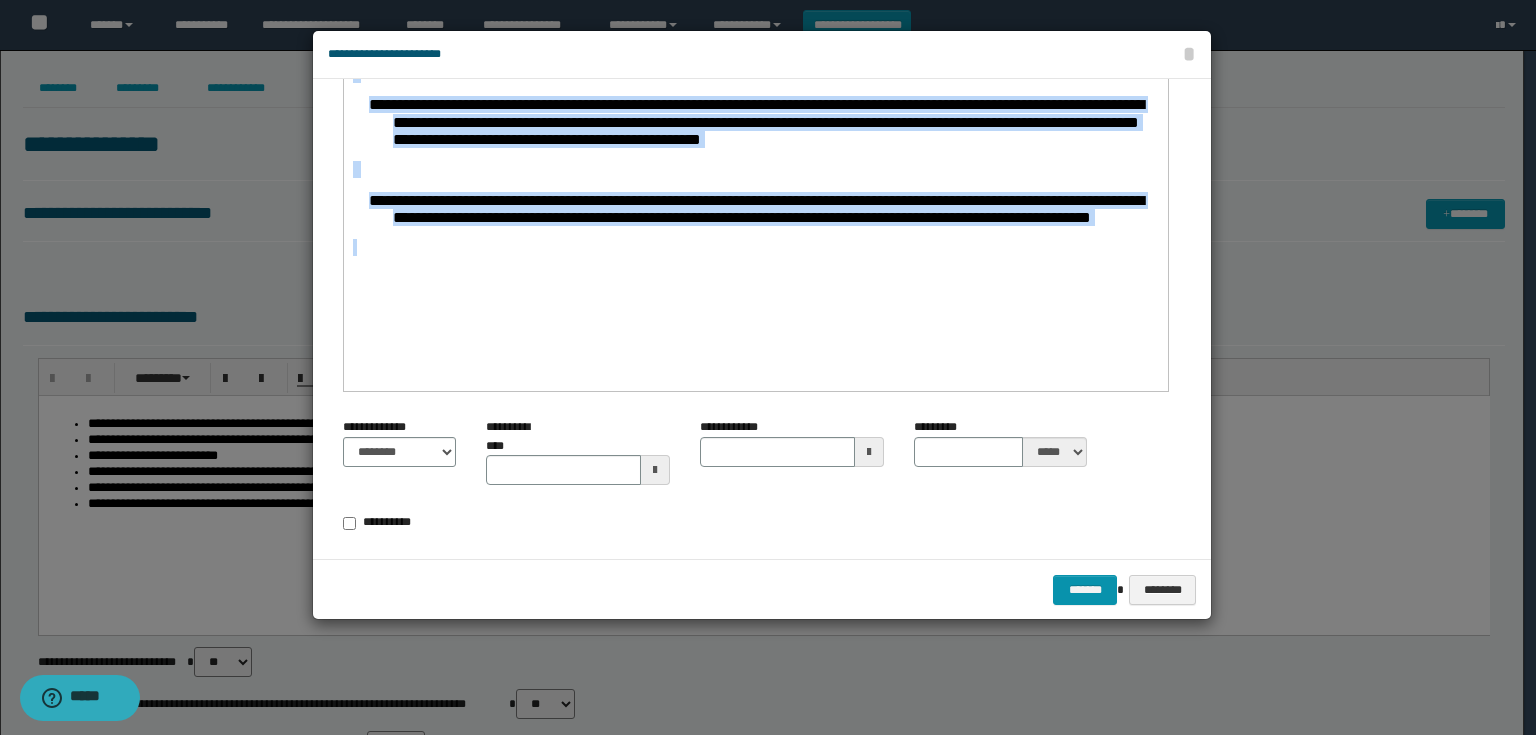 scroll, scrollTop: 0, scrollLeft: 0, axis: both 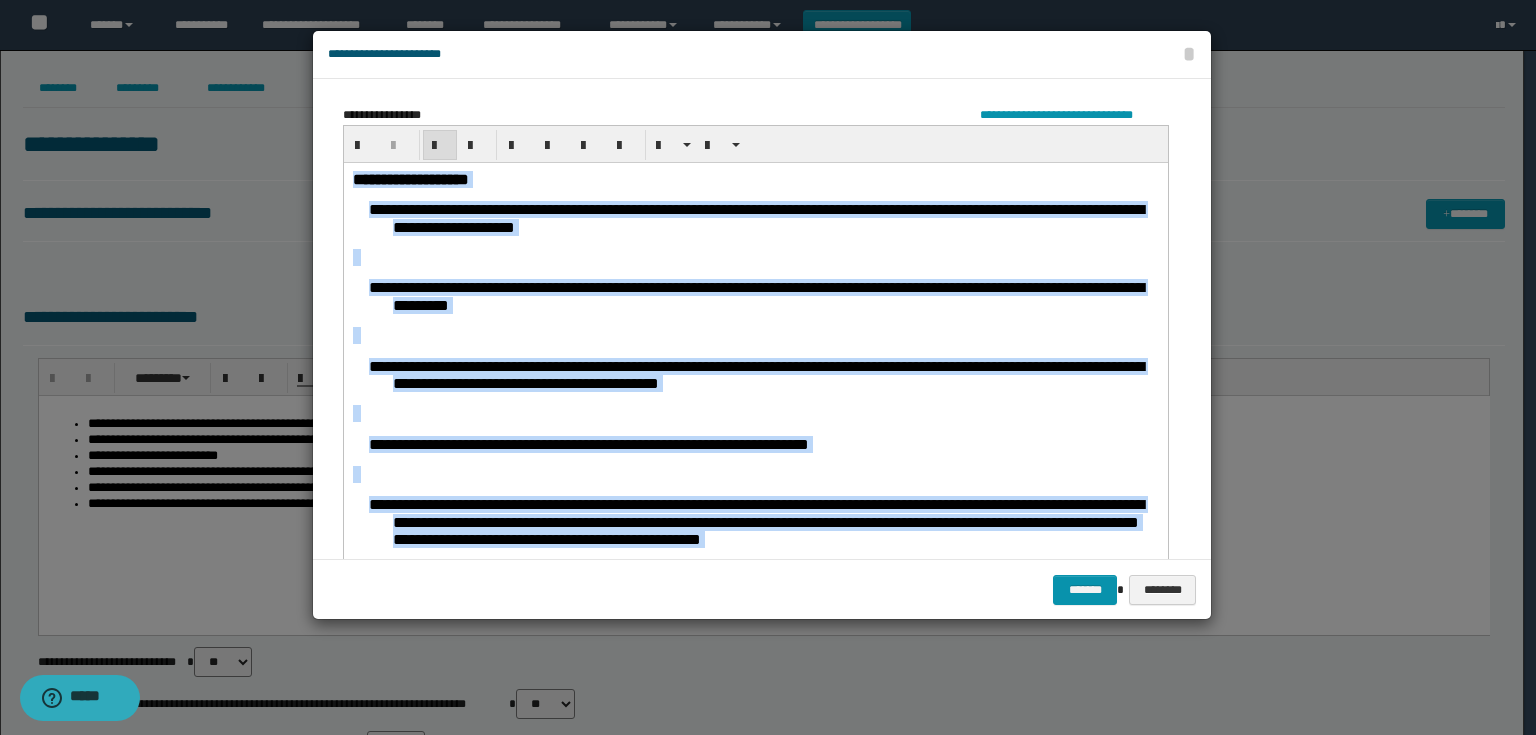 drag, startPoint x: 803, startPoint y: 674, endPoint x: 142, endPoint y: -97, distance: 1015.55994 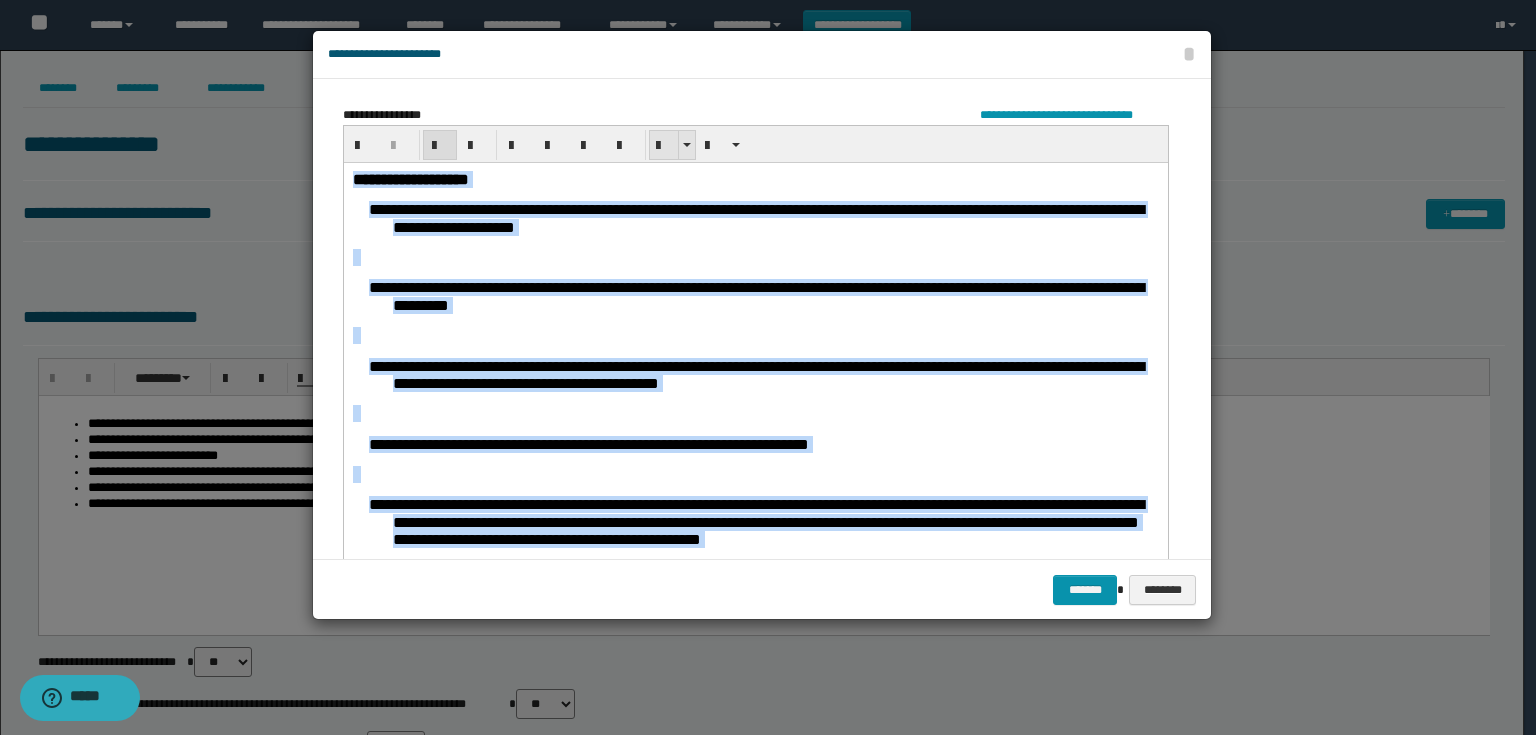 click at bounding box center (664, 146) 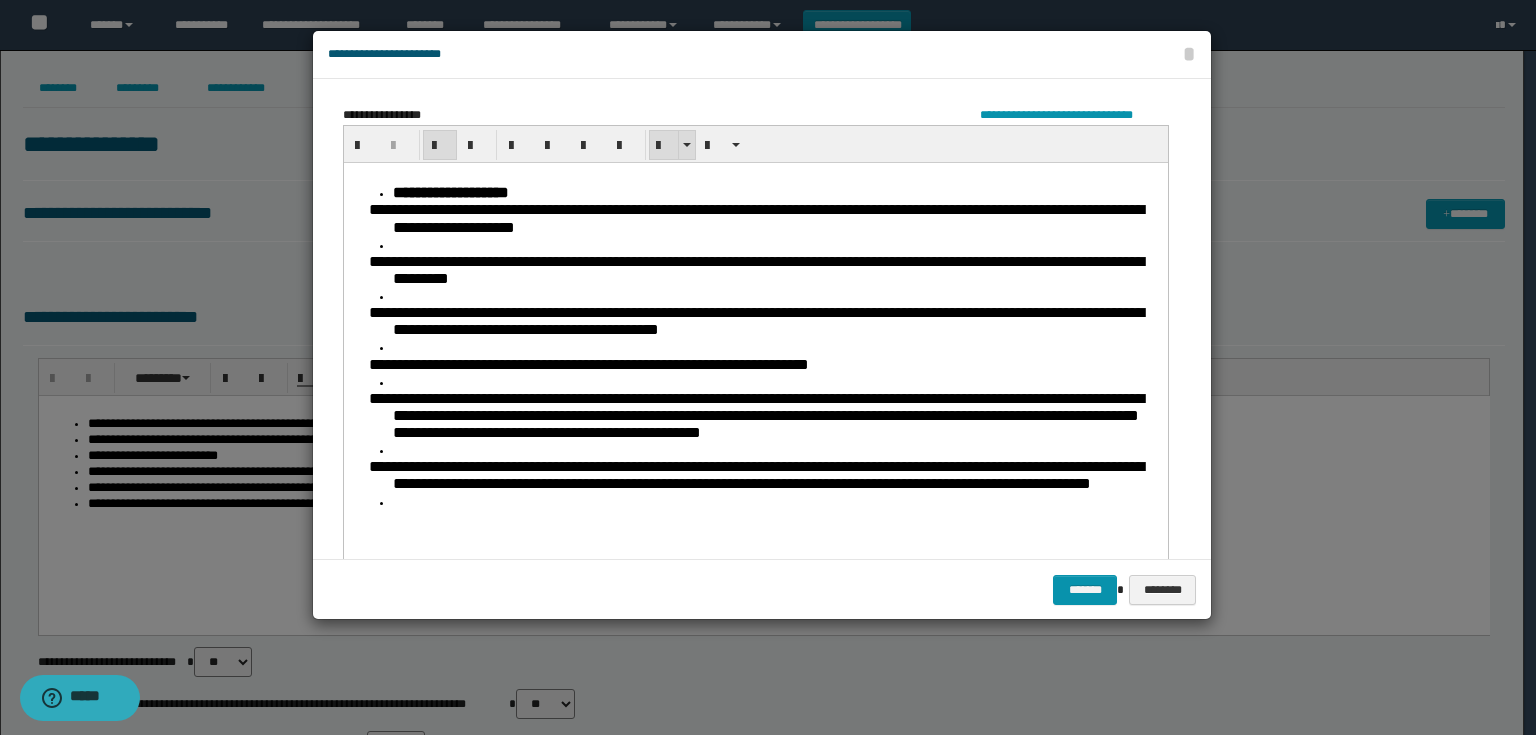 click at bounding box center [664, 146] 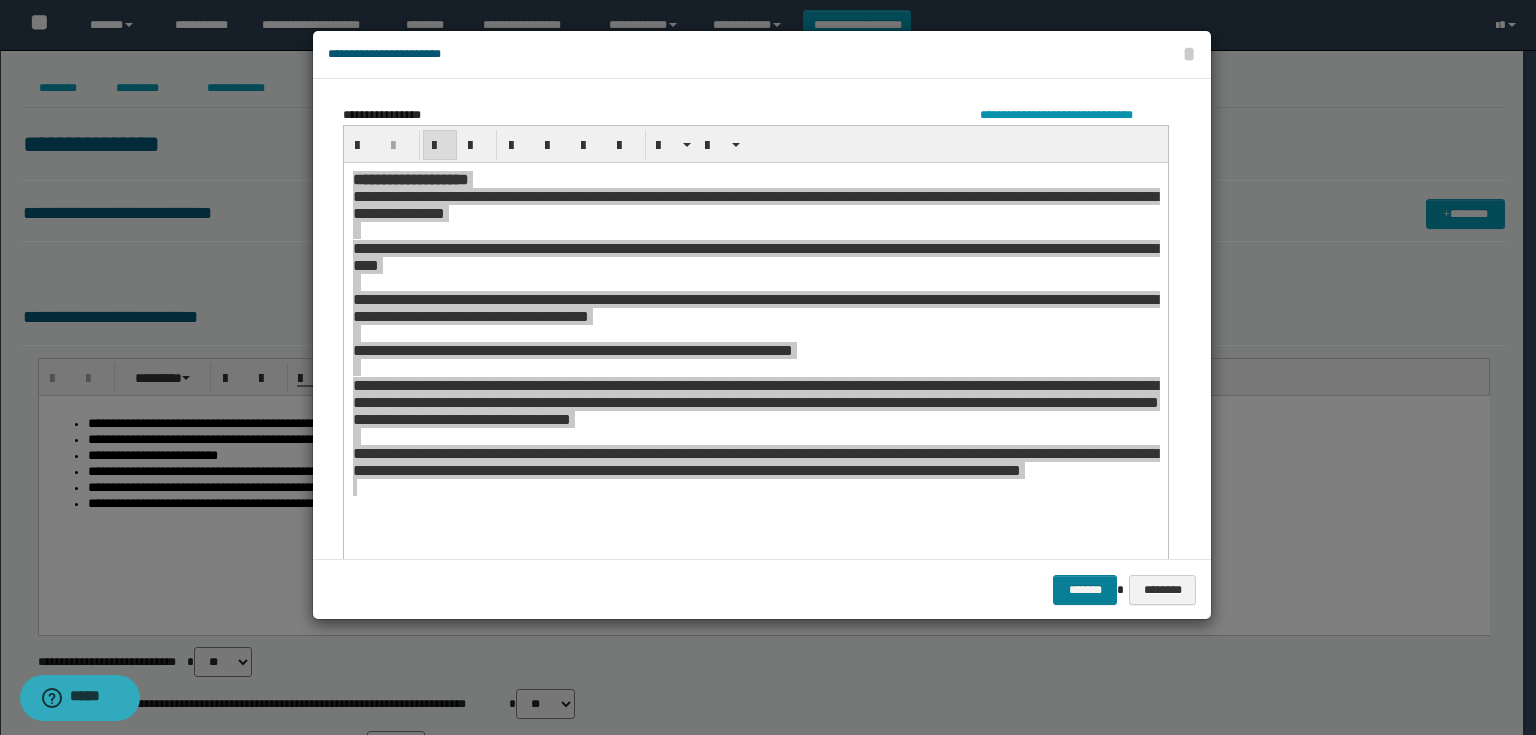 click on "*******" at bounding box center [1085, 590] 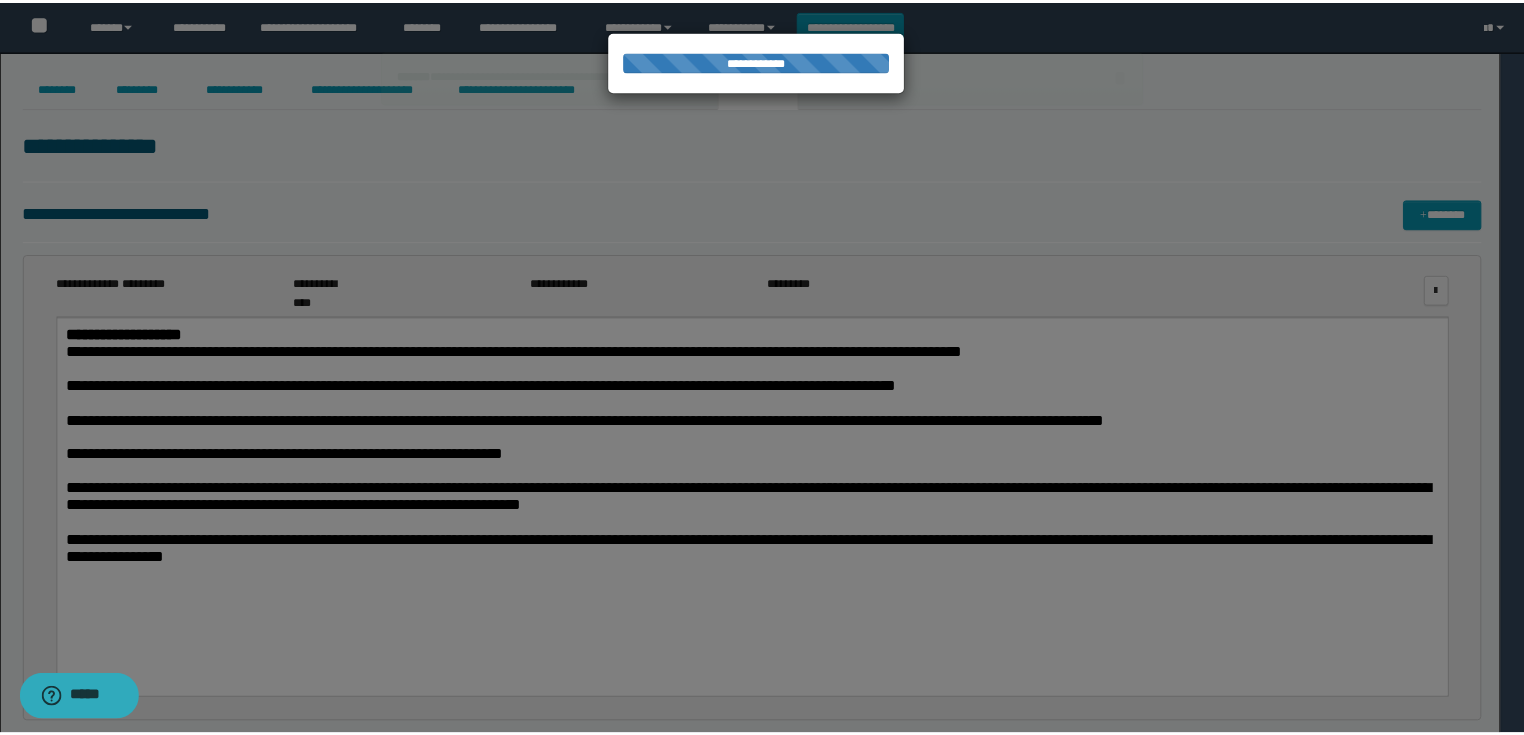 scroll, scrollTop: 0, scrollLeft: 0, axis: both 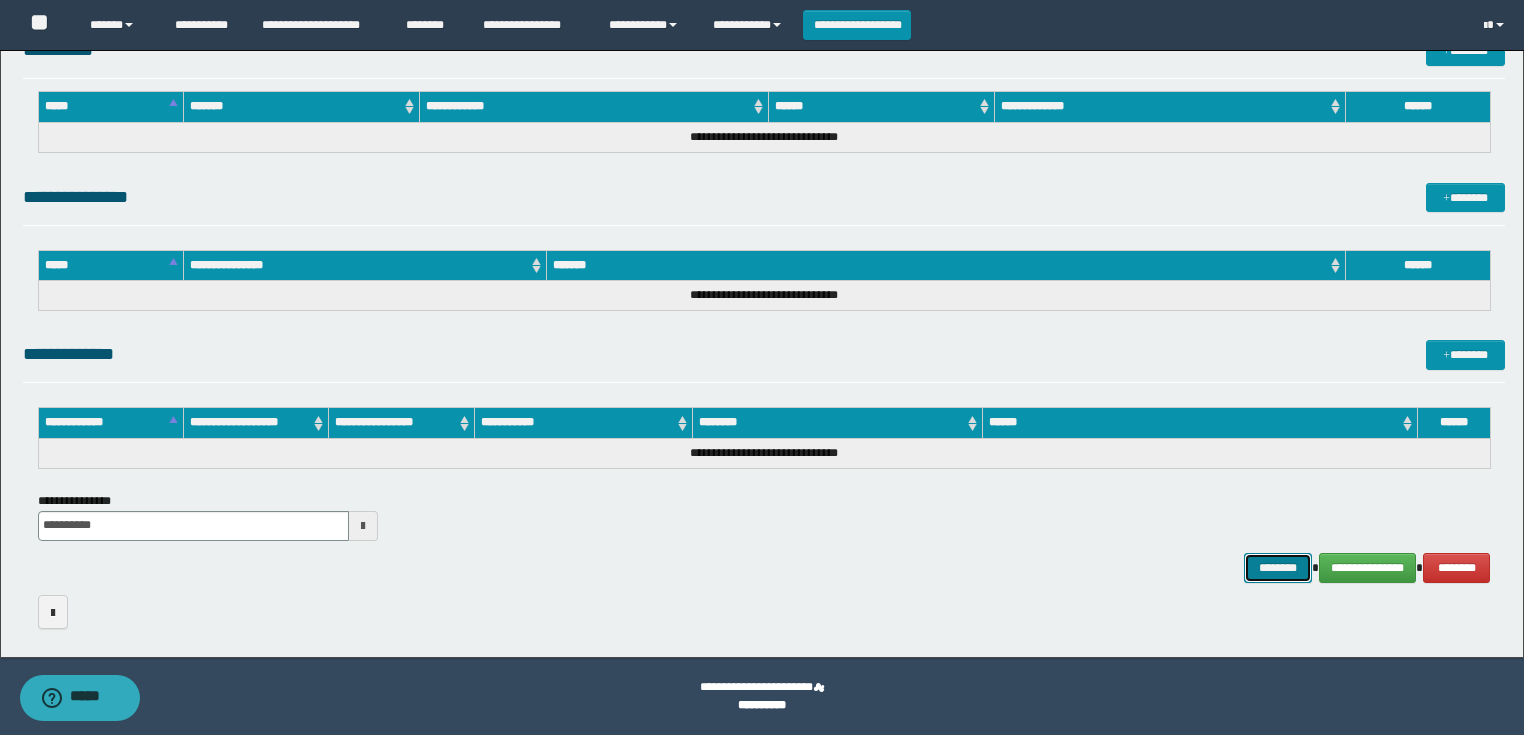 click on "********" at bounding box center (1277, 568) 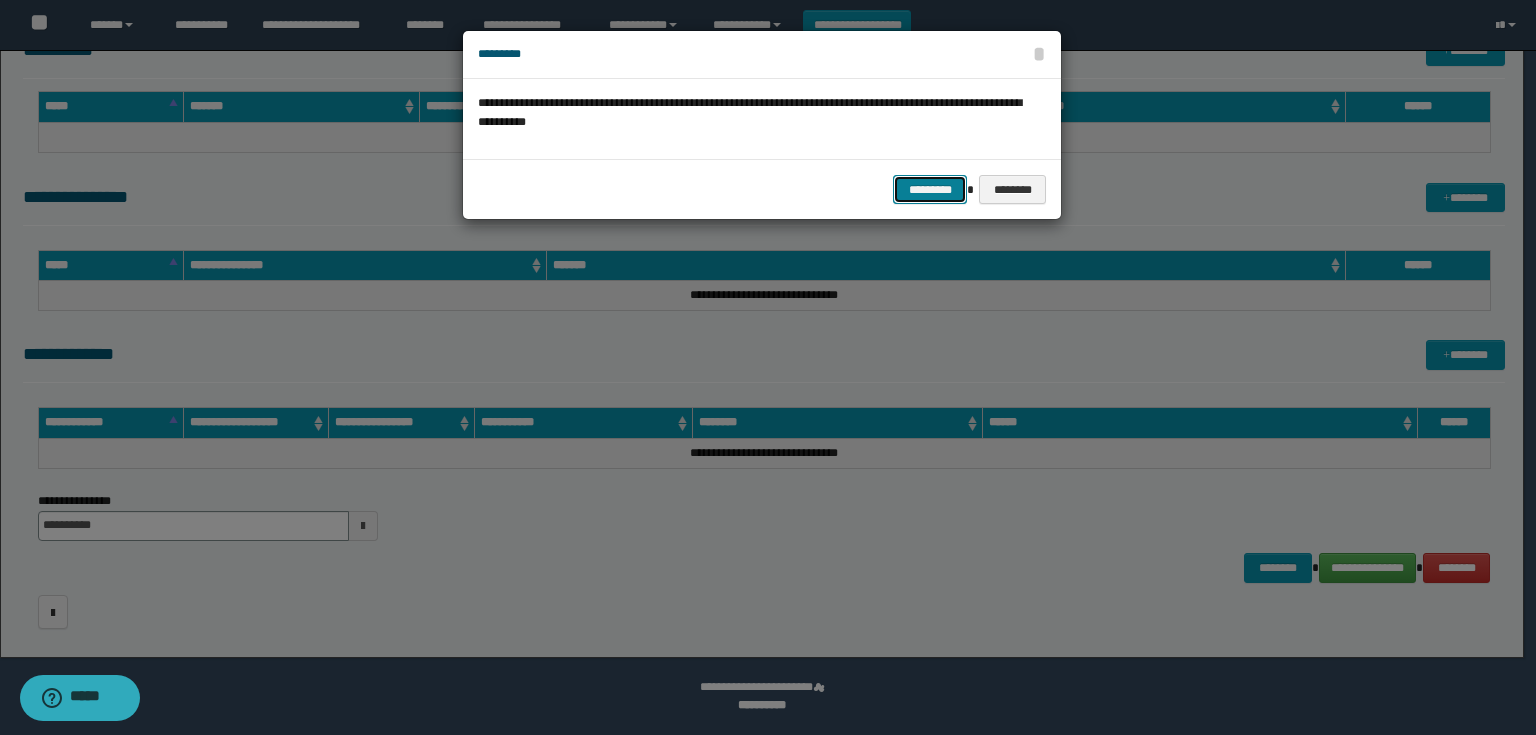 click on "*********" at bounding box center (930, 190) 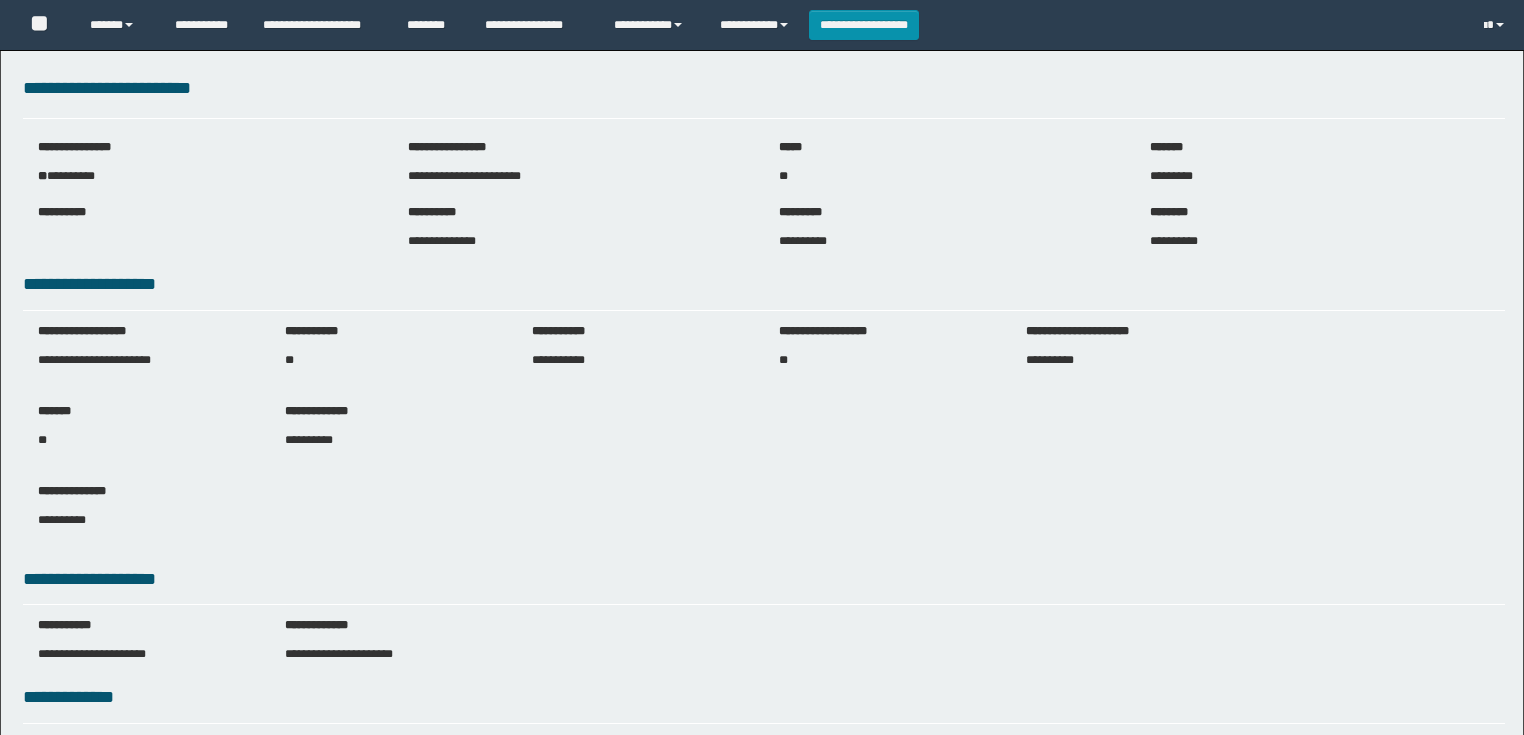 scroll, scrollTop: 0, scrollLeft: 0, axis: both 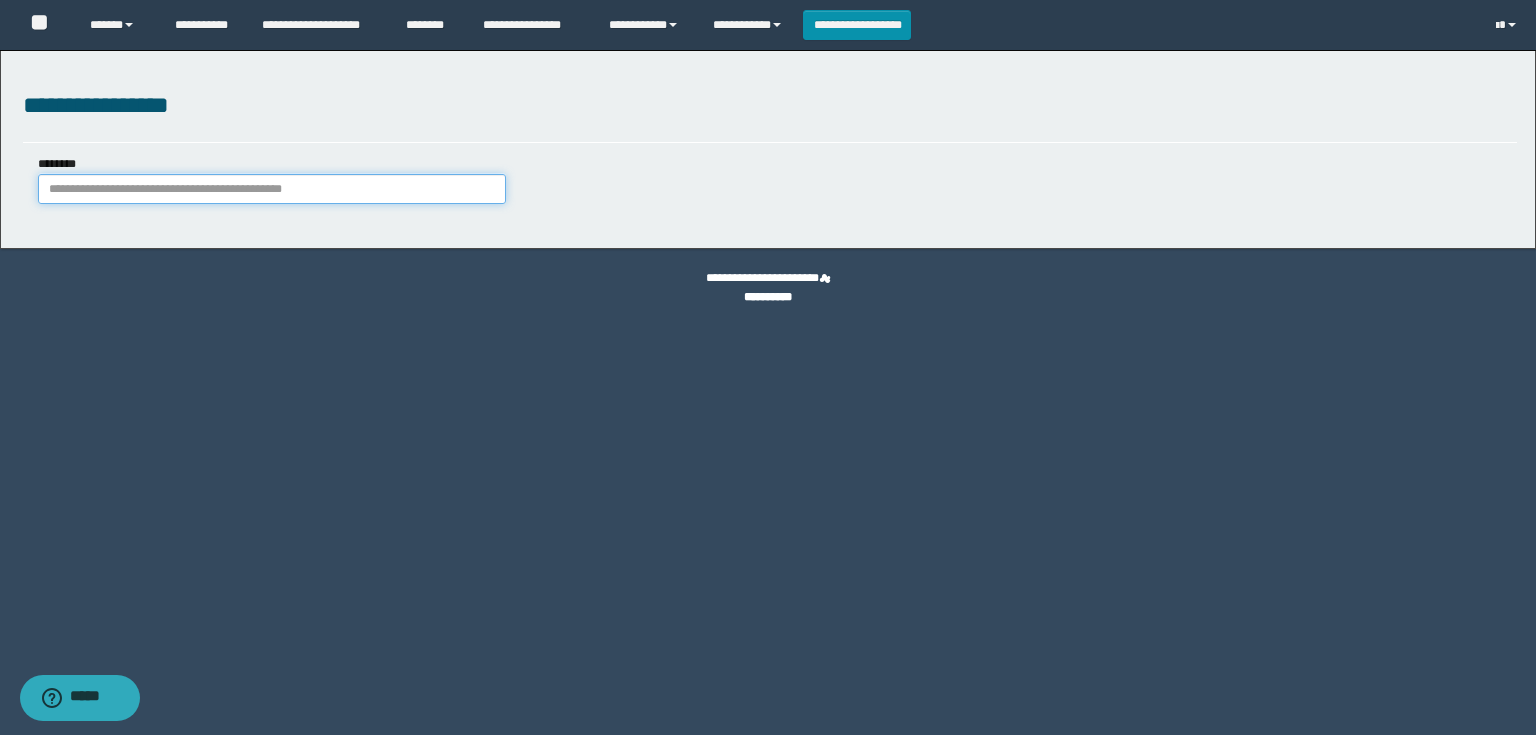 click on "********" at bounding box center [272, 189] 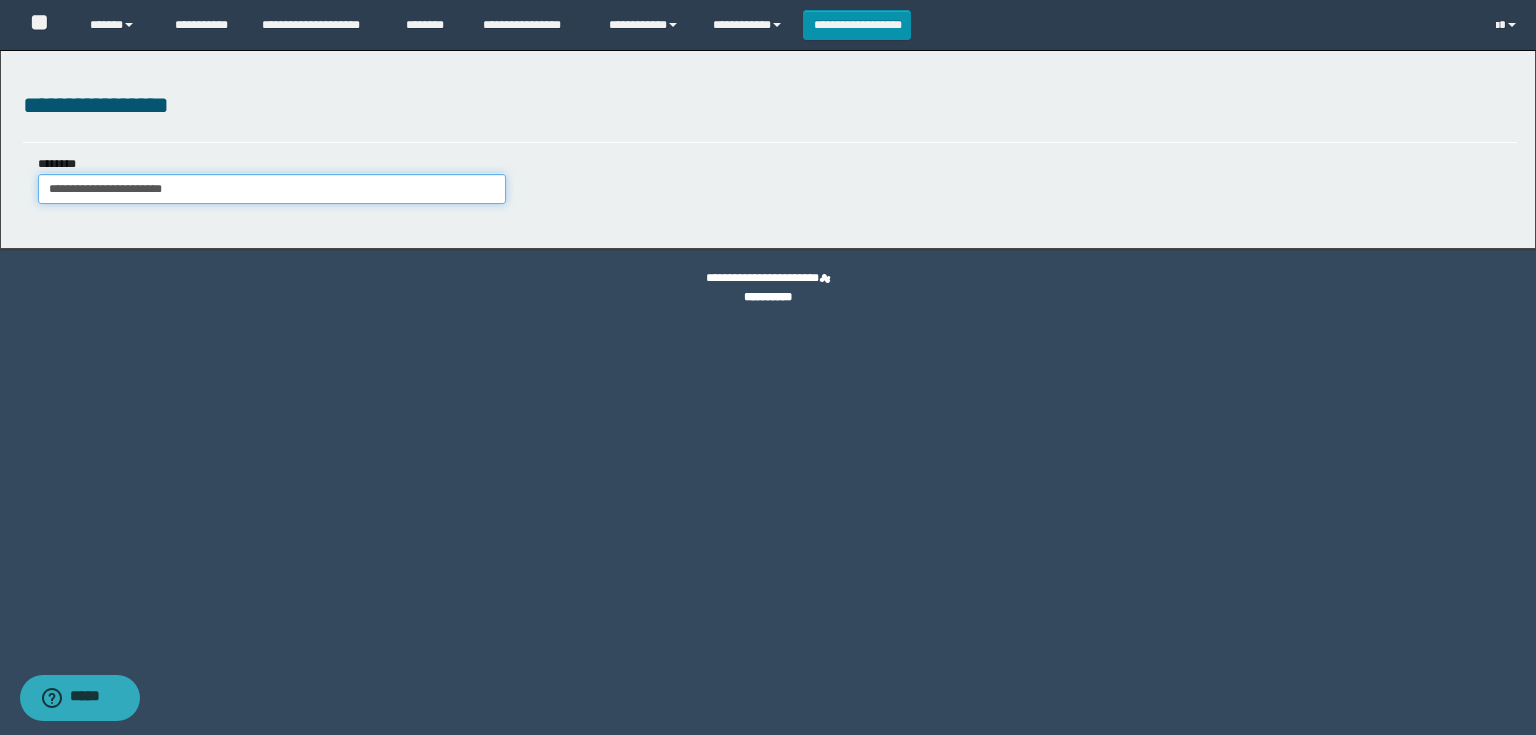type on "**********" 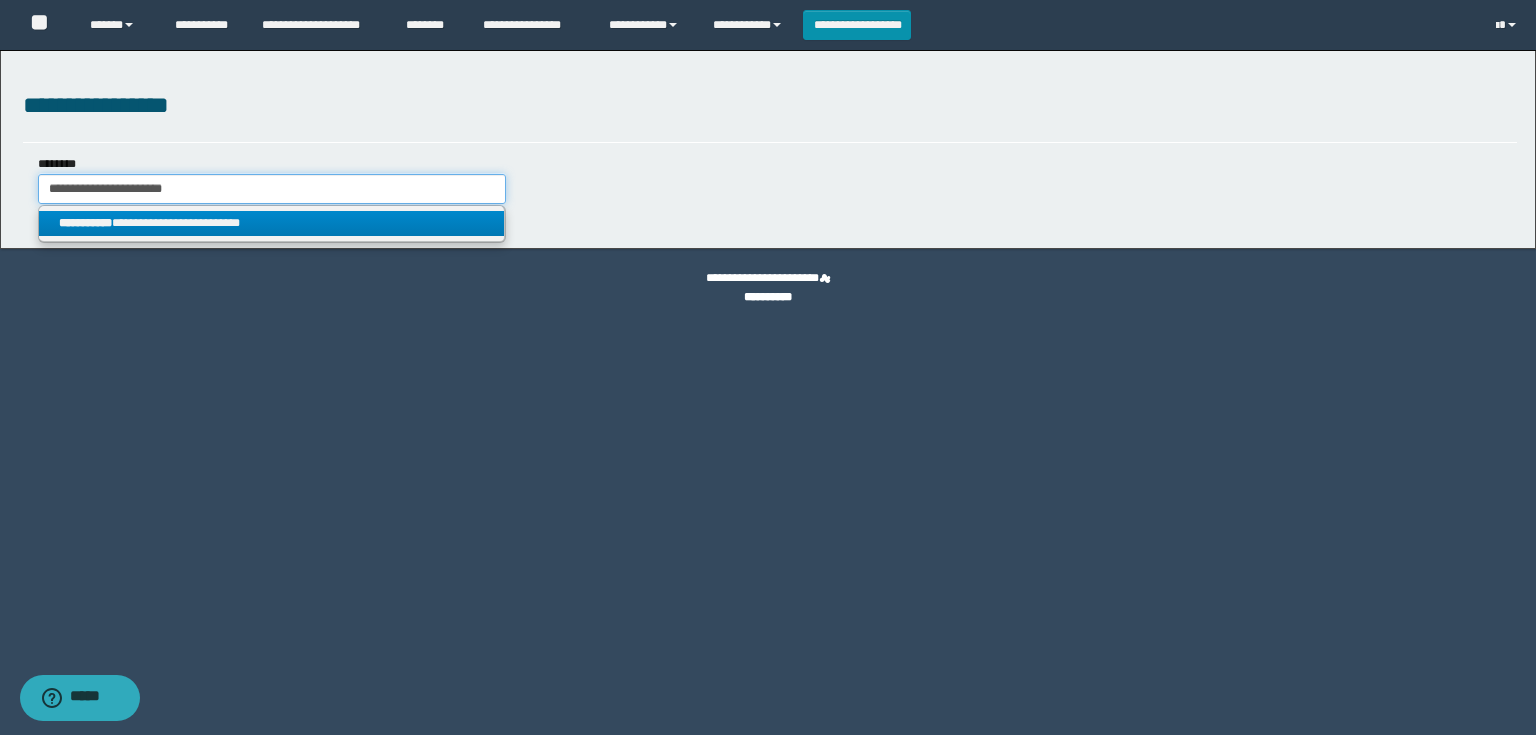 type on "**********" 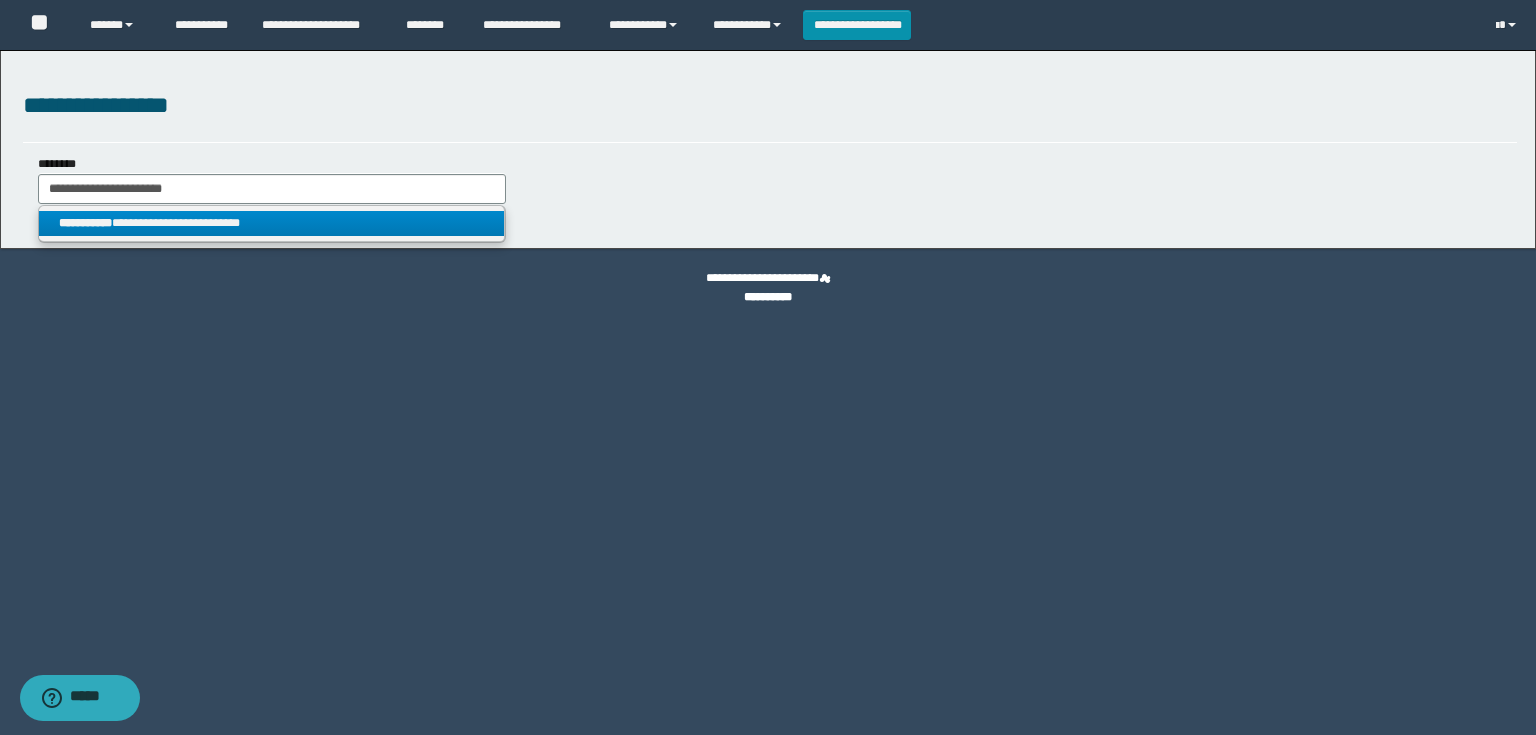 click on "**********" at bounding box center [272, 223] 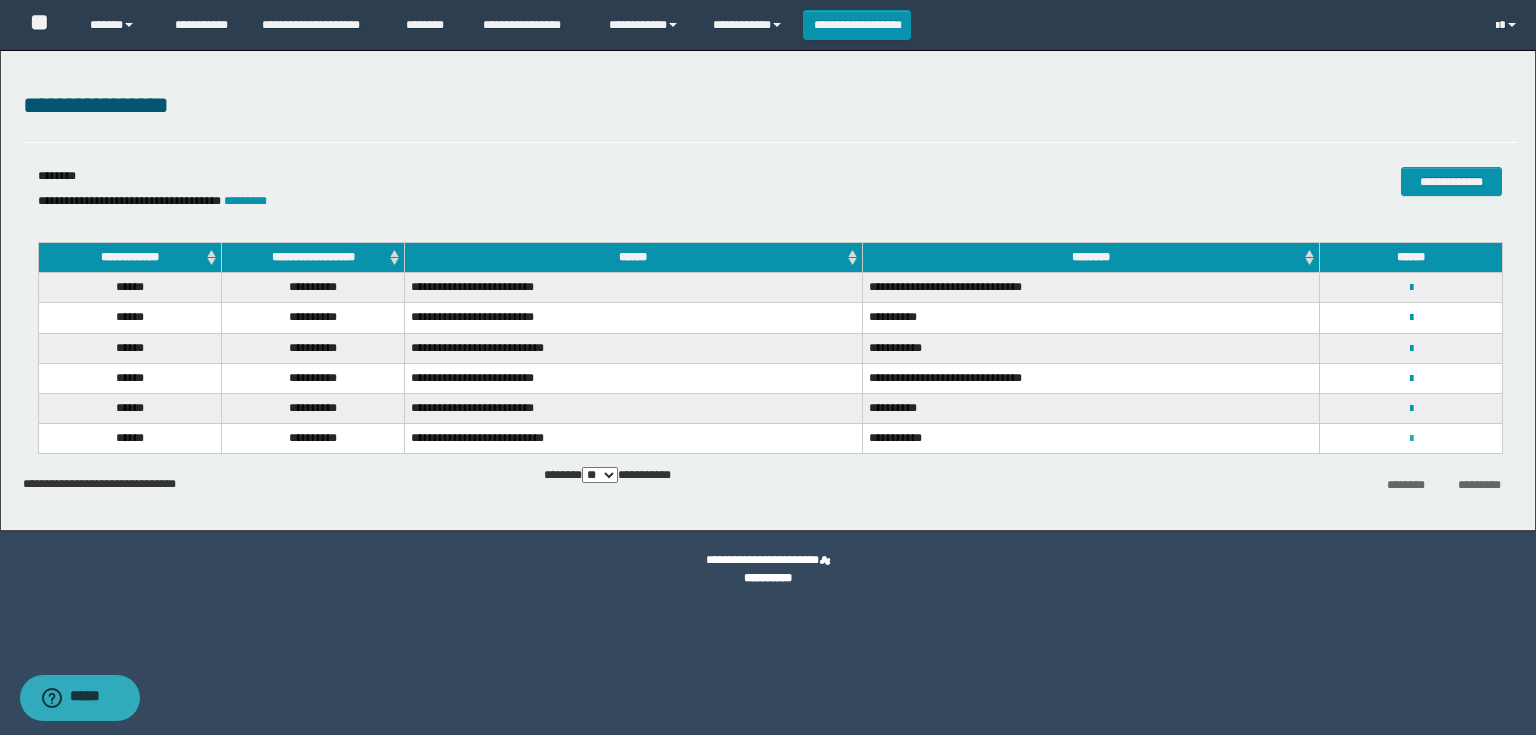 click at bounding box center [1411, 439] 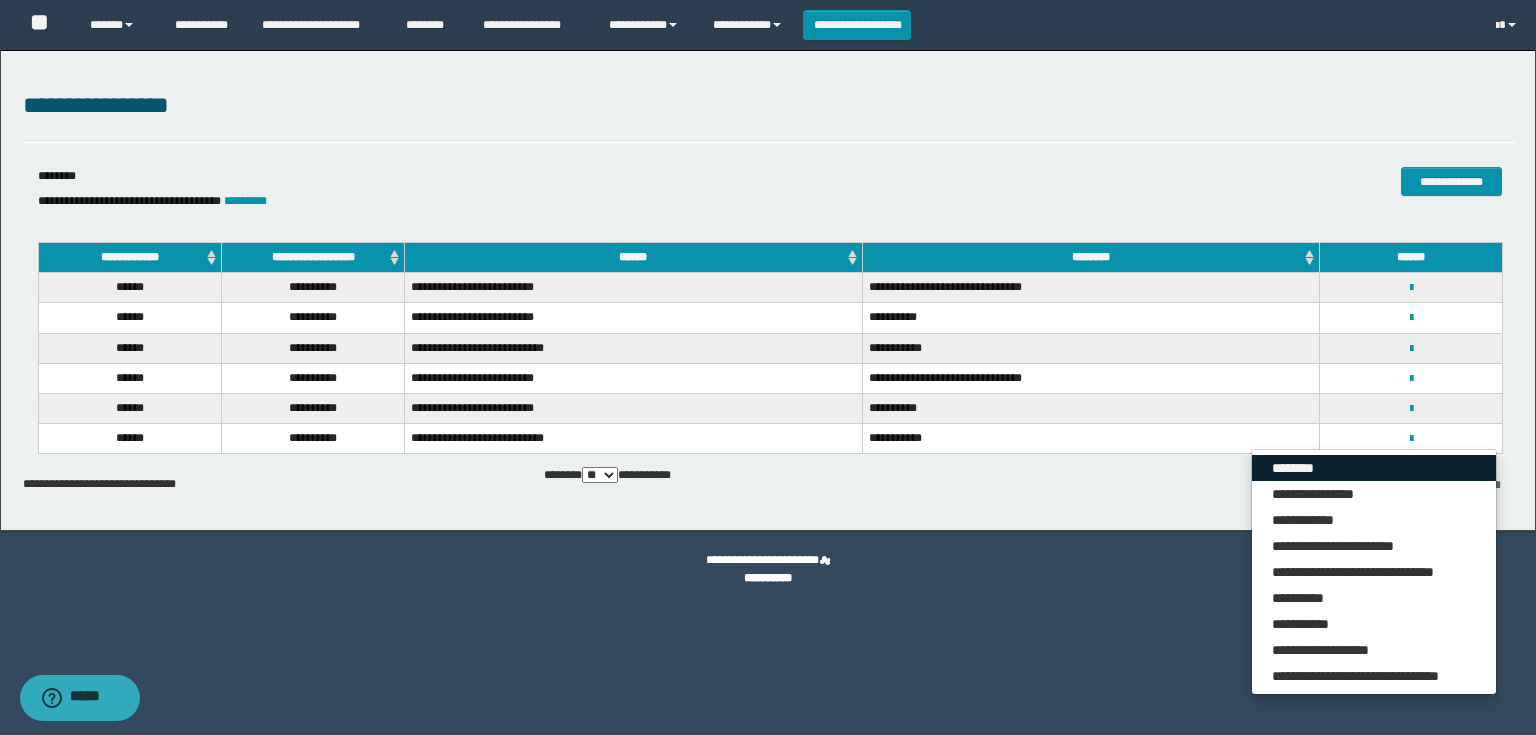click on "********" at bounding box center [1374, 468] 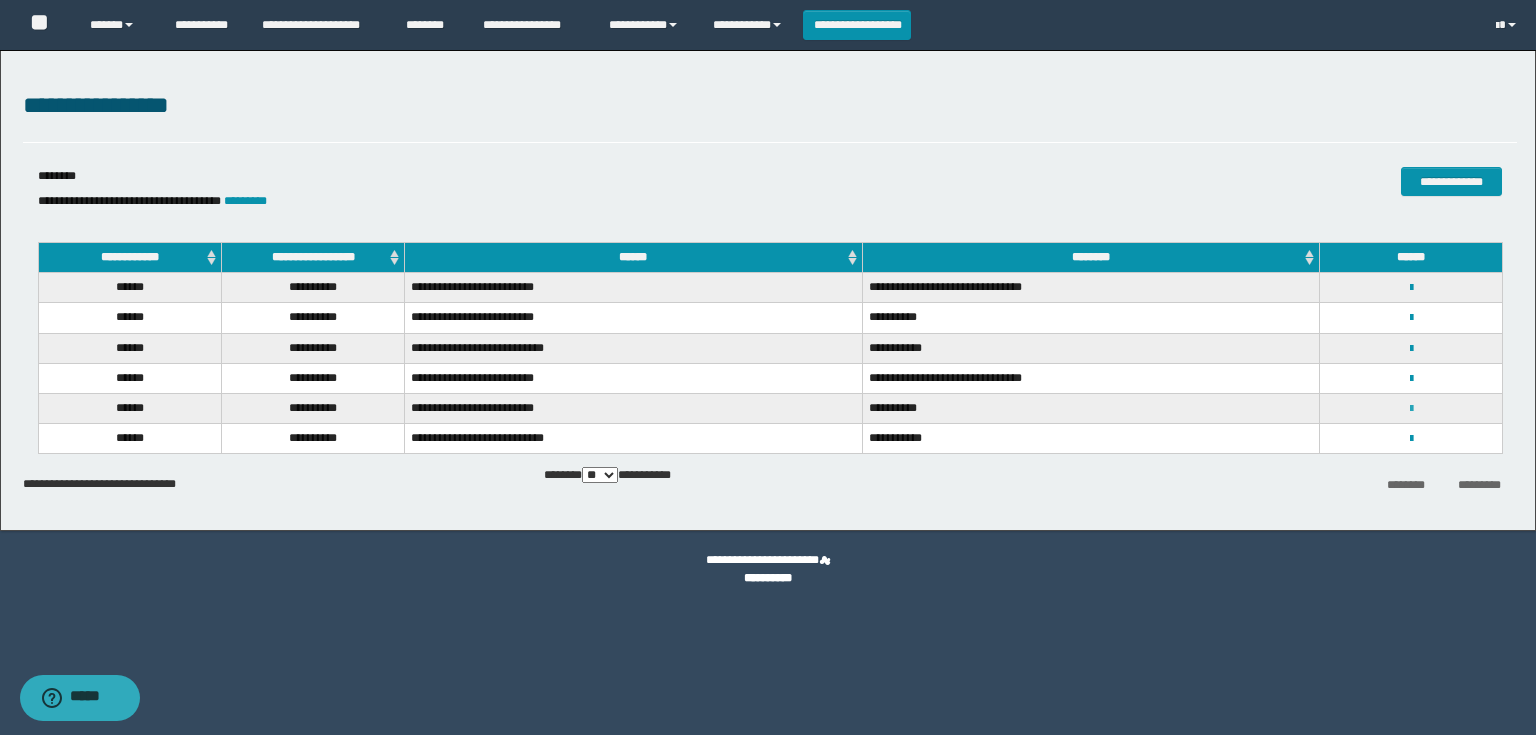 click at bounding box center (1411, 409) 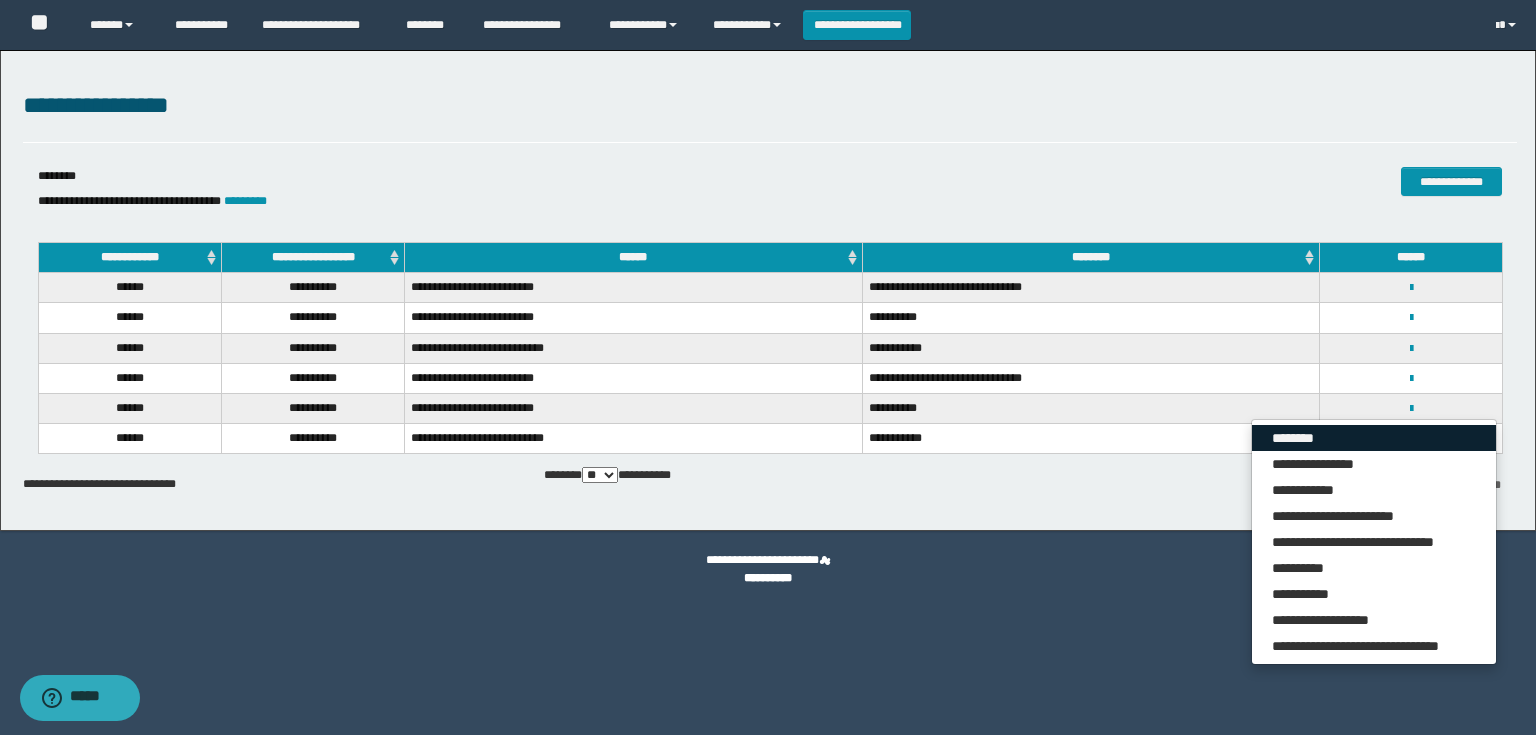 click on "********" at bounding box center [1374, 438] 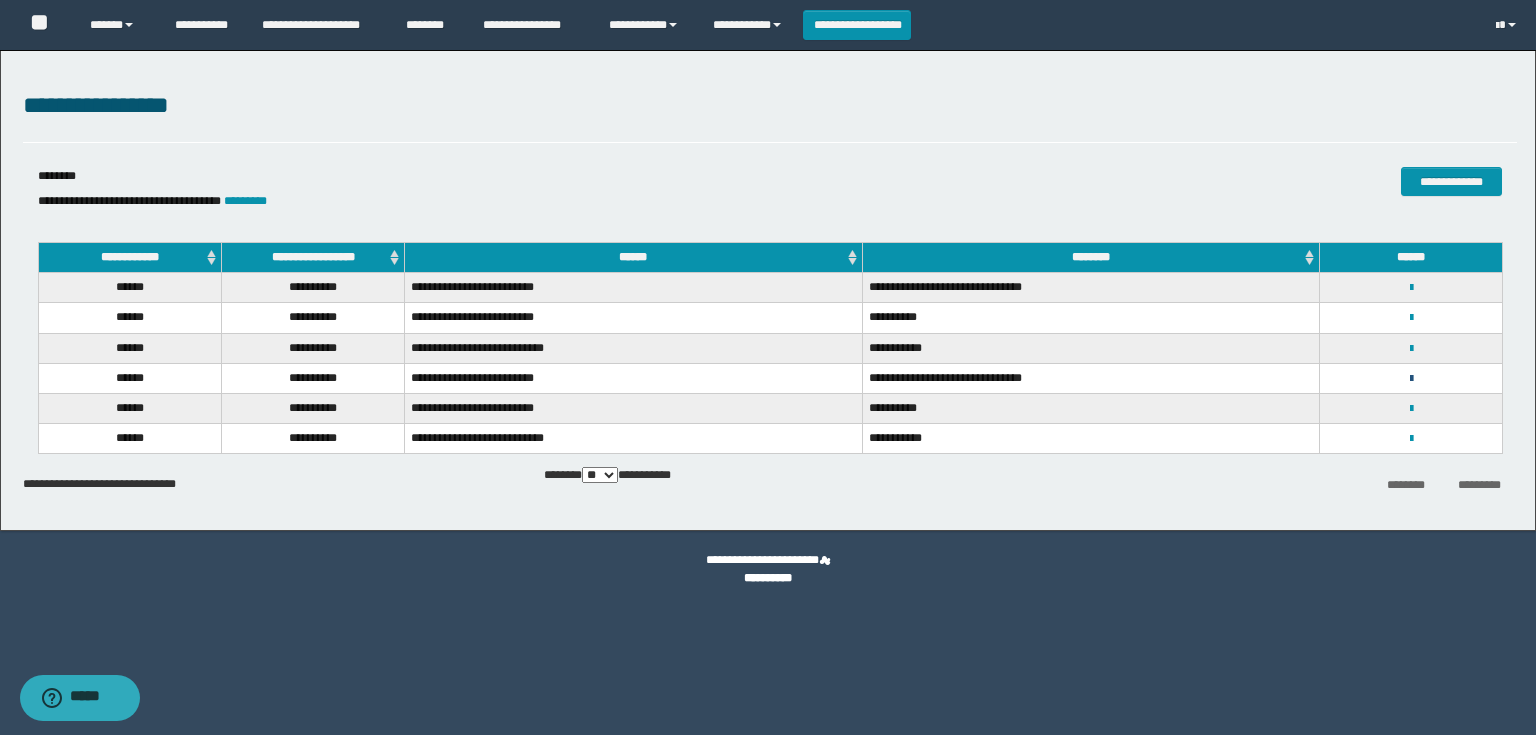 drag, startPoint x: 1413, startPoint y: 374, endPoint x: 1401, endPoint y: 386, distance: 16.970562 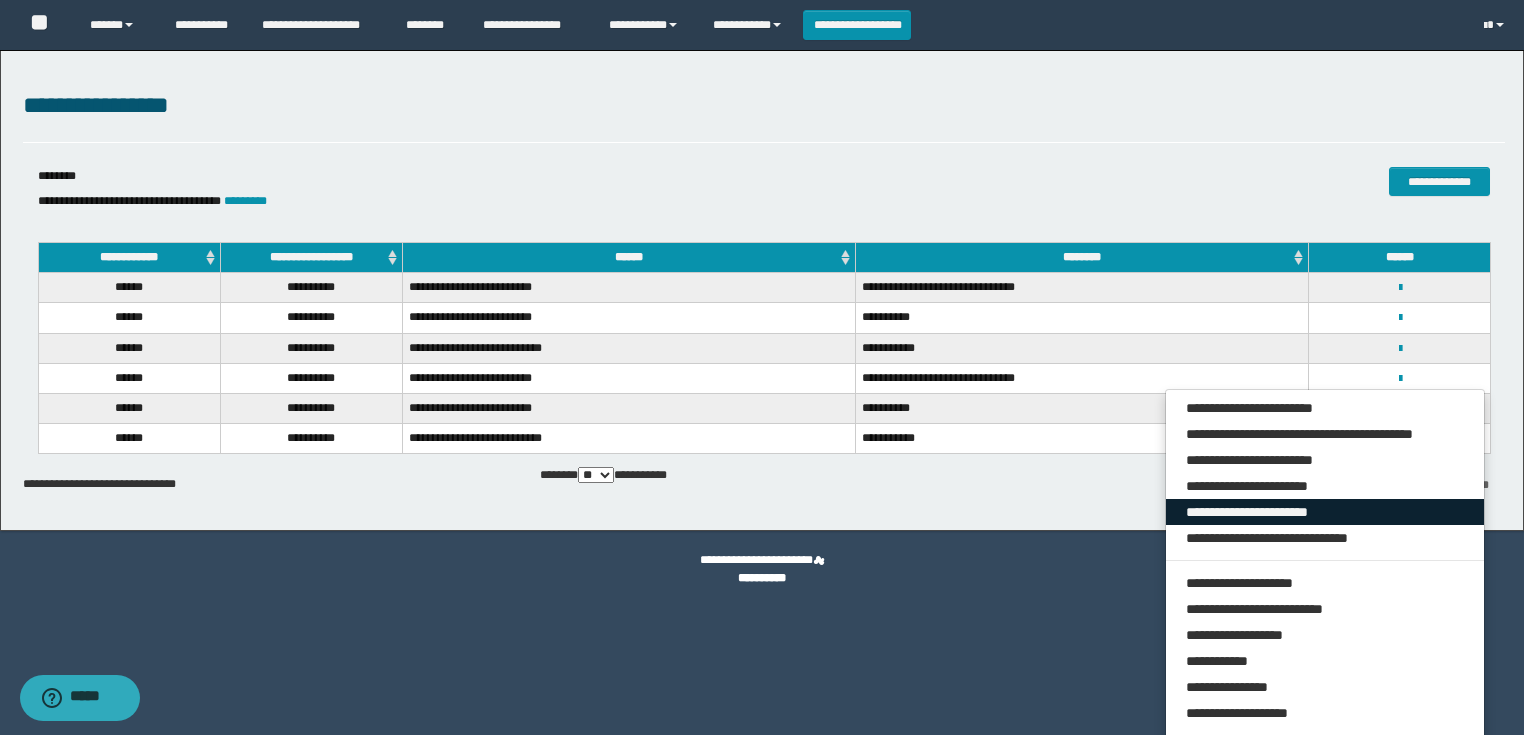 click on "**********" at bounding box center (1325, 512) 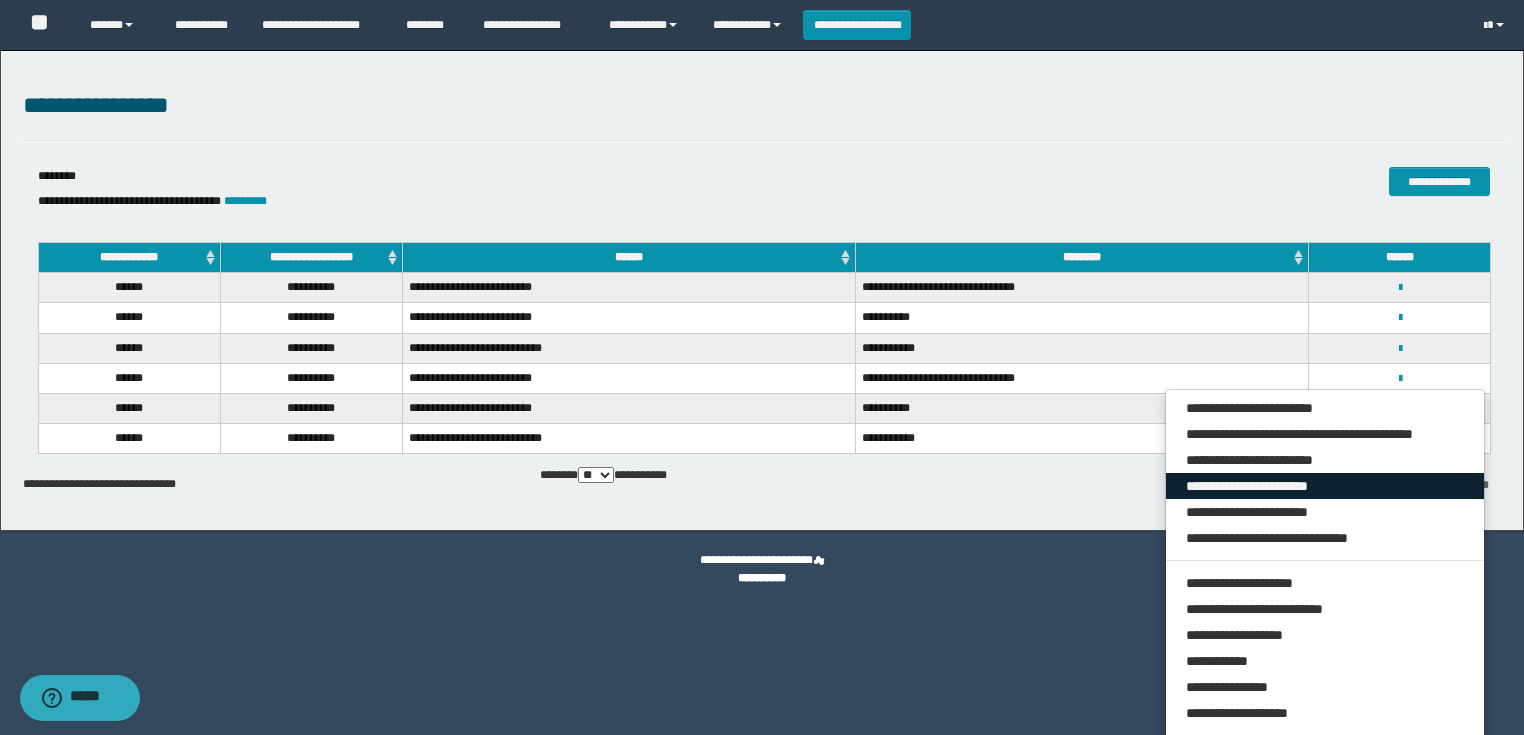 click on "**********" at bounding box center (1325, 486) 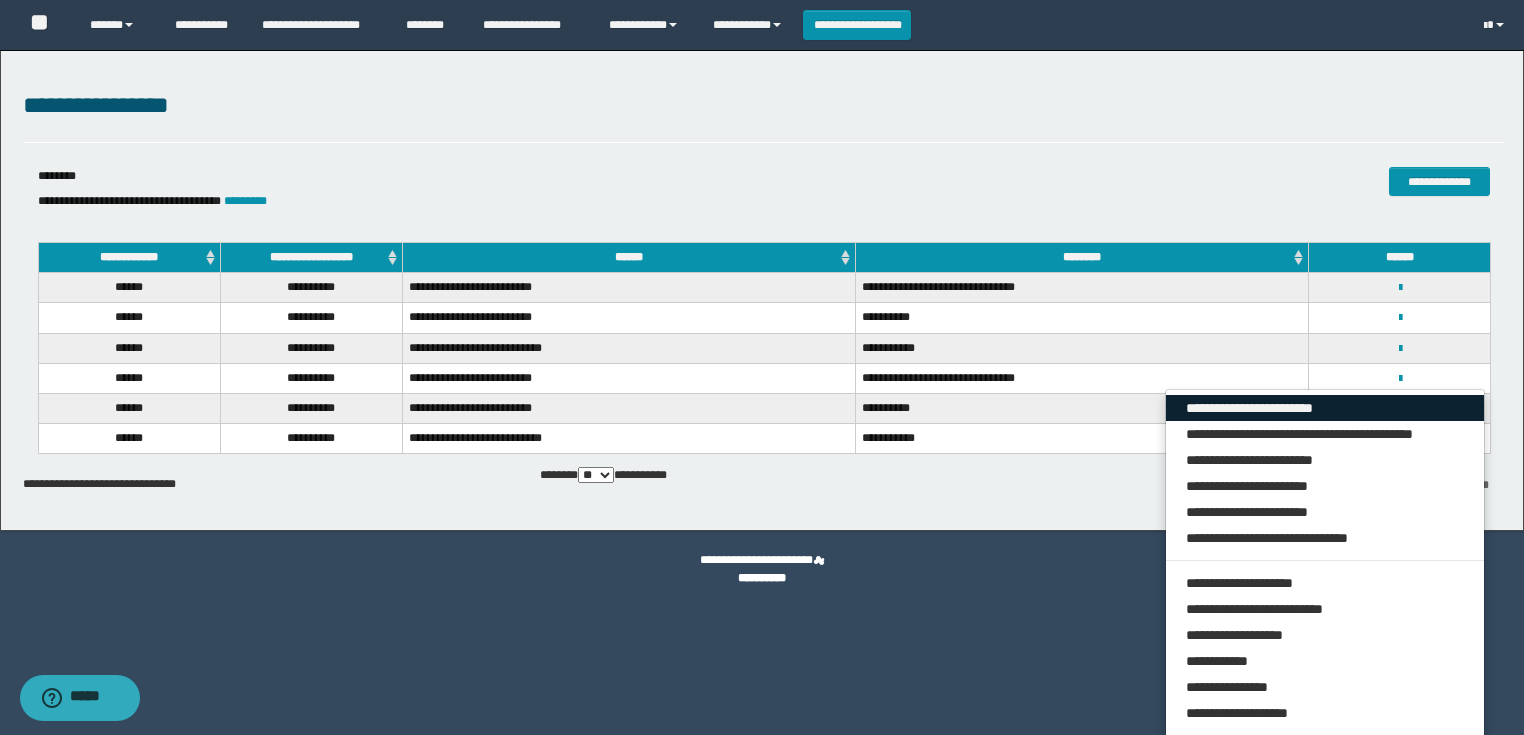click on "**********" at bounding box center [1325, 408] 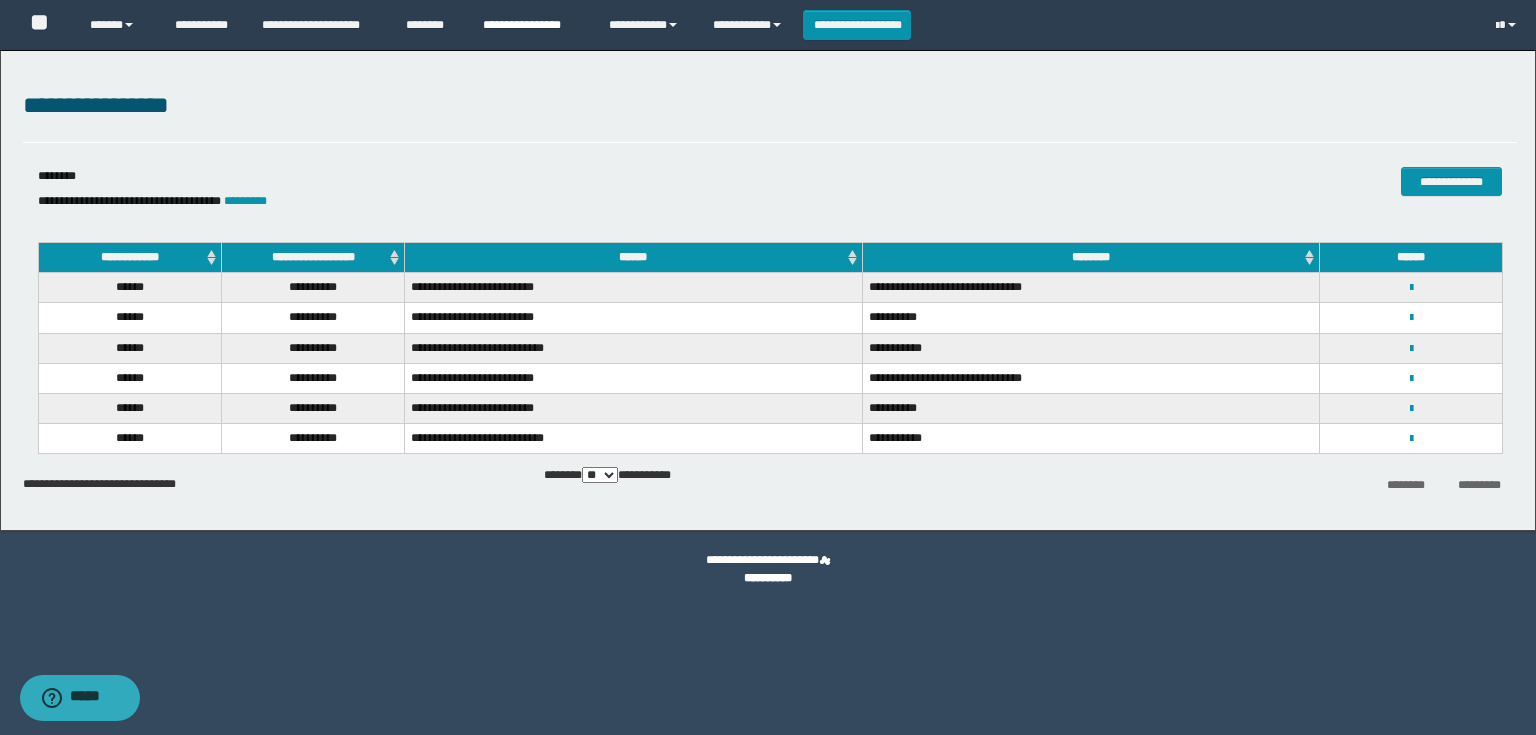 click on "**********" at bounding box center [531, 25] 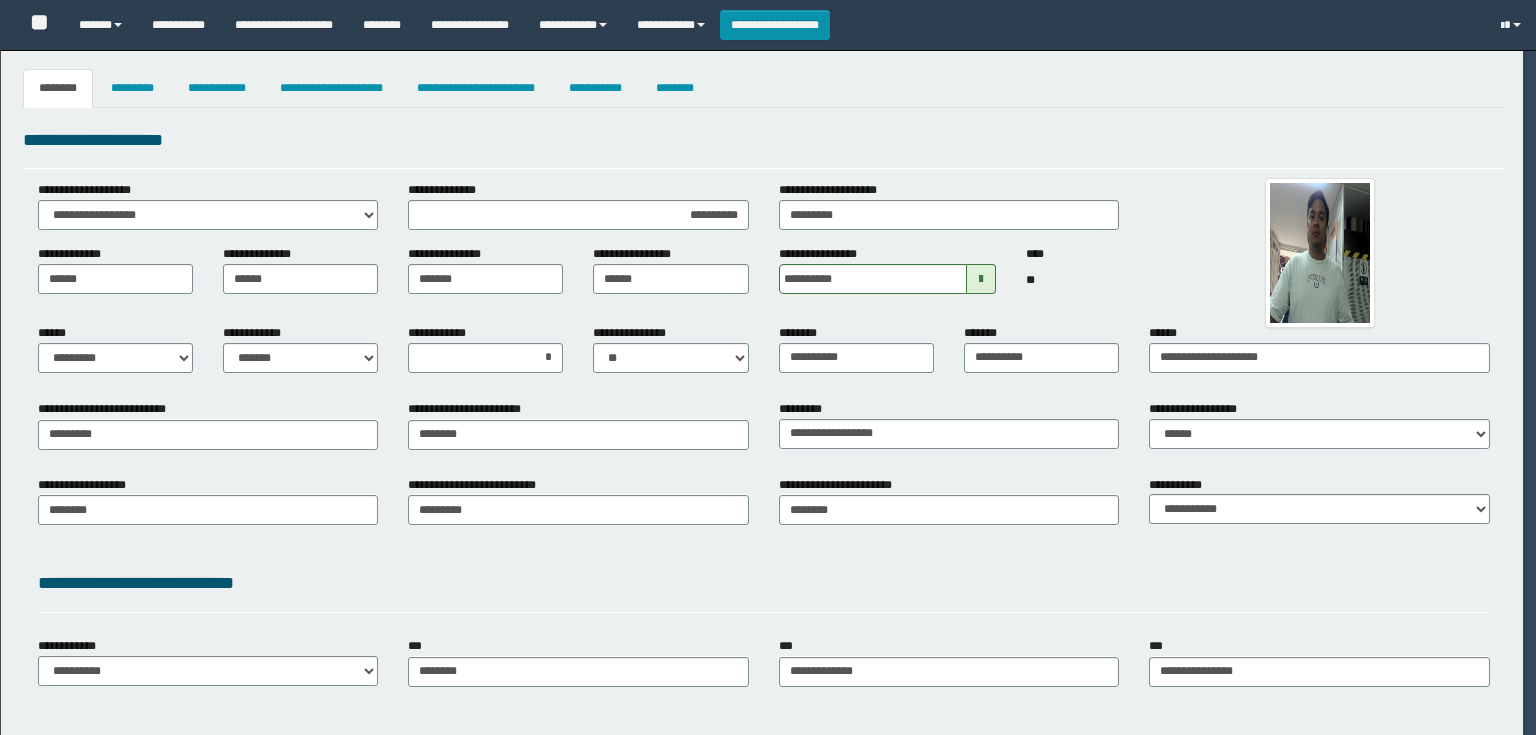 select on "*" 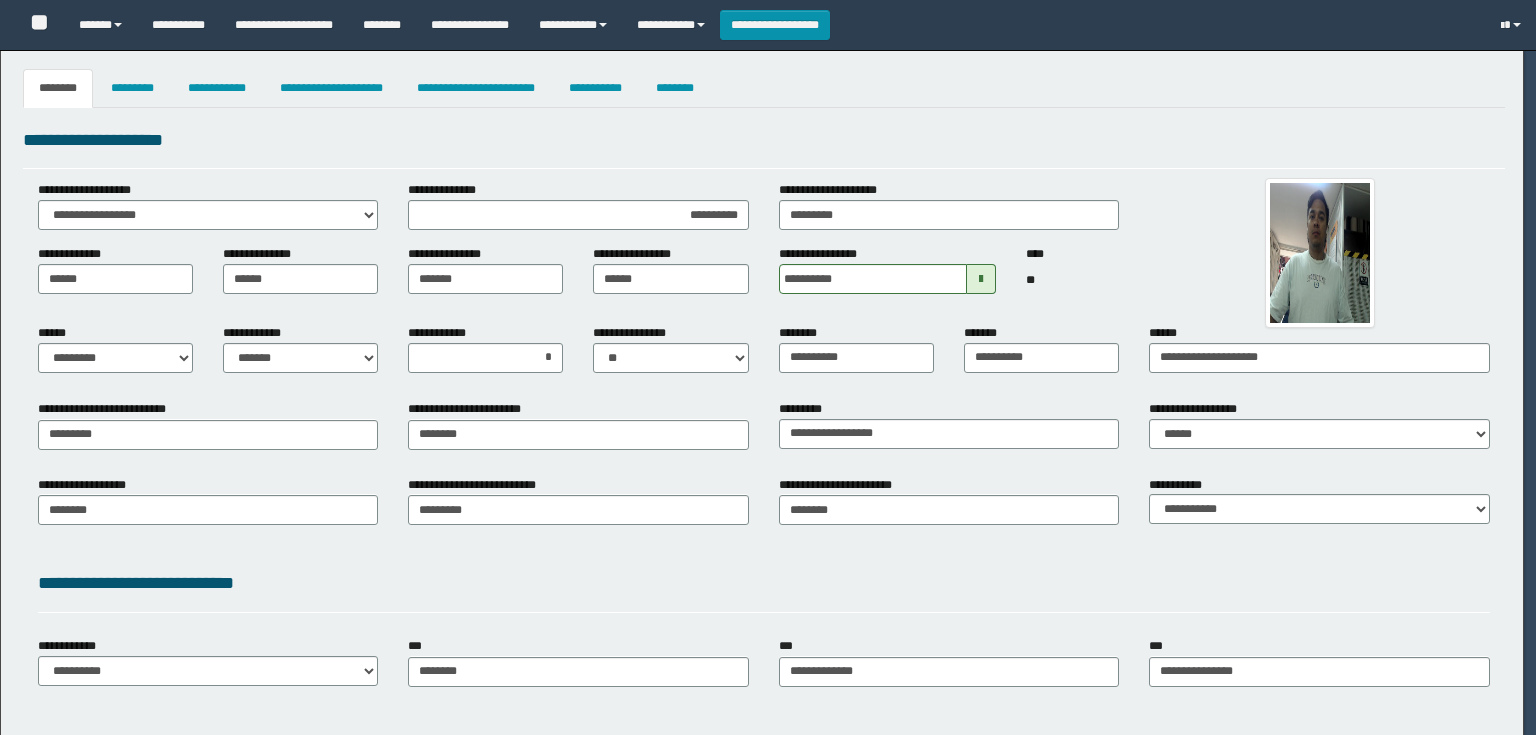 select on "*" 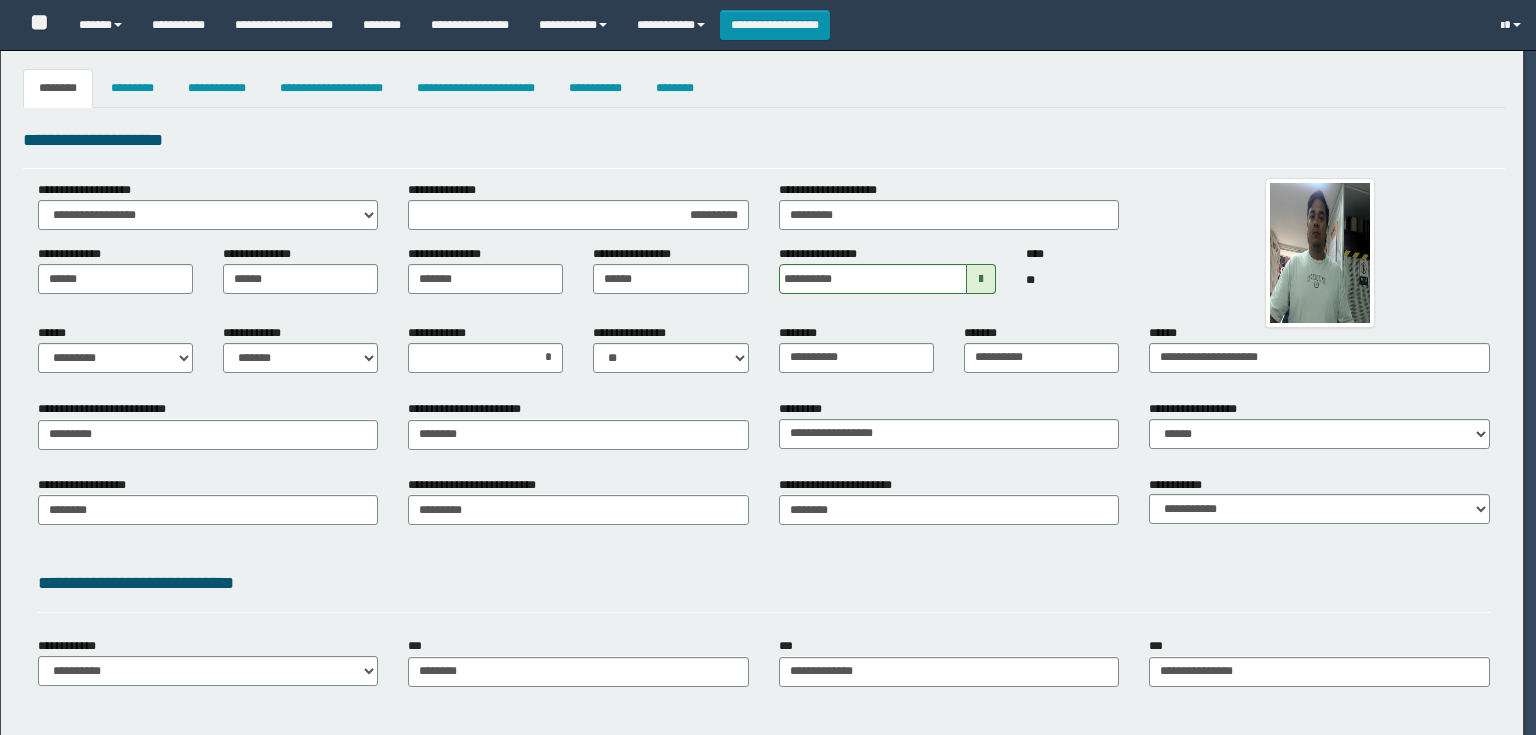 select on "*" 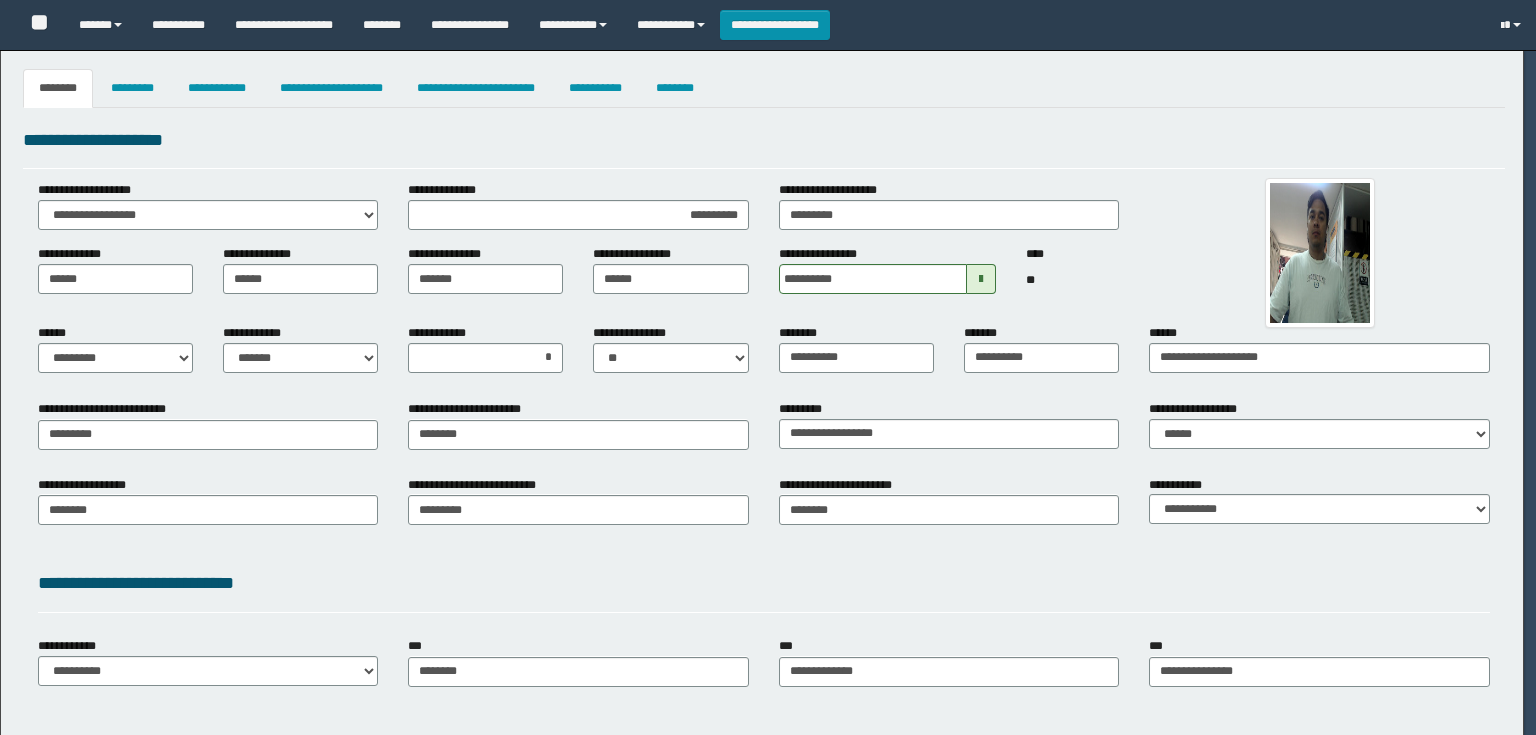 select on "*" 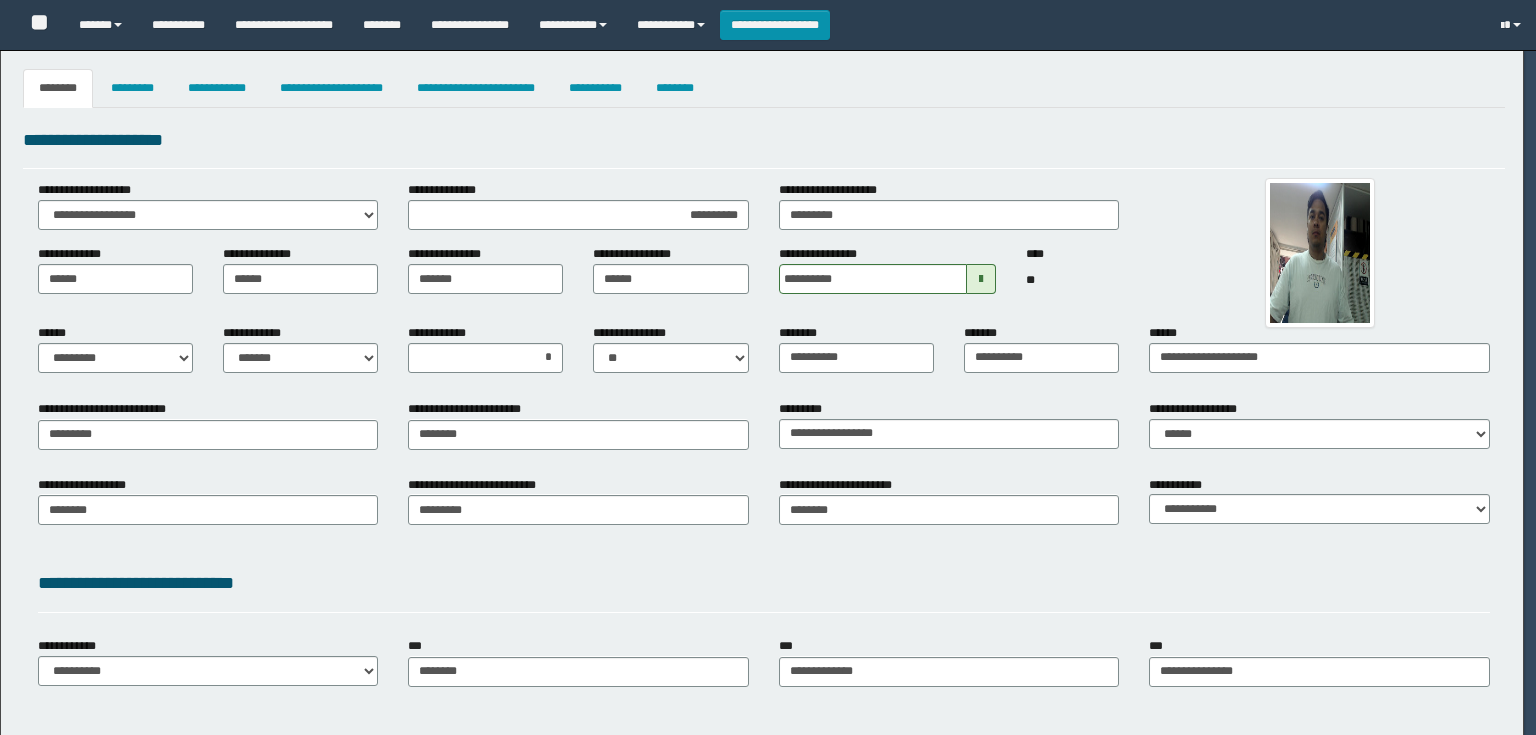 select on "*" 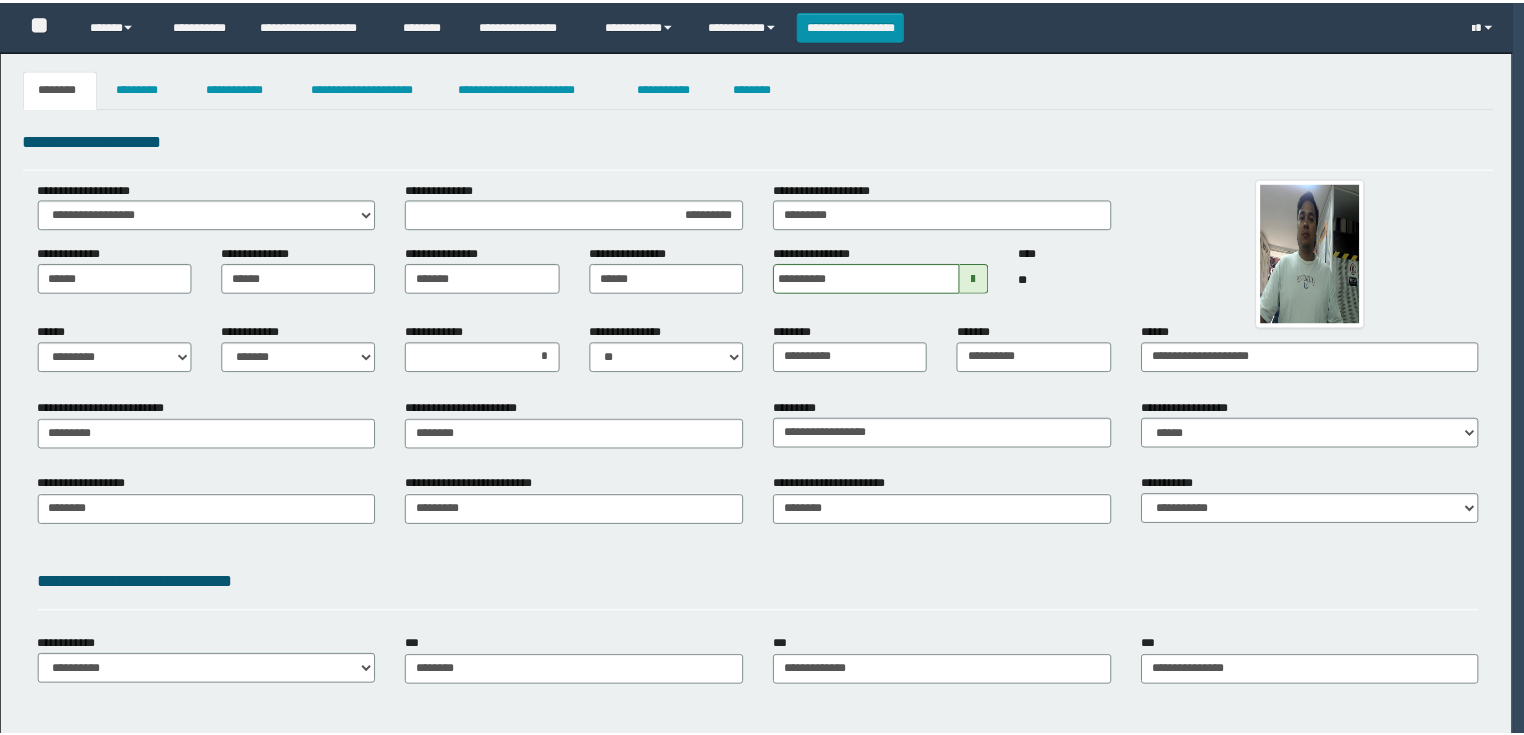 scroll, scrollTop: 0, scrollLeft: 0, axis: both 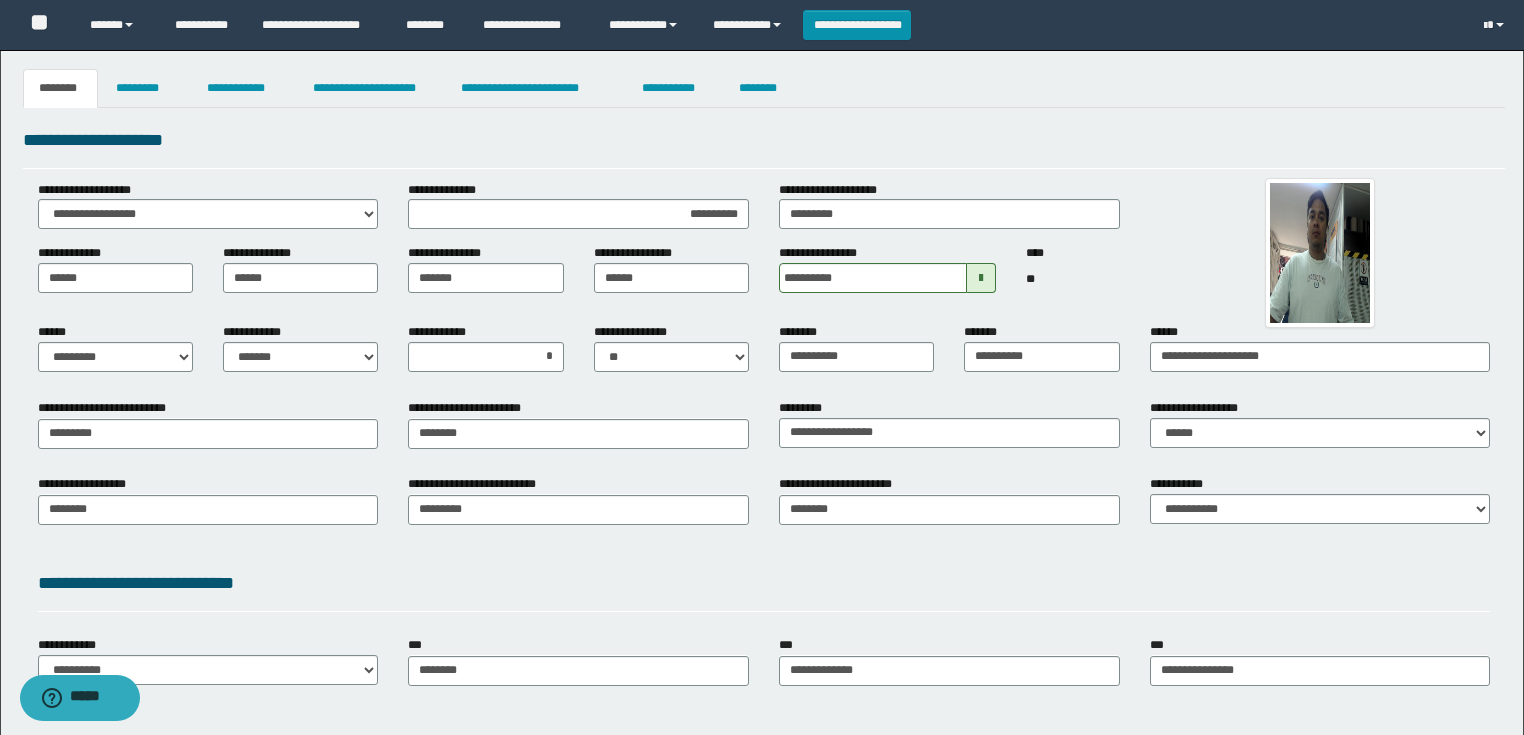 click on "**********" at bounding box center [762, 493] 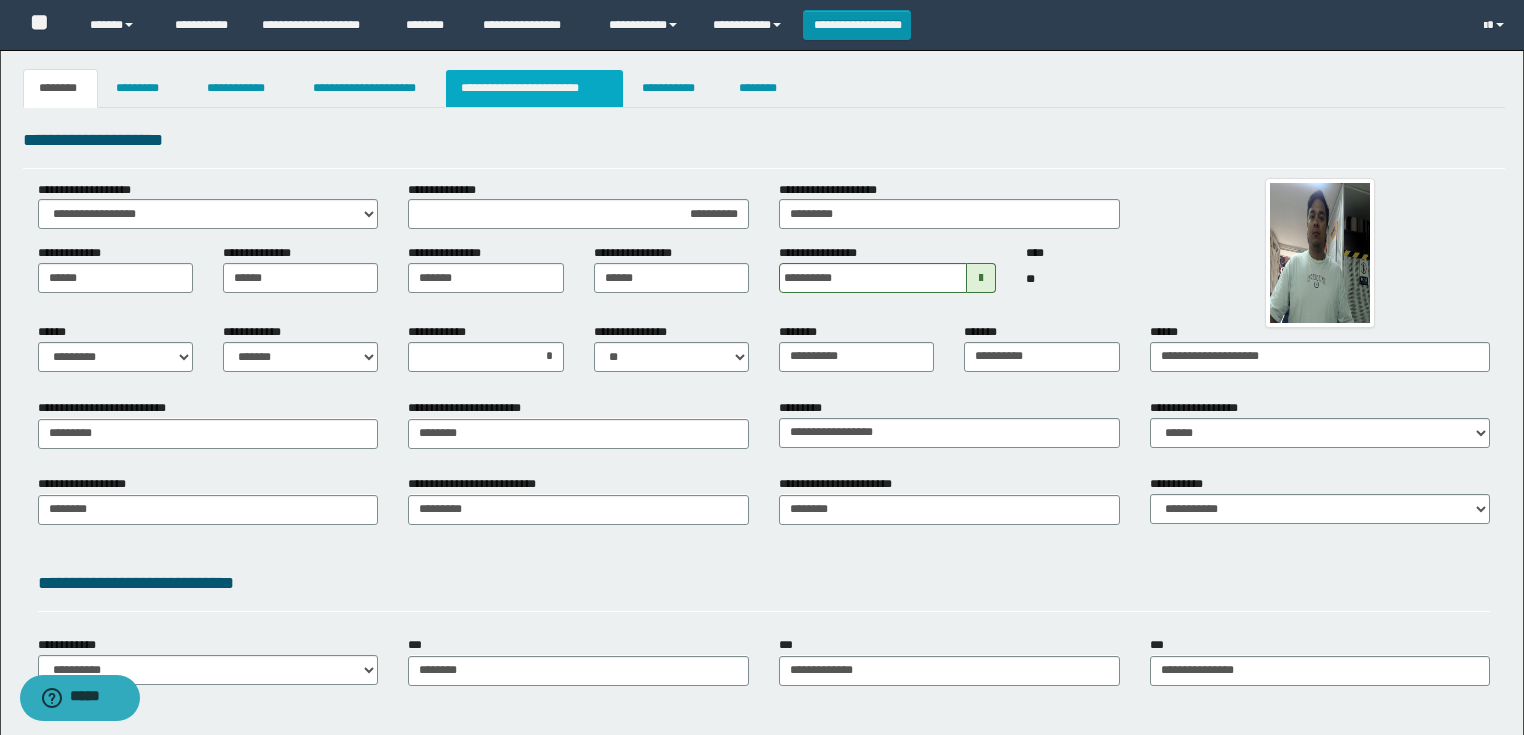click on "**********" at bounding box center (534, 88) 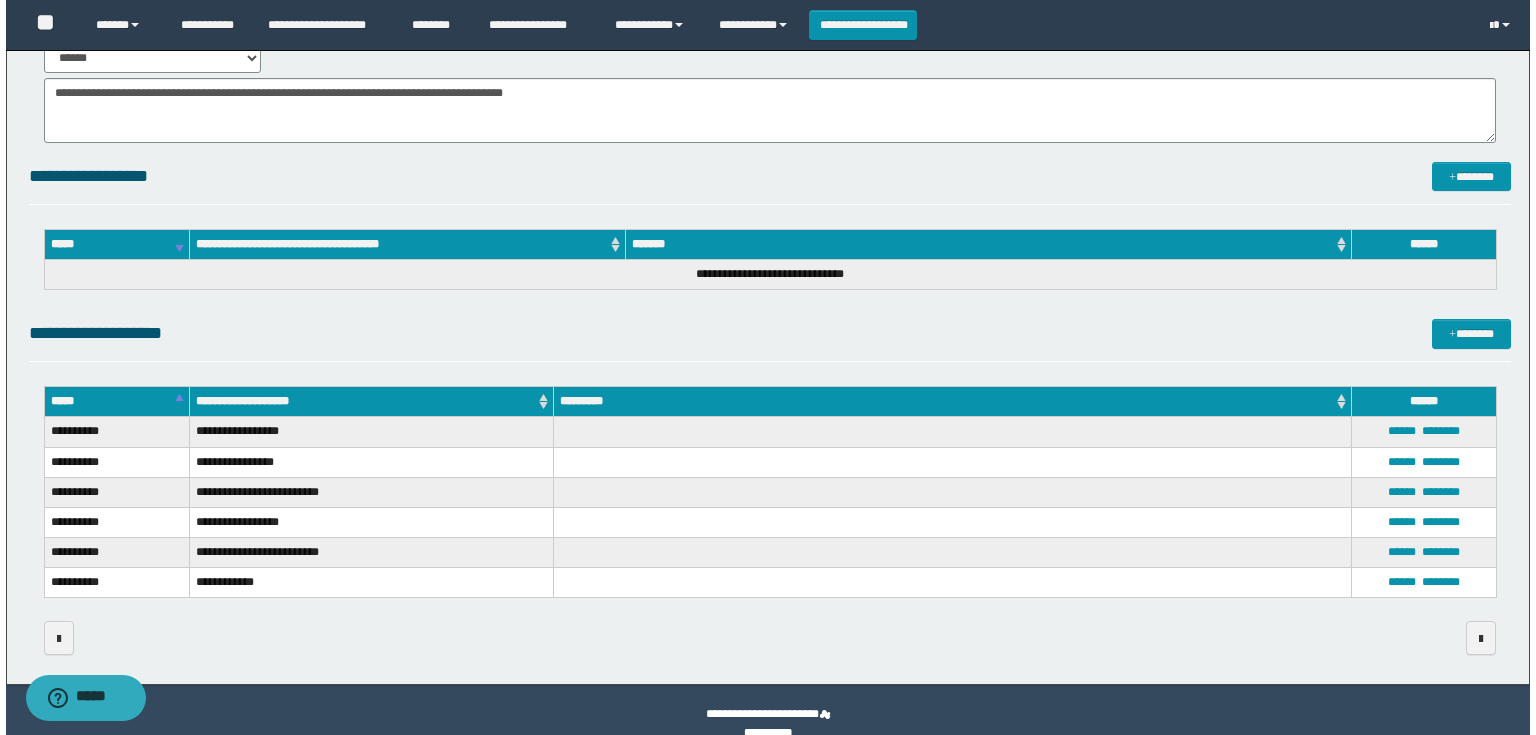 scroll, scrollTop: 315, scrollLeft: 0, axis: vertical 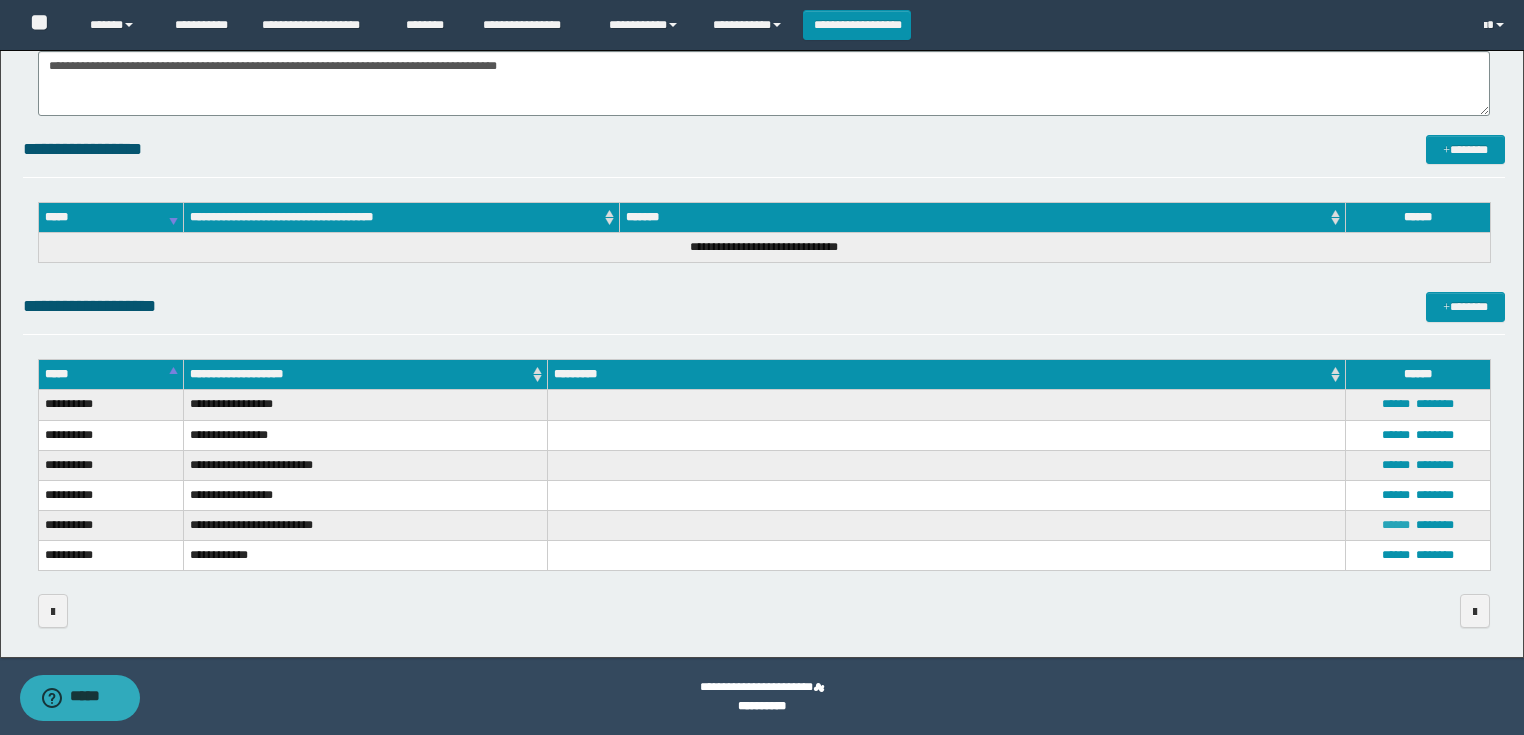 click on "******" at bounding box center [1396, 525] 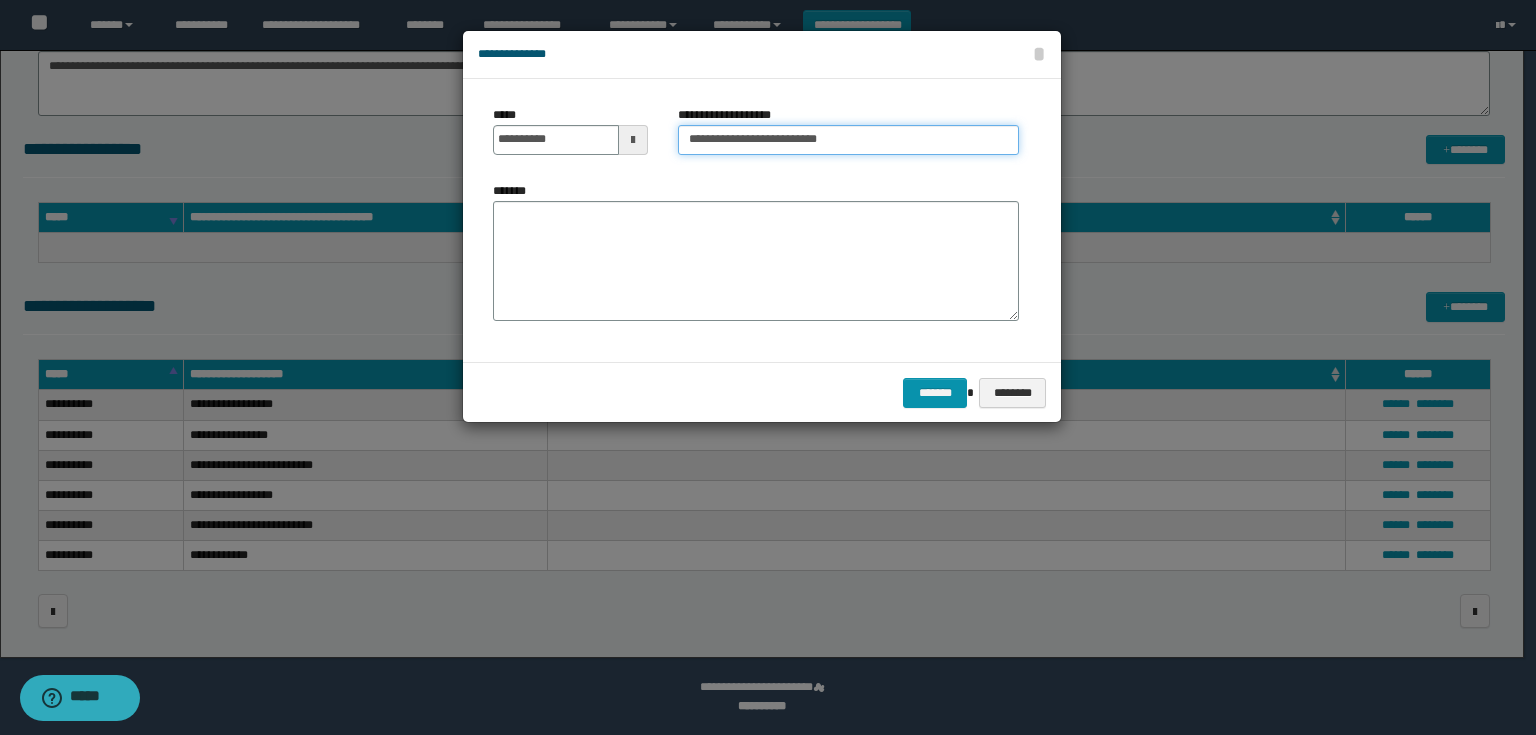 click on "**********" at bounding box center [848, 140] 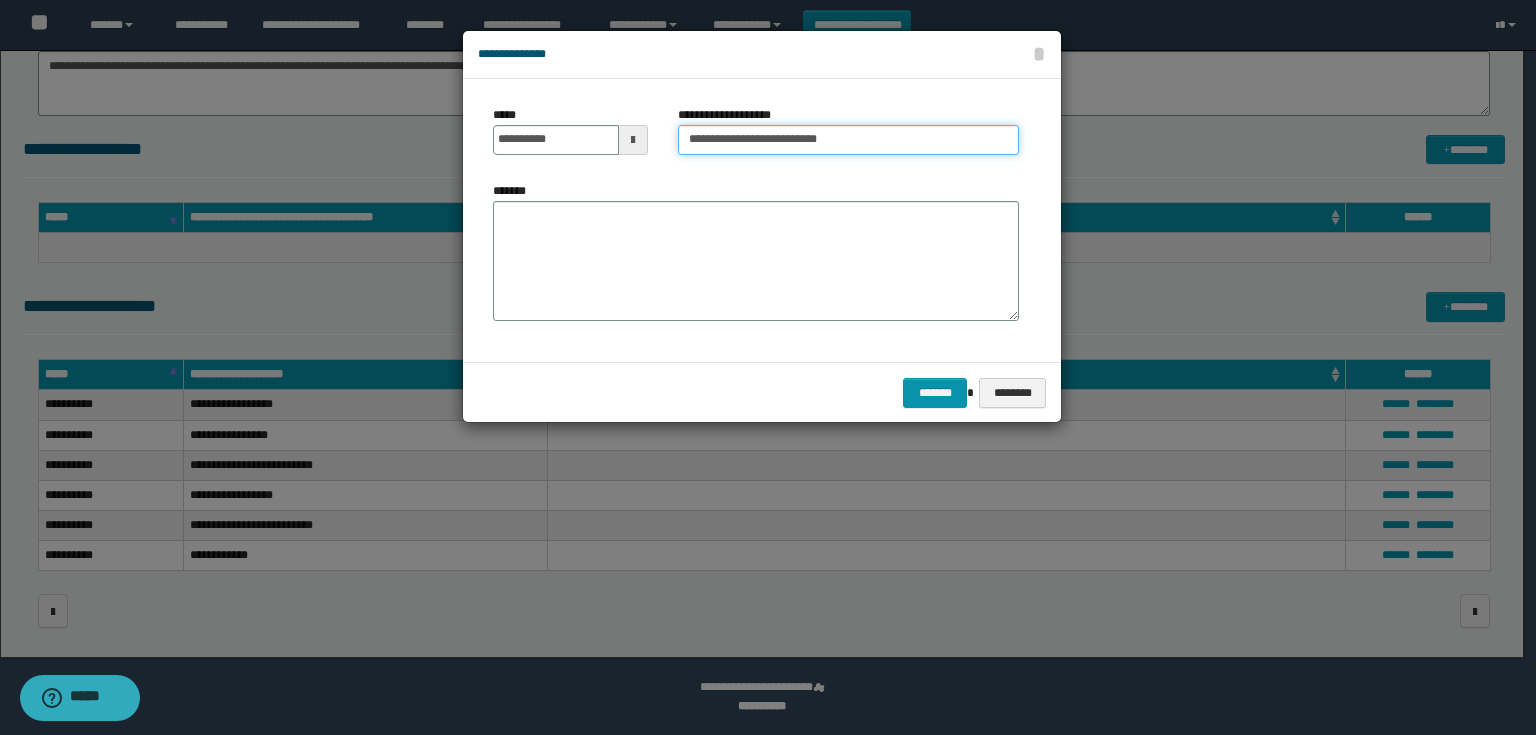 drag, startPoint x: 878, startPoint y: 145, endPoint x: 776, endPoint y: 145, distance: 102 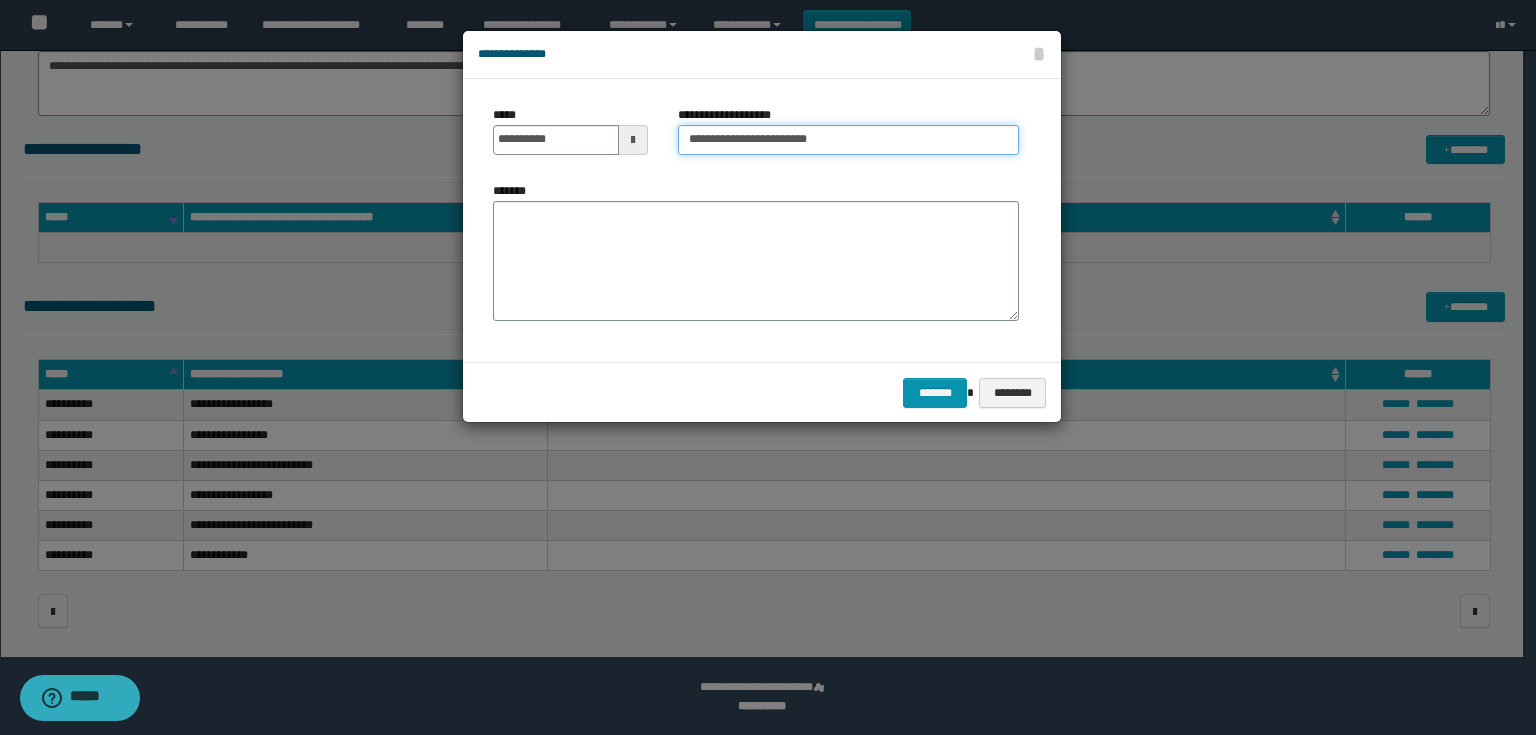 type on "**********" 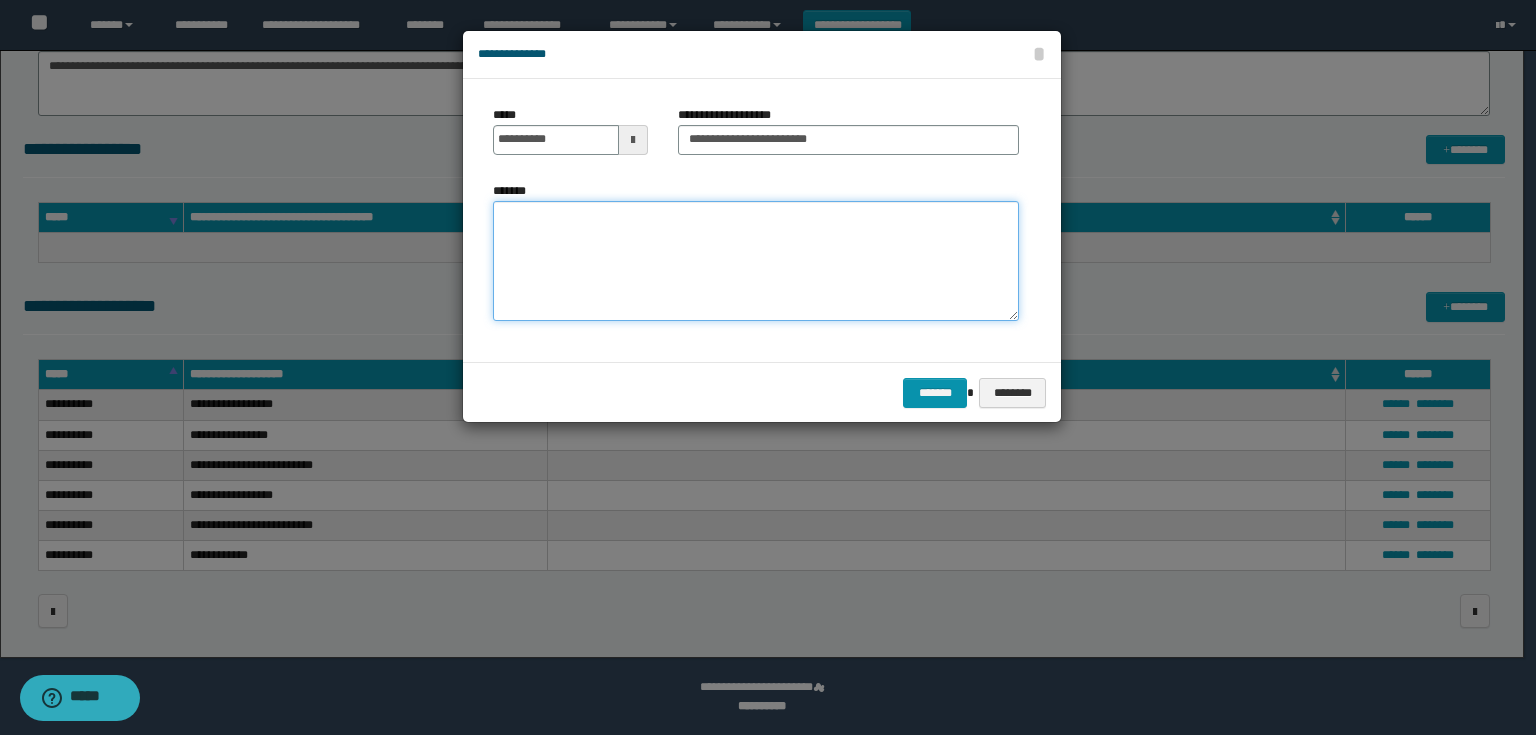 click on "*******" at bounding box center [756, 261] 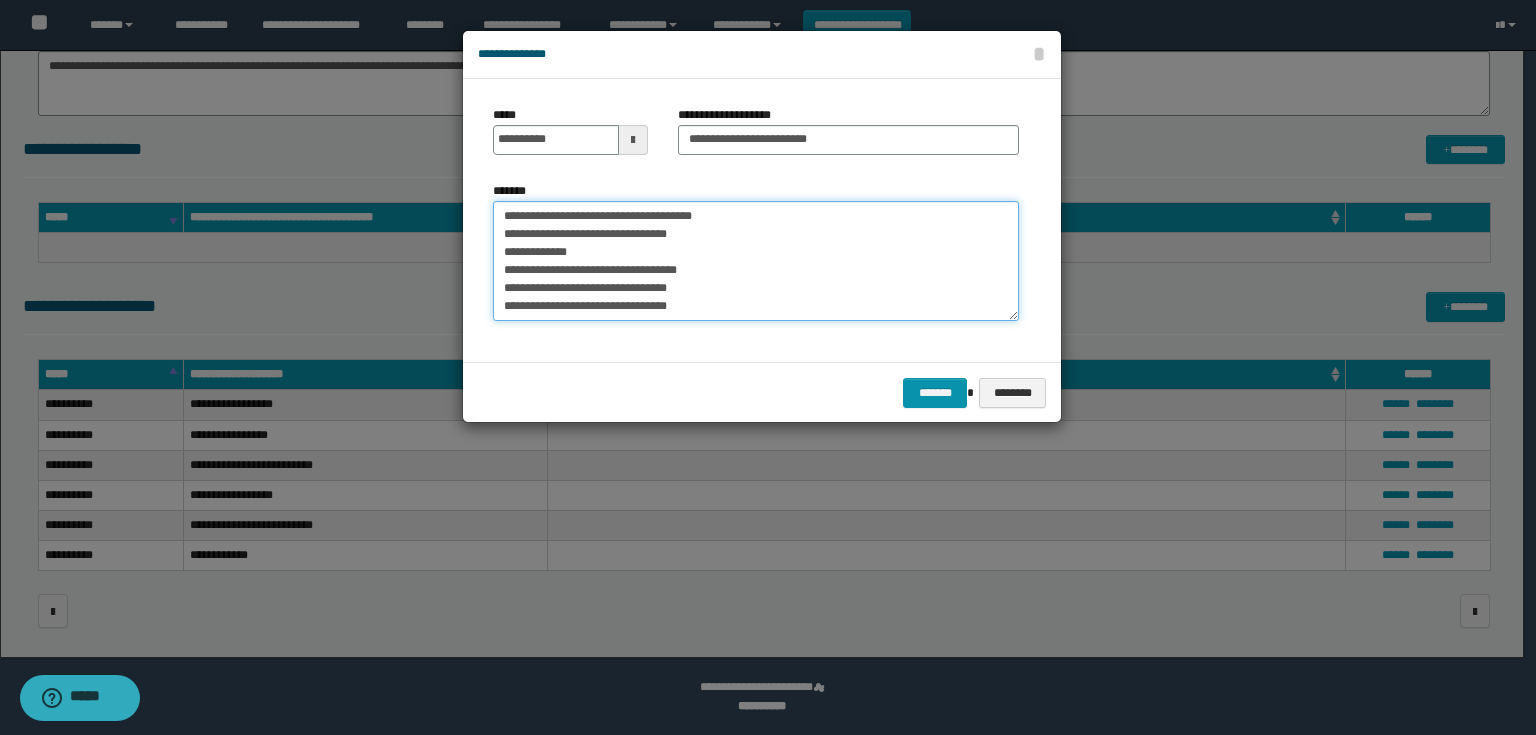 scroll, scrollTop: 66, scrollLeft: 0, axis: vertical 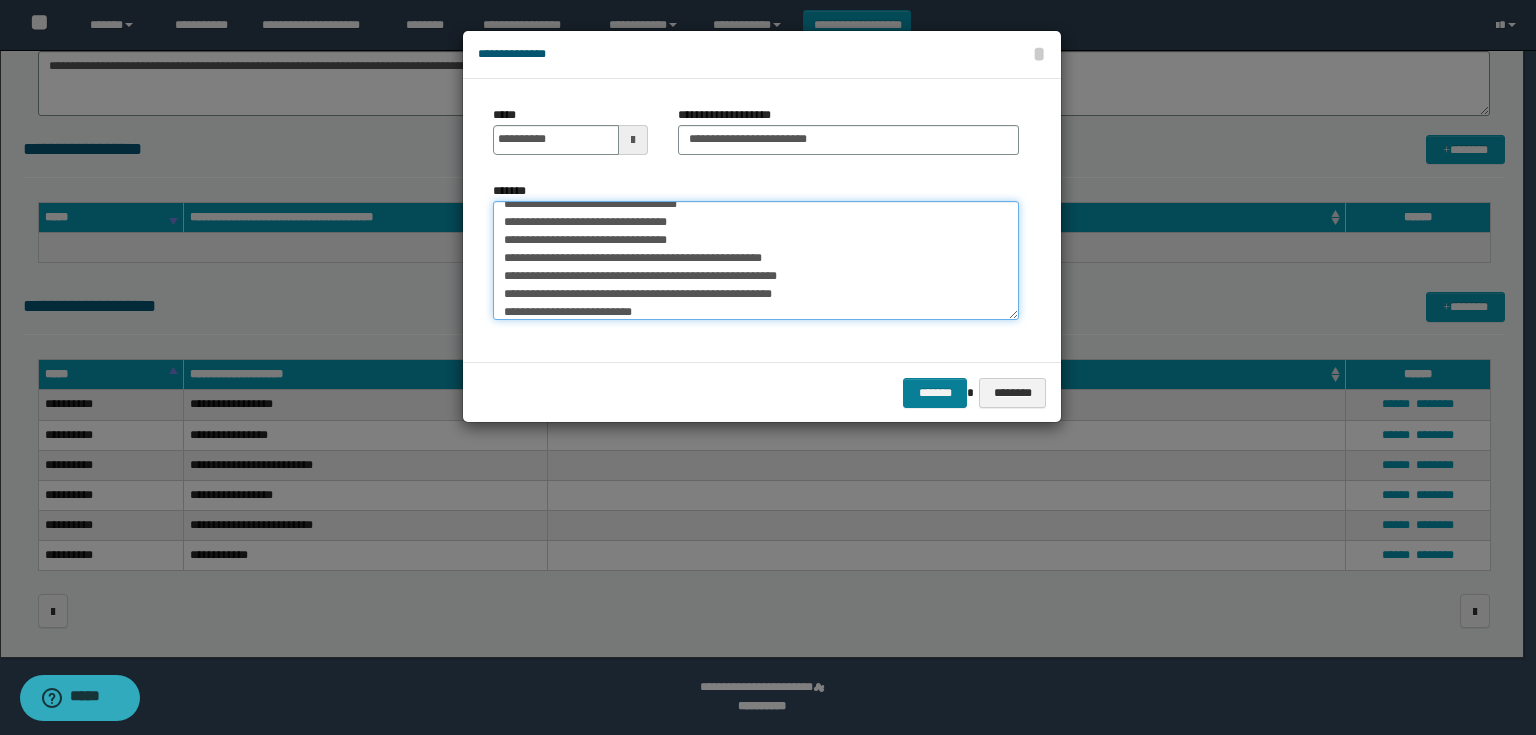 type on "**********" 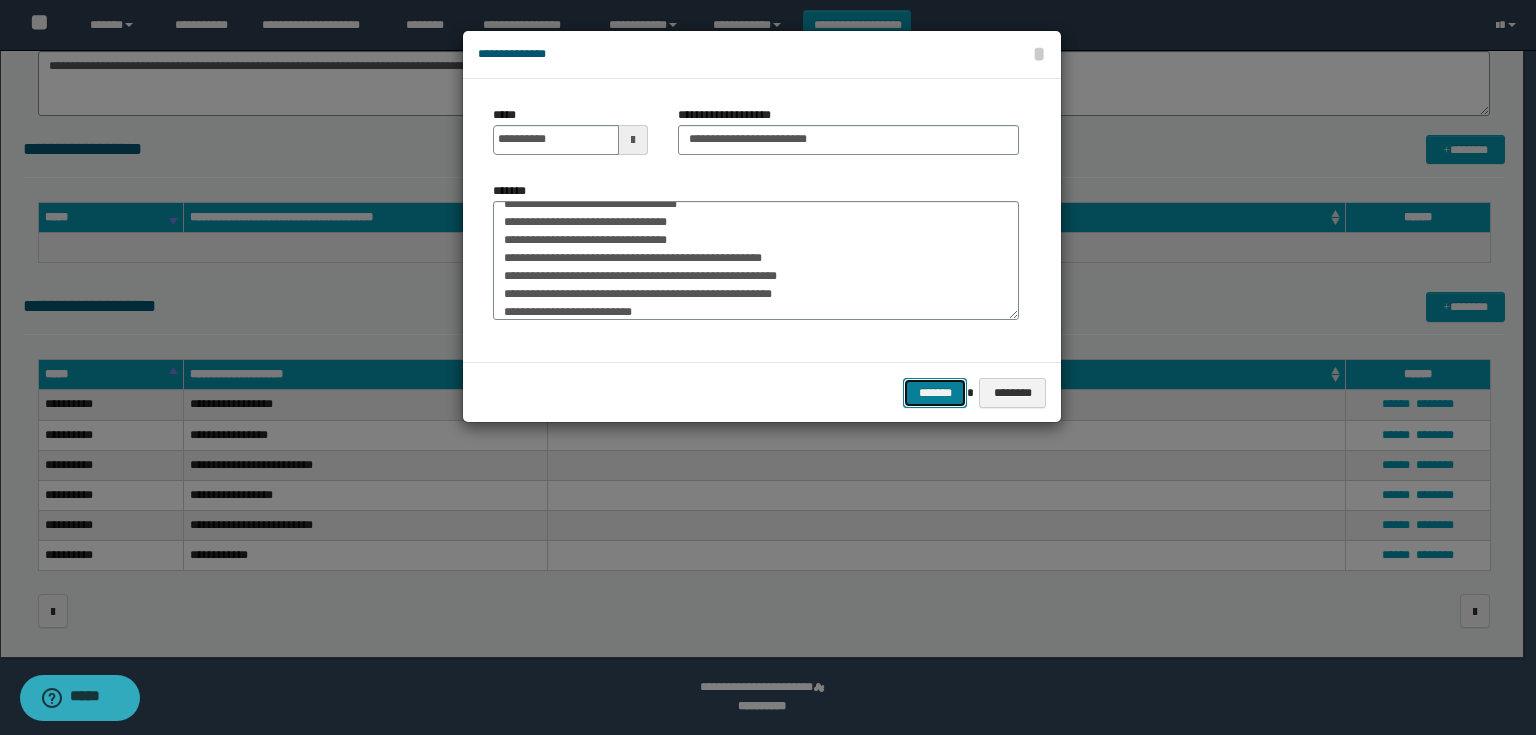 click on "*******" at bounding box center (935, 393) 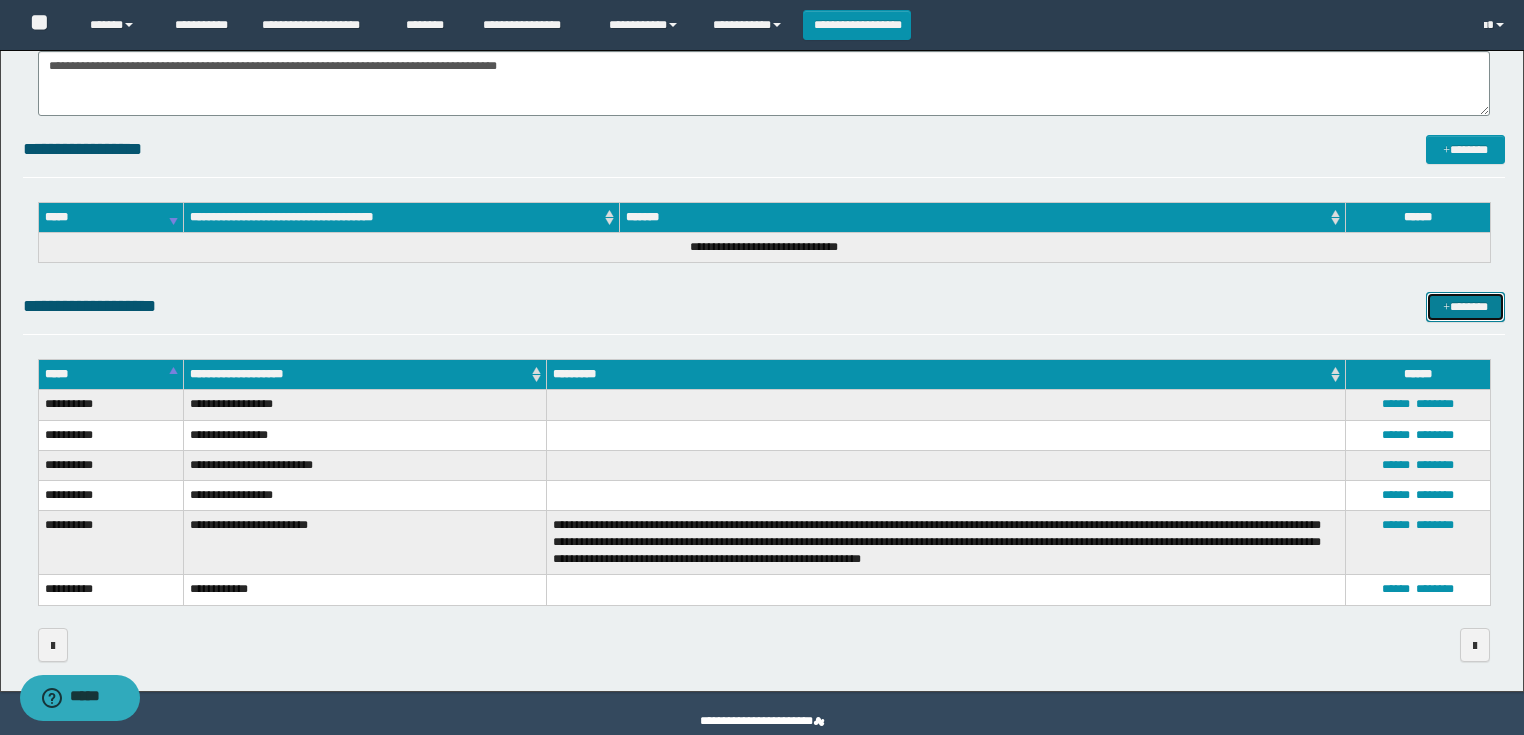 drag, startPoint x: 1474, startPoint y: 305, endPoint x: 1104, endPoint y: 208, distance: 382.5036 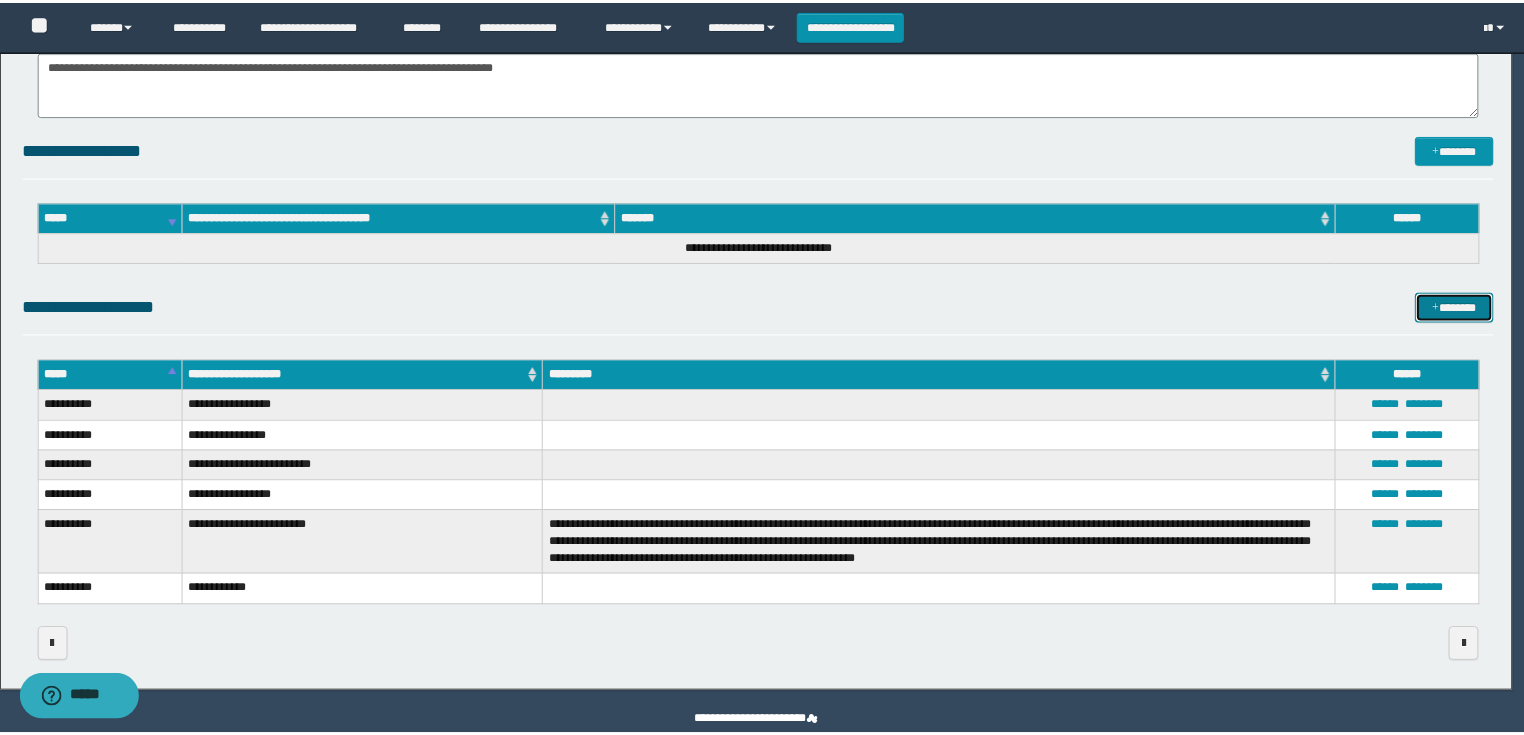 scroll, scrollTop: 0, scrollLeft: 0, axis: both 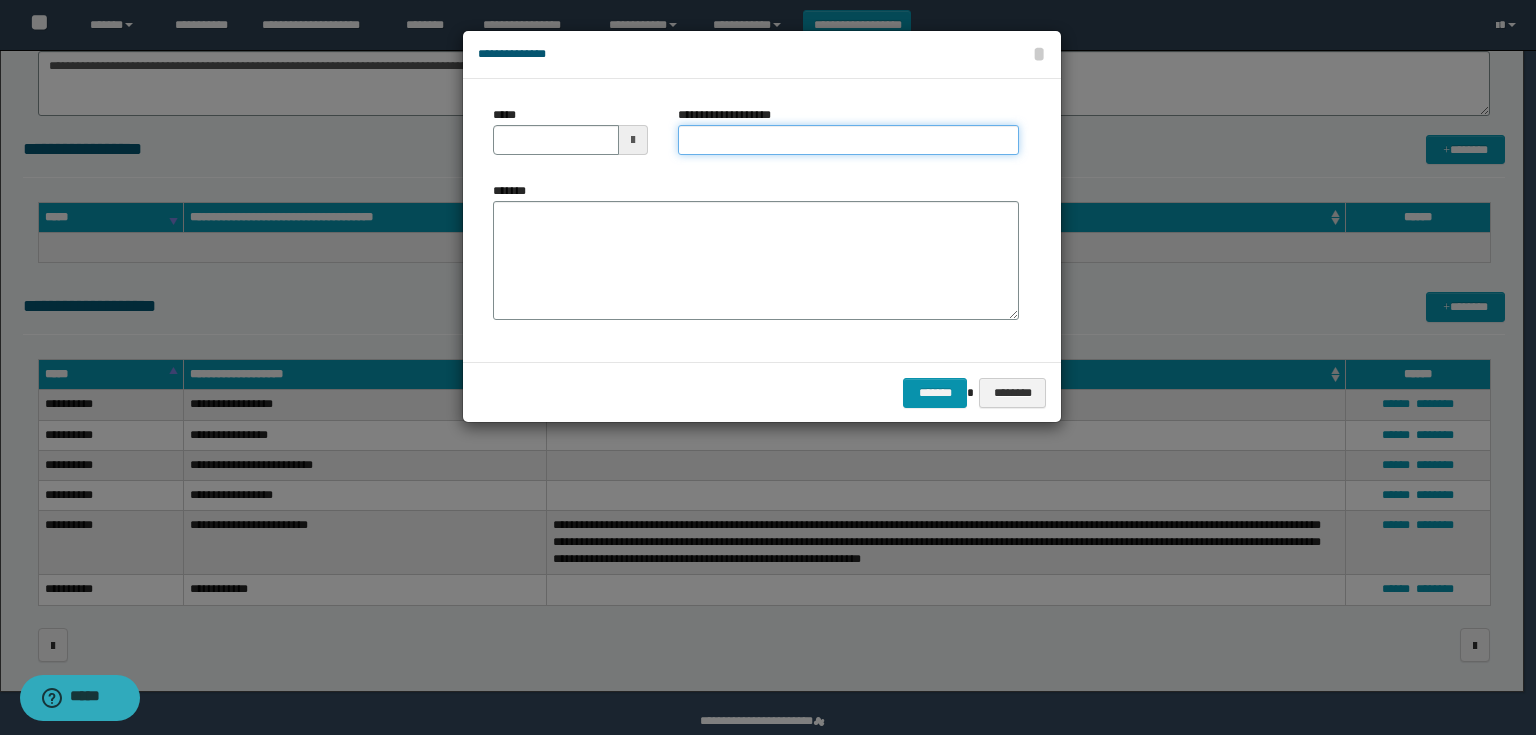 click on "**********" at bounding box center (848, 140) 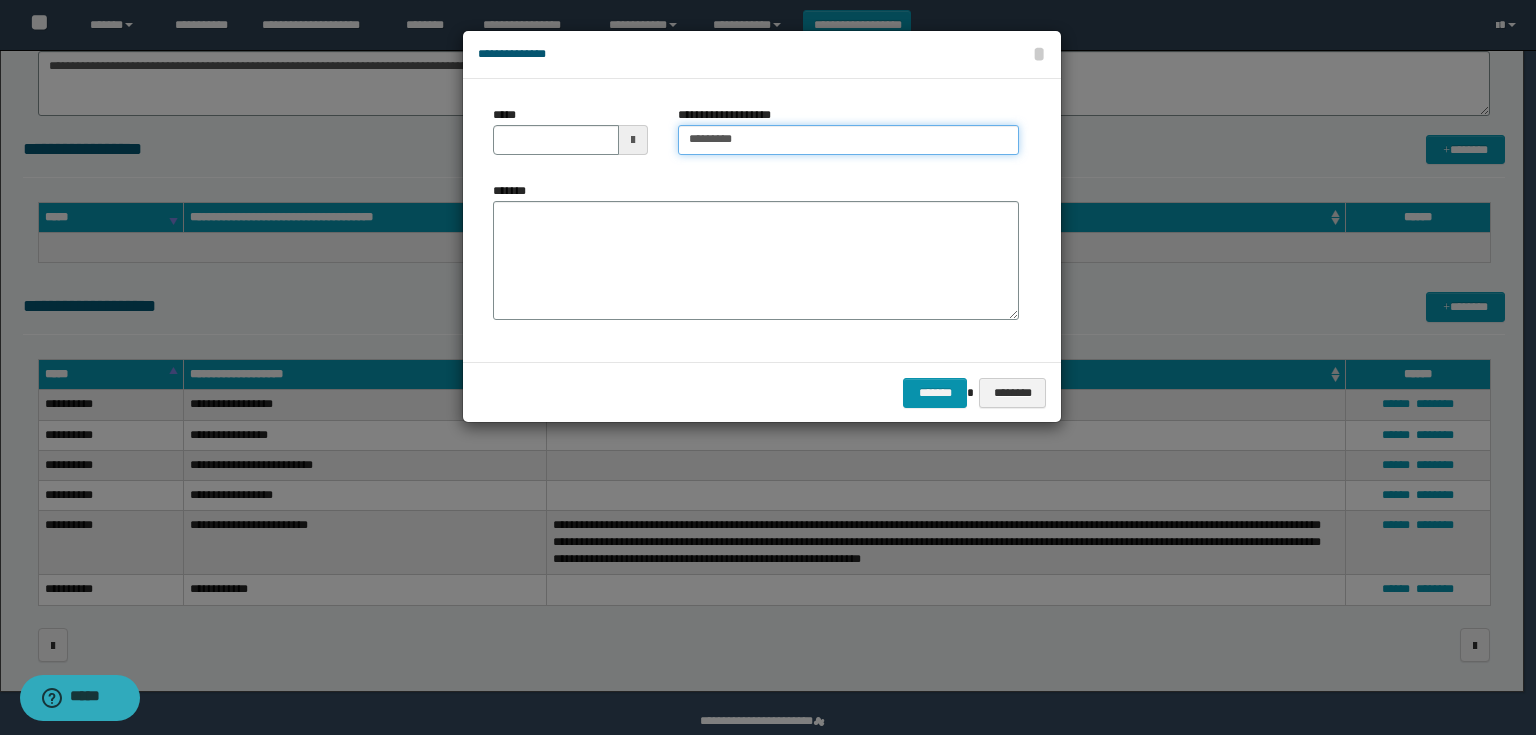 type on "**********" 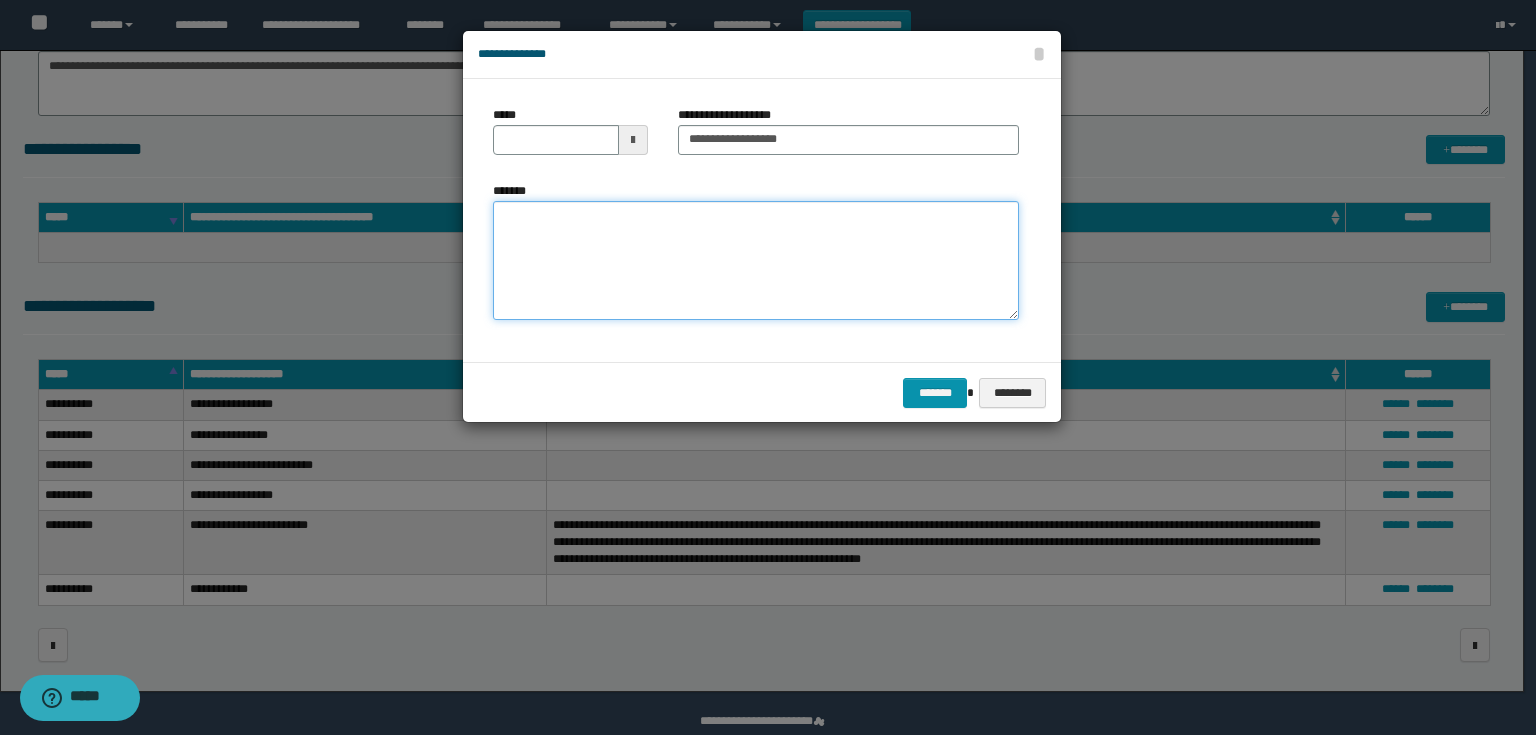 click on "*******" at bounding box center (756, 261) 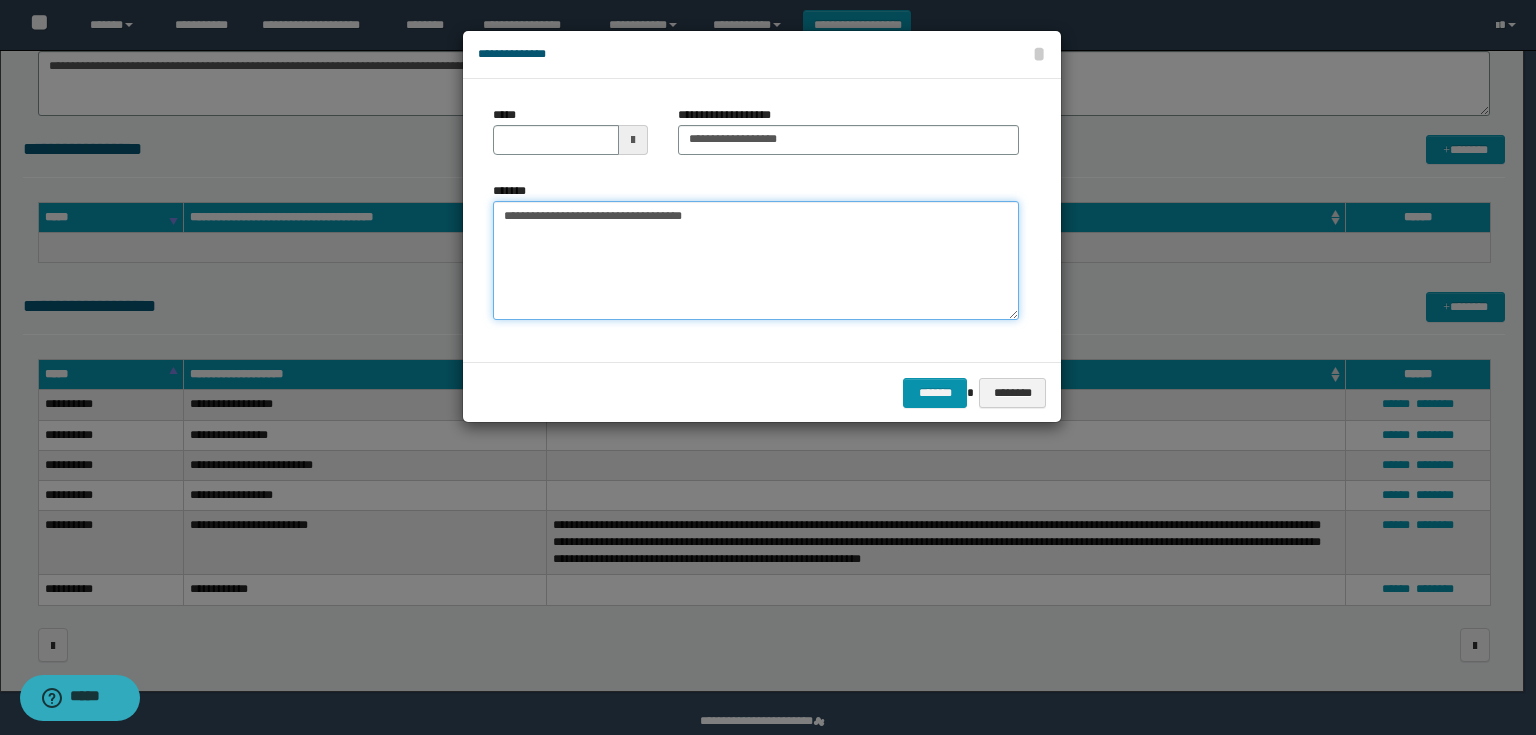 type 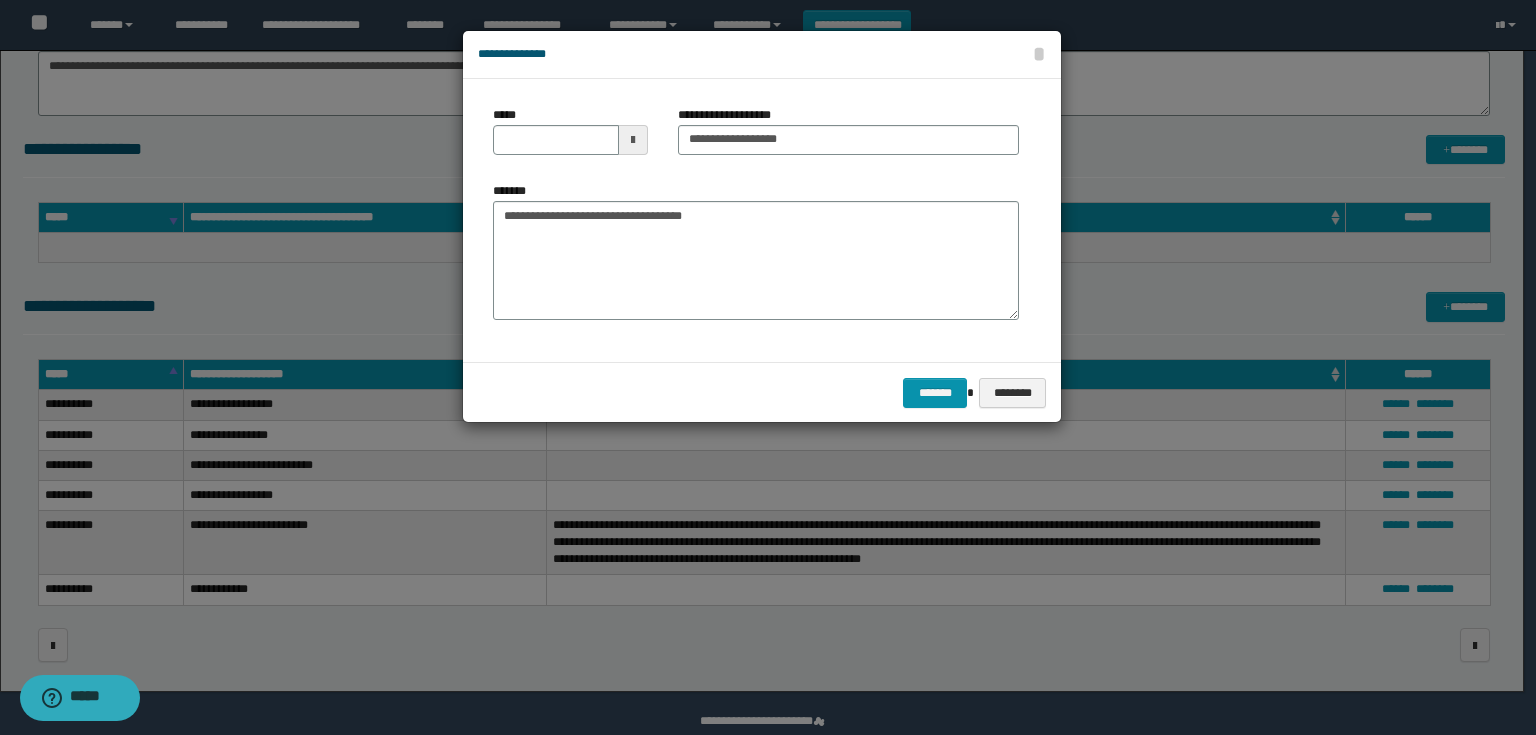 click at bounding box center [633, 140] 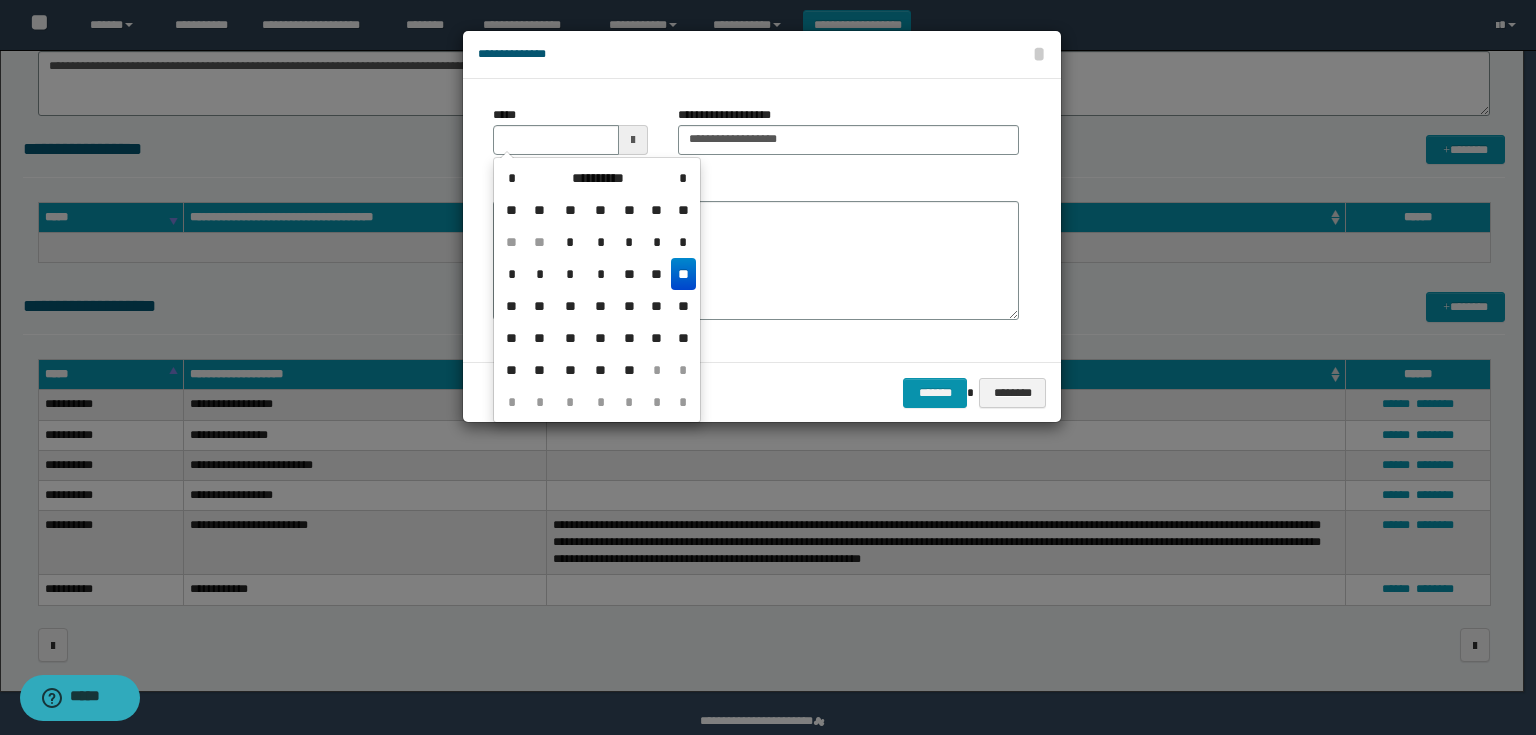 click on "**" at bounding box center [683, 274] 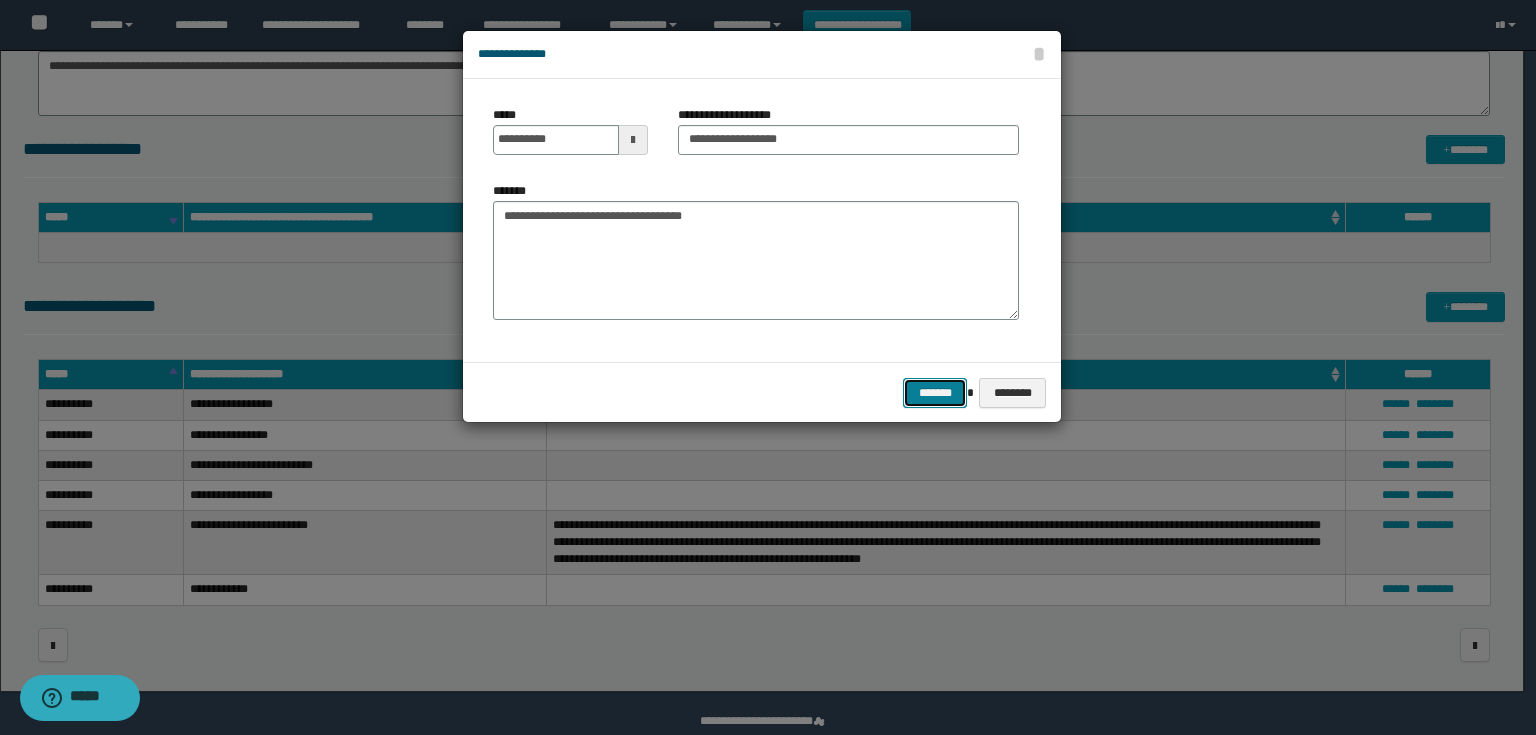 click on "*******" at bounding box center [935, 393] 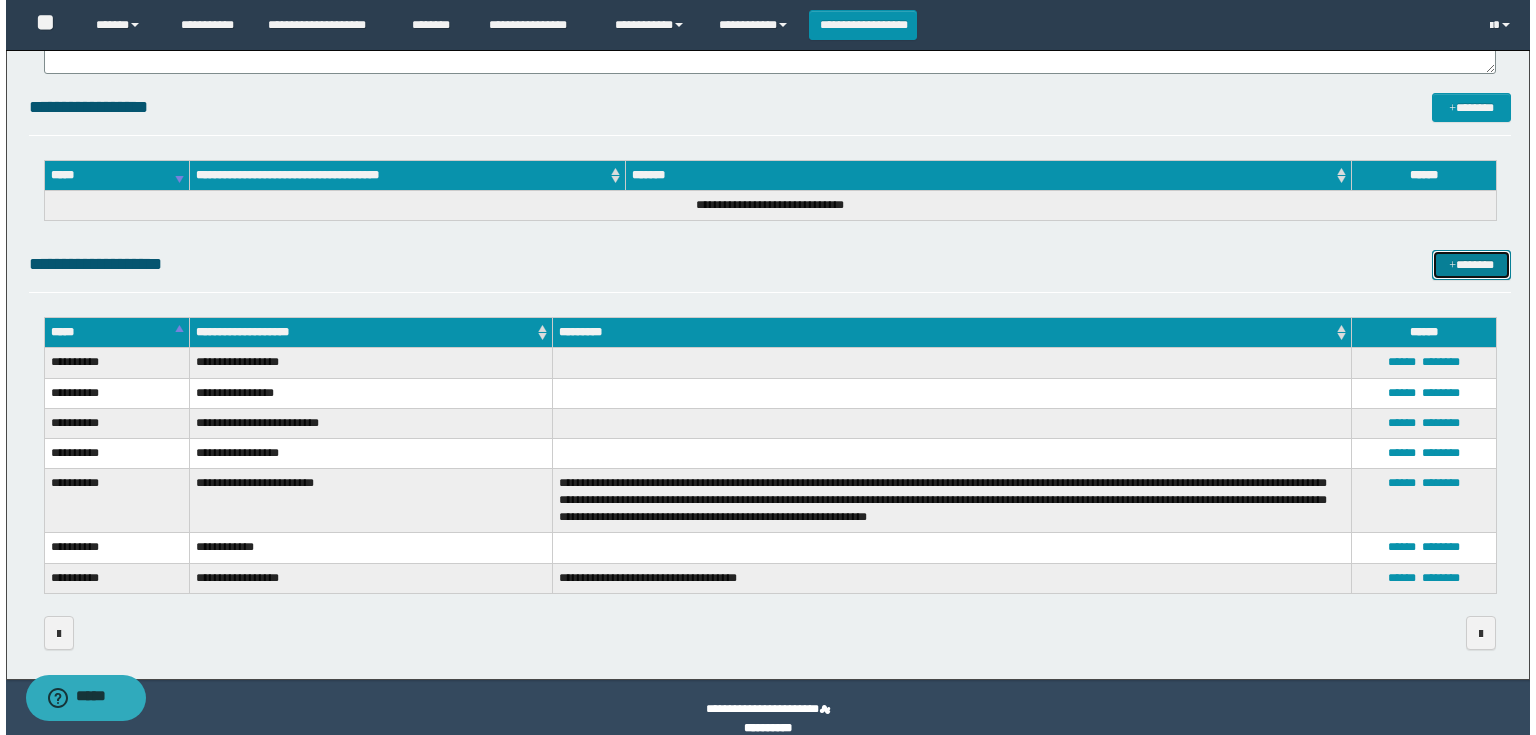 scroll, scrollTop: 380, scrollLeft: 0, axis: vertical 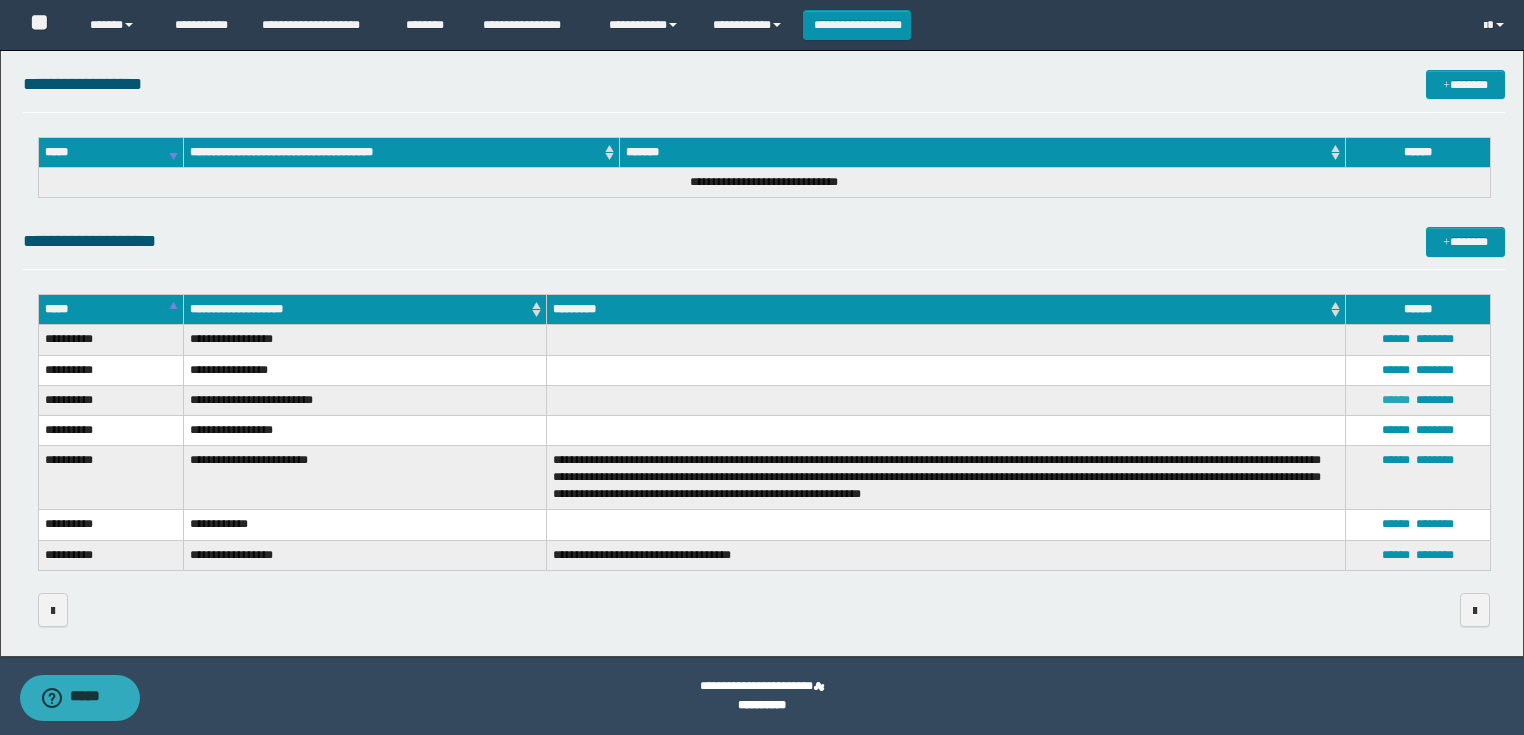 click on "******" at bounding box center [1396, 400] 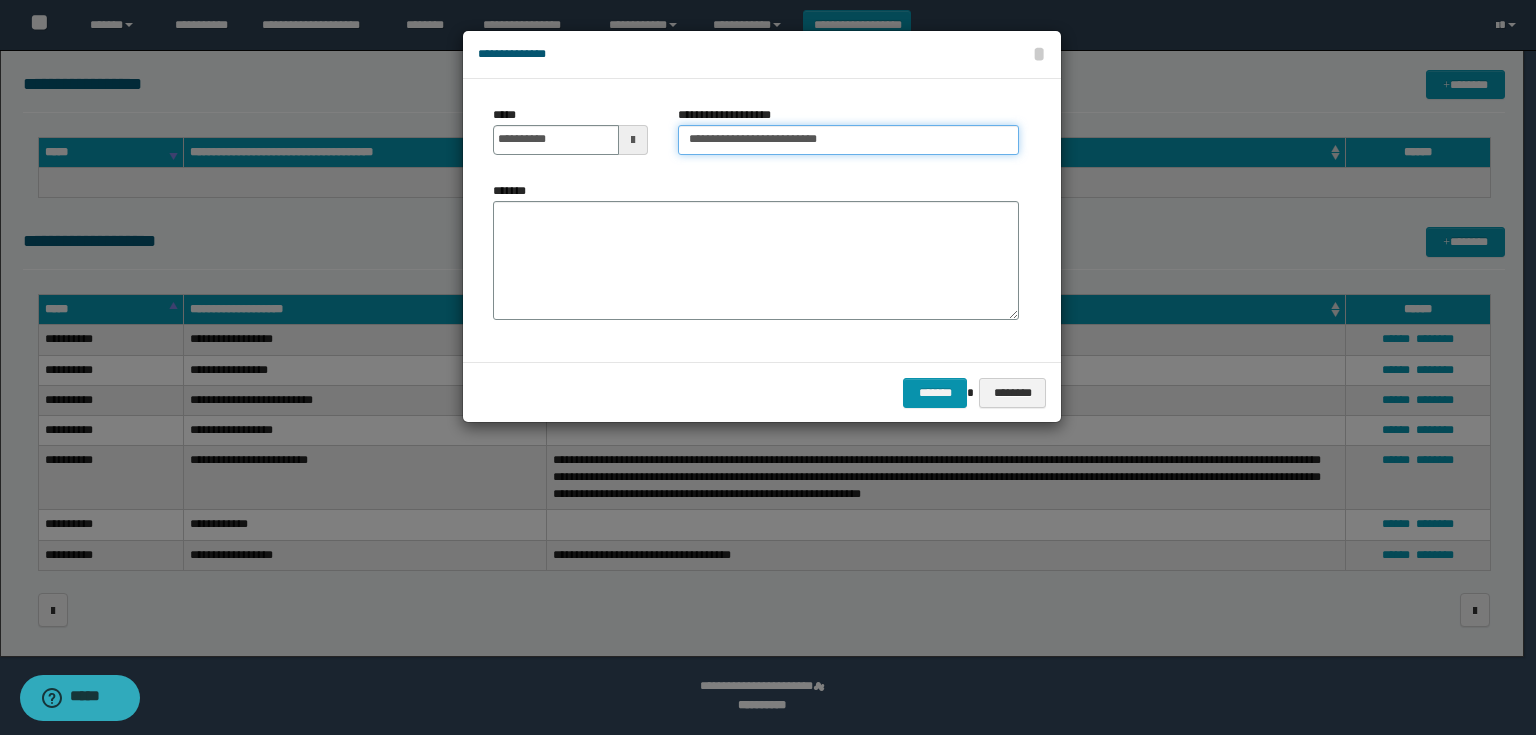 click on "**********" at bounding box center [848, 140] 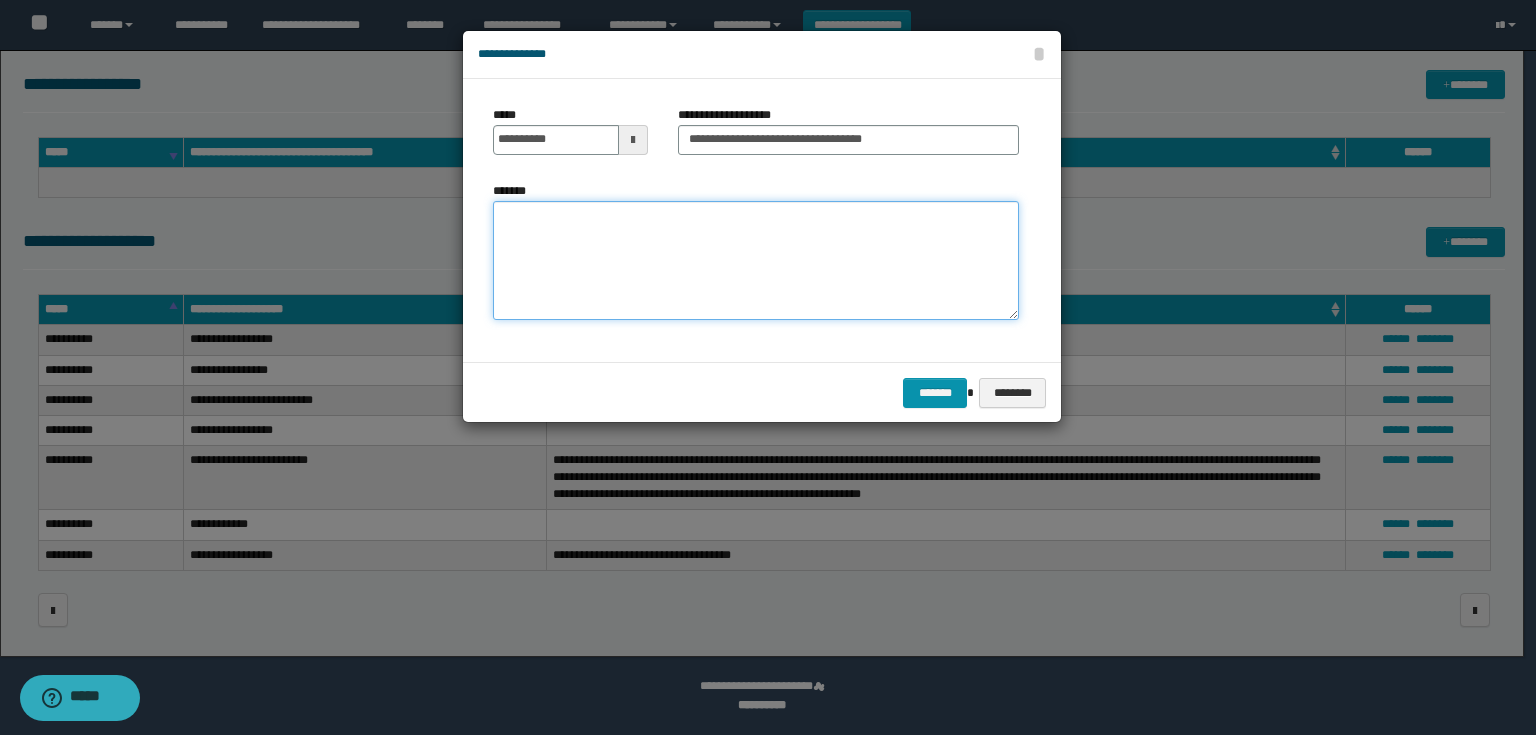 click on "*******" at bounding box center (756, 261) 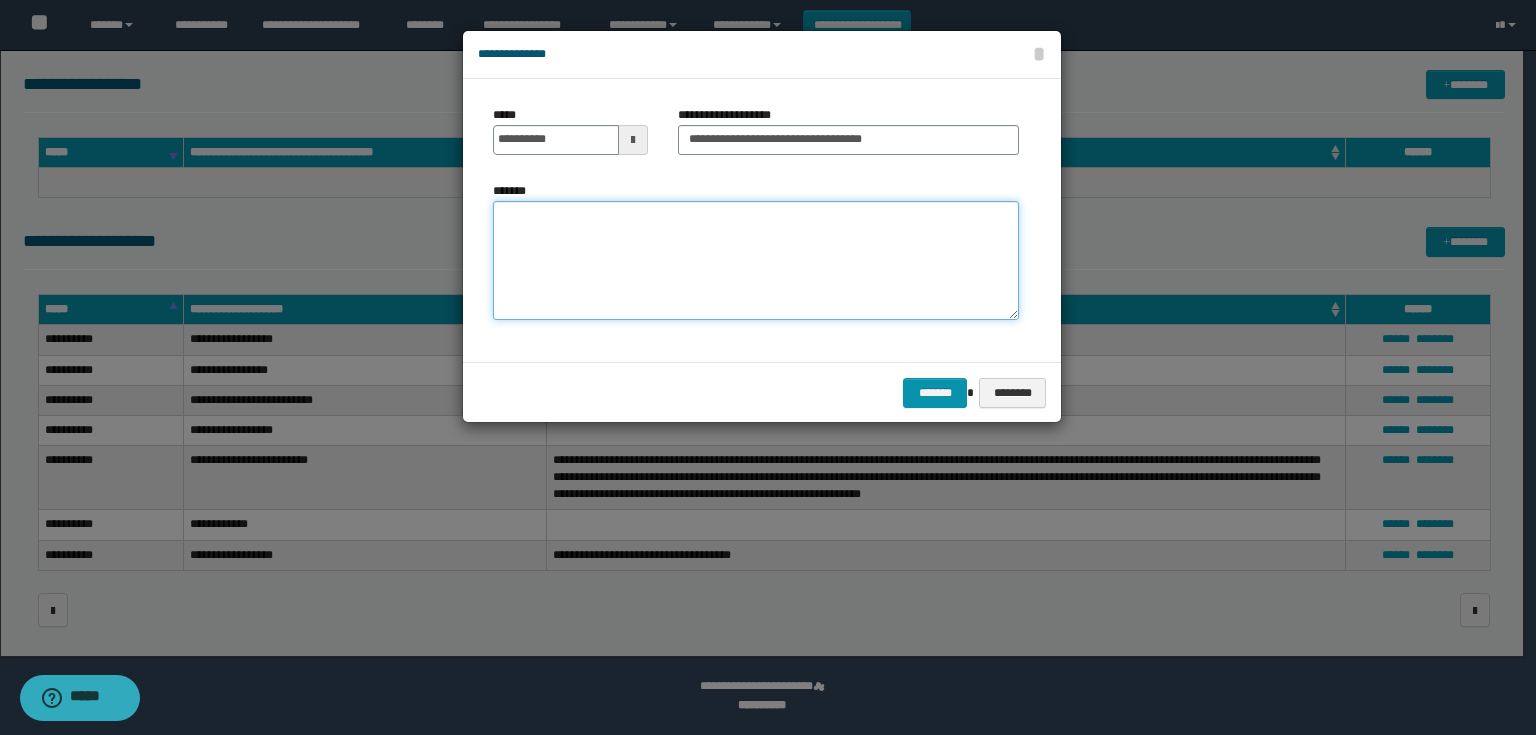 paste on "**********" 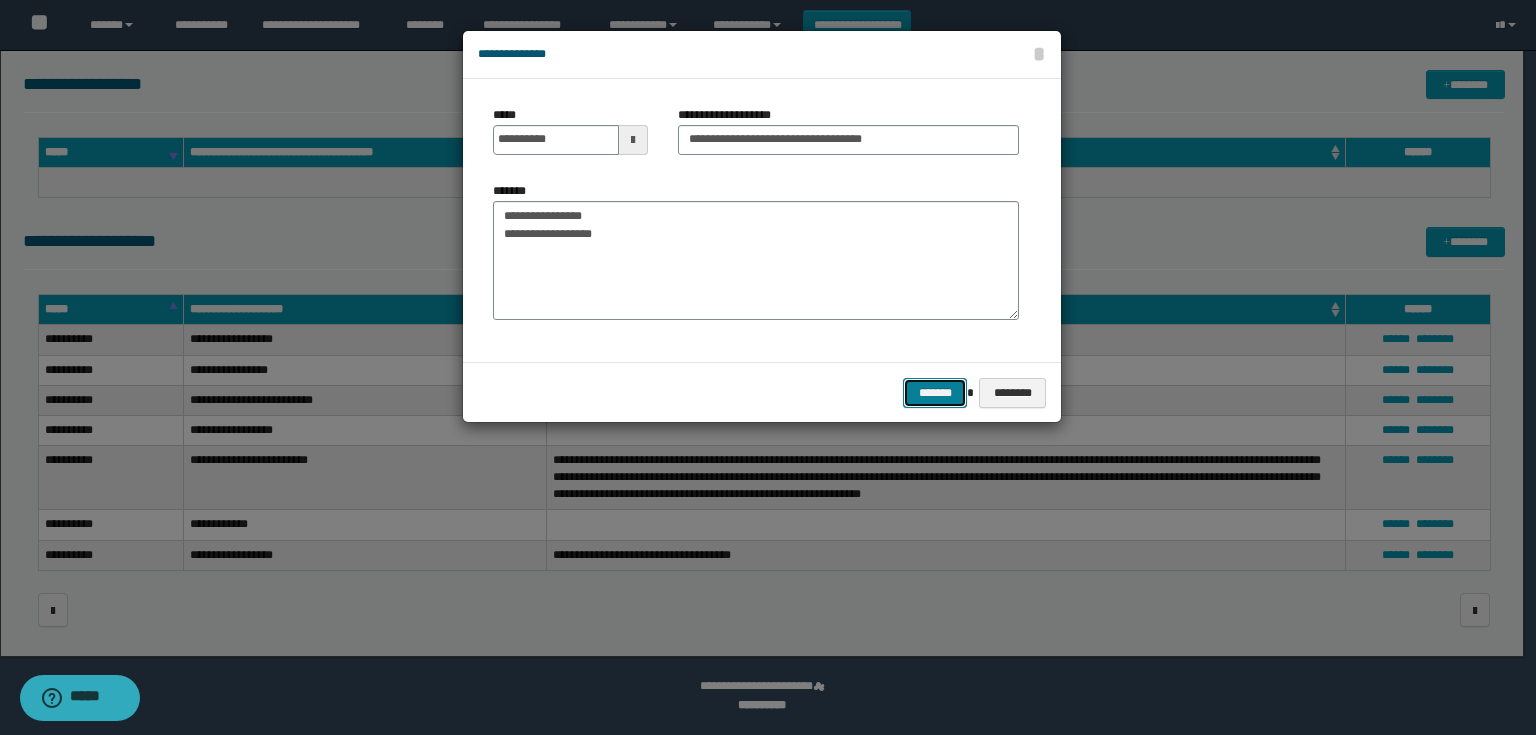 click on "*******" at bounding box center (935, 393) 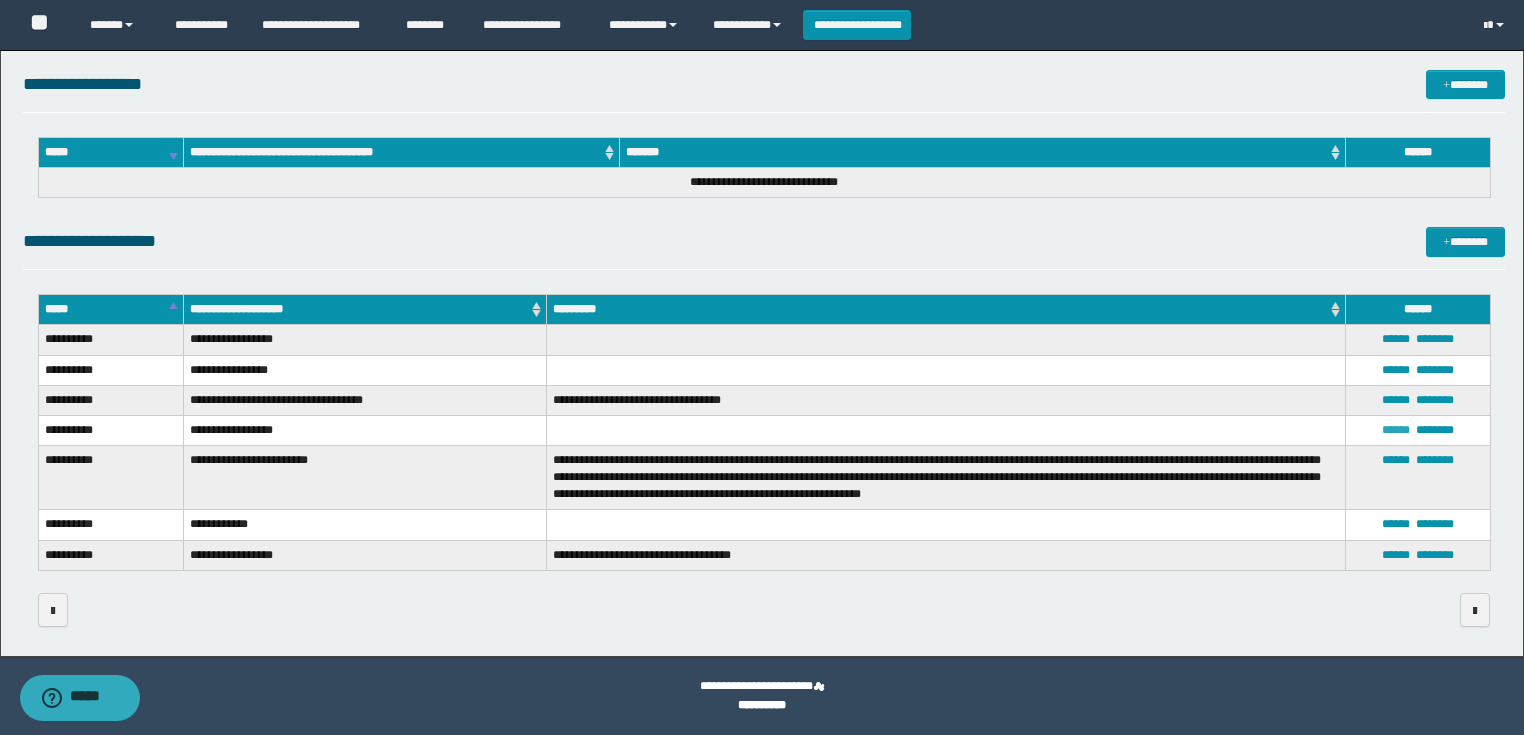click on "******" at bounding box center [1396, 430] 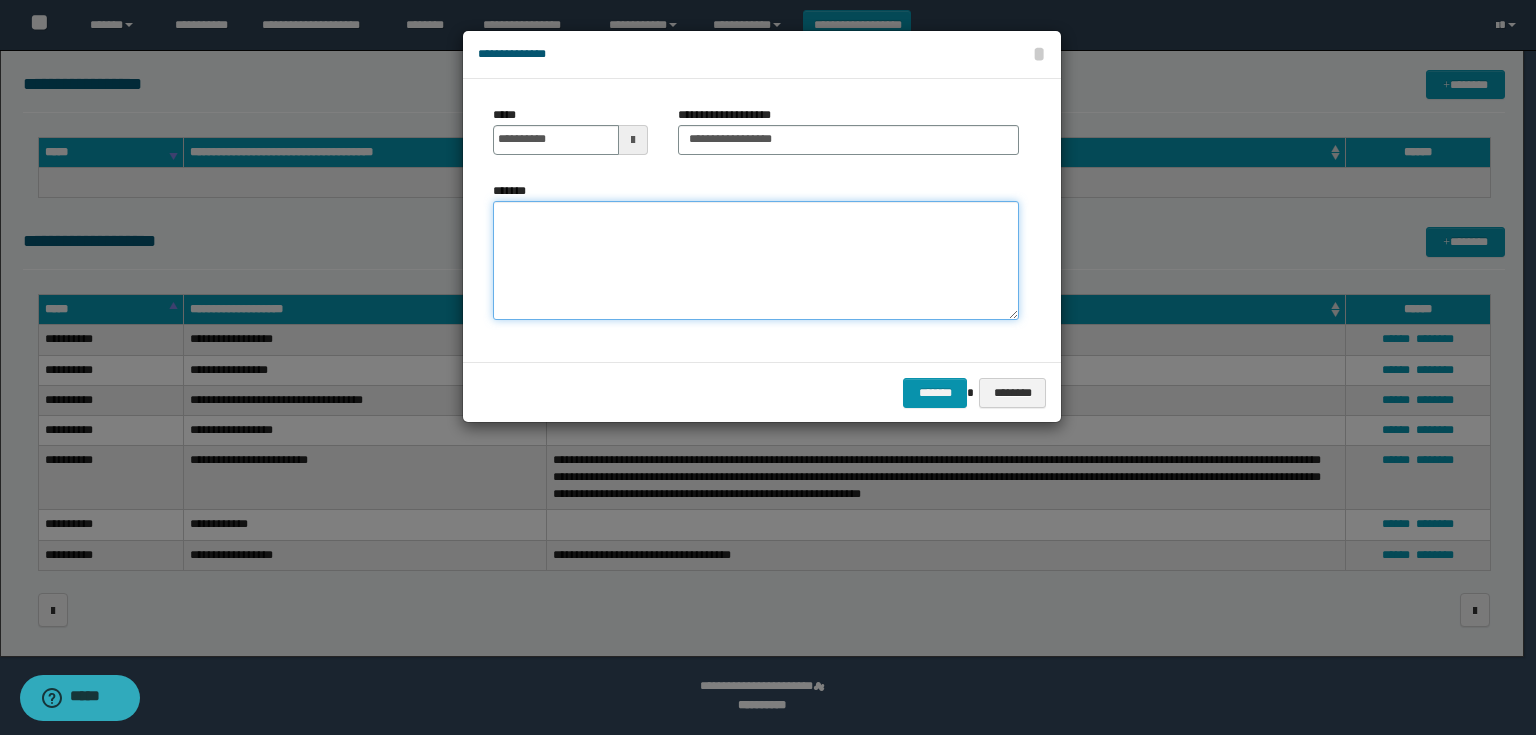 click on "*******" at bounding box center (756, 261) 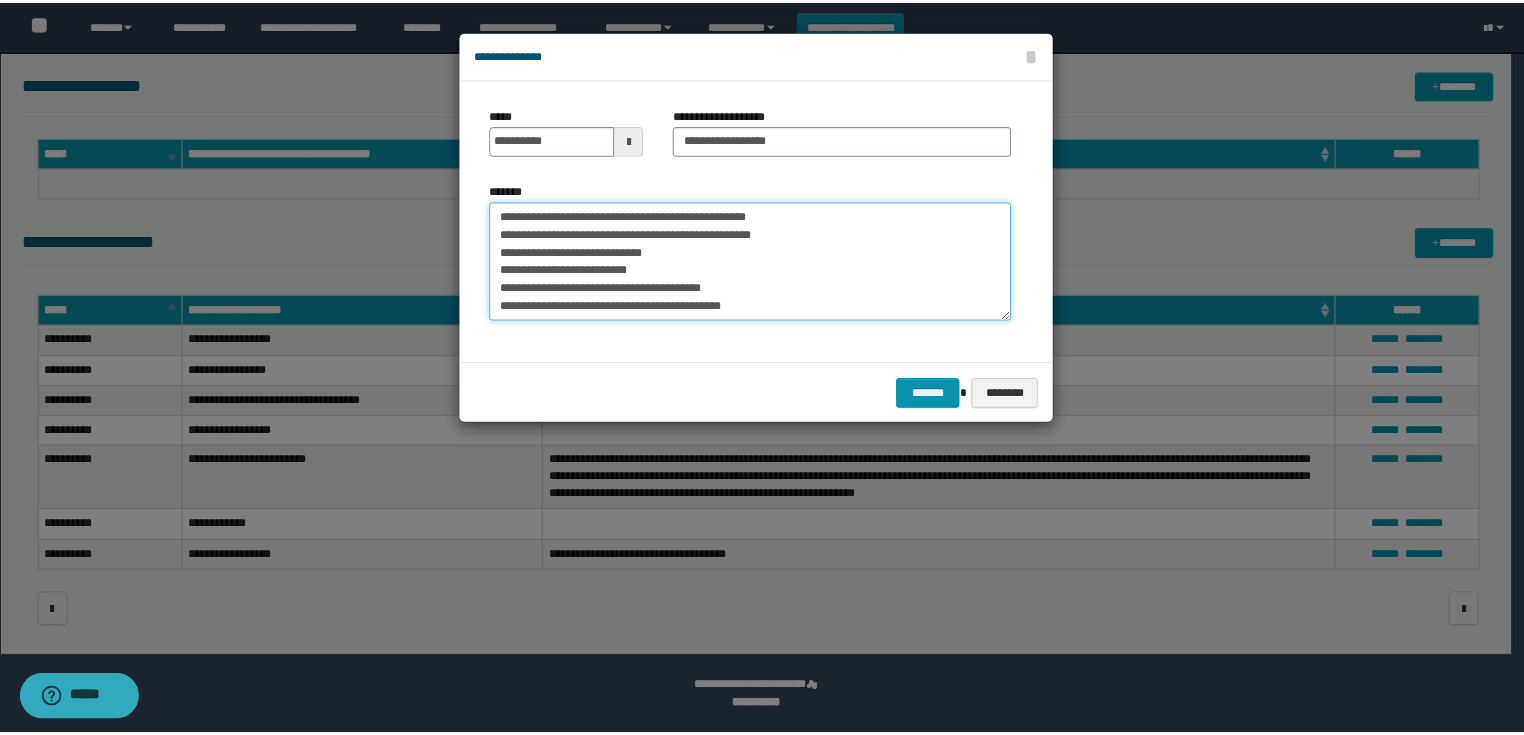 scroll, scrollTop: 246, scrollLeft: 0, axis: vertical 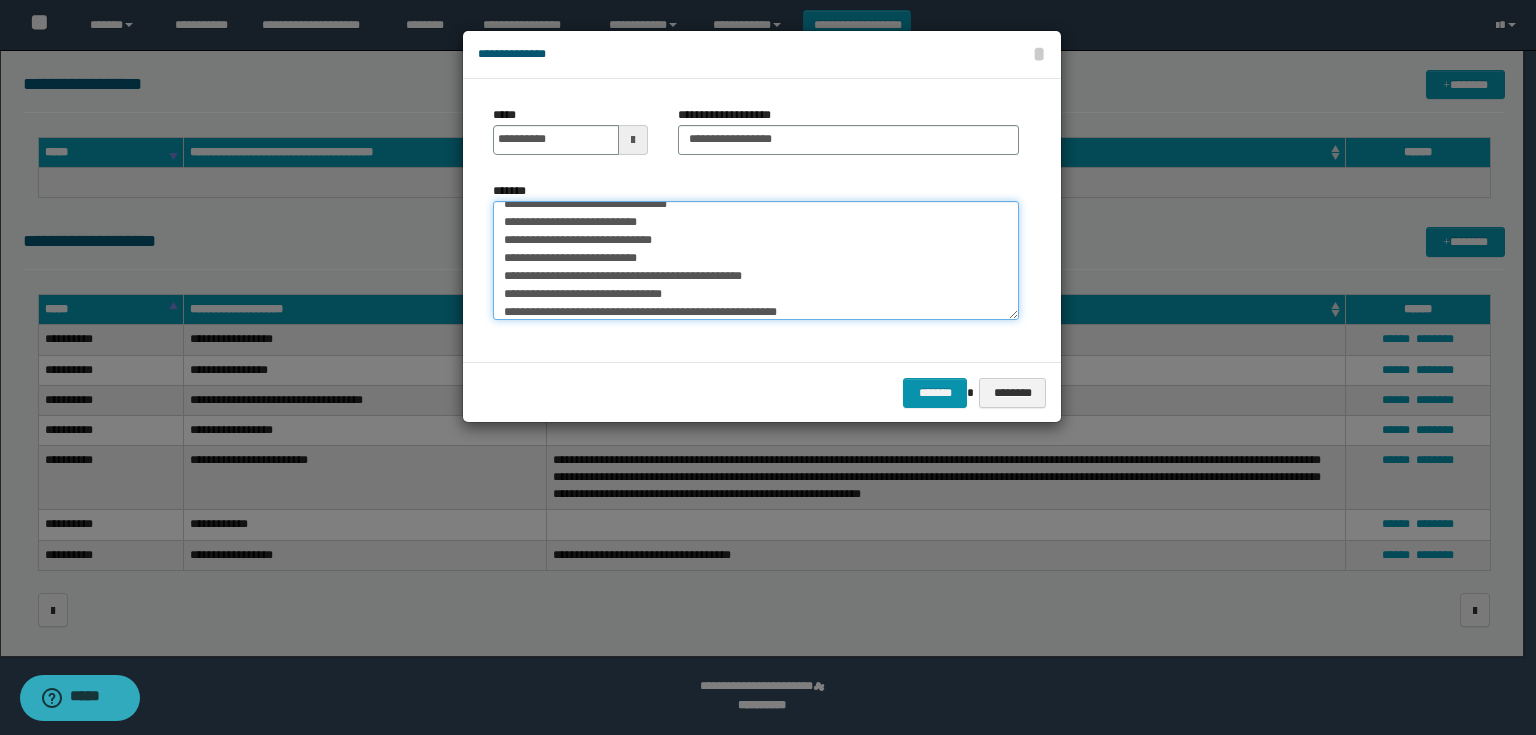 type on "**********" 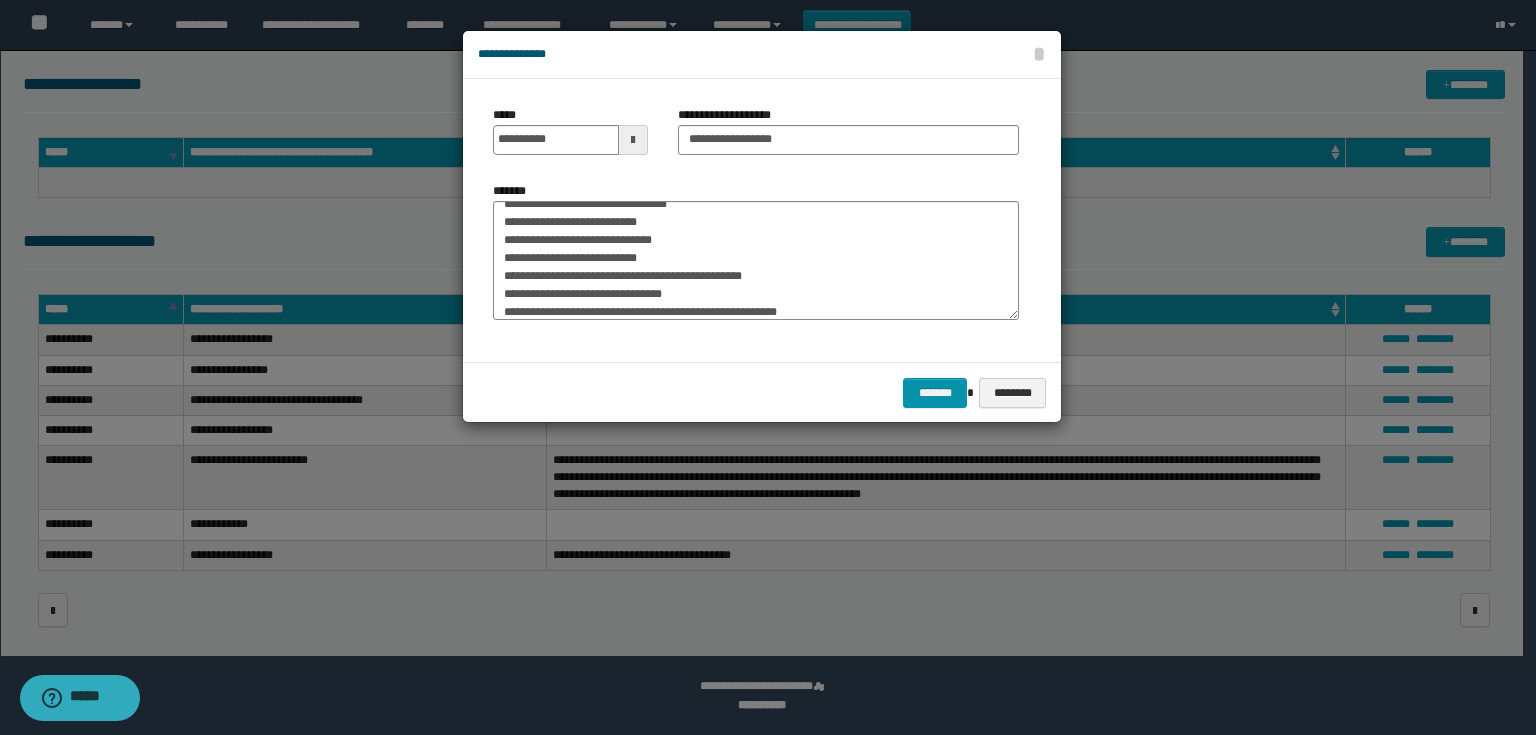 click on "*******
********" at bounding box center (762, 392) 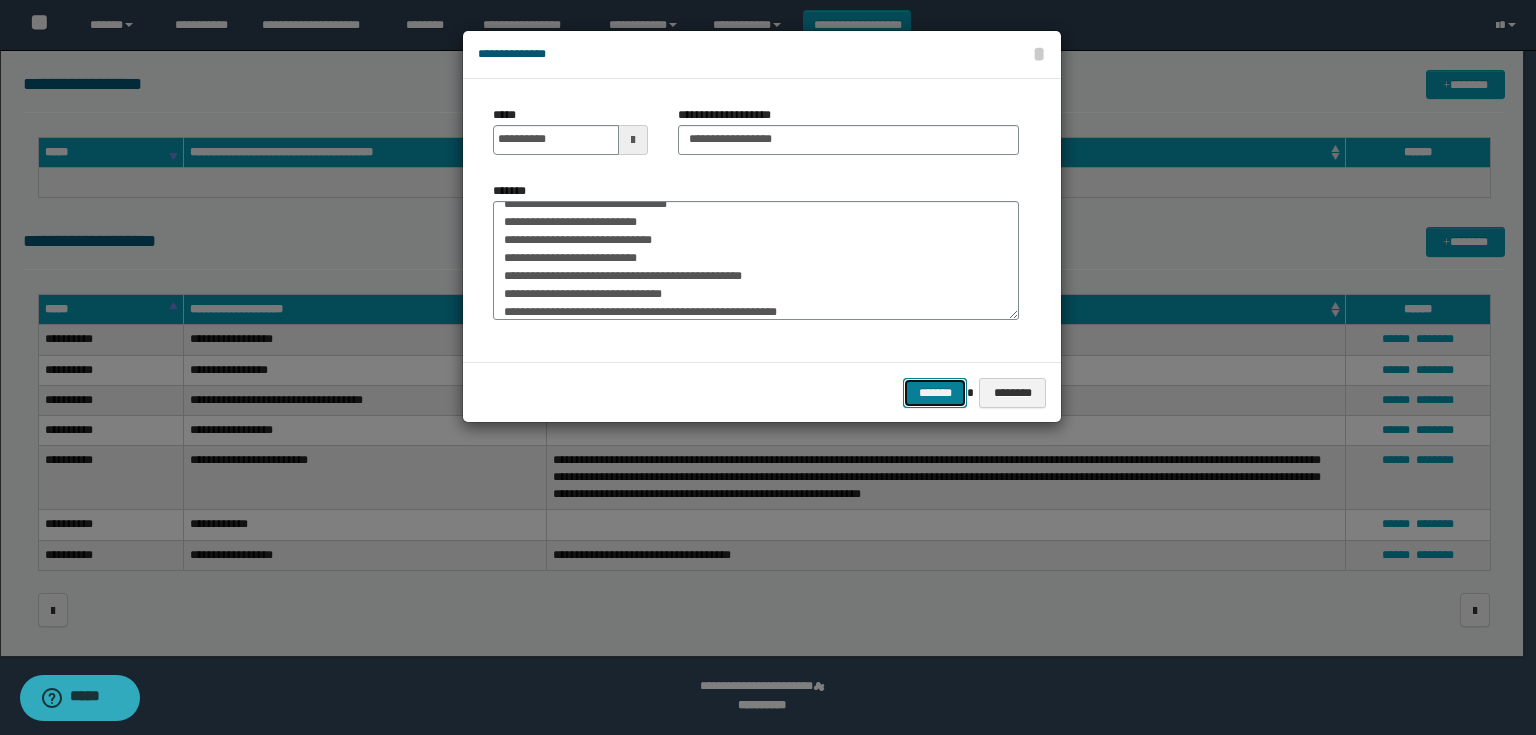 click on "*******" at bounding box center [935, 393] 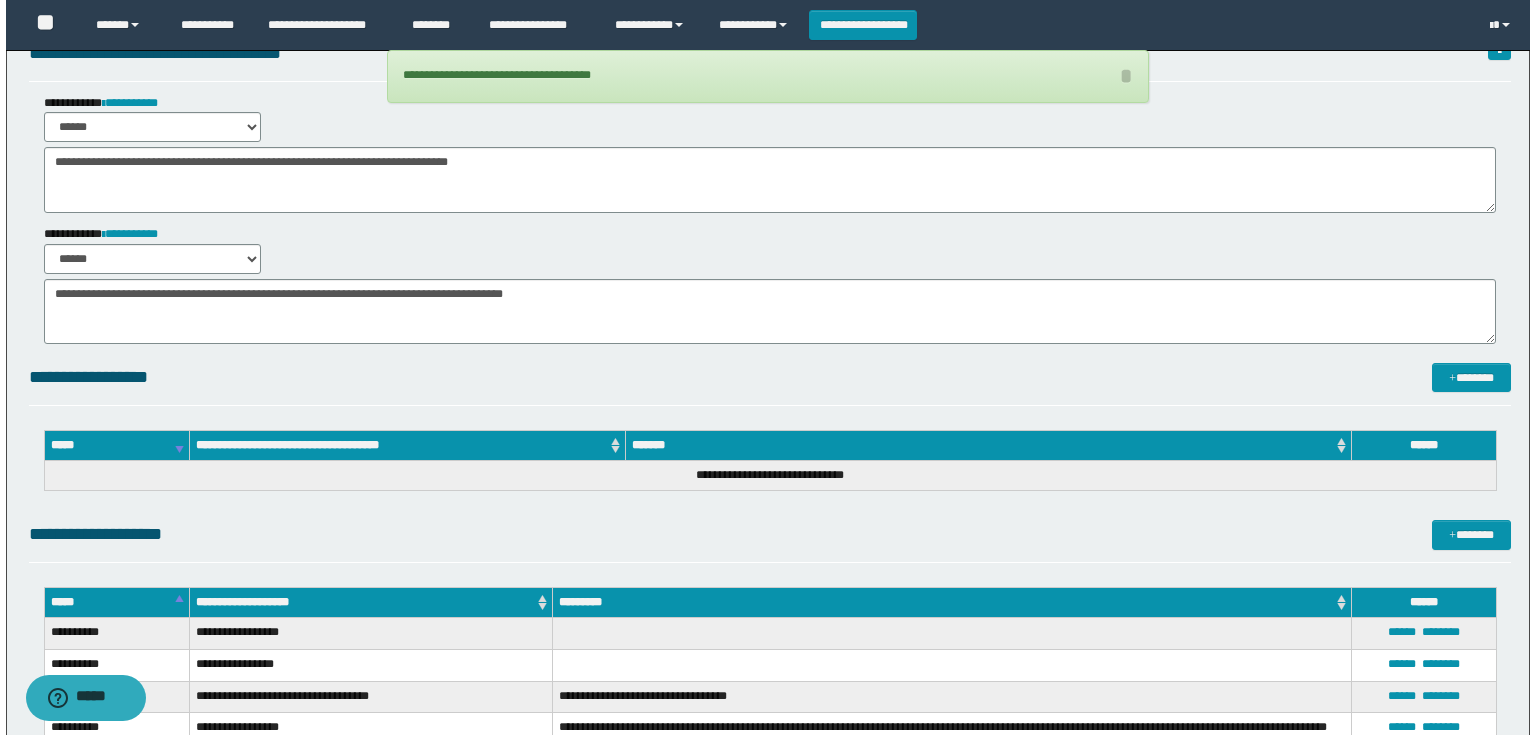 scroll, scrollTop: 0, scrollLeft: 0, axis: both 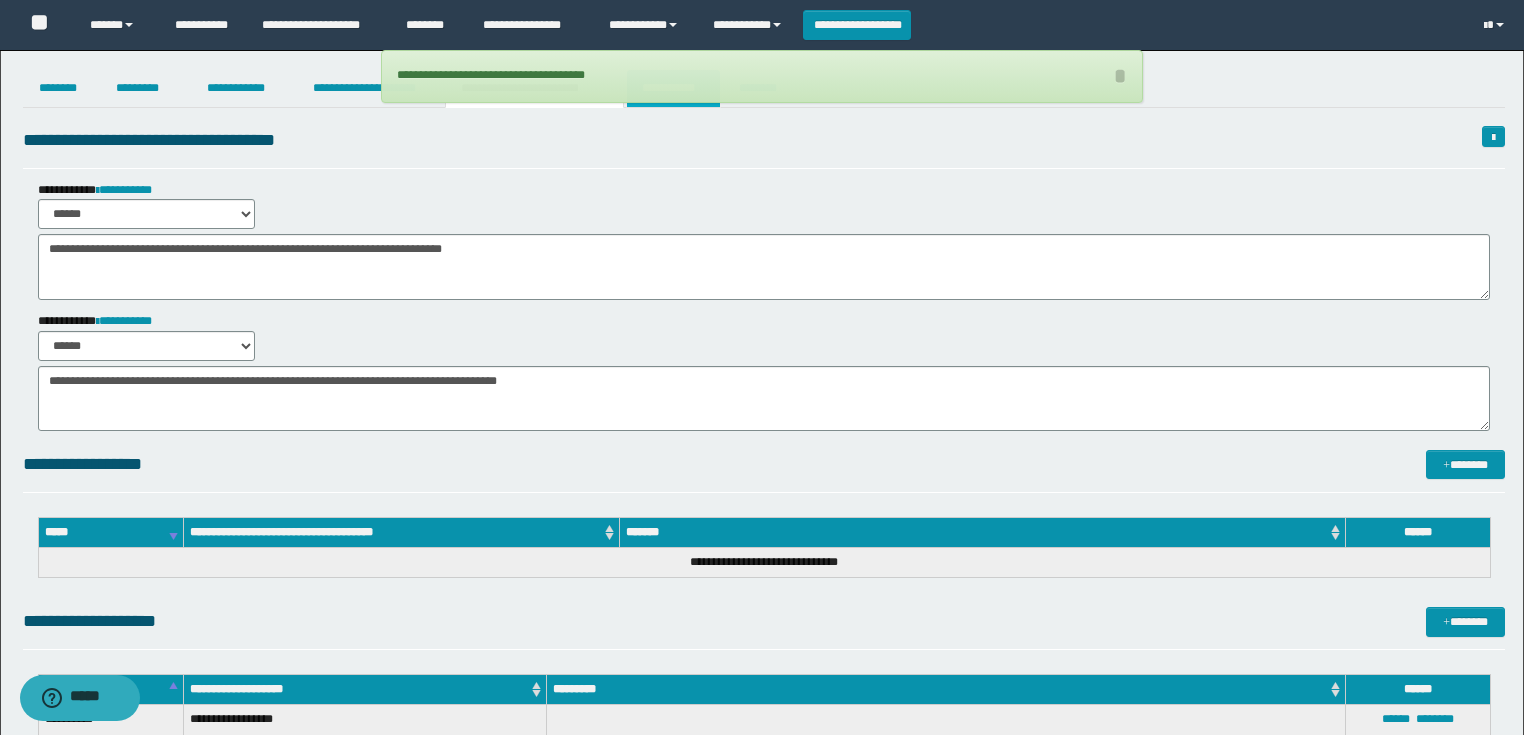 click on "**********" at bounding box center (673, 88) 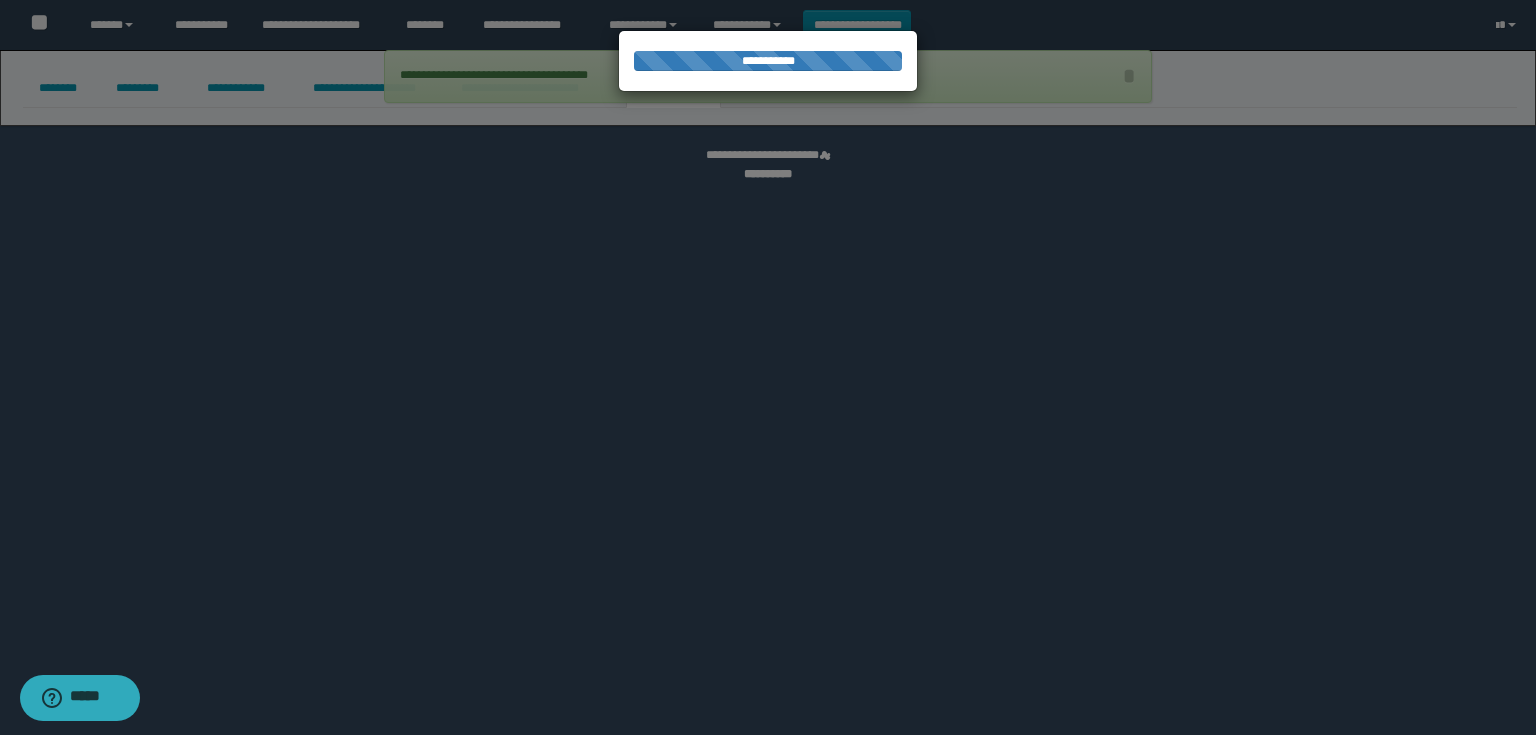 select on "****" 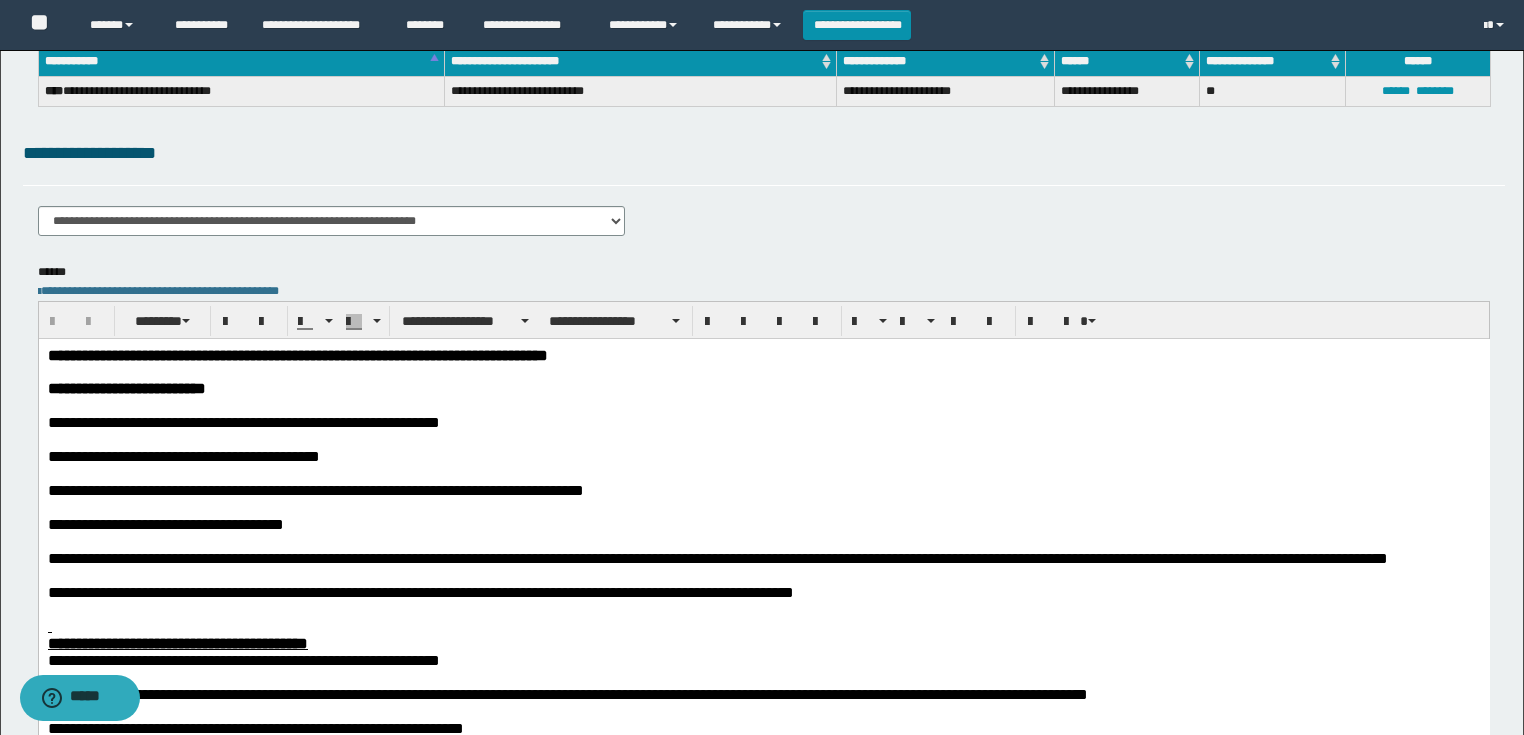 scroll, scrollTop: 160, scrollLeft: 0, axis: vertical 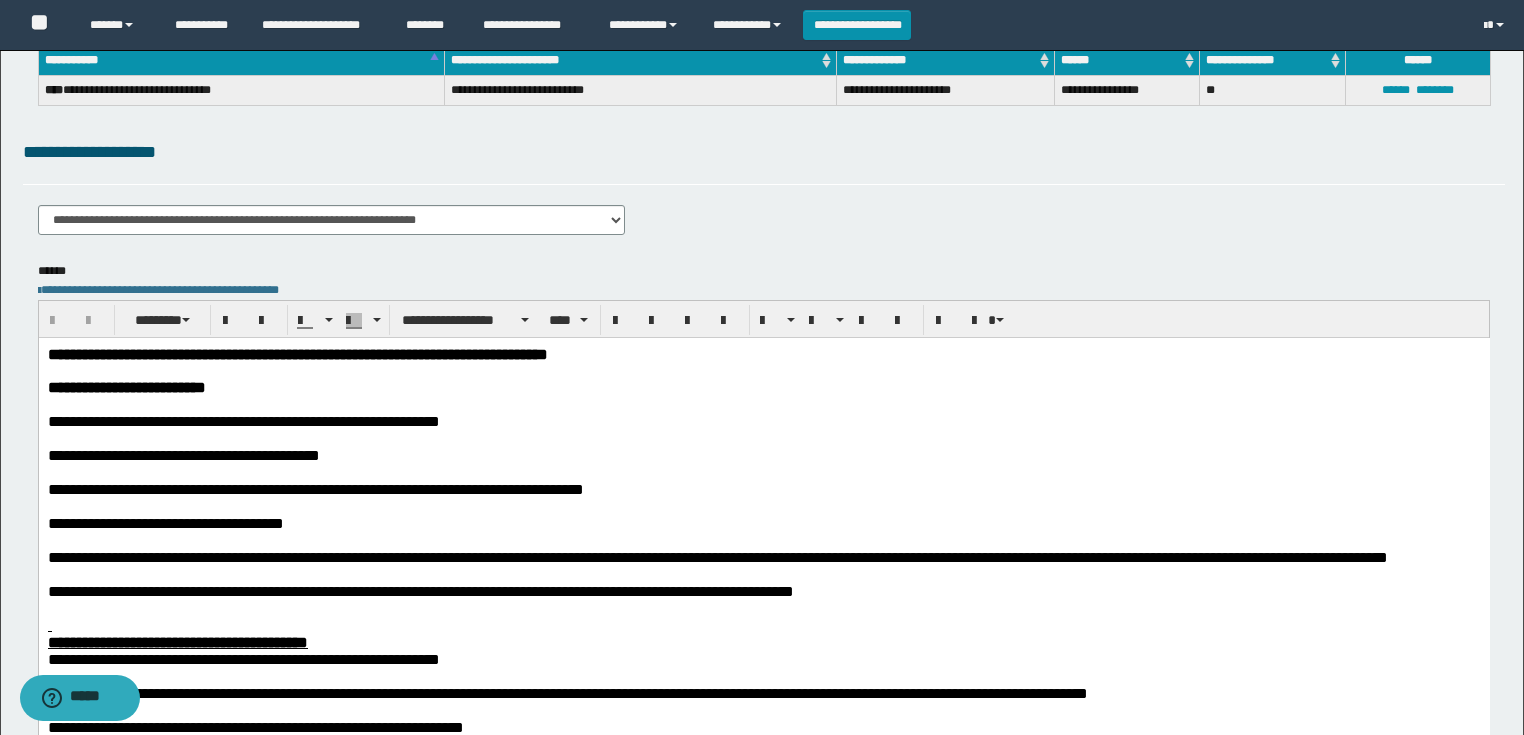 drag, startPoint x: 82, startPoint y: 468, endPoint x: 85, endPoint y: 479, distance: 11.401754 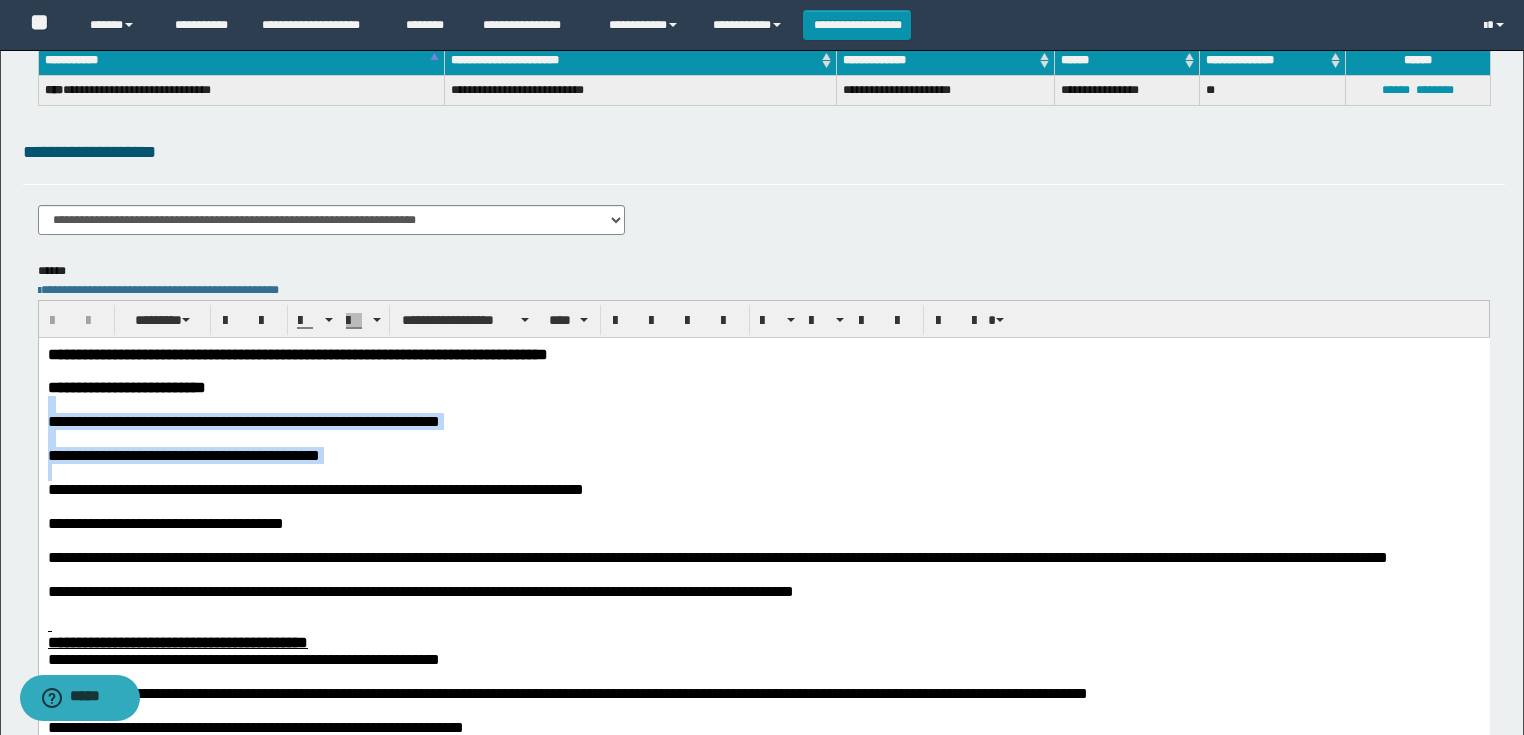 drag, startPoint x: 85, startPoint y: 479, endPoint x: 35, endPoint y: 408, distance: 86.83893 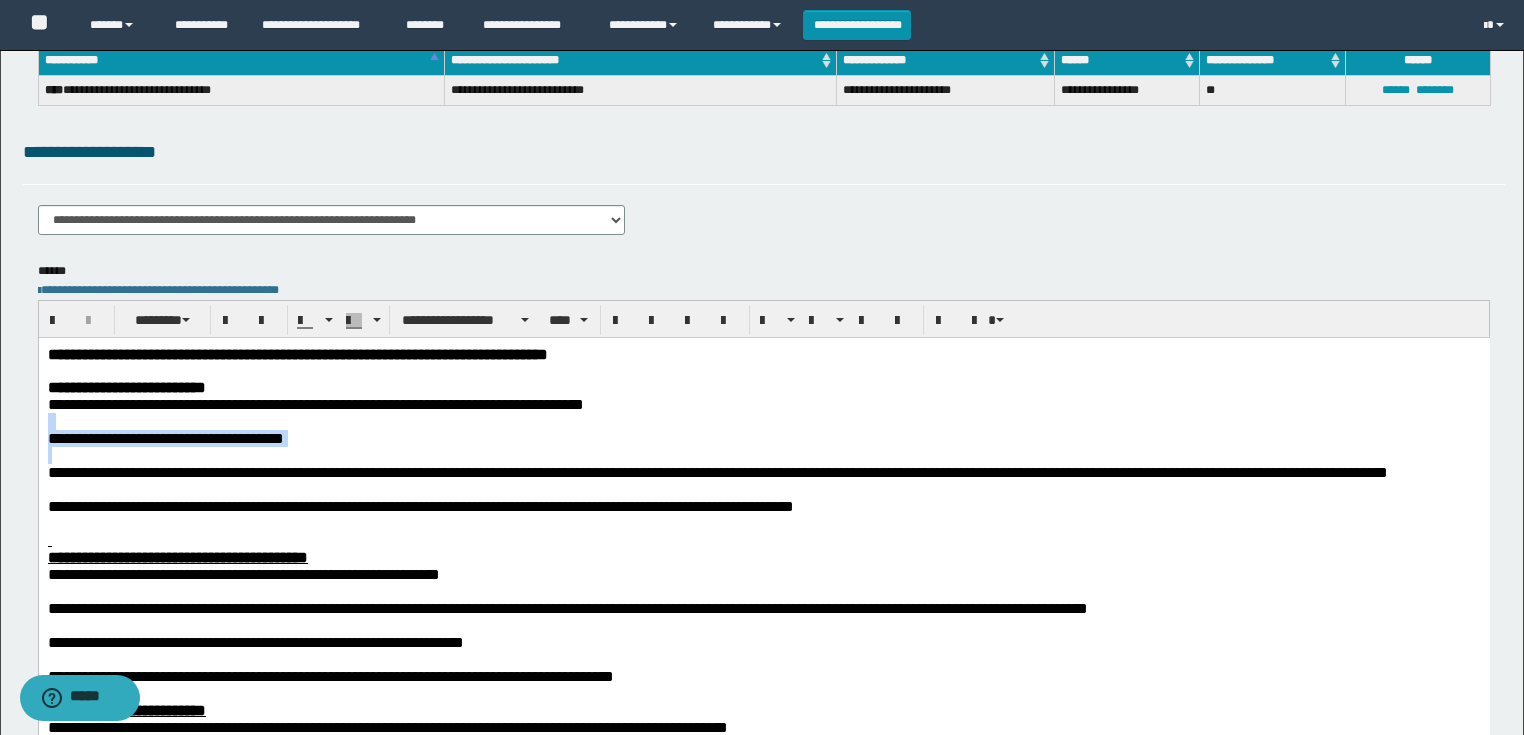 drag, startPoint x: 59, startPoint y: 462, endPoint x: 43, endPoint y: 432, distance: 34 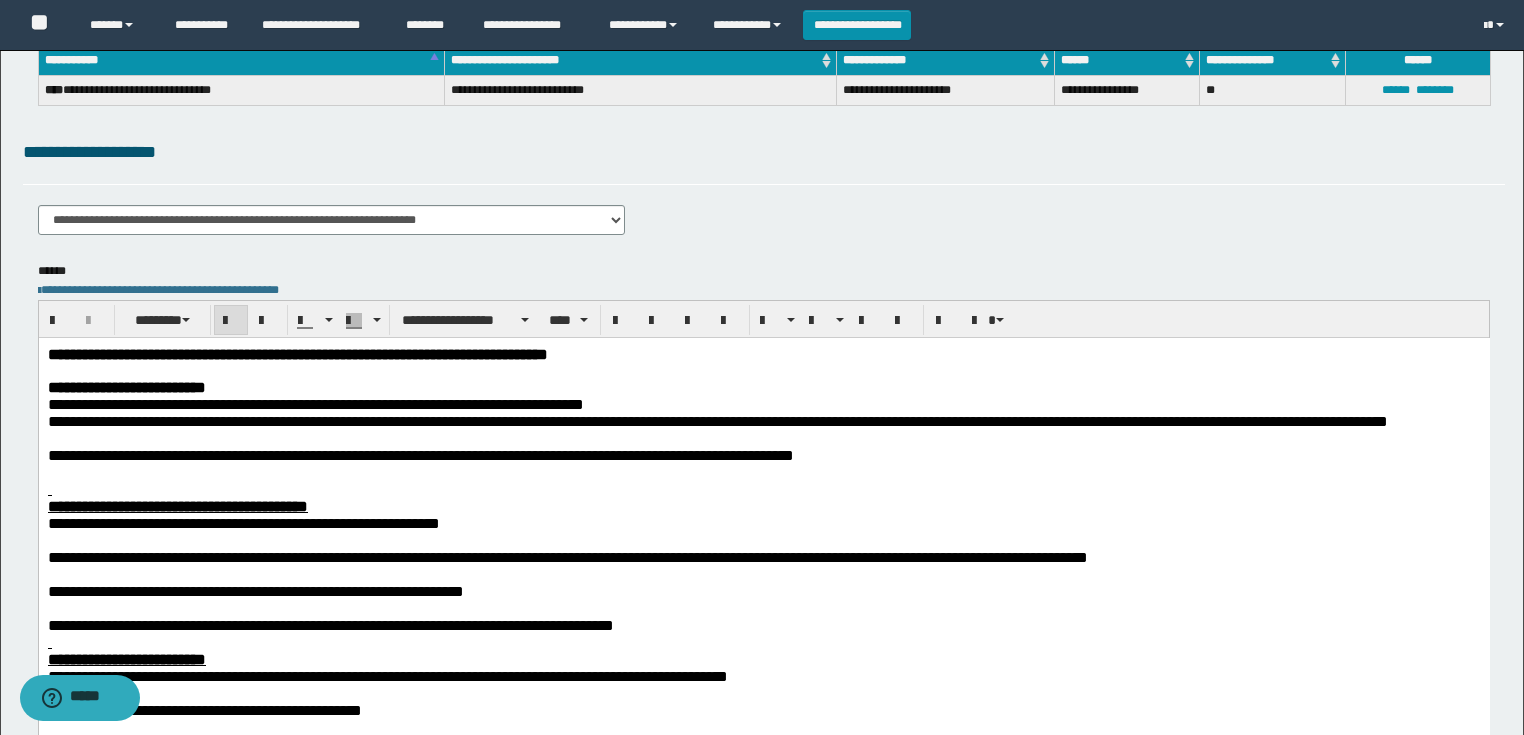 click on "**********" at bounding box center [297, 353] 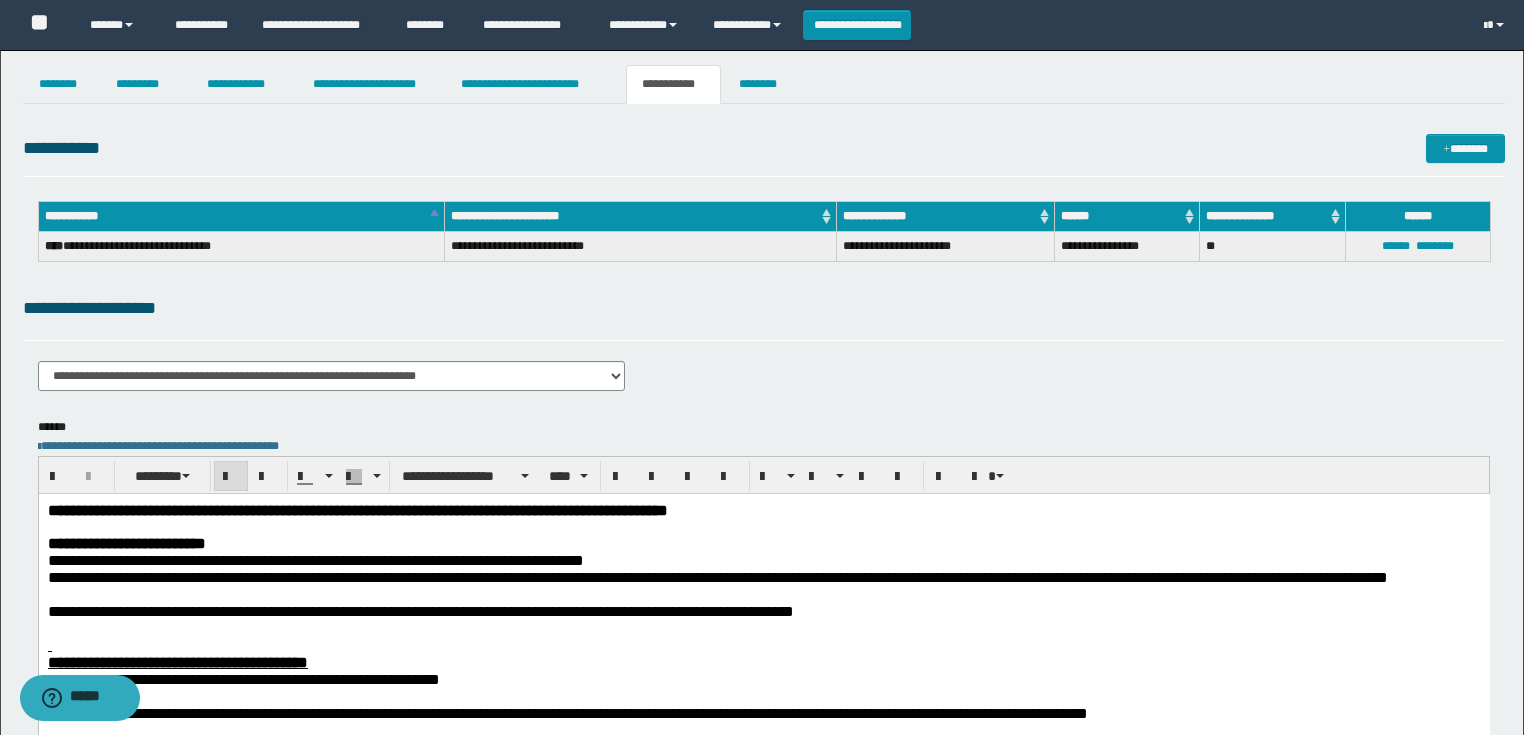 scroll, scrollTop: 0, scrollLeft: 0, axis: both 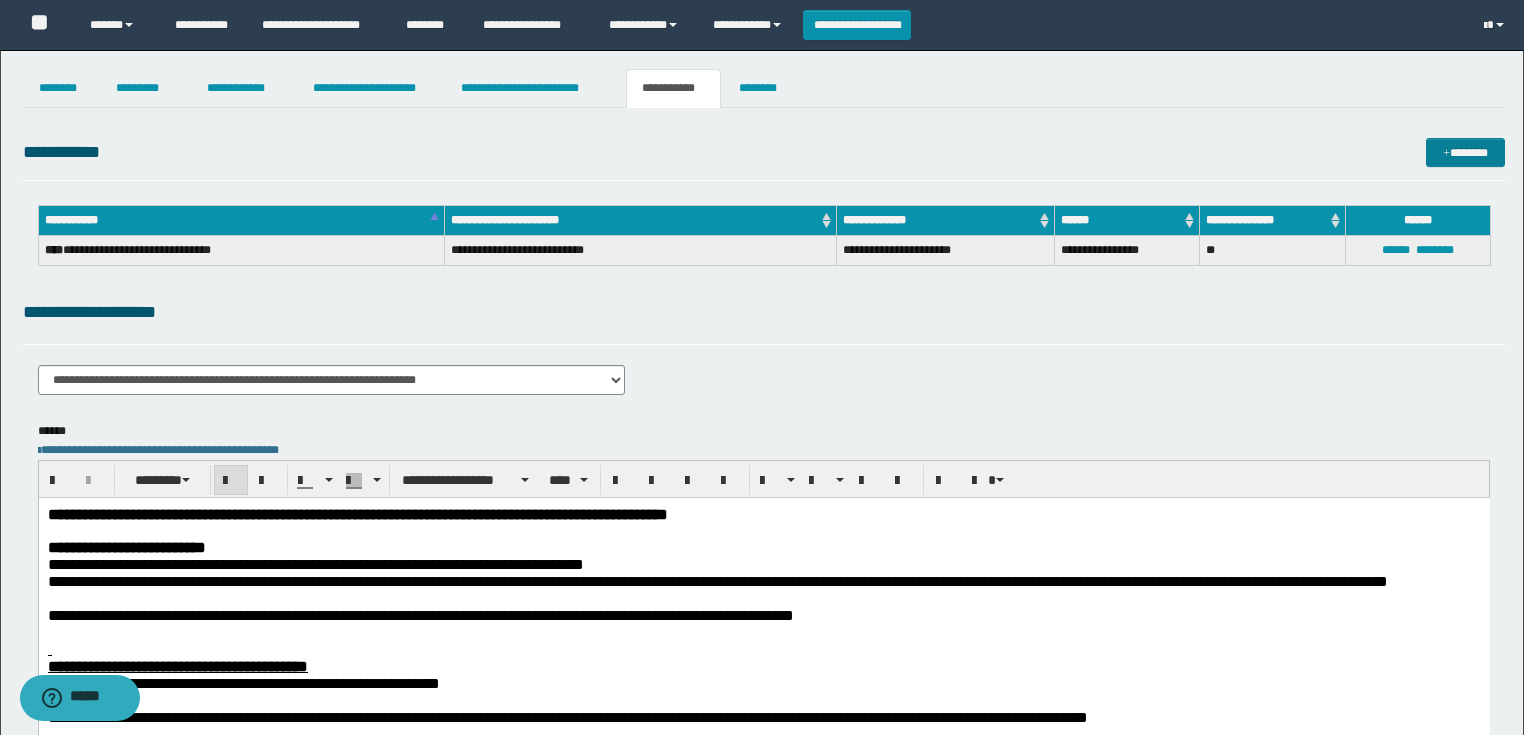 click on "*******" at bounding box center (1465, 153) 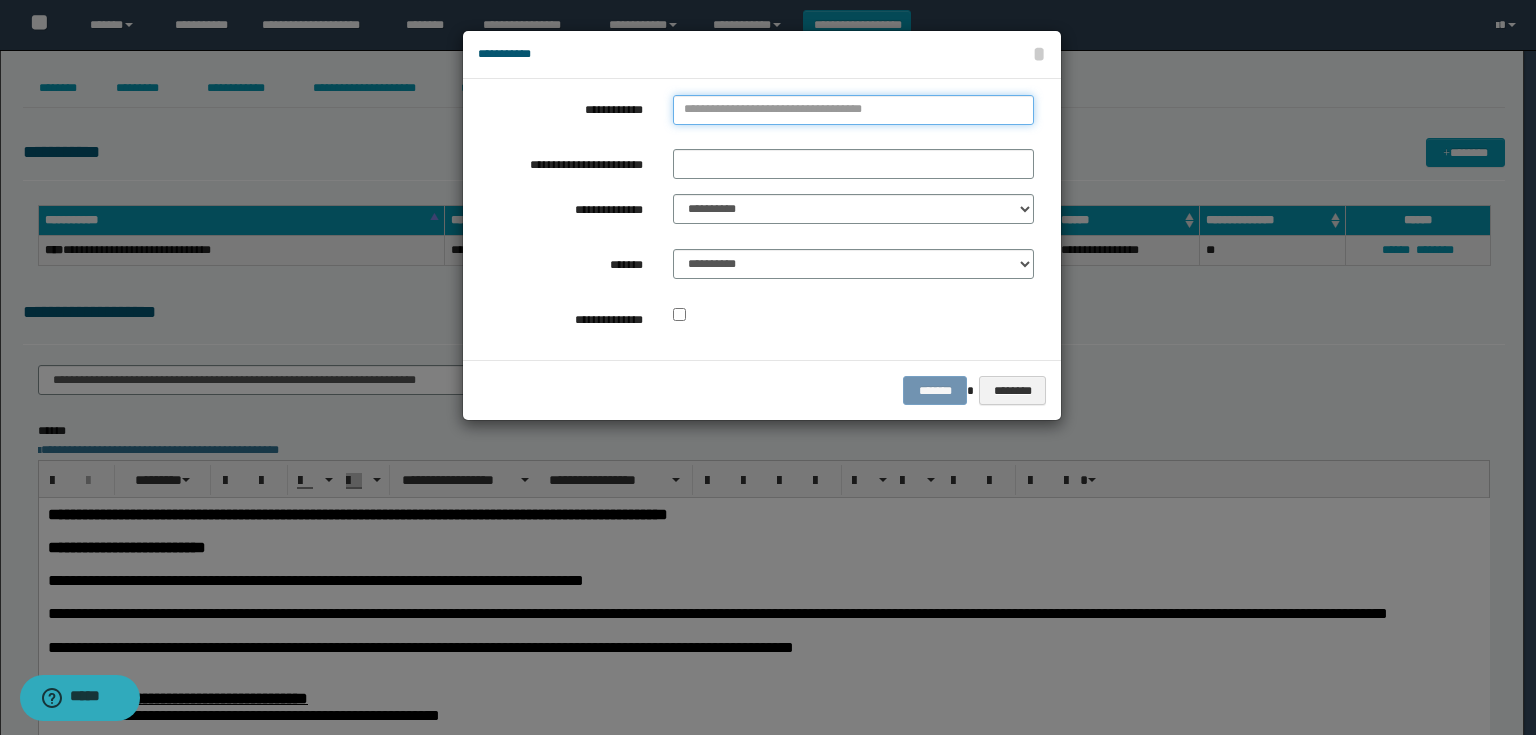 click on "**********" at bounding box center [853, 110] 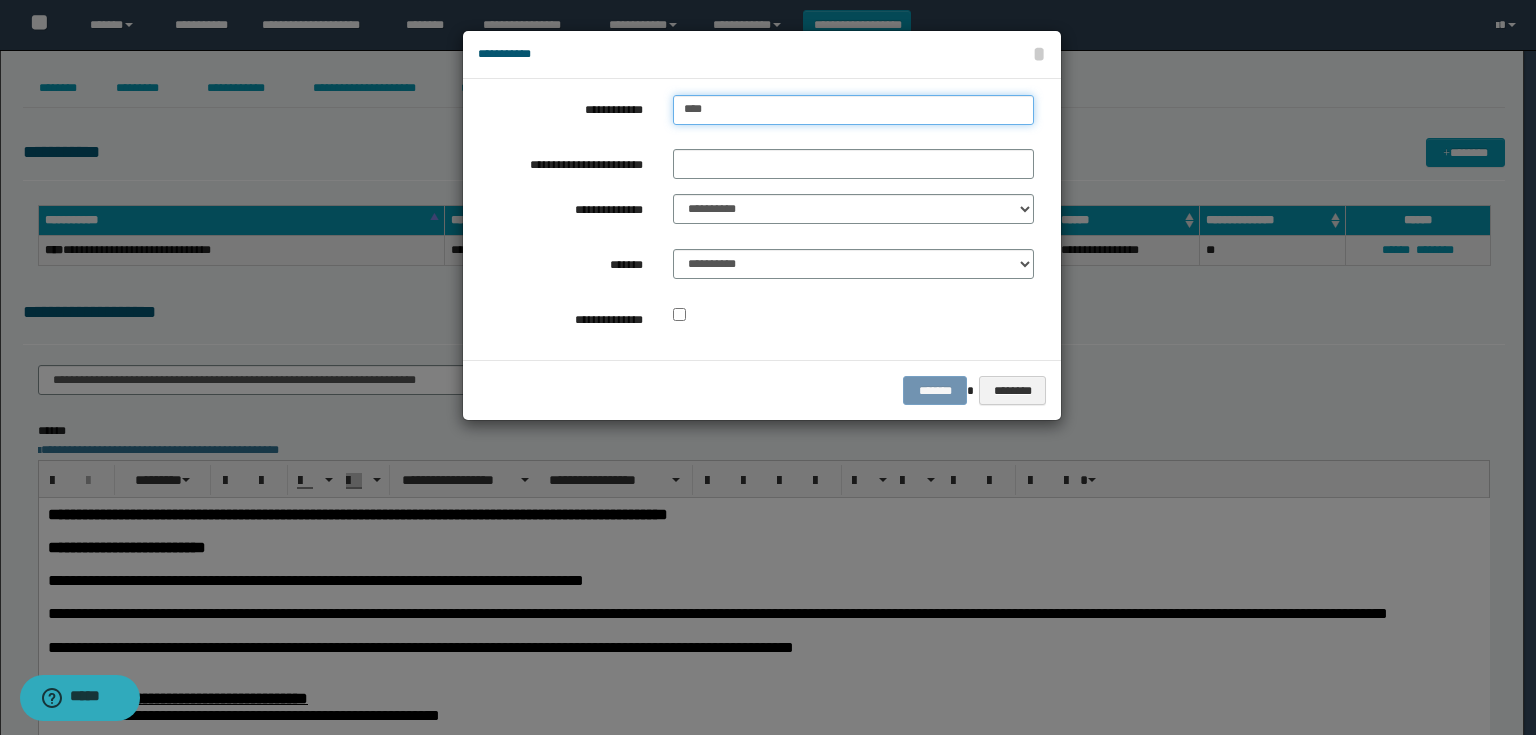 type on "*****" 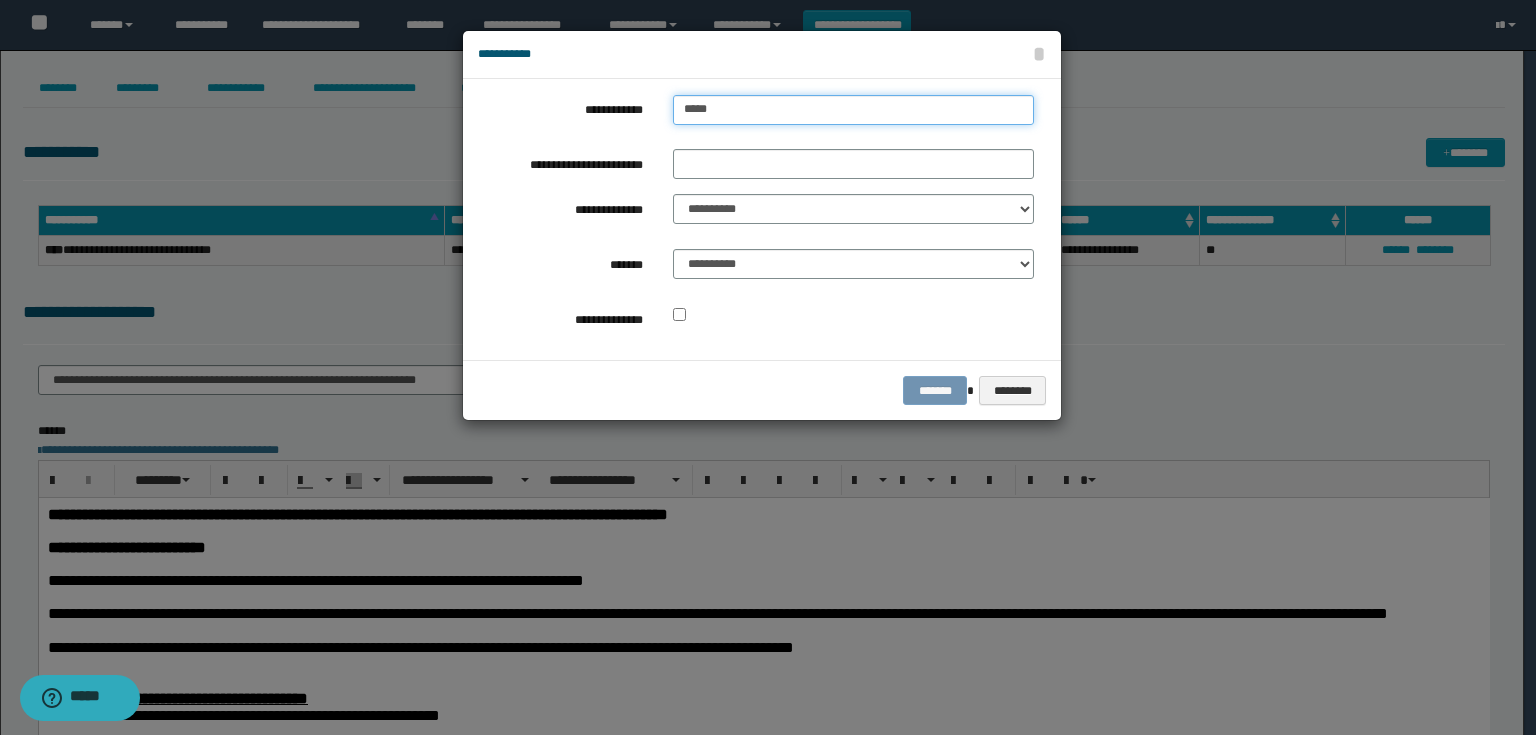 type on "*****" 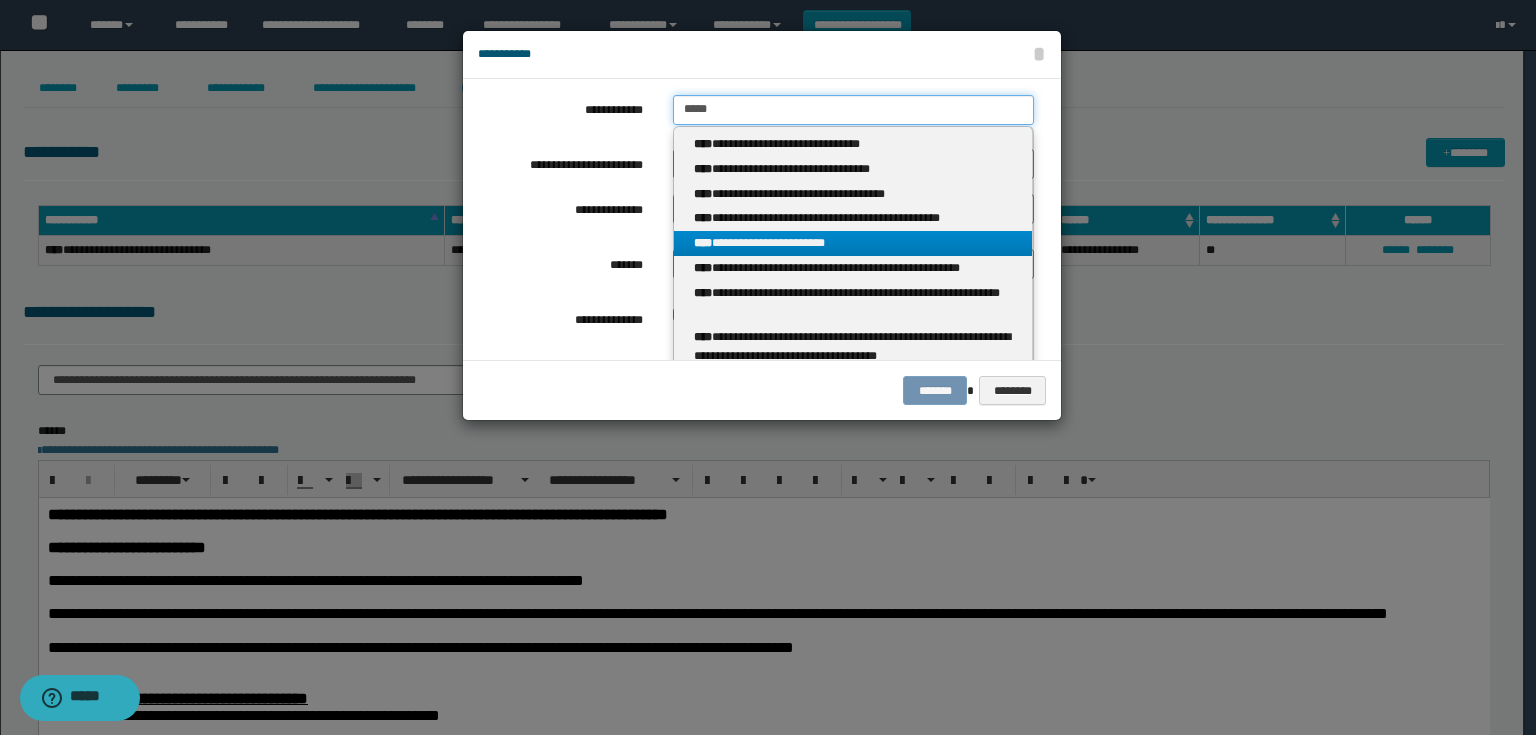 type on "*****" 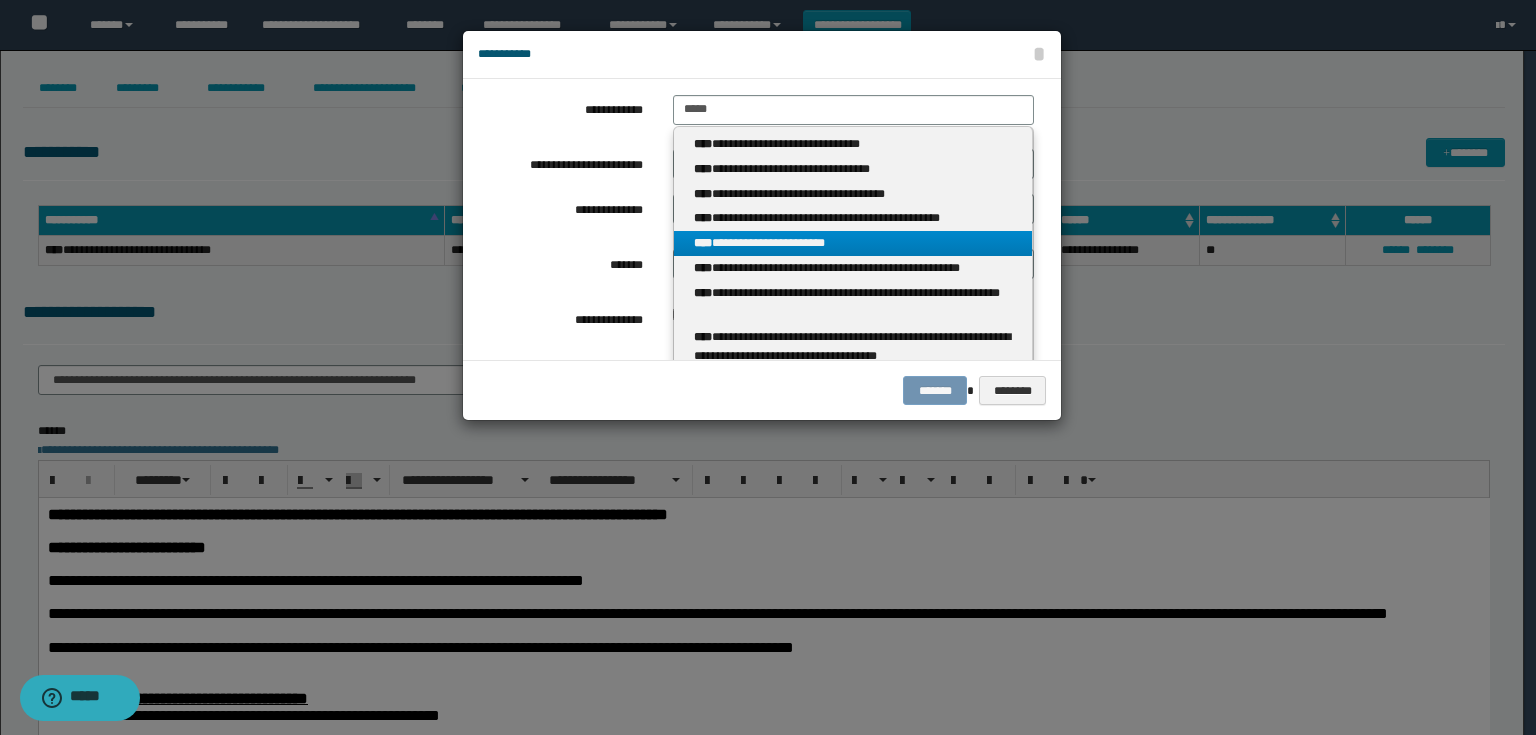click on "**********" at bounding box center [853, 243] 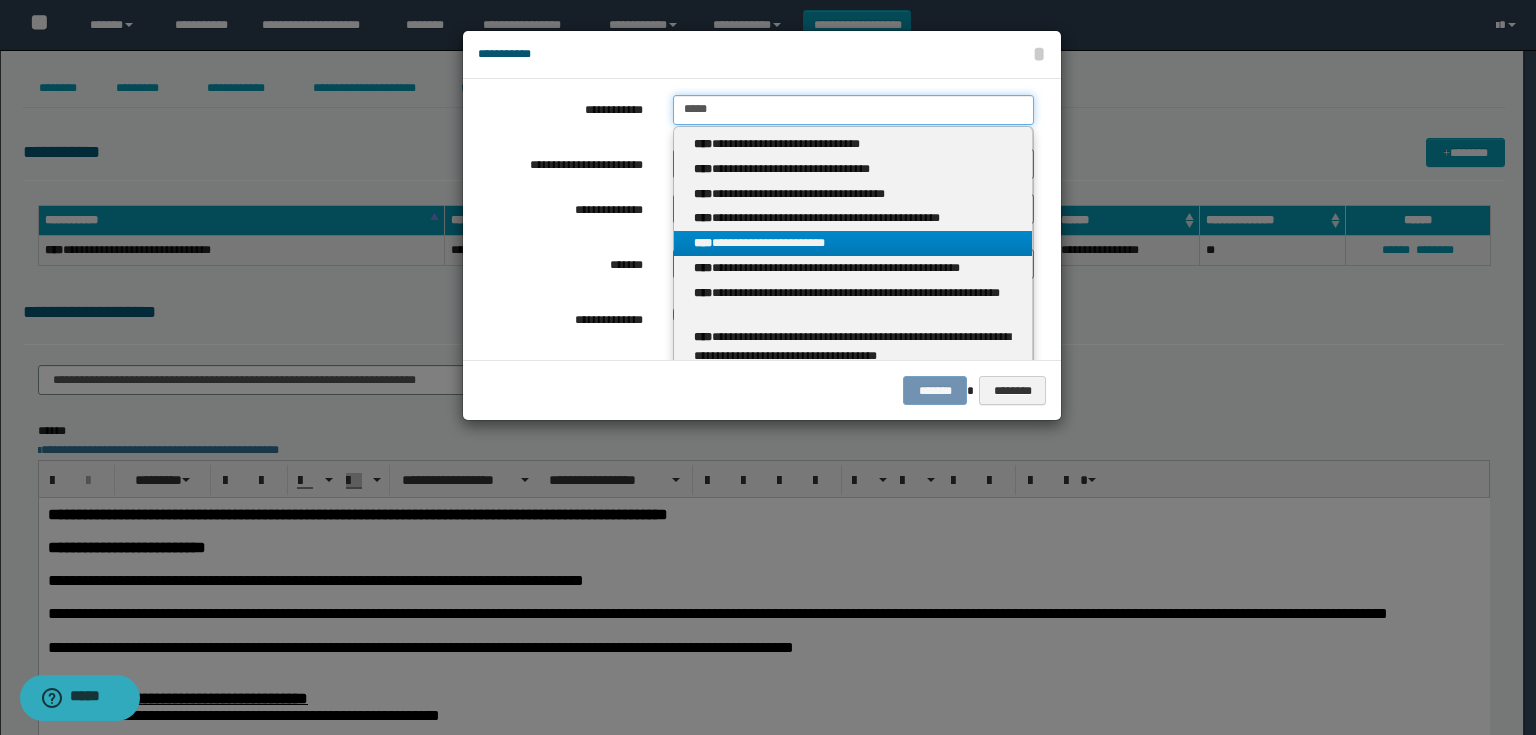 type 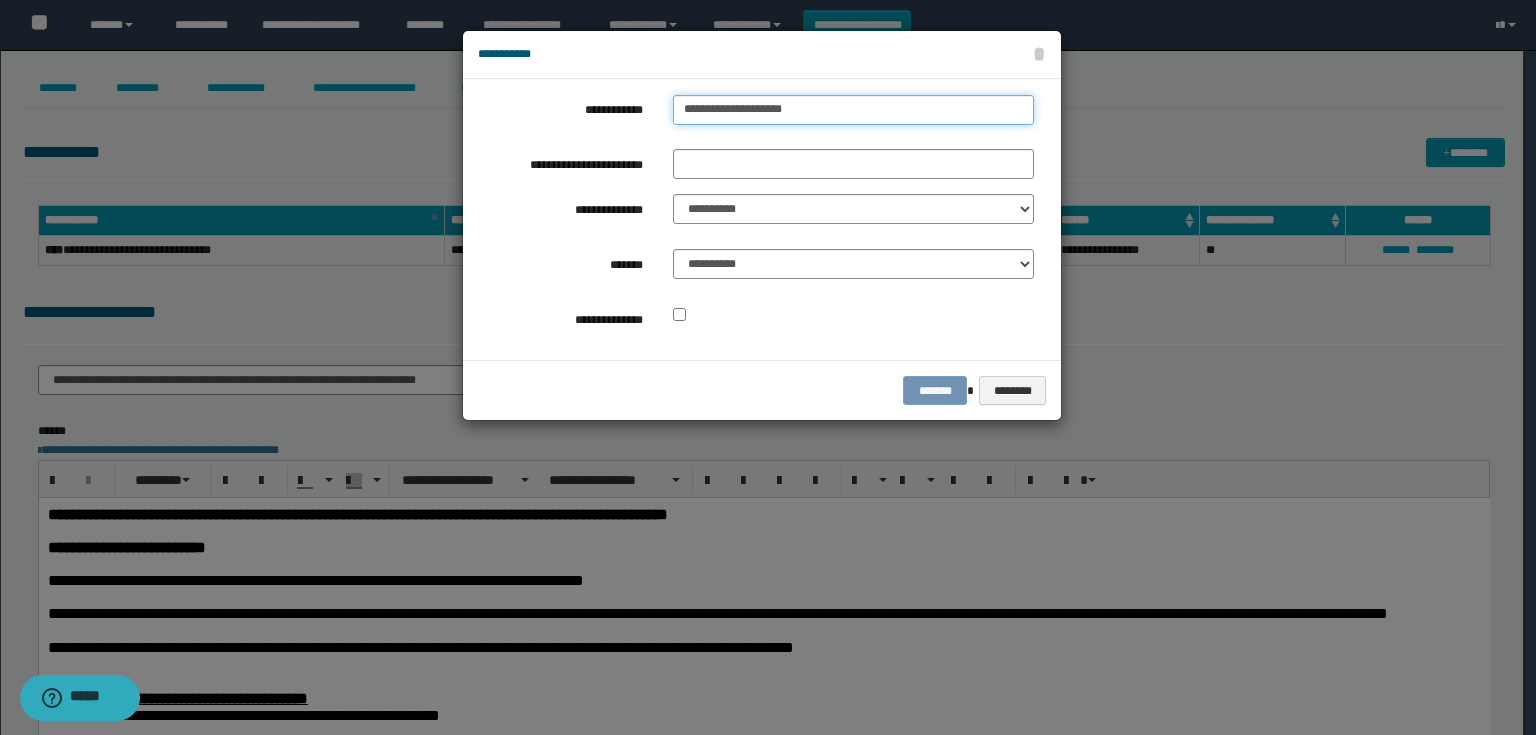 drag, startPoint x: 817, startPoint y: 110, endPoint x: 671, endPoint y: 113, distance: 146.03082 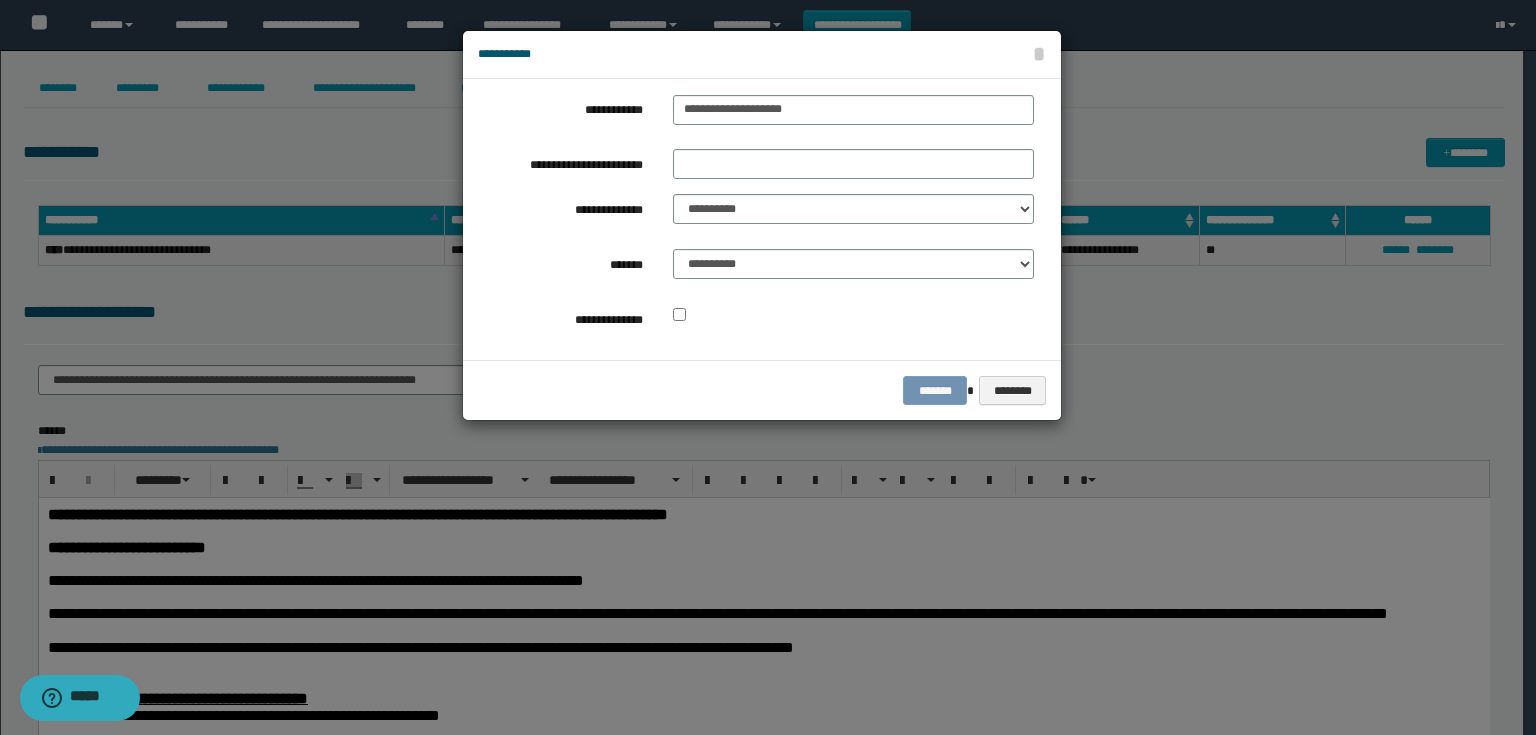 click on "**********" at bounding box center [756, 219] 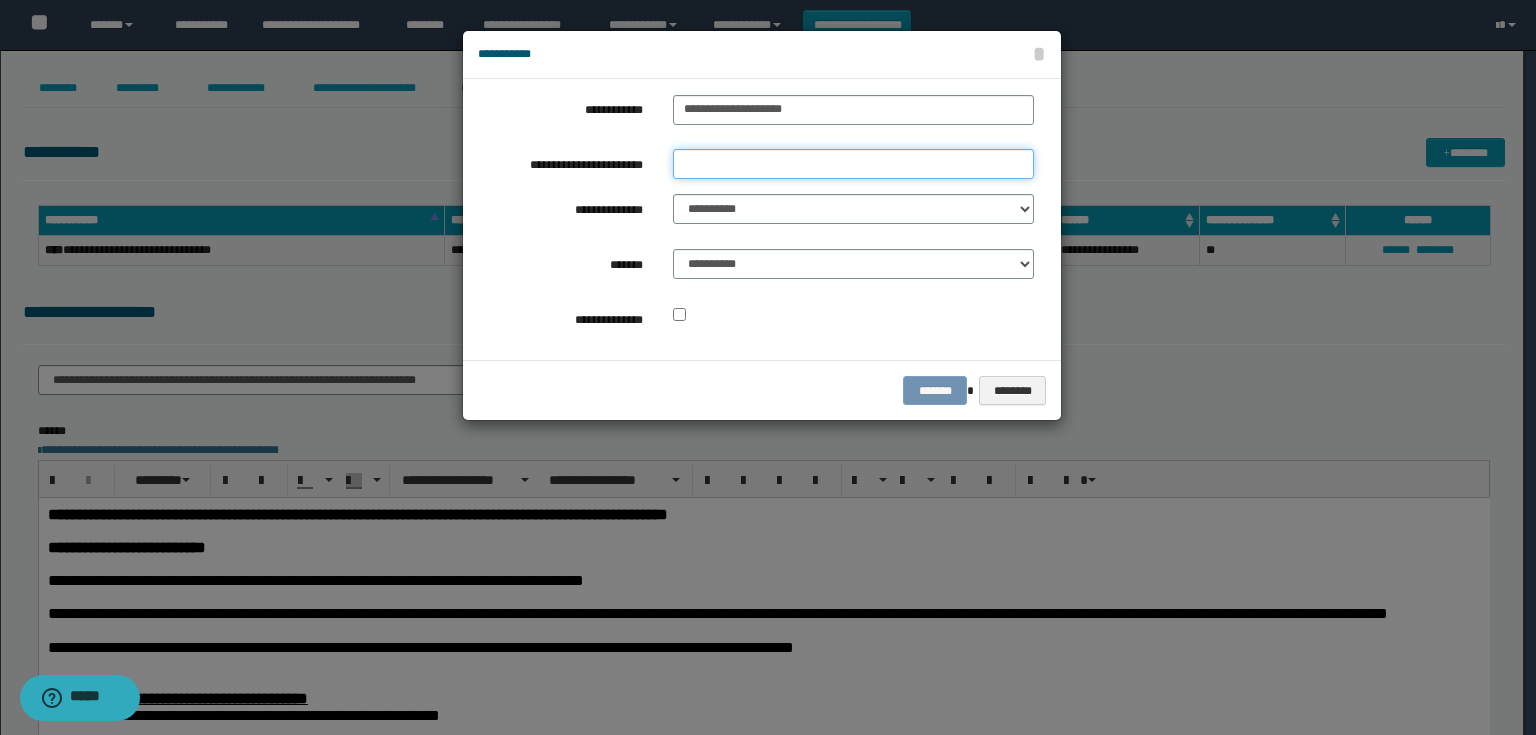 click on "**********" at bounding box center (853, 164) 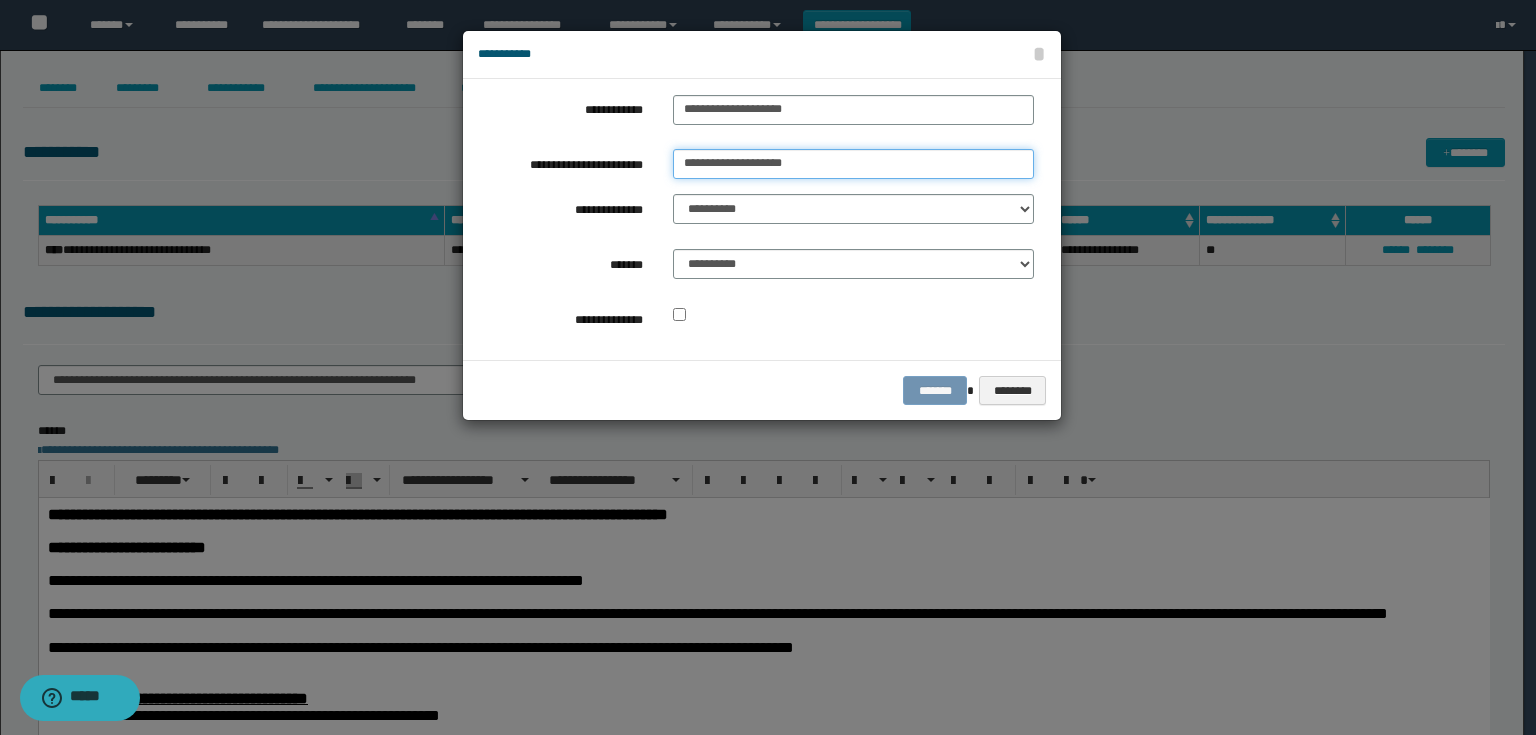 type on "**********" 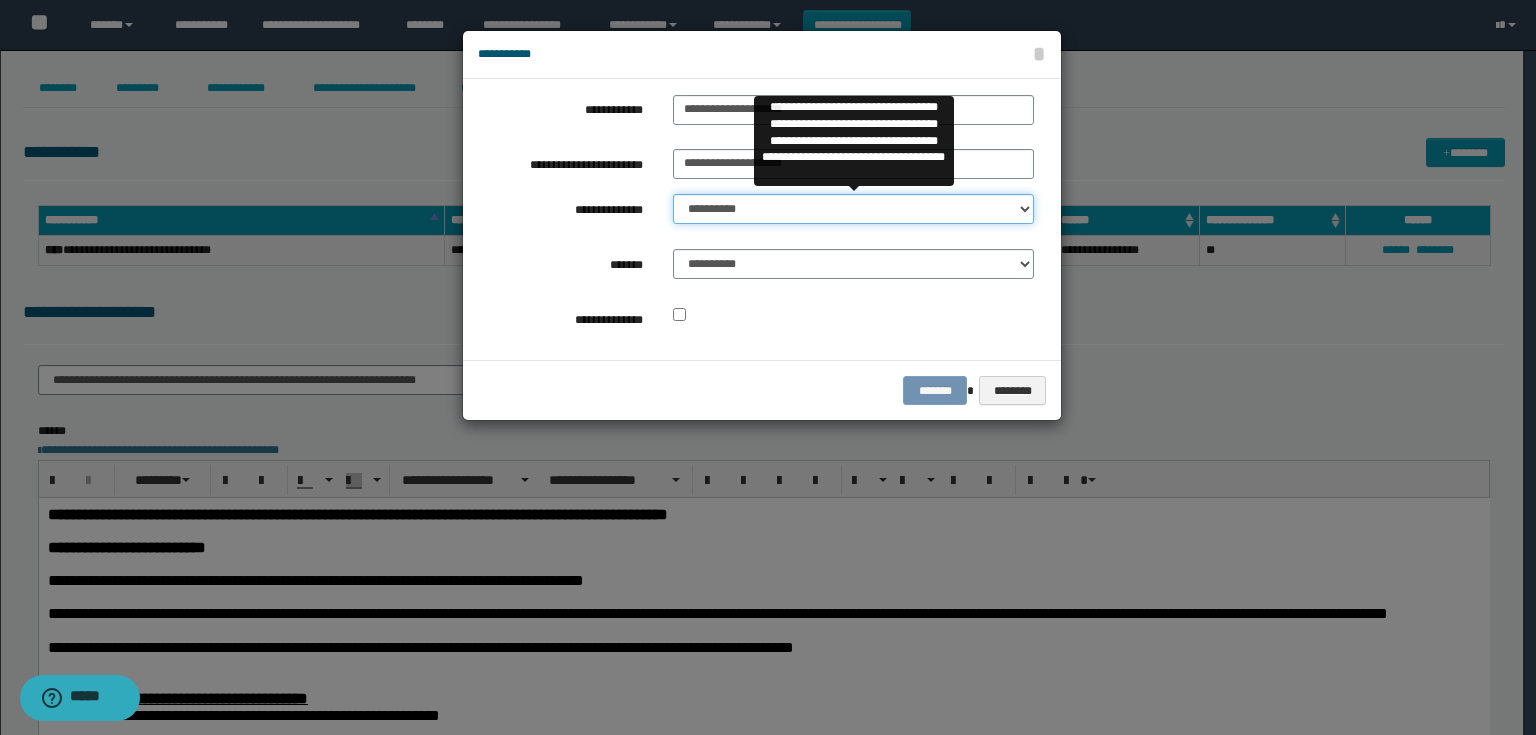 click on "**********" at bounding box center [853, 209] 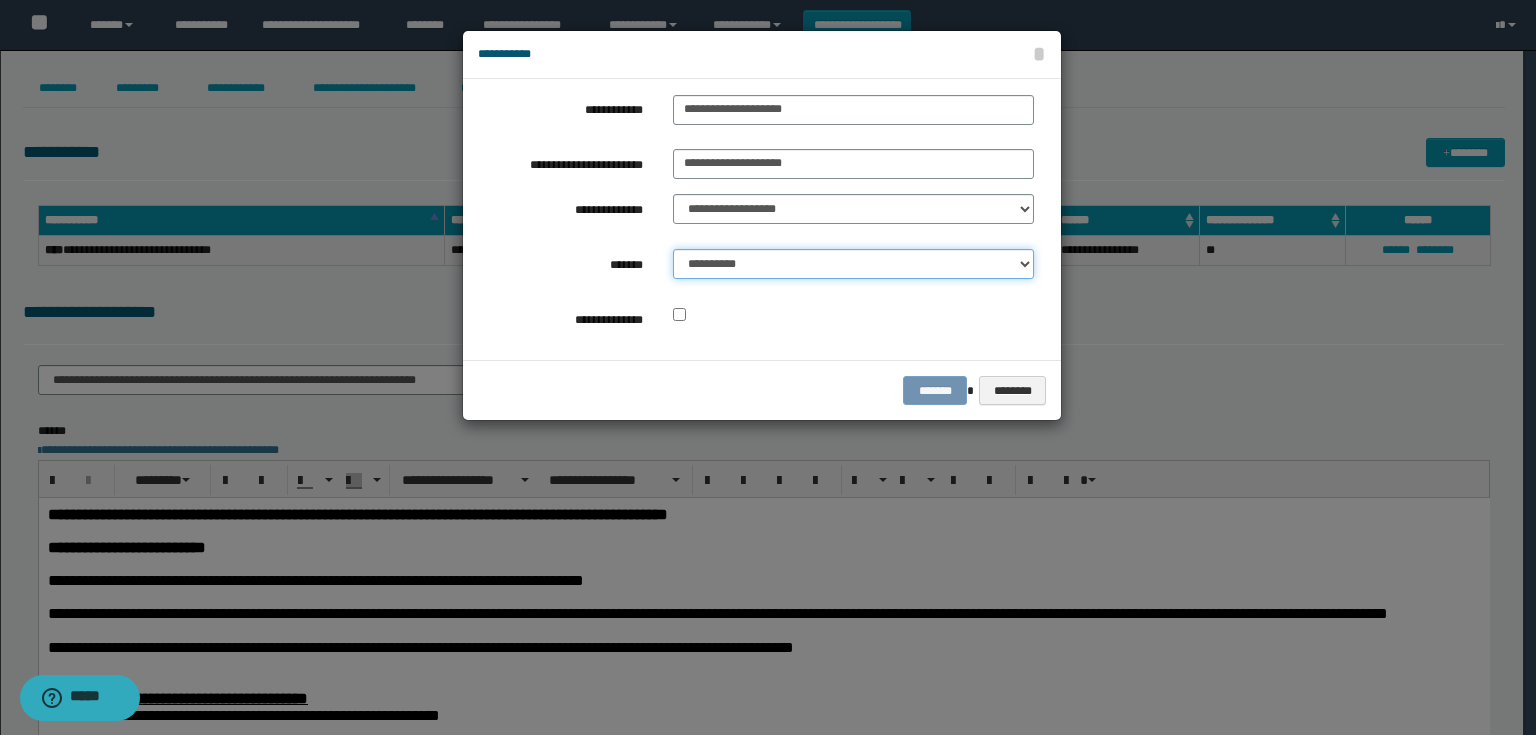 drag, startPoint x: 734, startPoint y: 263, endPoint x: 736, endPoint y: 274, distance: 11.18034 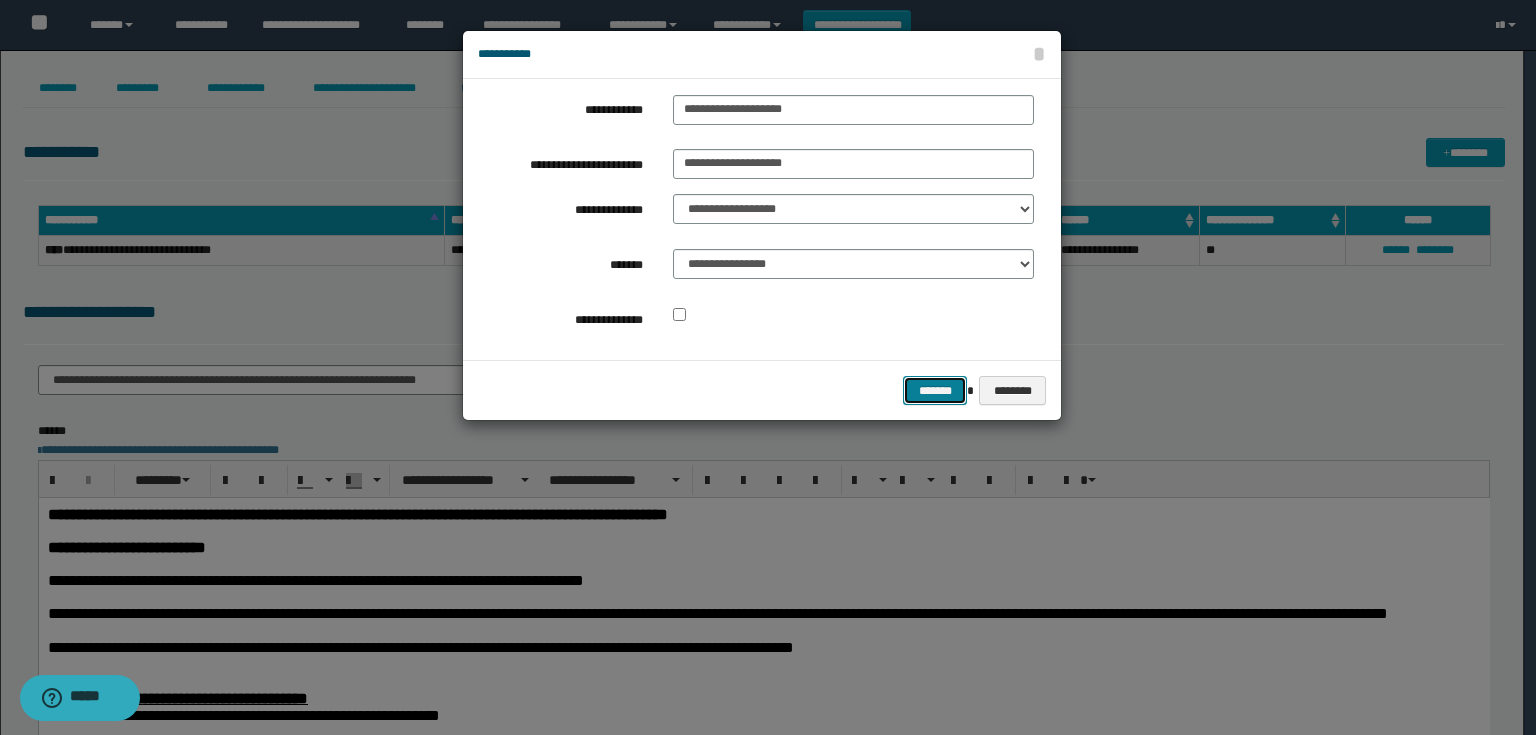 click on "*******" at bounding box center [935, 391] 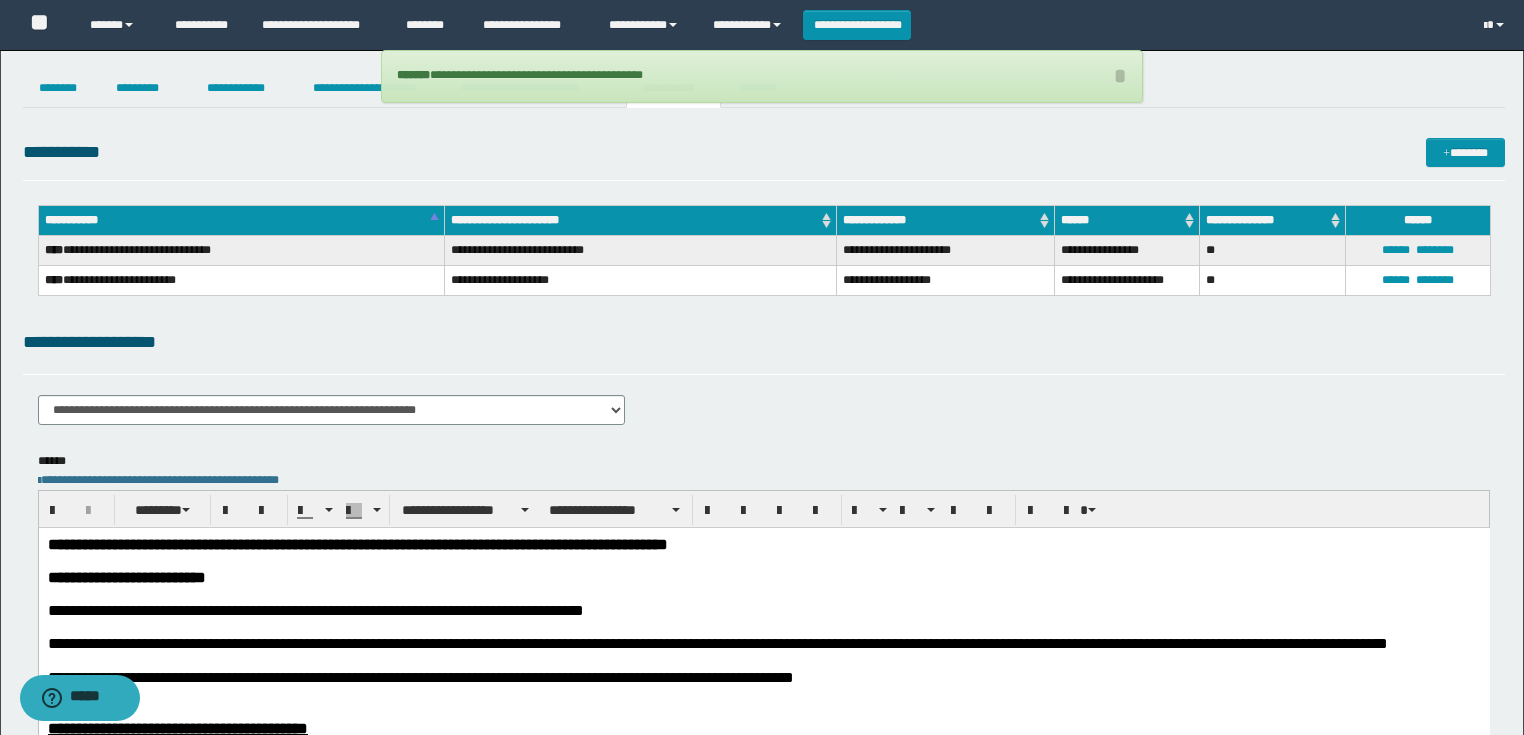 click at bounding box center (763, 593) 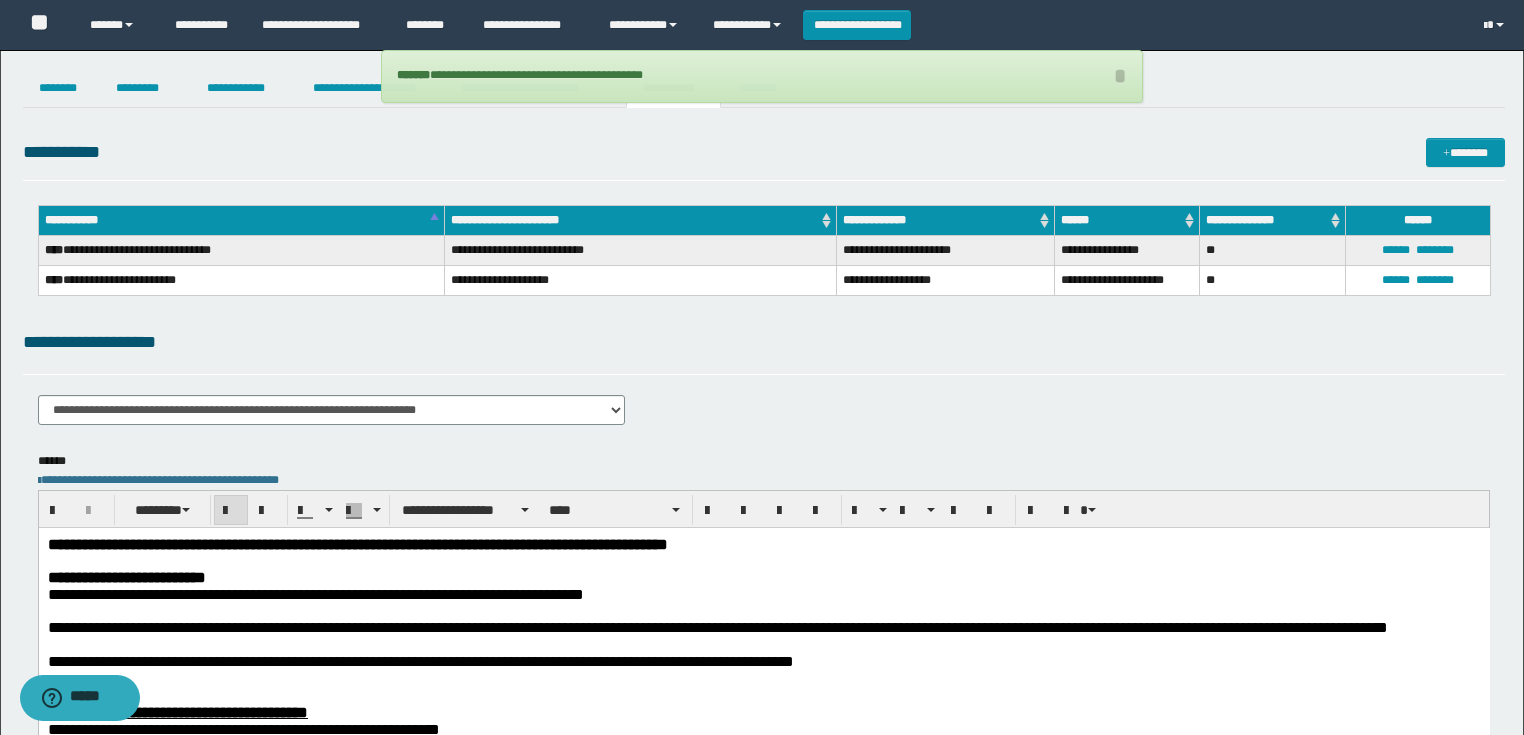 click on "**********" at bounding box center (717, 626) 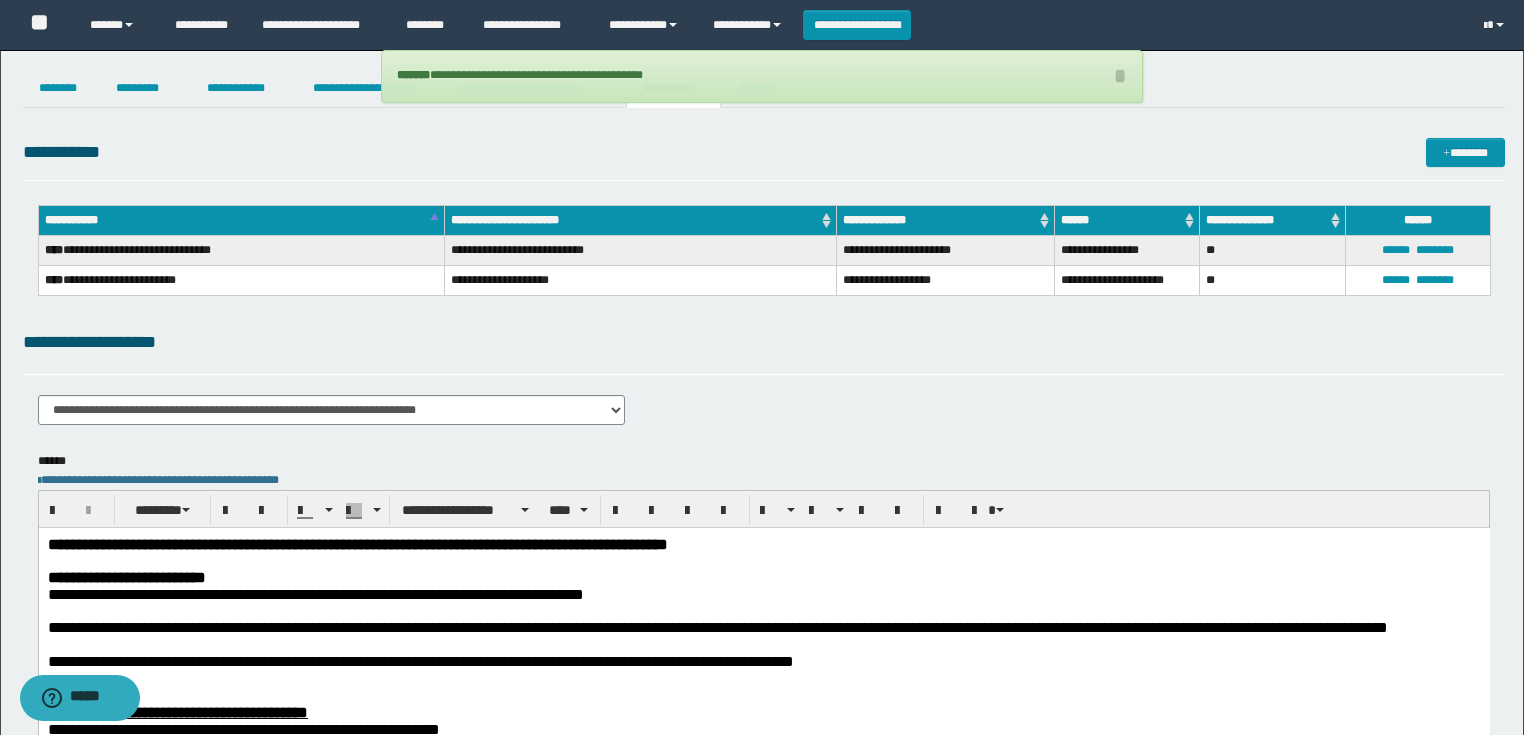 click at bounding box center [763, 610] 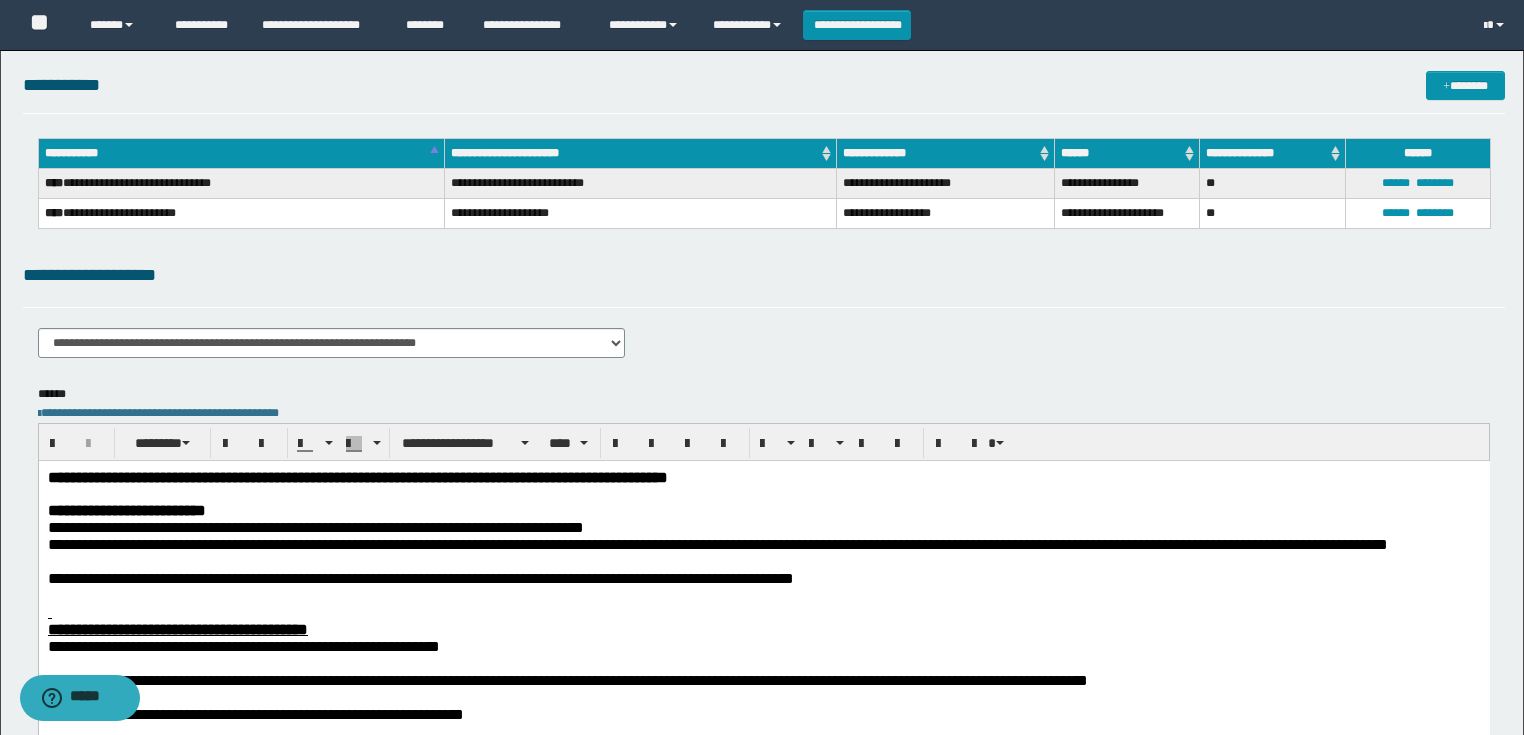 scroll, scrollTop: 160, scrollLeft: 0, axis: vertical 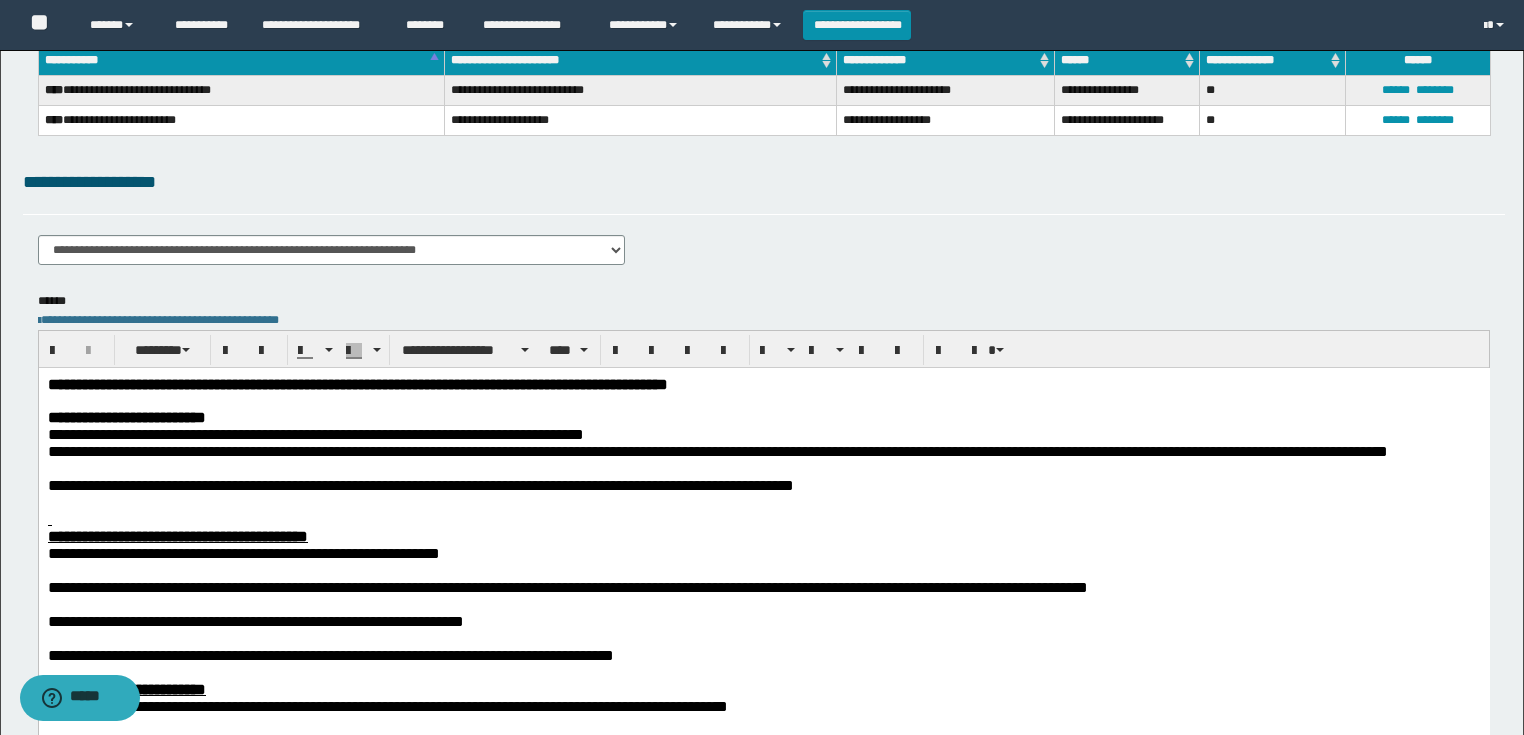 click at bounding box center (763, 467) 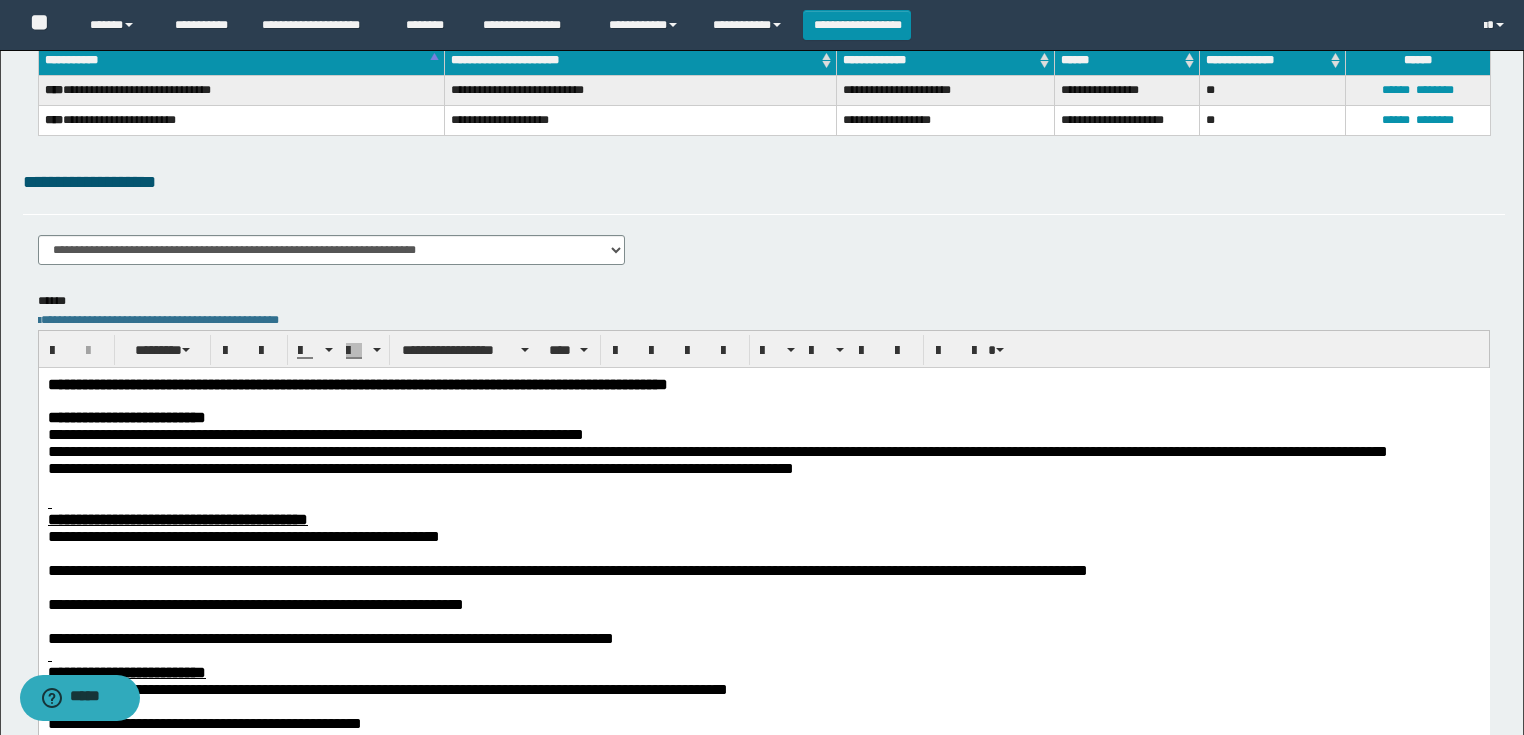 click at bounding box center (763, 501) 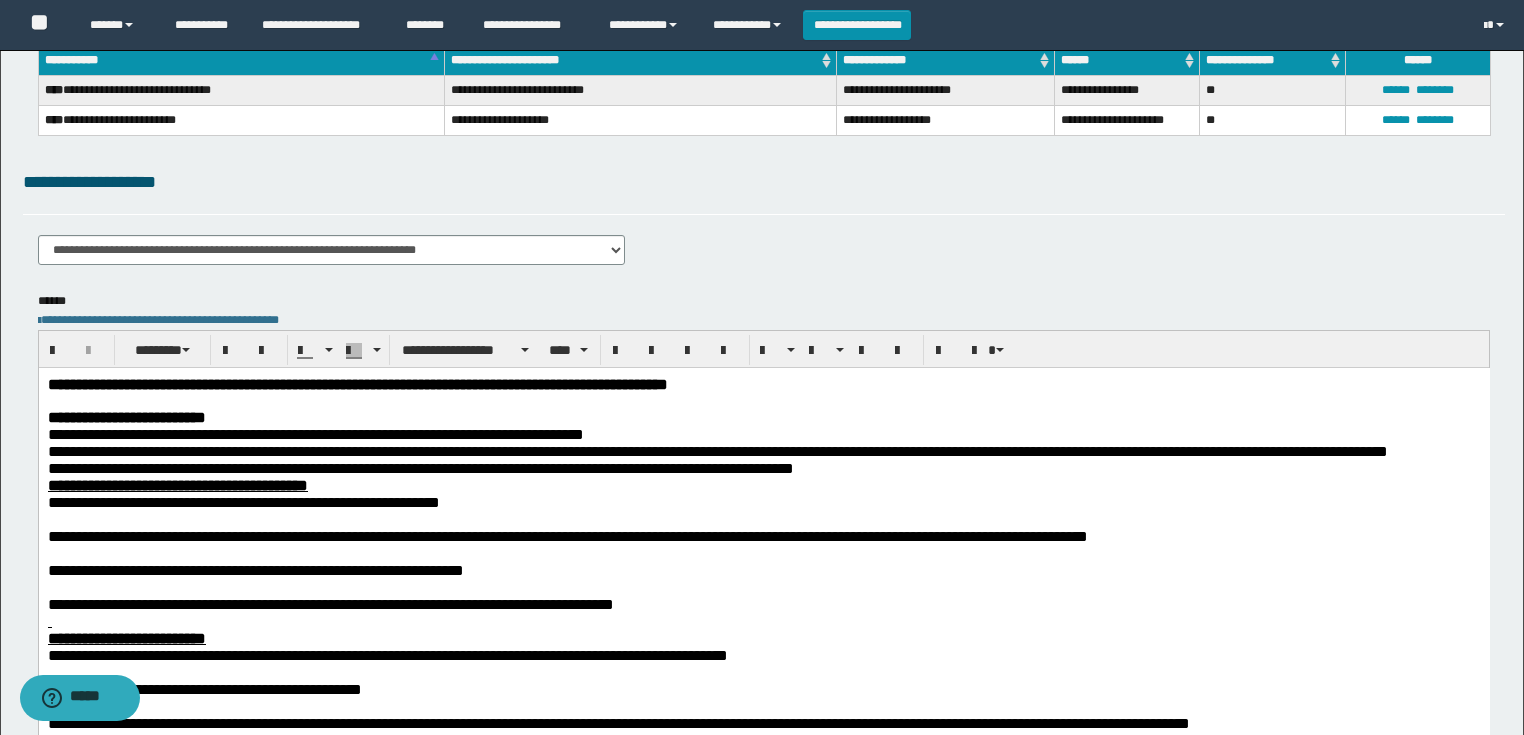 click at bounding box center [763, 518] 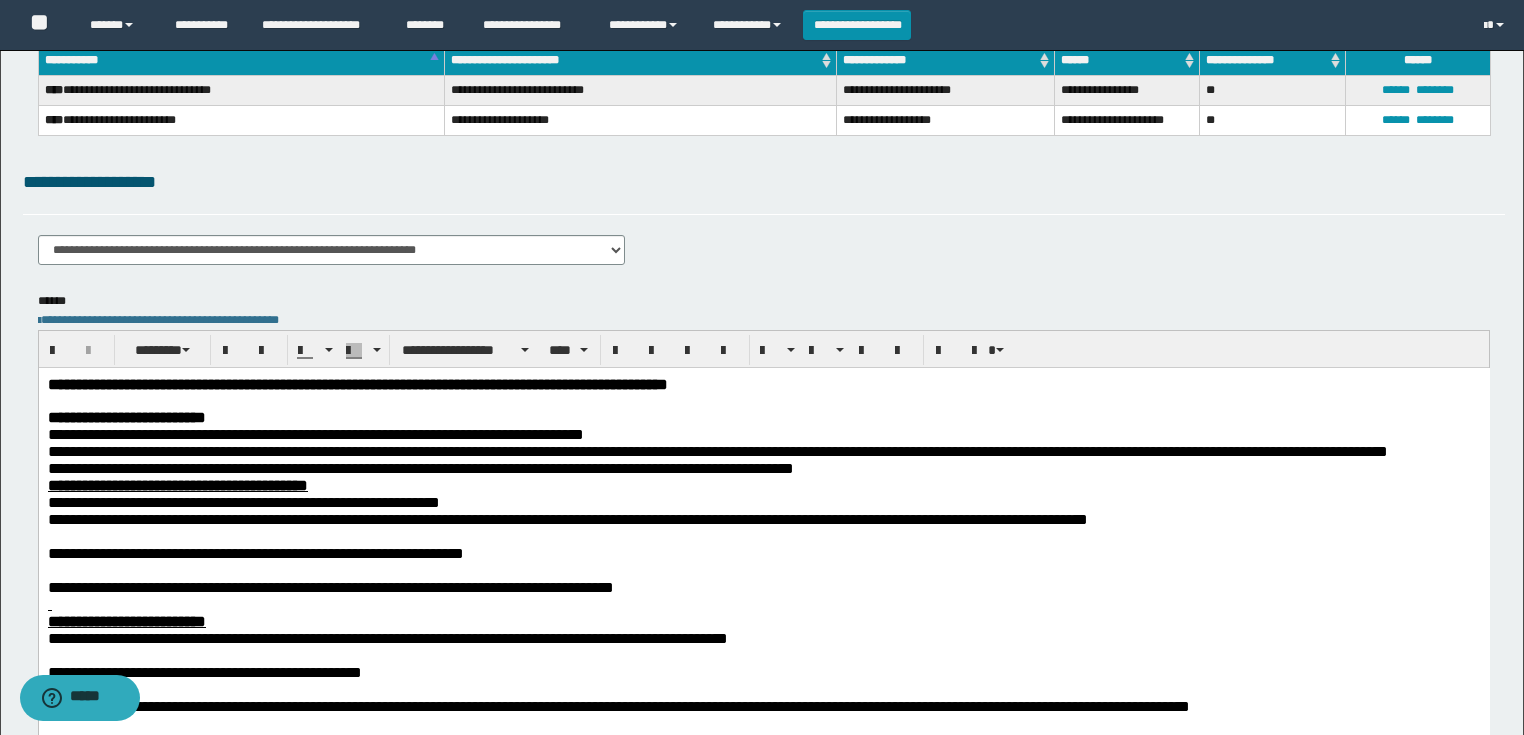 click at bounding box center [763, 535] 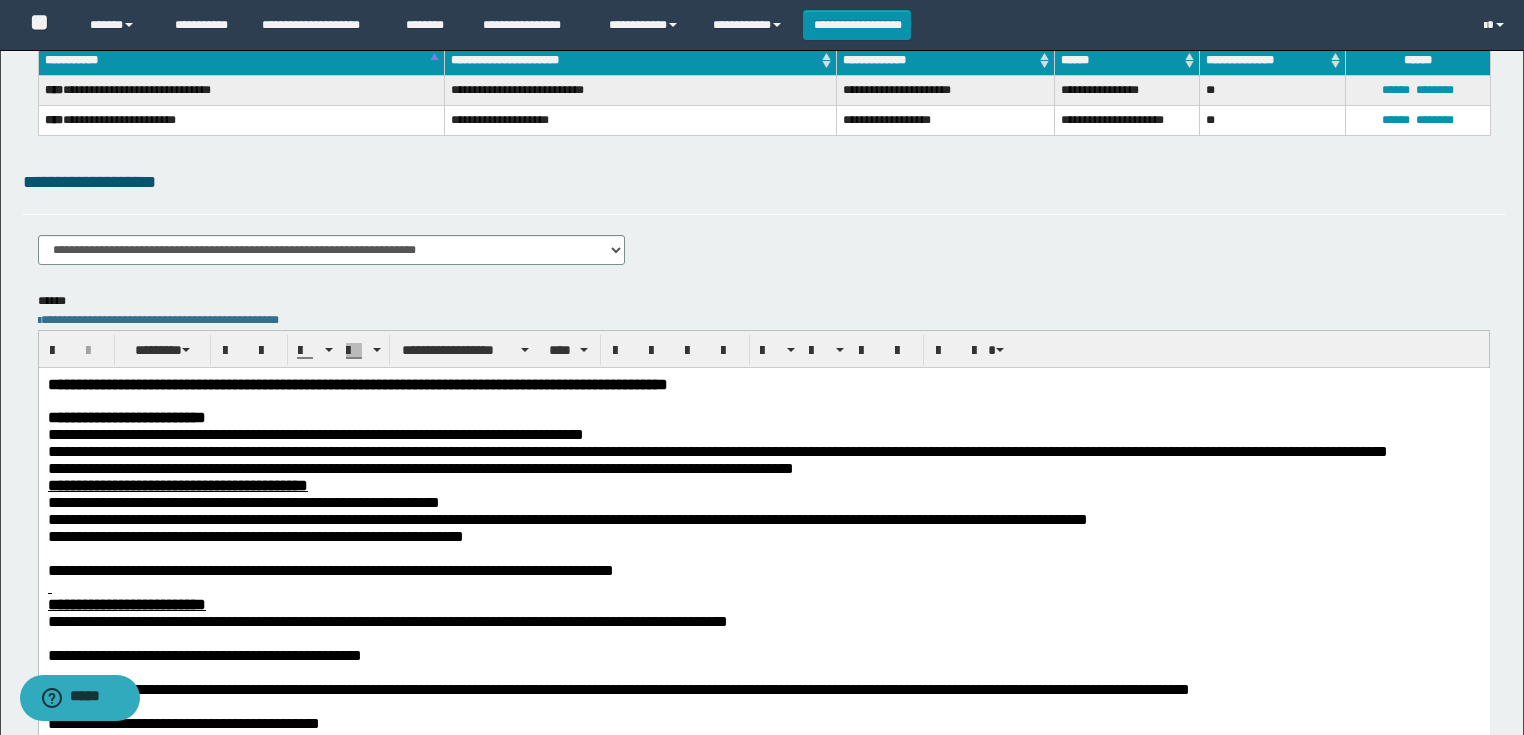 click at bounding box center (763, 552) 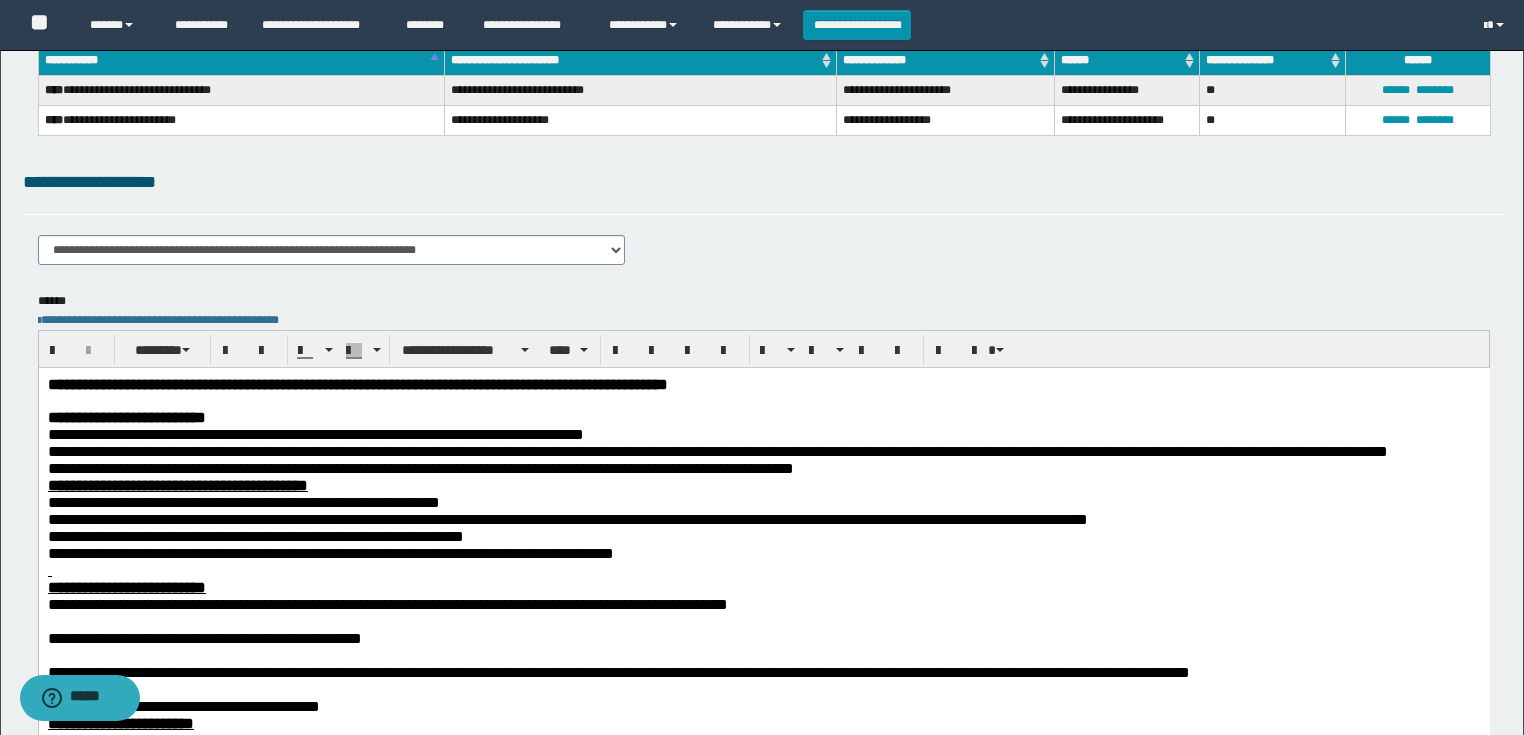 click at bounding box center [763, 569] 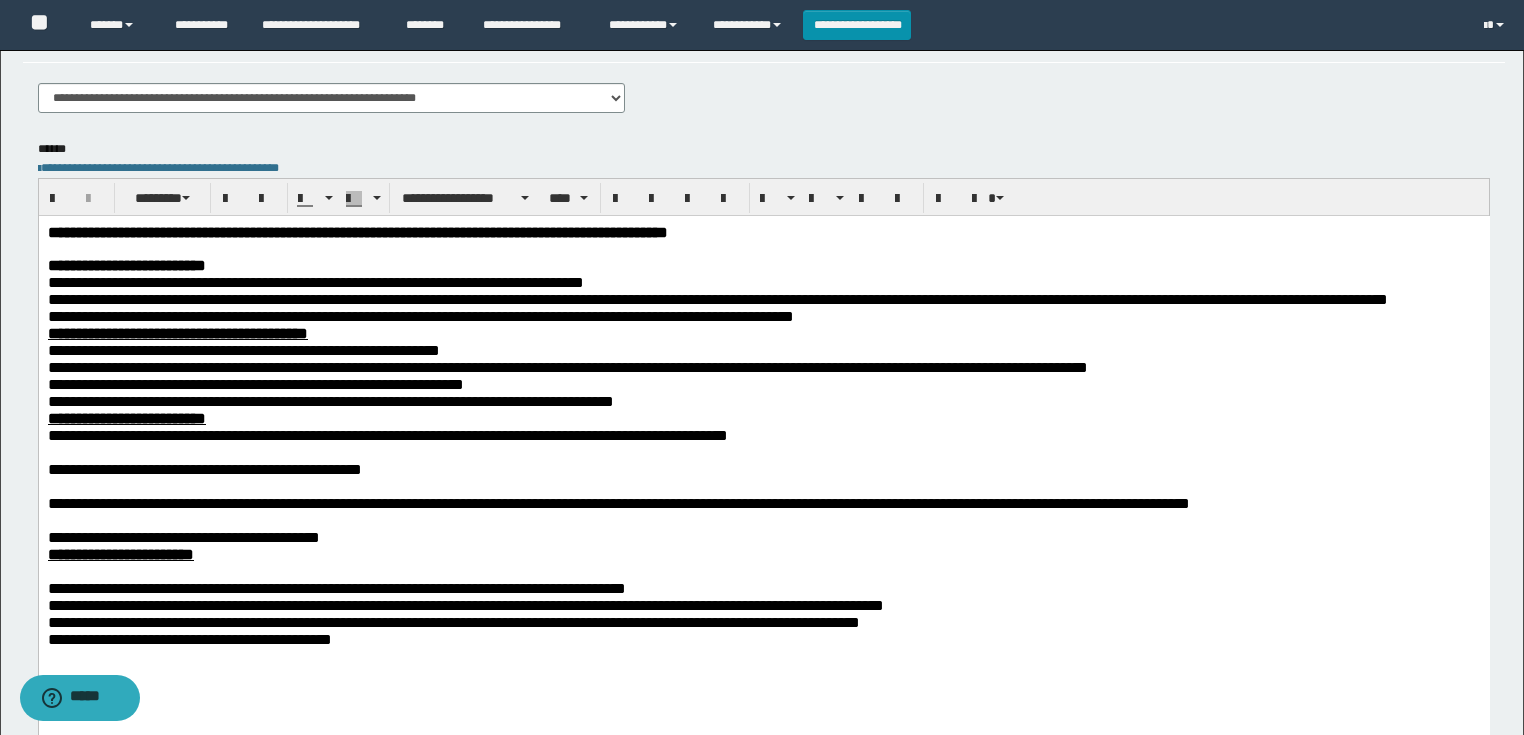 scroll, scrollTop: 320, scrollLeft: 0, axis: vertical 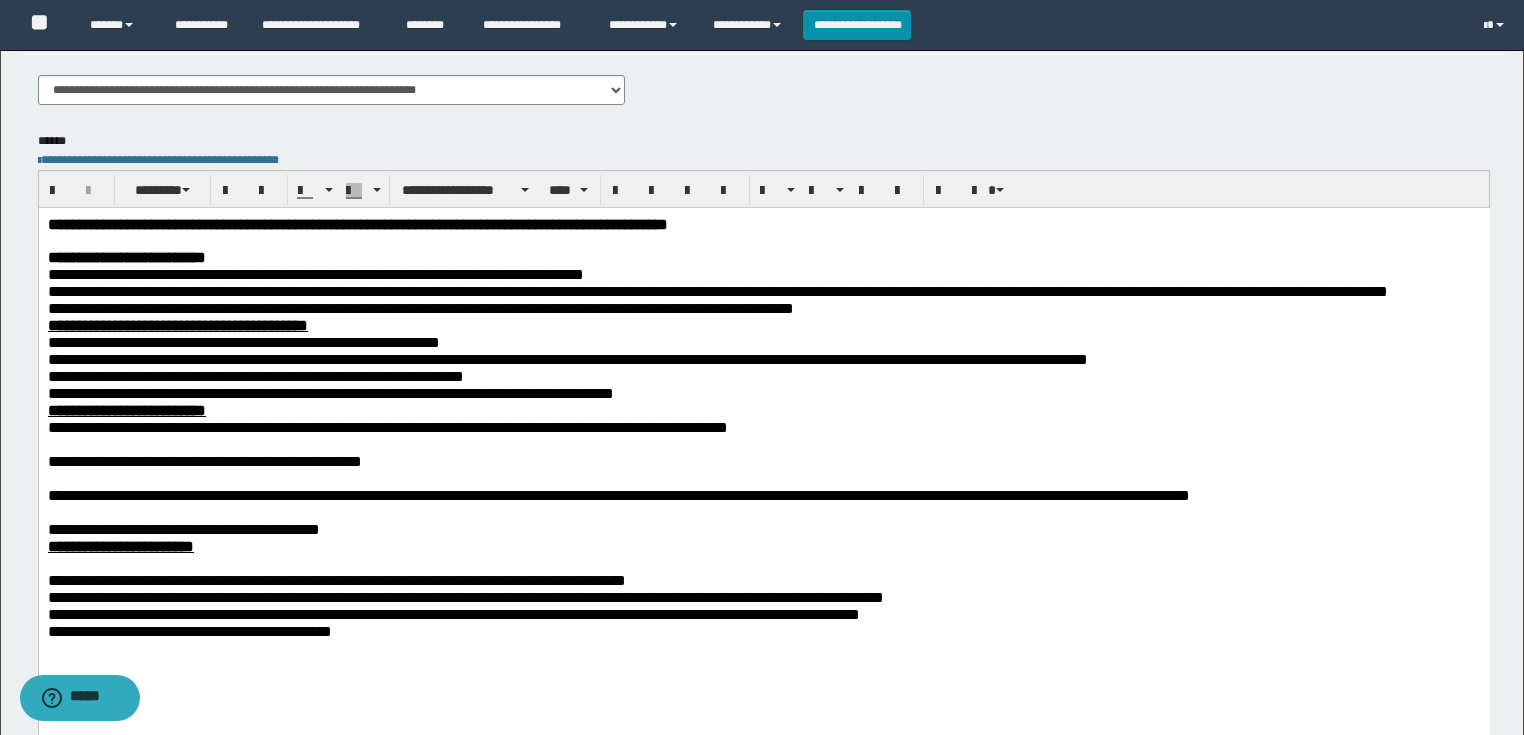 click at bounding box center [763, 443] 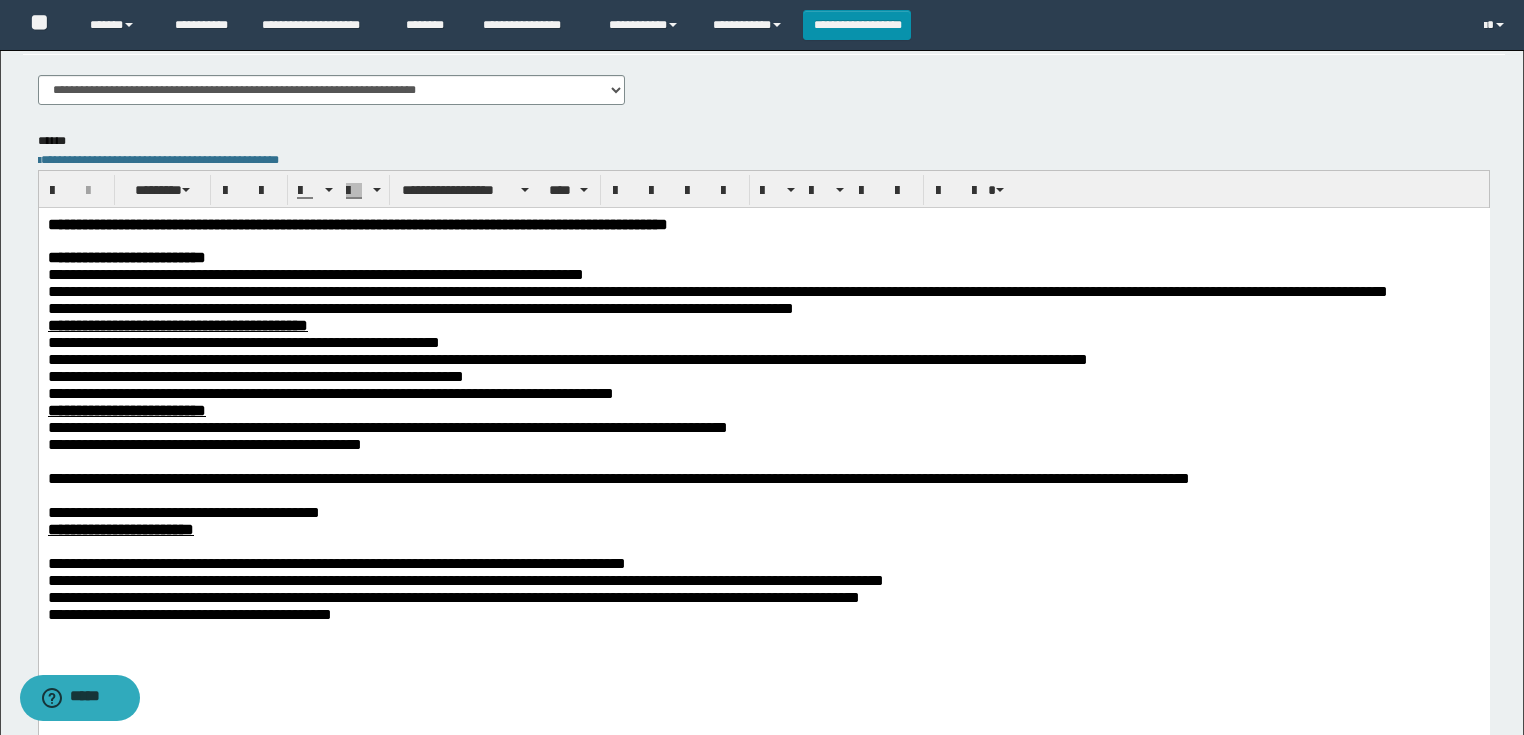 click at bounding box center (763, 460) 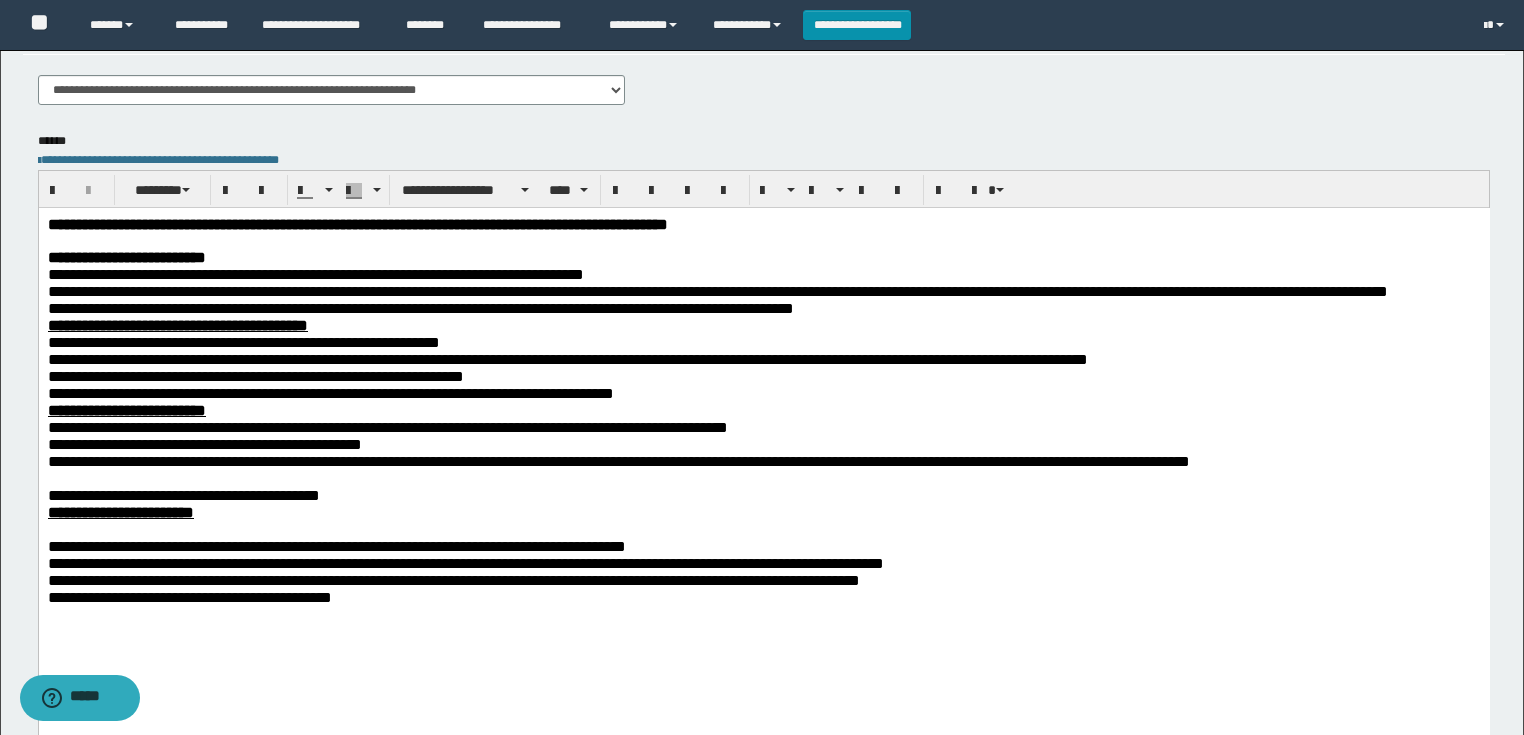 click at bounding box center [763, 477] 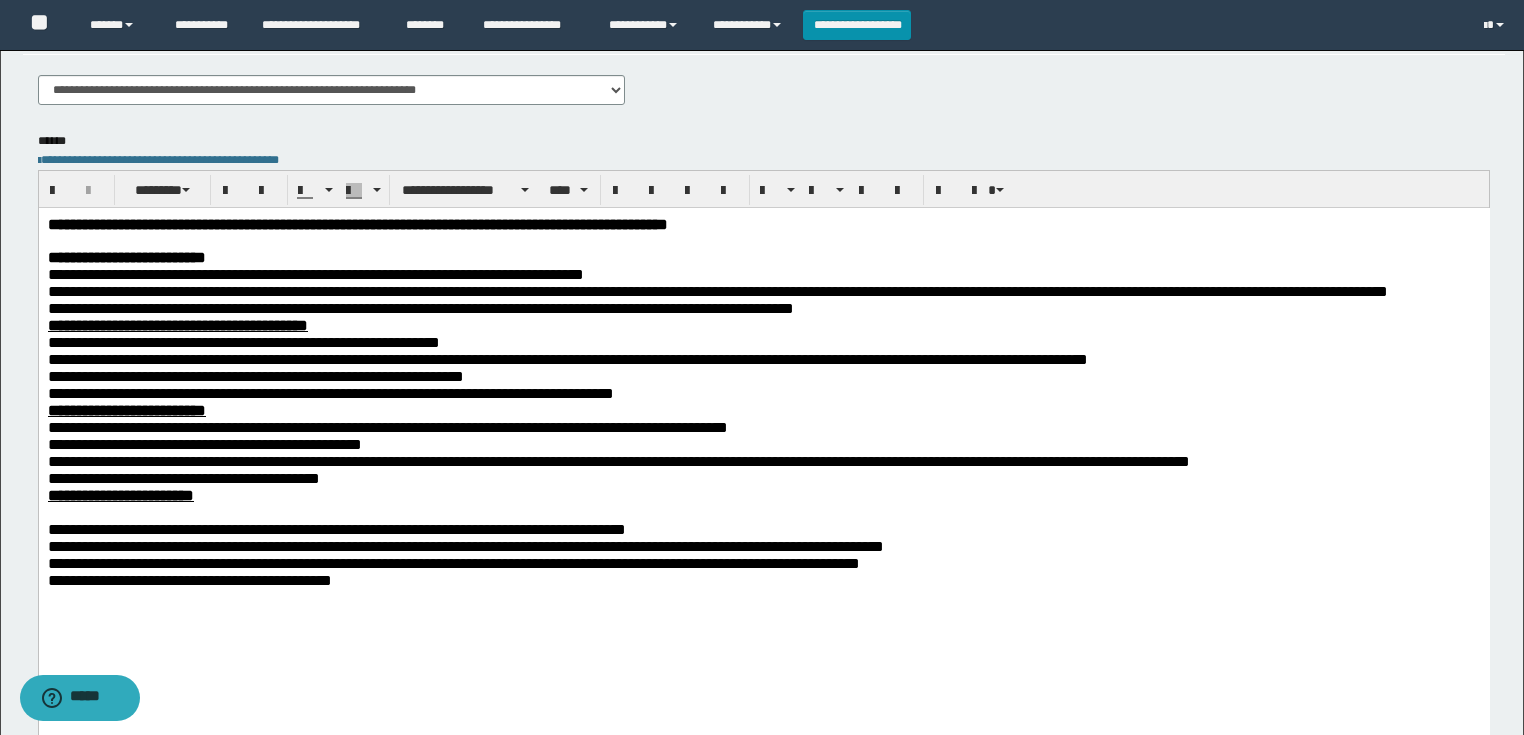 drag, startPoint x: 116, startPoint y: 593, endPoint x: 190, endPoint y: 598, distance: 74.168724 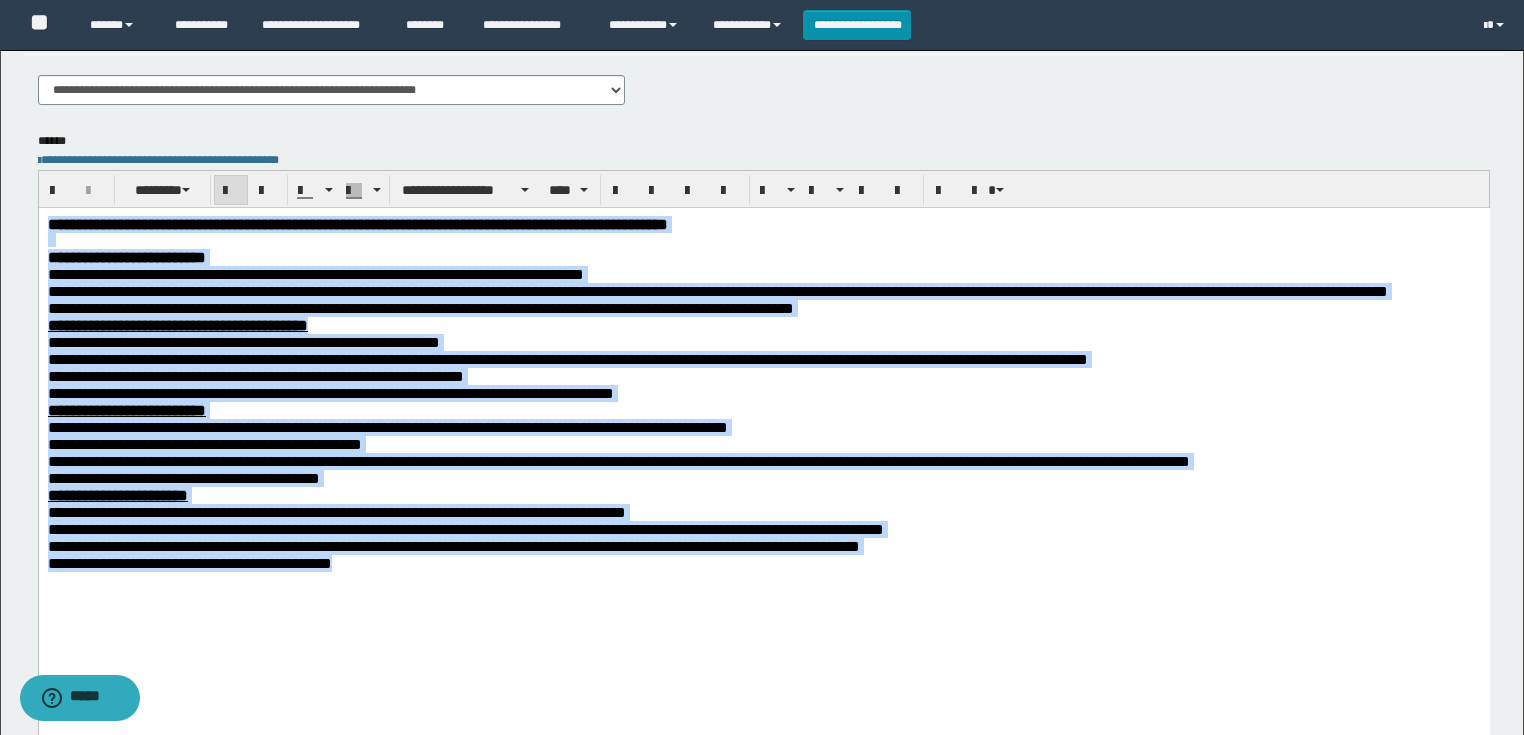 drag, startPoint x: 482, startPoint y: 639, endPoint x: 28, endPoint y: 217, distance: 619.8387 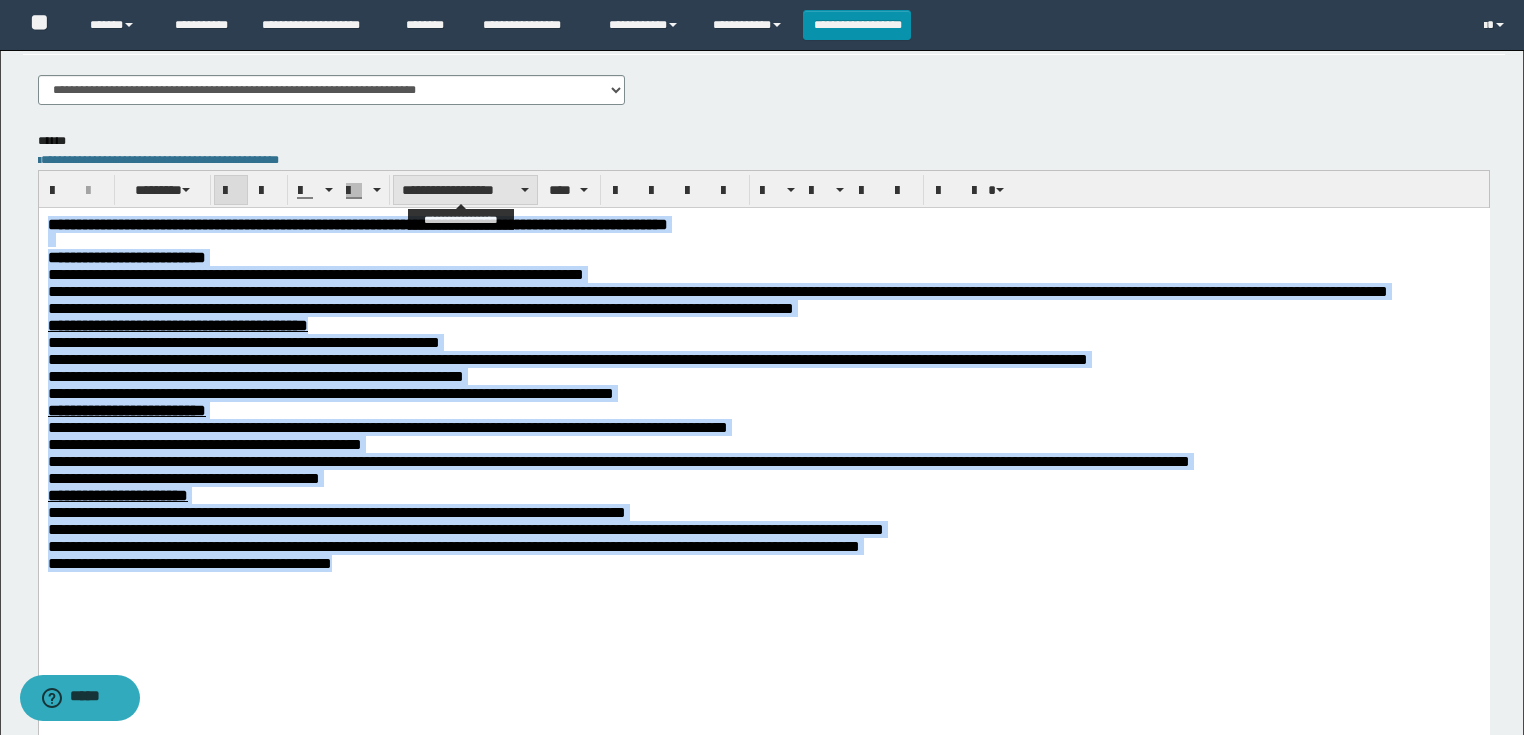 click on "**********" at bounding box center [465, 190] 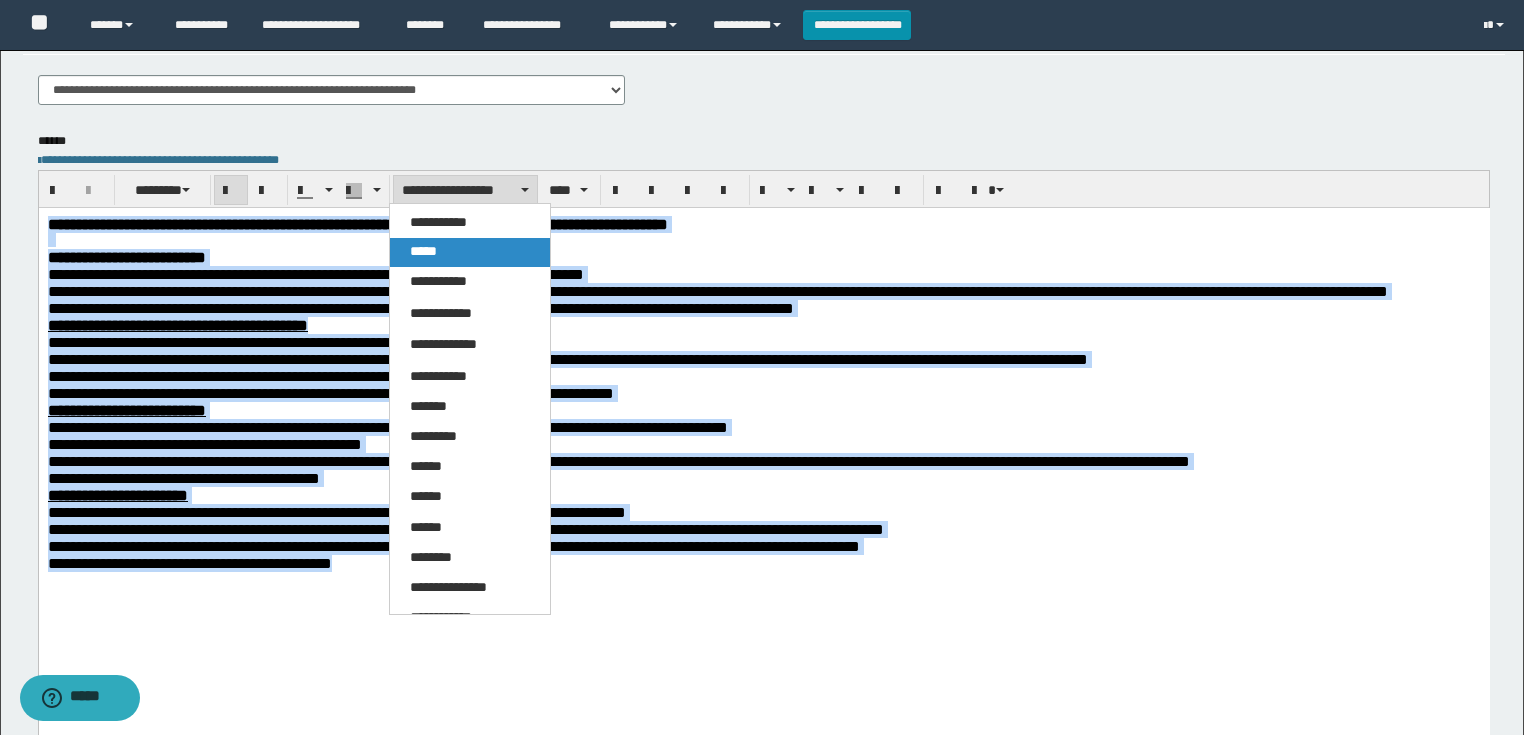 click on "*****" at bounding box center [470, 252] 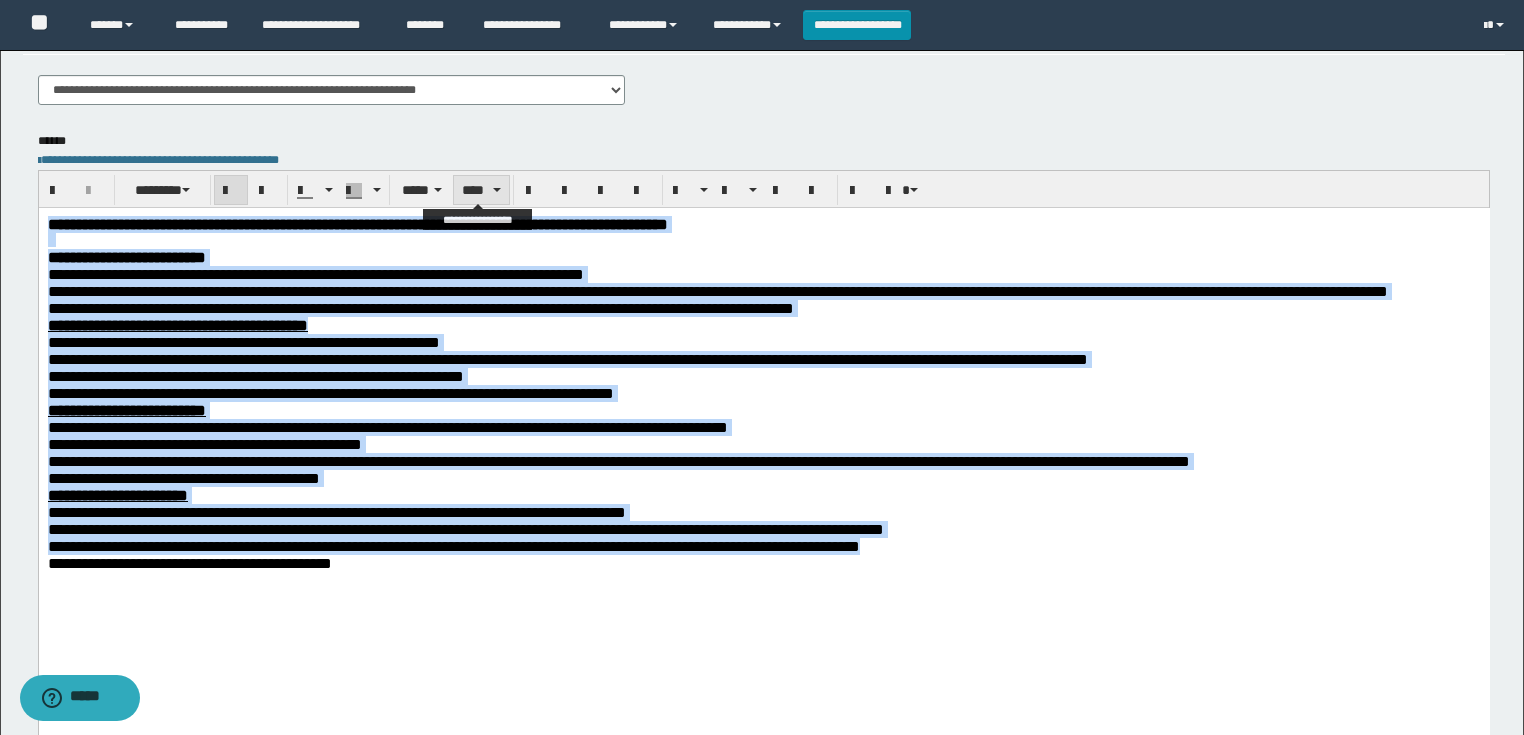click on "****" at bounding box center [481, 190] 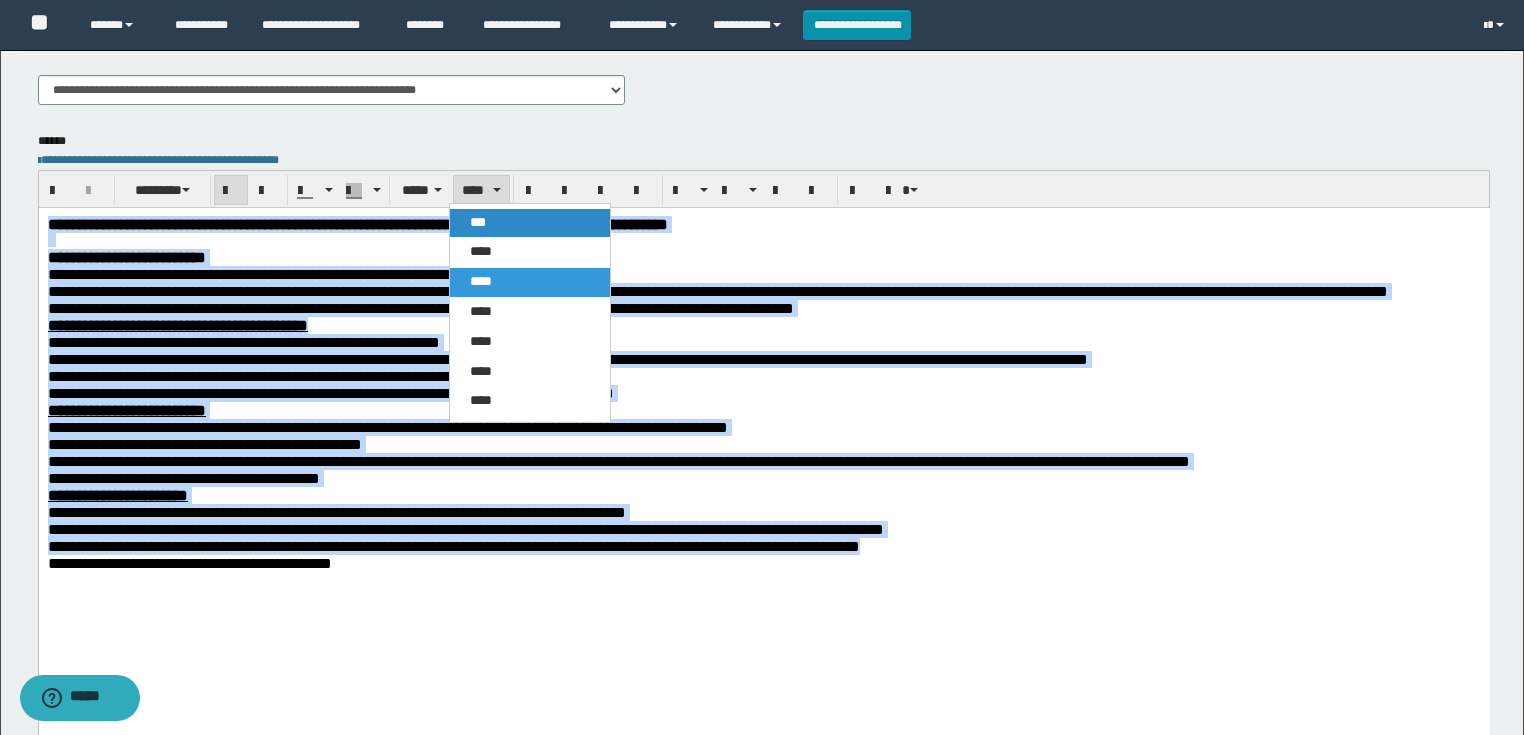 click on "***" at bounding box center [478, 222] 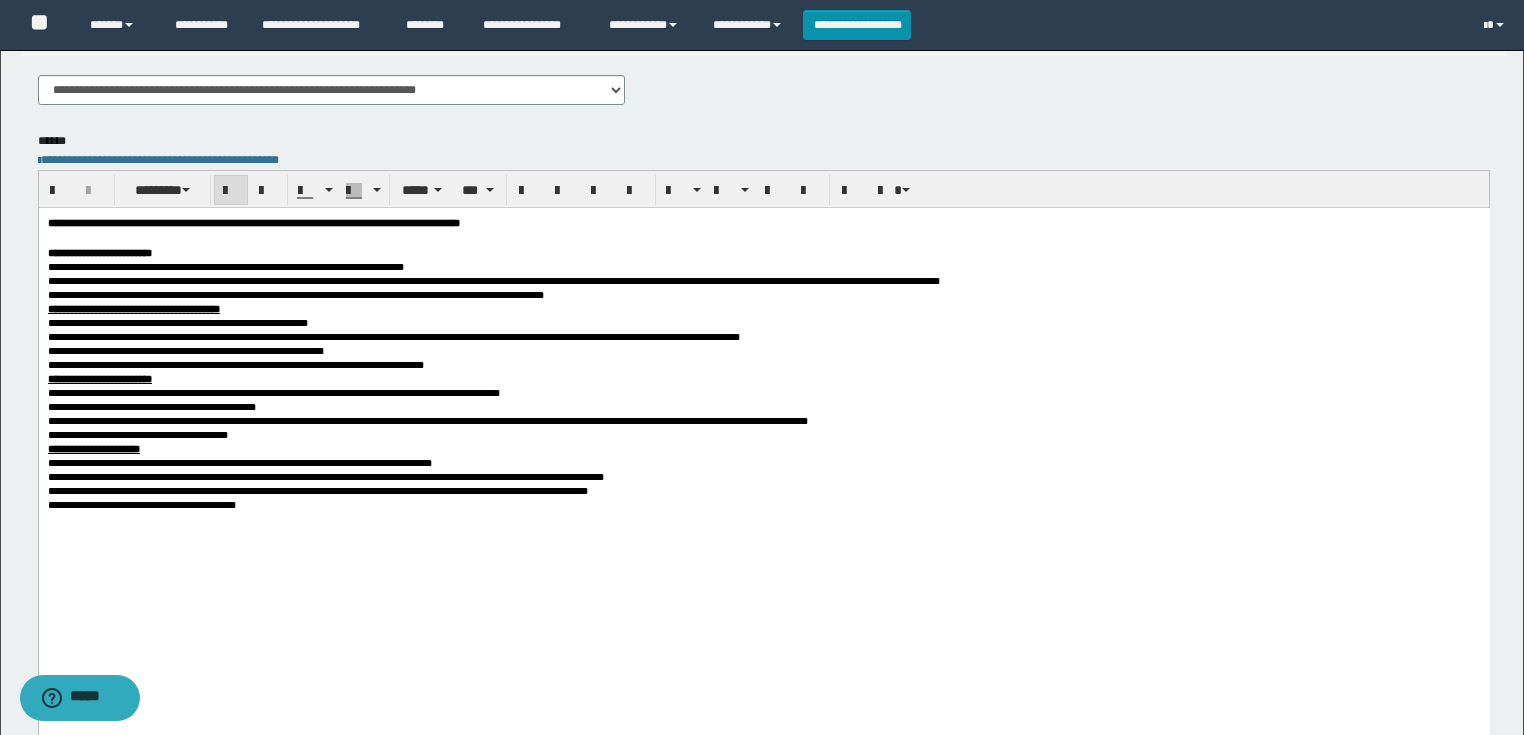 drag, startPoint x: 626, startPoint y: 577, endPoint x: 612, endPoint y: 670, distance: 94.04786 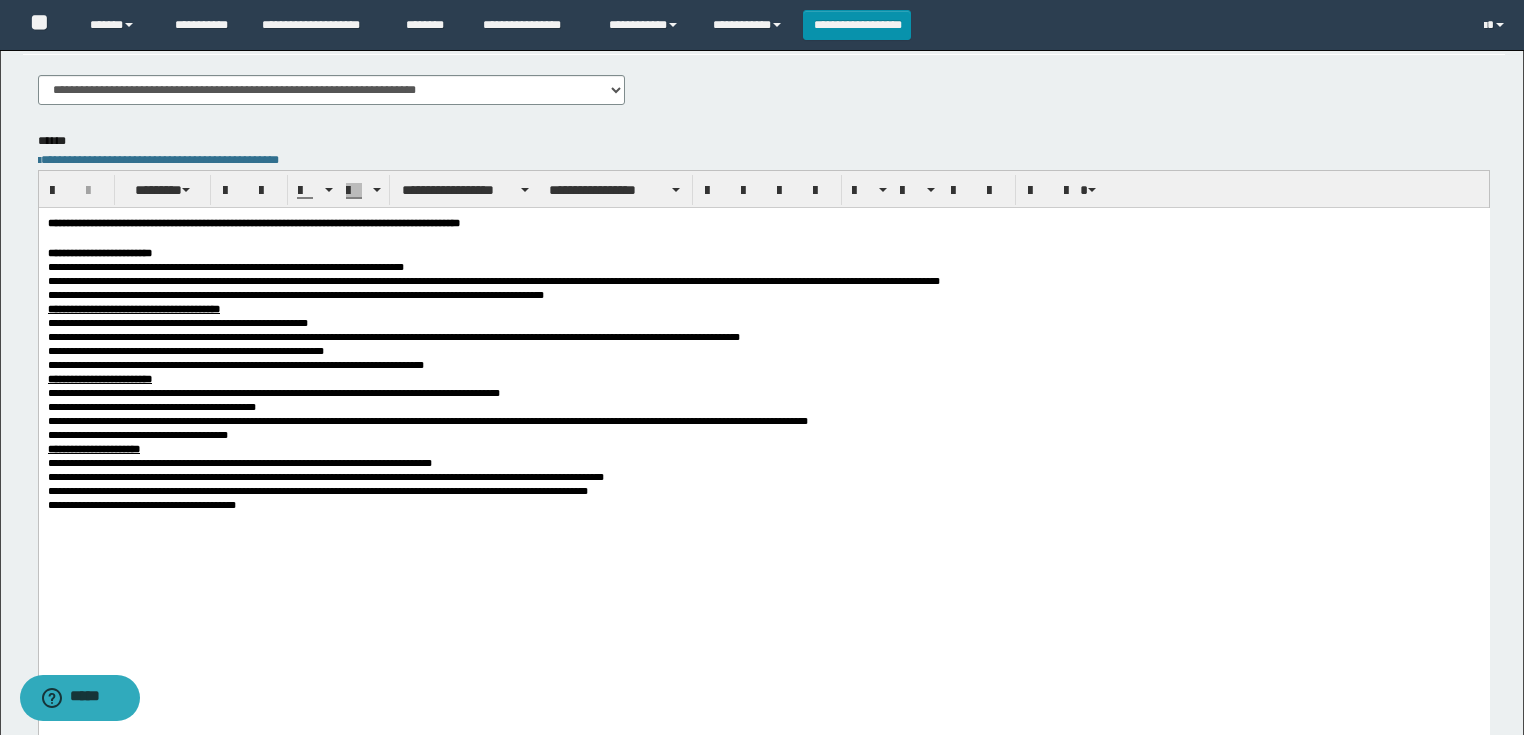 click at bounding box center (763, 237) 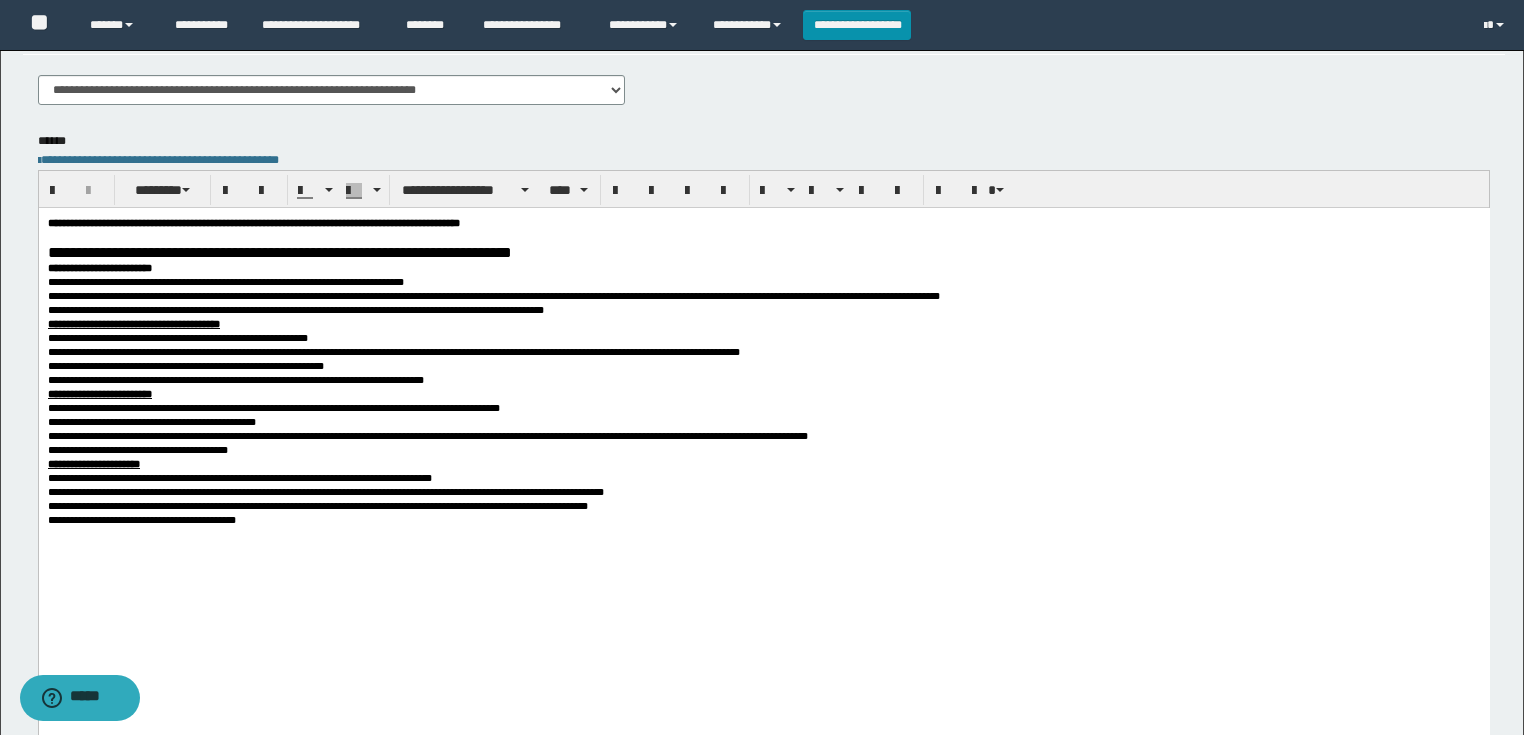 click on "**********" at bounding box center (279, 251) 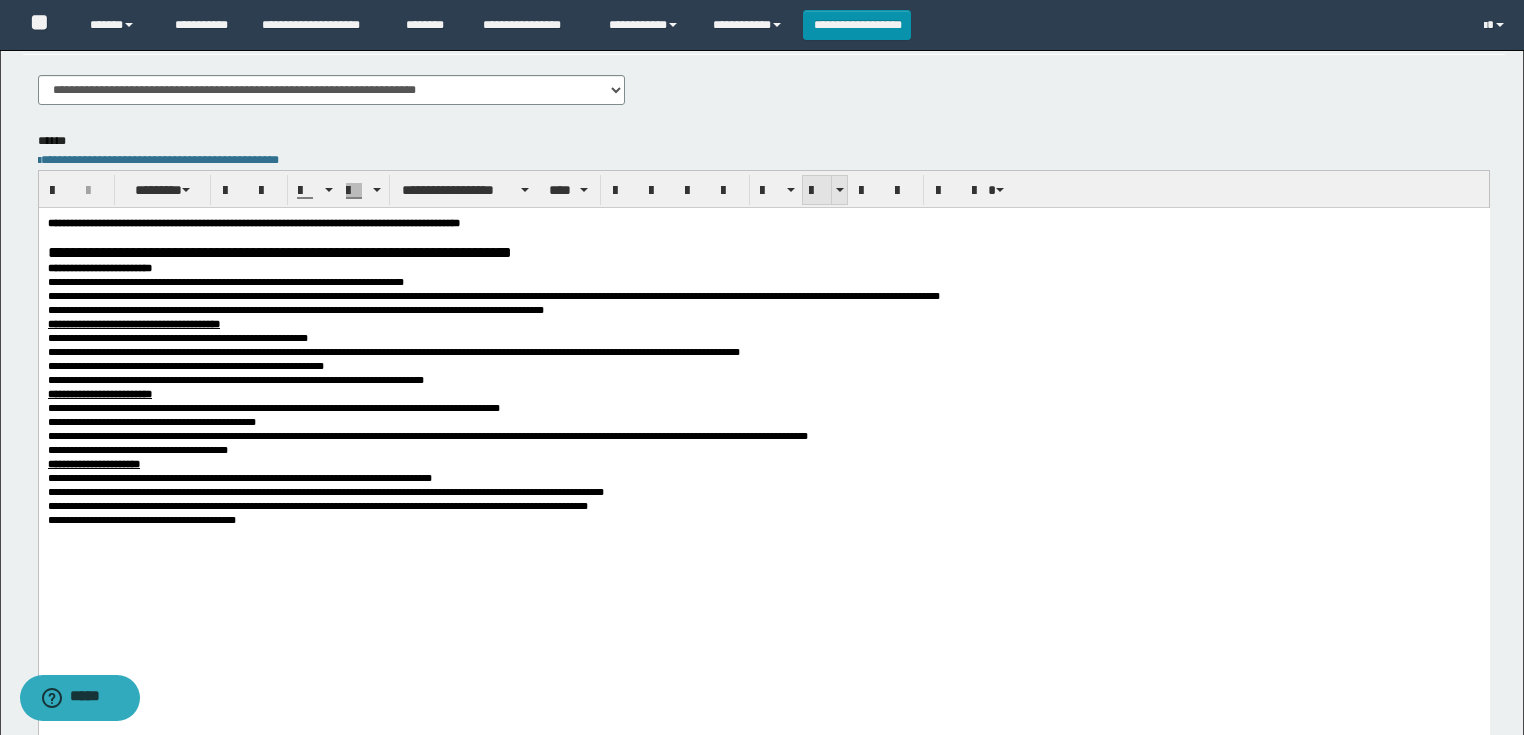 click at bounding box center [817, 190] 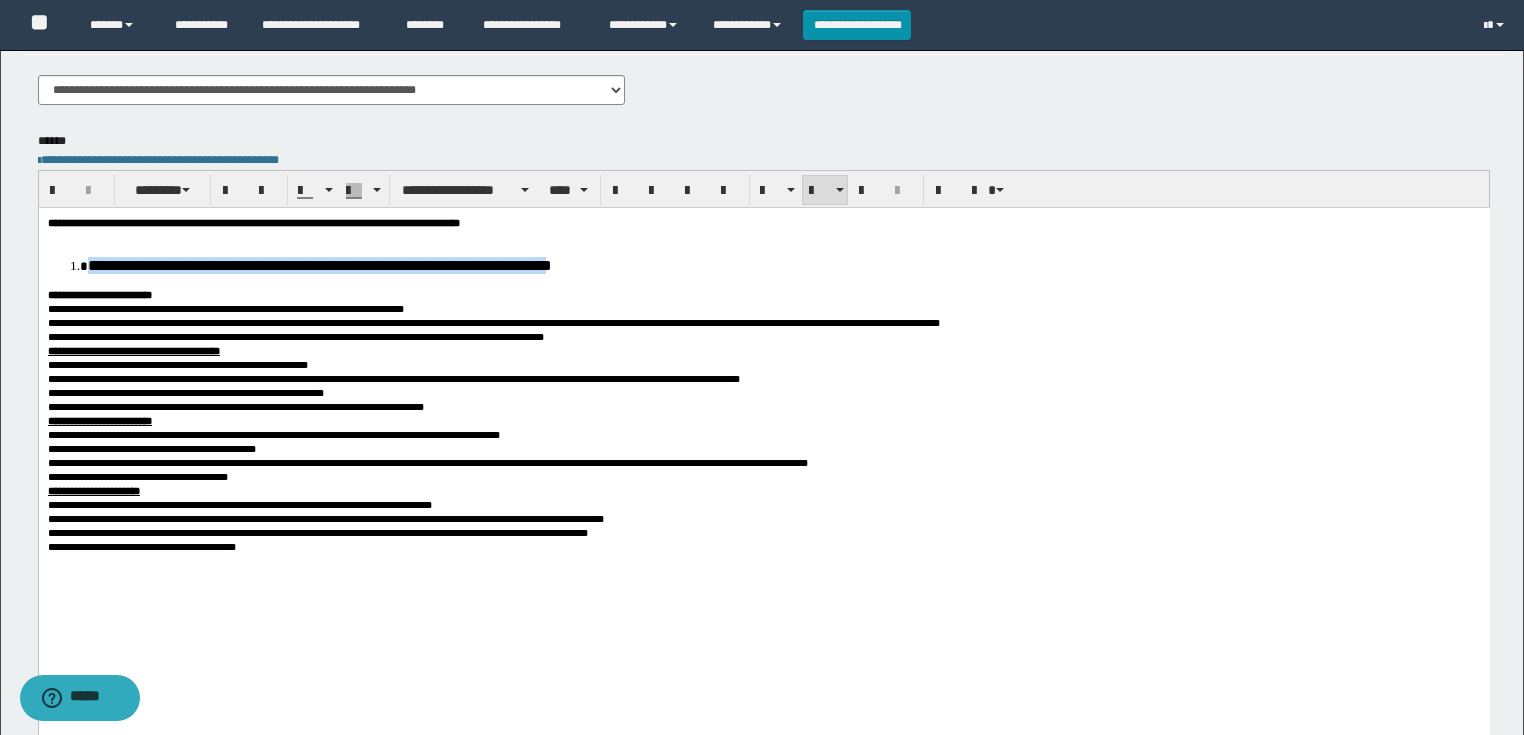 drag, startPoint x: 814, startPoint y: 273, endPoint x: 93, endPoint y: 263, distance: 721.06934 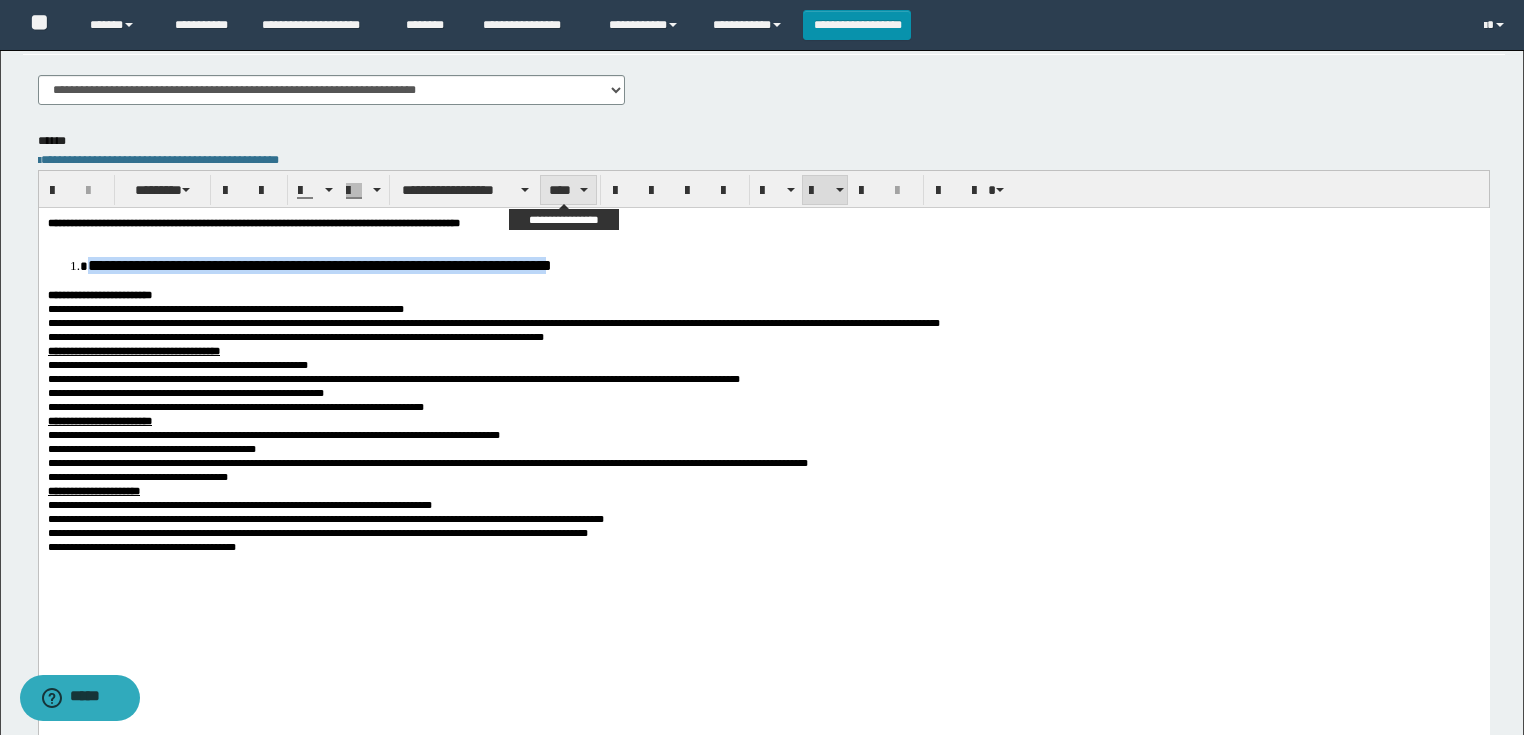 click on "****" at bounding box center [568, 190] 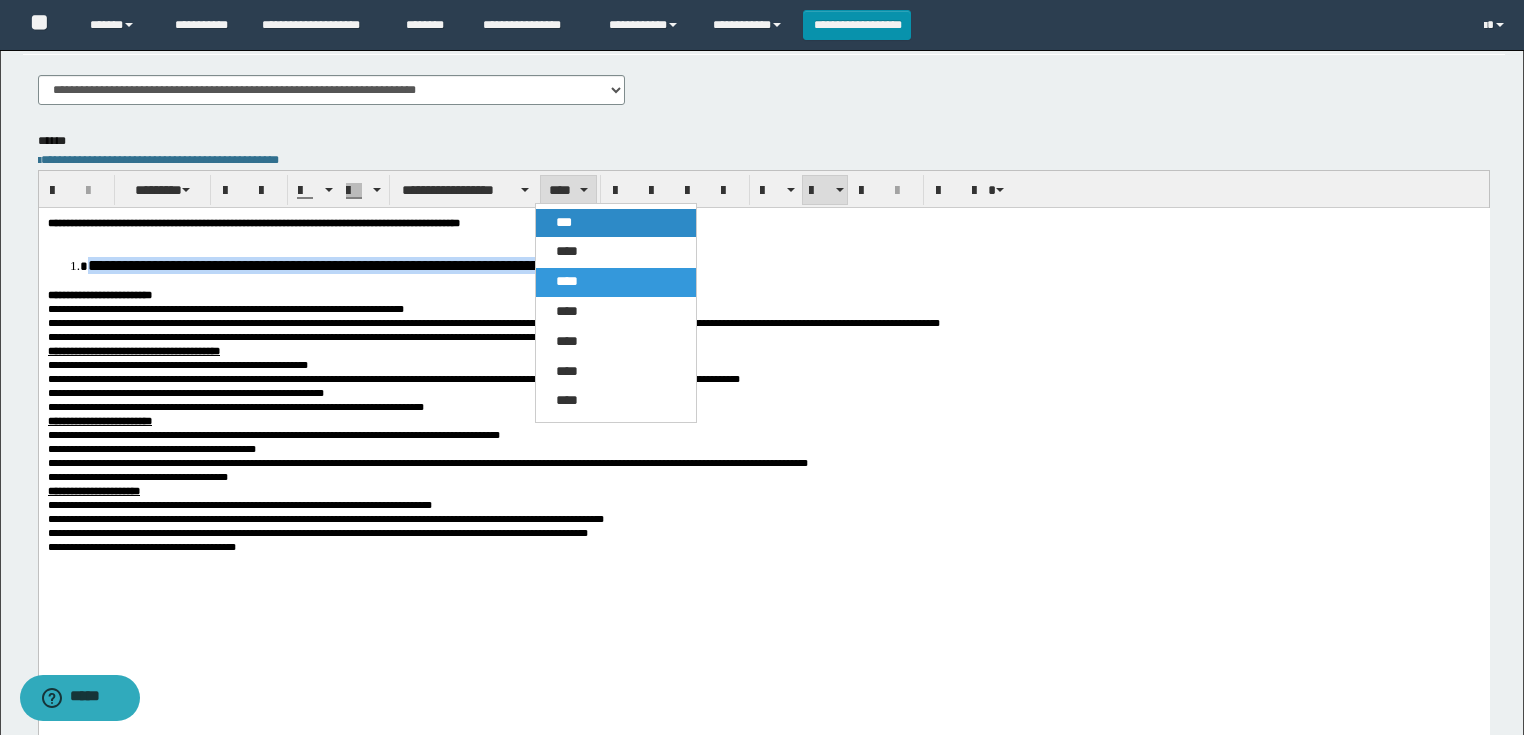 drag, startPoint x: 576, startPoint y: 227, endPoint x: 513, endPoint y: 7, distance: 228.84274 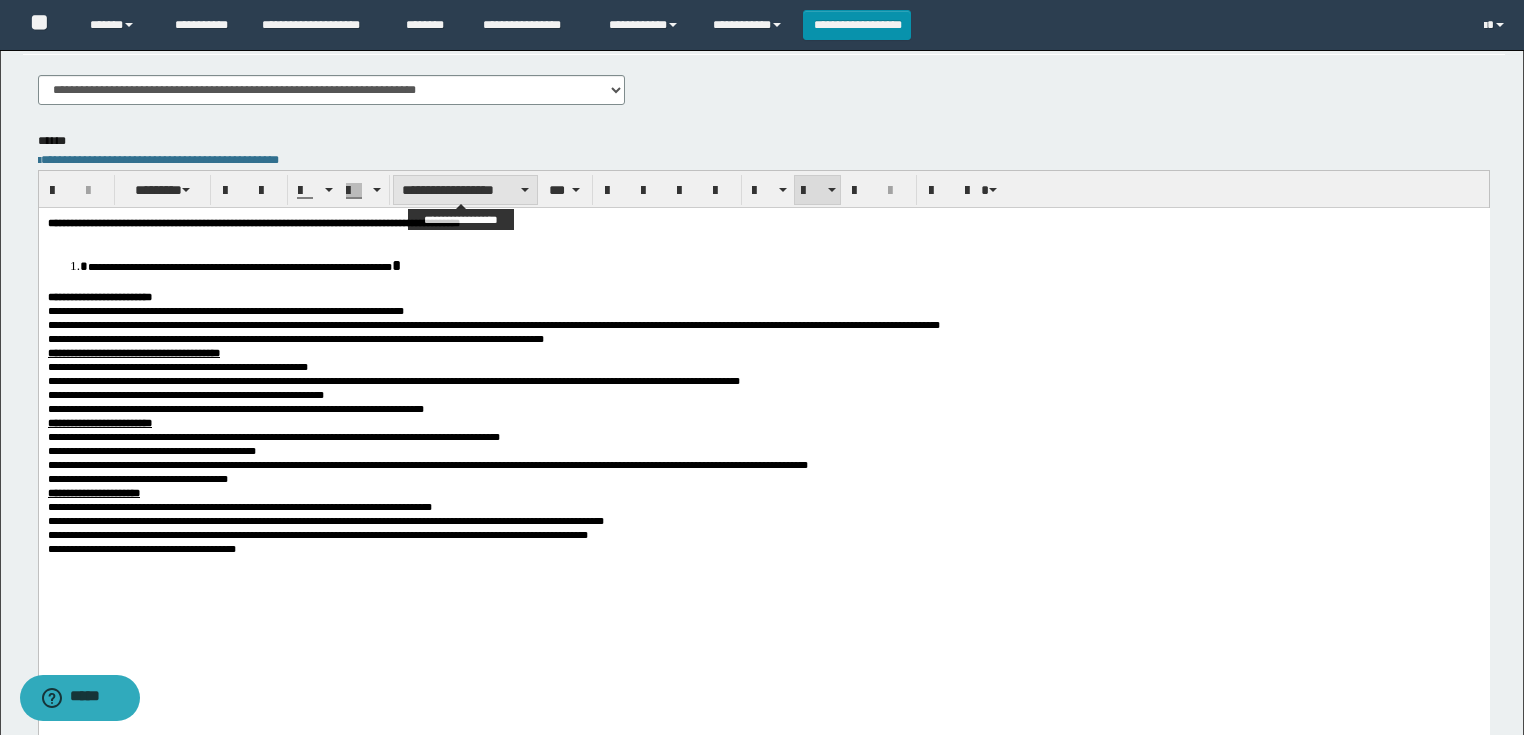 click on "**********" at bounding box center (465, 190) 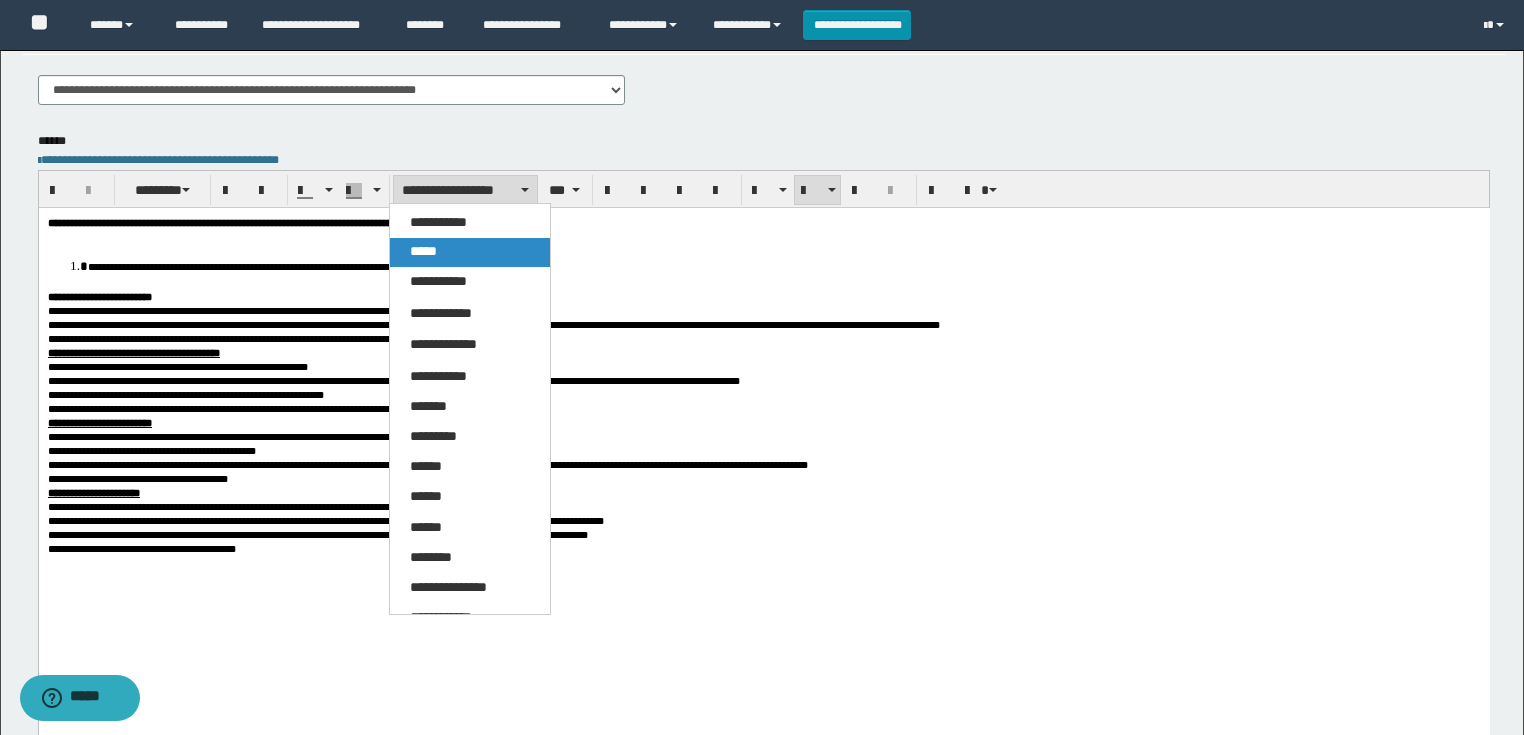 drag, startPoint x: 462, startPoint y: 250, endPoint x: 344, endPoint y: 51, distance: 231.3547 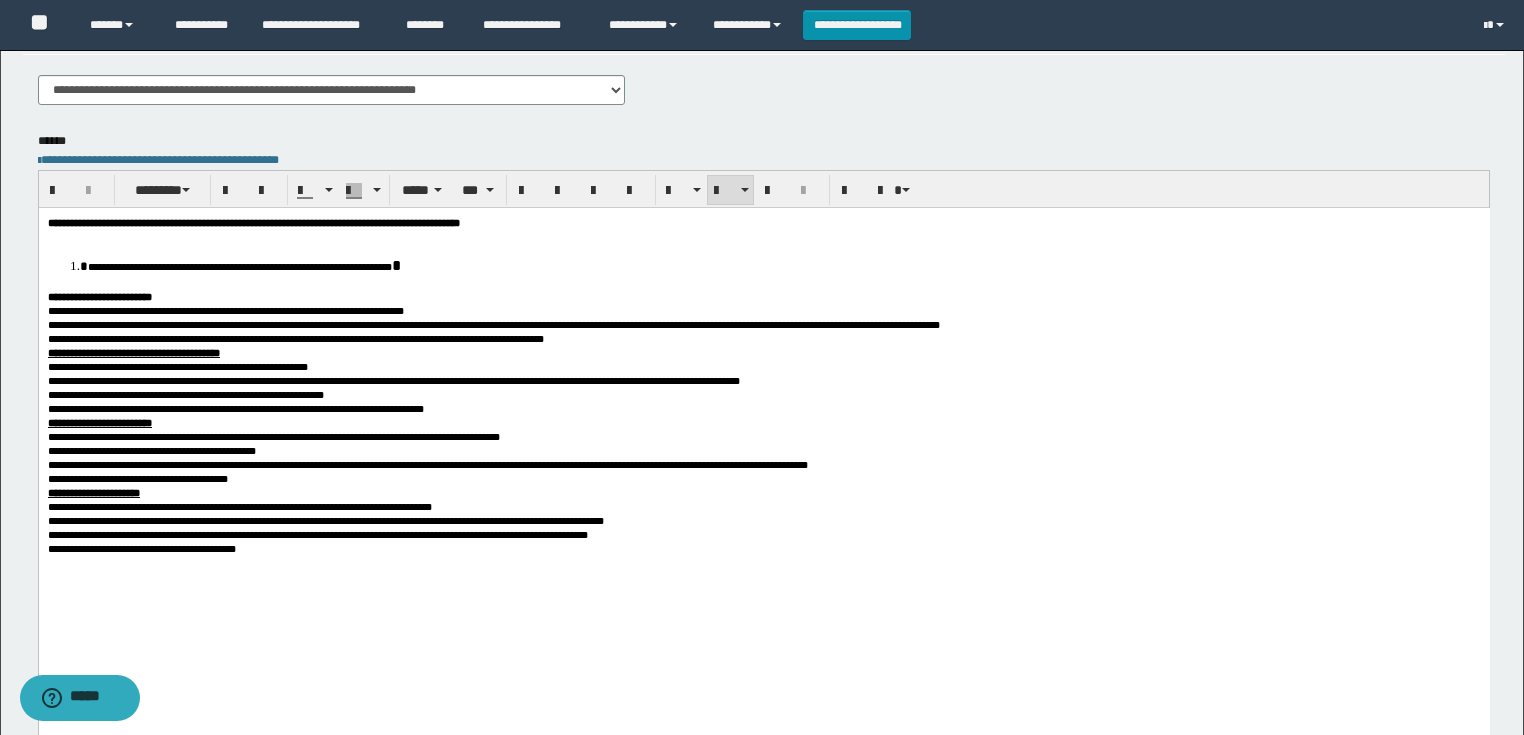 click on "**********" at bounding box center [763, 445] 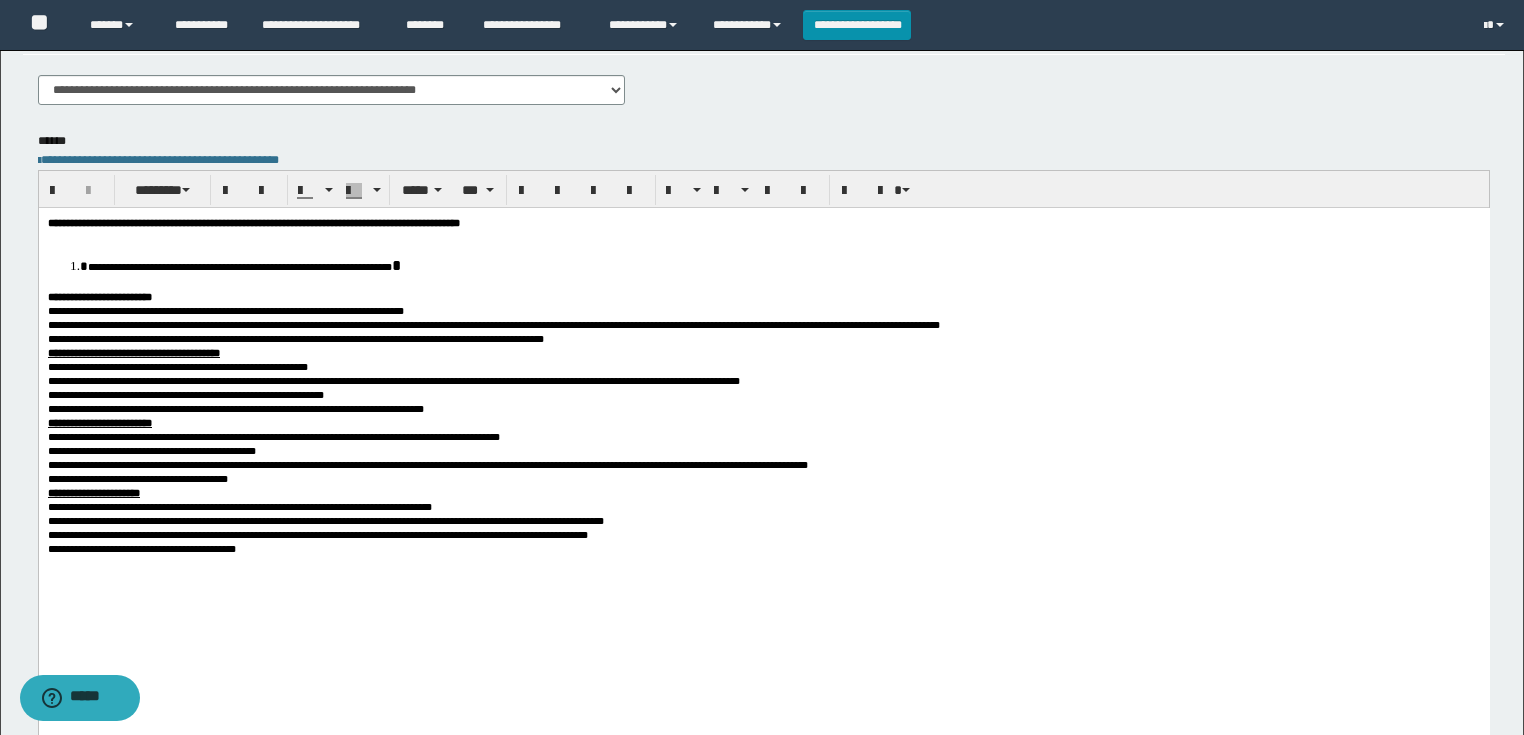 click at bounding box center (763, 236) 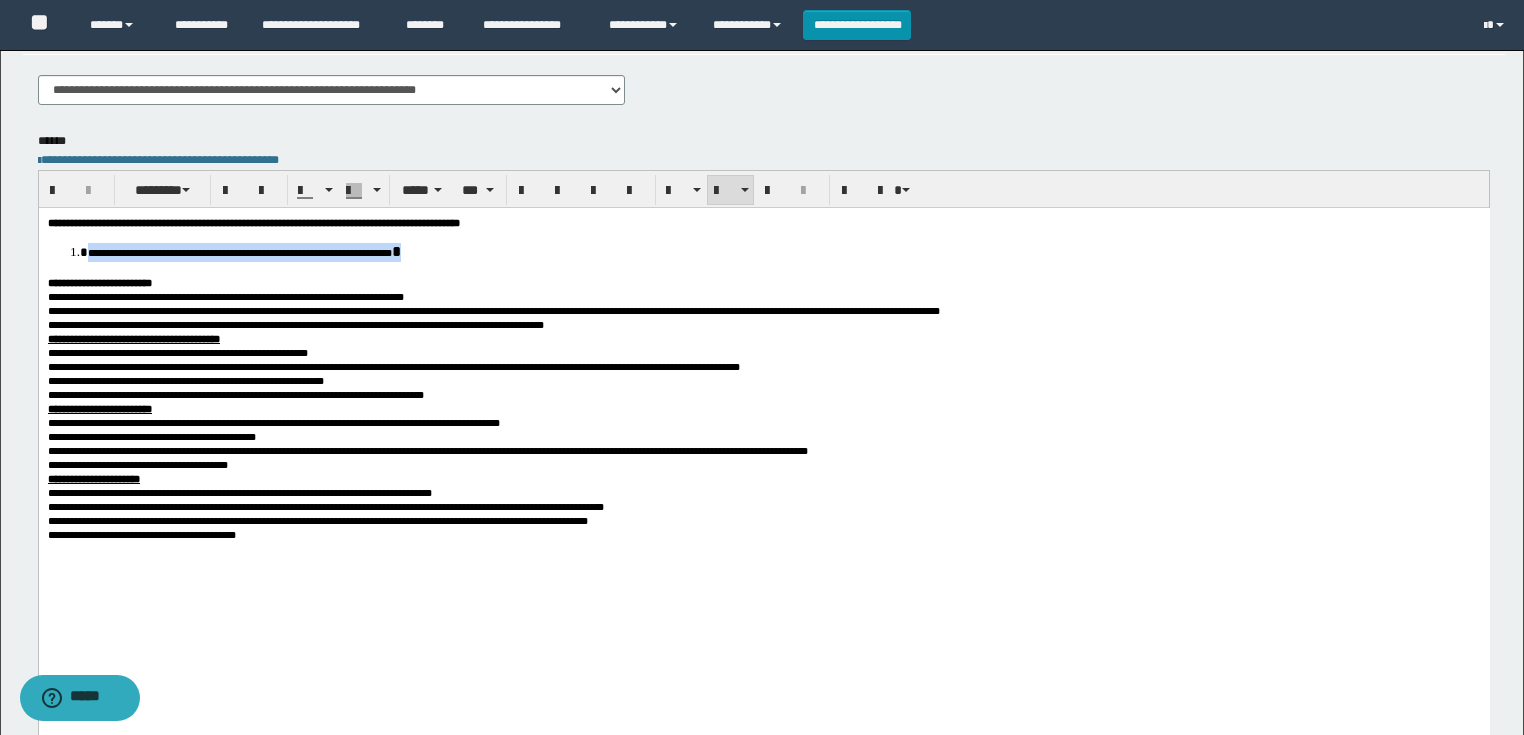 drag, startPoint x: 608, startPoint y: 257, endPoint x: 77, endPoint y: 261, distance: 531.0151 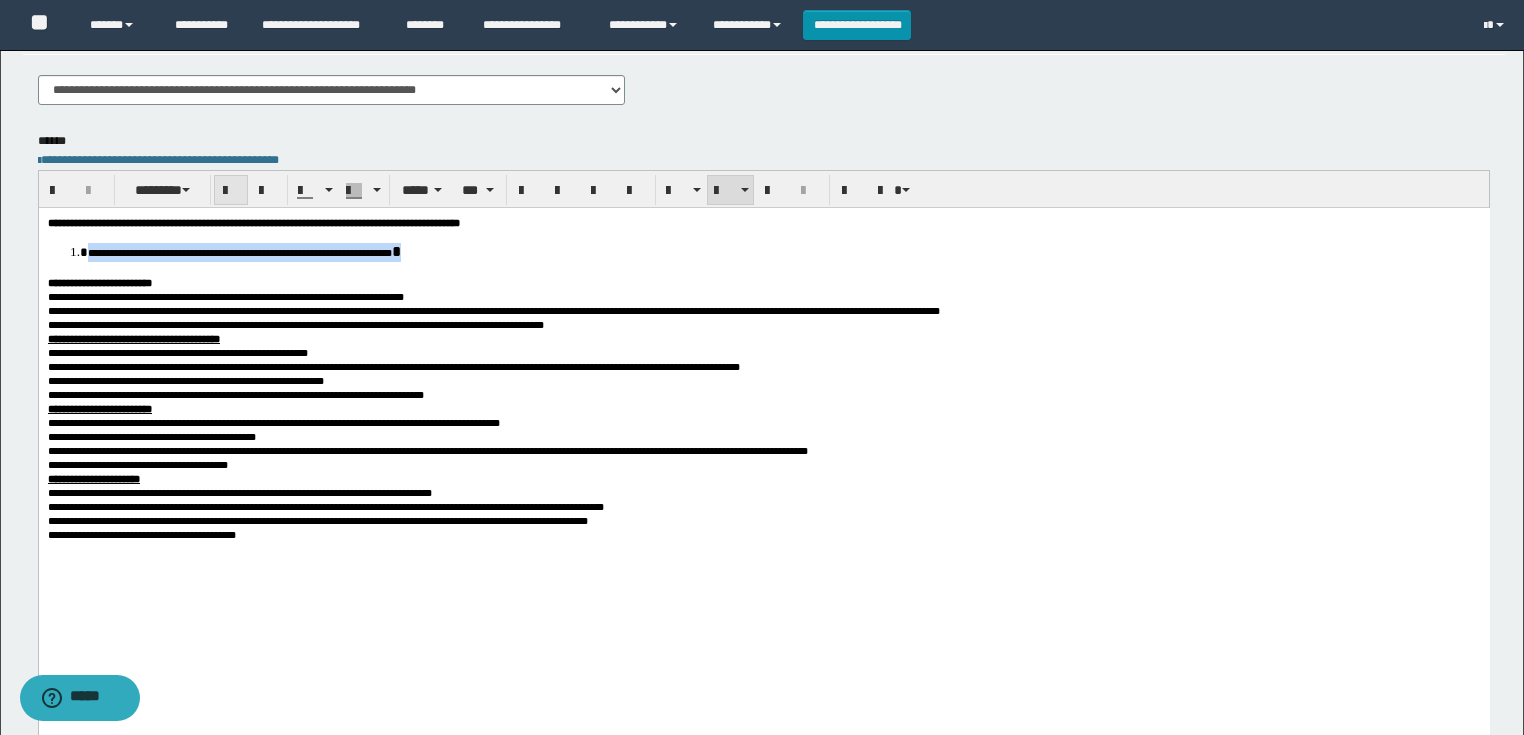 click at bounding box center (231, 191) 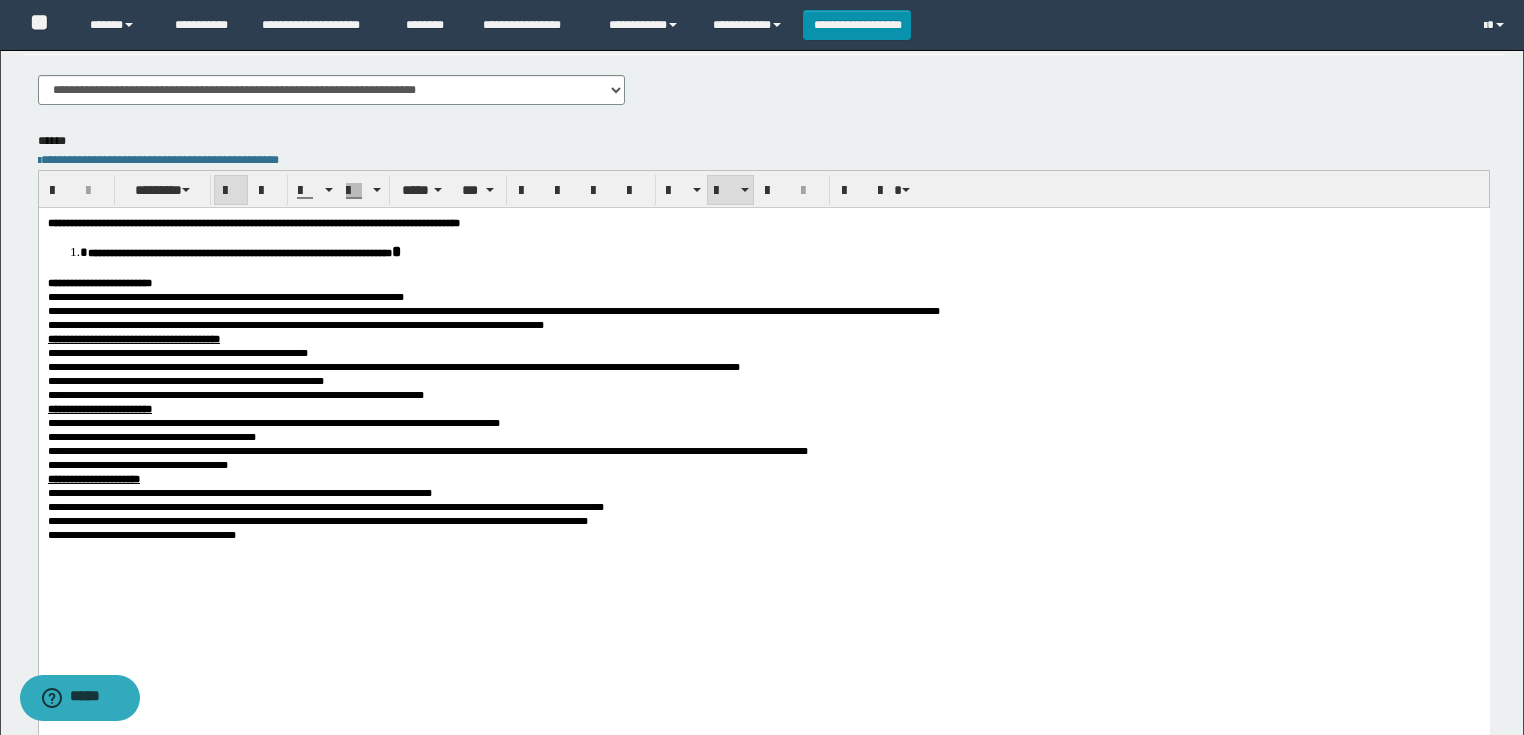 click on "**********" at bounding box center [763, 438] 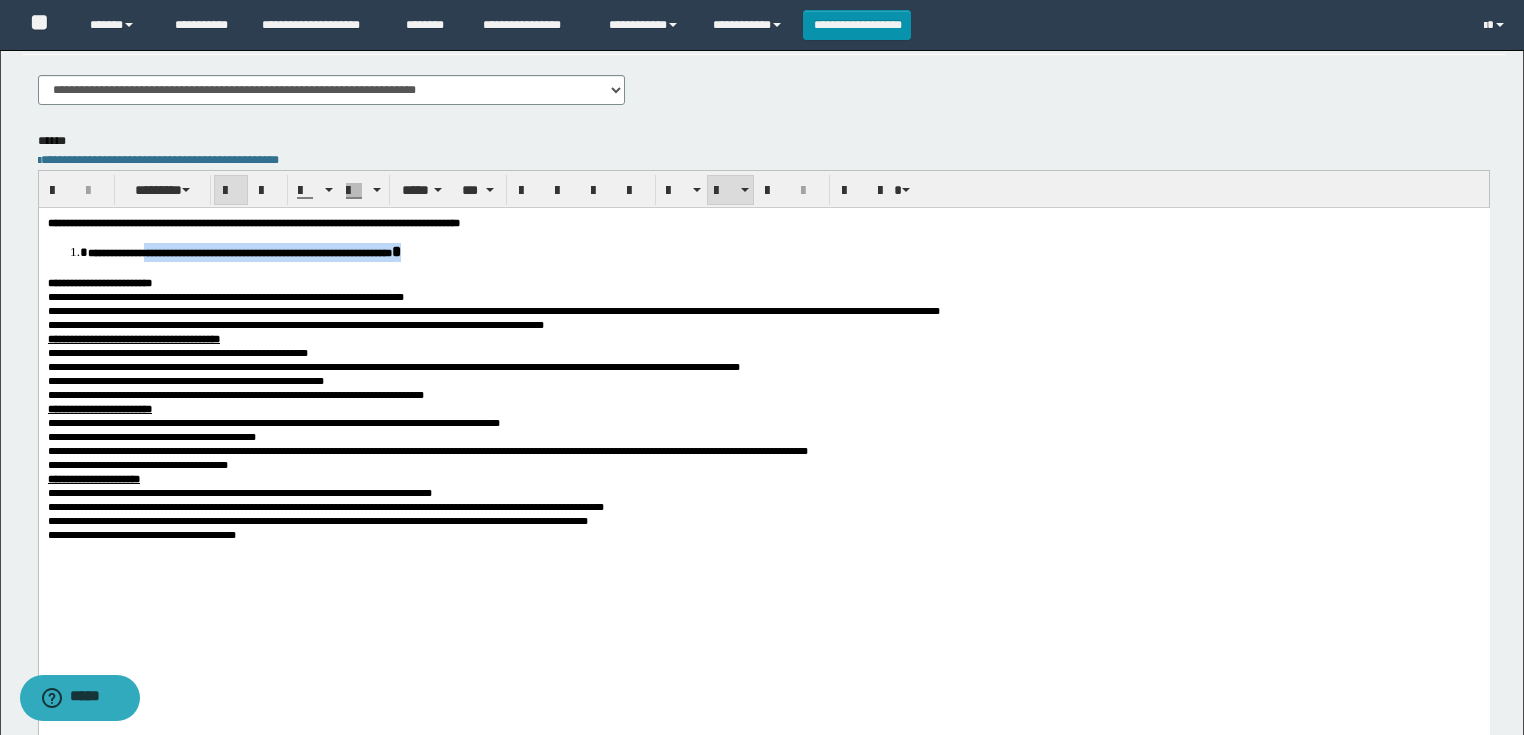 drag, startPoint x: 655, startPoint y: 238, endPoint x: 179, endPoint y: 251, distance: 476.1775 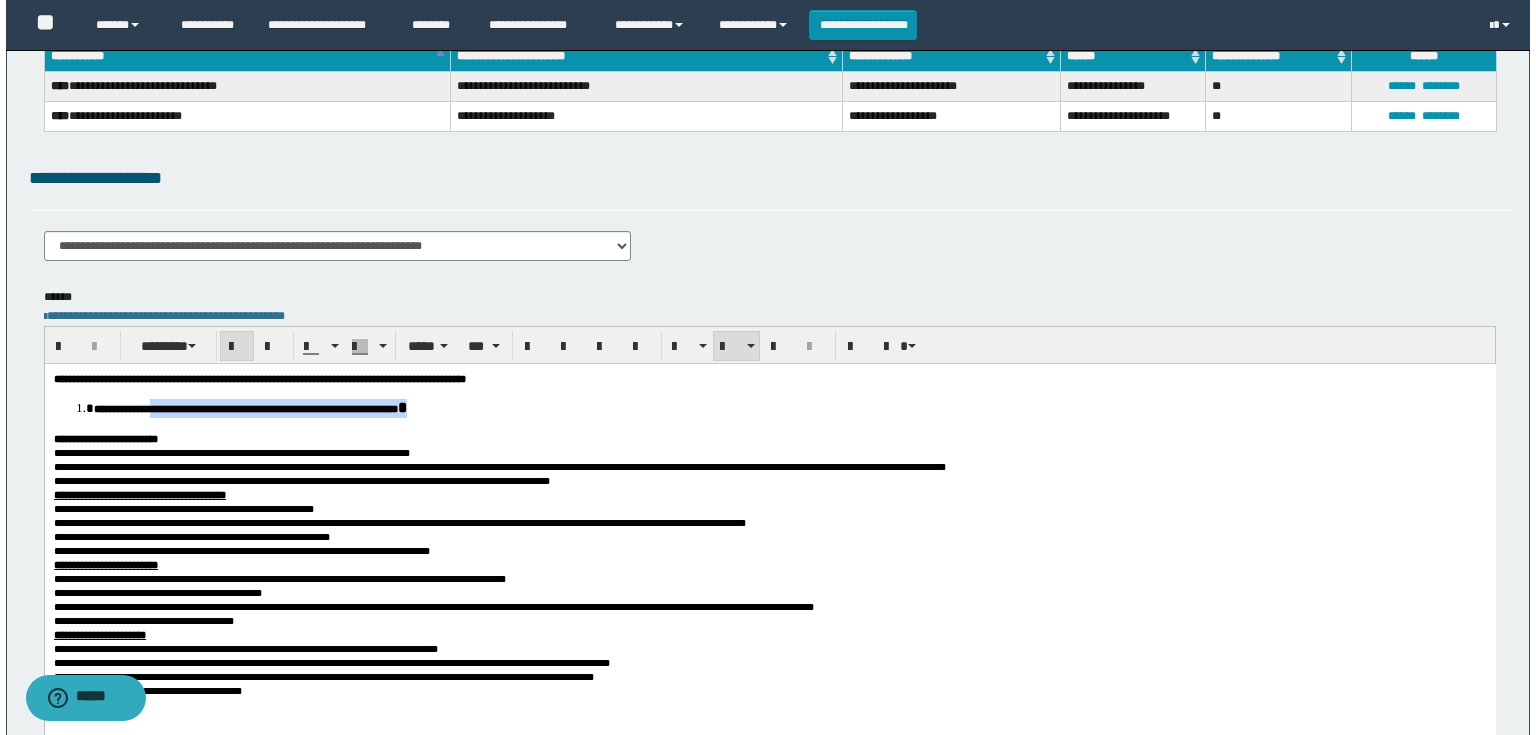 scroll, scrollTop: 0, scrollLeft: 0, axis: both 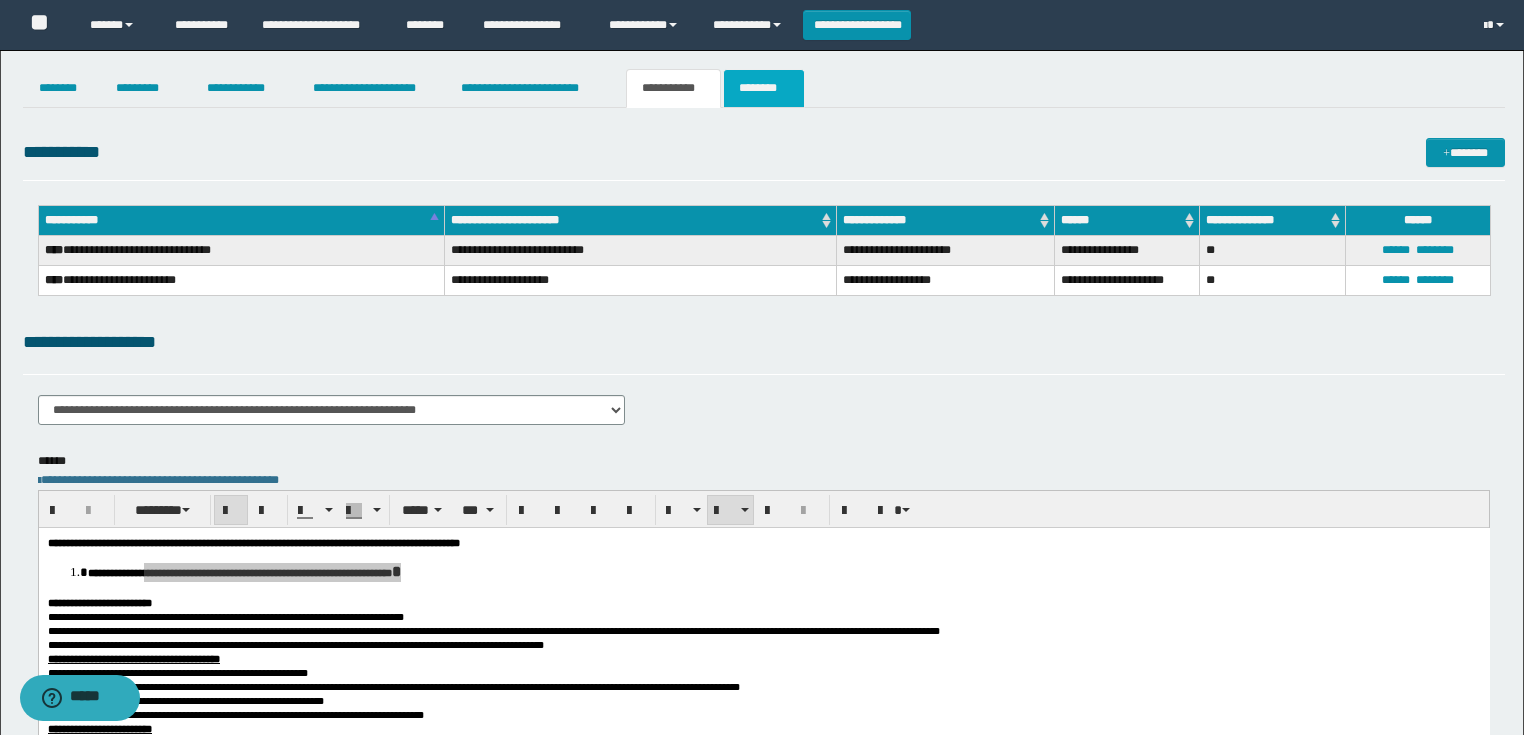 click on "********" at bounding box center (764, 88) 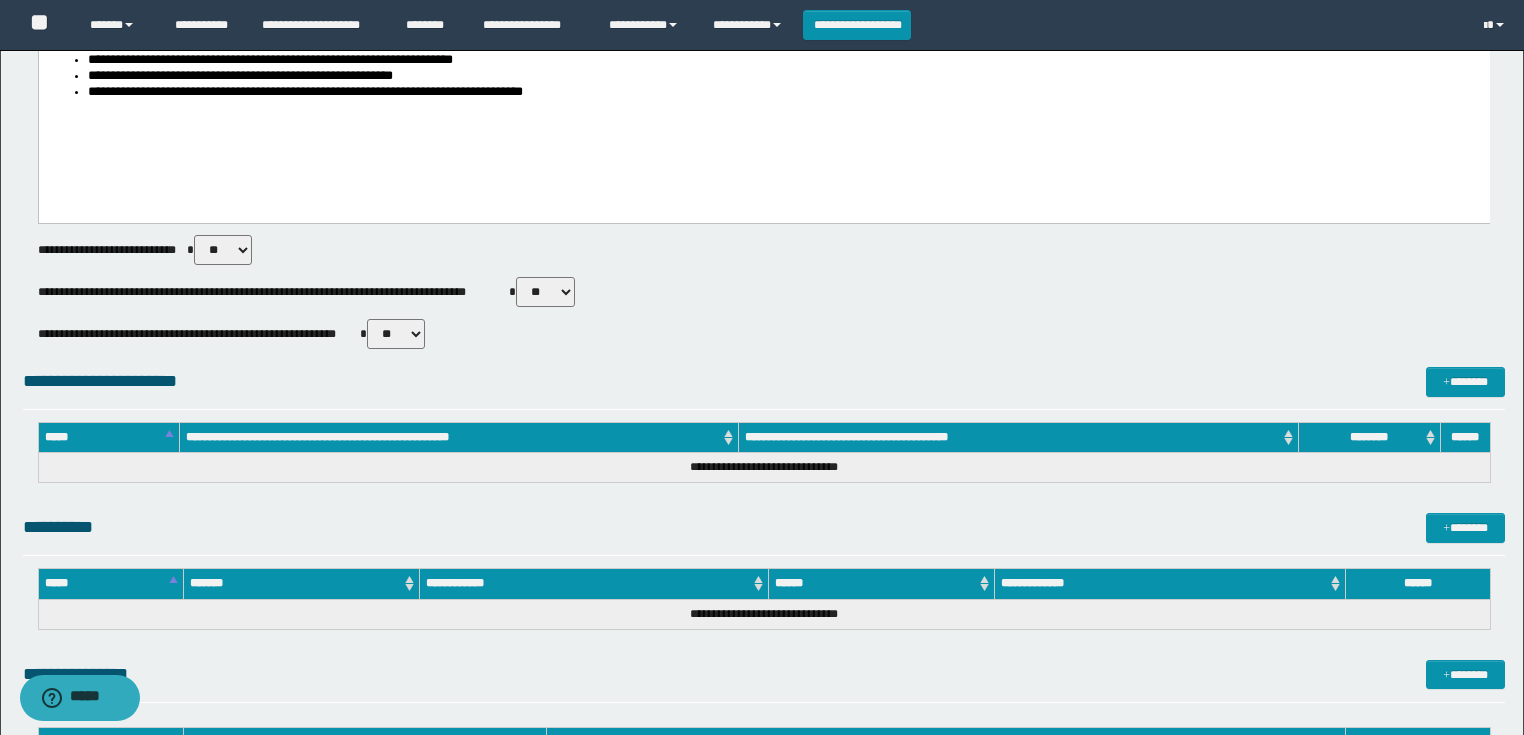 scroll, scrollTop: 560, scrollLeft: 0, axis: vertical 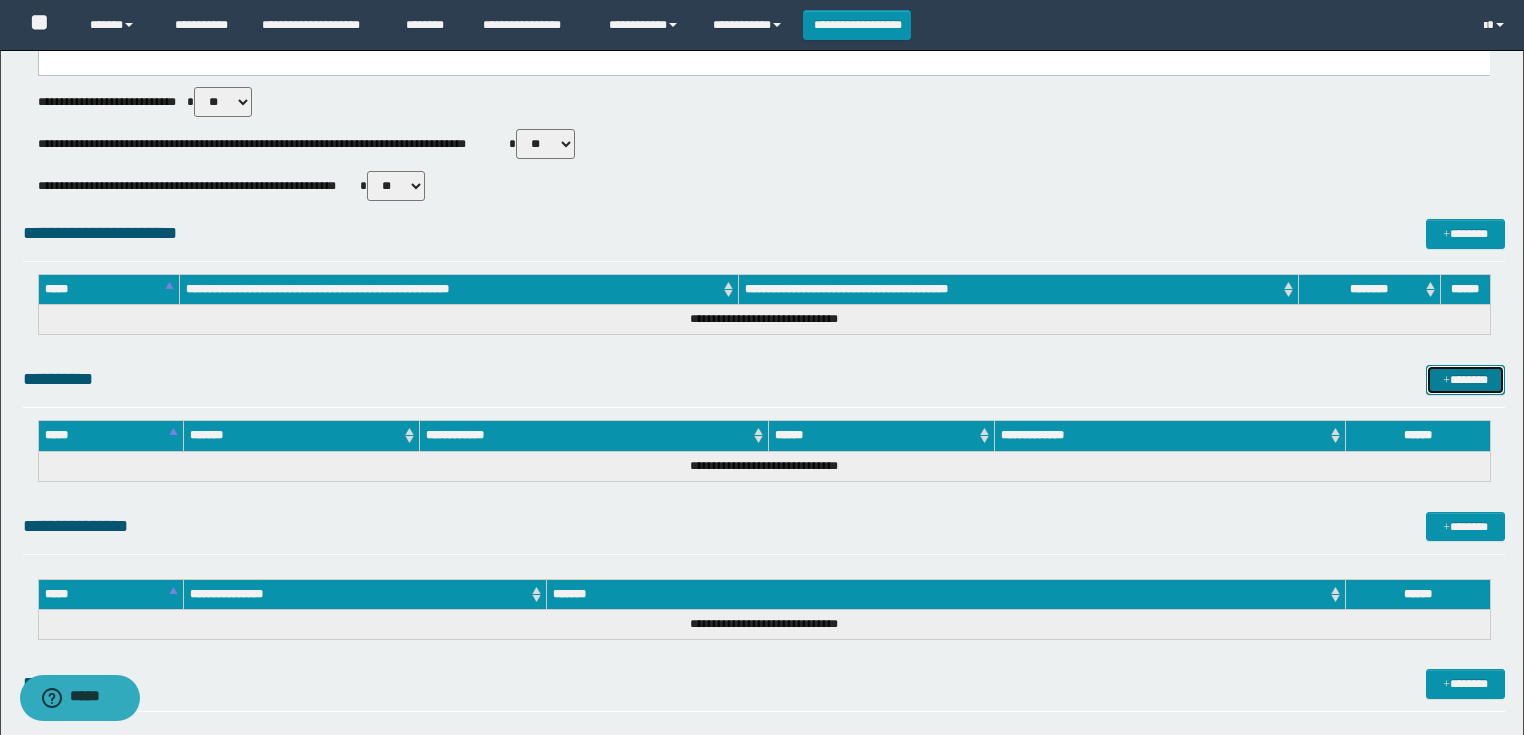 click at bounding box center [1446, 381] 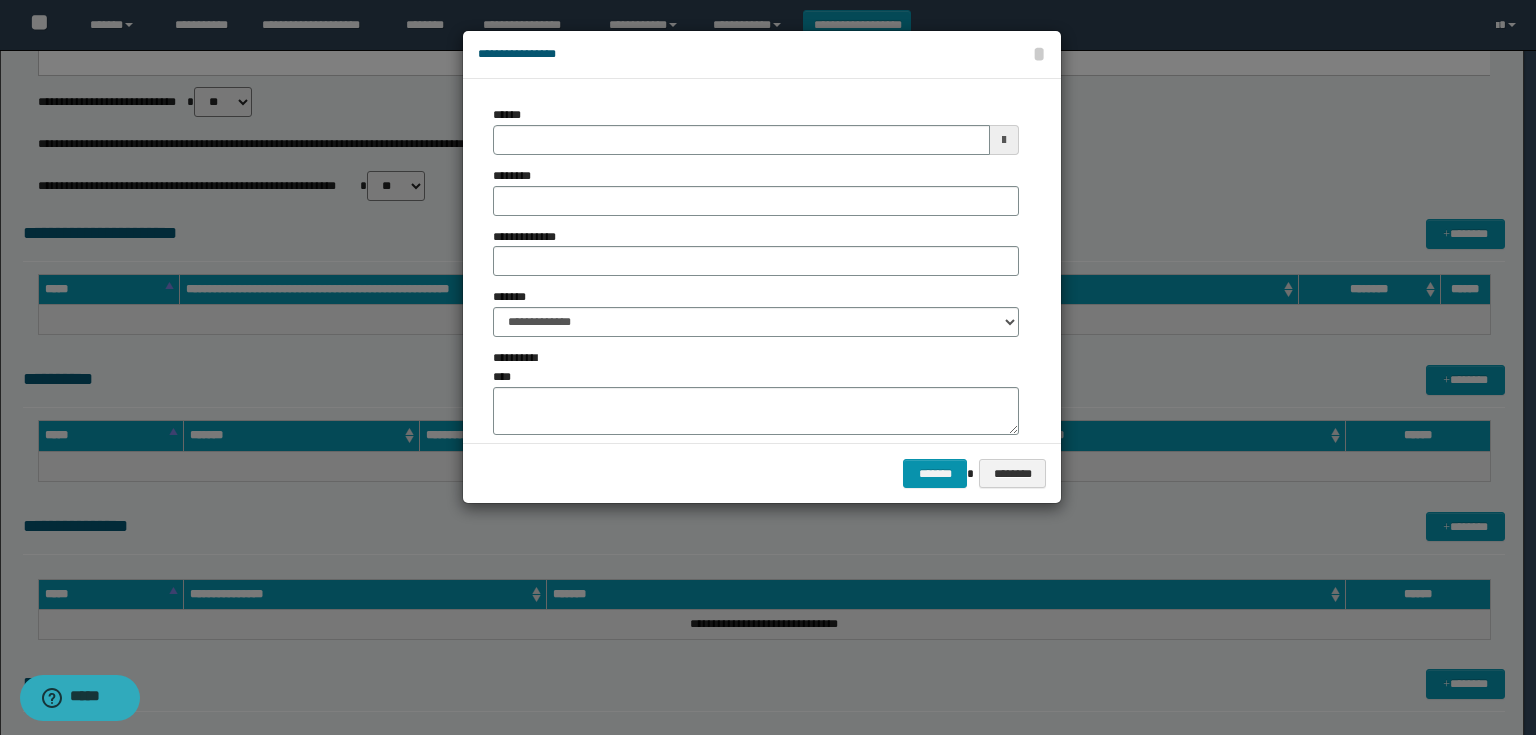 type on "**********" 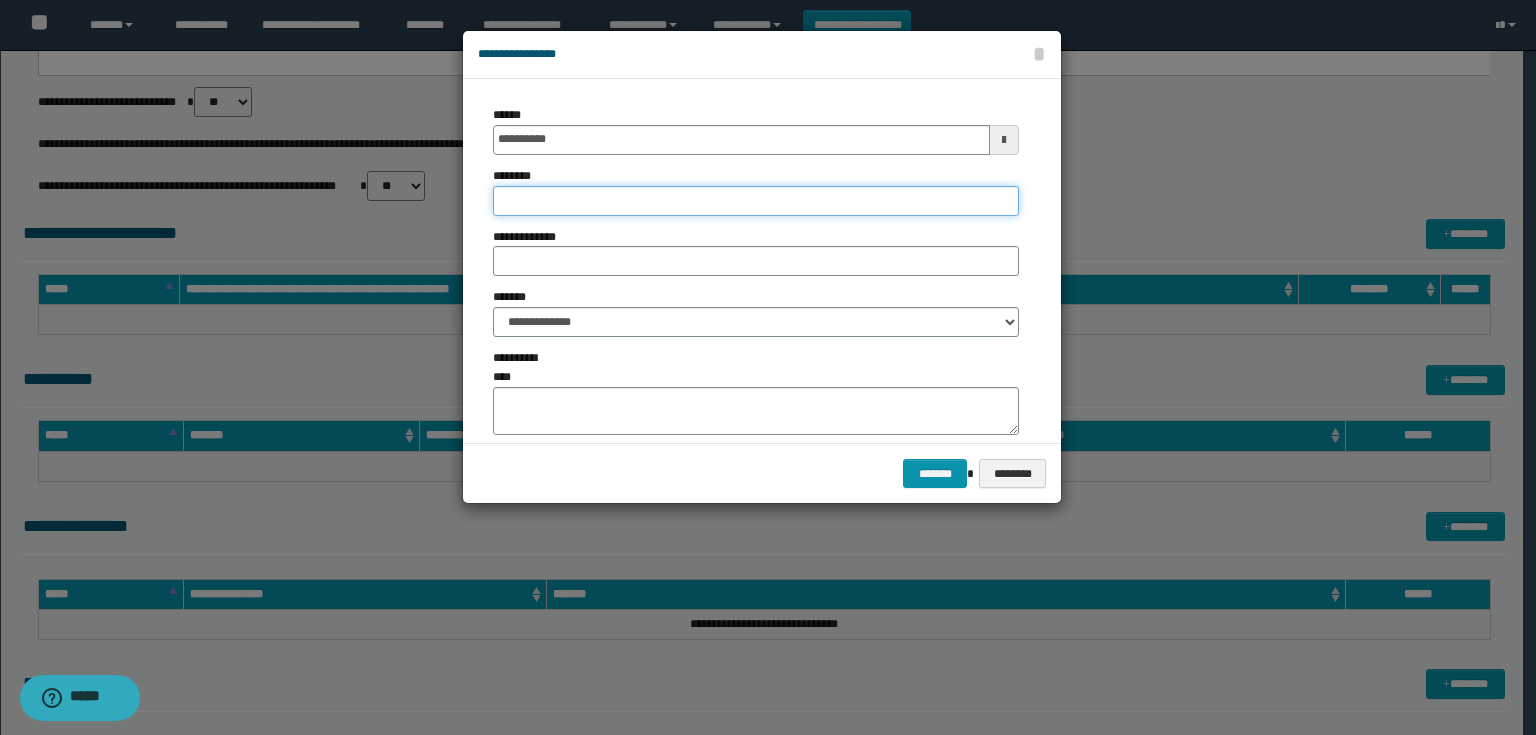 click on "********" at bounding box center (756, 201) 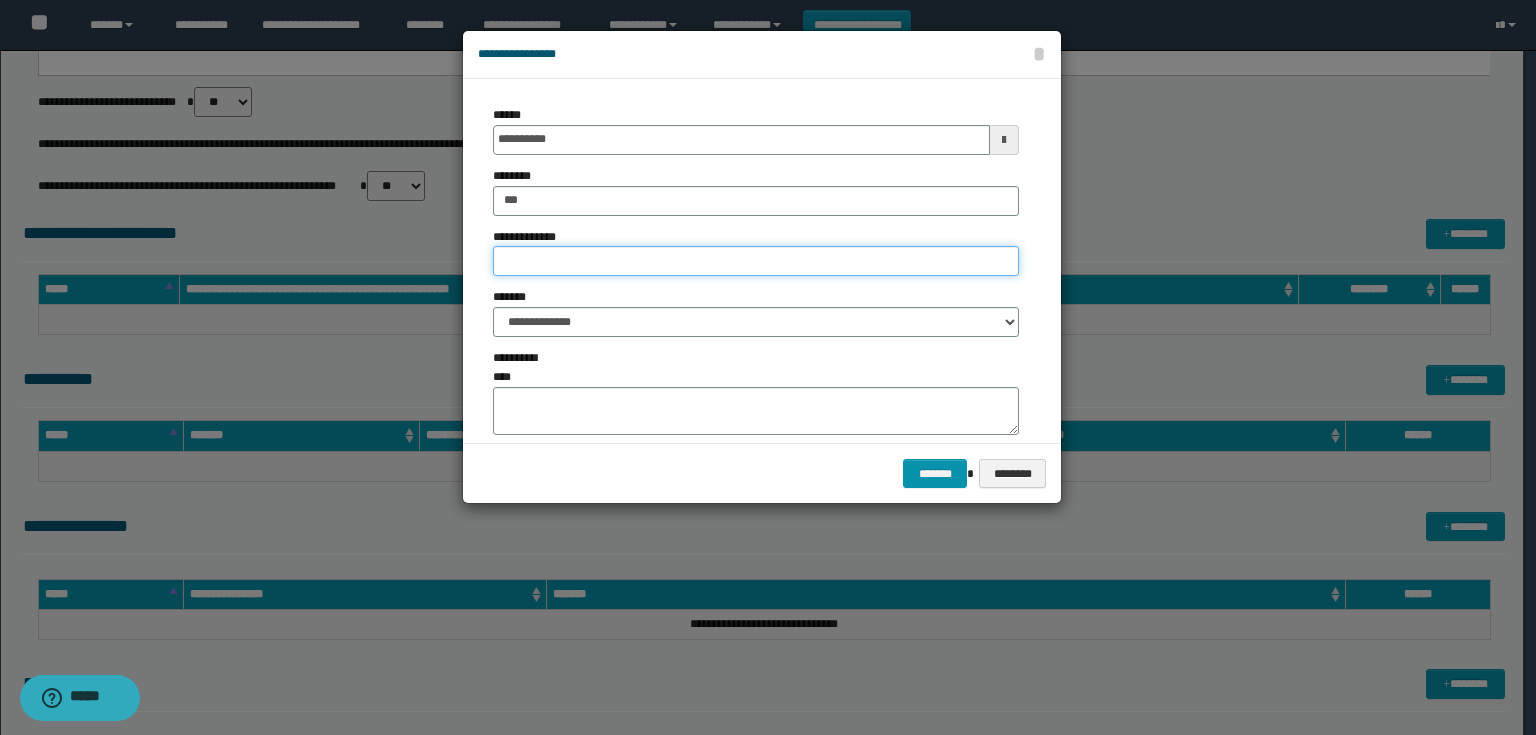 click on "**********" at bounding box center [756, 261] 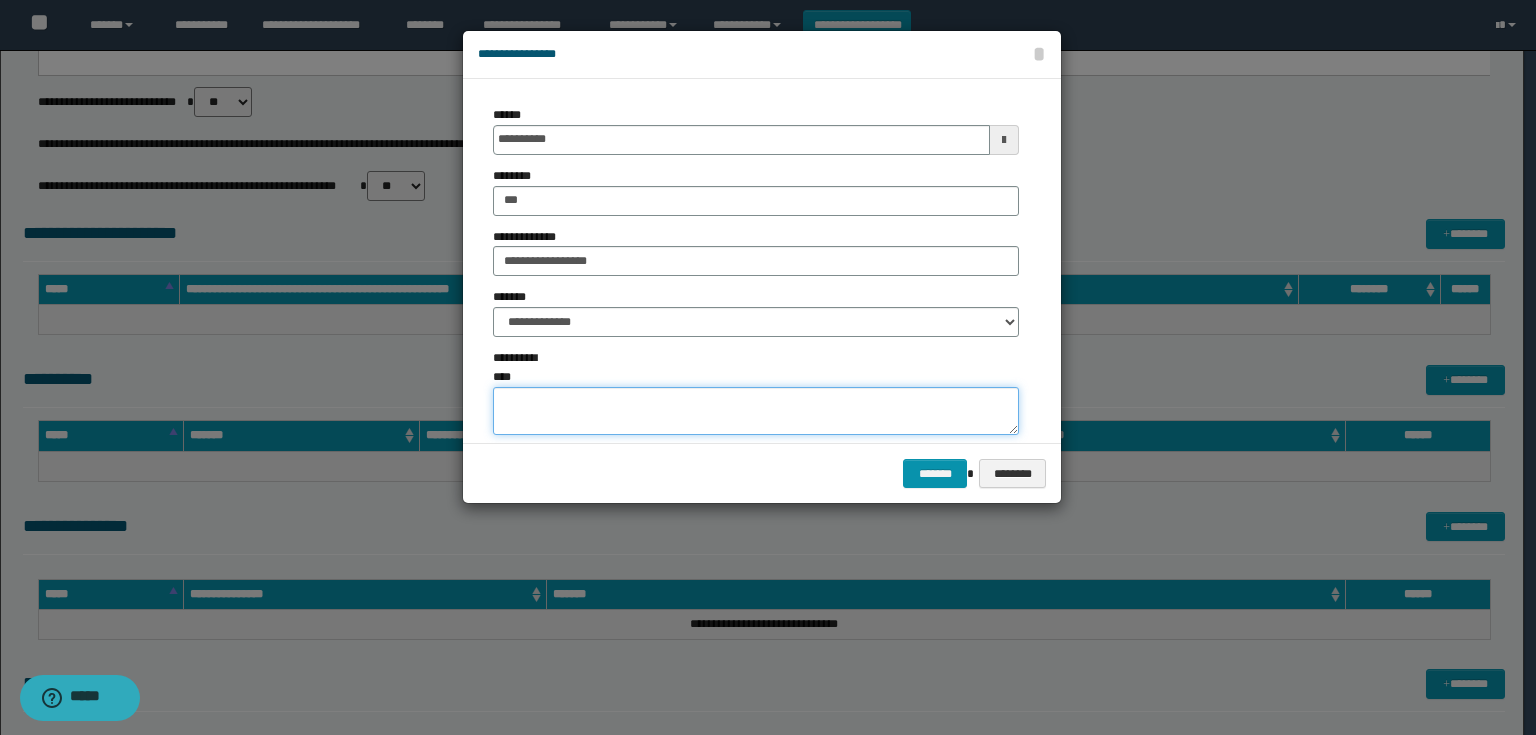 click on "**********" at bounding box center [756, 411] 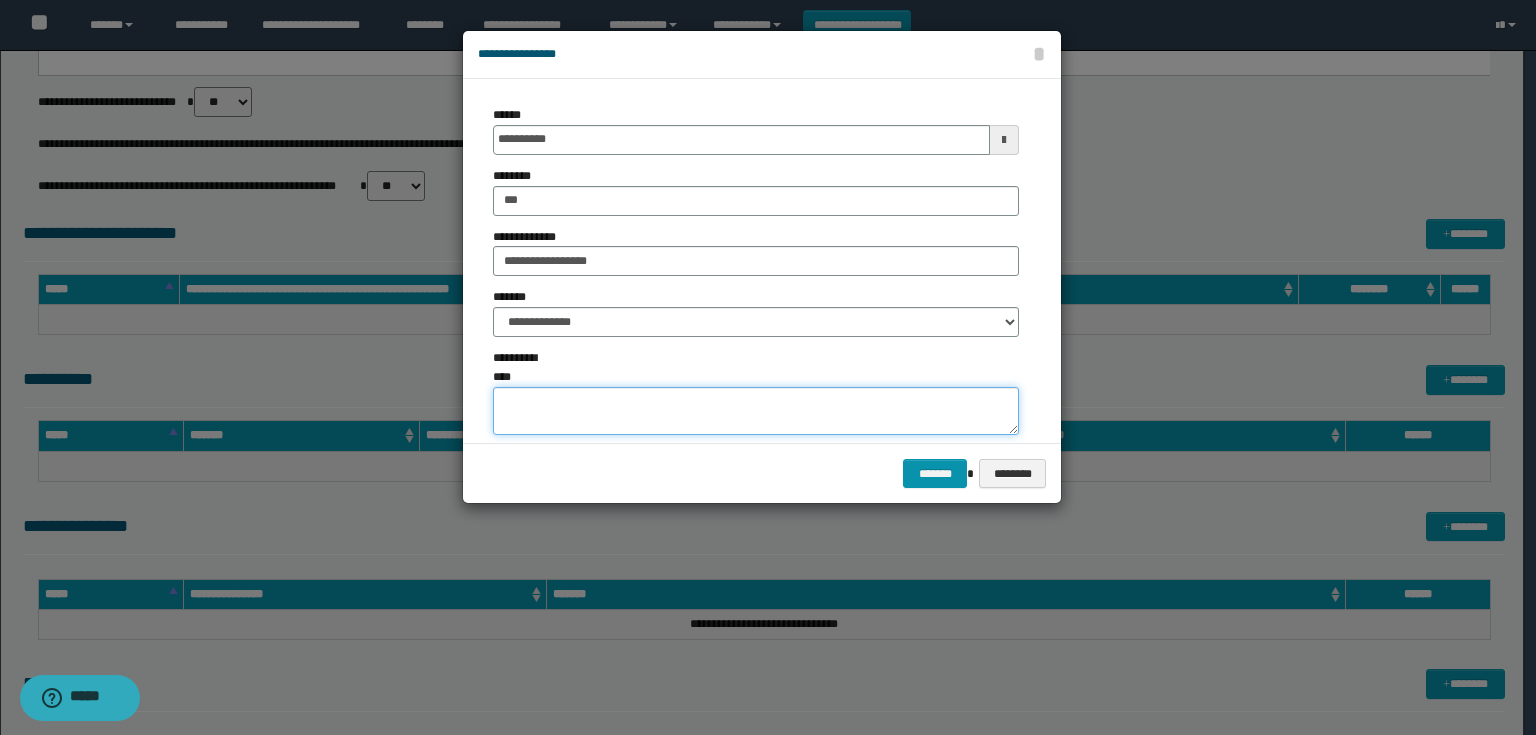 paste on "**********" 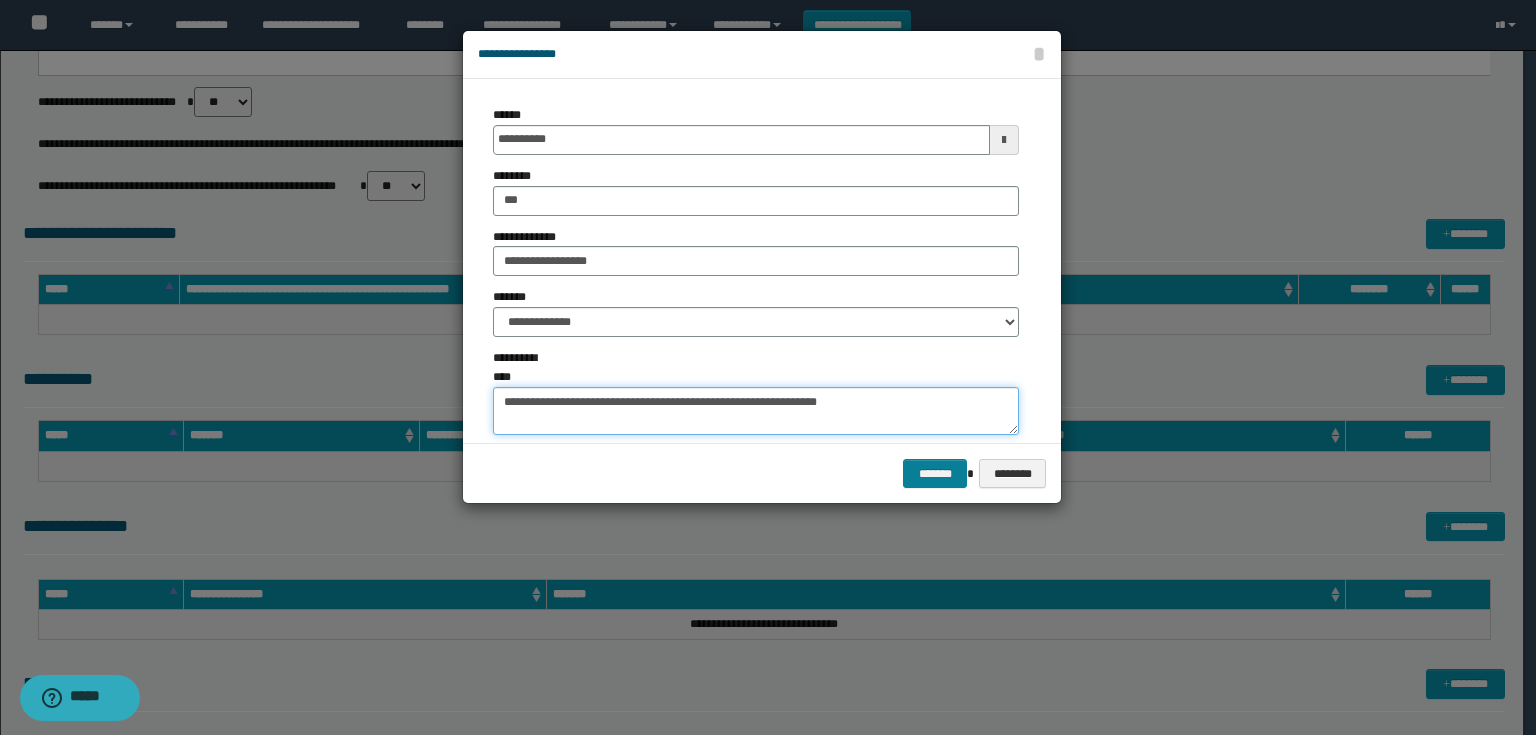 type on "**********" 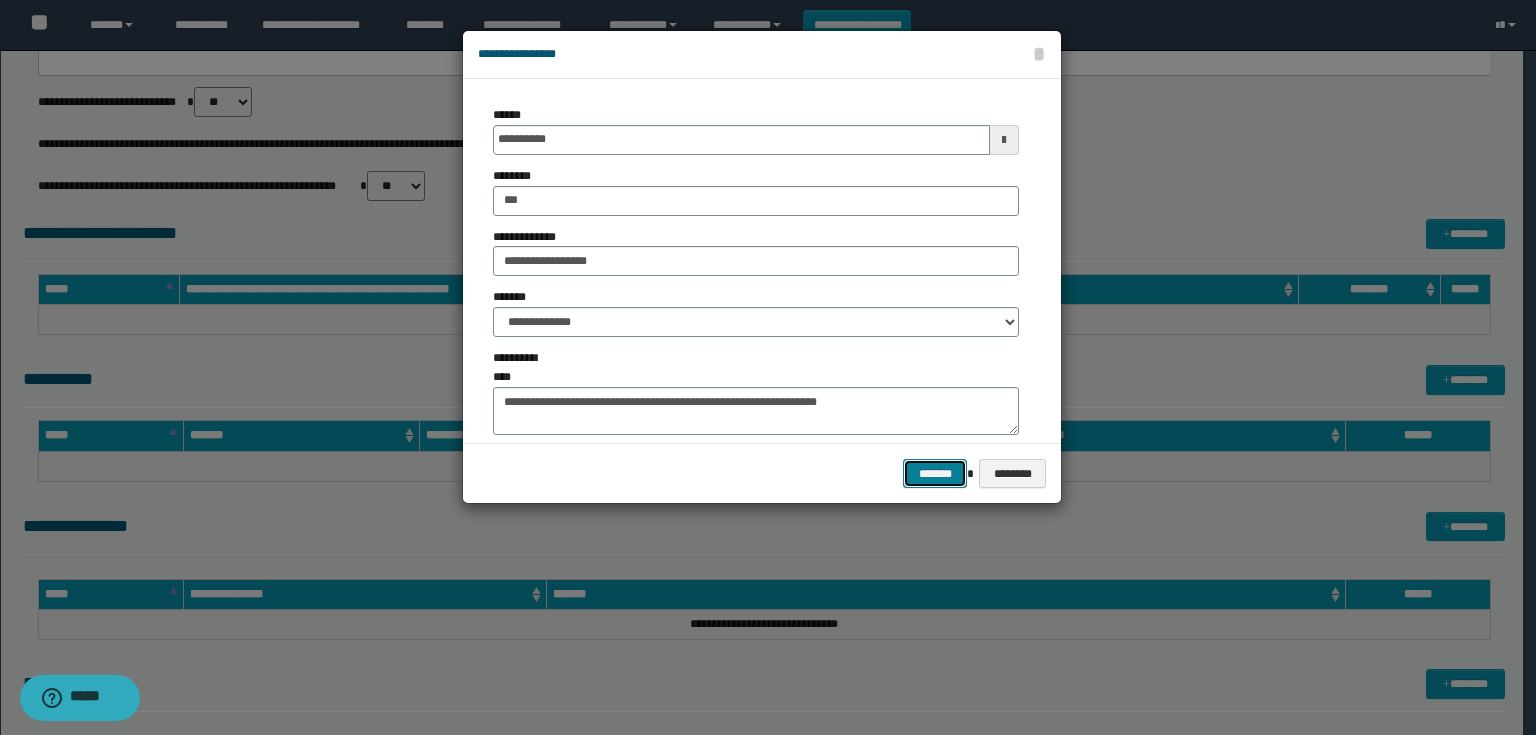 click on "*******" at bounding box center [935, 474] 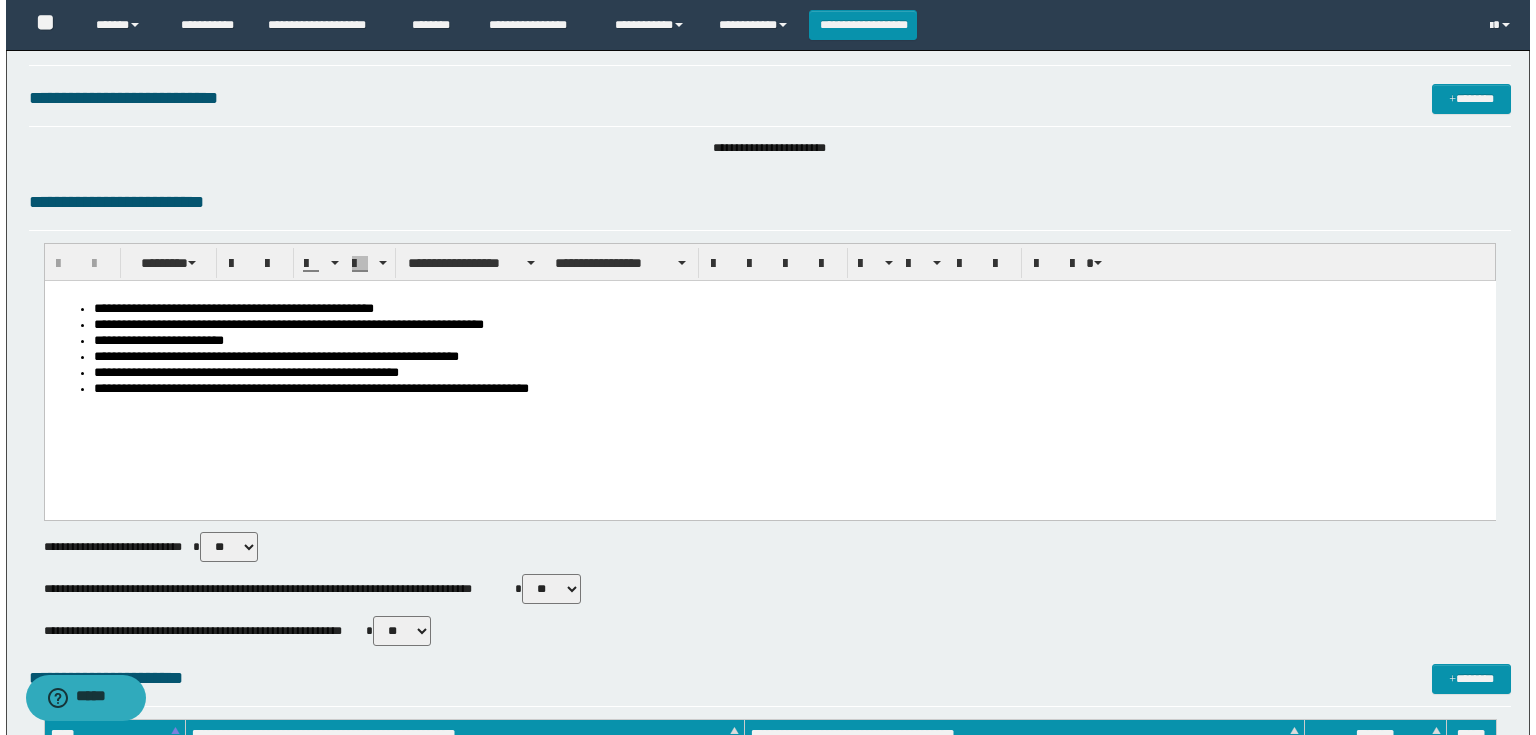 scroll, scrollTop: 0, scrollLeft: 0, axis: both 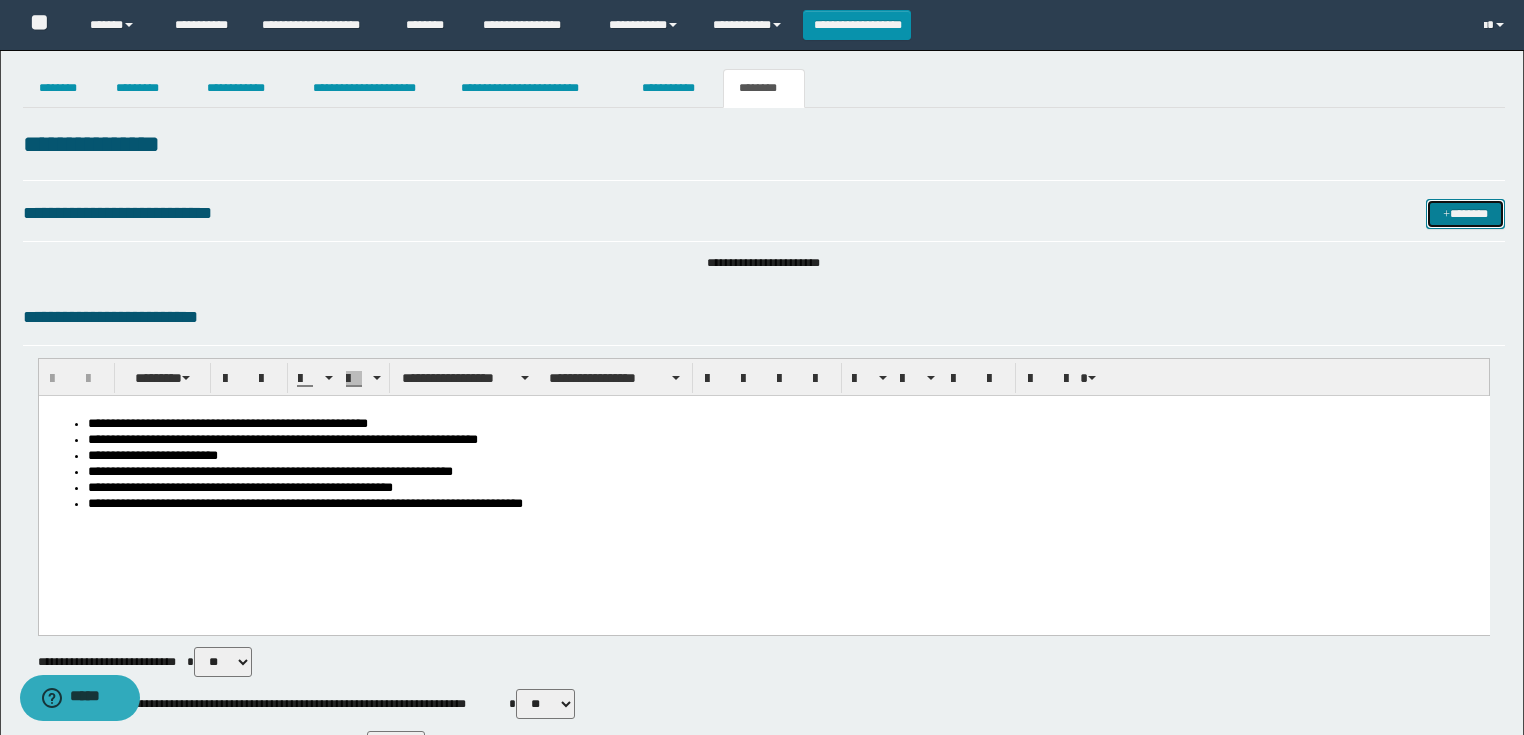 click at bounding box center (1446, 215) 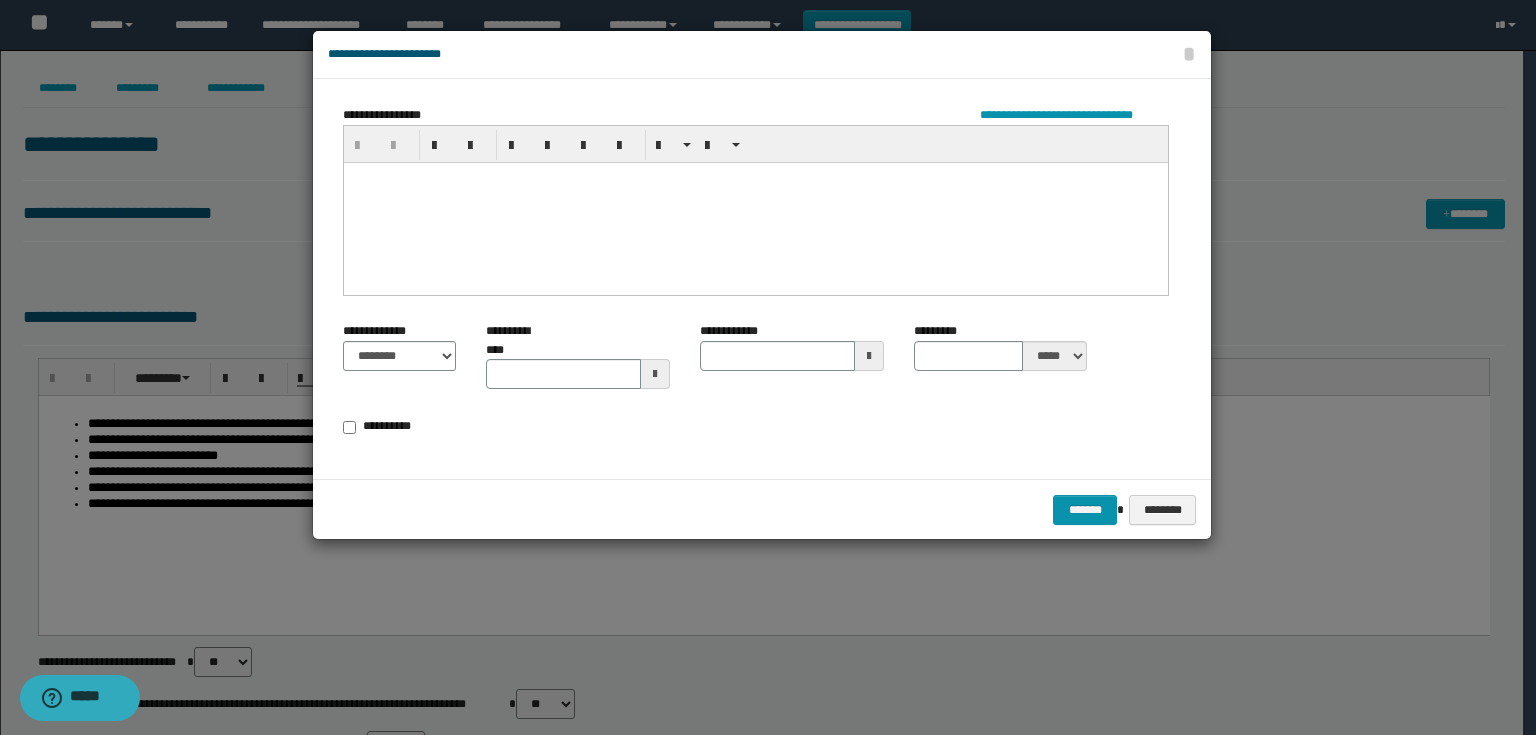 click at bounding box center (756, 202) 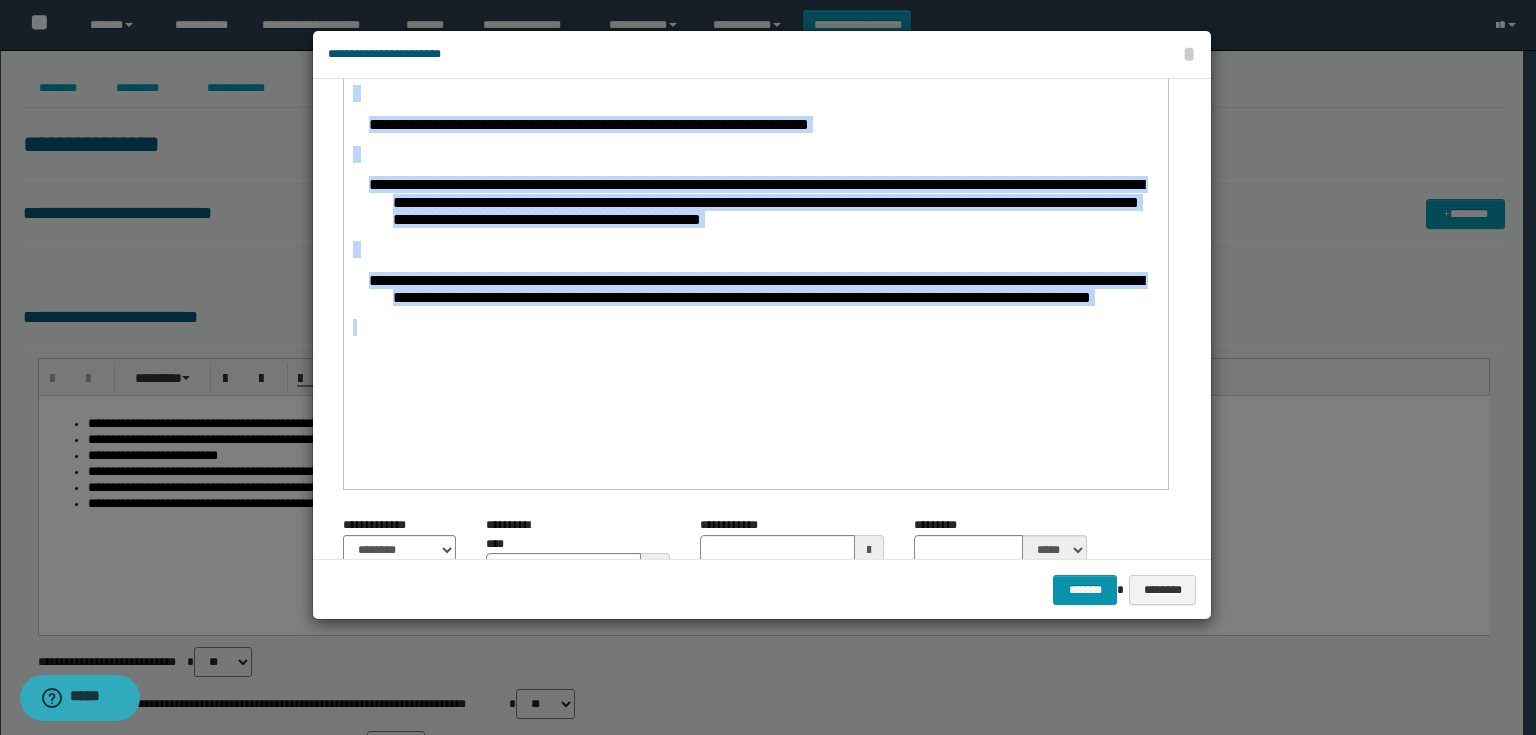 scroll, scrollTop: 0, scrollLeft: 0, axis: both 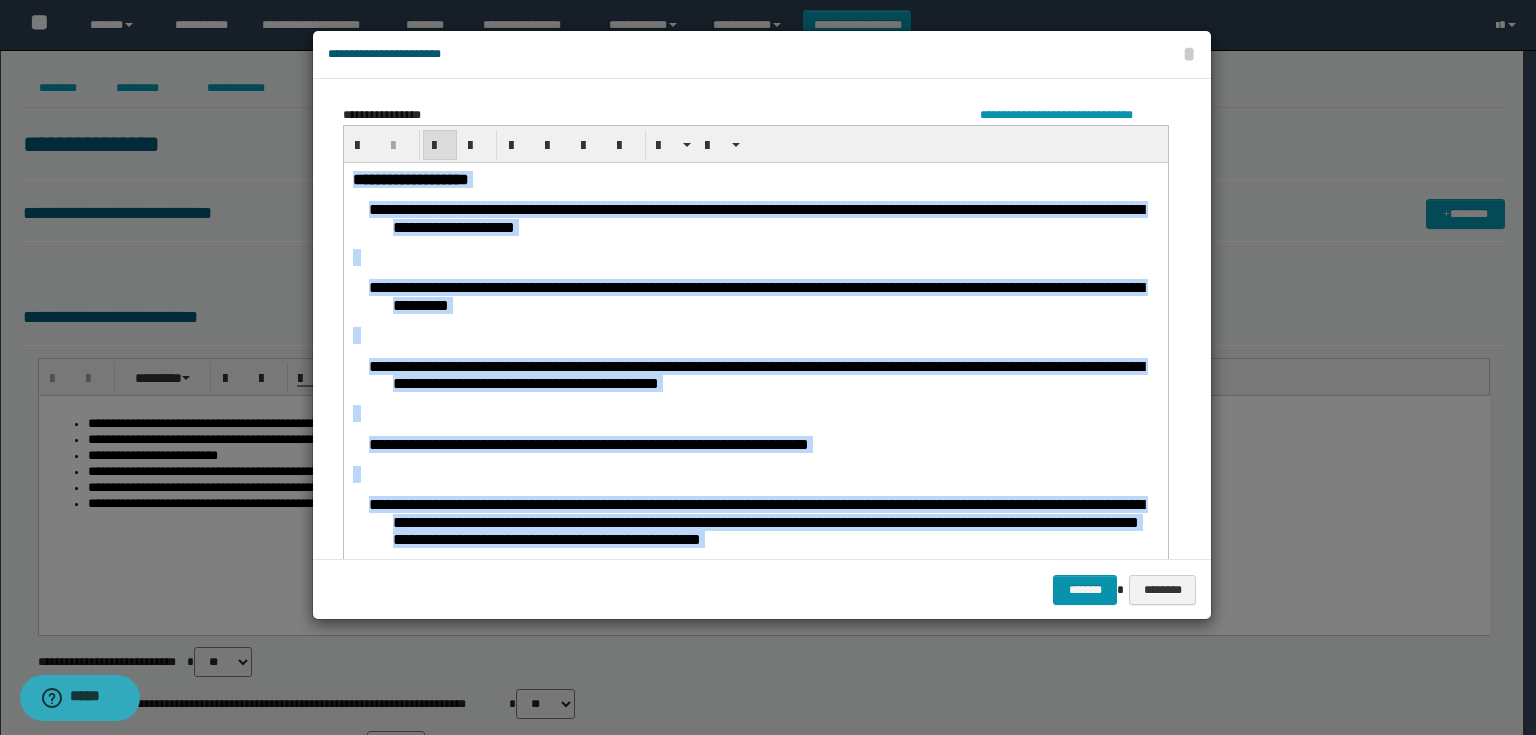 drag, startPoint x: 790, startPoint y: 661, endPoint x: 297, endPoint y: -26, distance: 845.58734 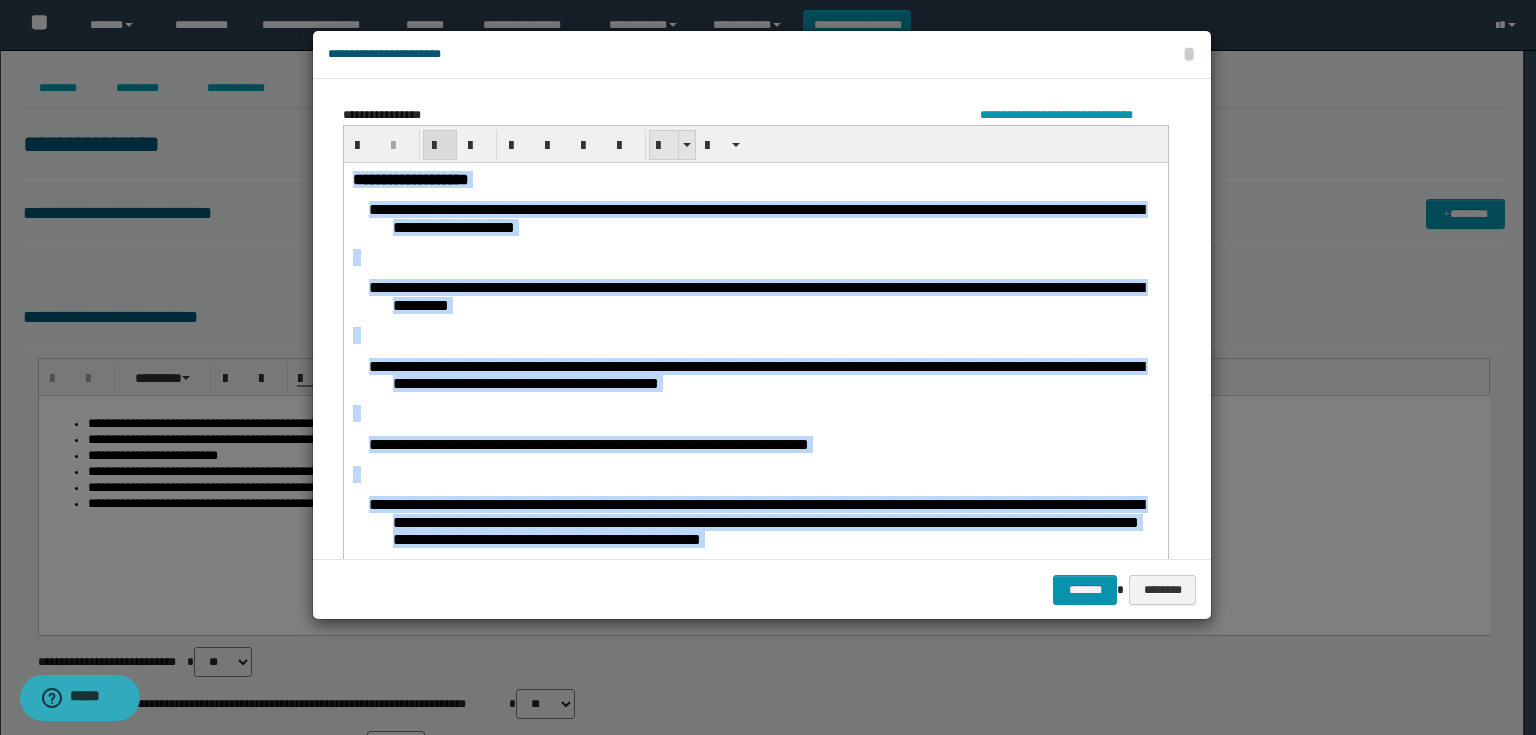 click at bounding box center (664, 145) 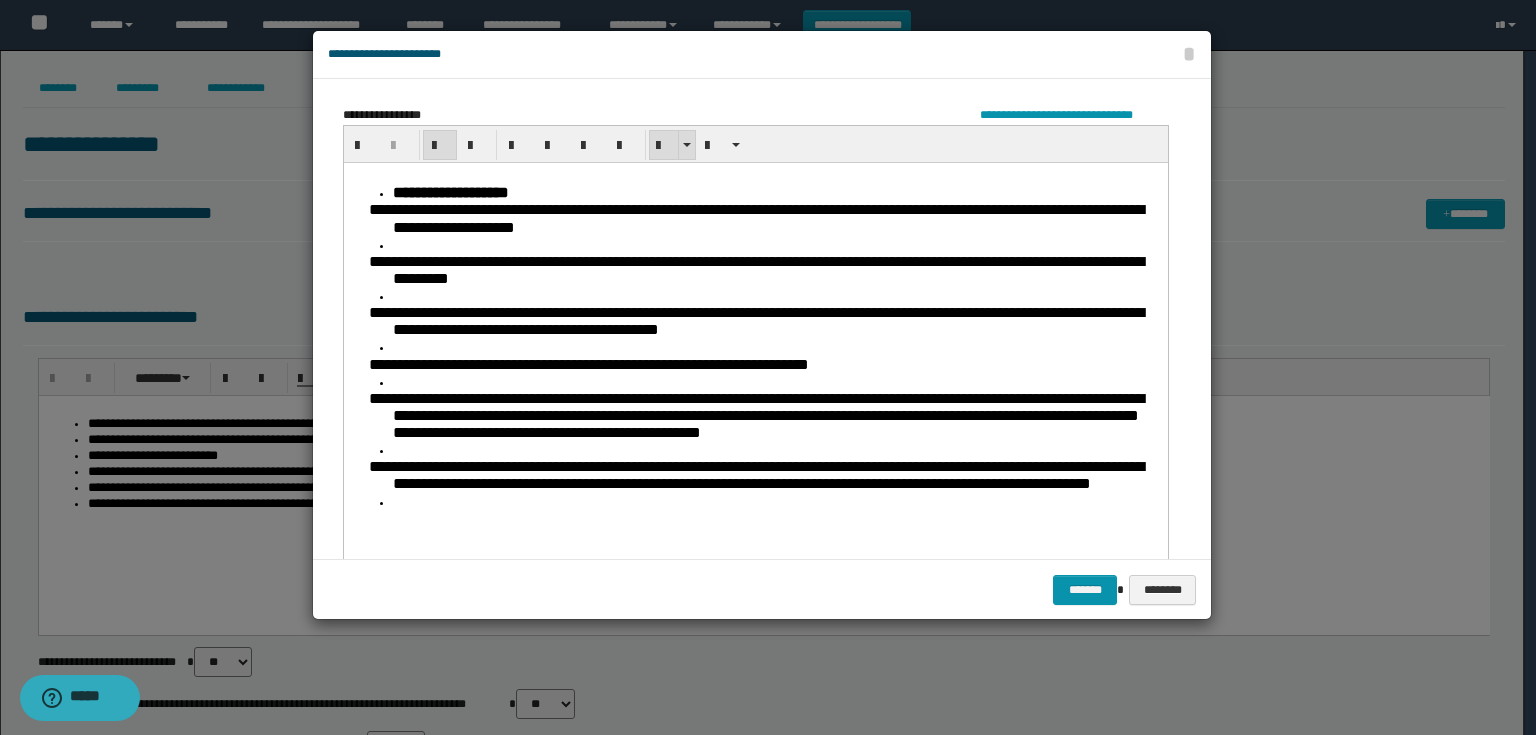 click at bounding box center [664, 145] 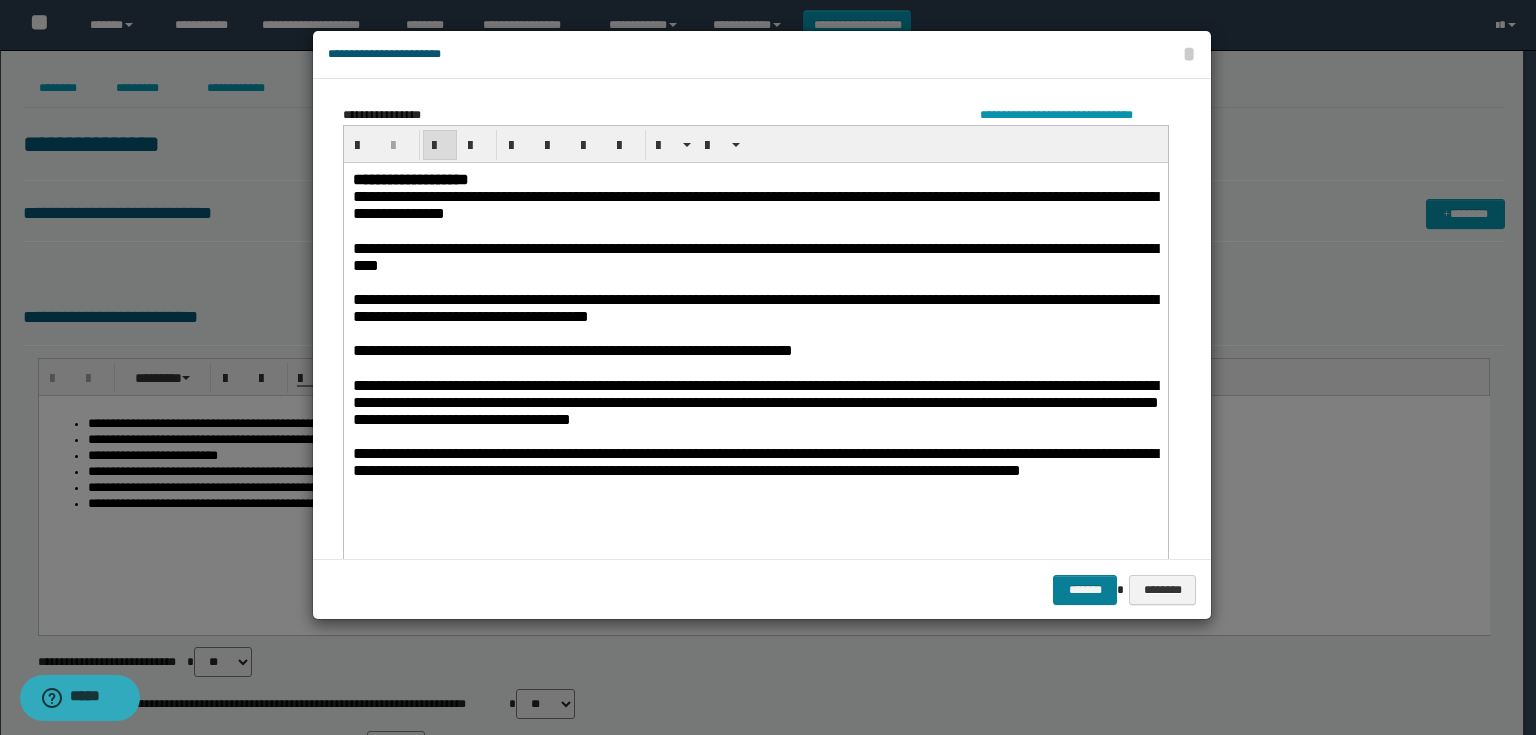 click on "*******" at bounding box center [1085, 590] 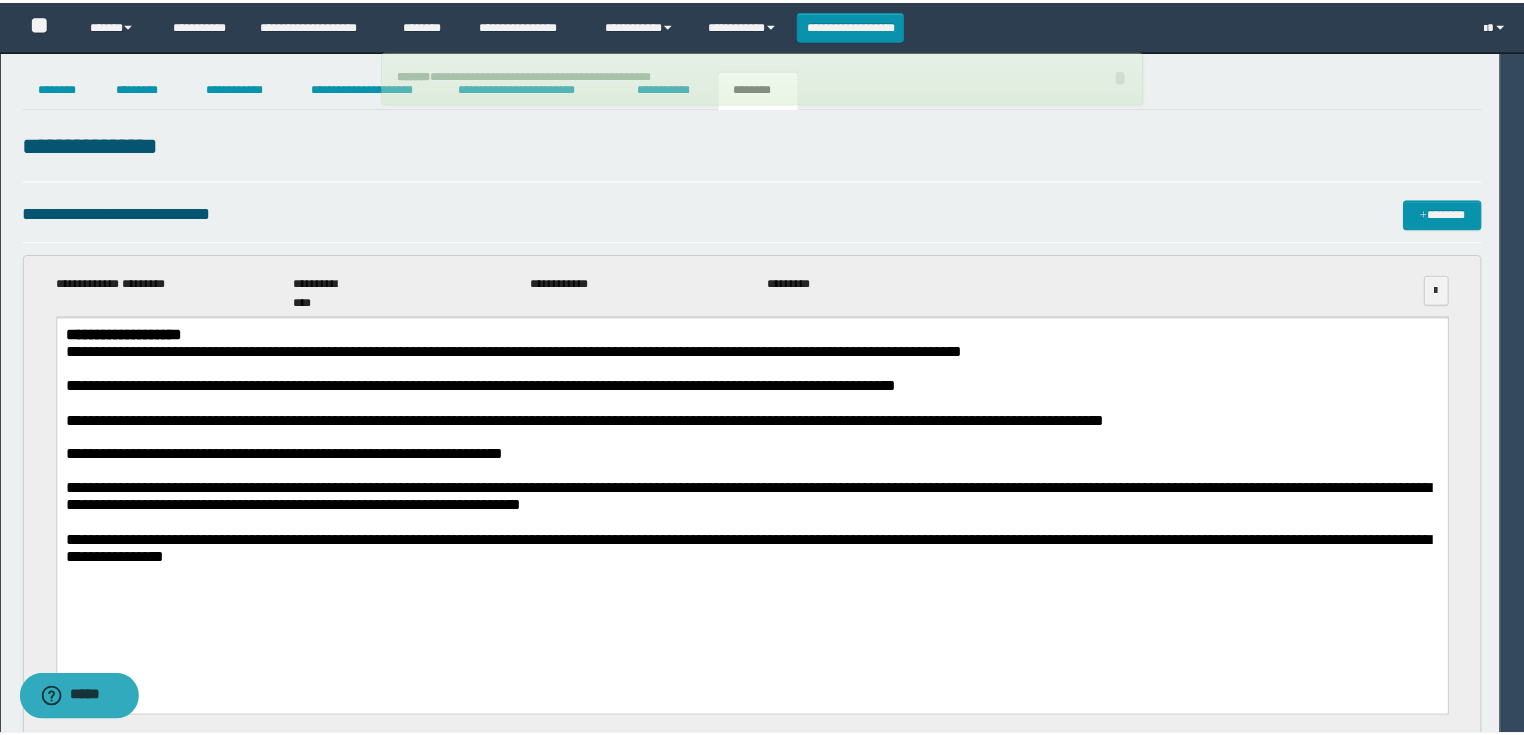 scroll, scrollTop: 0, scrollLeft: 0, axis: both 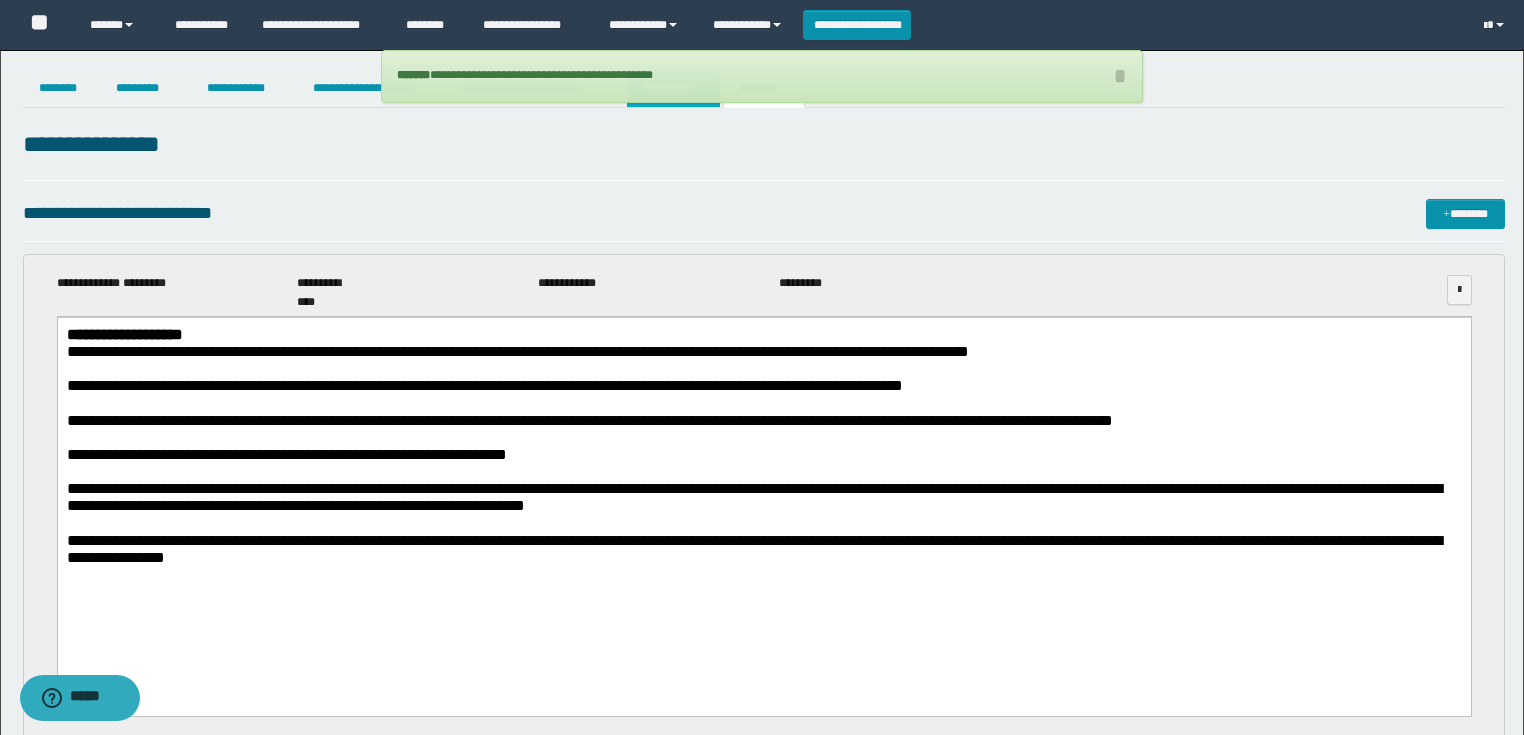 click on "**********" at bounding box center (673, 88) 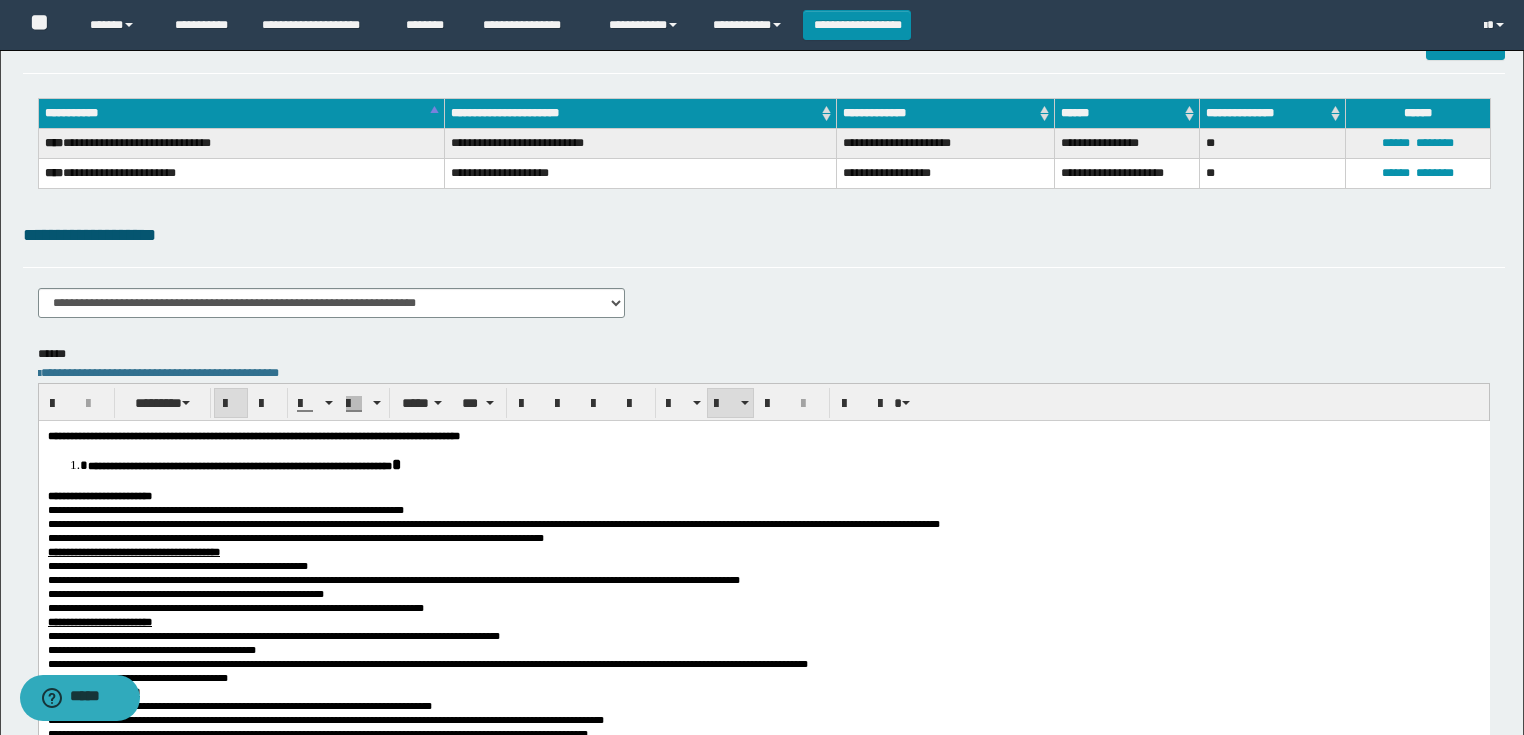 scroll, scrollTop: 0, scrollLeft: 0, axis: both 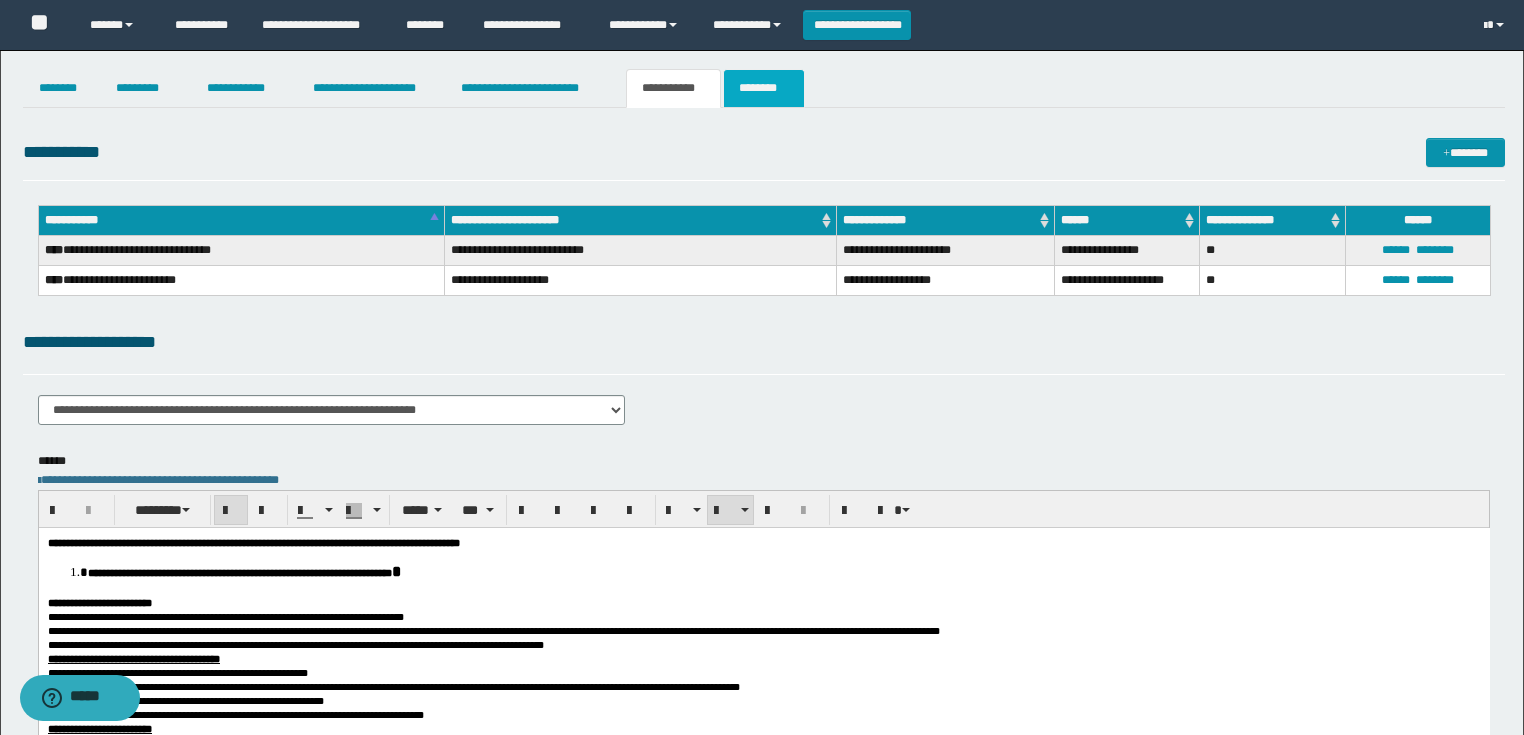 click on "********" at bounding box center [764, 88] 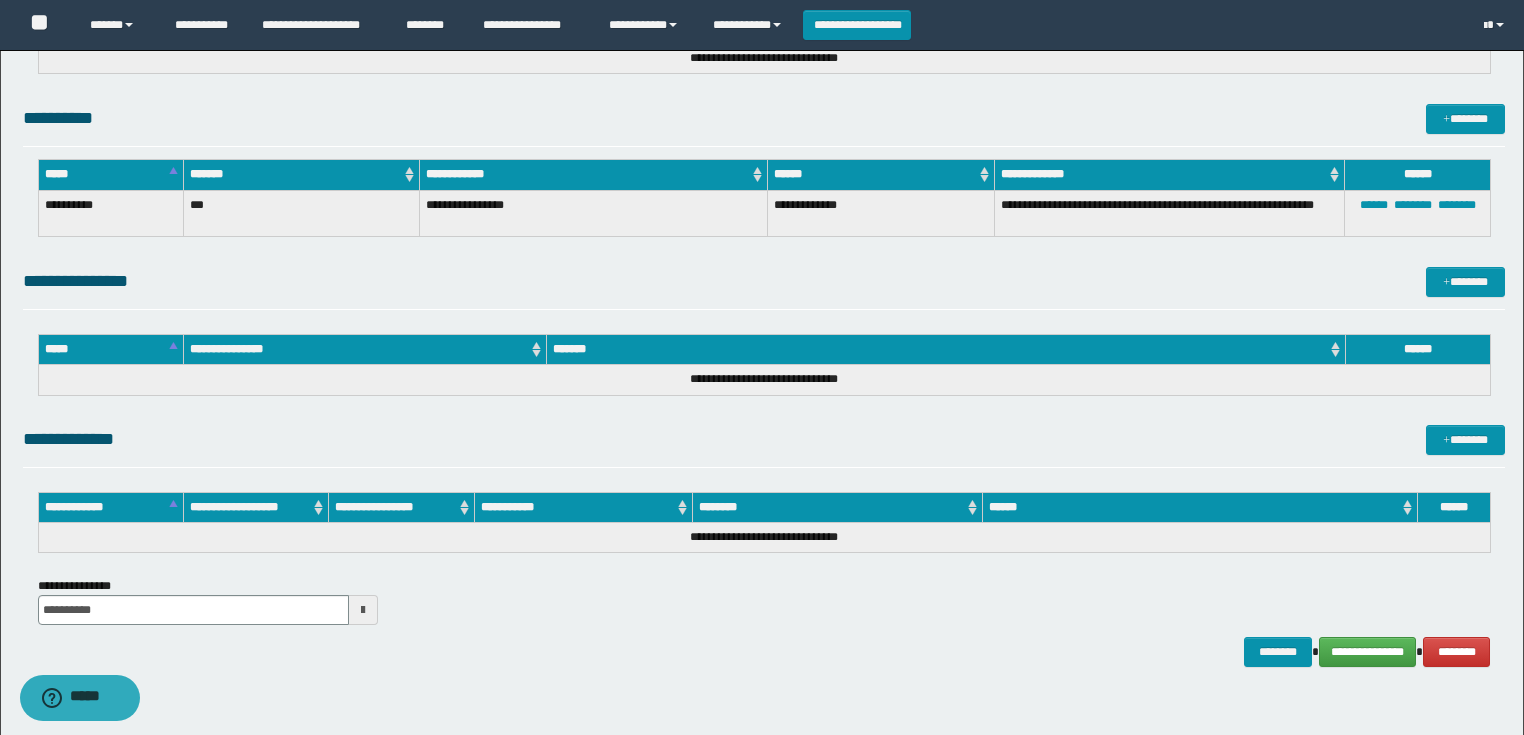 scroll, scrollTop: 1360, scrollLeft: 0, axis: vertical 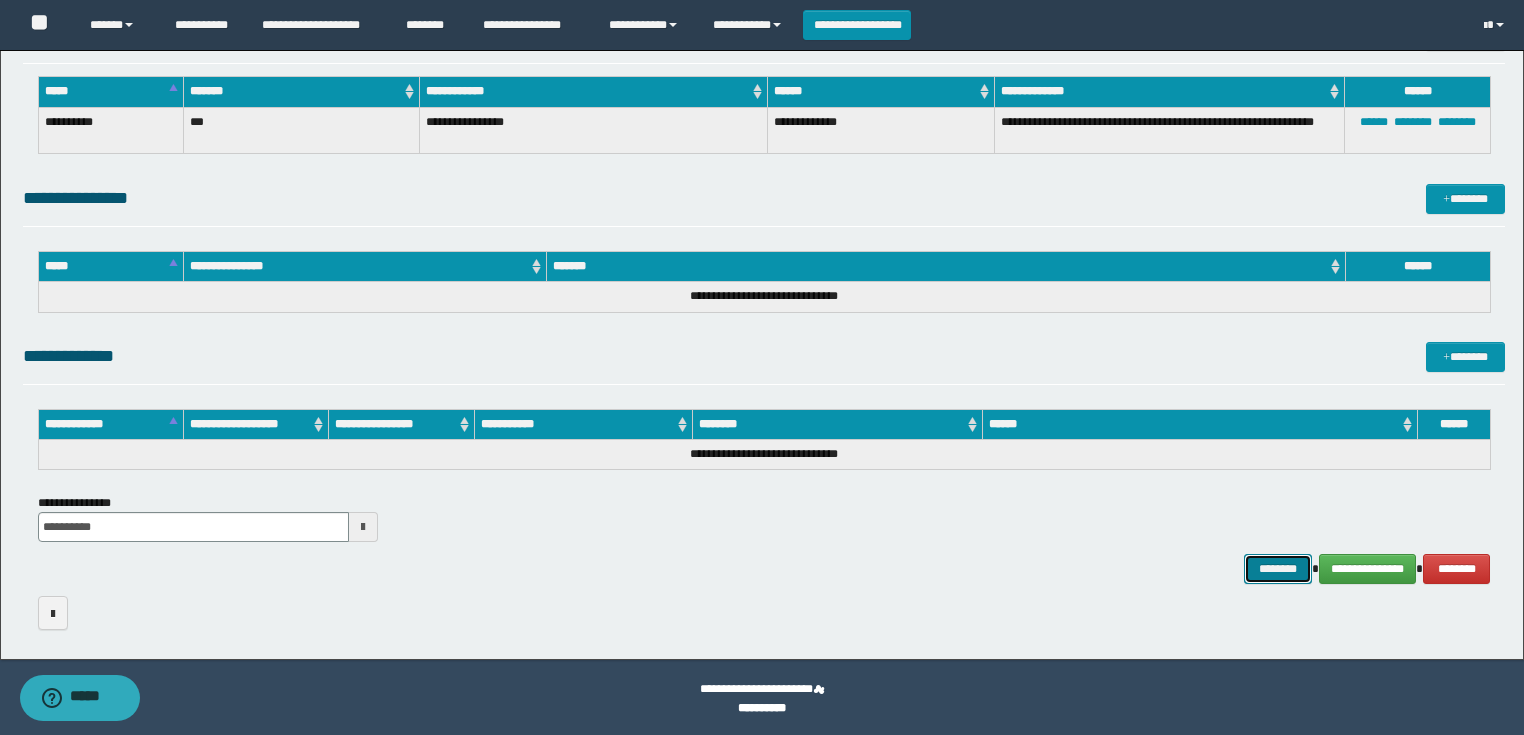 drag, startPoint x: 1298, startPoint y: 575, endPoint x: 1271, endPoint y: 567, distance: 28.160255 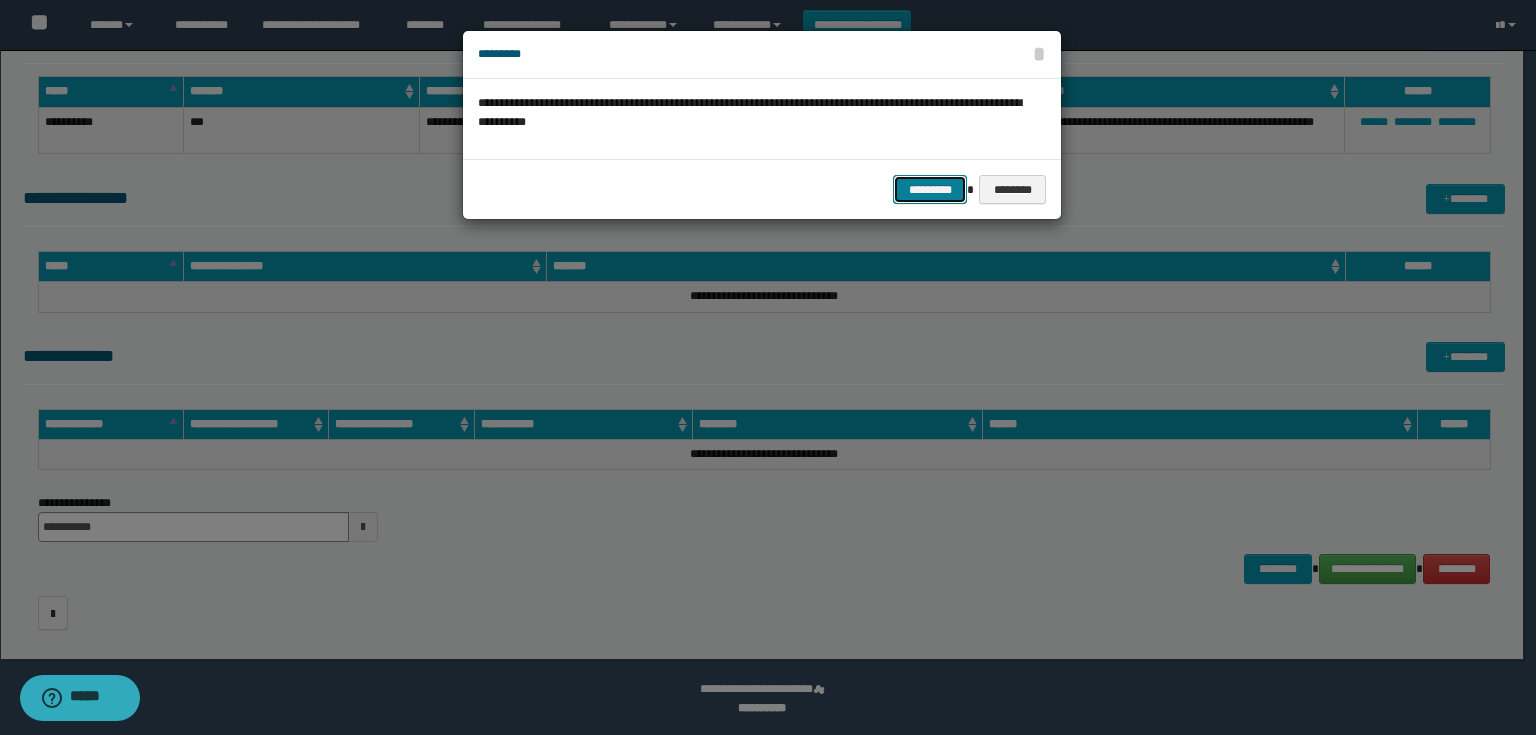 click on "*********" at bounding box center (930, 190) 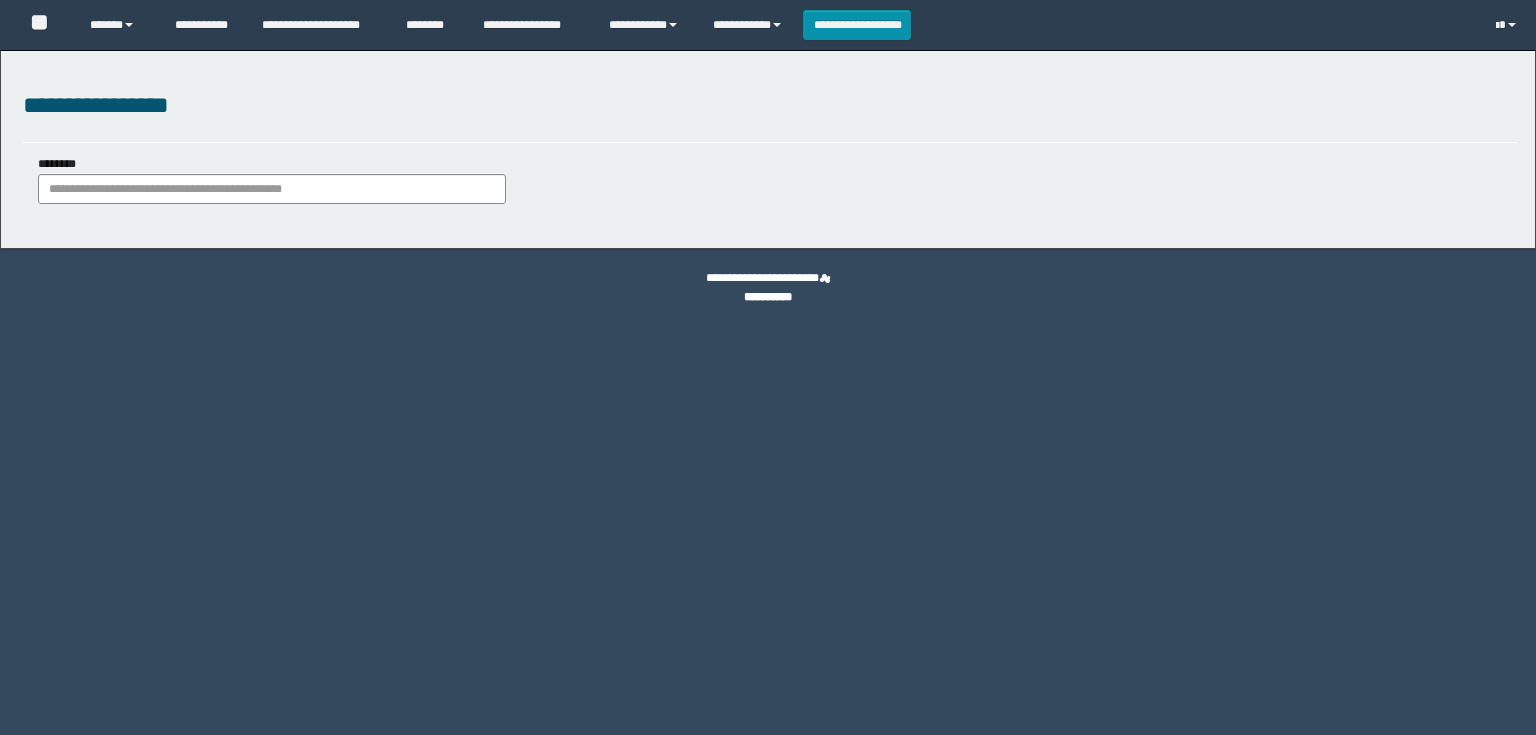 scroll, scrollTop: 0, scrollLeft: 0, axis: both 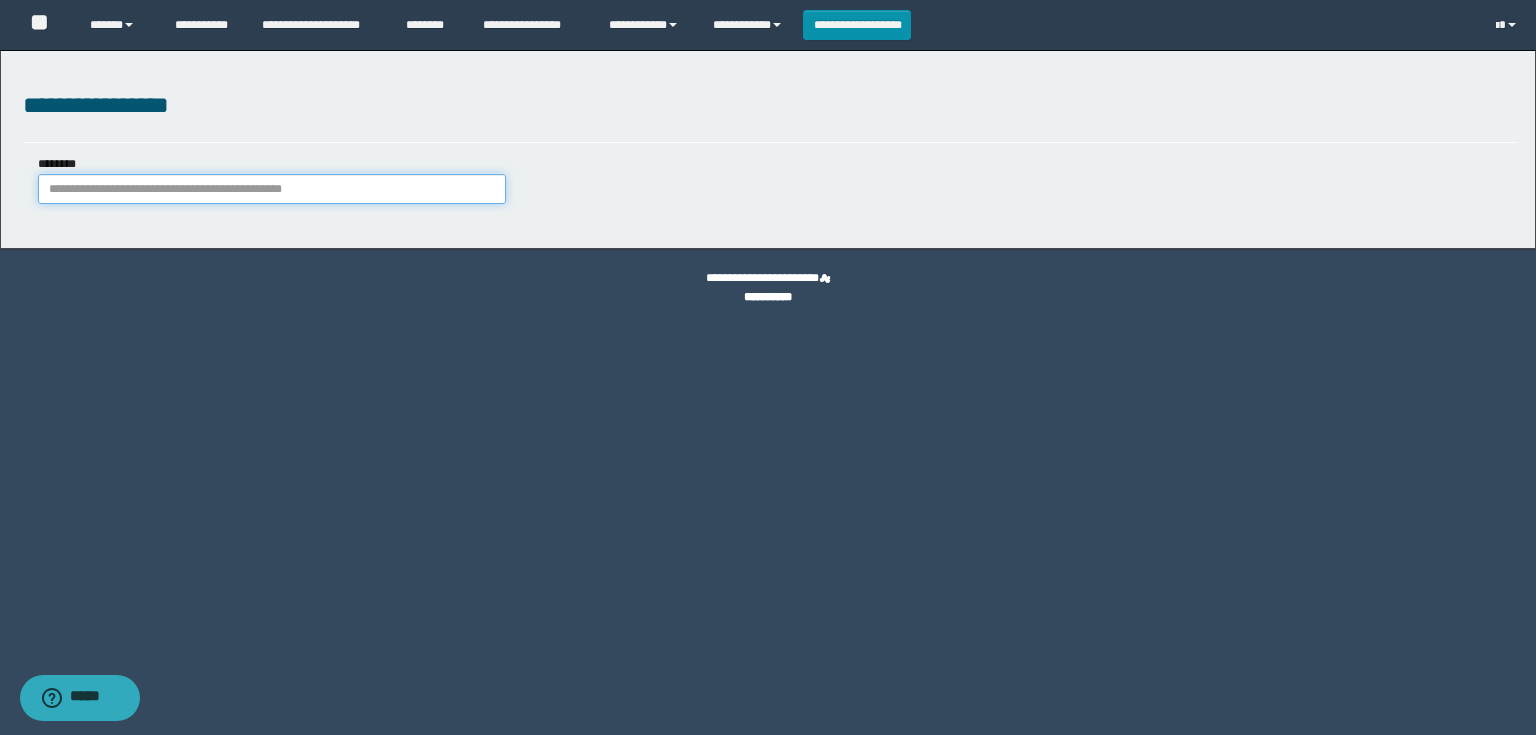 click on "********" at bounding box center (272, 189) 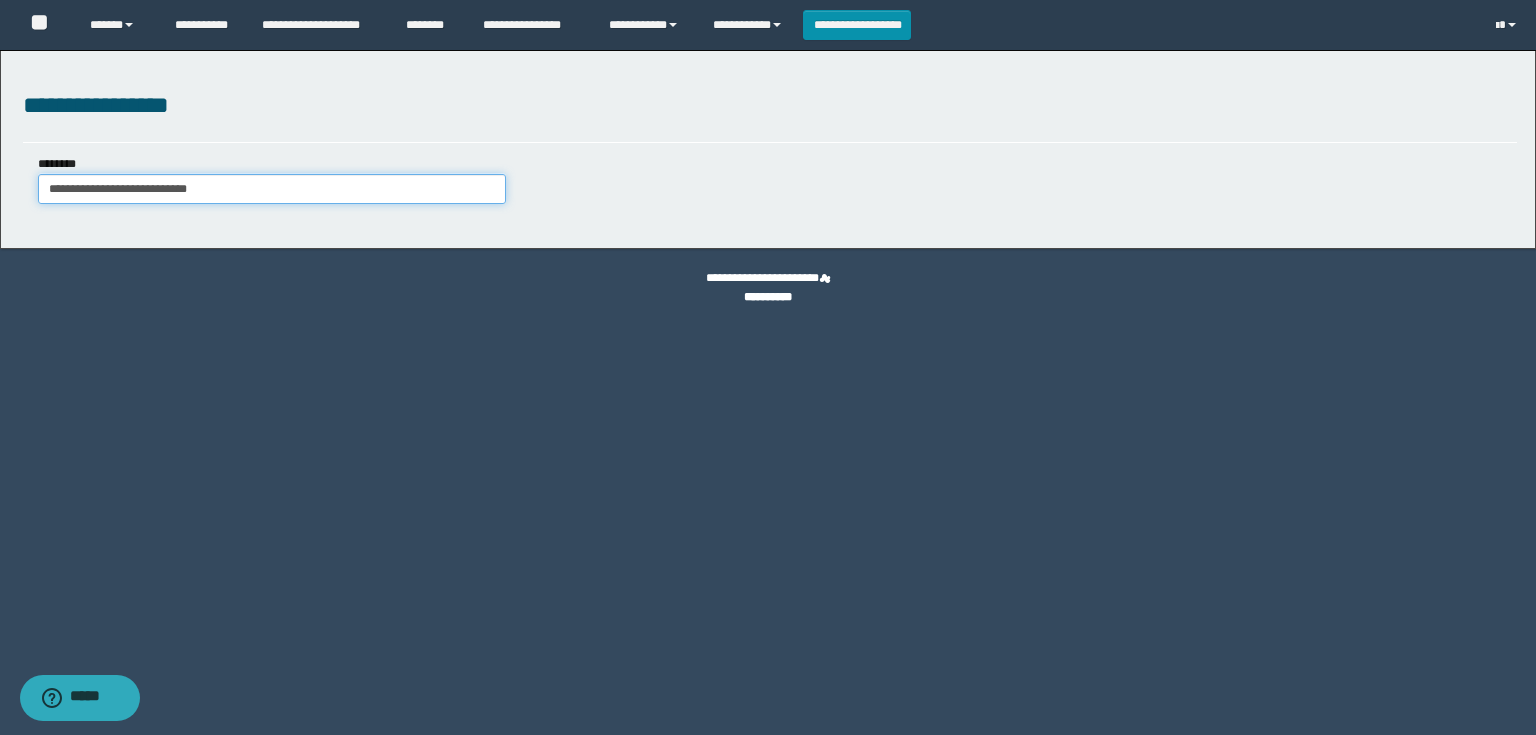 type on "**********" 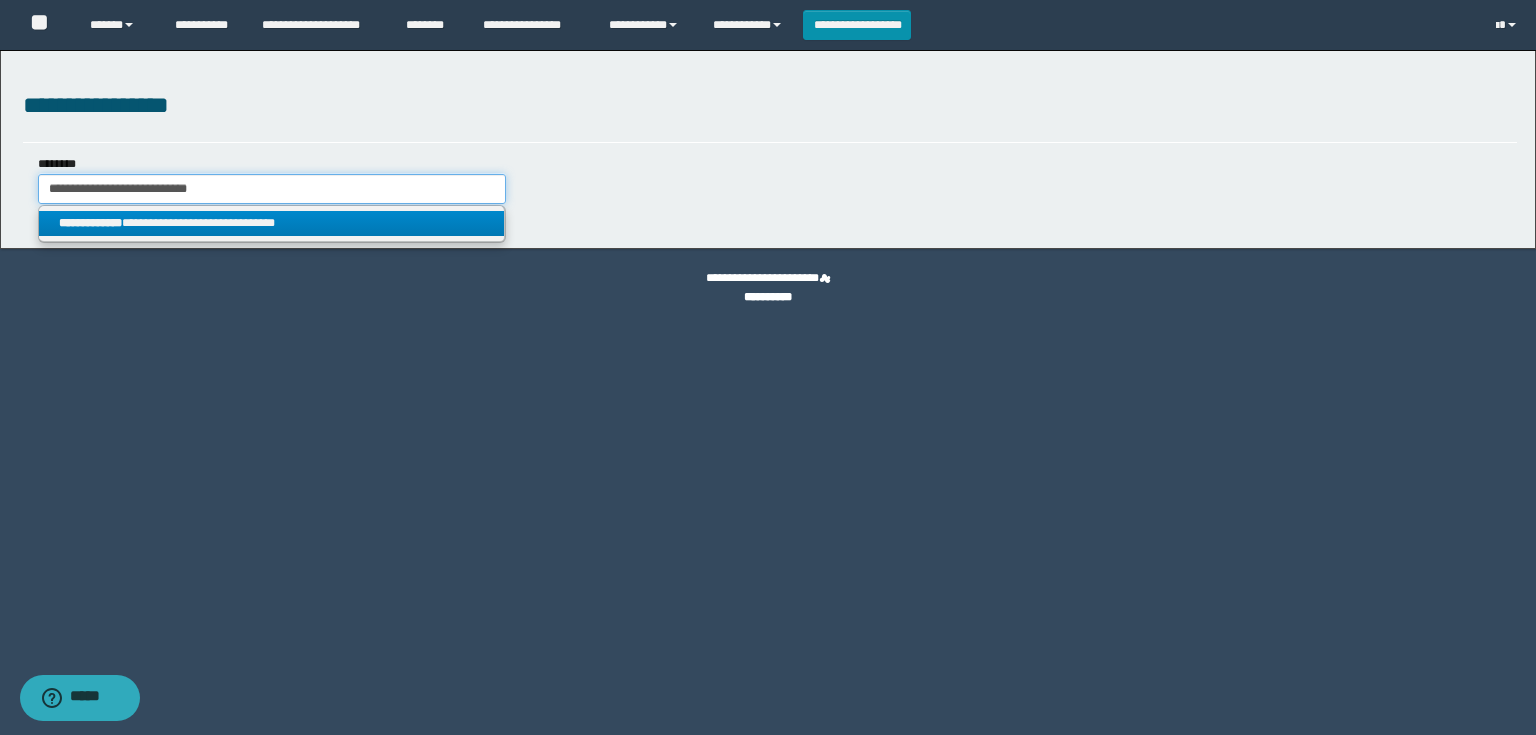 type on "**********" 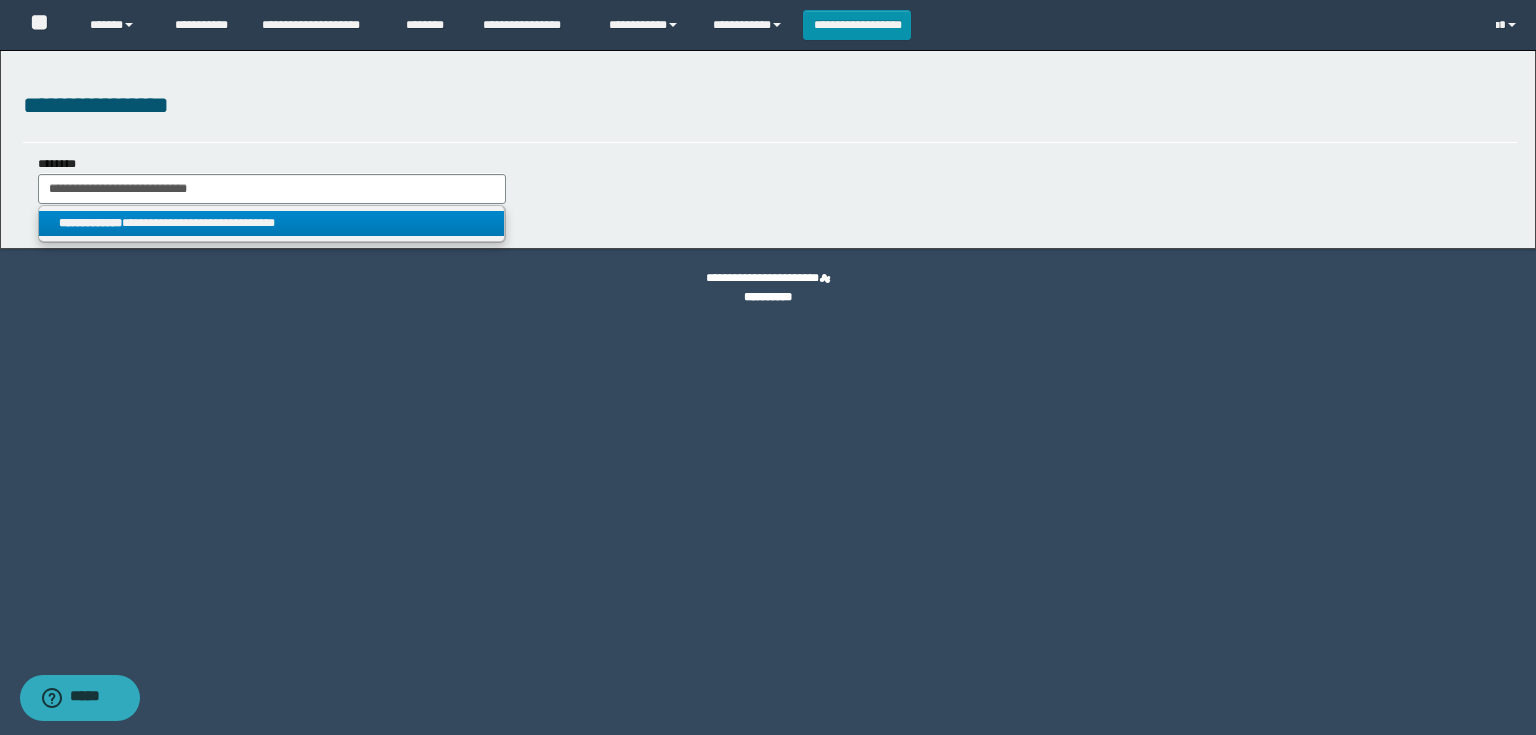 click on "**********" at bounding box center (272, 223) 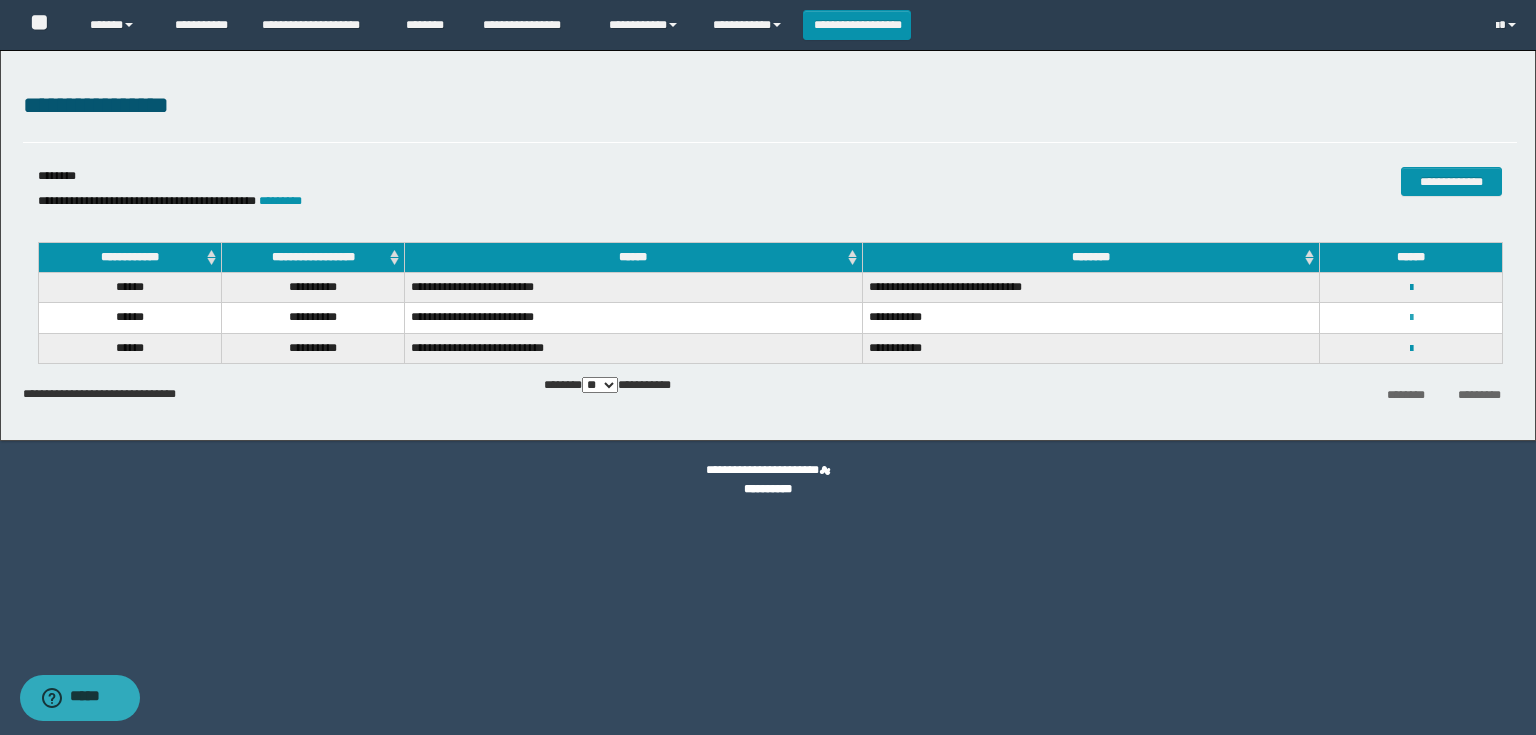click at bounding box center (1411, 318) 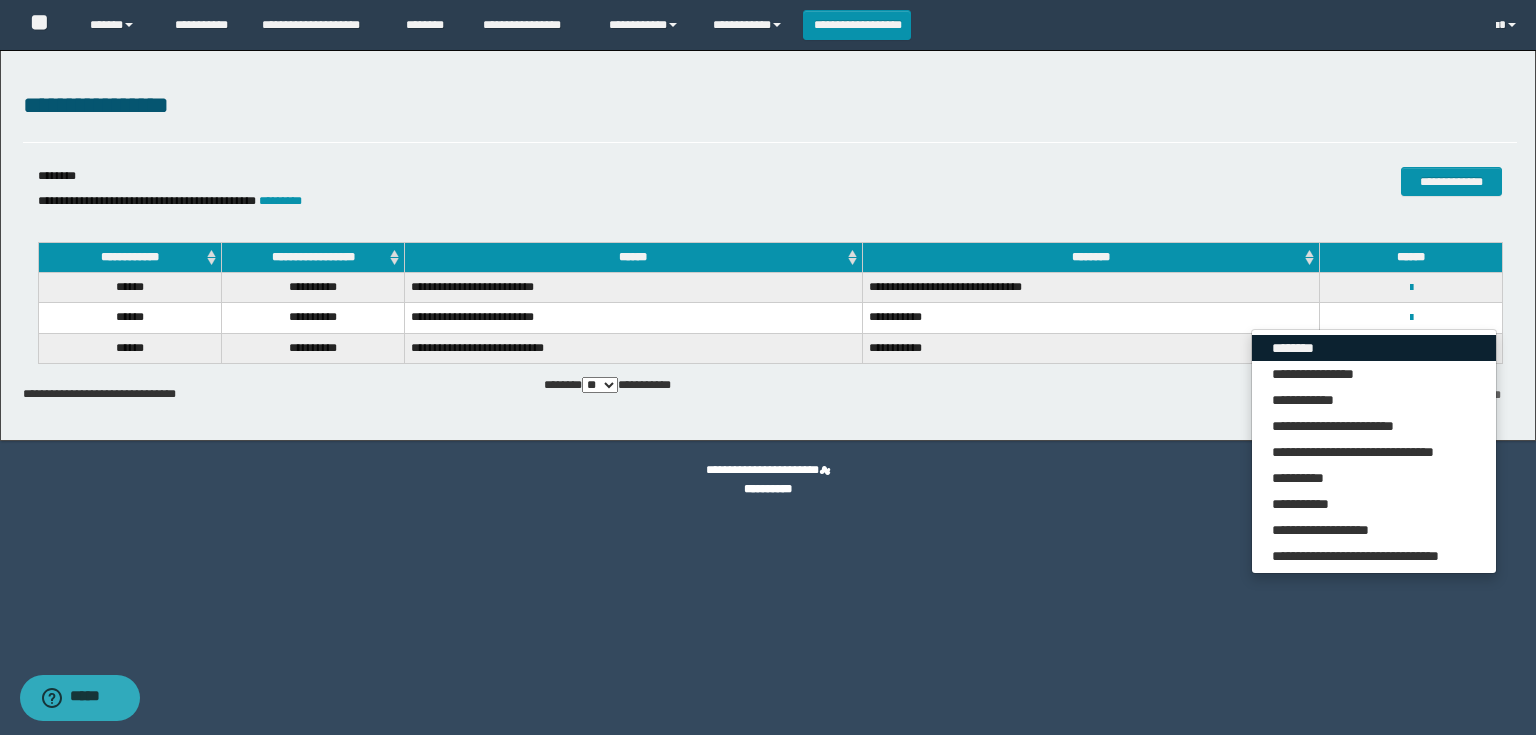 click on "********" at bounding box center [1374, 348] 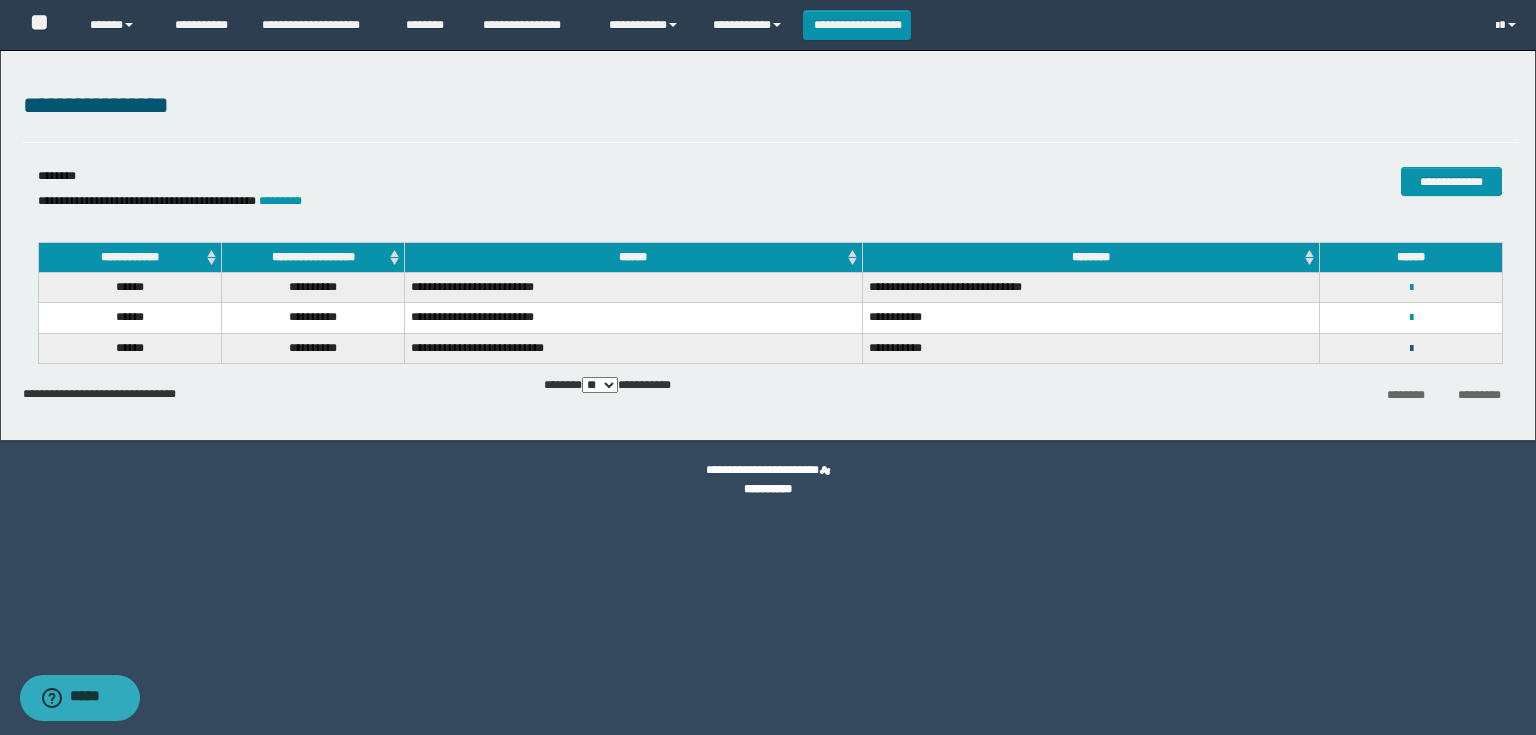 click at bounding box center [1411, 349] 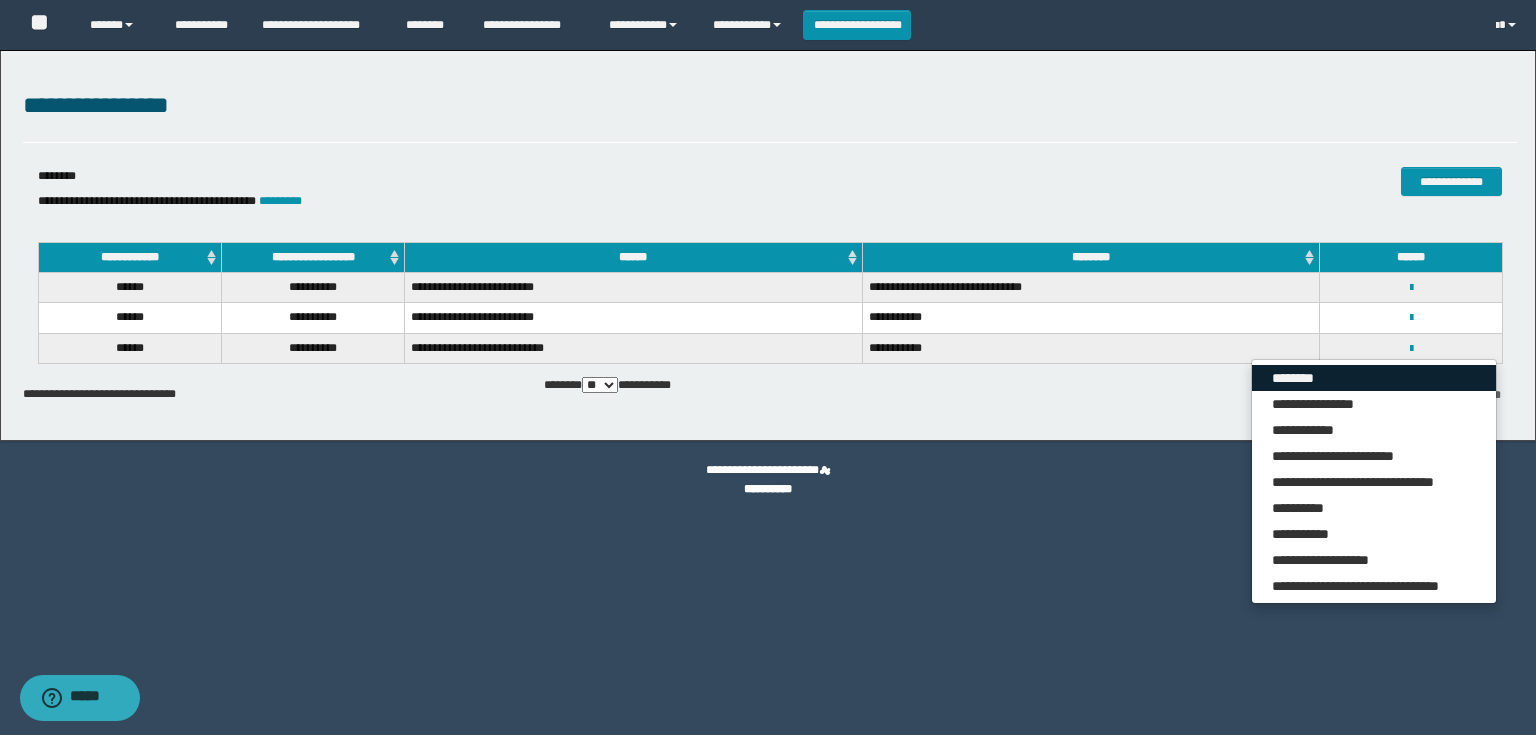 click on "********" at bounding box center [1374, 378] 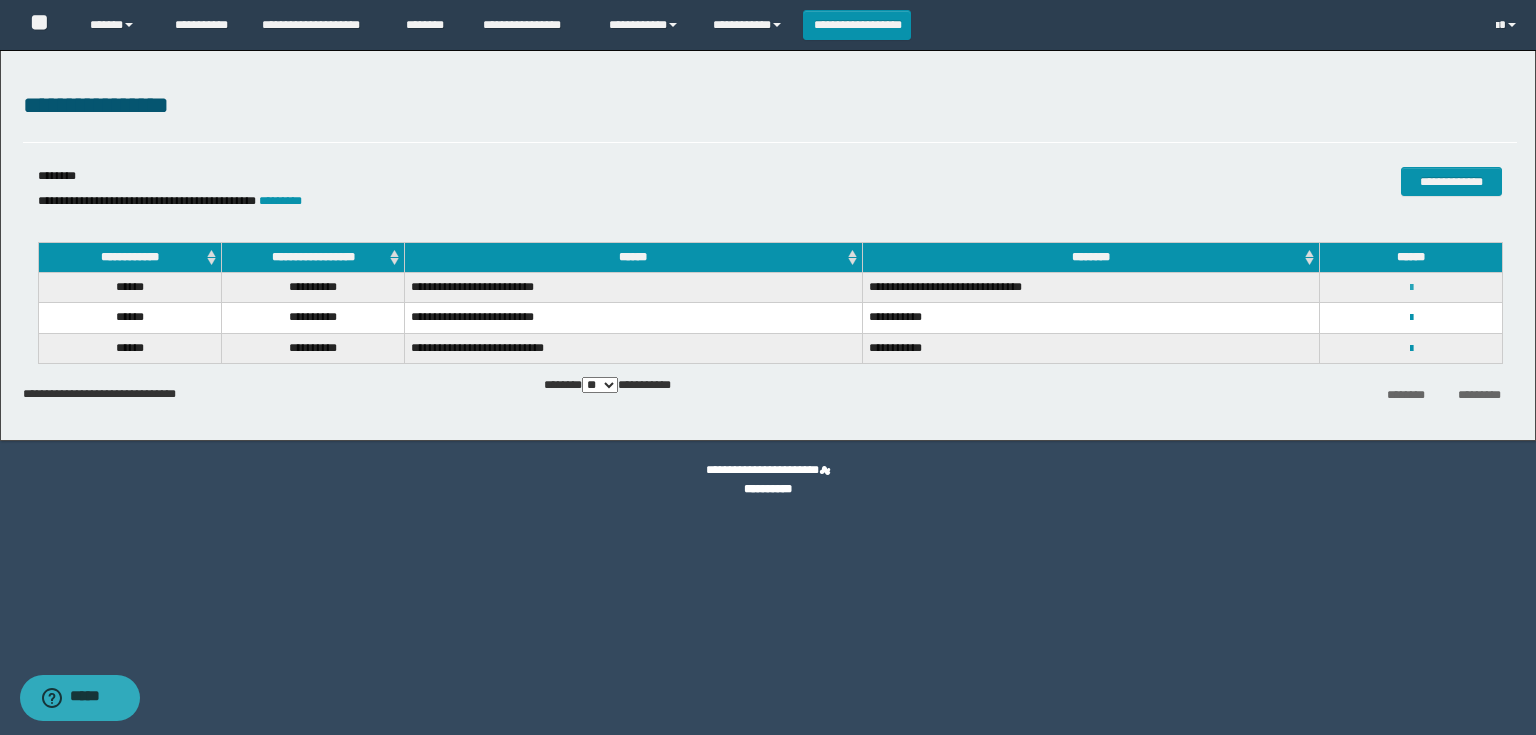 click at bounding box center (1411, 288) 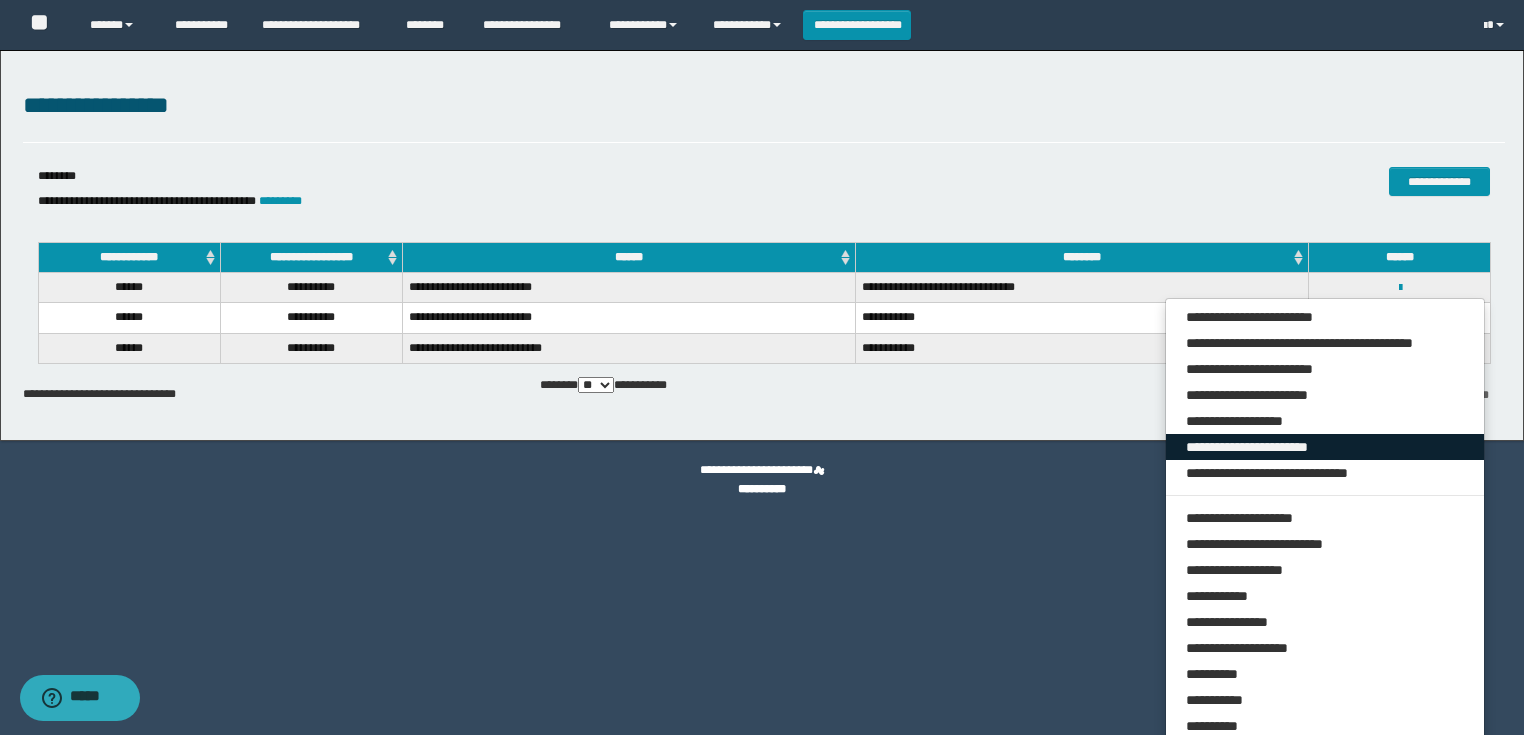 click on "**********" at bounding box center [1325, 447] 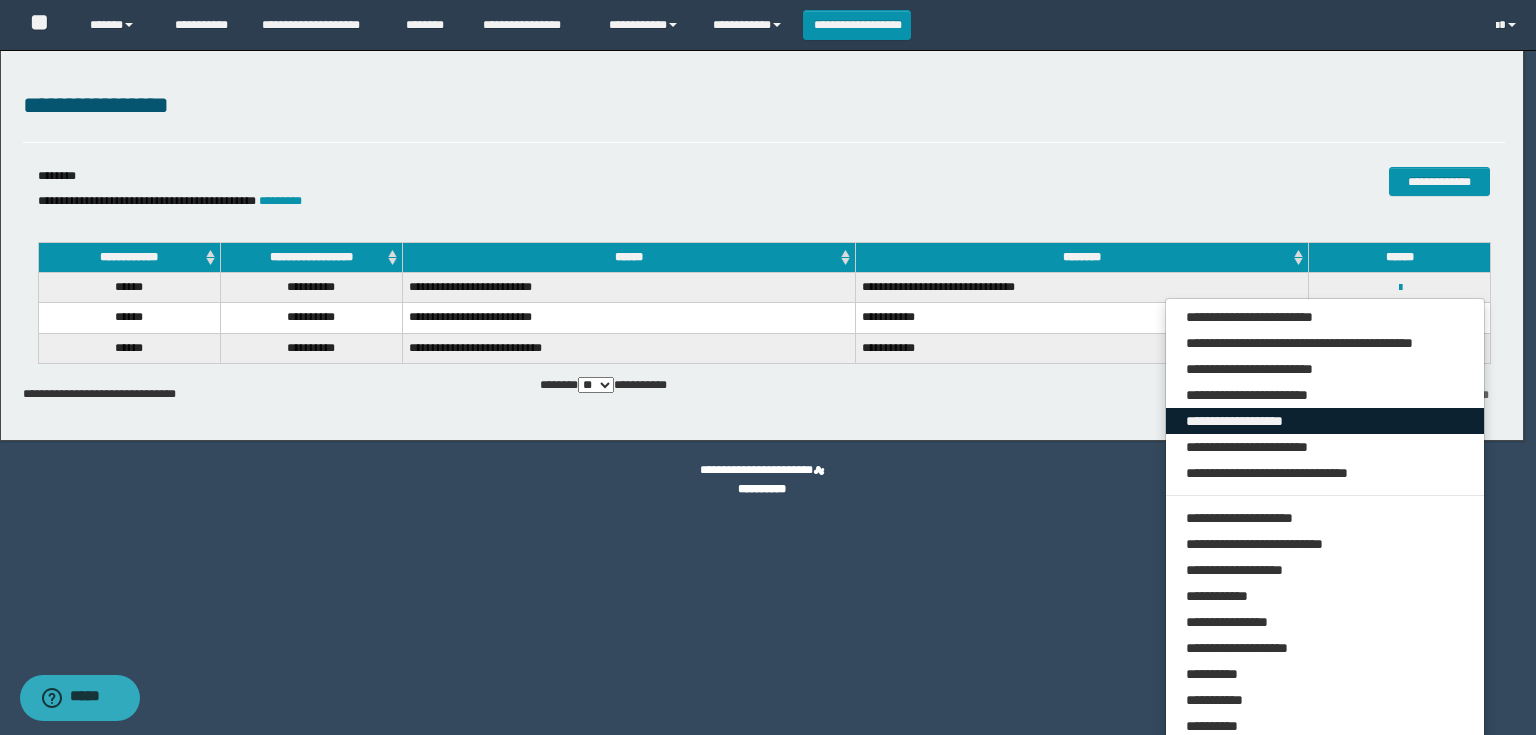 click on "**********" at bounding box center [1325, 421] 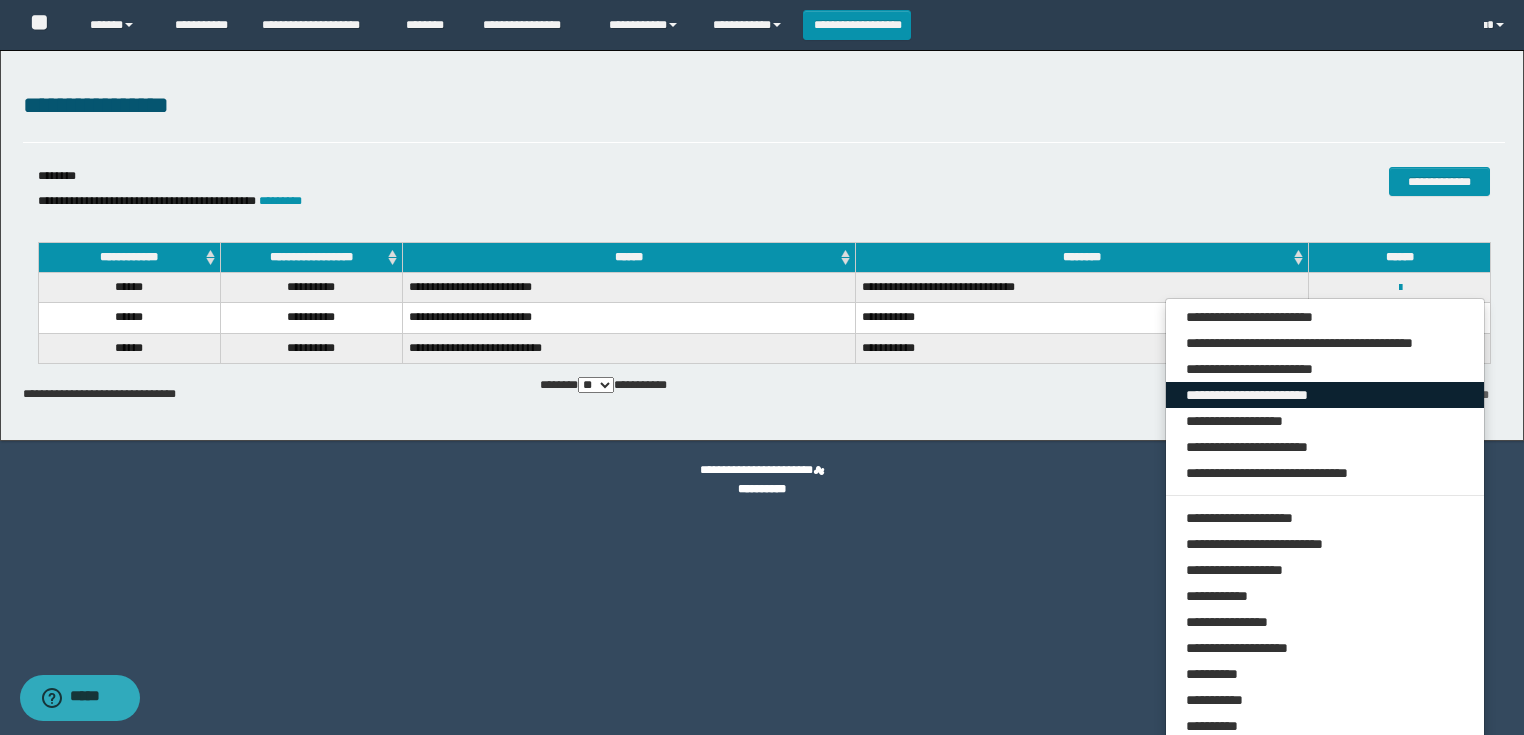 click on "**********" at bounding box center (1325, 395) 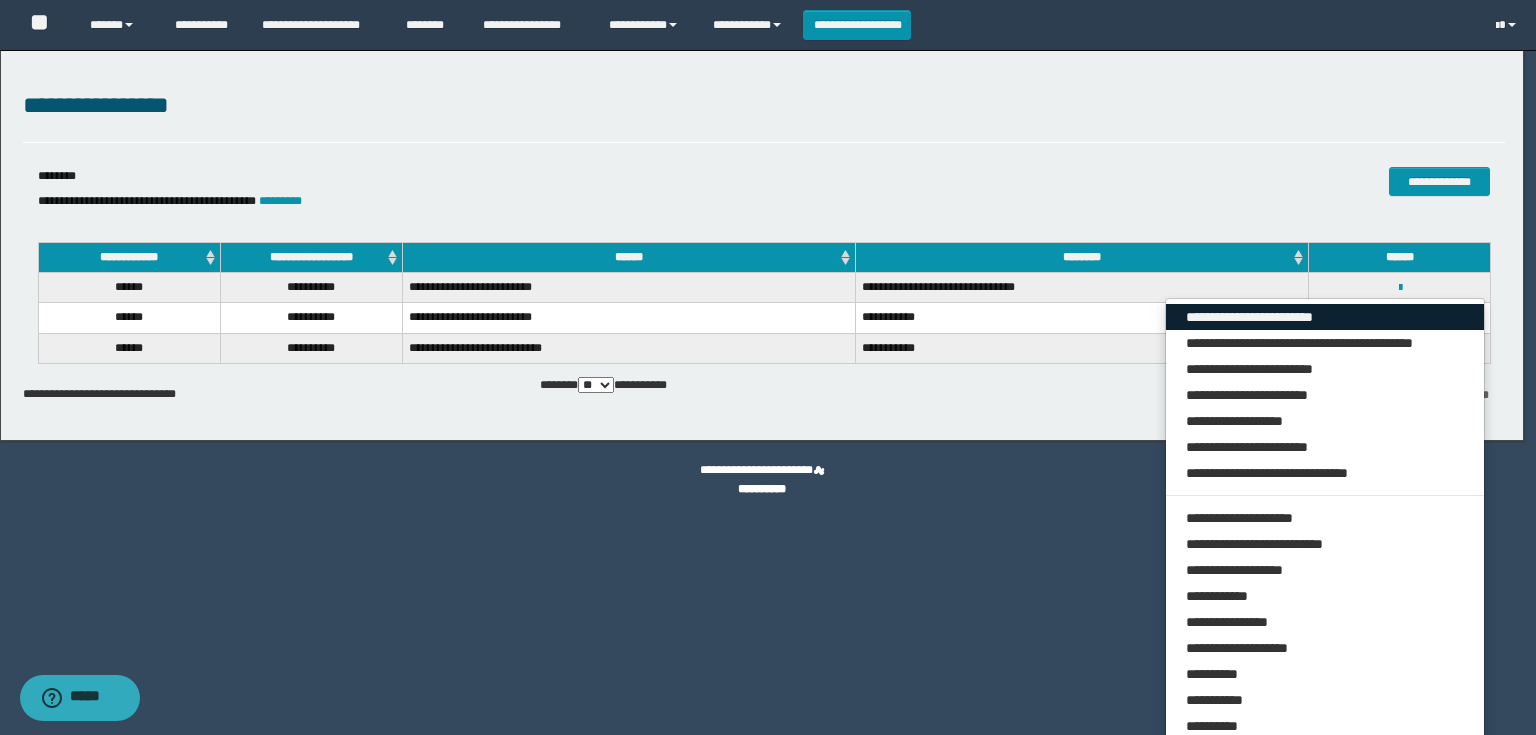 click on "**********" at bounding box center [1325, 317] 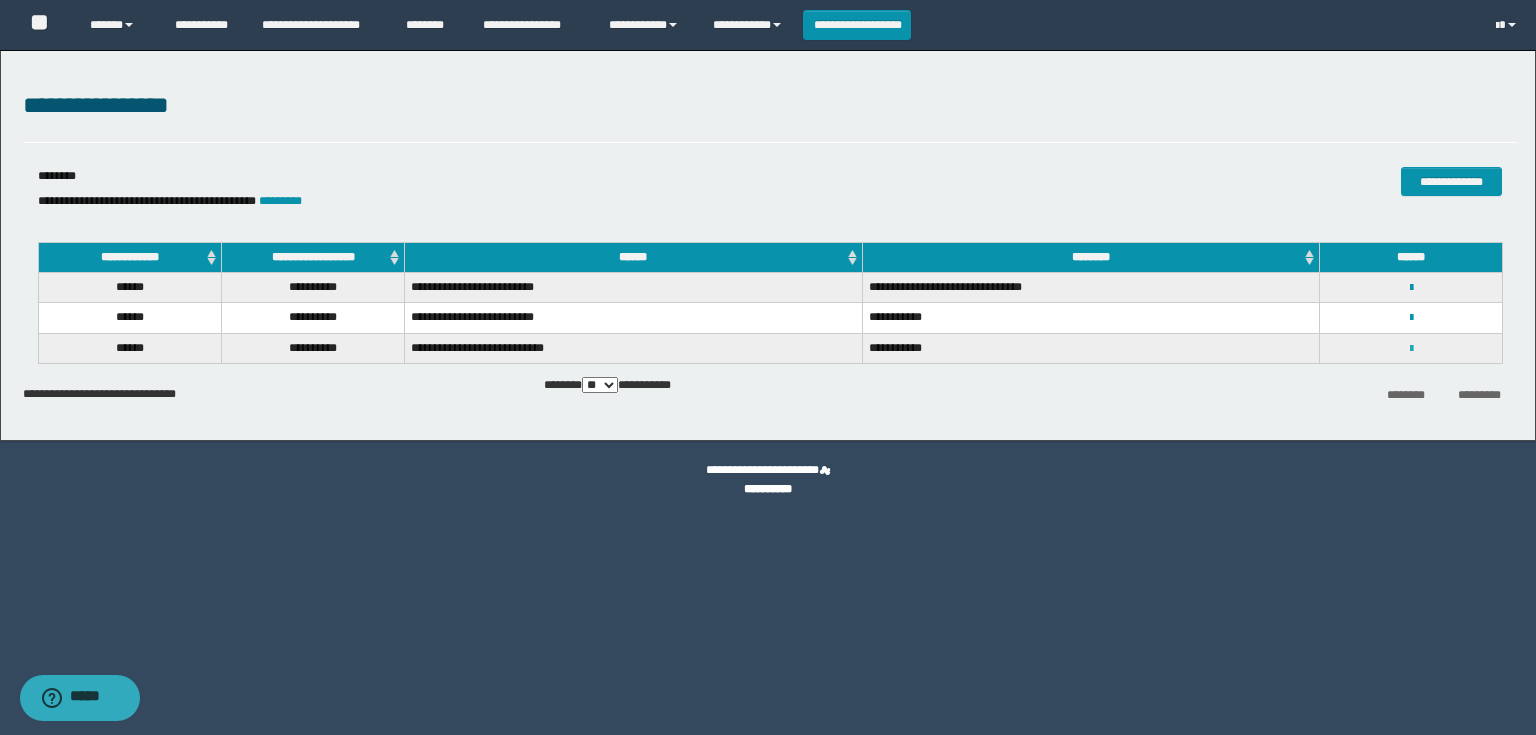click at bounding box center [1411, 349] 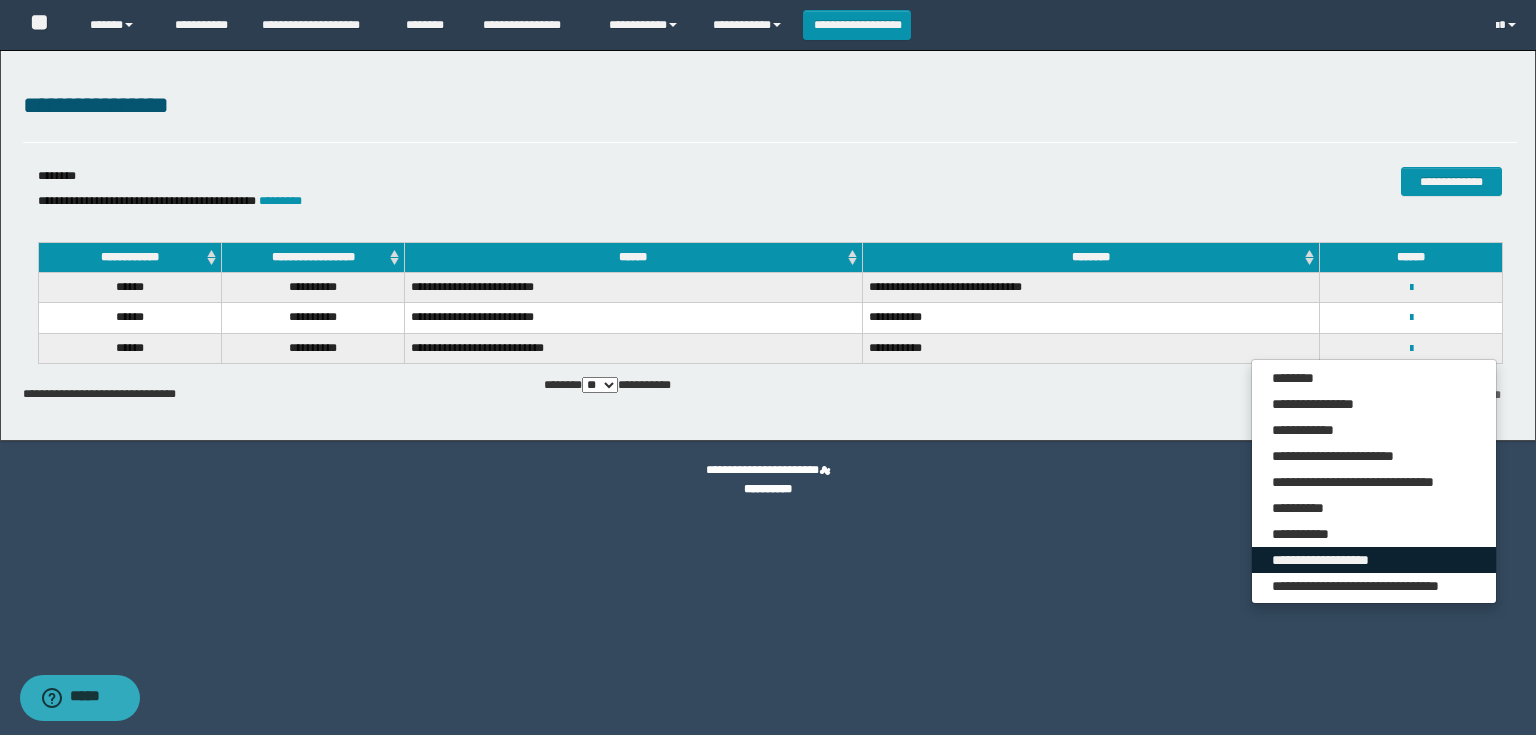 click on "**********" at bounding box center (1374, 560) 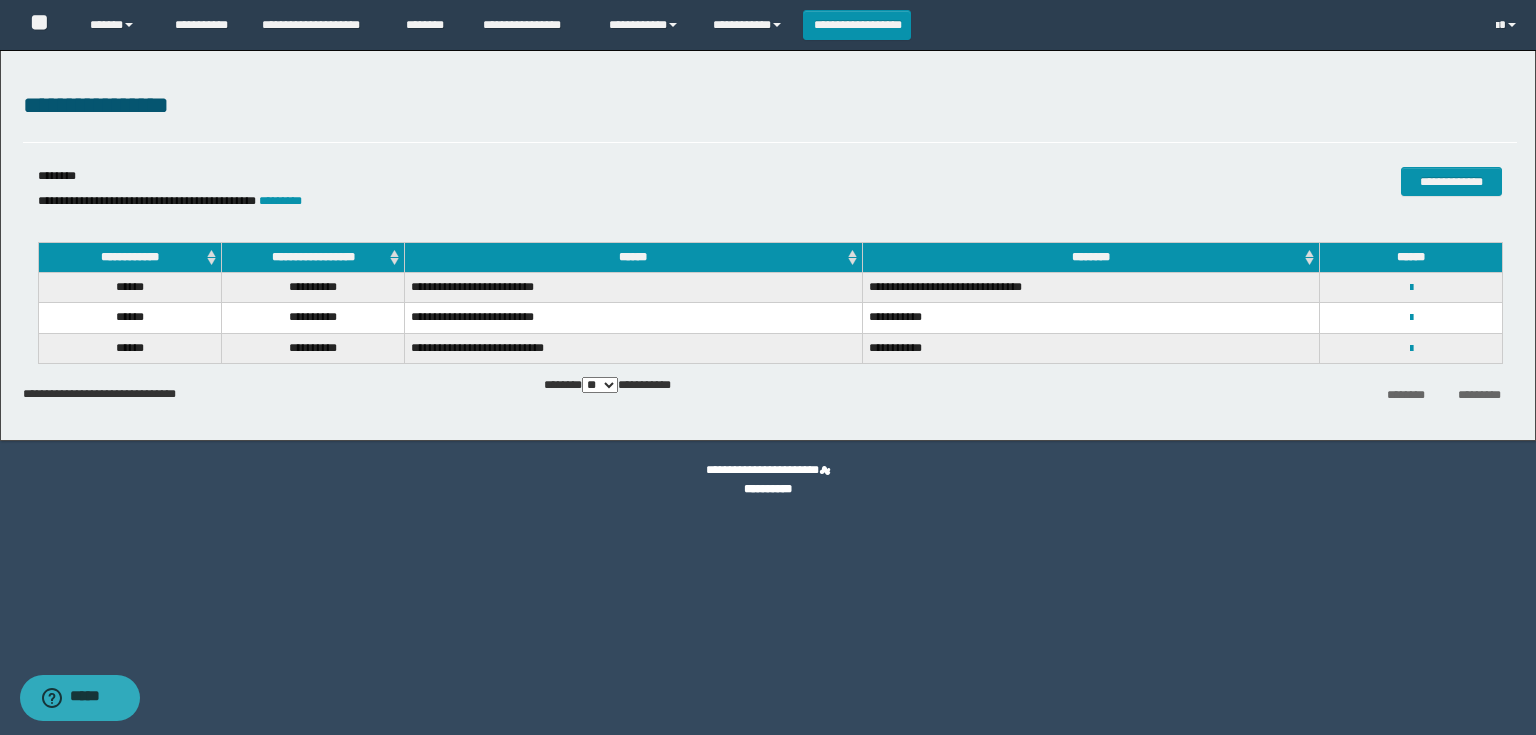 select on "*" 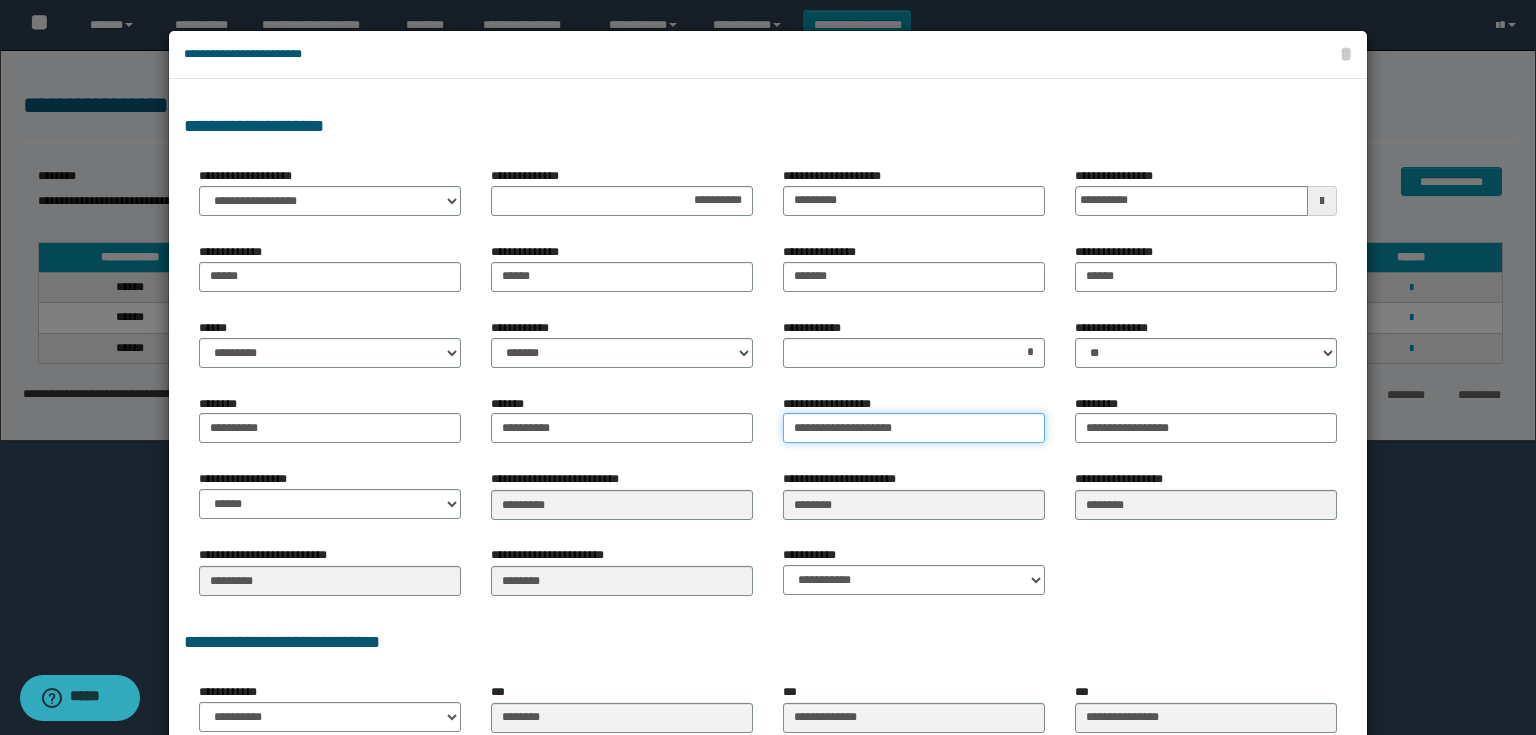 drag, startPoint x: 1003, startPoint y: 425, endPoint x: 747, endPoint y: 424, distance: 256.00195 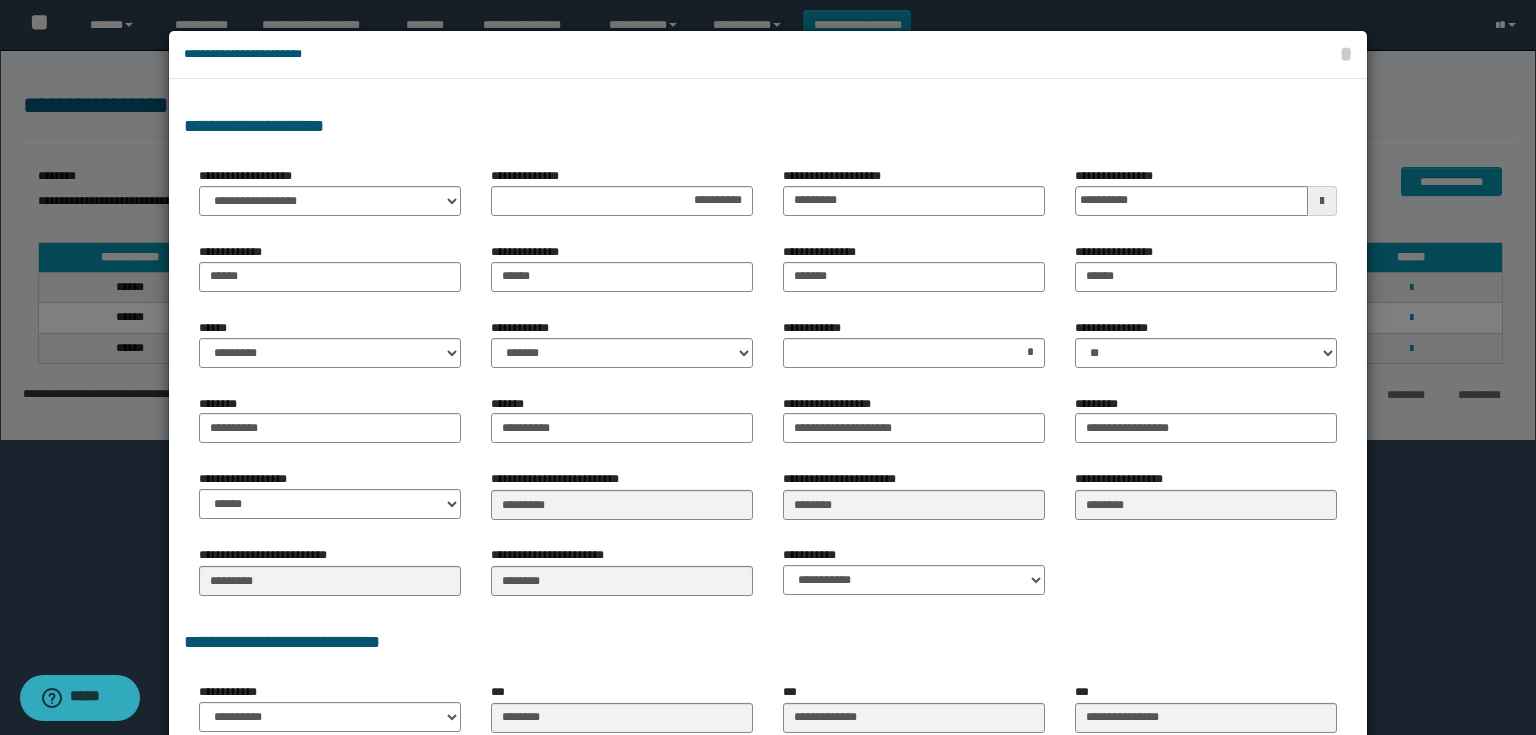 click at bounding box center (768, 539) 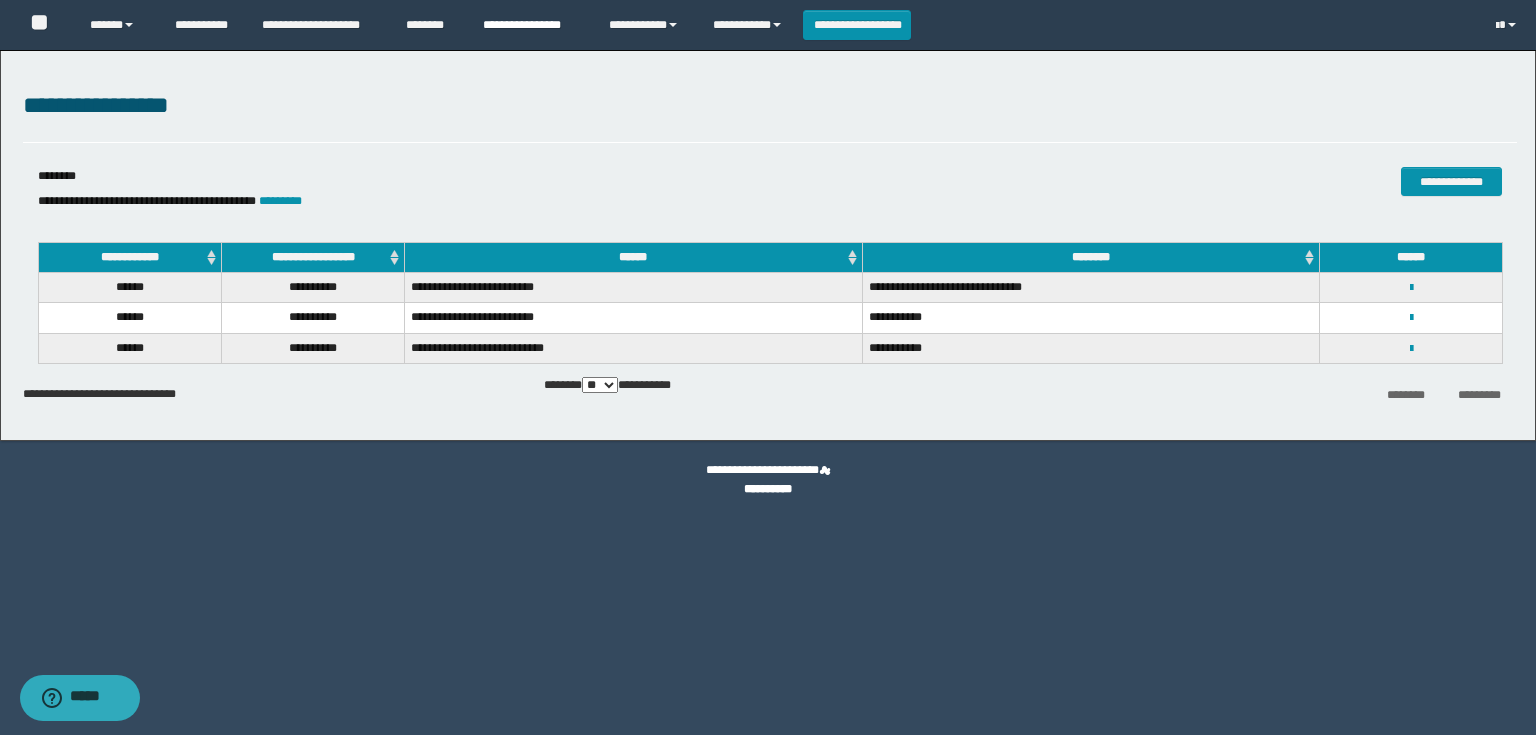 click on "**********" at bounding box center (531, 25) 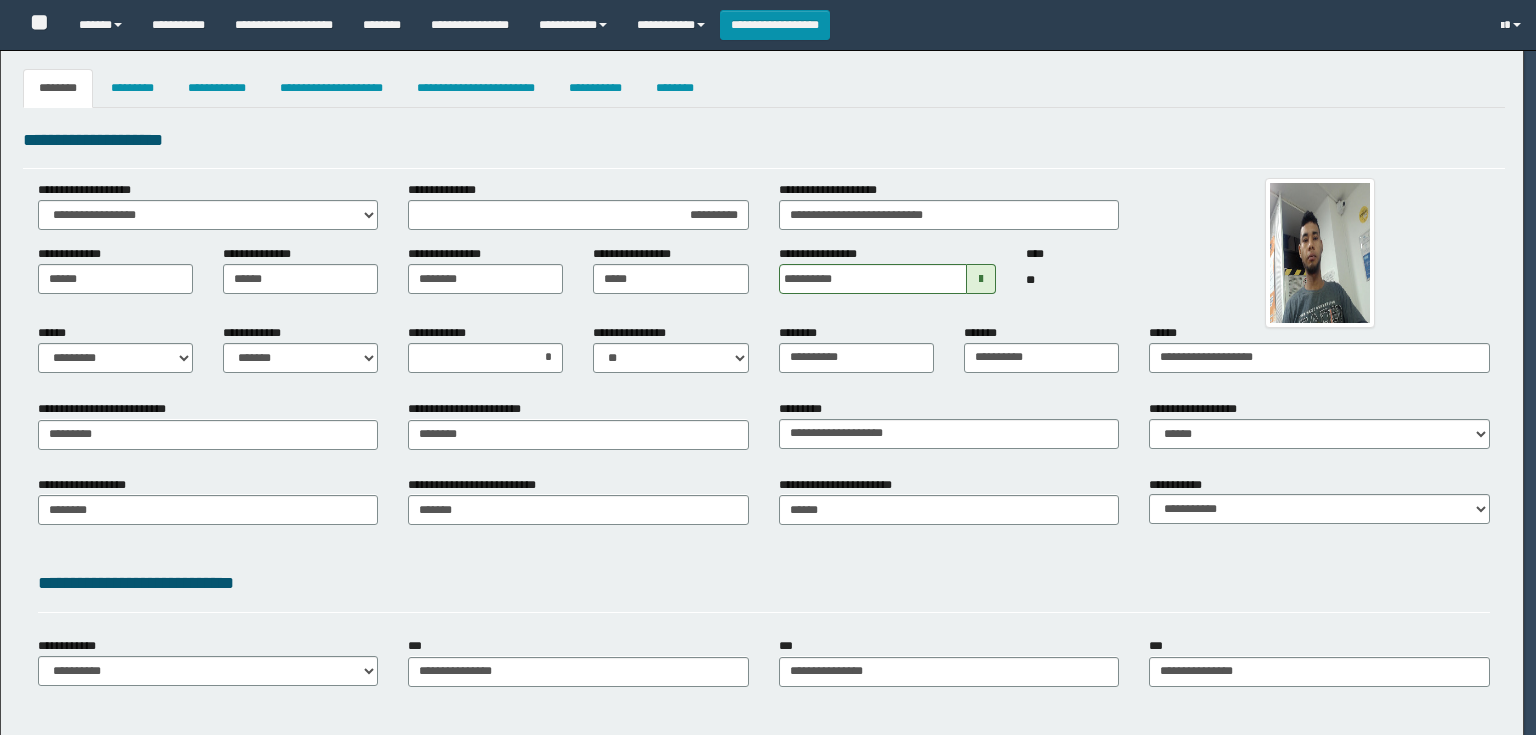 select on "*" 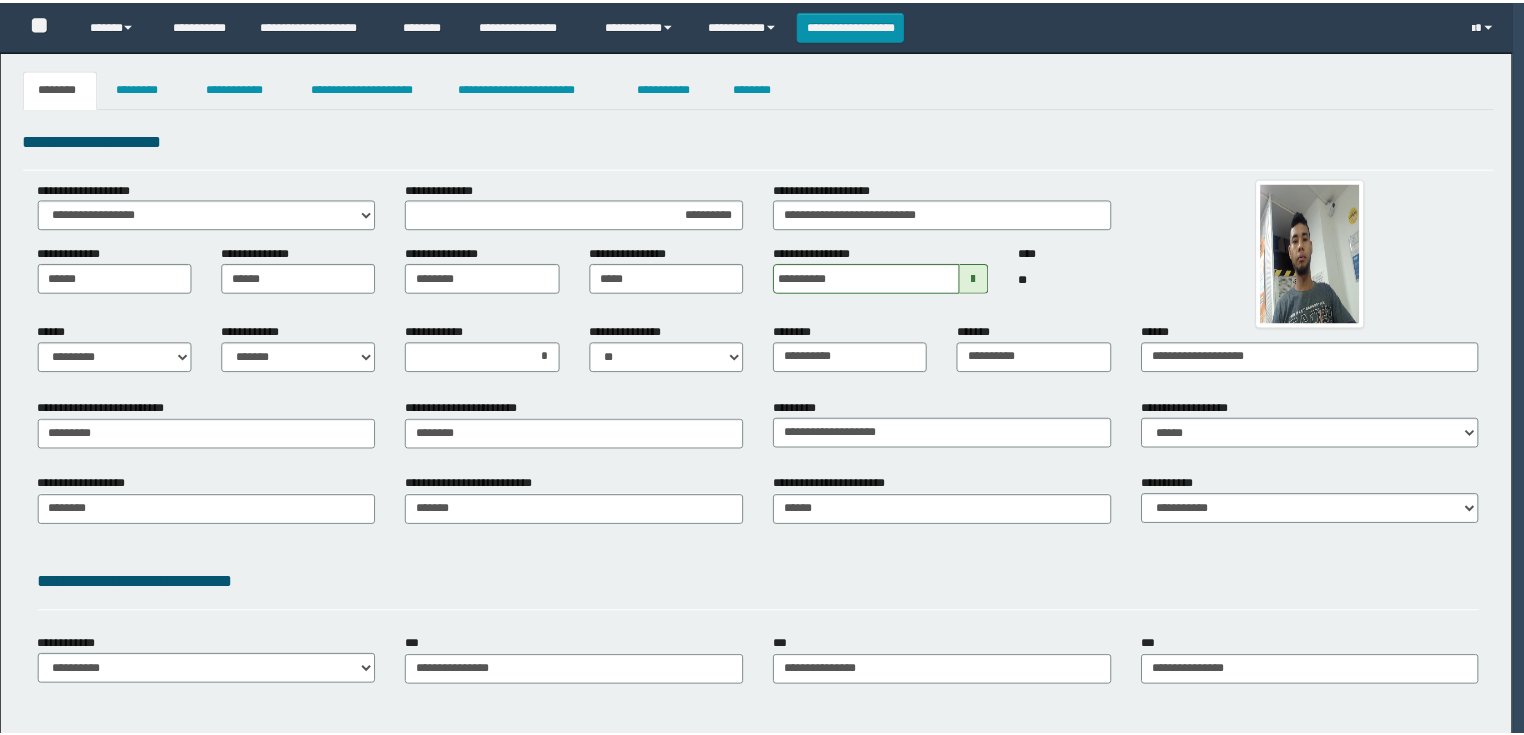 scroll, scrollTop: 0, scrollLeft: 0, axis: both 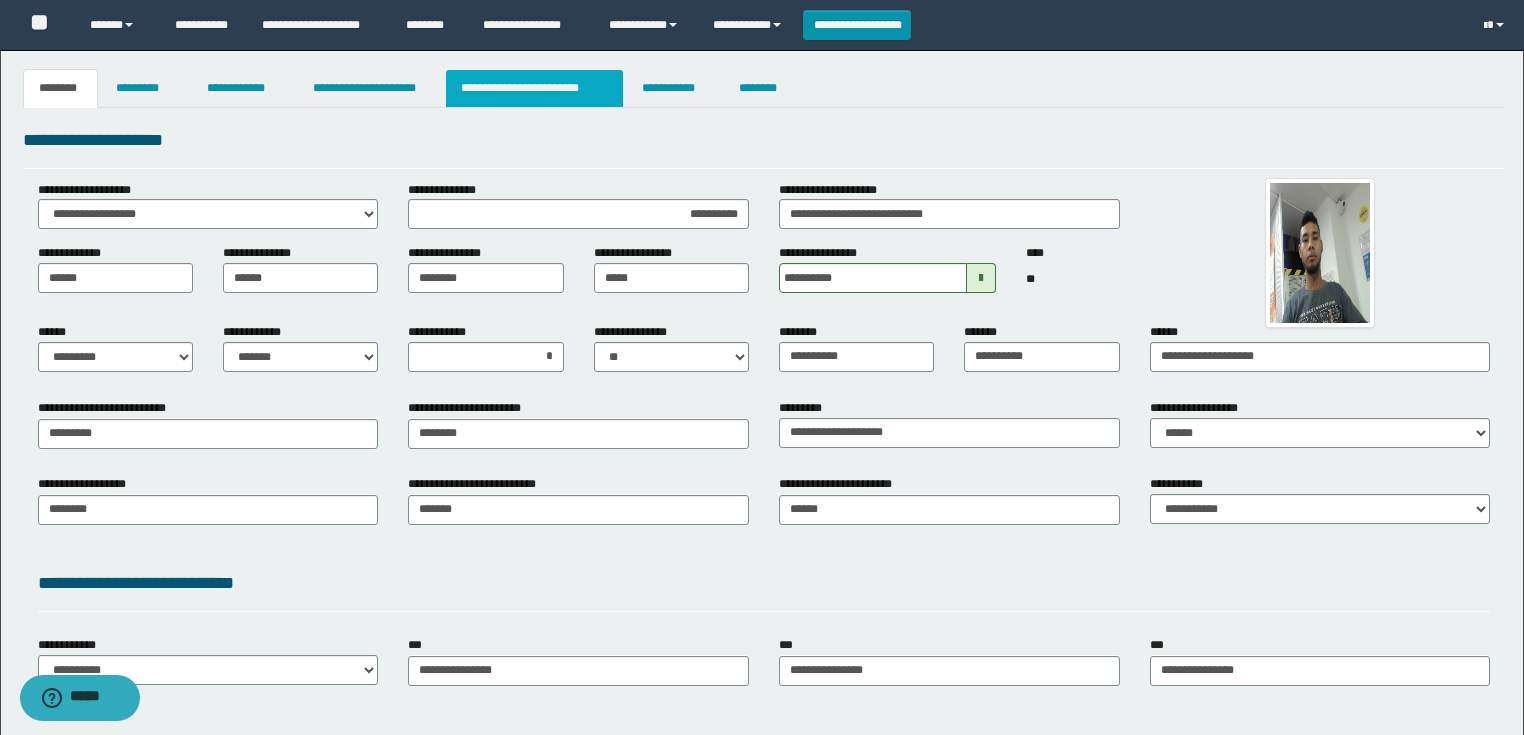 click on "**********" at bounding box center (534, 88) 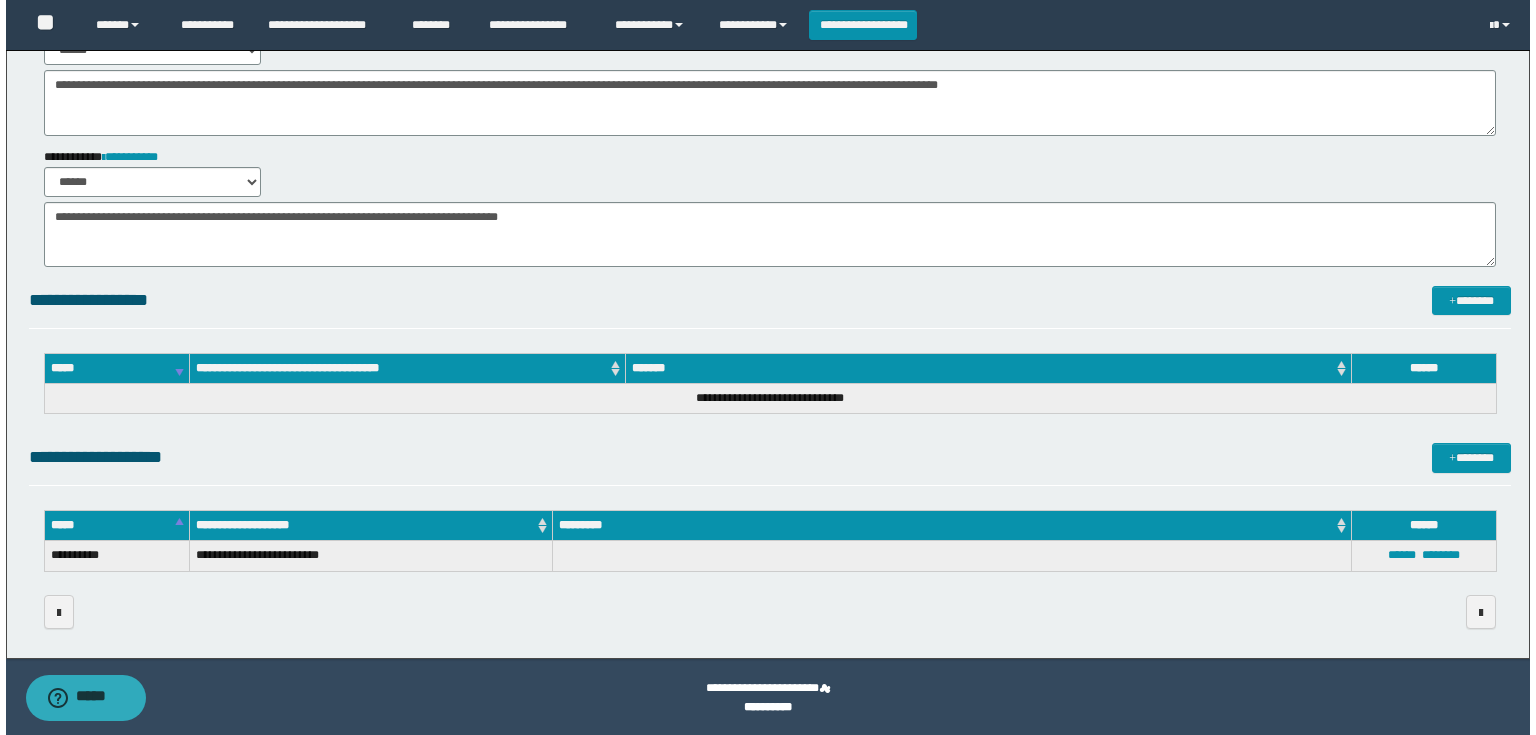 scroll, scrollTop: 165, scrollLeft: 0, axis: vertical 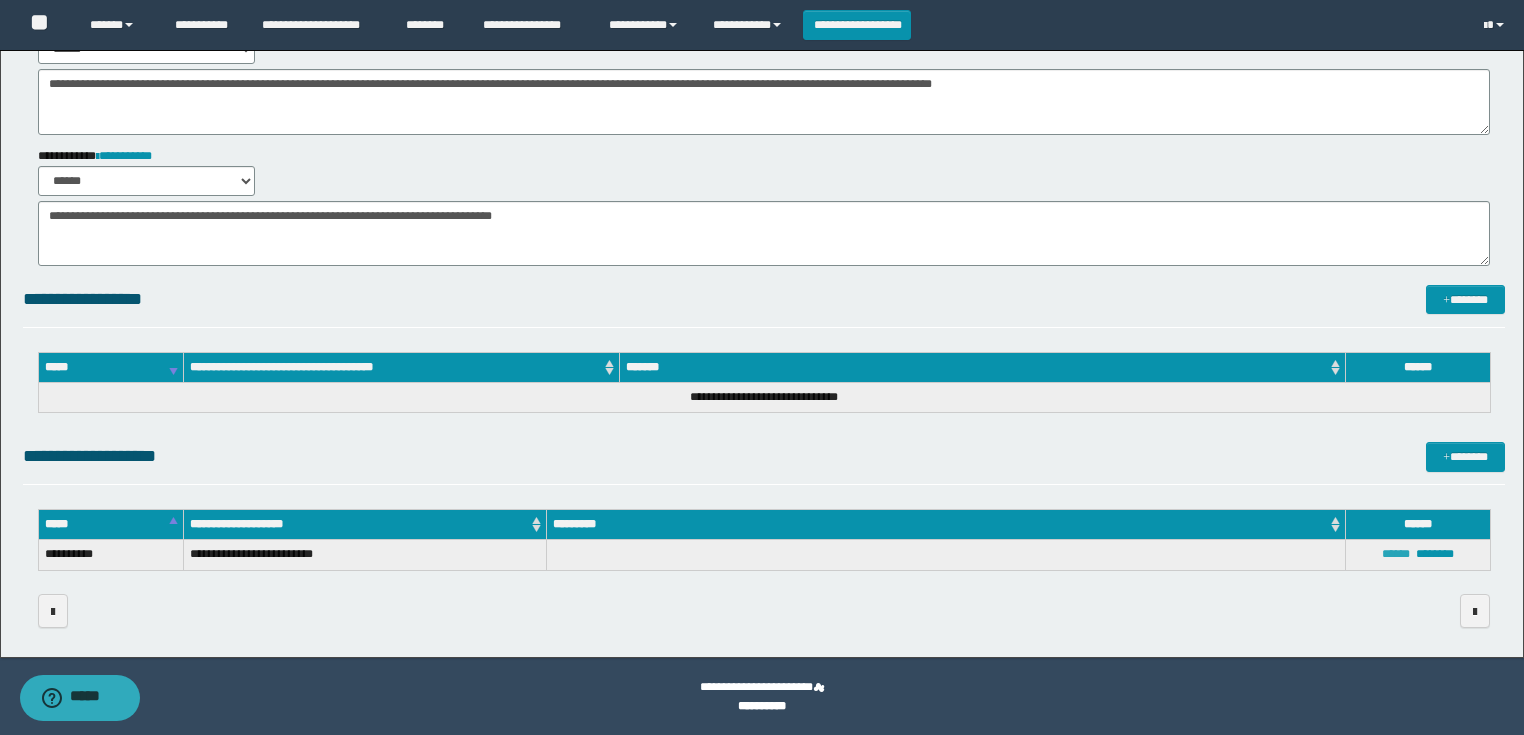 drag, startPoint x: 1404, startPoint y: 560, endPoint x: 1388, endPoint y: 552, distance: 17.888544 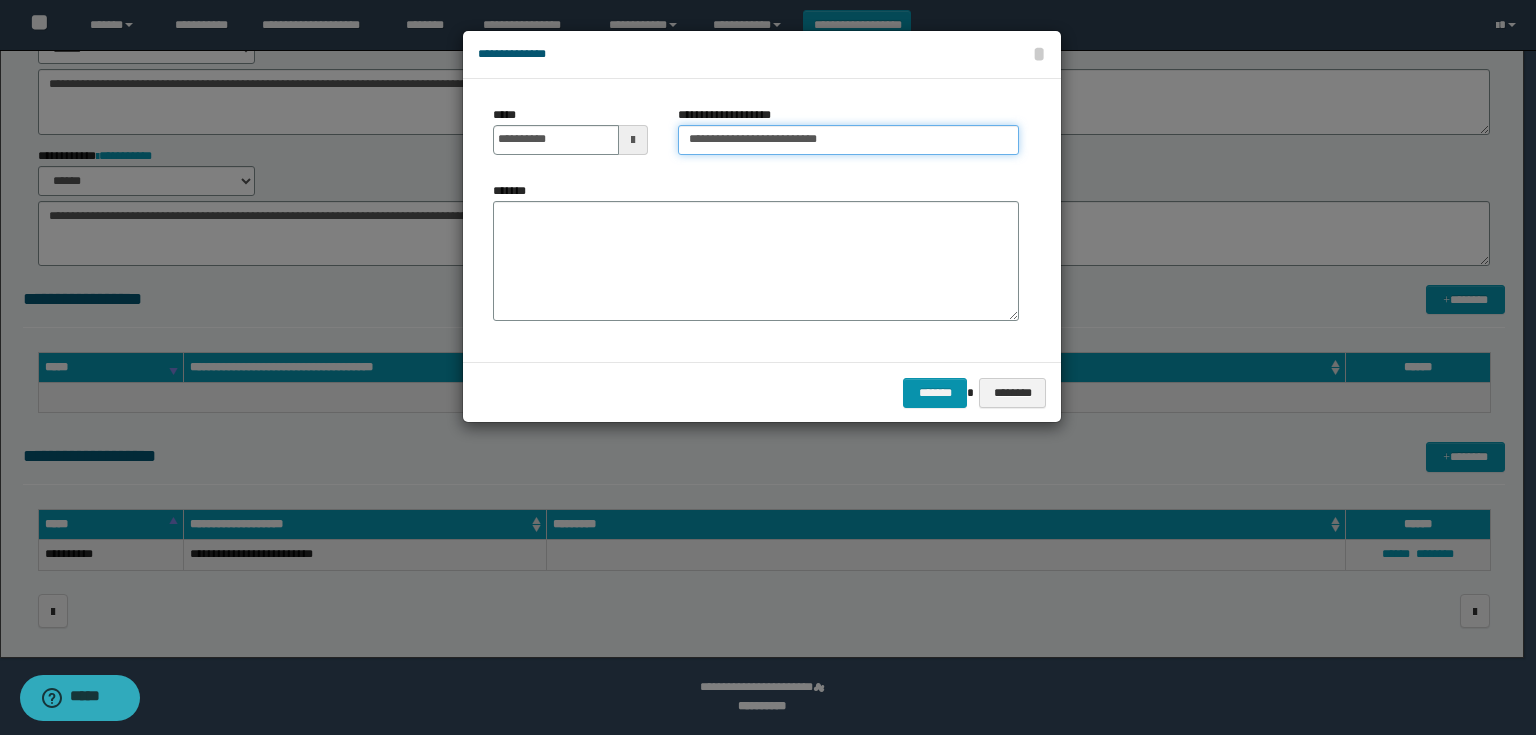 click on "**********" at bounding box center [848, 140] 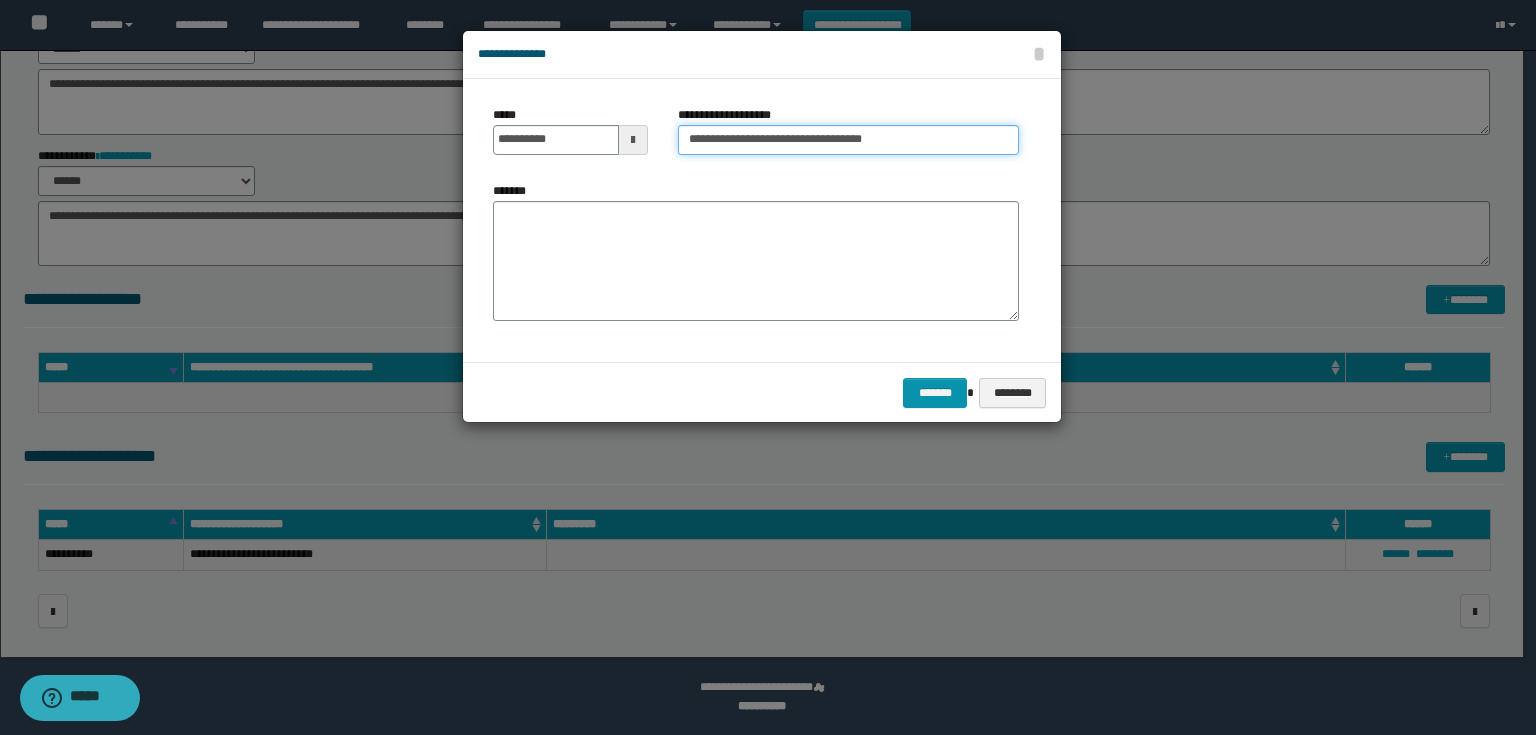 paste on "**********" 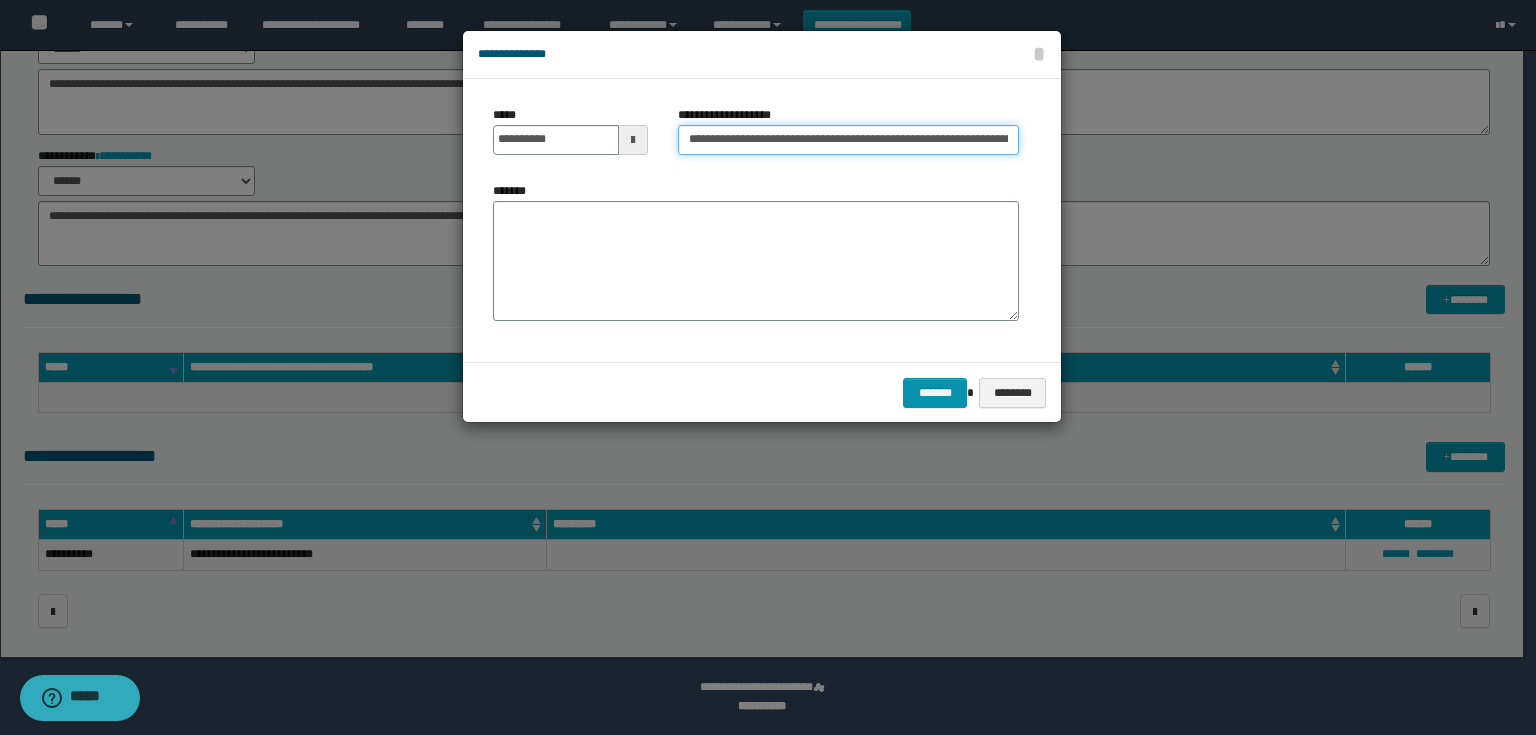 scroll, scrollTop: 0, scrollLeft: 1131, axis: horizontal 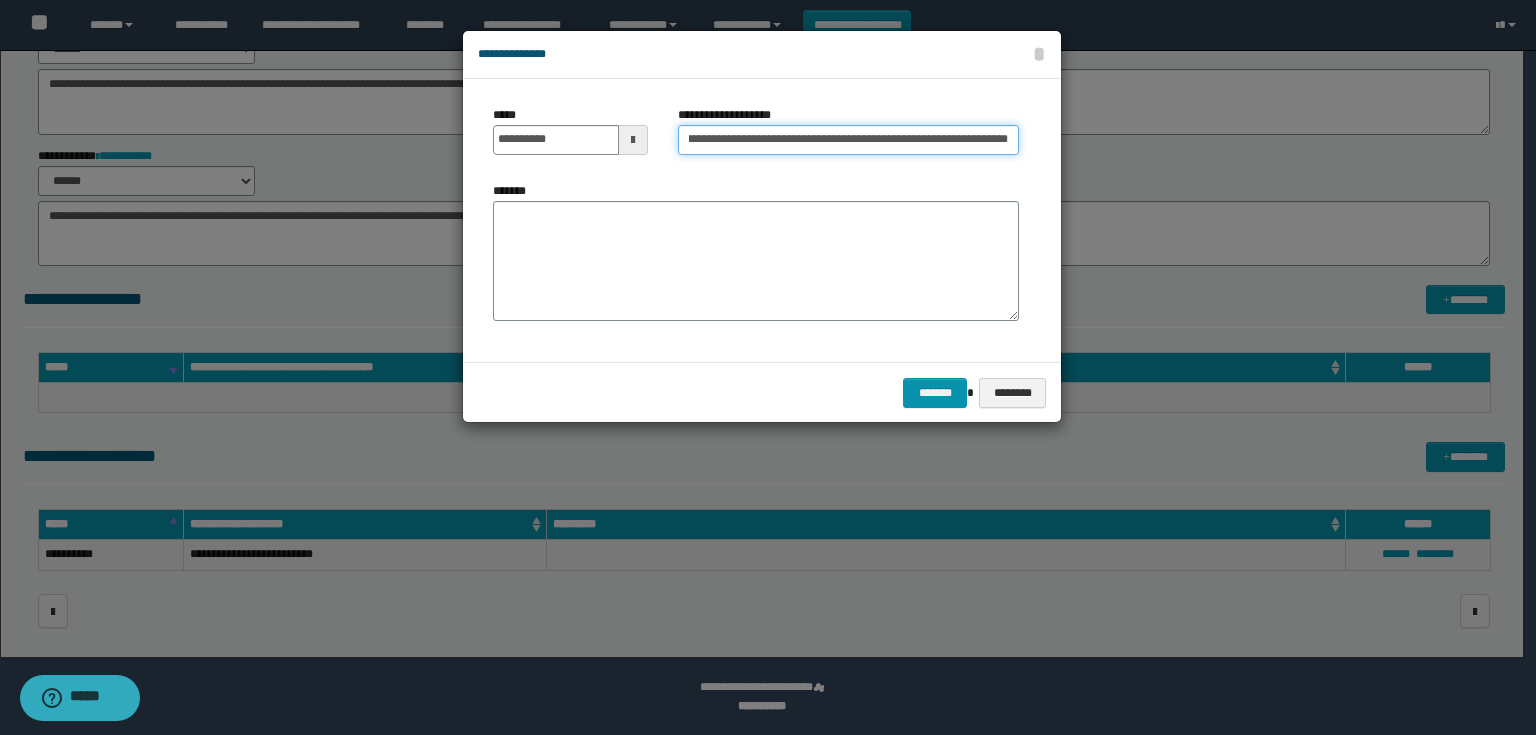 type on "**********" 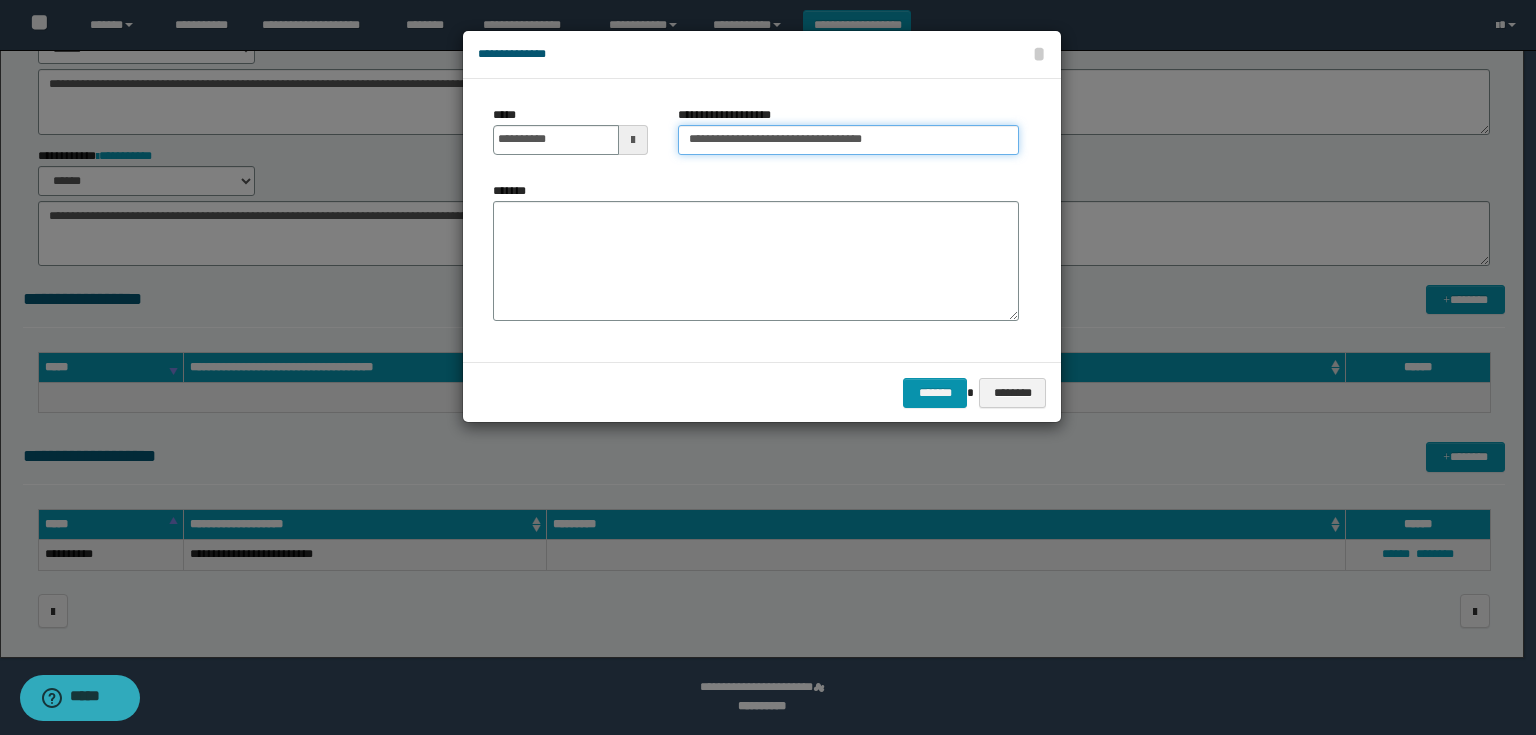 scroll, scrollTop: 0, scrollLeft: 0, axis: both 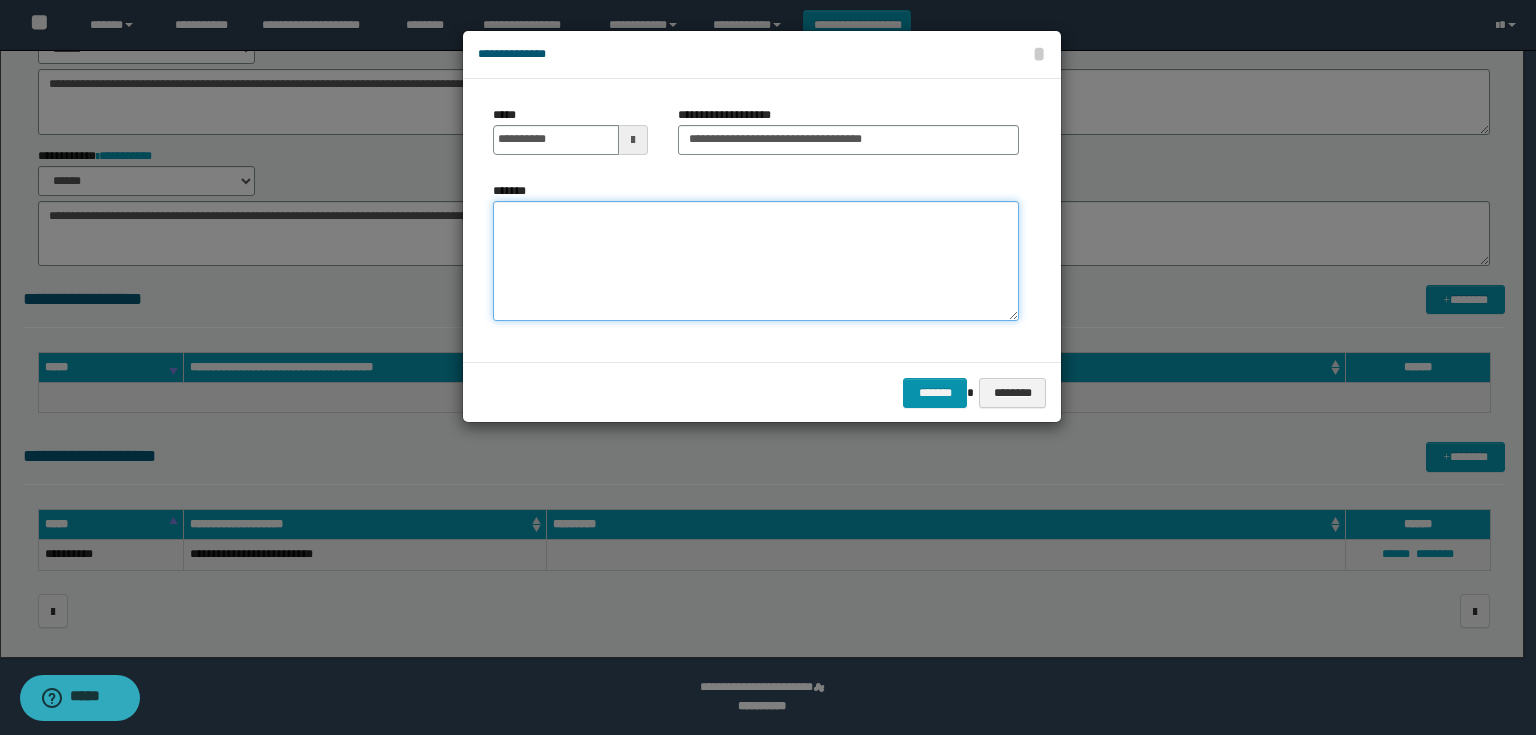 click on "*******" at bounding box center [756, 261] 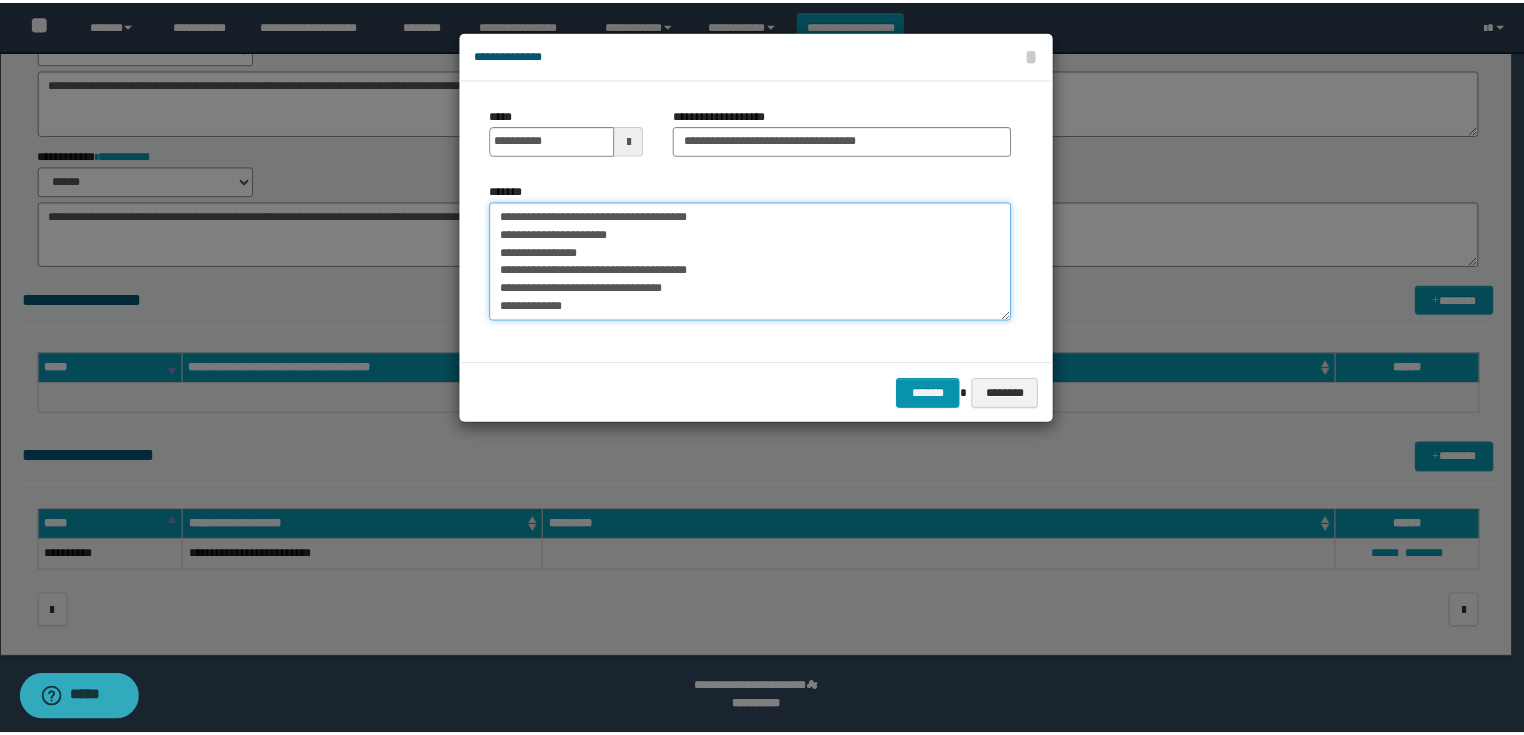 scroll, scrollTop: 0, scrollLeft: 0, axis: both 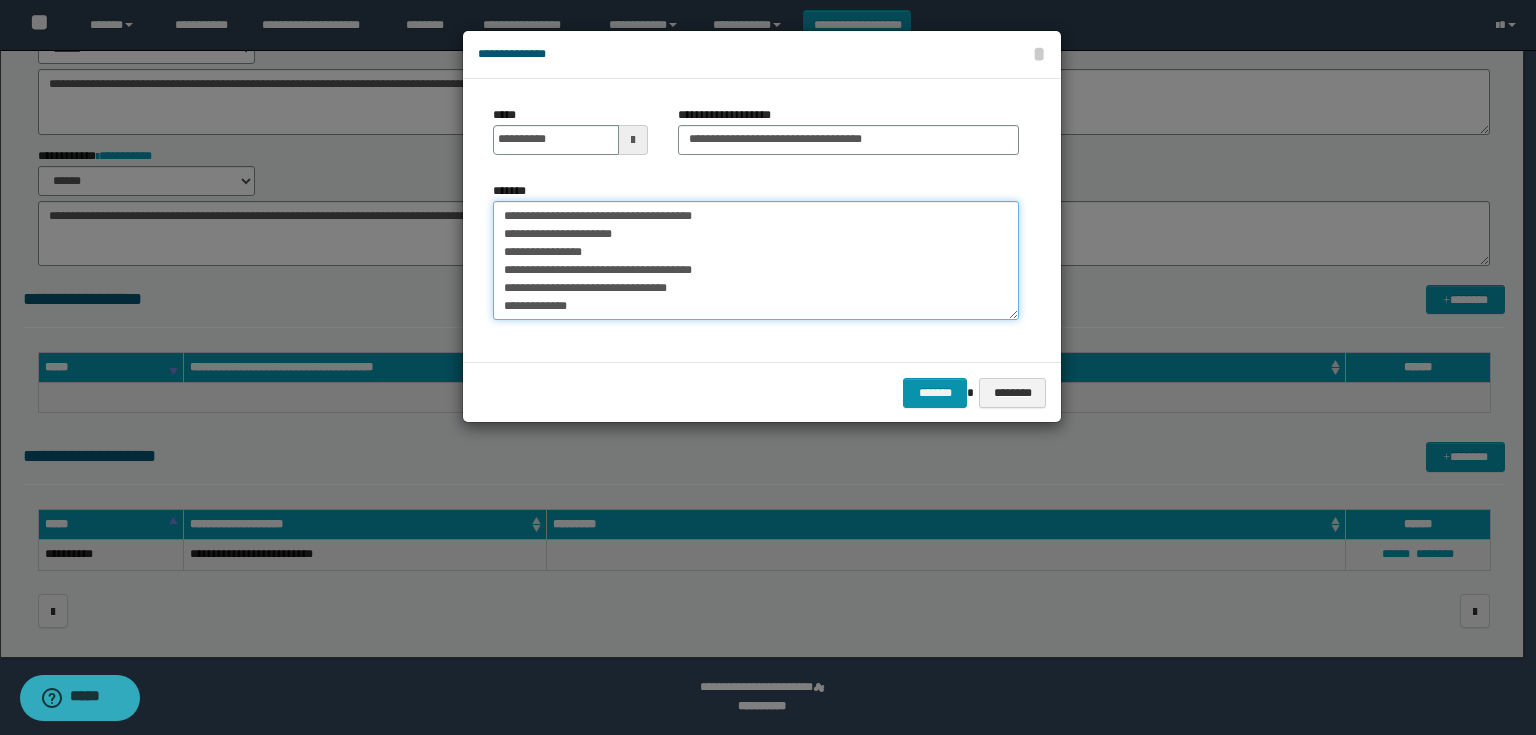 drag, startPoint x: 635, startPoint y: 254, endPoint x: 492, endPoint y: 228, distance: 145.34442 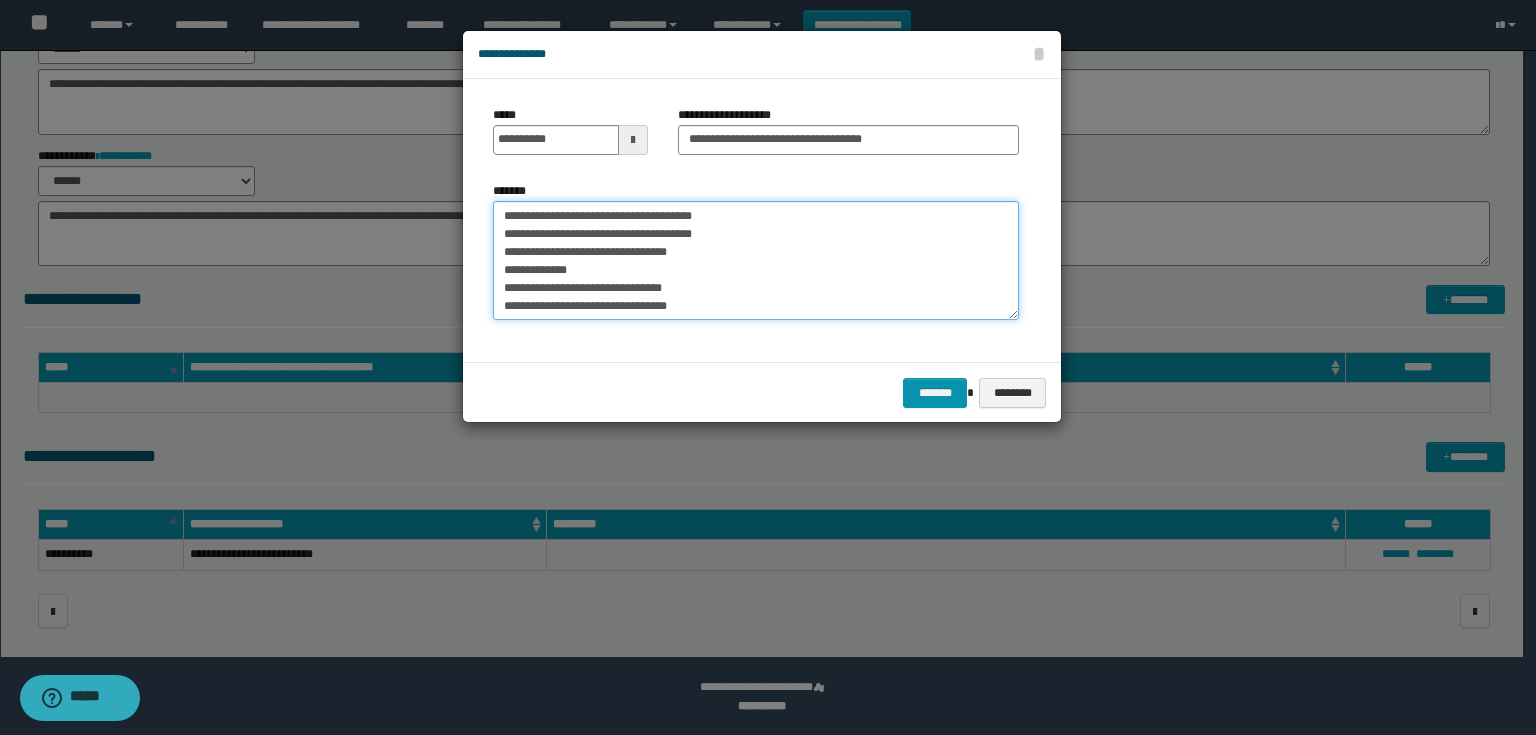 drag, startPoint x: 729, startPoint y: 251, endPoint x: 710, endPoint y: 251, distance: 19 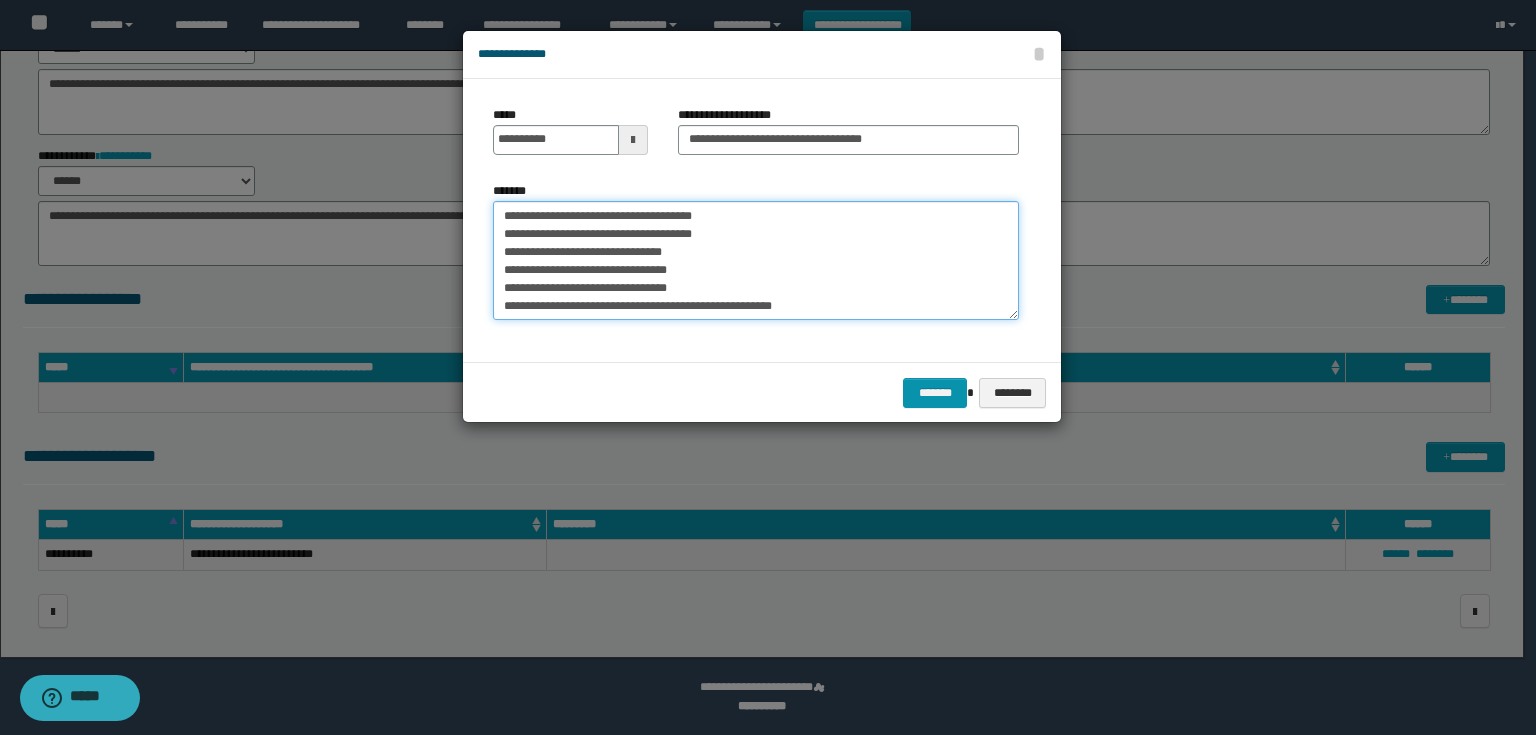 click on "**********" at bounding box center (756, 261) 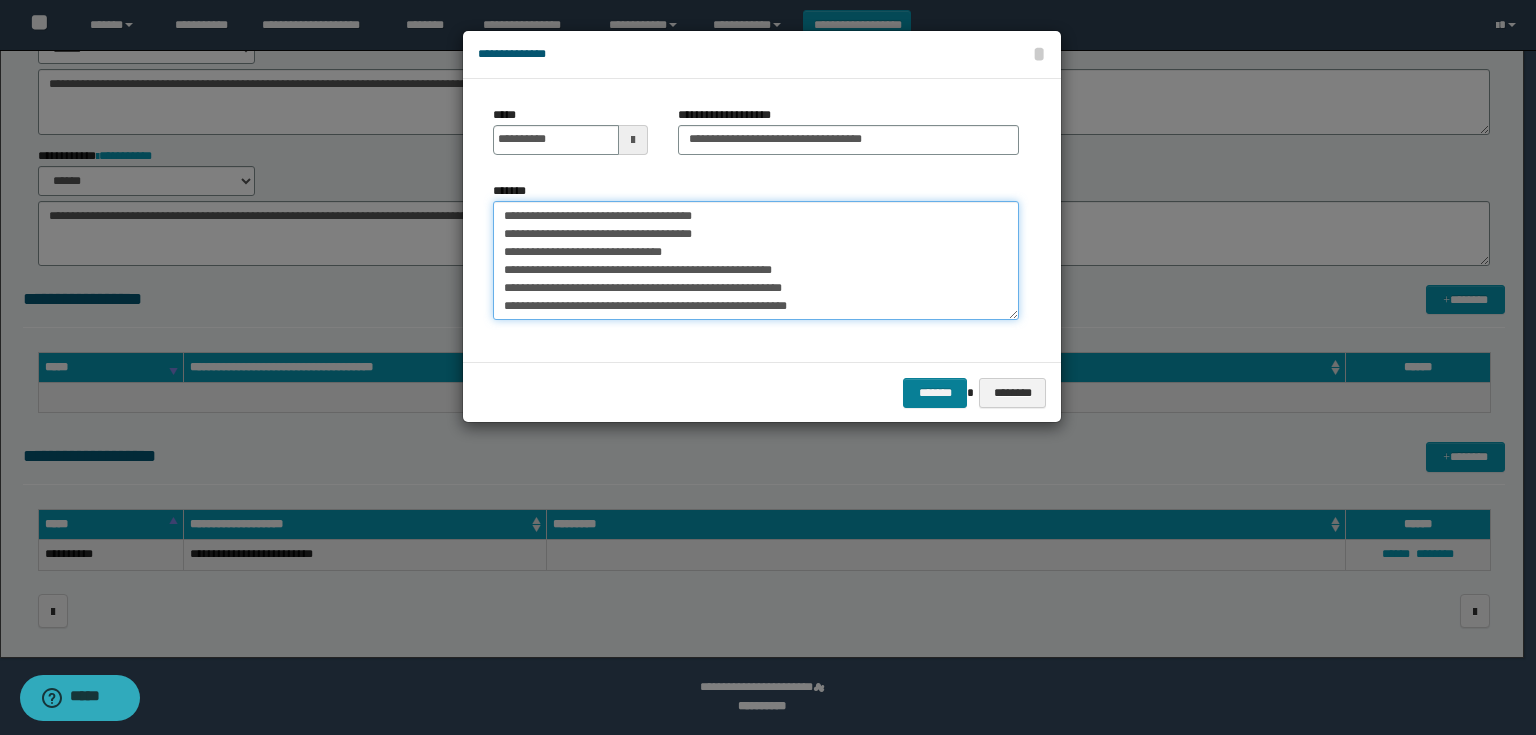 type on "**********" 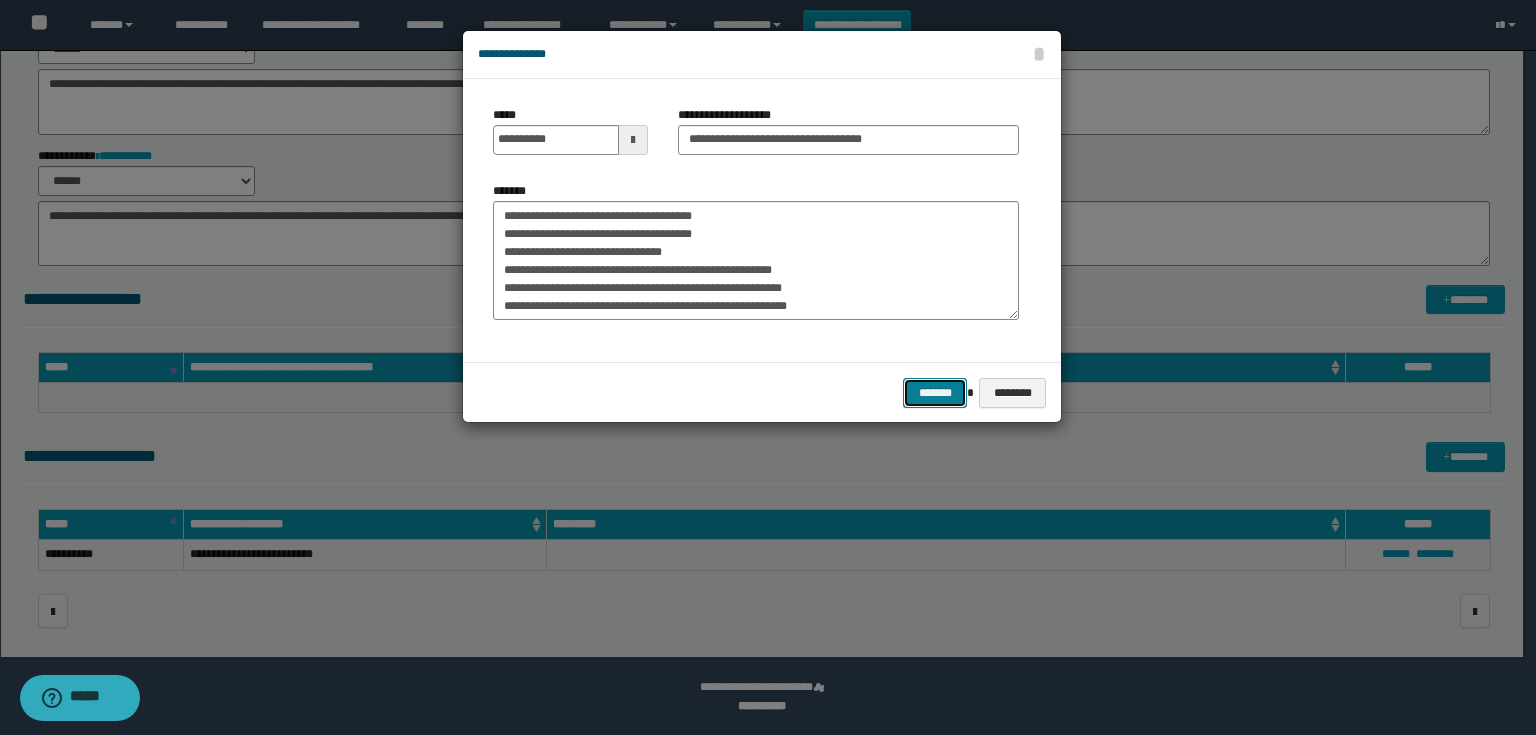 click on "*******" at bounding box center (935, 393) 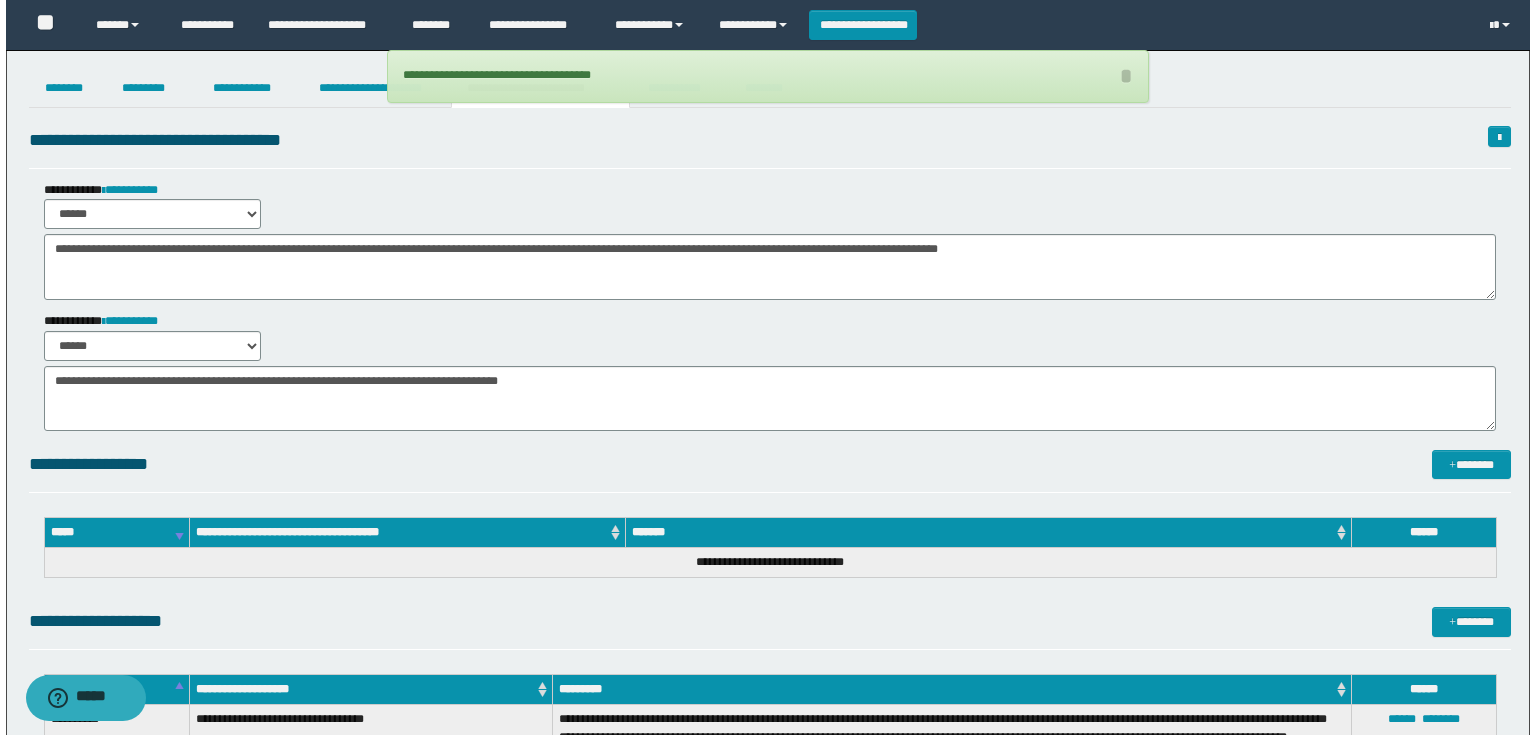 scroll, scrollTop: 0, scrollLeft: 0, axis: both 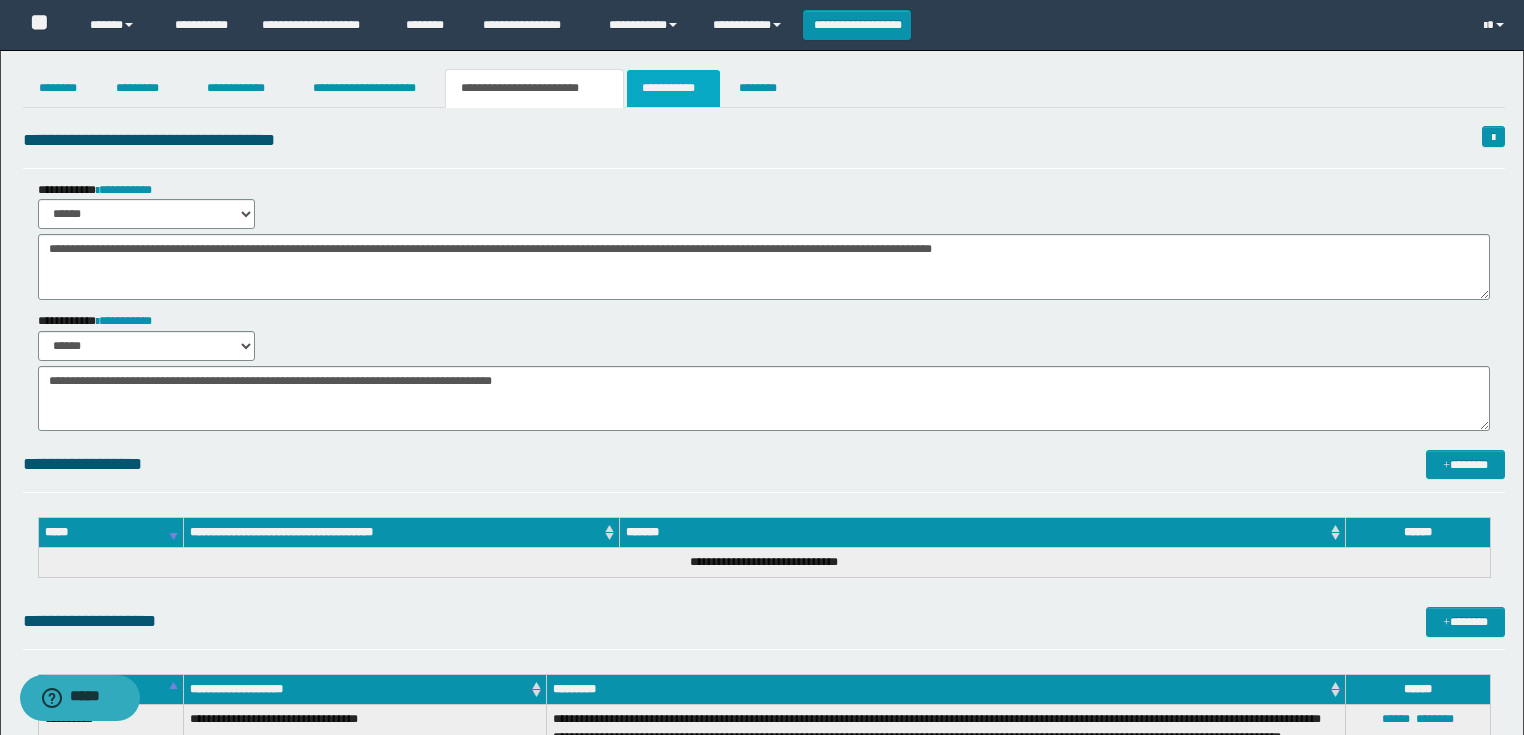 click on "**********" at bounding box center [673, 88] 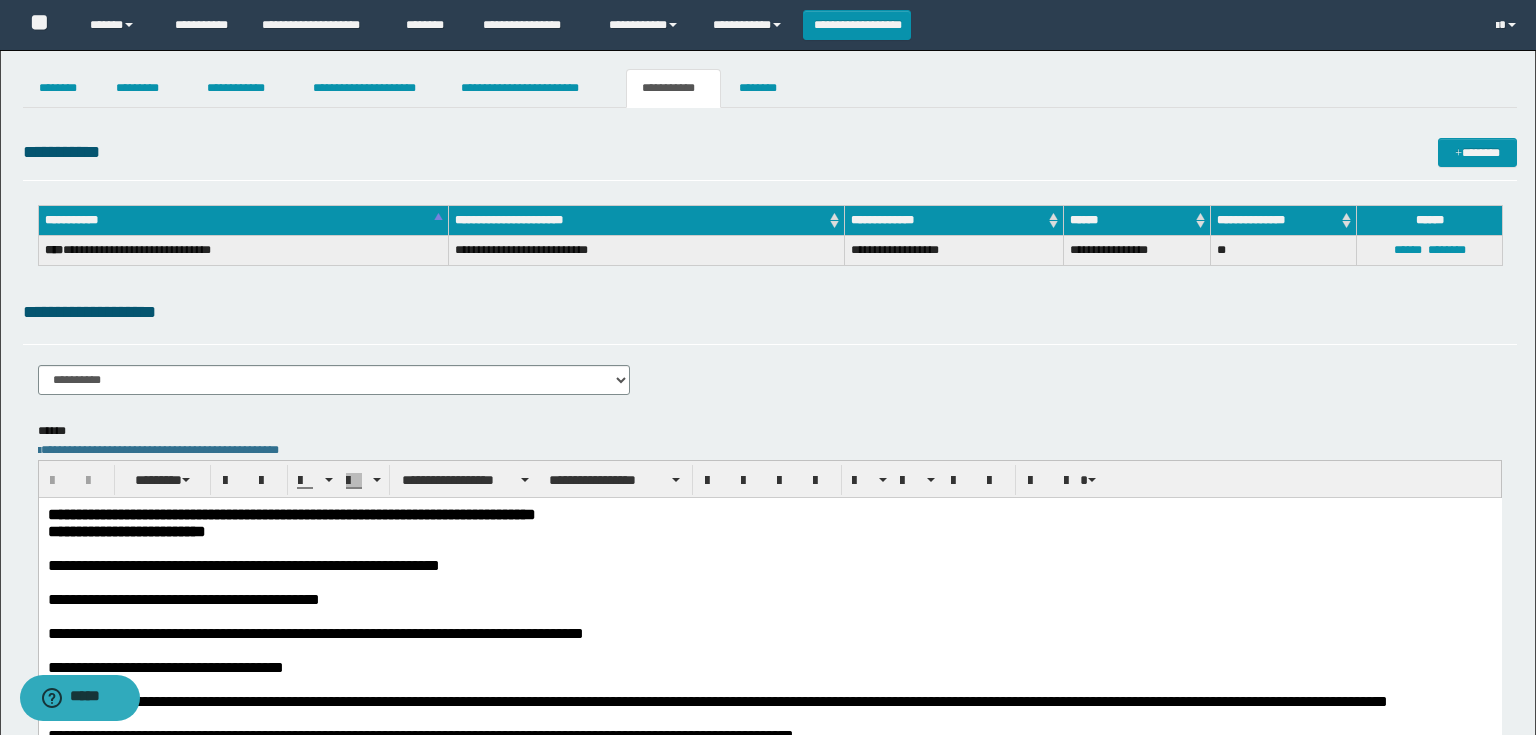 scroll, scrollTop: 0, scrollLeft: 0, axis: both 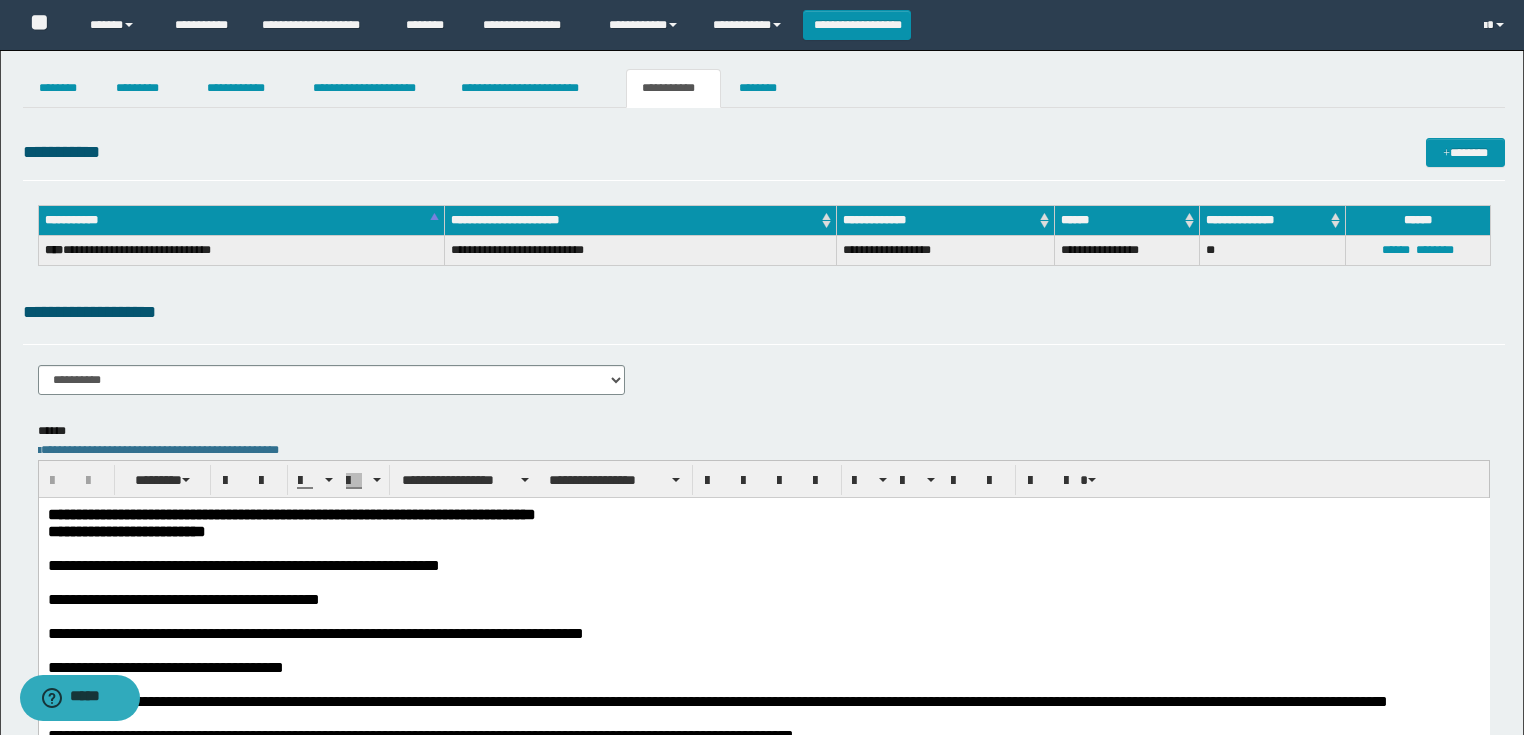 click on "**********" at bounding box center [764, 159] 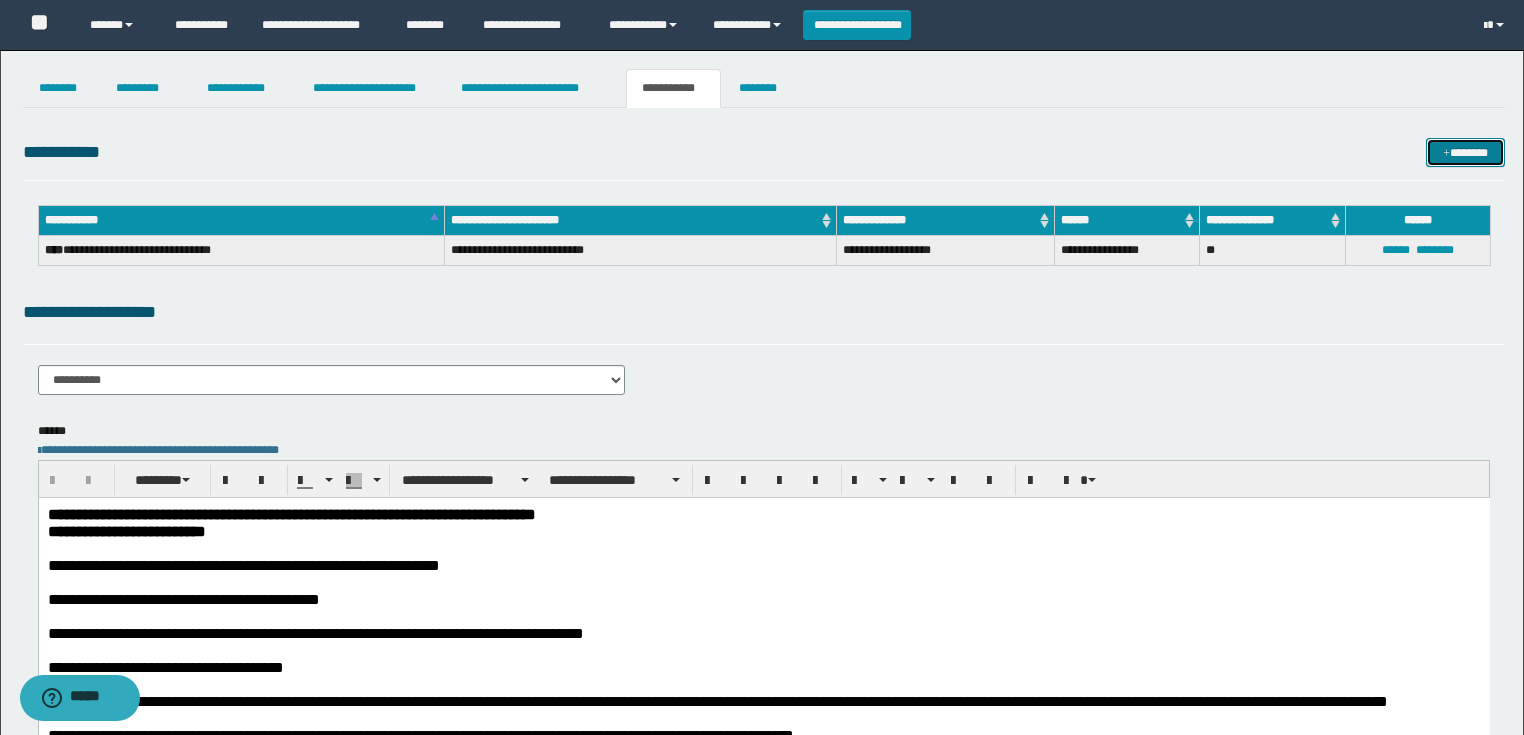 click on "*******" at bounding box center (1465, 153) 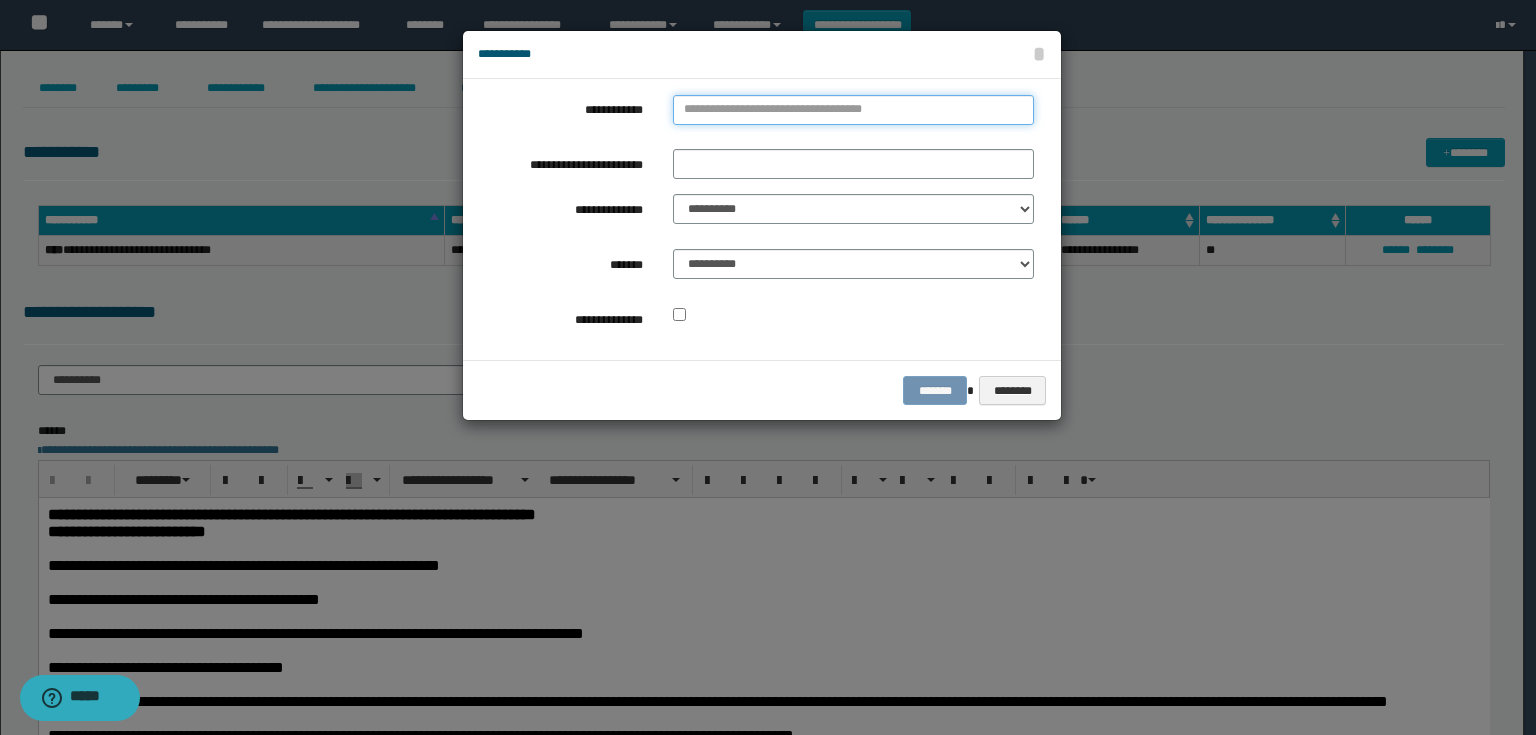 click on "**********" at bounding box center [853, 110] 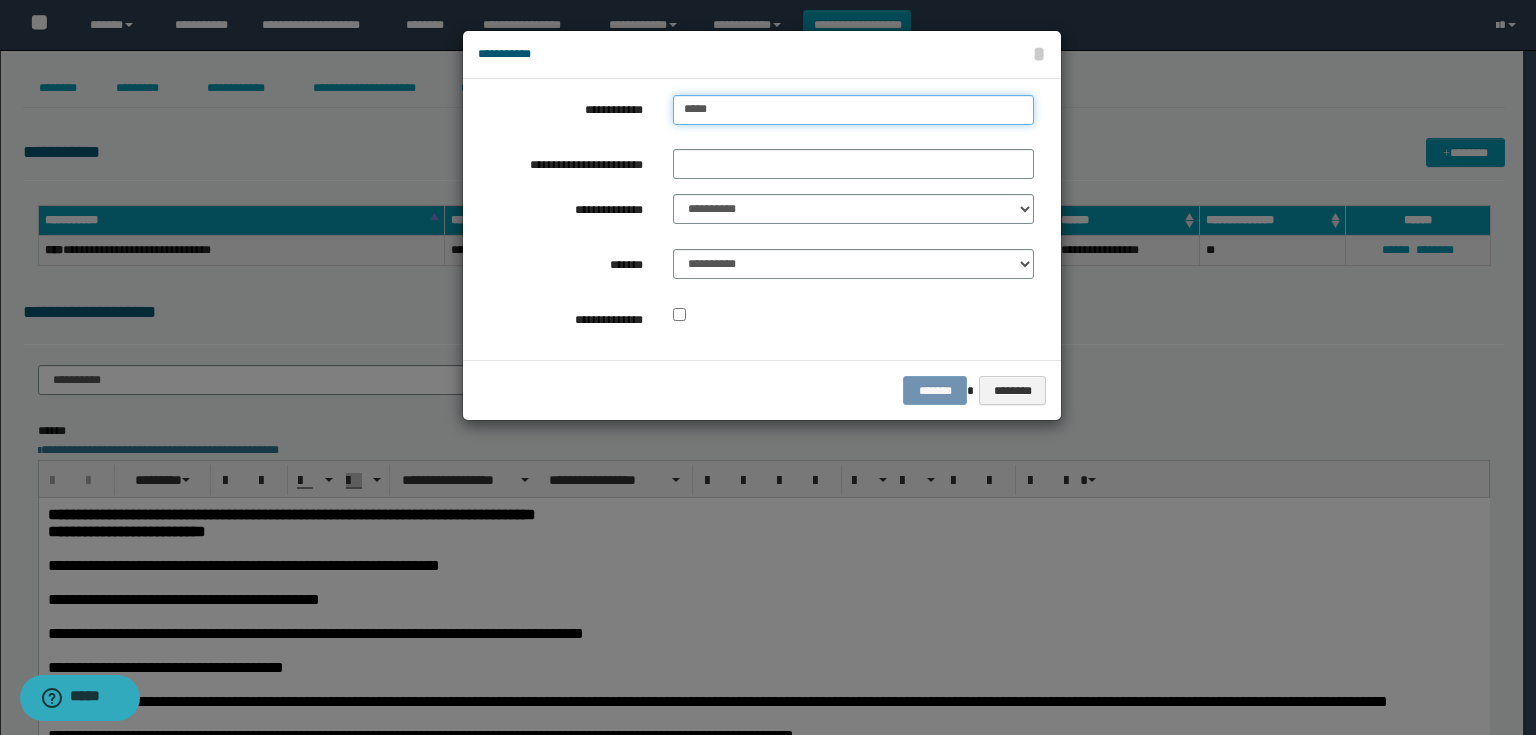 type on "******" 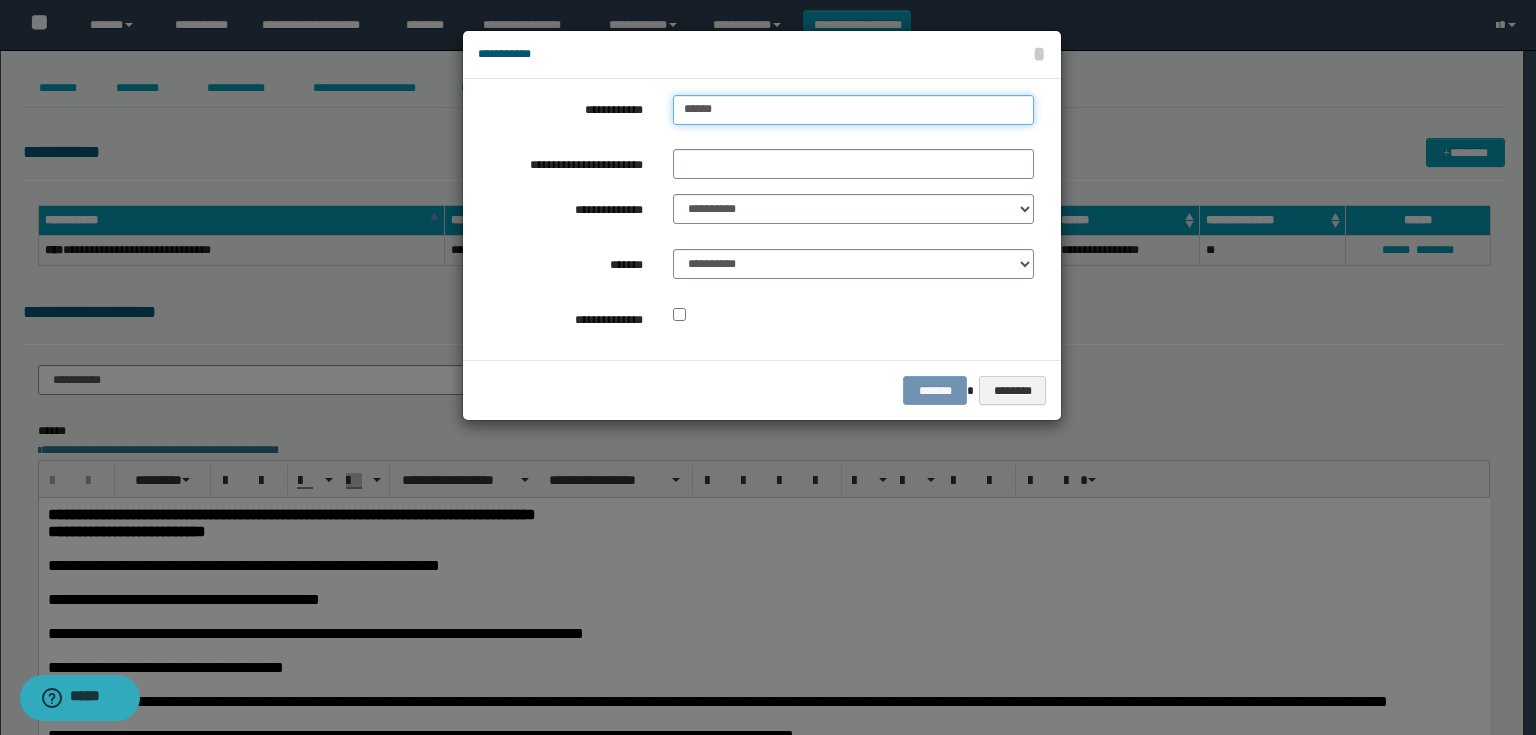 type on "******" 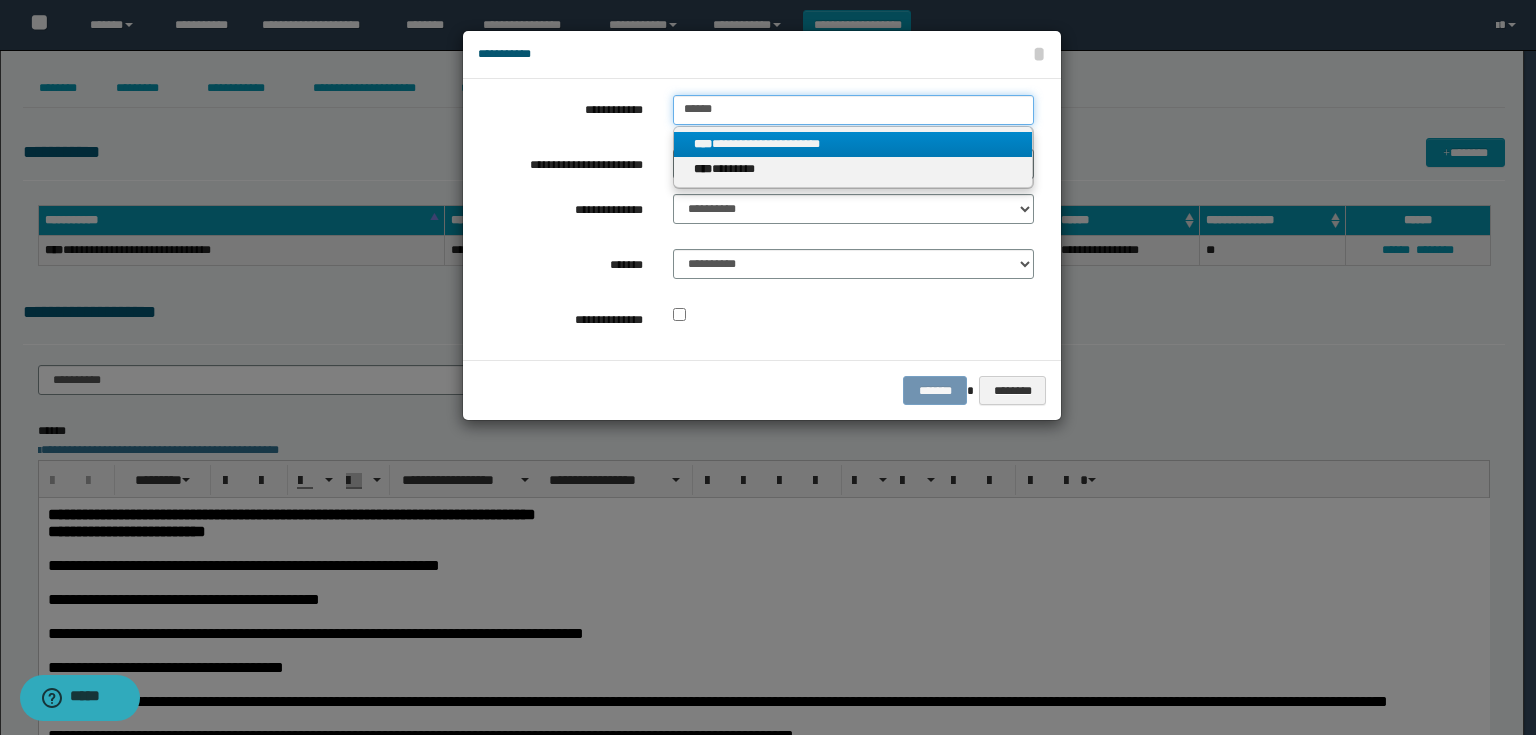 type on "******" 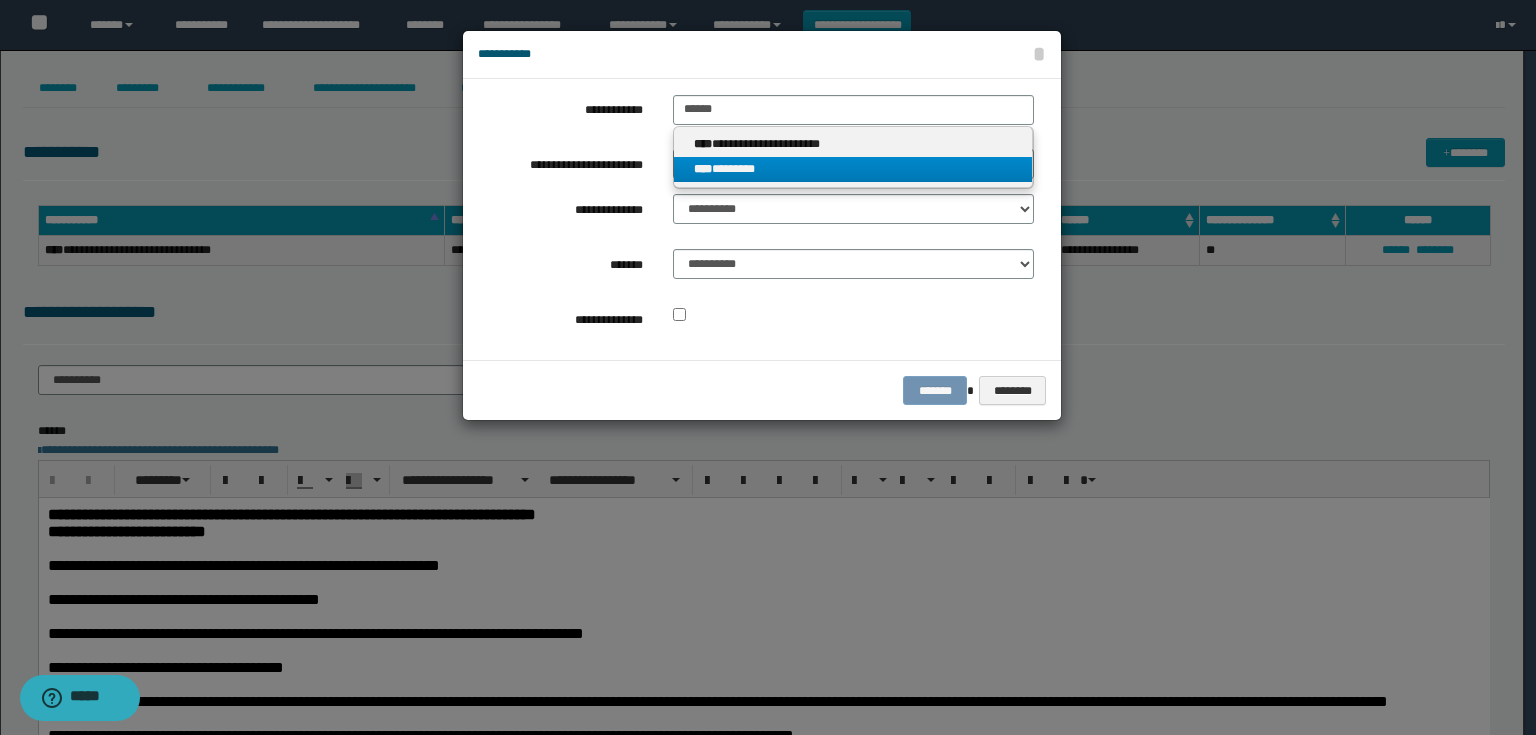 click on "**** ********" at bounding box center [853, 169] 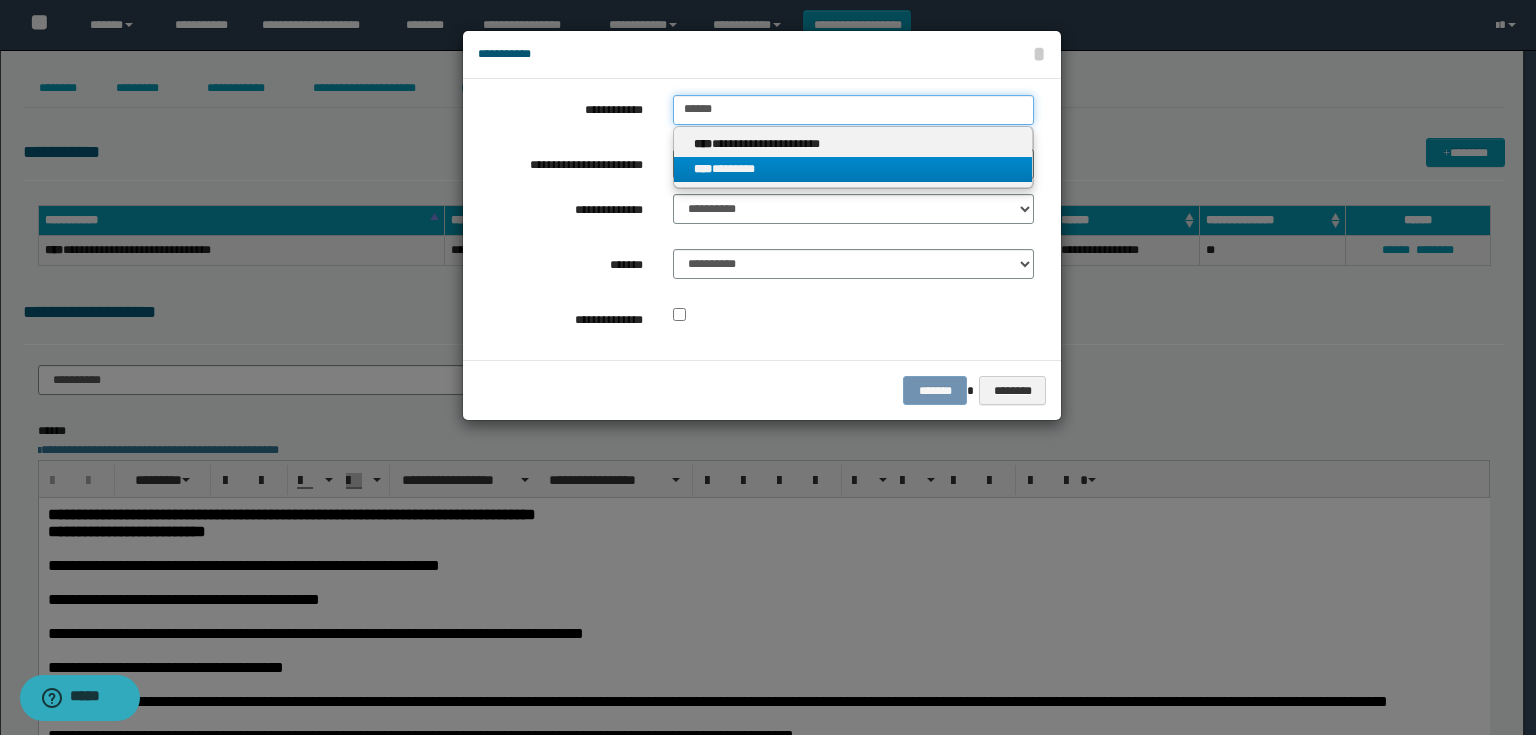 type 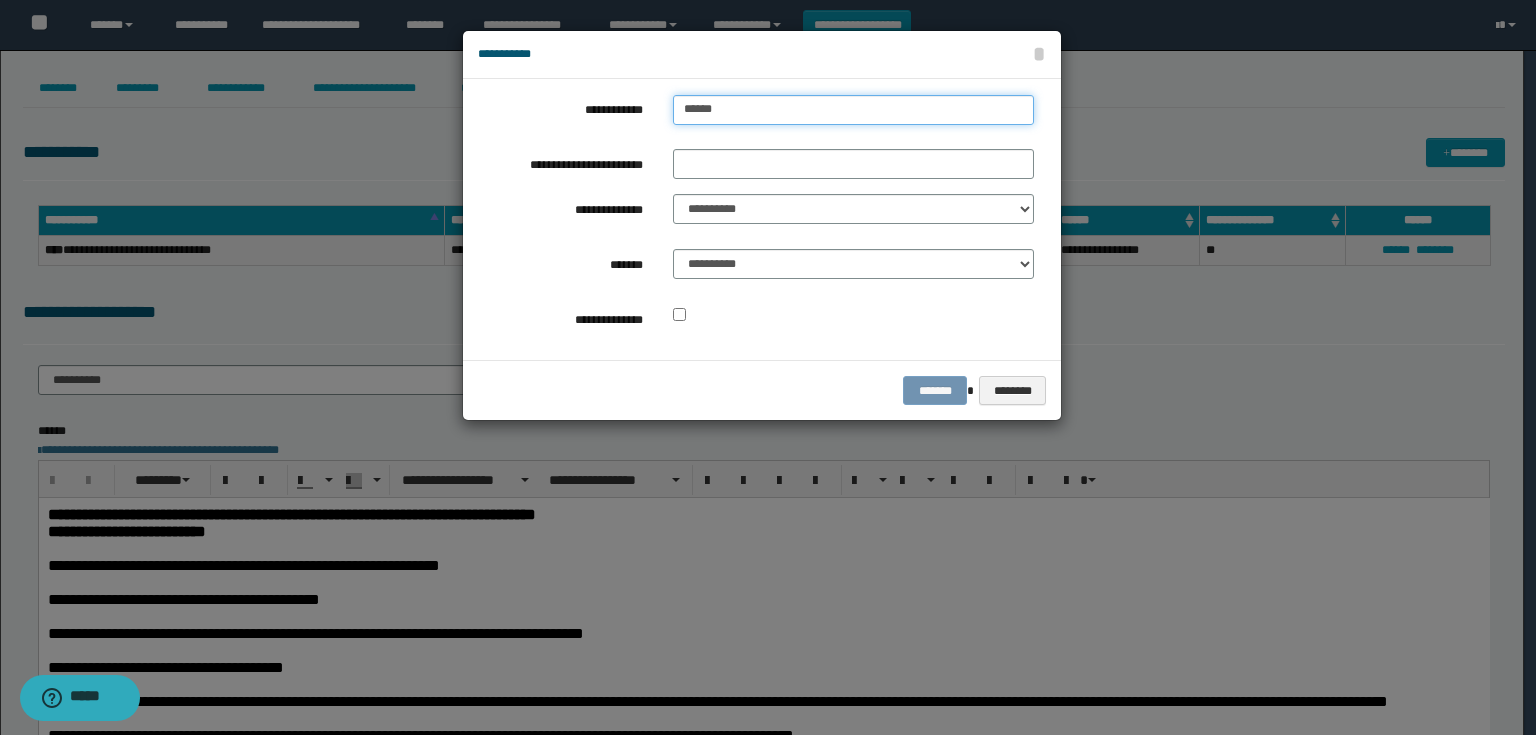 drag, startPoint x: 769, startPoint y: 104, endPoint x: 635, endPoint y: 127, distance: 135.95955 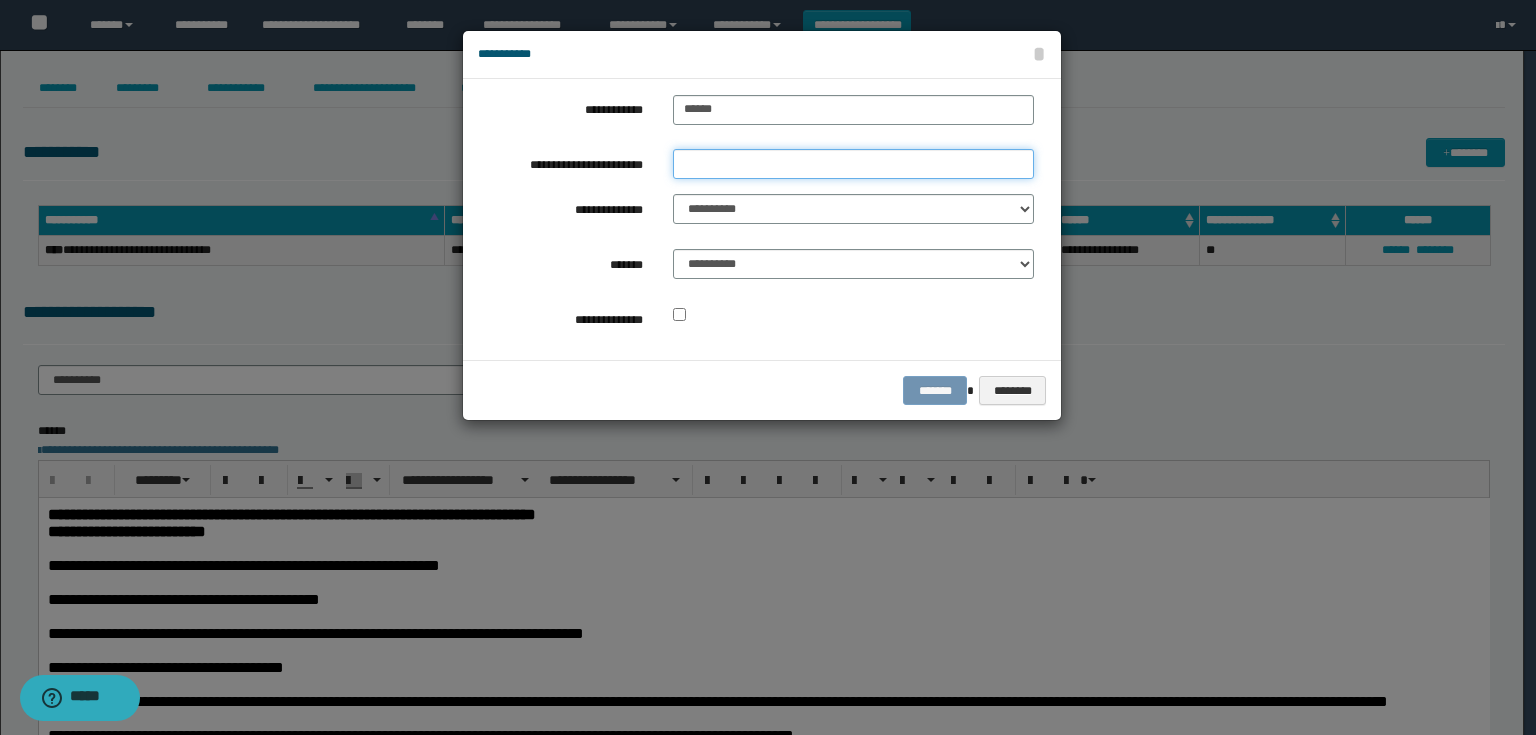 click on "**********" at bounding box center (853, 164) 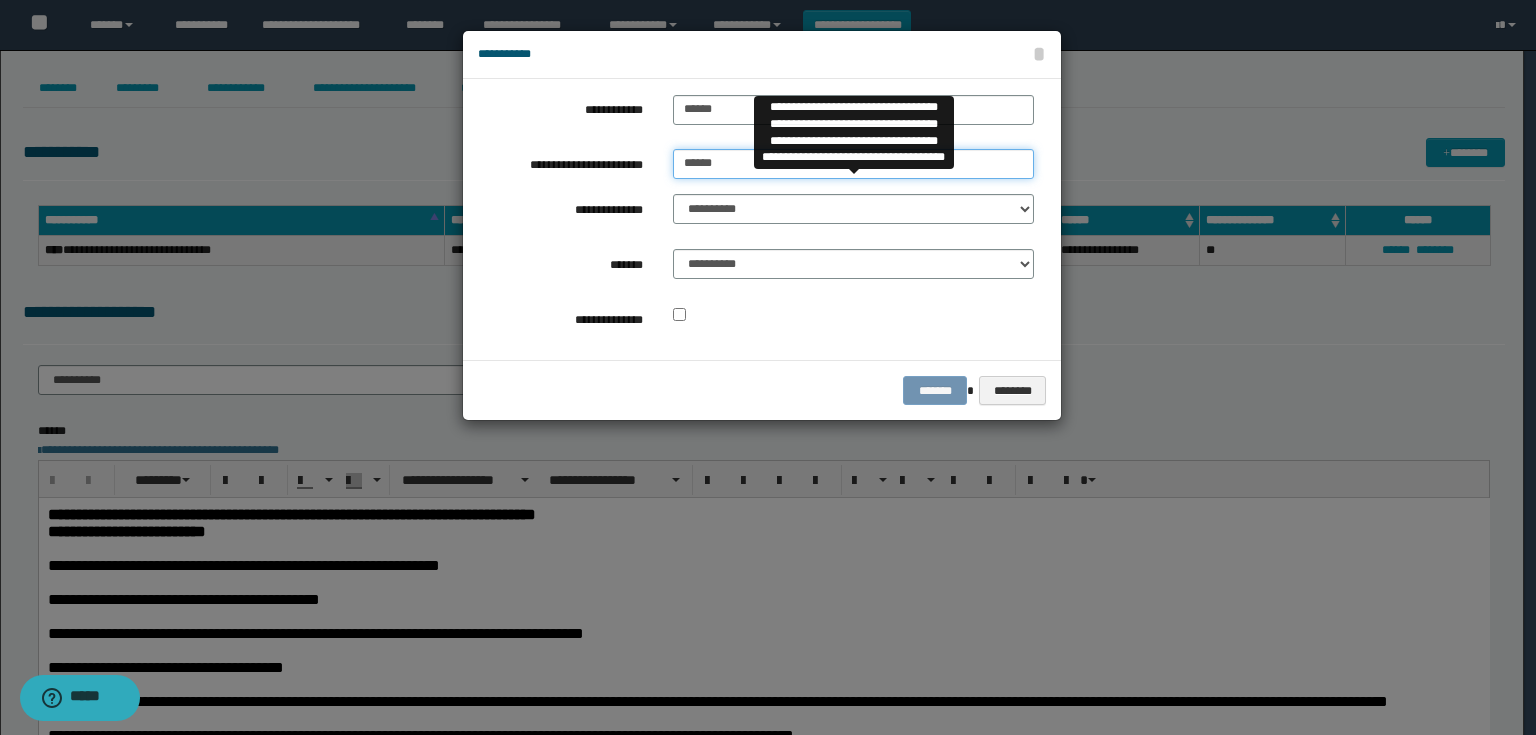 type on "******" 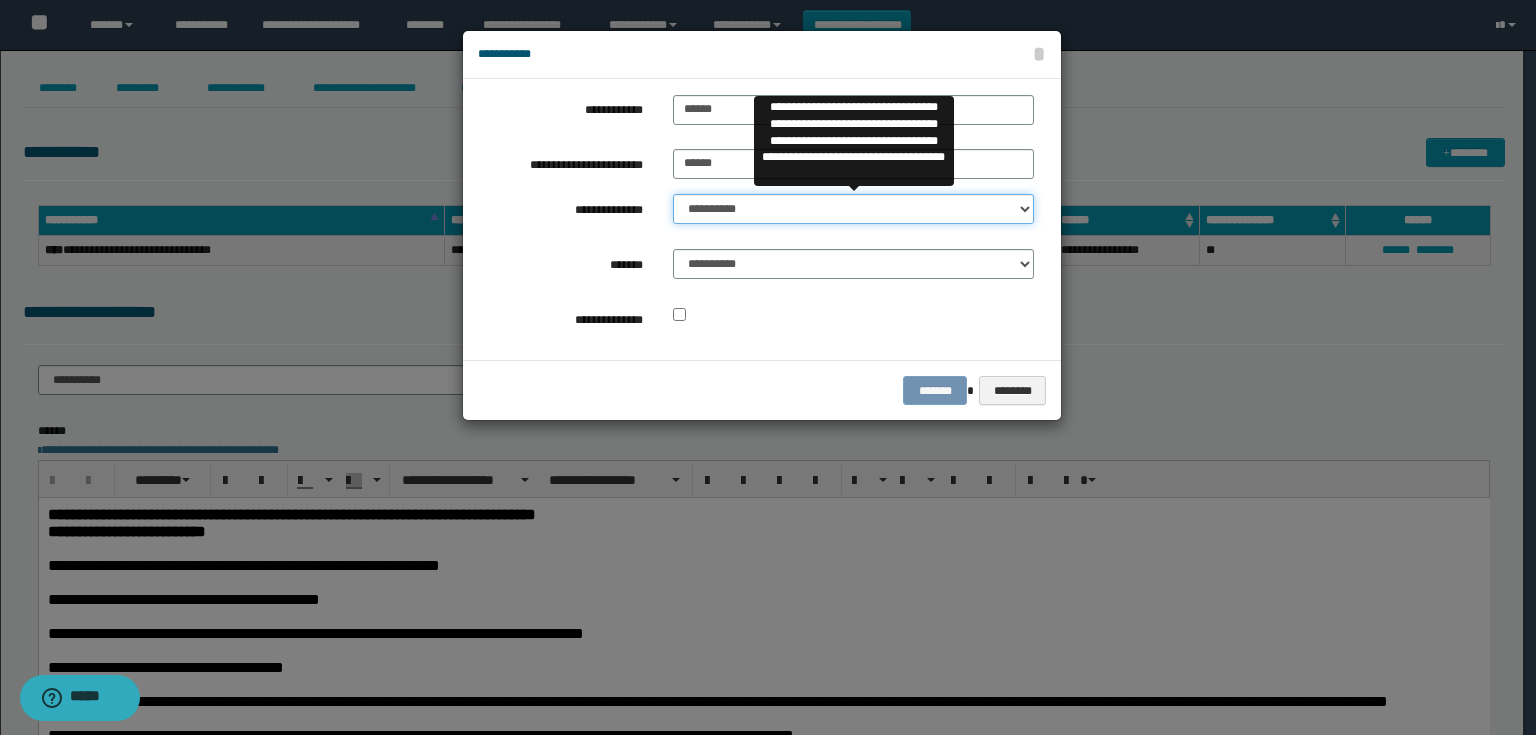 click on "**********" at bounding box center [853, 209] 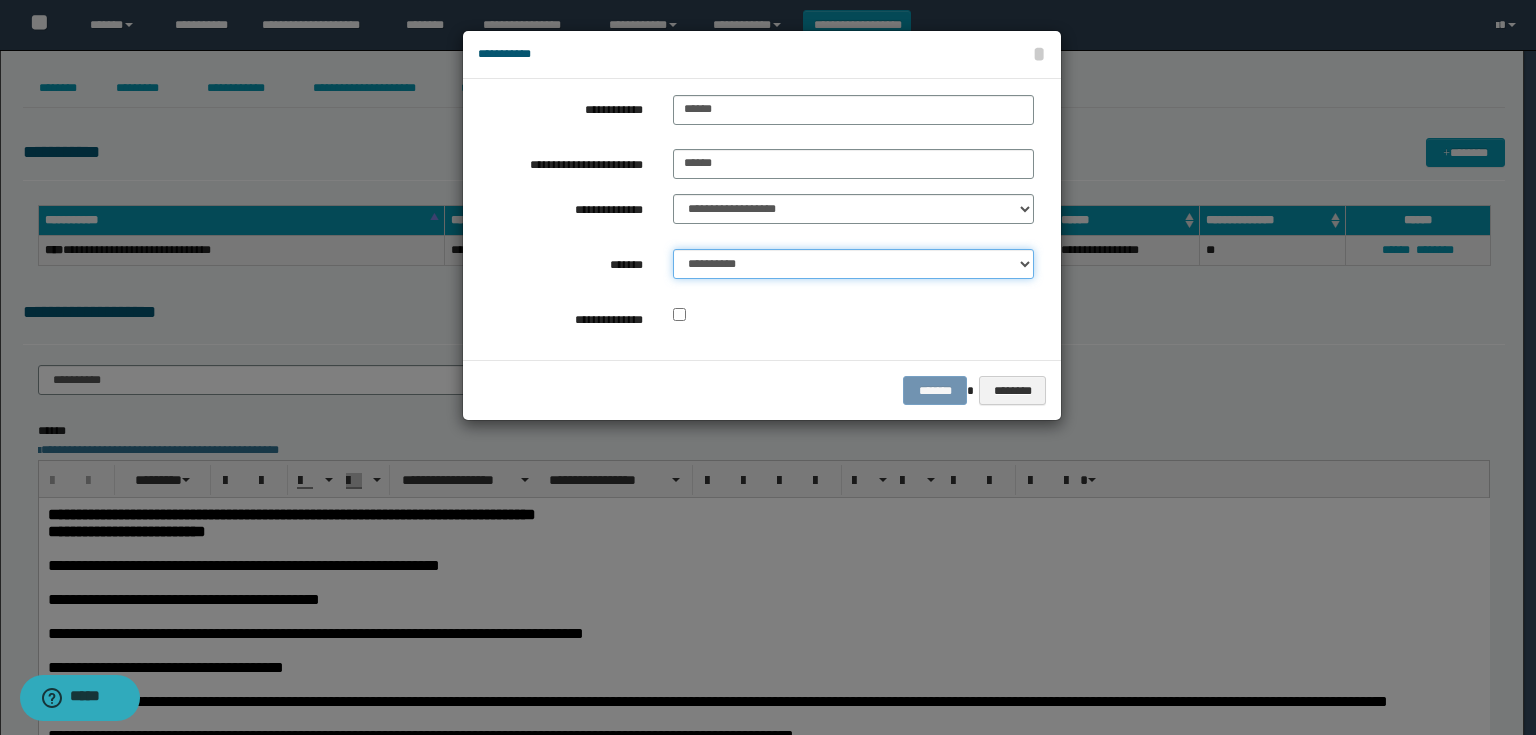 click on "**********" at bounding box center [853, 264] 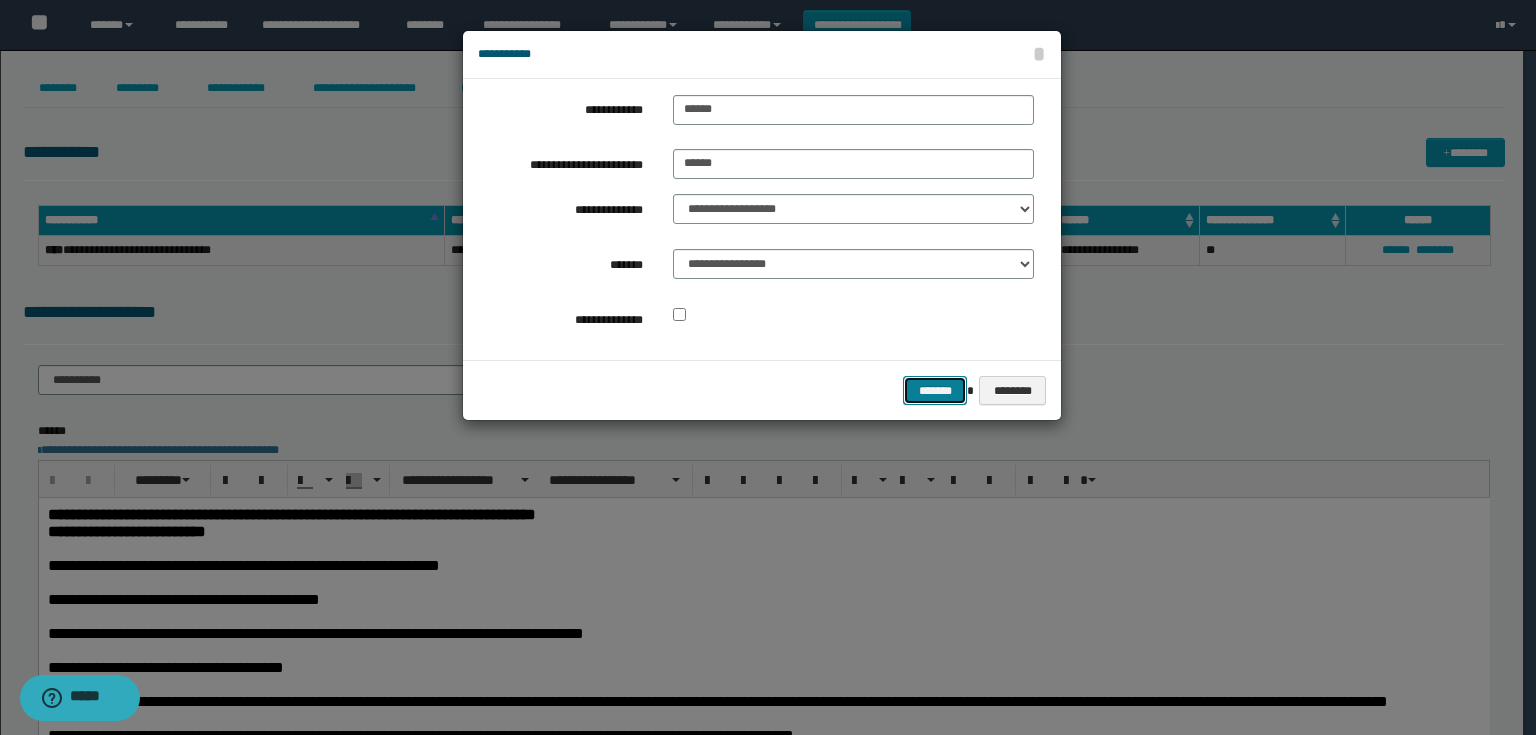 drag, startPoint x: 936, startPoint y: 387, endPoint x: 782, endPoint y: 388, distance: 154.00325 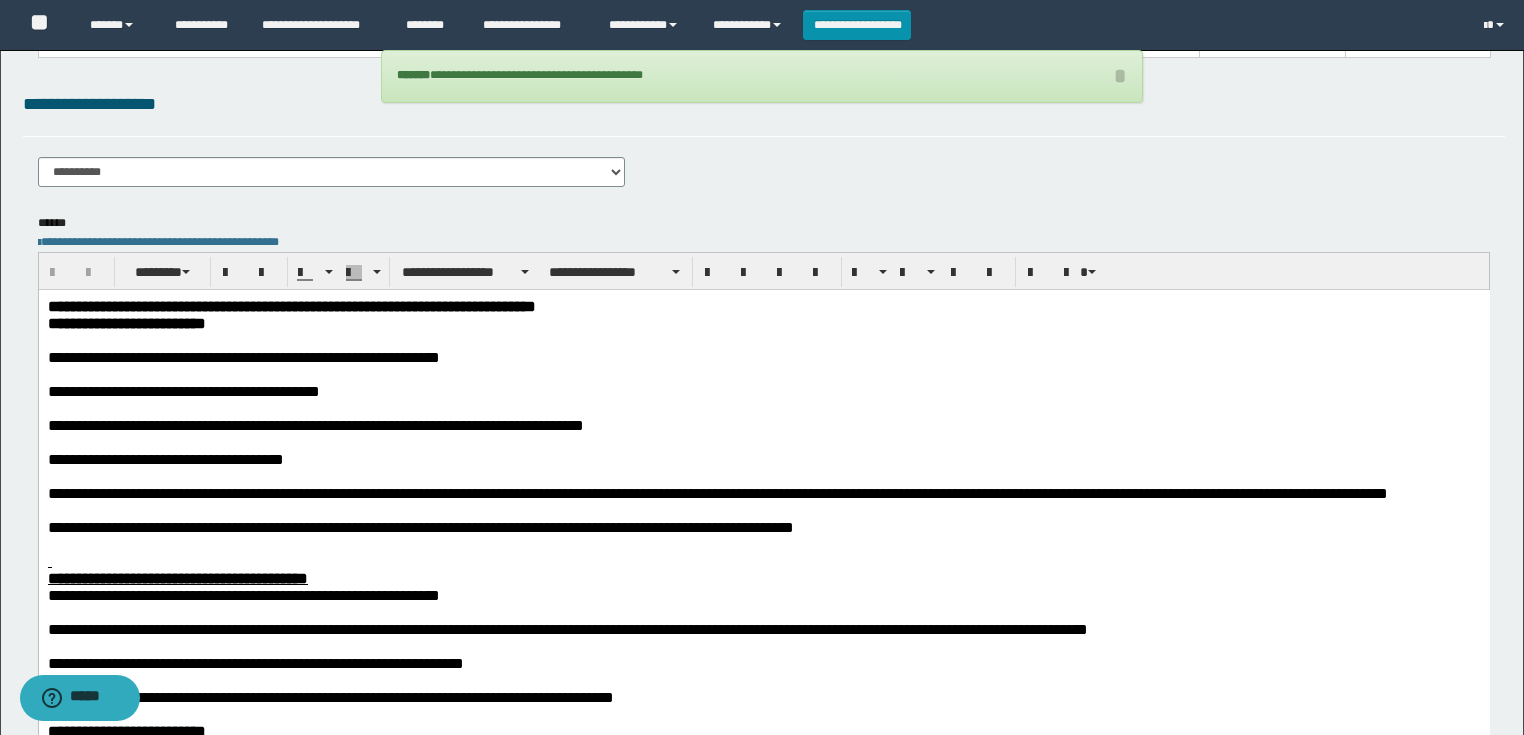 scroll, scrollTop: 240, scrollLeft: 0, axis: vertical 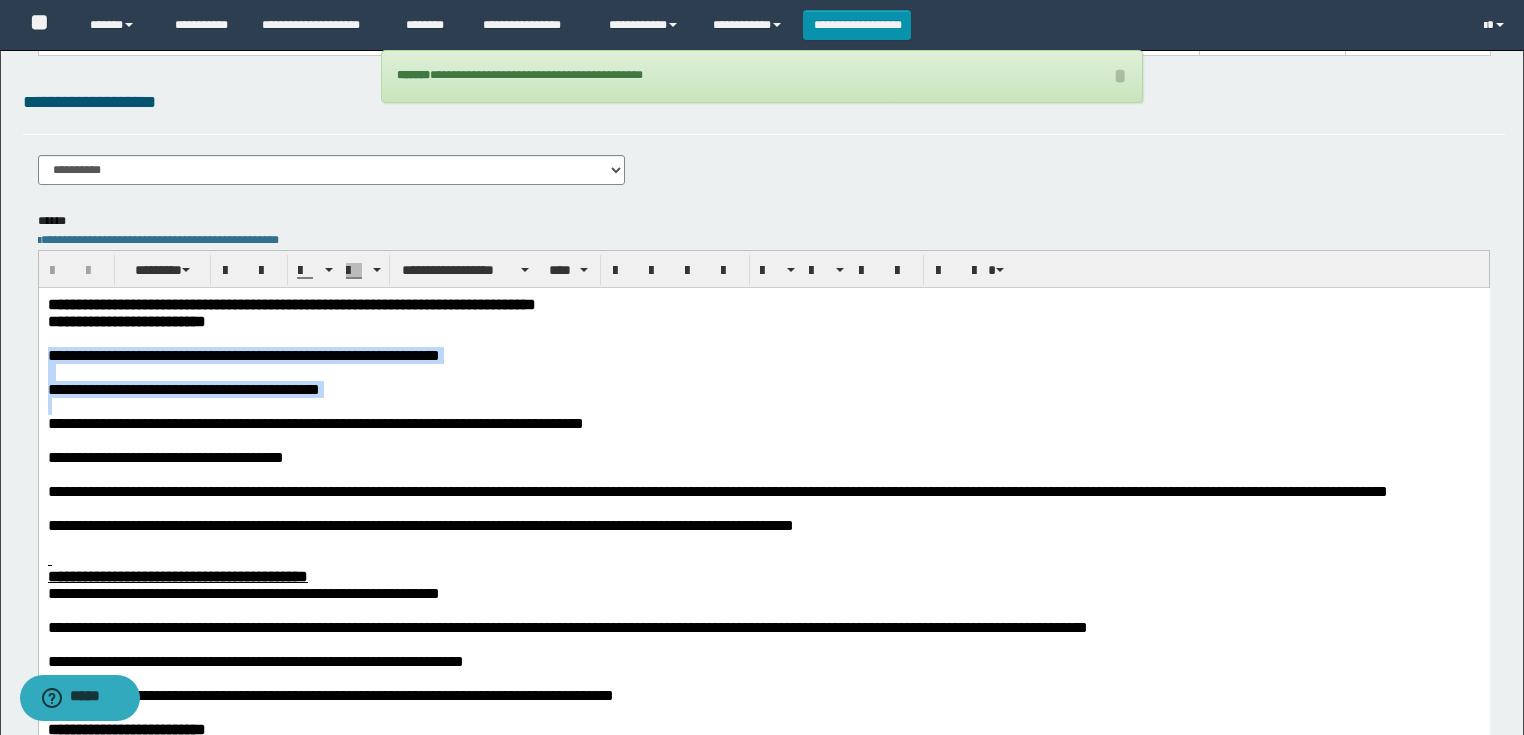 drag, startPoint x: 80, startPoint y: 407, endPoint x: 31, endPoint y: 353, distance: 72.91776 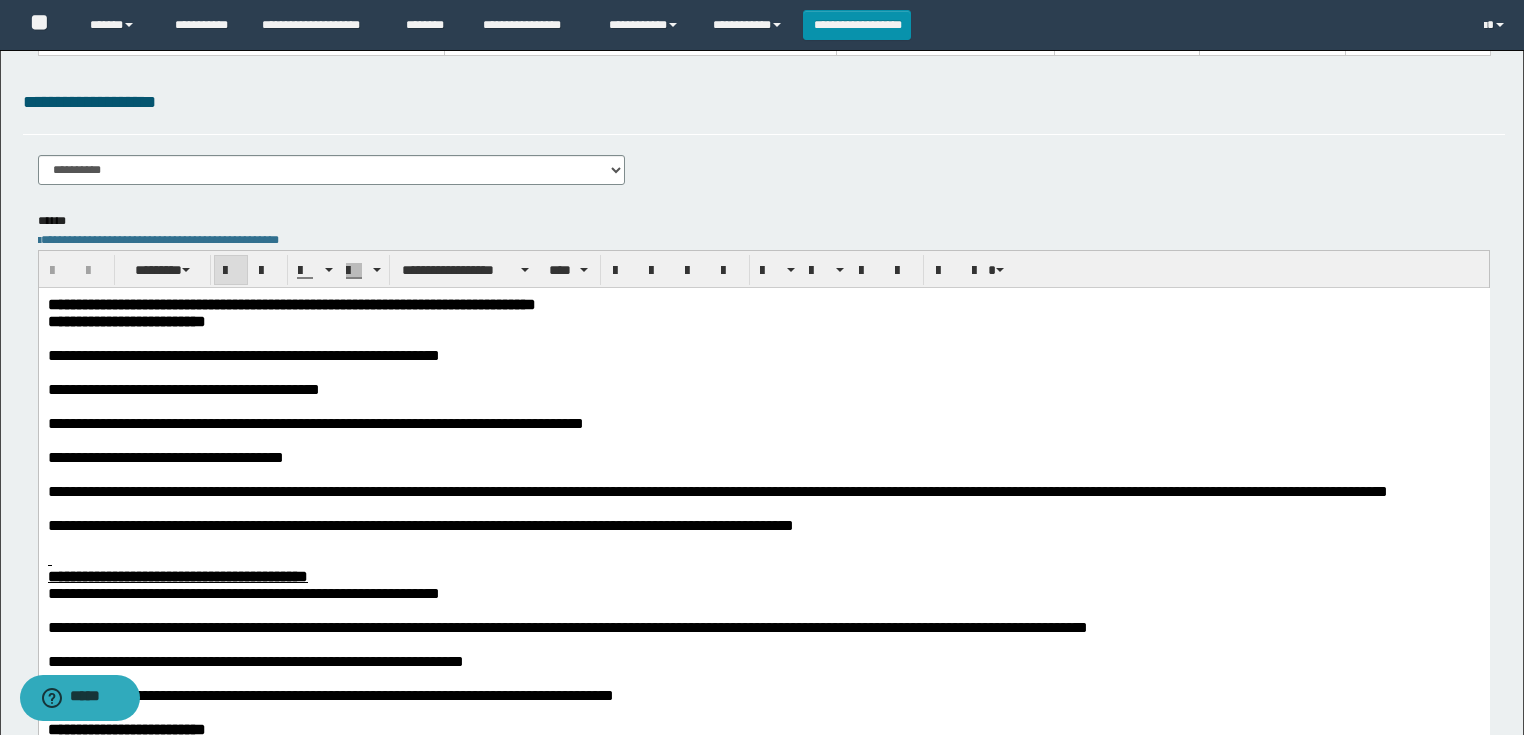 click on "**********" at bounding box center [763, 303] 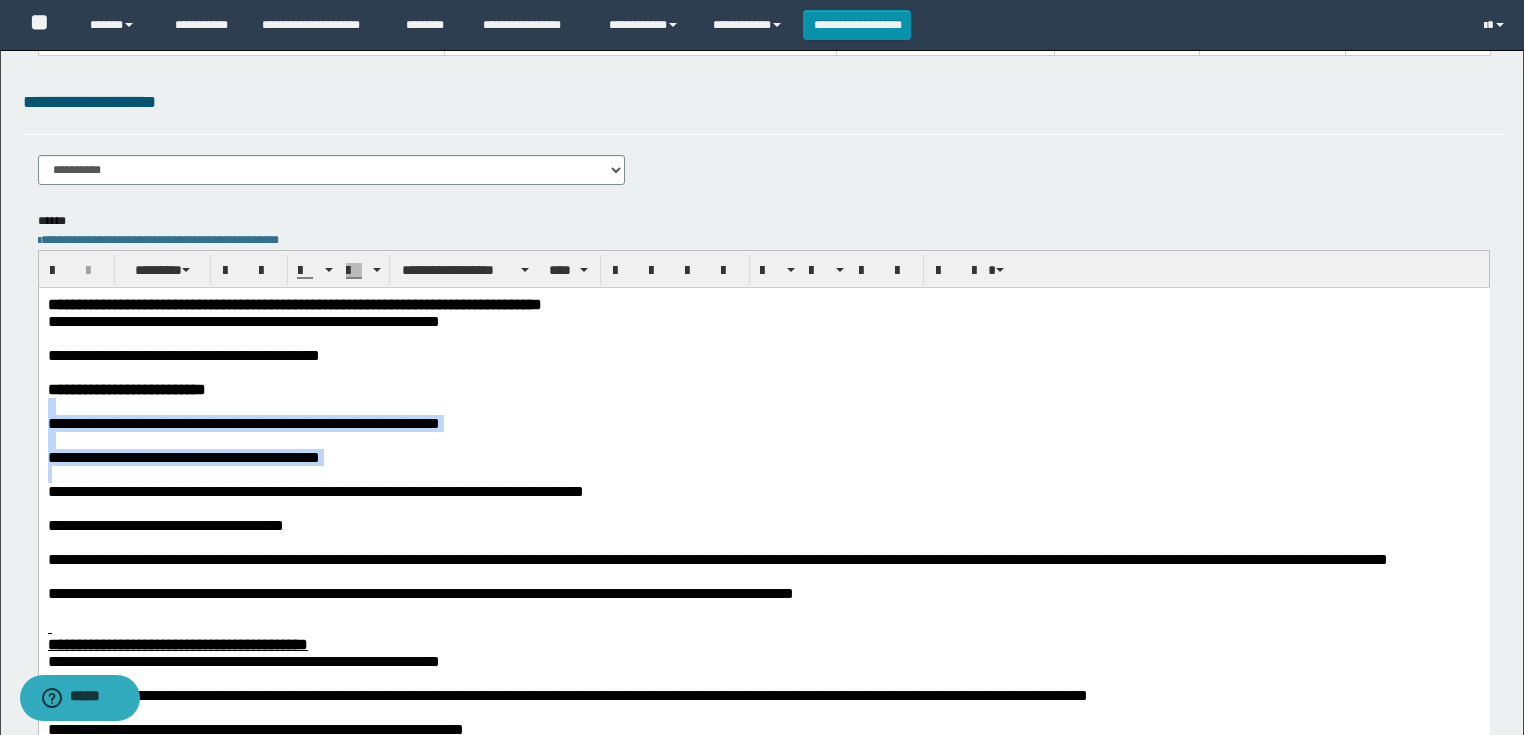 drag, startPoint x: 126, startPoint y: 488, endPoint x: 74, endPoint y: 699, distance: 217.31314 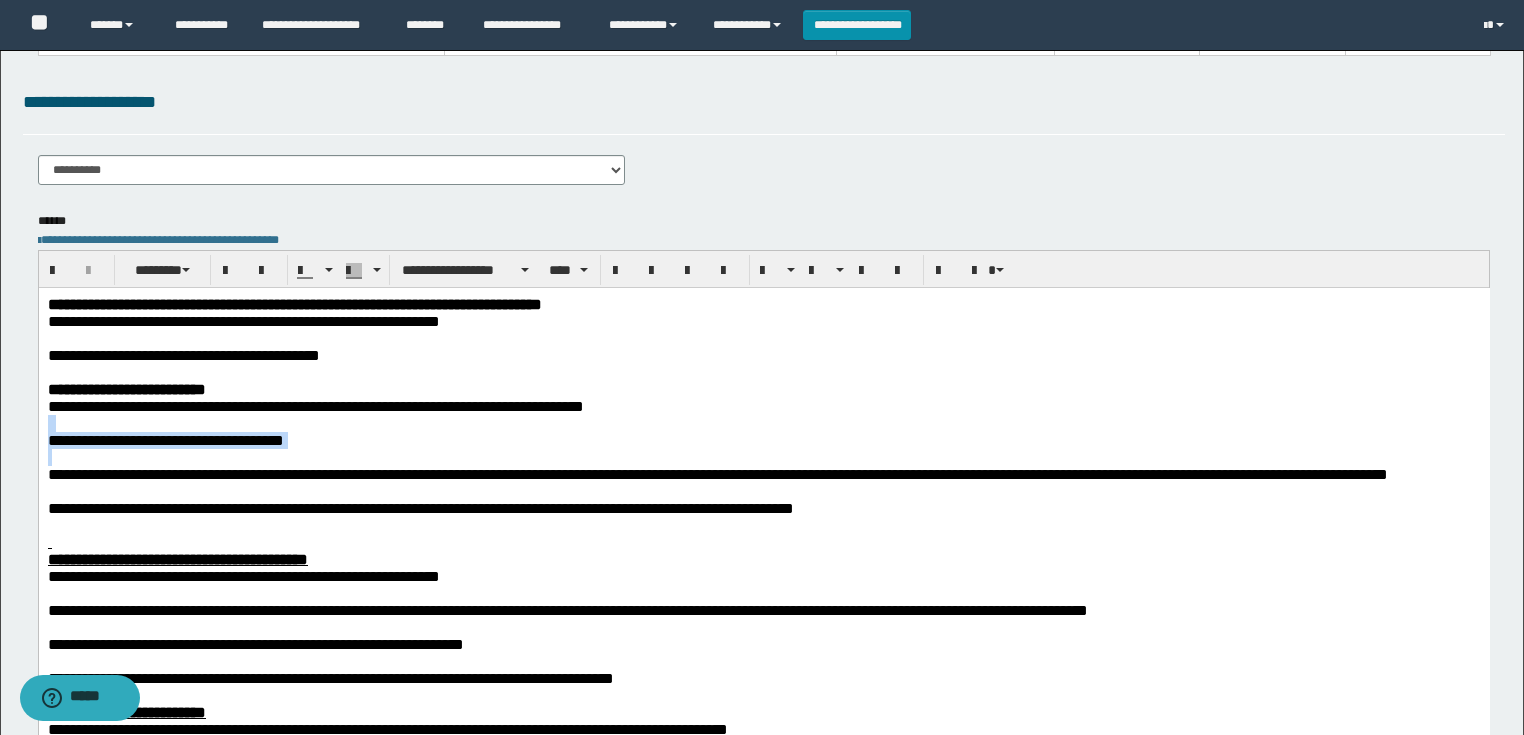 drag, startPoint x: 68, startPoint y: 475, endPoint x: 74, endPoint y: 717, distance: 242.07437 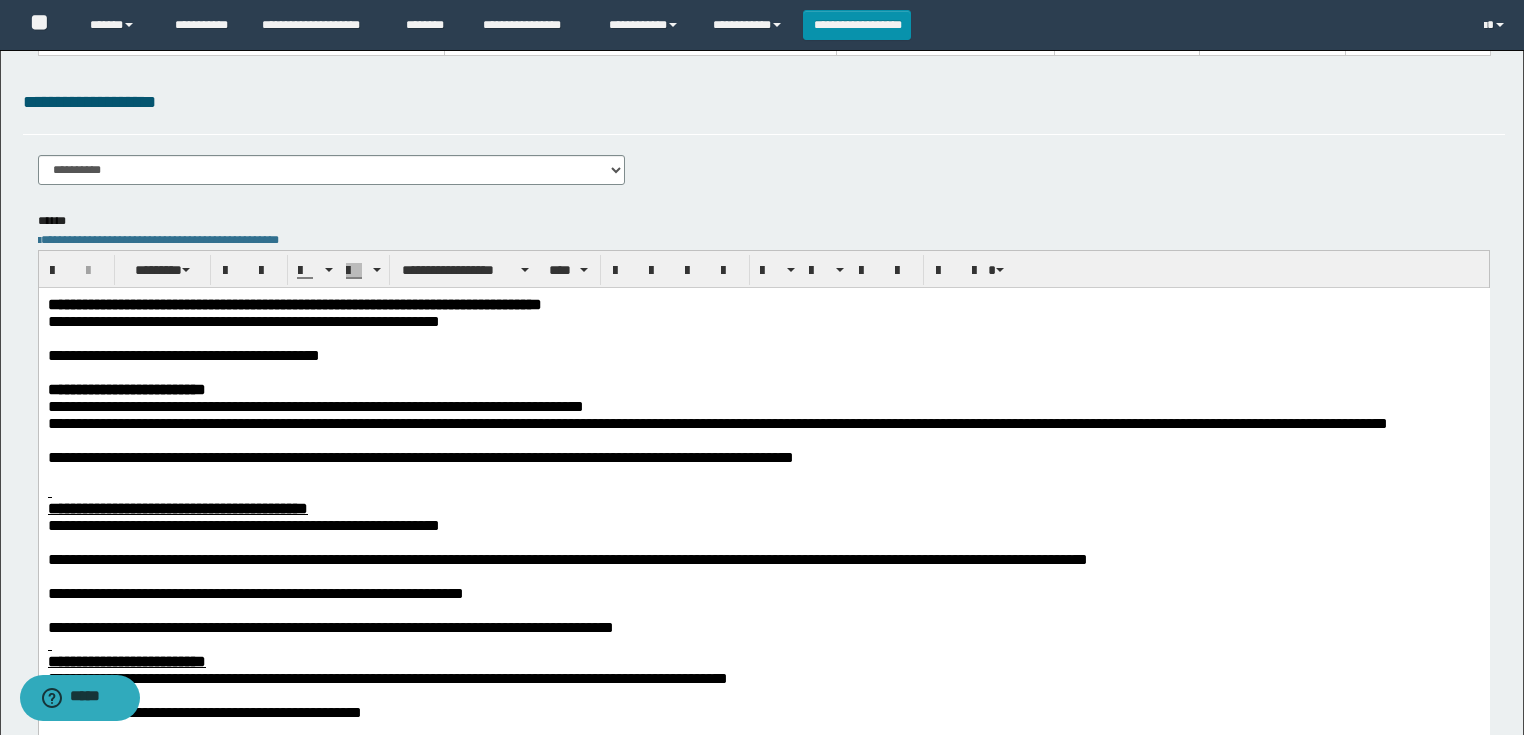 click at bounding box center (763, 439) 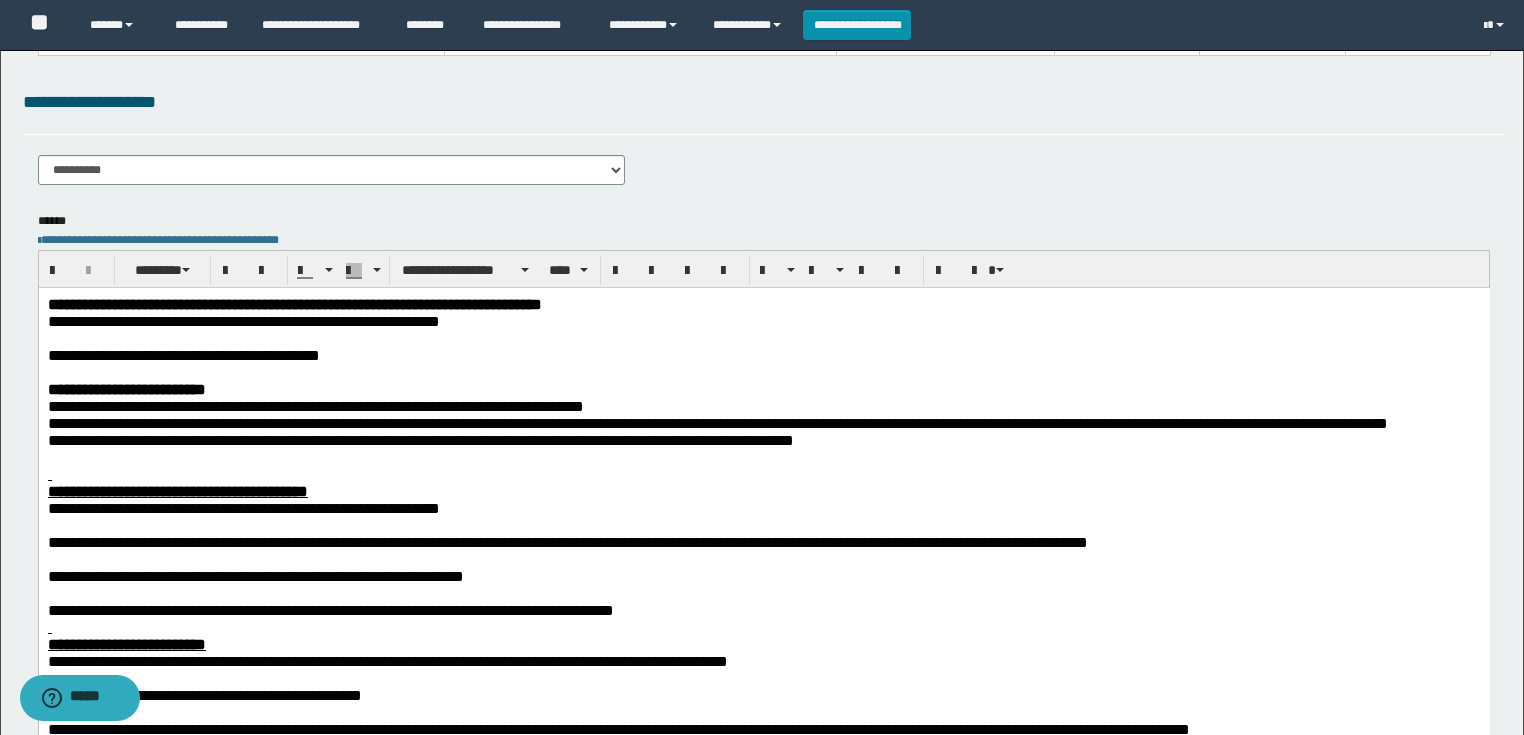 click at bounding box center [763, 473] 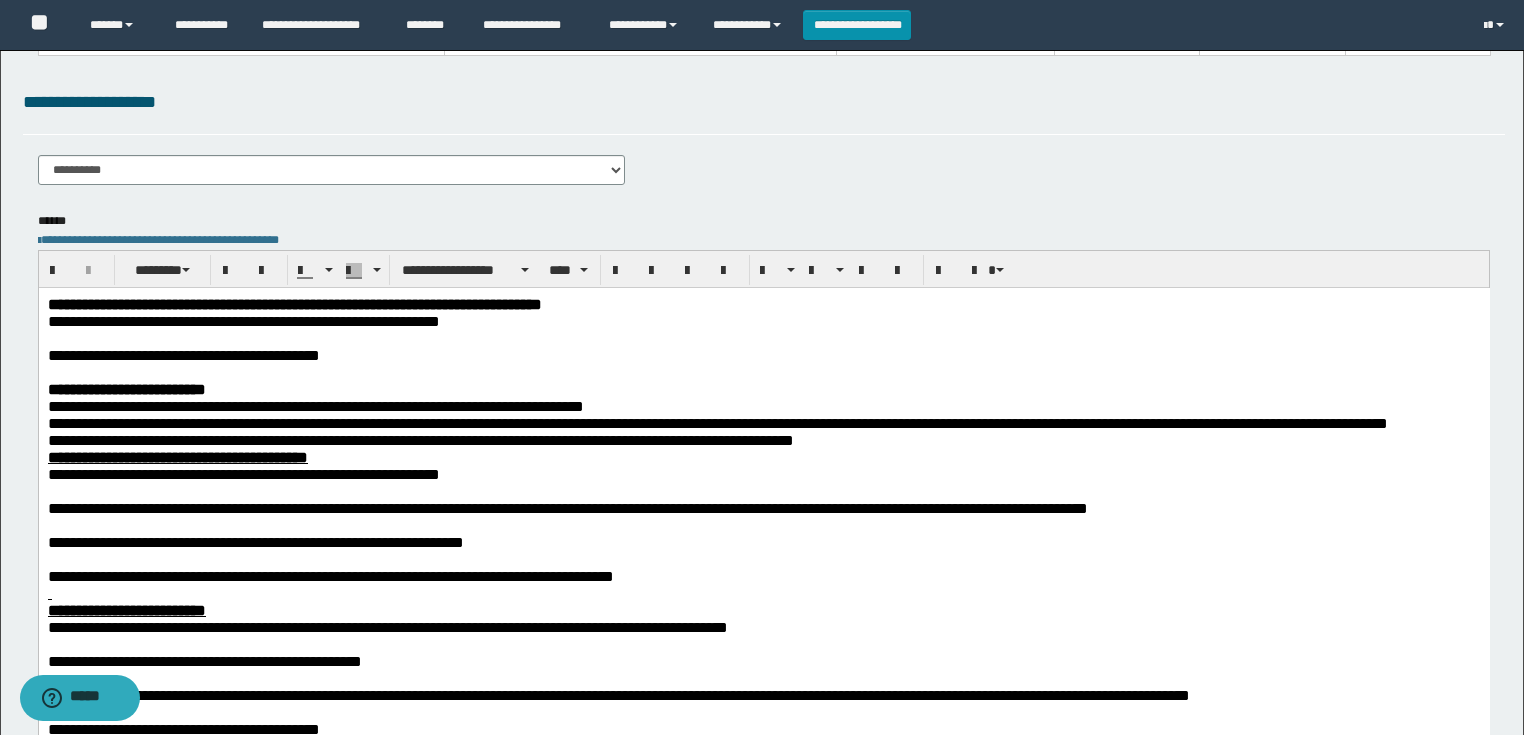 click on "**********" at bounding box center [183, 354] 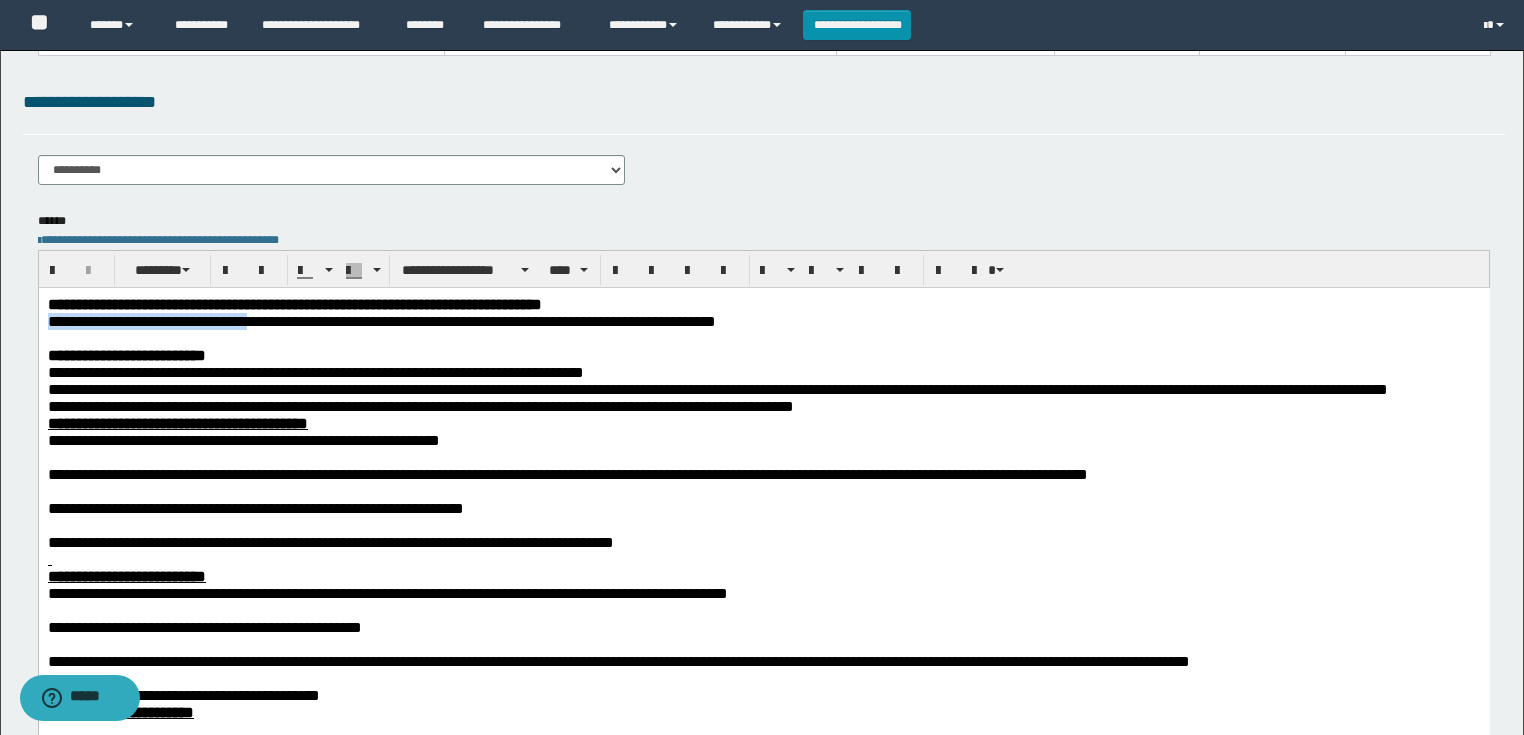 drag, startPoint x: 353, startPoint y: 323, endPoint x: 65, endPoint y: 612, distance: 408.00122 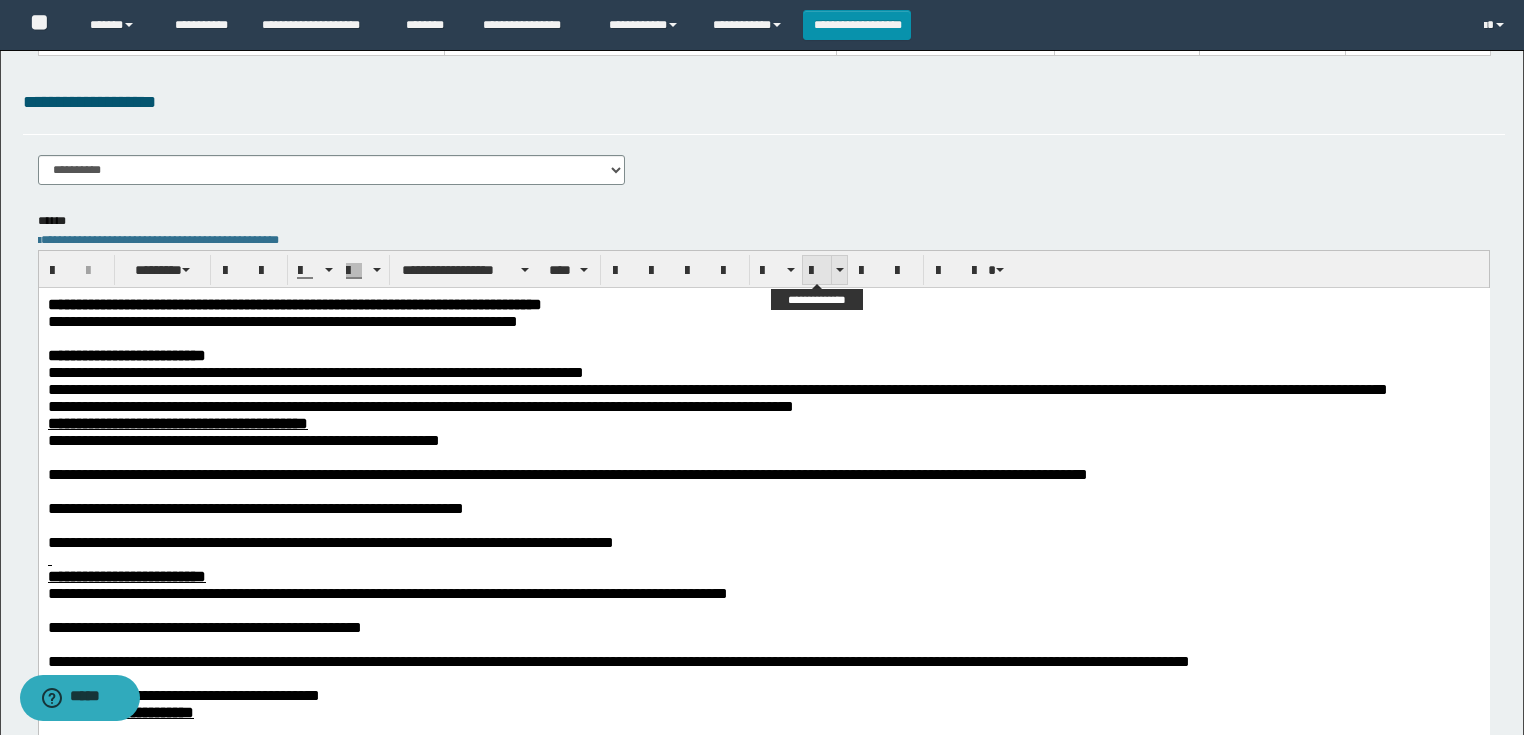 click at bounding box center [817, 271] 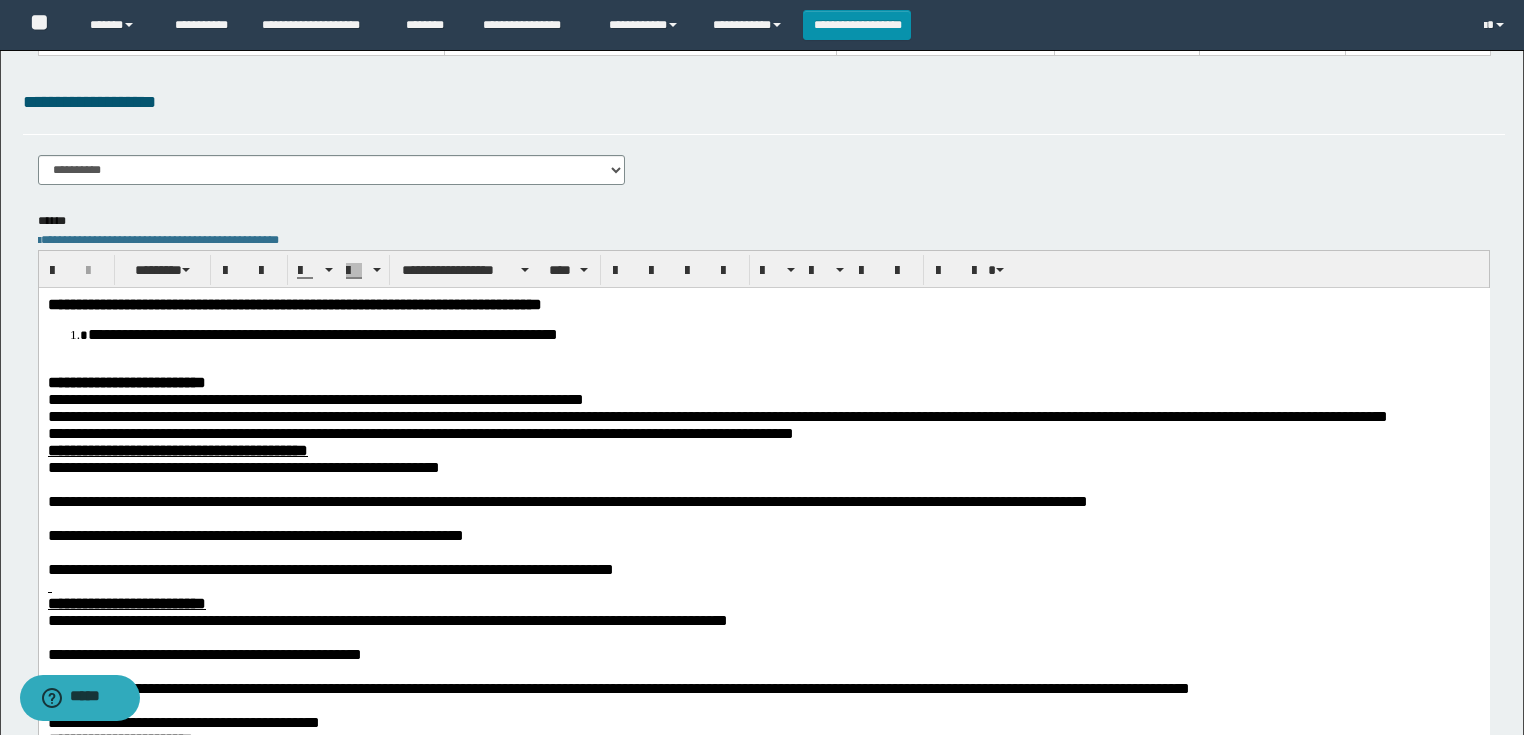 click at bounding box center [763, 551] 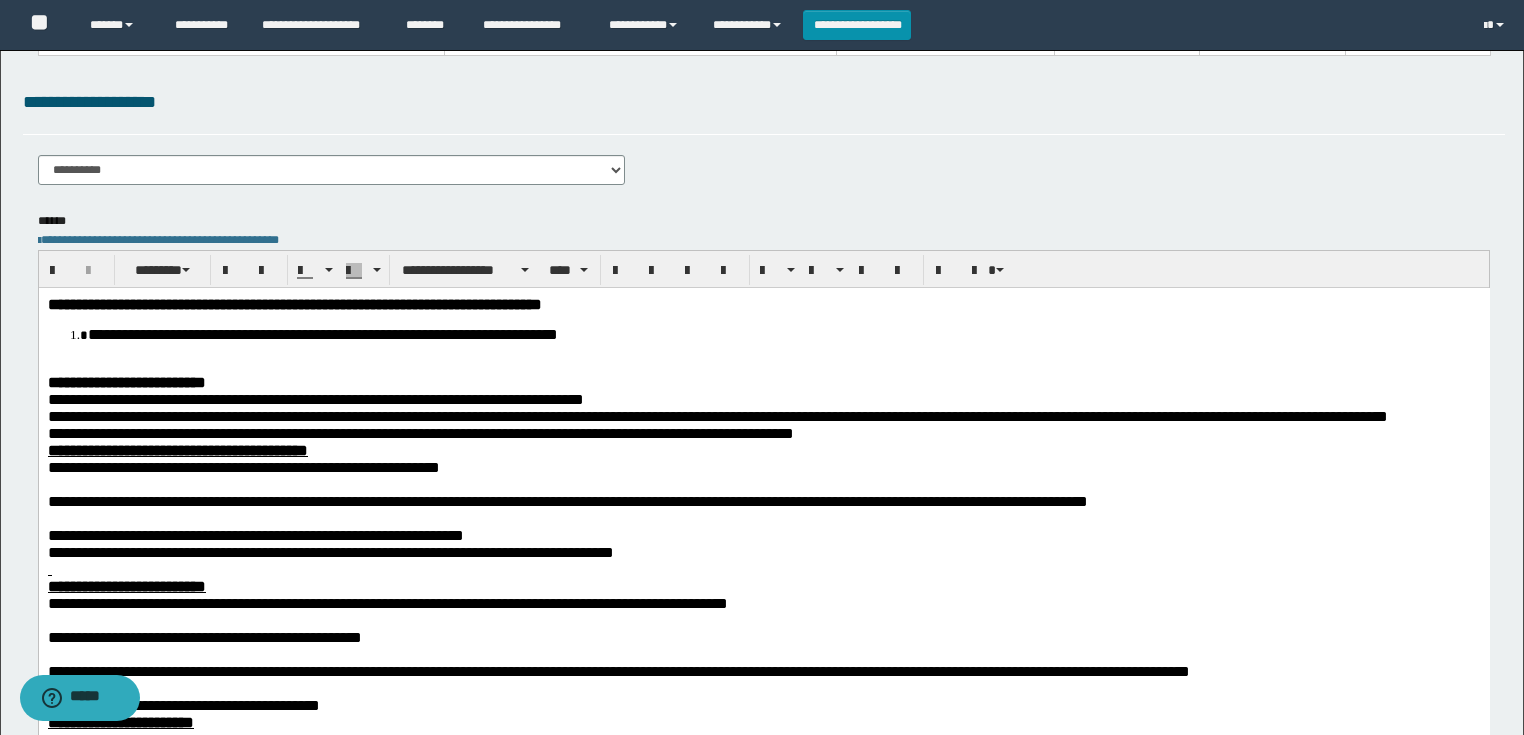 click at bounding box center [763, 517] 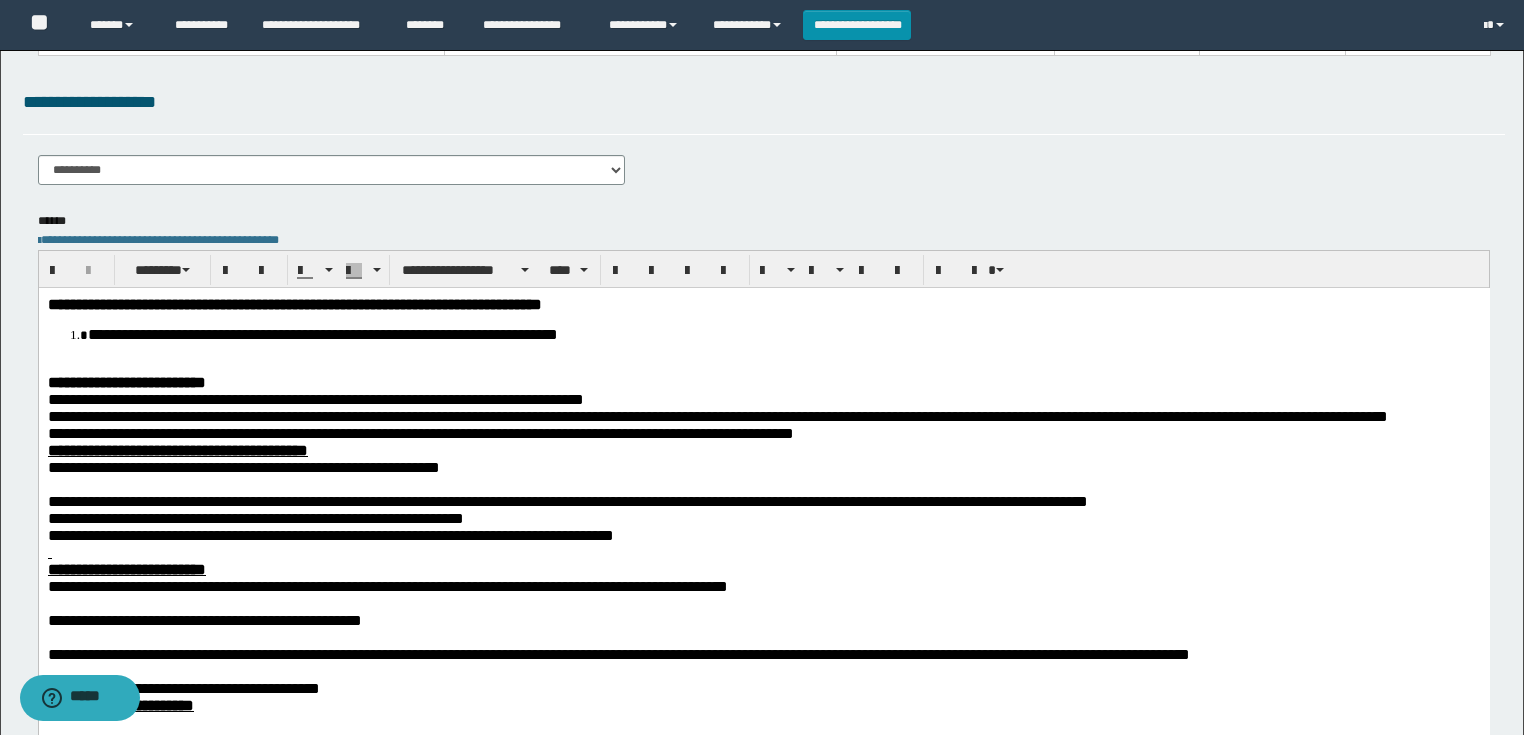 click at bounding box center [763, 483] 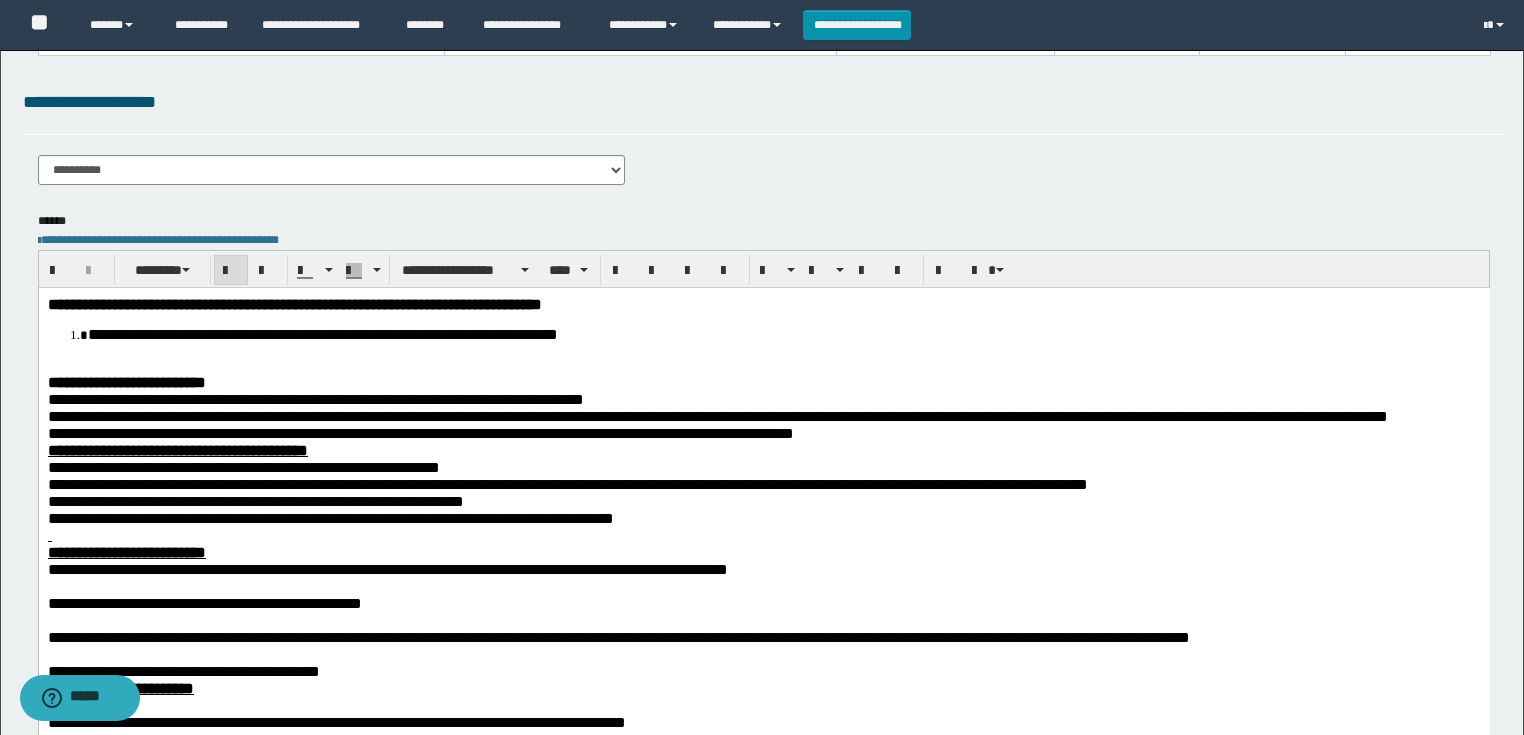 click at bounding box center [763, 534] 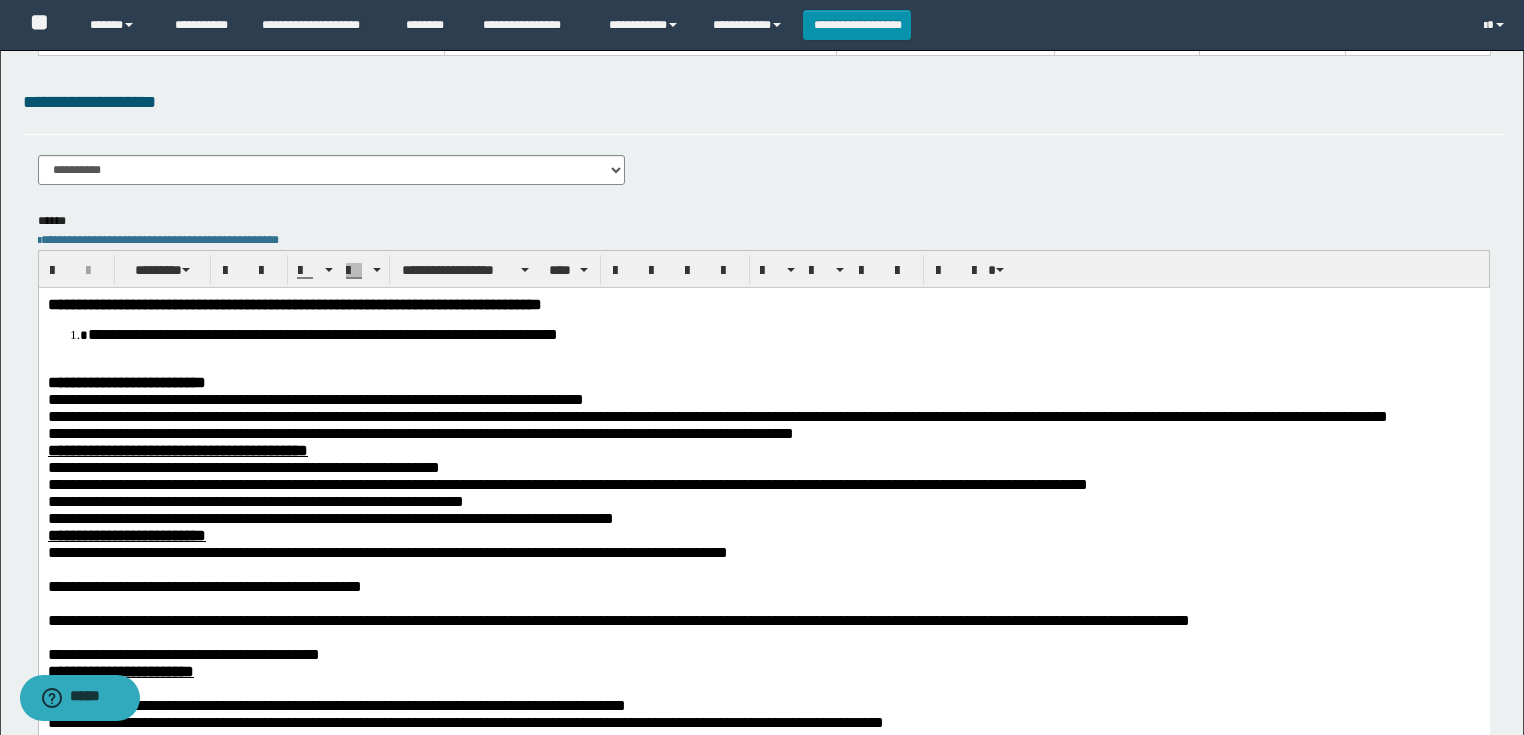 click at bounding box center [763, 568] 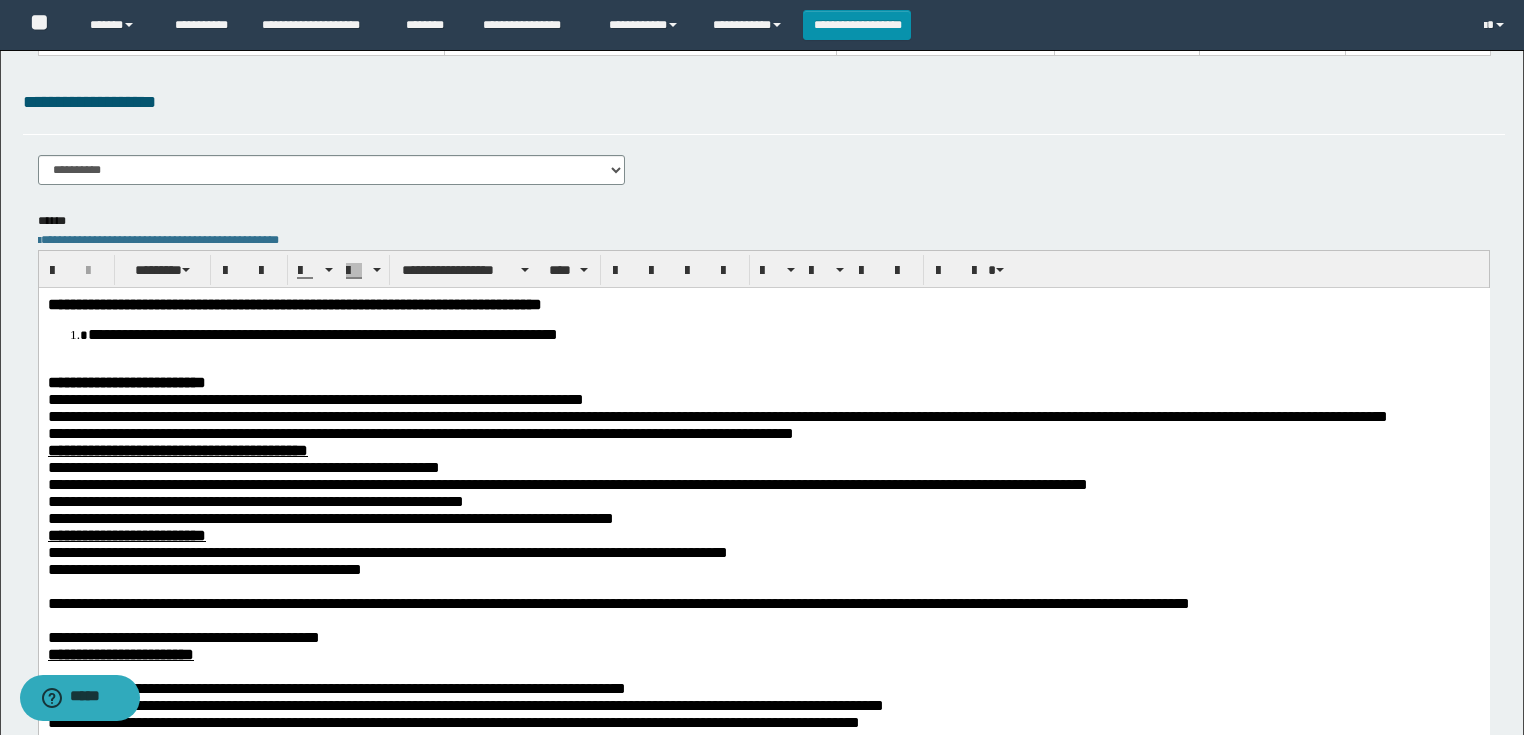 click at bounding box center [763, 585] 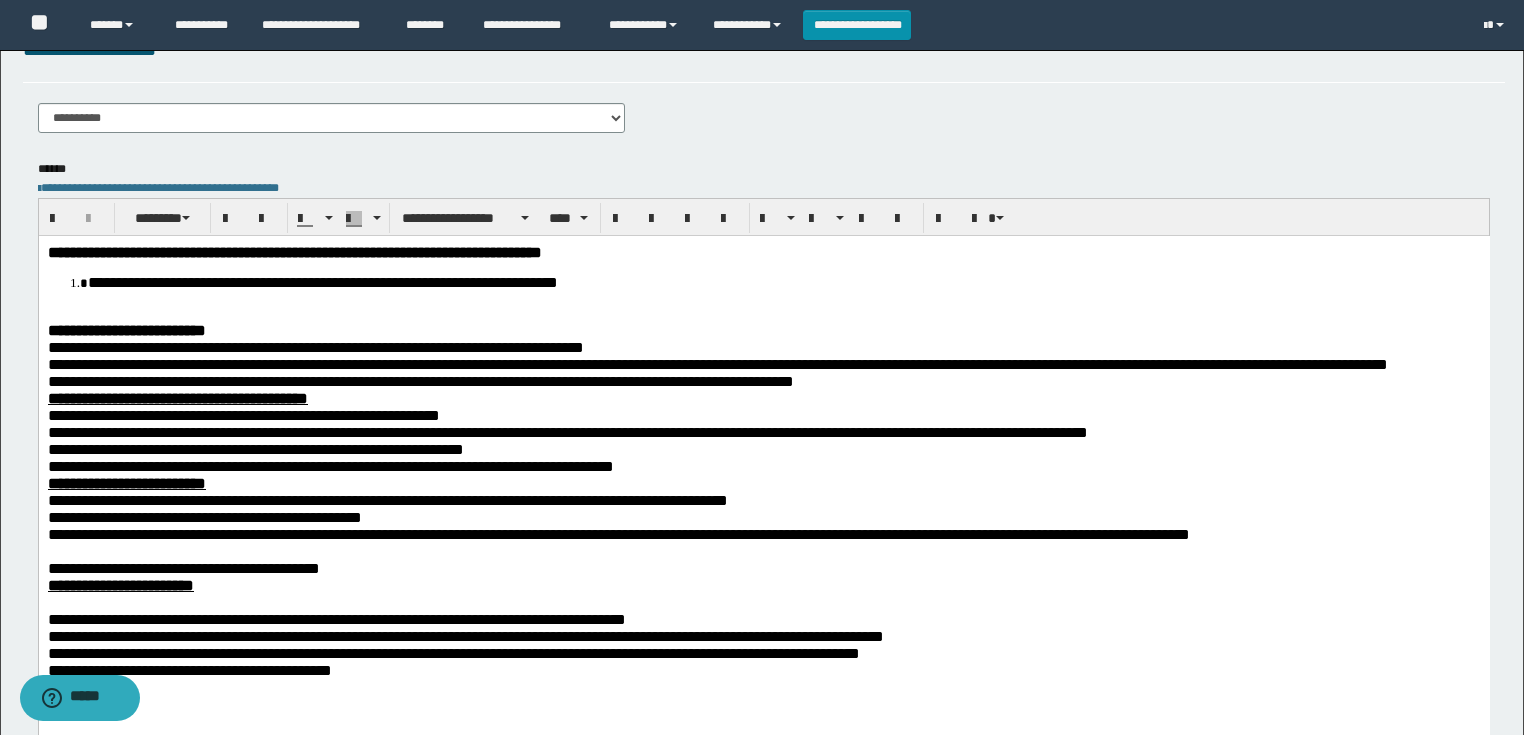 scroll, scrollTop: 320, scrollLeft: 0, axis: vertical 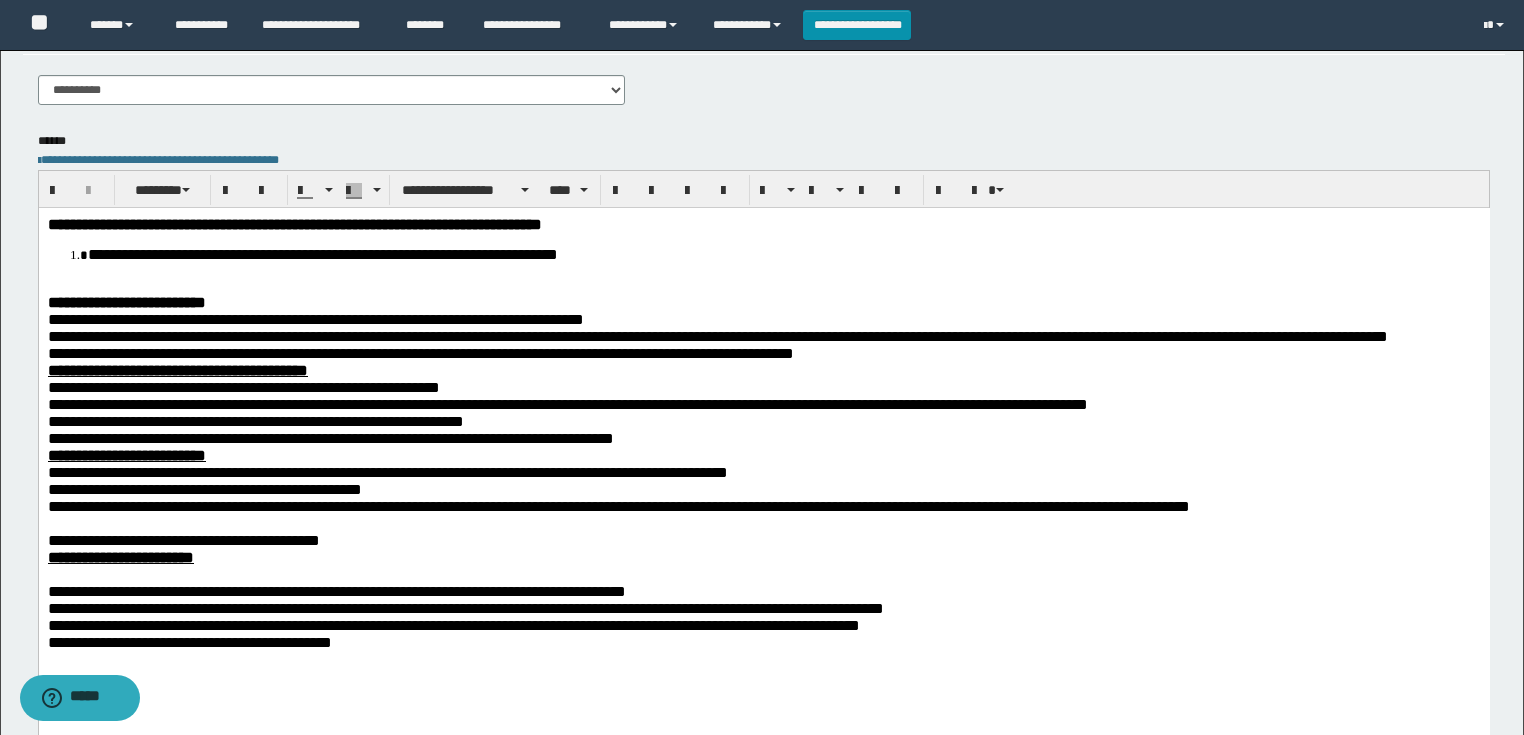 click at bounding box center [763, 522] 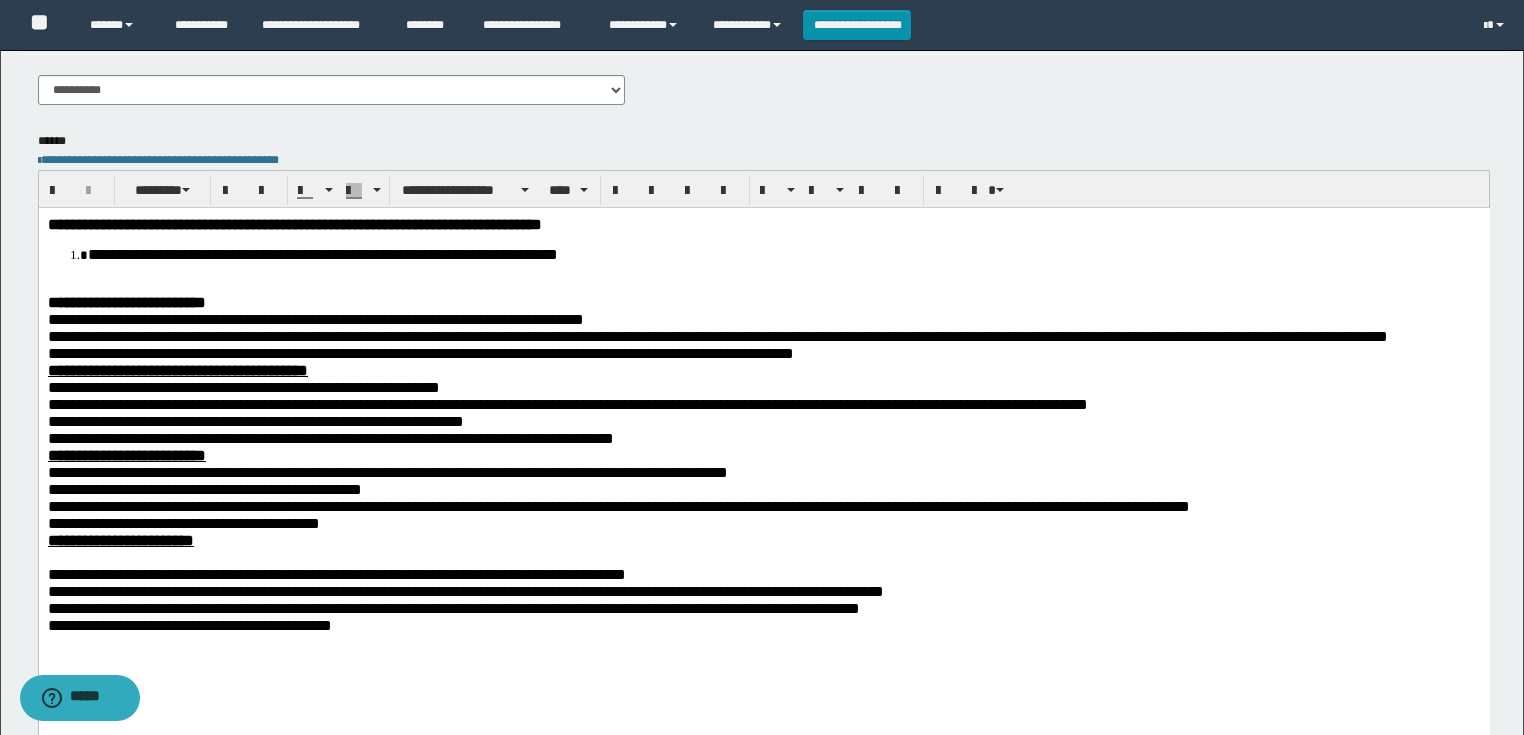 click at bounding box center [763, 556] 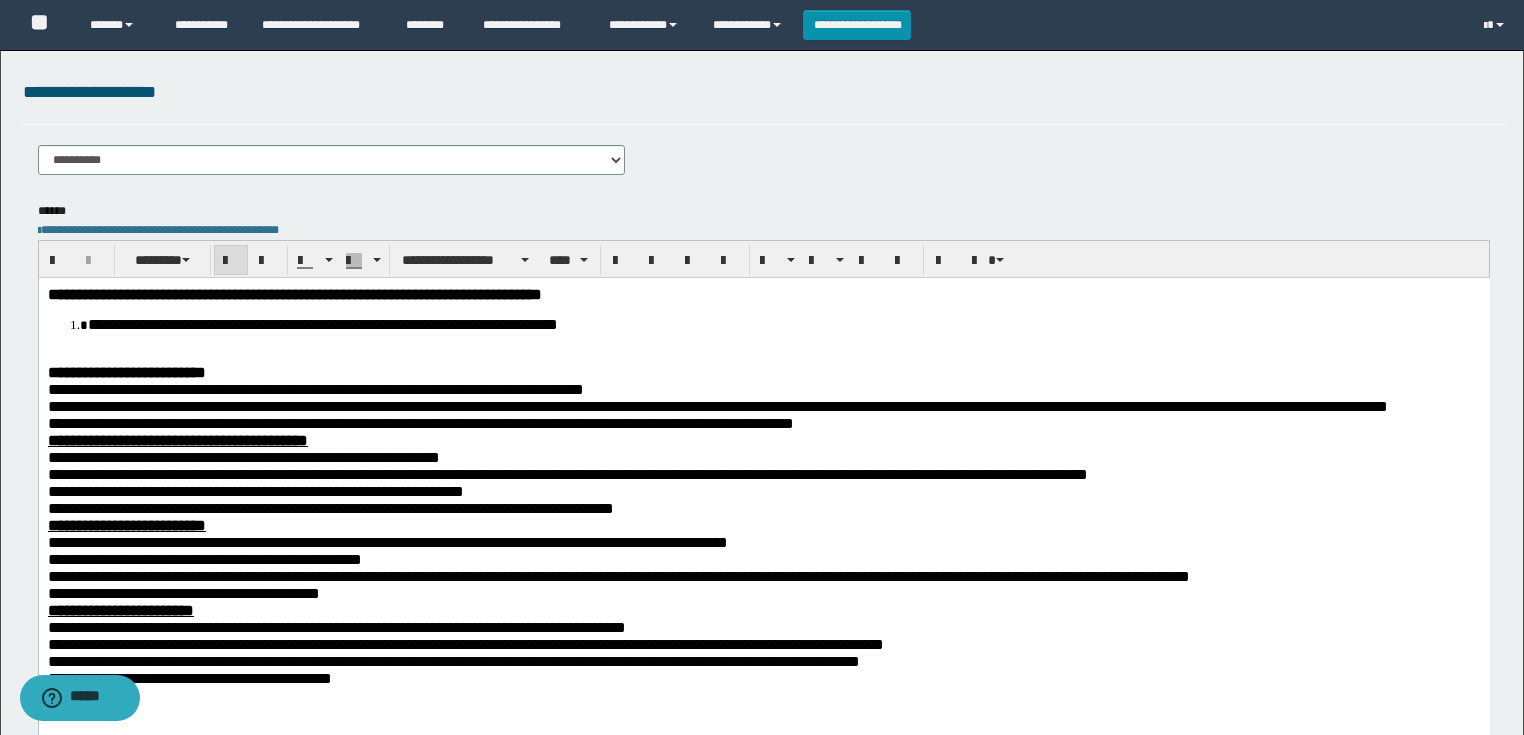 scroll, scrollTop: 160, scrollLeft: 0, axis: vertical 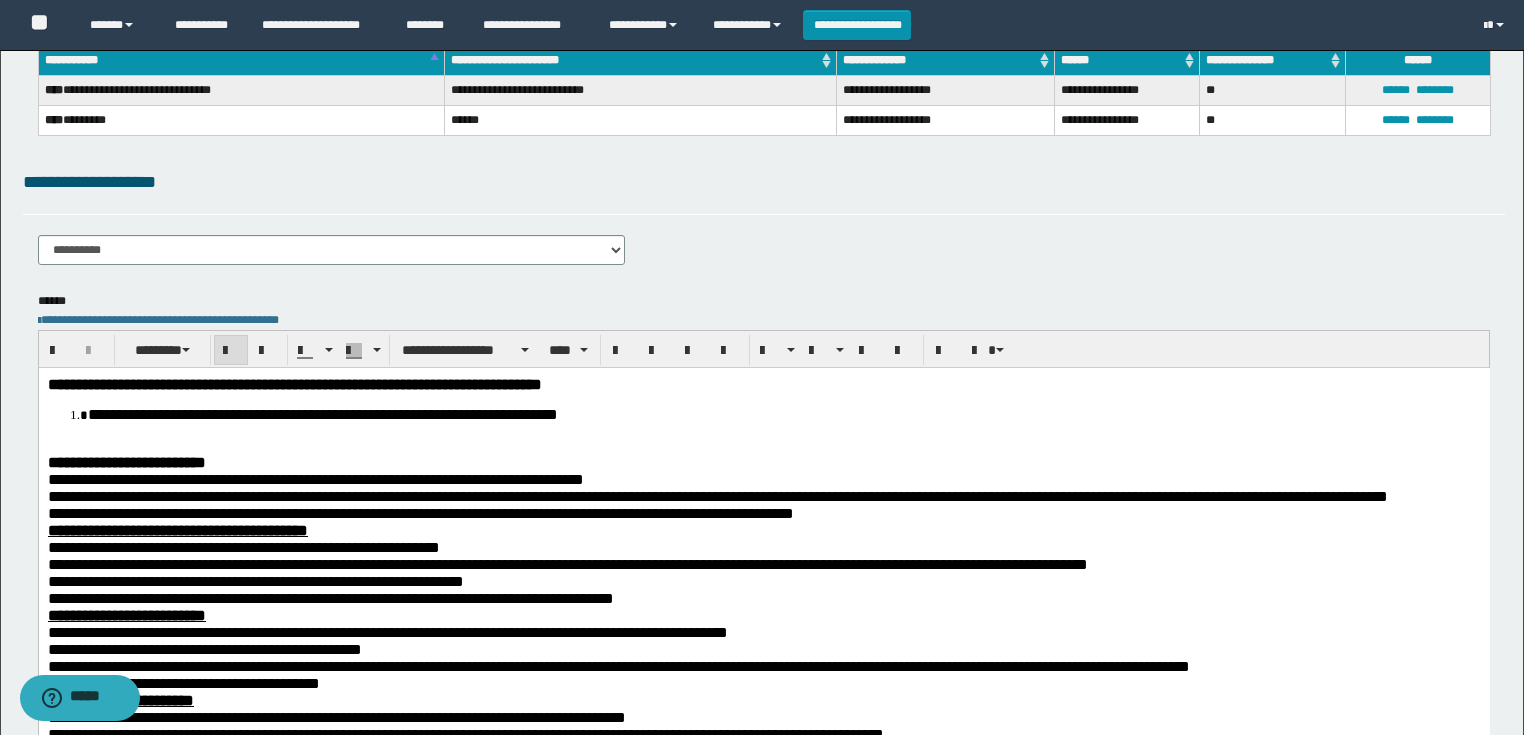 click on "**********" at bounding box center [332, 250] 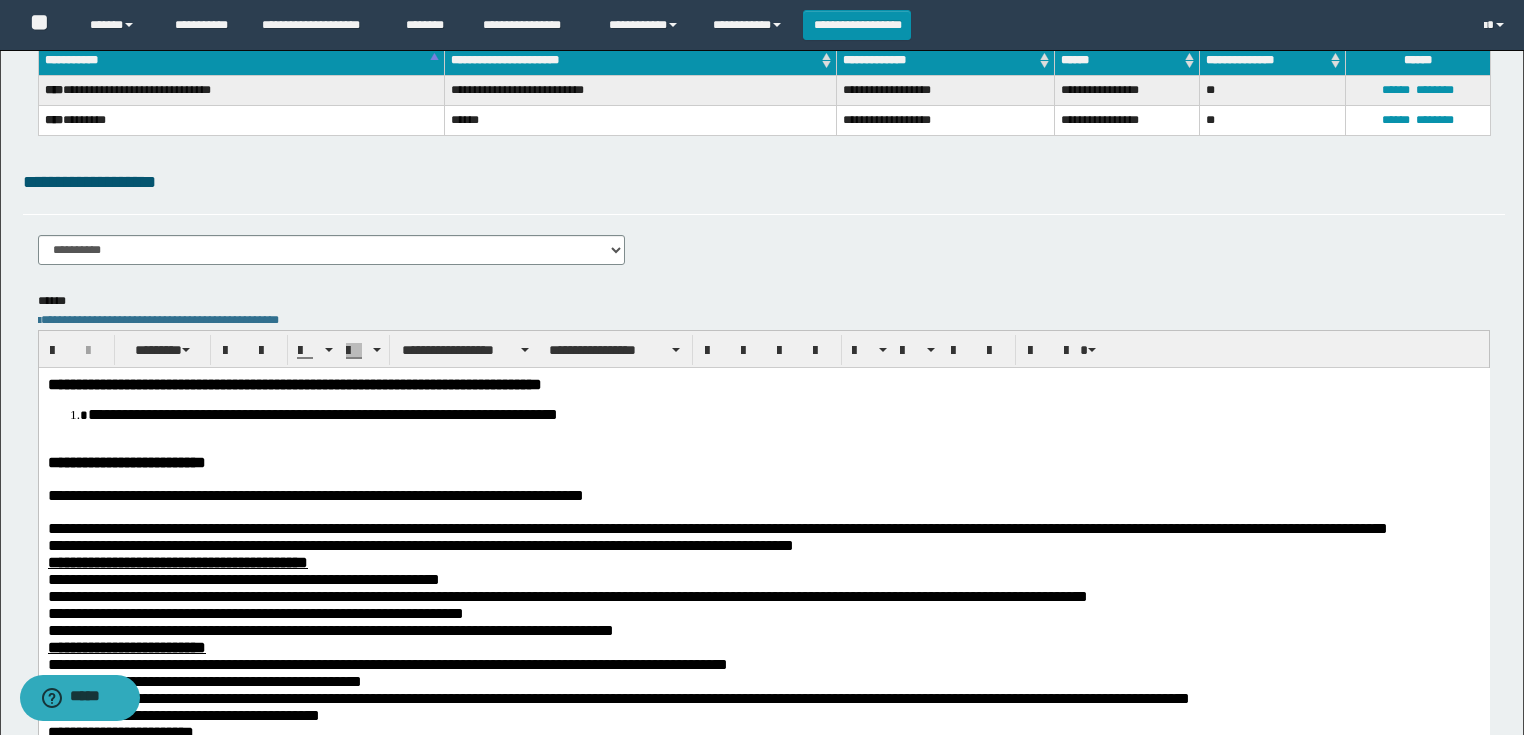select on "****" 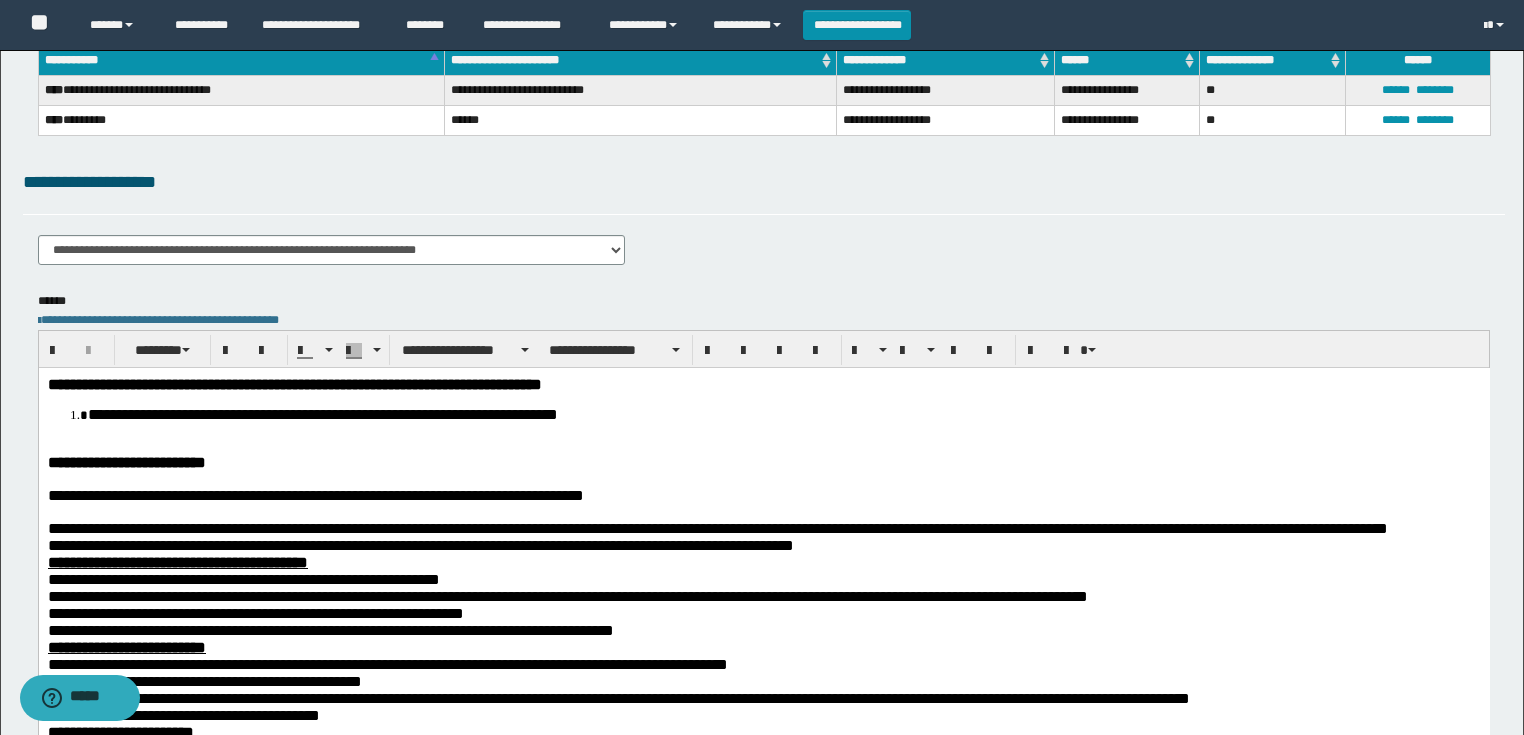 click on "**********" at bounding box center (294, 383) 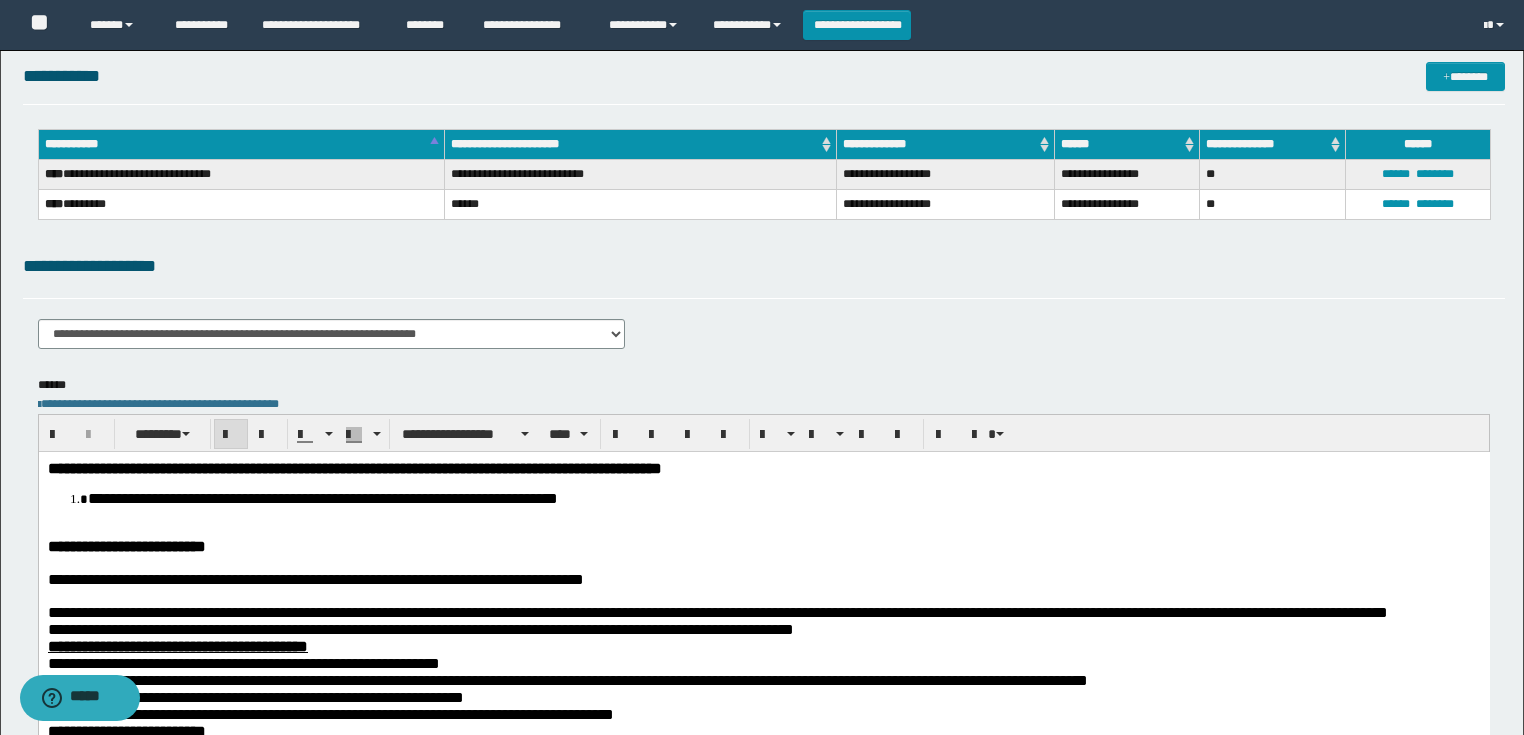 scroll, scrollTop: 0, scrollLeft: 0, axis: both 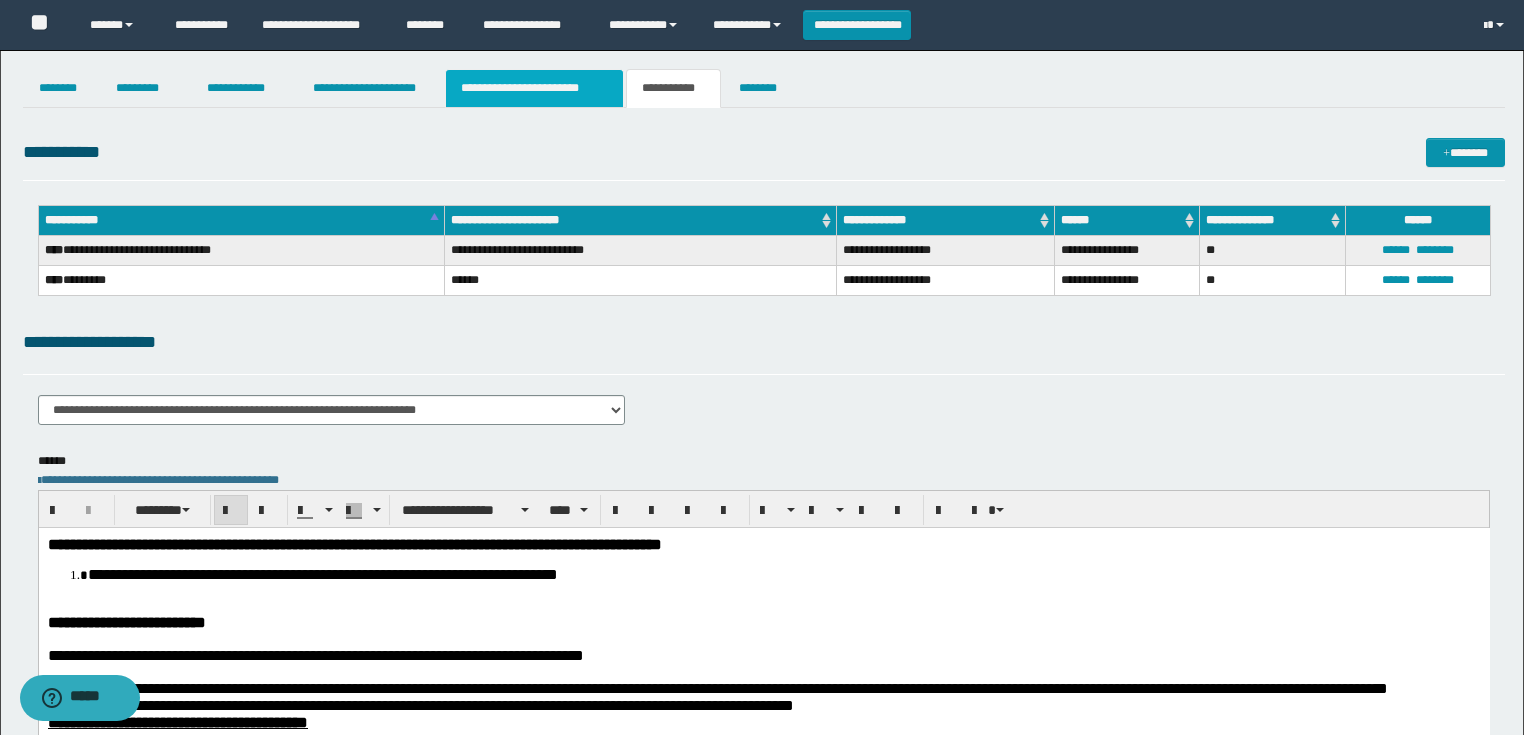 click on "**********" at bounding box center (534, 88) 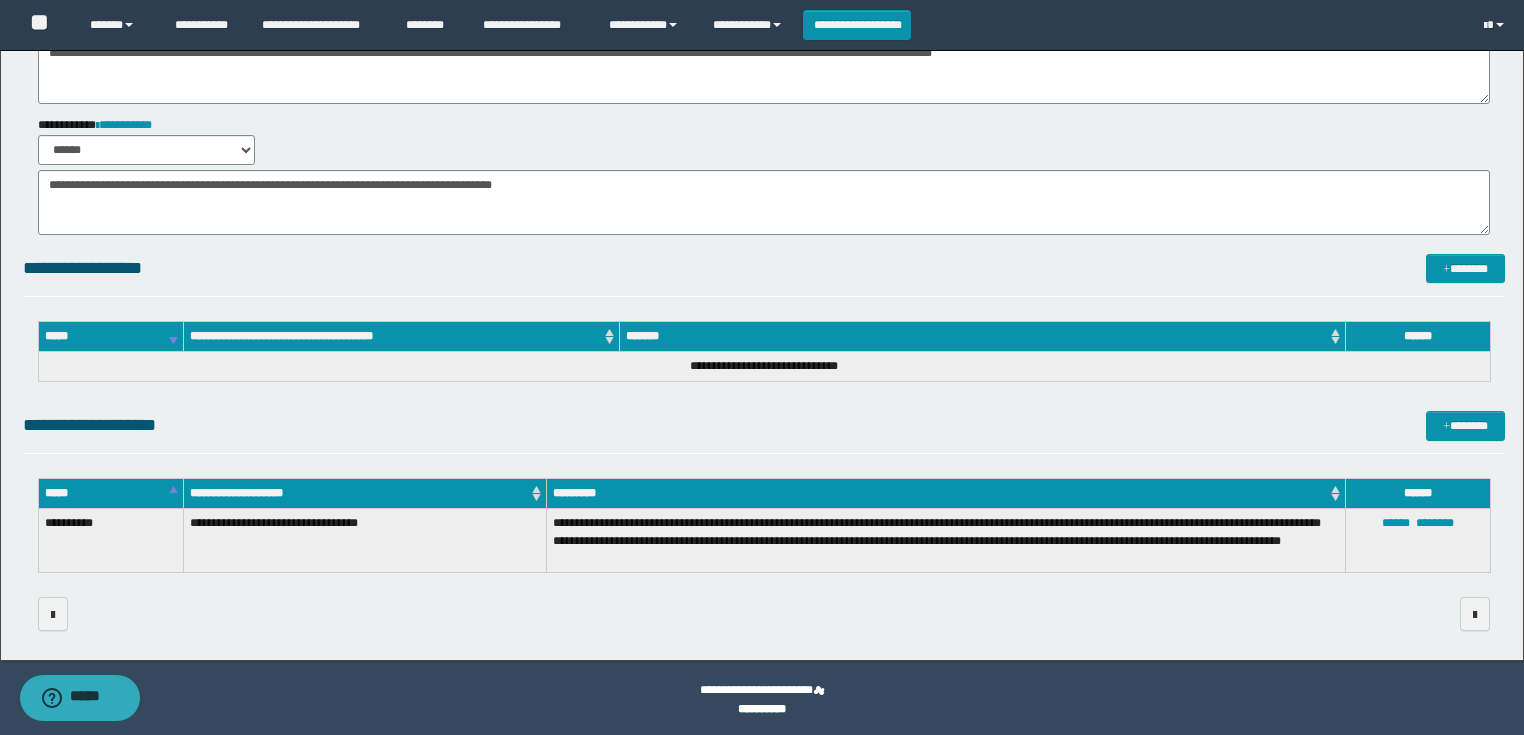 scroll, scrollTop: 200, scrollLeft: 0, axis: vertical 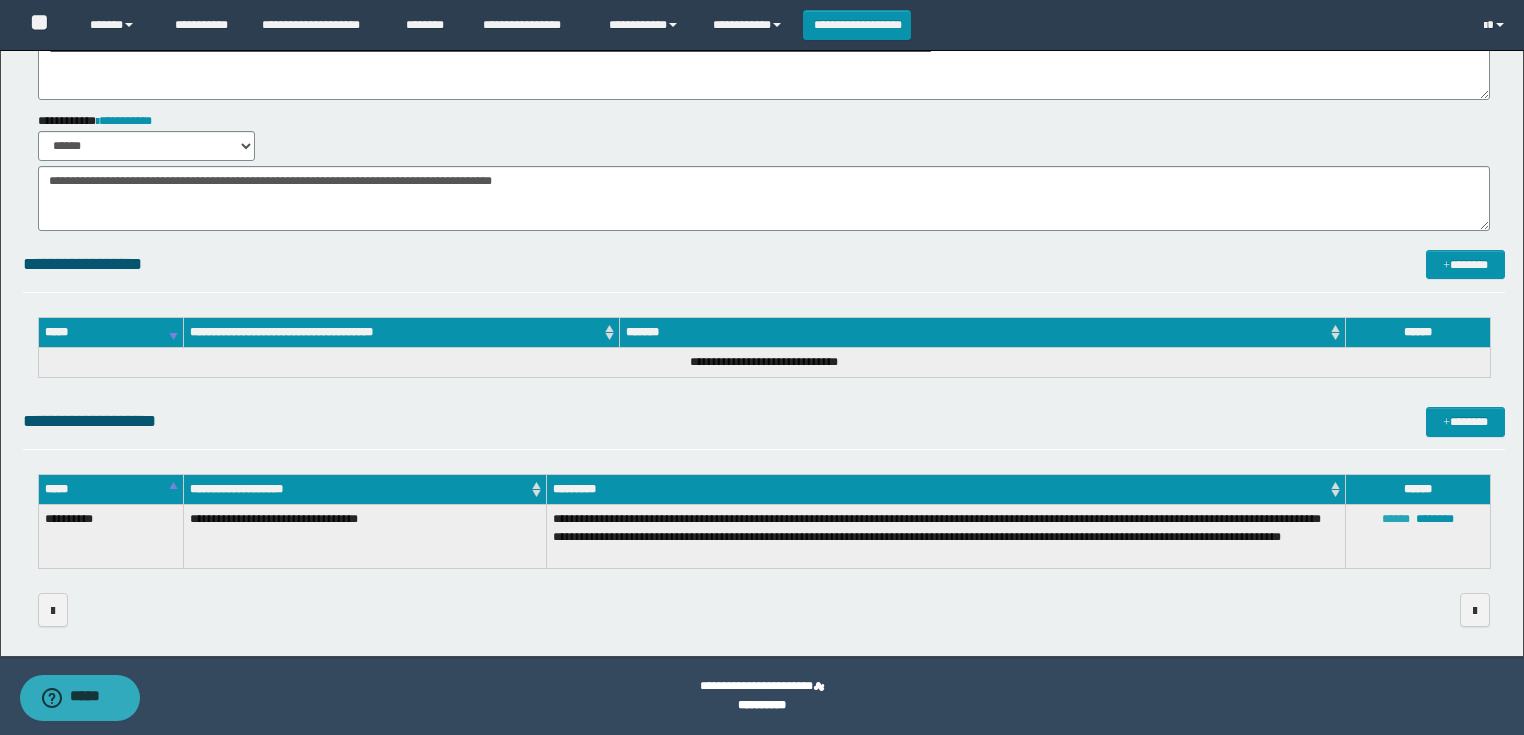 click on "******" at bounding box center [1396, 519] 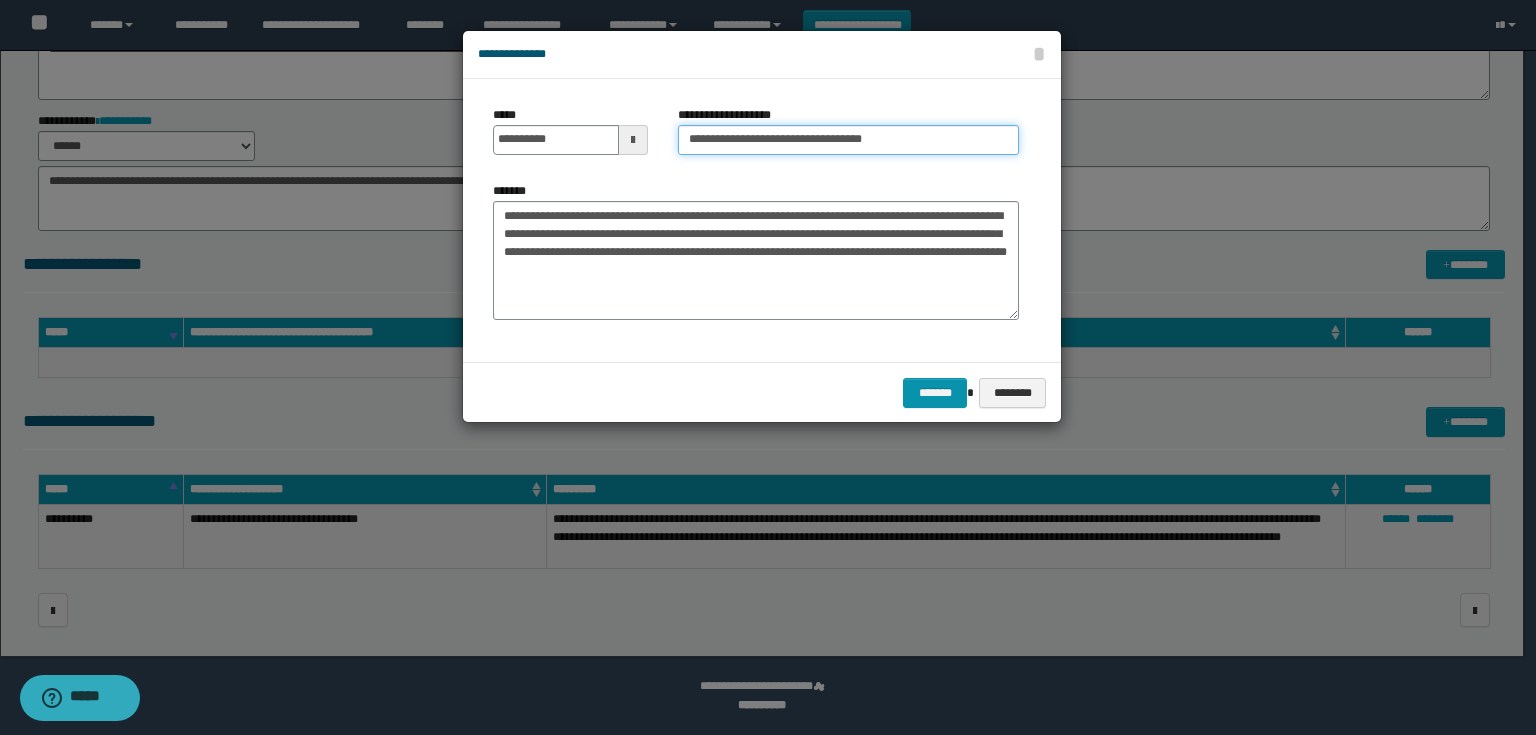 drag, startPoint x: 907, startPoint y: 140, endPoint x: 676, endPoint y: 140, distance: 231 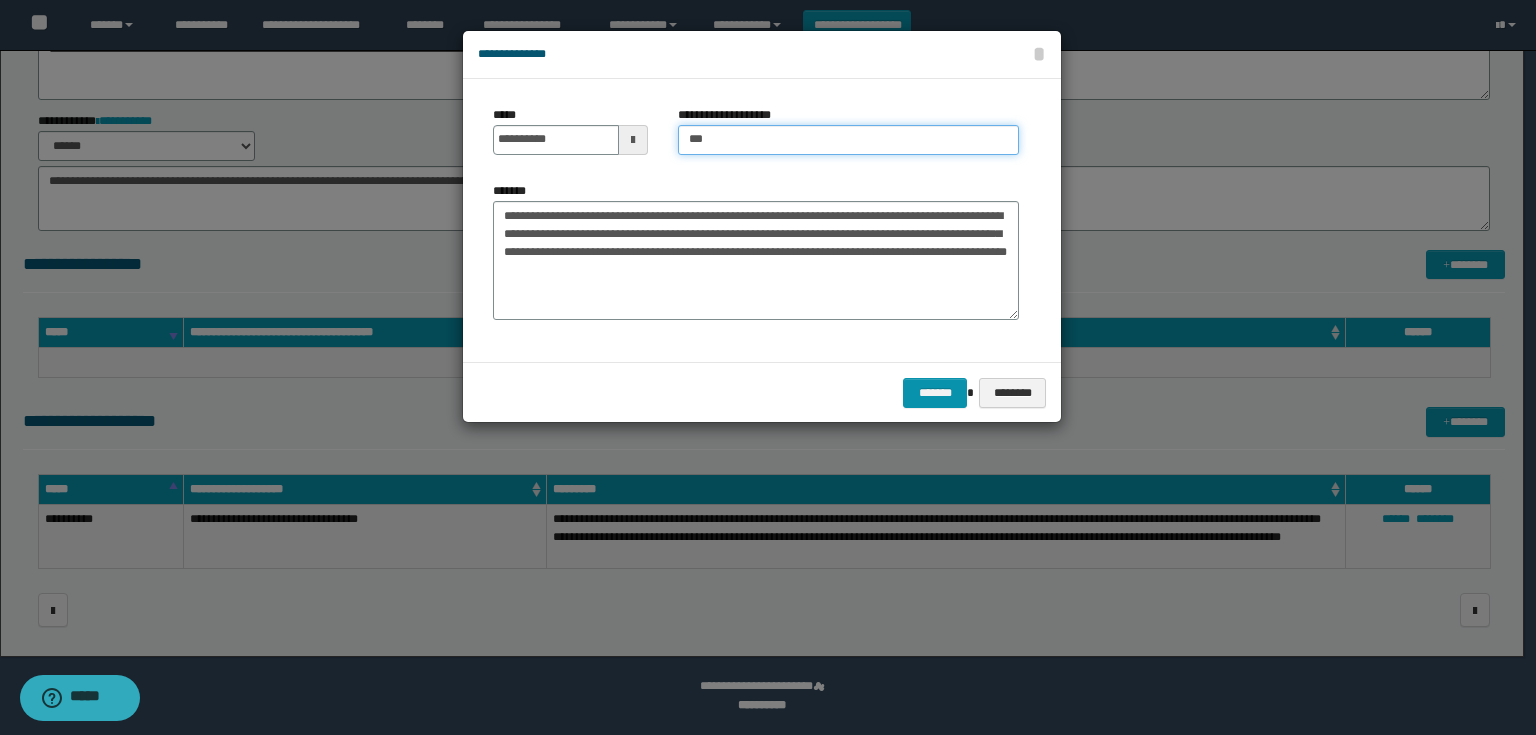 type on "**********" 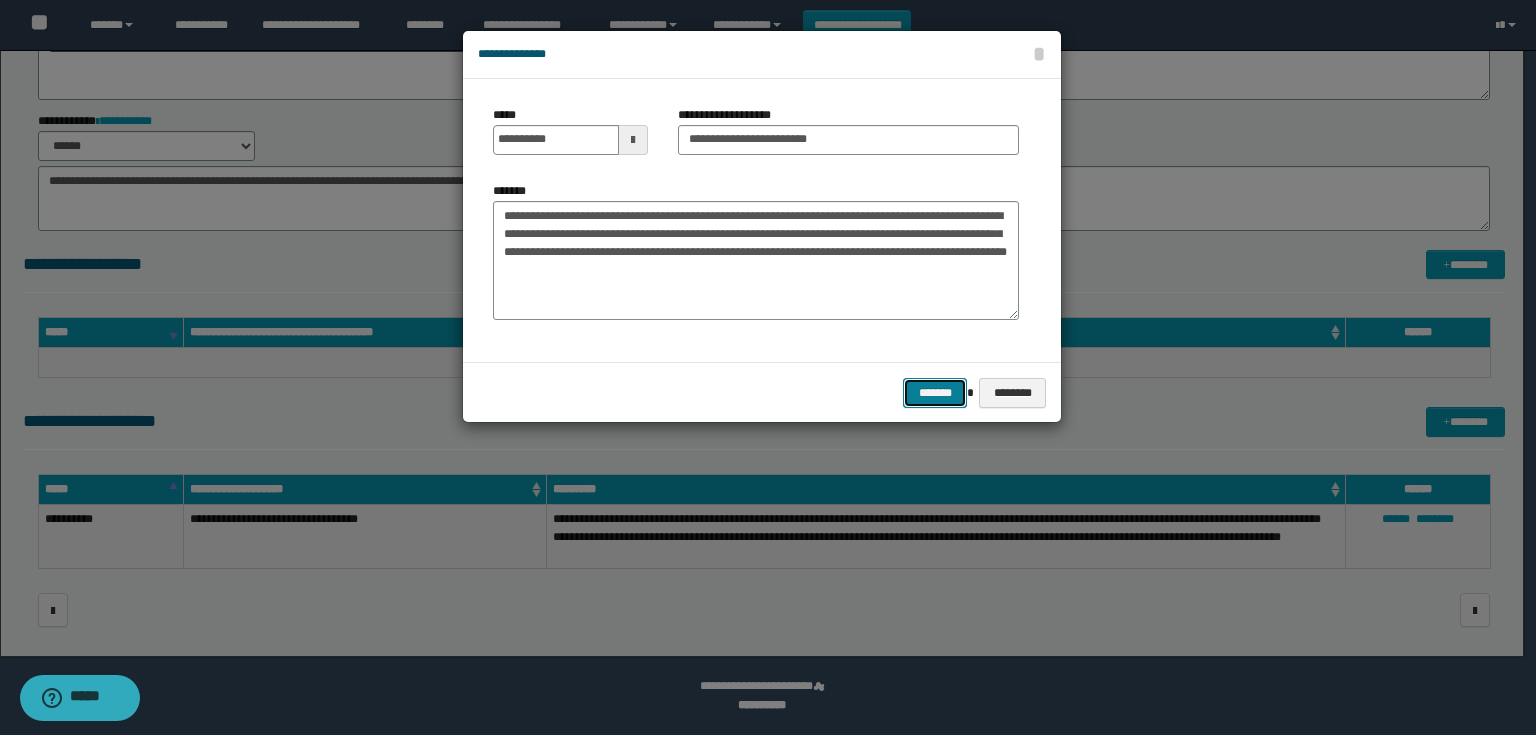 click on "*******" at bounding box center (935, 393) 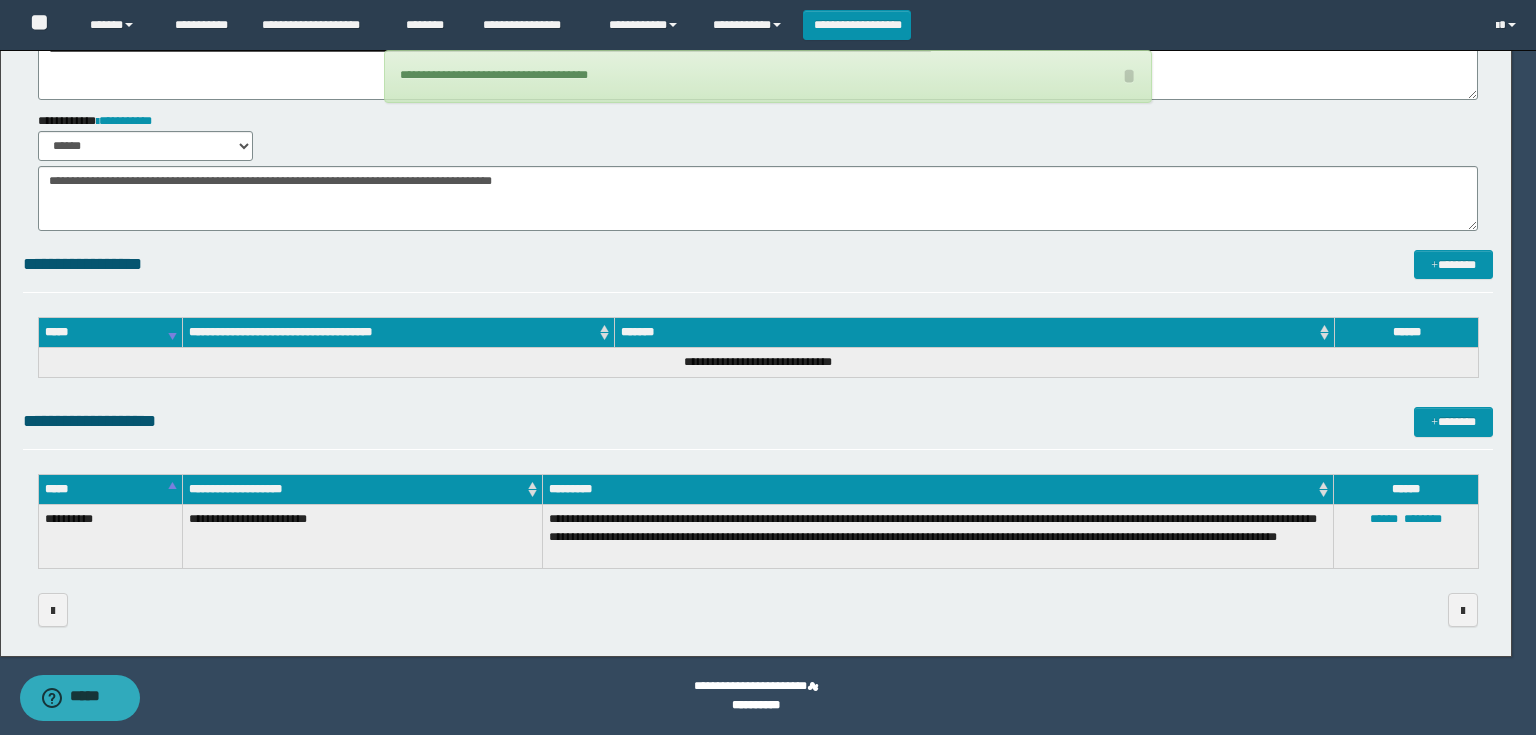 type 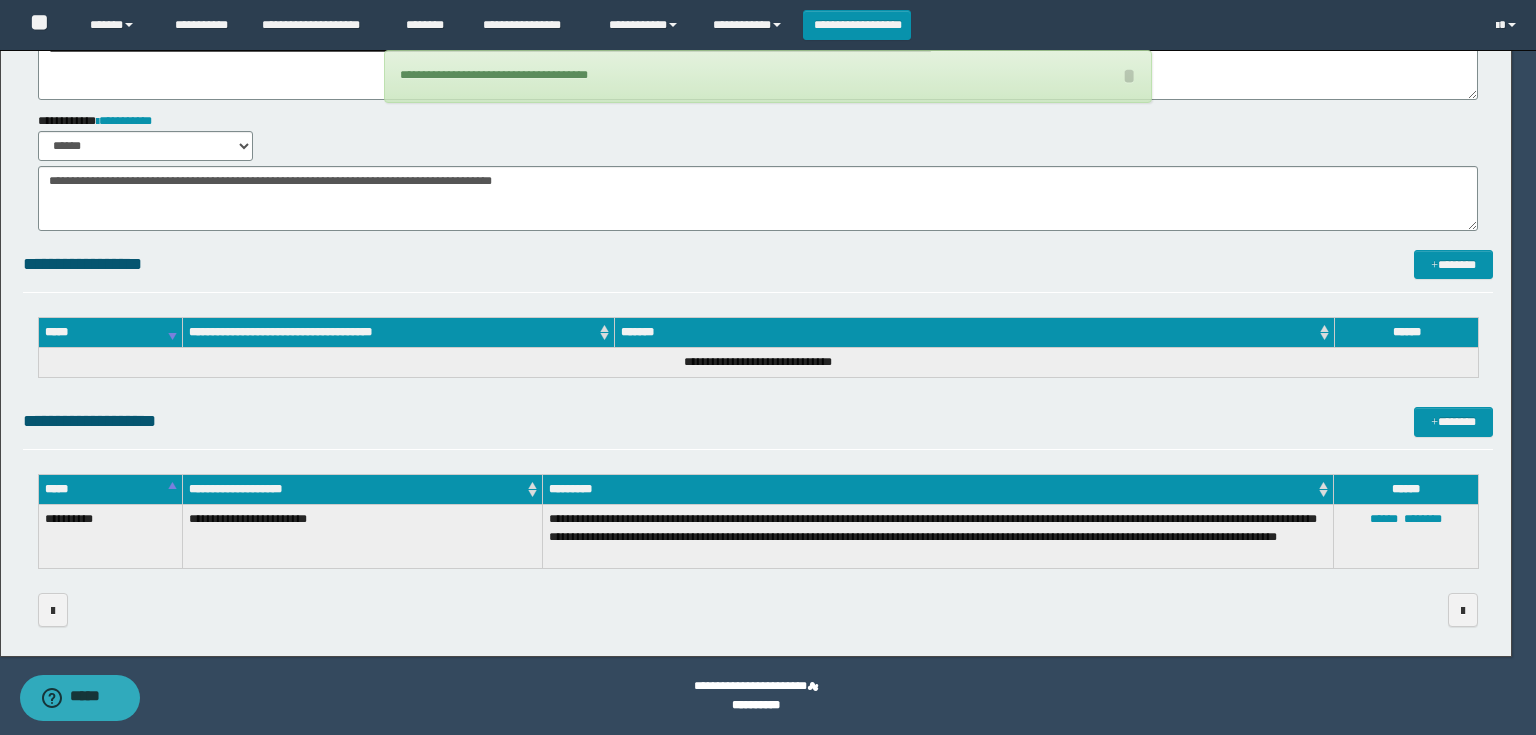 type 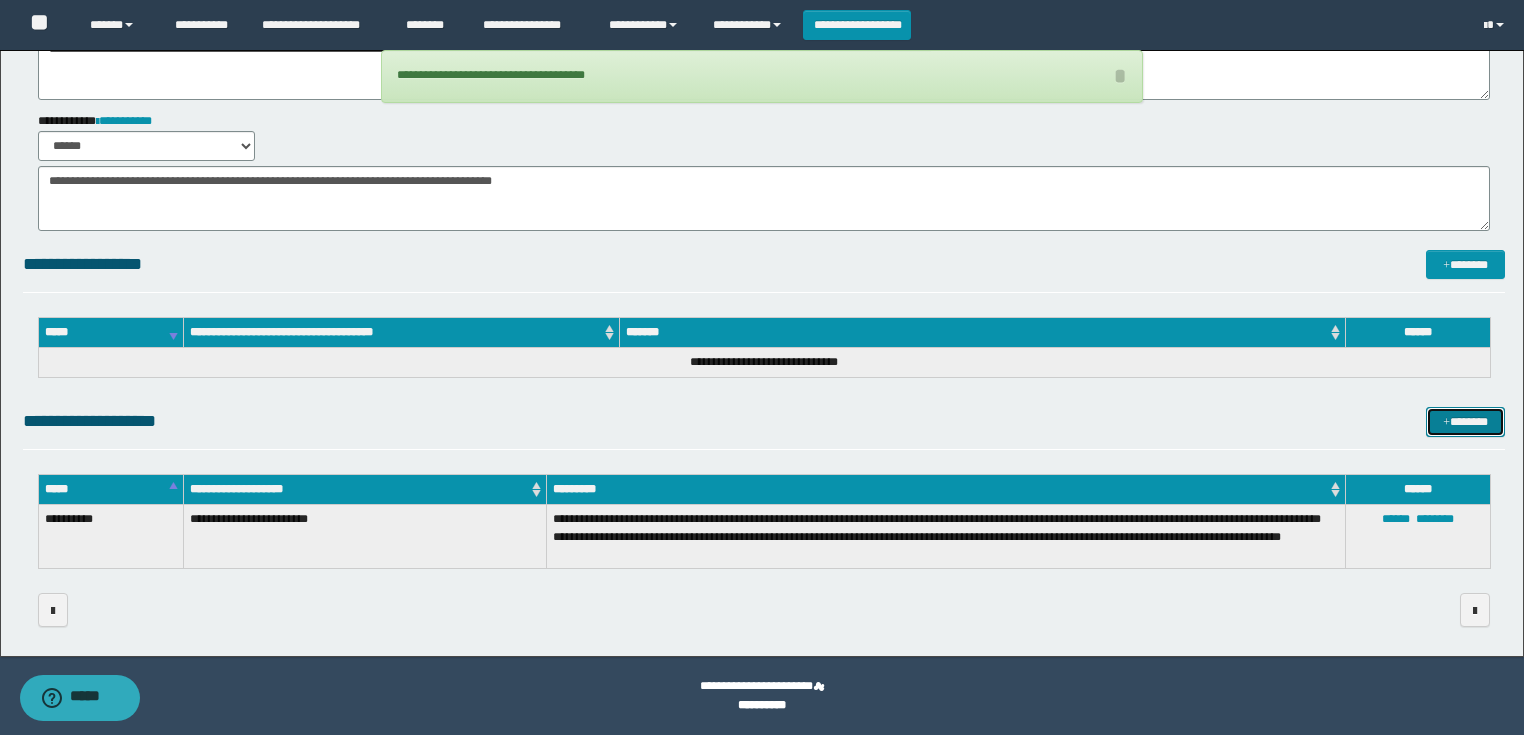 click on "*******" at bounding box center [1465, 422] 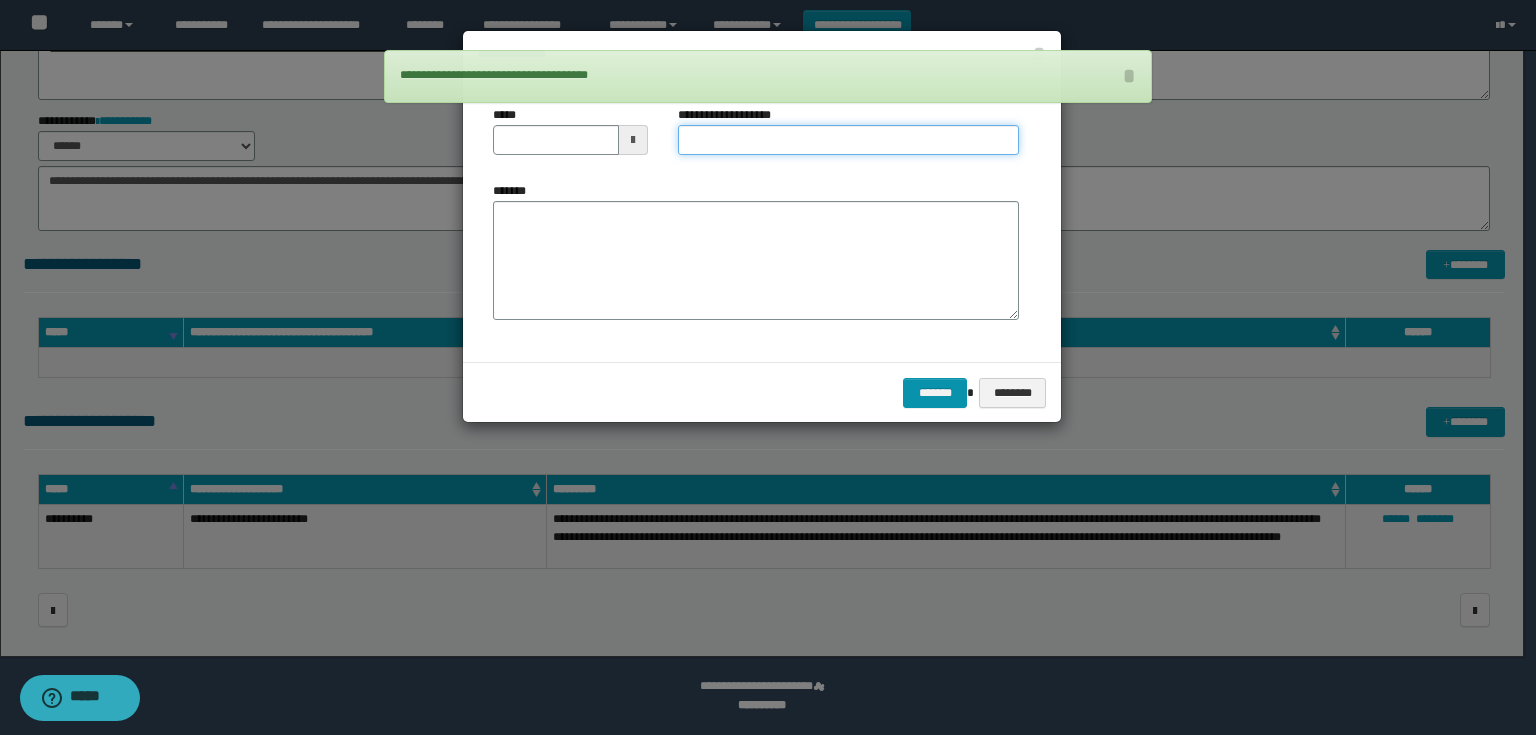 click on "**********" at bounding box center [848, 140] 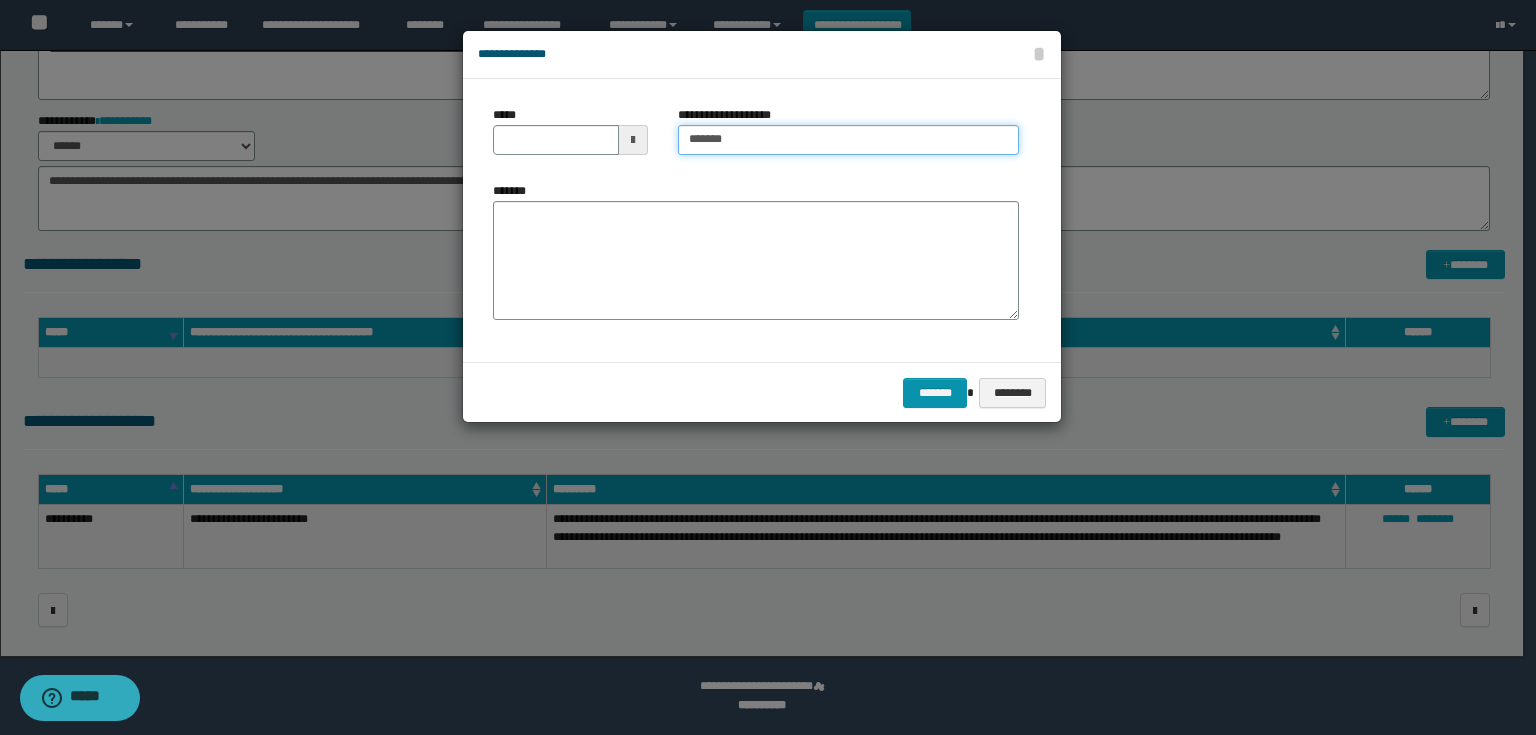 type on "**********" 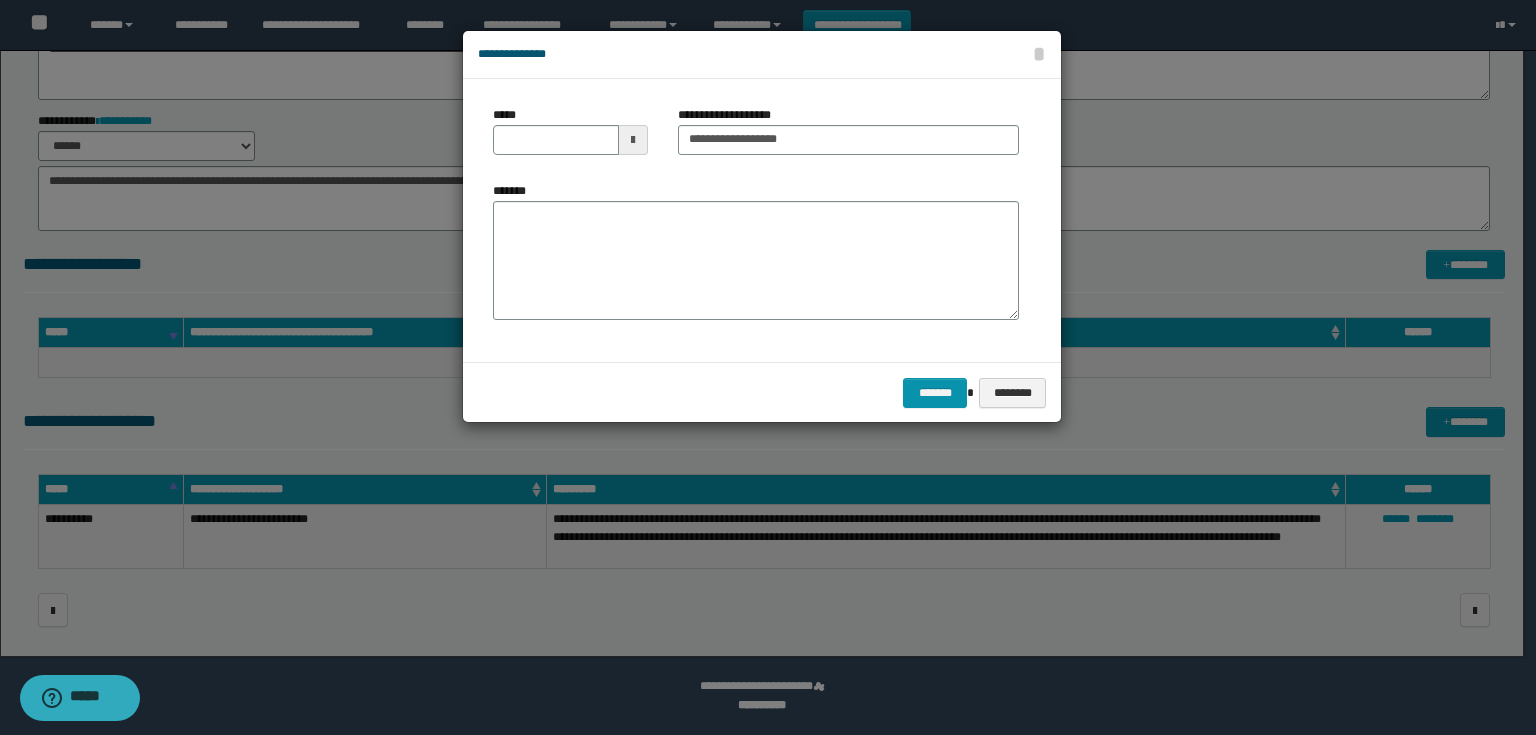 click at bounding box center [633, 140] 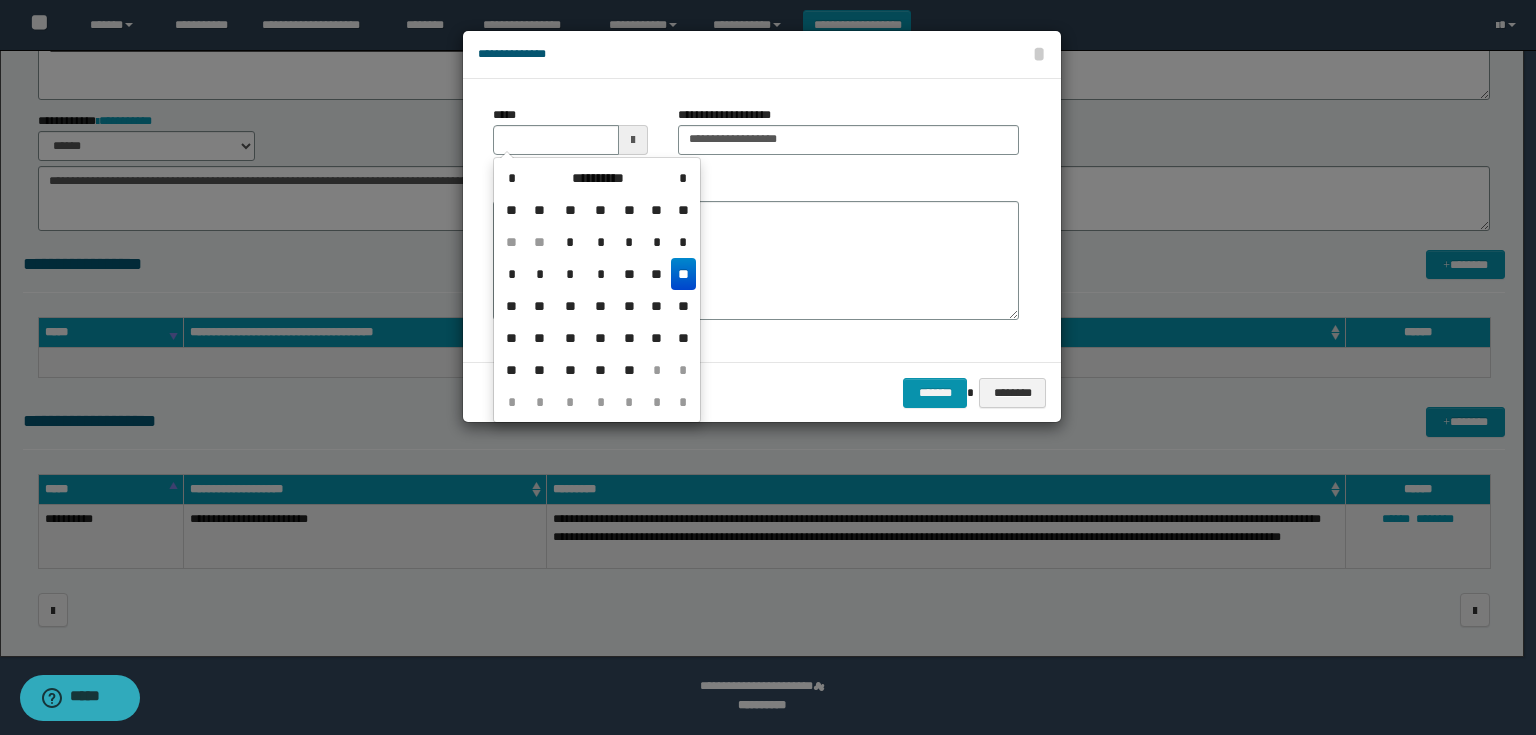 click on "**" at bounding box center (683, 274) 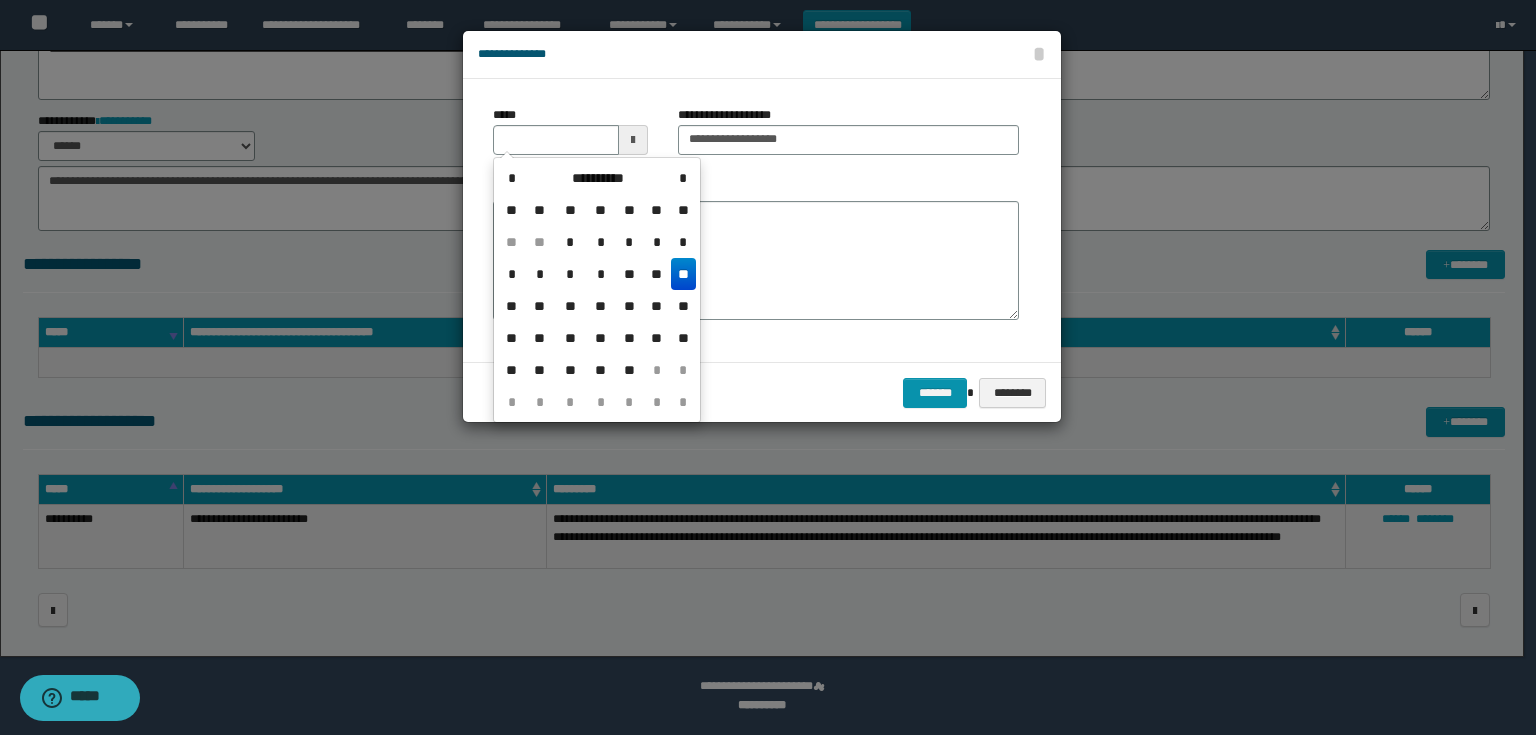 type on "**********" 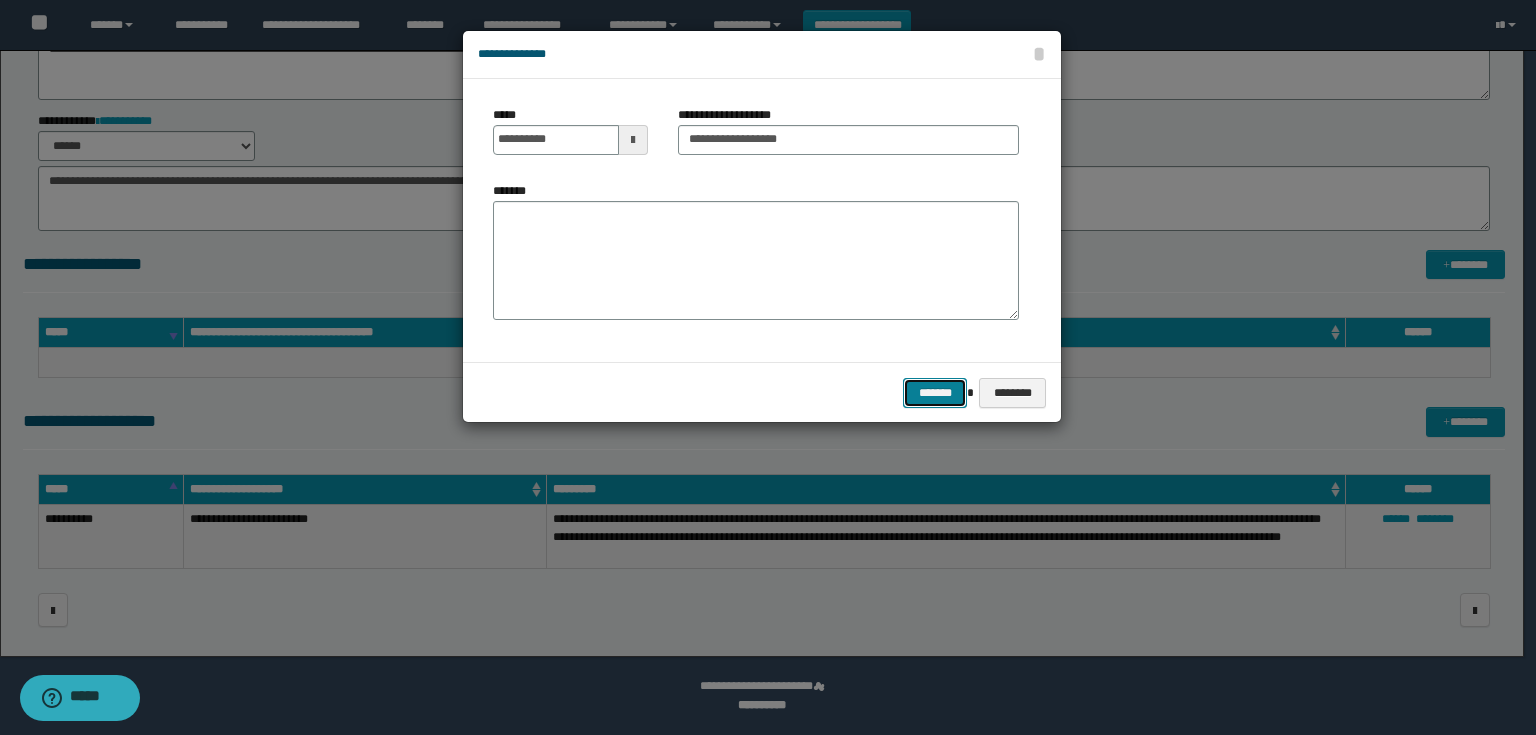 click on "*******" at bounding box center (935, 393) 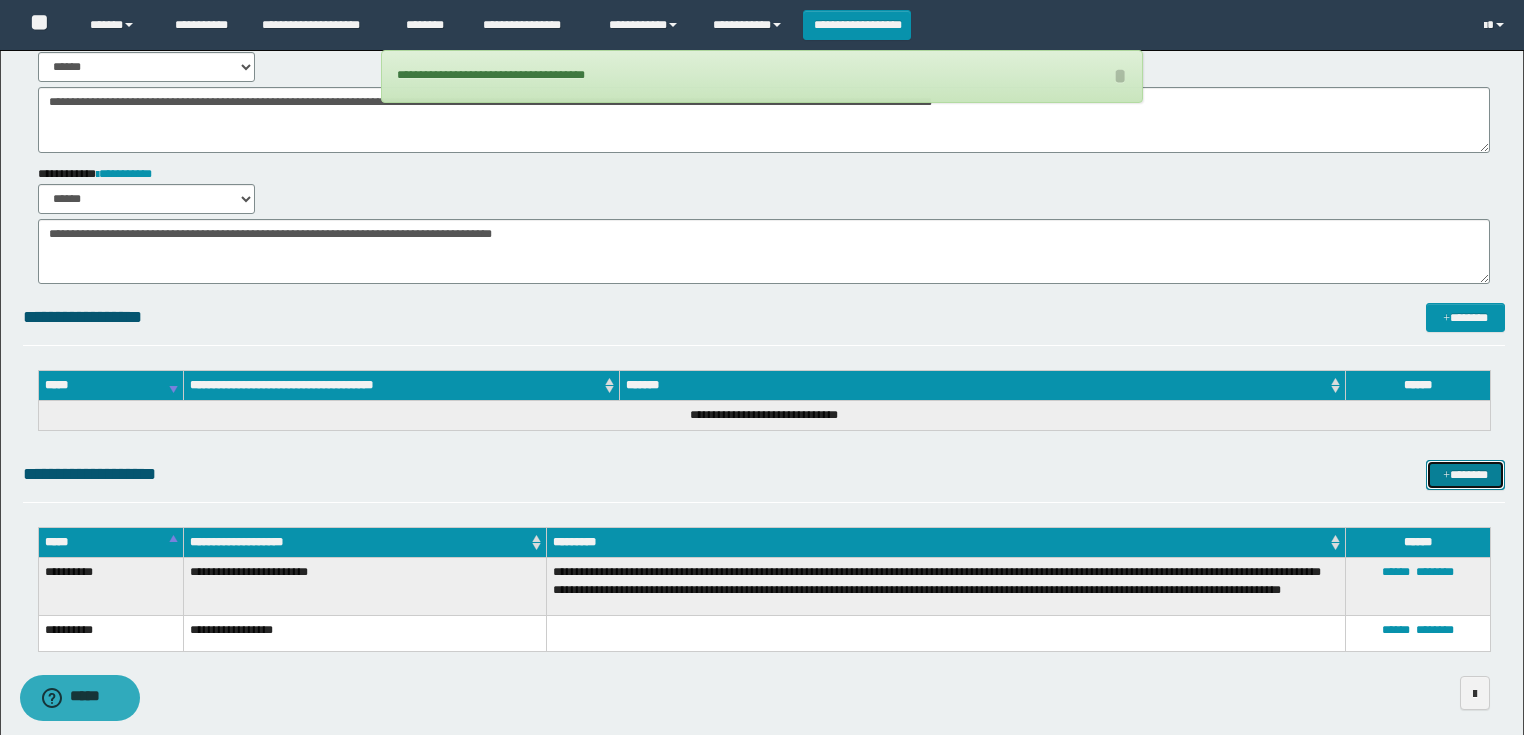 scroll, scrollTop: 0, scrollLeft: 0, axis: both 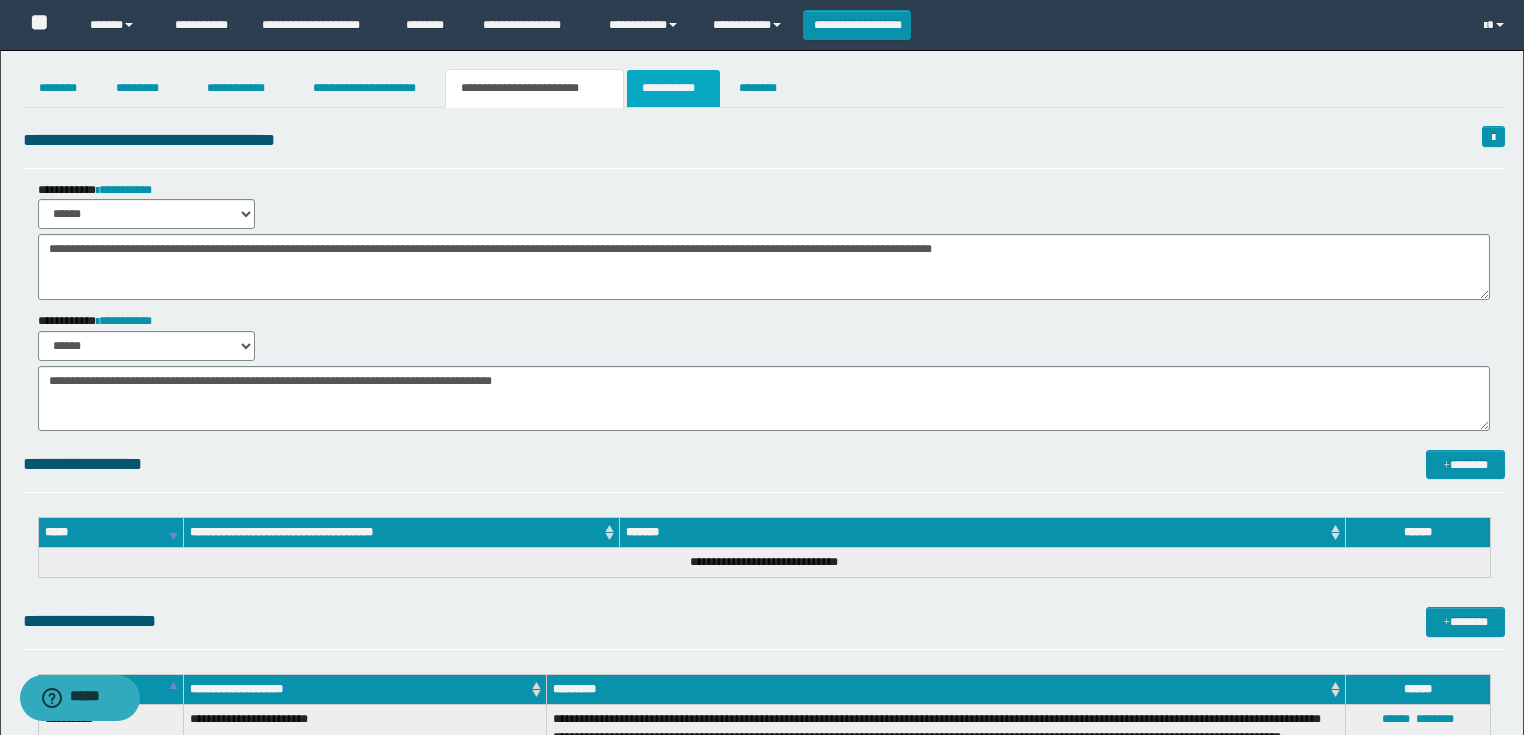 click on "**********" at bounding box center (673, 88) 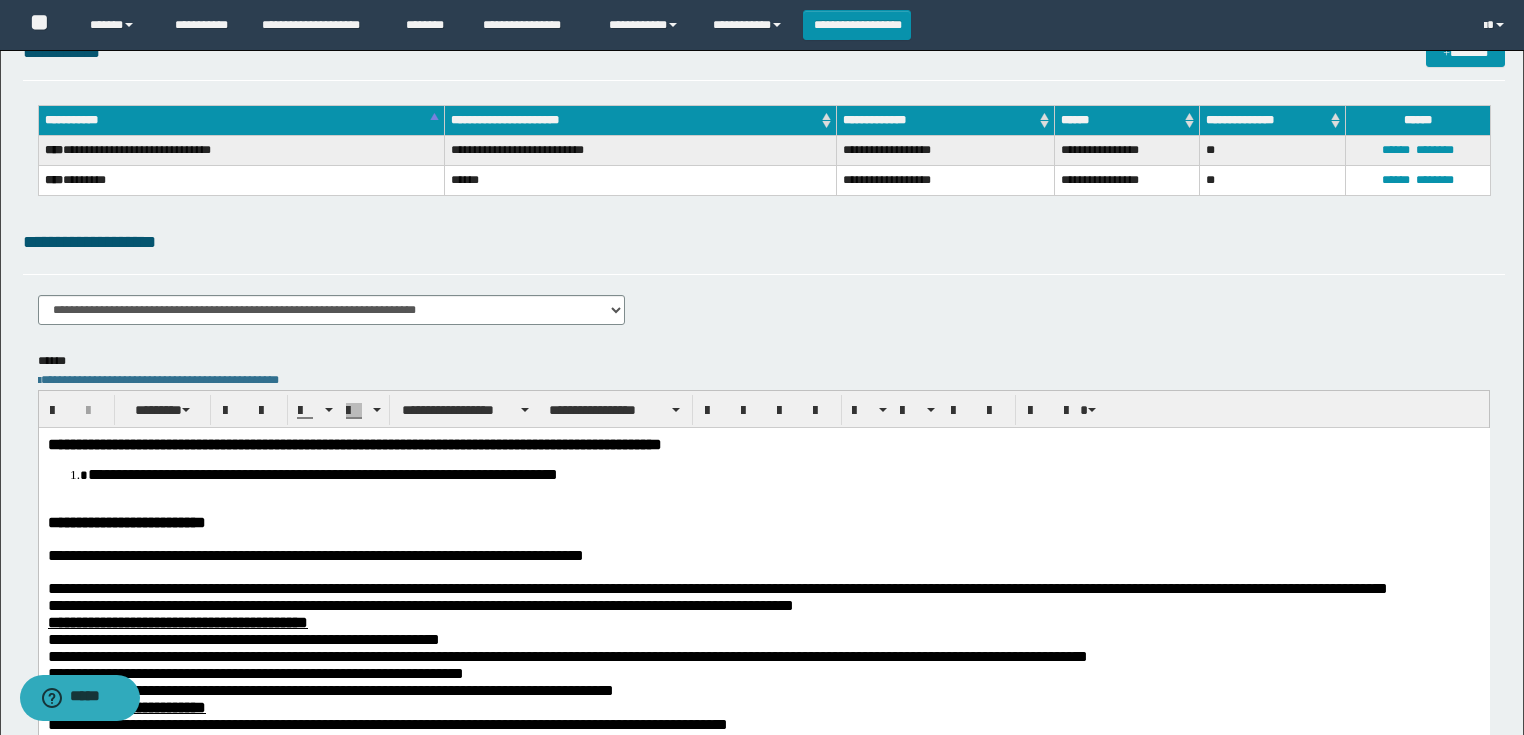 scroll, scrollTop: 240, scrollLeft: 0, axis: vertical 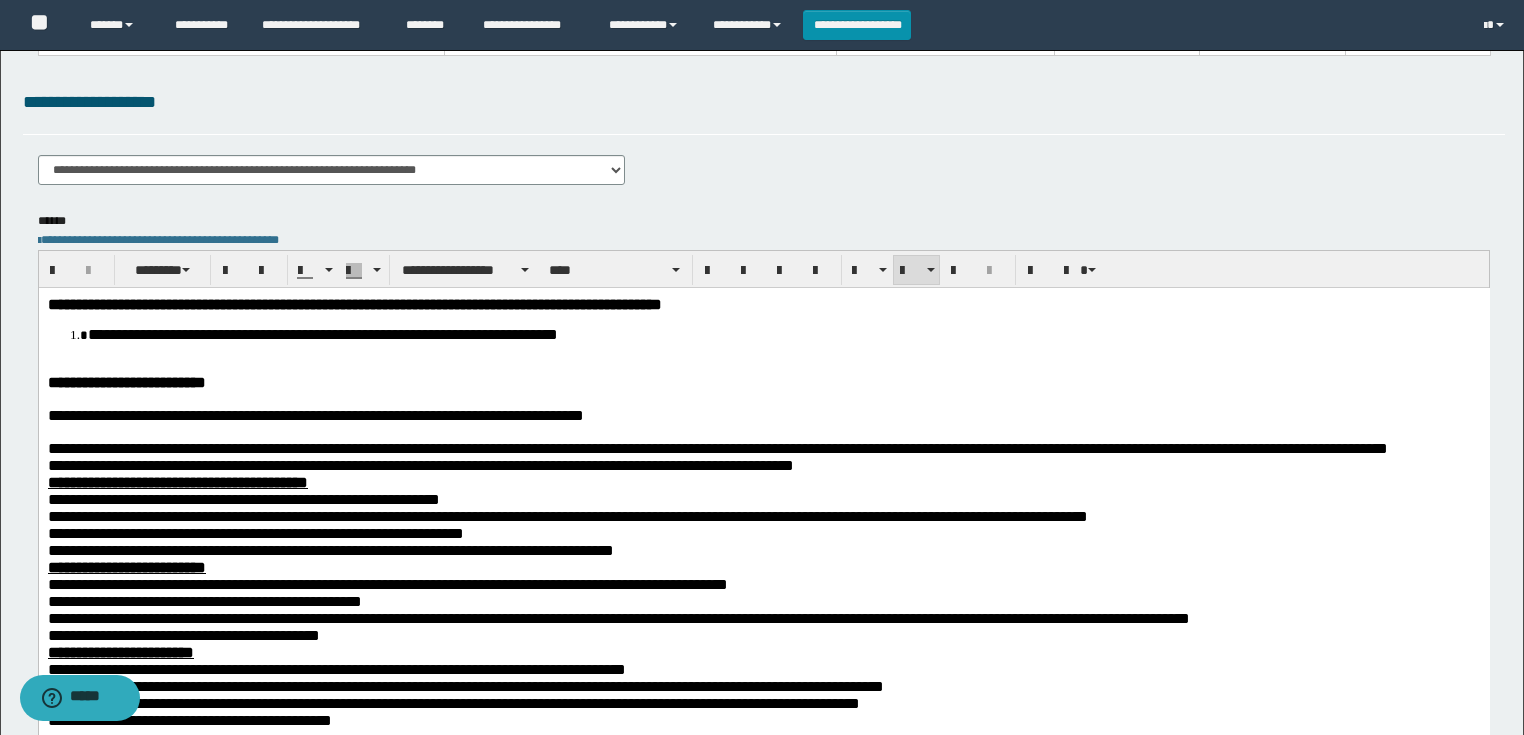 click on "**********" at bounding box center (186, 333) 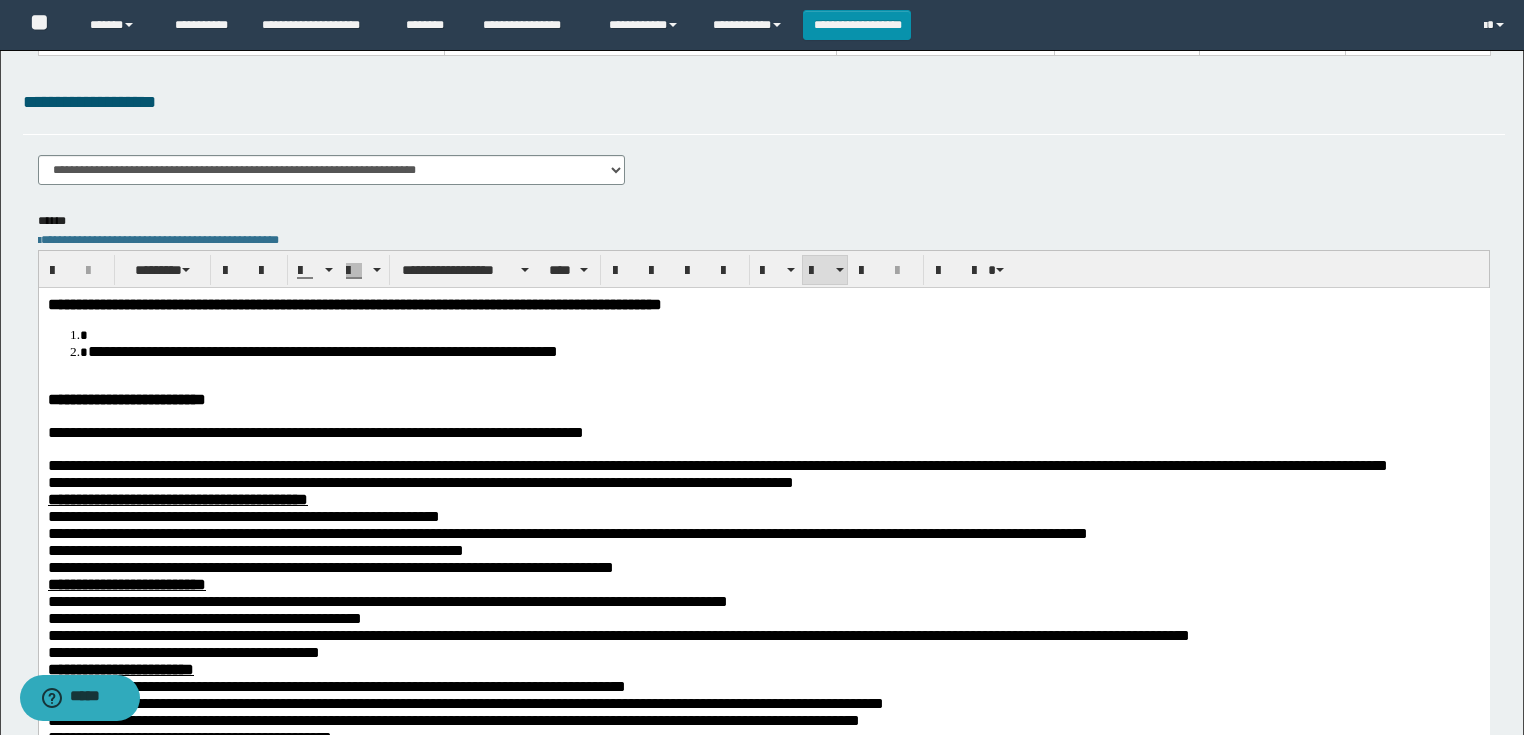 click at bounding box center [783, 333] 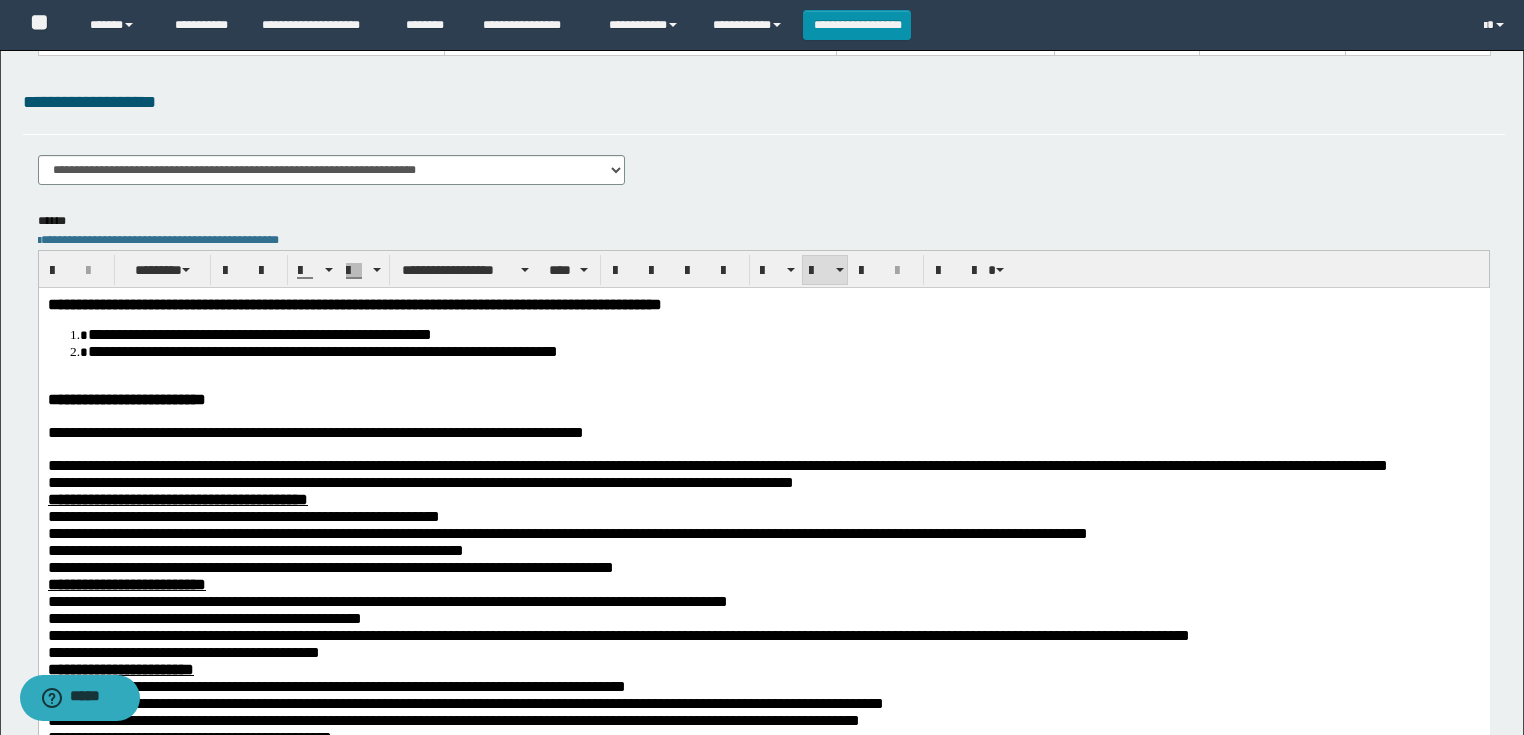 click at bounding box center (763, 415) 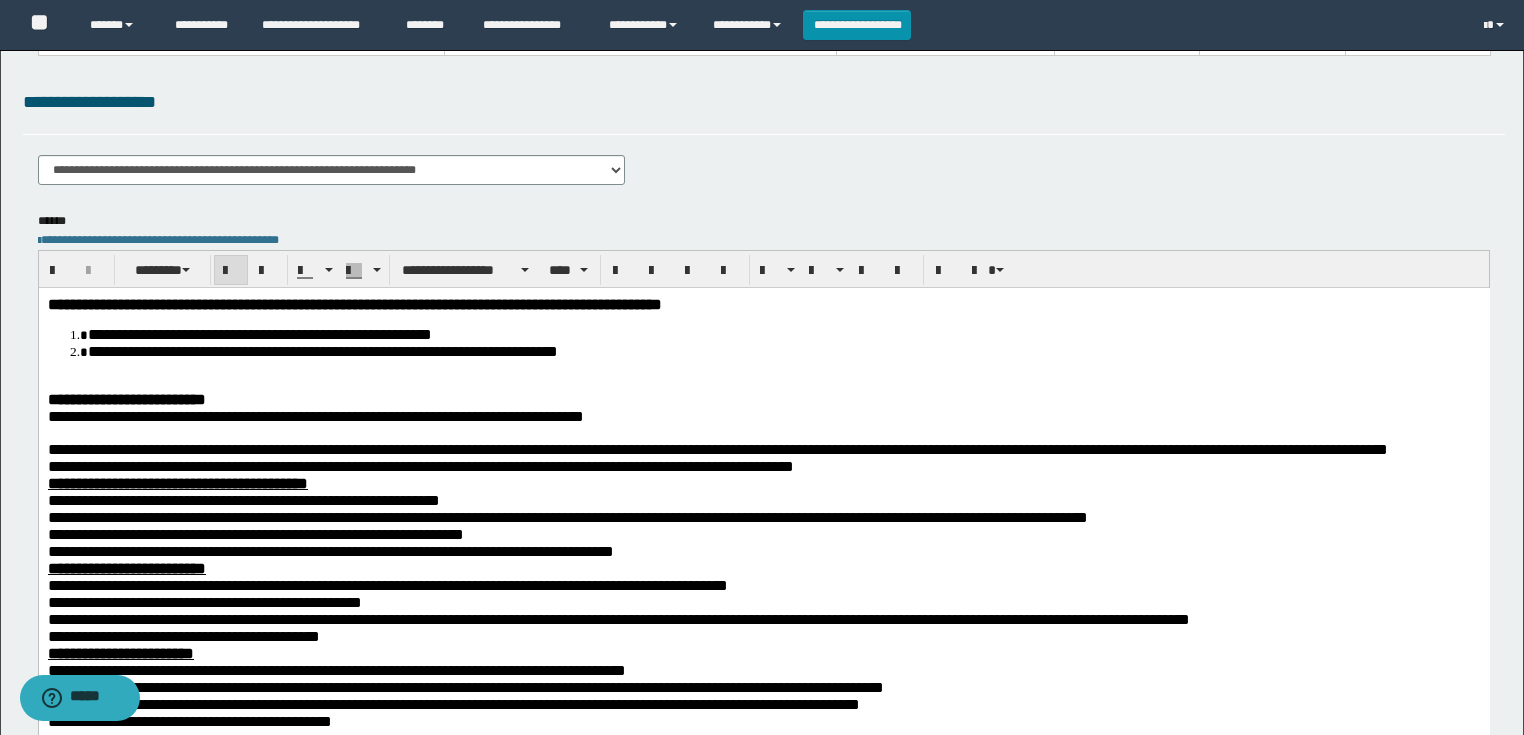 click at bounding box center (763, 432) 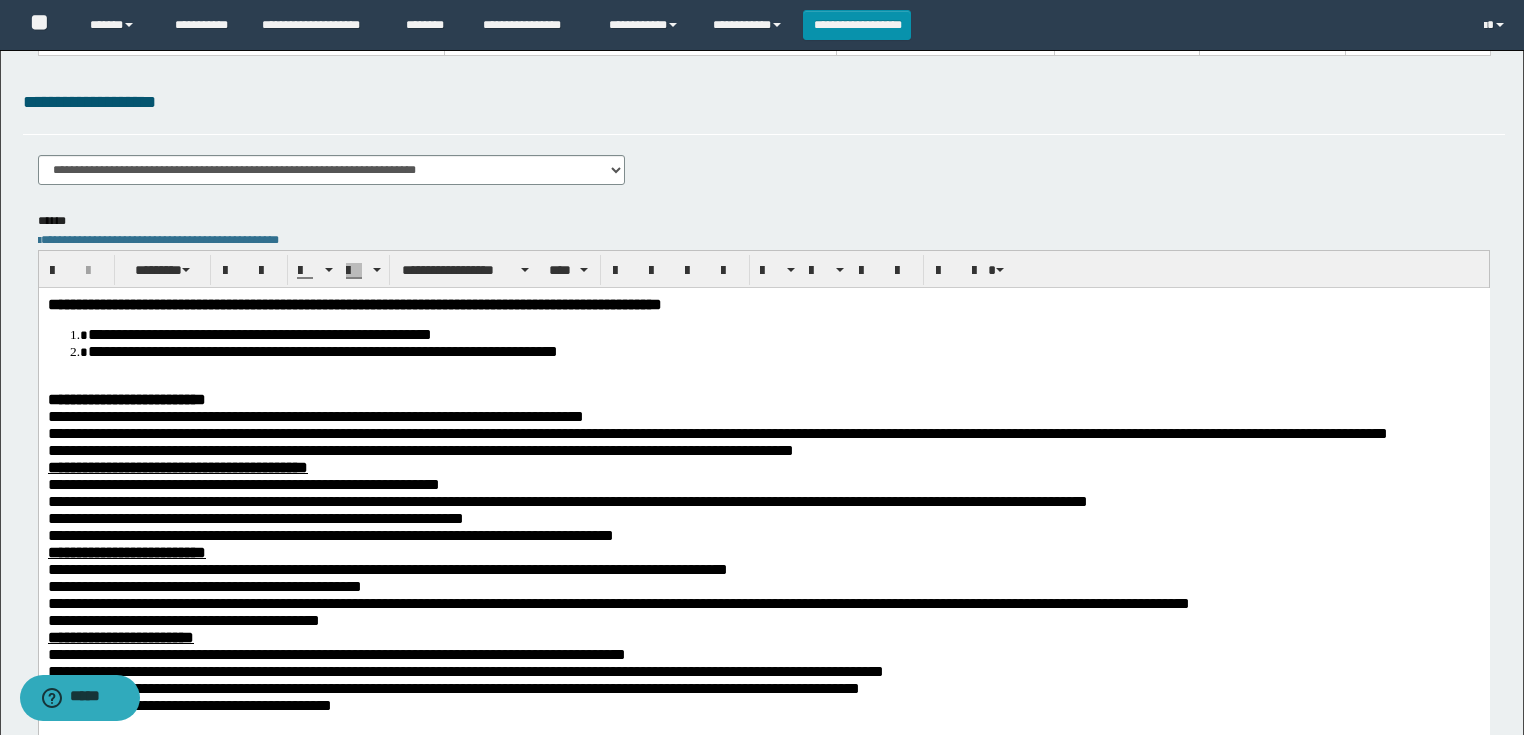 click at bounding box center [763, 381] 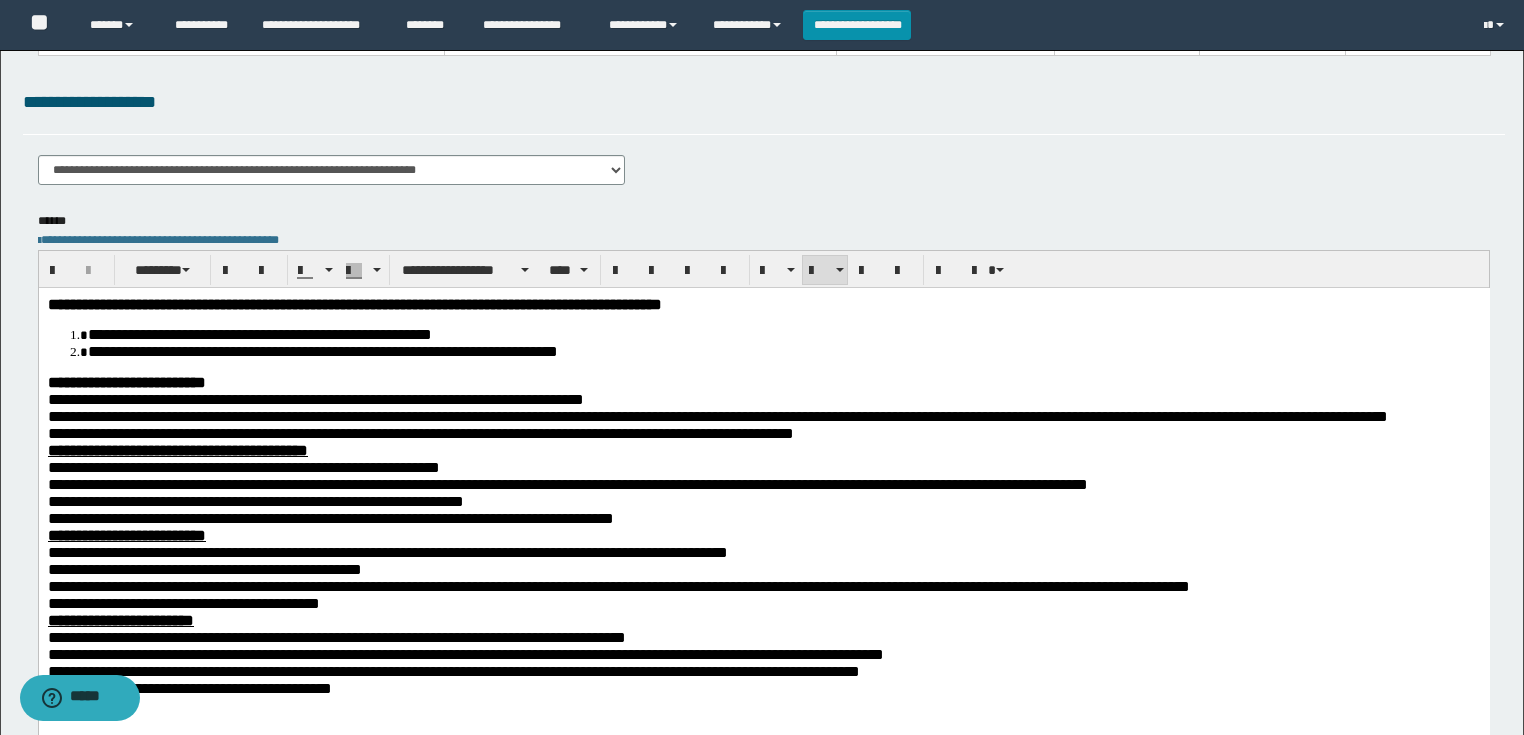 scroll, scrollTop: 480, scrollLeft: 0, axis: vertical 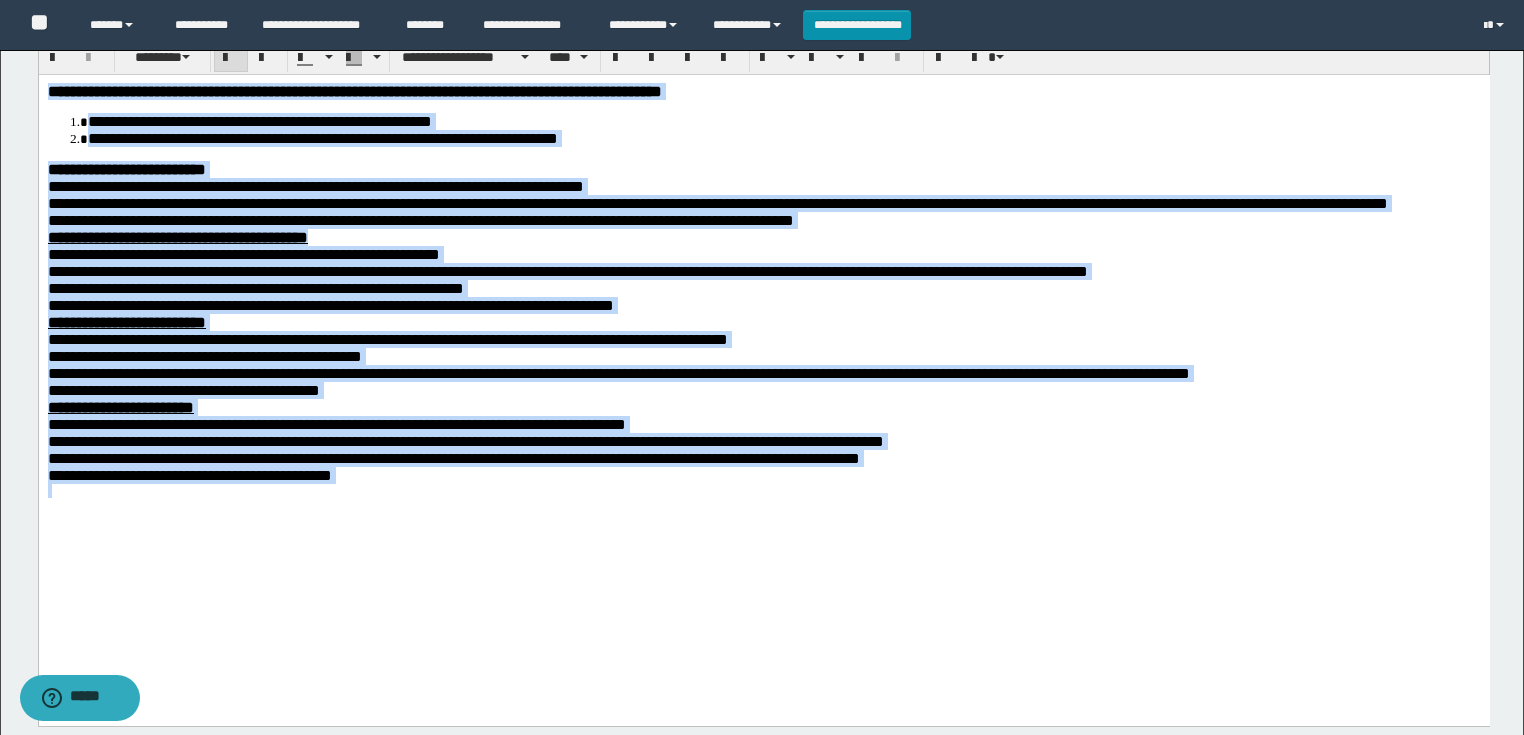 drag, startPoint x: 552, startPoint y: 566, endPoint x: 321, endPoint y: 150, distance: 475.83295 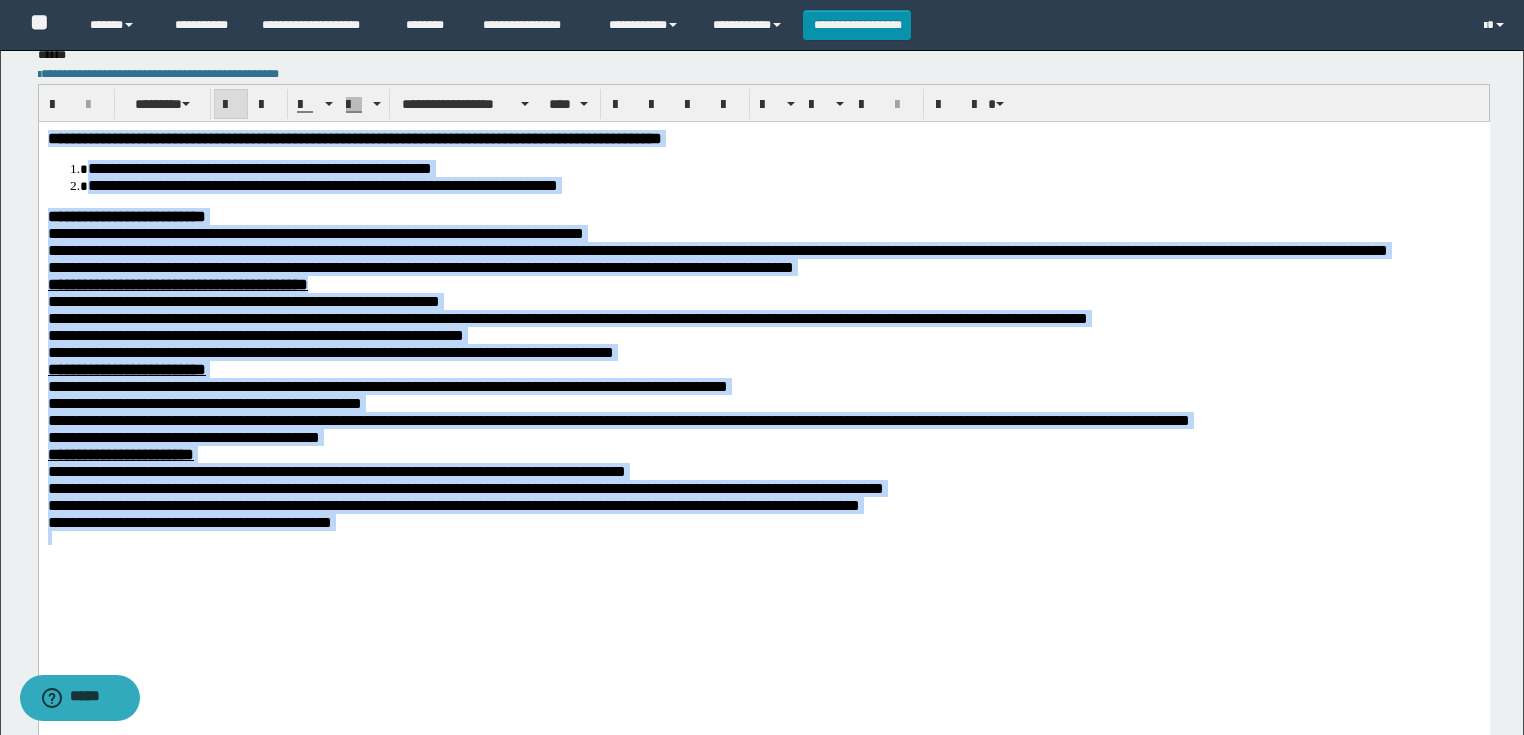 scroll, scrollTop: 368, scrollLeft: 0, axis: vertical 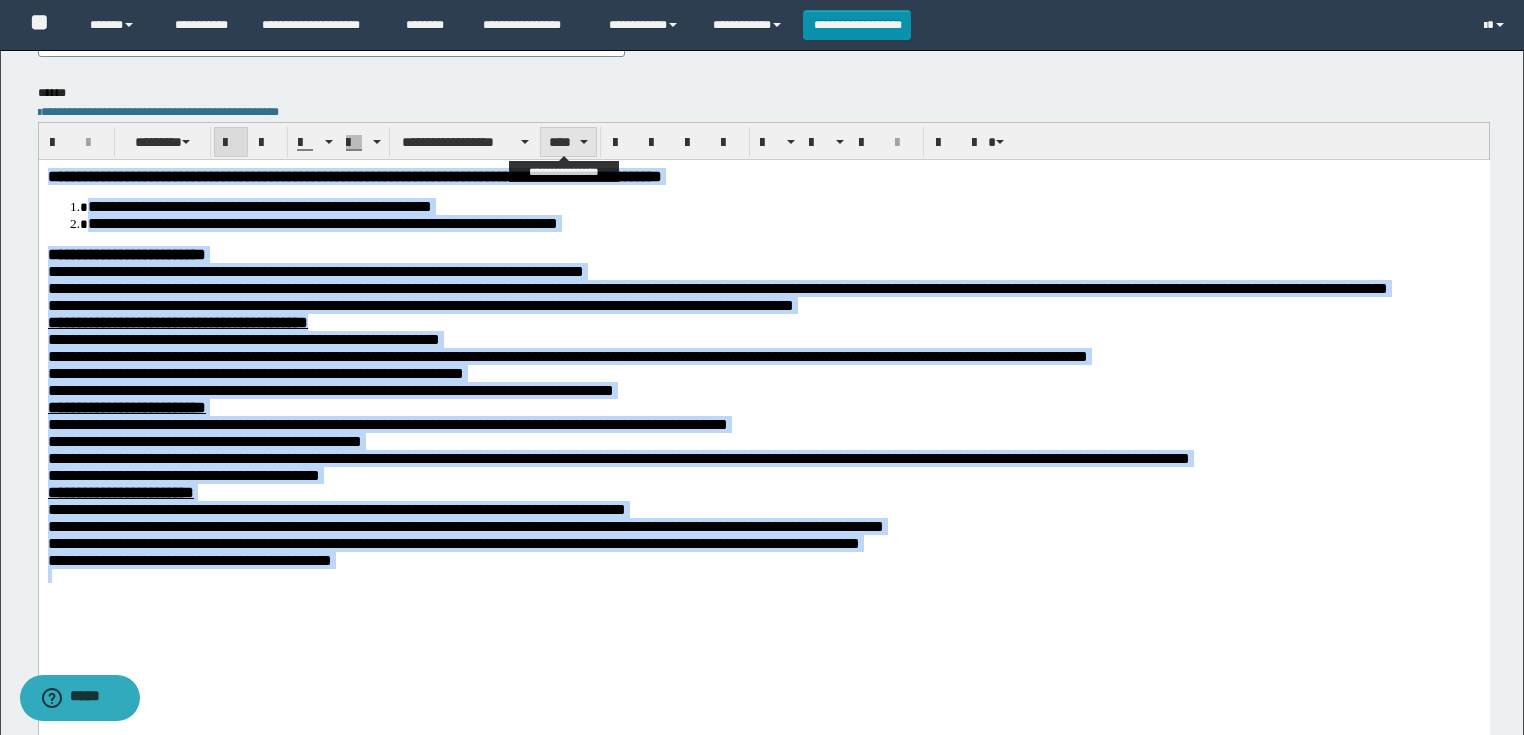click on "****" at bounding box center (568, 142) 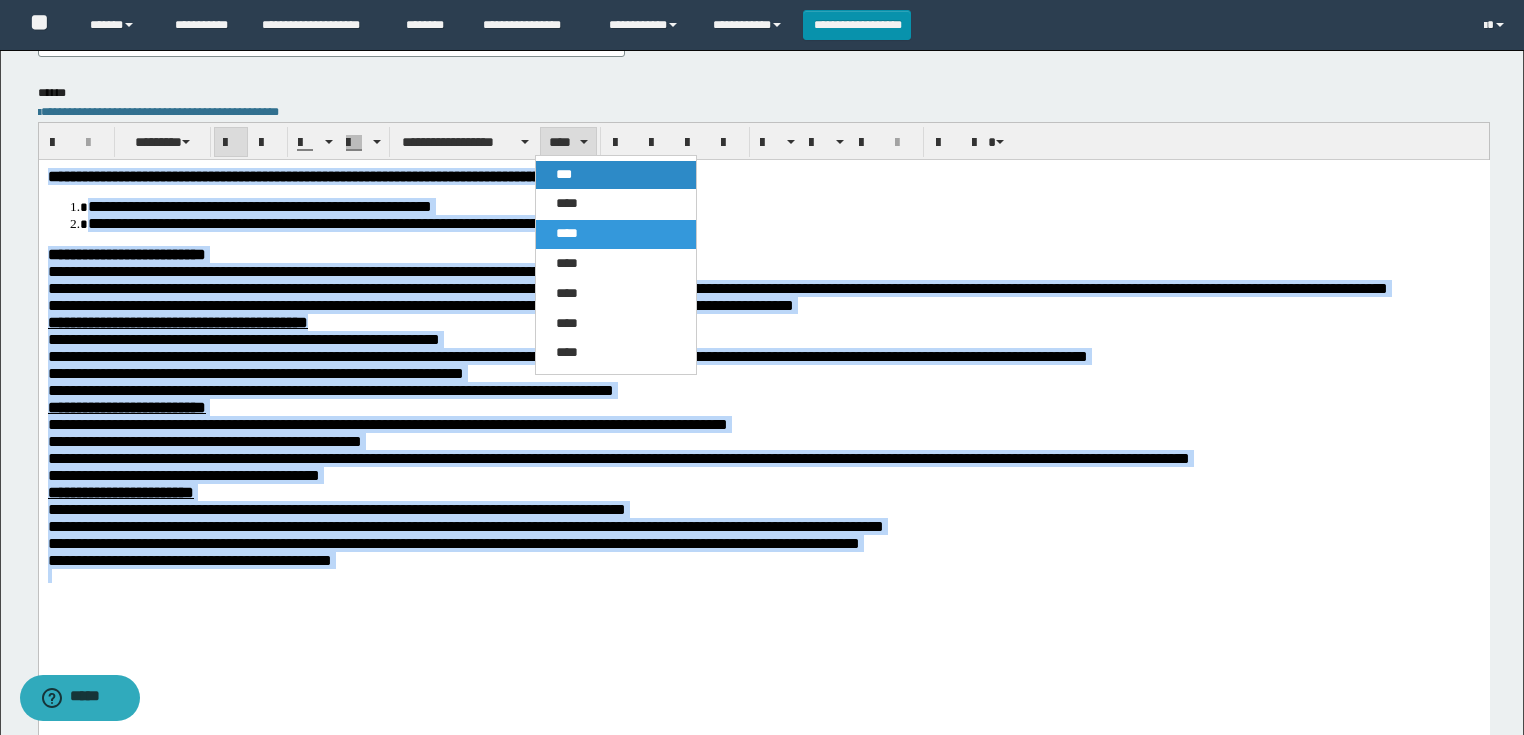 click on "***" at bounding box center (564, 174) 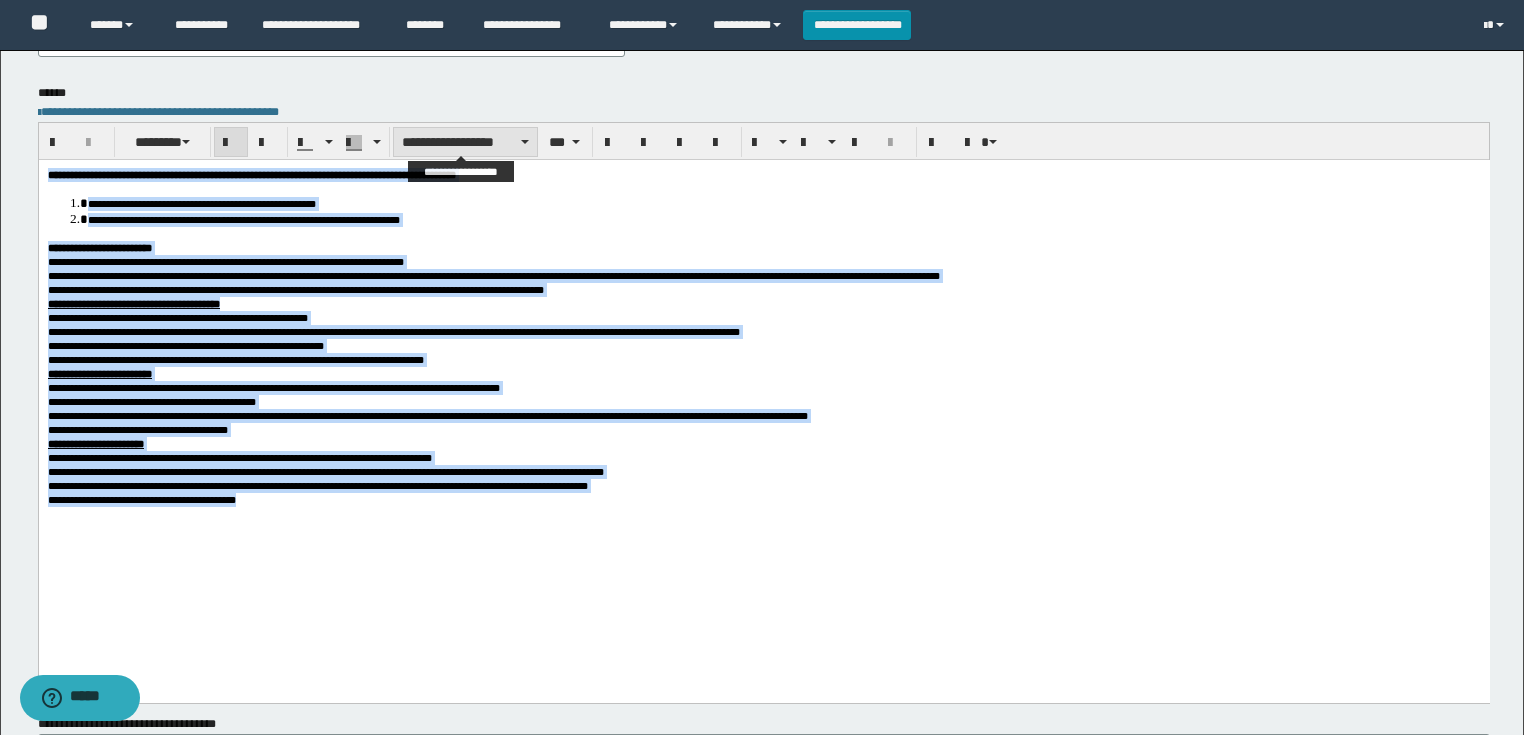 click on "**********" at bounding box center [465, 142] 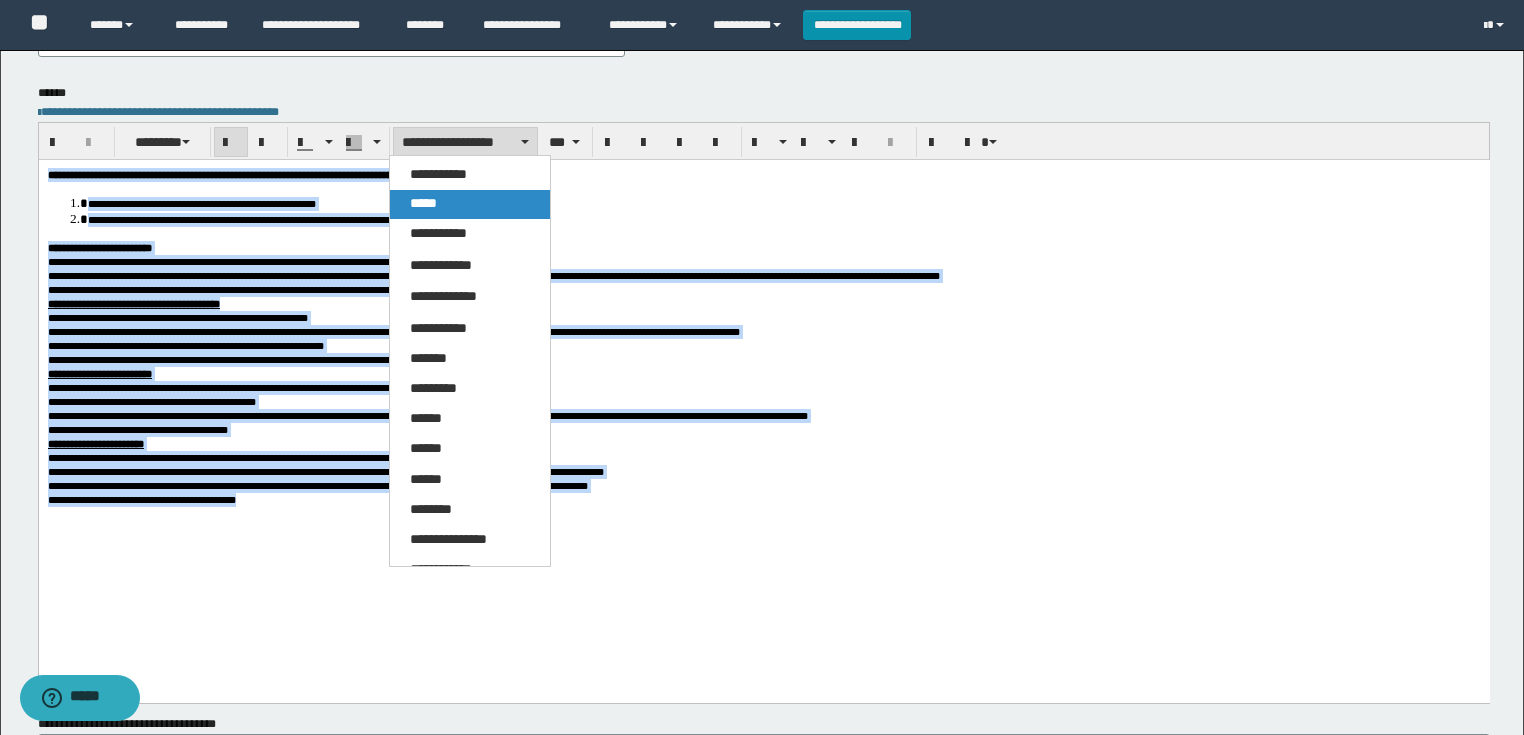 drag, startPoint x: 475, startPoint y: 199, endPoint x: 545, endPoint y: 38, distance: 175.55911 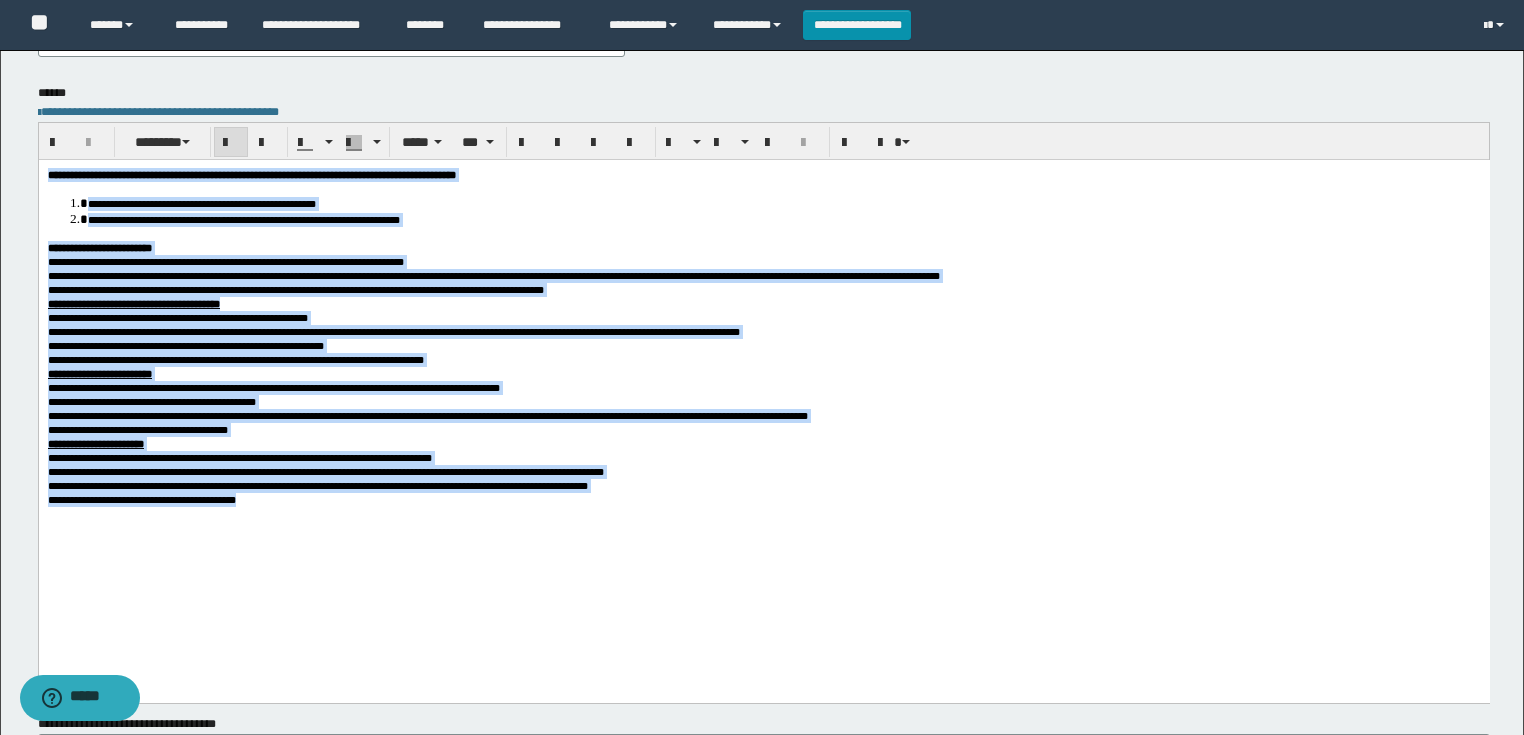 click on "**********" at bounding box center (783, 202) 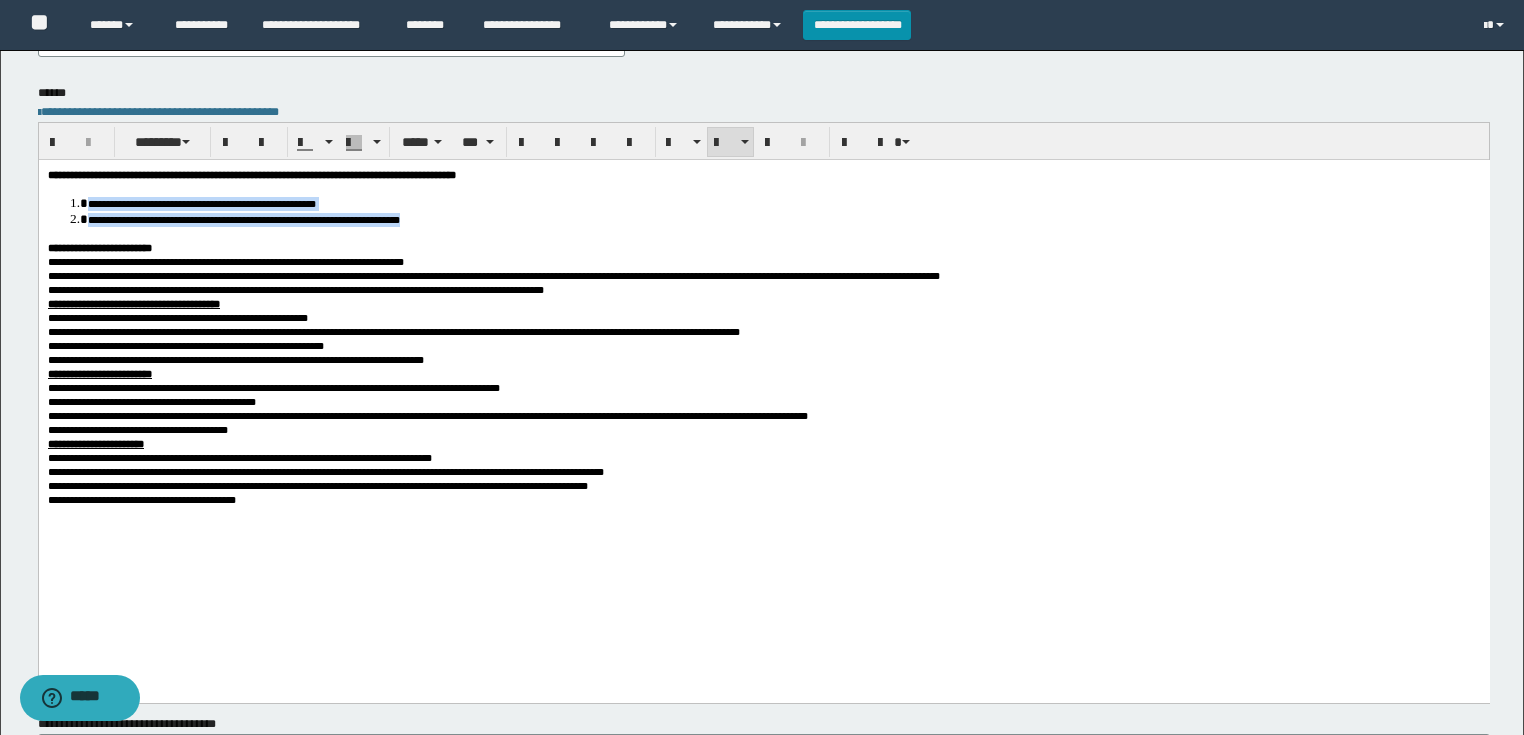 drag, startPoint x: 470, startPoint y: 218, endPoint x: 155, endPoint y: 184, distance: 316.82962 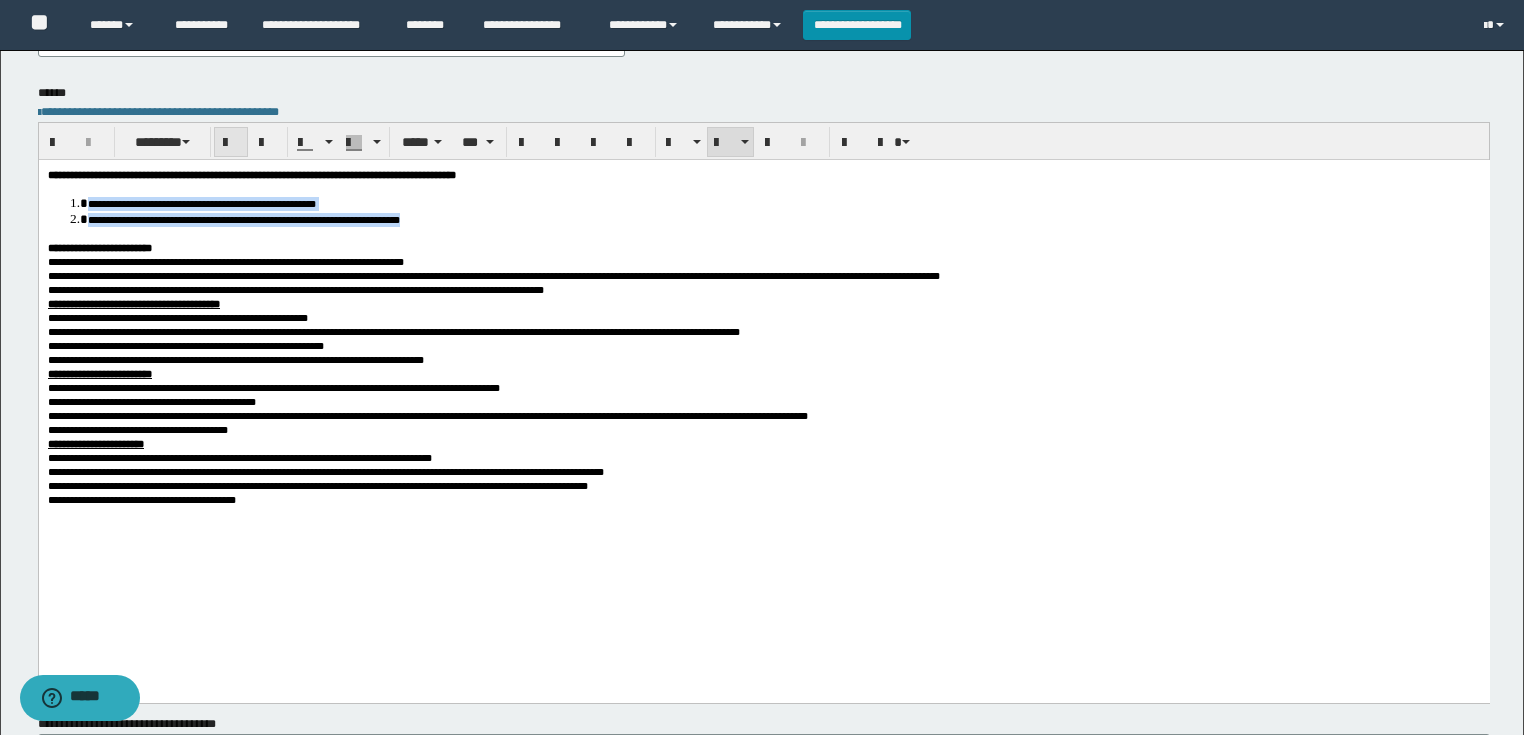 click at bounding box center (231, 142) 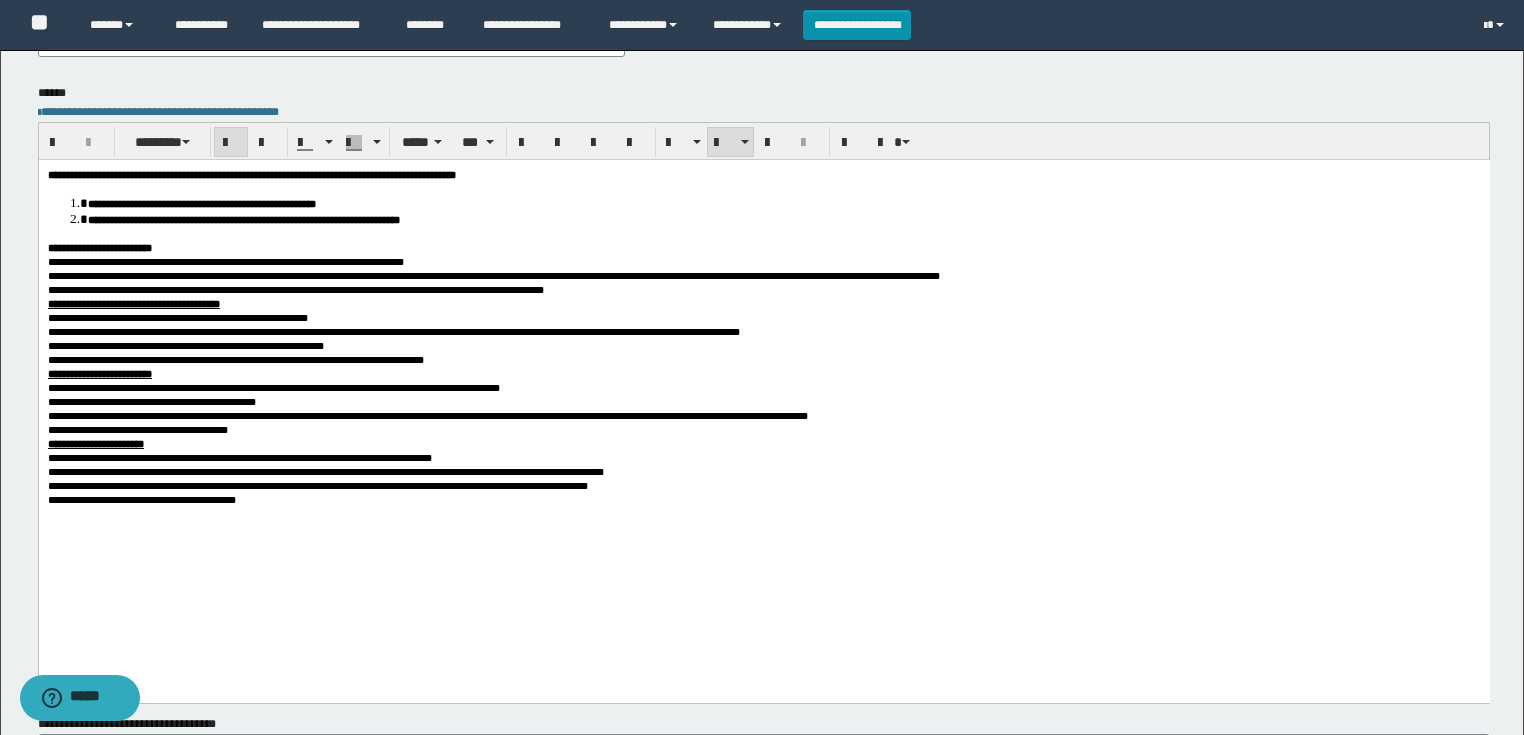 click on "**********" at bounding box center (763, 382) 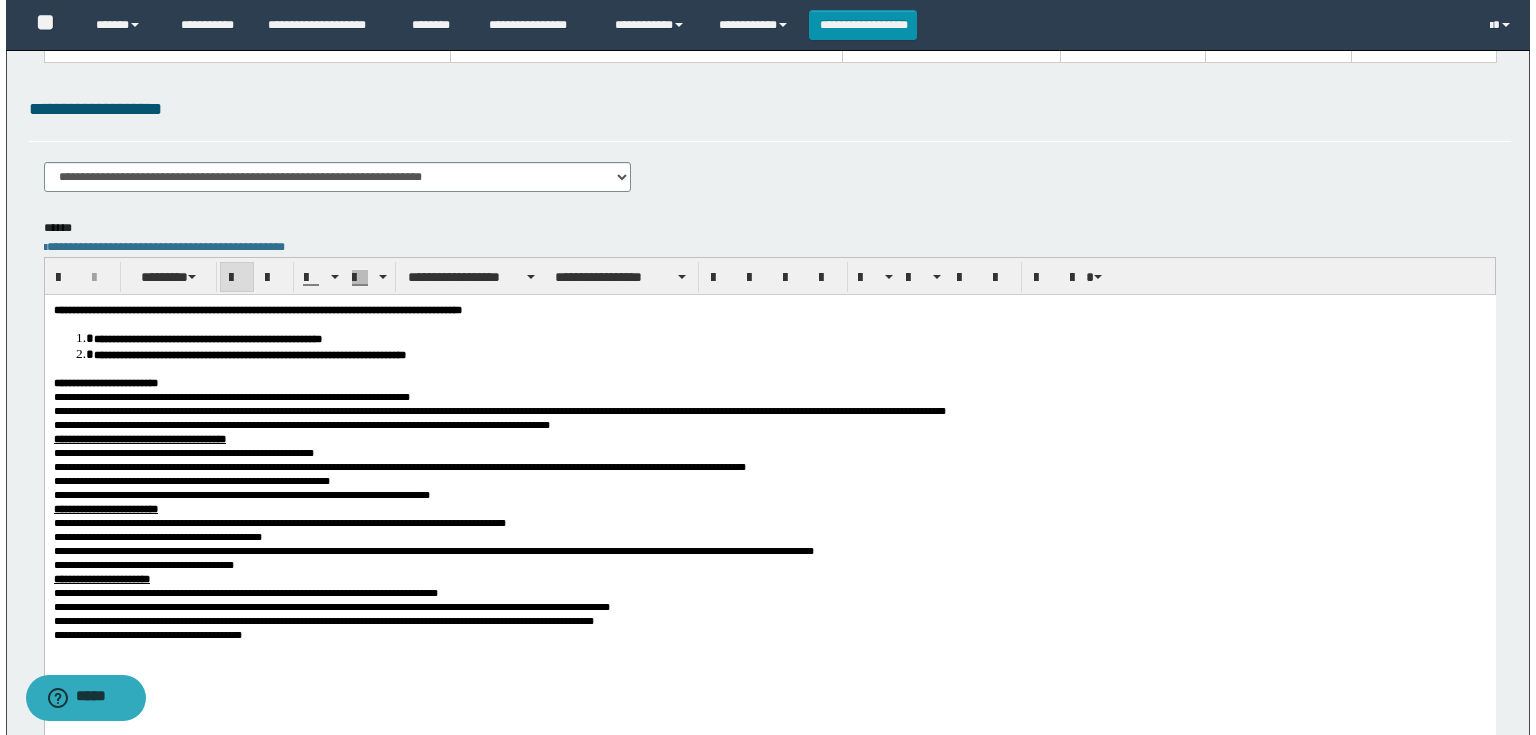 scroll, scrollTop: 0, scrollLeft: 0, axis: both 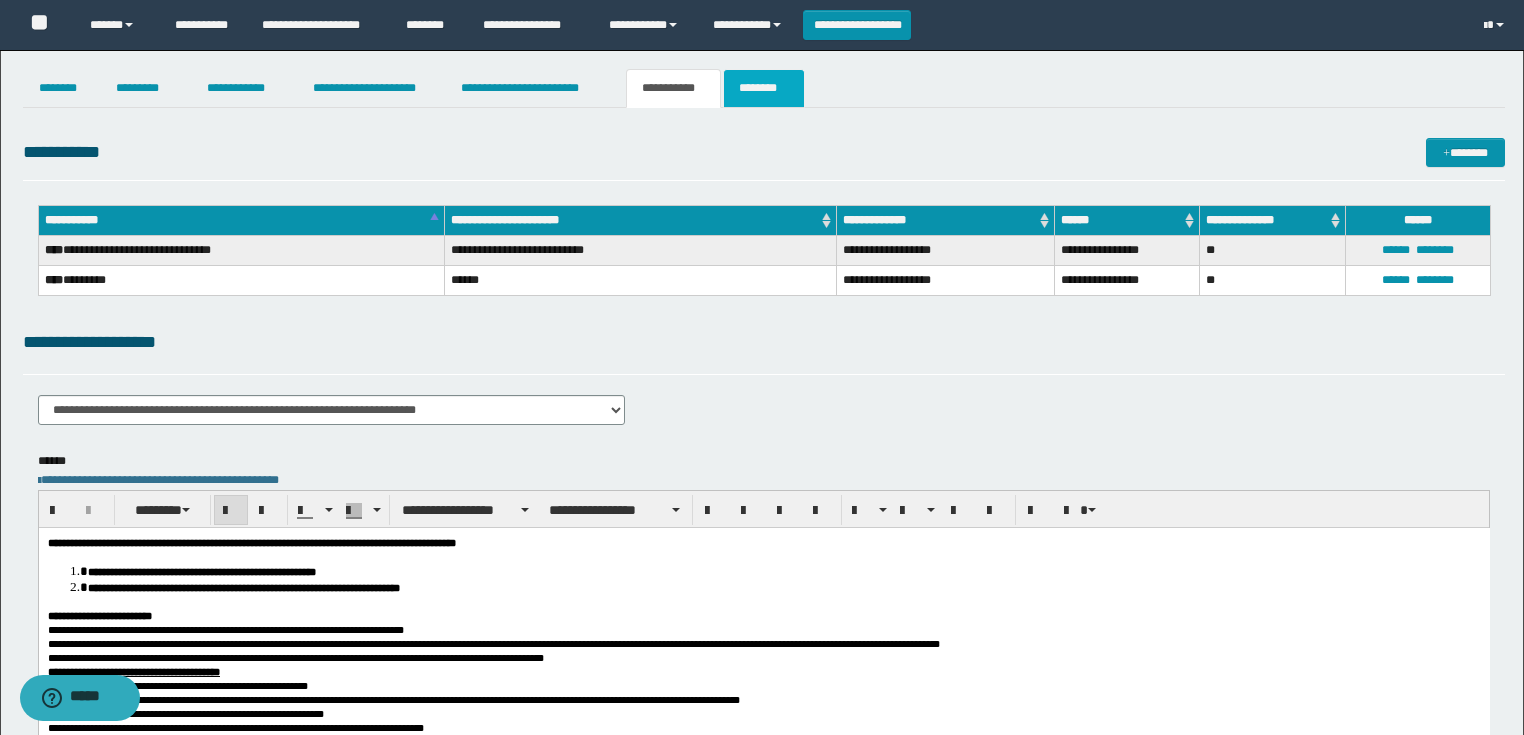 click on "********" at bounding box center [764, 88] 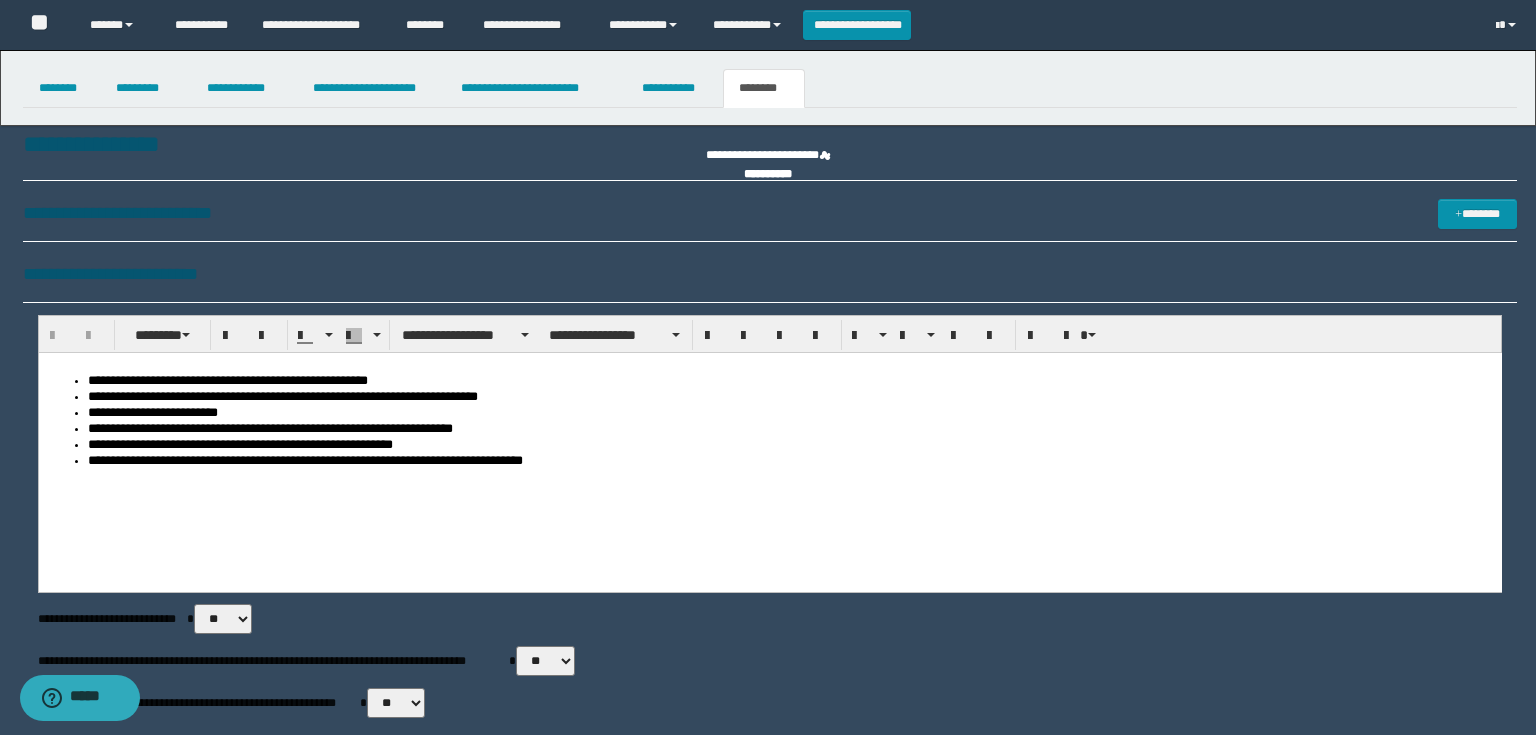 scroll, scrollTop: 0, scrollLeft: 0, axis: both 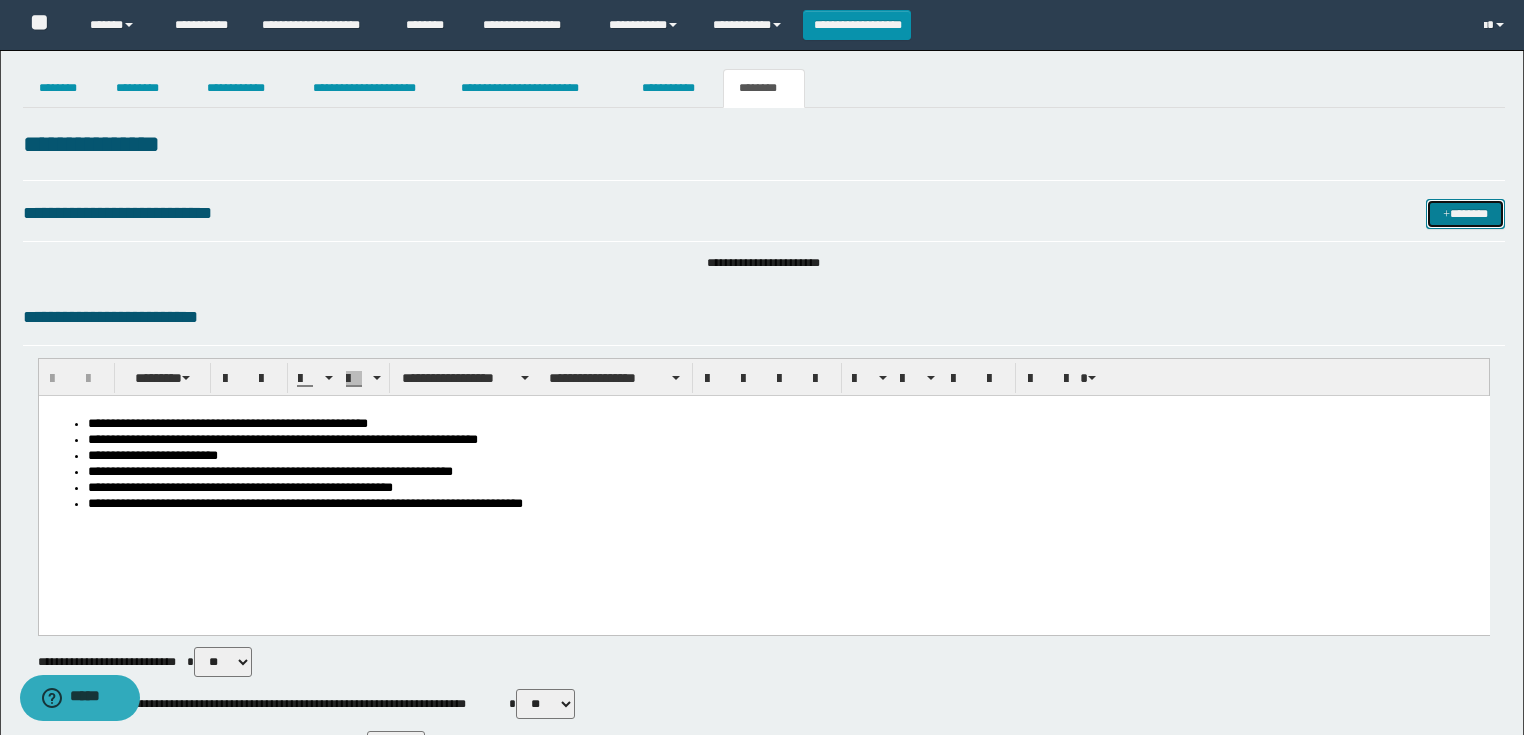 click on "*******" at bounding box center (1465, 214) 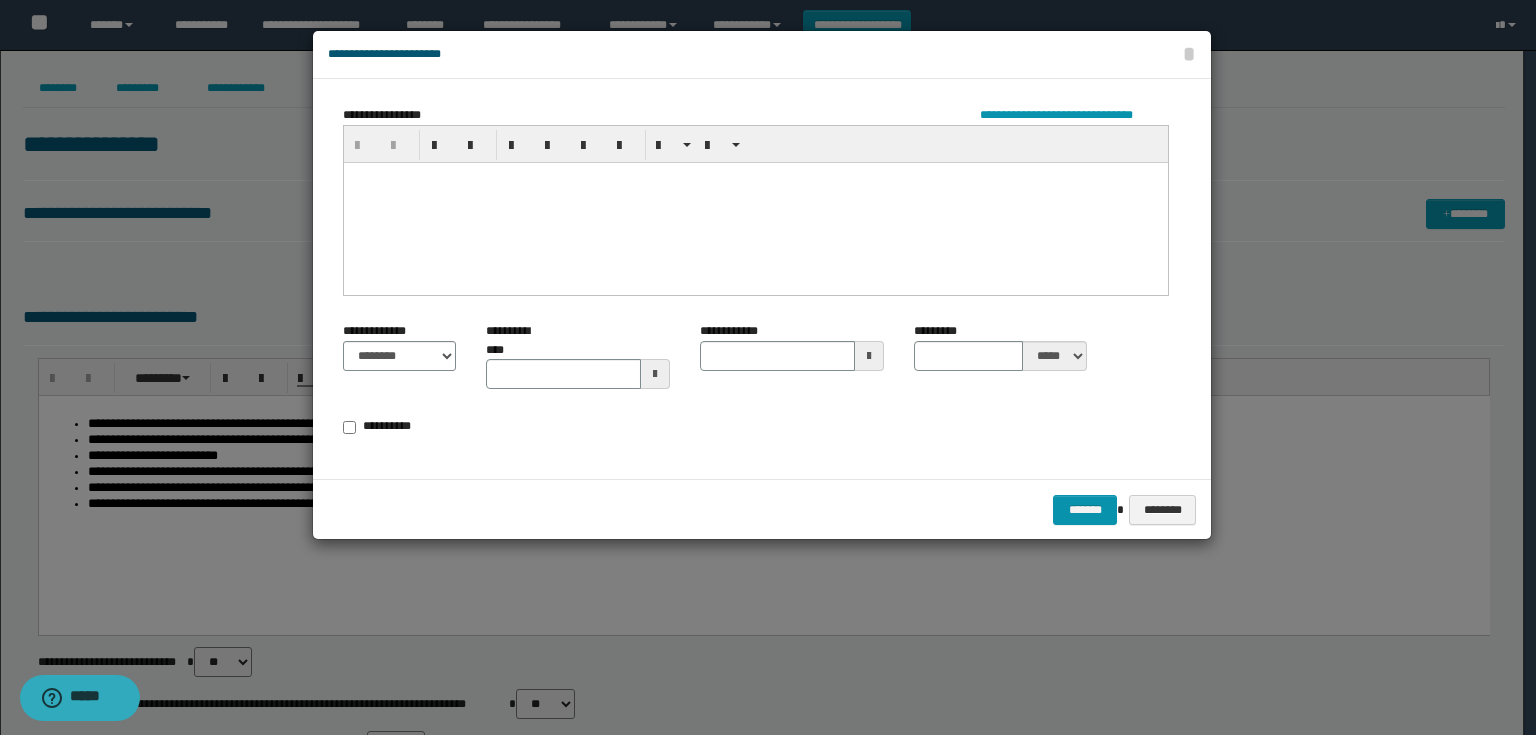 type 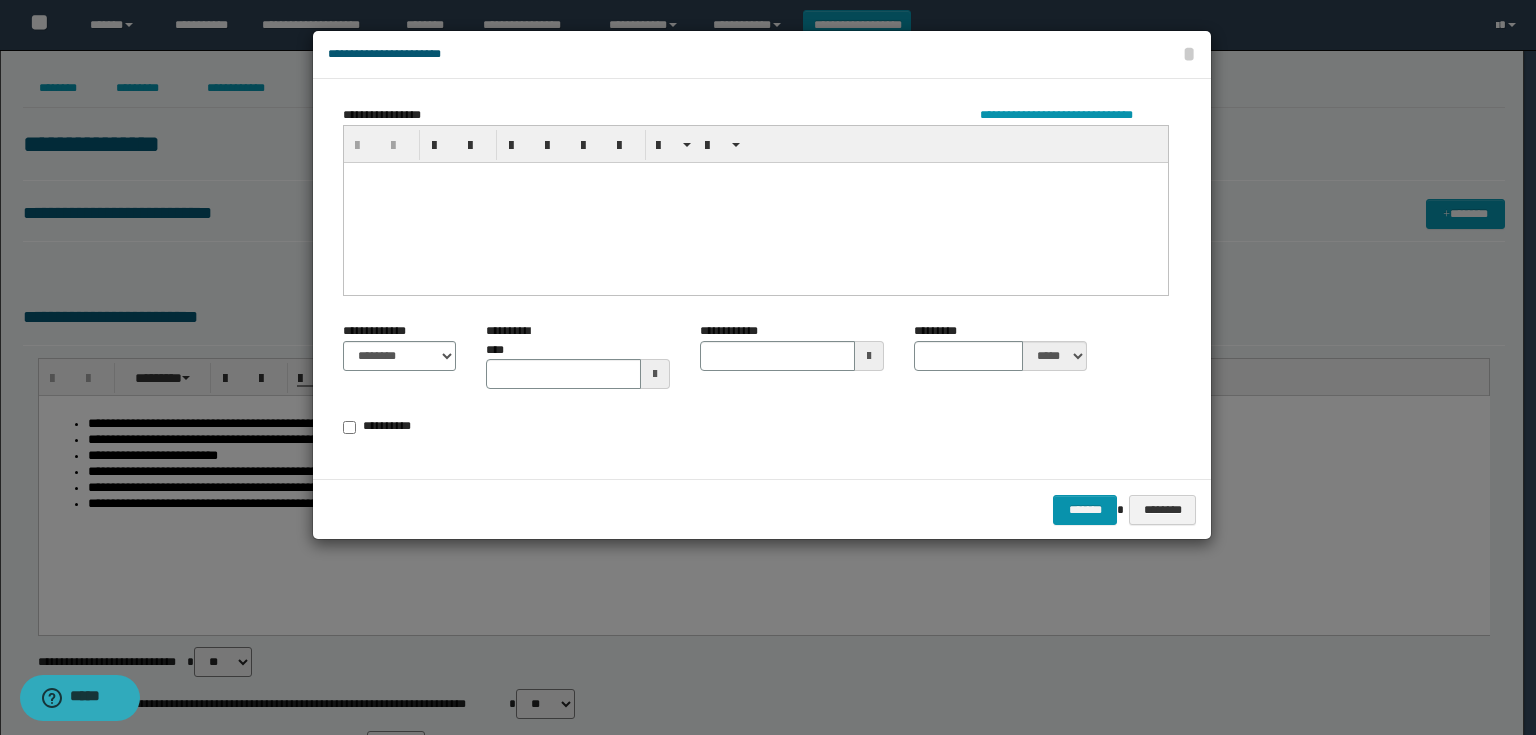 click at bounding box center [756, 202] 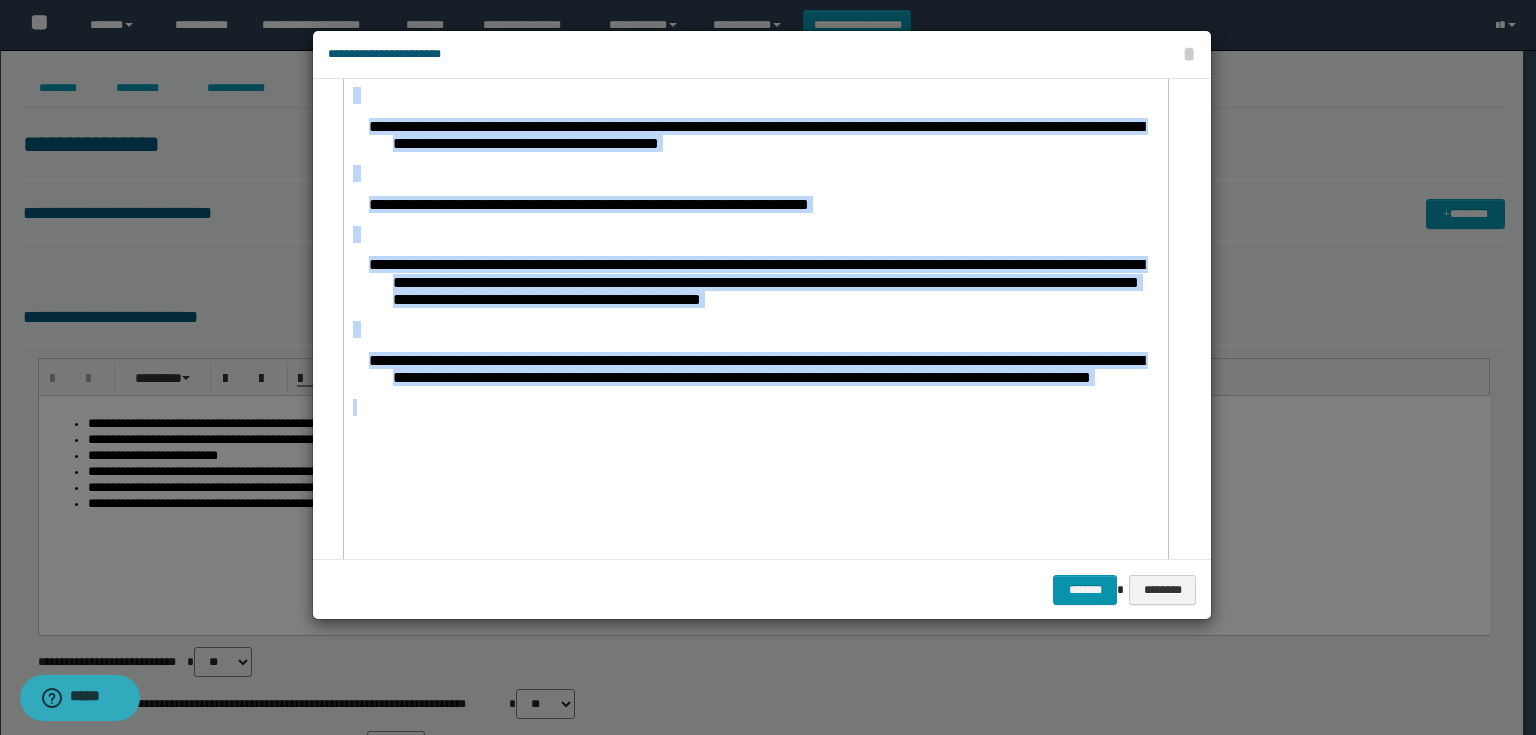 scroll, scrollTop: 0, scrollLeft: 0, axis: both 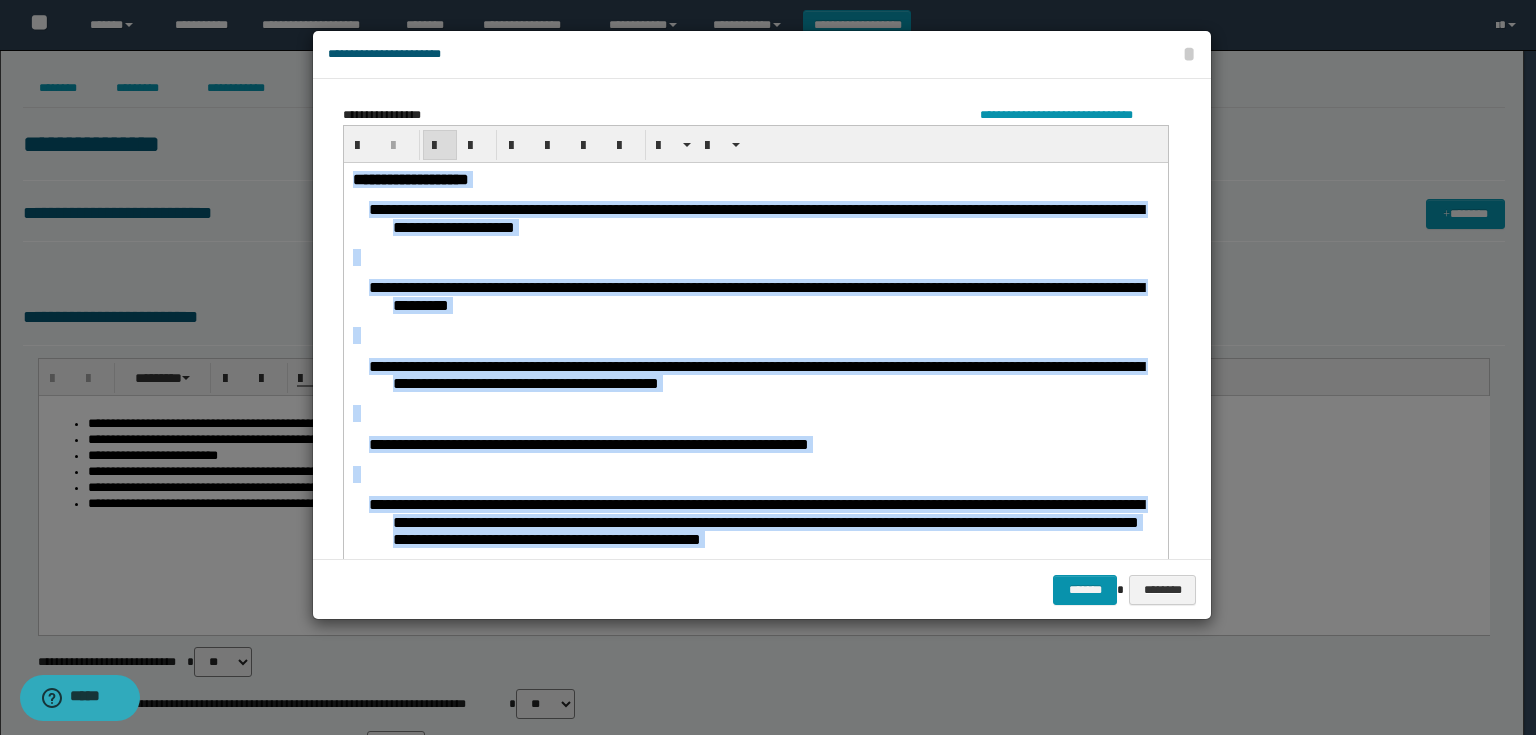 drag, startPoint x: 806, startPoint y: 670, endPoint x: 285, endPoint y: -17, distance: 862.2123 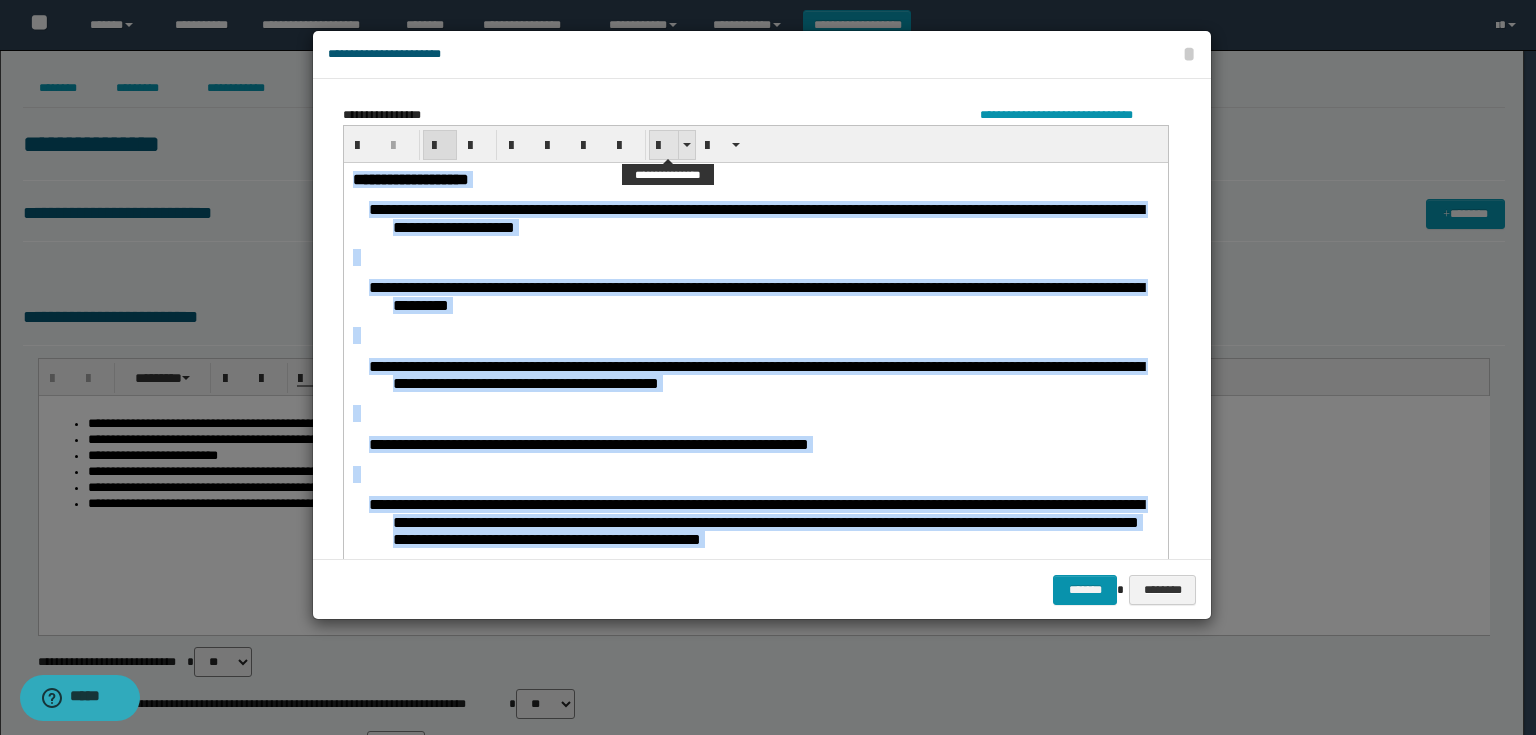 click at bounding box center (664, 146) 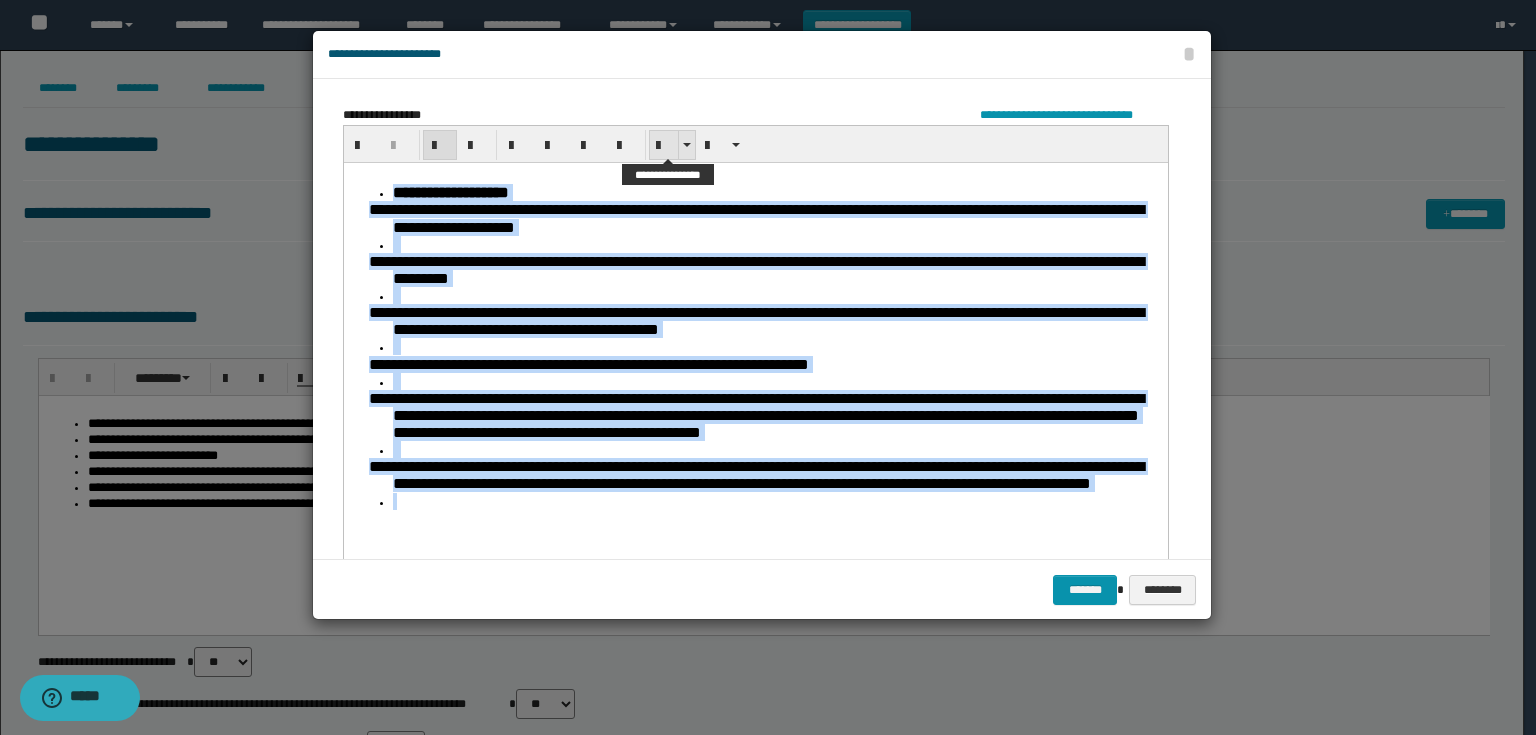 click at bounding box center (664, 146) 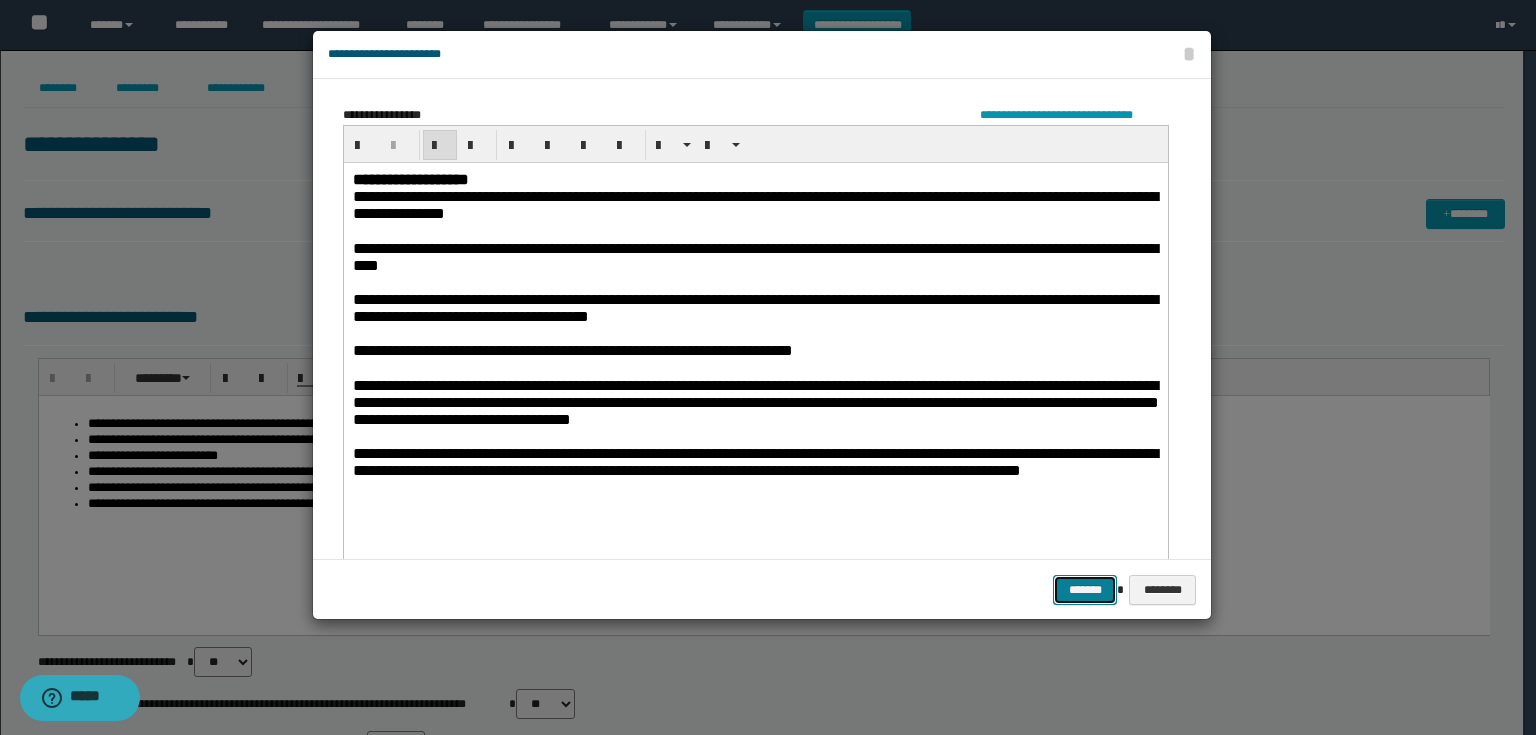 click on "*******" at bounding box center [1085, 590] 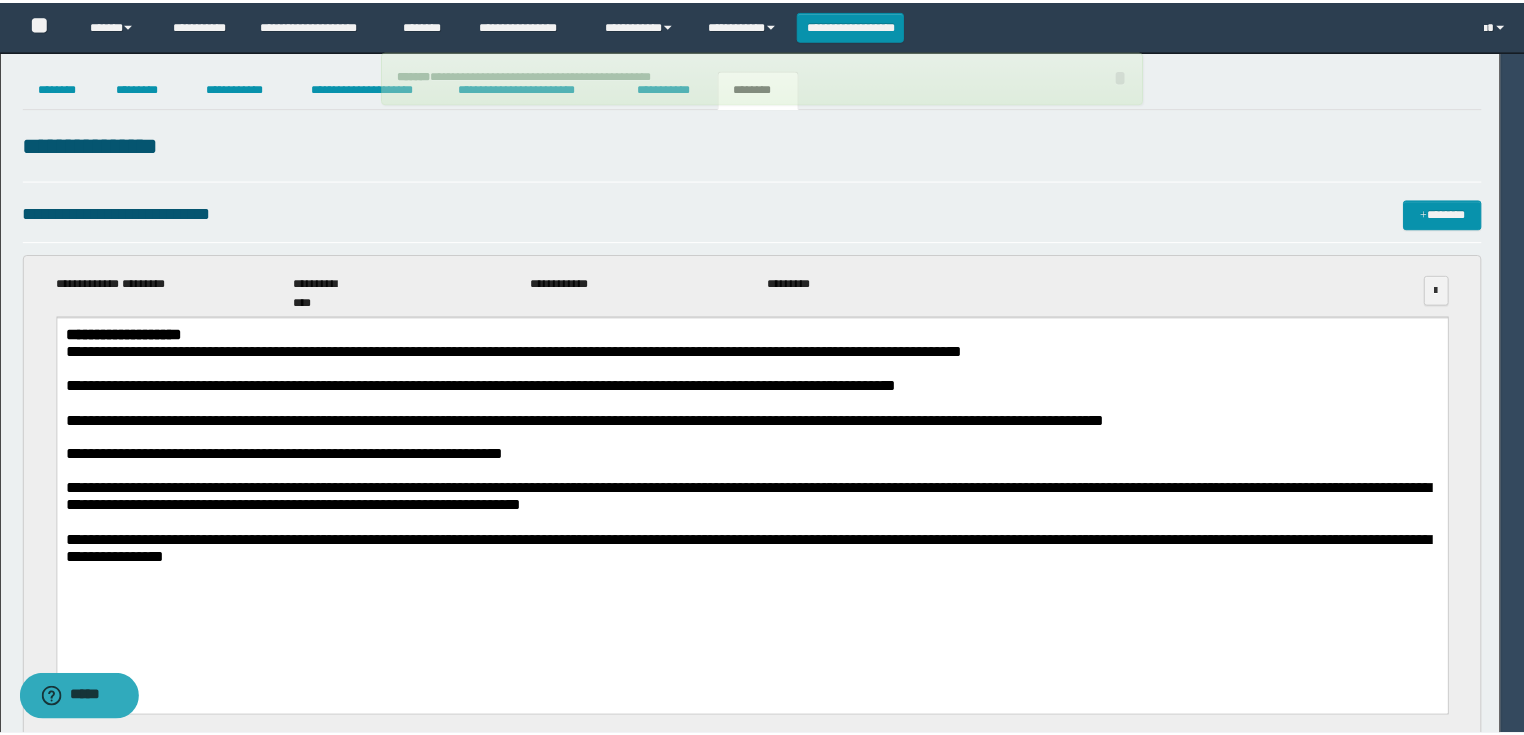 scroll, scrollTop: 0, scrollLeft: 0, axis: both 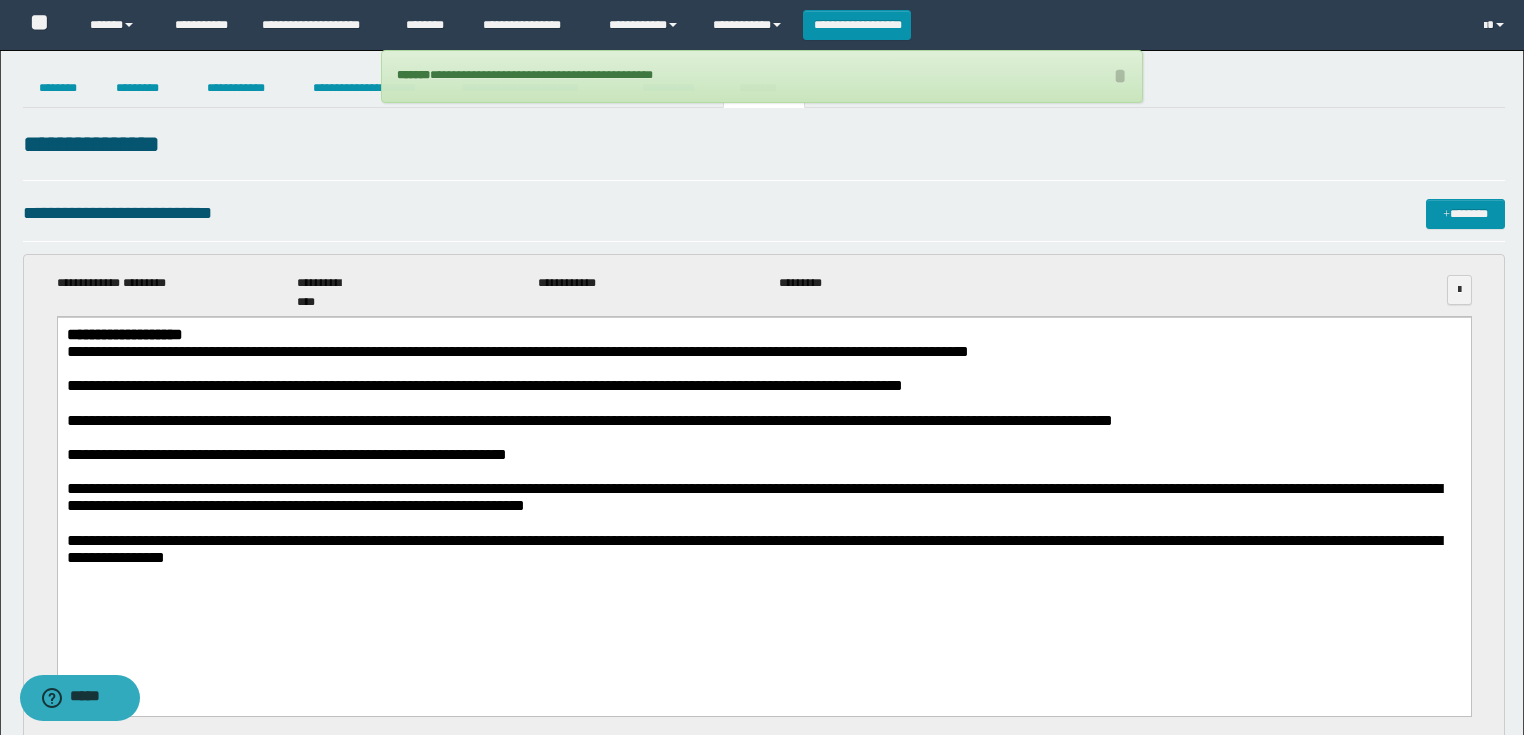 click on "**********" at bounding box center (762, 76) 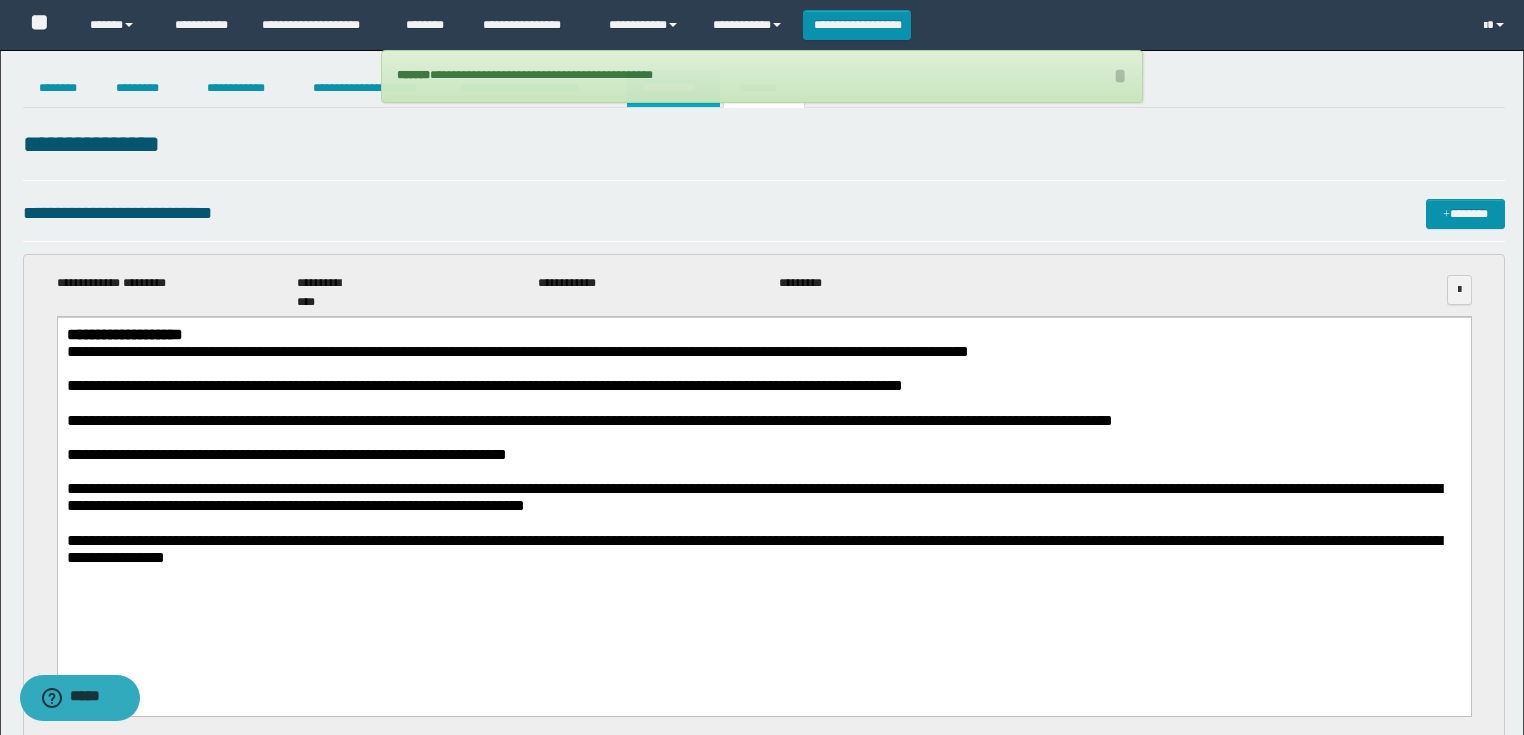 click on "**********" at bounding box center (673, 88) 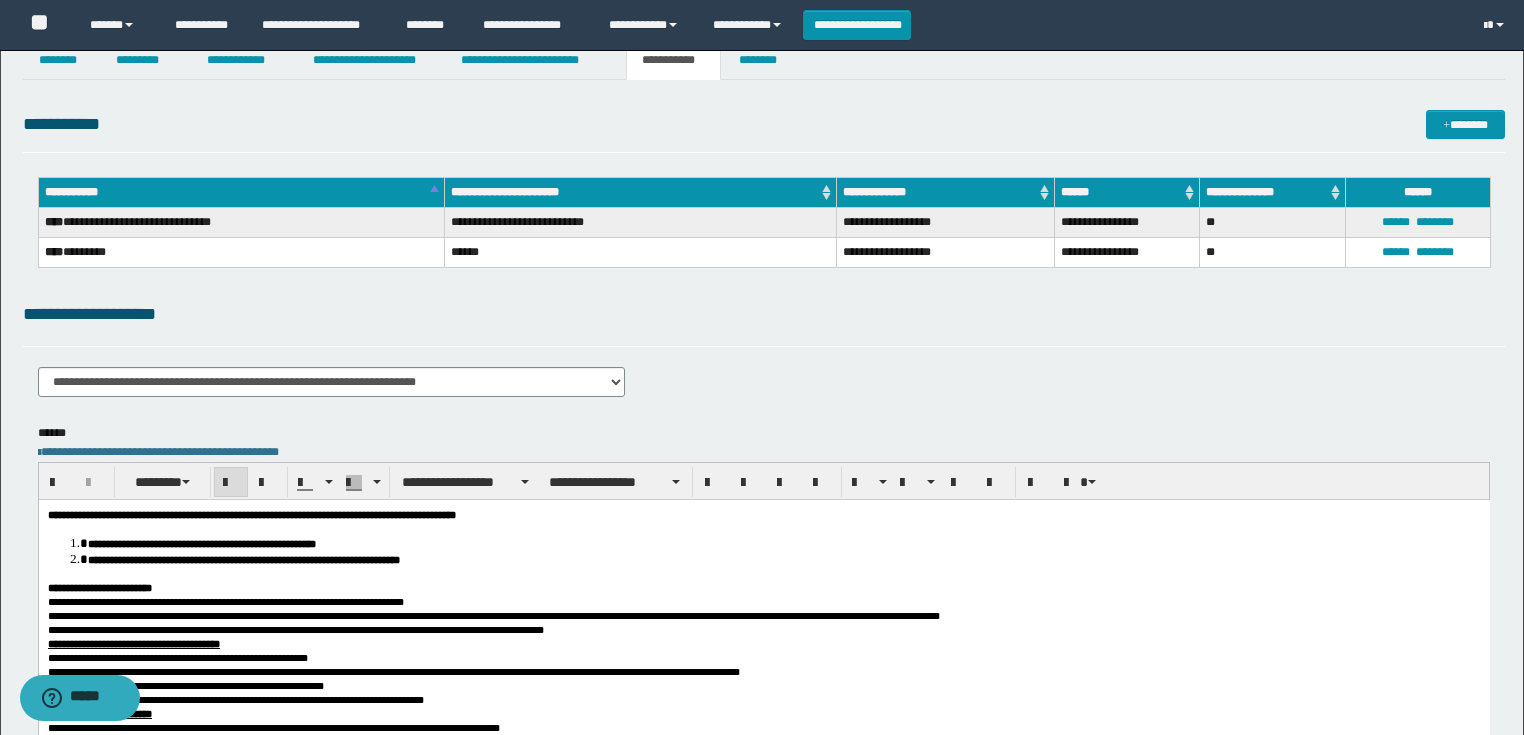 scroll, scrollTop: 0, scrollLeft: 0, axis: both 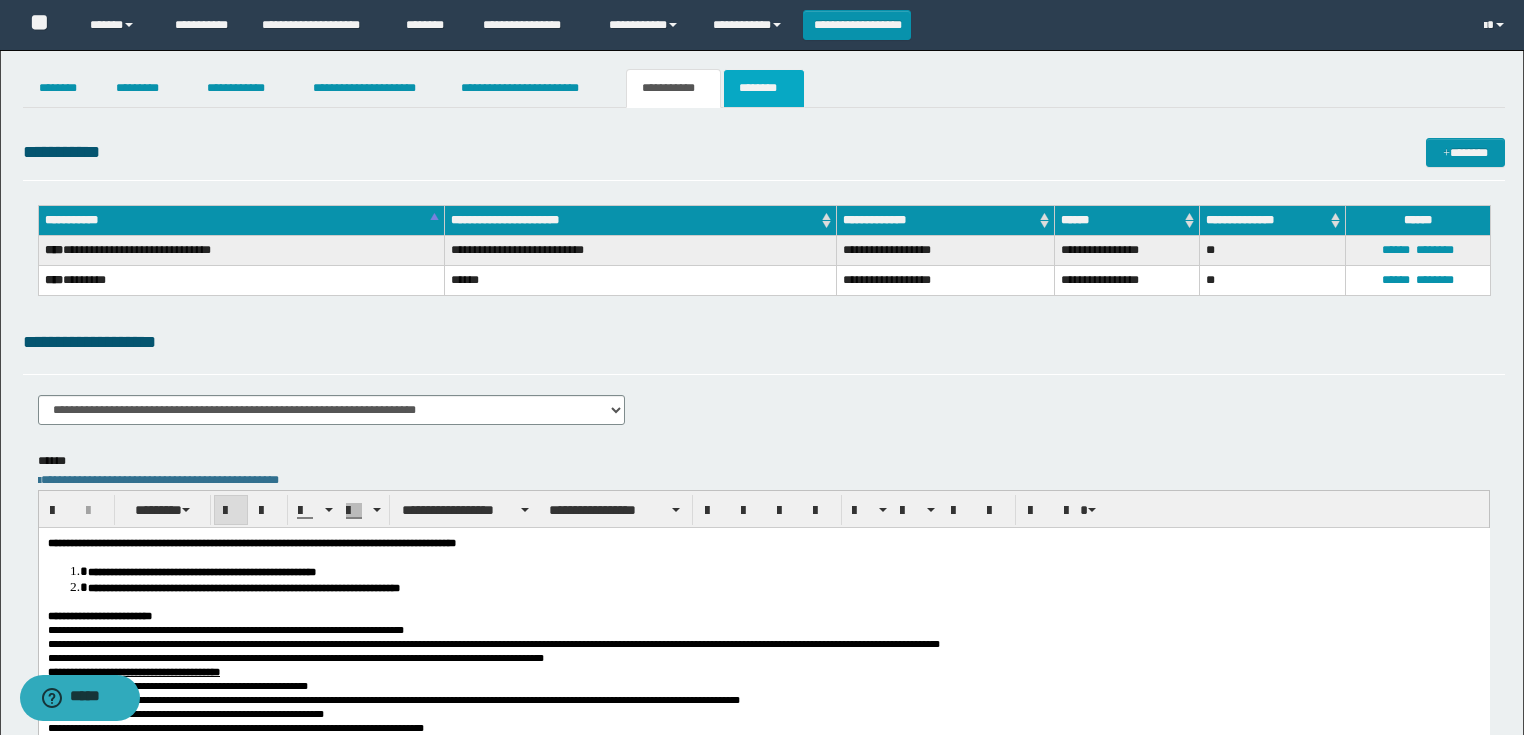 click on "********" at bounding box center (764, 88) 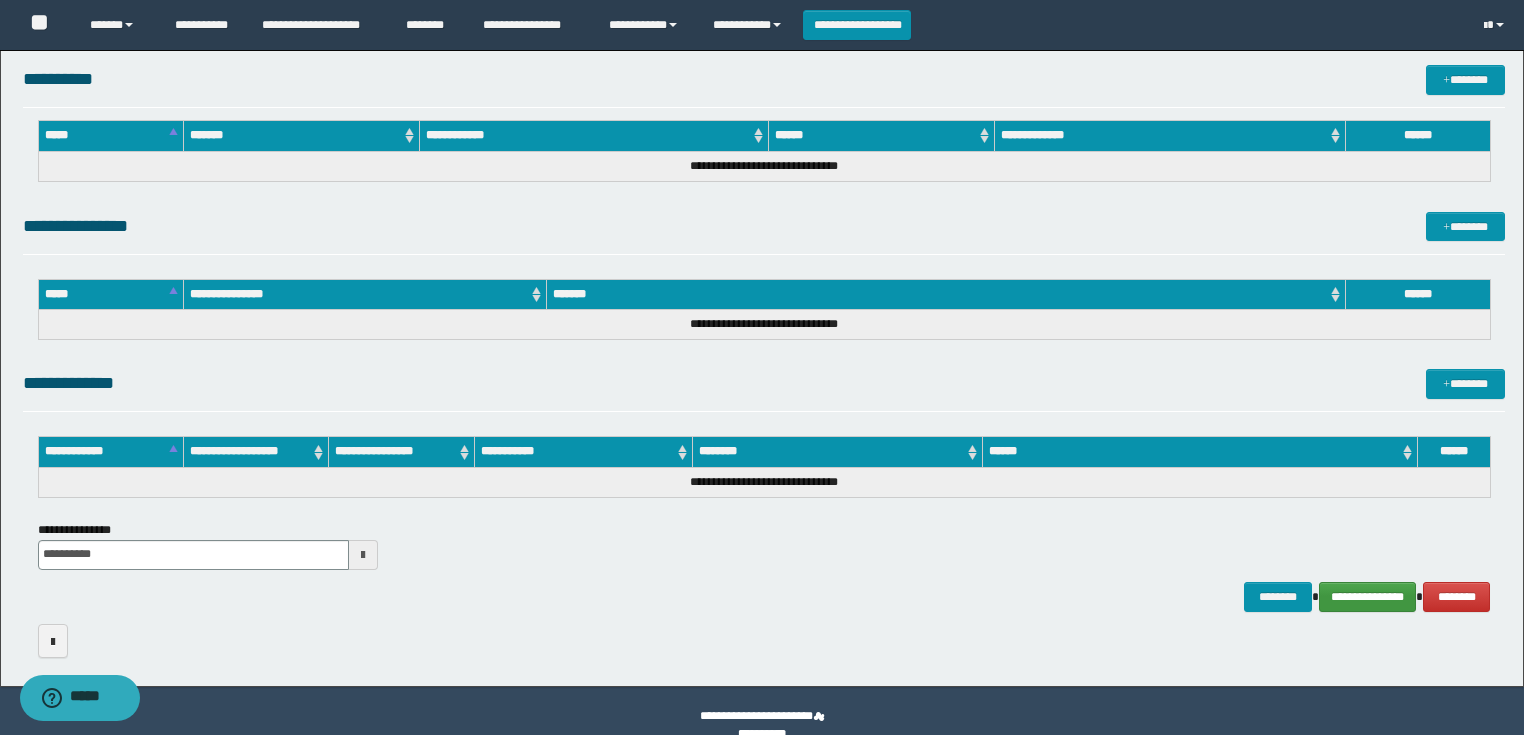 scroll, scrollTop: 858, scrollLeft: 0, axis: vertical 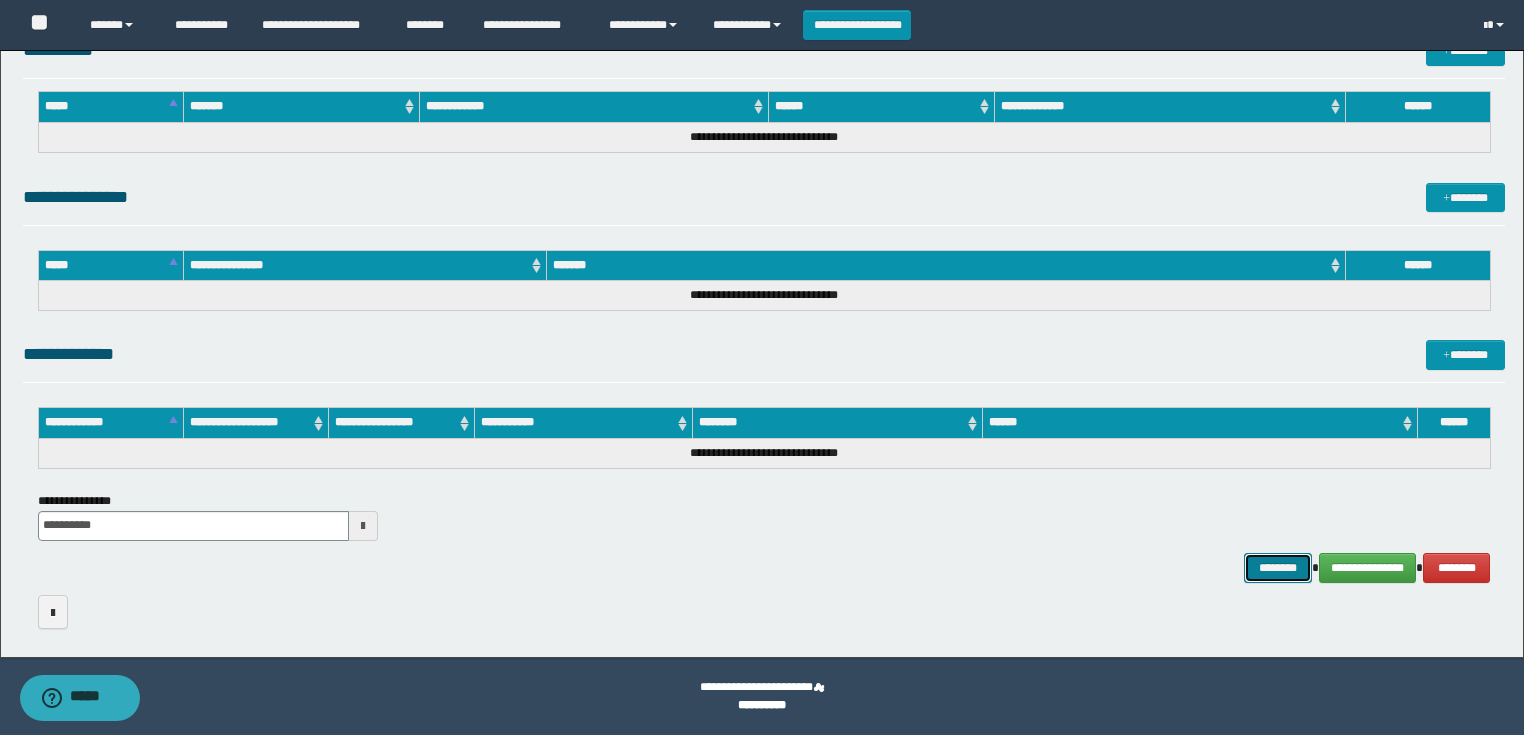 click on "********" at bounding box center [1277, 568] 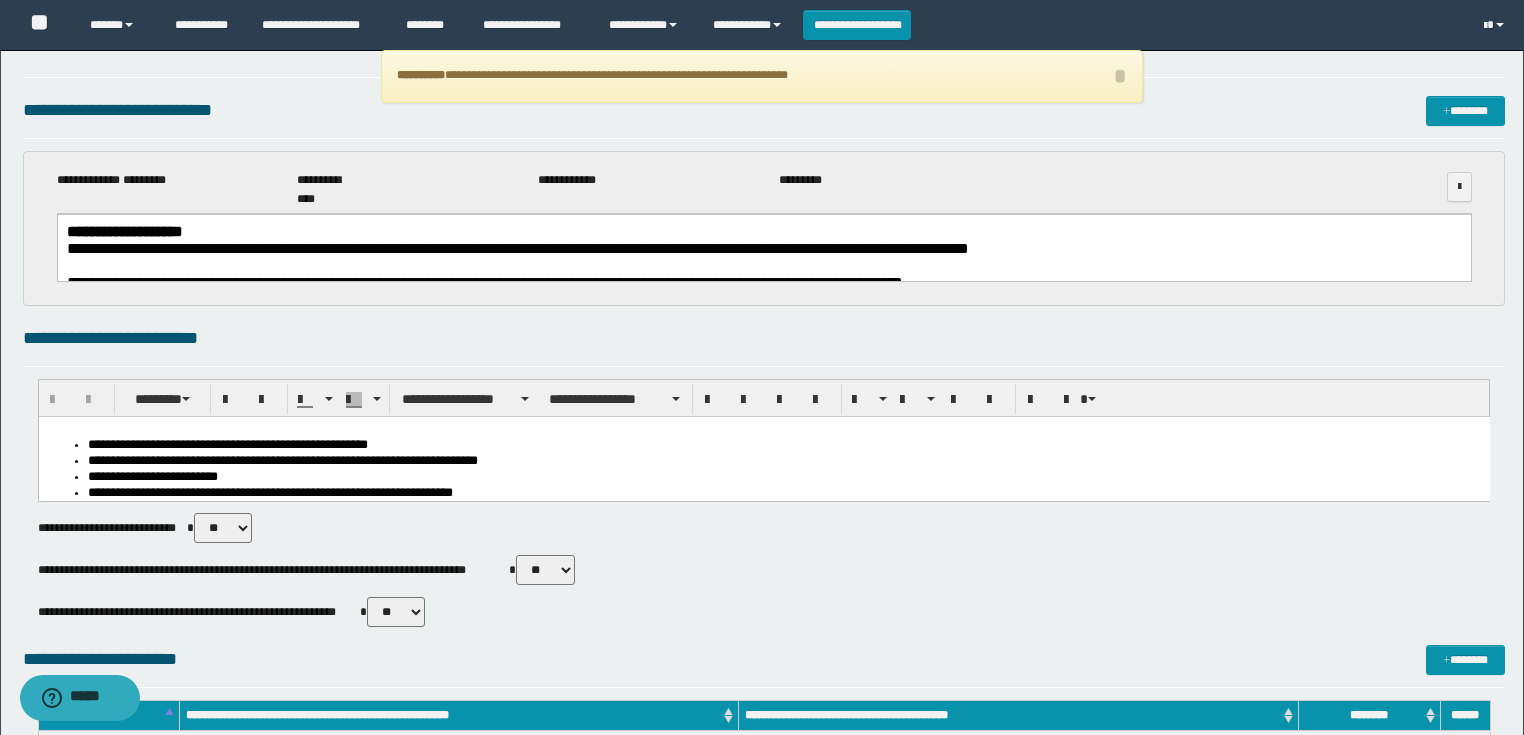 scroll, scrollTop: 0, scrollLeft: 0, axis: both 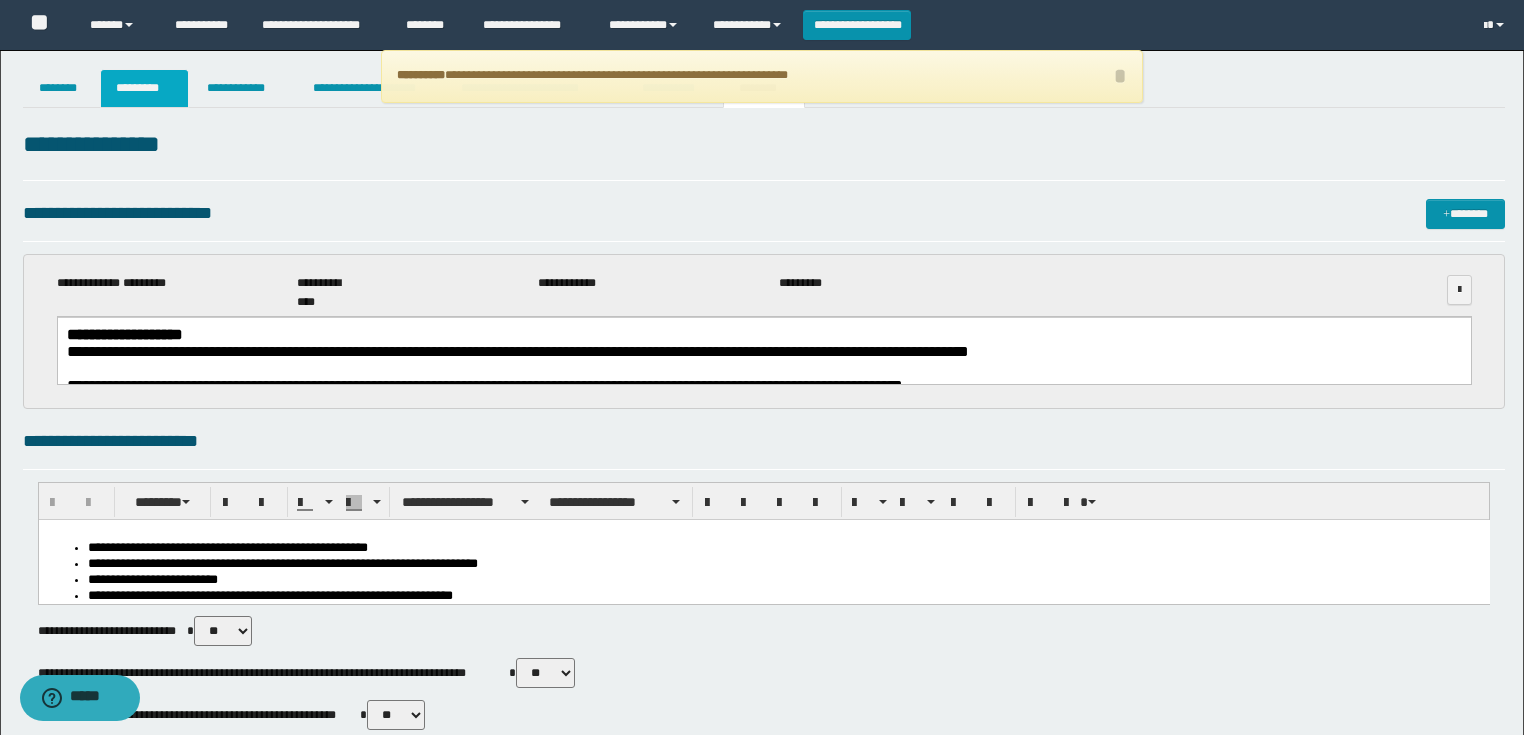 click on "*********" at bounding box center (144, 88) 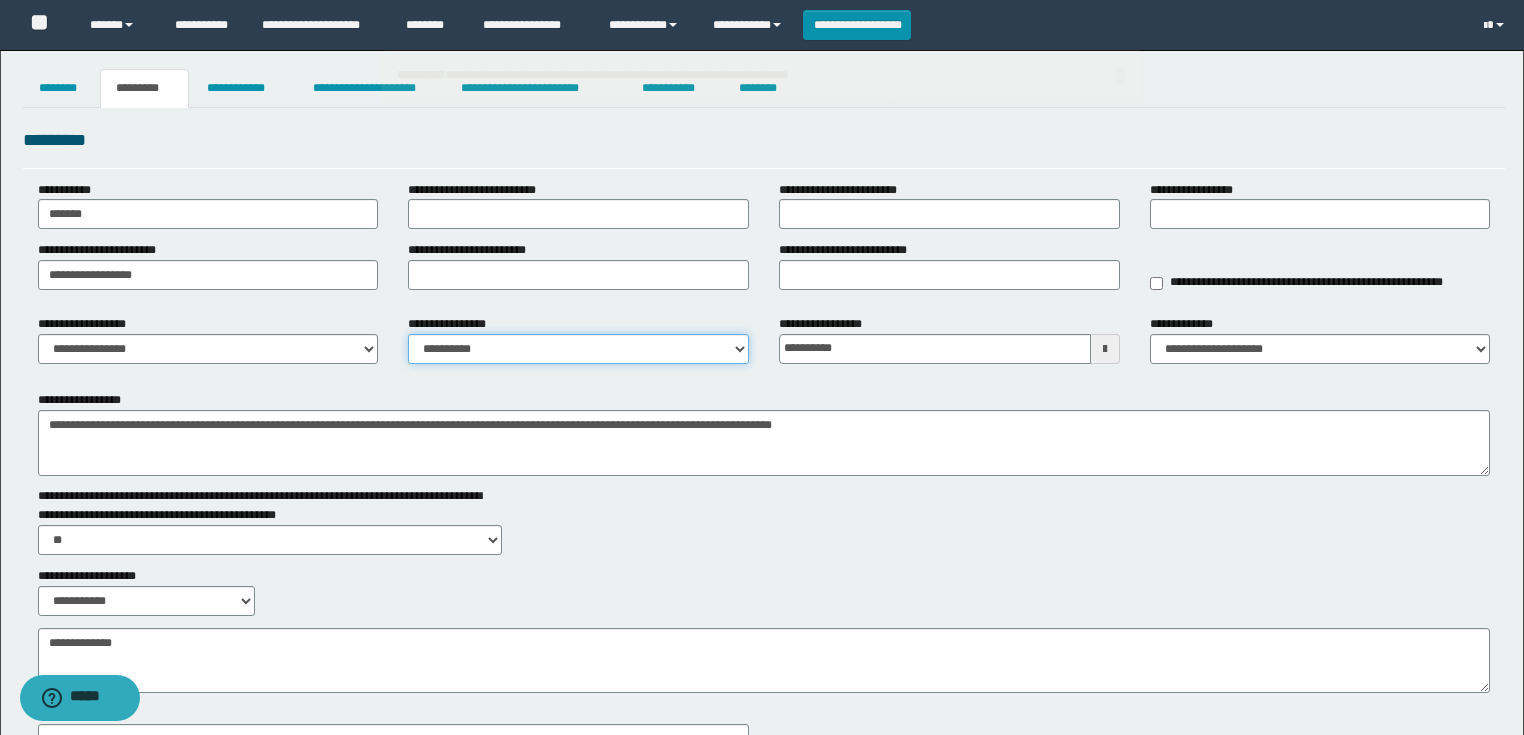 click on "**********" at bounding box center (578, 349) 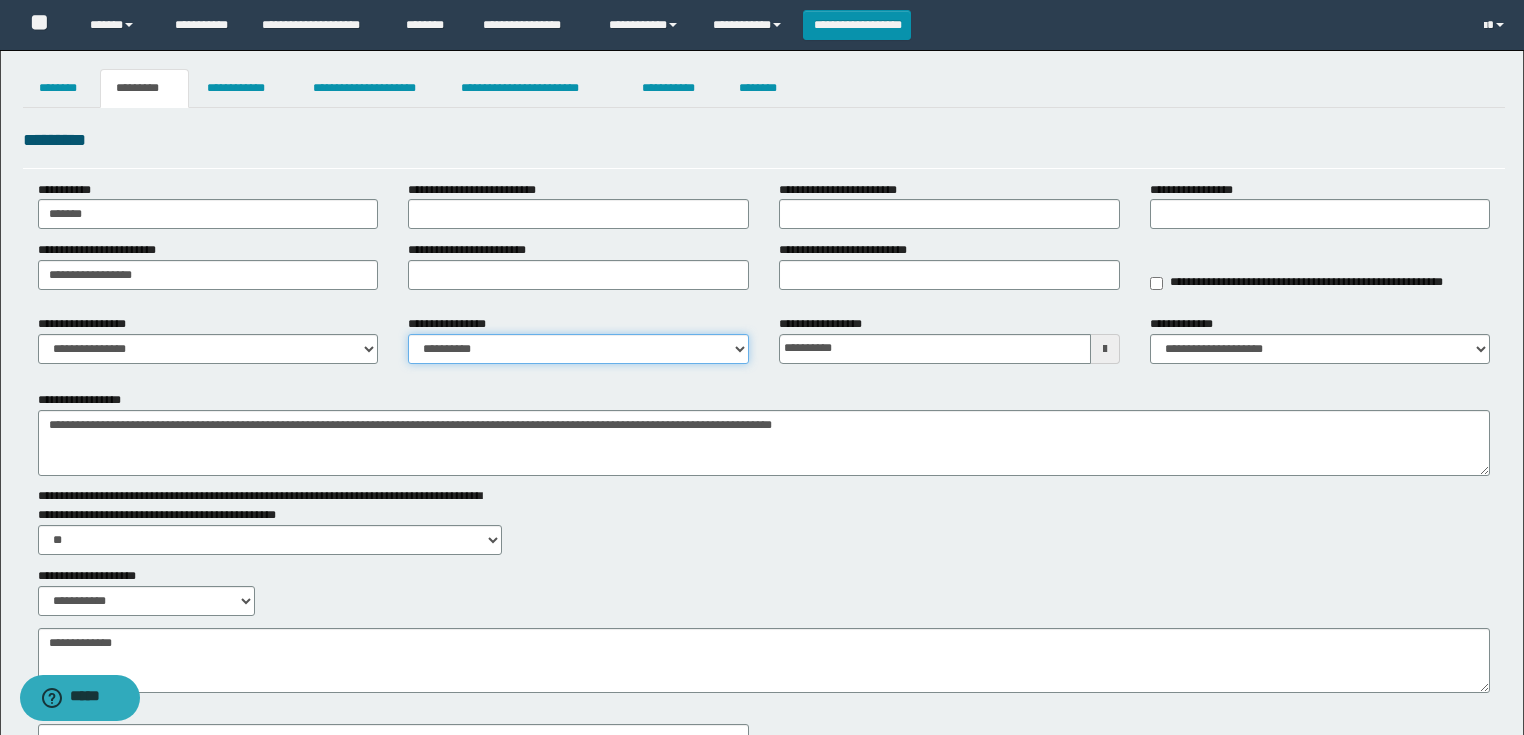 select on "****" 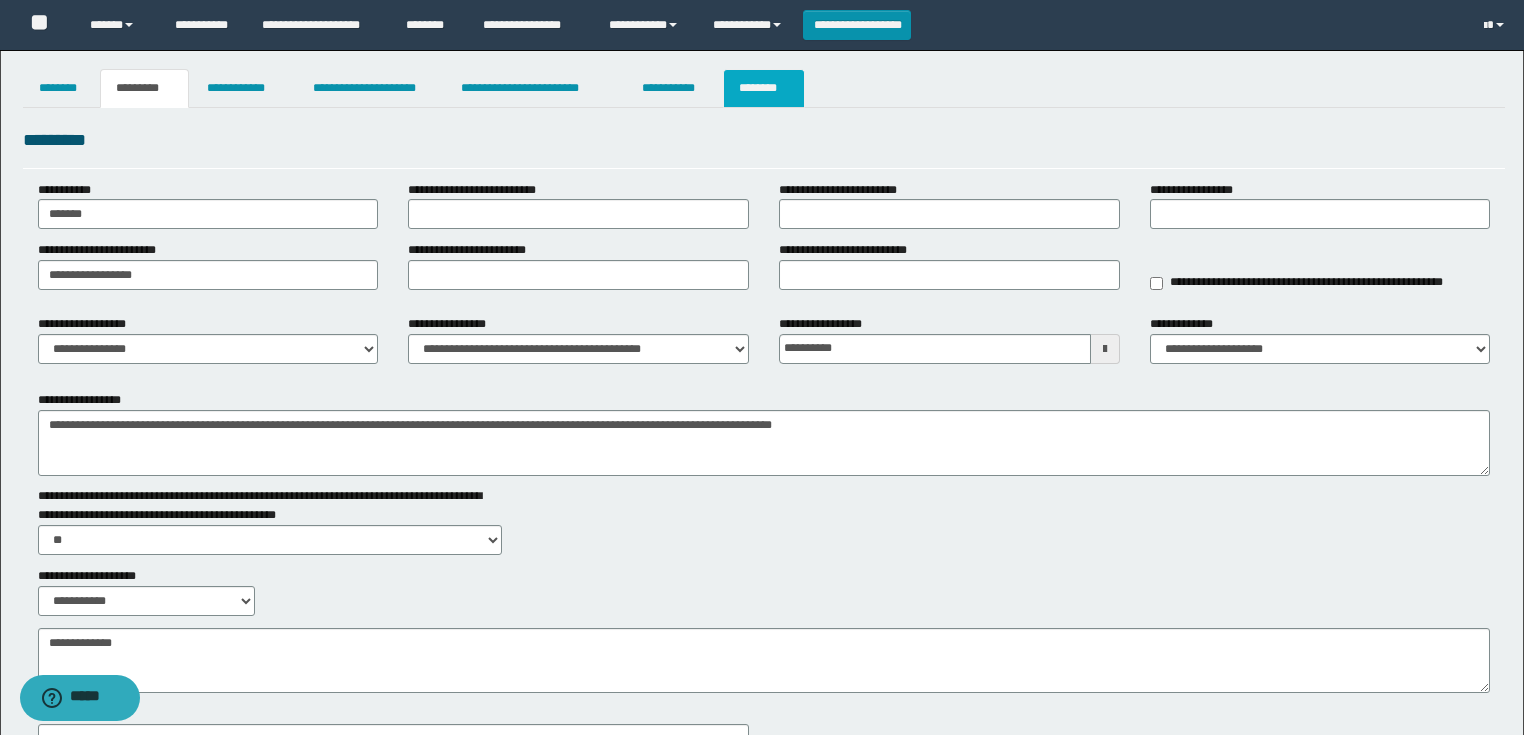 click on "********" at bounding box center [764, 88] 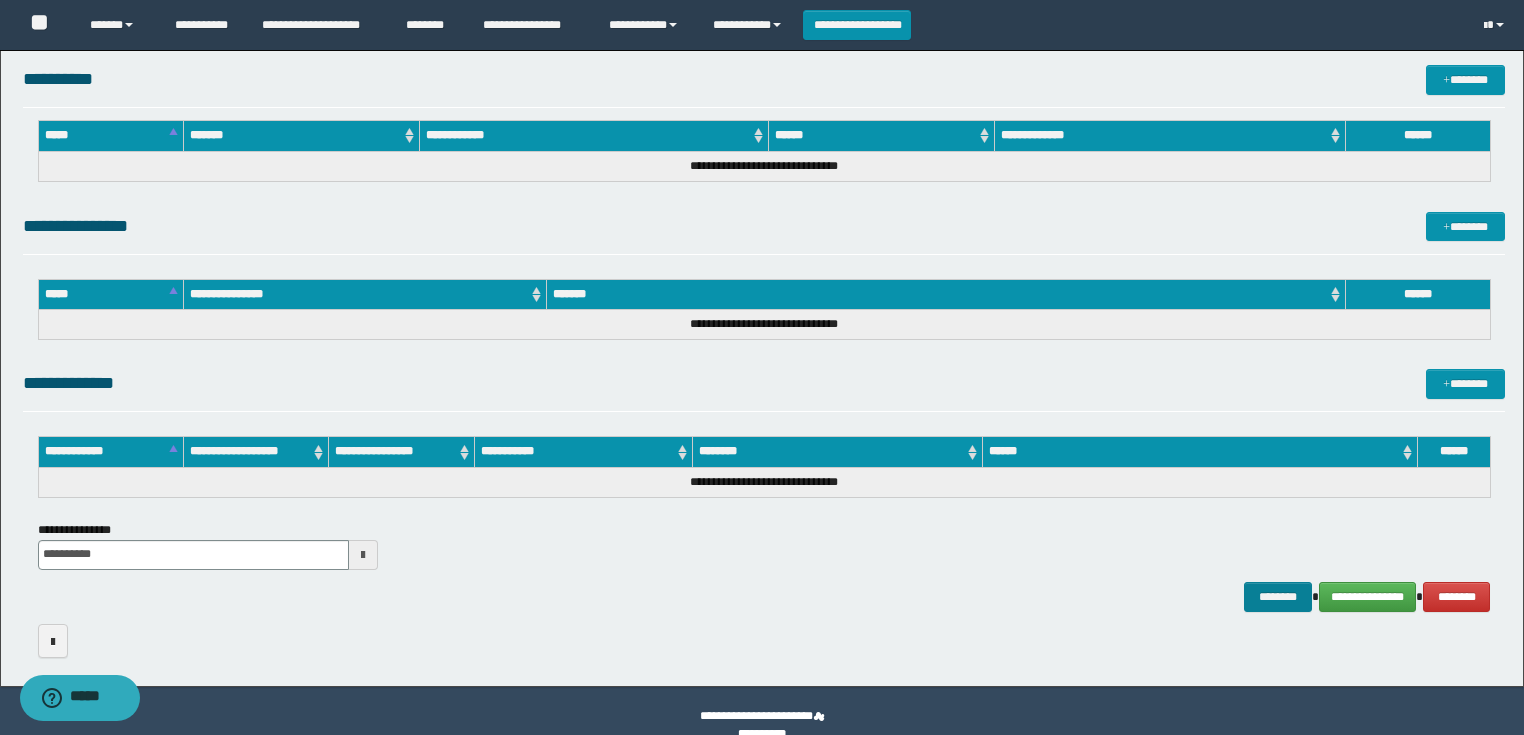 scroll, scrollTop: 858, scrollLeft: 0, axis: vertical 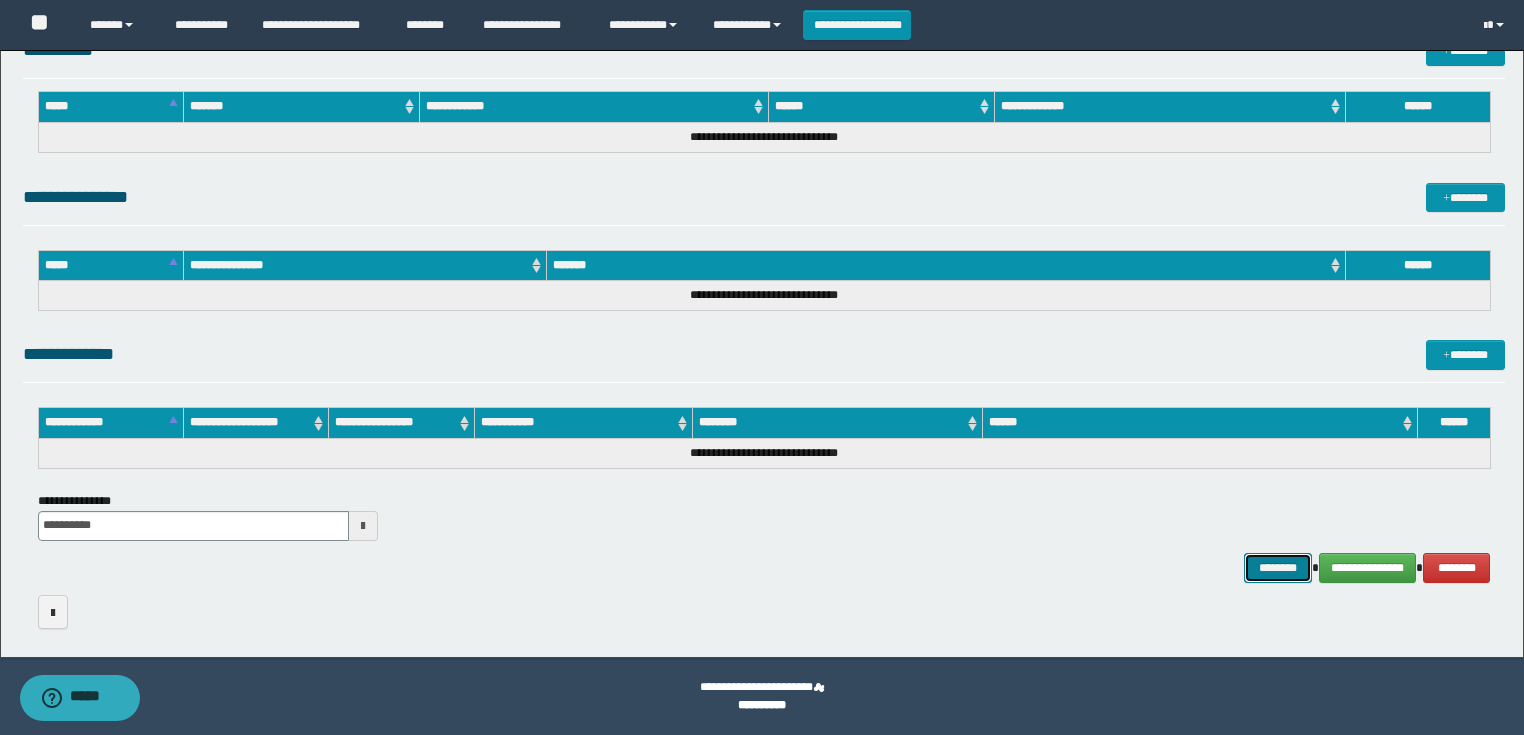drag, startPoint x: 1284, startPoint y: 569, endPoint x: 1219, endPoint y: 527, distance: 77.388626 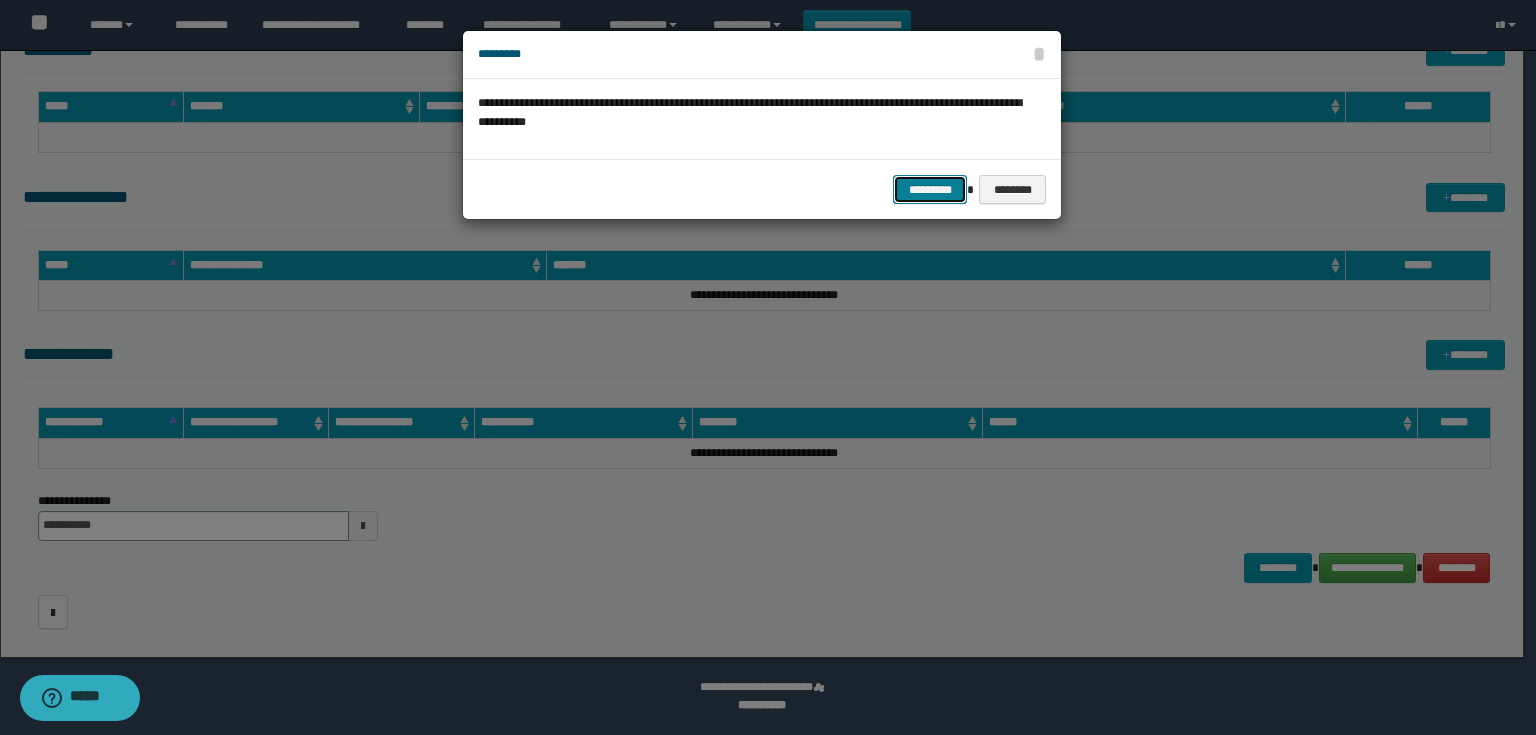 click on "*********" at bounding box center (930, 190) 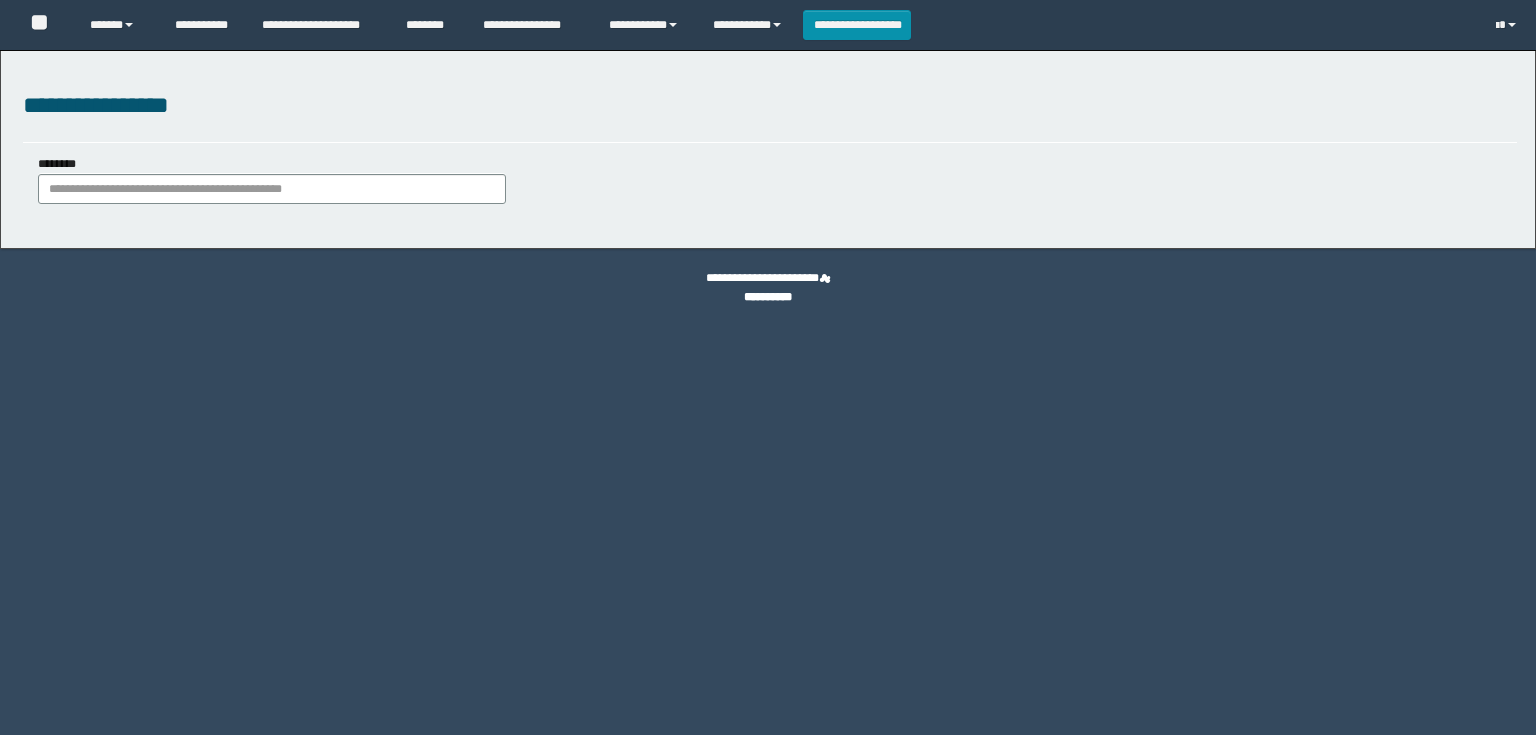 scroll, scrollTop: 0, scrollLeft: 0, axis: both 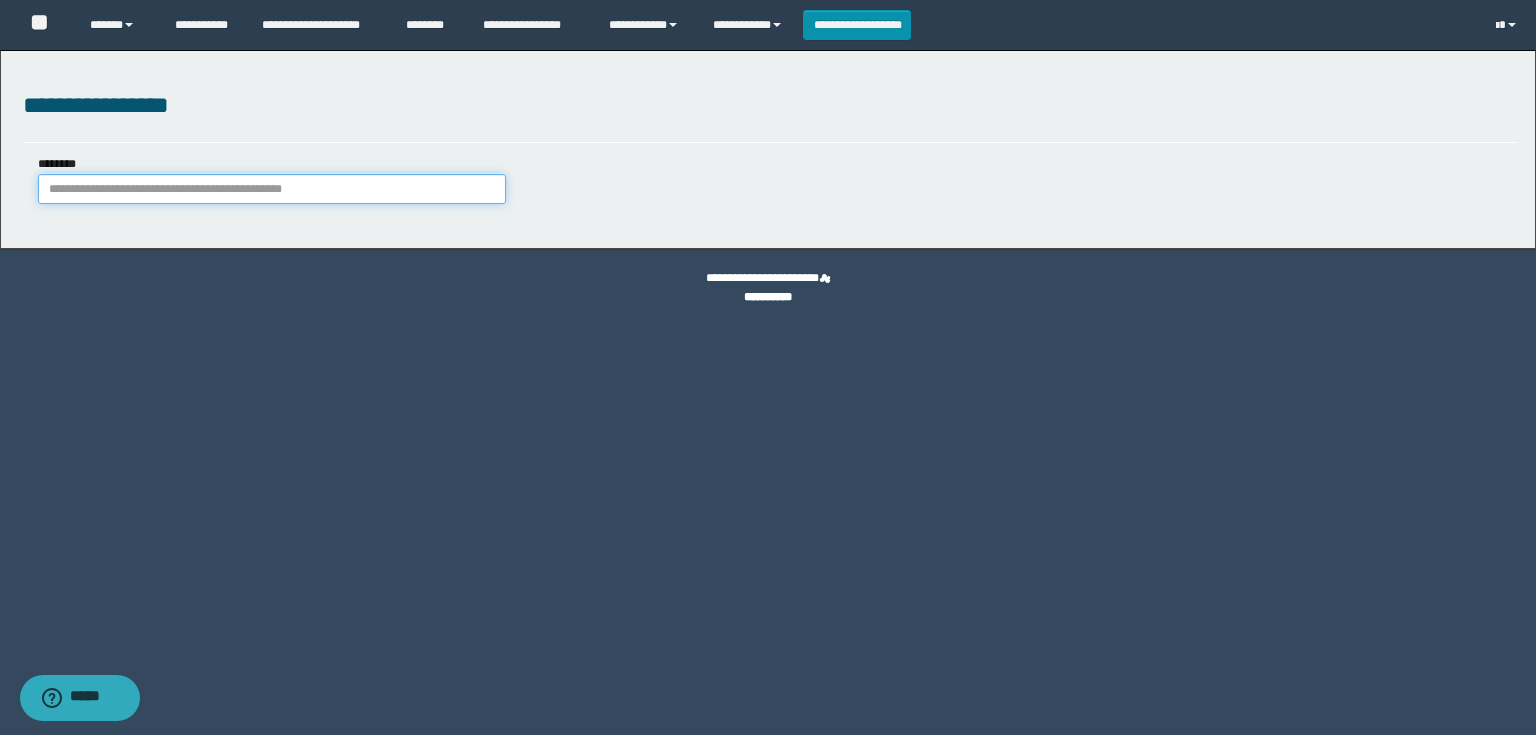 click on "********" at bounding box center [272, 189] 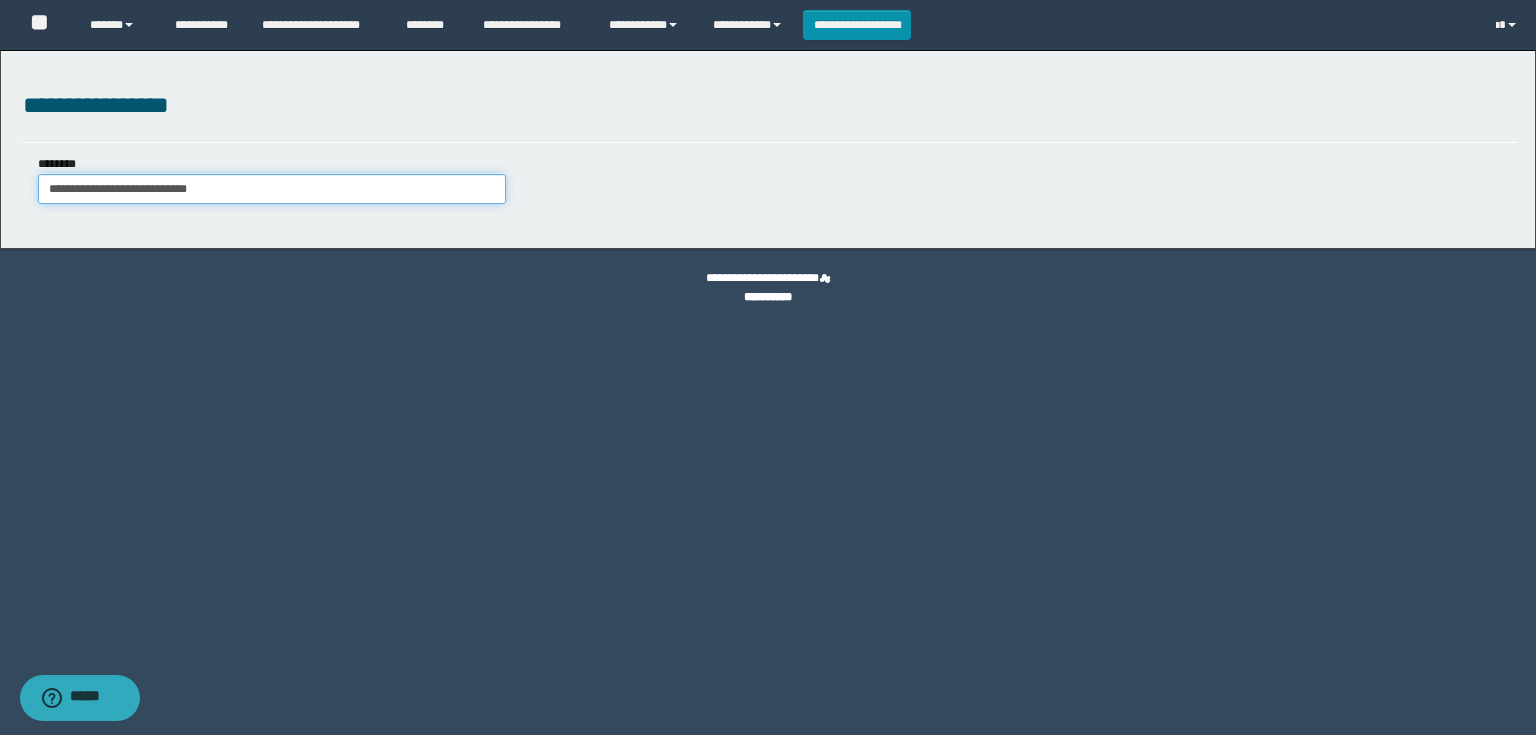 type on "**********" 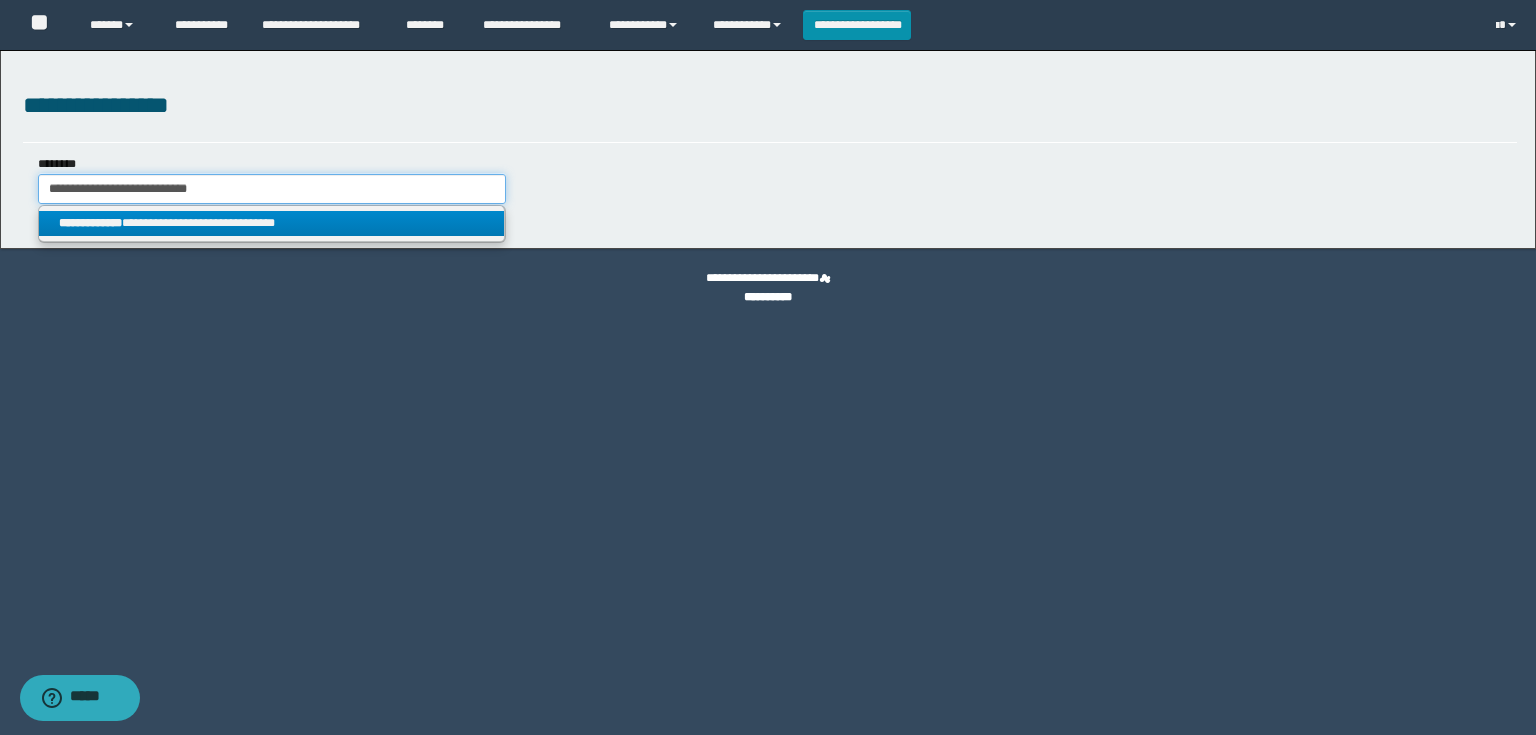 type on "**********" 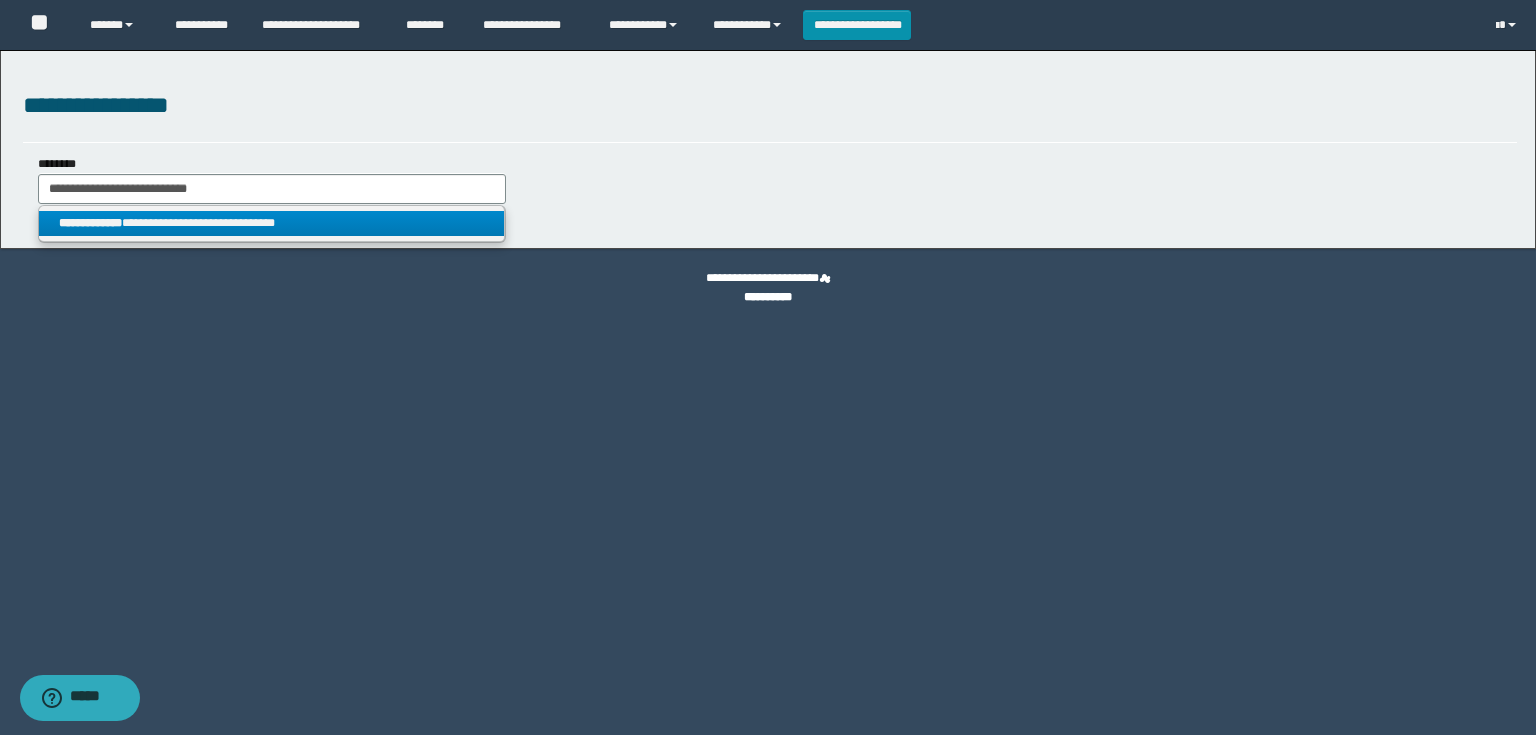 drag, startPoint x: 240, startPoint y: 228, endPoint x: 427, endPoint y: 231, distance: 187.02406 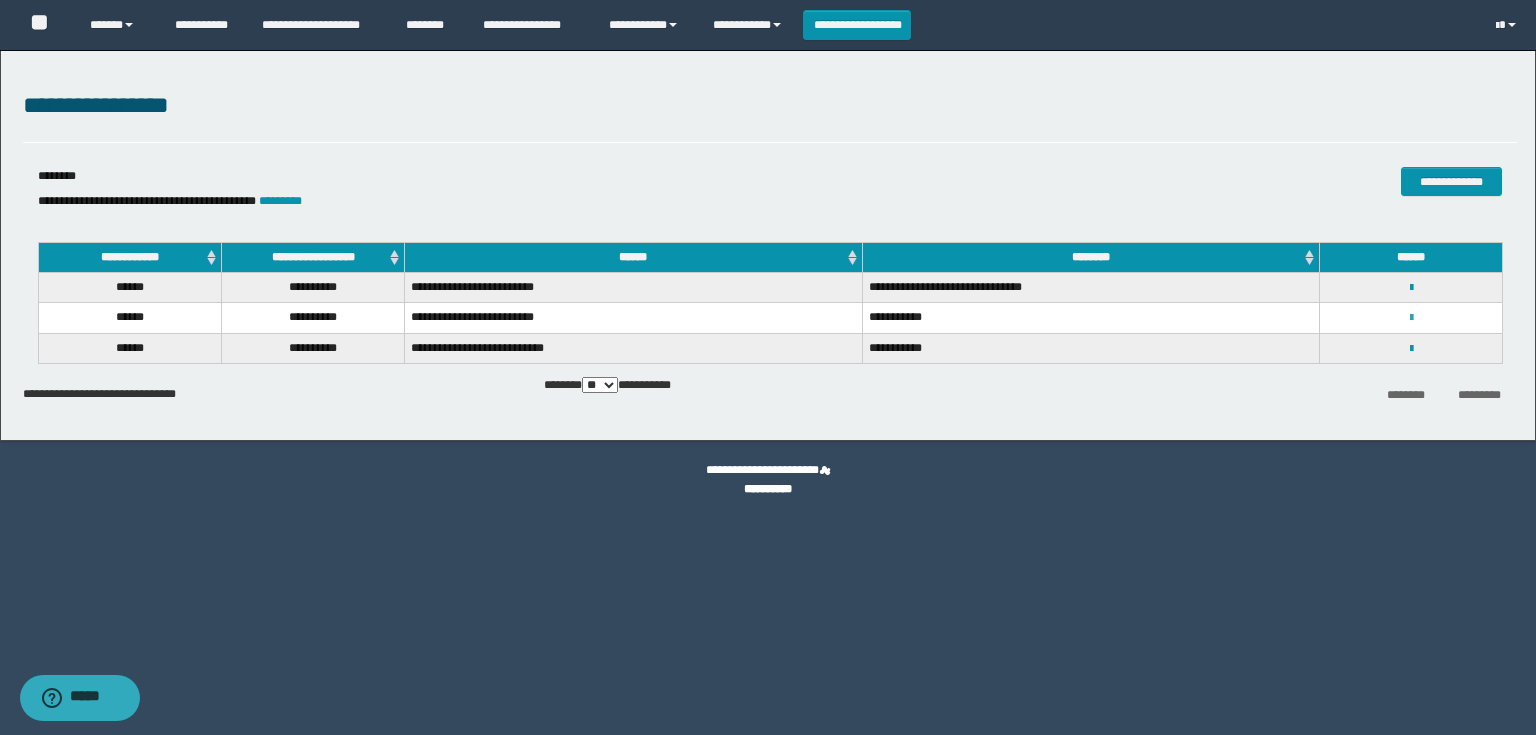 click on "**********" at bounding box center (1411, 317) 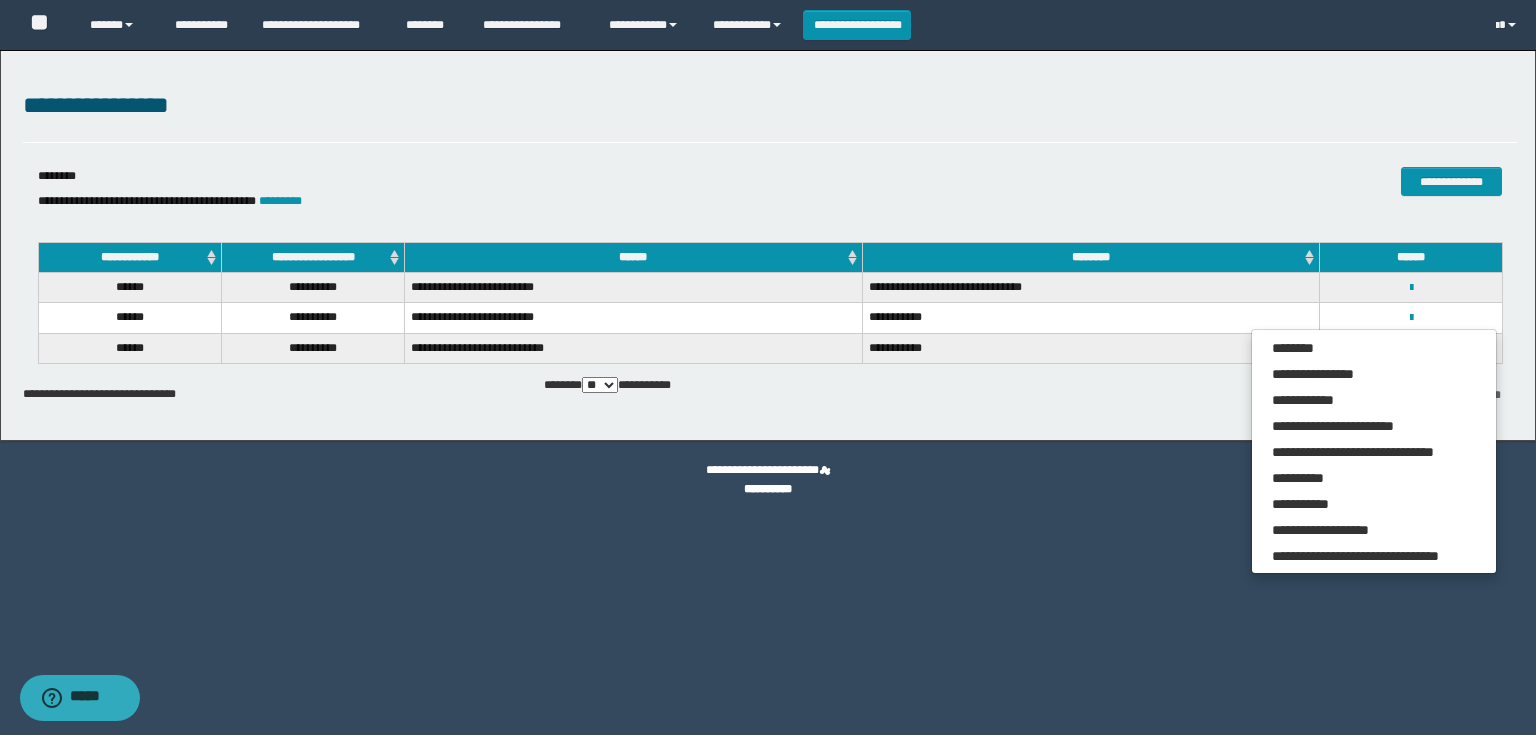 click on "**********" at bounding box center (1374, 452) 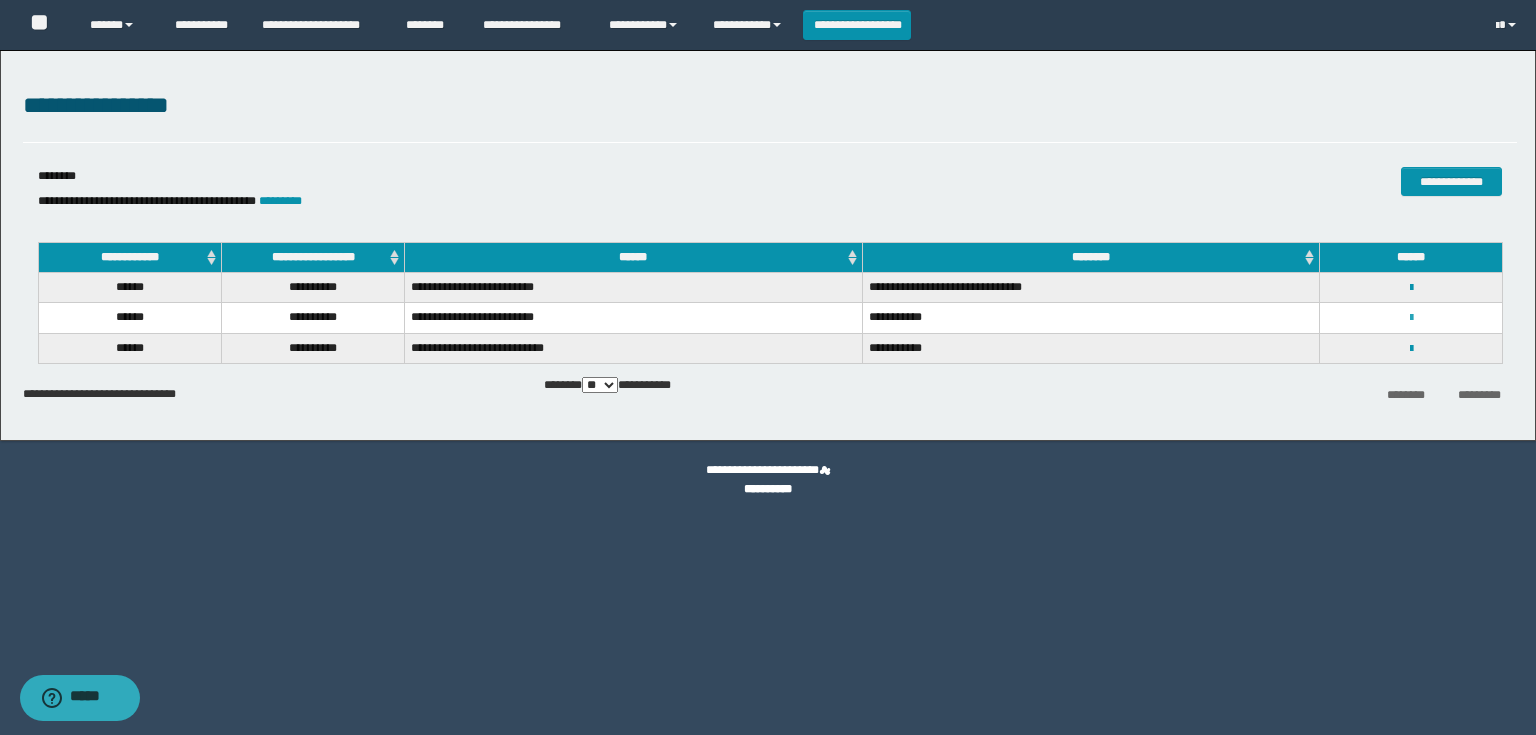 click at bounding box center [1411, 318] 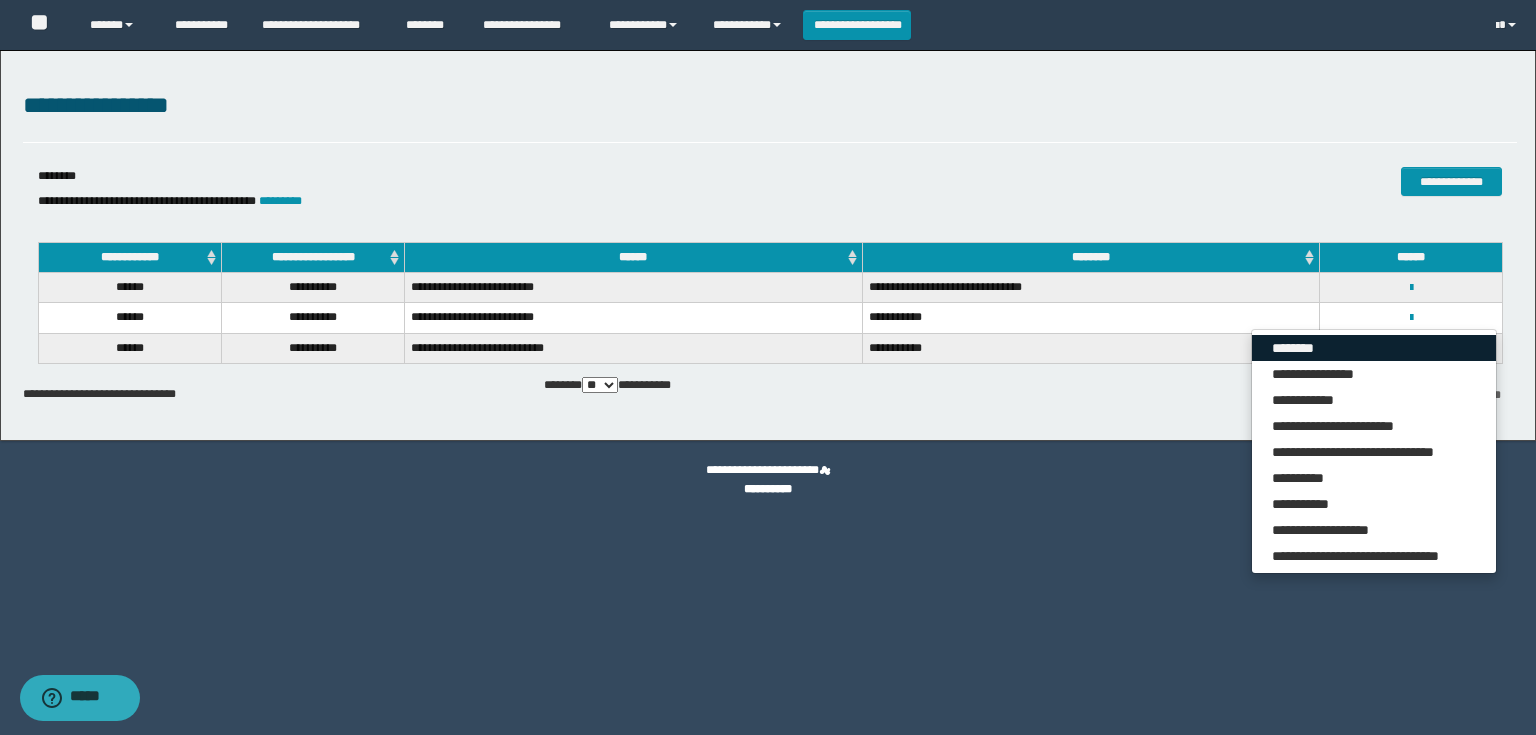 click on "********" at bounding box center [1374, 348] 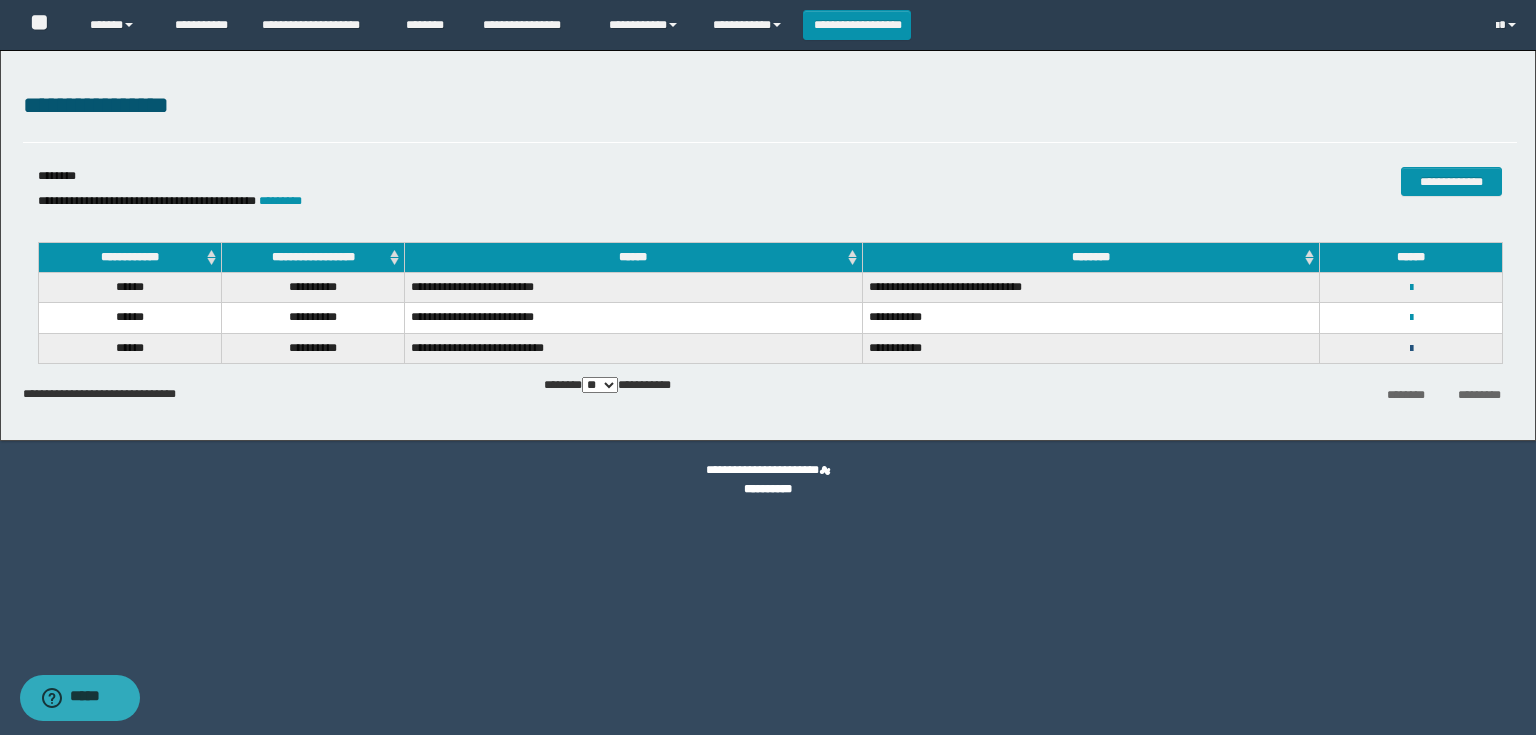 drag, startPoint x: 1415, startPoint y: 345, endPoint x: 1400, endPoint y: 354, distance: 17.492855 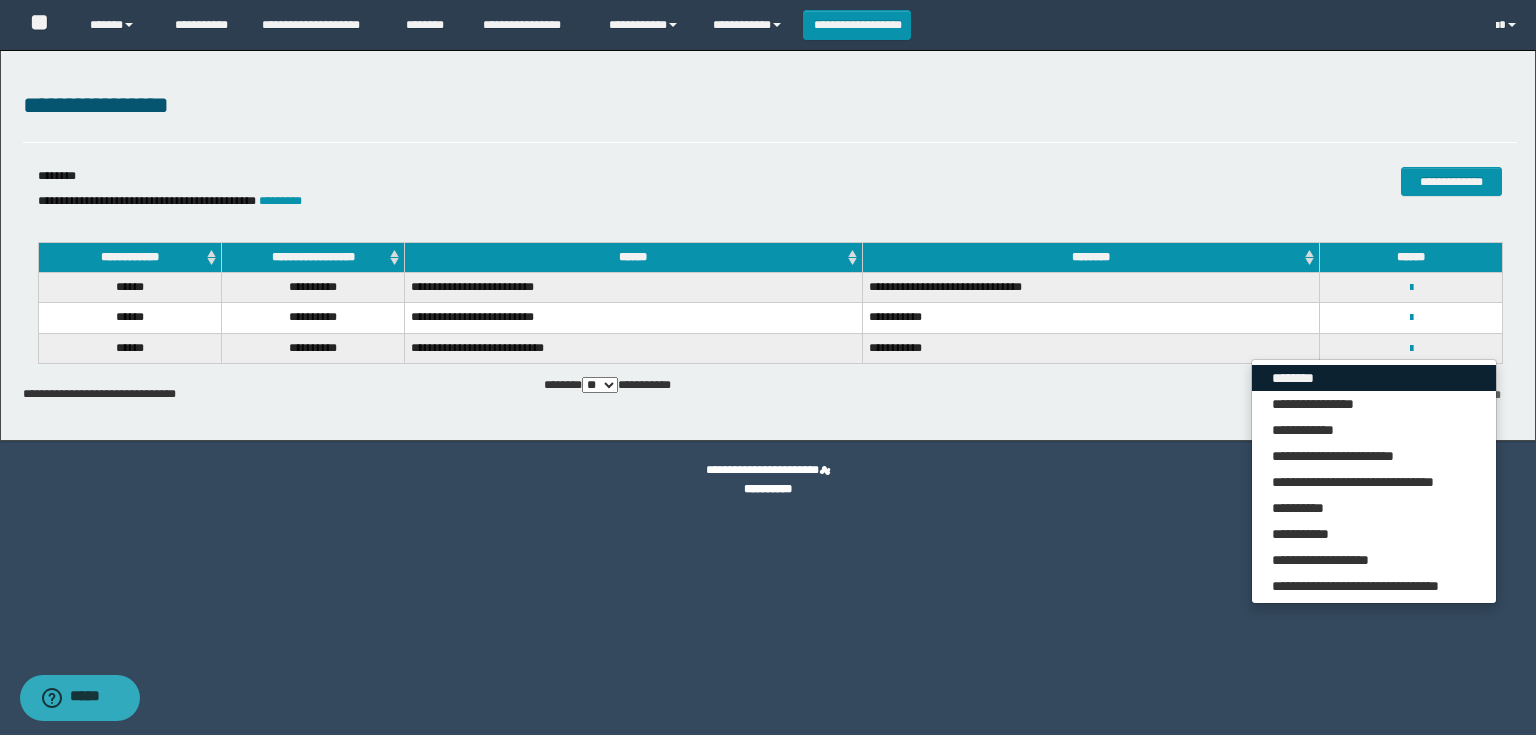 click on "********" at bounding box center (1374, 378) 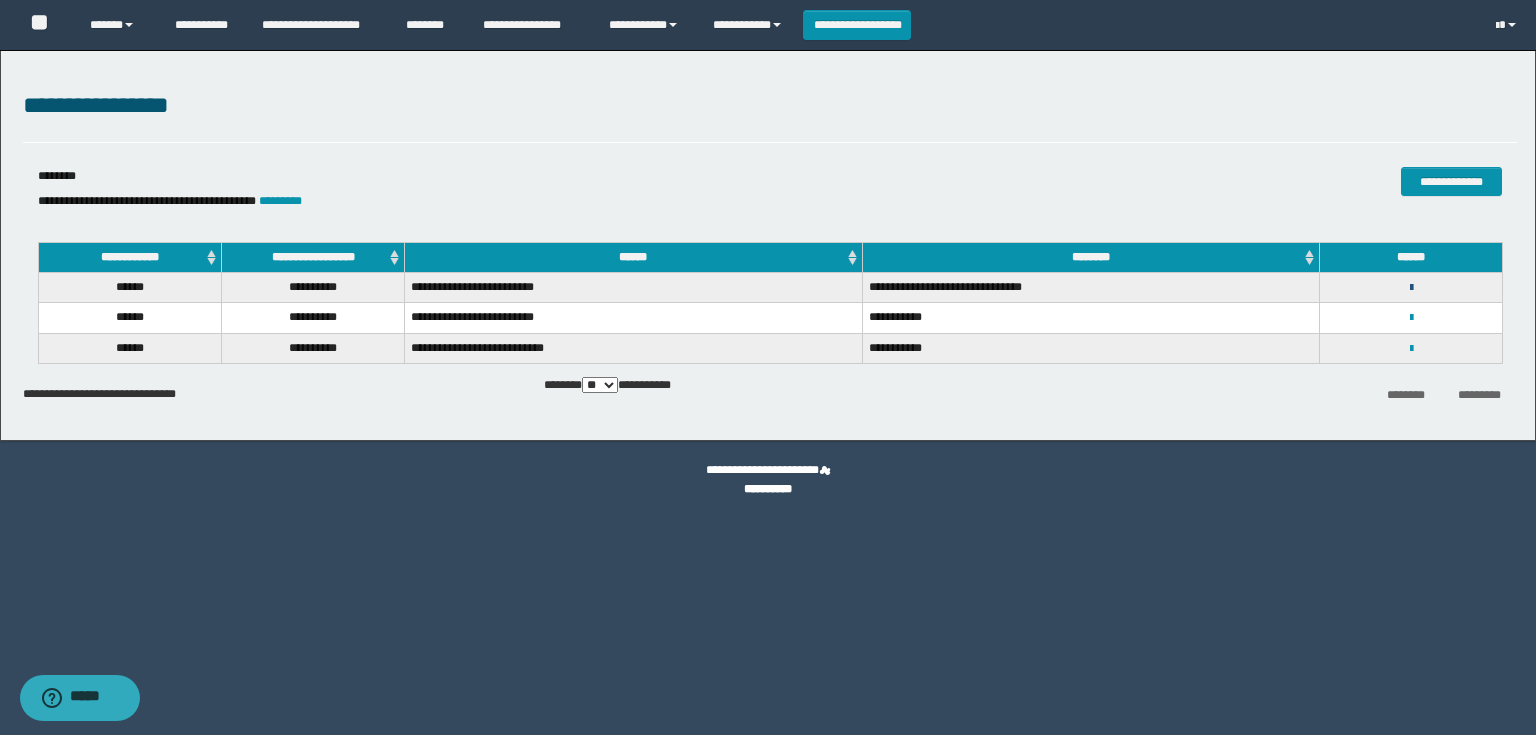drag, startPoint x: 1409, startPoint y: 283, endPoint x: 1396, endPoint y: 299, distance: 20.615528 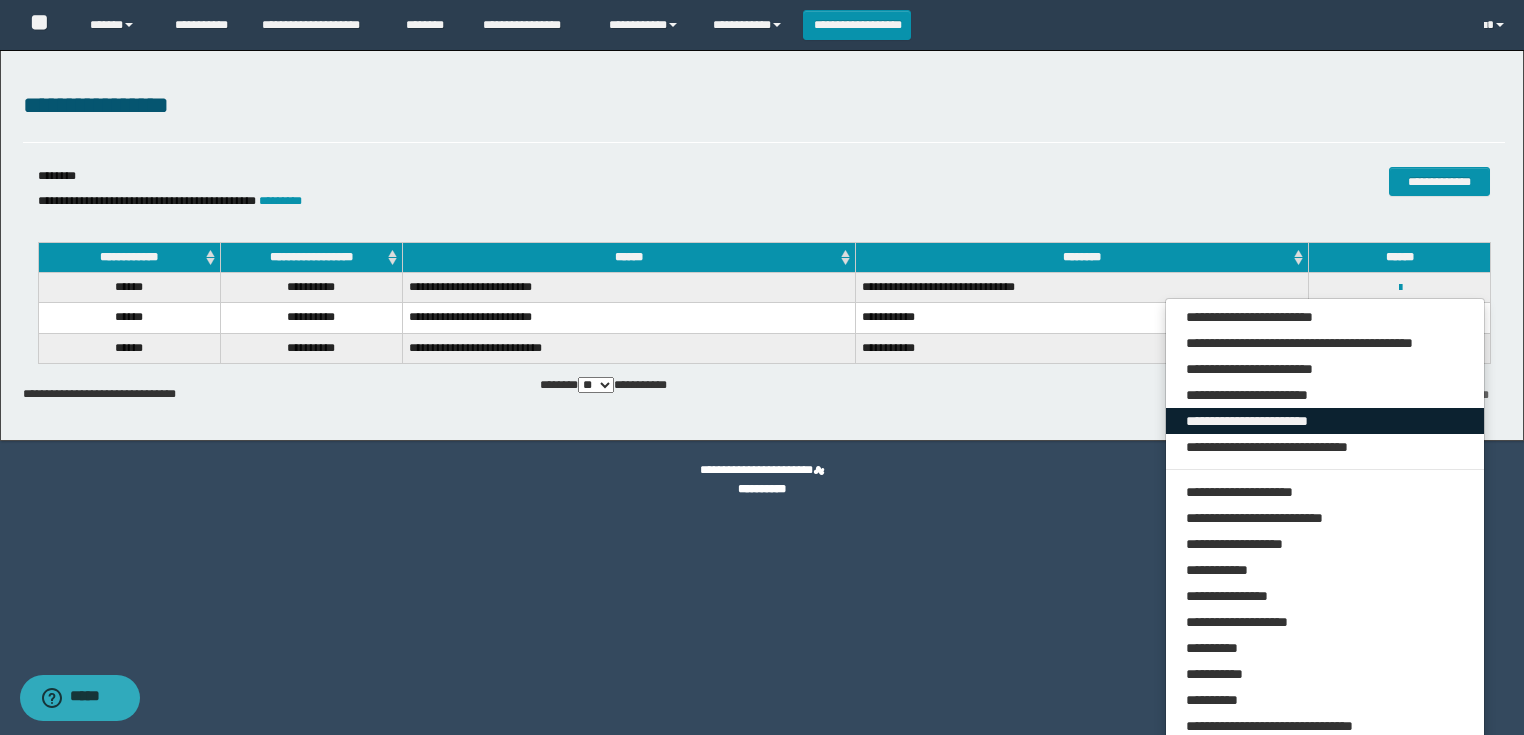 click on "**********" at bounding box center [1325, 421] 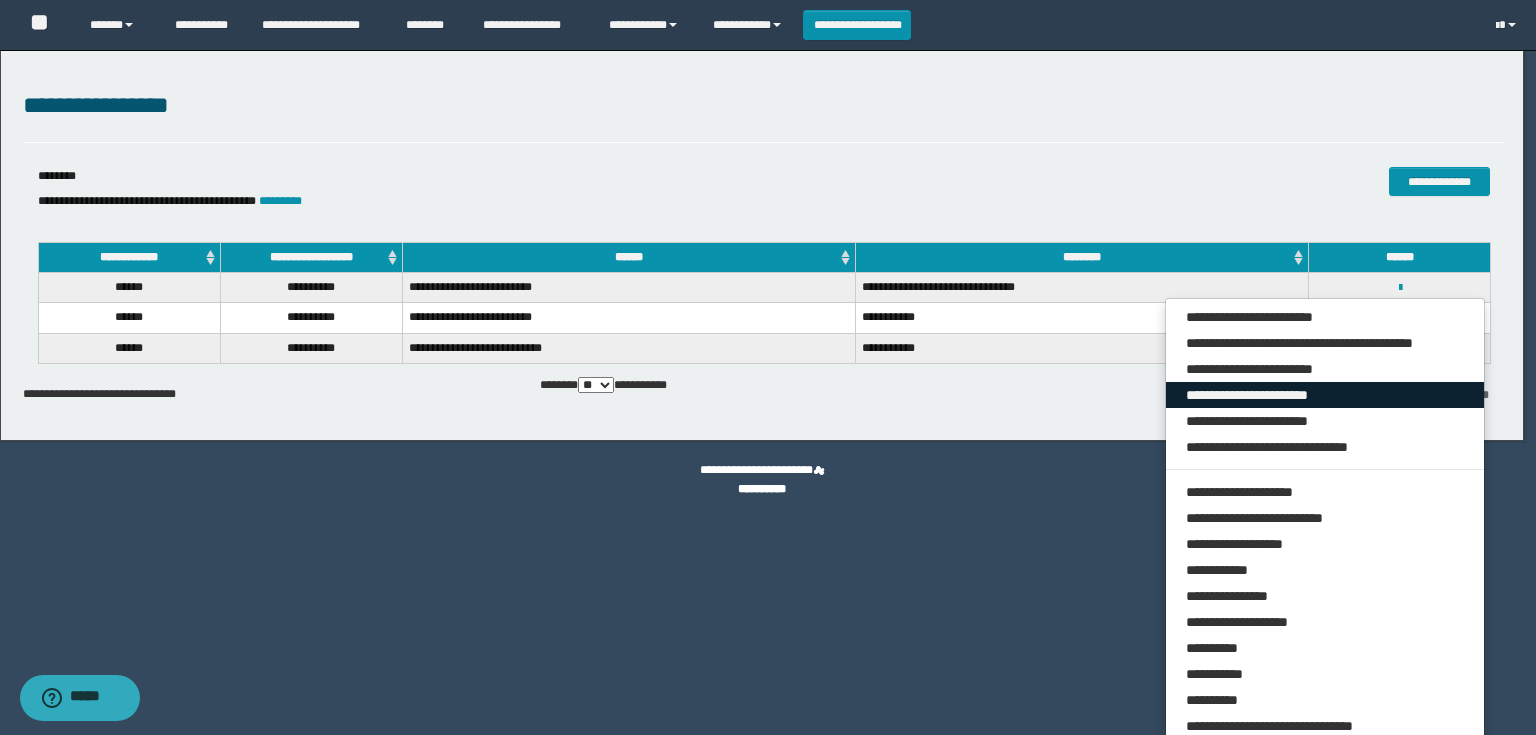 click on "**********" at bounding box center (1325, 395) 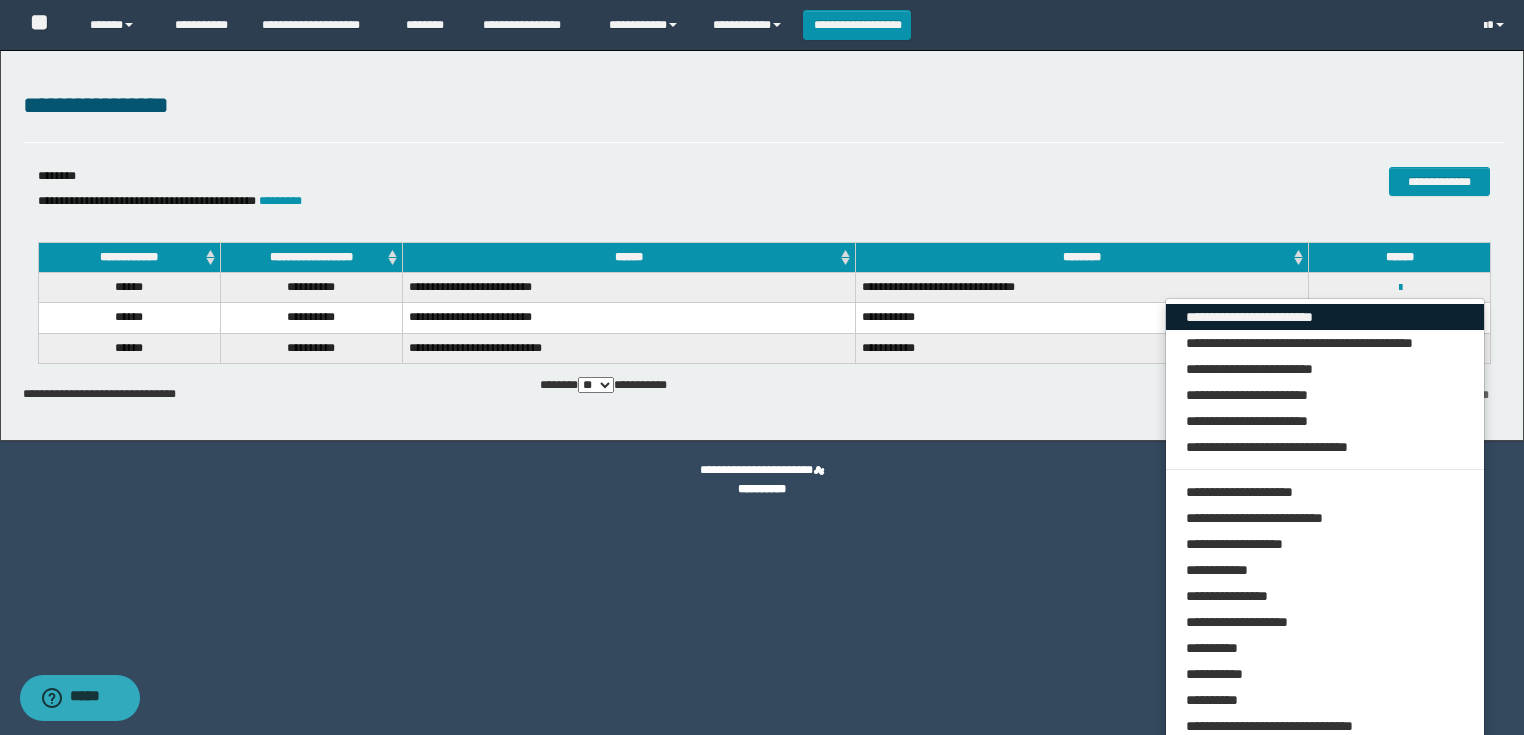 drag, startPoint x: 1235, startPoint y: 322, endPoint x: 1220, endPoint y: 304, distance: 23.43075 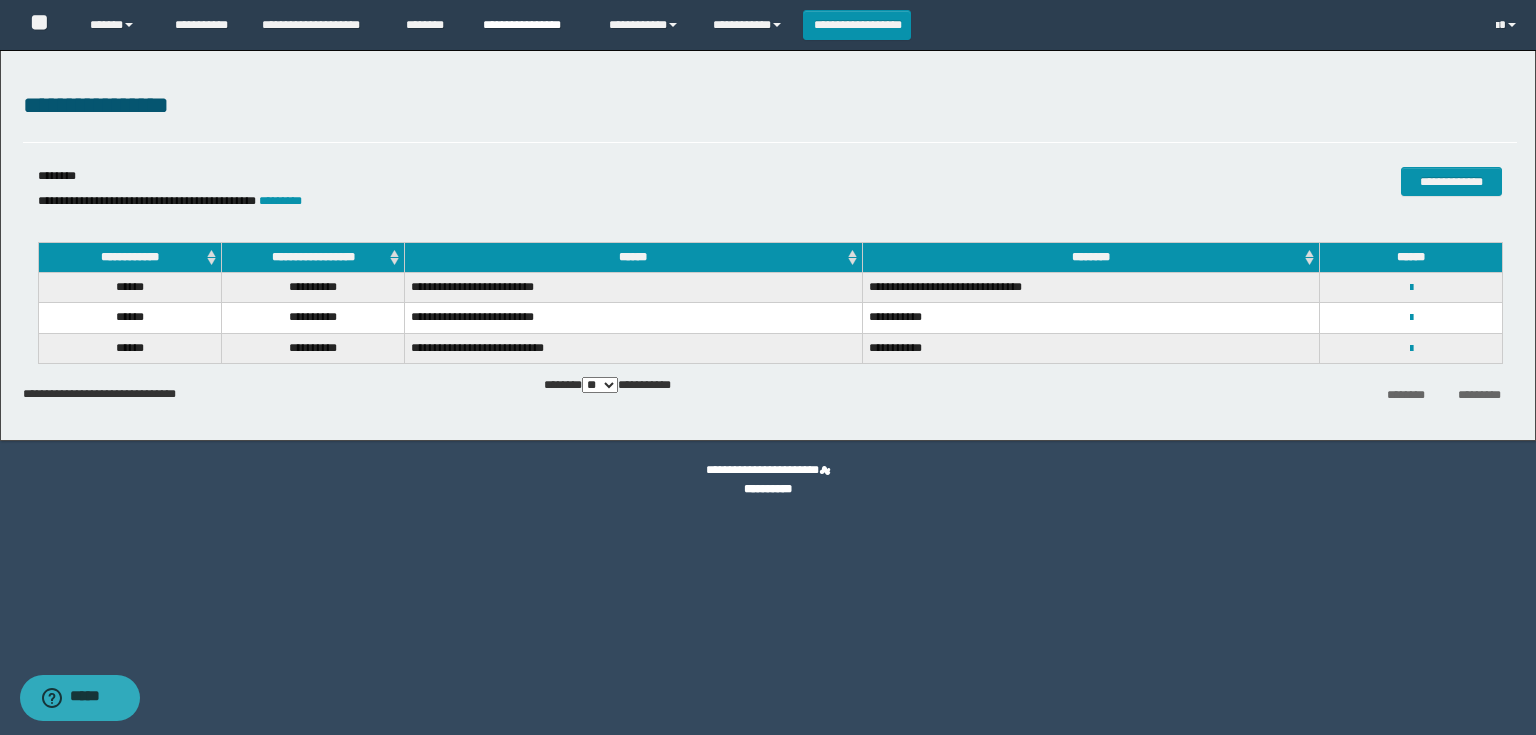 drag, startPoint x: 564, startPoint y: 38, endPoint x: 533, endPoint y: 48, distance: 32.572994 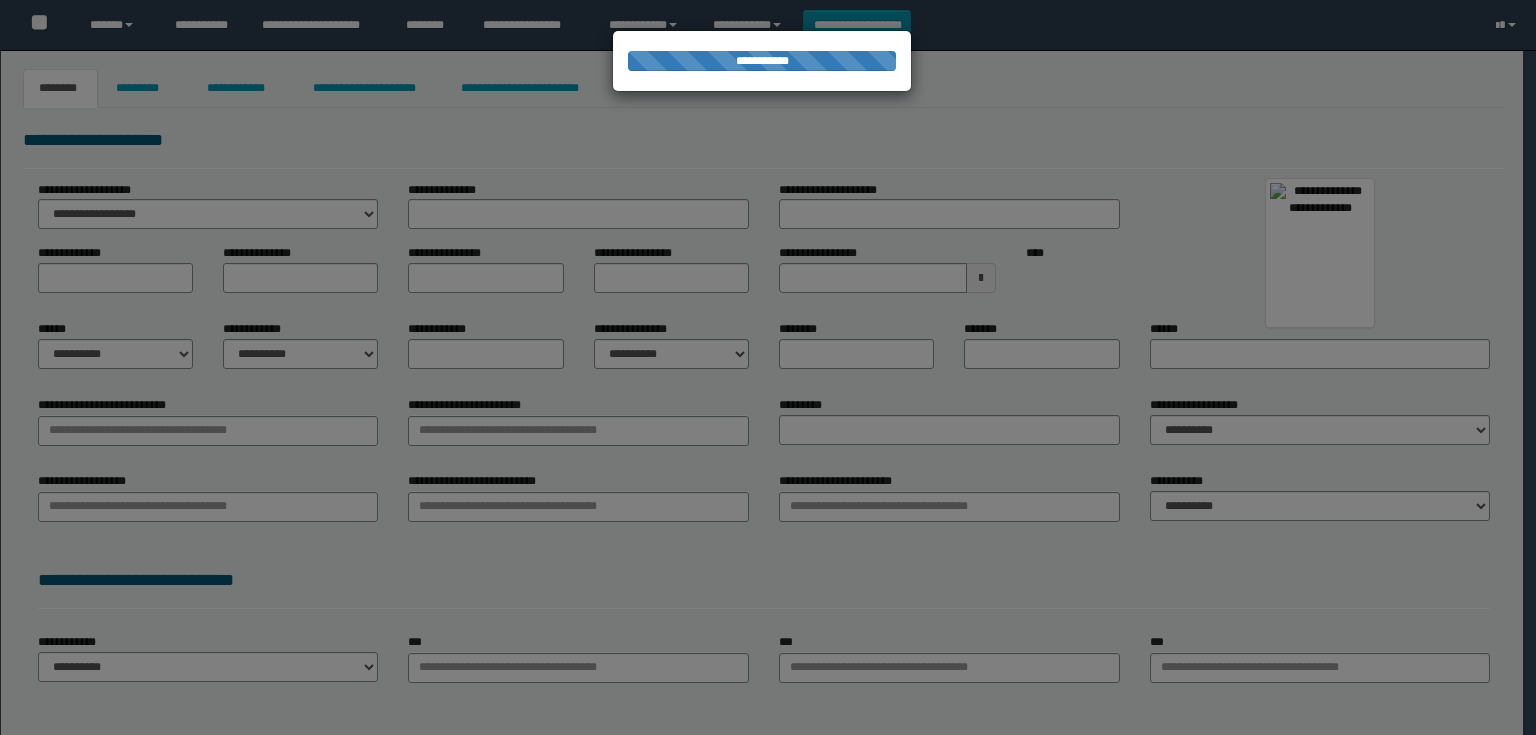 scroll, scrollTop: 0, scrollLeft: 0, axis: both 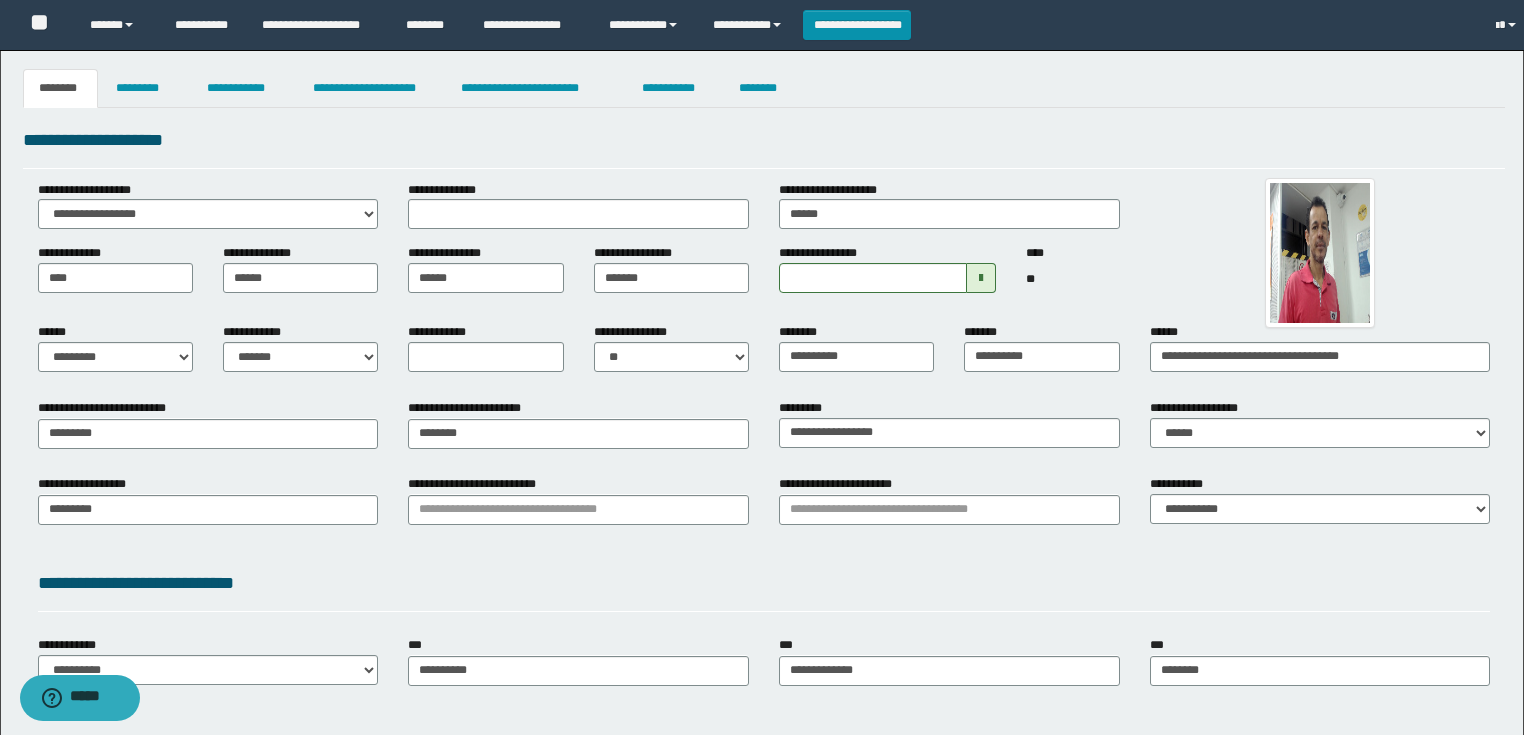 click on "**********" at bounding box center [762, 493] 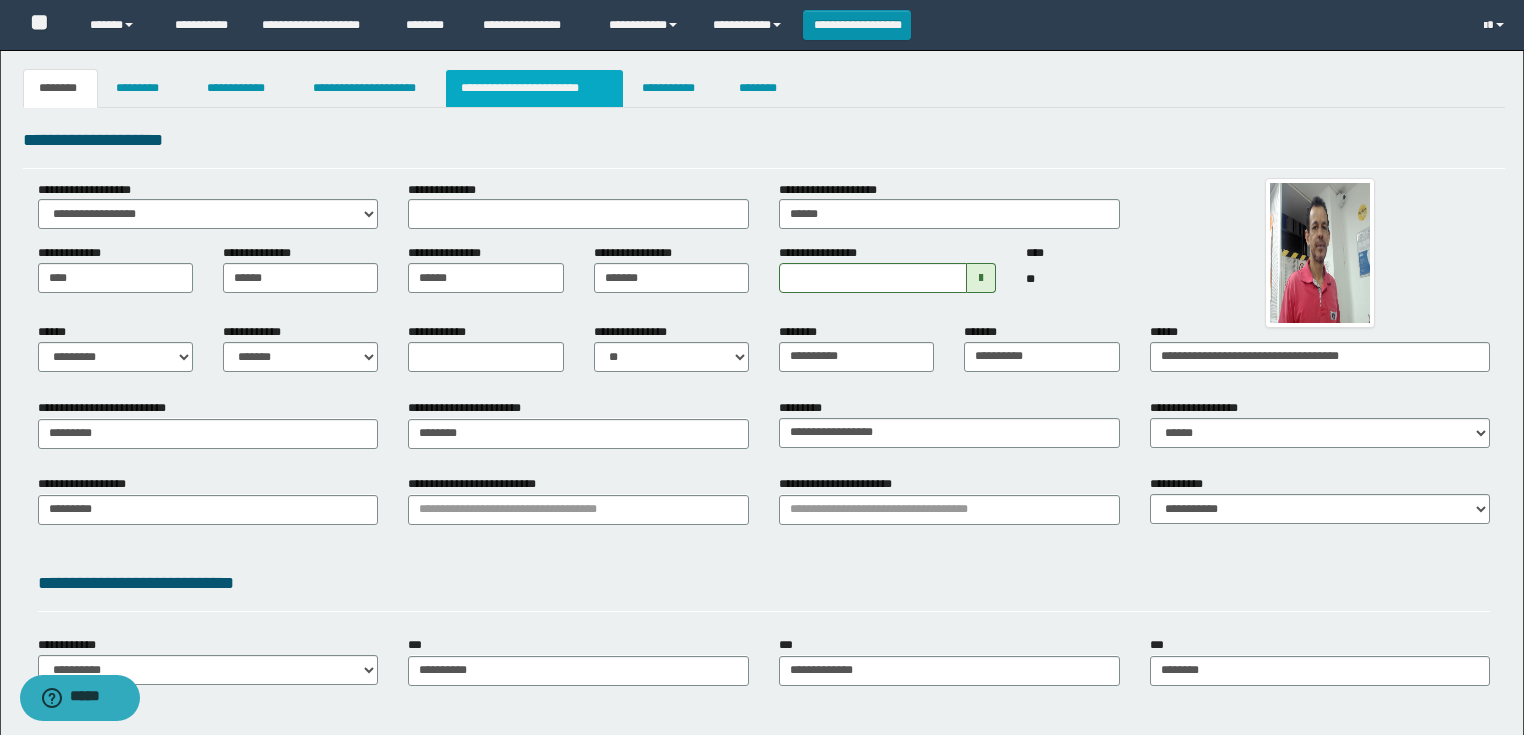 click on "**********" at bounding box center (534, 88) 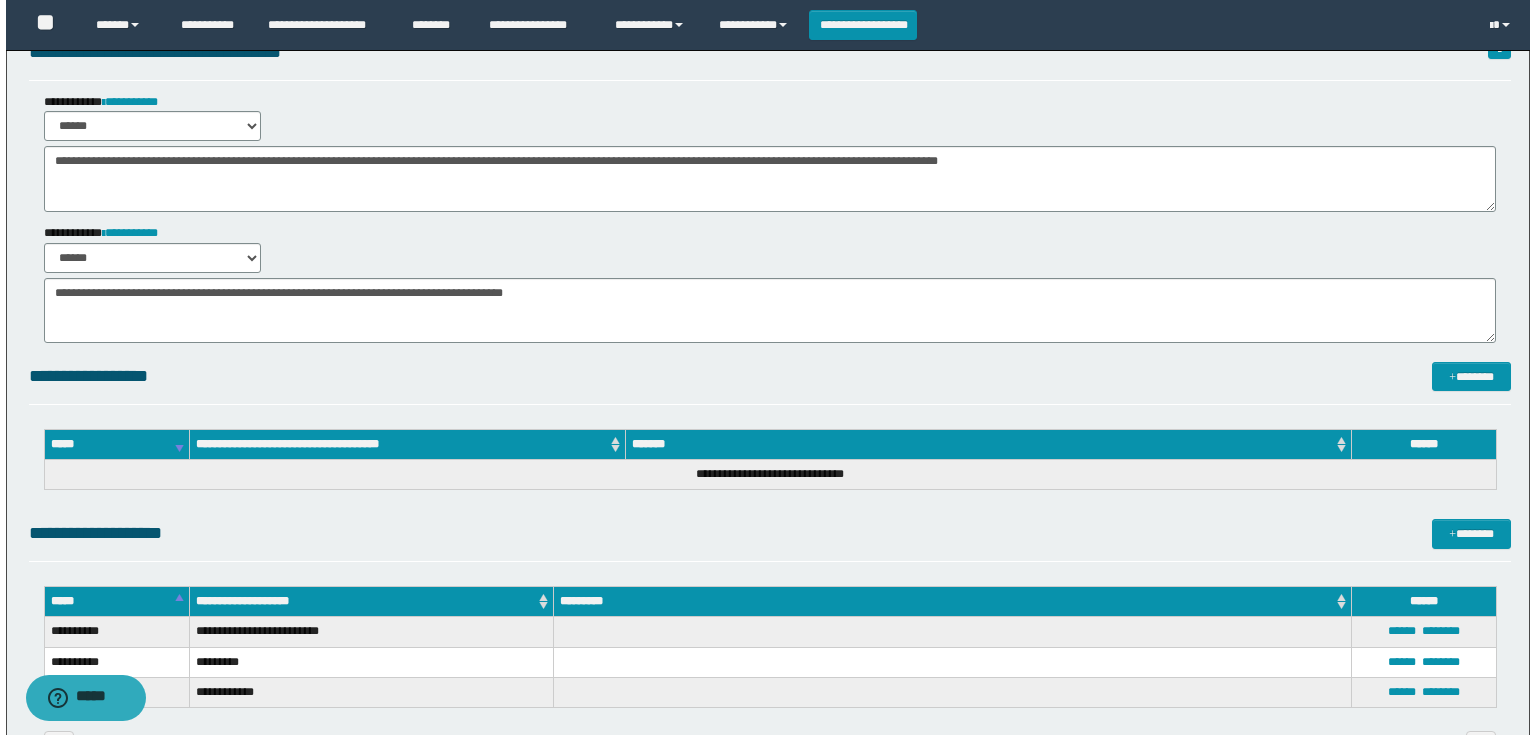 scroll, scrollTop: 225, scrollLeft: 0, axis: vertical 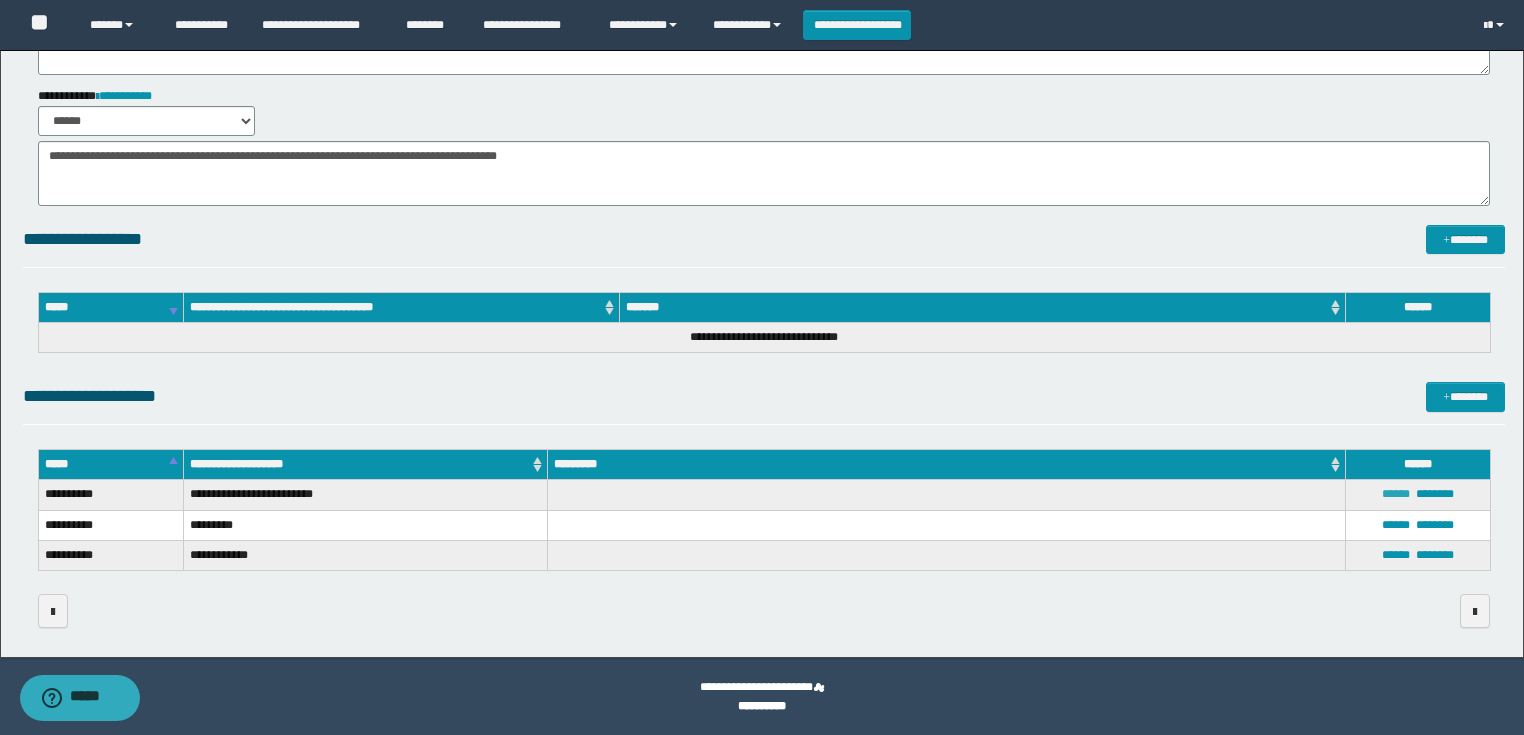 click on "******" at bounding box center (1396, 494) 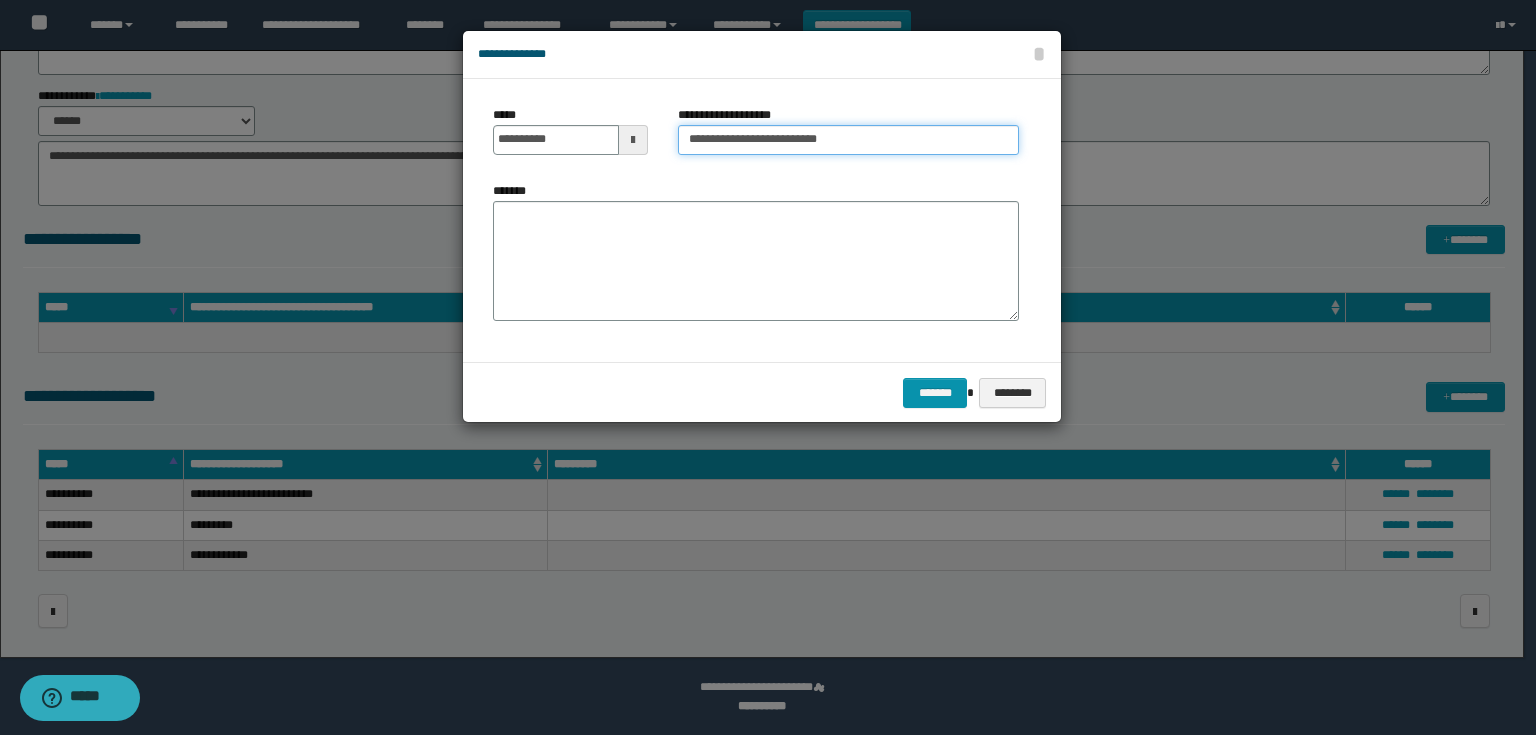 click on "**********" at bounding box center (848, 140) 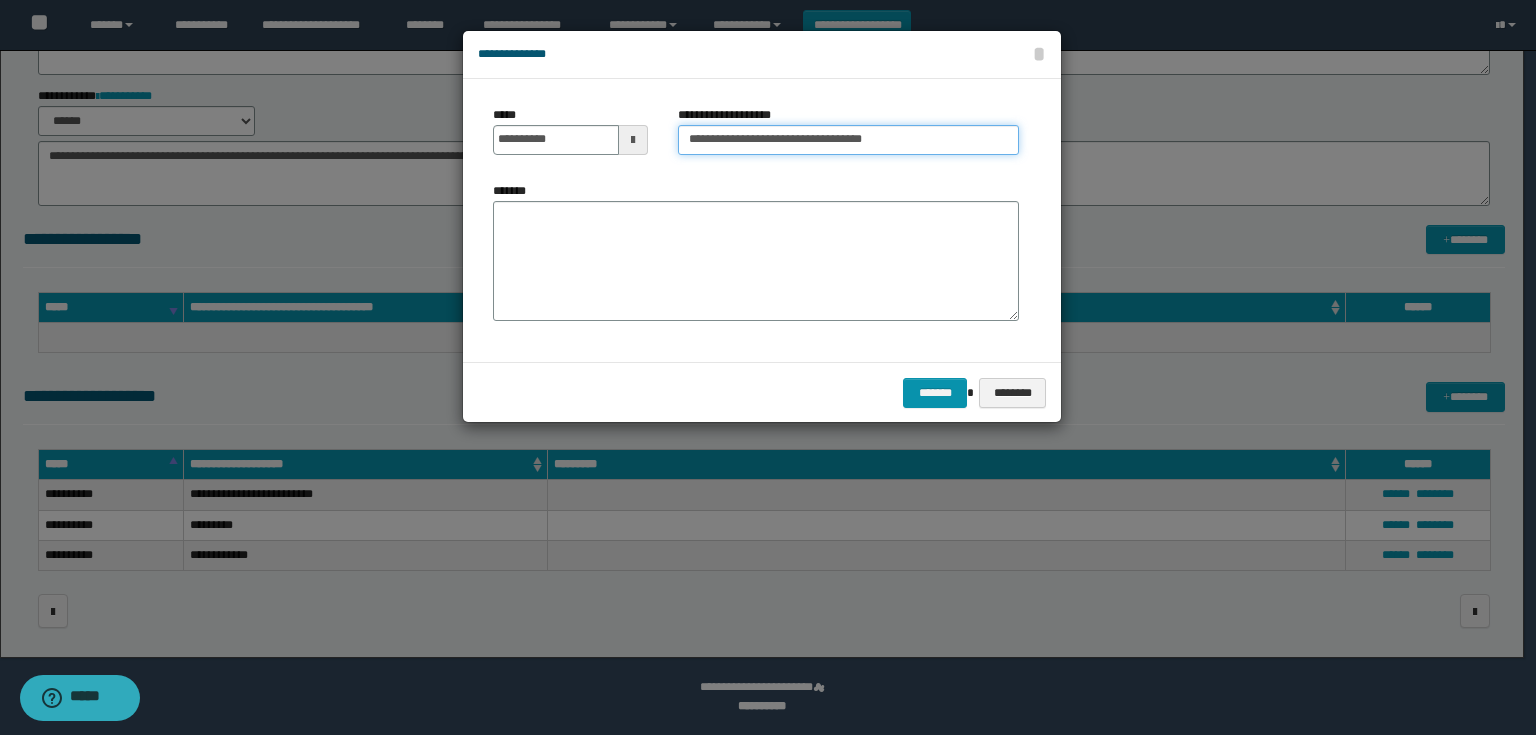 paste on "**********" 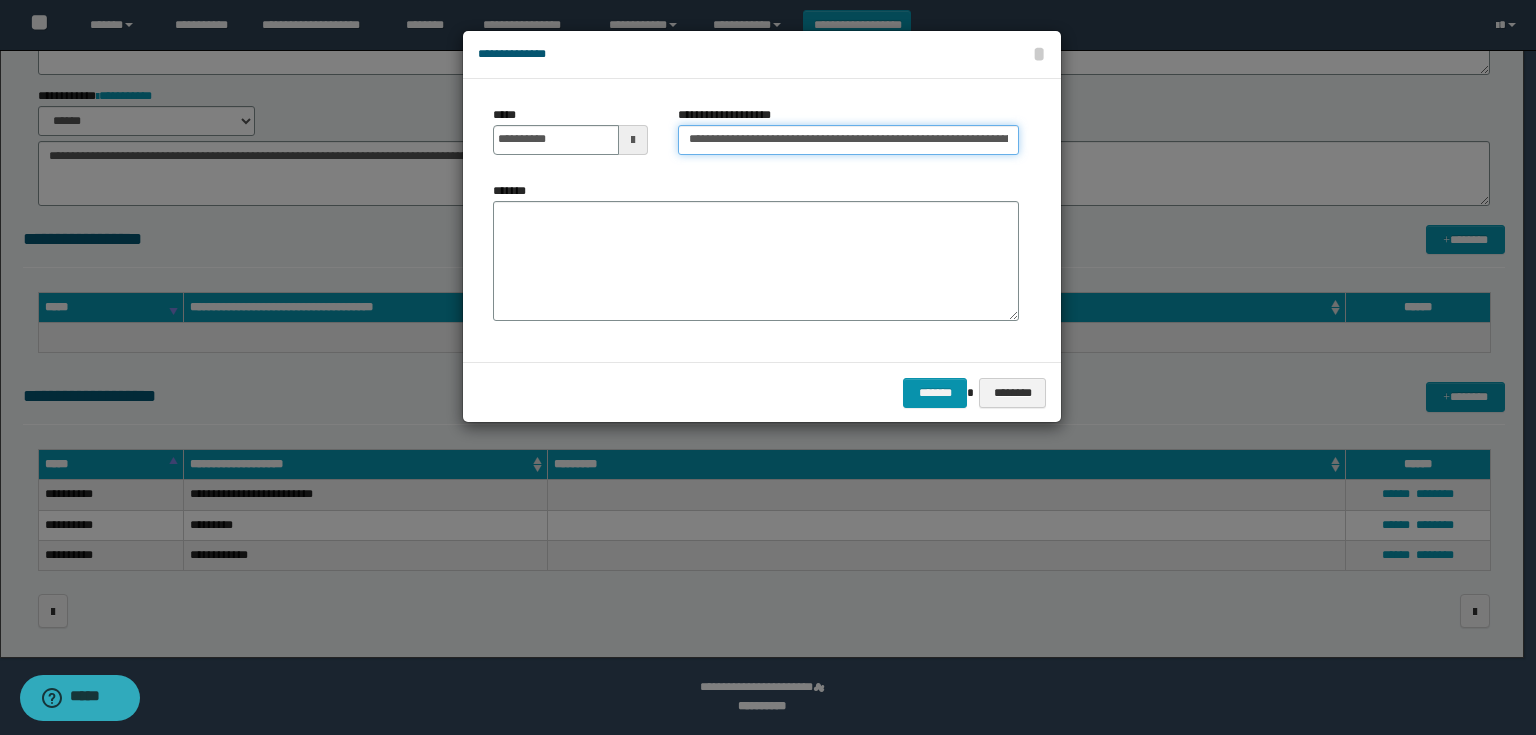 scroll, scrollTop: 0, scrollLeft: 1132, axis: horizontal 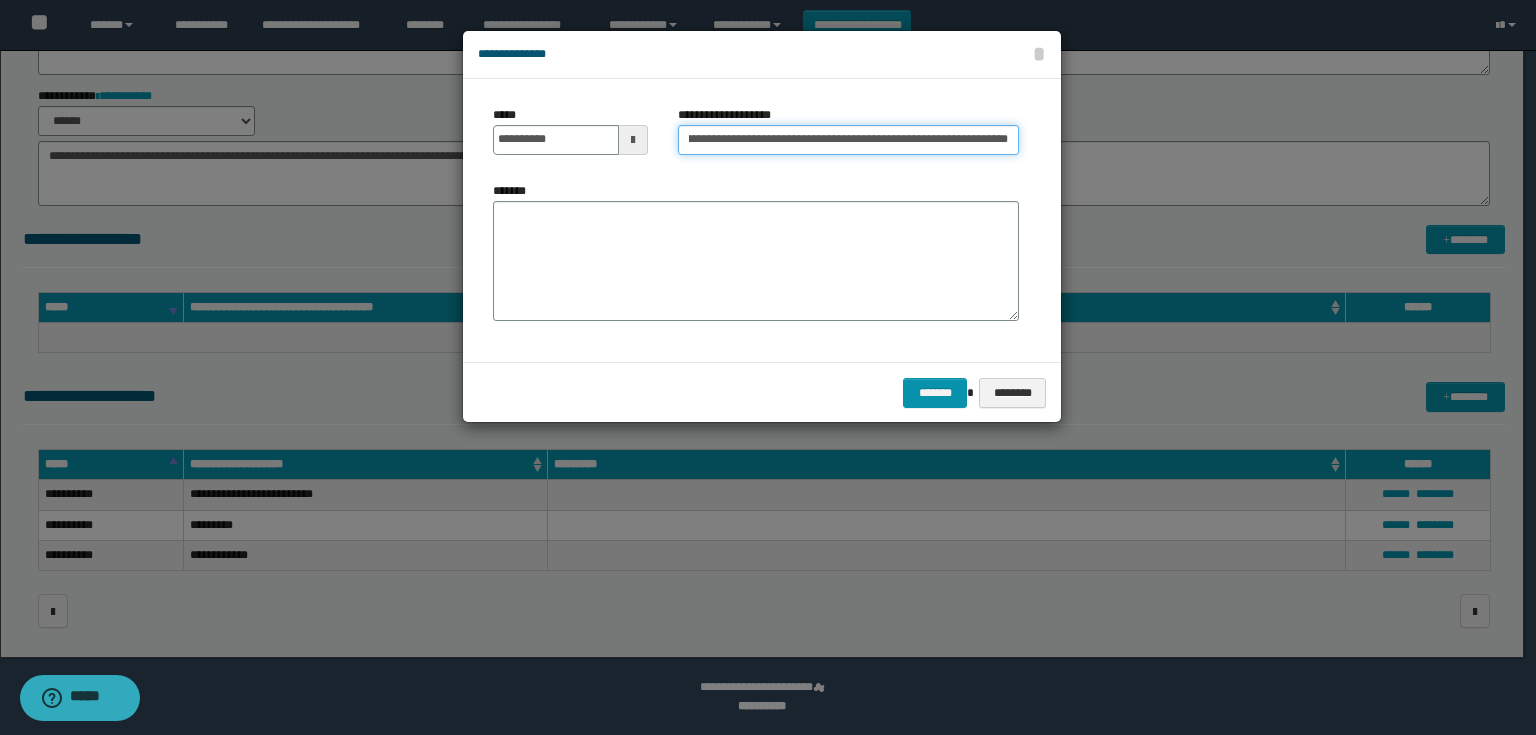 type on "**********" 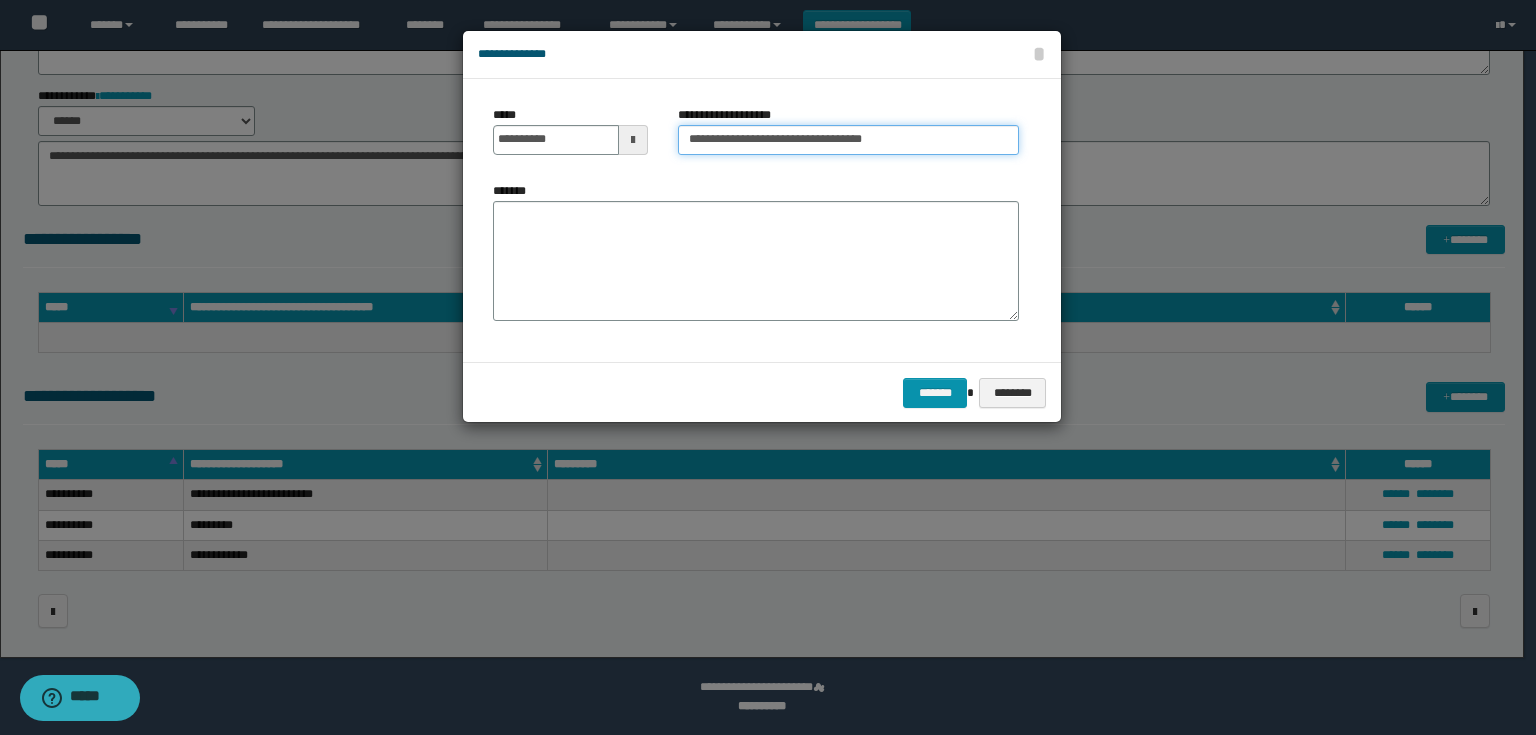 scroll, scrollTop: 0, scrollLeft: 0, axis: both 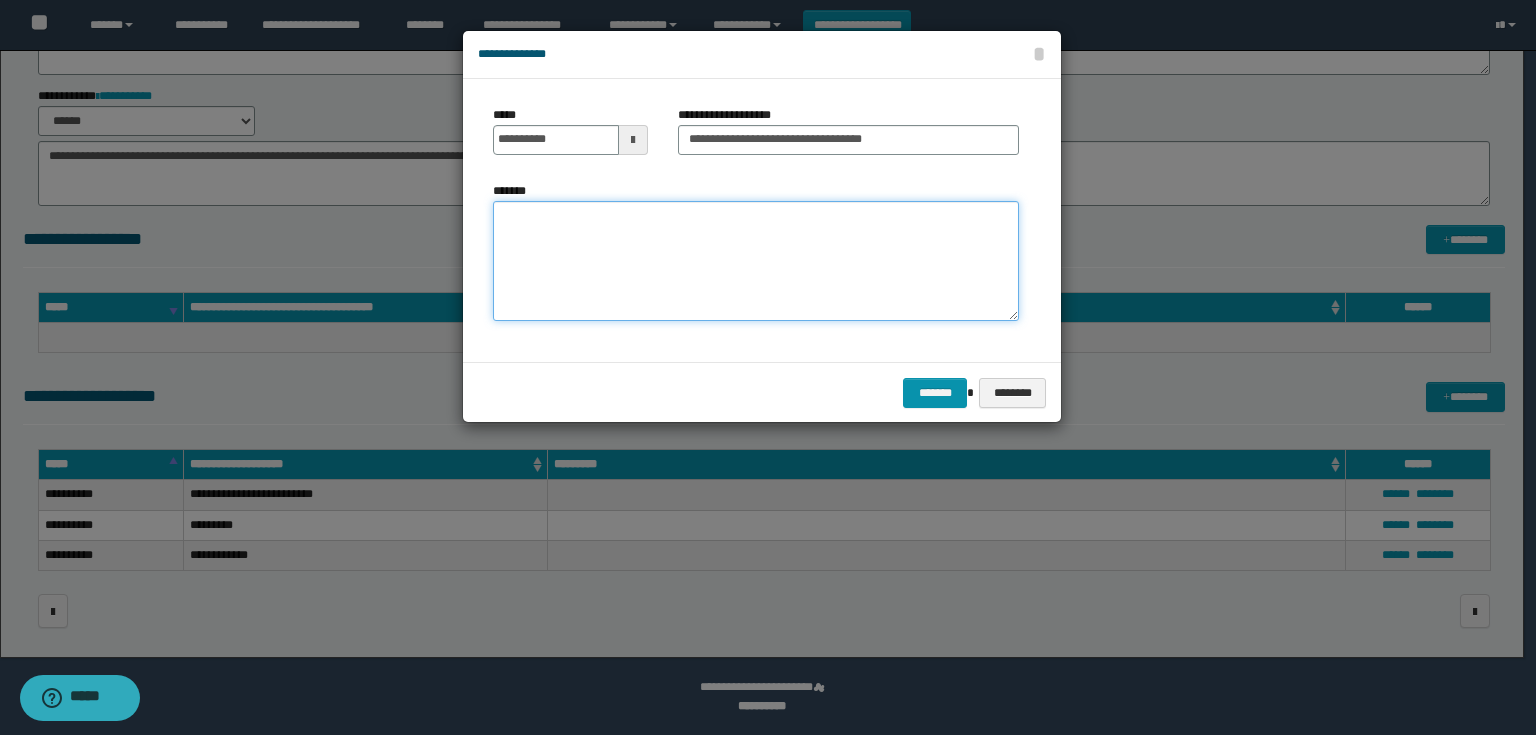 click on "*******" at bounding box center (756, 261) 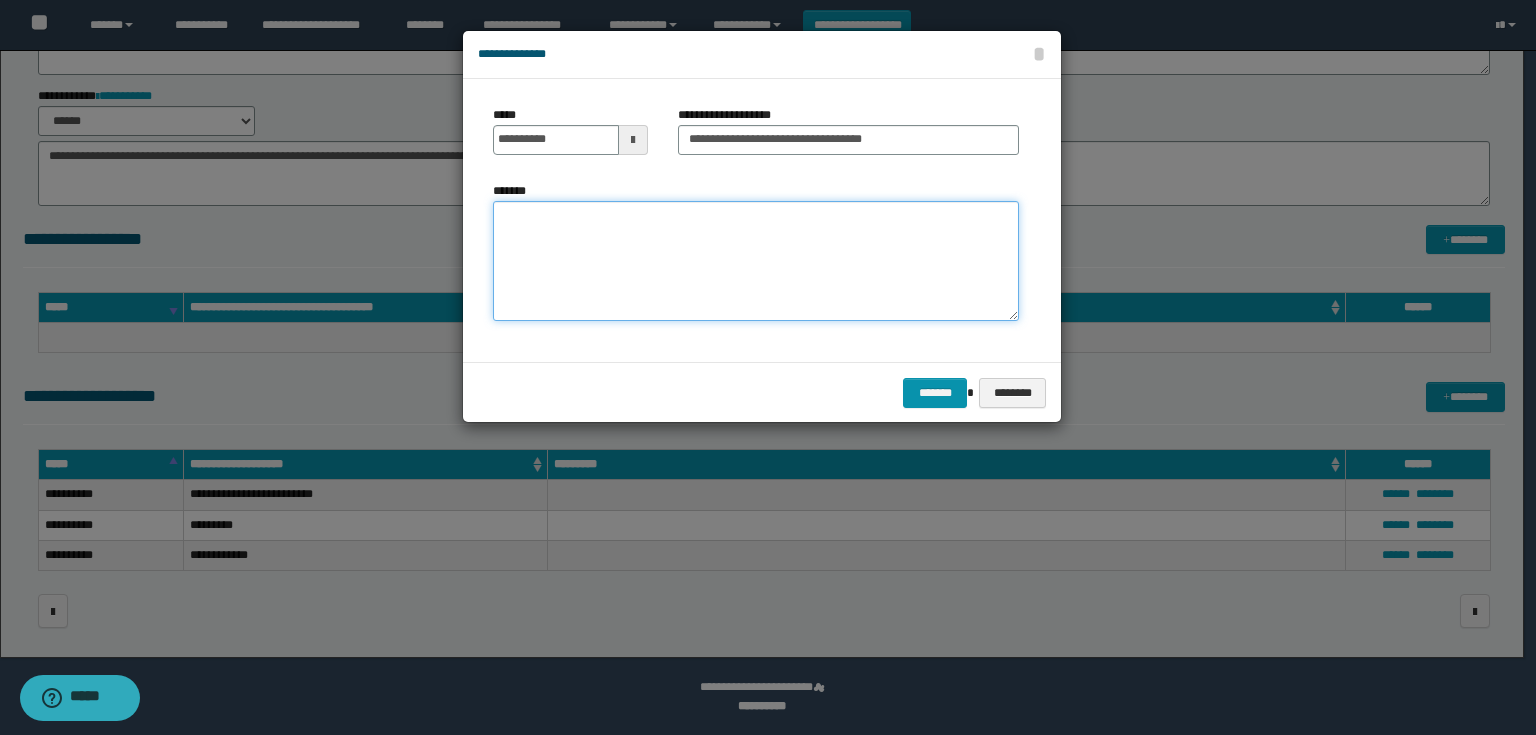 paste on "**********" 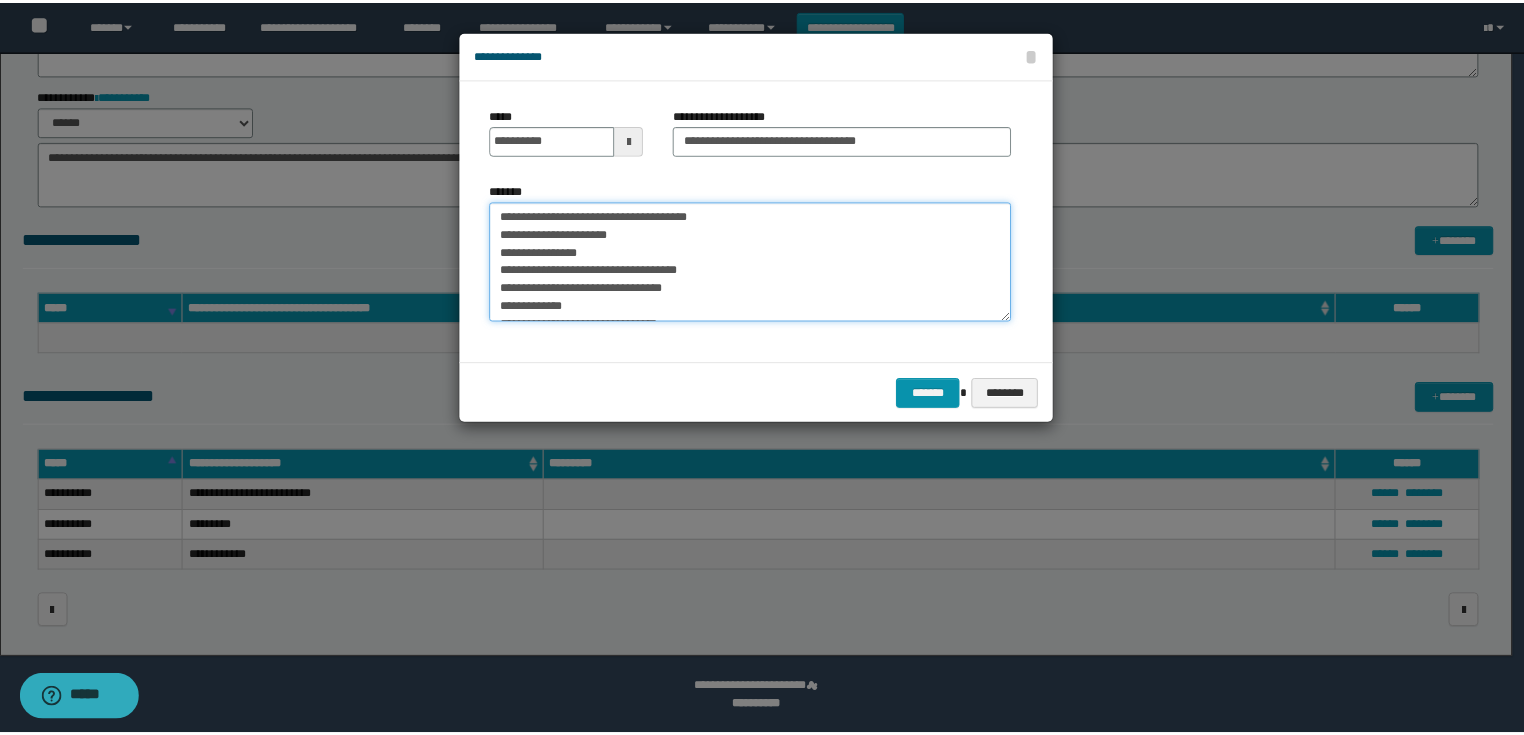 scroll, scrollTop: 120, scrollLeft: 0, axis: vertical 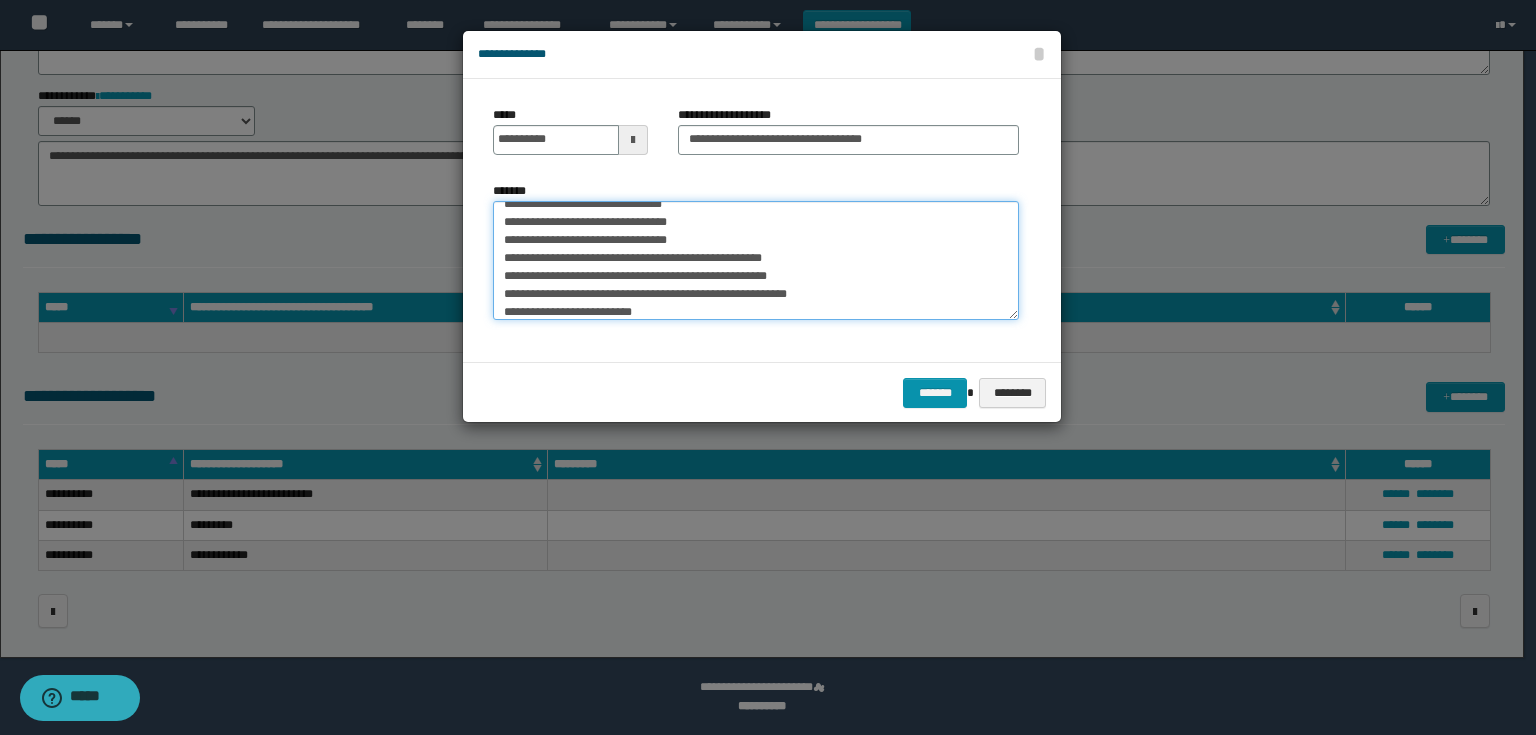 type on "**********" 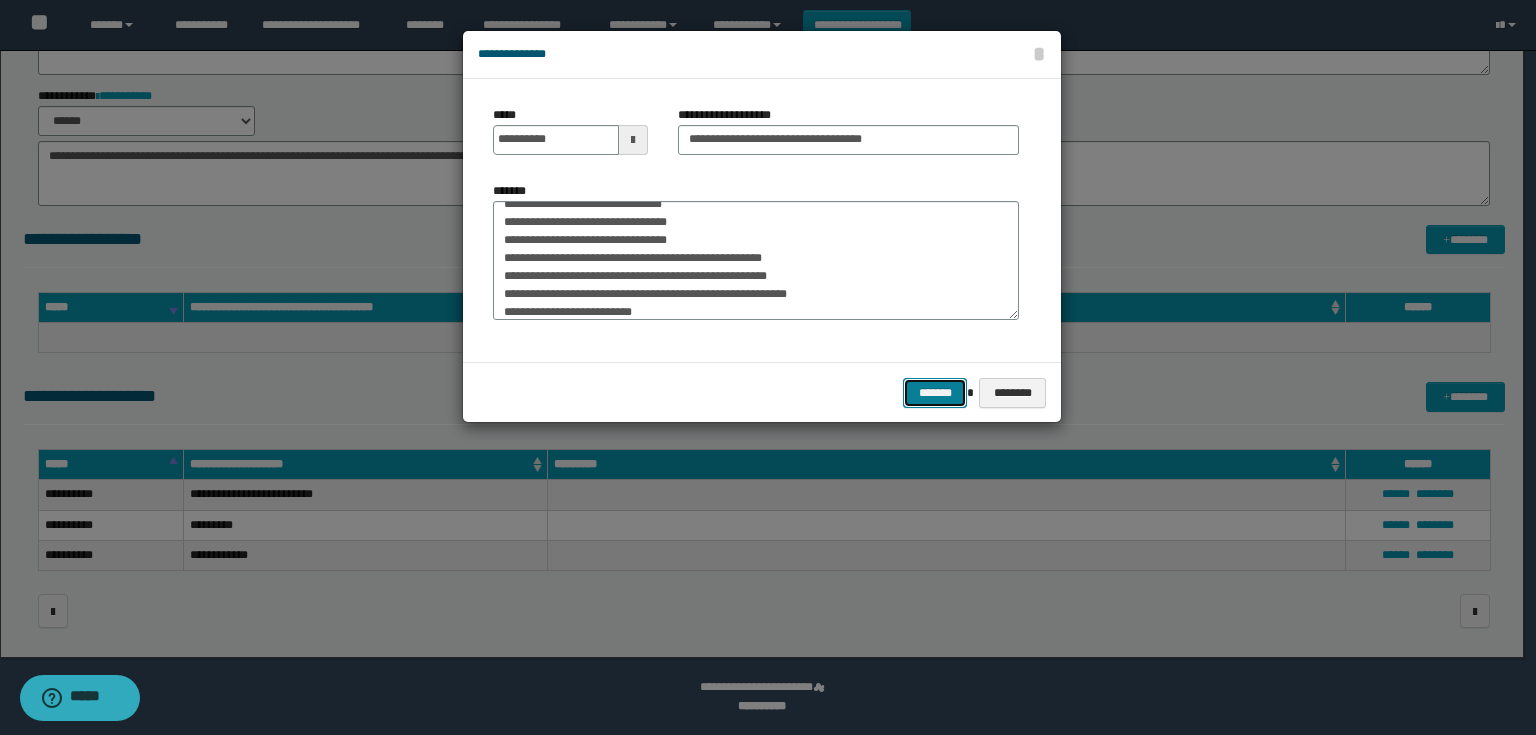 click on "*******" at bounding box center [935, 393] 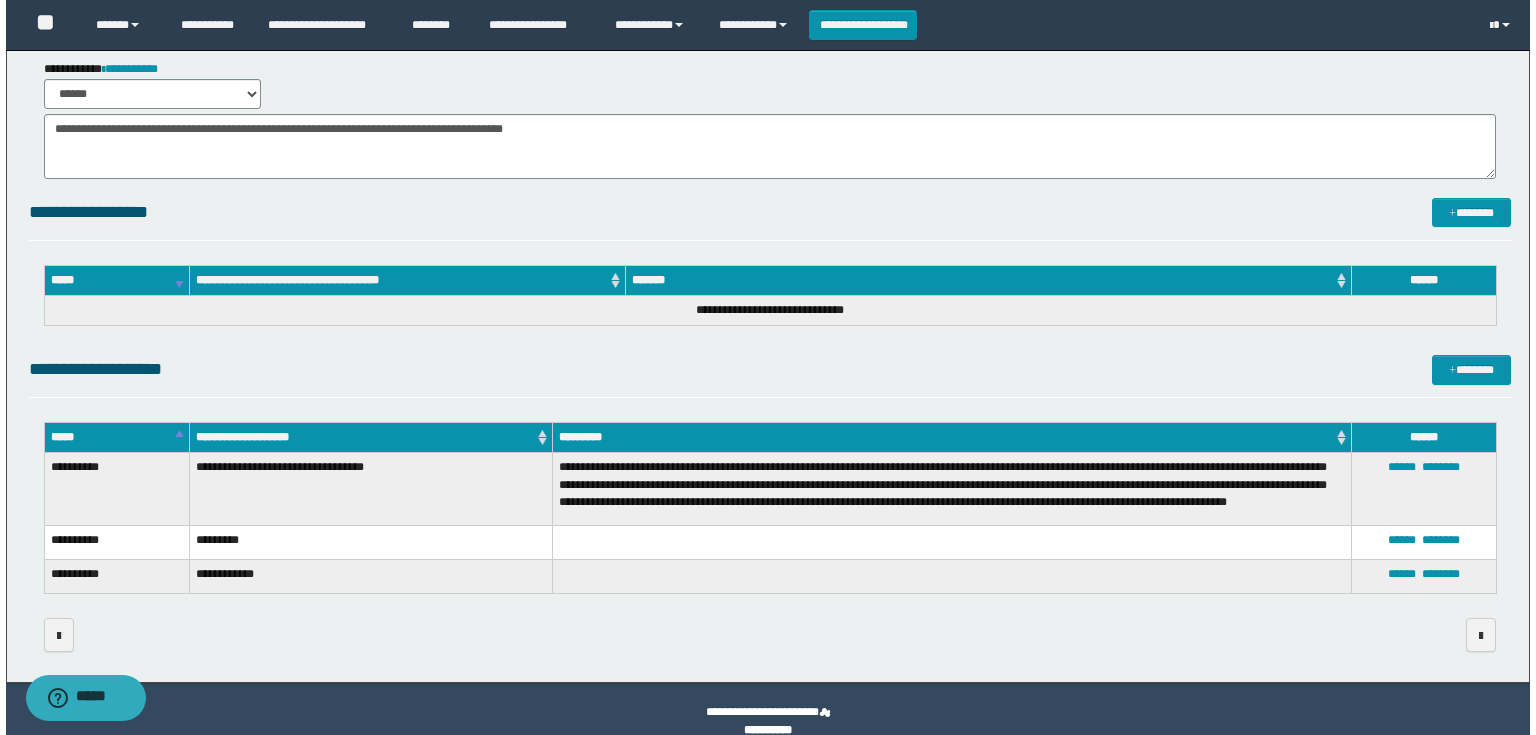 scroll, scrollTop: 276, scrollLeft: 0, axis: vertical 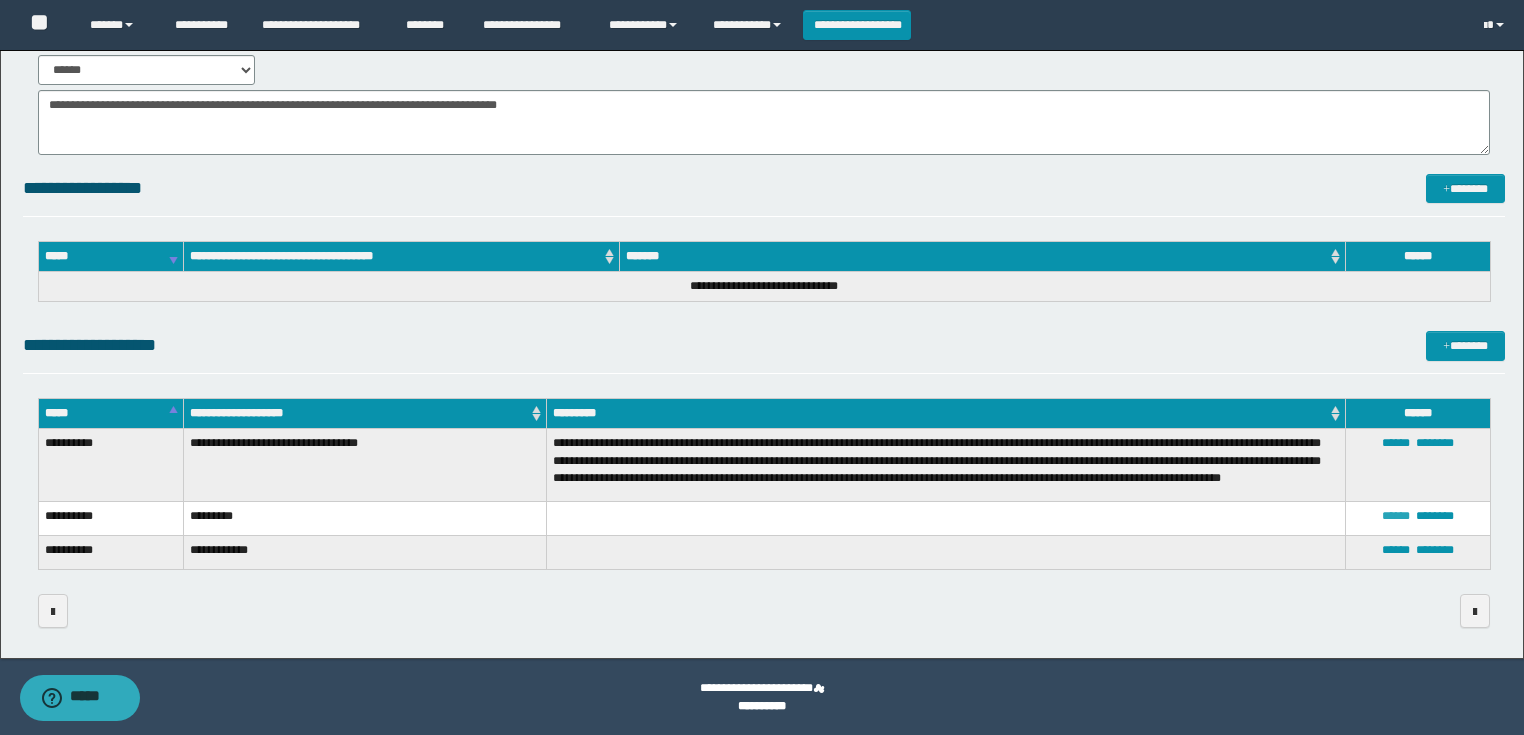 click on "******" at bounding box center [1396, 516] 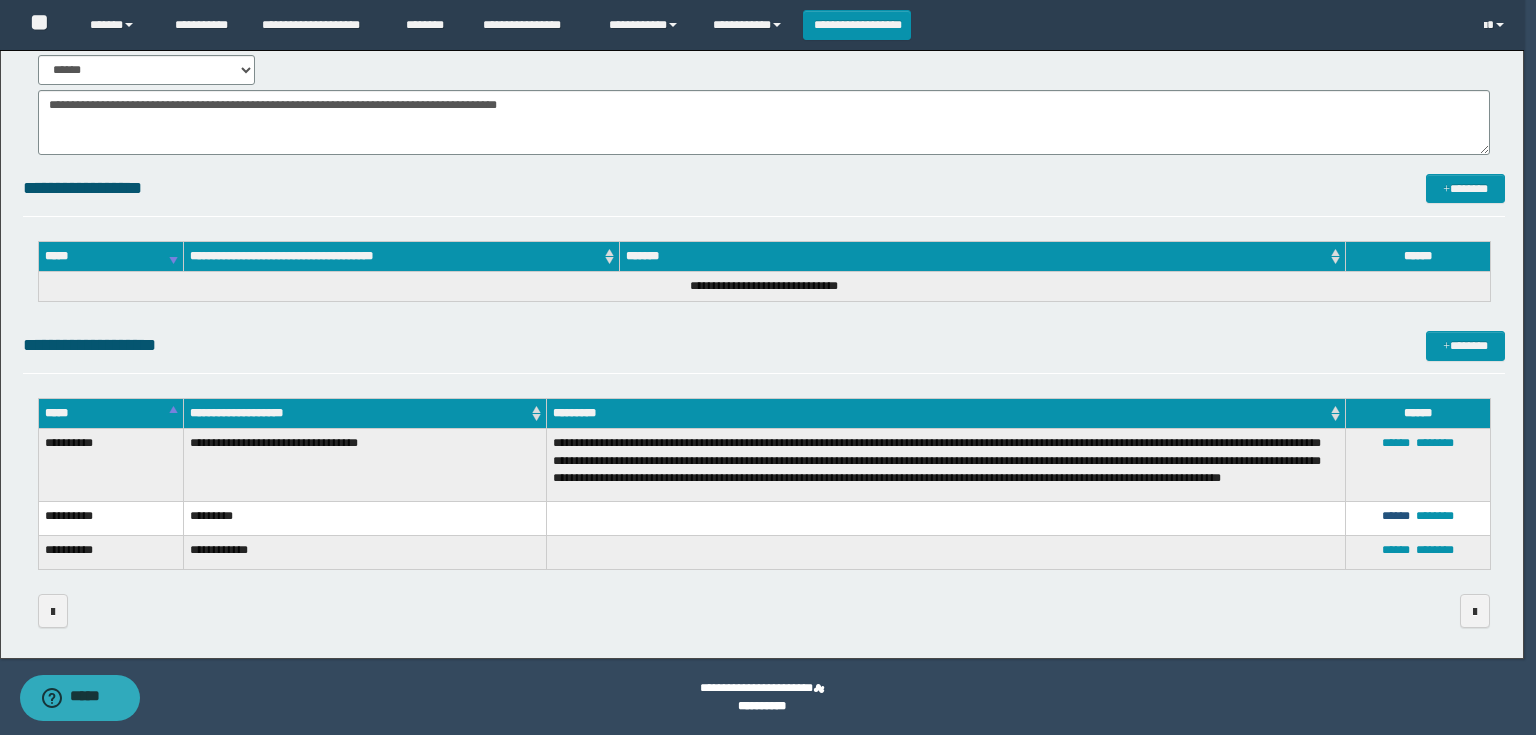 scroll, scrollTop: 0, scrollLeft: 0, axis: both 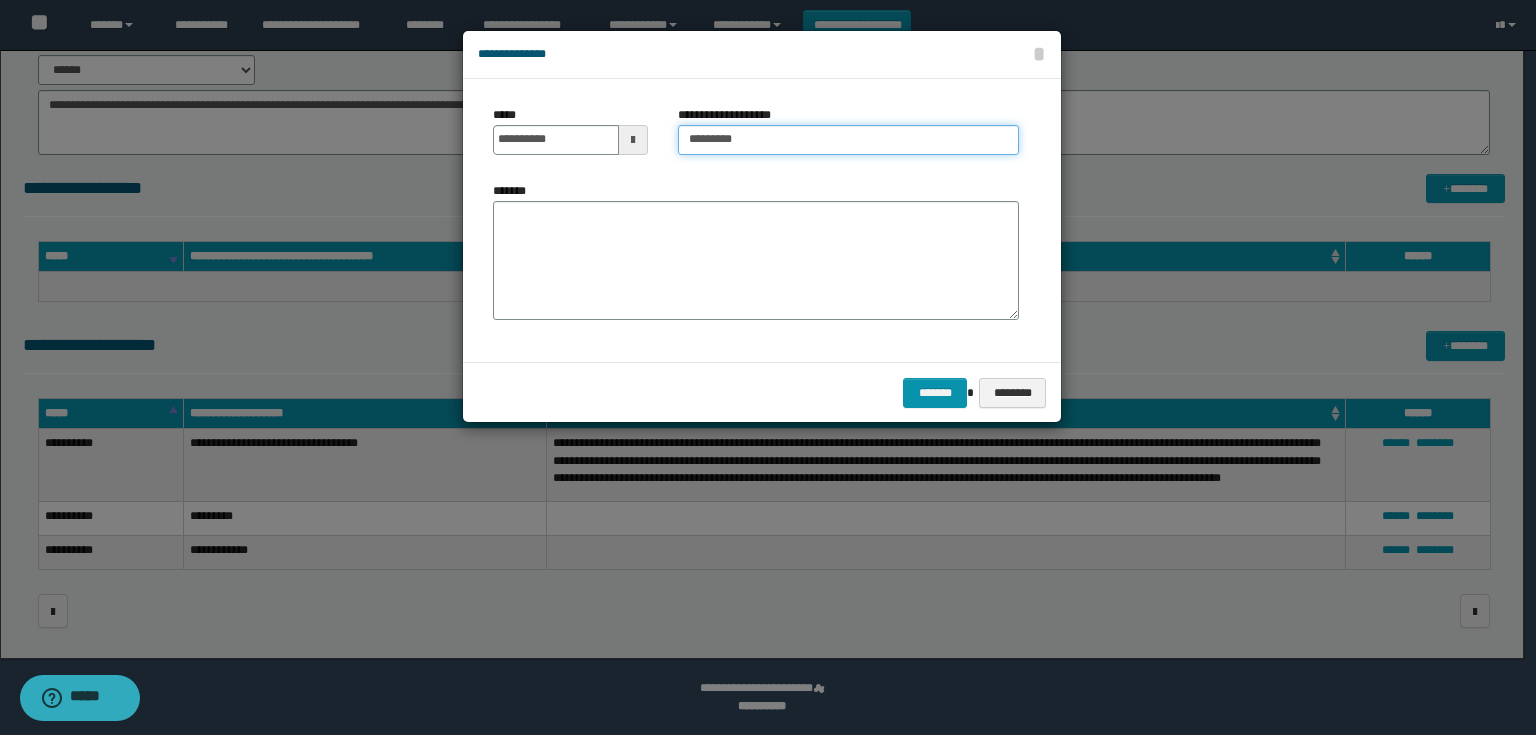 click on "*********" at bounding box center (848, 140) 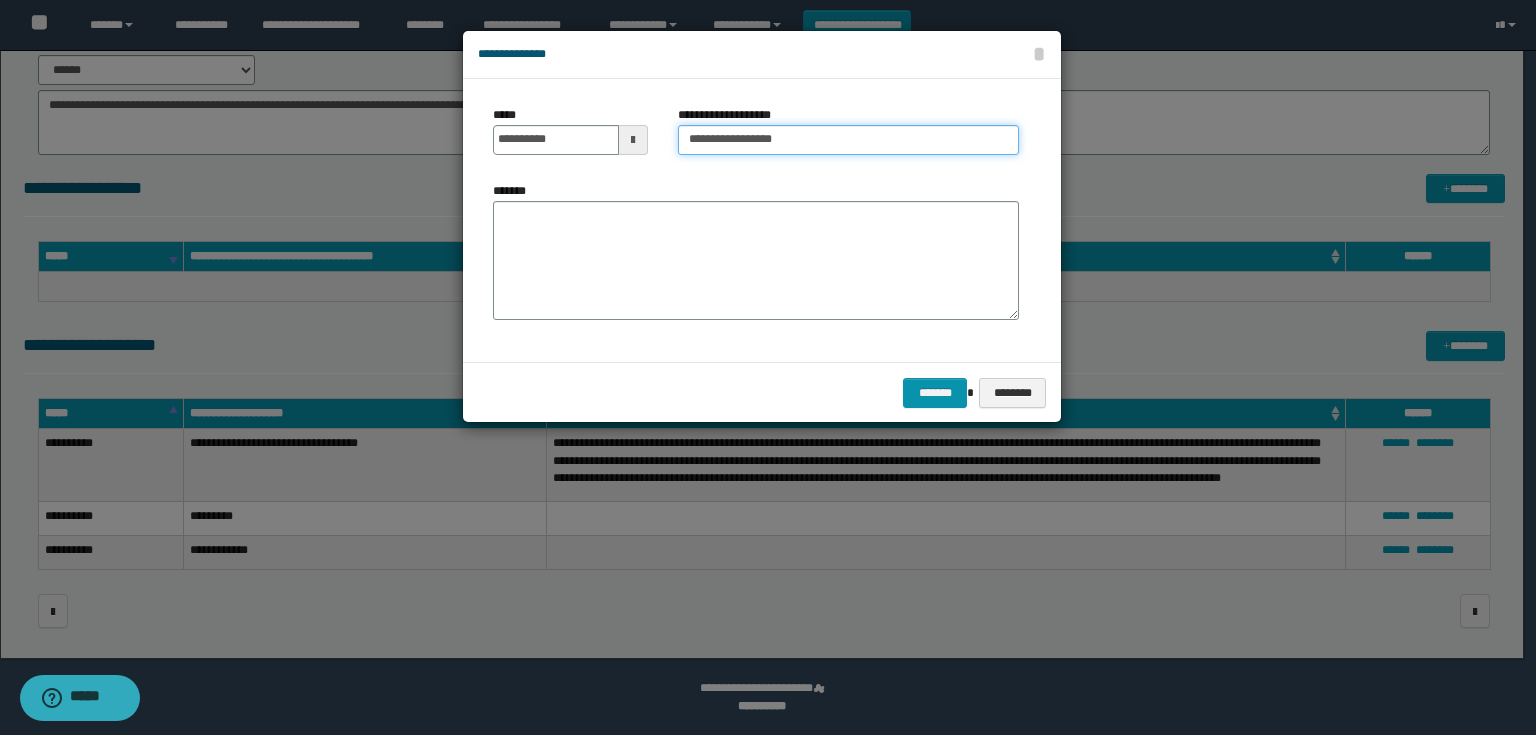 paste on "**********" 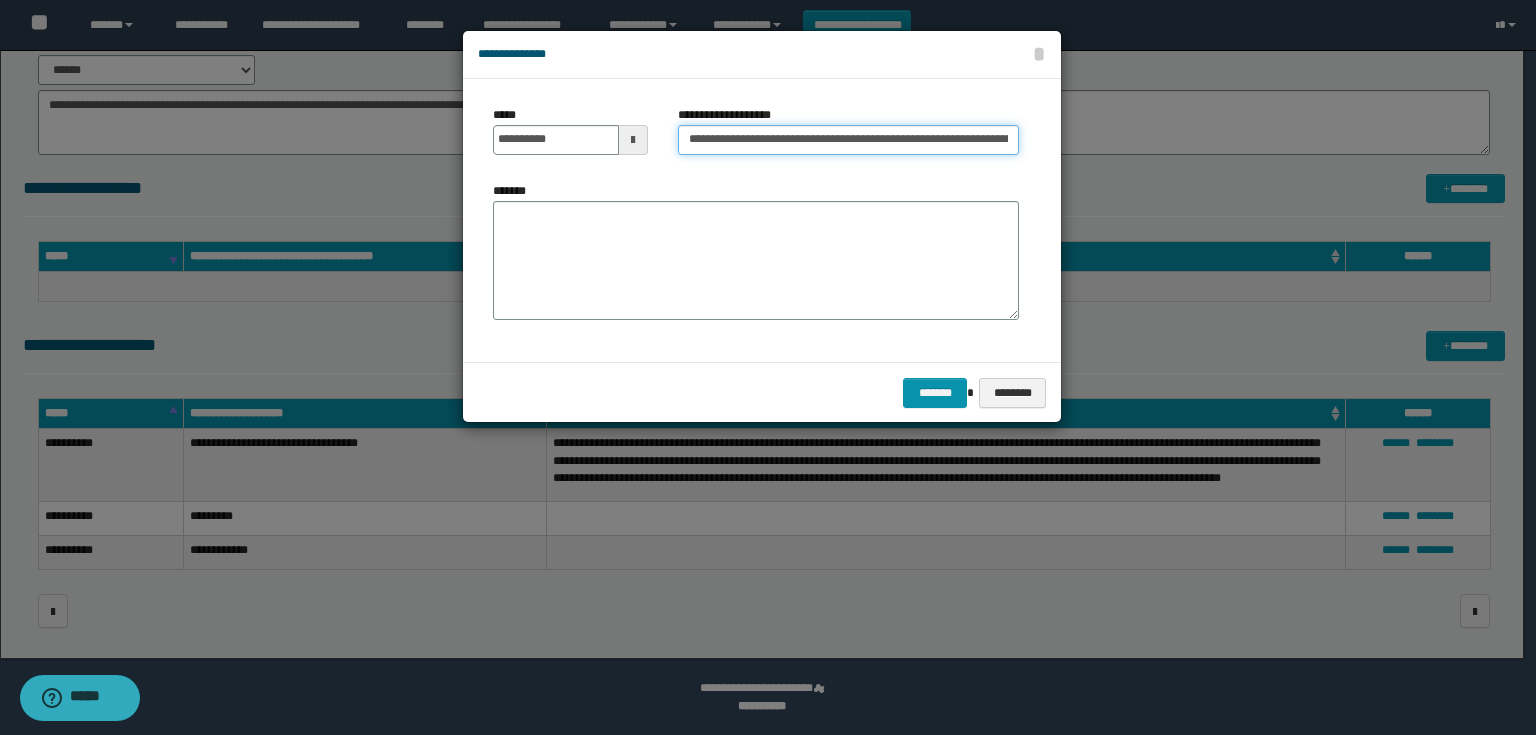 scroll, scrollTop: 0, scrollLeft: 1293, axis: horizontal 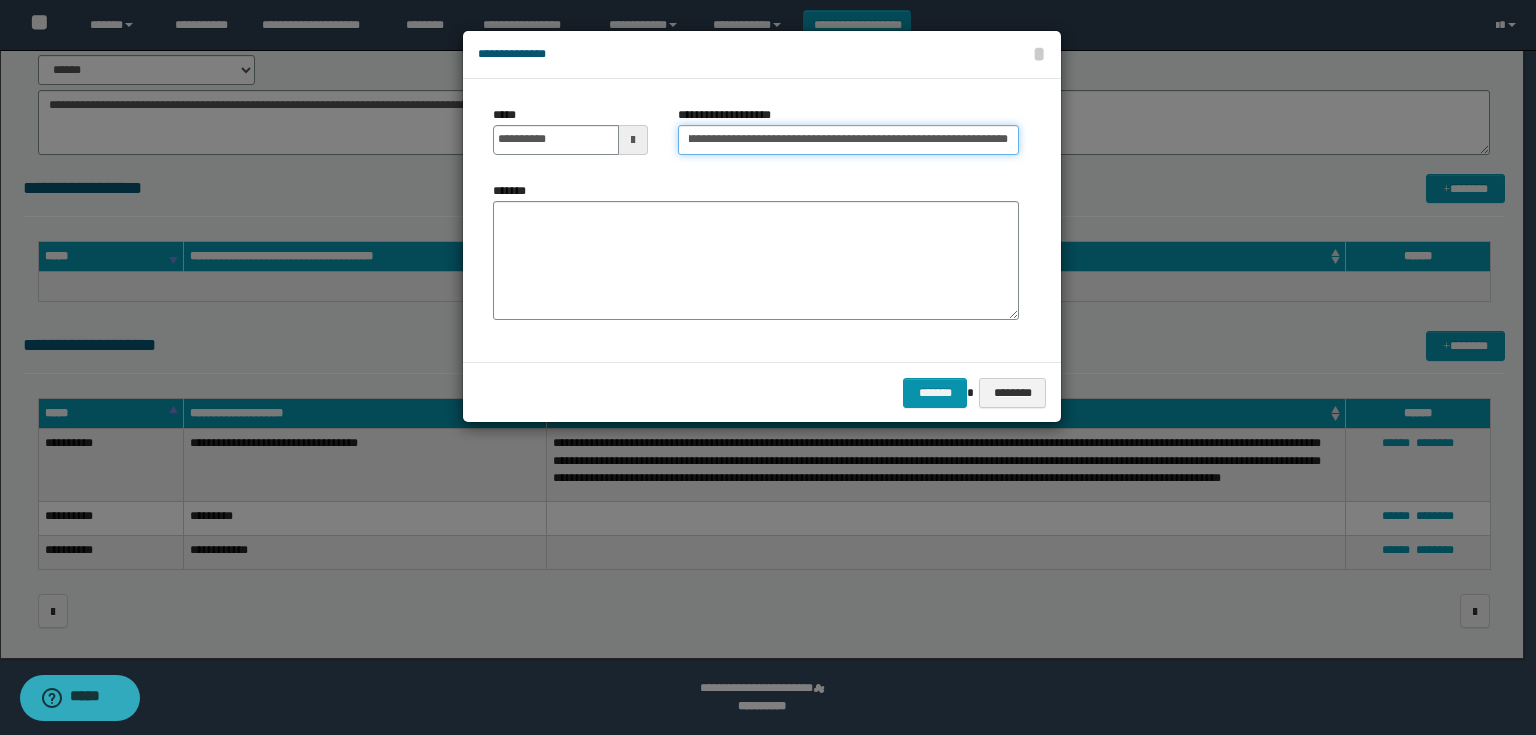 type on "**********" 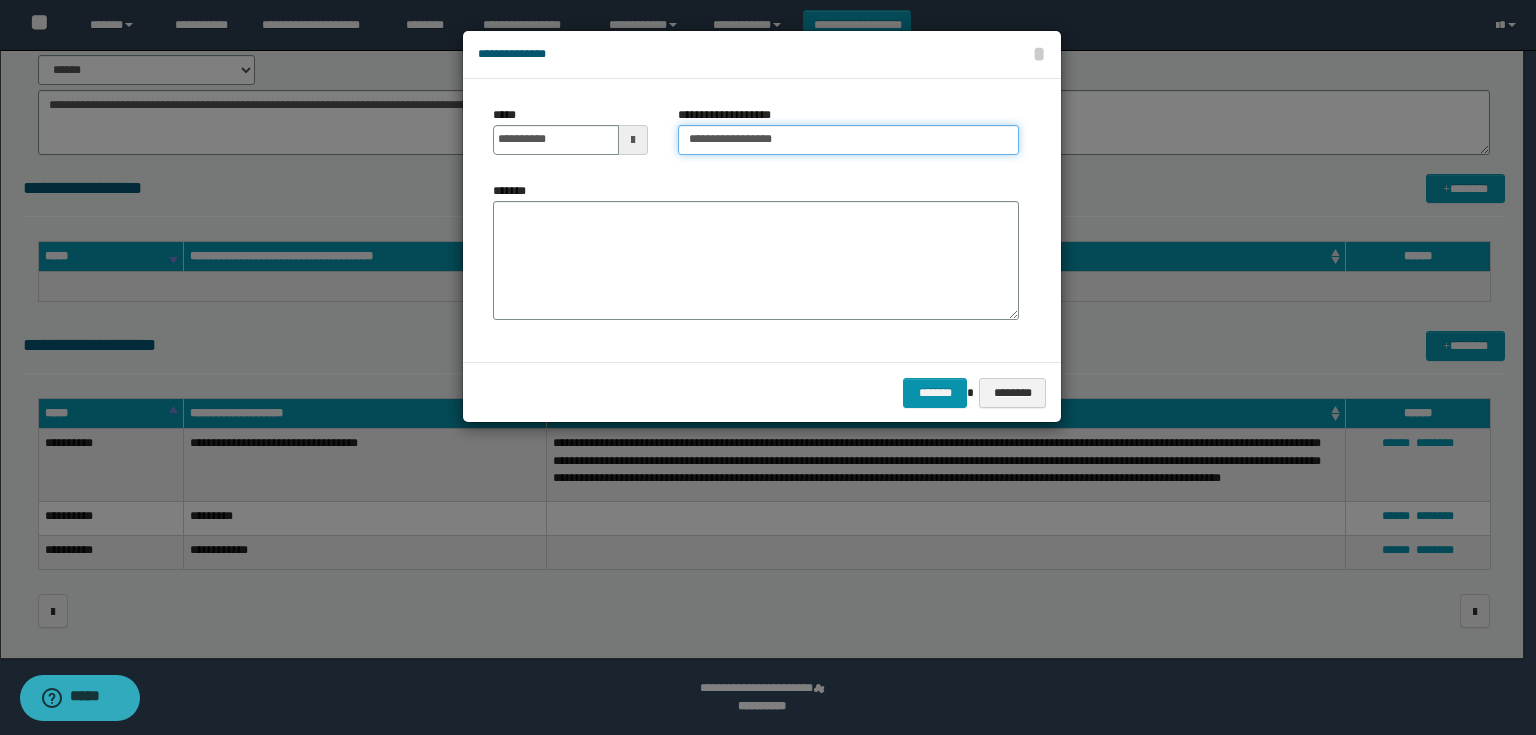 scroll, scrollTop: 0, scrollLeft: 0, axis: both 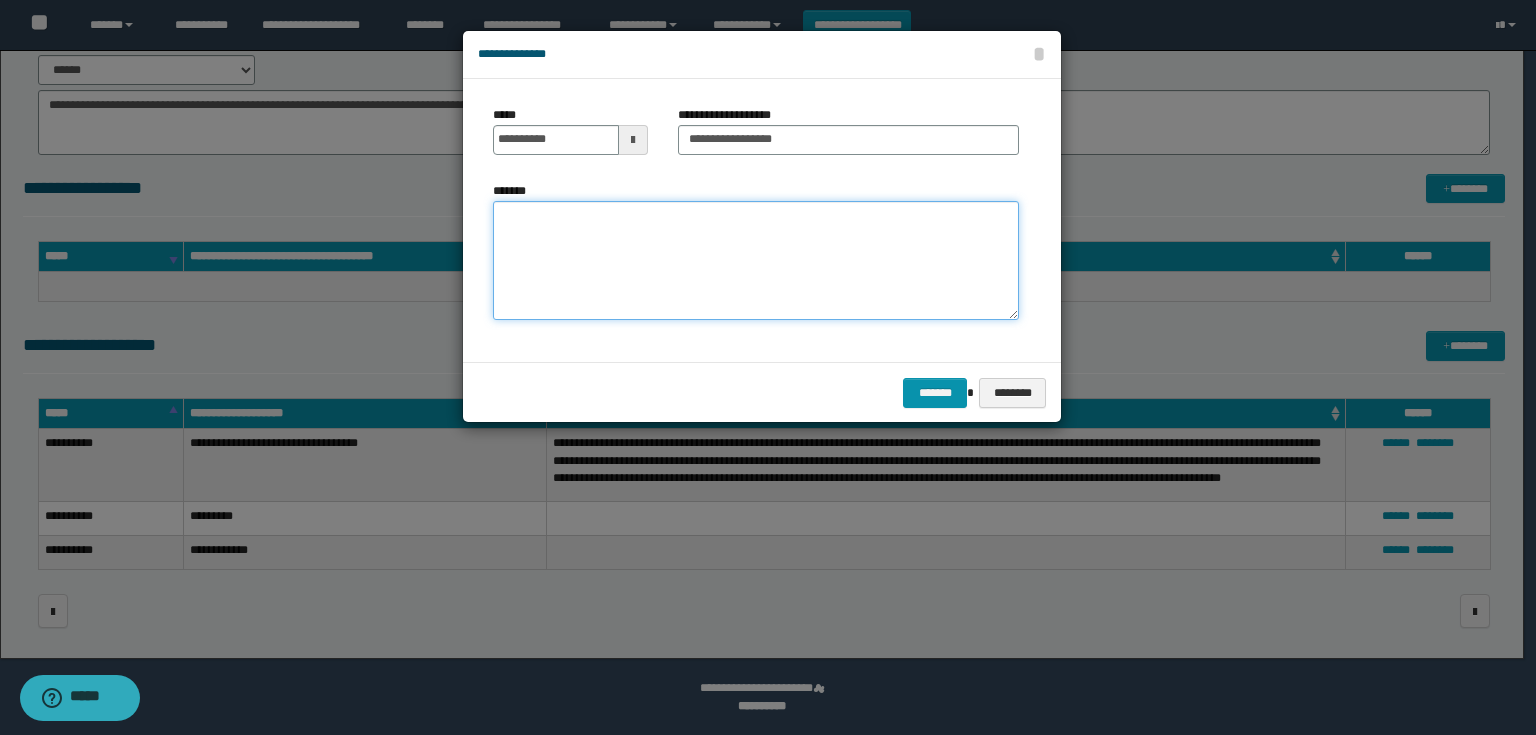 click on "*******" at bounding box center (756, 261) 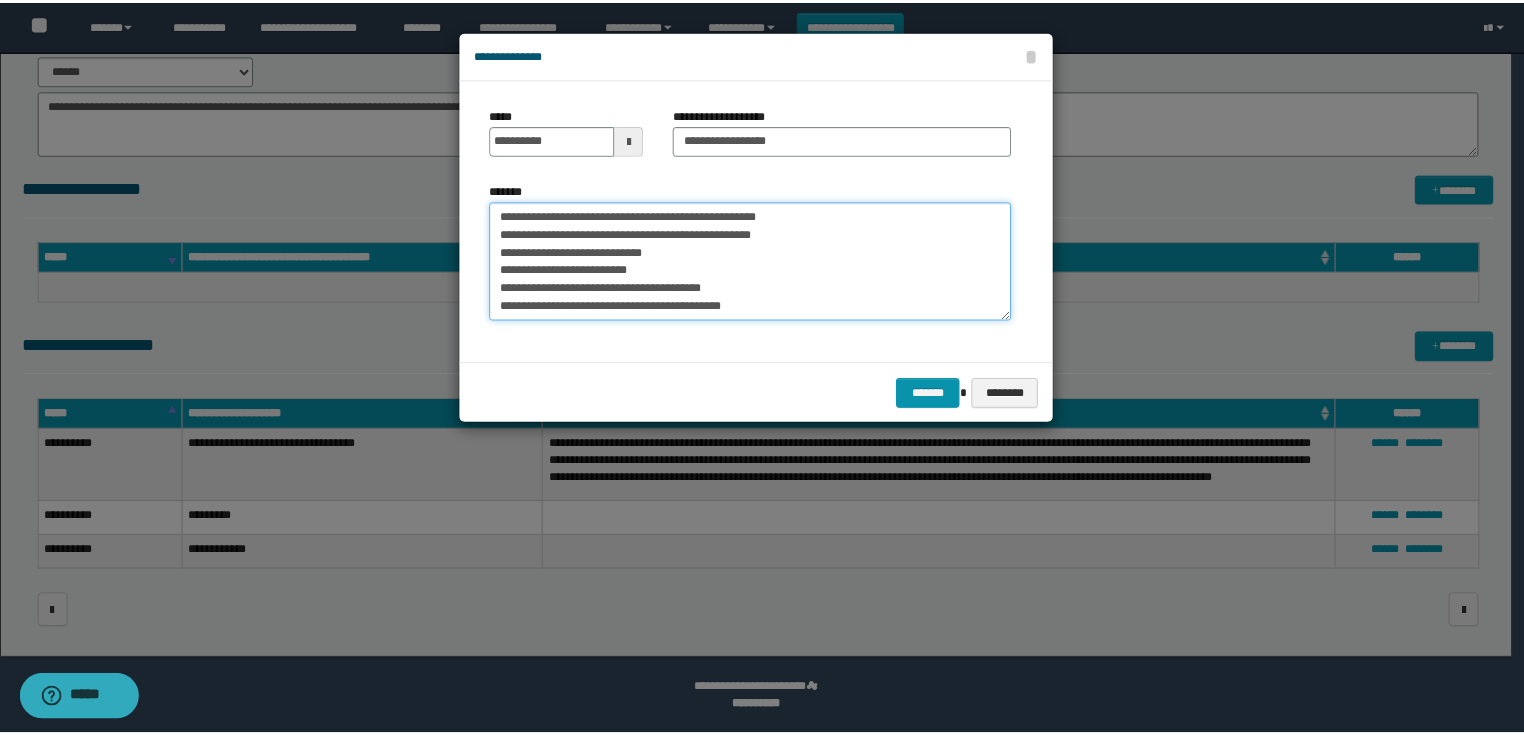 scroll, scrollTop: 246, scrollLeft: 0, axis: vertical 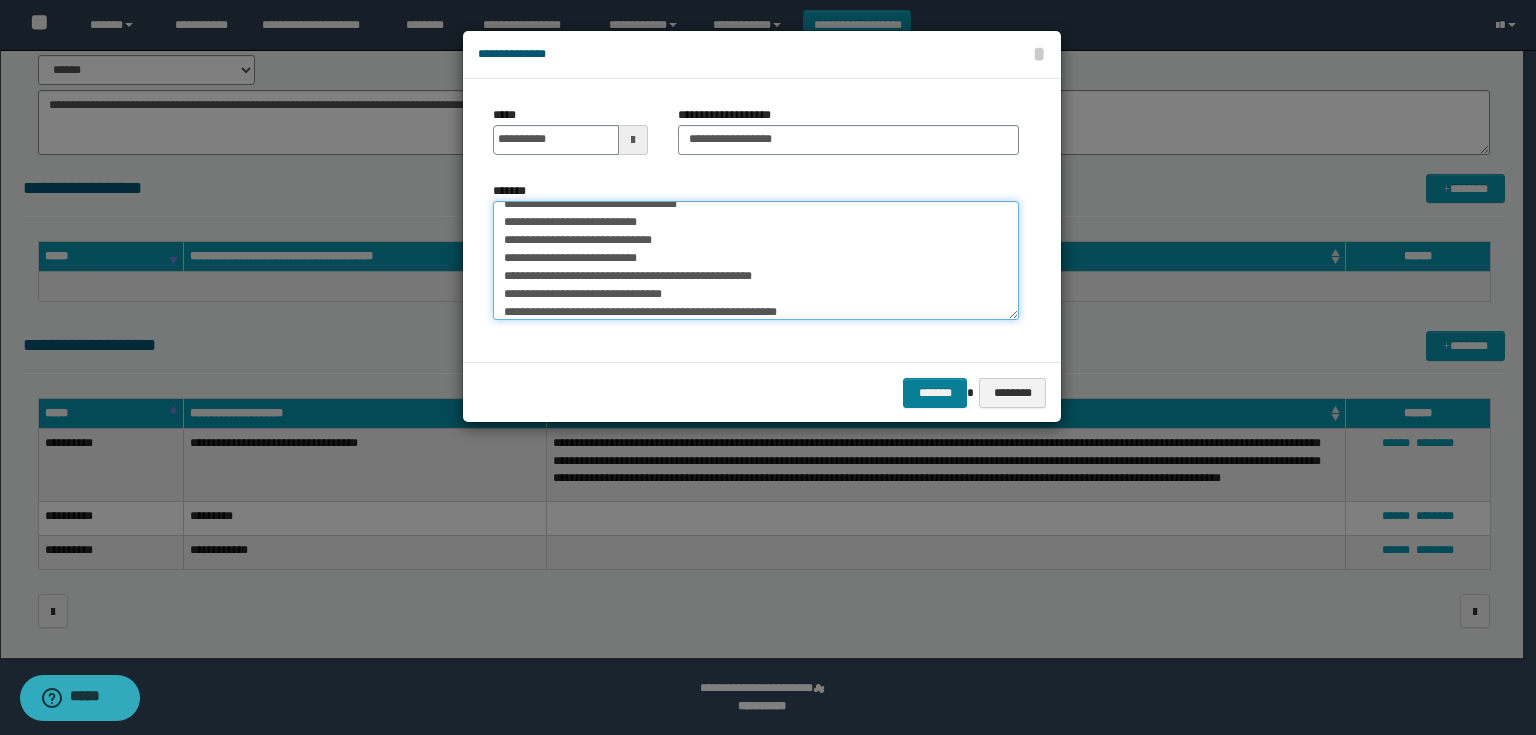 type on "**********" 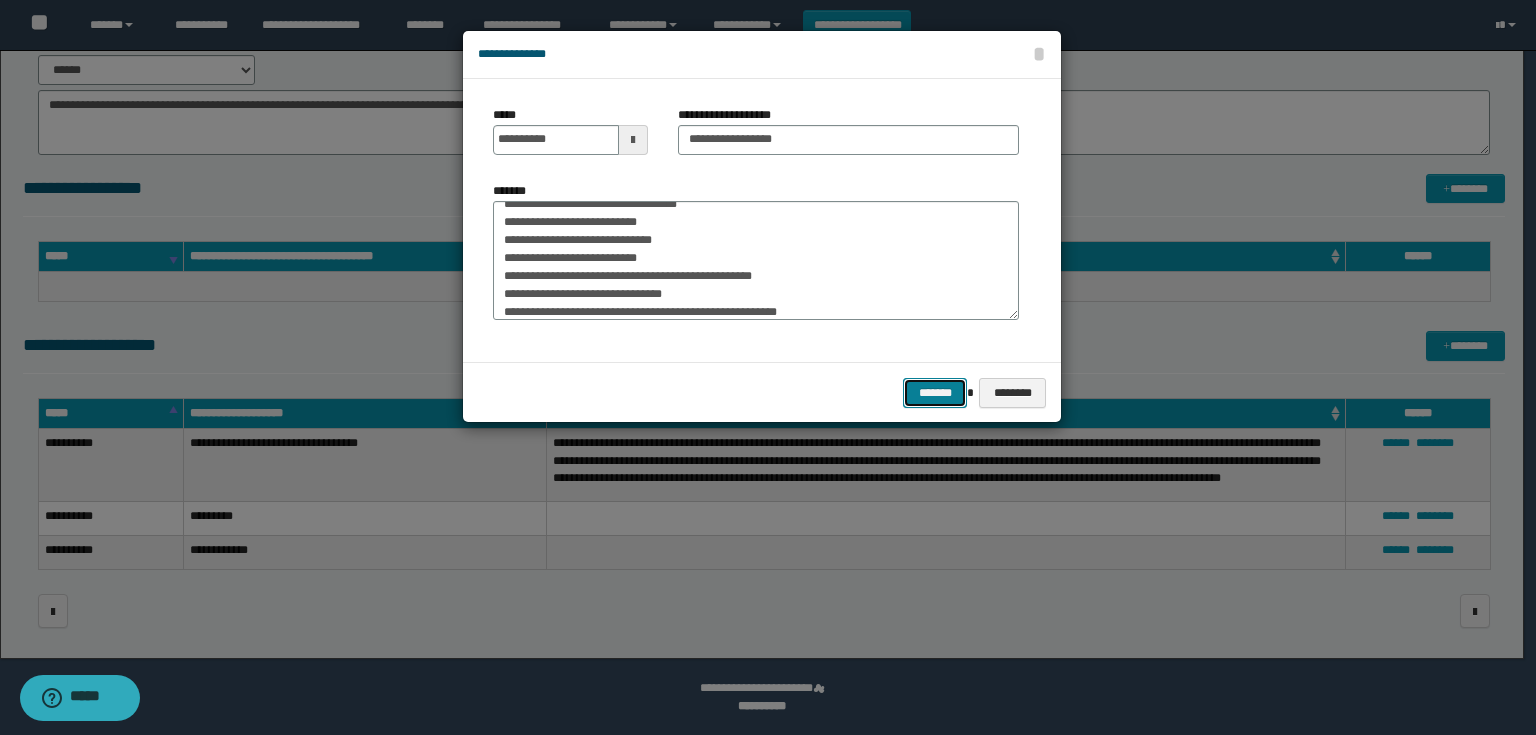click on "*******" at bounding box center [935, 393] 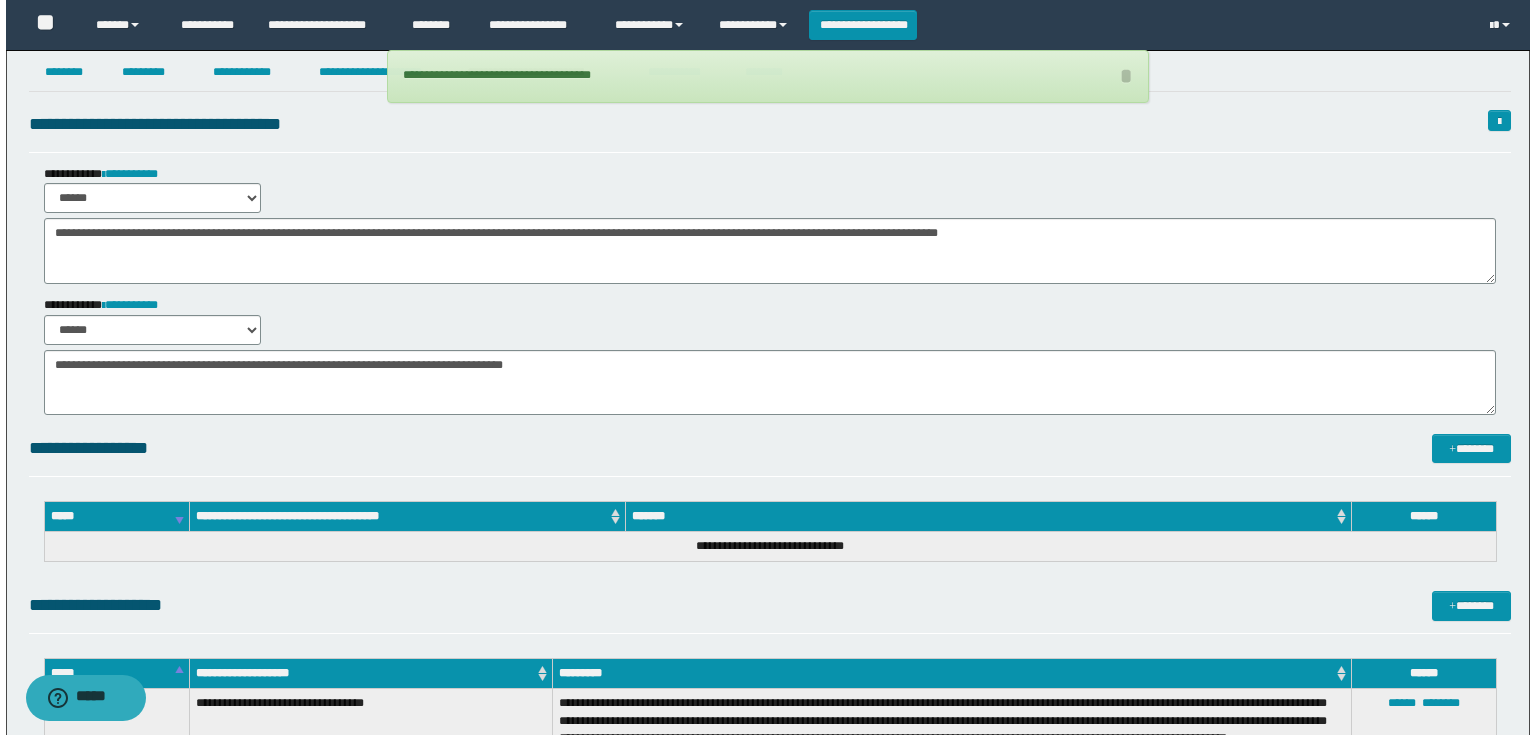 scroll, scrollTop: 0, scrollLeft: 0, axis: both 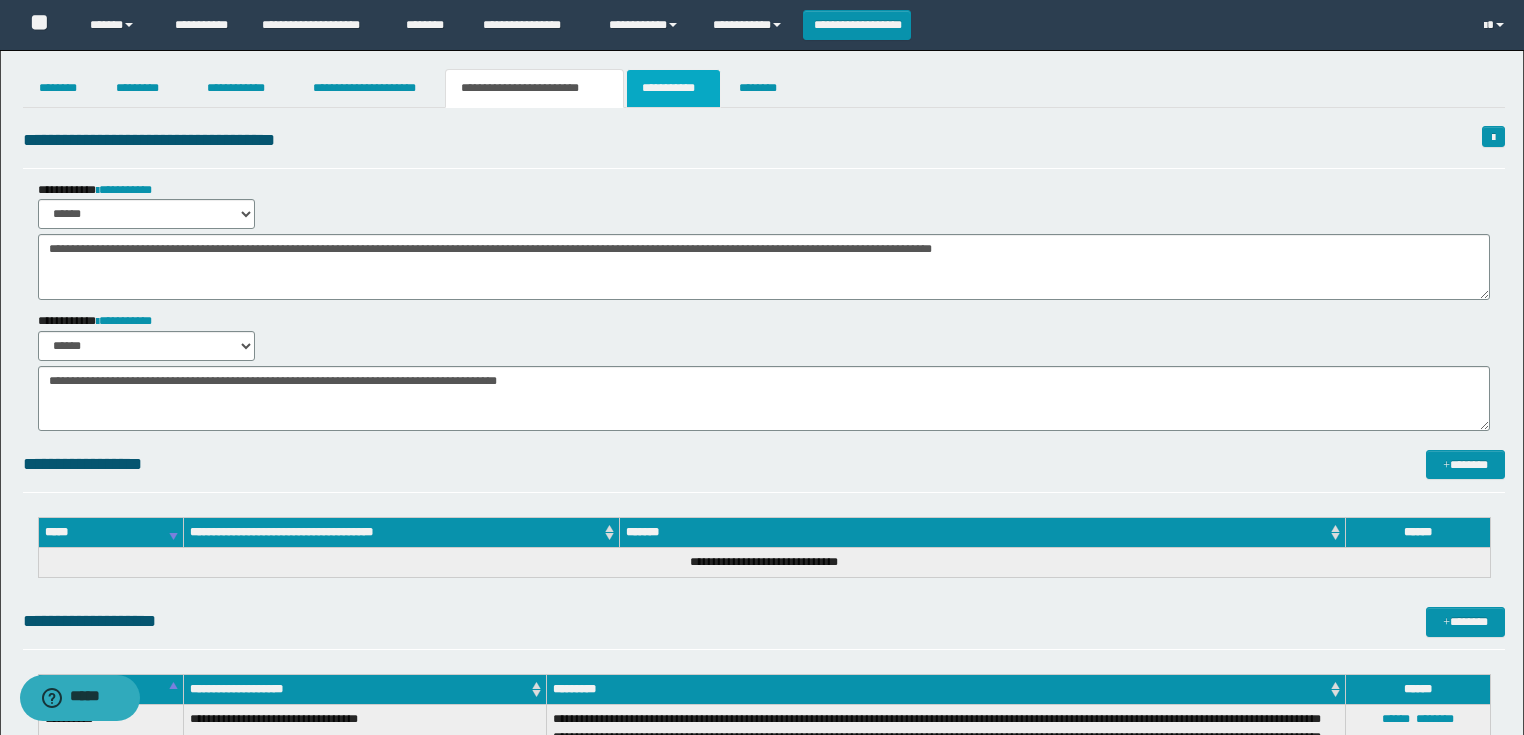click on "**********" at bounding box center [673, 88] 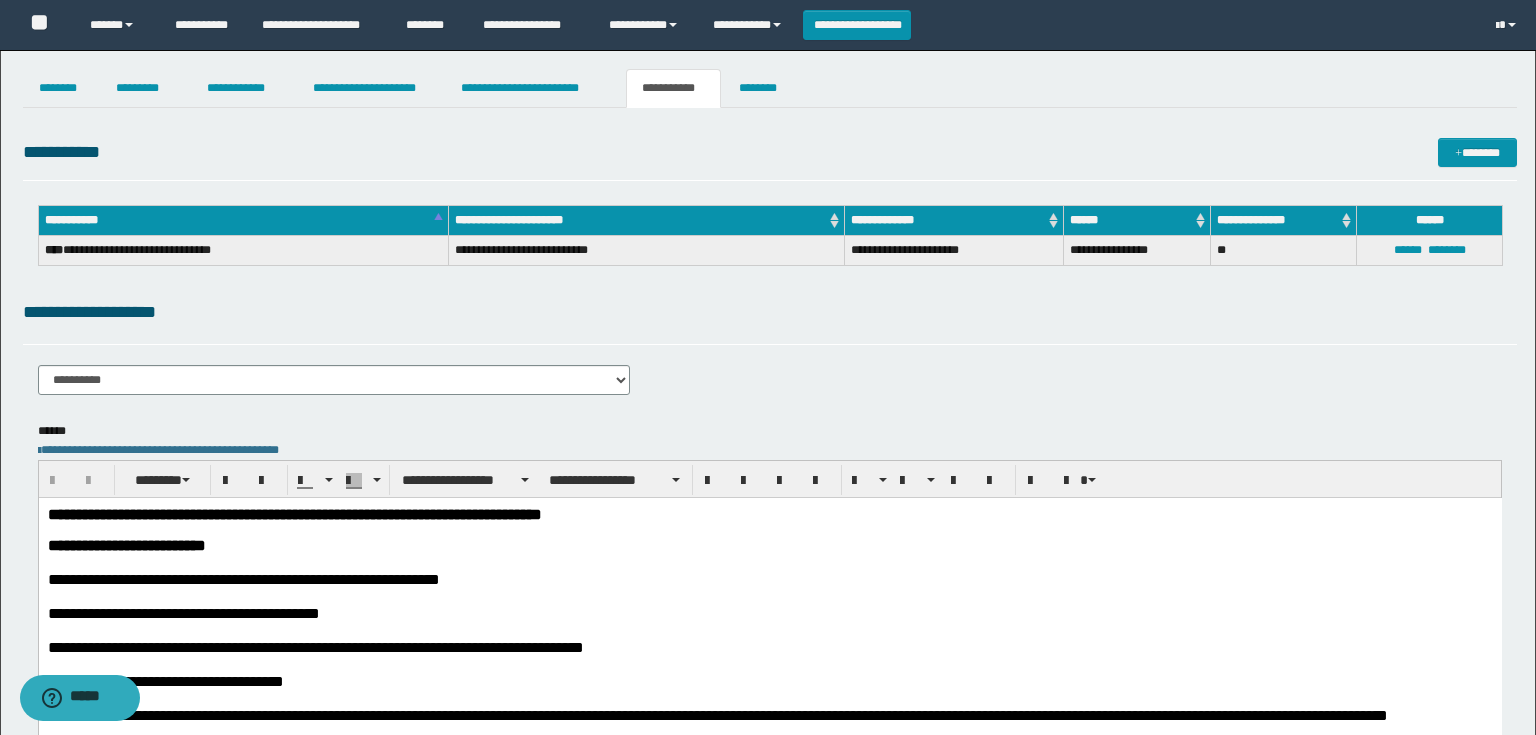 scroll, scrollTop: 0, scrollLeft: 0, axis: both 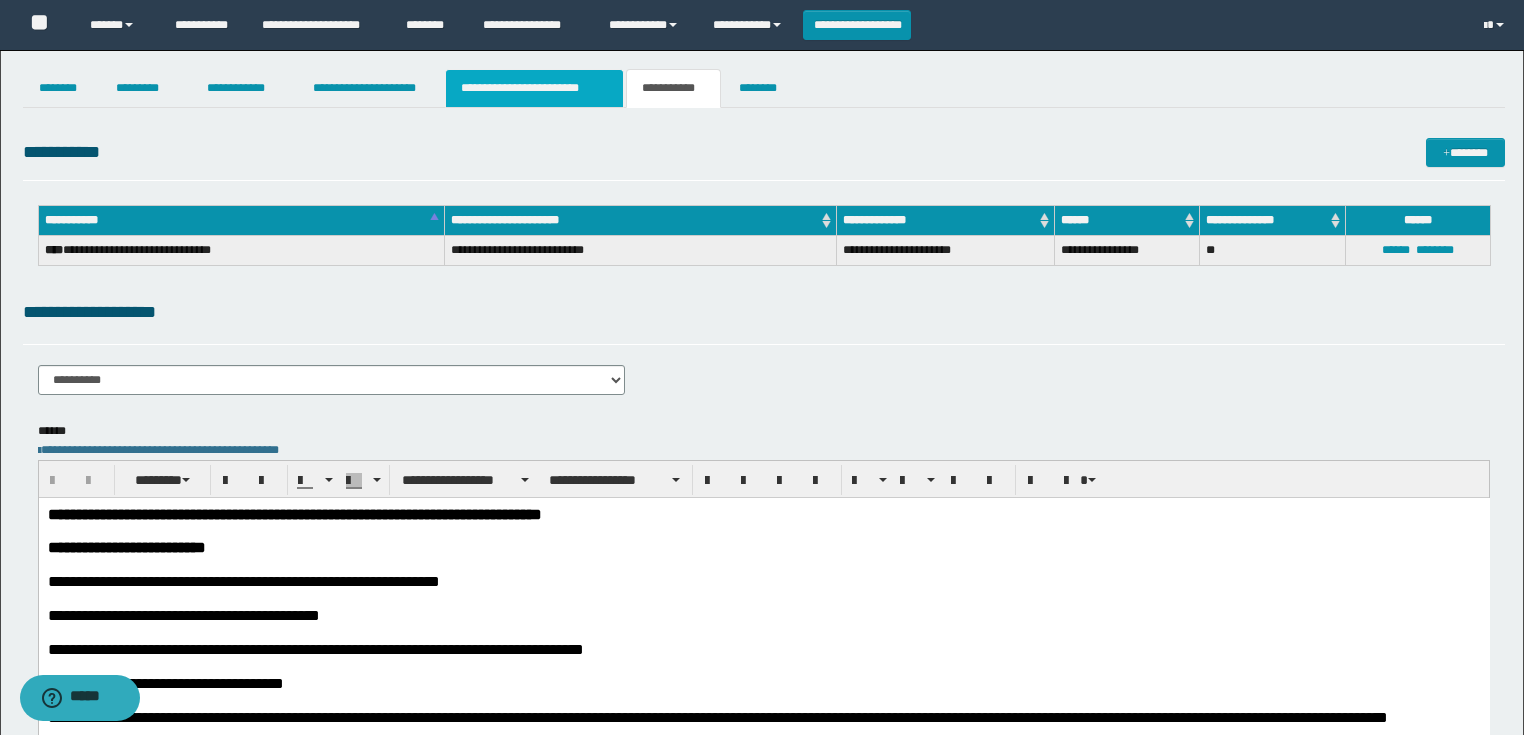 click on "**********" at bounding box center (534, 88) 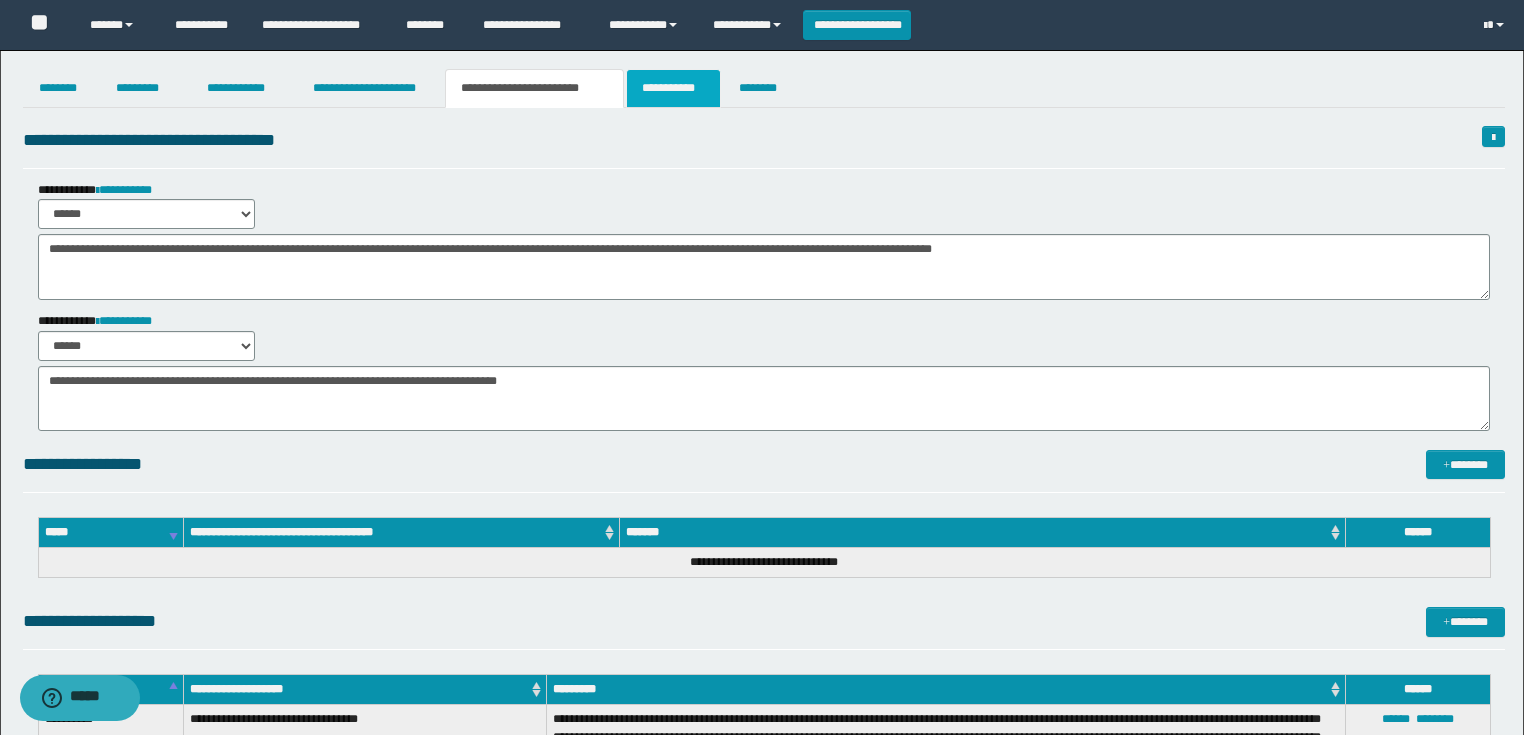 click on "**********" at bounding box center (673, 88) 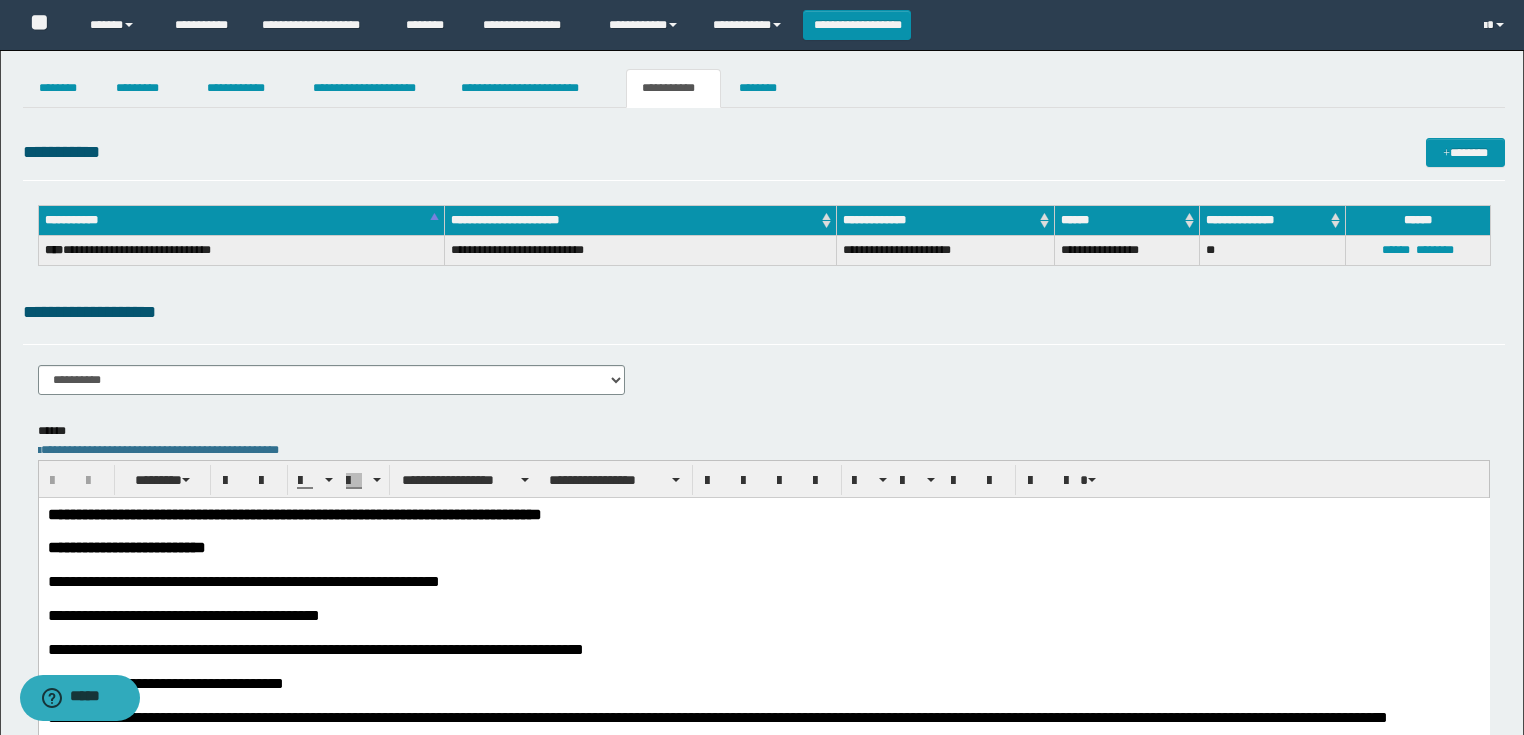 click on "**********" at bounding box center (764, 152) 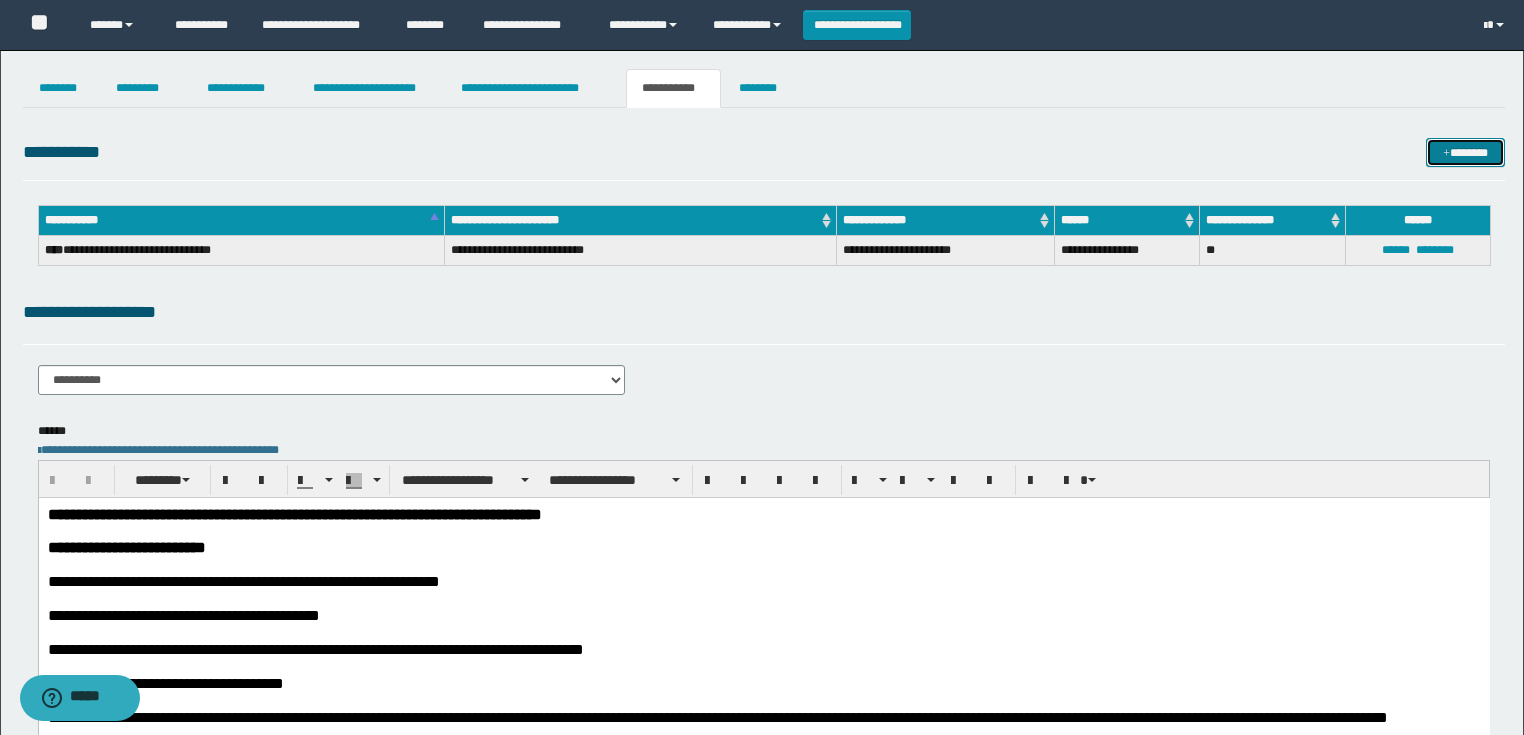 click on "*******" at bounding box center [1465, 153] 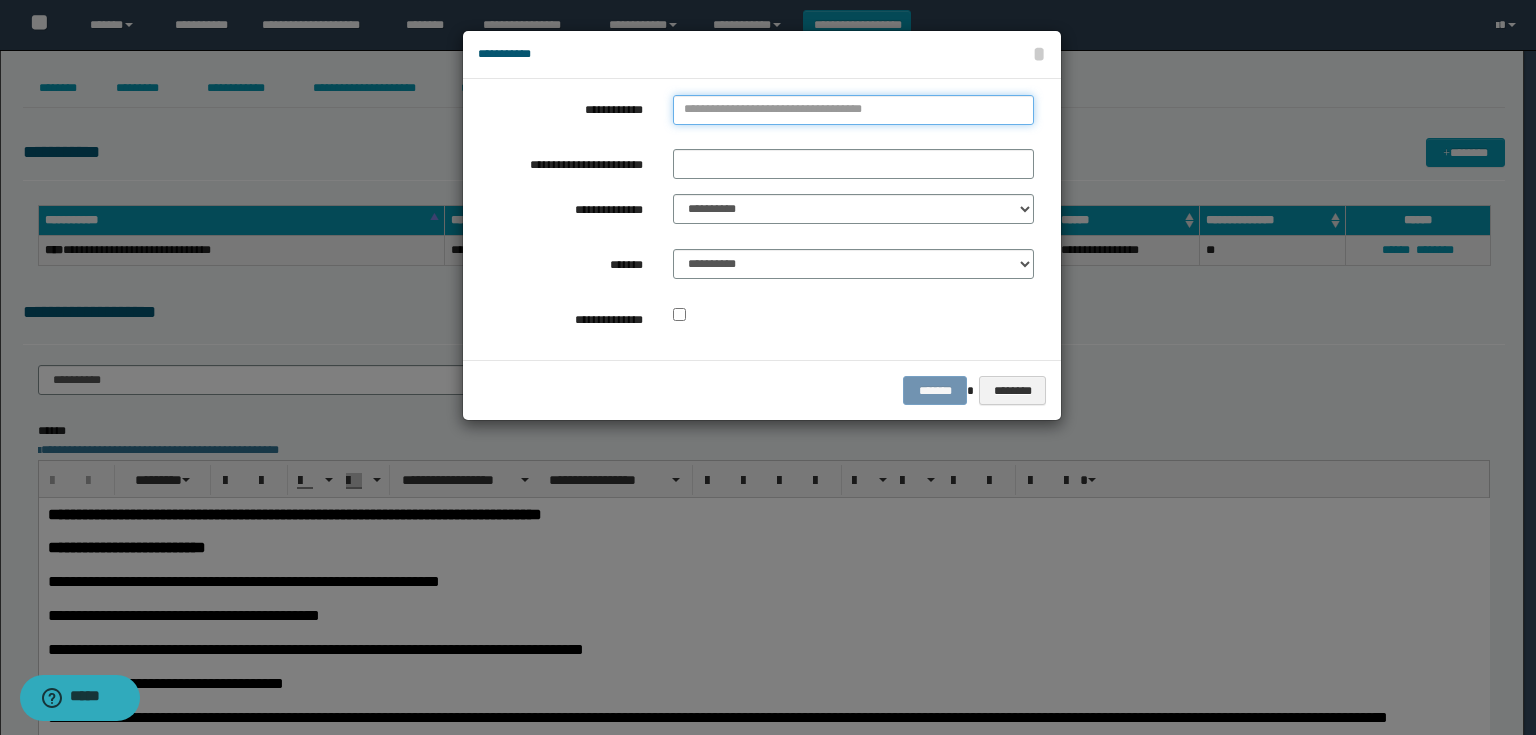 click on "**********" at bounding box center (853, 110) 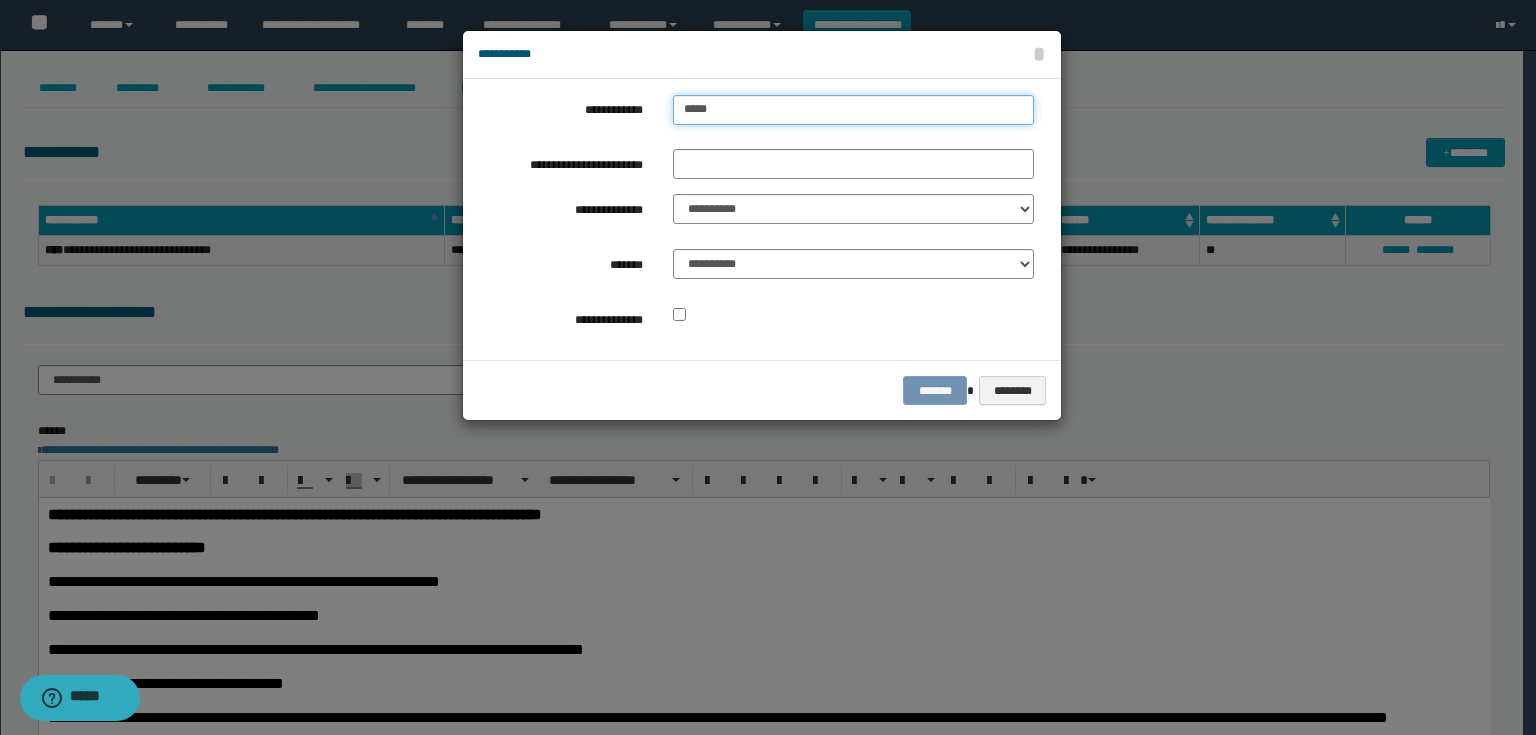 type on "******" 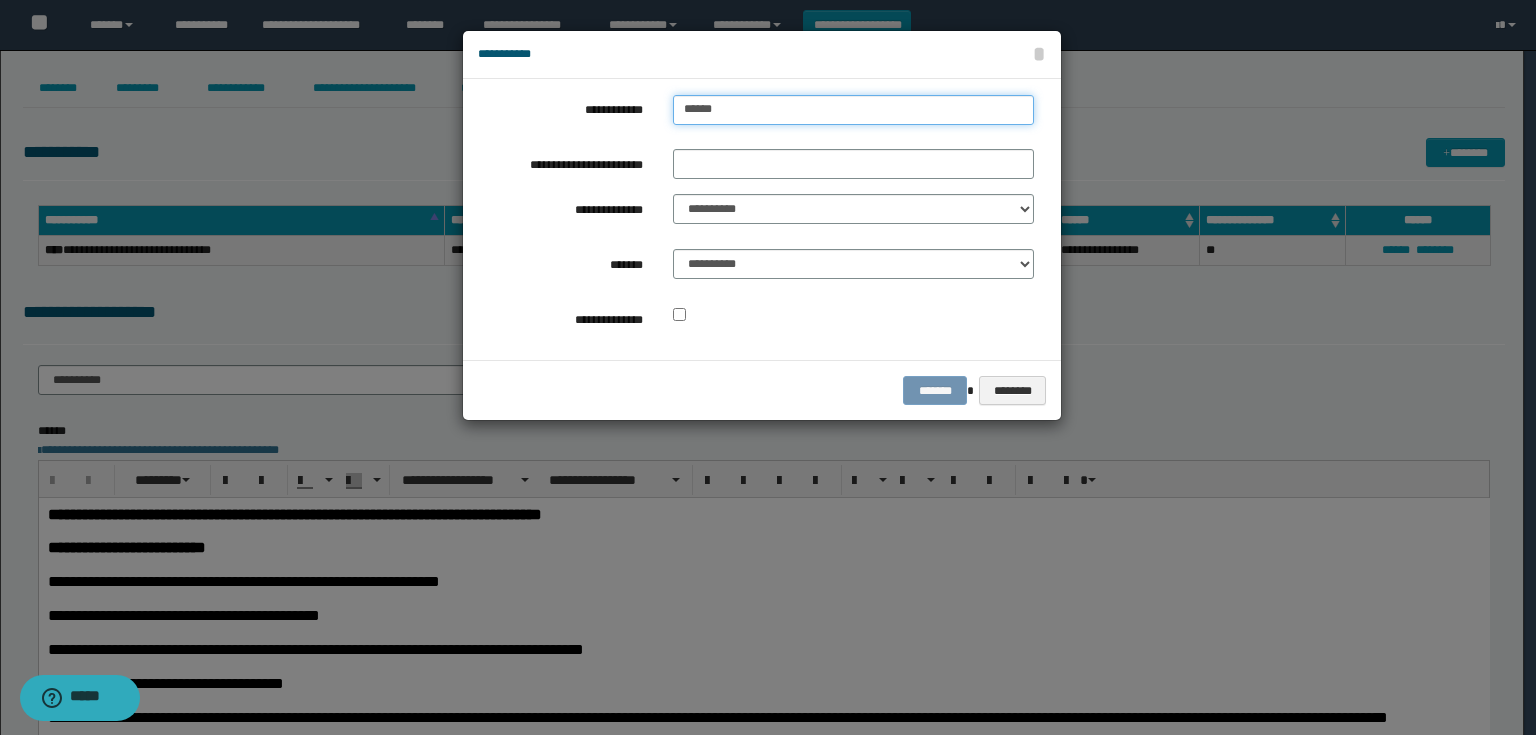type on "******" 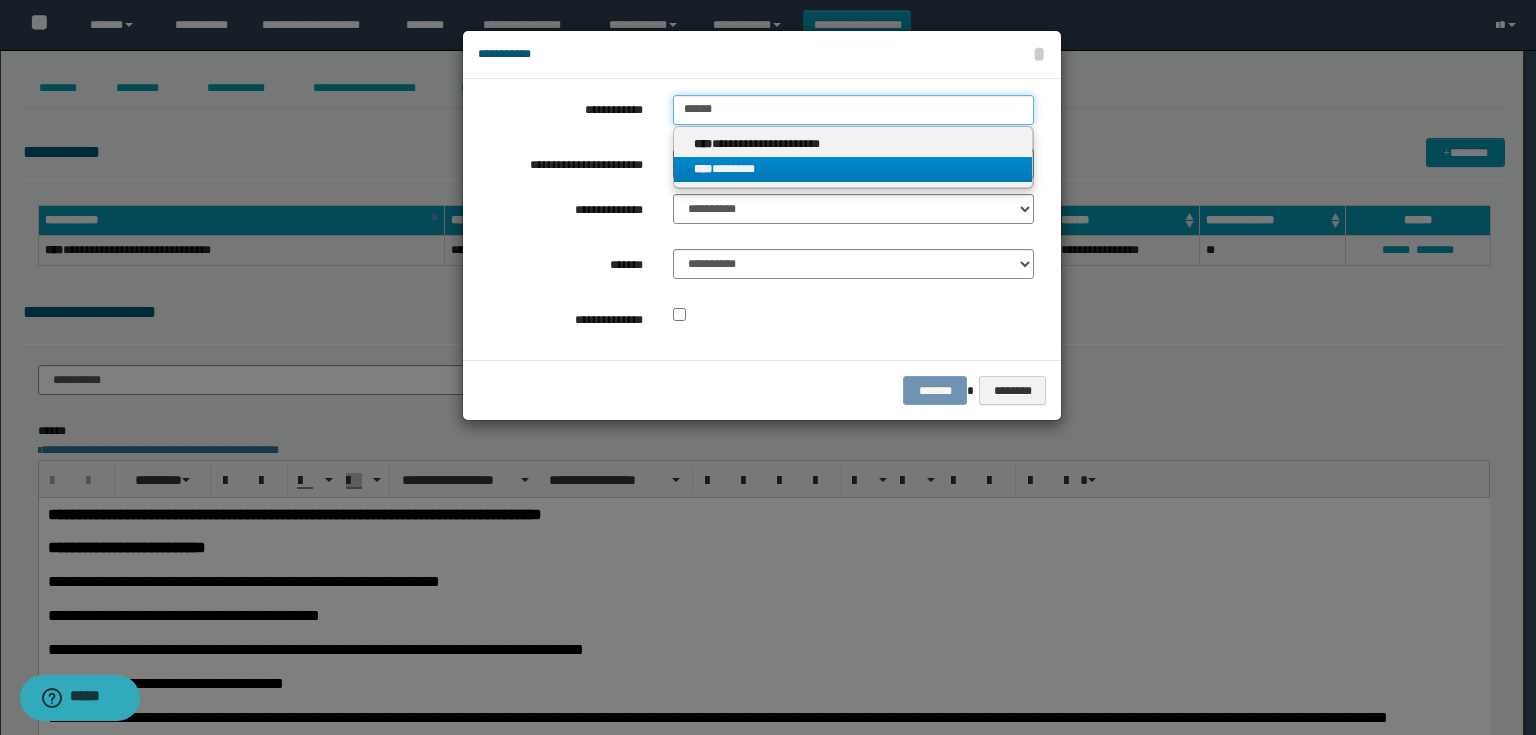 type on "******" 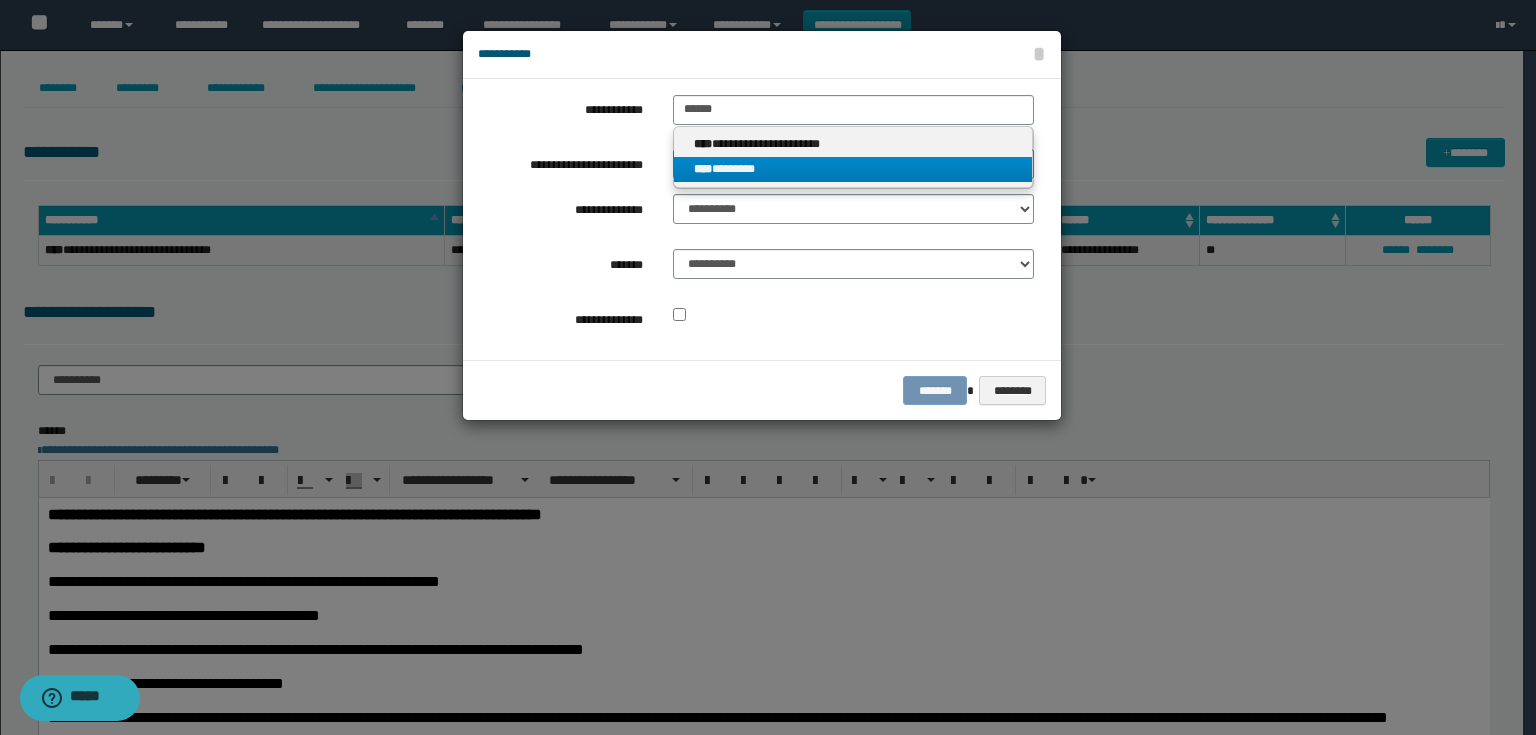 click on "**** ********" at bounding box center [853, 169] 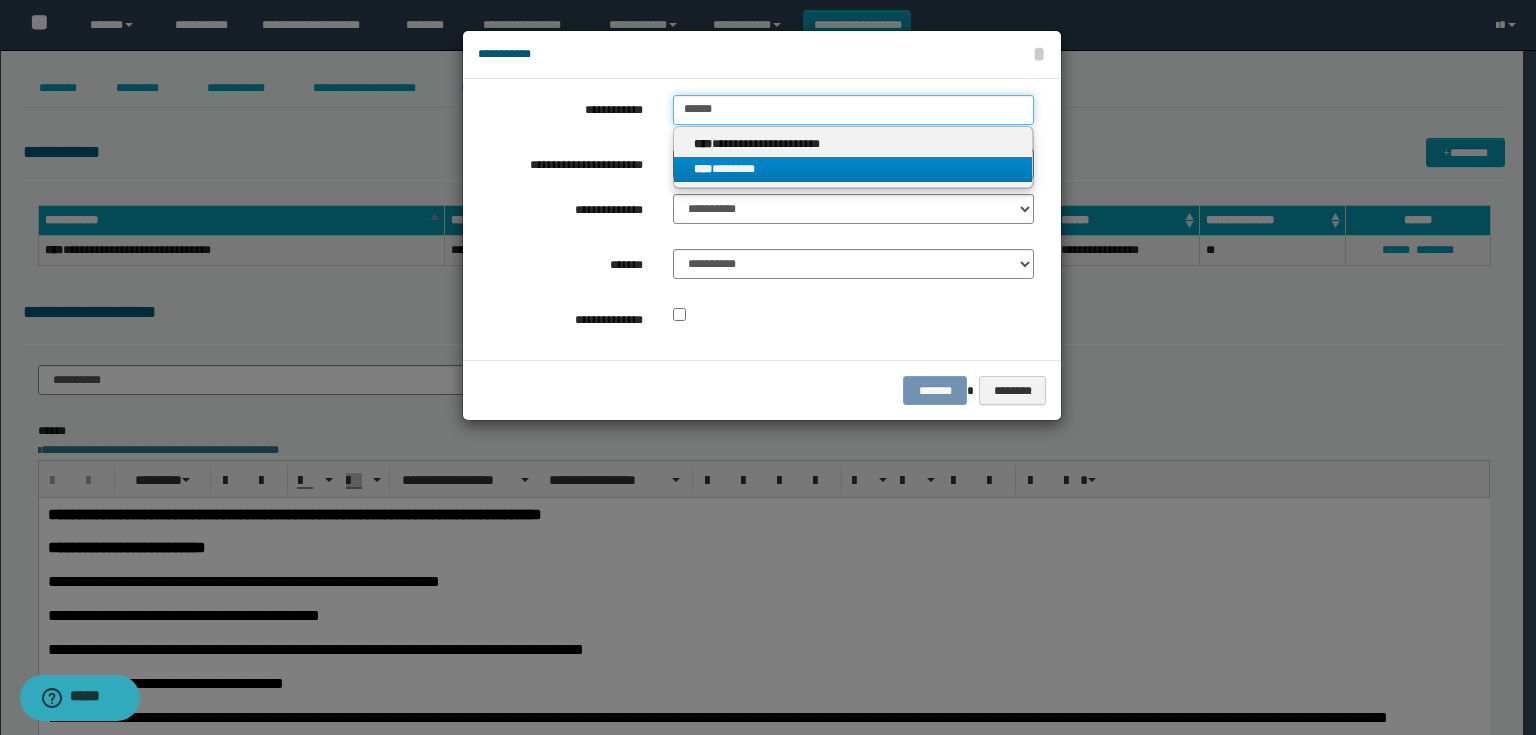 type 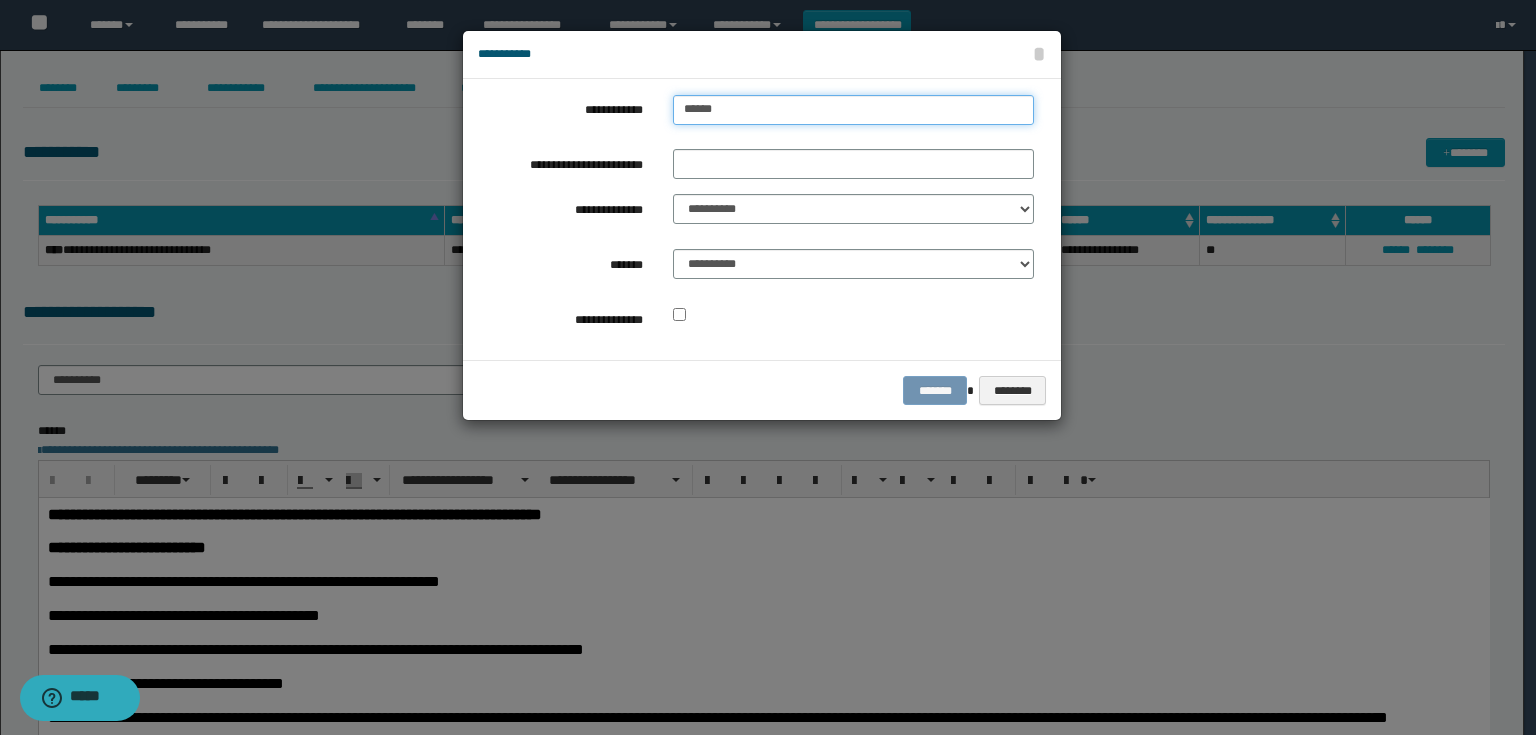drag, startPoint x: 749, startPoint y: 104, endPoint x: 671, endPoint y: 107, distance: 78.05767 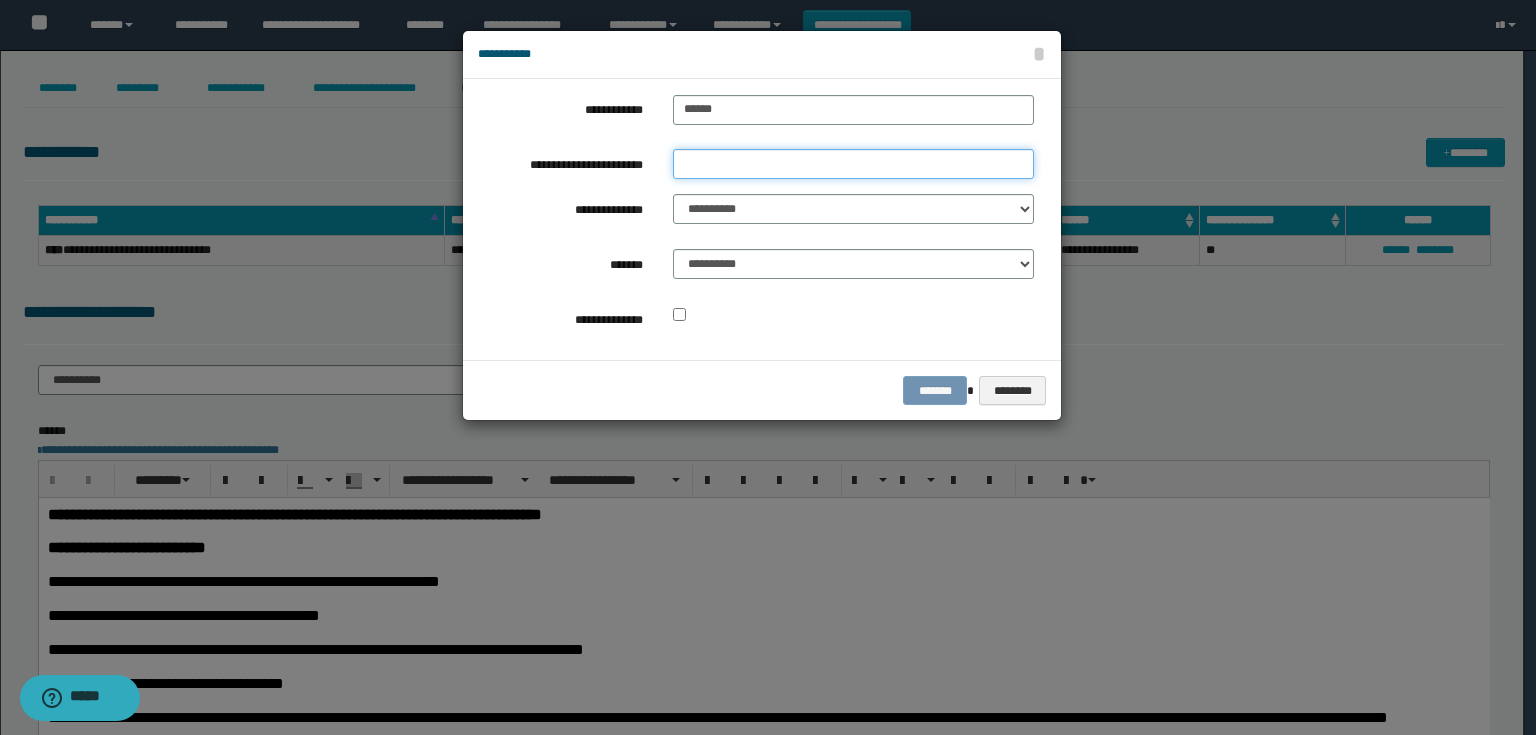 click on "**********" at bounding box center (853, 164) 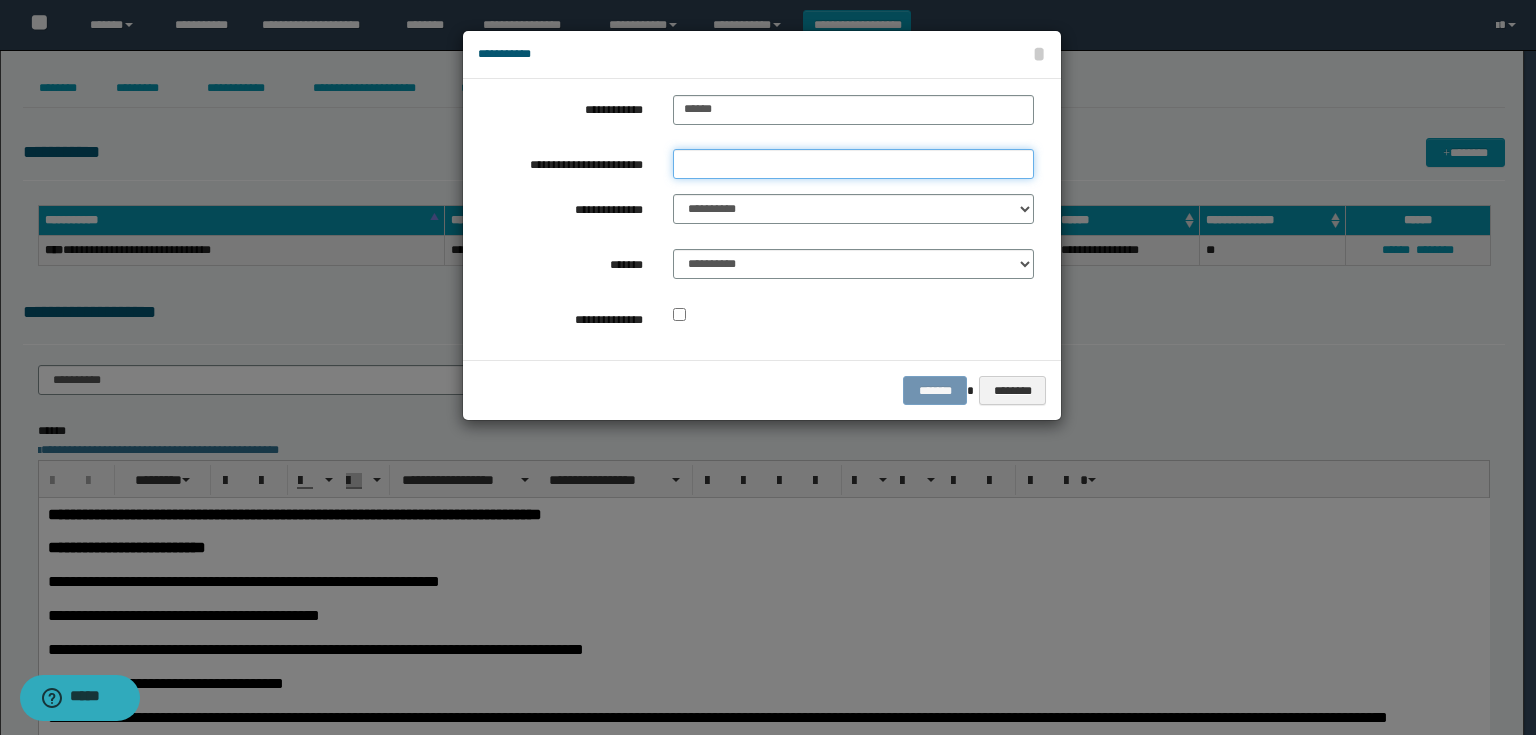 paste on "******" 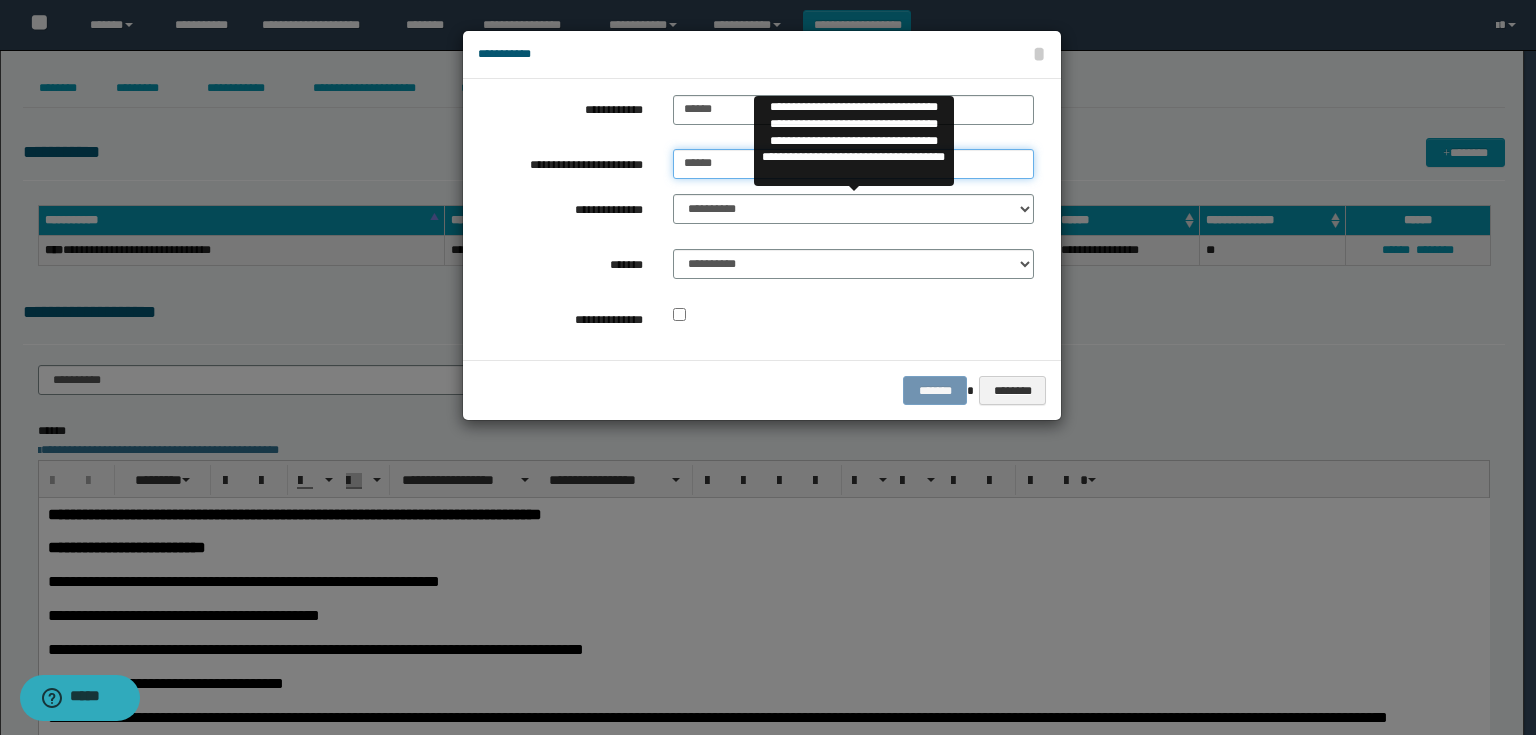 type on "******" 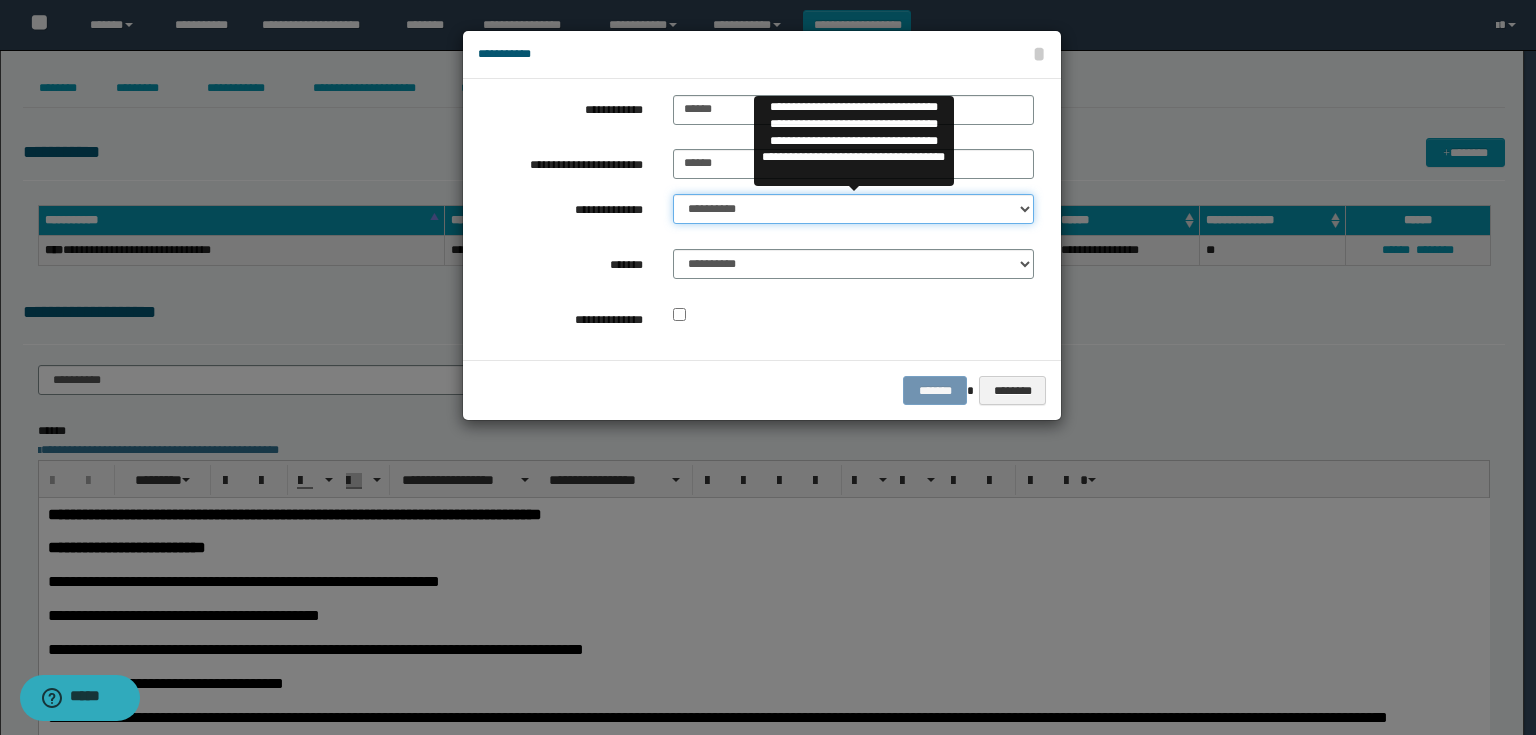click on "**********" at bounding box center (853, 209) 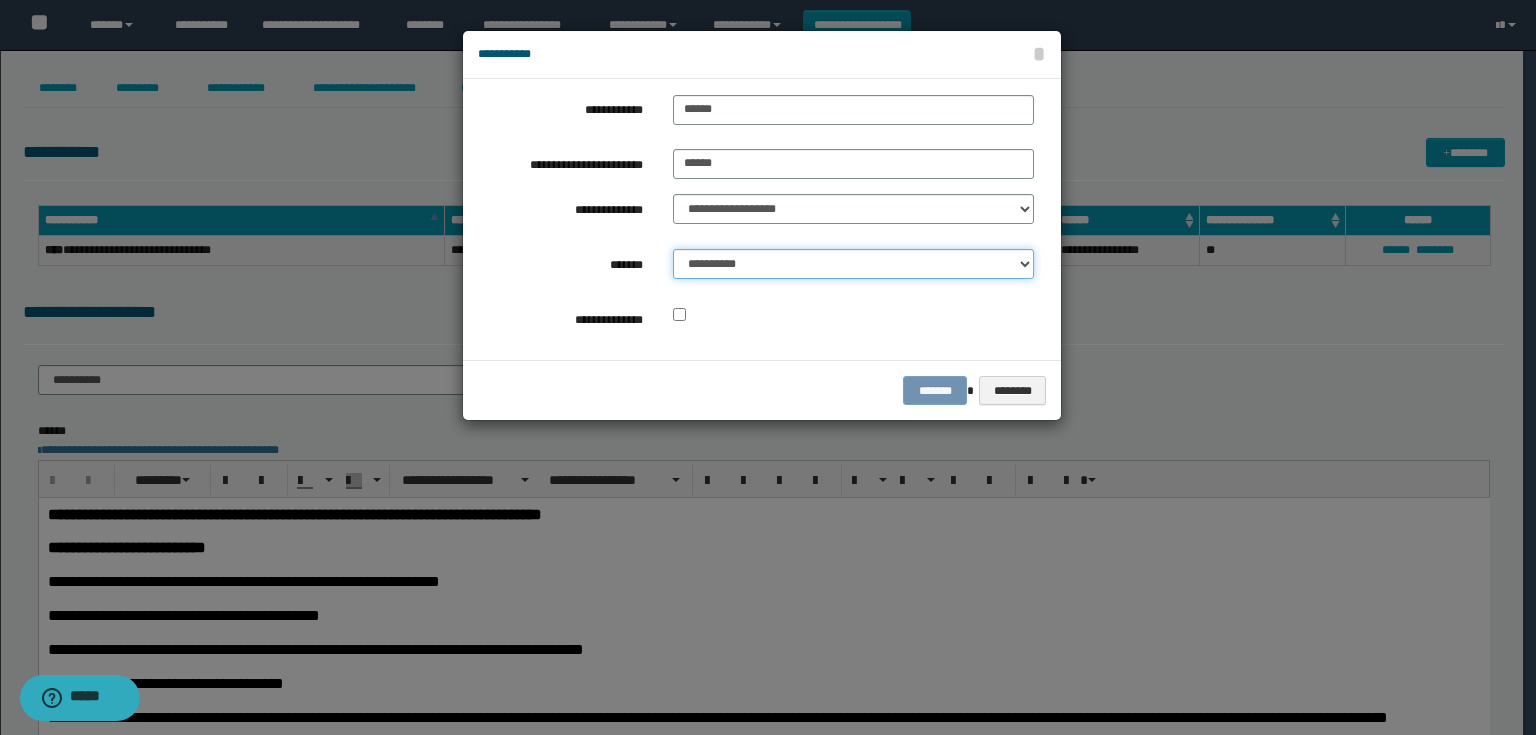 click on "**********" at bounding box center [853, 264] 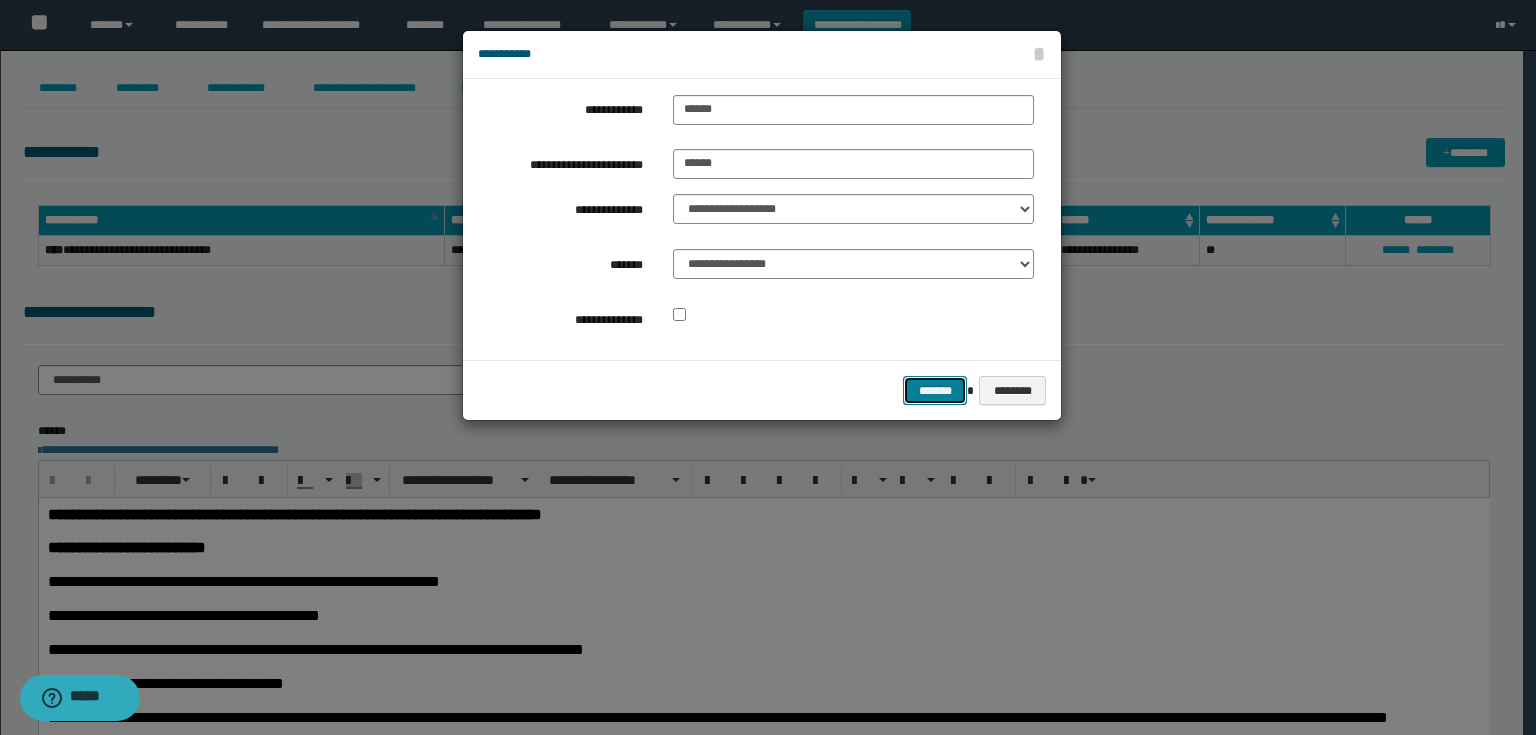 click on "*******" at bounding box center [935, 391] 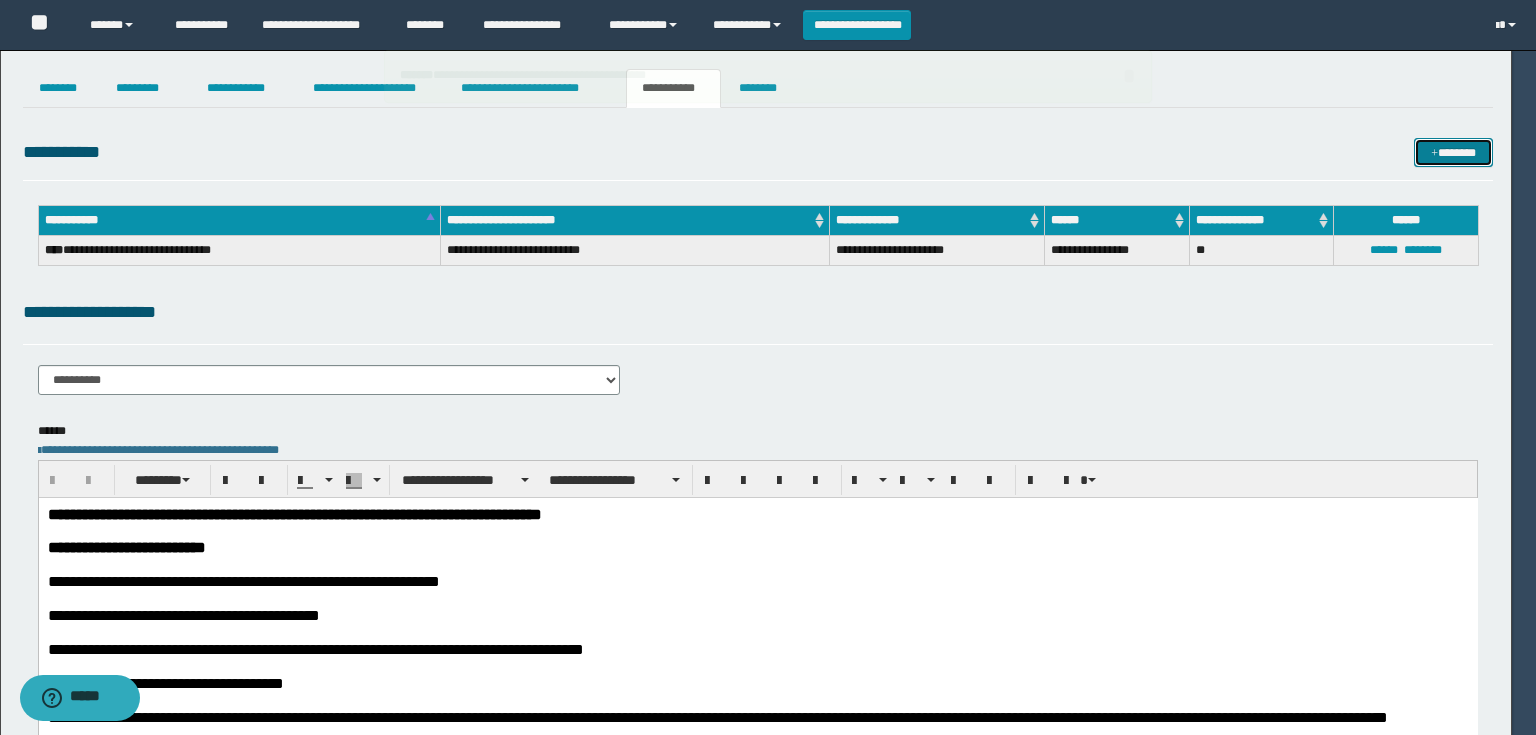 type 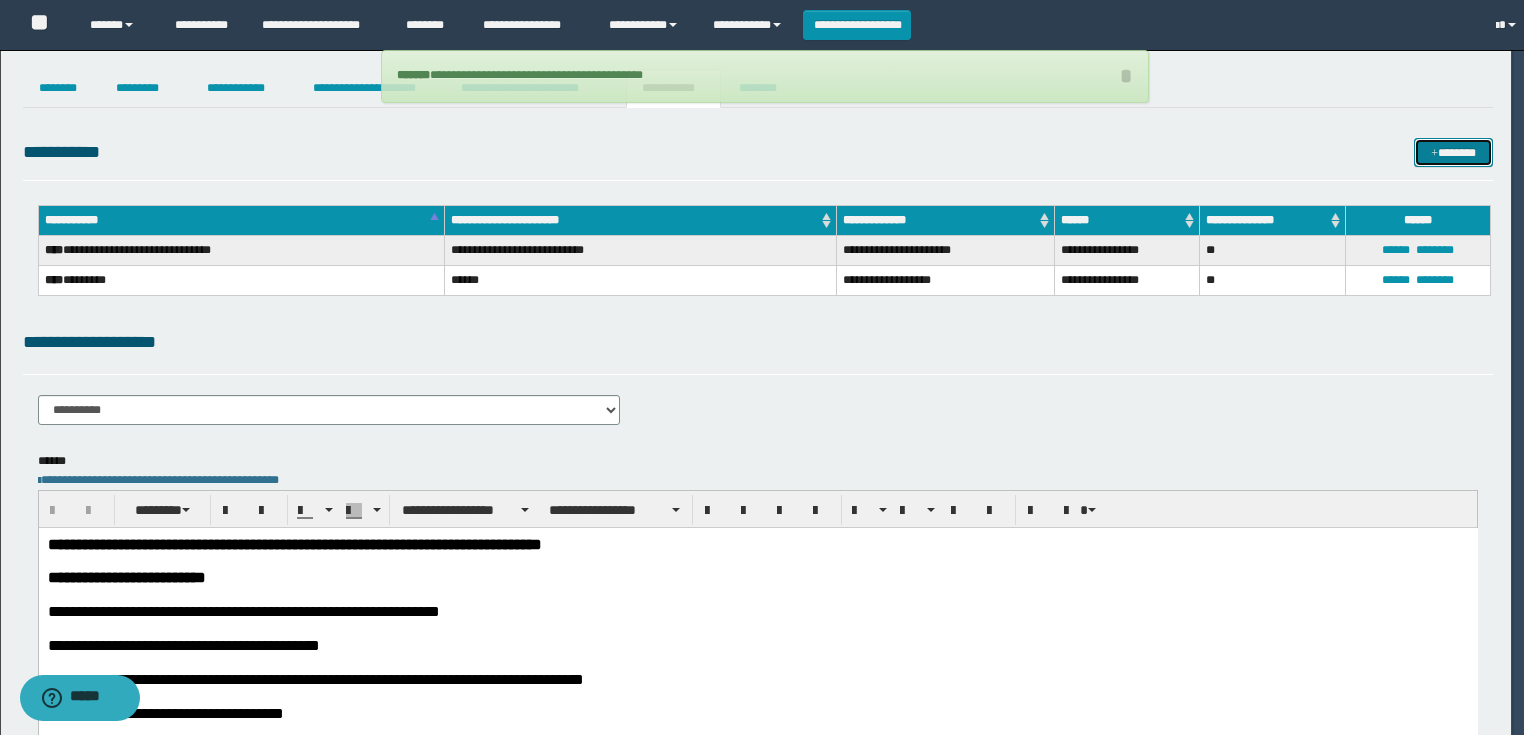 click on "*******" at bounding box center [1453, 153] 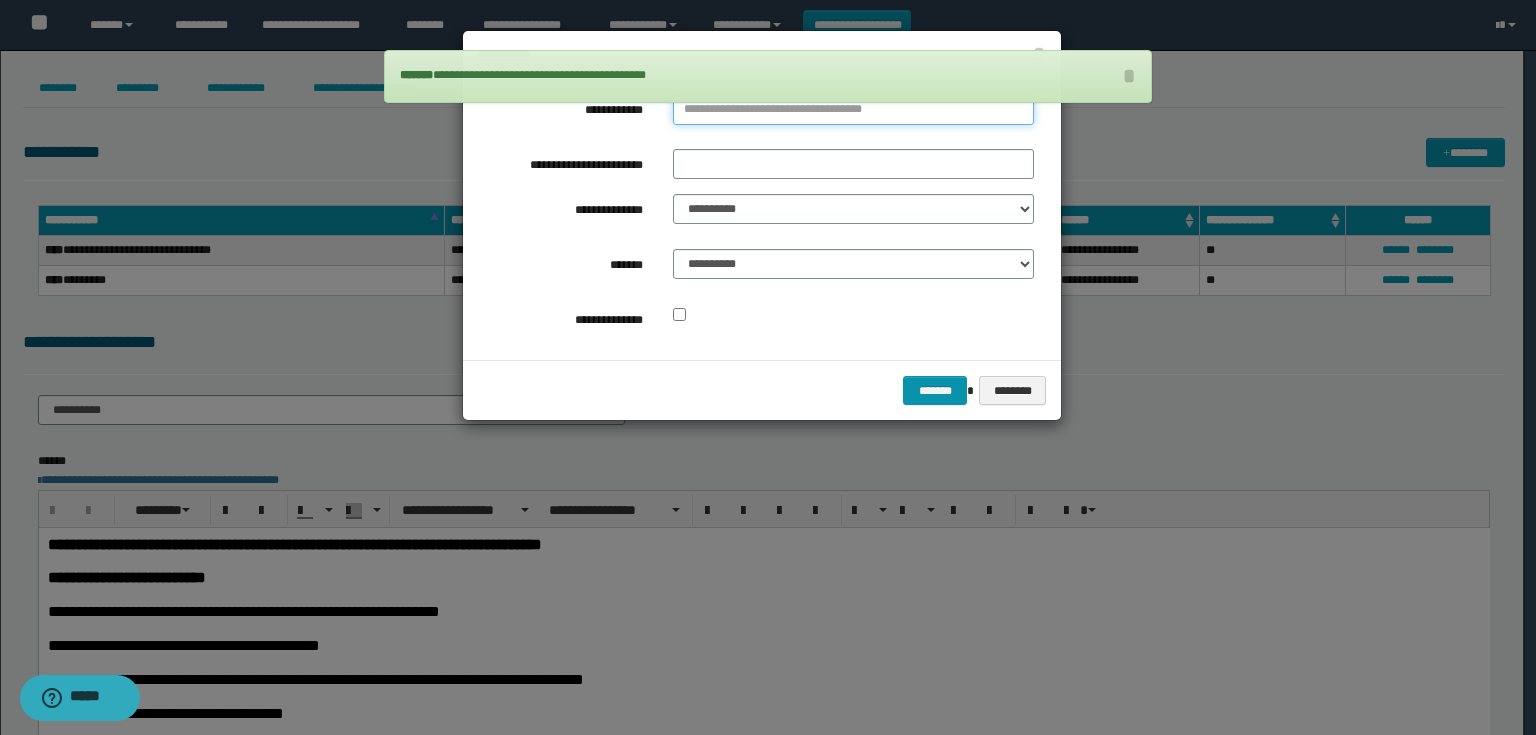 type on "**********" 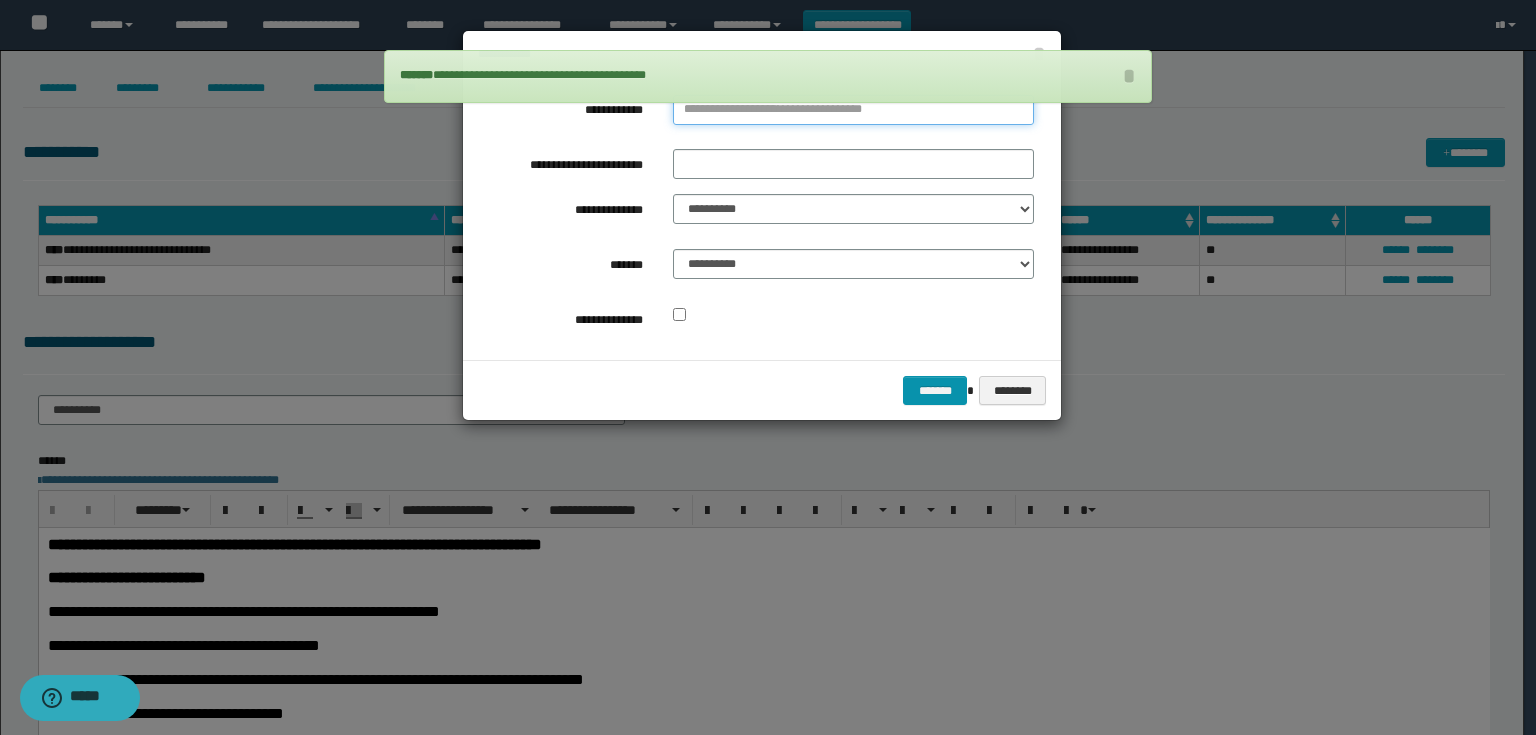 click on "**********" at bounding box center [853, 110] 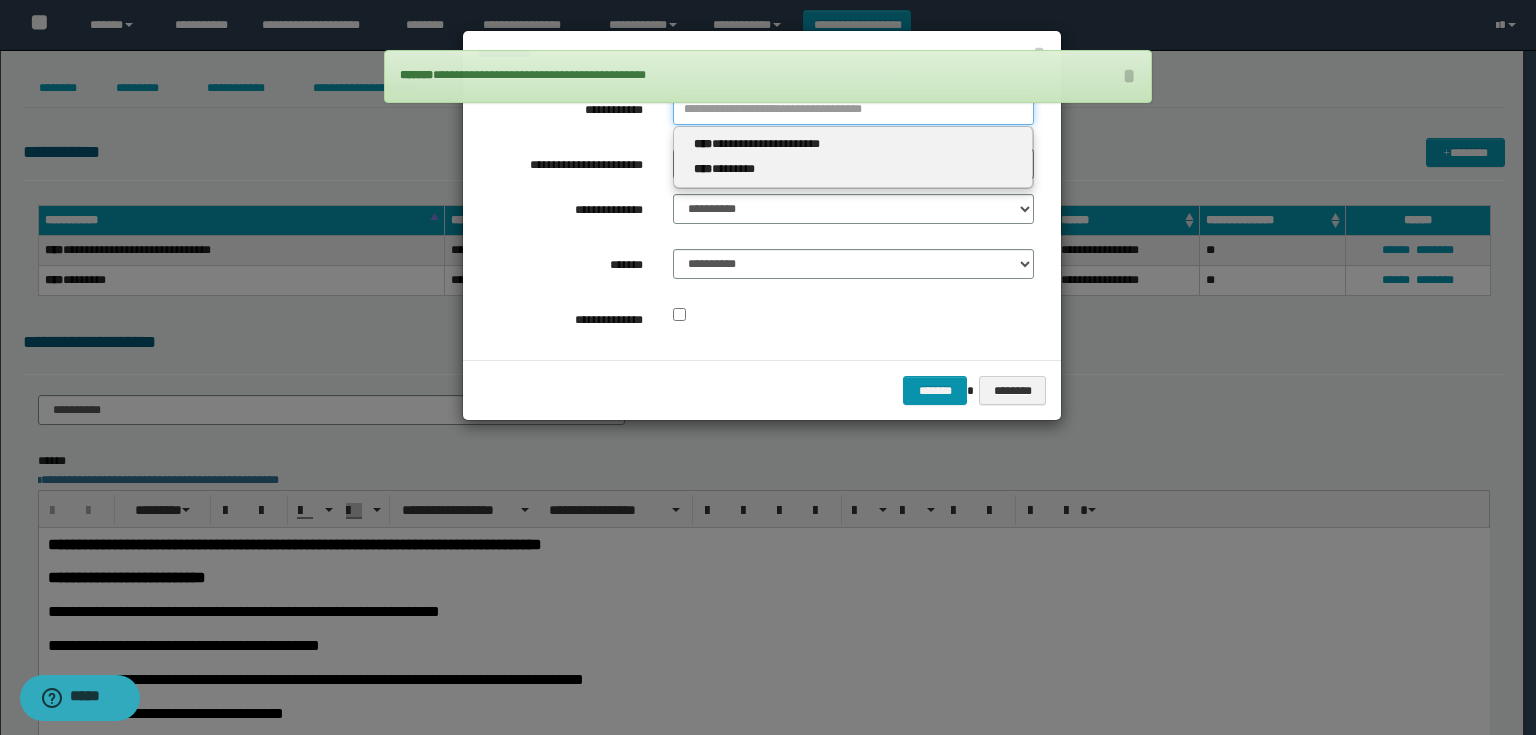 type 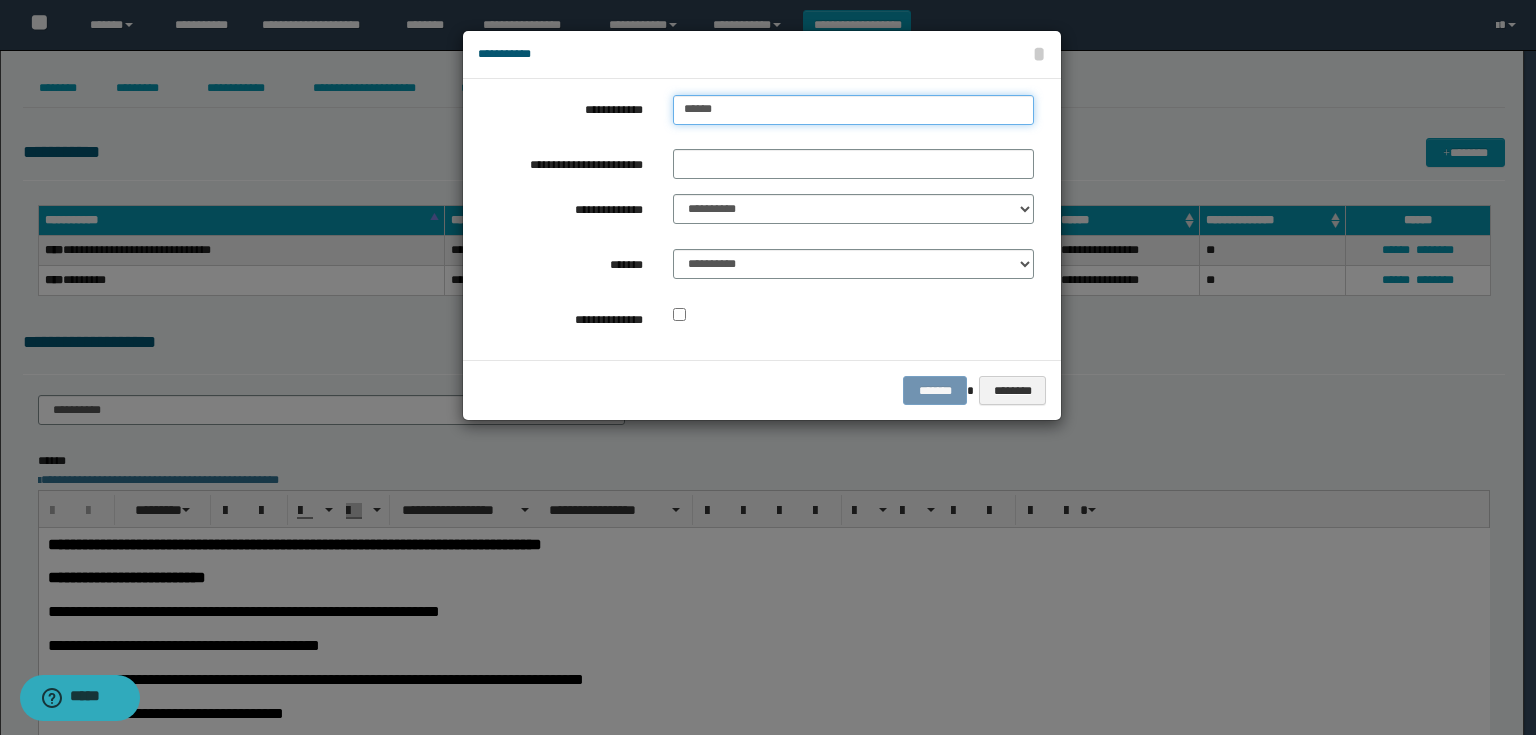 type on "*****" 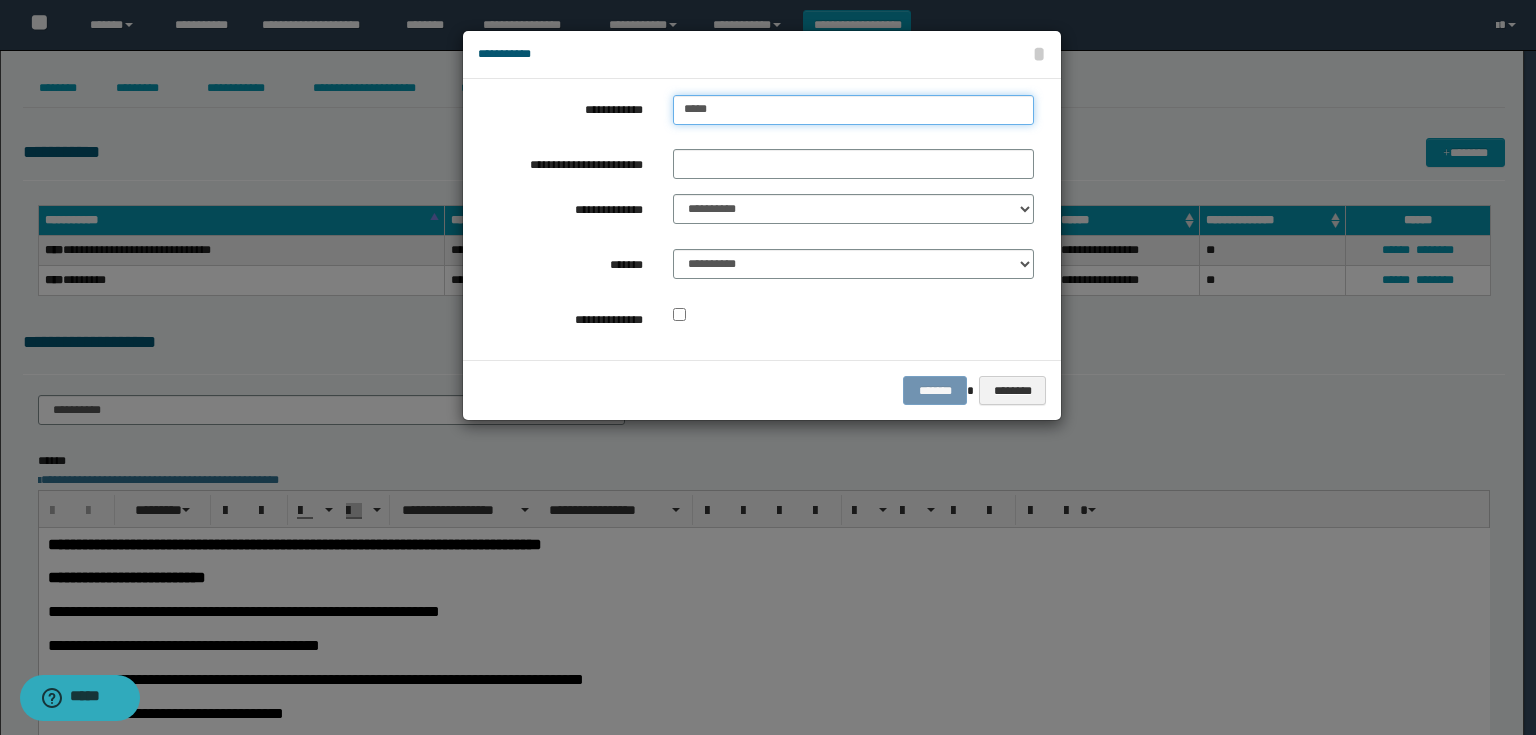 type on "*****" 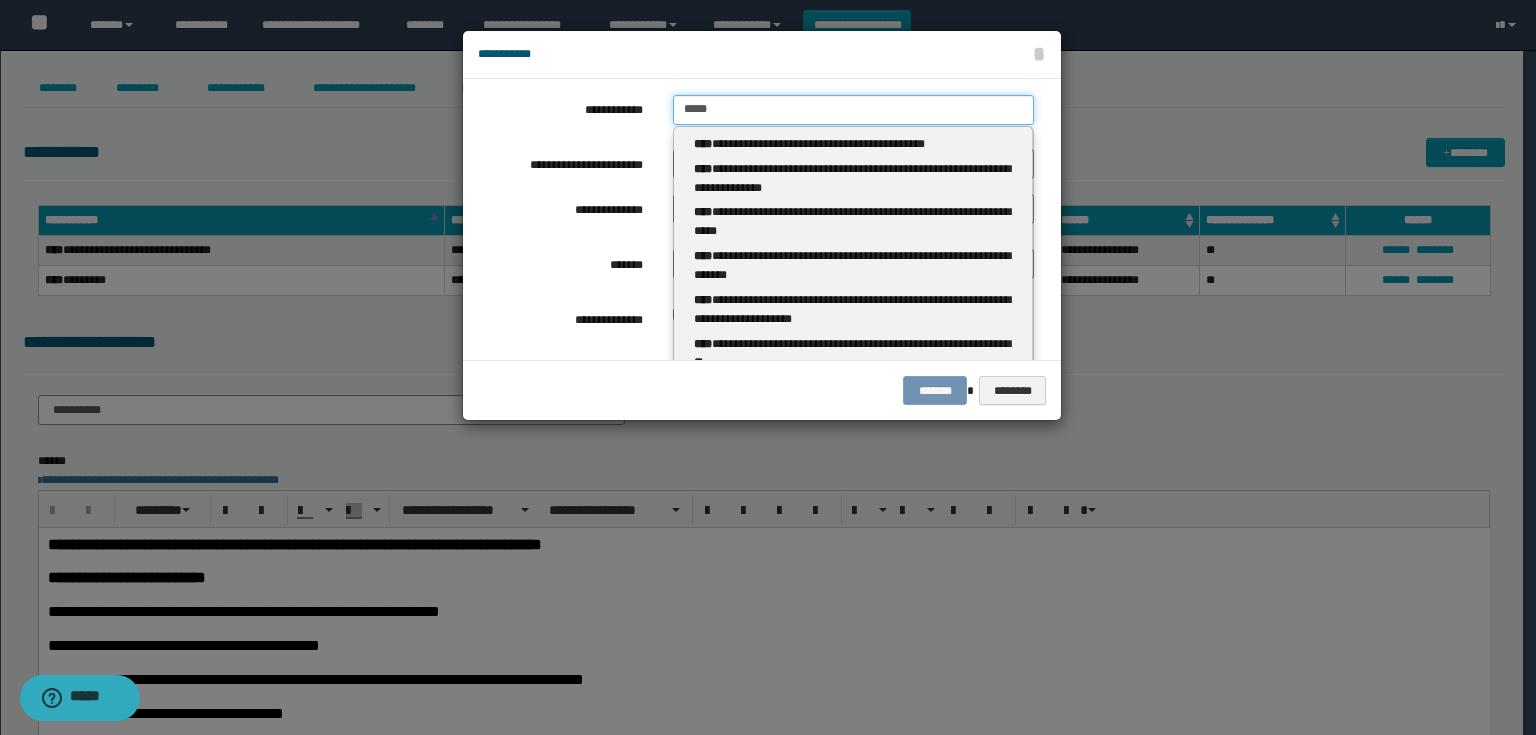 type 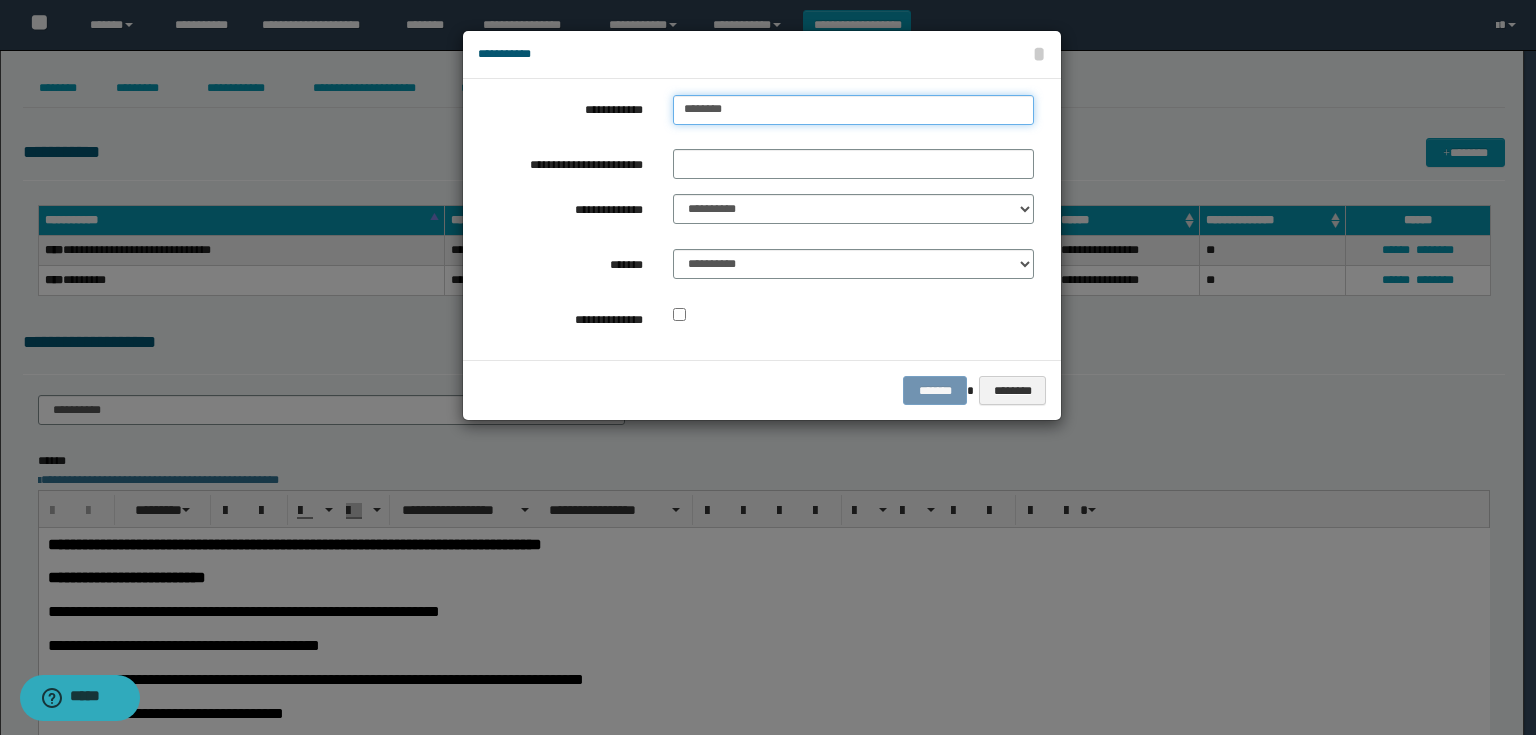 type on "*********" 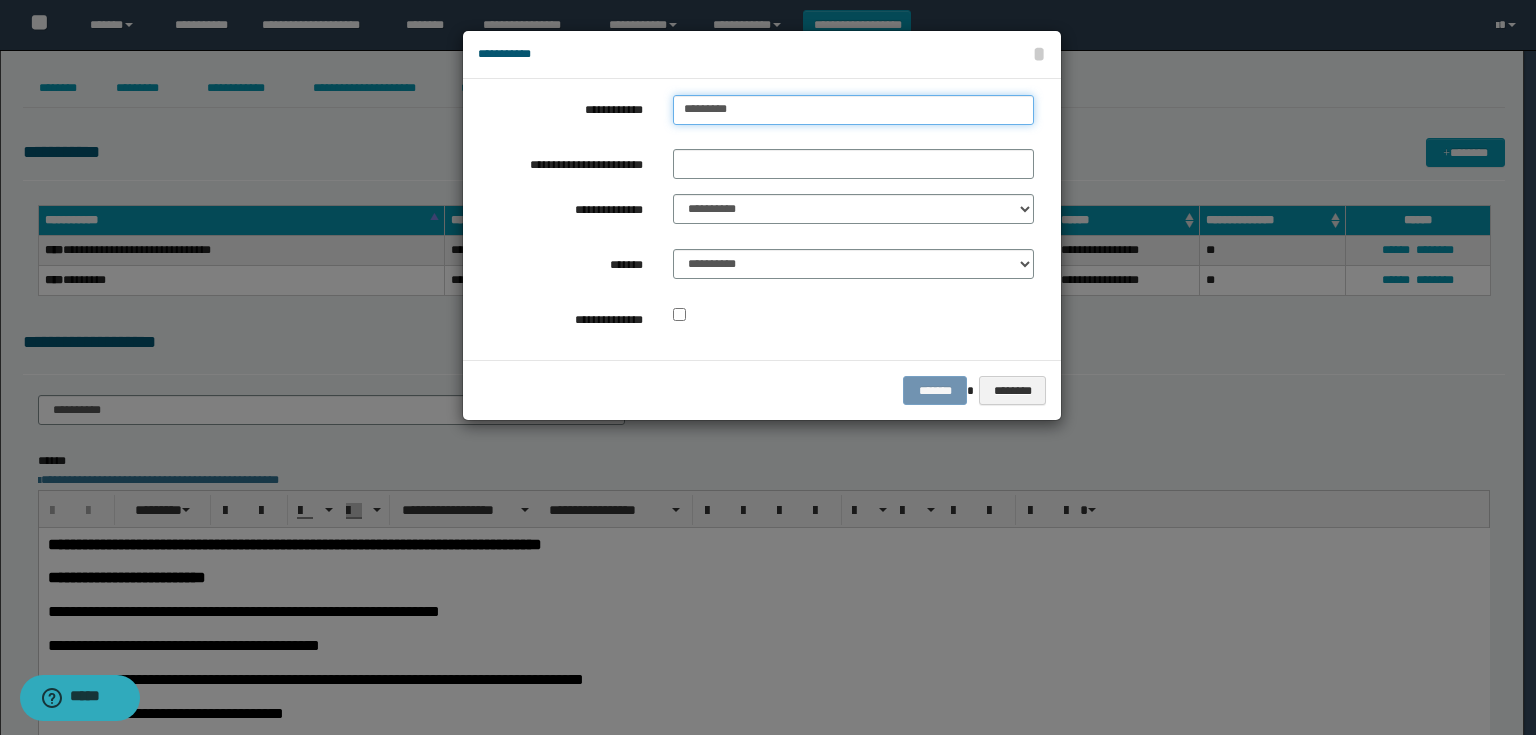 type on "*********" 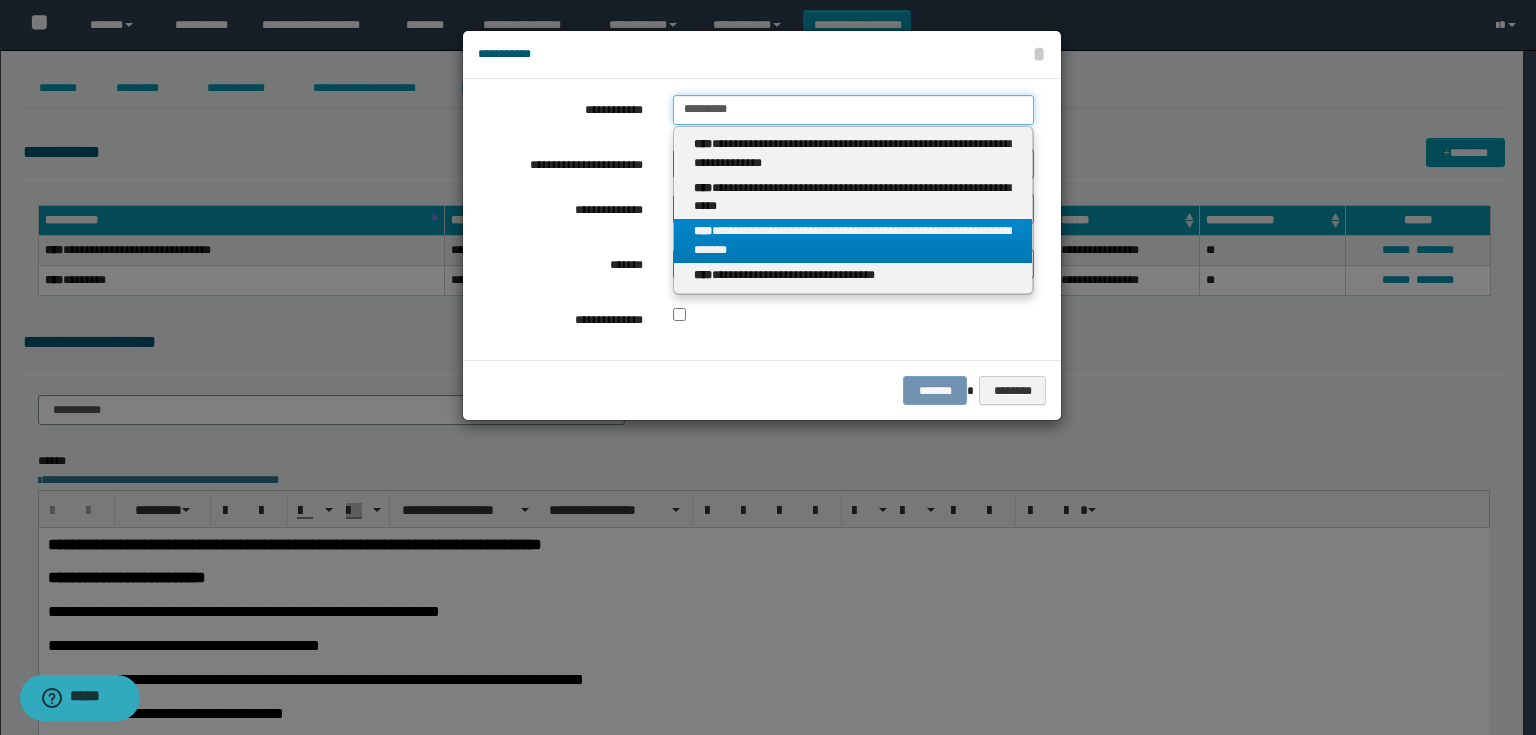 type on "*********" 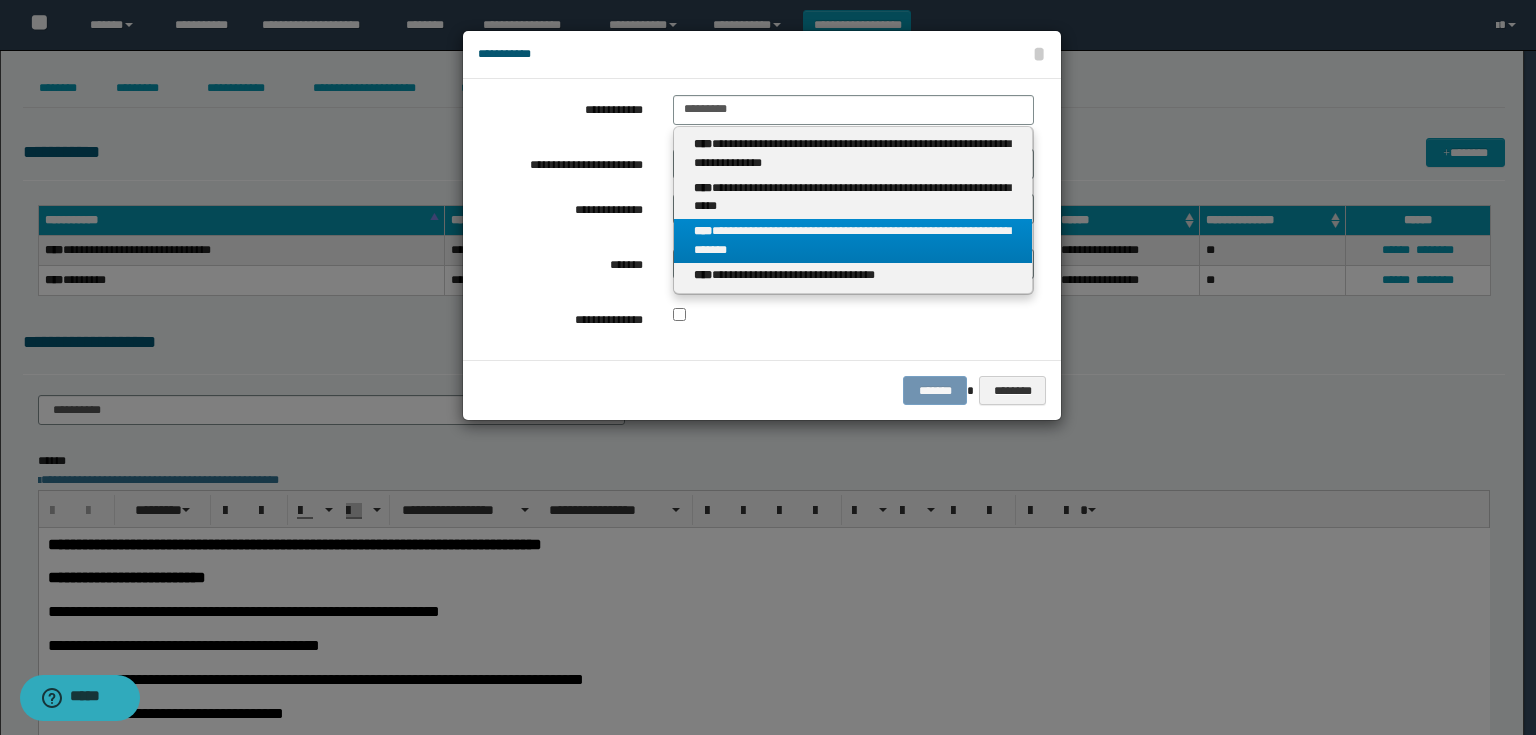 click on "**********" at bounding box center [853, 241] 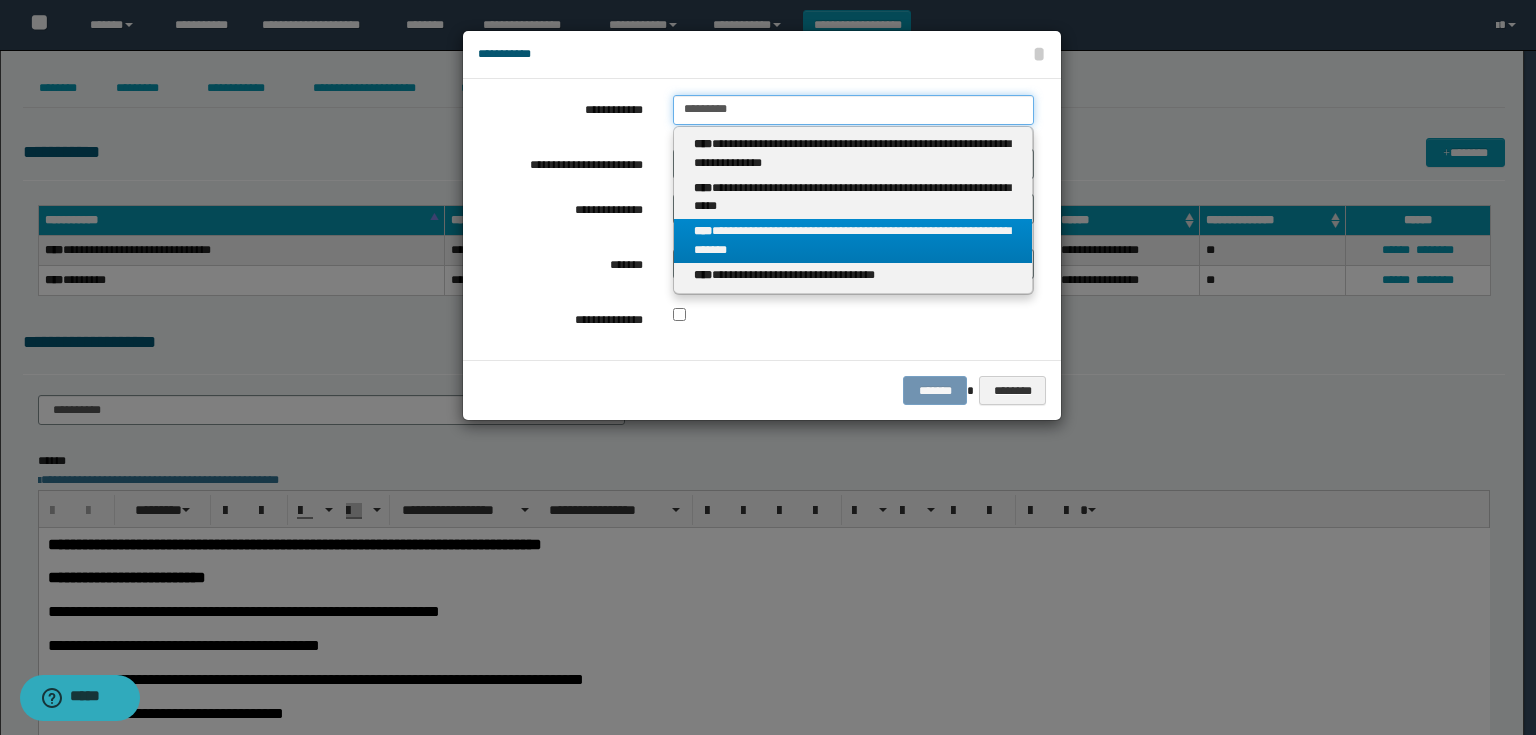type 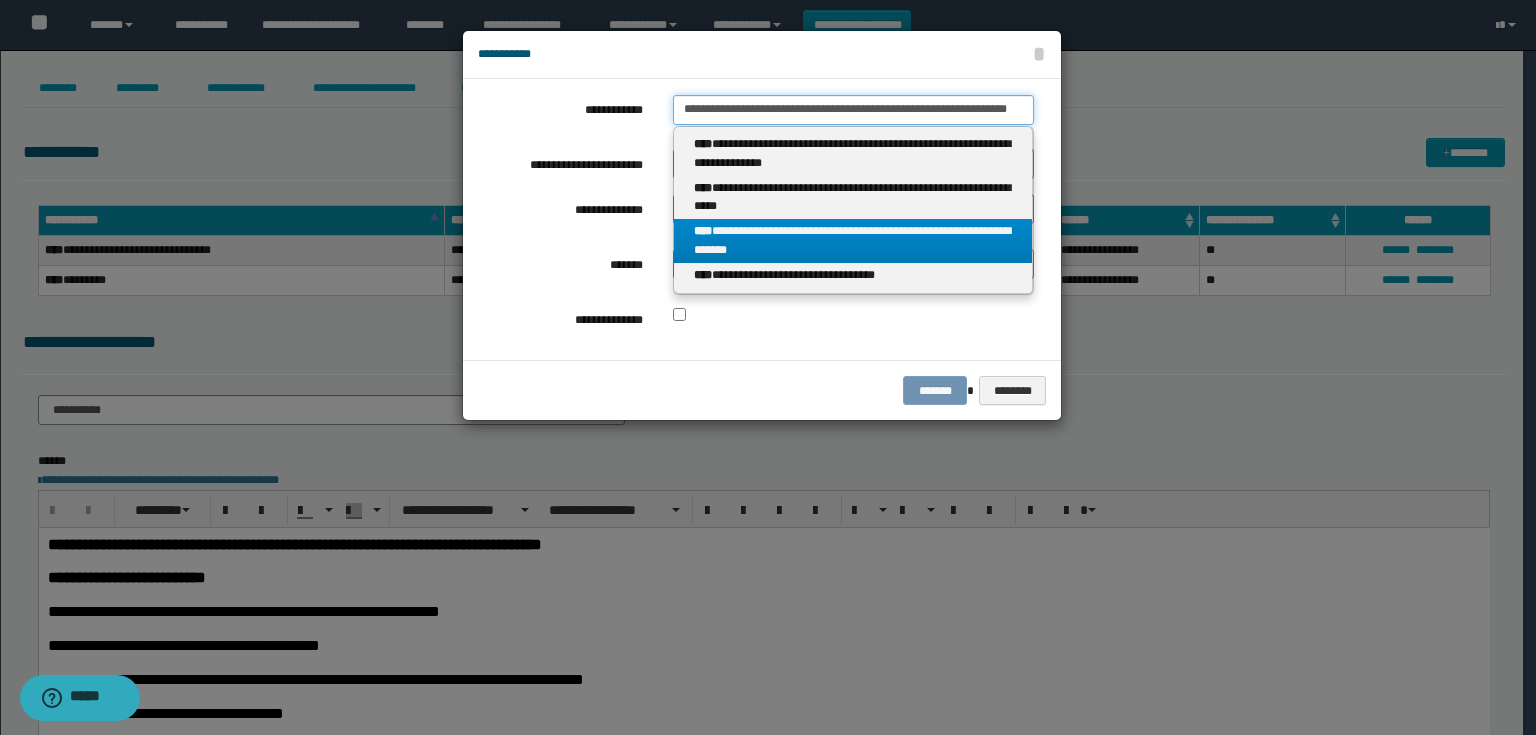 scroll, scrollTop: 0, scrollLeft: 6, axis: horizontal 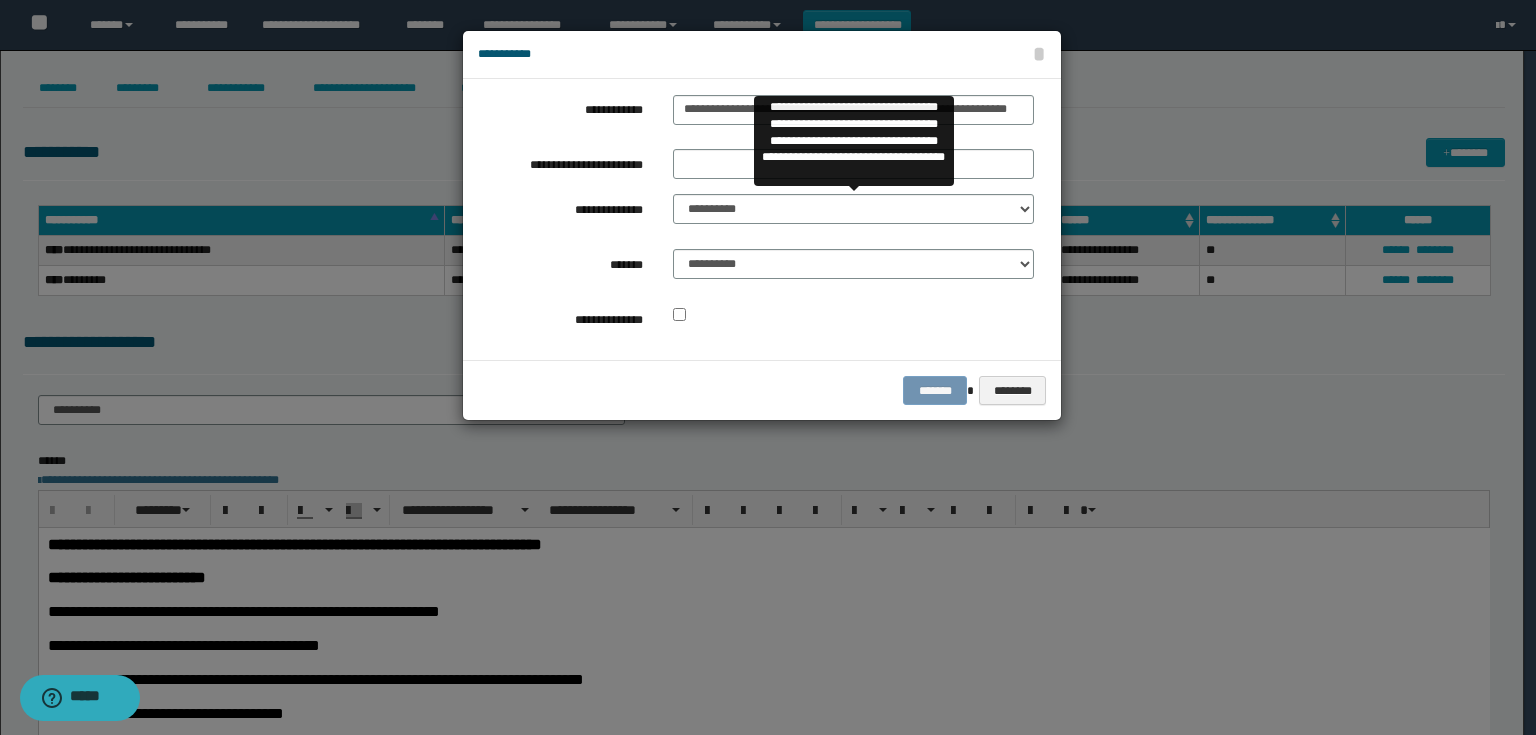 click on "**********" at bounding box center (854, 141) 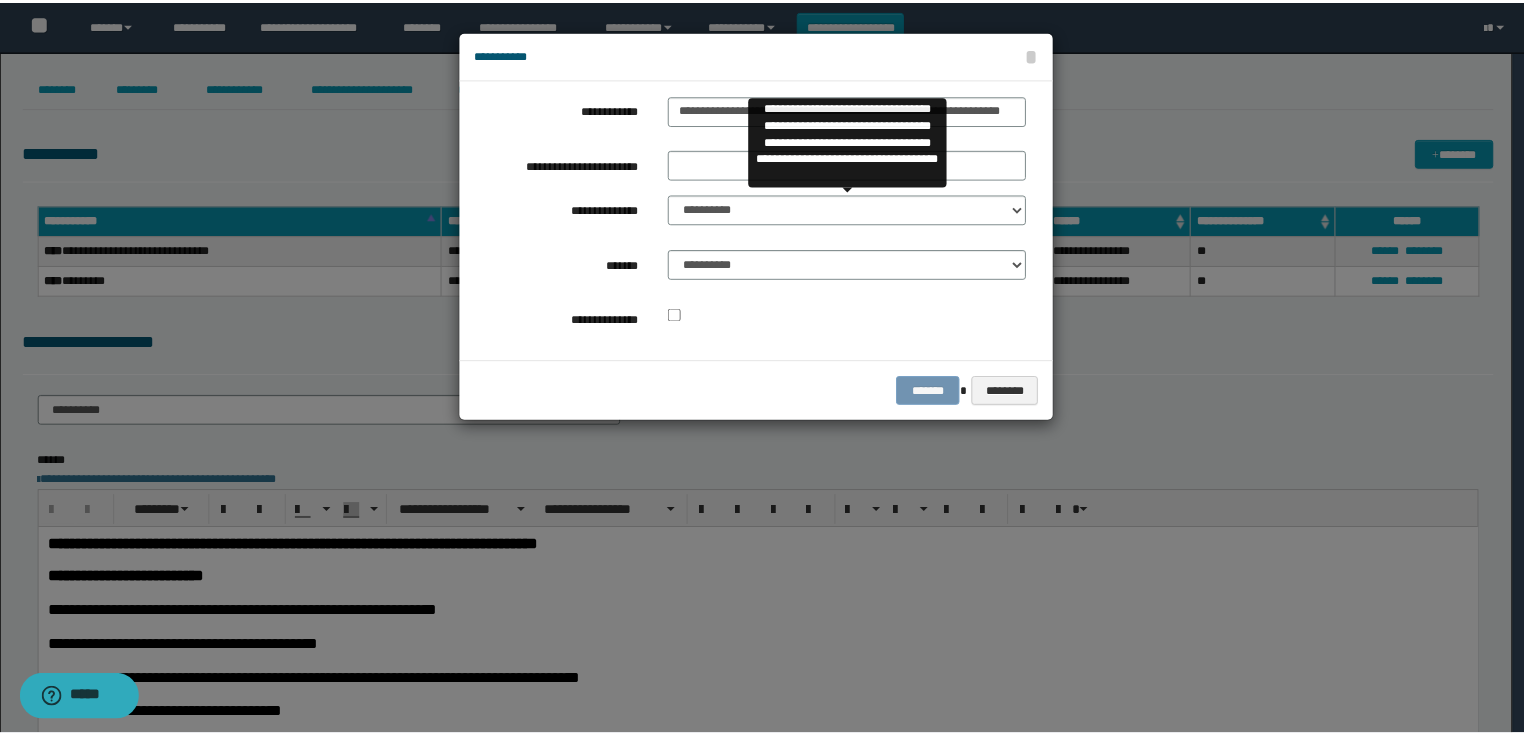 scroll, scrollTop: 0, scrollLeft: 0, axis: both 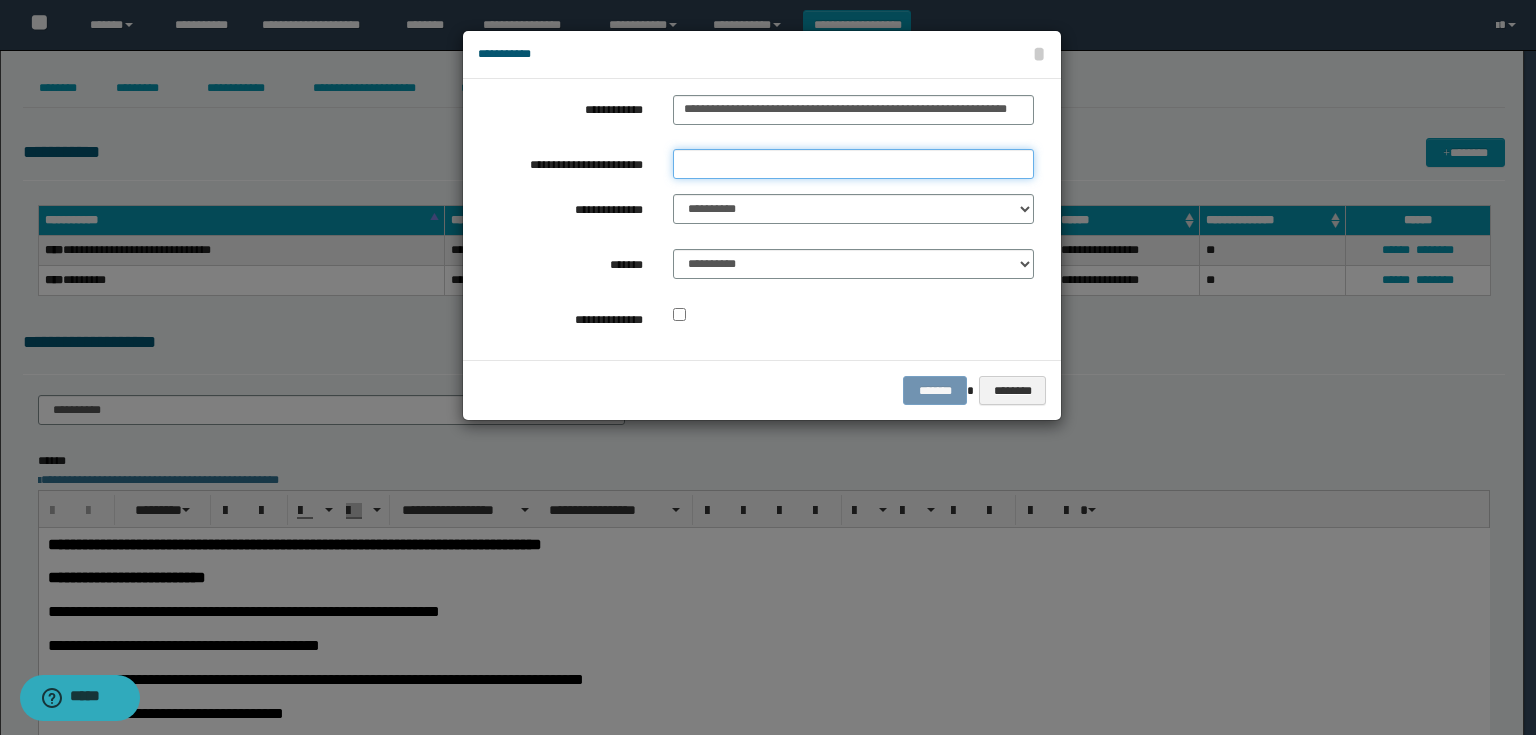 click on "**********" at bounding box center (853, 164) 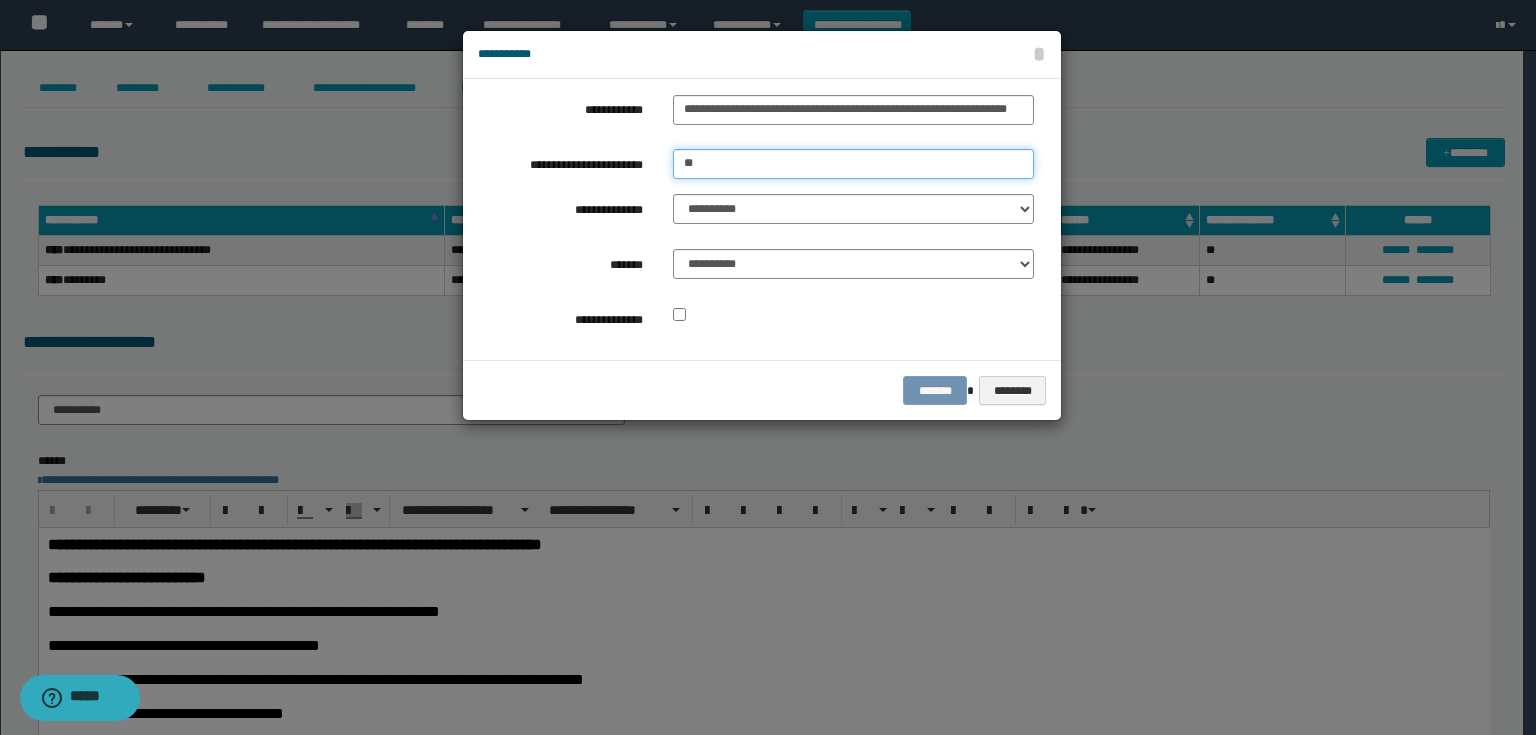 type on "*" 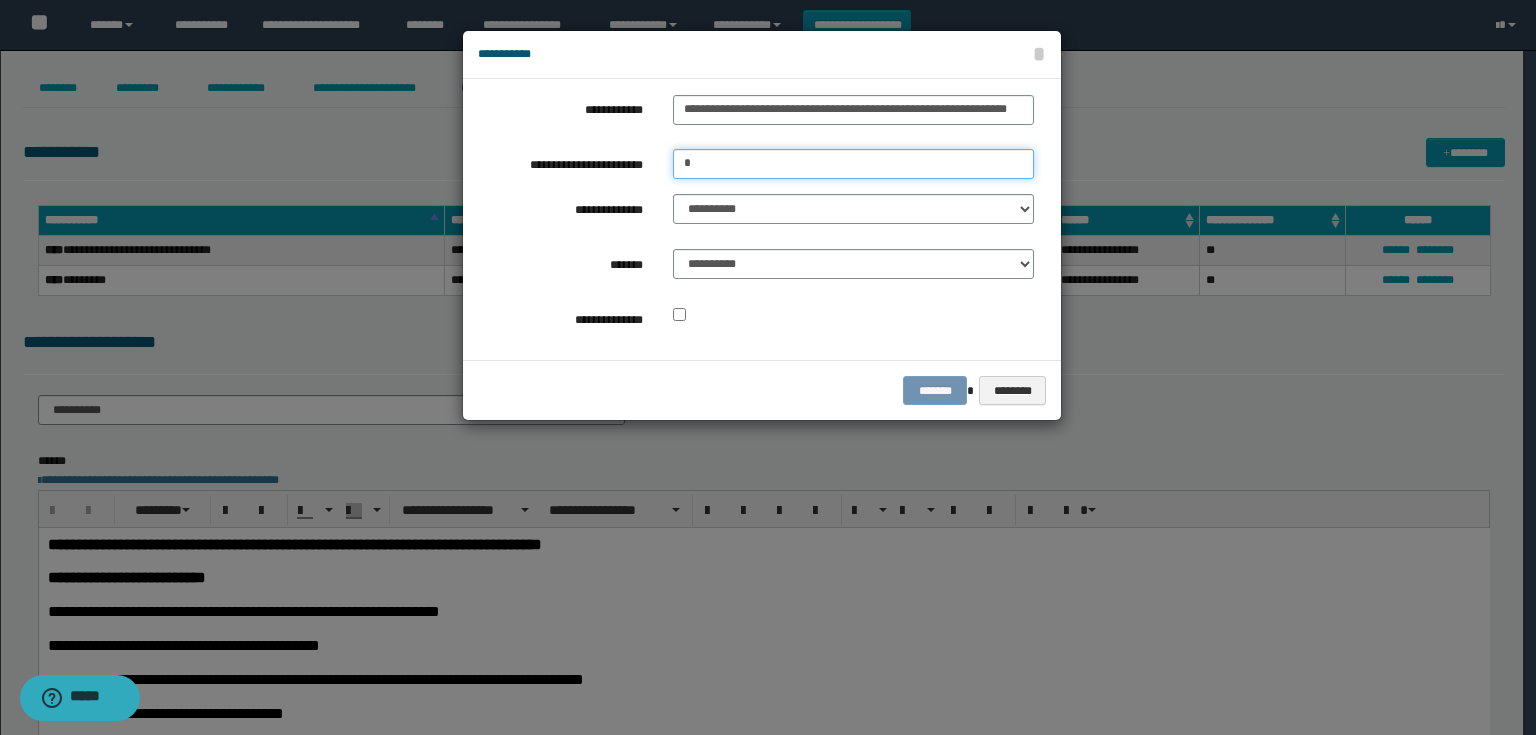 type 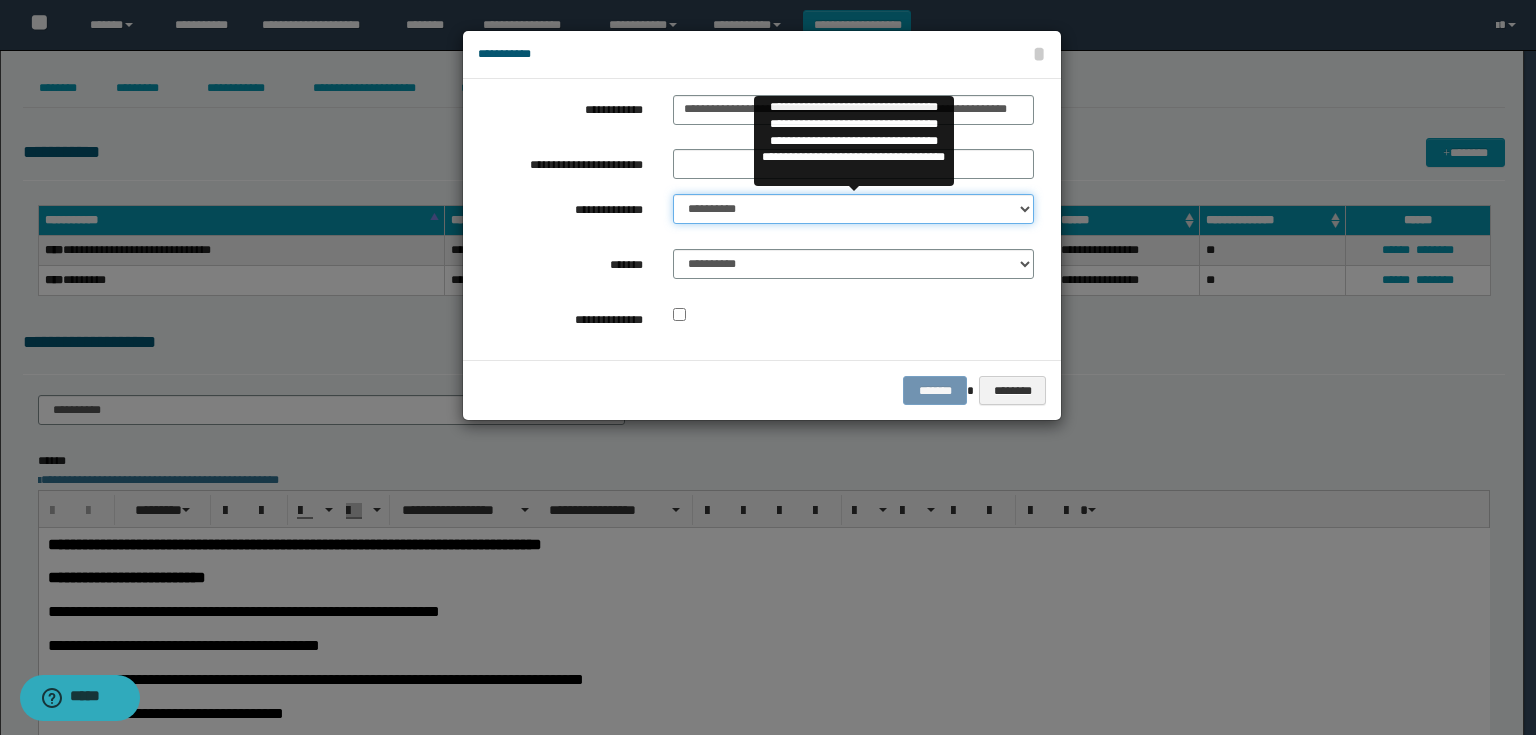 click on "**********" at bounding box center (853, 209) 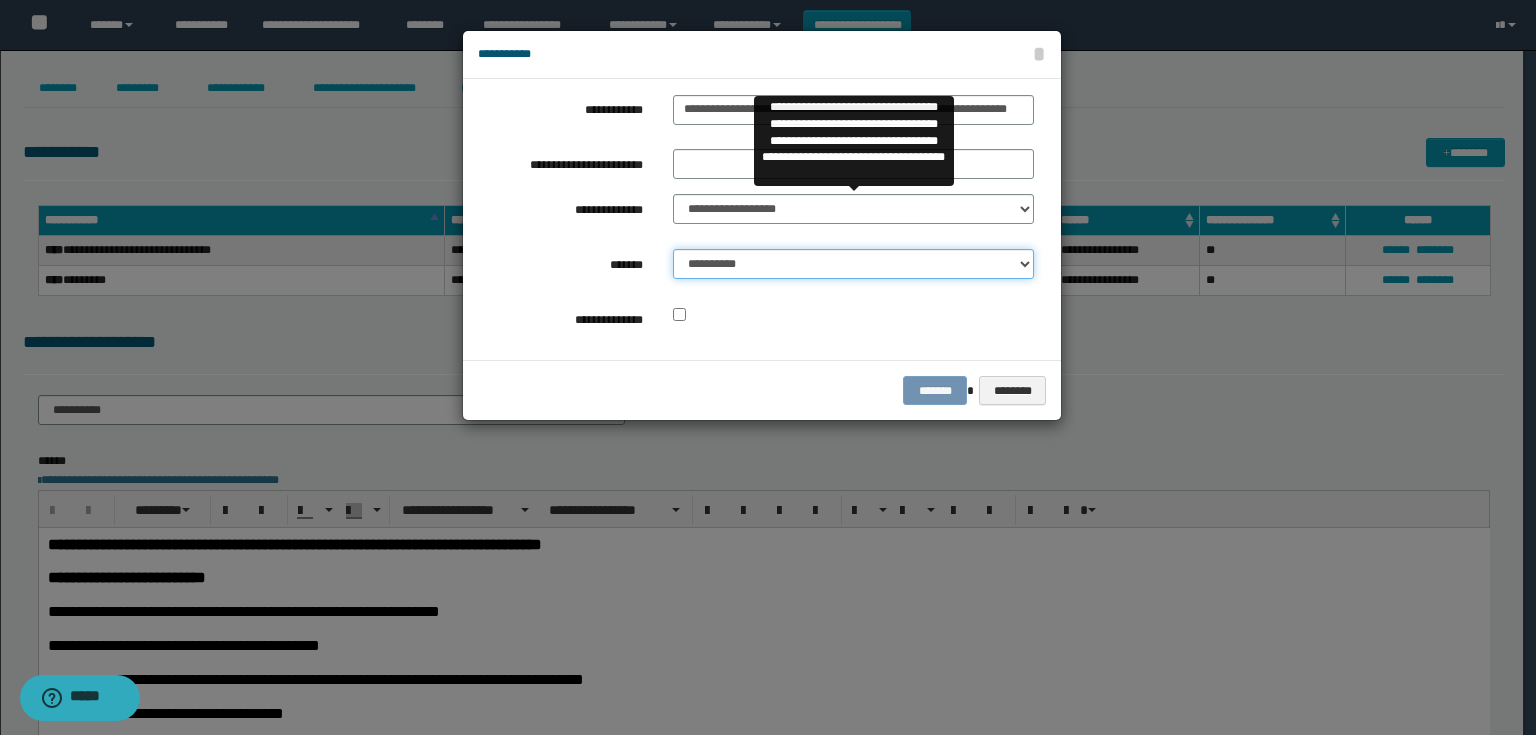 drag, startPoint x: 768, startPoint y: 260, endPoint x: 766, endPoint y: 276, distance: 16.124516 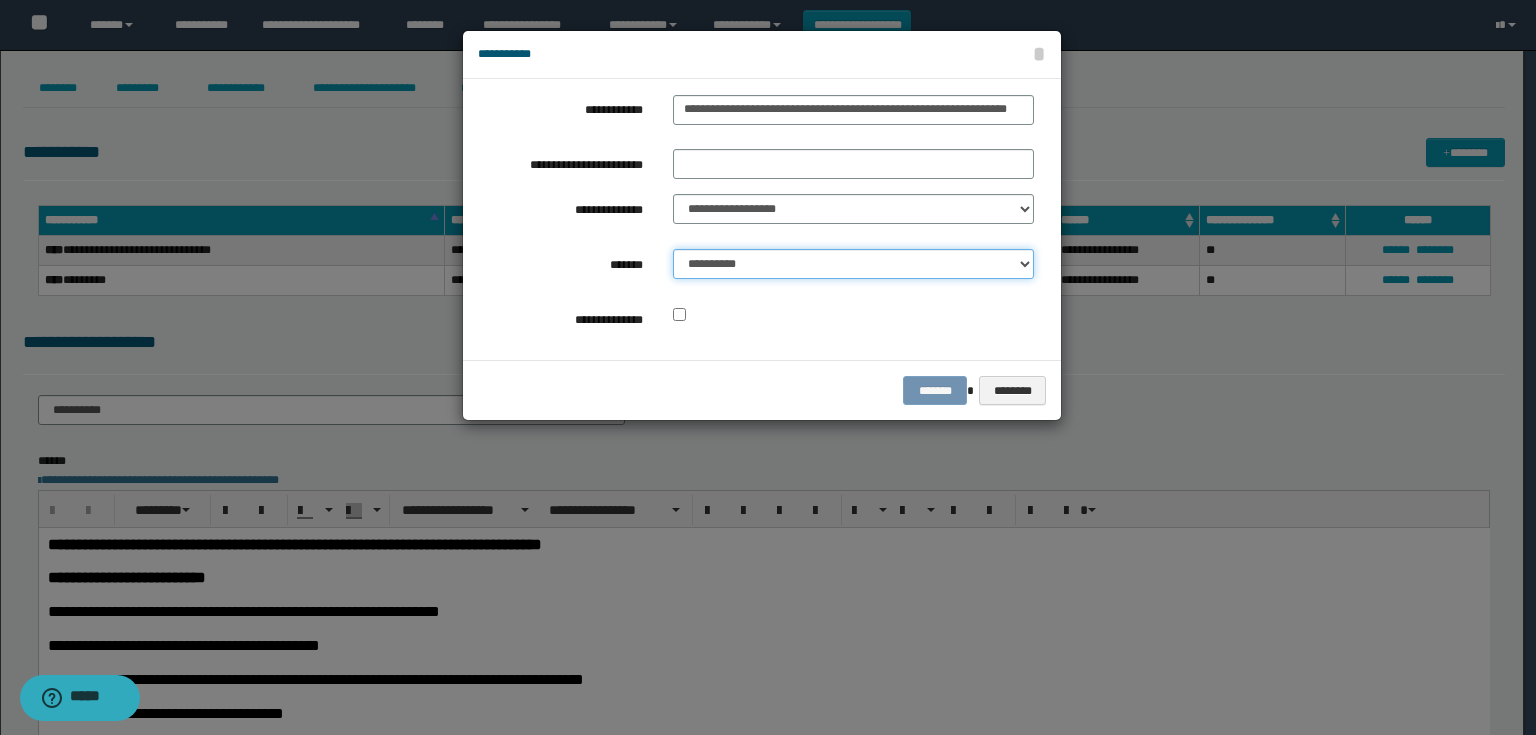 select on "*" 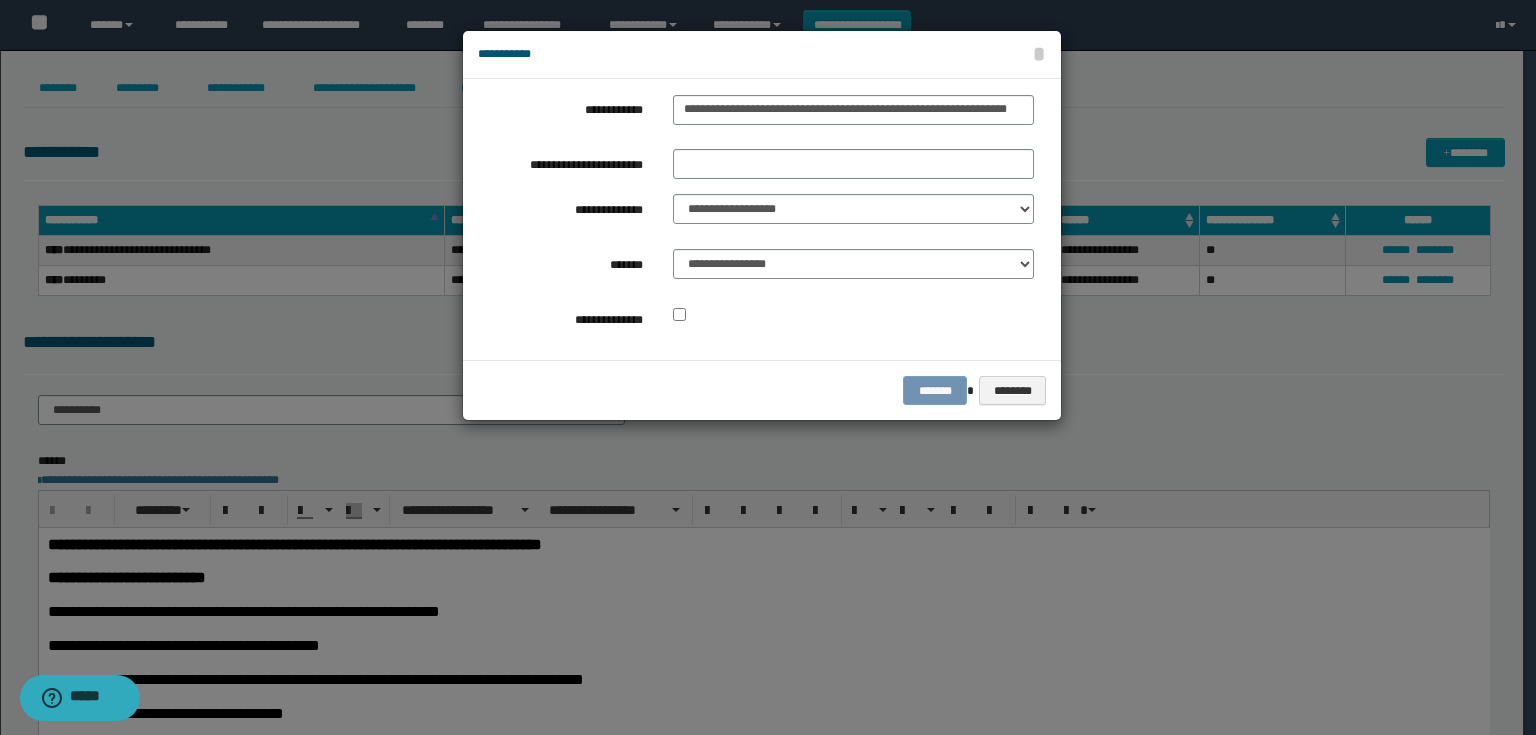 click on "*******
********" at bounding box center (762, 390) 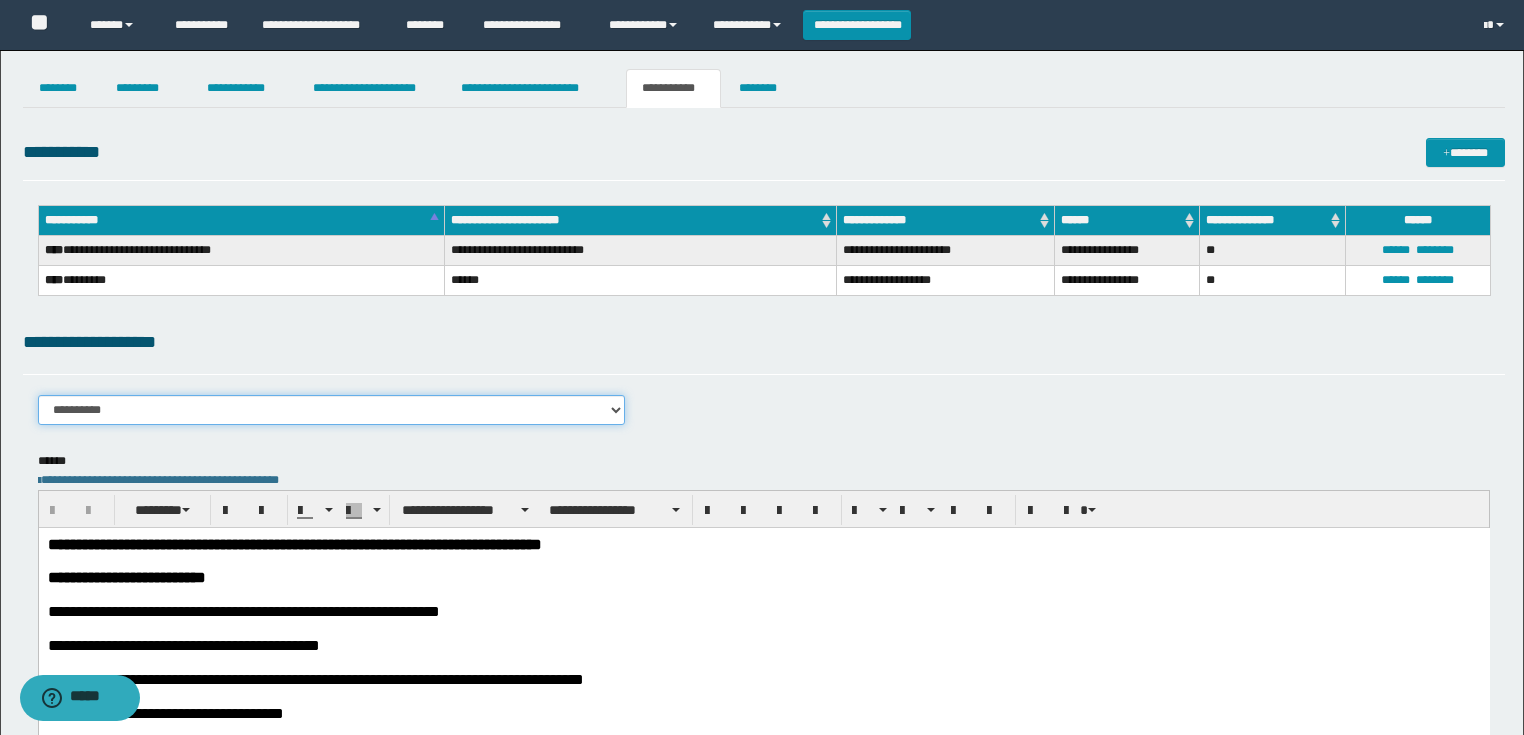 click on "**********" at bounding box center [332, 410] 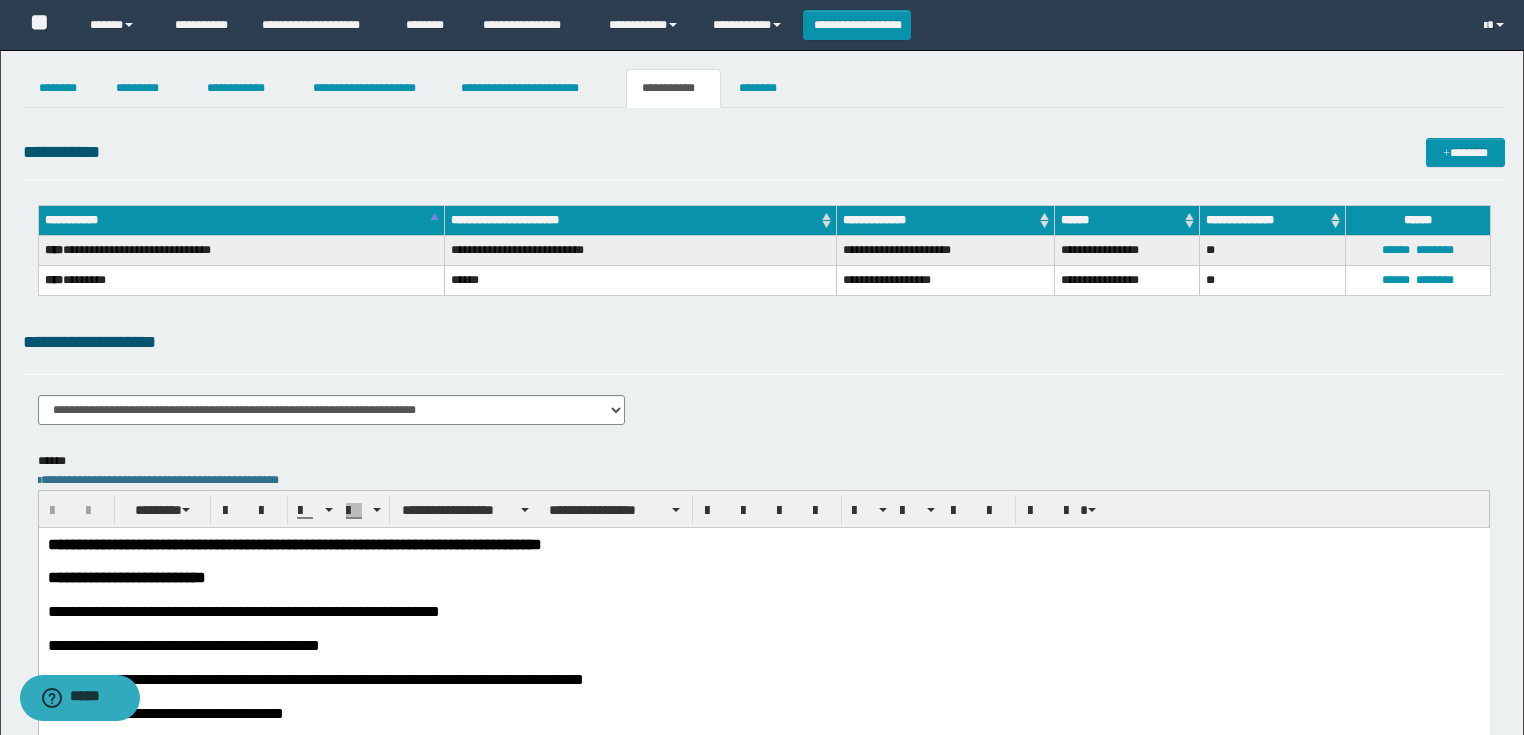 click on "**********" at bounding box center (763, 913) 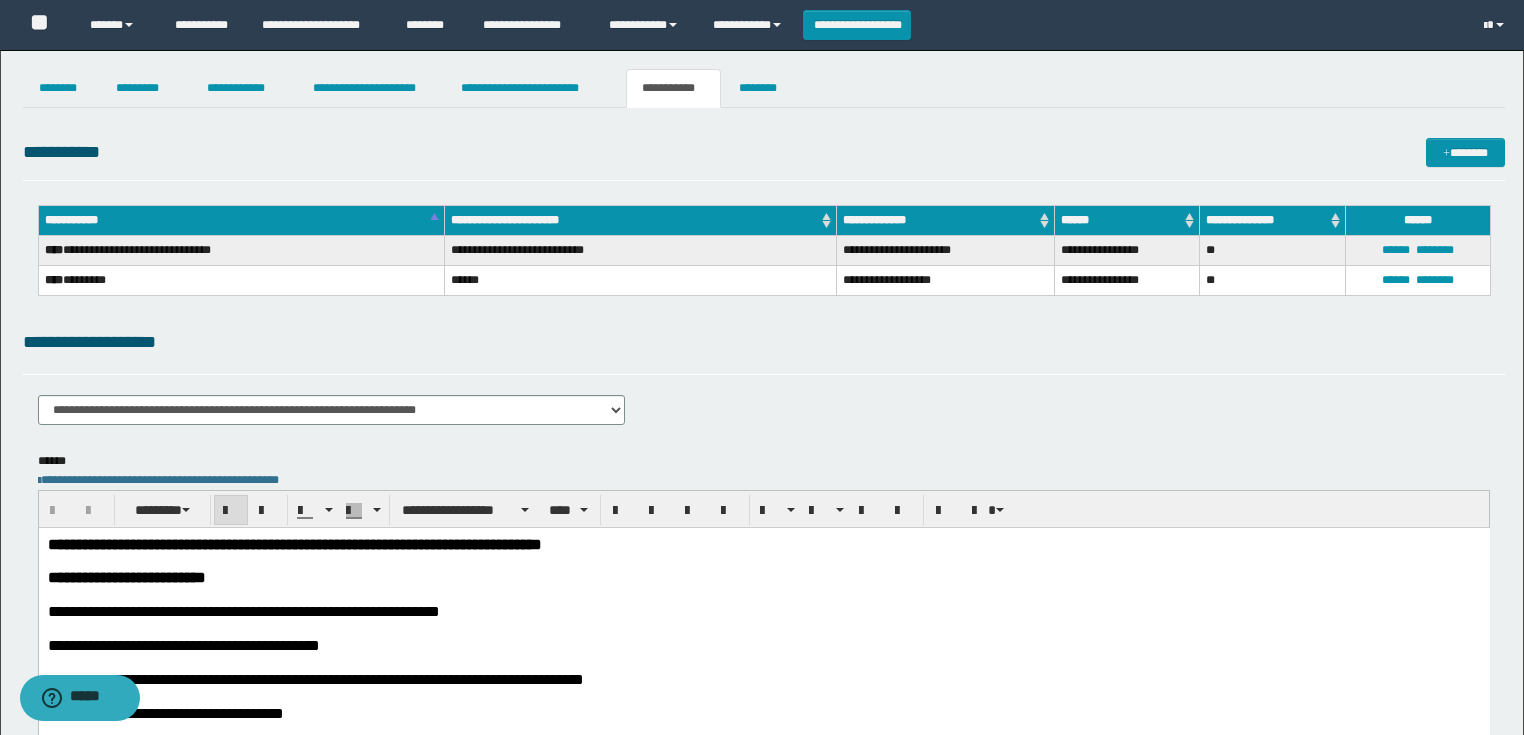 type 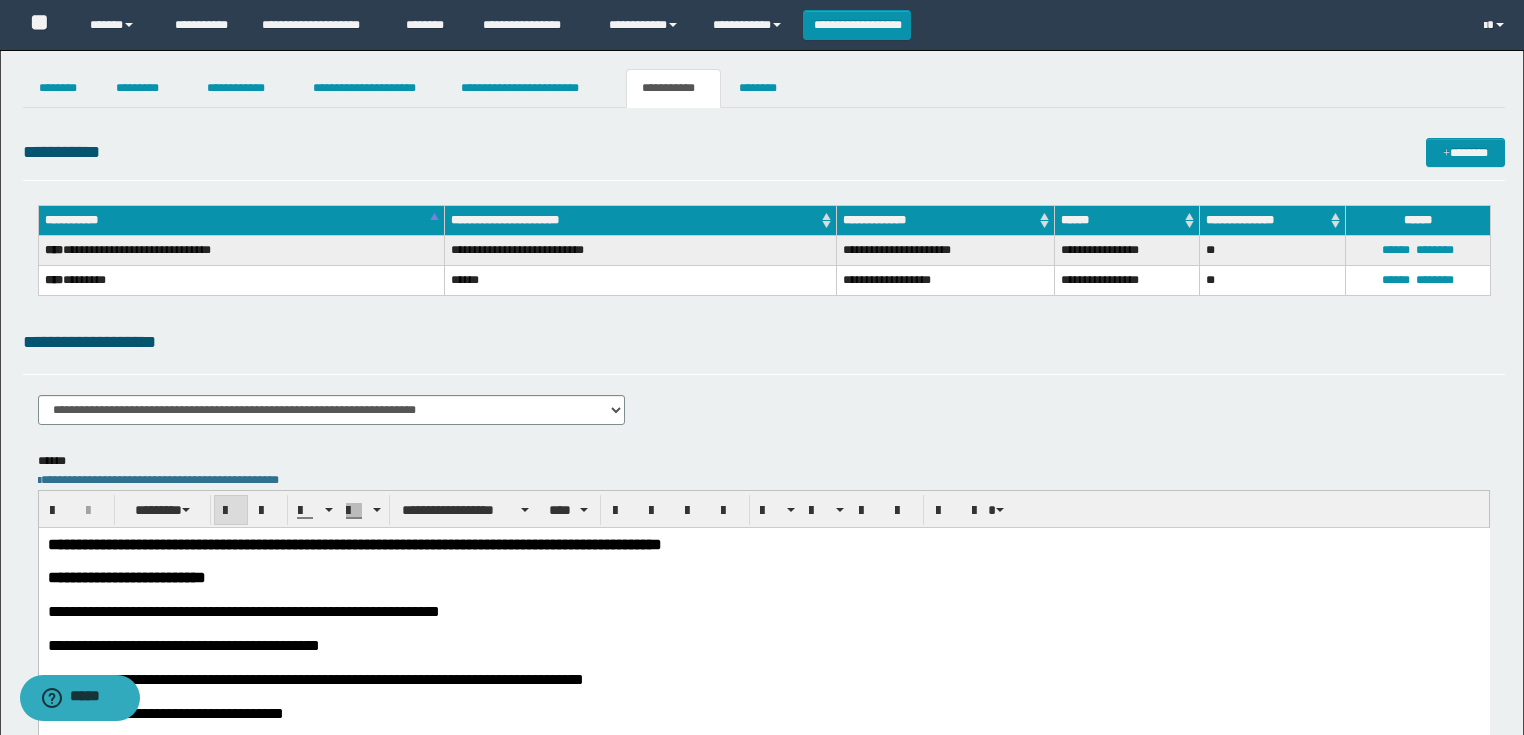 scroll, scrollTop: 240, scrollLeft: 0, axis: vertical 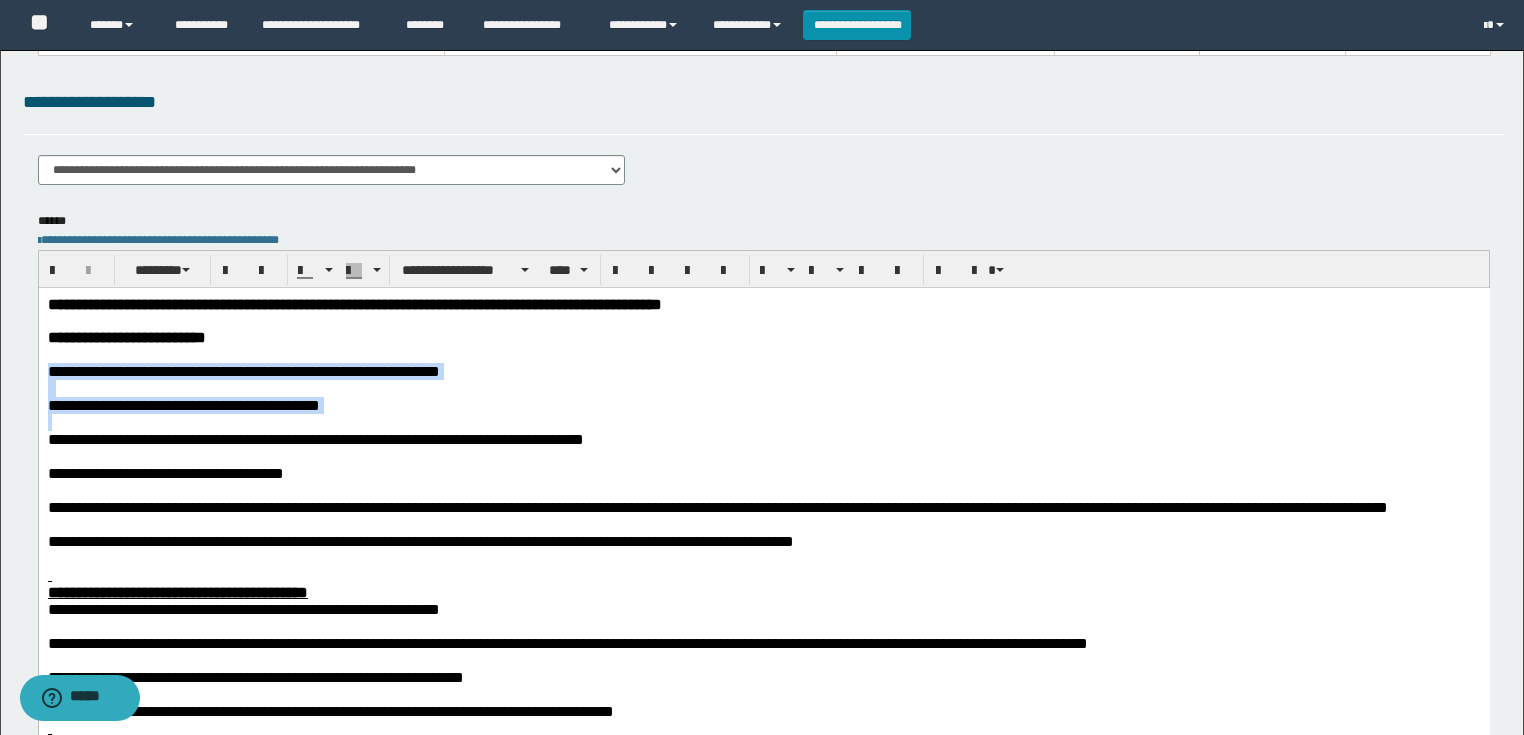 drag, startPoint x: 86, startPoint y: 425, endPoint x: 30, endPoint y: 373, distance: 76.41989 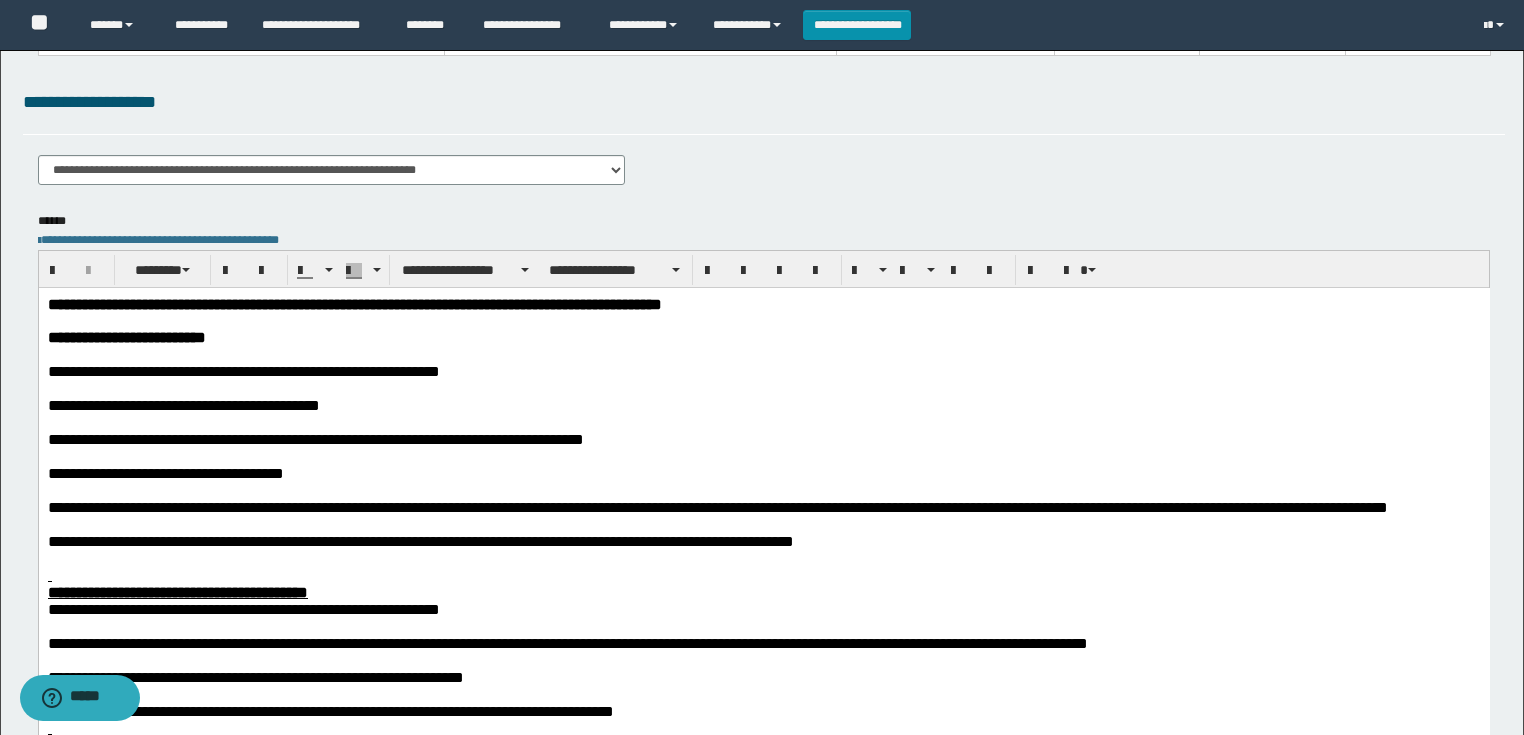 click at bounding box center [763, 320] 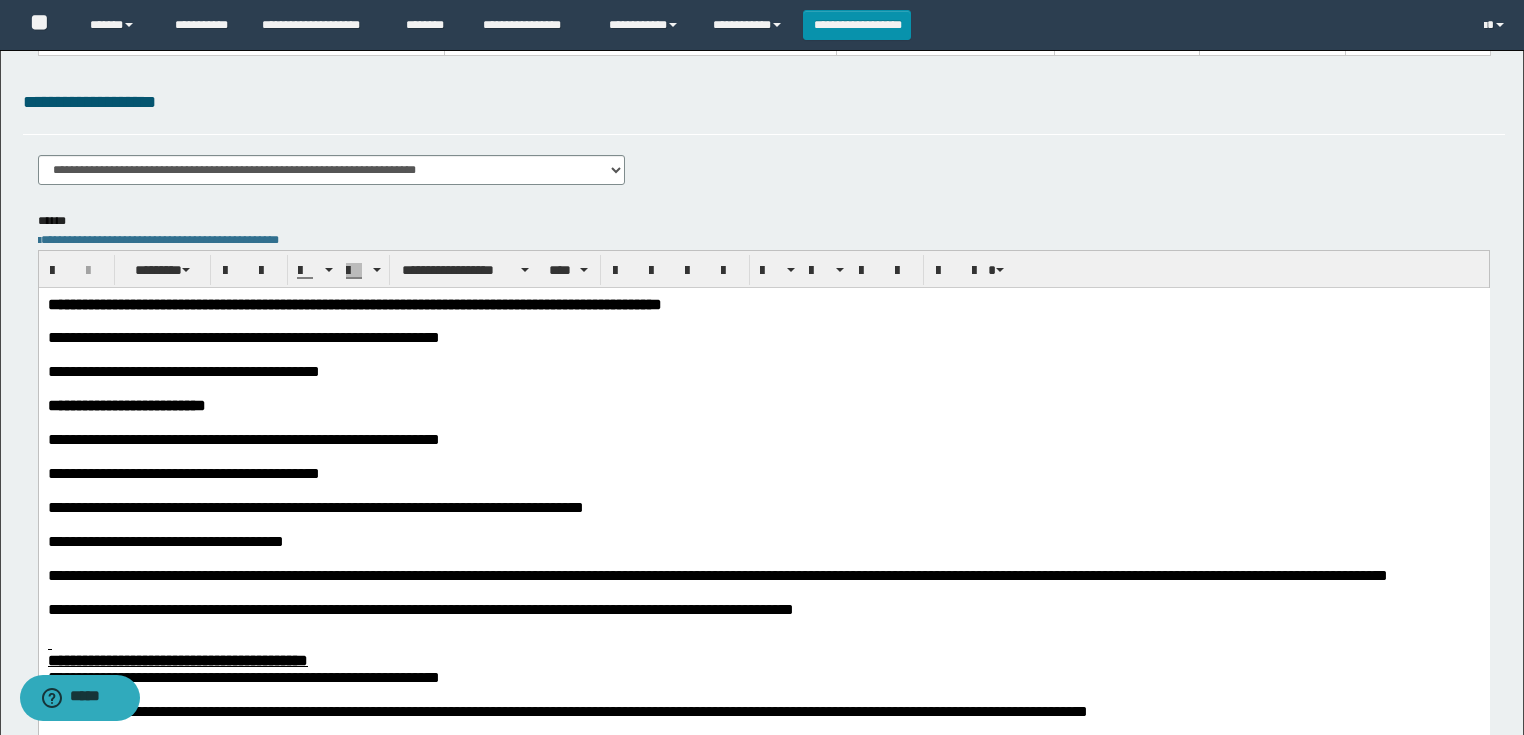 scroll, scrollTop: 480, scrollLeft: 0, axis: vertical 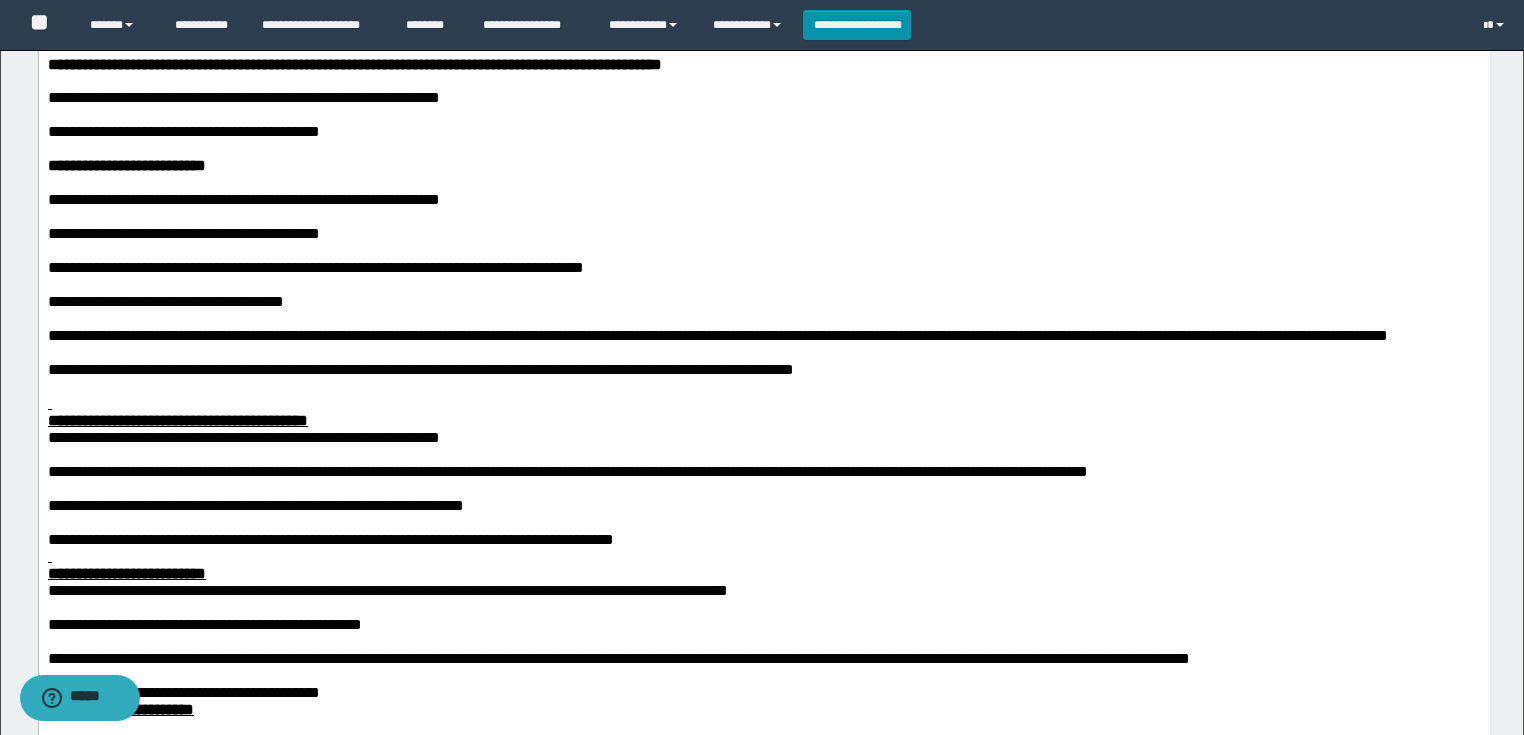 click at bounding box center (763, 555) 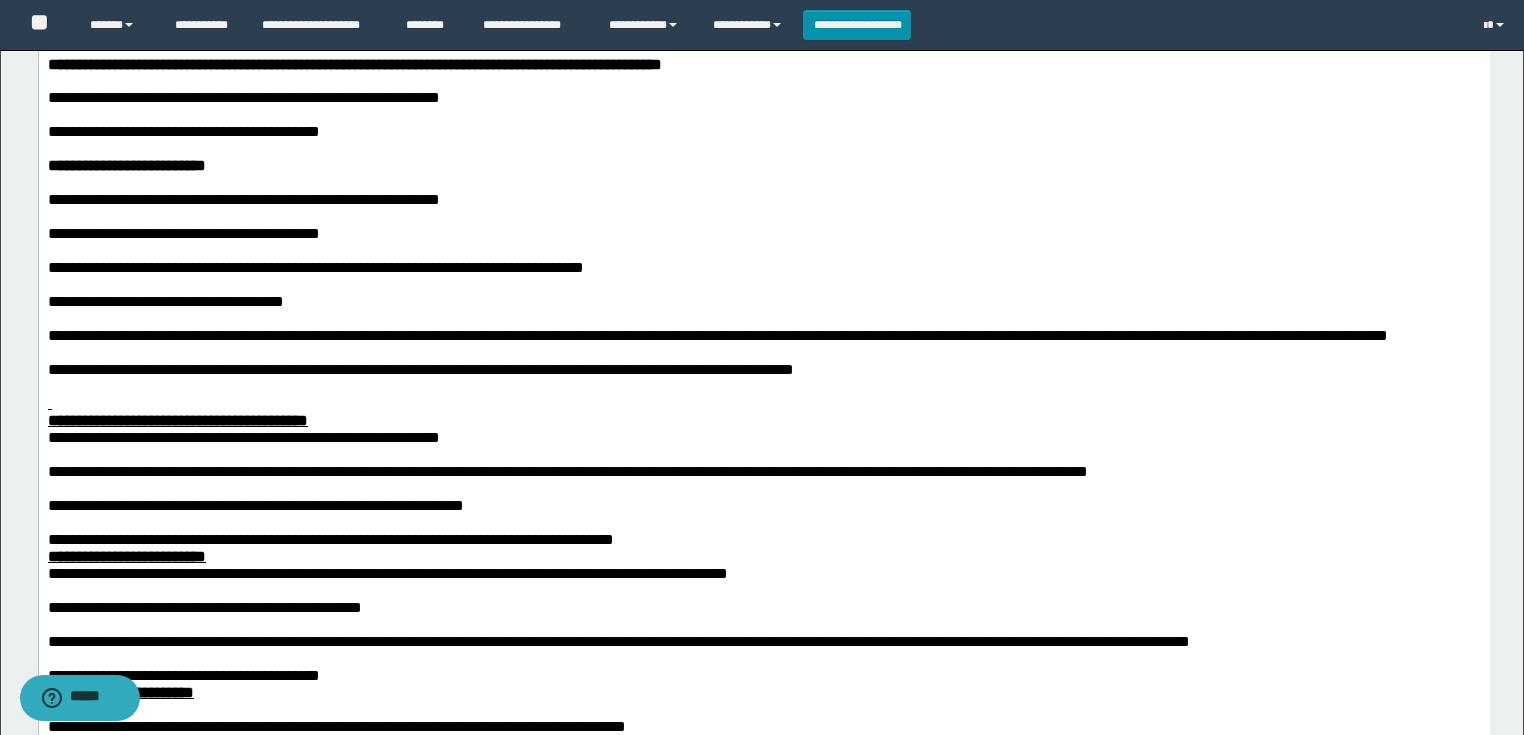 click at bounding box center [763, 521] 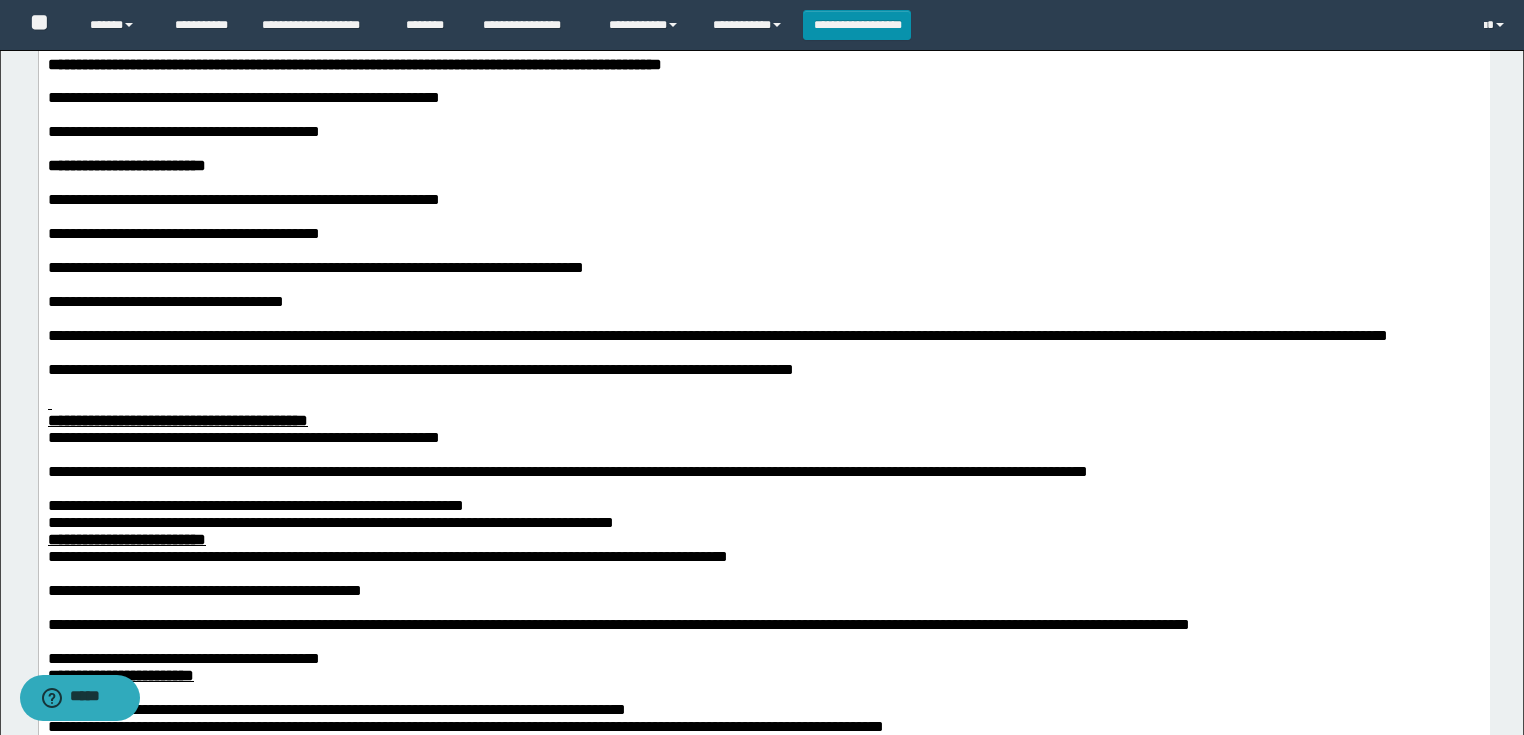 click at bounding box center [763, 487] 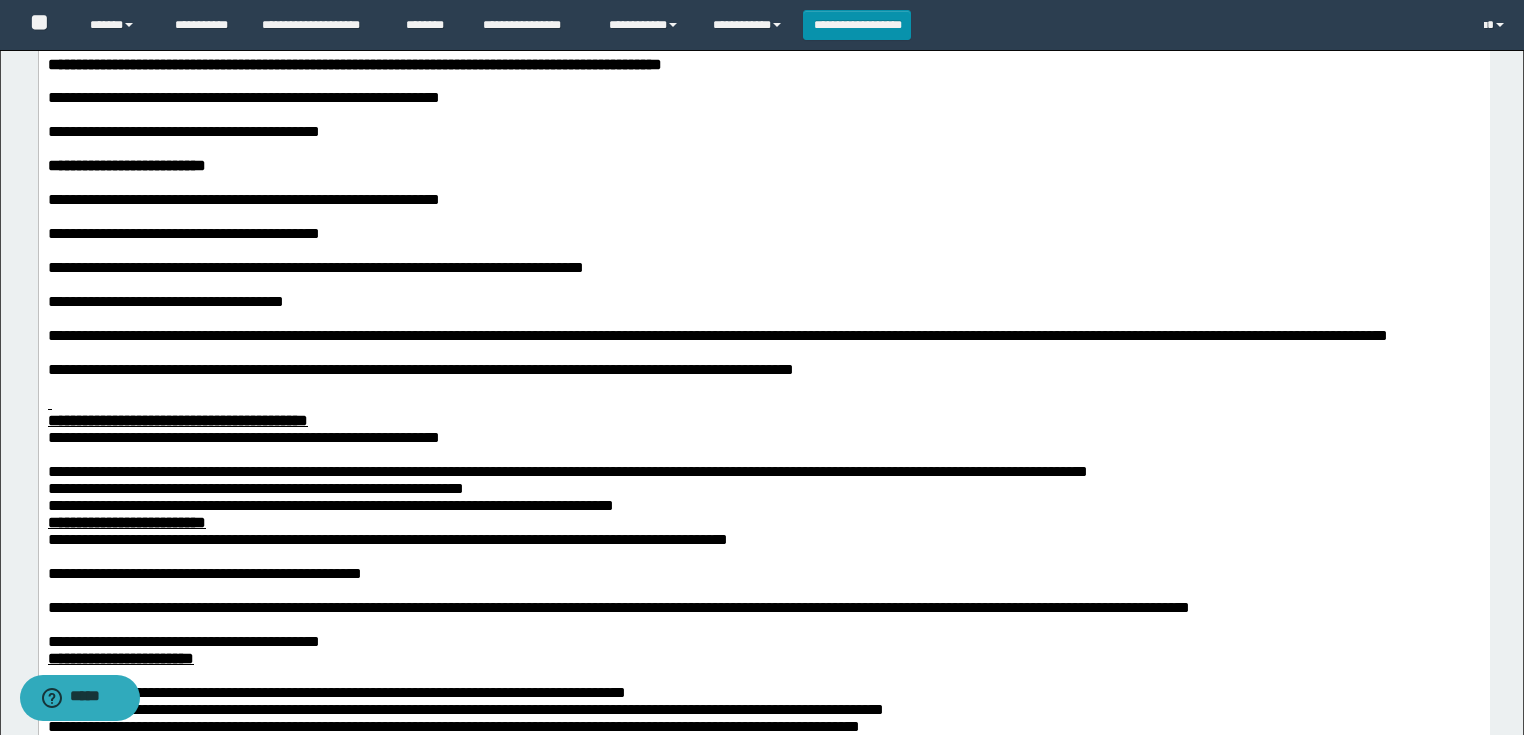 click at bounding box center (763, 453) 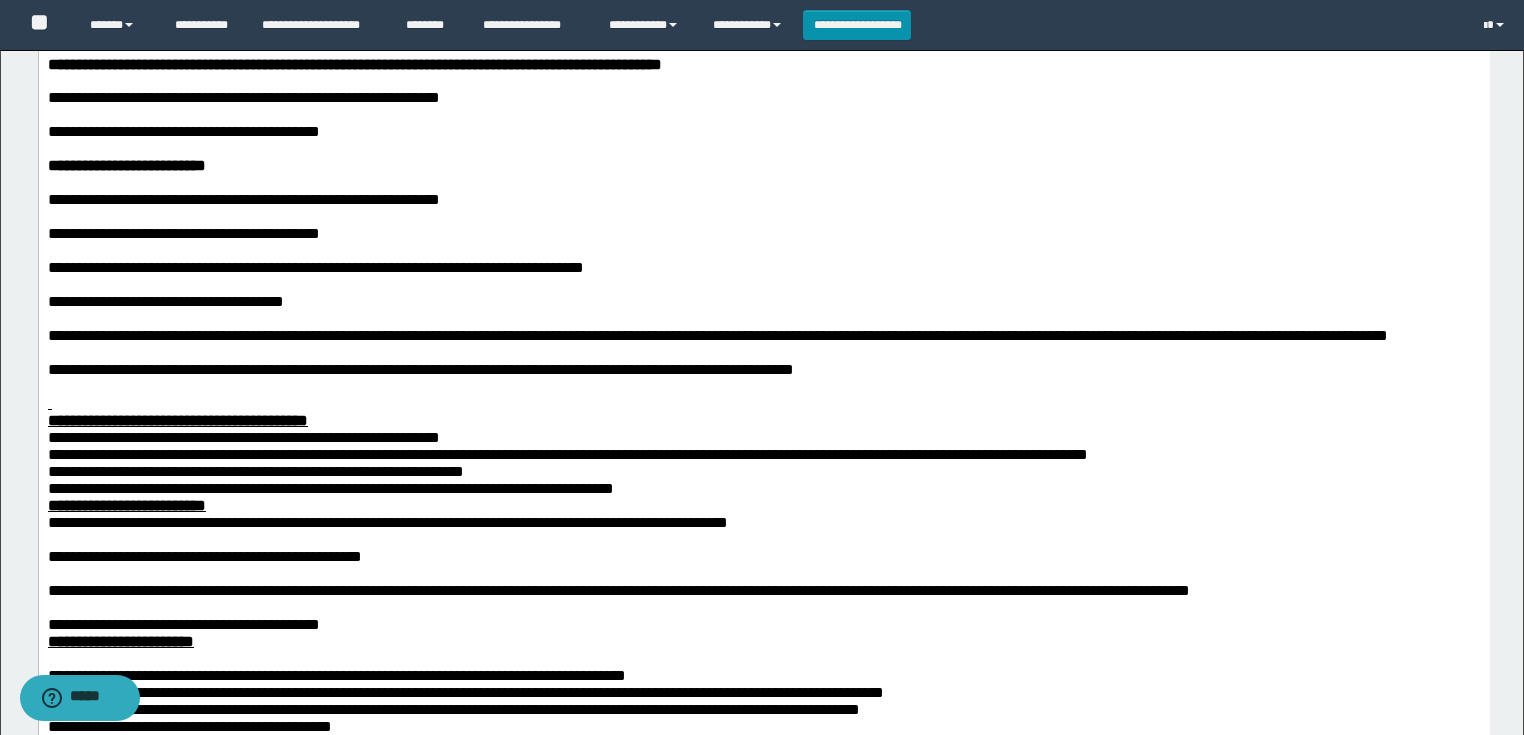click at bounding box center [763, 402] 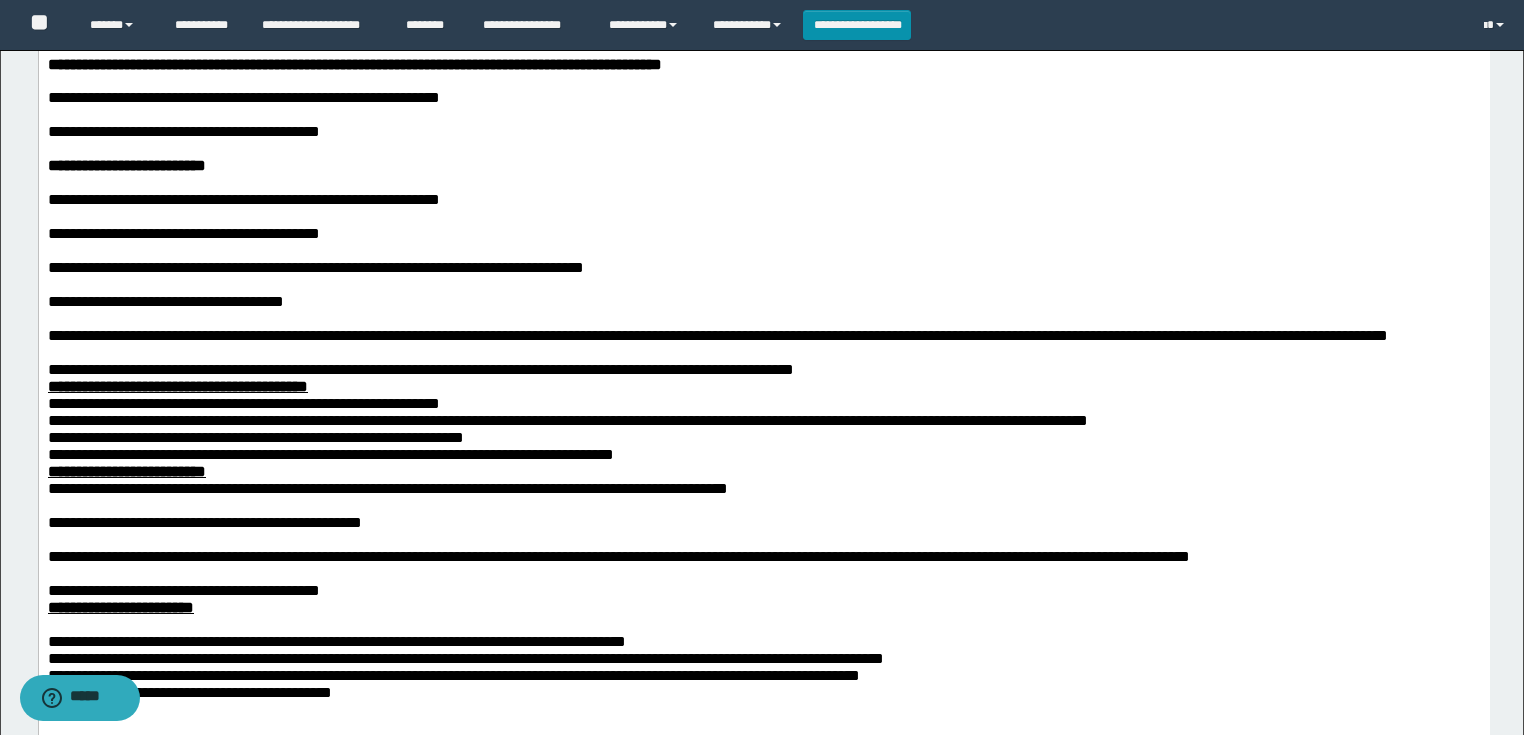 click on "**********" at bounding box center [717, 334] 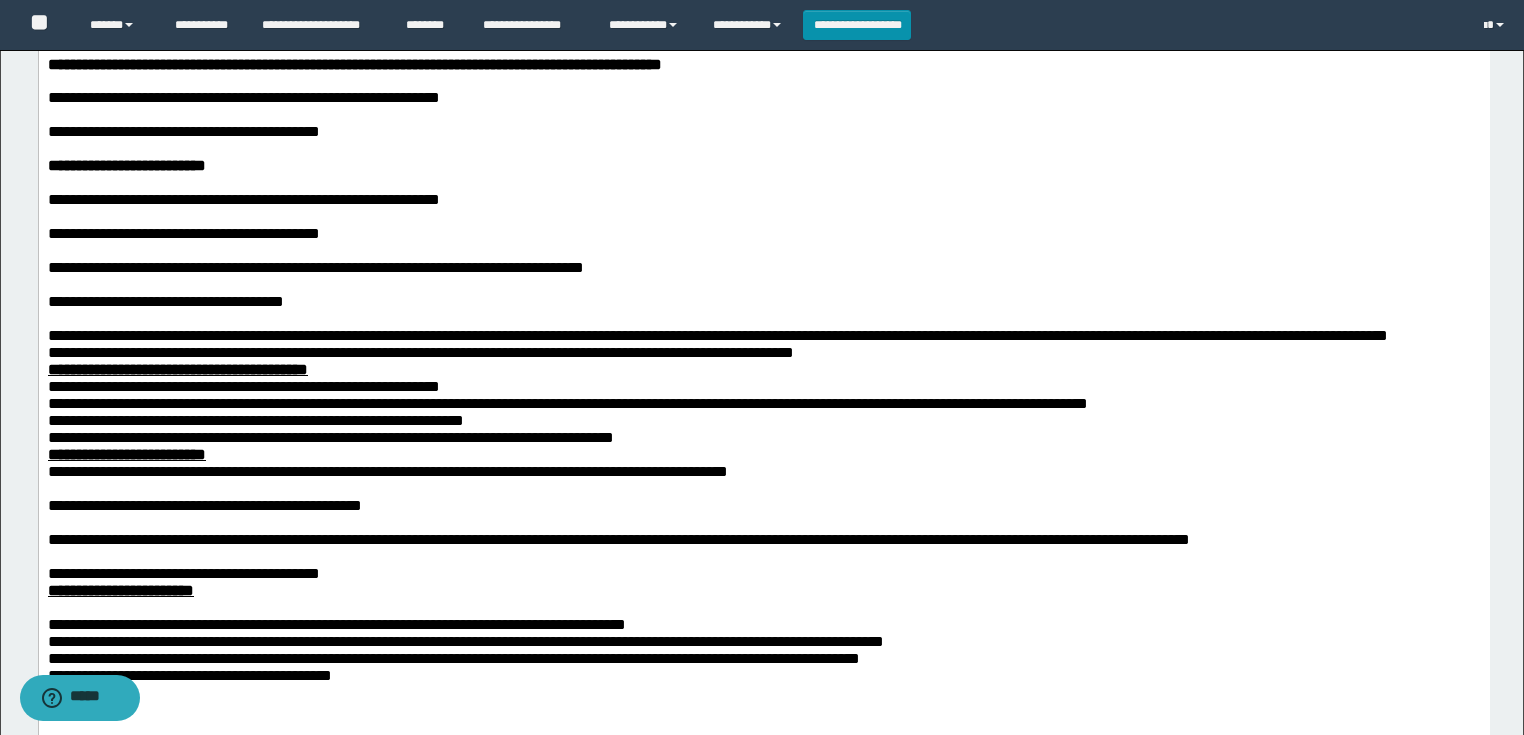 click at bounding box center [763, 317] 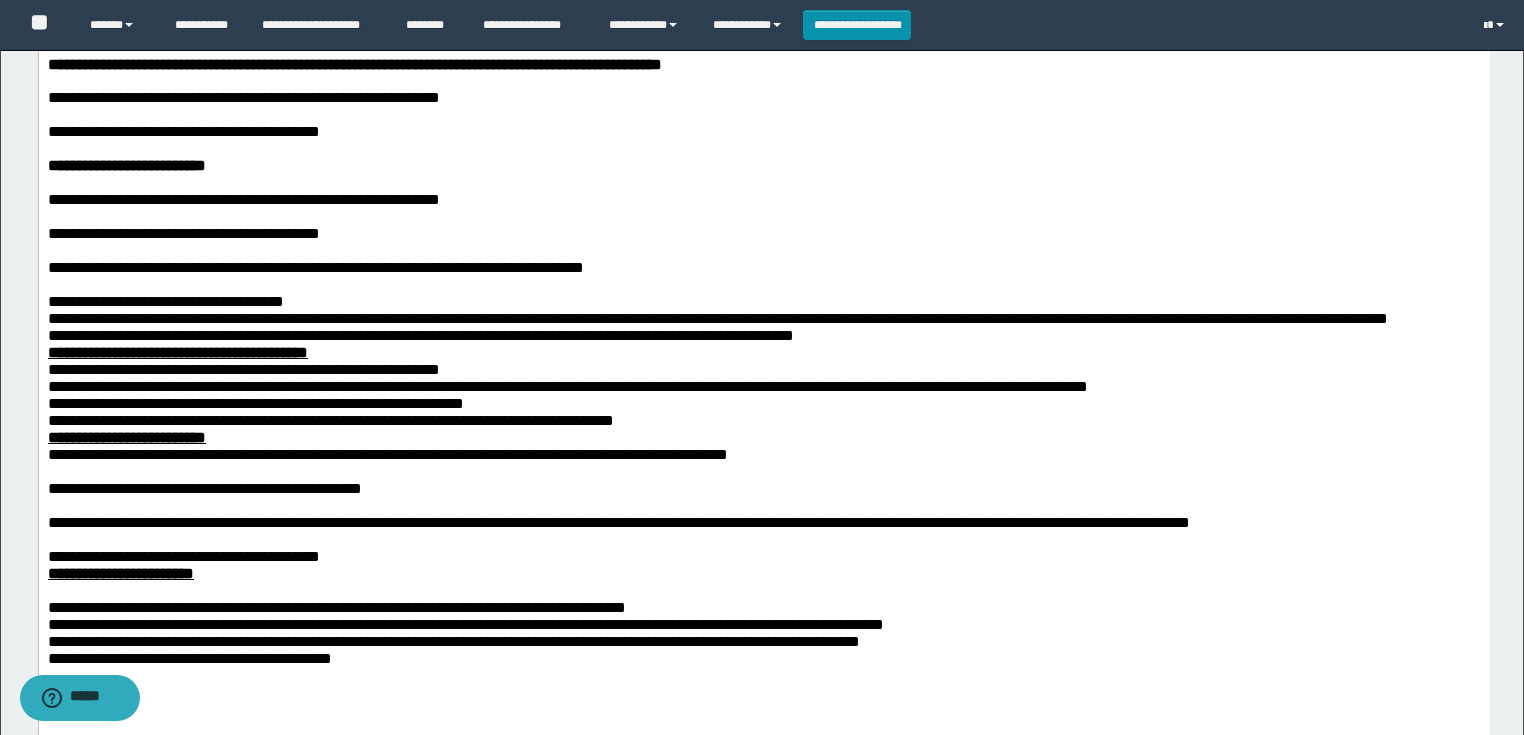 click on "**********" at bounding box center [717, 317] 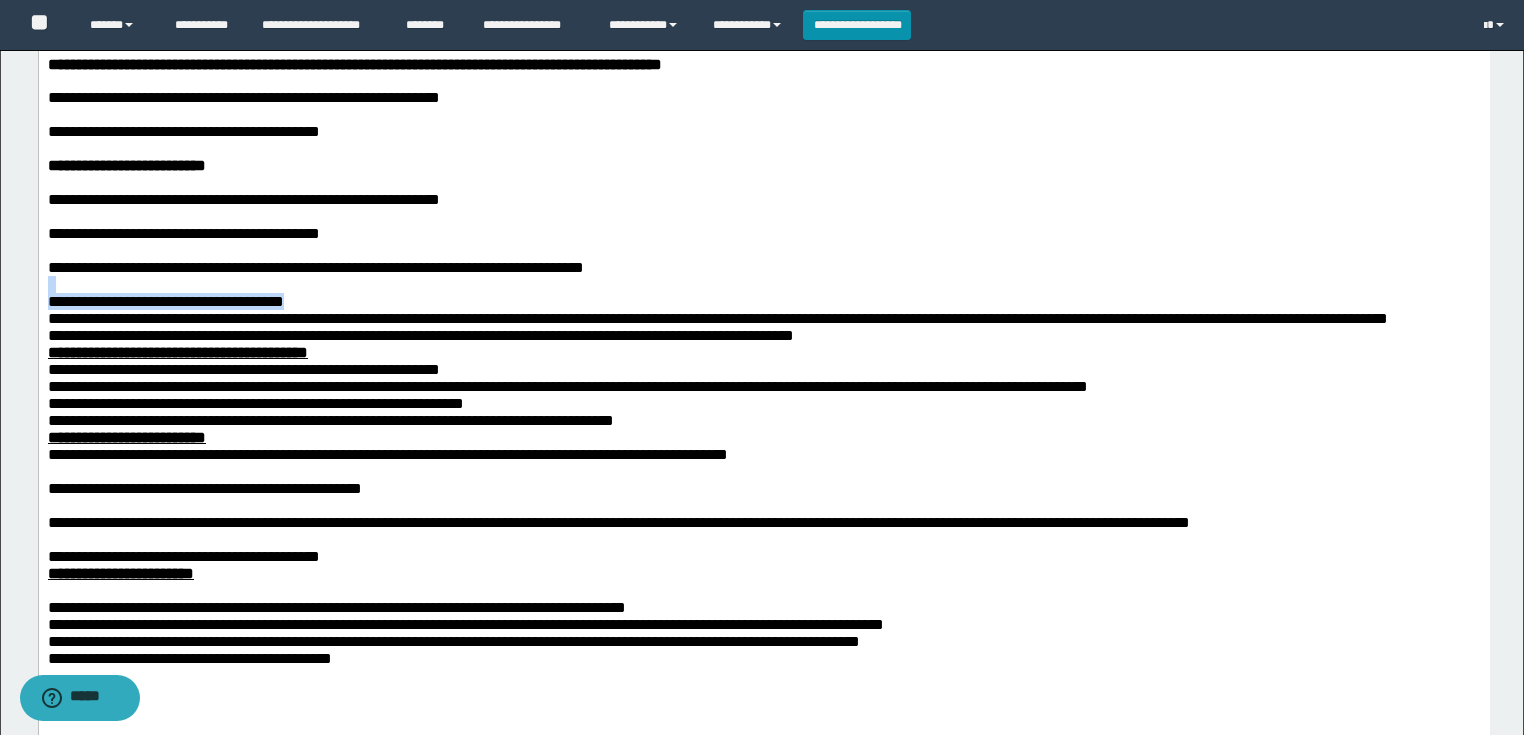 drag, startPoint x: 437, startPoint y: 314, endPoint x: 19, endPoint y: 306, distance: 418.07654 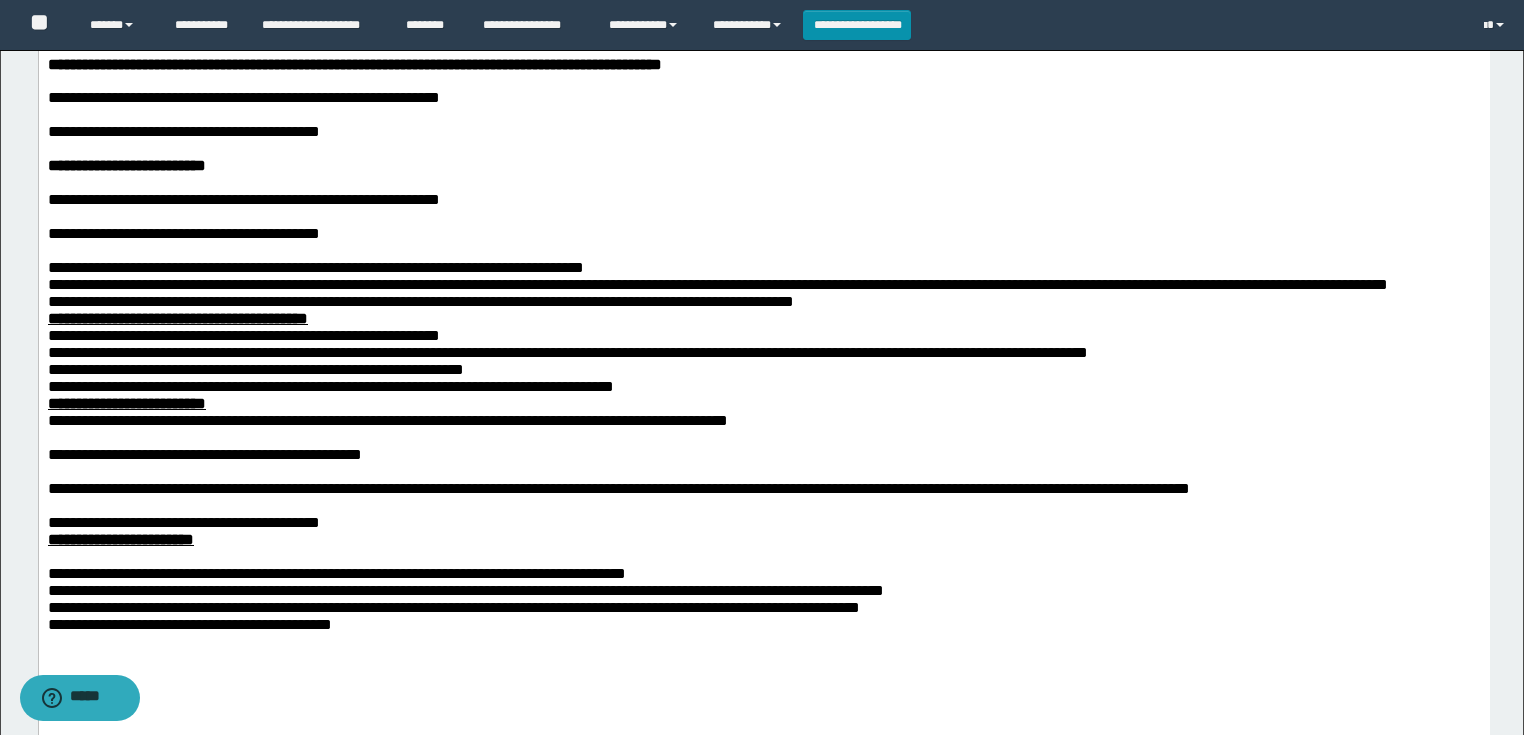 click at bounding box center [763, 249] 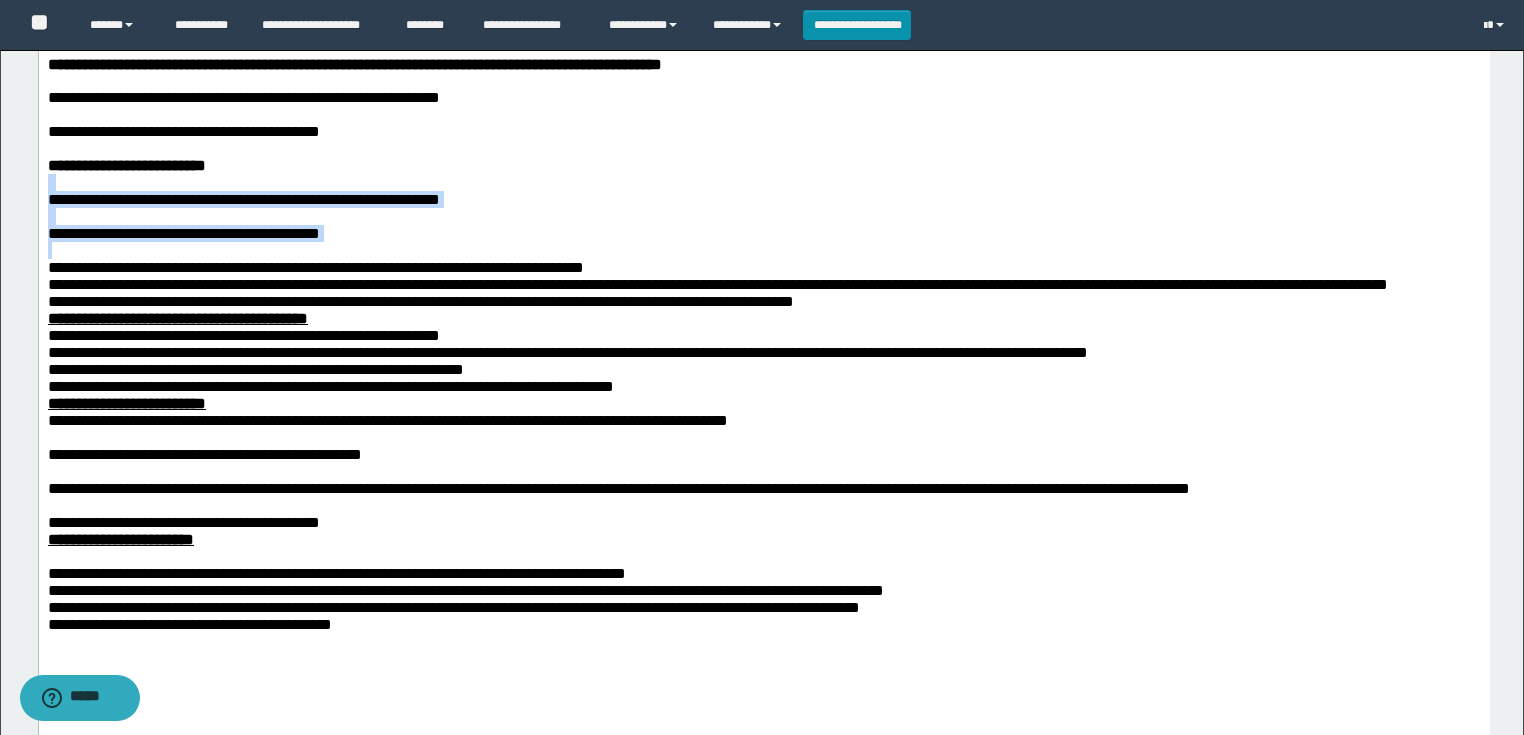 drag, startPoint x: 66, startPoint y: 265, endPoint x: 40, endPoint y: 193, distance: 76.55064 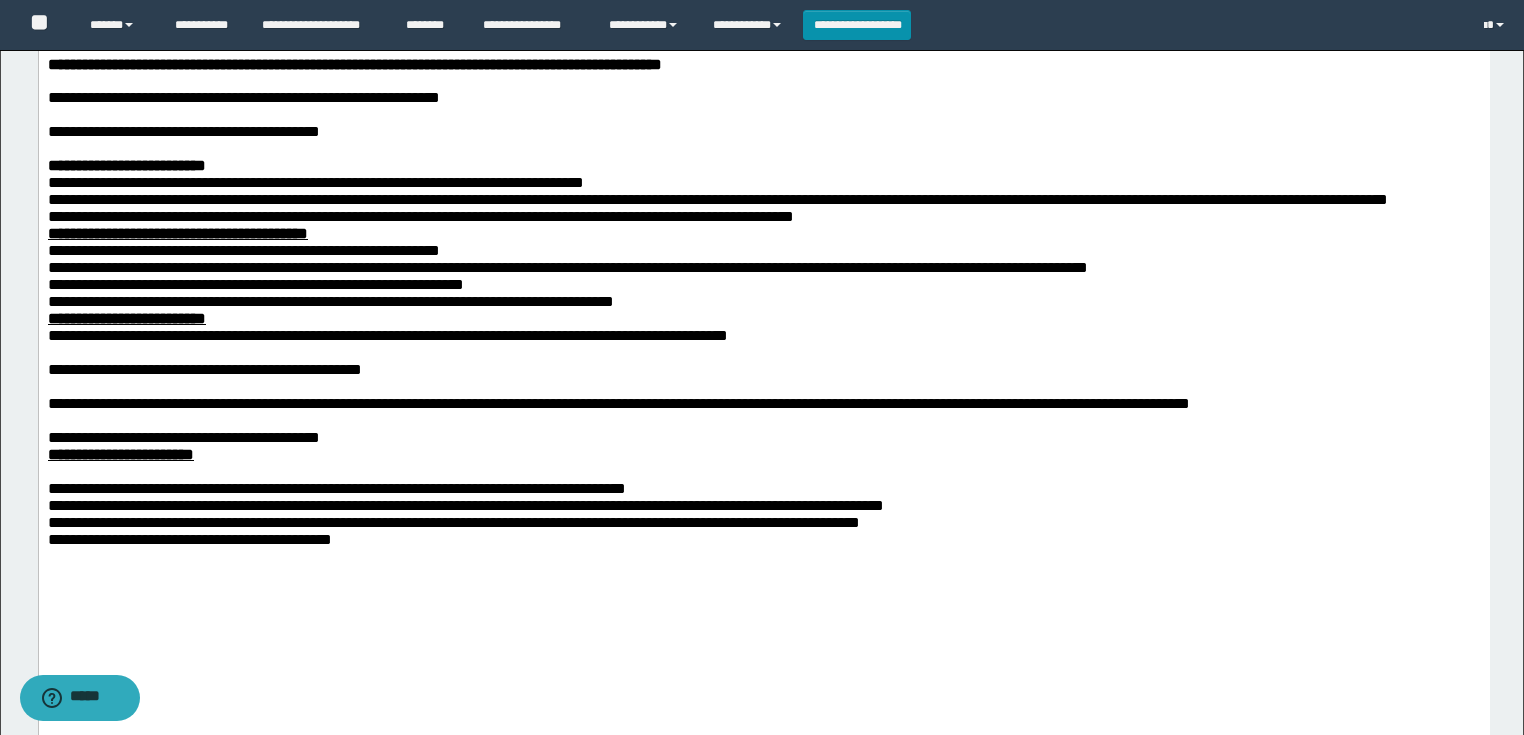 click at bounding box center [763, 351] 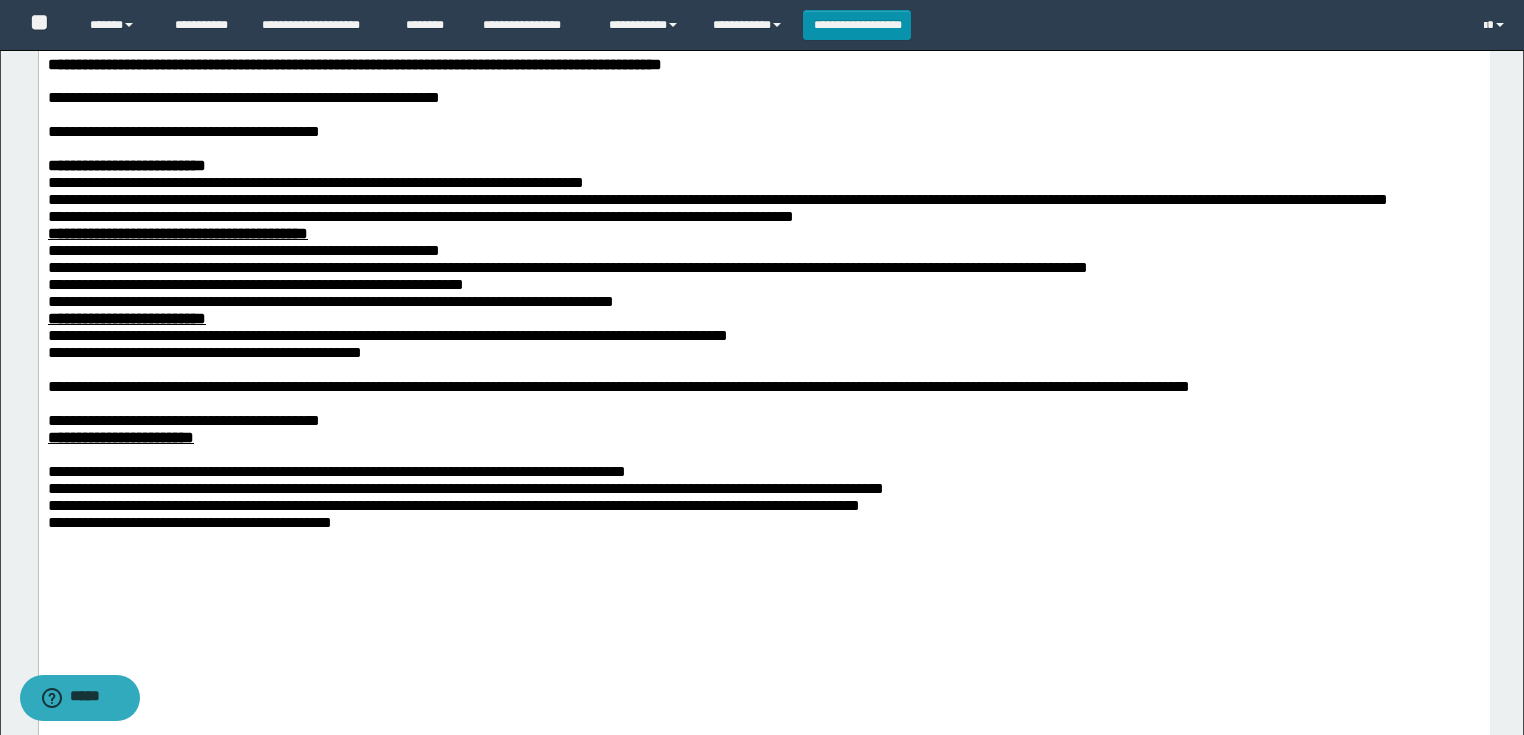 click at bounding box center [763, 368] 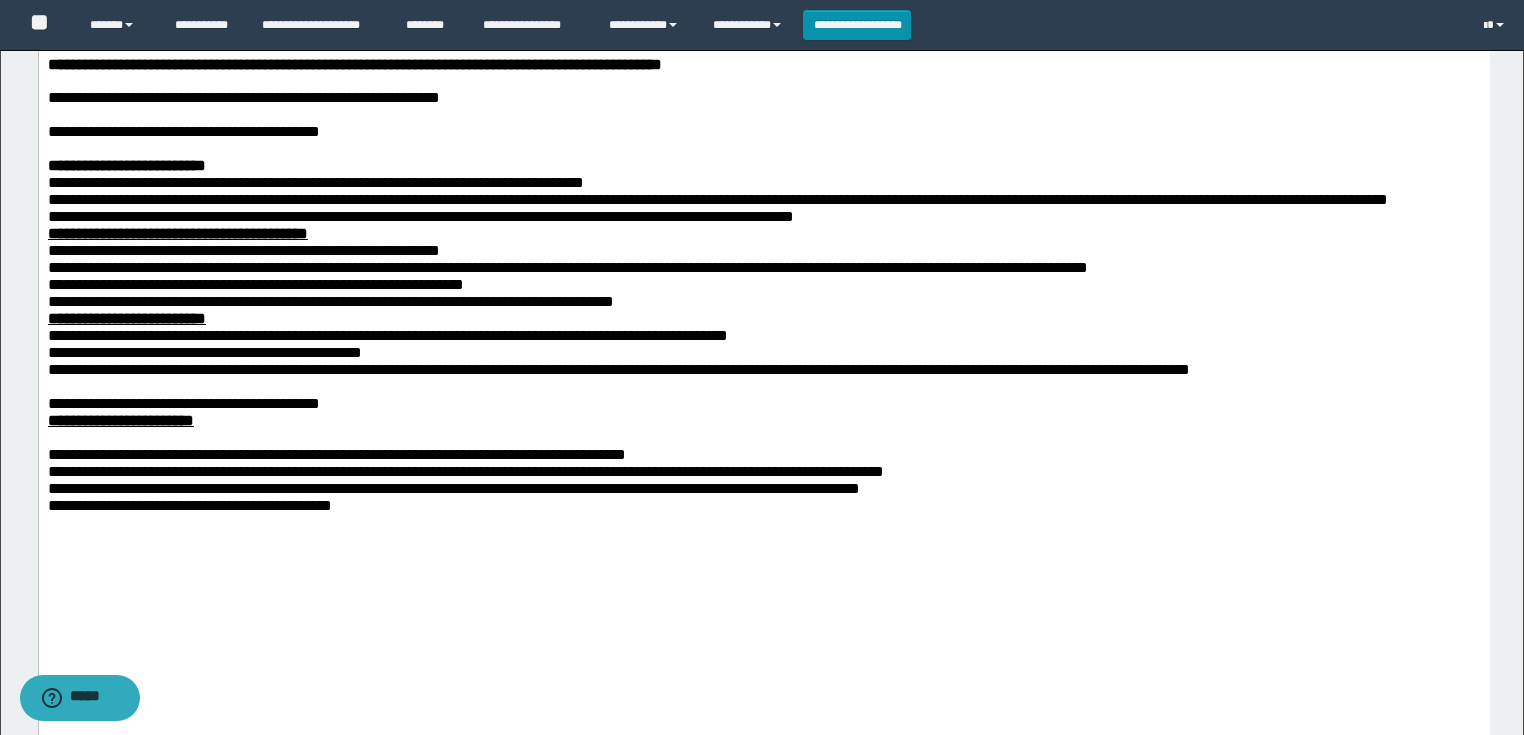 click at bounding box center [763, 385] 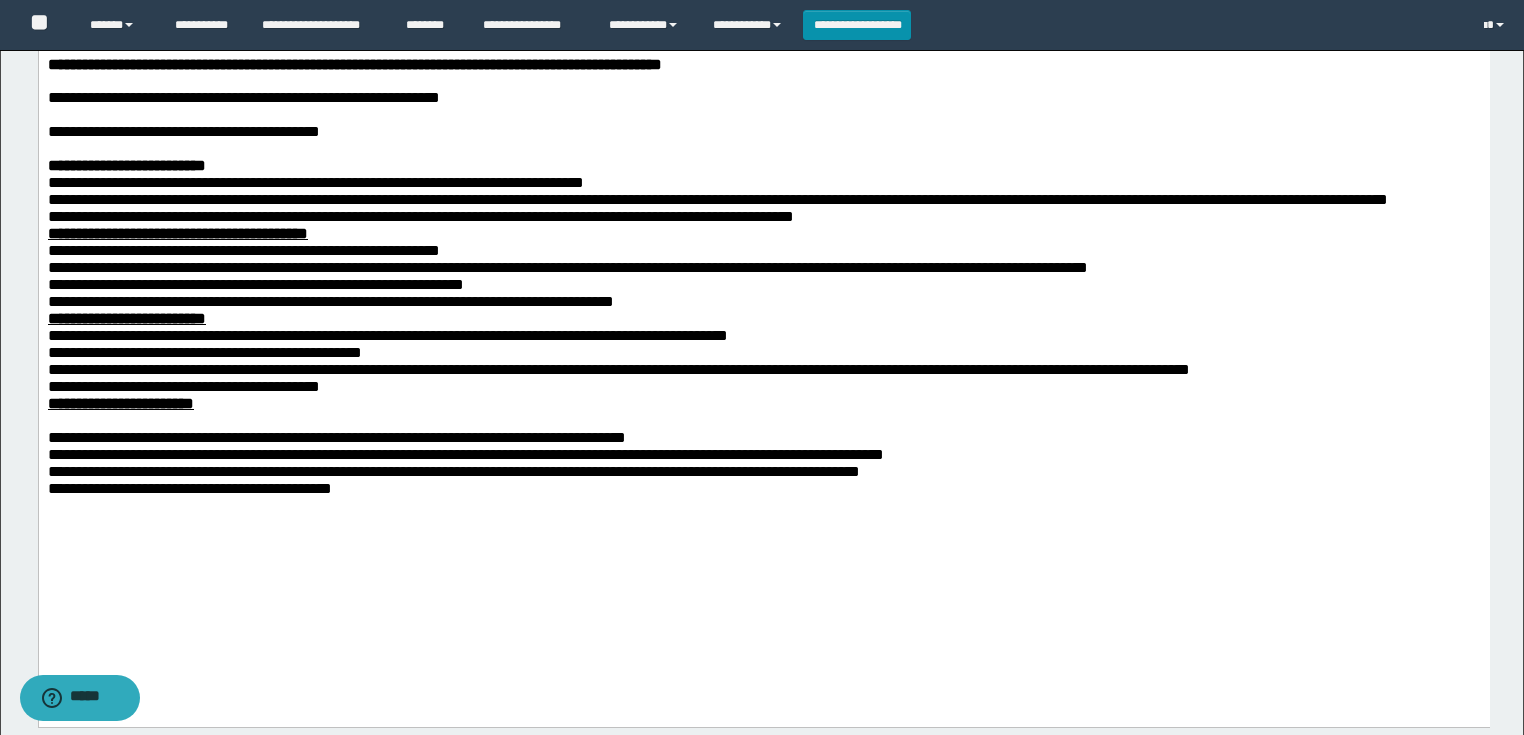 click at bounding box center [763, 419] 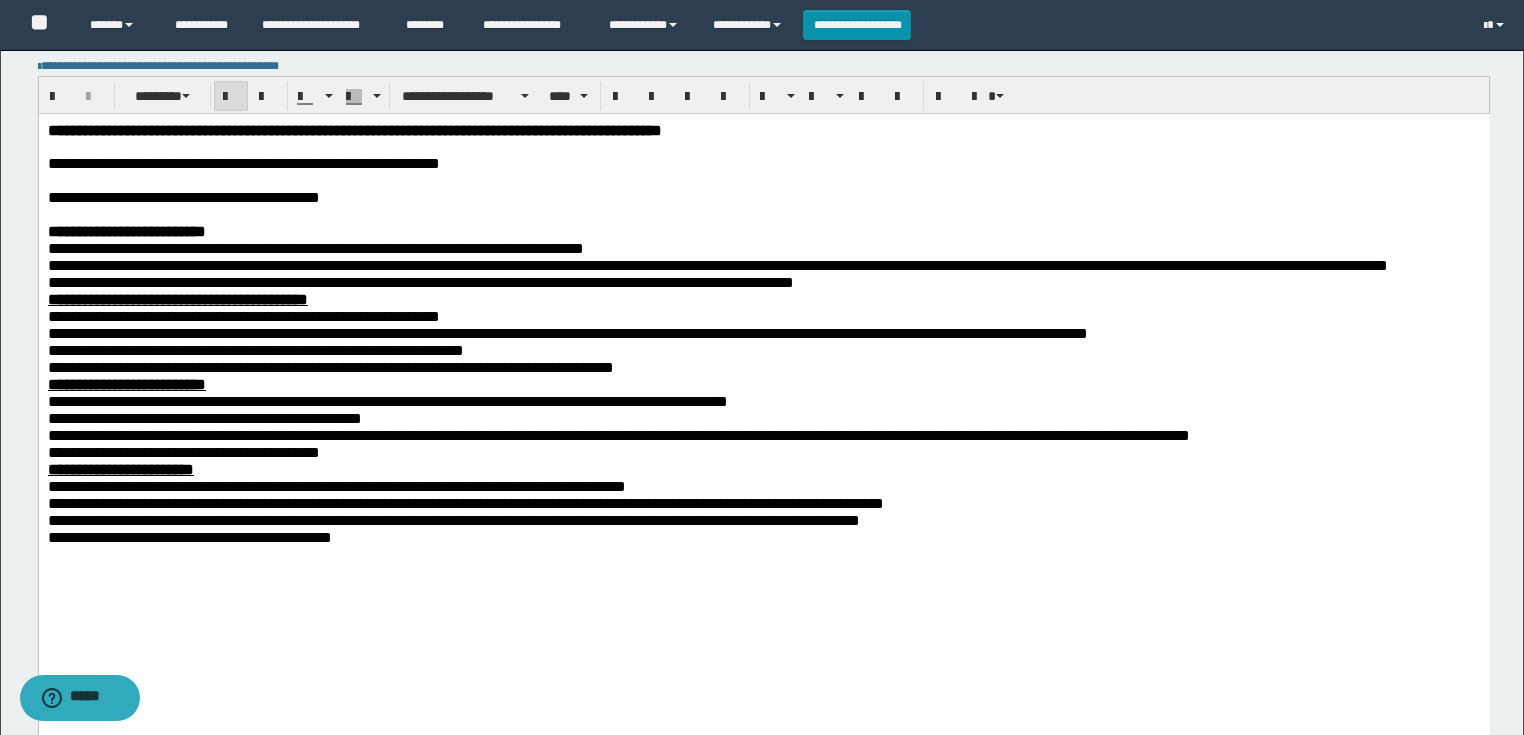 scroll, scrollTop: 320, scrollLeft: 0, axis: vertical 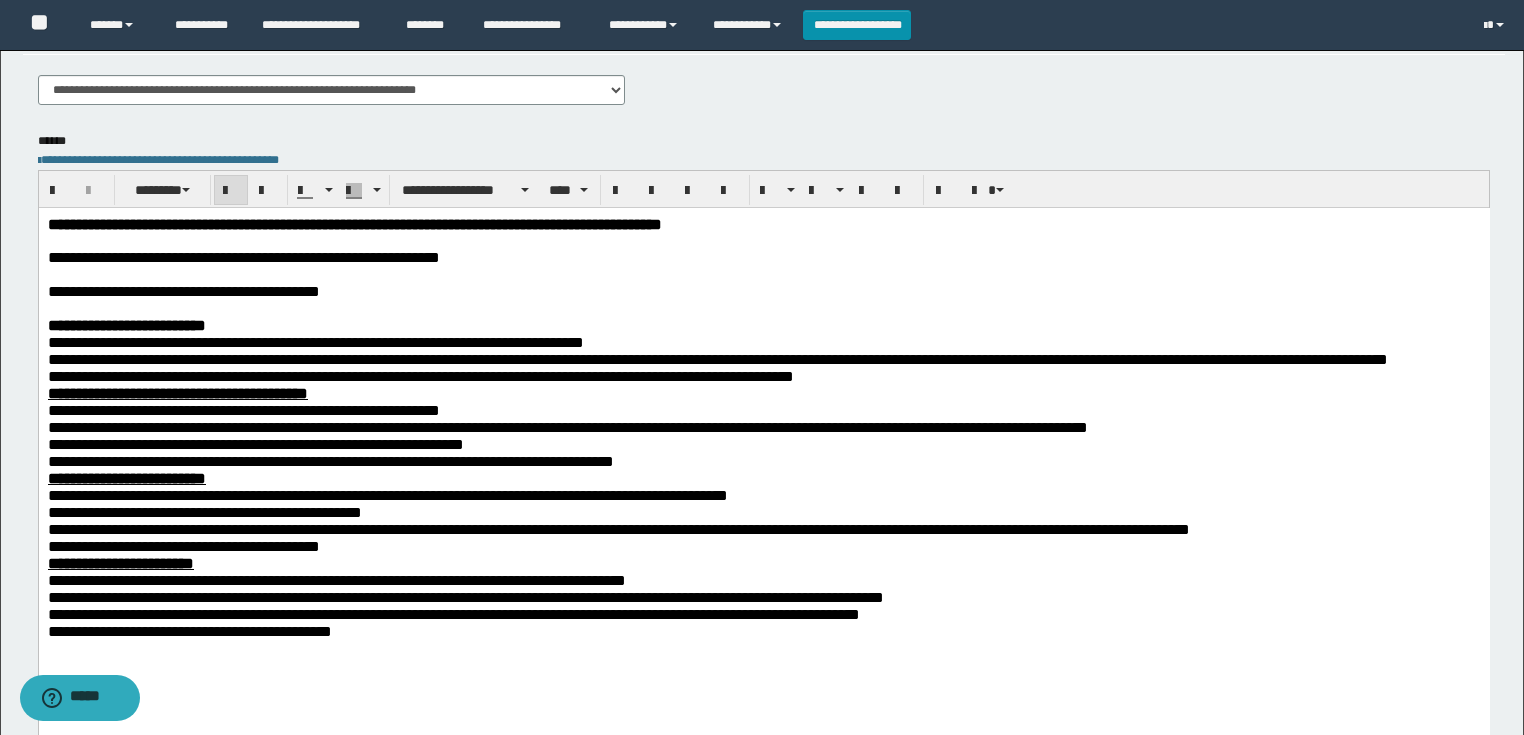click on "**********" at bounding box center (183, 290) 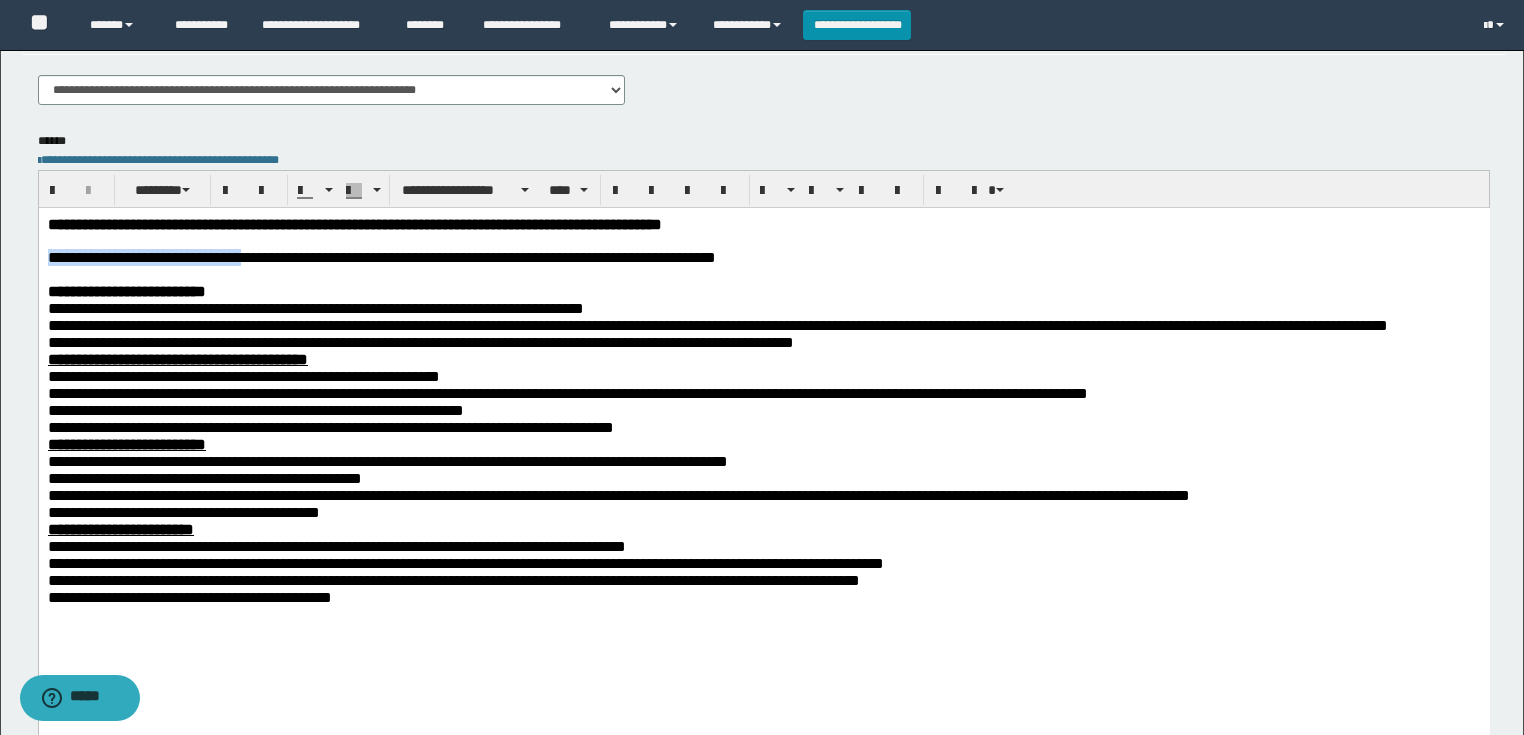 drag, startPoint x: 351, startPoint y: 260, endPoint x: 50, endPoint y: 261, distance: 301.00165 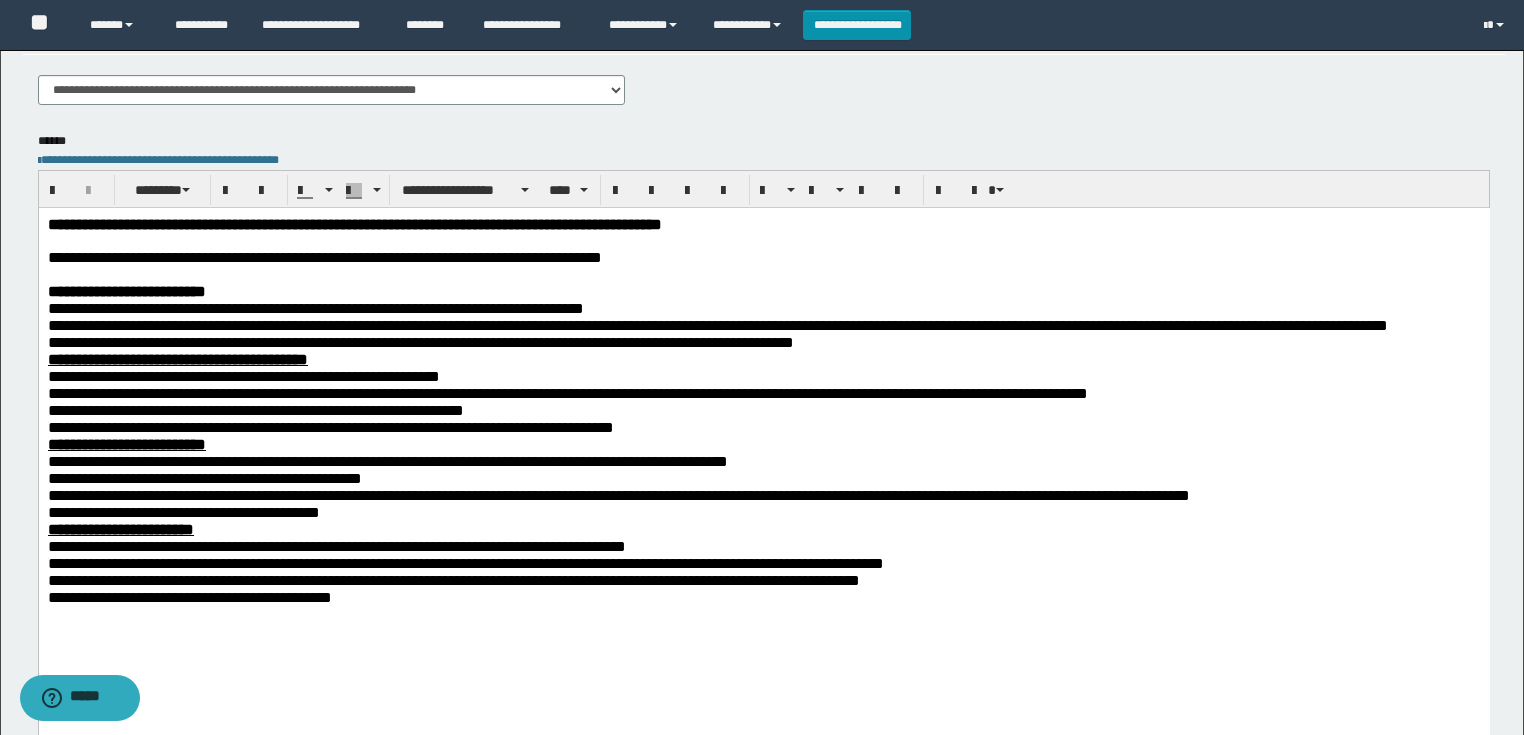 click on "**********" at bounding box center [188, 256] 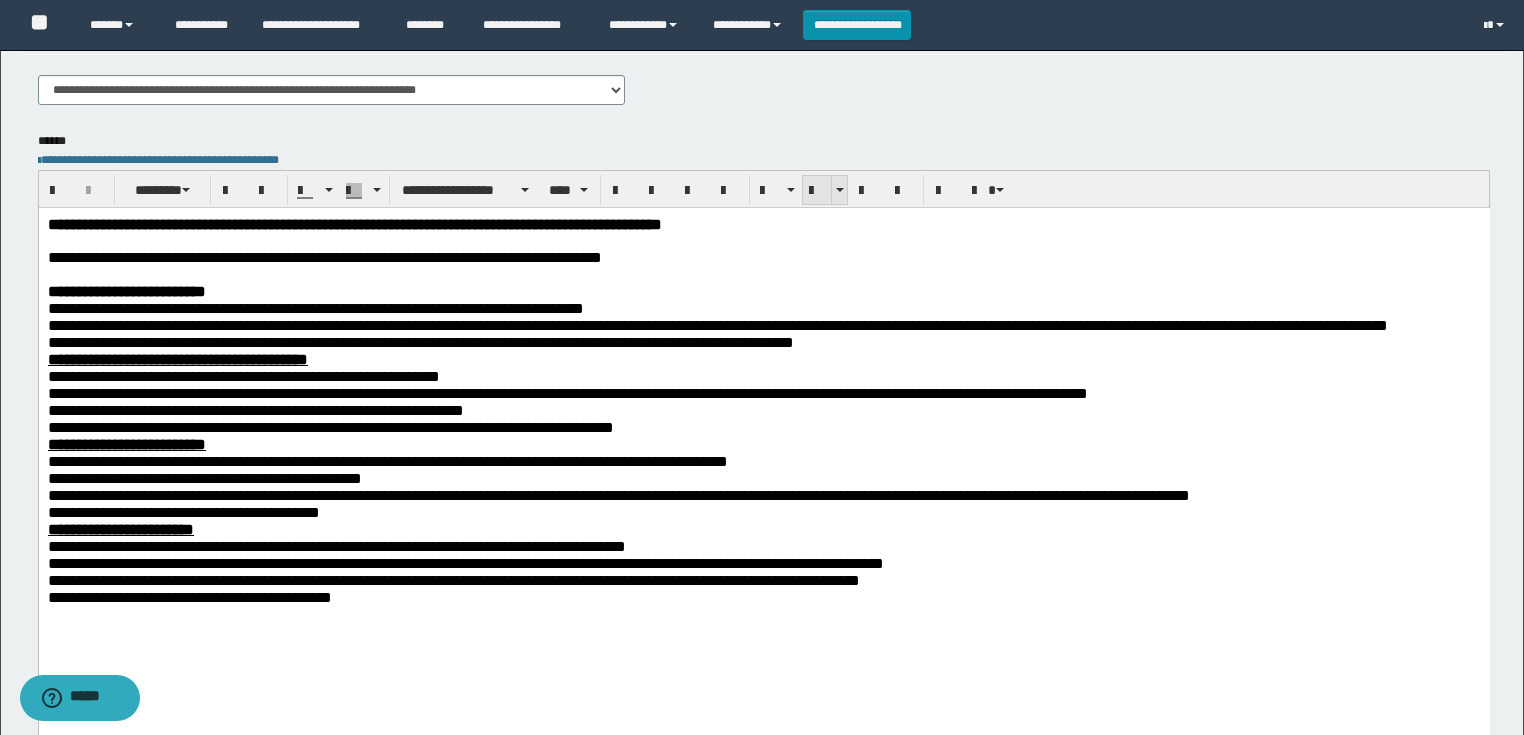 click at bounding box center (817, 190) 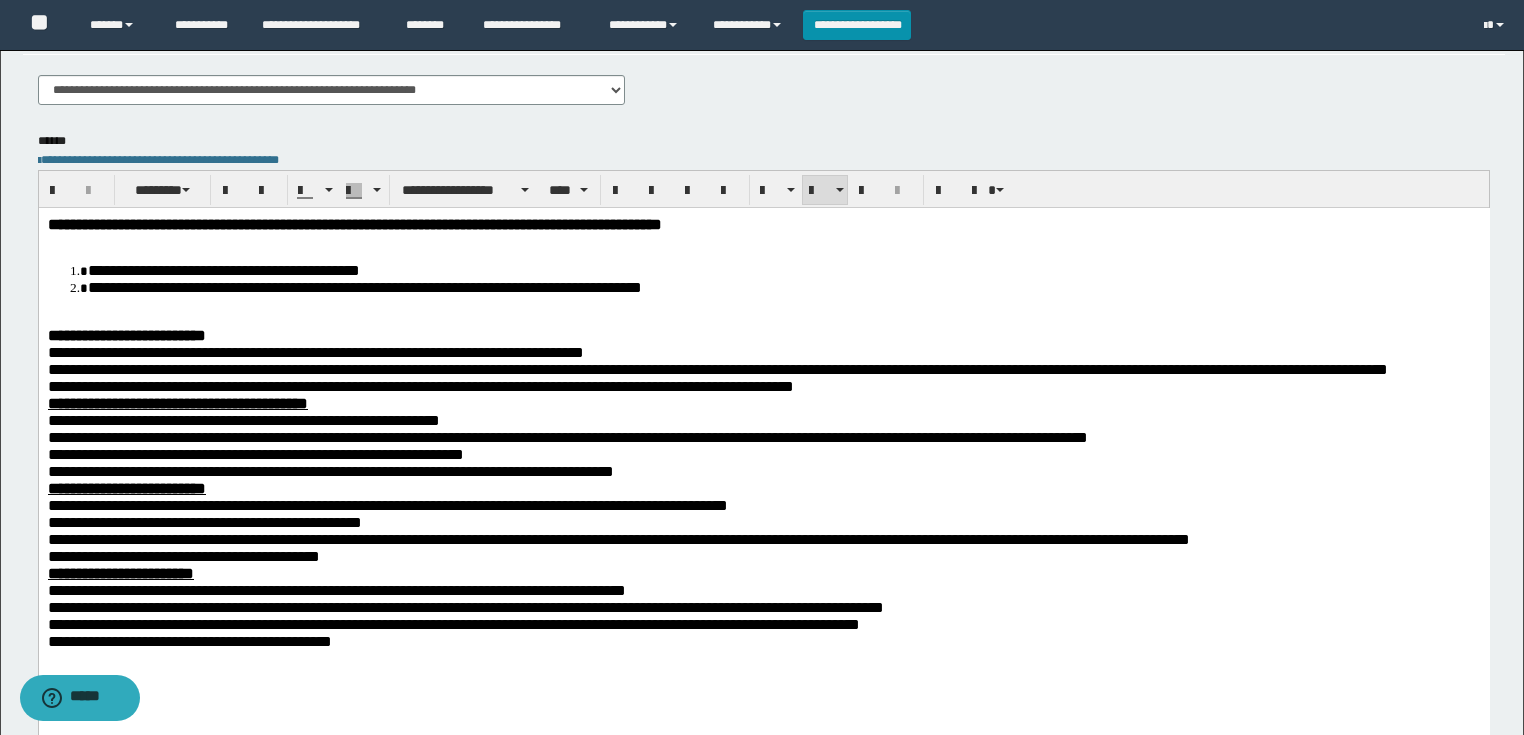 click at bounding box center (763, 317) 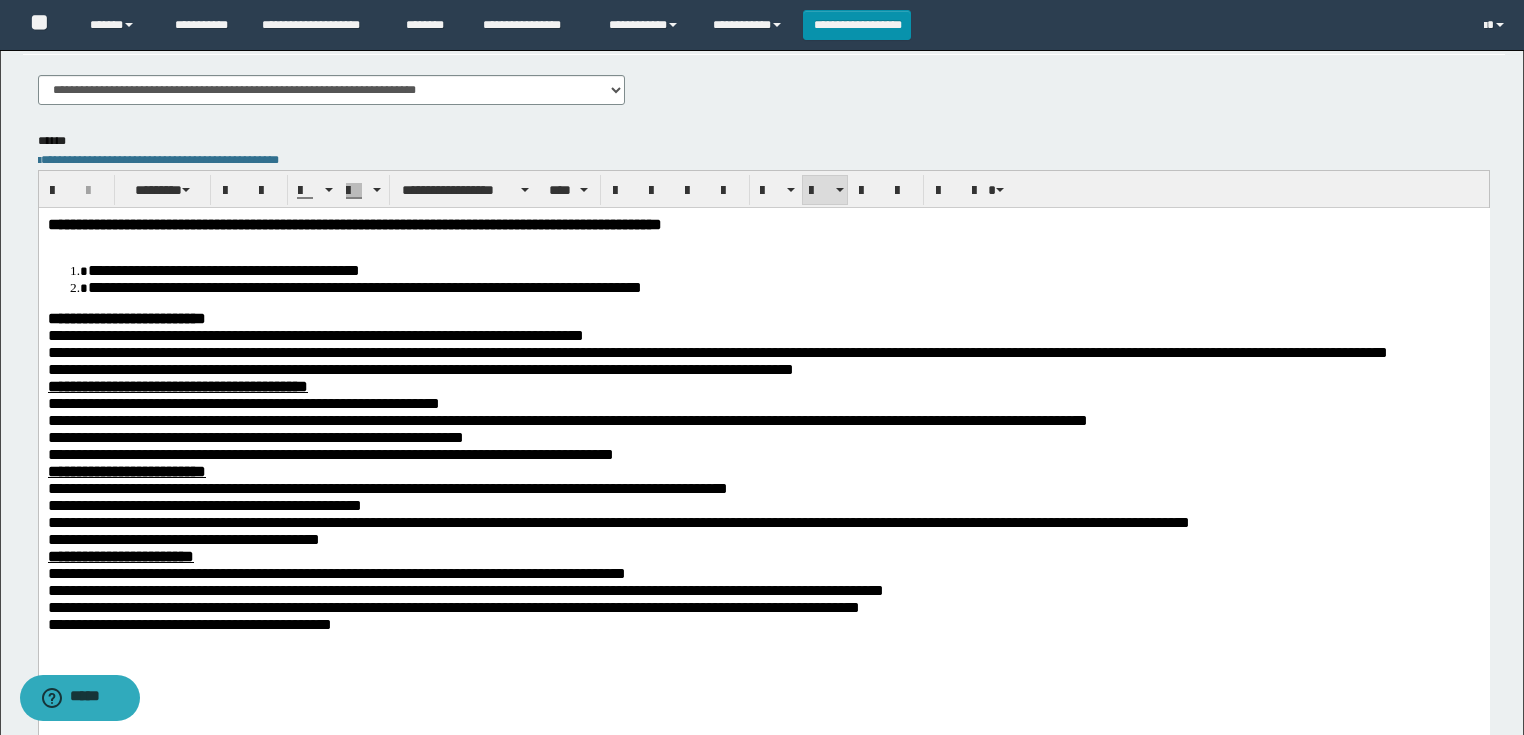 click at bounding box center (763, 240) 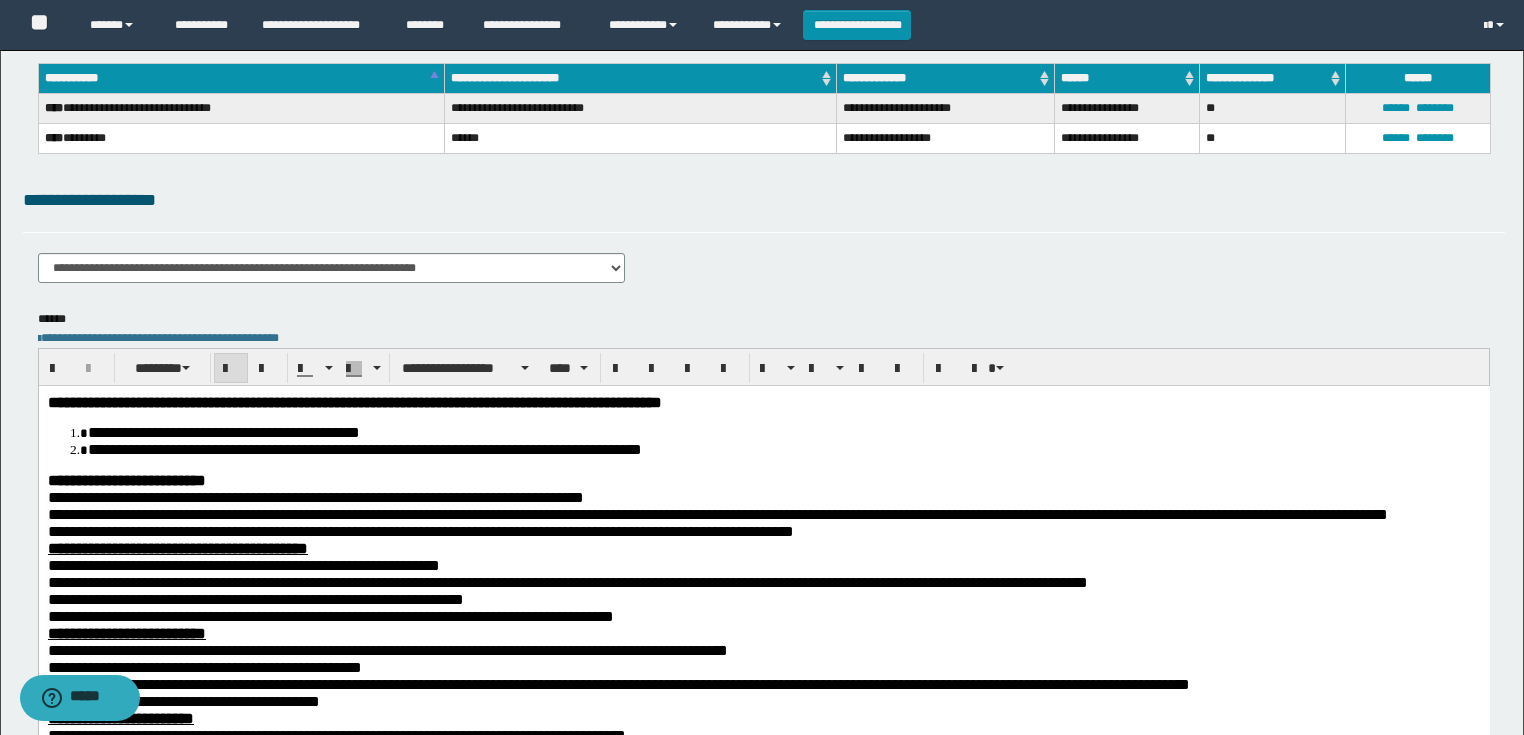 scroll, scrollTop: 240, scrollLeft: 0, axis: vertical 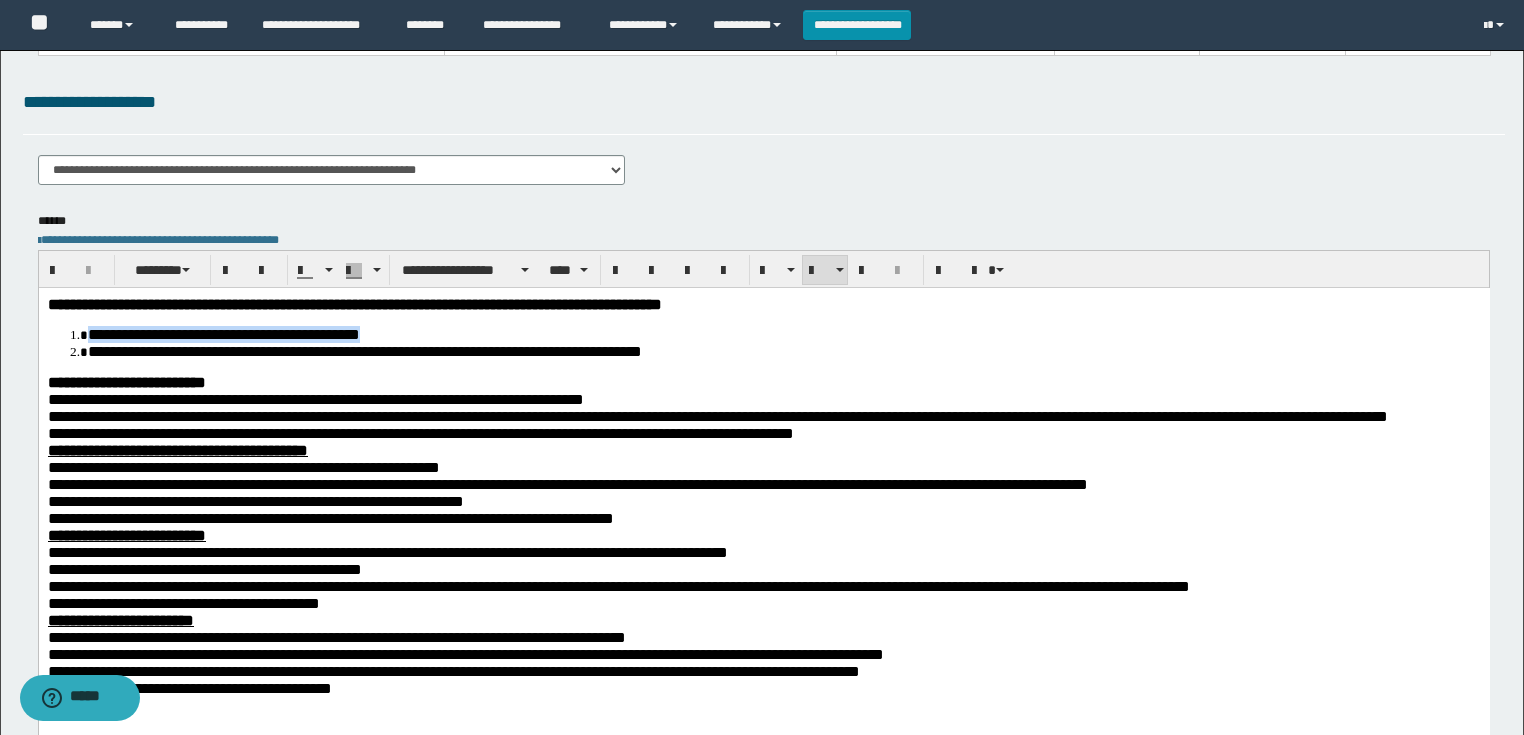 drag, startPoint x: 533, startPoint y: 327, endPoint x: 51, endPoint y: 335, distance: 482.06638 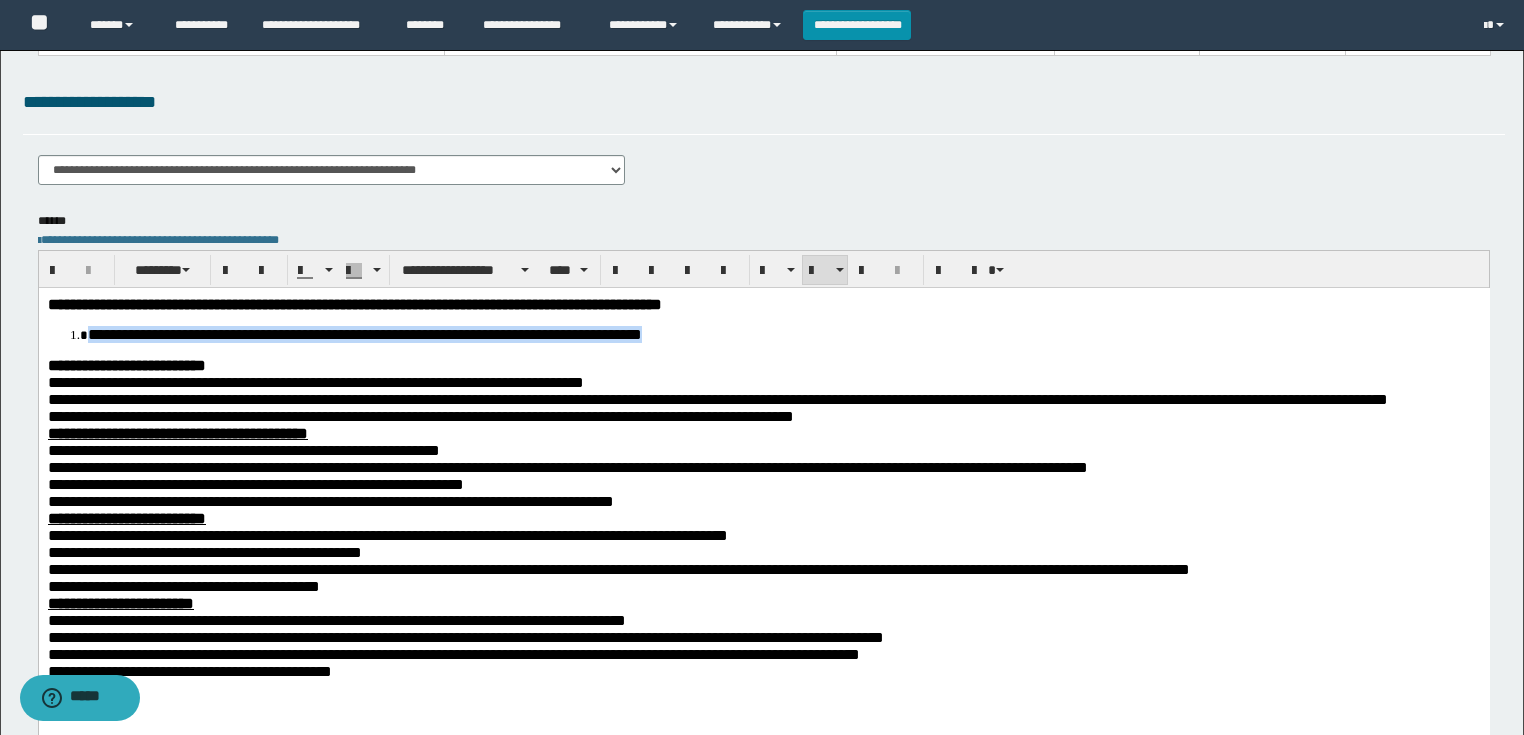 drag, startPoint x: 993, startPoint y: 343, endPoint x: 99, endPoint y: 328, distance: 894.12585 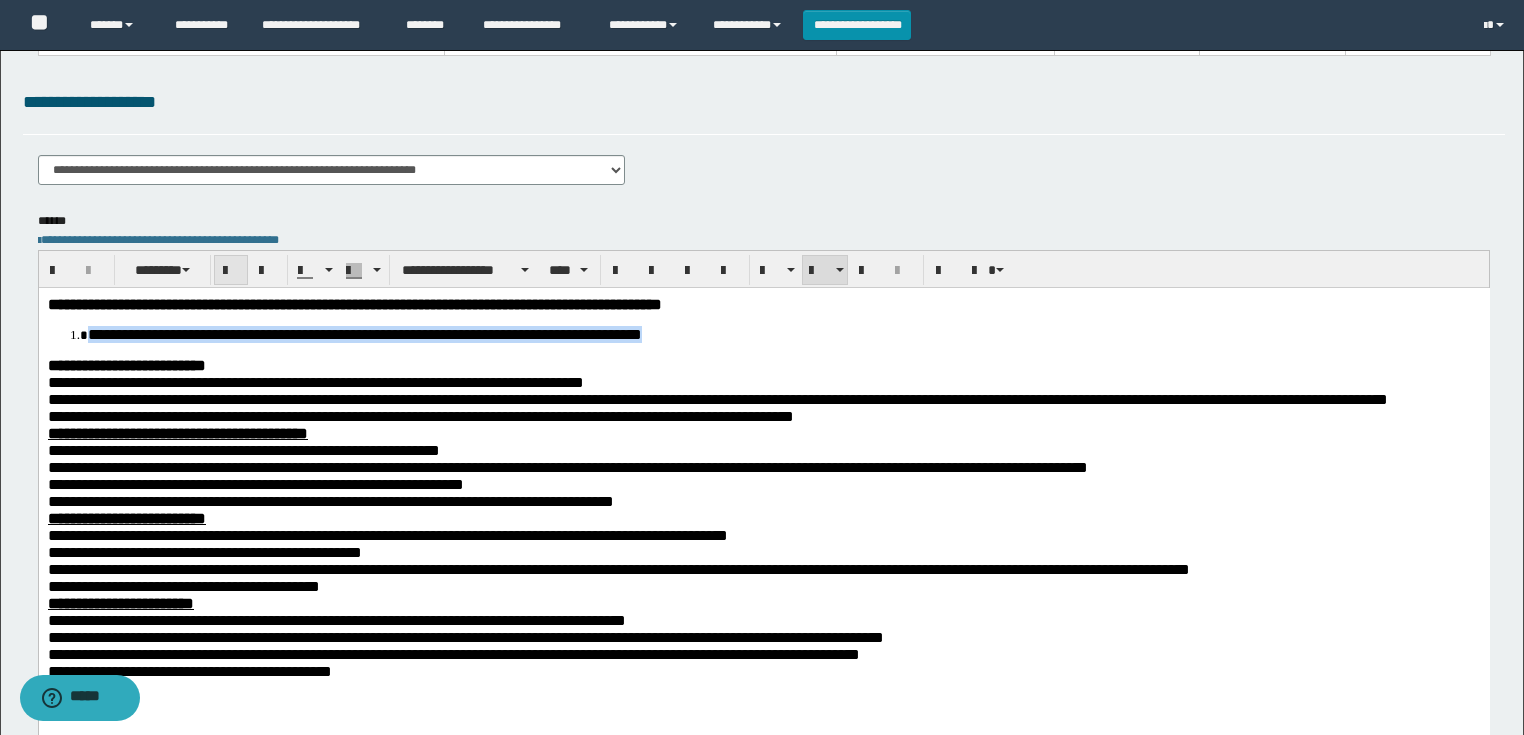 click at bounding box center (231, 271) 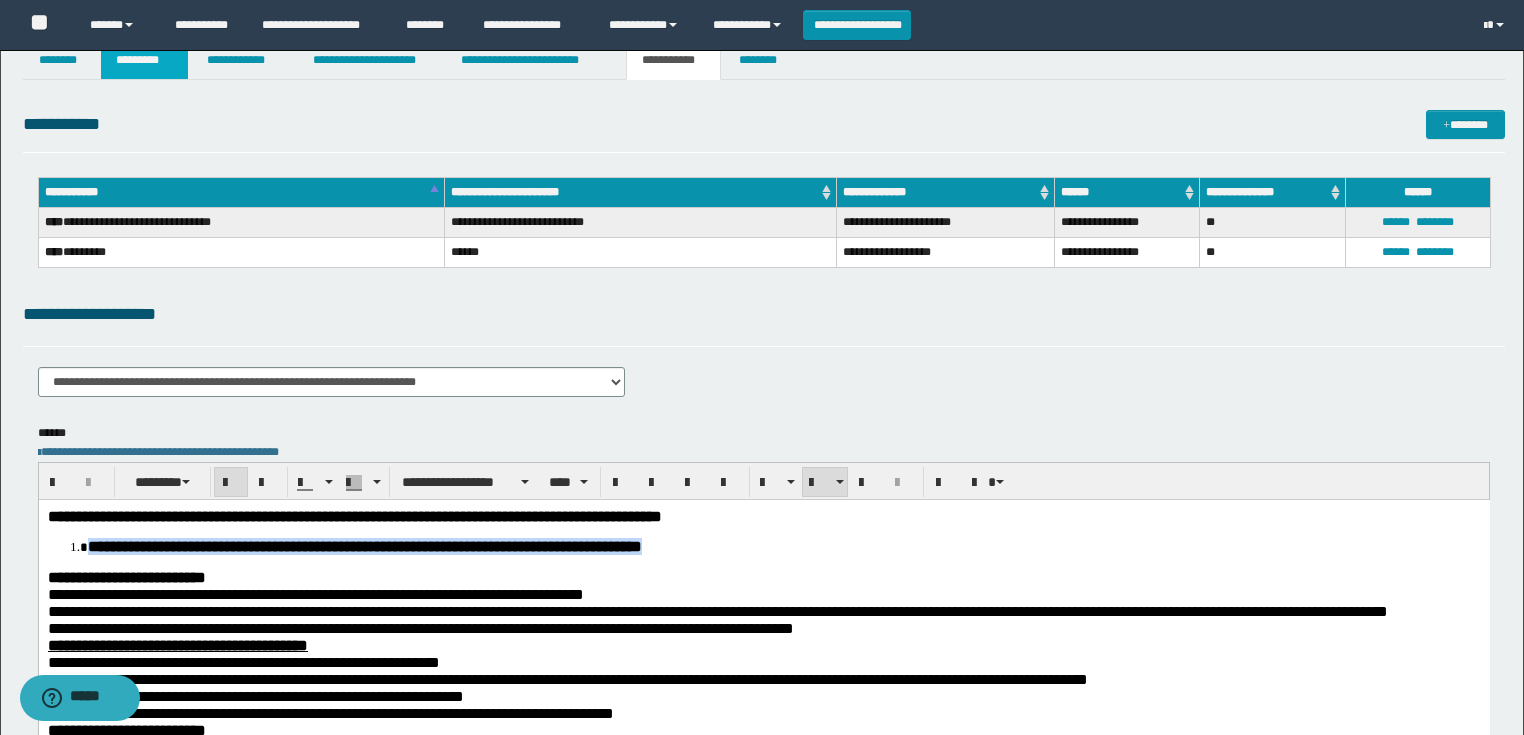 scroll, scrollTop: 0, scrollLeft: 0, axis: both 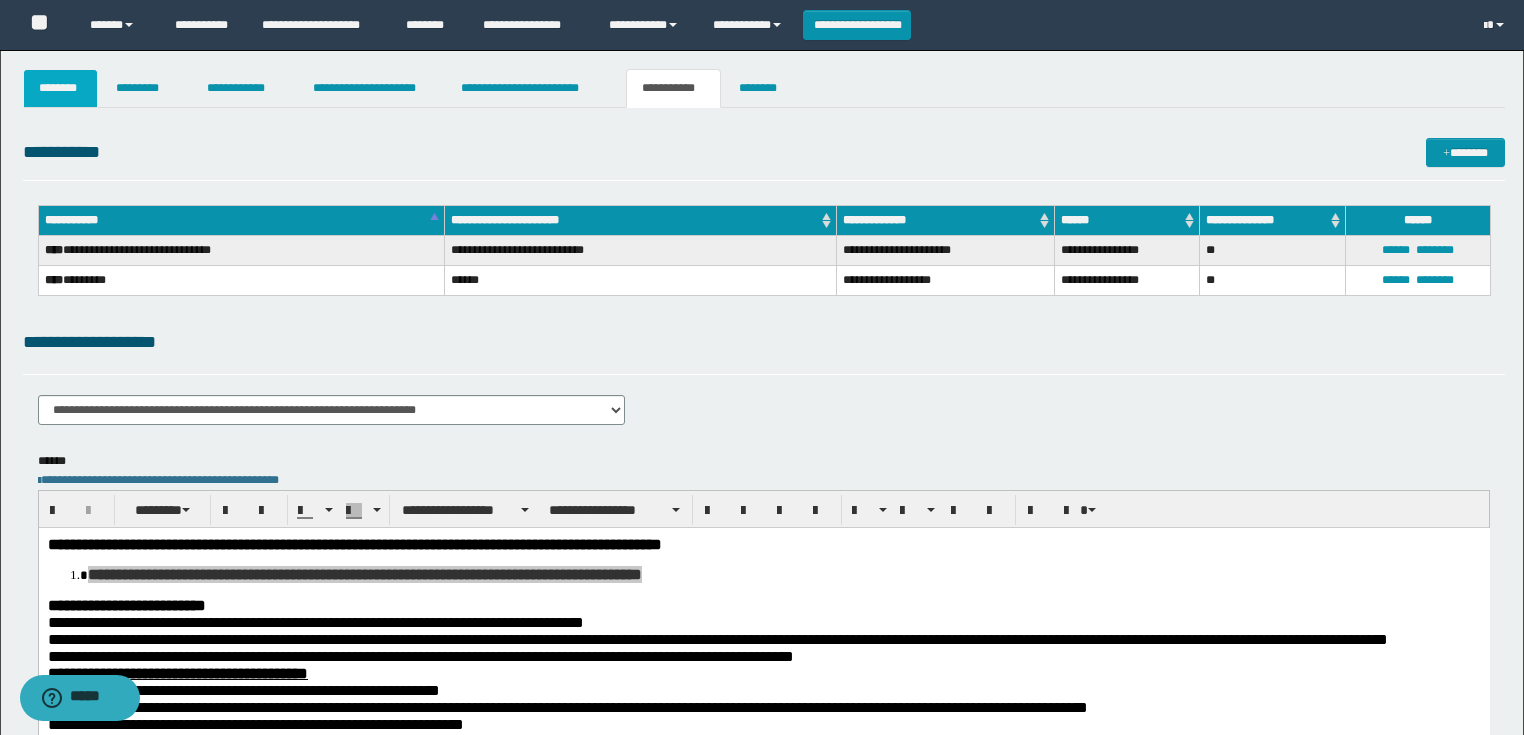 click on "********" at bounding box center [61, 88] 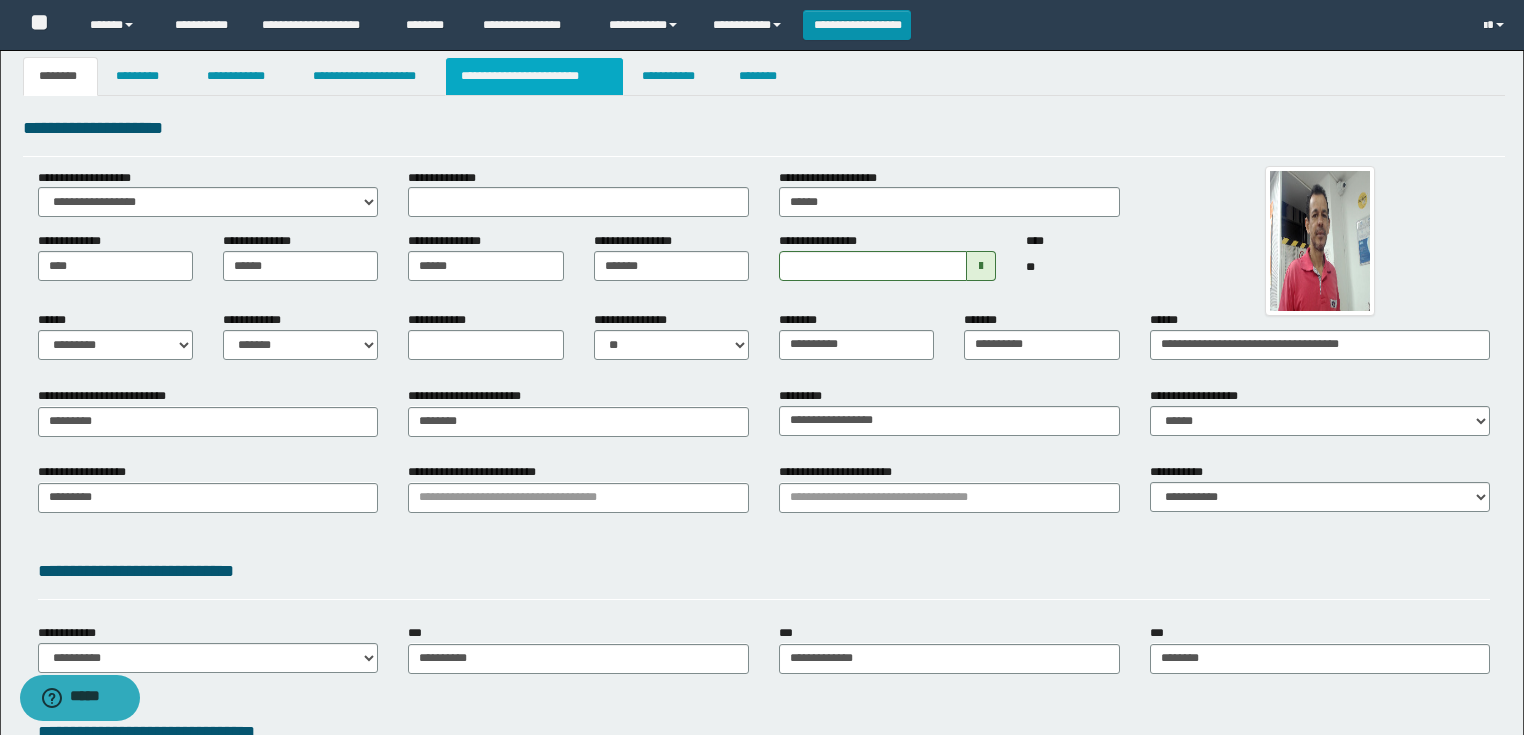 scroll, scrollTop: 0, scrollLeft: 0, axis: both 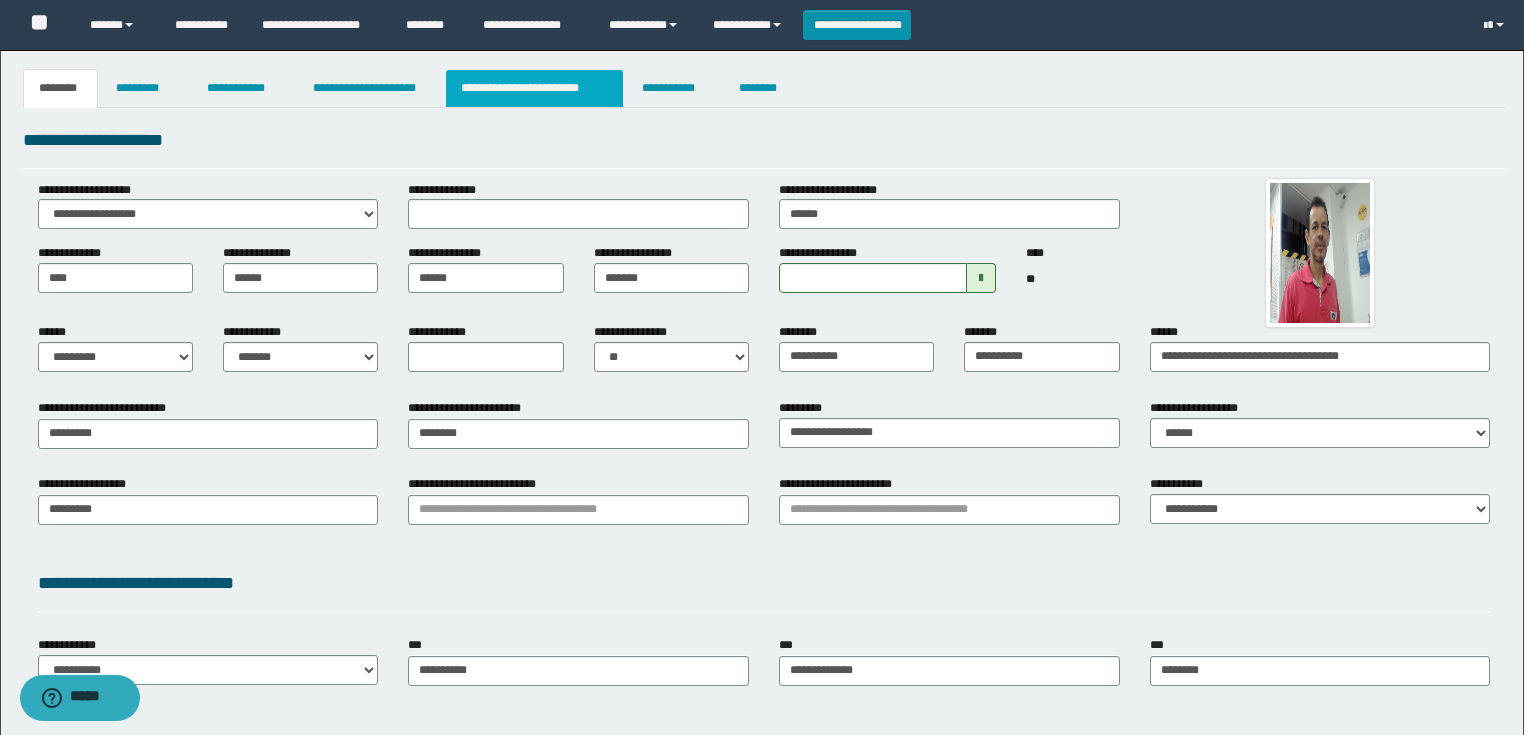 click on "**********" at bounding box center (534, 88) 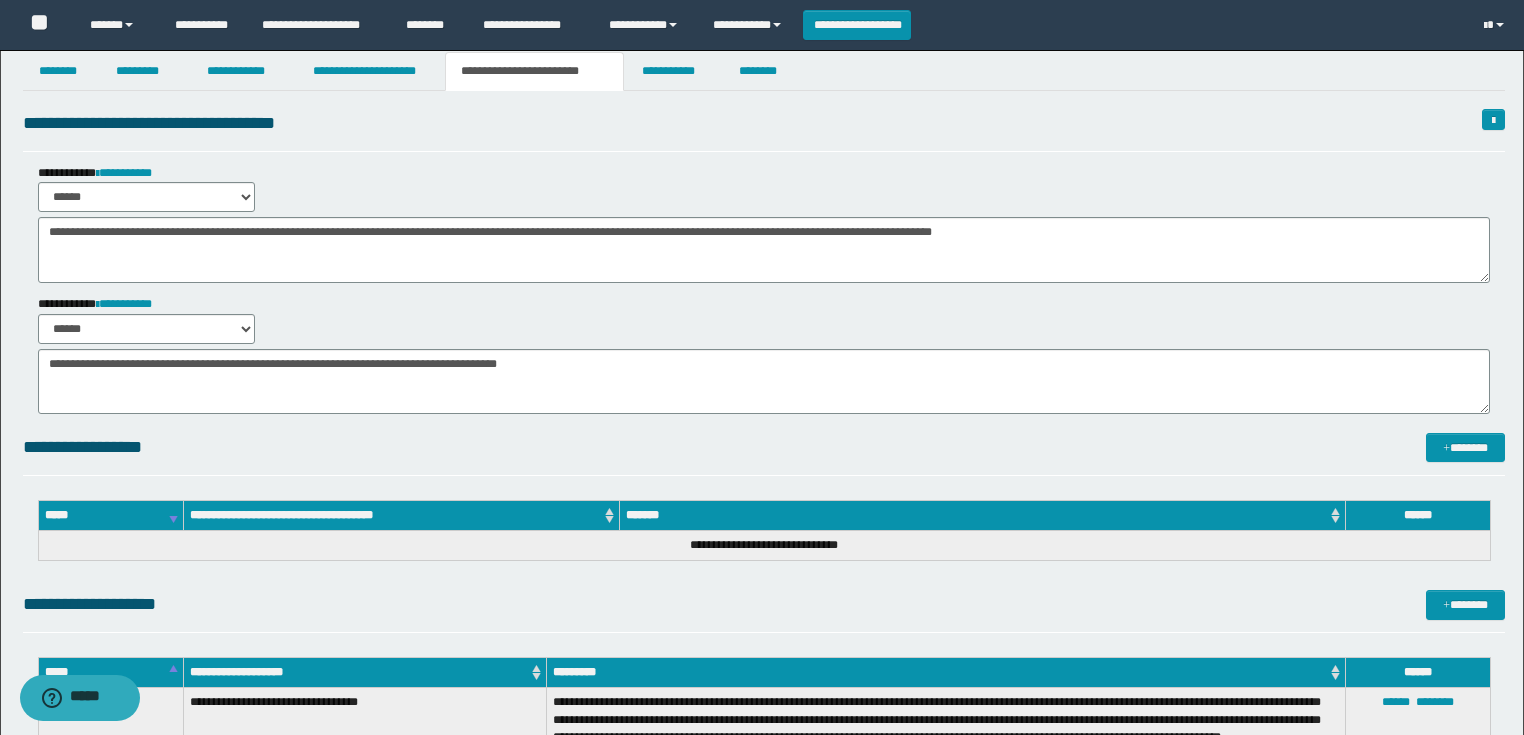 scroll, scrollTop: 0, scrollLeft: 0, axis: both 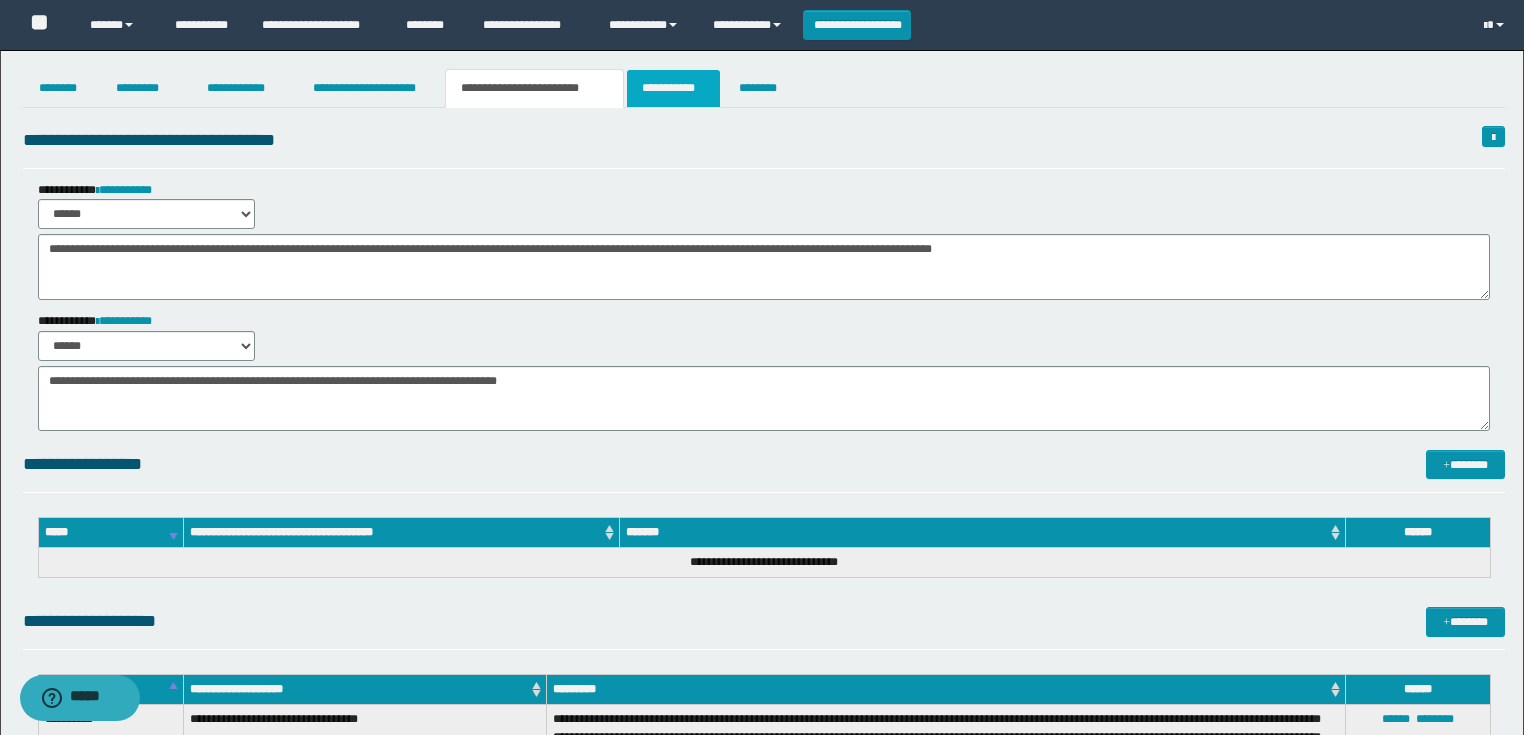 click on "**********" at bounding box center [673, 88] 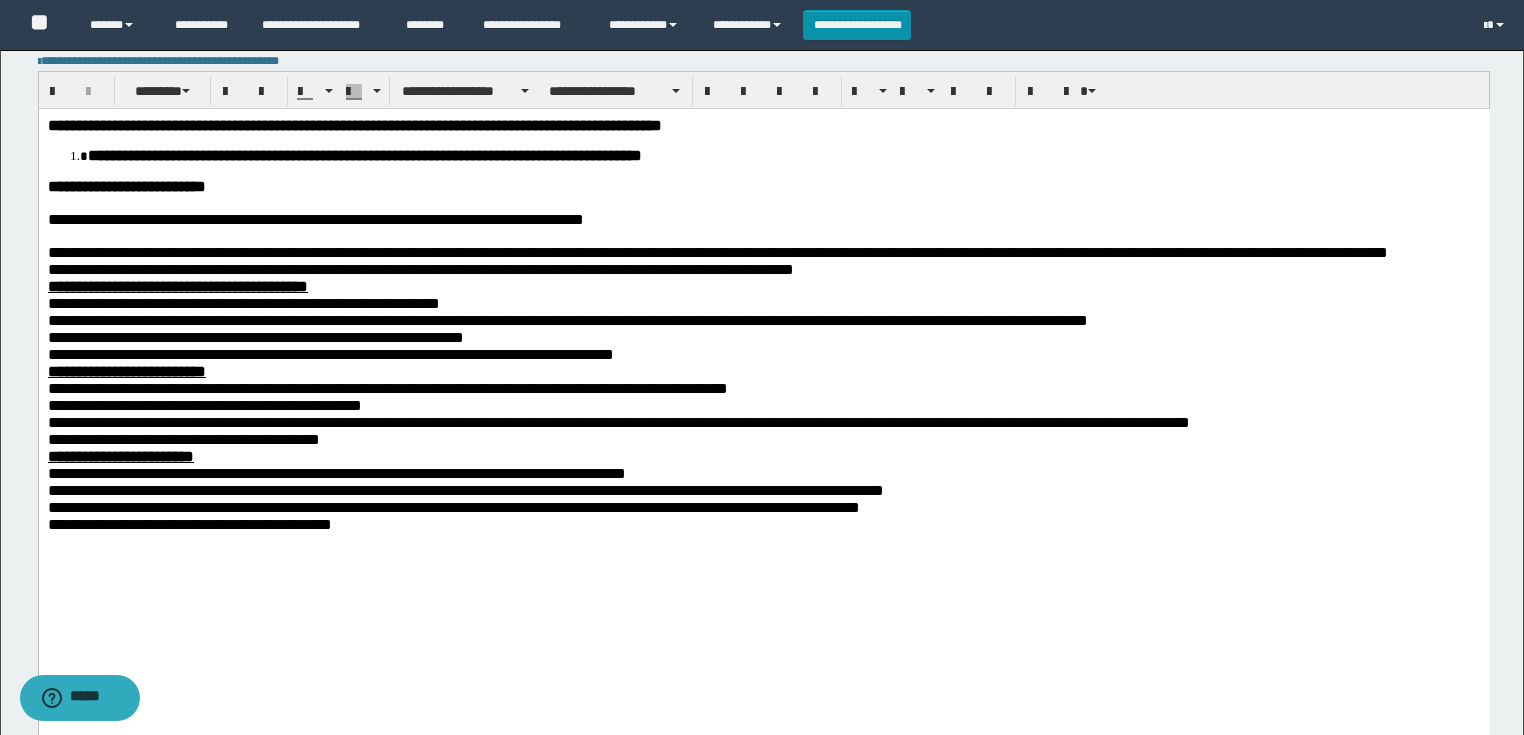 scroll, scrollTop: 320, scrollLeft: 0, axis: vertical 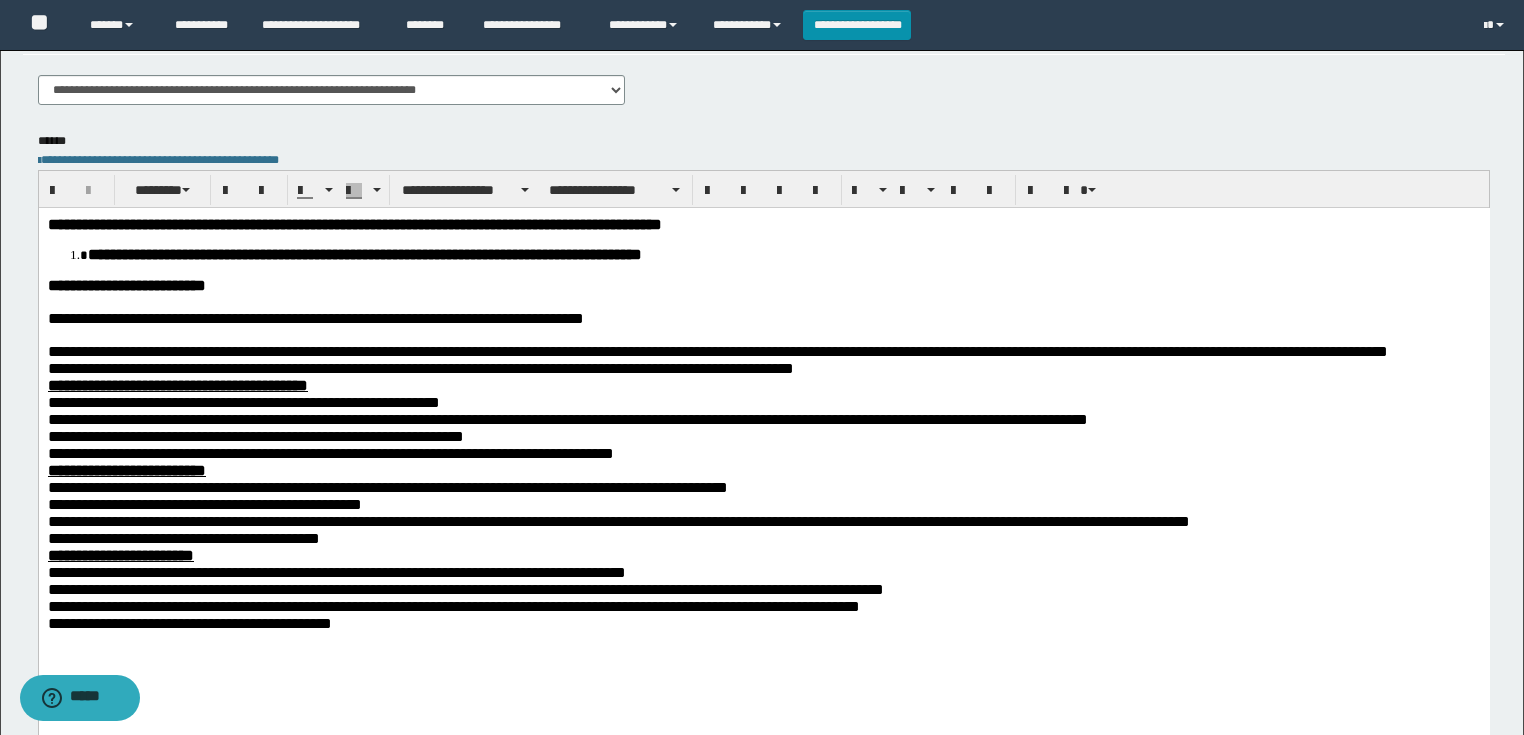 click at bounding box center (763, 334) 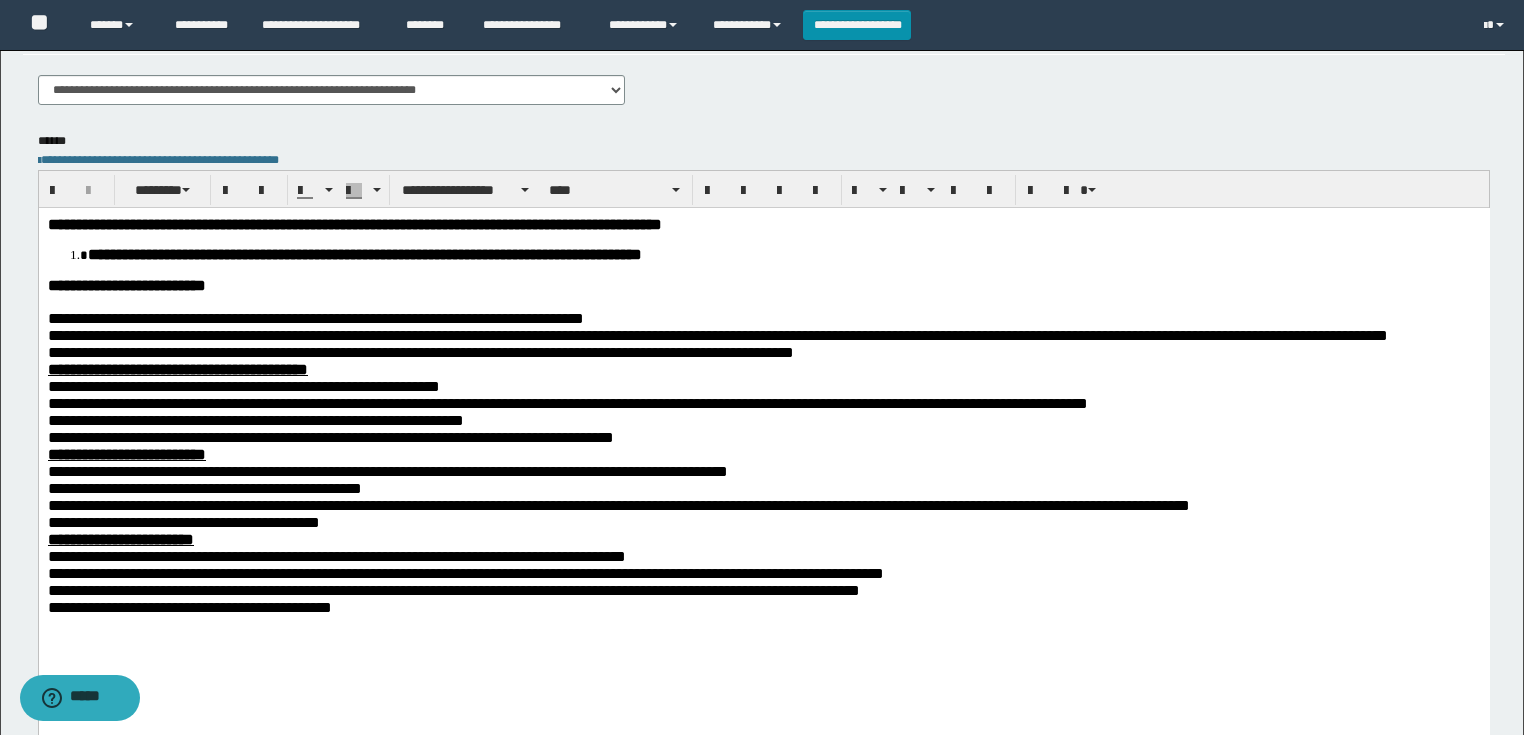 click at bounding box center (763, 301) 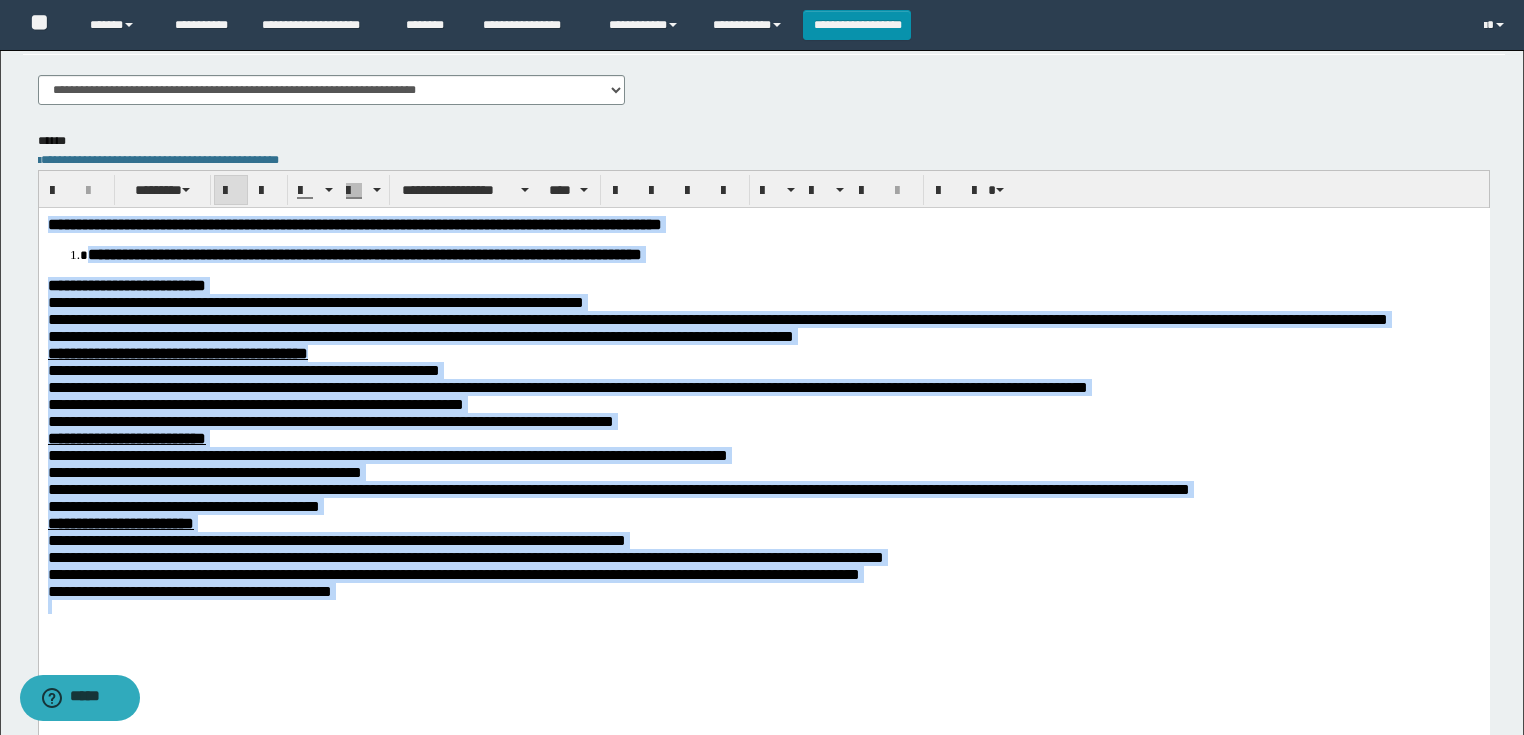 drag, startPoint x: 543, startPoint y: 677, endPoint x: 20, endPoint y: 221, distance: 693.8768 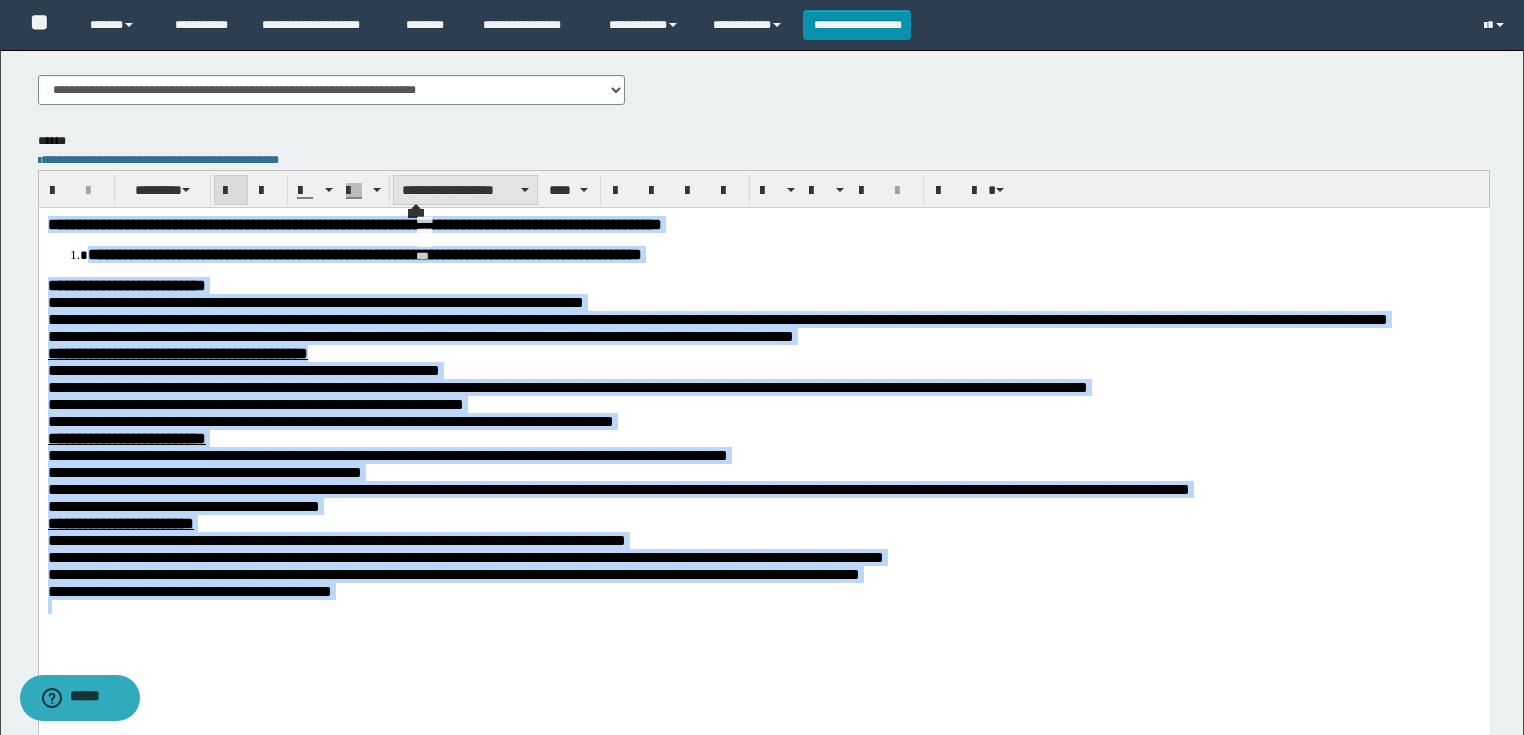 click on "**********" at bounding box center [465, 190] 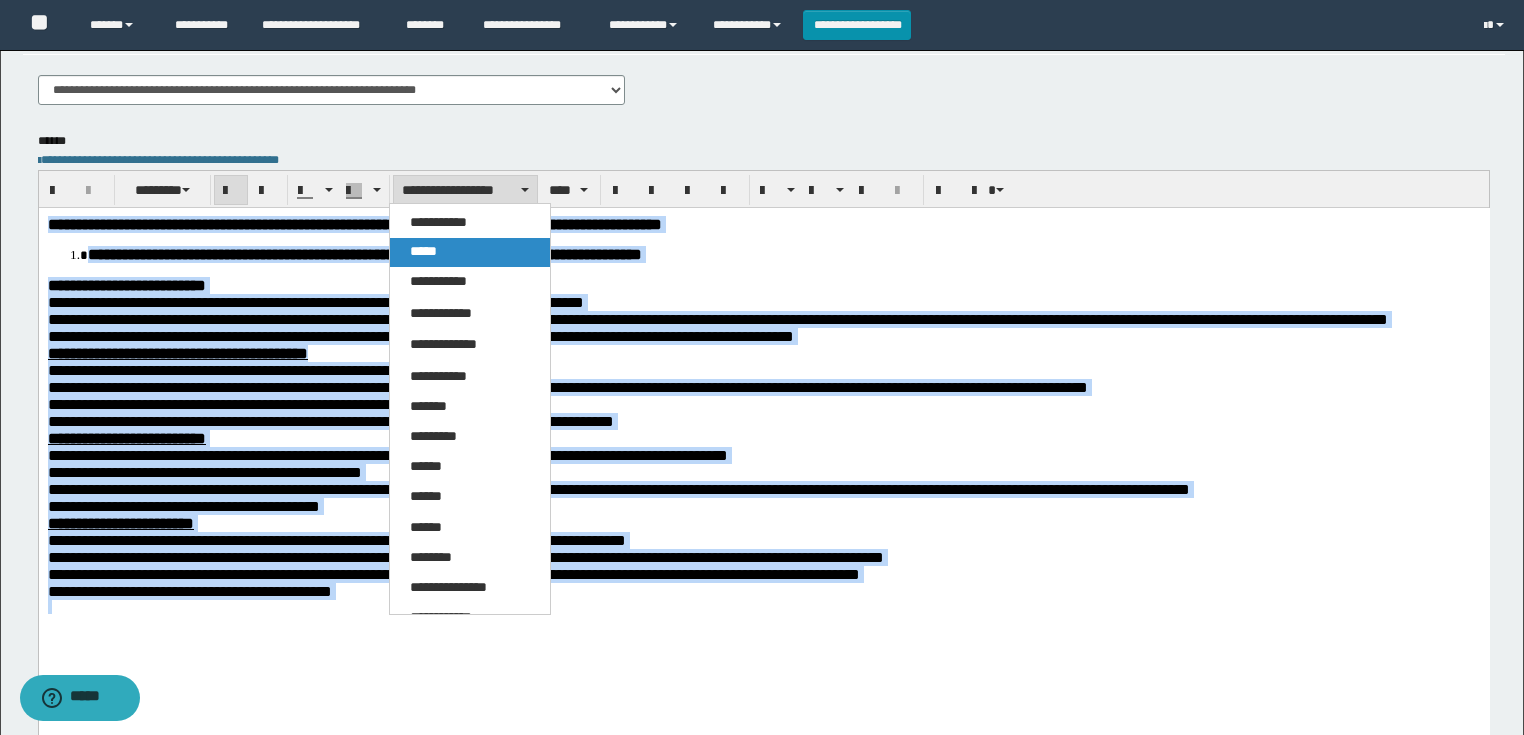 click on "*****" at bounding box center [470, 252] 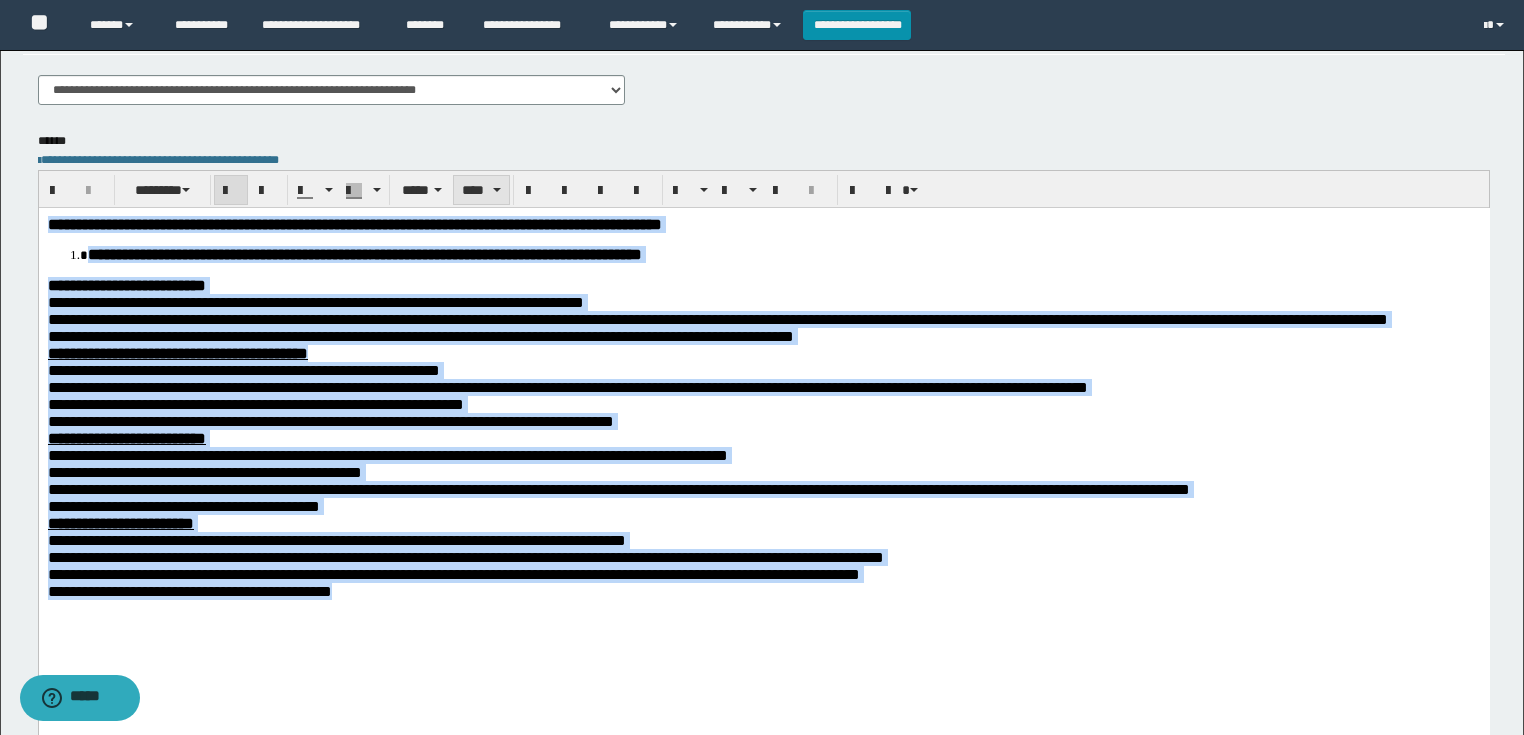 click on "****" at bounding box center (481, 190) 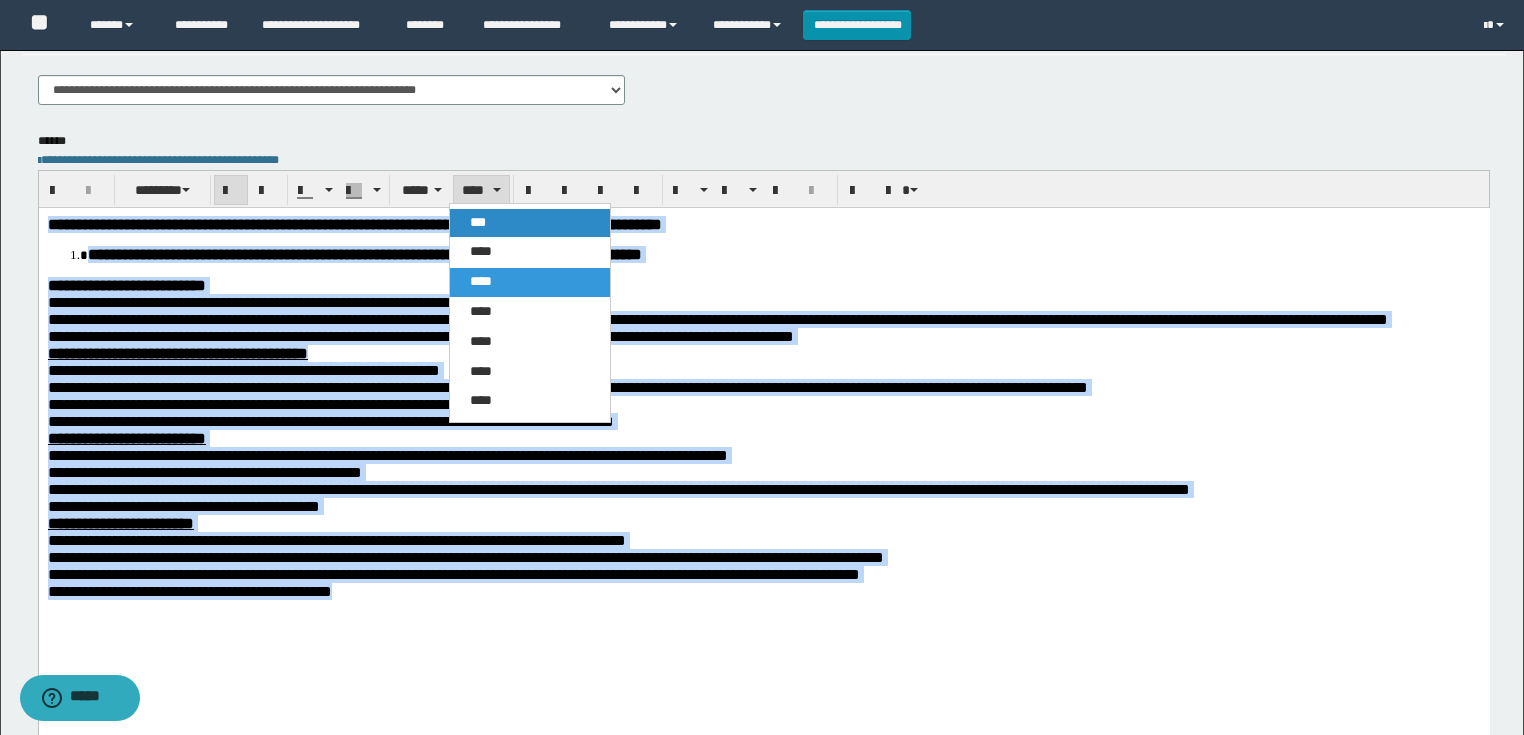 click on "***" at bounding box center [478, 222] 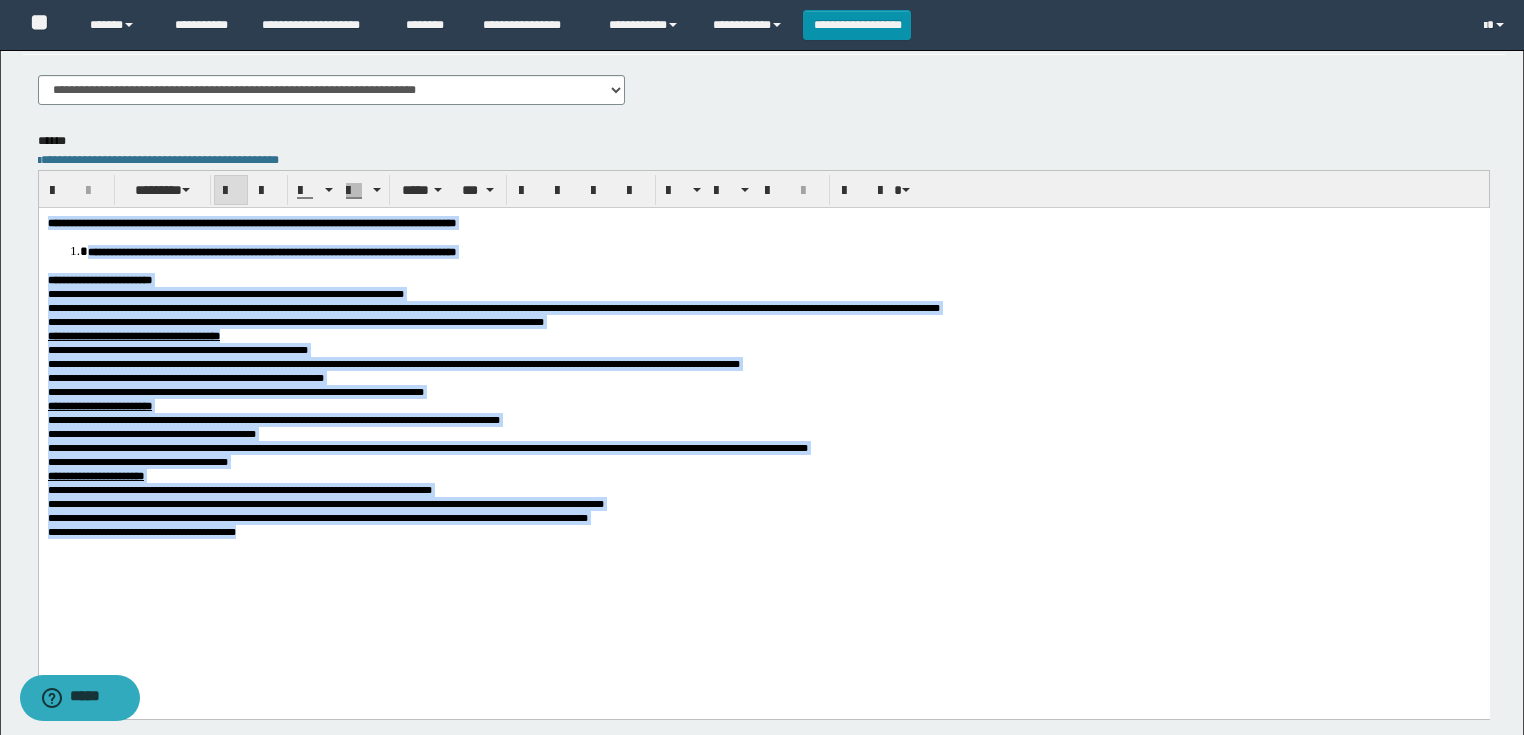 click on "**********" at bounding box center [271, 251] 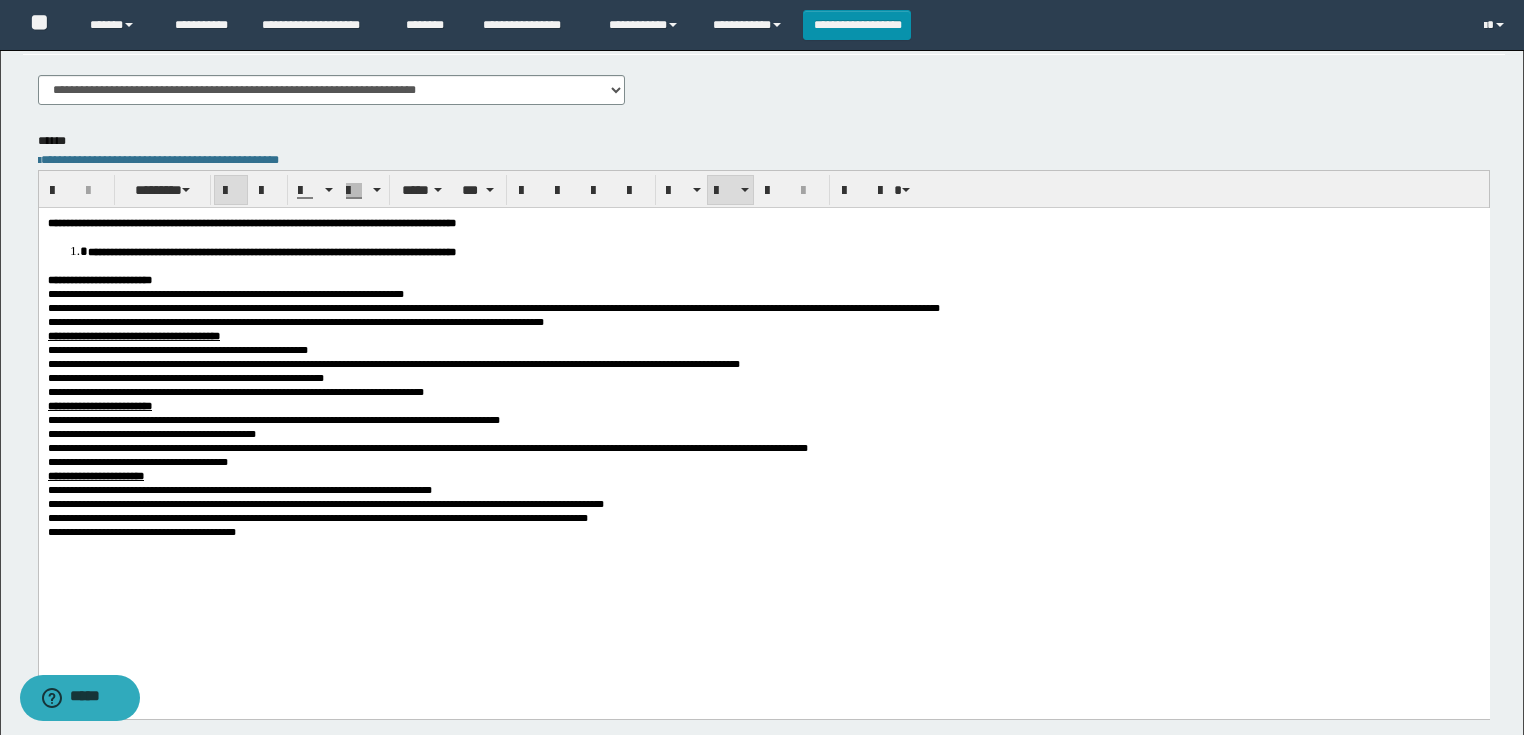 click on "**********" at bounding box center (783, 250) 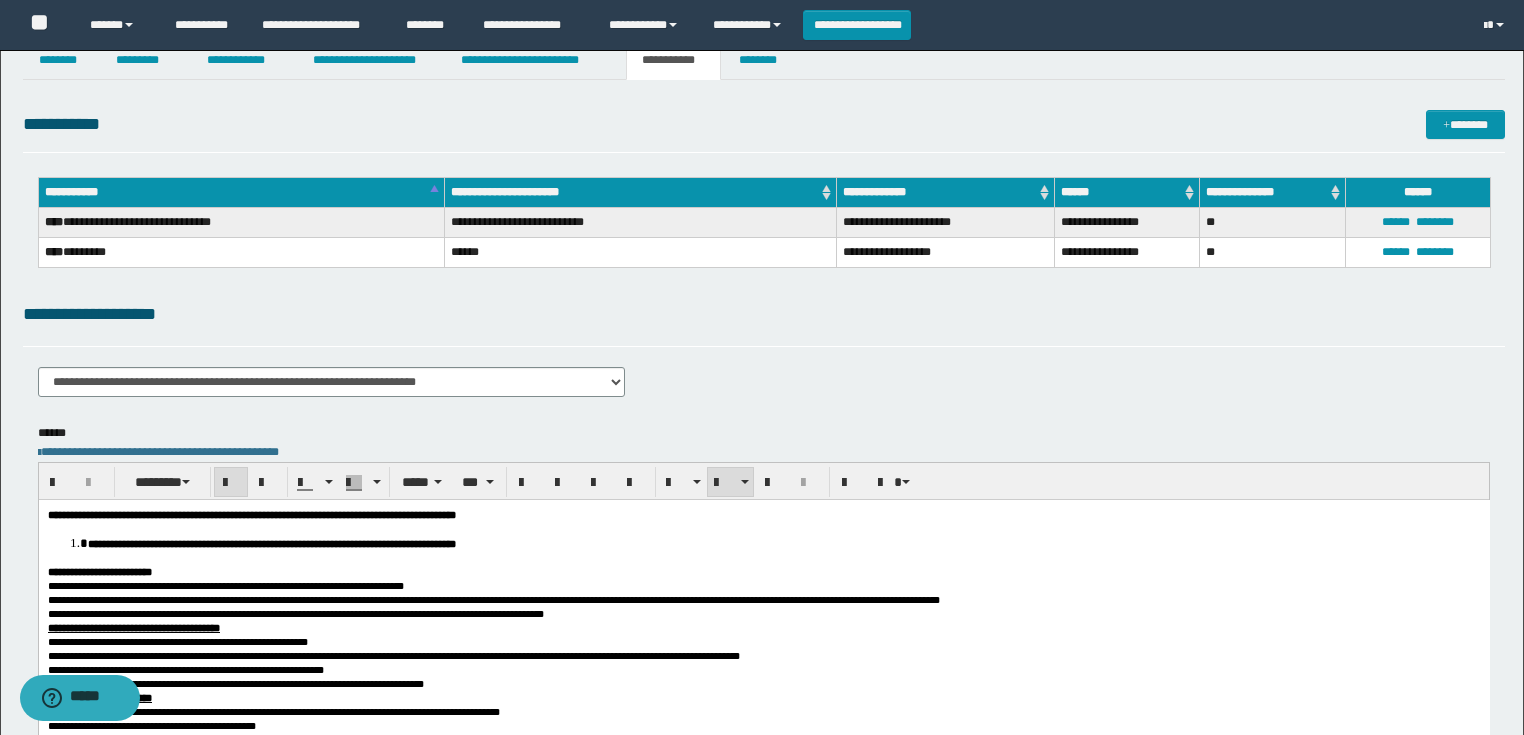 scroll, scrollTop: 0, scrollLeft: 0, axis: both 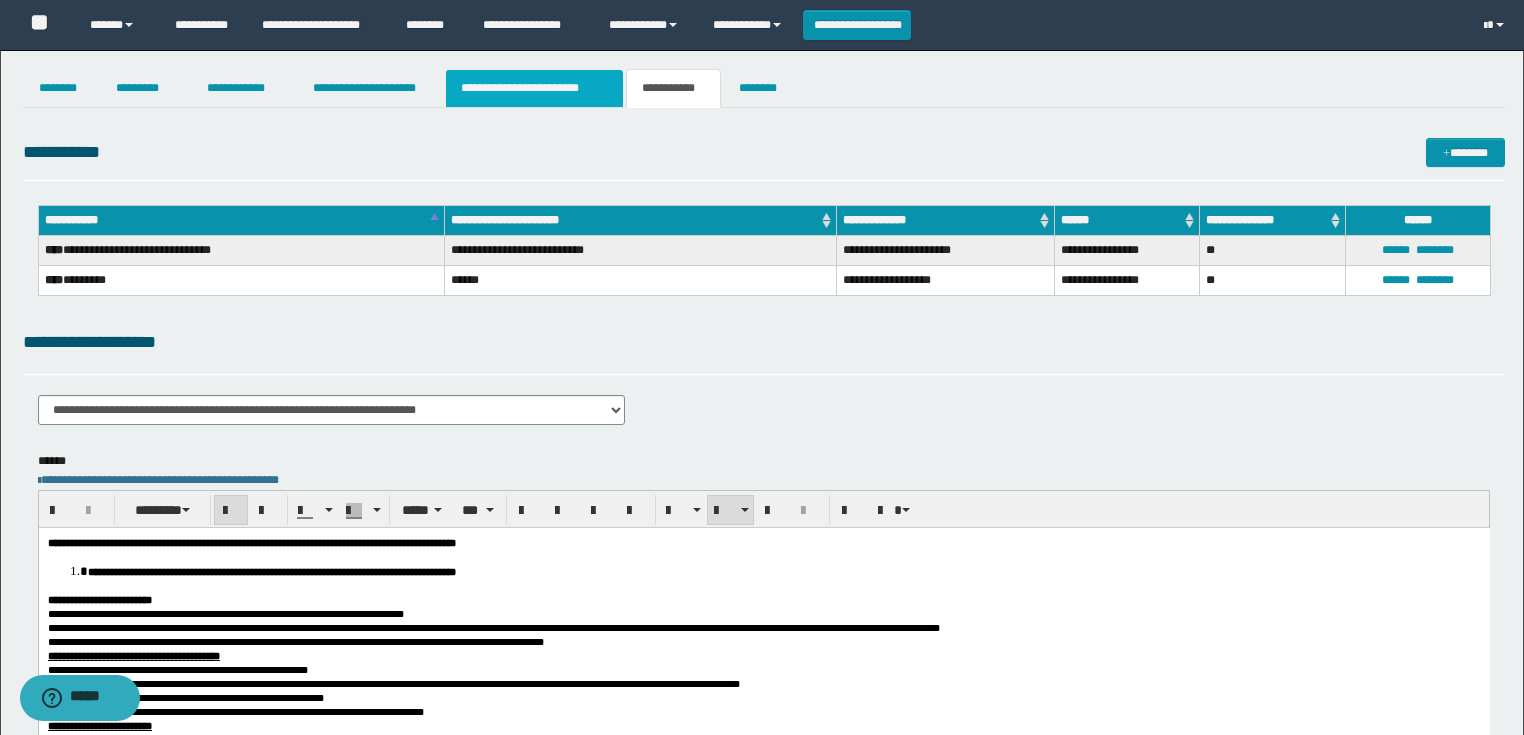 click on "**********" at bounding box center [534, 88] 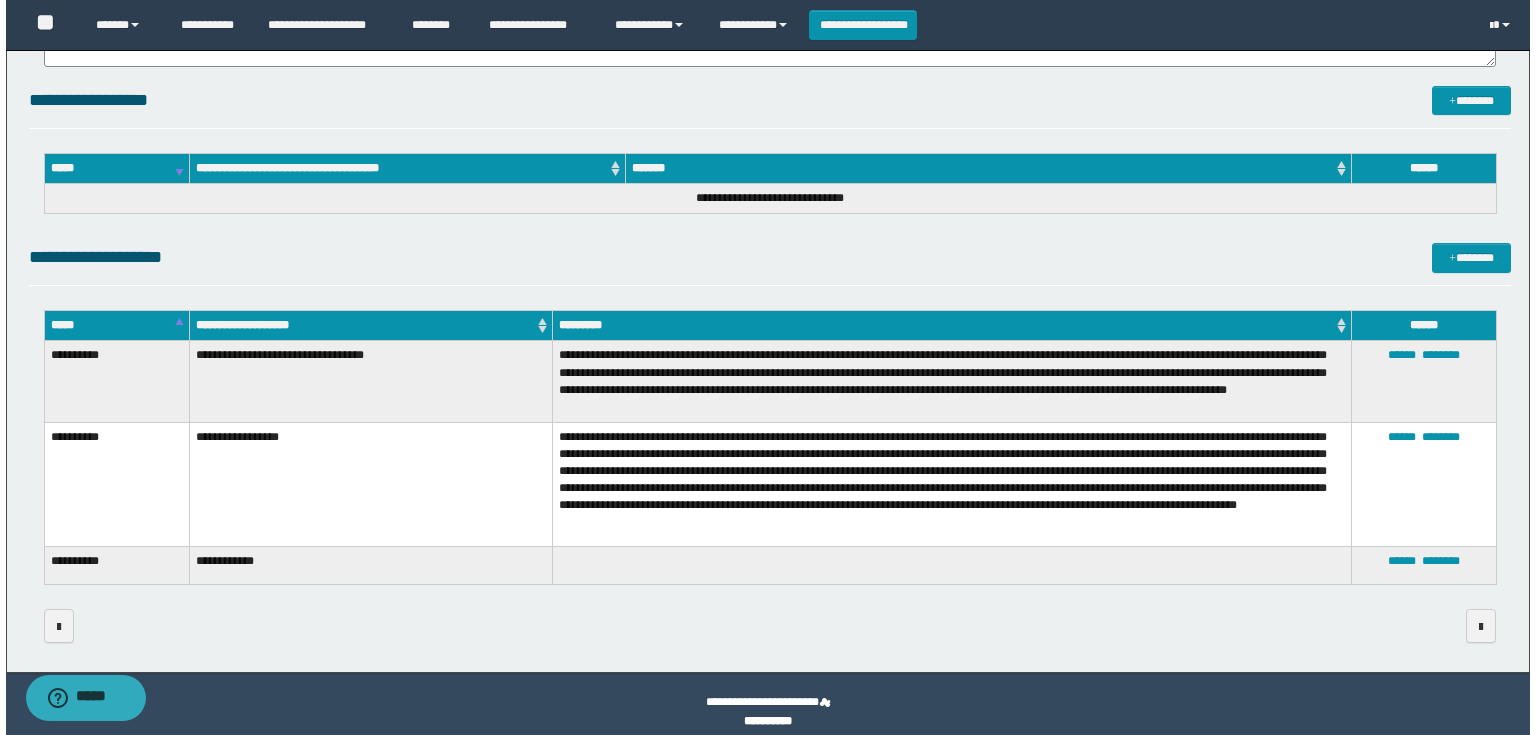 scroll, scrollTop: 380, scrollLeft: 0, axis: vertical 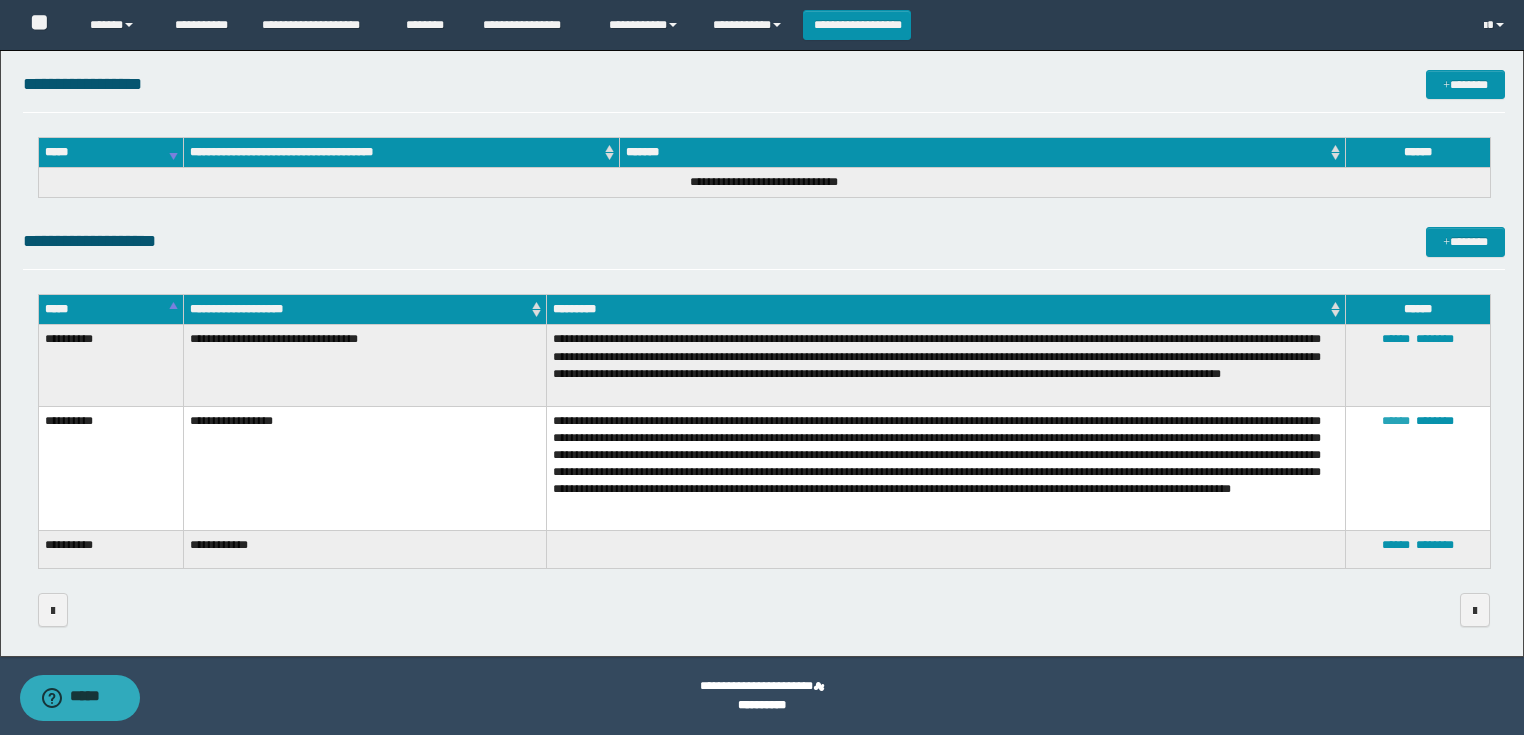click on "******" at bounding box center [1396, 421] 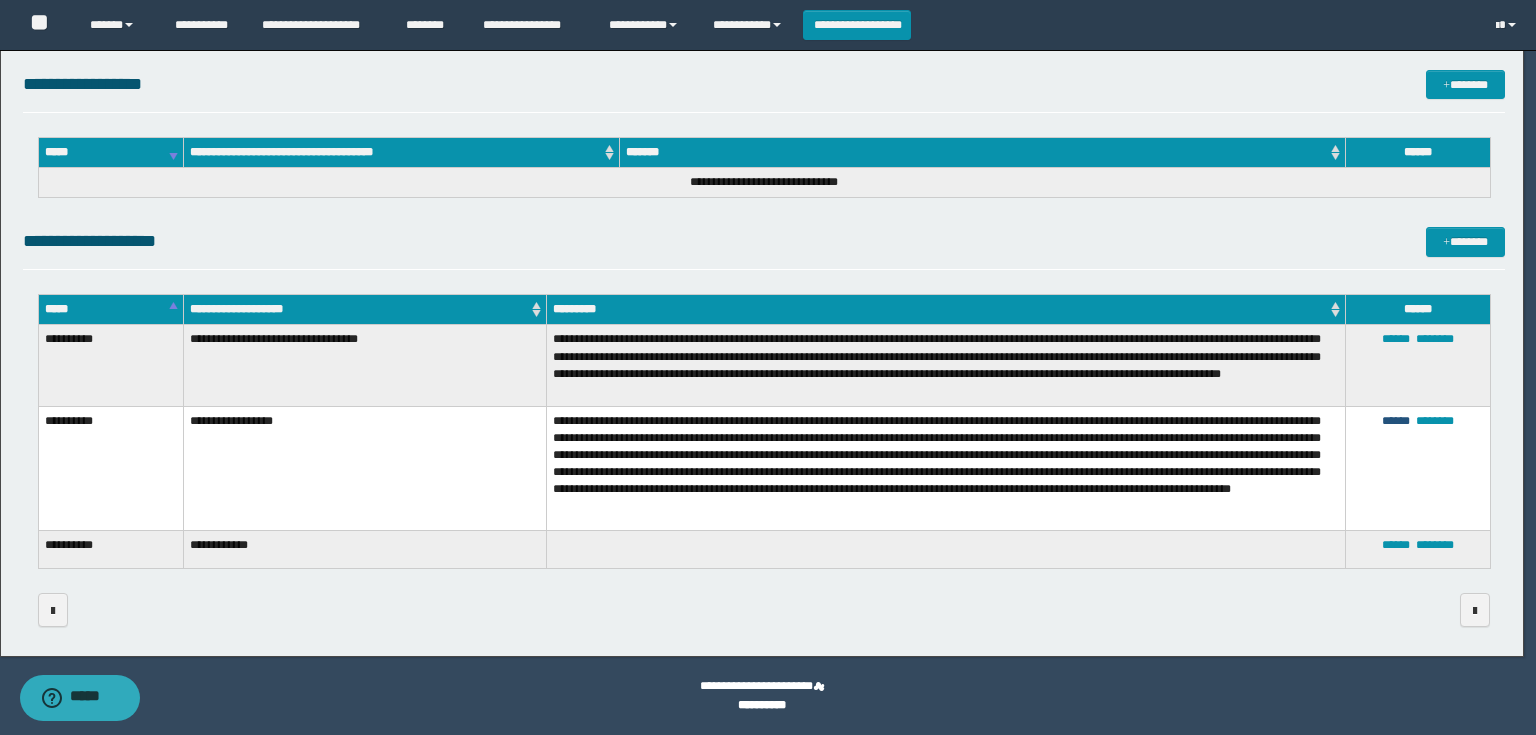 scroll, scrollTop: 72, scrollLeft: 0, axis: vertical 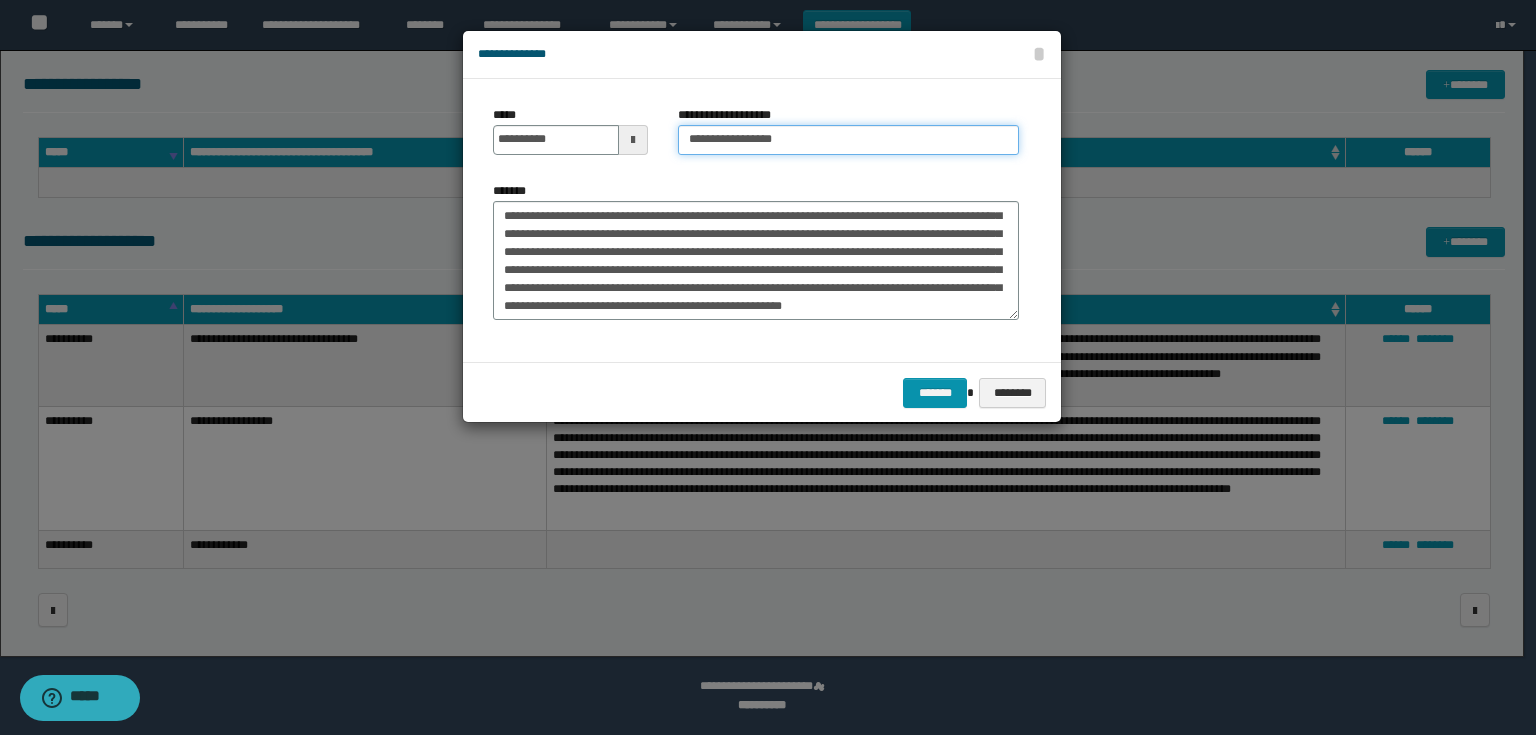 drag, startPoint x: 836, startPoint y: 147, endPoint x: 772, endPoint y: 143, distance: 64.12488 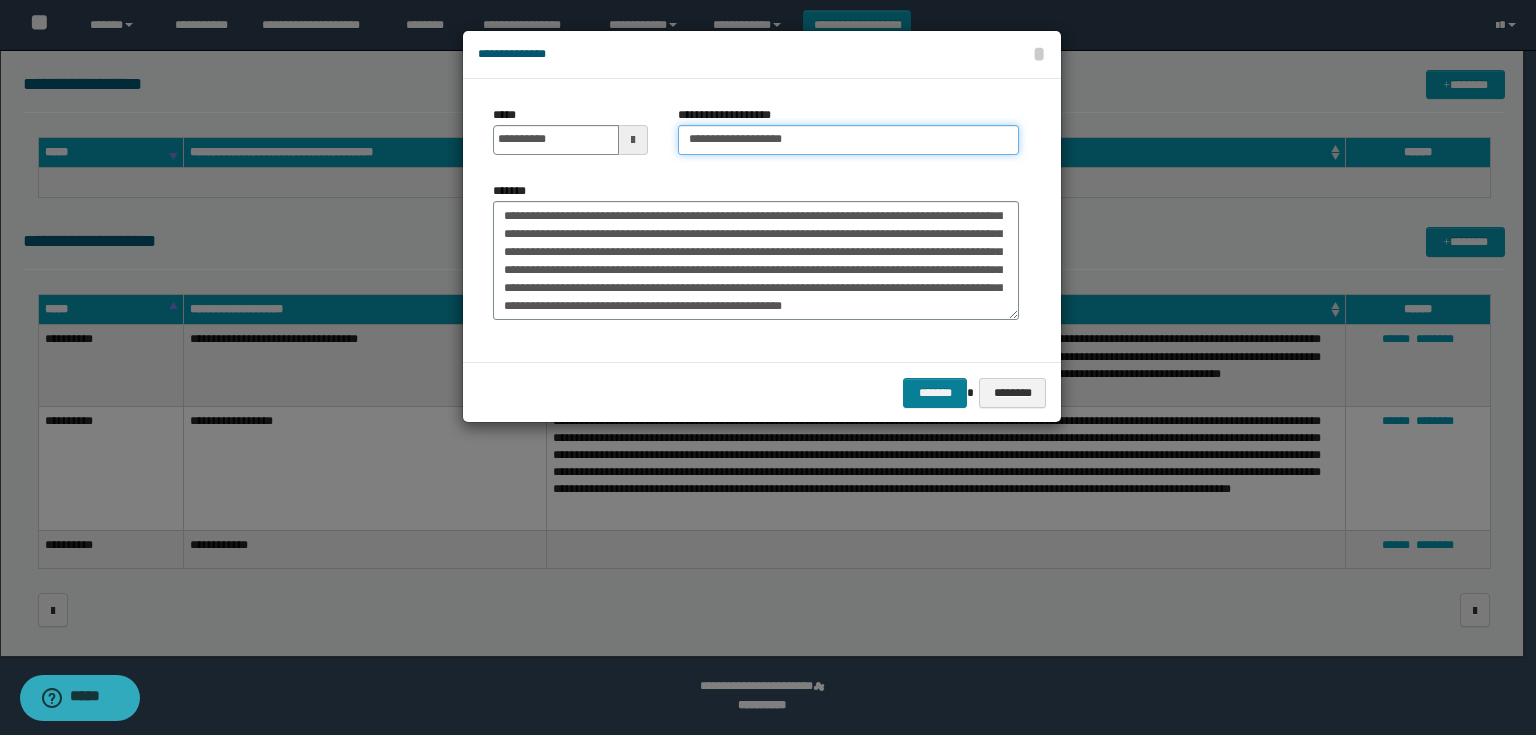type on "**********" 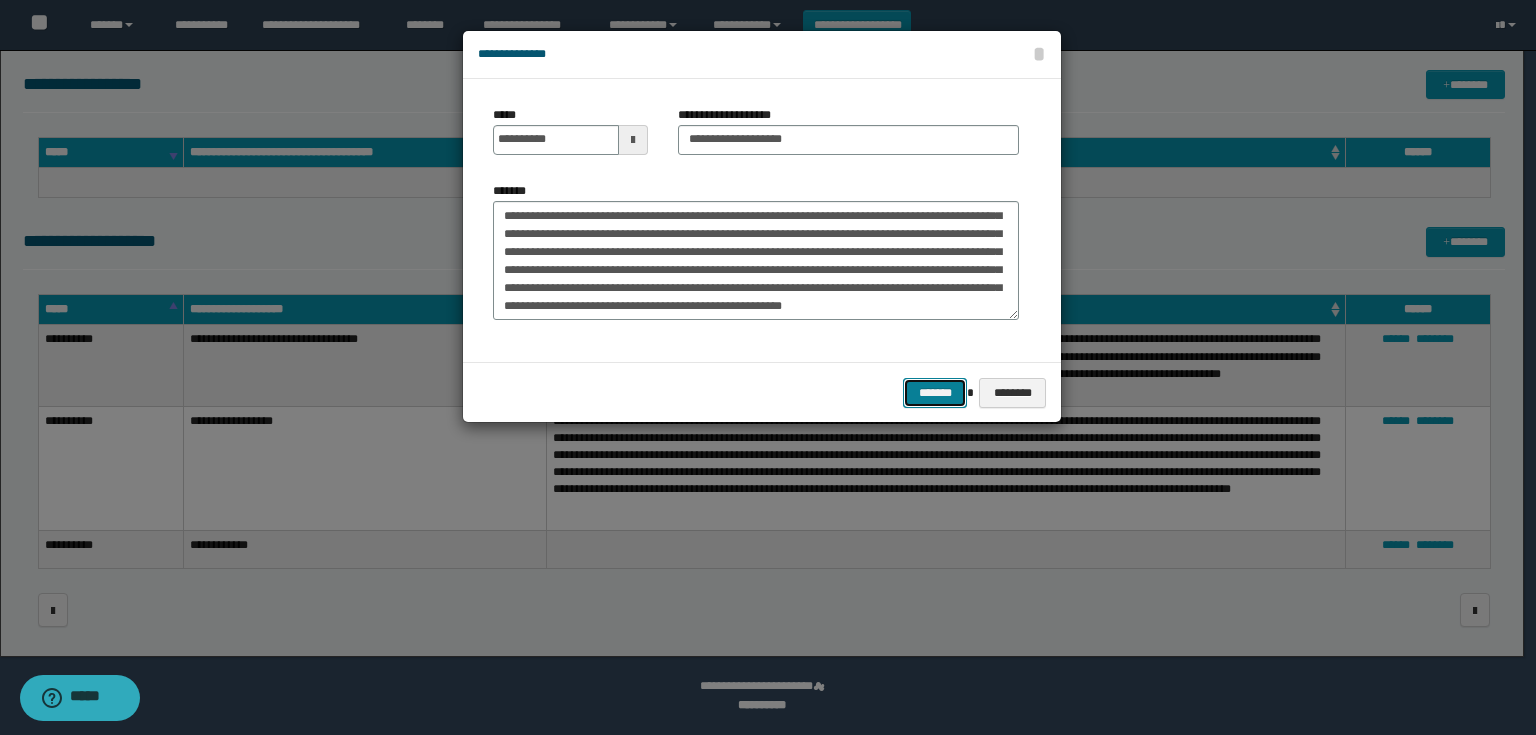click on "*******" at bounding box center (935, 393) 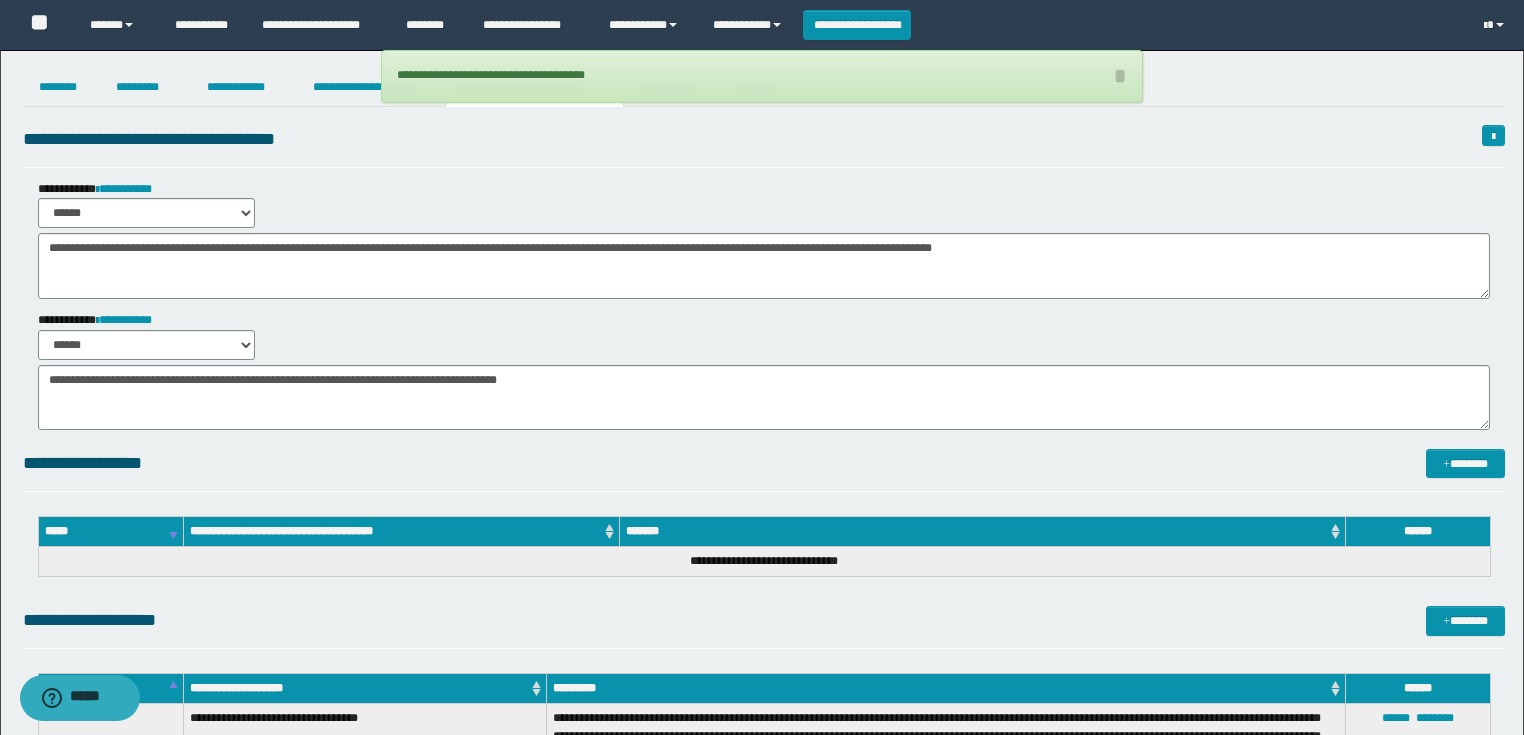 scroll, scrollTop: 0, scrollLeft: 0, axis: both 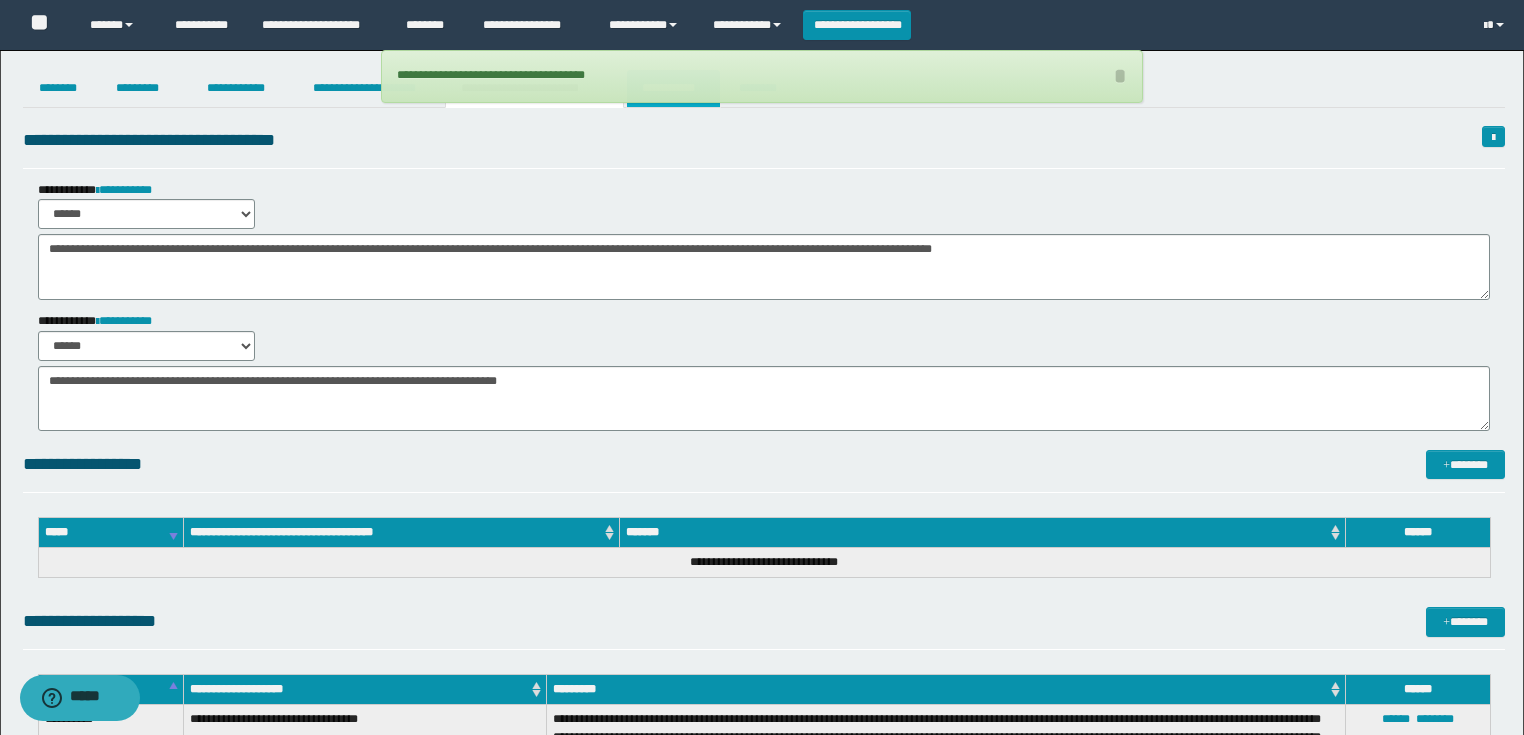 click on "**********" at bounding box center [673, 88] 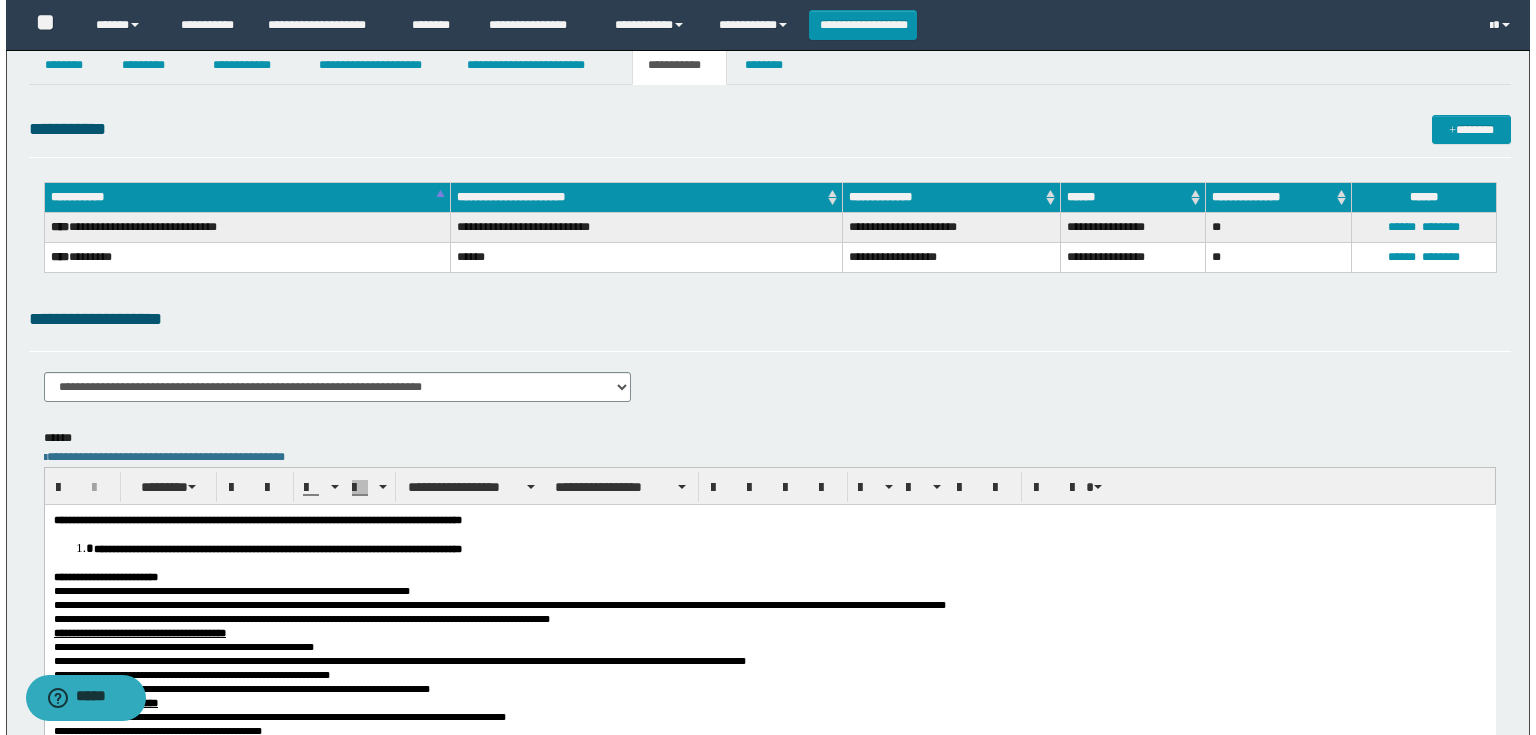 scroll, scrollTop: 0, scrollLeft: 0, axis: both 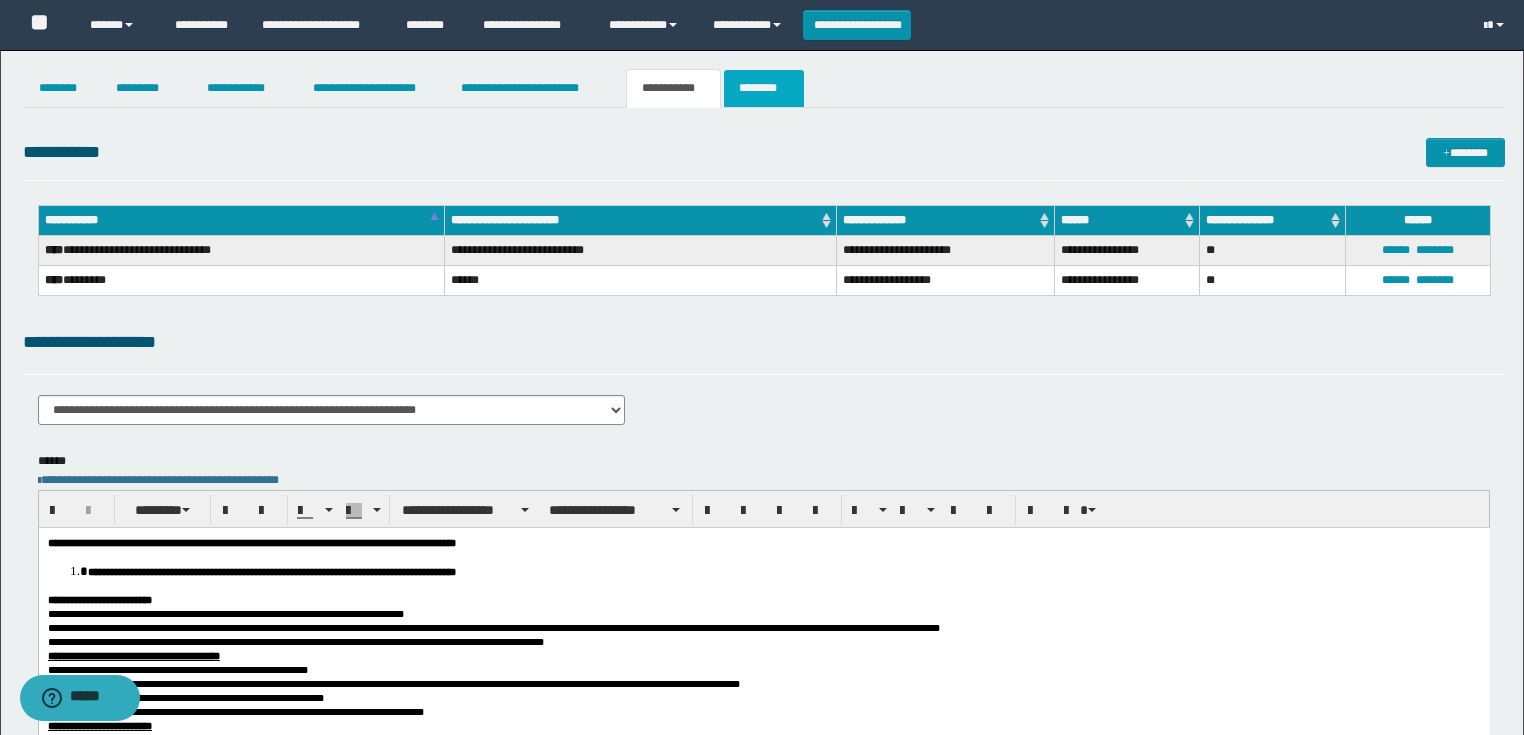 click on "********" at bounding box center [764, 88] 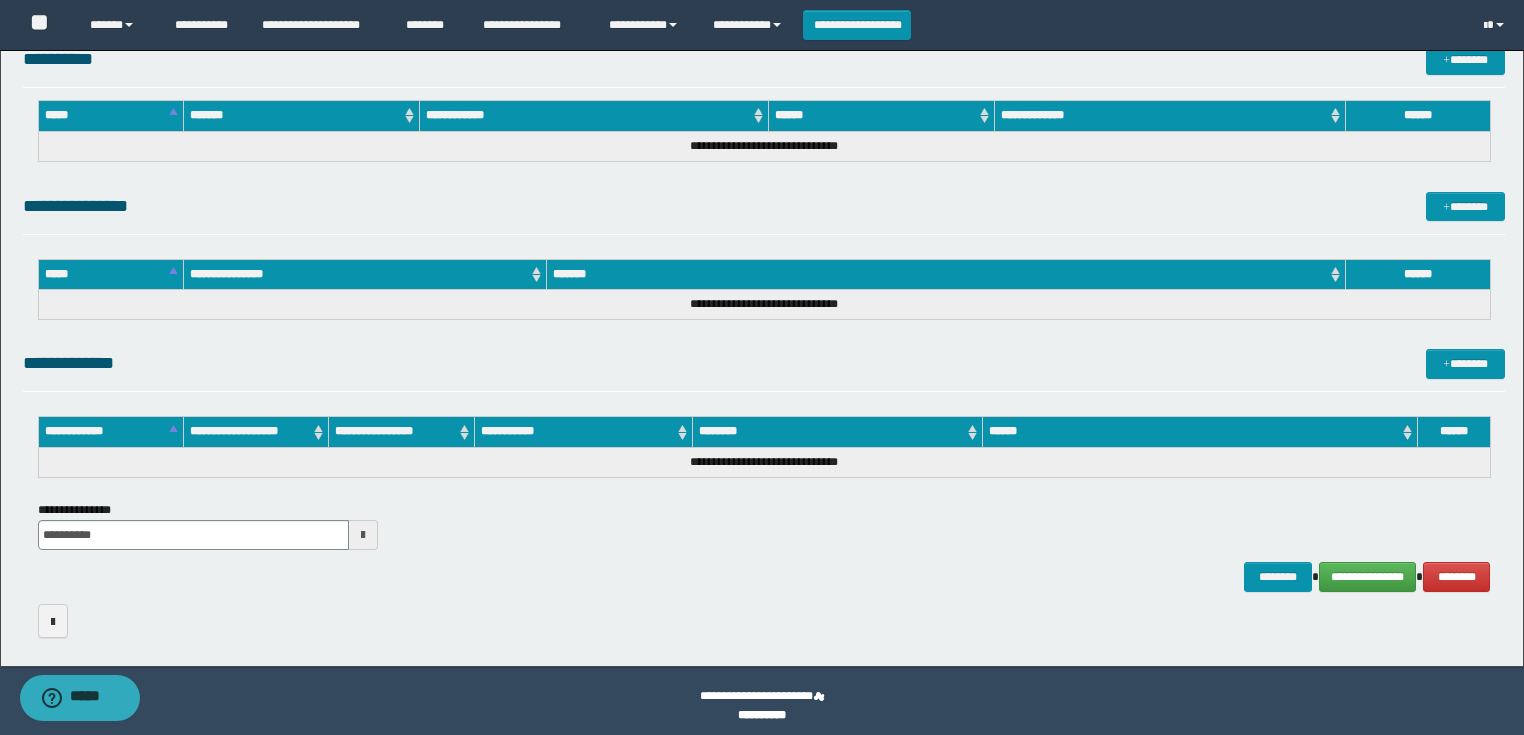 scroll, scrollTop: 889, scrollLeft: 0, axis: vertical 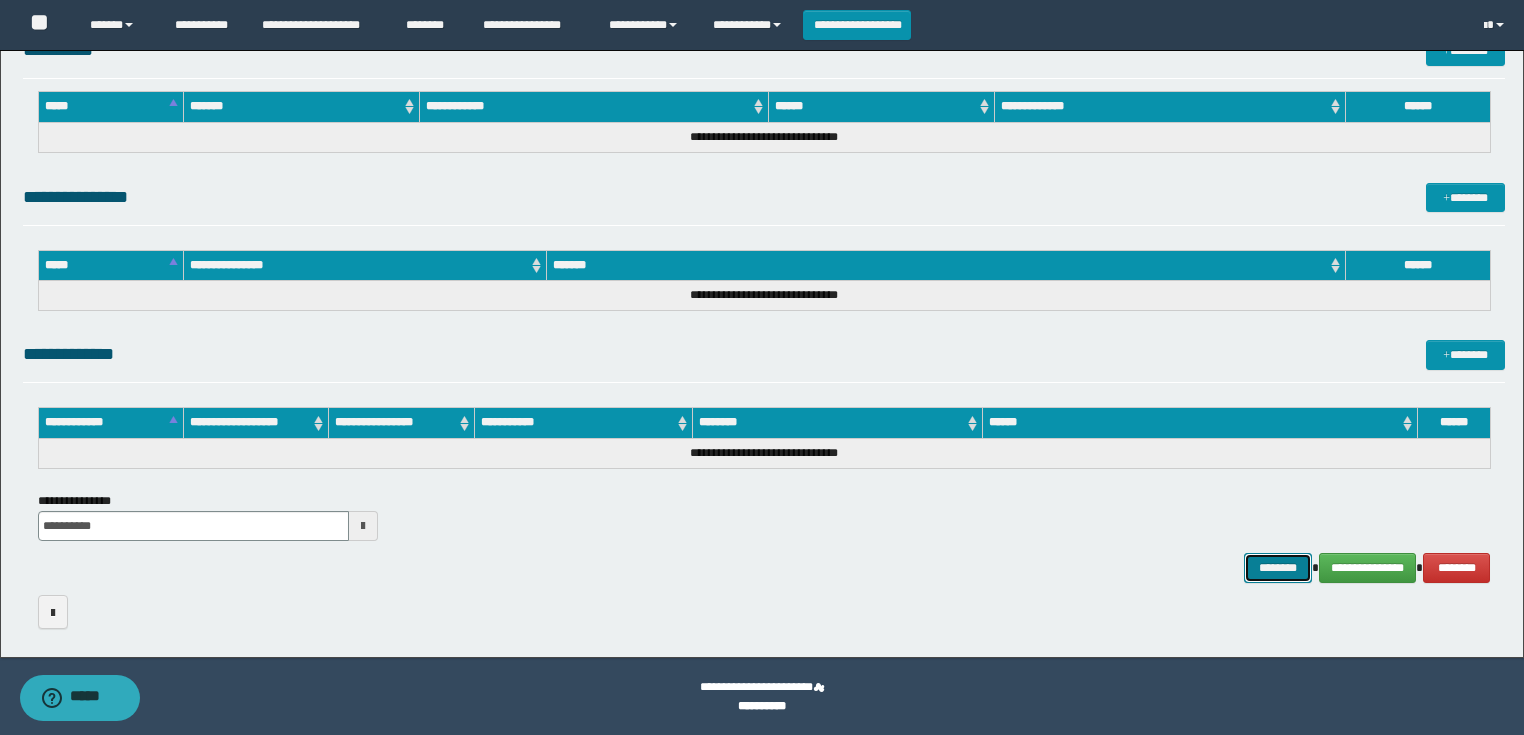 click on "********" at bounding box center [1277, 568] 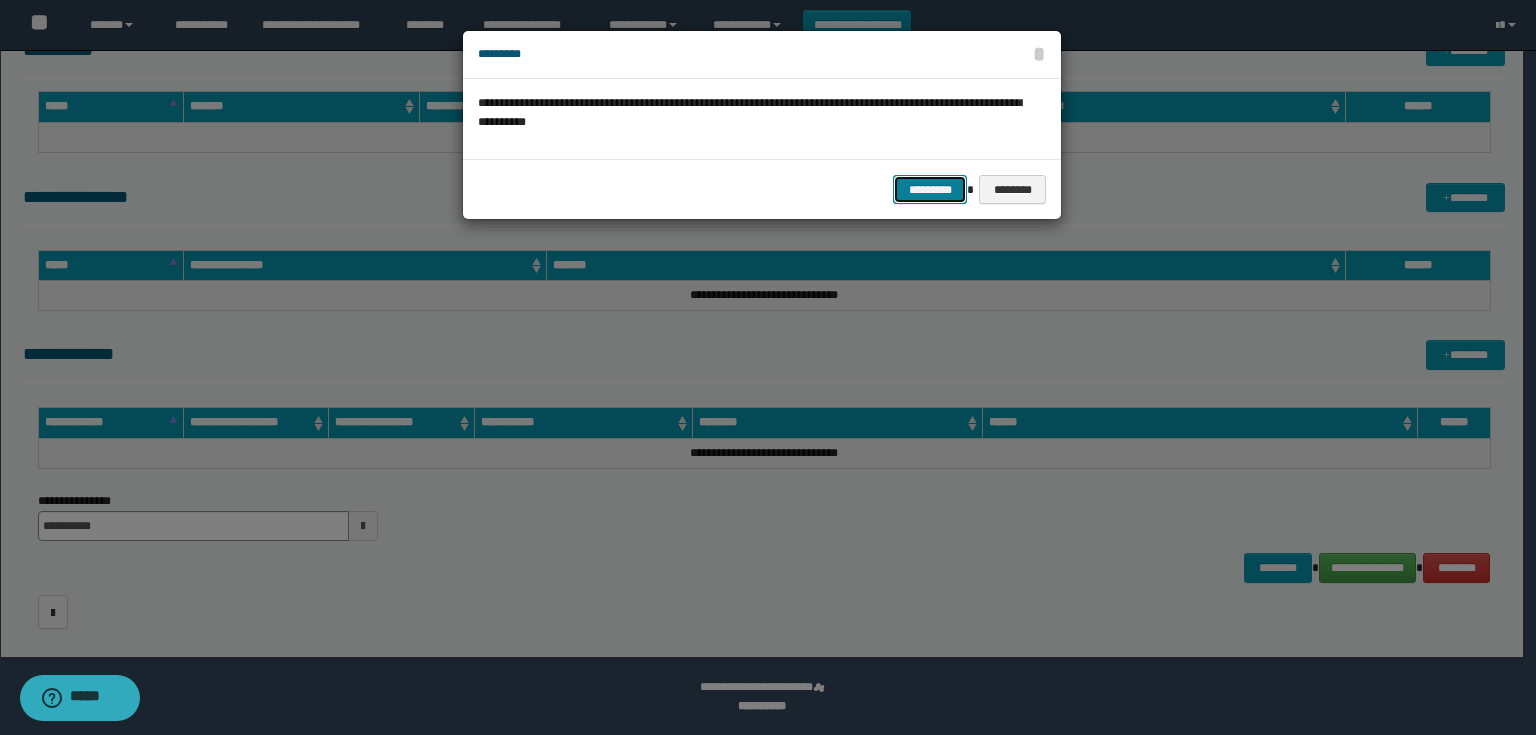 click on "*********" at bounding box center (930, 190) 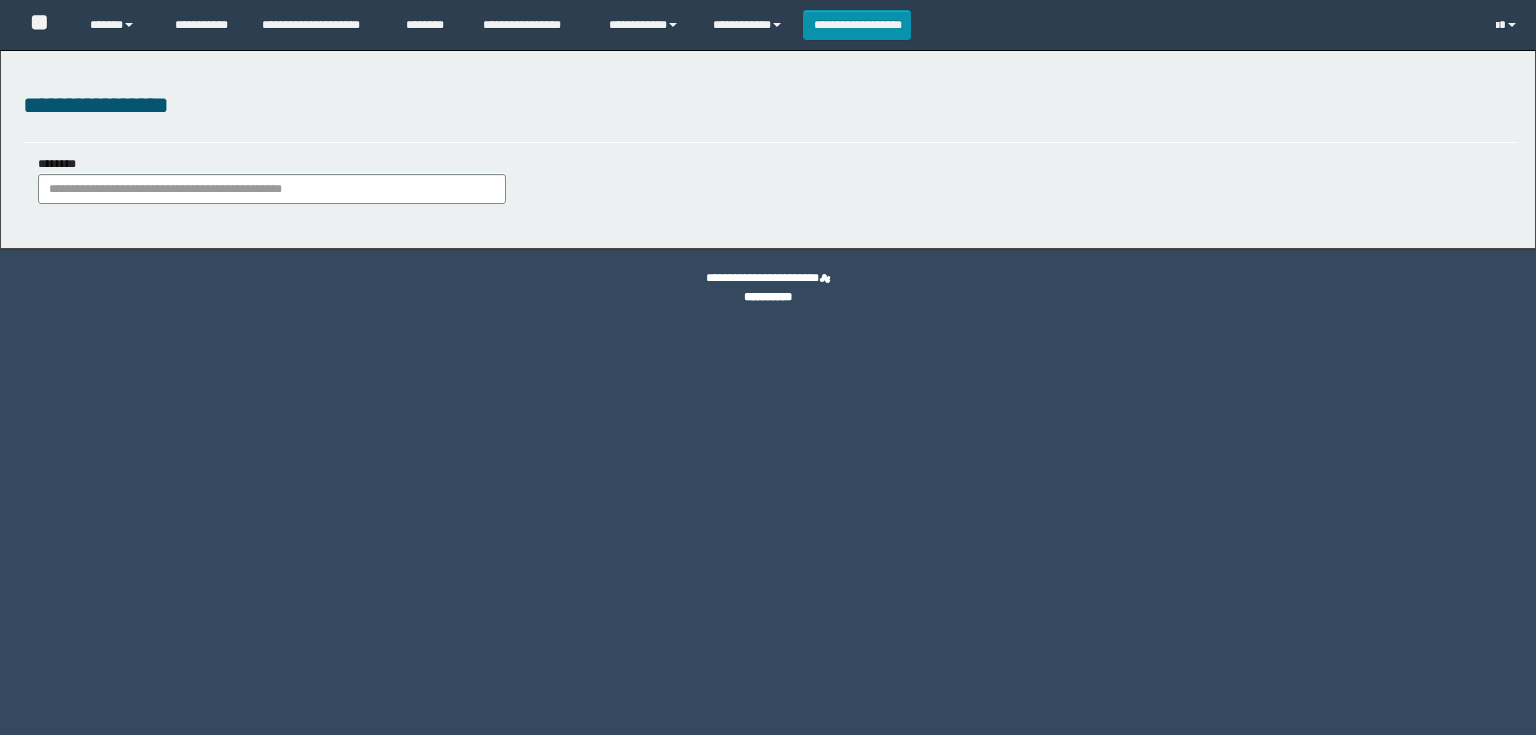 scroll, scrollTop: 0, scrollLeft: 0, axis: both 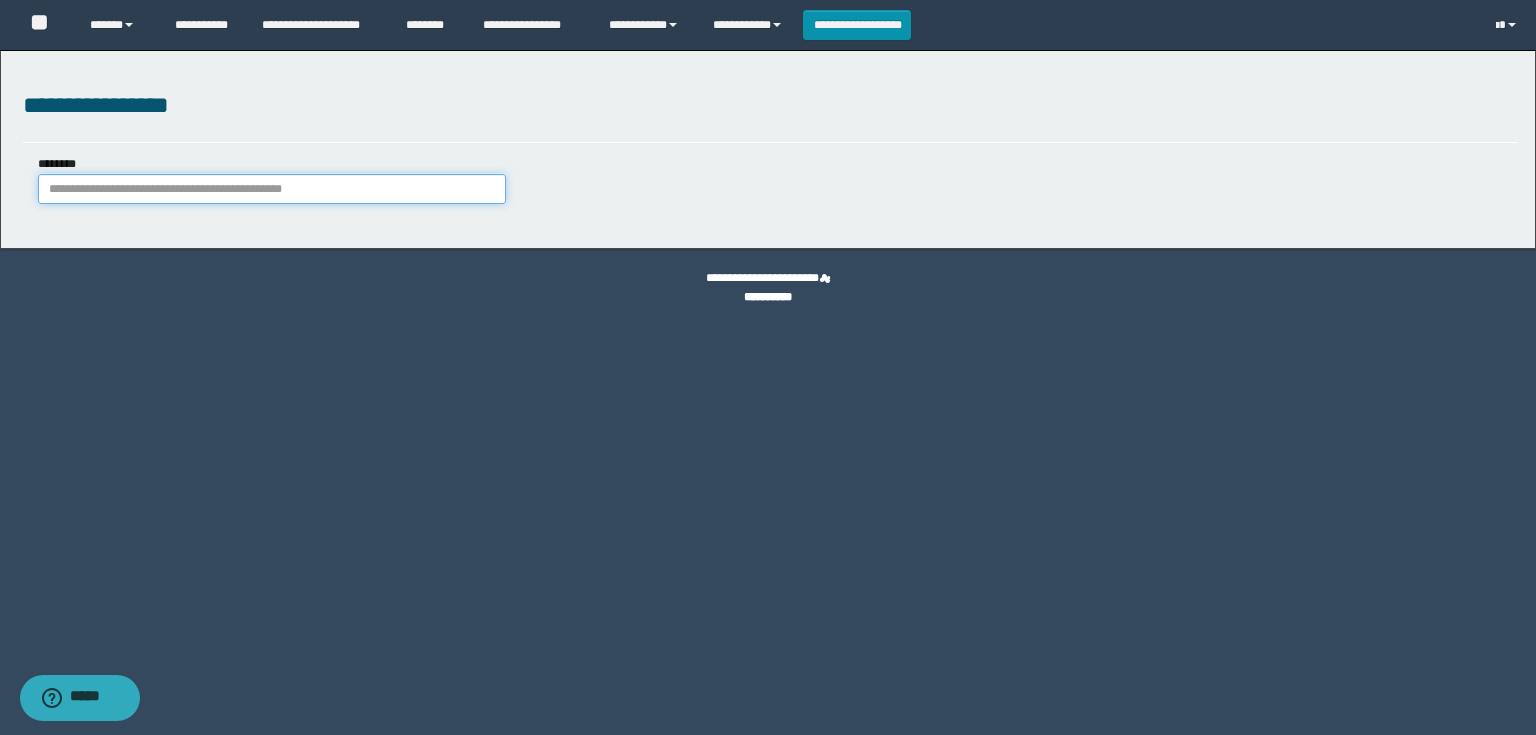 click on "********" at bounding box center [272, 189] 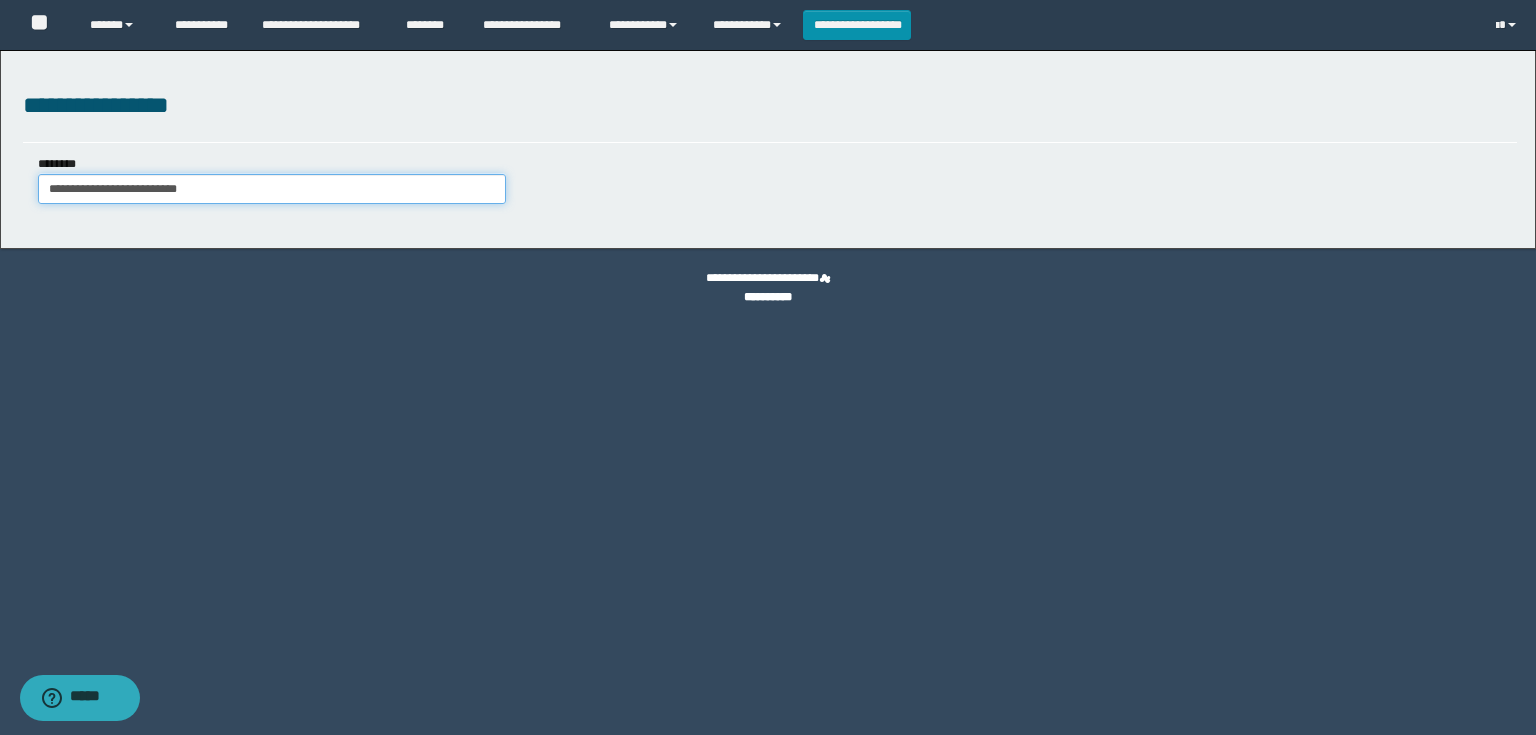 type on "**********" 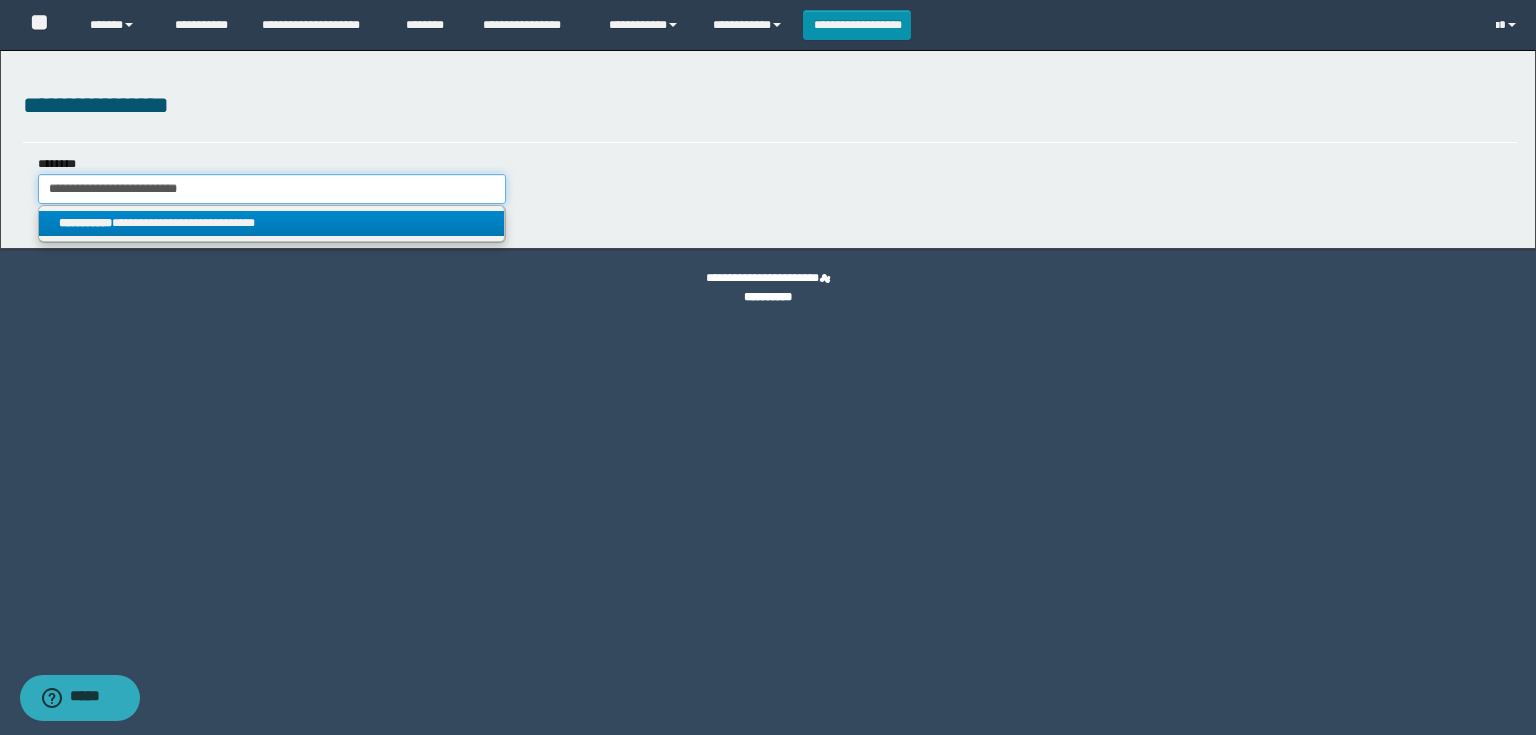 type on "**********" 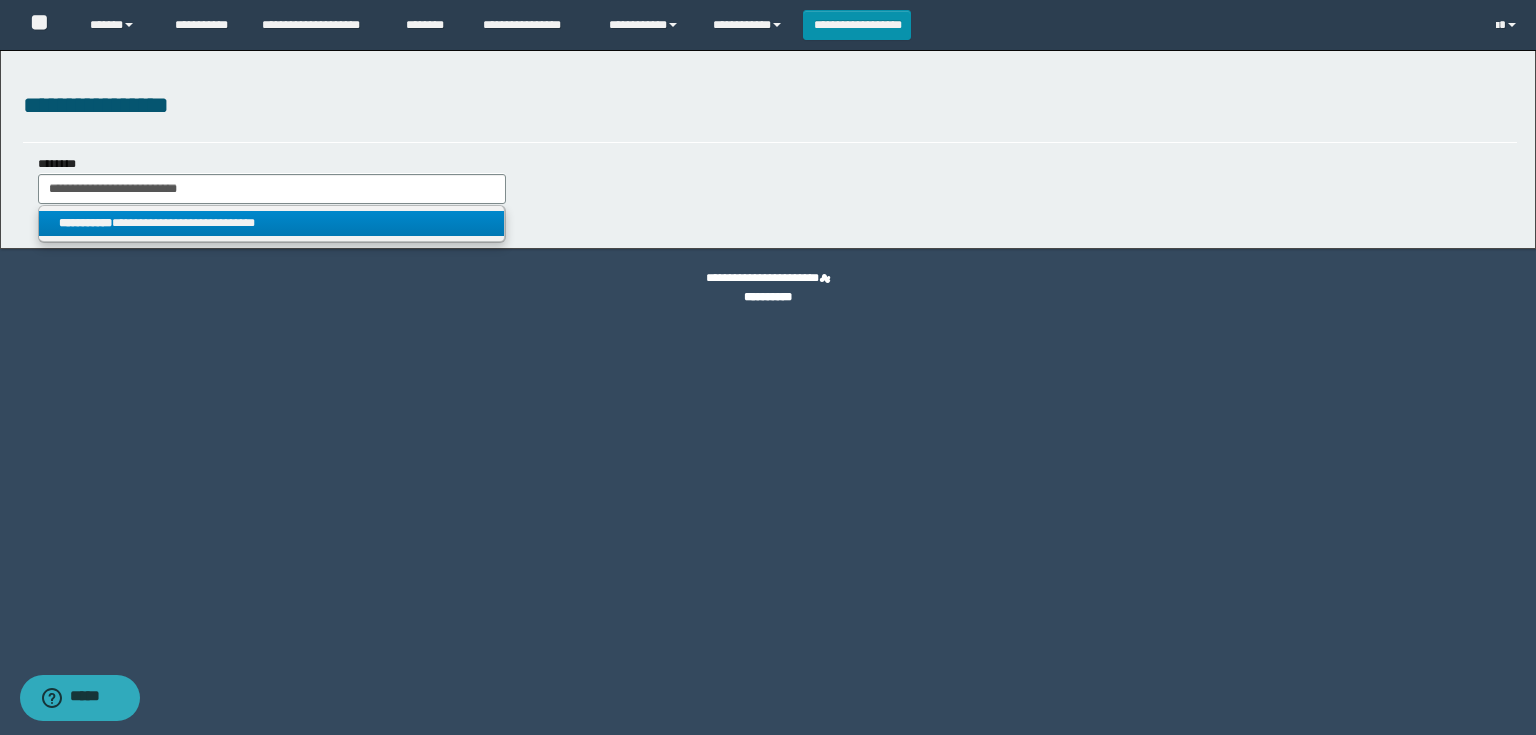 click on "**********" at bounding box center (272, 223) 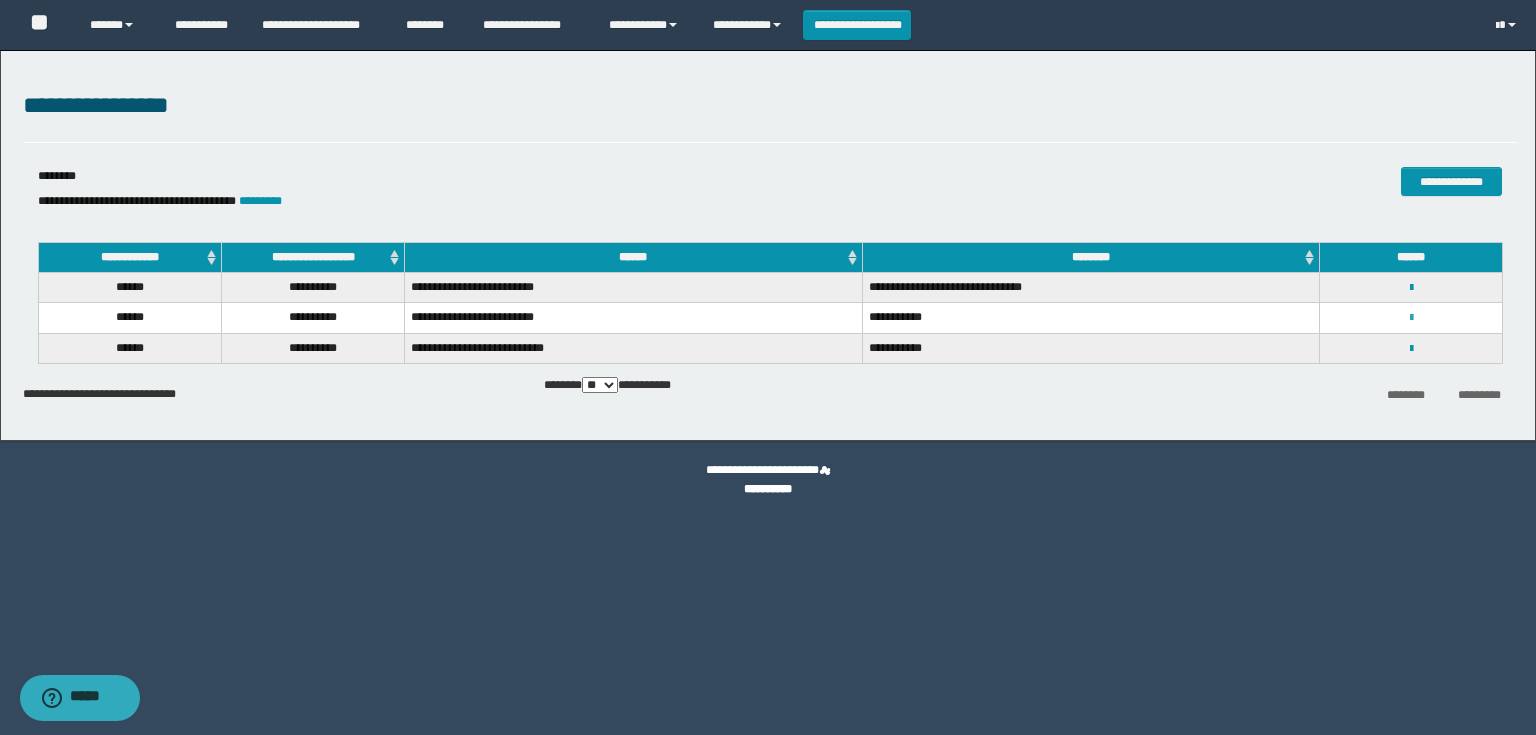 click at bounding box center [1411, 318] 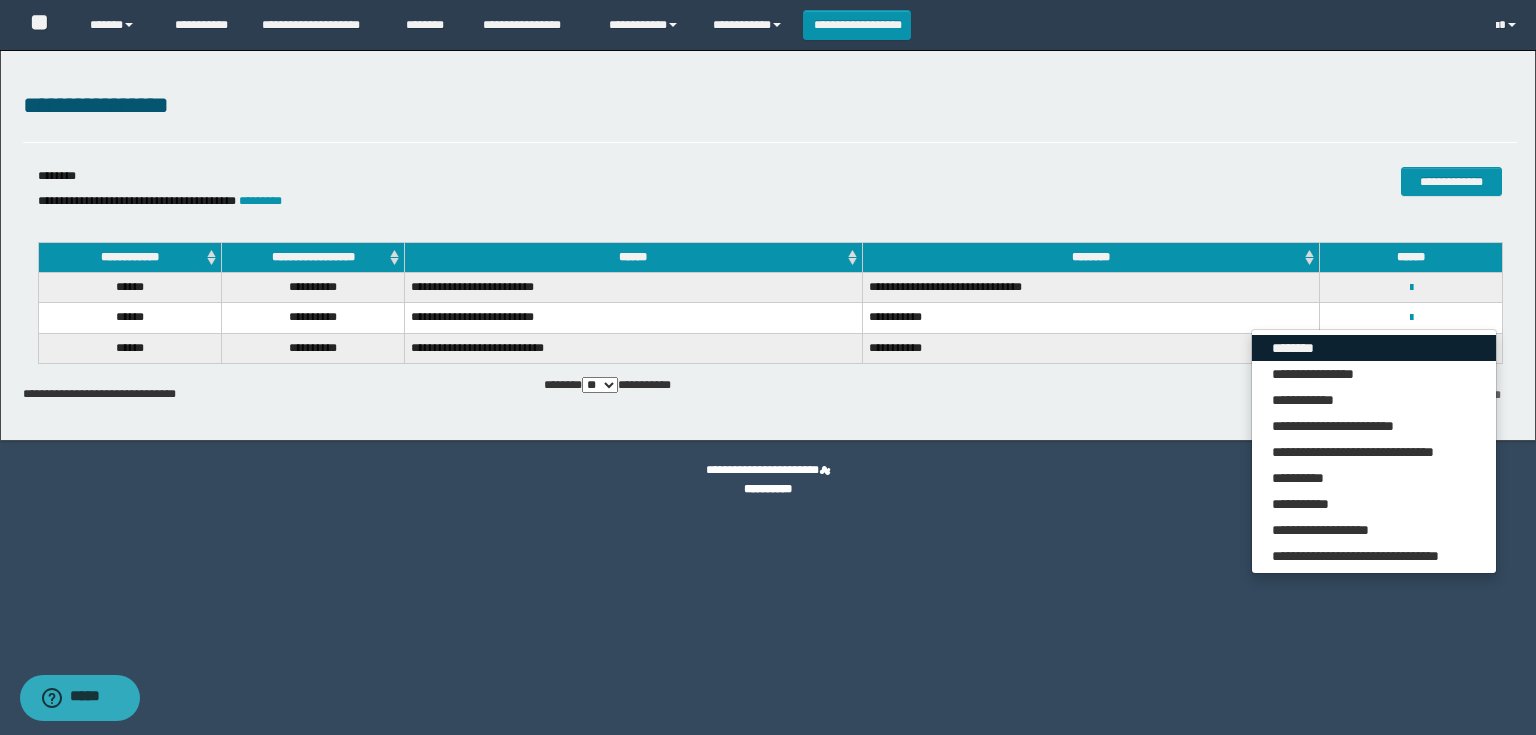click on "********" at bounding box center (1374, 348) 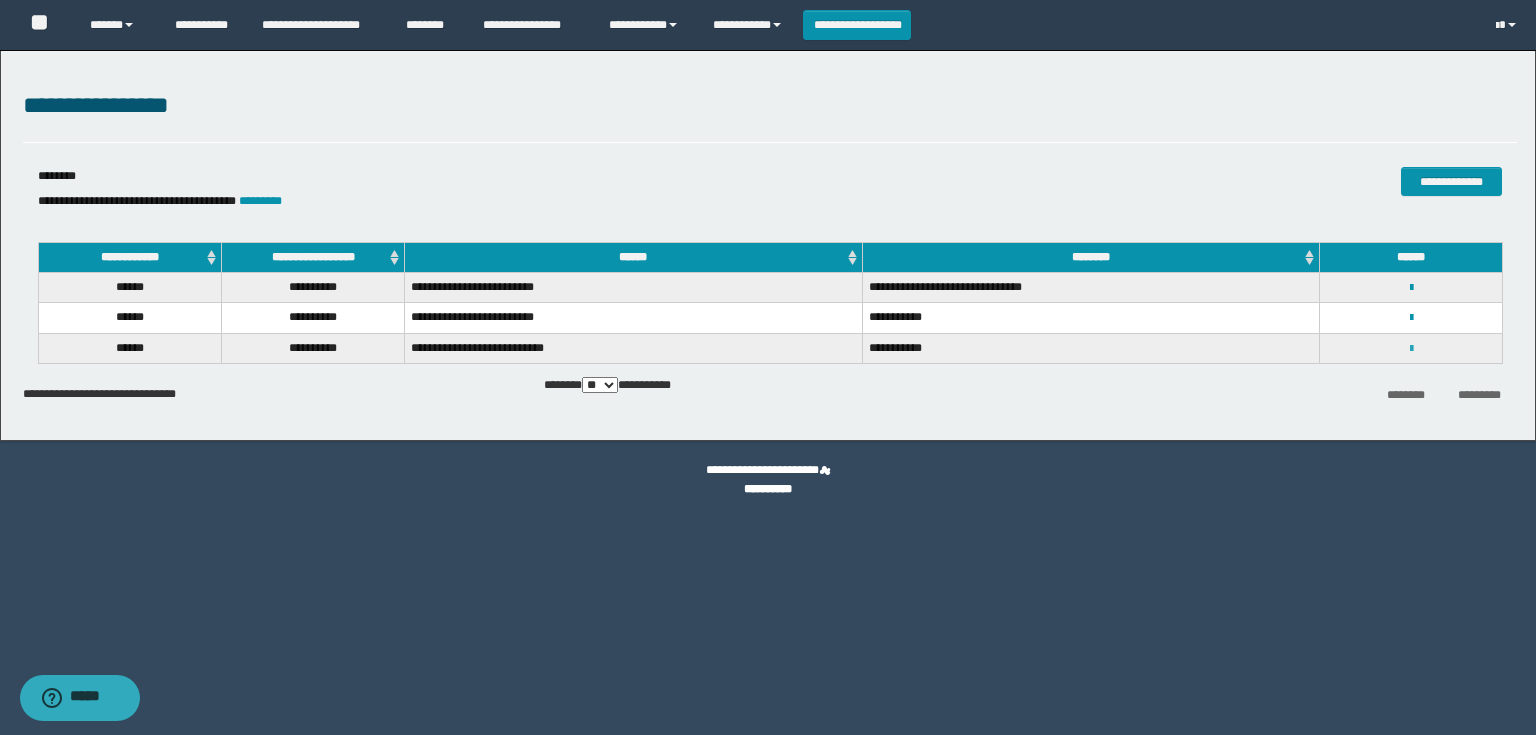 click at bounding box center (1411, 349) 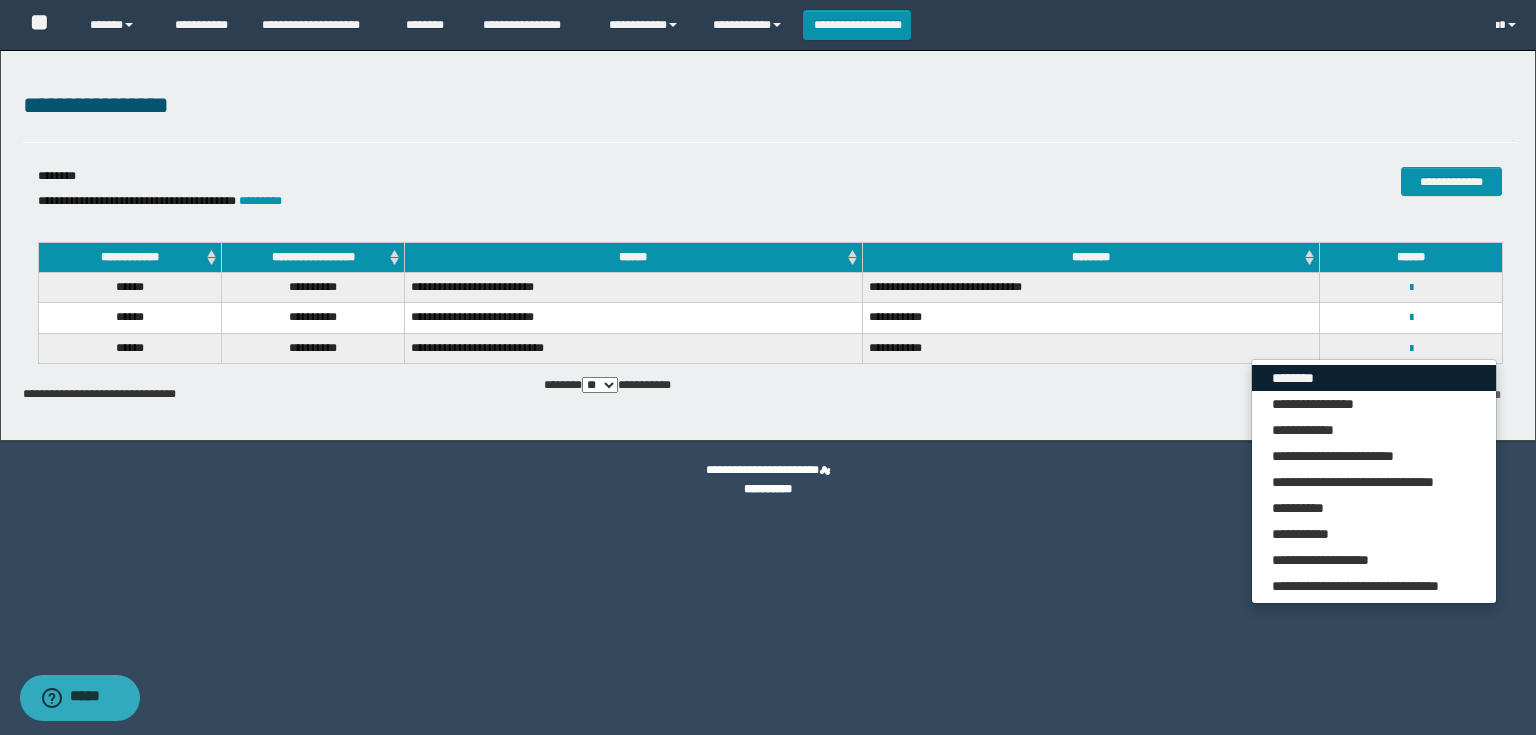 click on "********" at bounding box center (1374, 378) 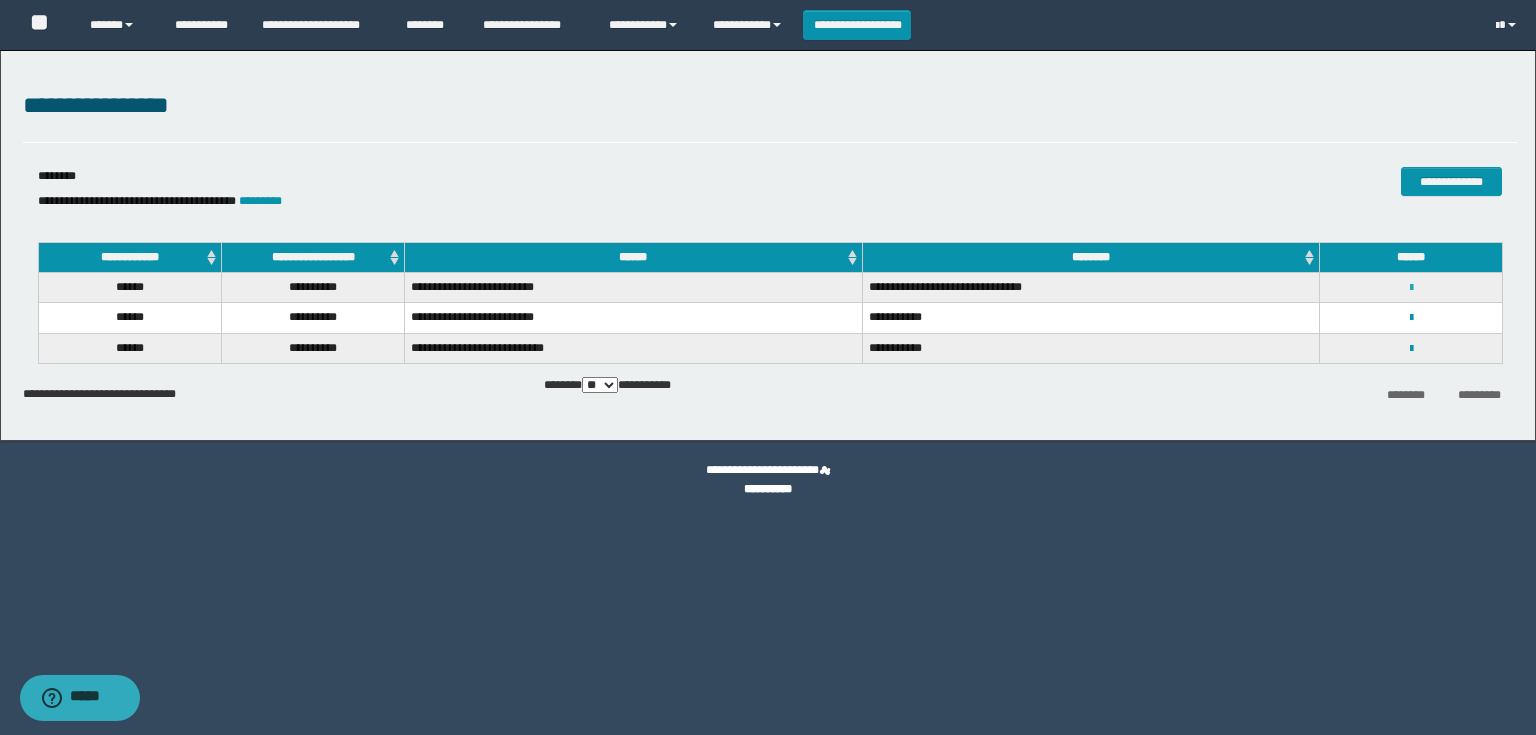 click at bounding box center (1411, 288) 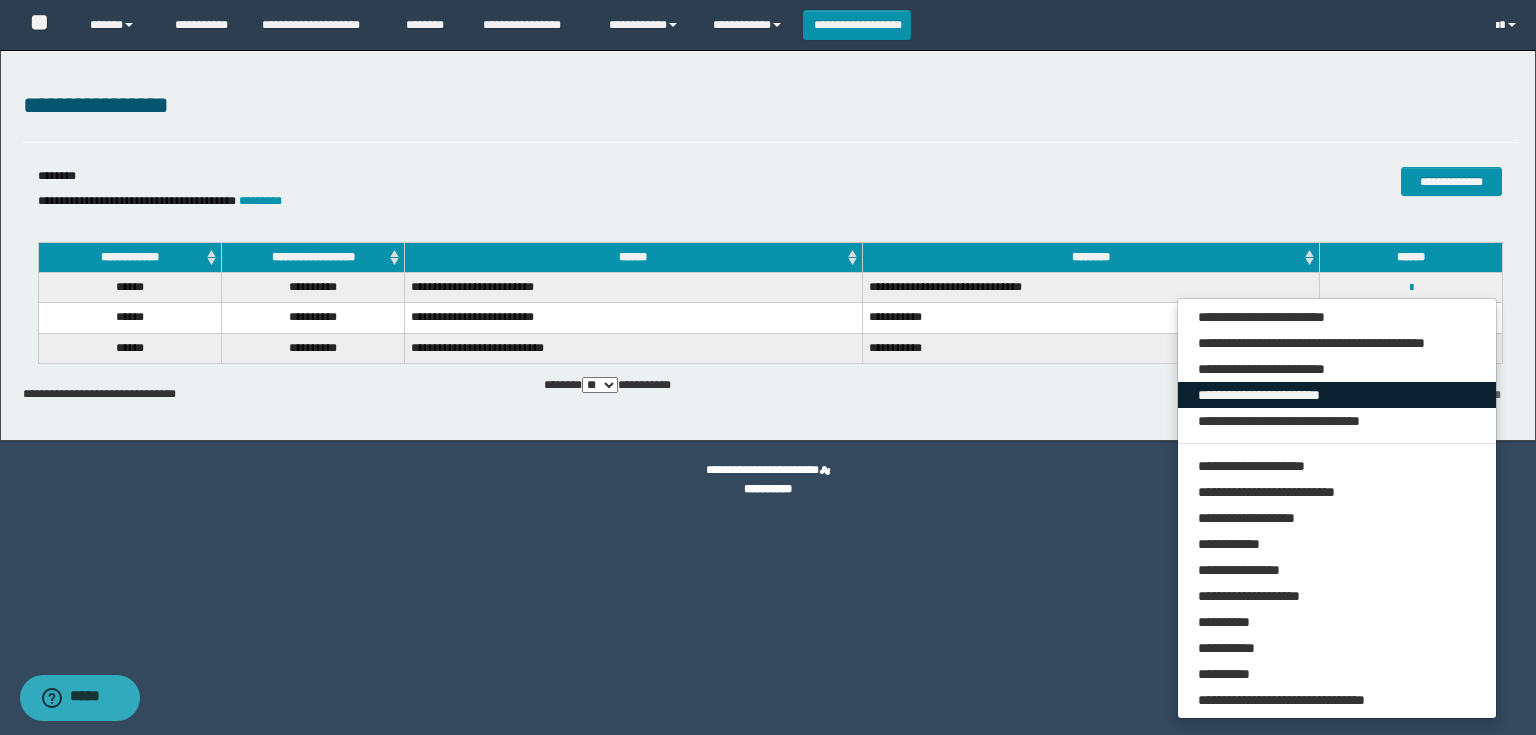 click on "**********" at bounding box center (1337, 395) 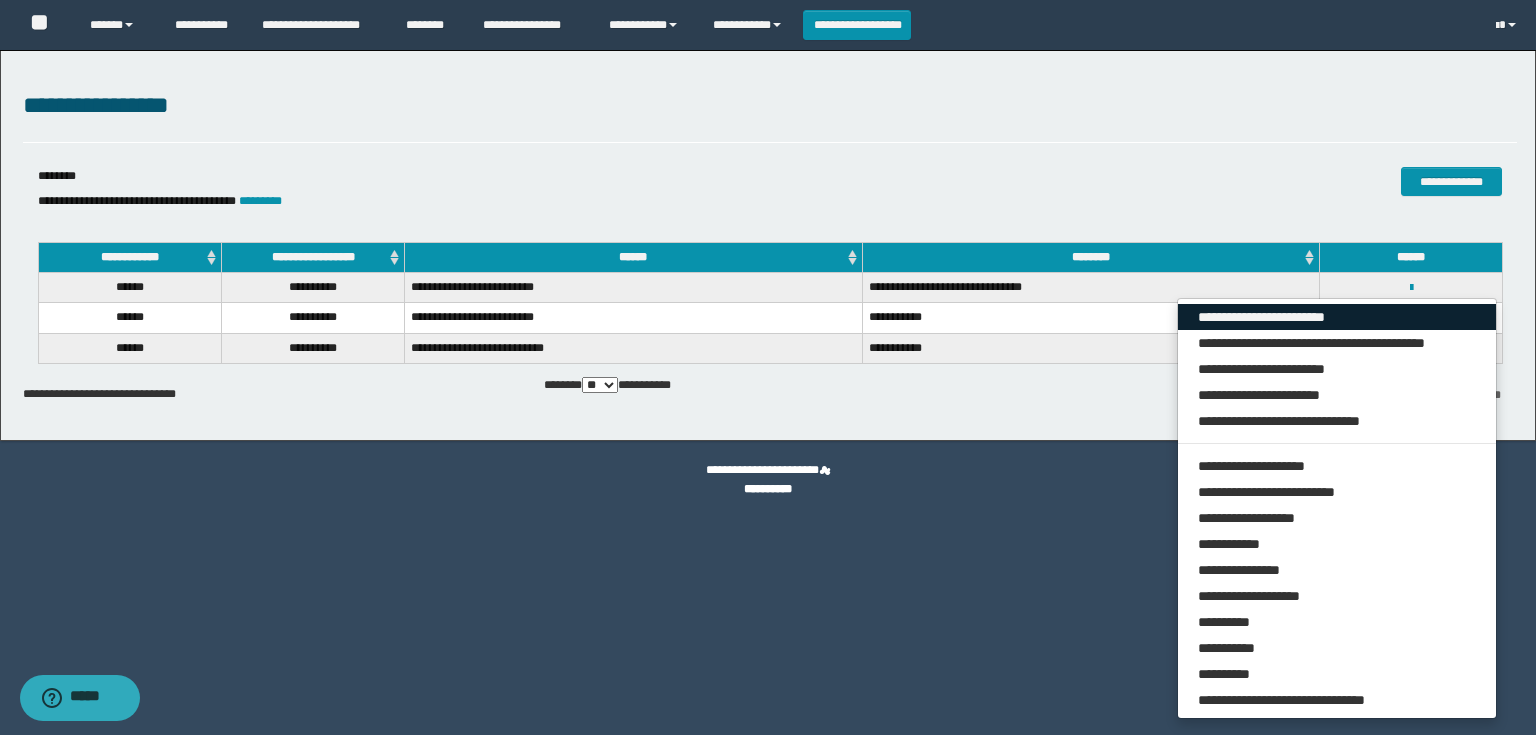 drag, startPoint x: 1292, startPoint y: 316, endPoint x: 1224, endPoint y: 331, distance: 69.63476 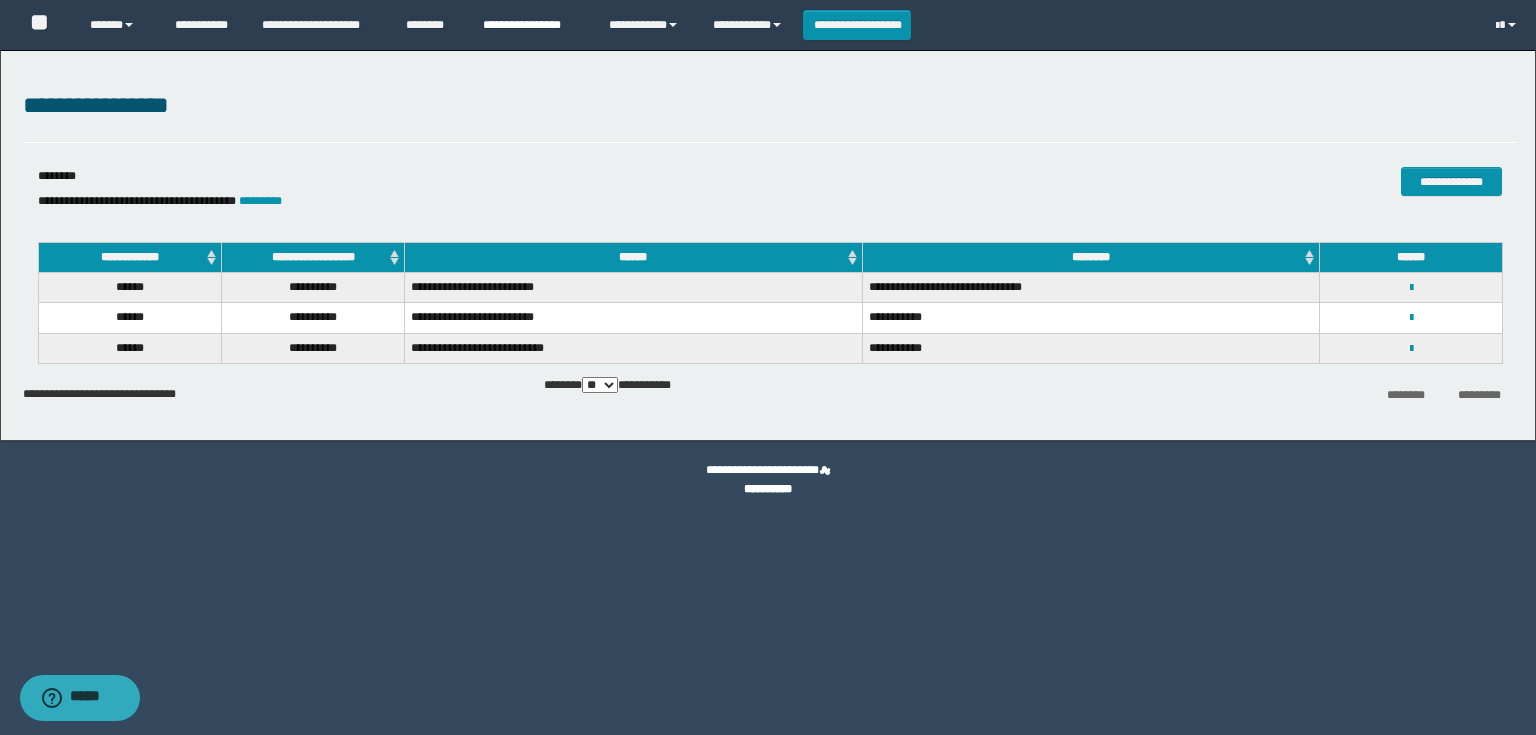 click on "**********" at bounding box center (531, 25) 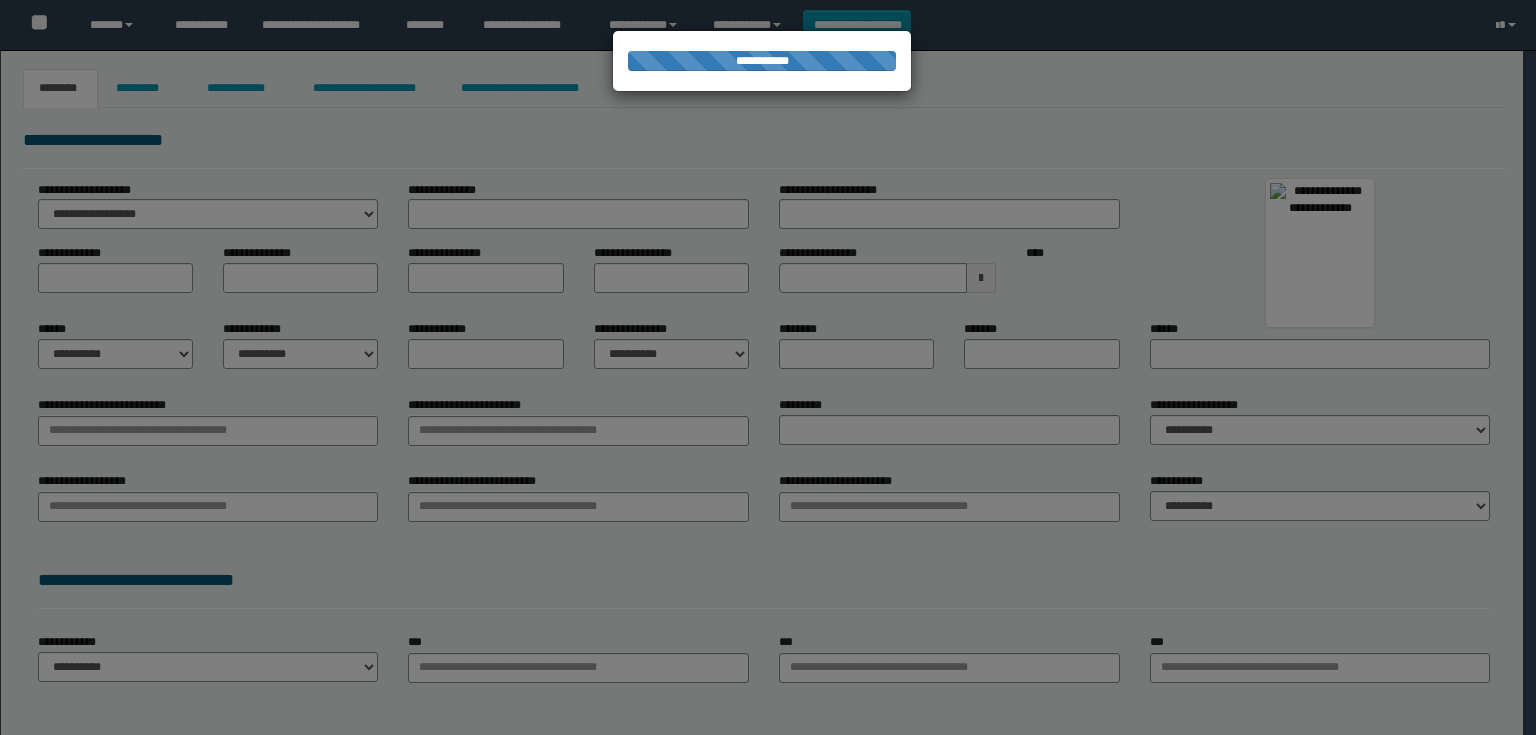 scroll, scrollTop: 0, scrollLeft: 0, axis: both 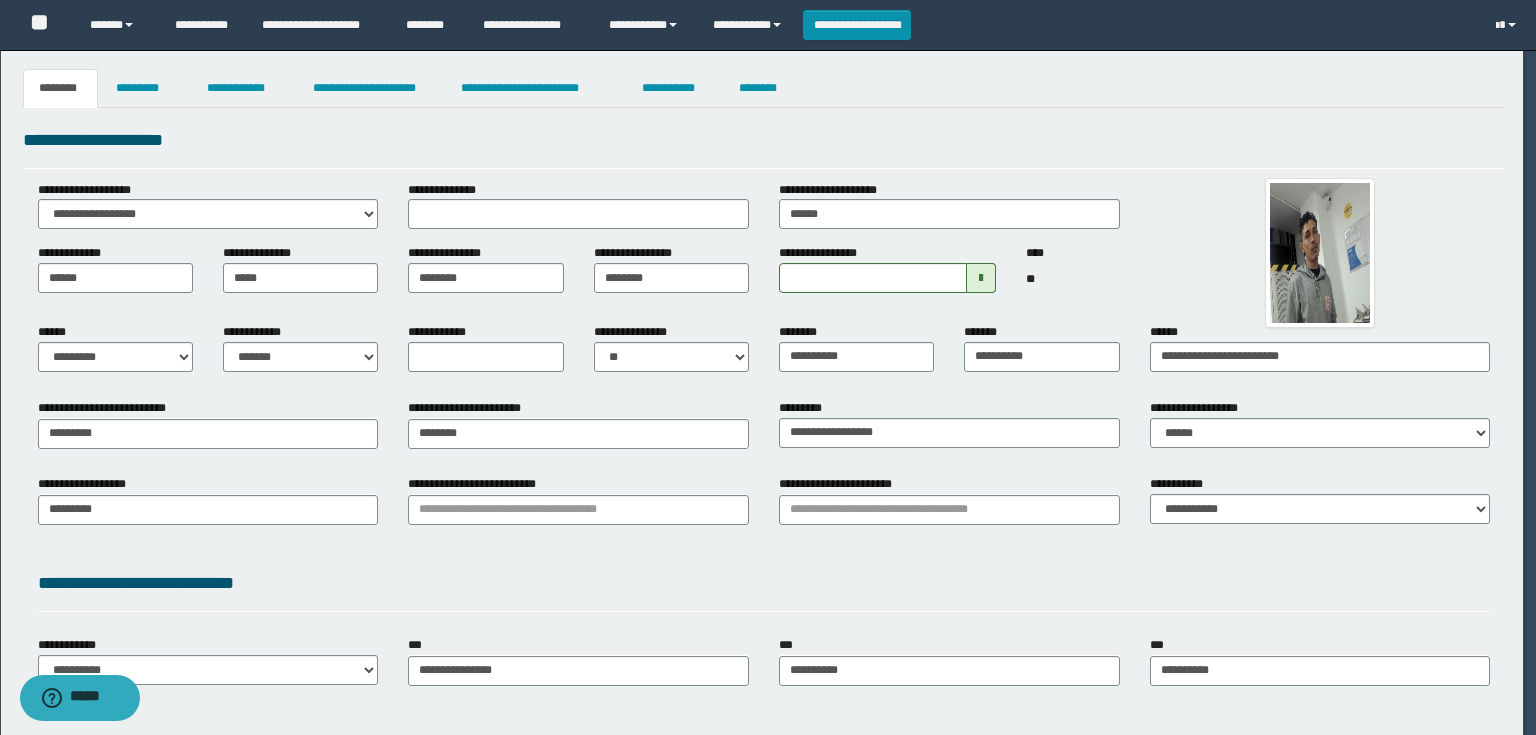 click on "**********" at bounding box center (768, 367) 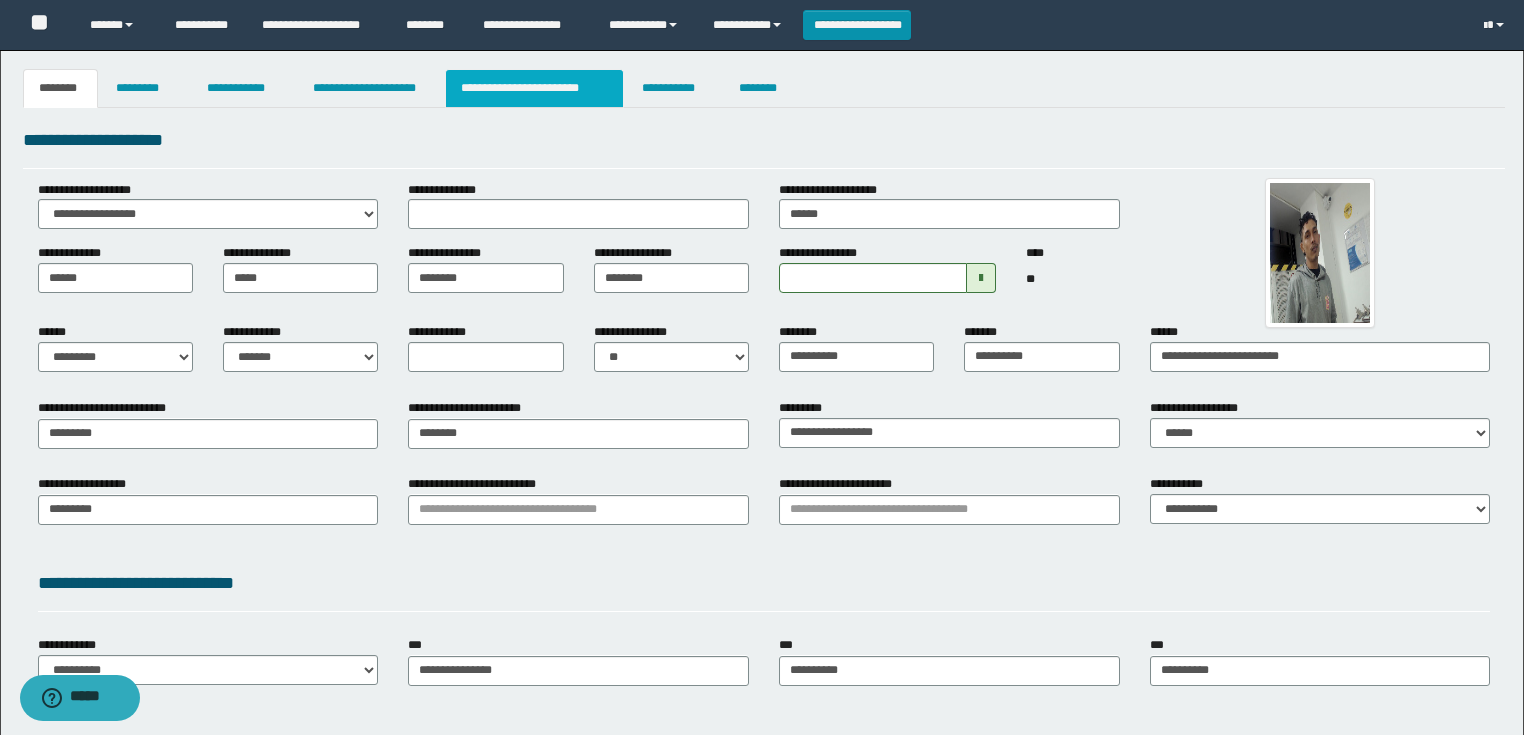 click on "**********" at bounding box center [534, 88] 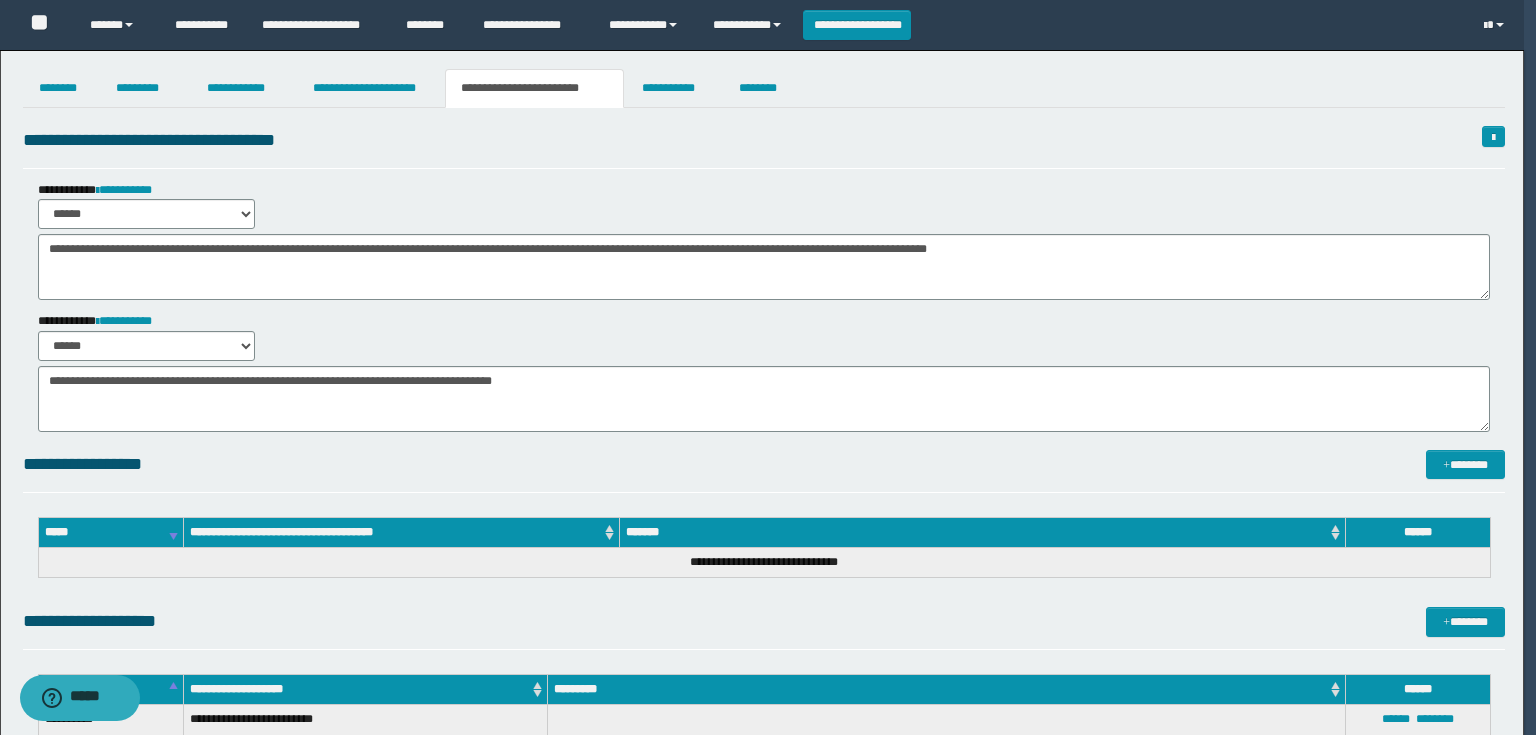 scroll, scrollTop: 225, scrollLeft: 0, axis: vertical 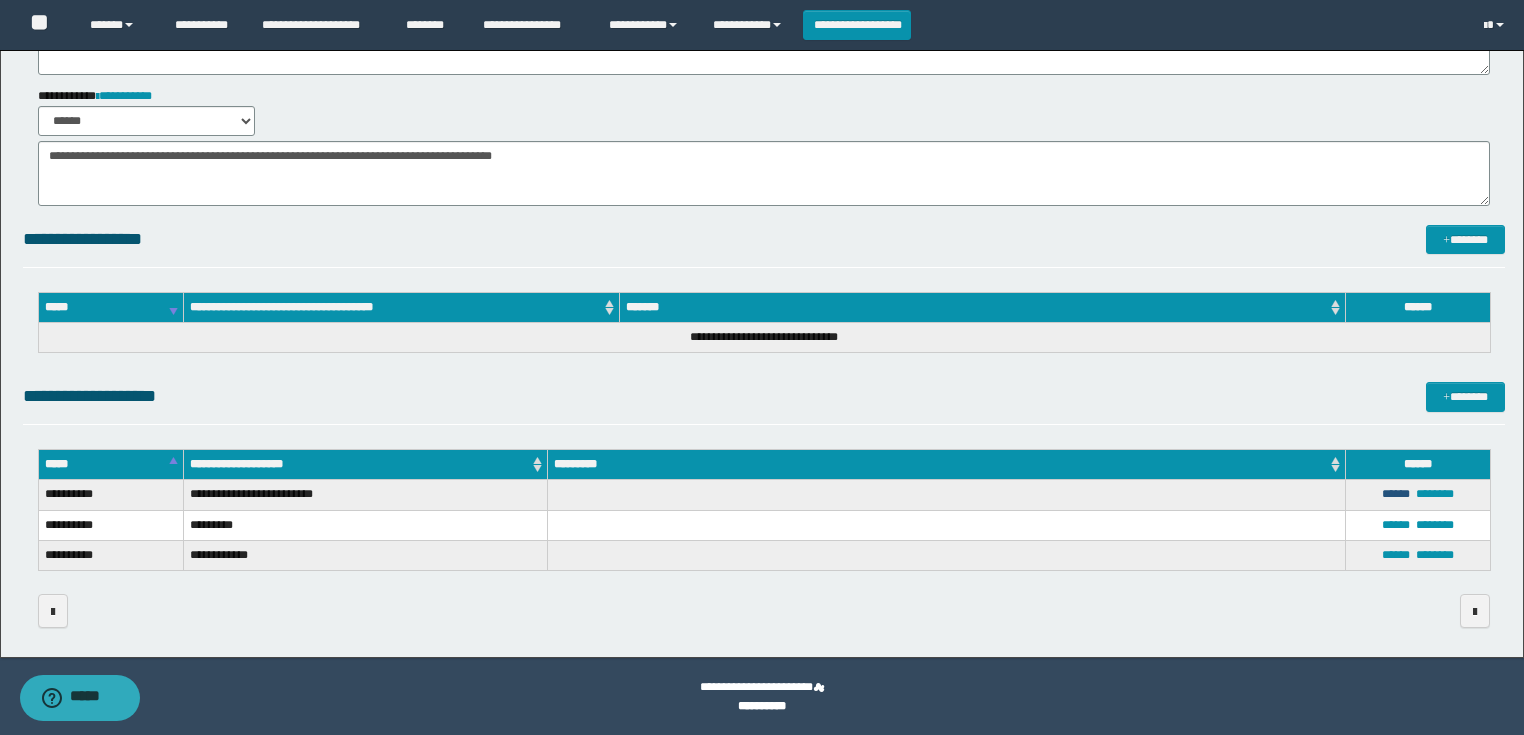 click on "******" at bounding box center [1396, 494] 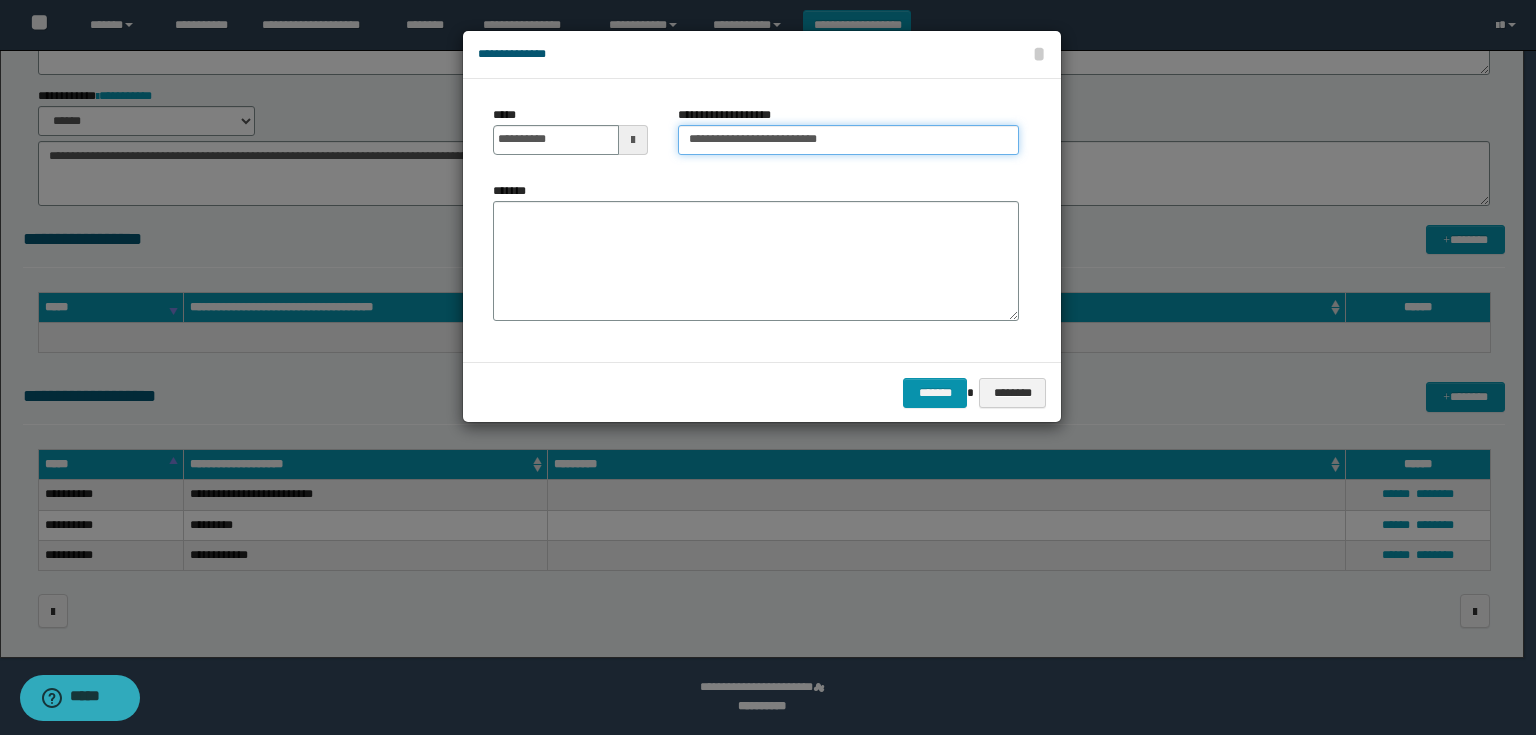 click on "**********" at bounding box center (848, 140) 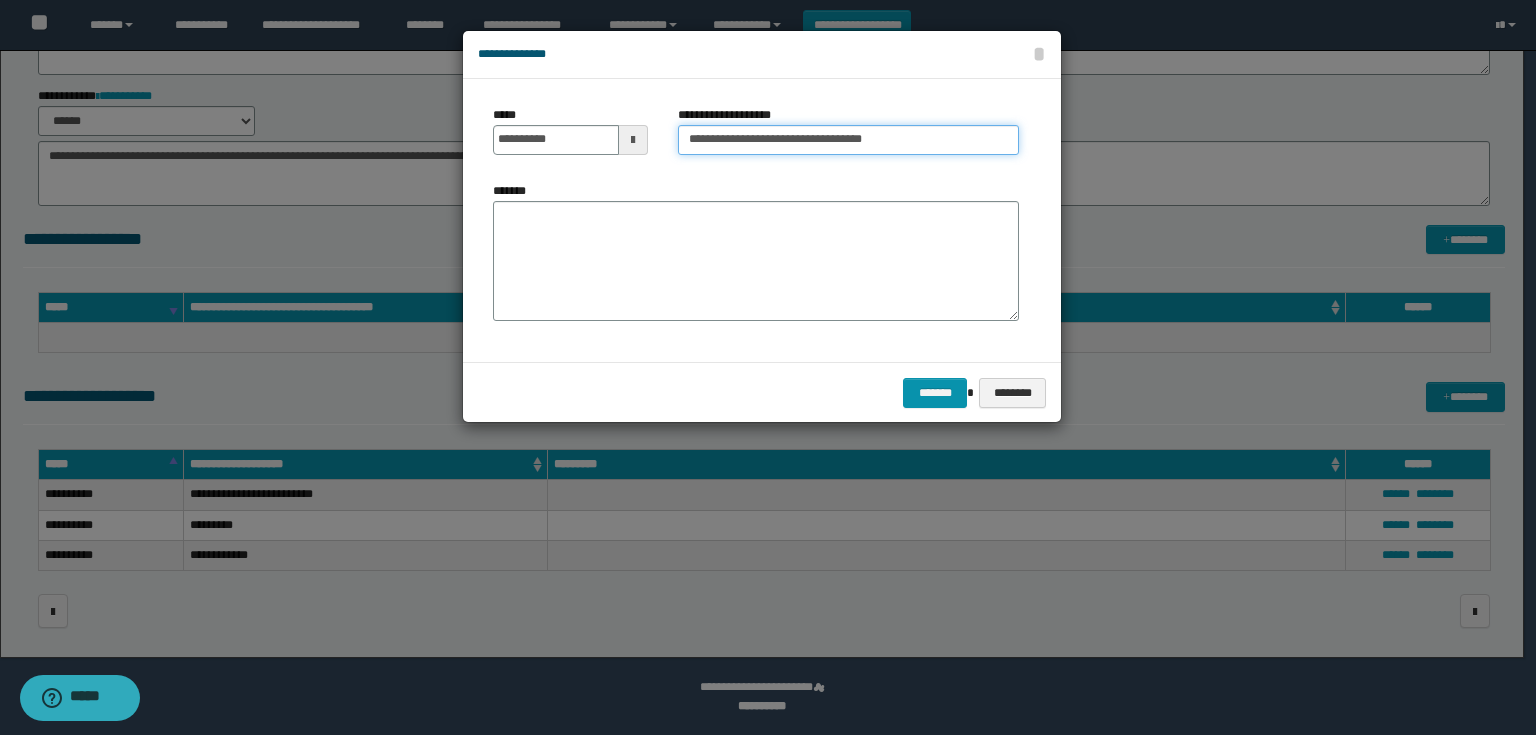 paste on "**********" 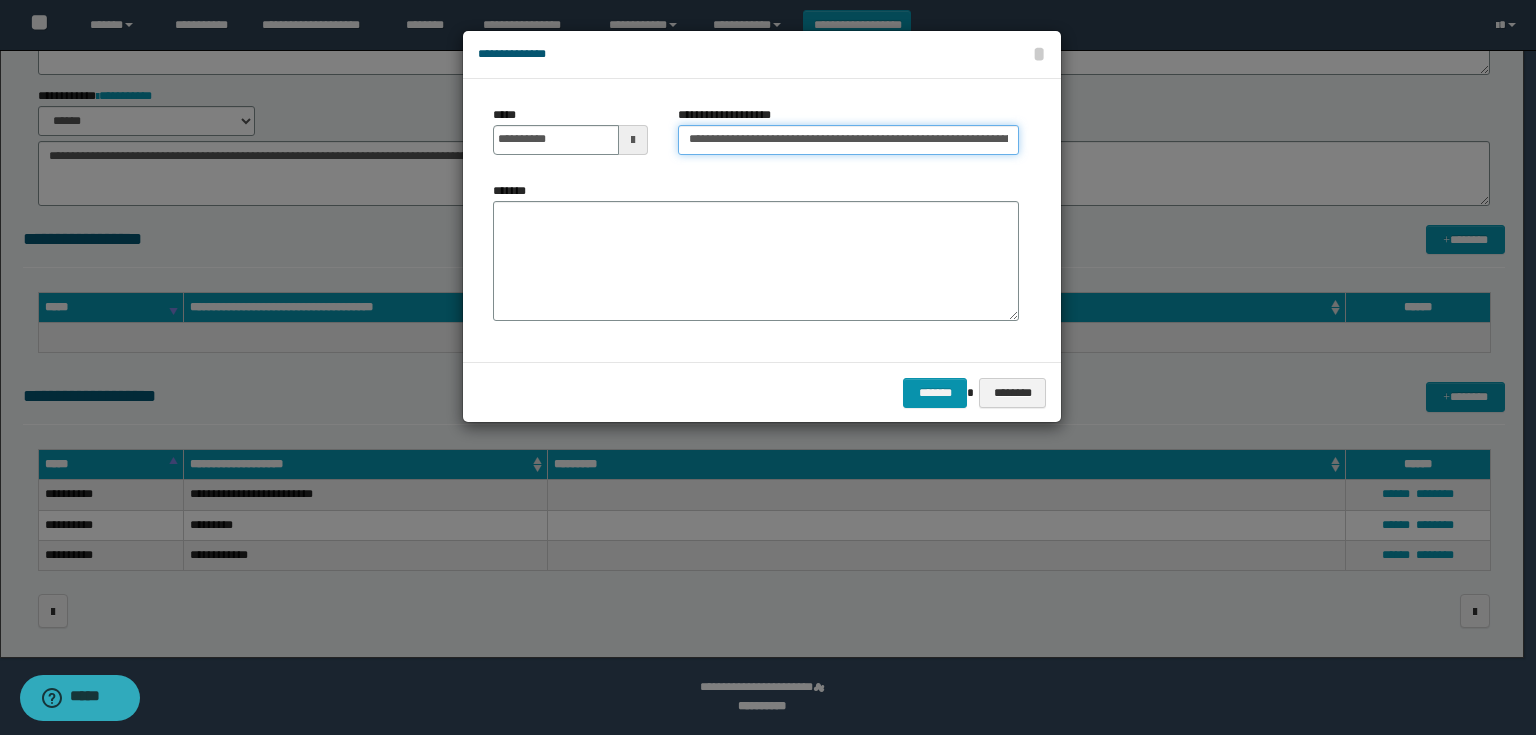 scroll, scrollTop: 0, scrollLeft: 1136, axis: horizontal 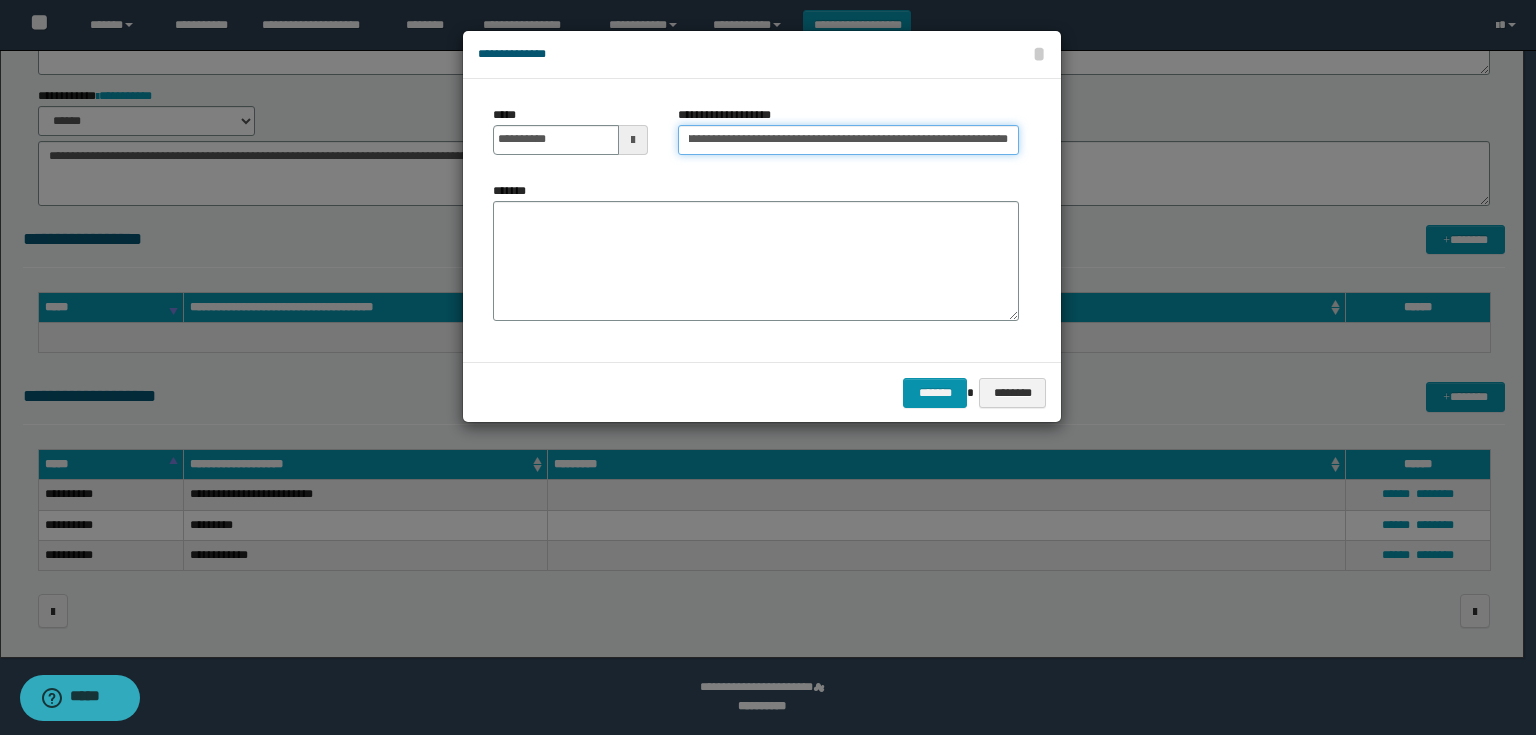 type on "**********" 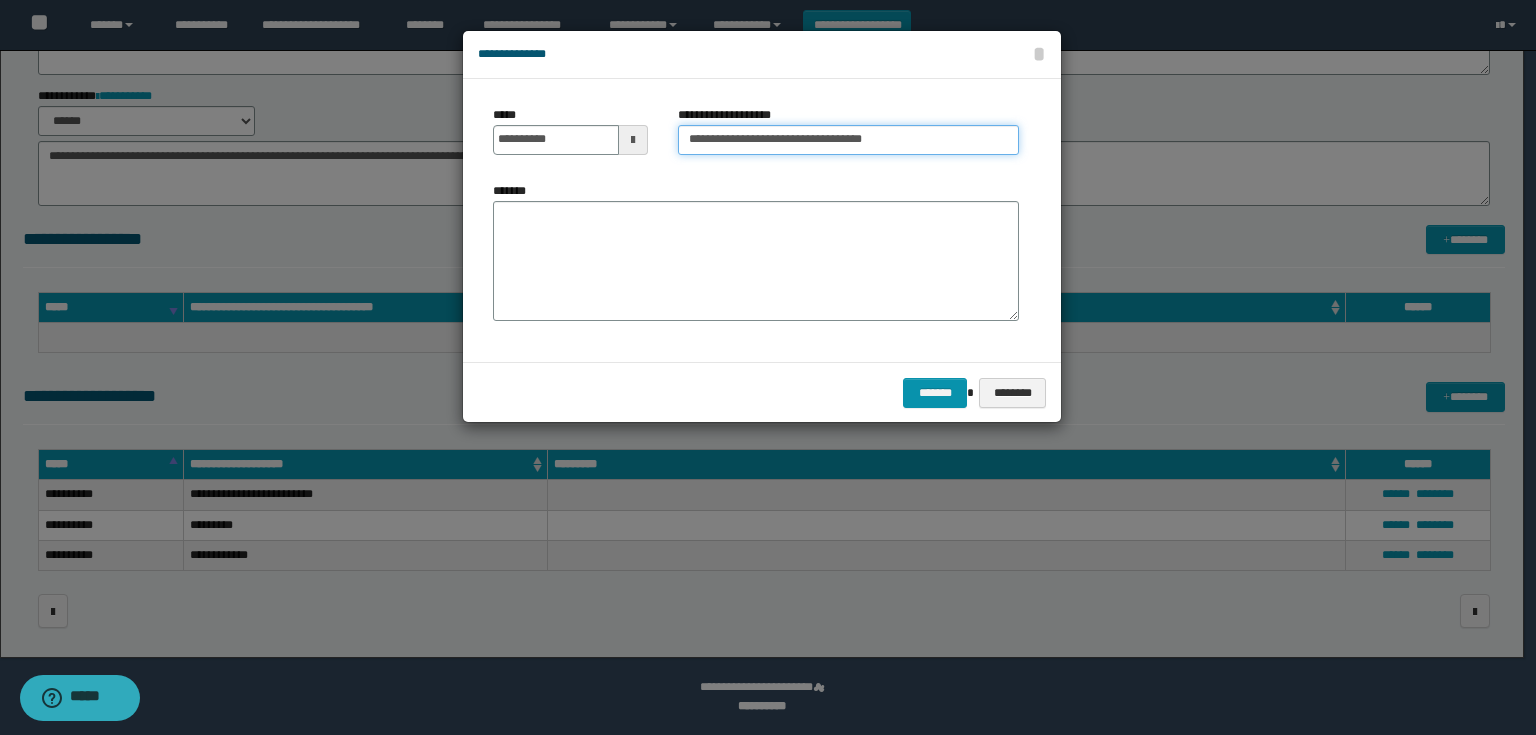 scroll, scrollTop: 0, scrollLeft: 0, axis: both 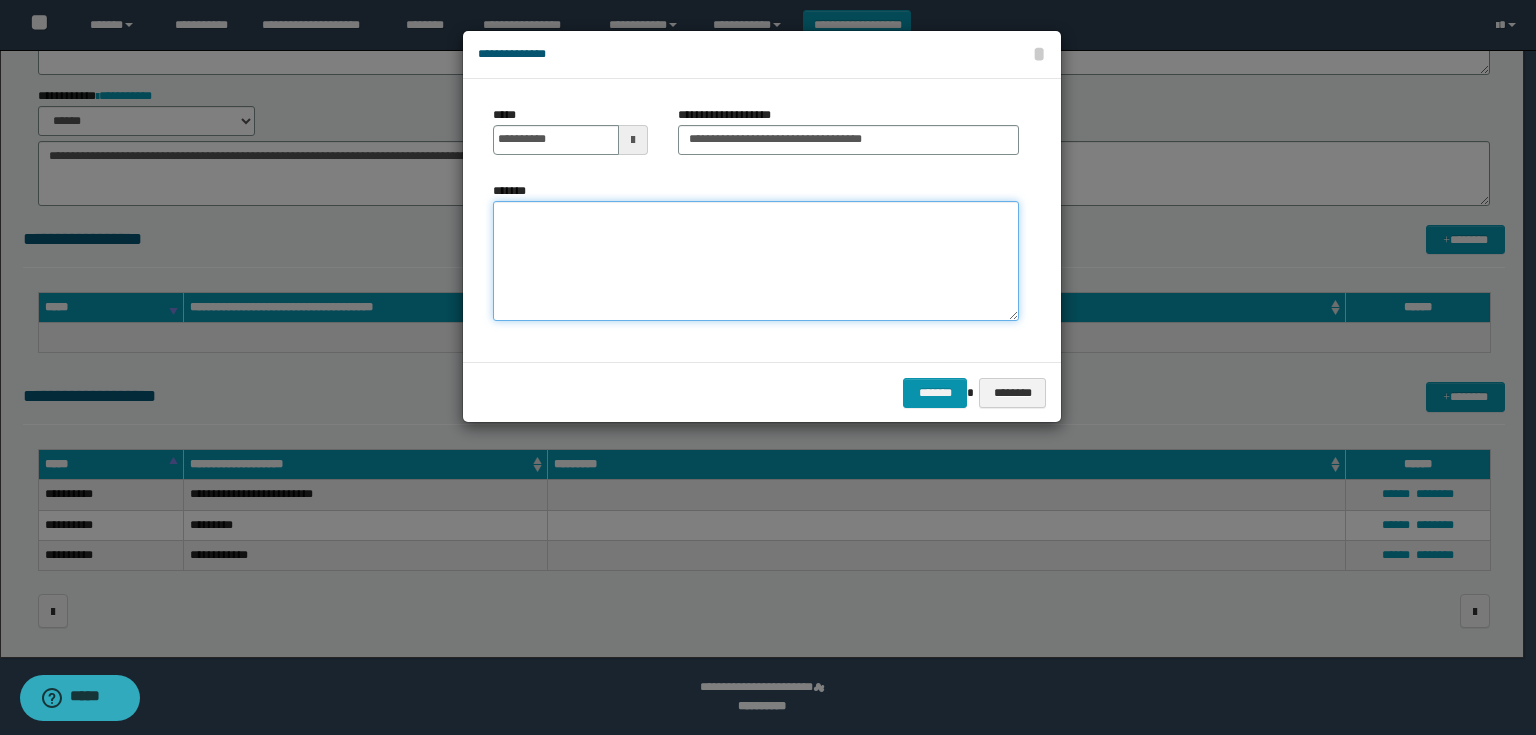 click on "*******" at bounding box center (756, 261) 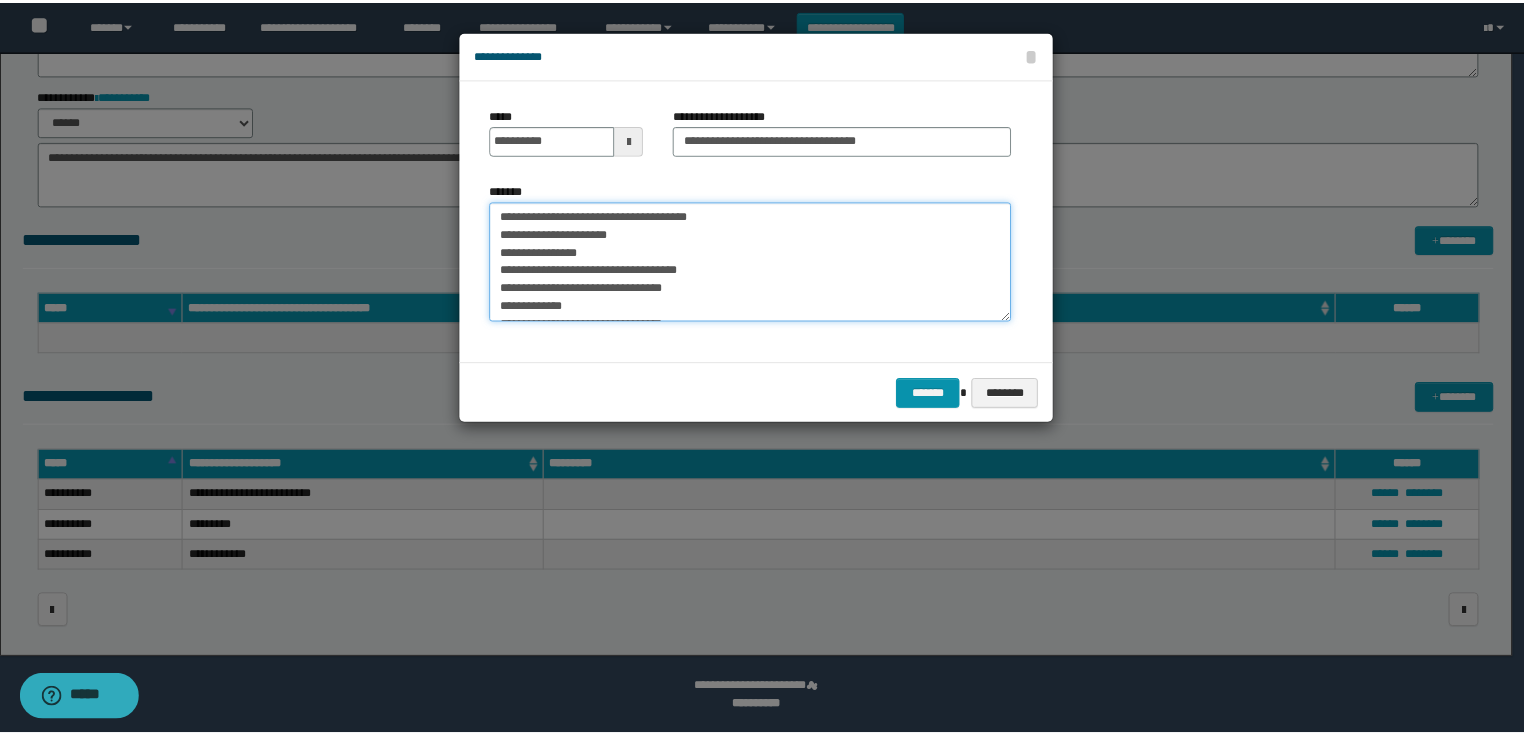 scroll, scrollTop: 120, scrollLeft: 0, axis: vertical 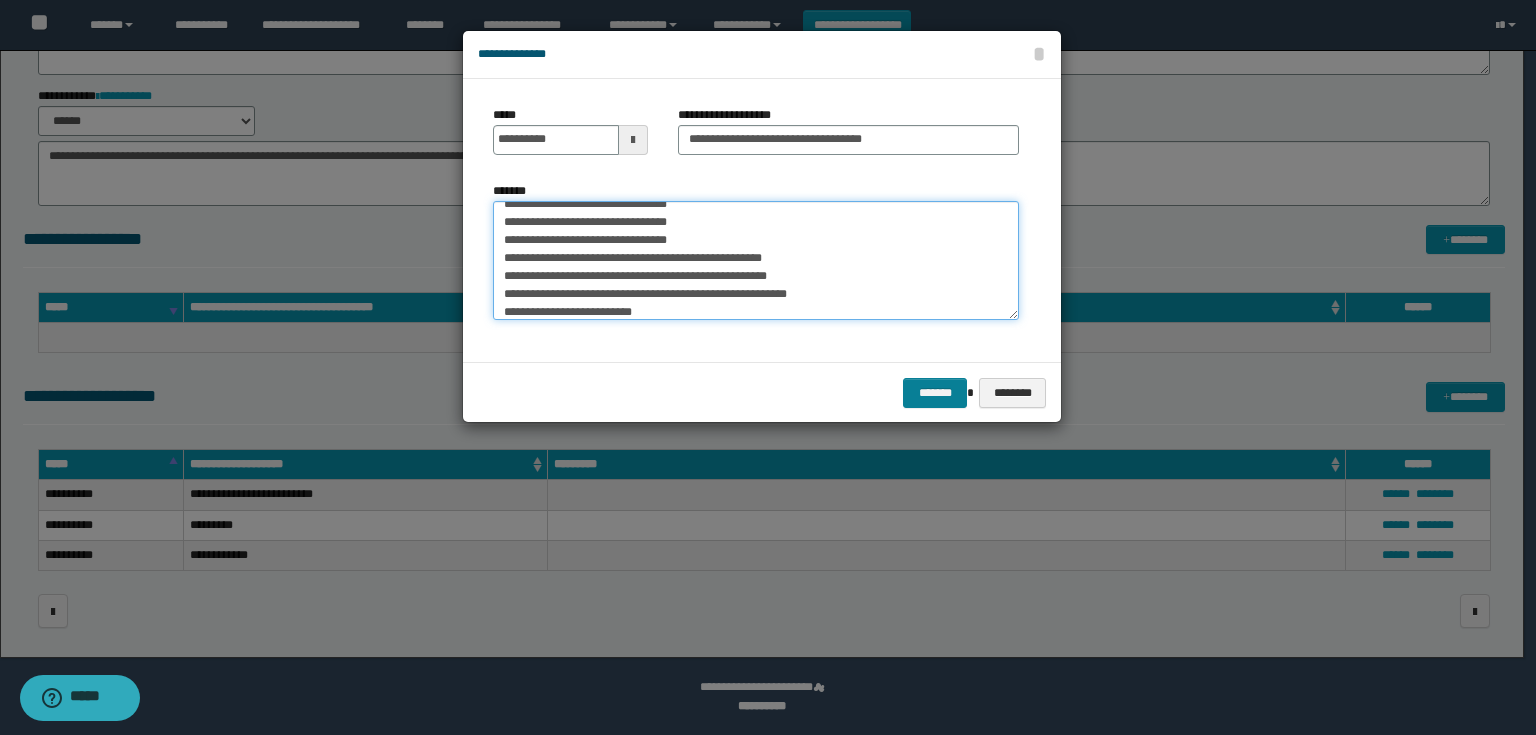 type on "**********" 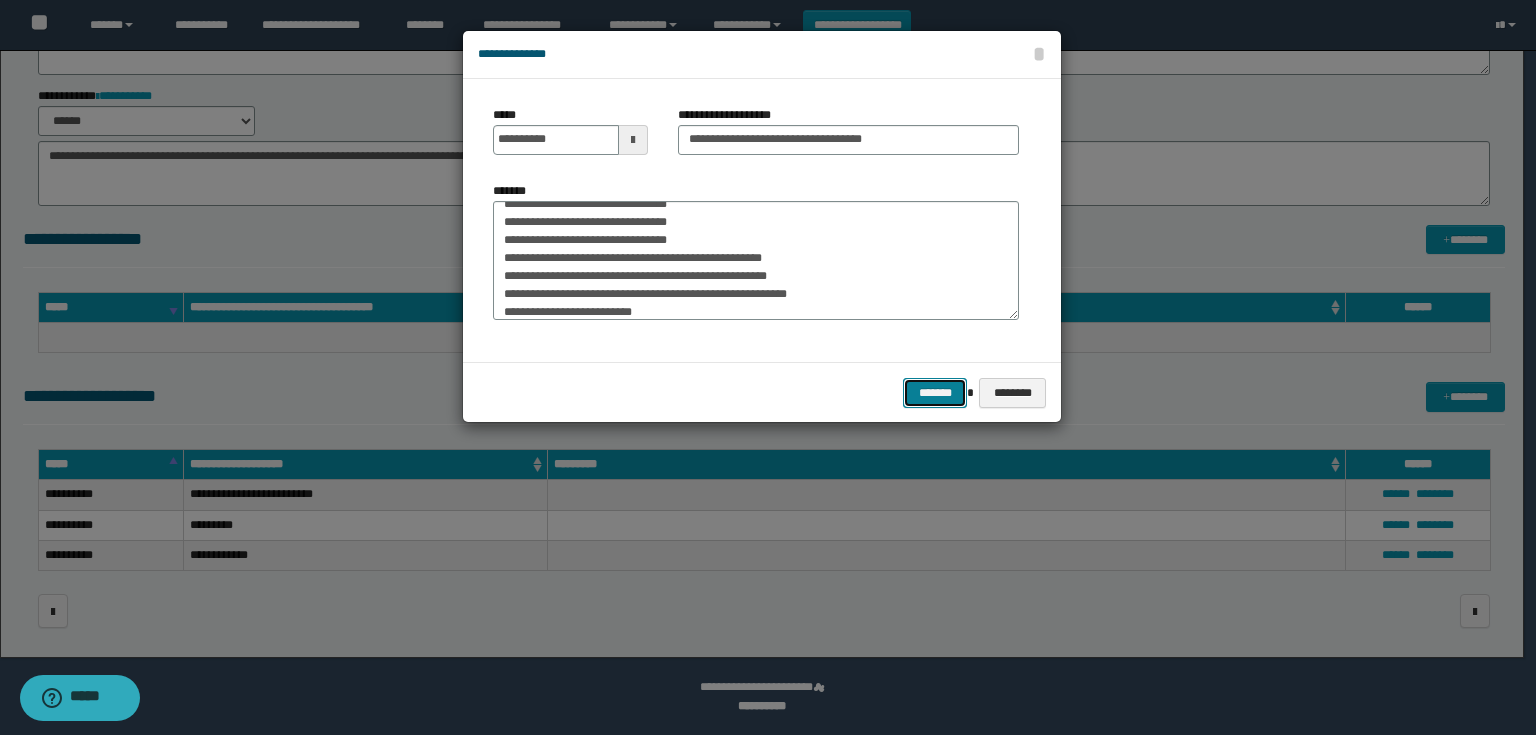 click on "*******" at bounding box center [935, 393] 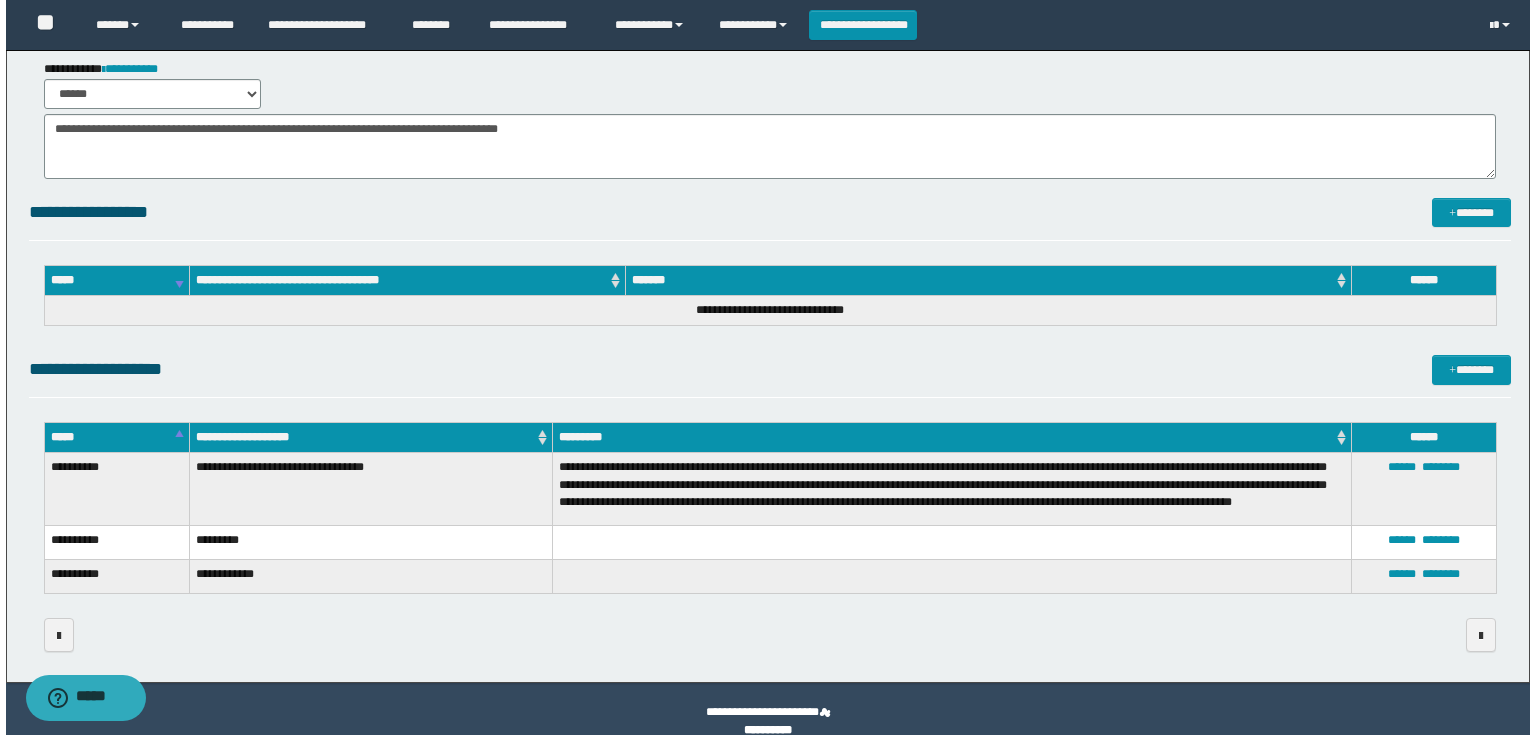 scroll, scrollTop: 276, scrollLeft: 0, axis: vertical 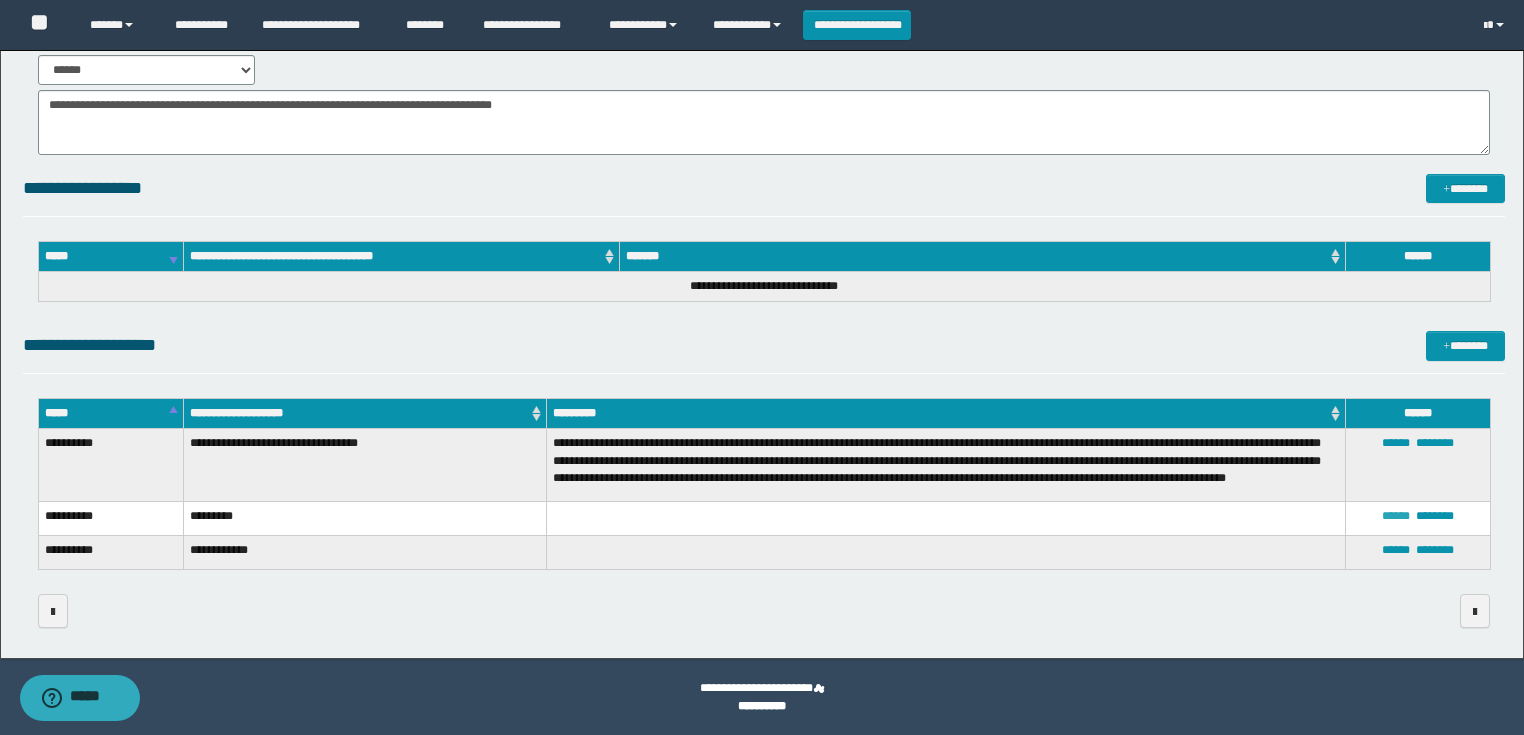 click on "******" at bounding box center (1396, 516) 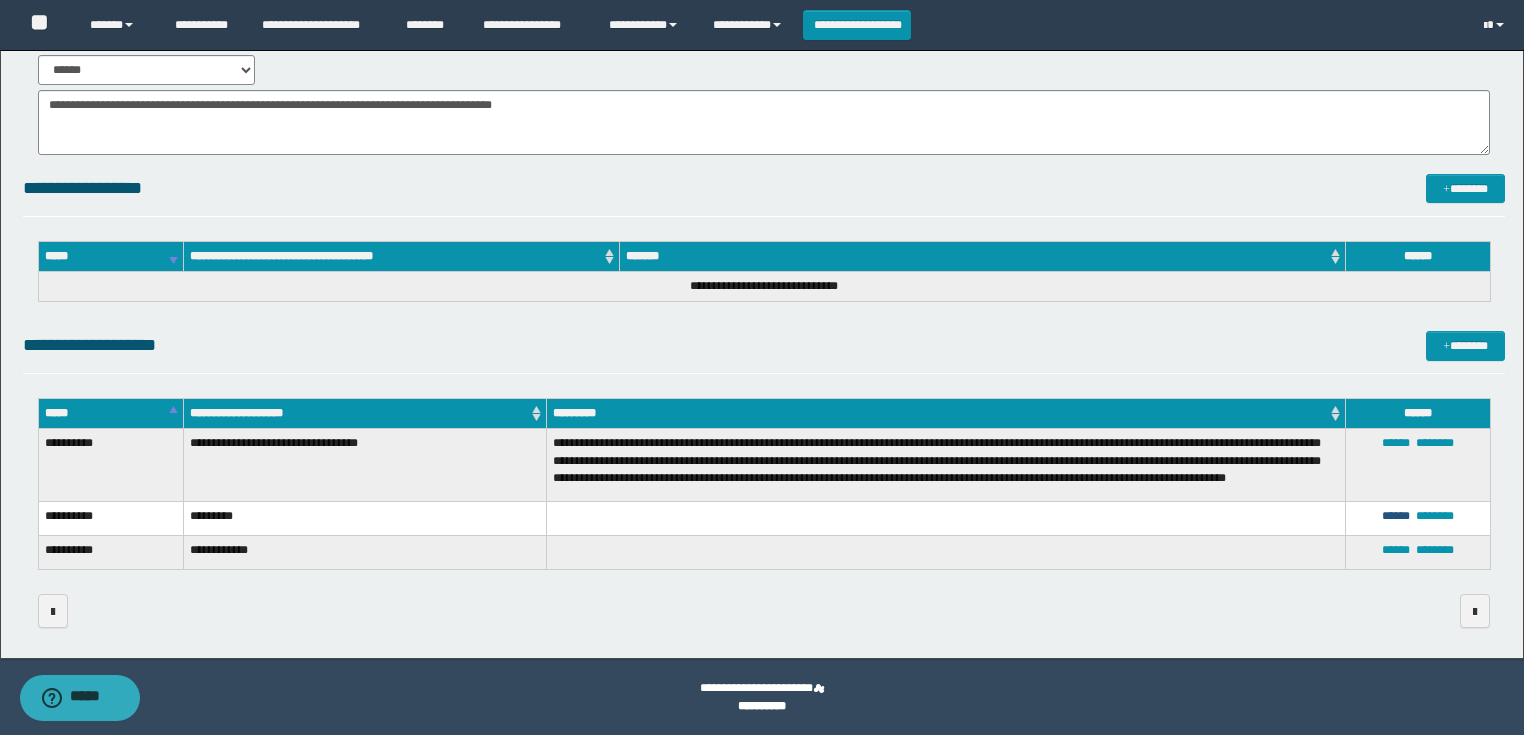 type on "**********" 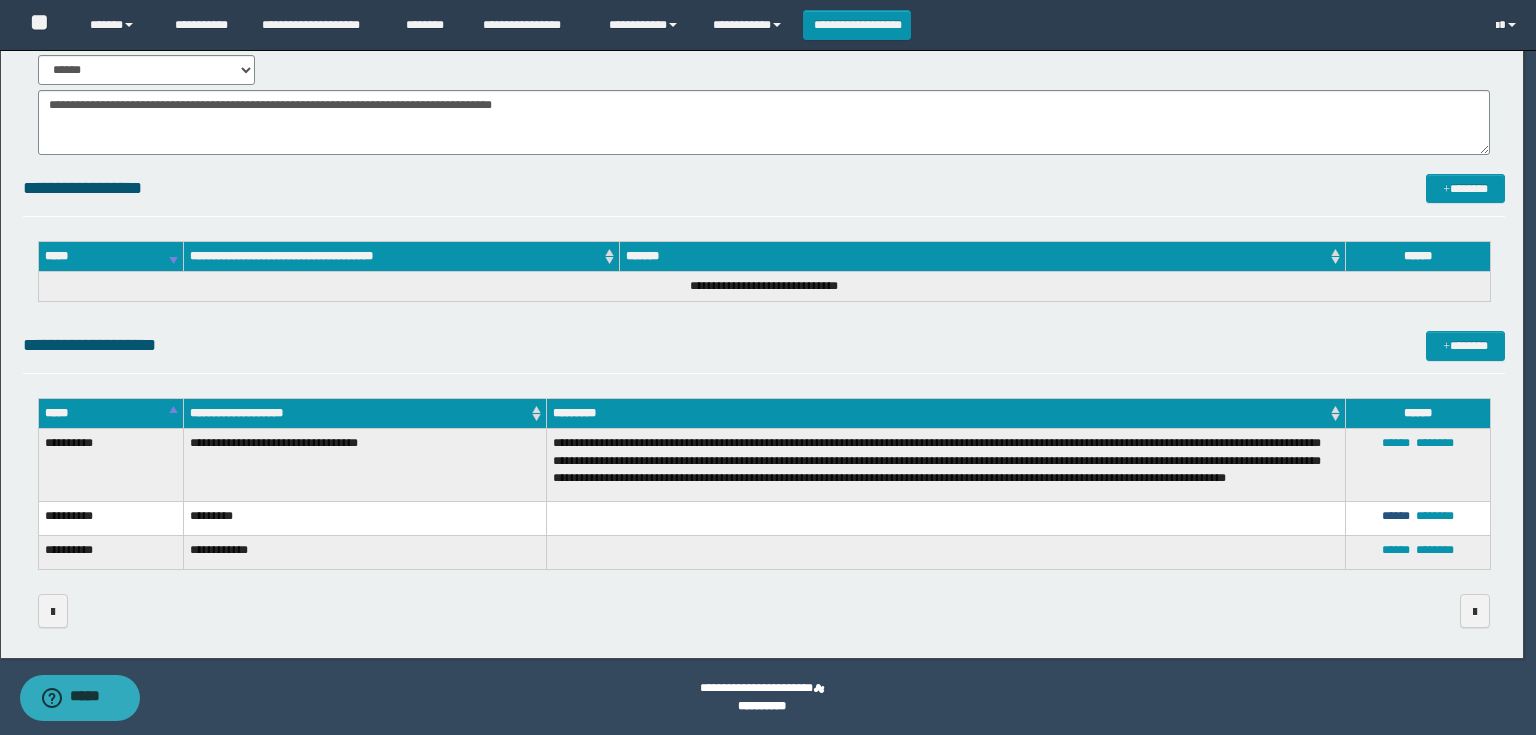scroll, scrollTop: 0, scrollLeft: 0, axis: both 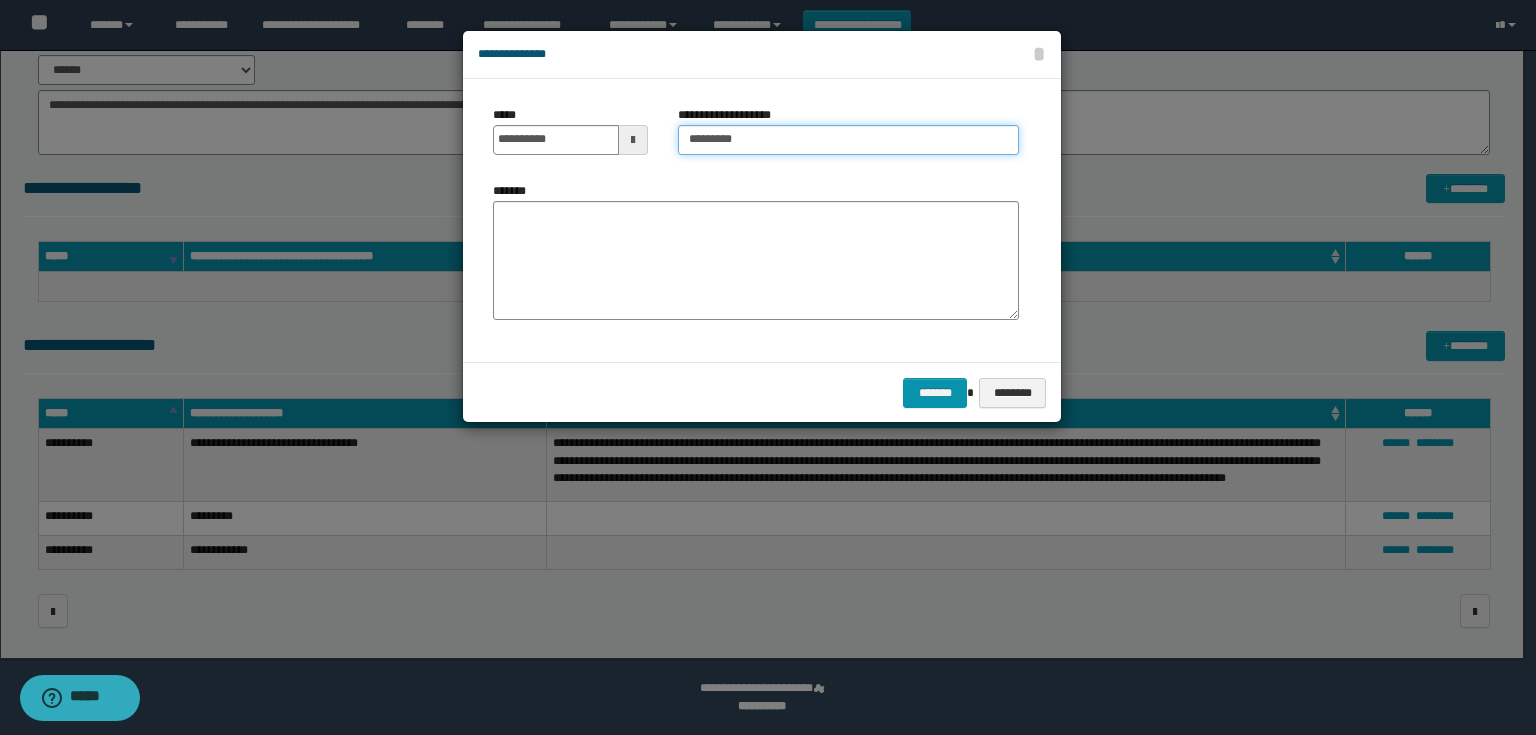 drag, startPoint x: 888, startPoint y: 153, endPoint x: 880, endPoint y: 142, distance: 13.601471 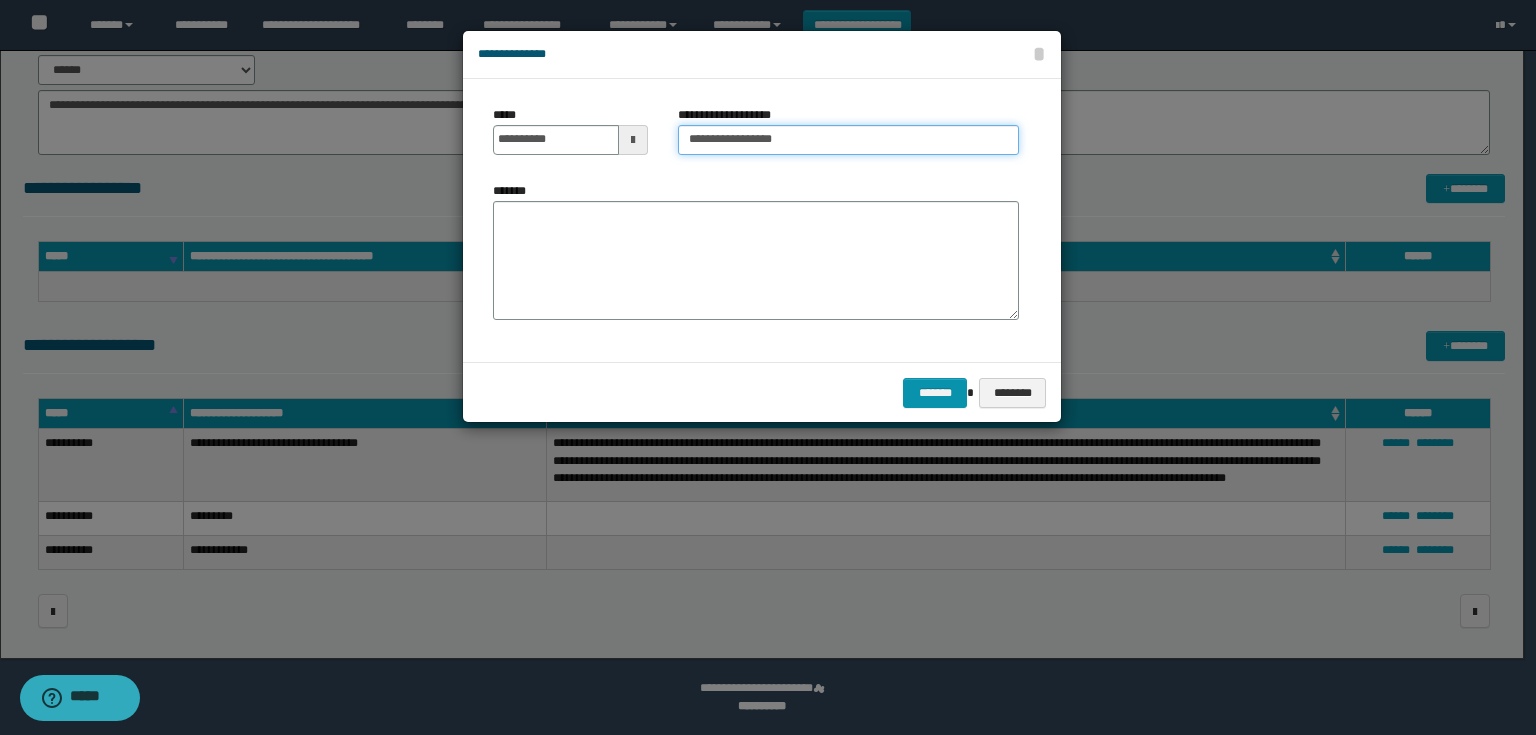 paste on "**********" 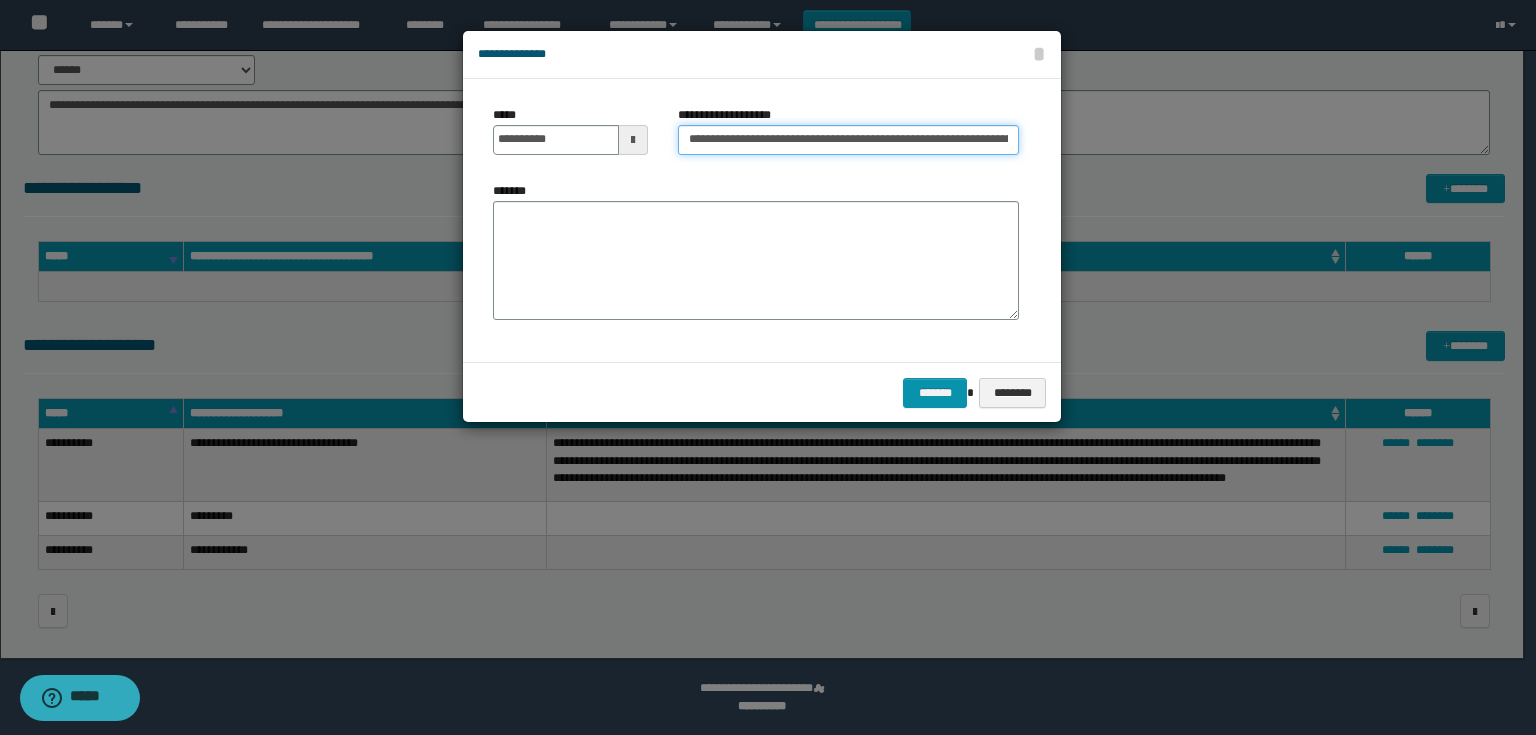scroll, scrollTop: 0, scrollLeft: 1296, axis: horizontal 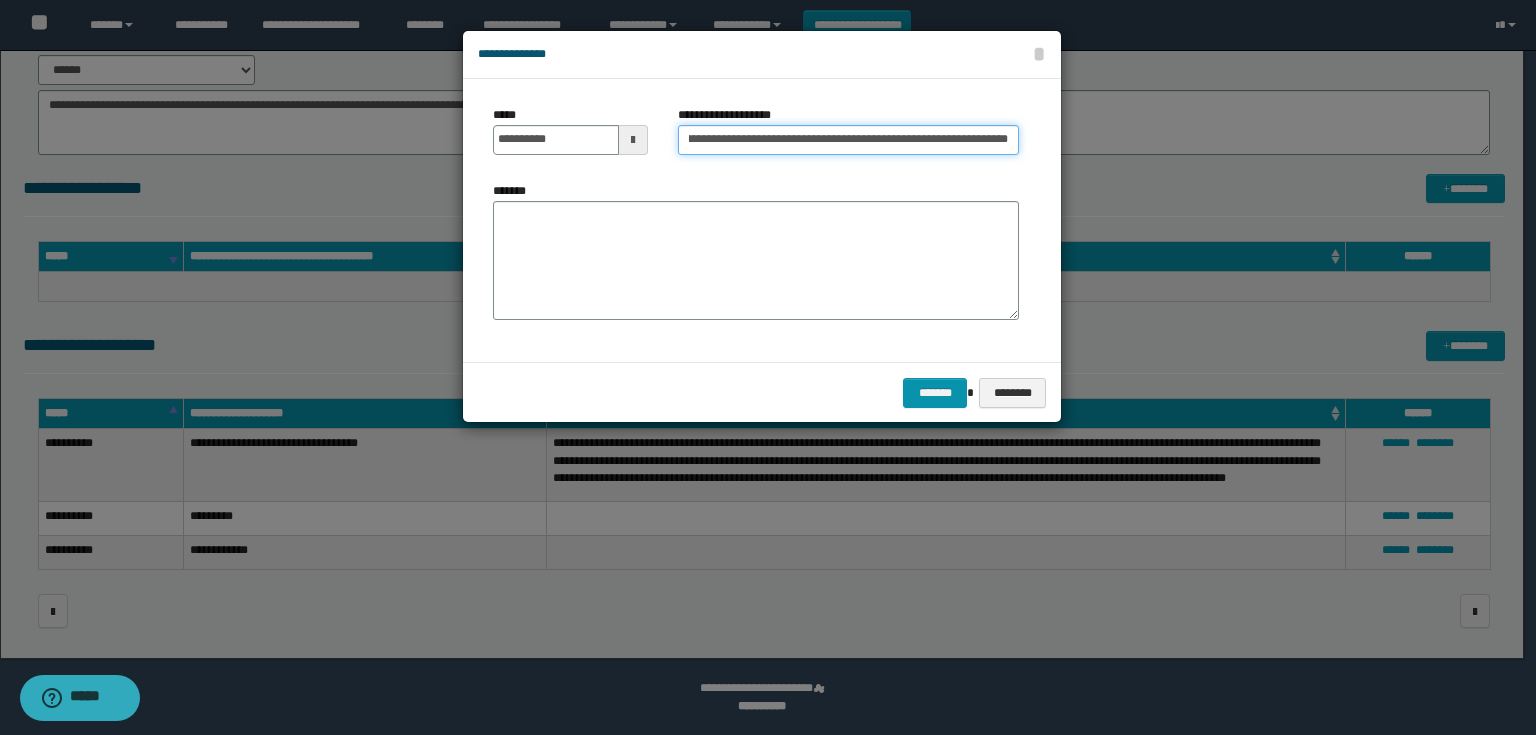 type on "**********" 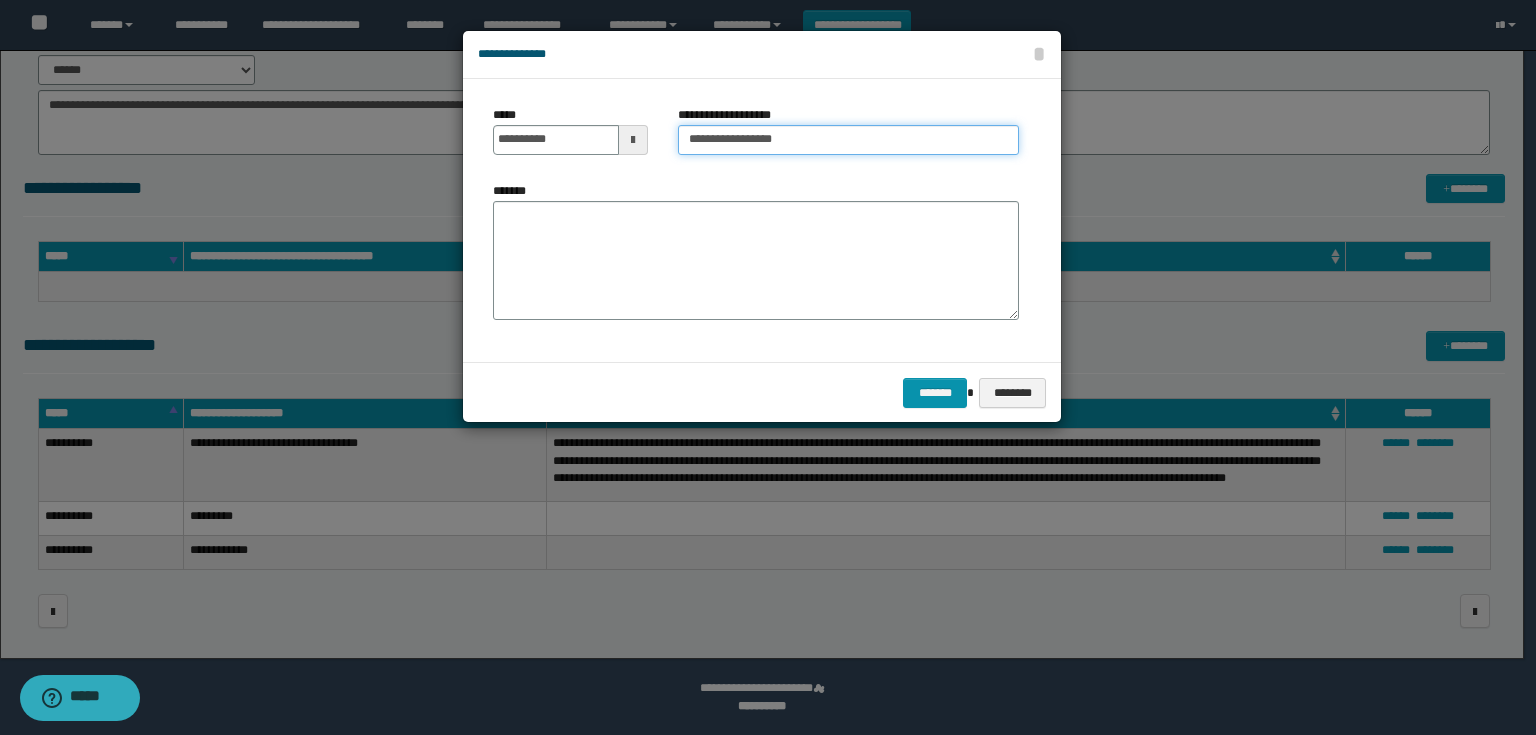 scroll, scrollTop: 0, scrollLeft: 0, axis: both 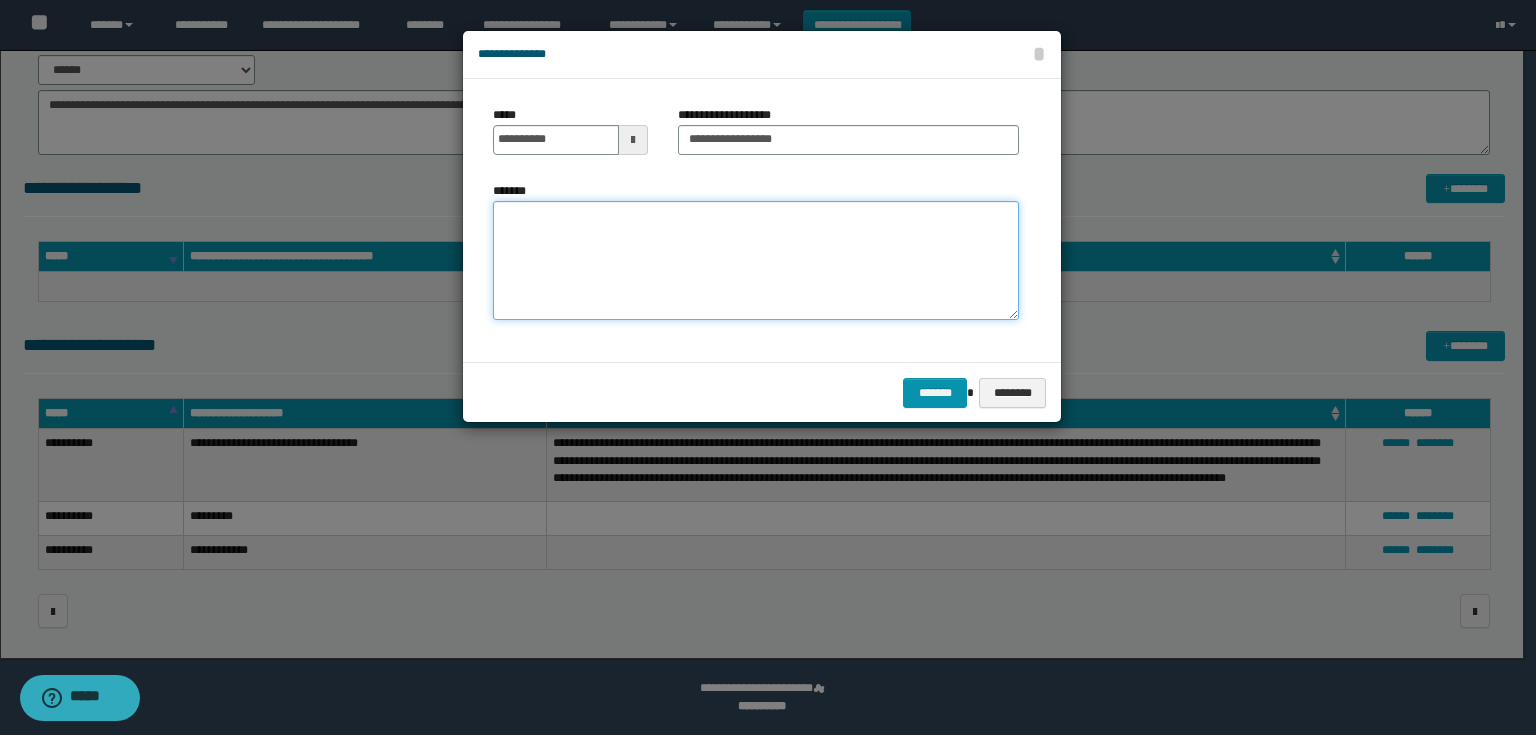 click on "*******" at bounding box center [756, 261] 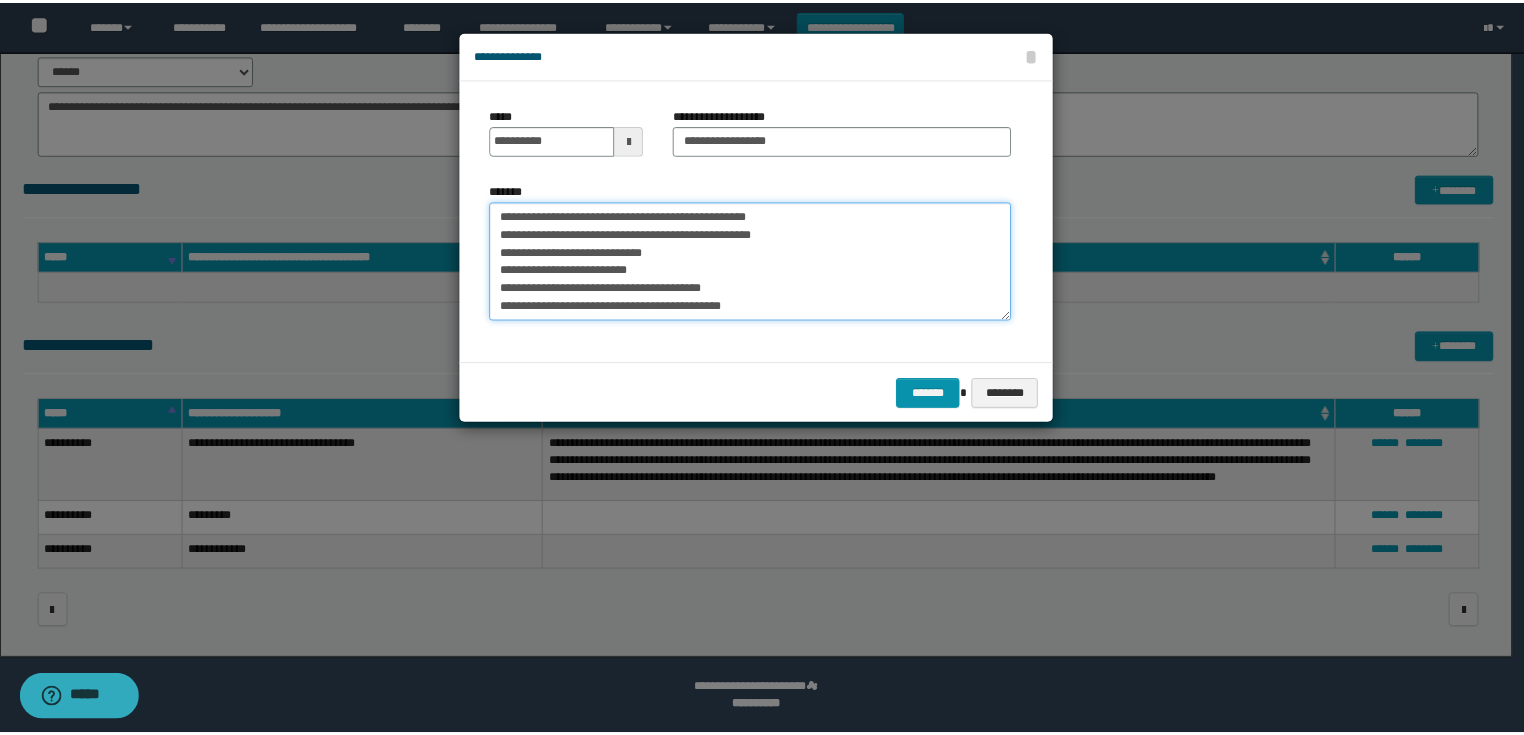 scroll, scrollTop: 246, scrollLeft: 0, axis: vertical 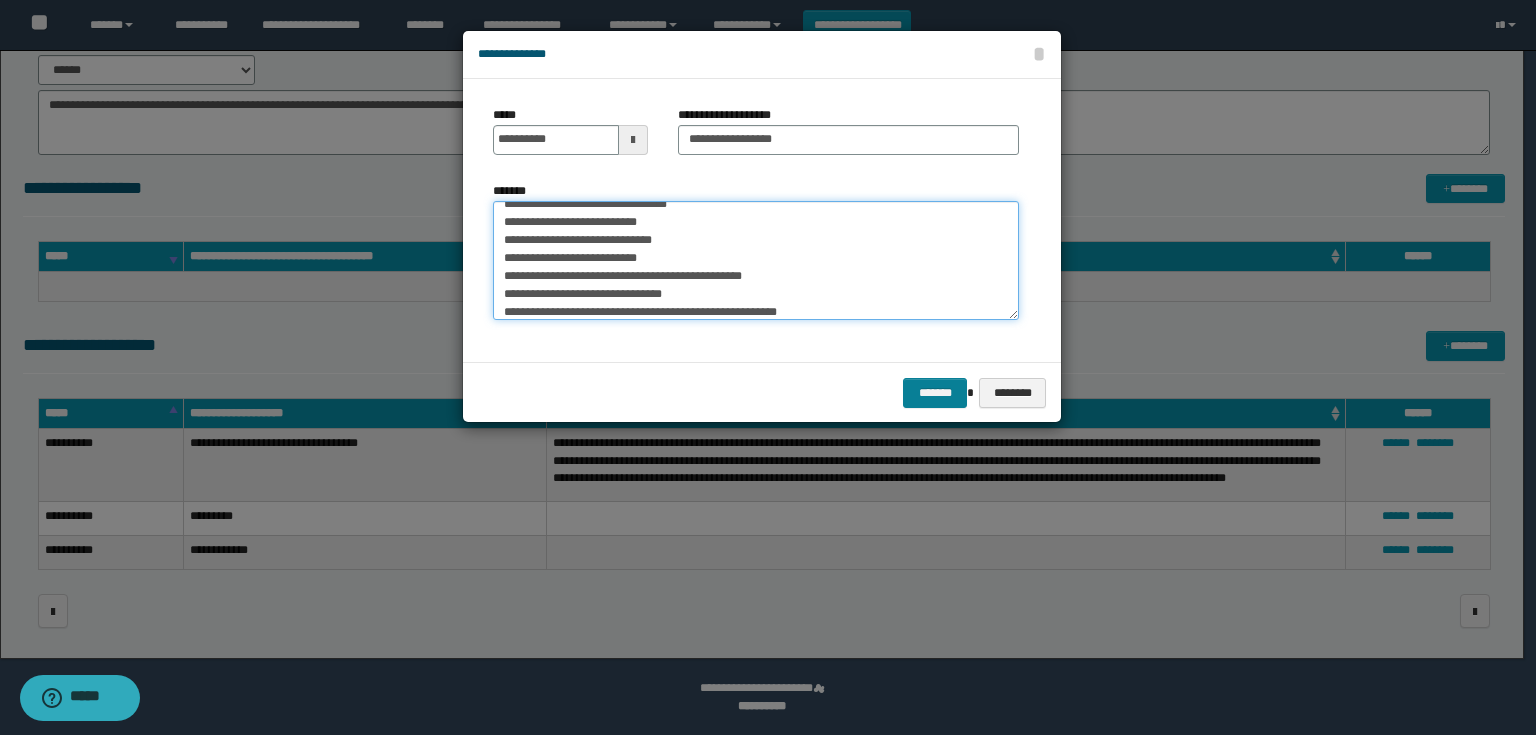 type on "**********" 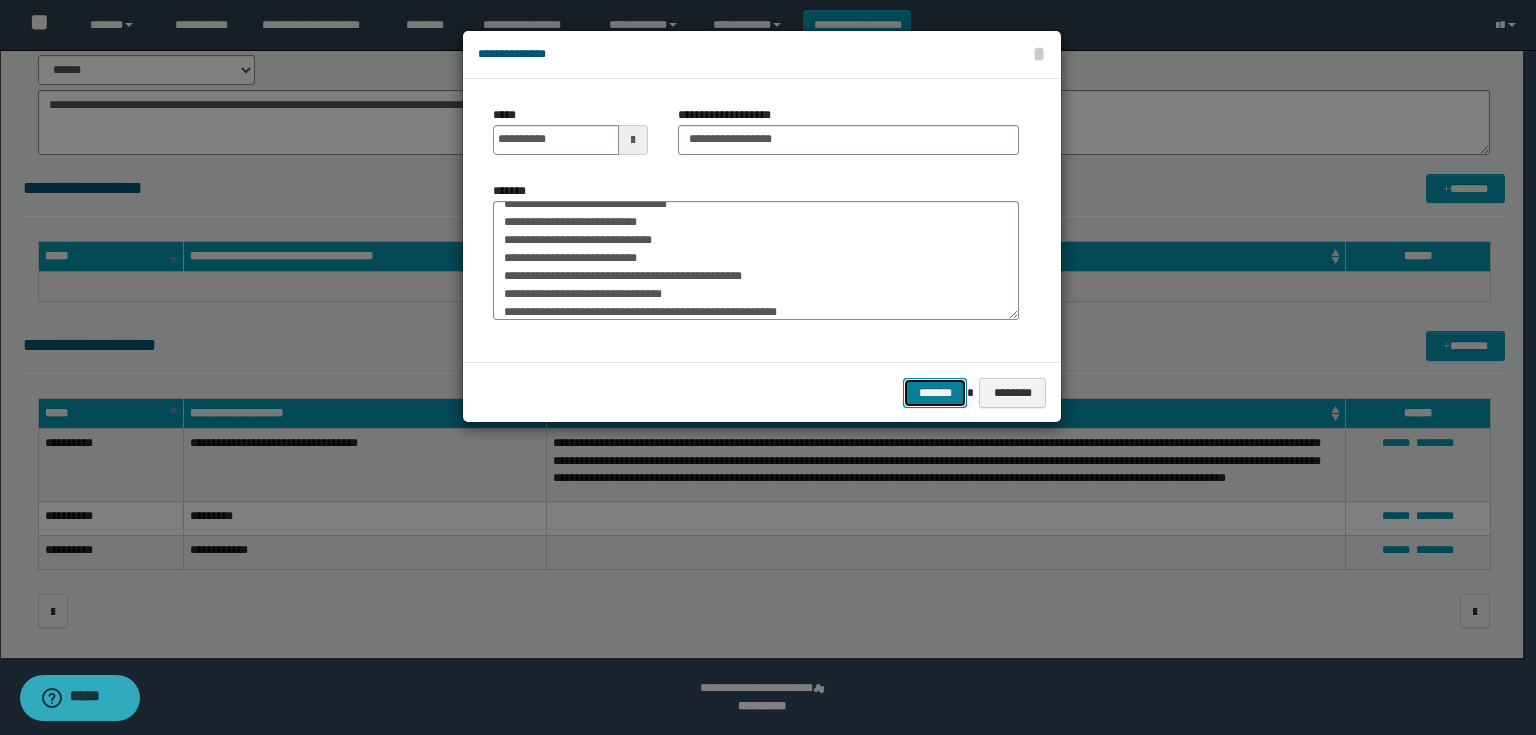 click on "*******" at bounding box center (935, 393) 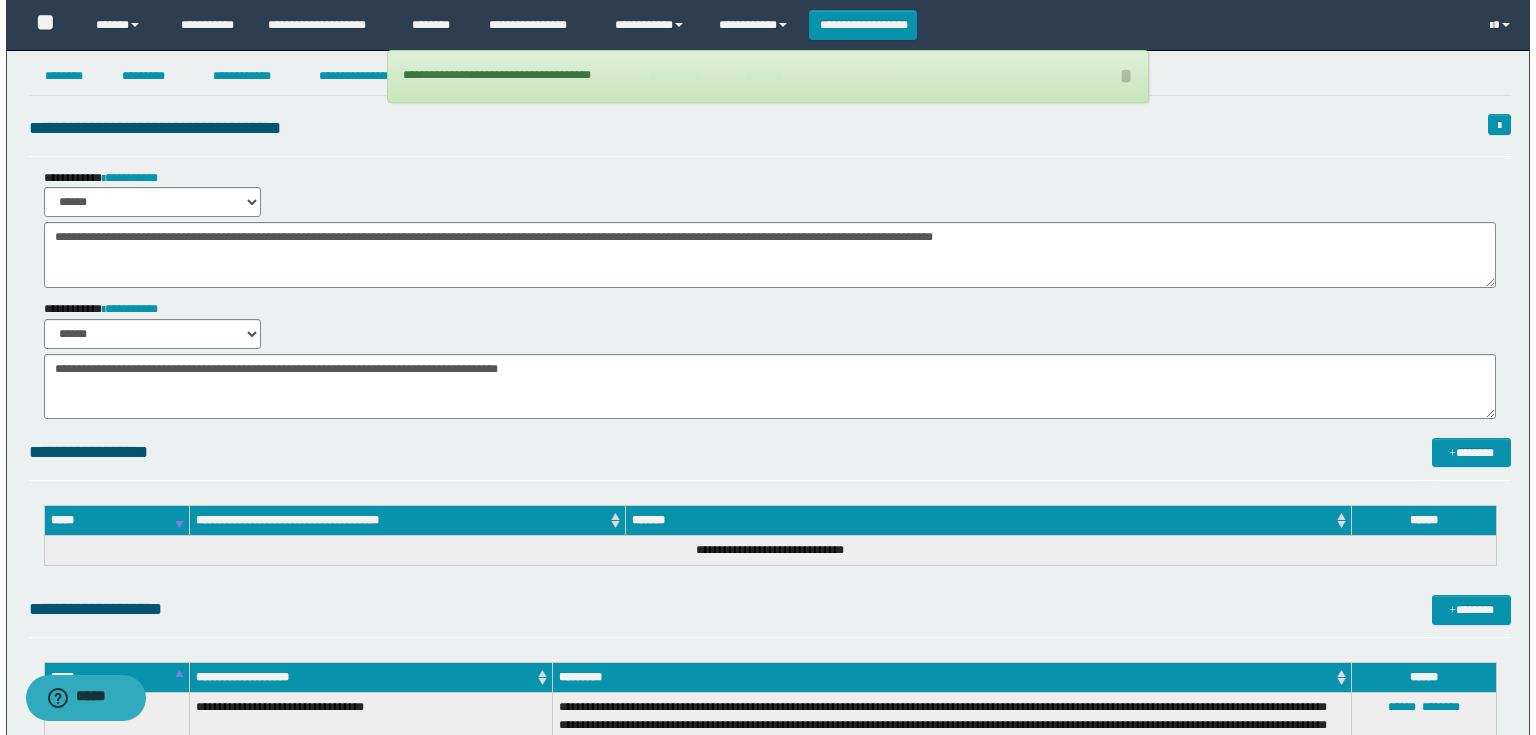 scroll, scrollTop: 0, scrollLeft: 0, axis: both 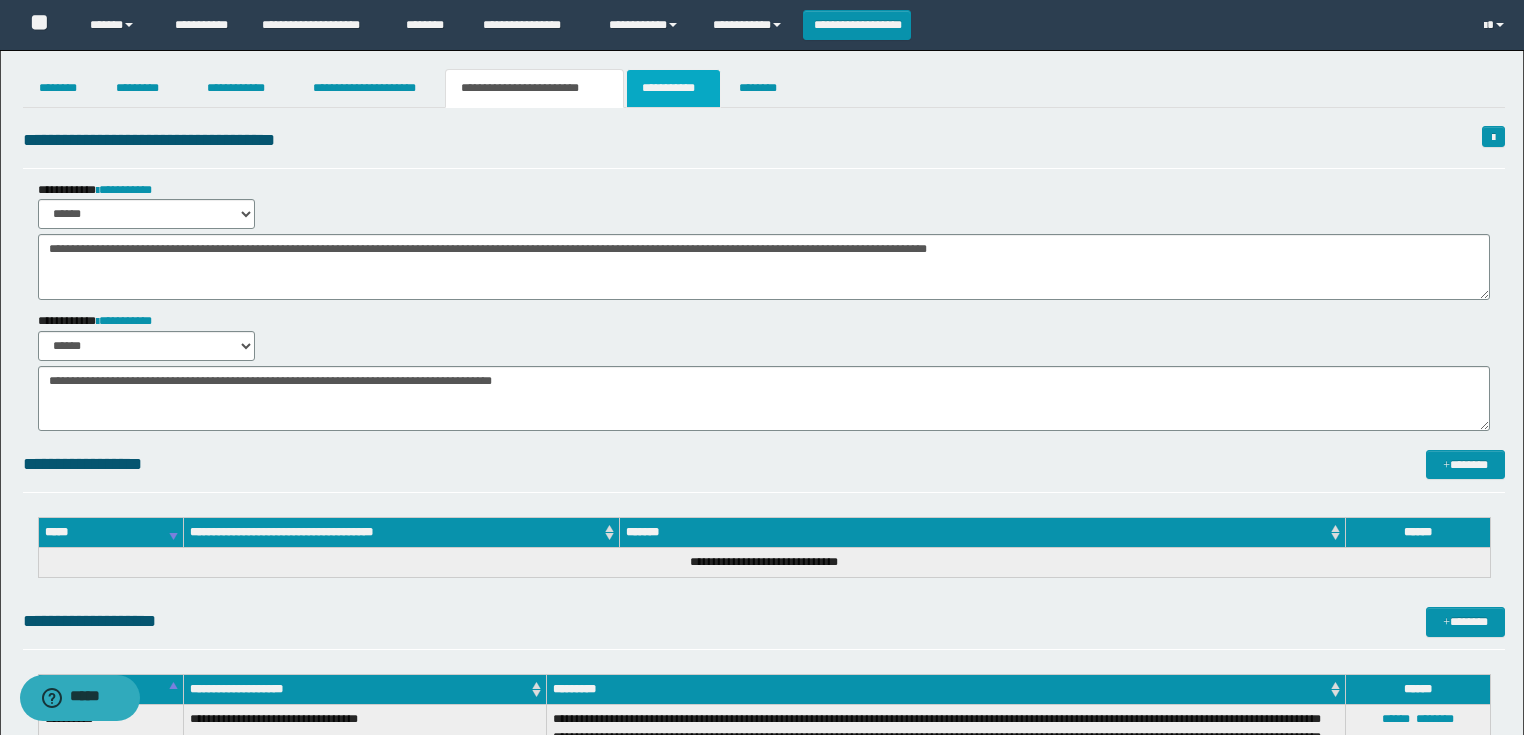 click on "**********" at bounding box center (673, 88) 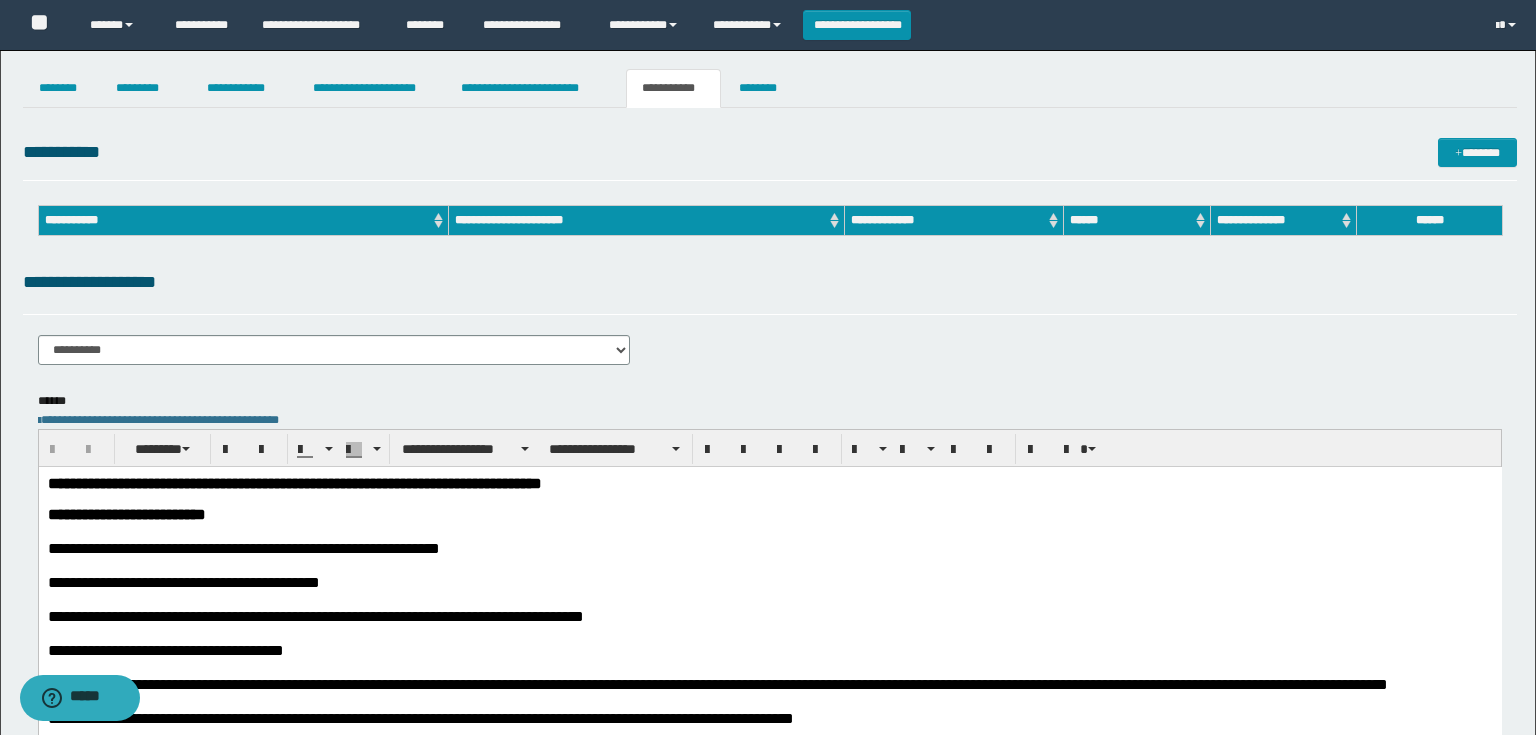 scroll, scrollTop: 0, scrollLeft: 0, axis: both 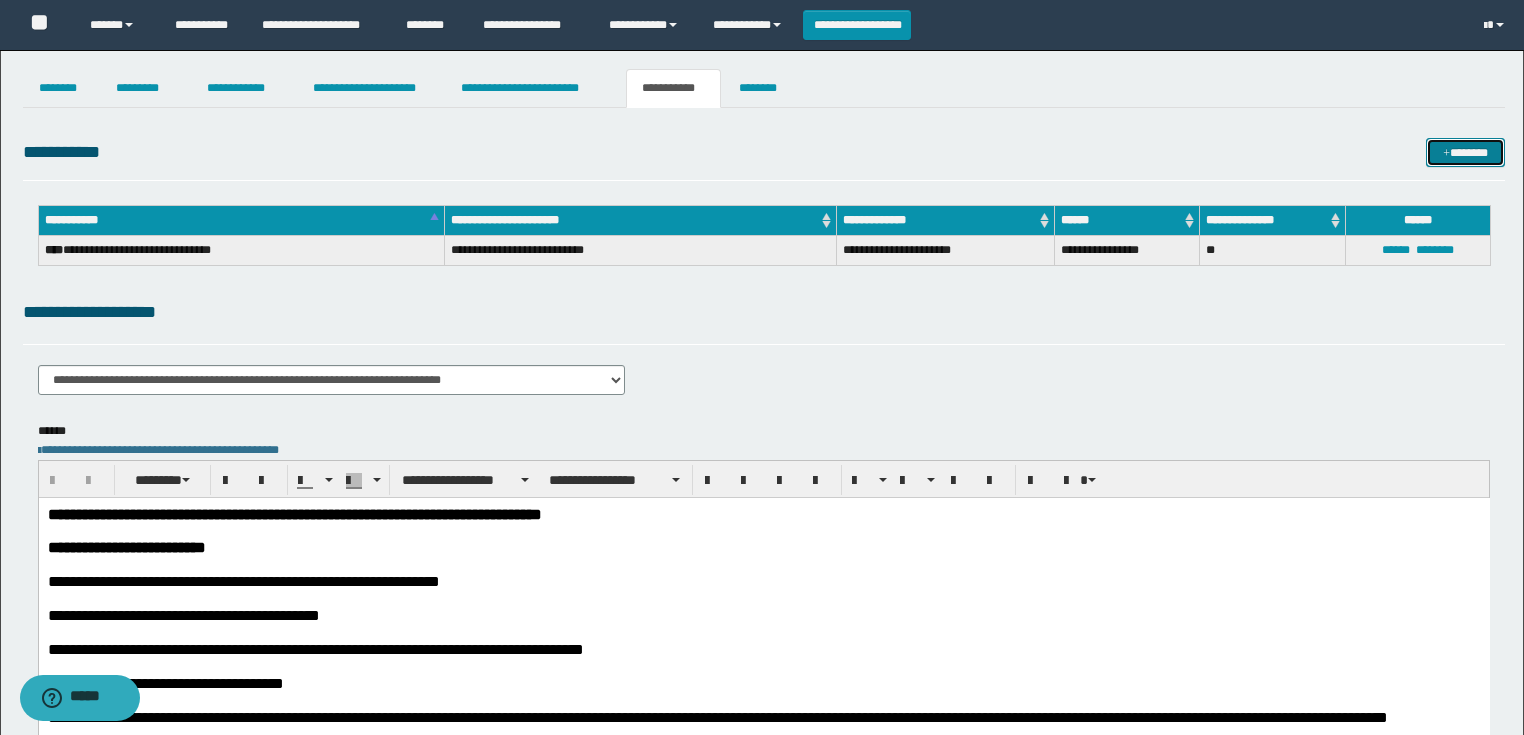 click on "*******" at bounding box center (1465, 153) 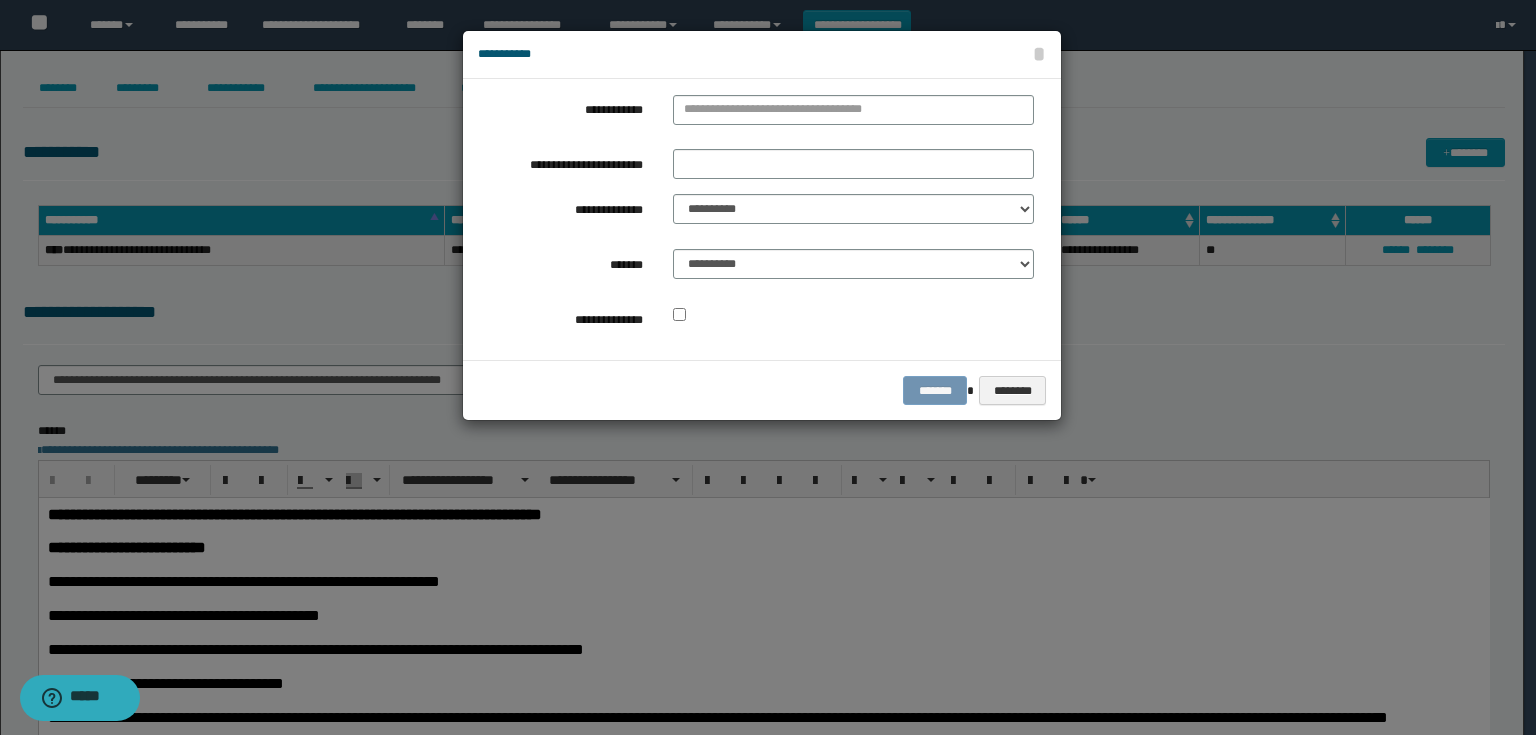 click at bounding box center (853, 114) 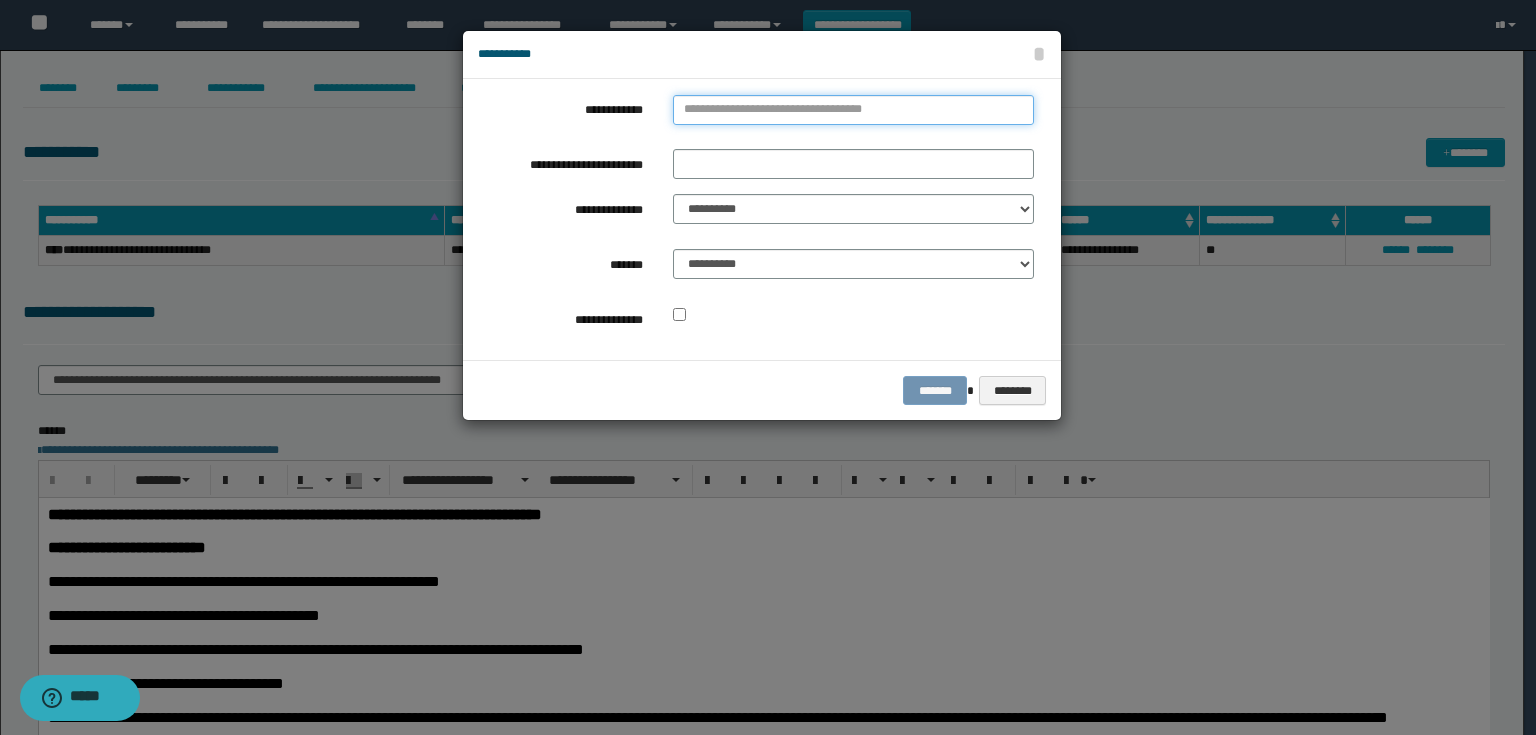 click on "**********" at bounding box center [853, 110] 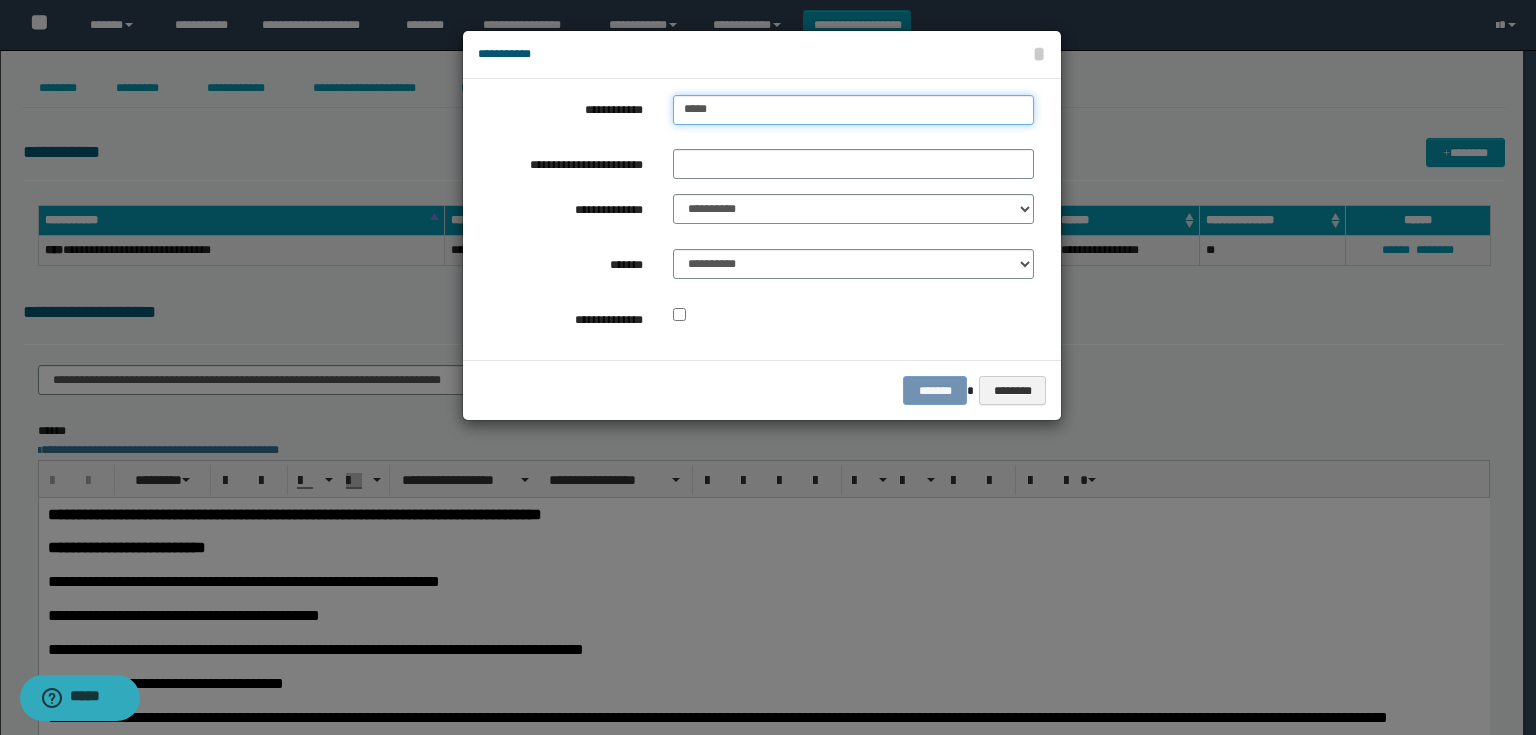 type on "******" 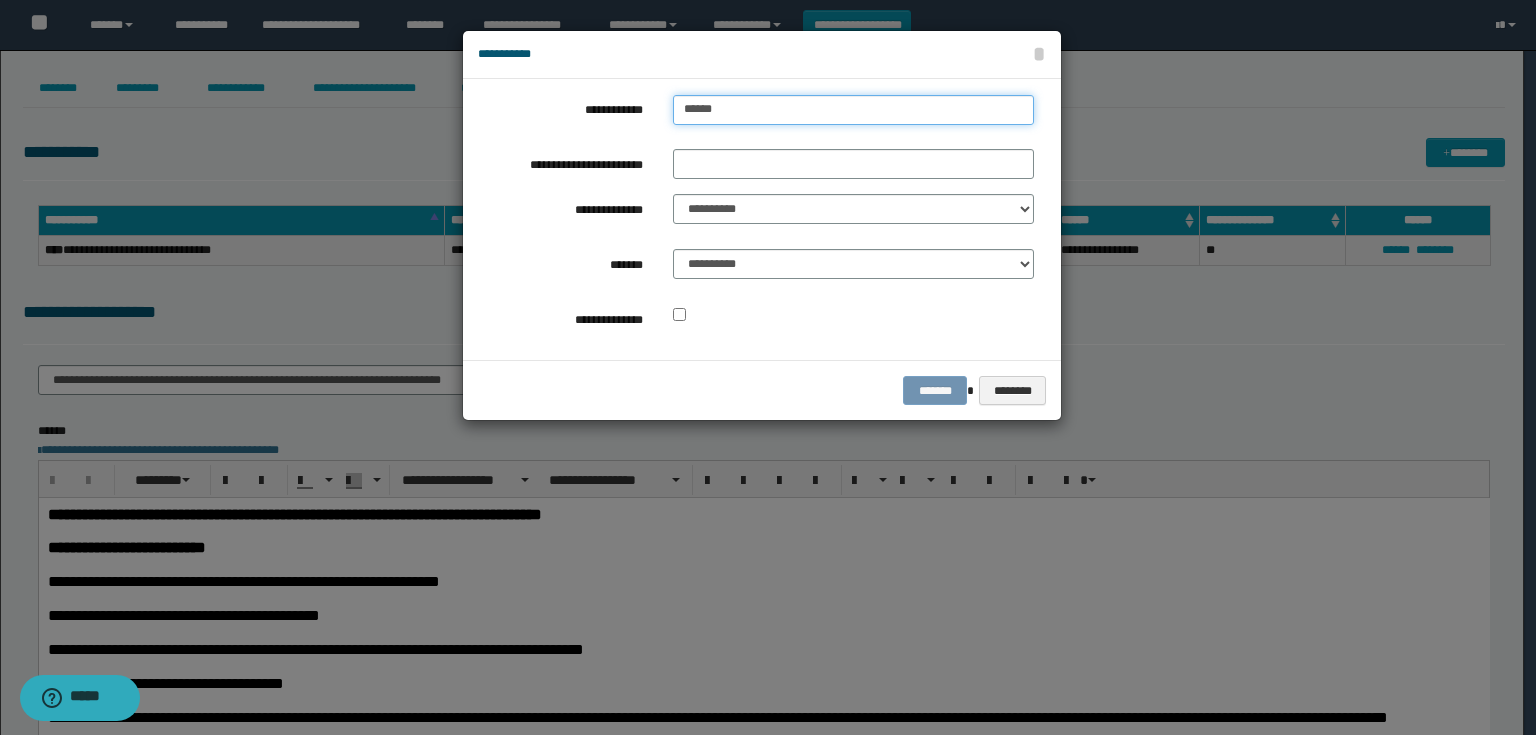 type on "******" 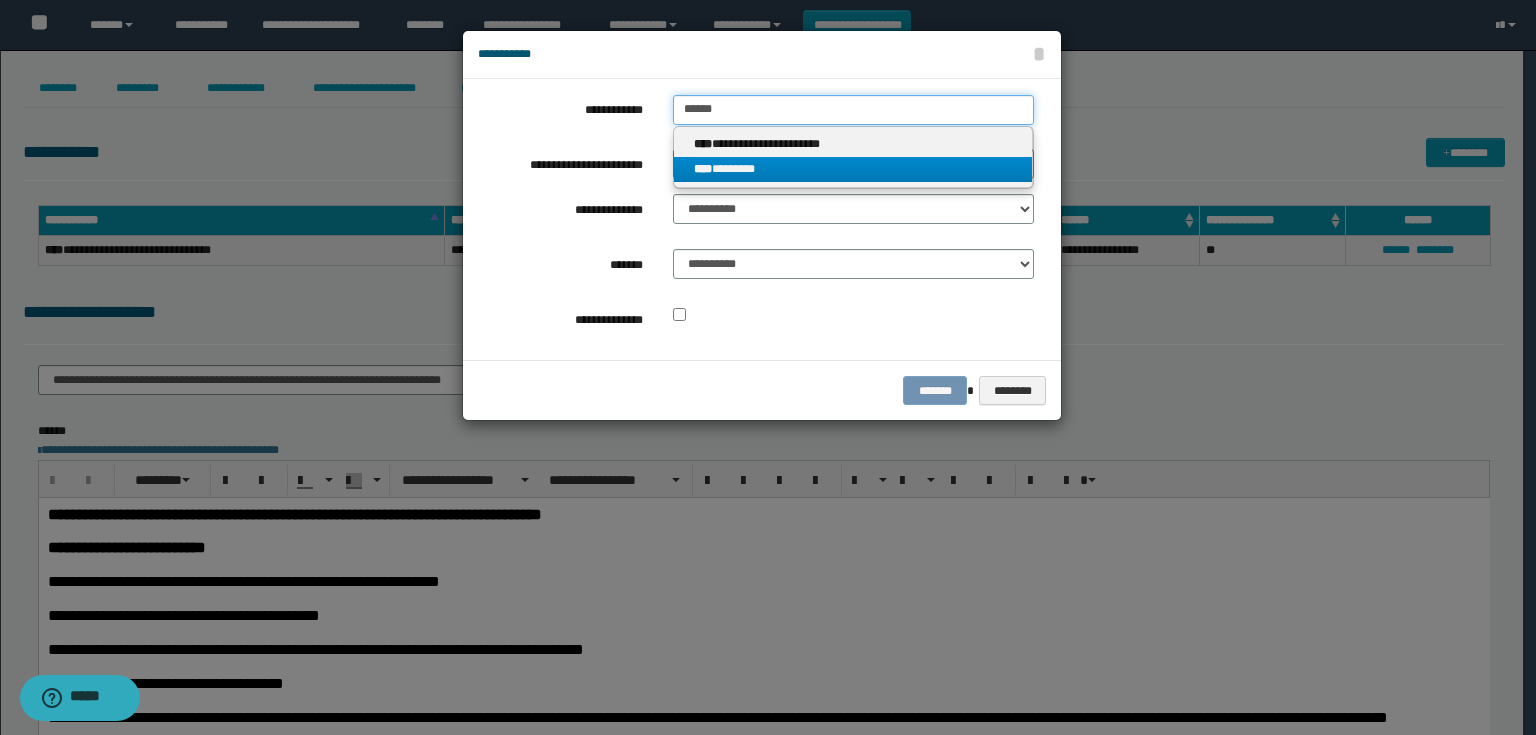 type on "******" 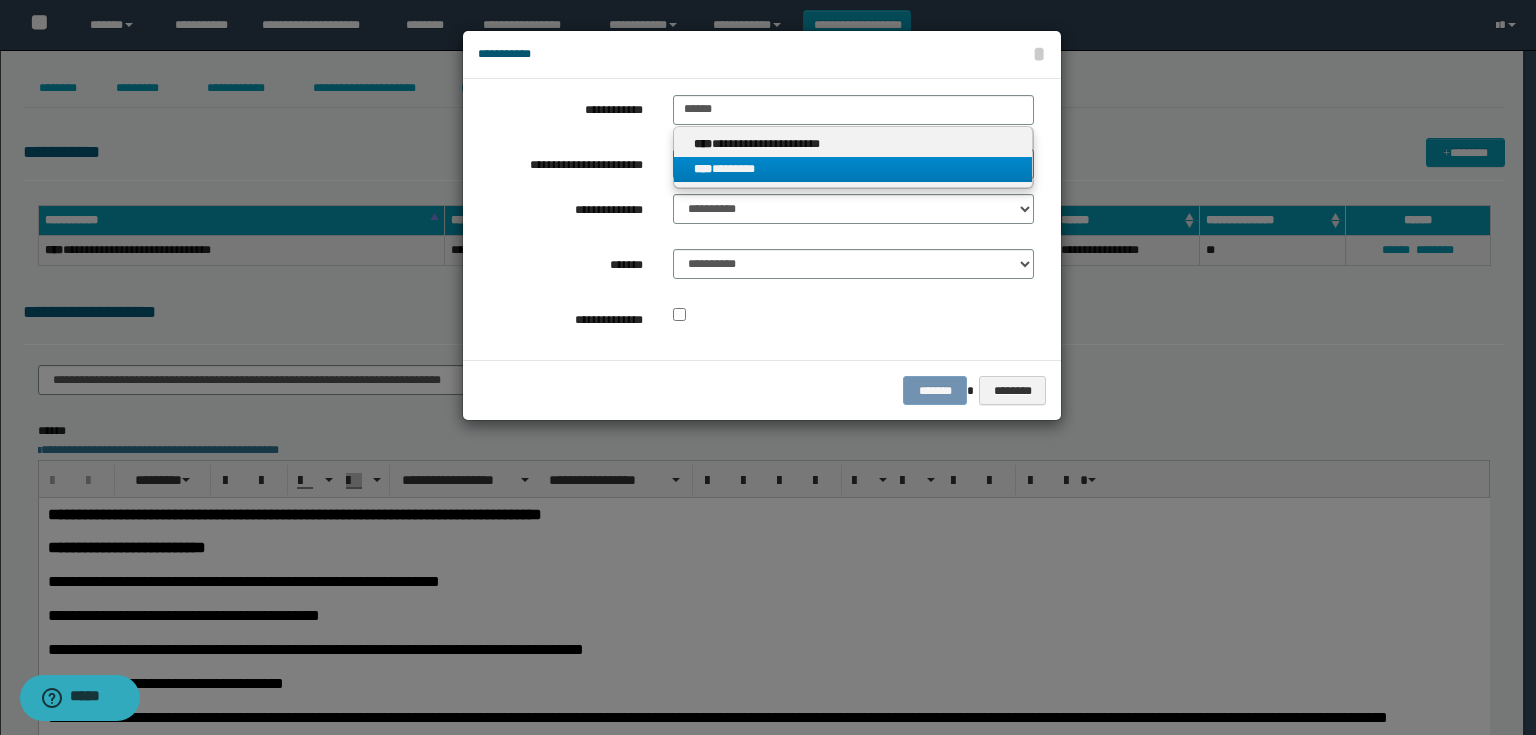 click on "**** ********" at bounding box center [853, 169] 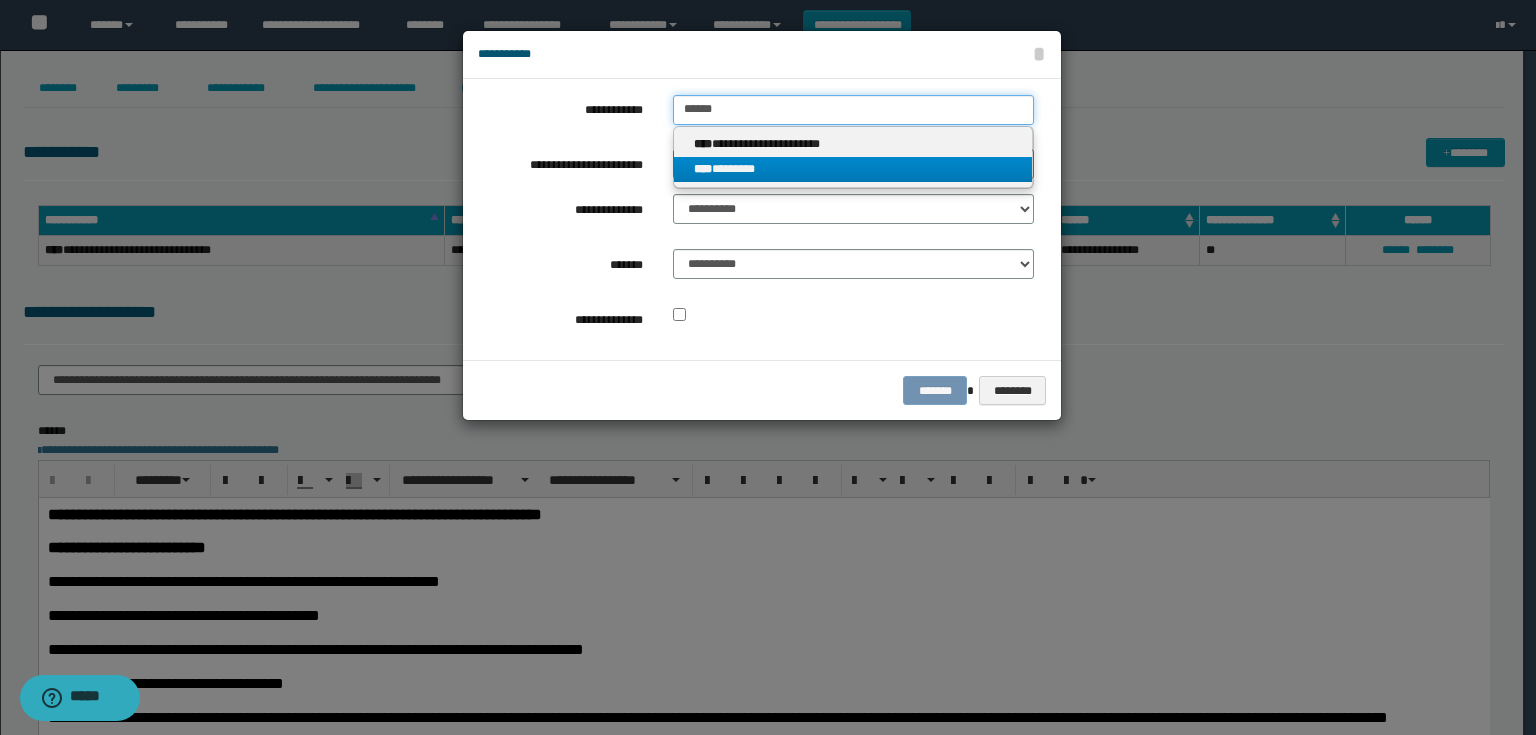 type 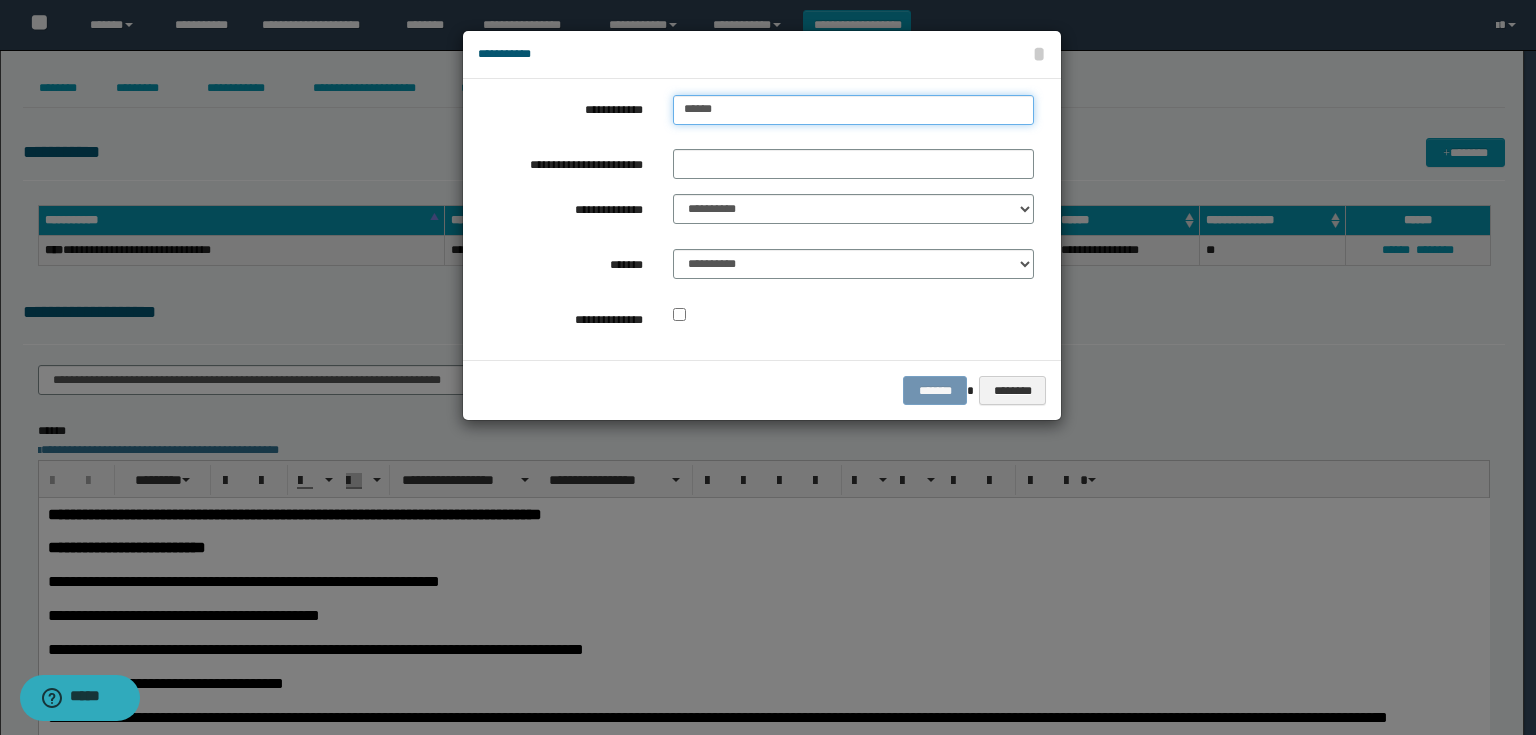 drag, startPoint x: 770, startPoint y: 108, endPoint x: 675, endPoint y: 109, distance: 95.005264 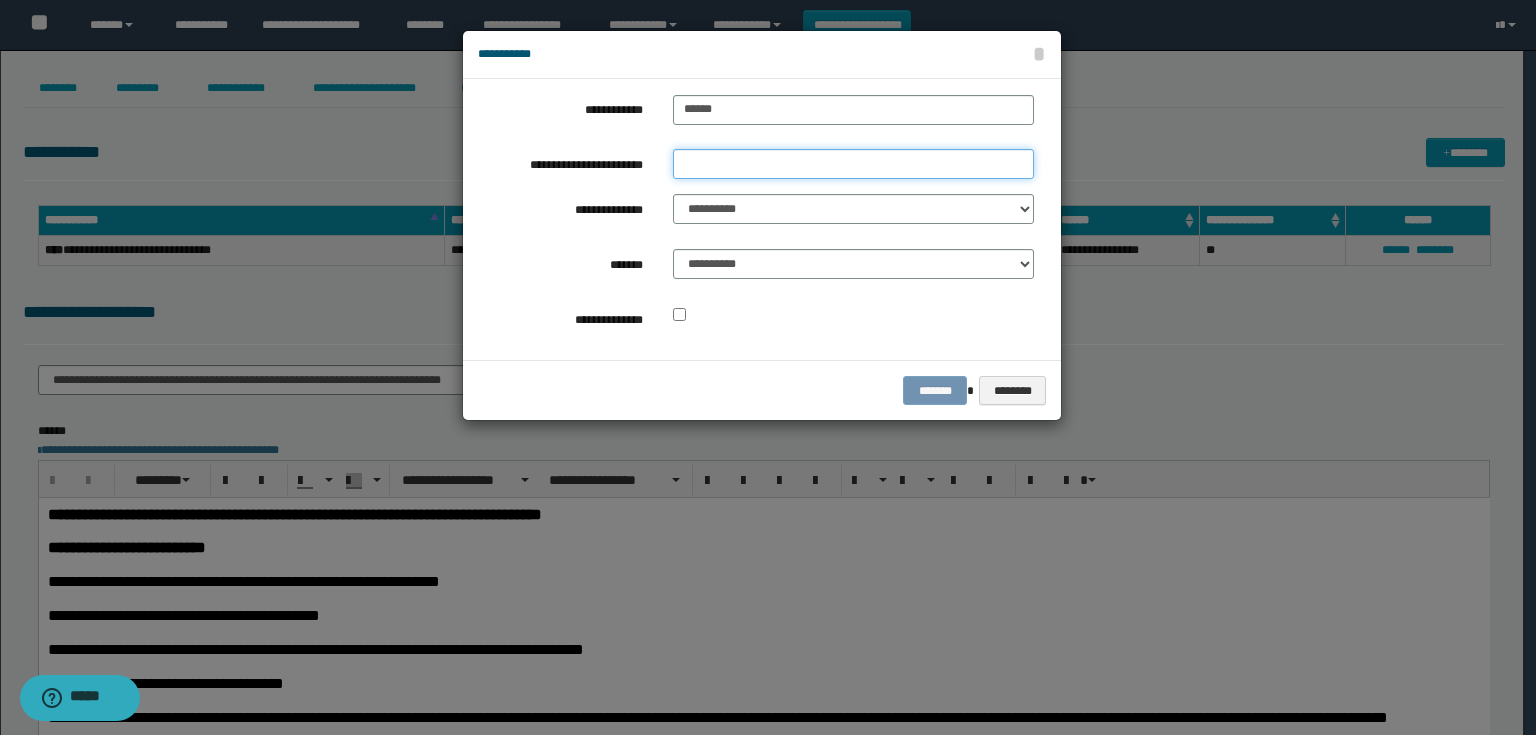 click on "**********" at bounding box center (853, 164) 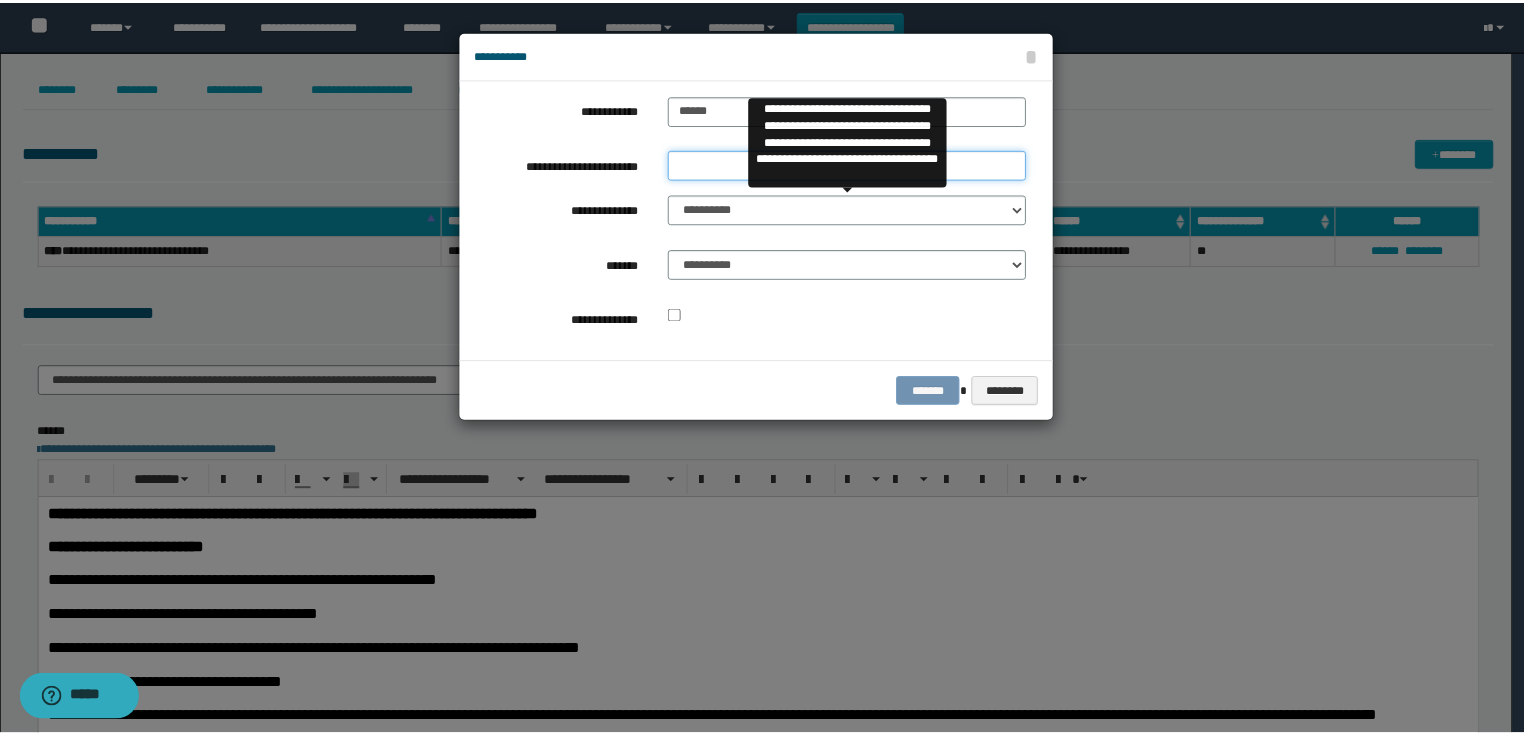scroll, scrollTop: 0, scrollLeft: 0, axis: both 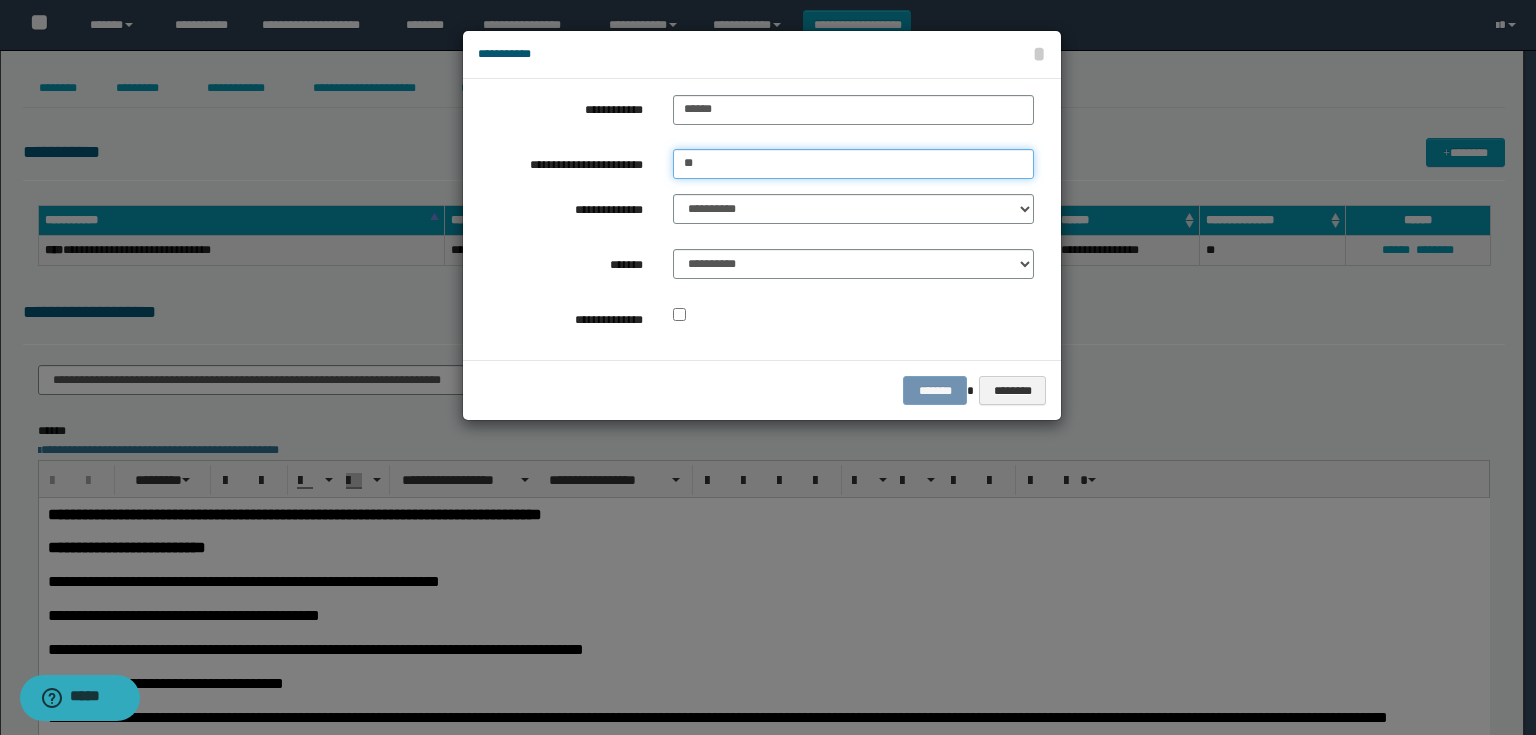type on "*" 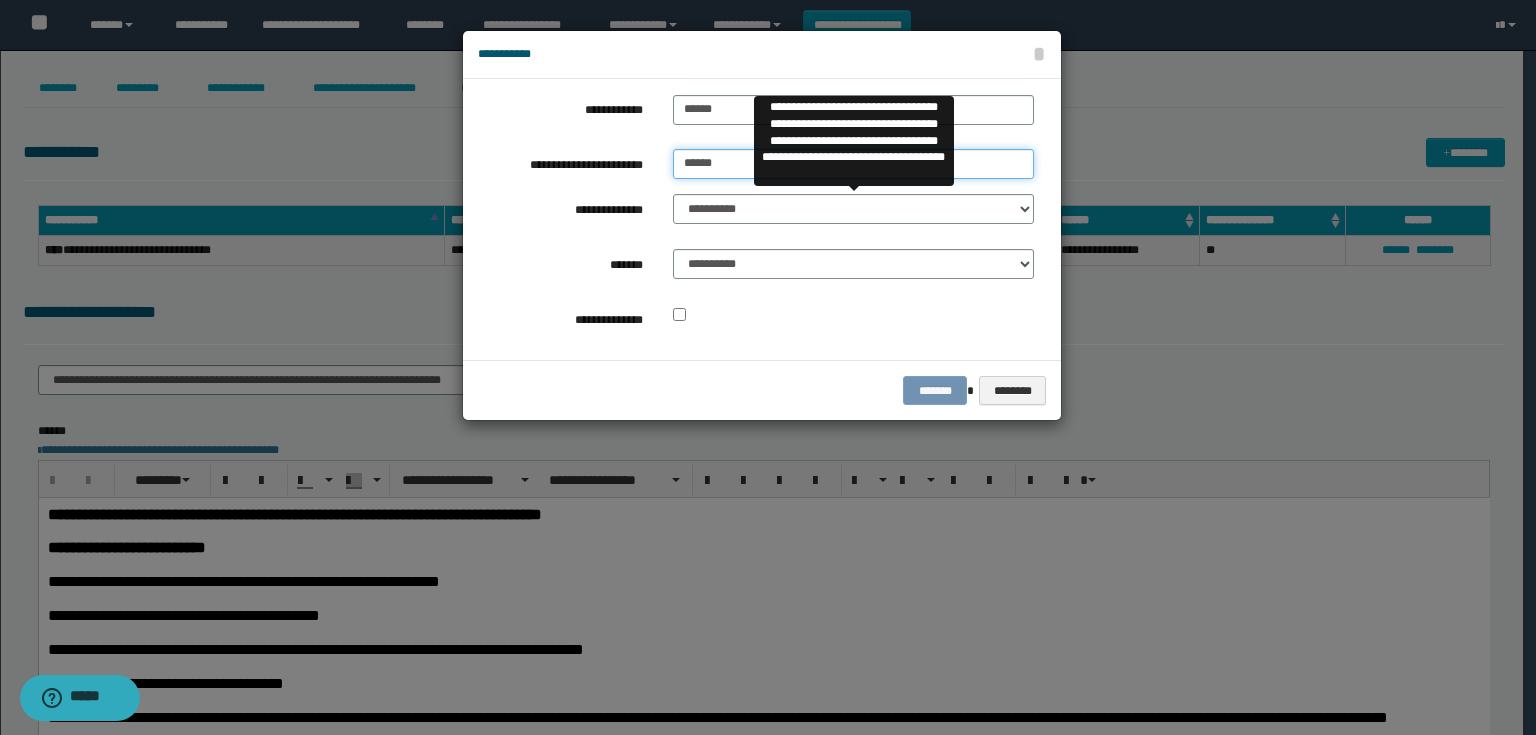 type on "******" 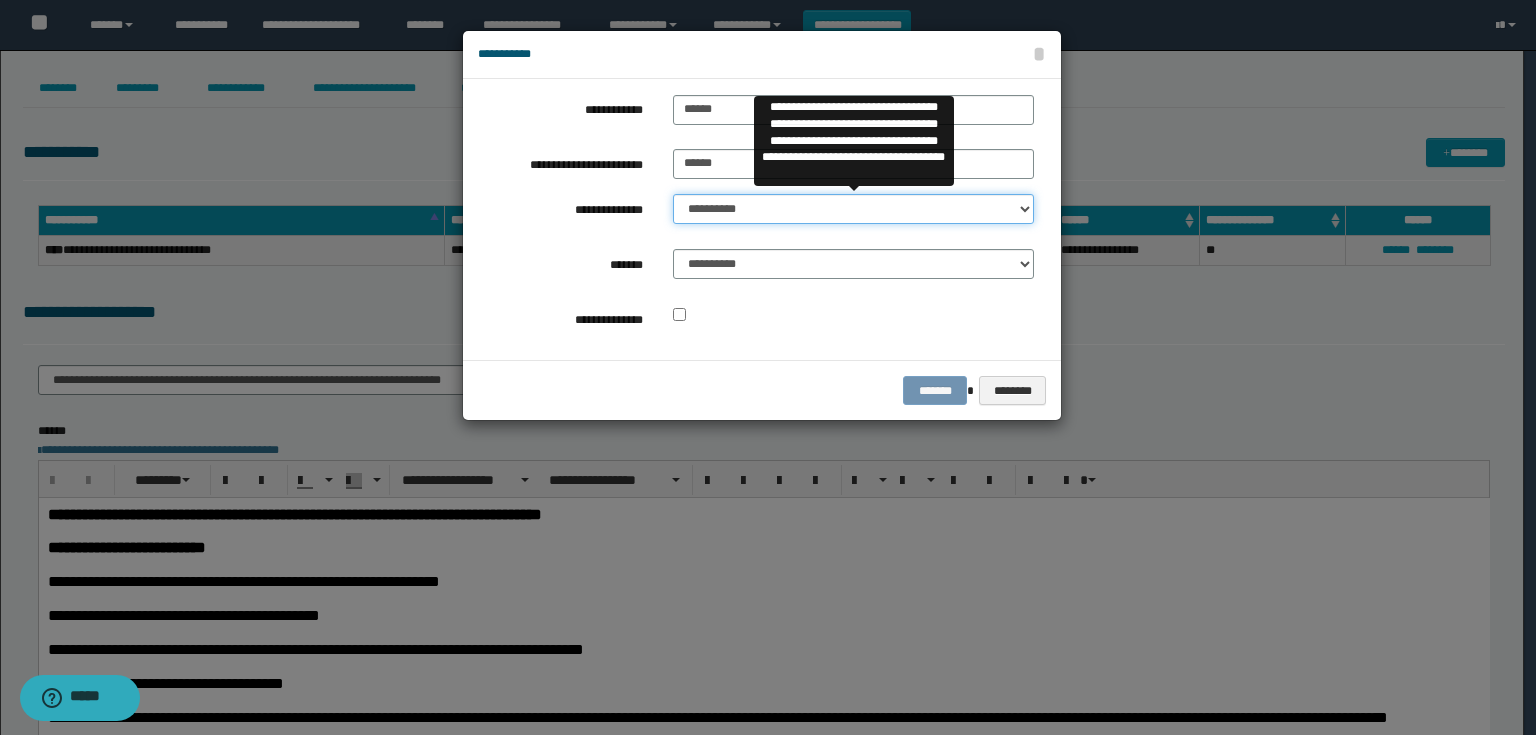 click on "**********" at bounding box center (853, 209) 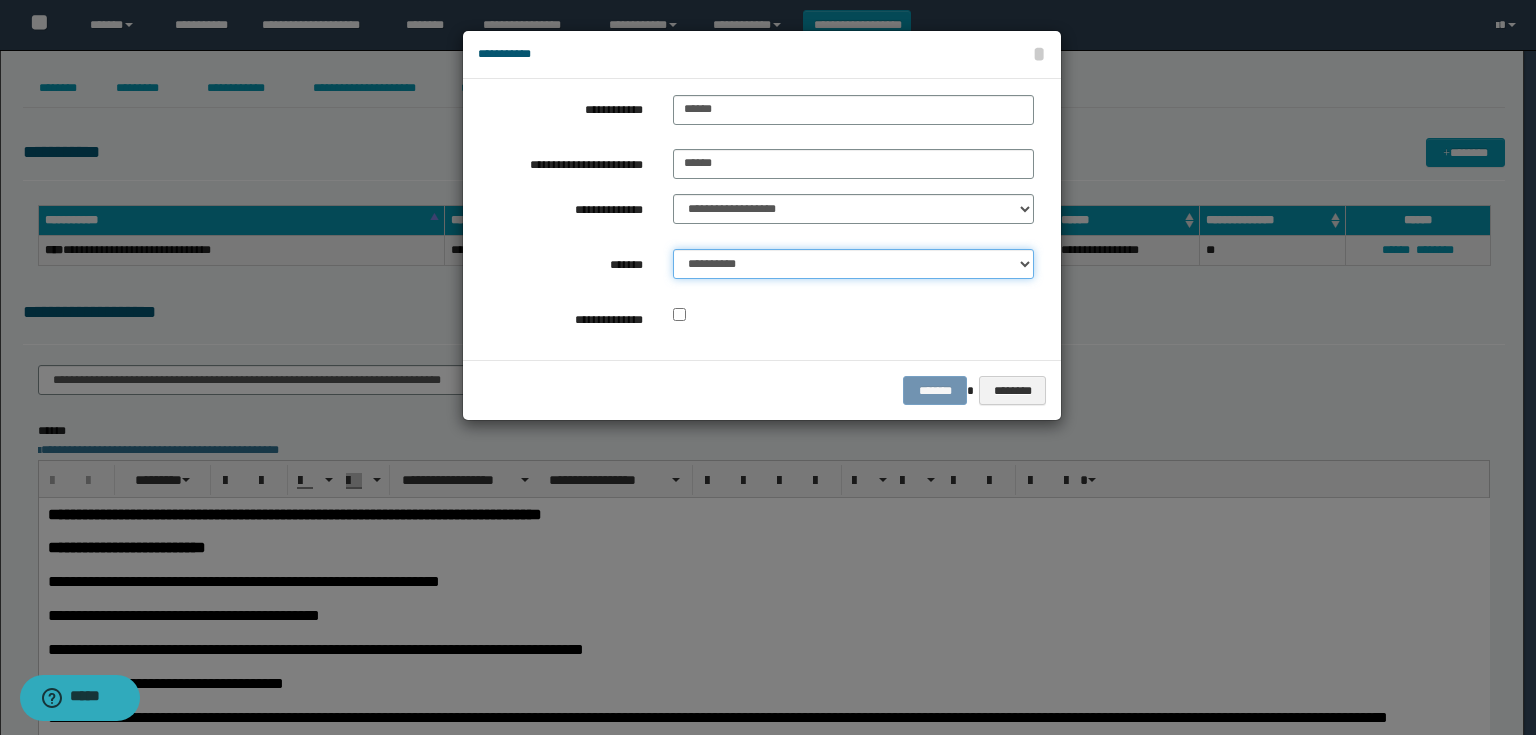 click on "**********" at bounding box center (853, 264) 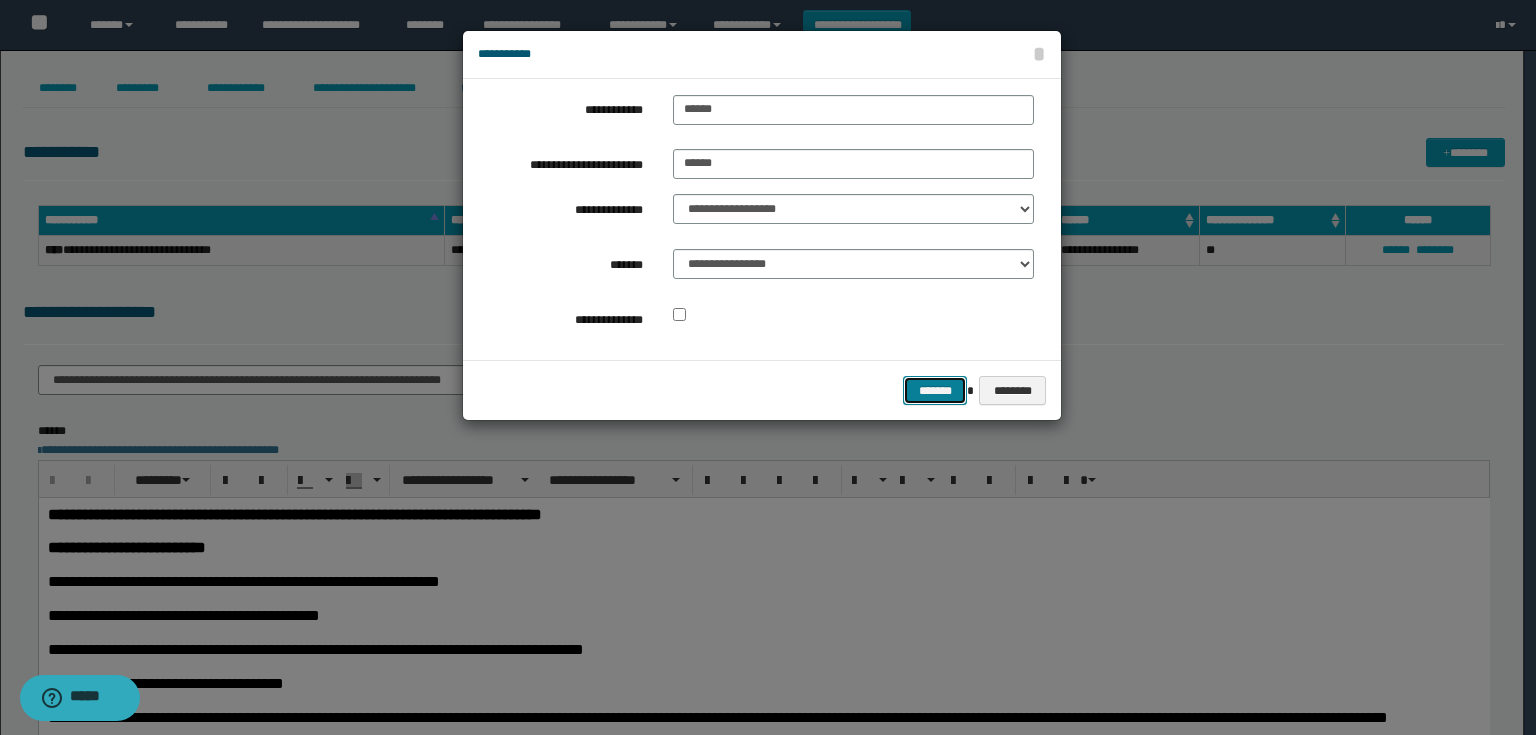 click on "*******" at bounding box center (935, 391) 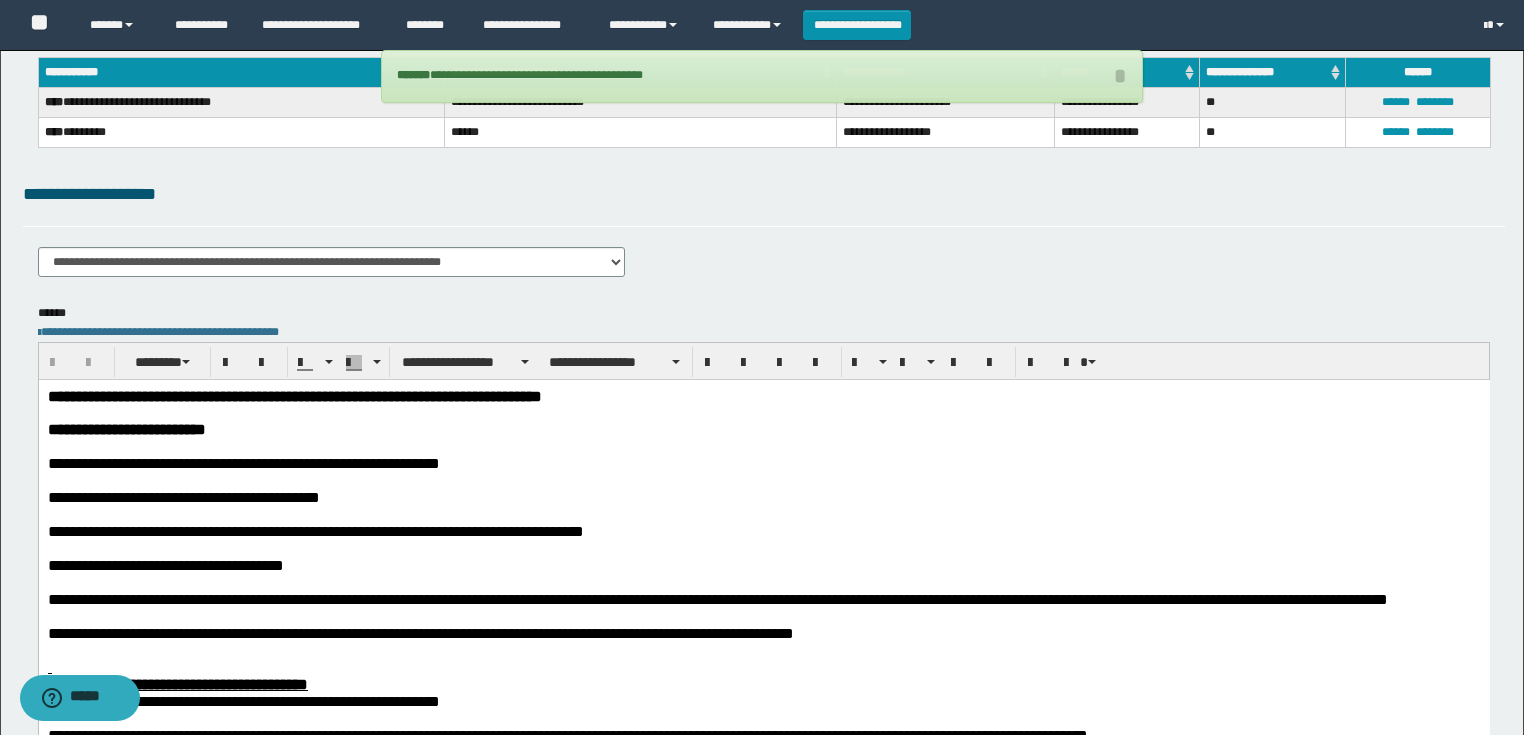 scroll, scrollTop: 160, scrollLeft: 0, axis: vertical 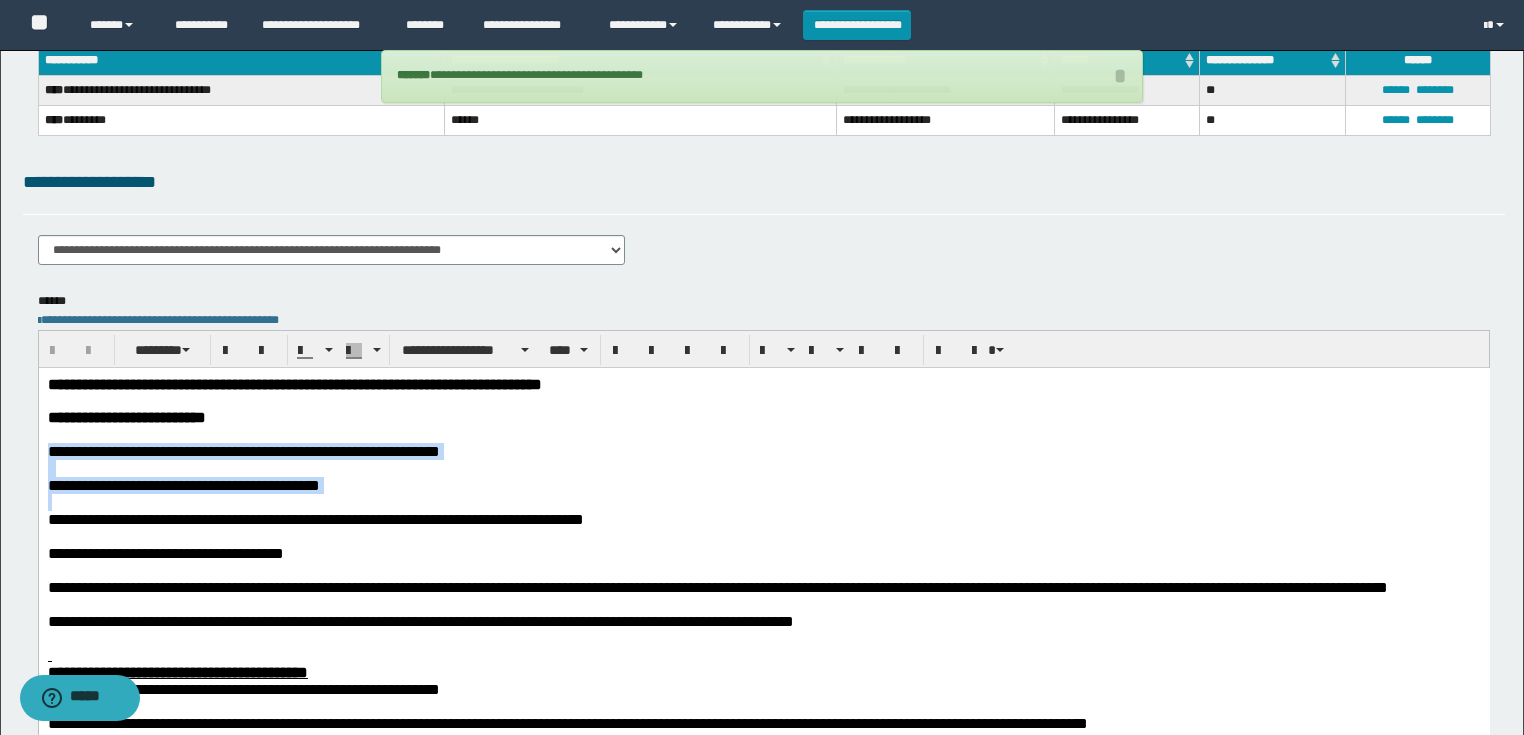 drag, startPoint x: 306, startPoint y: 509, endPoint x: 37, endPoint y: 453, distance: 274.76718 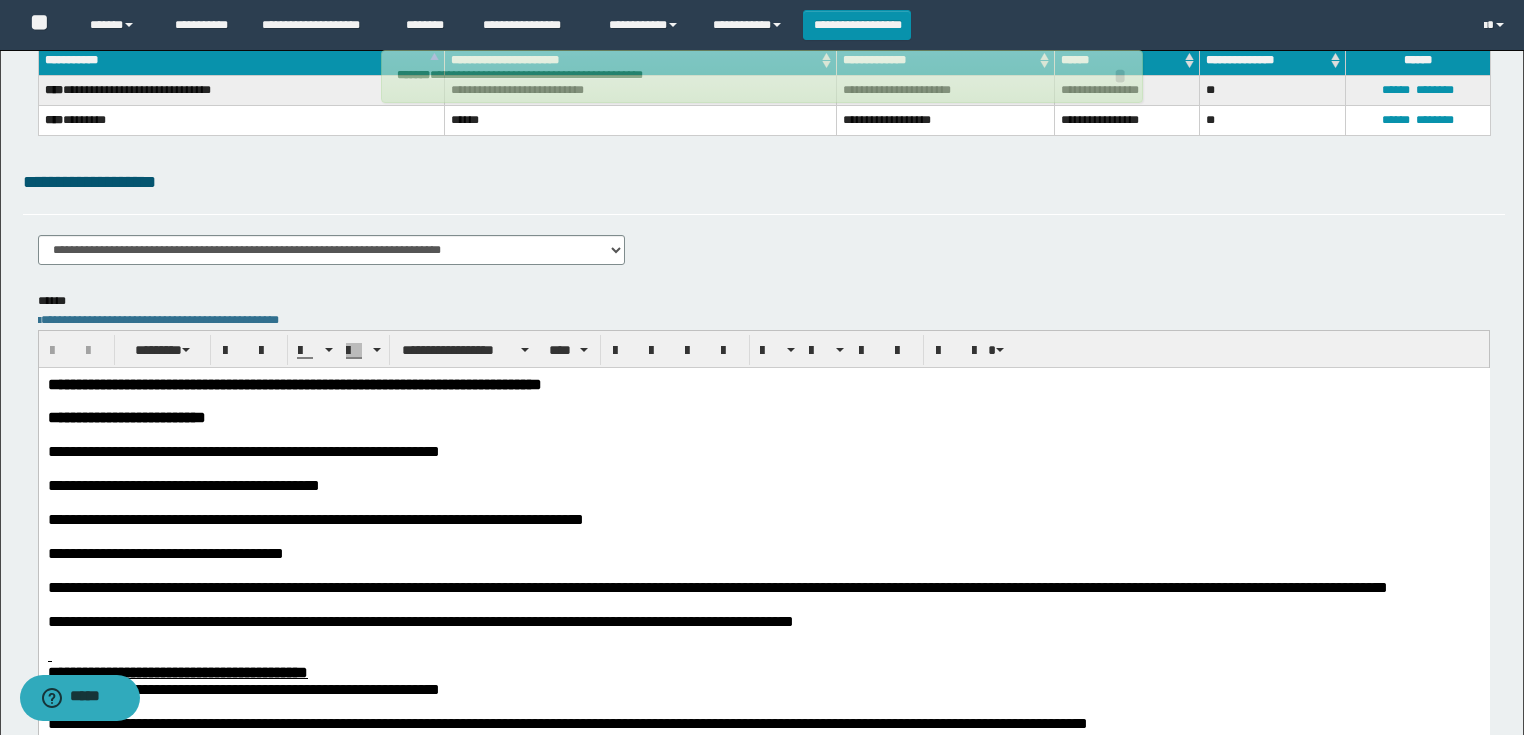 click at bounding box center (763, 400) 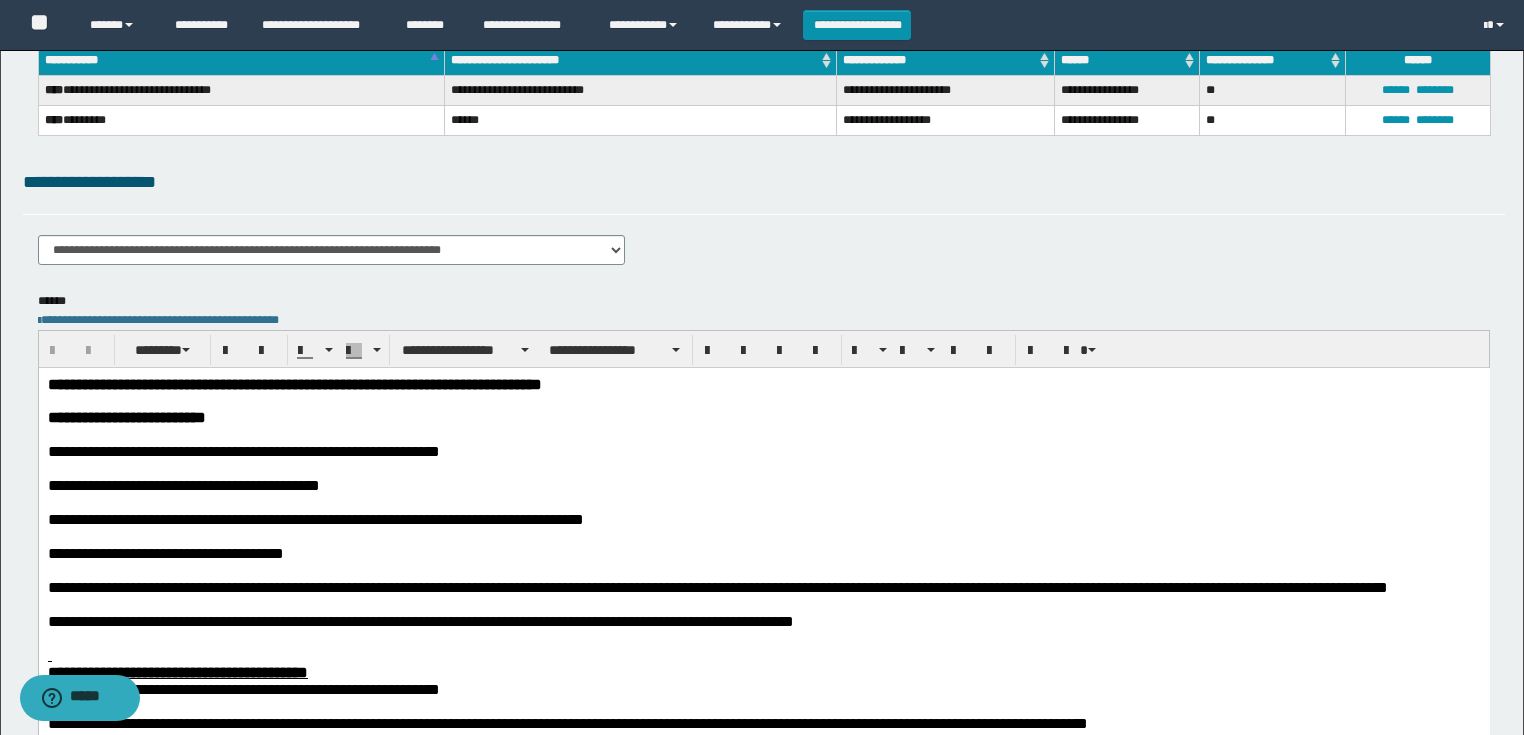type 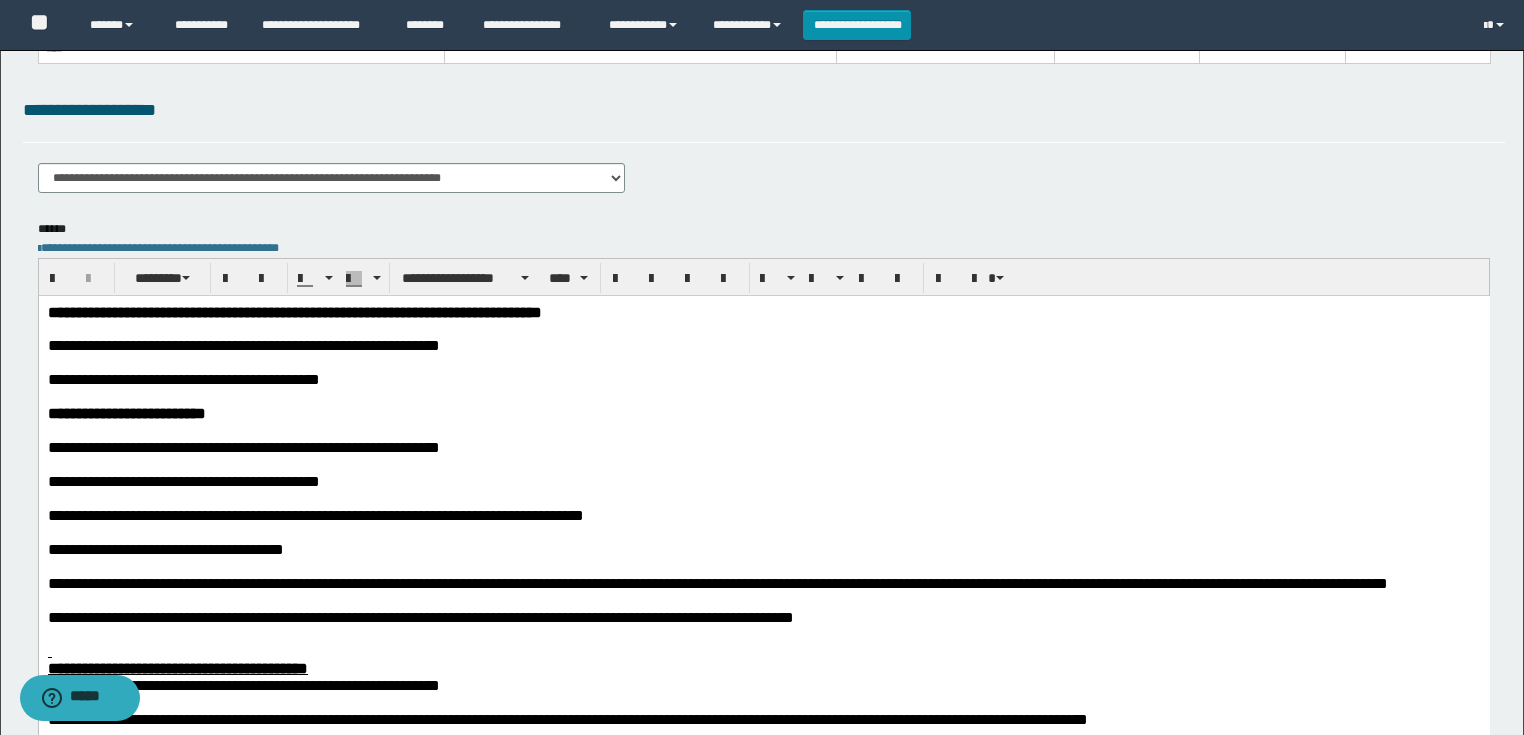 scroll, scrollTop: 320, scrollLeft: 0, axis: vertical 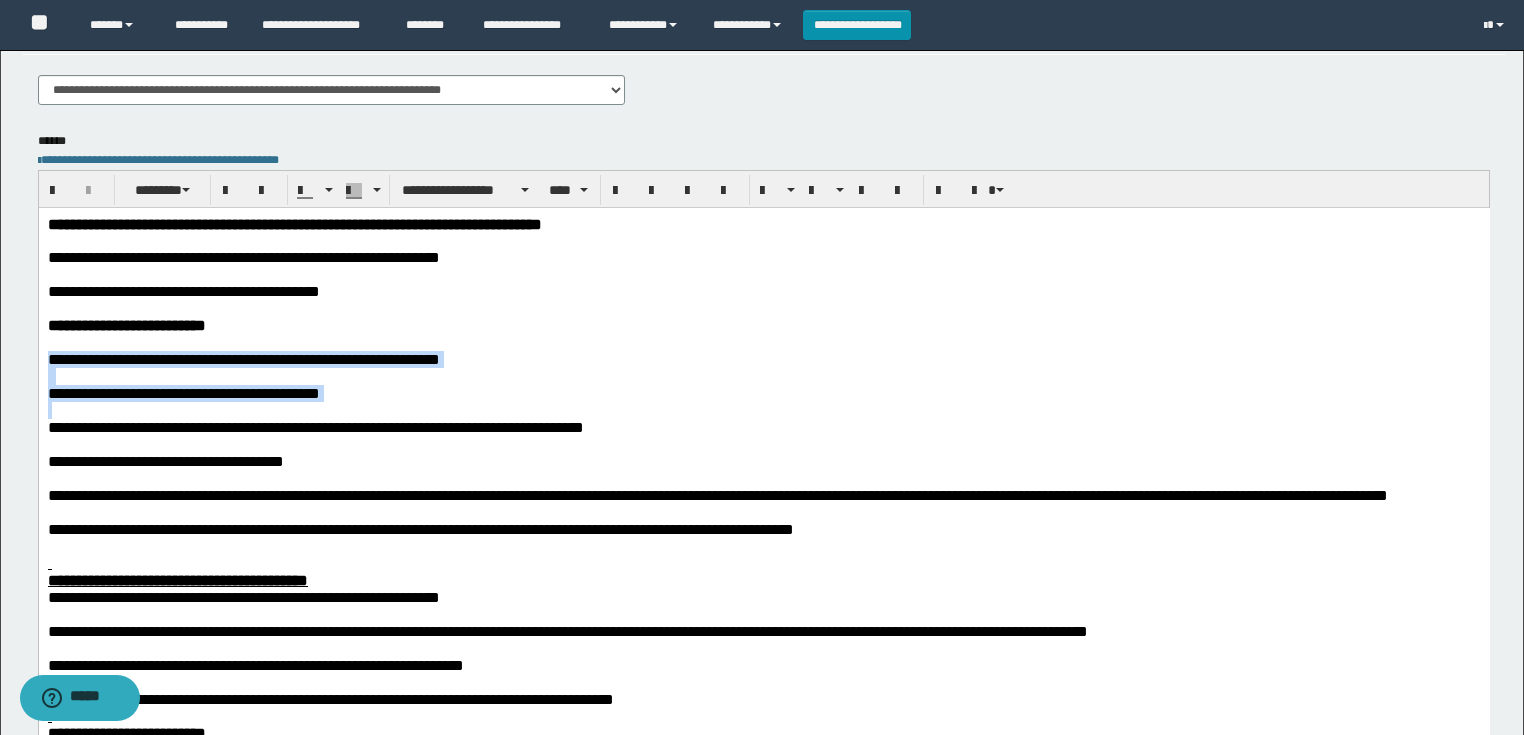drag, startPoint x: 64, startPoint y: 428, endPoint x: 49, endPoint y: 357, distance: 72.56721 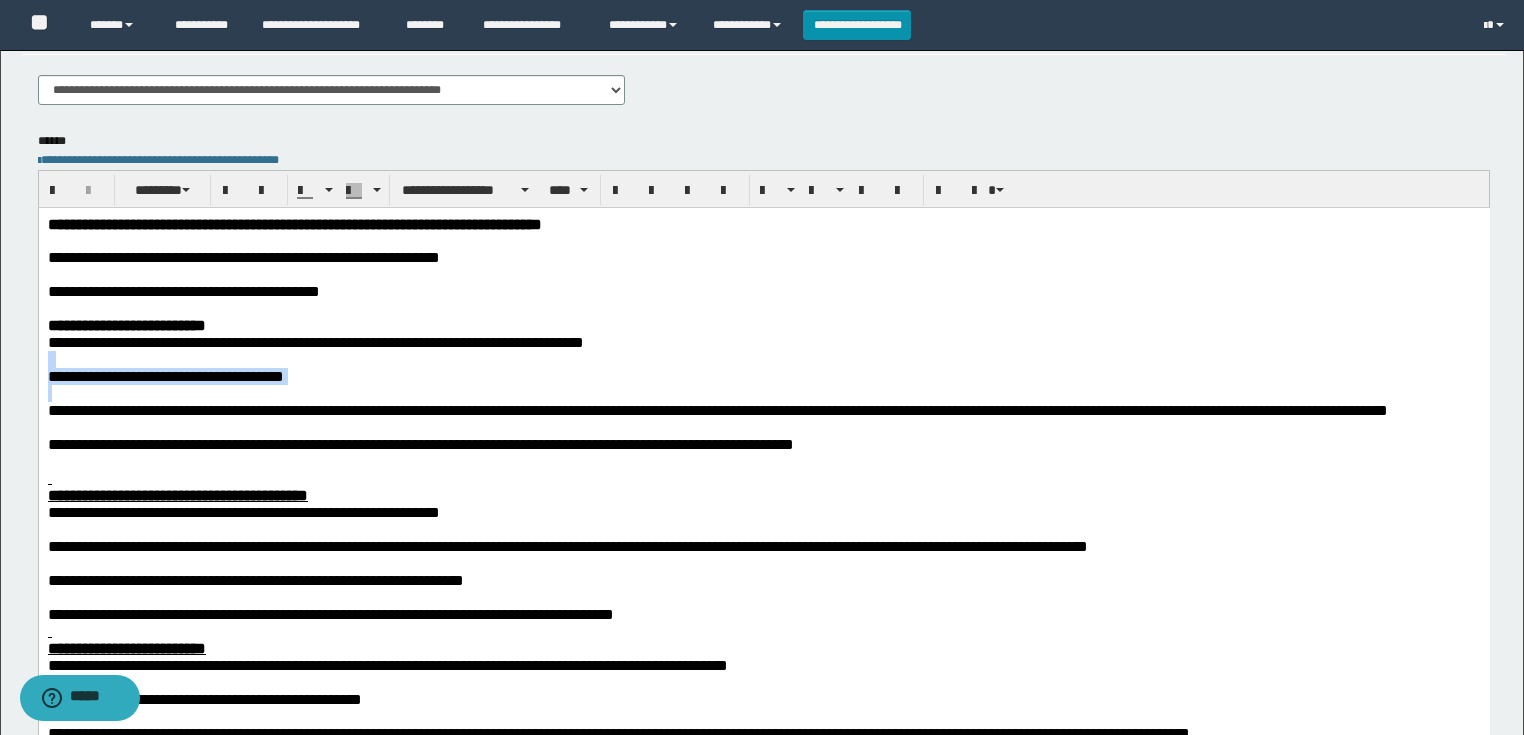 drag, startPoint x: 63, startPoint y: 409, endPoint x: 45, endPoint y: 364, distance: 48.466484 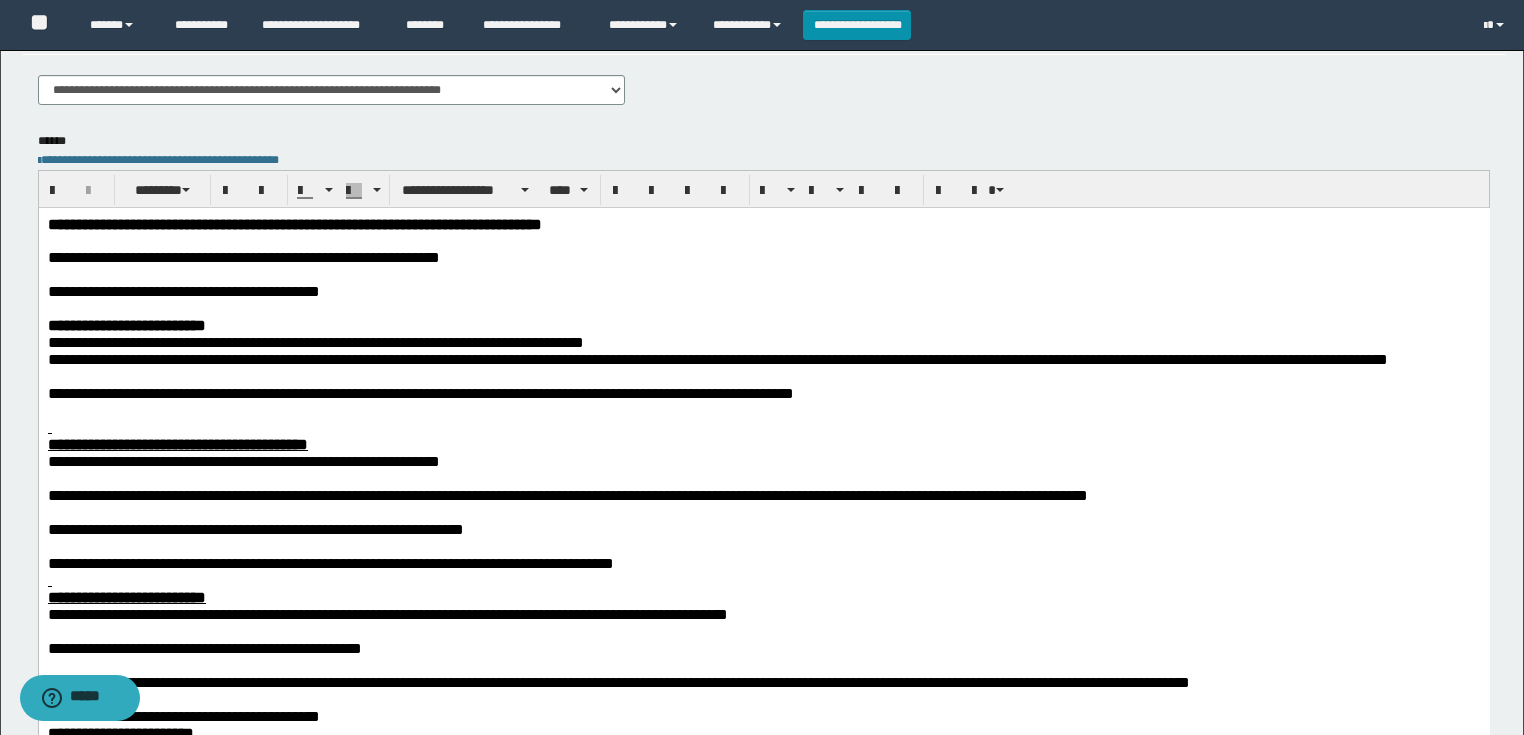 click at bounding box center (763, 375) 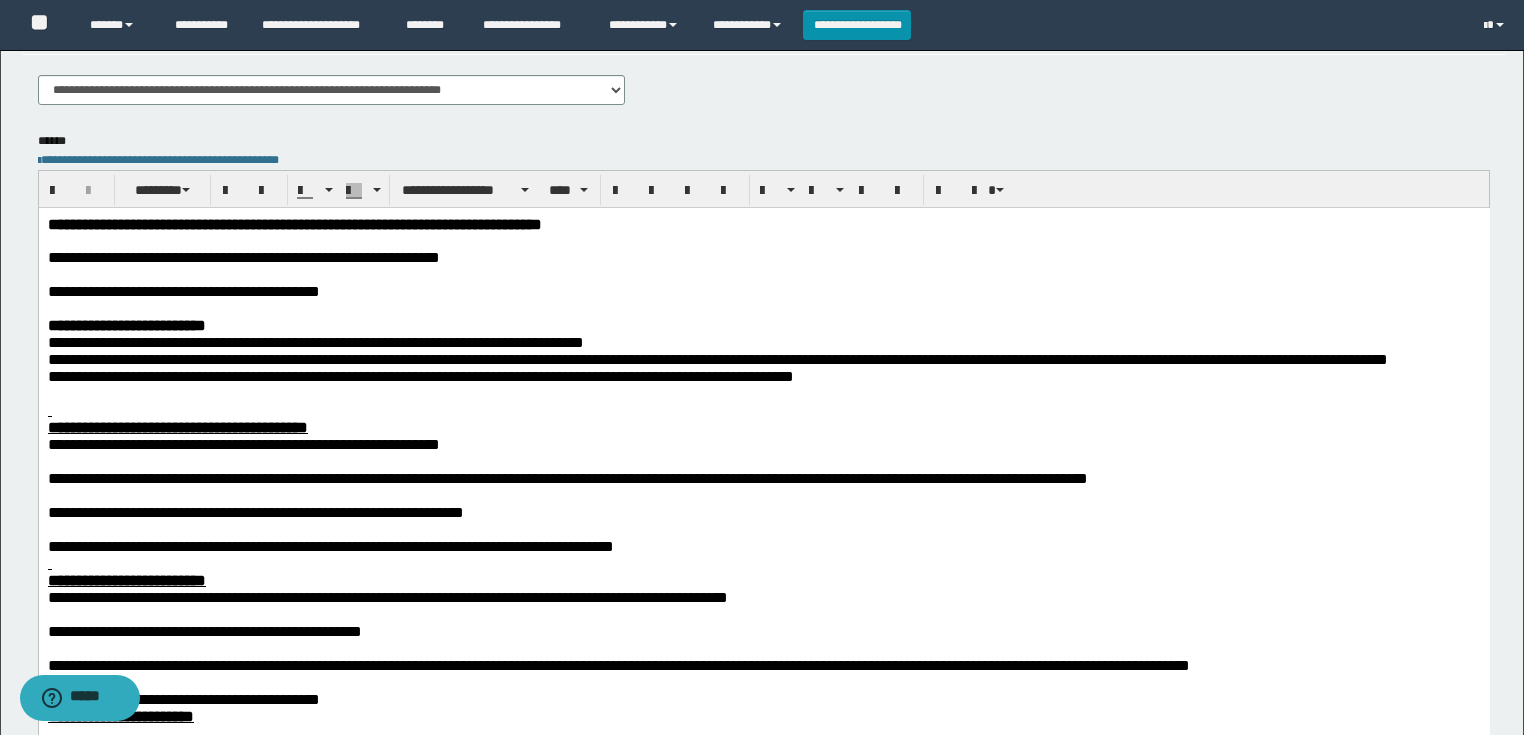 click at bounding box center [763, 409] 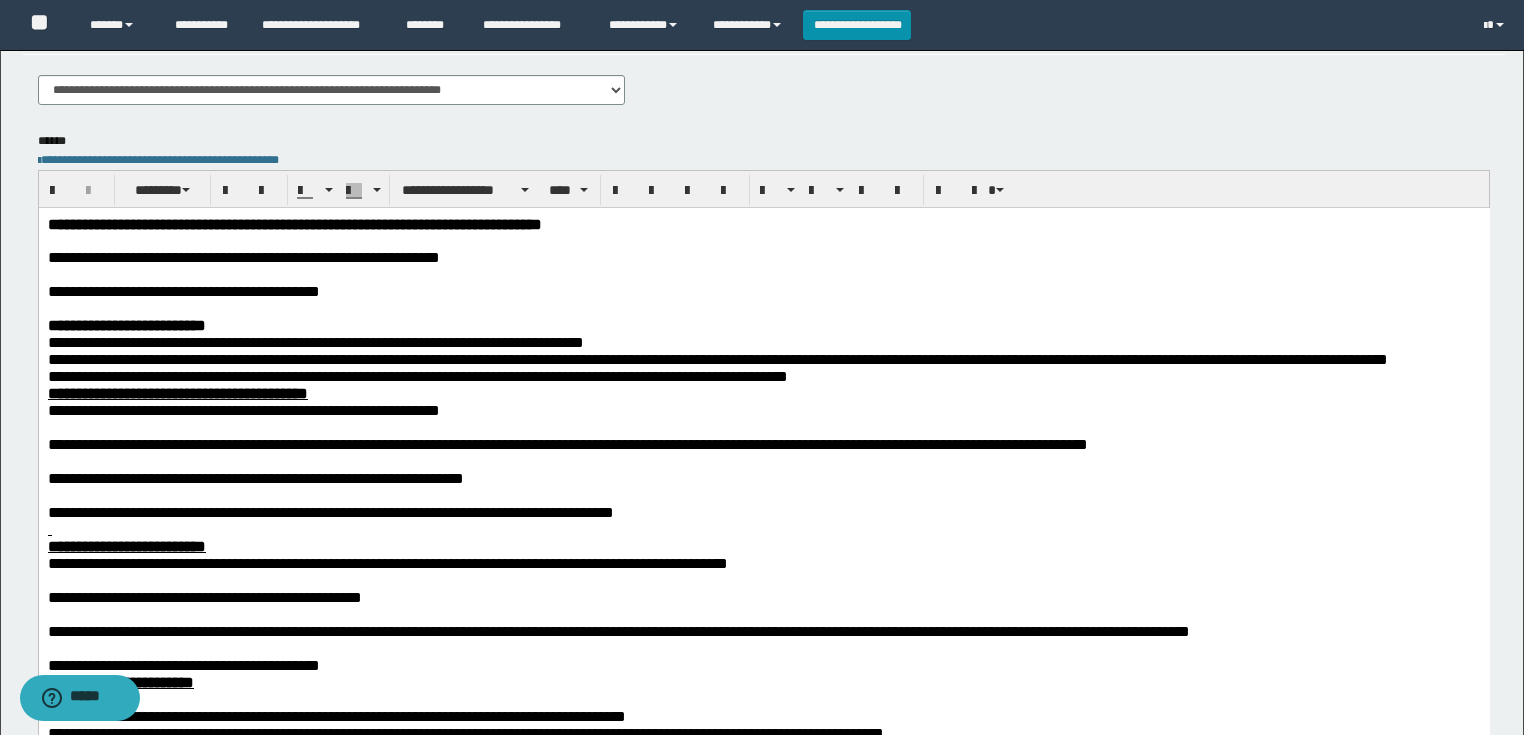 click at bounding box center (763, 426) 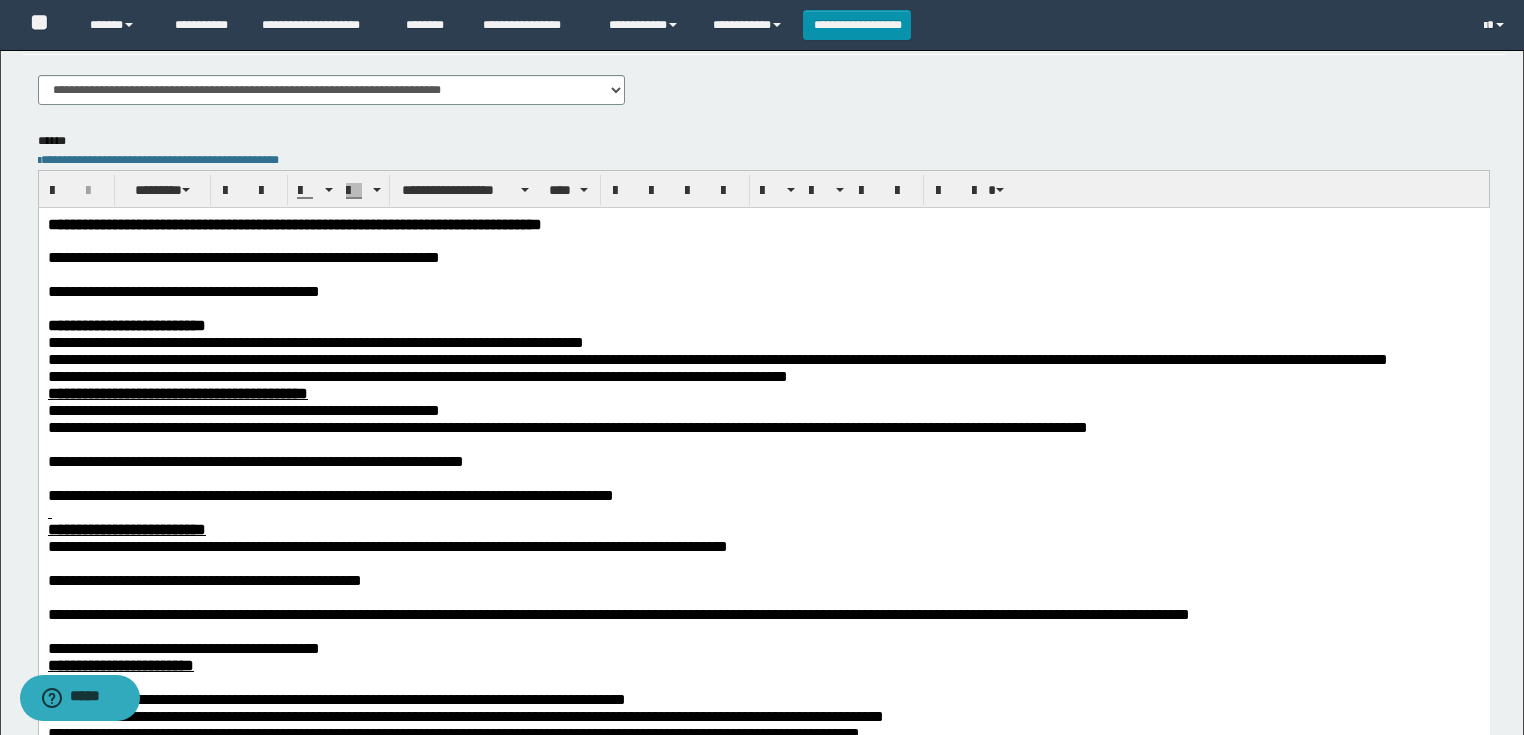 click at bounding box center (763, 443) 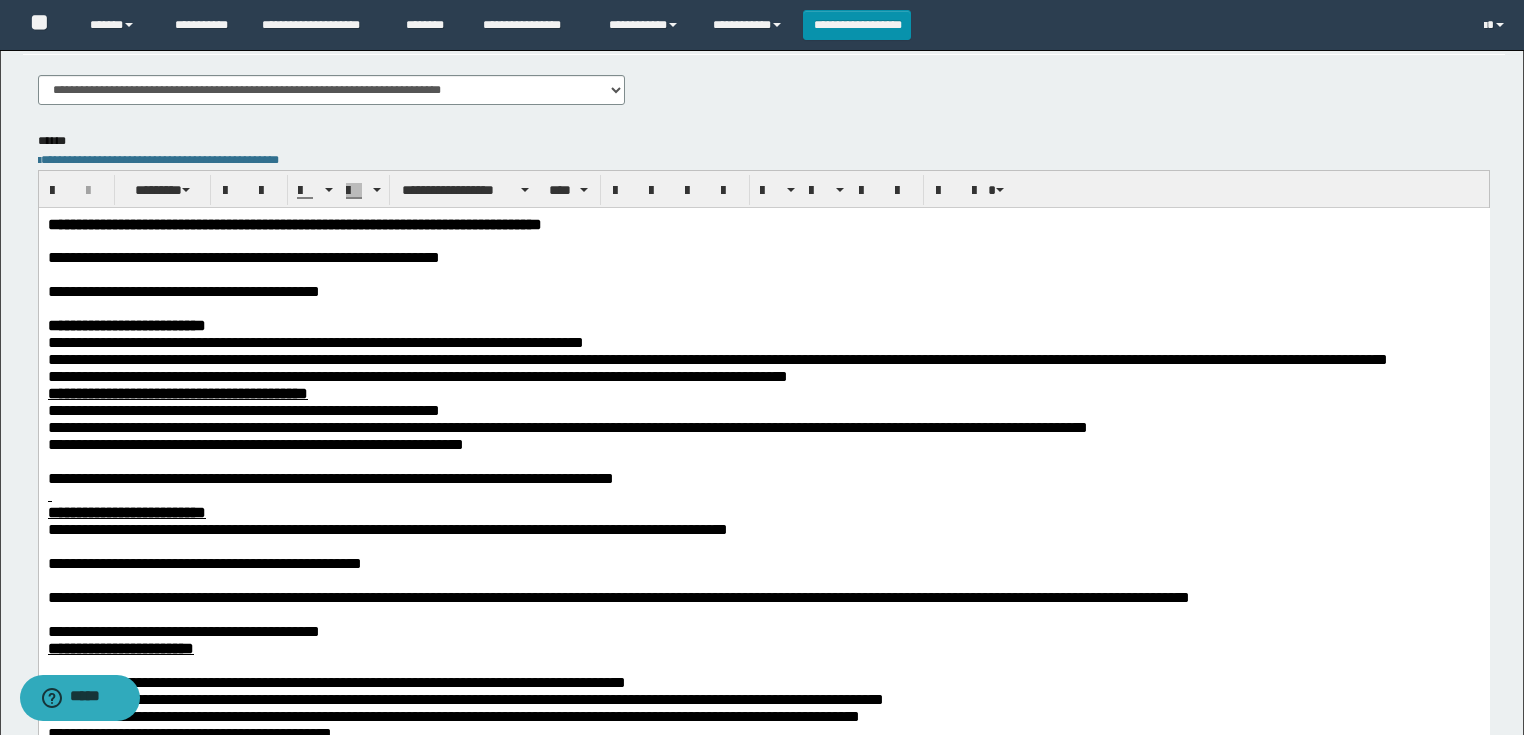 click at bounding box center (763, 460) 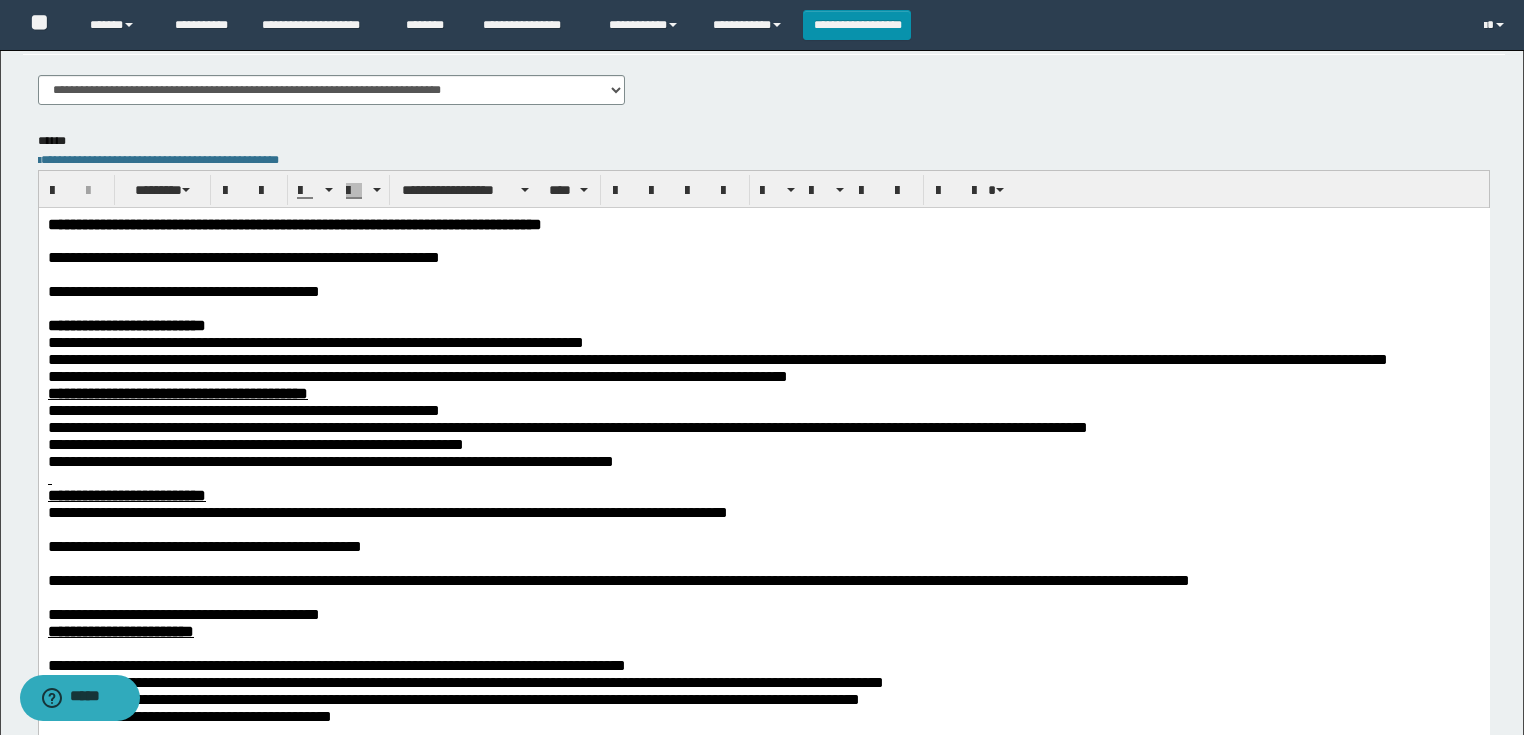 click at bounding box center (763, 477) 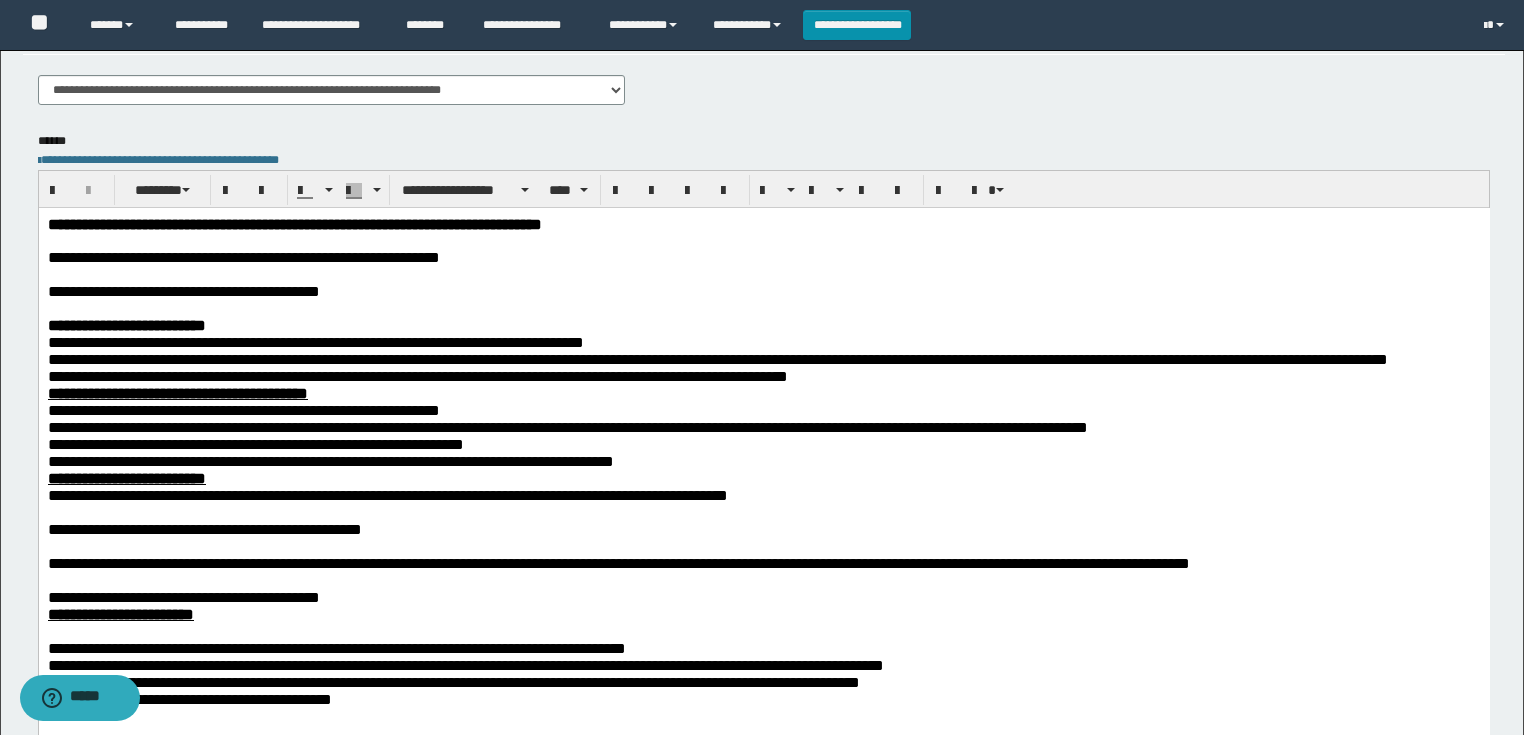 click on "**********" at bounding box center (763, 500) 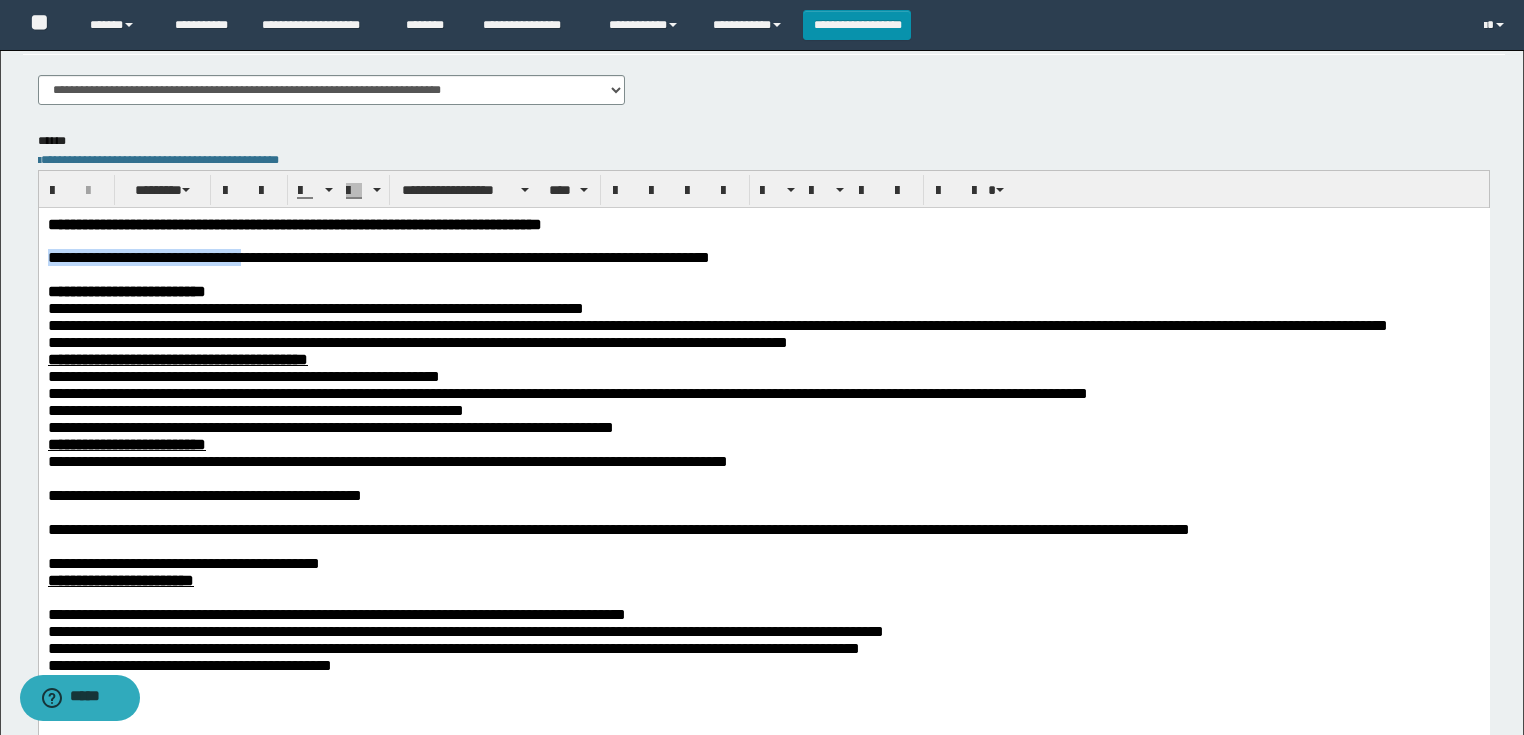 drag, startPoint x: 341, startPoint y: 255, endPoint x: 43, endPoint y: 258, distance: 298.0151 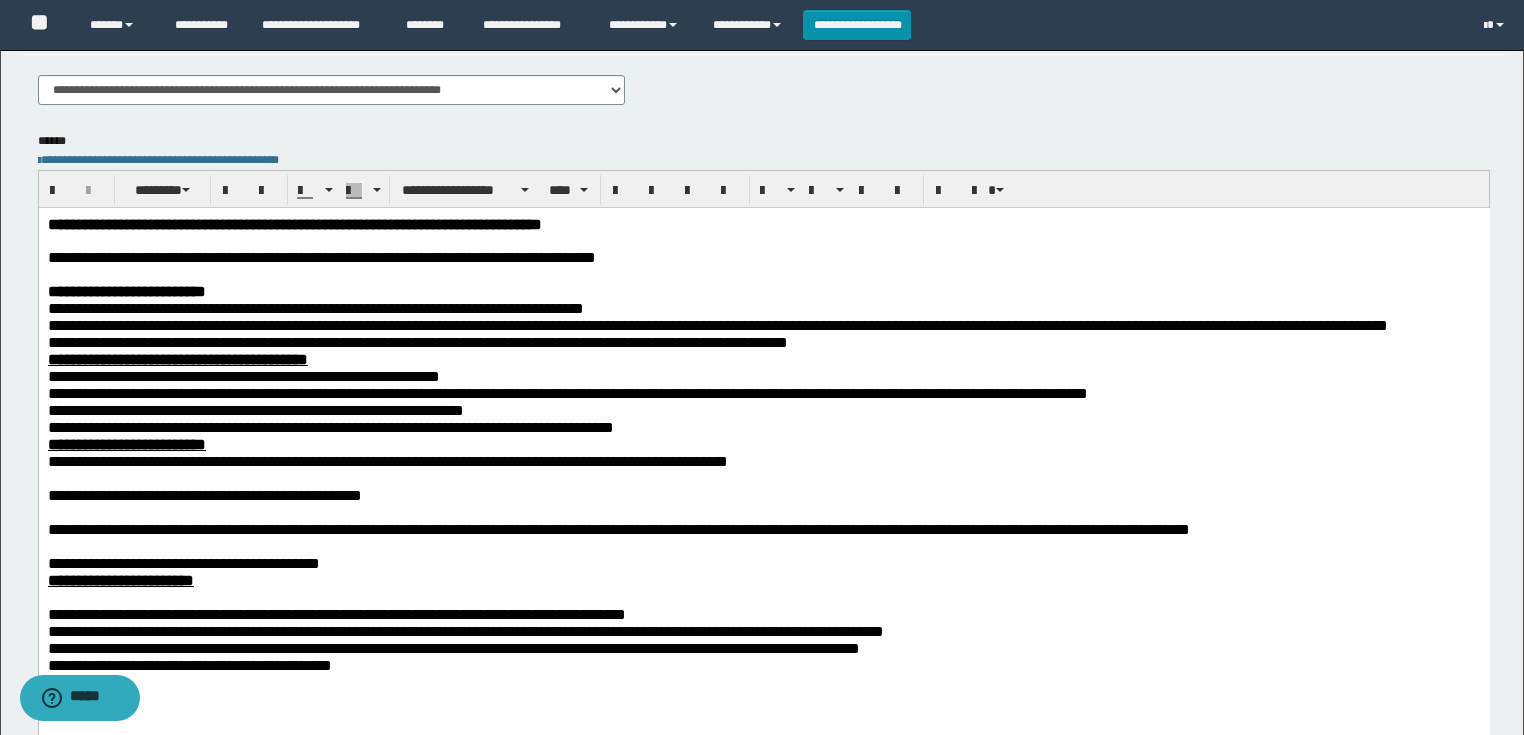 click at bounding box center [763, 477] 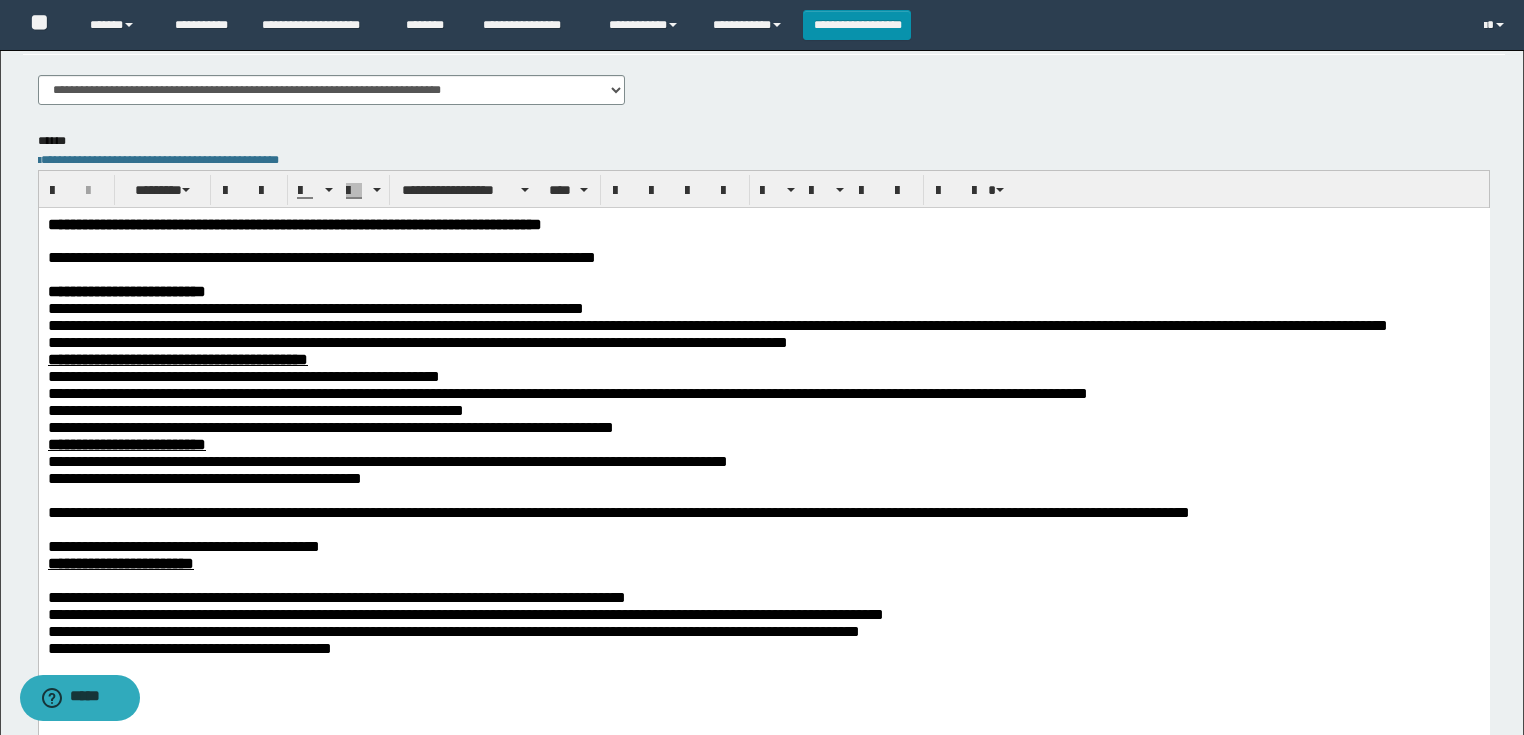 click at bounding box center (763, 494) 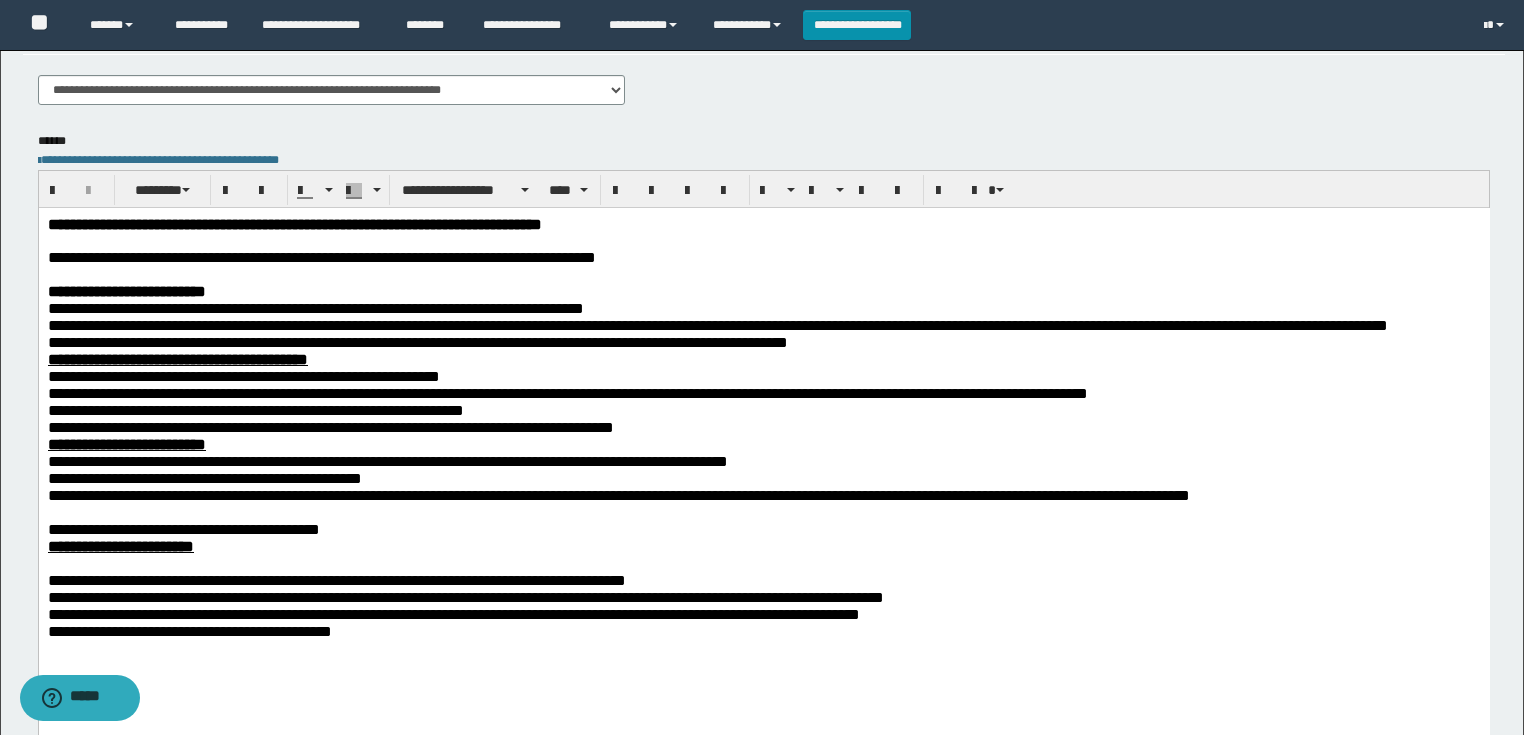 click on "**********" at bounding box center (618, 494) 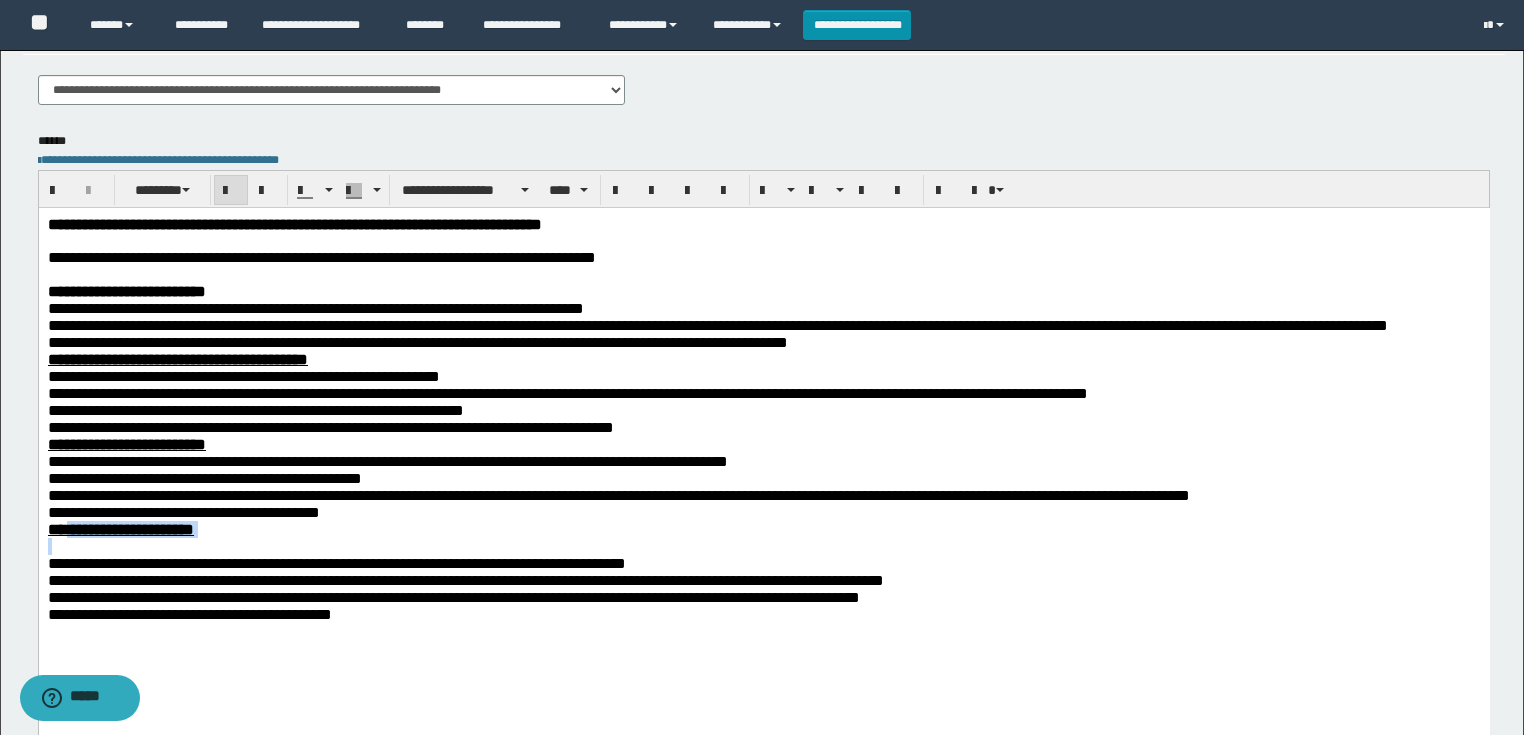 click on "**********" at bounding box center [763, 457] 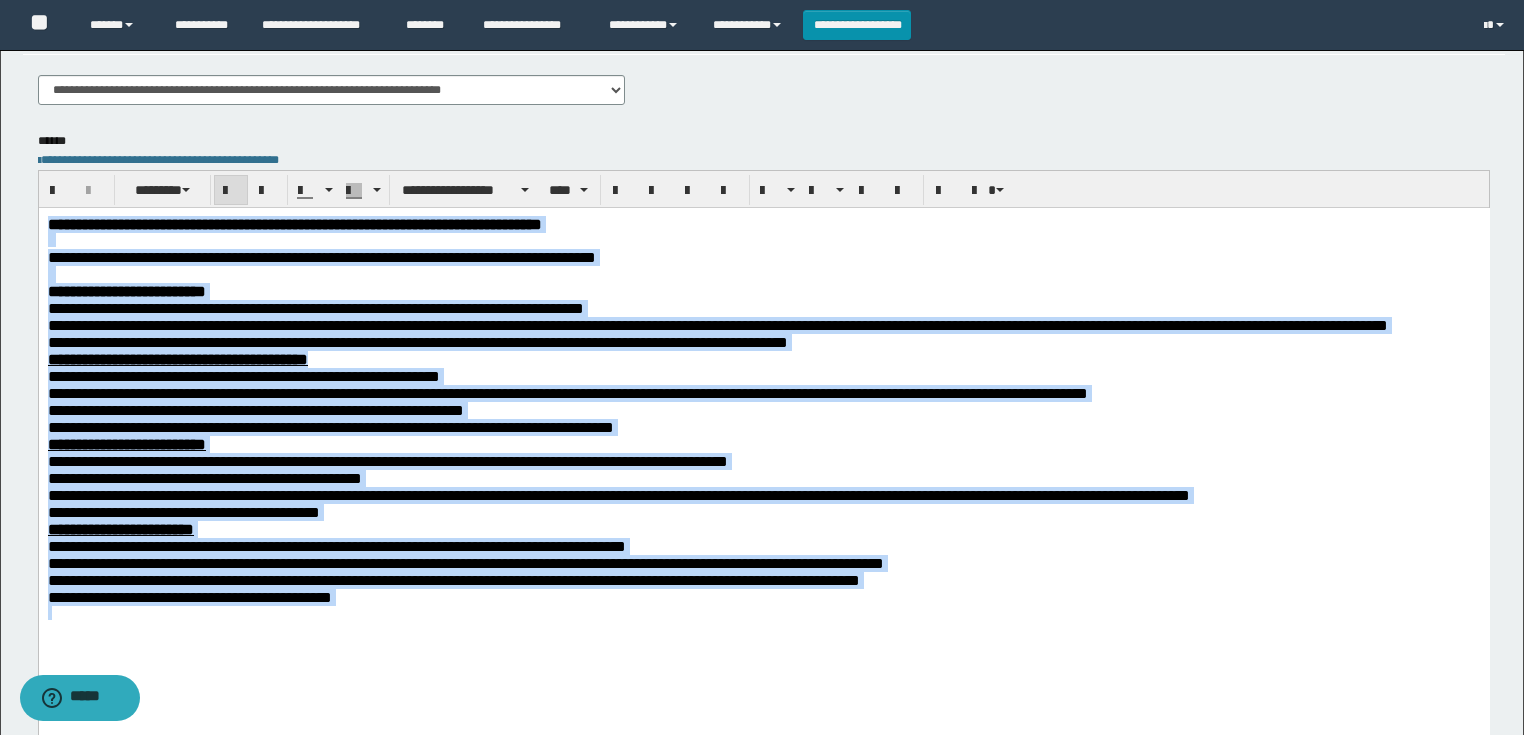 drag, startPoint x: 535, startPoint y: 703, endPoint x: 27, endPoint y: 221, distance: 700.2771 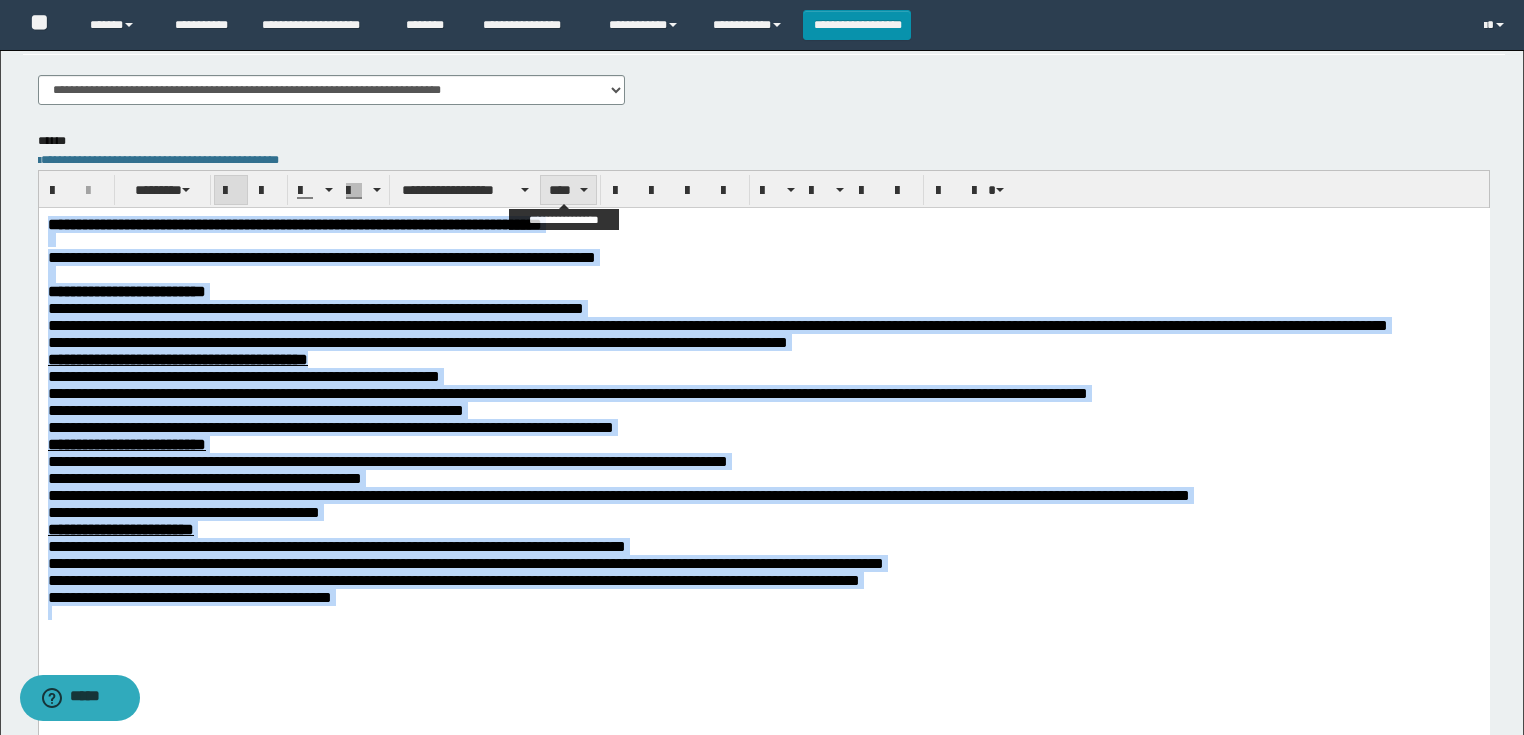 click on "****" at bounding box center (568, 190) 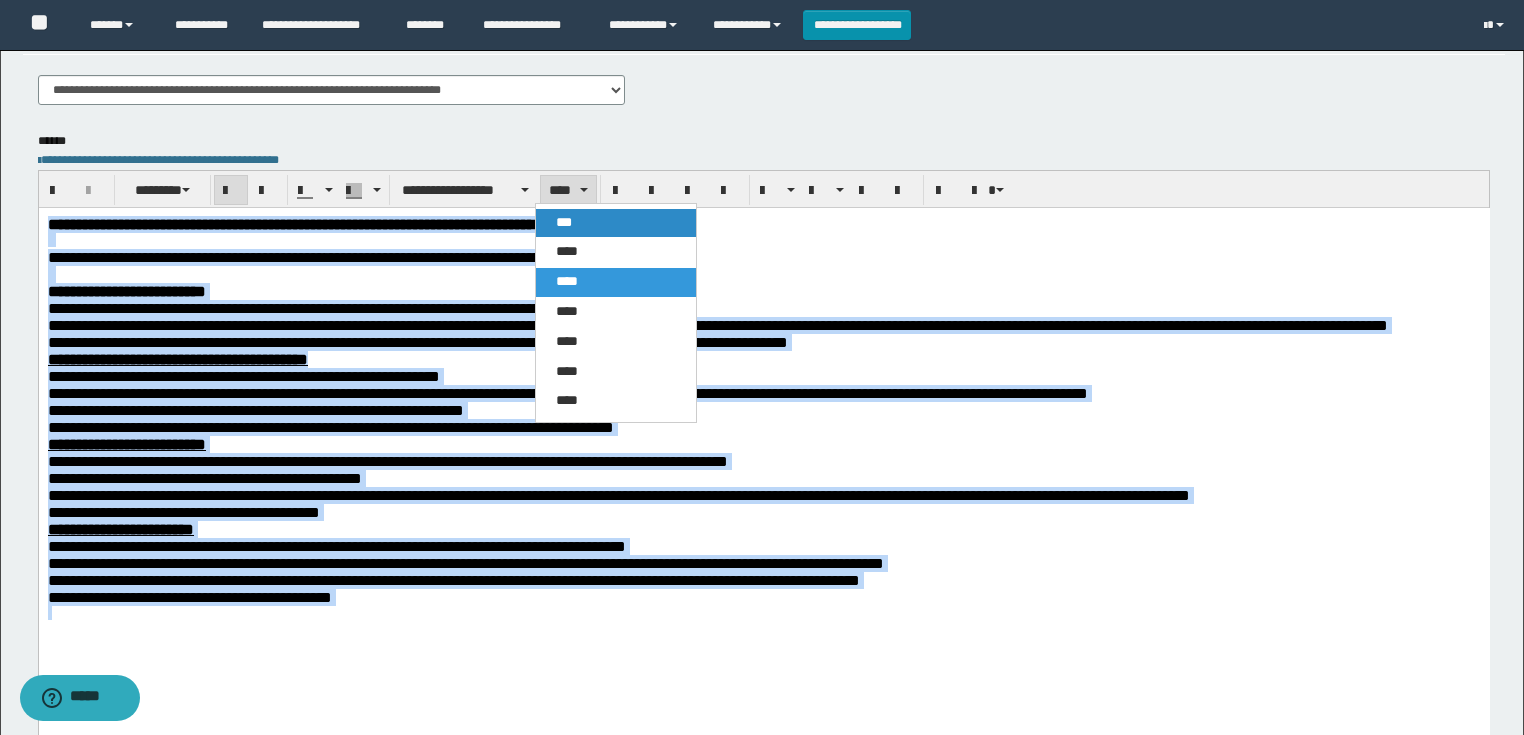 click on "***" at bounding box center (616, 223) 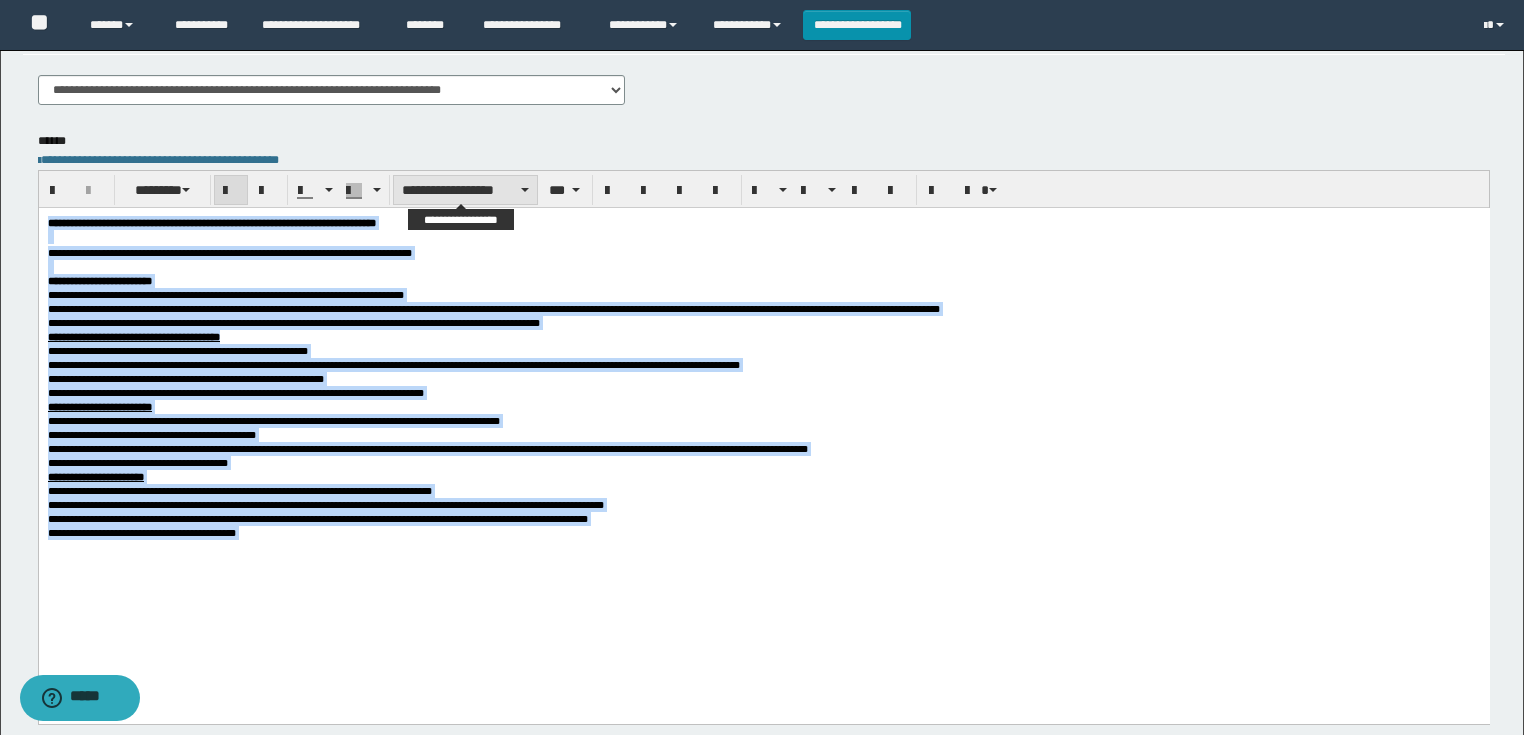 click on "**********" at bounding box center [465, 190] 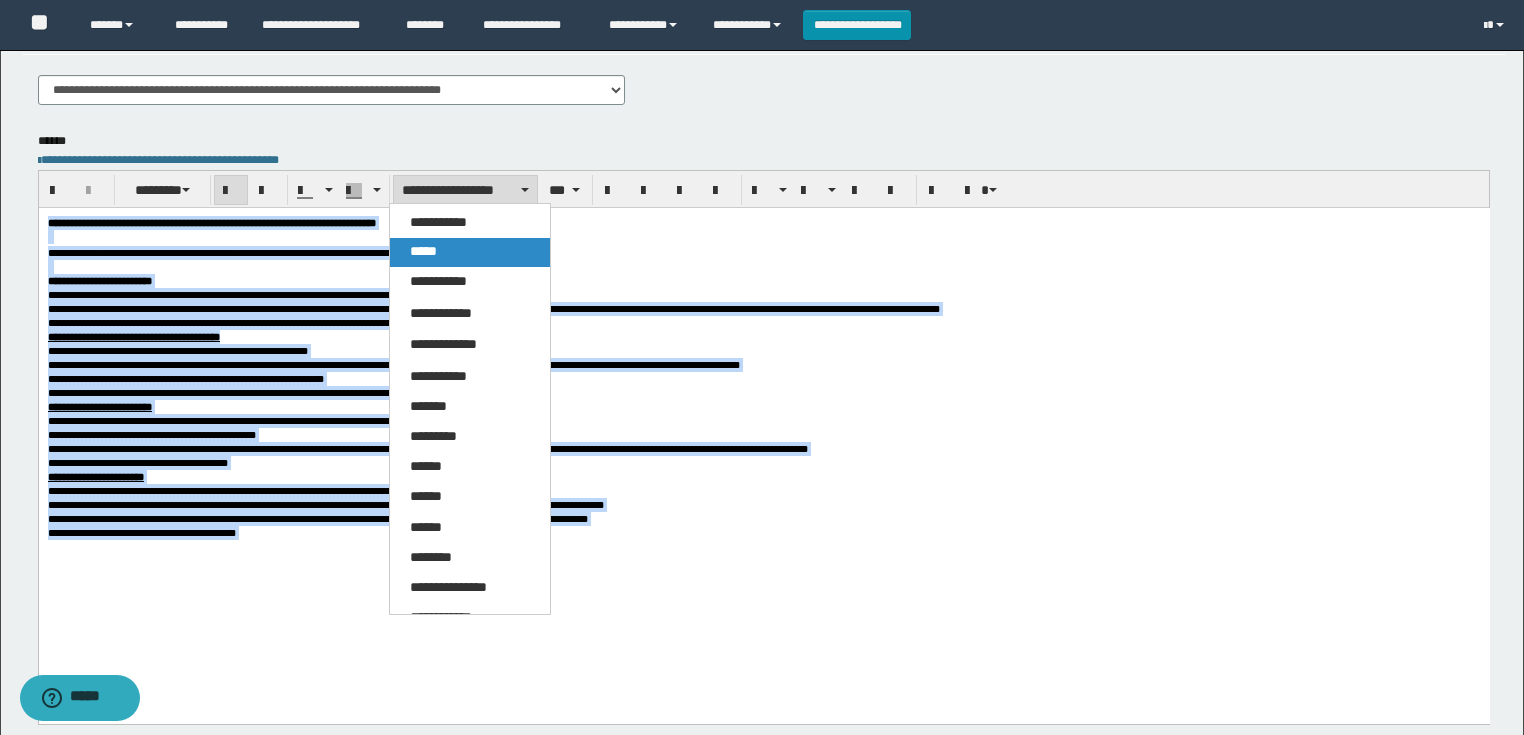 click on "*****" at bounding box center (470, 252) 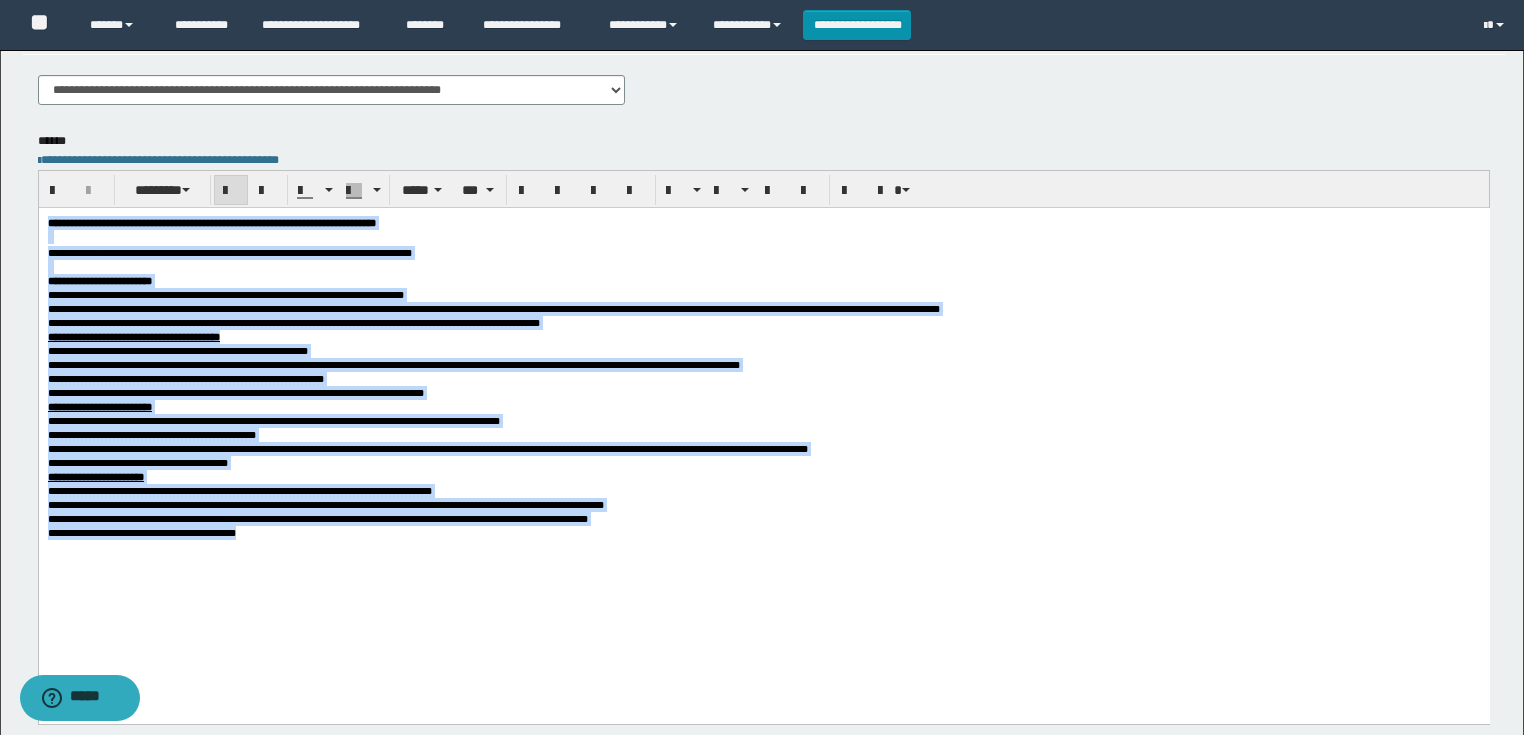 click at bounding box center (763, 237) 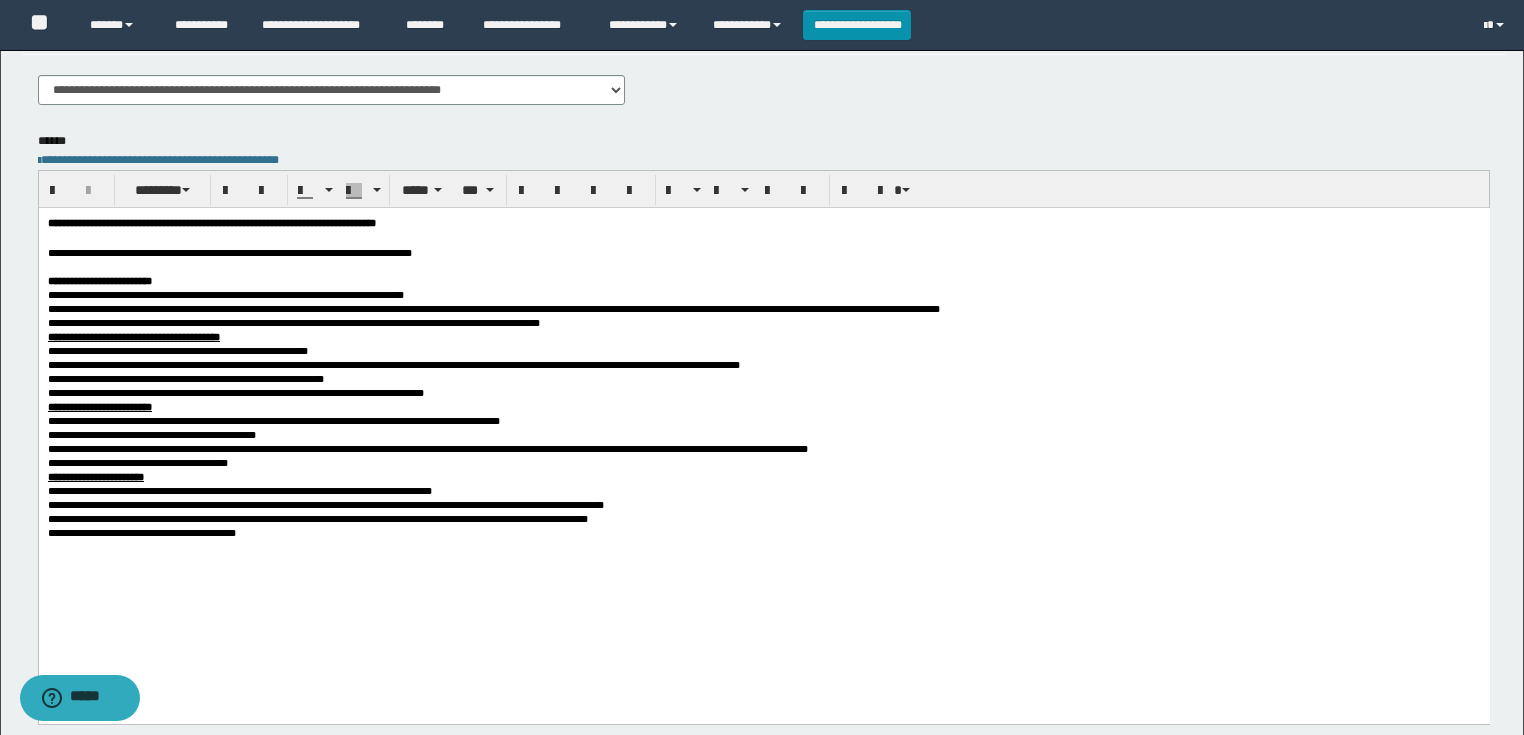 drag, startPoint x: 47, startPoint y: 261, endPoint x: 65, endPoint y: 256, distance: 18.681541 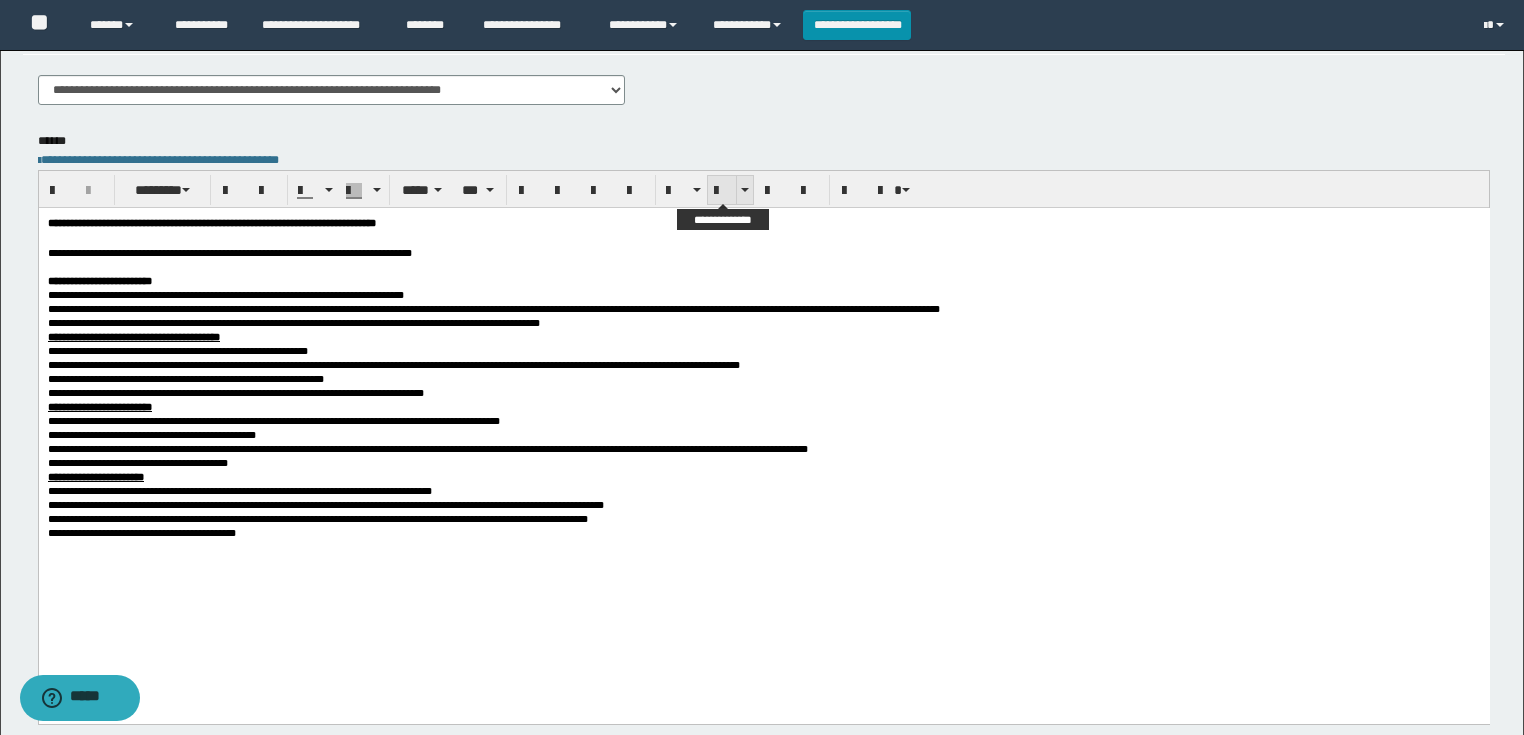 click at bounding box center (722, 190) 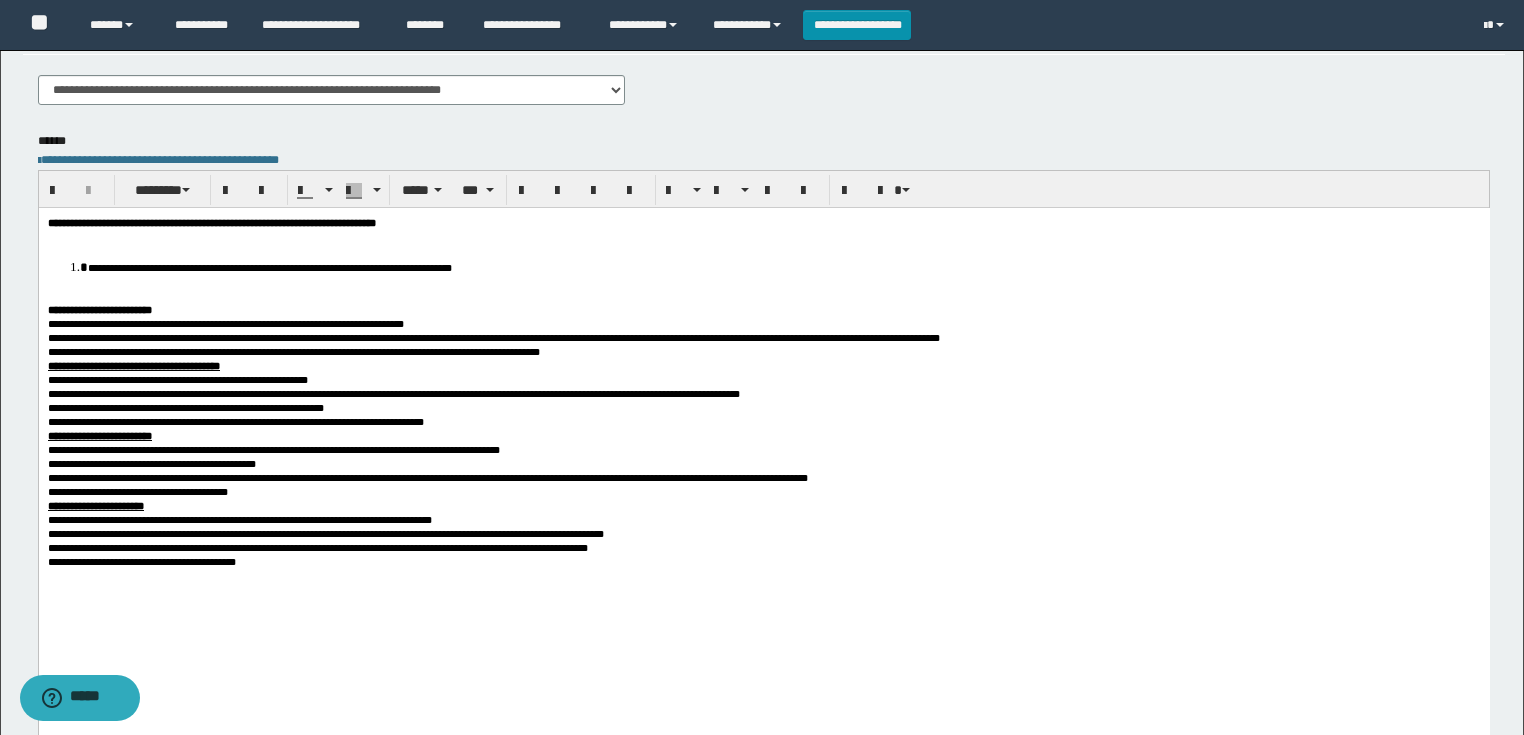 click at bounding box center (763, 237) 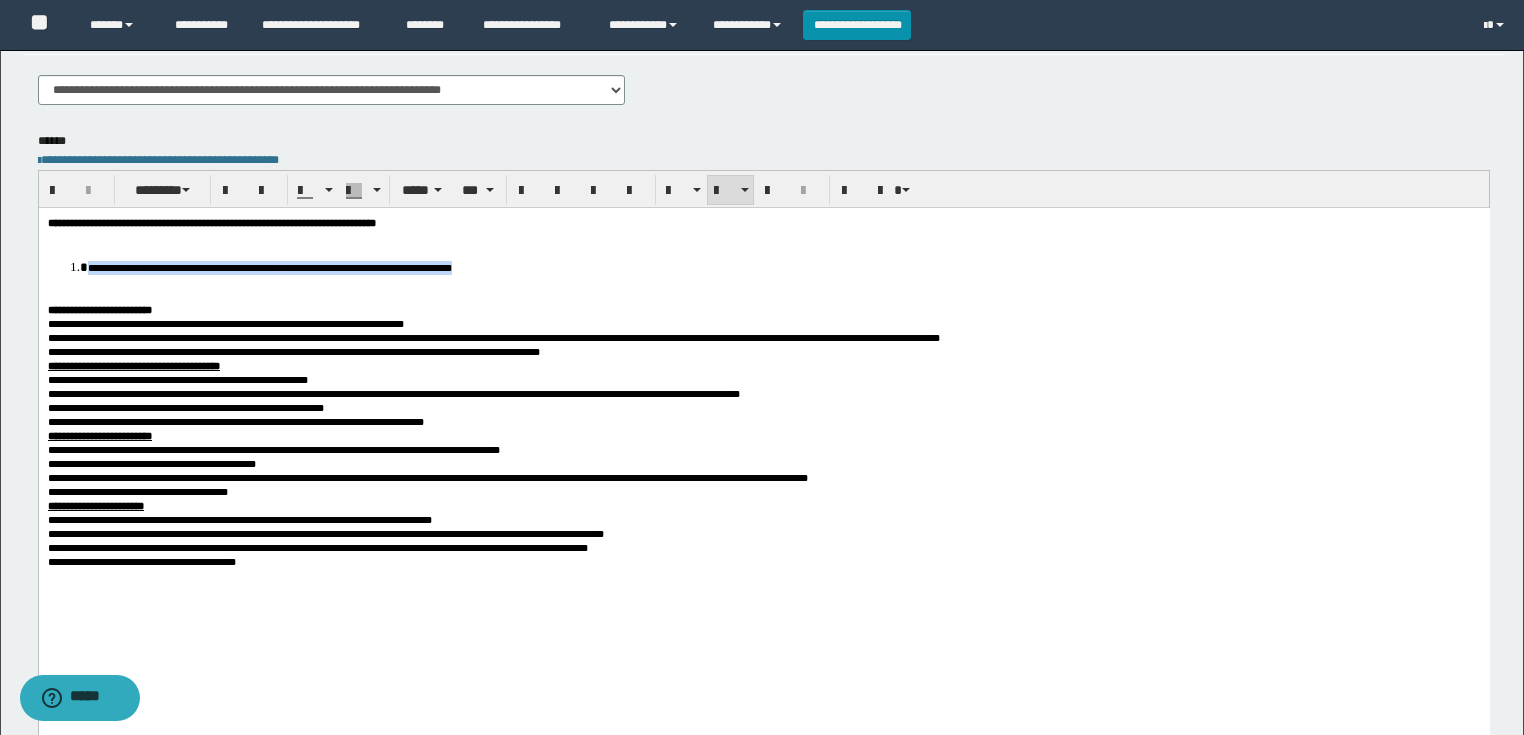 drag, startPoint x: 675, startPoint y: 260, endPoint x: 90, endPoint y: 255, distance: 585.02136 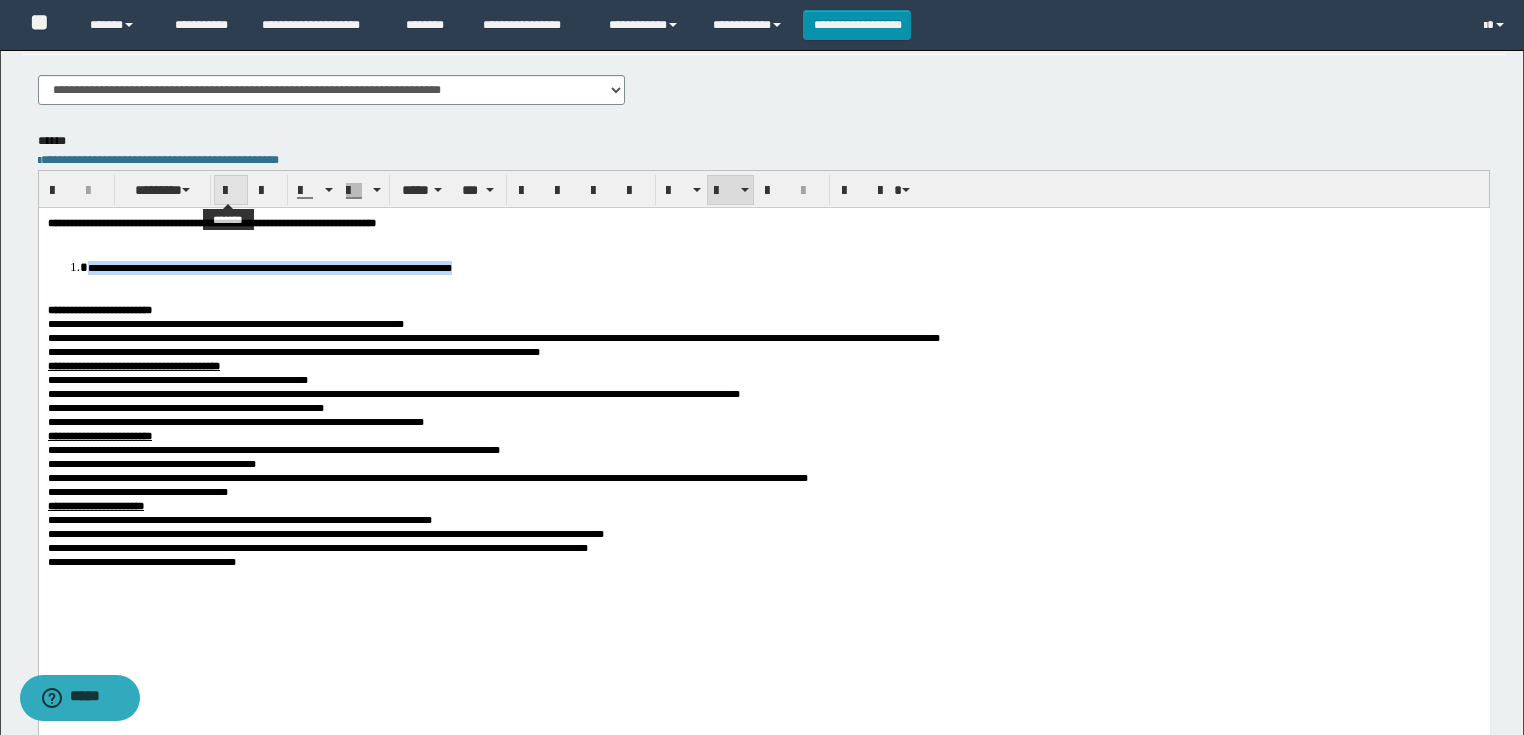 click at bounding box center (231, 191) 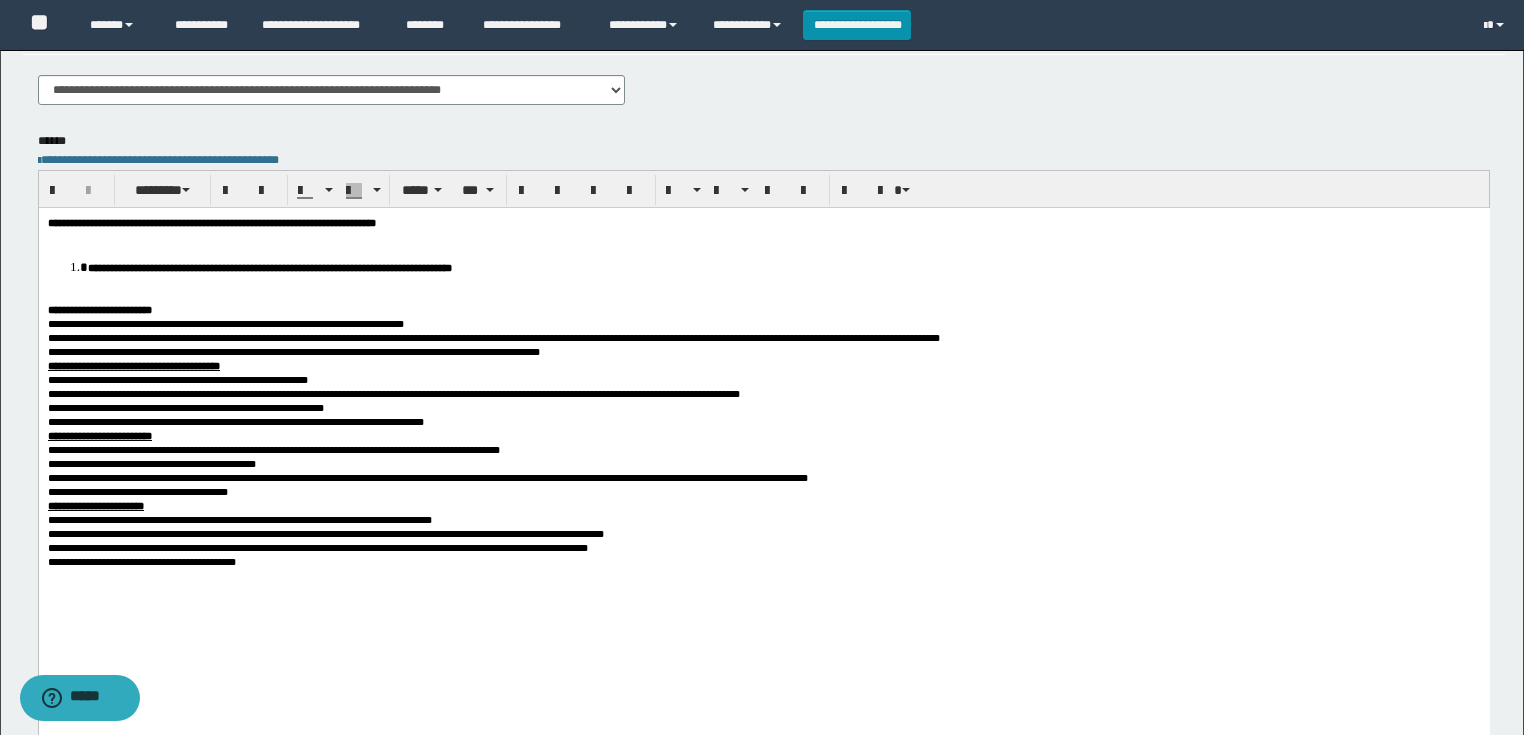 click at bounding box center [763, 295] 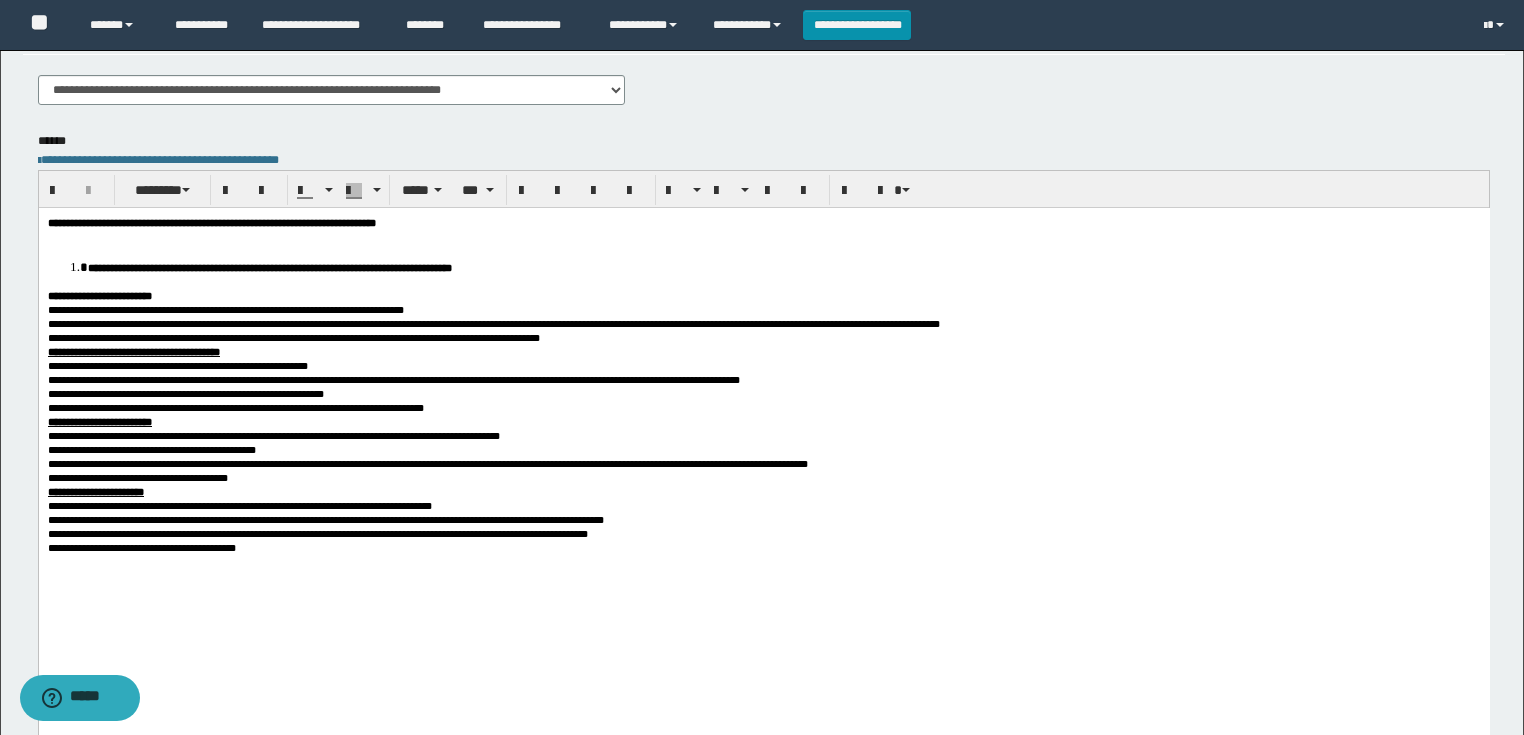 click at bounding box center (763, 237) 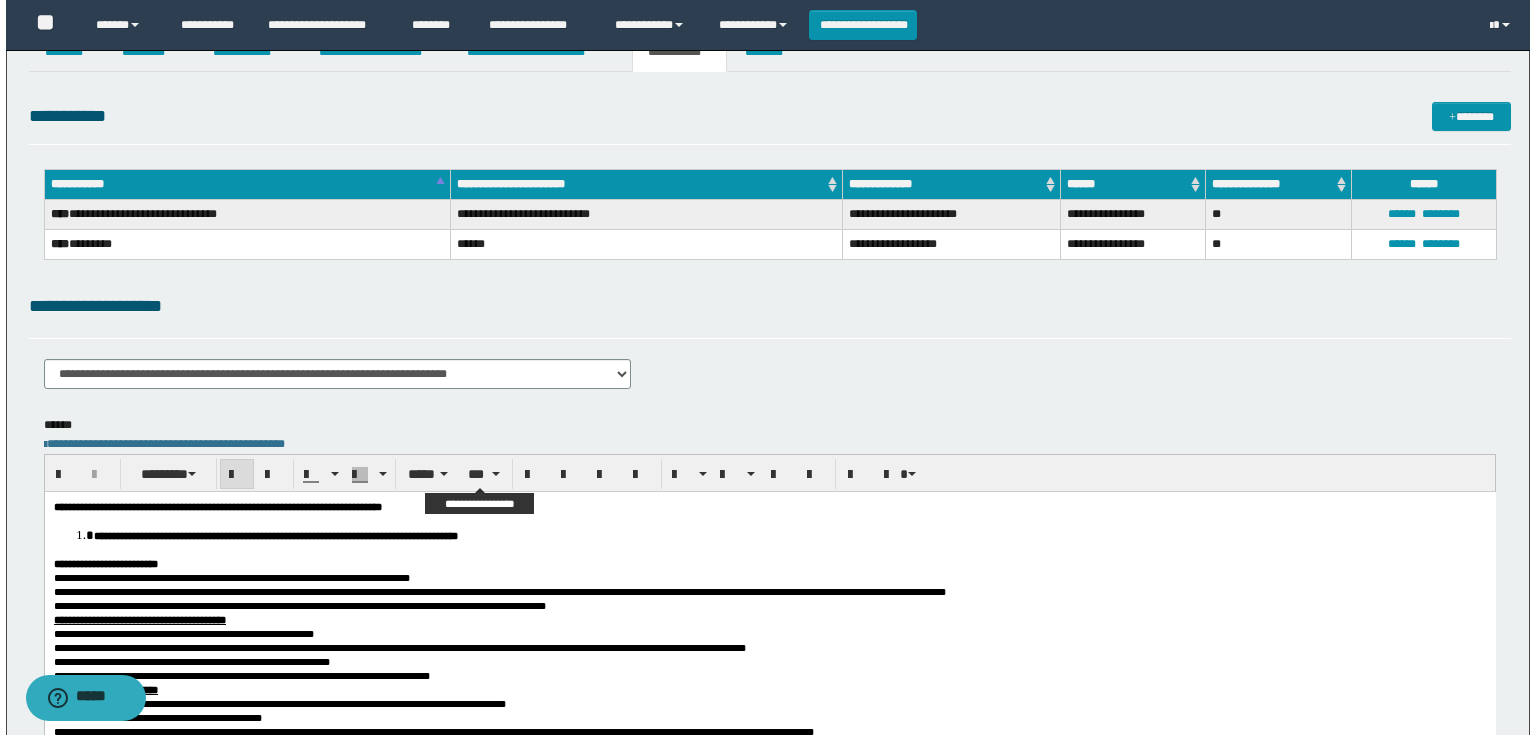 scroll, scrollTop: 0, scrollLeft: 0, axis: both 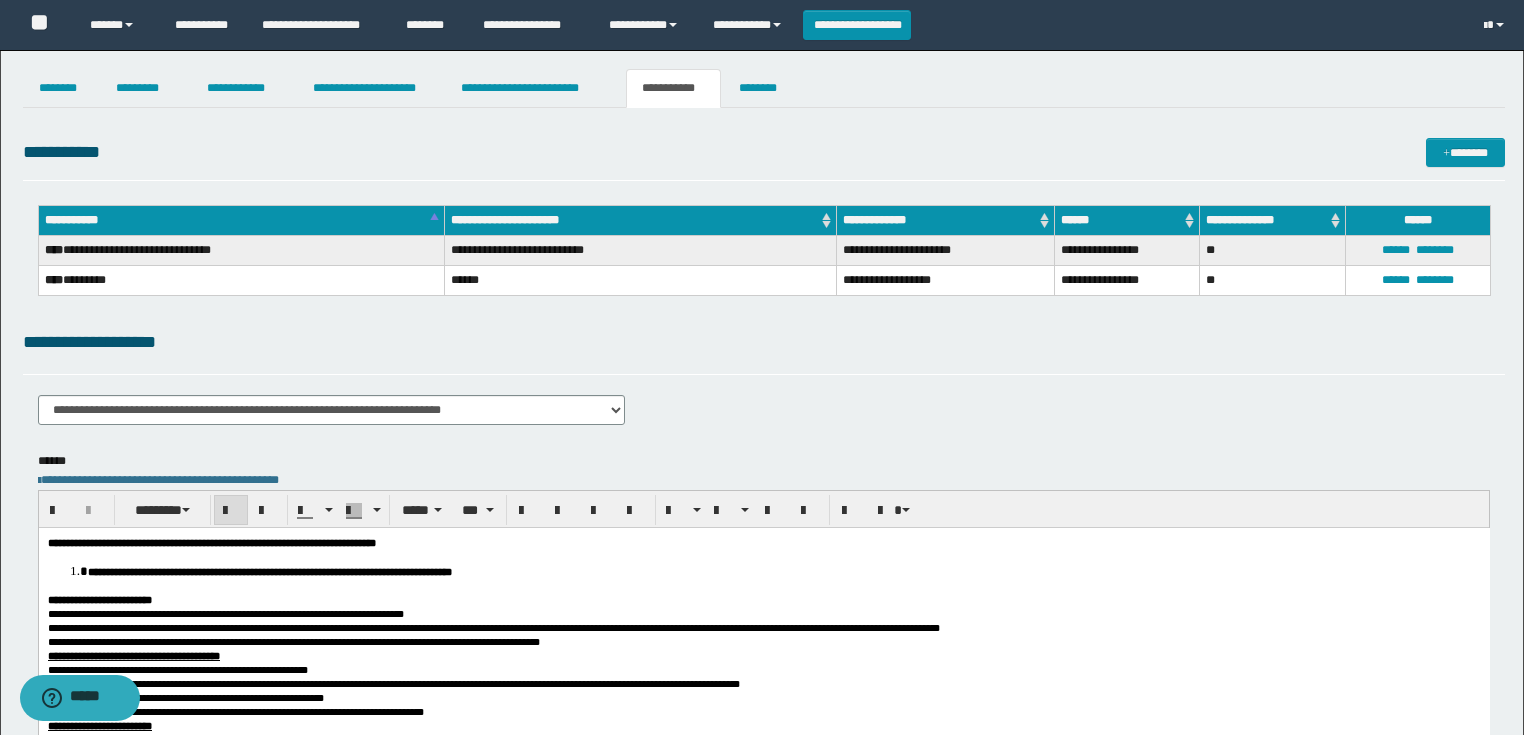 click on "**********" at bounding box center [211, 542] 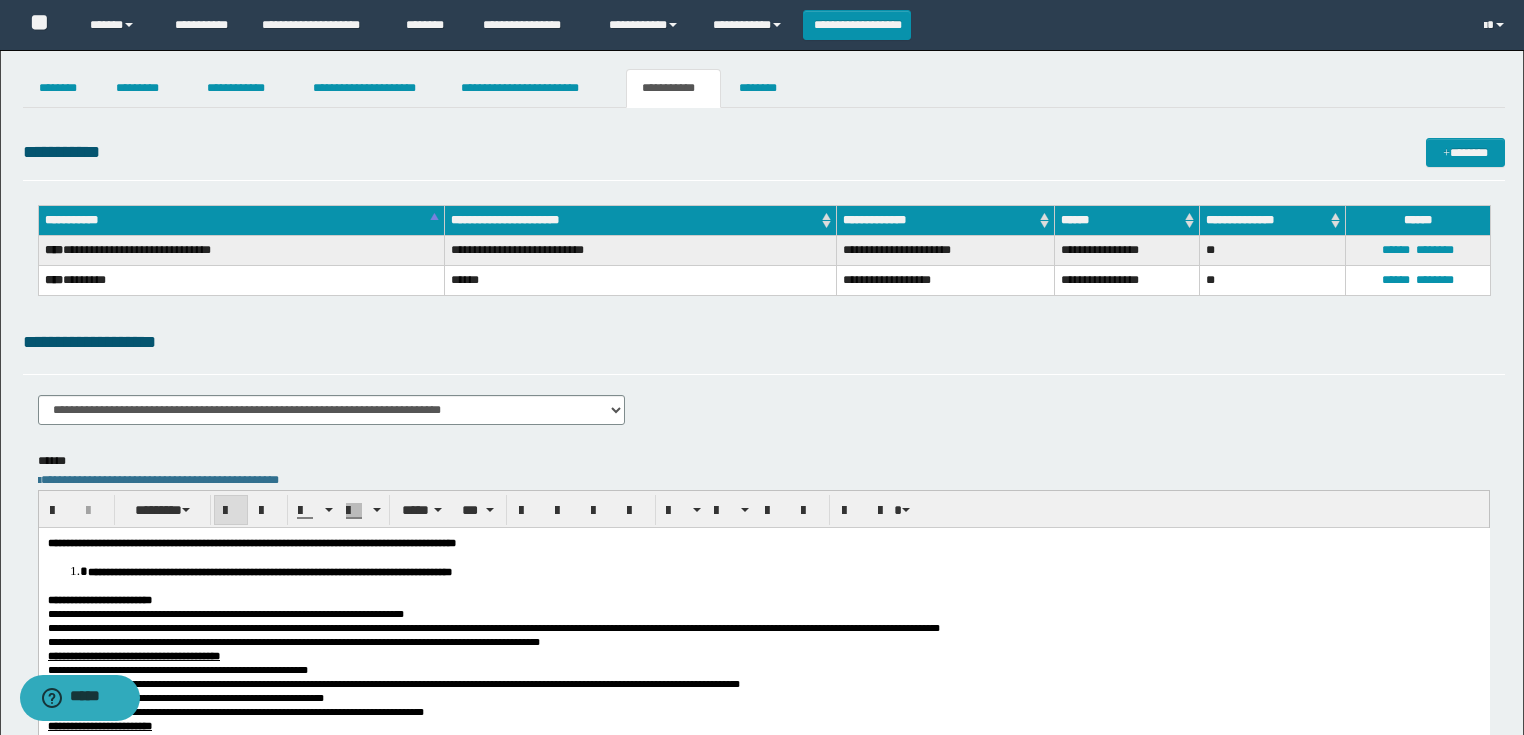 click on "**********" at bounding box center [763, 542] 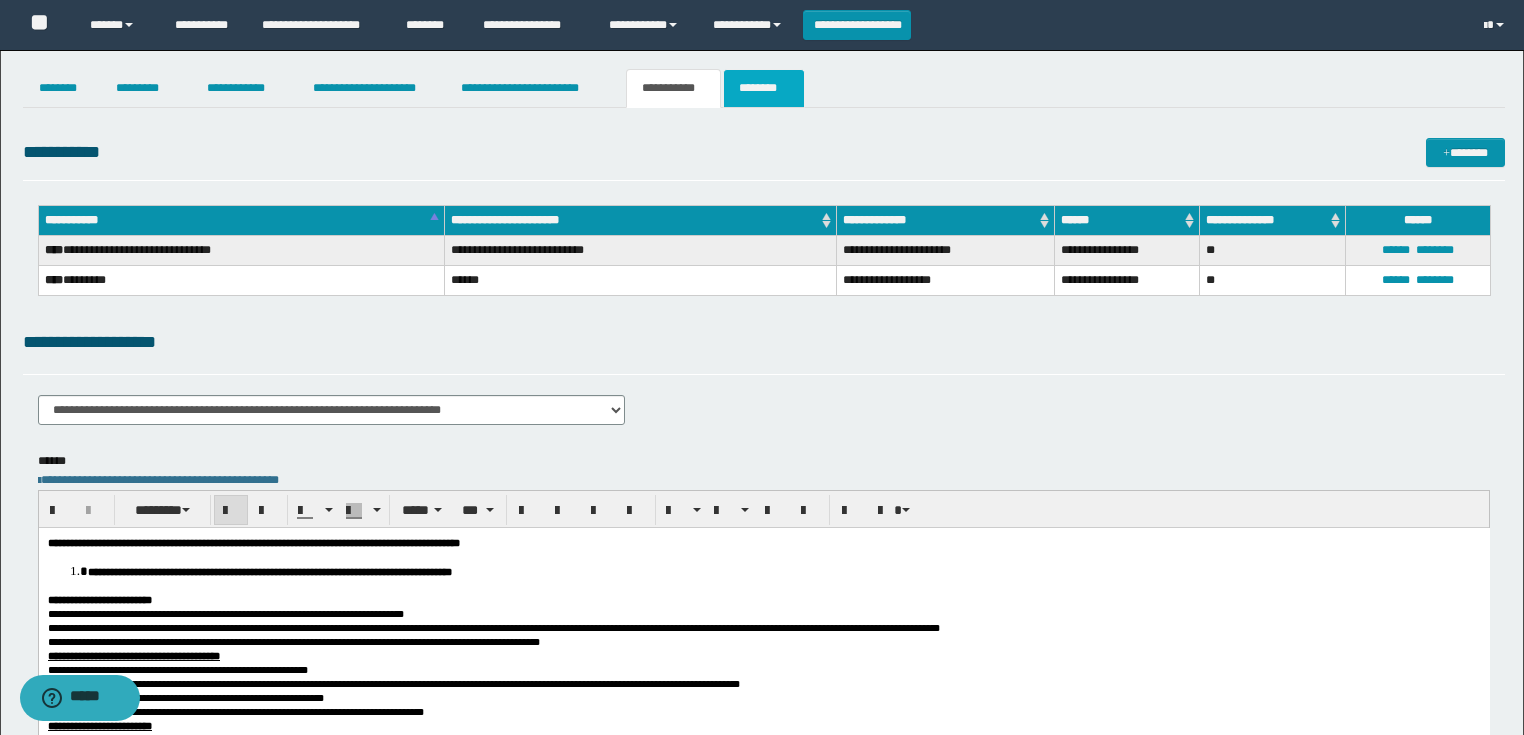 click on "********" at bounding box center (764, 88) 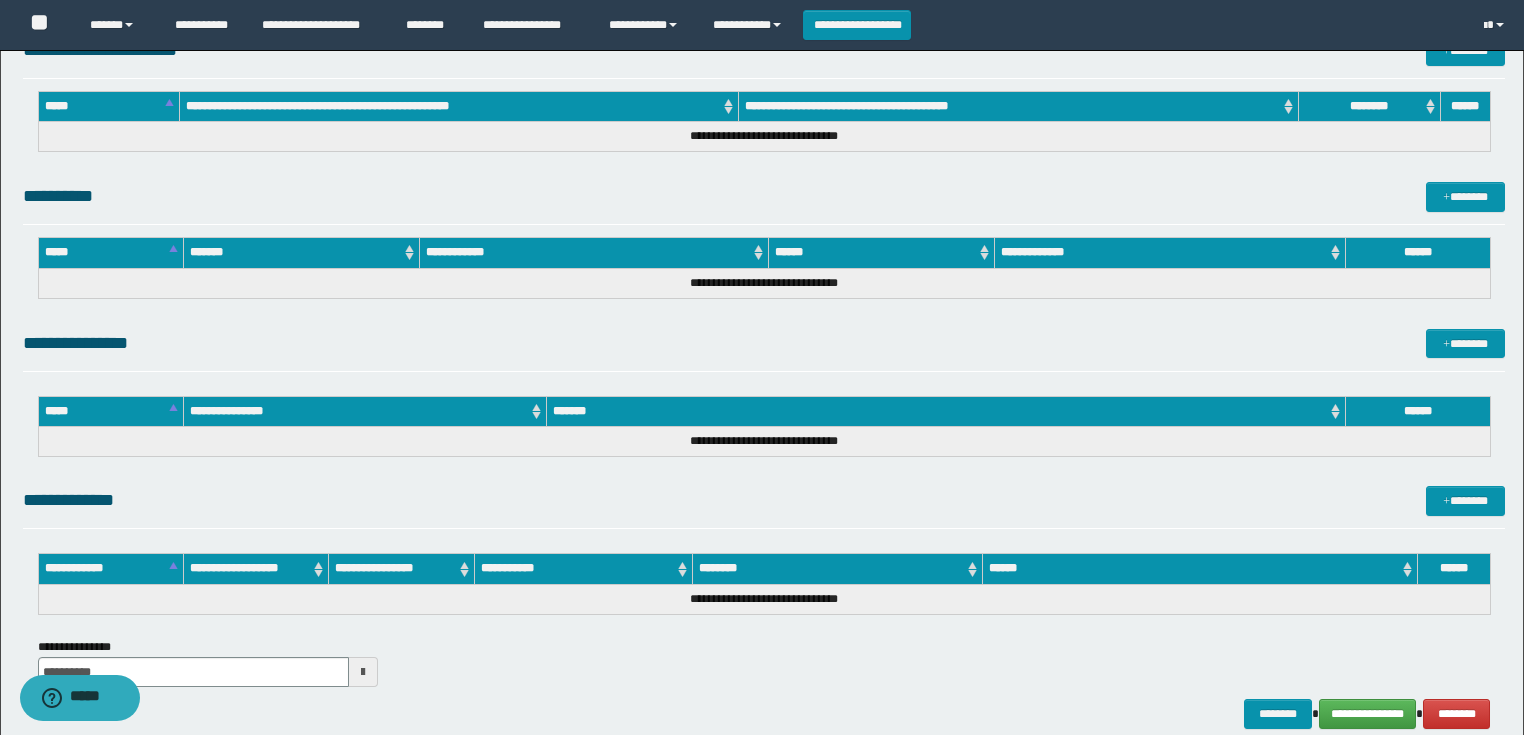 scroll, scrollTop: 889, scrollLeft: 0, axis: vertical 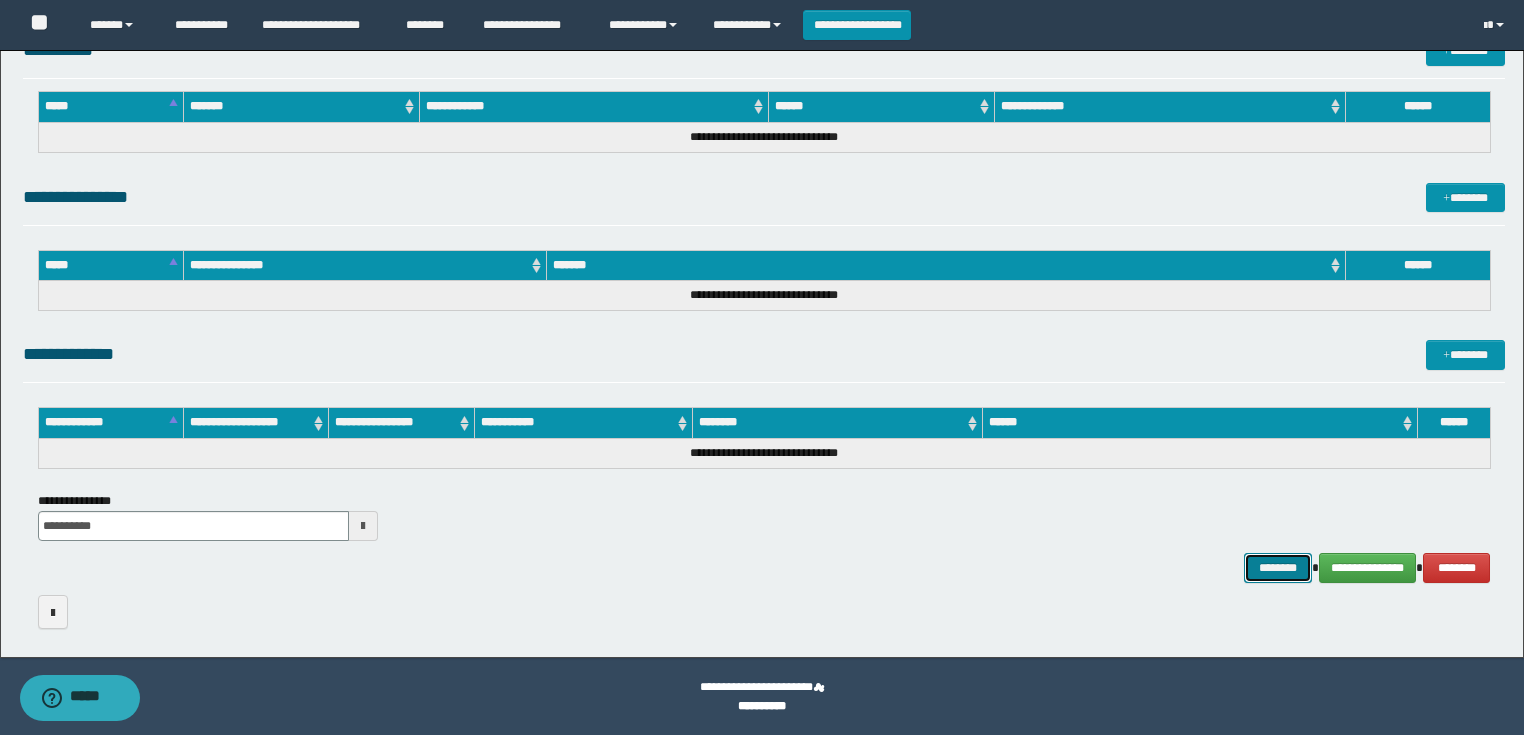 click on "********" at bounding box center [1277, 568] 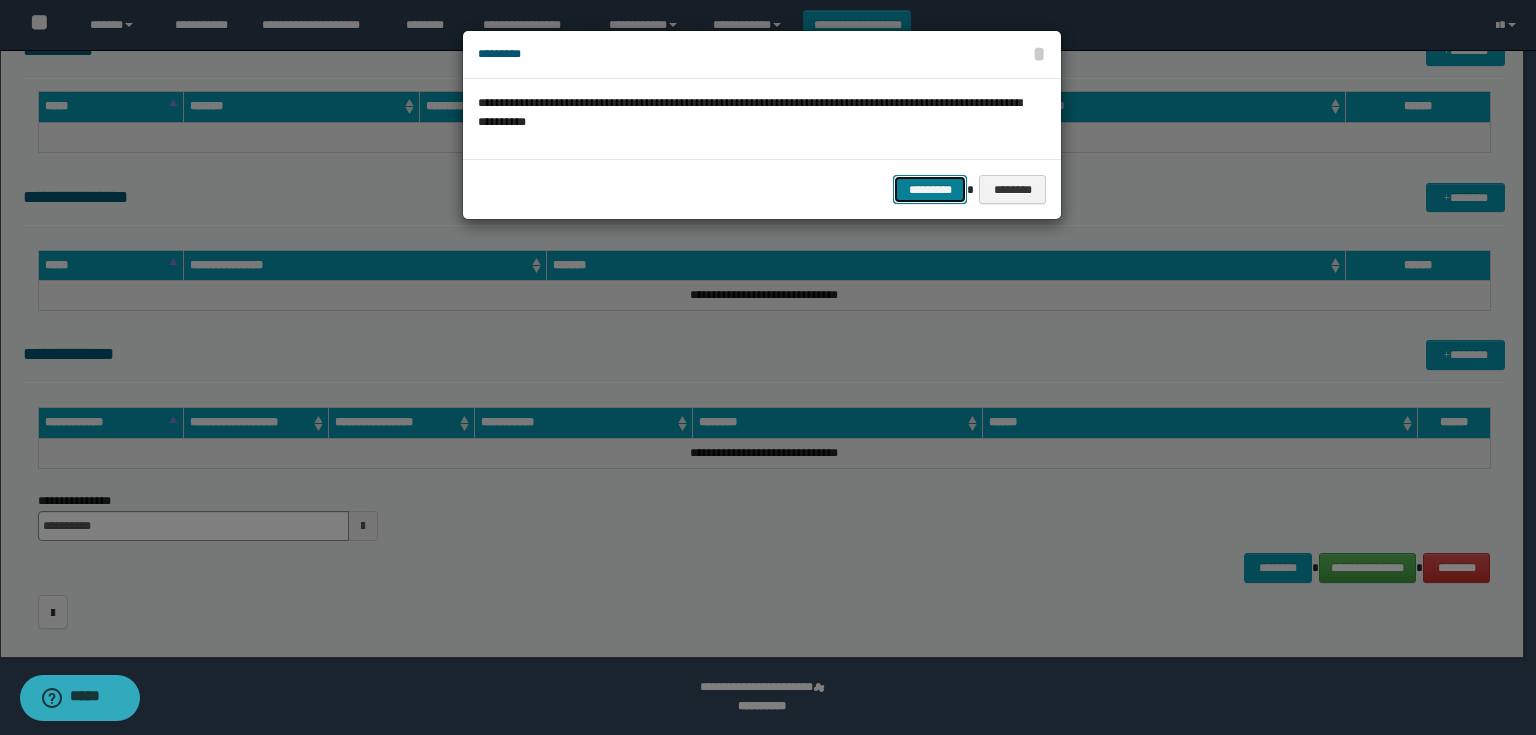 click on "*********" at bounding box center (930, 190) 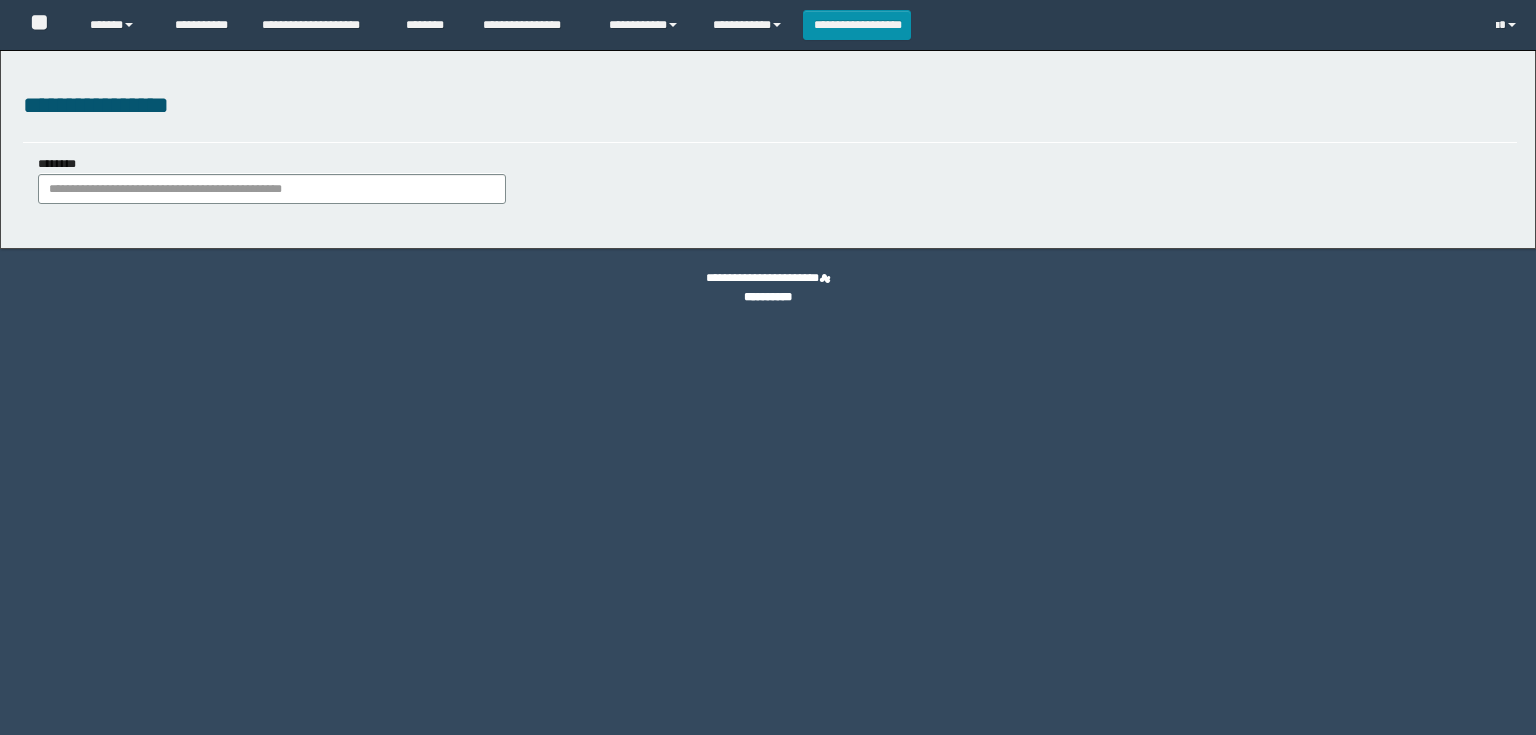 scroll, scrollTop: 0, scrollLeft: 0, axis: both 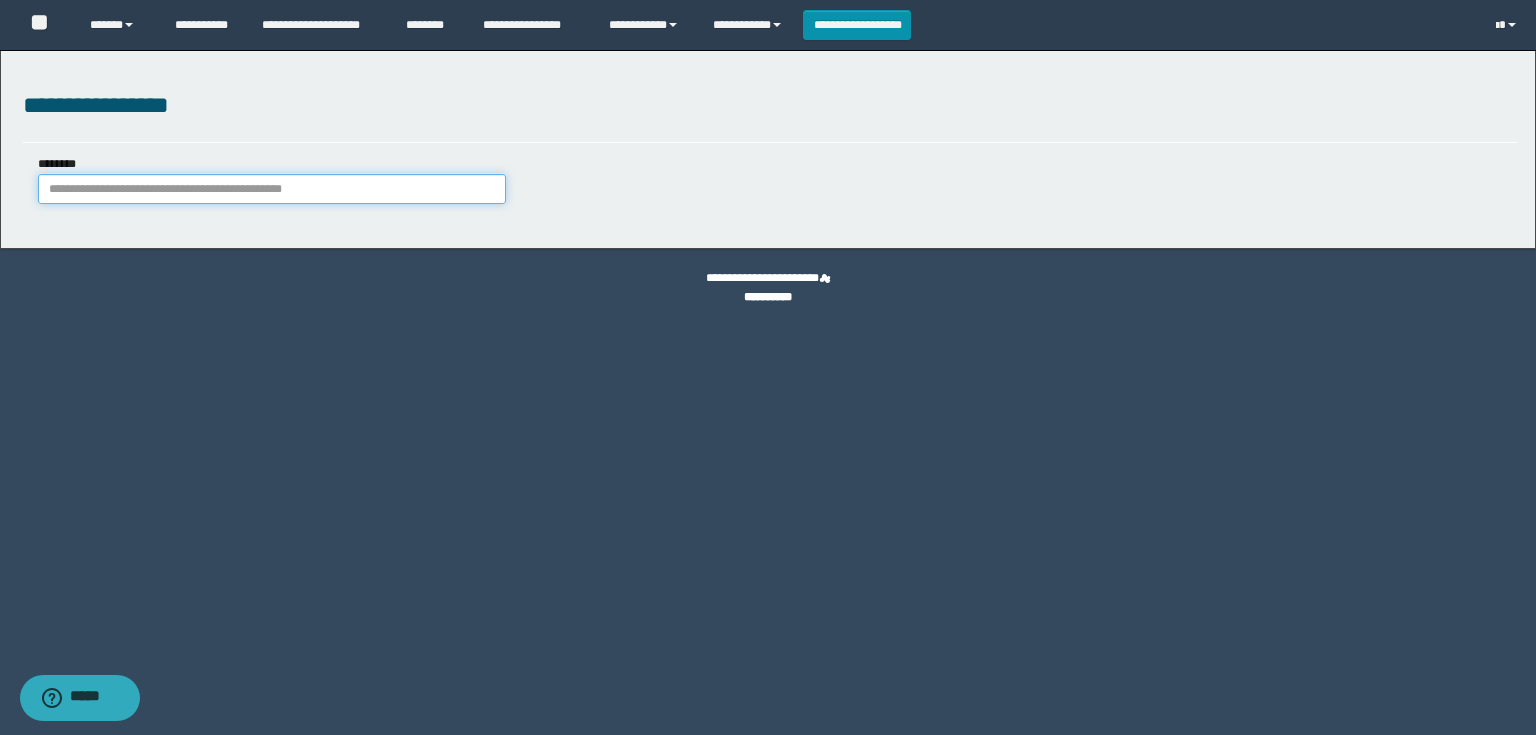 click on "********" at bounding box center (272, 189) 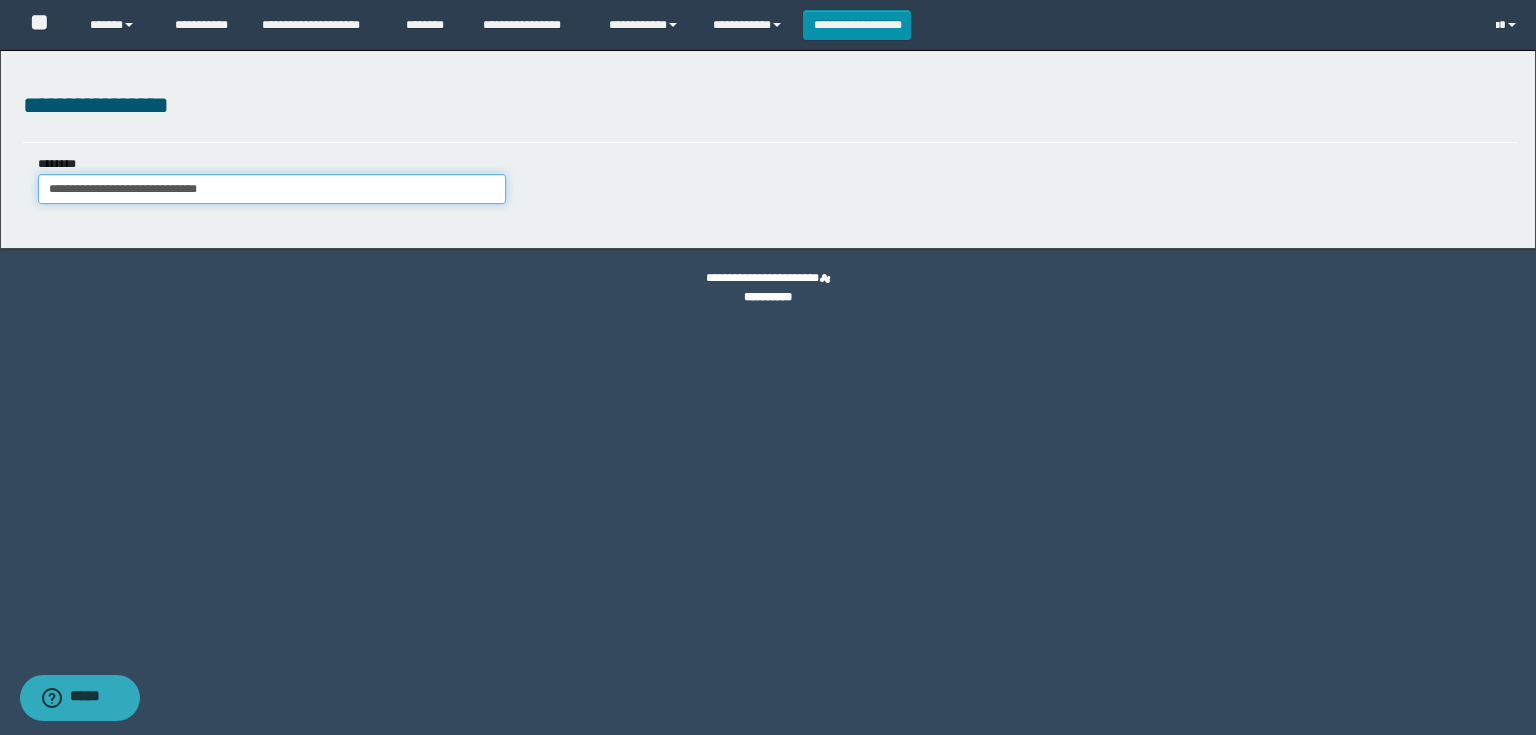type on "**********" 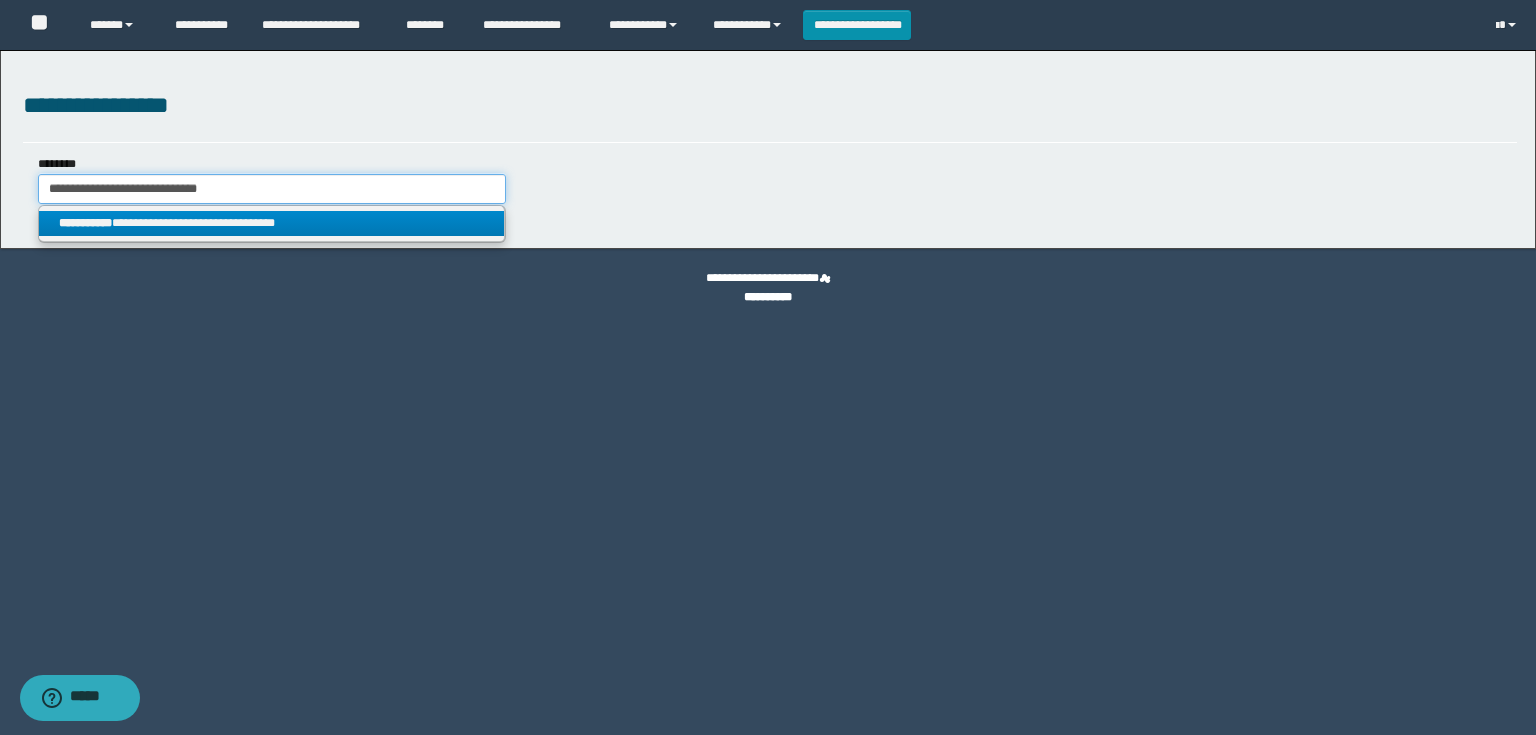 type on "**********" 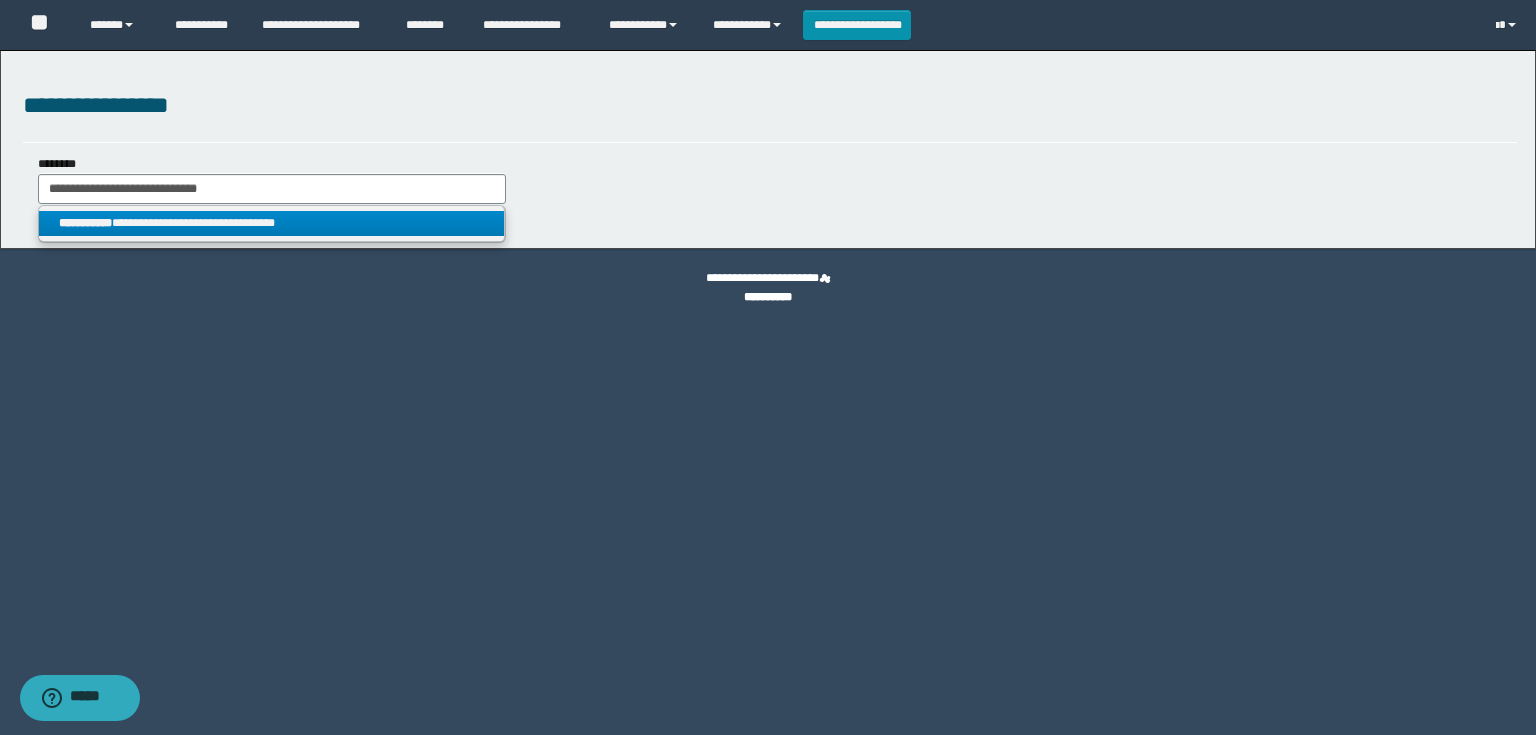 click on "**********" at bounding box center (272, 223) 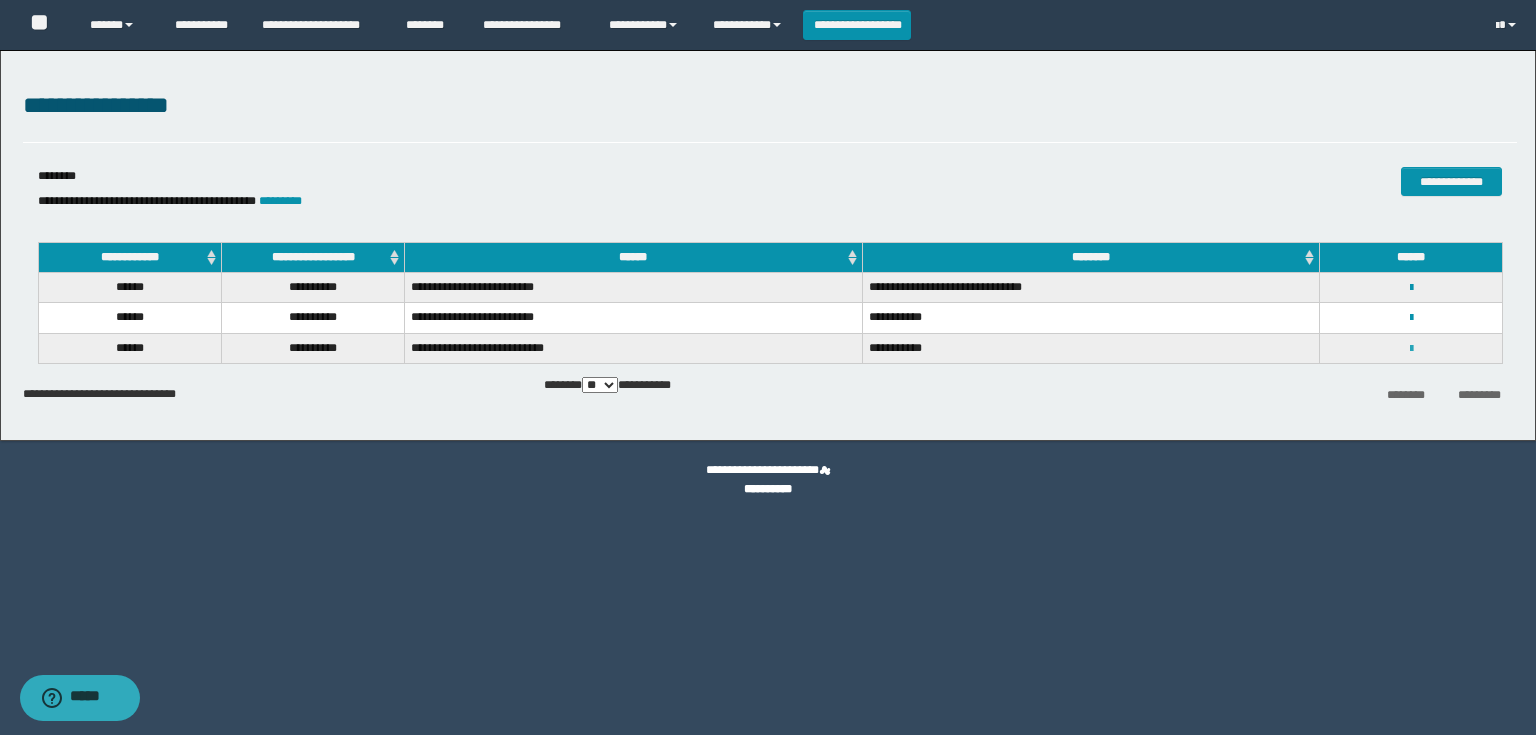 click at bounding box center [1411, 349] 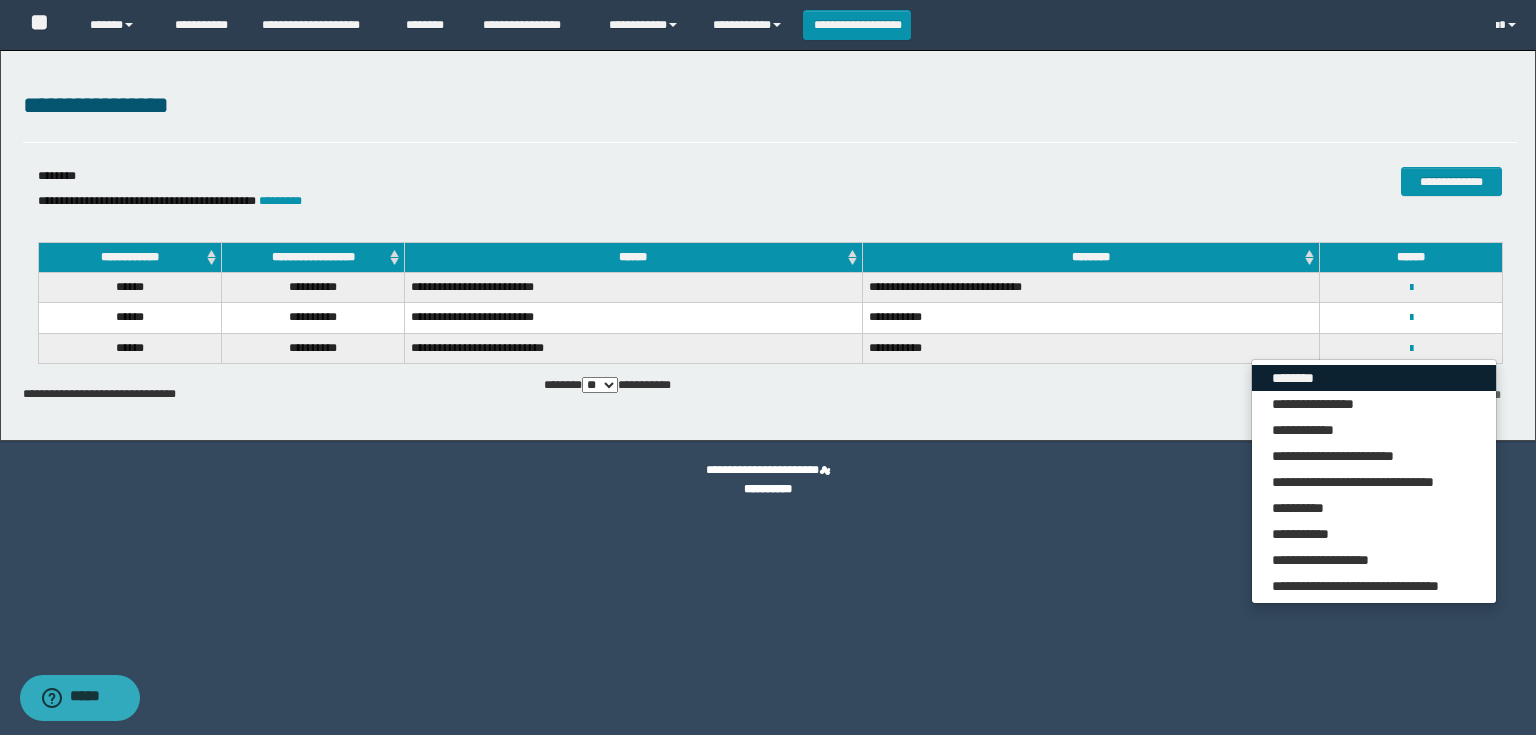 click on "********" at bounding box center (1374, 378) 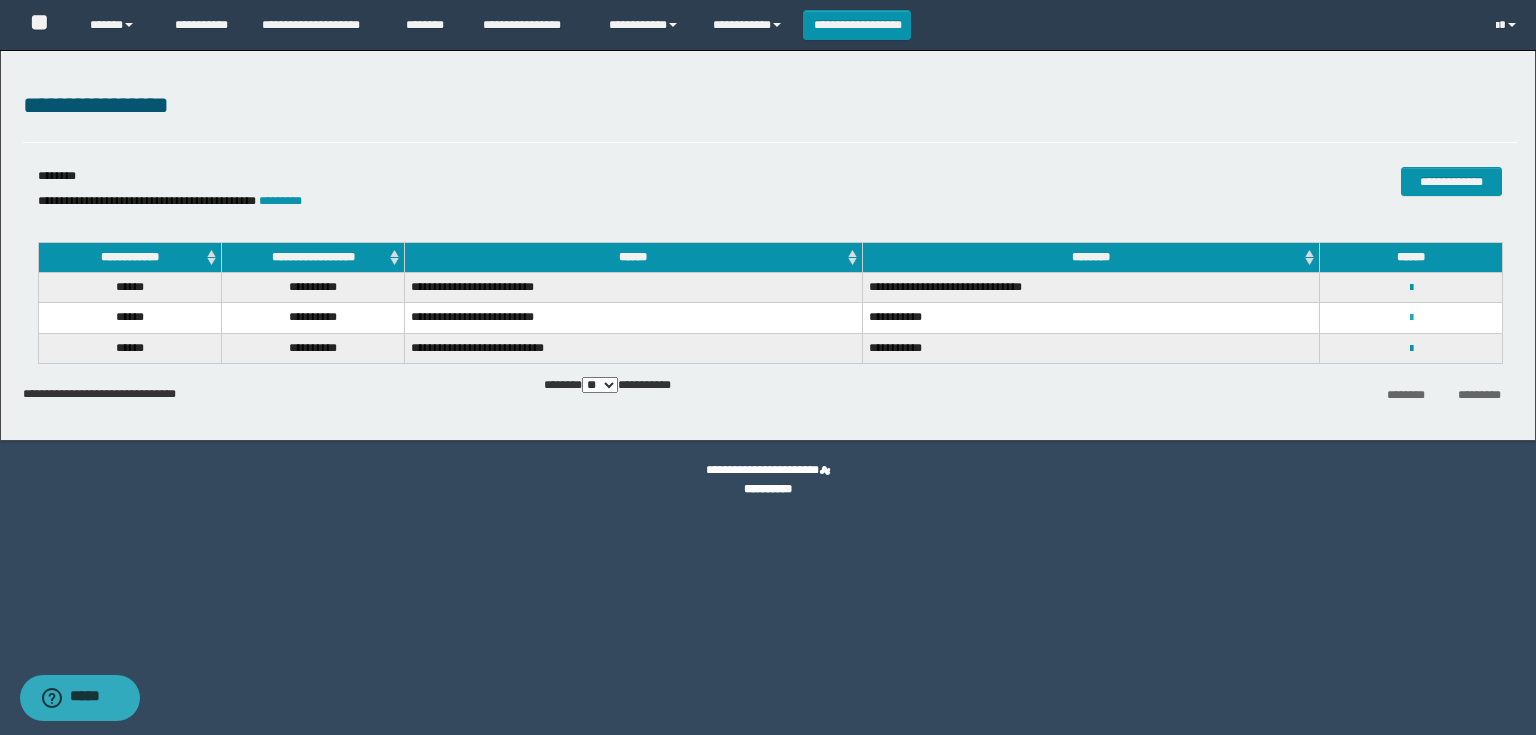 click at bounding box center [1411, 318] 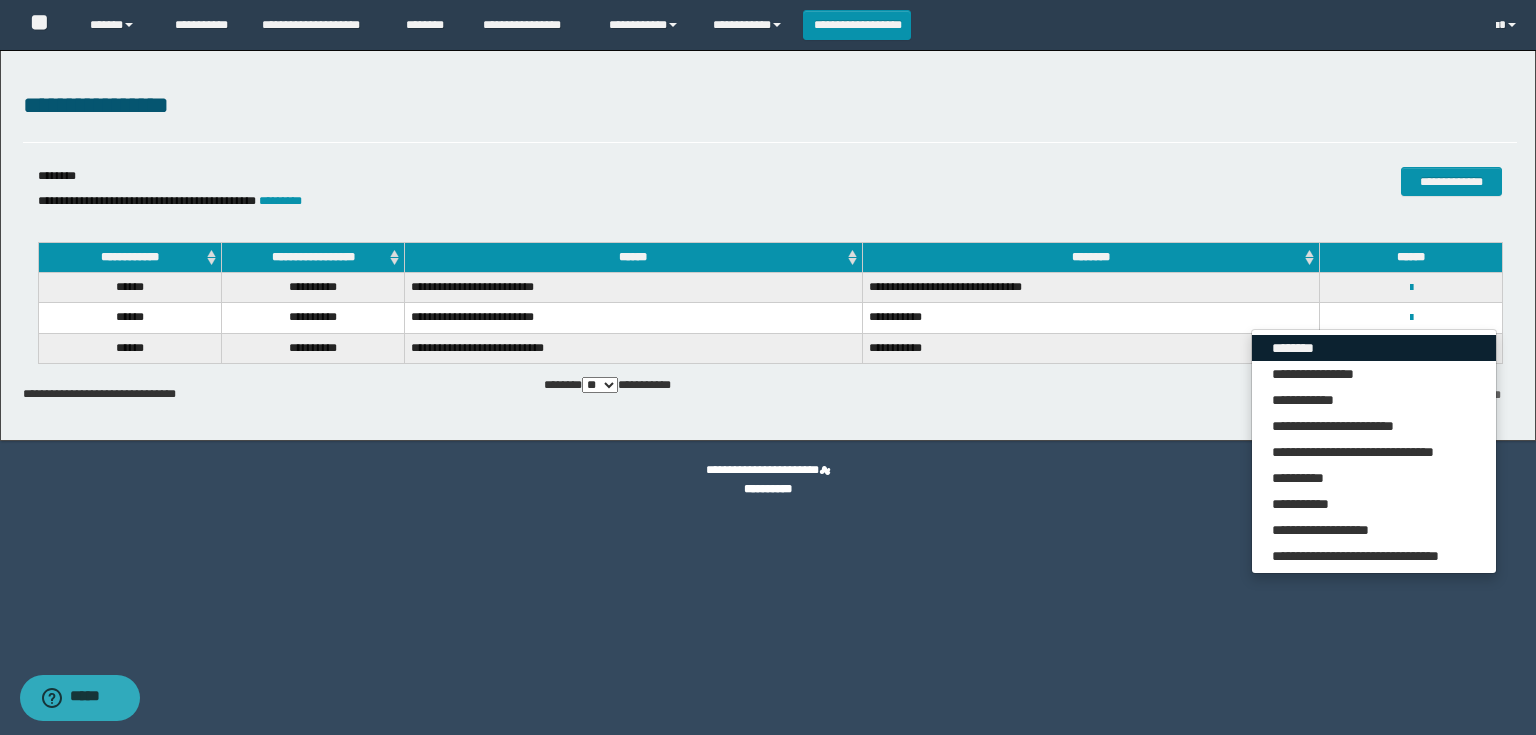 click on "********" at bounding box center (1374, 348) 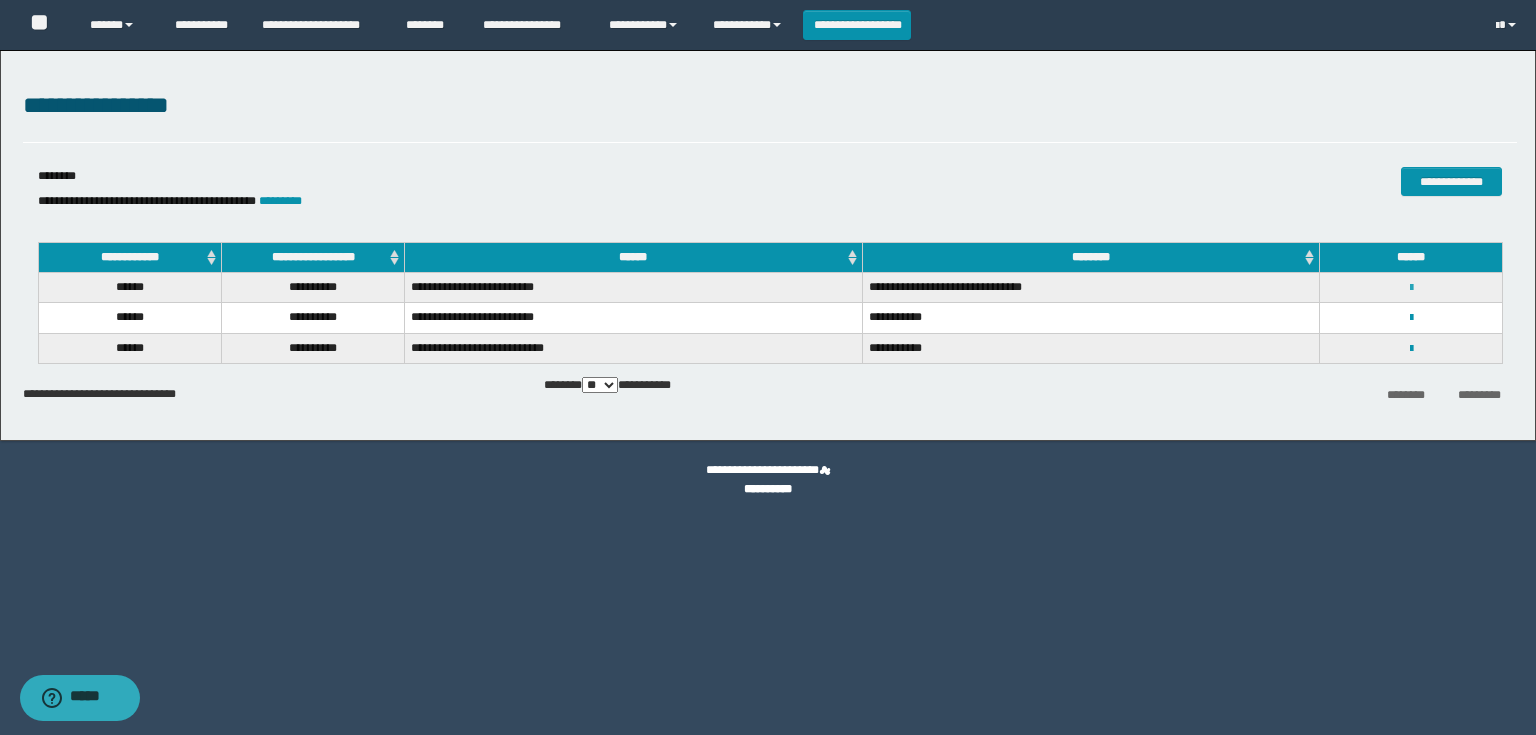 click at bounding box center (1411, 288) 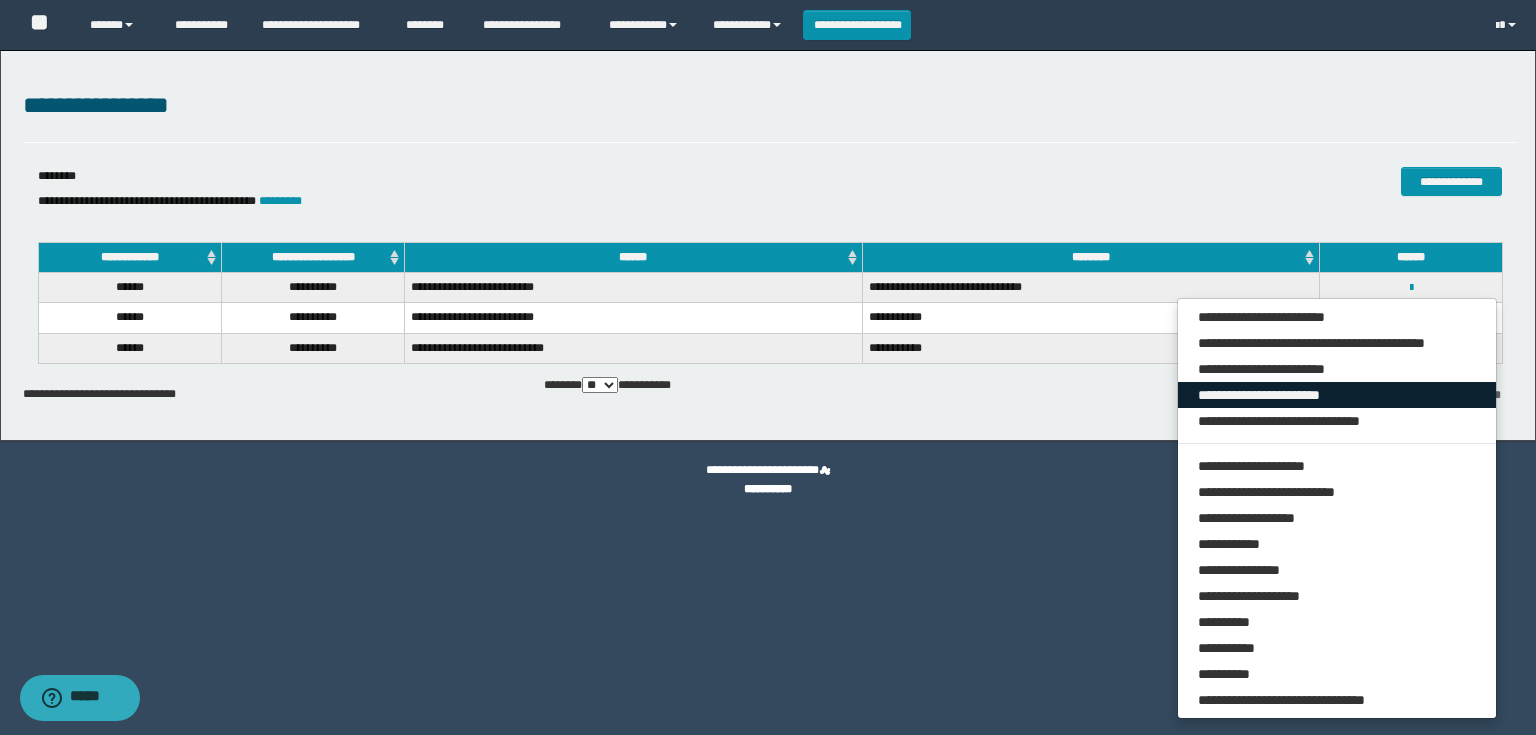 click on "**********" at bounding box center (1337, 395) 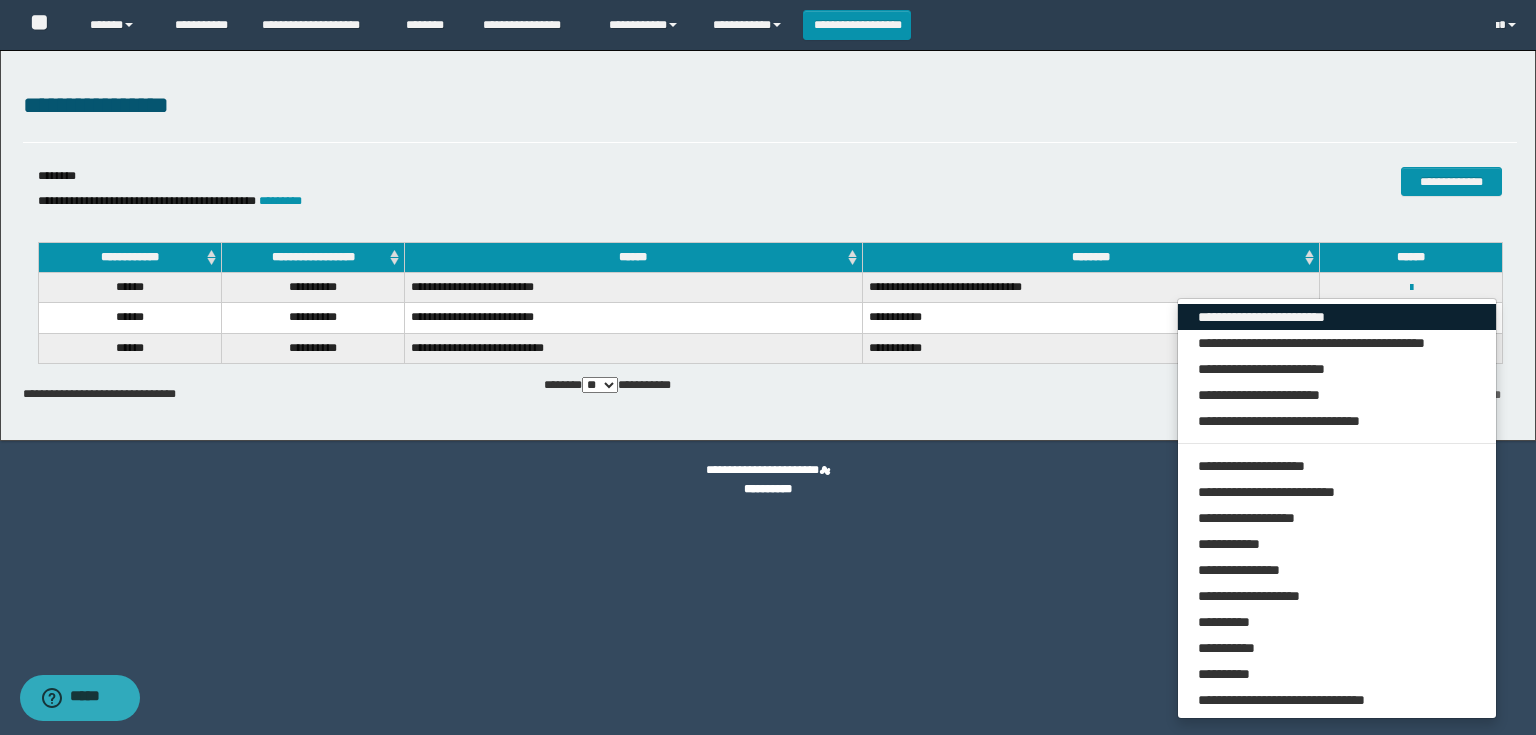 click on "**********" at bounding box center [1337, 317] 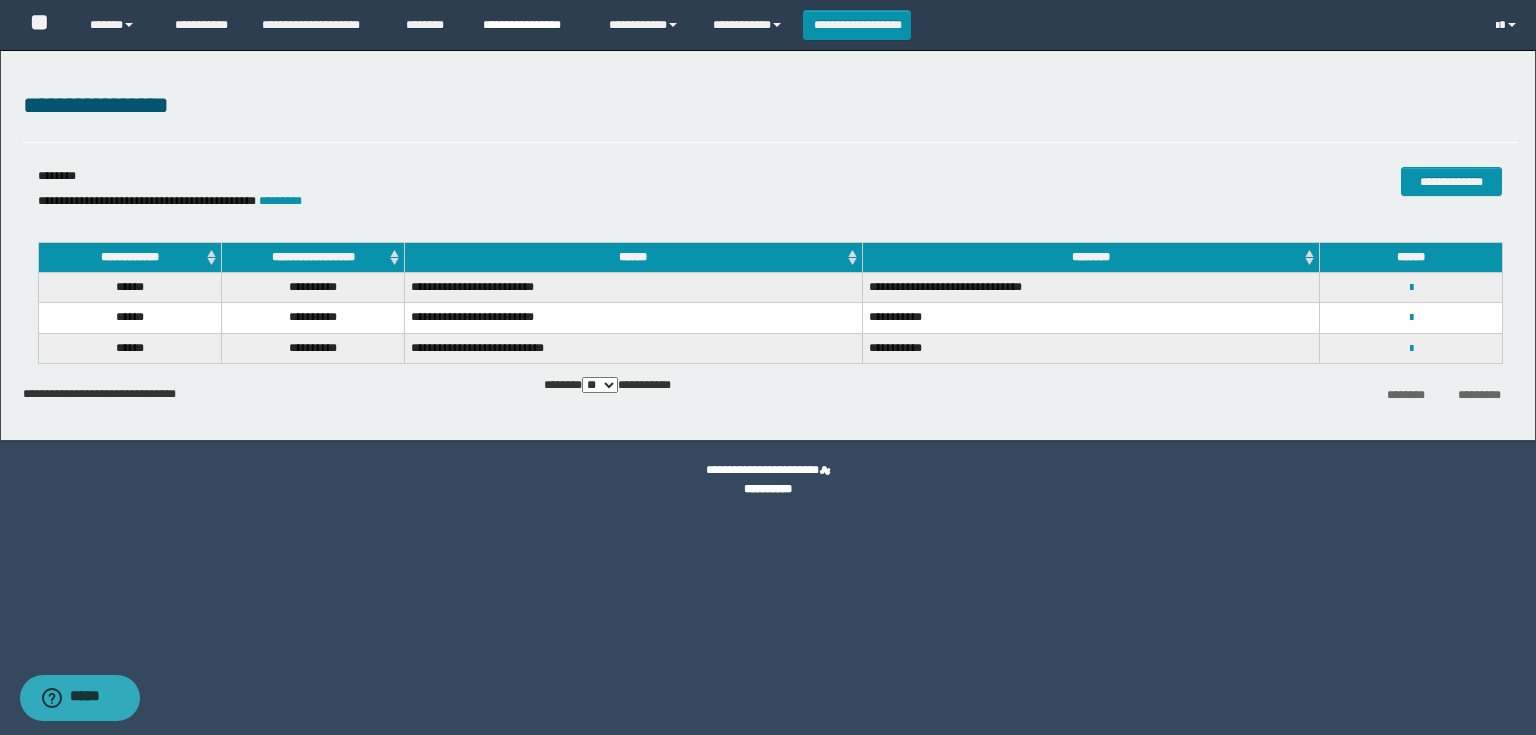 click on "**********" at bounding box center [531, 25] 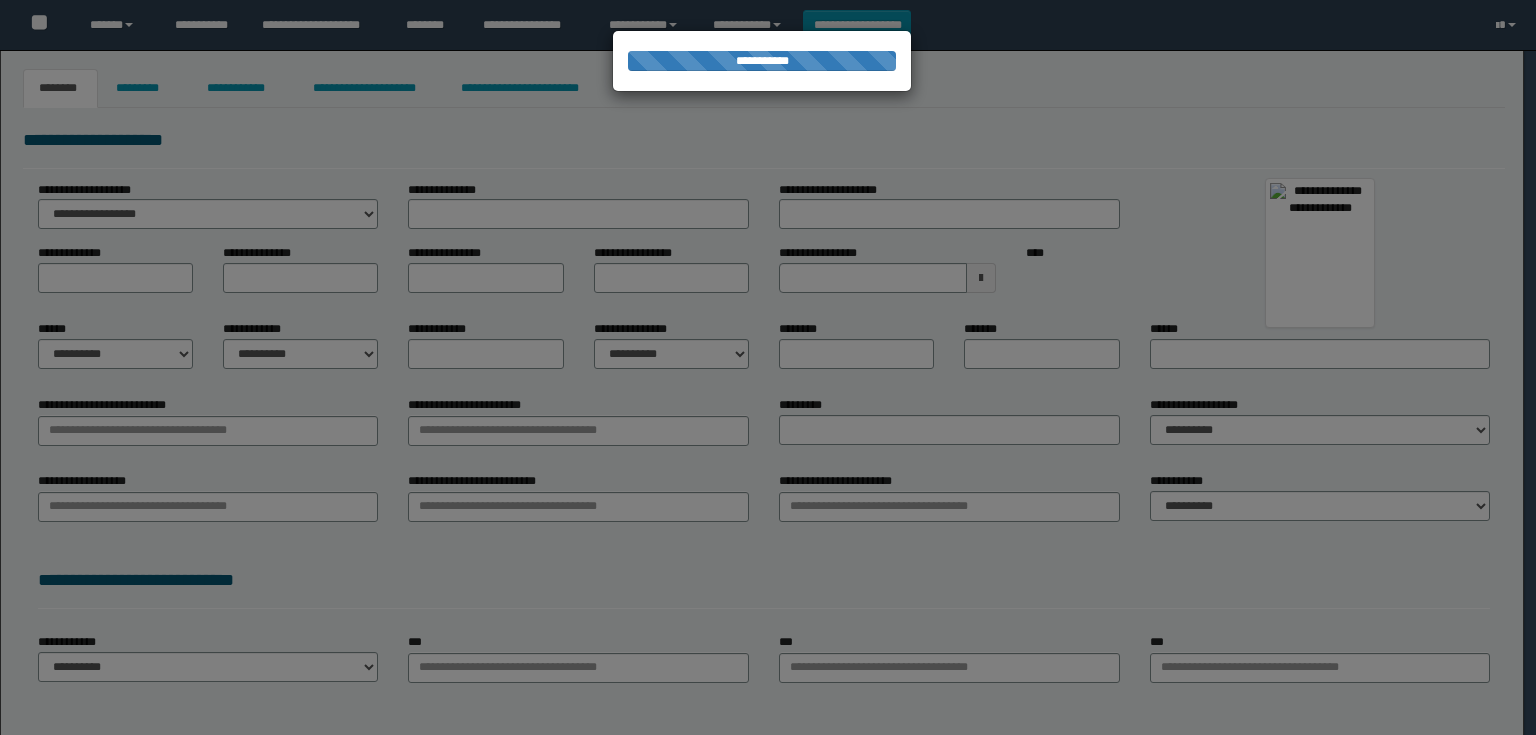 scroll, scrollTop: 0, scrollLeft: 0, axis: both 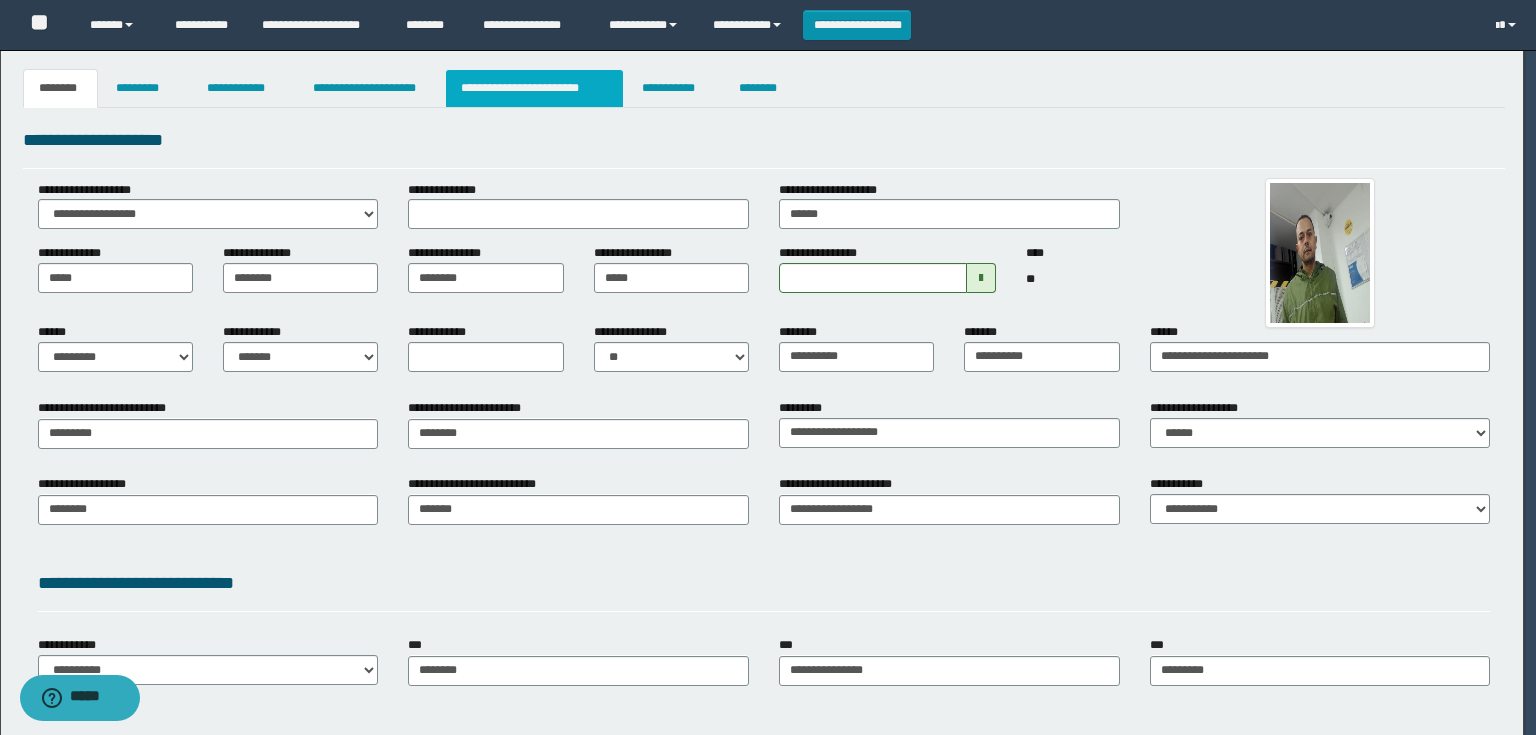 click on "**********" at bounding box center (534, 88) 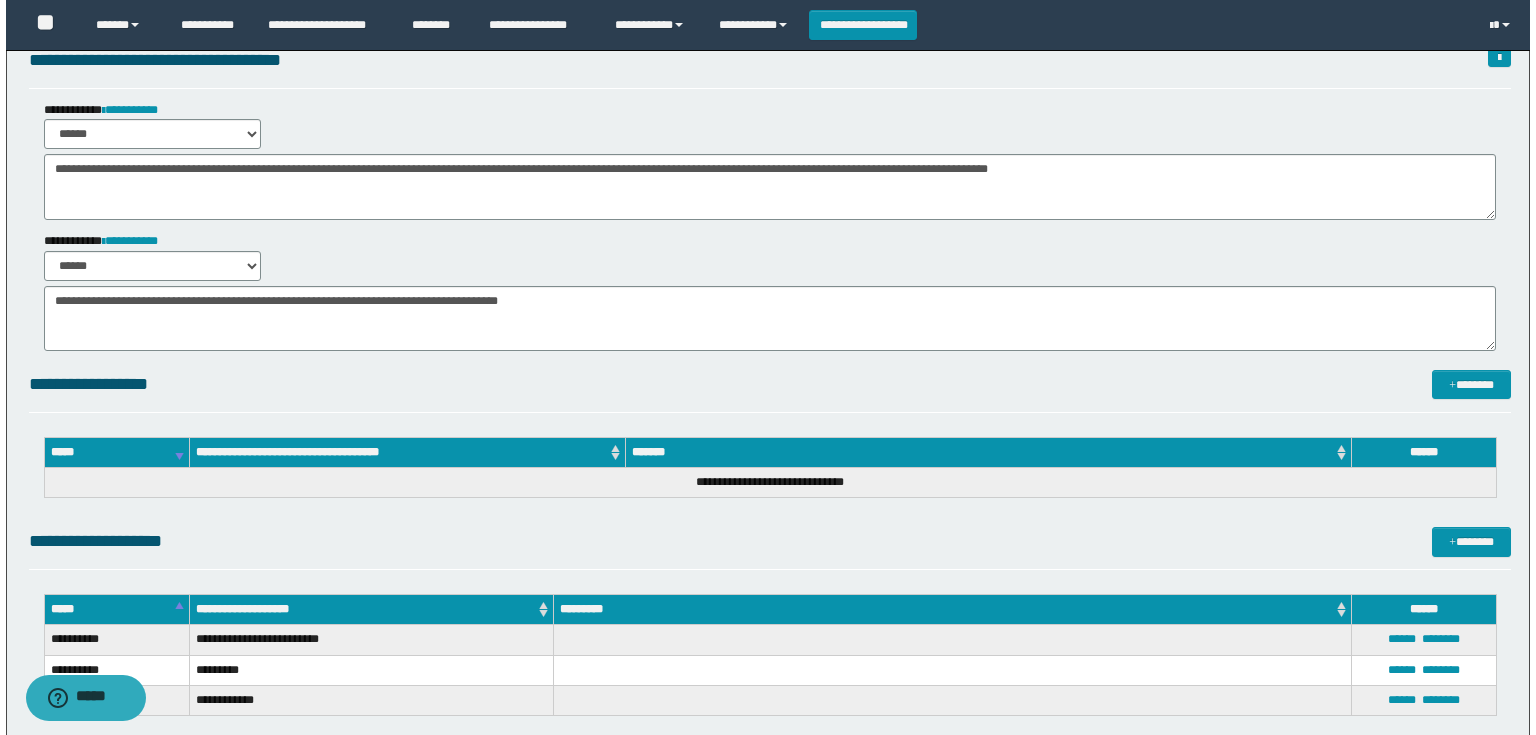 scroll, scrollTop: 225, scrollLeft: 0, axis: vertical 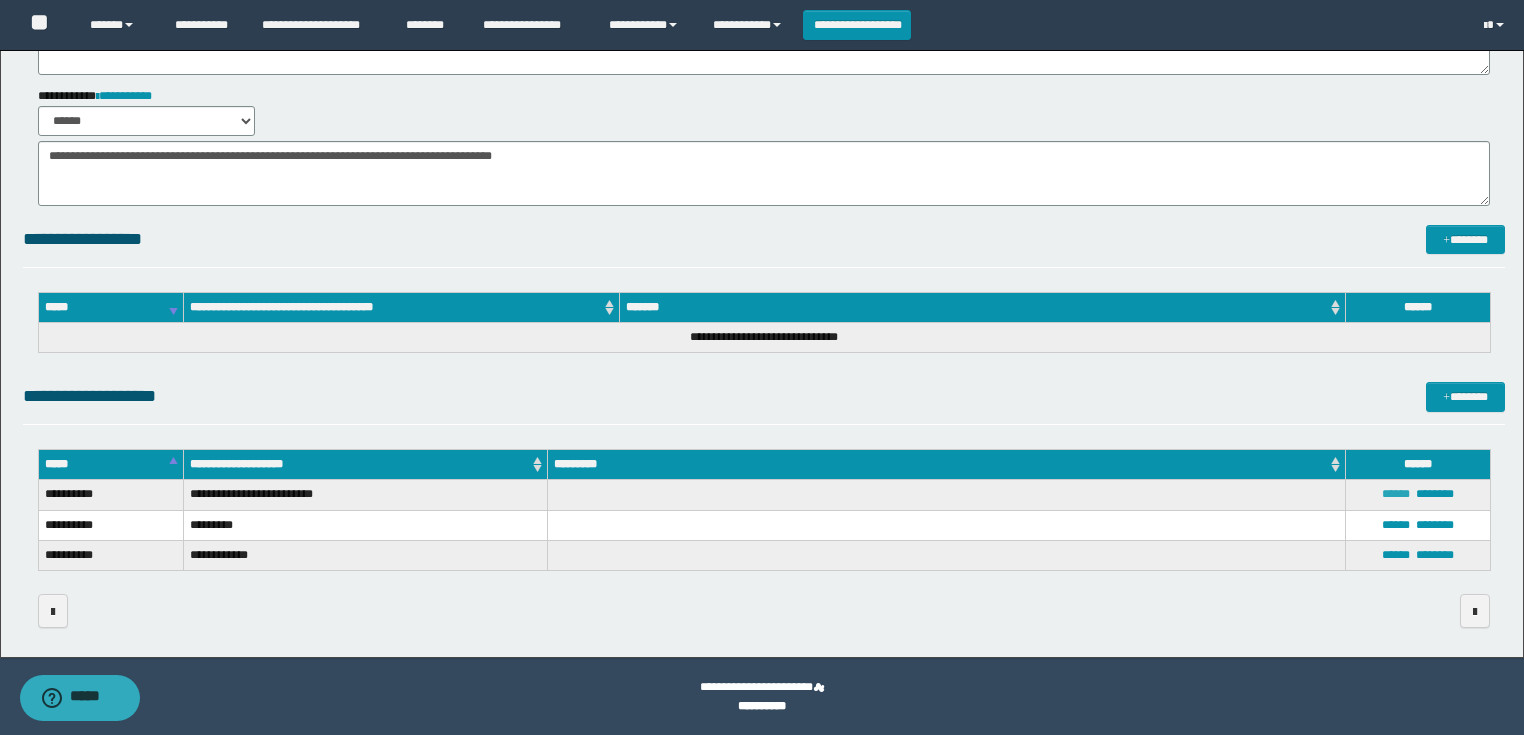 click on "******" at bounding box center [1396, 494] 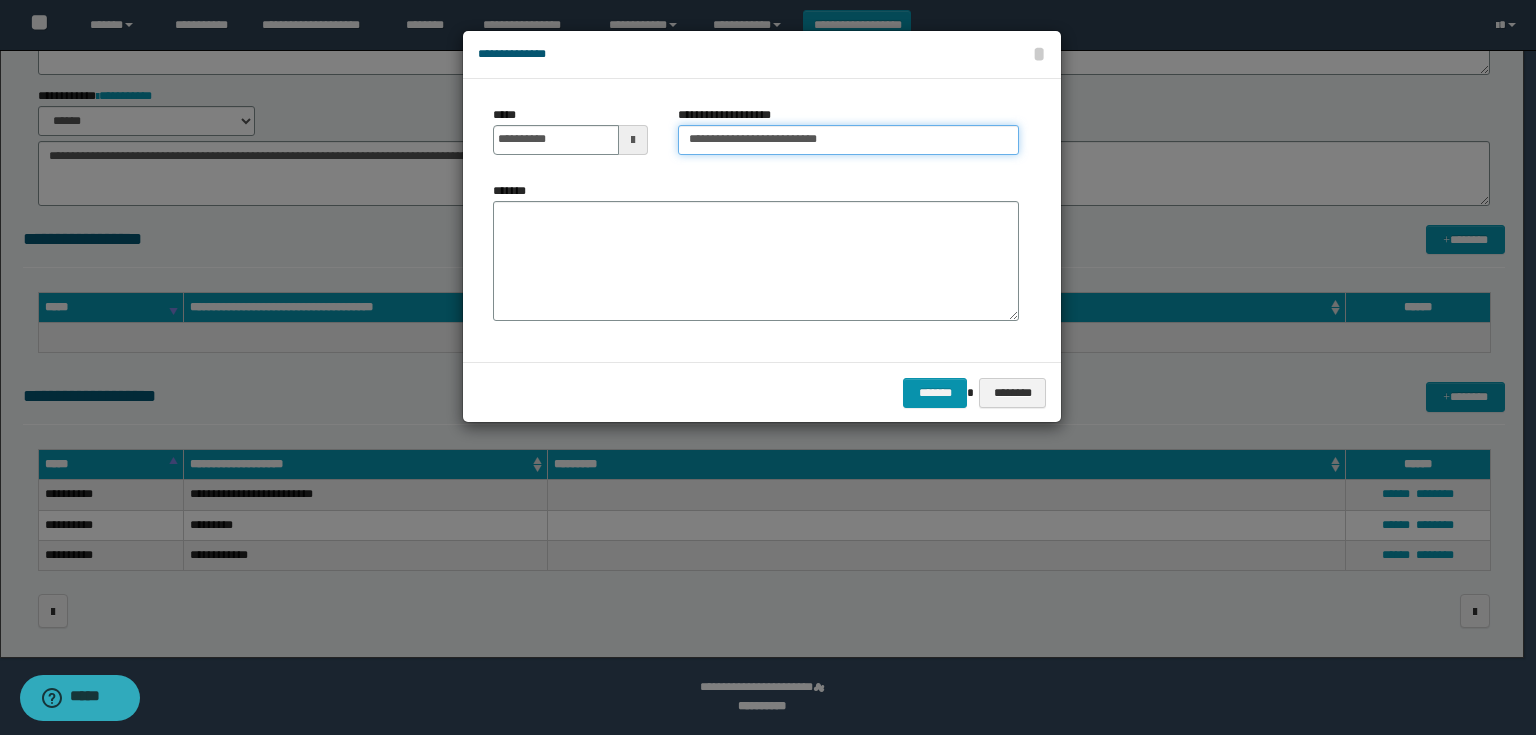 click on "**********" at bounding box center [848, 140] 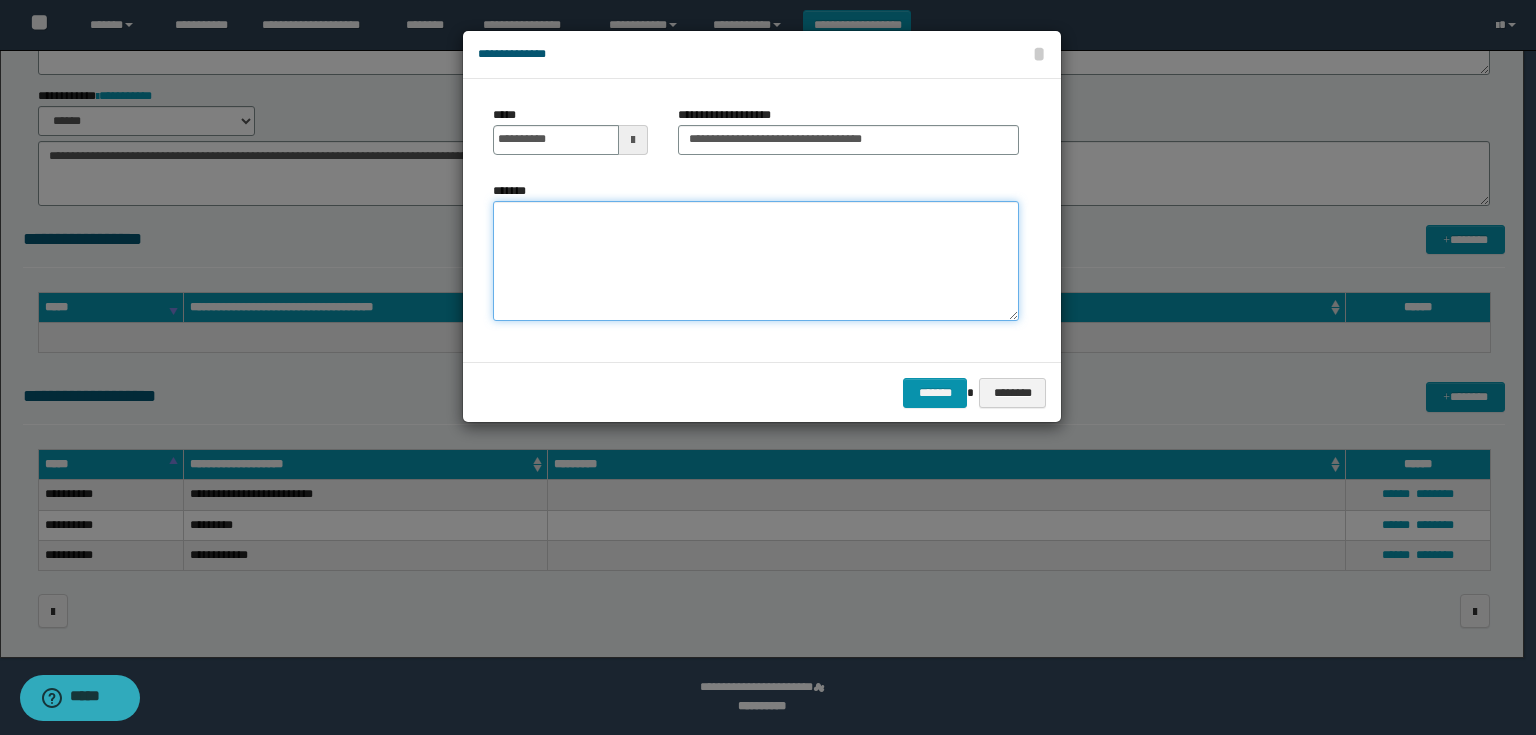 click on "*******" at bounding box center [756, 261] 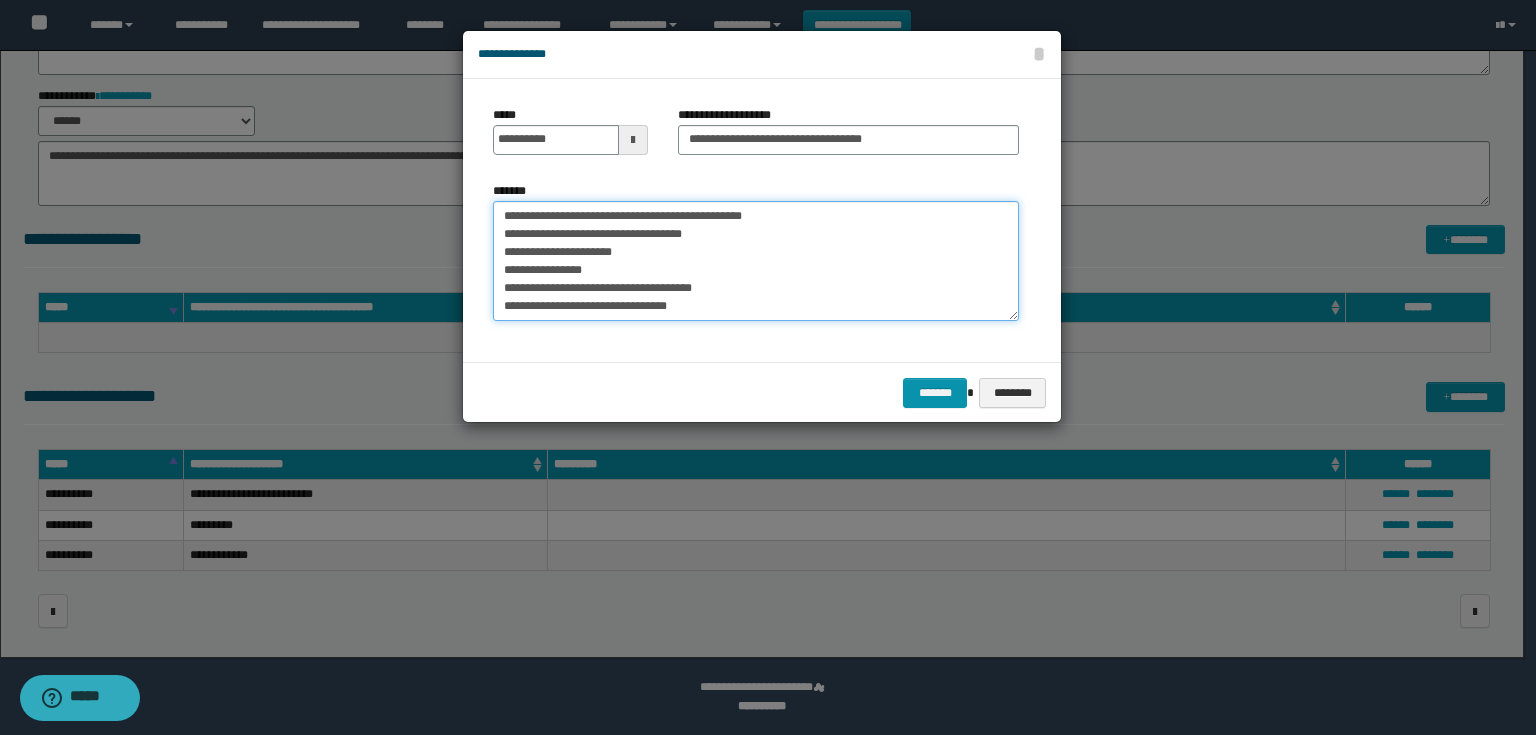 scroll, scrollTop: 138, scrollLeft: 0, axis: vertical 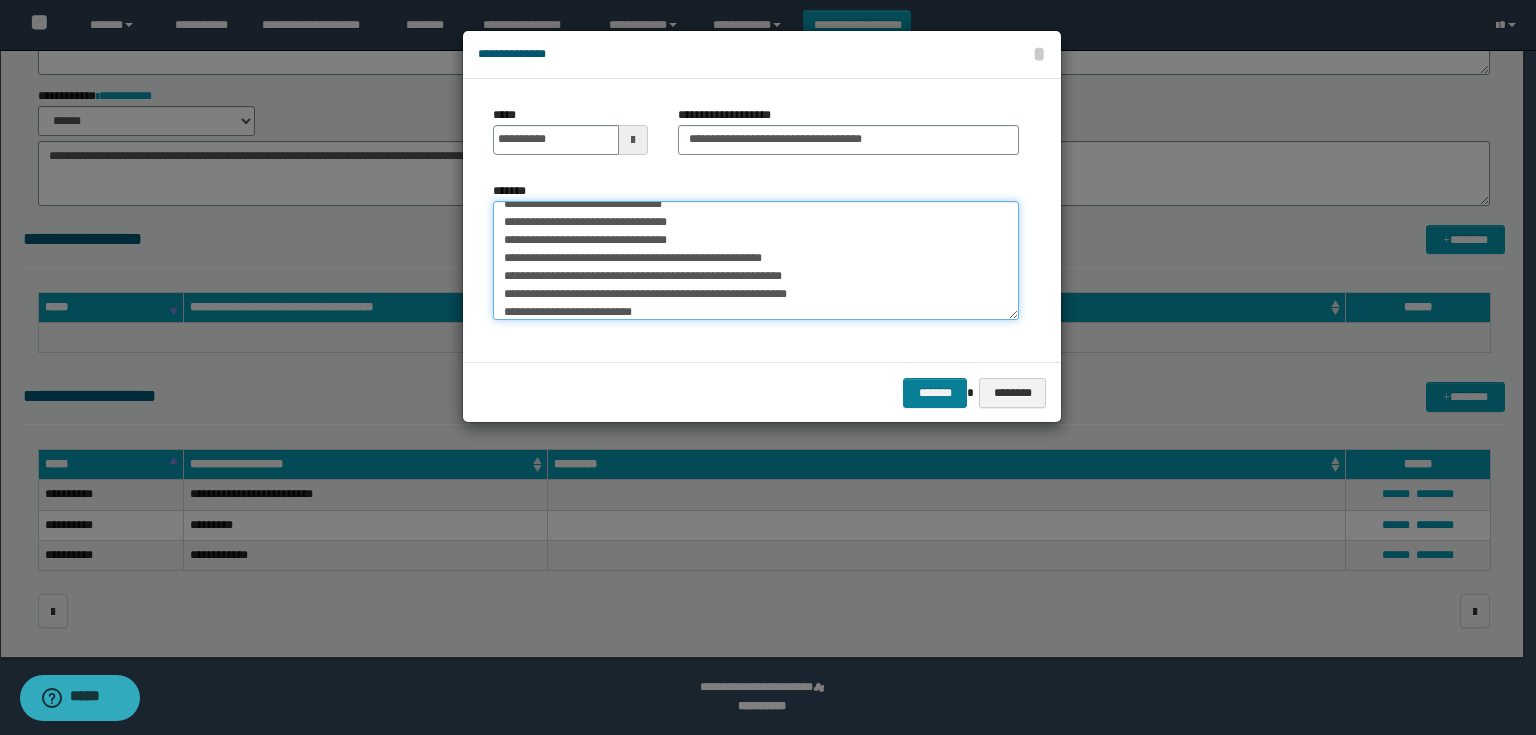 type on "**********" 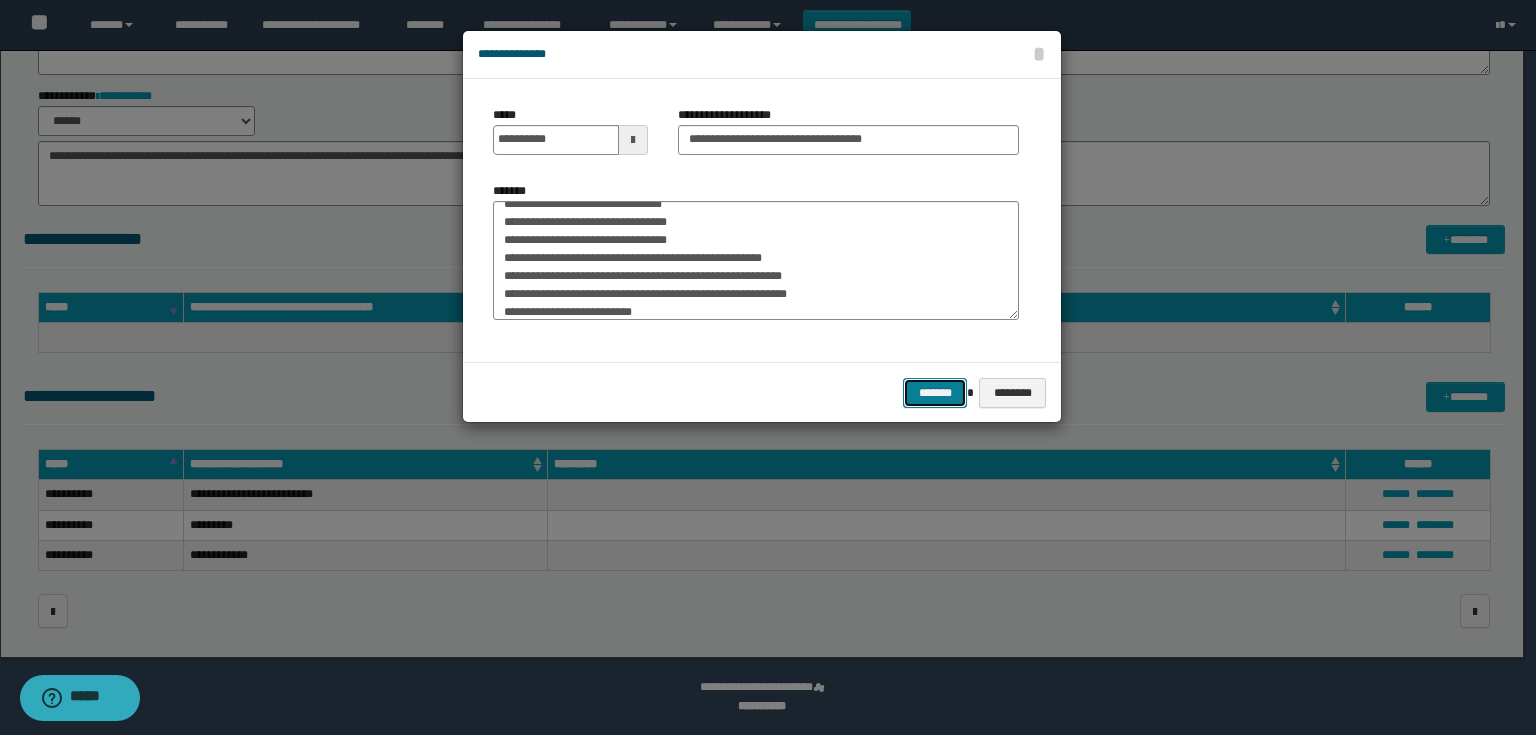 click on "*******" at bounding box center (935, 393) 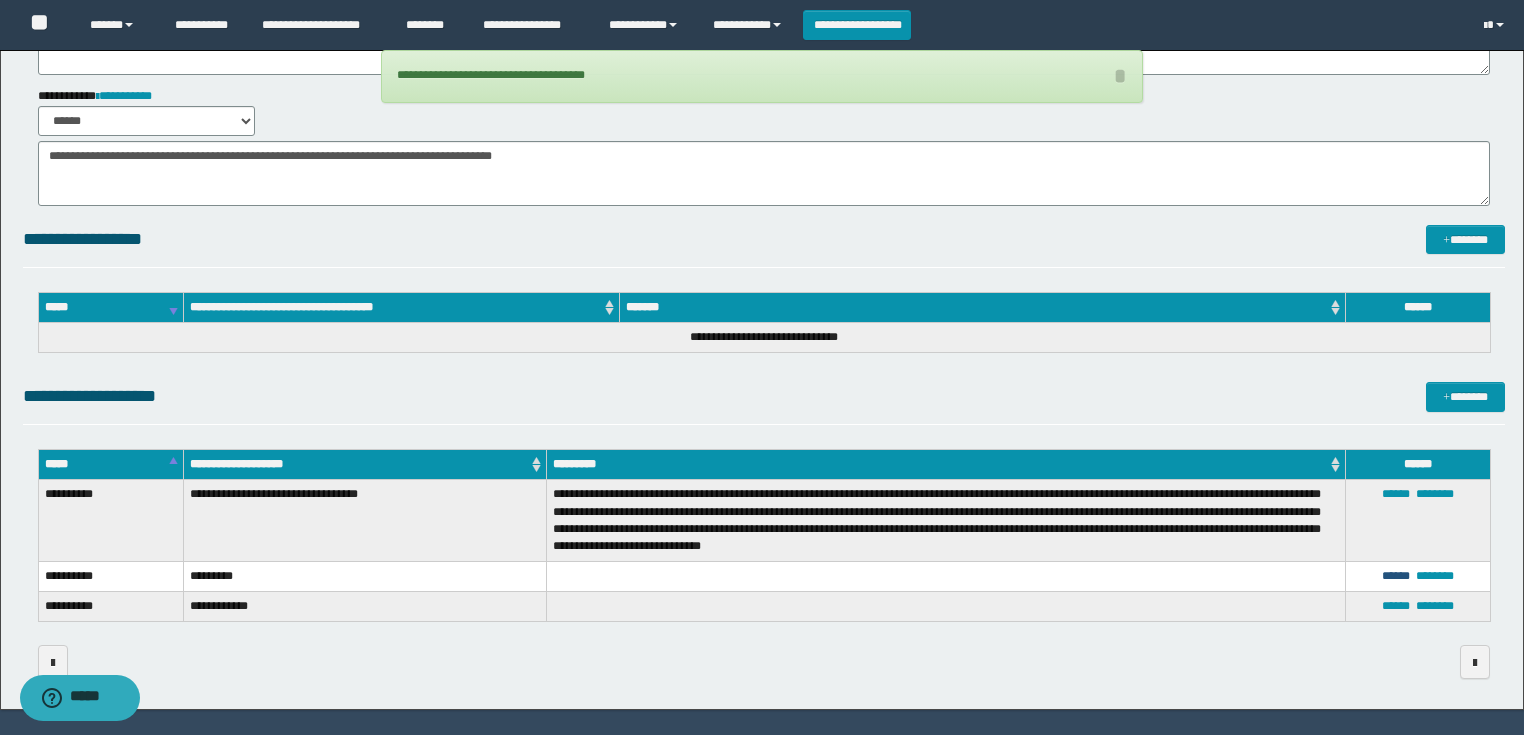 click on "******" at bounding box center [1396, 576] 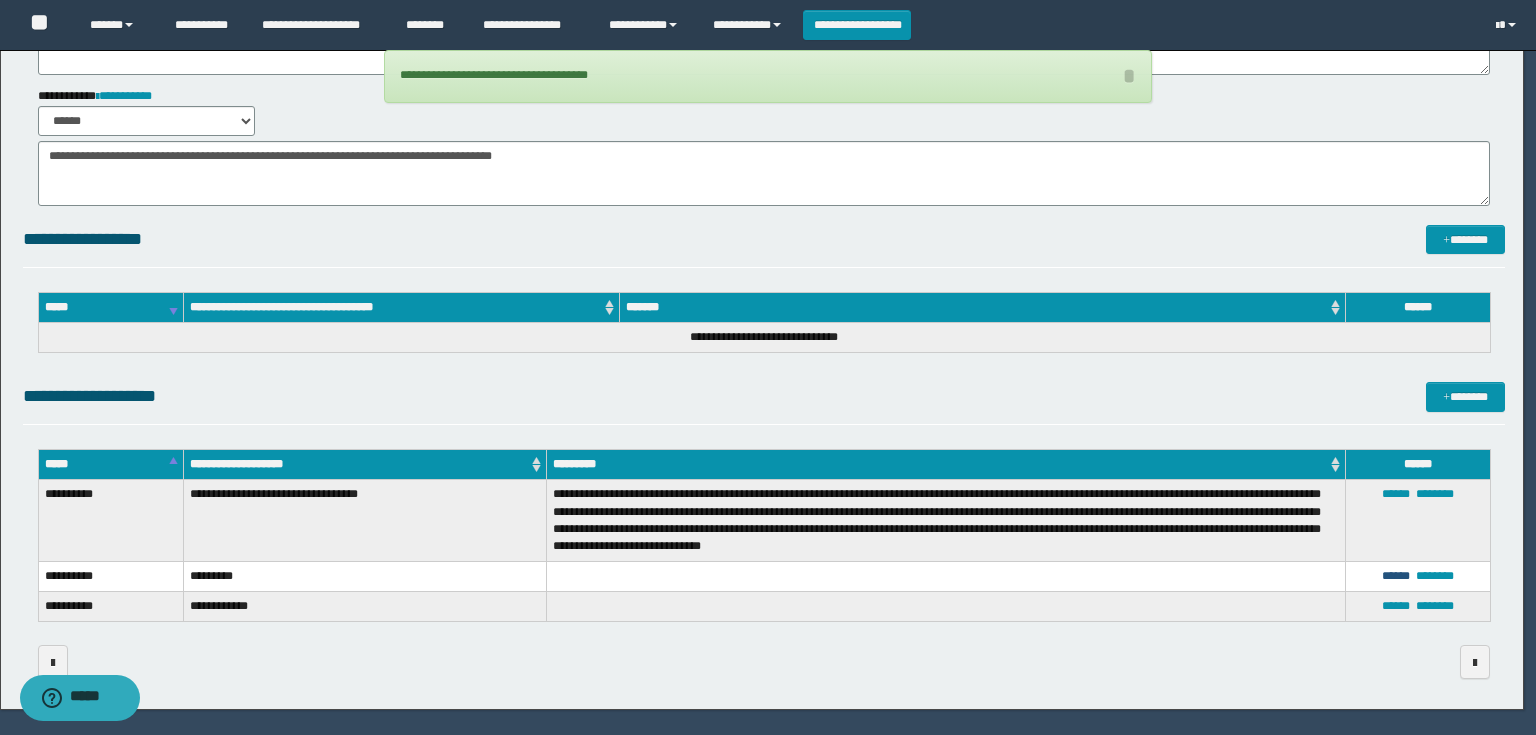 scroll, scrollTop: 0, scrollLeft: 0, axis: both 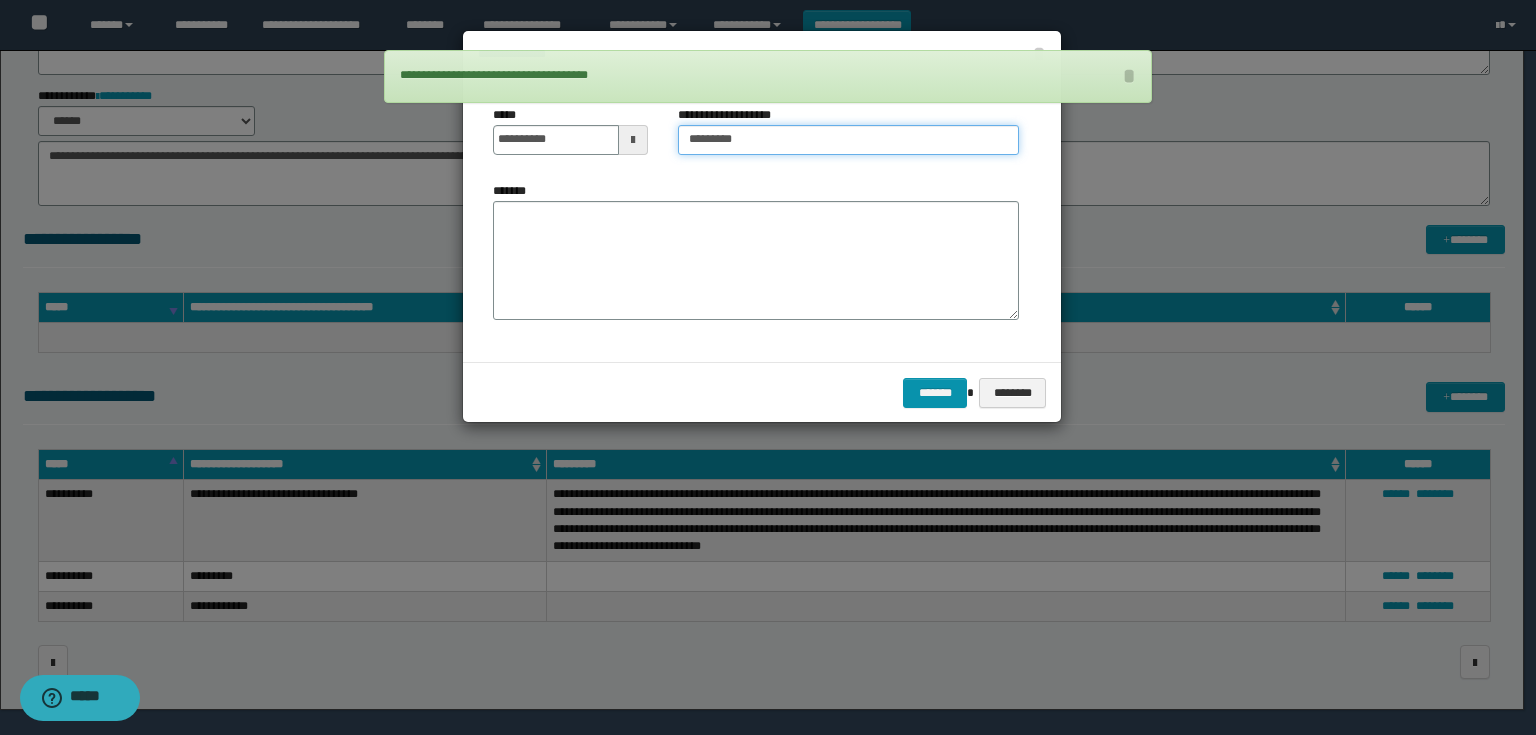 click on "*********" at bounding box center (848, 140) 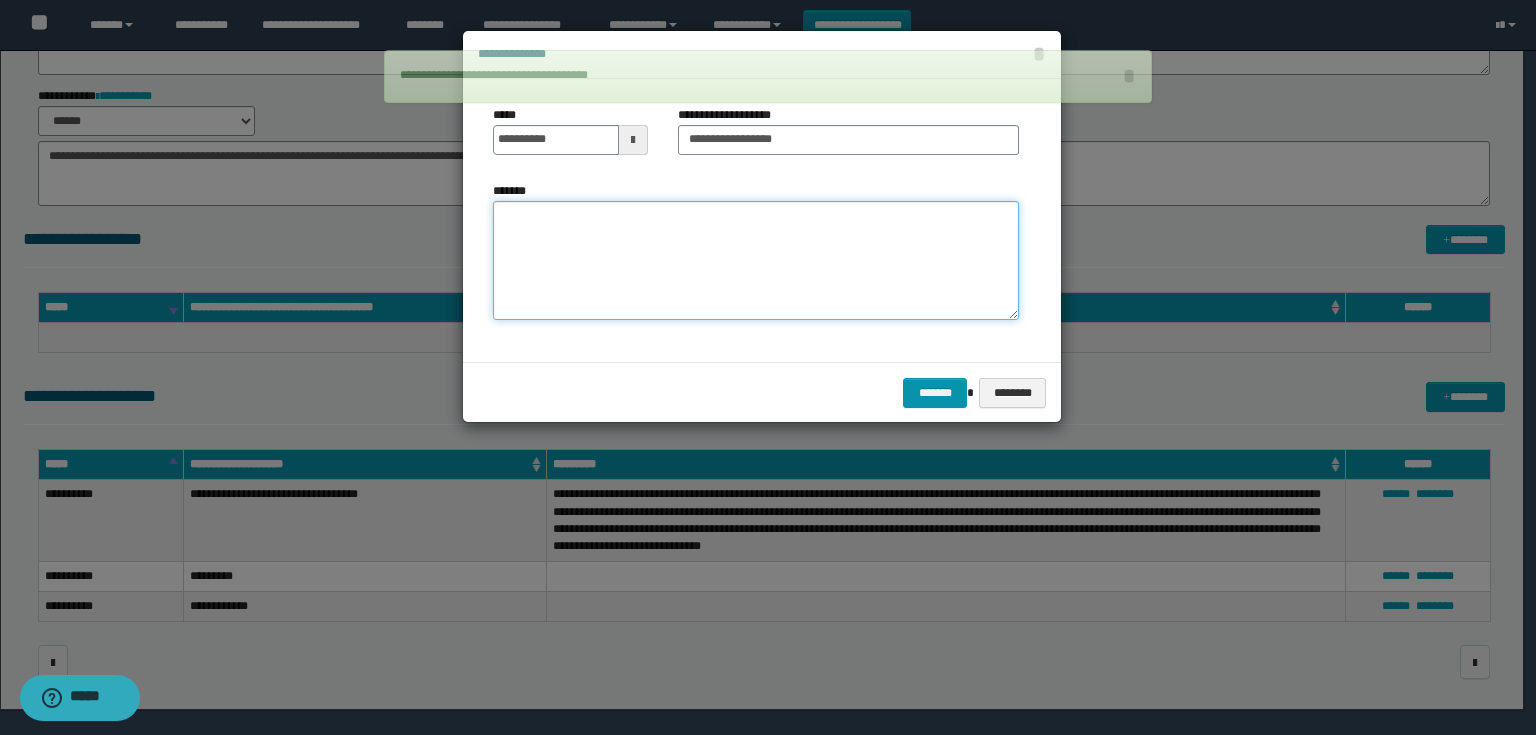 click on "*******" at bounding box center [756, 261] 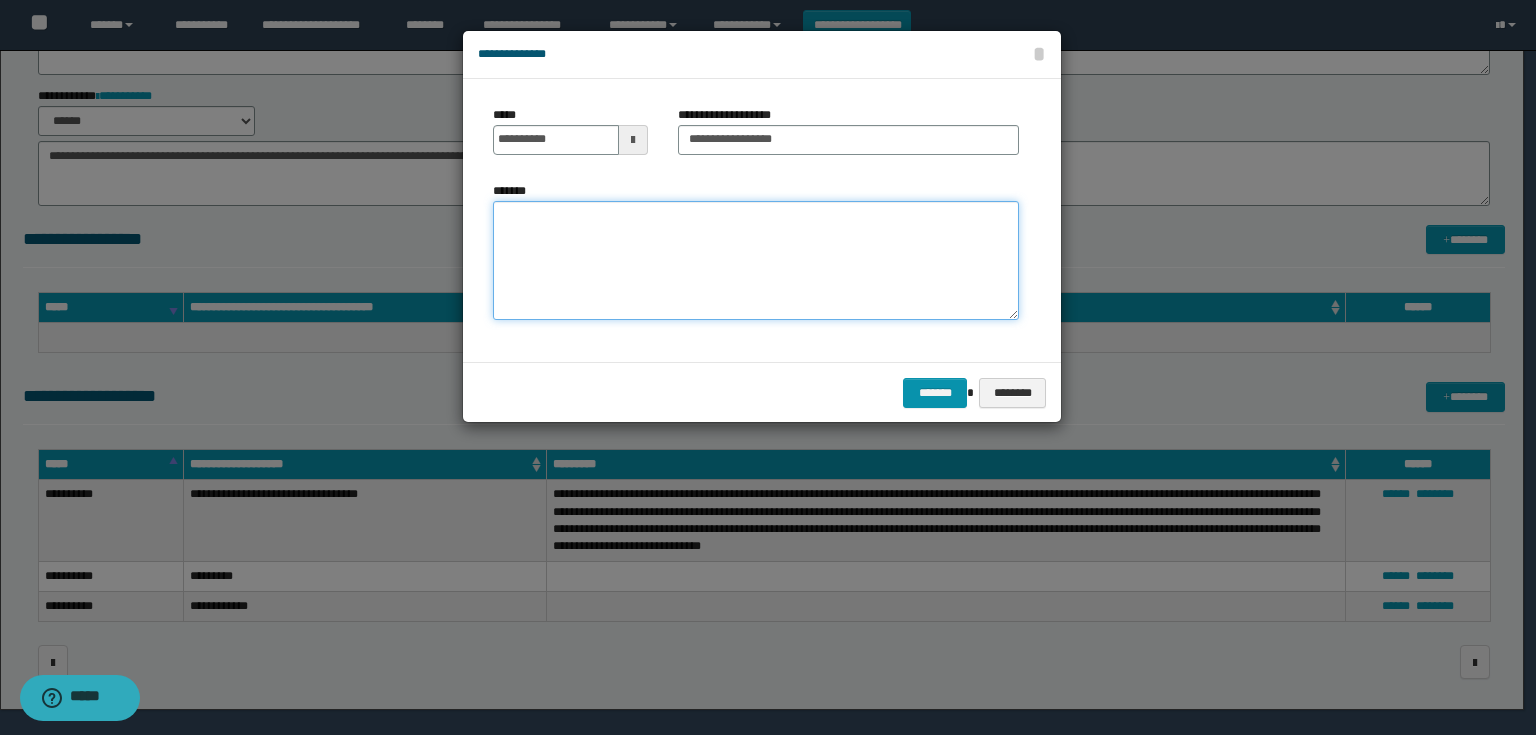 paste on "**********" 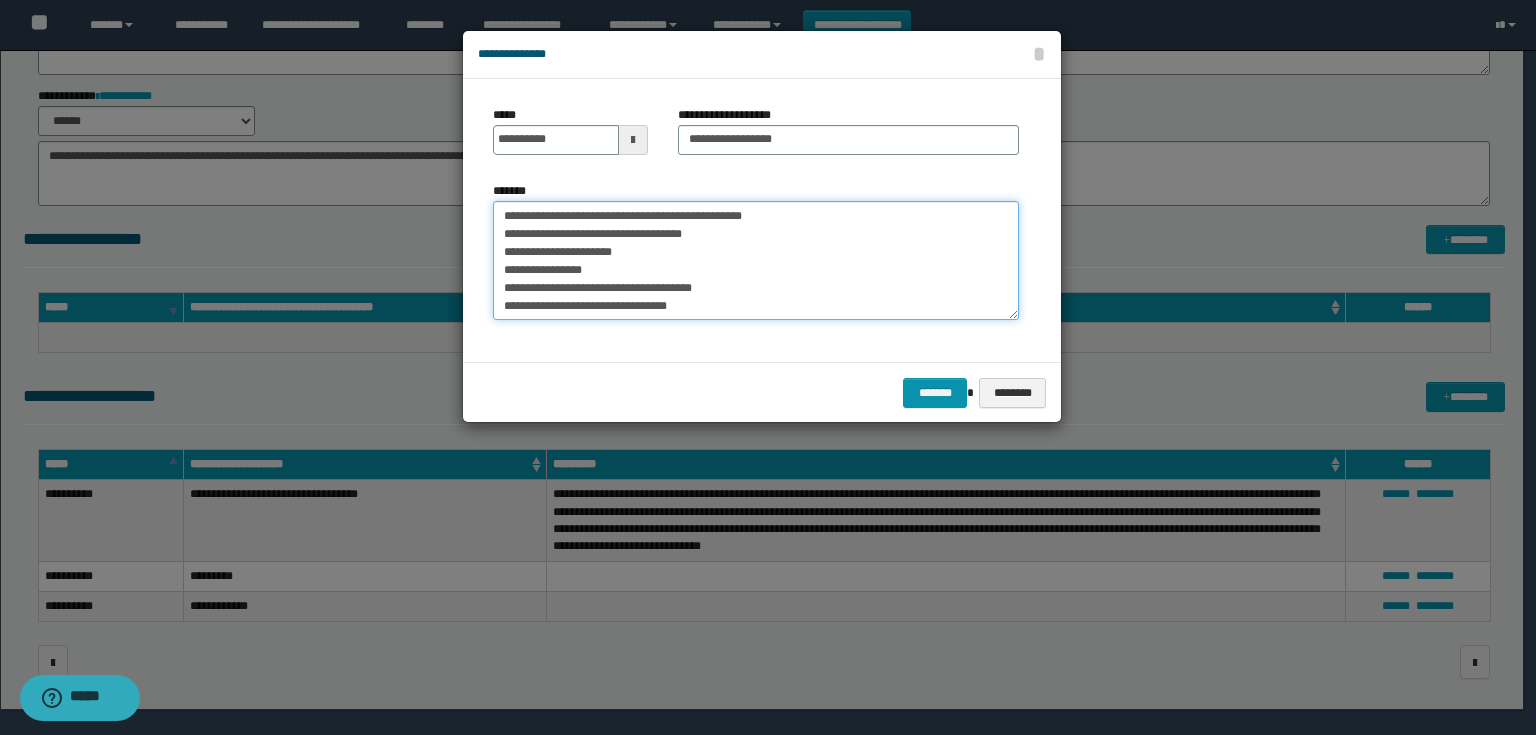 scroll, scrollTop: 138, scrollLeft: 0, axis: vertical 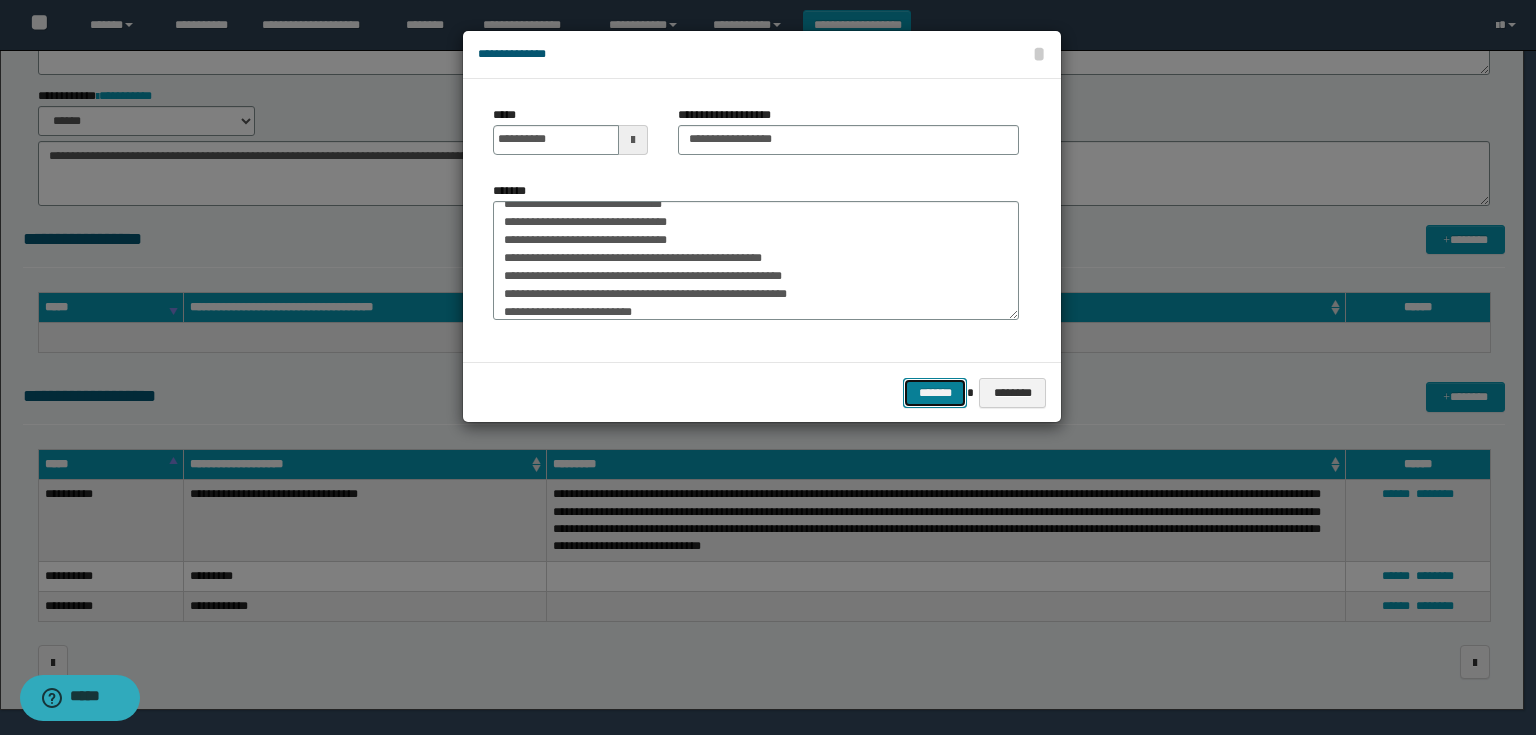 click on "*******" at bounding box center [935, 393] 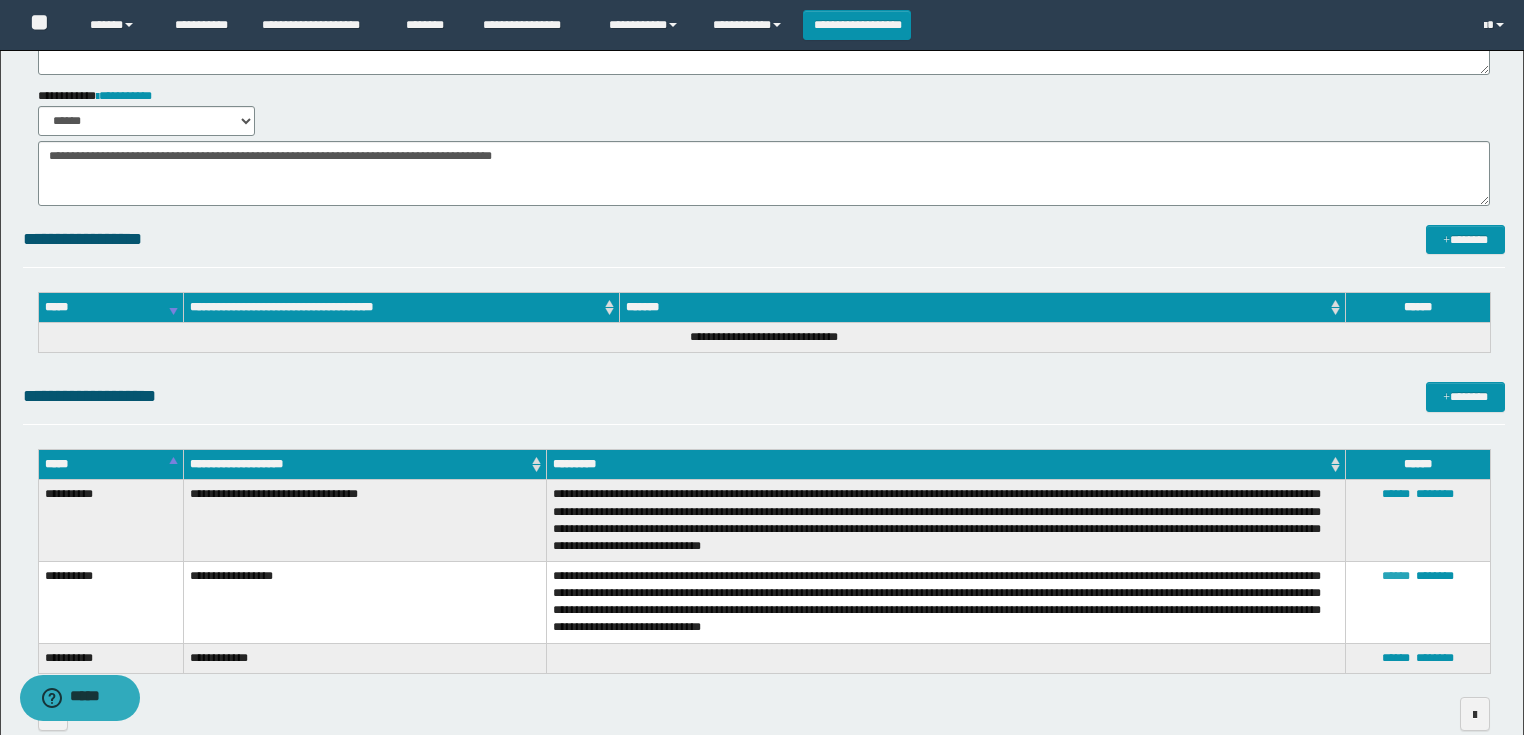 click on "******" at bounding box center [1396, 576] 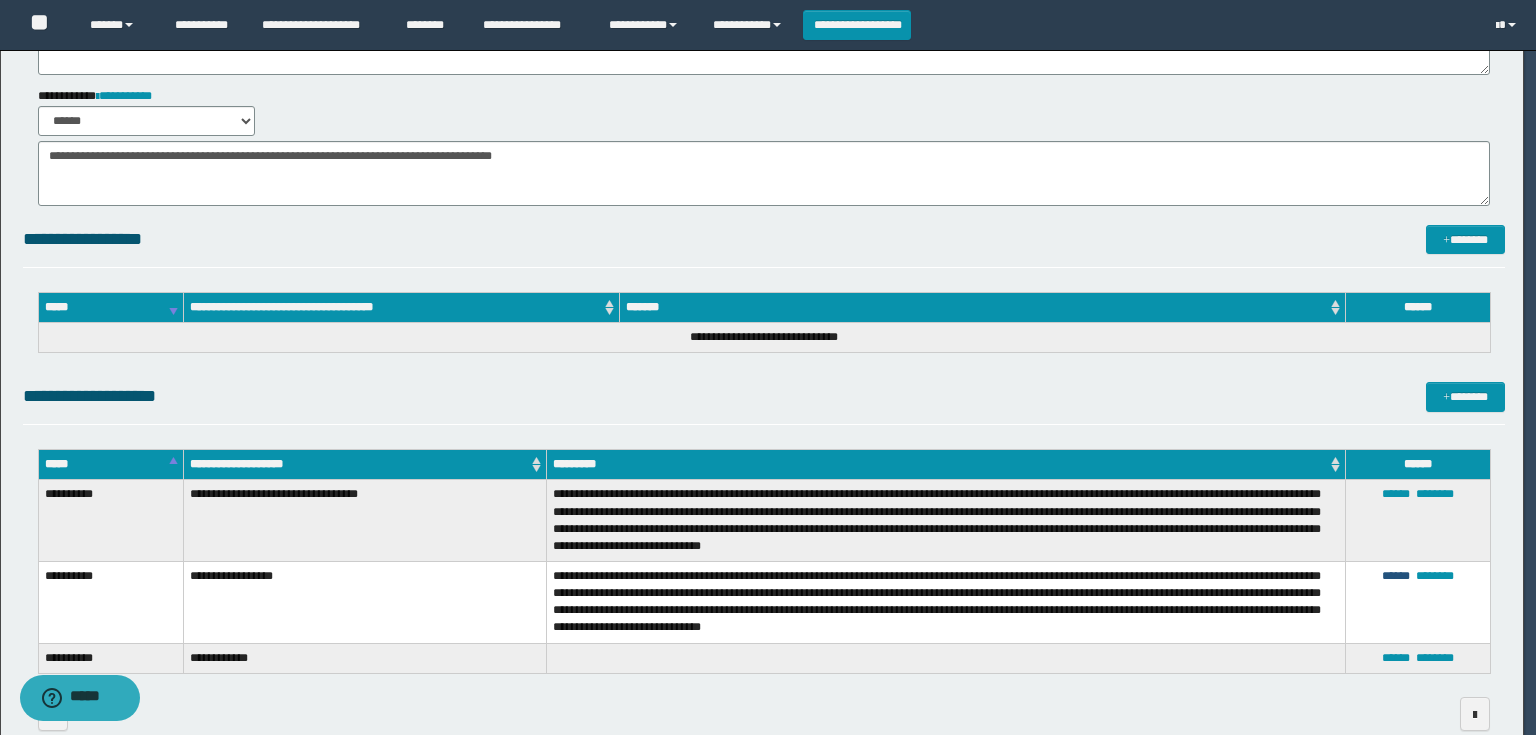 scroll, scrollTop: 17, scrollLeft: 0, axis: vertical 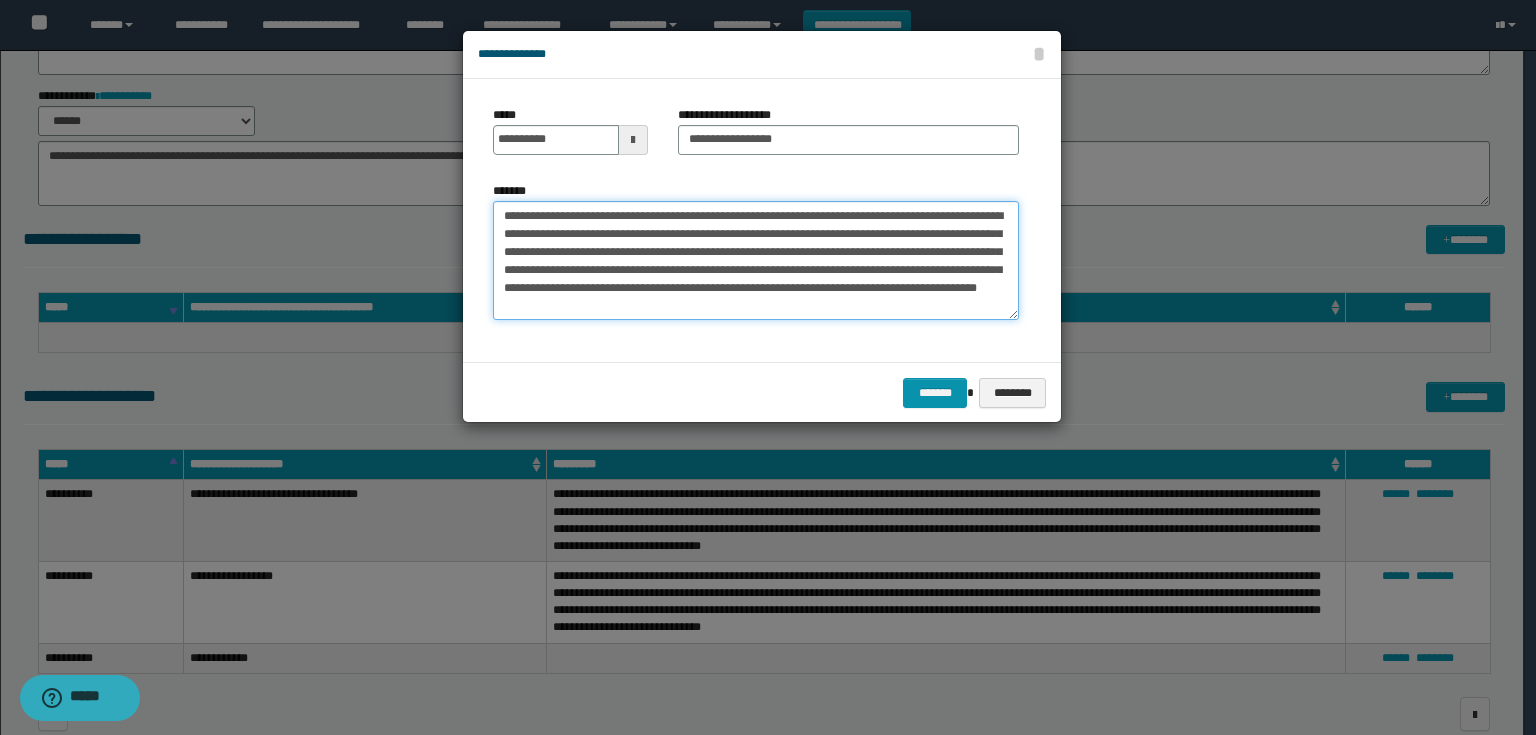 drag, startPoint x: 897, startPoint y: 312, endPoint x: 384, endPoint y: 150, distance: 537.9712 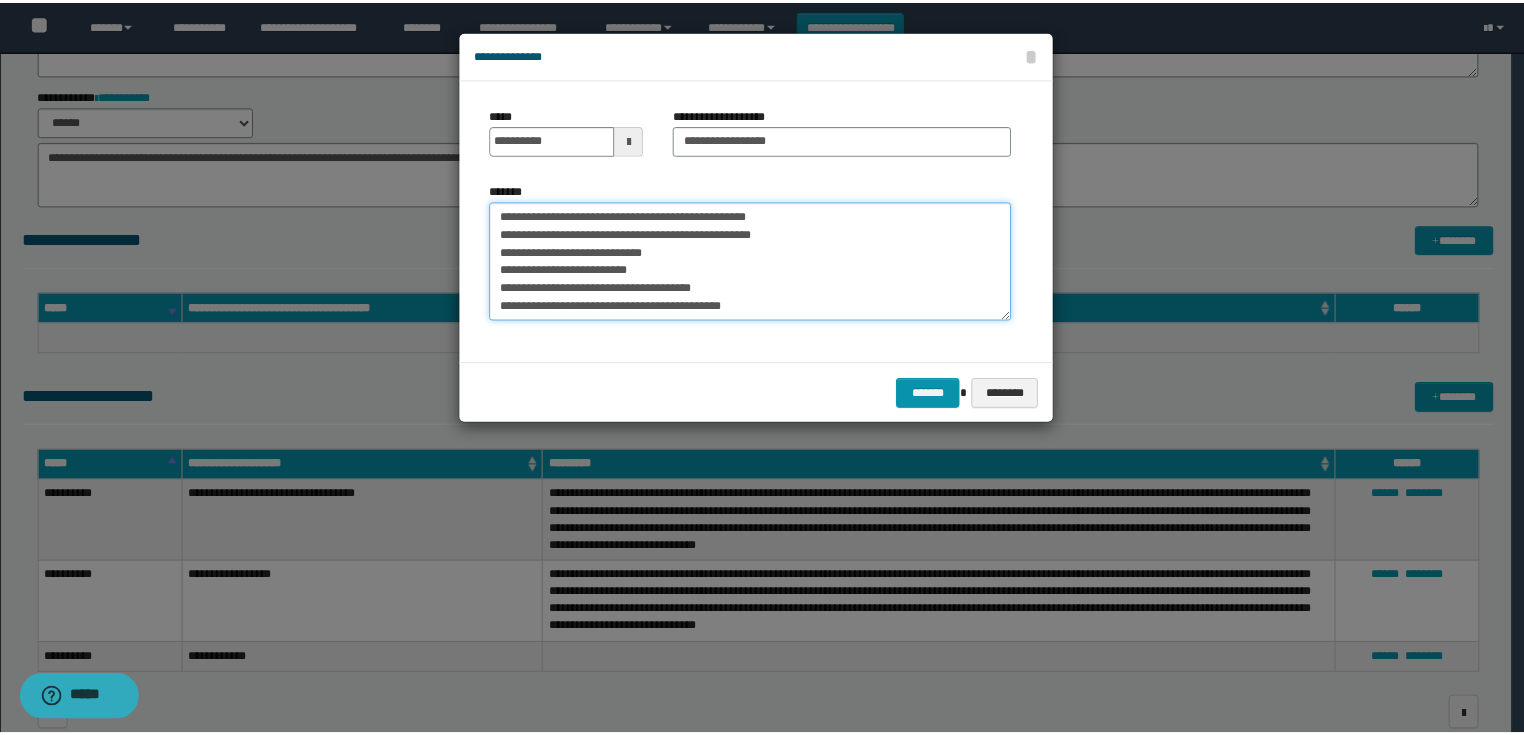 scroll, scrollTop: 246, scrollLeft: 0, axis: vertical 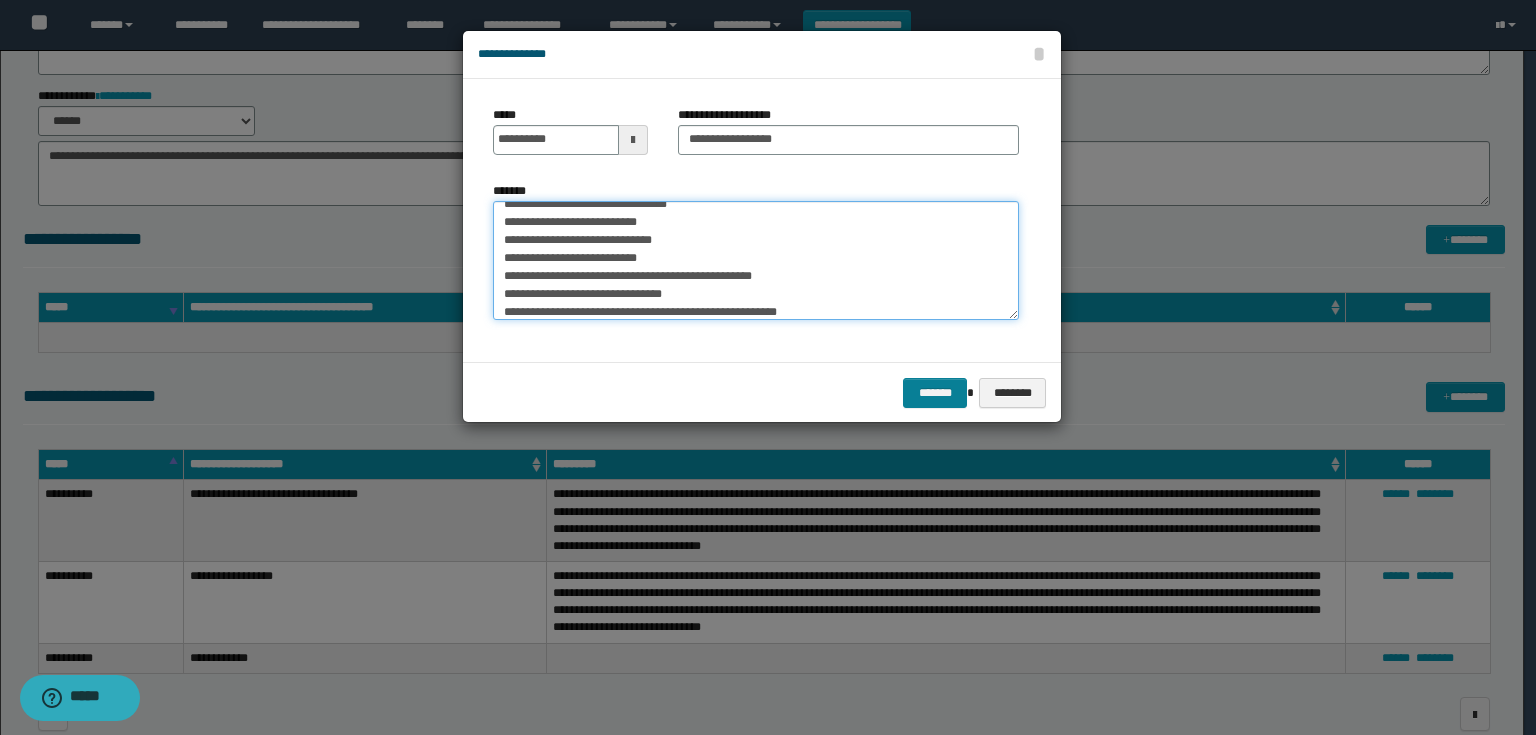 type on "**********" 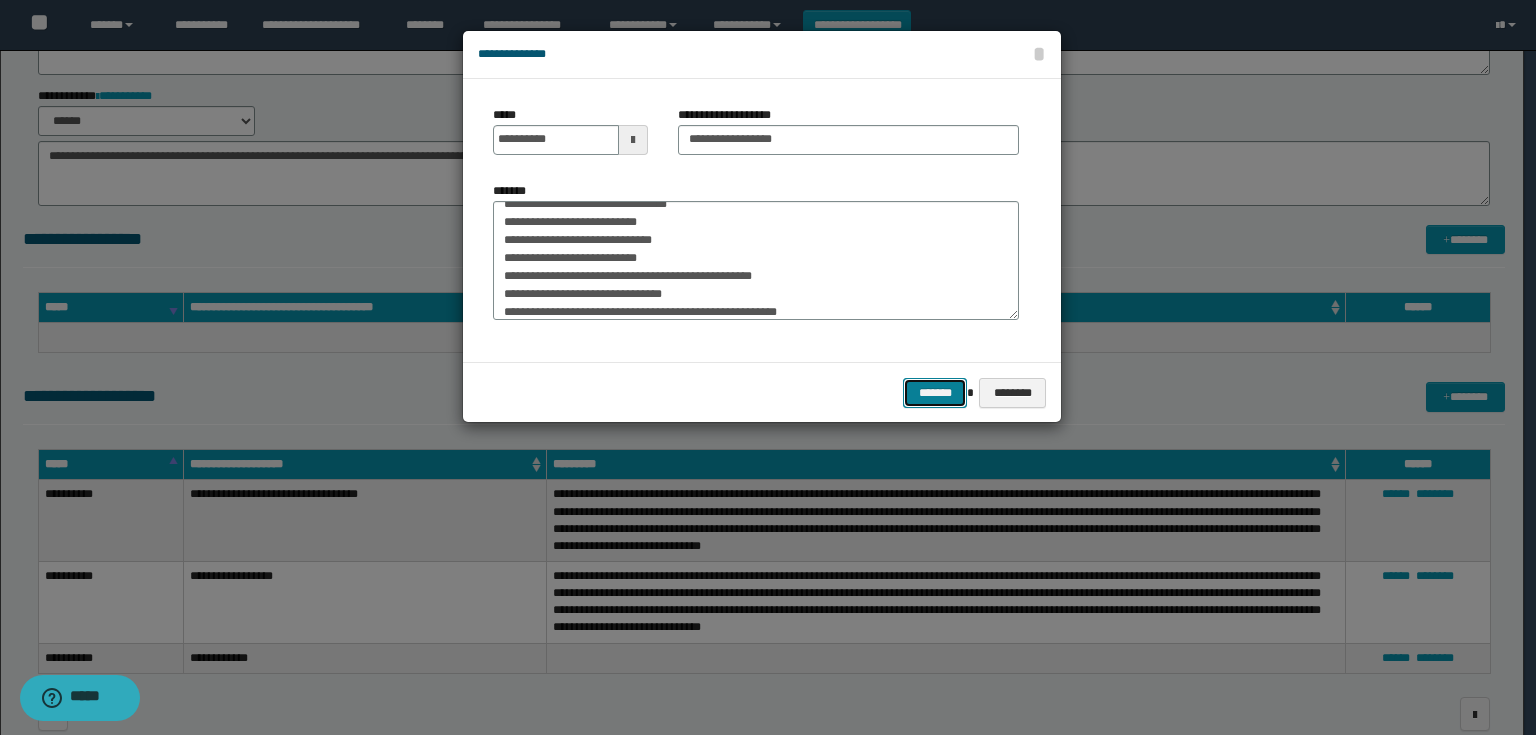 click on "*******" at bounding box center (935, 393) 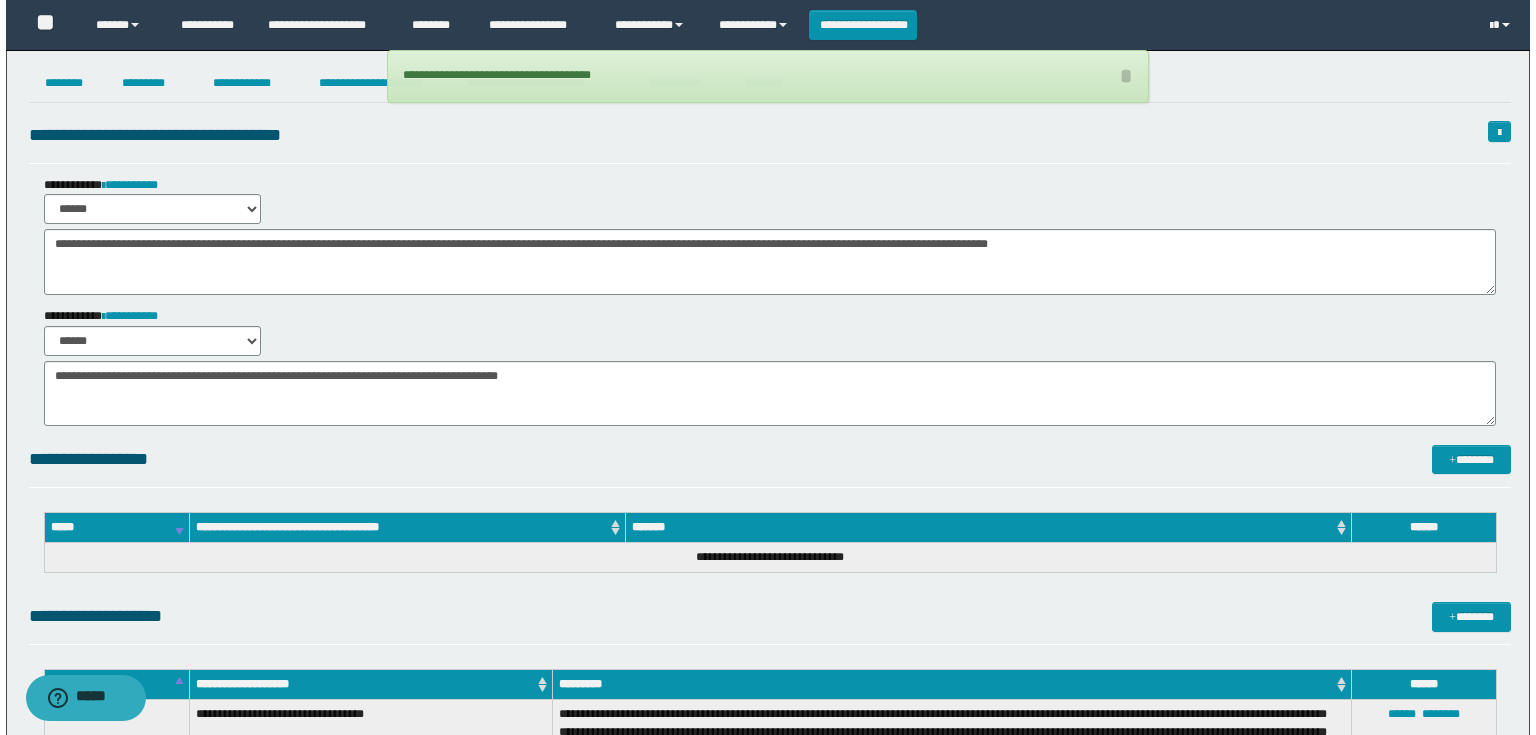 scroll, scrollTop: 0, scrollLeft: 0, axis: both 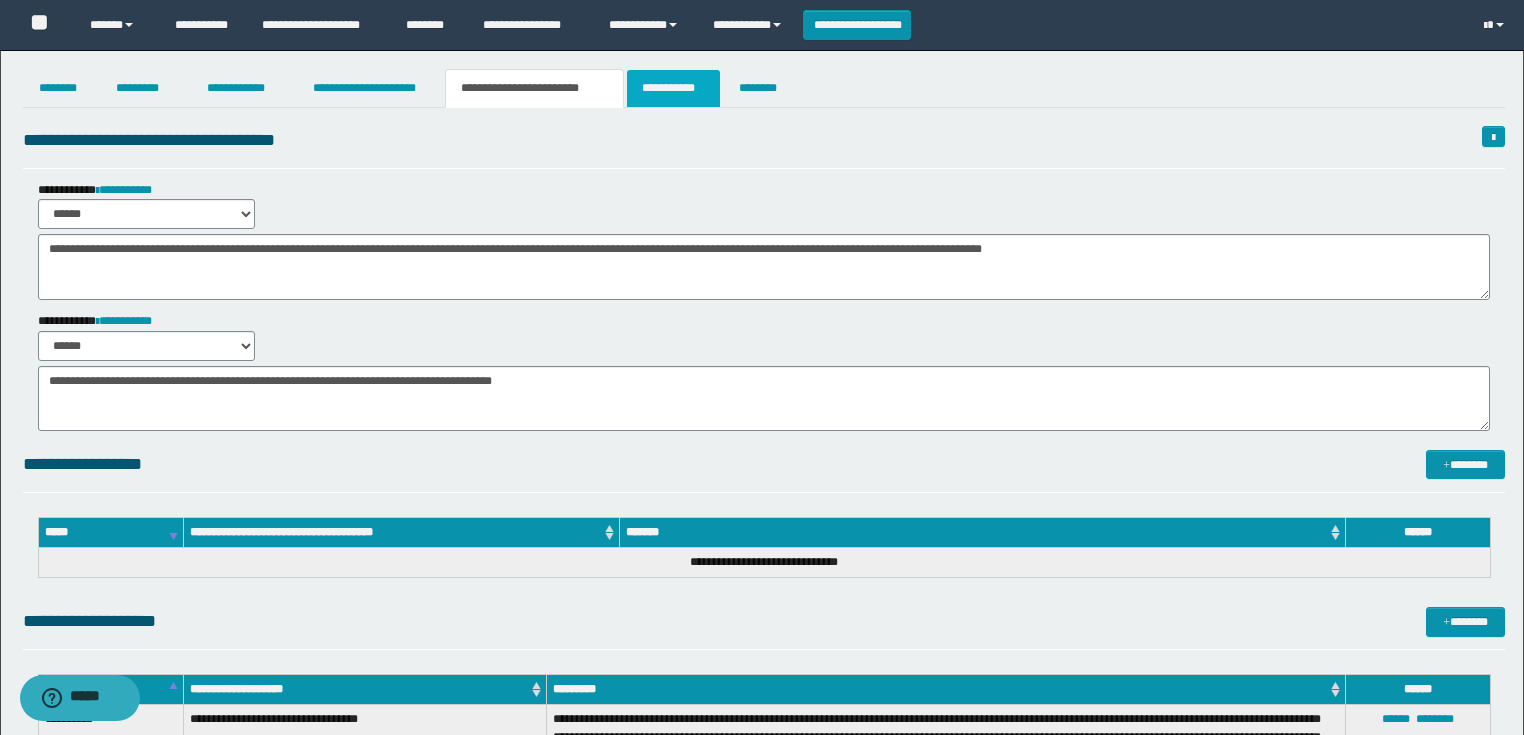 click on "**********" at bounding box center [673, 88] 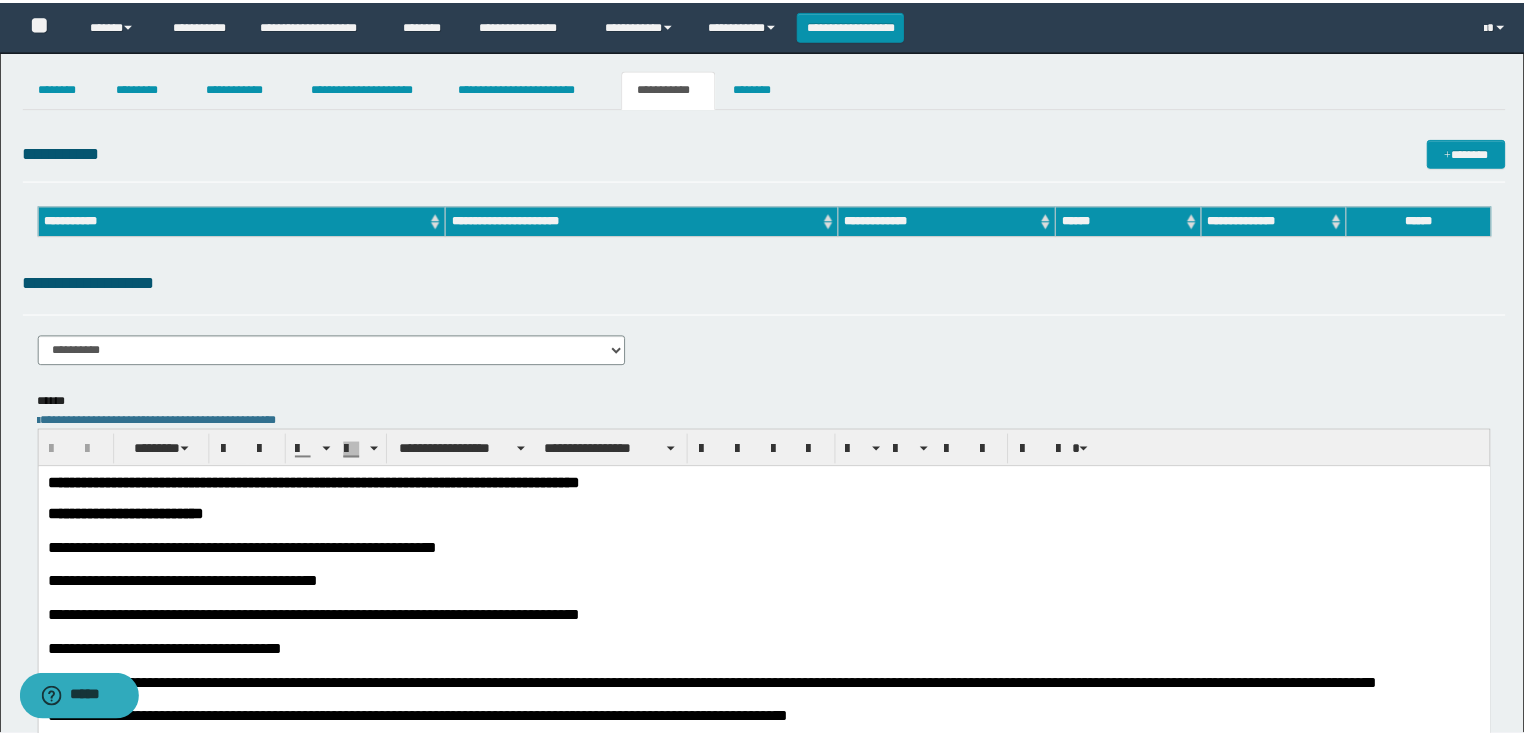 scroll, scrollTop: 0, scrollLeft: 0, axis: both 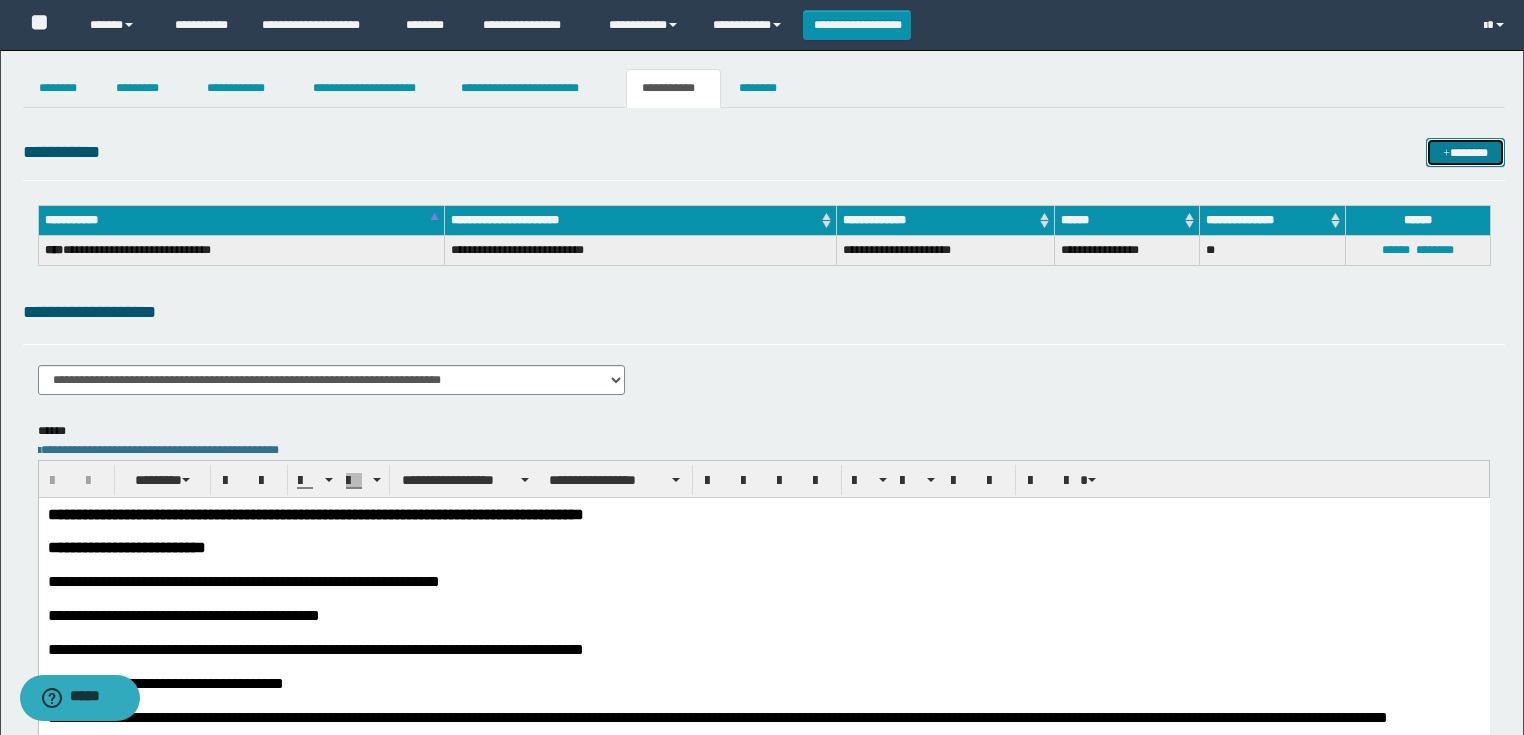 click at bounding box center (1446, 154) 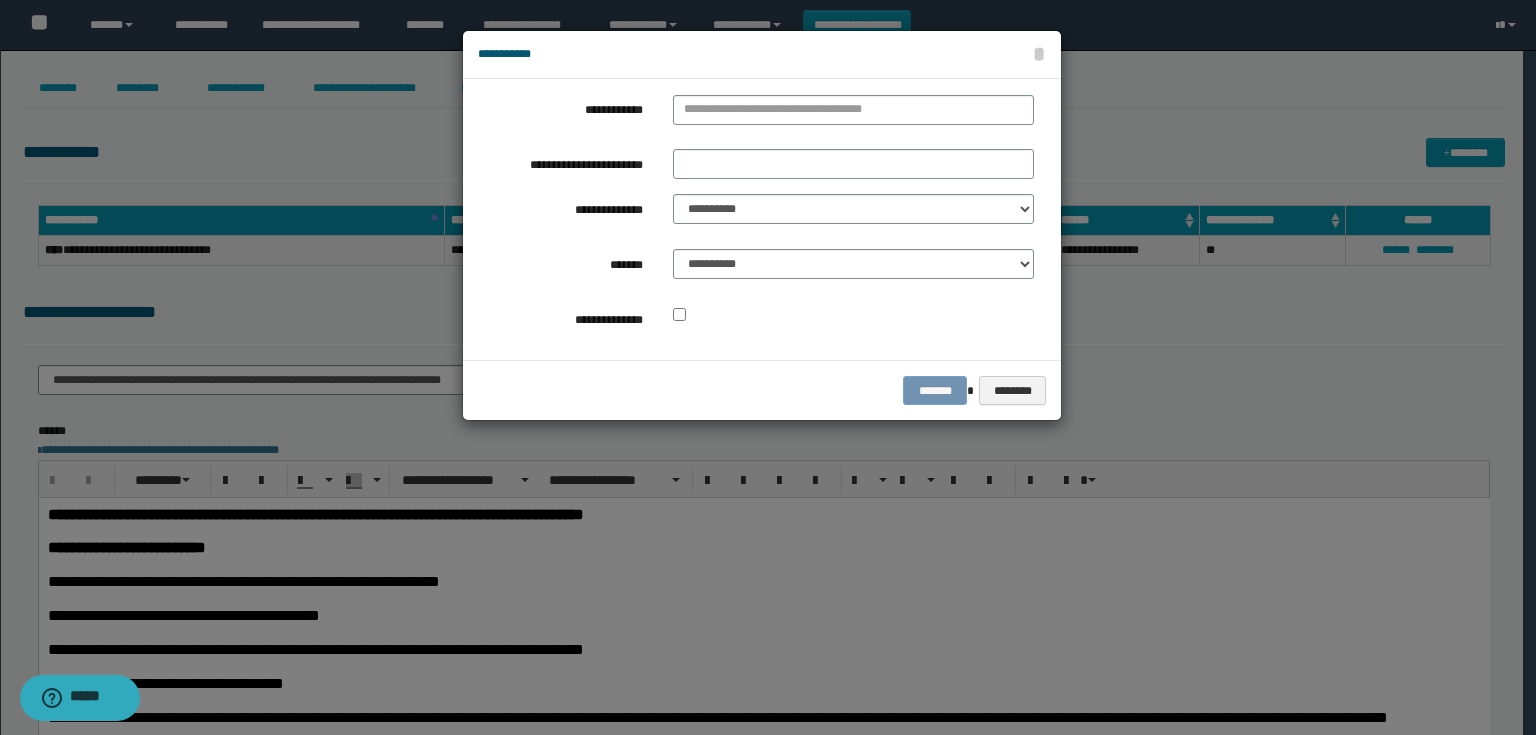 click at bounding box center [853, 114] 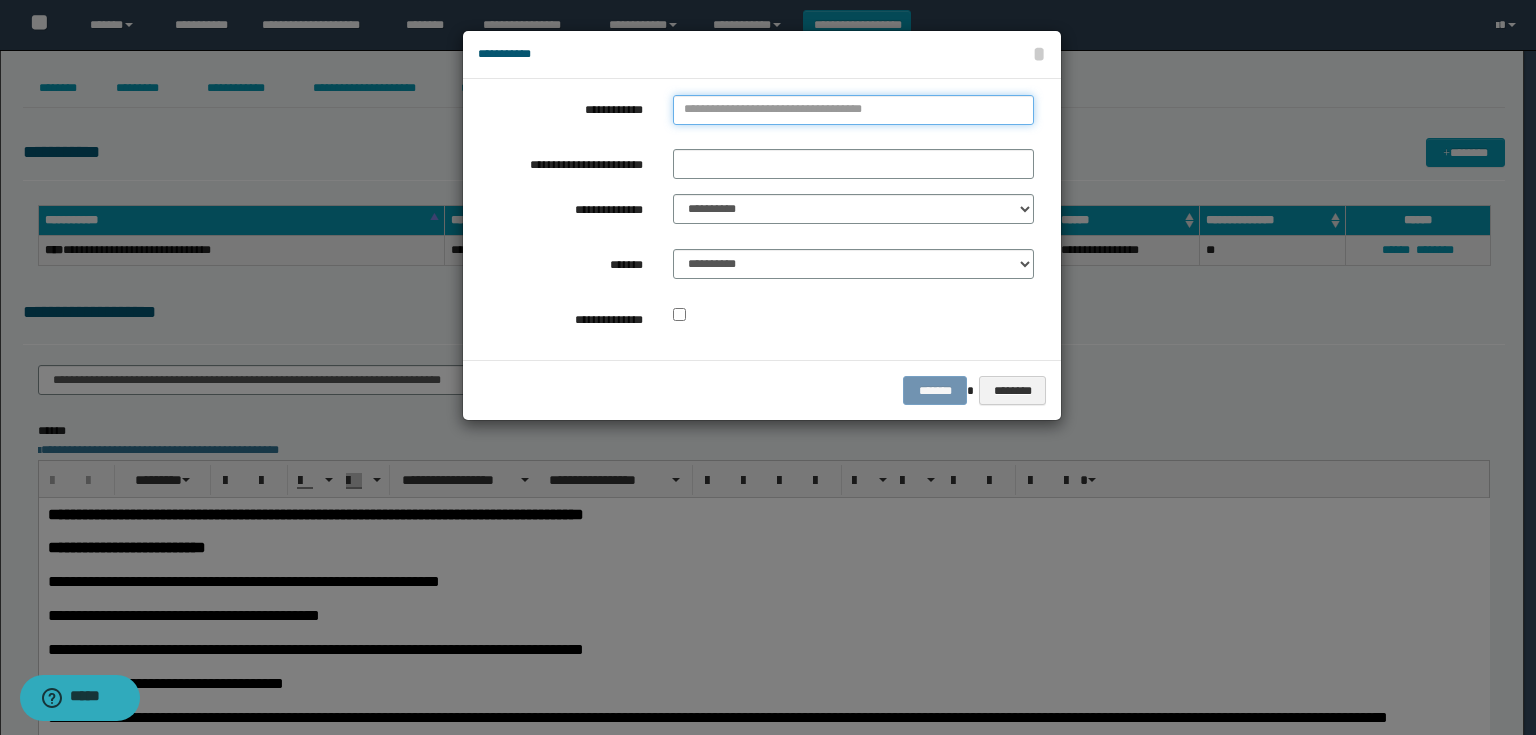 click on "**********" at bounding box center (853, 110) 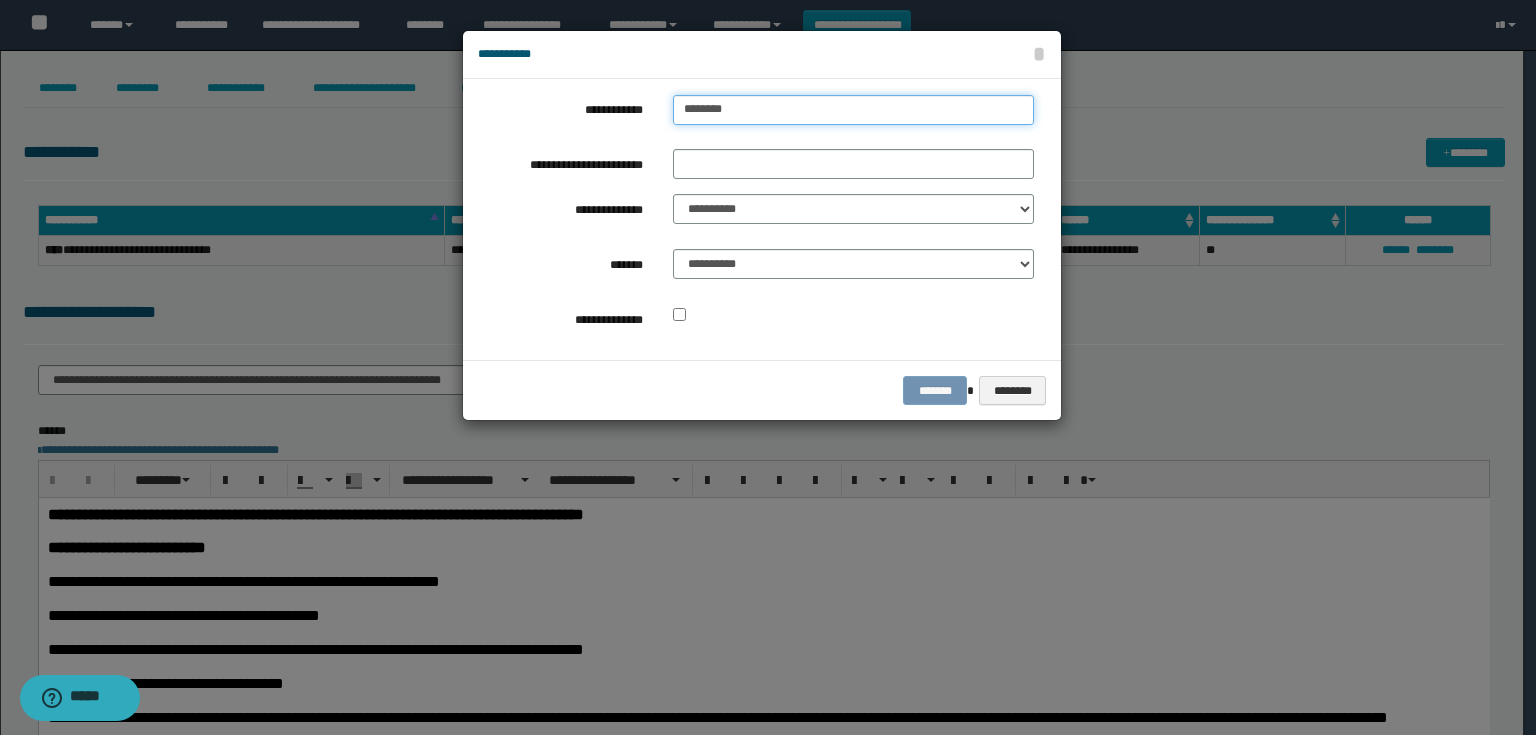 type on "*********" 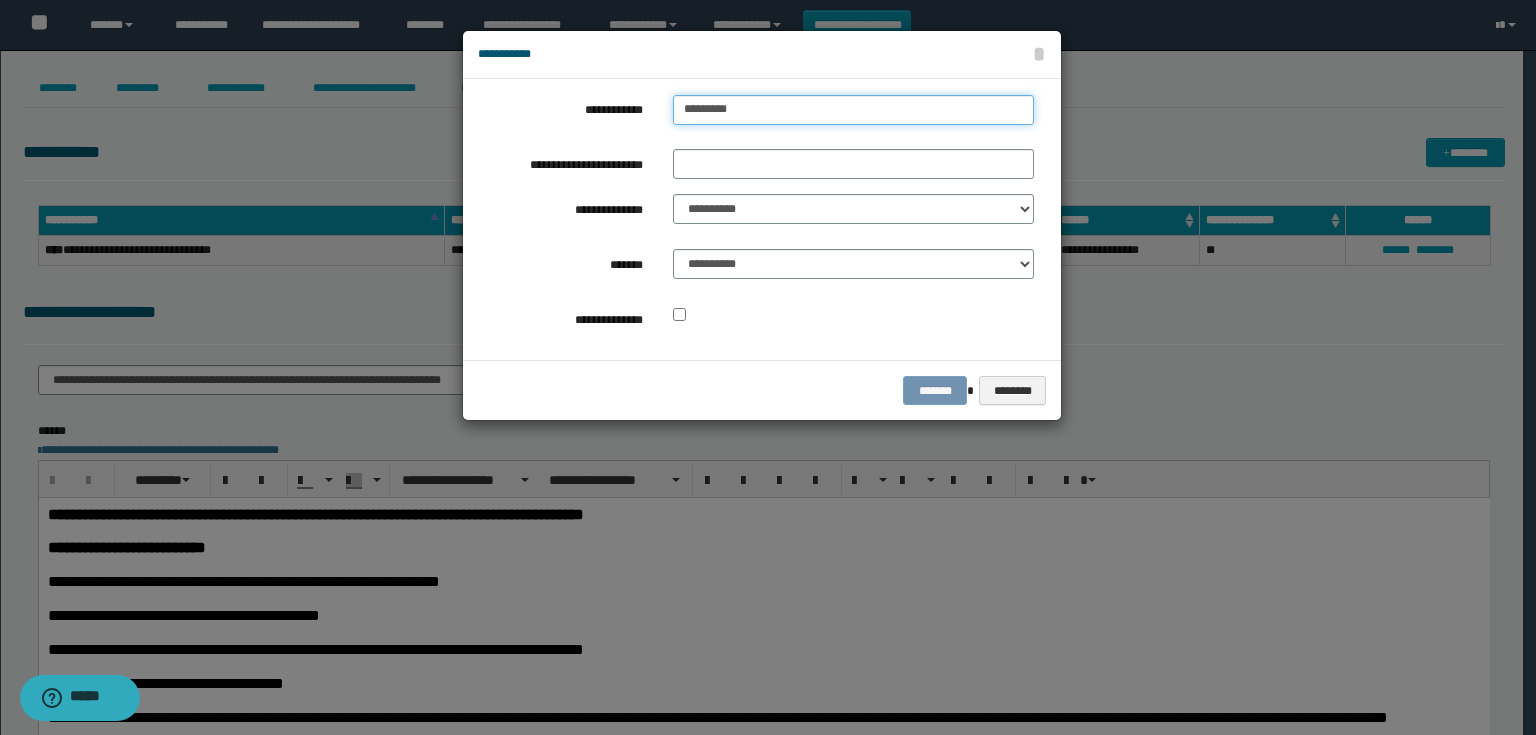 type on "*********" 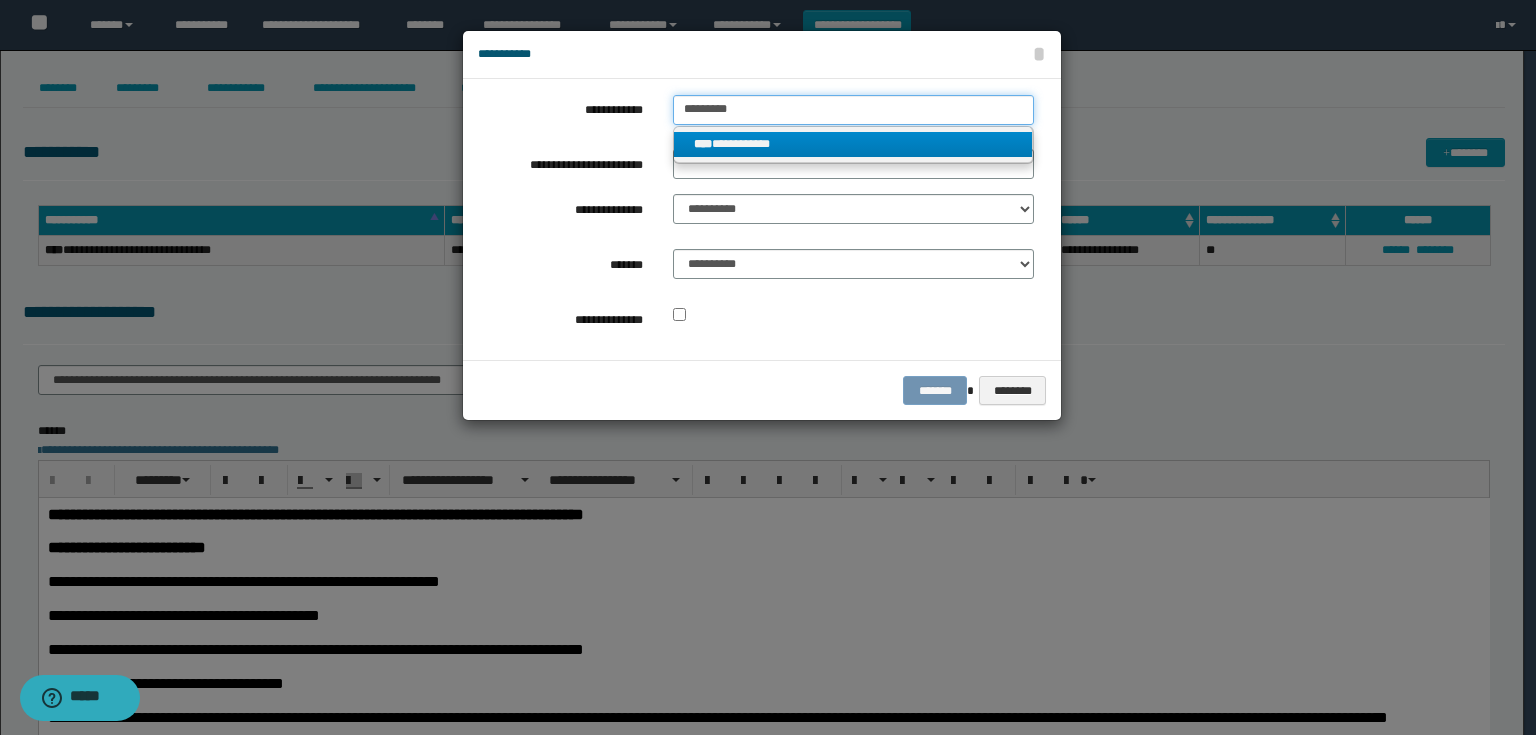 type on "*********" 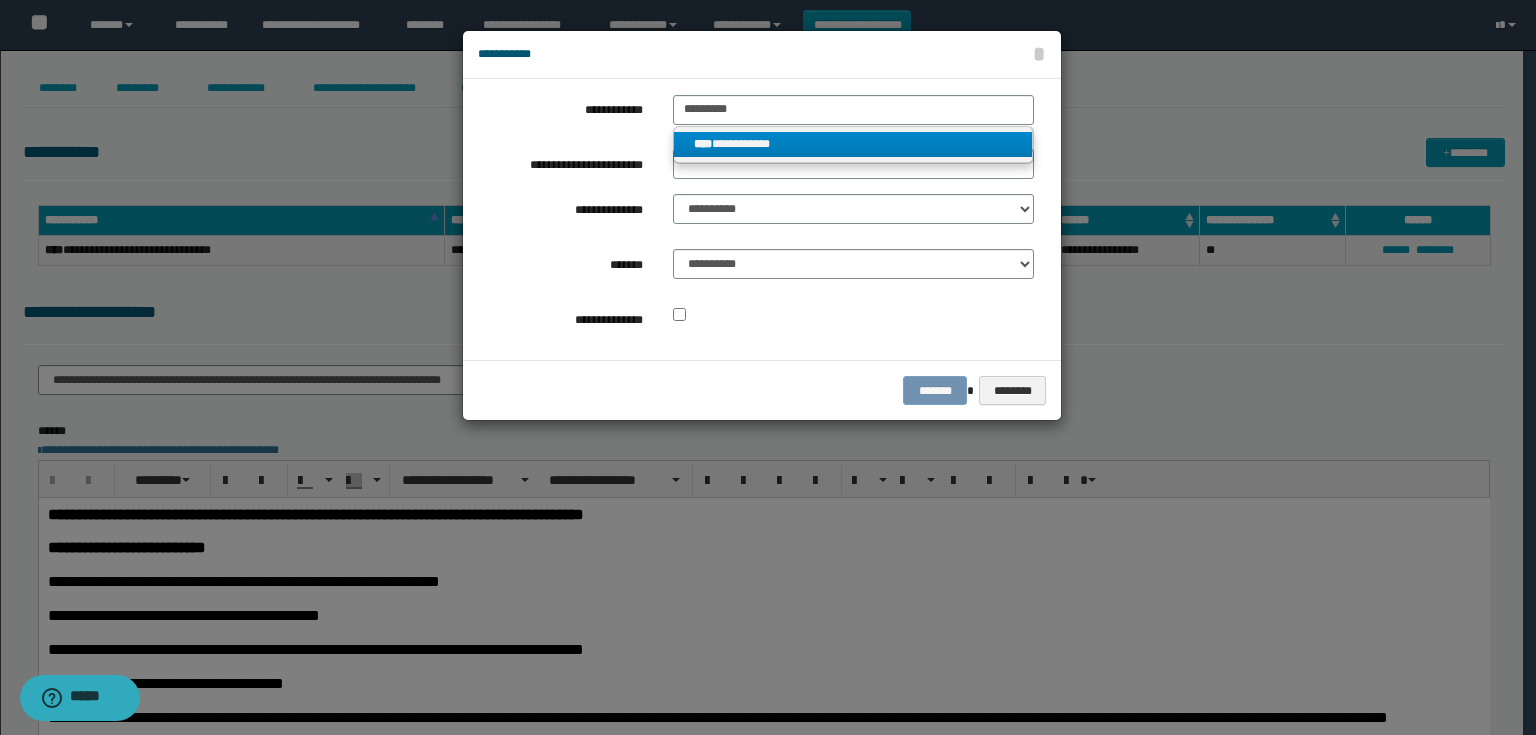 click on "**********" at bounding box center (853, 144) 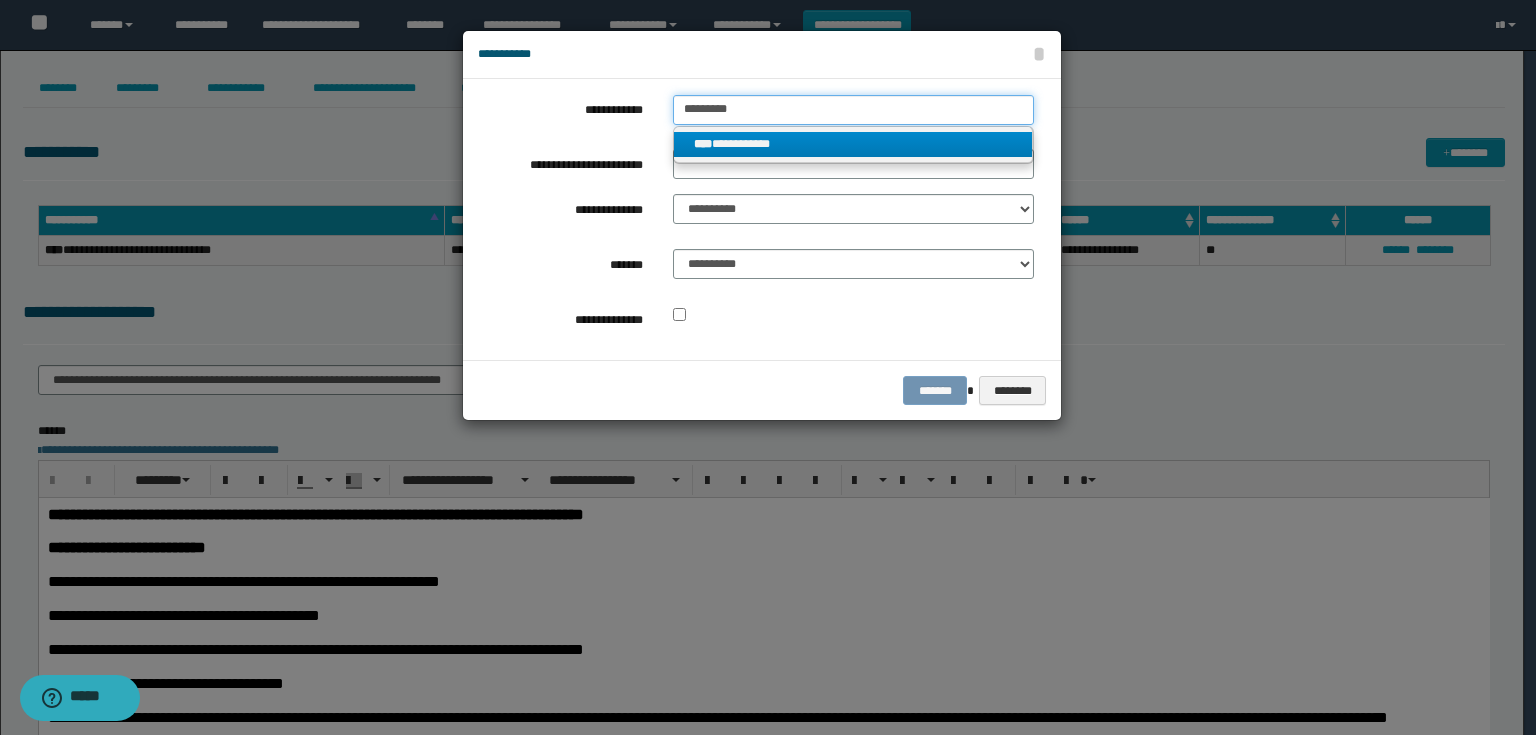 type 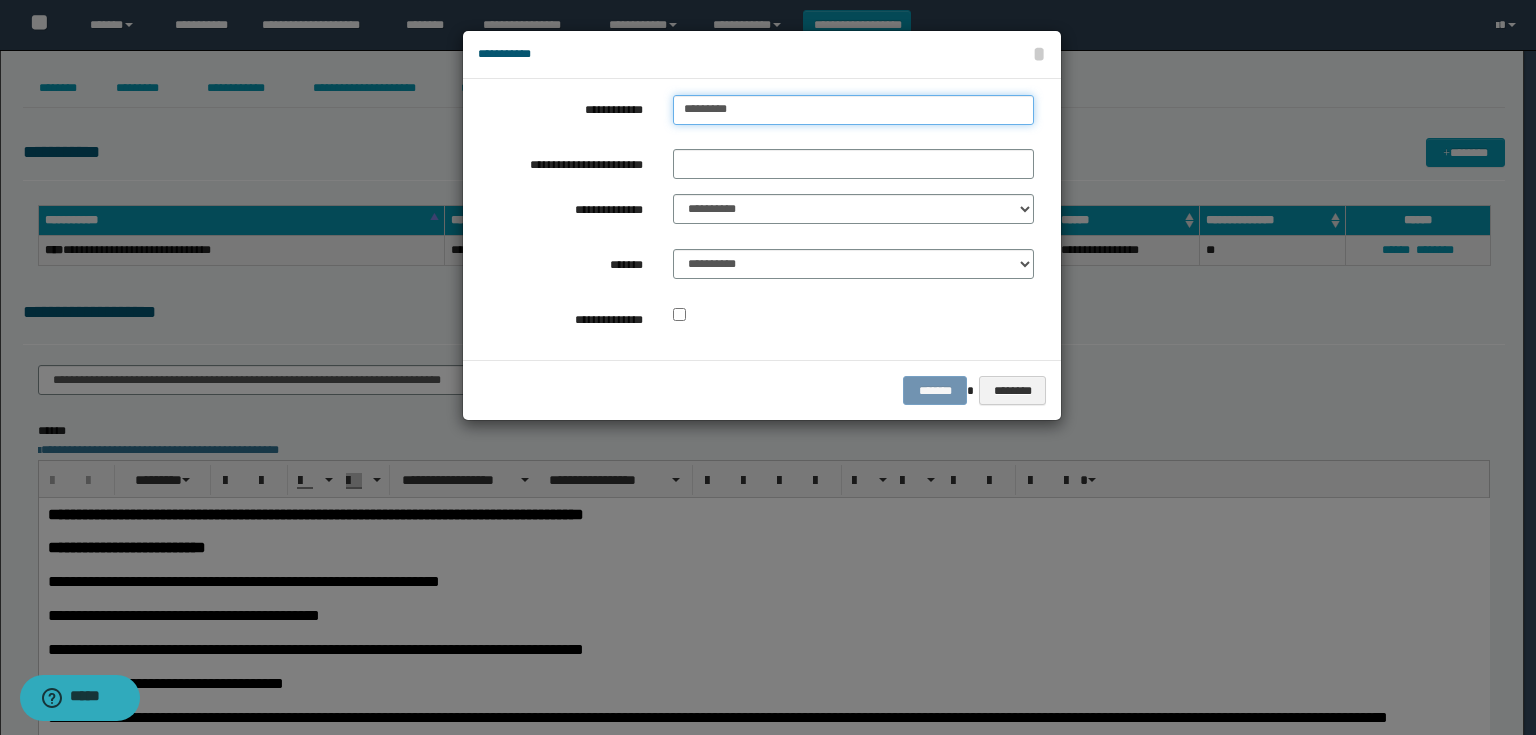 drag, startPoint x: 768, startPoint y: 107, endPoint x: 621, endPoint y: 101, distance: 147.12239 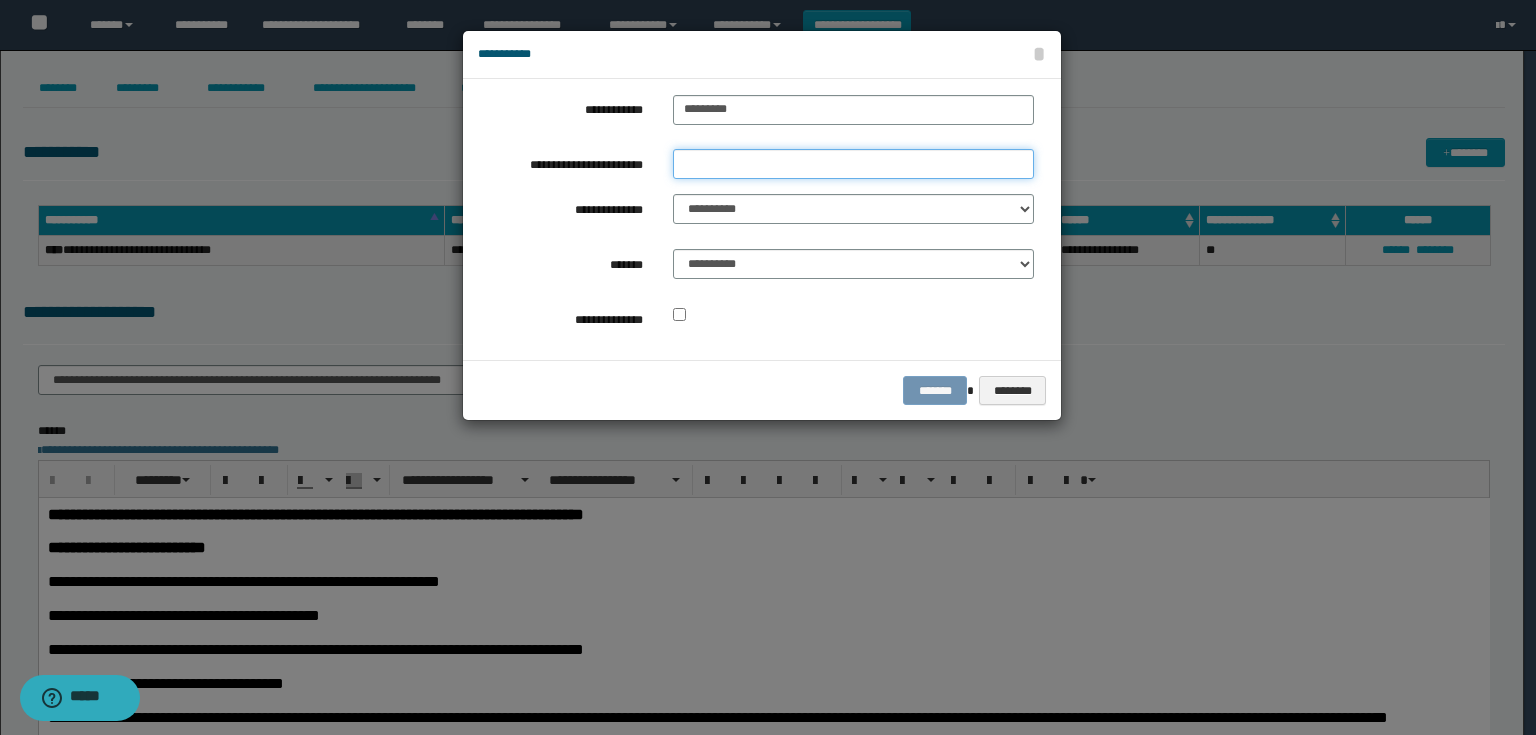 click on "**********" at bounding box center [853, 164] 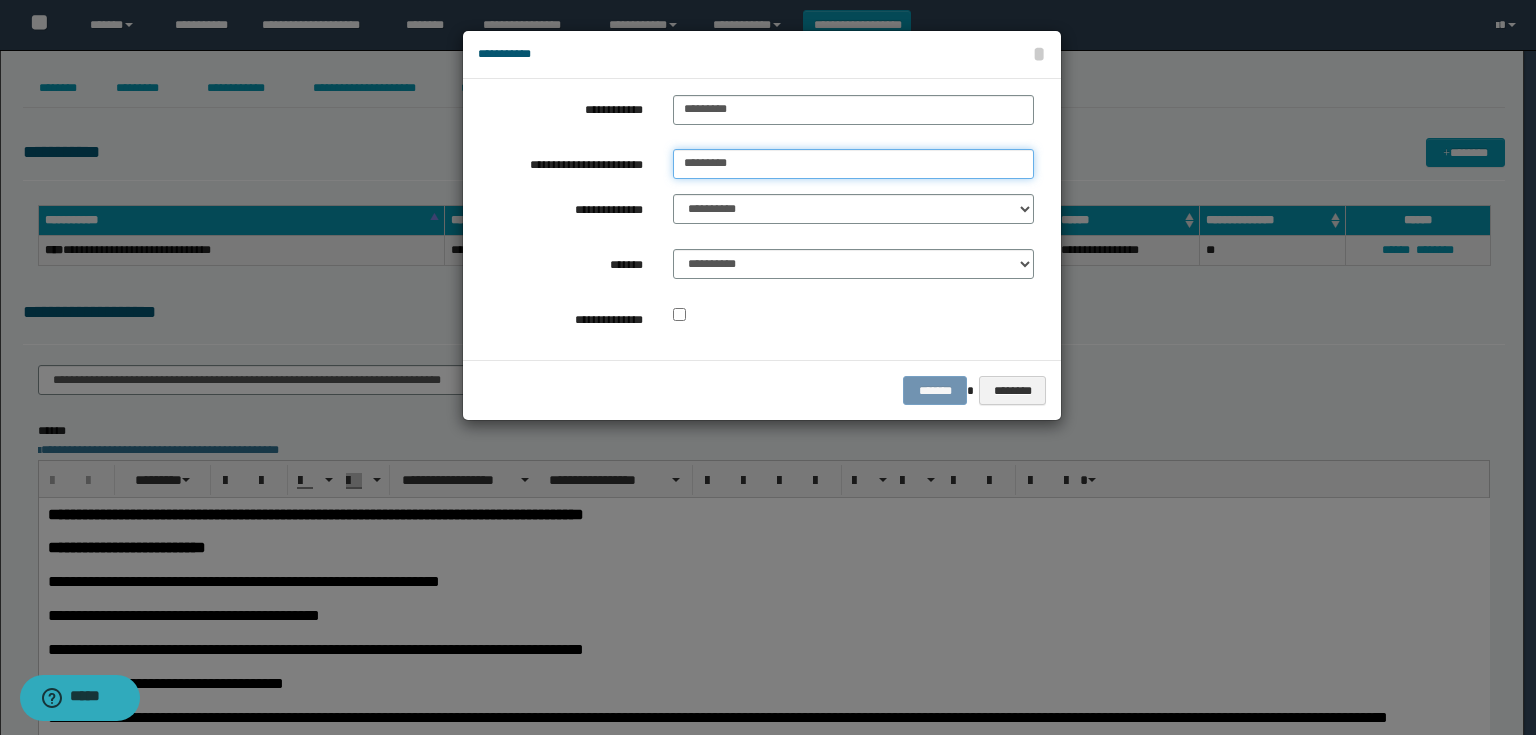 type on "*********" 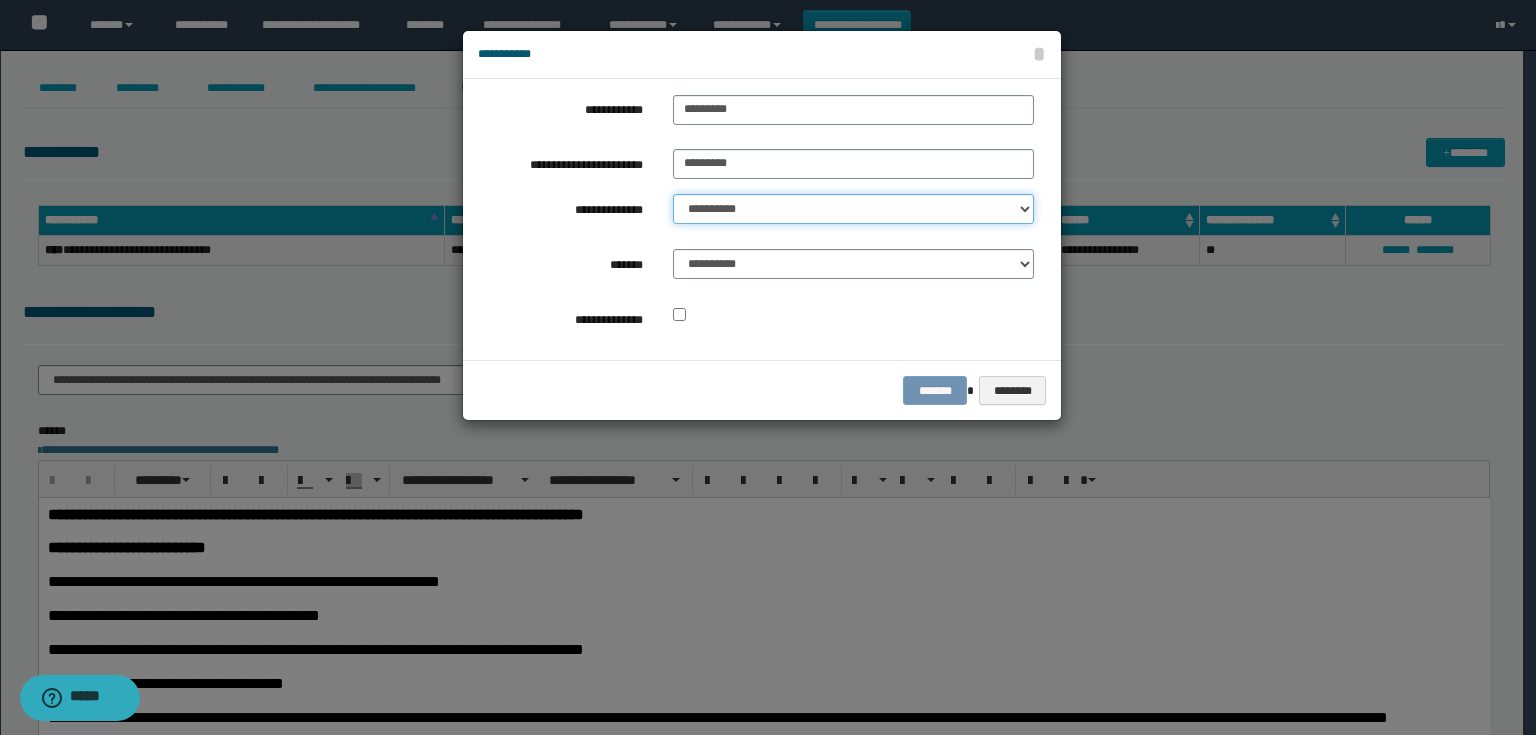 click on "**********" at bounding box center [853, 209] 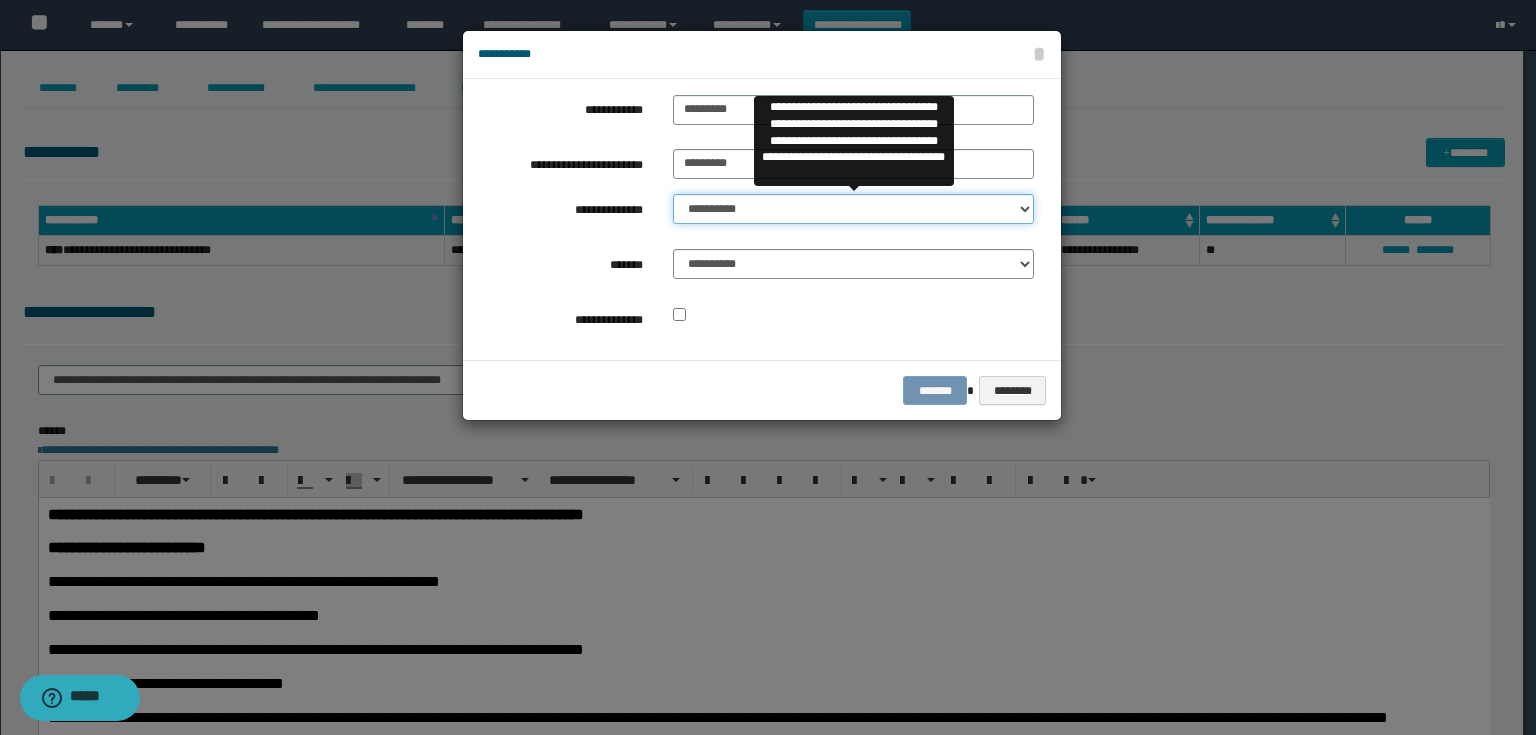 select on "**" 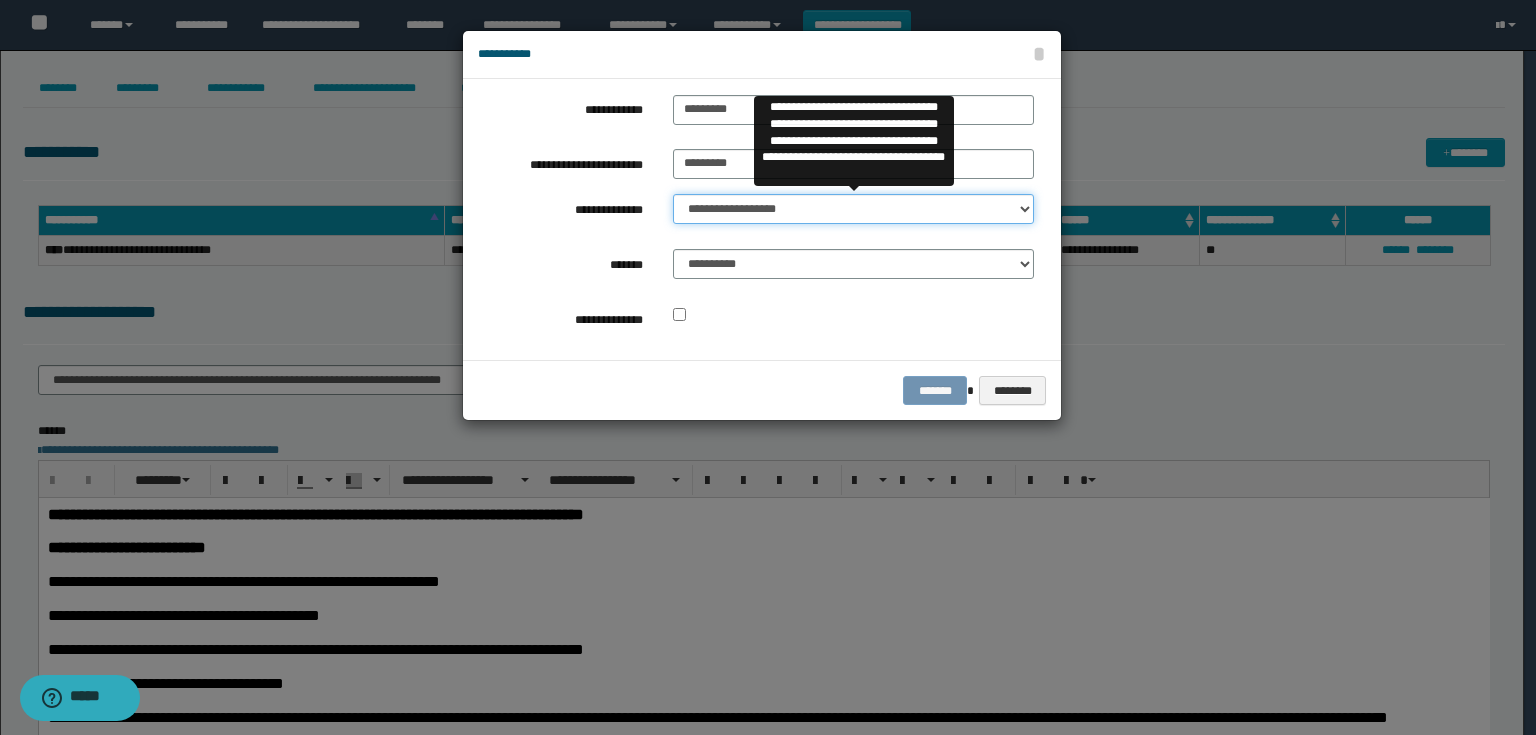 click on "**********" at bounding box center [853, 209] 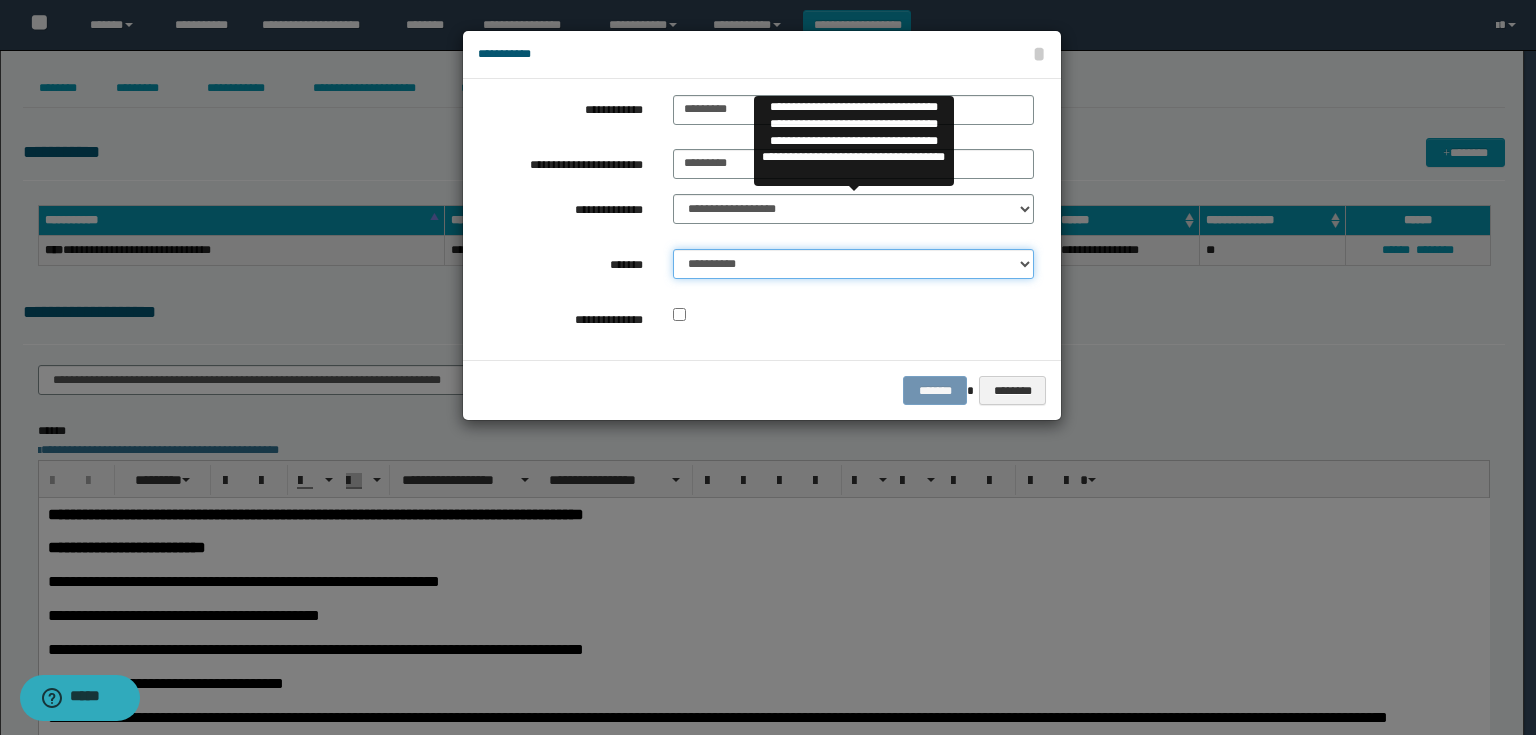 click on "**********" at bounding box center (853, 264) 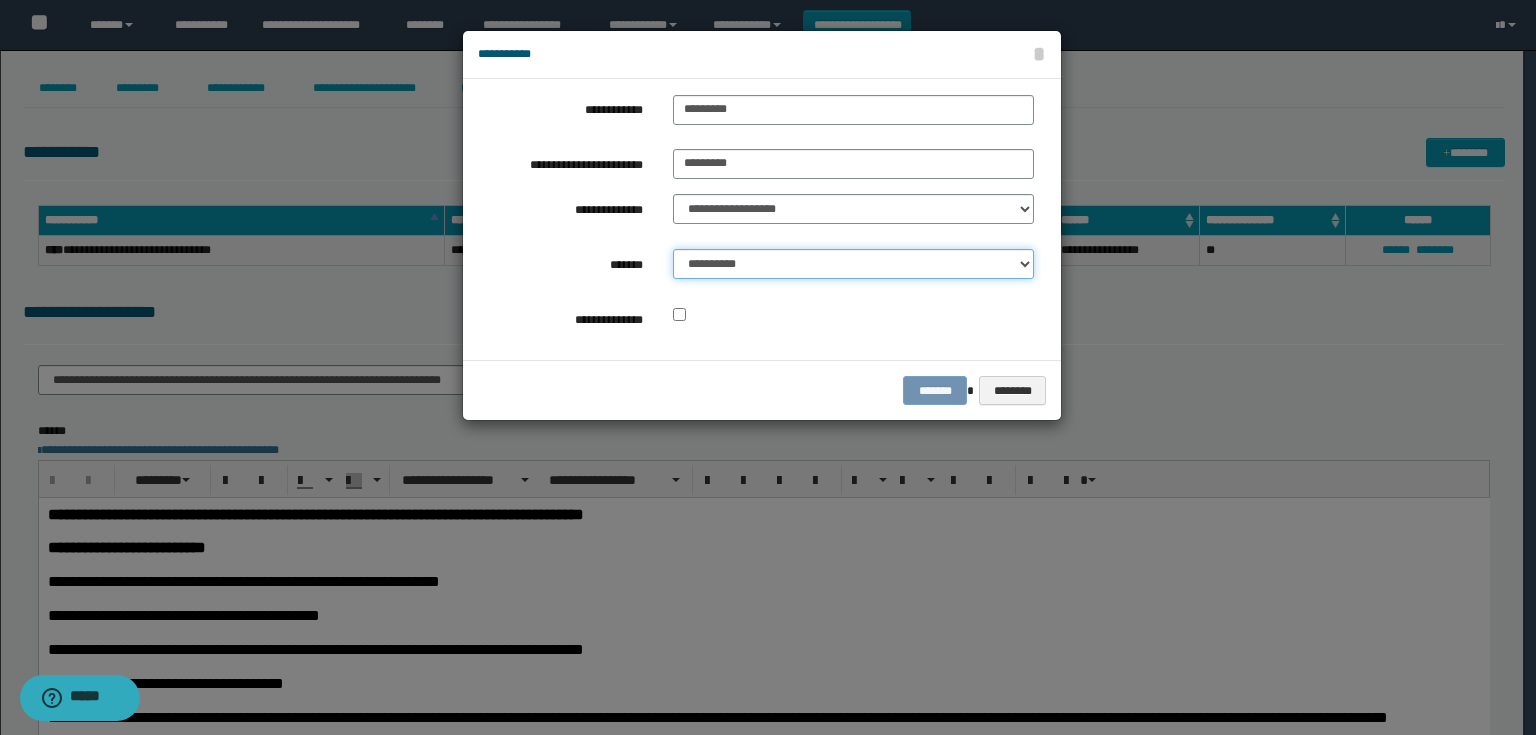 select on "*" 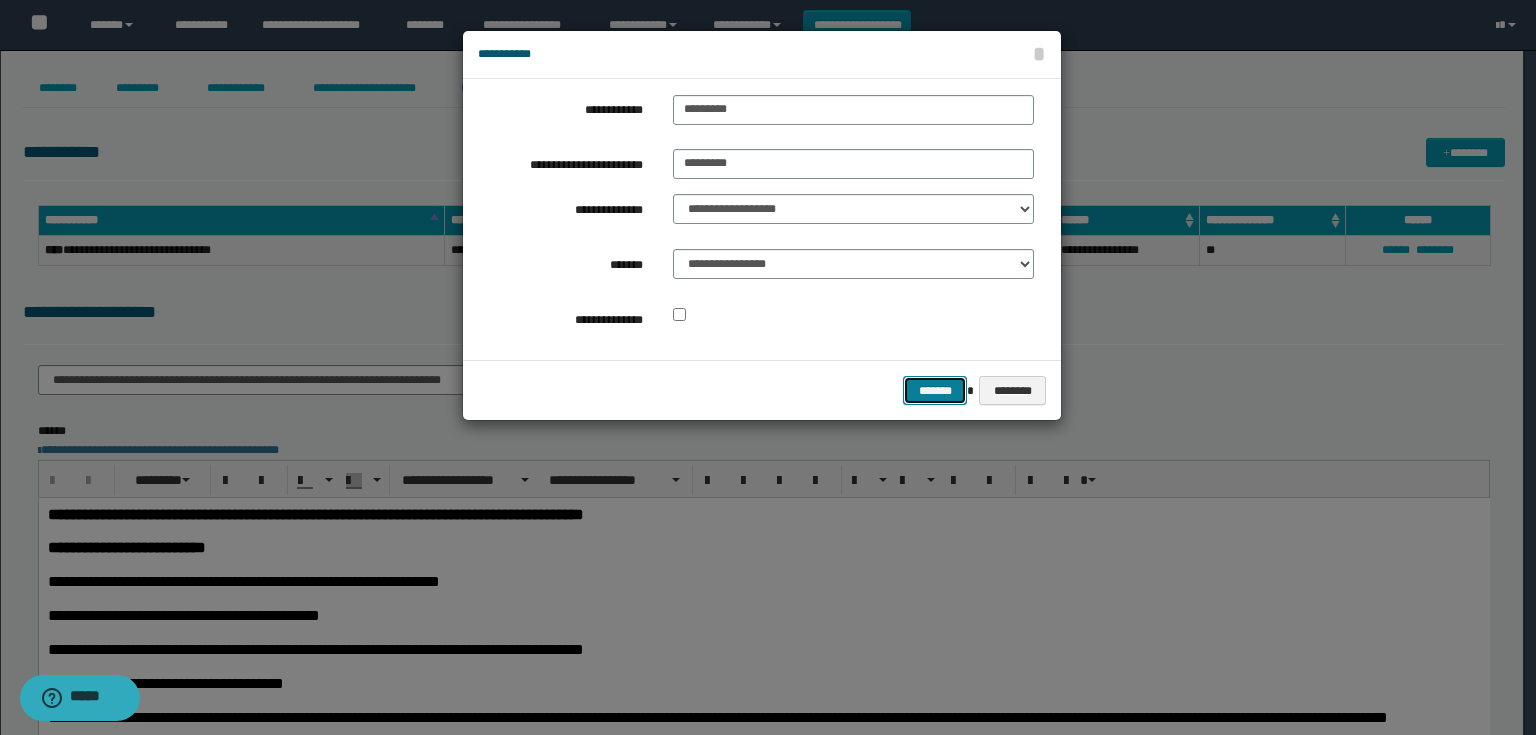 click on "*******" at bounding box center [935, 391] 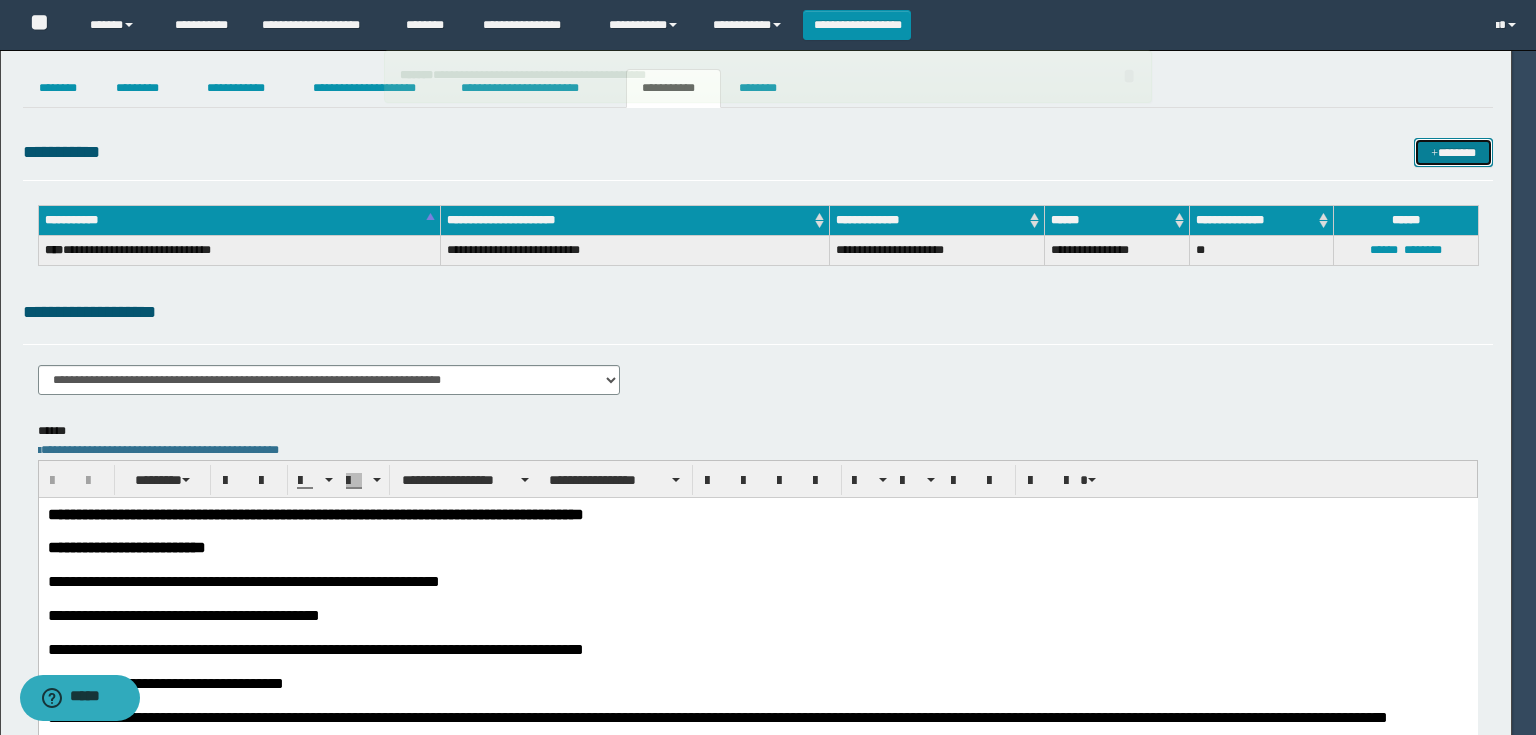 type 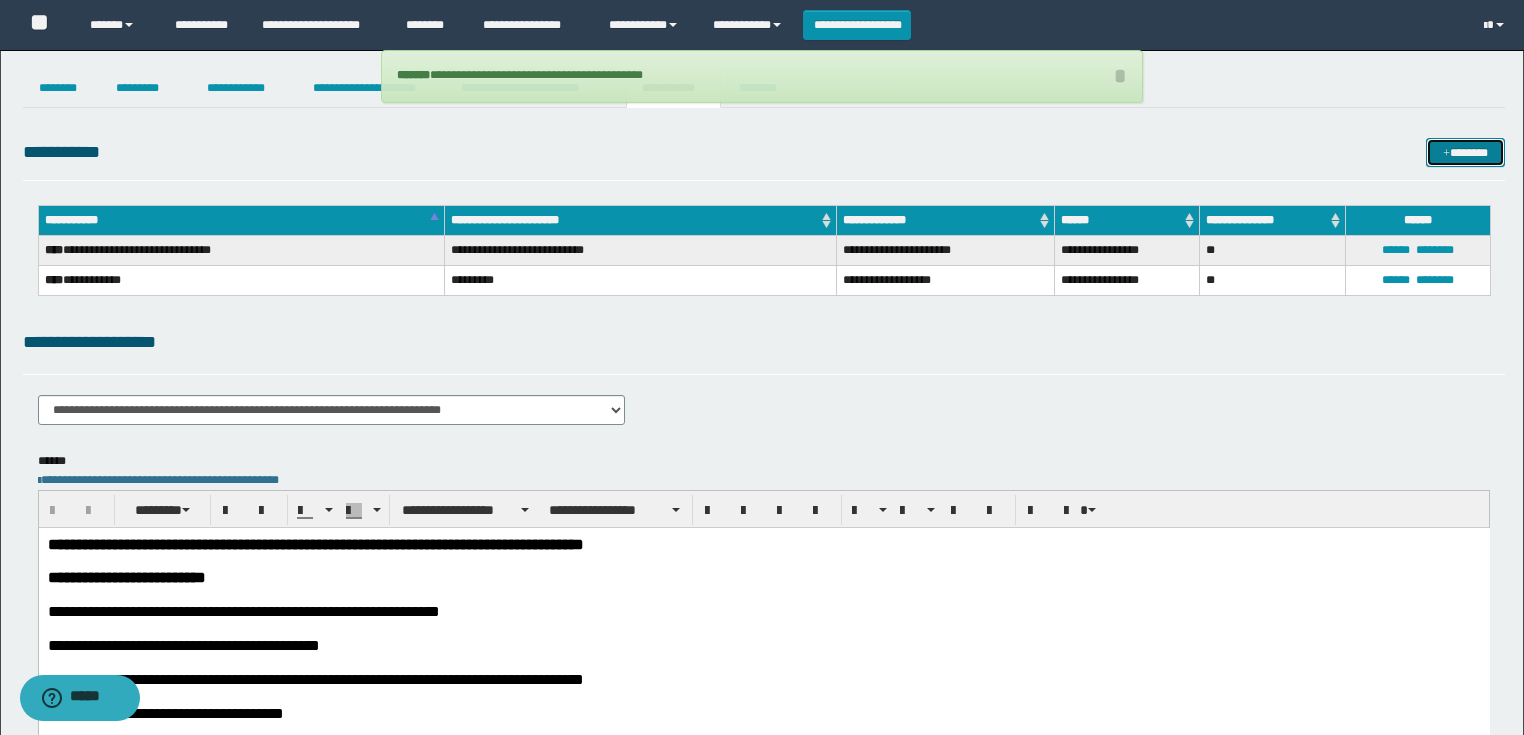 click at bounding box center [1446, 154] 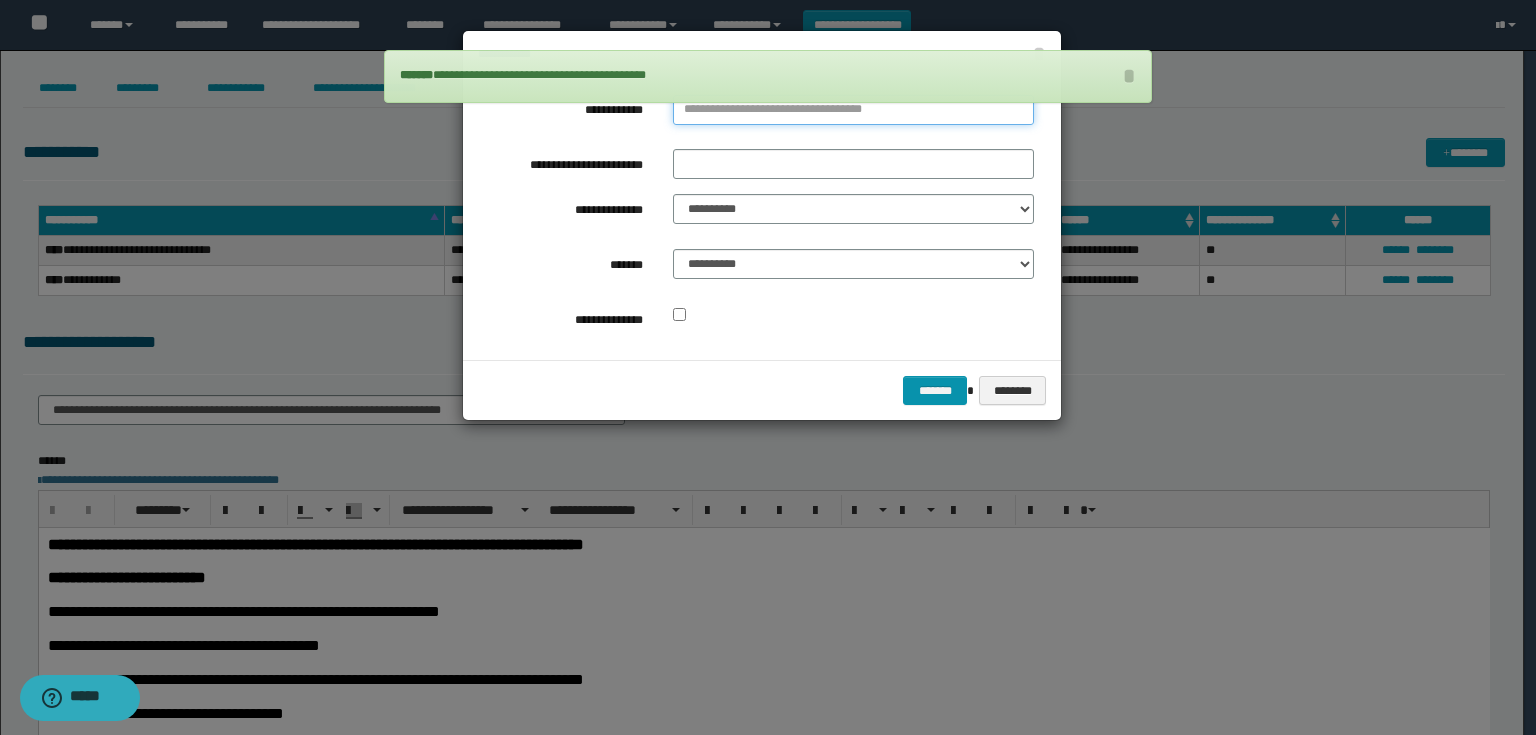 type on "*********" 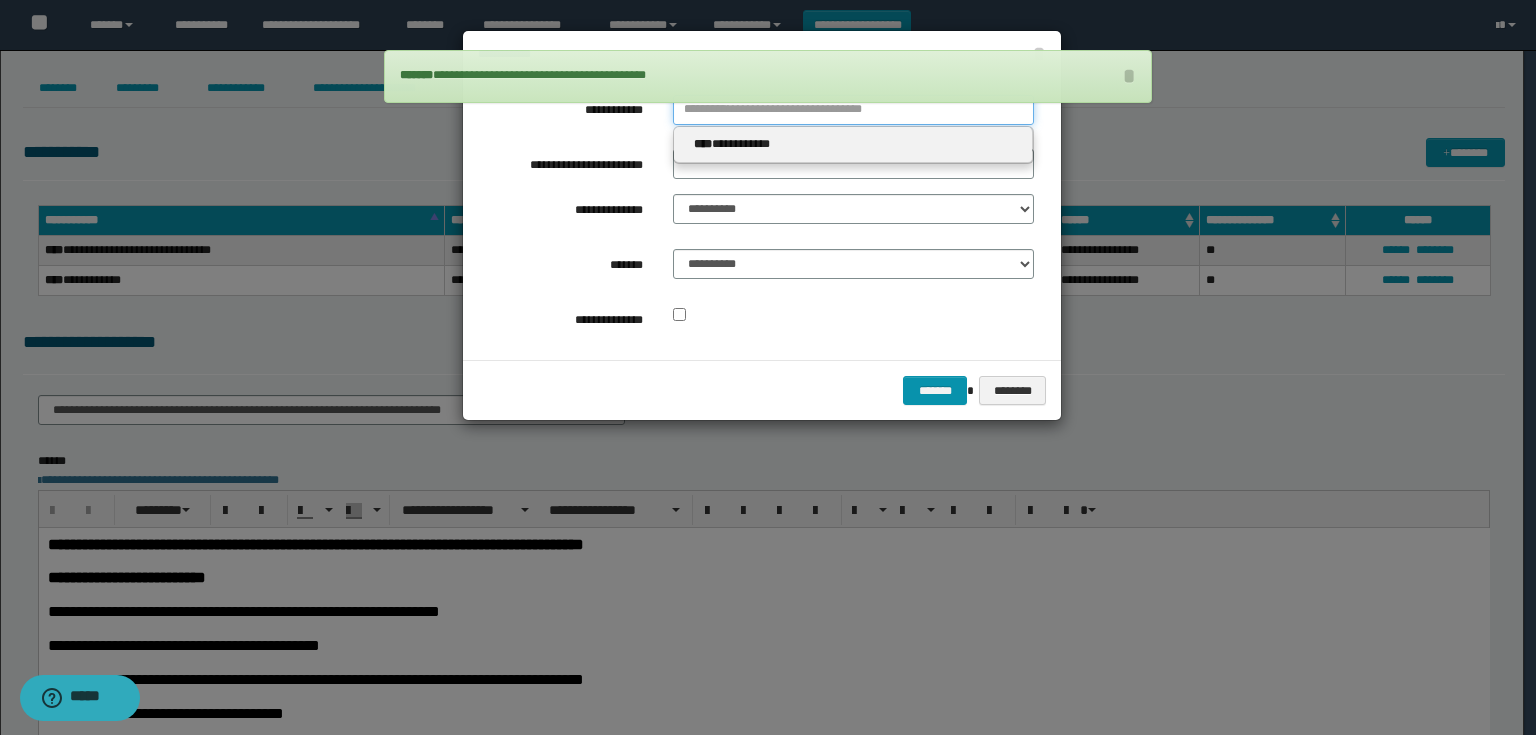 click on "**********" at bounding box center [853, 110] 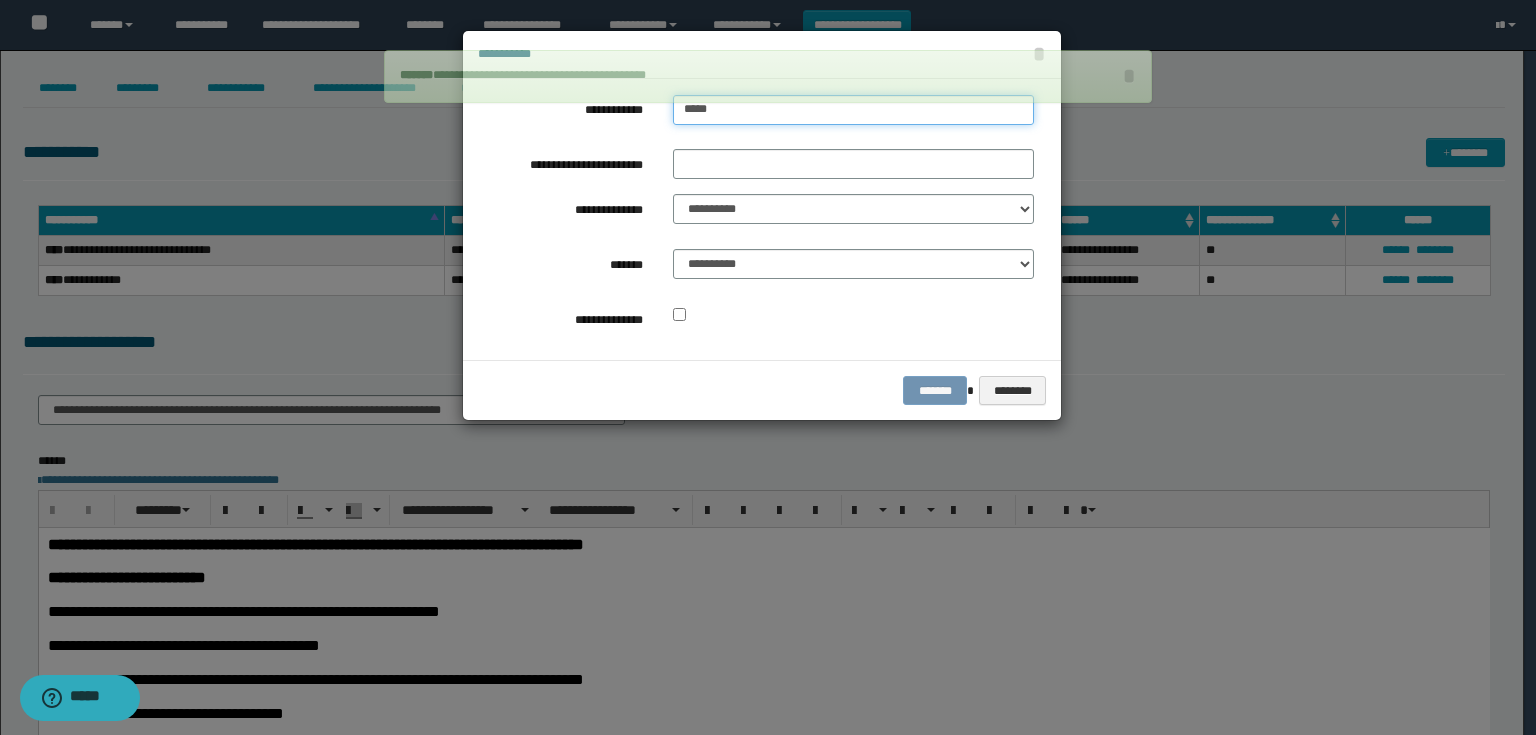 type on "******" 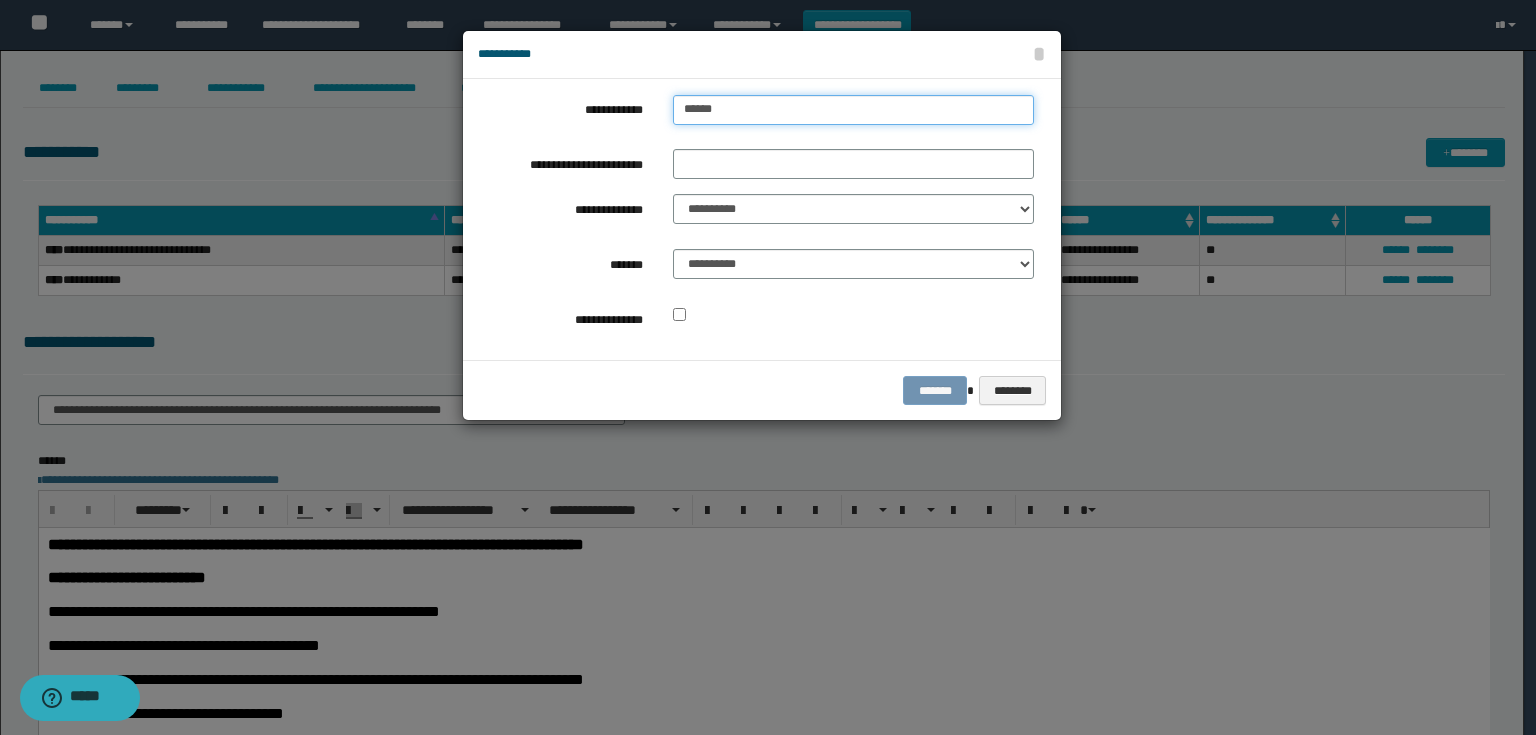 type on "******" 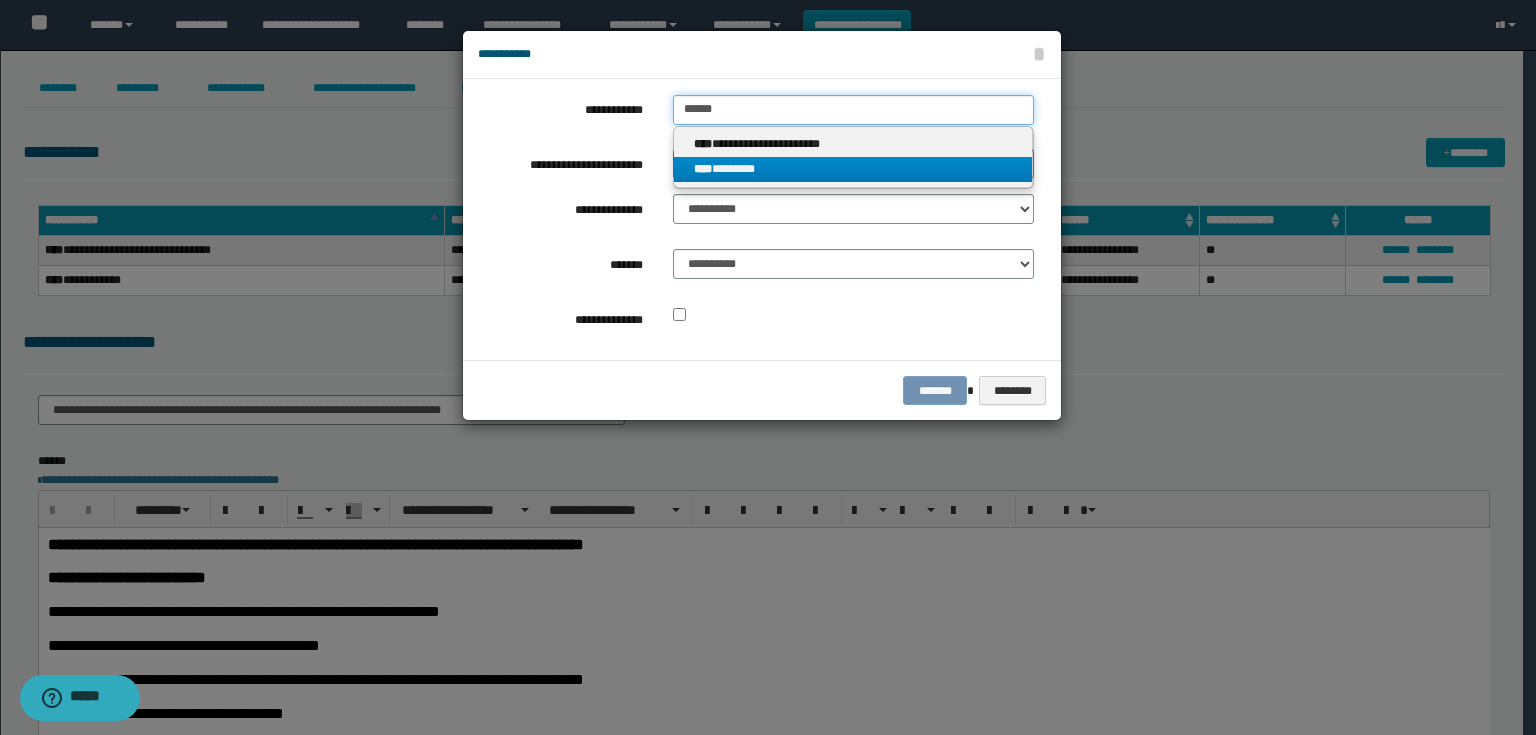 type on "******" 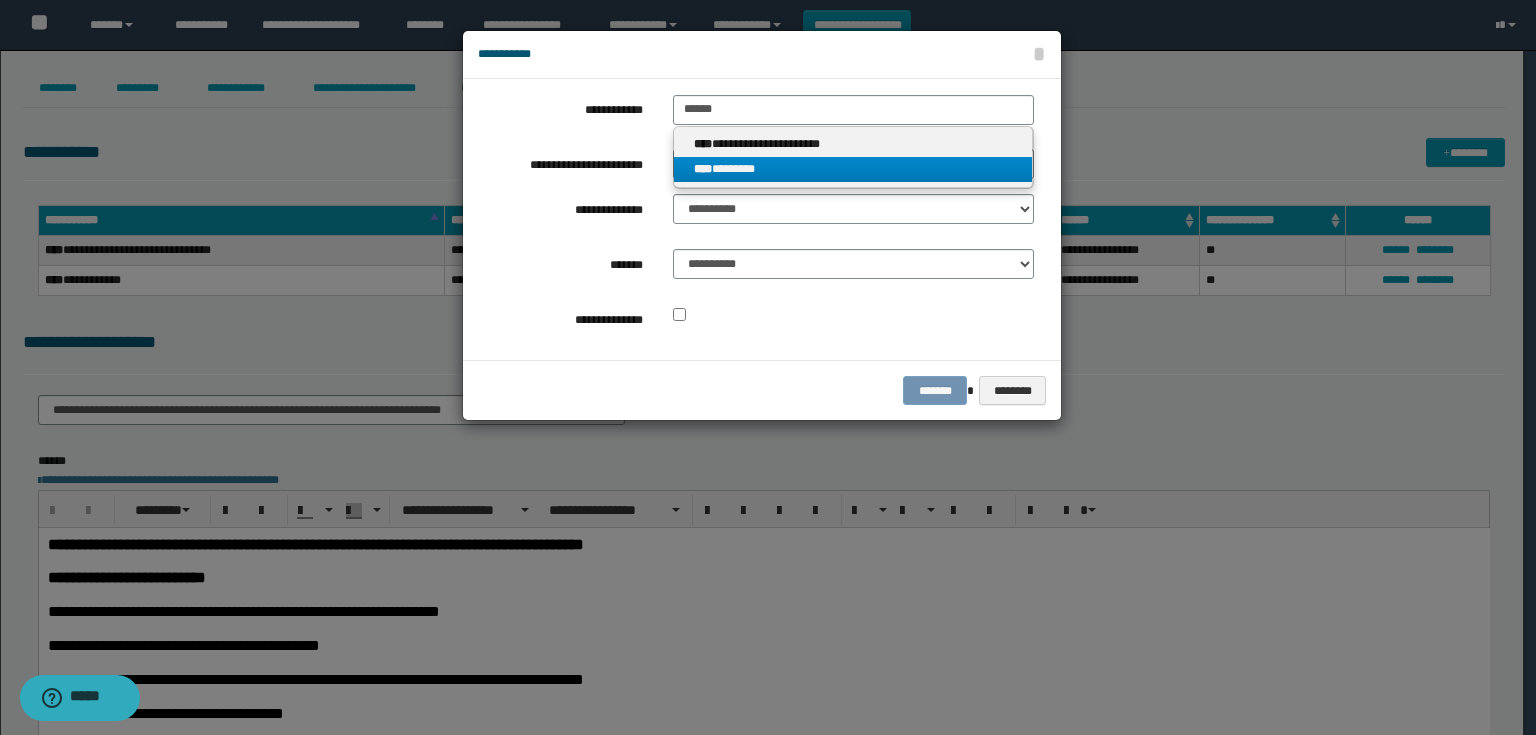 drag, startPoint x: 728, startPoint y: 164, endPoint x: 732, endPoint y: 146, distance: 18.439089 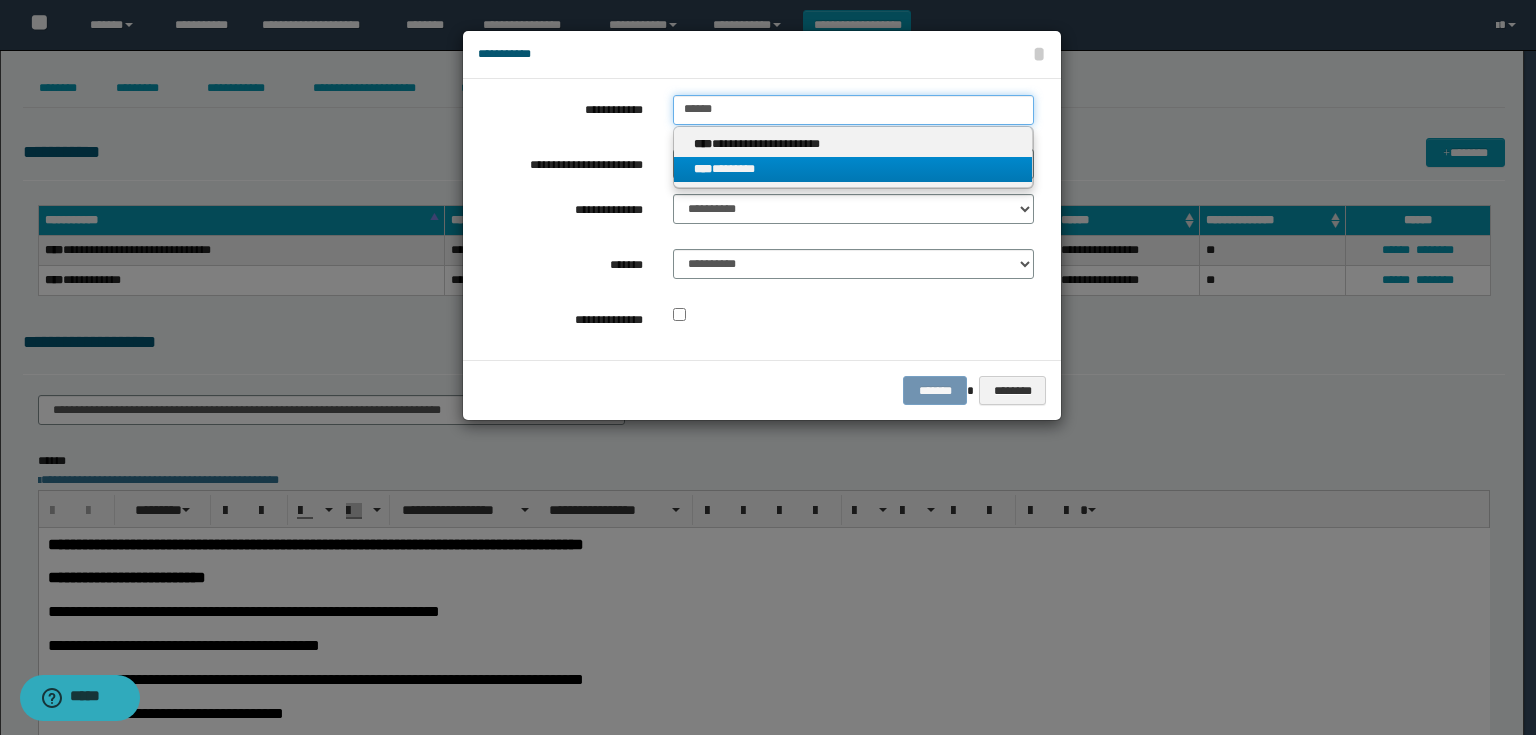 type 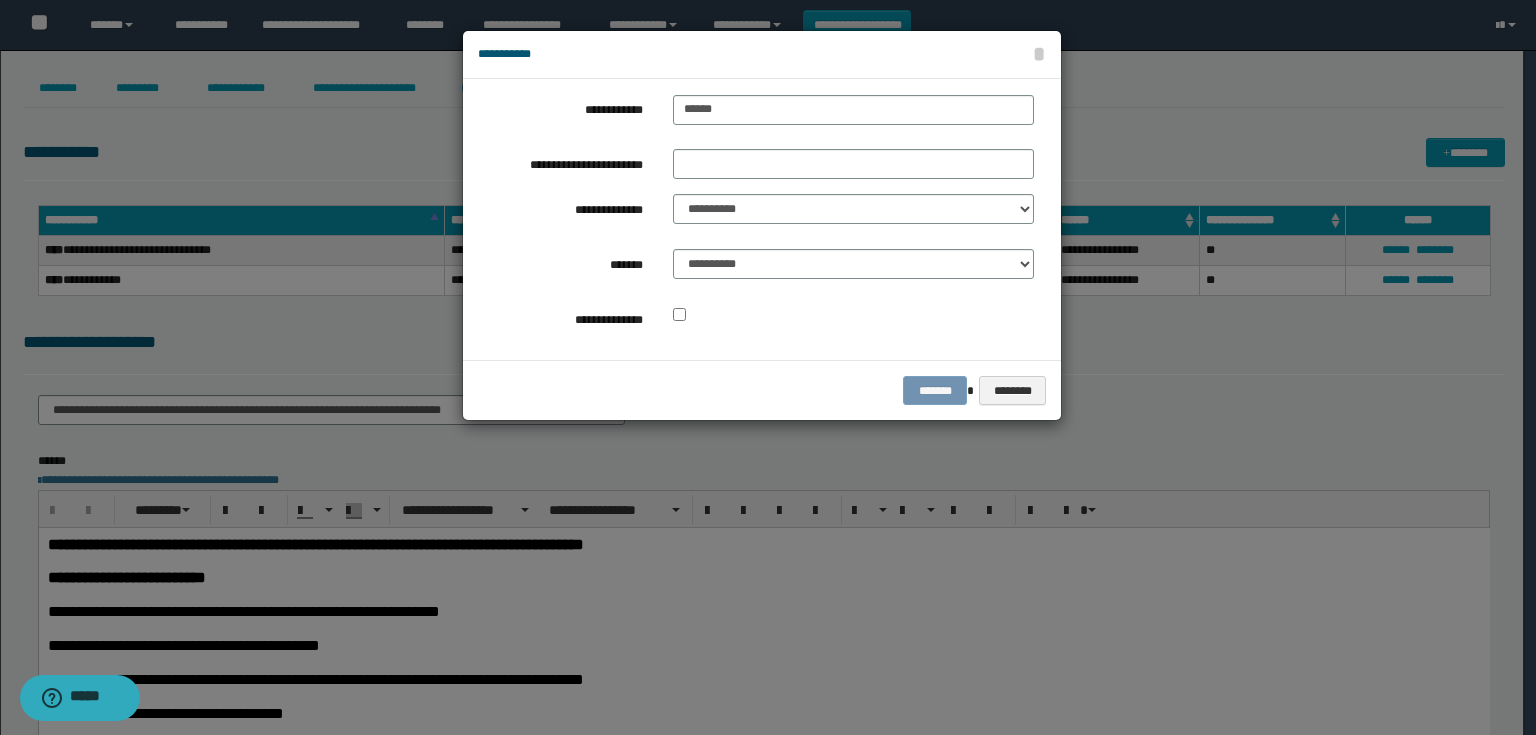 drag, startPoint x: 683, startPoint y: 116, endPoint x: 667, endPoint y: 114, distance: 16.124516 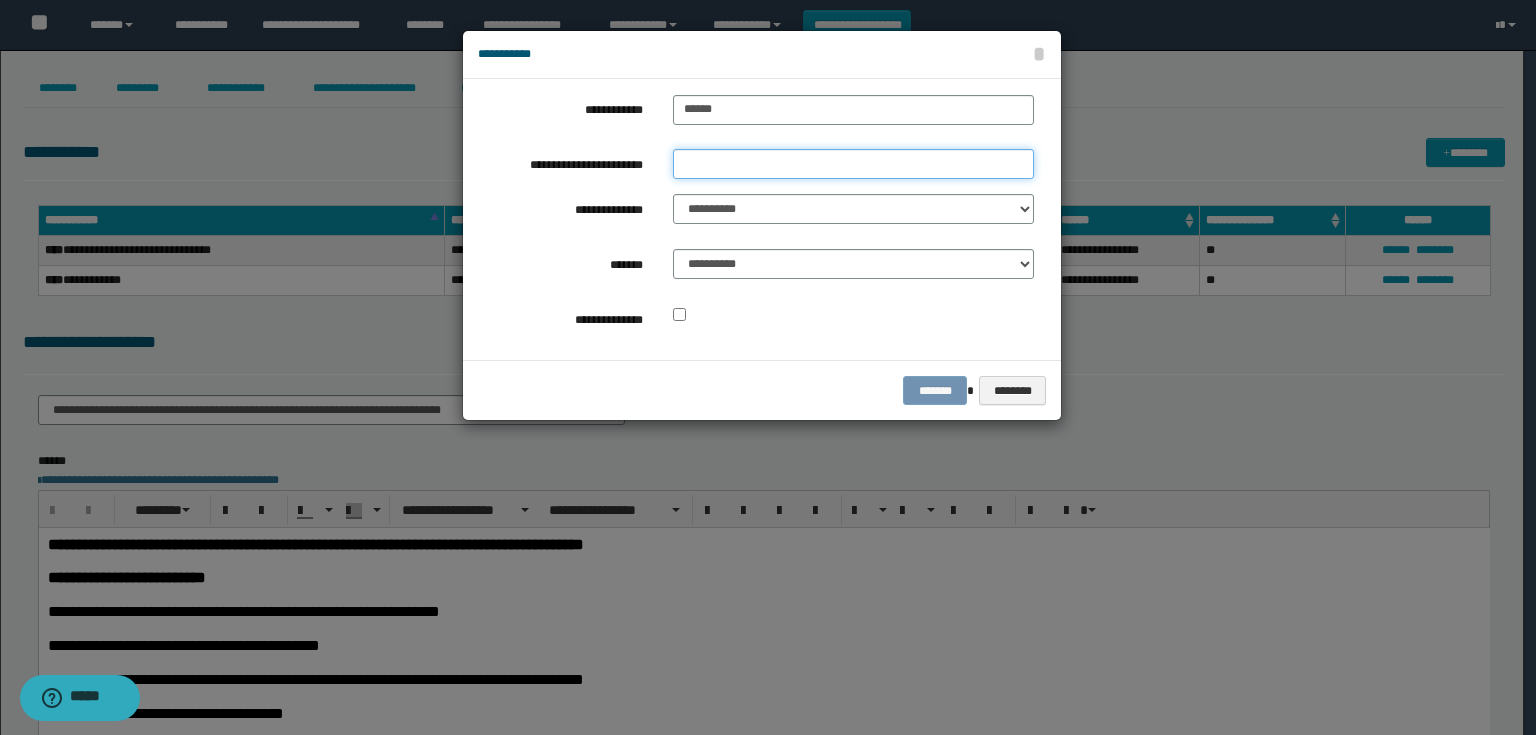 click on "**********" at bounding box center [853, 164] 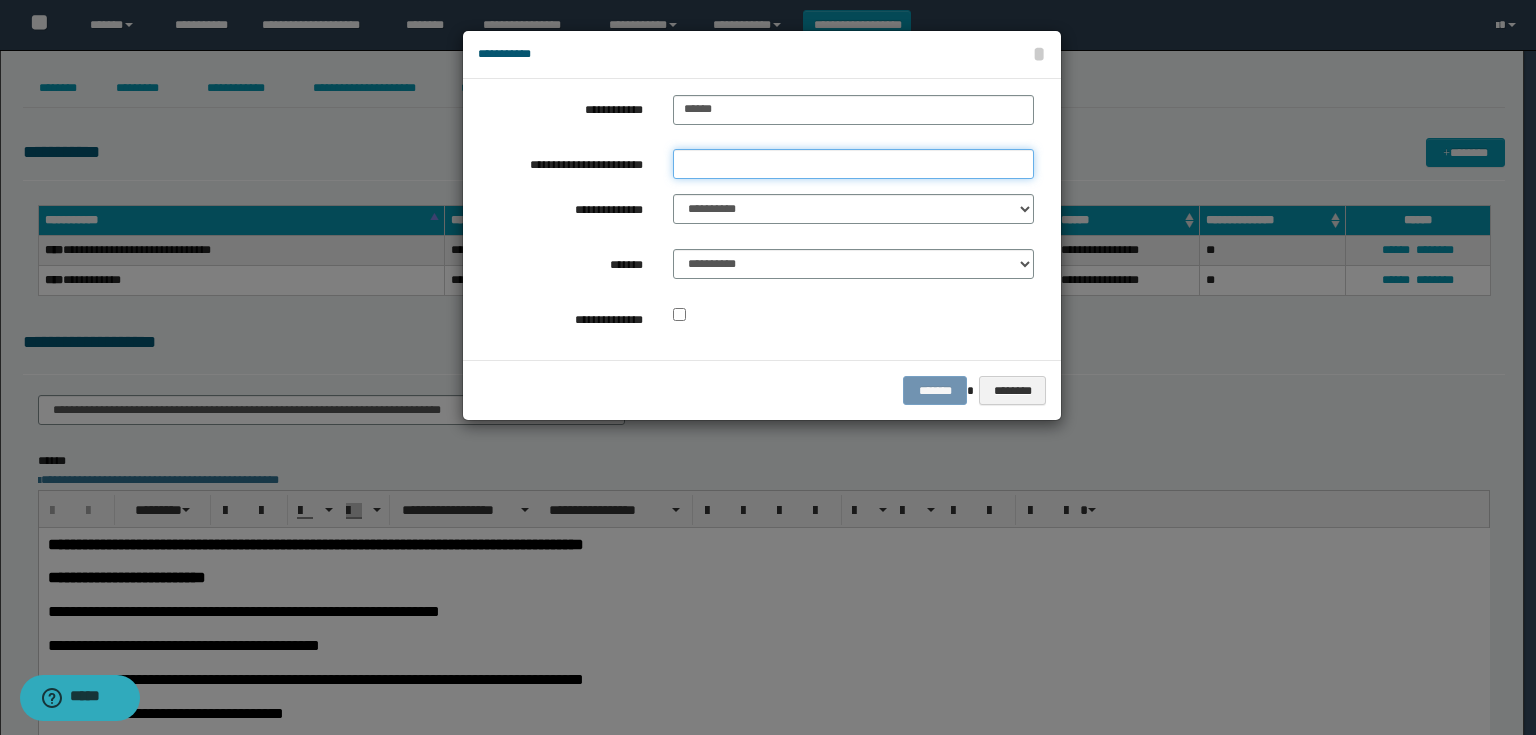 paste on "******" 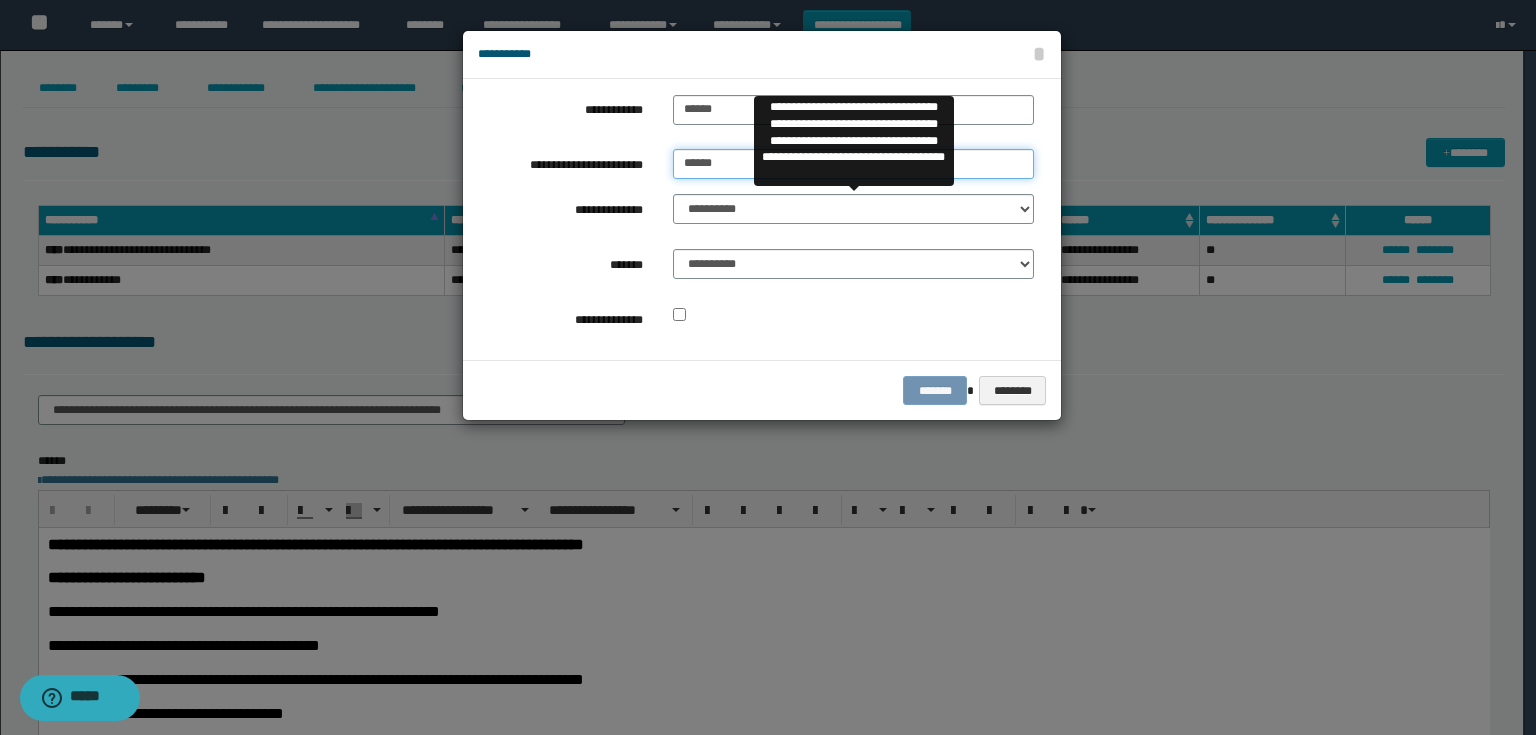 type on "******" 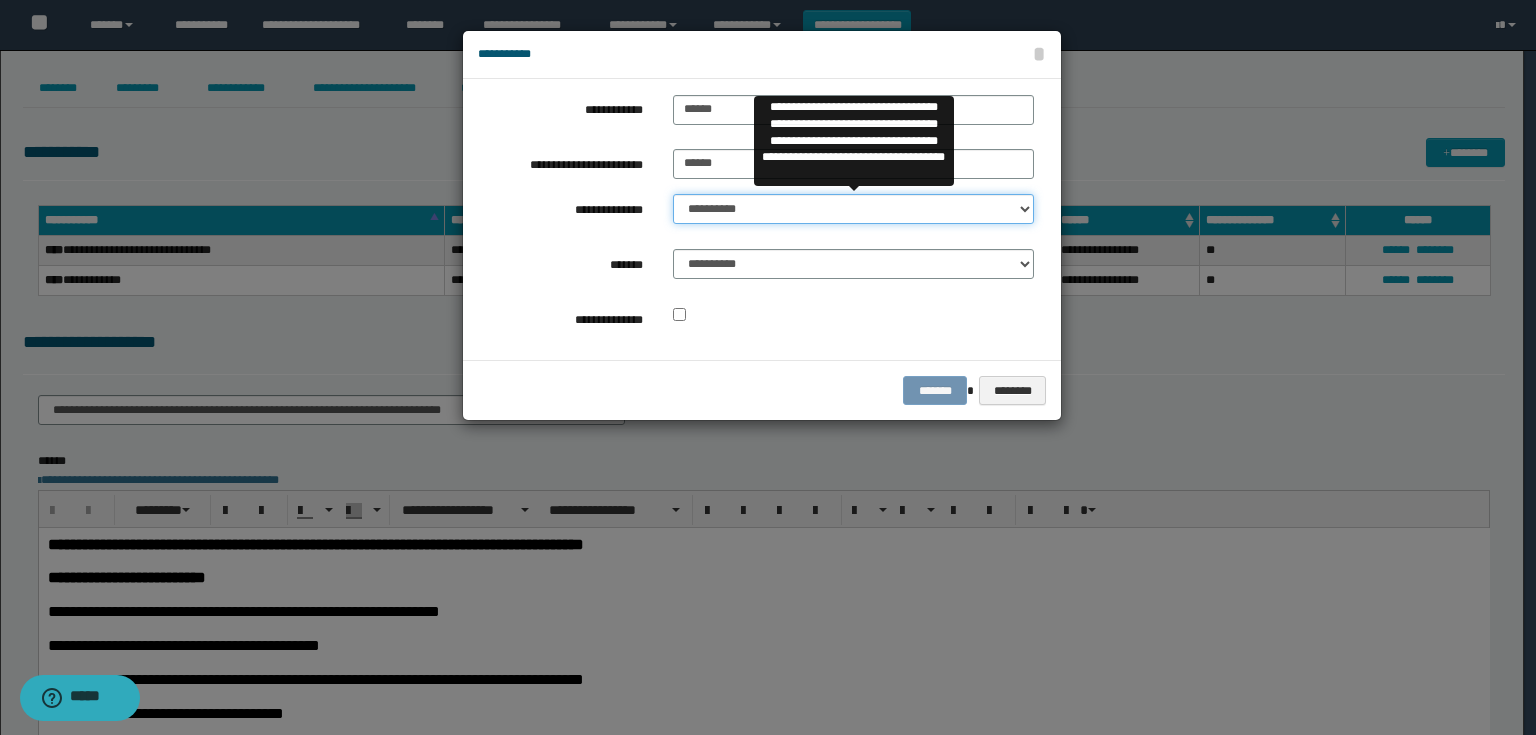 click on "**********" at bounding box center [853, 209] 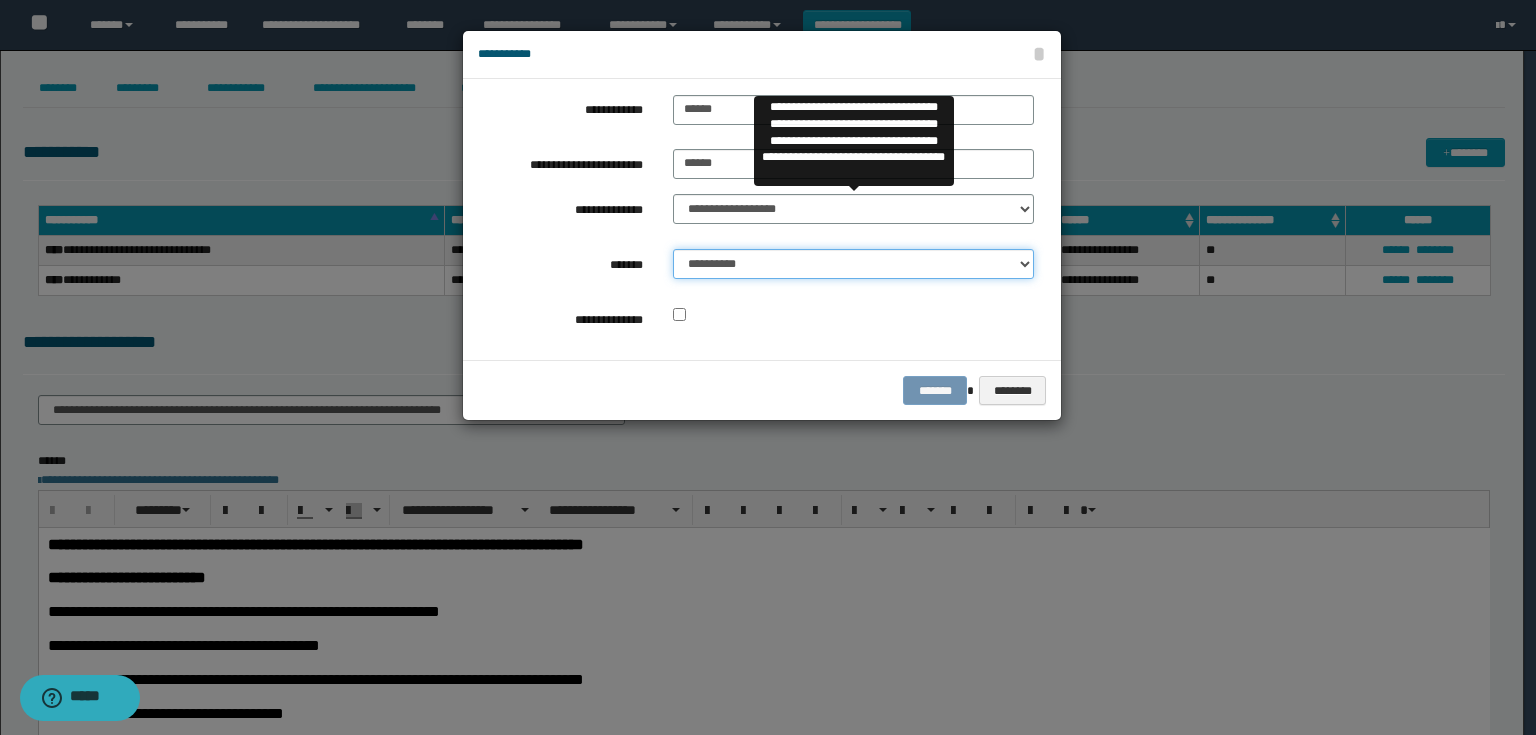 click on "**********" at bounding box center (853, 264) 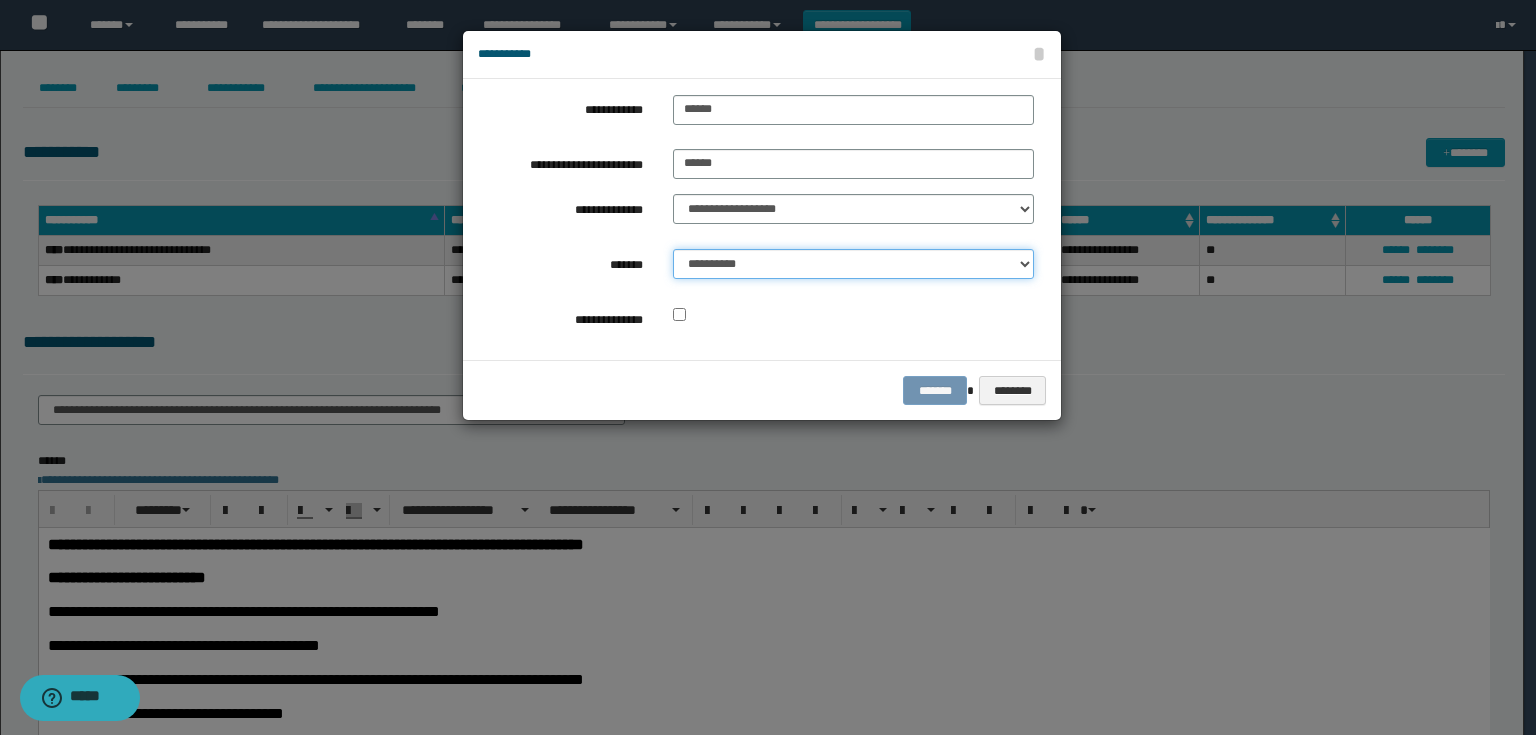 select on "*" 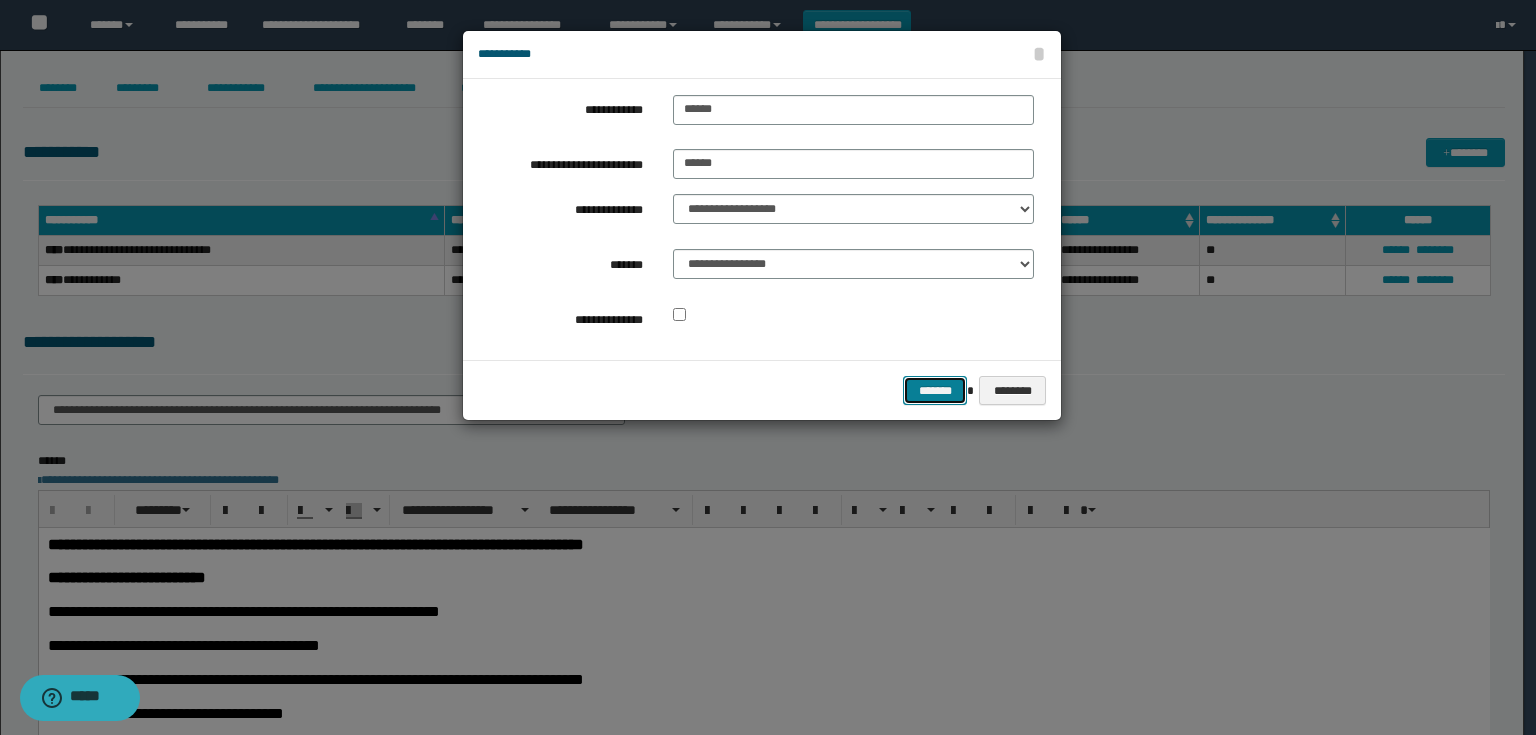click on "*******" at bounding box center (935, 391) 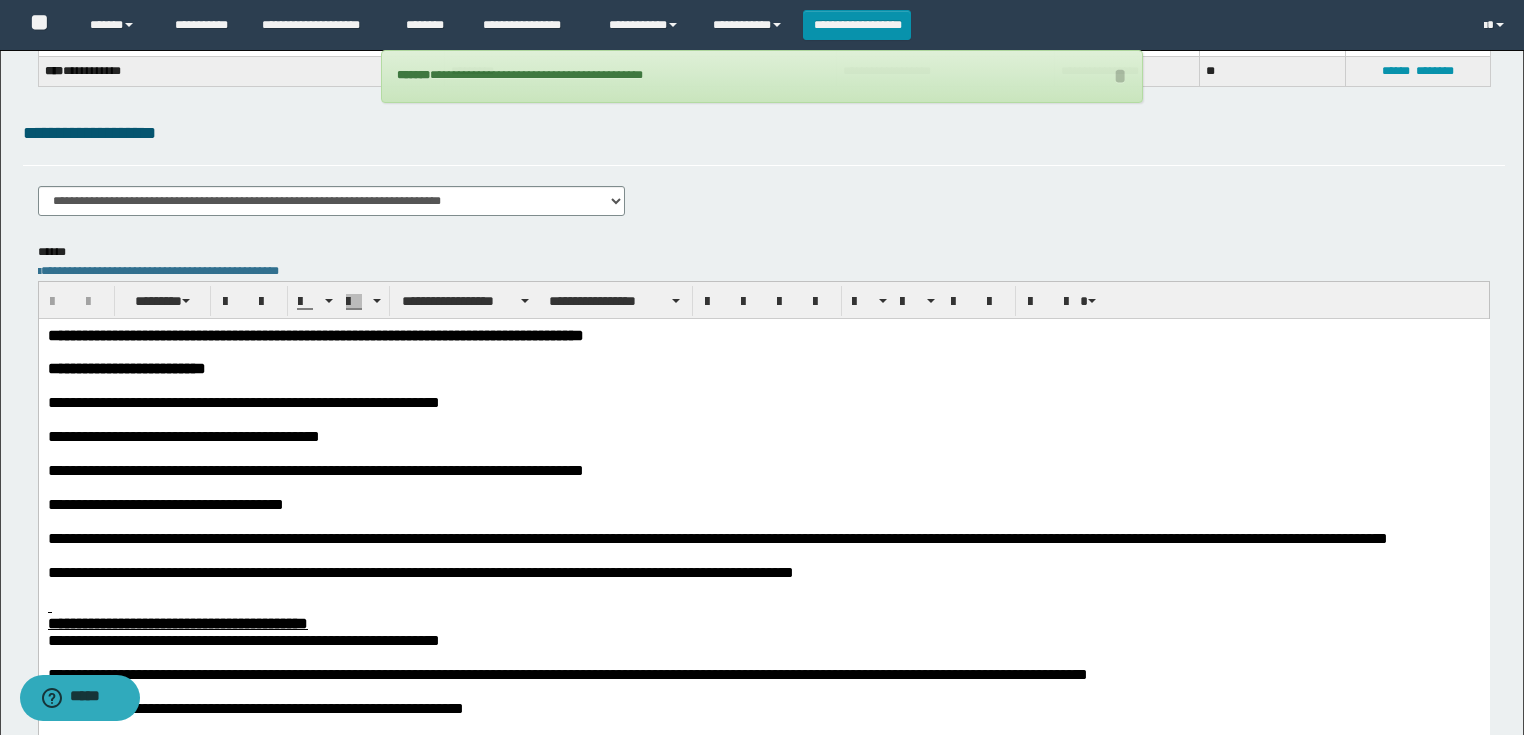 scroll, scrollTop: 240, scrollLeft: 0, axis: vertical 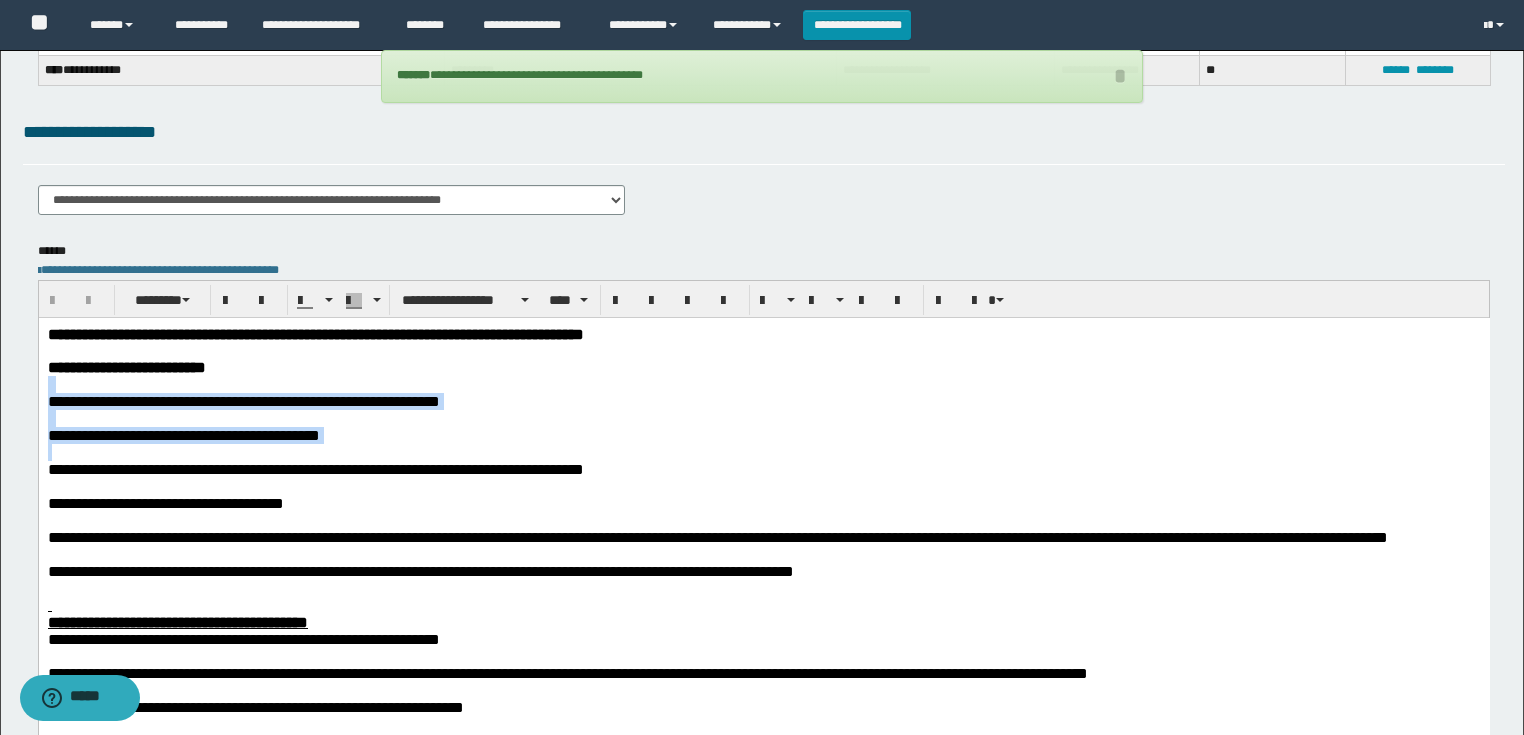 drag, startPoint x: 239, startPoint y: 468, endPoint x: 48, endPoint y: 394, distance: 204.83408 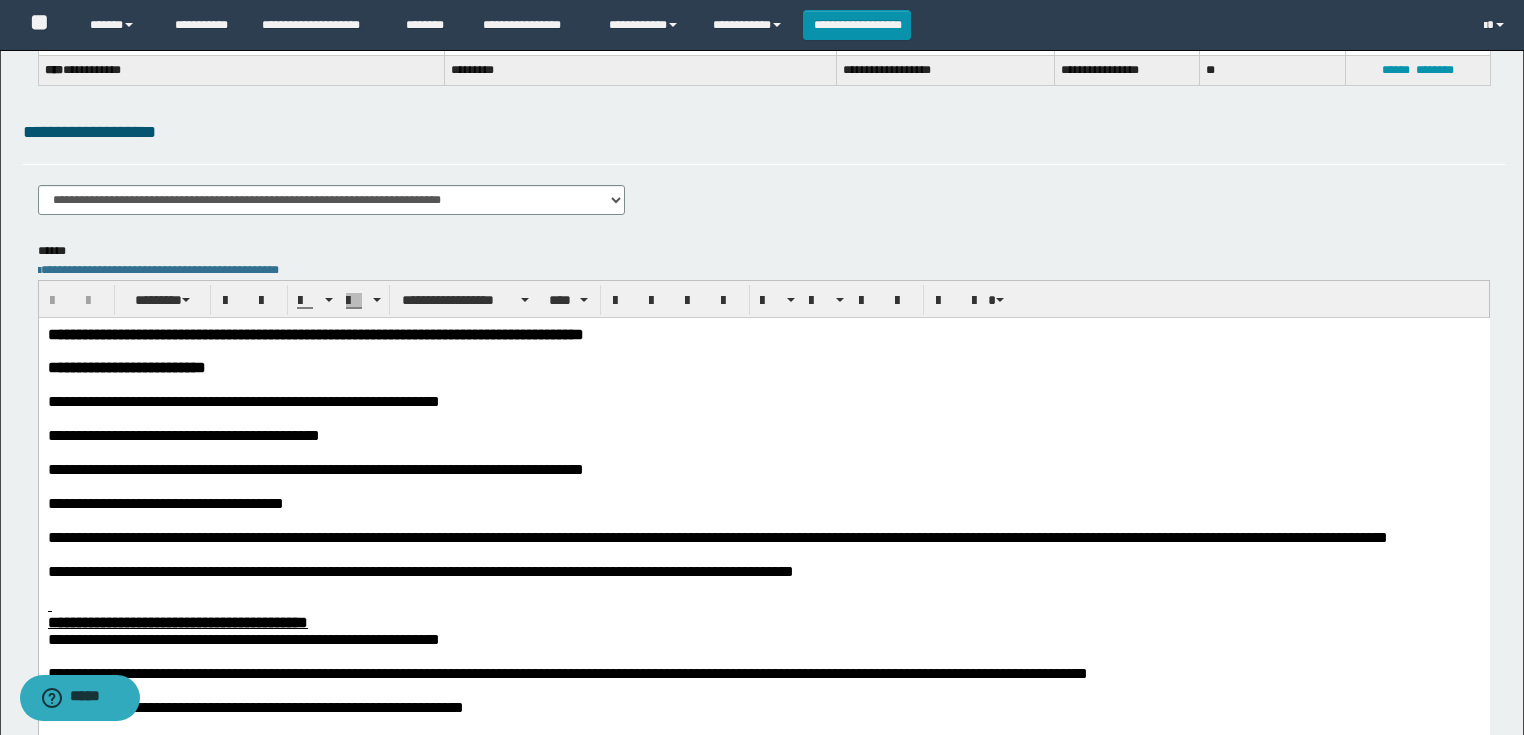 click at bounding box center (763, 350) 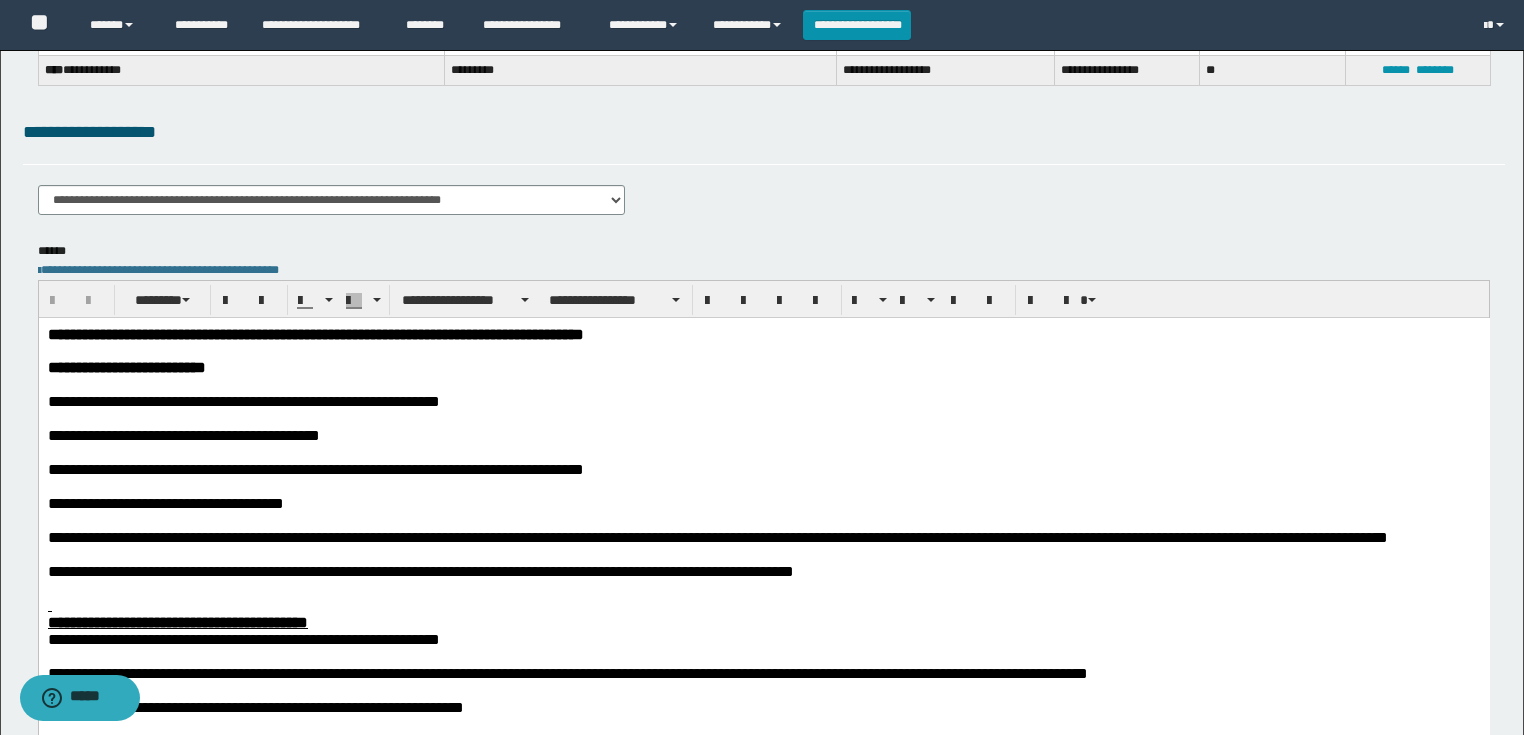 paste 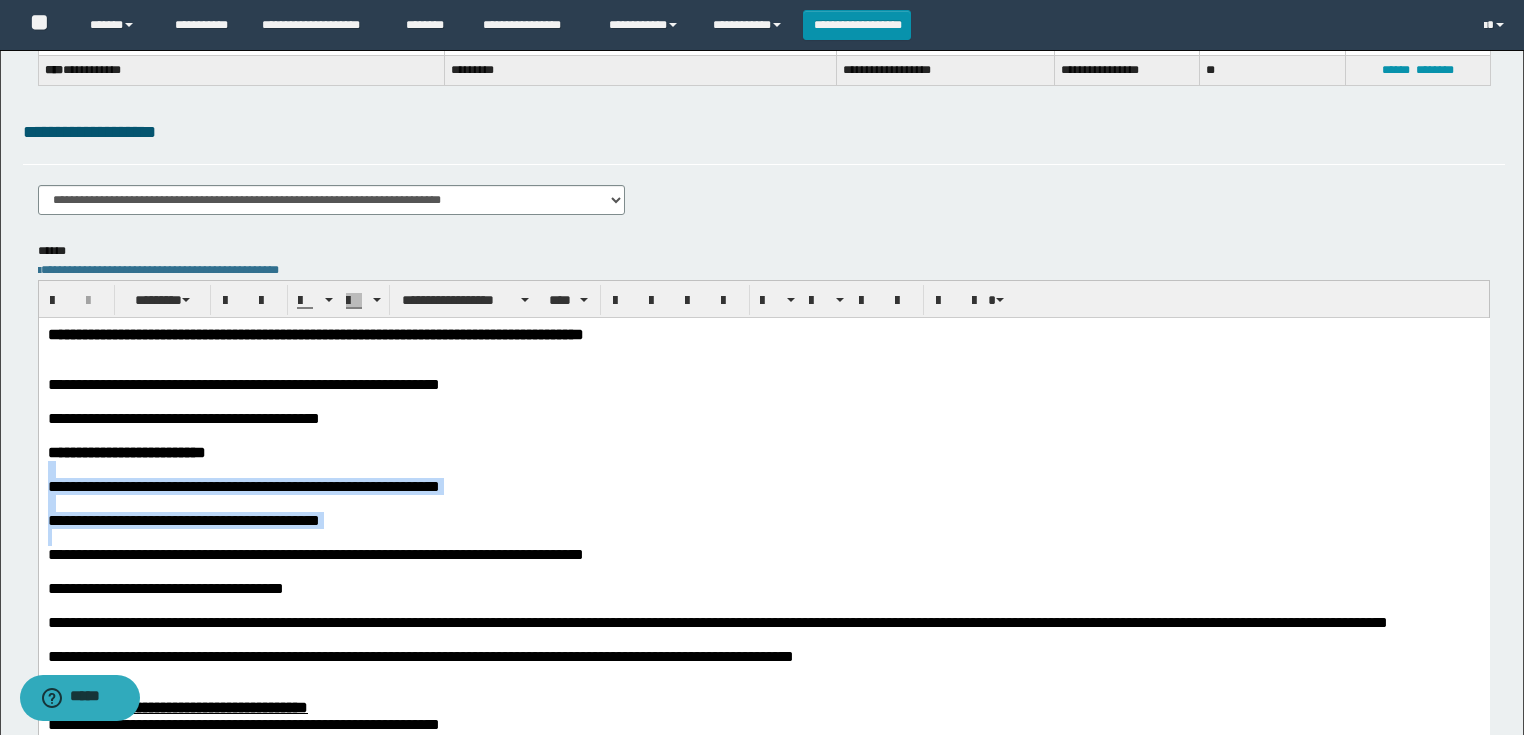 drag, startPoint x: 83, startPoint y: 552, endPoint x: 26, endPoint y: 481, distance: 91.04944 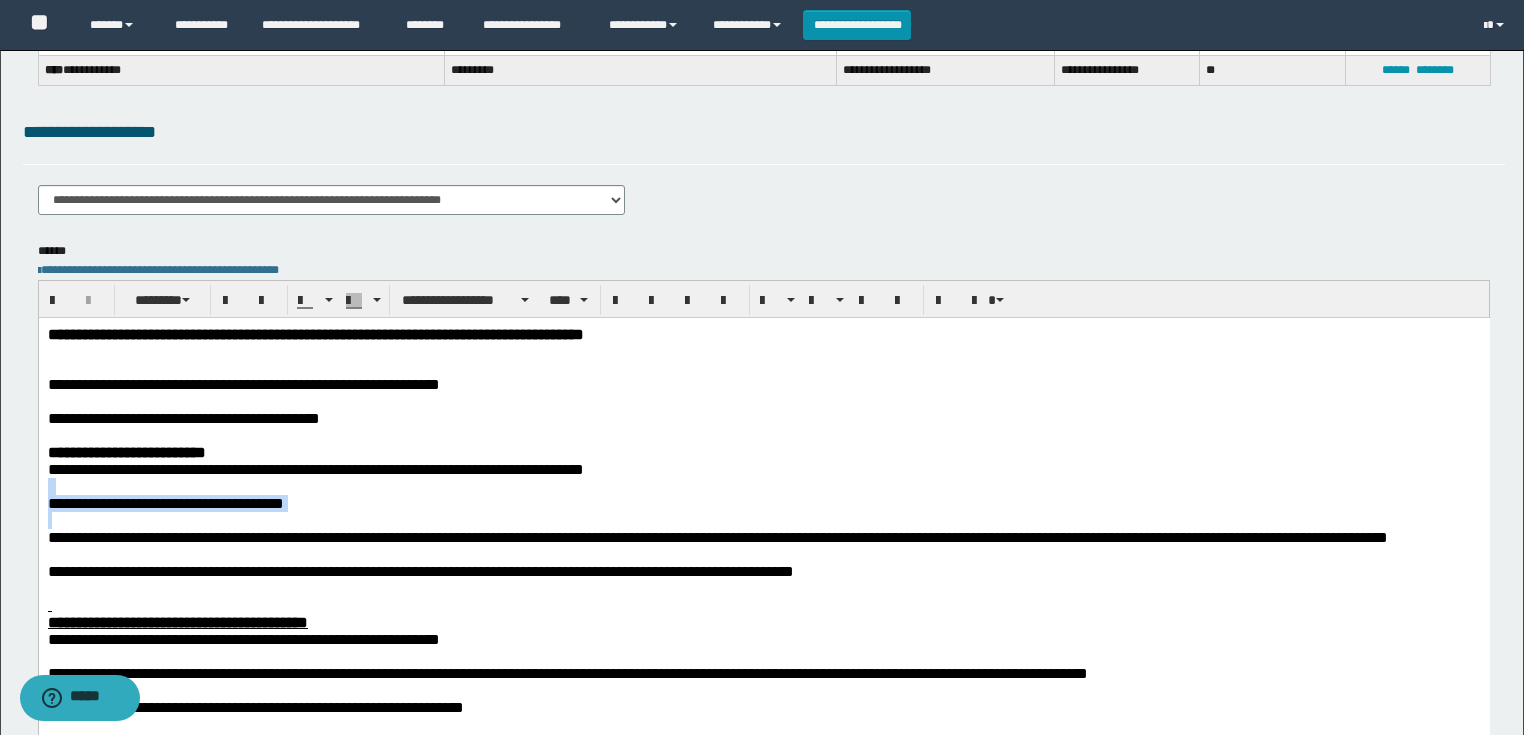 drag, startPoint x: 59, startPoint y: 530, endPoint x: 43, endPoint y: 497, distance: 36.67424 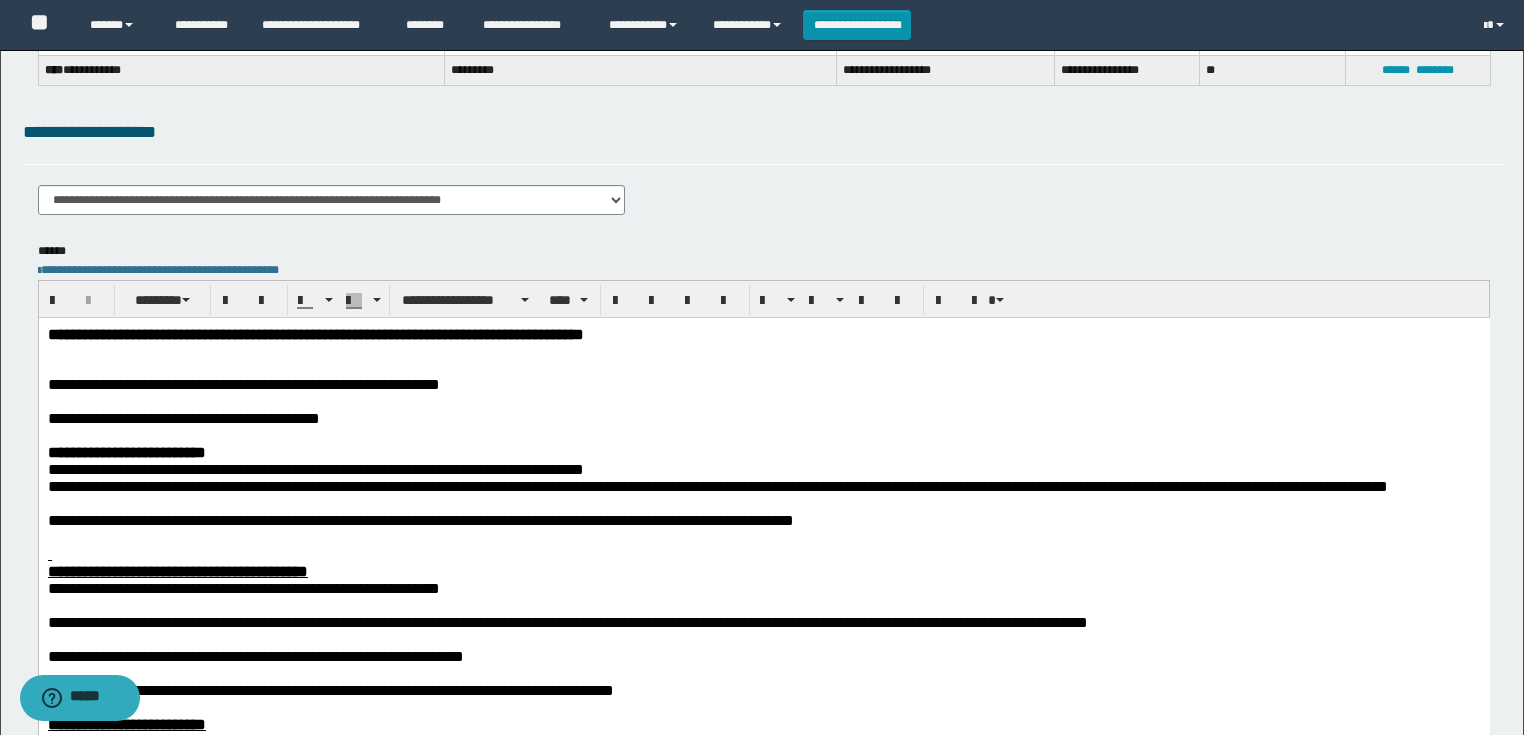 click at bounding box center (763, 502) 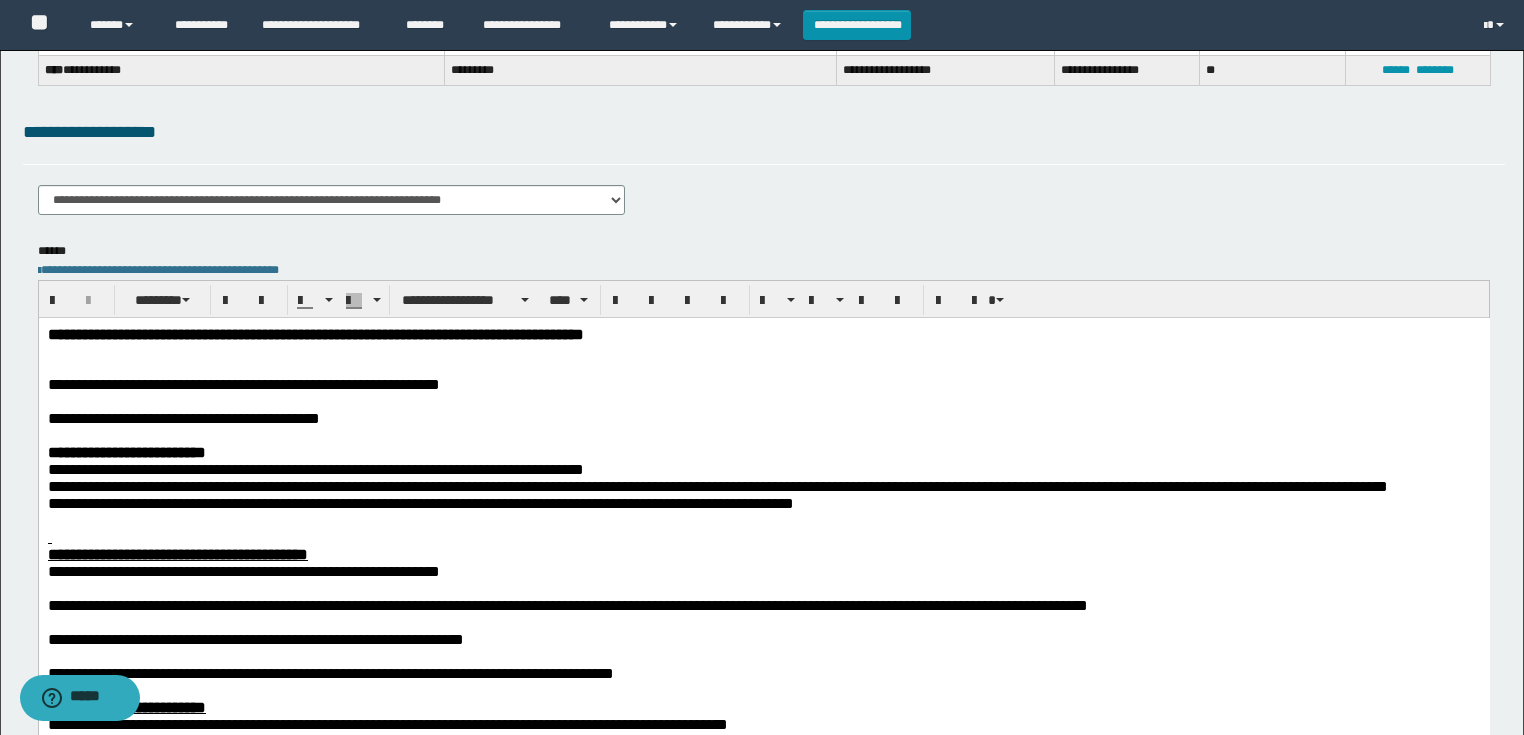 click at bounding box center [763, 536] 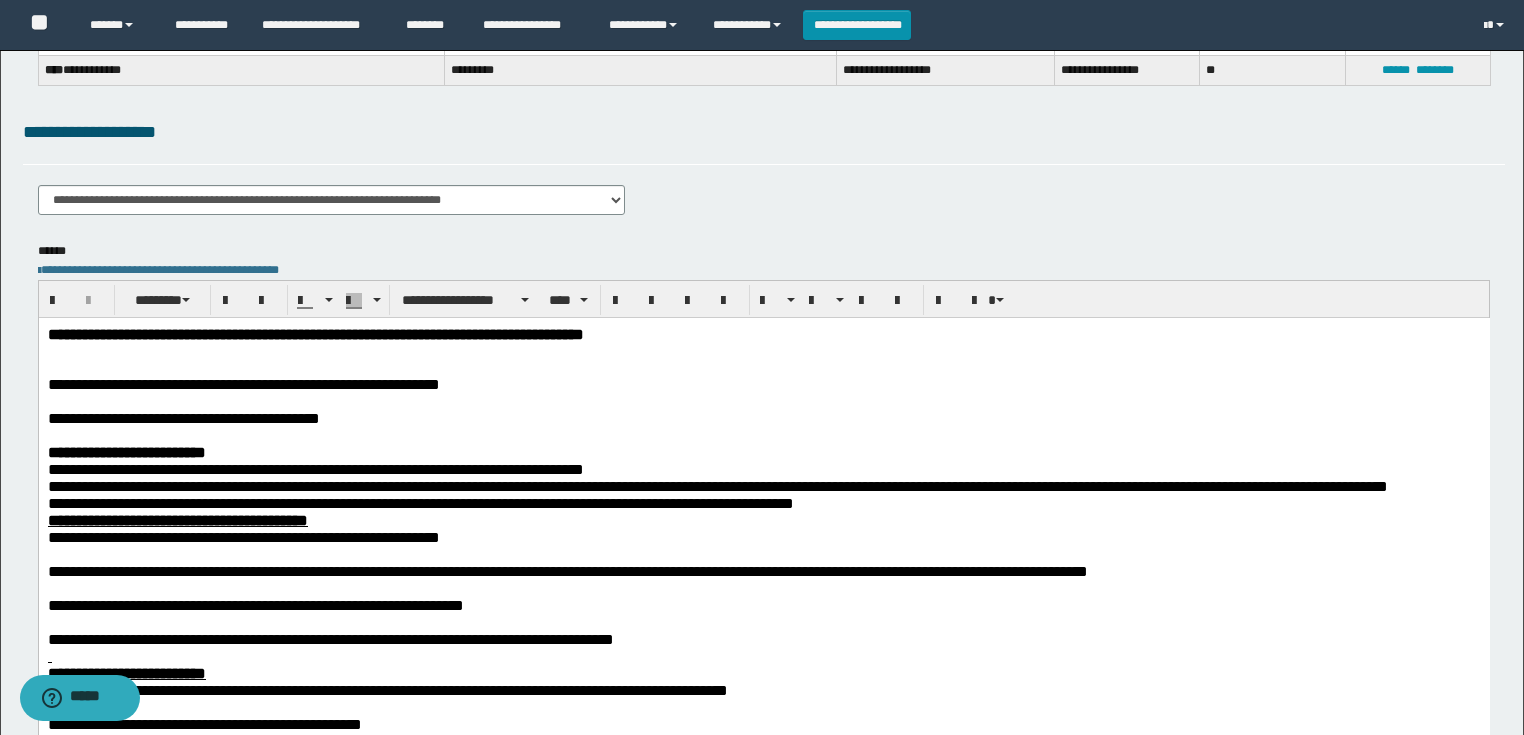 click at bounding box center [763, 553] 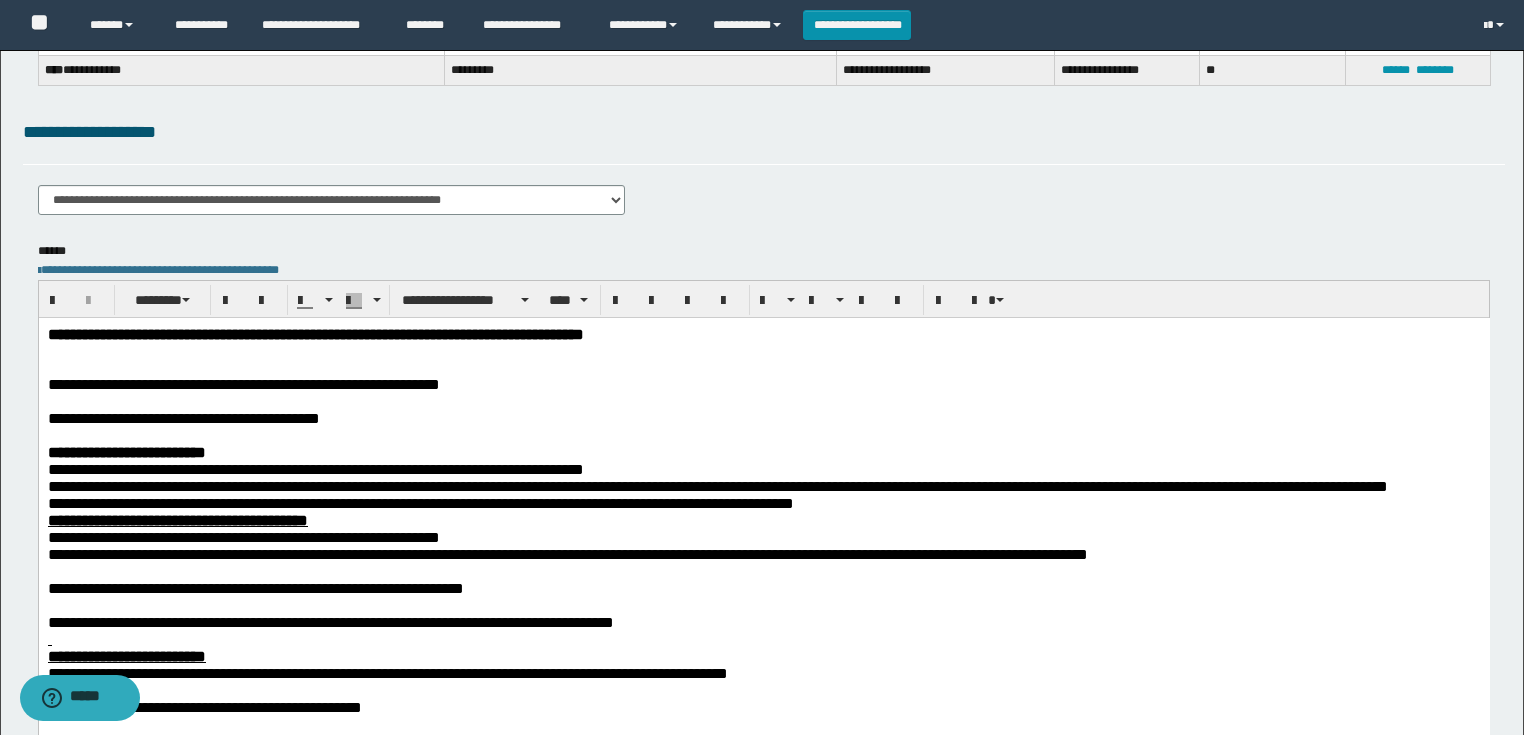 click at bounding box center [763, 570] 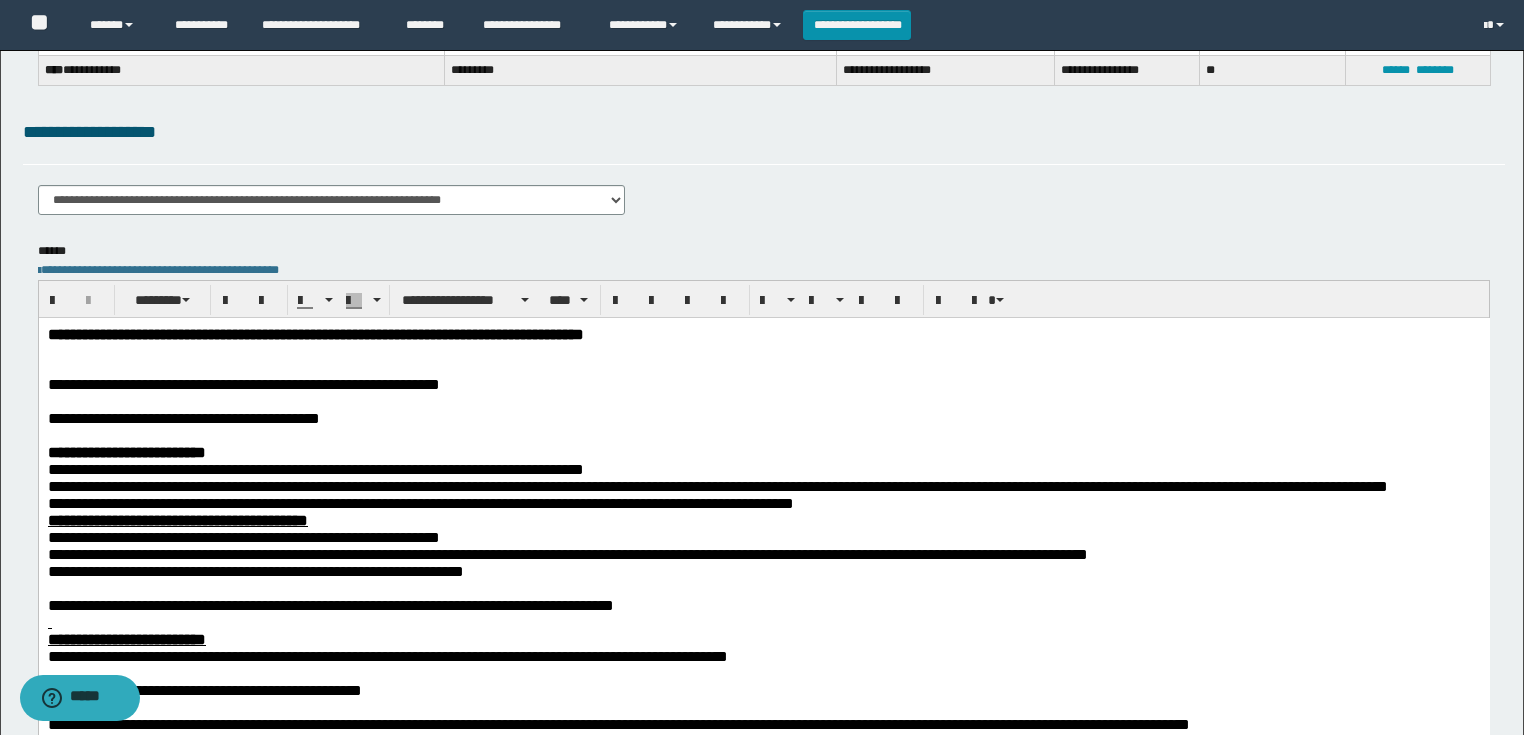 click at bounding box center (763, 587) 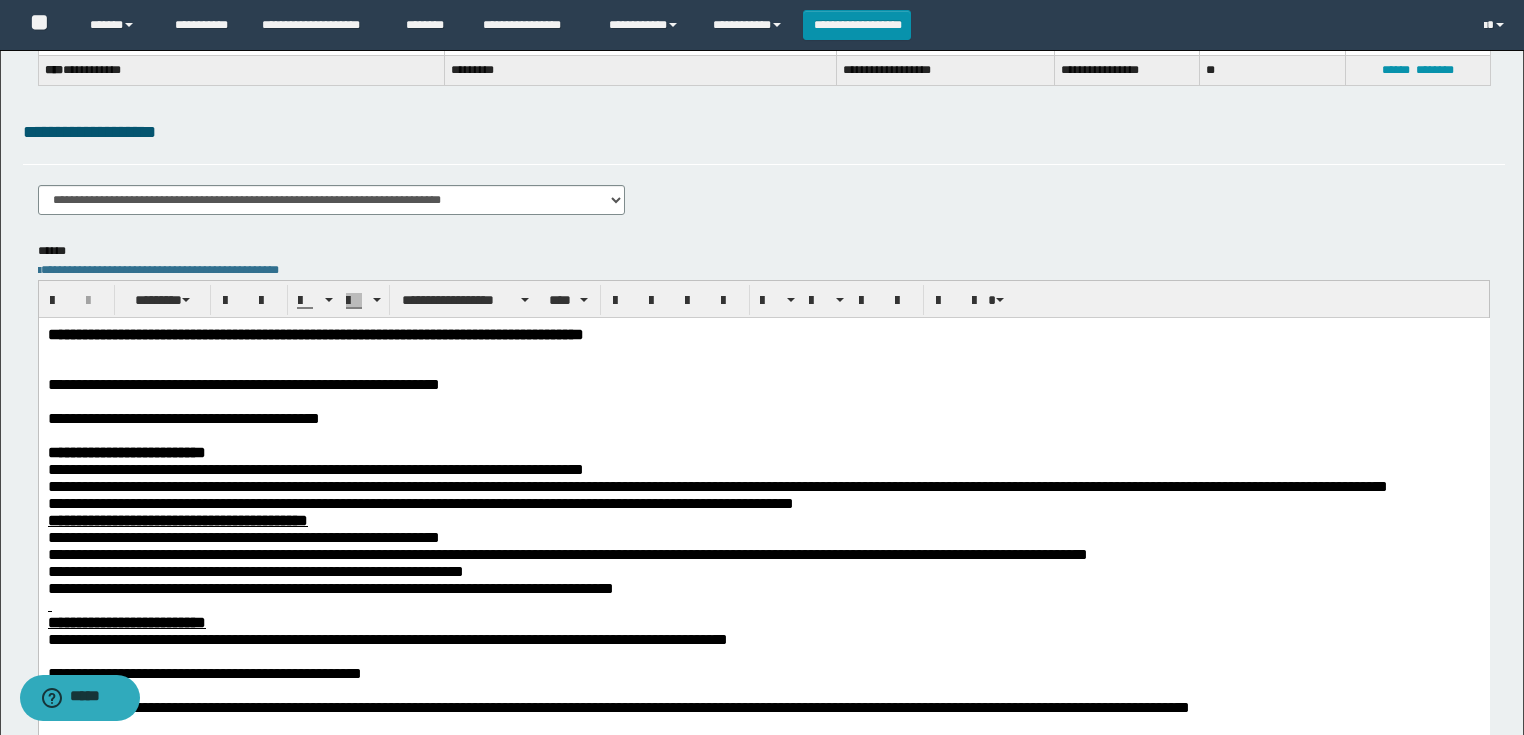click at bounding box center [763, 604] 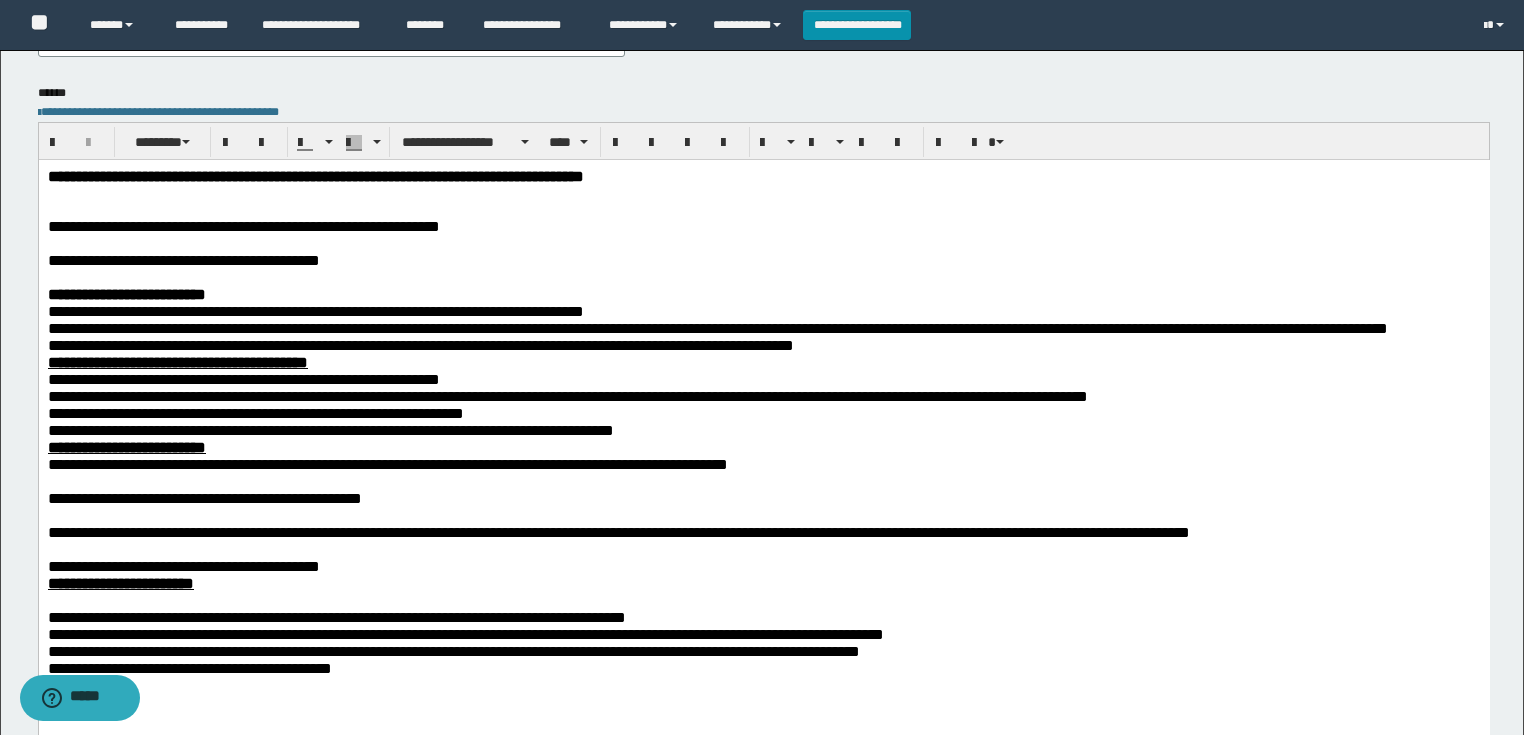 scroll, scrollTop: 400, scrollLeft: 0, axis: vertical 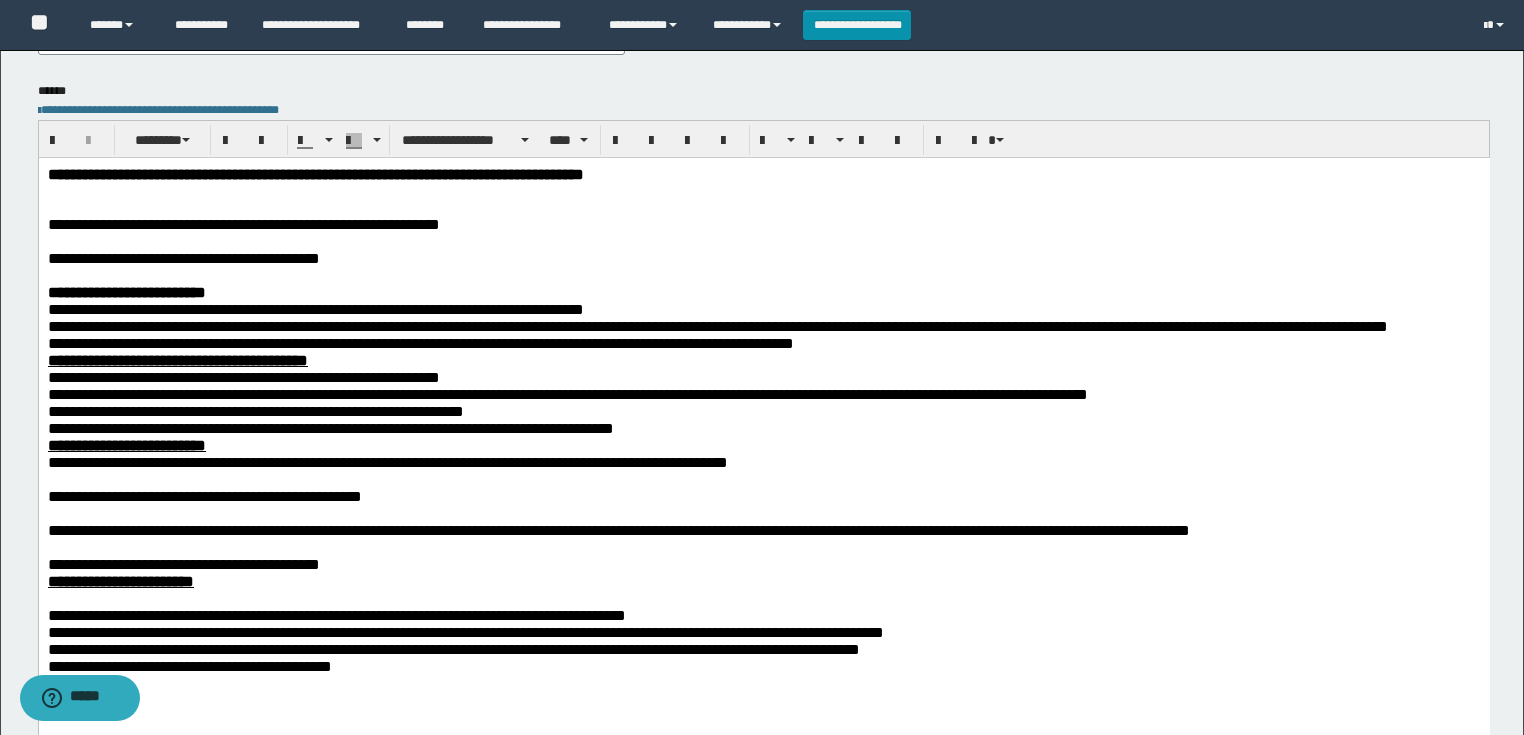 click at bounding box center (763, 478) 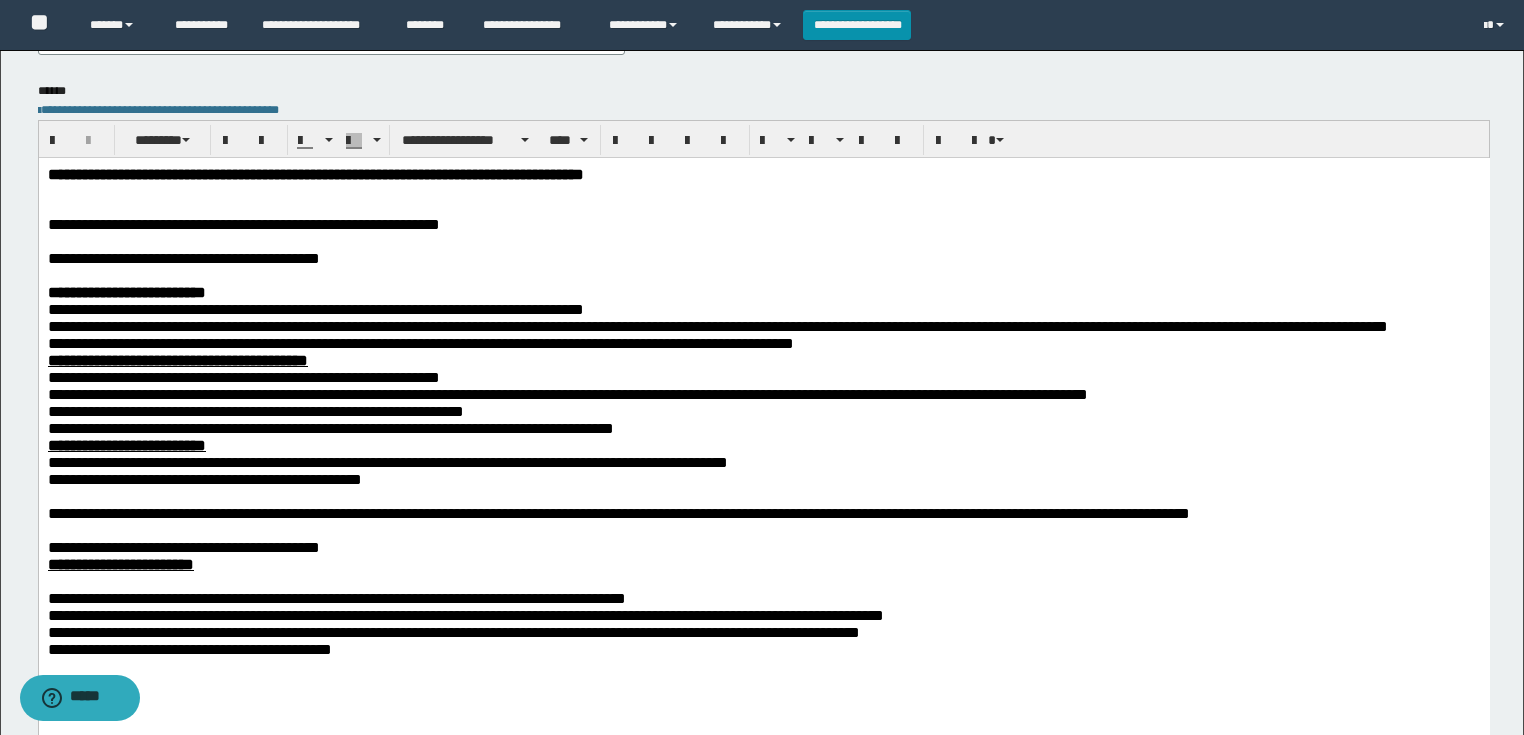 click at bounding box center [763, 495] 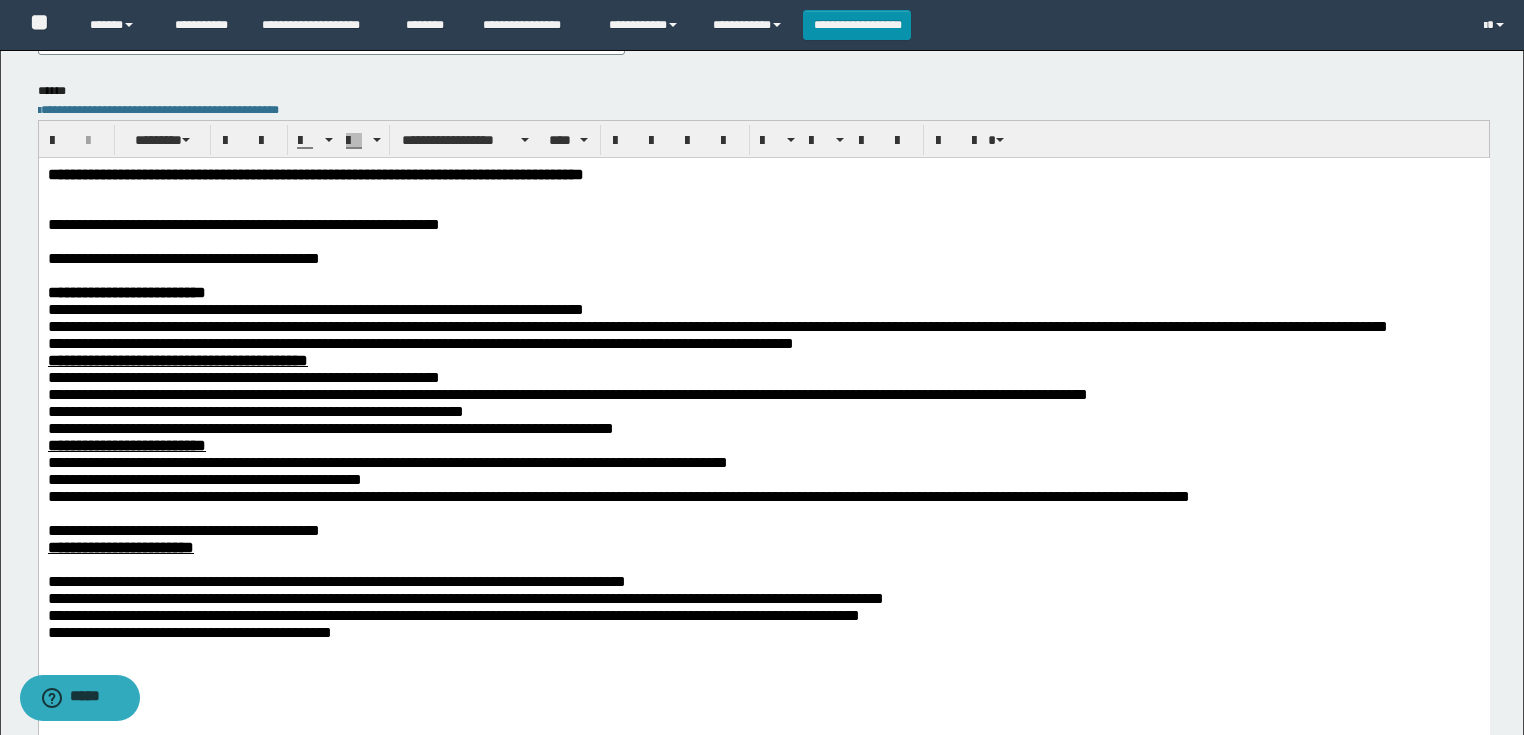 click at bounding box center [763, 512] 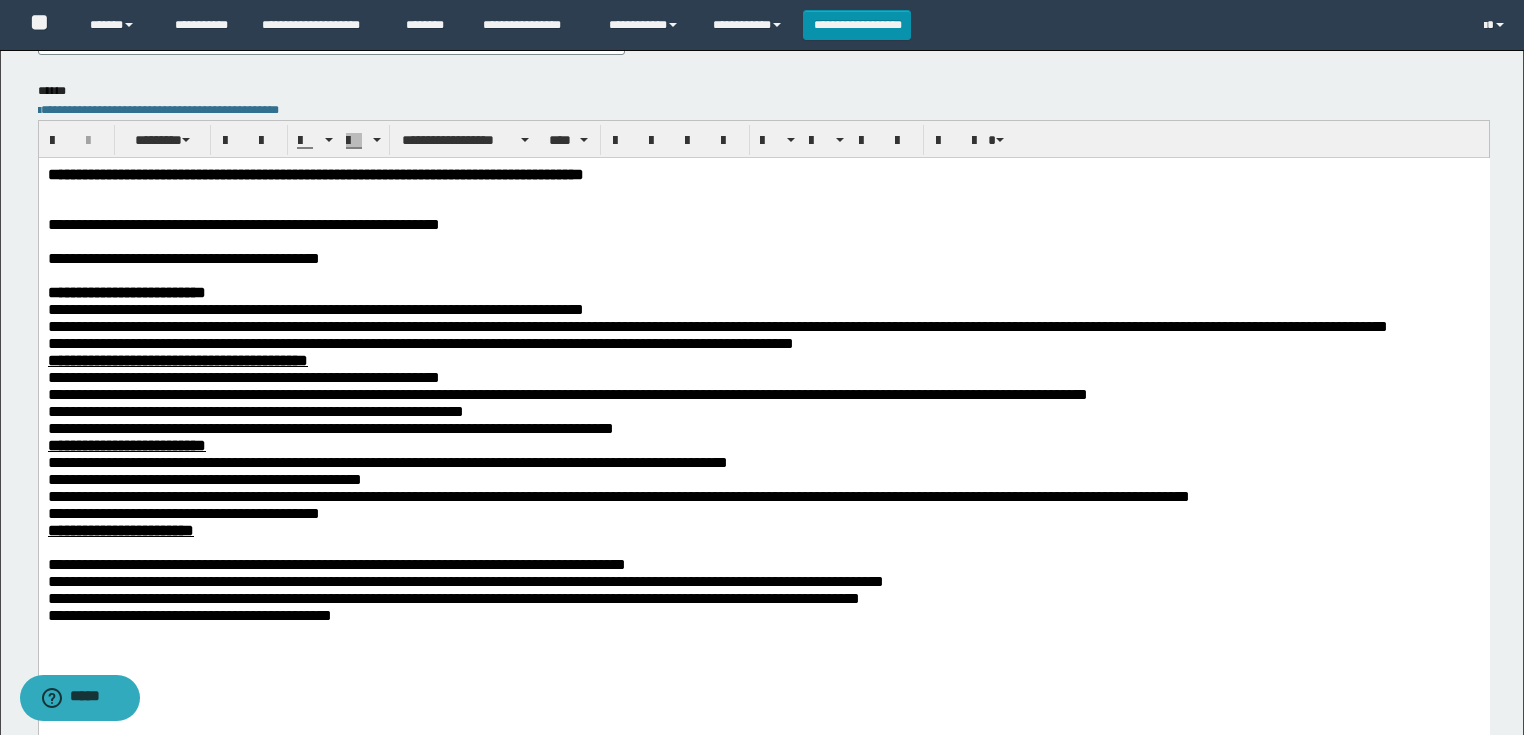 click at bounding box center [763, 546] 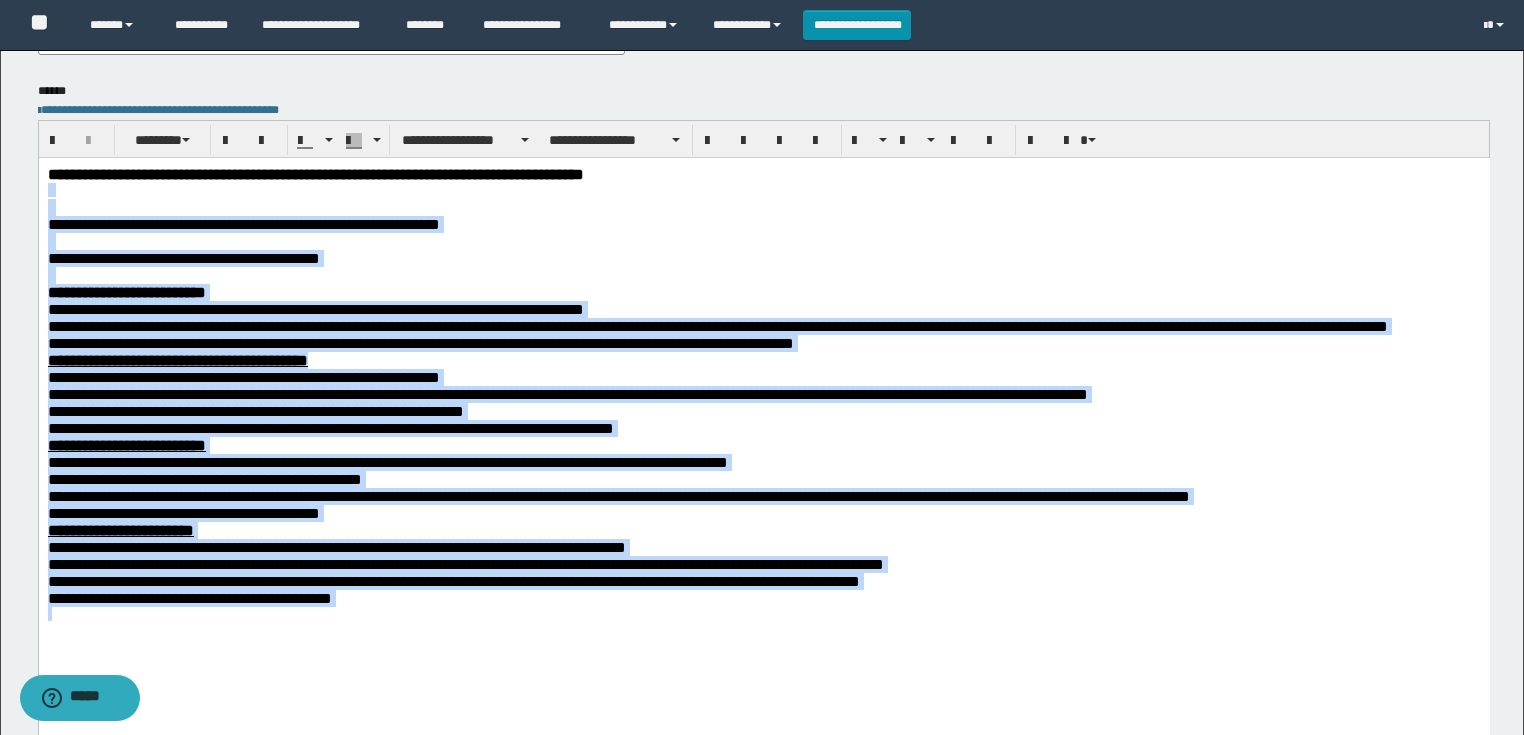 drag, startPoint x: 357, startPoint y: 601, endPoint x: 46, endPoint y: 183, distance: 521.00385 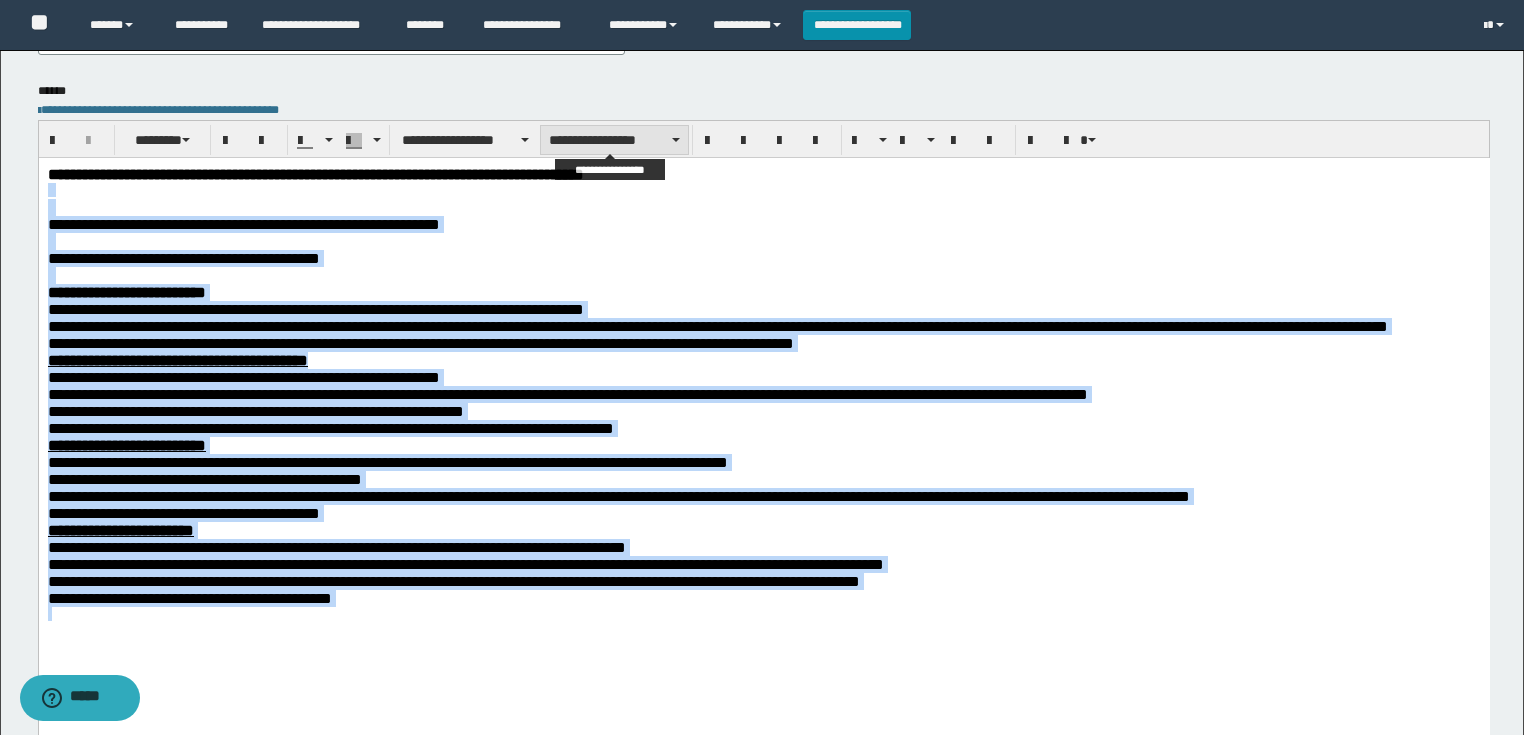 click on "**********" at bounding box center [614, 140] 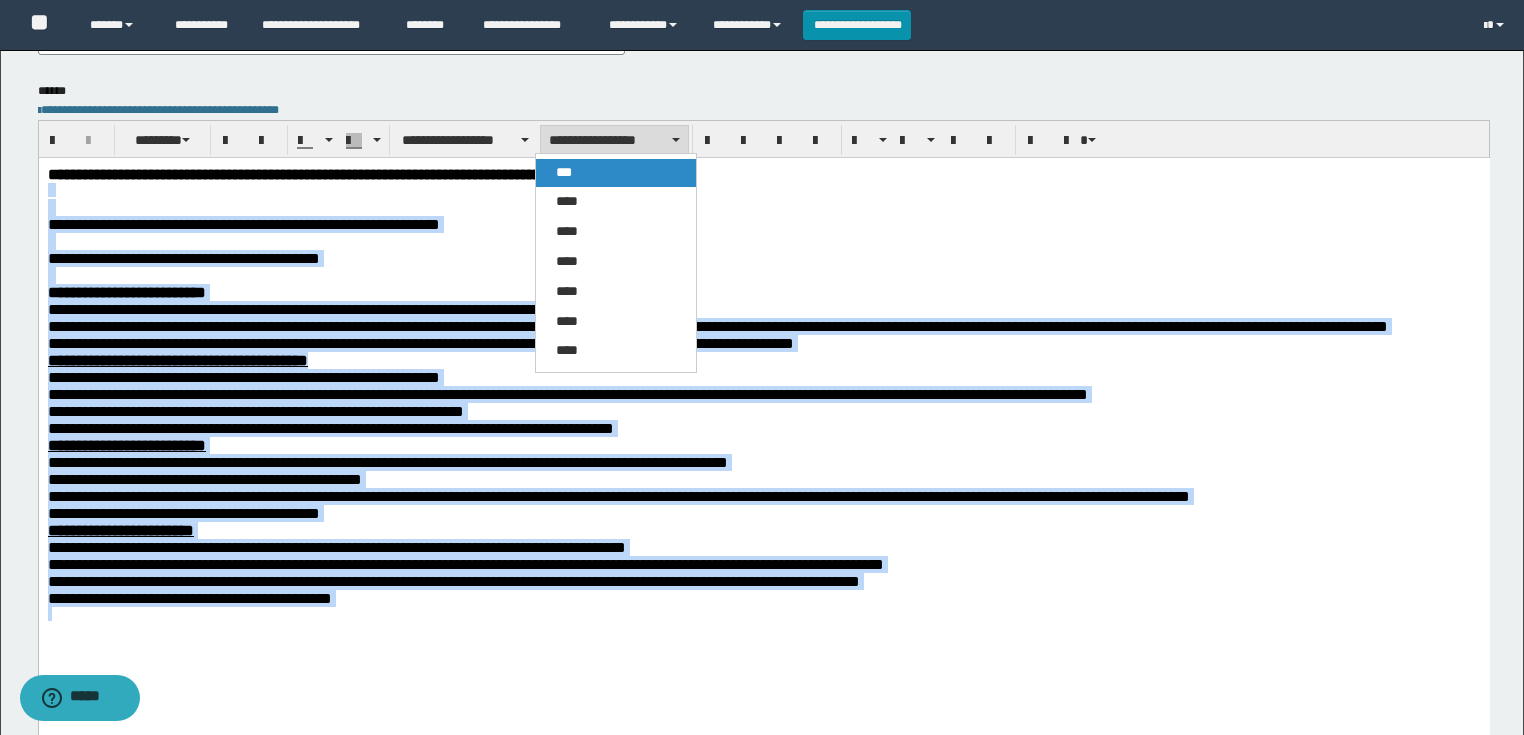 click on "***" at bounding box center (616, 173) 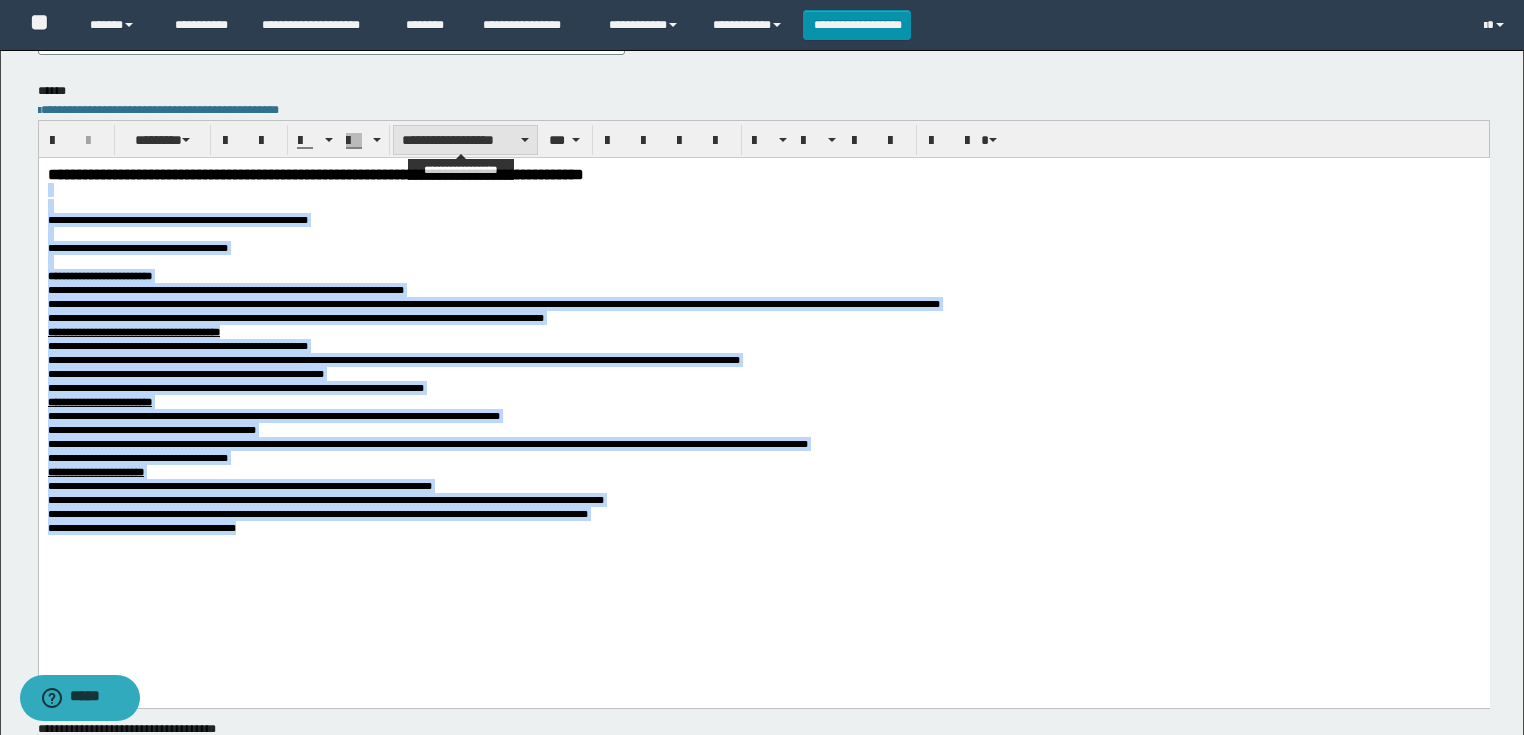 click on "**********" at bounding box center (465, 140) 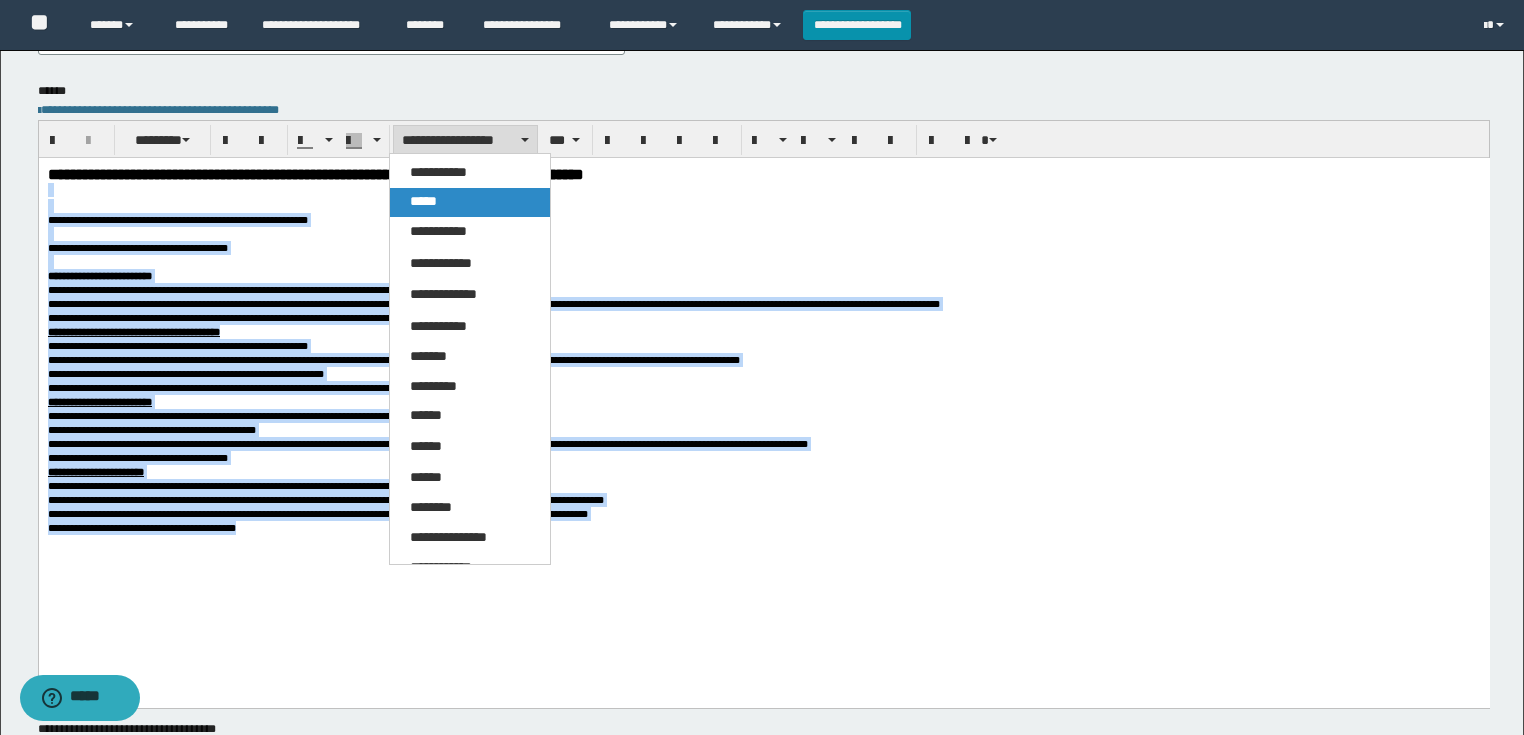 click on "*****" at bounding box center [423, 201] 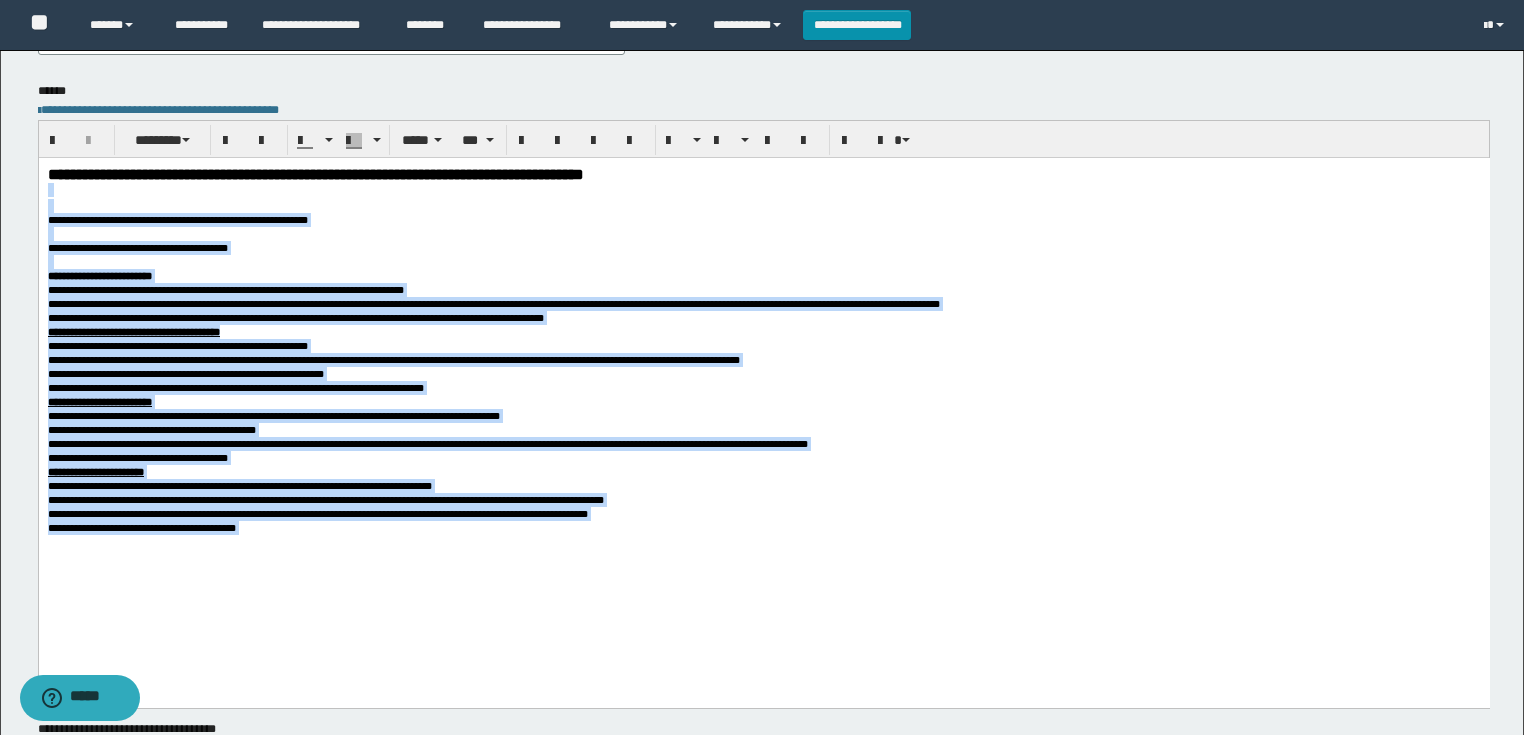 click at bounding box center (763, 205) 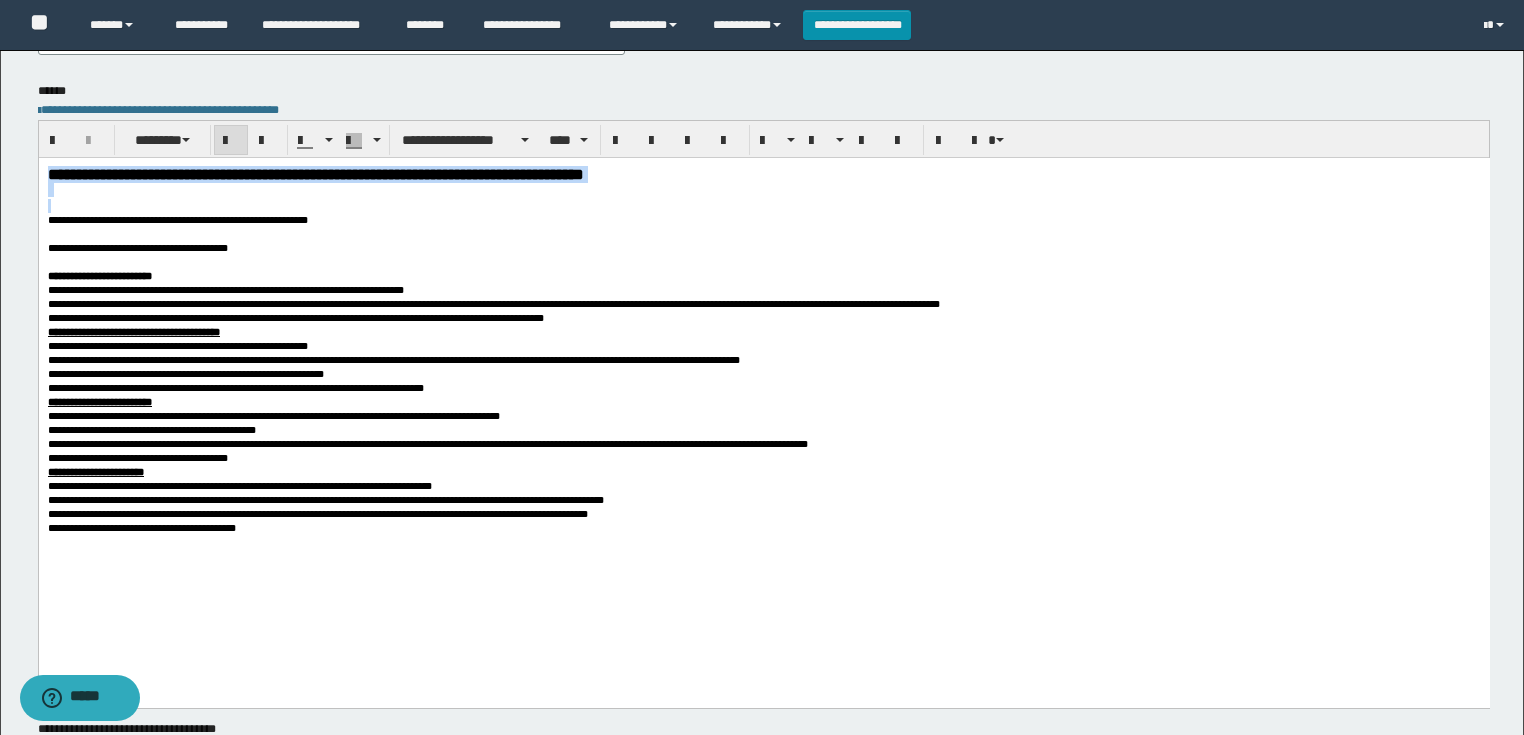 drag, startPoint x: 215, startPoint y: 180, endPoint x: 100, endPoint y: 165, distance: 115.97414 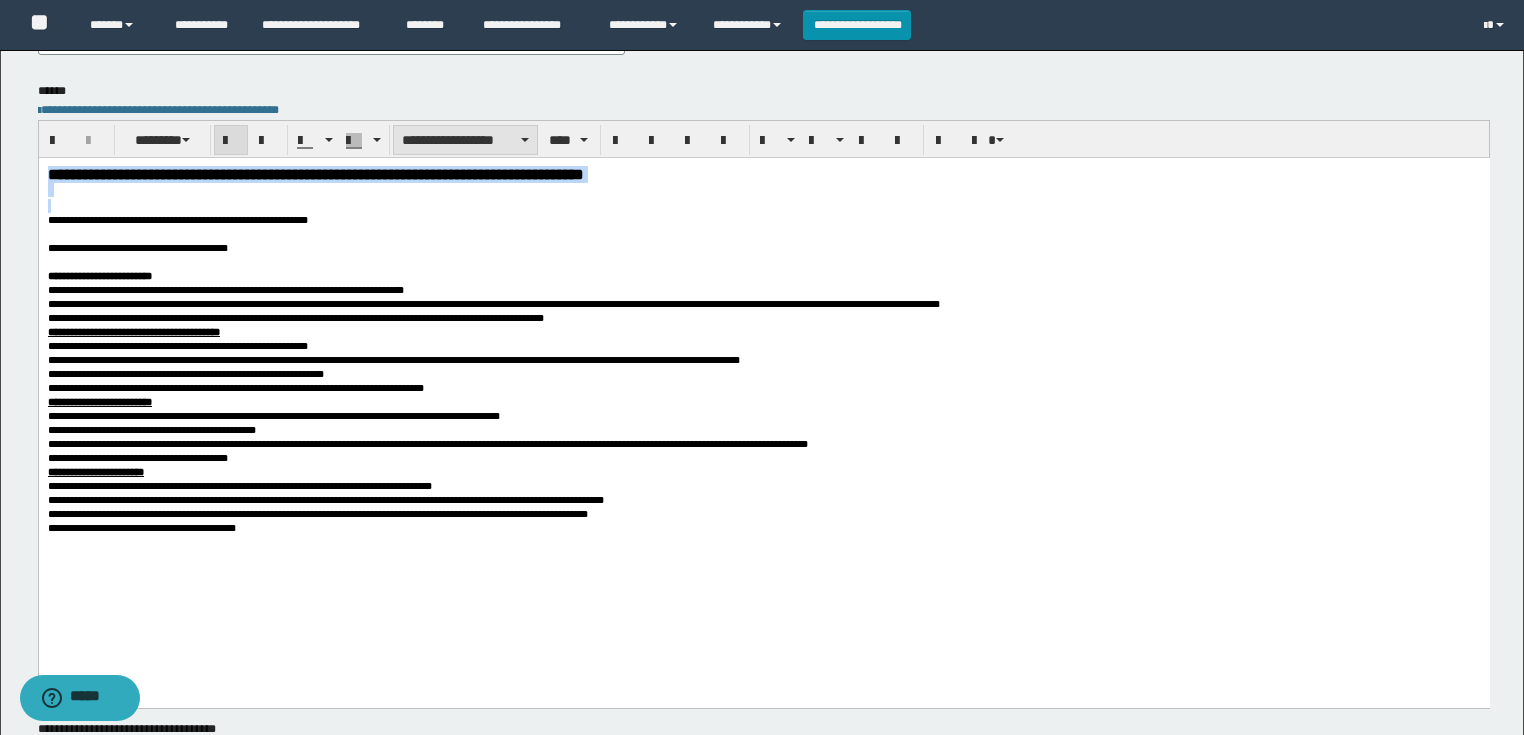 click on "**********" at bounding box center [465, 140] 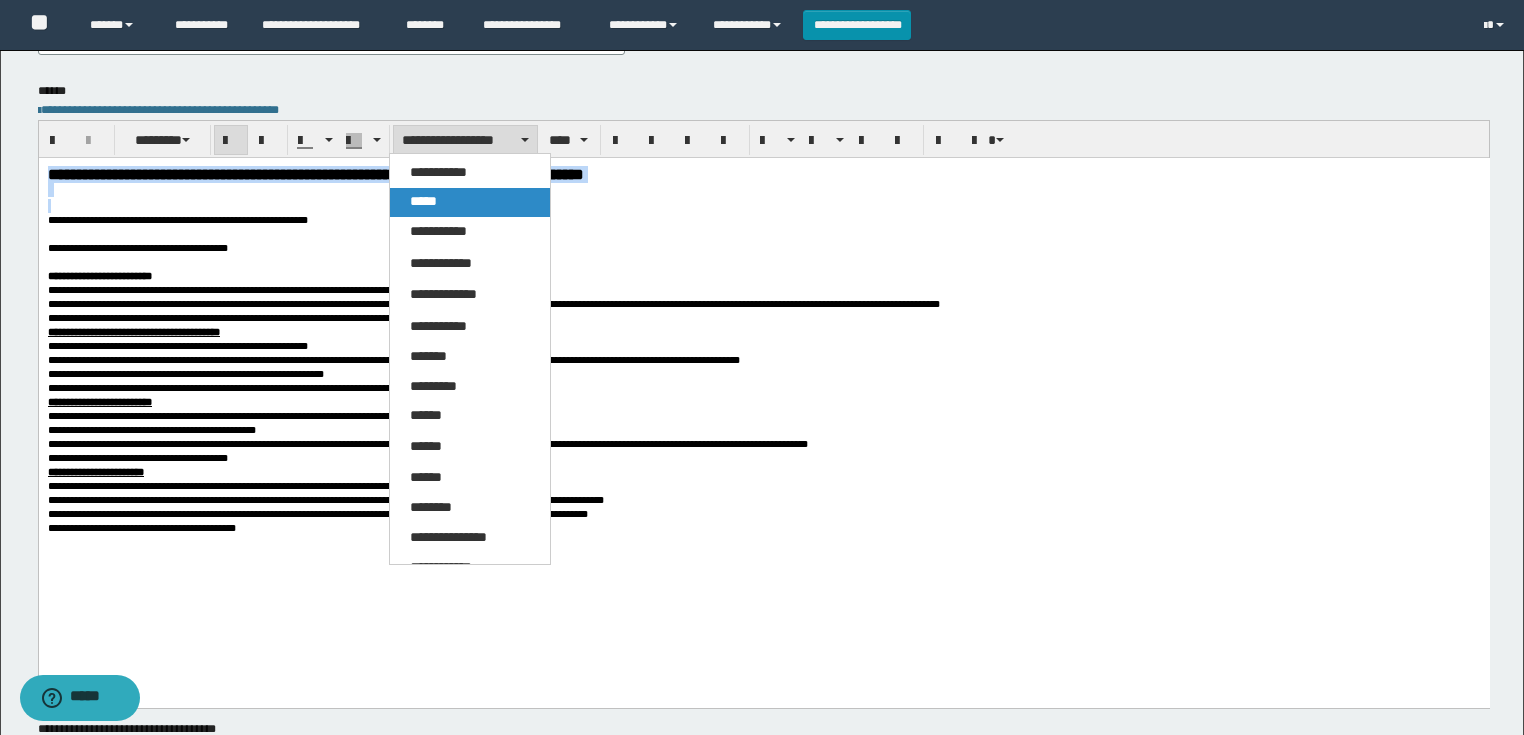drag, startPoint x: 437, startPoint y: 193, endPoint x: 417, endPoint y: 7, distance: 187.07217 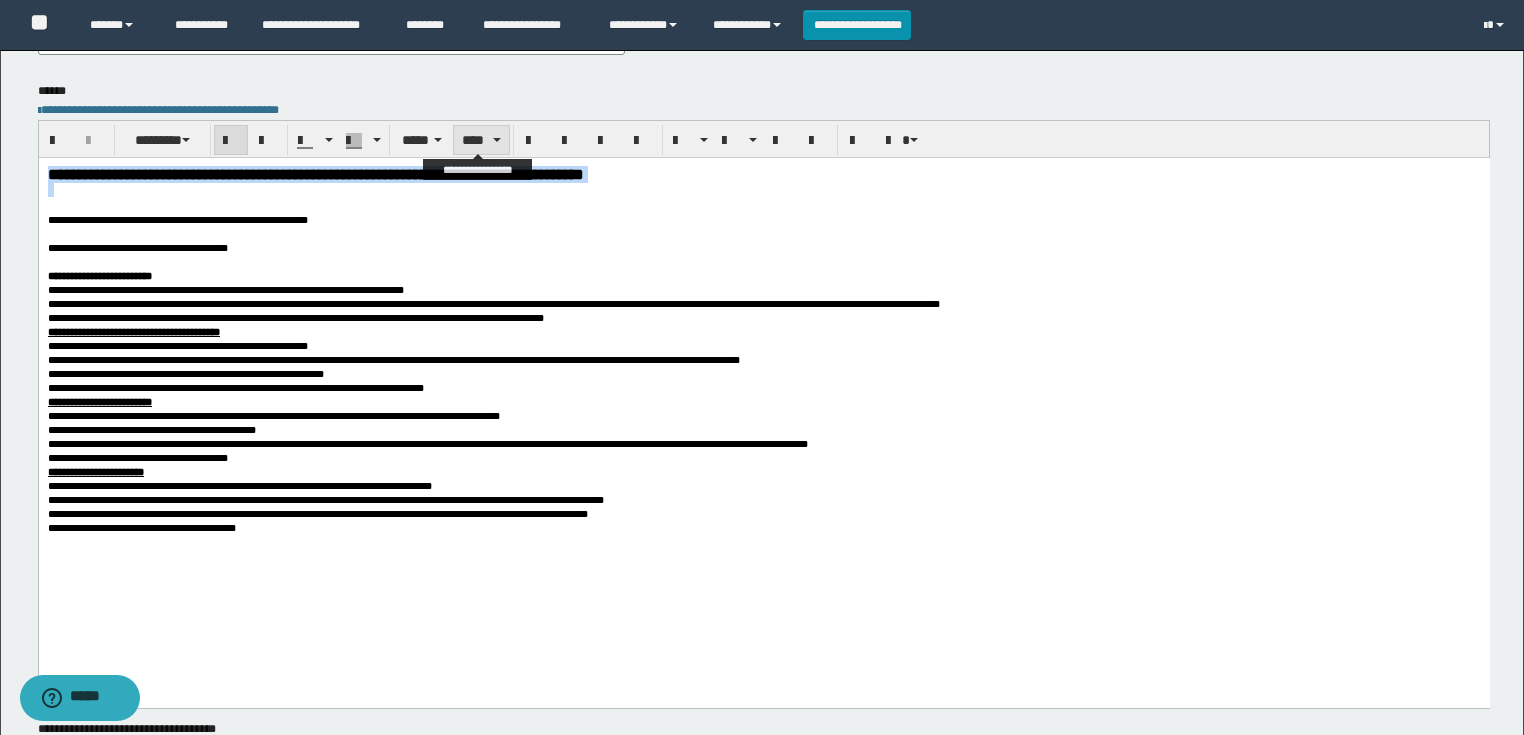 click on "****" at bounding box center (481, 140) 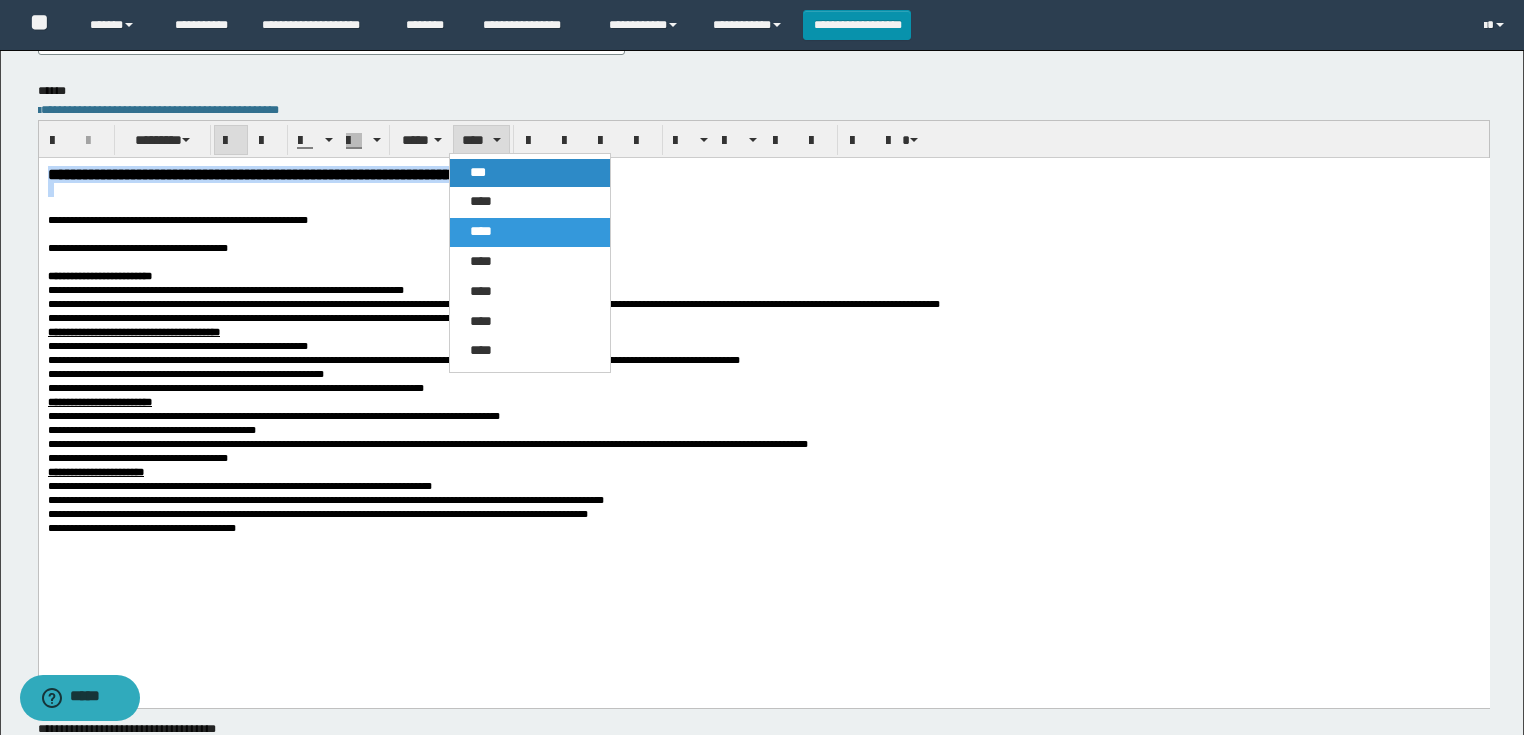 drag, startPoint x: 489, startPoint y: 173, endPoint x: 298, endPoint y: 44, distance: 230.4821 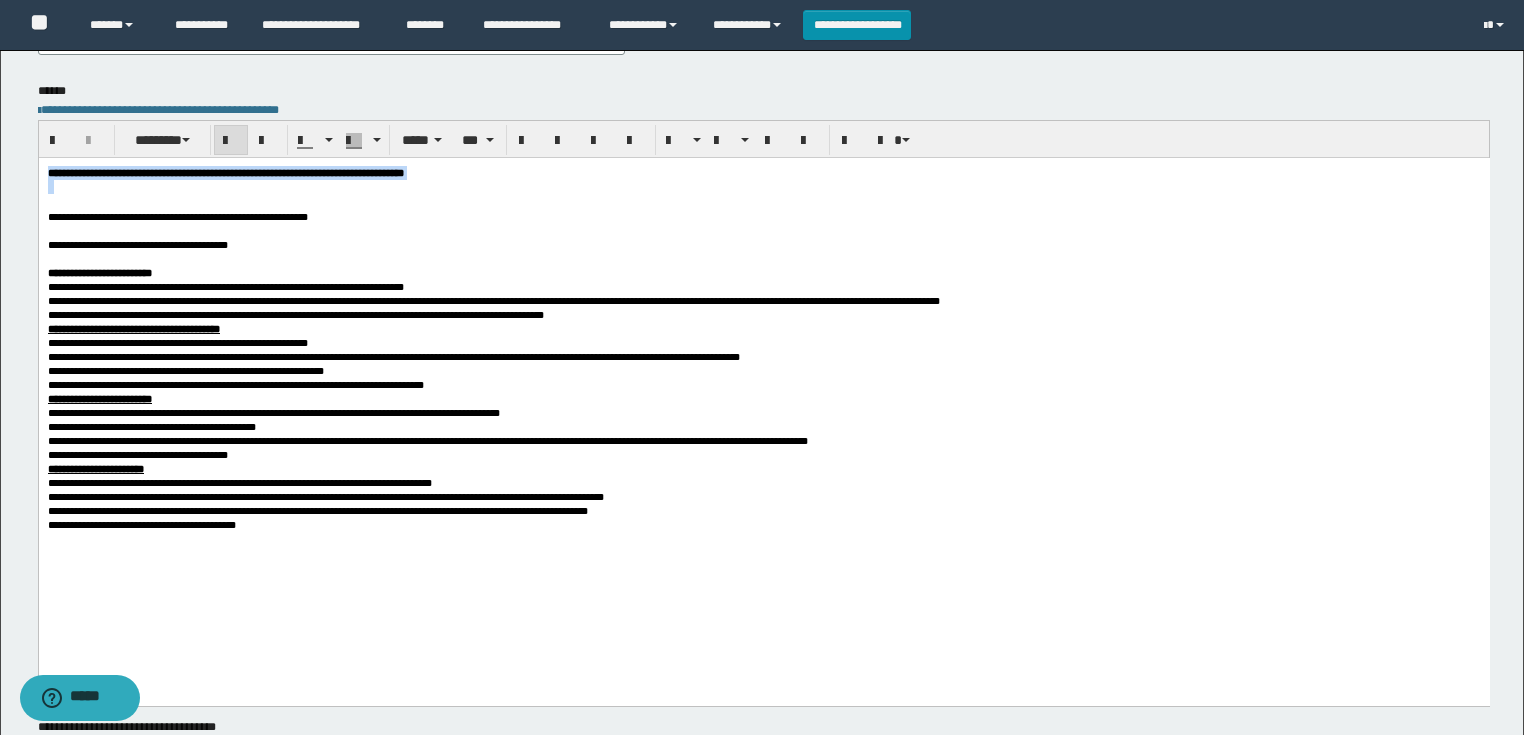 click on "**********" at bounding box center [763, 216] 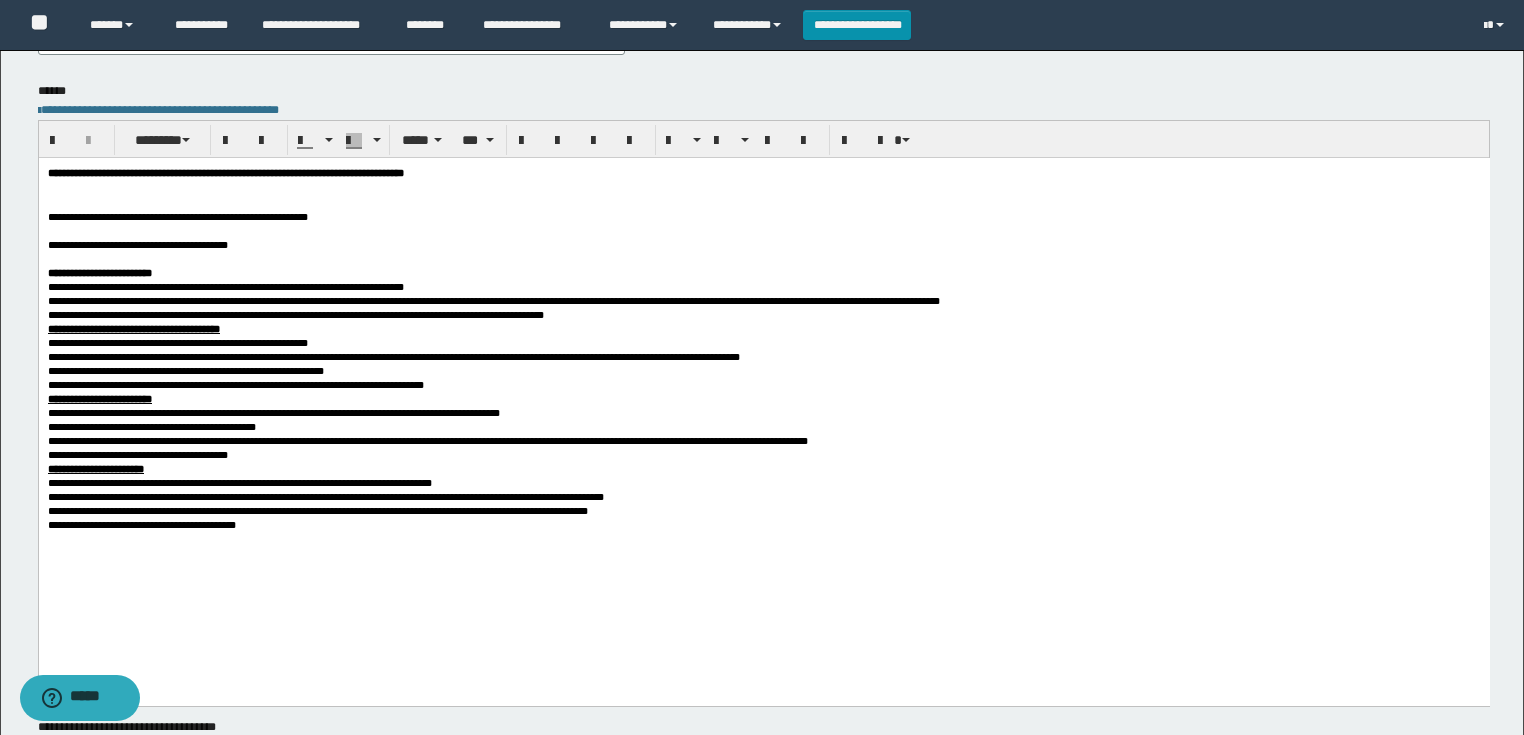 drag, startPoint x: 89, startPoint y: 261, endPoint x: 51, endPoint y: 257, distance: 38.209946 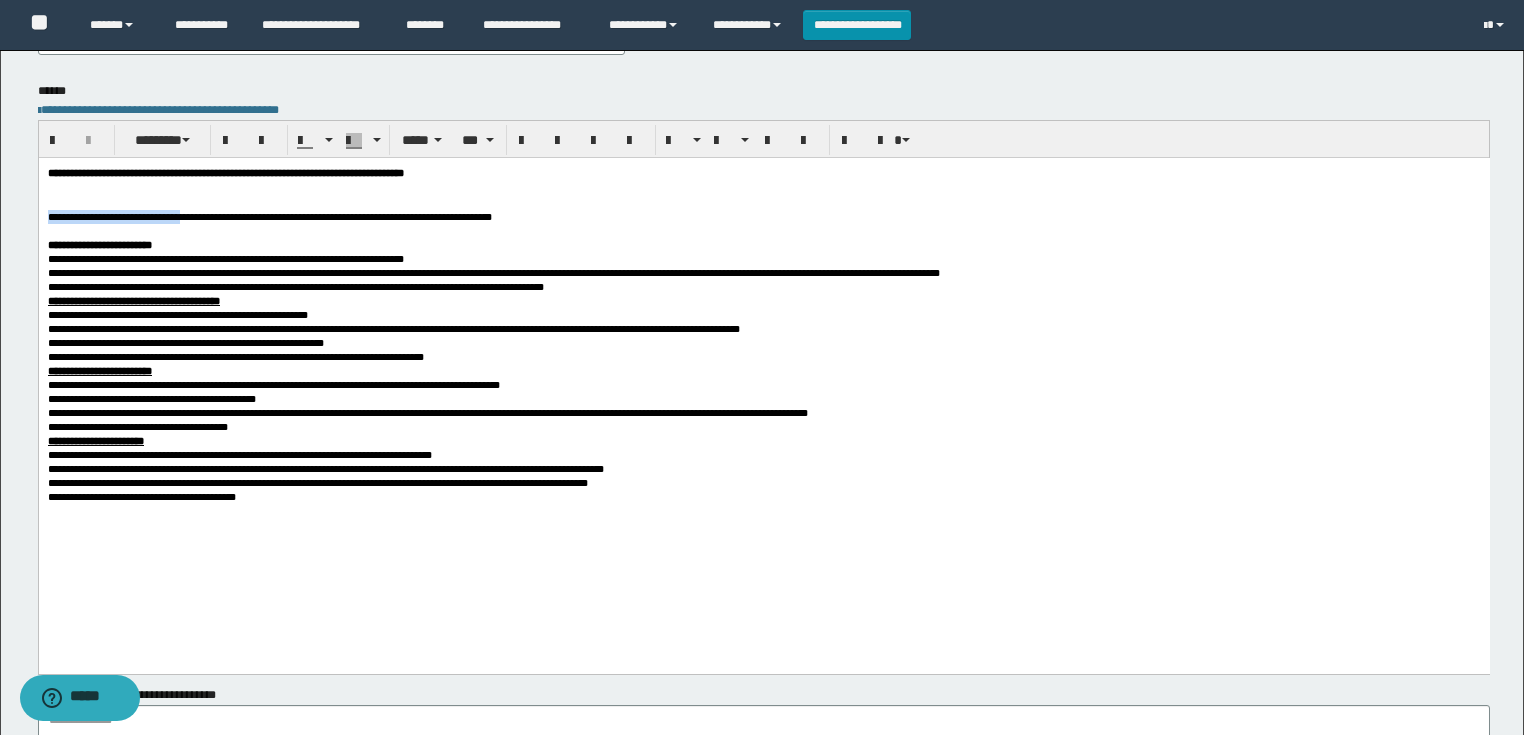 drag, startPoint x: 241, startPoint y: 217, endPoint x: 68, endPoint y: 376, distance: 234.96808 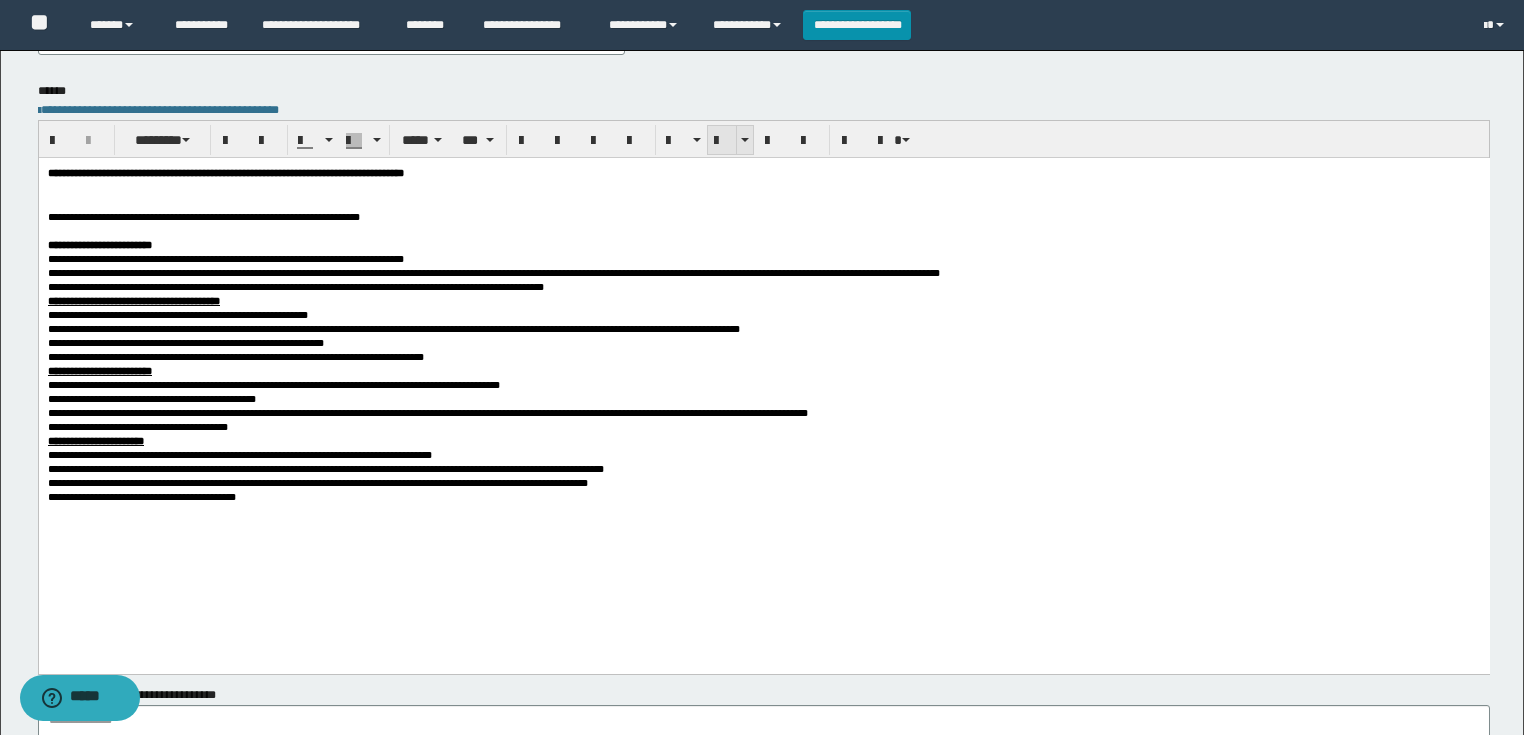 click at bounding box center [722, 141] 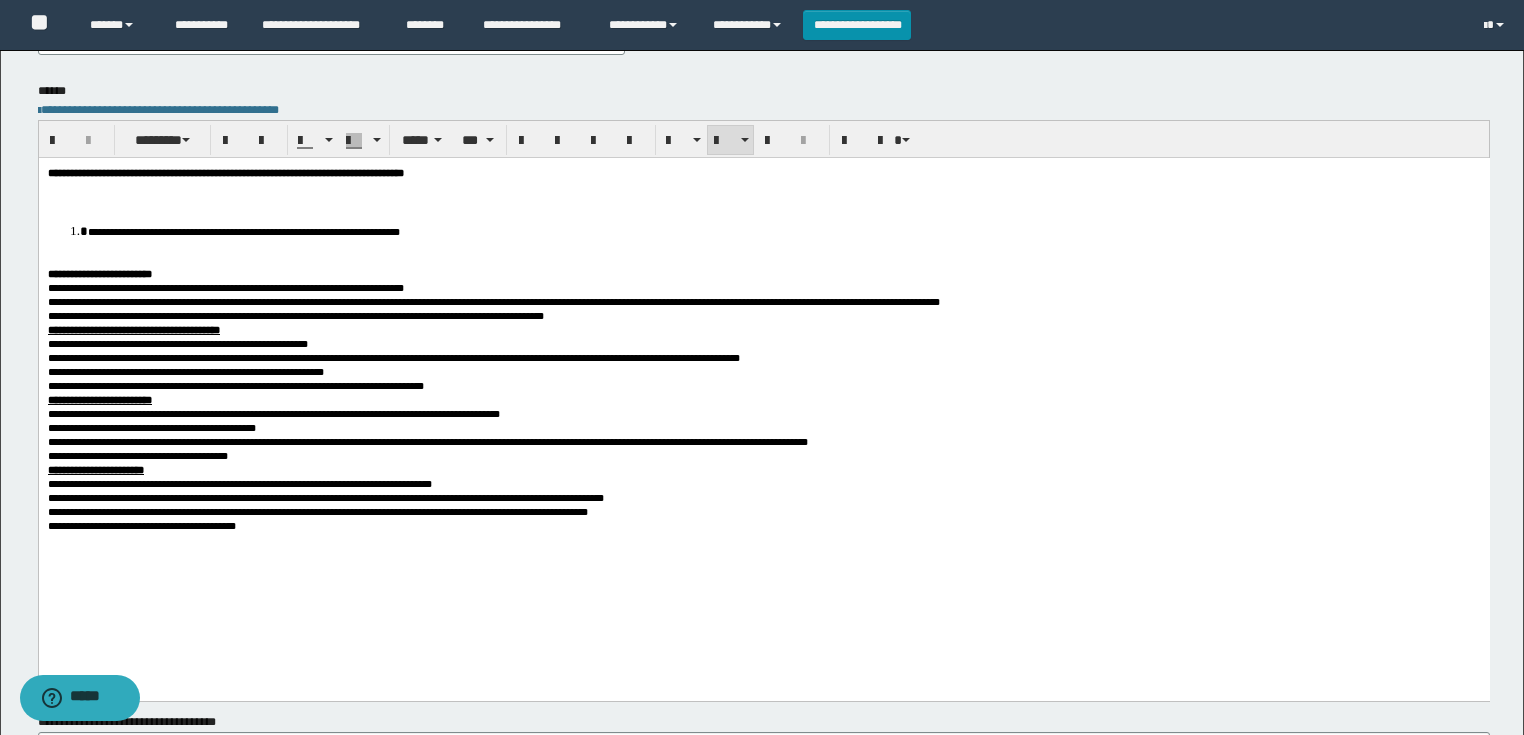 click at bounding box center (763, 259) 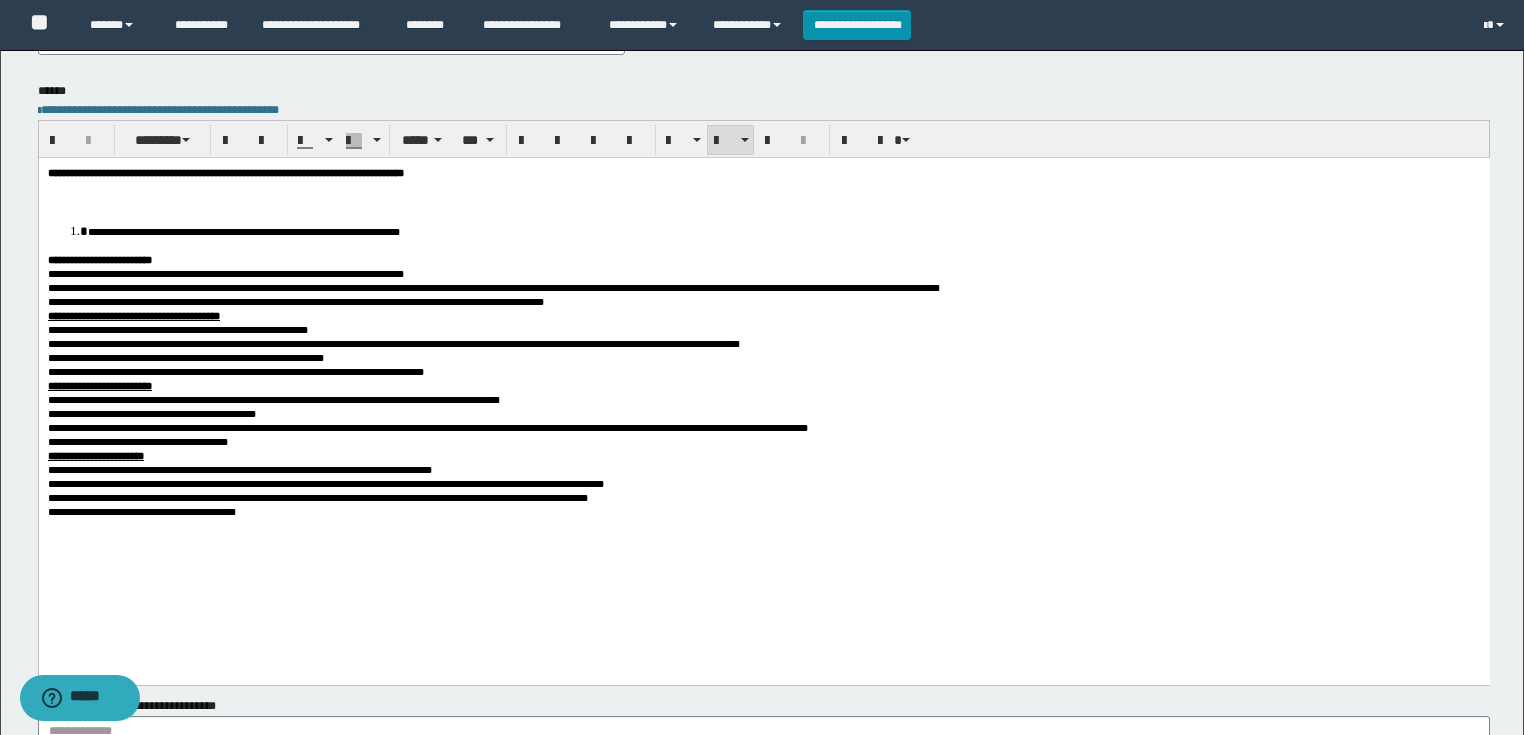 click at bounding box center (763, 202) 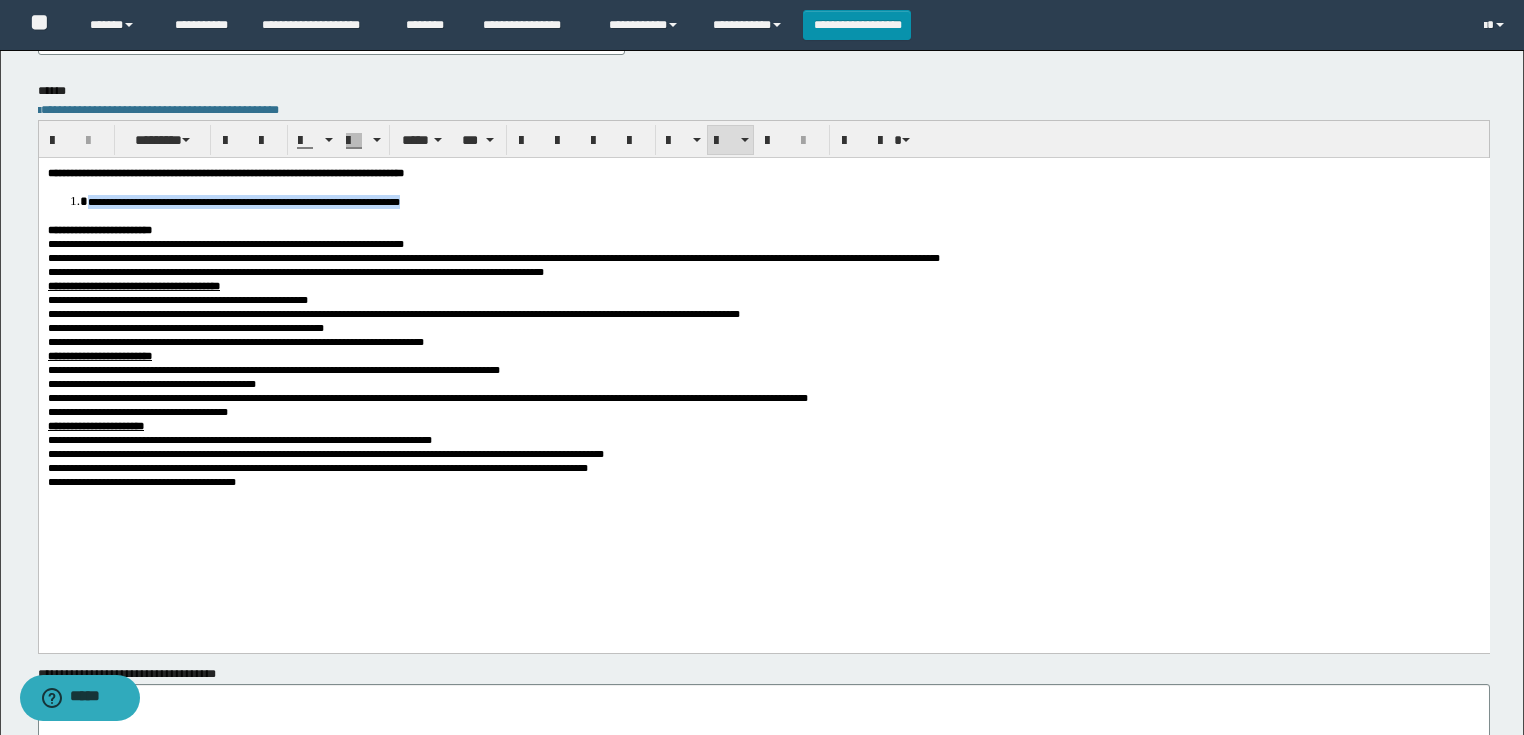 drag, startPoint x: 608, startPoint y: 203, endPoint x: 83, endPoint y: 203, distance: 525 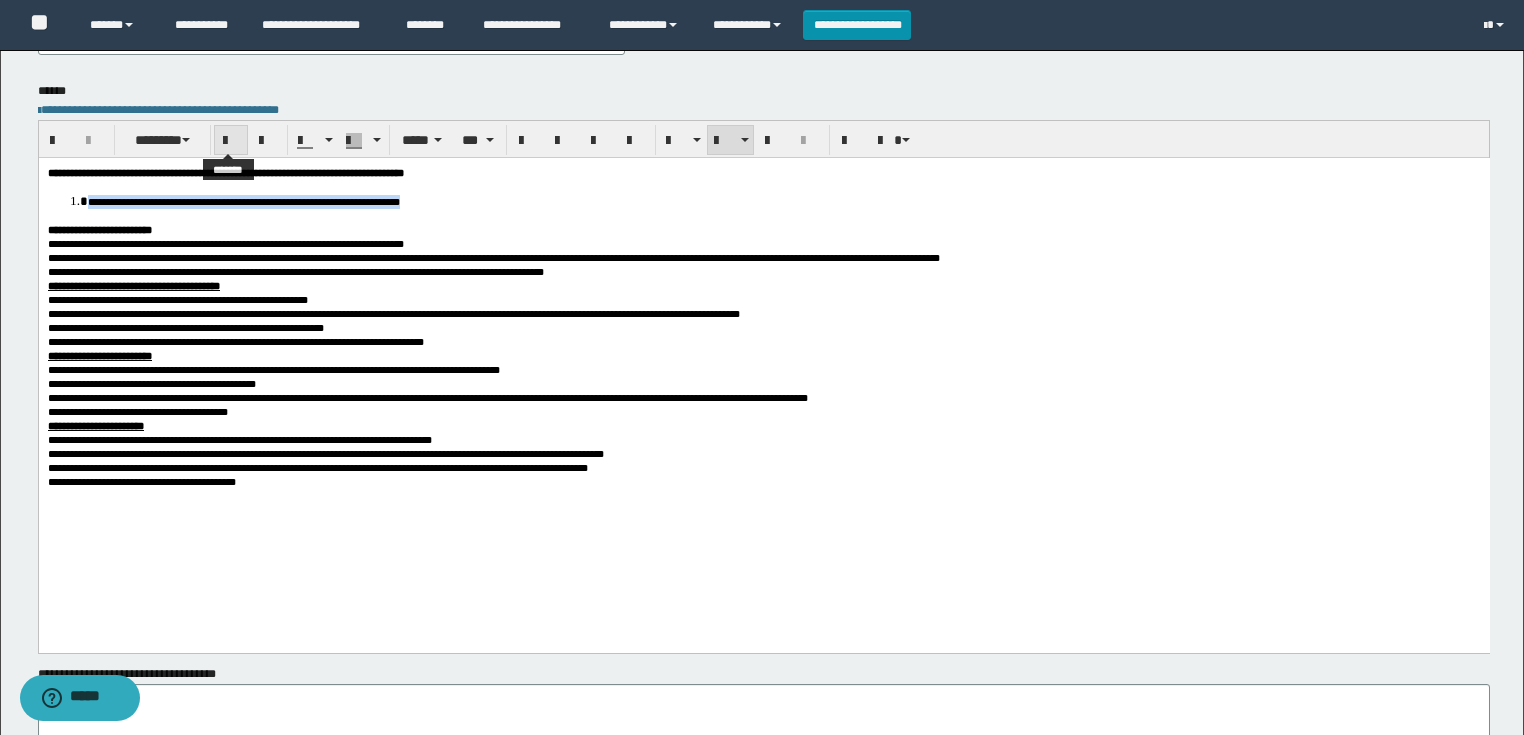 click at bounding box center [231, 141] 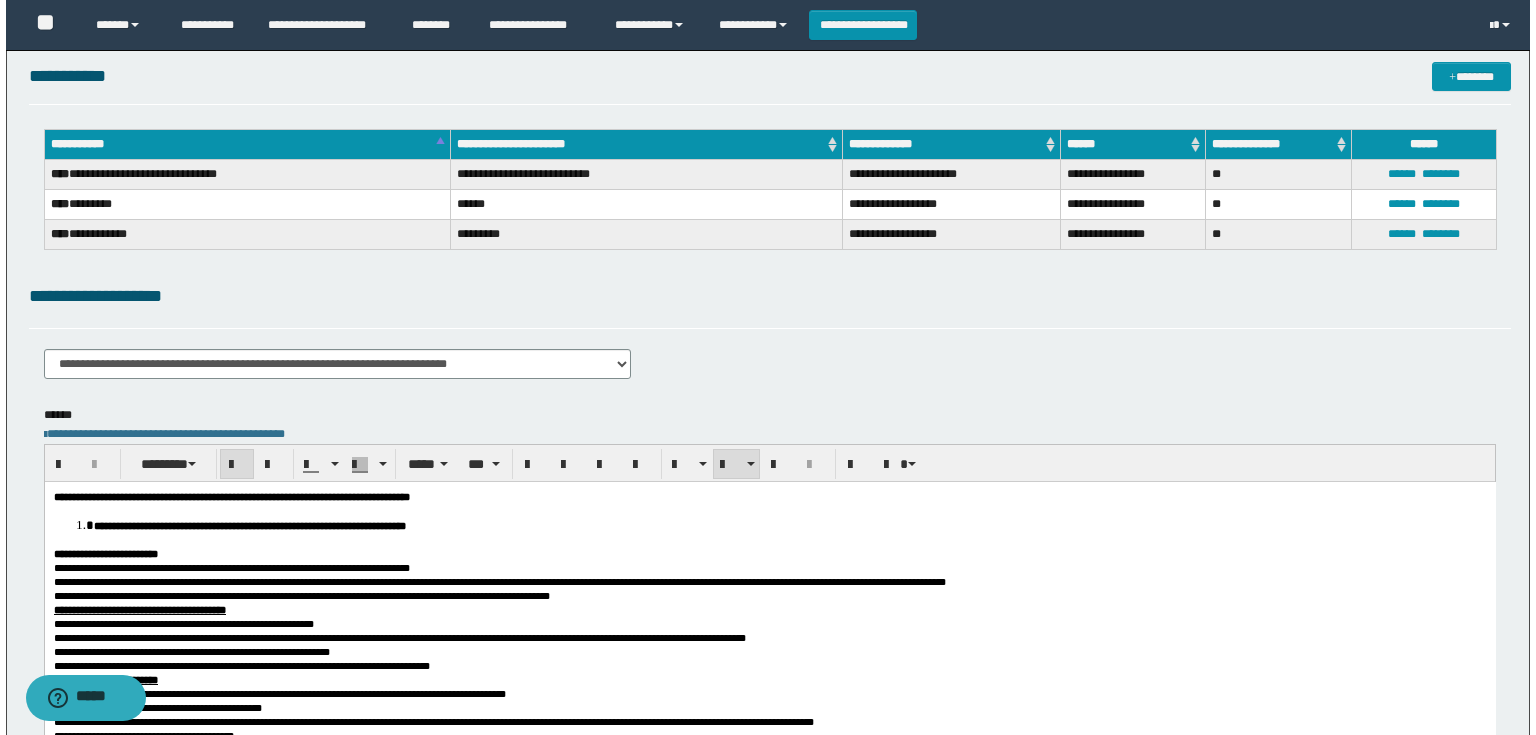 scroll, scrollTop: 0, scrollLeft: 0, axis: both 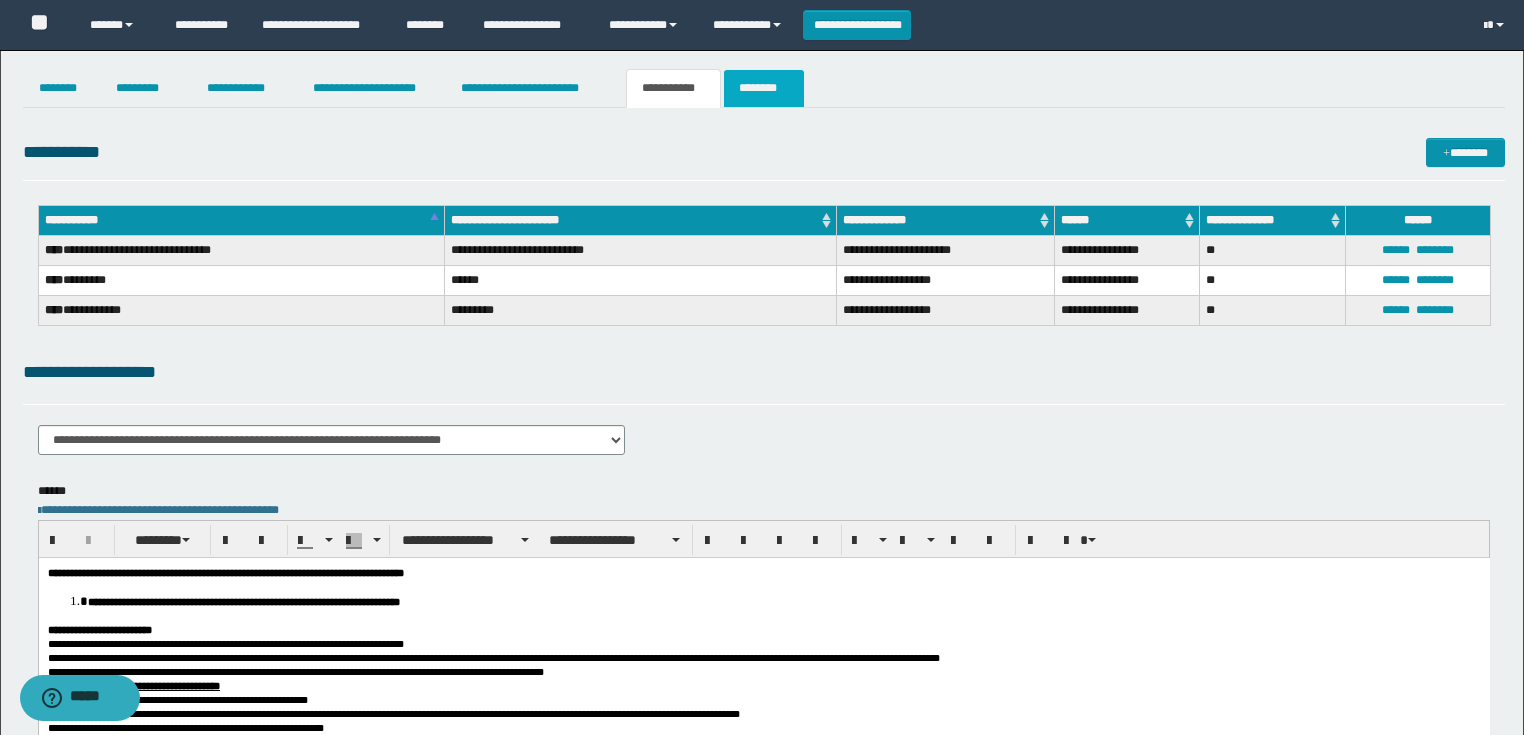 click on "********" at bounding box center (764, 88) 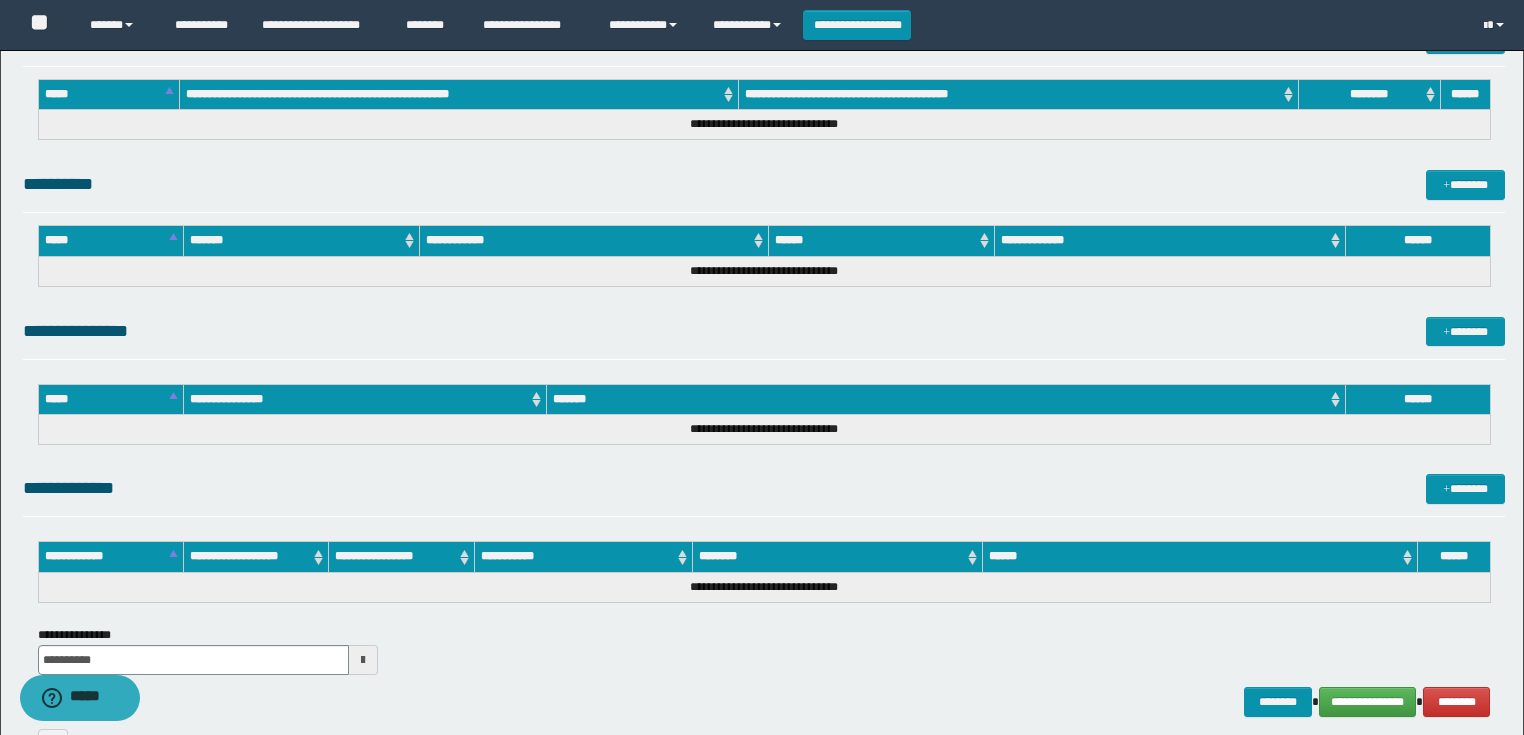 scroll, scrollTop: 889, scrollLeft: 0, axis: vertical 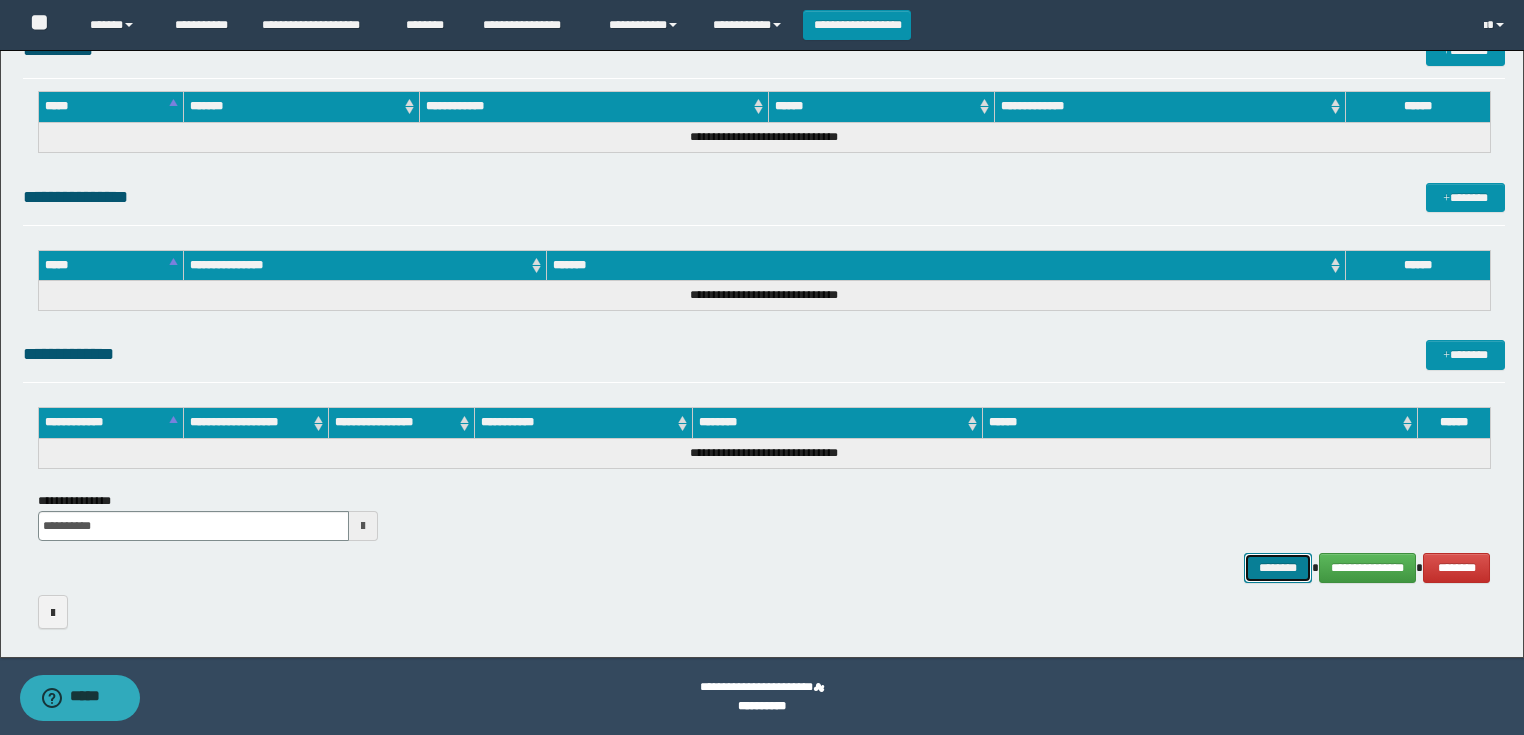 click on "********" at bounding box center (1277, 568) 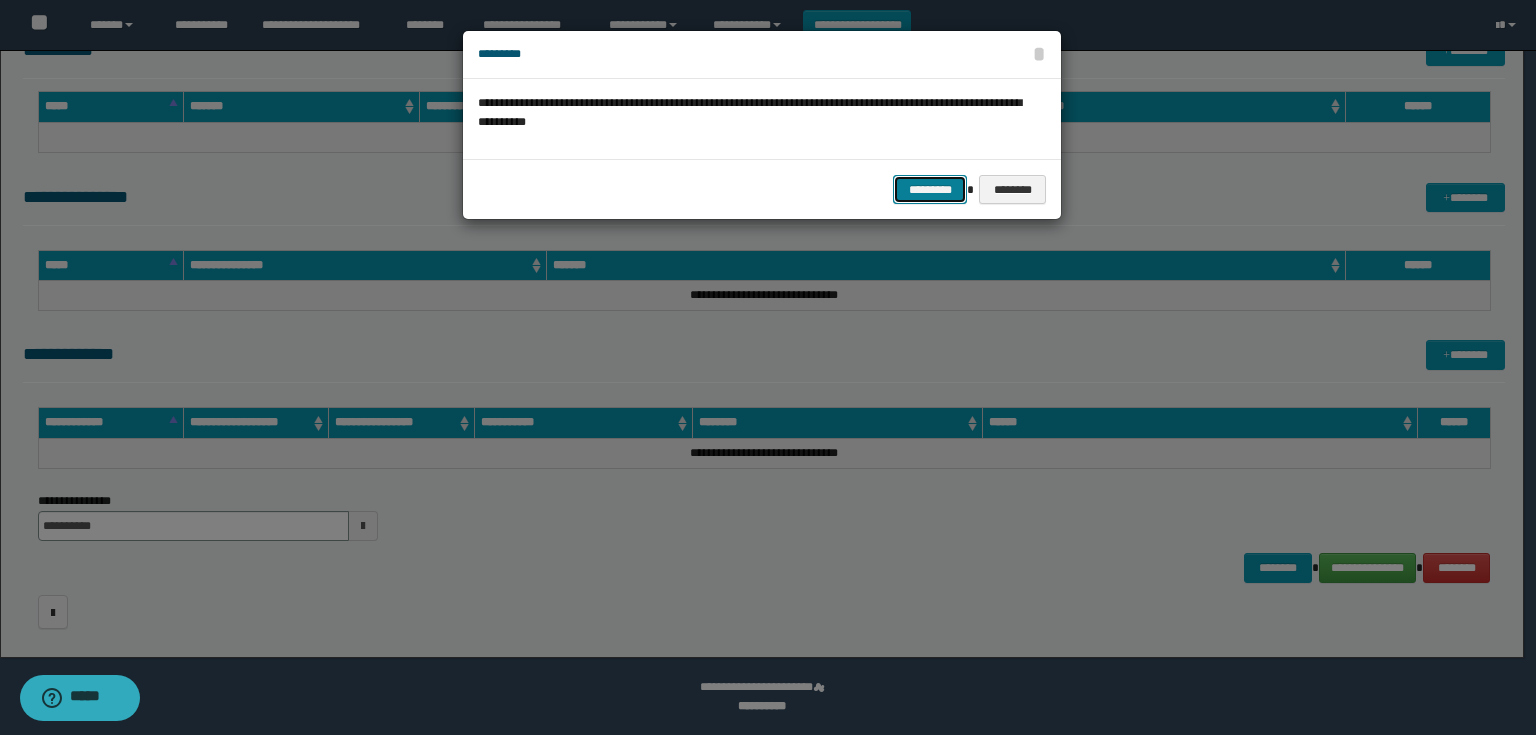 click on "*********" at bounding box center (930, 190) 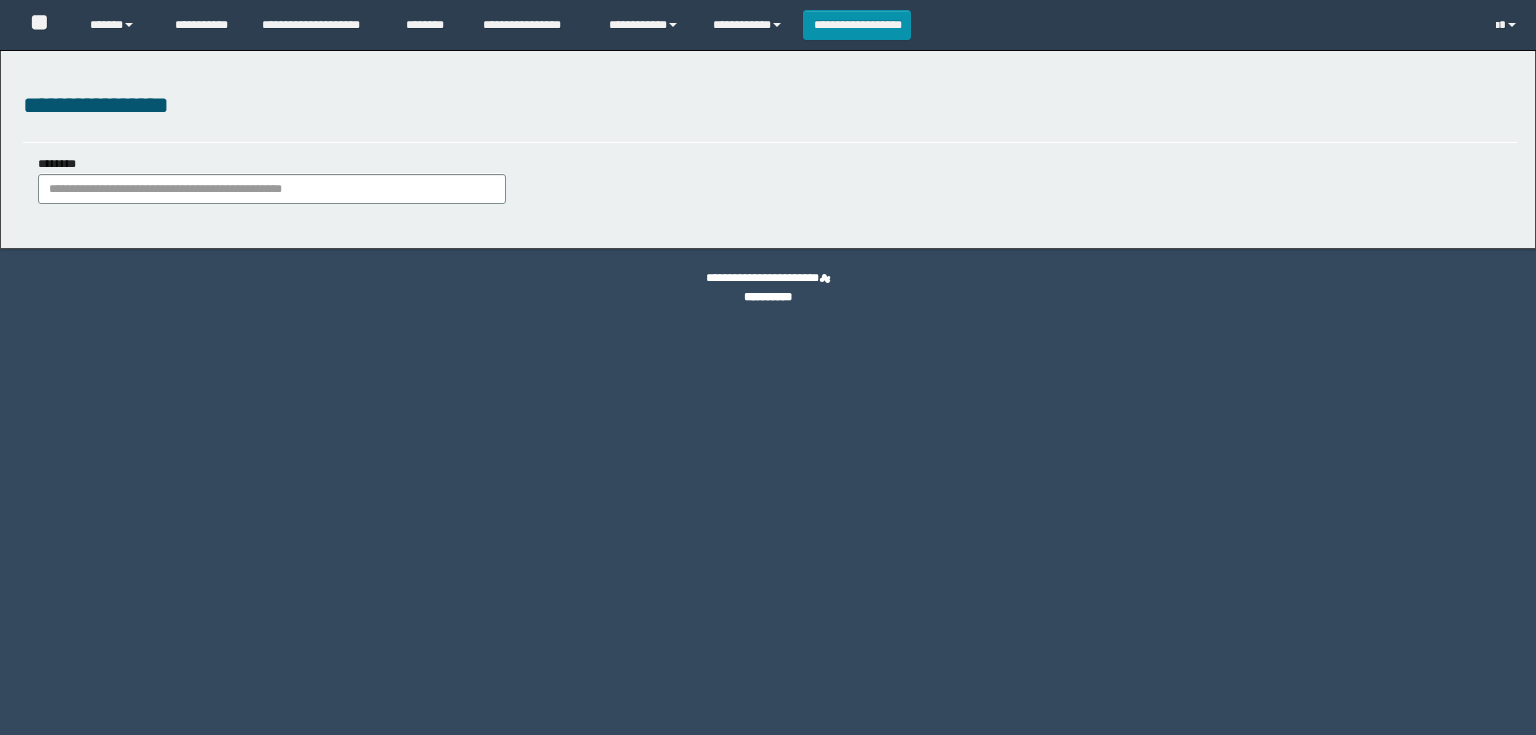 scroll, scrollTop: 0, scrollLeft: 0, axis: both 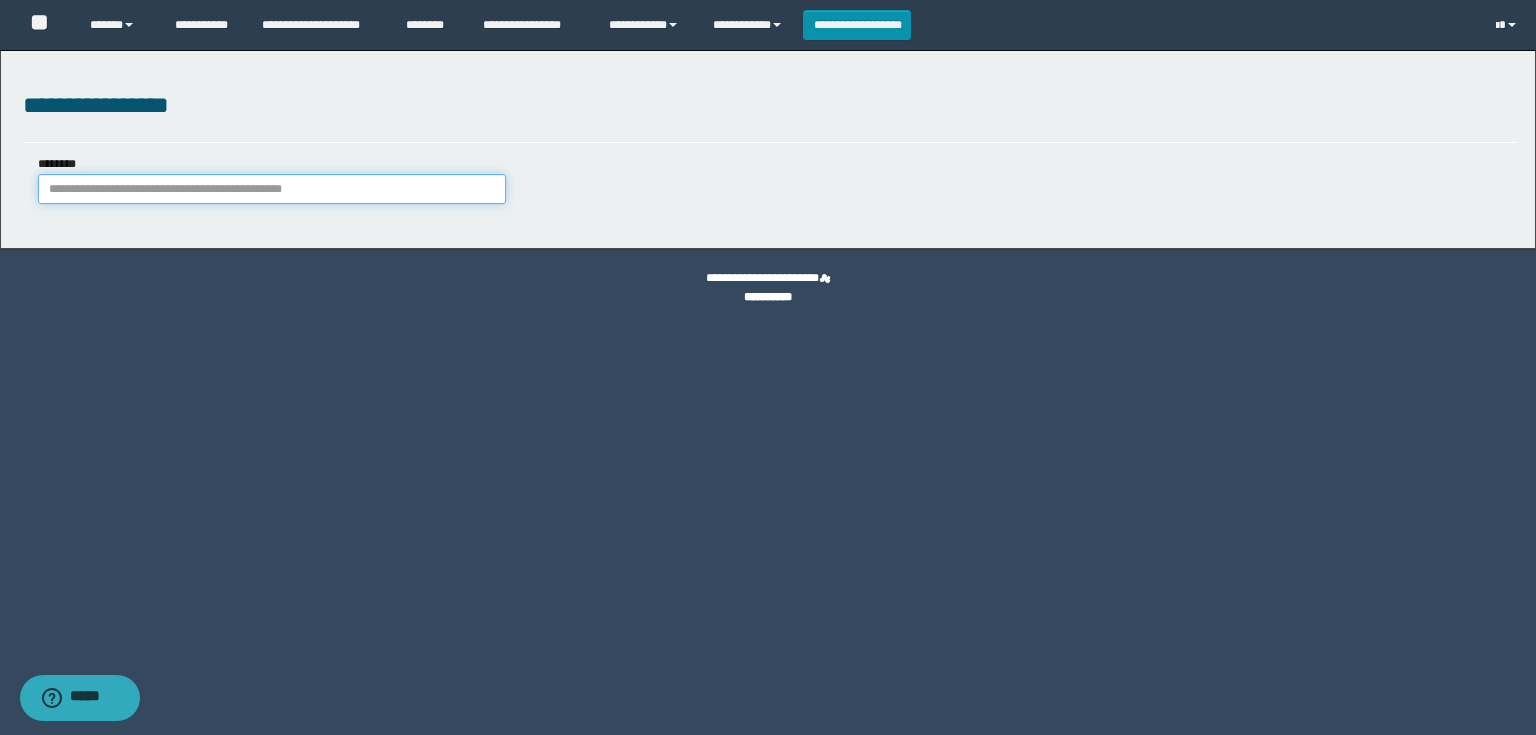 click on "********" at bounding box center (272, 189) 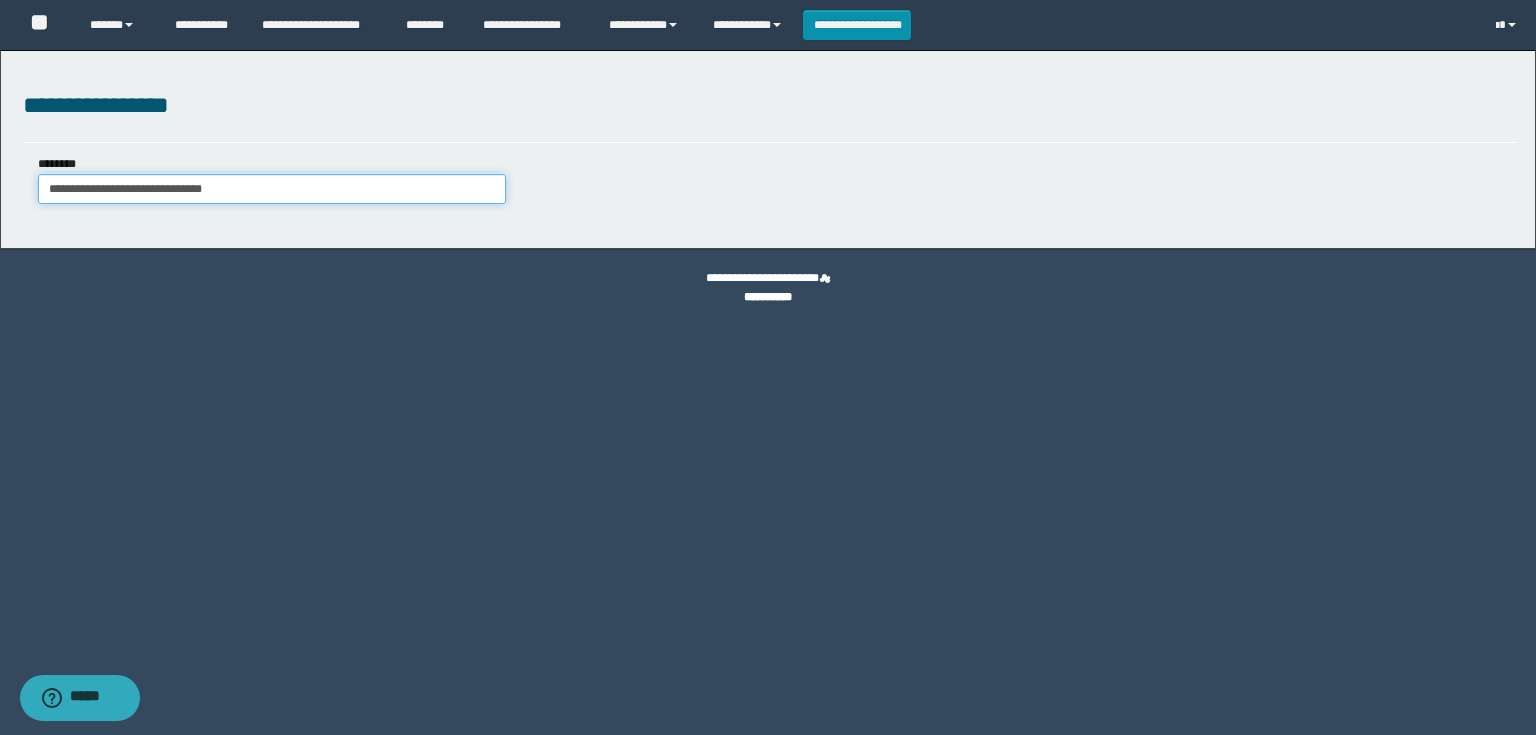 type on "**********" 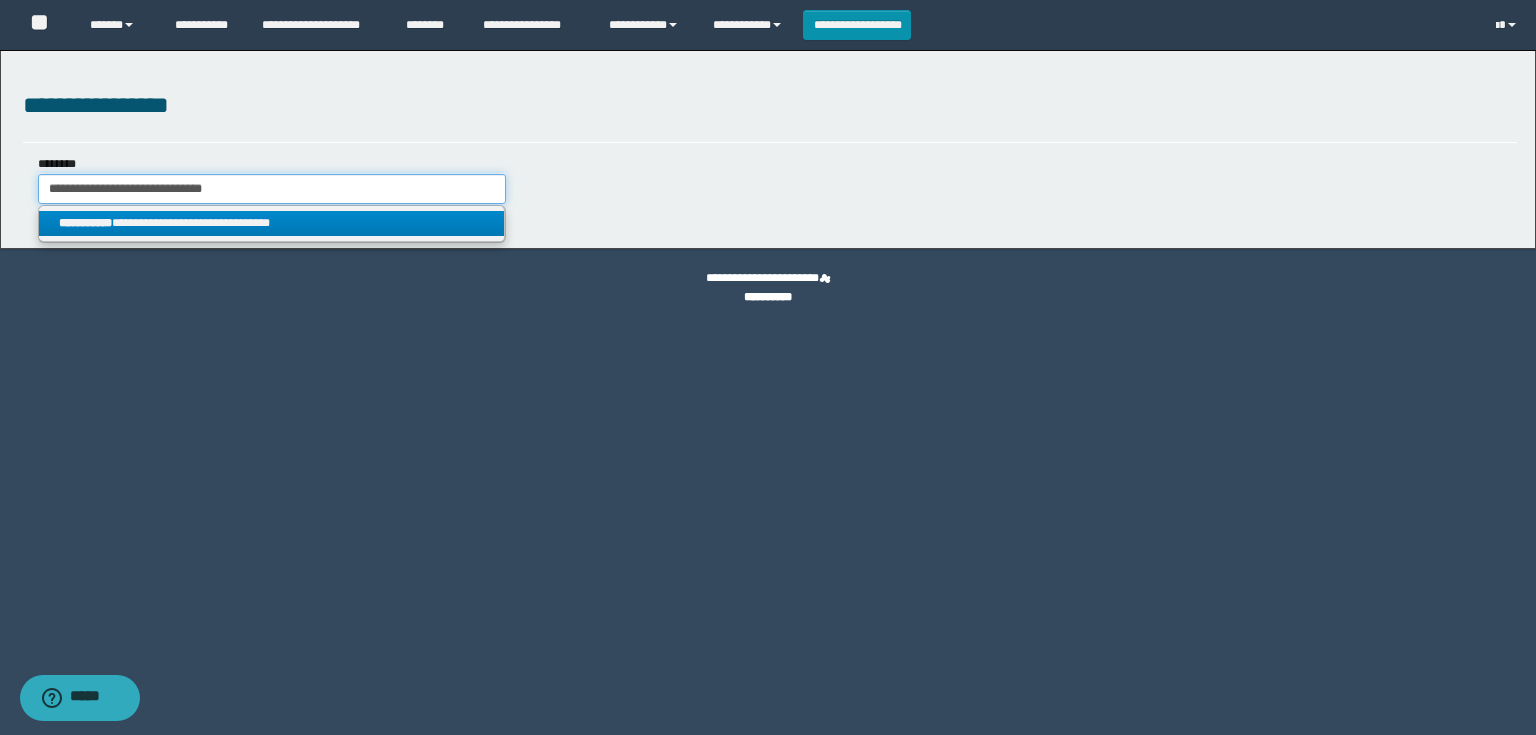 type on "**********" 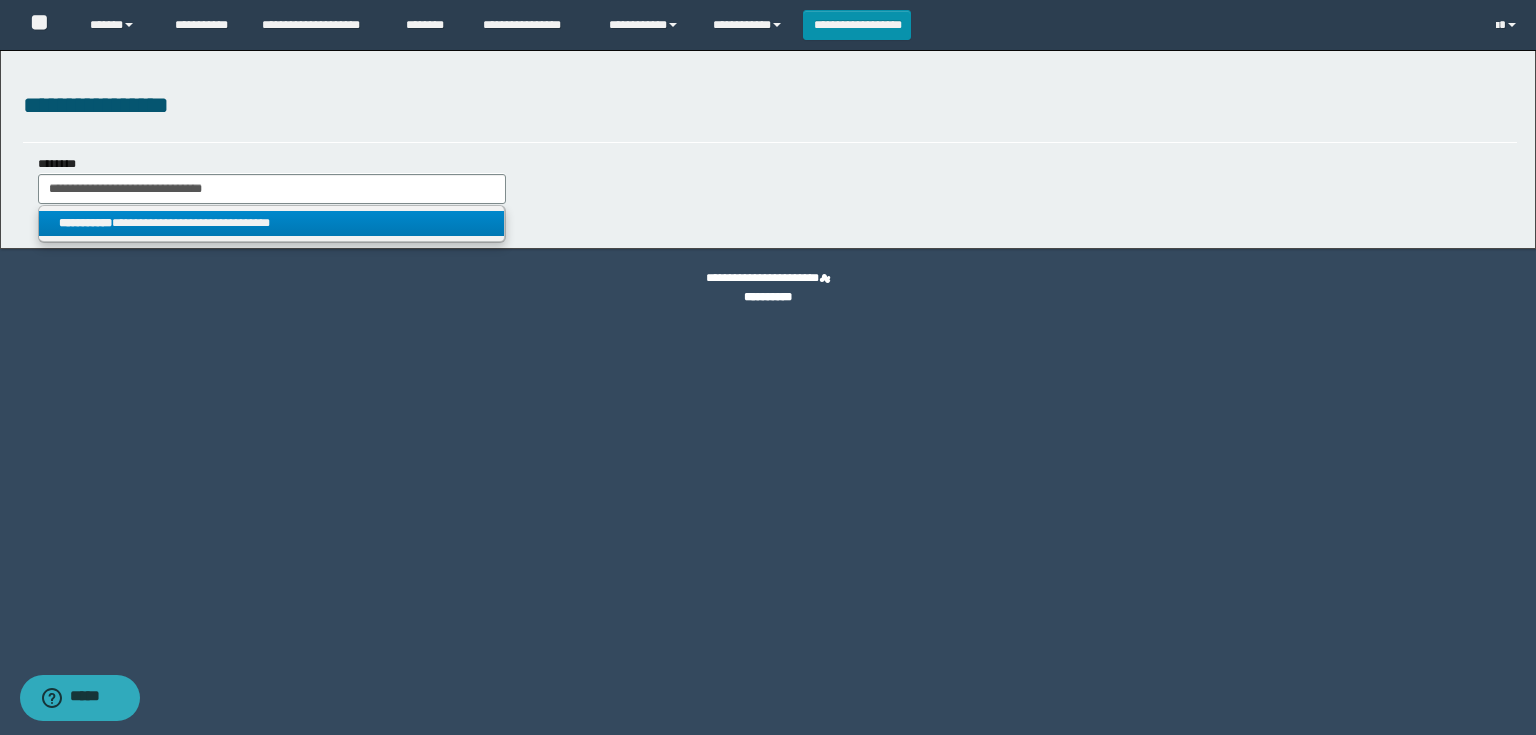 click on "**********" at bounding box center [272, 223] 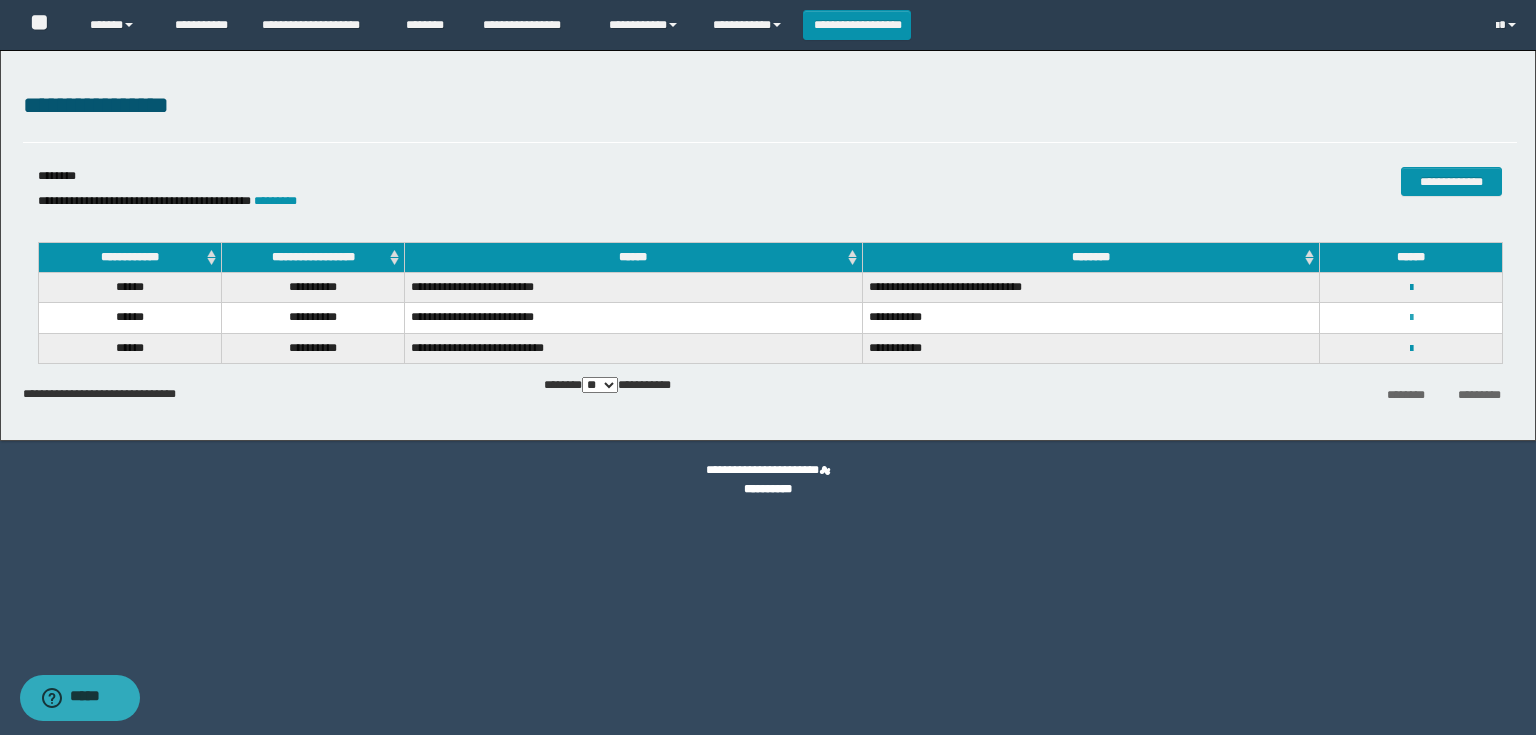 click at bounding box center [1411, 318] 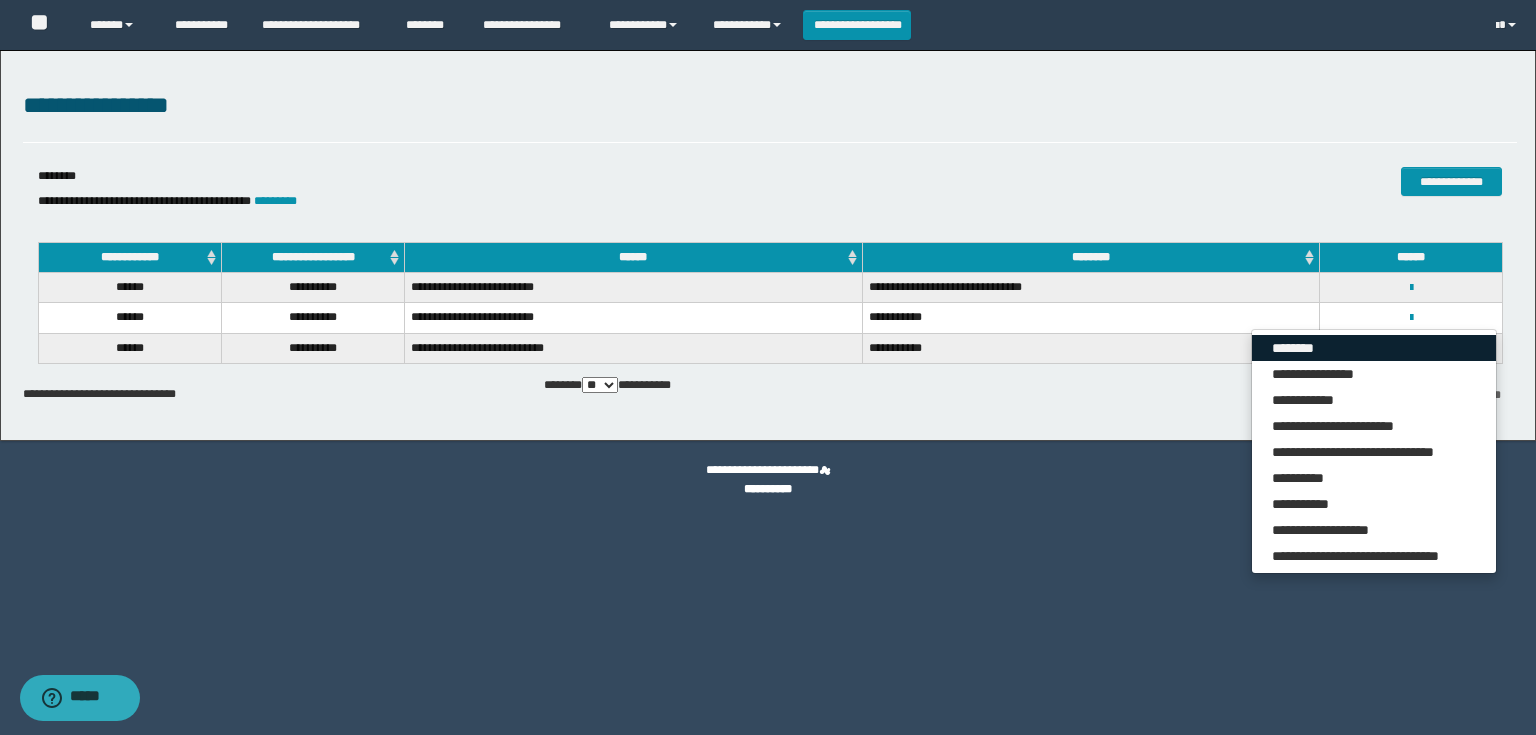 click on "********" at bounding box center [1374, 348] 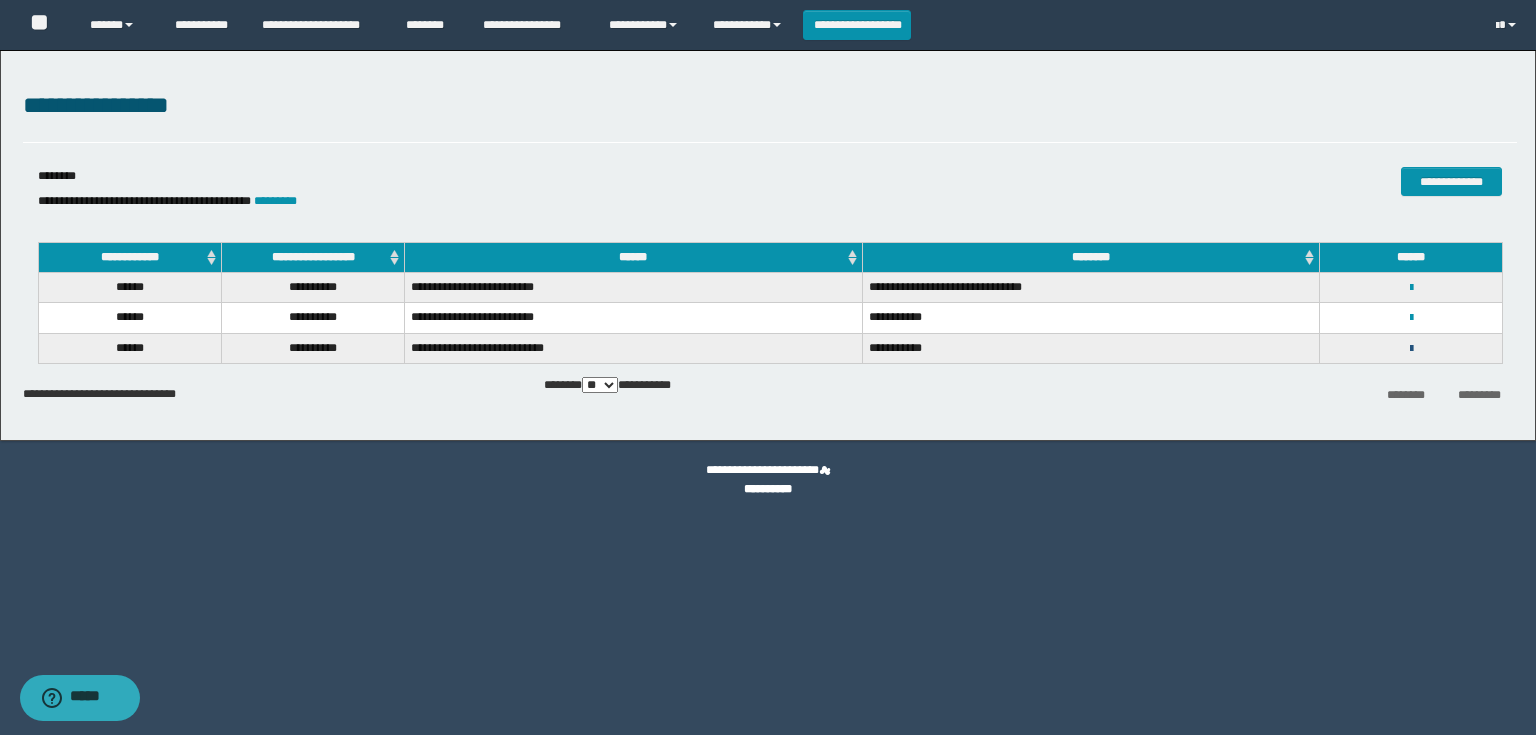 drag, startPoint x: 1412, startPoint y: 348, endPoint x: 1400, endPoint y: 353, distance: 13 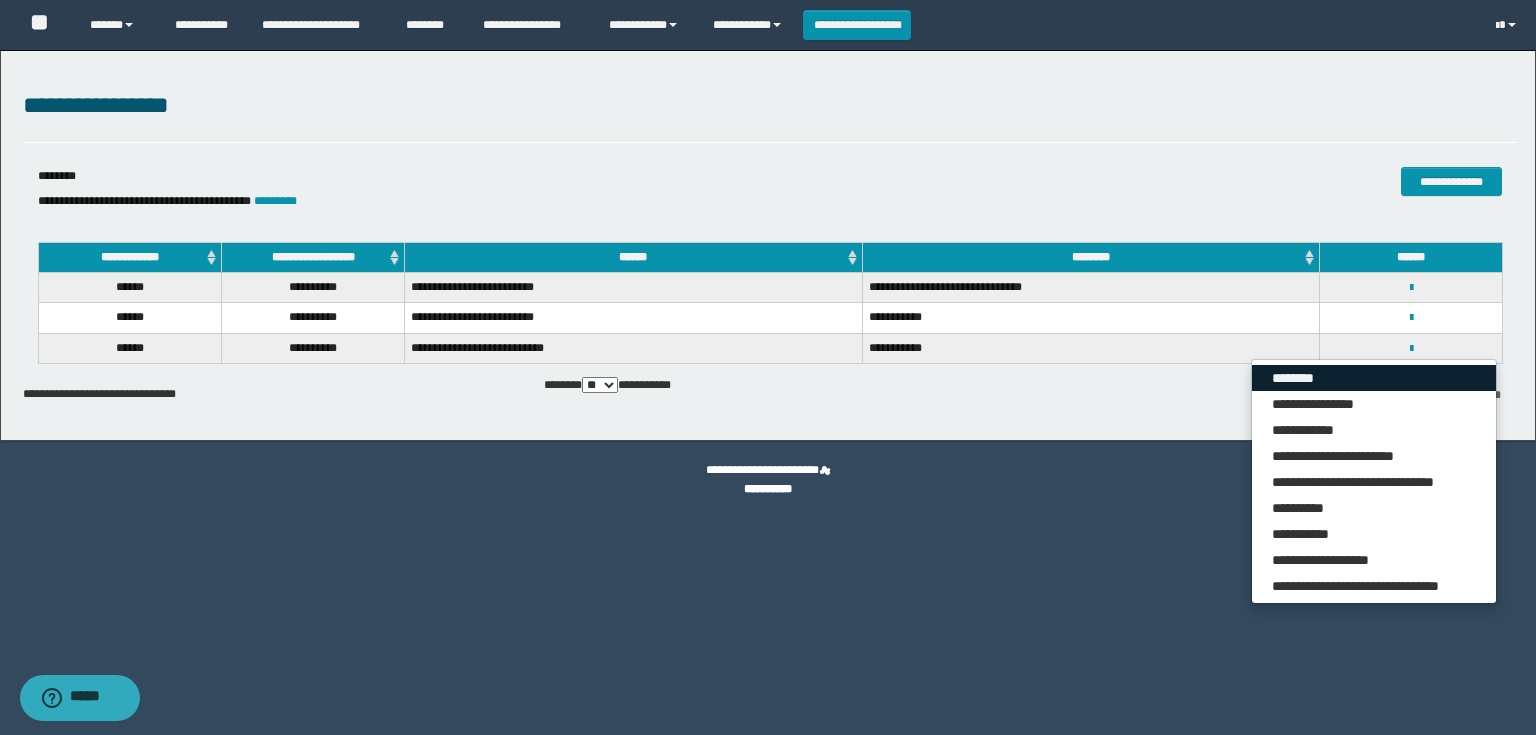 click on "********" at bounding box center [1374, 378] 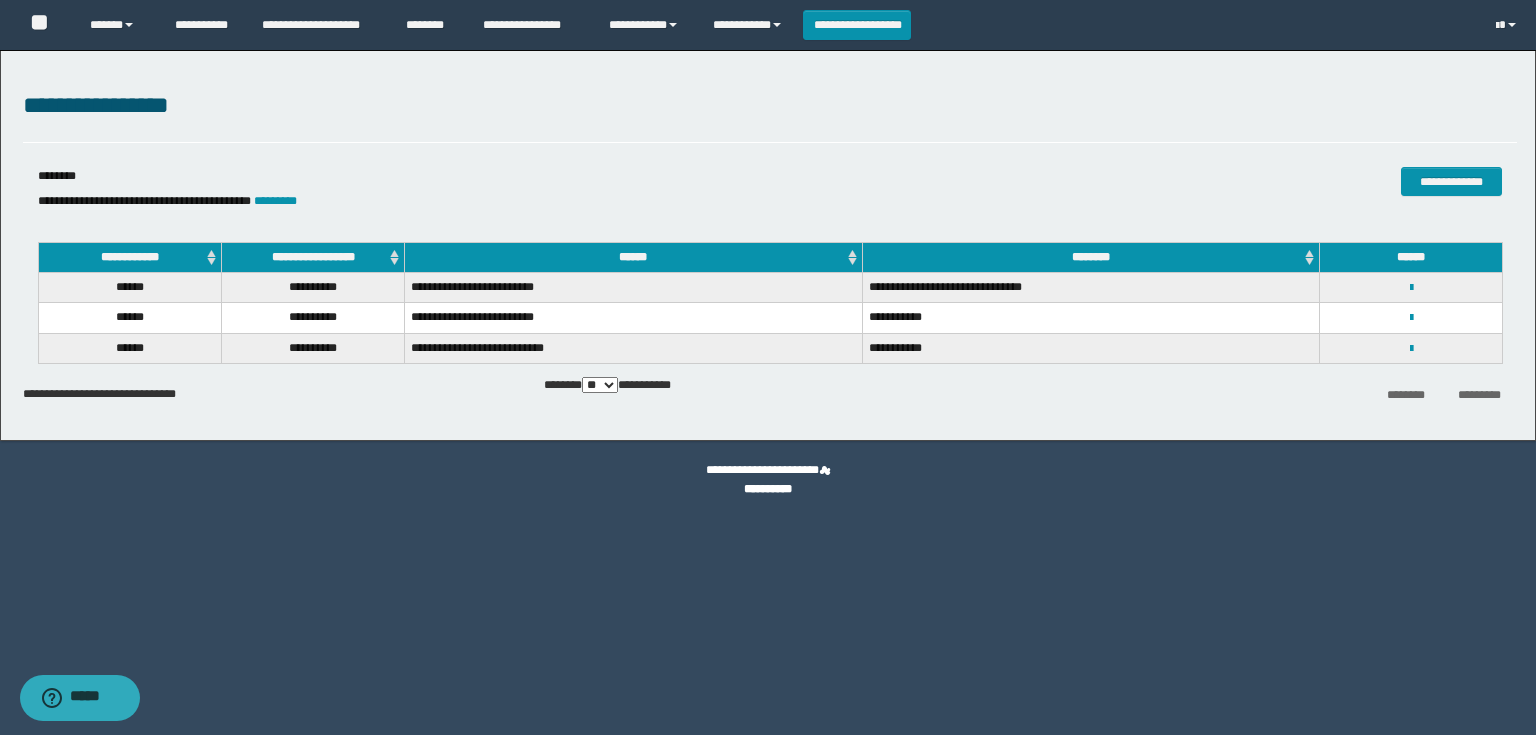 click on "******** *********" at bounding box center (1268, 393) 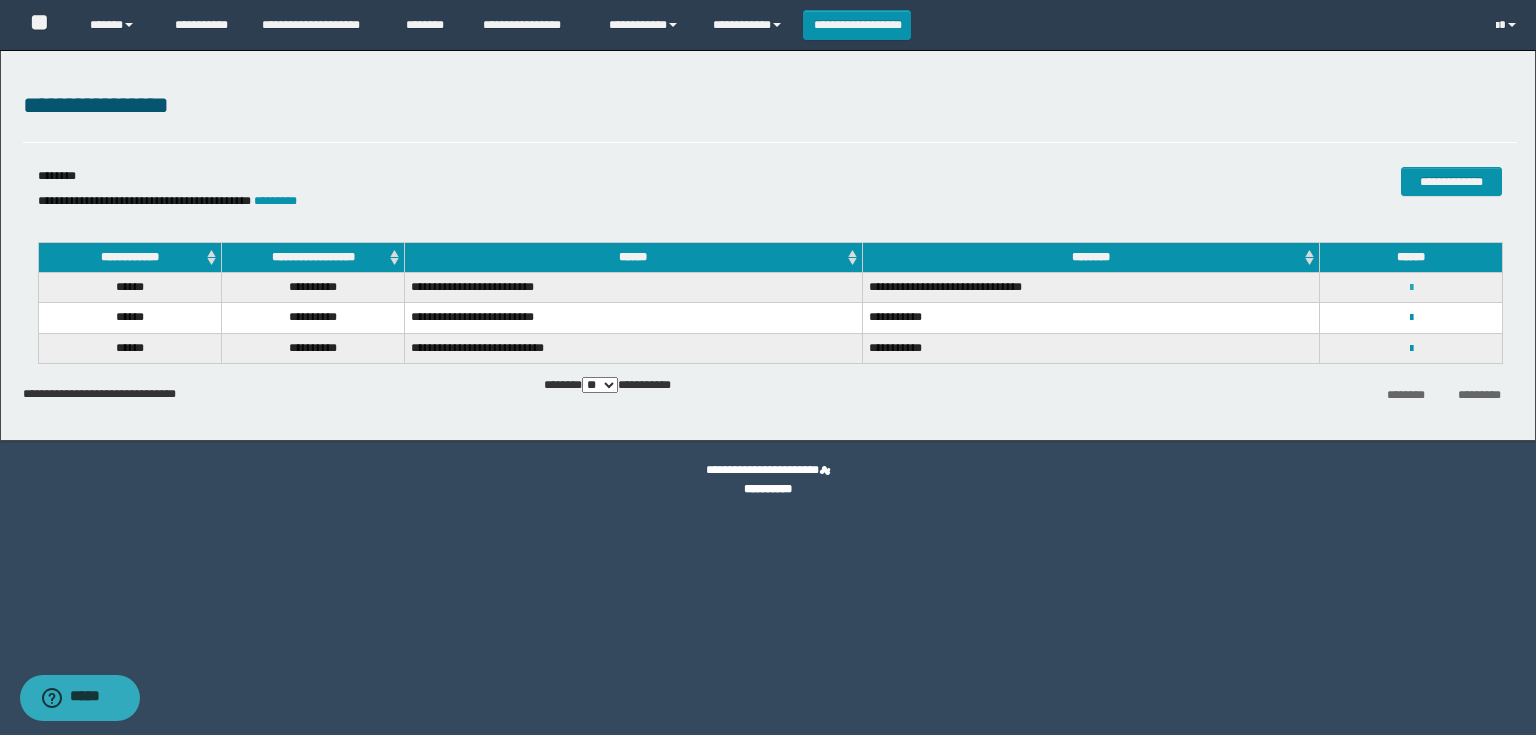 click at bounding box center [1411, 288] 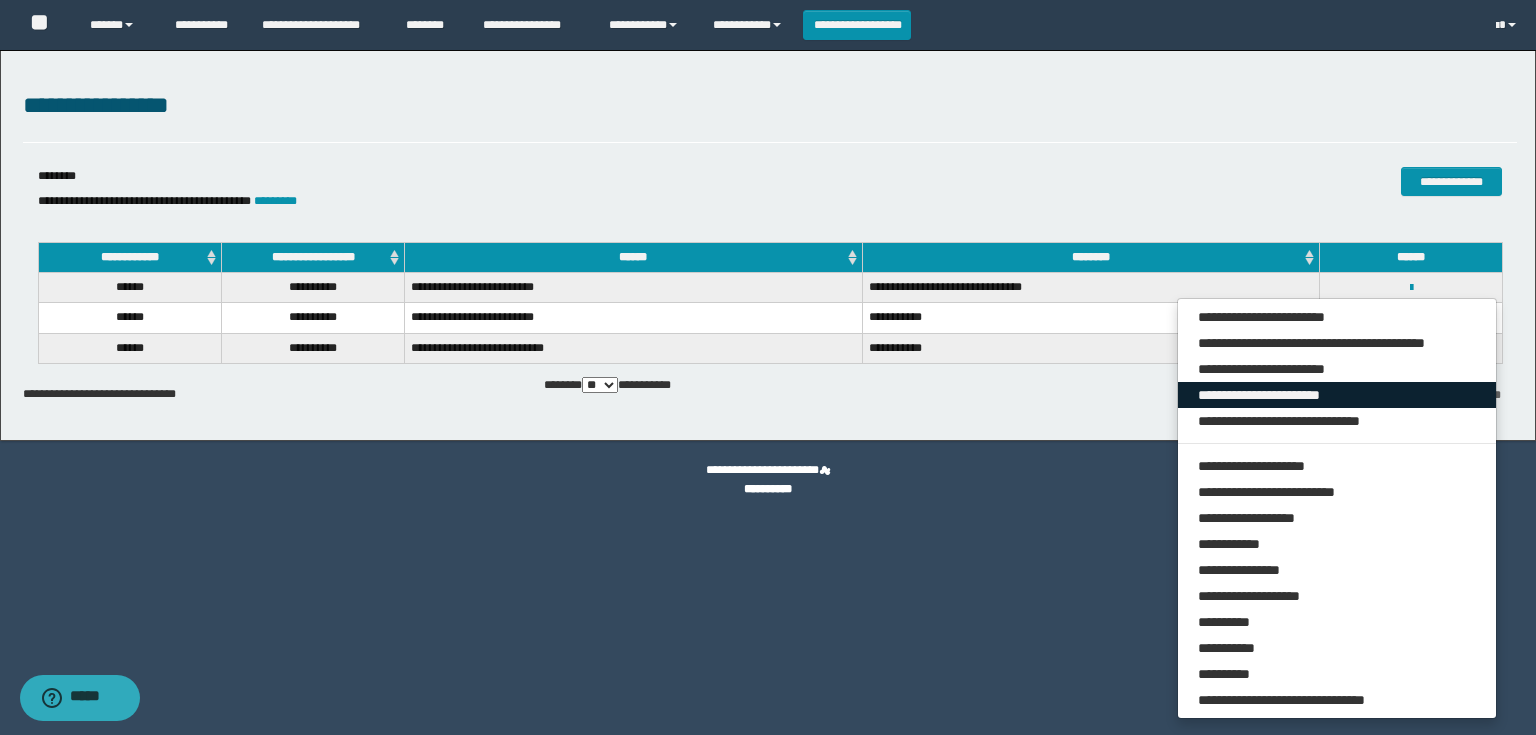 click on "**********" at bounding box center (1337, 395) 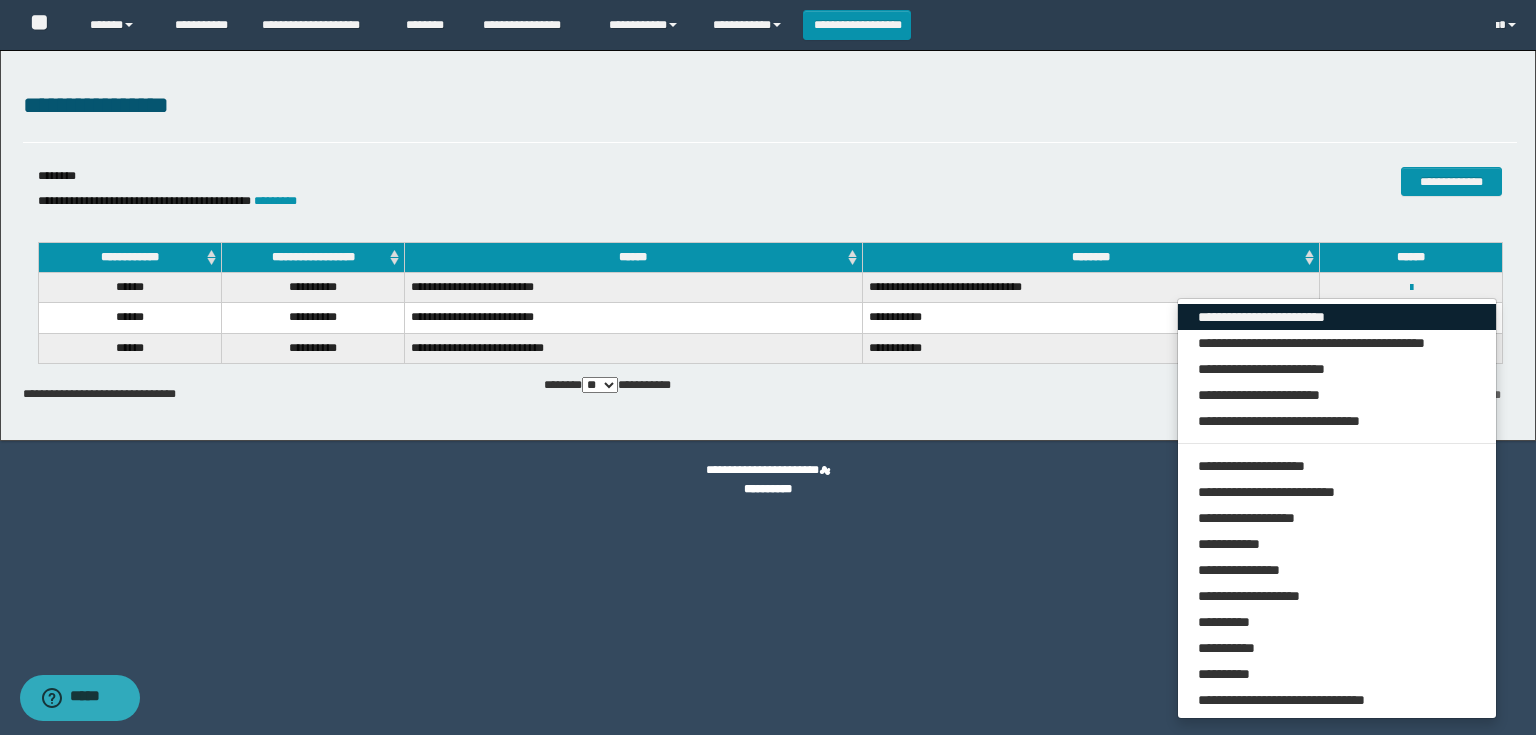 drag, startPoint x: 1269, startPoint y: 318, endPoint x: 1157, endPoint y: 212, distance: 154.20766 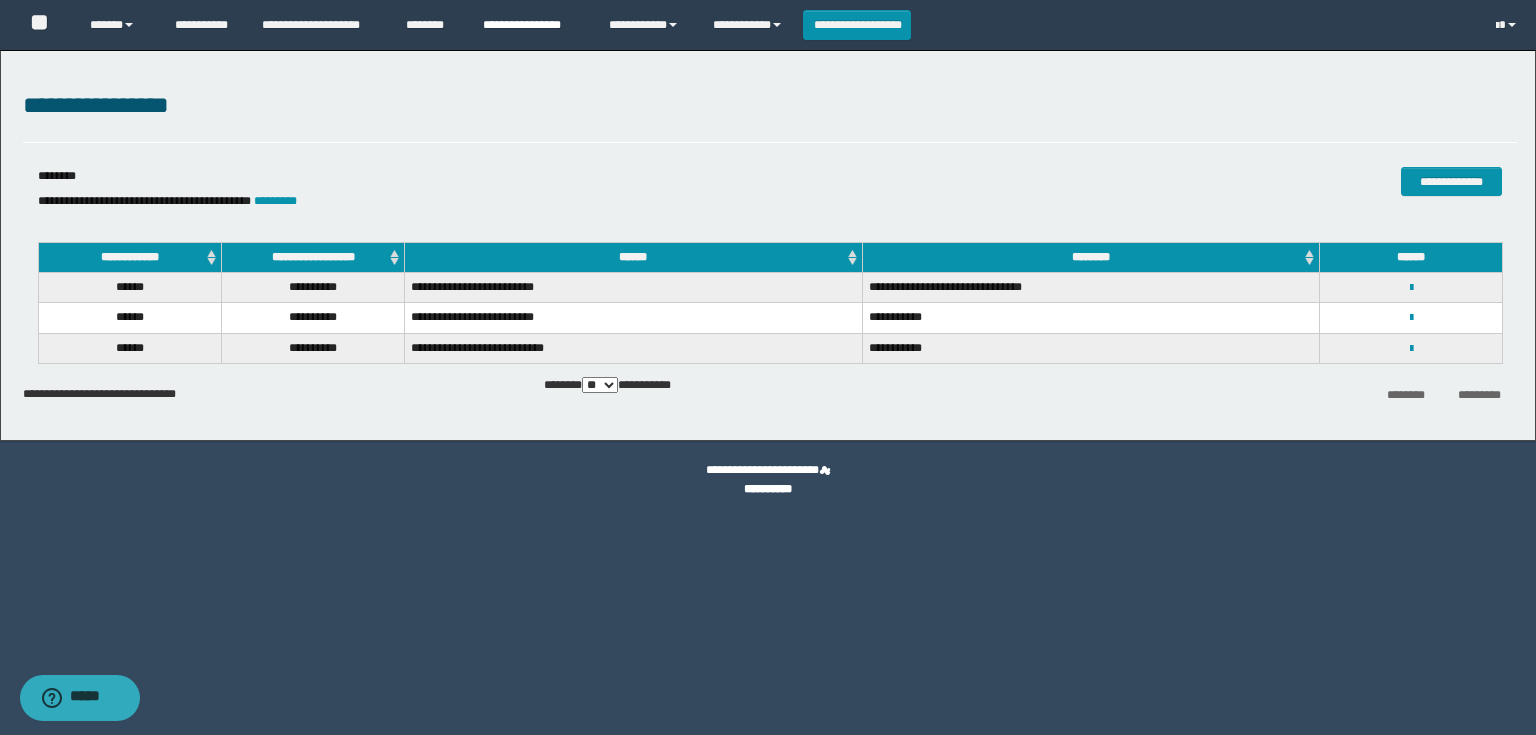 click on "**********" at bounding box center (531, 25) 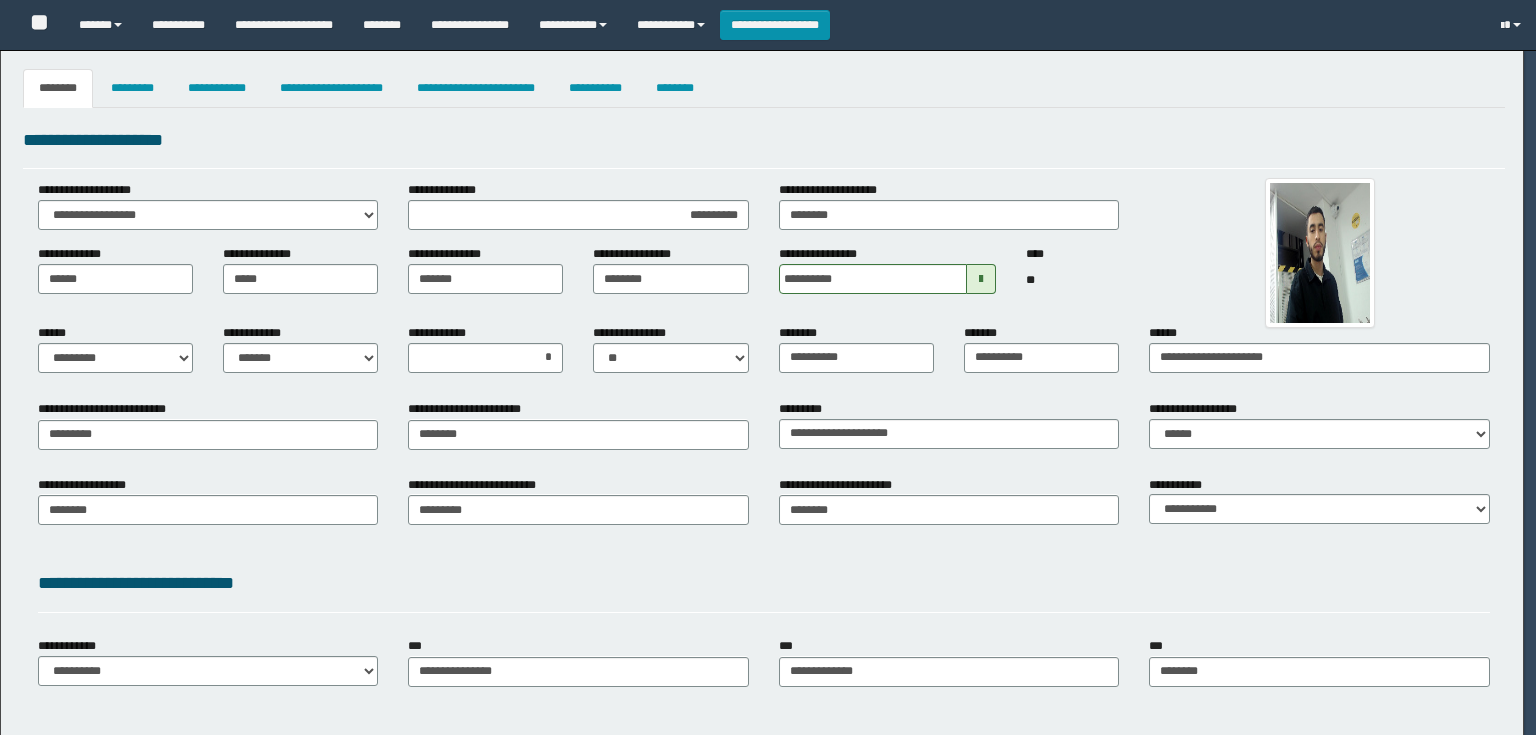 select on "*" 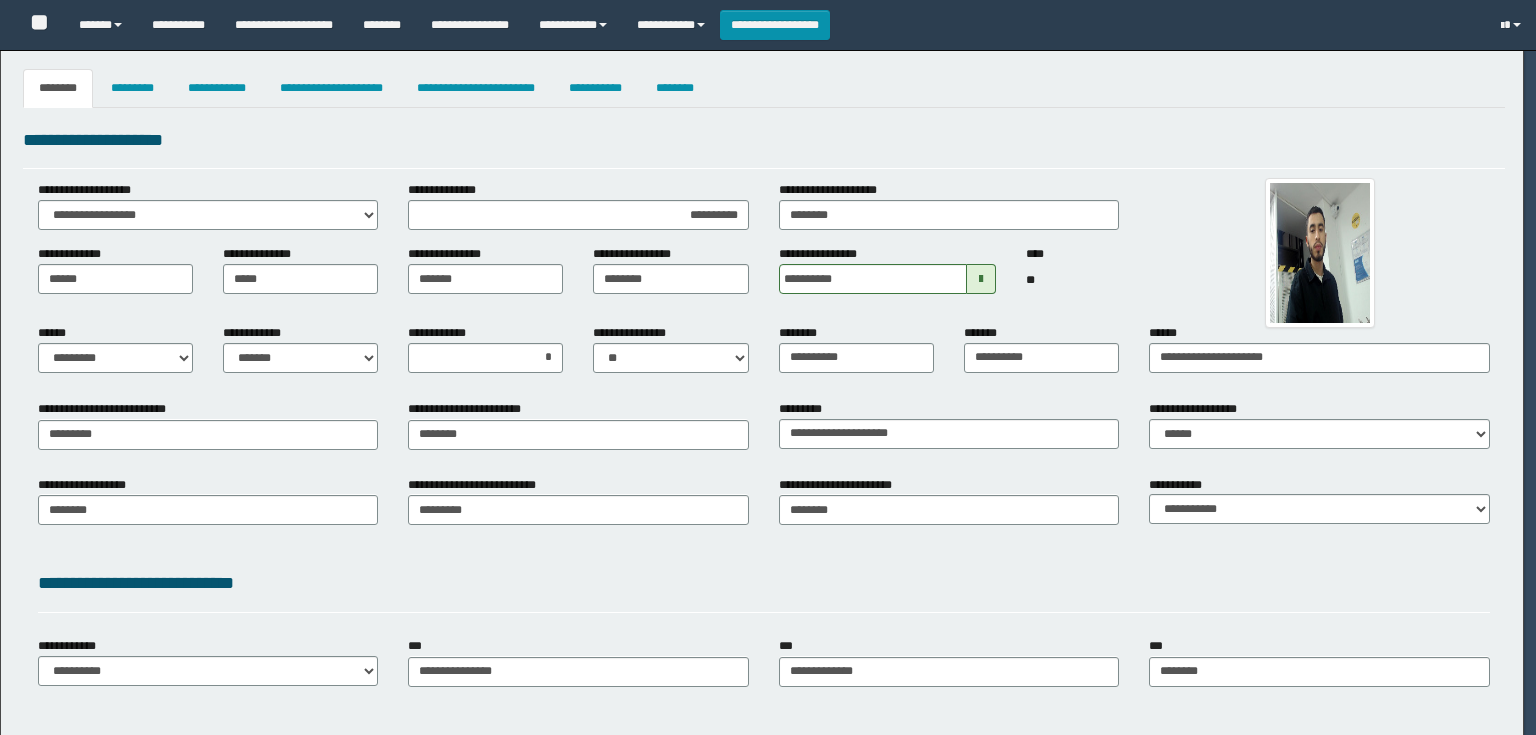 select on "*" 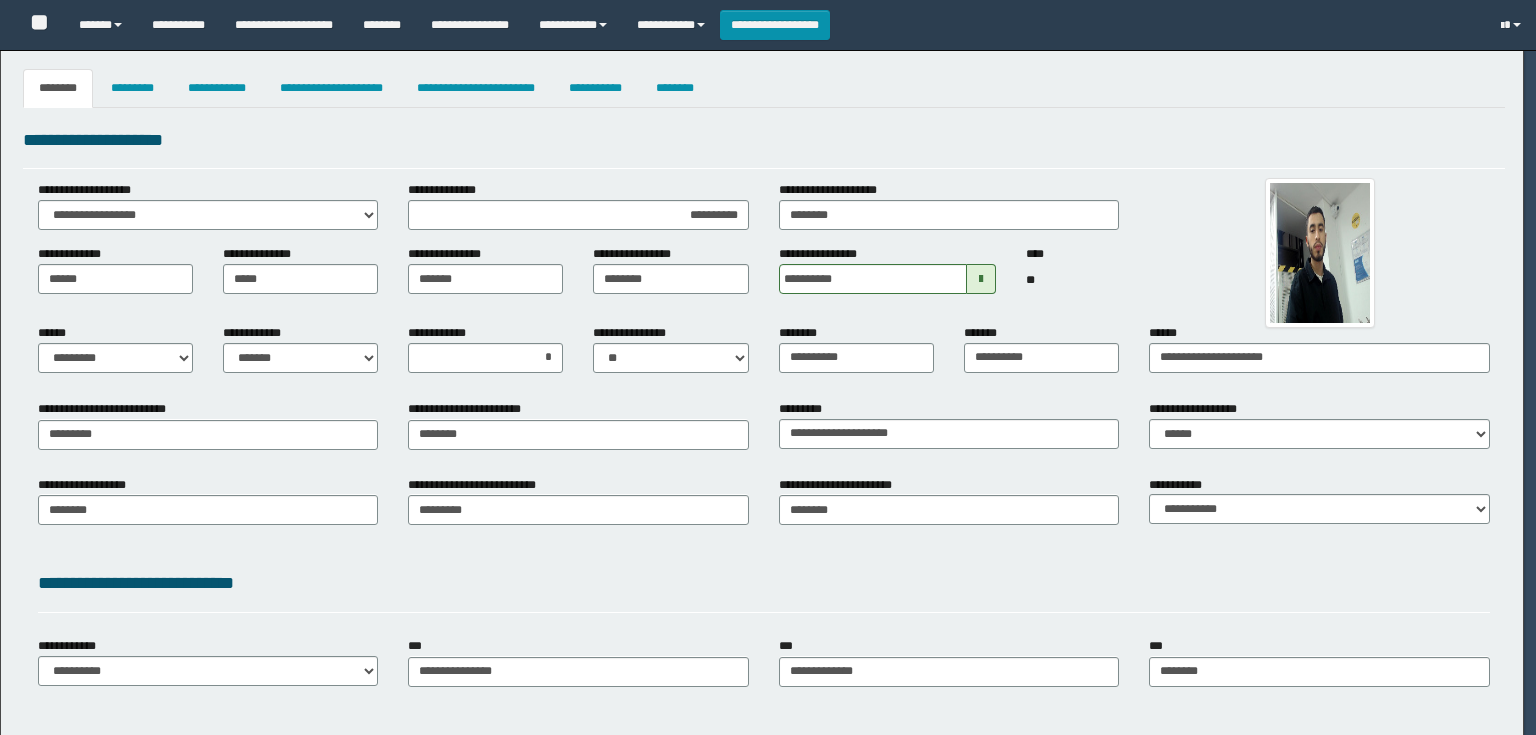 select on "*" 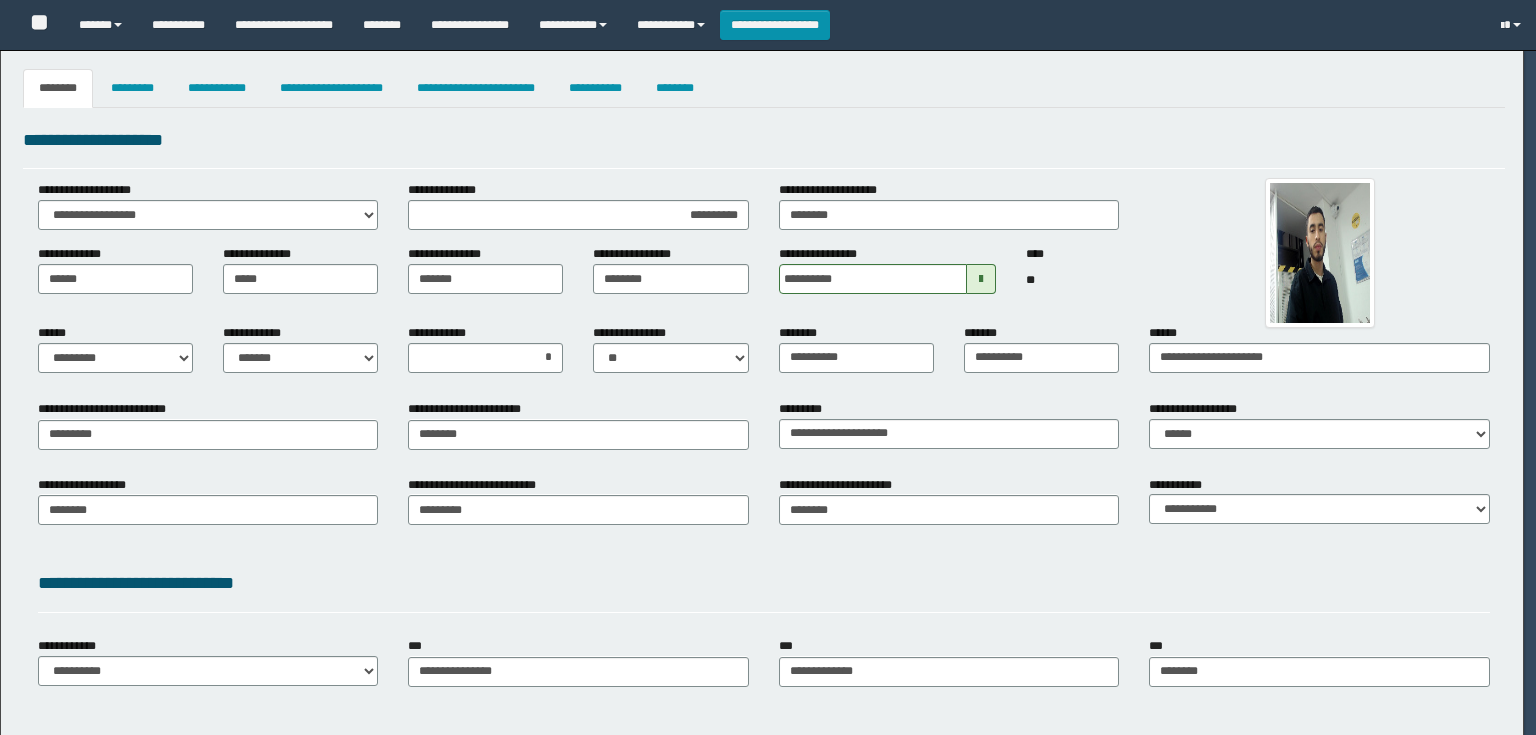 select on "*" 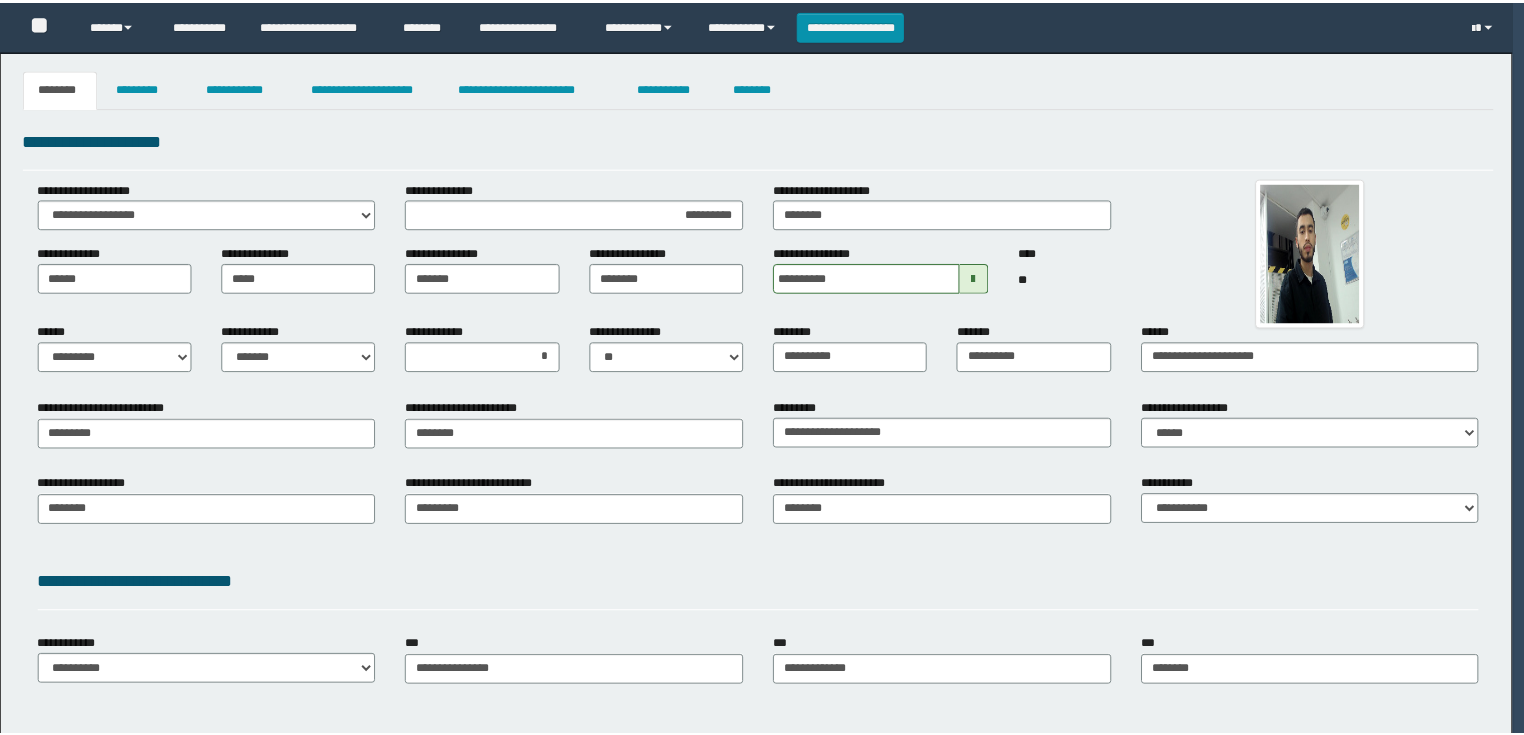 scroll, scrollTop: 0, scrollLeft: 0, axis: both 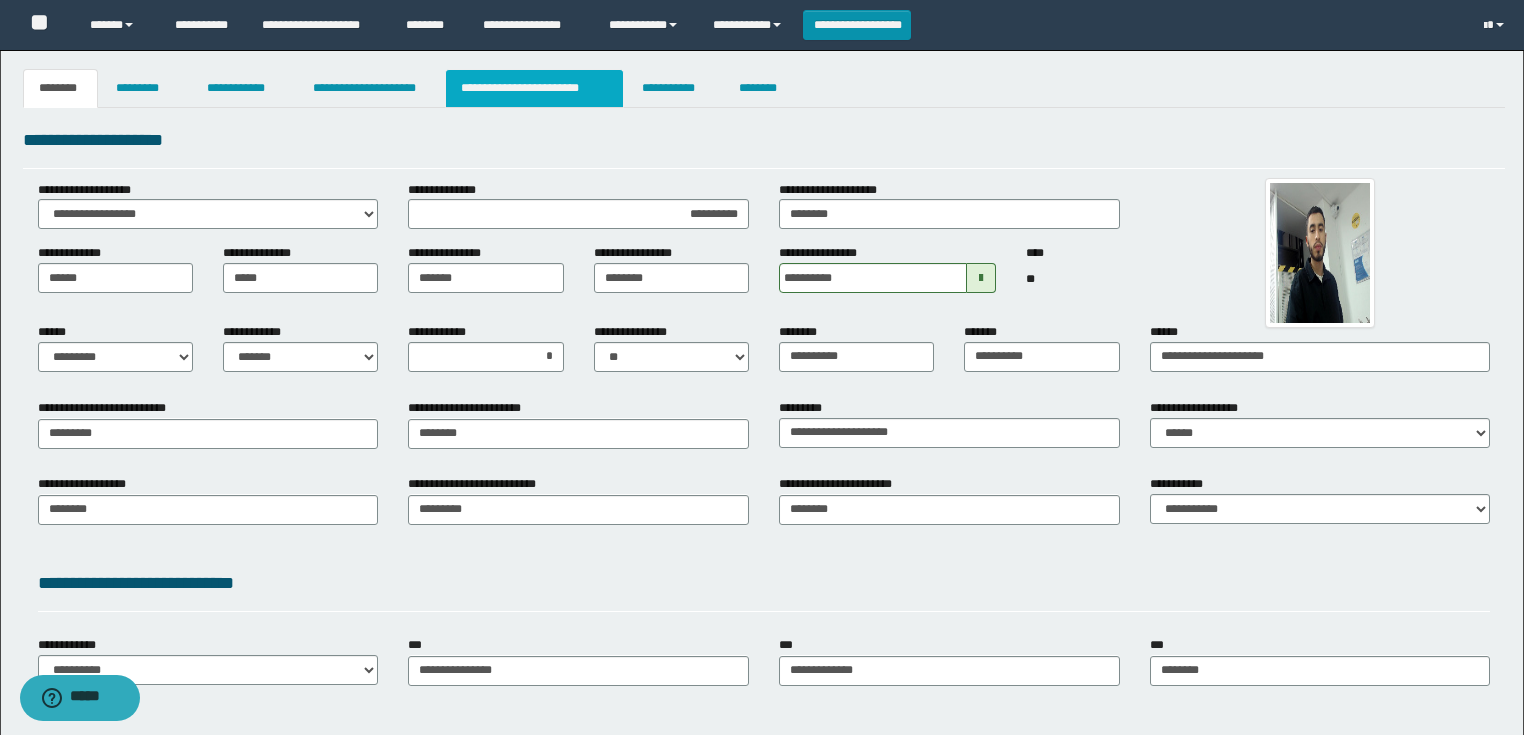 click on "**********" at bounding box center [534, 88] 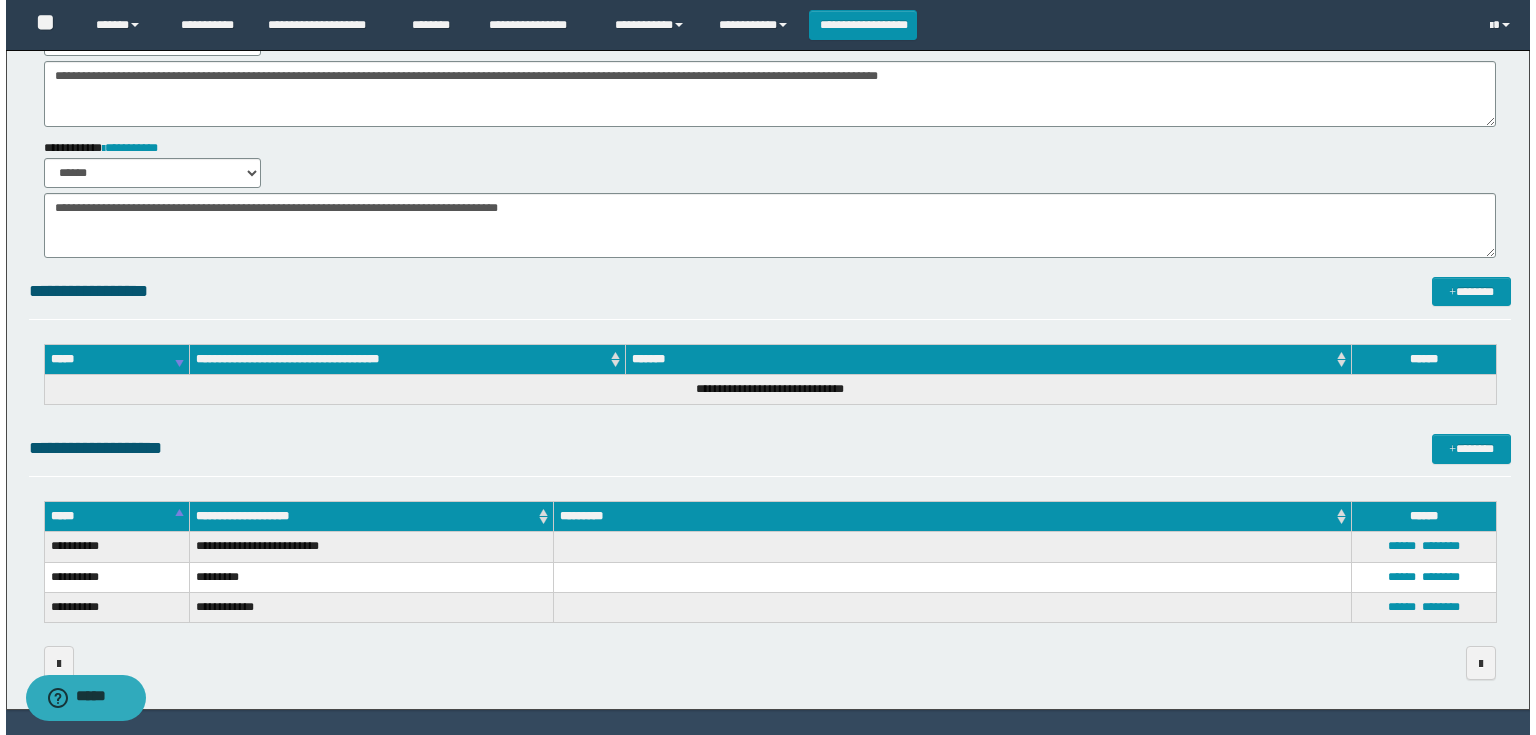 scroll, scrollTop: 225, scrollLeft: 0, axis: vertical 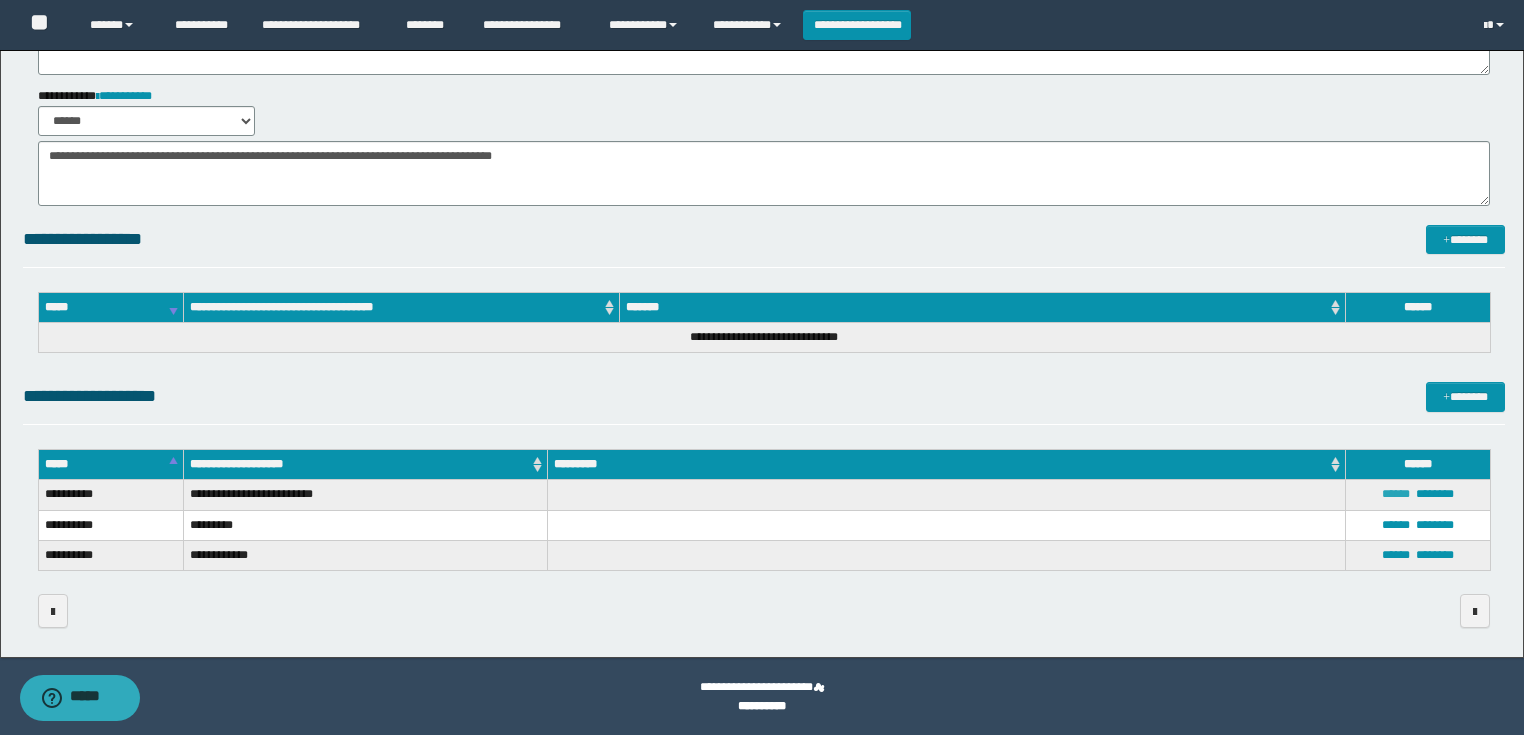 click on "******" at bounding box center (1396, 494) 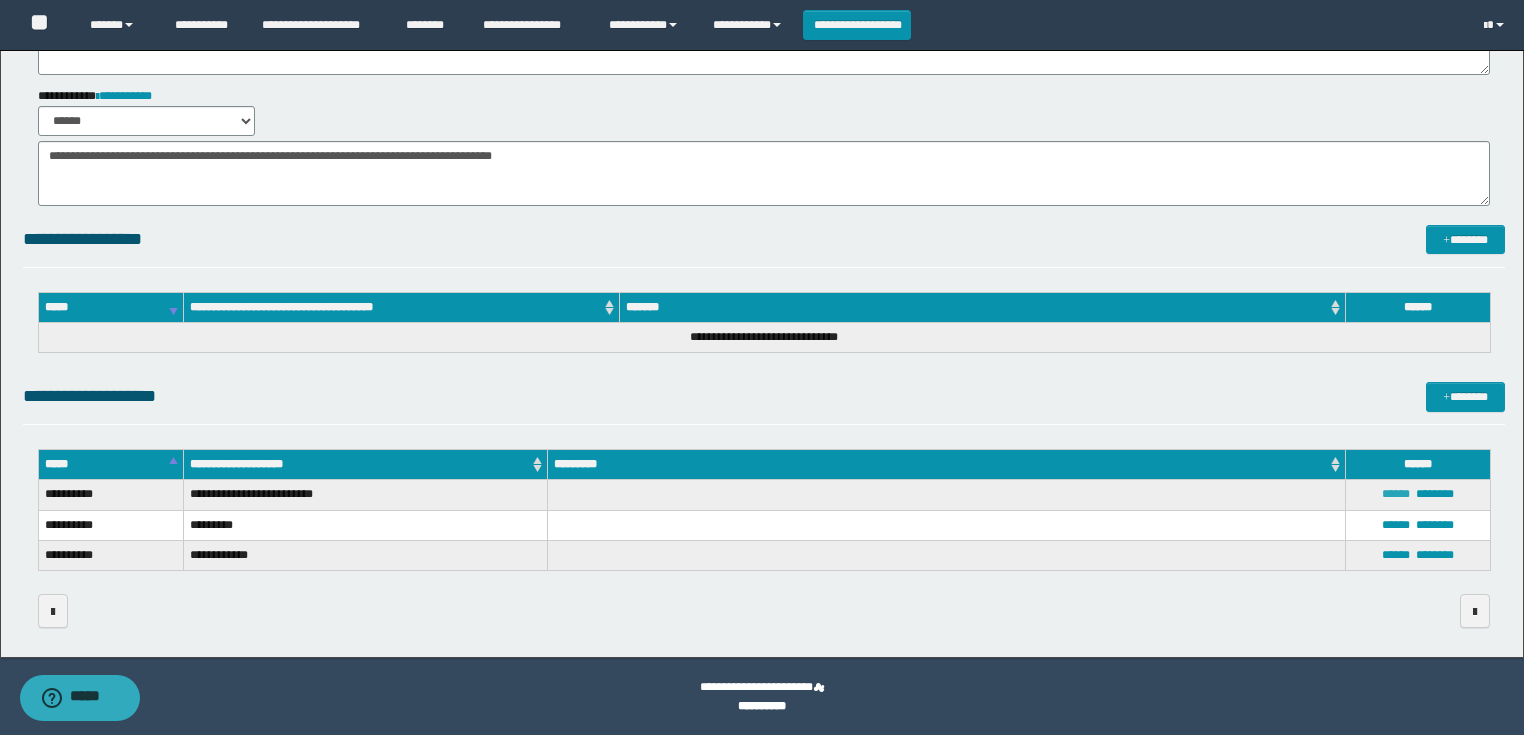 type on "**********" 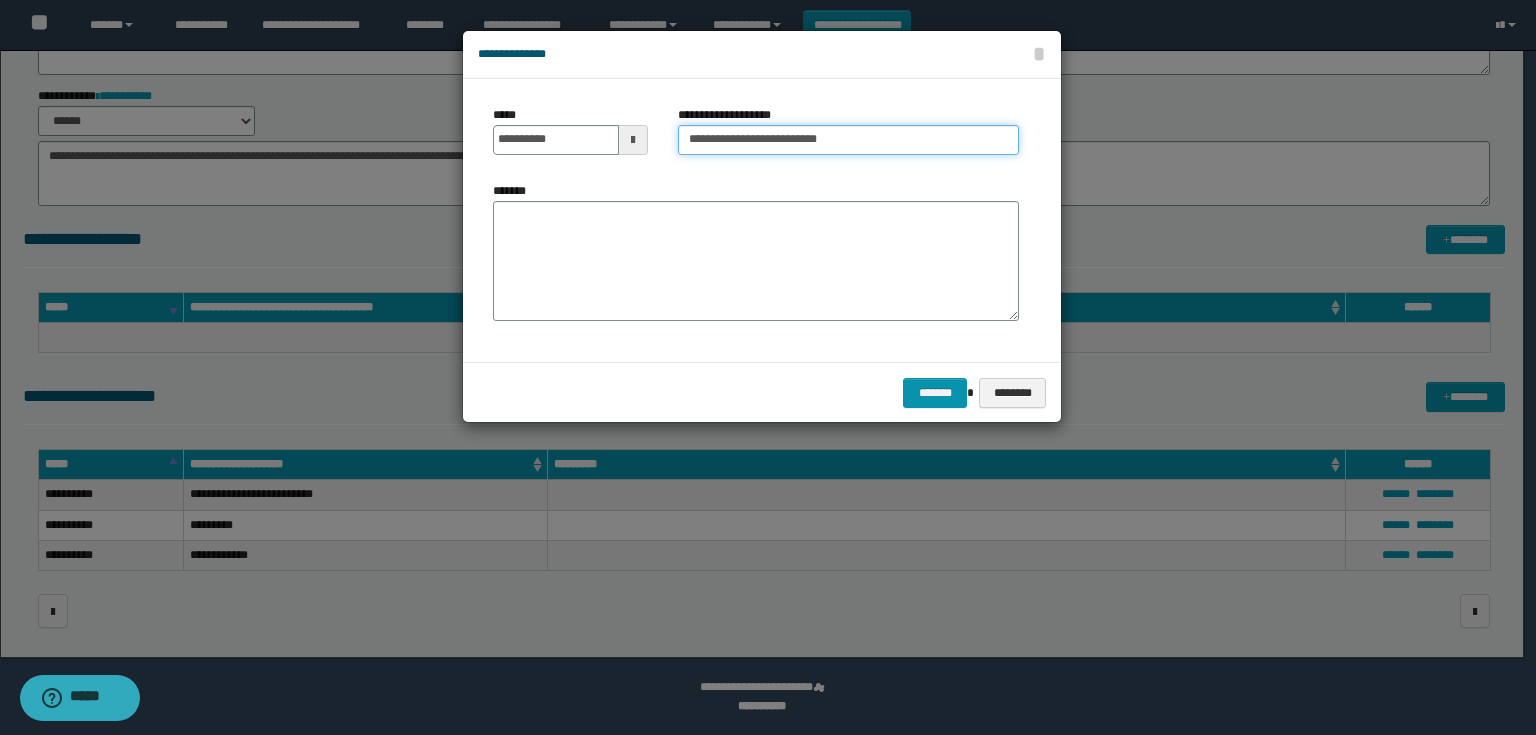 click on "**********" at bounding box center (848, 140) 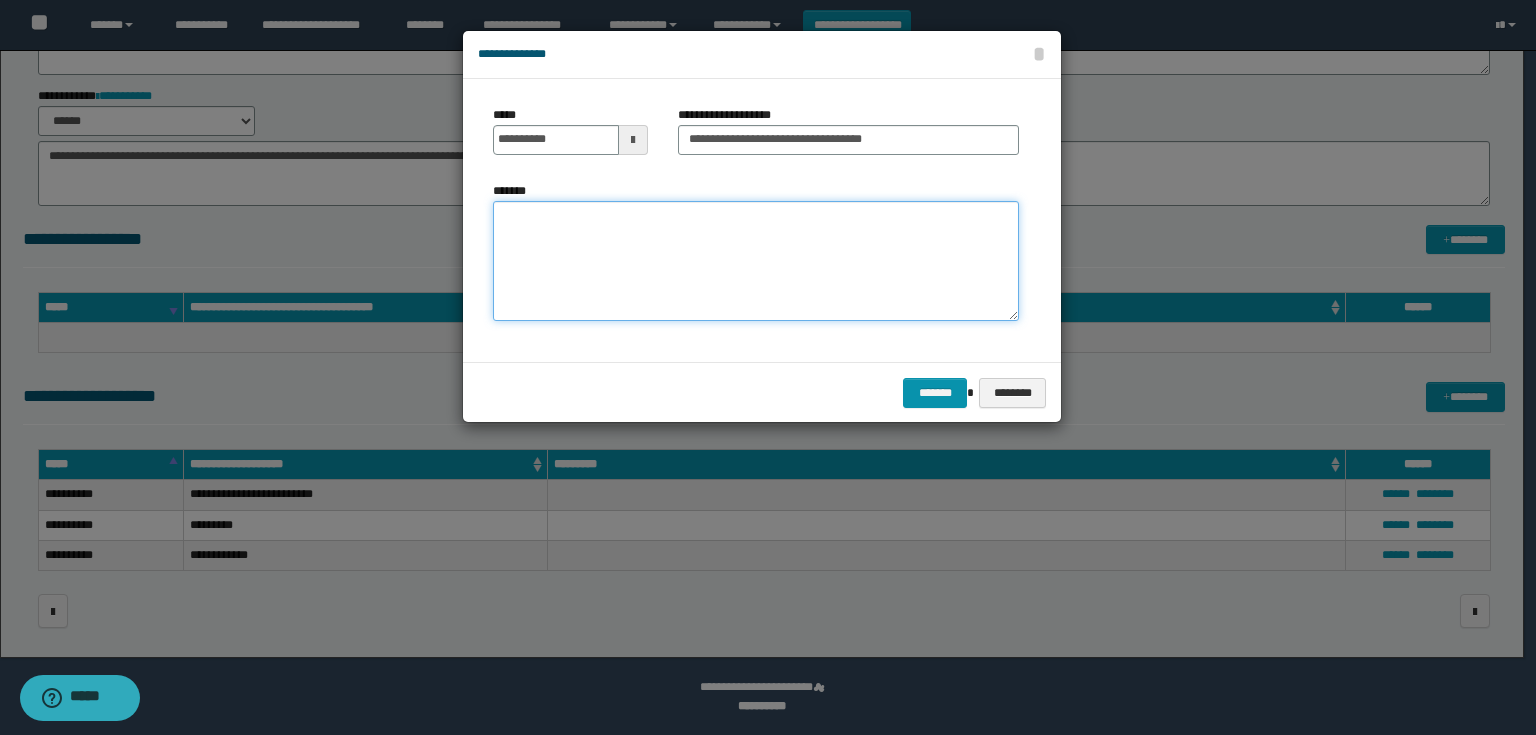 drag, startPoint x: 884, startPoint y: 154, endPoint x: 840, endPoint y: 232, distance: 89.55445 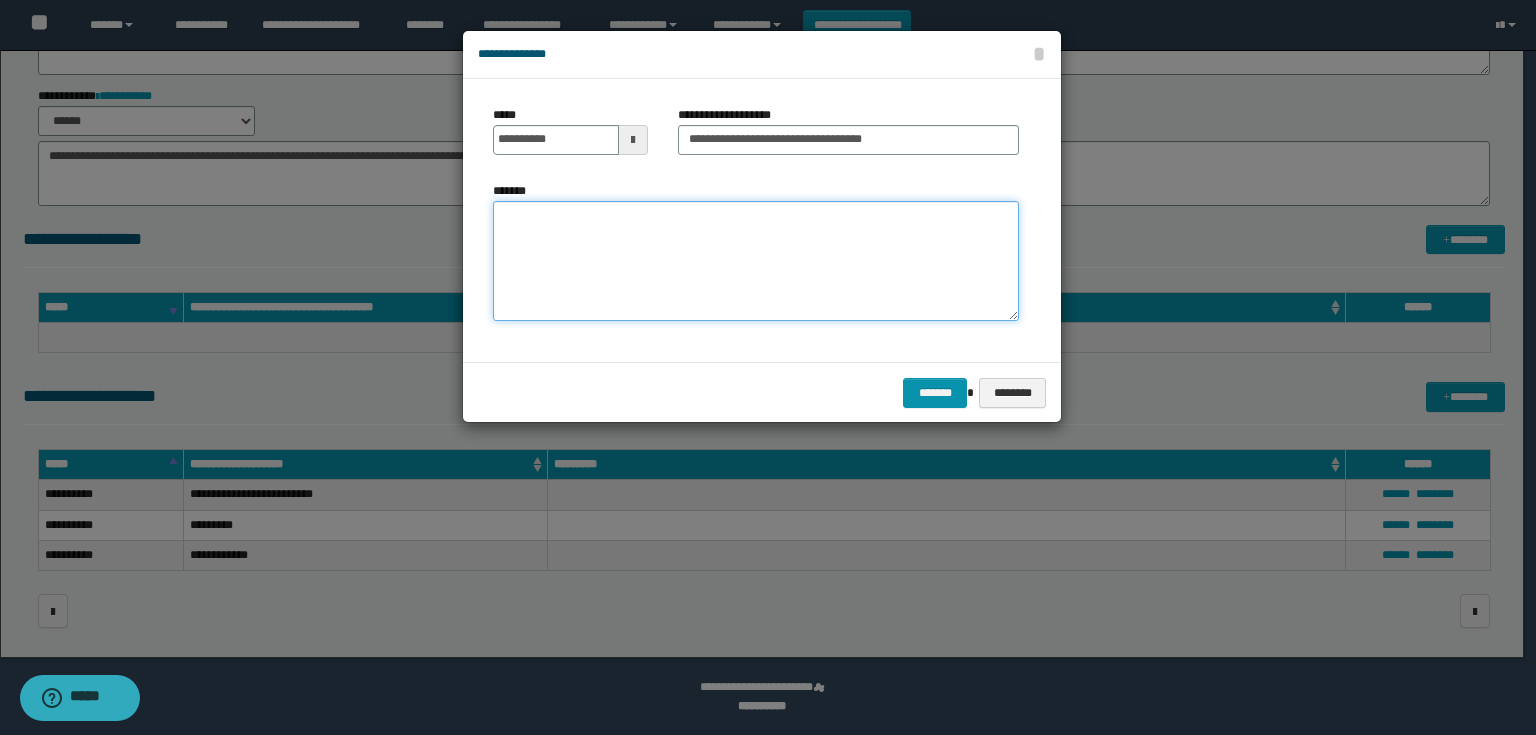 click on "*******" at bounding box center [756, 261] 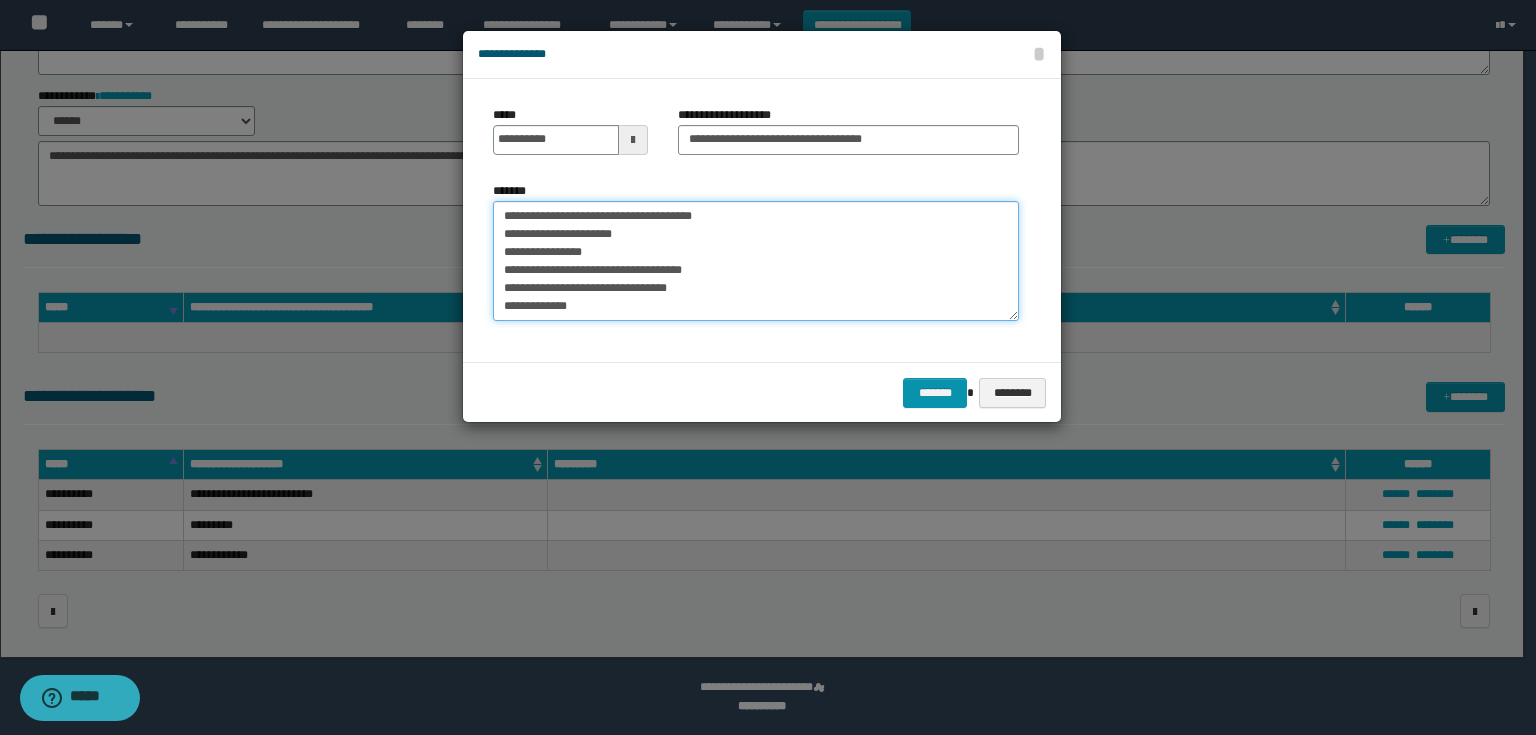 scroll, scrollTop: 120, scrollLeft: 0, axis: vertical 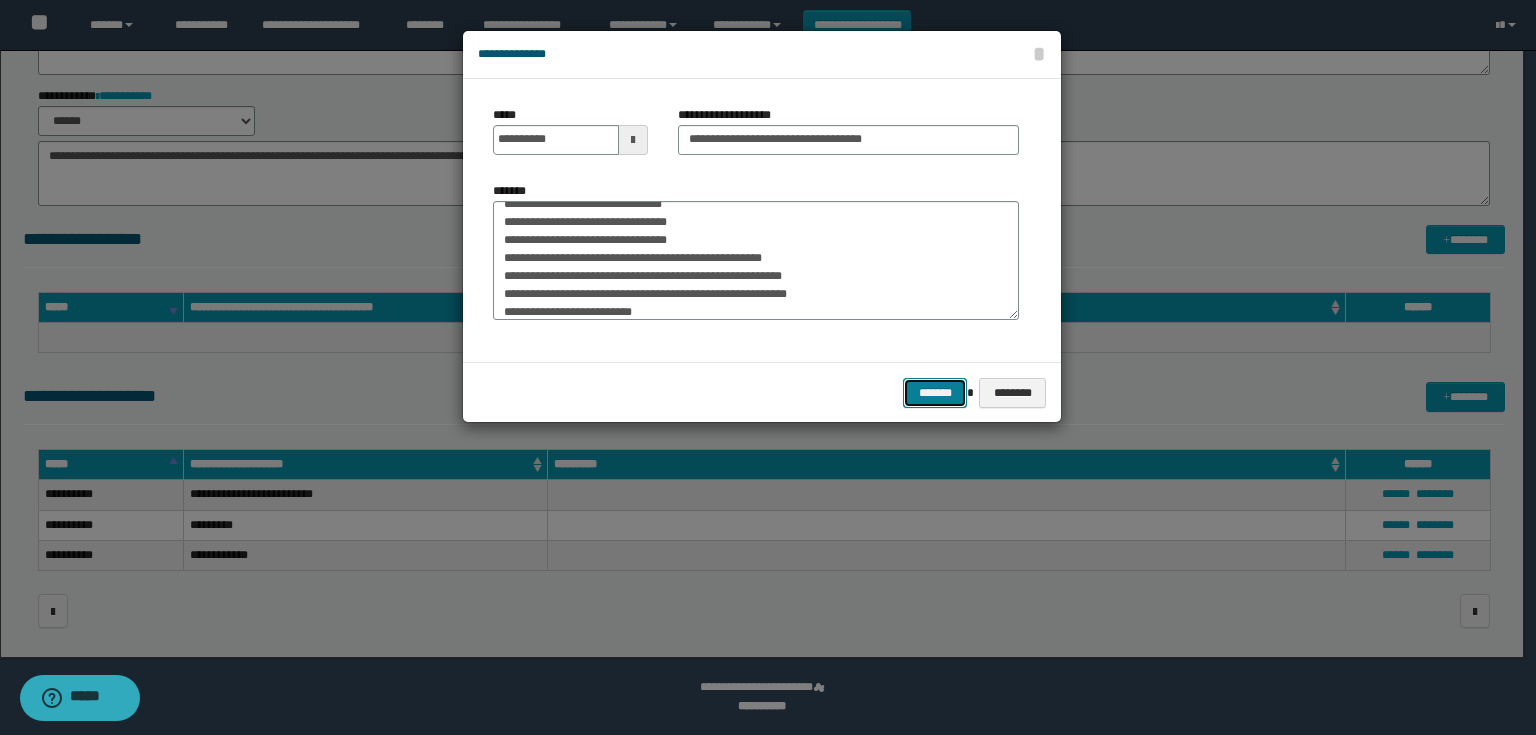 click on "*******" at bounding box center [935, 393] 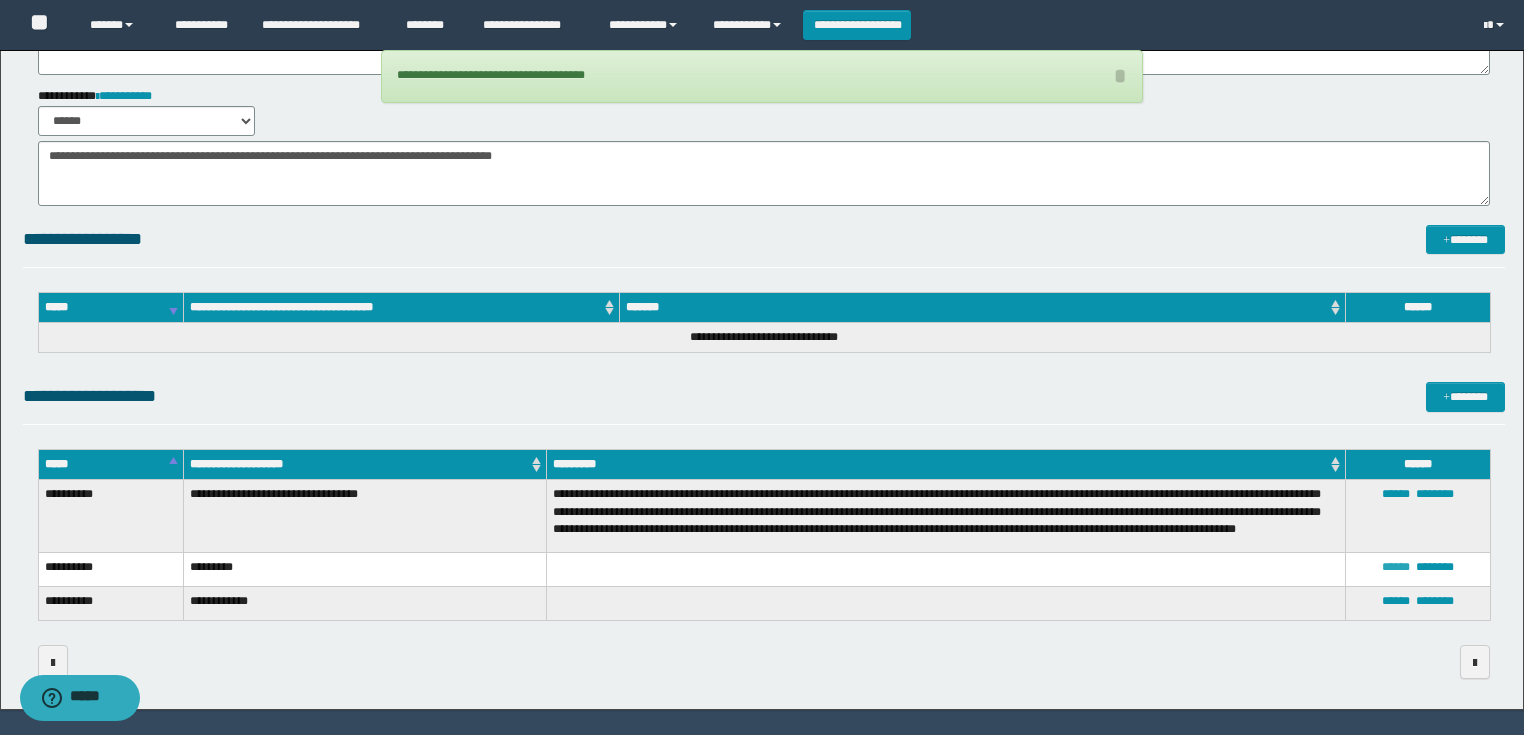 click on "******" at bounding box center [1396, 567] 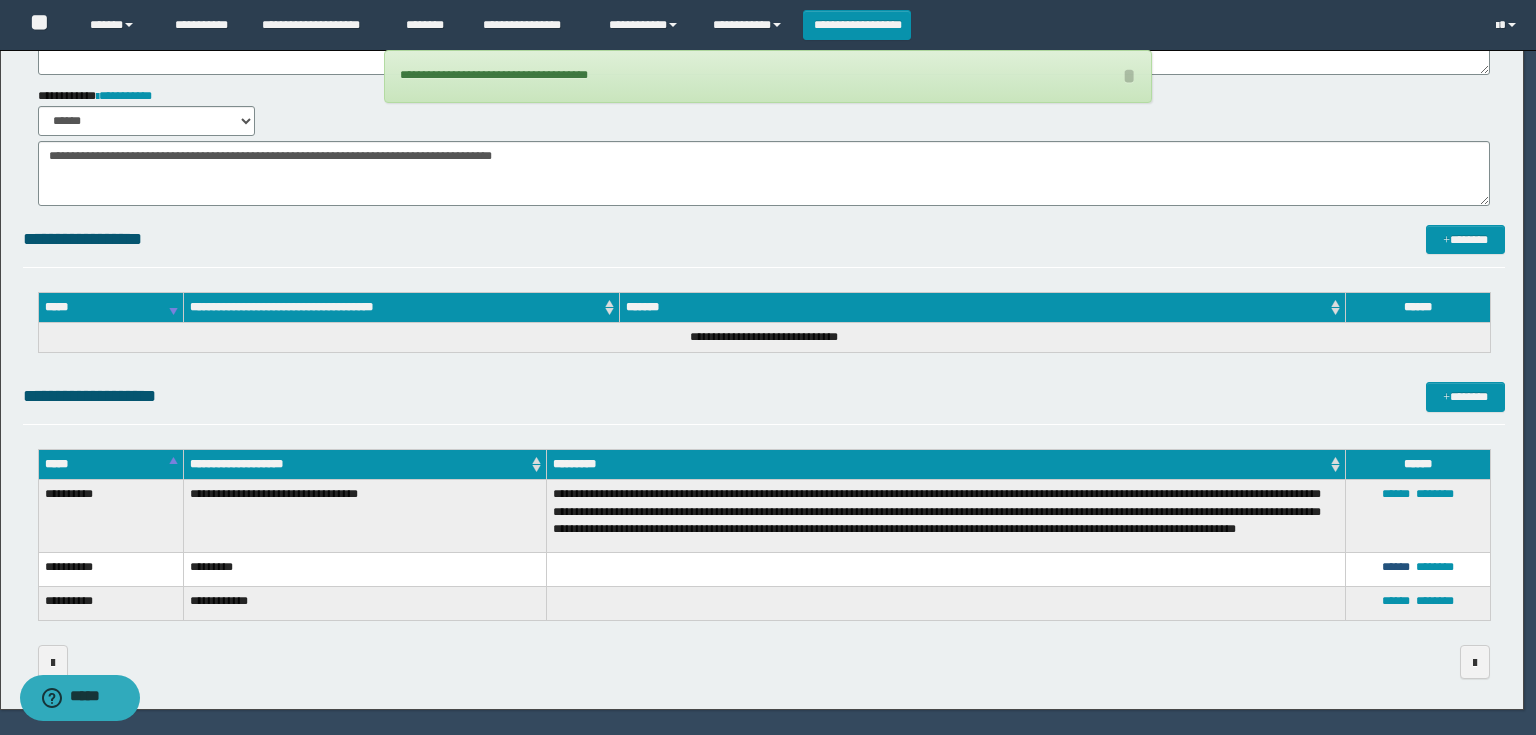 scroll, scrollTop: 0, scrollLeft: 0, axis: both 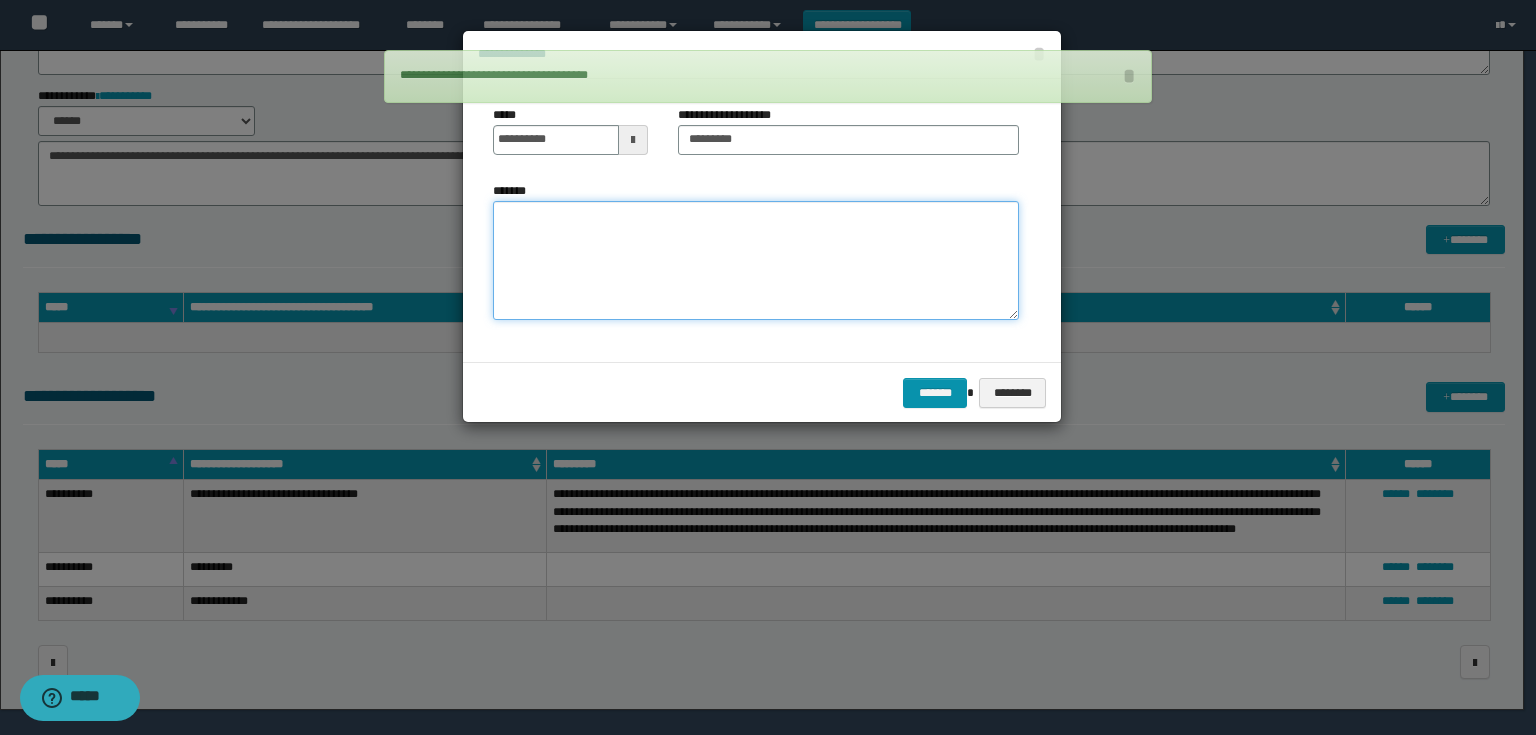 click on "*******" at bounding box center [756, 261] 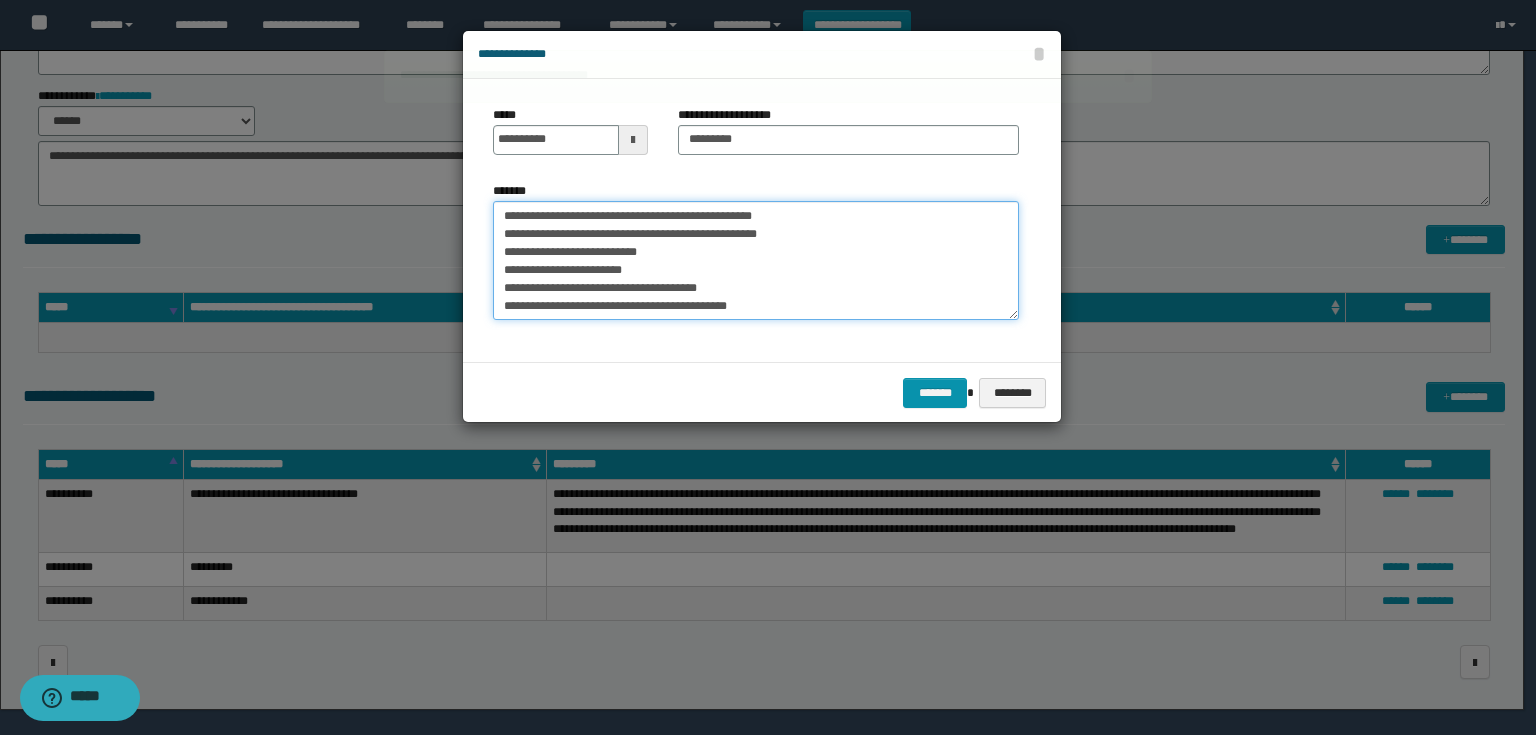 scroll, scrollTop: 246, scrollLeft: 0, axis: vertical 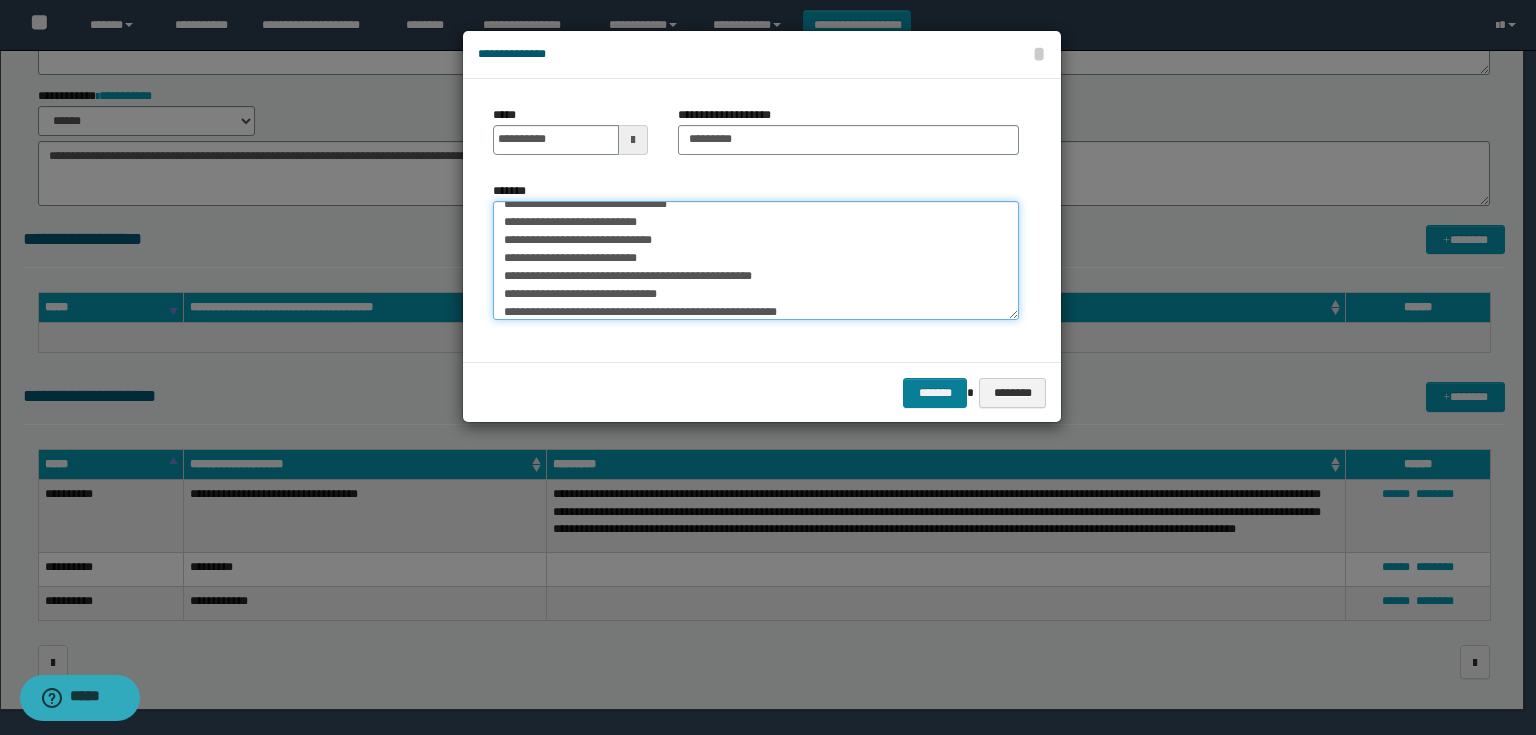 type on "**********" 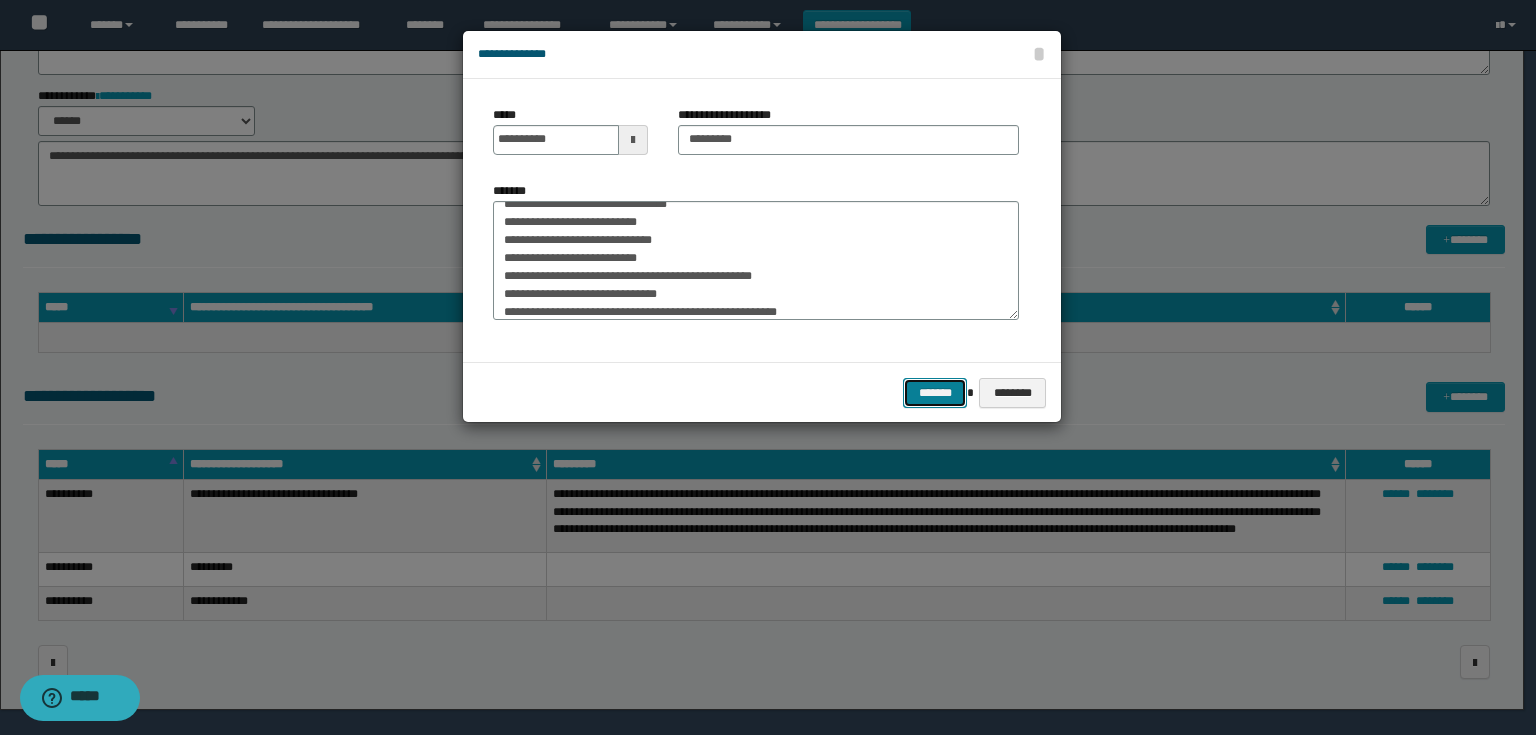 click on "*******" at bounding box center [935, 393] 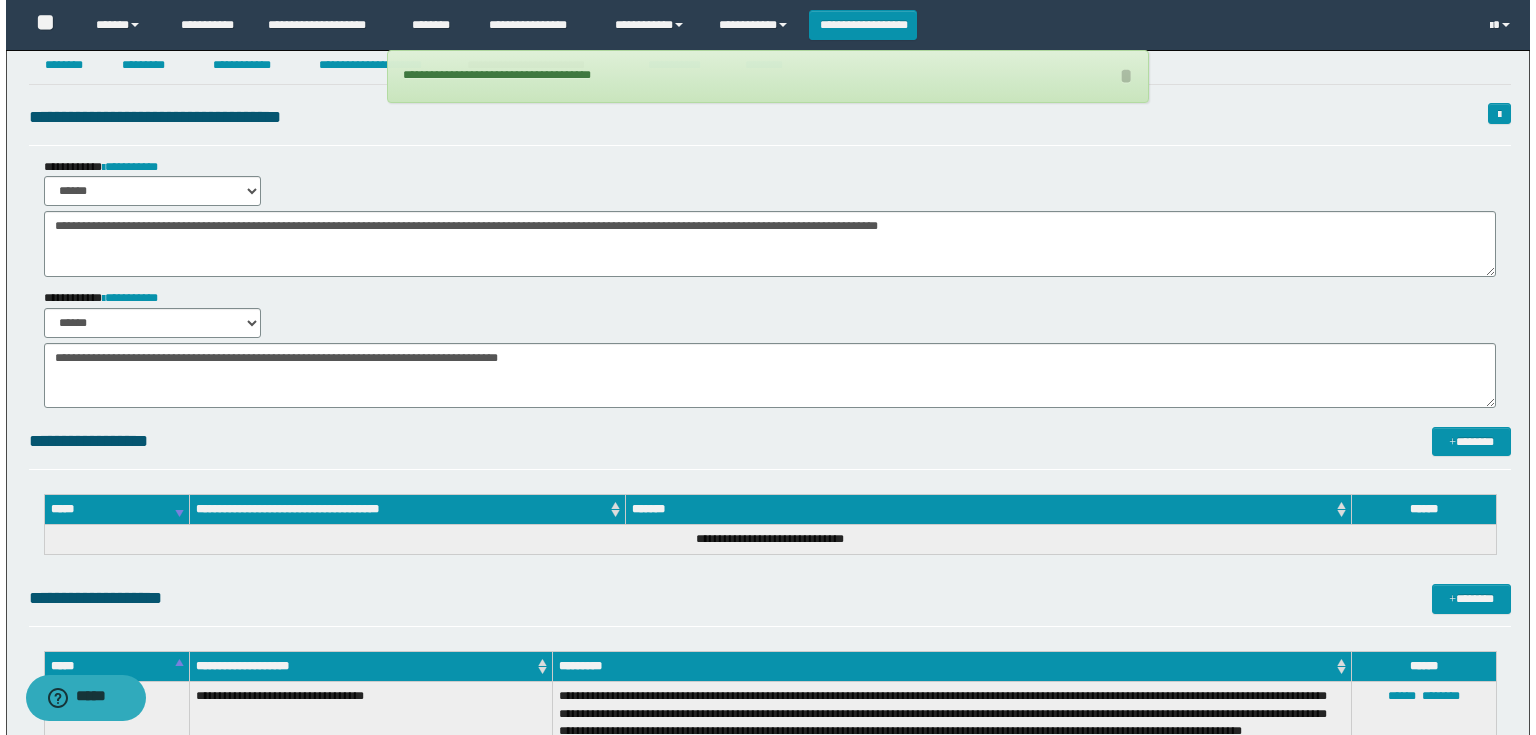 scroll, scrollTop: 0, scrollLeft: 0, axis: both 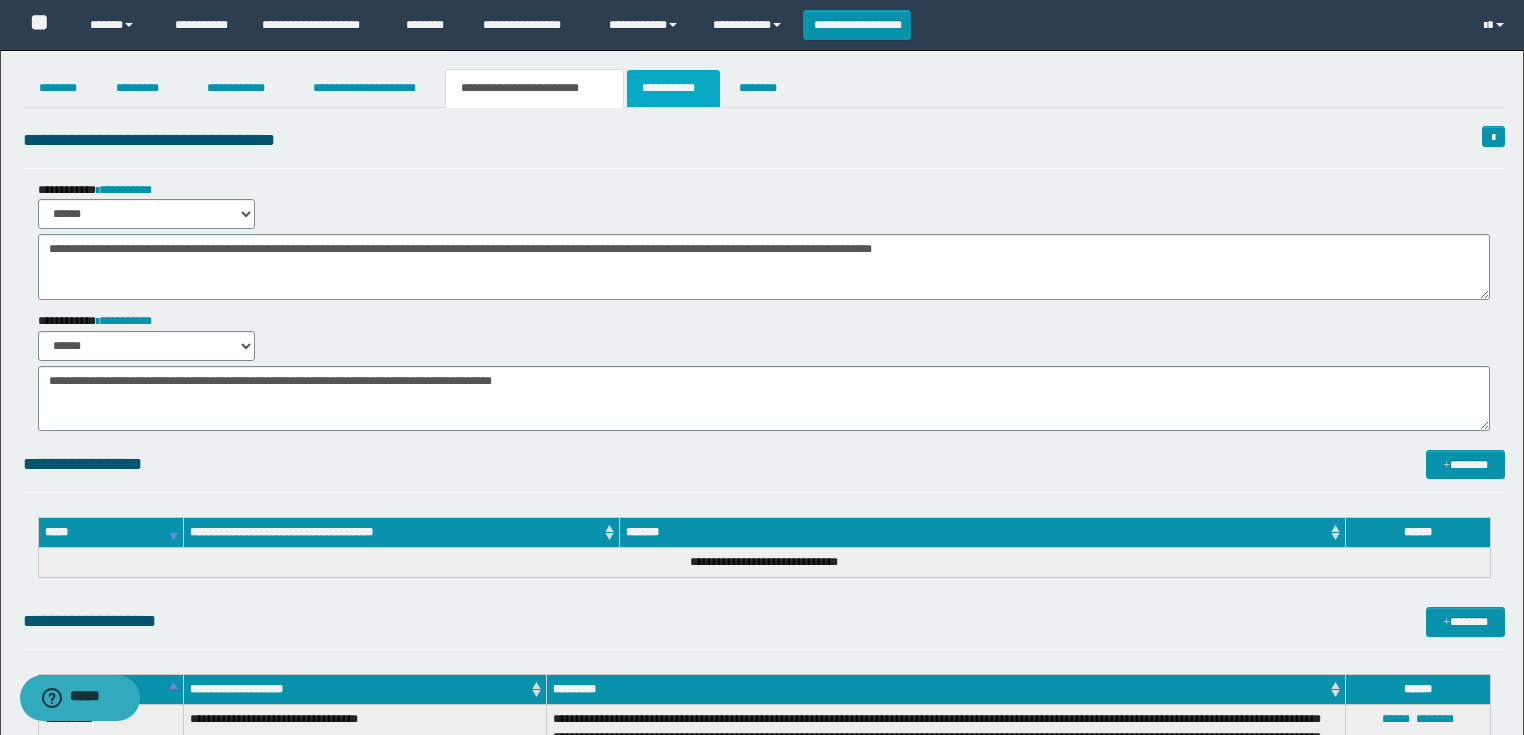 click on "**********" at bounding box center [673, 88] 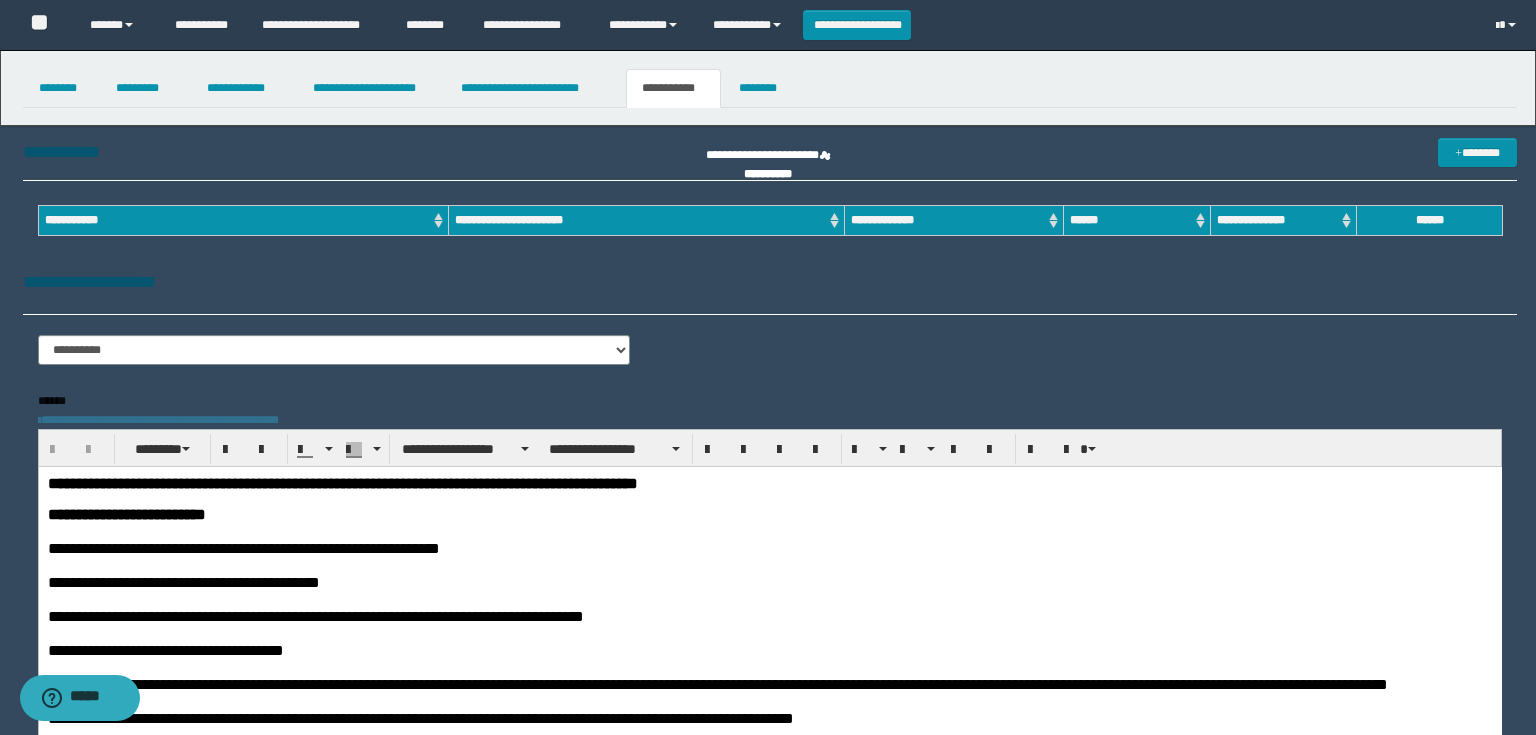 scroll, scrollTop: 0, scrollLeft: 0, axis: both 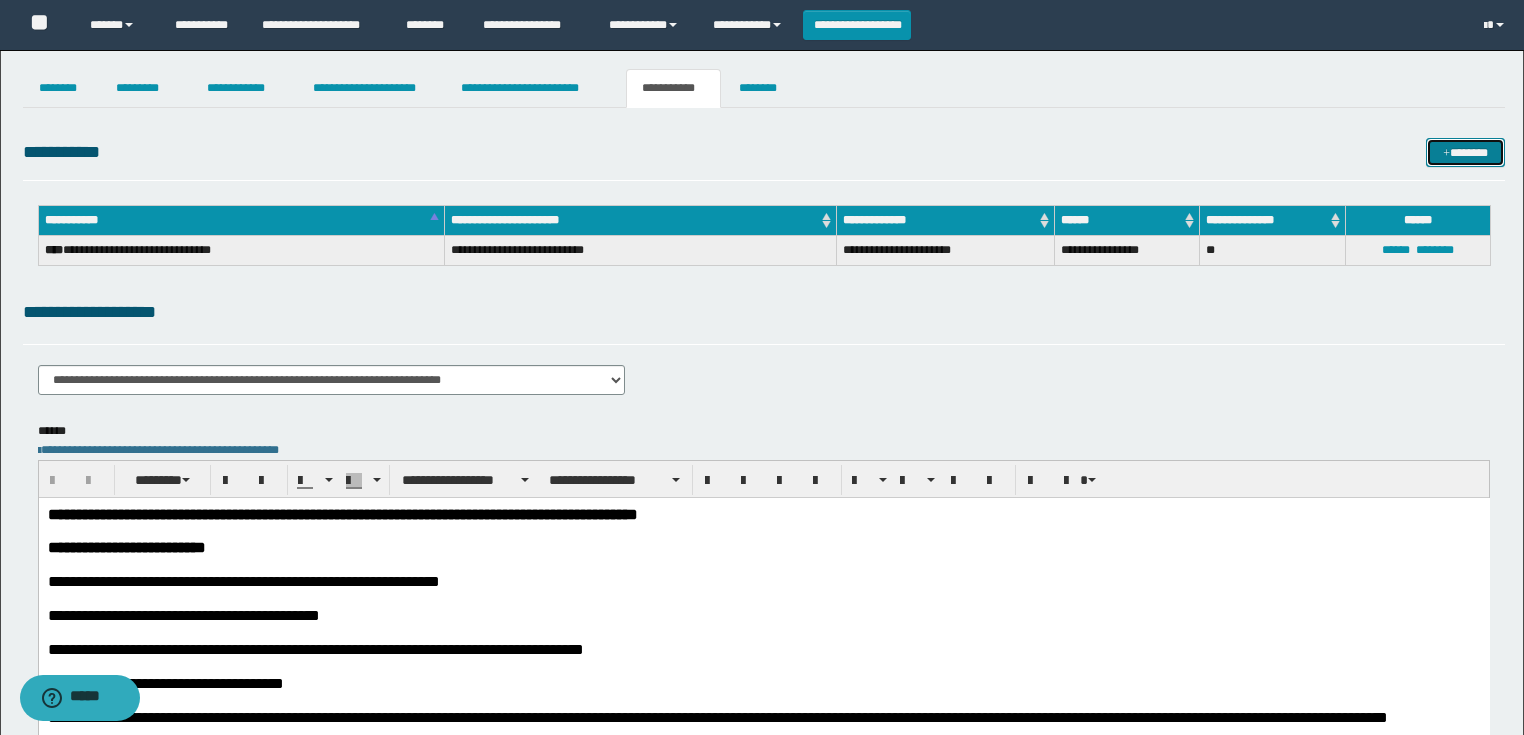 click on "*******" at bounding box center (1465, 153) 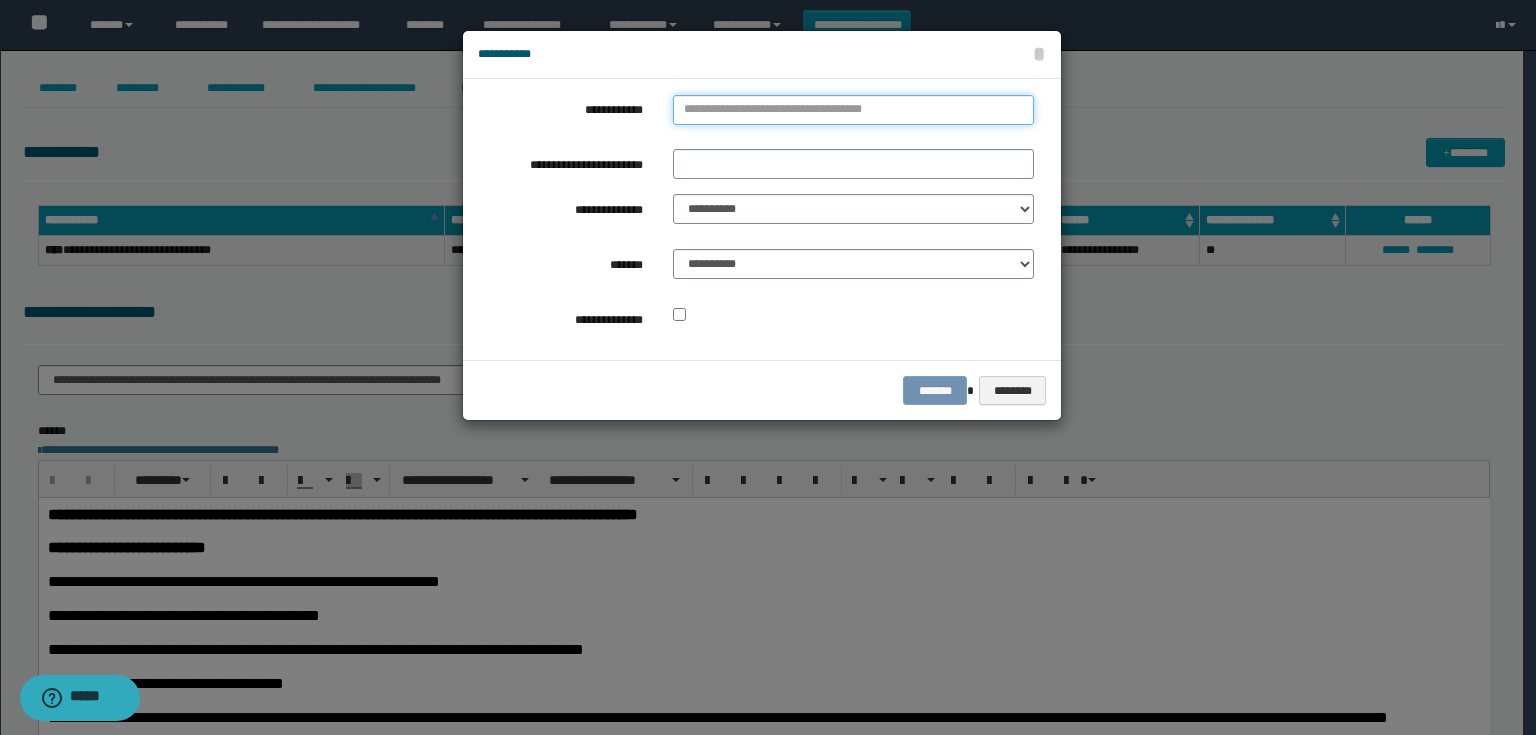 click on "**********" at bounding box center (853, 110) 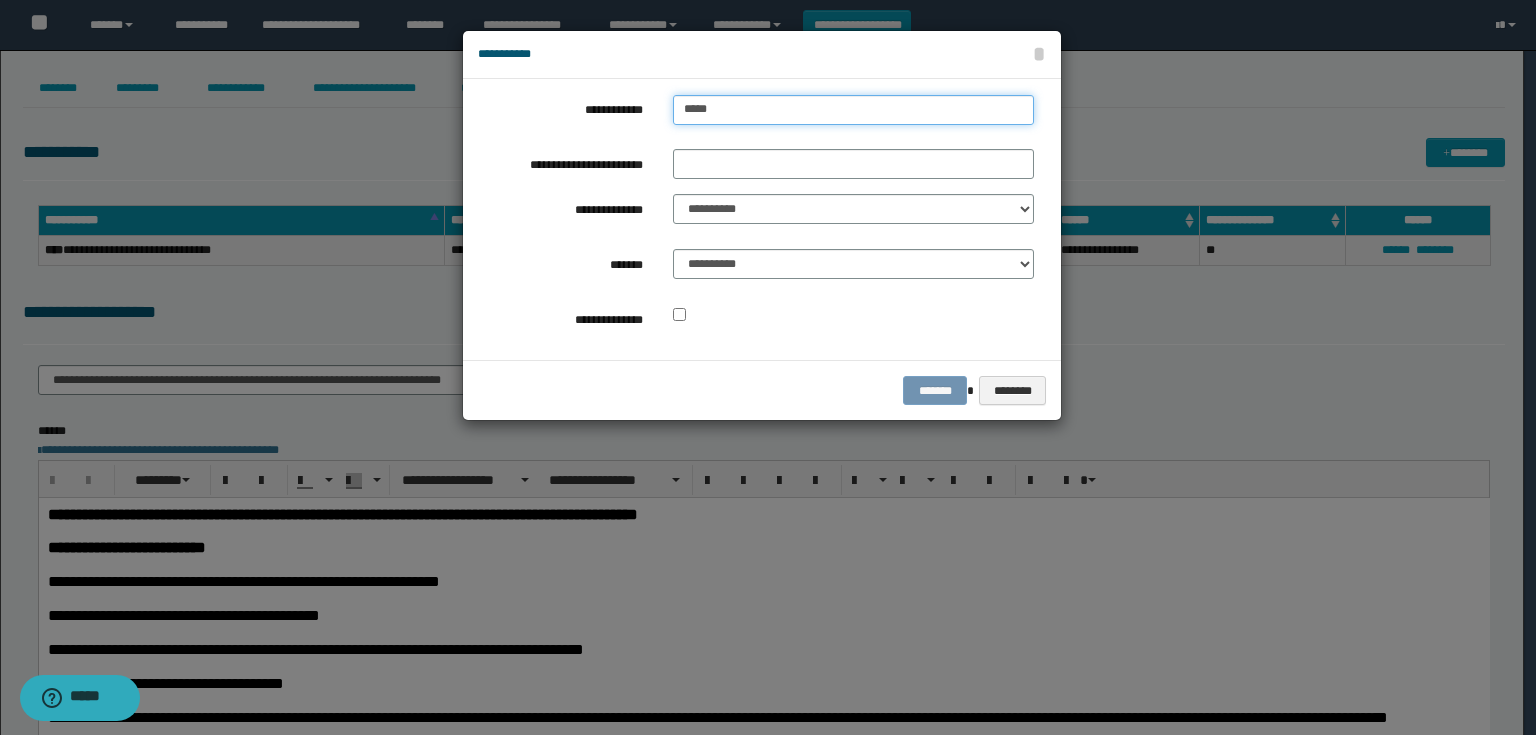 type on "******" 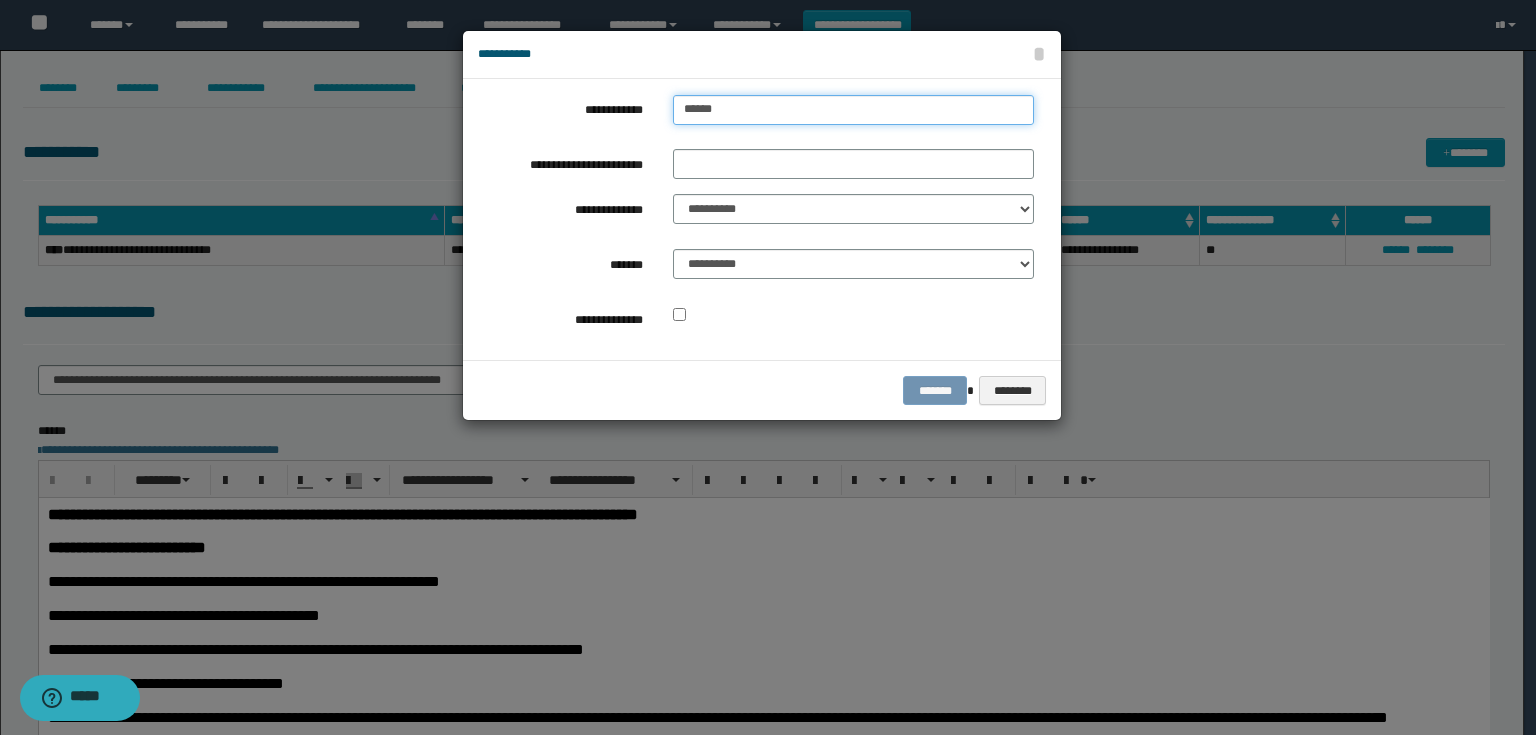 type on "******" 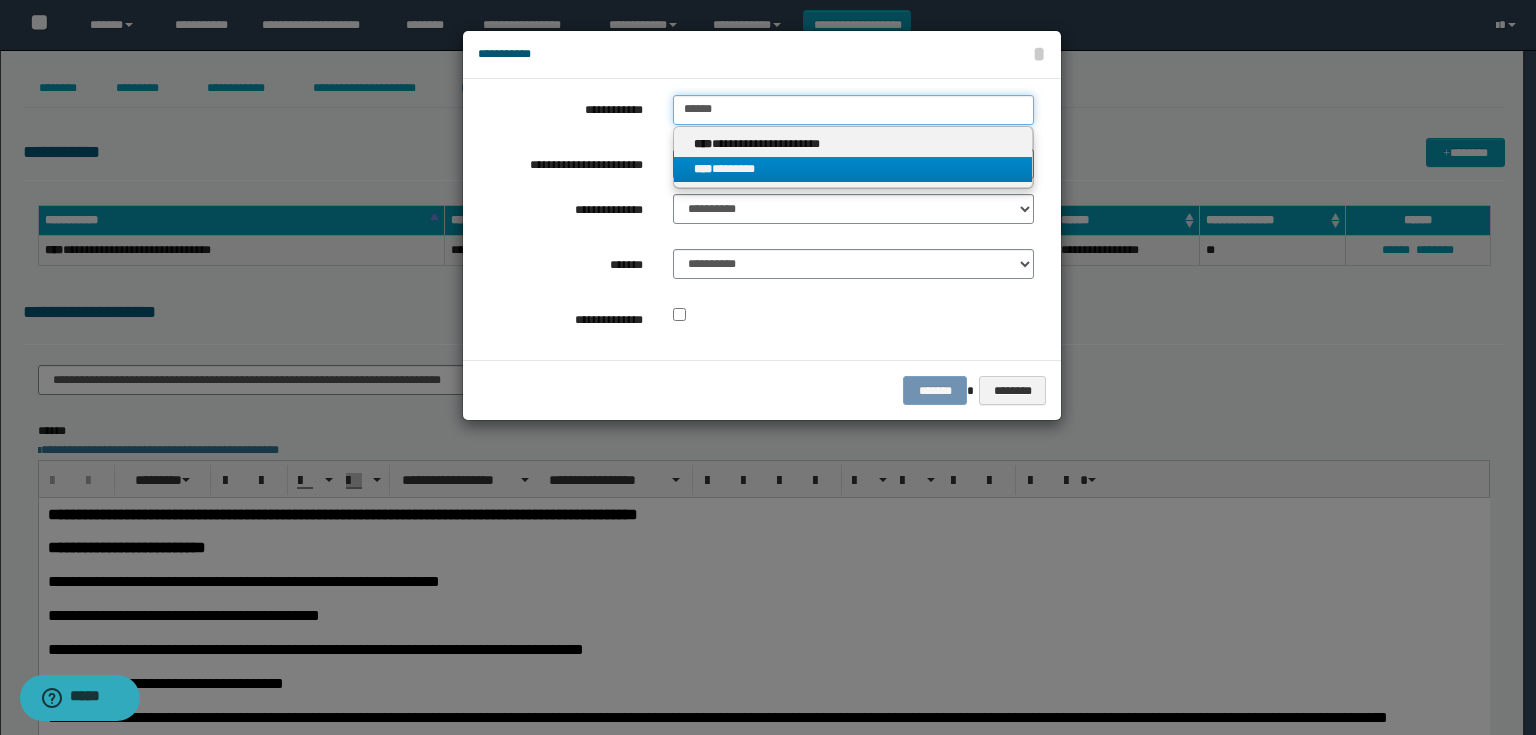 type on "******" 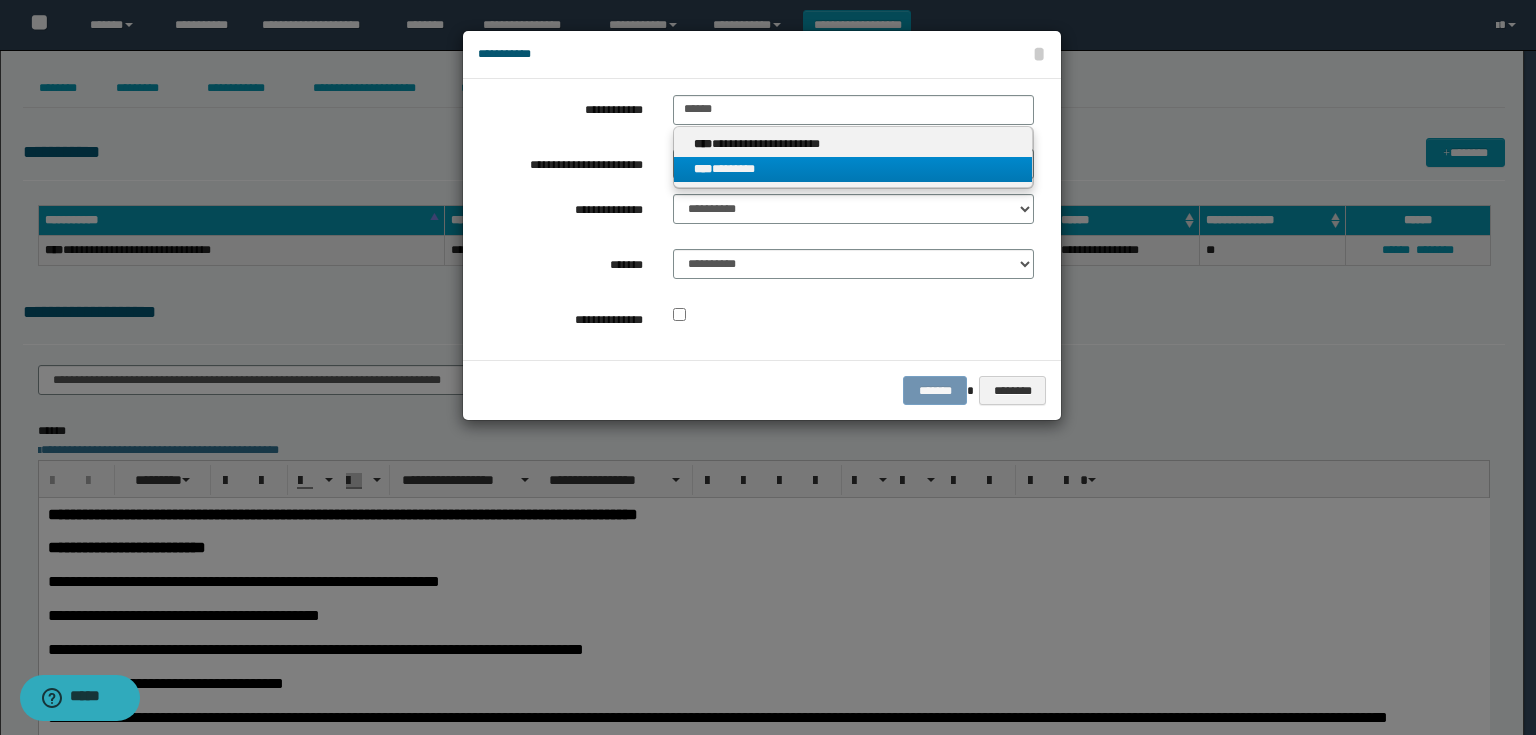 click on "**** ********" at bounding box center [853, 169] 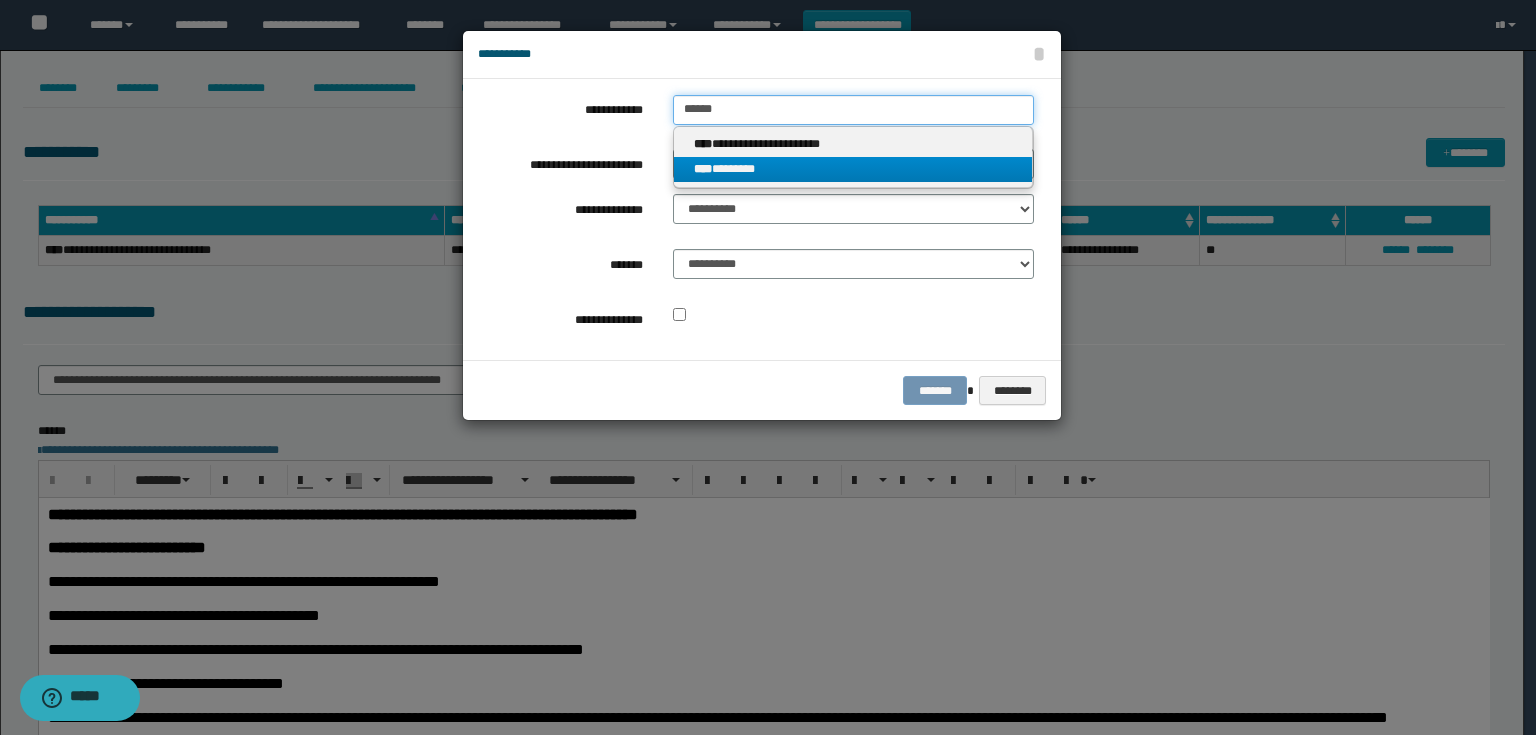 type 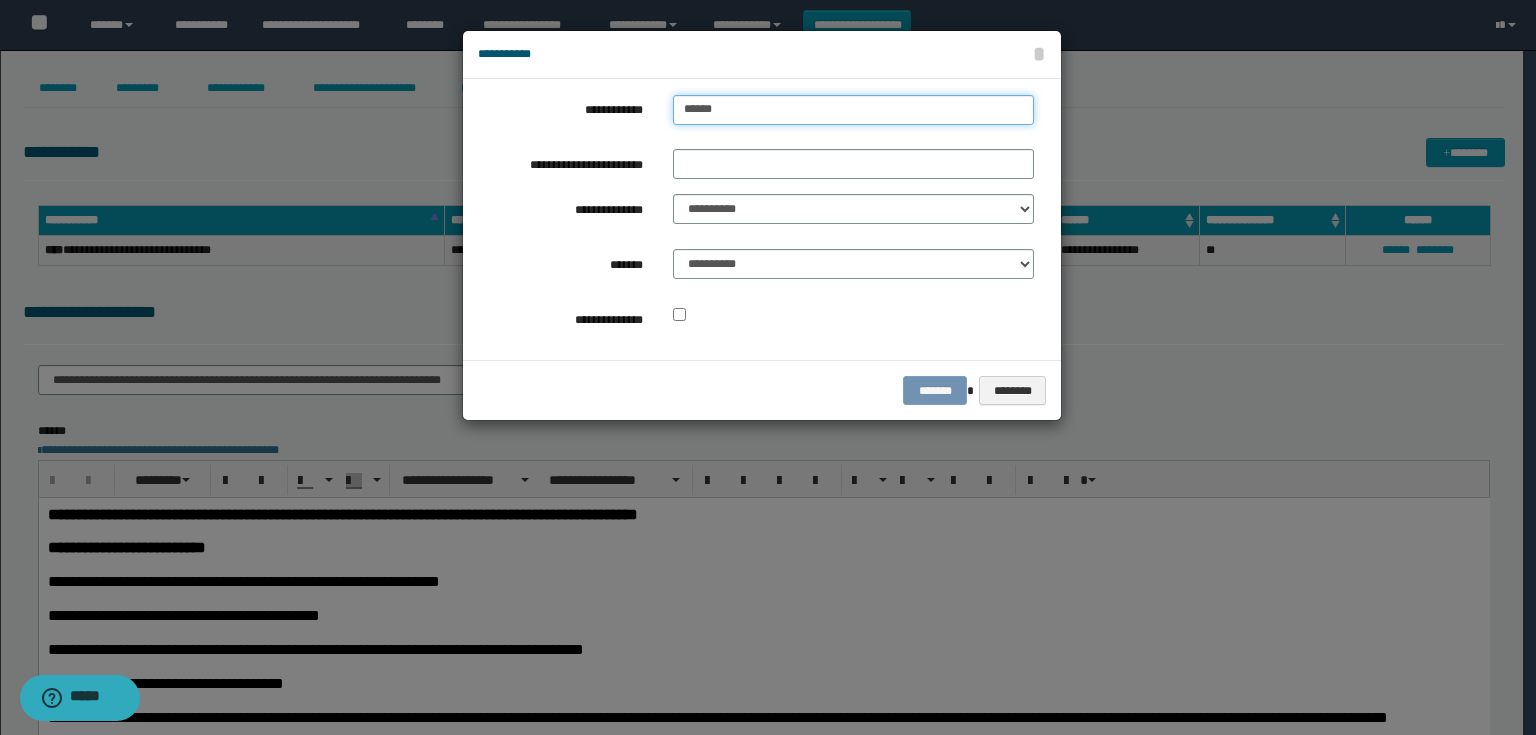 drag, startPoint x: 773, startPoint y: 119, endPoint x: 630, endPoint y: 108, distance: 143.42245 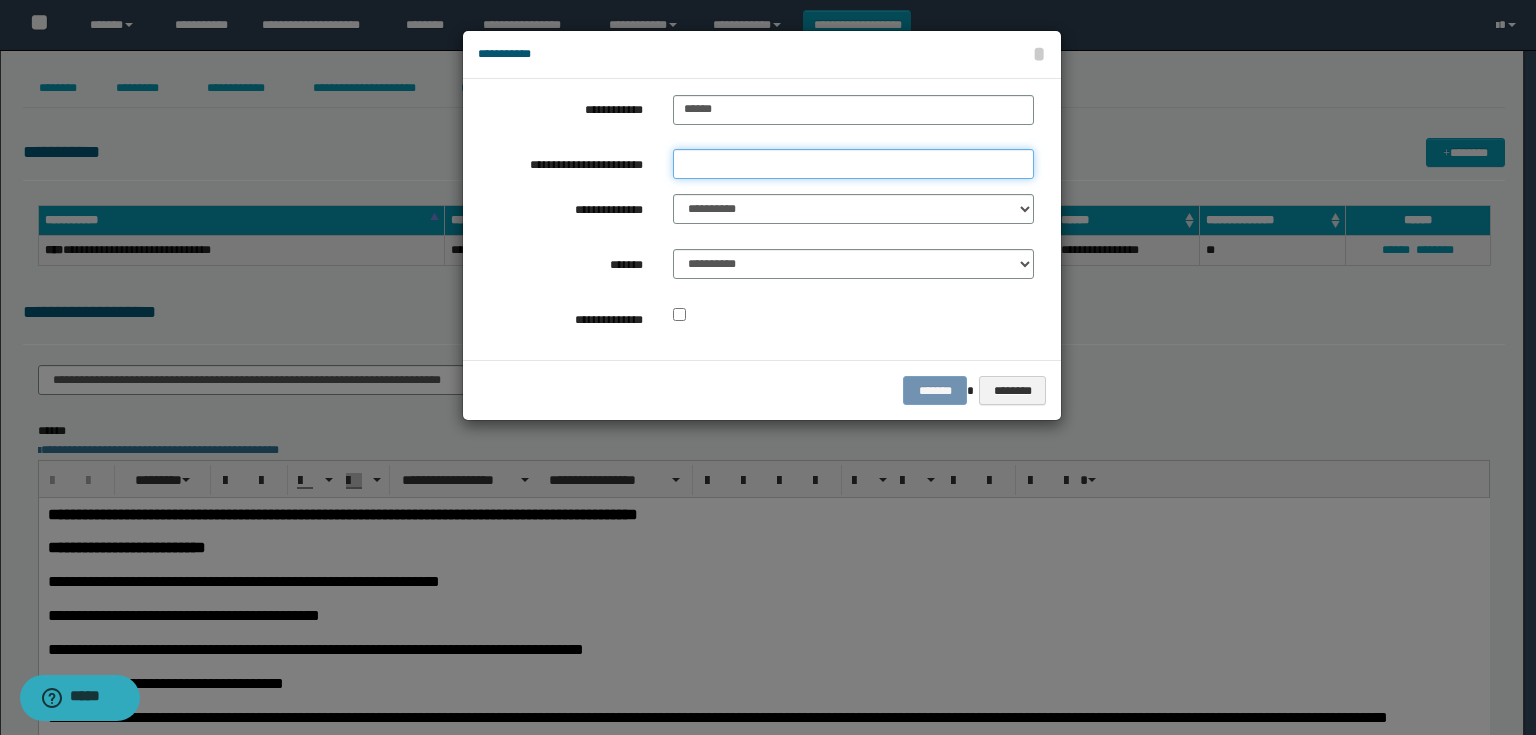 click on "**********" at bounding box center [853, 164] 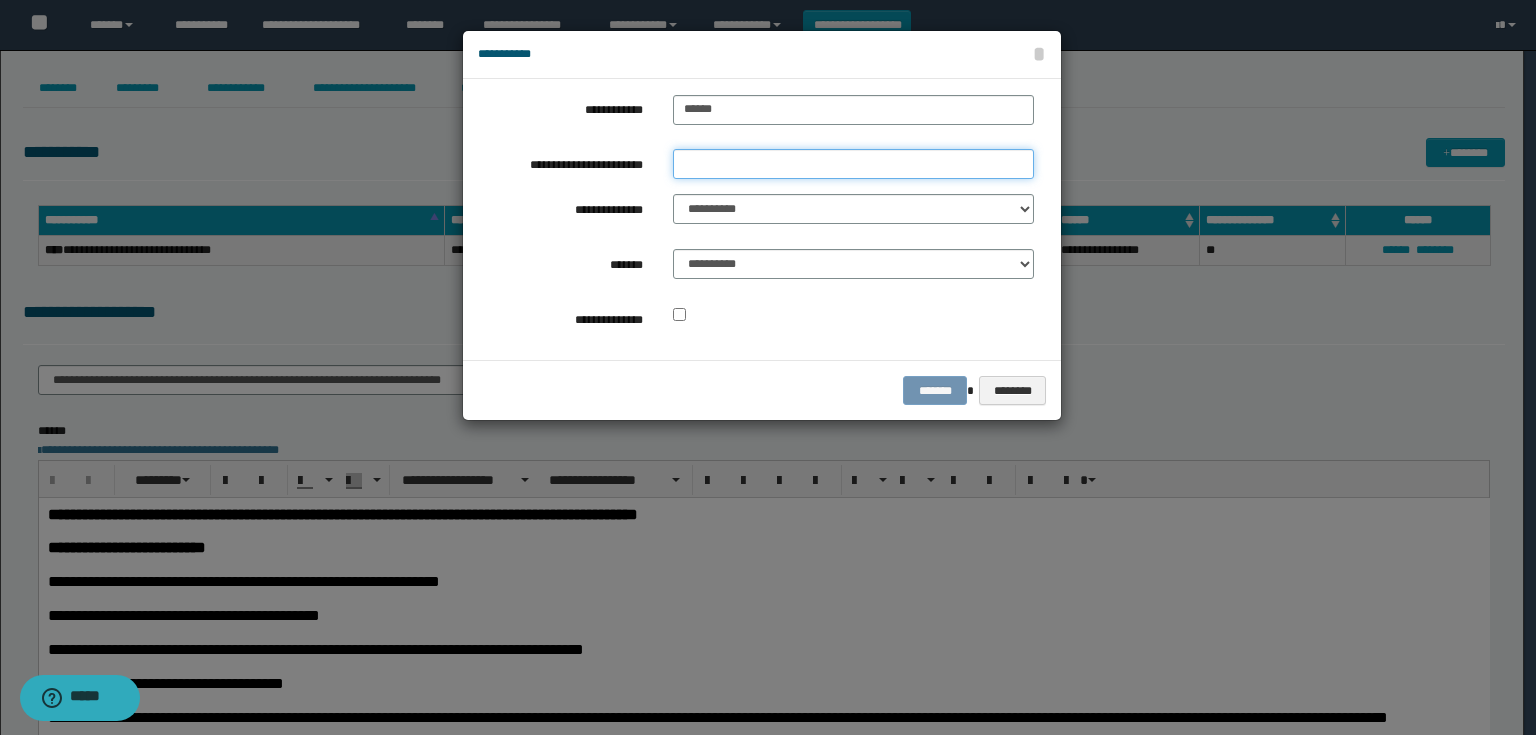 paste on "******" 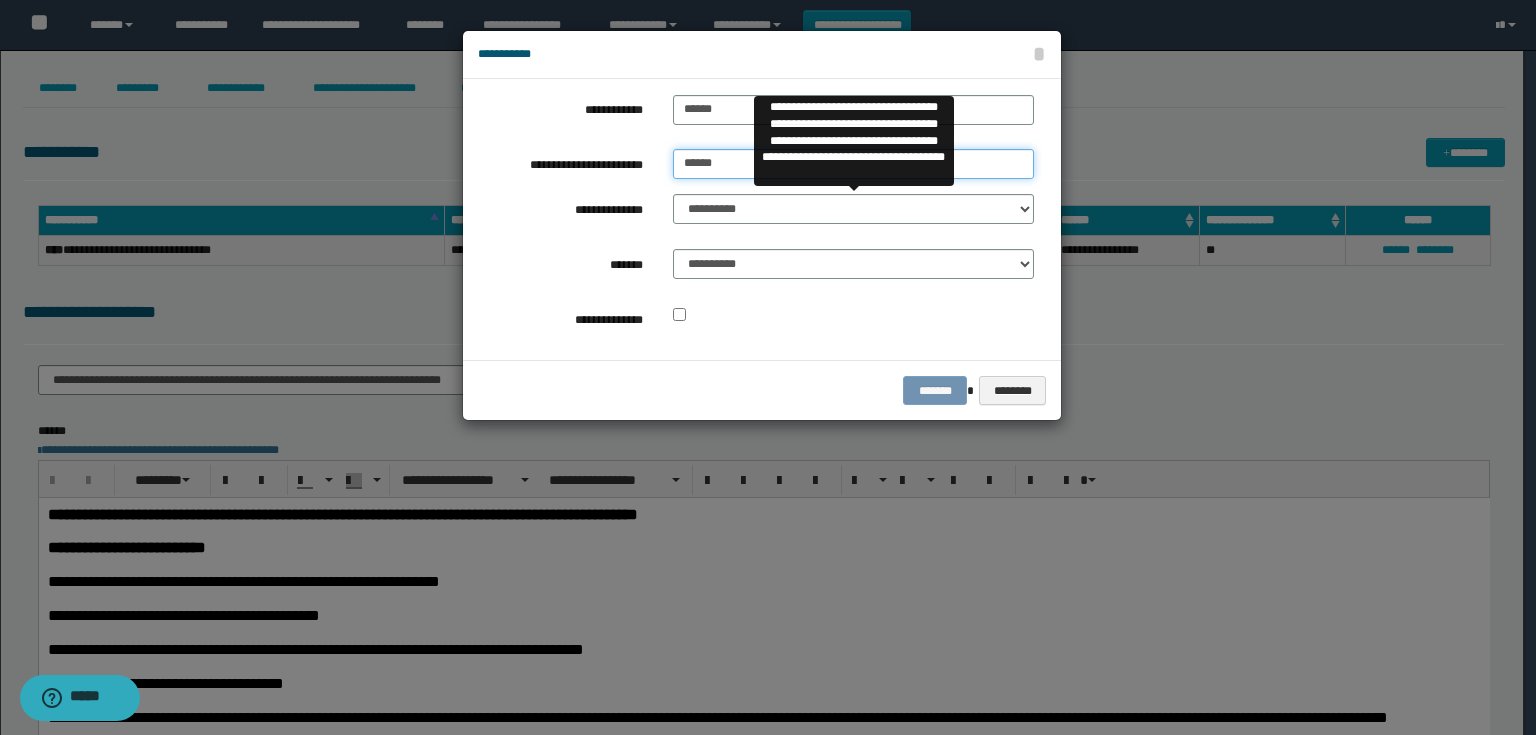 type on "******" 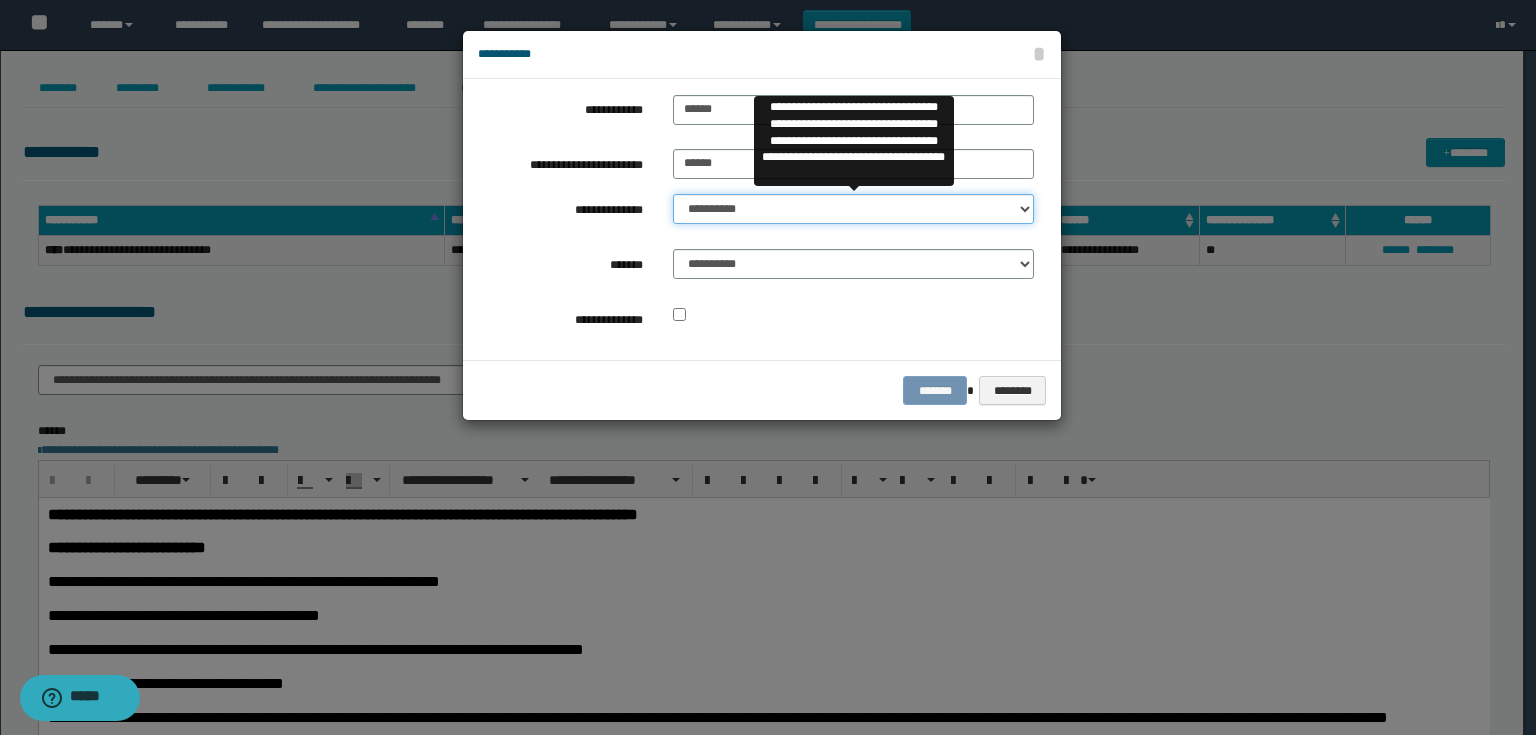 click on "**********" at bounding box center (853, 209) 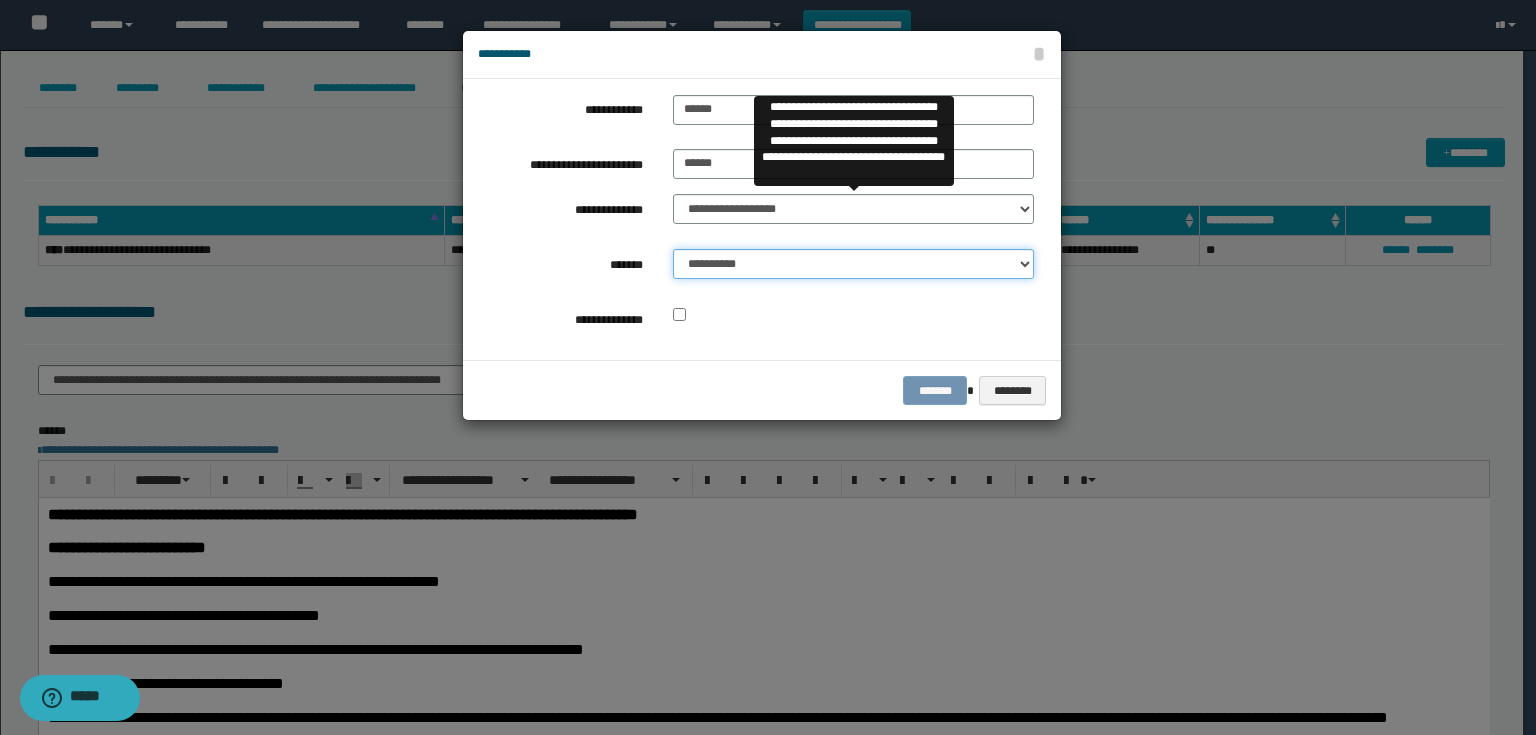 click on "**********" at bounding box center (853, 264) 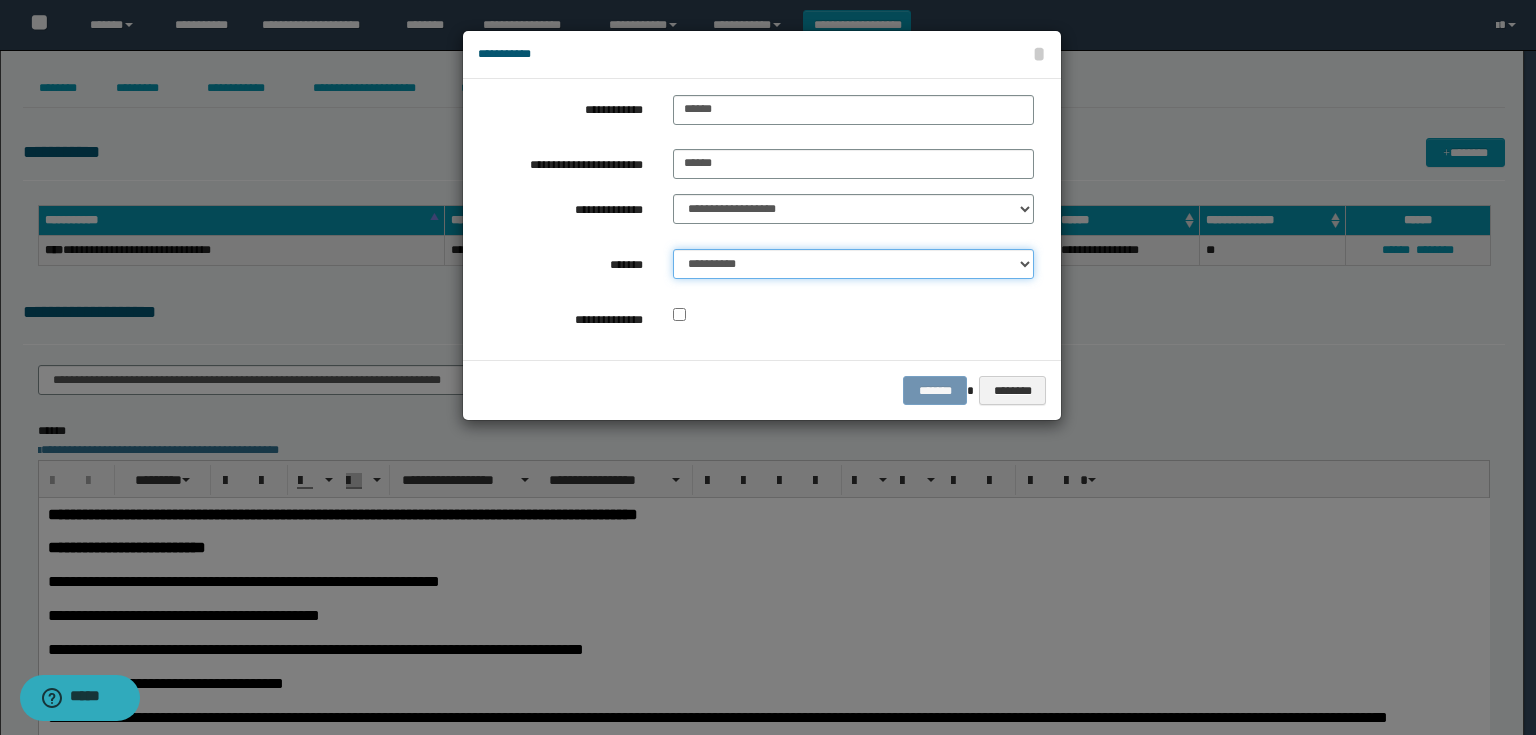 click on "**********" at bounding box center (853, 264) 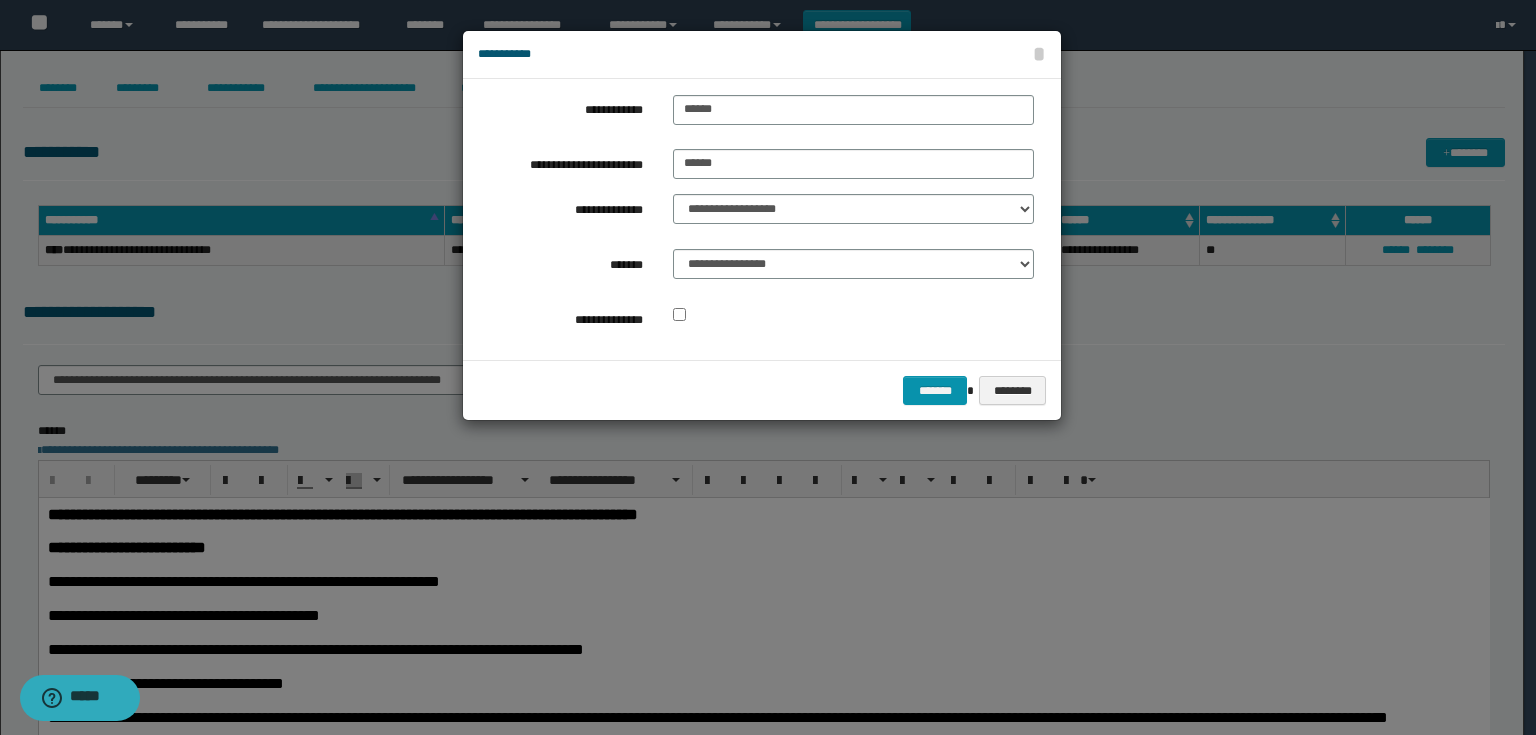 click on "**********" at bounding box center (853, 269) 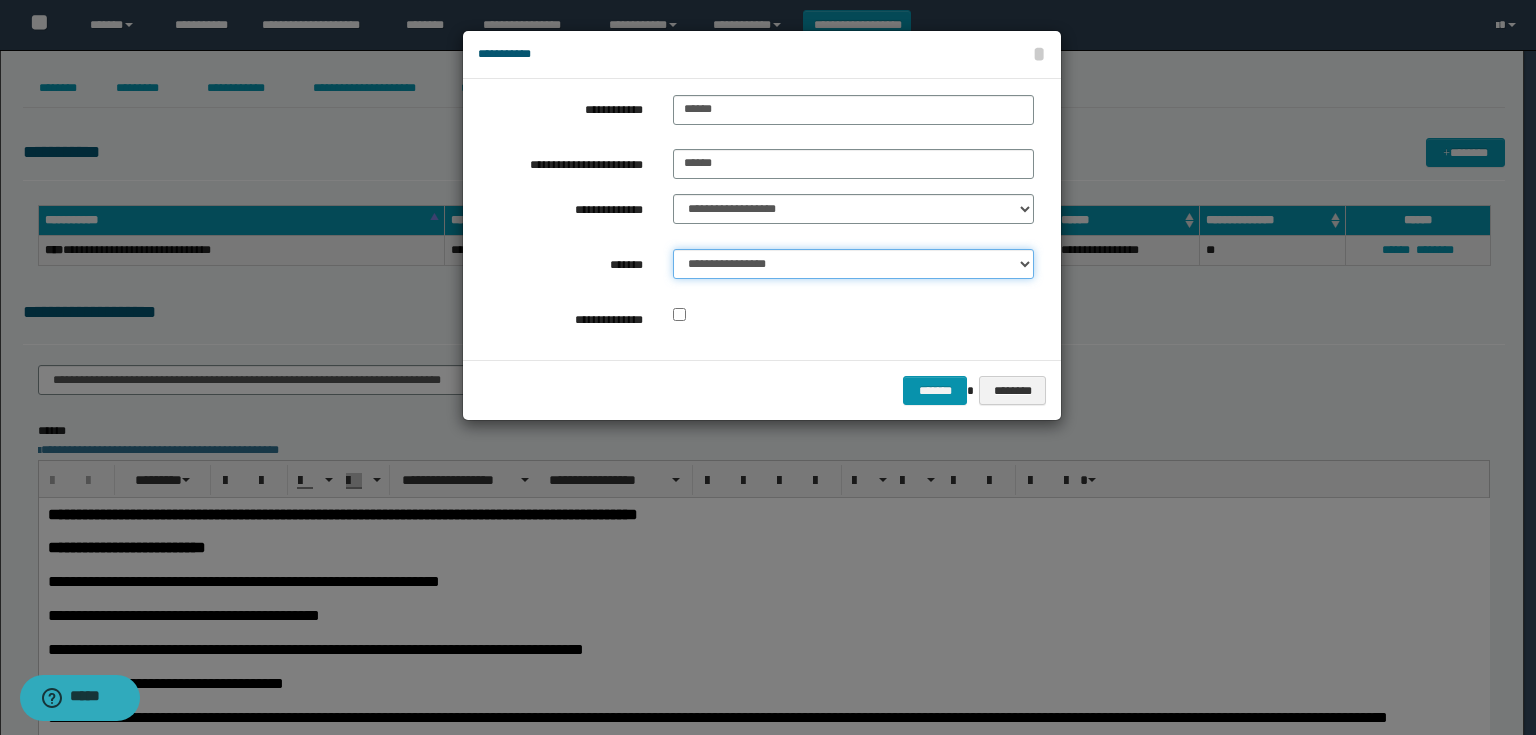 click on "**********" at bounding box center (853, 264) 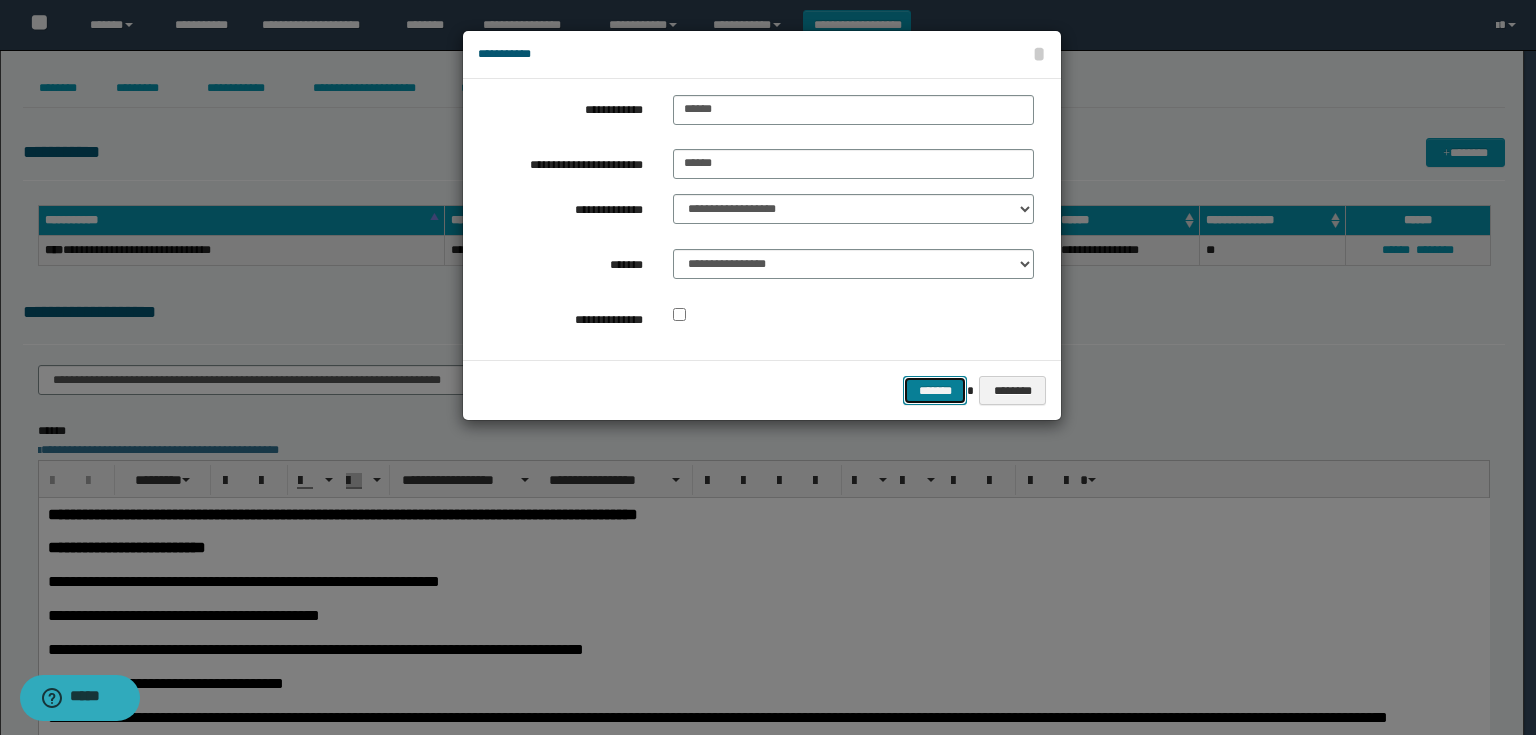 click on "*******" at bounding box center (935, 391) 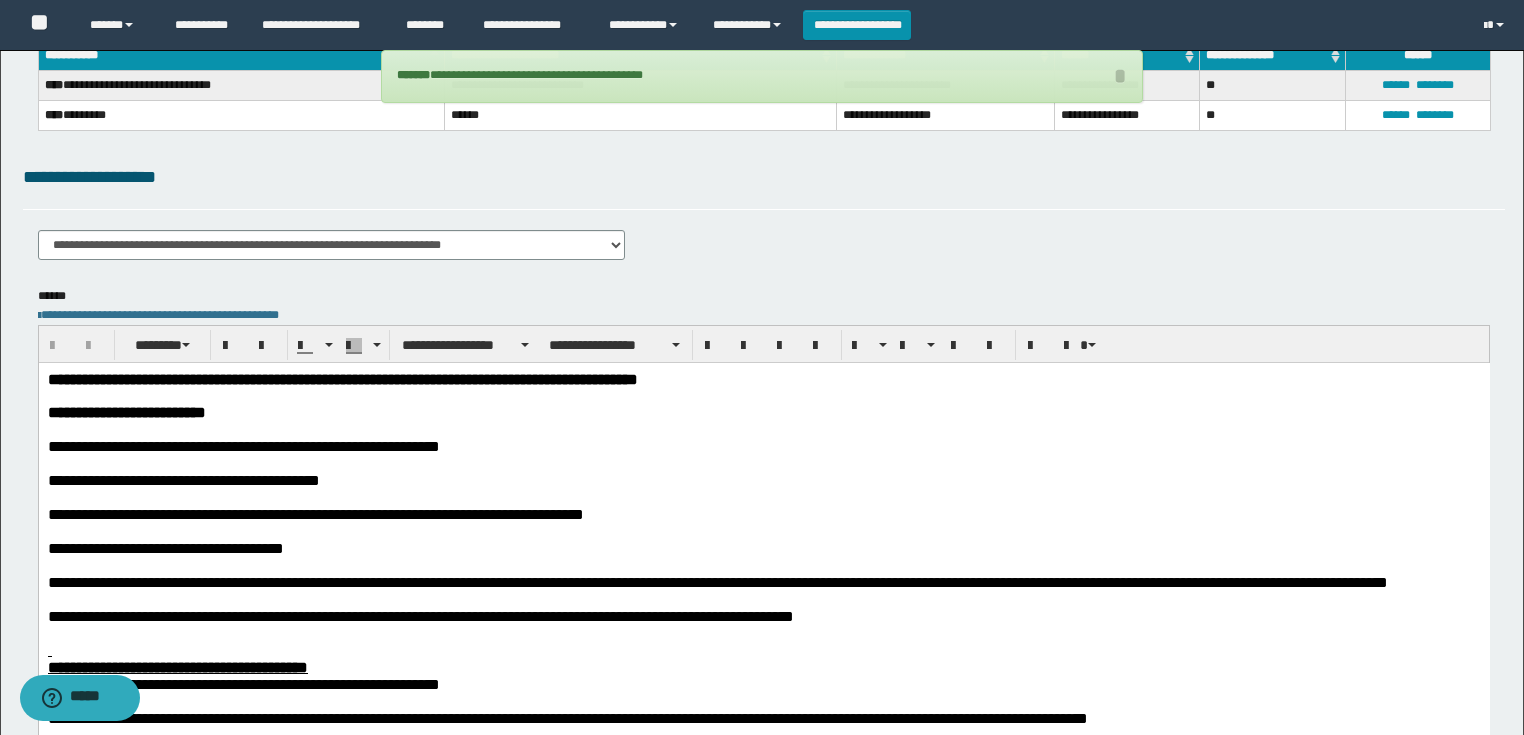 scroll, scrollTop: 240, scrollLeft: 0, axis: vertical 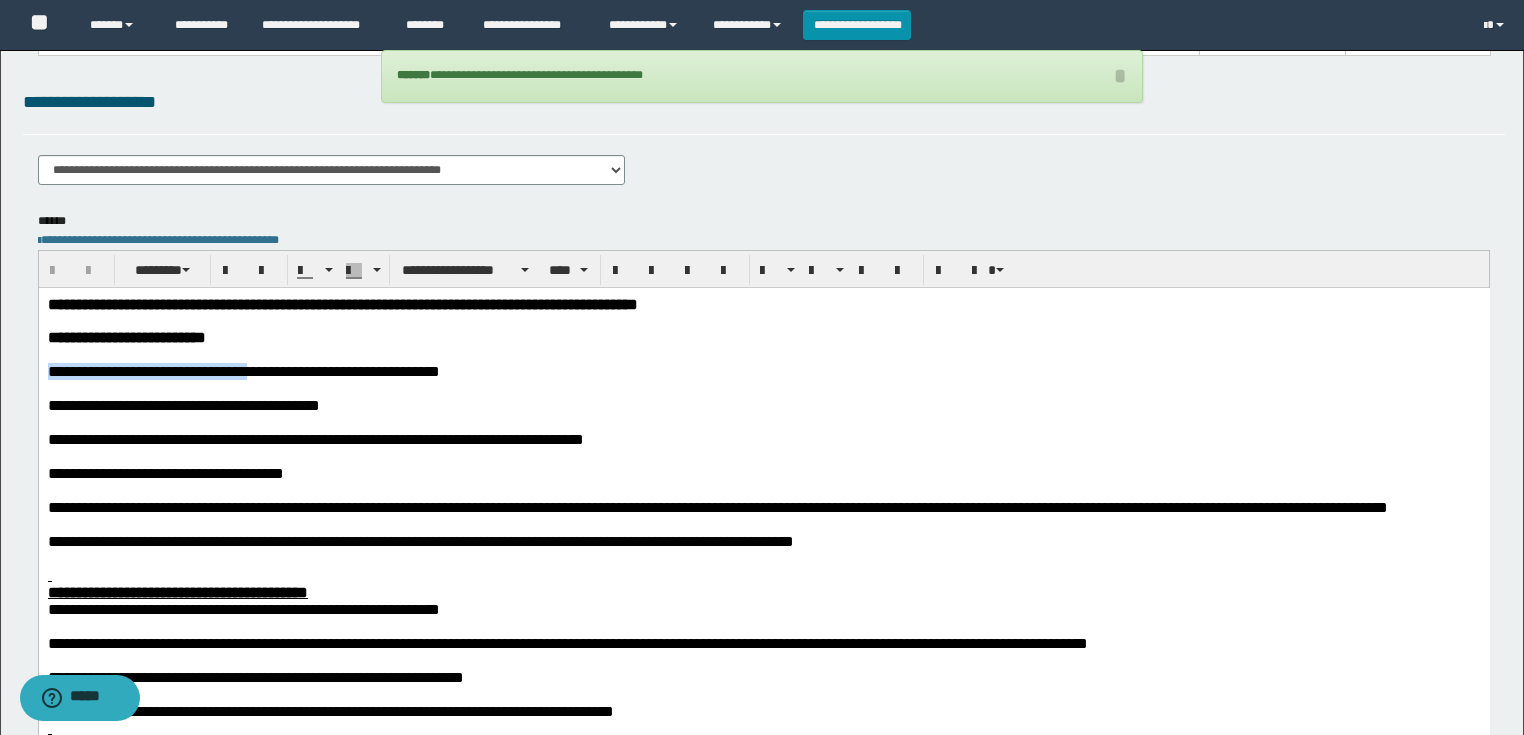 drag, startPoint x: 355, startPoint y: 376, endPoint x: 40, endPoint y: 370, distance: 315.05713 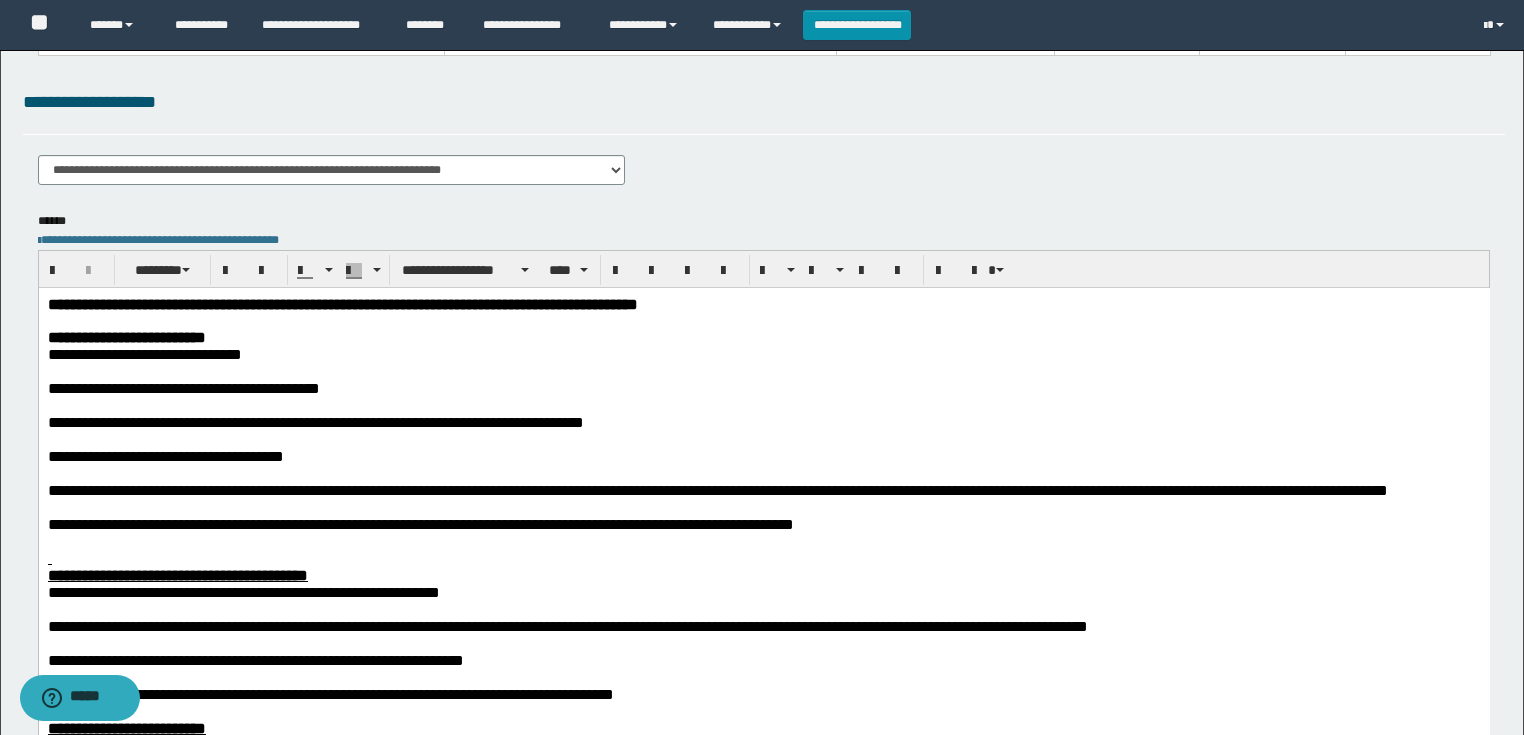 click at bounding box center [763, 404] 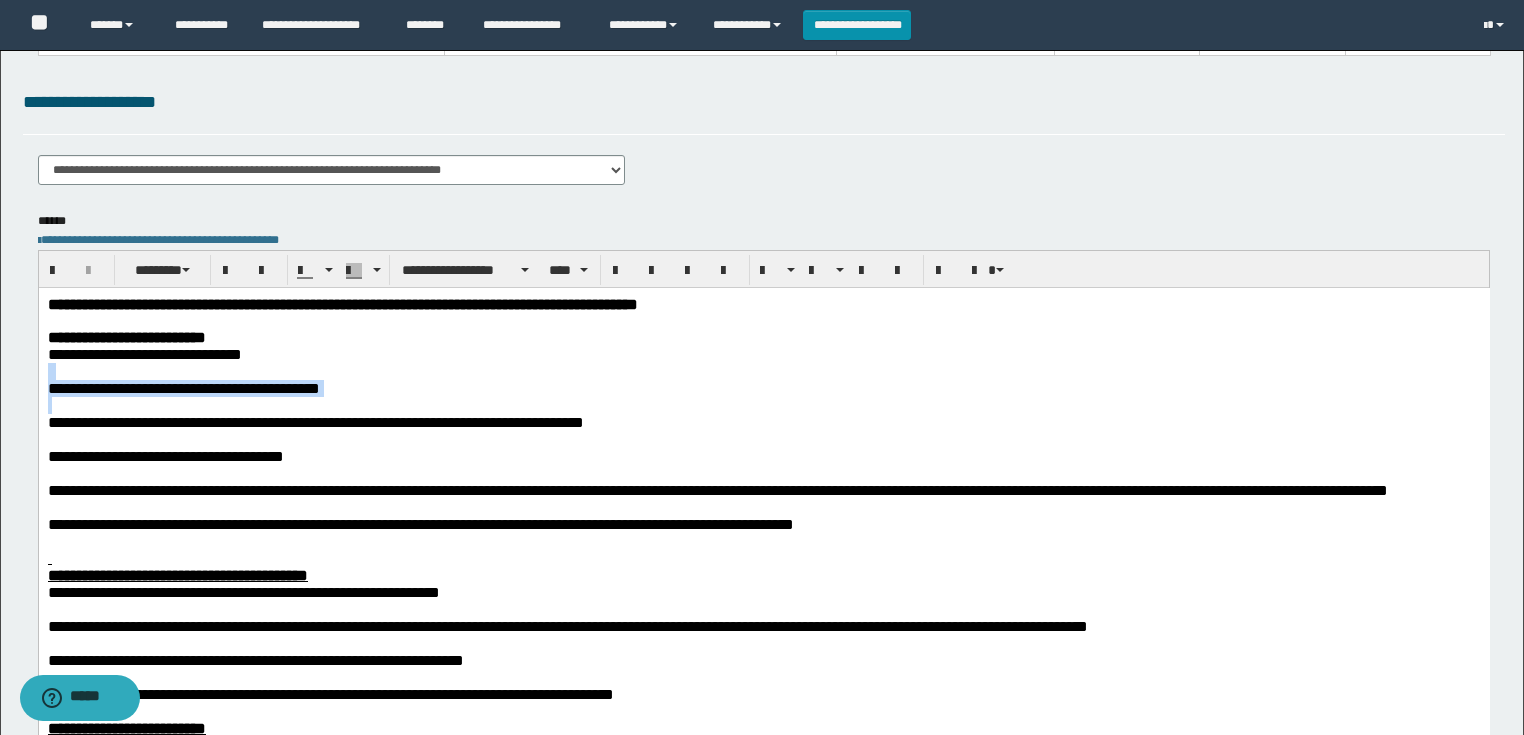 drag, startPoint x: 67, startPoint y: 411, endPoint x: 70, endPoint y: 667, distance: 256.01758 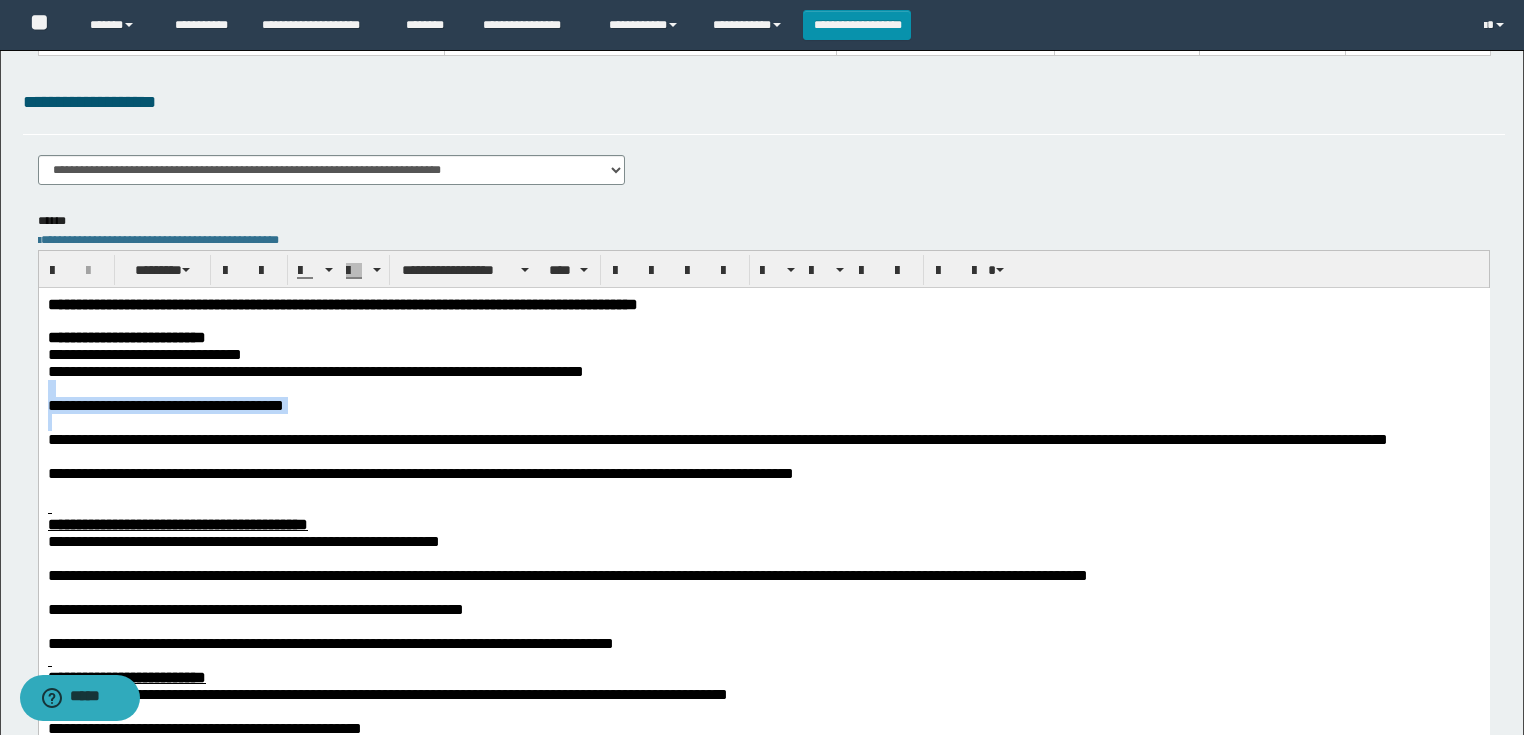 drag, startPoint x: 61, startPoint y: 427, endPoint x: 39, endPoint y: 397, distance: 37.202152 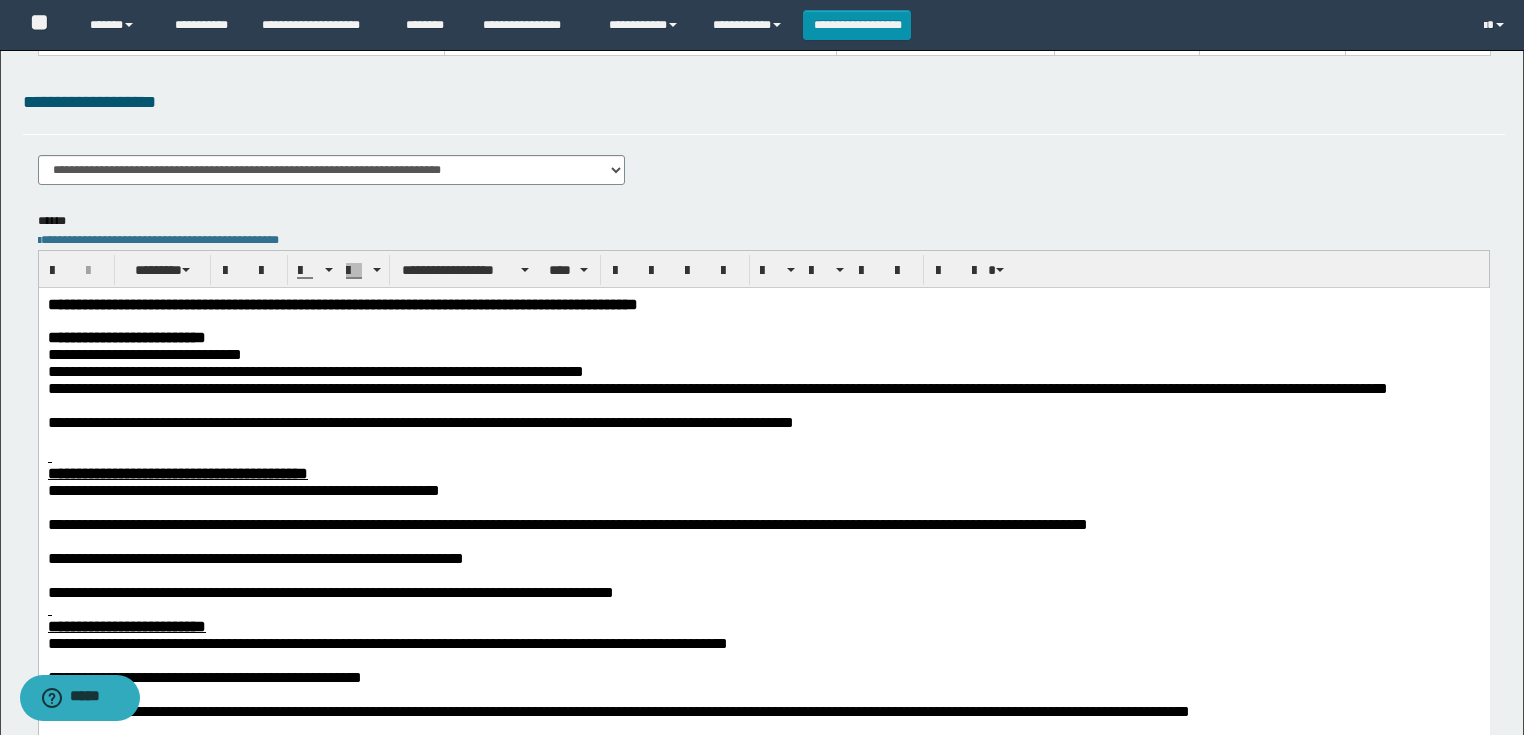 click at bounding box center [763, 320] 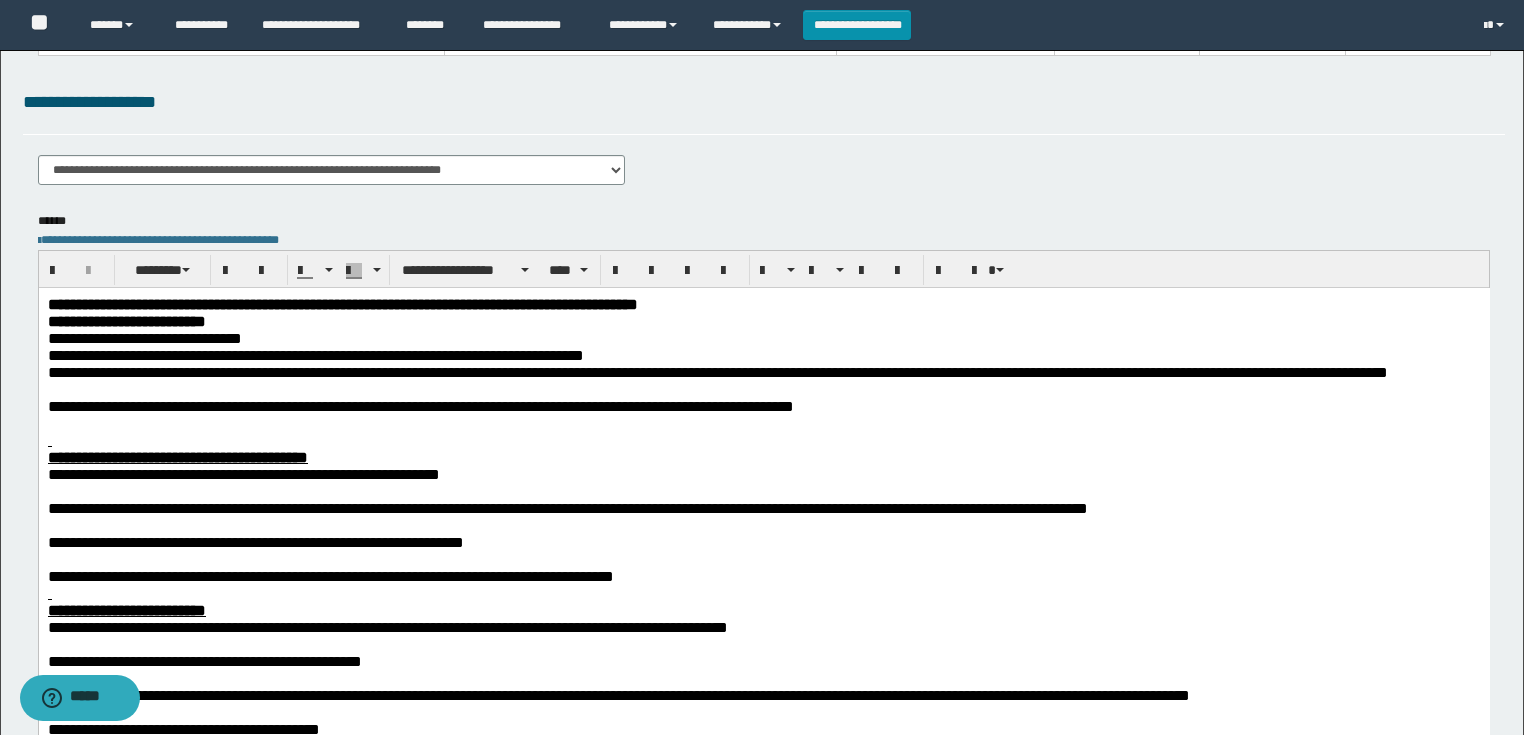 click at bounding box center (763, 388) 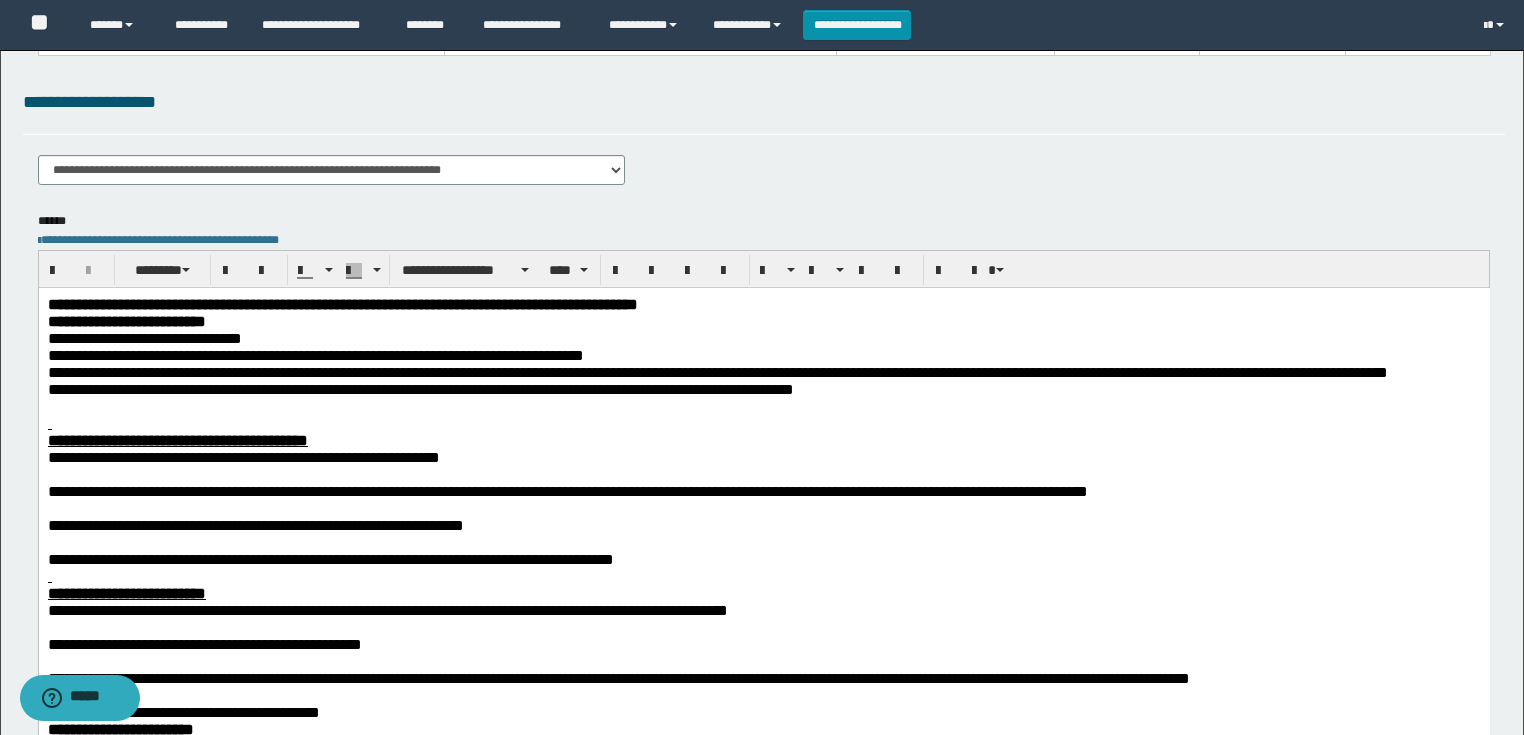 click at bounding box center (763, 422) 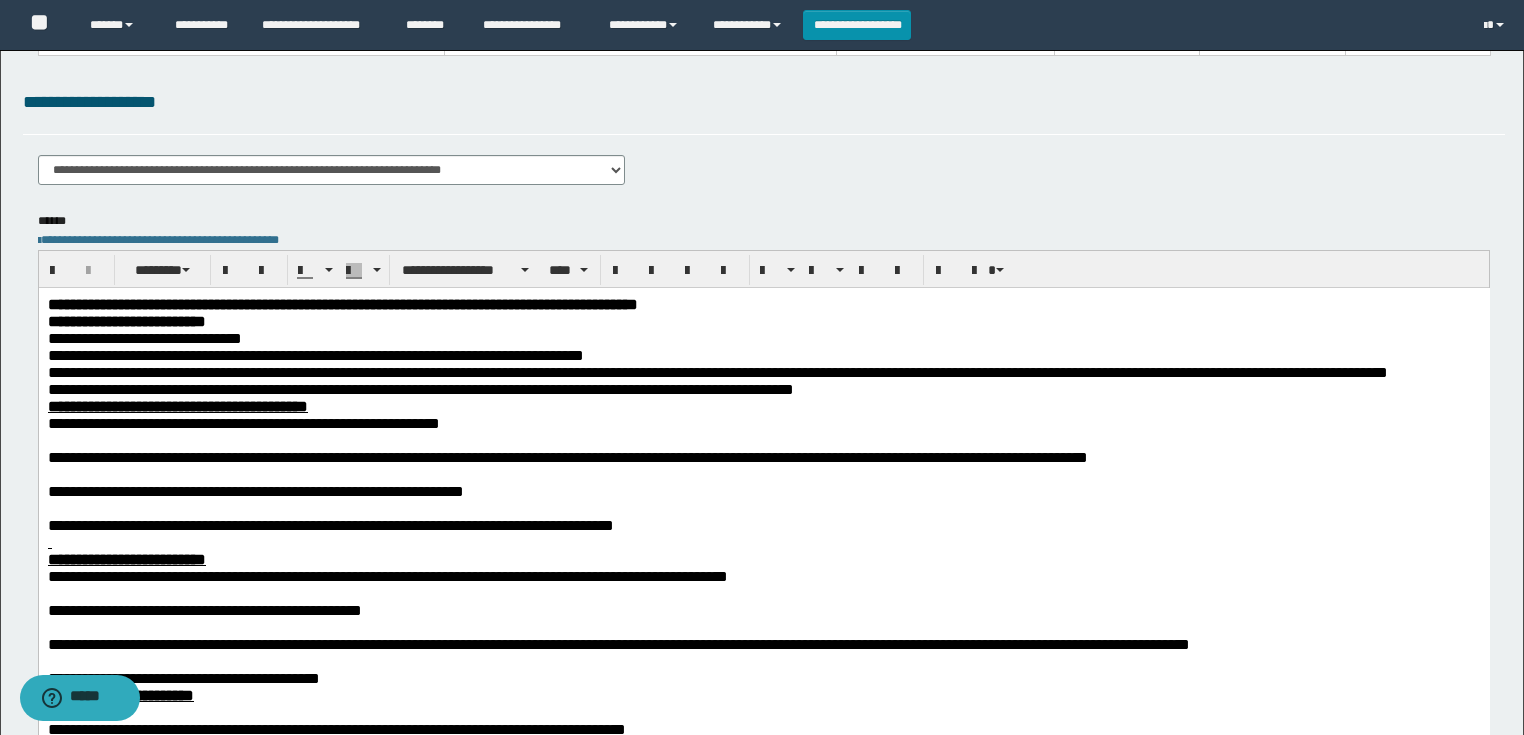 click at bounding box center (763, 439) 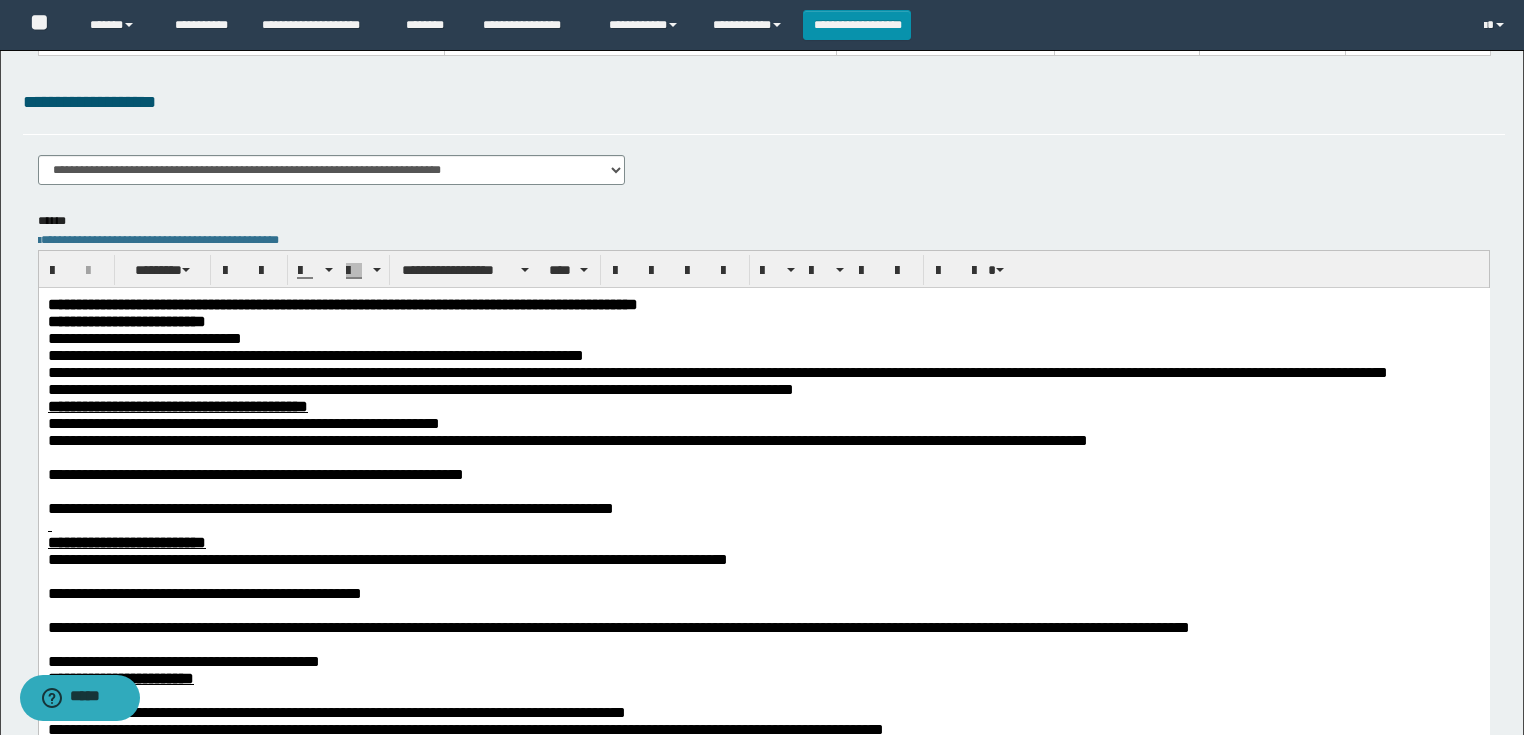 click at bounding box center [763, 456] 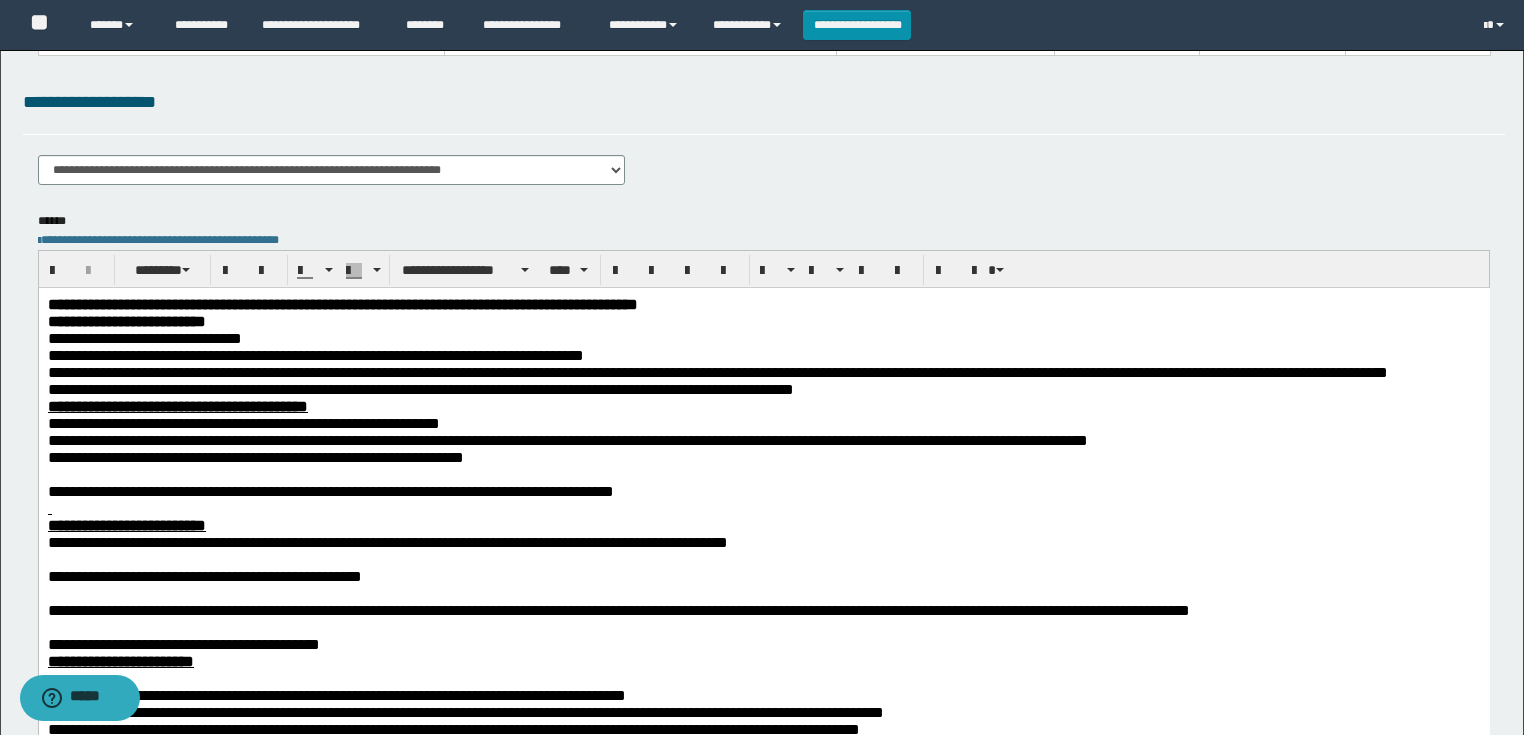 click at bounding box center (763, 473) 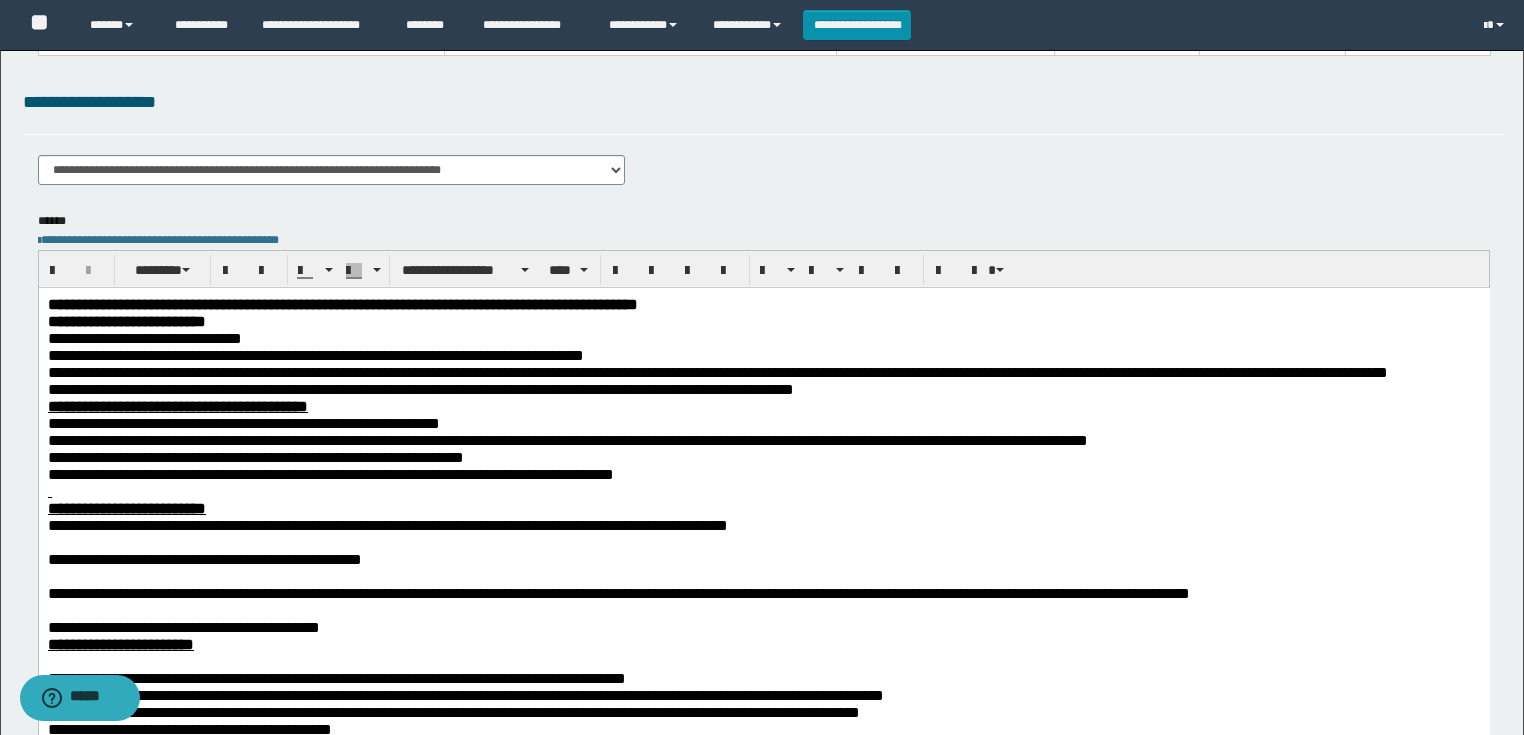 click at bounding box center [763, 490] 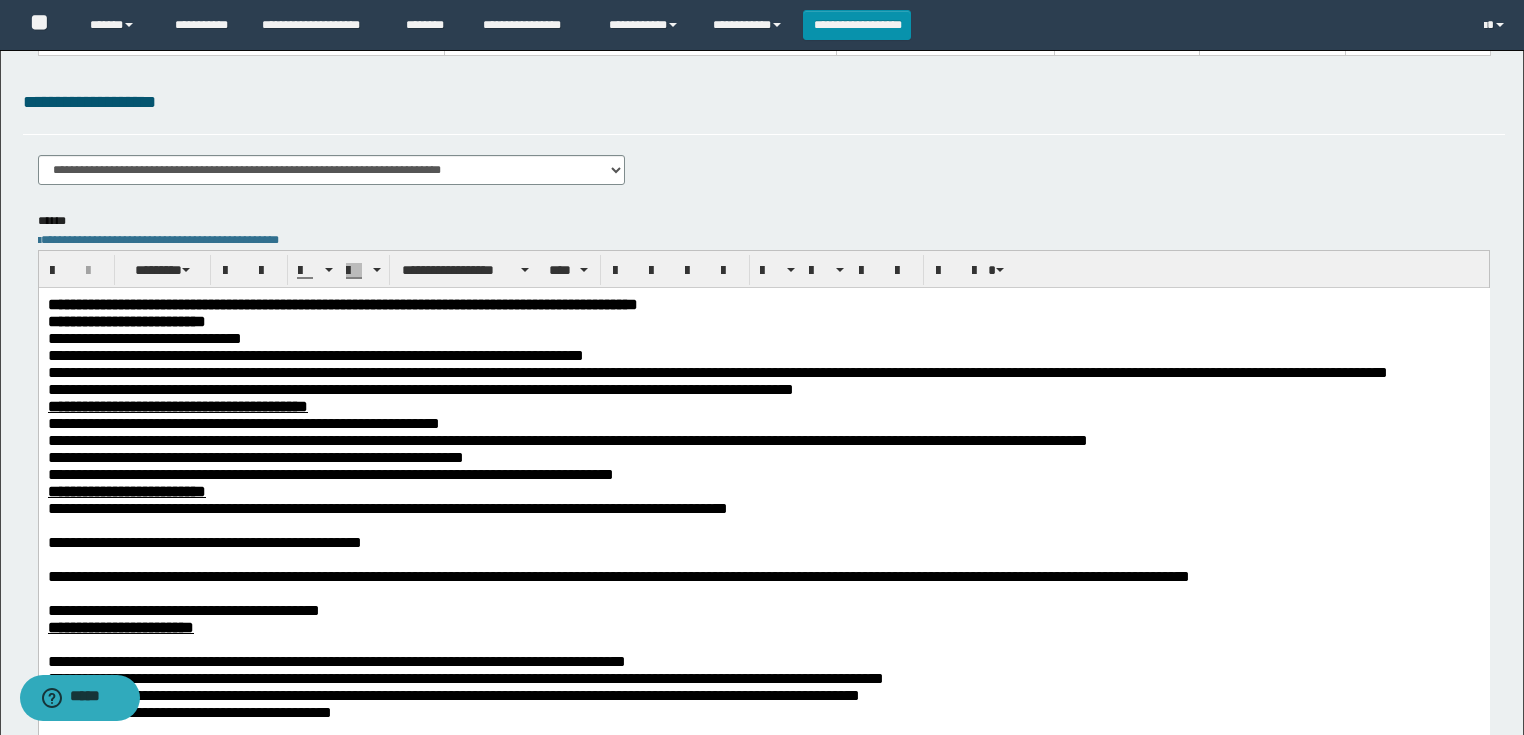 click at bounding box center [763, 524] 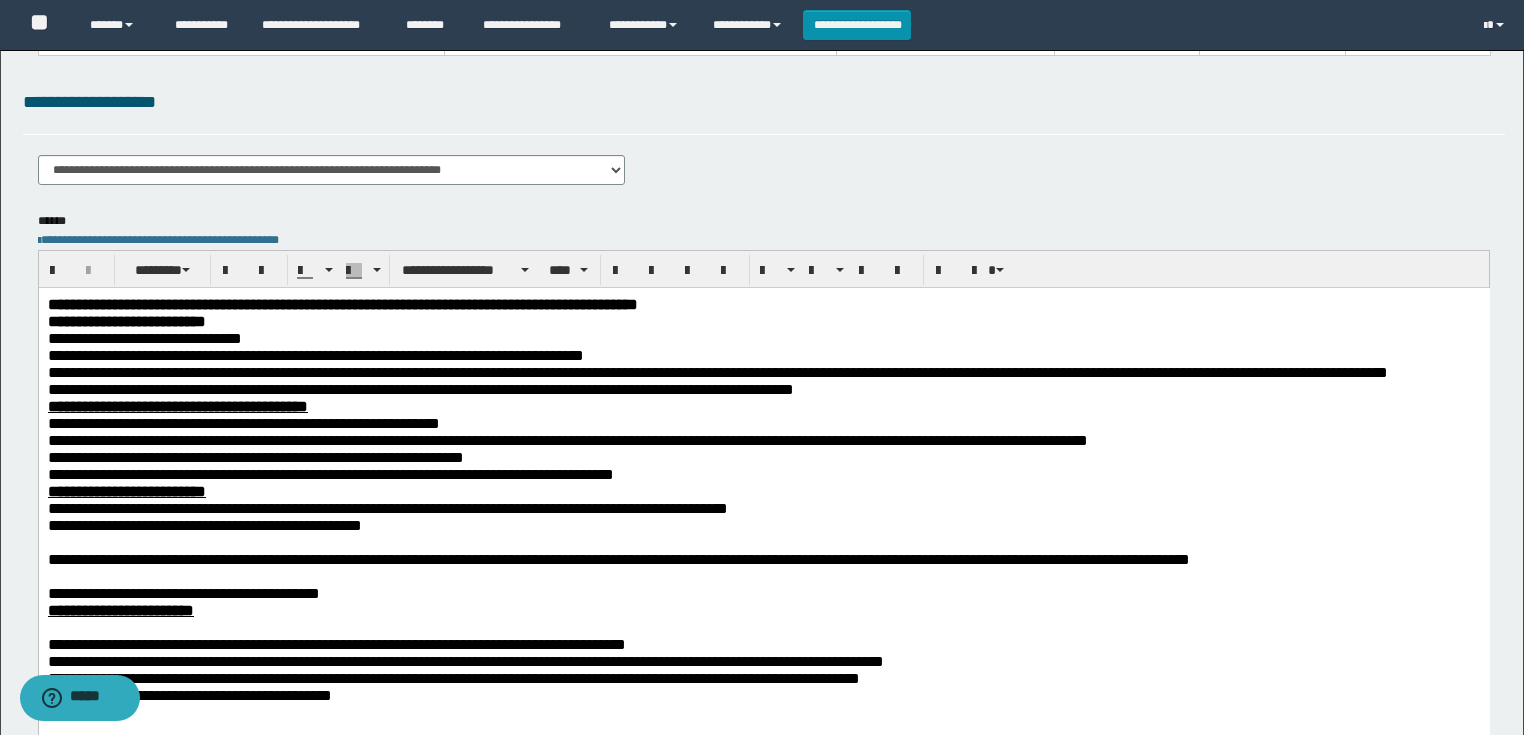 click at bounding box center [763, 541] 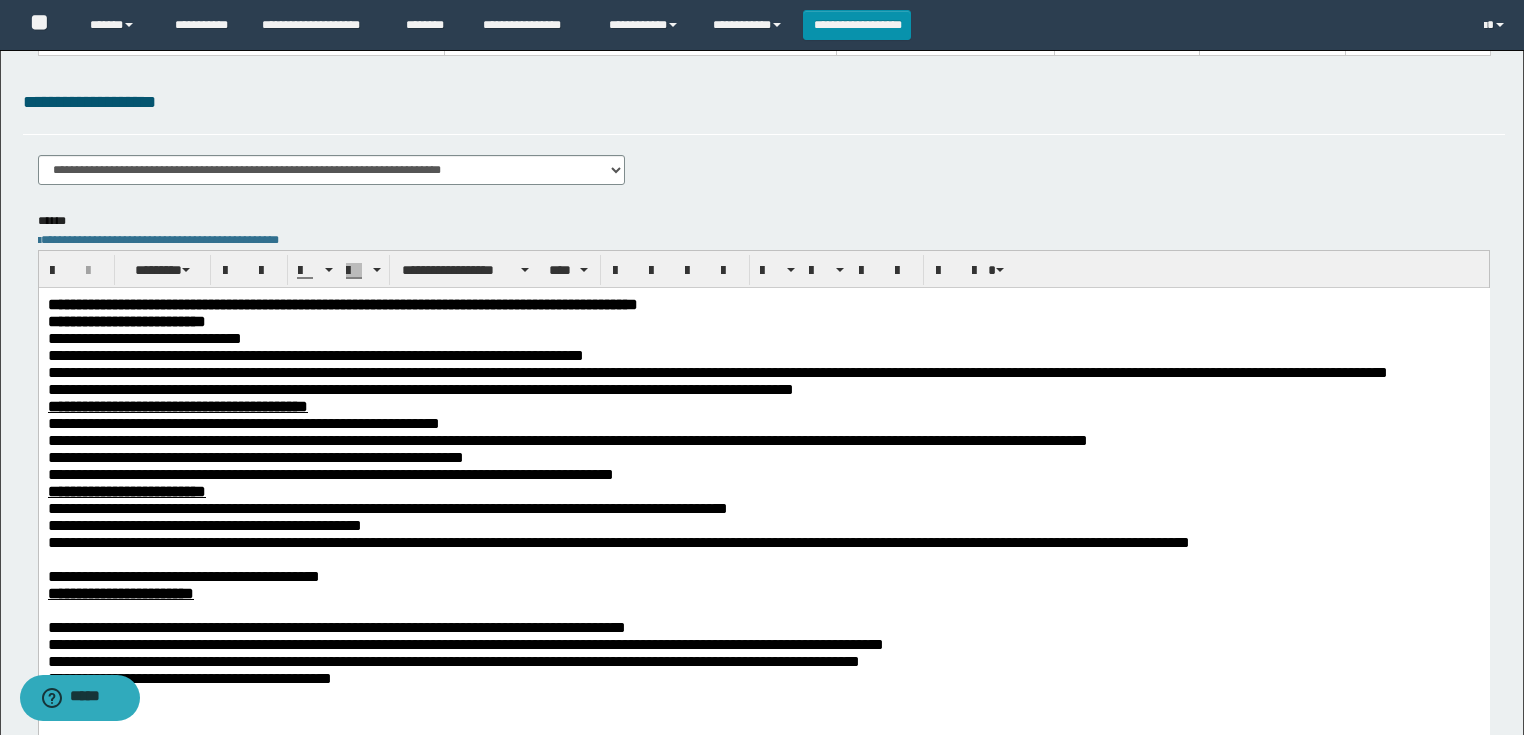 click at bounding box center [763, 558] 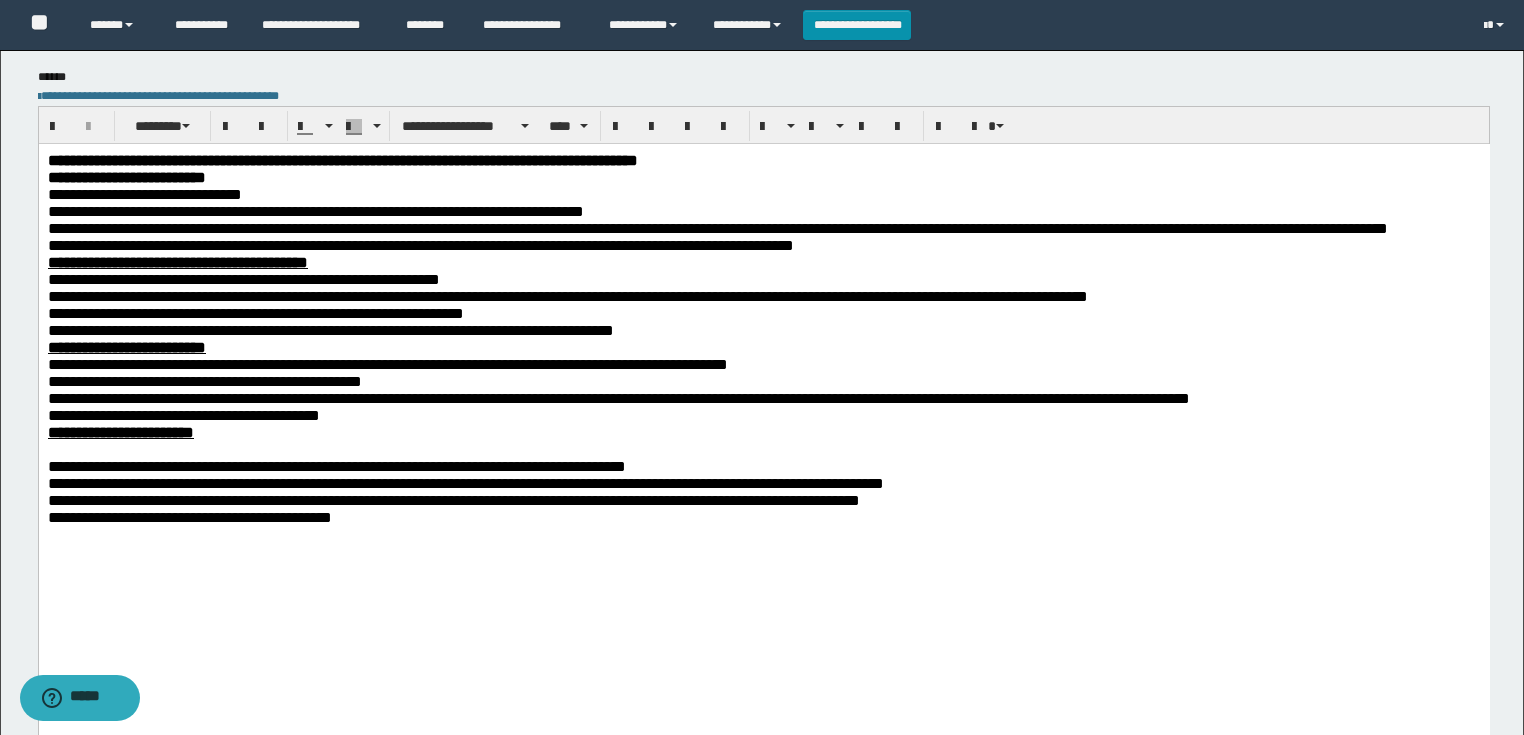 scroll, scrollTop: 400, scrollLeft: 0, axis: vertical 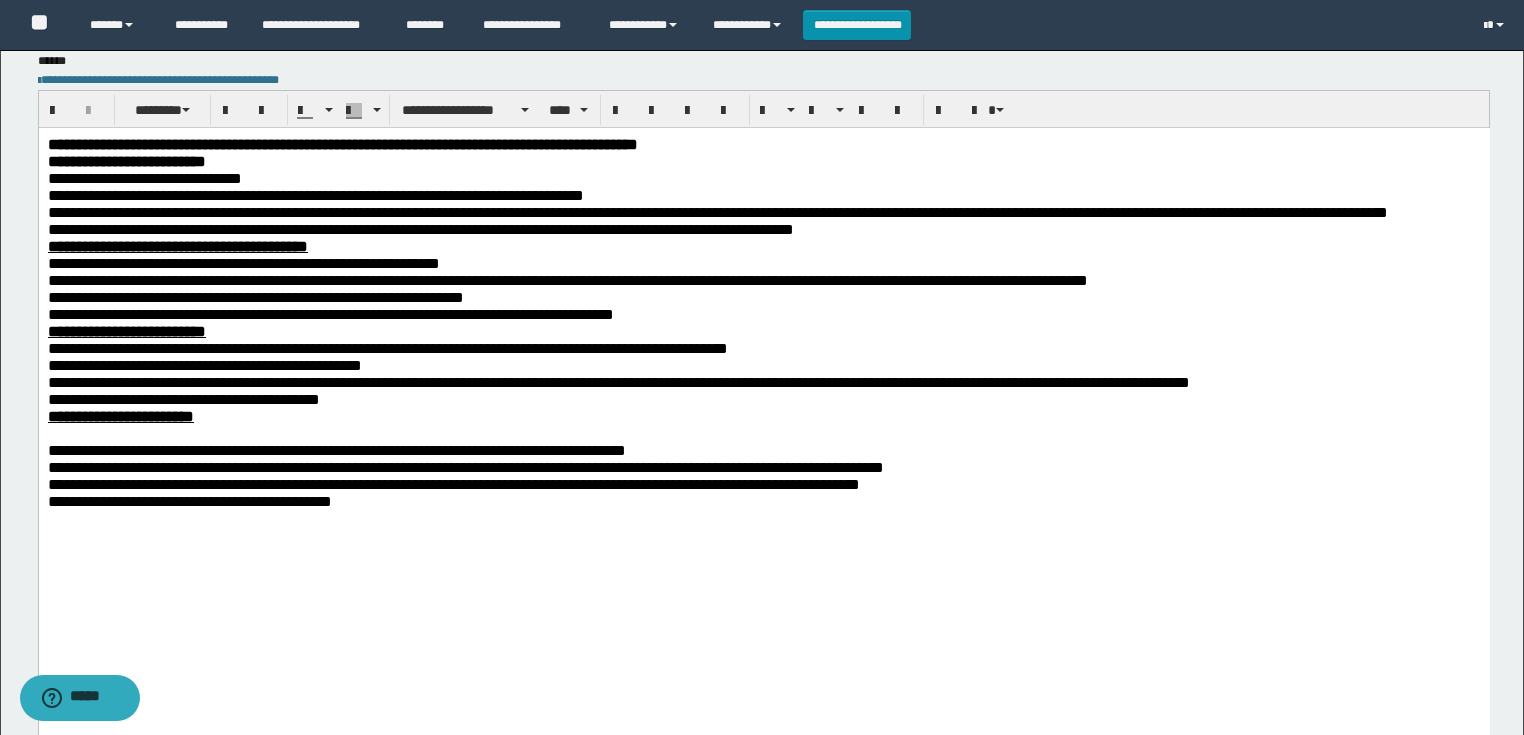 click at bounding box center [763, 432] 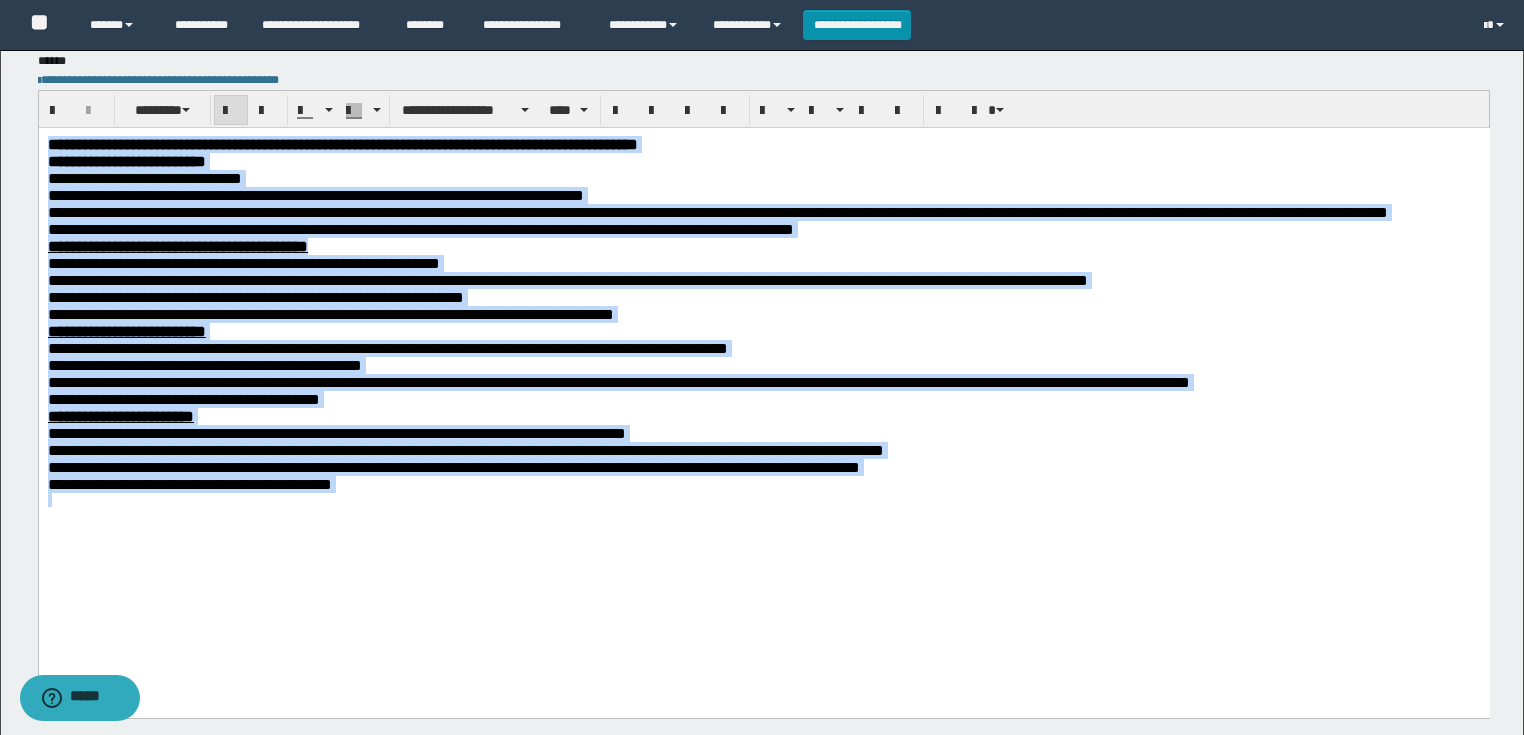 drag, startPoint x: 541, startPoint y: 587, endPoint x: 117, endPoint y: 239, distance: 548.52527 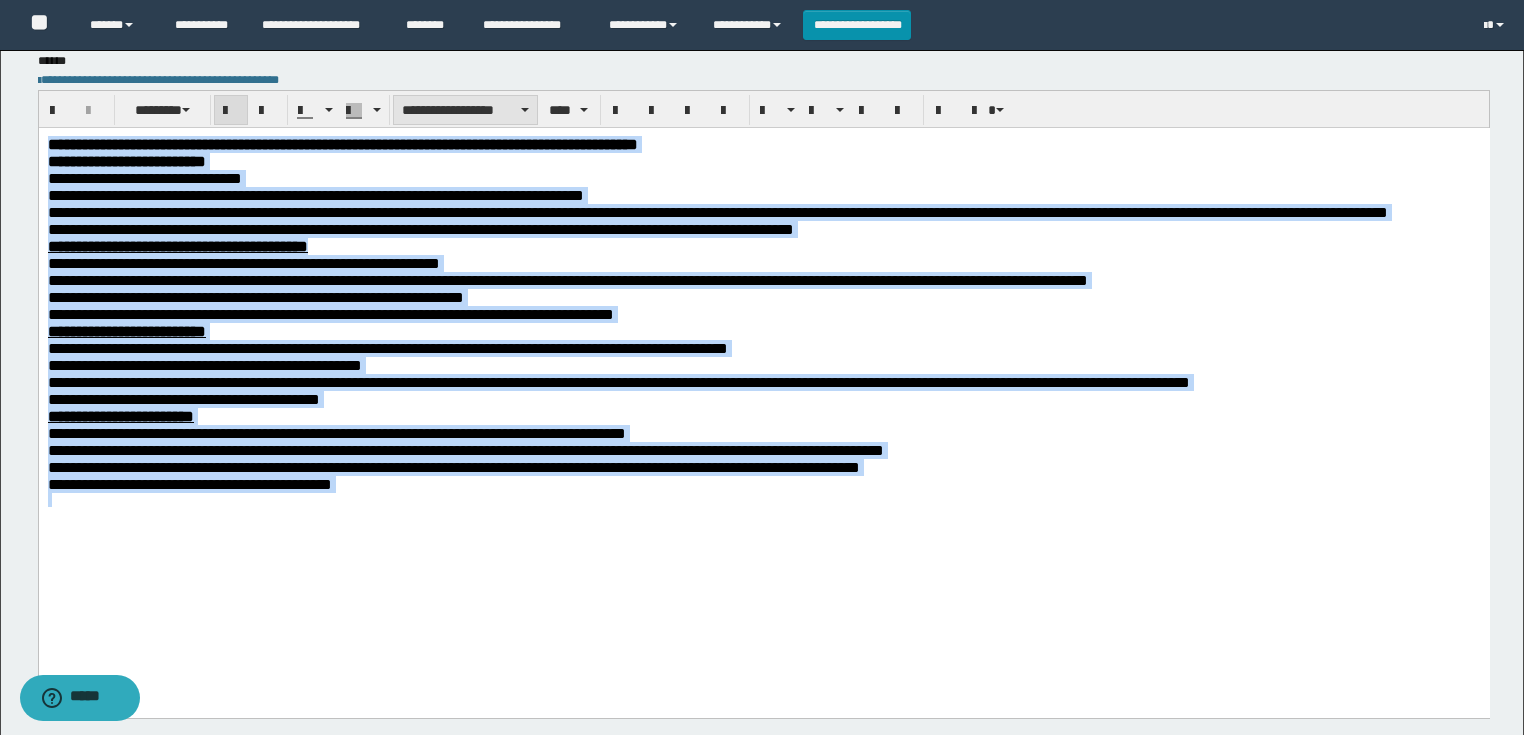 click on "**********" at bounding box center (465, 110) 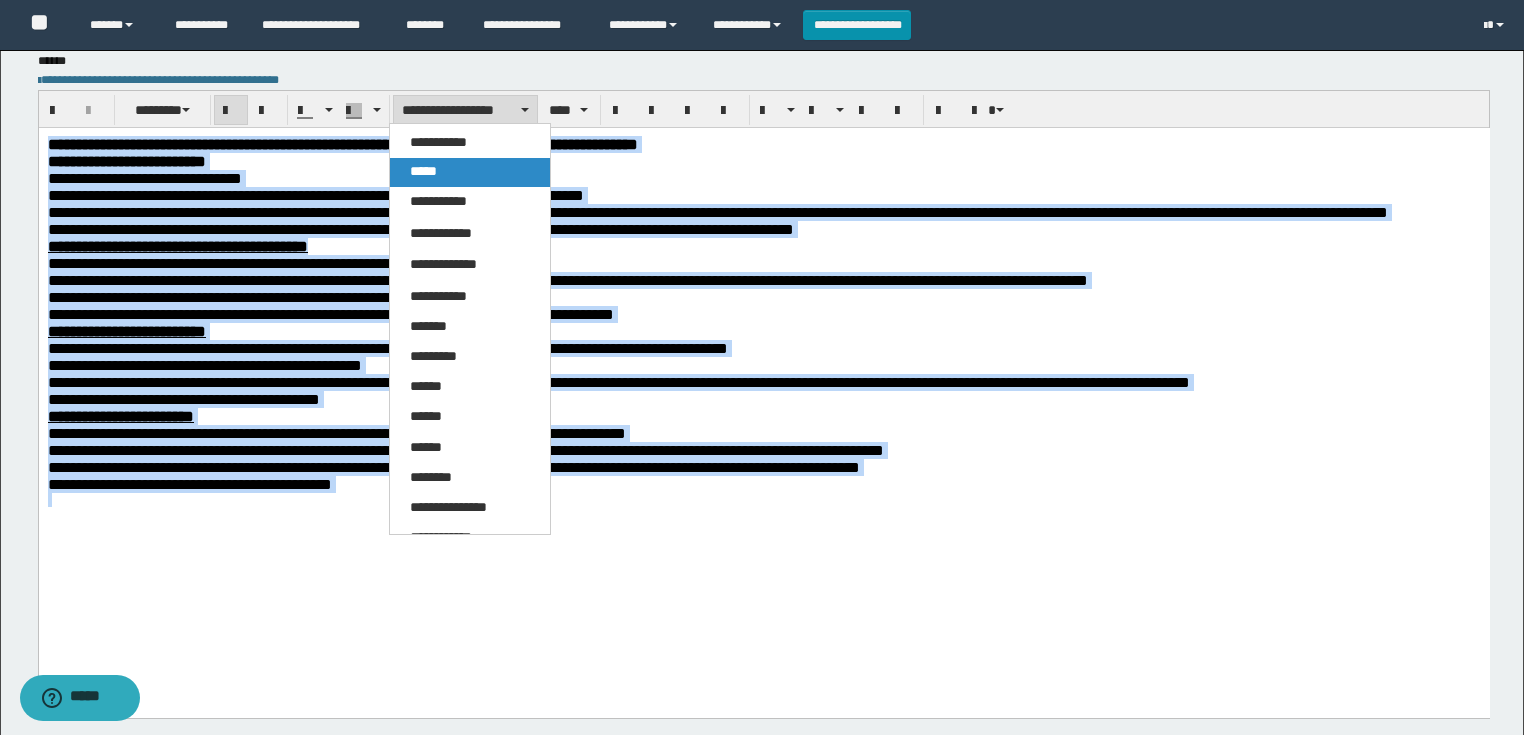 click on "*****" at bounding box center (470, 172) 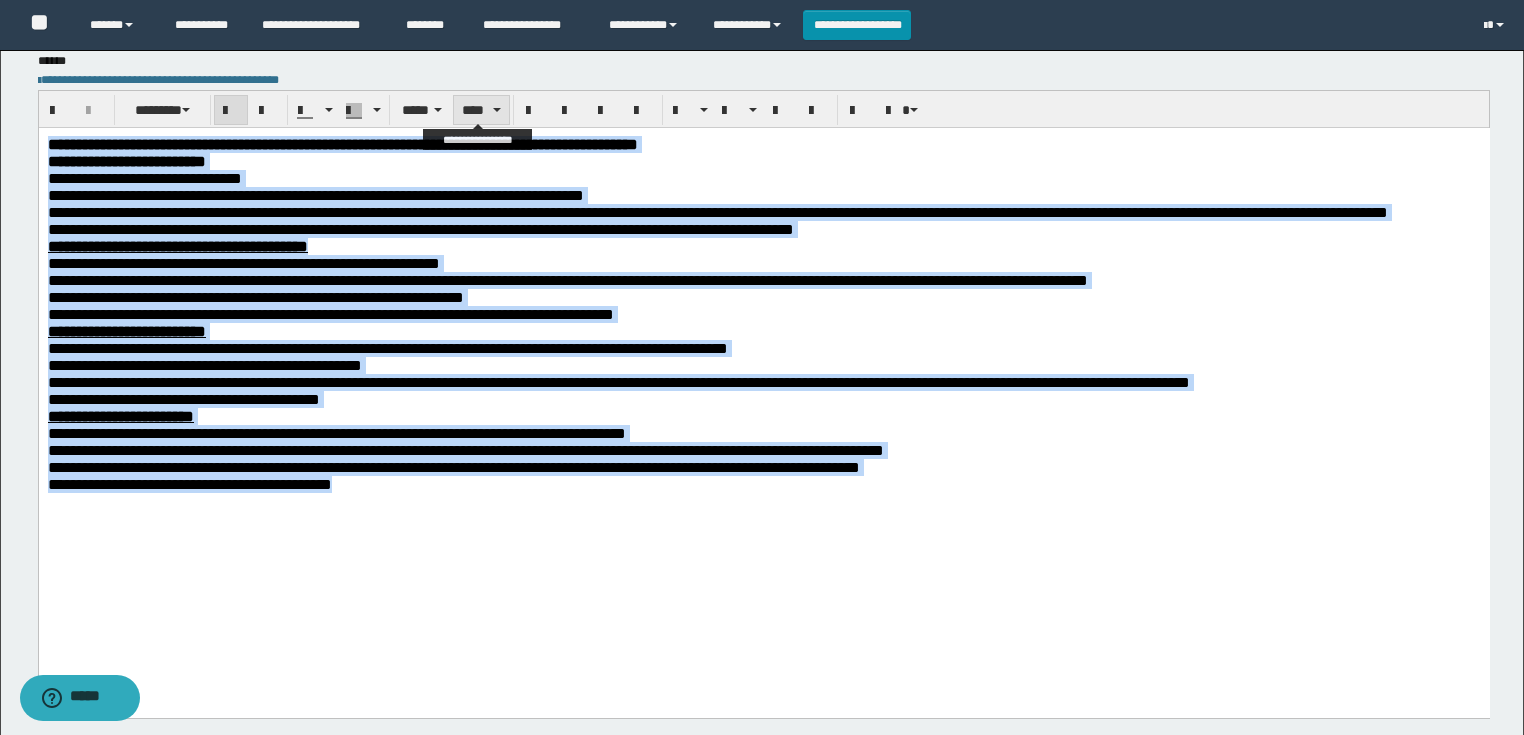 click on "****" at bounding box center (481, 110) 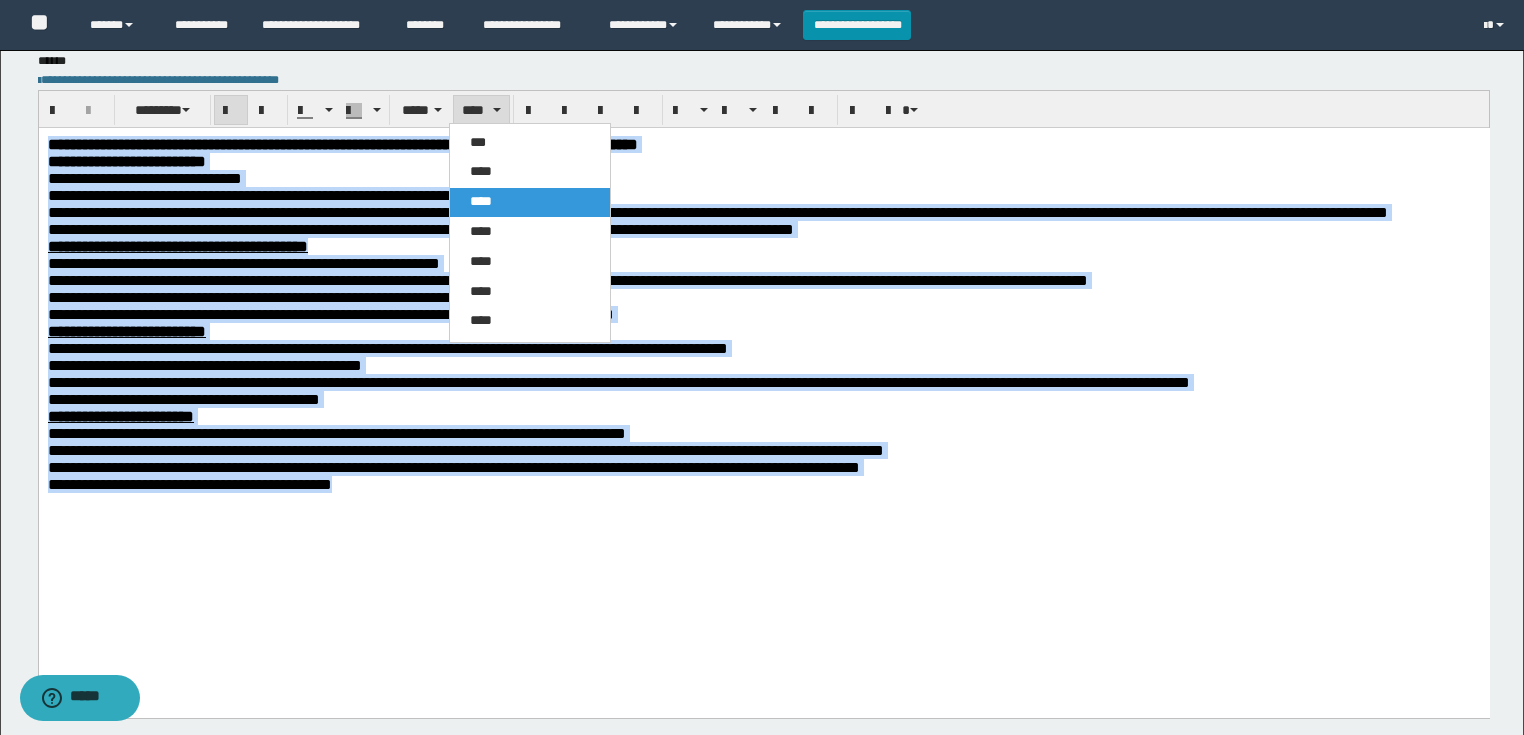 click on "***" at bounding box center (478, 142) 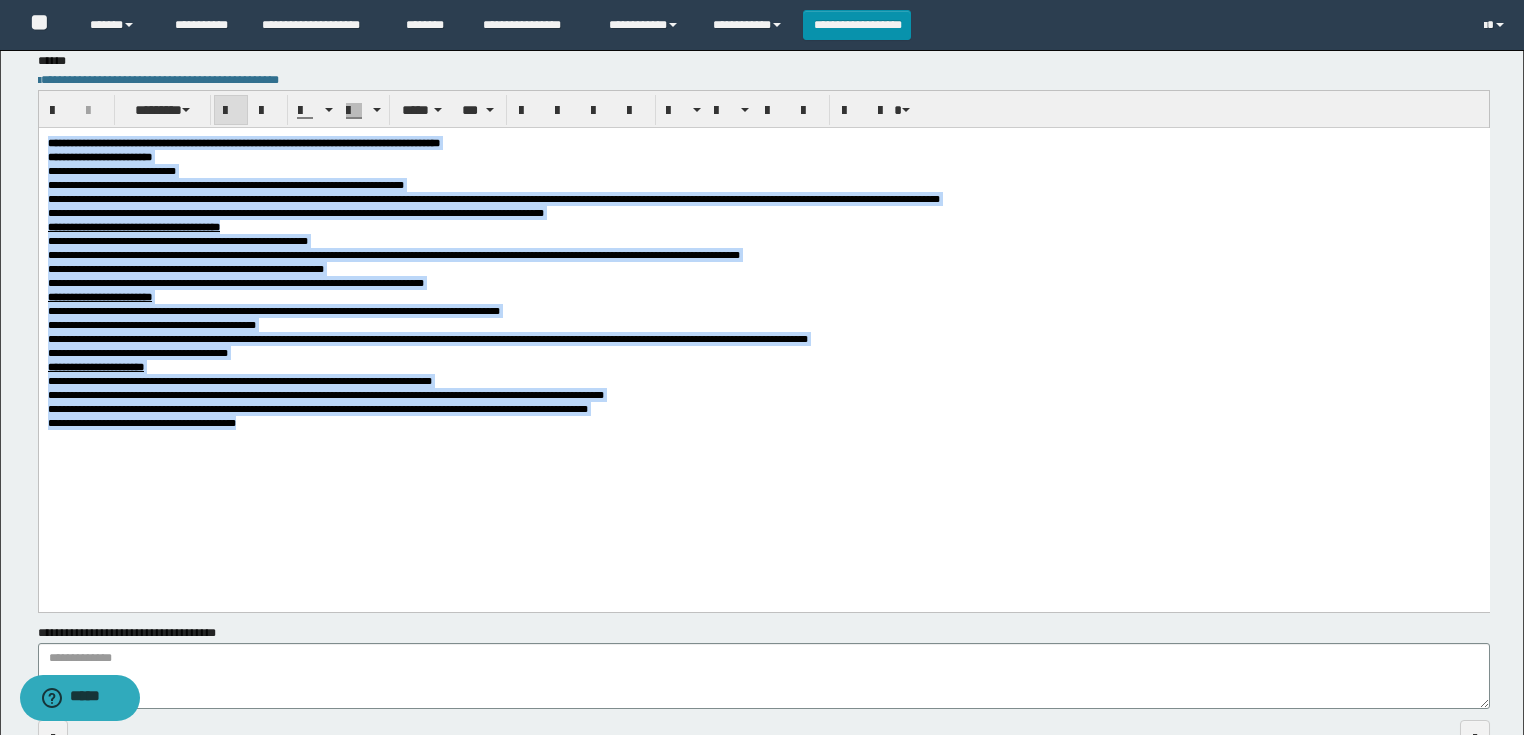 click on "**********" at bounding box center [763, 170] 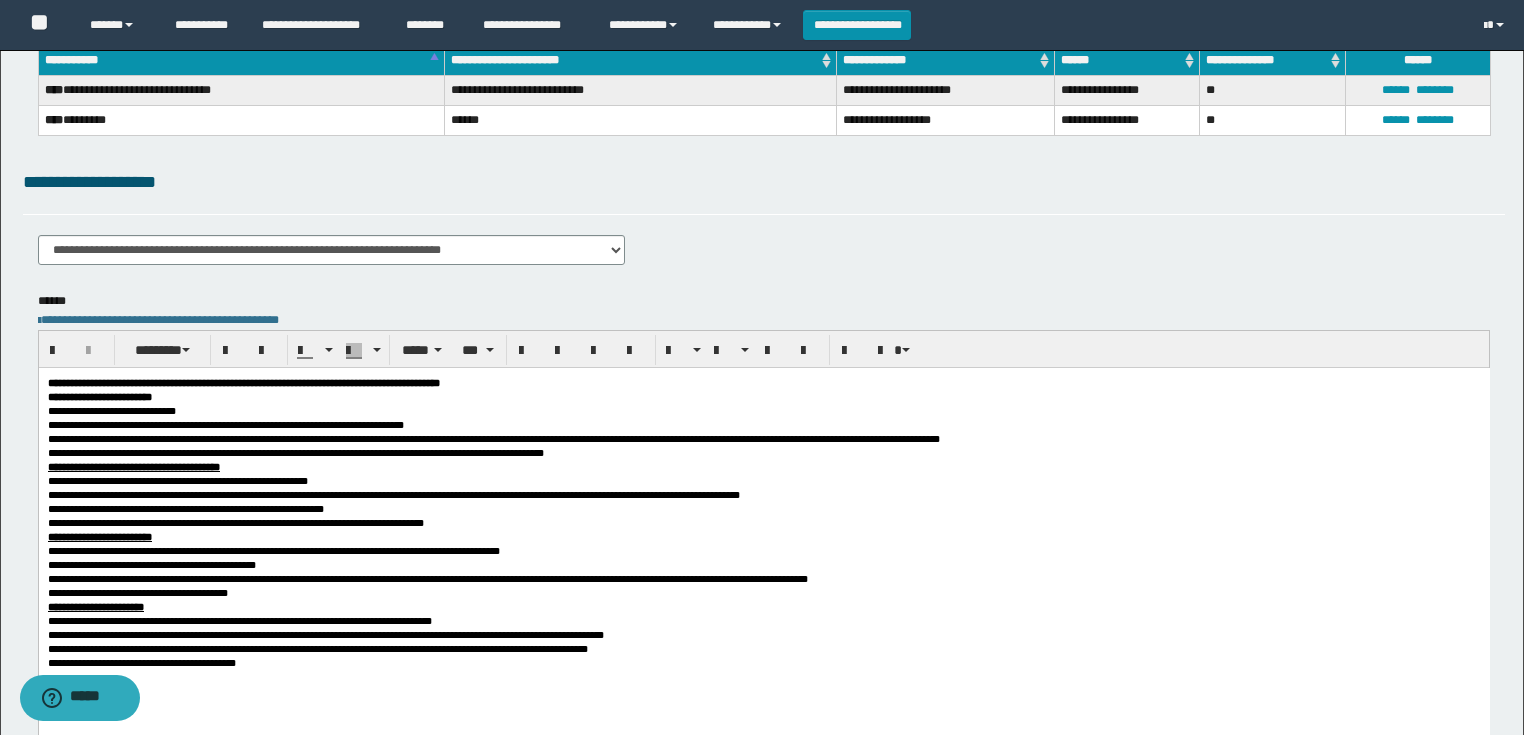 scroll, scrollTop: 160, scrollLeft: 0, axis: vertical 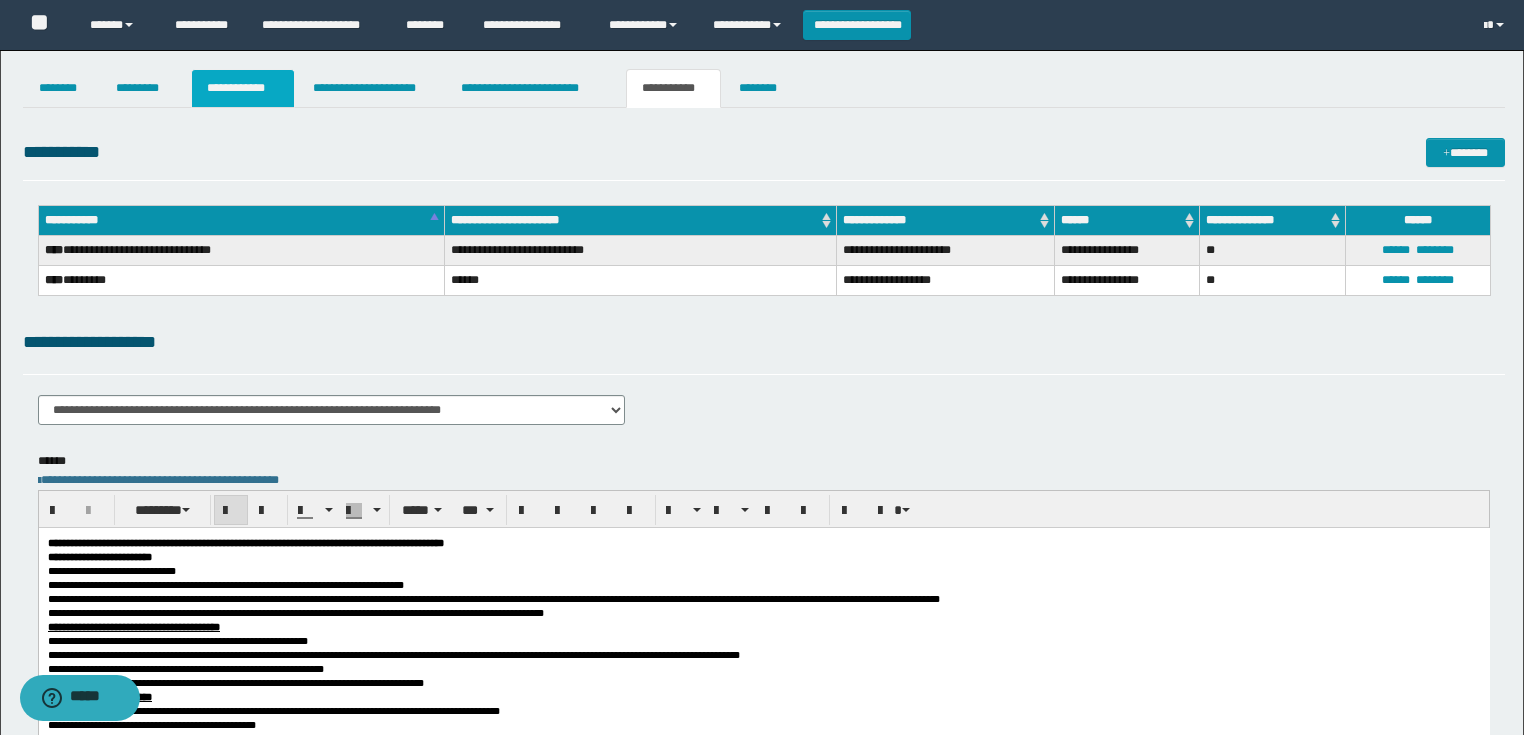 click on "**********" at bounding box center (243, 88) 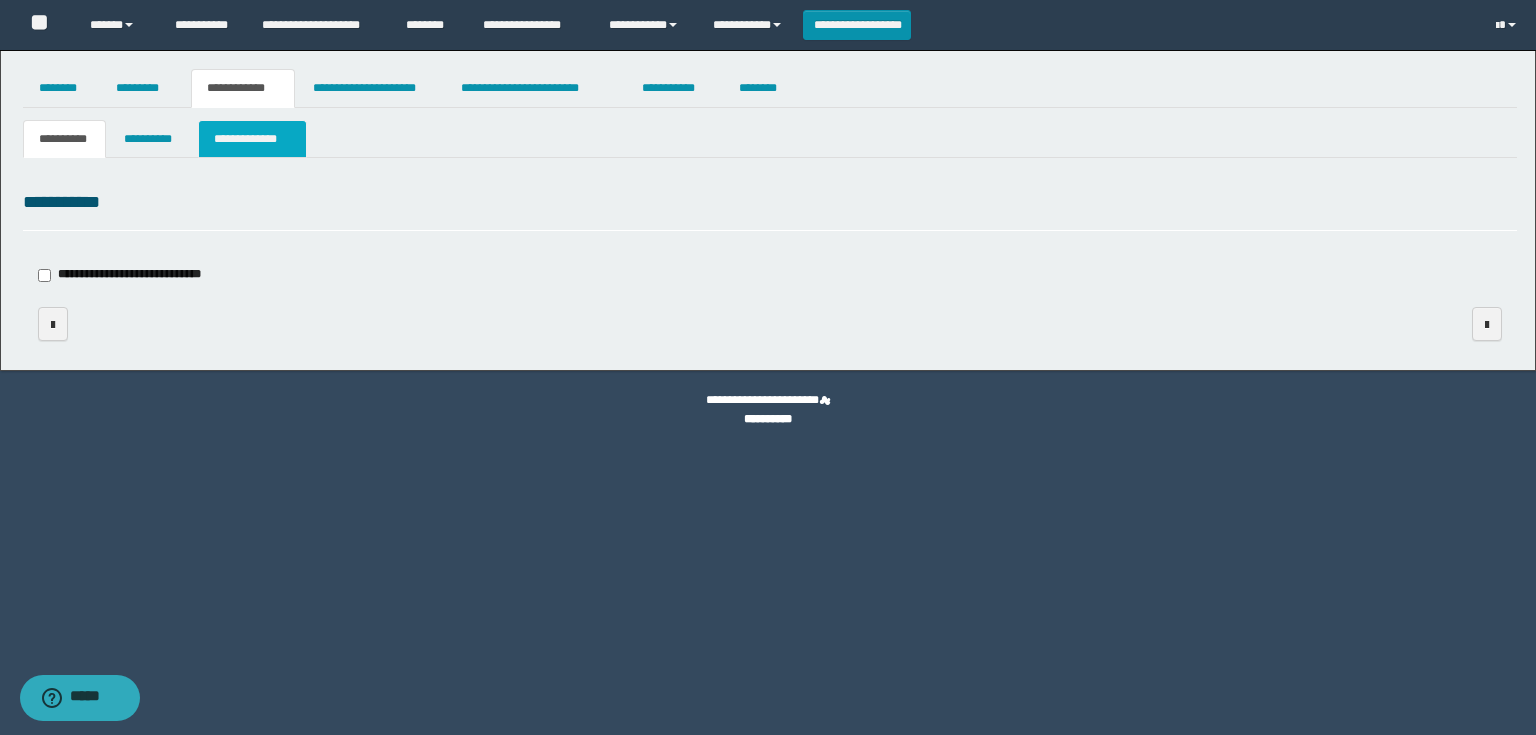 click on "**********" at bounding box center (252, 139) 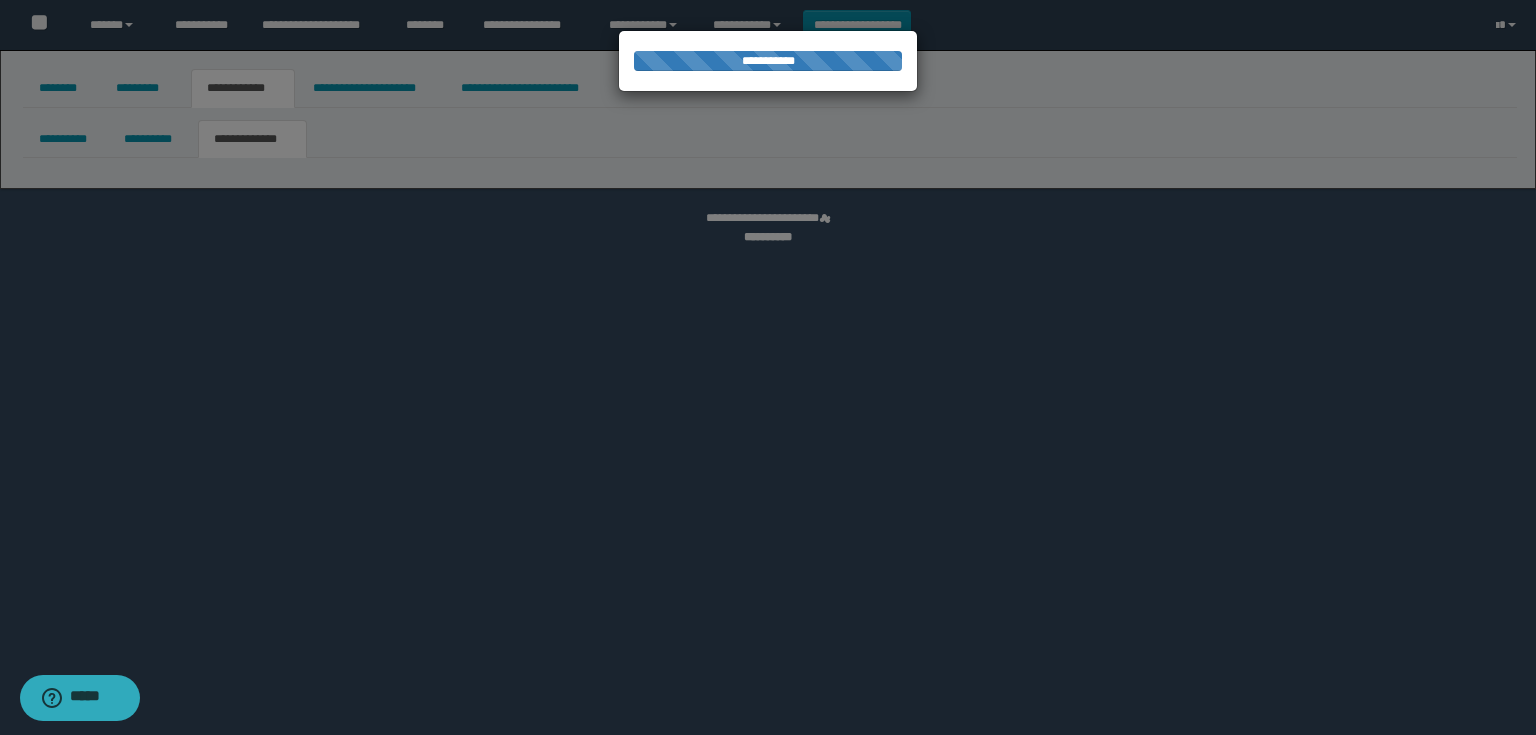 select on "*" 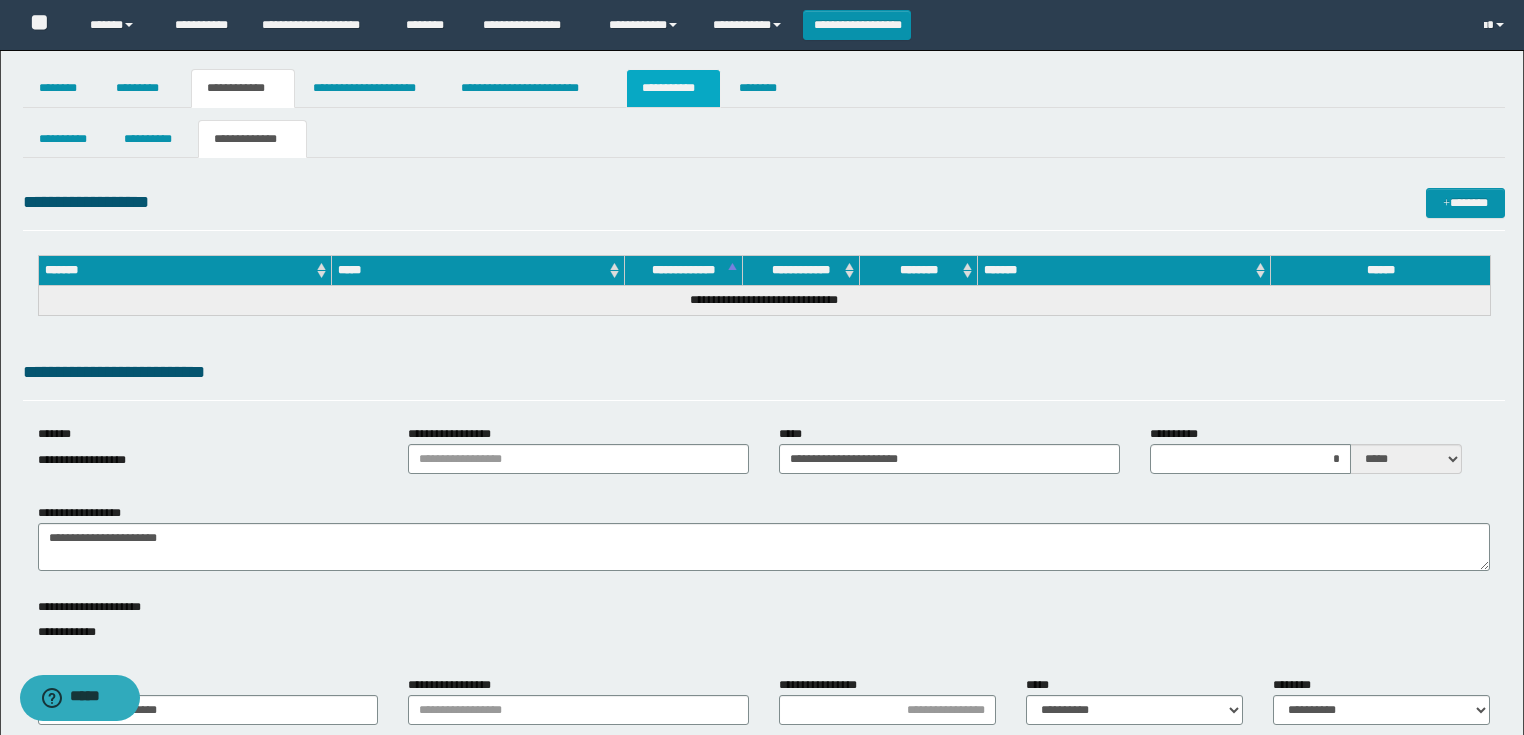 click on "**********" at bounding box center (673, 88) 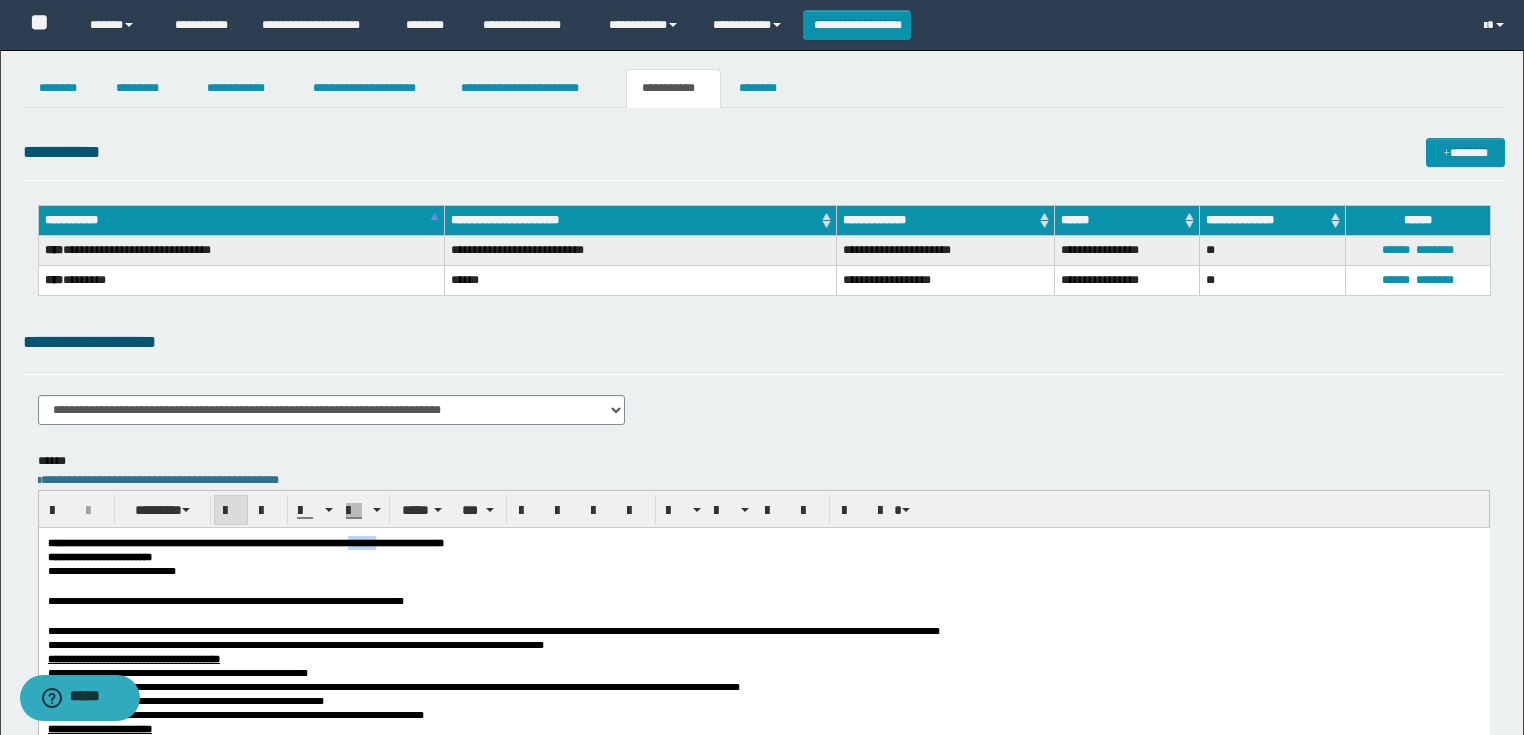 drag, startPoint x: 584, startPoint y: 544, endPoint x: 537, endPoint y: 544, distance: 47 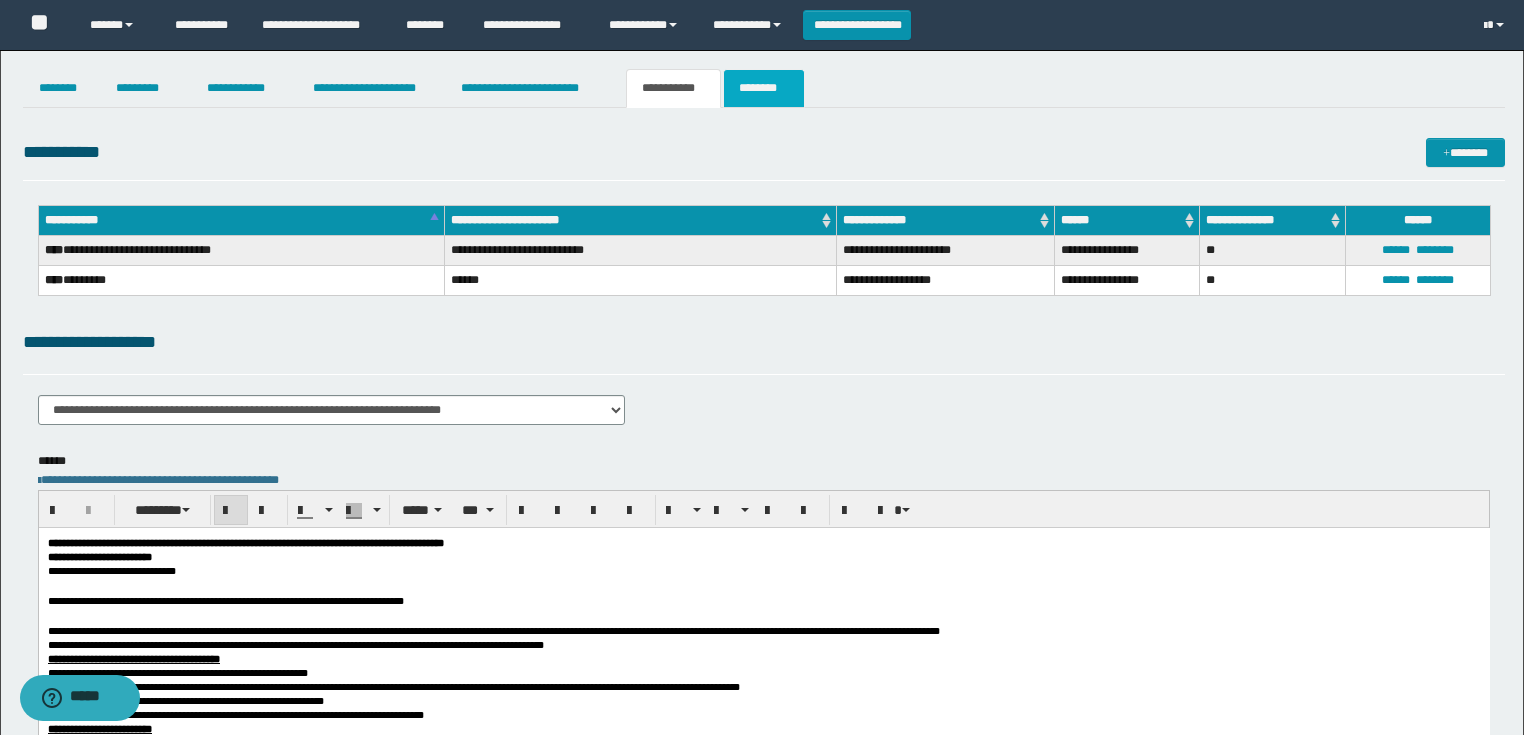 click on "********" at bounding box center [764, 88] 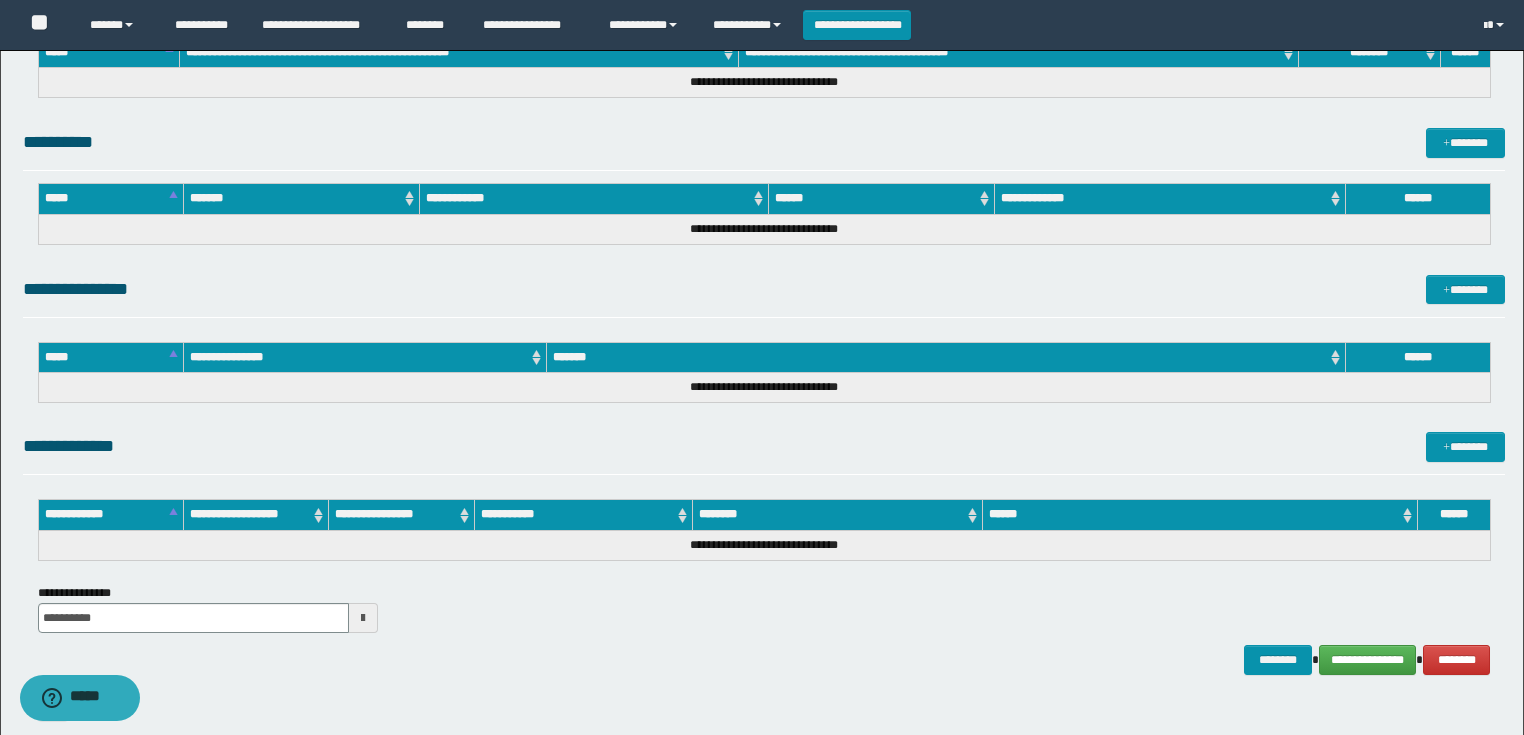 scroll, scrollTop: 889, scrollLeft: 0, axis: vertical 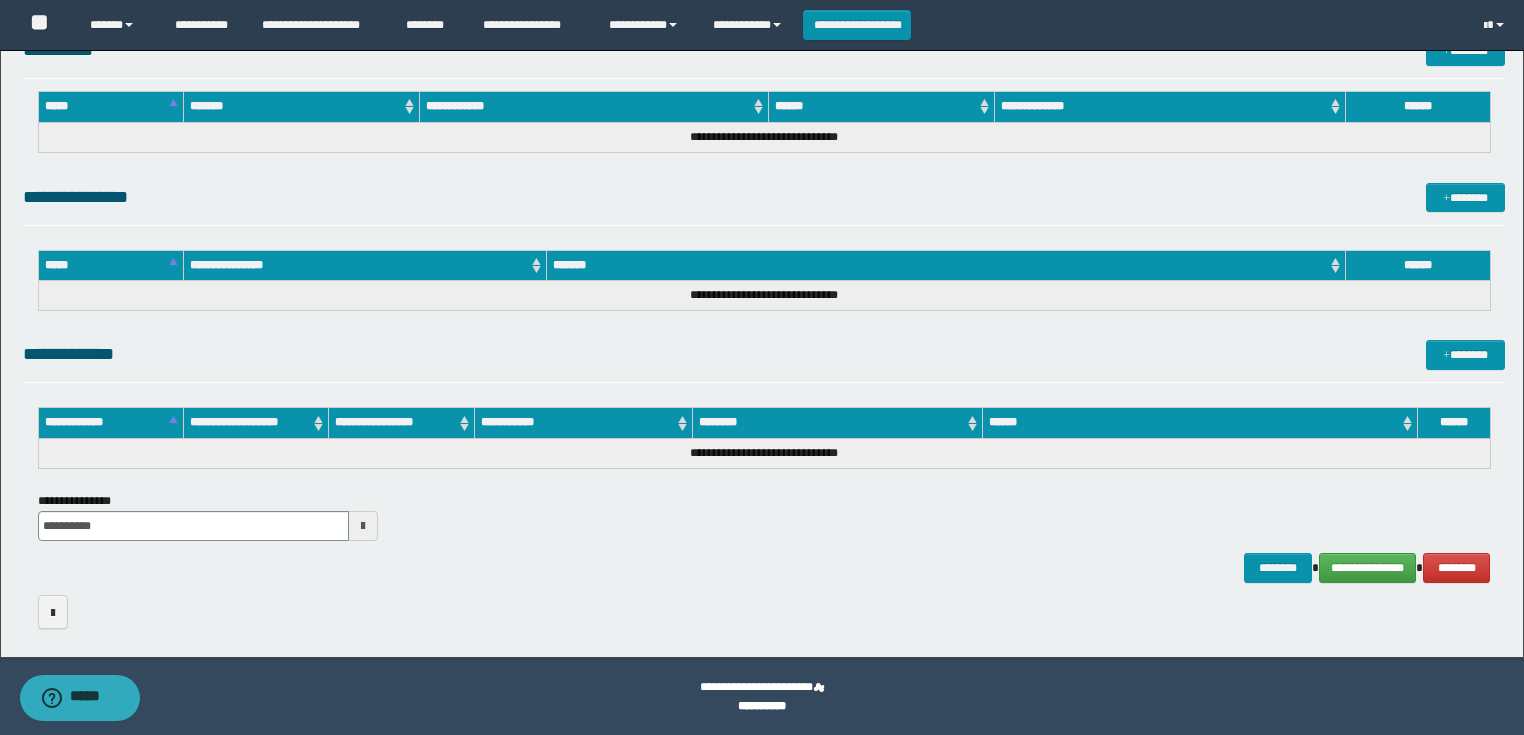 click on "**********" at bounding box center [764, -68] 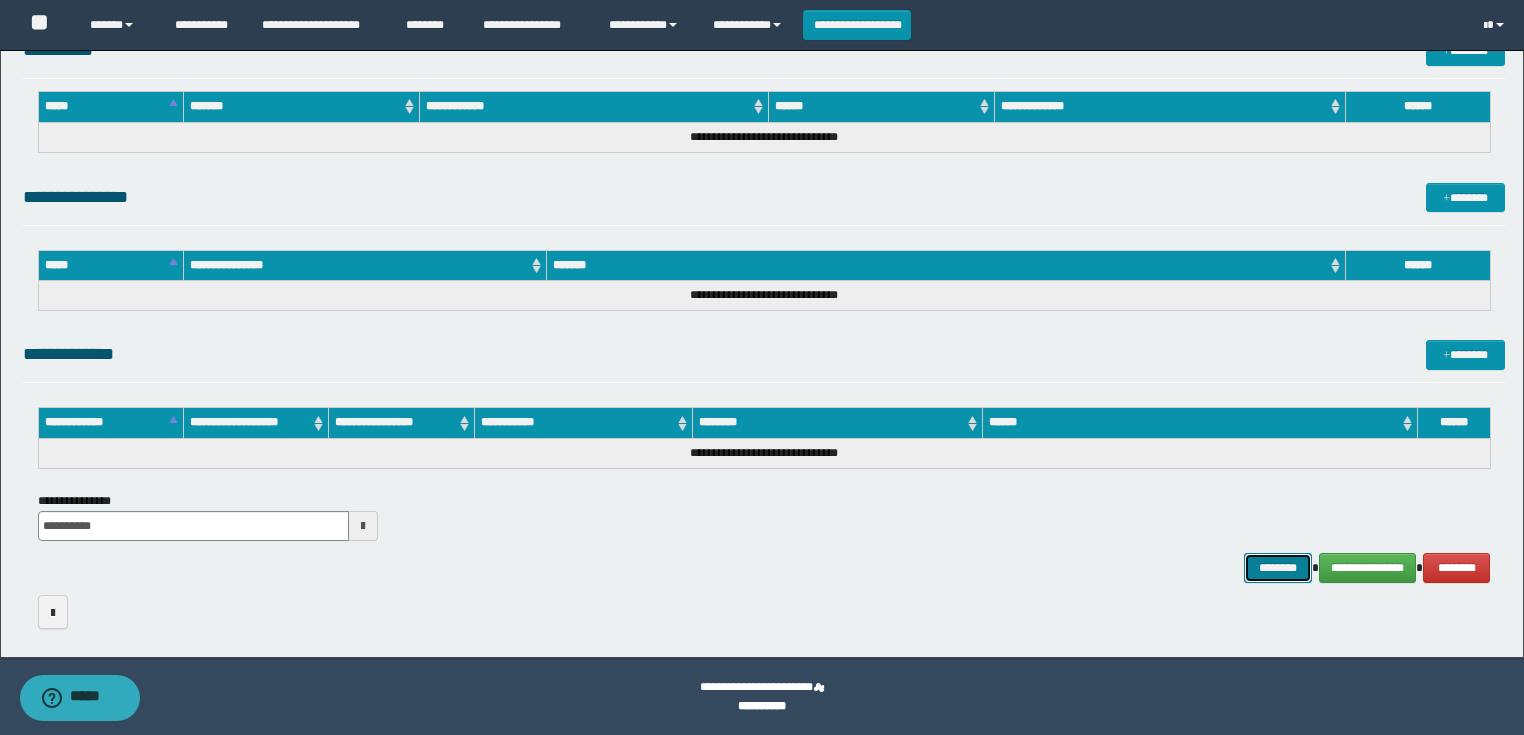 click on "********" at bounding box center (1277, 568) 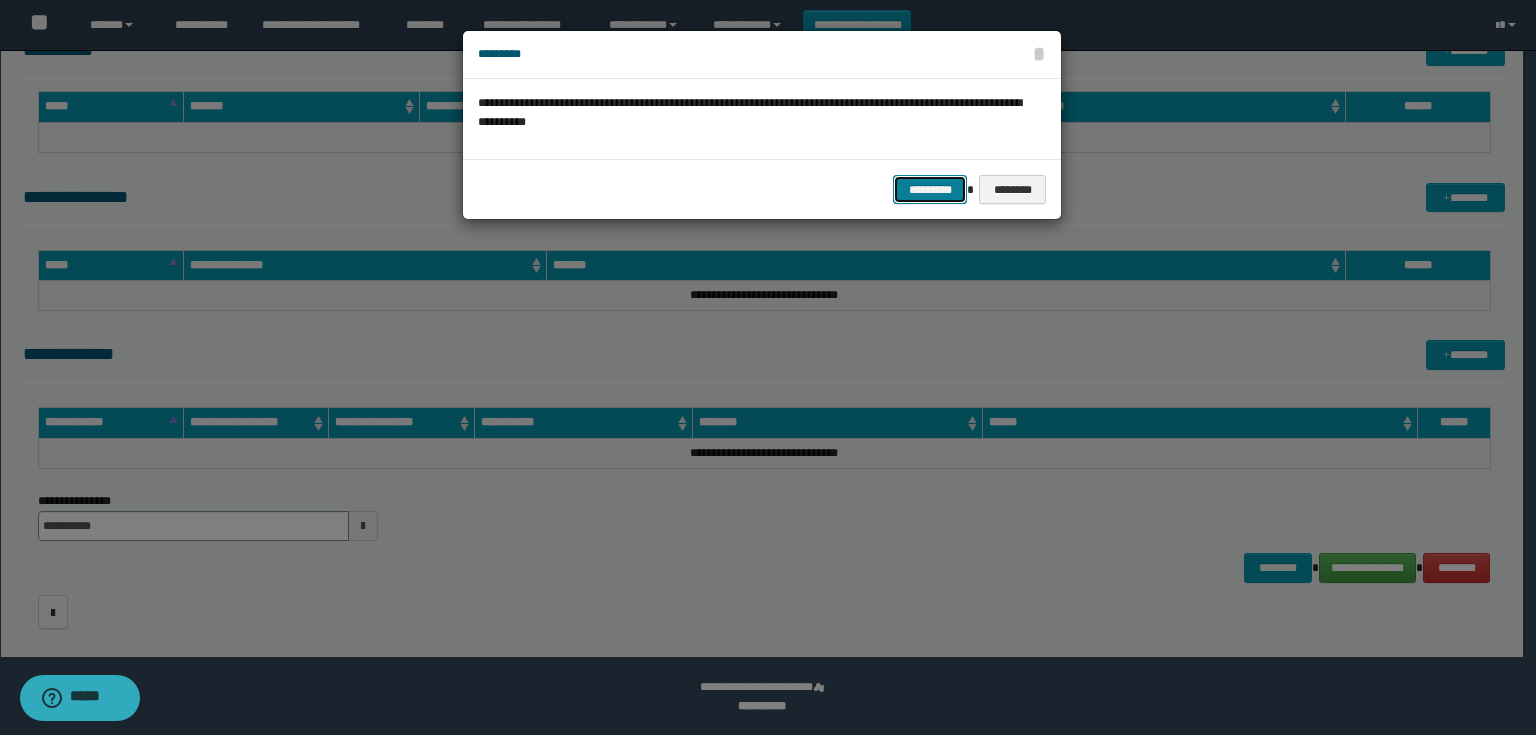 click on "*********" at bounding box center [930, 190] 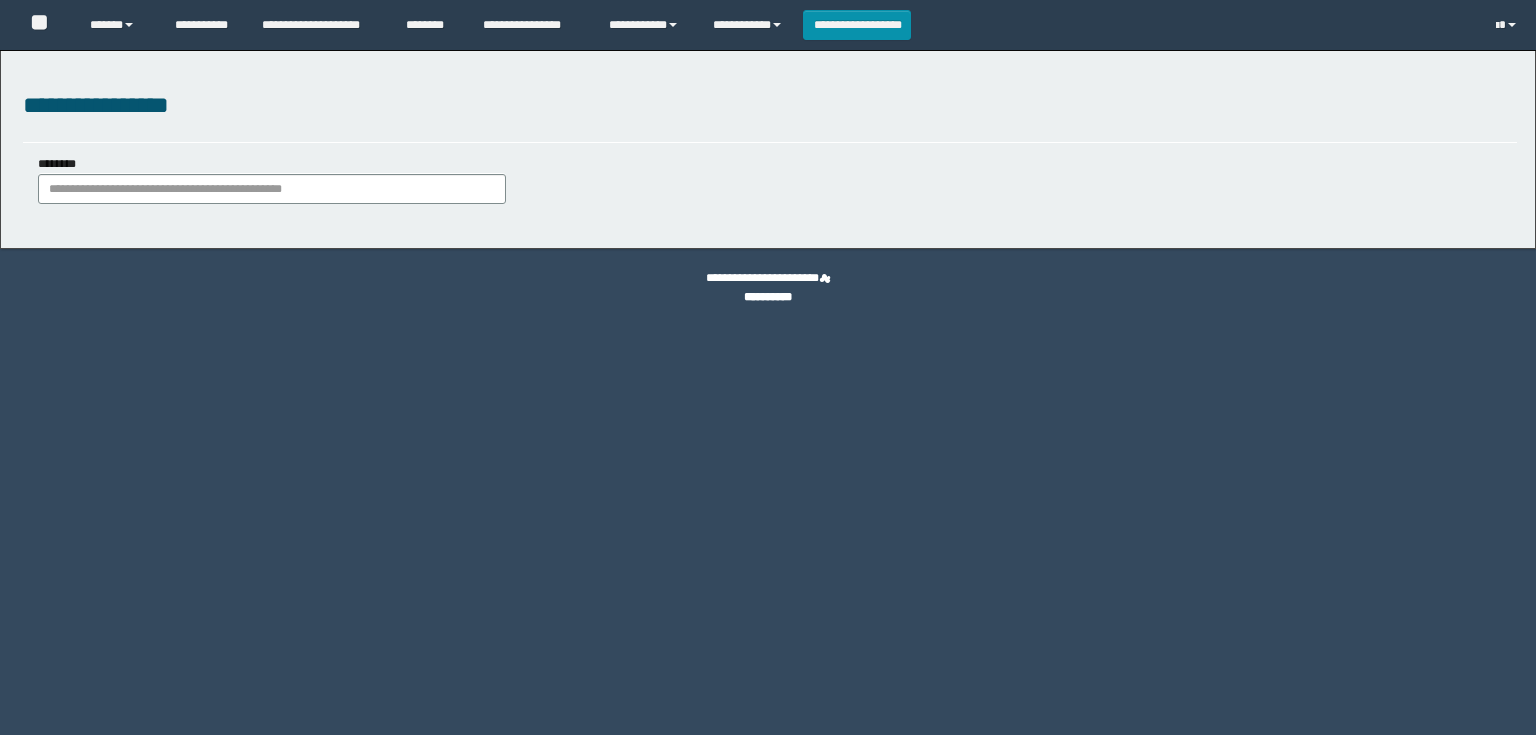 scroll, scrollTop: 0, scrollLeft: 0, axis: both 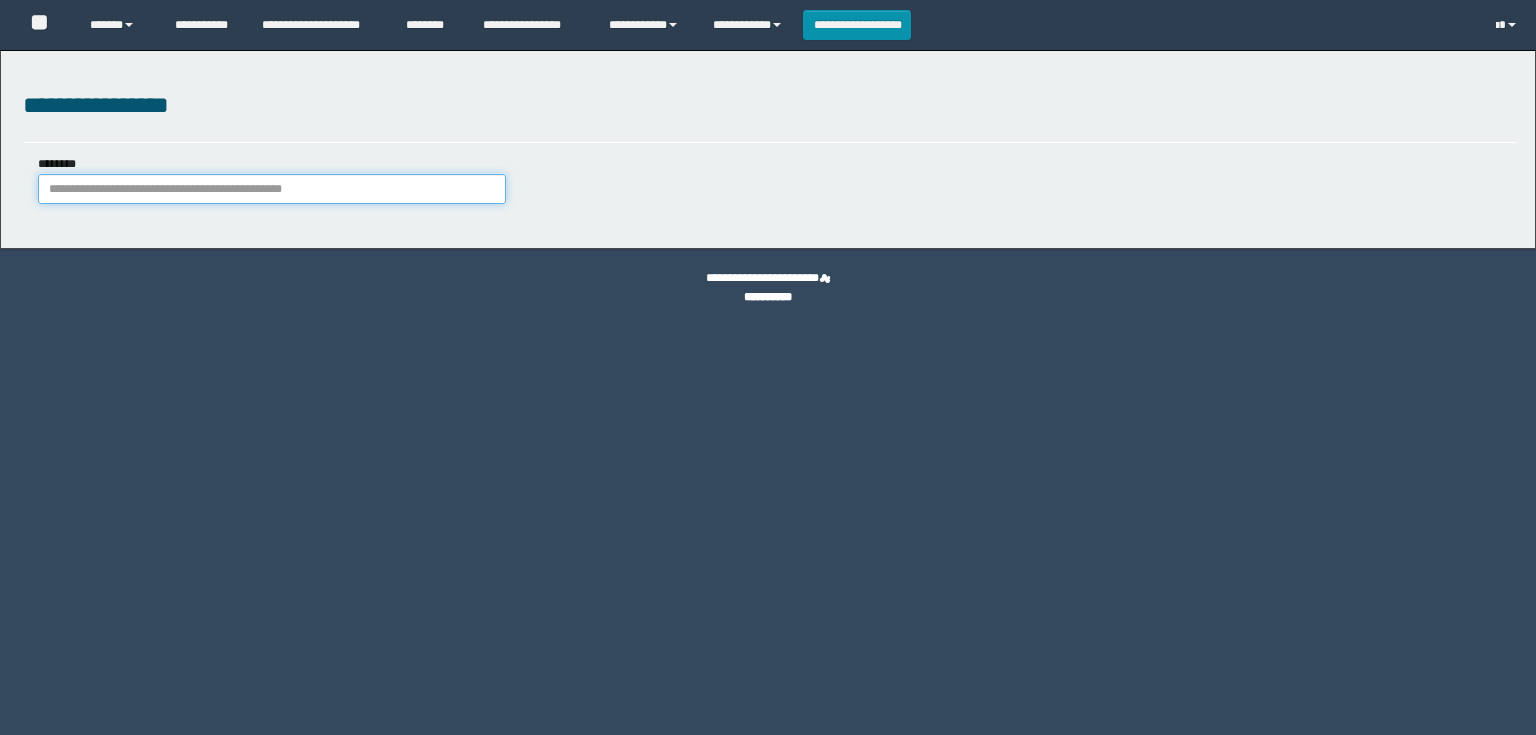 click on "********" at bounding box center (272, 189) 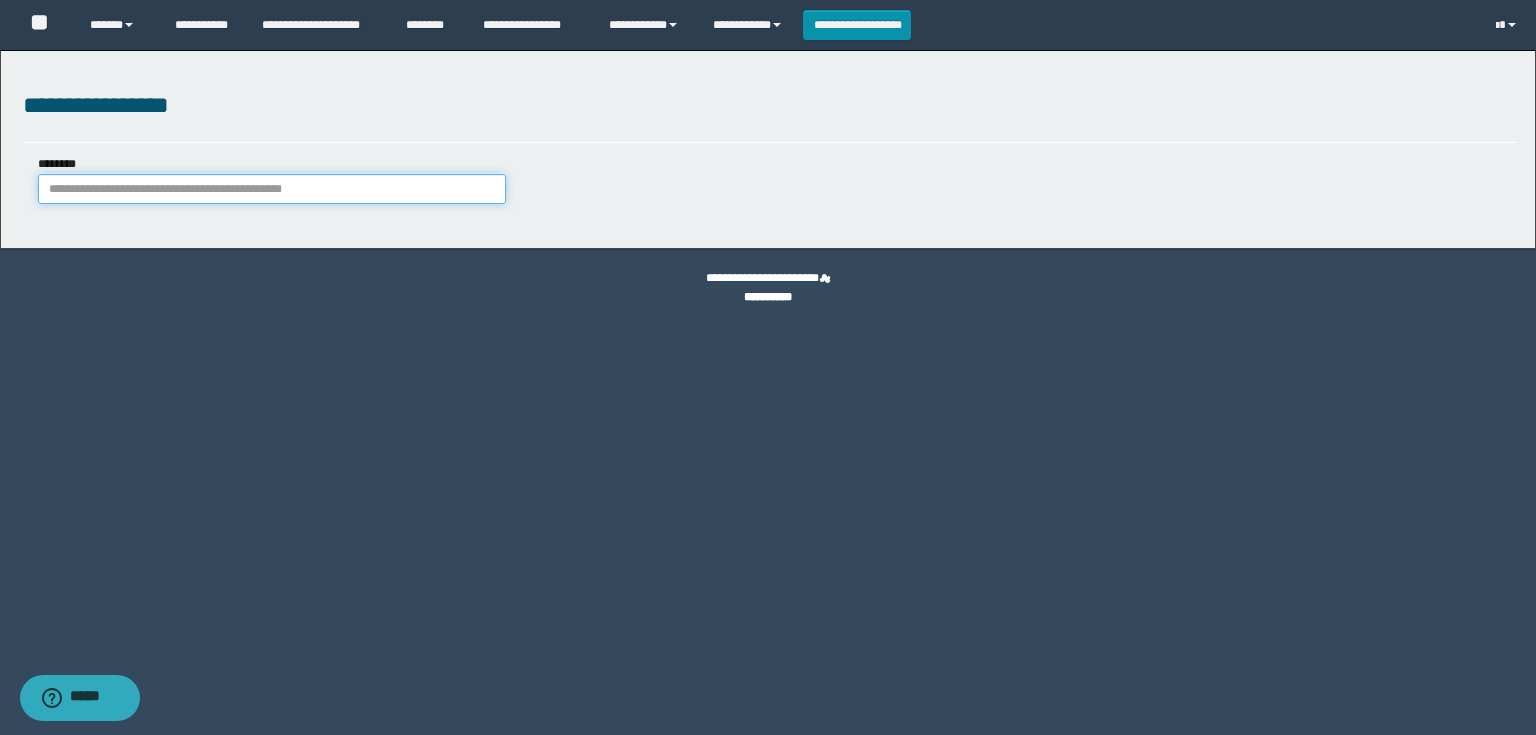paste on "**********" 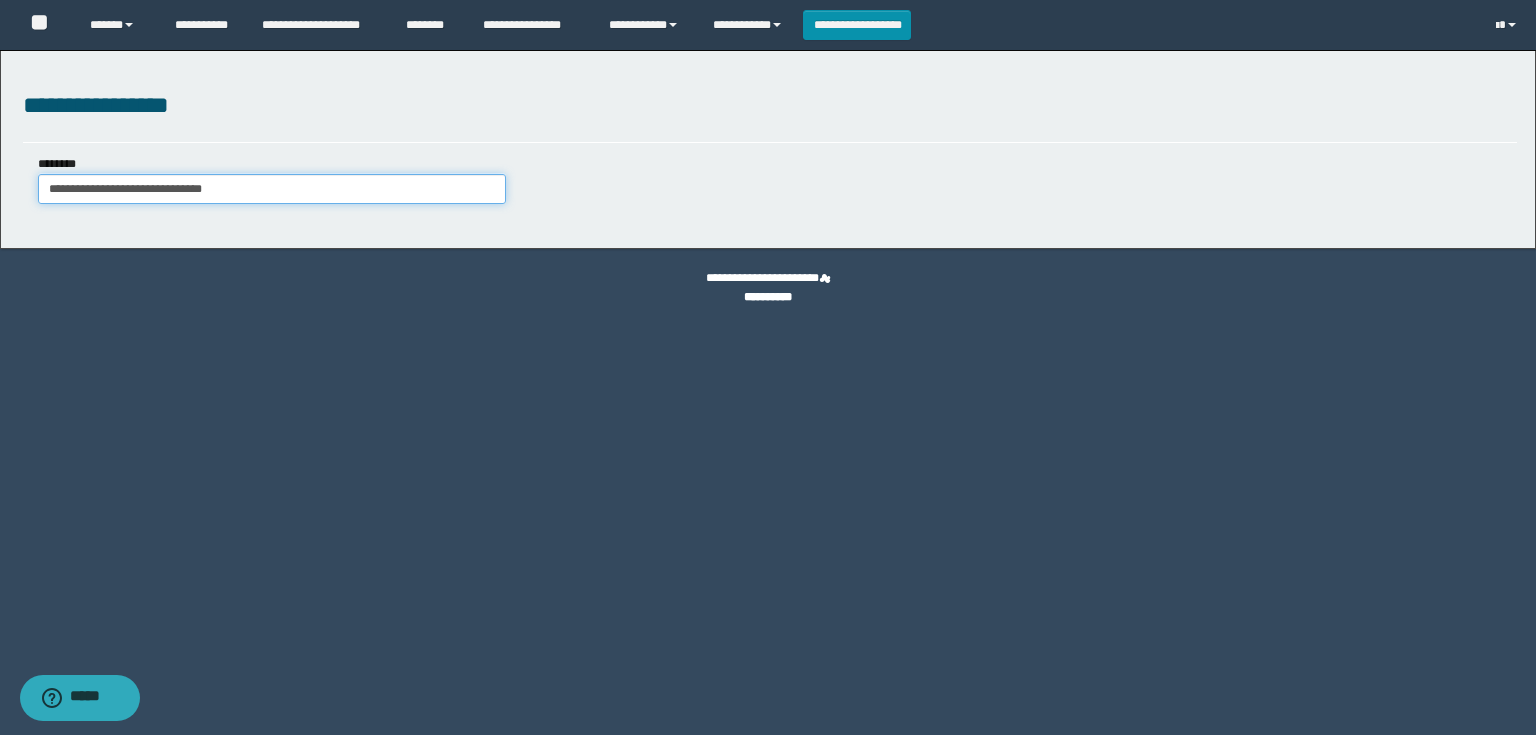type on "**********" 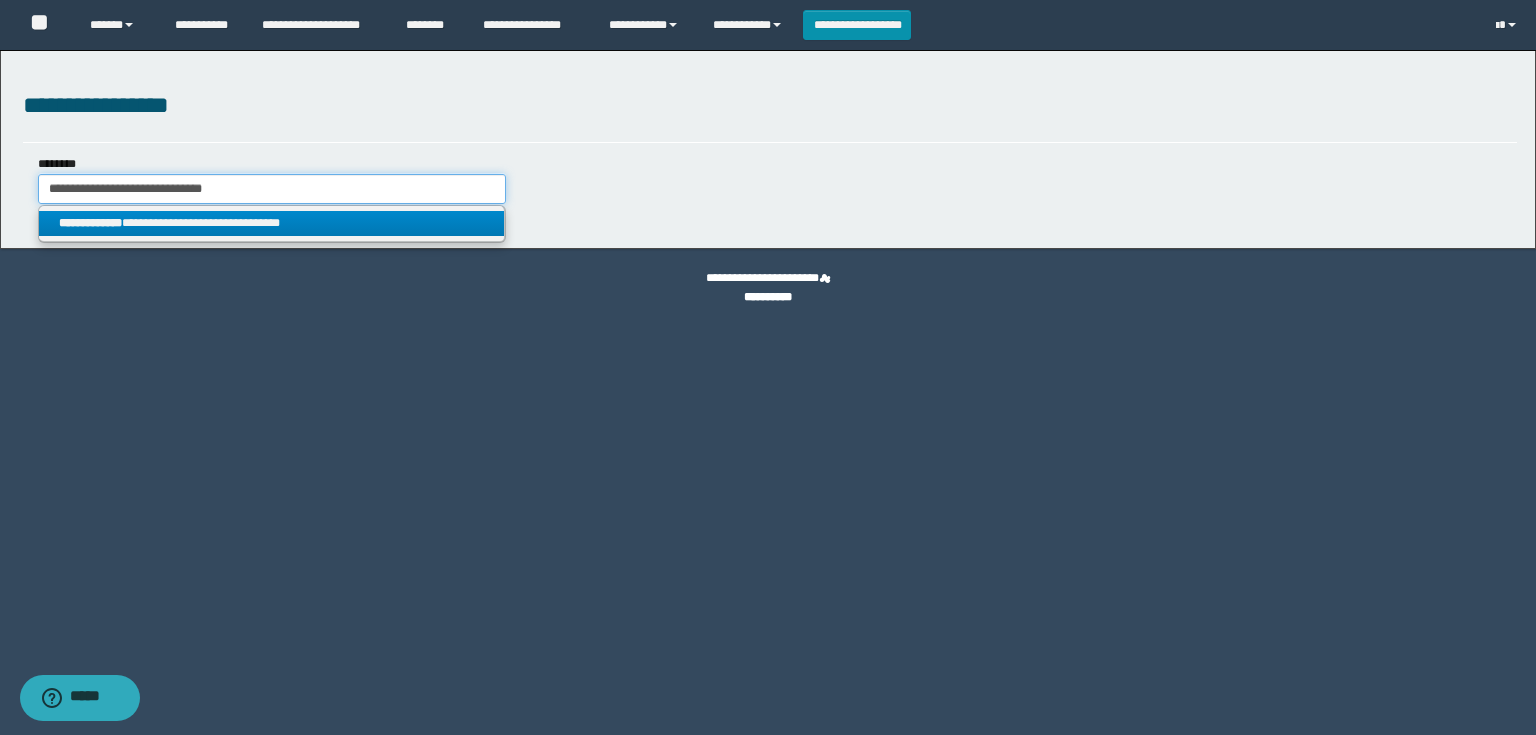 type on "**********" 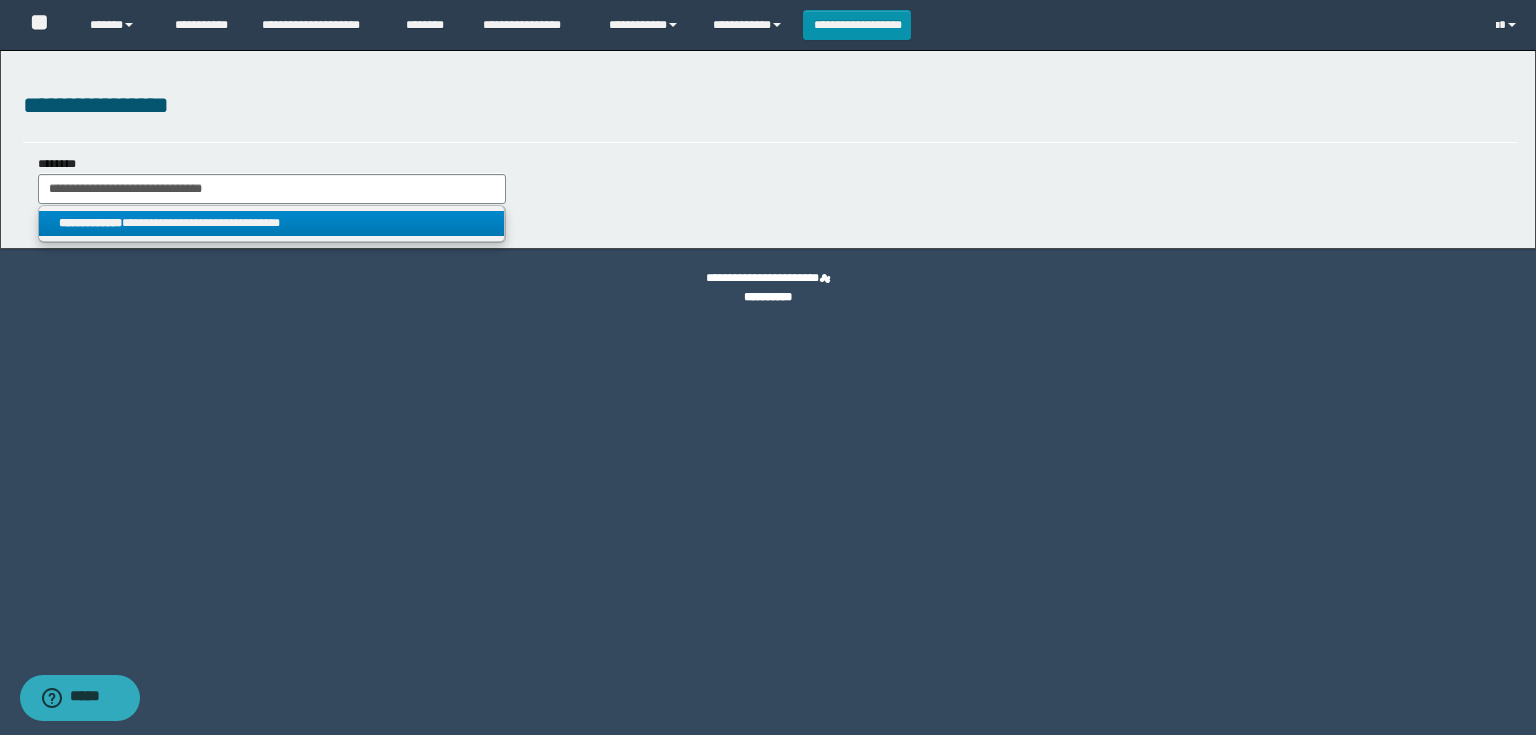 click on "**********" at bounding box center [272, 223] 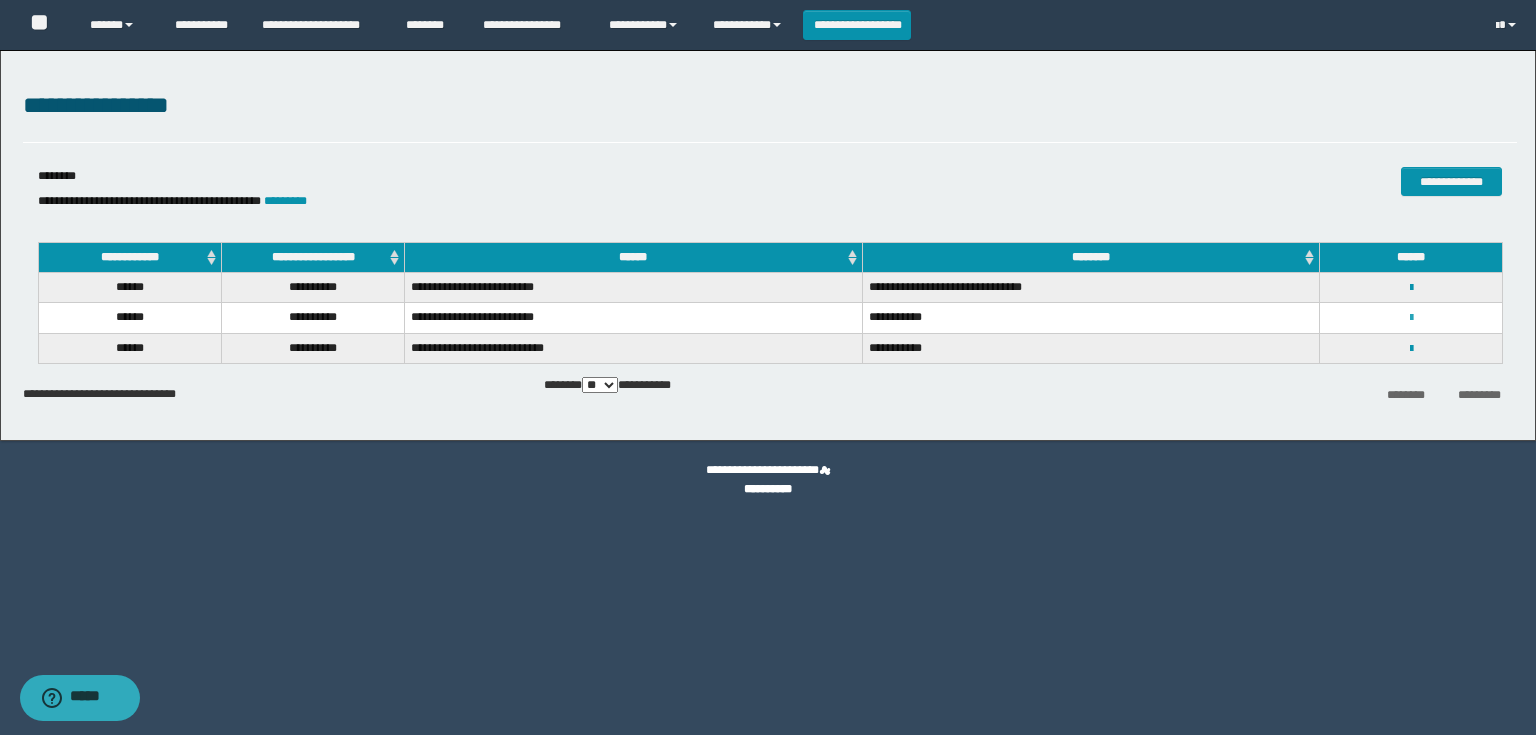 click on "**********" at bounding box center (1411, 317) 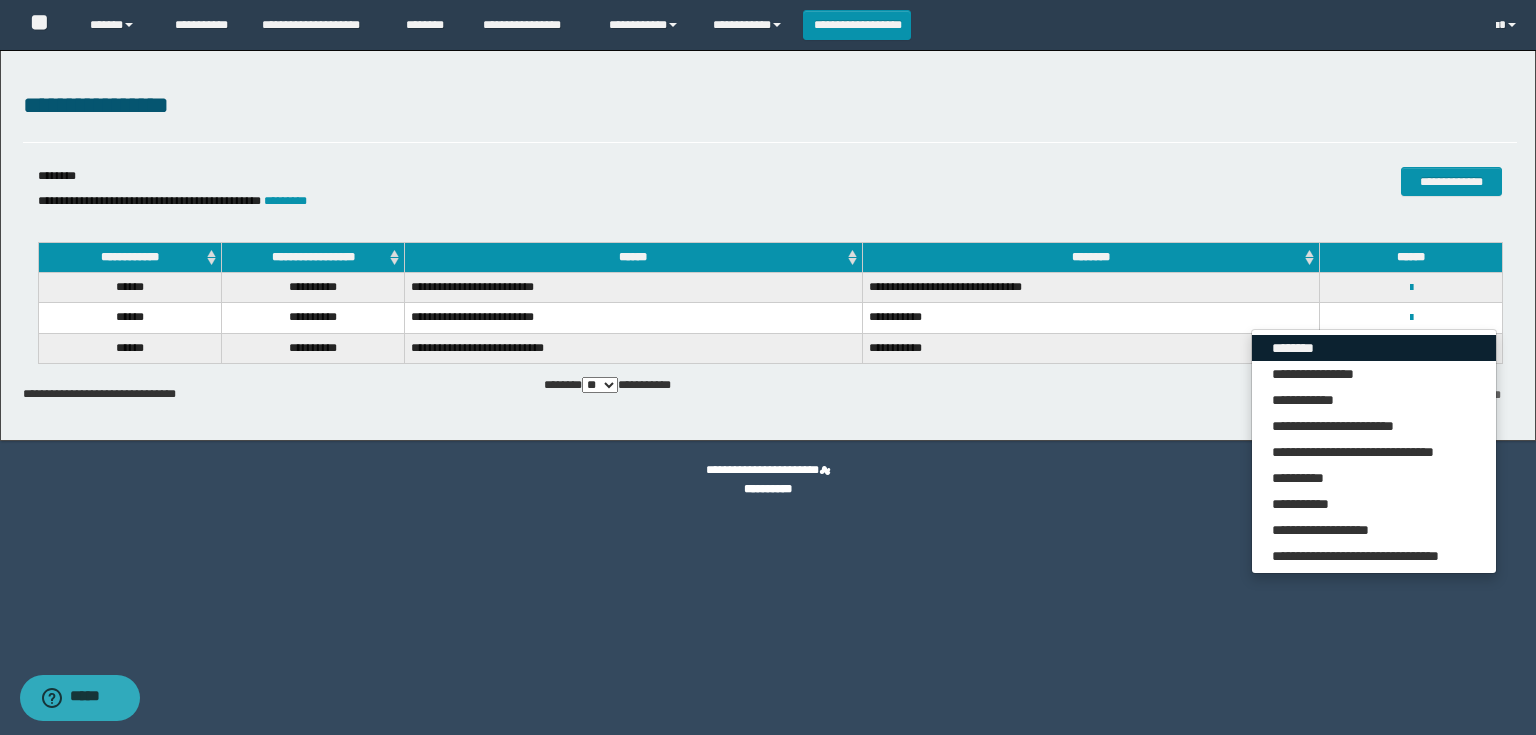 click on "********" at bounding box center [1374, 348] 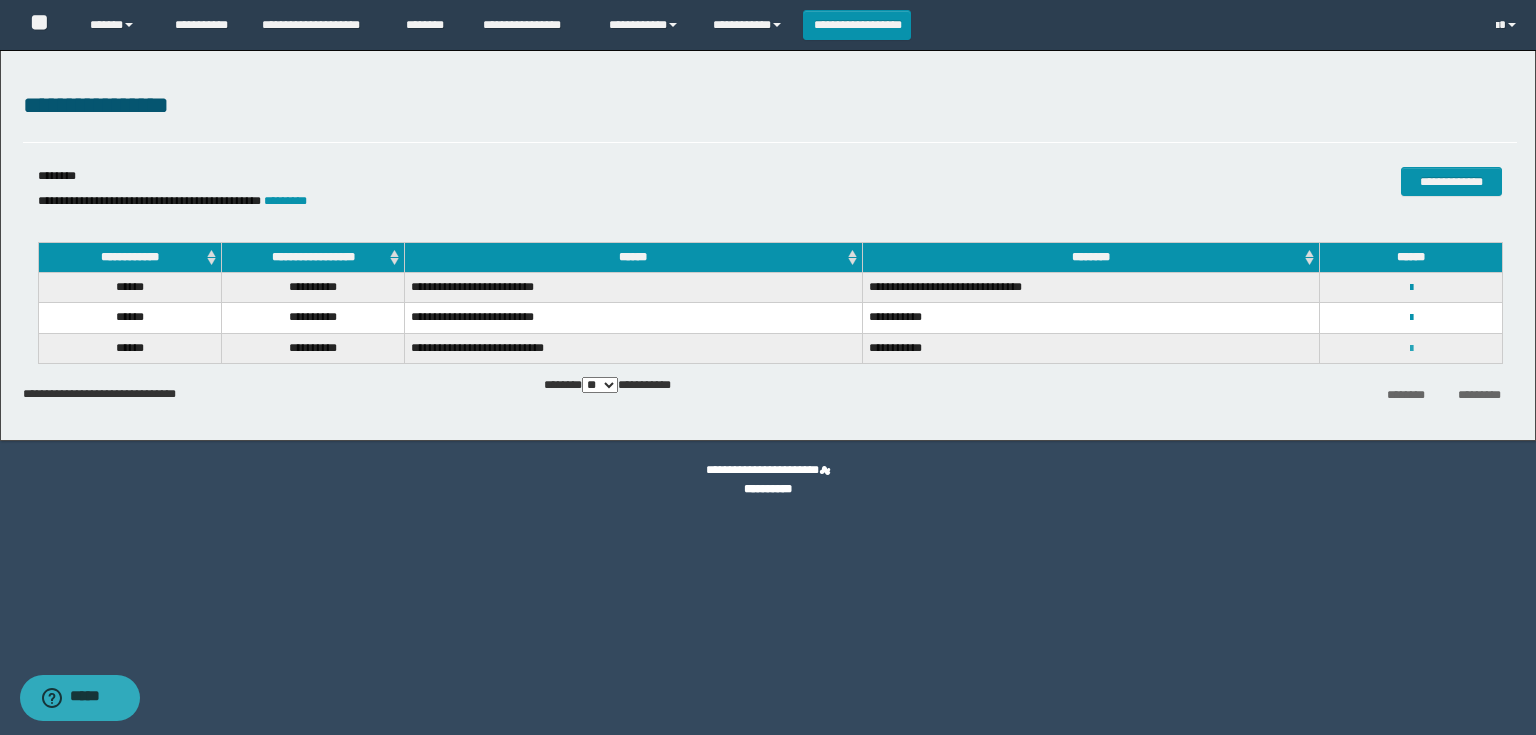 click at bounding box center (1411, 349) 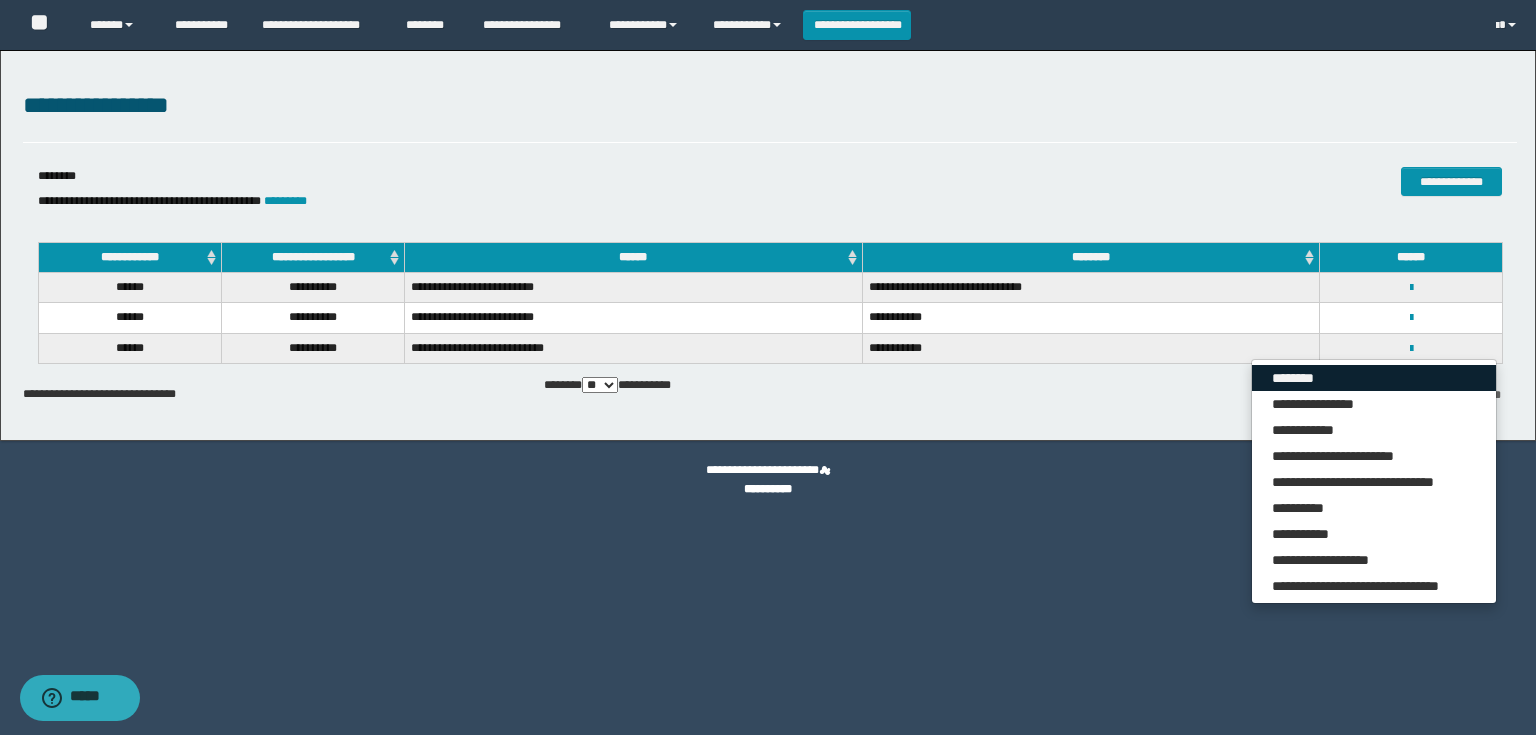 click on "********" at bounding box center [1374, 378] 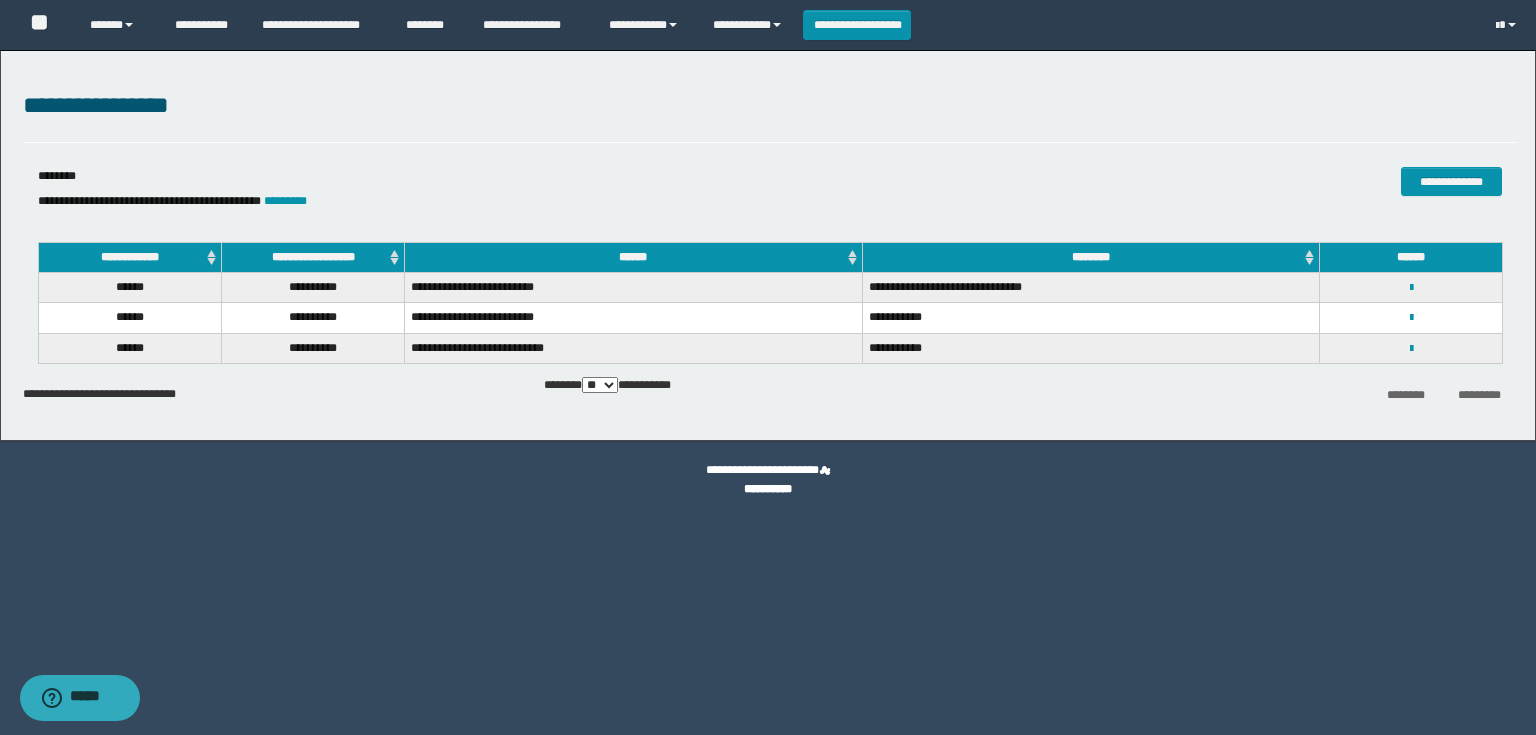click on "******** *********" at bounding box center (1268, 393) 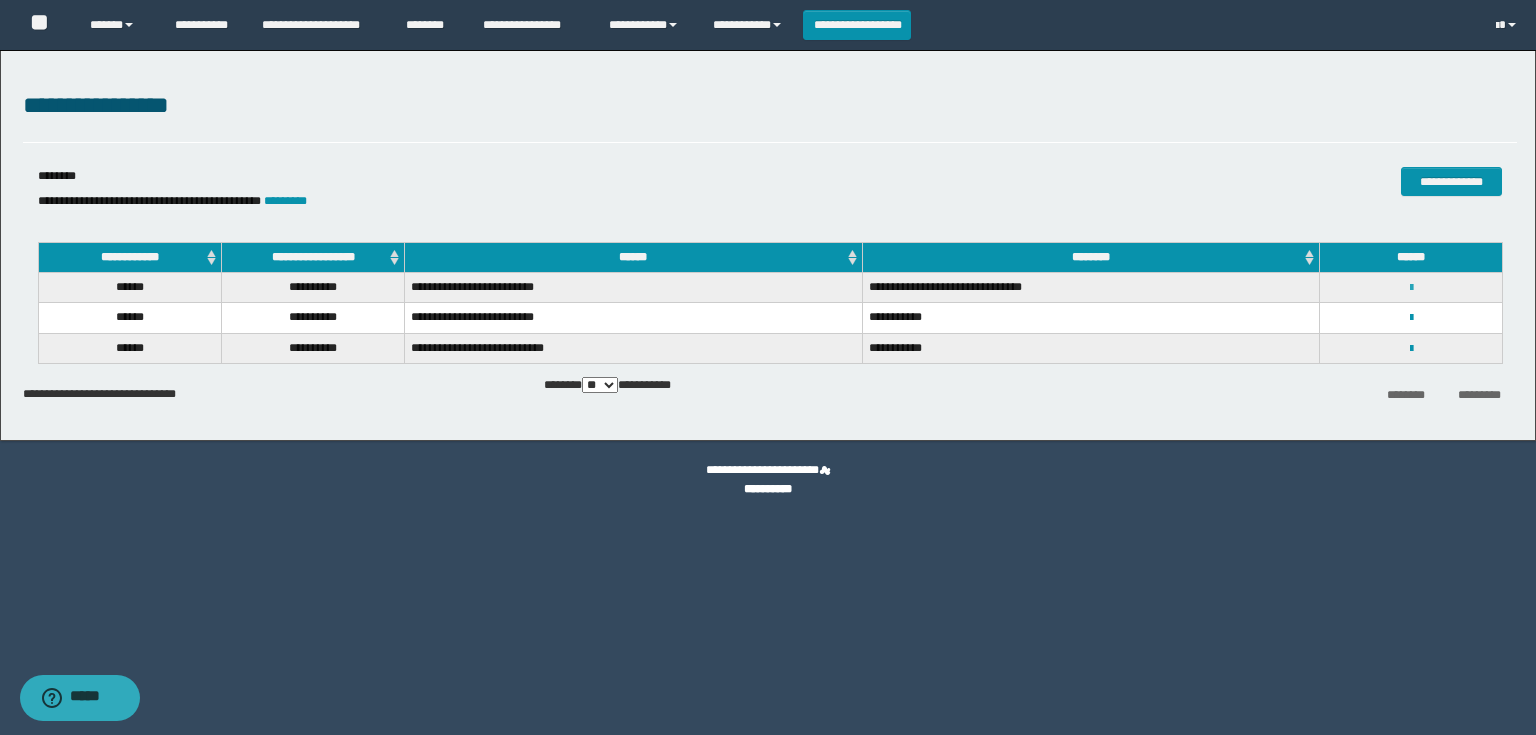 click at bounding box center (1411, 288) 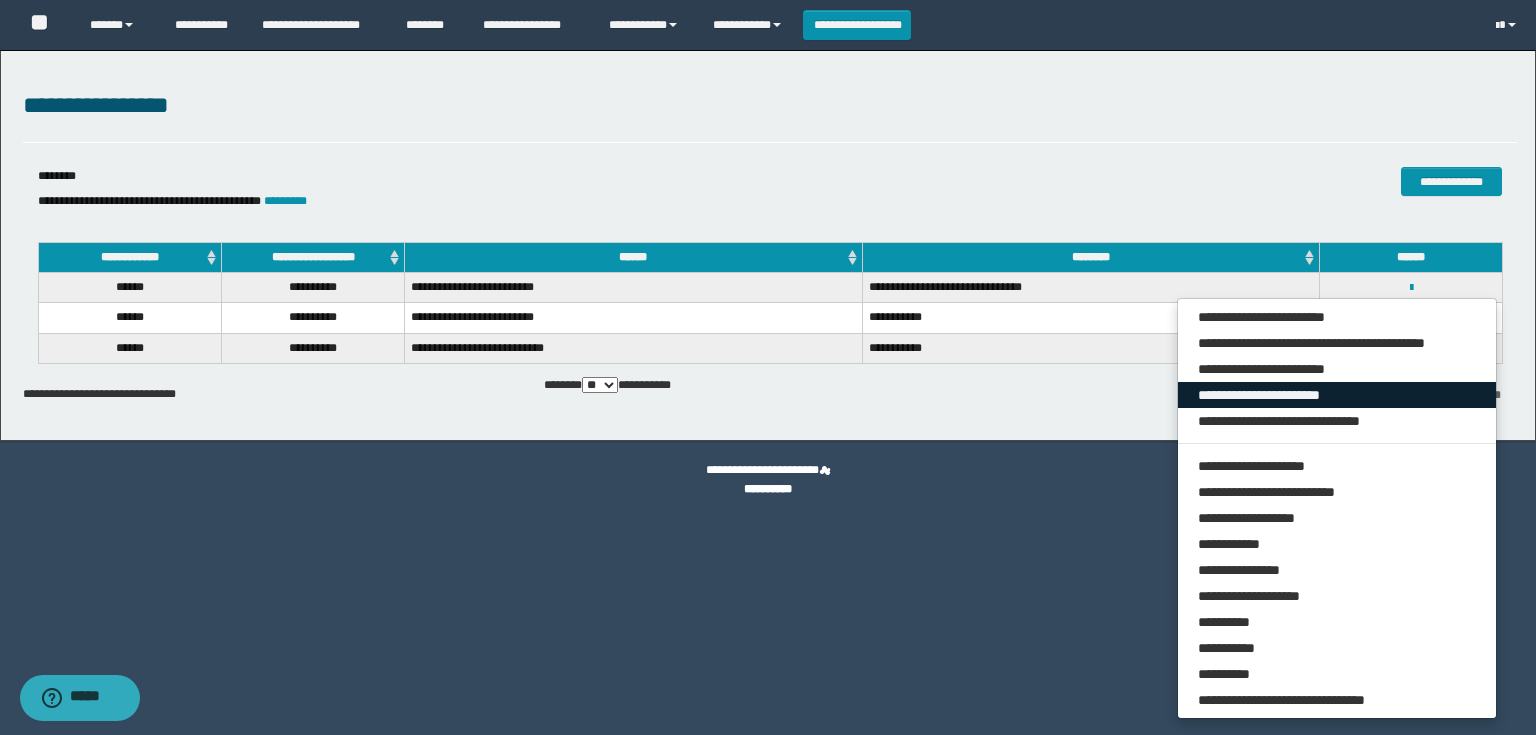 click on "**********" at bounding box center [1337, 395] 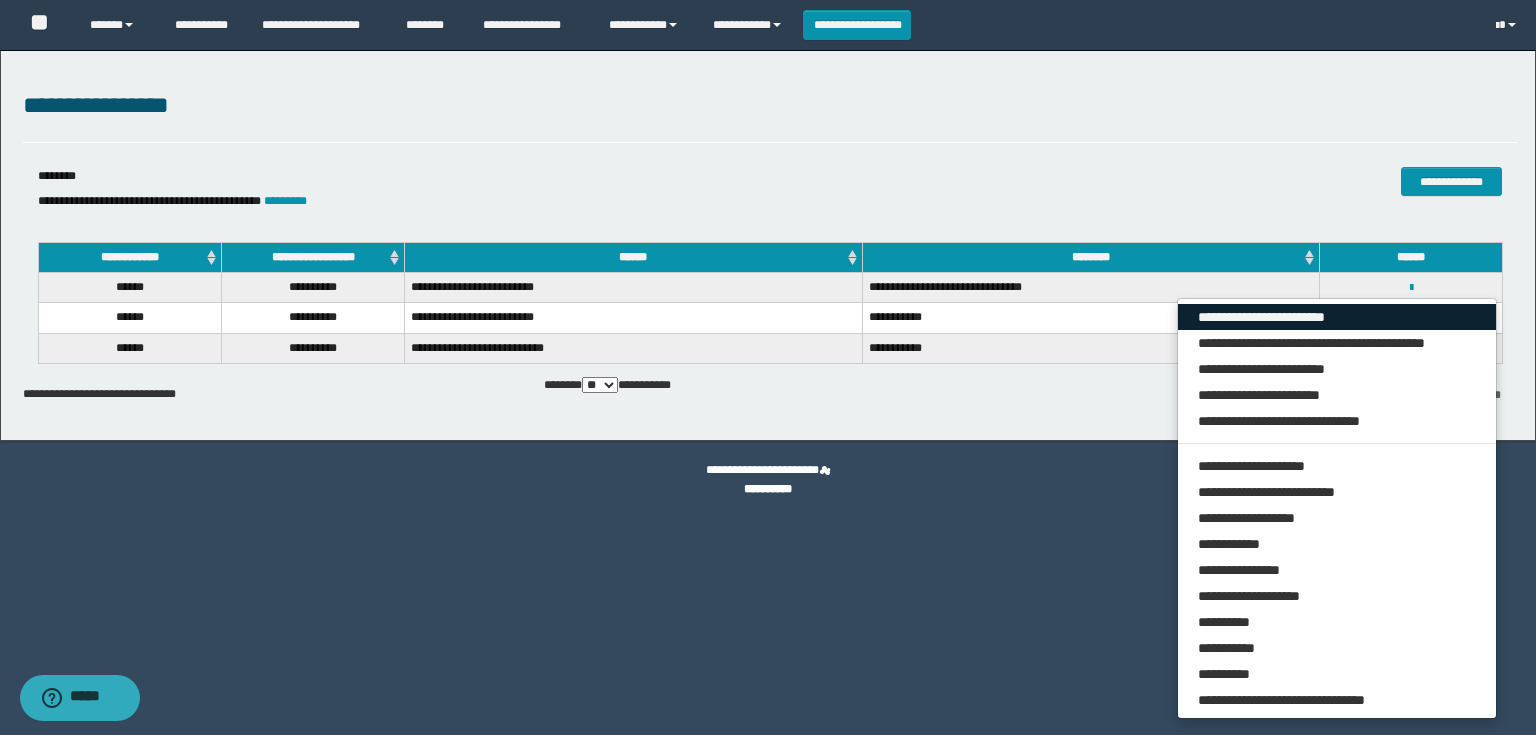 click on "**********" at bounding box center [1337, 317] 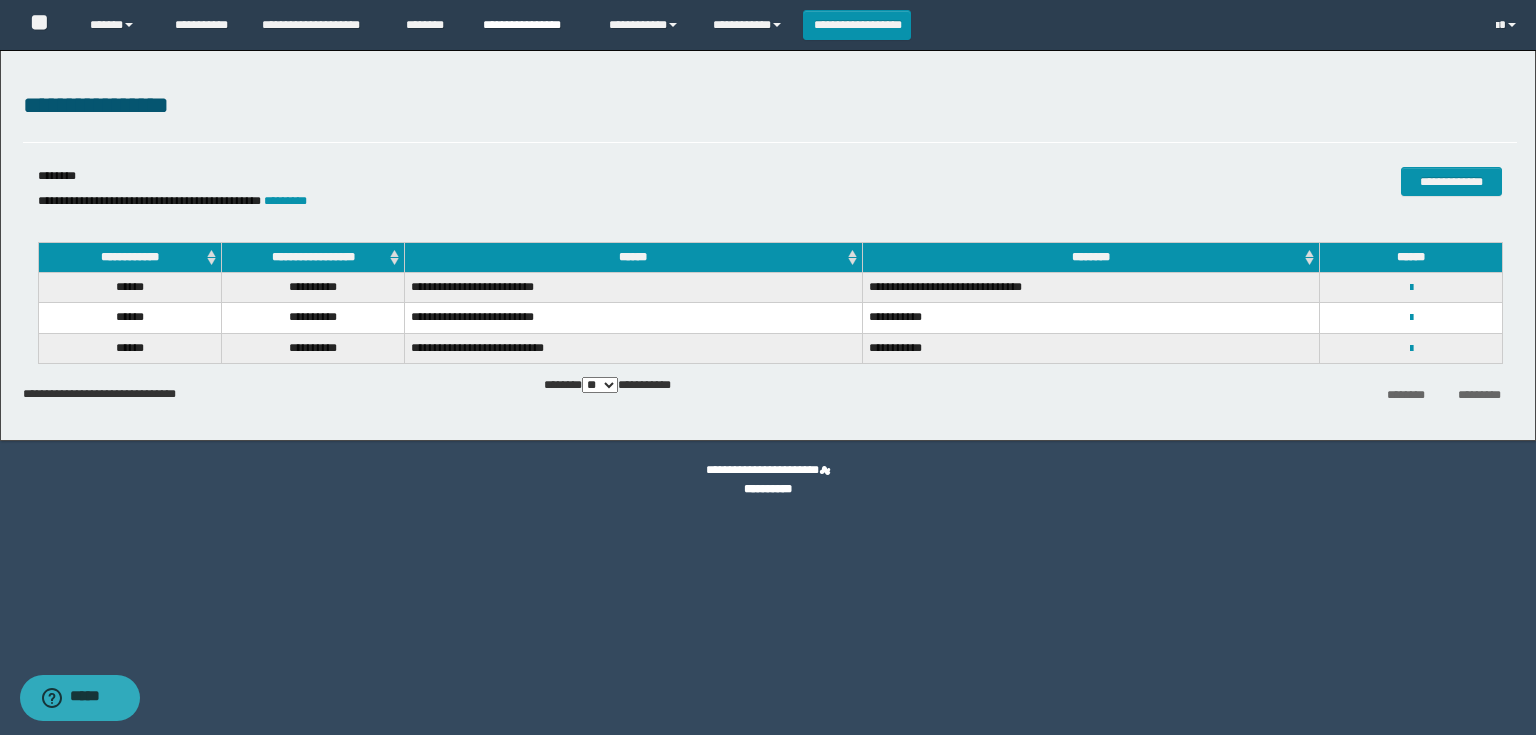 click on "**********" at bounding box center [531, 25] 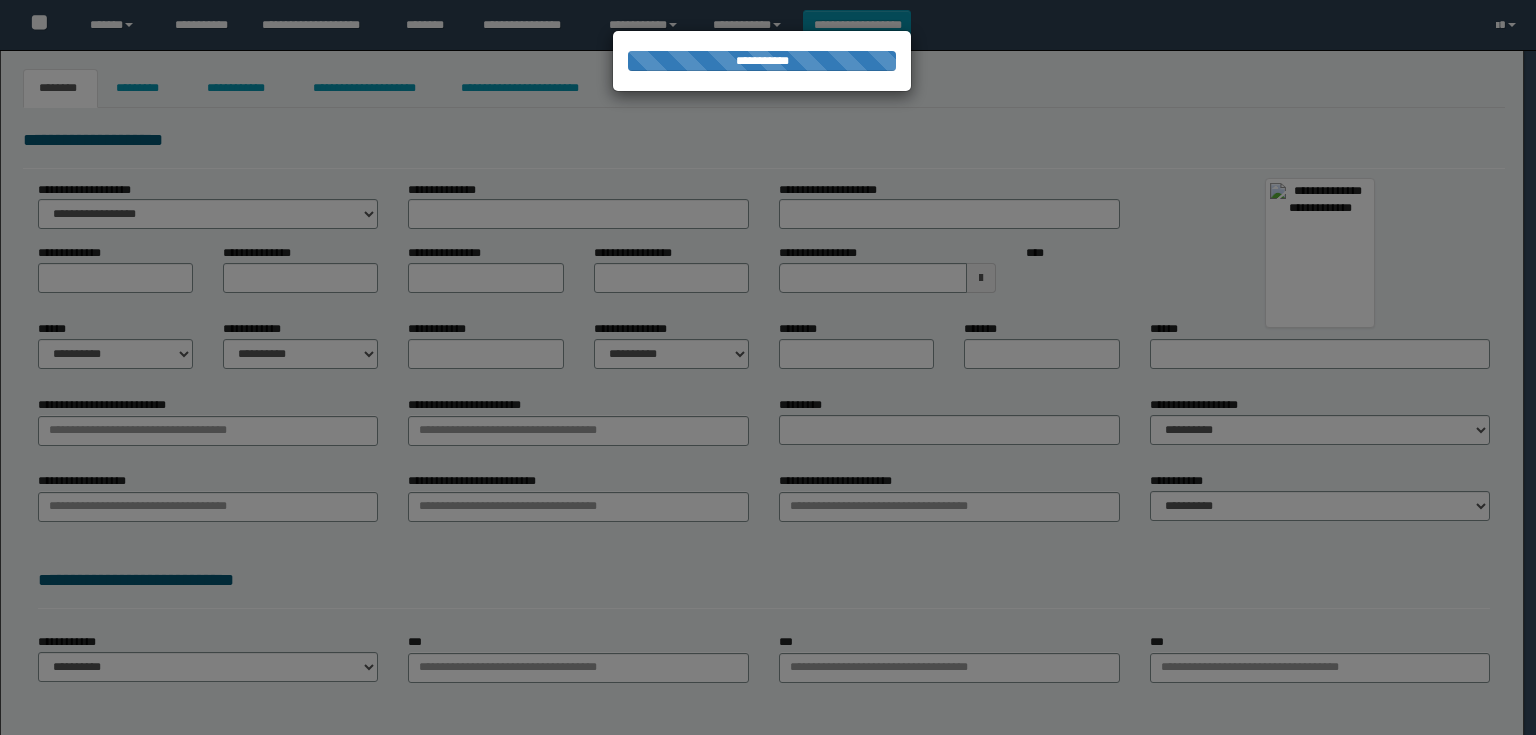 scroll, scrollTop: 0, scrollLeft: 0, axis: both 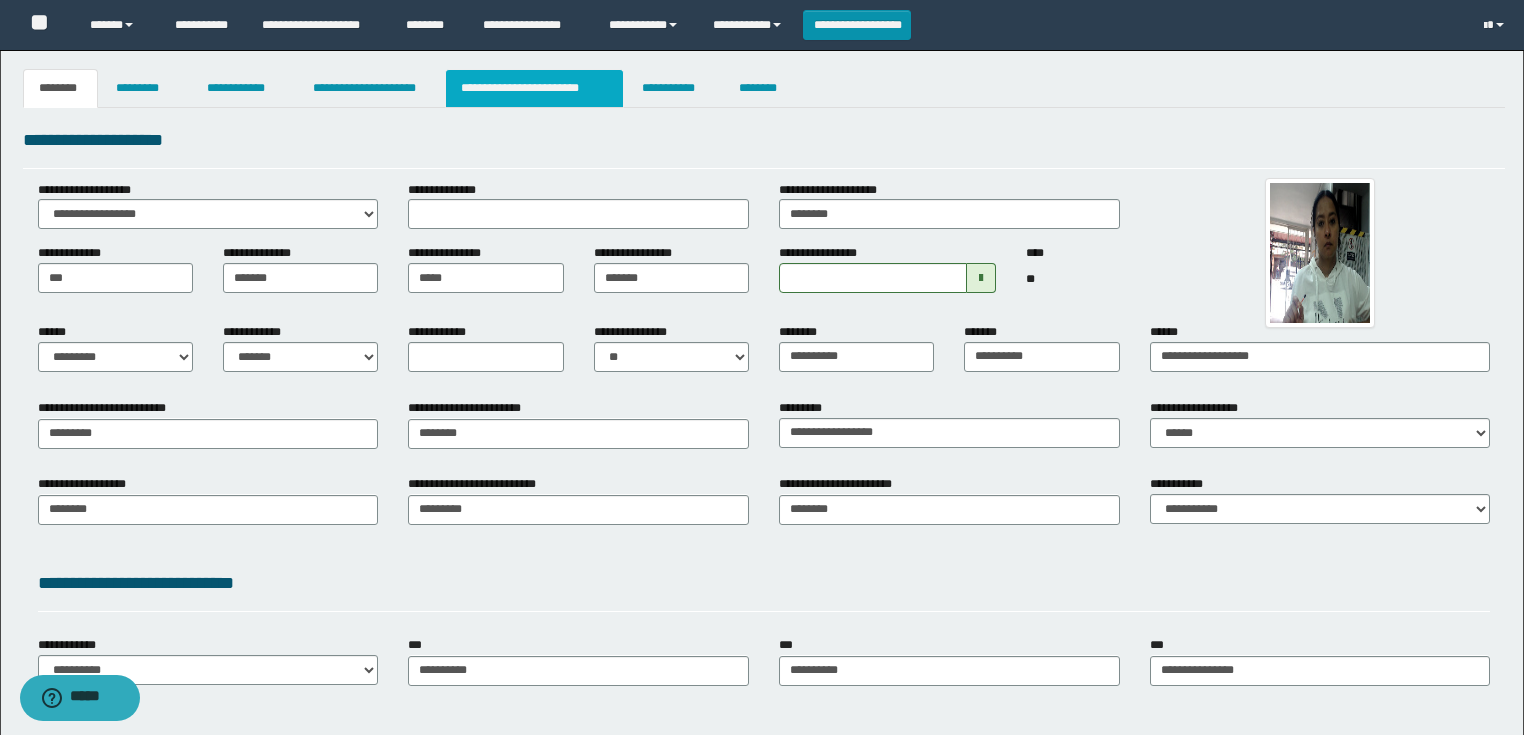 click on "**********" at bounding box center [534, 88] 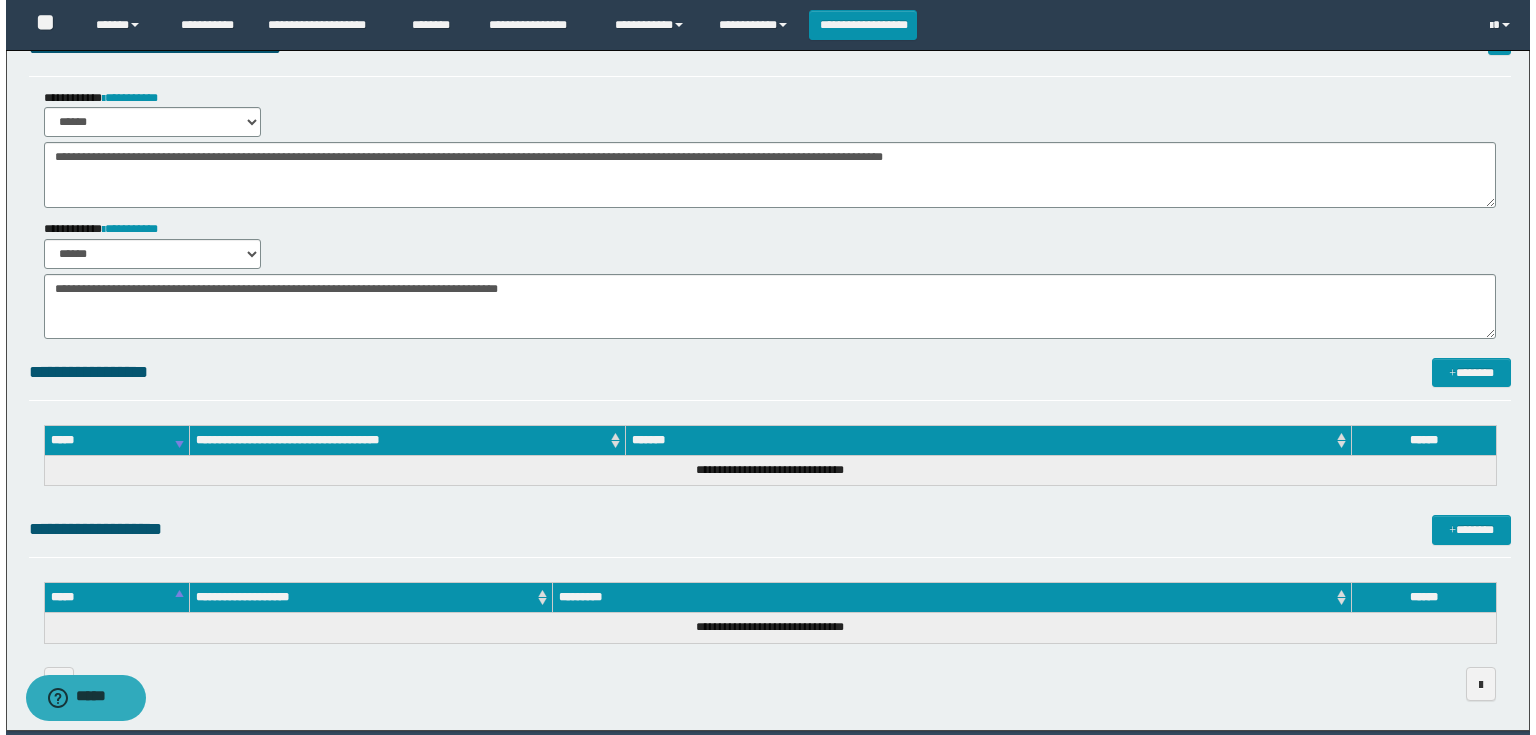 scroll, scrollTop: 165, scrollLeft: 0, axis: vertical 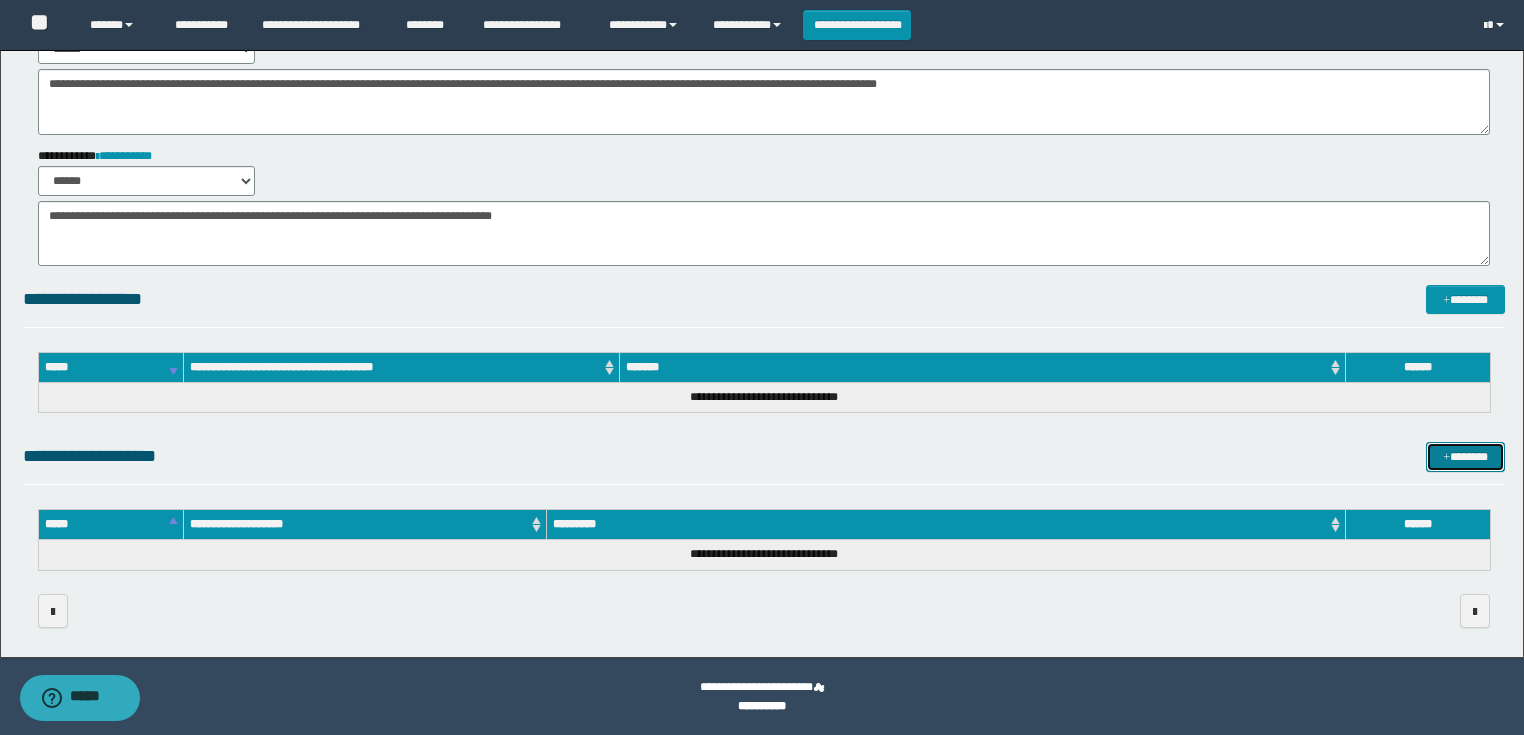 click on "*******" at bounding box center (1465, 457) 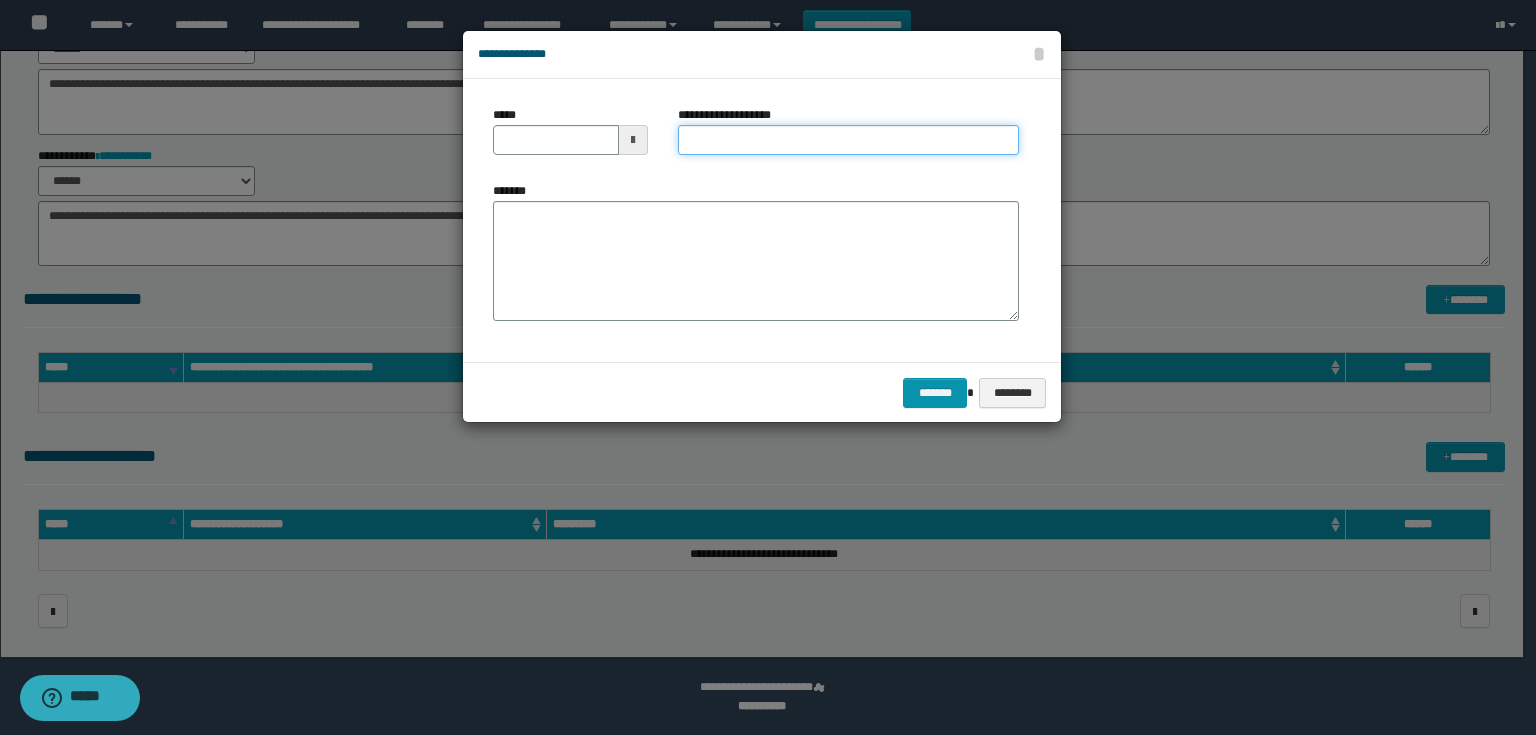 click on "**********" at bounding box center (848, 140) 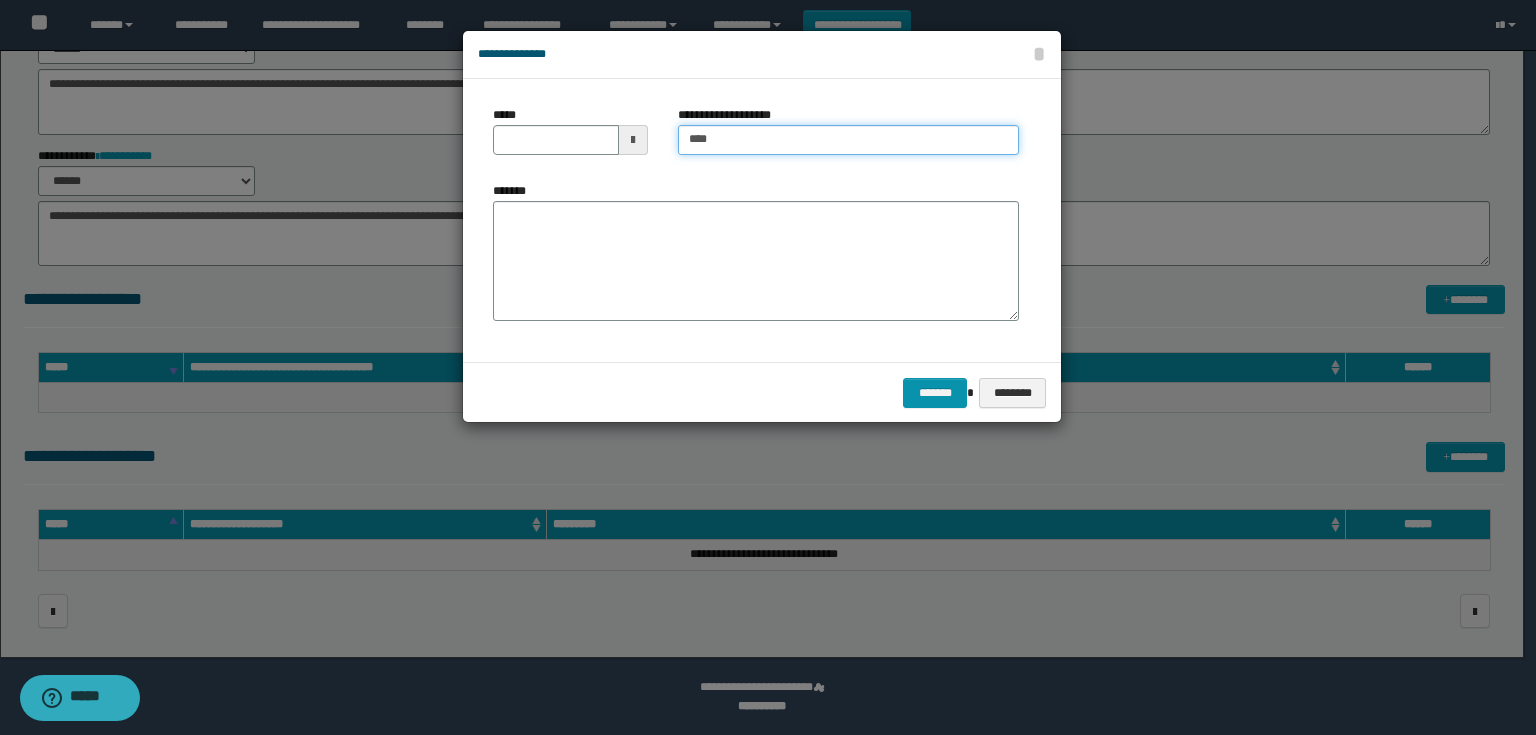 type on "**********" 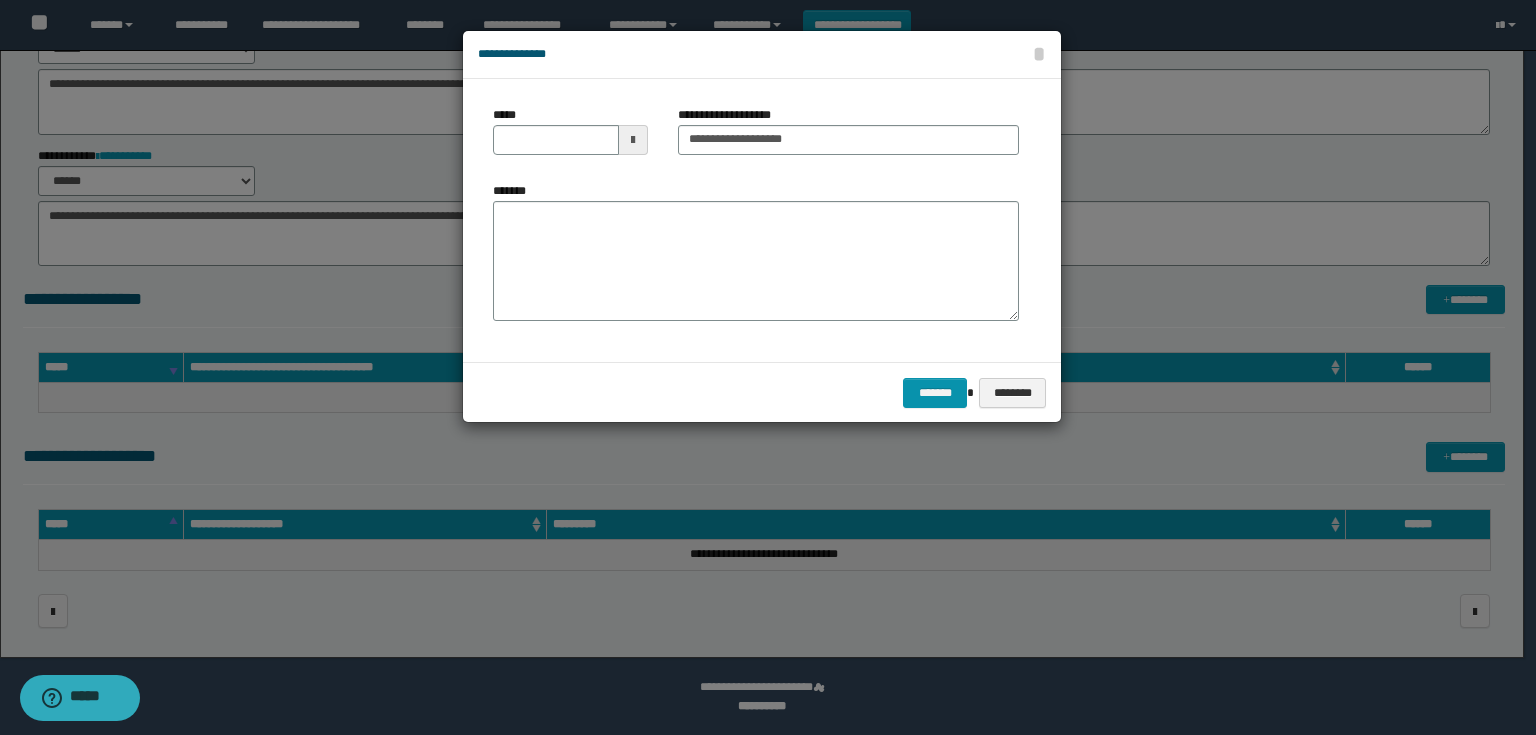 click at bounding box center [633, 140] 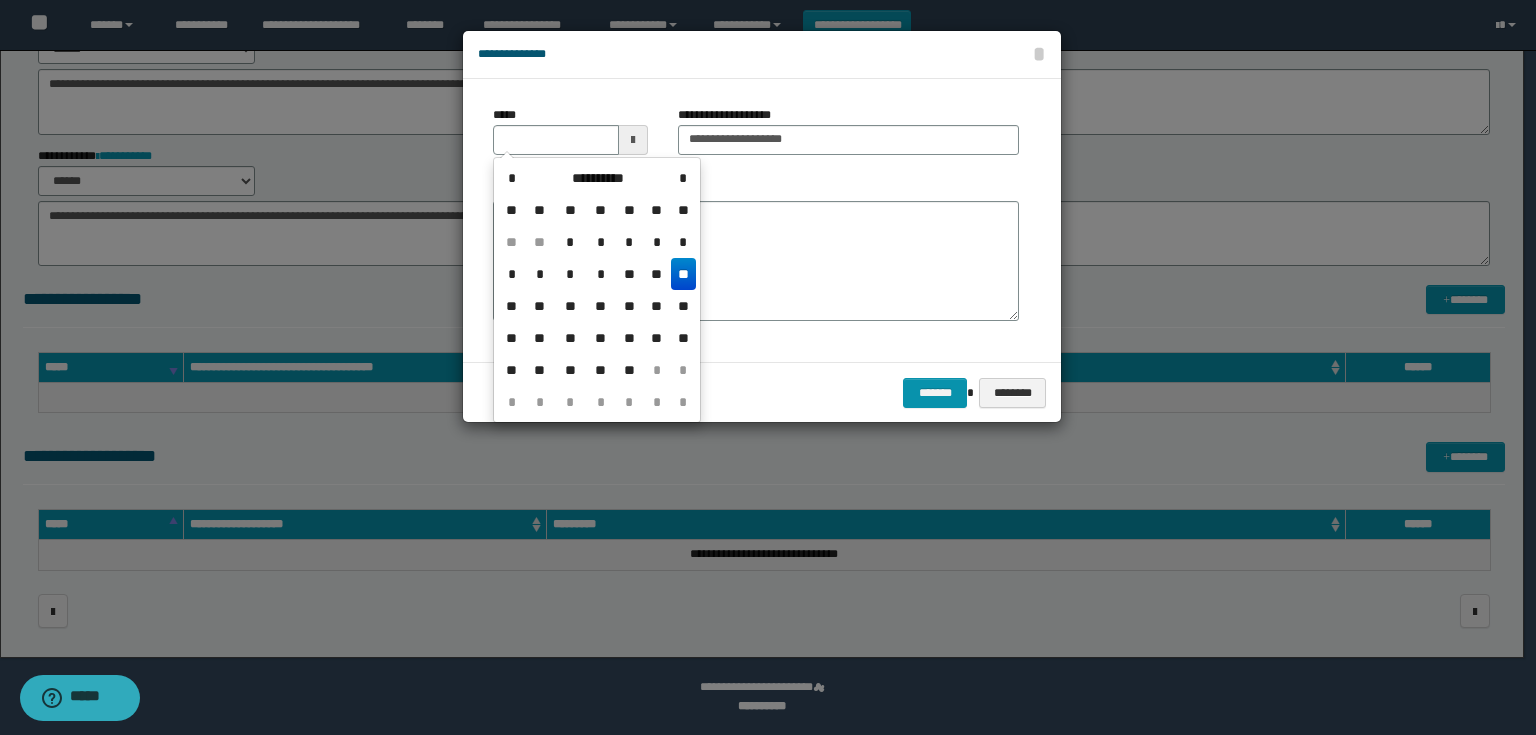 click on "**" at bounding box center (683, 274) 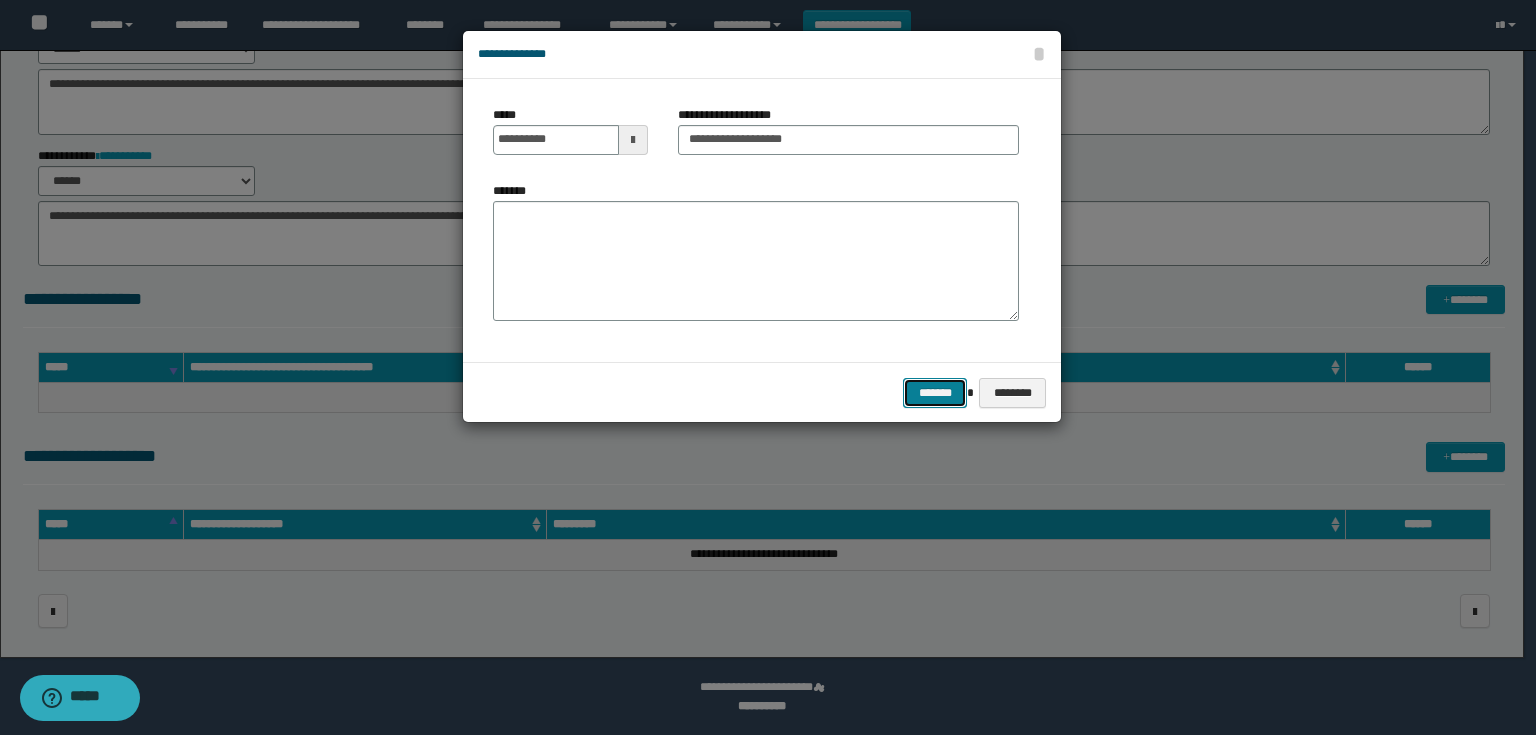 drag, startPoint x: 936, startPoint y: 401, endPoint x: 964, endPoint y: 407, distance: 28.635643 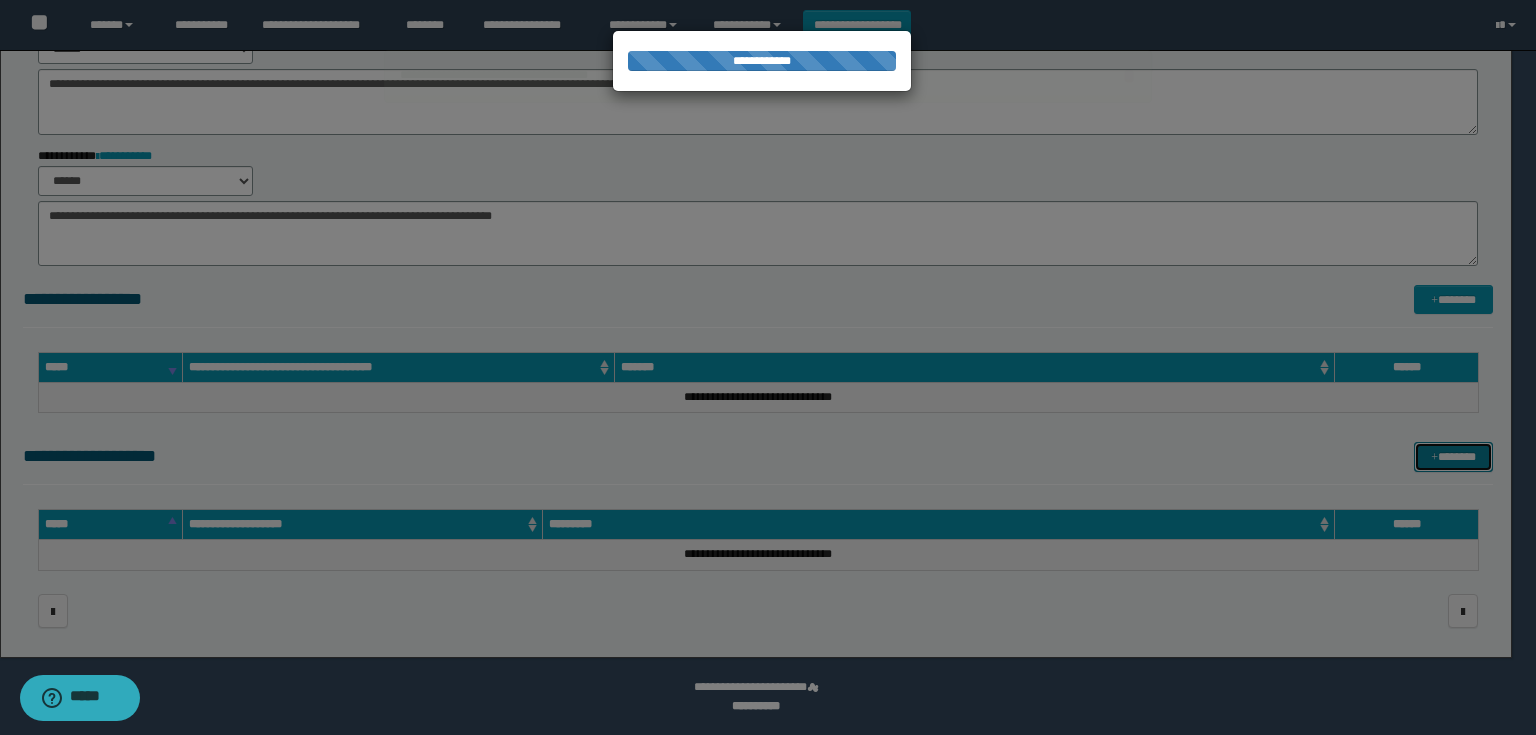 type 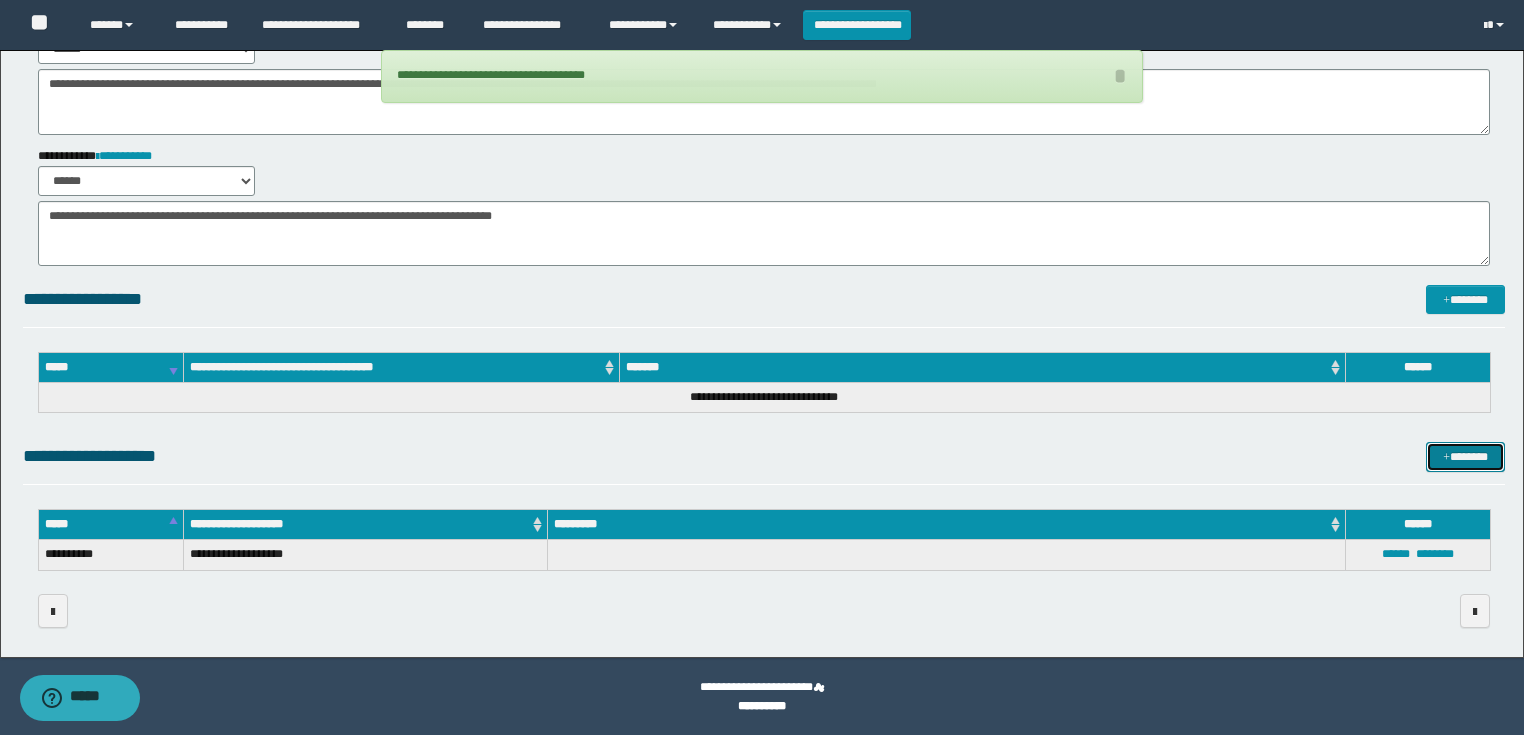 click on "*******" at bounding box center [1465, 457] 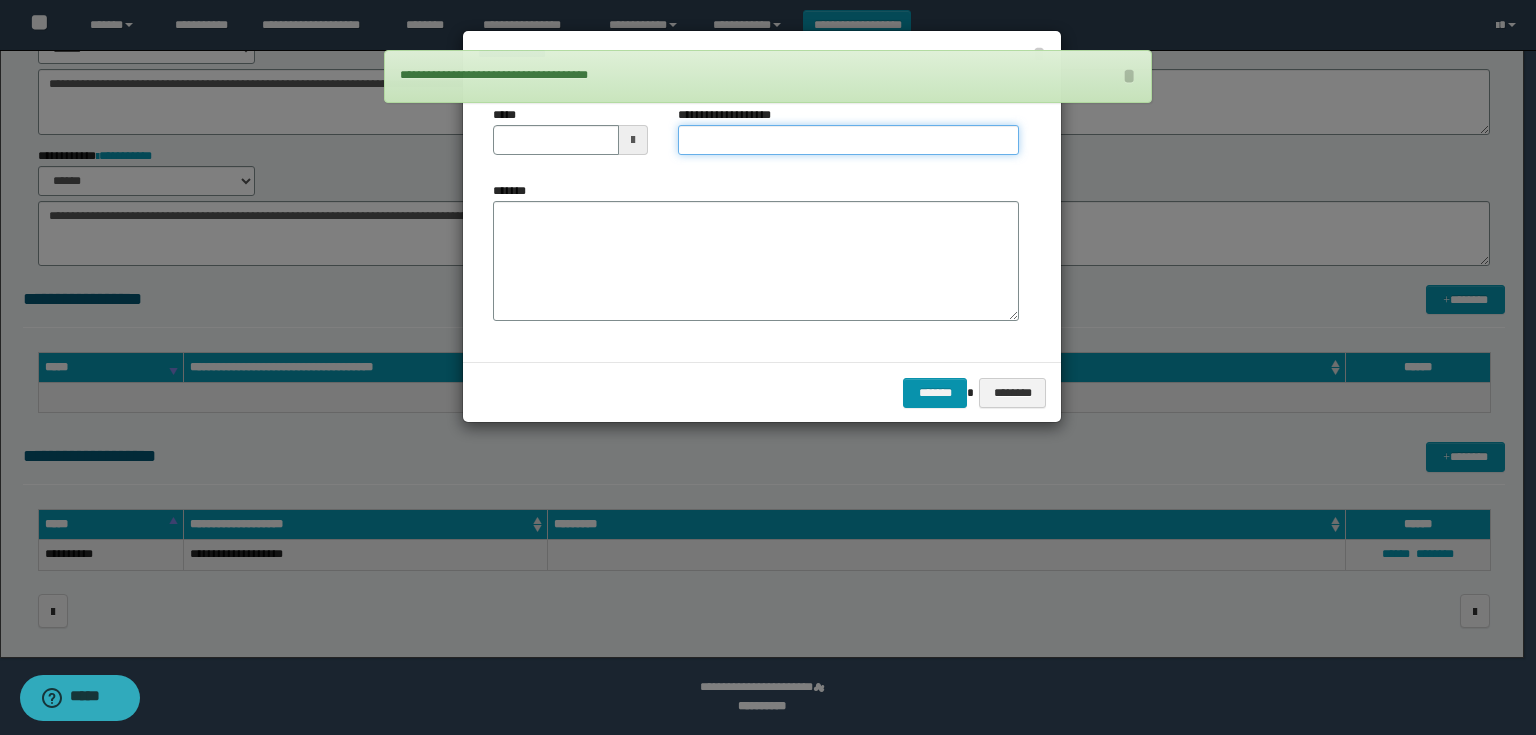 click on "**********" at bounding box center (848, 140) 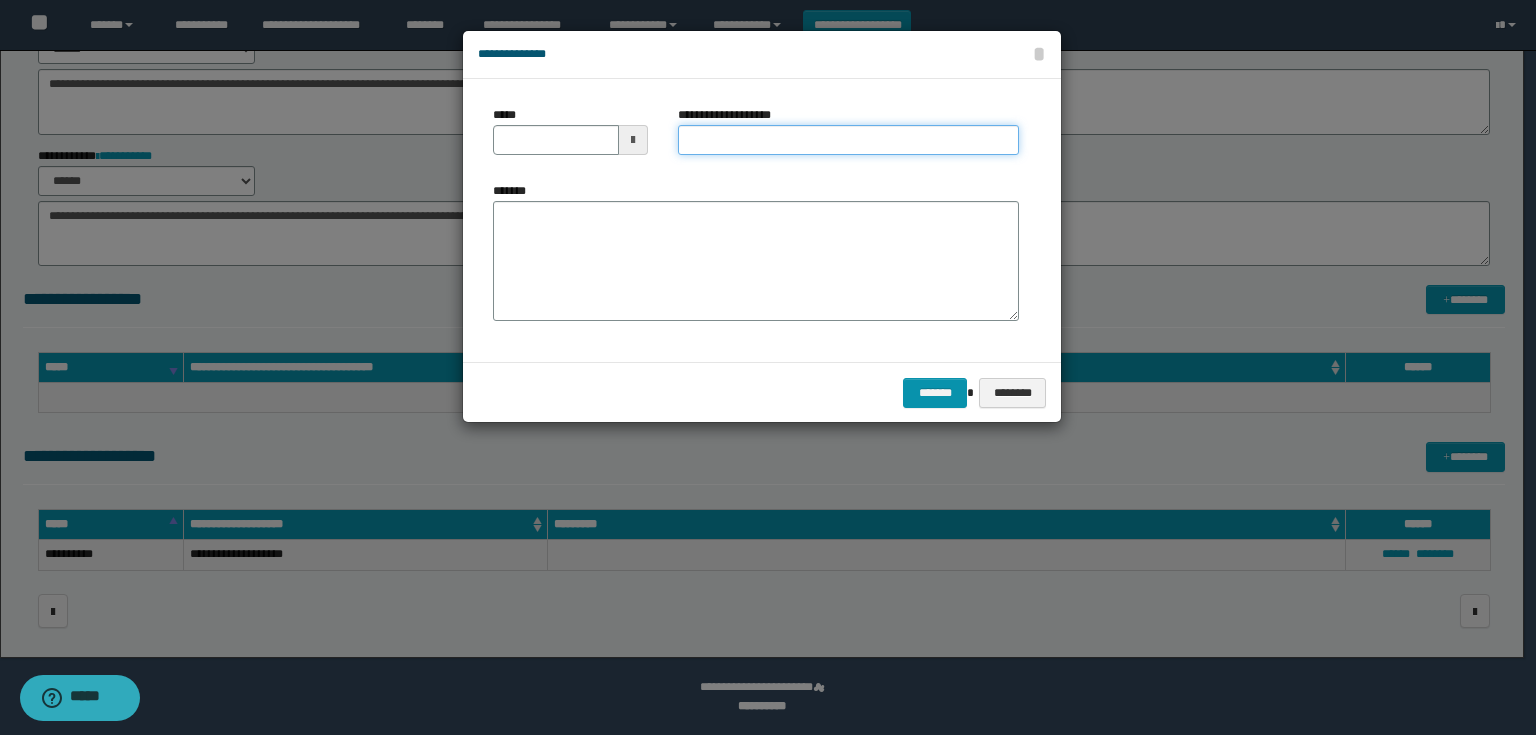 type on "*" 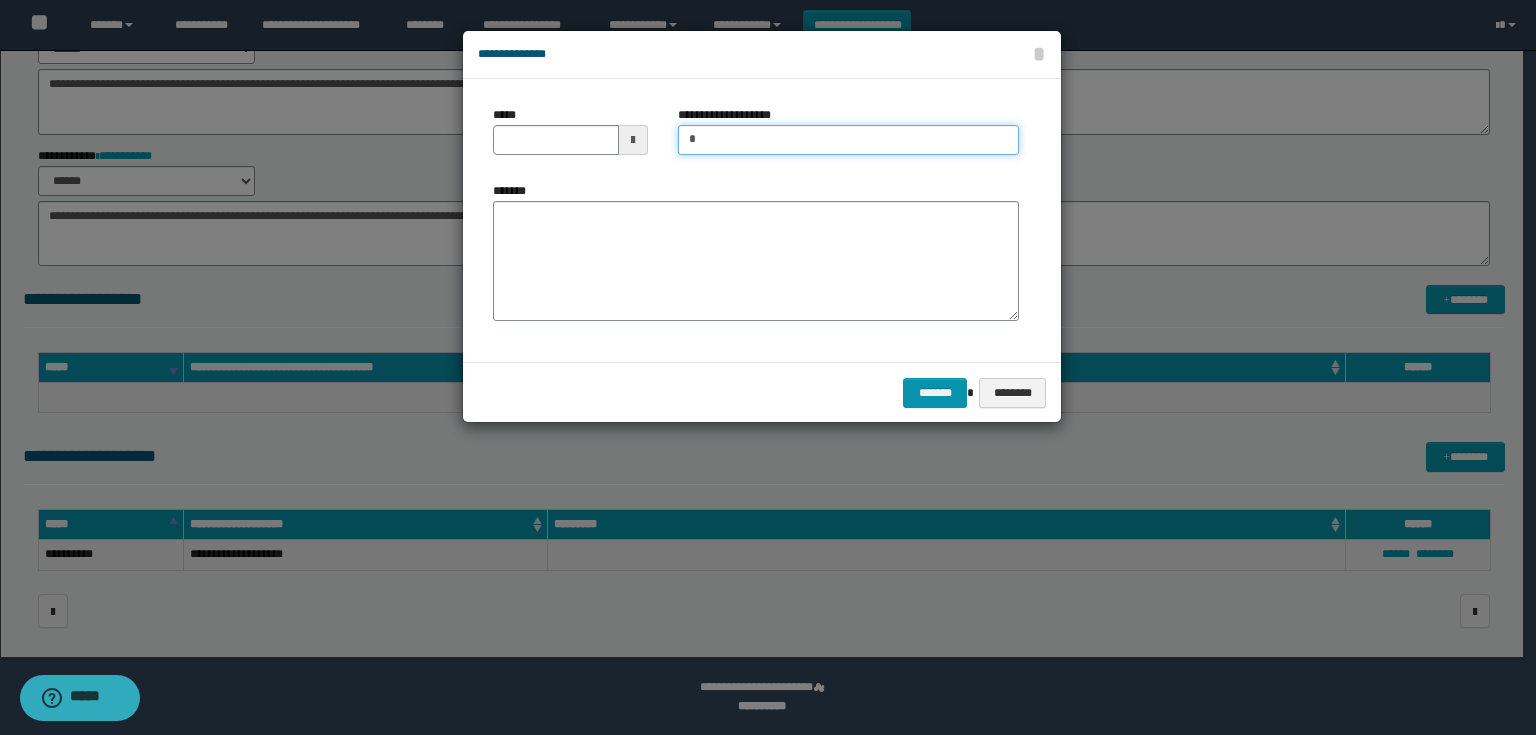 type on "**********" 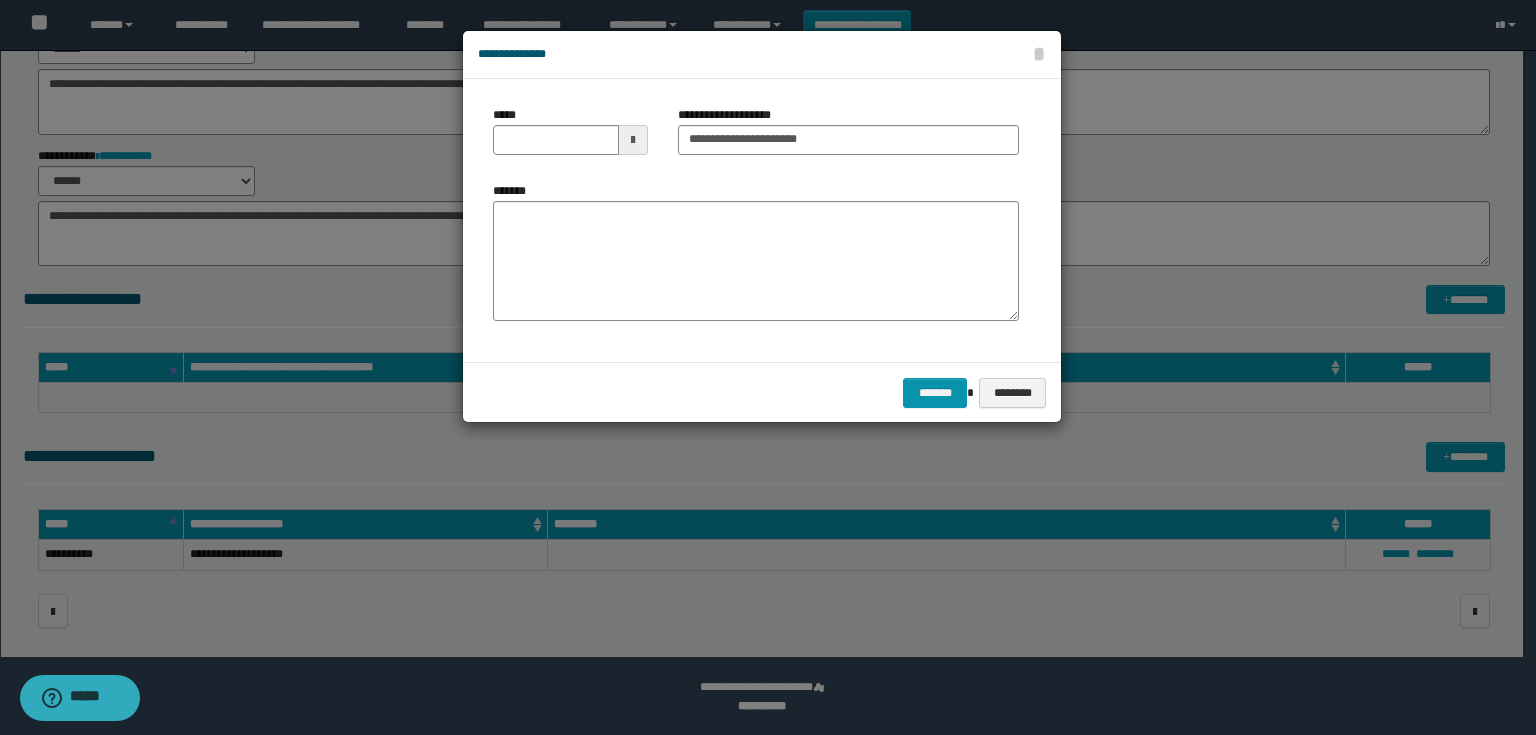 click at bounding box center [633, 140] 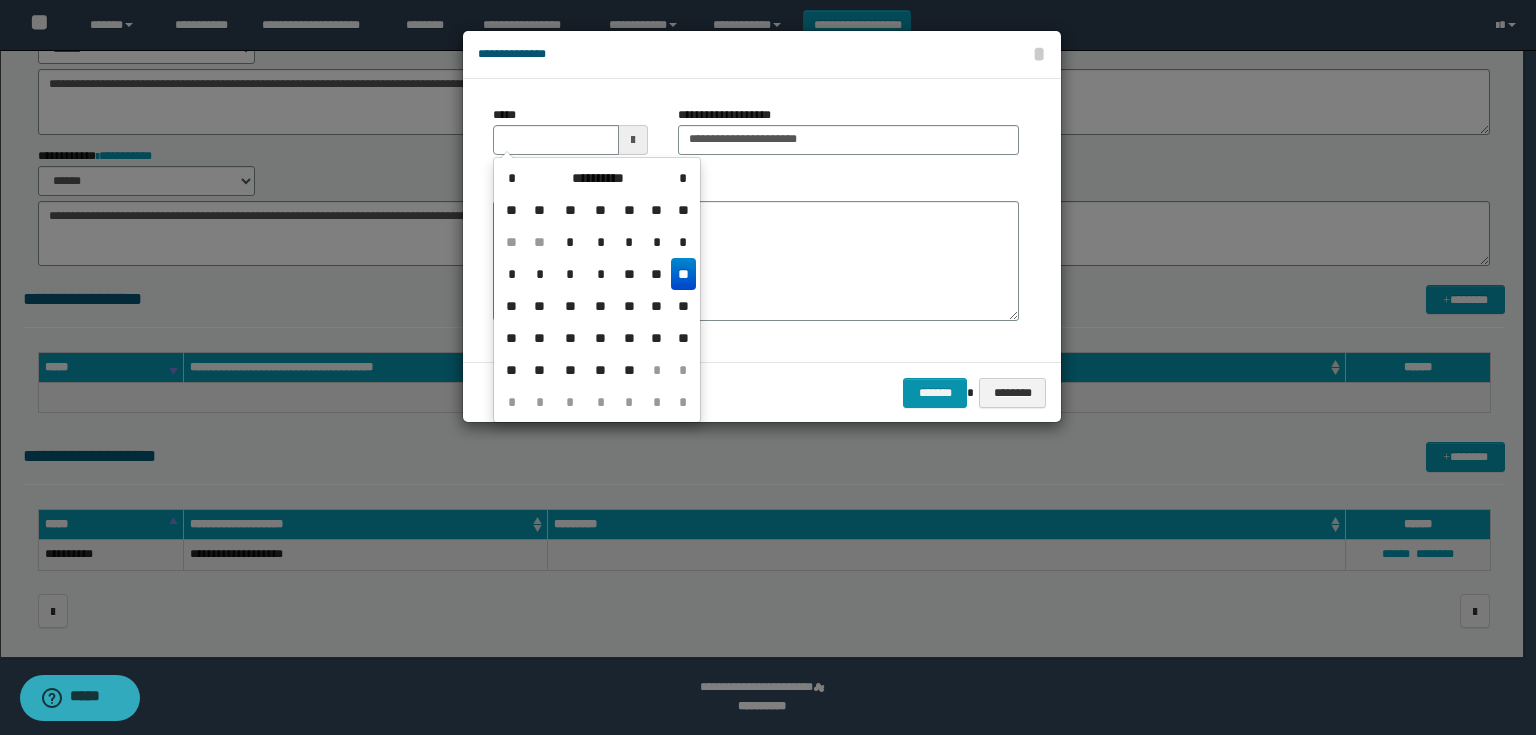 drag, startPoint x: 680, startPoint y: 275, endPoint x: 680, endPoint y: 263, distance: 12 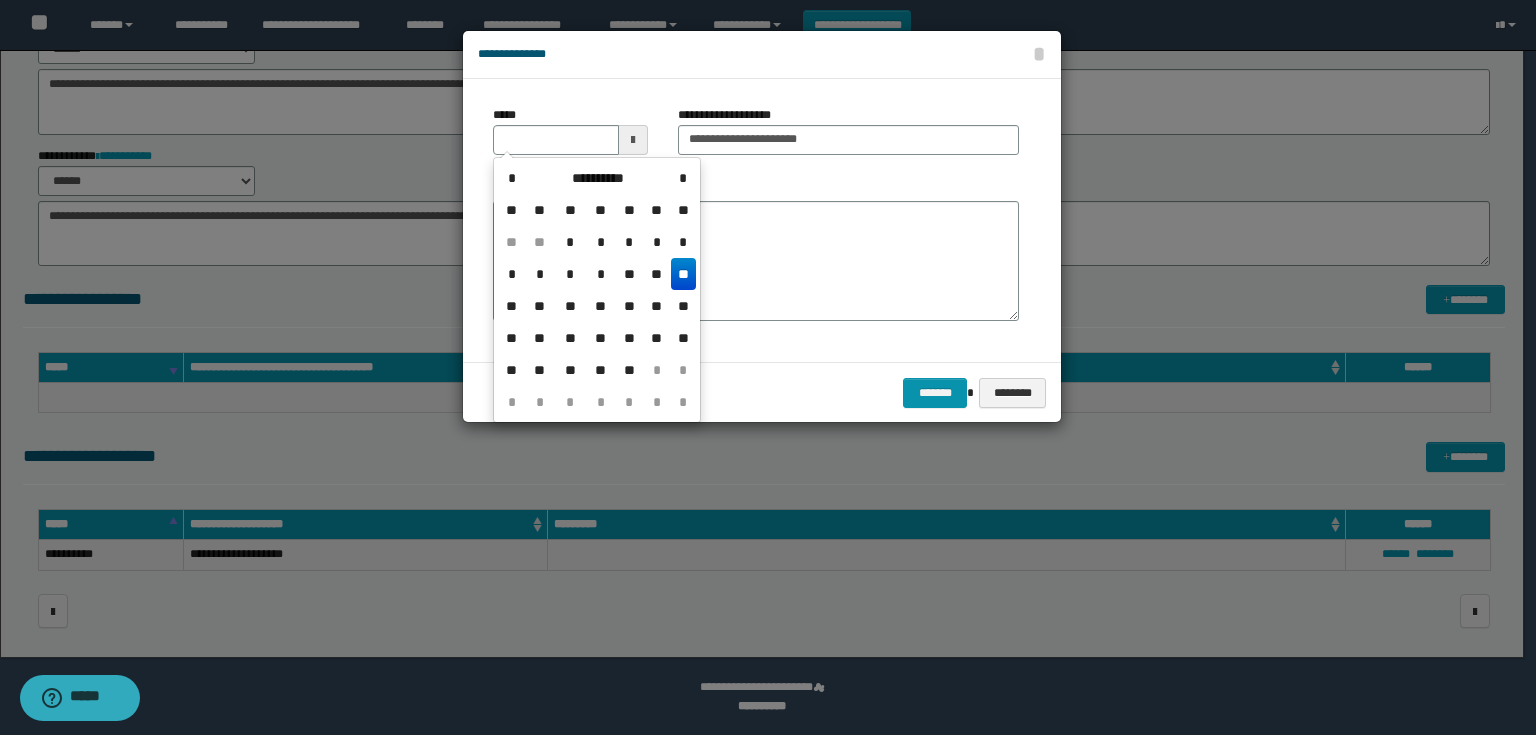 click on "**" at bounding box center (683, 274) 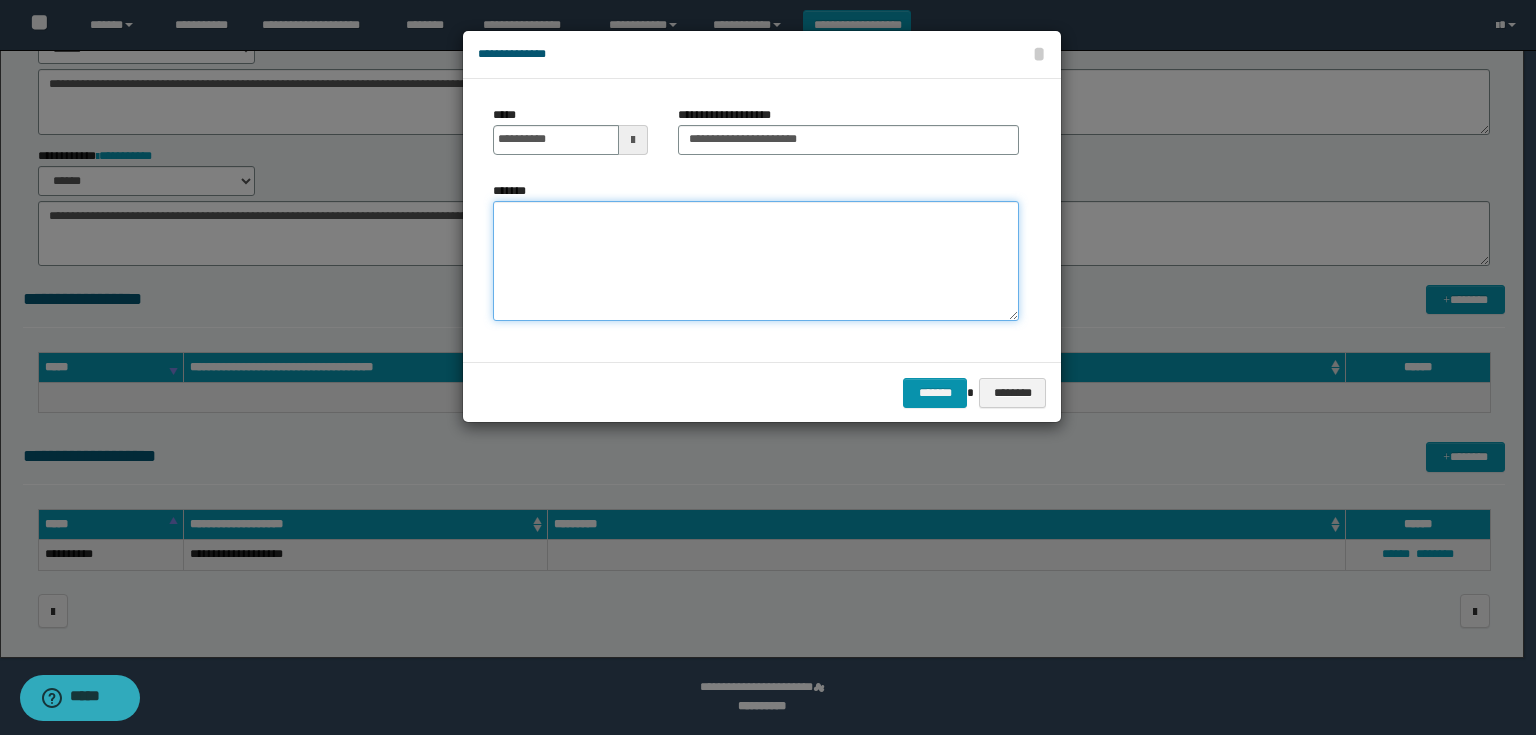 click on "*******" at bounding box center [756, 261] 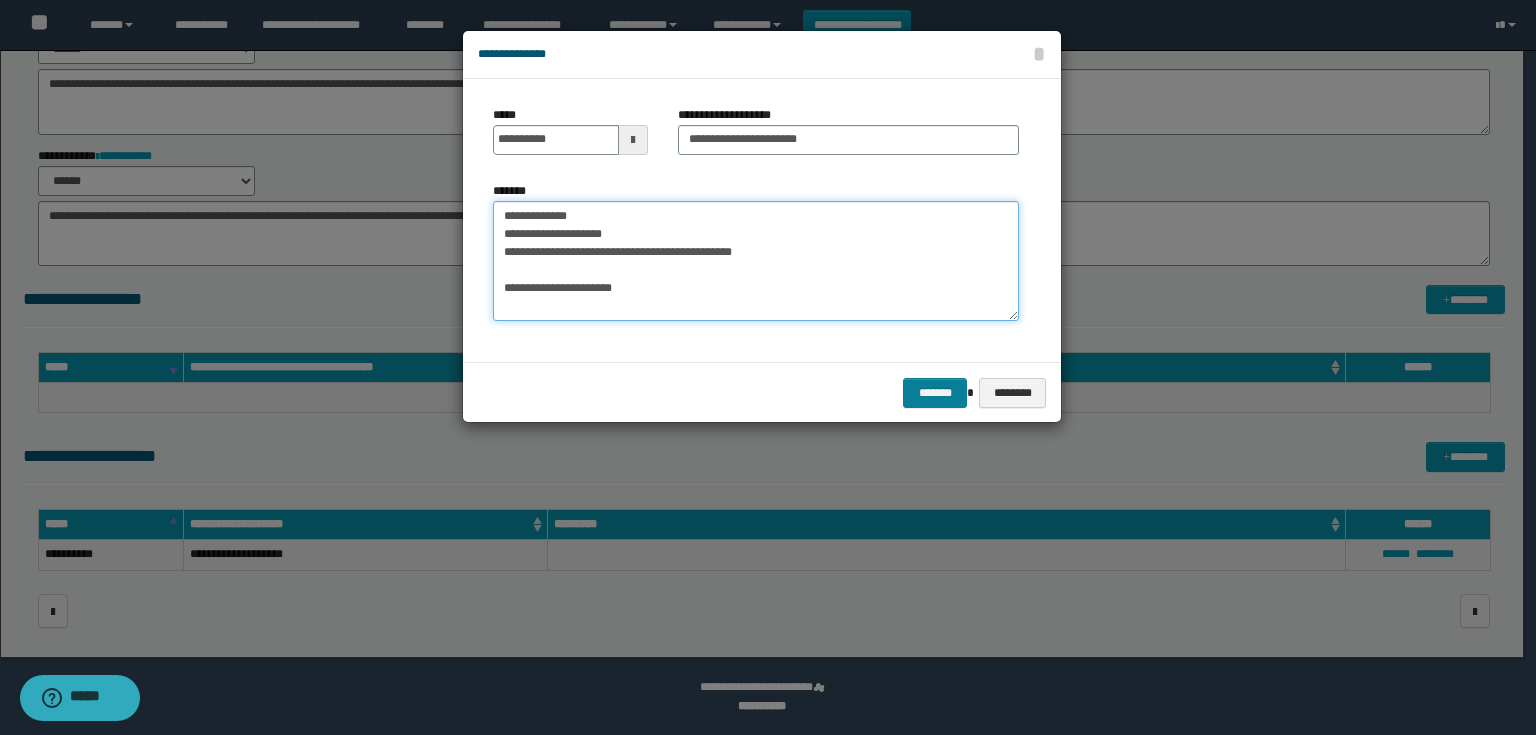 type on "**********" 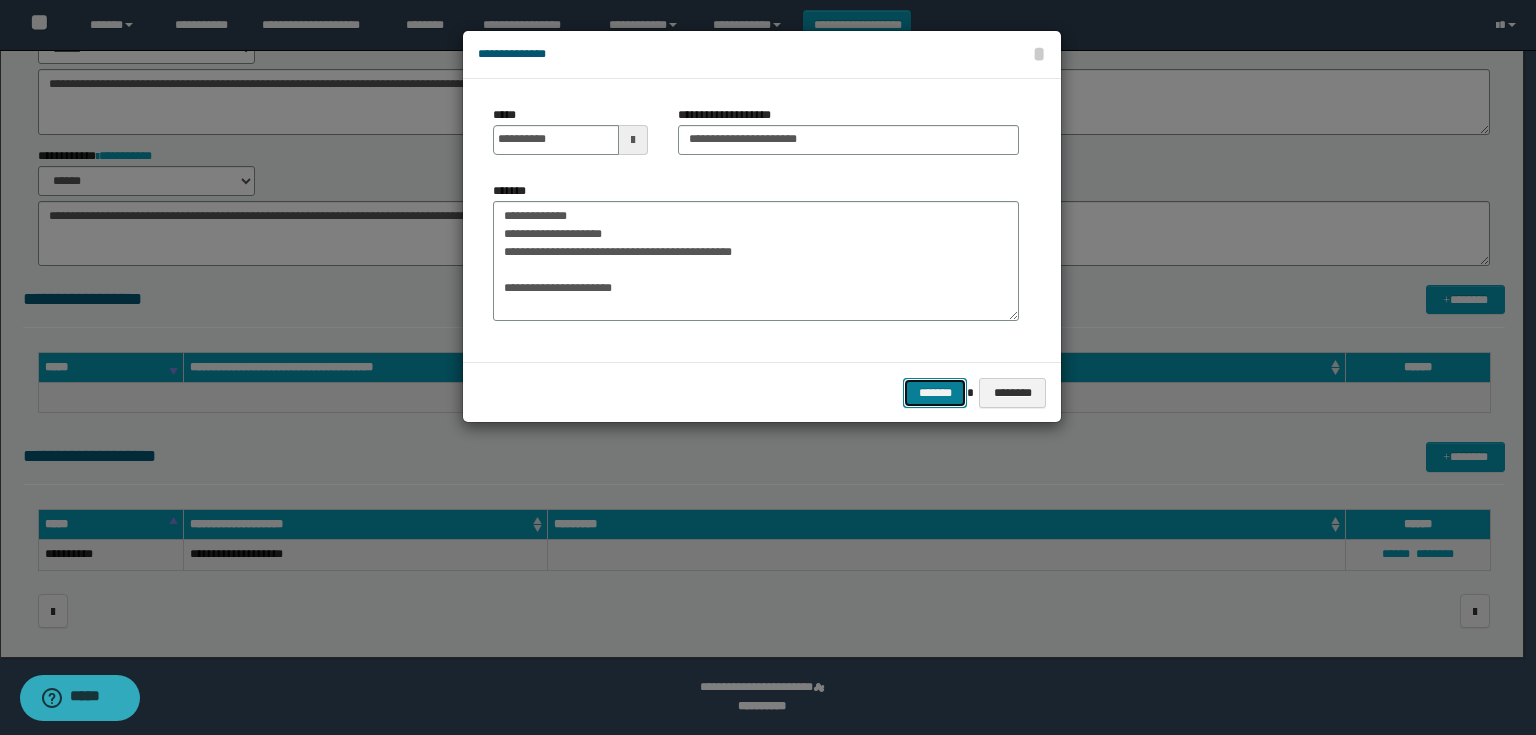 click on "*******" at bounding box center (935, 393) 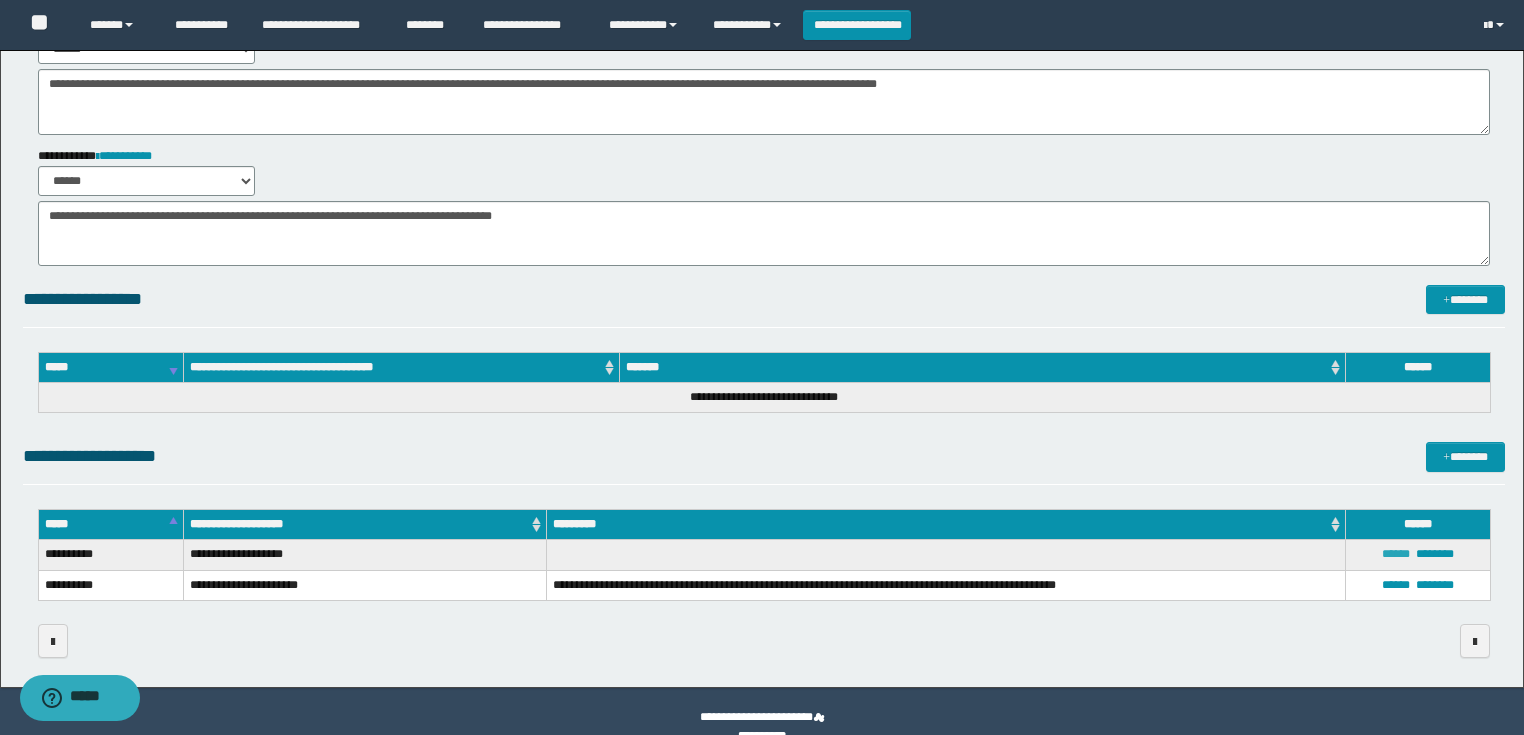 click on "******" at bounding box center [1396, 554] 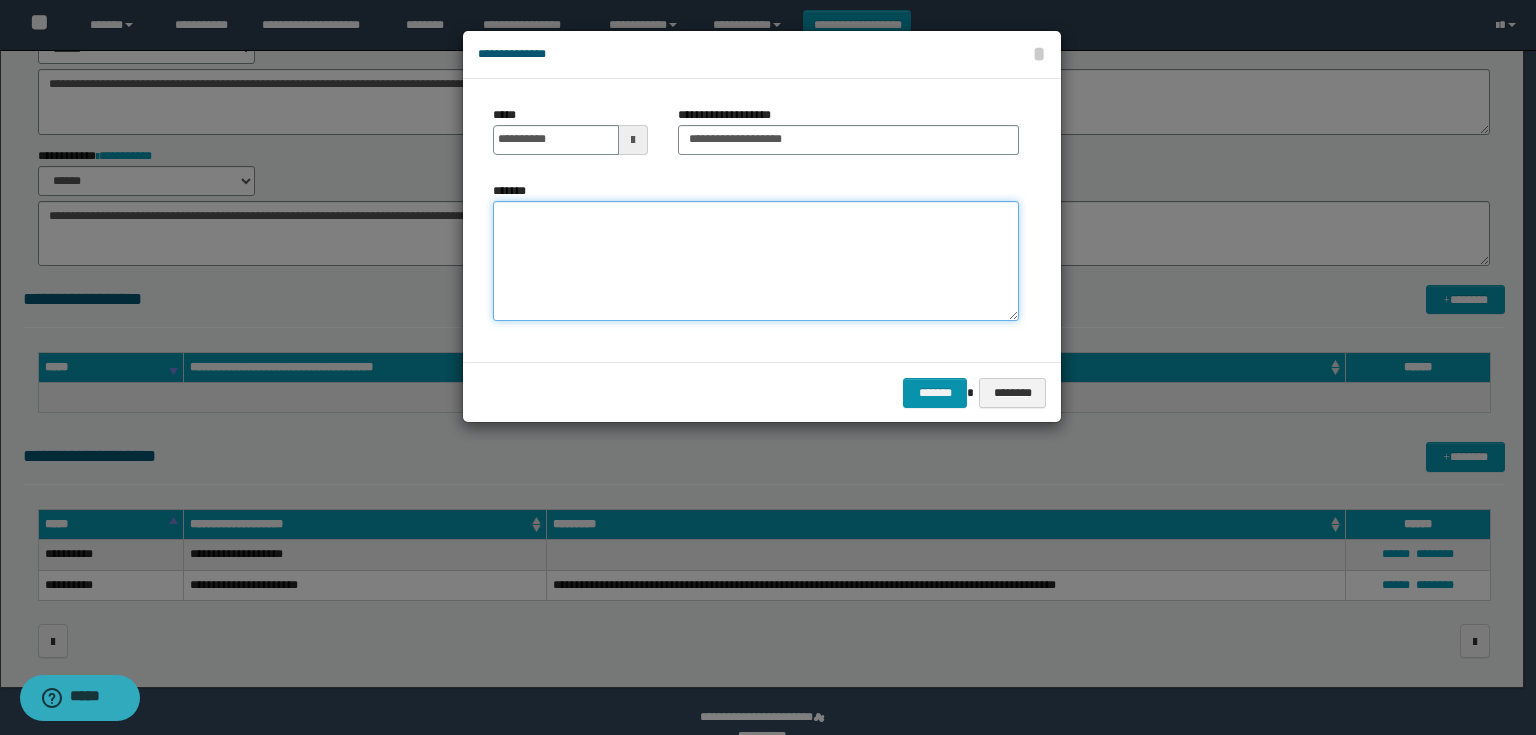 click on "*******" at bounding box center (756, 261) 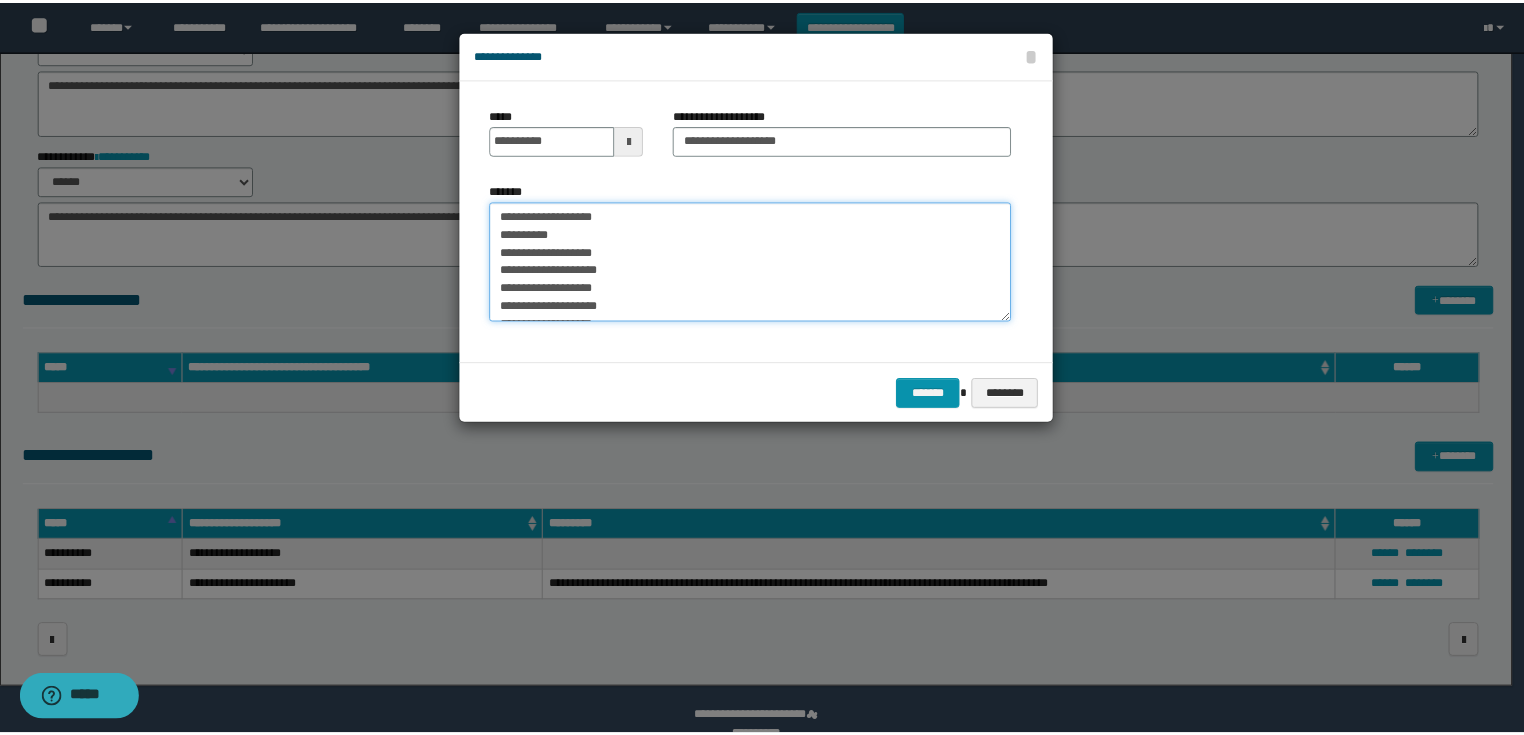 scroll, scrollTop: 12, scrollLeft: 0, axis: vertical 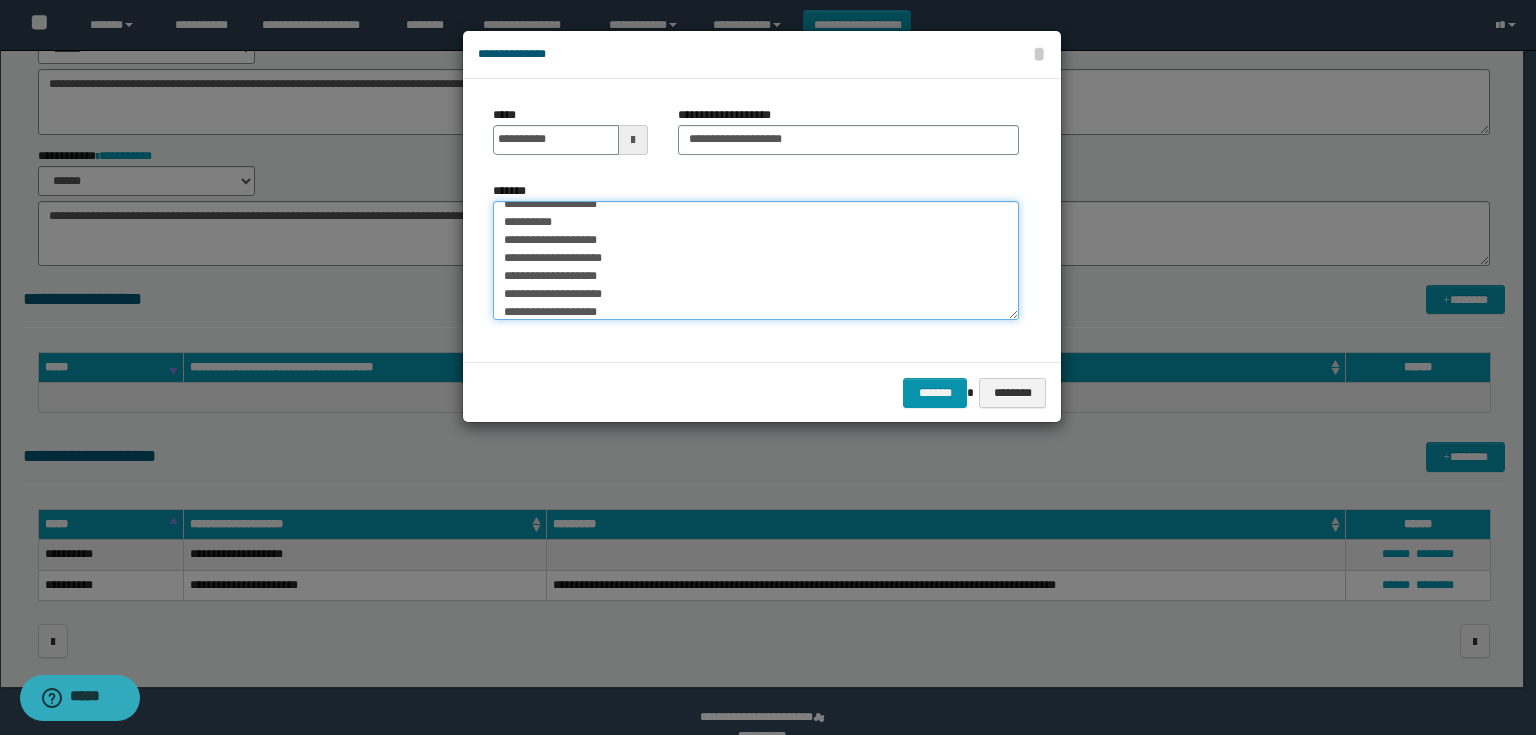 type on "**********" 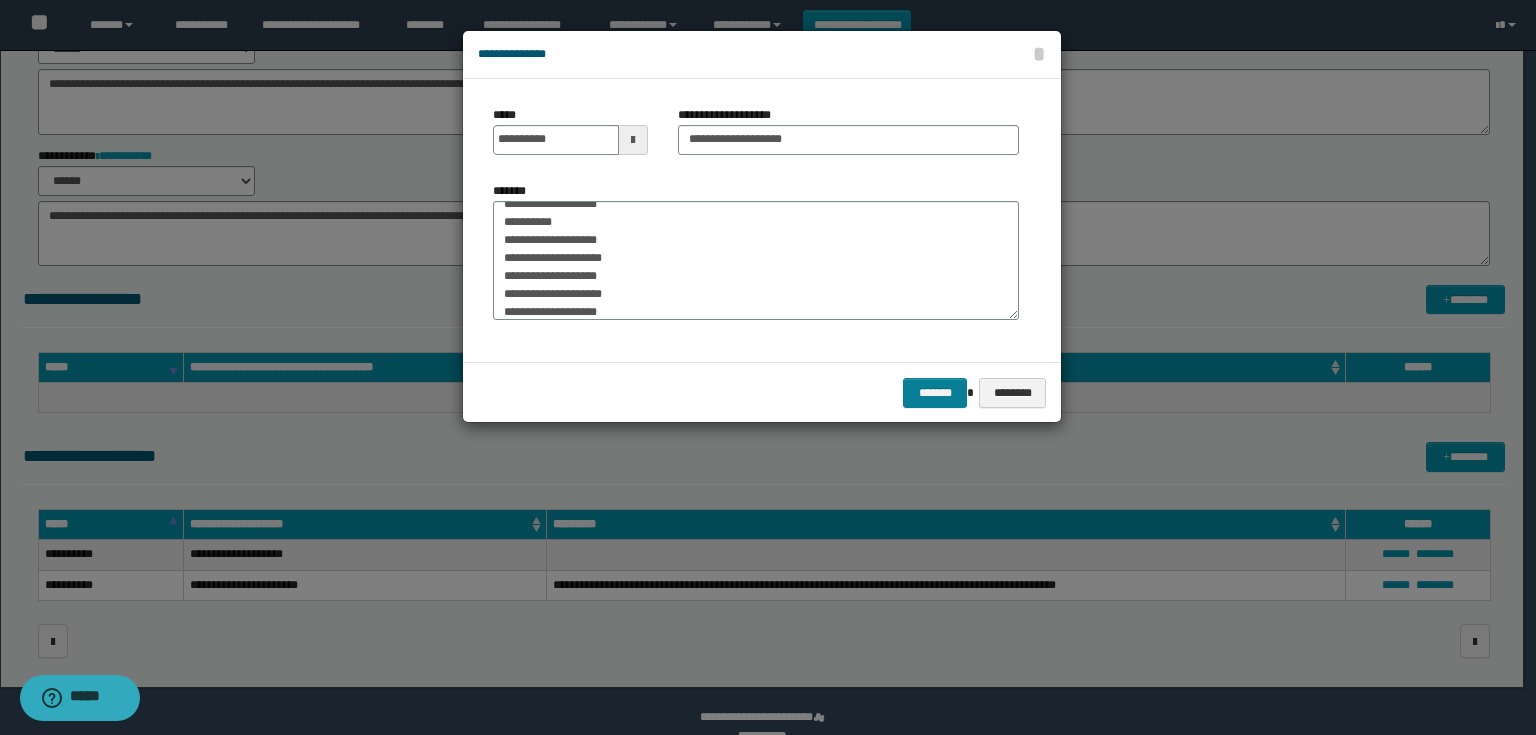 click on "*******
********" at bounding box center [762, 392] 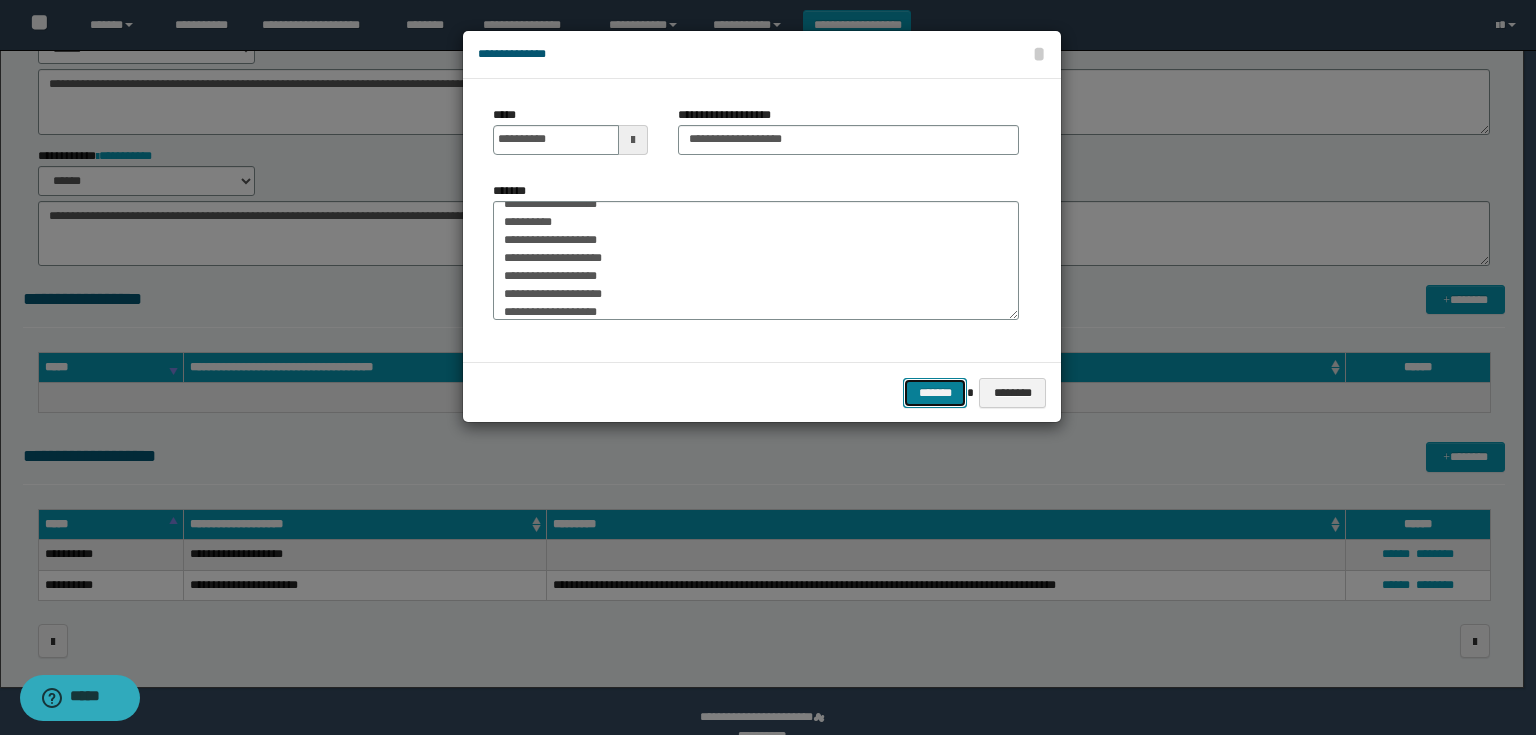 click on "*******" at bounding box center (935, 393) 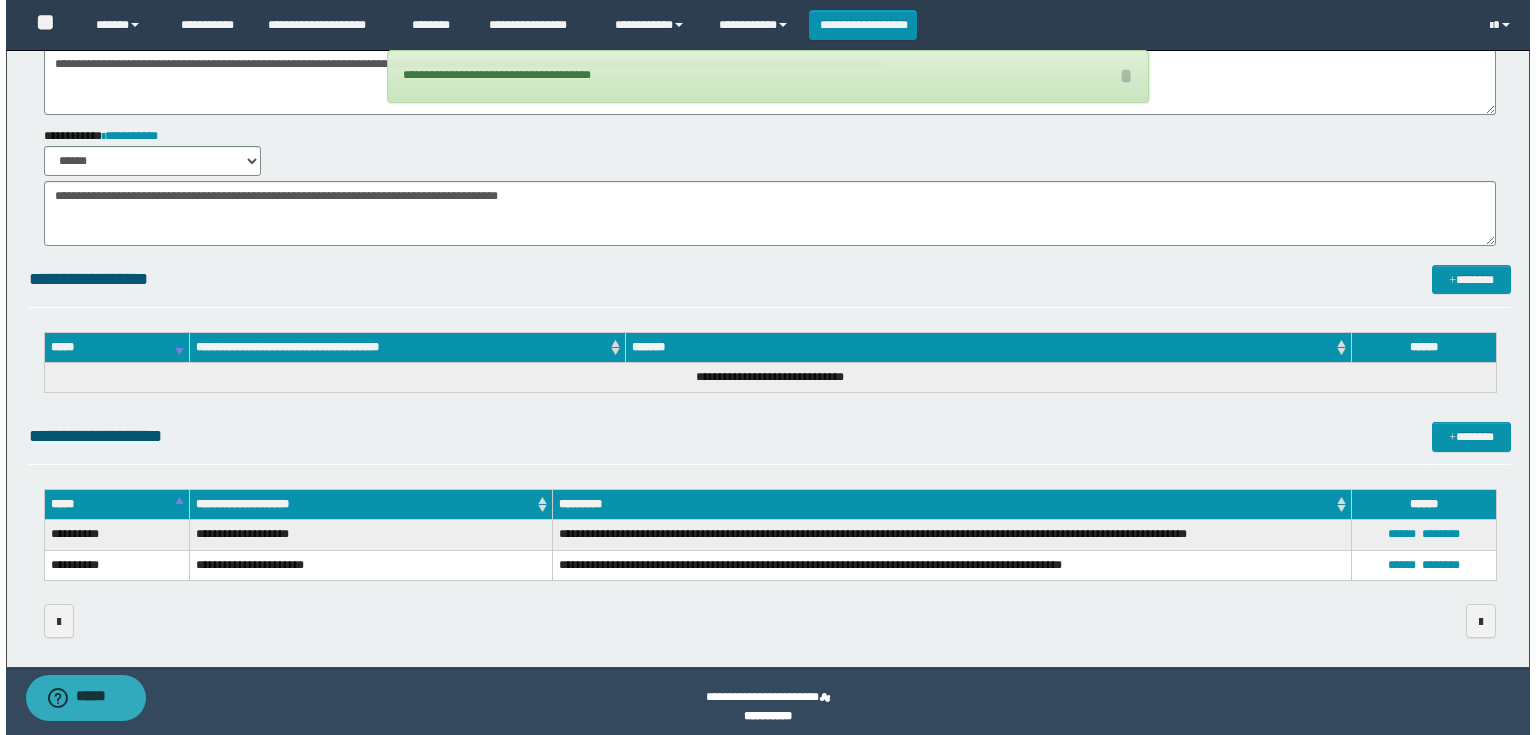 scroll, scrollTop: 196, scrollLeft: 0, axis: vertical 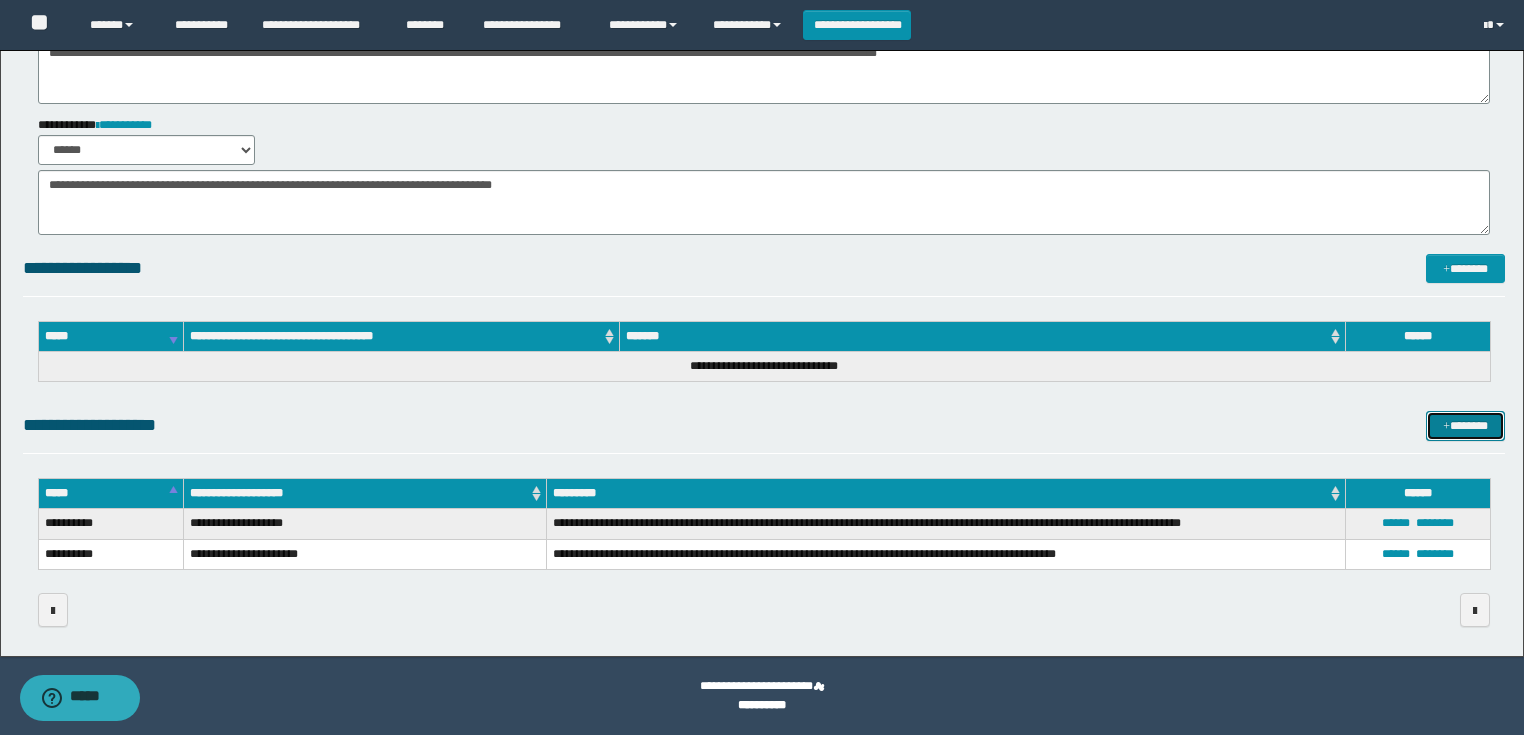 click on "*******" at bounding box center (1465, 426) 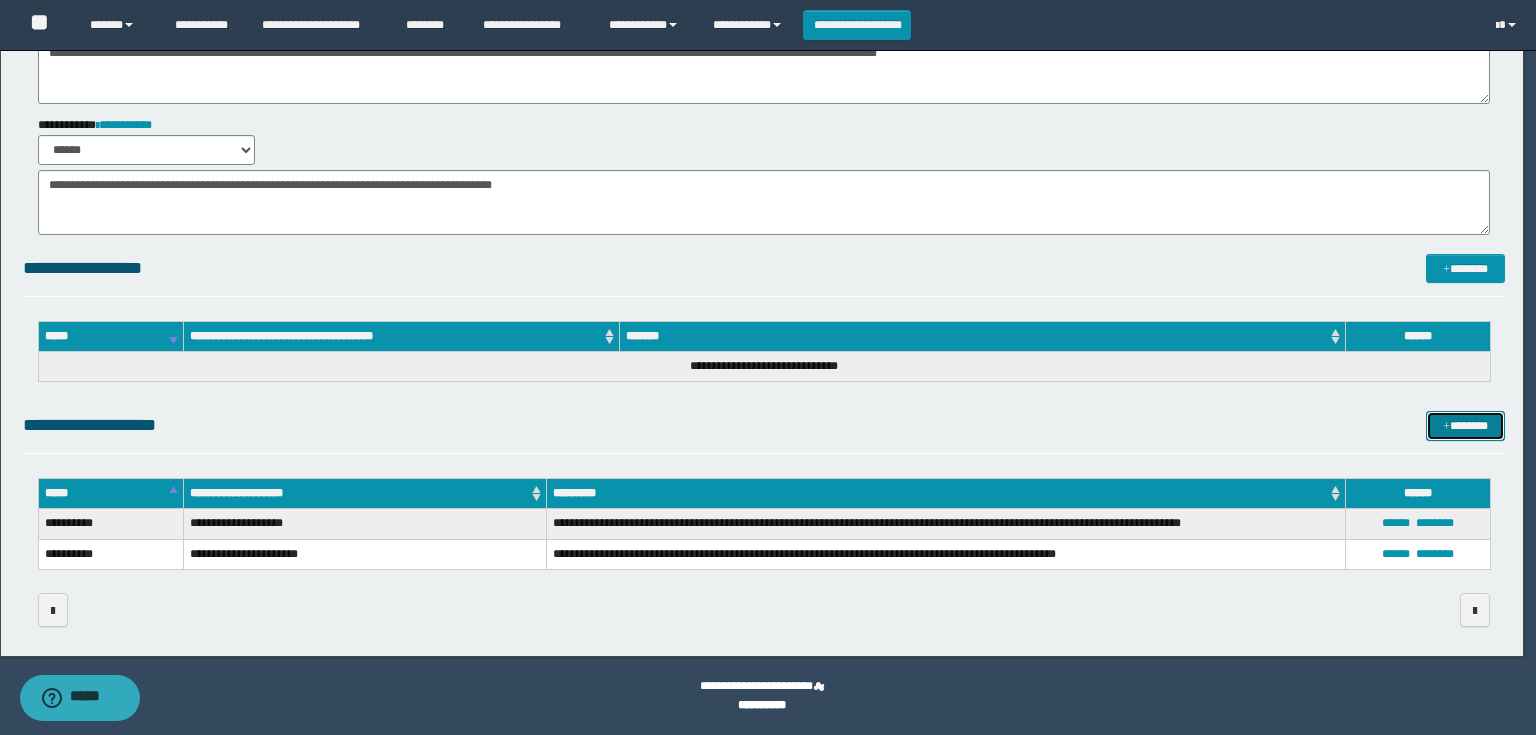 scroll, scrollTop: 0, scrollLeft: 0, axis: both 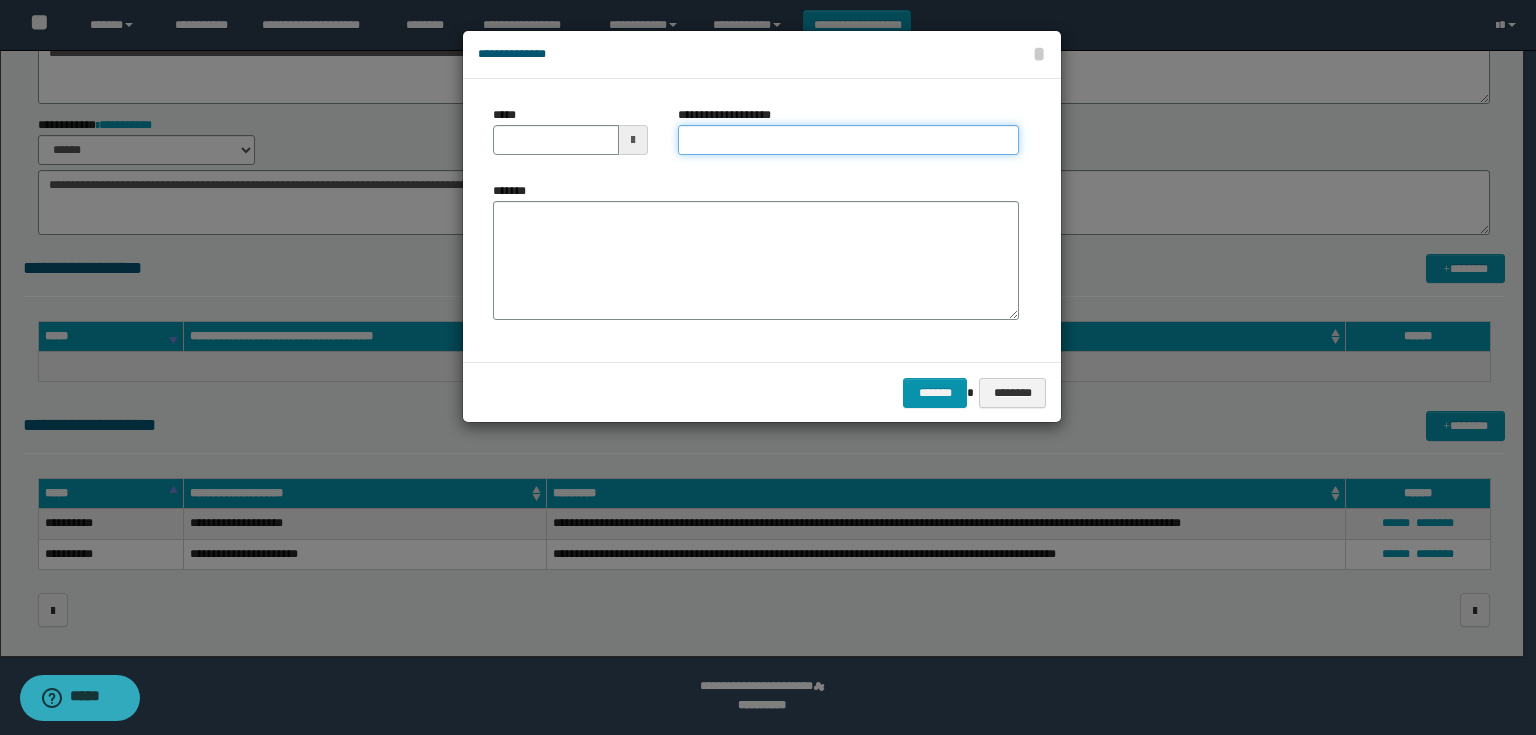 click on "**********" at bounding box center (848, 140) 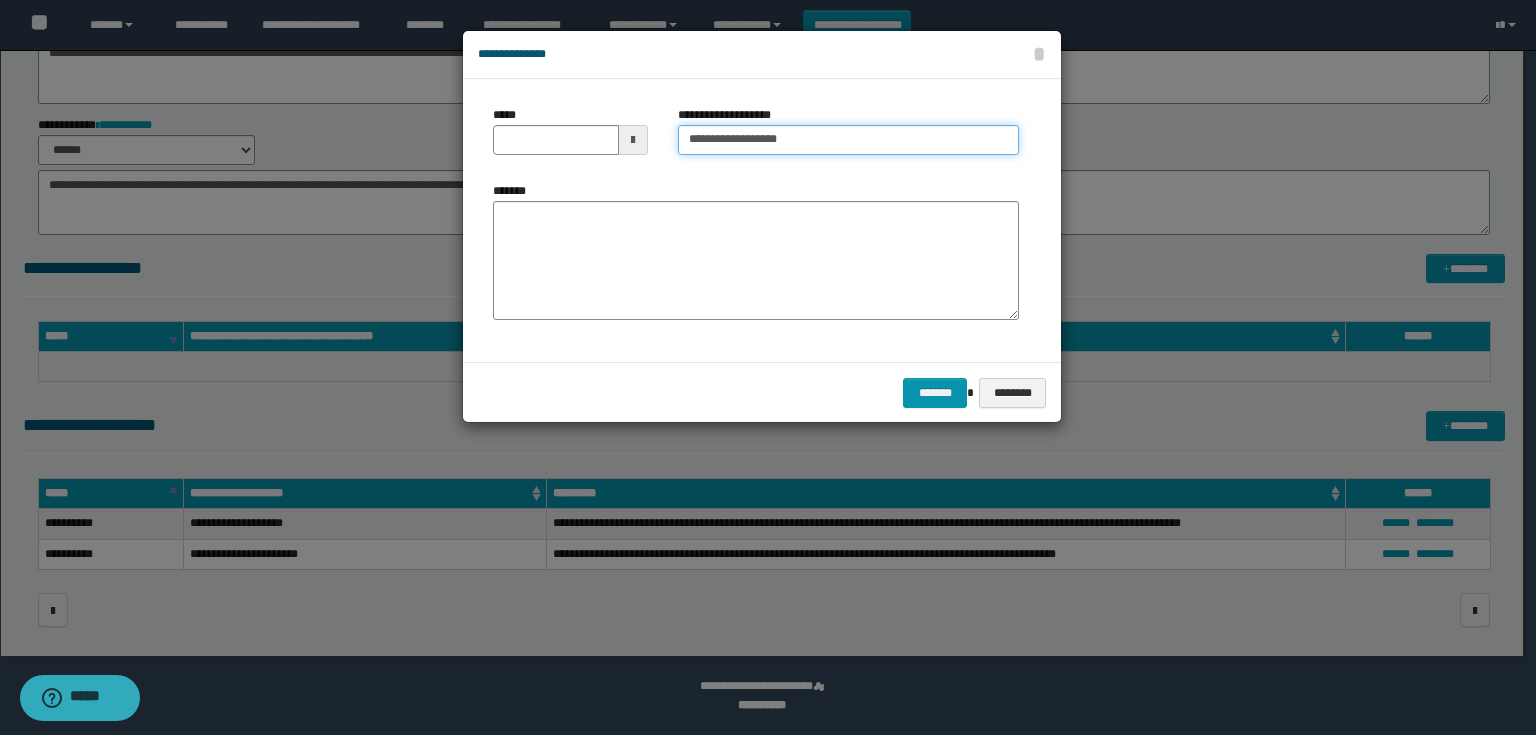 click on "**********" at bounding box center (848, 140) 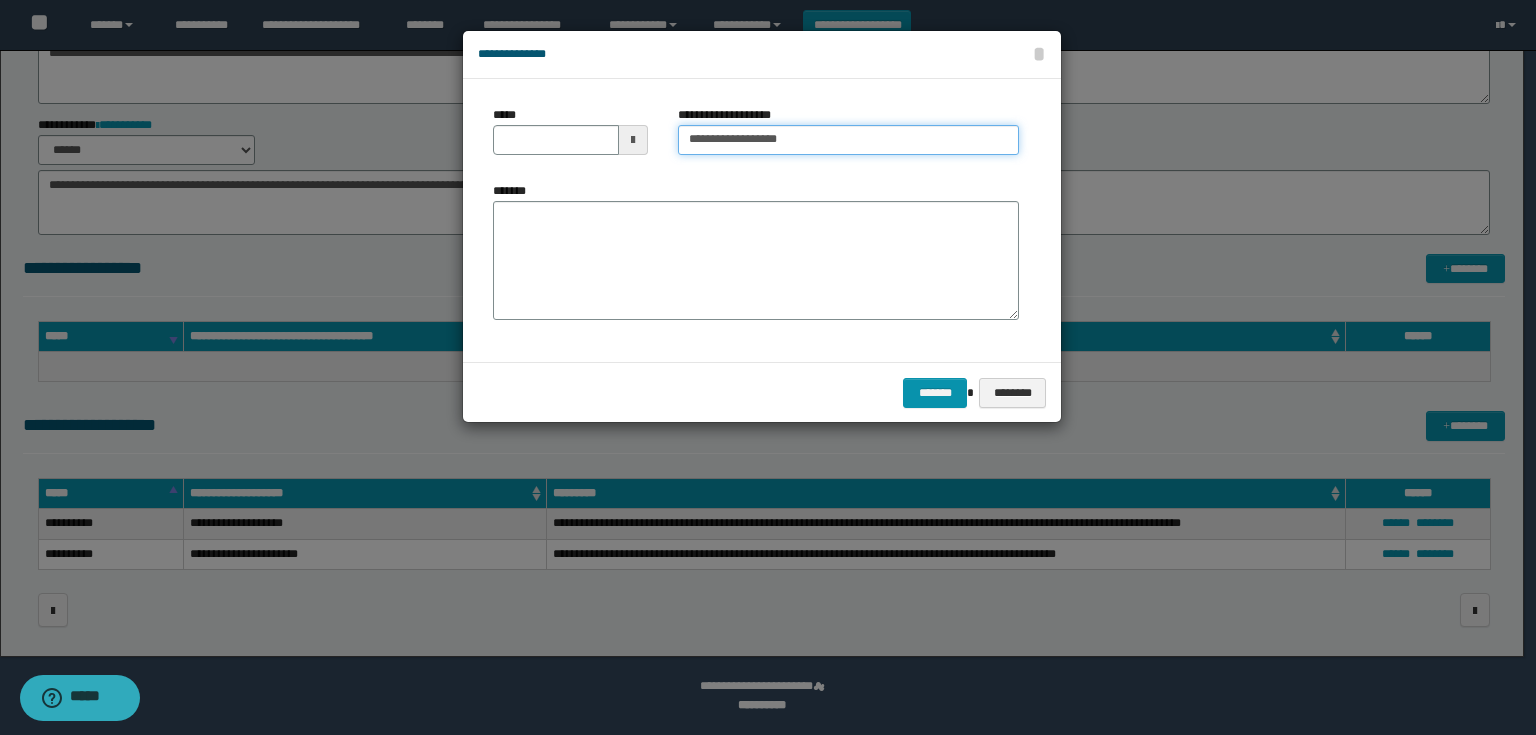 type on "**********" 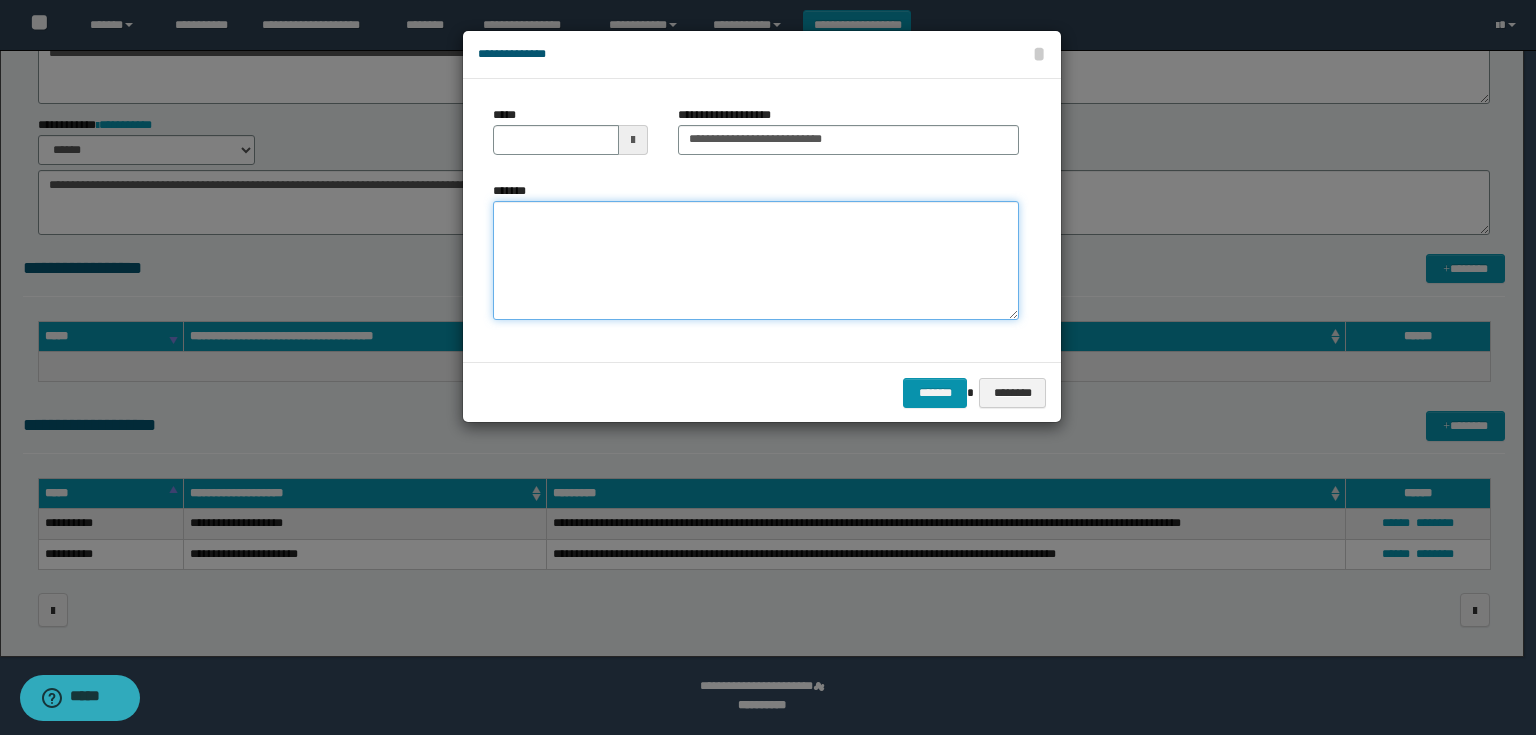 click on "*******" at bounding box center (756, 261) 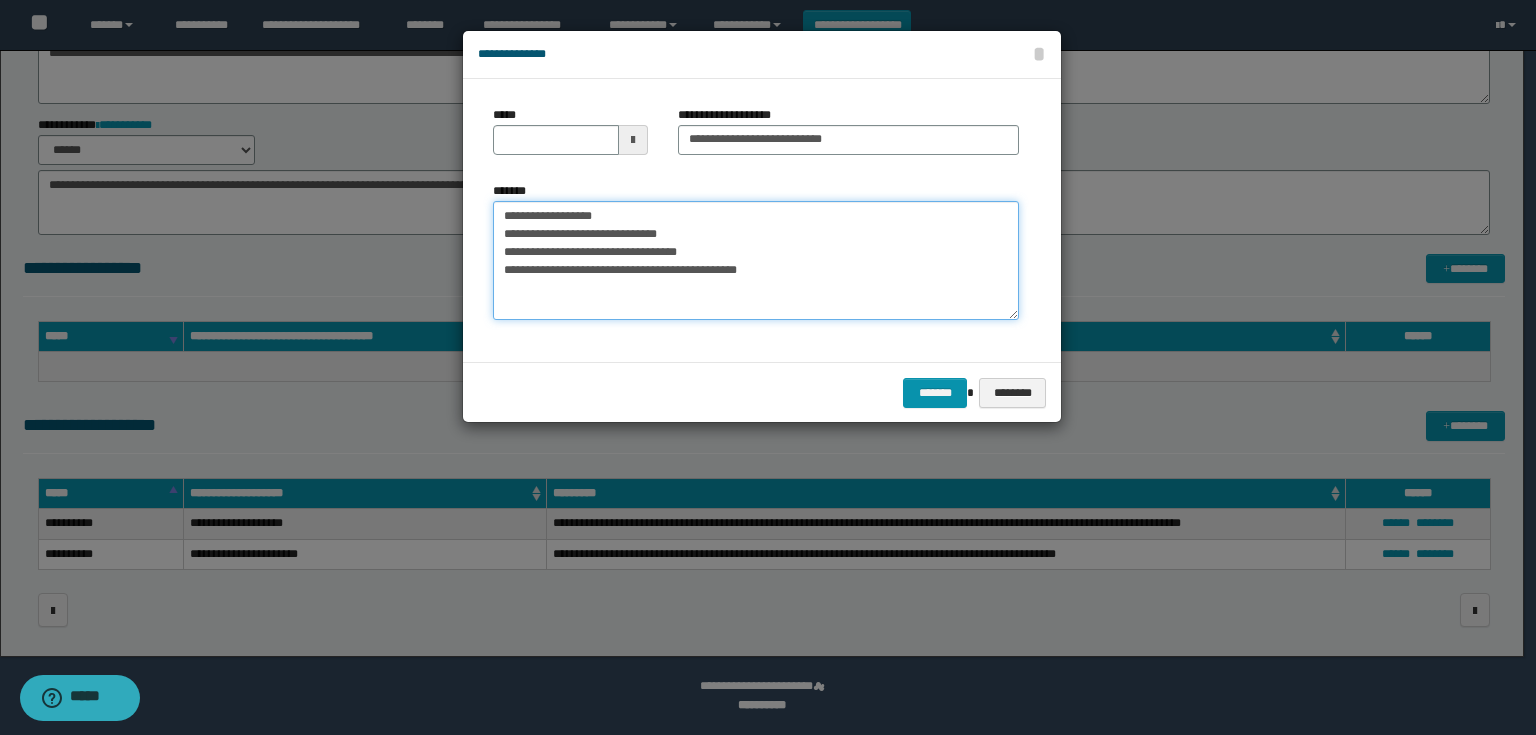 type 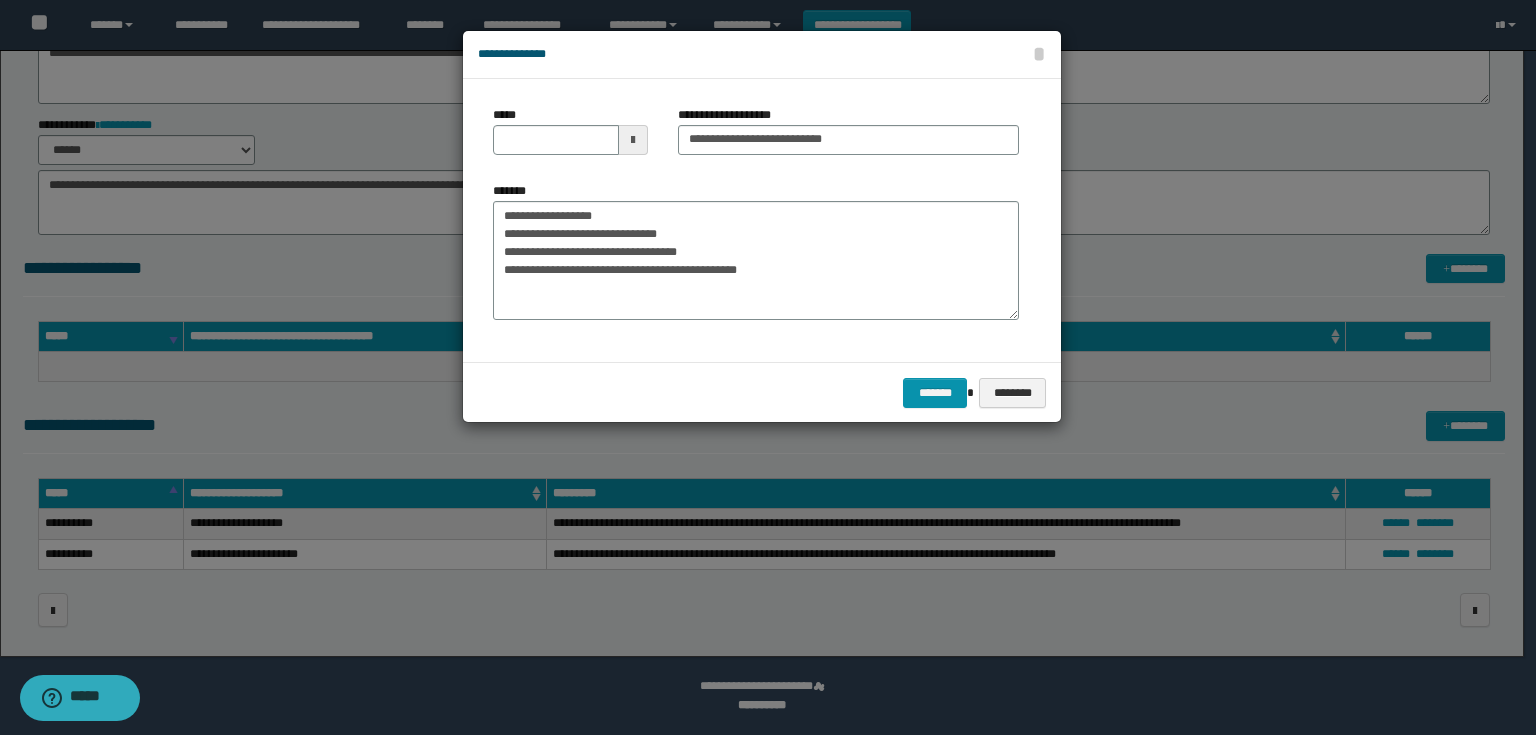 click at bounding box center (633, 140) 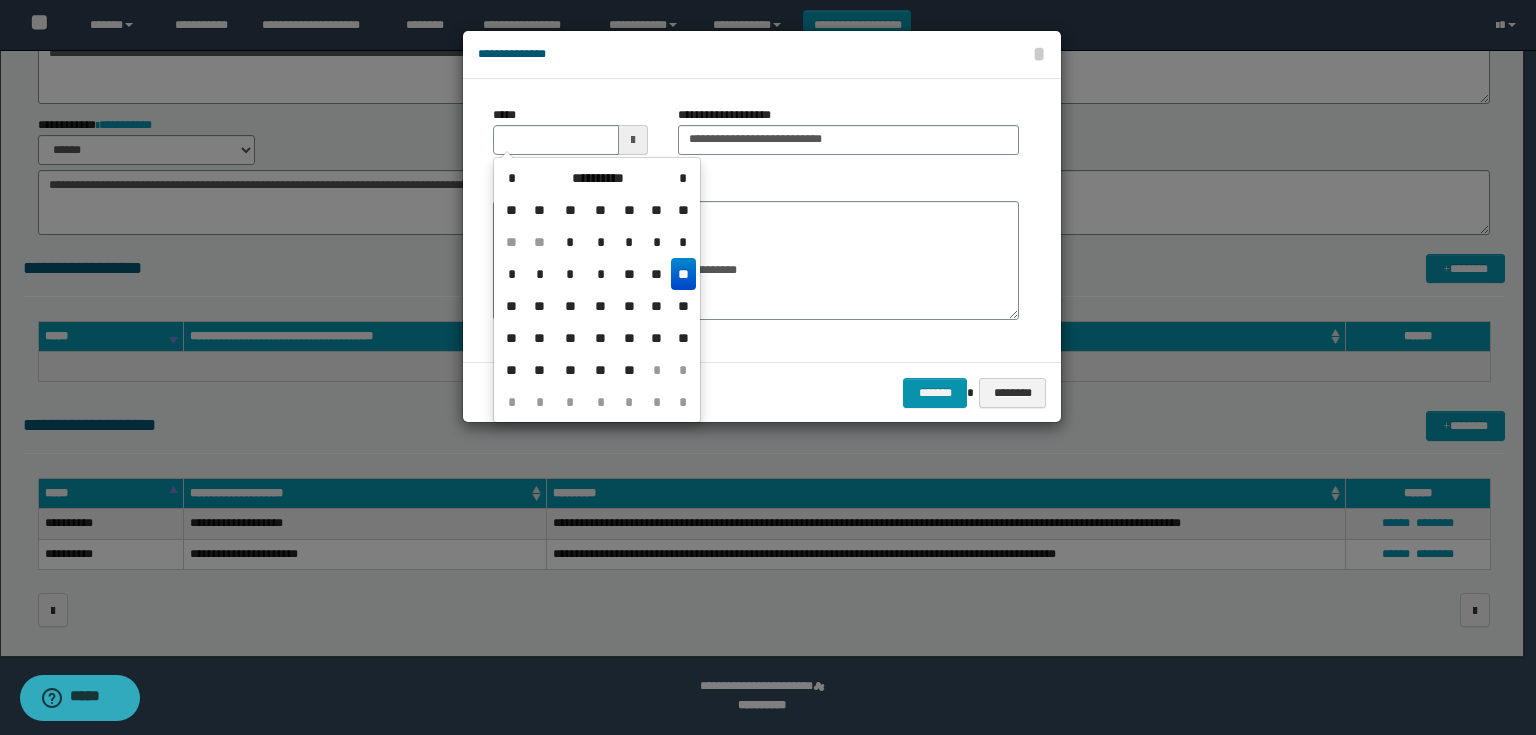 click on "**" at bounding box center [683, 274] 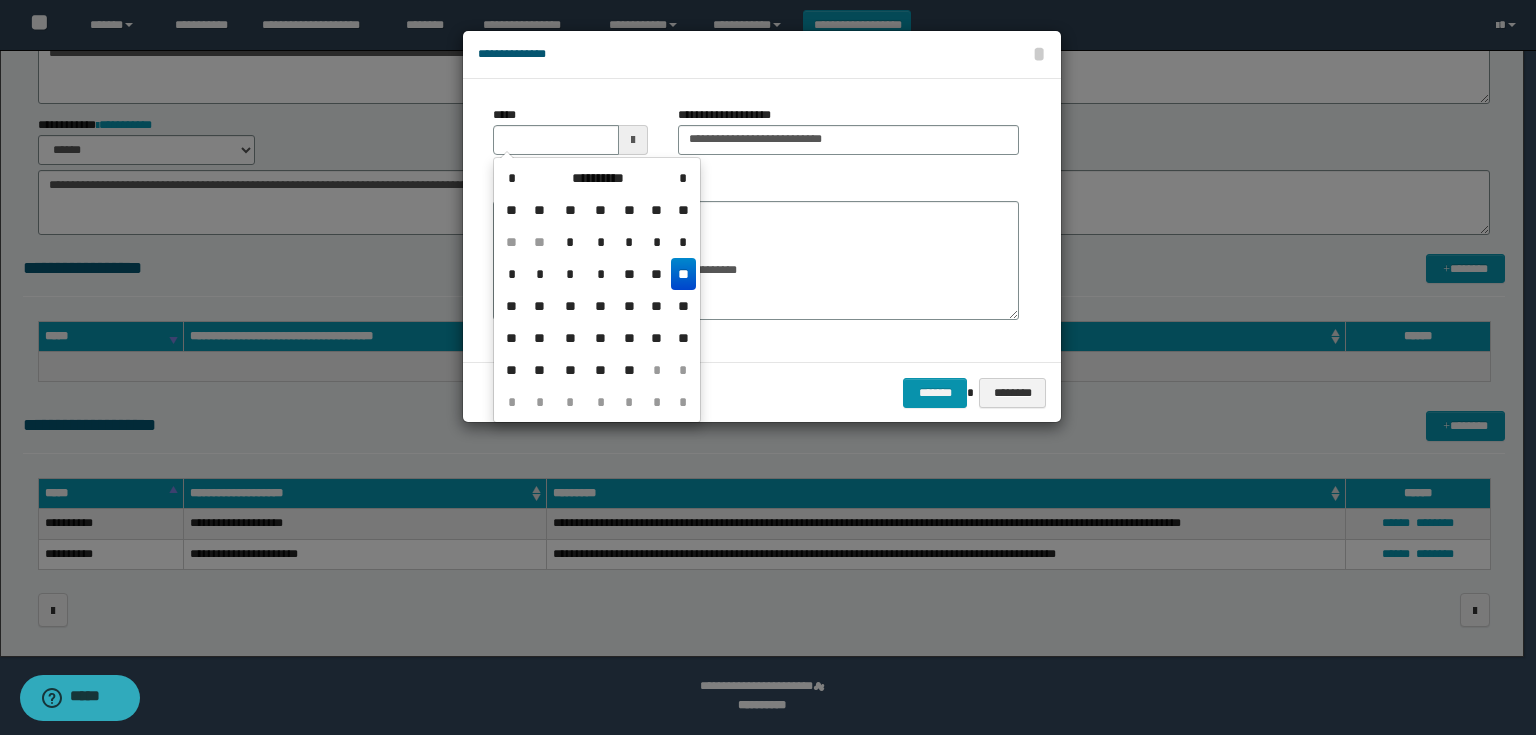 type on "**********" 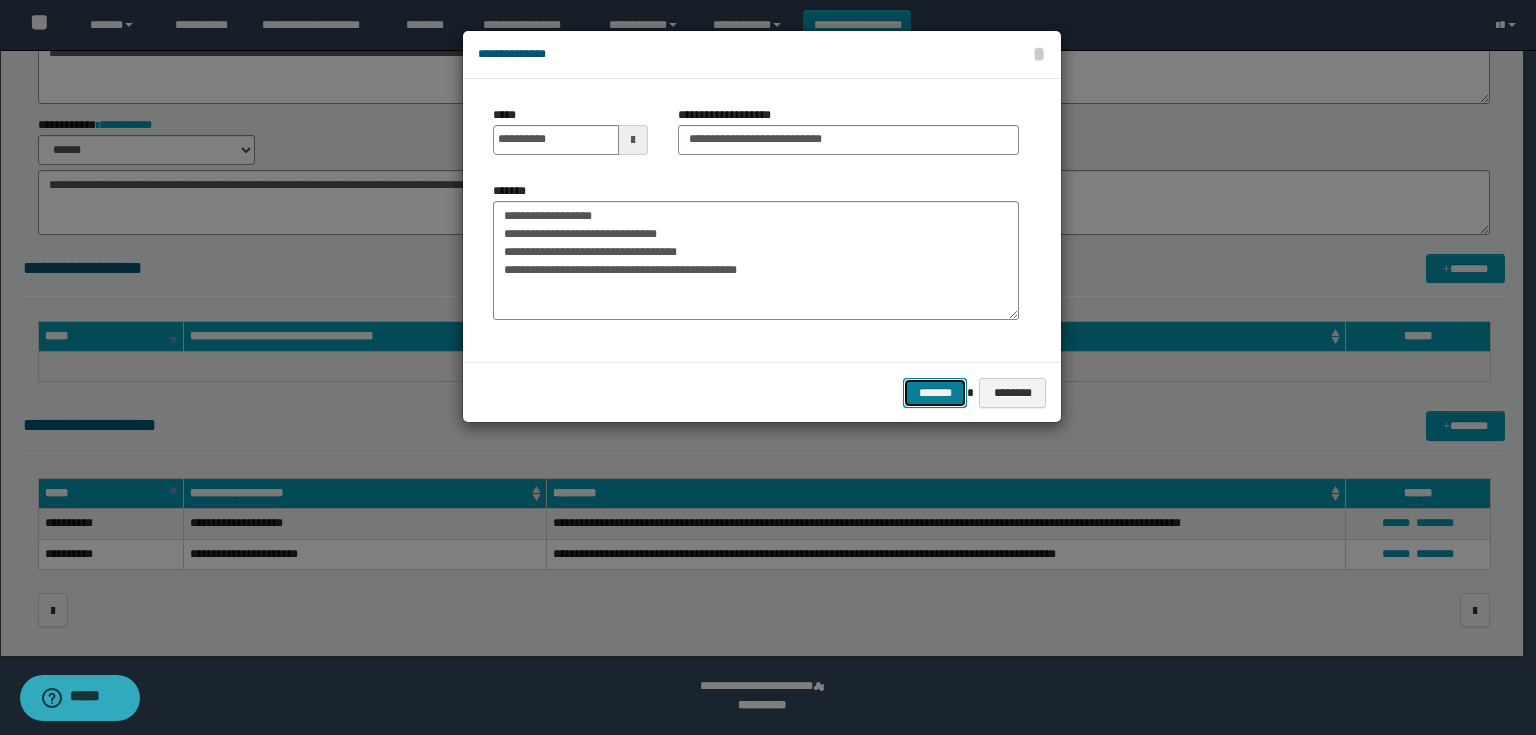 click on "*******" at bounding box center [935, 393] 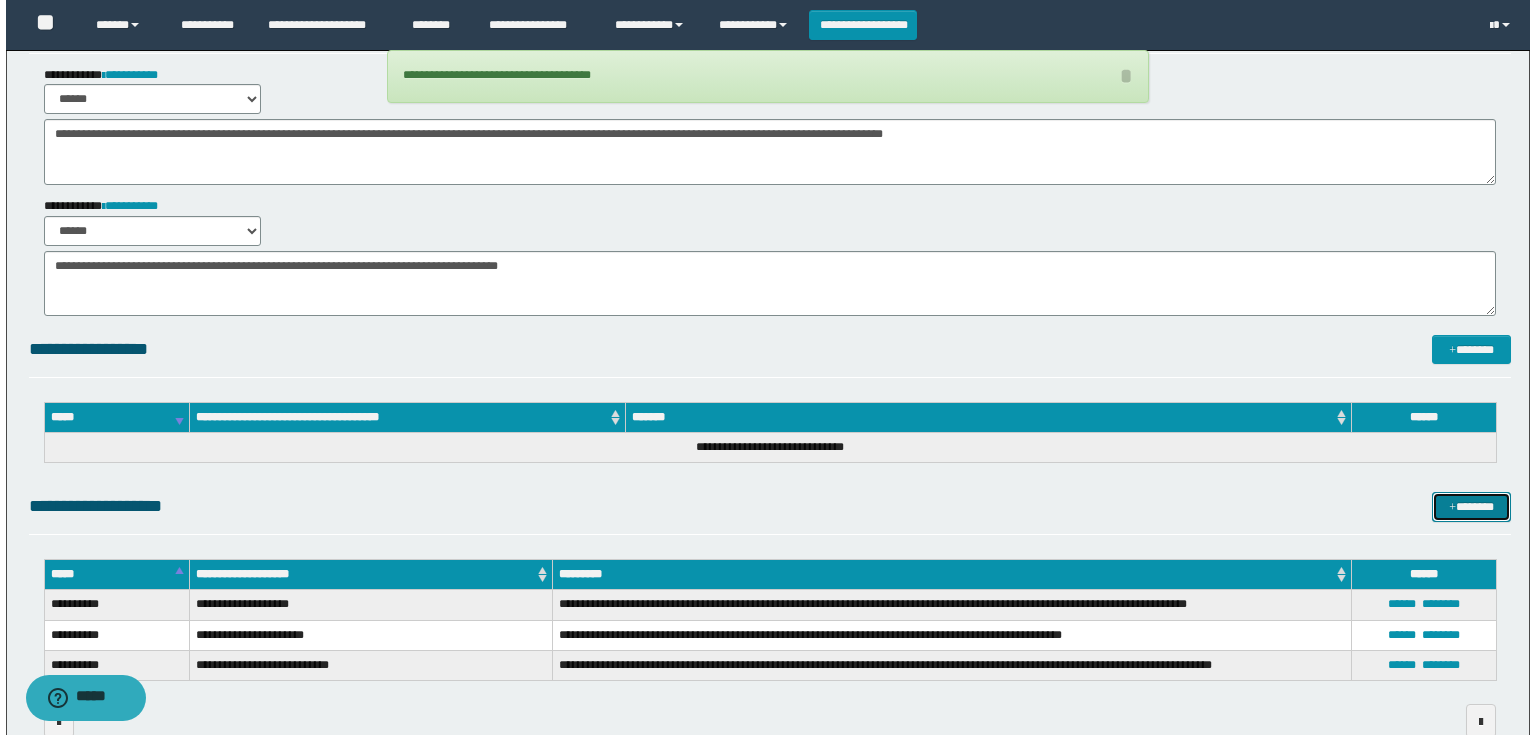 scroll, scrollTop: 0, scrollLeft: 0, axis: both 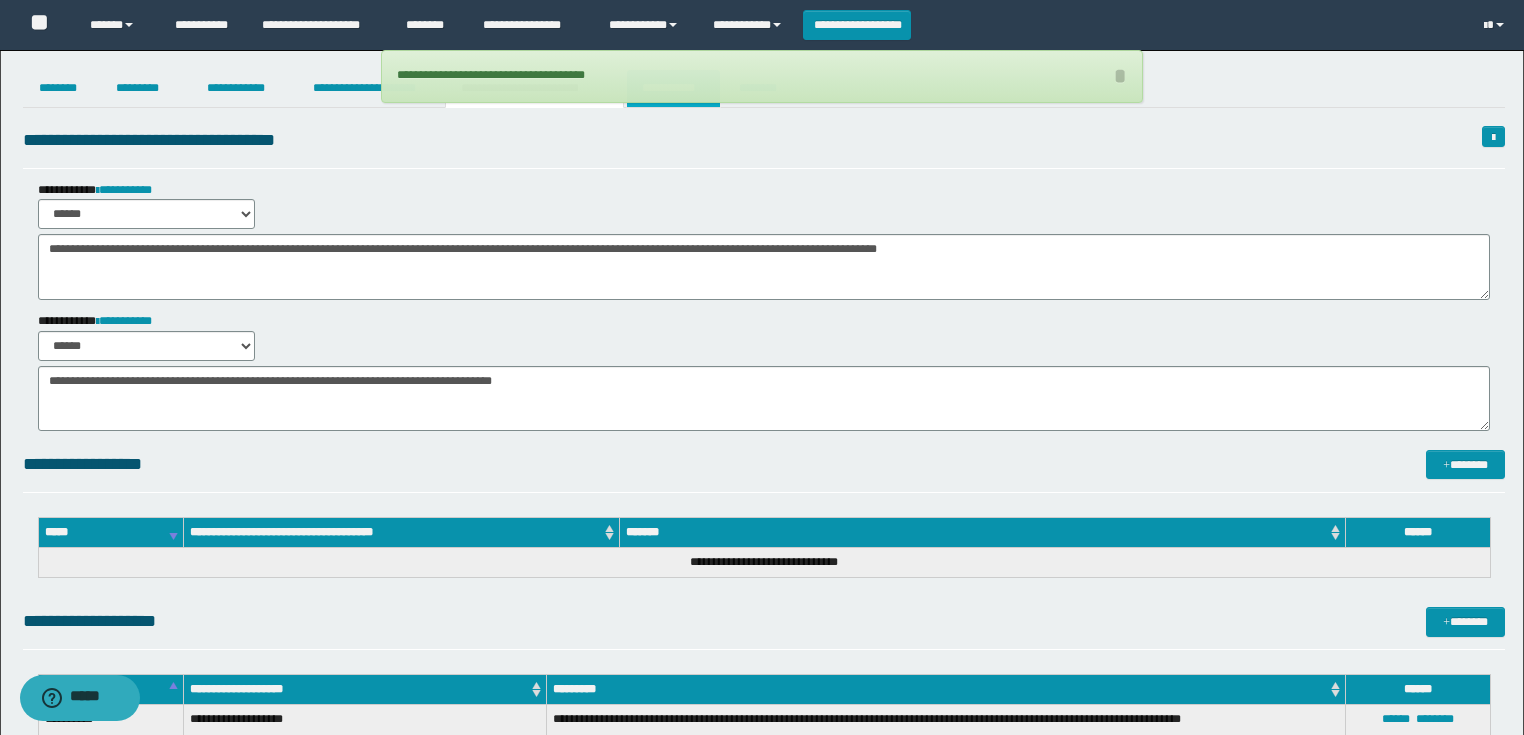 click on "**********" at bounding box center [673, 88] 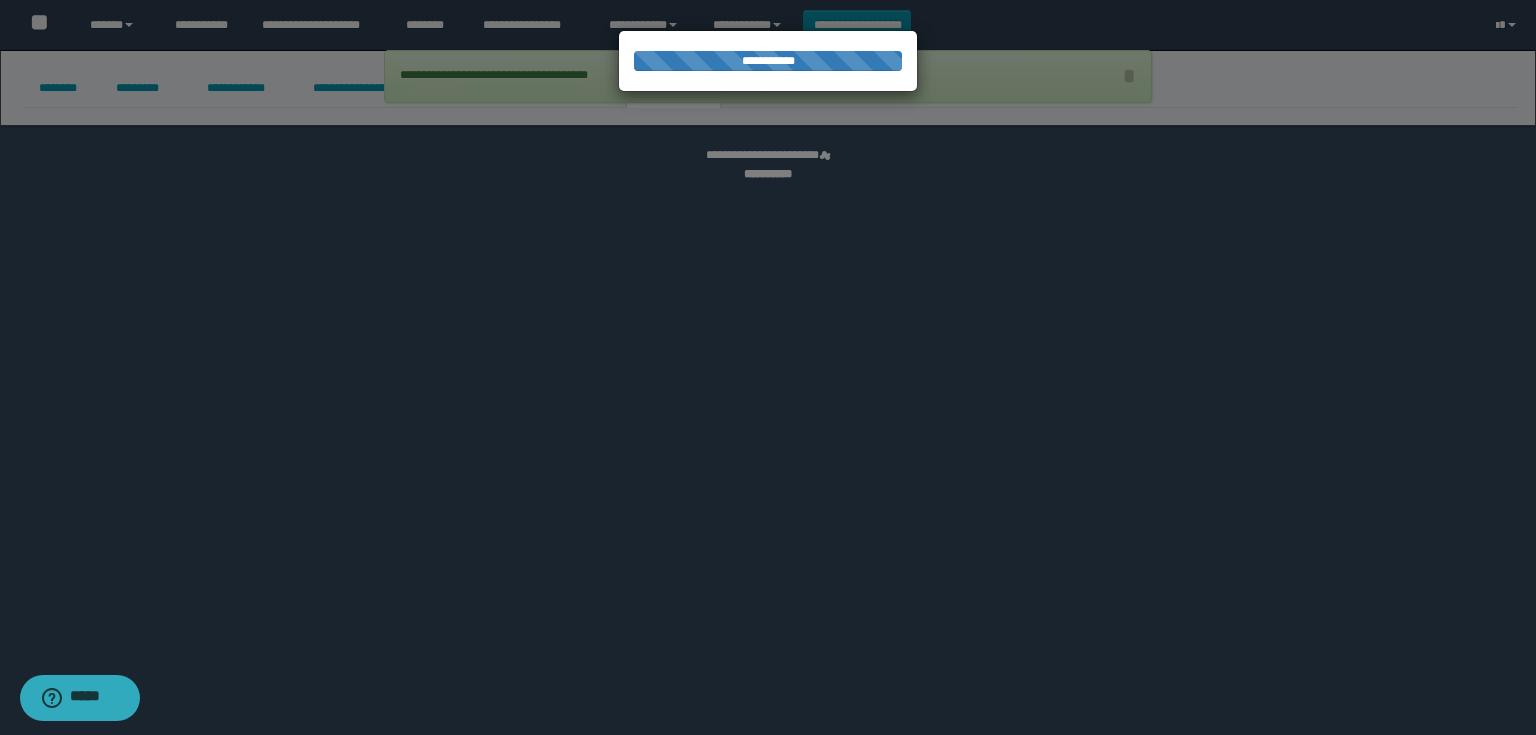 select on "****" 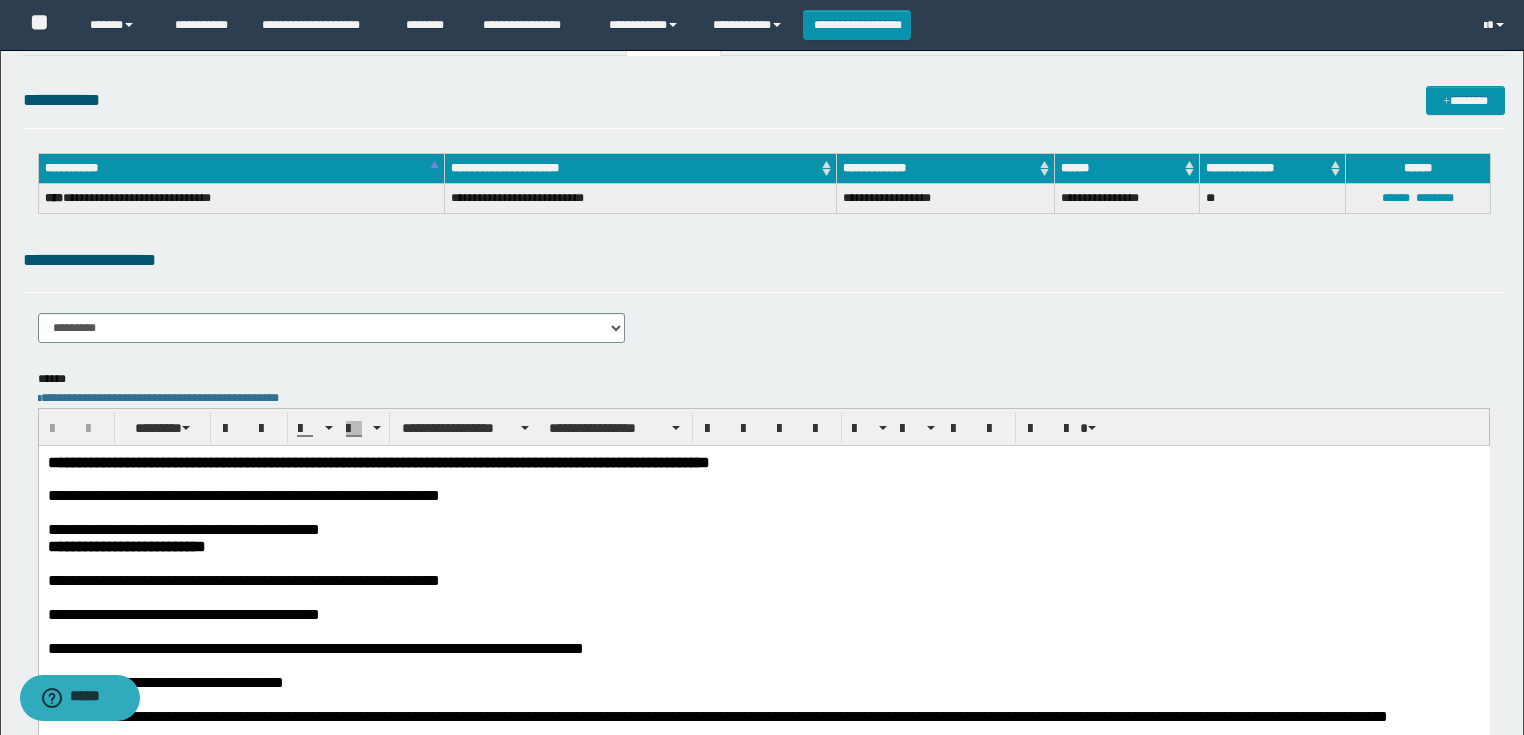 scroll, scrollTop: 80, scrollLeft: 0, axis: vertical 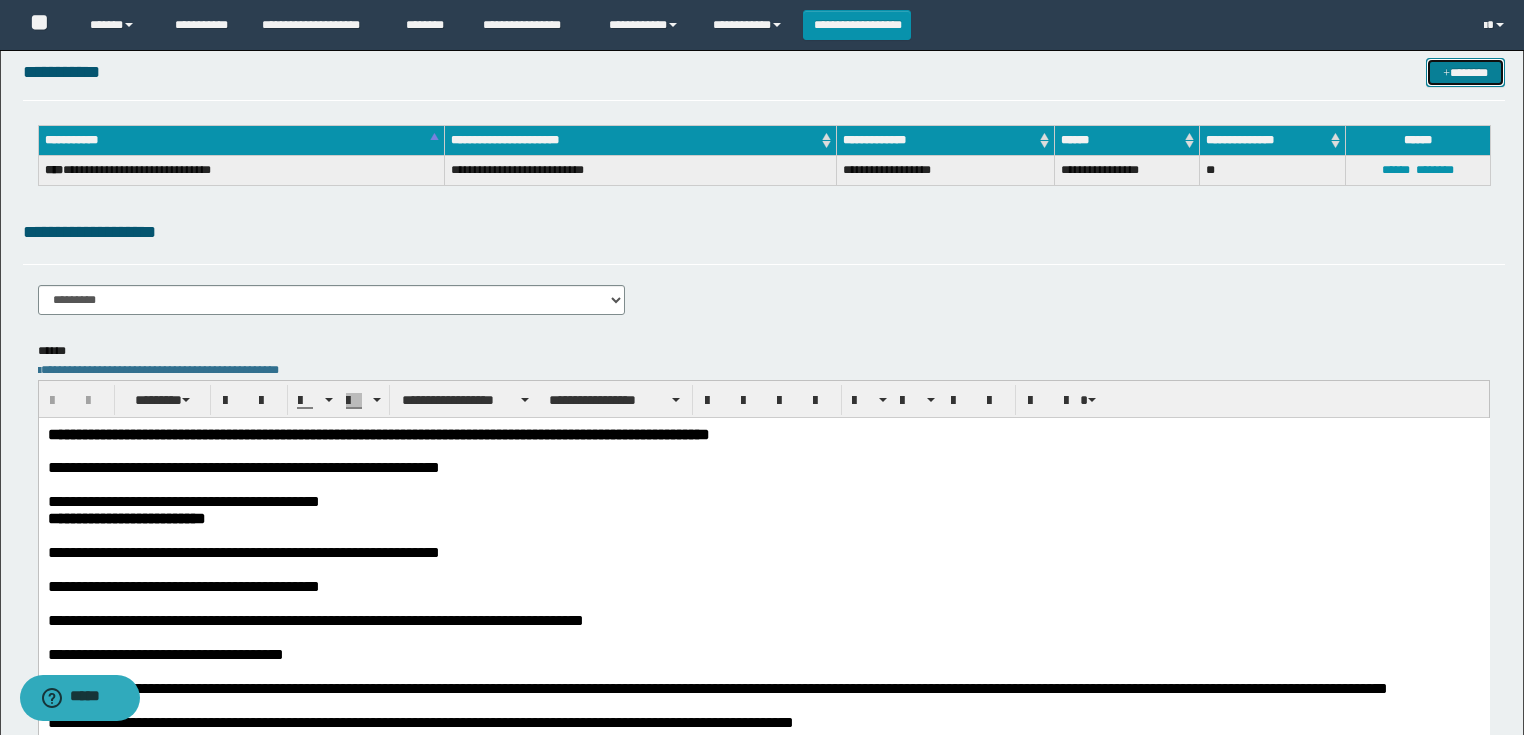 click on "*******" at bounding box center [1465, 73] 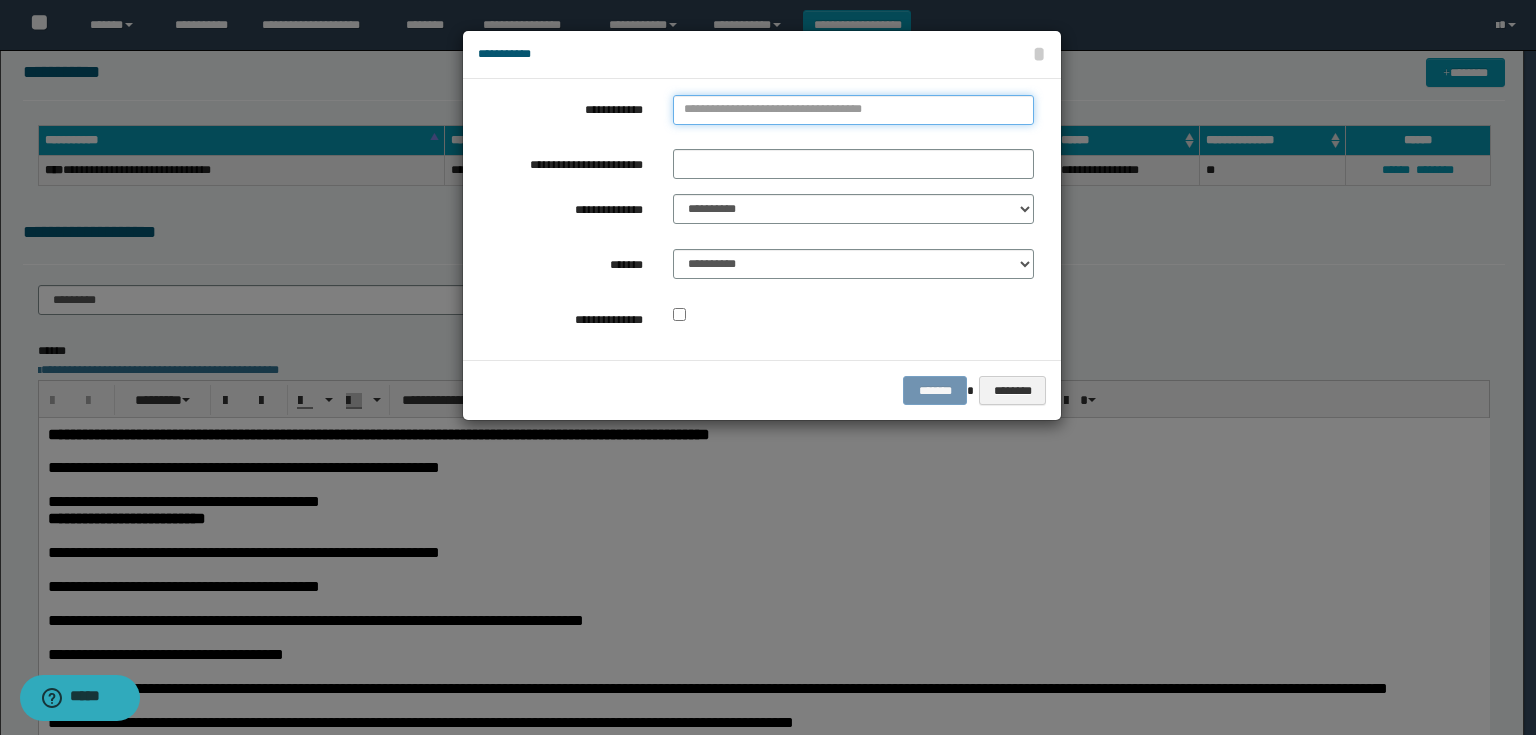 click on "**********" at bounding box center [853, 110] 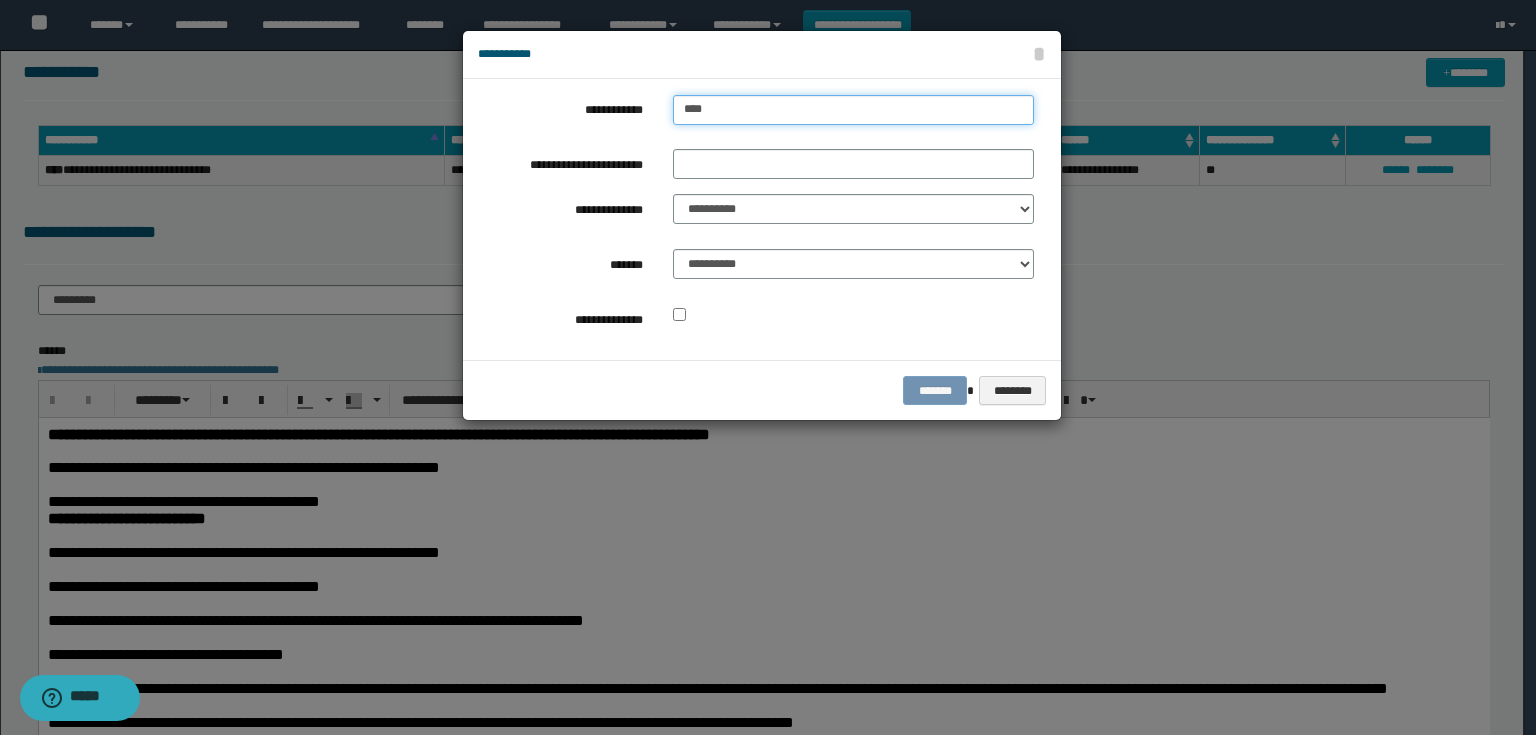 type on "*****" 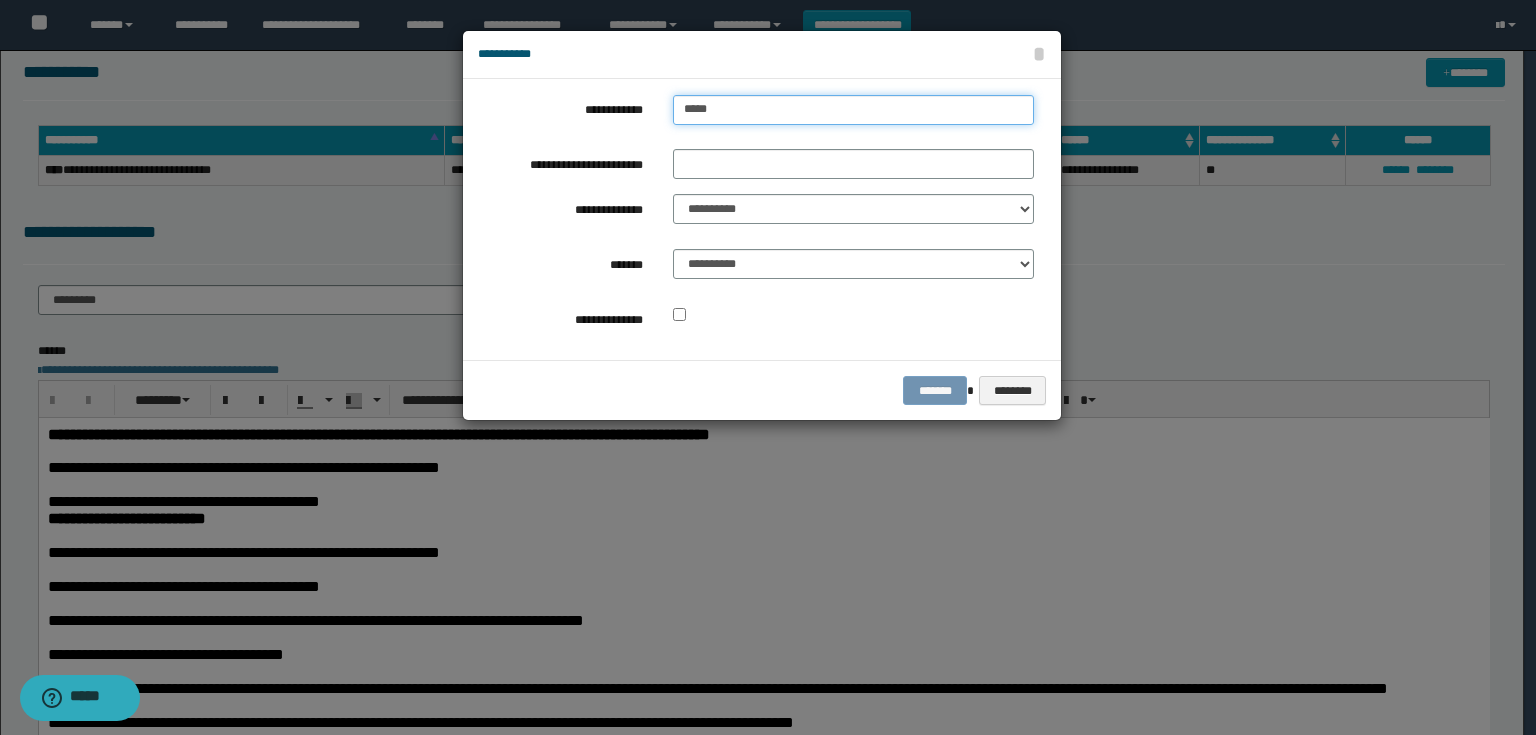 type on "*****" 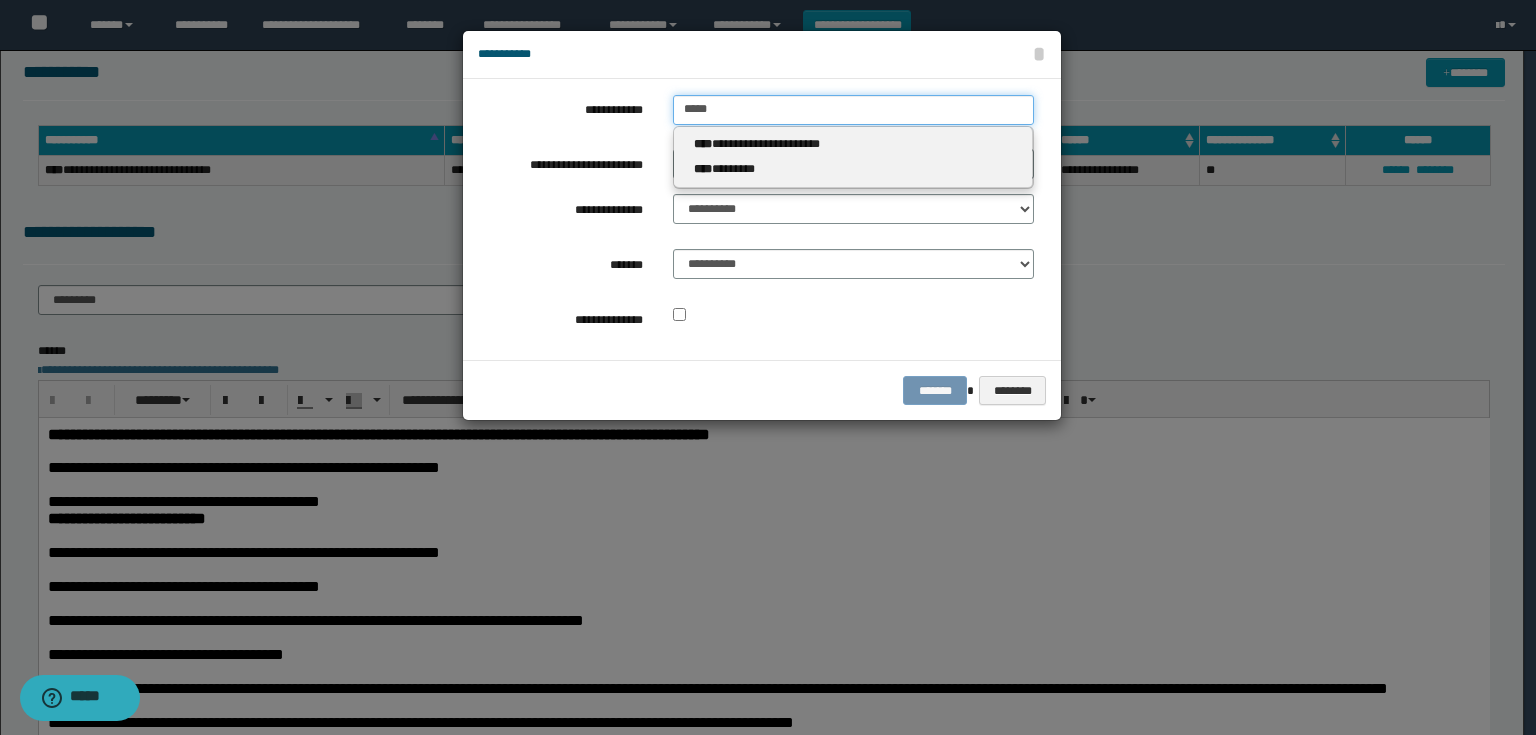 type 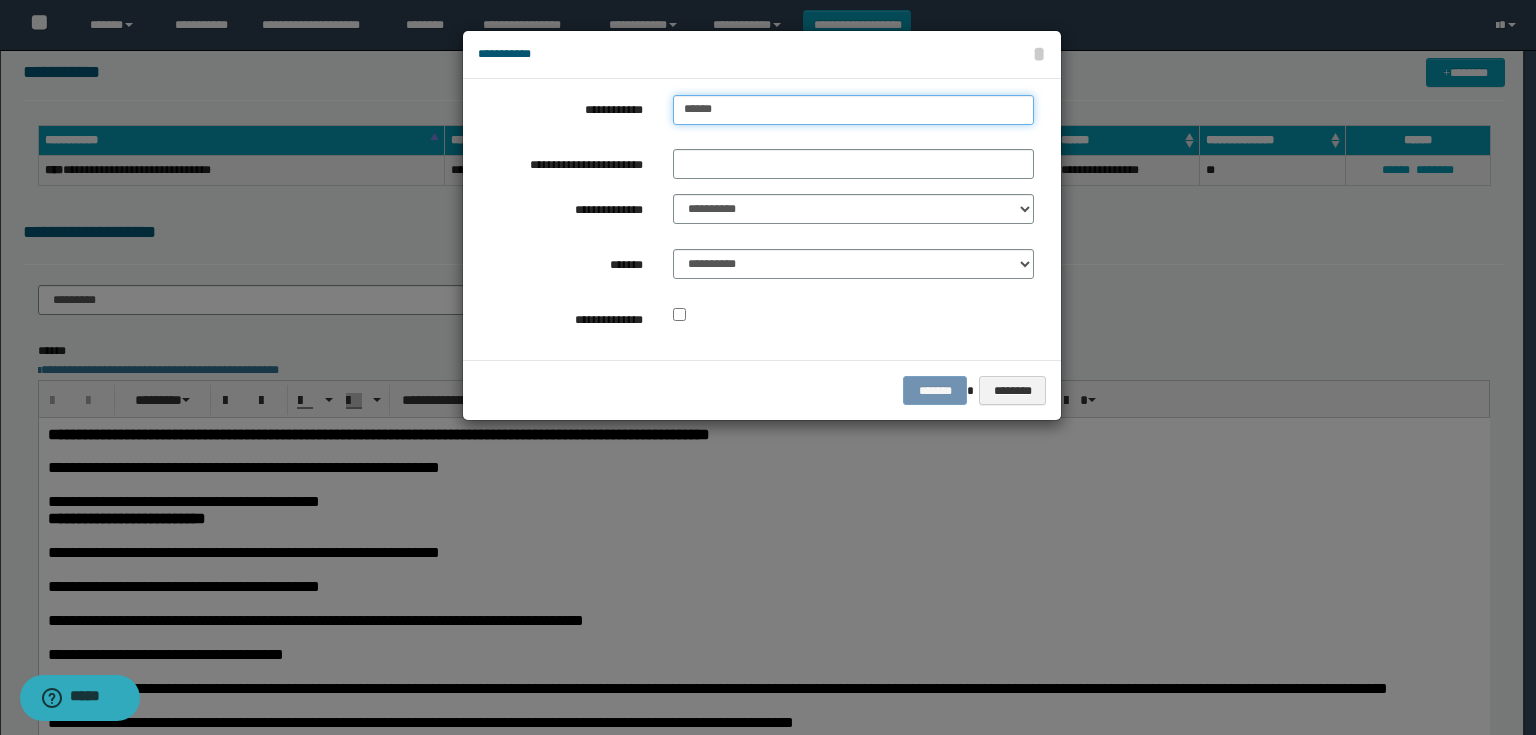 type on "******" 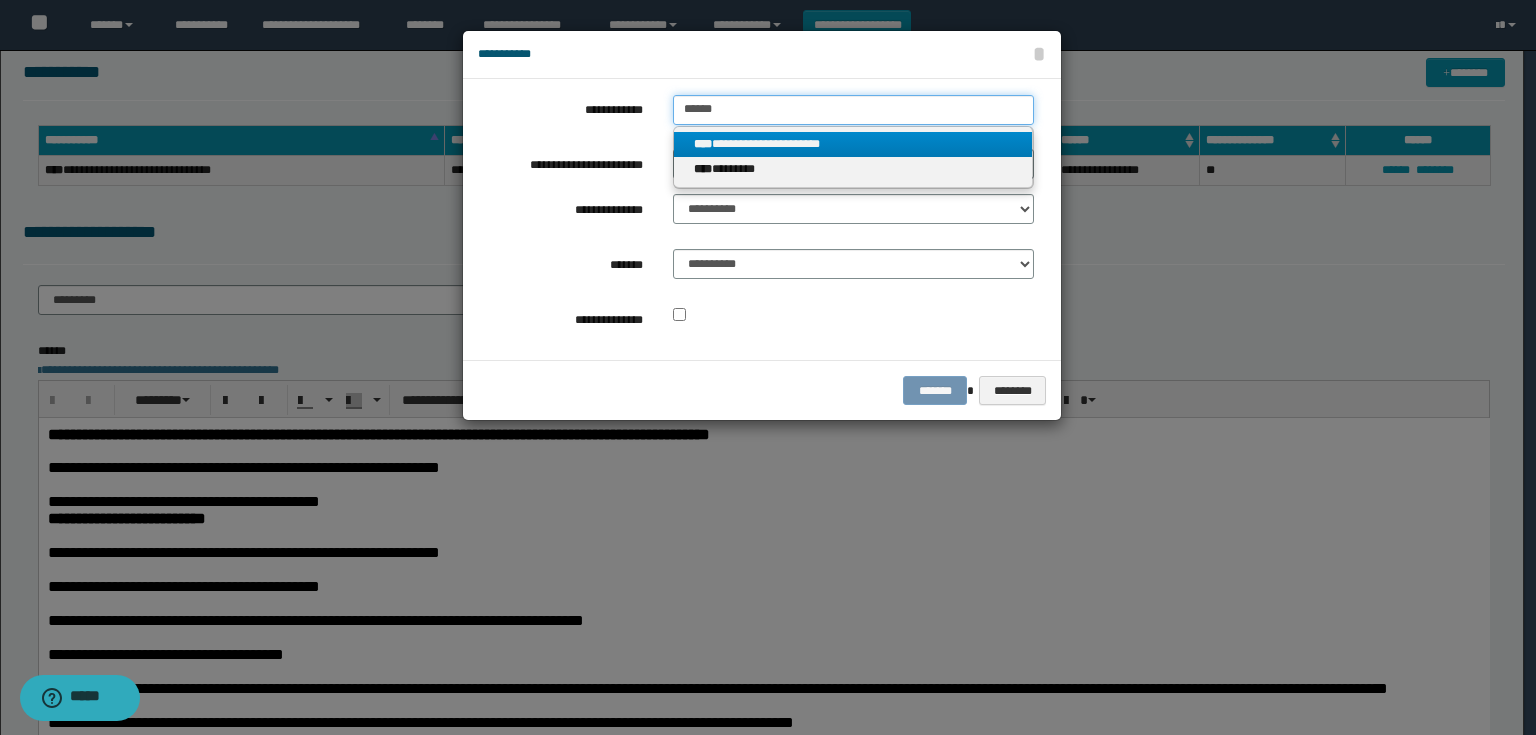 type on "******" 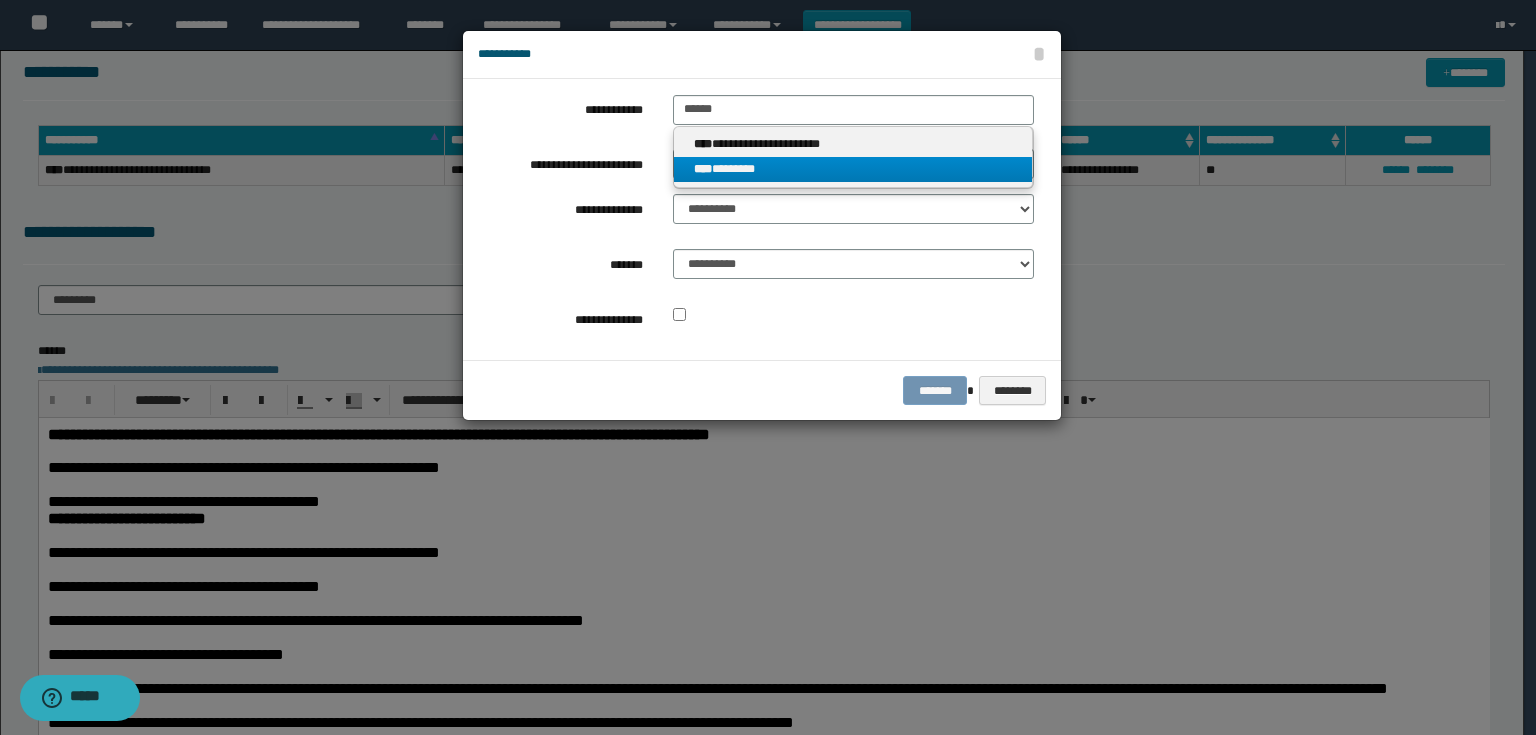 click on "**** ********" at bounding box center [853, 169] 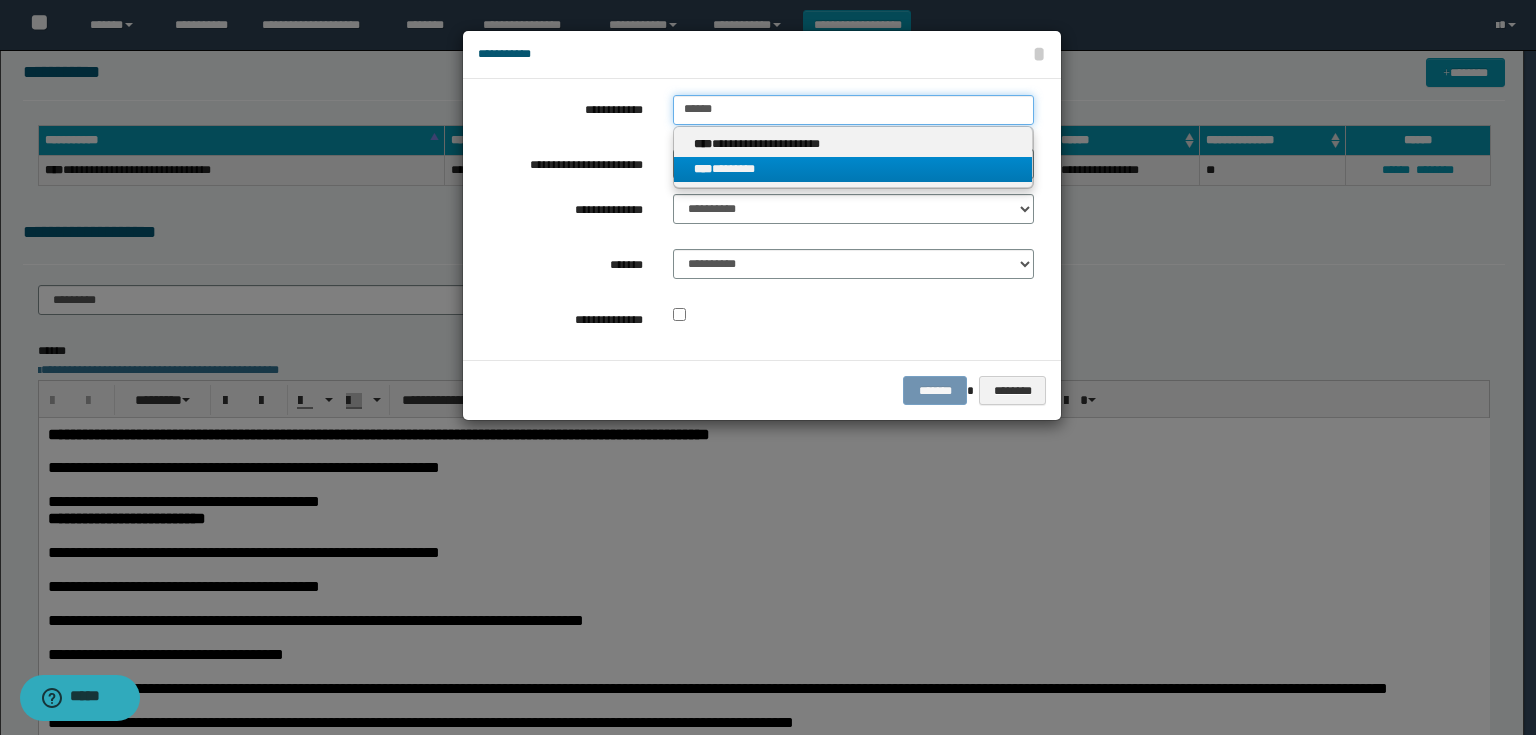 type 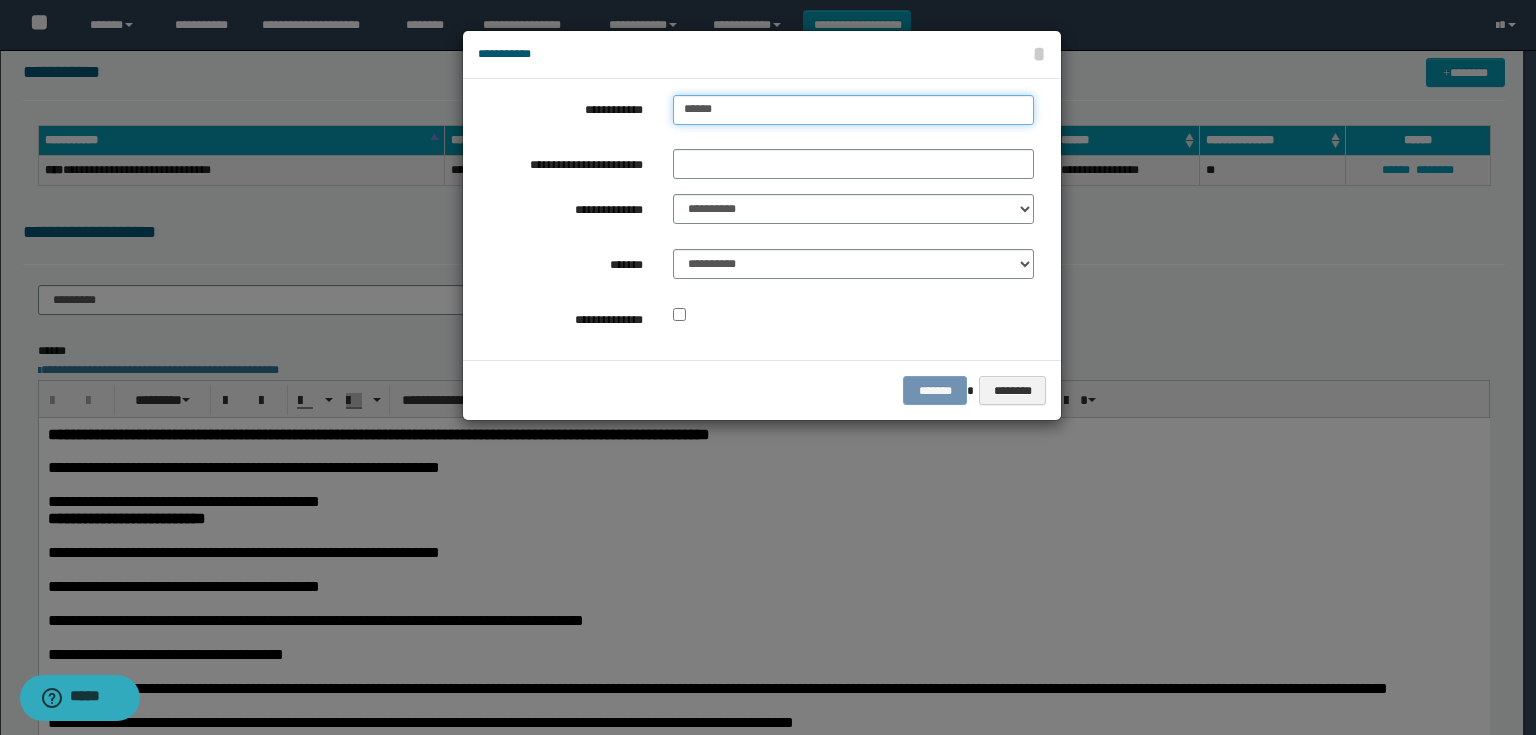 drag, startPoint x: 749, startPoint y: 114, endPoint x: 685, endPoint y: 117, distance: 64.070274 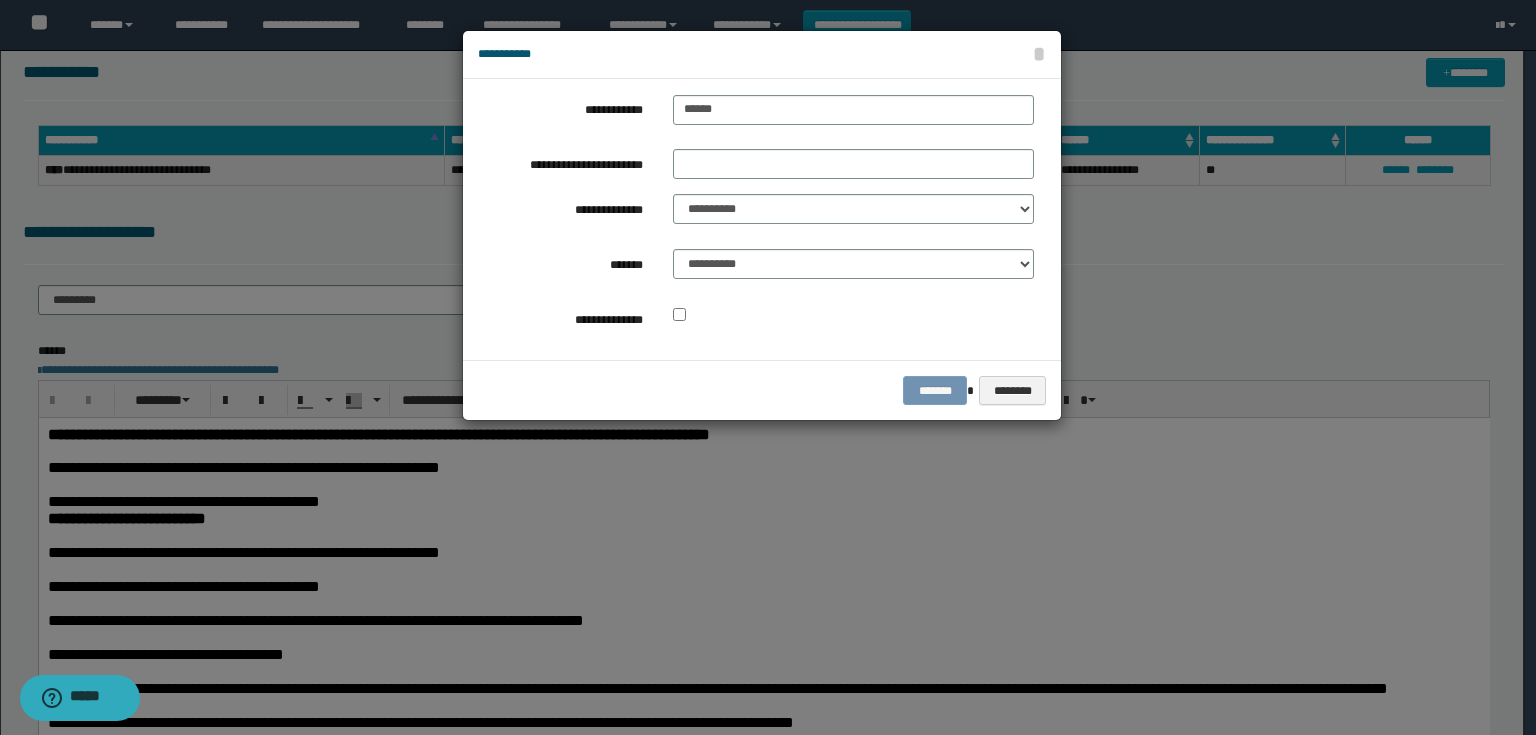 click on "**********" at bounding box center (756, 219) 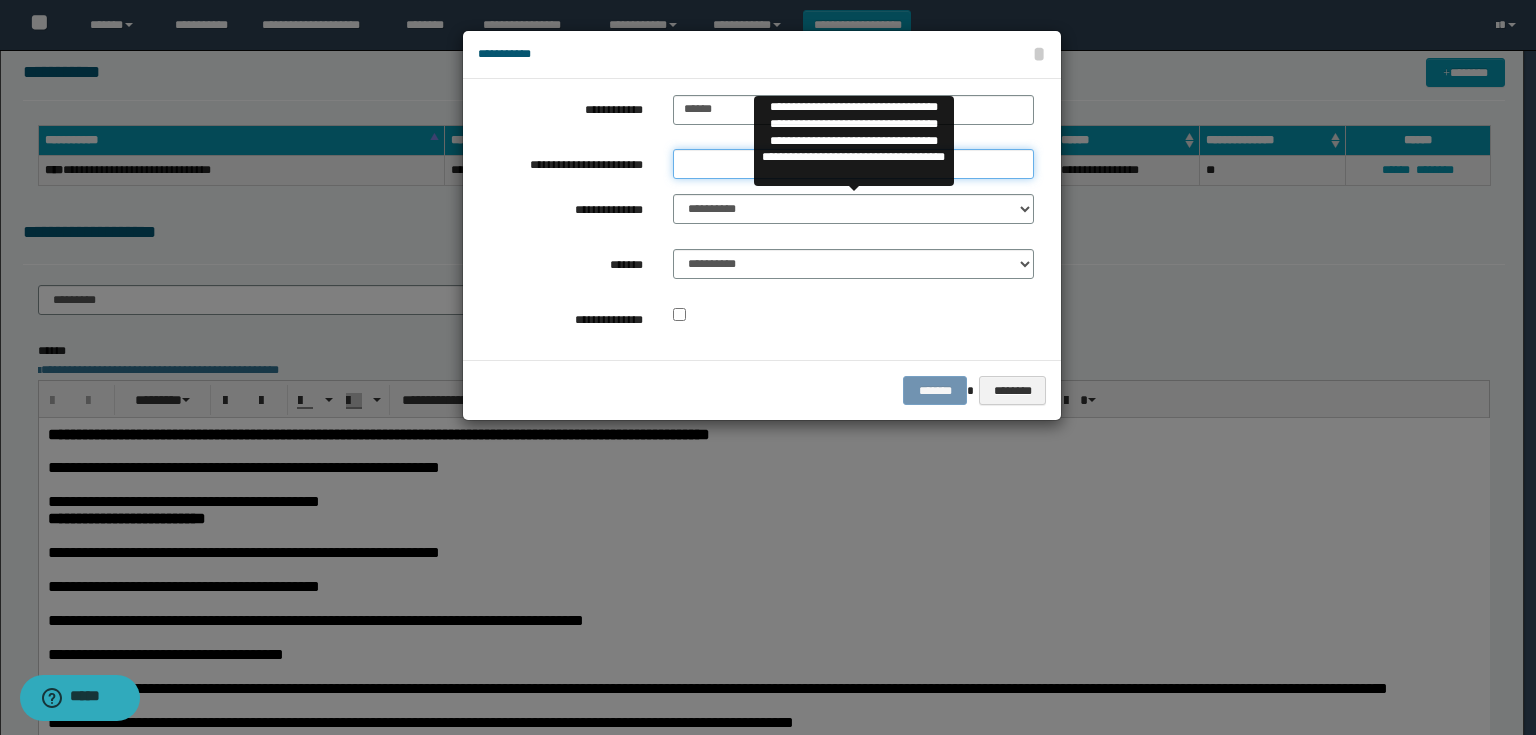 click on "**********" at bounding box center (853, 164) 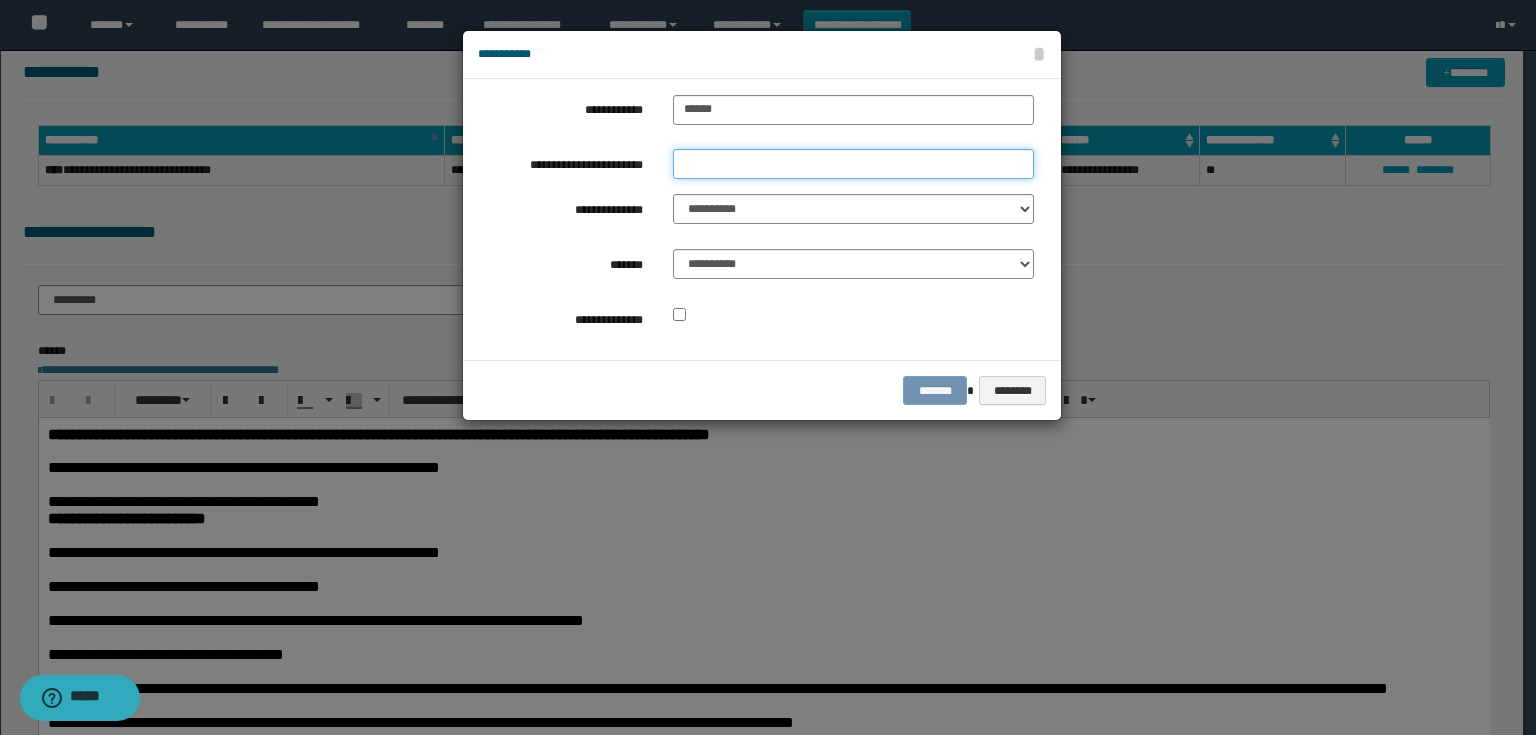 paste on "******" 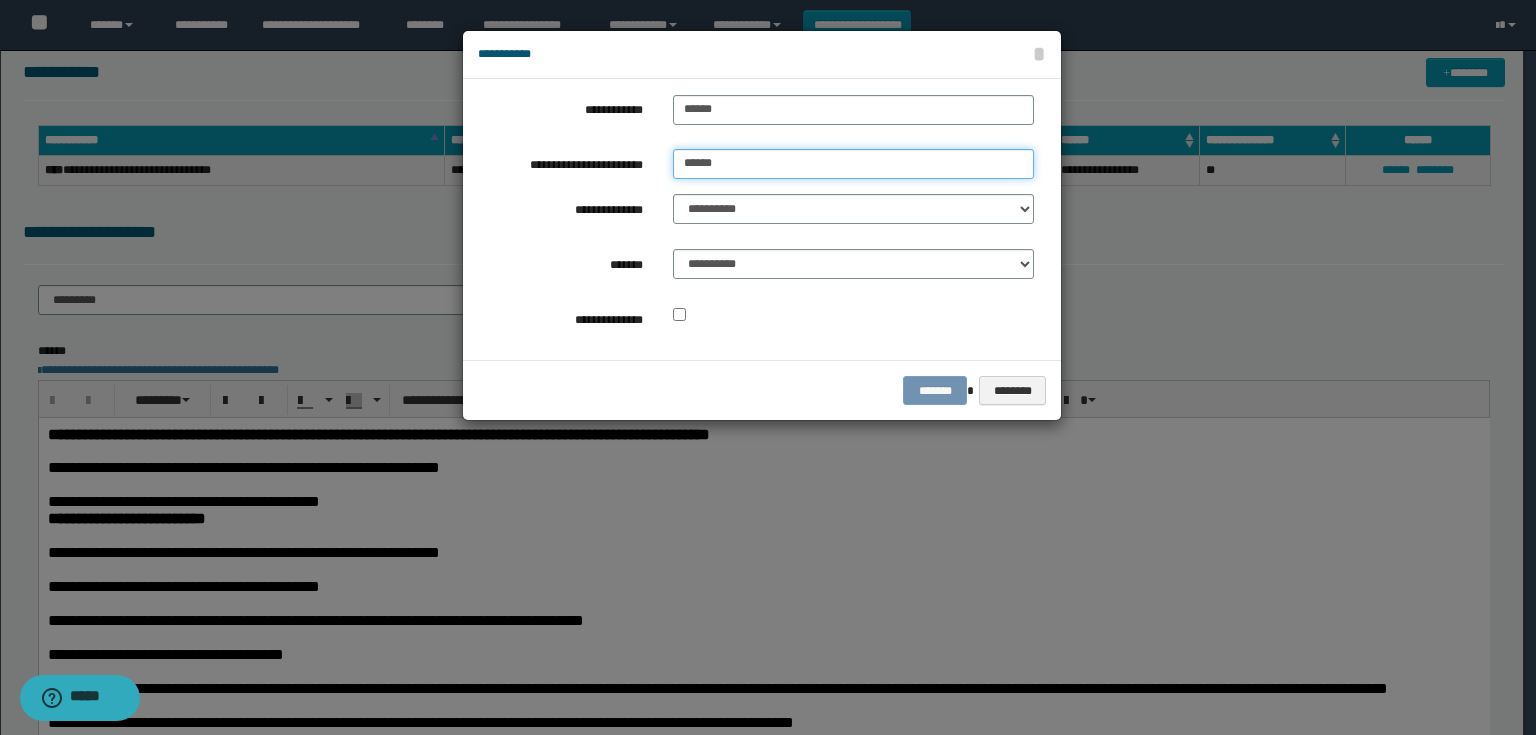 type on "******" 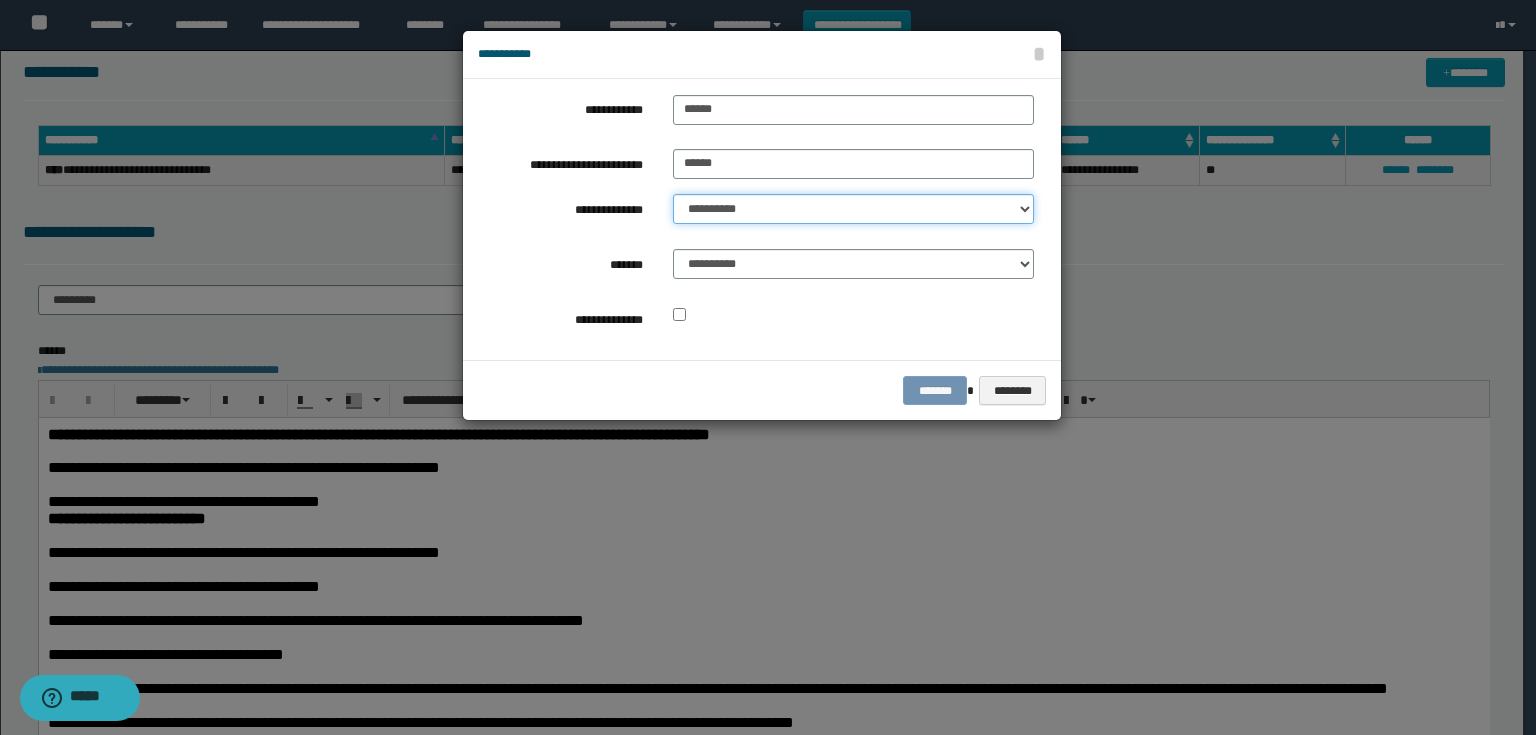 click on "**********" at bounding box center [853, 209] 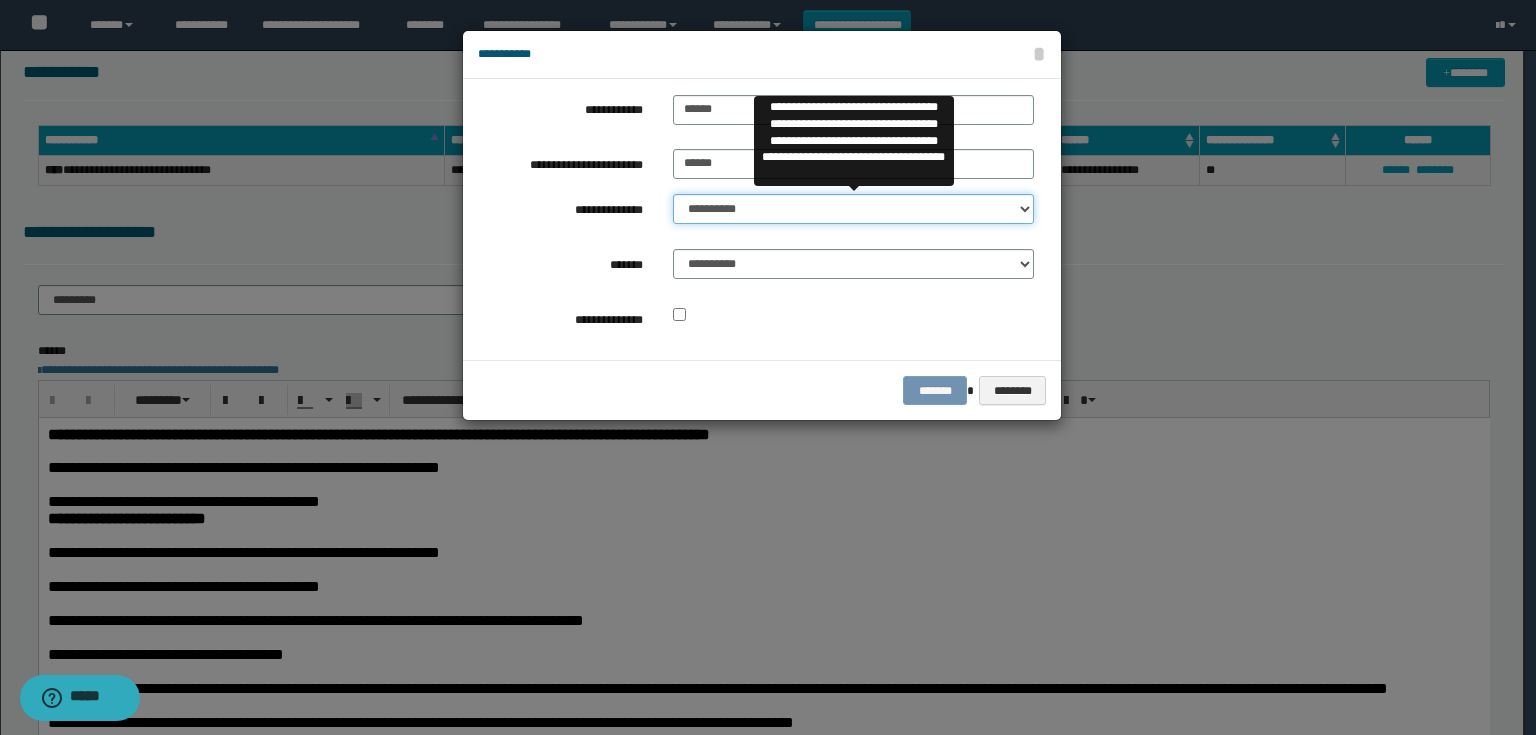 select on "**" 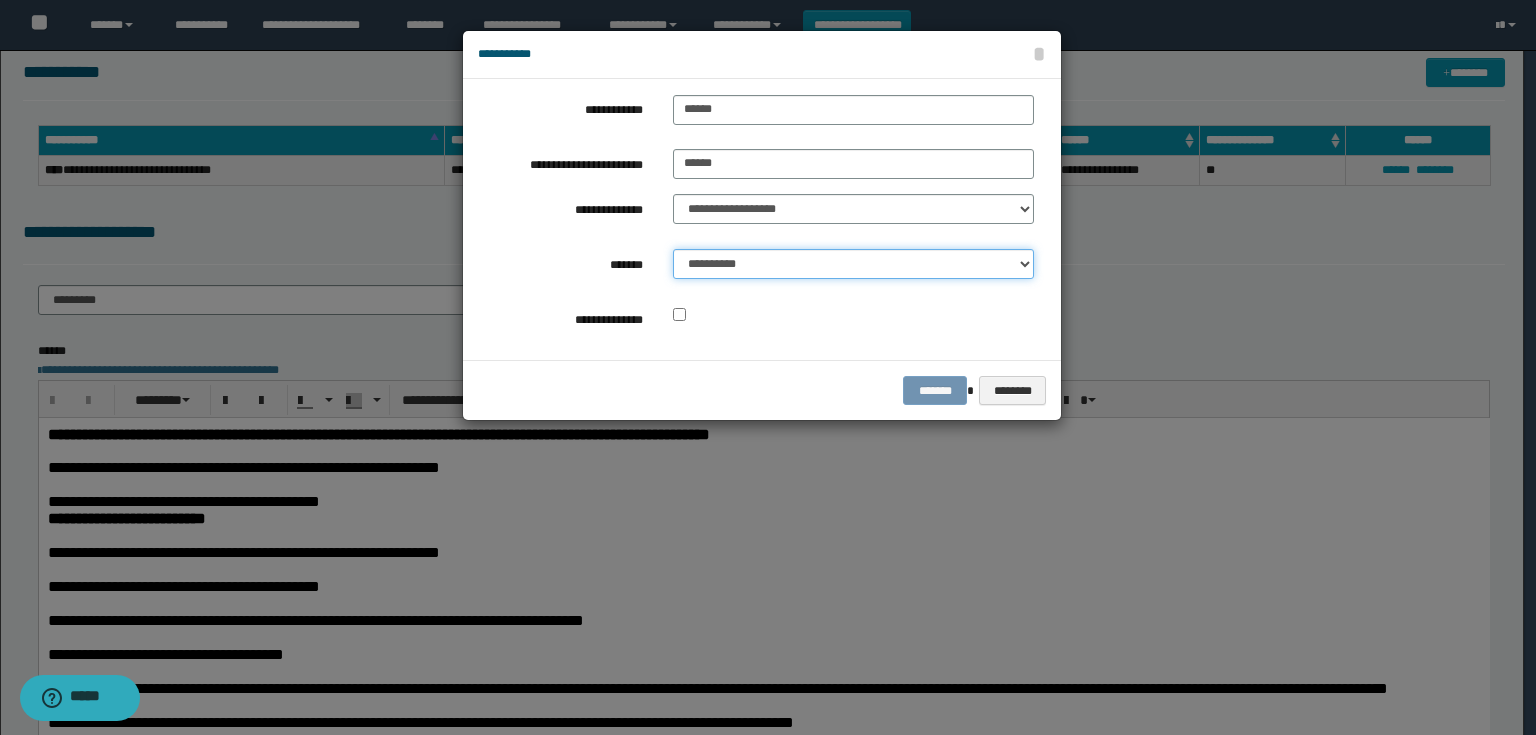 click on "**********" at bounding box center (853, 264) 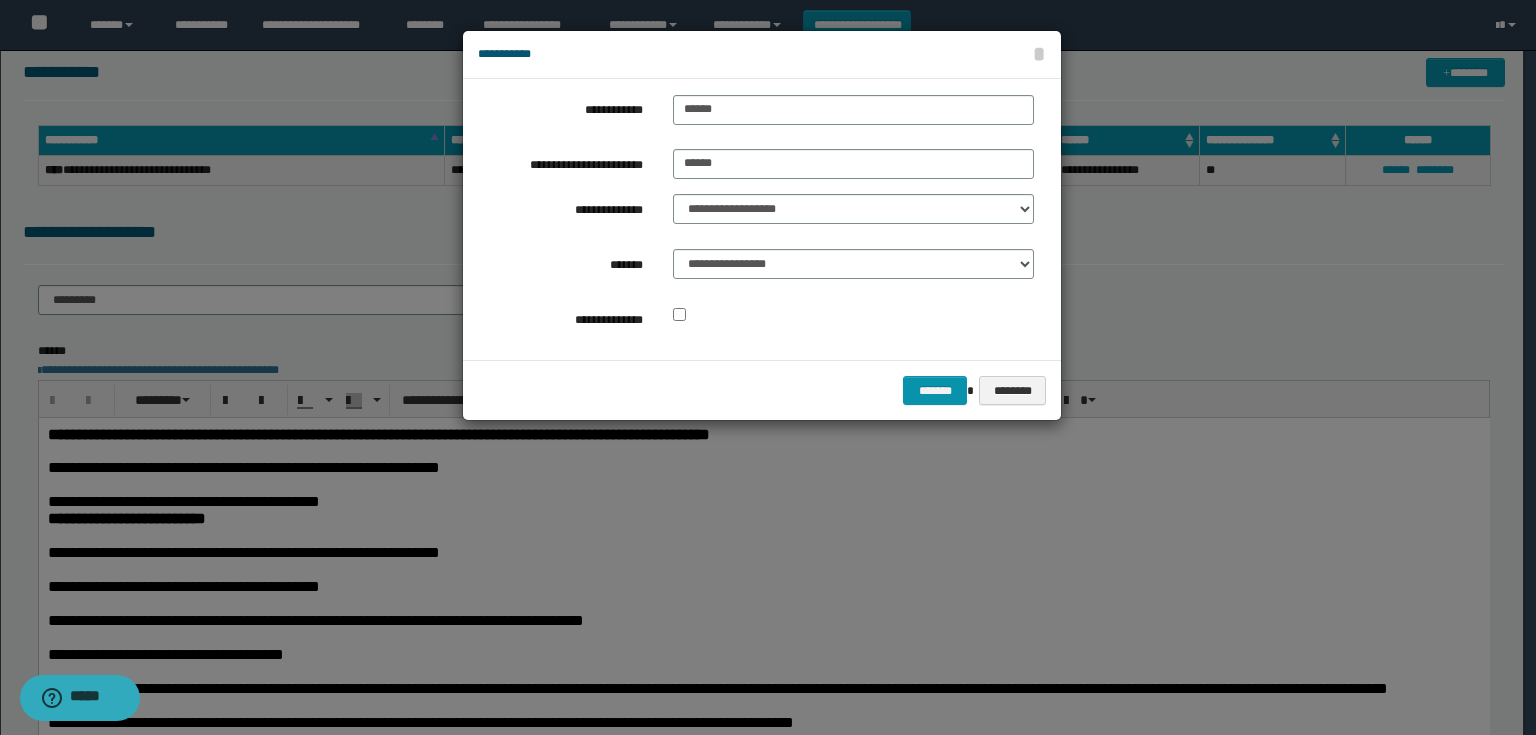 click on "*******
********" at bounding box center (762, 390) 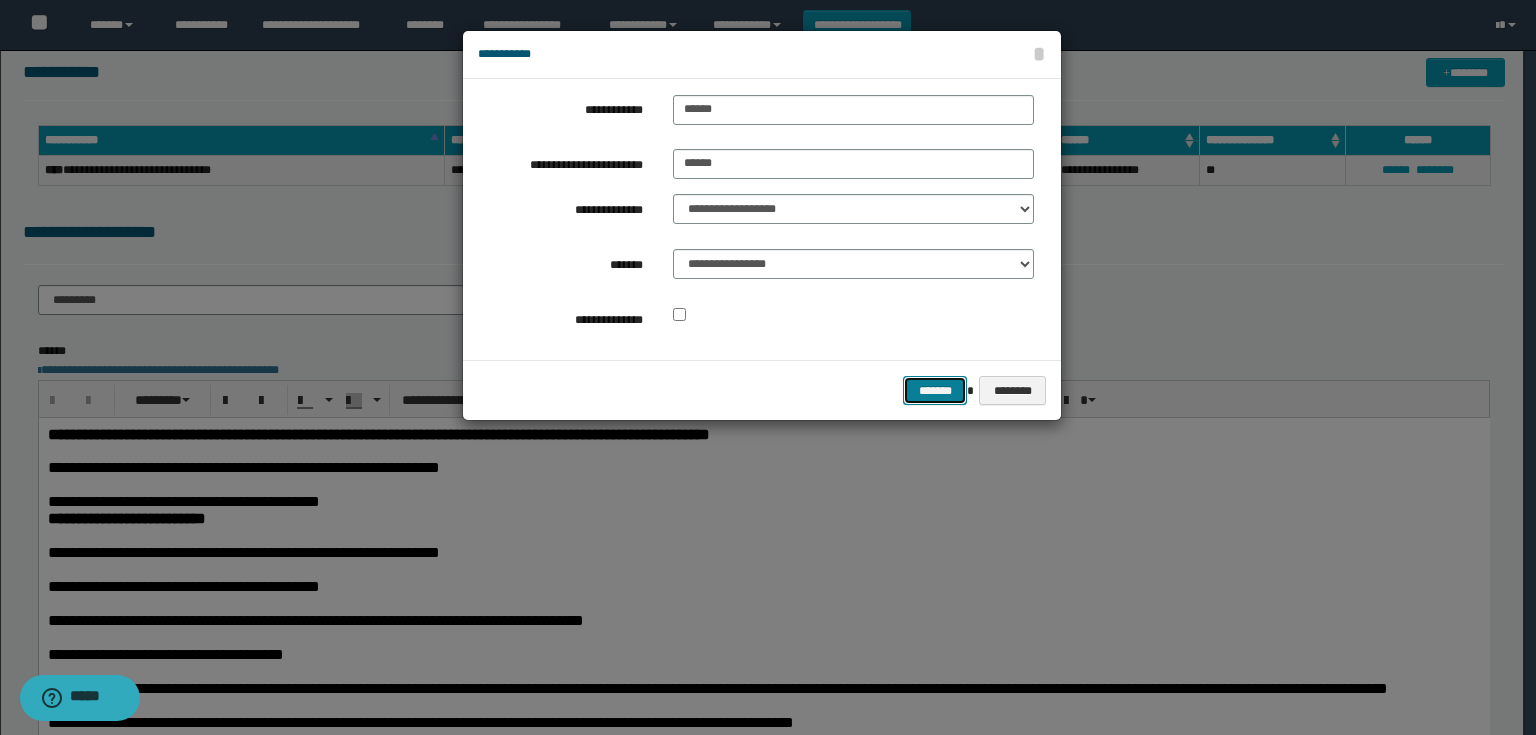 drag, startPoint x: 942, startPoint y: 377, endPoint x: 915, endPoint y: 376, distance: 27.018513 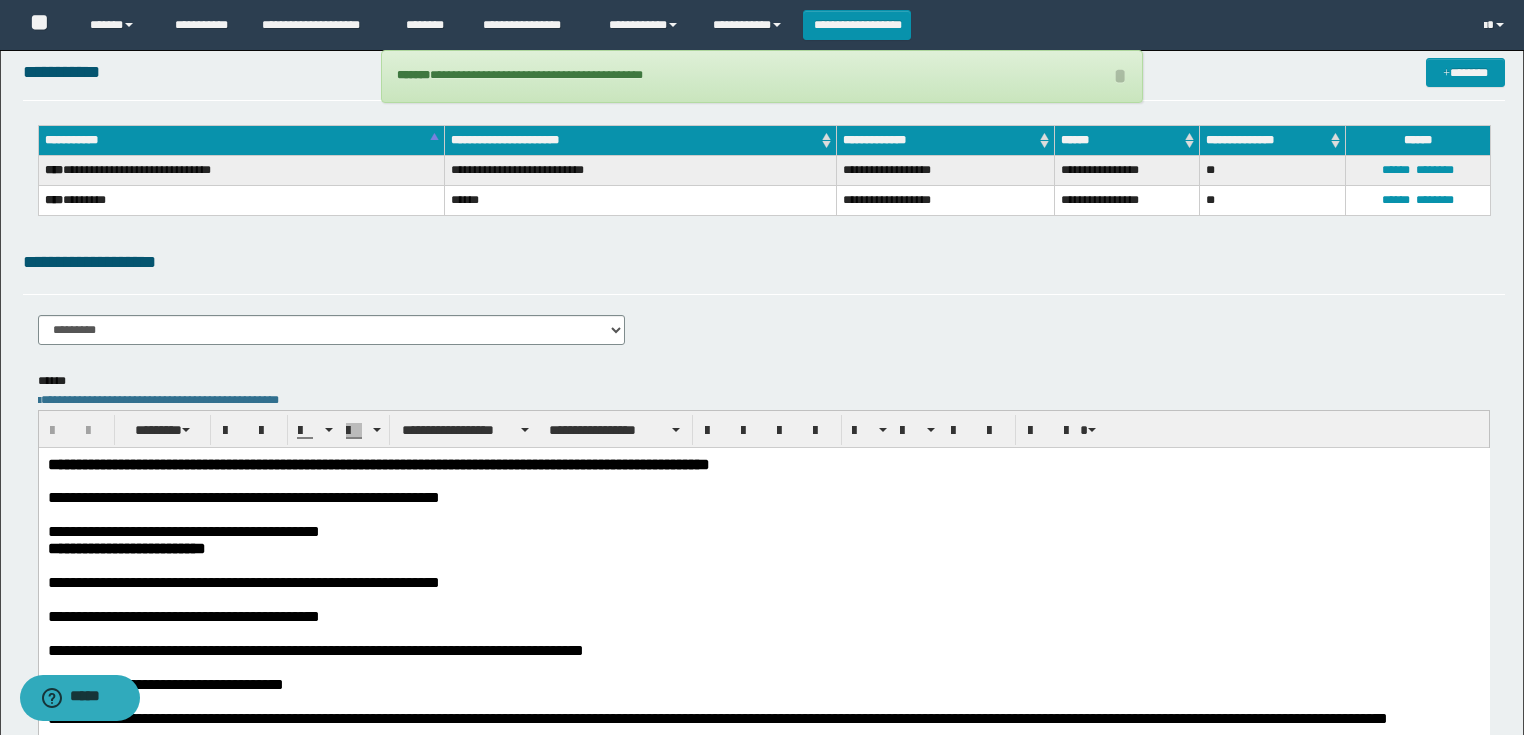 click on "**********" at bounding box center (763, 852) 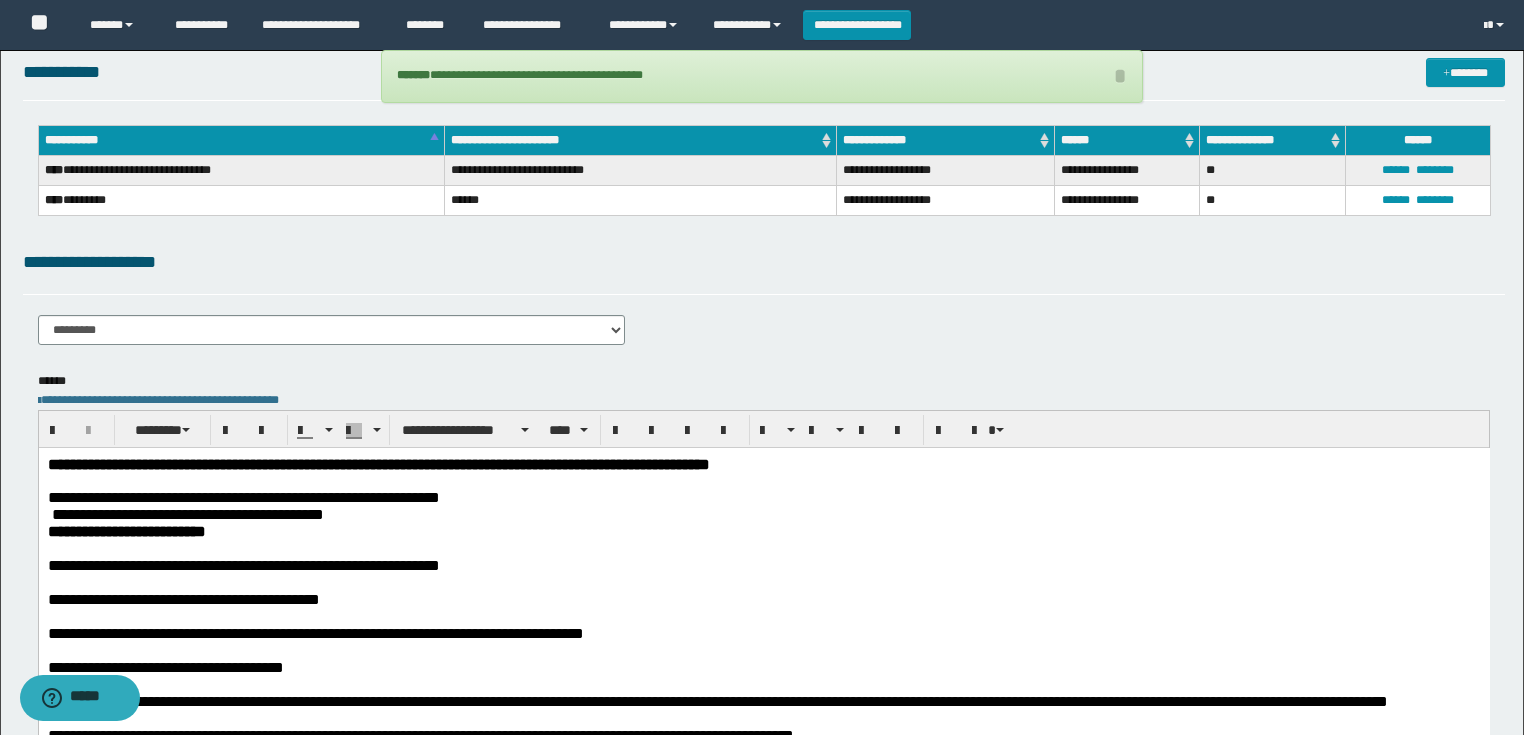 type 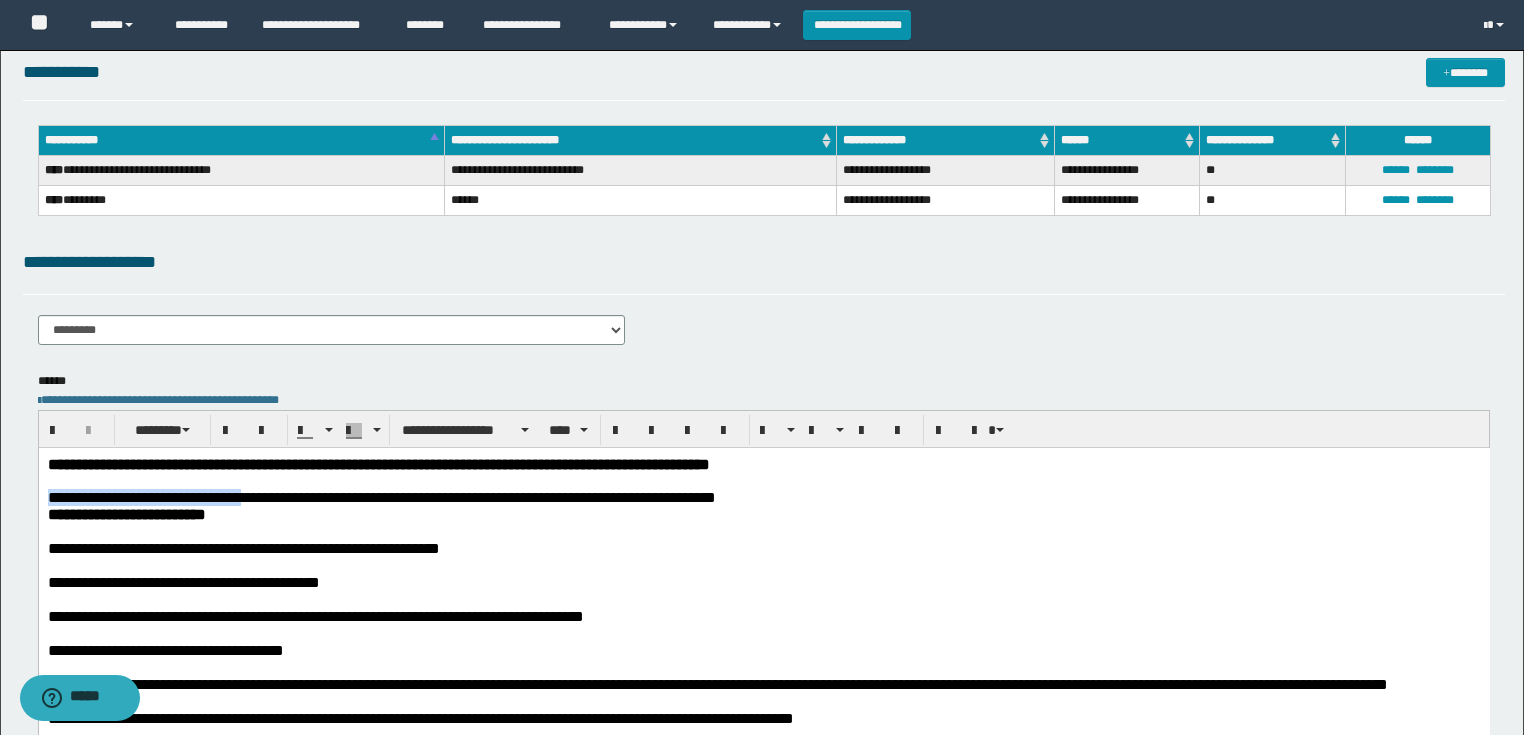 drag, startPoint x: 350, startPoint y: 498, endPoint x: 49, endPoint y: 503, distance: 301.04153 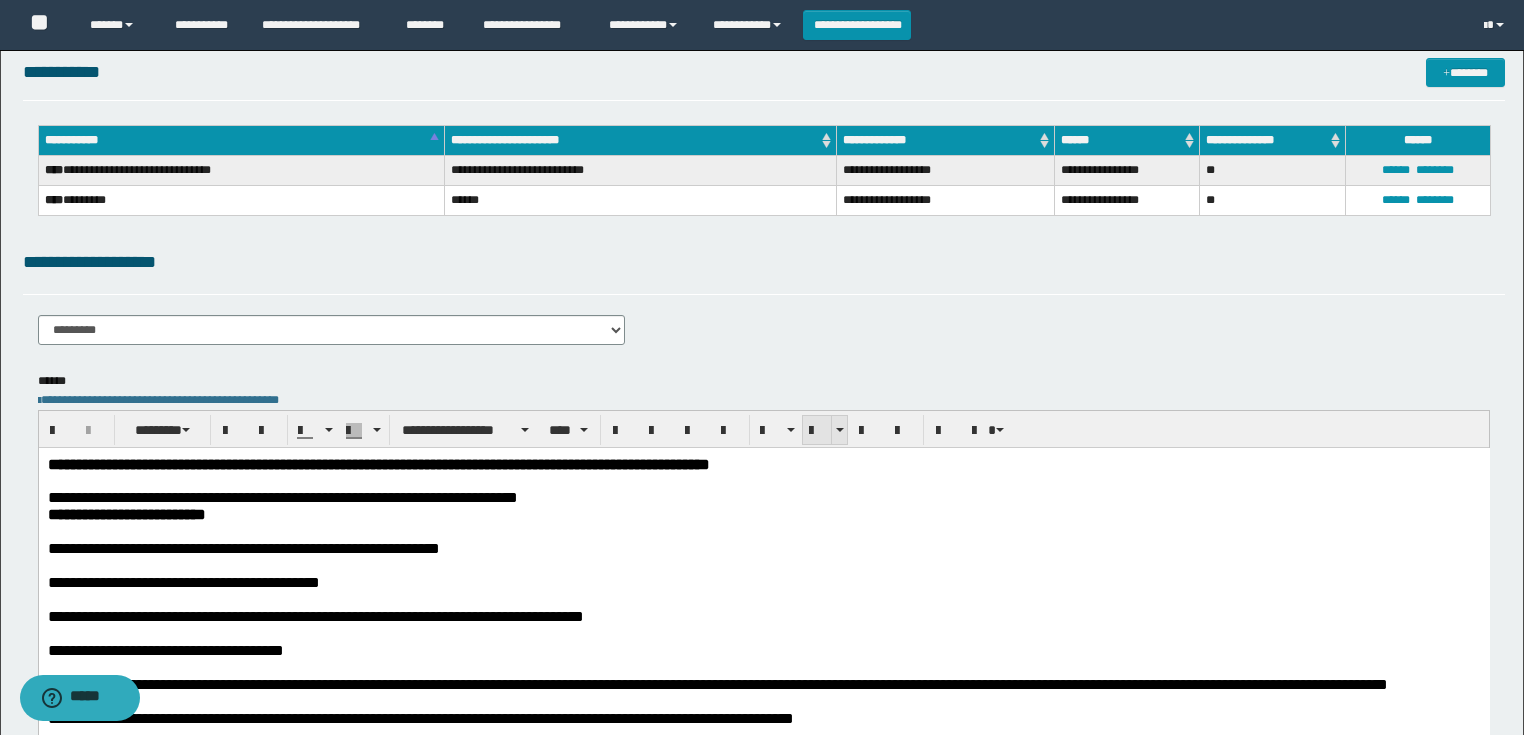 click at bounding box center (817, 431) 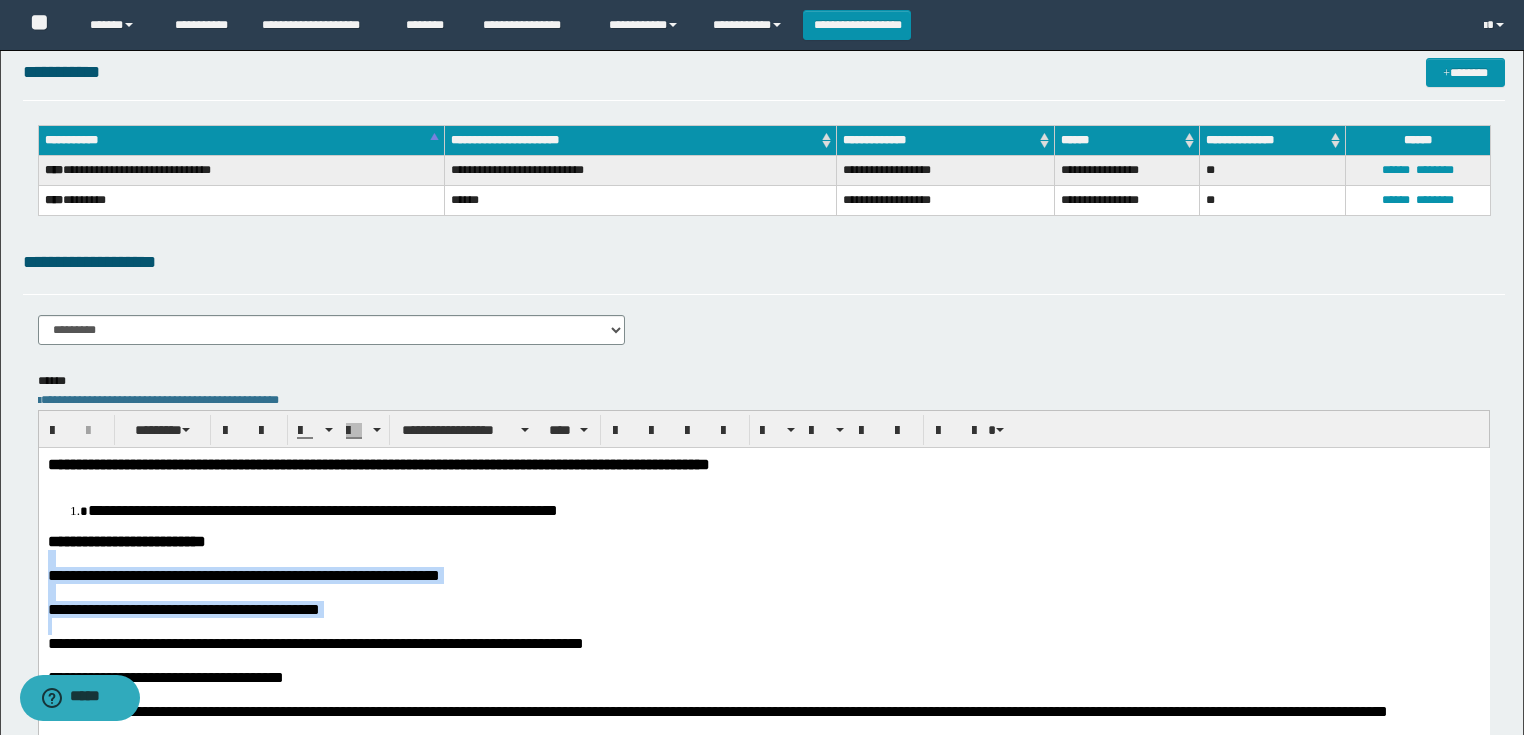 drag, startPoint x: 82, startPoint y: 633, endPoint x: 31, endPoint y: 565, distance: 85 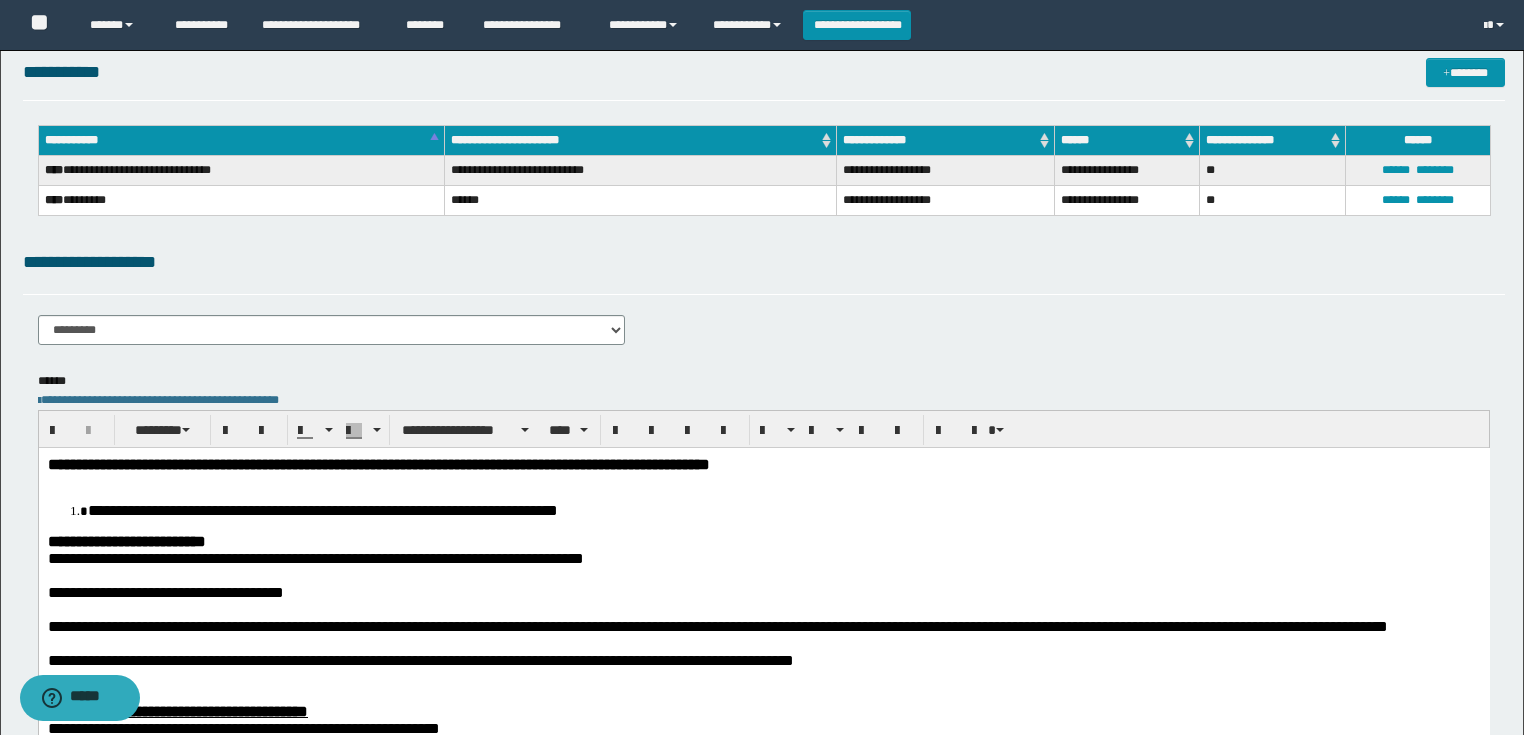 click at bounding box center (763, 480) 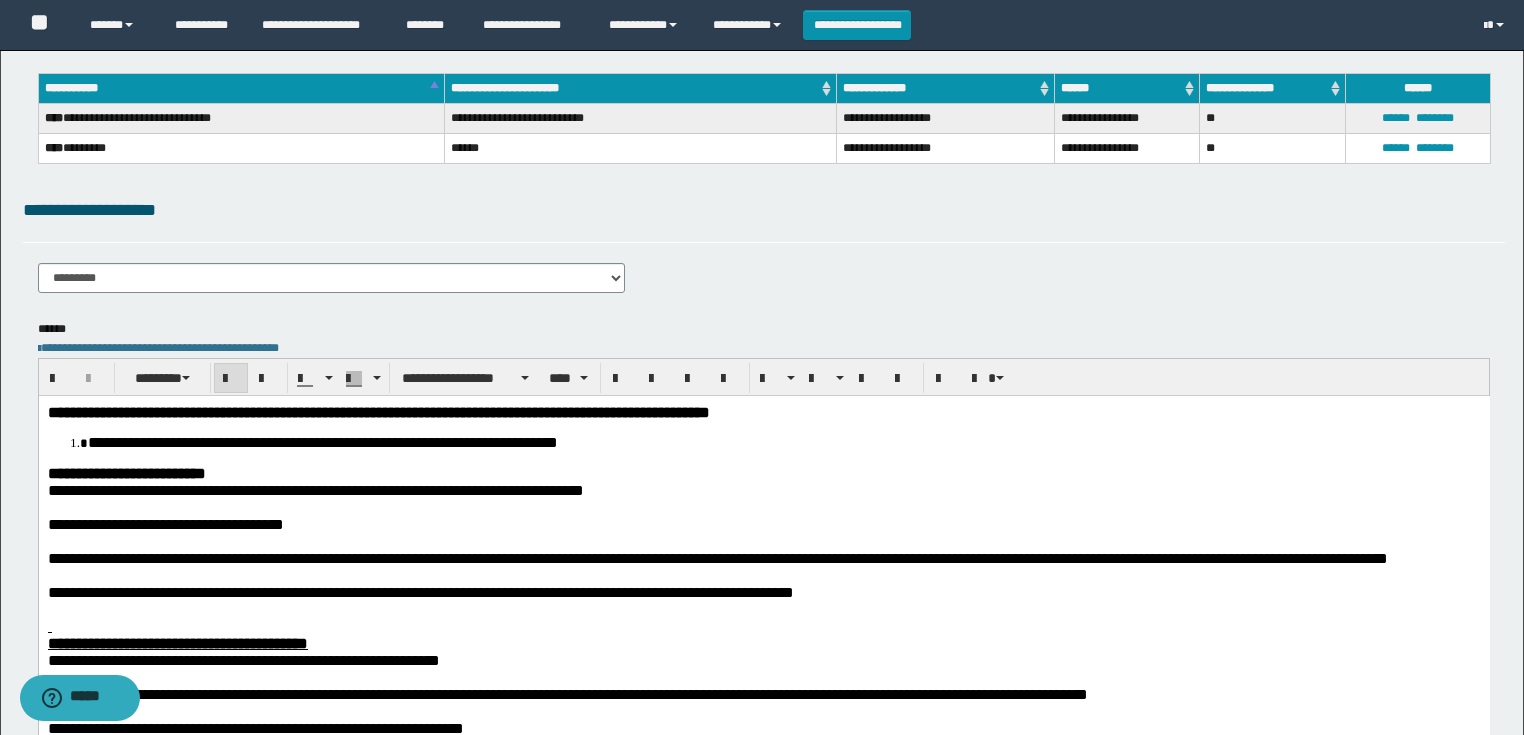 scroll, scrollTop: 160, scrollLeft: 0, axis: vertical 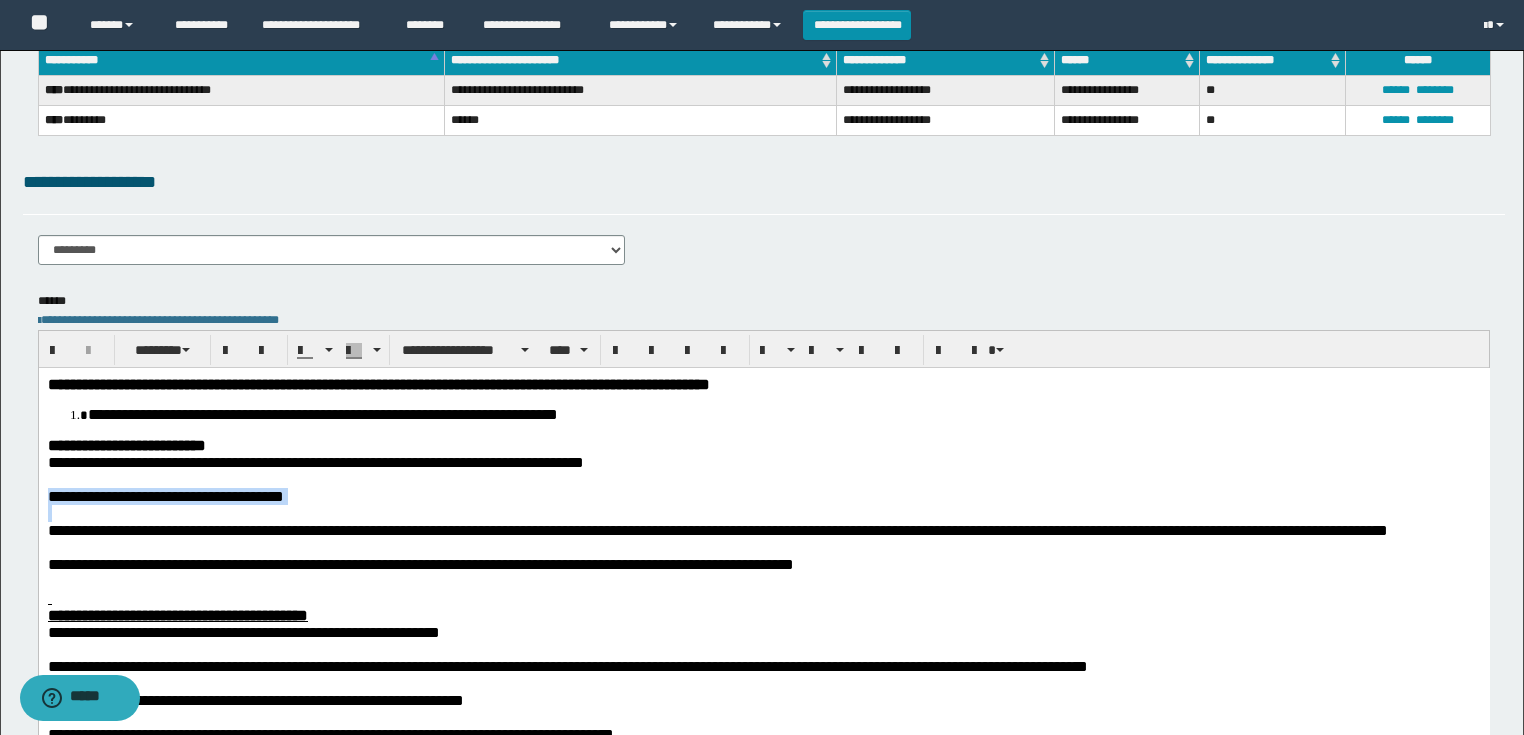 drag, startPoint x: 83, startPoint y: 520, endPoint x: 55, endPoint y: 484, distance: 45.607018 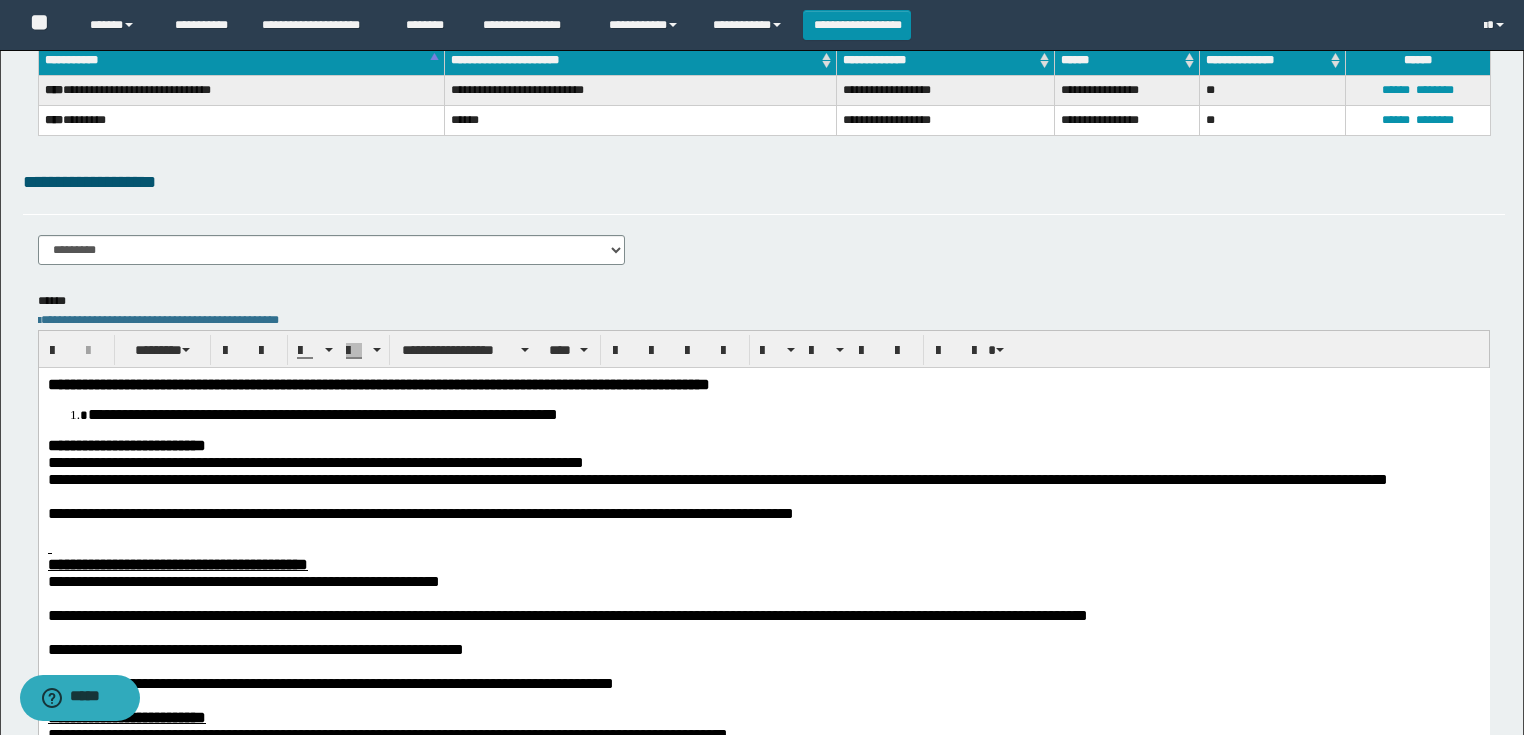 click at bounding box center [763, 495] 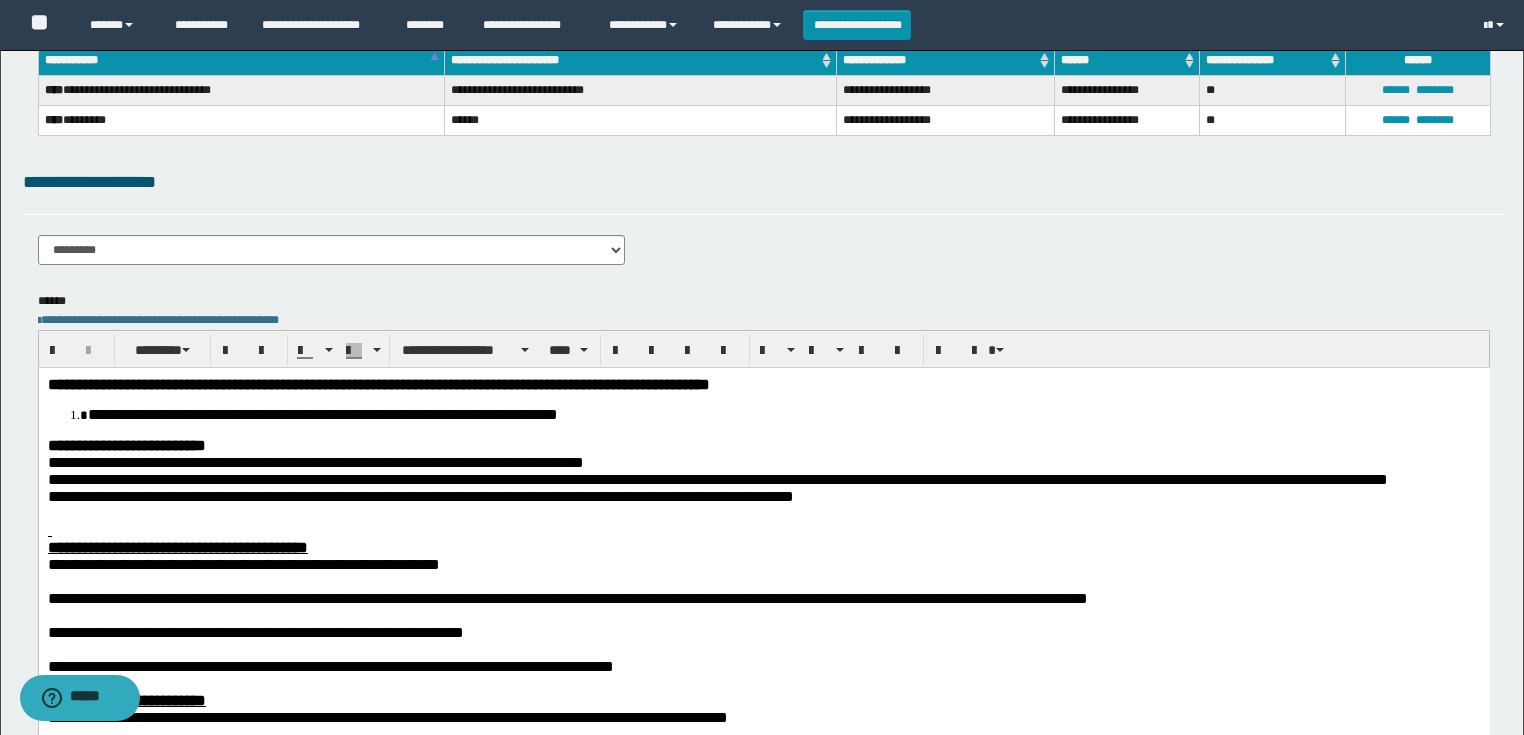 click at bounding box center [763, 529] 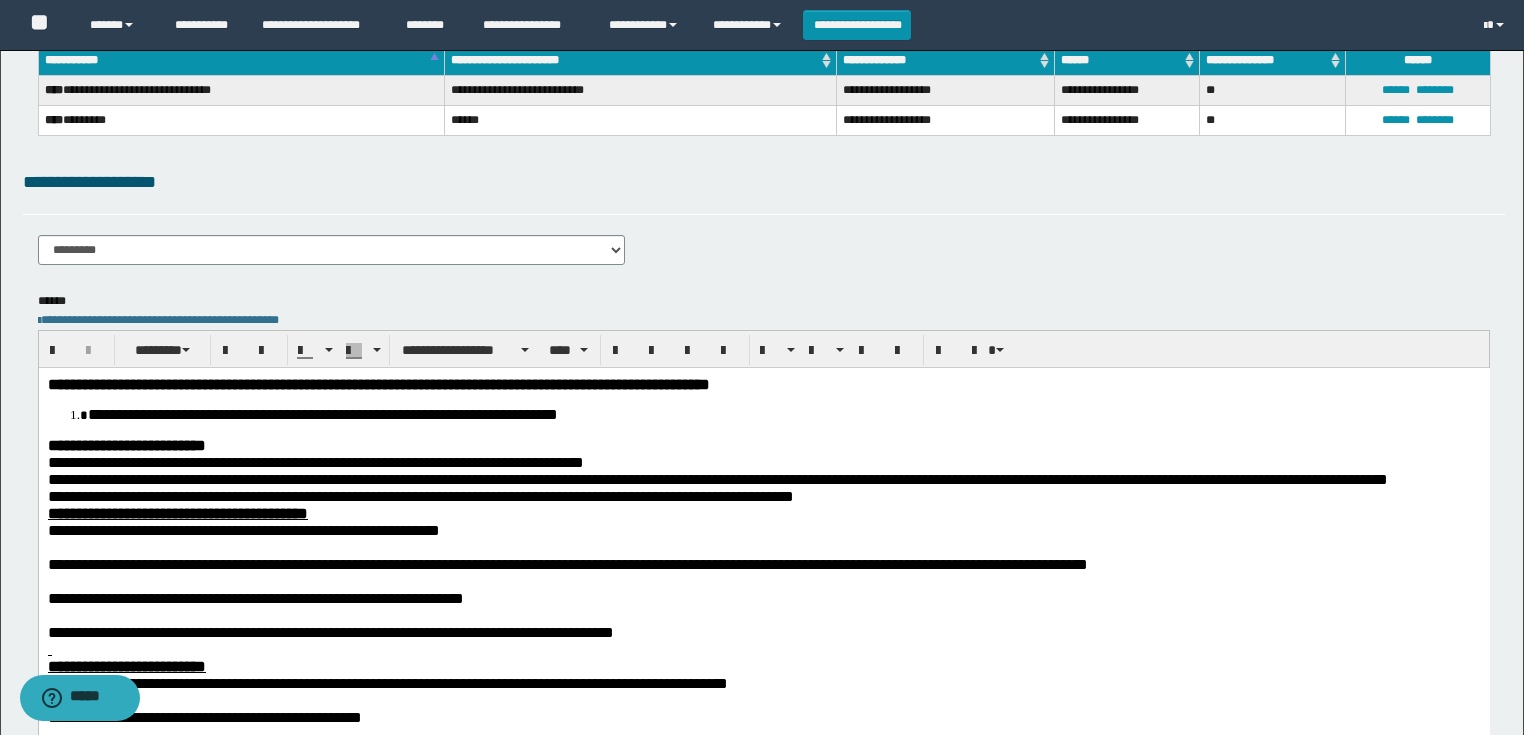 click at bounding box center [763, 546] 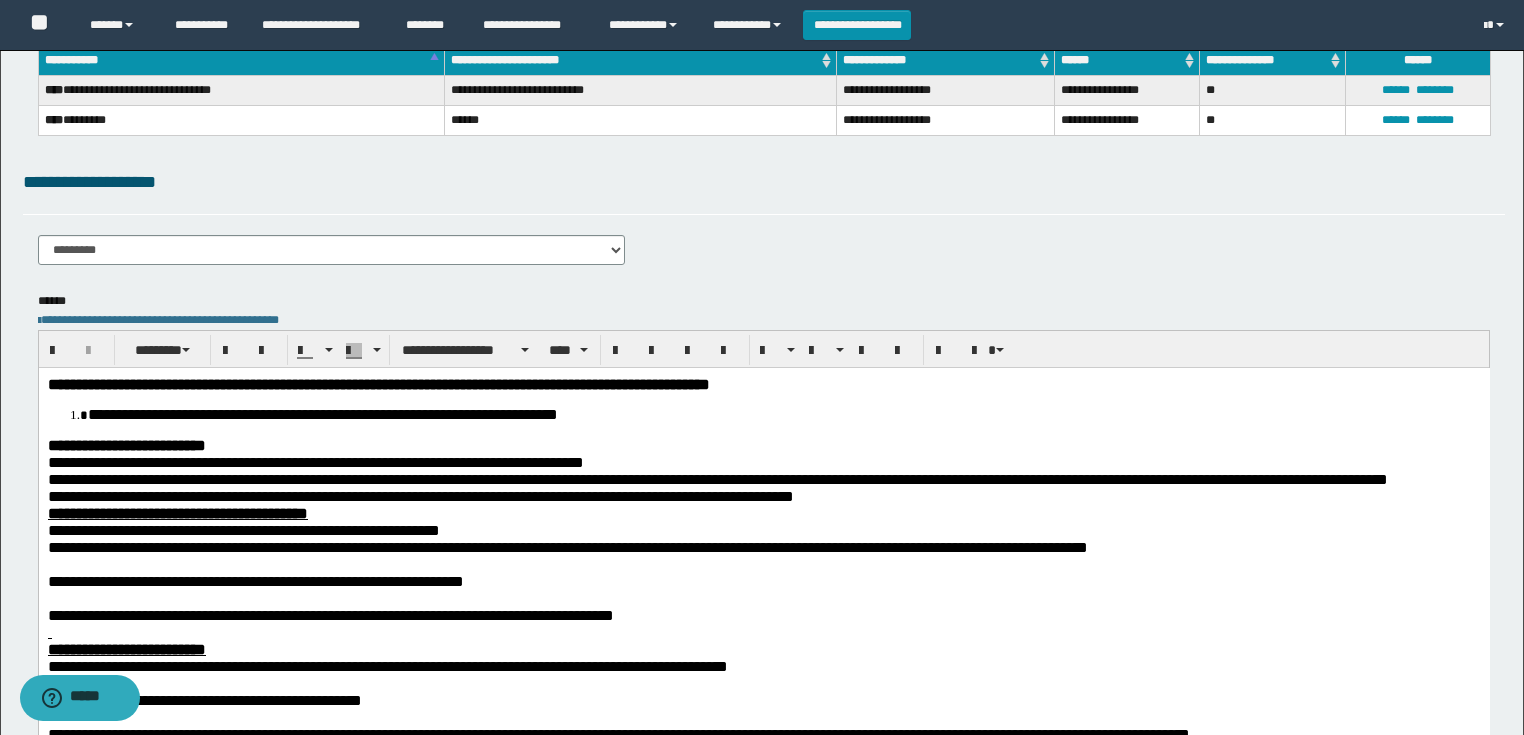 click at bounding box center (763, 563) 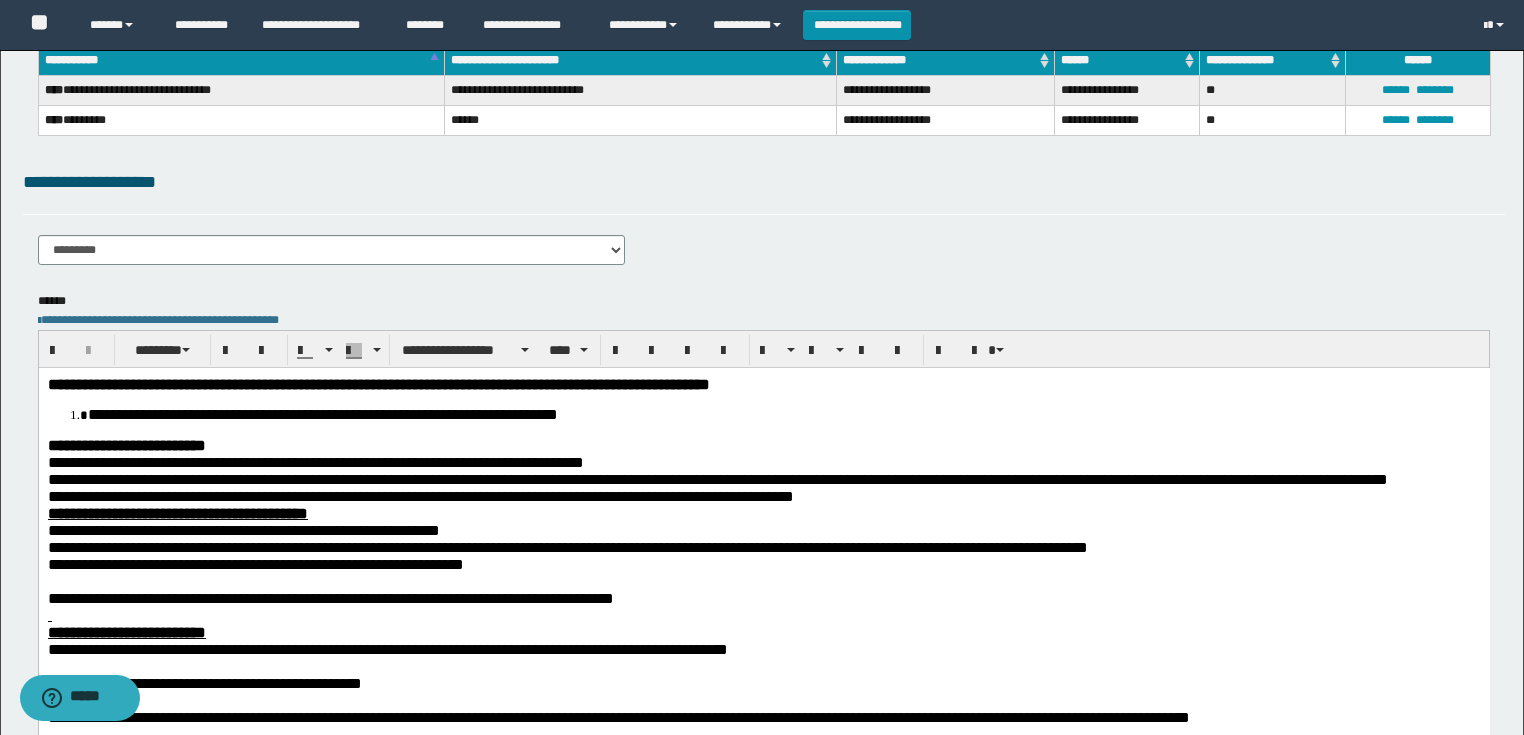 click at bounding box center [763, 580] 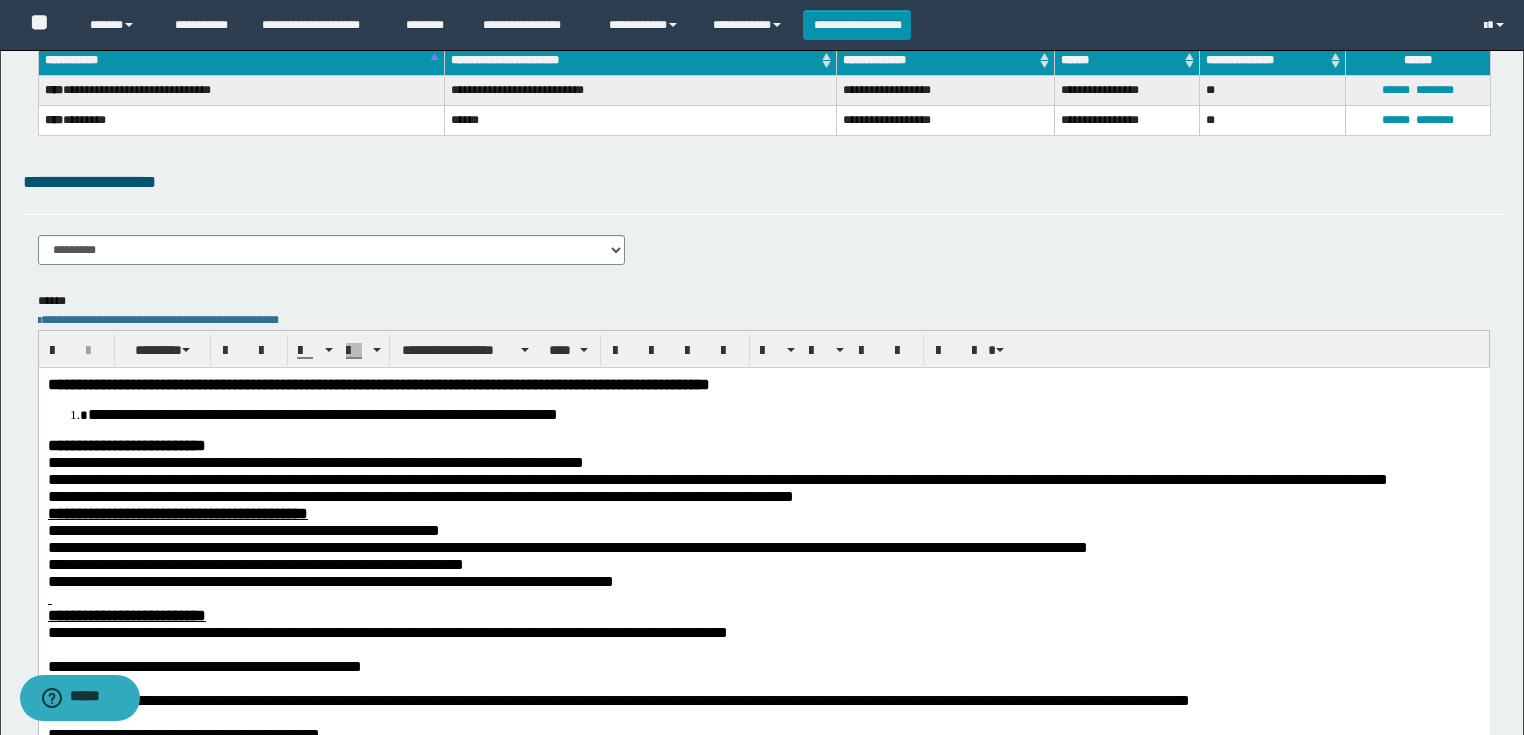 click at bounding box center [763, 597] 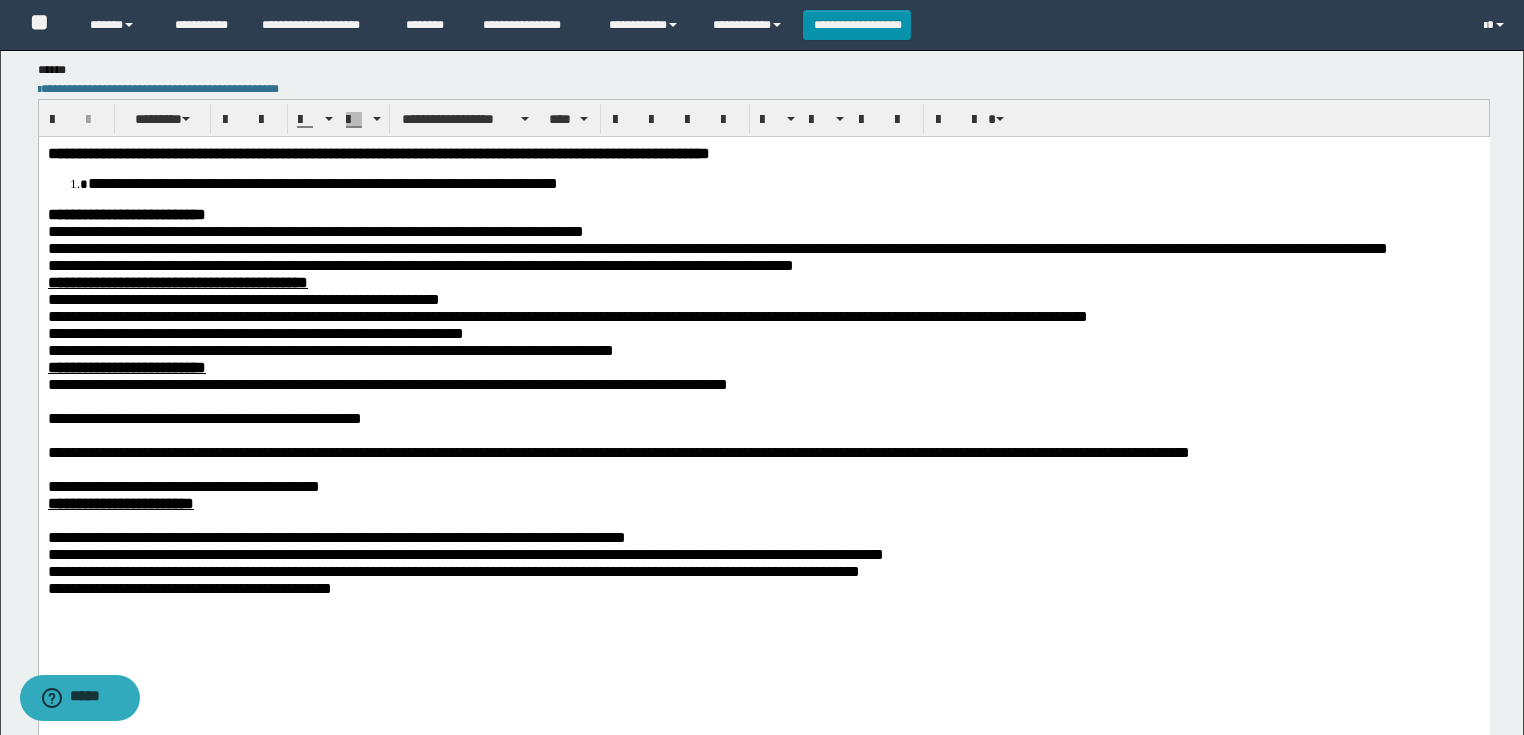 scroll, scrollTop: 400, scrollLeft: 0, axis: vertical 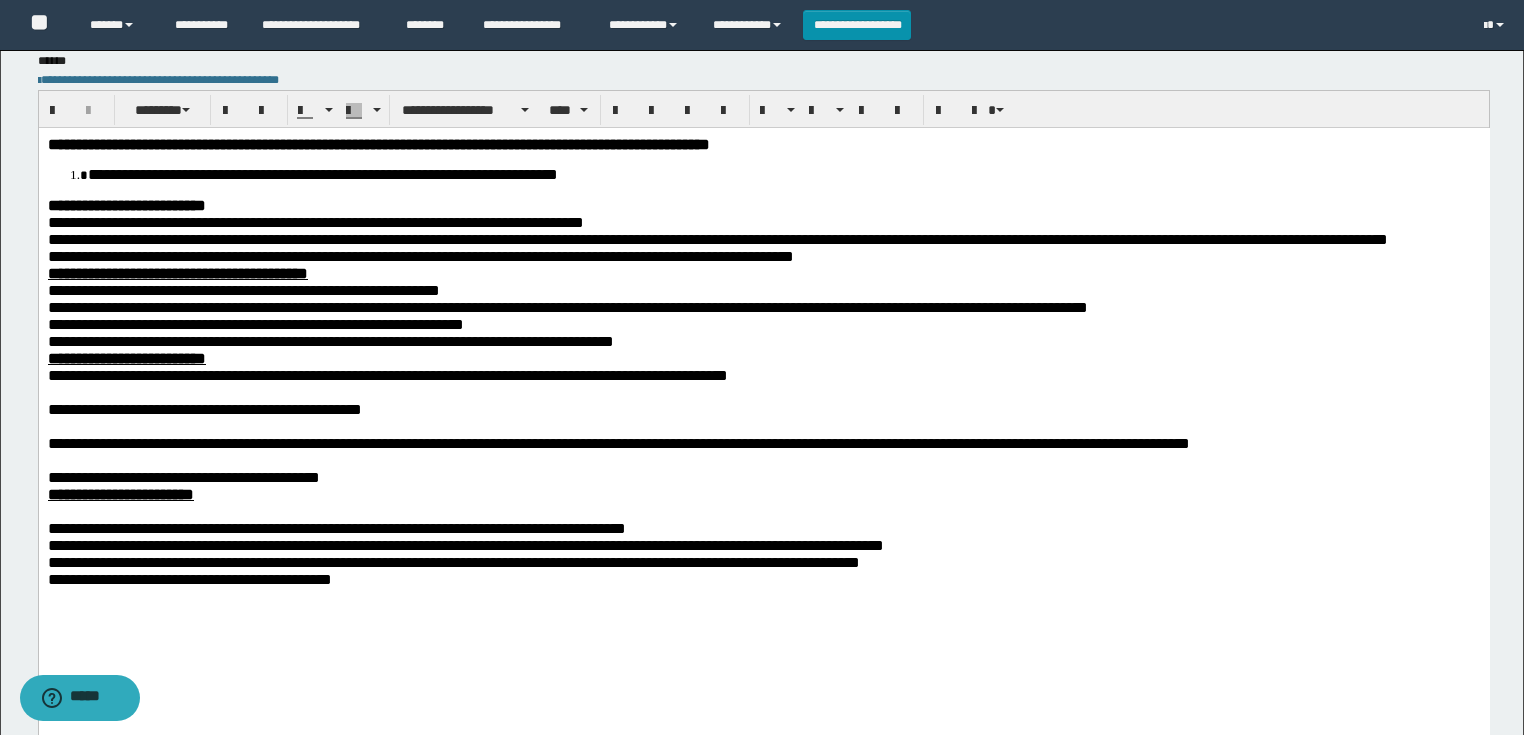 click at bounding box center (763, 391) 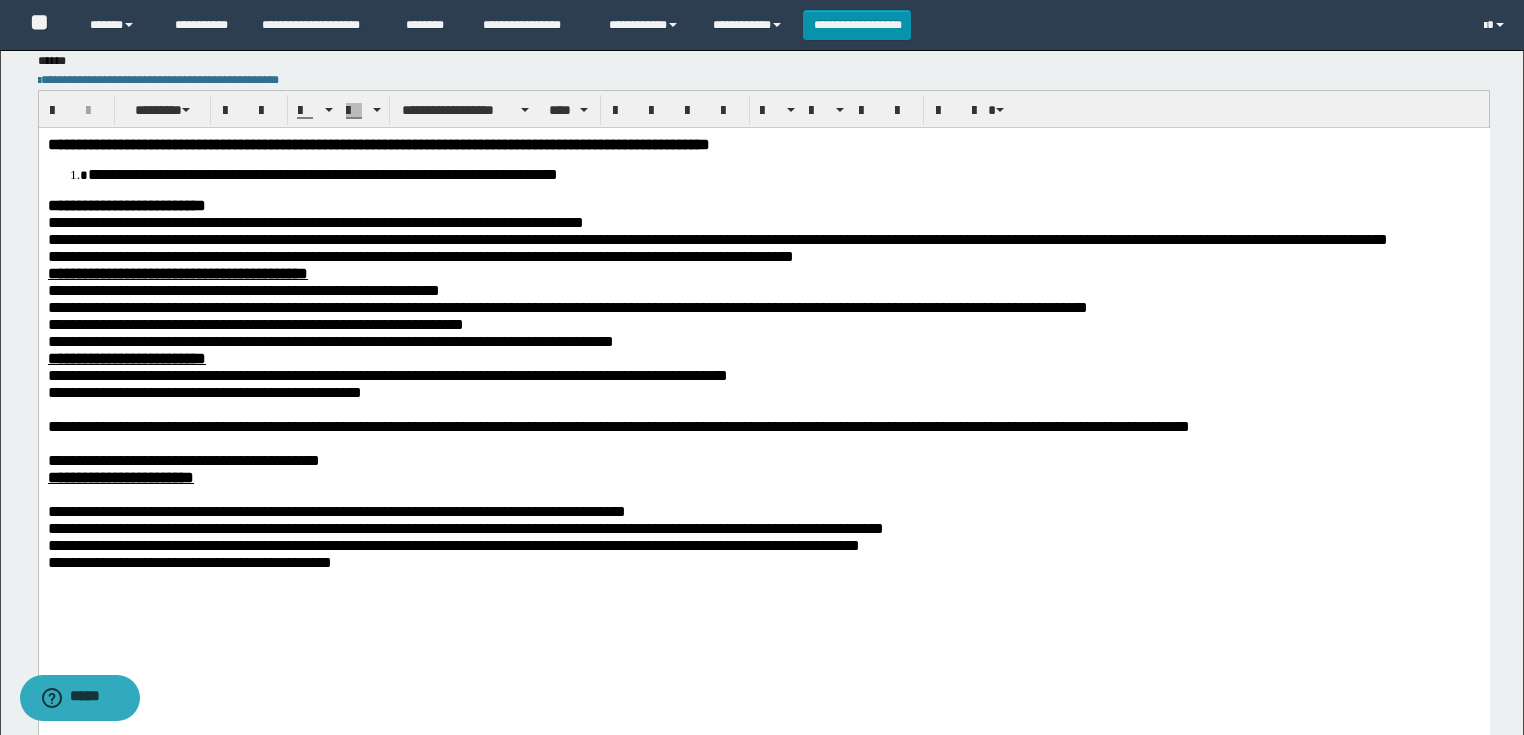 click at bounding box center (763, 408) 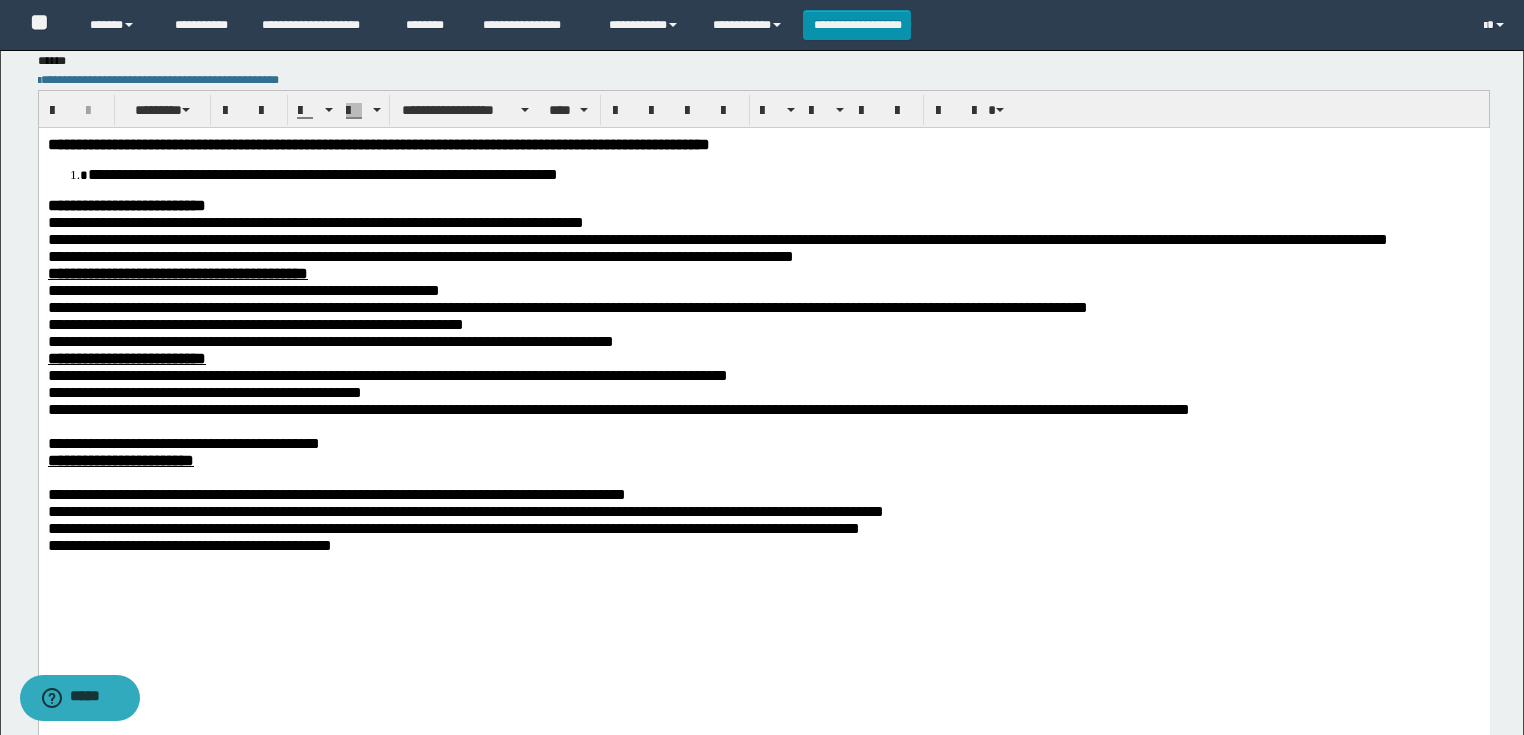 click at bounding box center (763, 425) 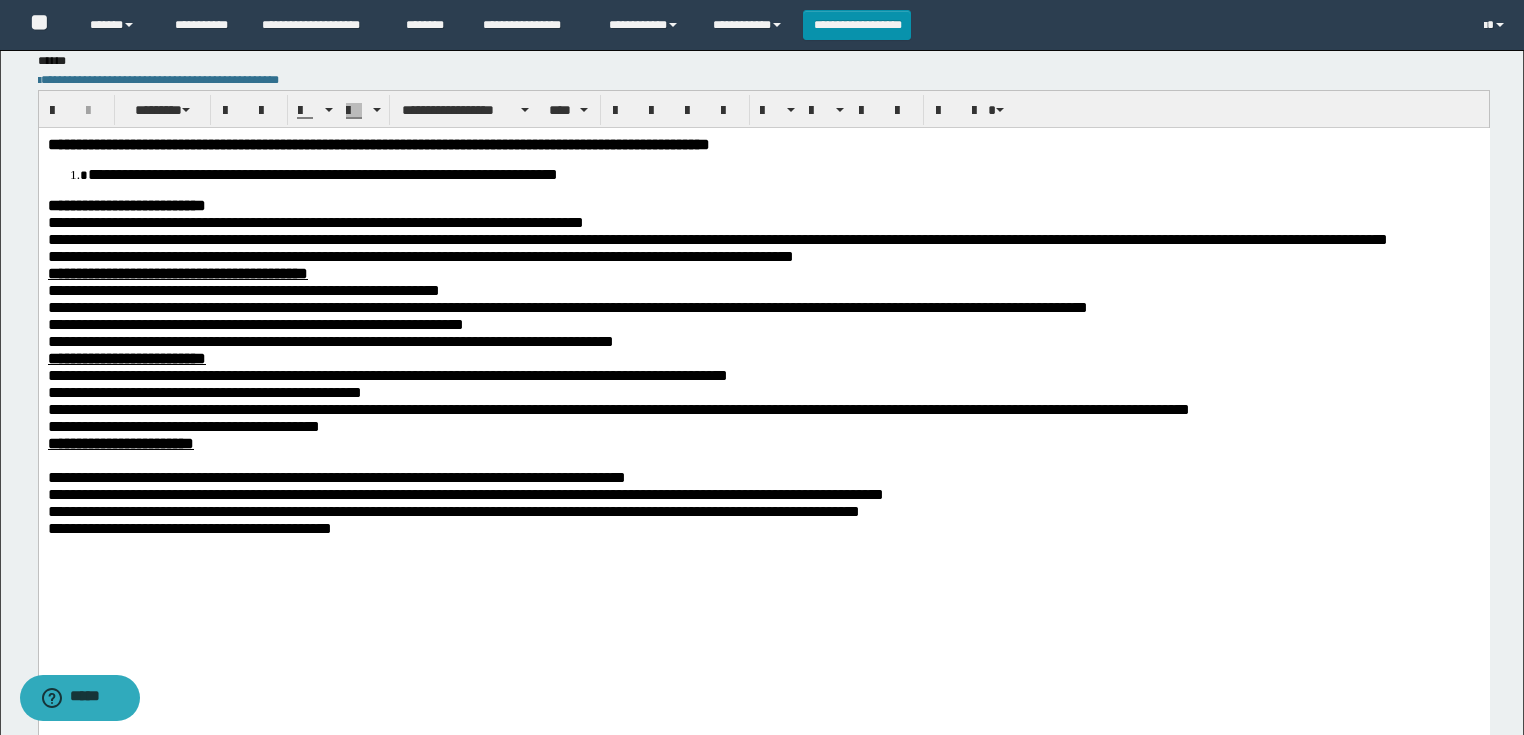 click at bounding box center (763, 459) 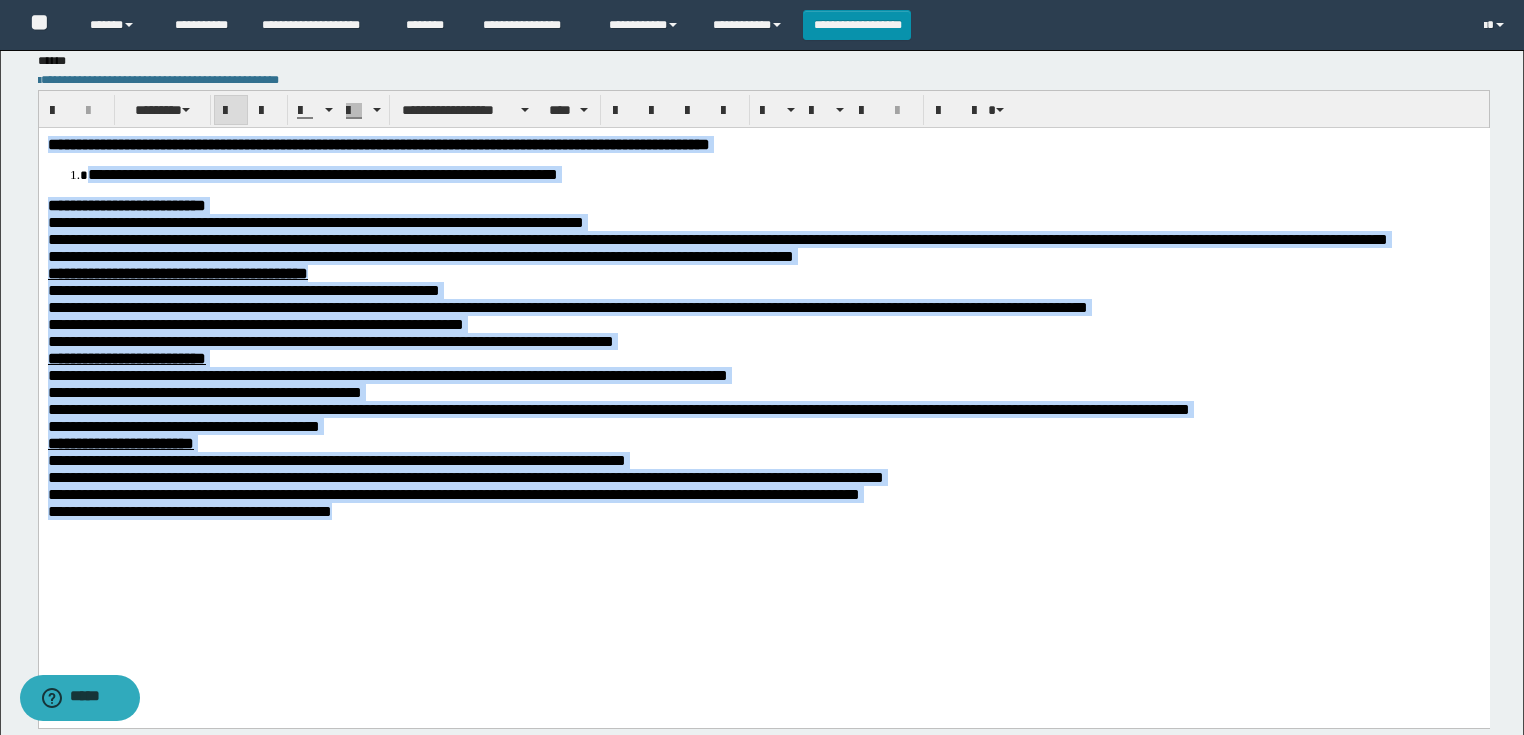 drag, startPoint x: 519, startPoint y: 599, endPoint x: 40, endPoint y: 117, distance: 679.5329 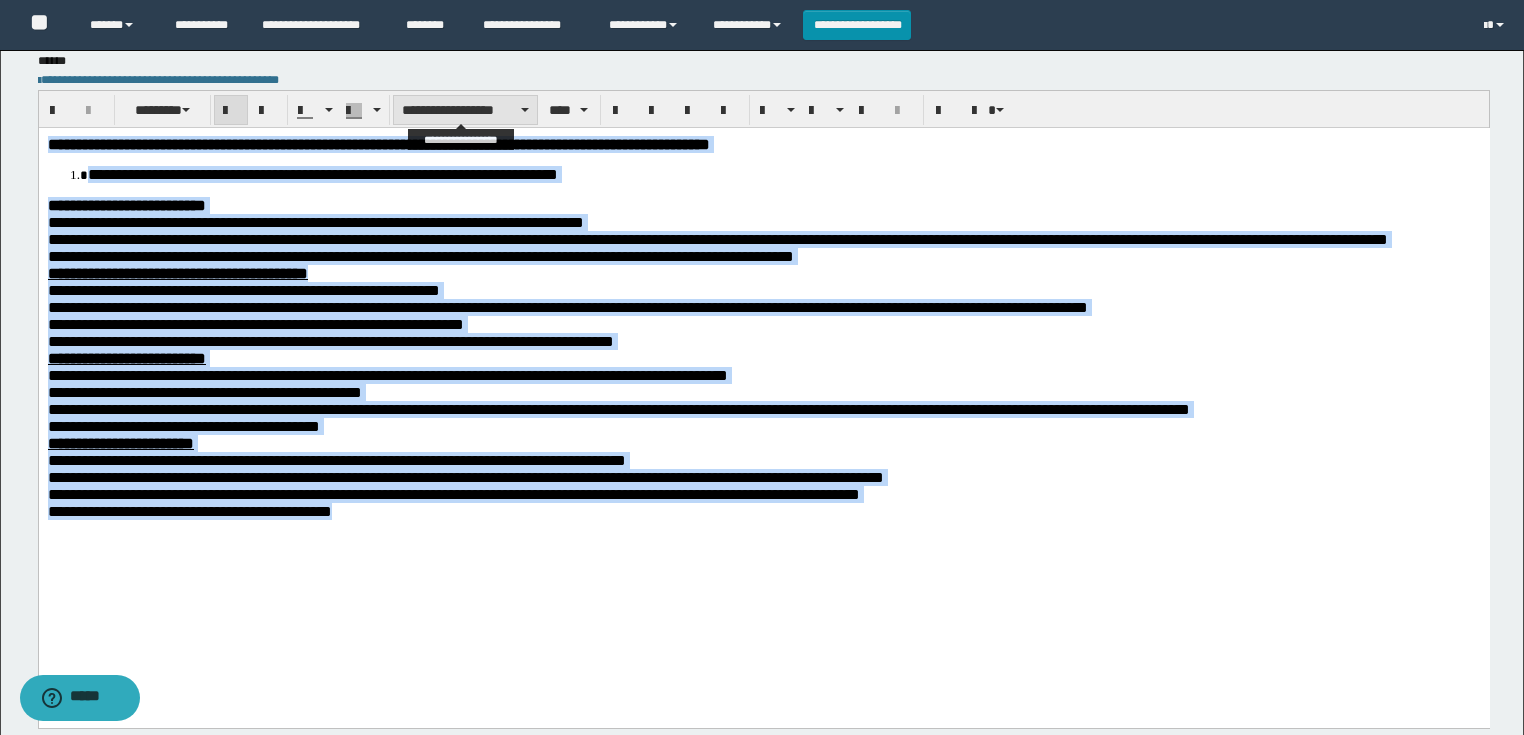 click on "**********" at bounding box center (465, 110) 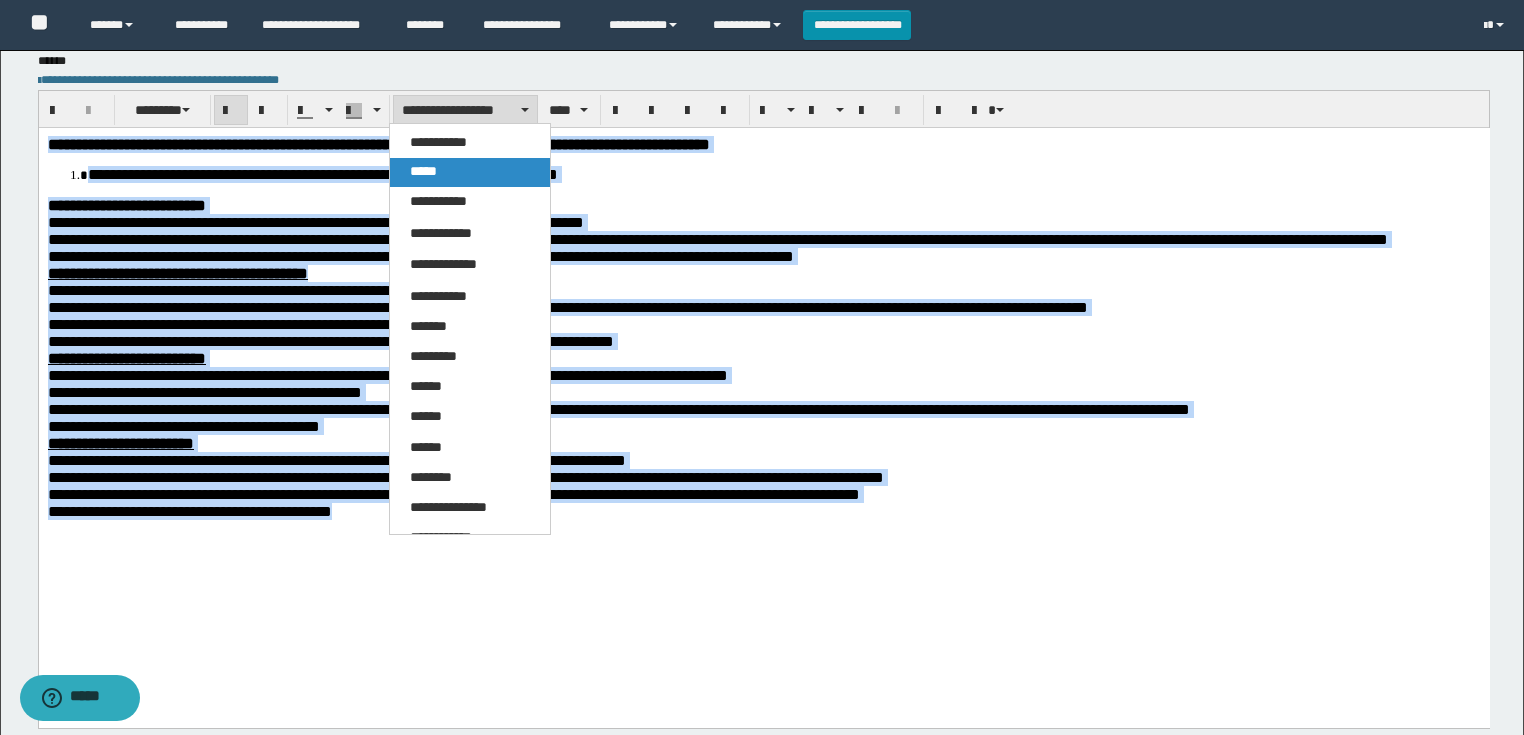 drag, startPoint x: 452, startPoint y: 173, endPoint x: 431, endPoint y: 6, distance: 168.31519 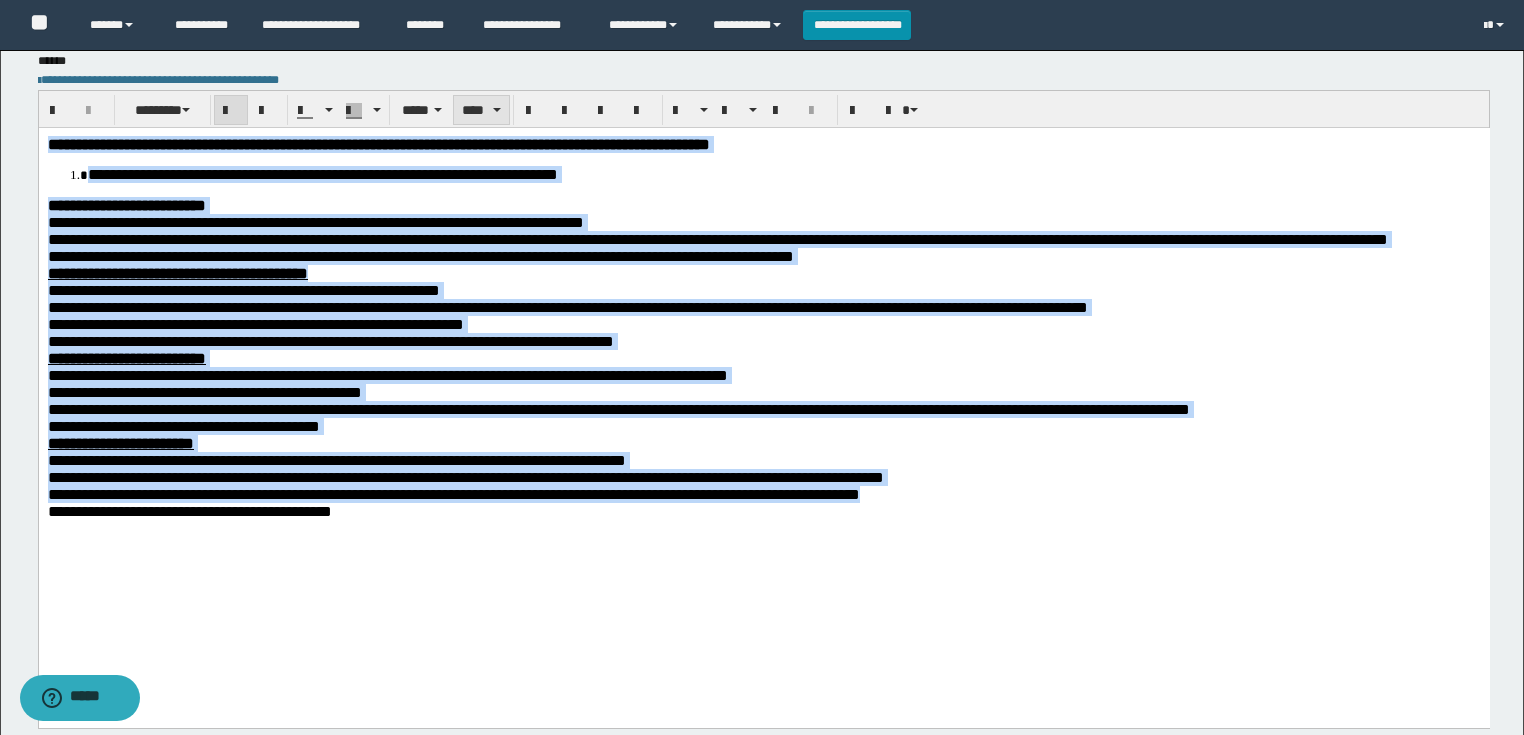 click on "****" at bounding box center [481, 110] 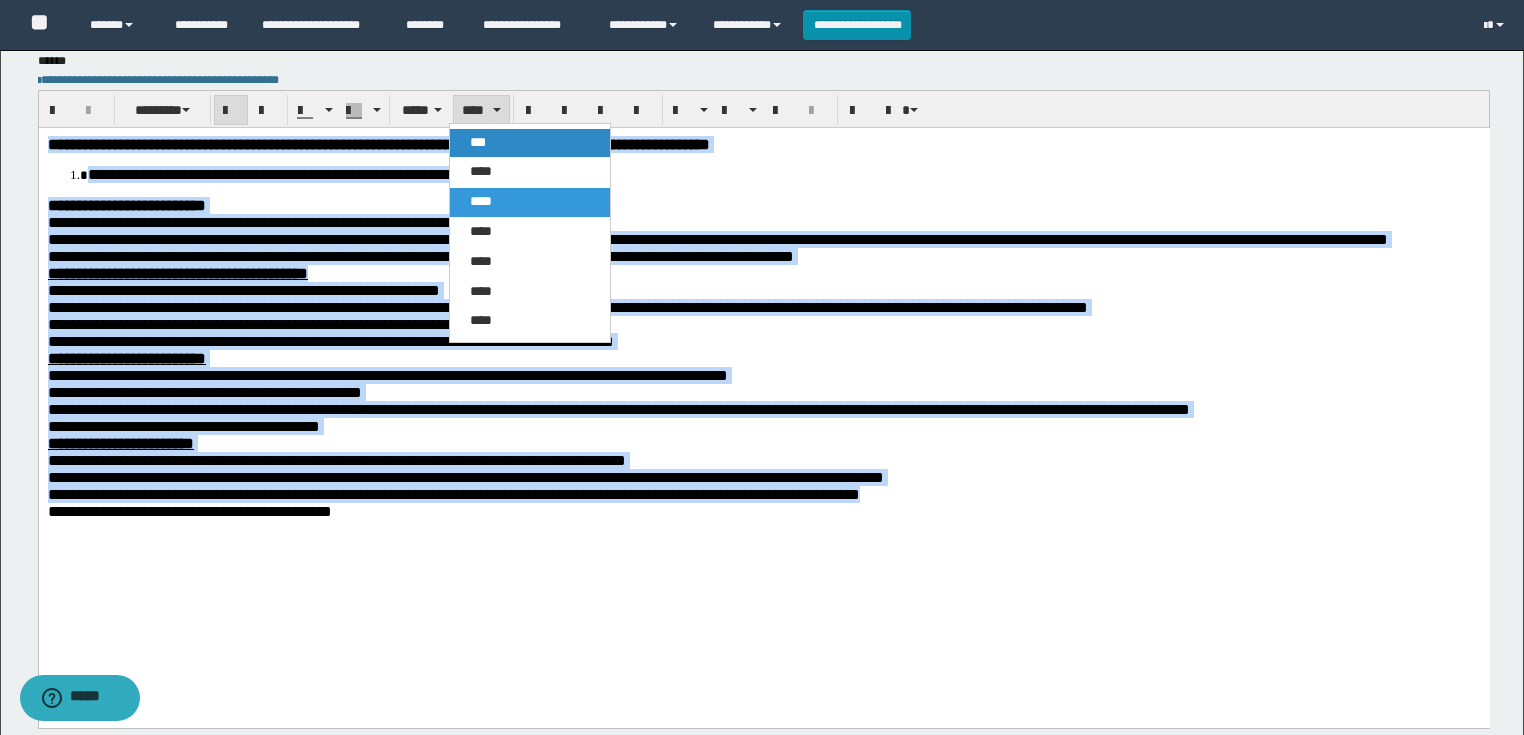 click on "***" at bounding box center (478, 142) 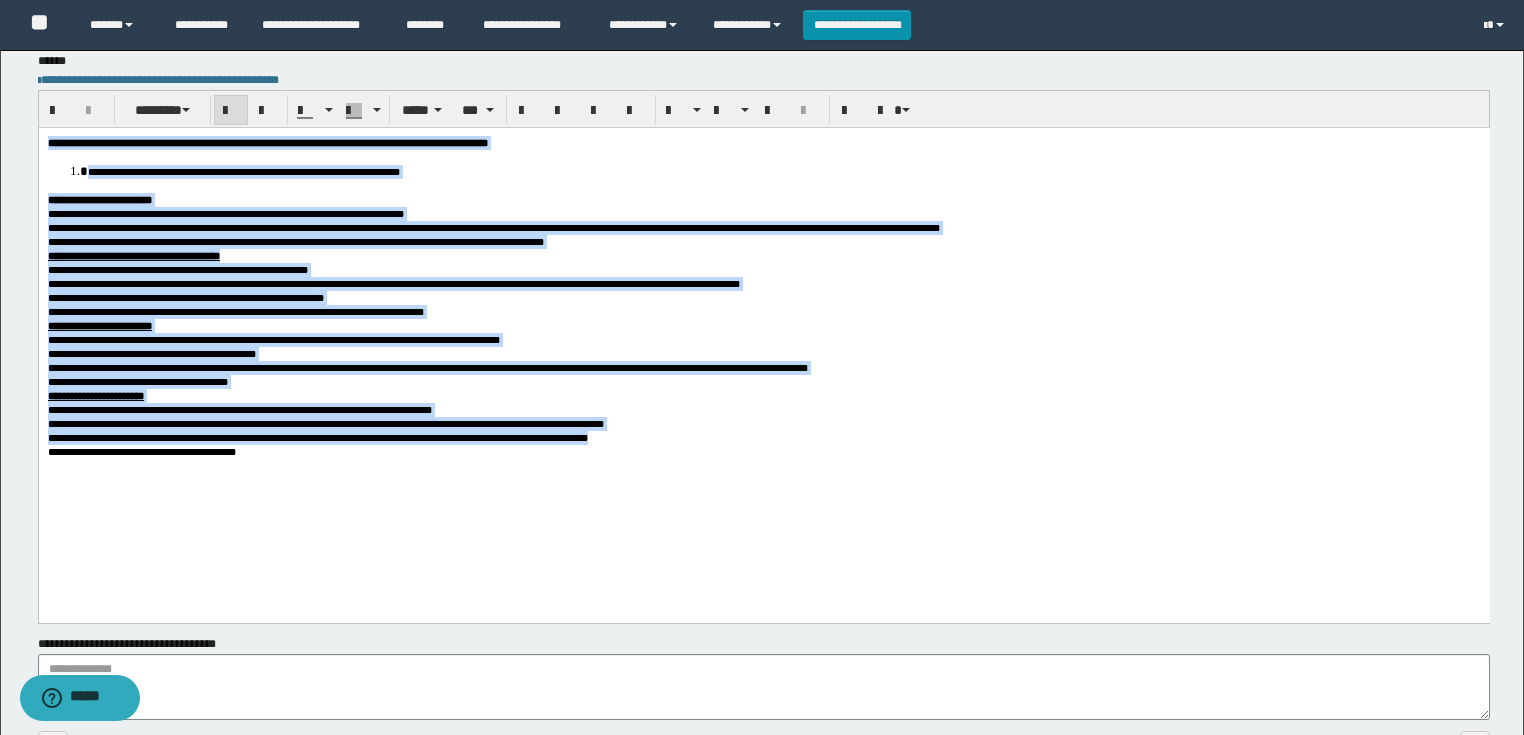 click on "**********" at bounding box center [763, 328] 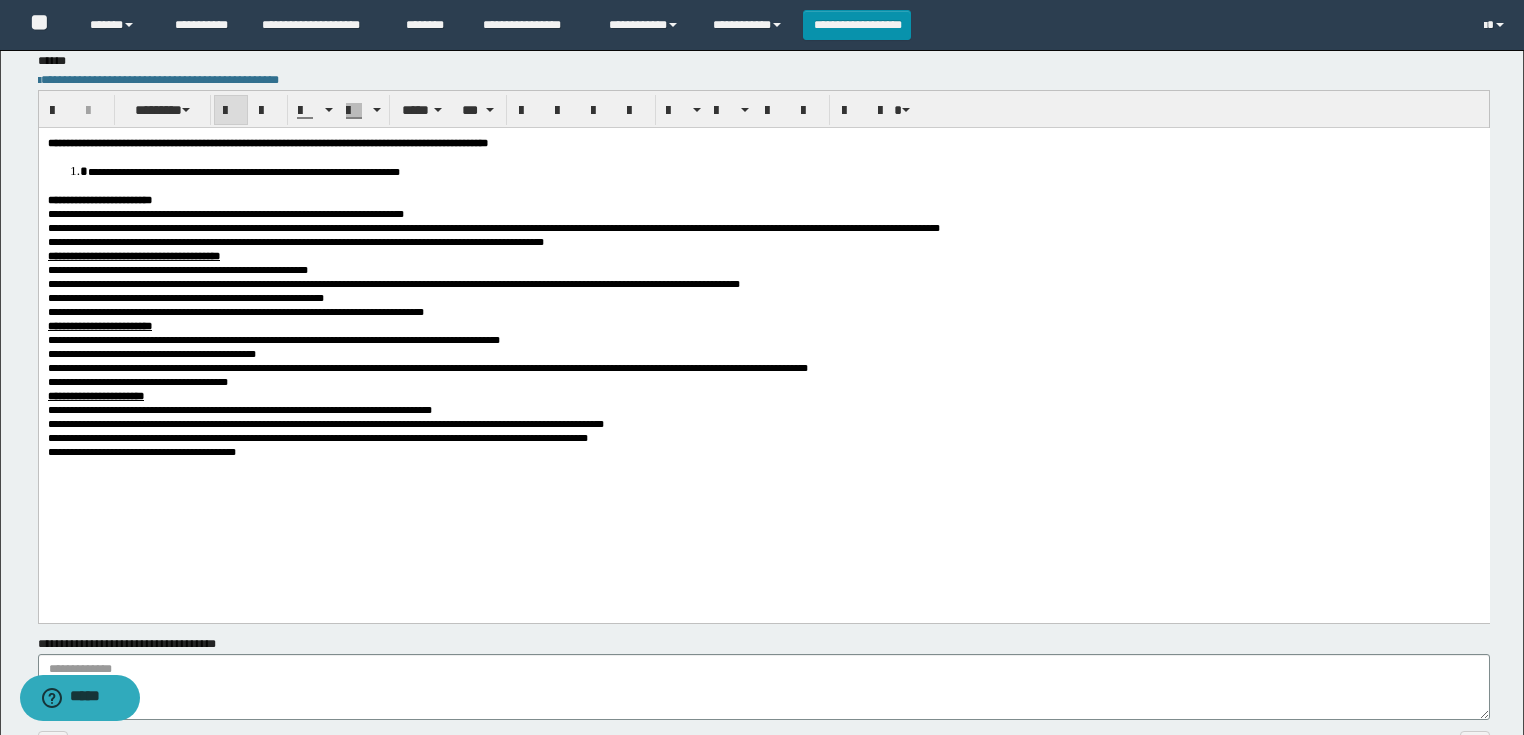 drag, startPoint x: 626, startPoint y: 180, endPoint x: 86, endPoint y: 183, distance: 540.00836 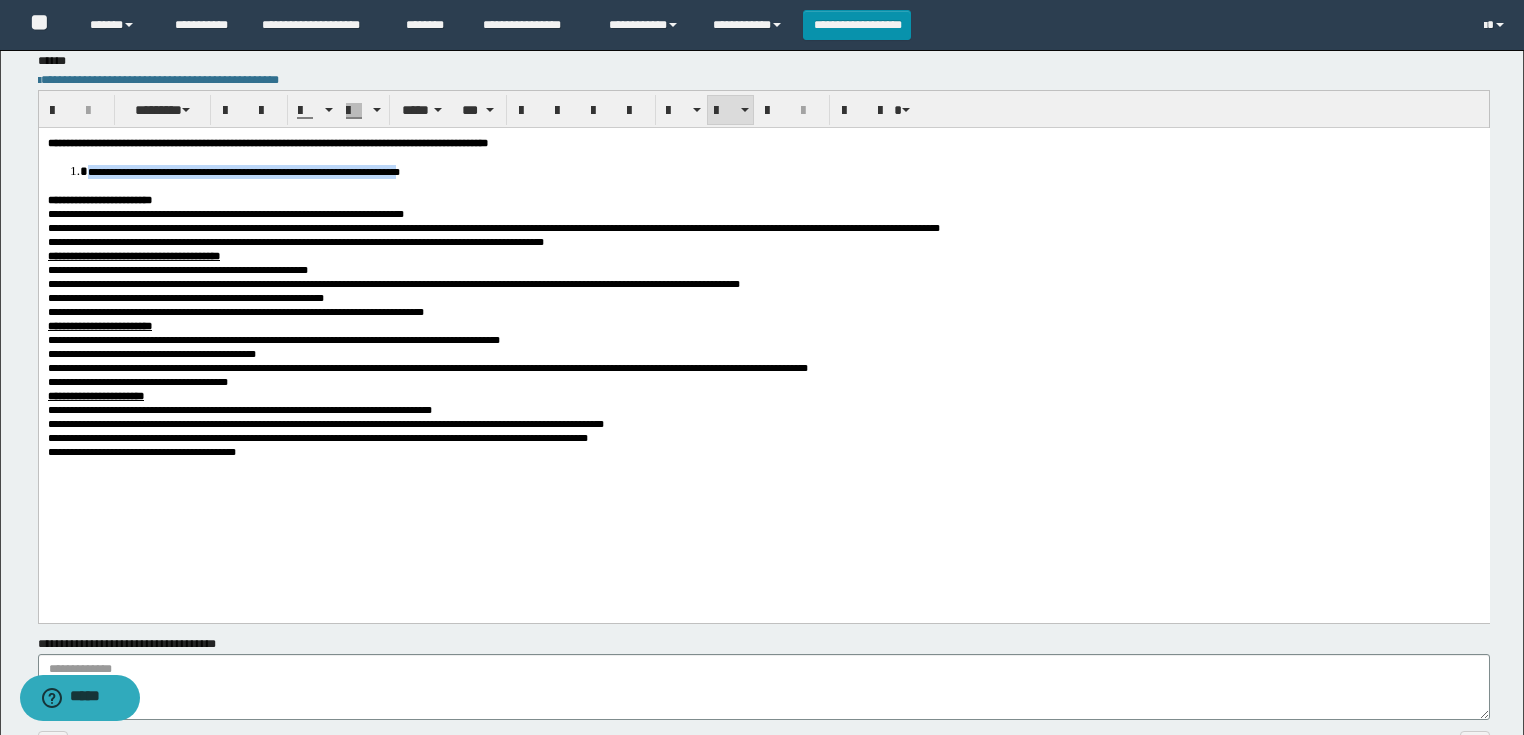 drag, startPoint x: 584, startPoint y: 173, endPoint x: 63, endPoint y: 161, distance: 521.1382 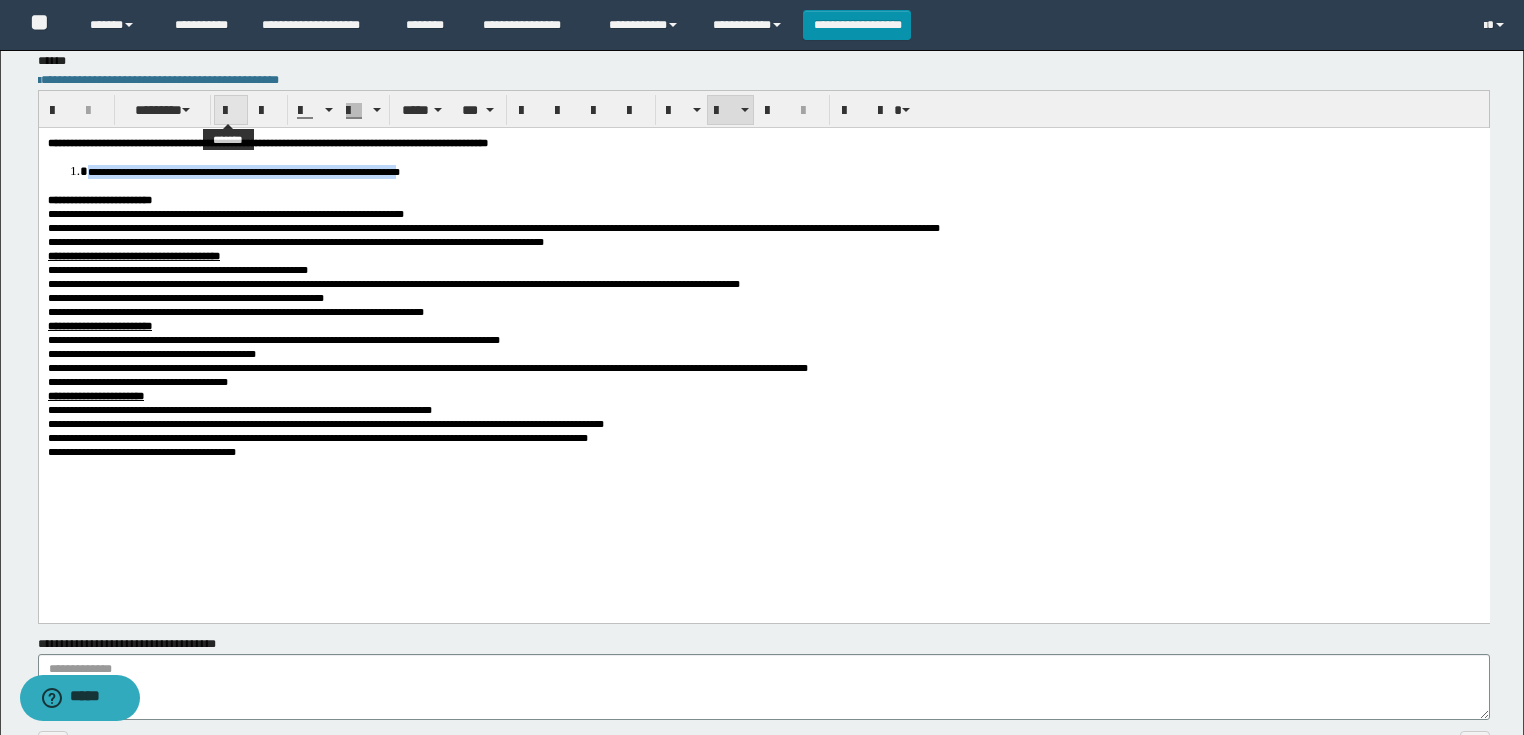 click at bounding box center [231, 111] 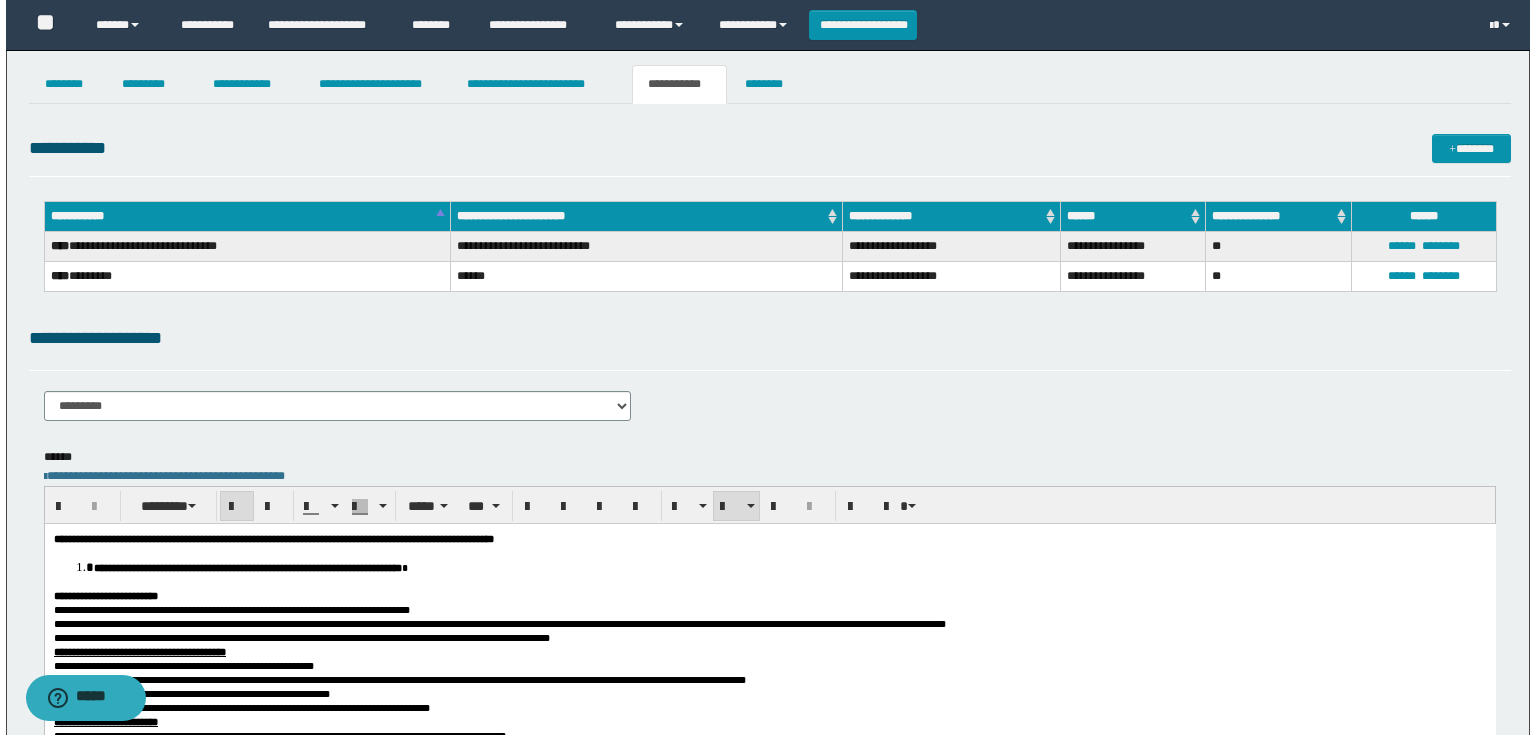 scroll, scrollTop: 0, scrollLeft: 0, axis: both 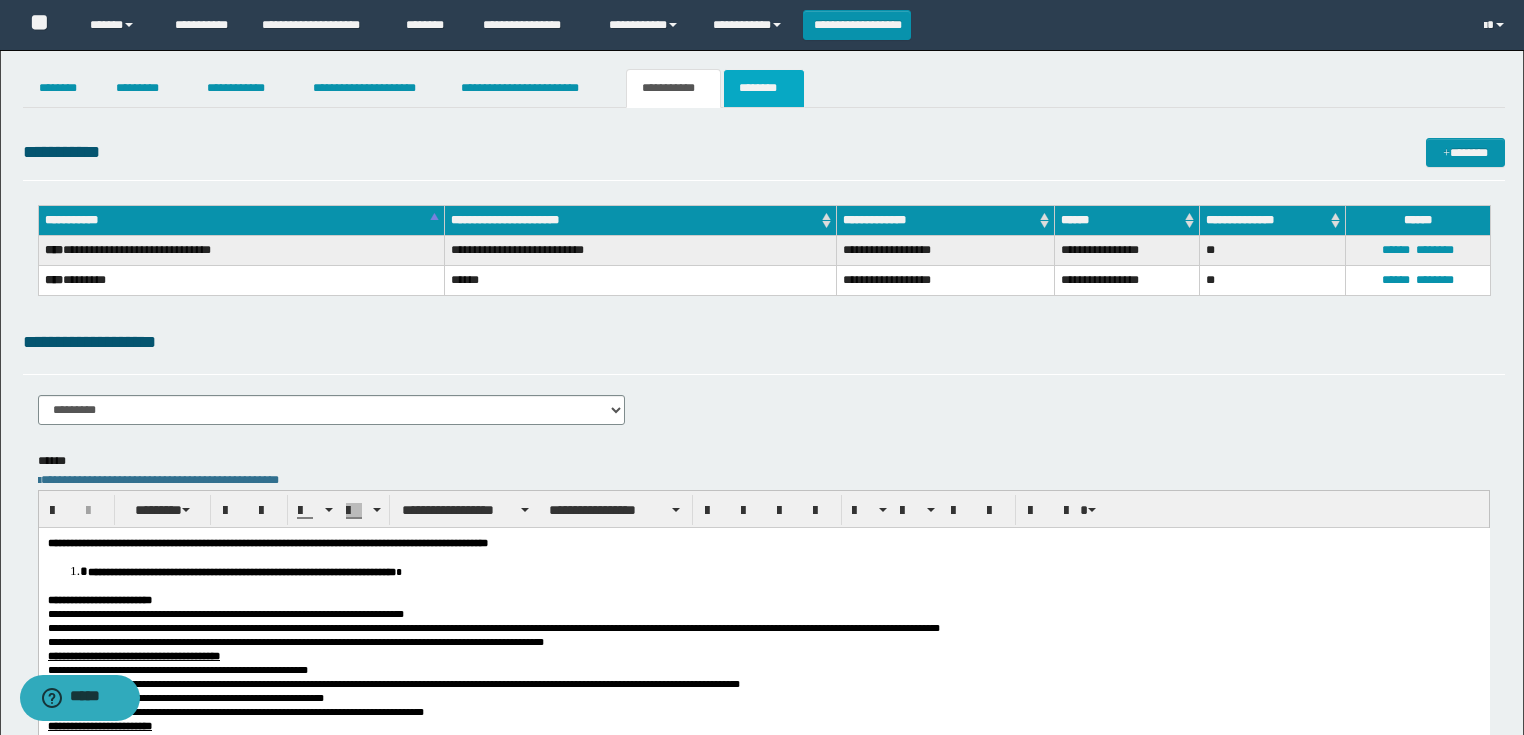 click on "********" at bounding box center [764, 88] 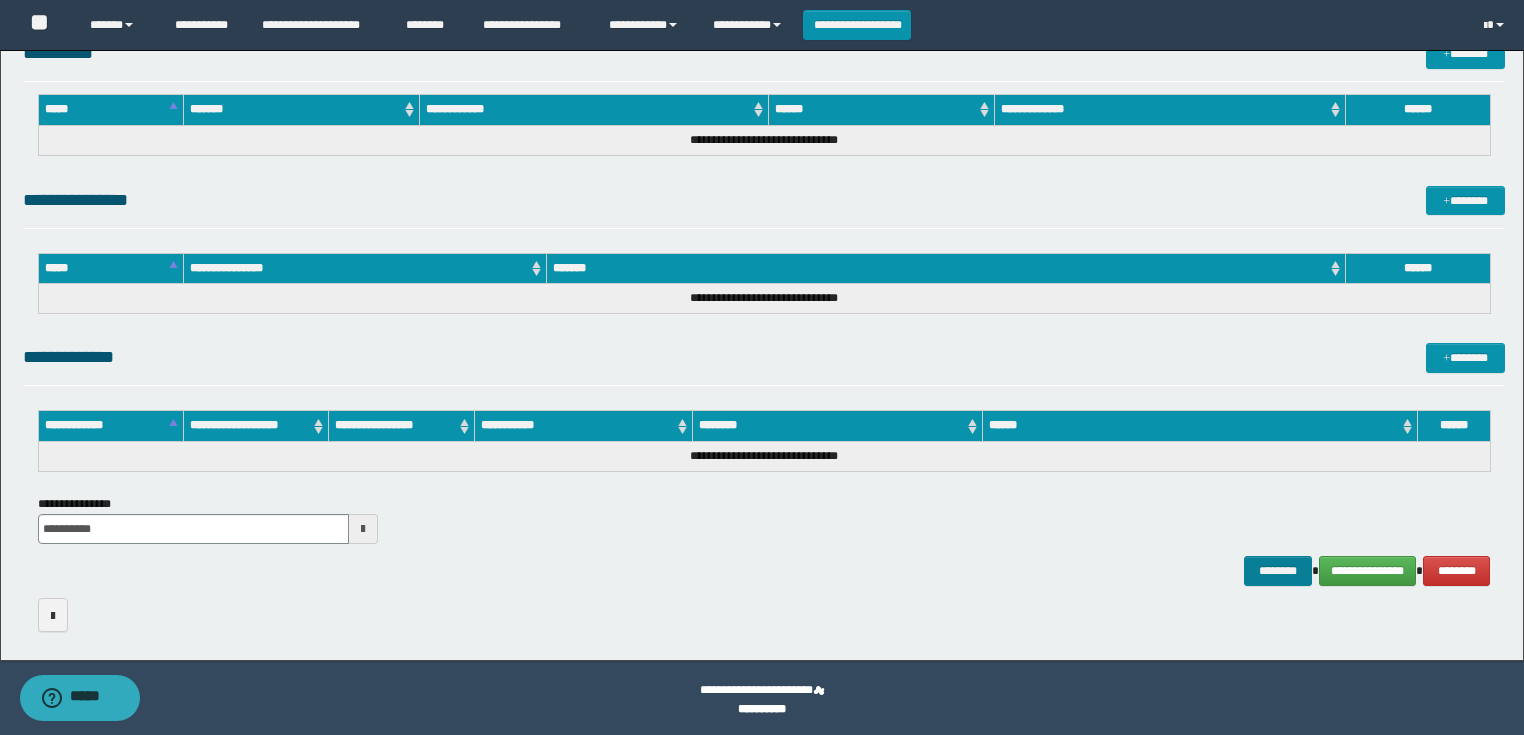 scroll, scrollTop: 889, scrollLeft: 0, axis: vertical 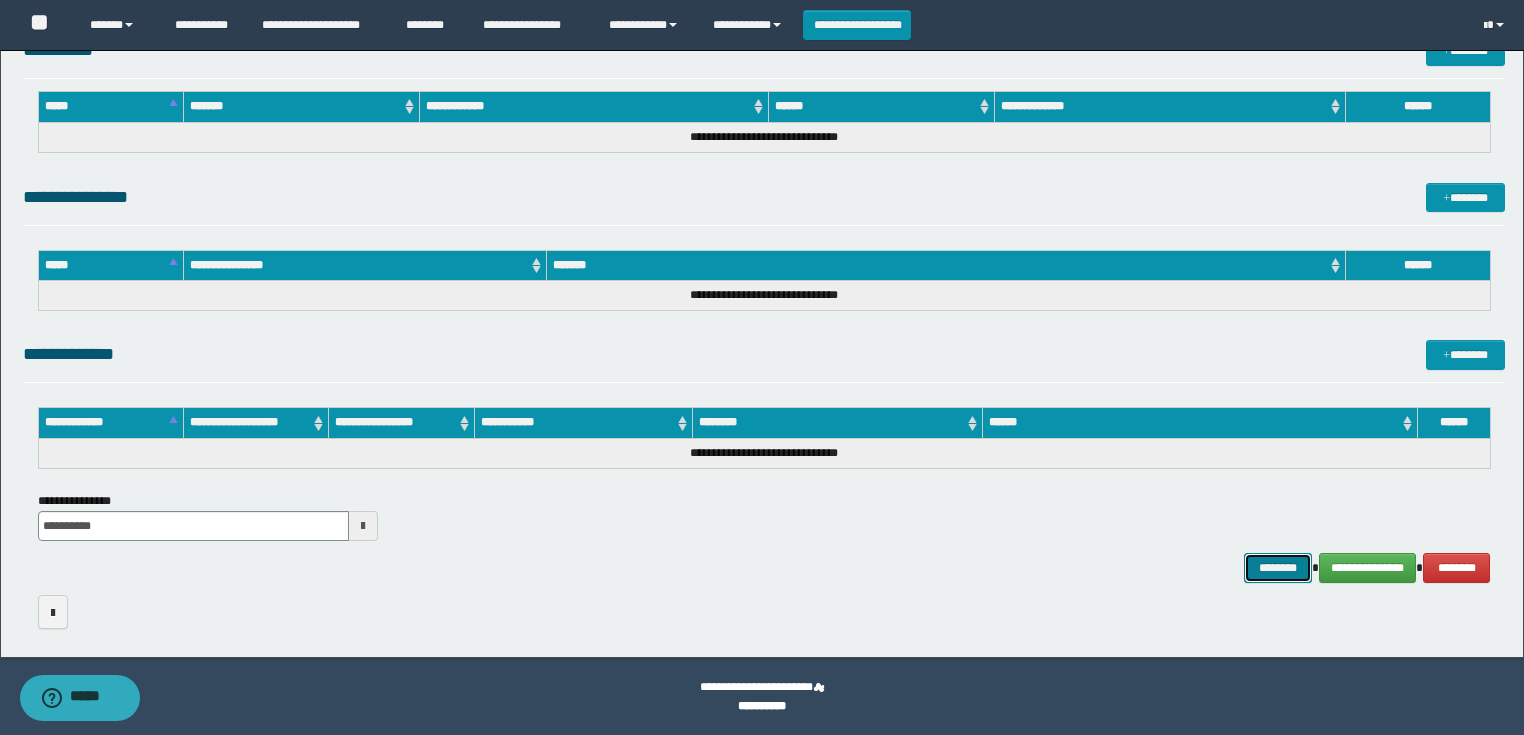 drag, startPoint x: 1282, startPoint y: 565, endPoint x: 1168, endPoint y: 474, distance: 145.86638 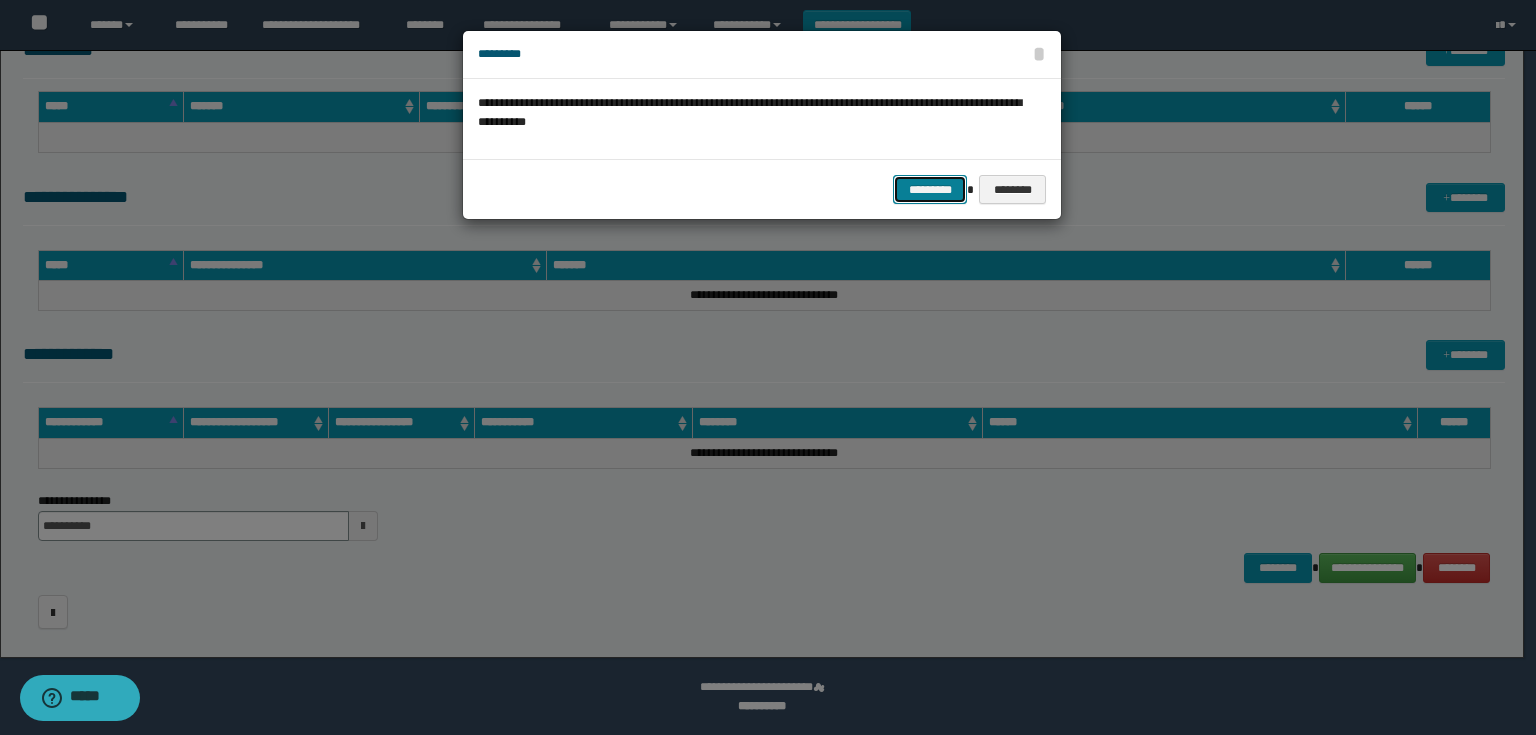 click on "*********" at bounding box center (930, 190) 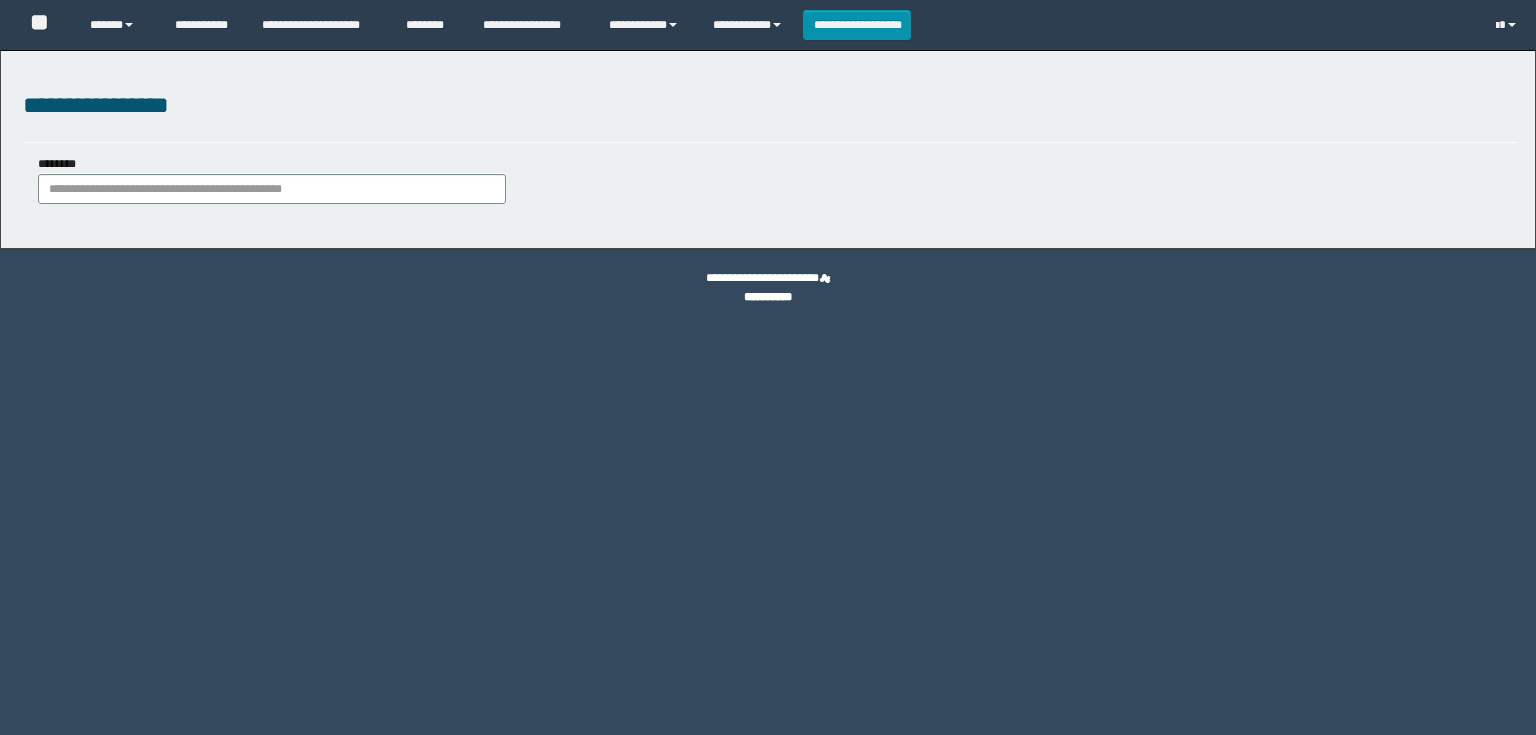 scroll, scrollTop: 0, scrollLeft: 0, axis: both 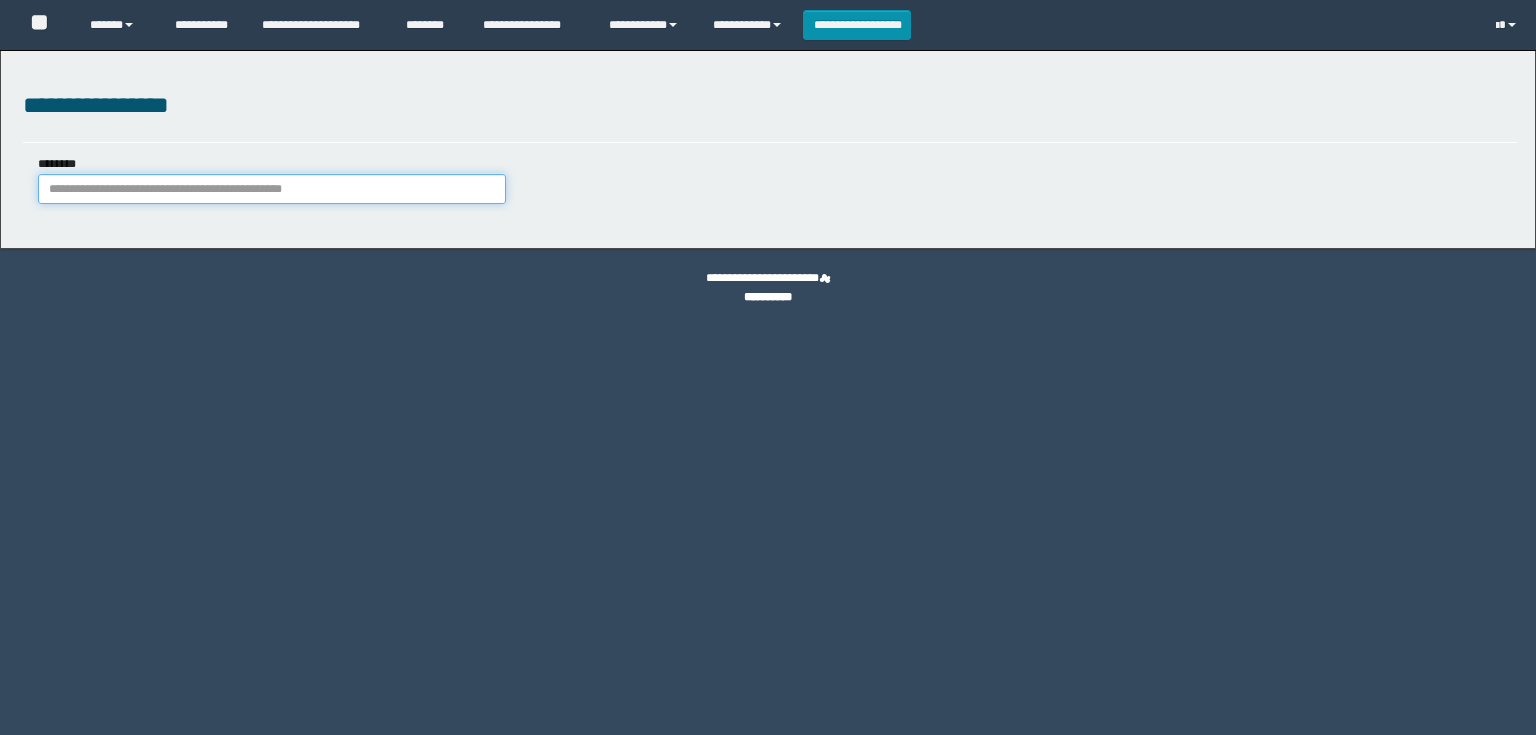 click on "********" at bounding box center (272, 189) 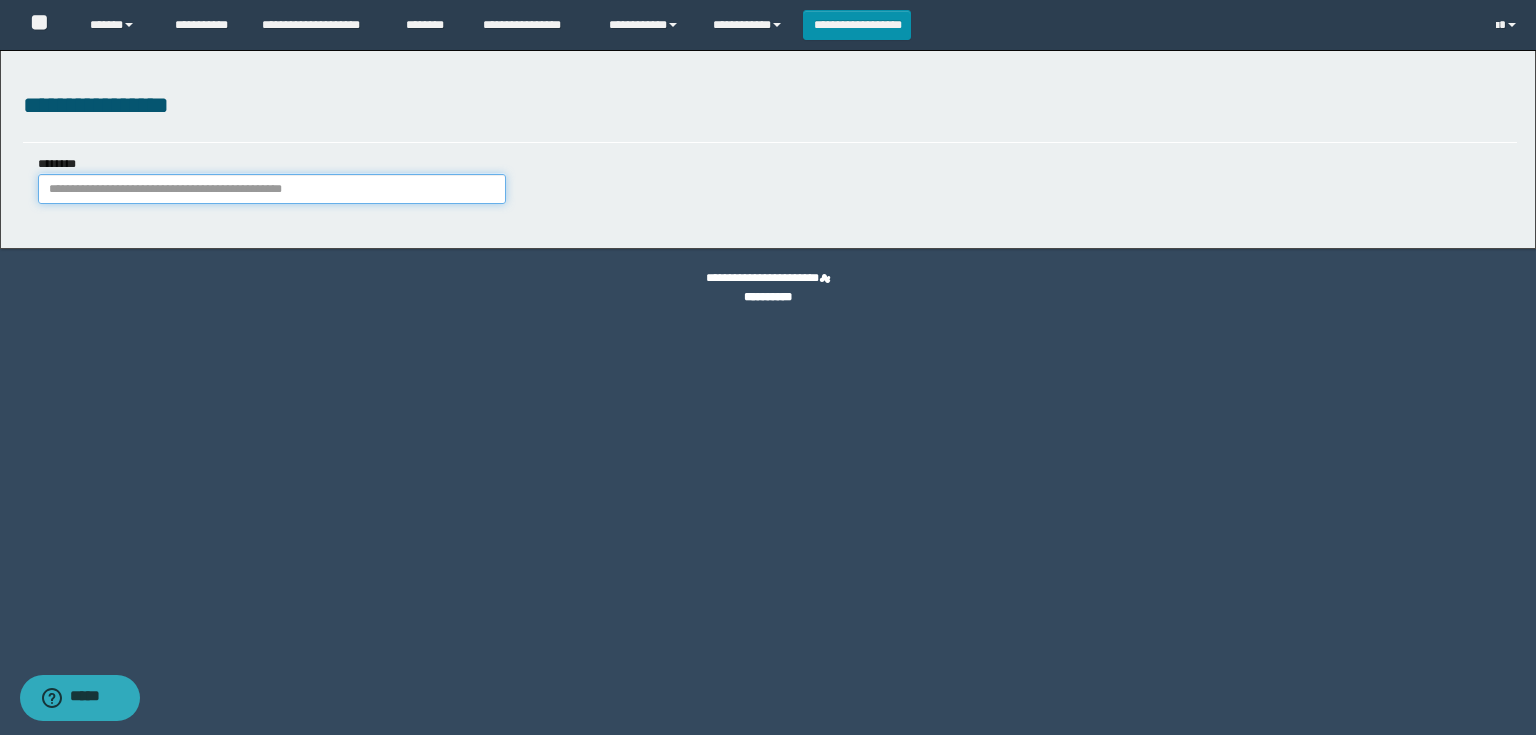 paste on "**********" 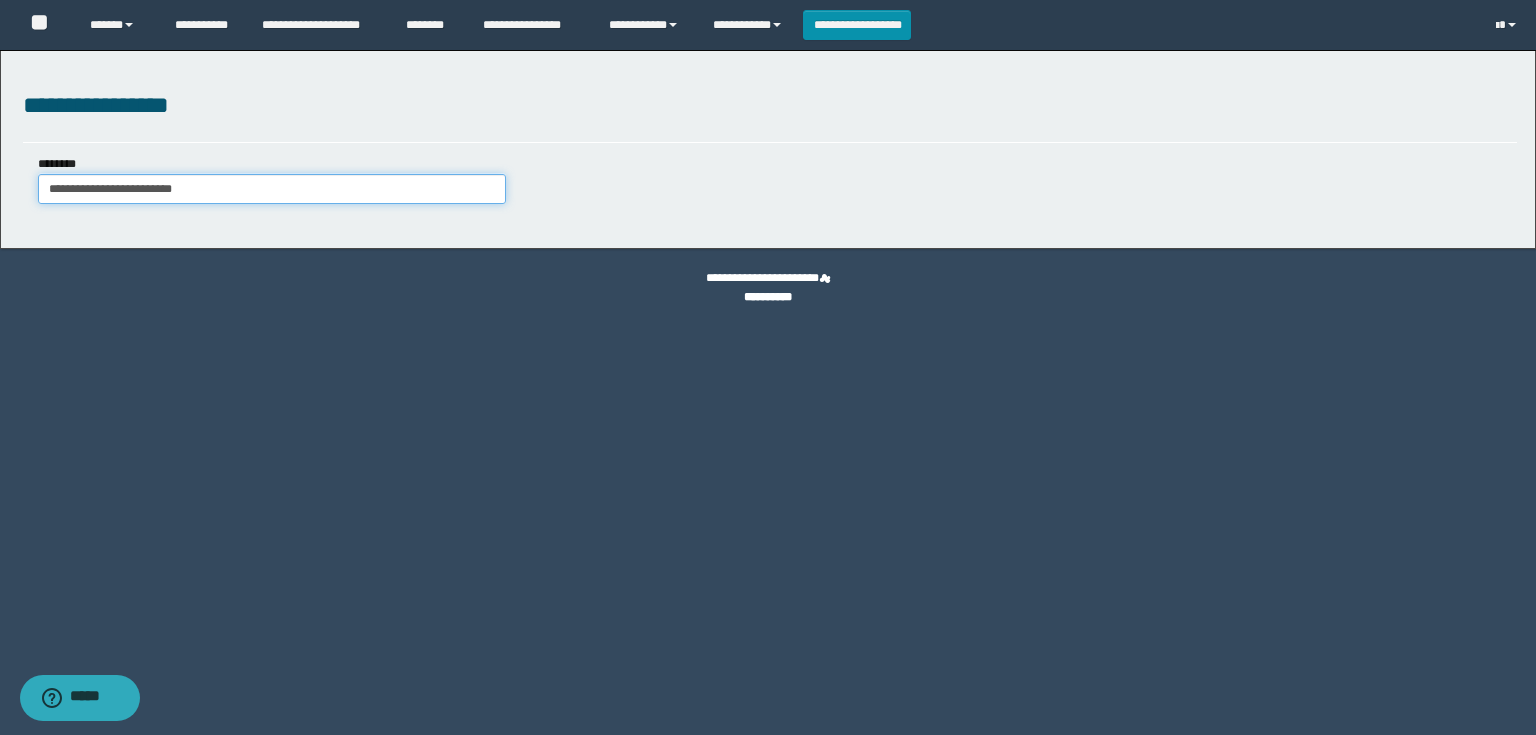 type on "**********" 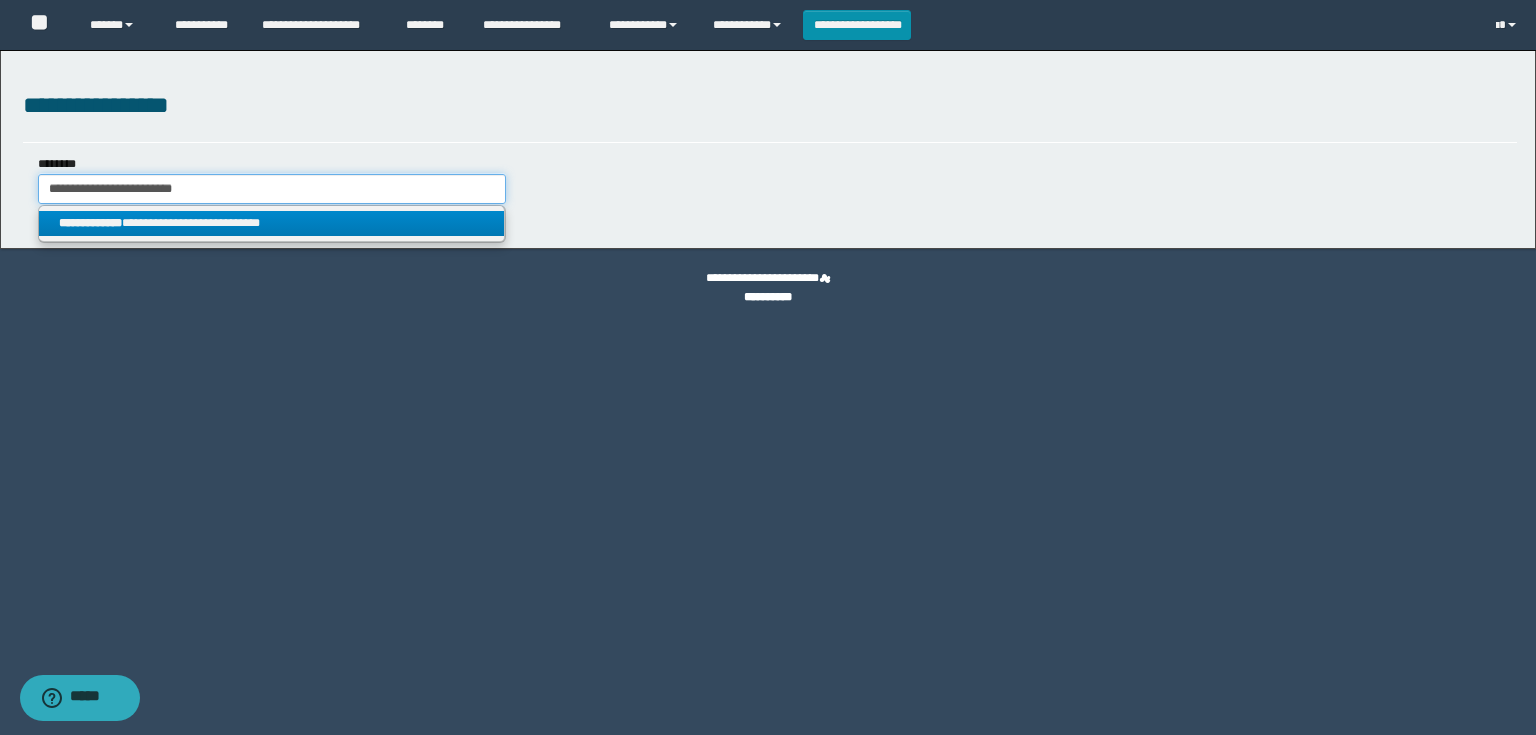 type on "**********" 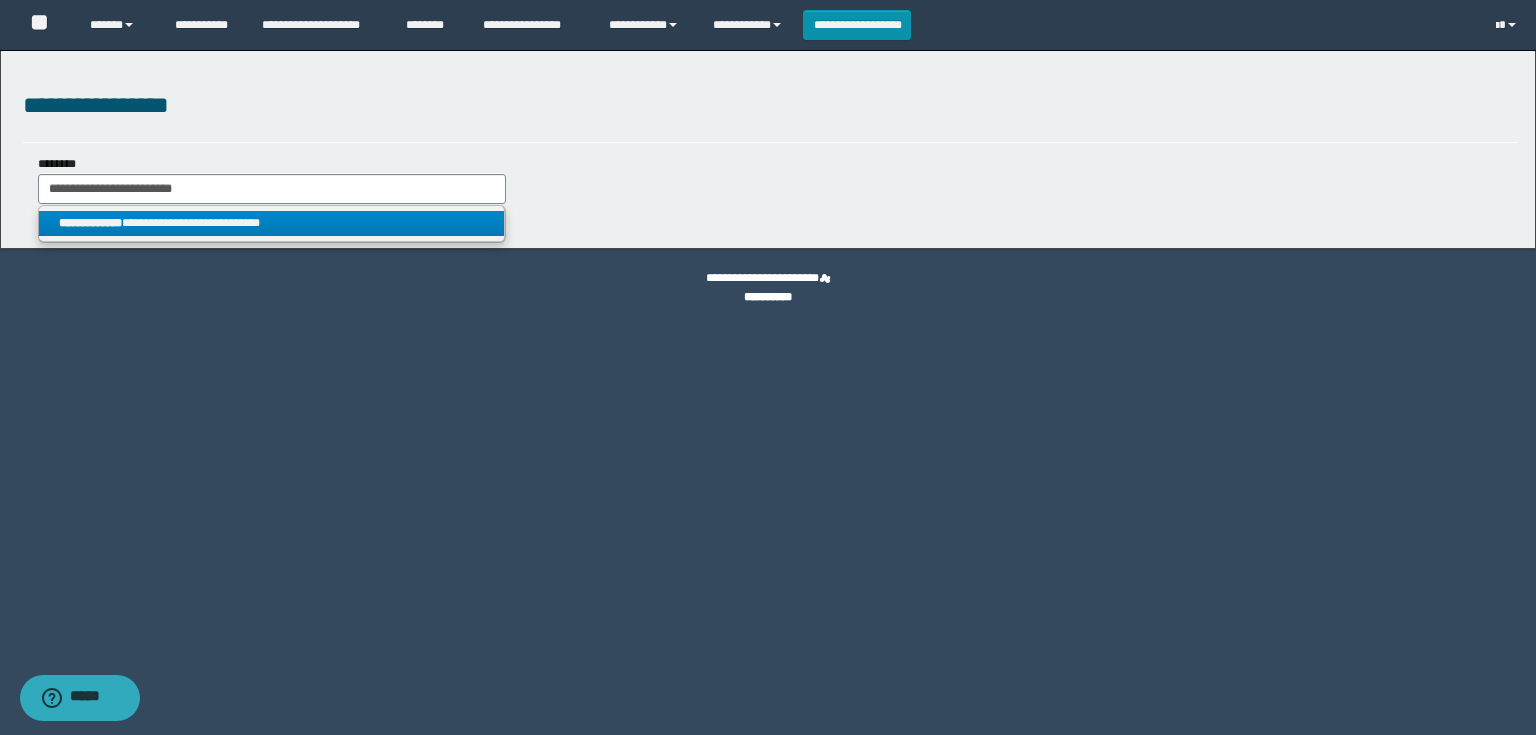 click on "**********" at bounding box center [272, 223] 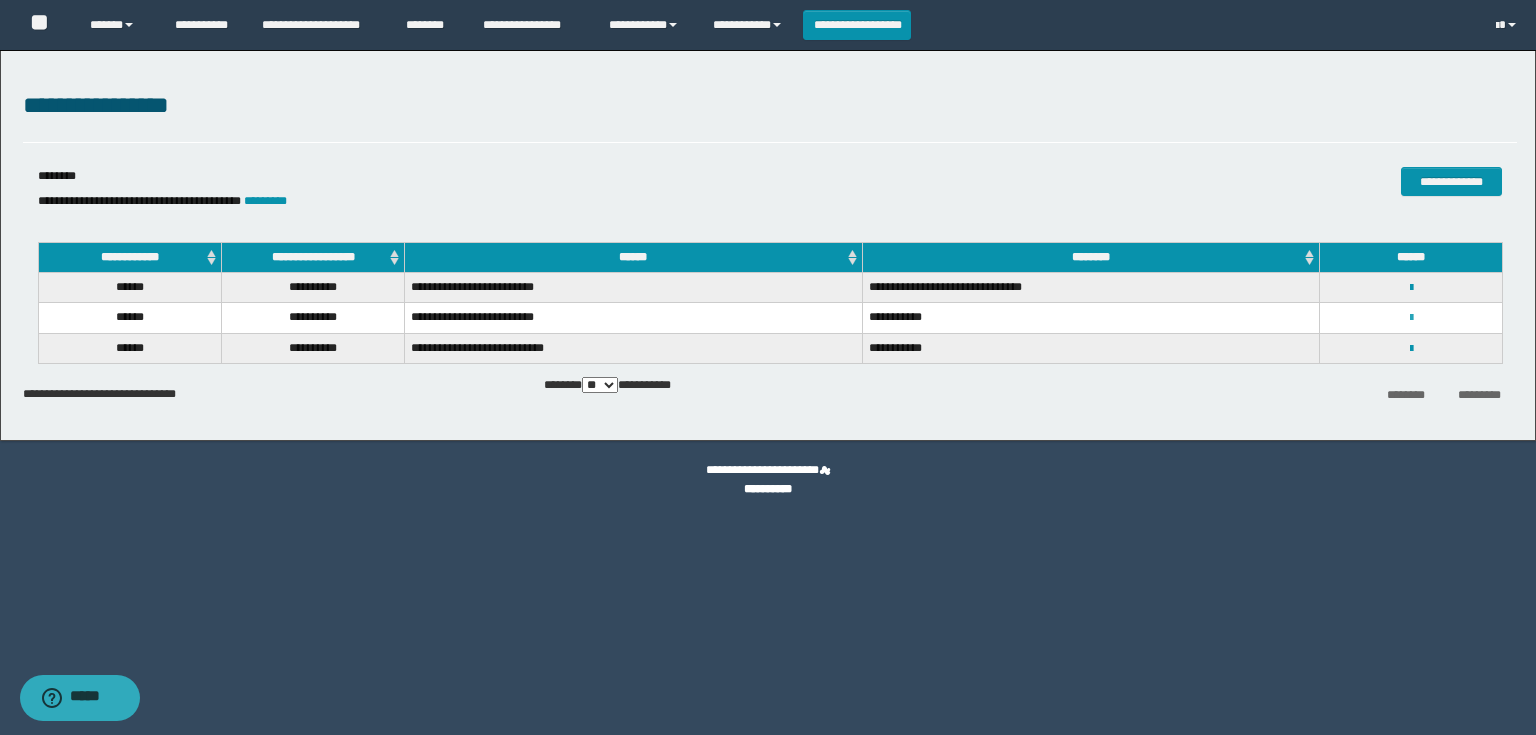 click at bounding box center (1411, 318) 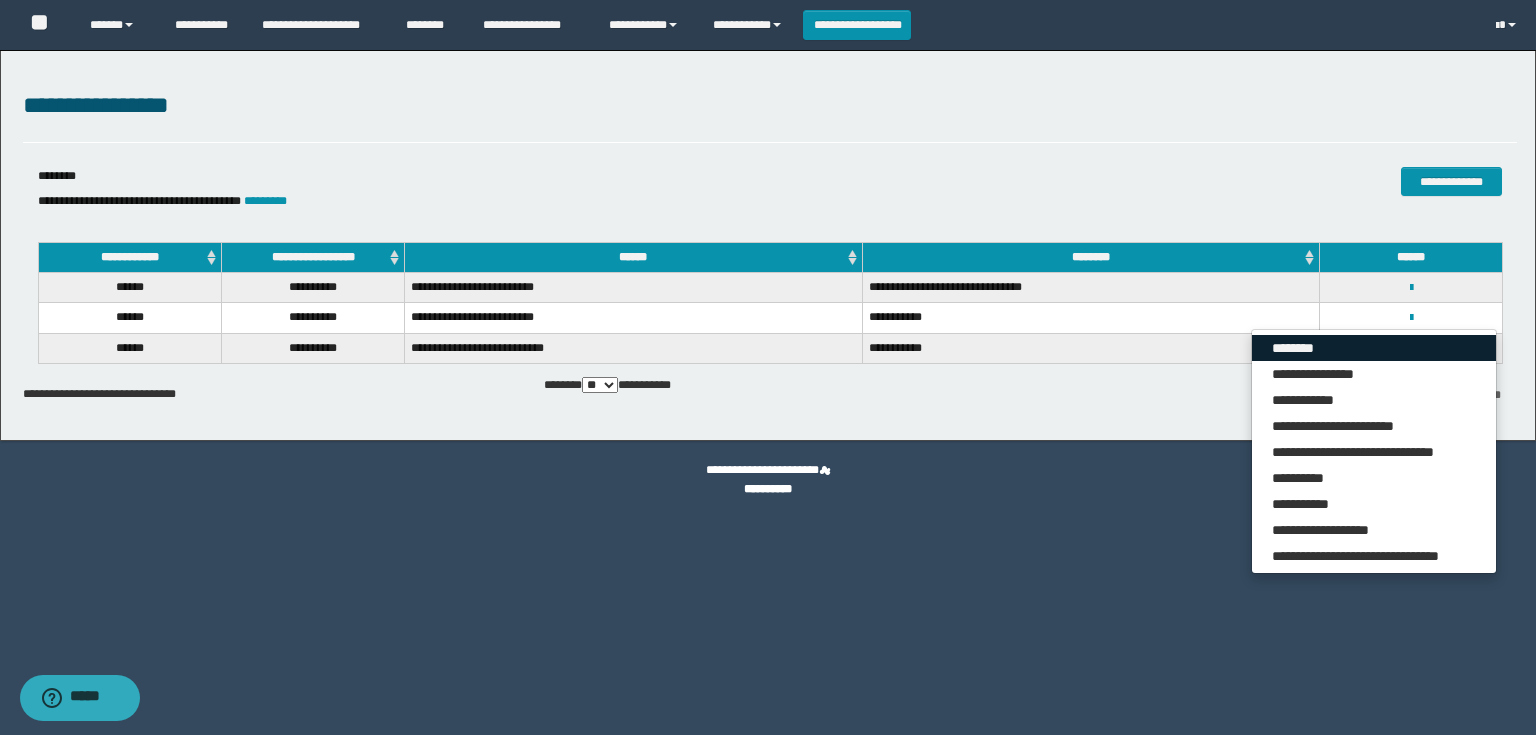 click on "********" at bounding box center (1374, 348) 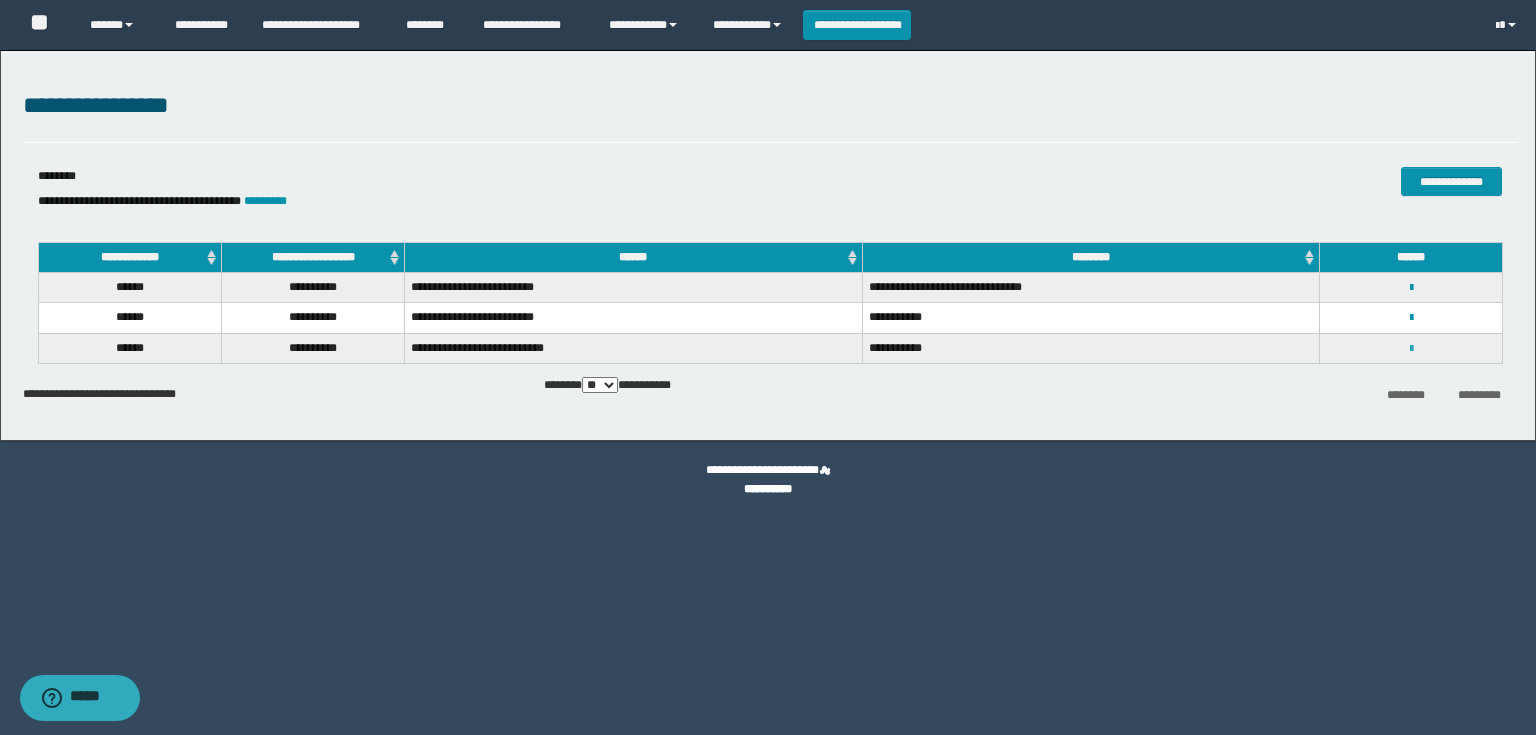 click at bounding box center (1411, 349) 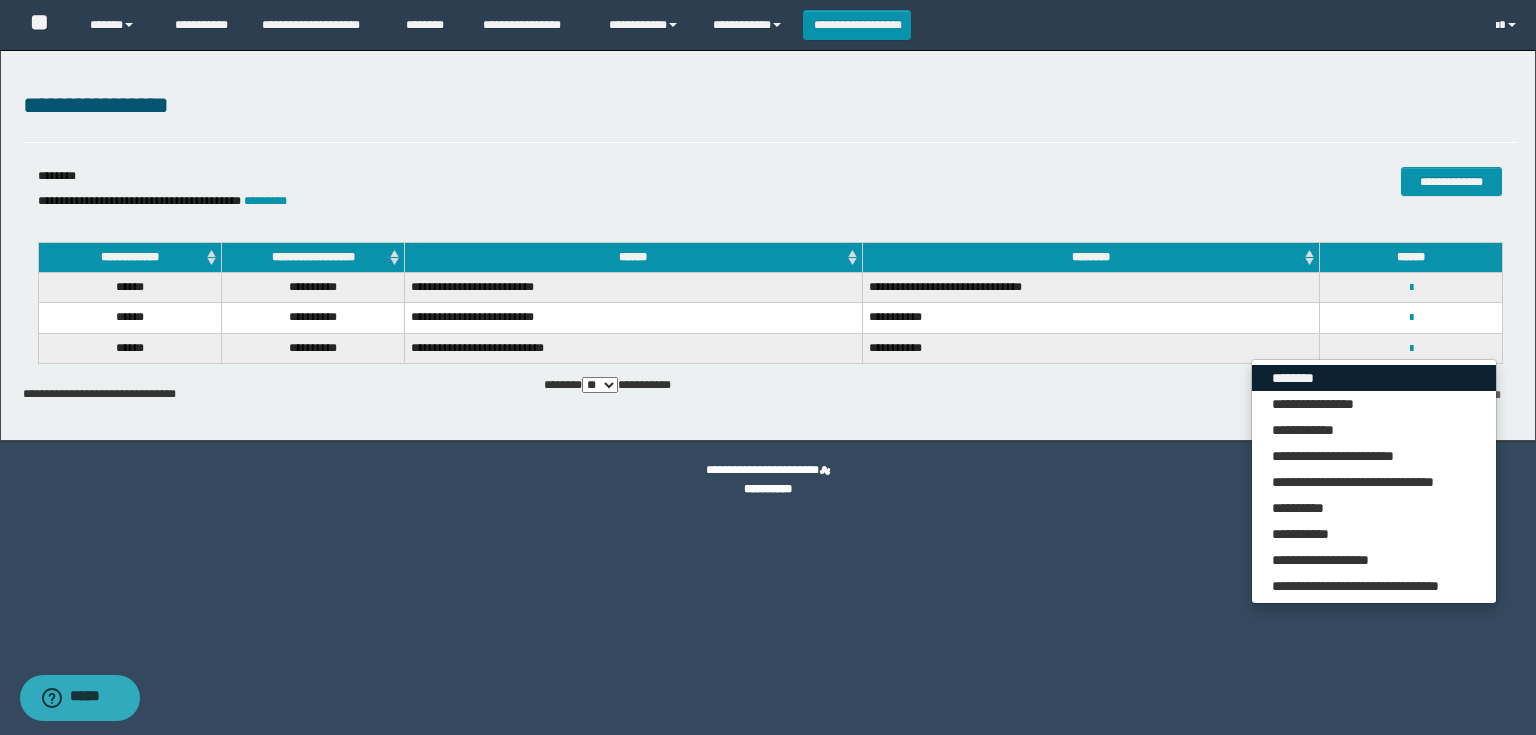 click on "********" at bounding box center [1374, 378] 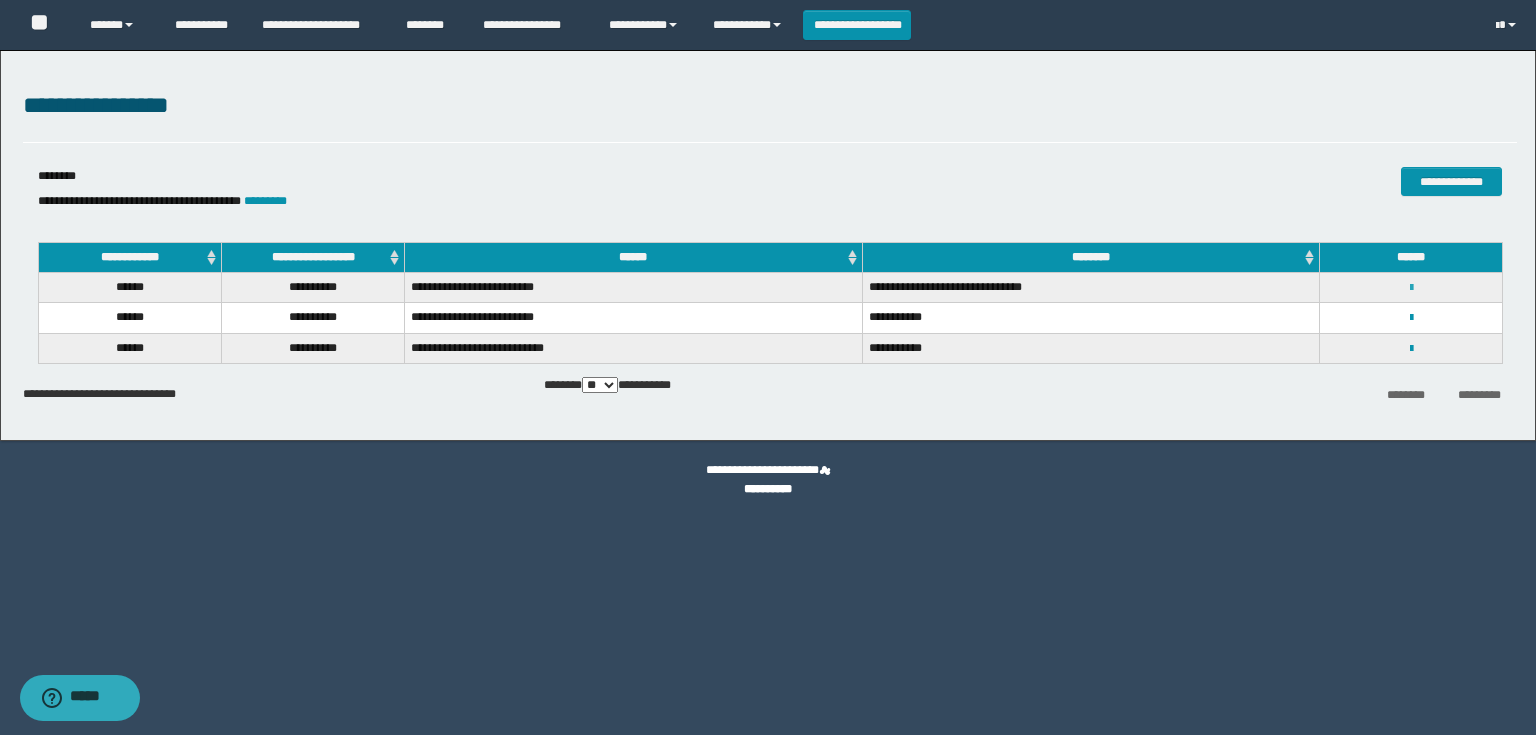 click at bounding box center [1411, 288] 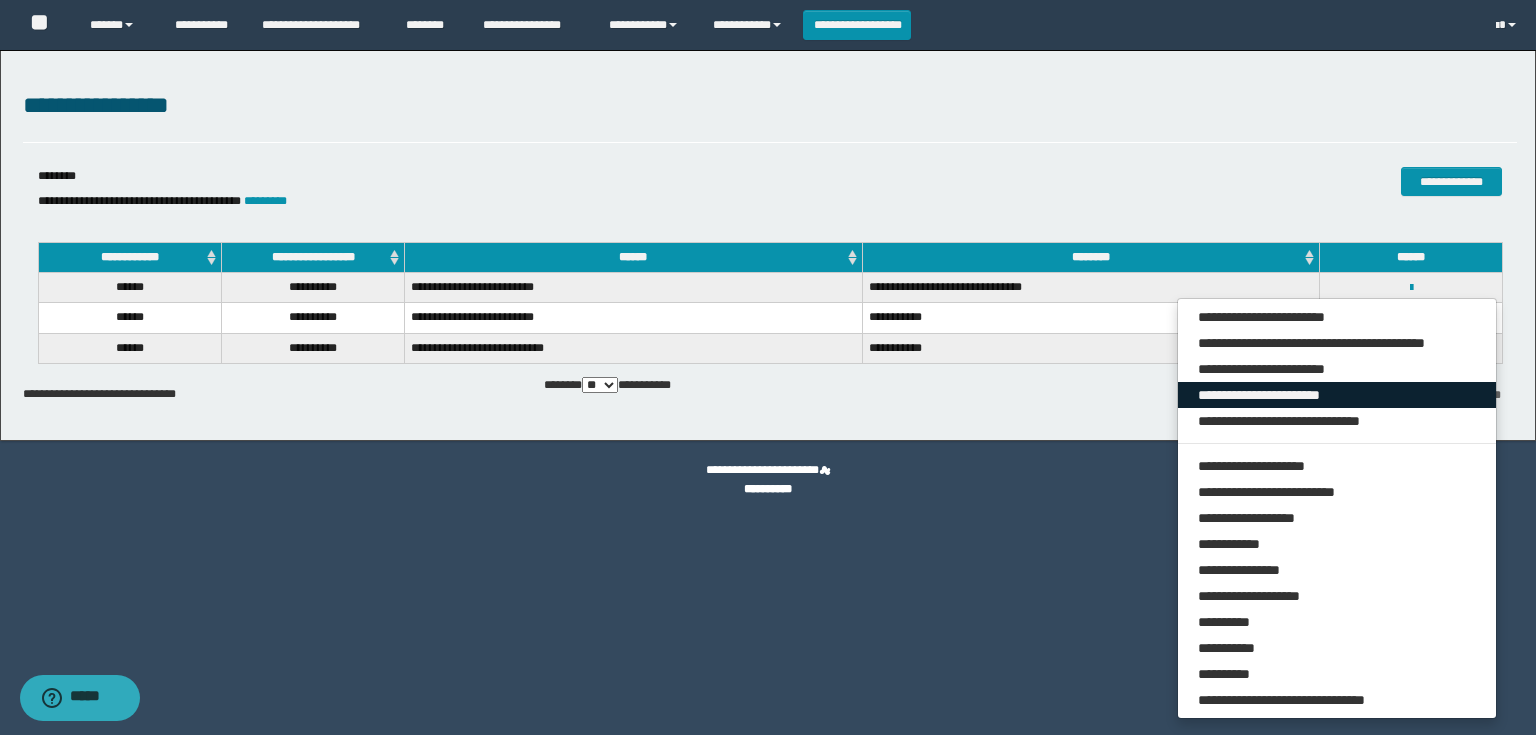 click on "**********" at bounding box center (1337, 395) 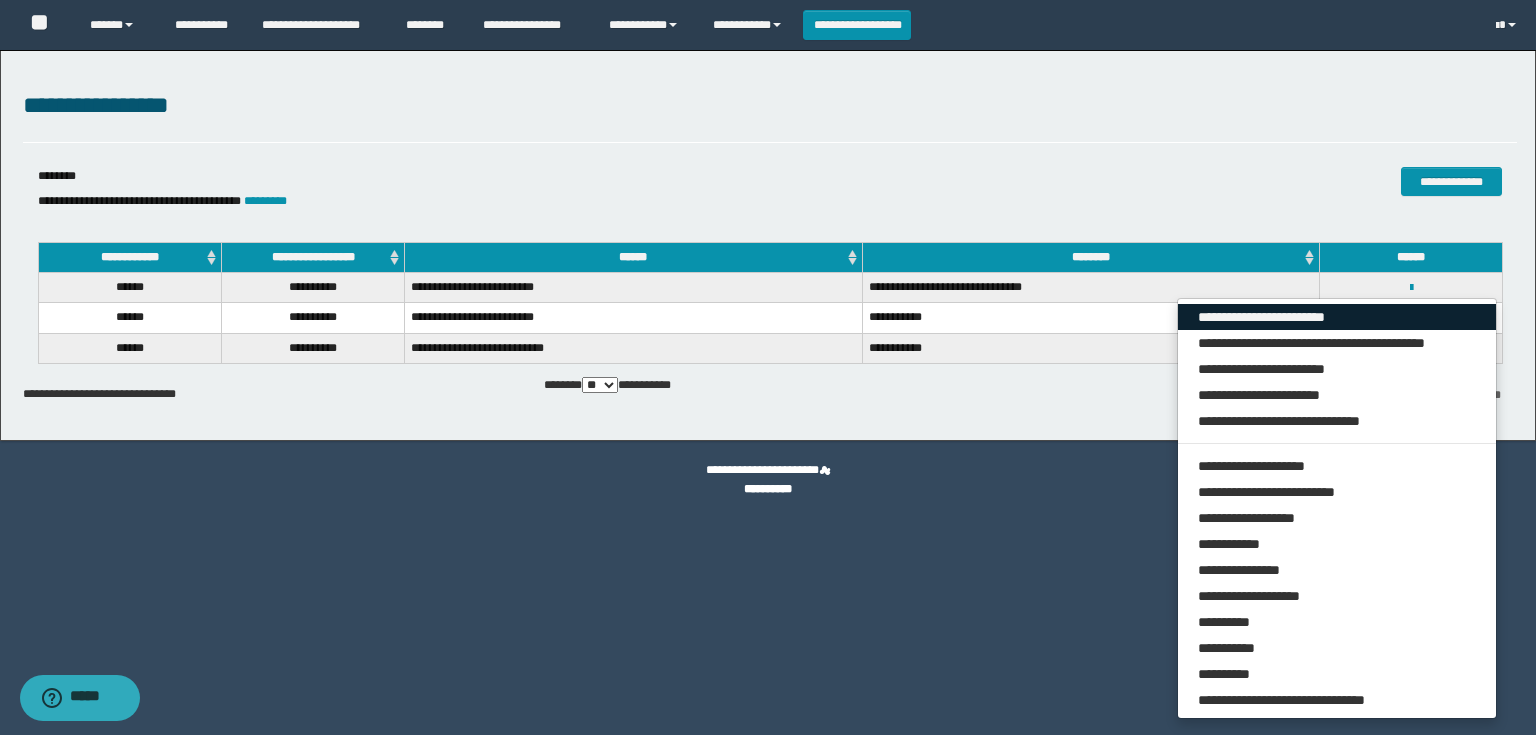 drag, startPoint x: 1292, startPoint y: 317, endPoint x: 1281, endPoint y: 307, distance: 14.866069 